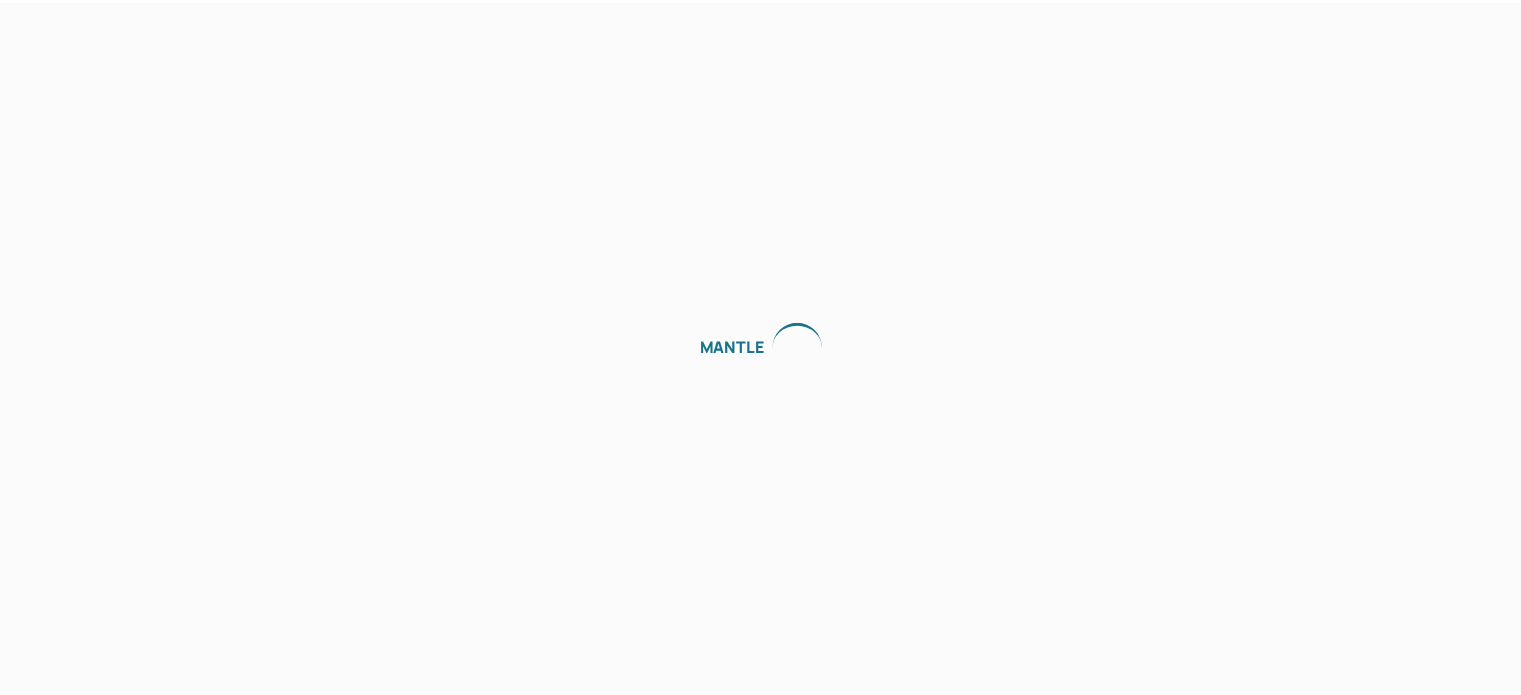 scroll, scrollTop: 0, scrollLeft: 0, axis: both 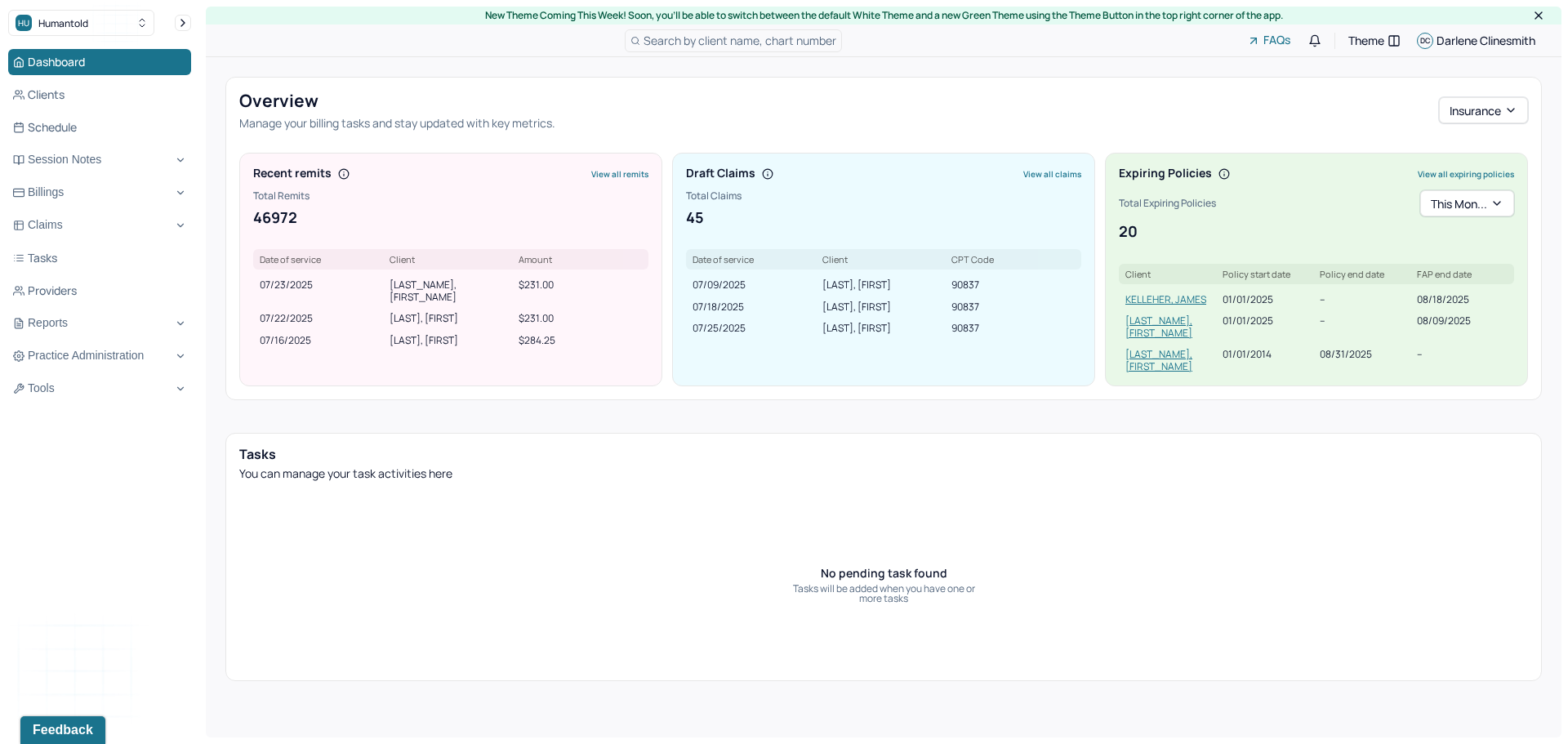 click on "View all claims" at bounding box center [1052, 174] 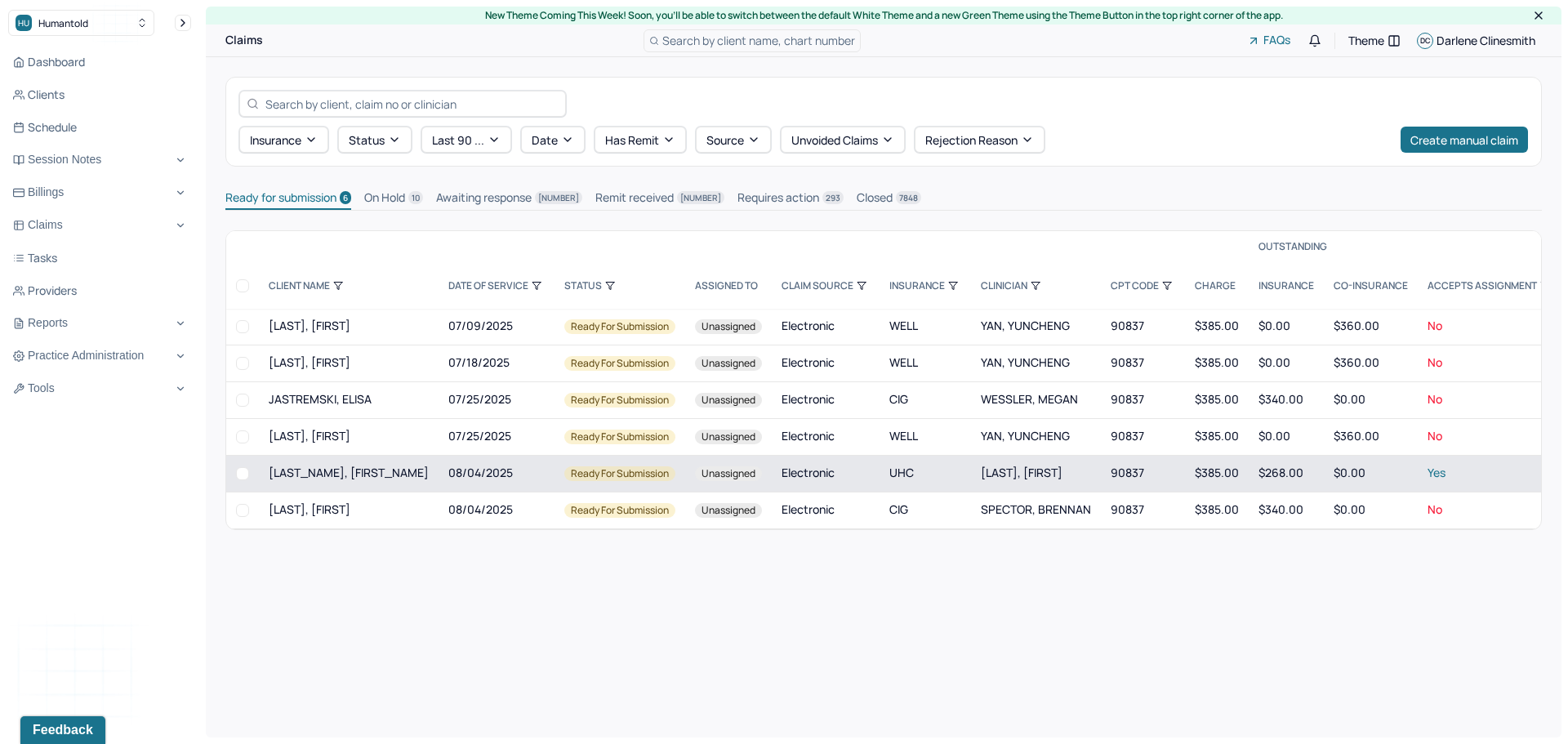 click at bounding box center (243, 474) 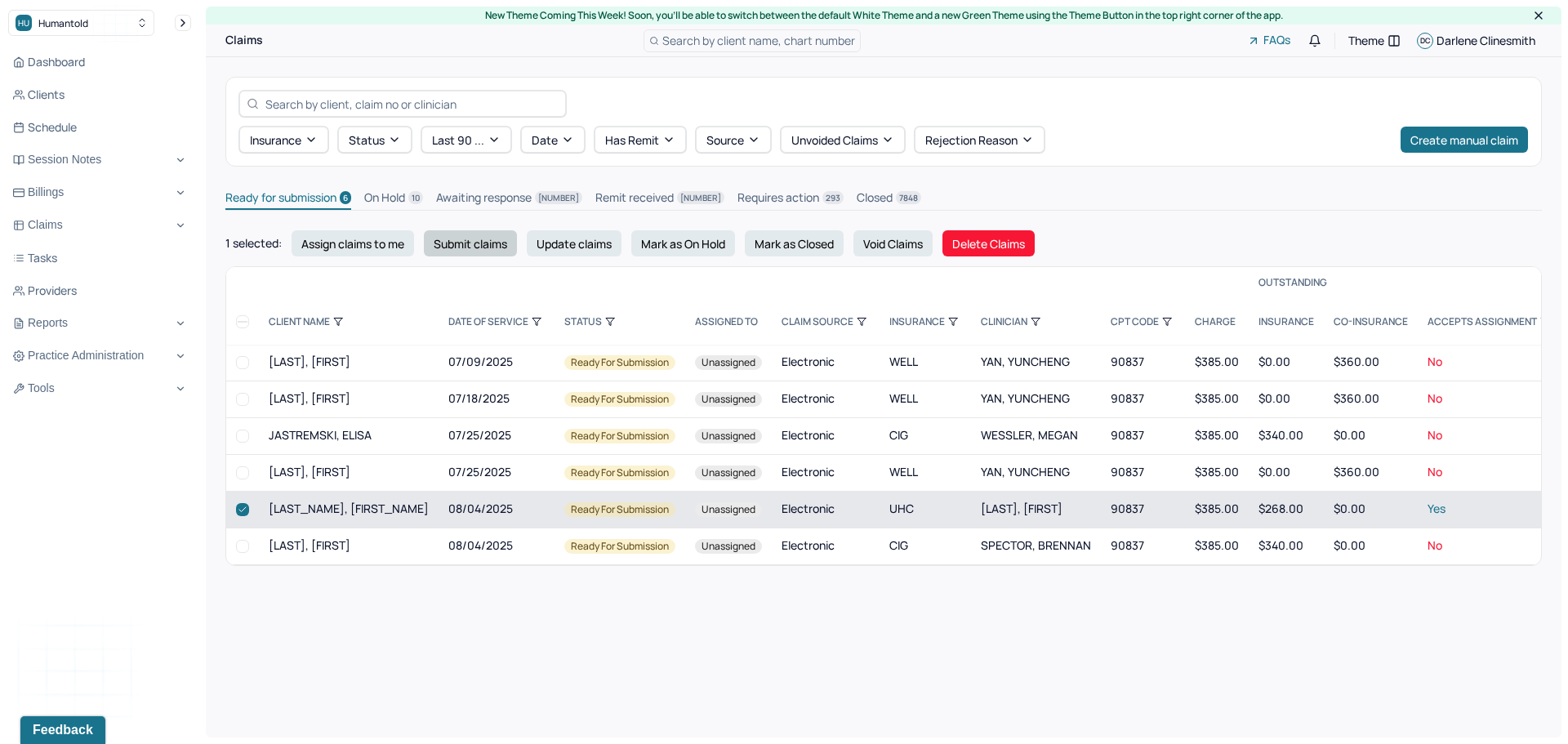 click on "Submit claims" at bounding box center (470, 243) 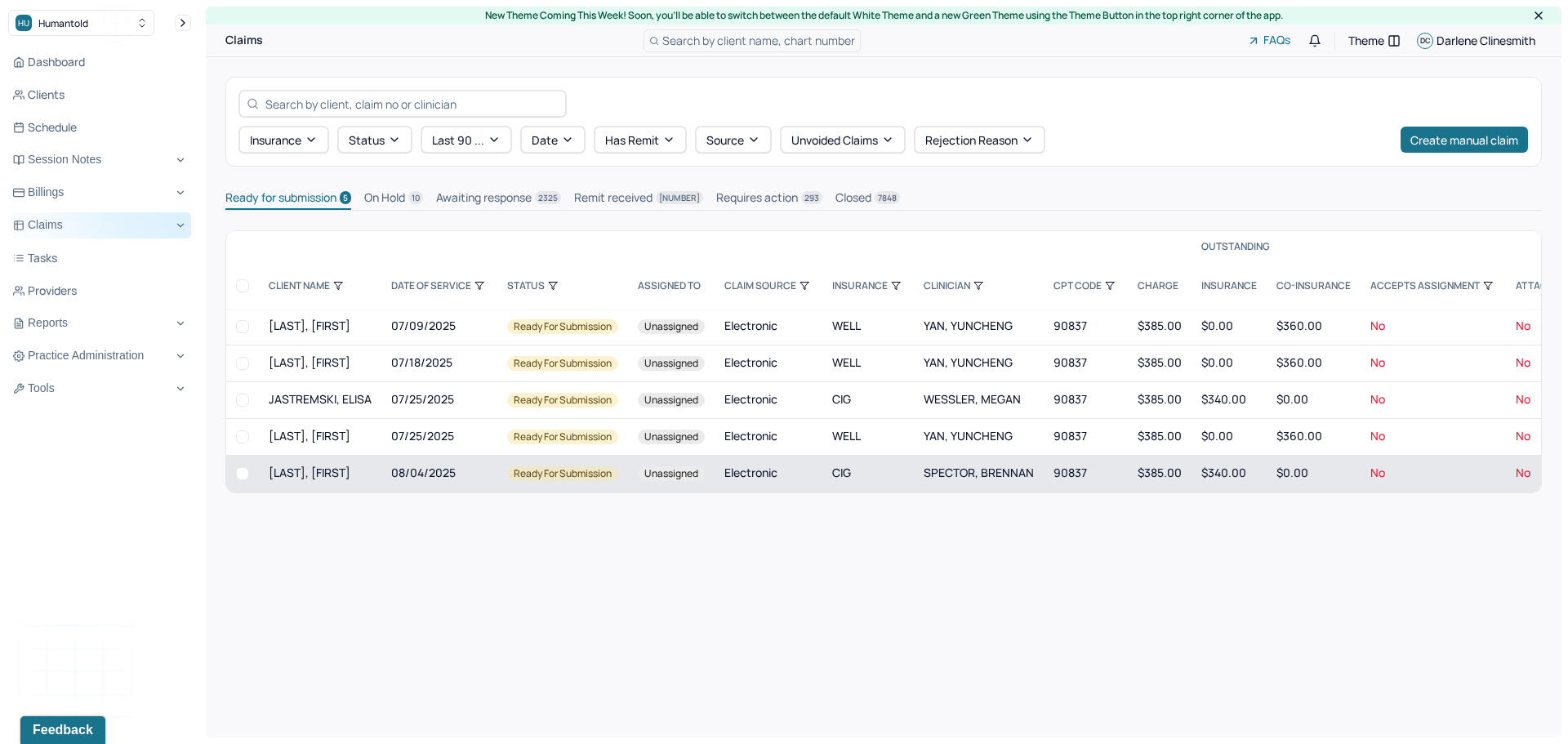 click on "Claims" at bounding box center (100, 225) 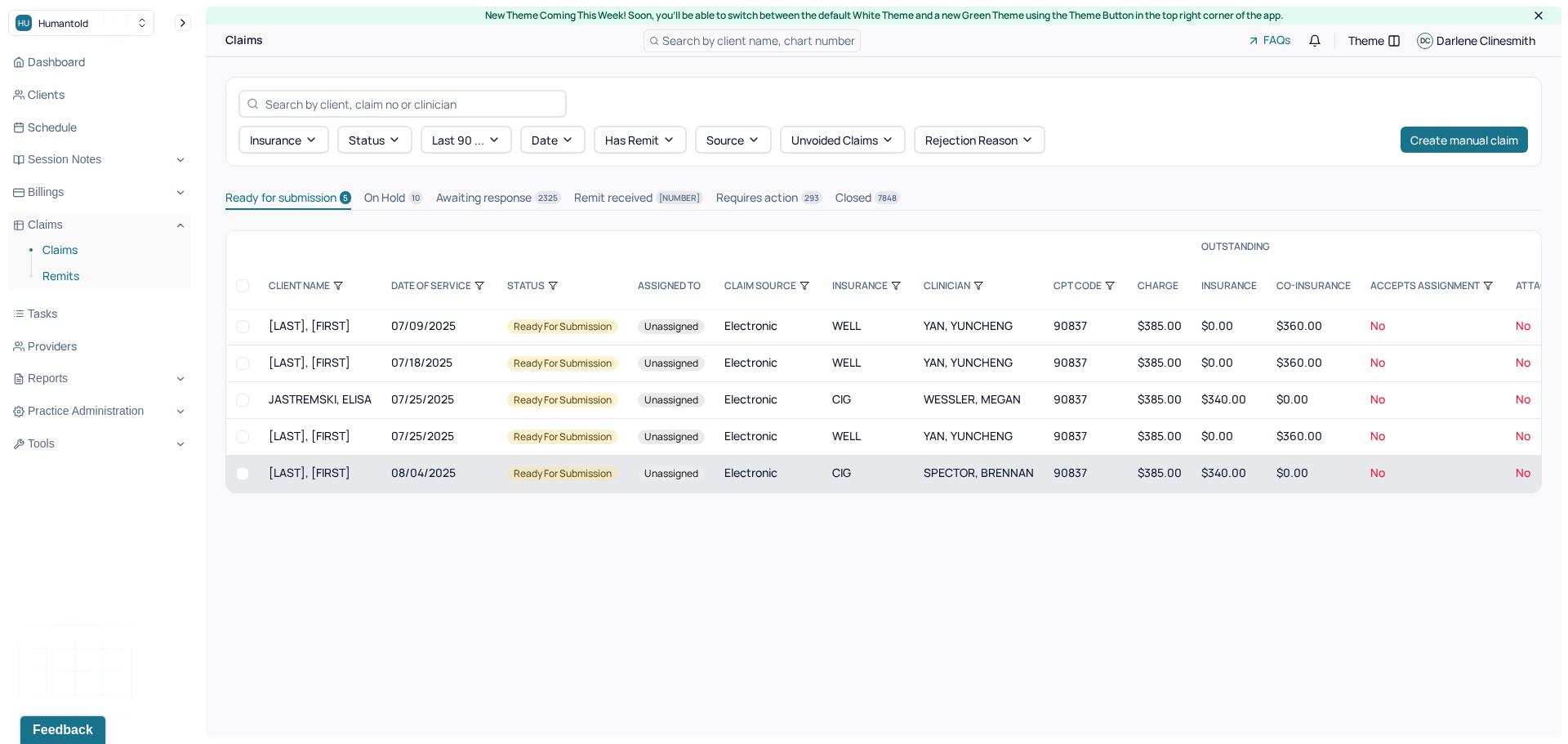 click on "Remits" at bounding box center [110, 276] 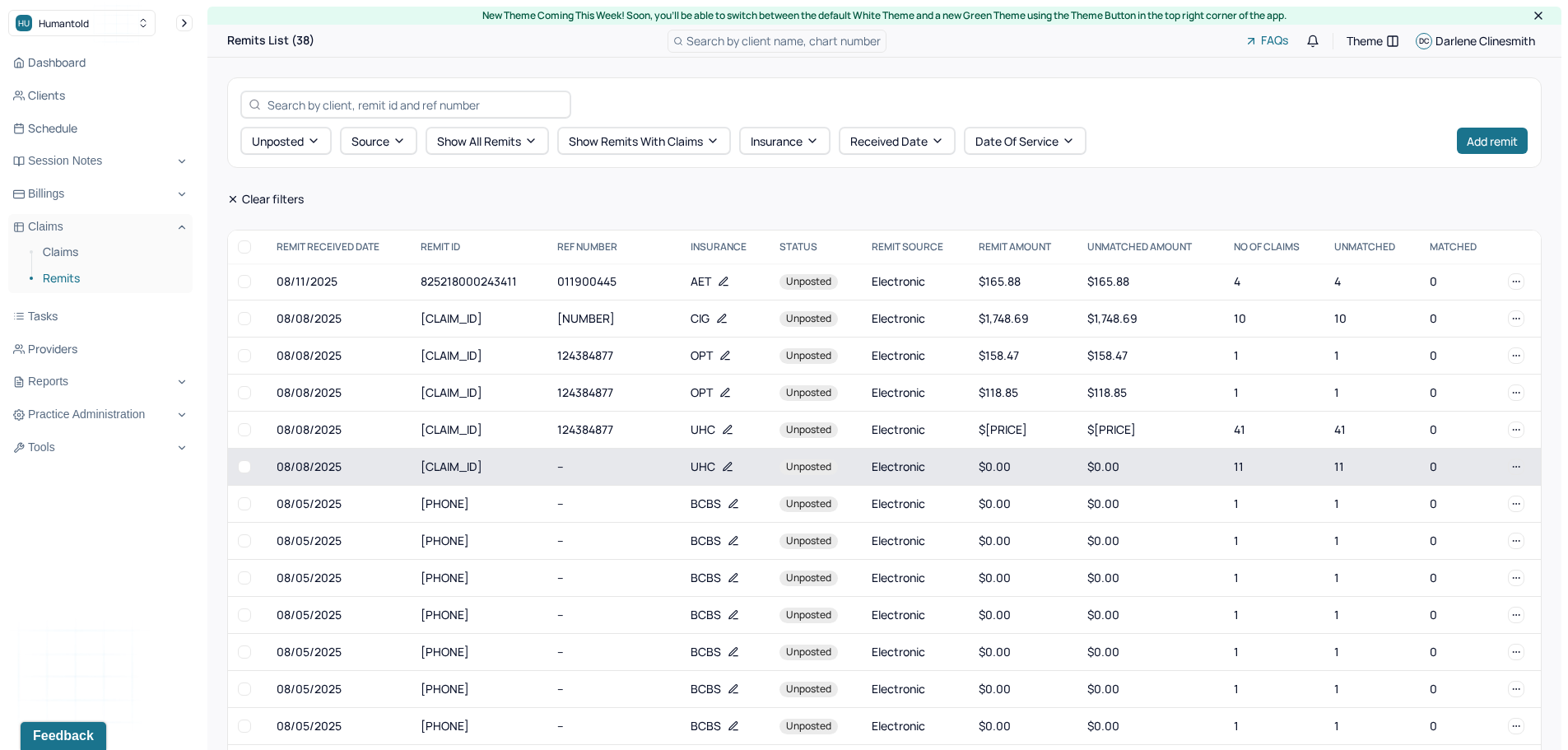 click on "UHC" at bounding box center (703, 467) 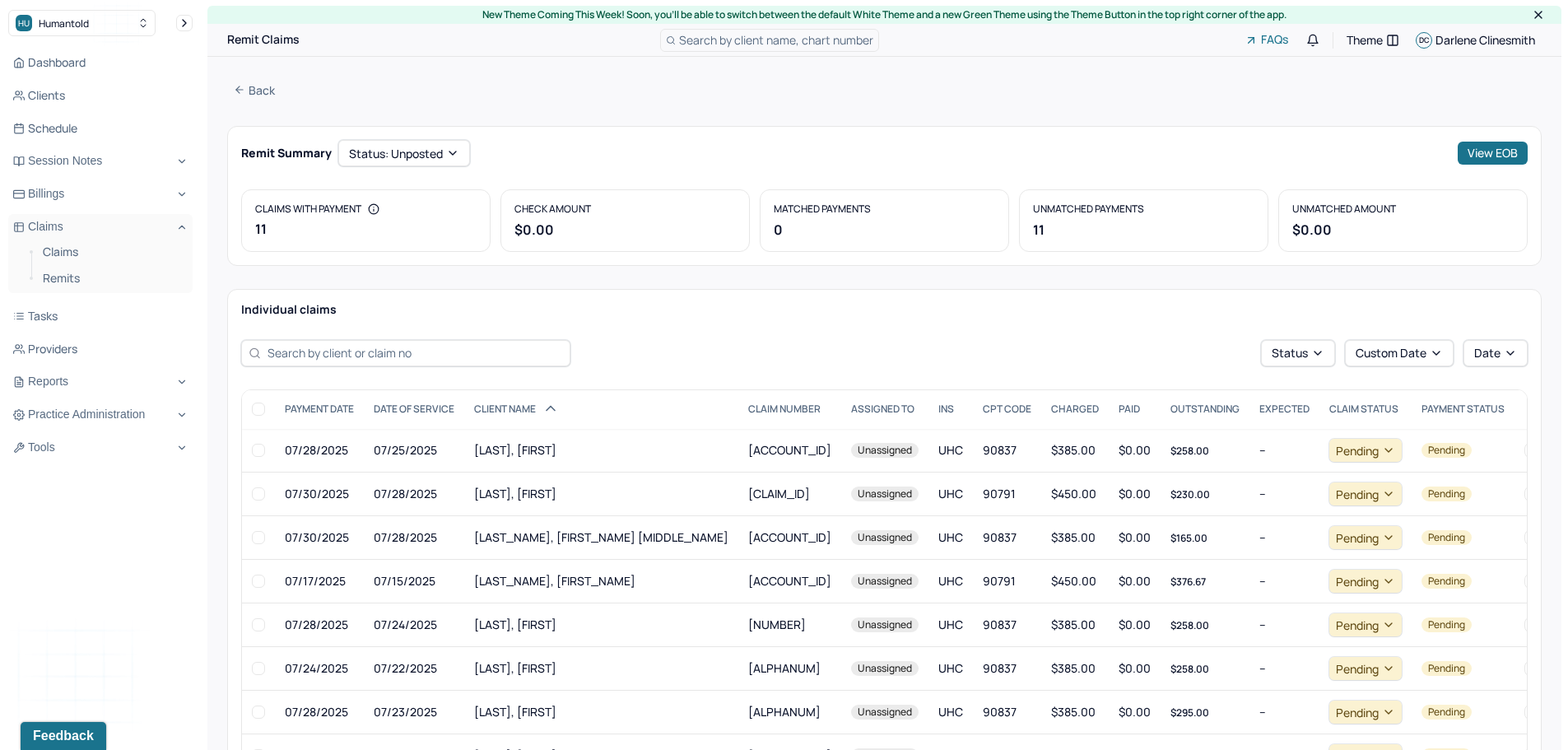 scroll, scrollTop: 0, scrollLeft: 0, axis: both 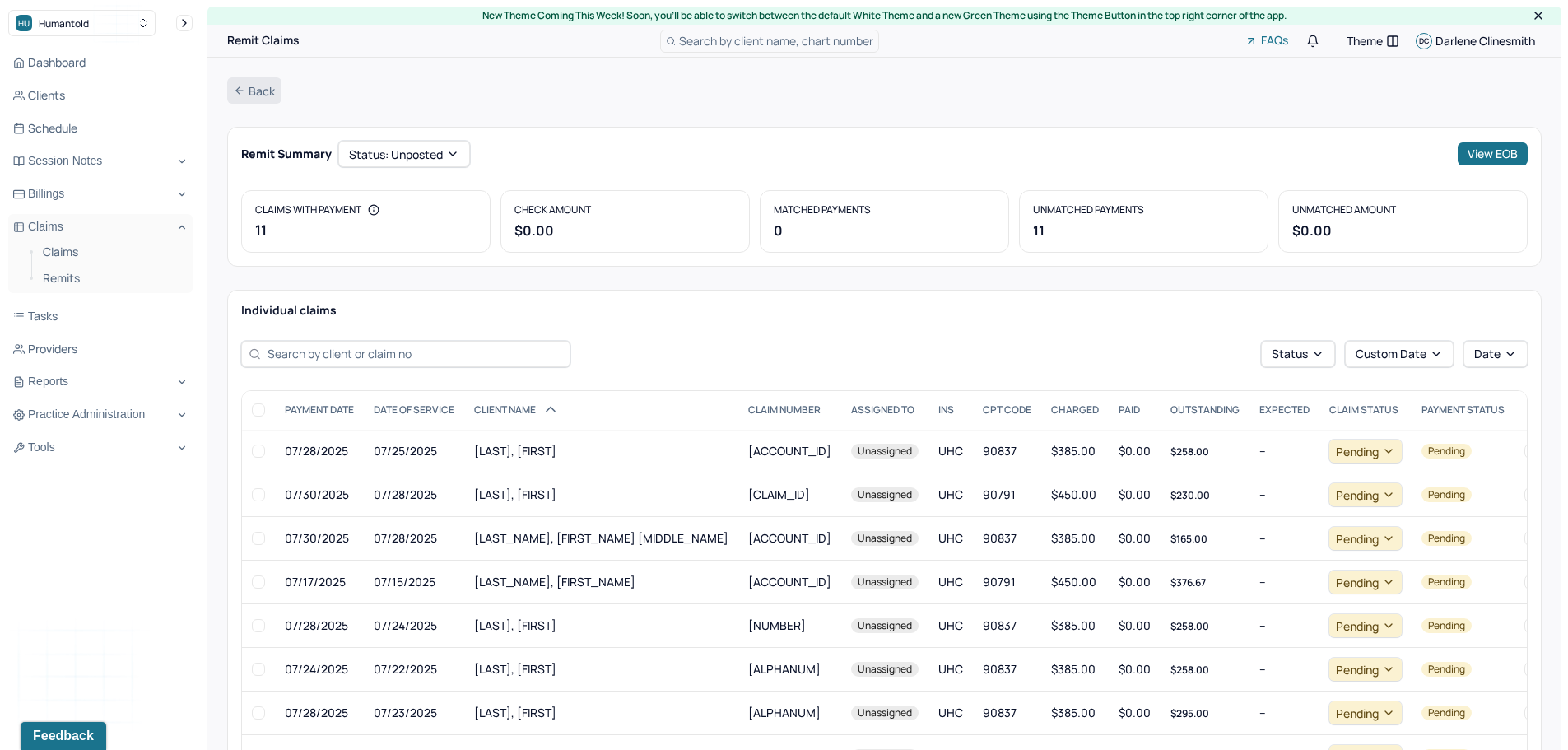 click 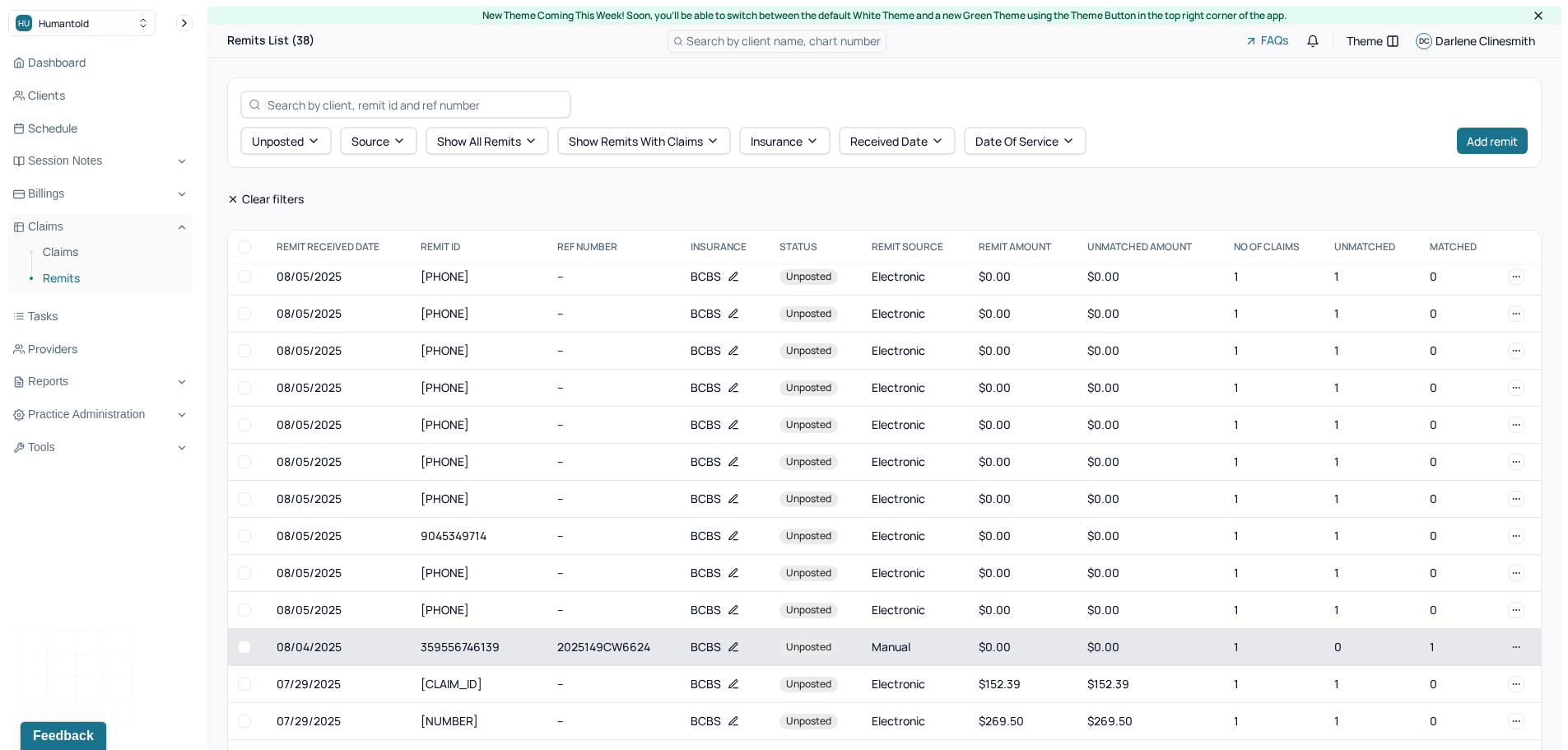scroll, scrollTop: 842, scrollLeft: 0, axis: vertical 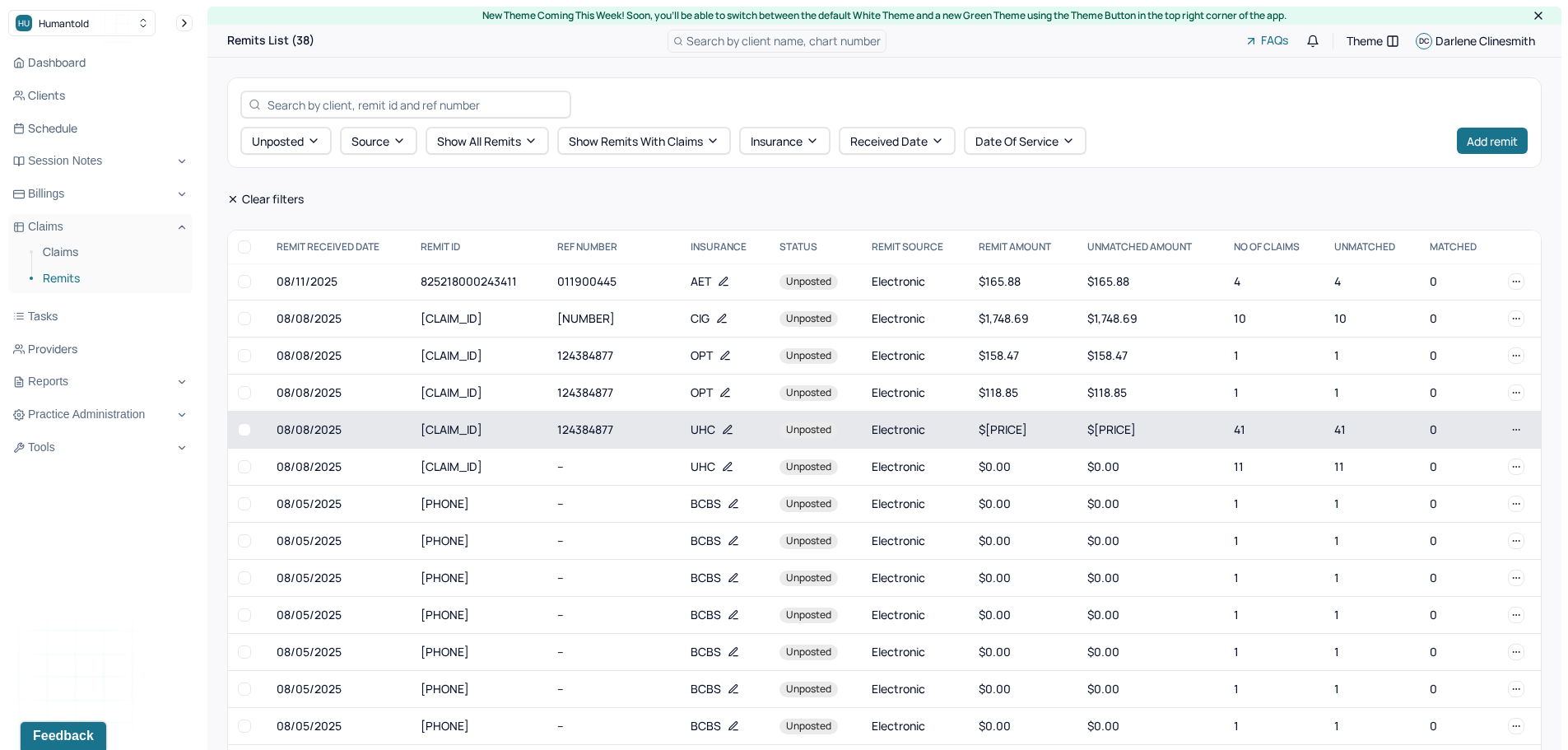 click on "UHC" at bounding box center (703, 430) 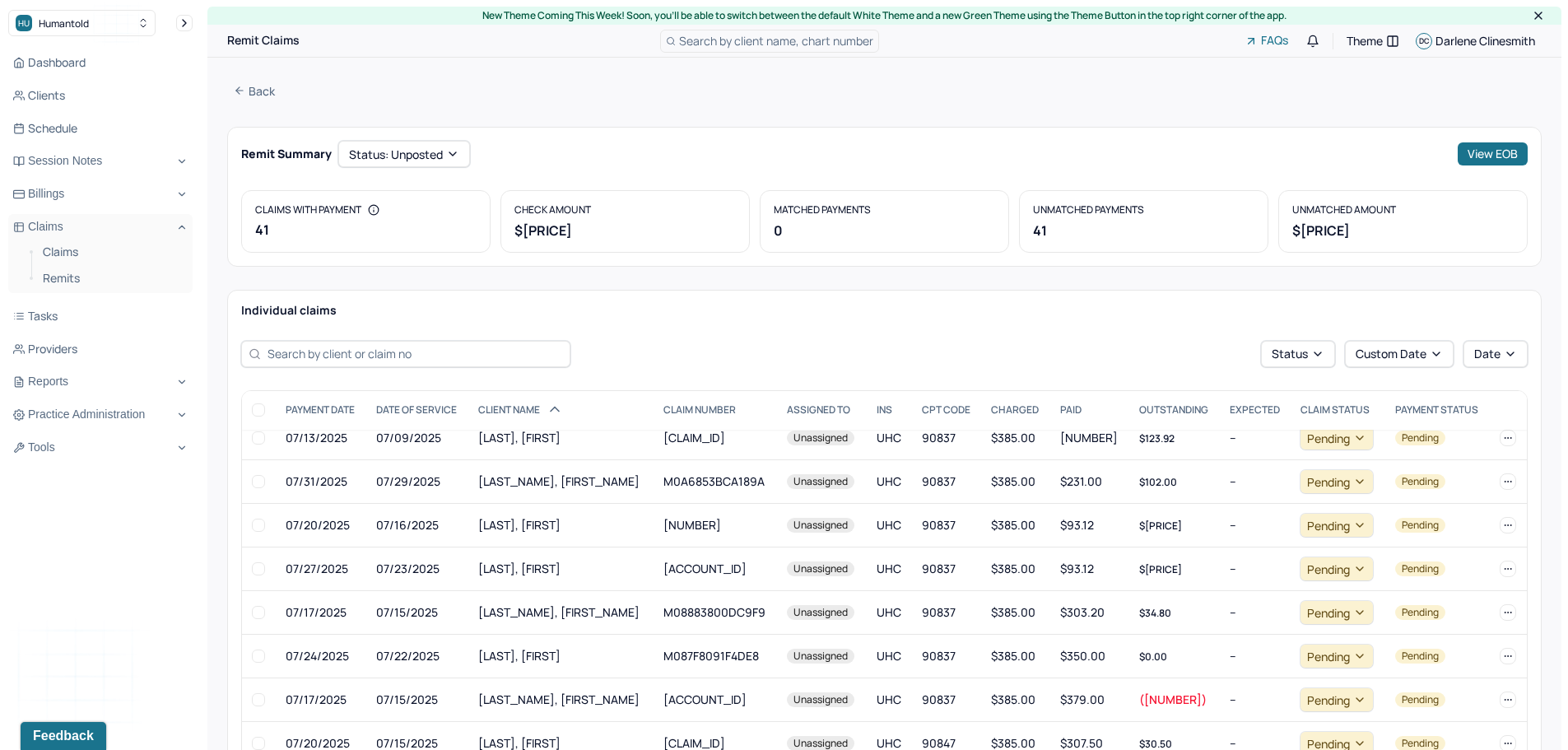 scroll, scrollTop: 1276, scrollLeft: 0, axis: vertical 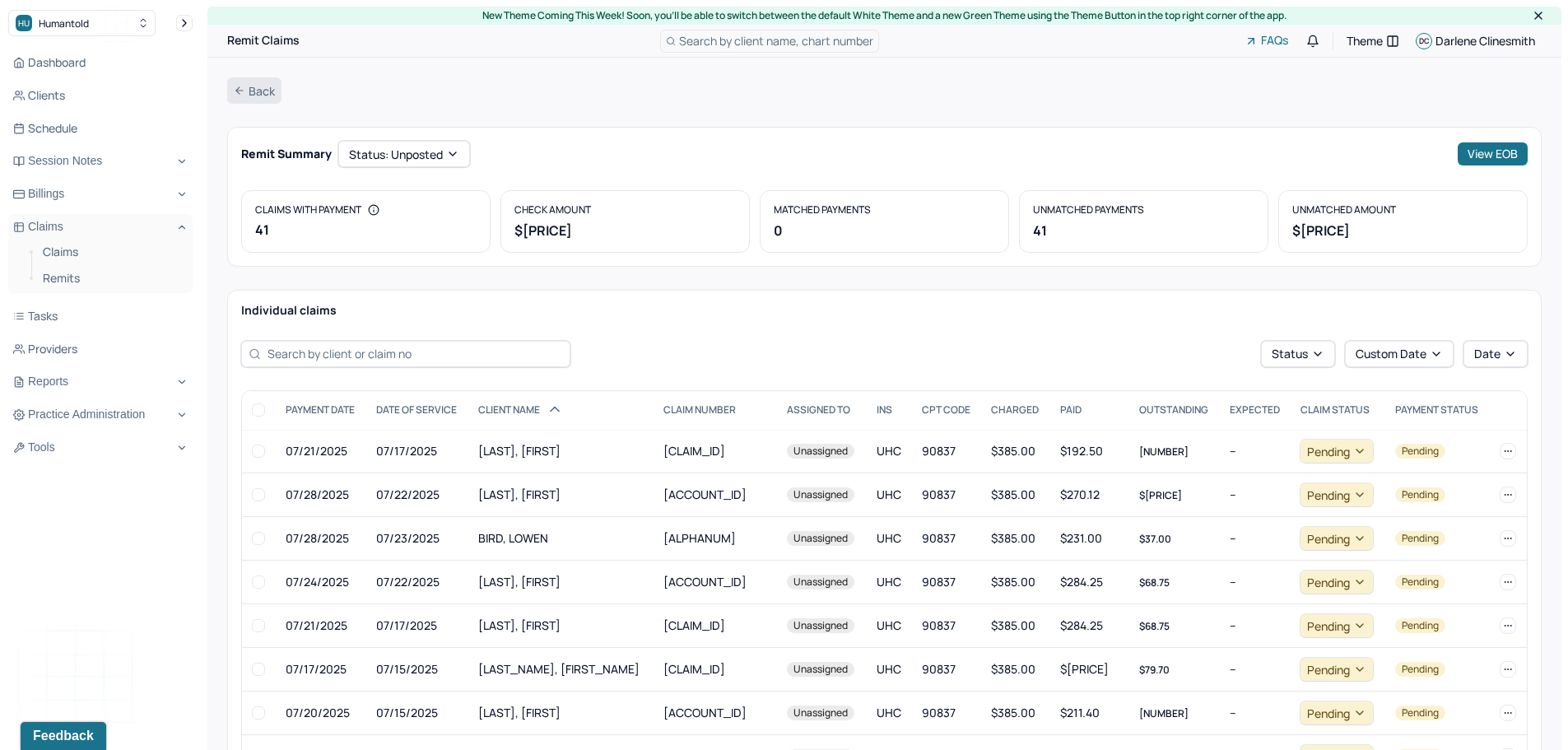 click 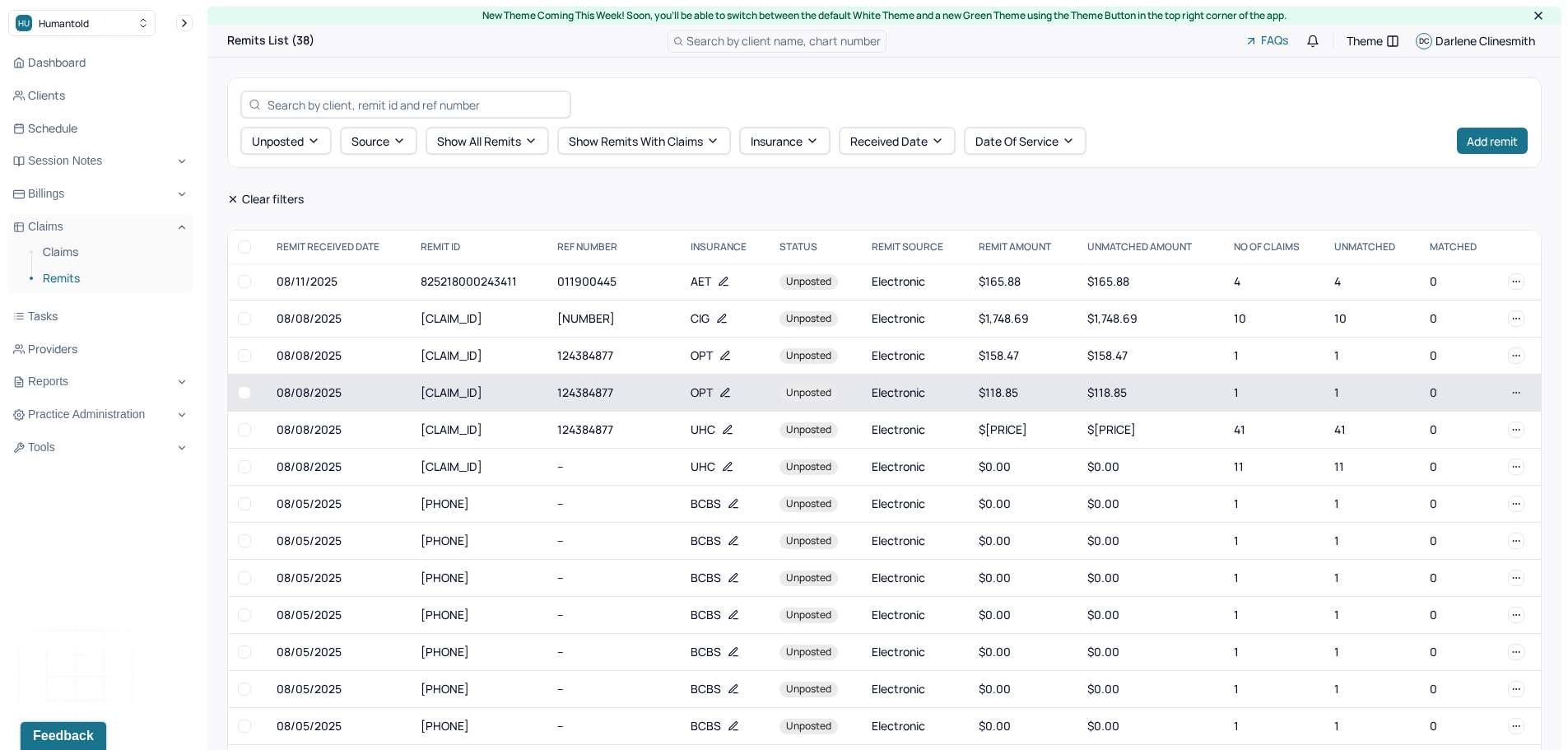 click on "OPT" at bounding box center (725, 393) 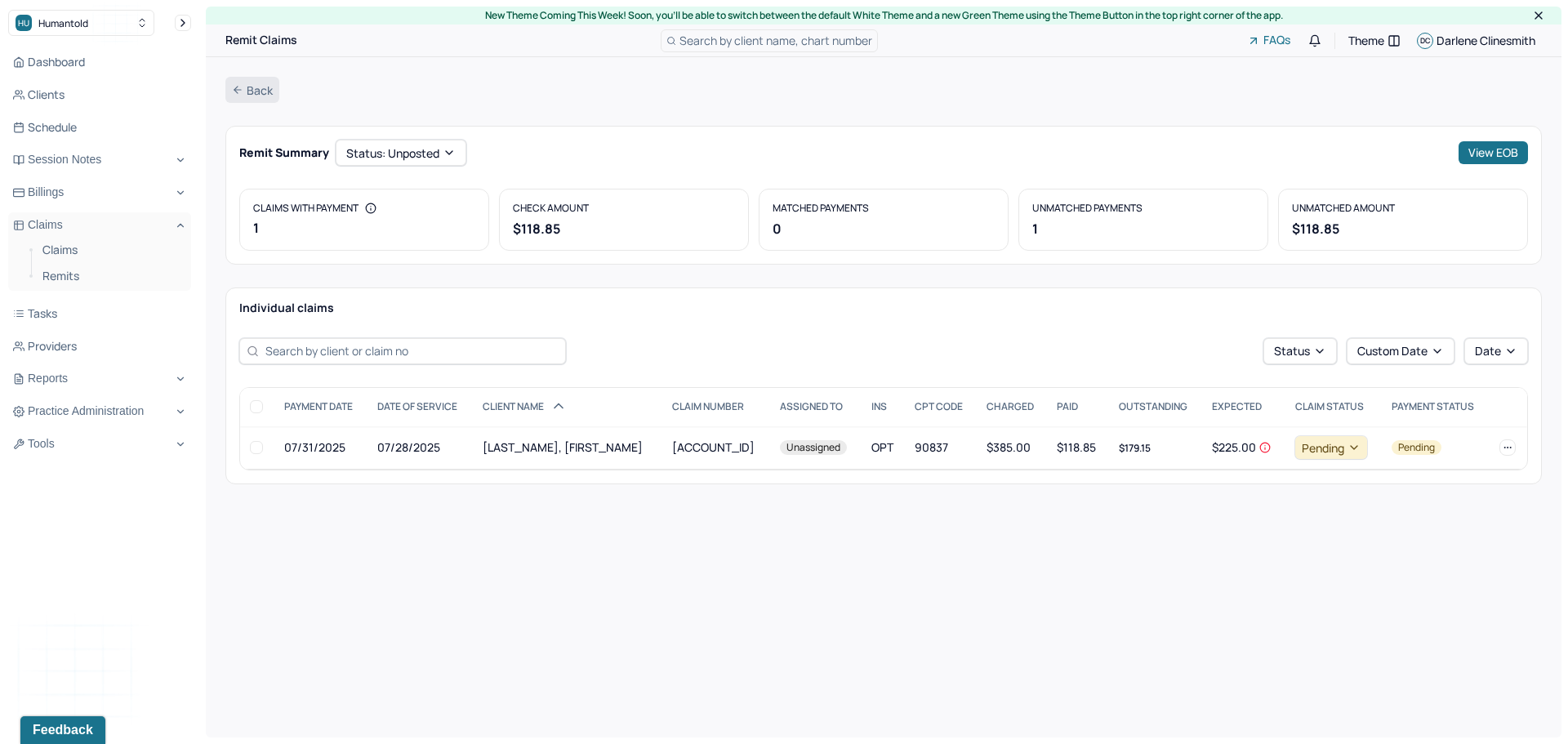 click on "Back" at bounding box center [252, 90] 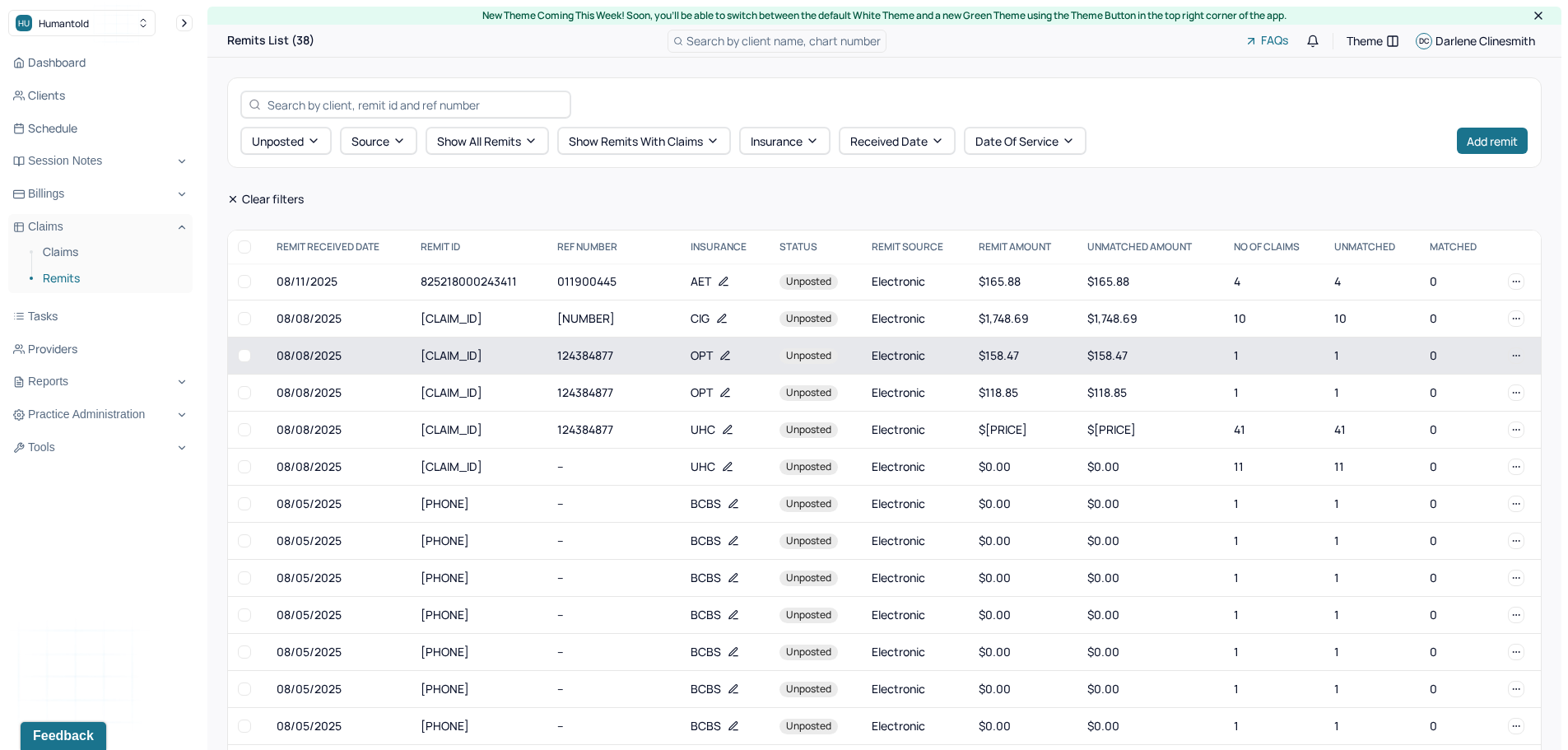 click on "[CLAIM_ID]" at bounding box center [479, 356] 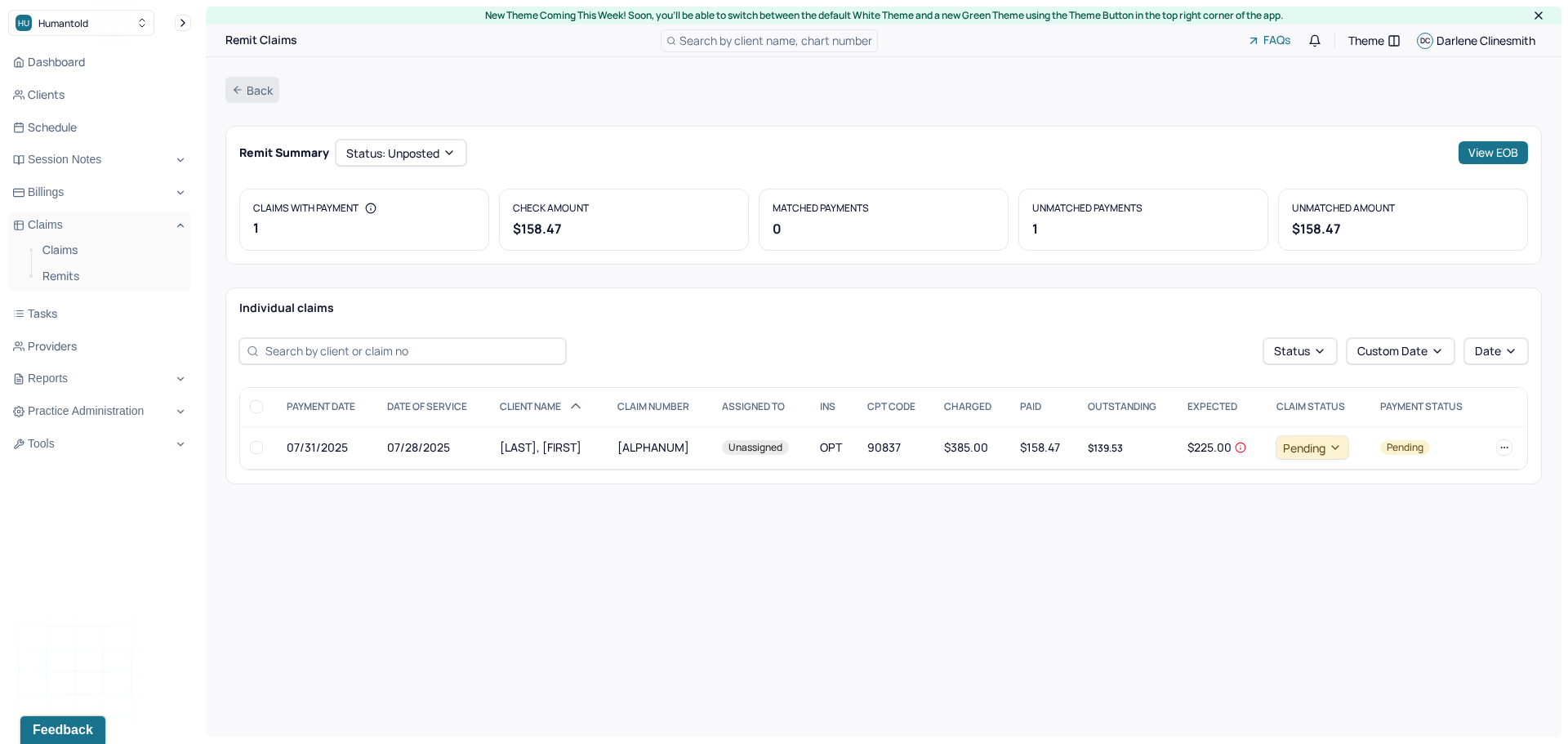 click 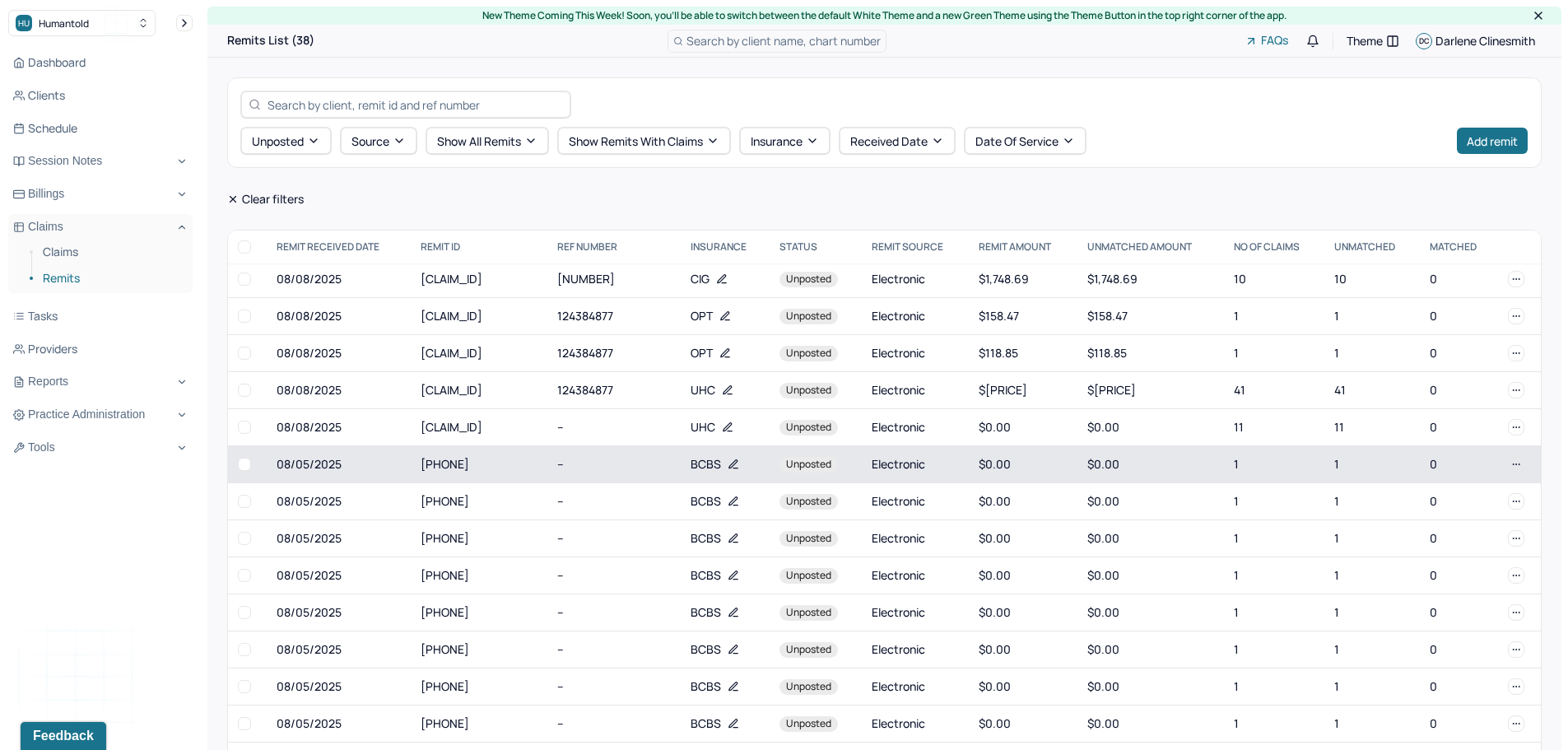 scroll, scrollTop: 0, scrollLeft: 0, axis: both 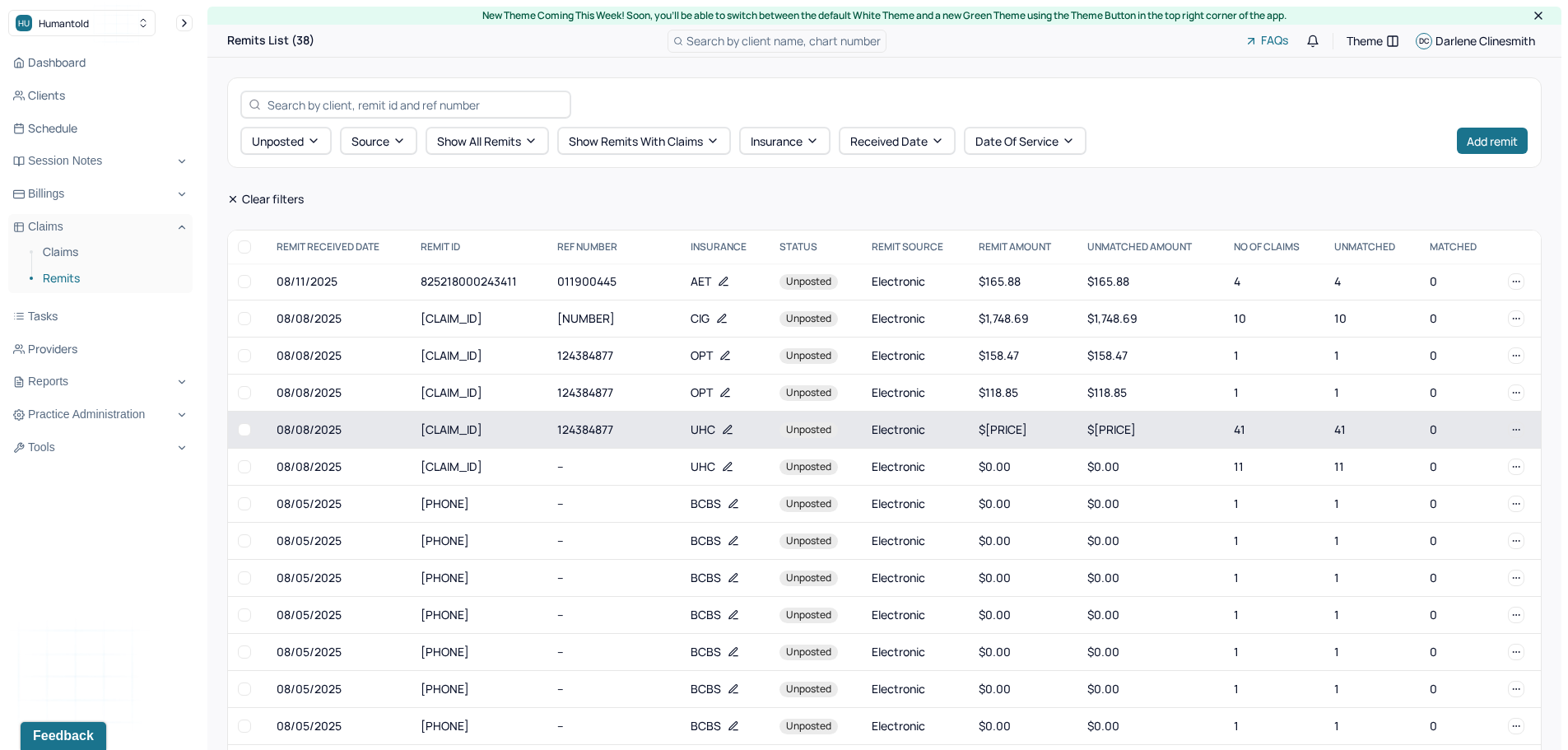 click on "124384877" at bounding box center (613, 430) 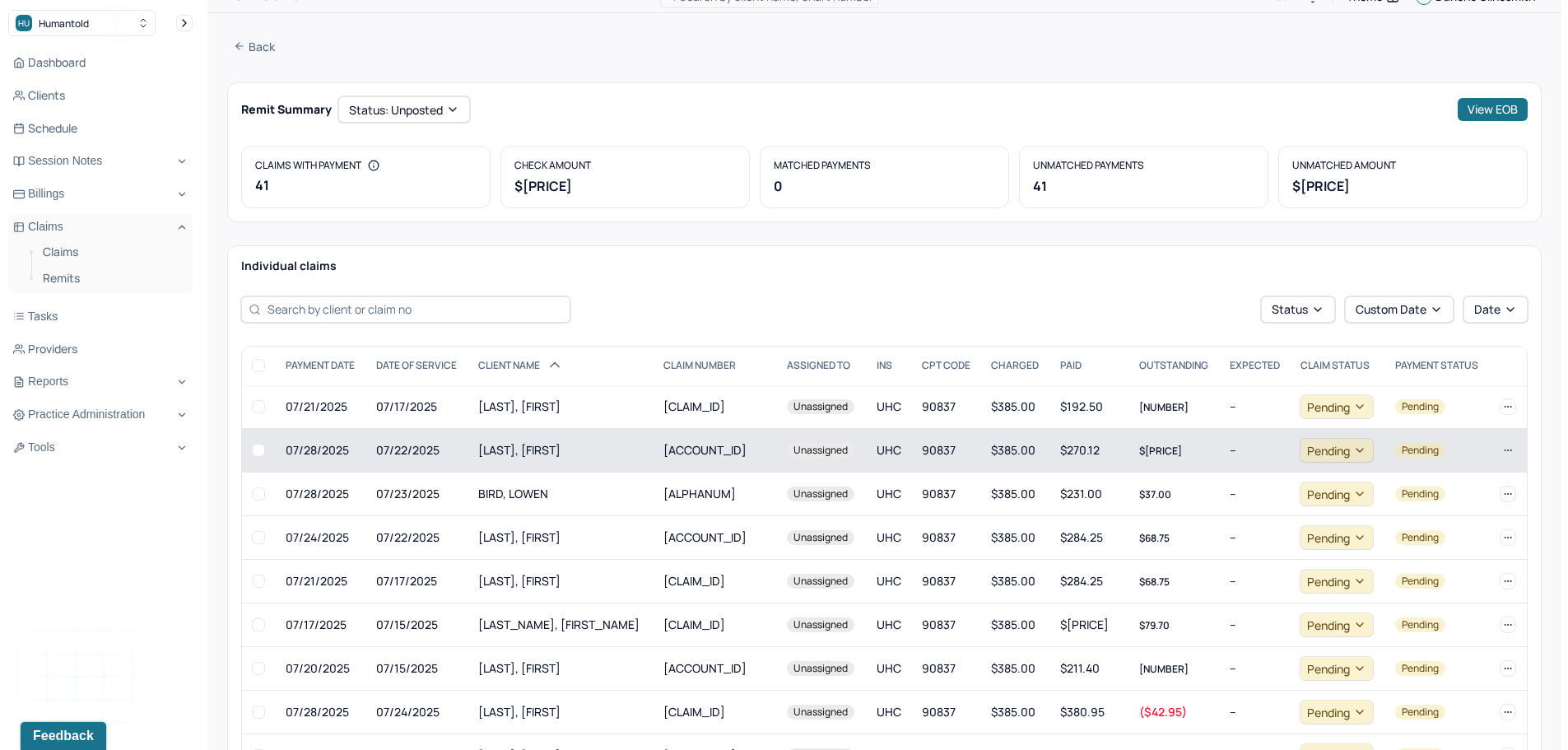 scroll, scrollTop: 82, scrollLeft: 0, axis: vertical 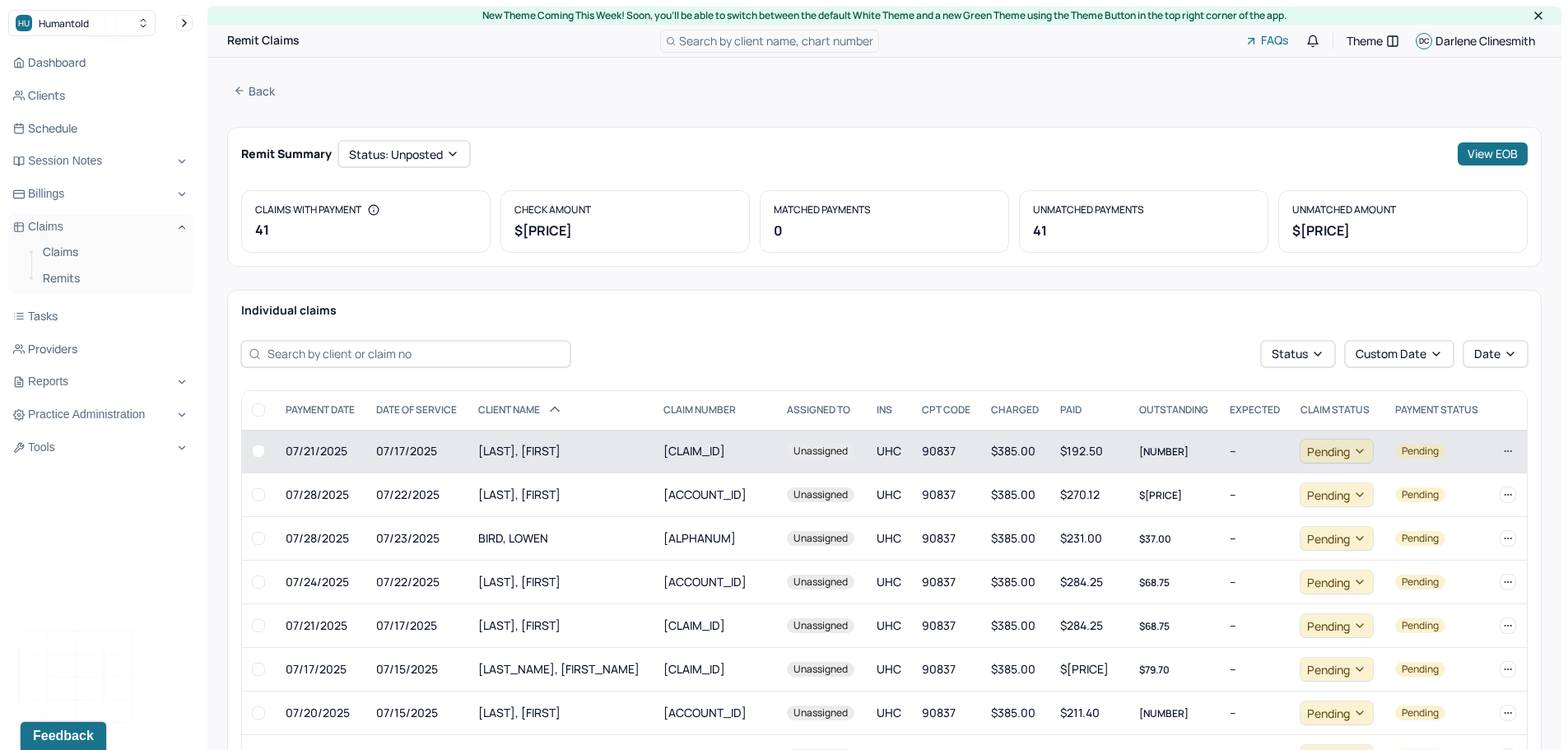 click on "[LAST], [FIRST]" at bounding box center (561, 451) 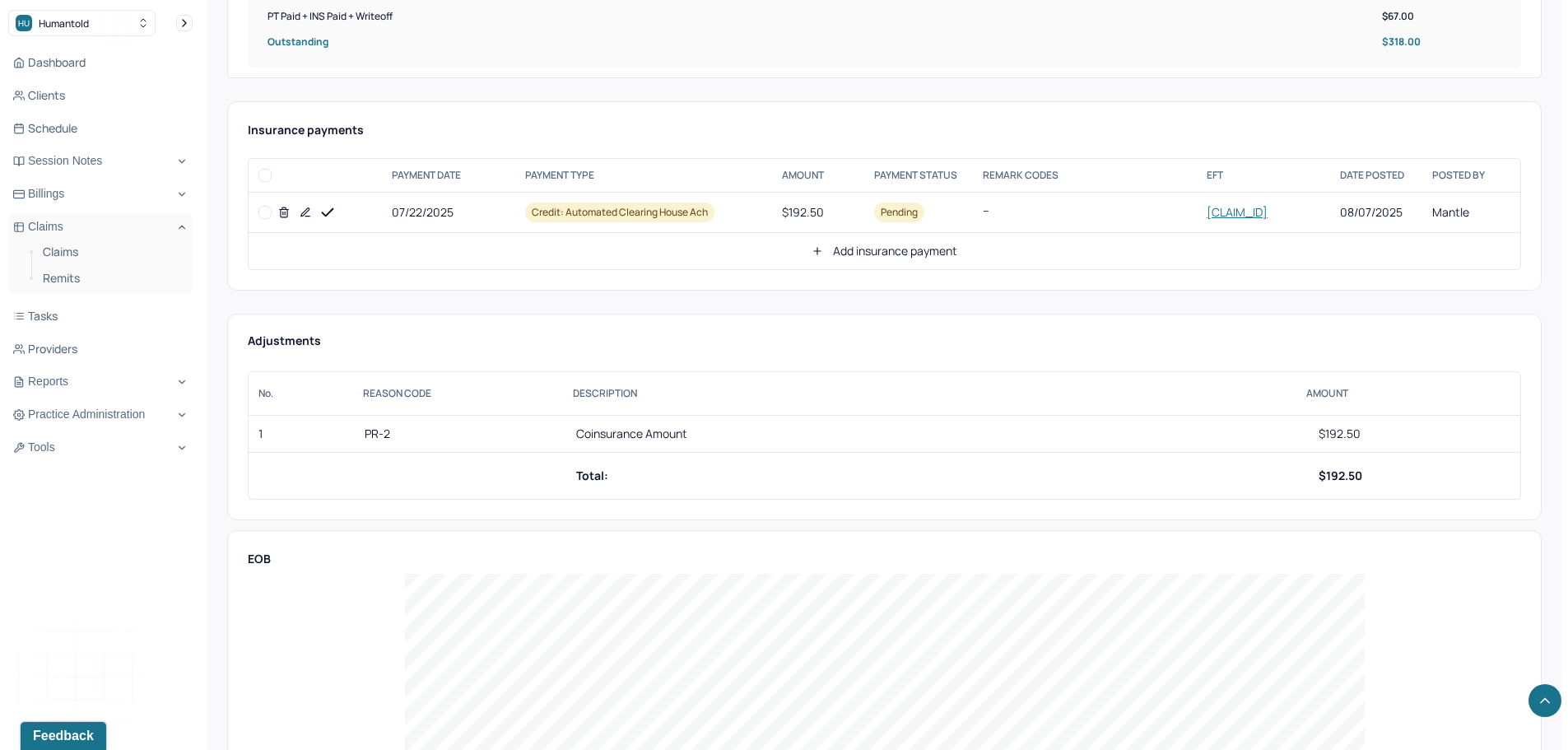 scroll, scrollTop: 659, scrollLeft: 0, axis: vertical 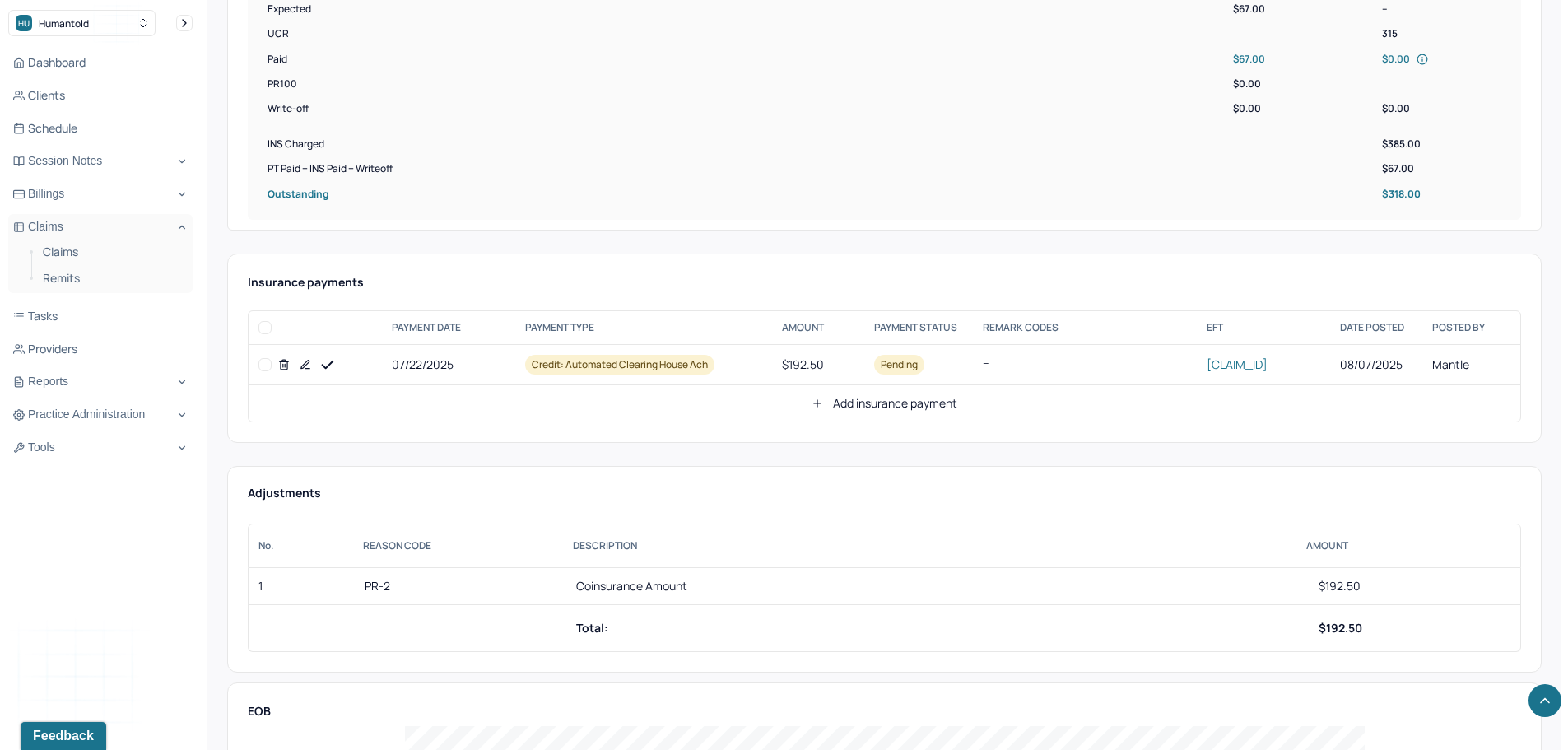 click at bounding box center [265, 365] 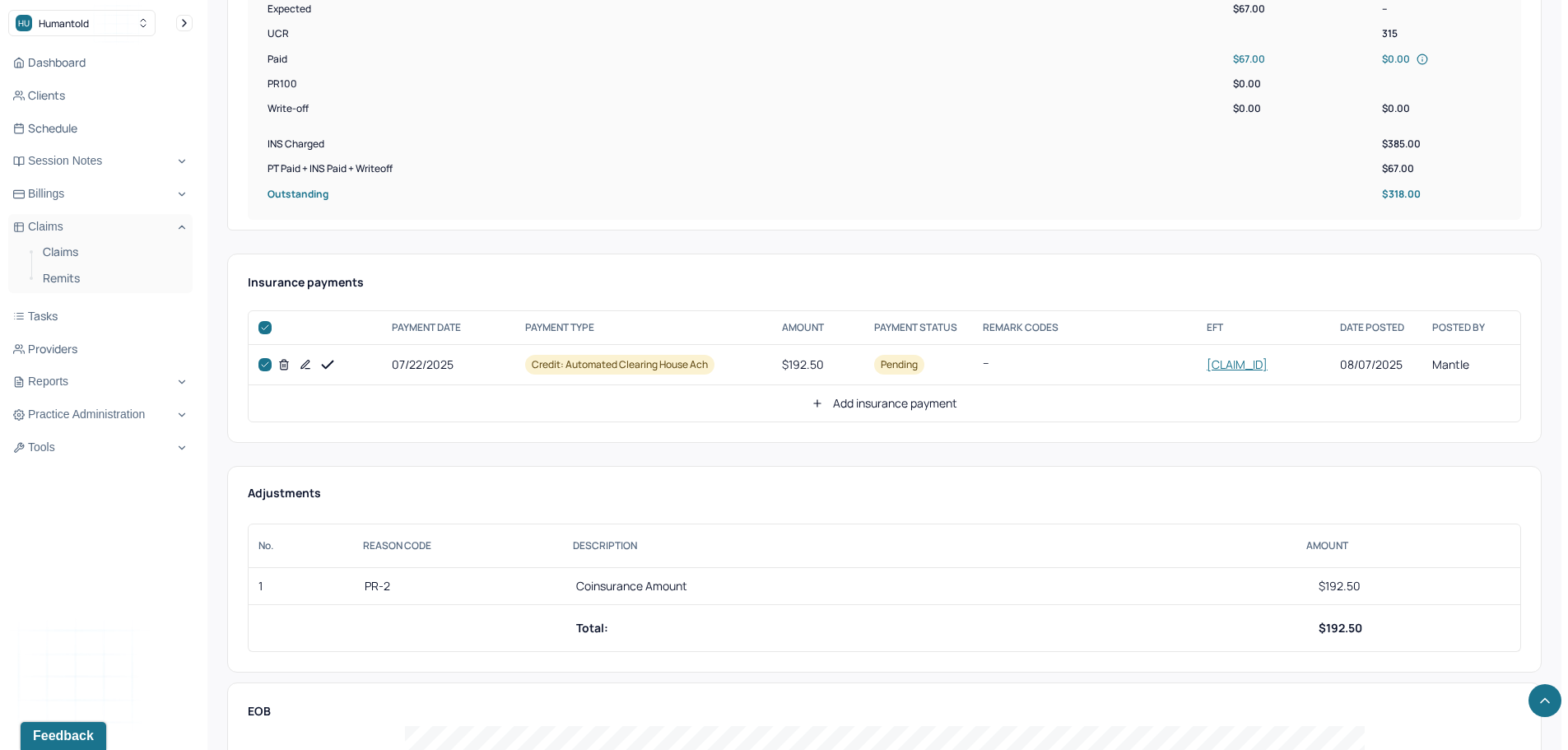 checkbox on "true" 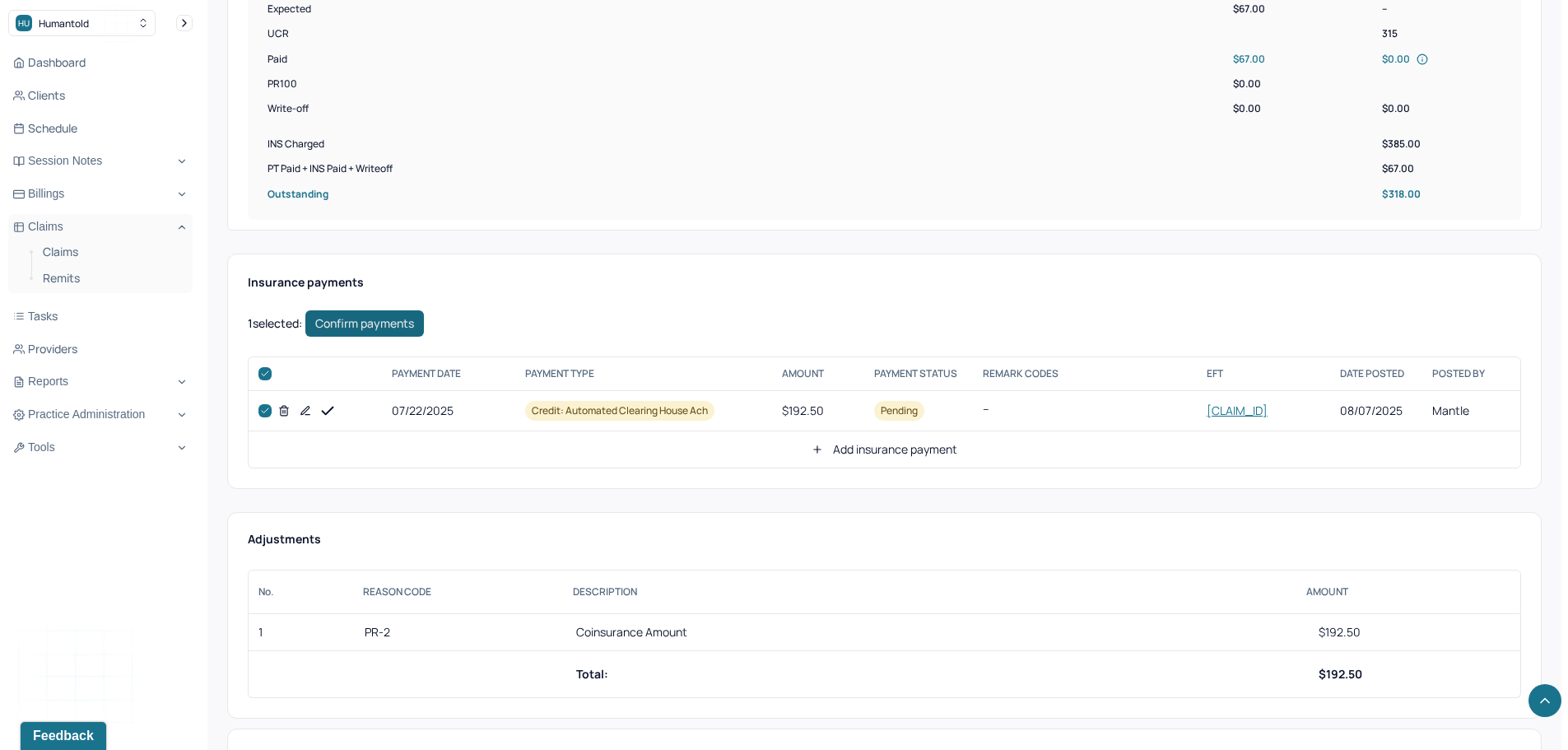 click on "Confirm payments" at bounding box center [365, 324] 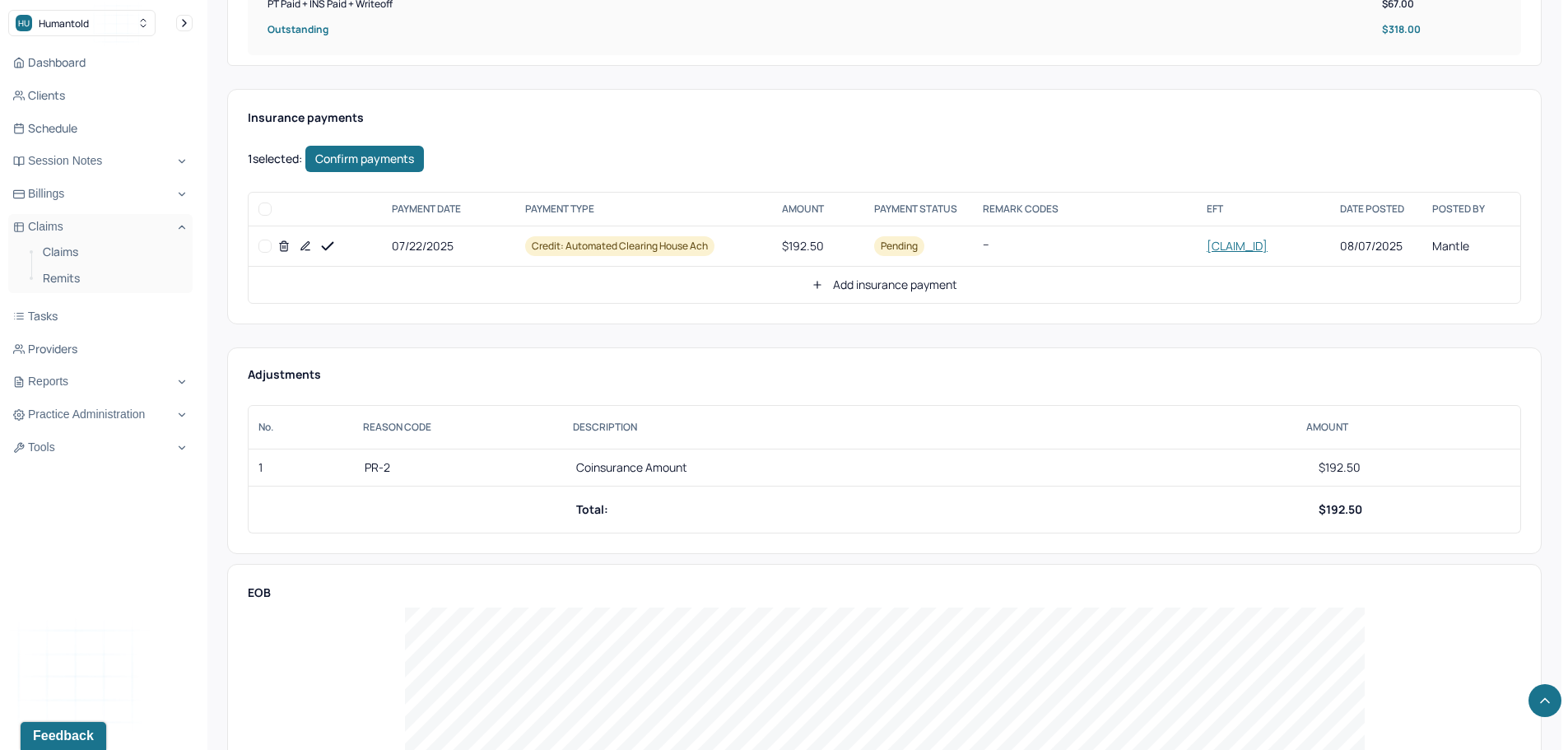 checkbox on "false" 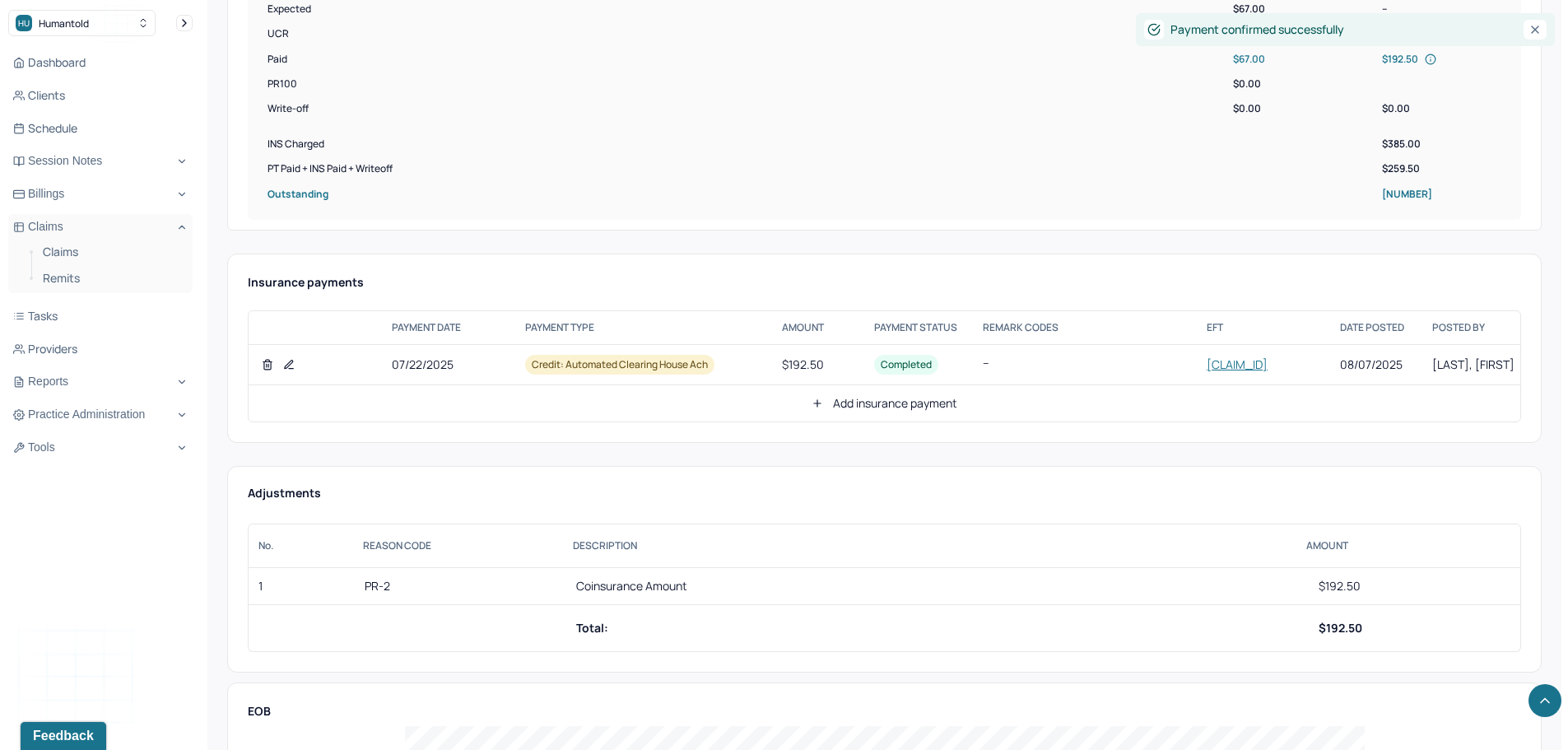 scroll, scrollTop: 741, scrollLeft: 0, axis: vertical 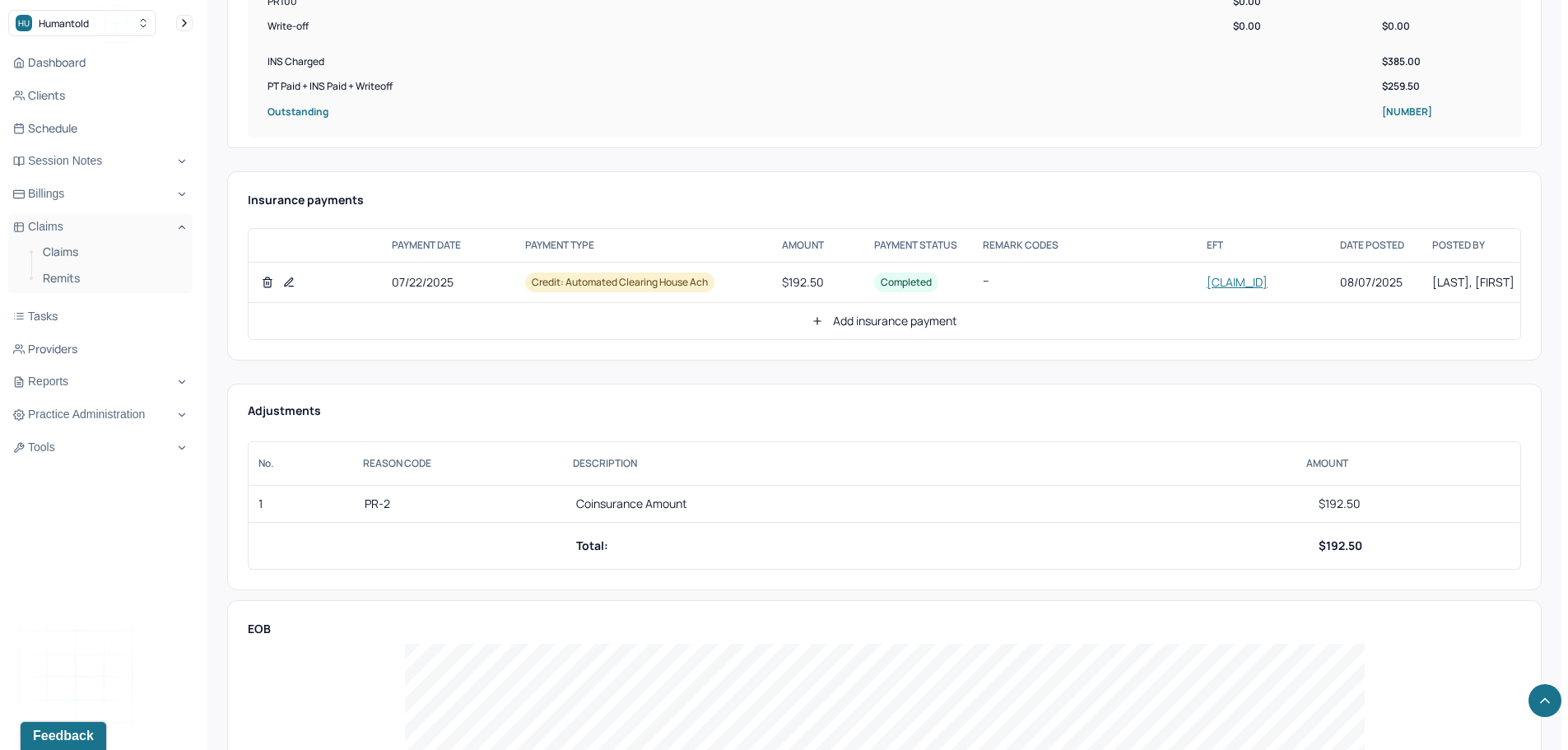 click 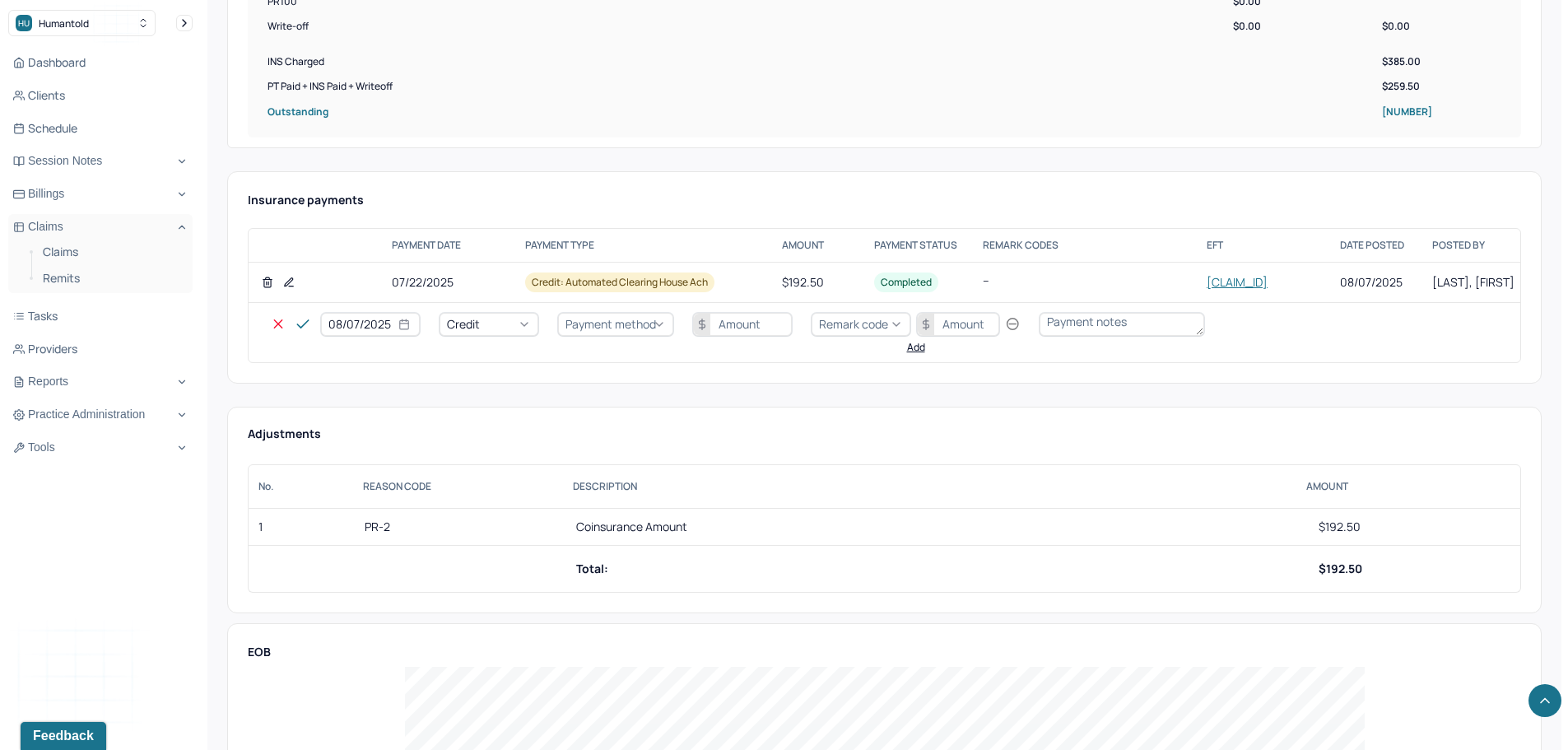 click on "Credit" at bounding box center [489, 324] 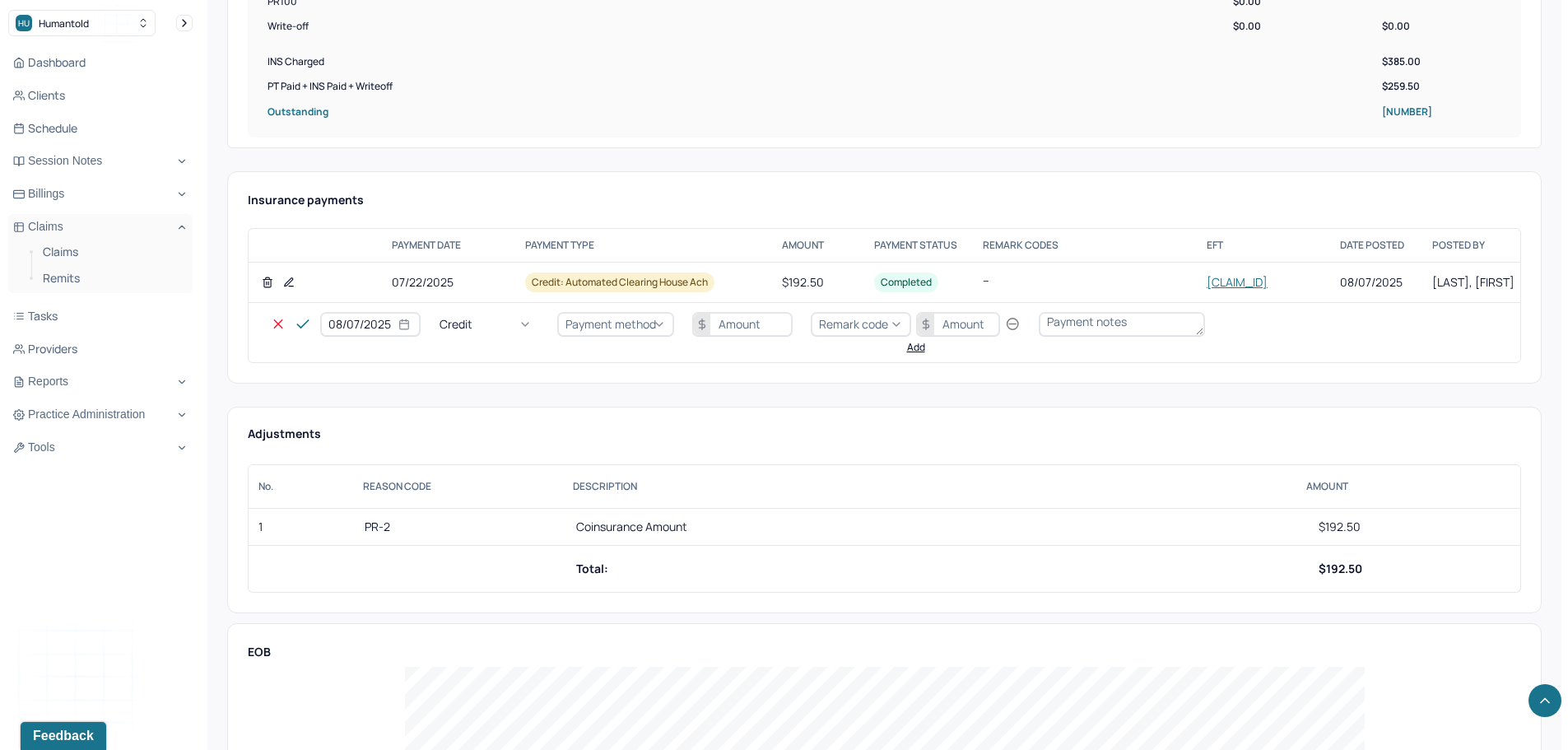 click on "Write off" at bounding box center [49, 2390] 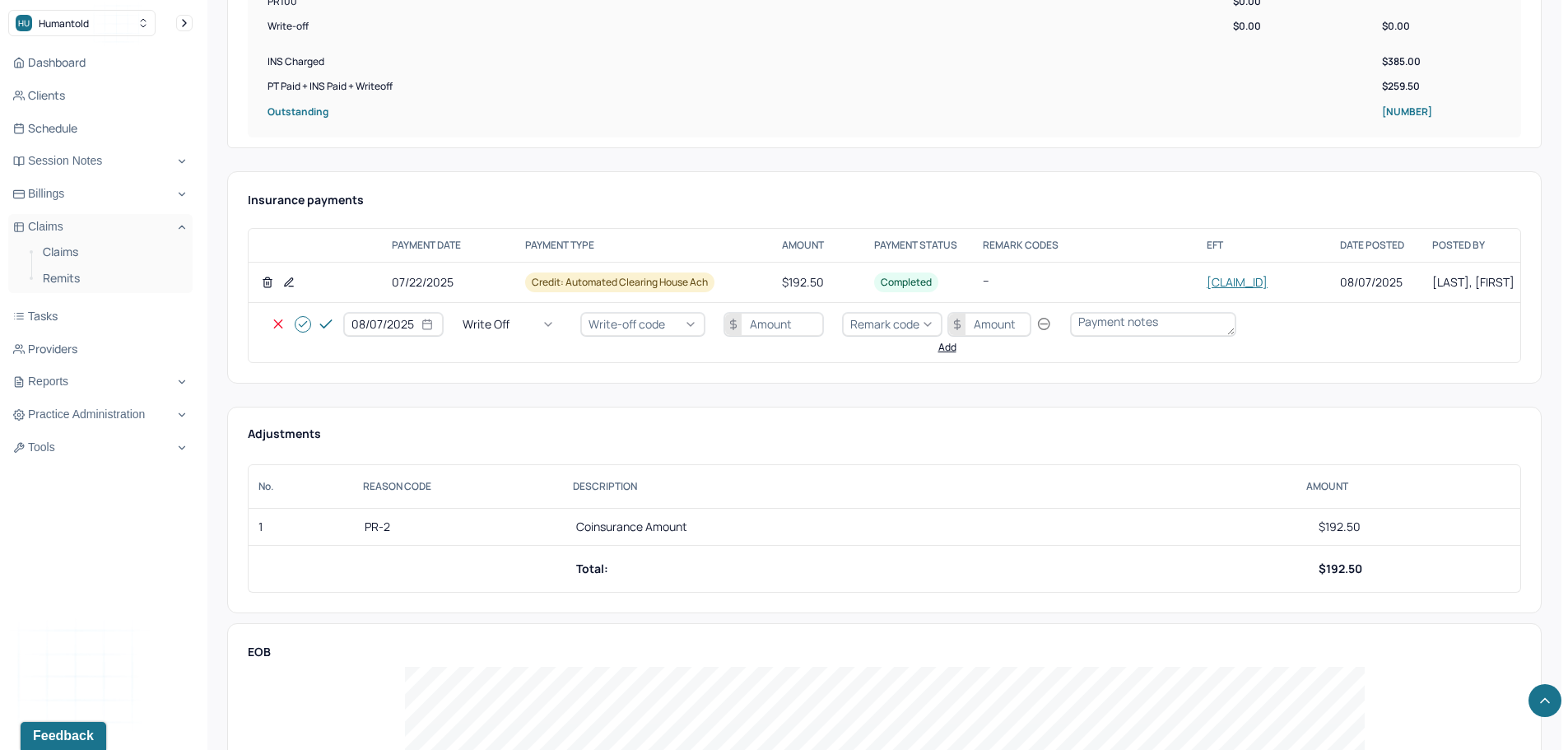 click on "Write-off code" at bounding box center [626, 324] 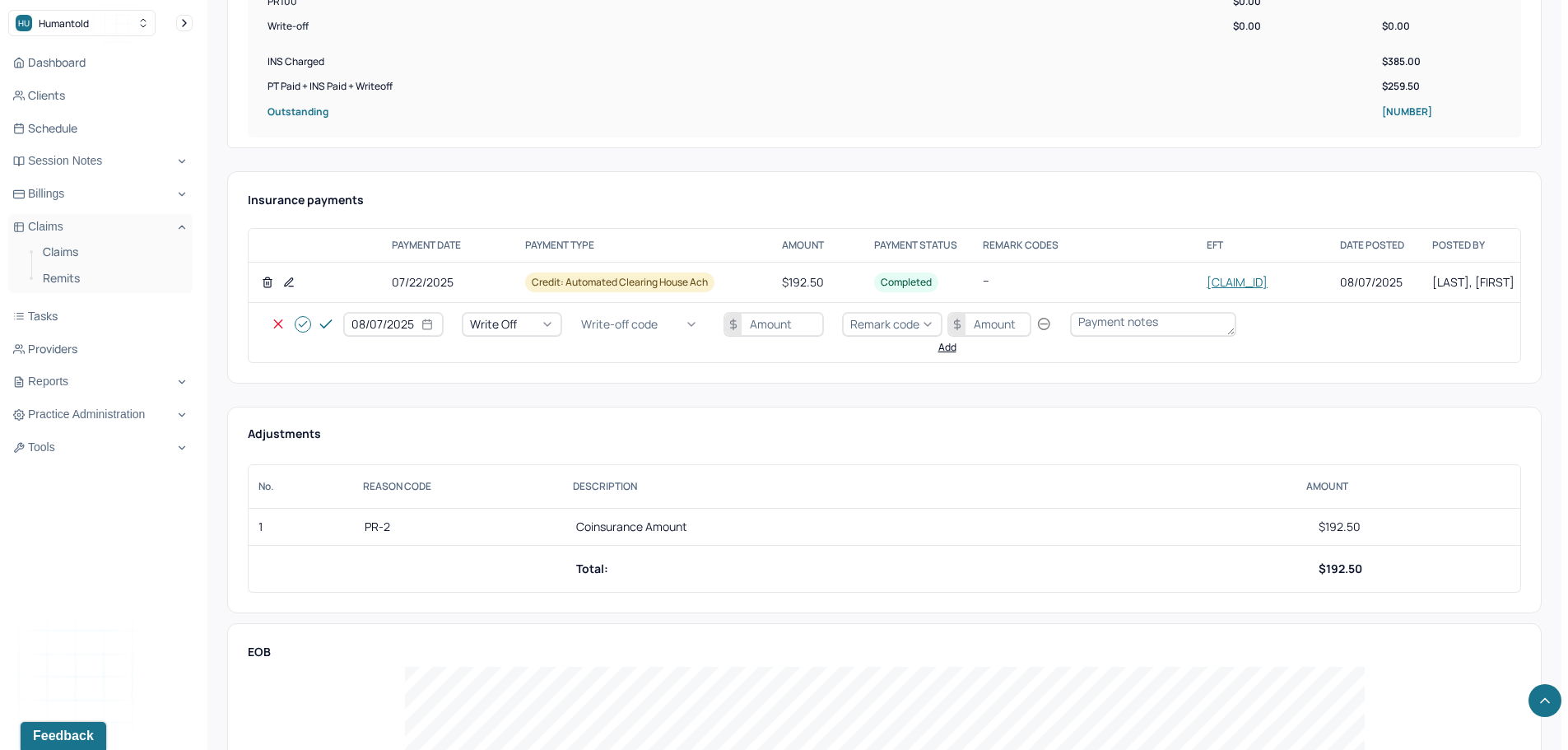 drag, startPoint x: 637, startPoint y: 414, endPoint x: 671, endPoint y: 394, distance: 39.446166 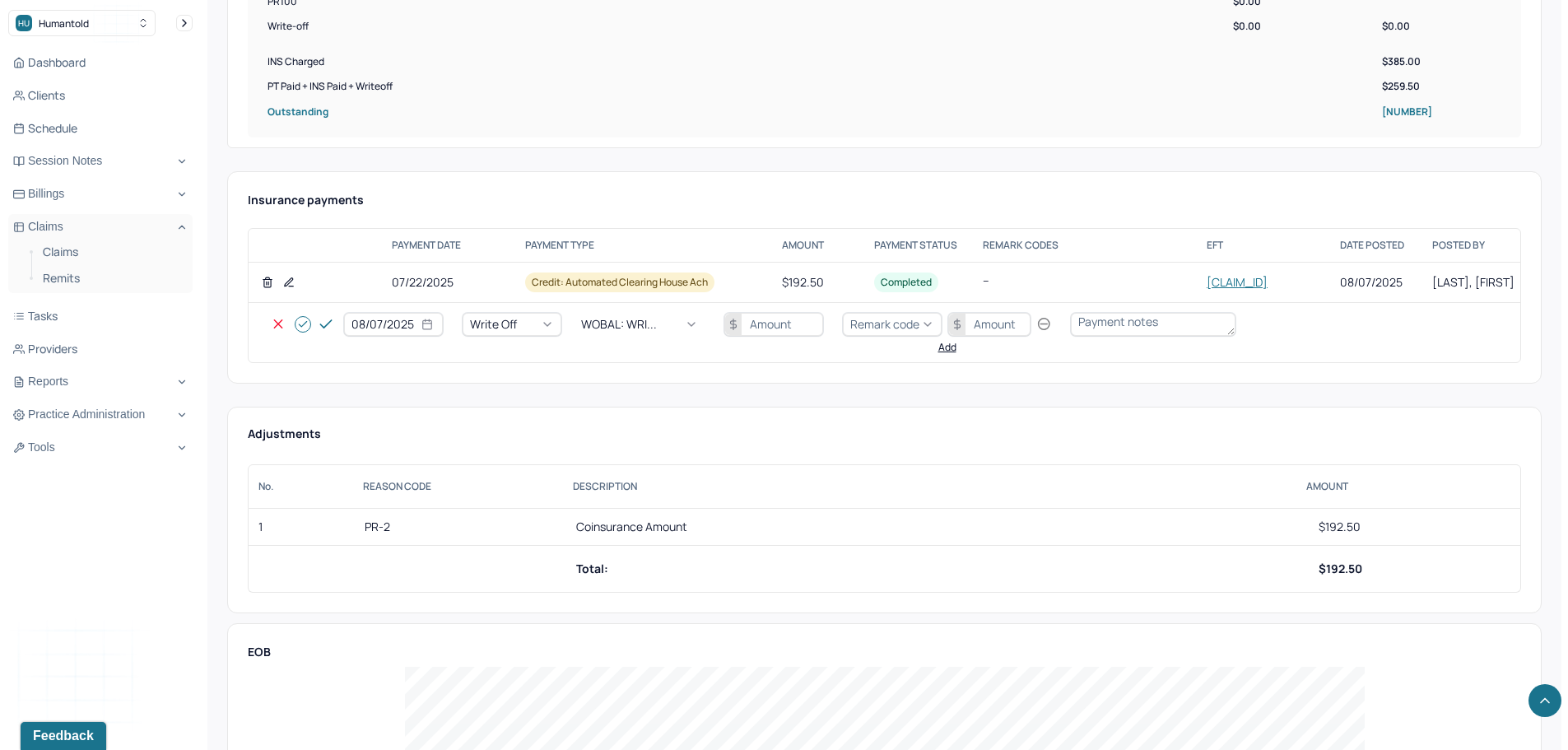 click at bounding box center (774, 324) 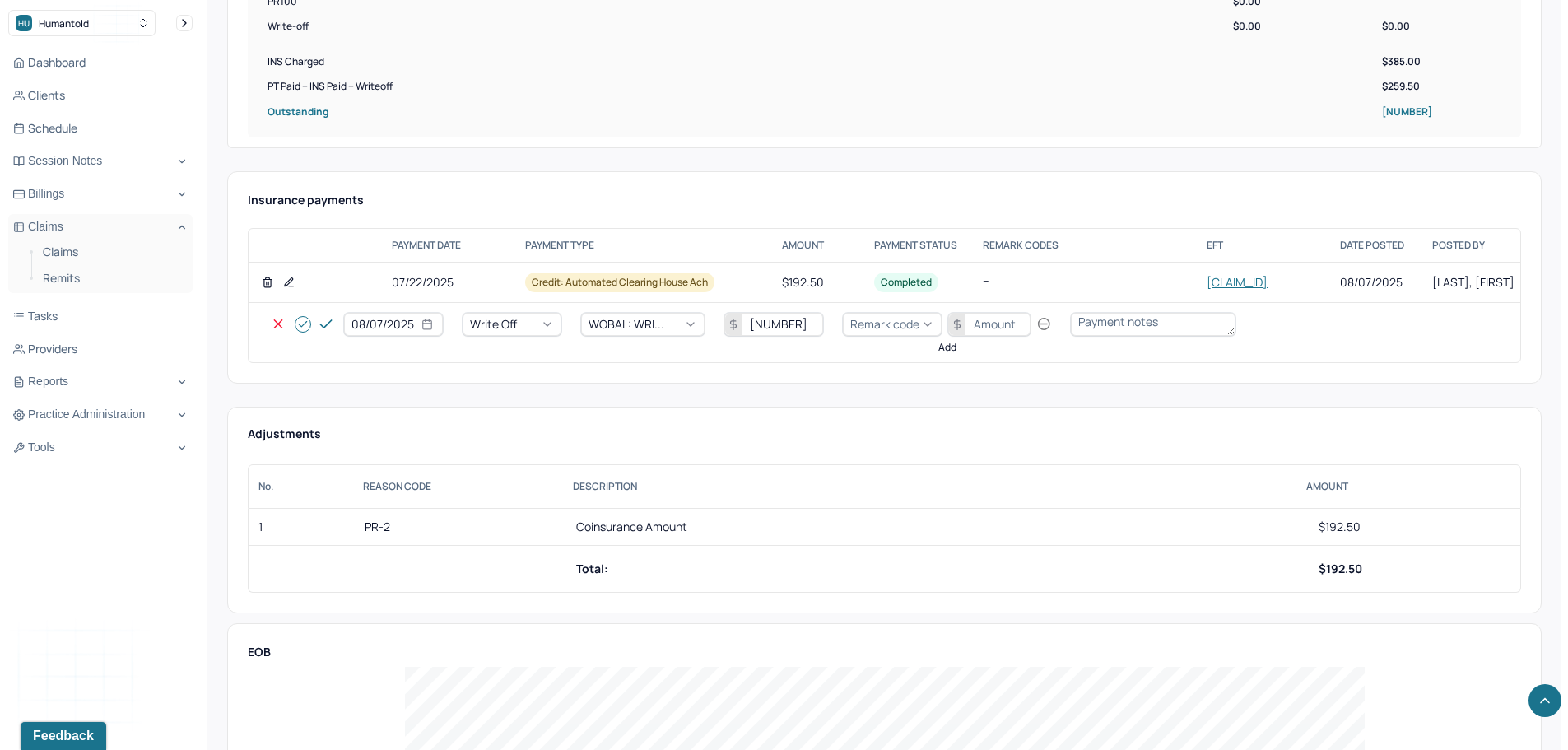 type on "[NUMBER]" 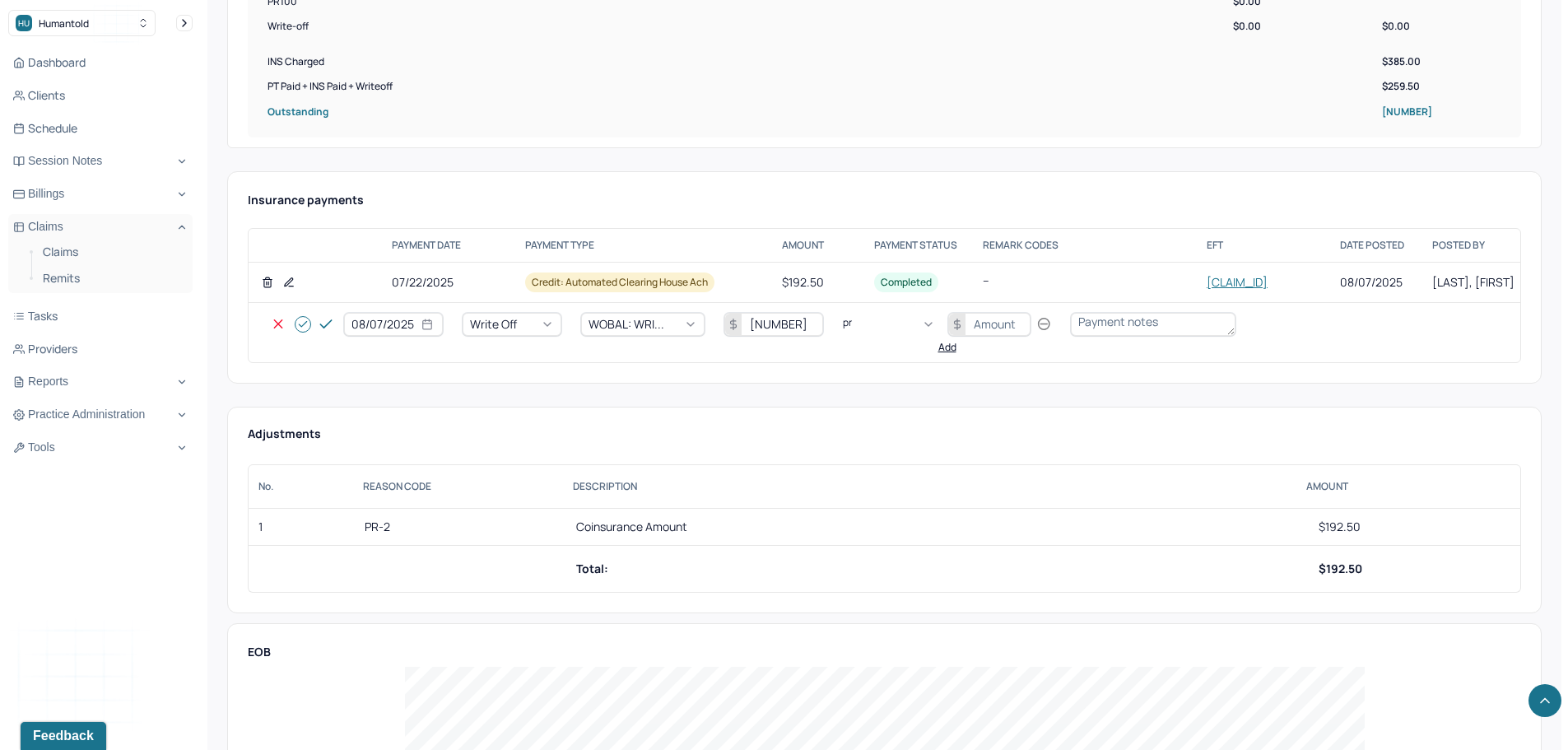 type on "pr2" 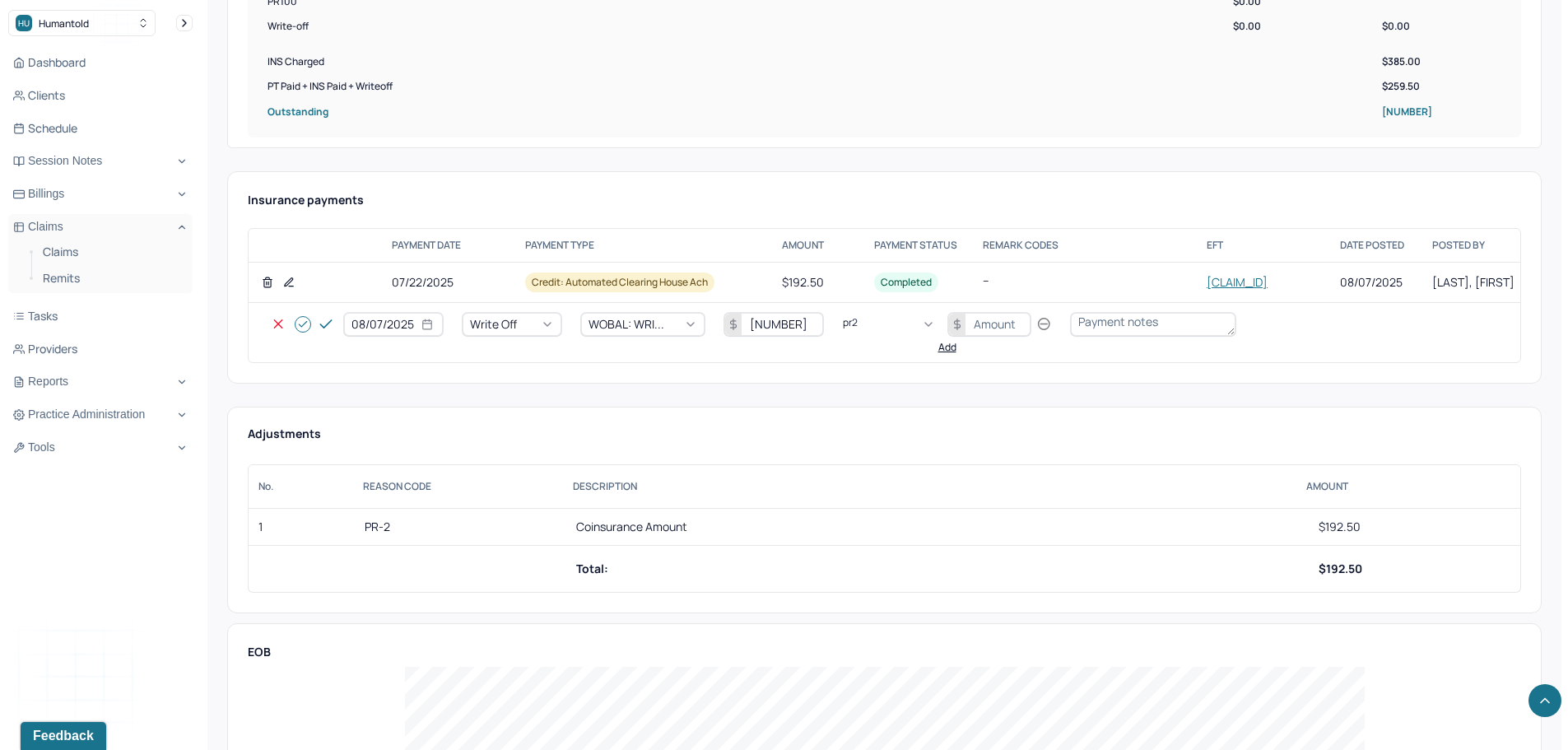 type 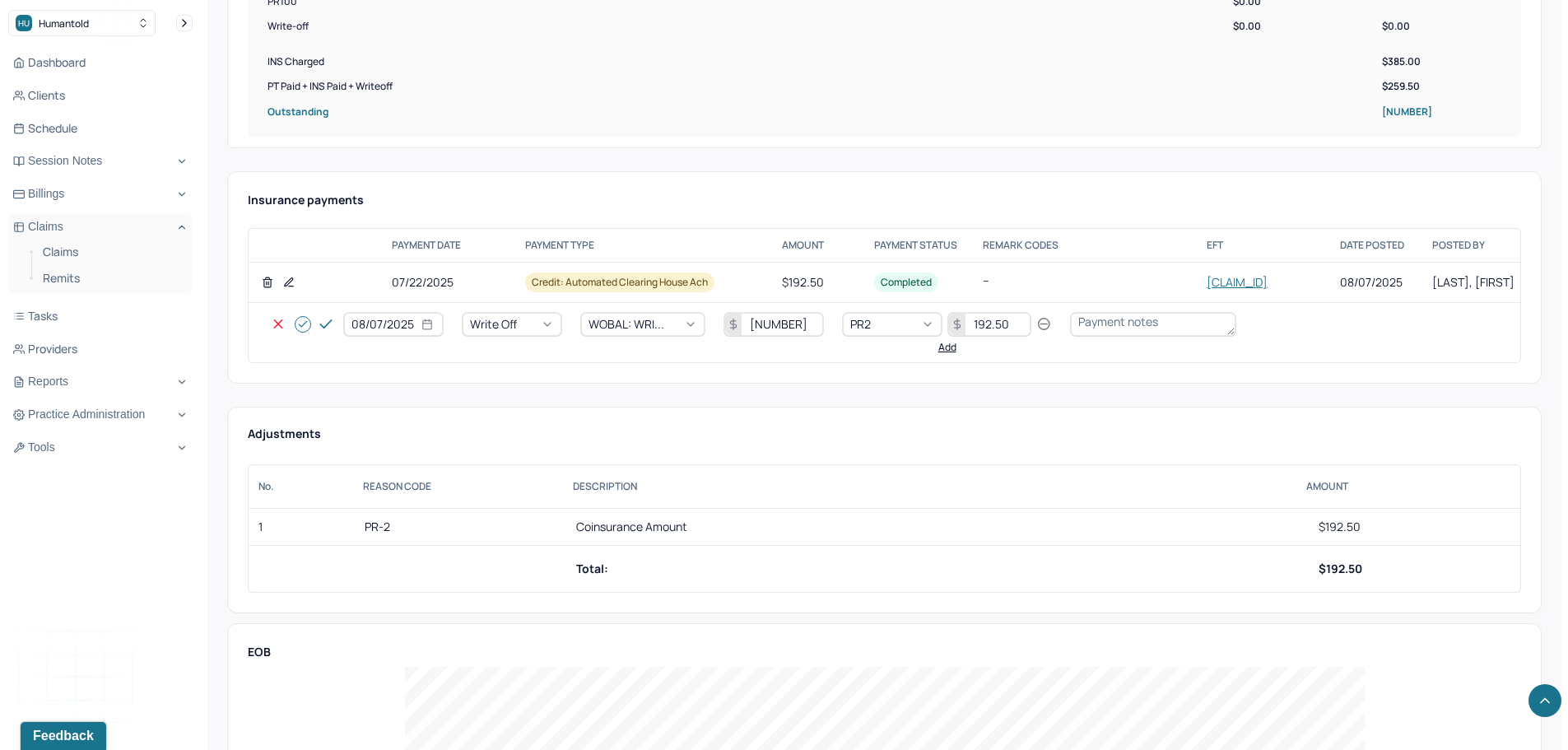 type on "192.50" 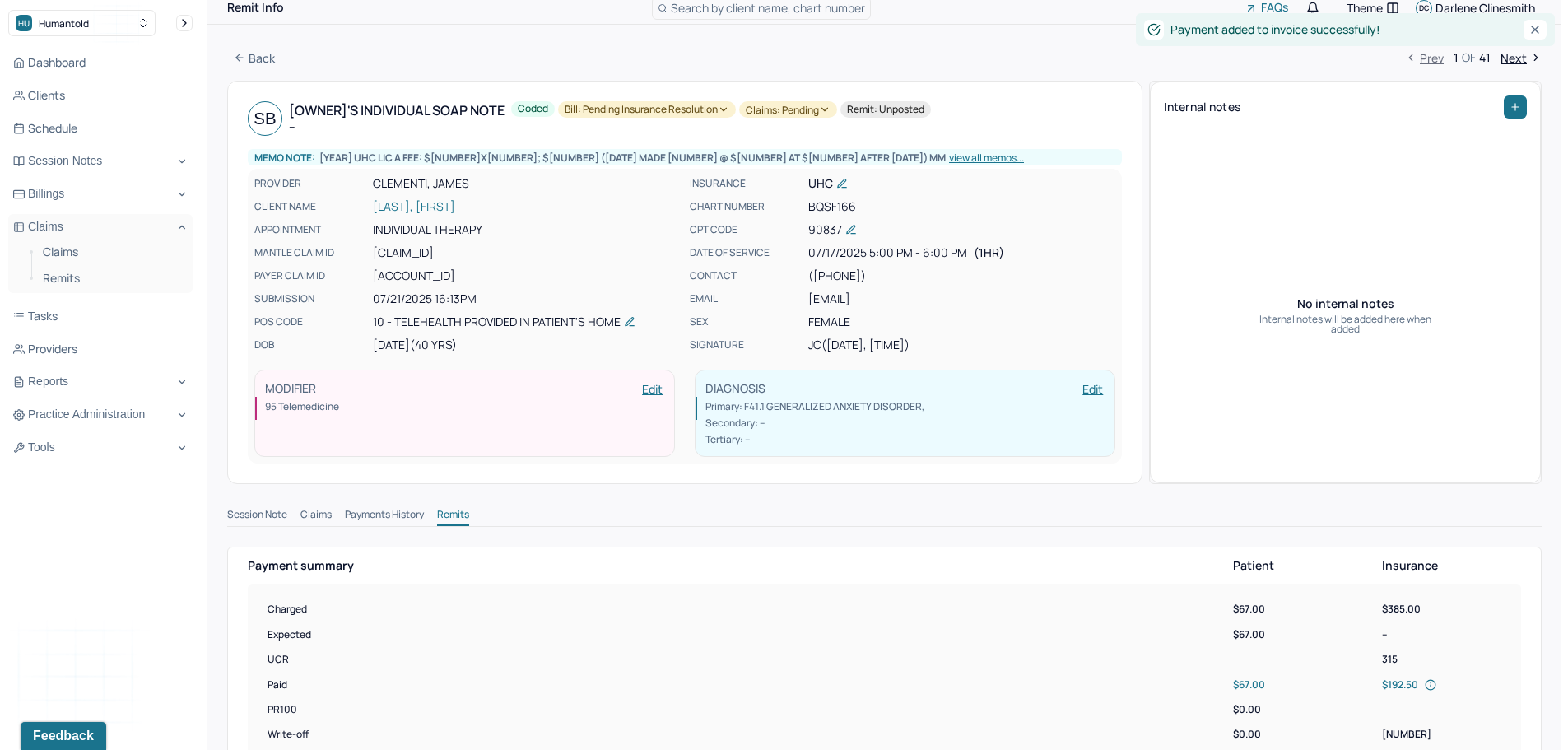 scroll, scrollTop: 0, scrollLeft: 0, axis: both 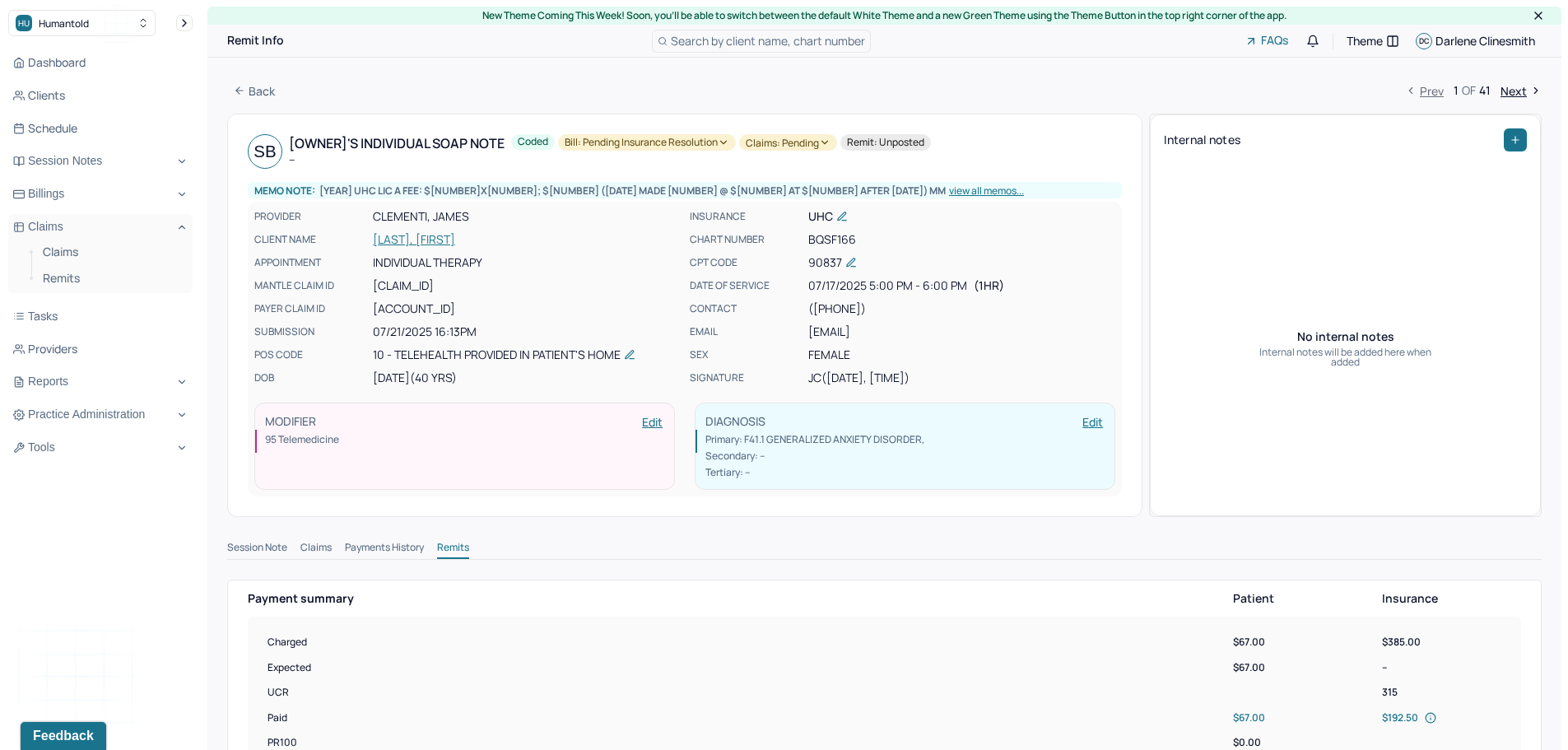 click on "Bill: Pending Insurance Resolution" at bounding box center [647, 142] 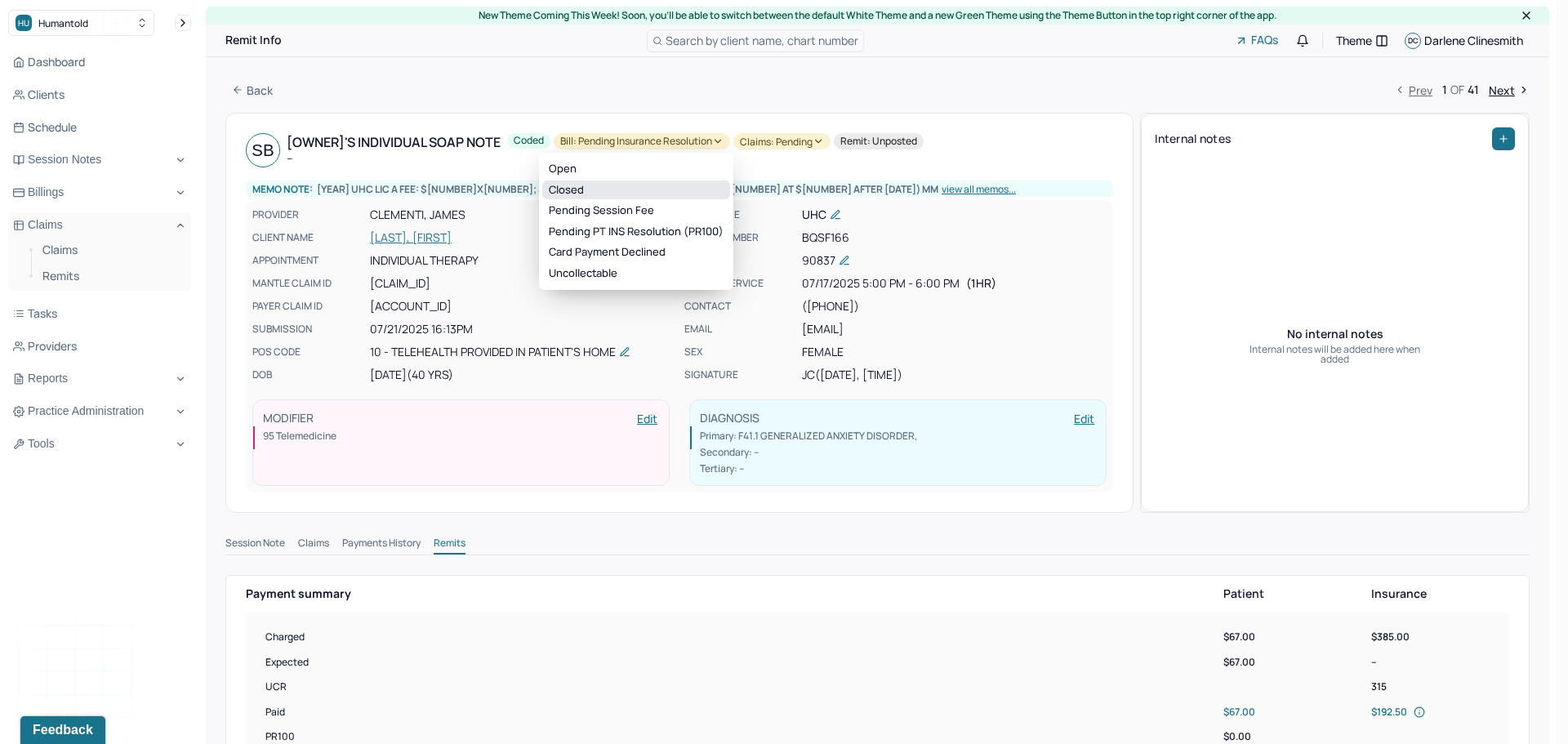 click on "Closed" at bounding box center [636, 190] 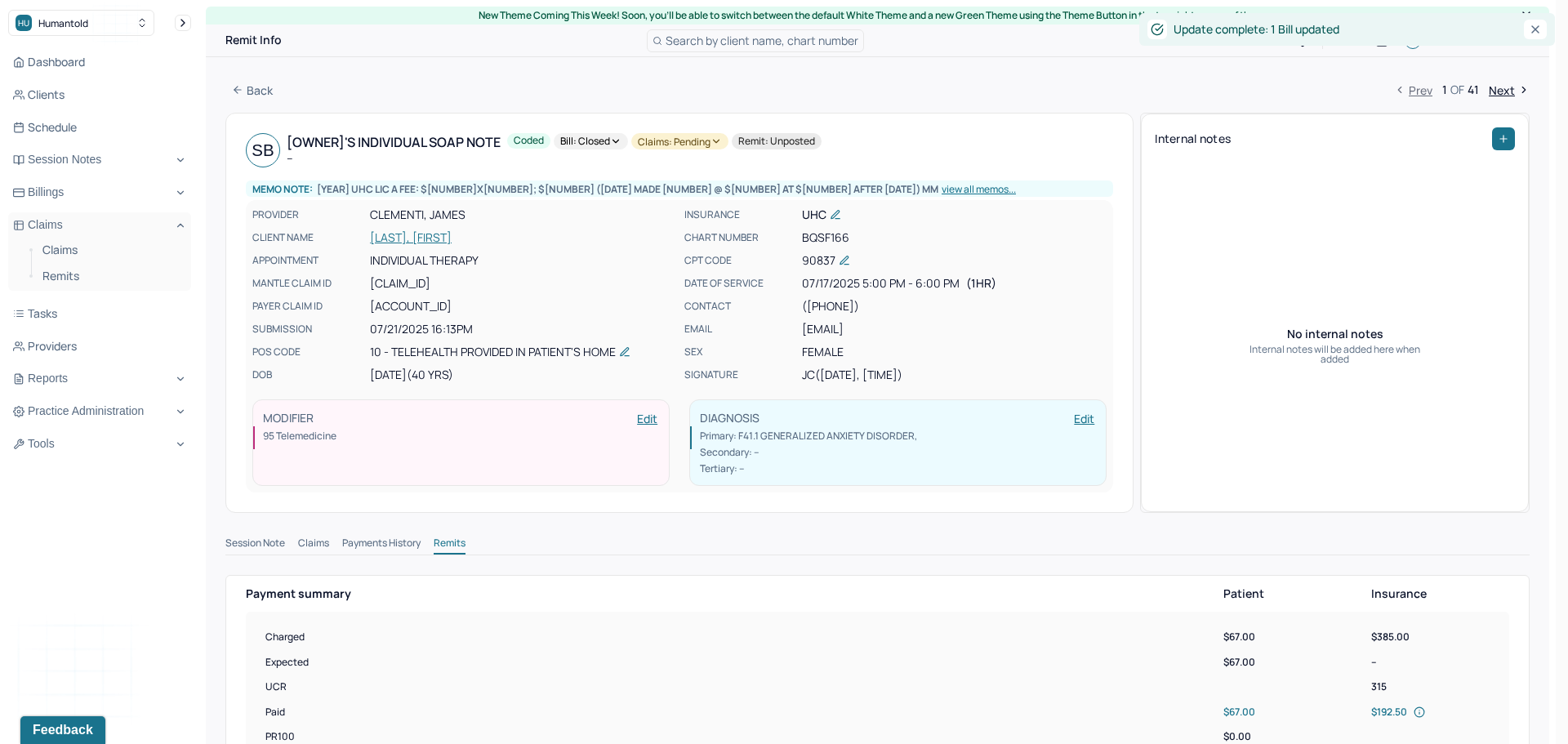 click on "Claims: pending" at bounding box center (679, 141) 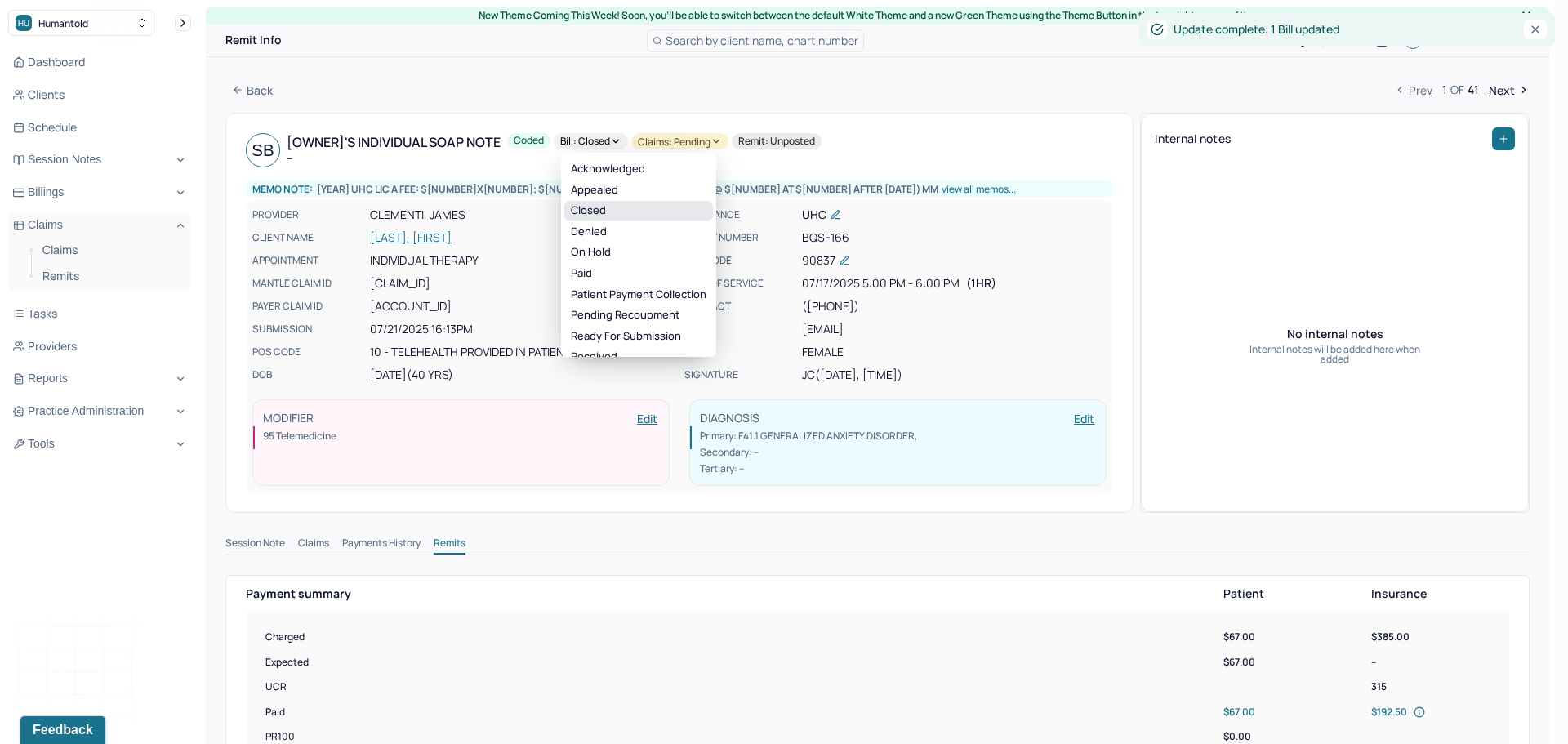 click on "Closed" at bounding box center [639, 211] 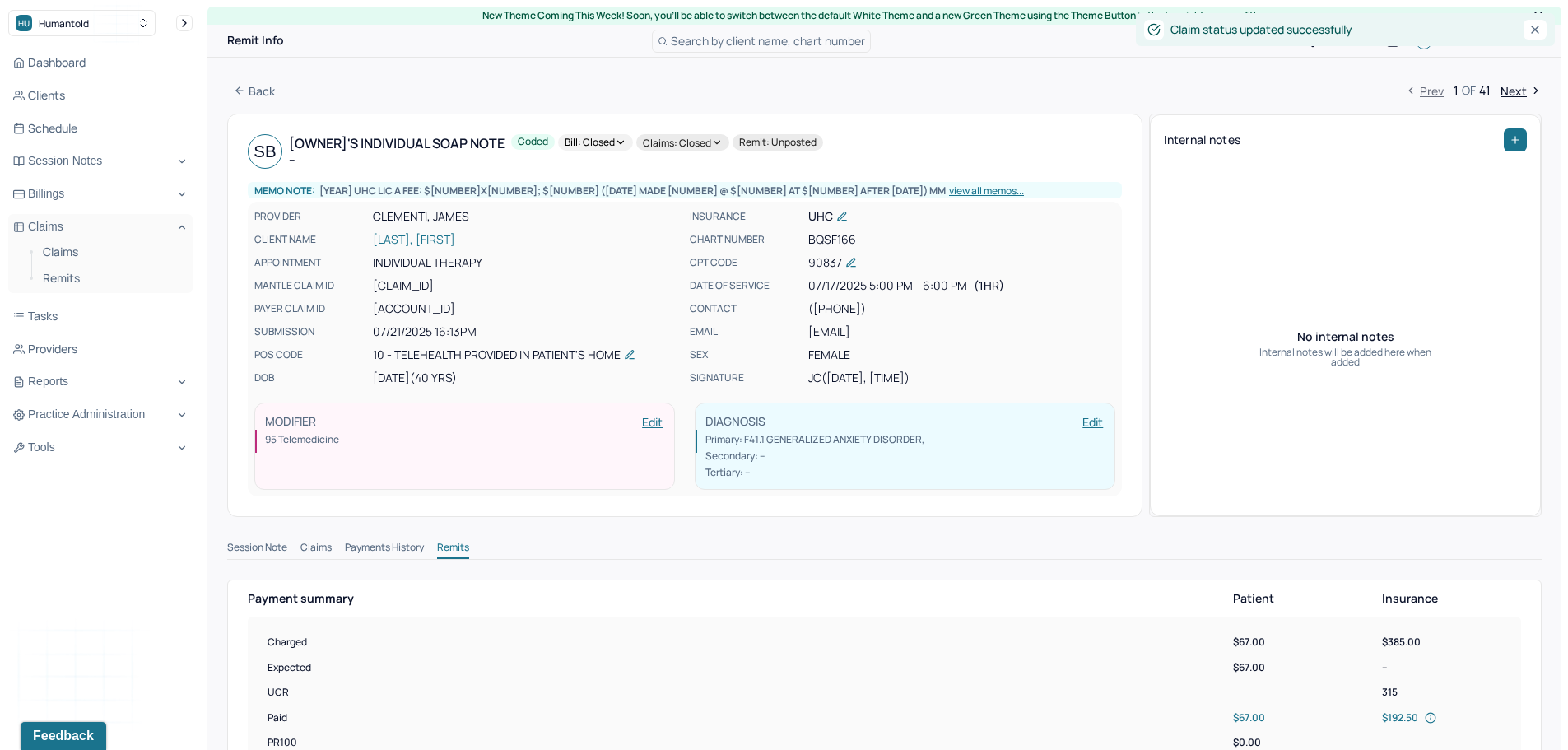 click on "Back Prev [NUMBER] OF [NUMBER] Next" at bounding box center [884, 91] 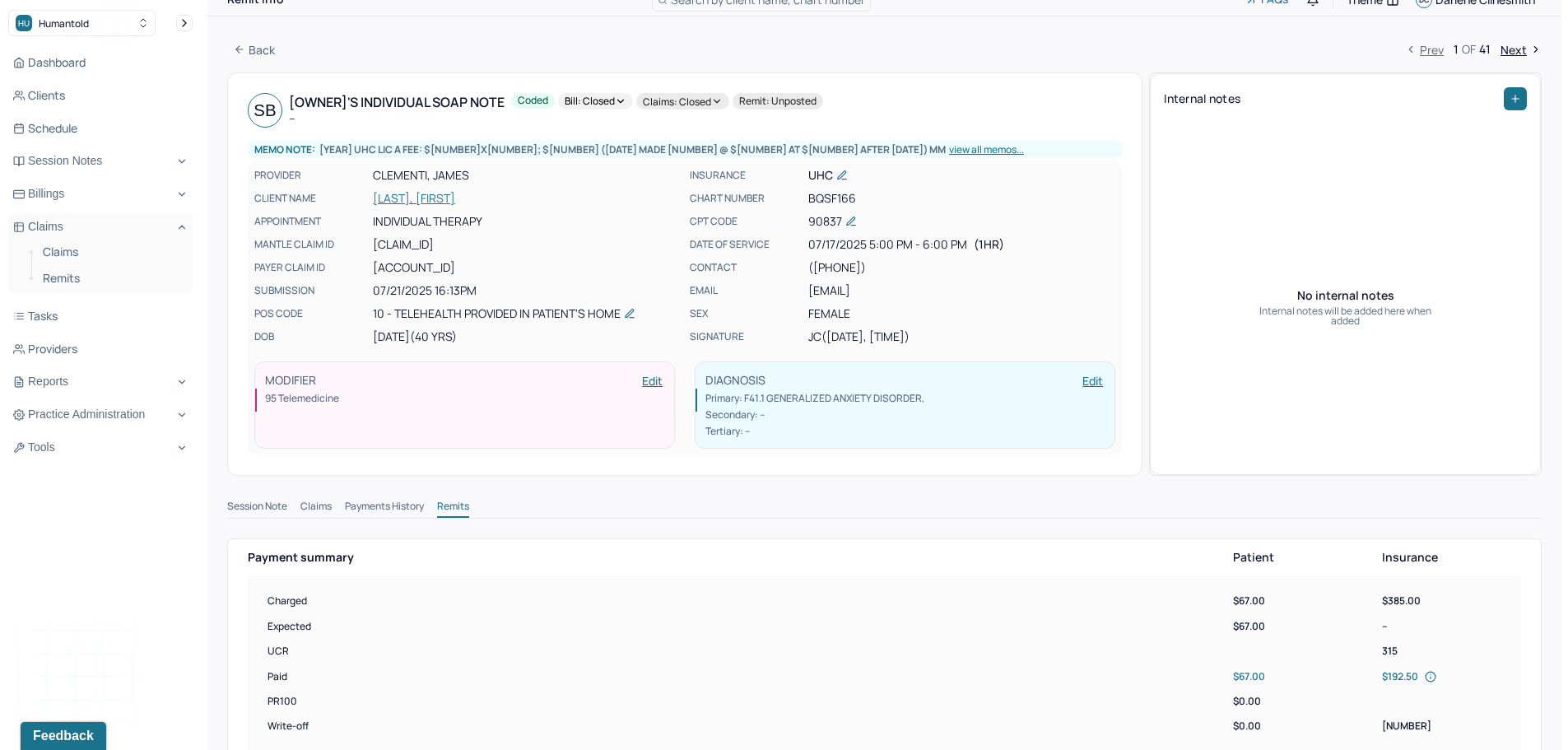 scroll, scrollTop: 0, scrollLeft: 0, axis: both 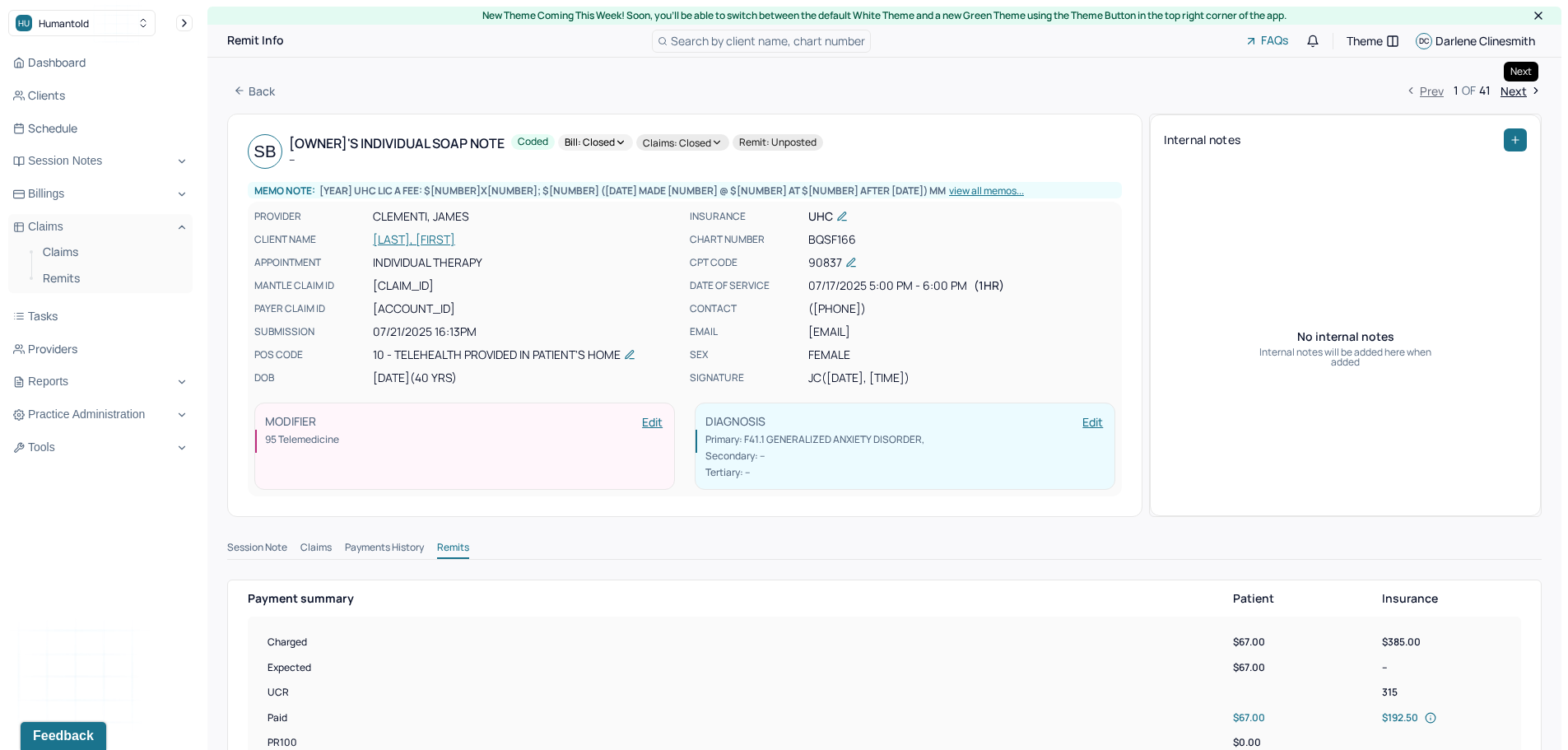 click on "Next" at bounding box center [1521, 91] 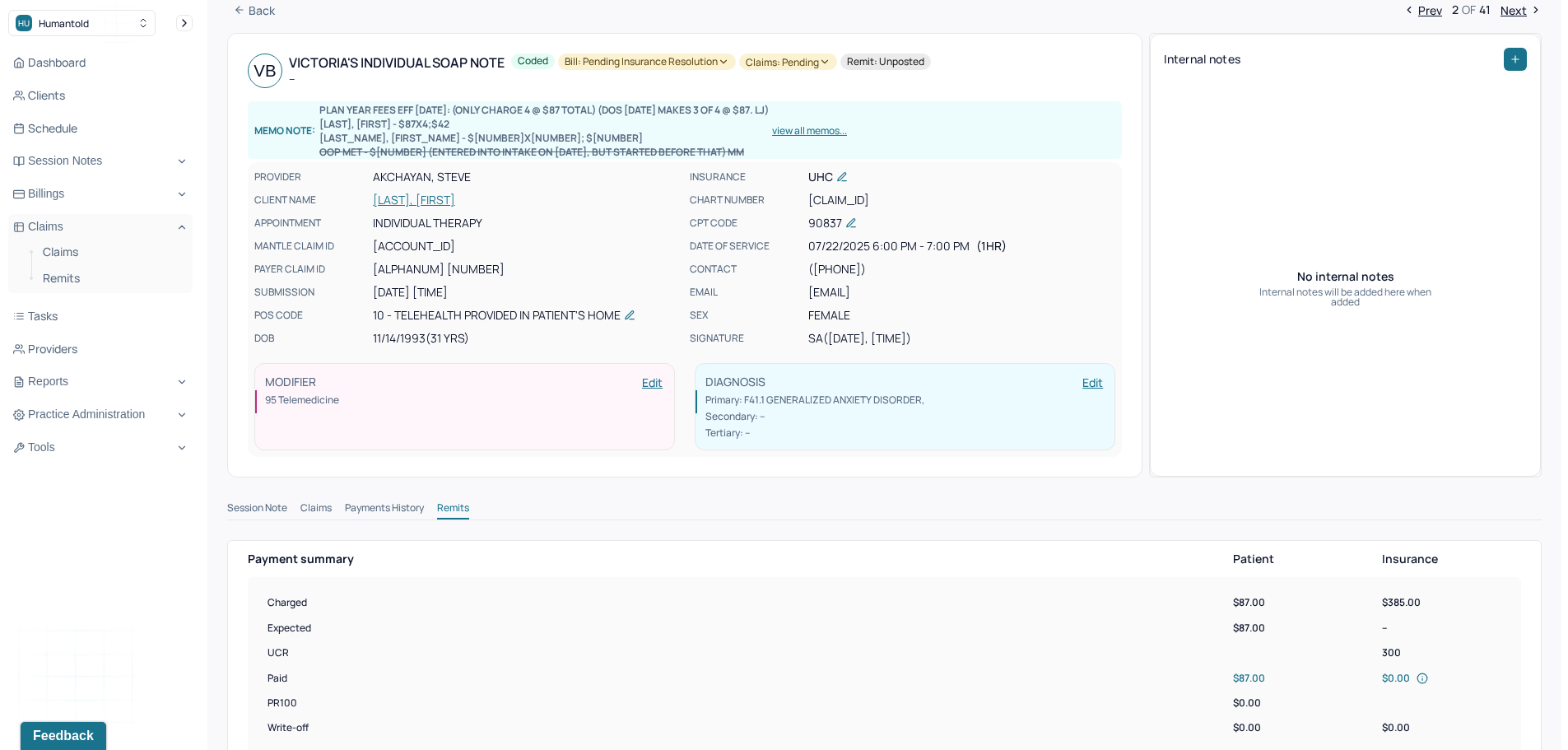 scroll, scrollTop: 0, scrollLeft: 0, axis: both 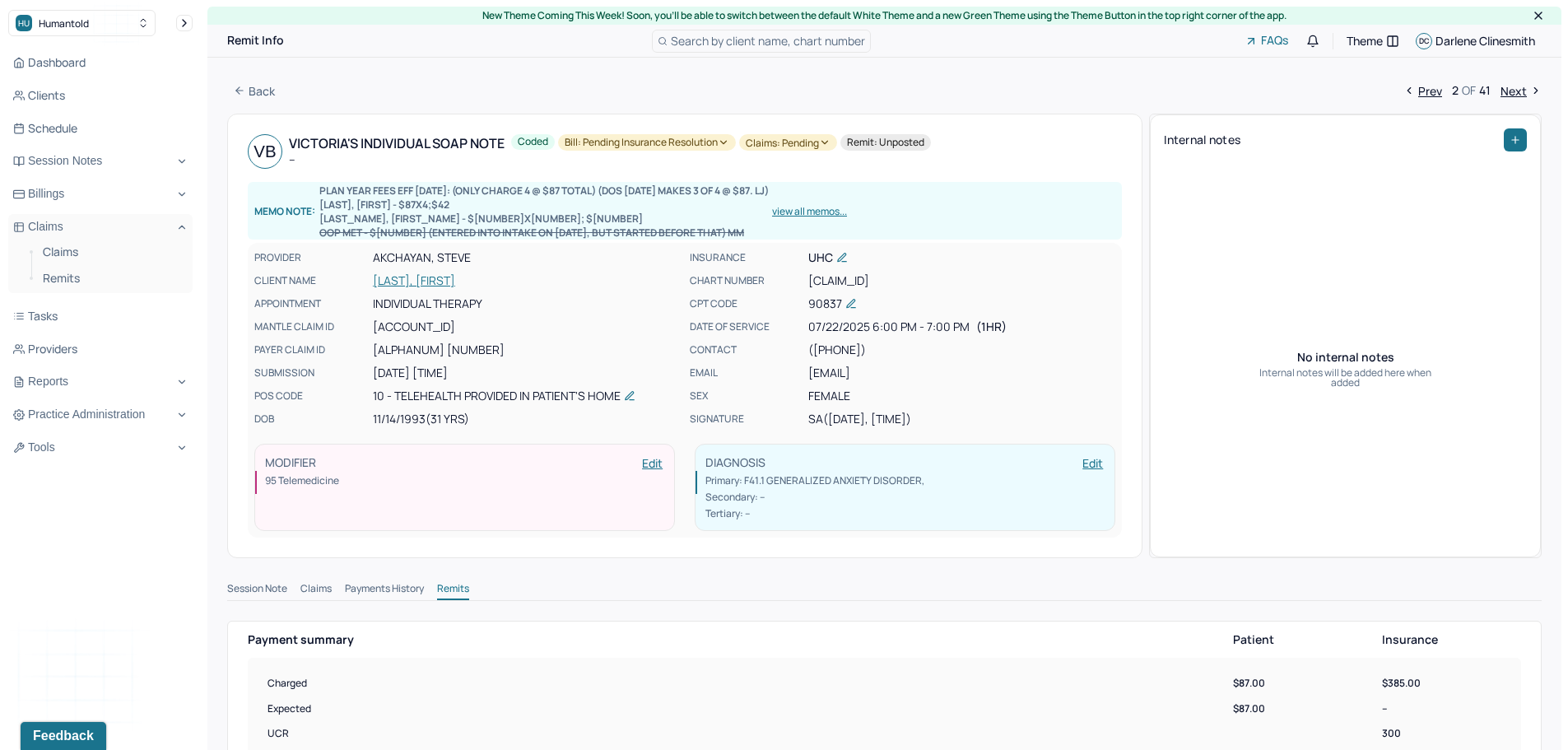 click on "[LAST], [FIRST]" at bounding box center [526, 281] 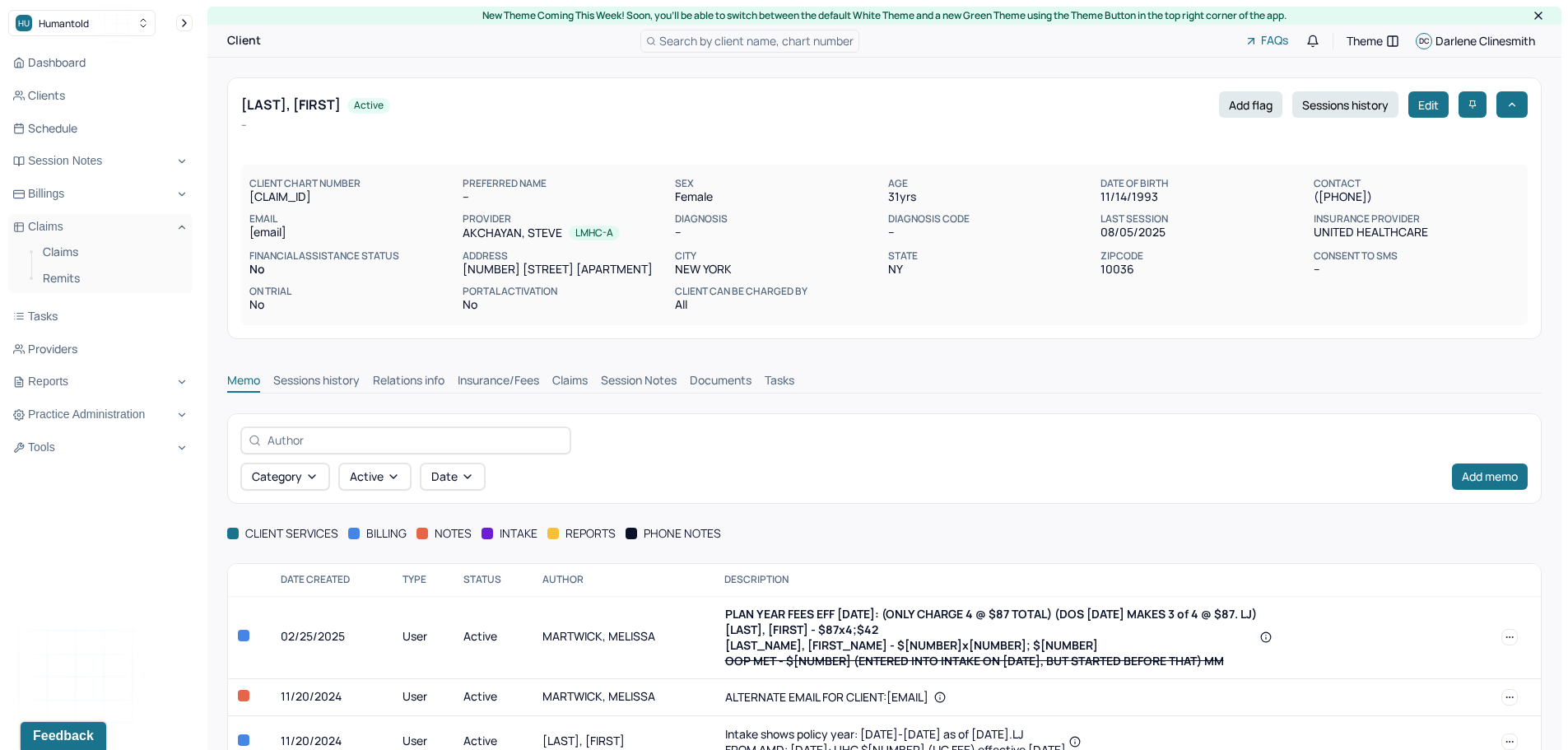 click on "Insurance/Fees" at bounding box center [498, 382] 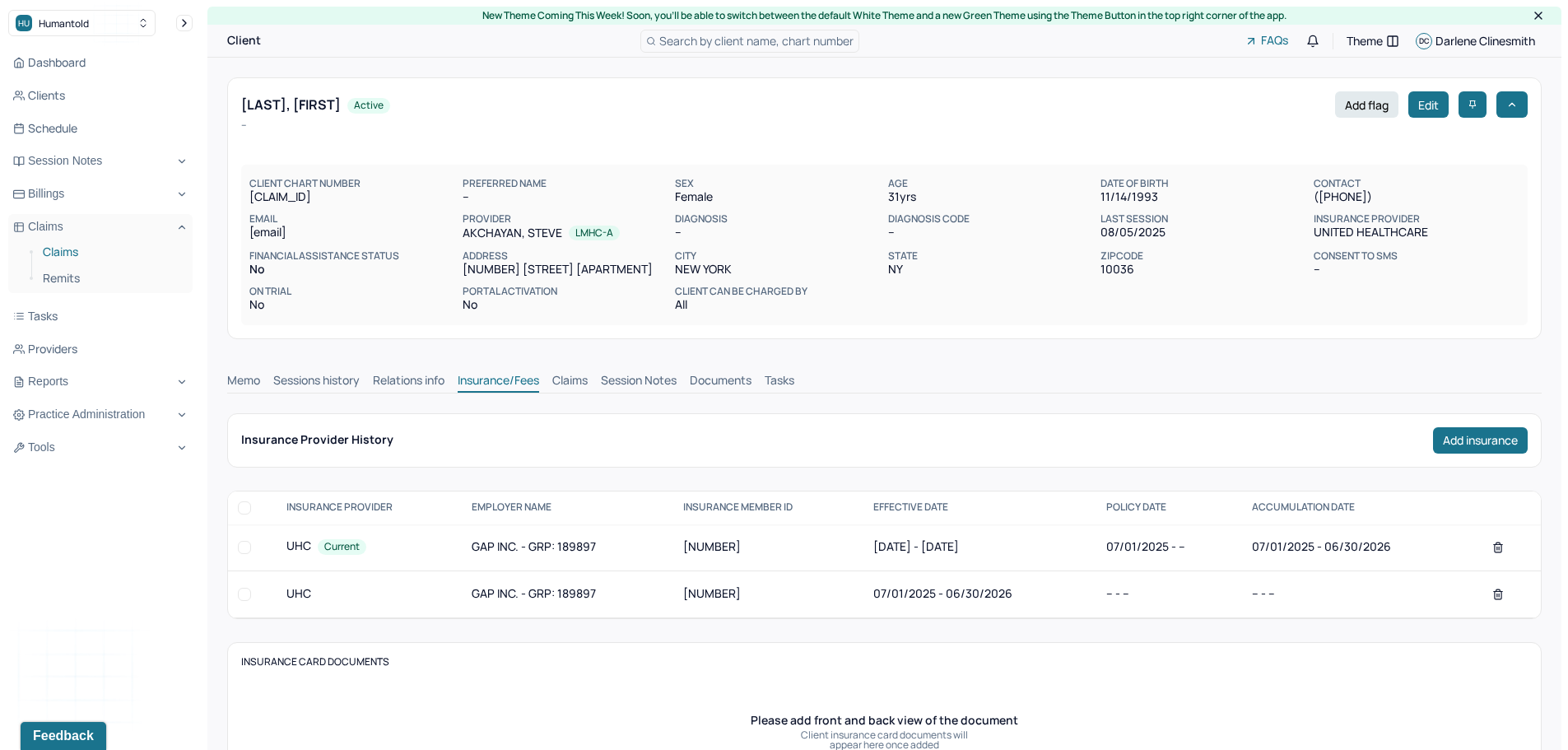 click on "Claims" at bounding box center [111, 252] 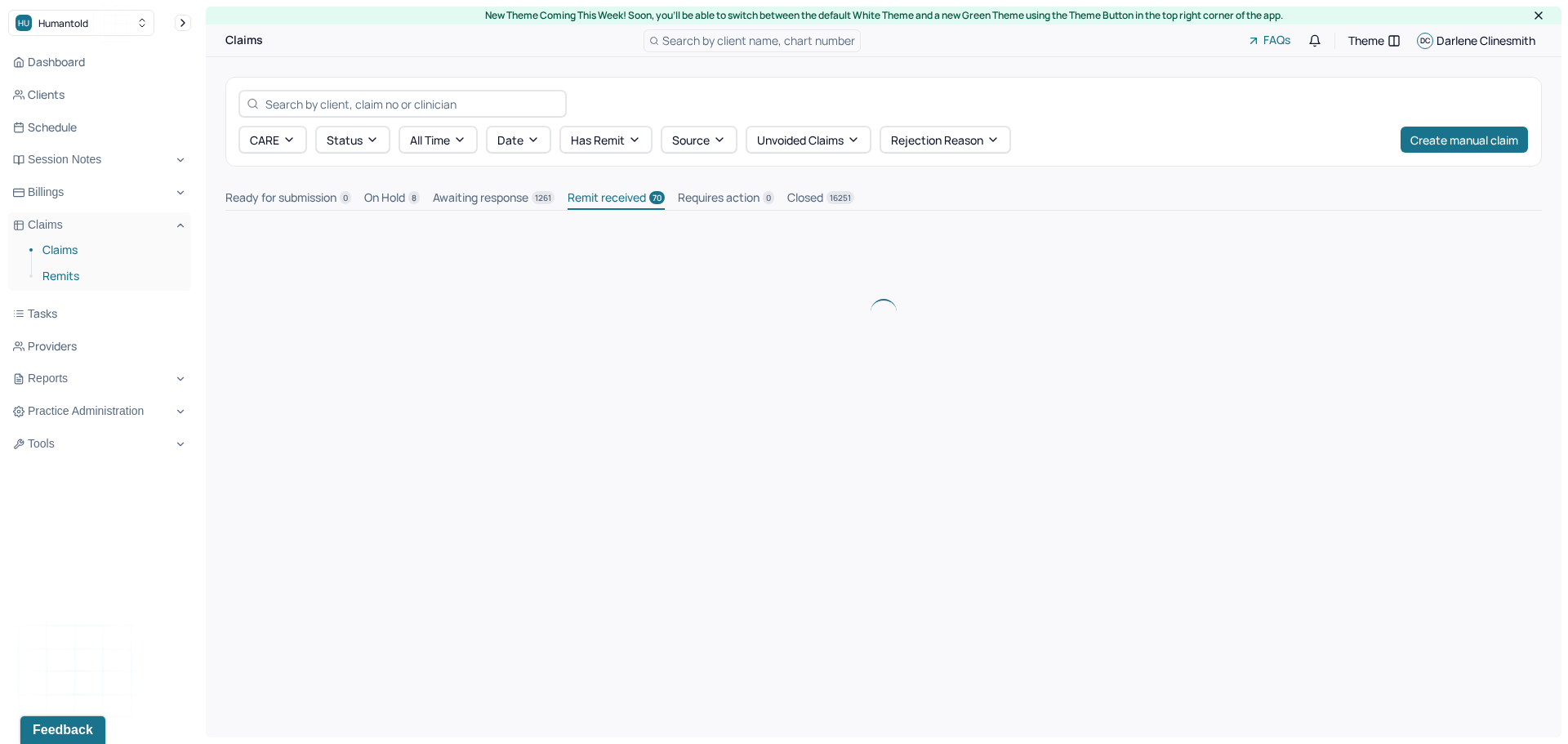 click on "Remits" at bounding box center (110, 276) 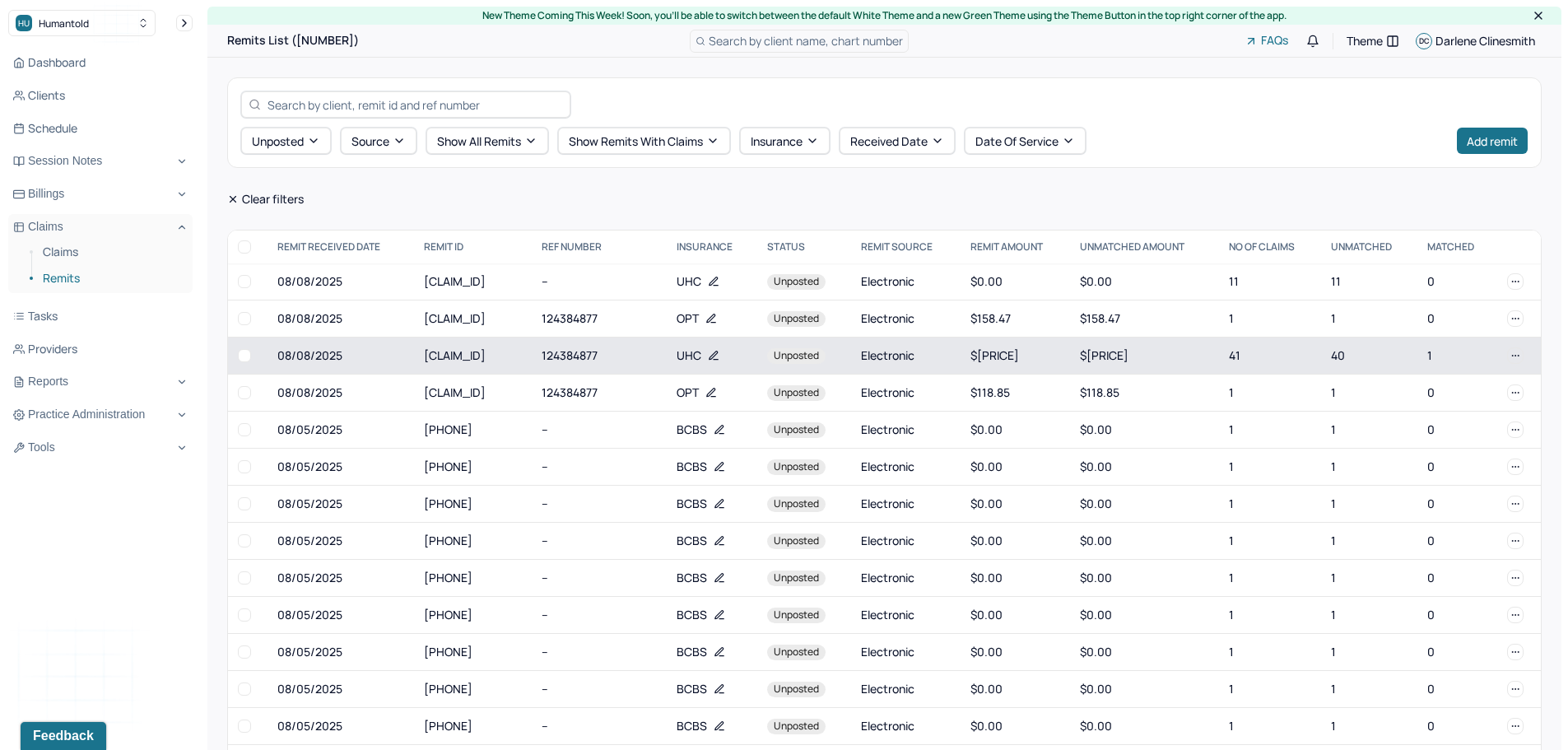 click on "124384877" at bounding box center [599, 356] 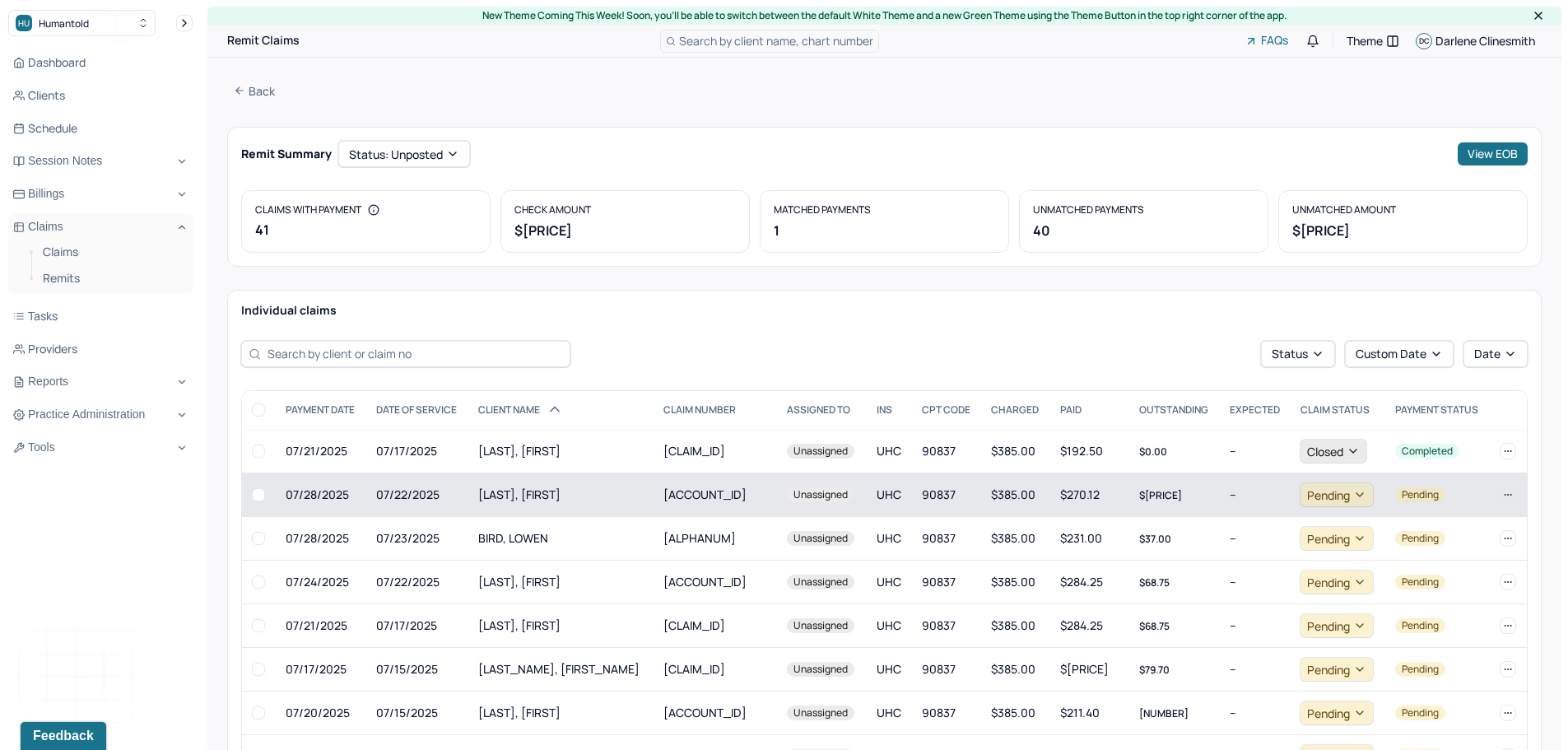 click on "[LAST], [FIRST]" at bounding box center (561, 495) 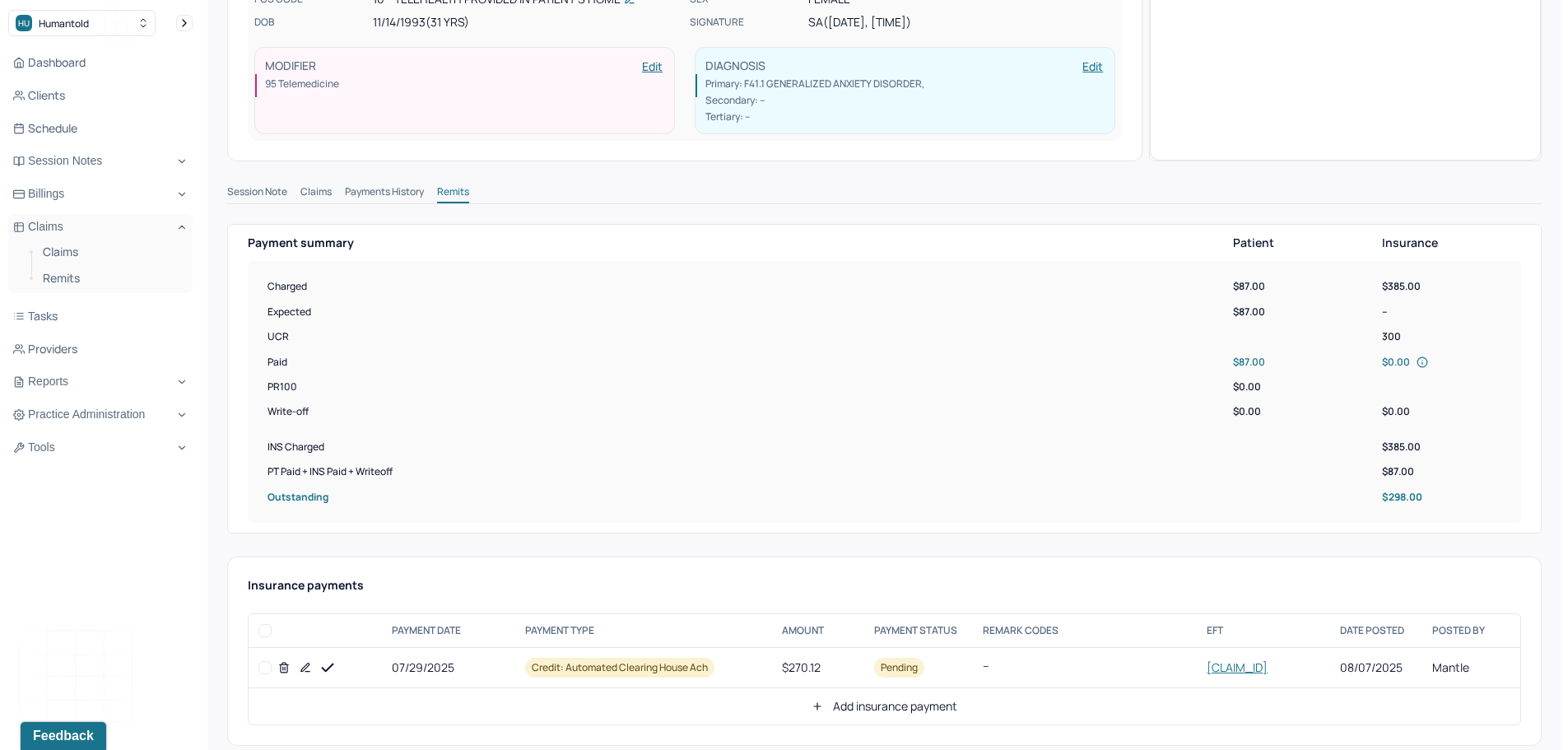 scroll, scrollTop: 659, scrollLeft: 0, axis: vertical 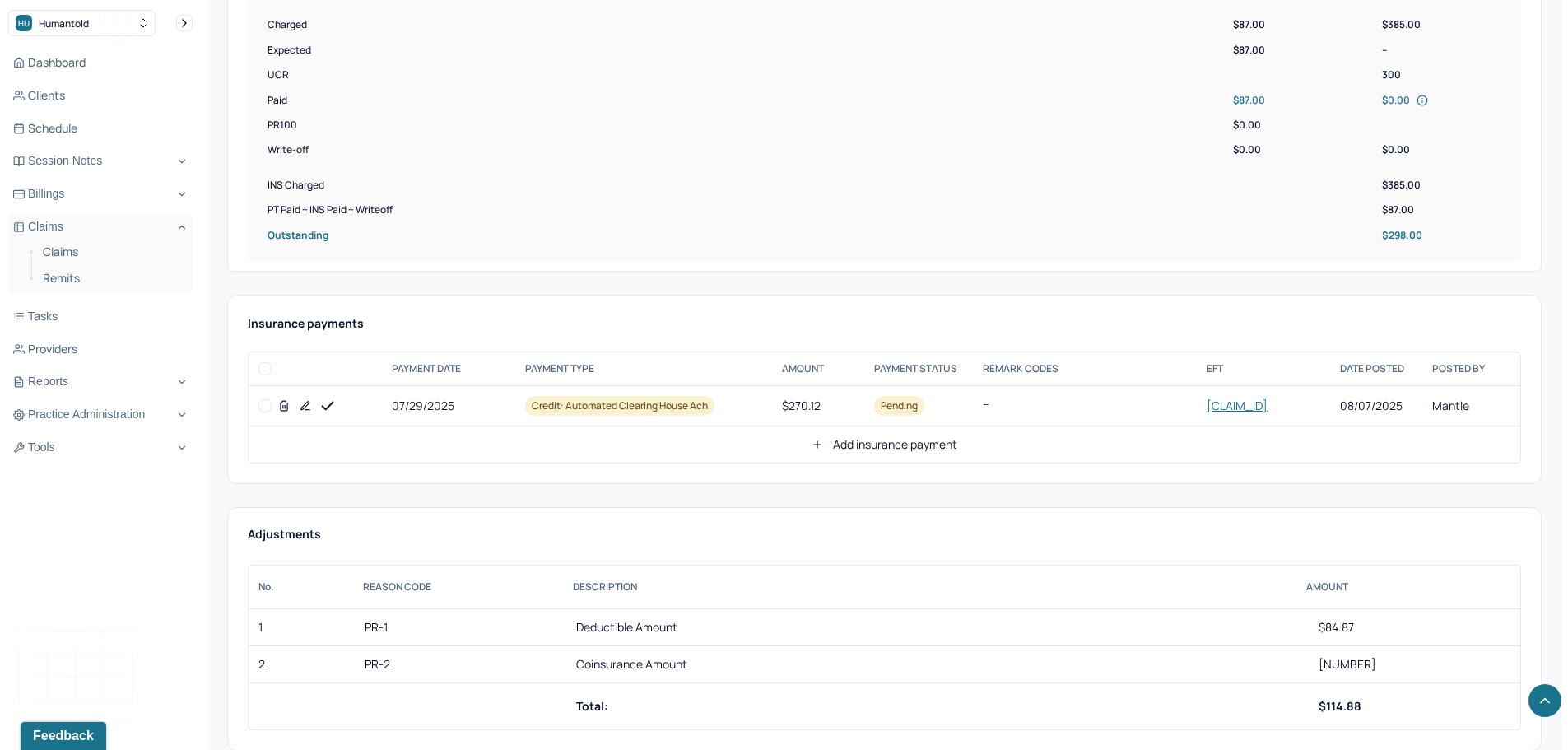 click at bounding box center (265, 406) 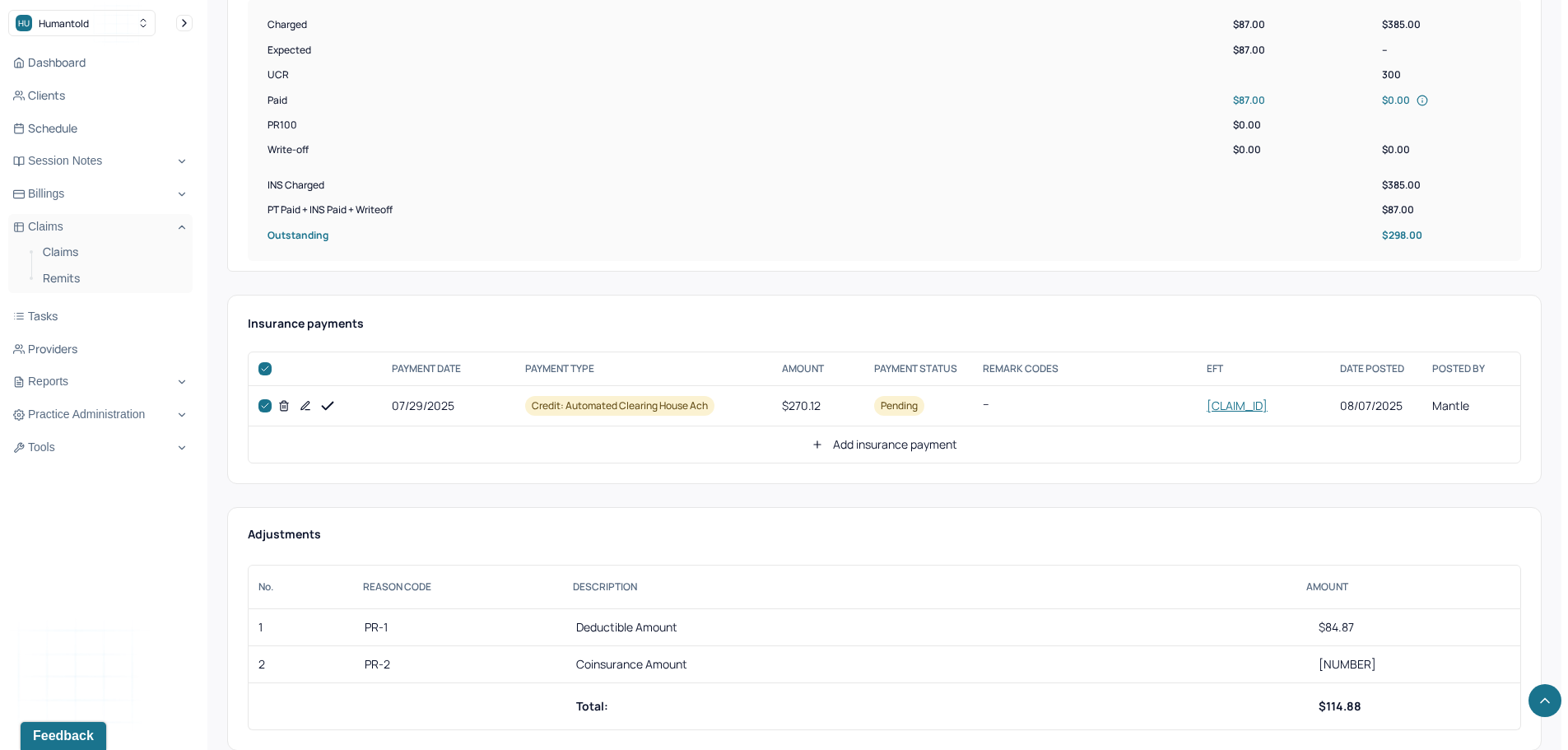 checkbox on "true" 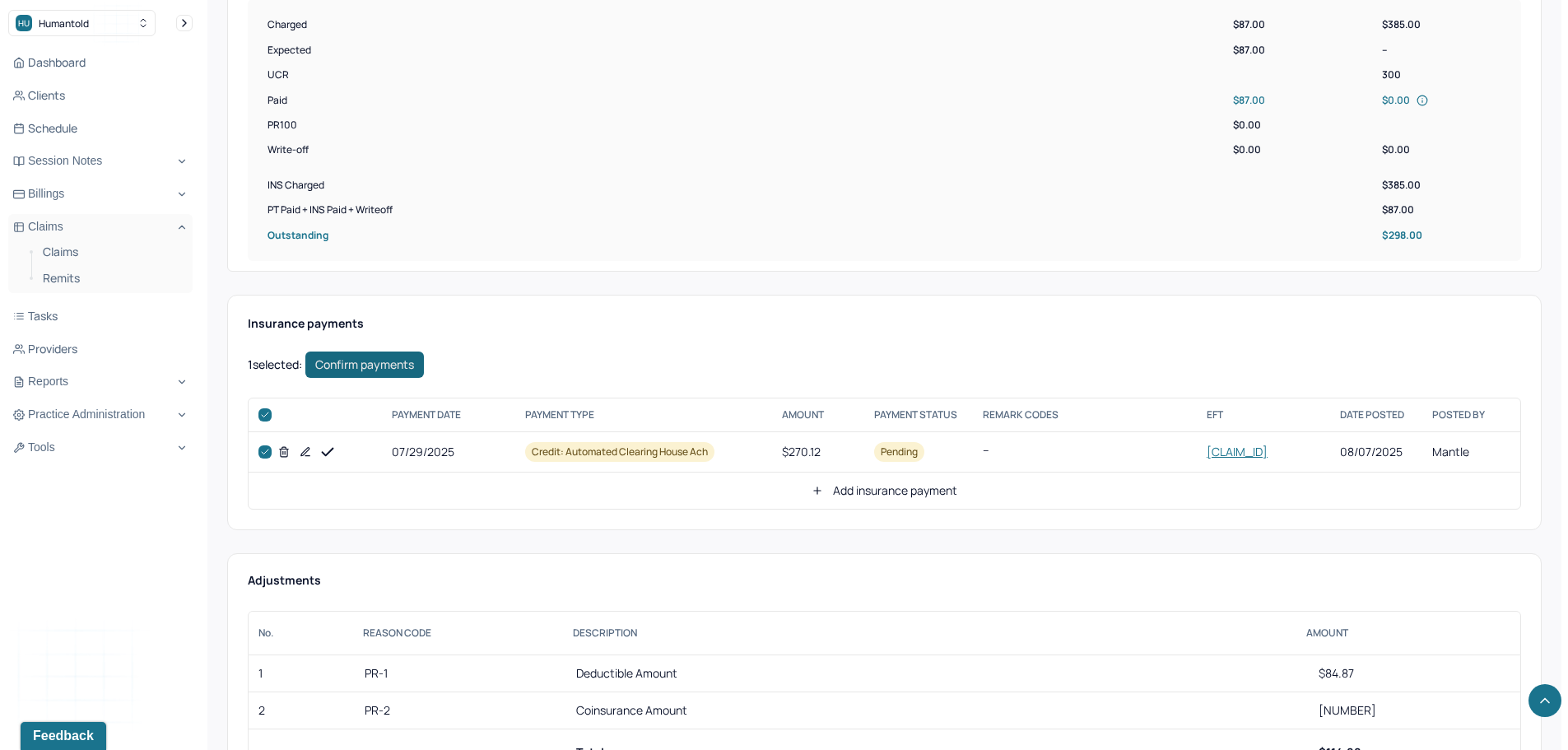 click on "Confirm payments" at bounding box center [365, 365] 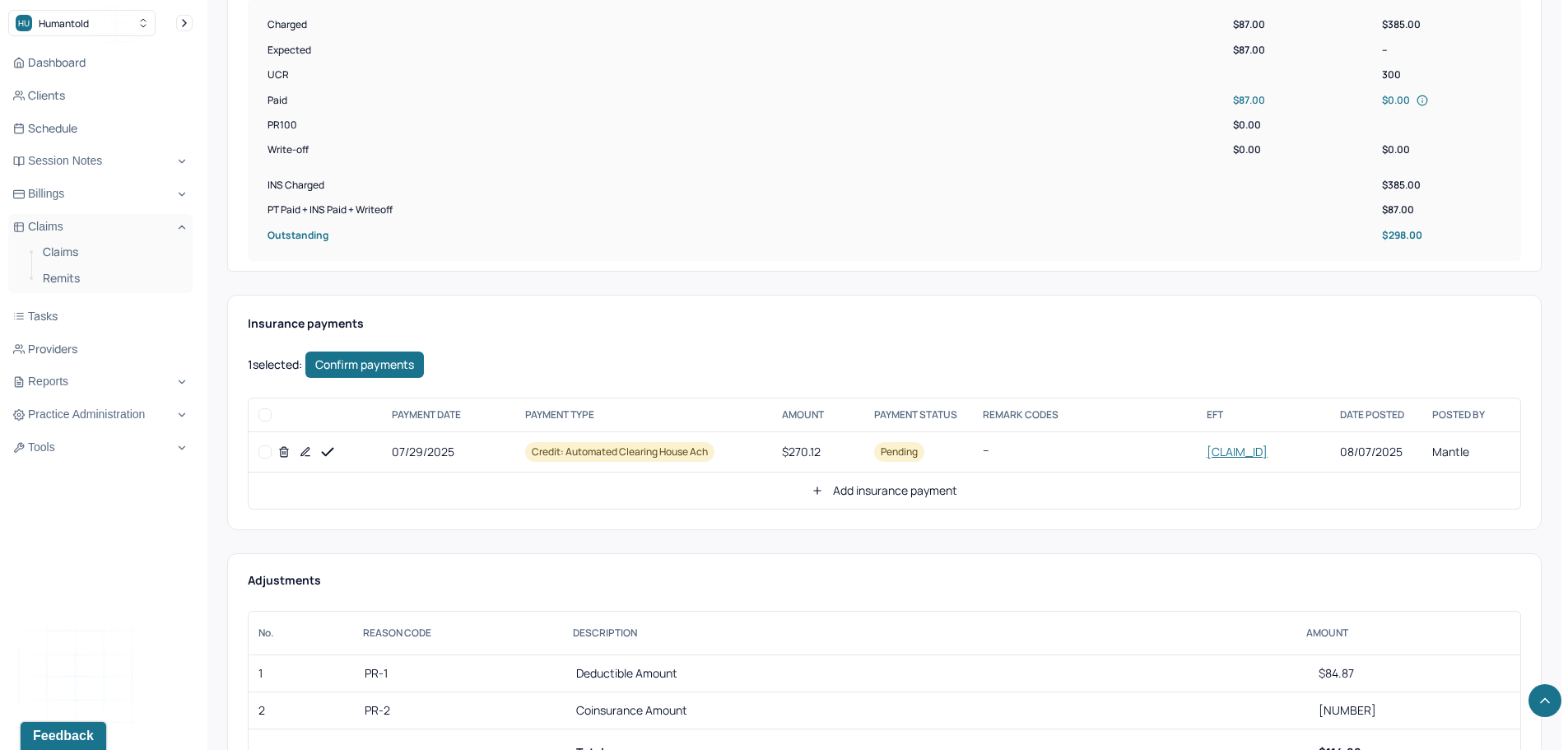 checkbox on "false" 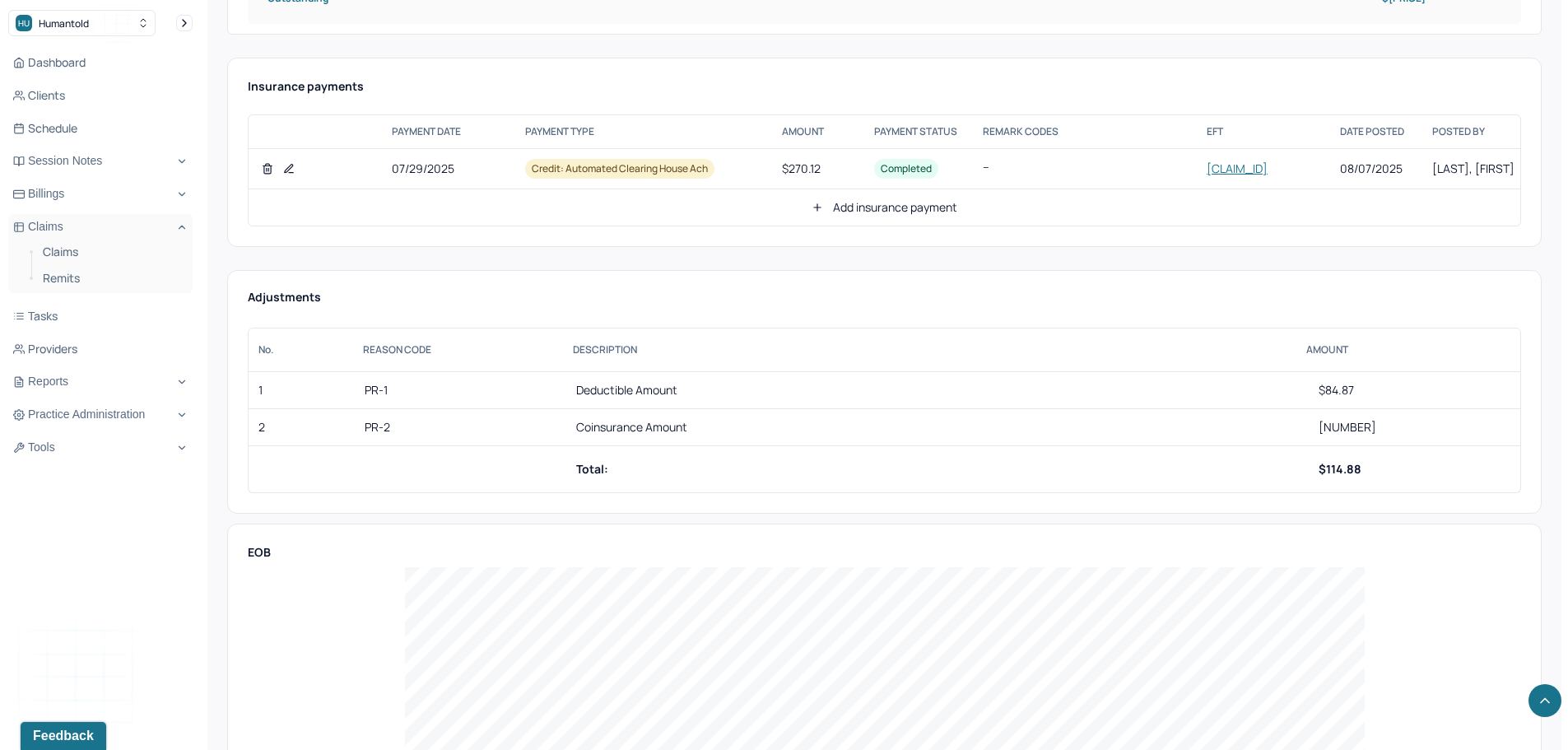 scroll, scrollTop: 906, scrollLeft: 0, axis: vertical 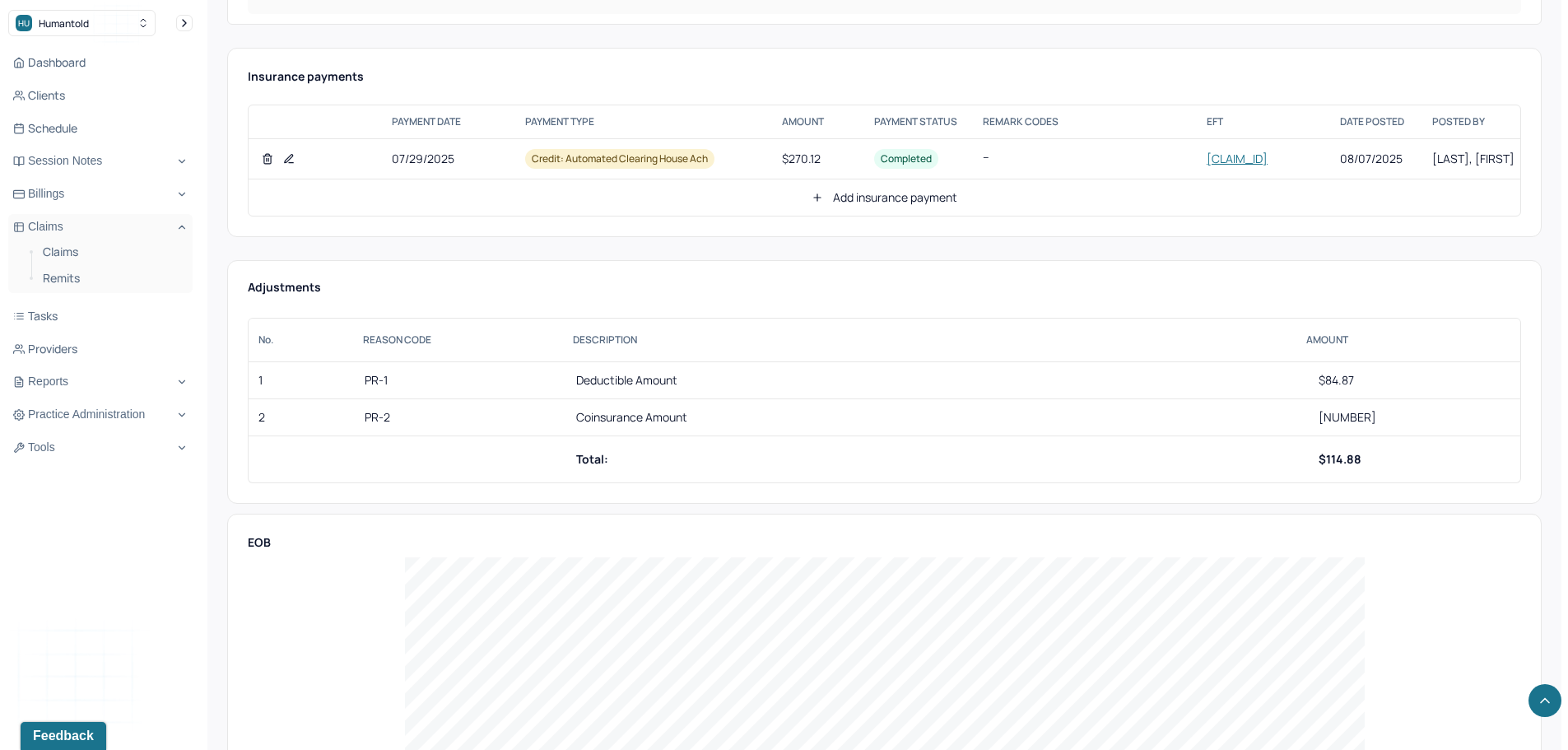 click 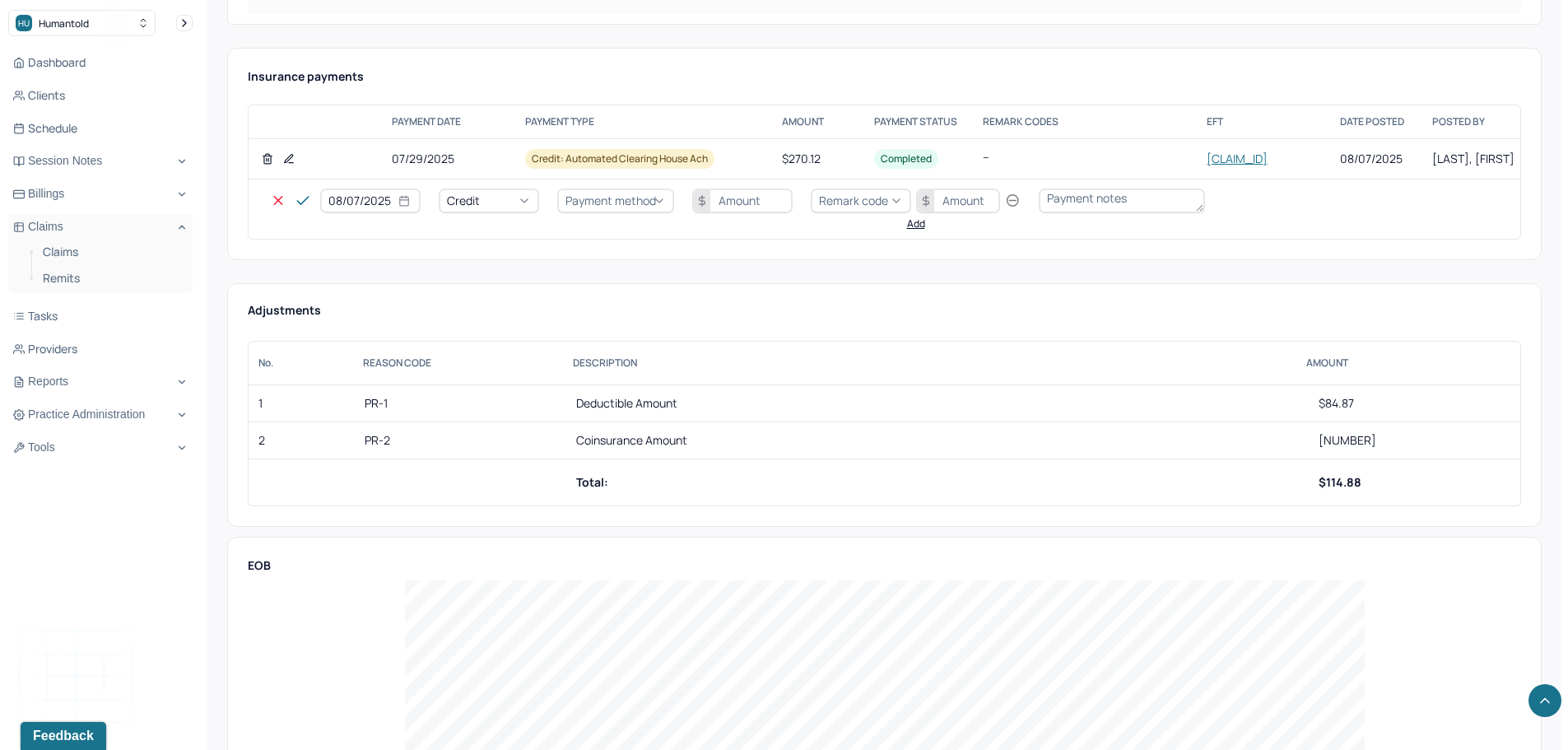 click on "Credit" at bounding box center [489, 201] 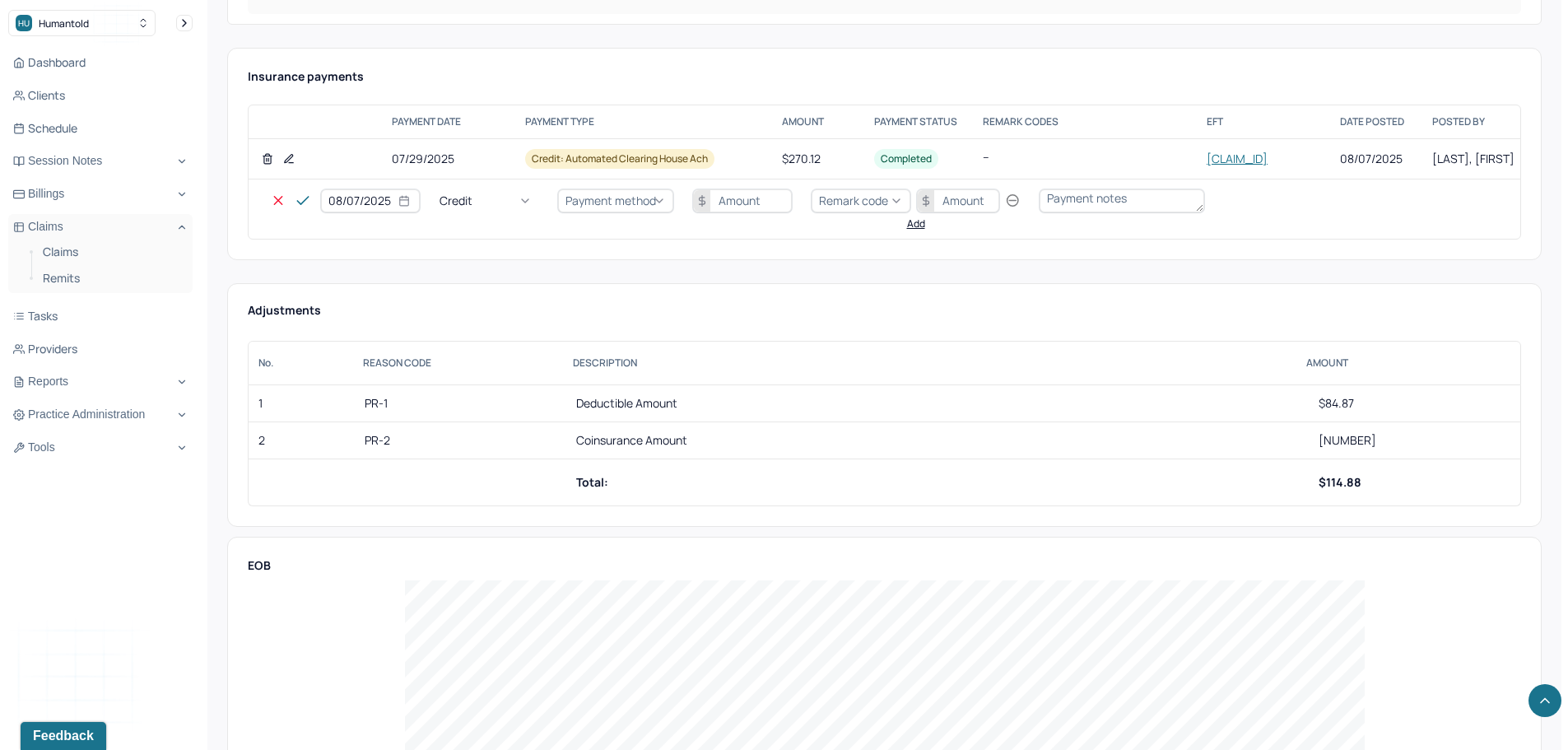 click on "Write off" at bounding box center [49, 2304] 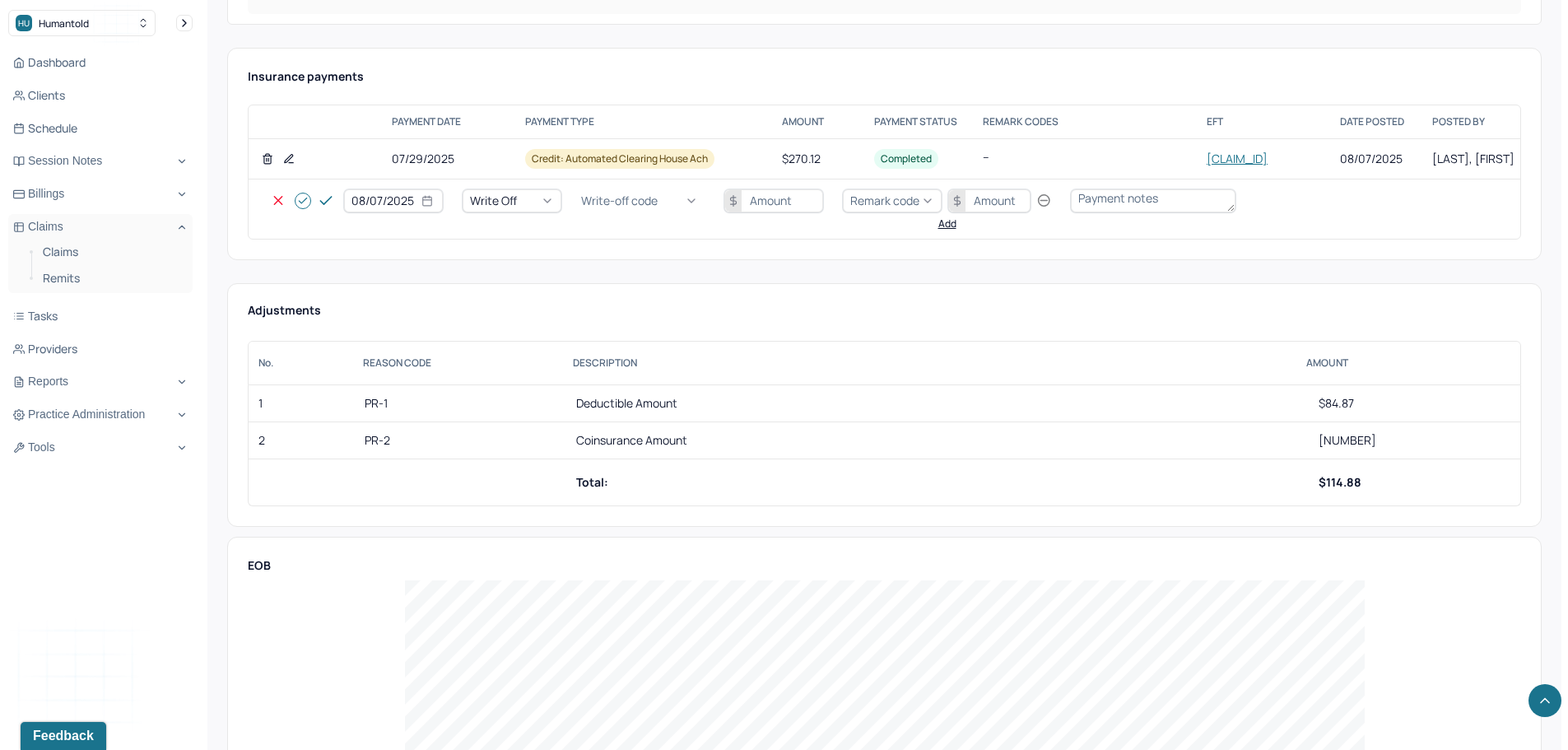 click on "Write-off code" at bounding box center (619, 201) 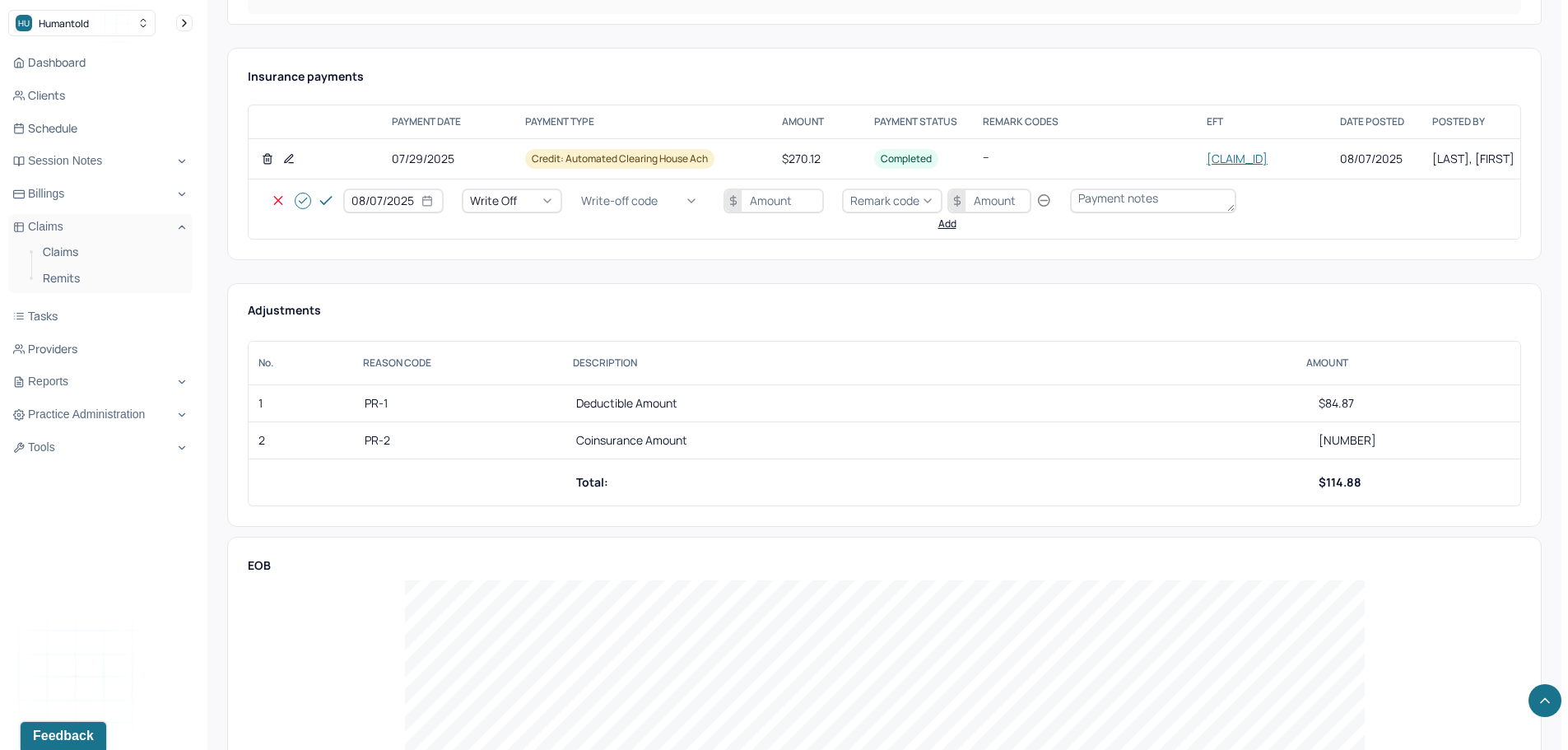 click on "WOBAL: WRITE OFF - BALANCE (INSADJ)" at bounding box center (82, 2320) 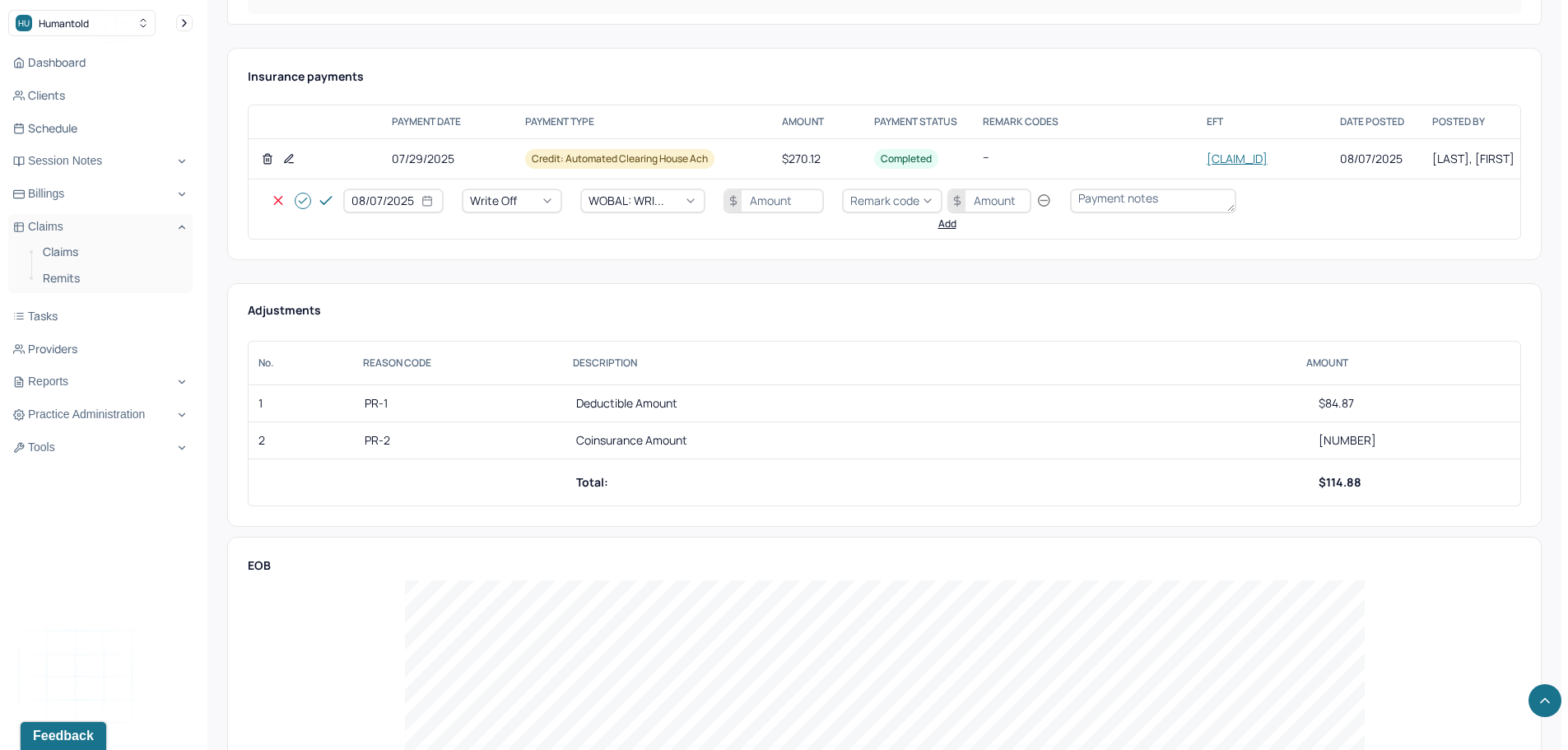 click at bounding box center [774, 201] 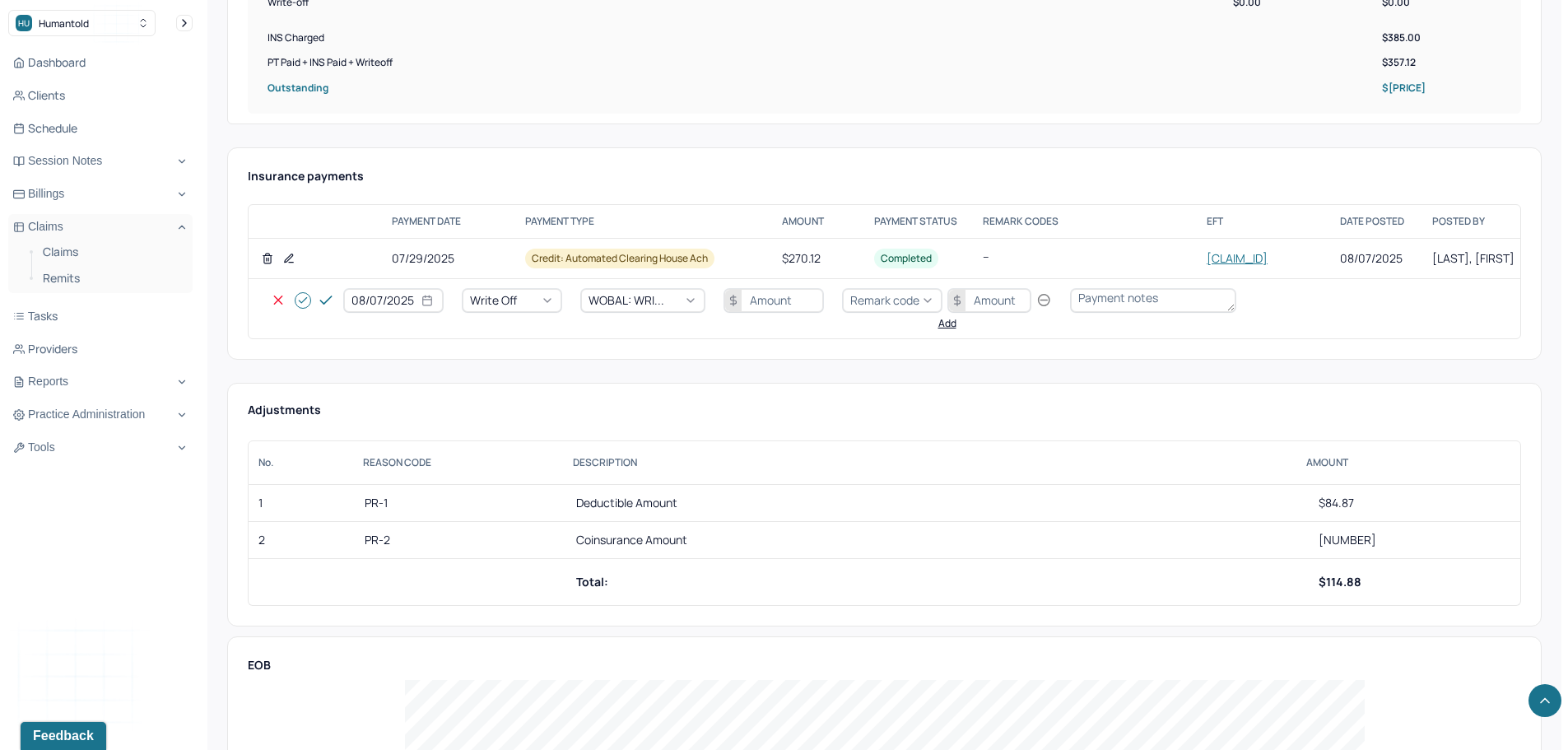 scroll, scrollTop: 823, scrollLeft: 0, axis: vertical 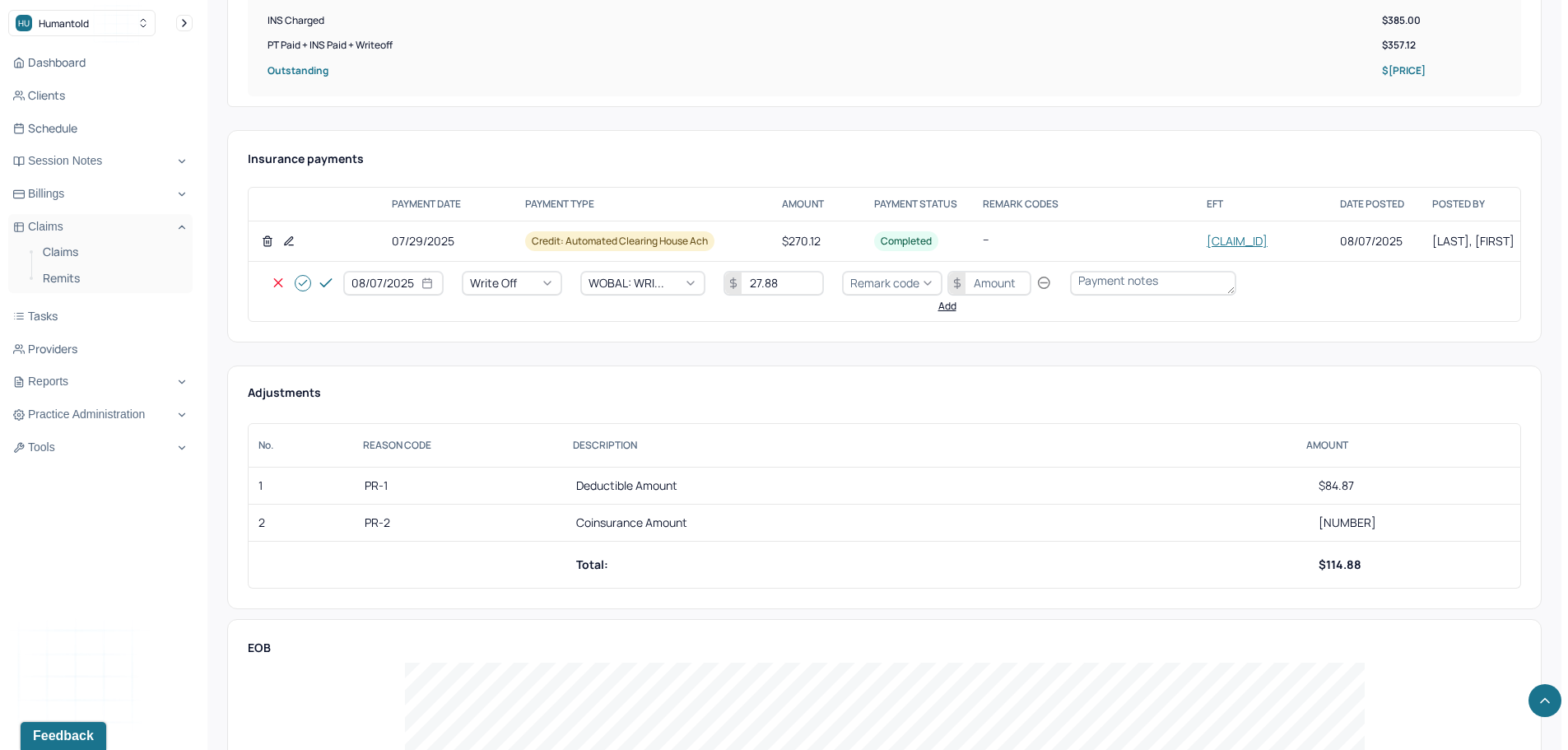 type on "27.88" 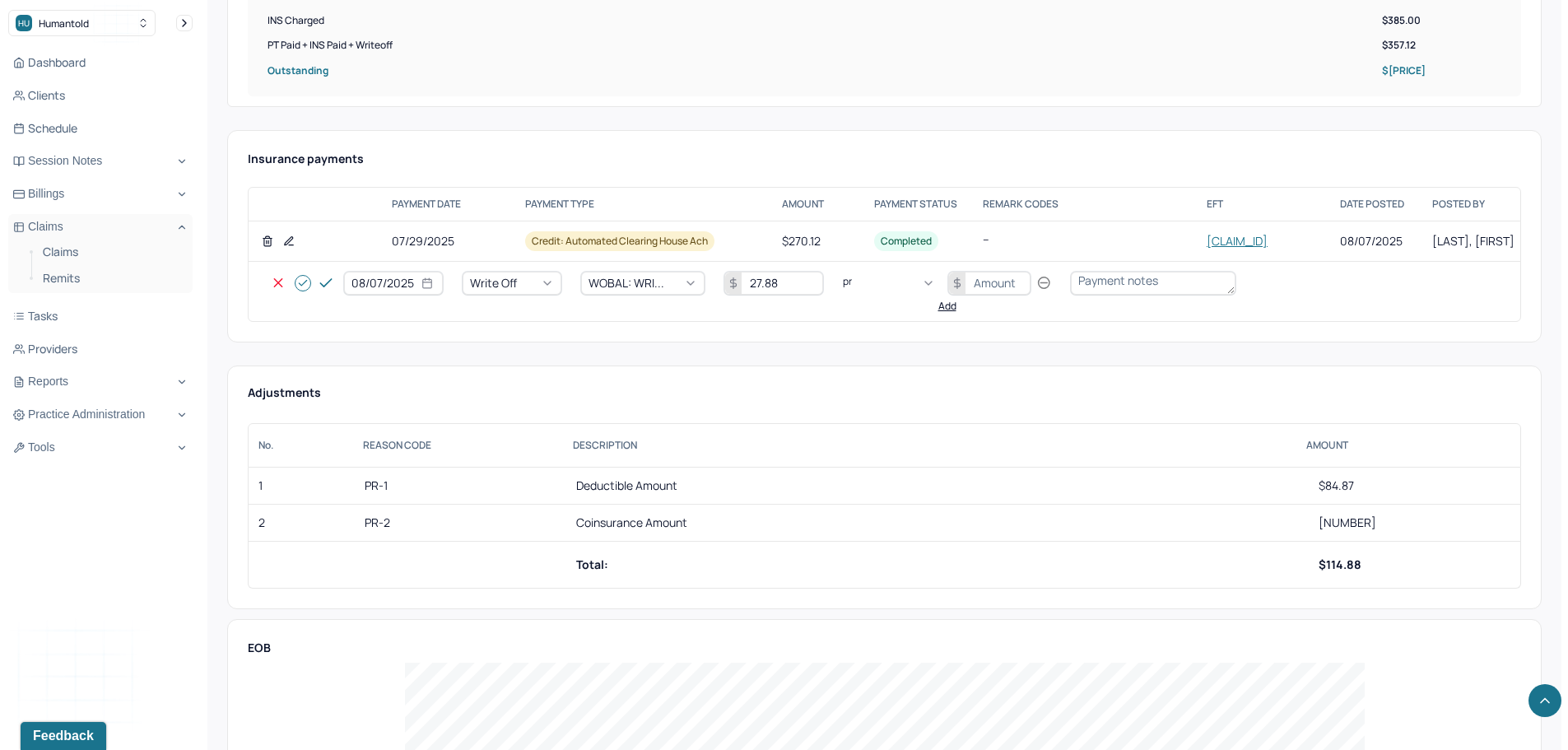 type on "pr1" 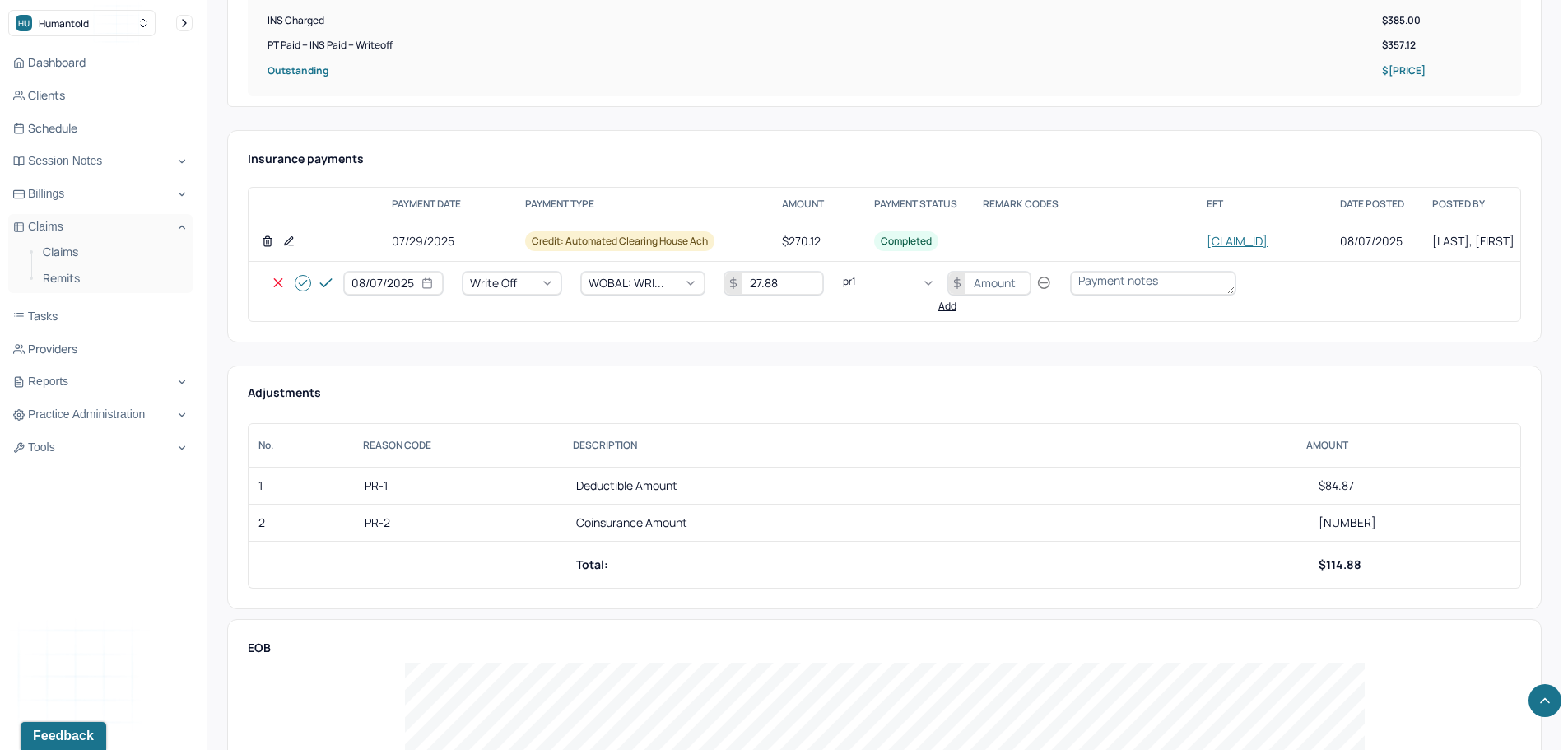 type 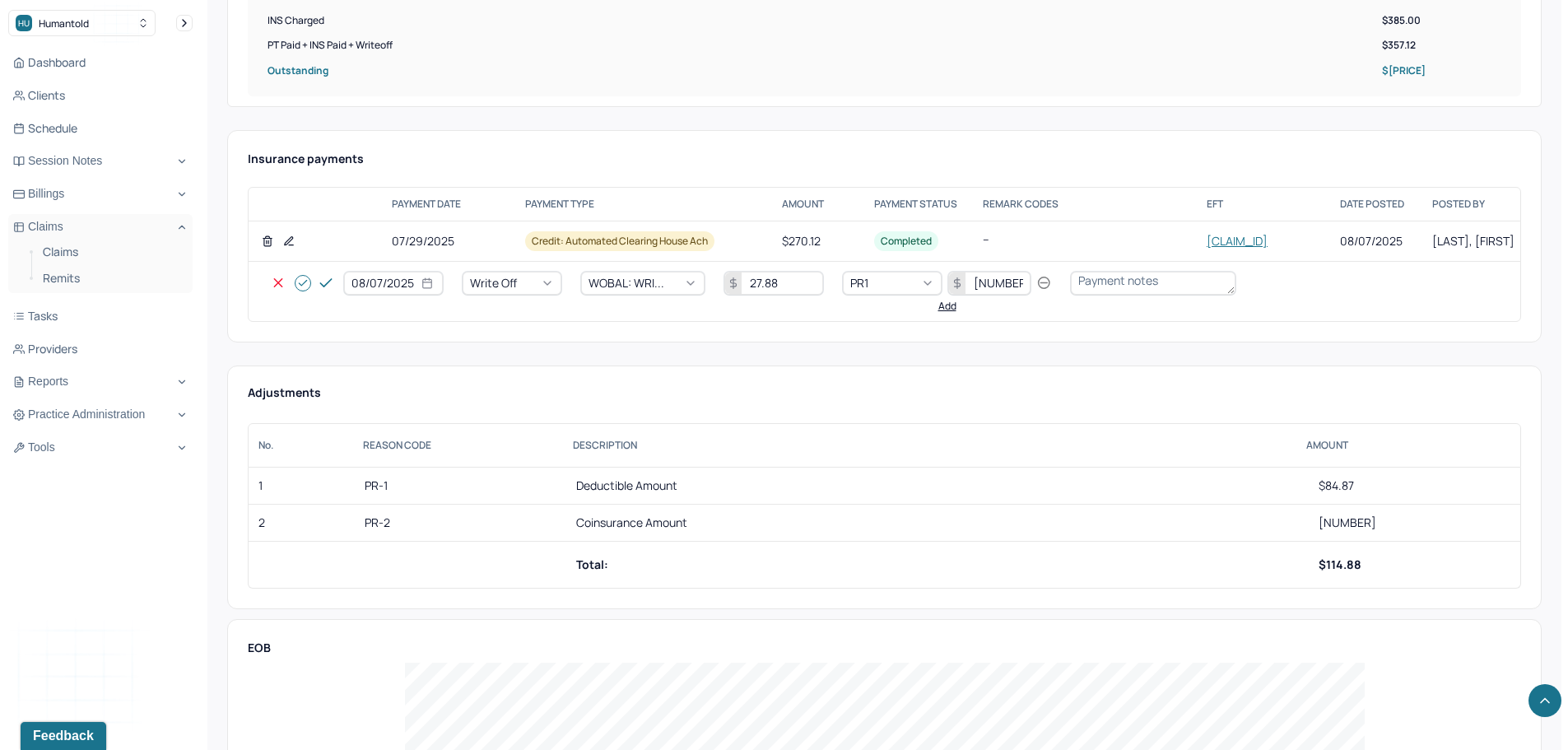 type on "[NUMBER]" 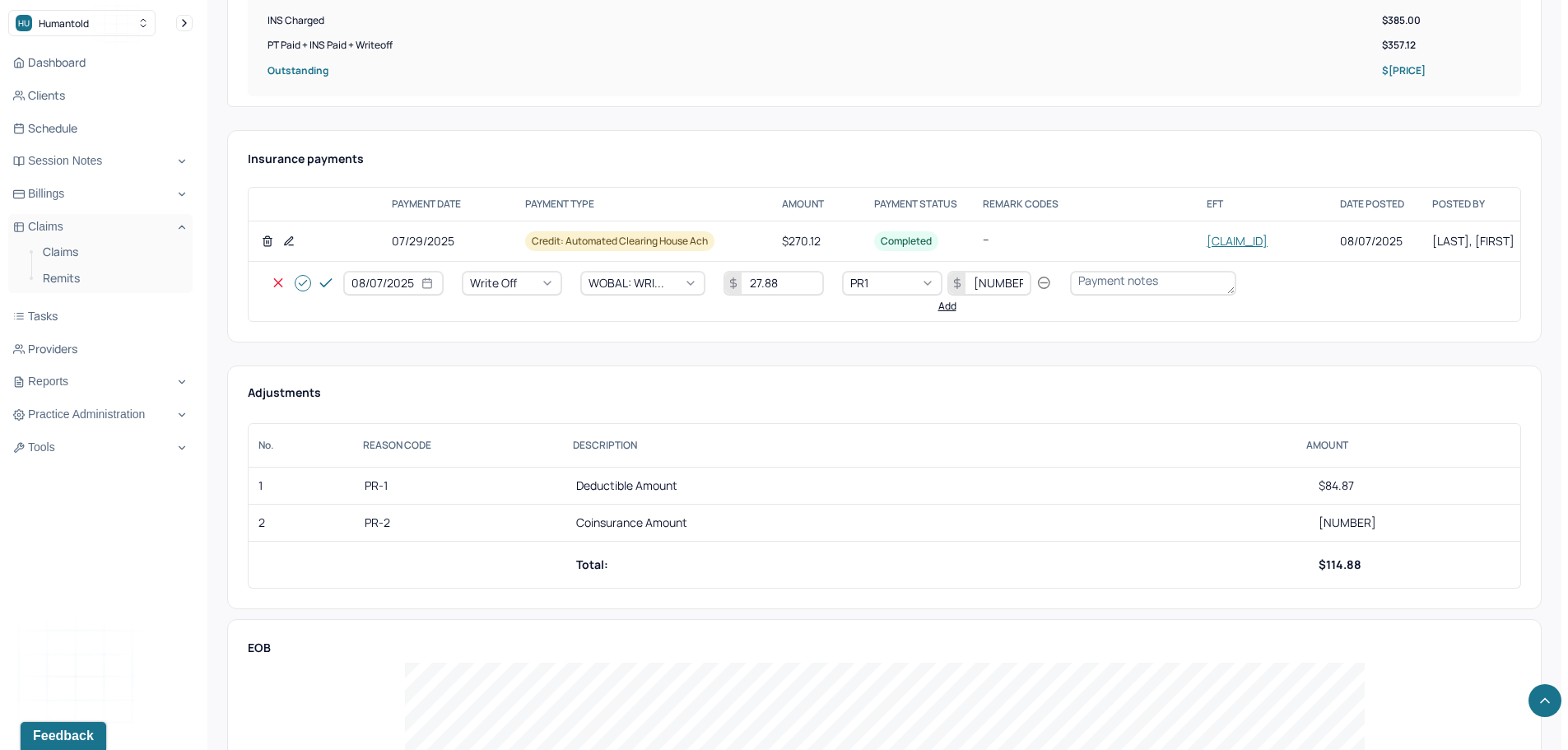 type 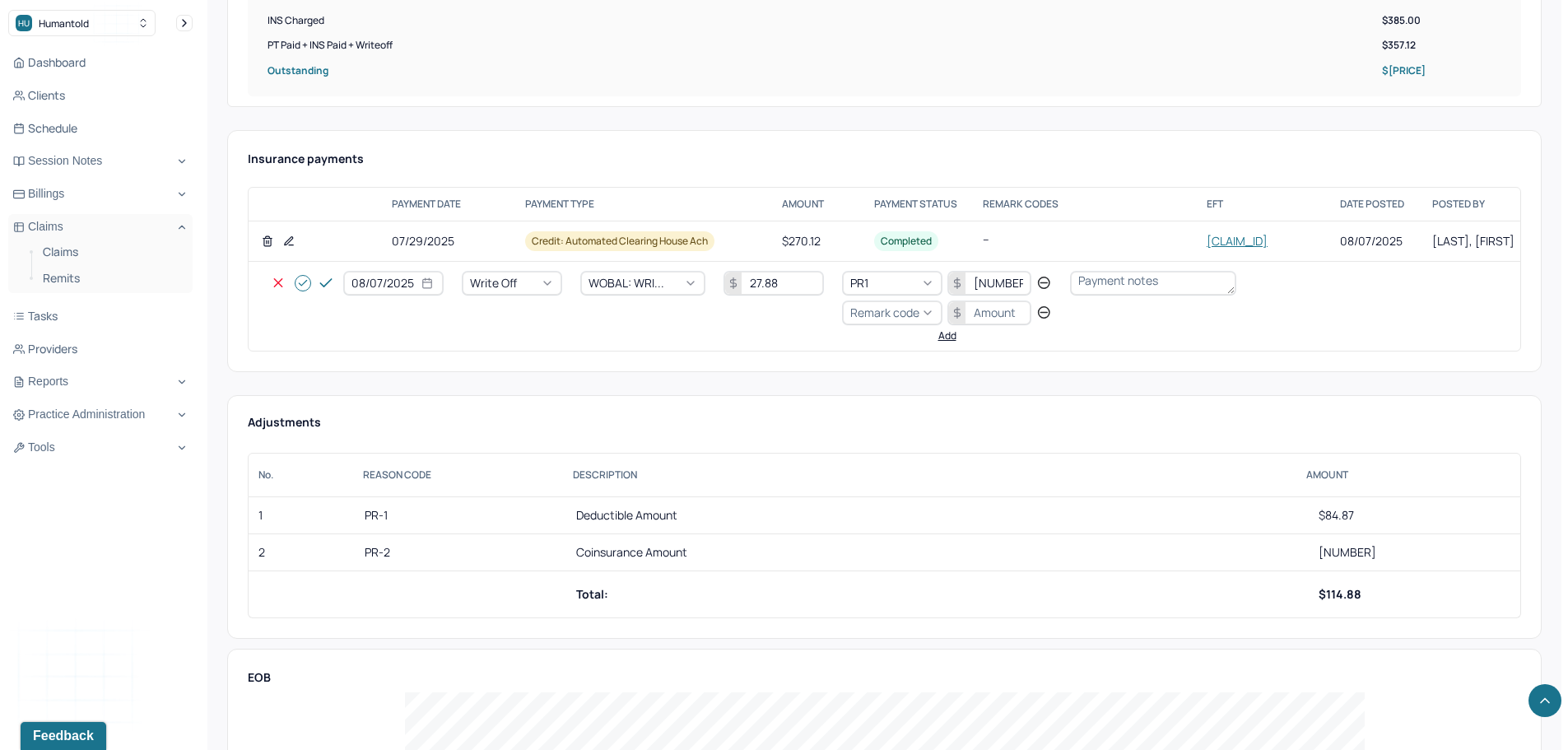 click on "Remark code" at bounding box center [885, 312] 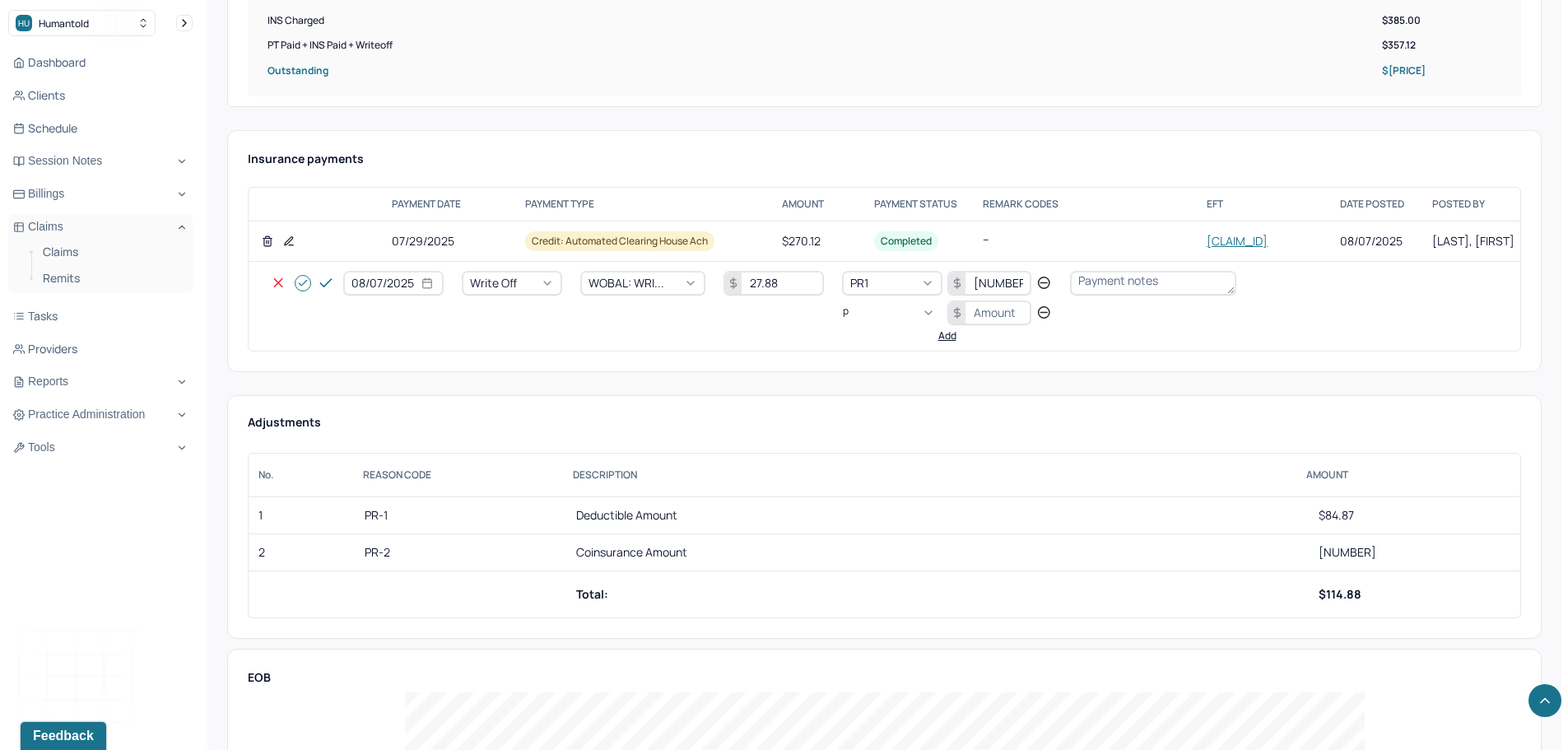 scroll, scrollTop: 184, scrollLeft: 0, axis: vertical 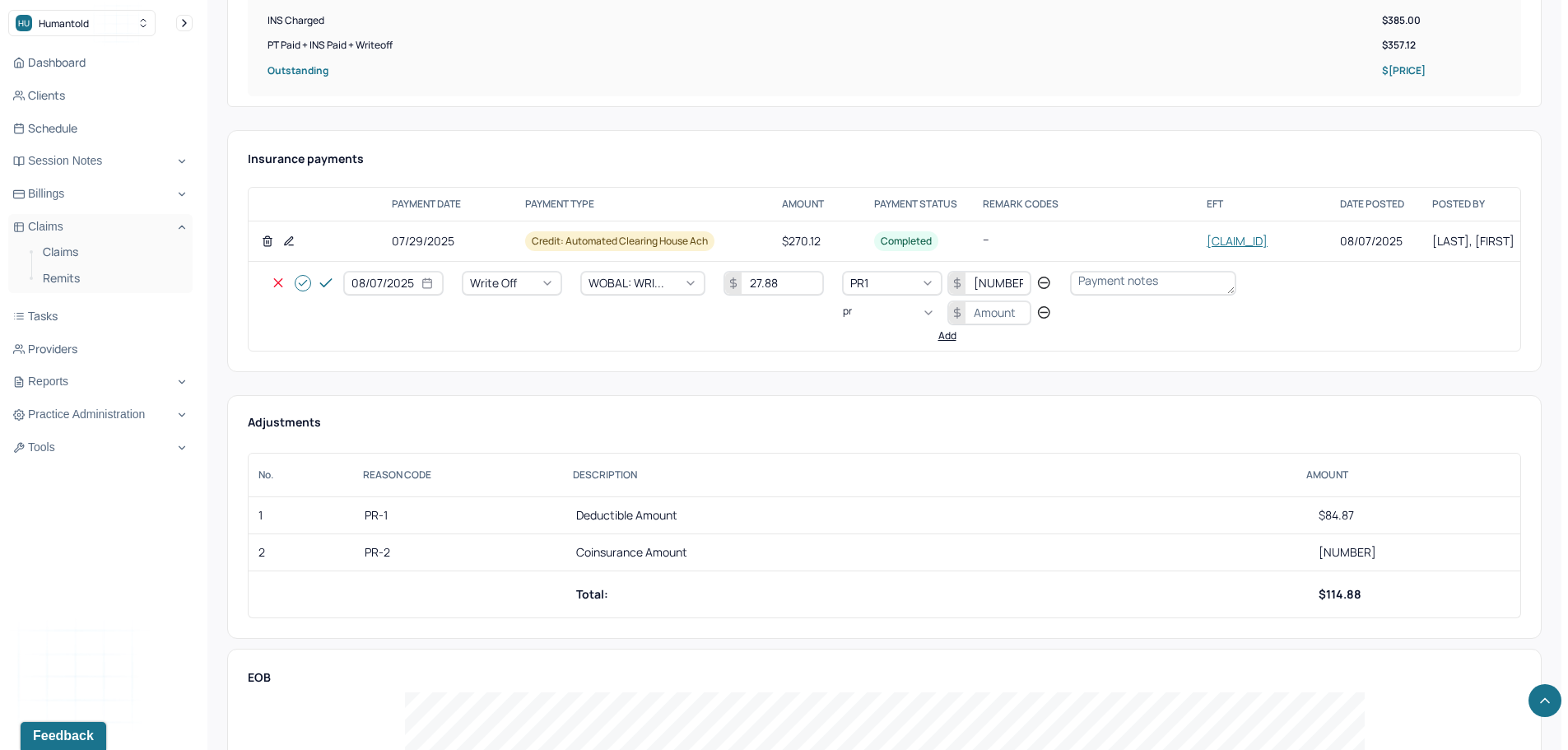 type on "pr2" 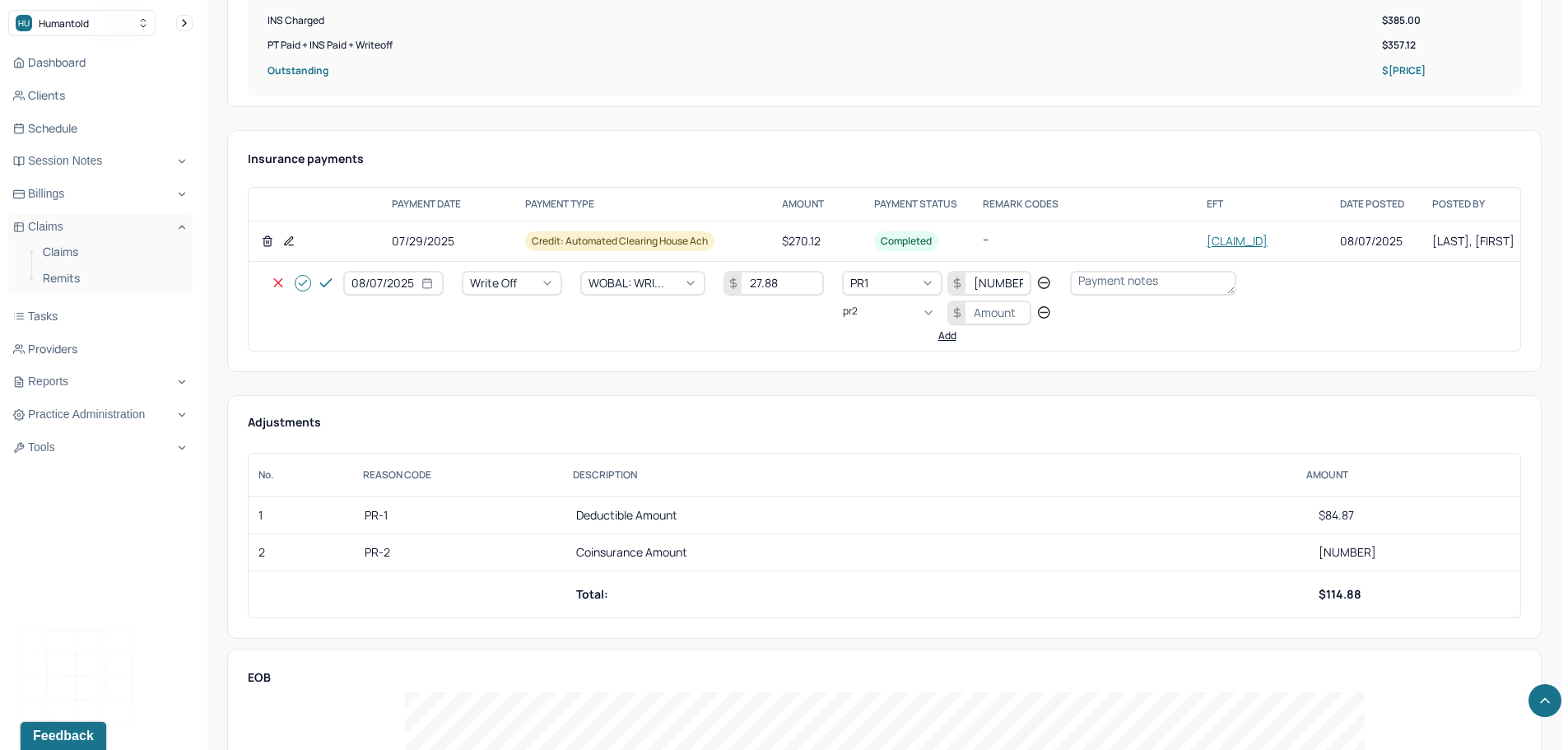 type 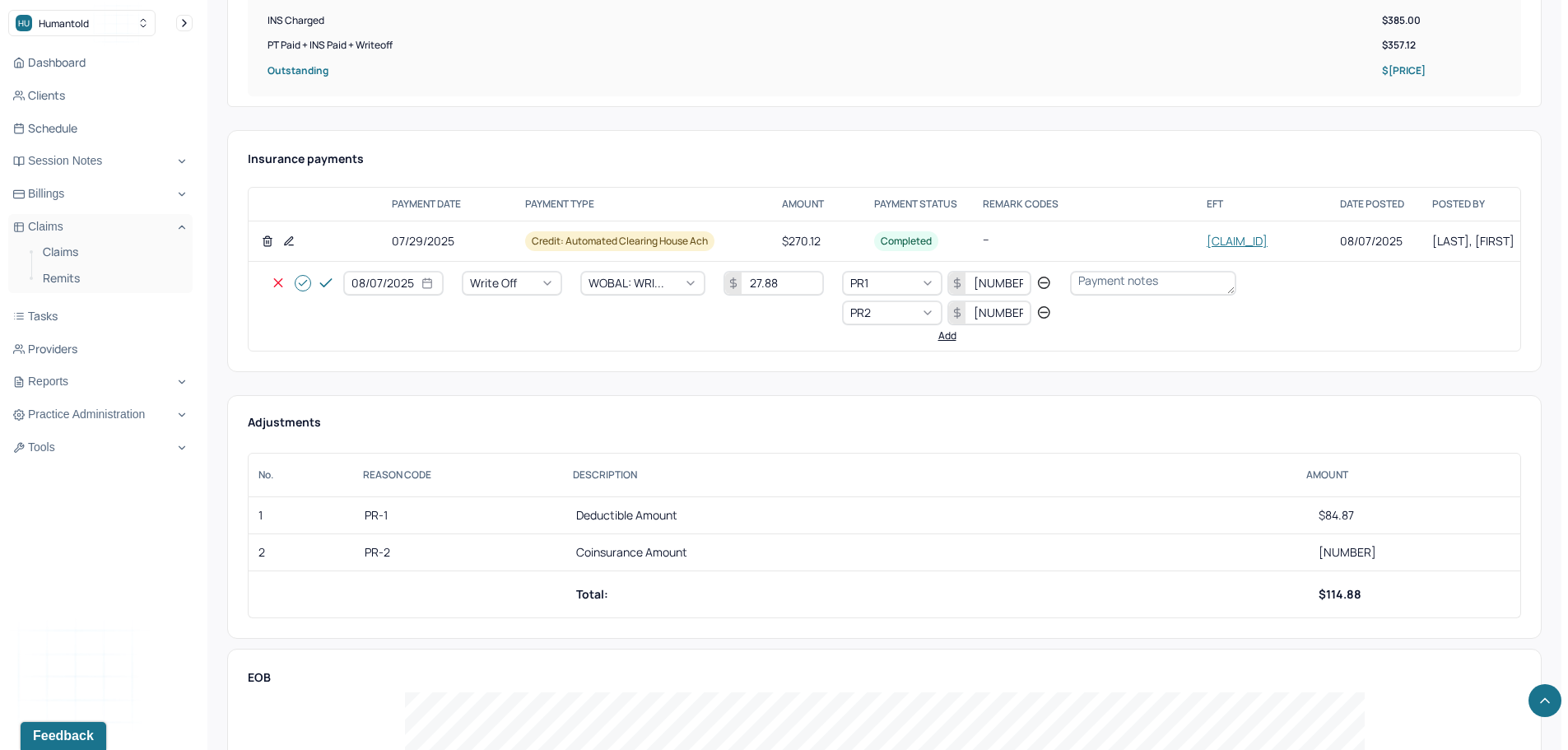 type on "[NUMBER]" 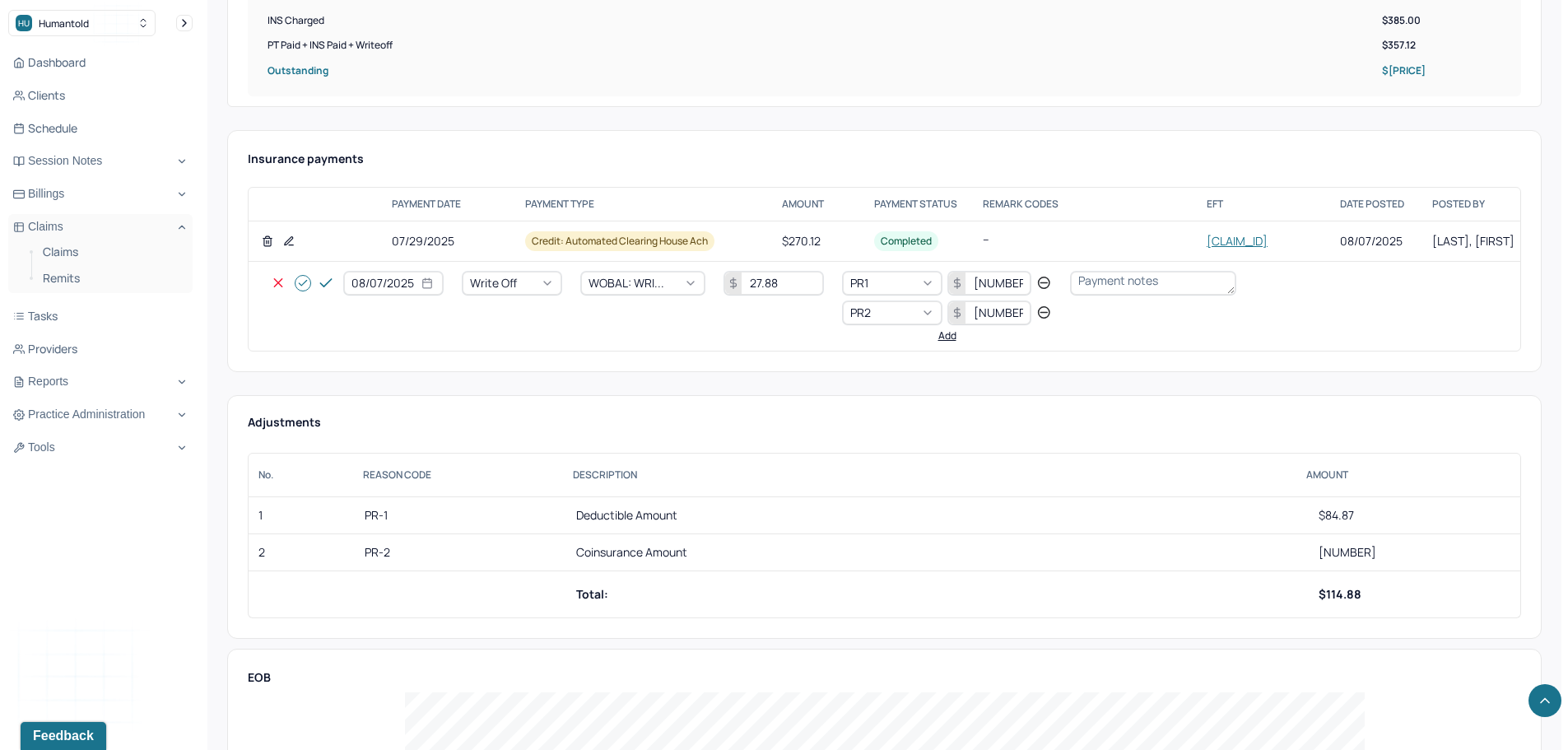 type 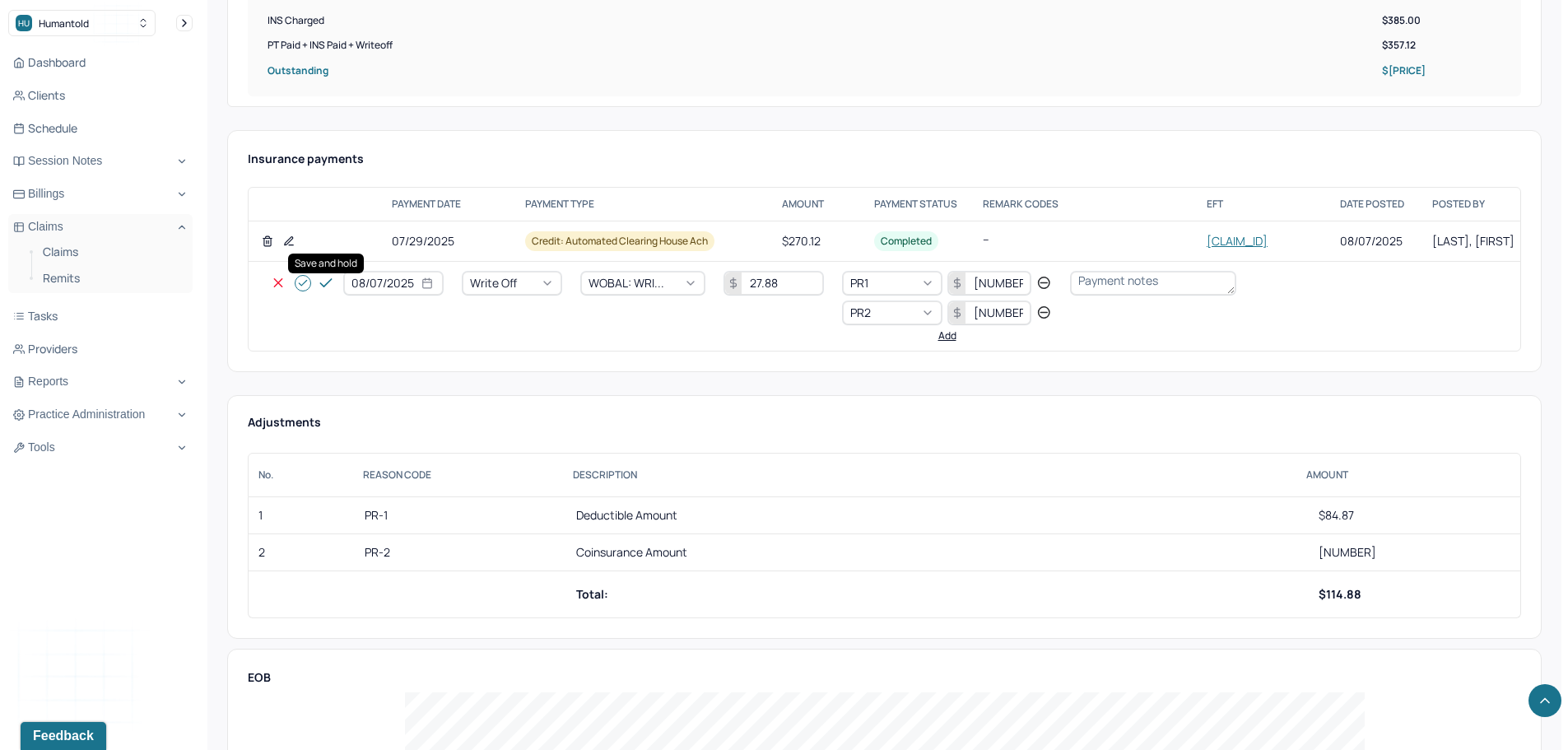 click 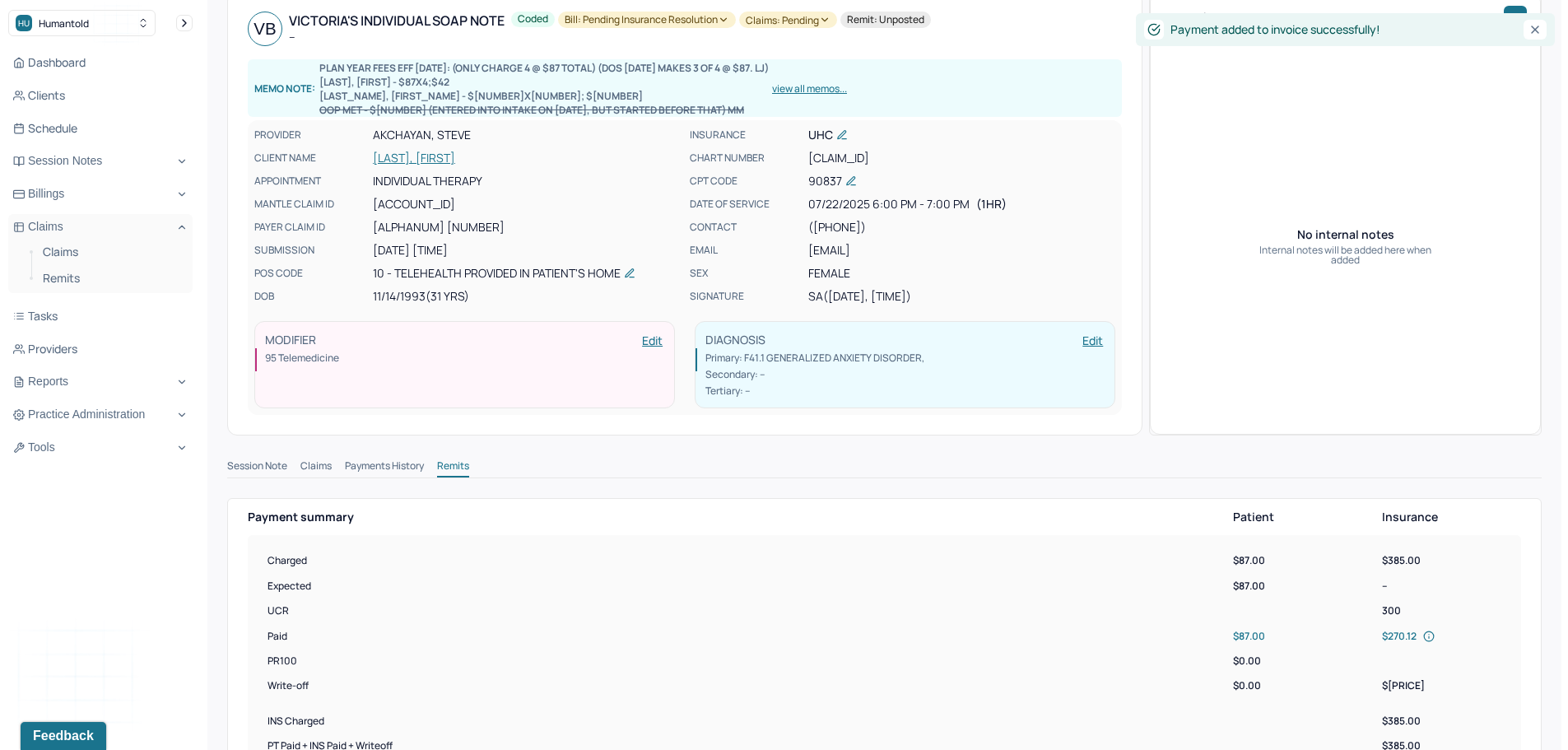 scroll, scrollTop: 0, scrollLeft: 0, axis: both 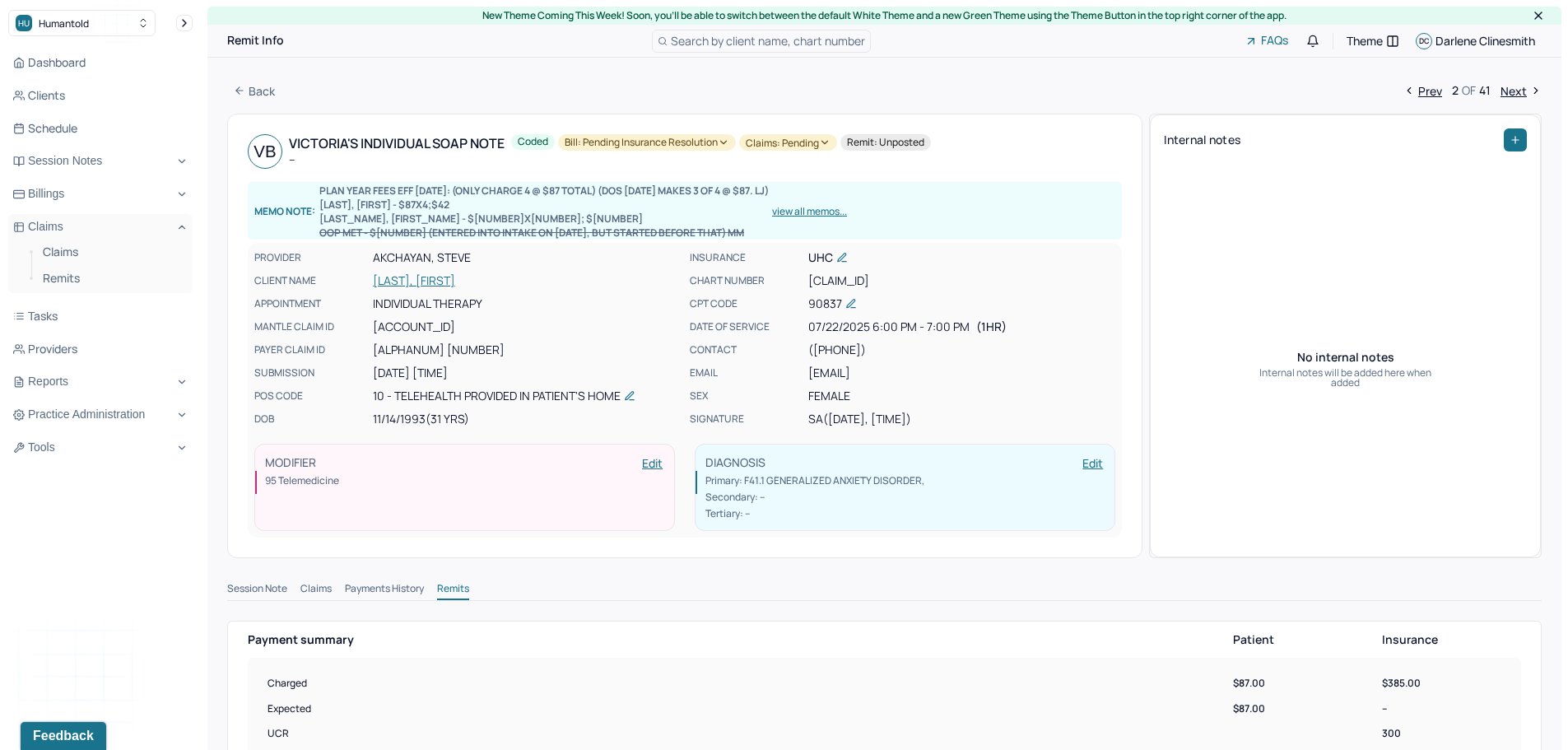 click on "Bill: Pending Insurance Resolution" at bounding box center (647, 142) 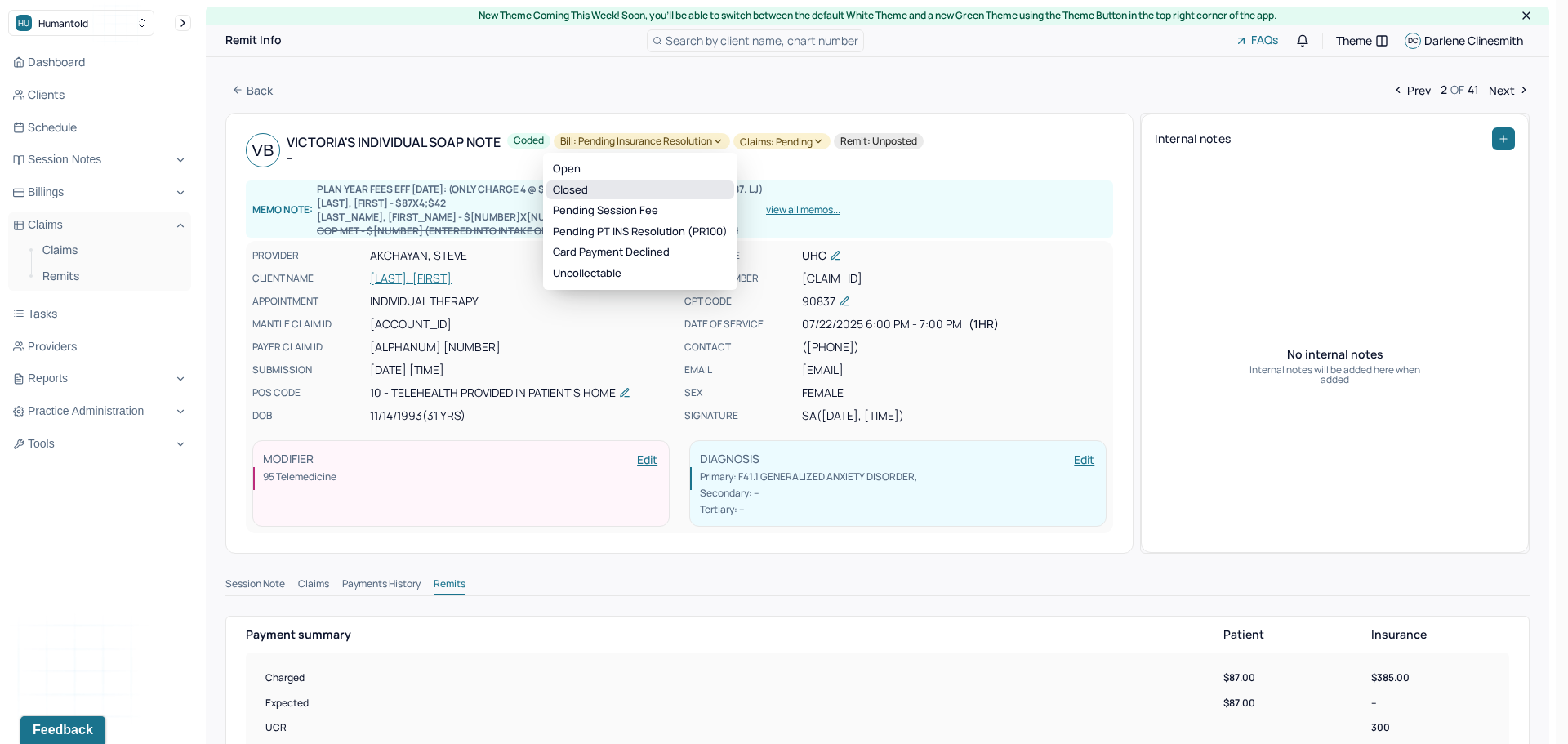 click on "Closed" at bounding box center [640, 190] 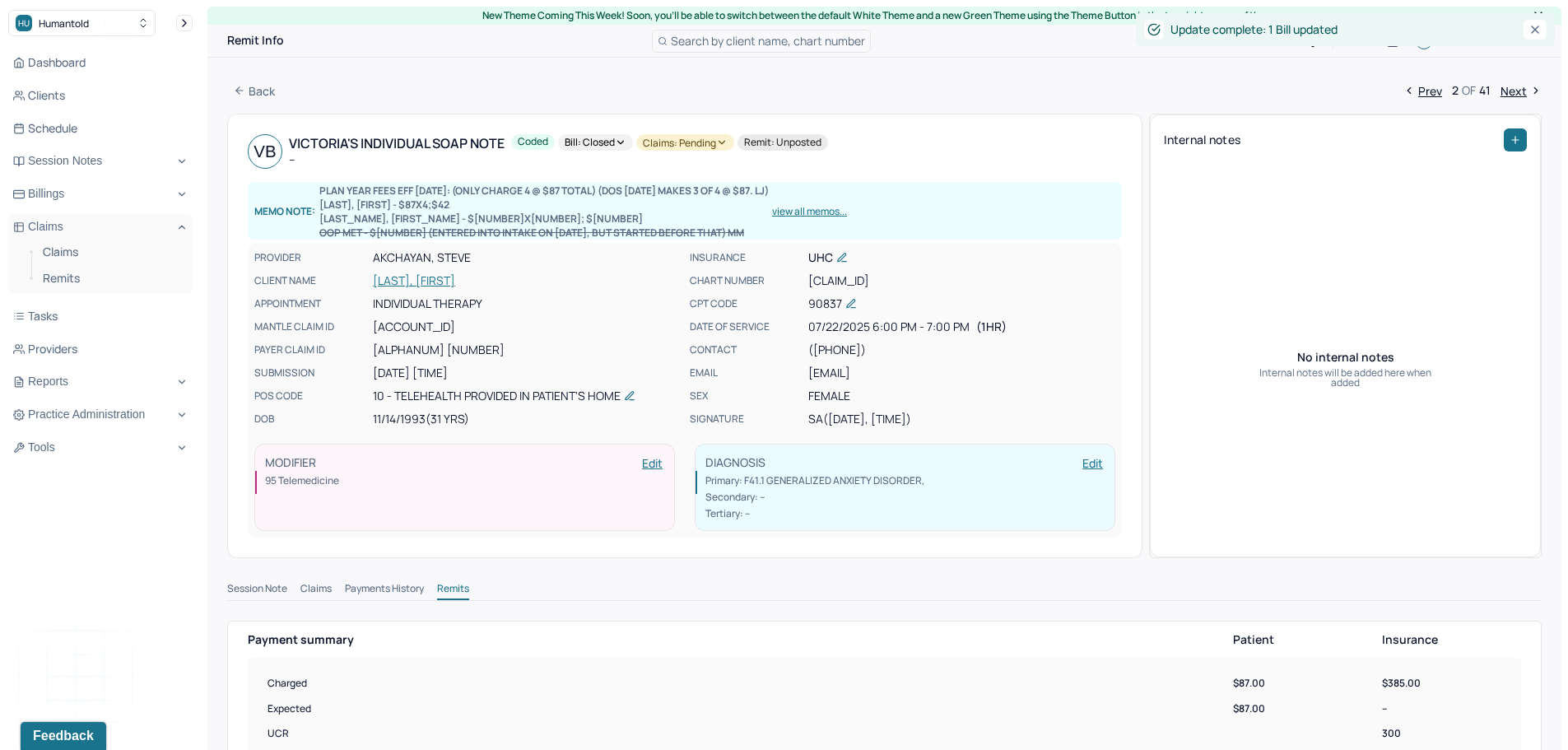 click on "Claims: pending" at bounding box center (685, 142) 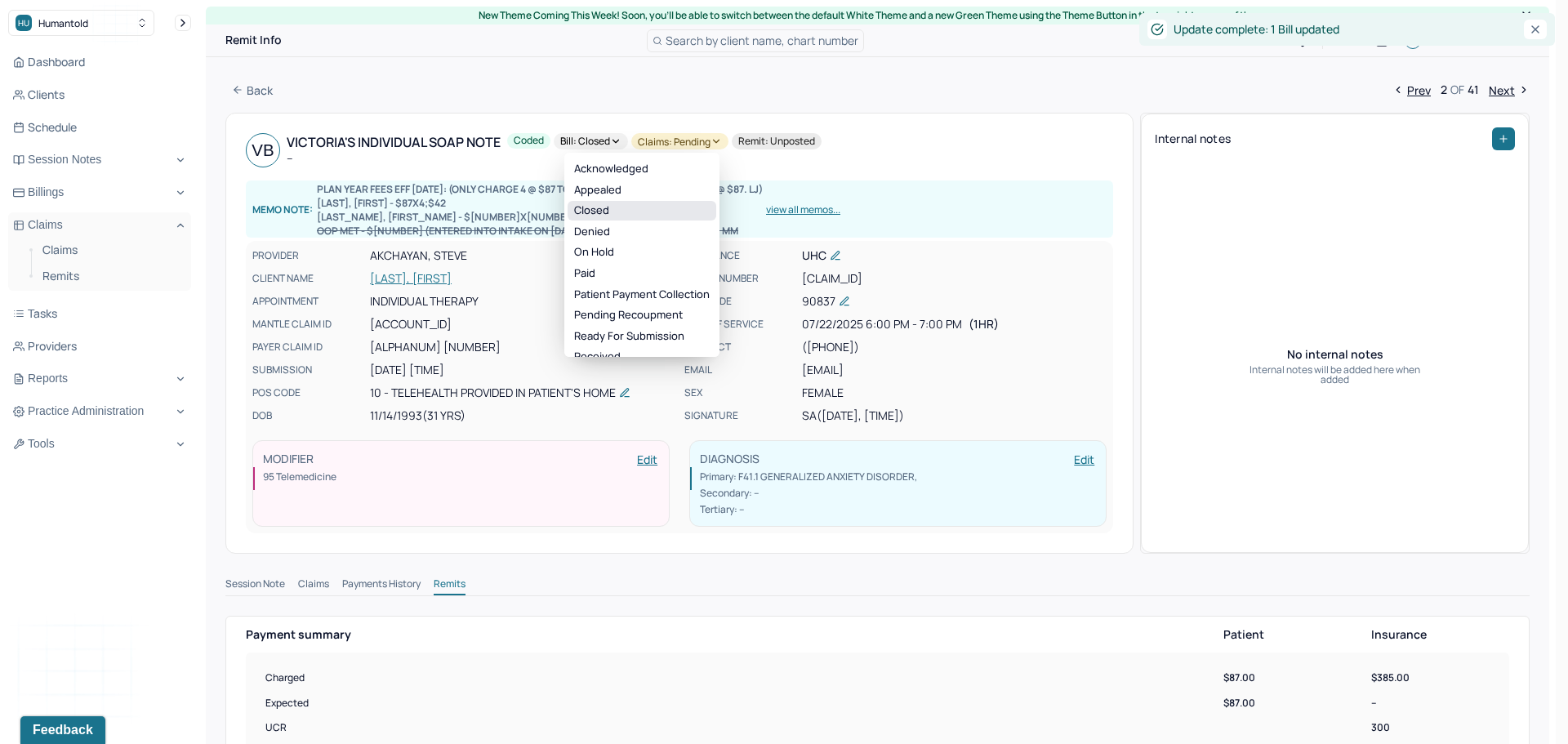 click on "Closed" at bounding box center [642, 211] 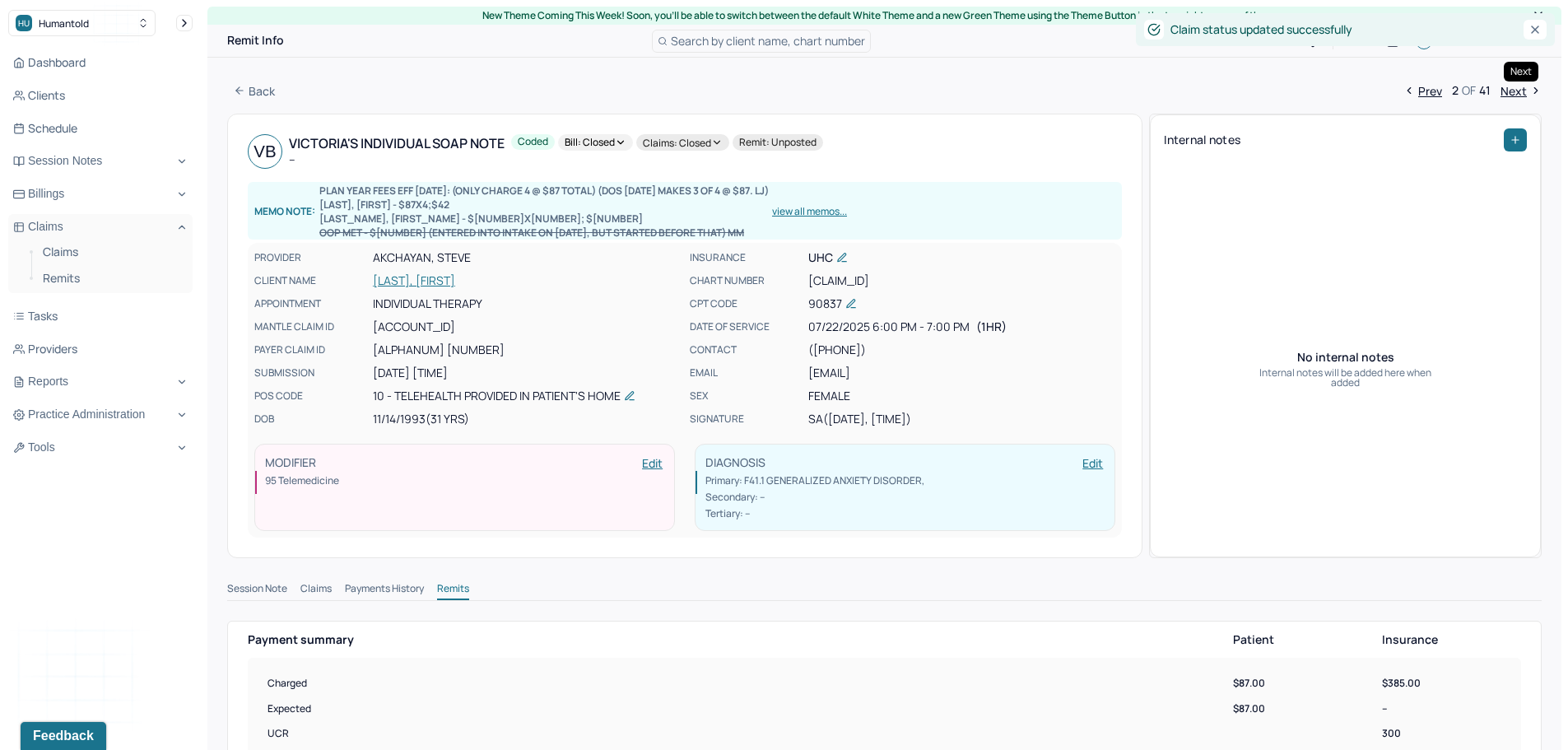 click on "Next" at bounding box center [1521, 91] 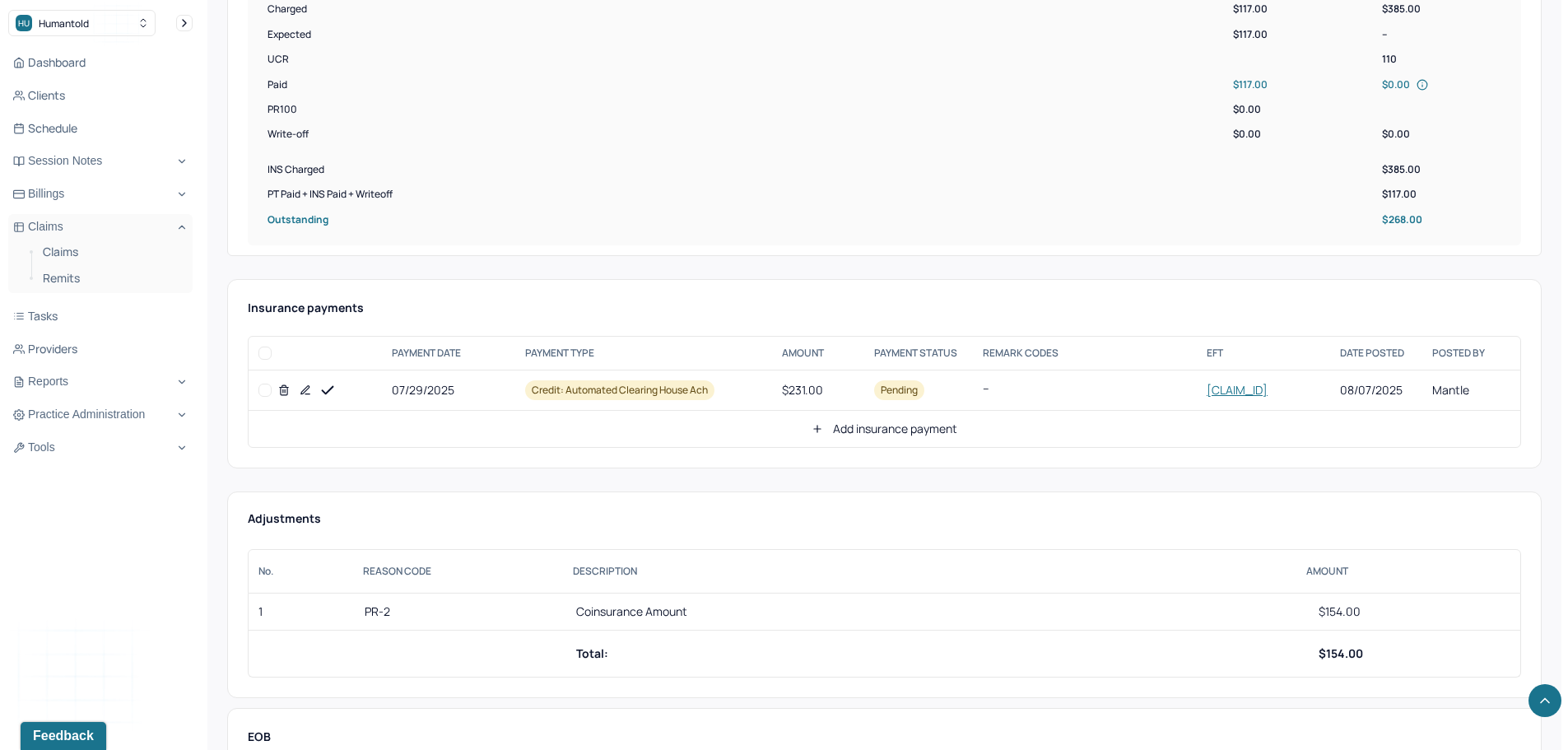 scroll, scrollTop: 659, scrollLeft: 0, axis: vertical 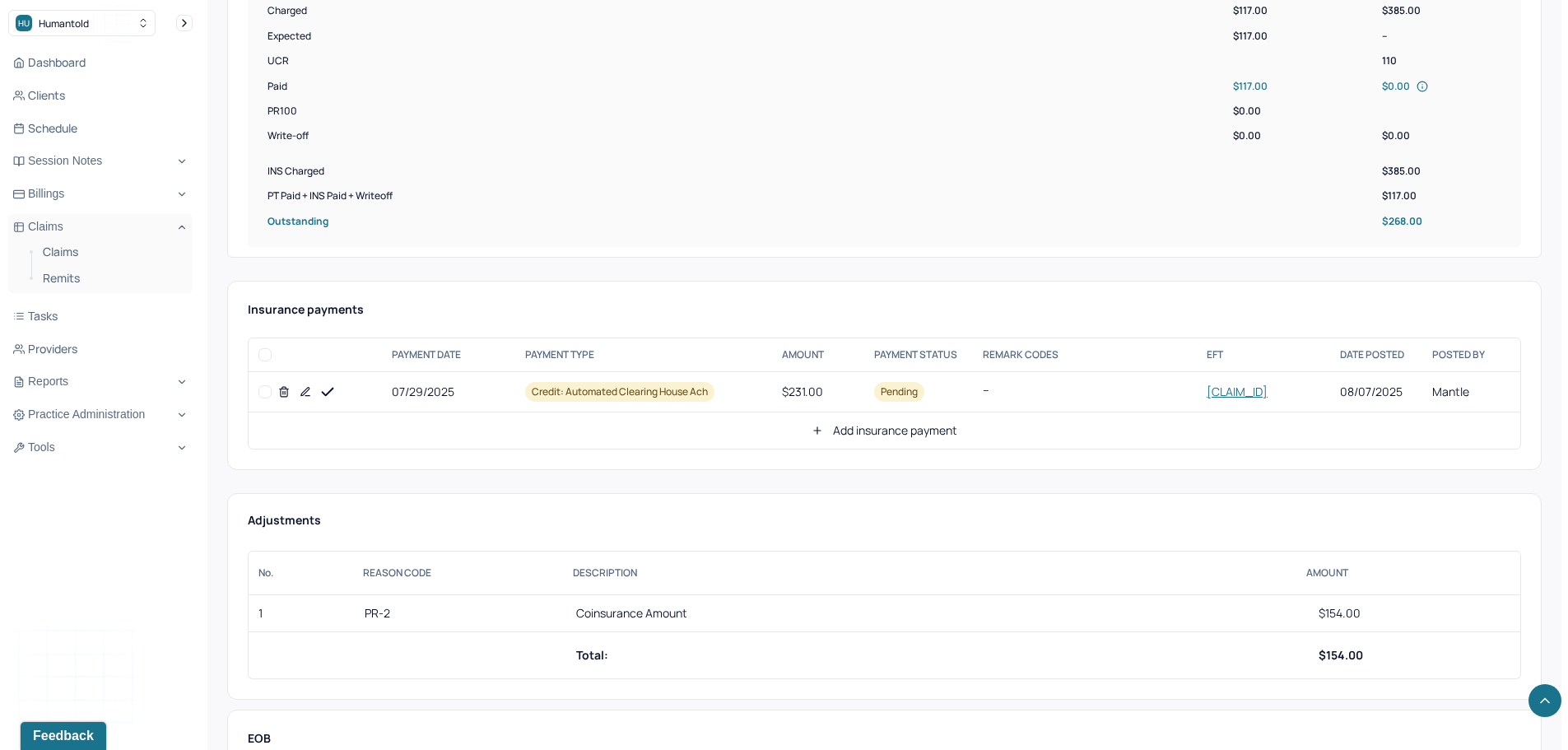click at bounding box center (265, 392) 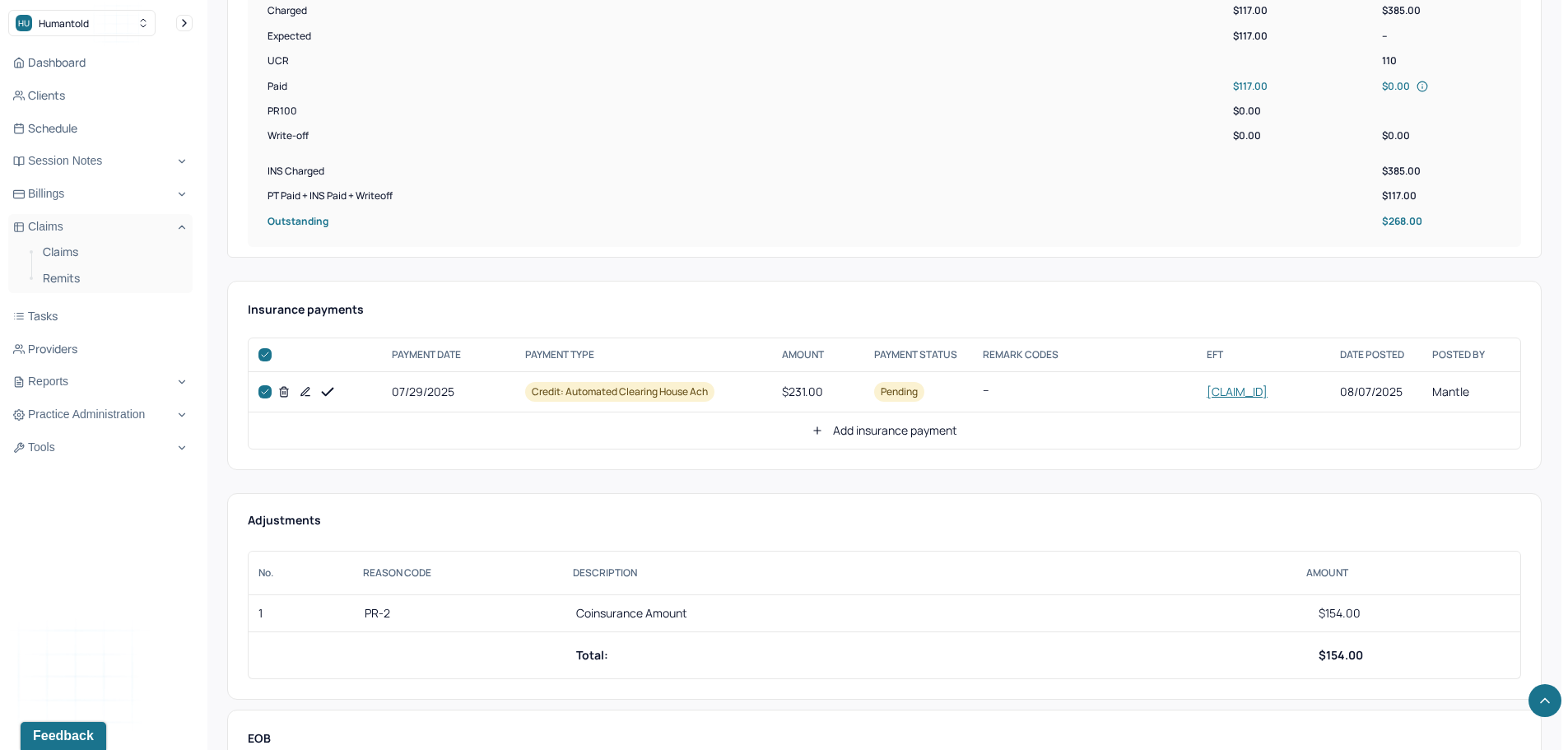 checkbox on "true" 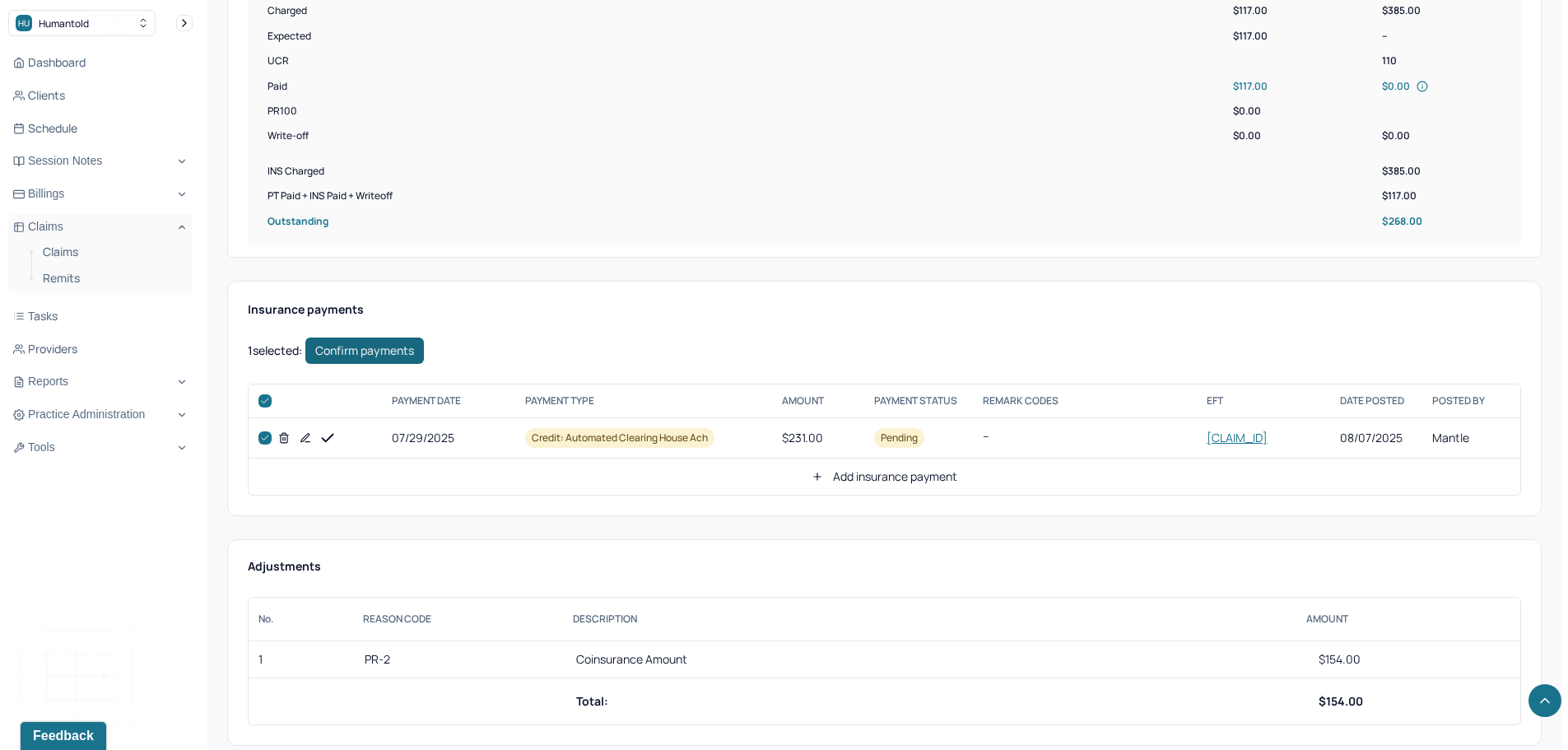 click on "Confirm payments" at bounding box center [365, 351] 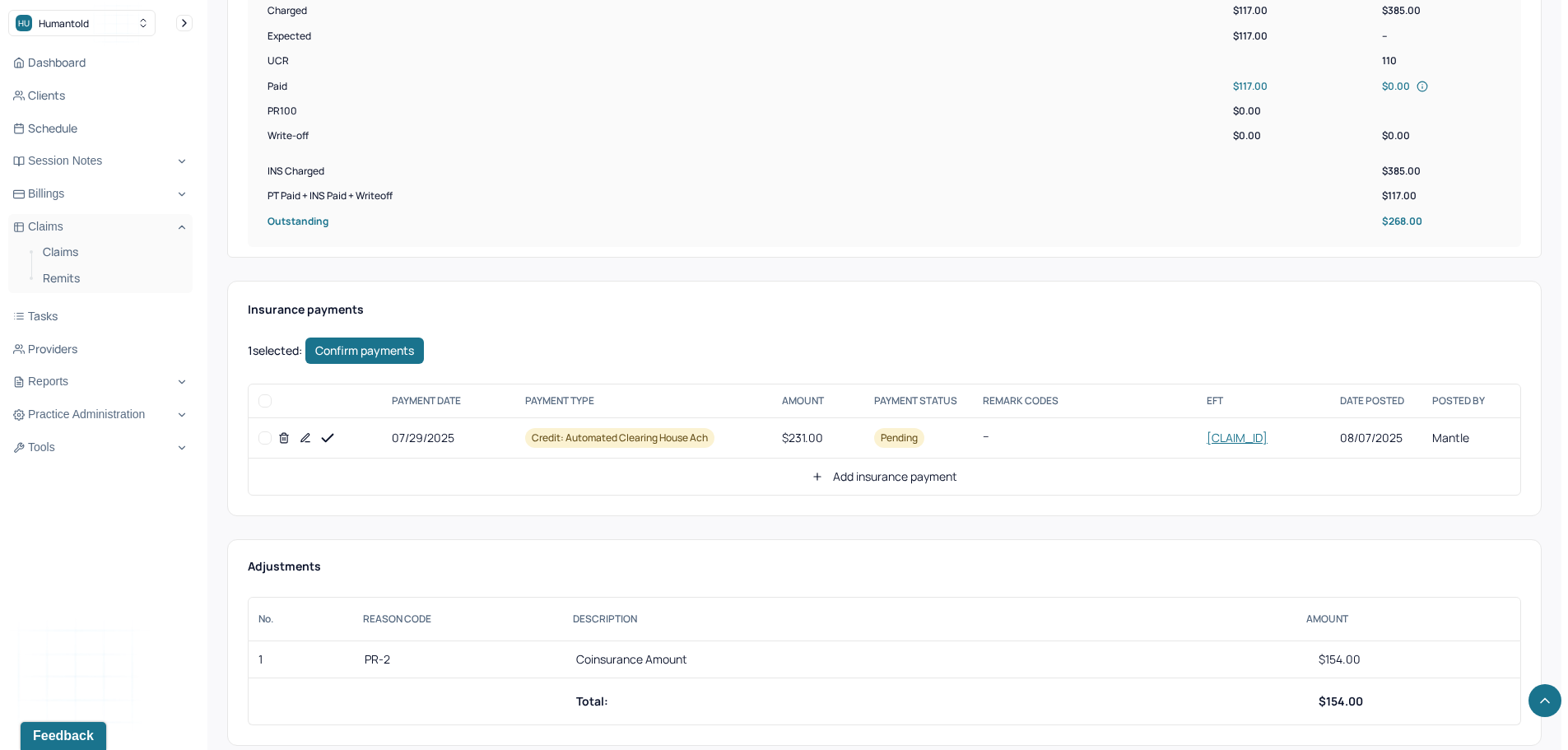 checkbox on "false" 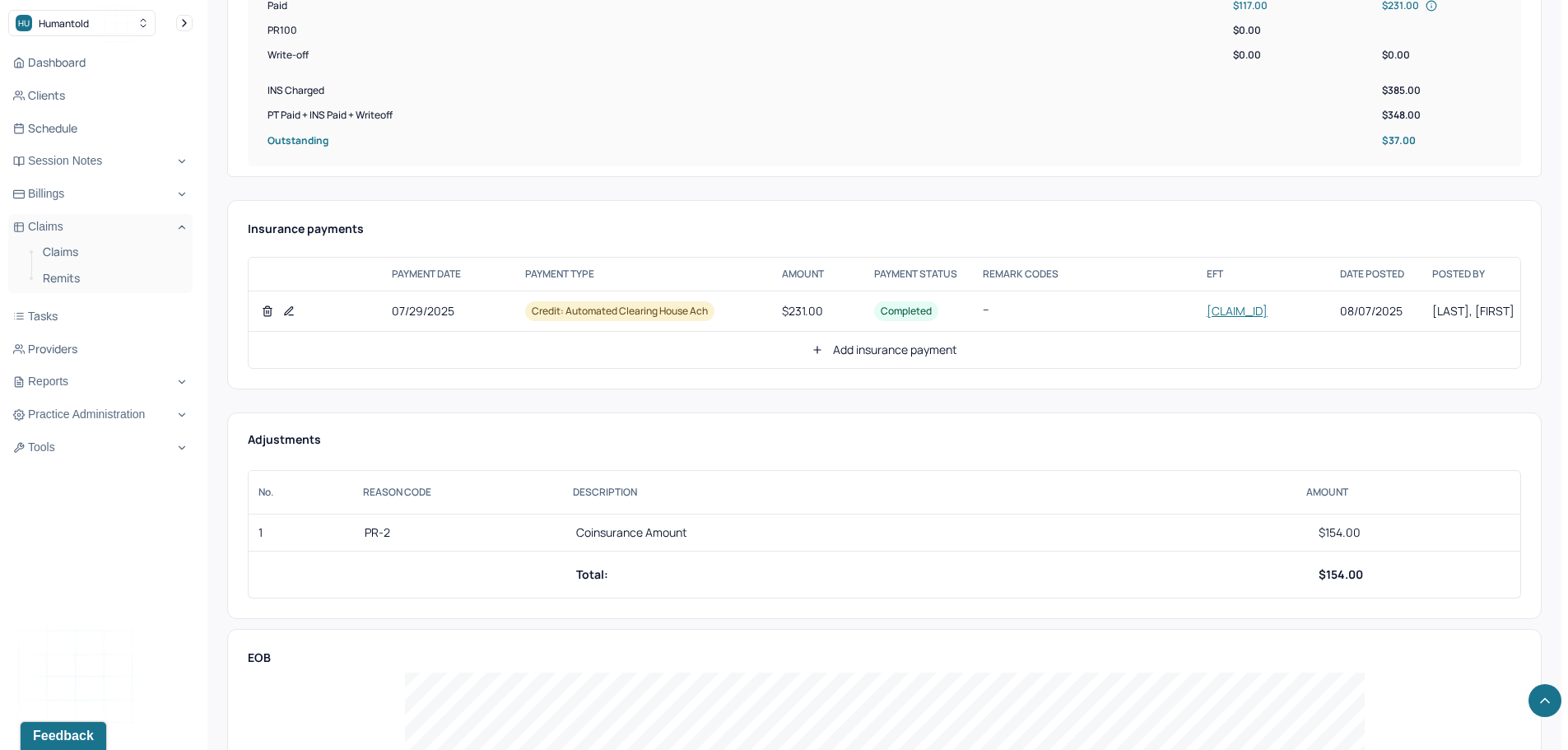 scroll, scrollTop: 741, scrollLeft: 0, axis: vertical 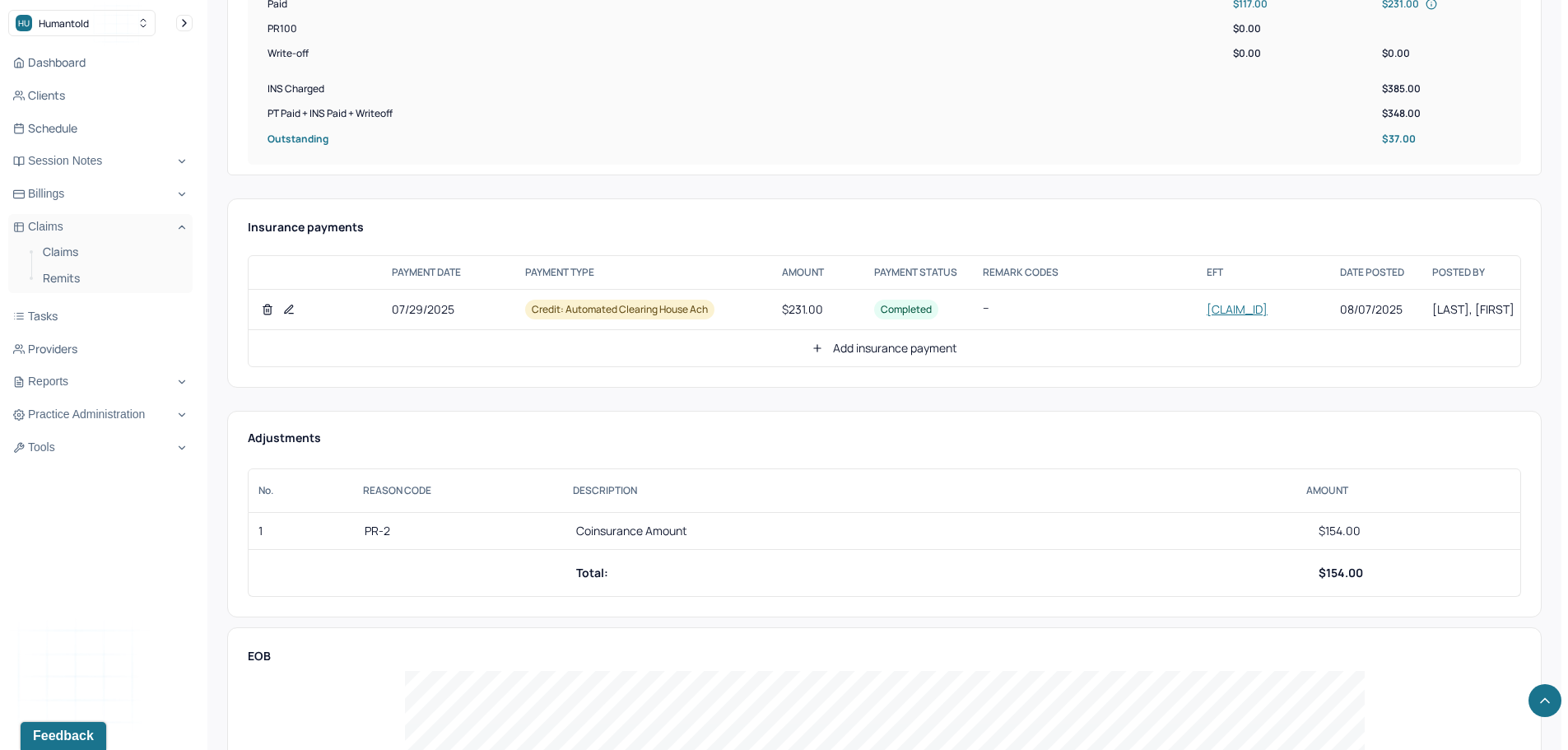 click 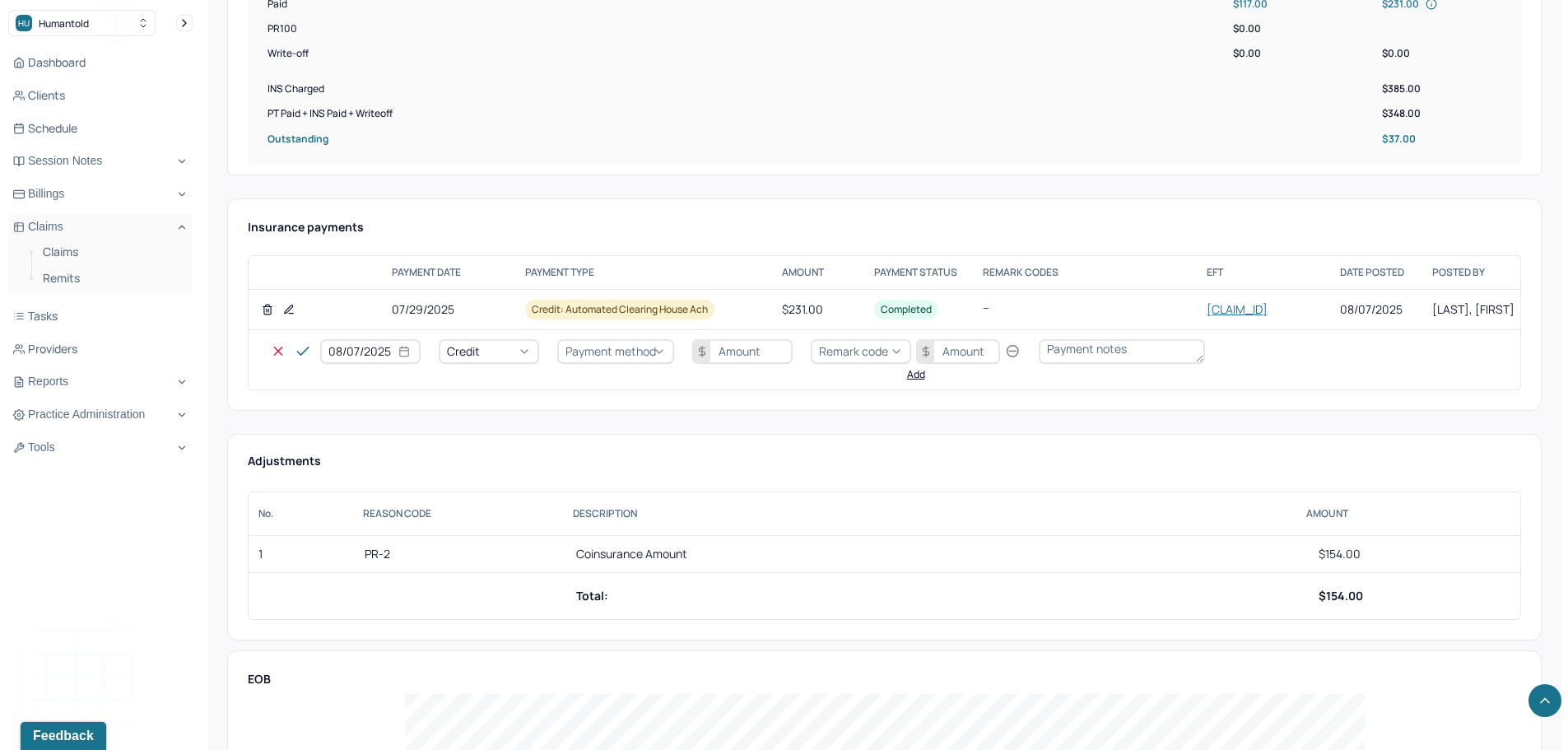 click on "Payment method" at bounding box center (611, 351) 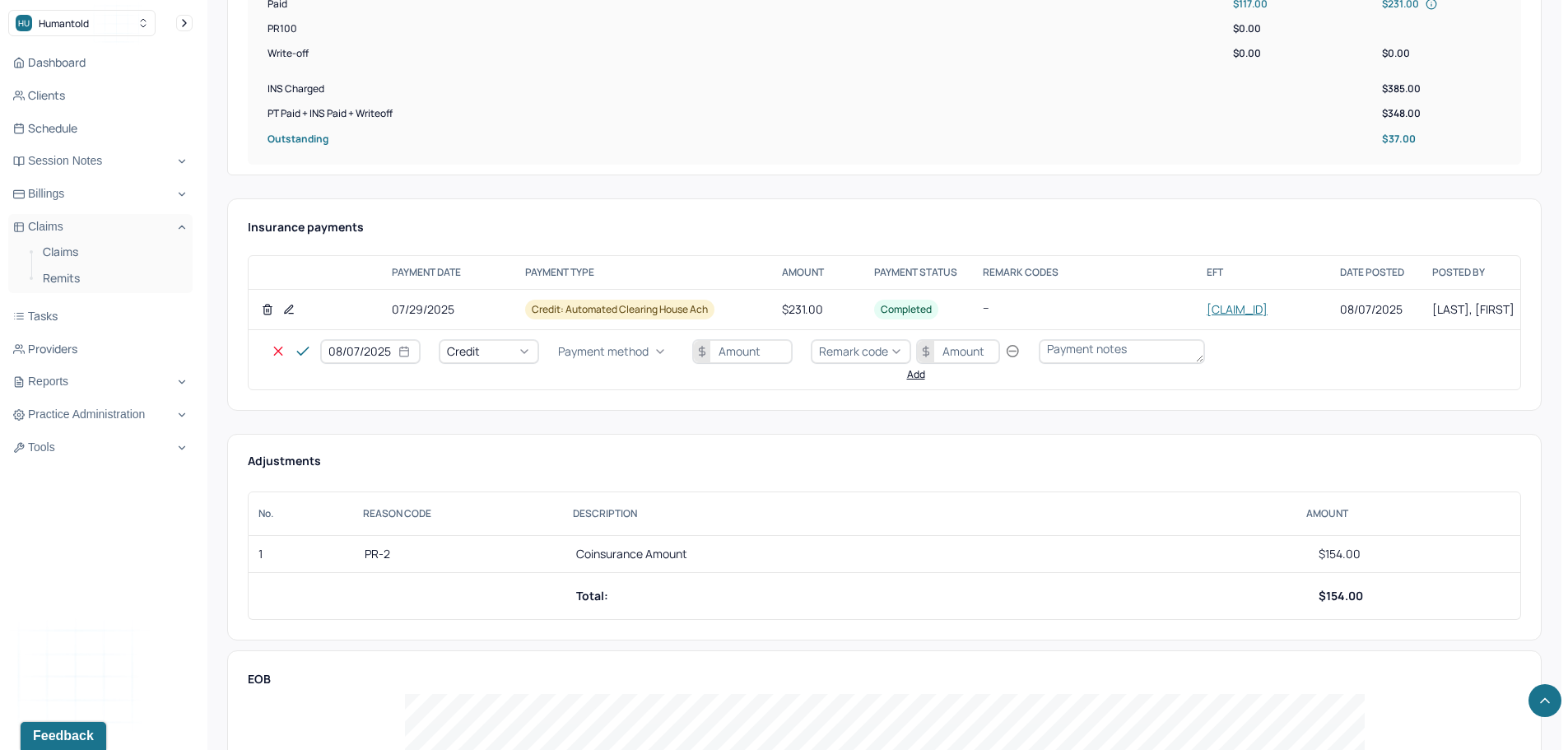 click on "Credit" at bounding box center (489, 352) 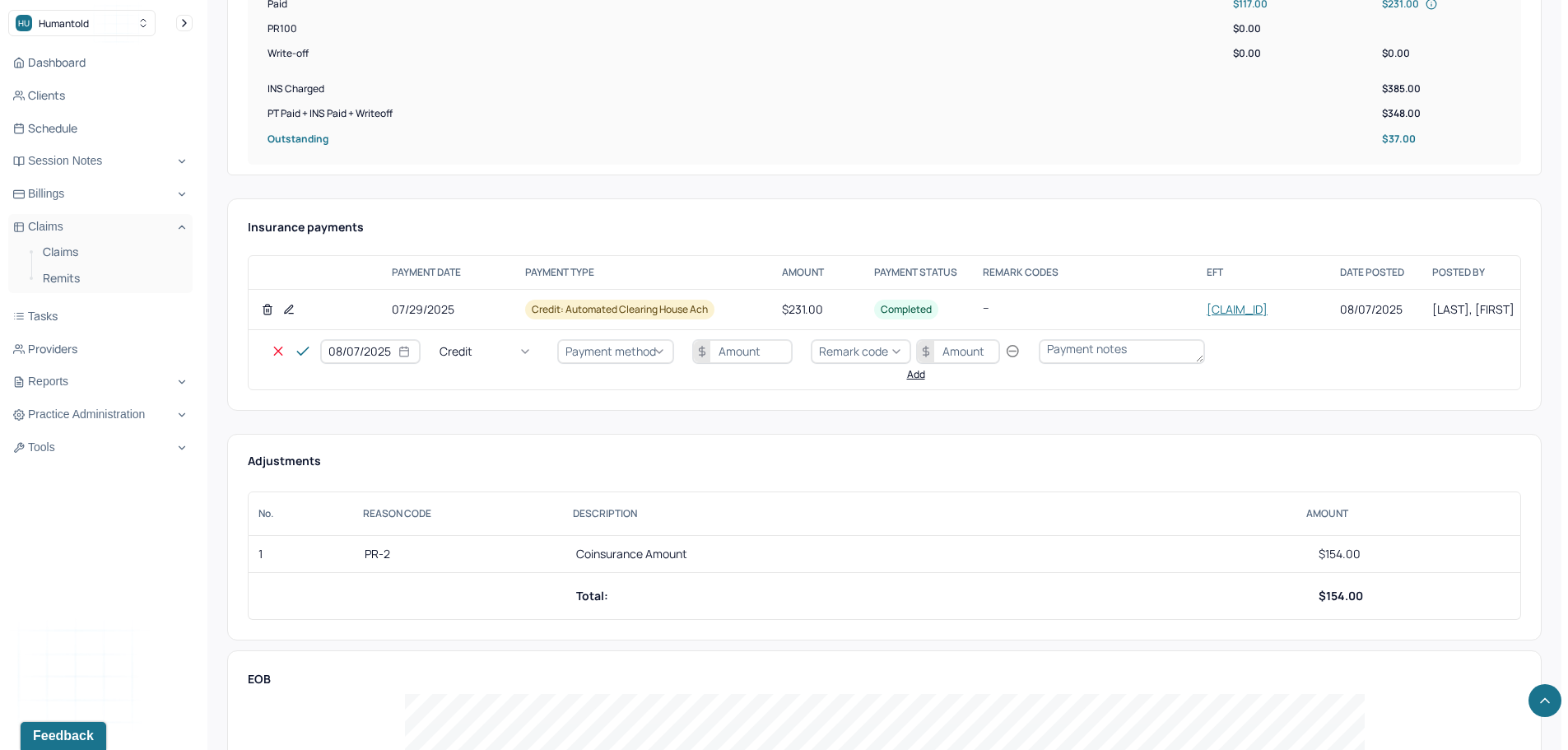click on "Write off" at bounding box center [49, 2417] 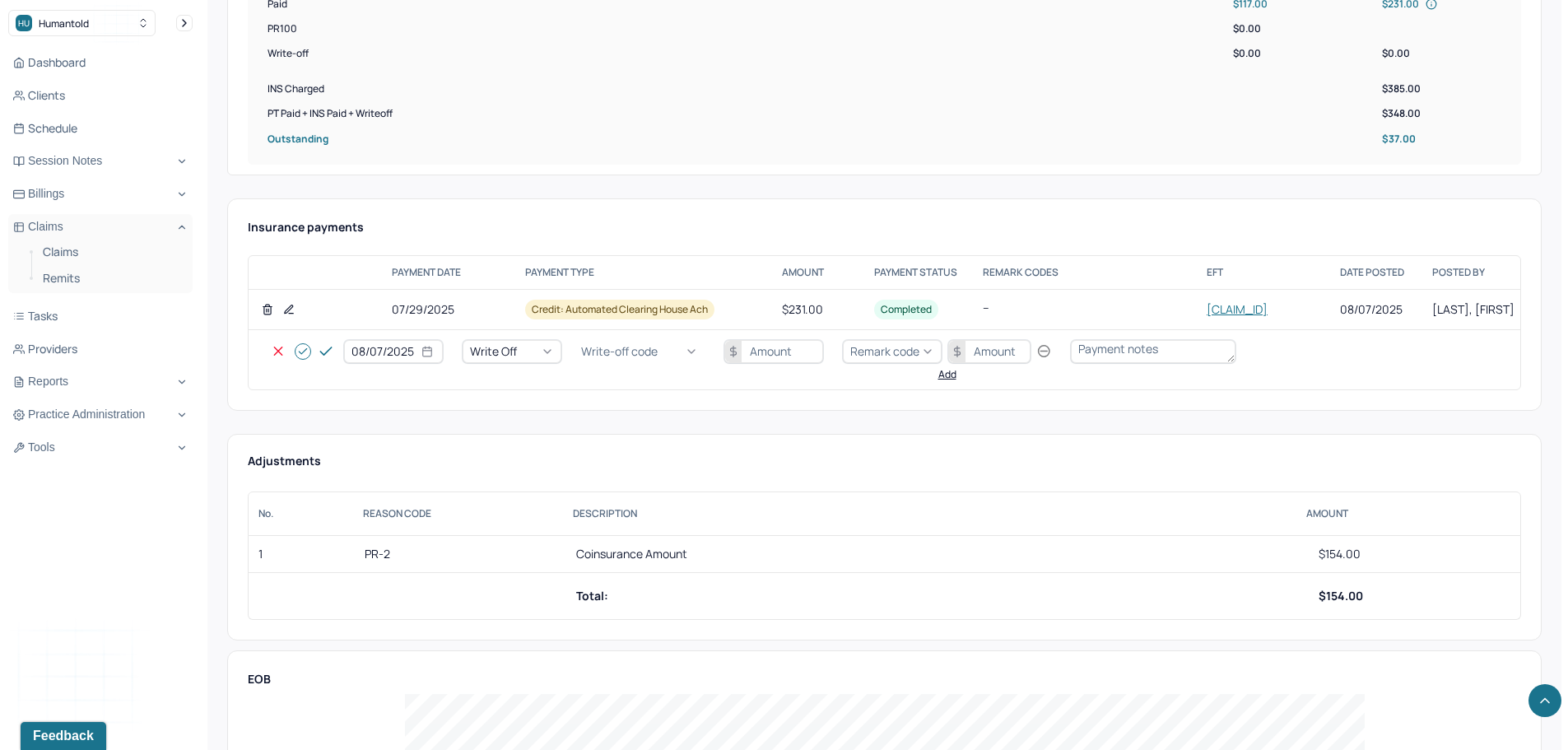 click on "Write-off code" at bounding box center [619, 352] 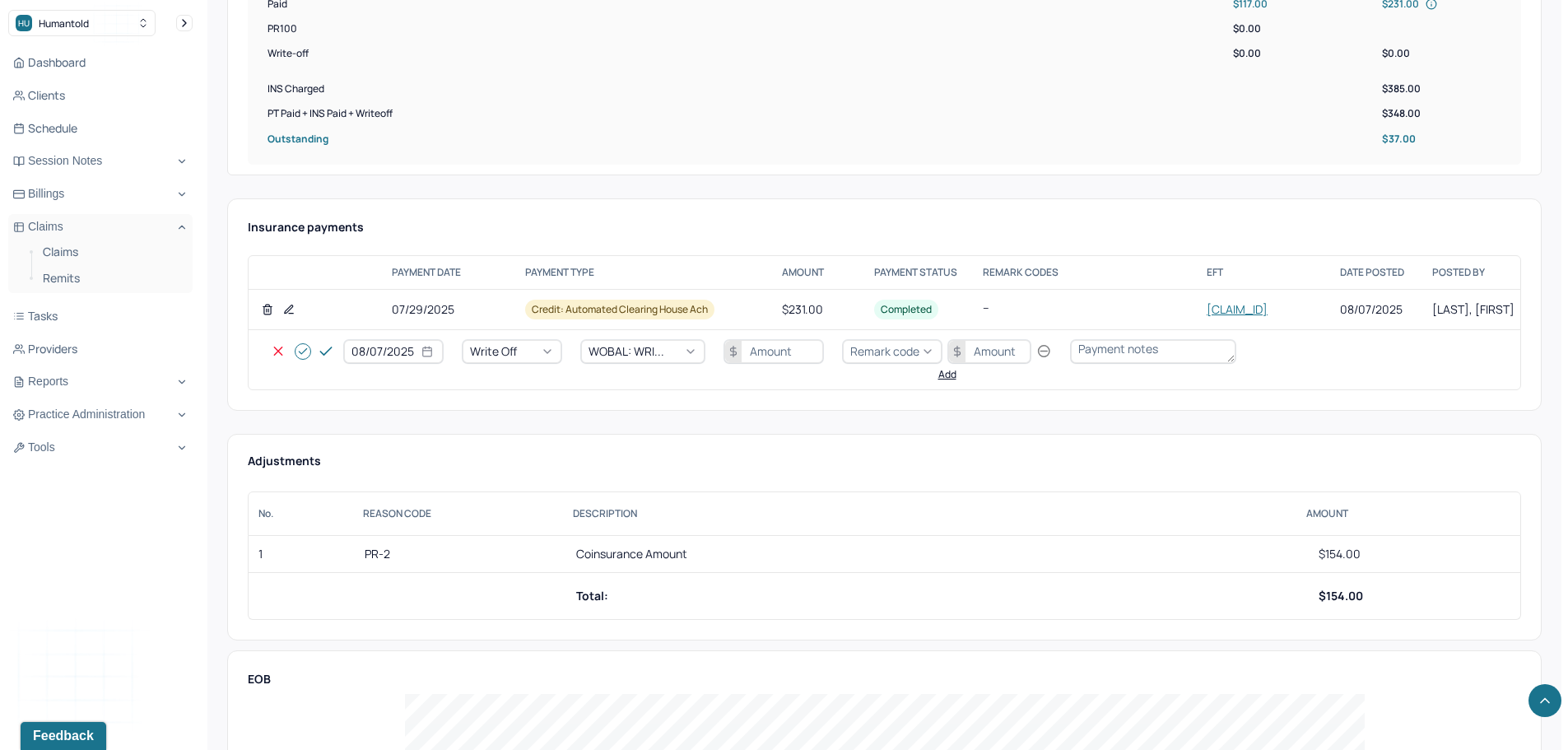 click at bounding box center (774, 352) 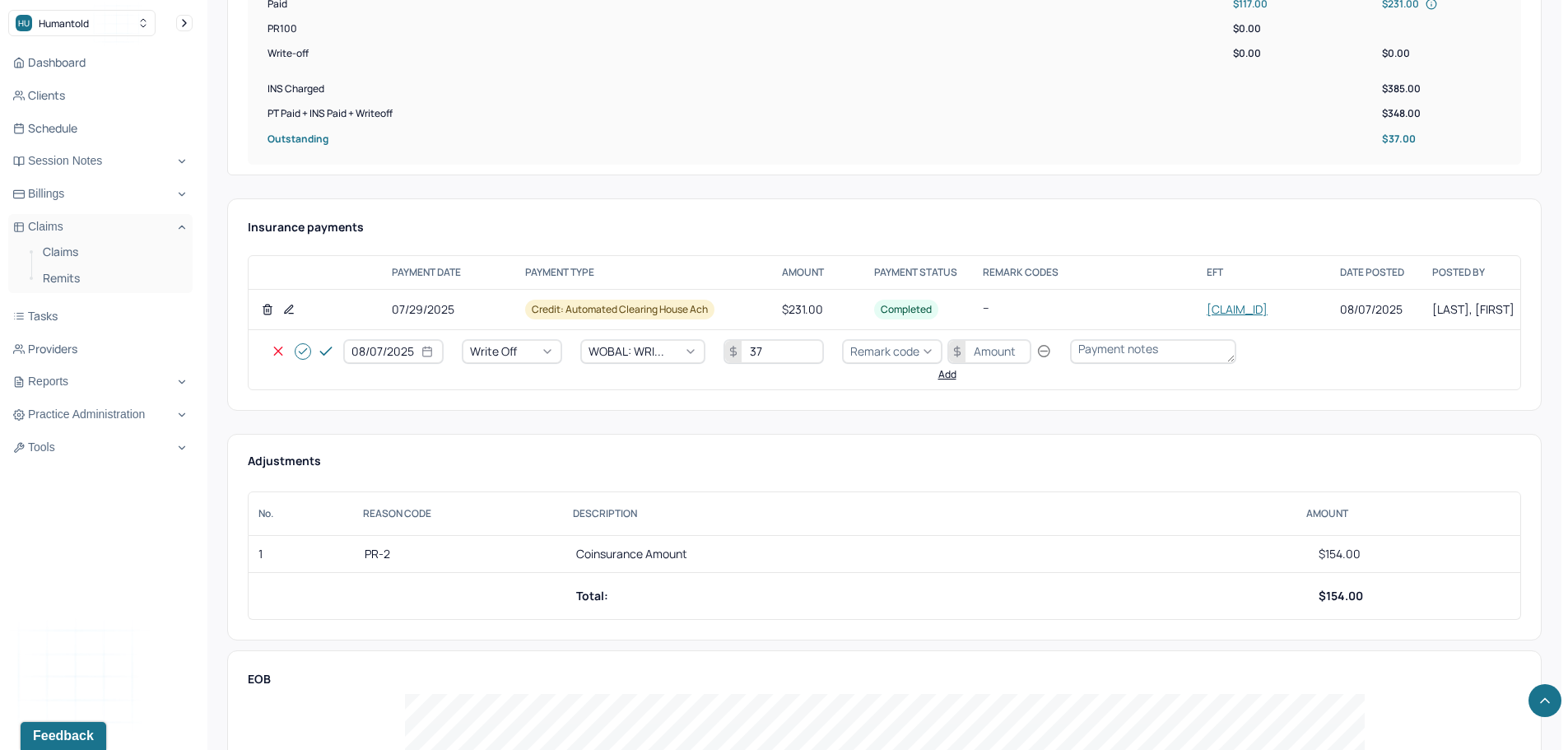 type on "37" 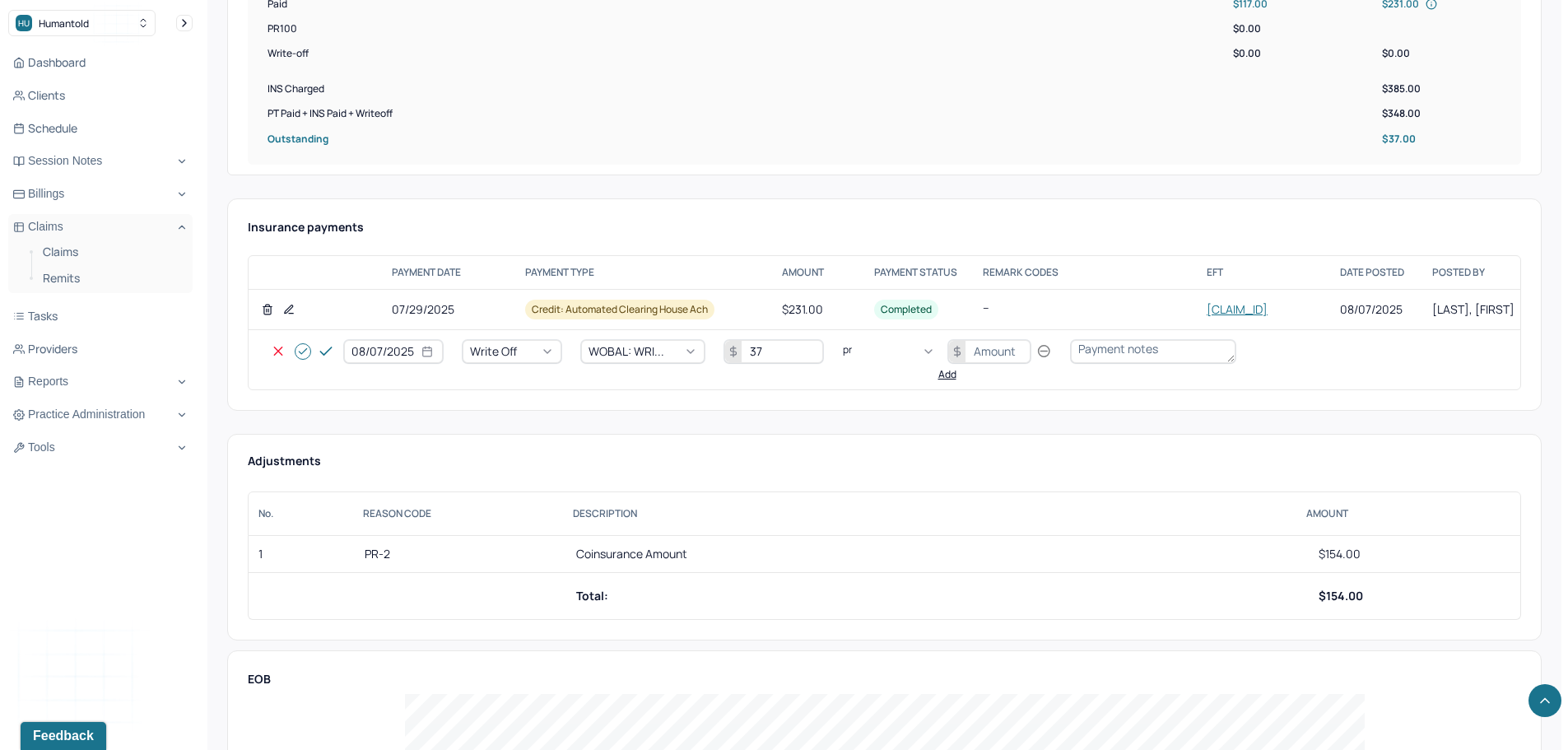 type on "pr2" 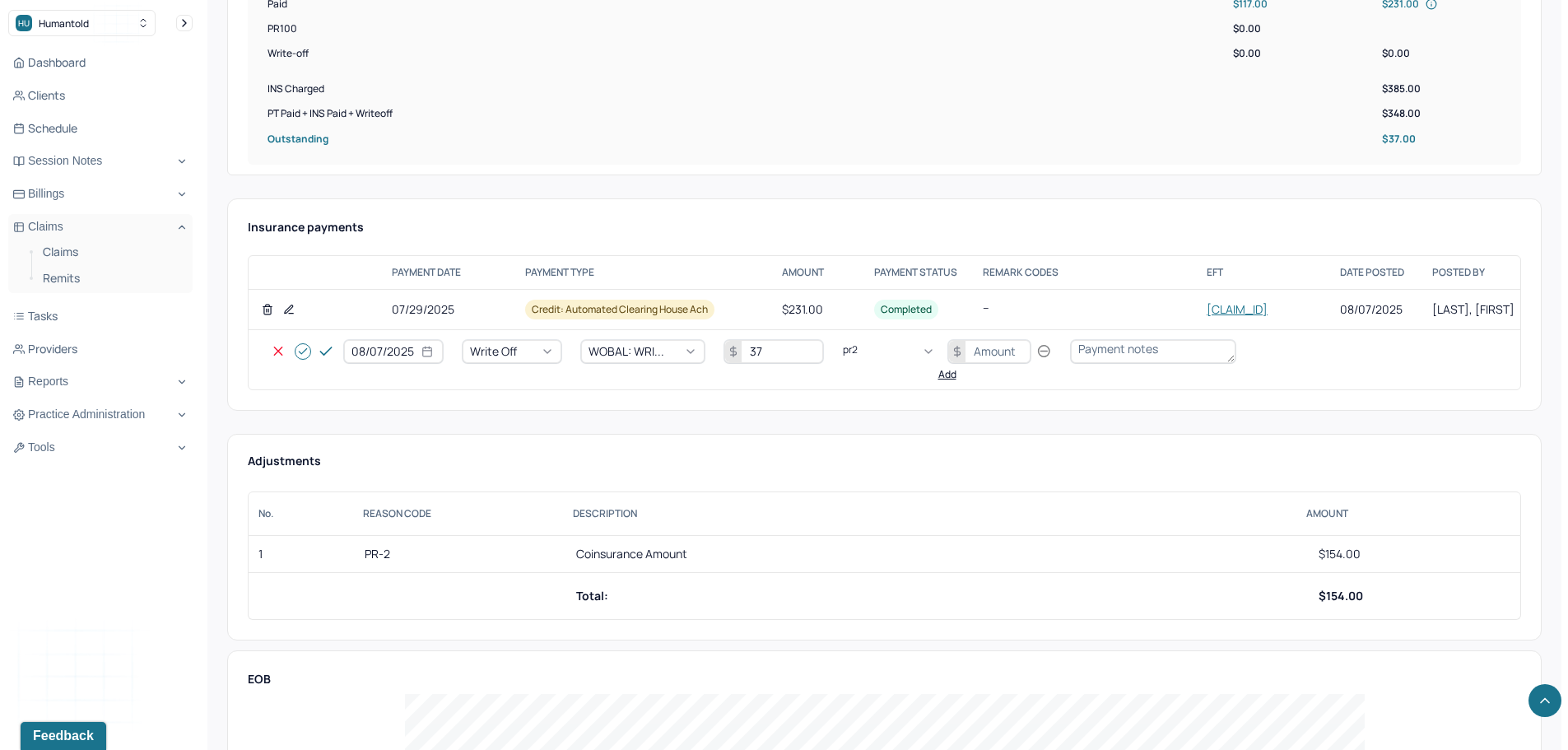 type 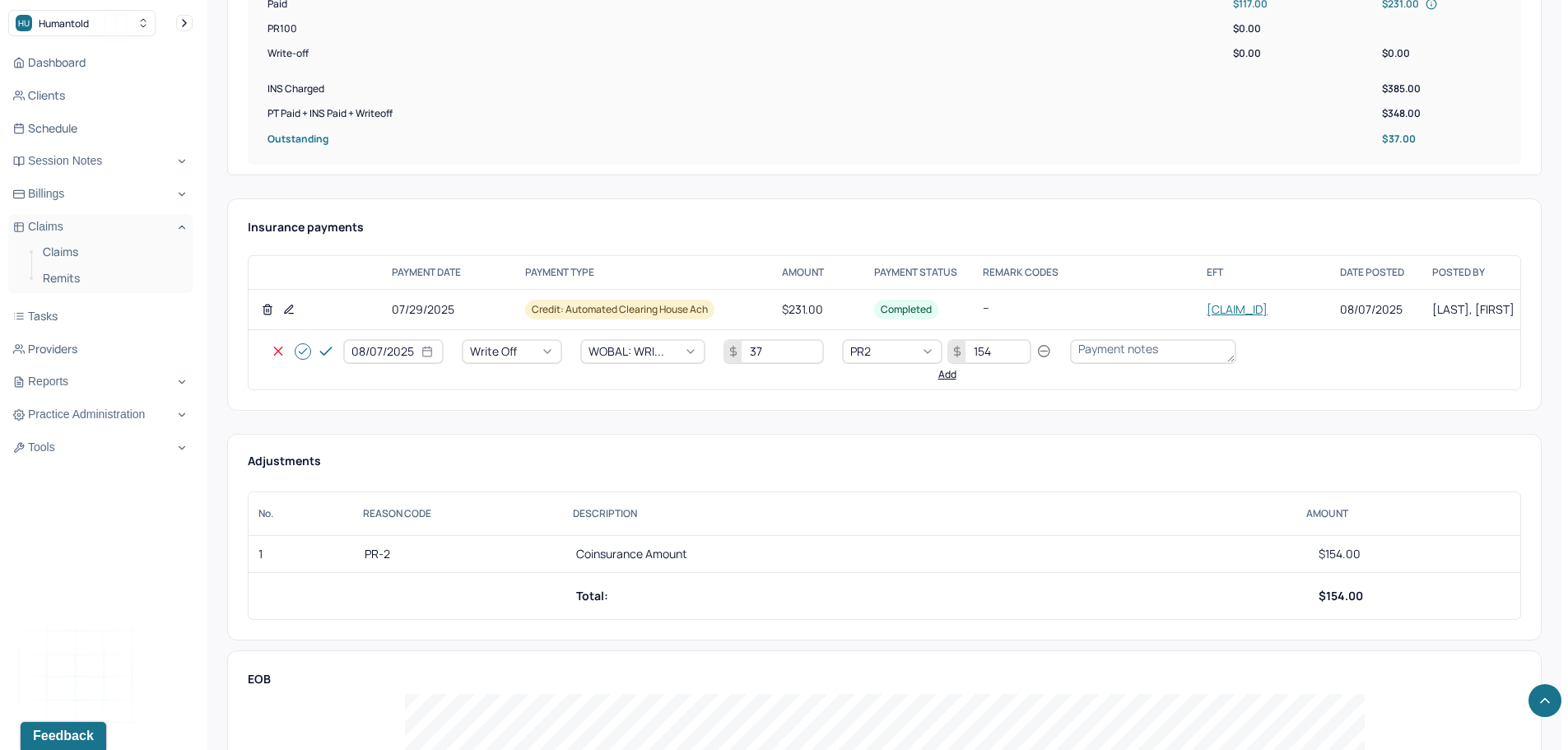 type on "154" 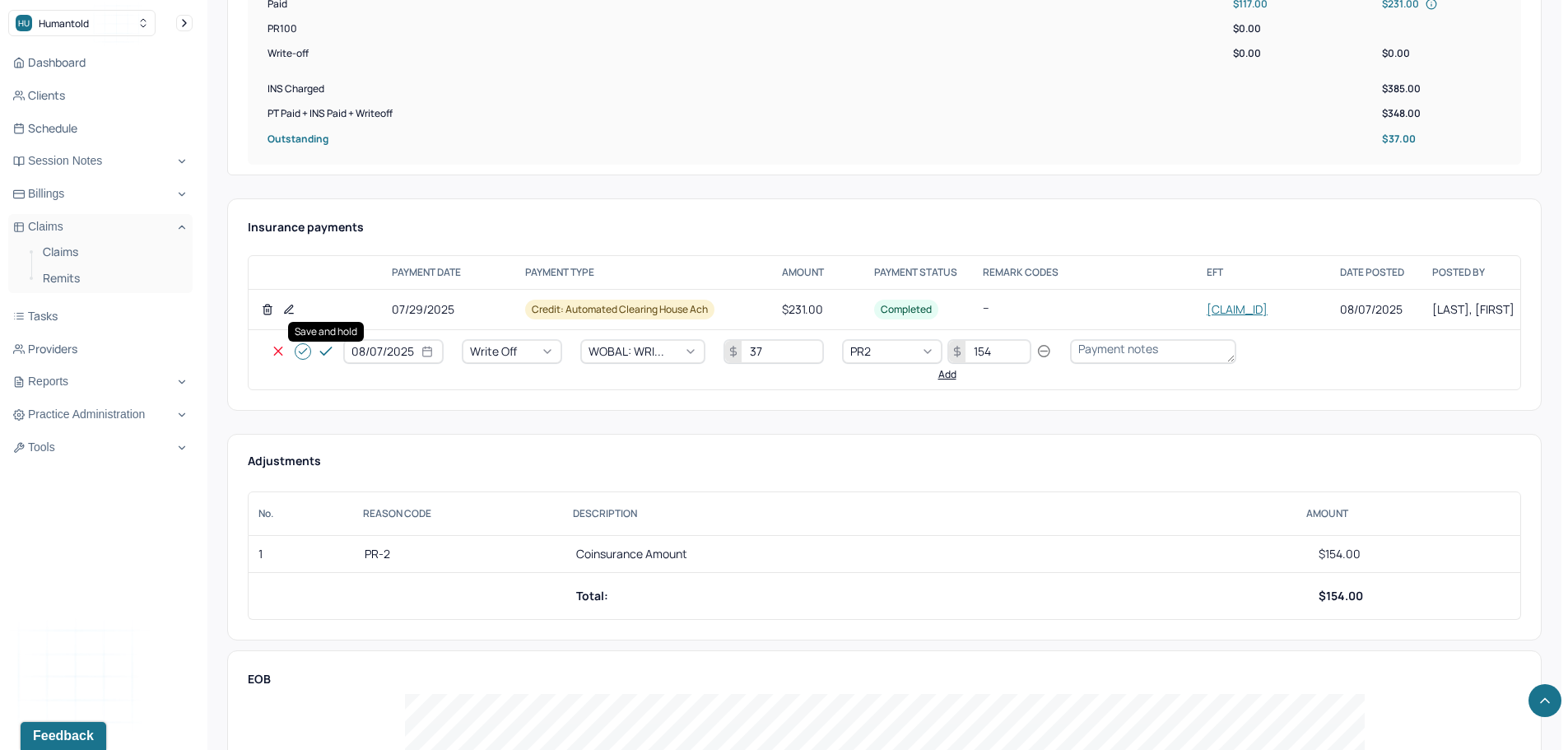 click 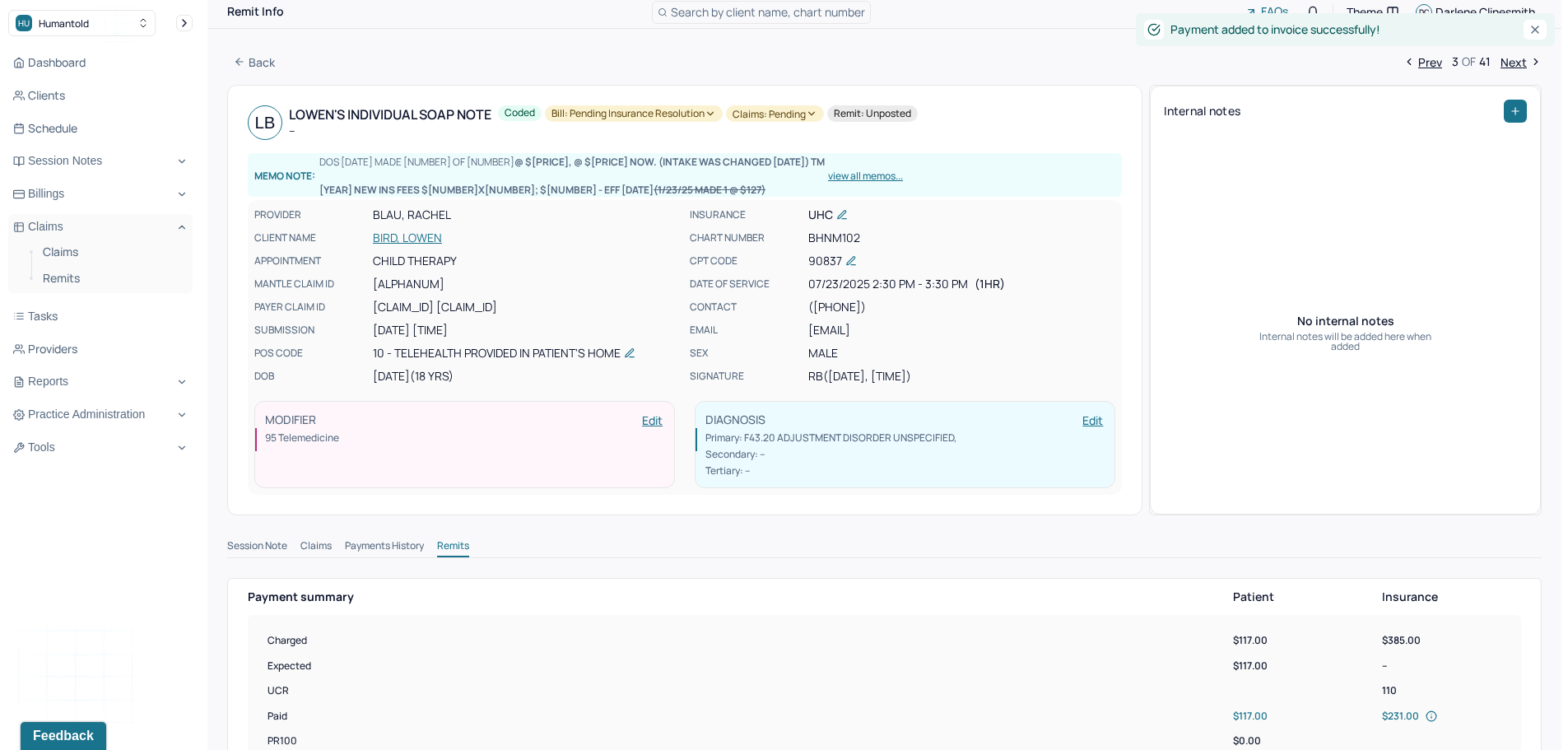 scroll, scrollTop: 0, scrollLeft: 0, axis: both 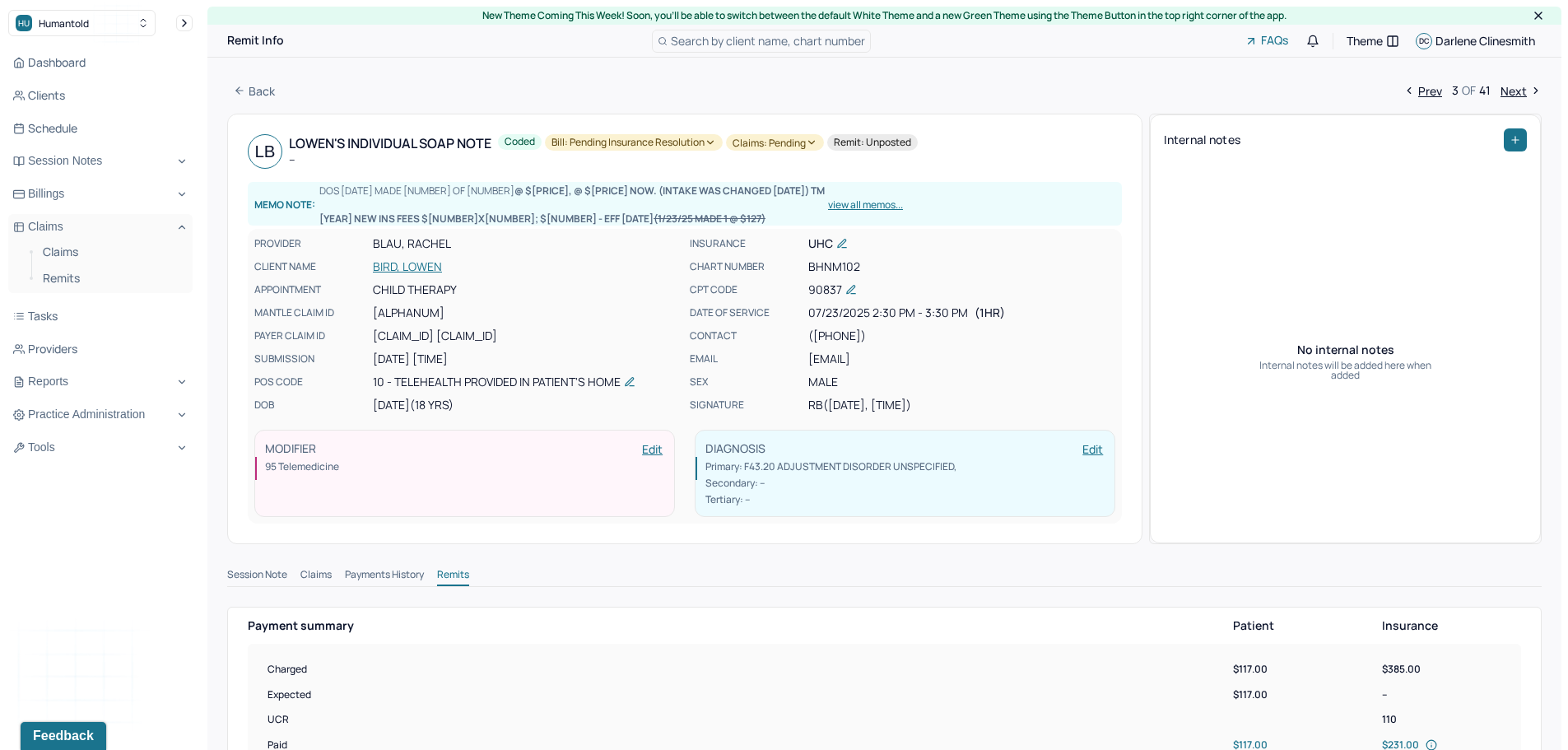 click on "Bill: Pending Insurance Resolution" at bounding box center [634, 142] 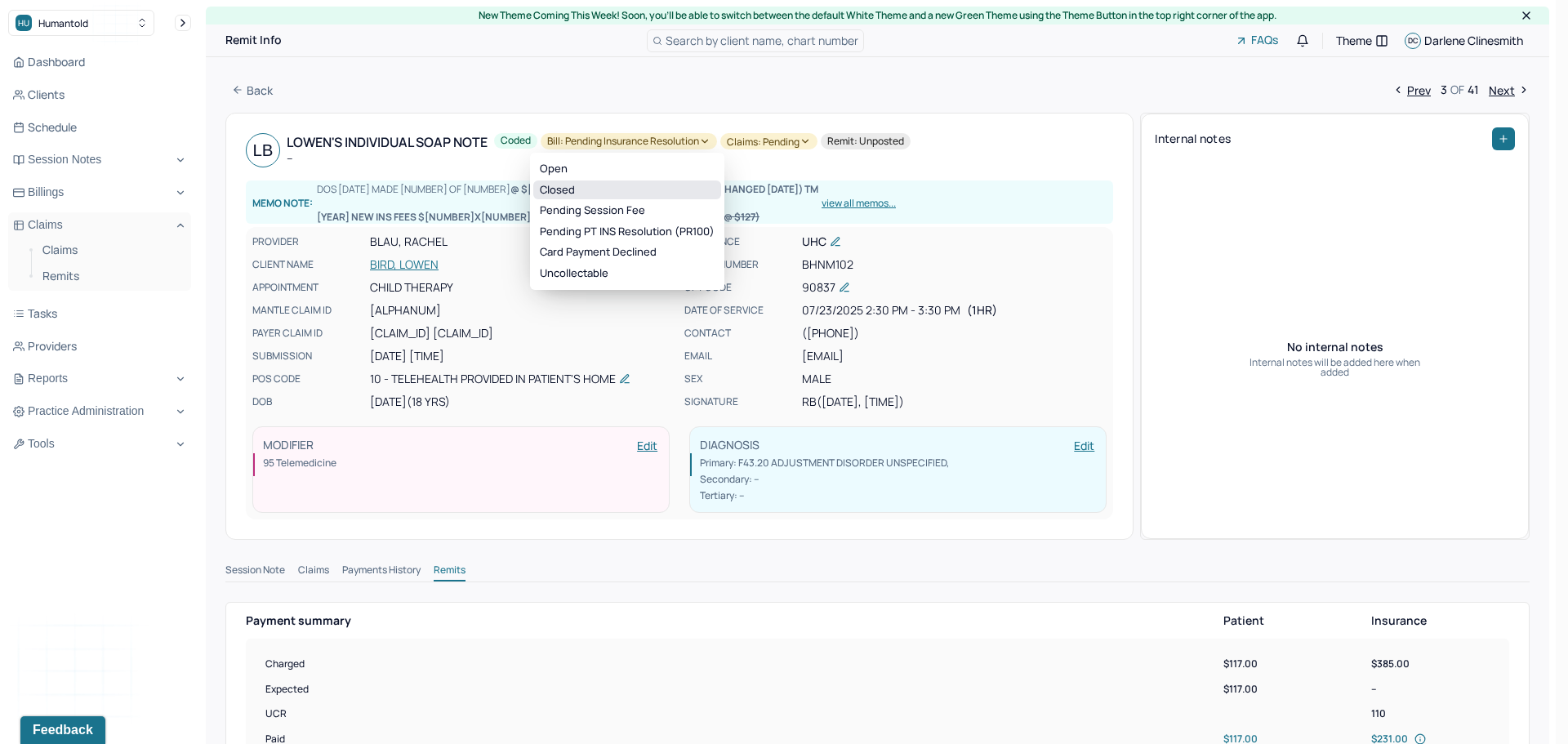 click on "Closed" at bounding box center [627, 190] 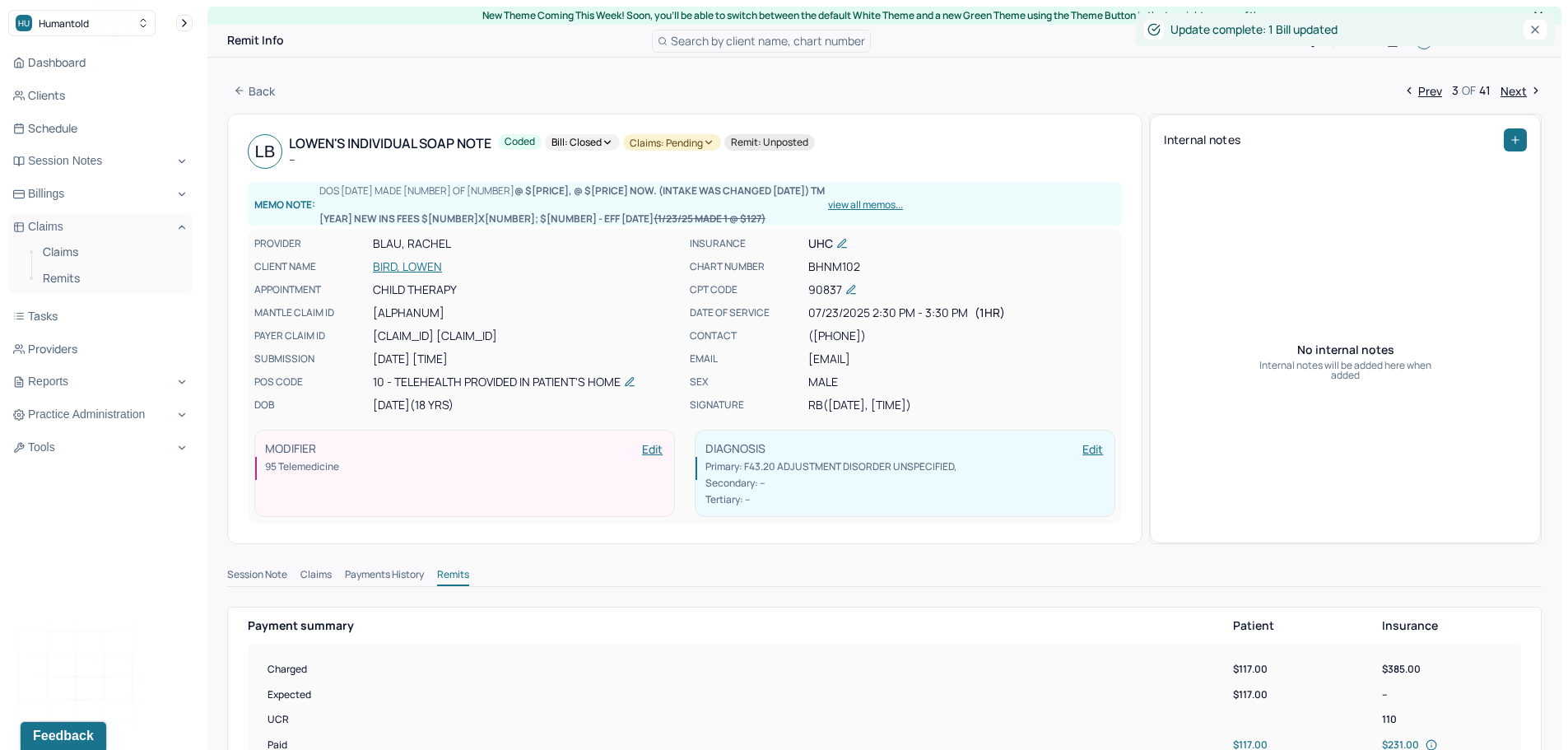 click on "Claims: pending" at bounding box center [672, 142] 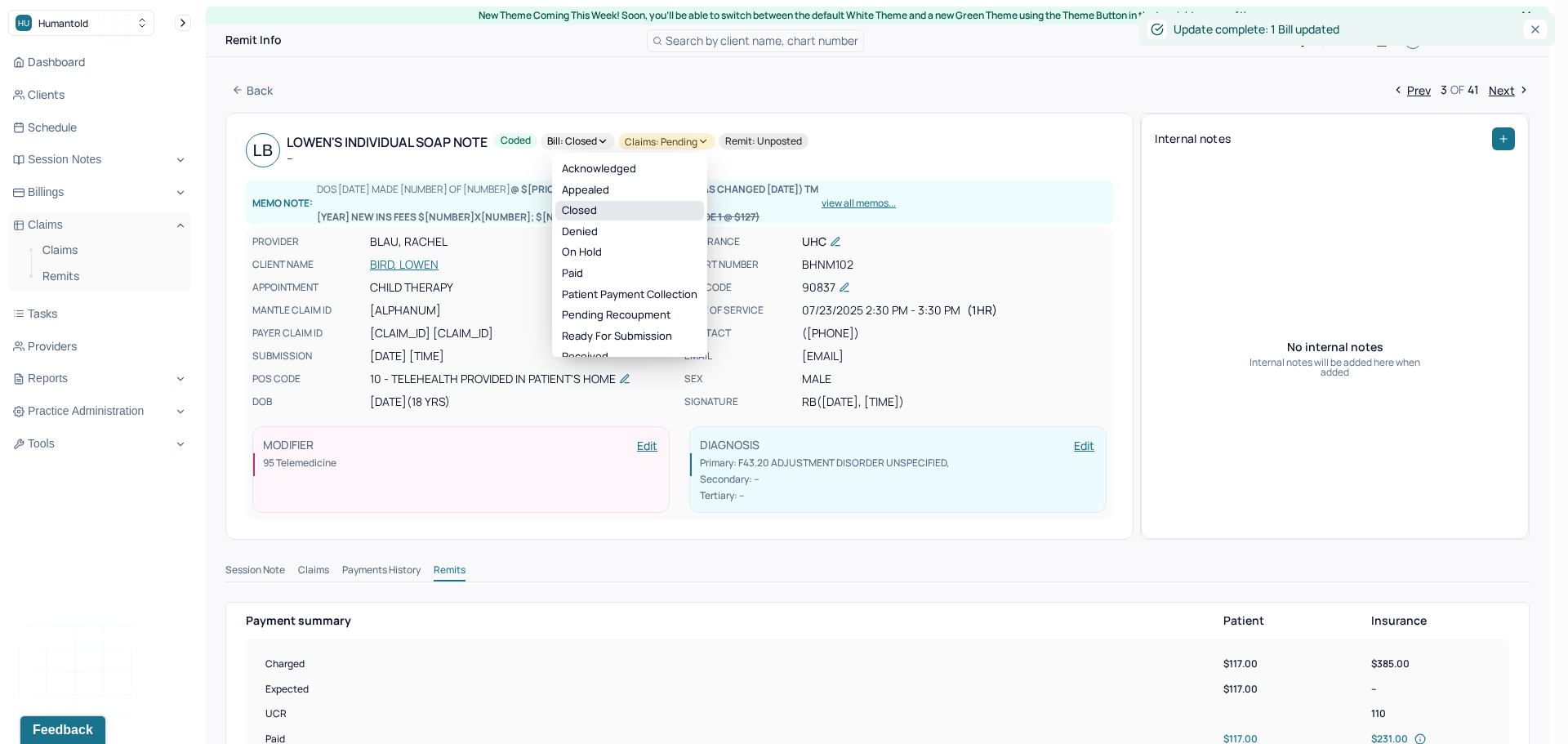 click on "Closed" at bounding box center [630, 211] 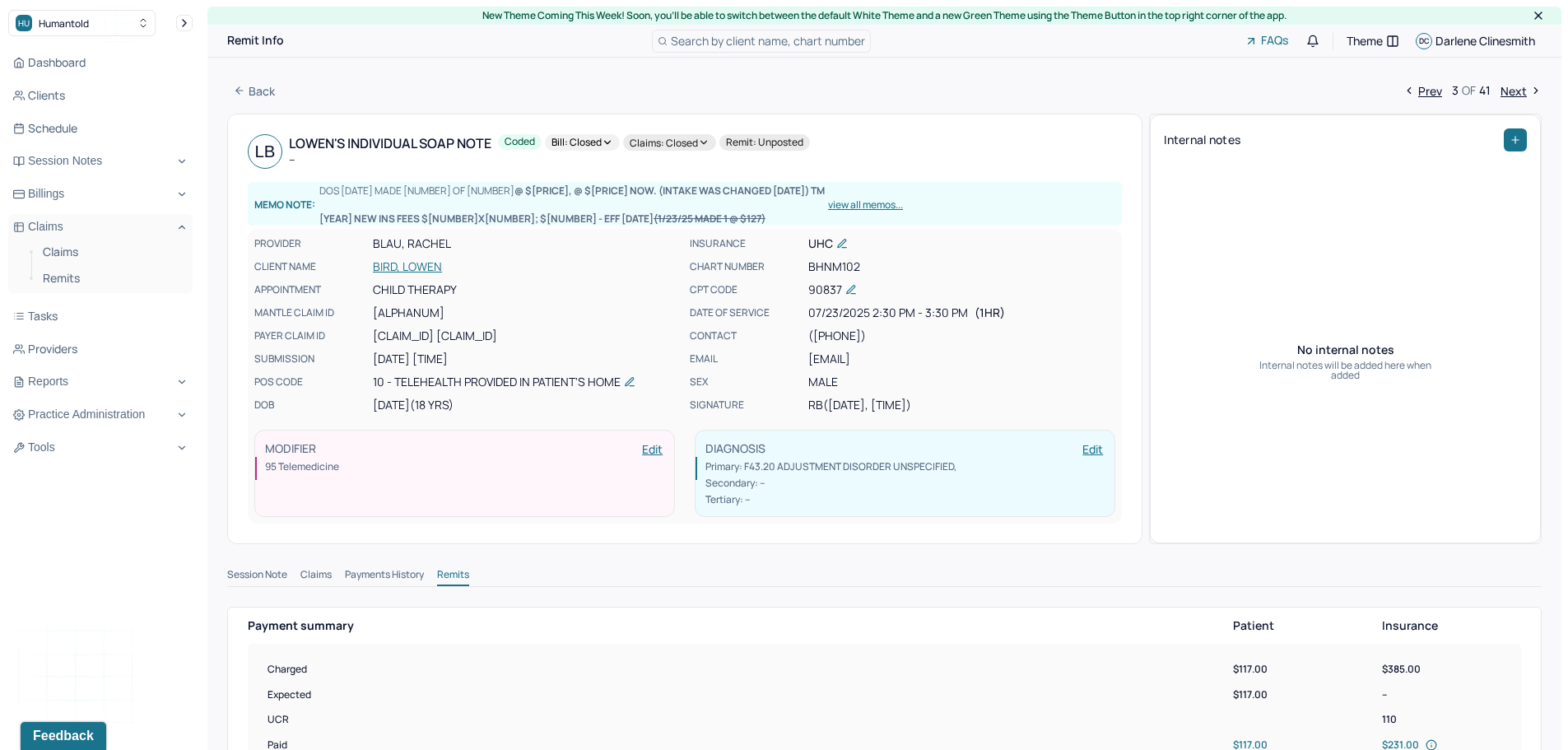 click on "Next" at bounding box center (1521, 91) 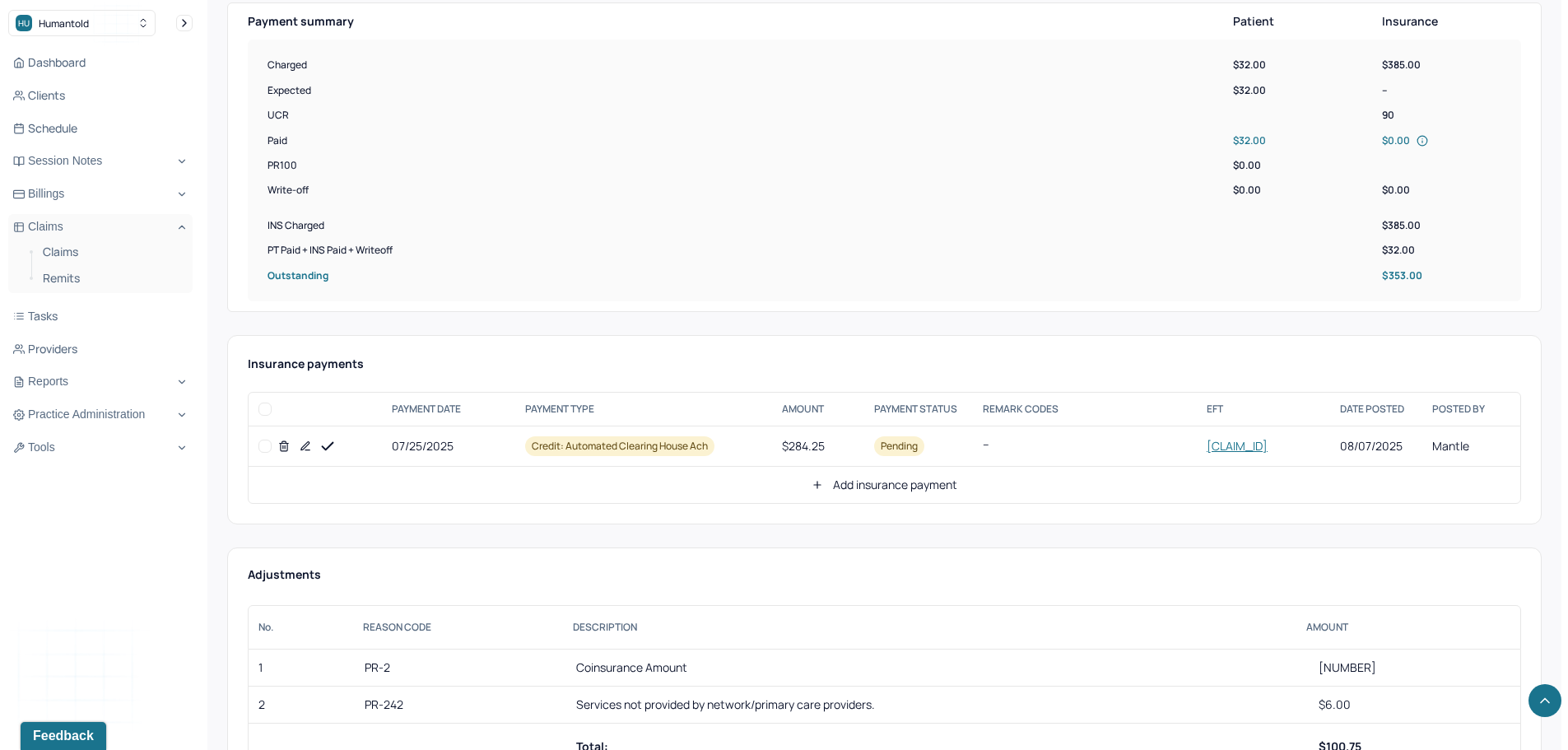 scroll, scrollTop: 576, scrollLeft: 0, axis: vertical 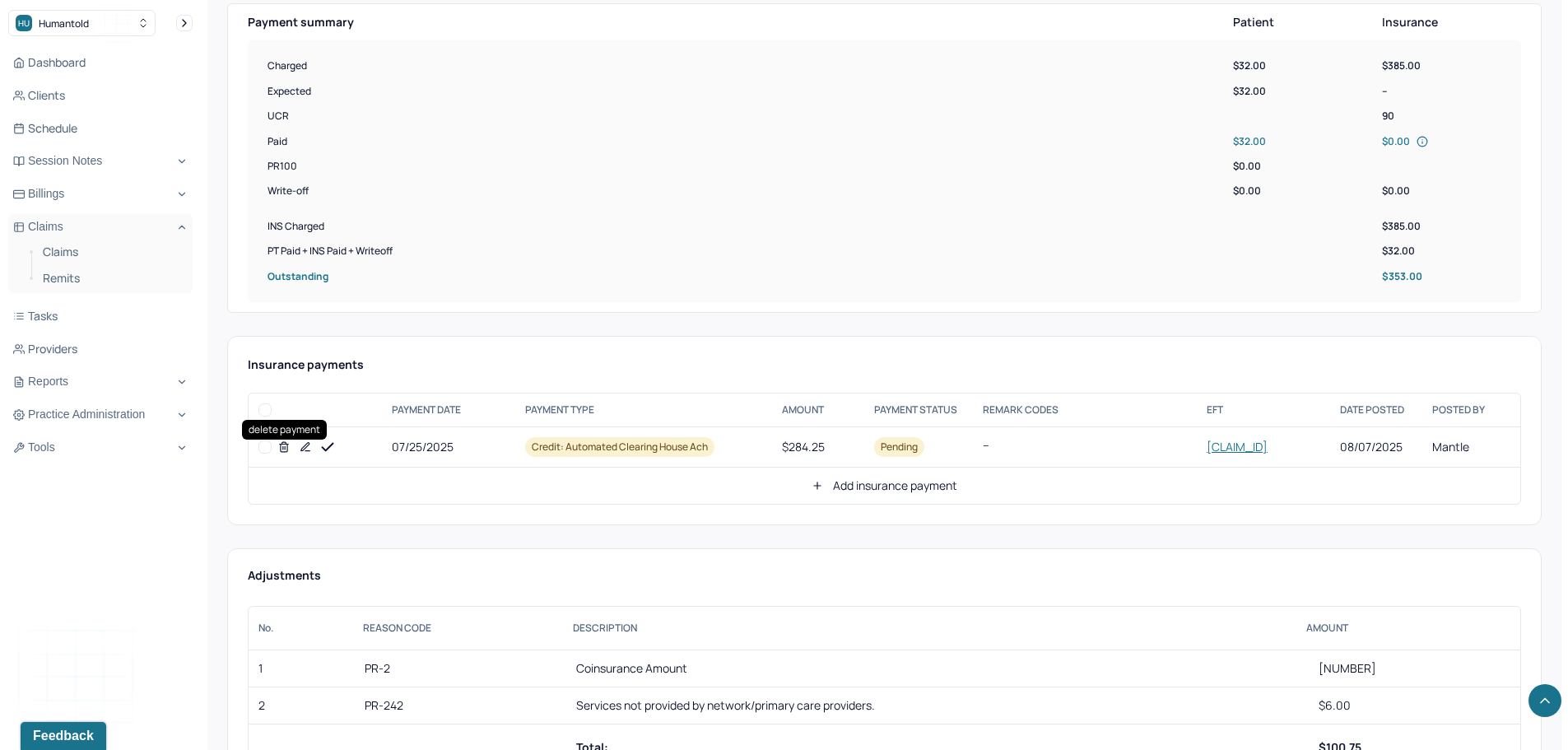 click at bounding box center [265, 447] 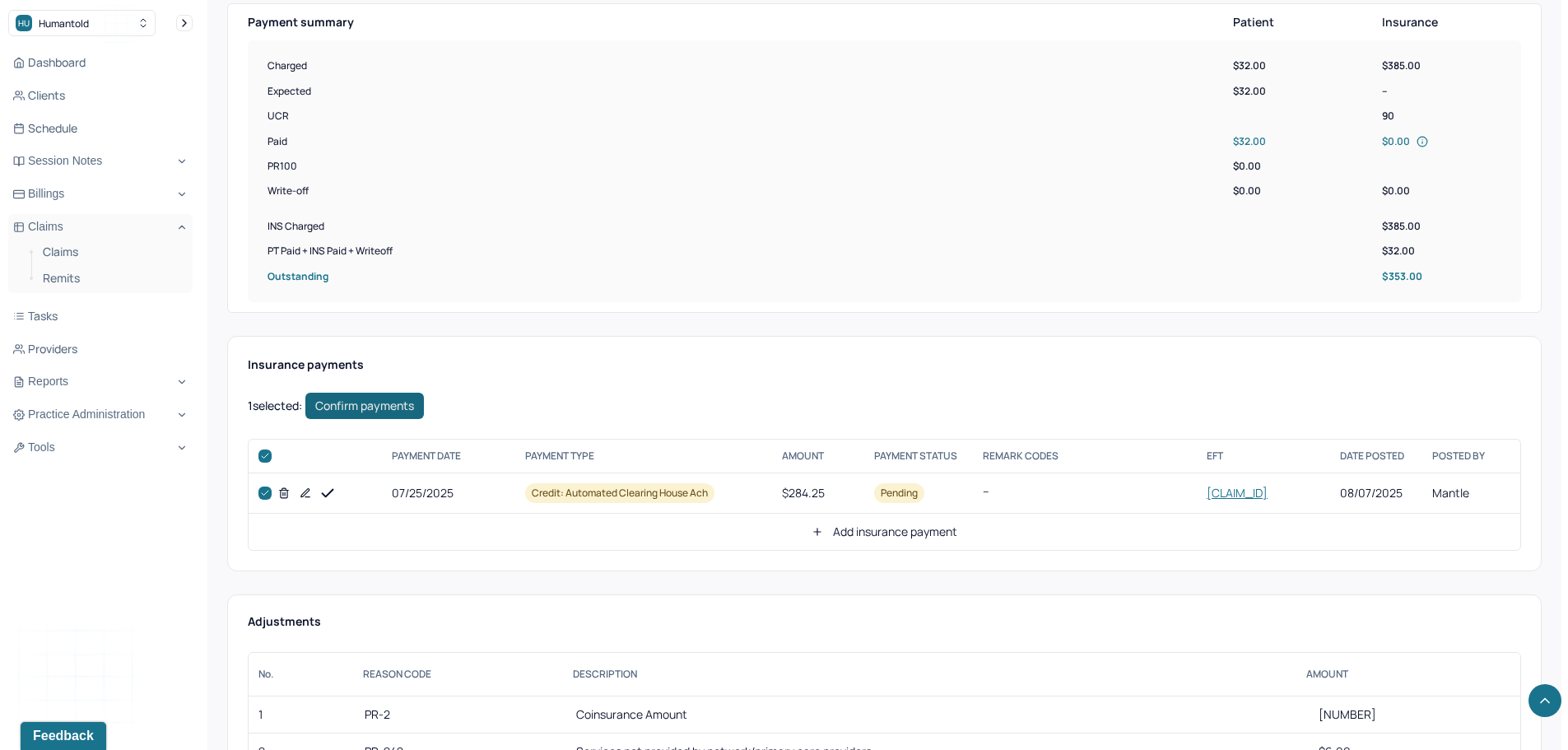 click on "Confirm payments" at bounding box center [365, 406] 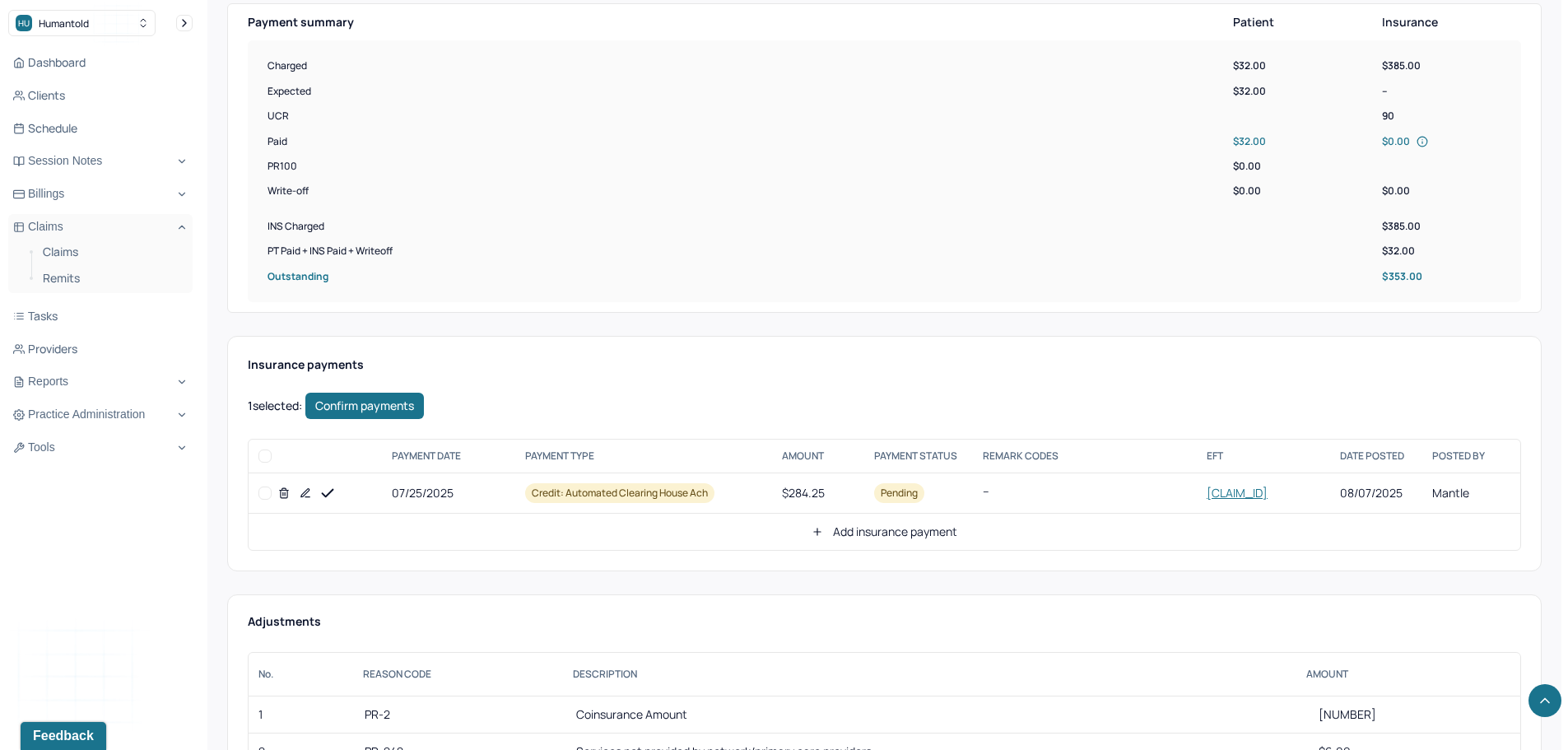checkbox on "false" 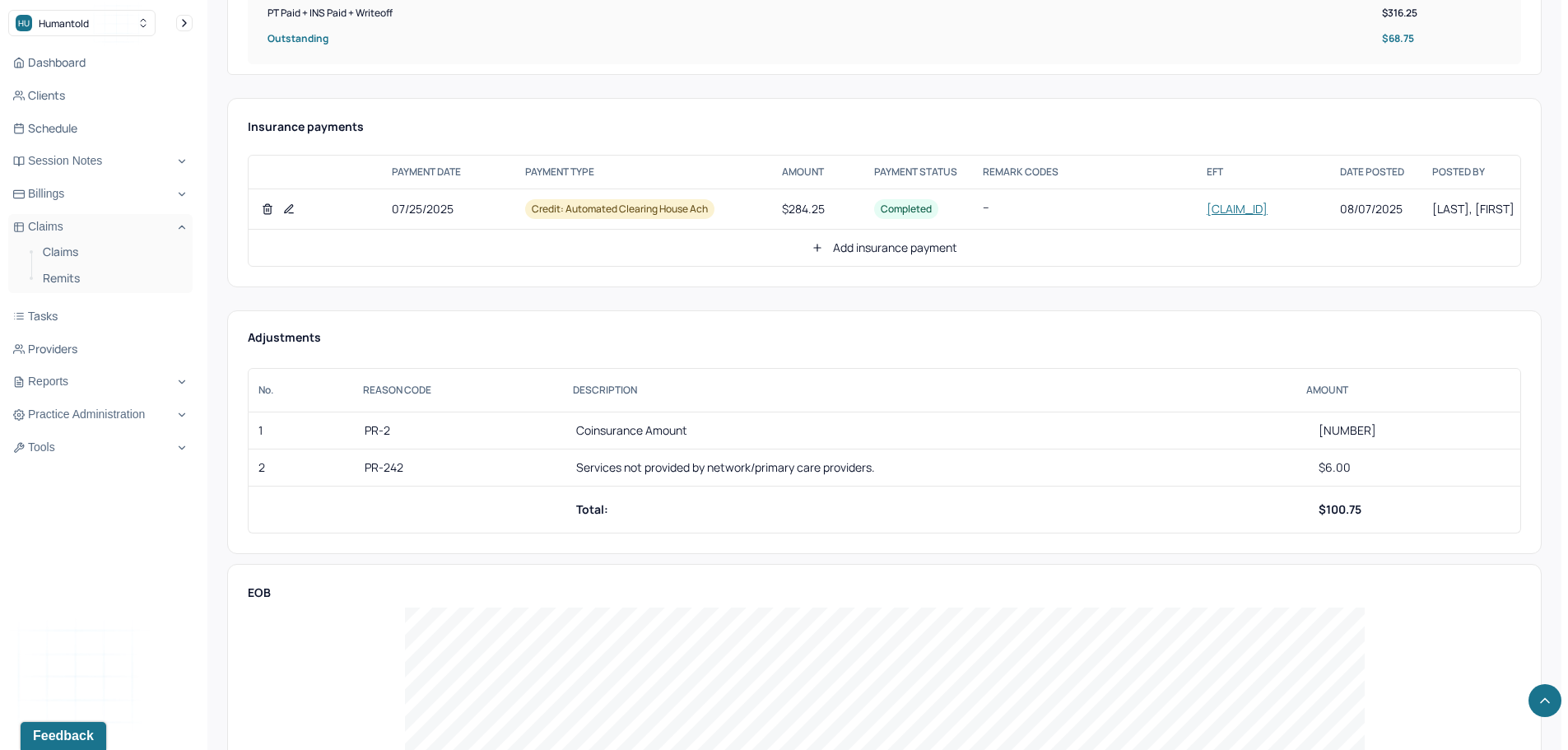 scroll, scrollTop: 823, scrollLeft: 0, axis: vertical 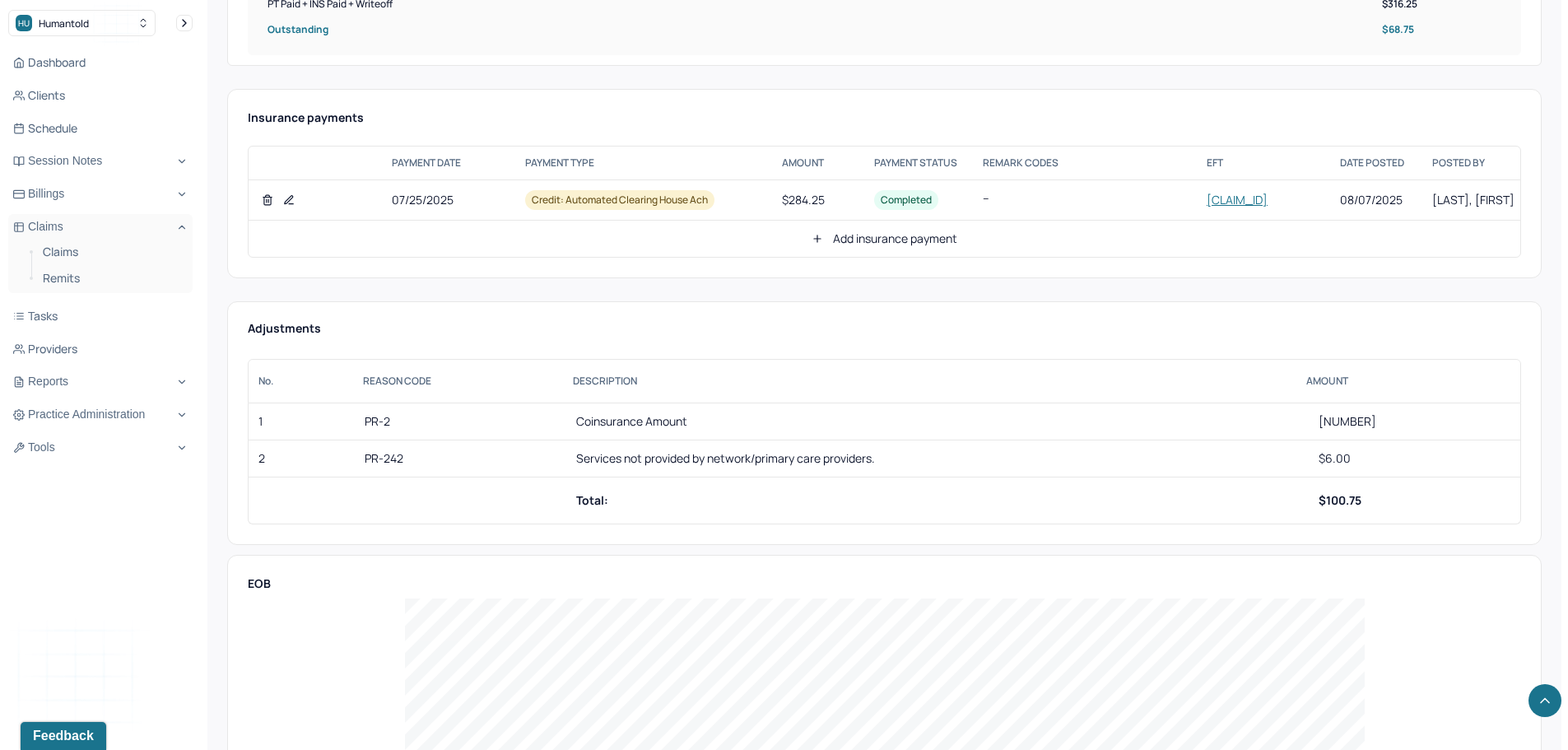 click on "Add insurance payment" at bounding box center (884, 239) 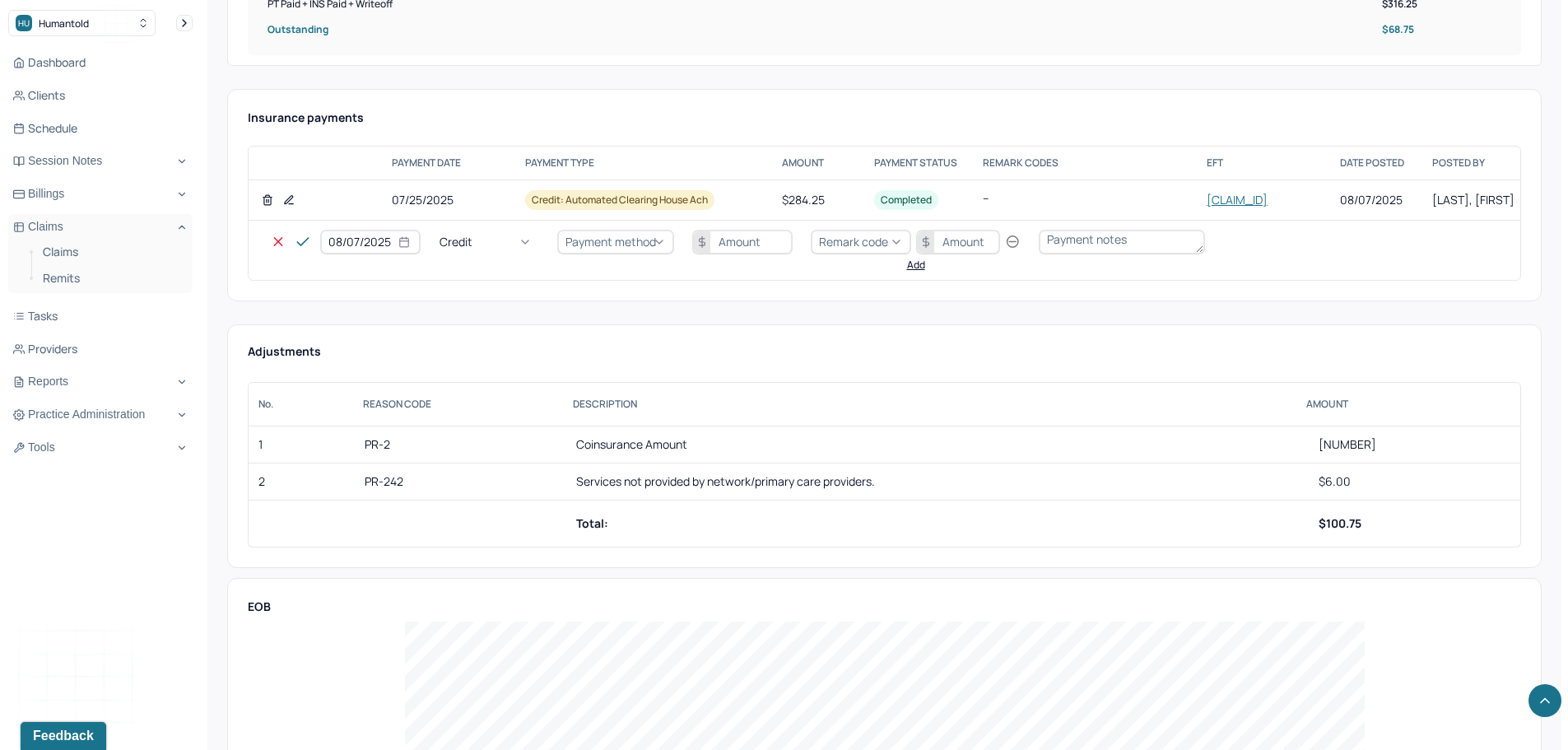 click on "Credit" at bounding box center [456, 241] 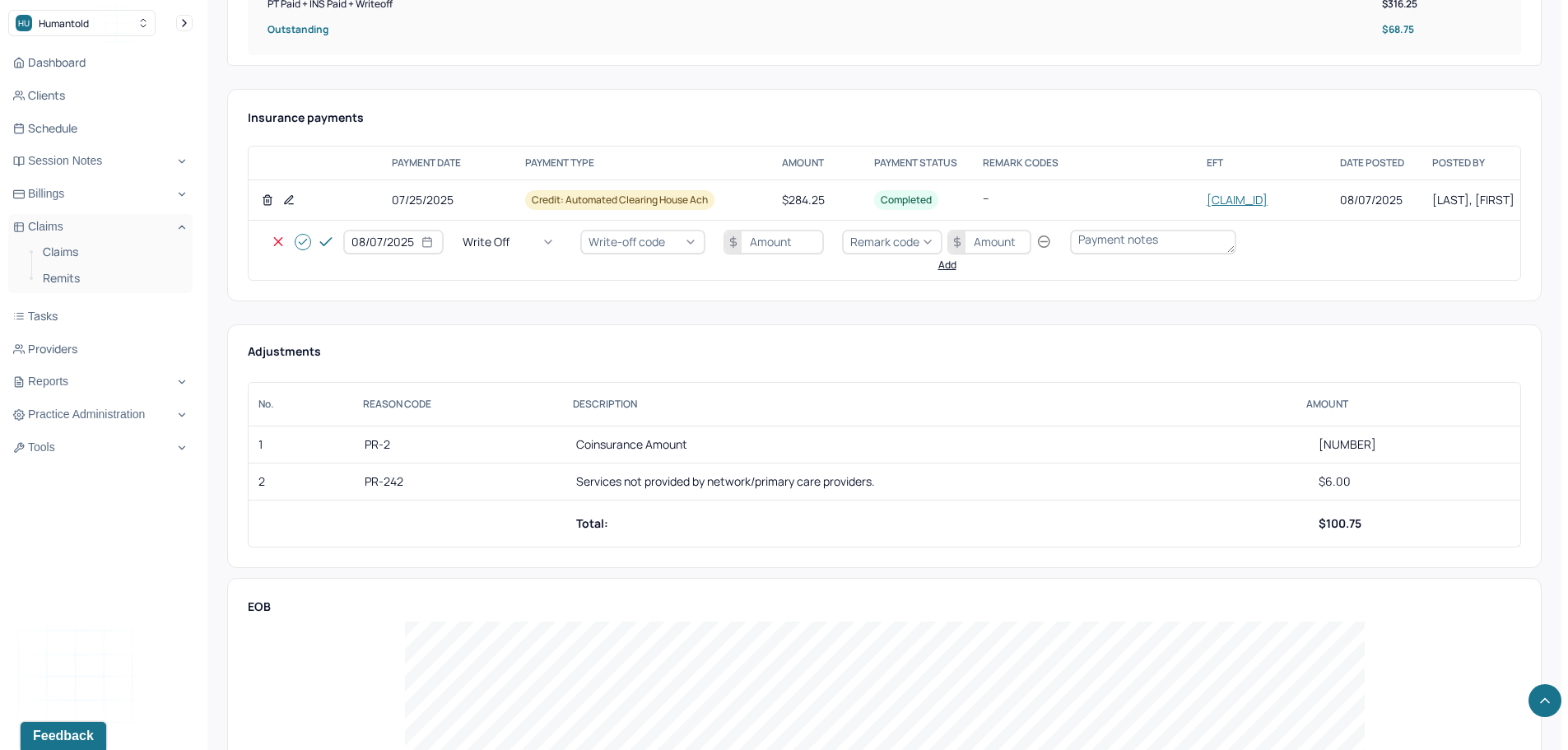 click on "Write-off code" at bounding box center (626, 241) 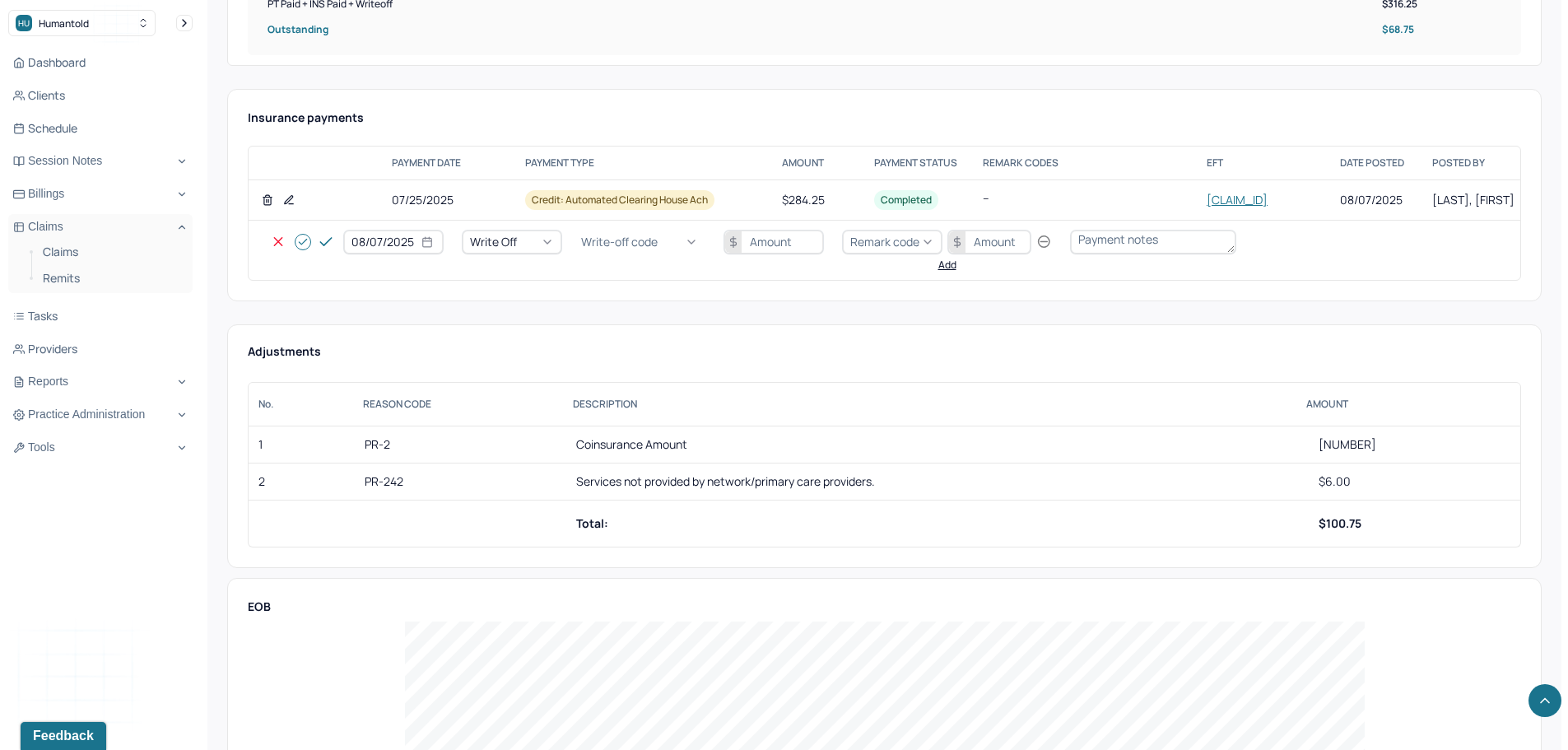 click on "WOBAL: WRITE OFF - BALANCE (INSADJ)" at bounding box center [82, 2361] 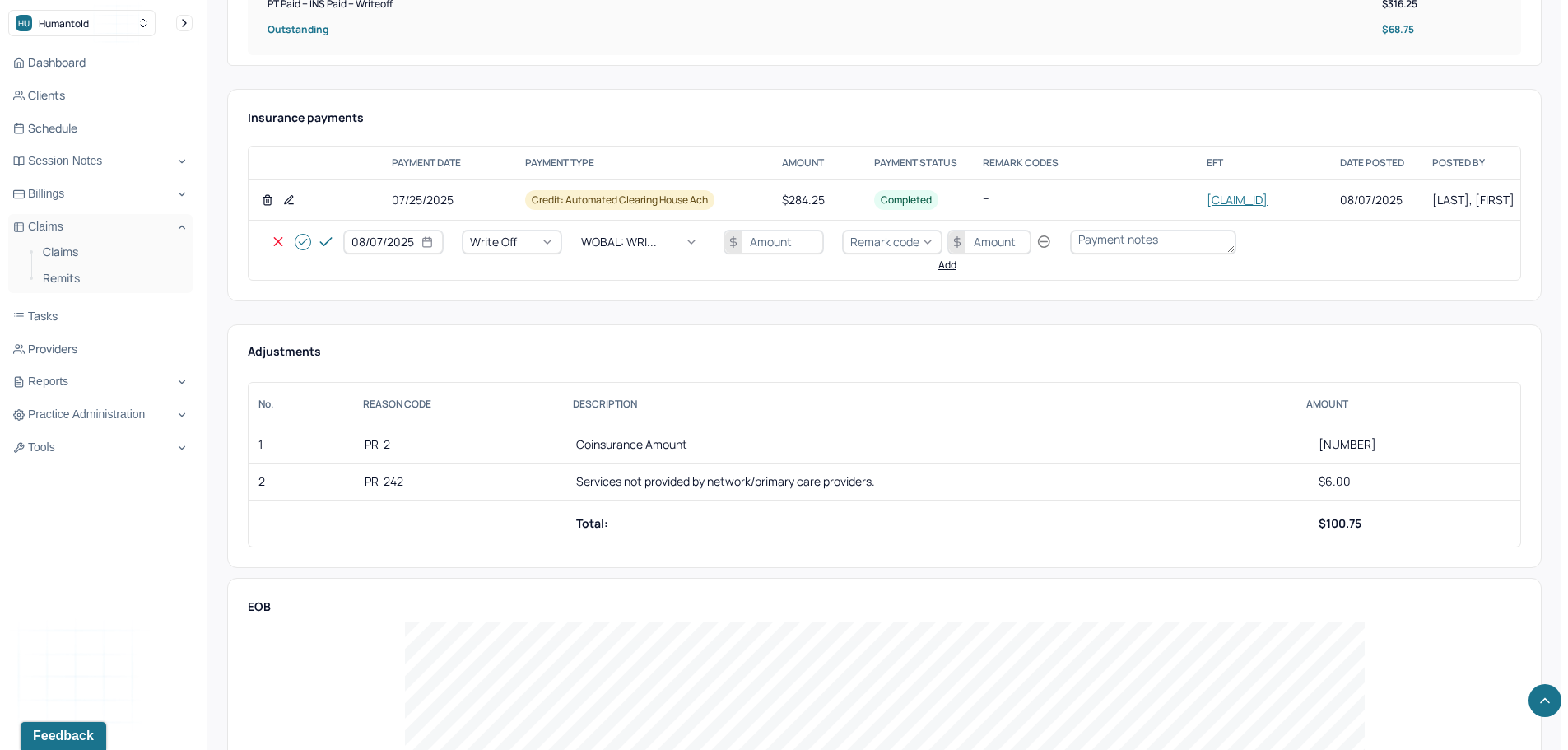 click at bounding box center [774, 242] 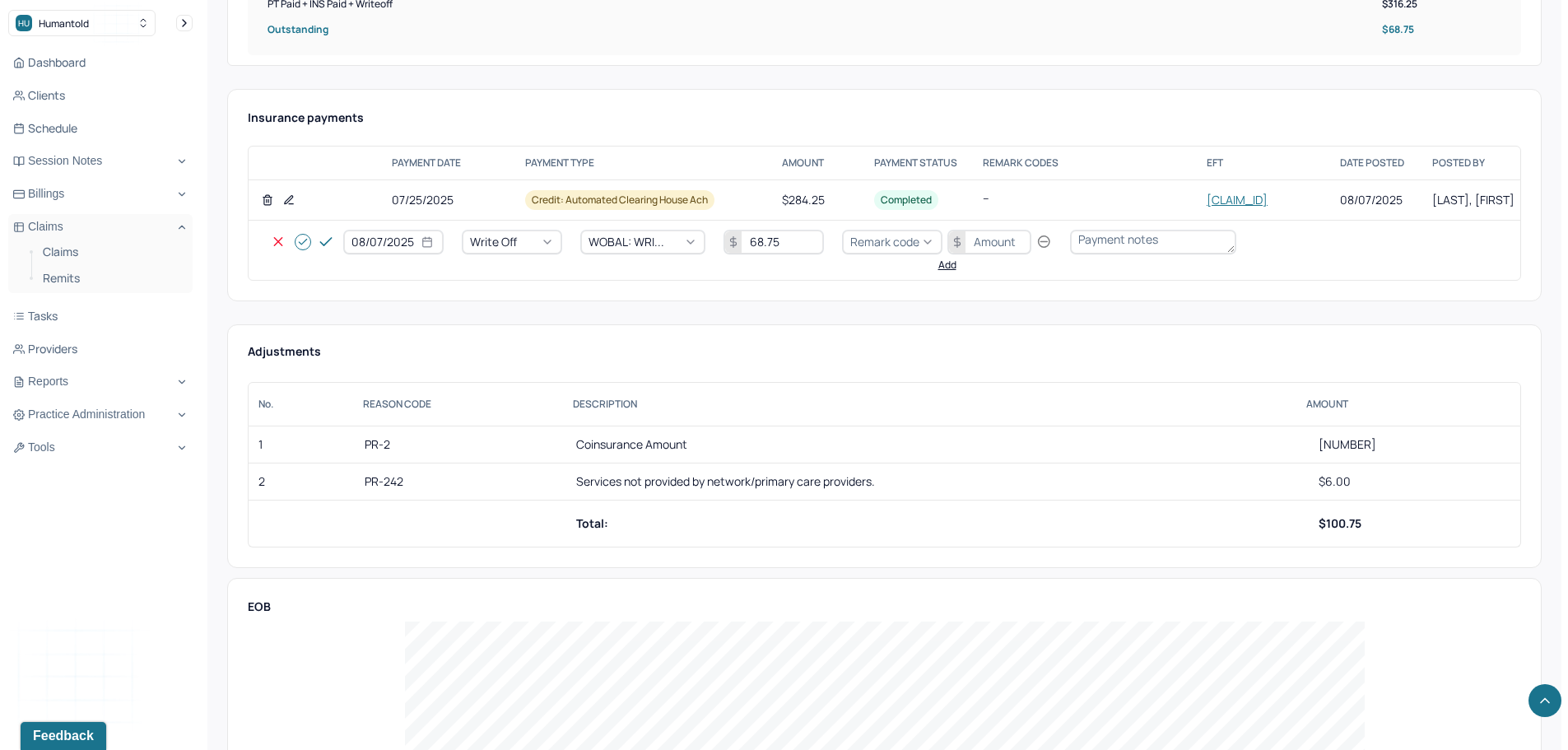 type on "68.75" 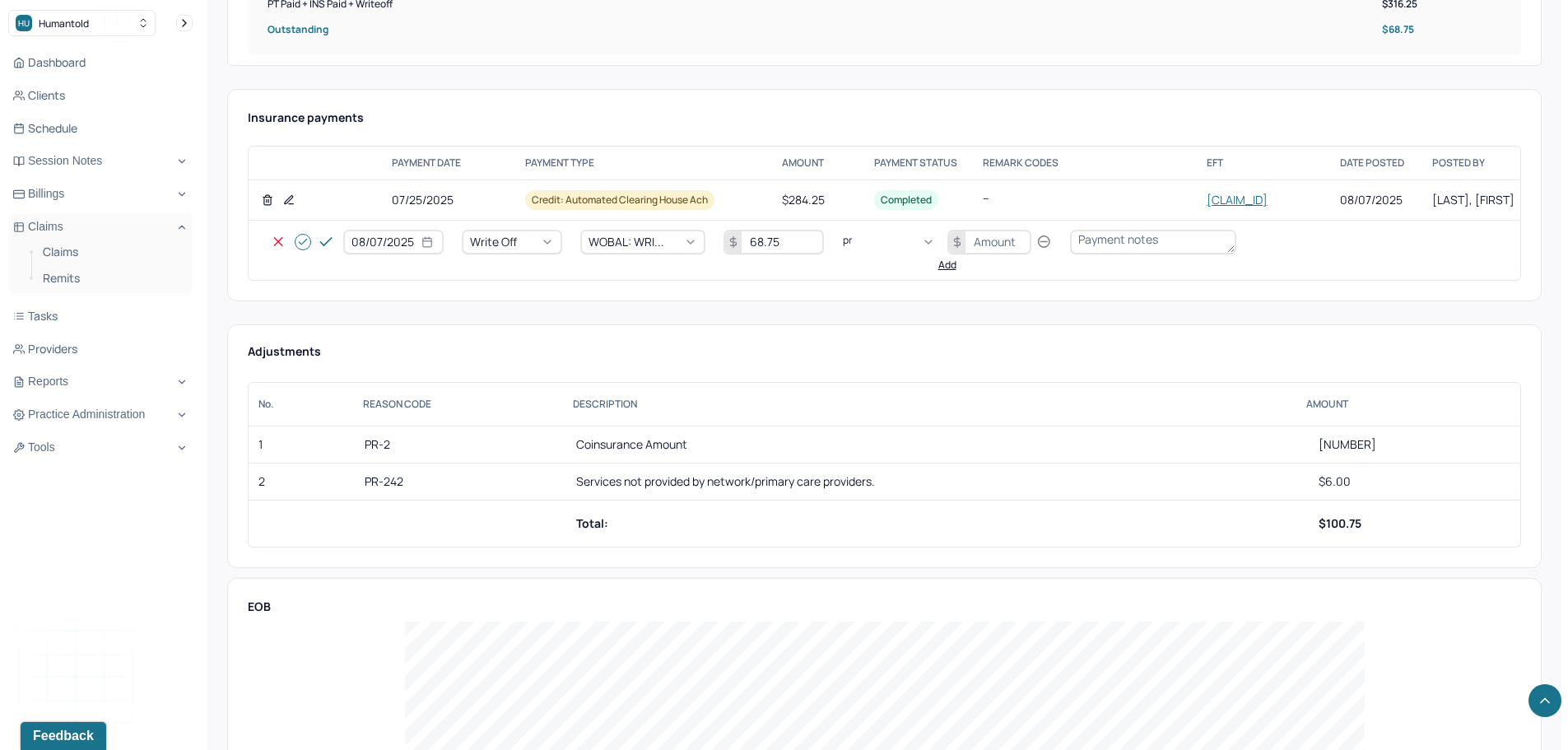 type on "pr2" 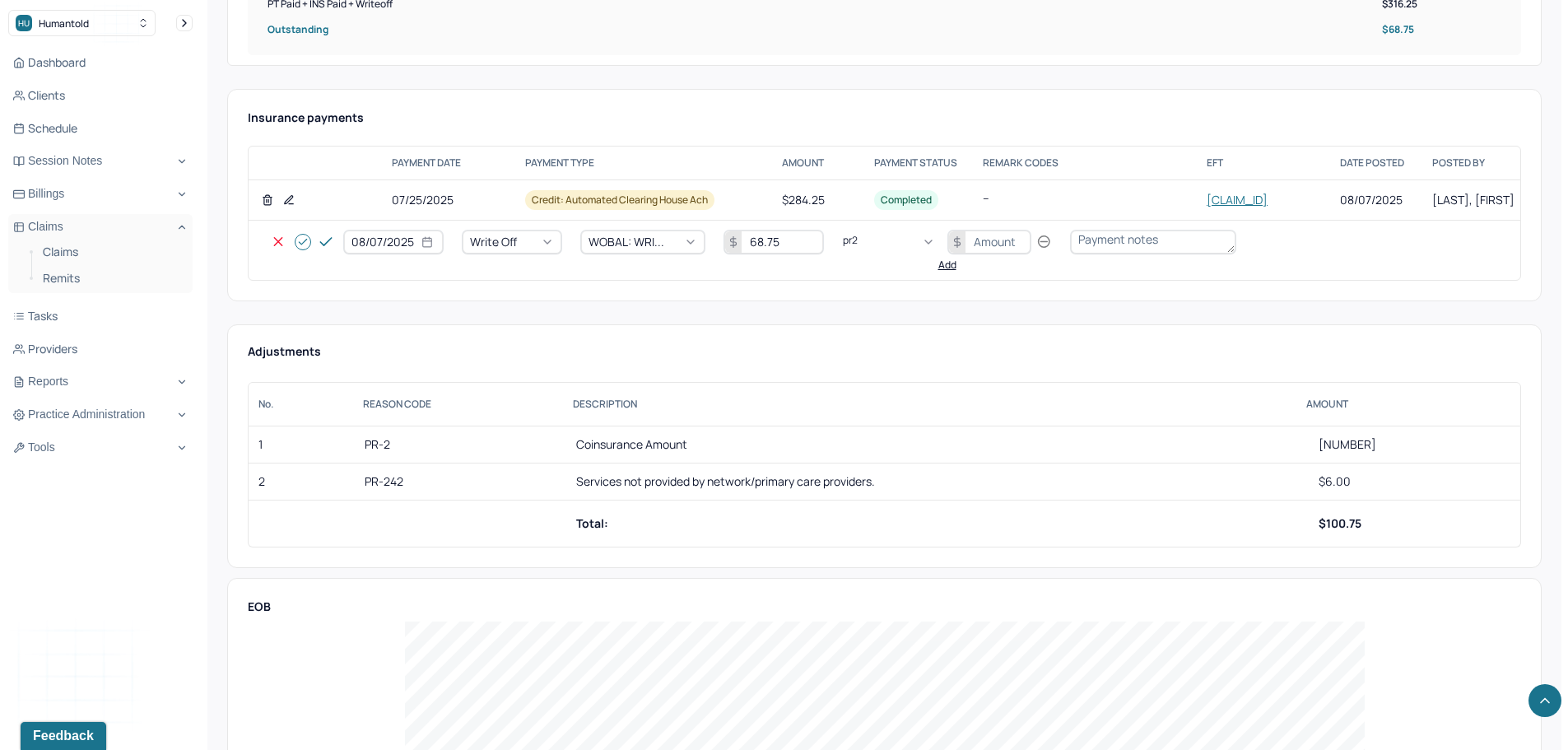 type 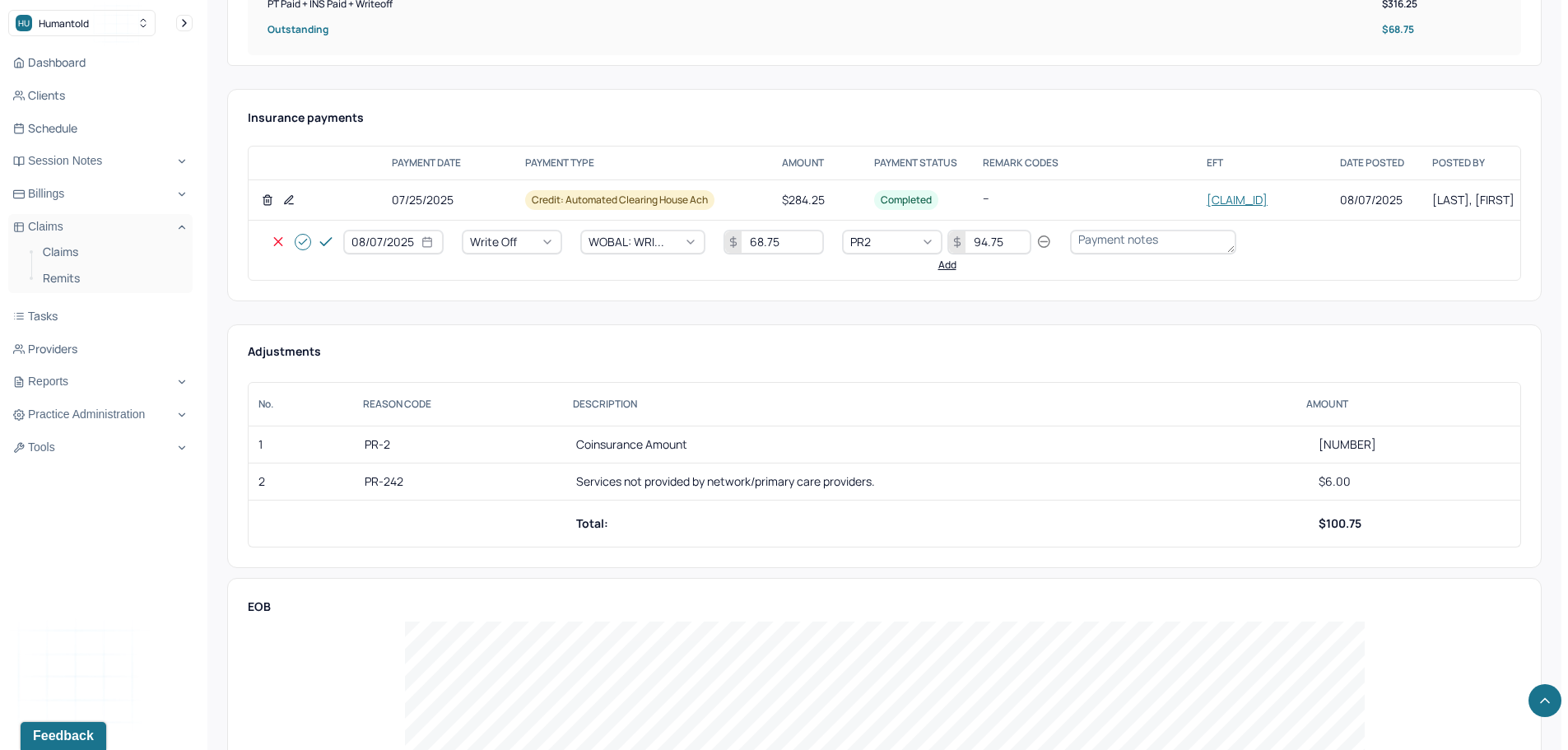 type on "94.75" 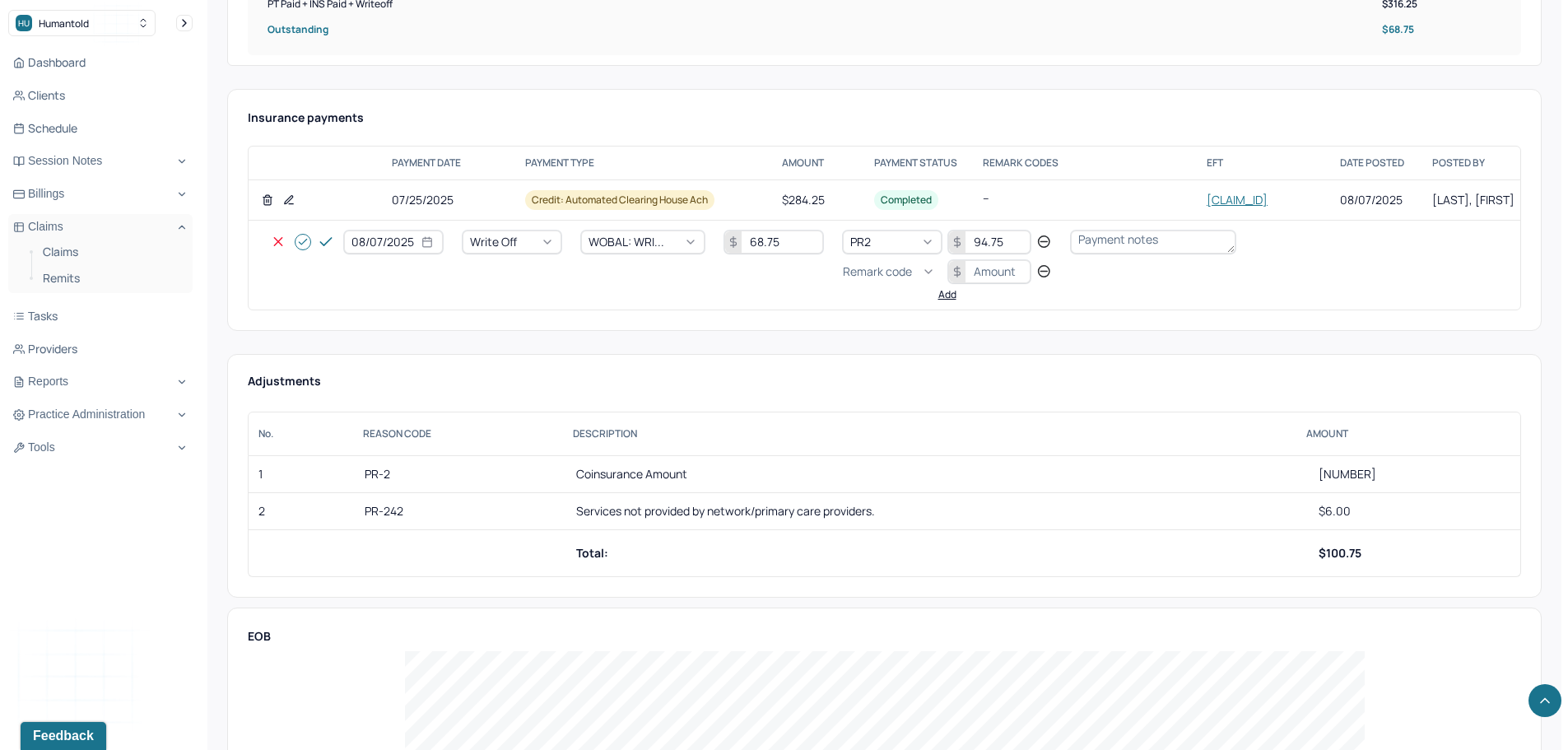 click on "Remark code" at bounding box center (877, 272) 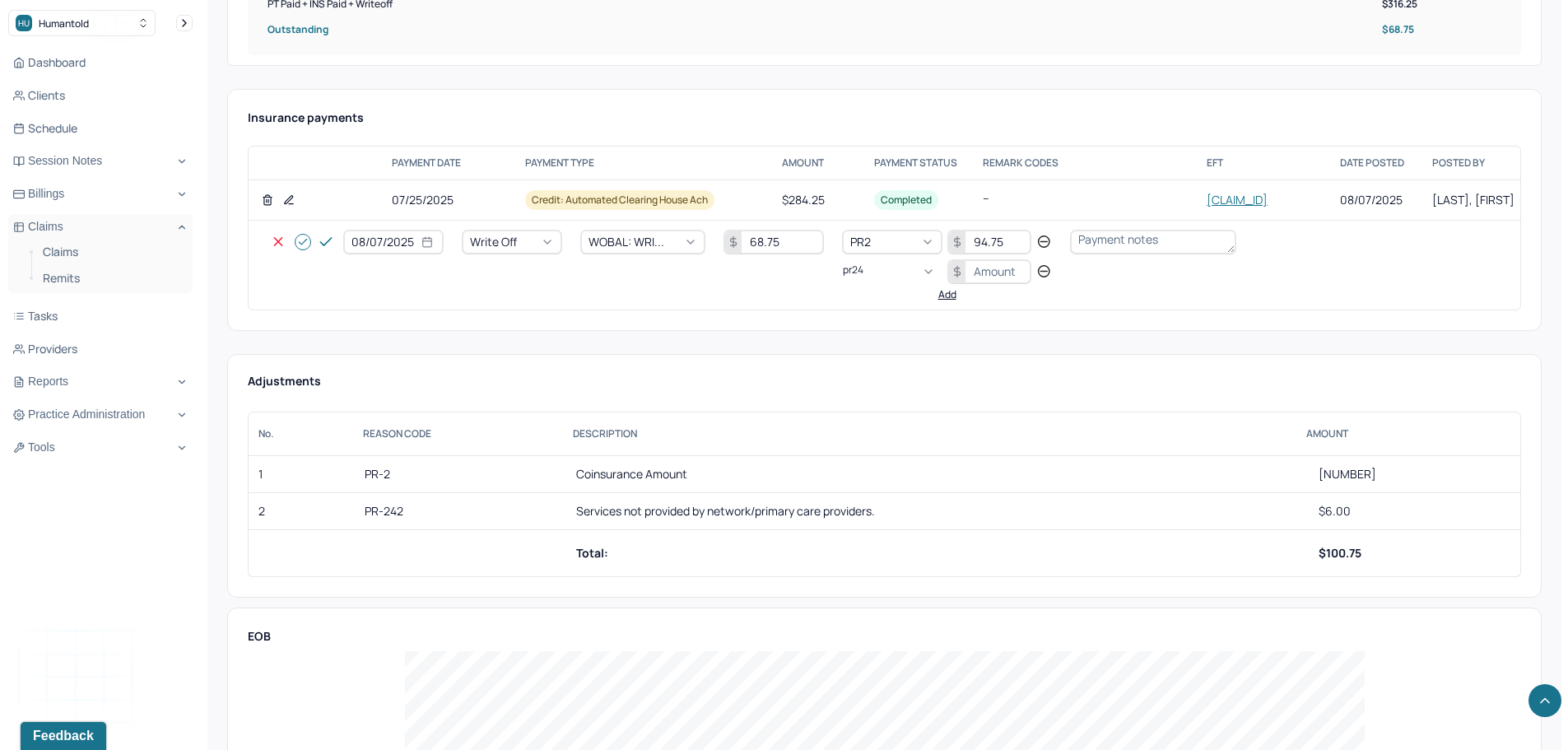 scroll, scrollTop: 0, scrollLeft: 0, axis: both 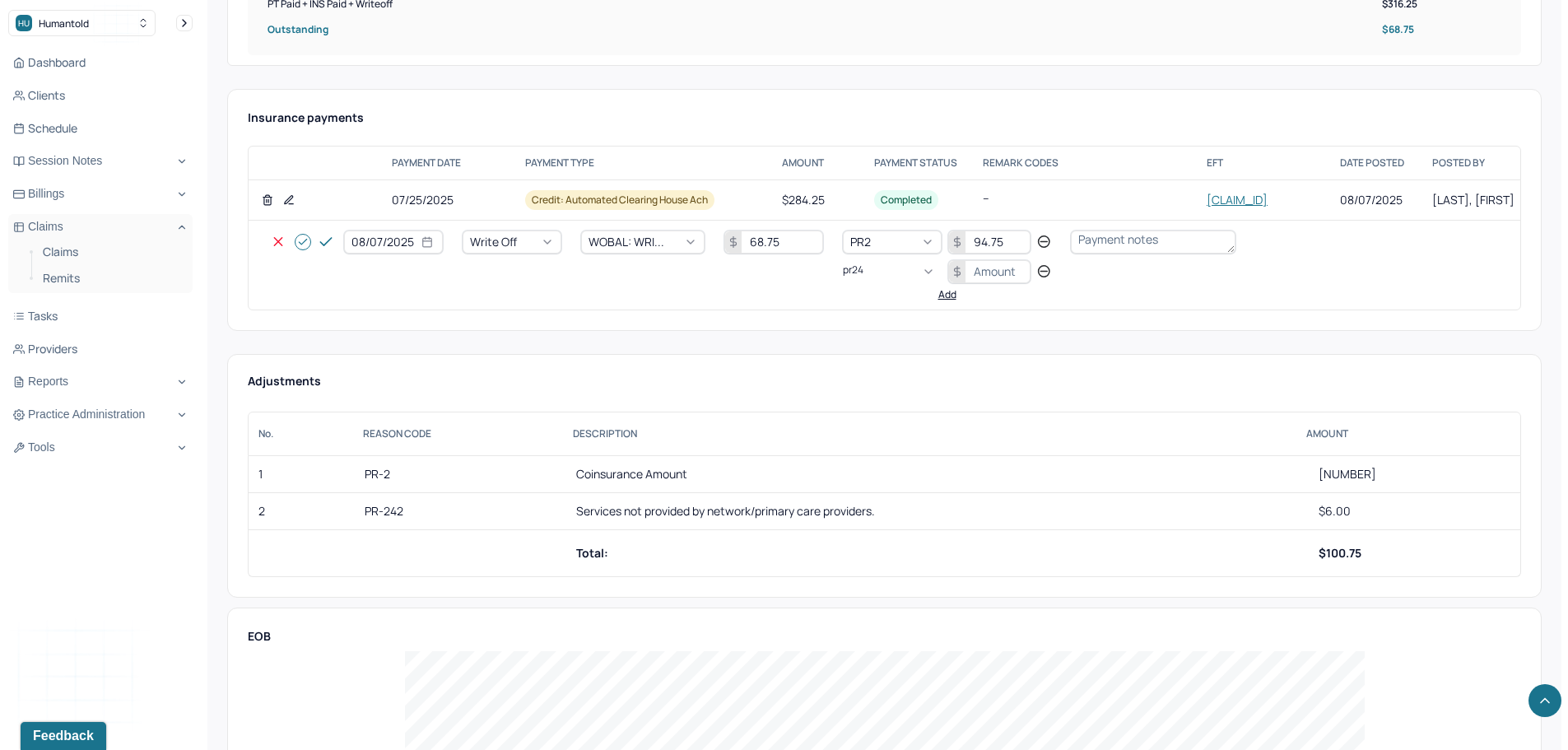 type on "pr242" 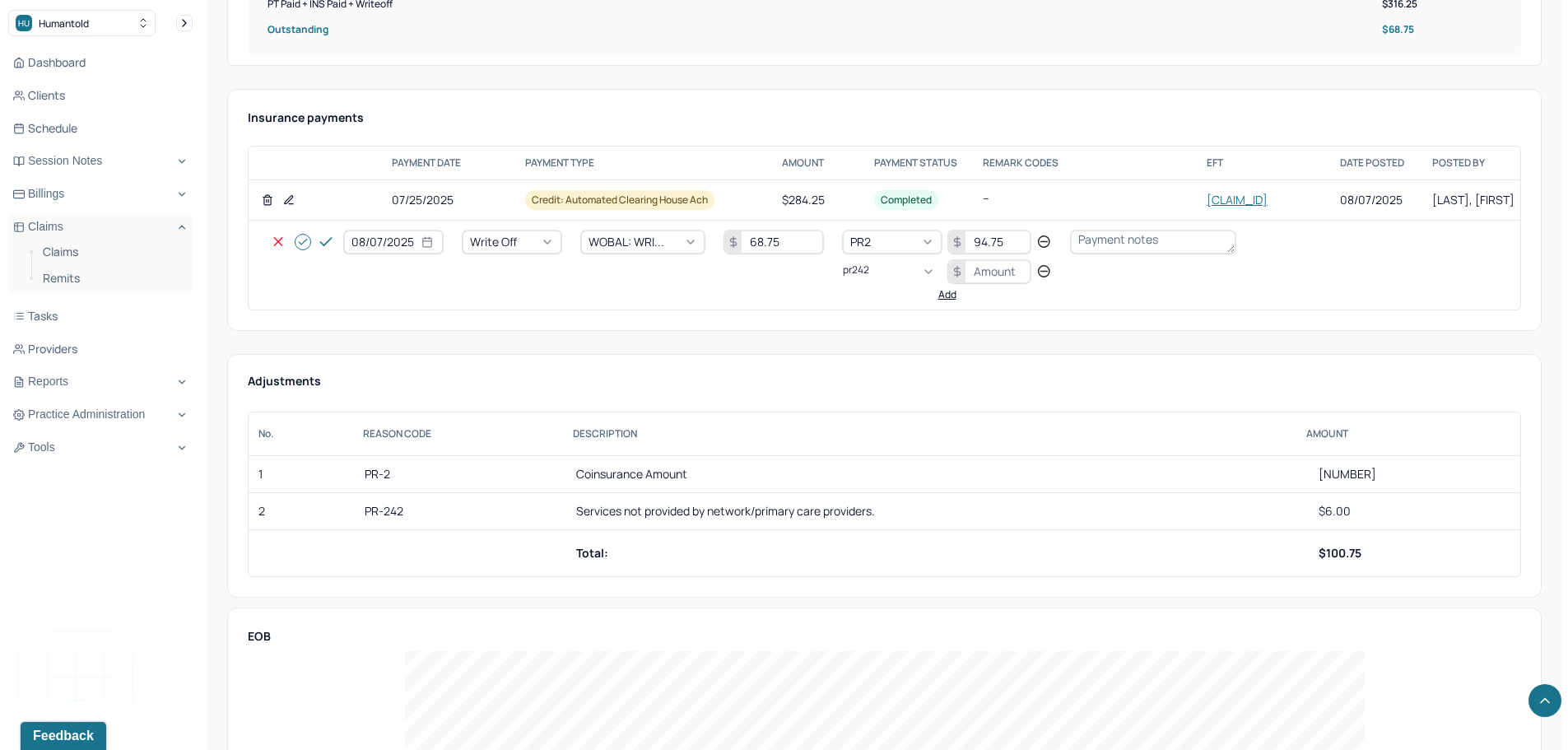type 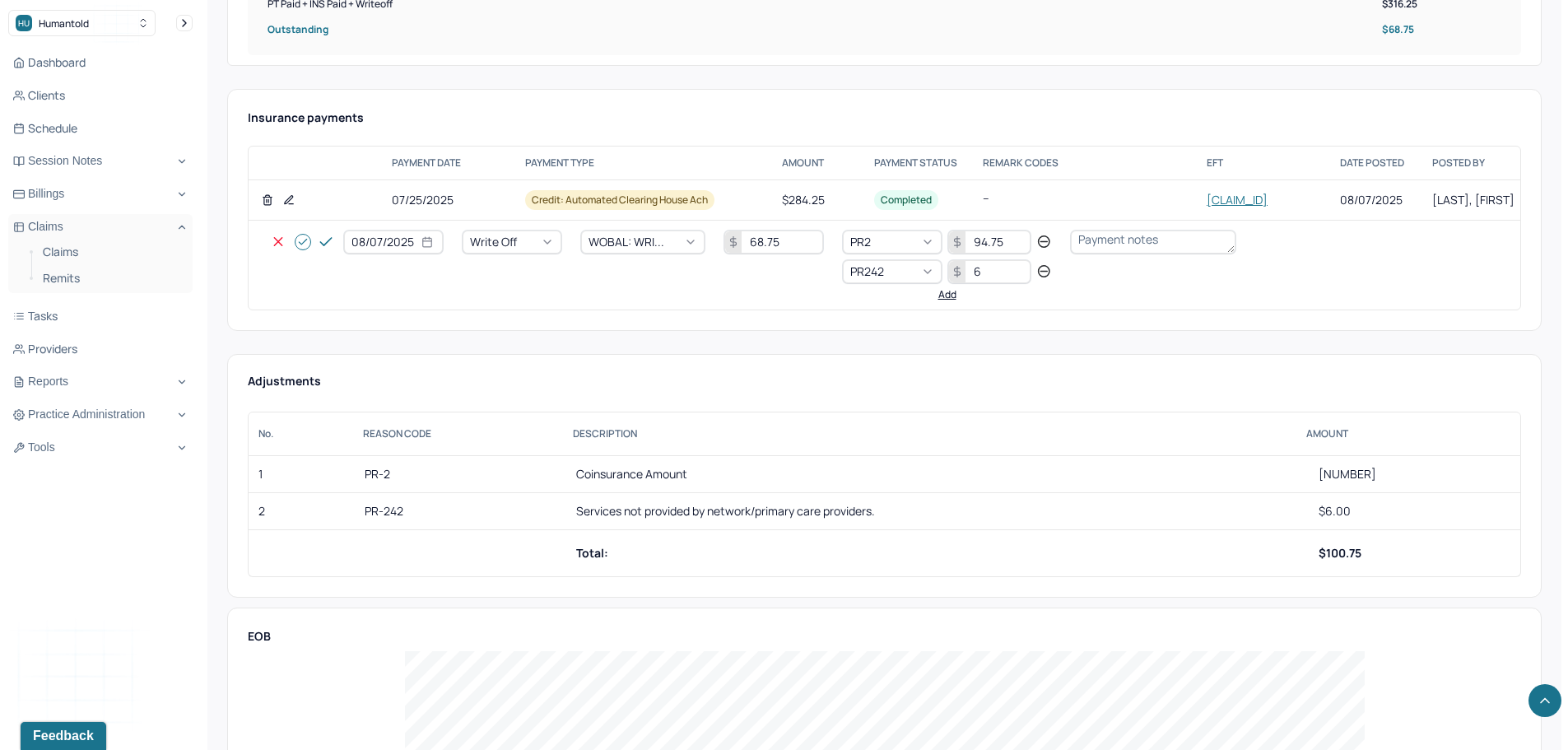 type on "6" 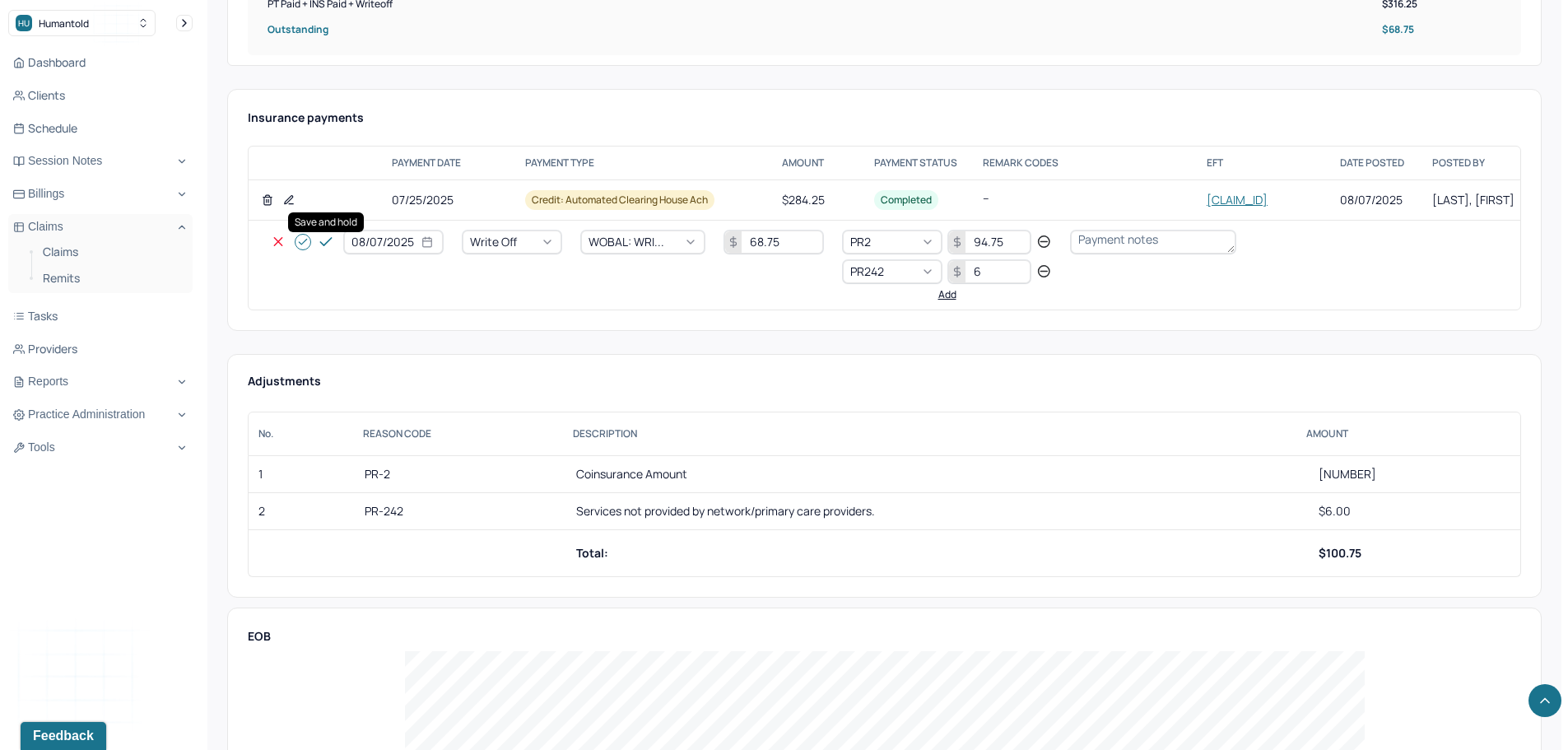 click 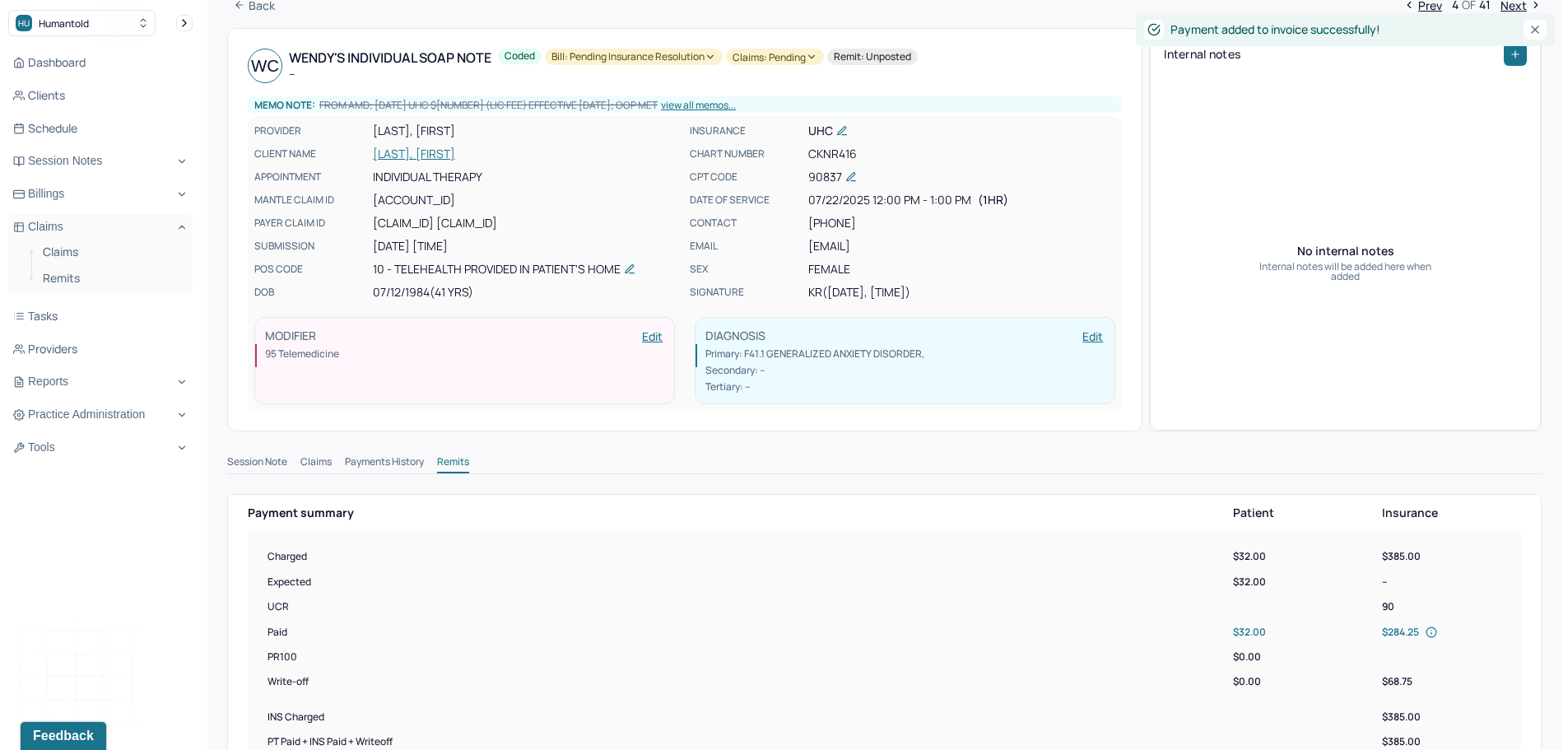 scroll, scrollTop: 0, scrollLeft: 0, axis: both 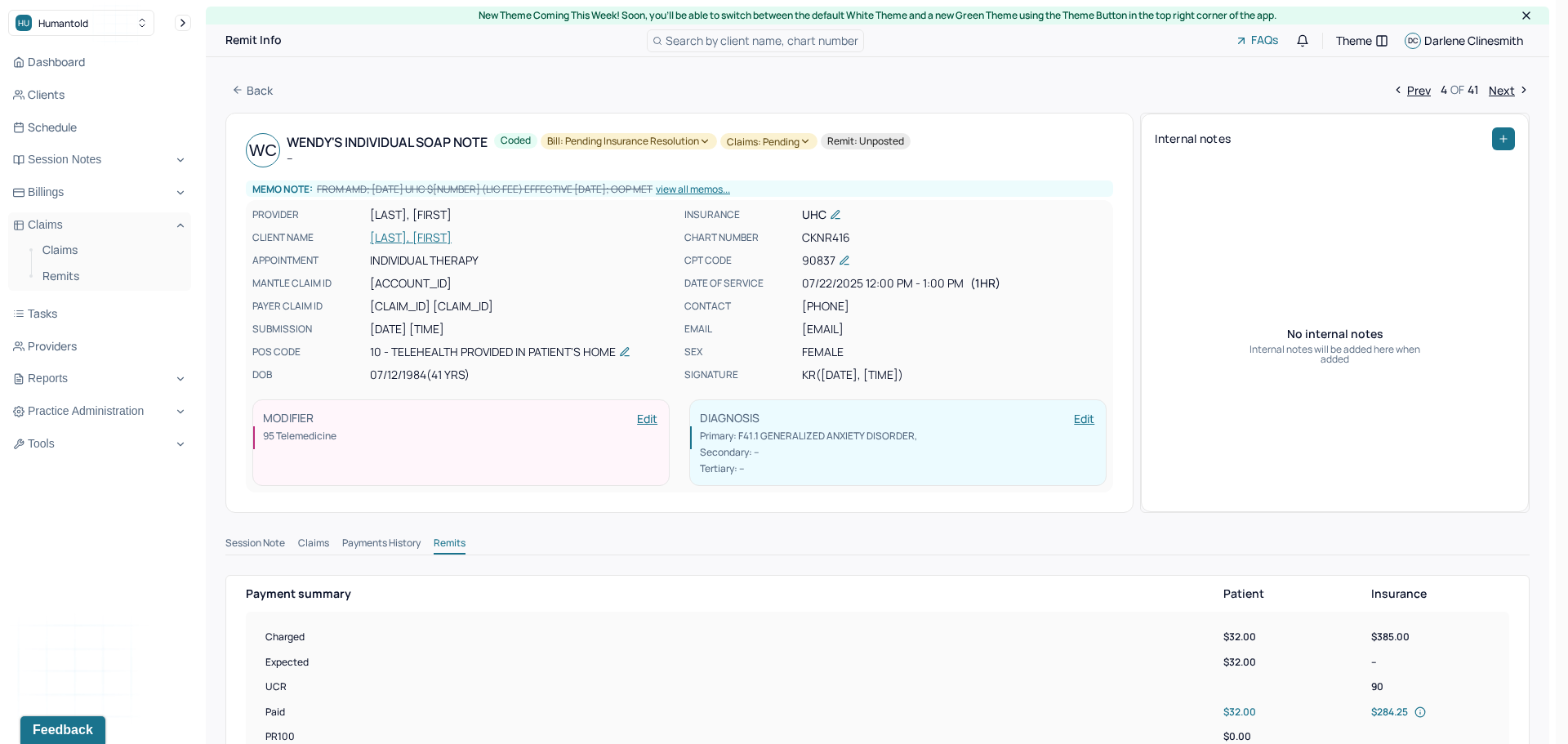 click on "Bill: Pending Insurance Resolution" at bounding box center [629, 141] 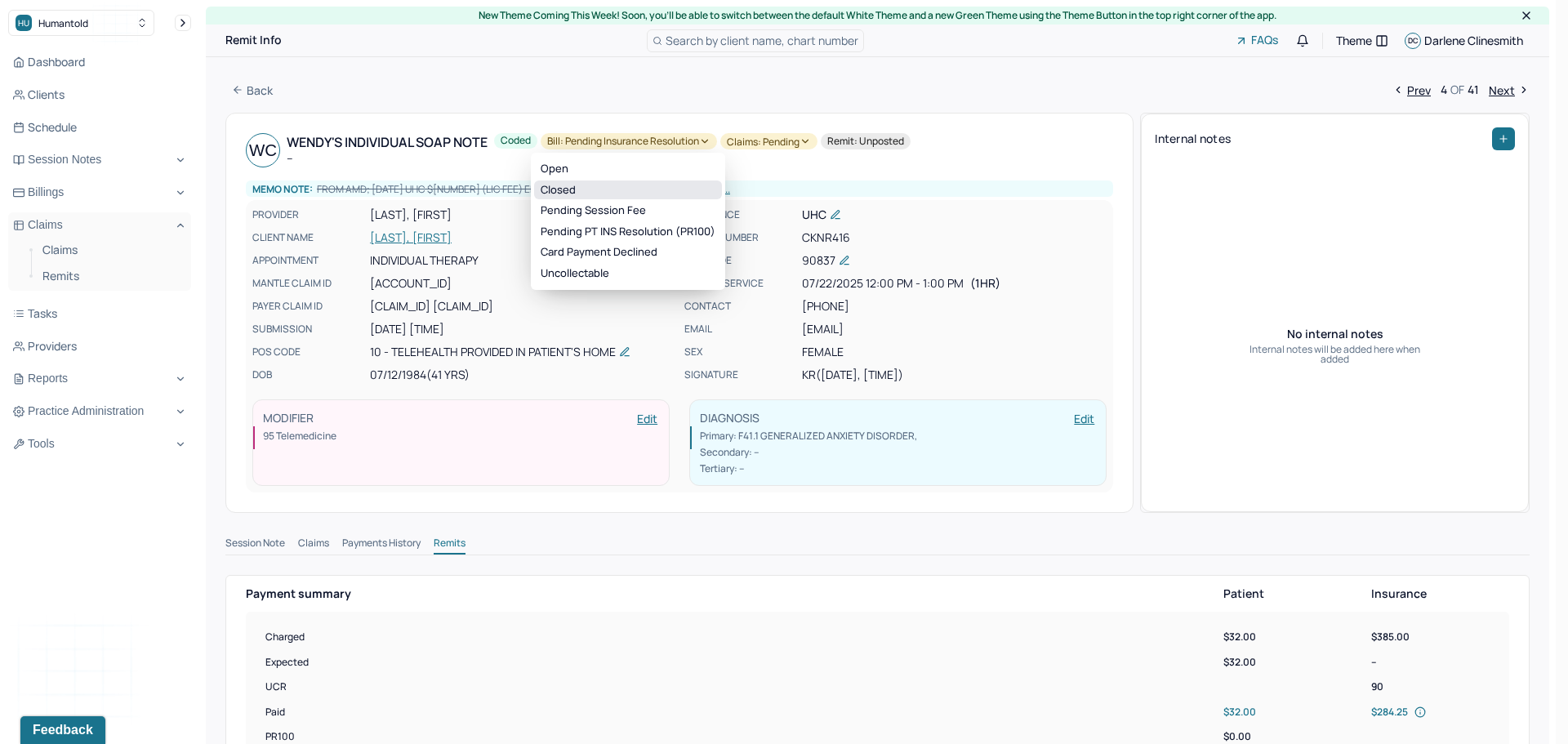 click on "Closed" at bounding box center [628, 190] 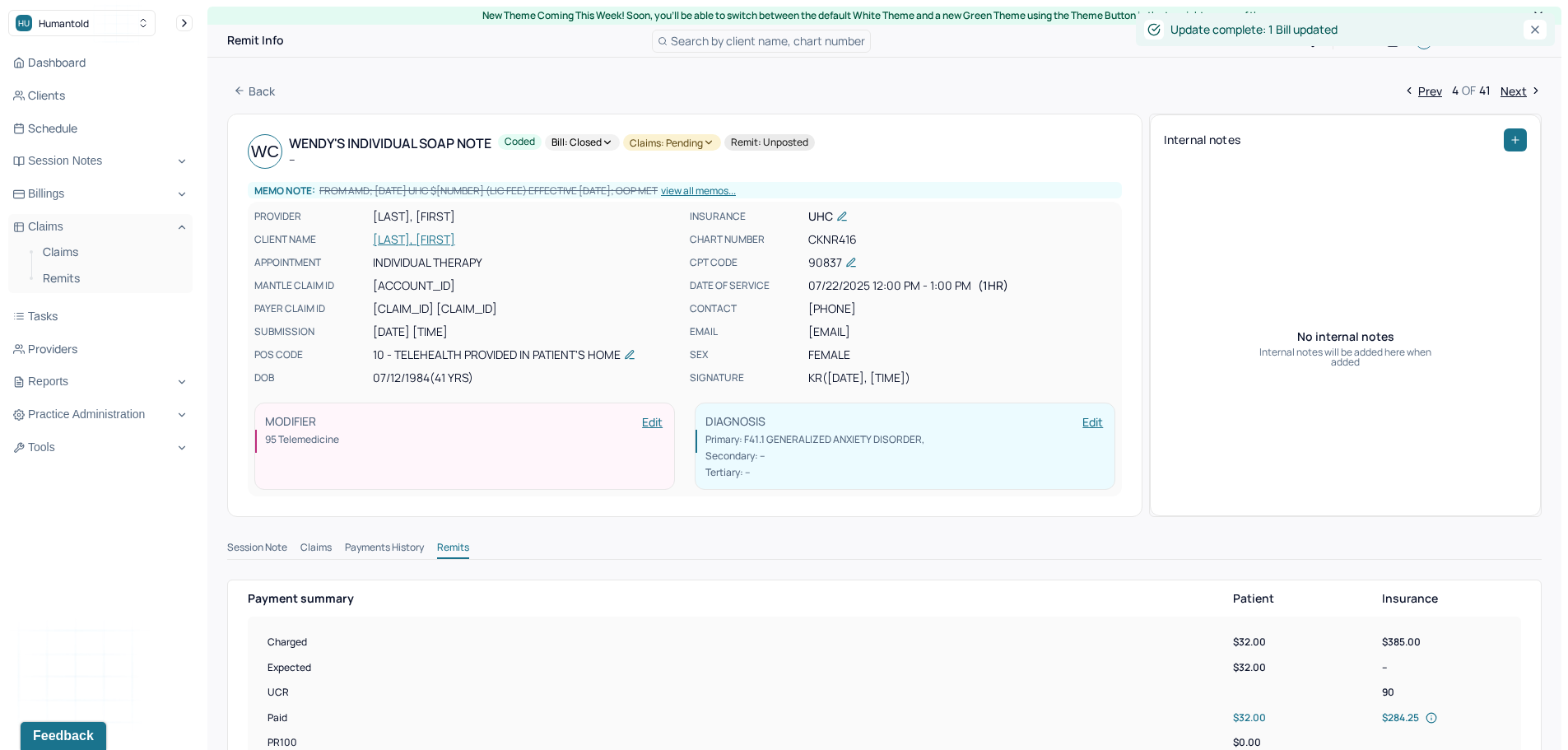 click on "Claims: pending" at bounding box center [672, 142] 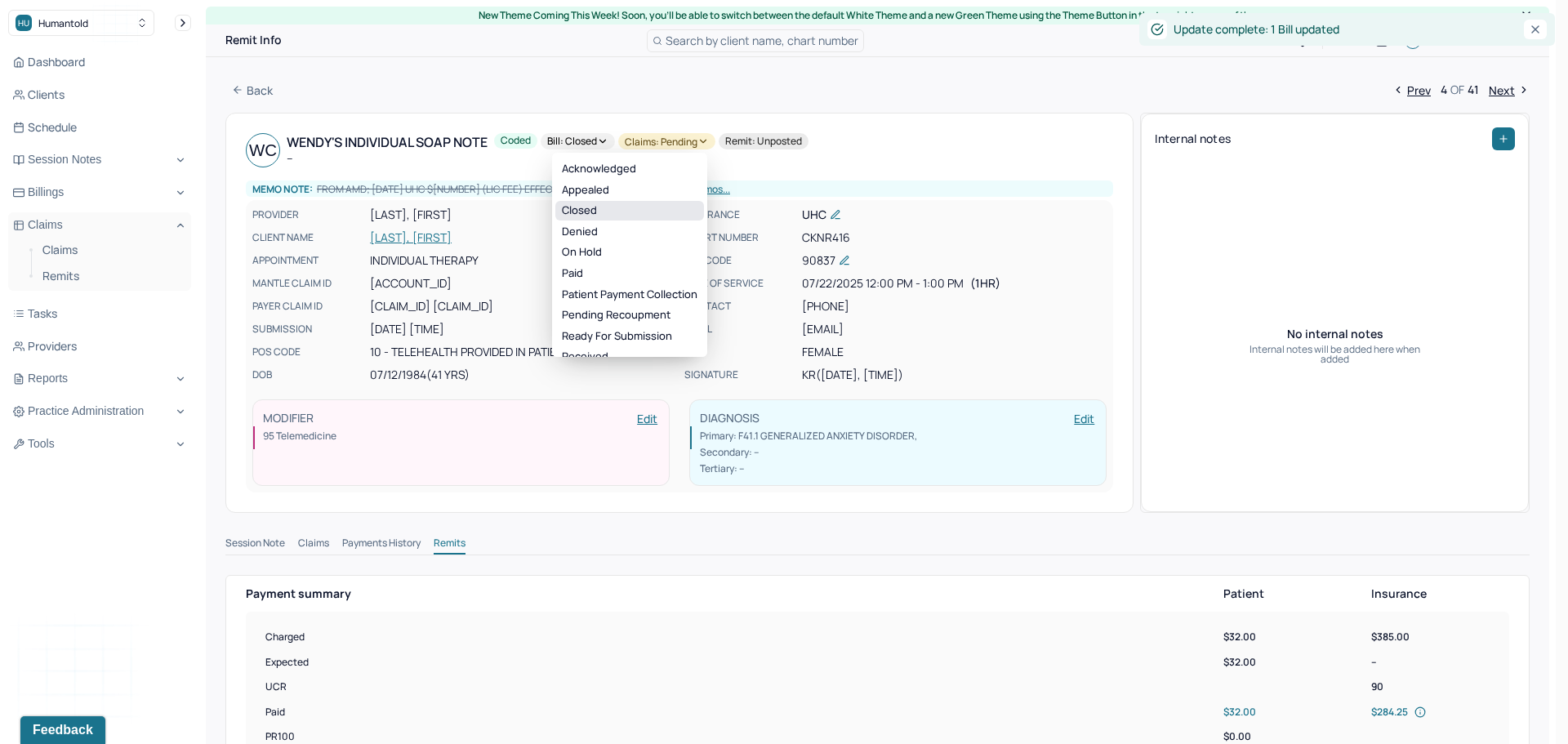 click on "Closed" at bounding box center [630, 211] 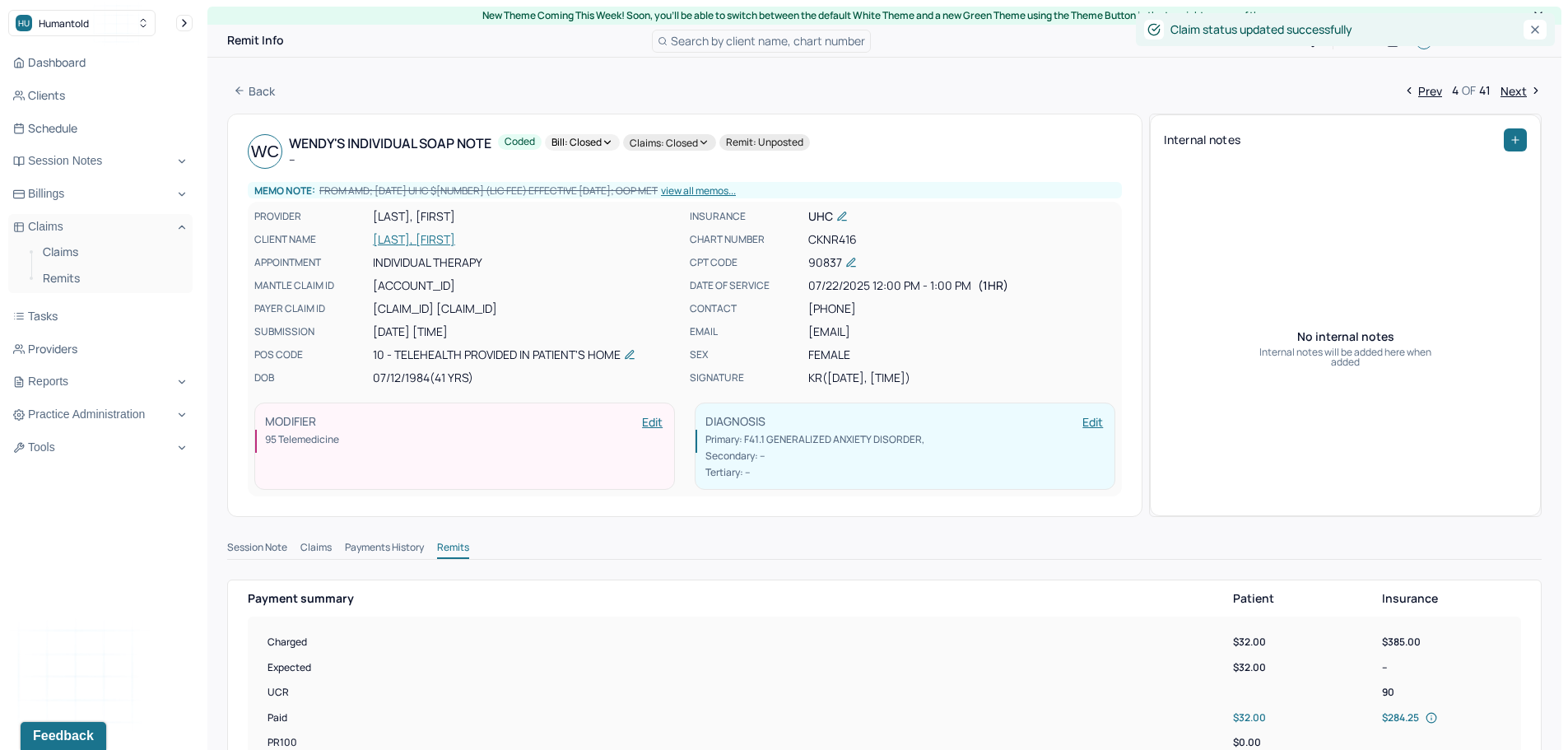 click on "Next" at bounding box center (1521, 91) 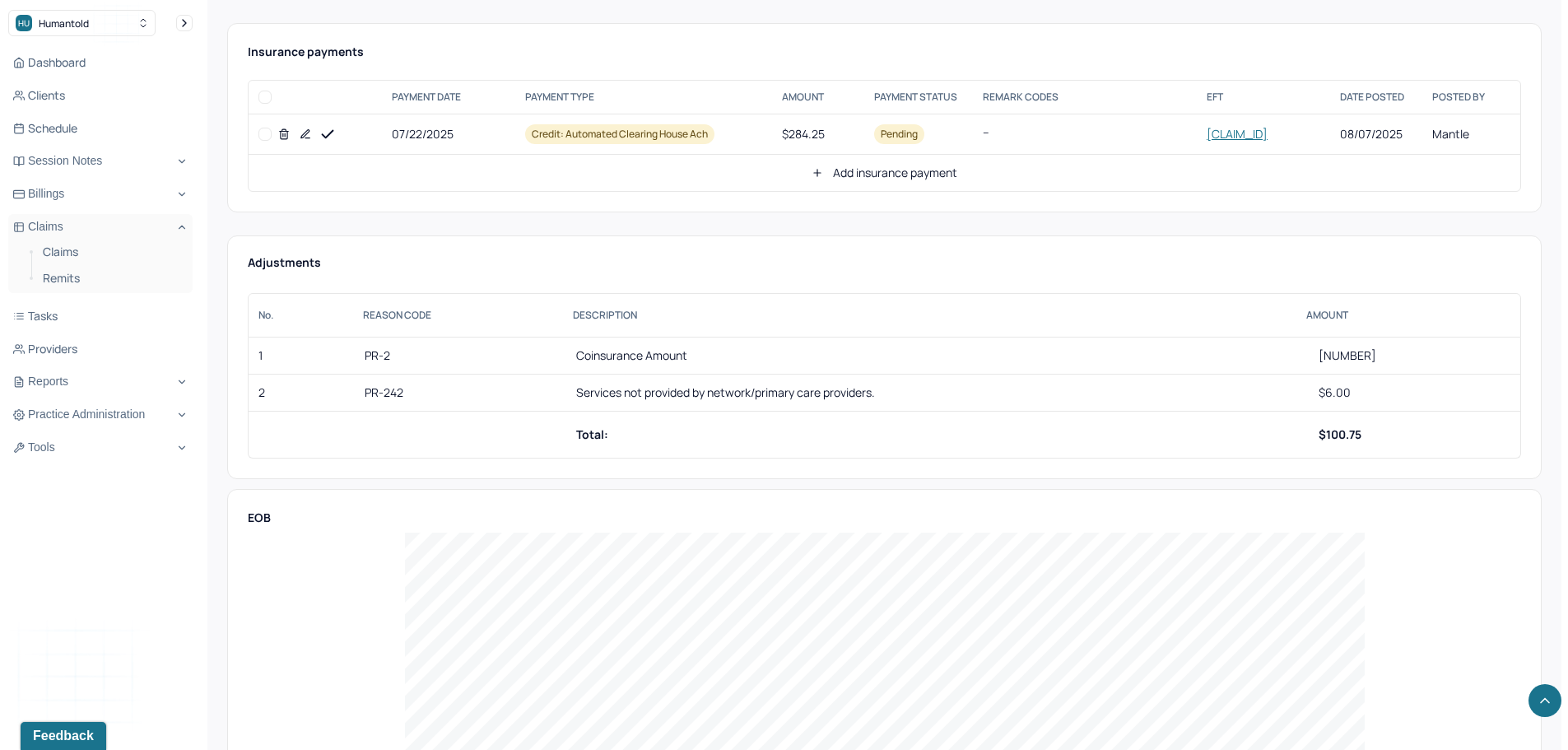 scroll, scrollTop: 762, scrollLeft: 0, axis: vertical 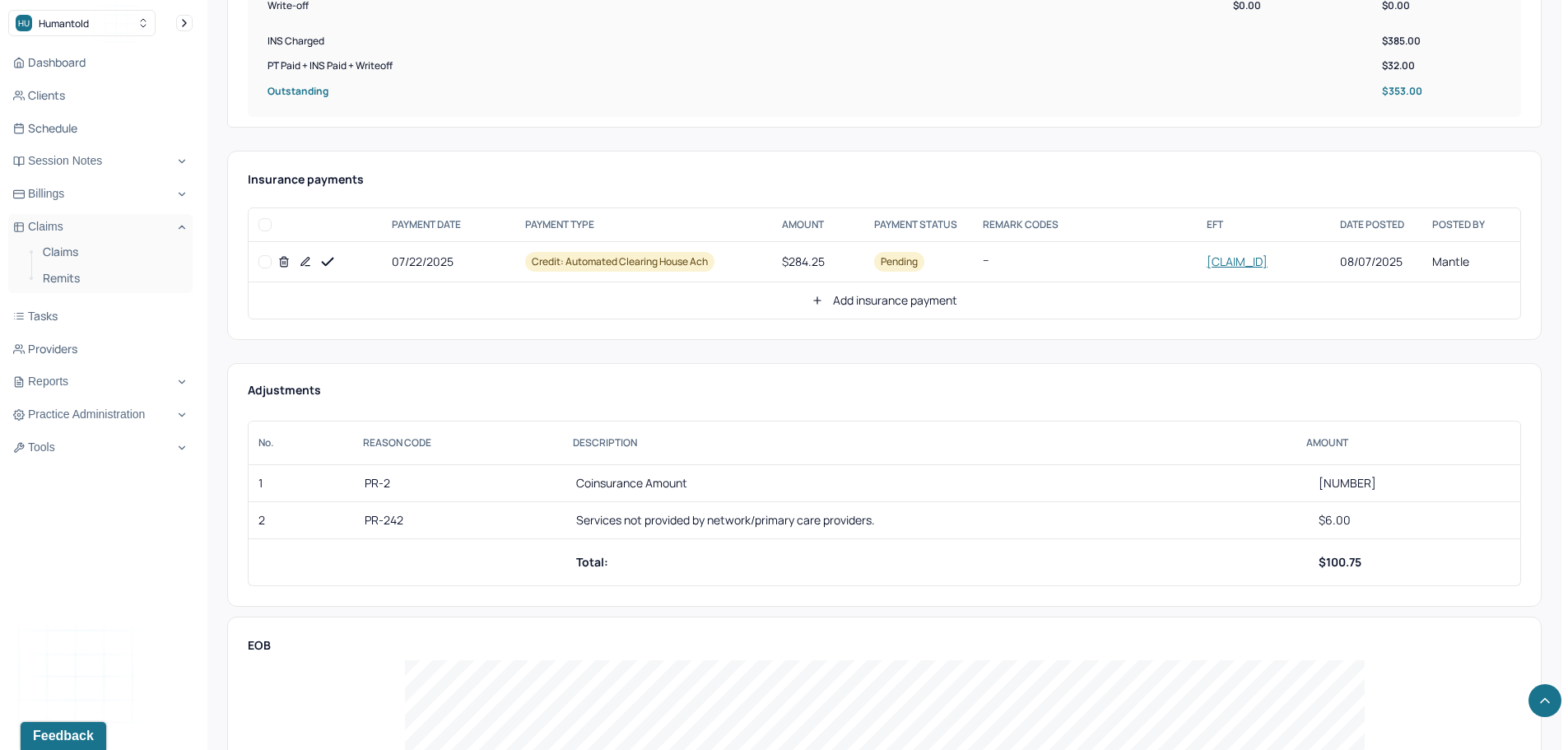 click at bounding box center [265, 262] 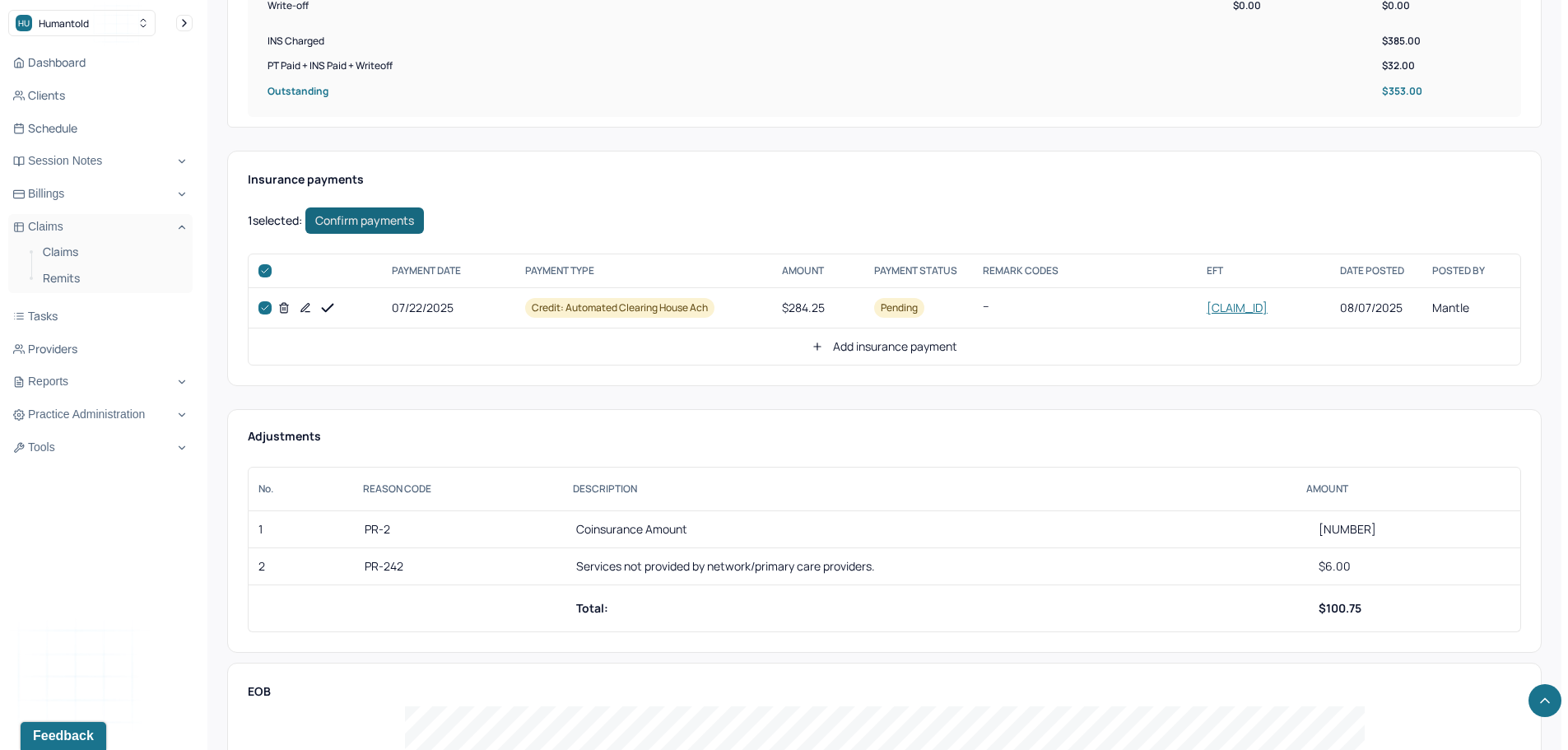 click on "Confirm payments" at bounding box center [365, 221] 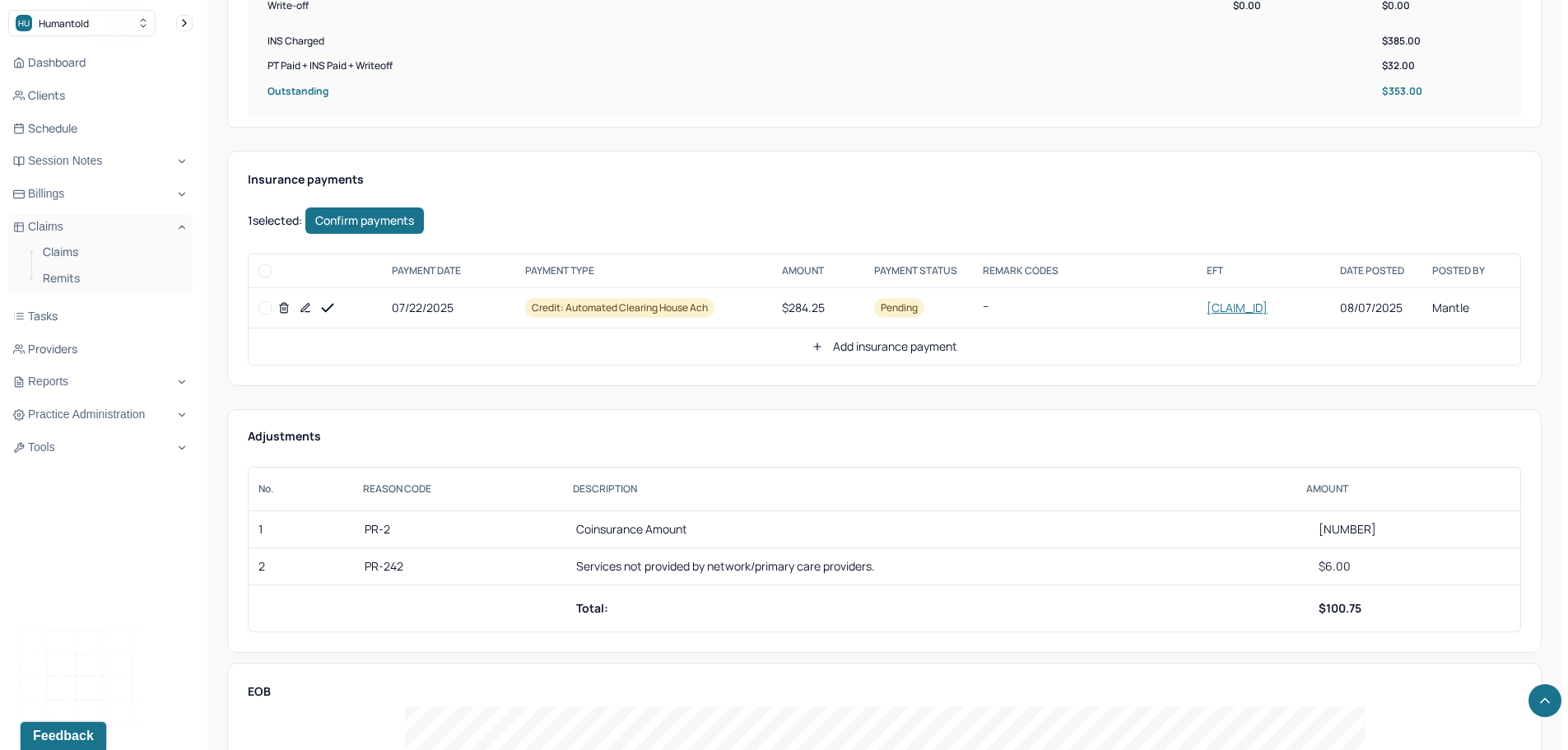 checkbox on "false" 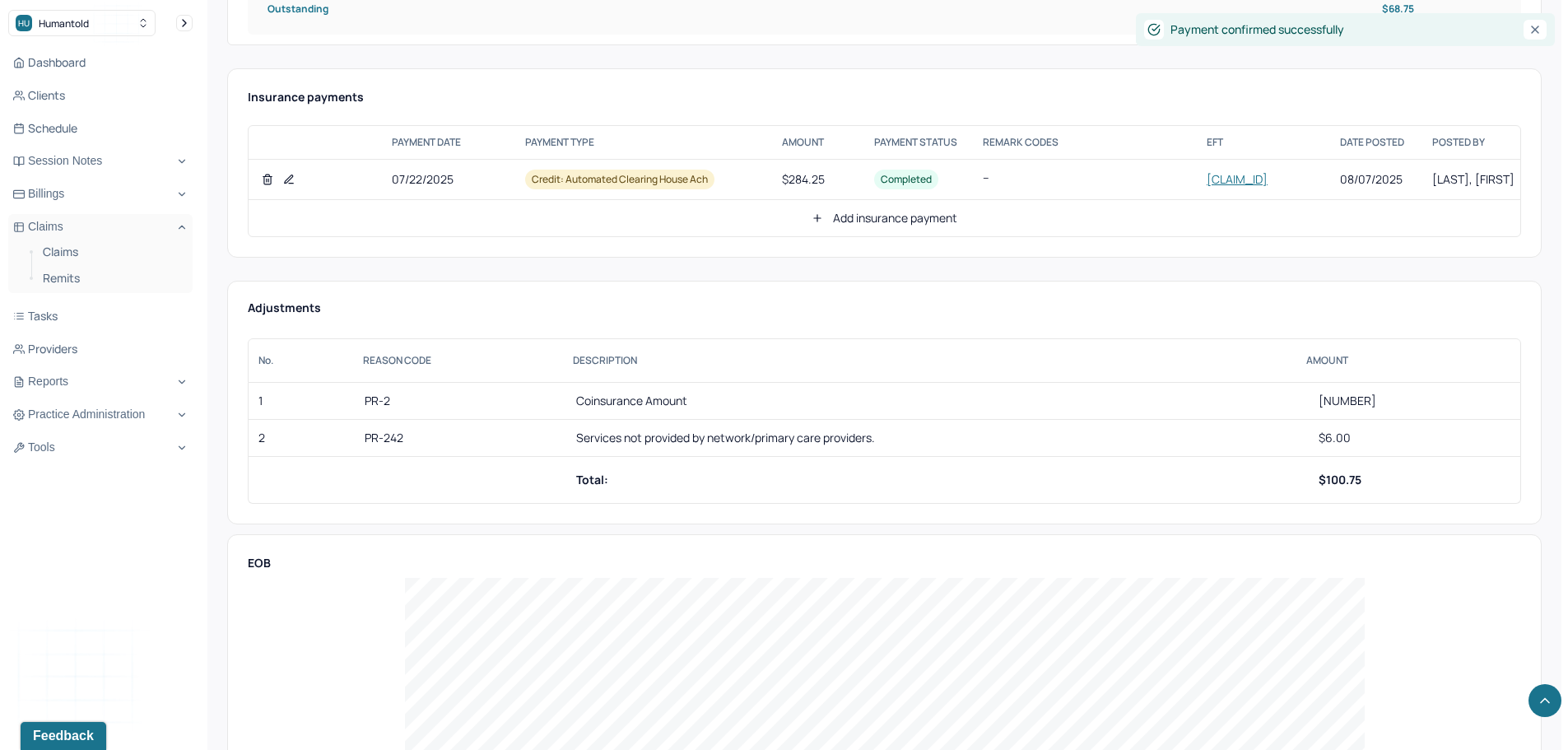 scroll, scrollTop: 762, scrollLeft: 0, axis: vertical 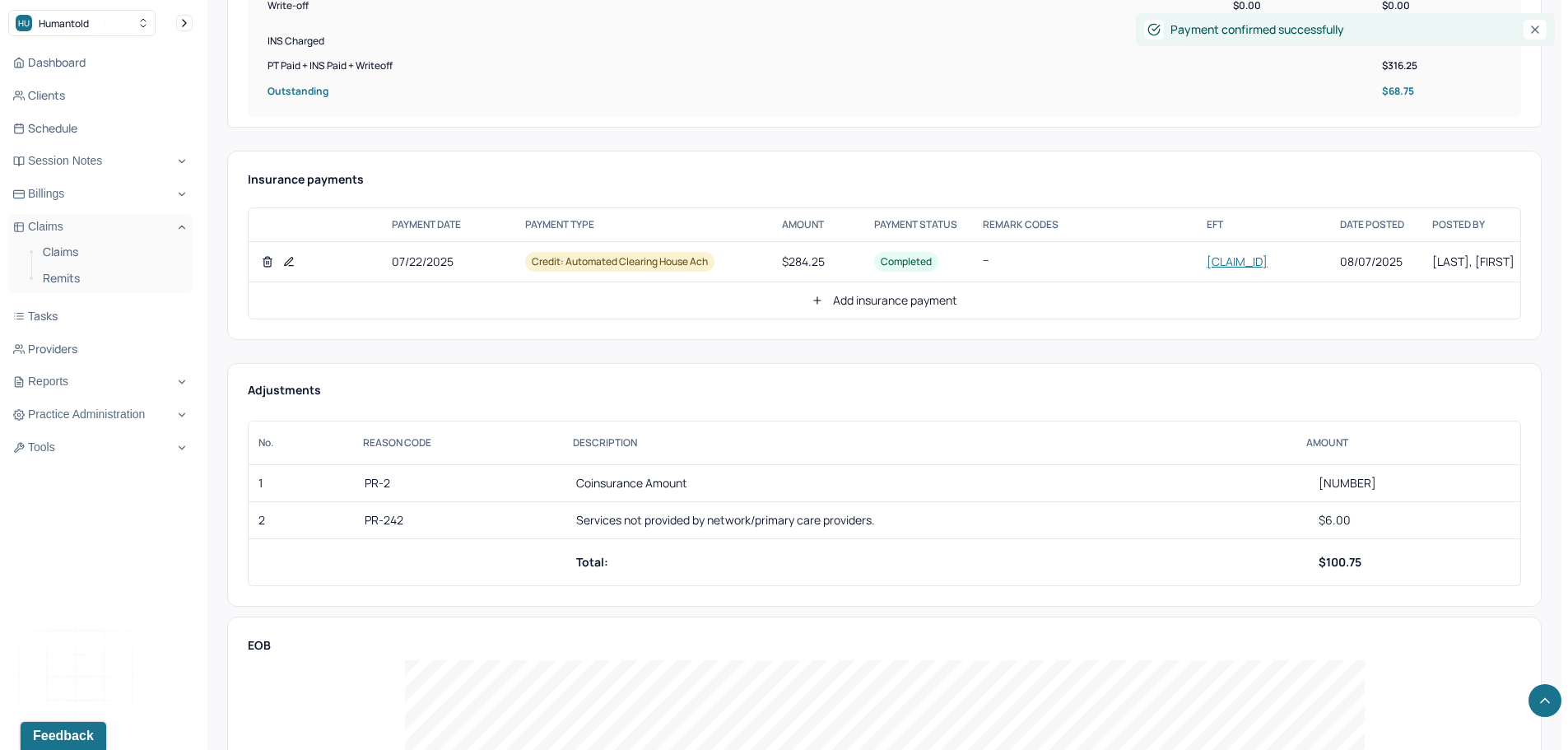 click 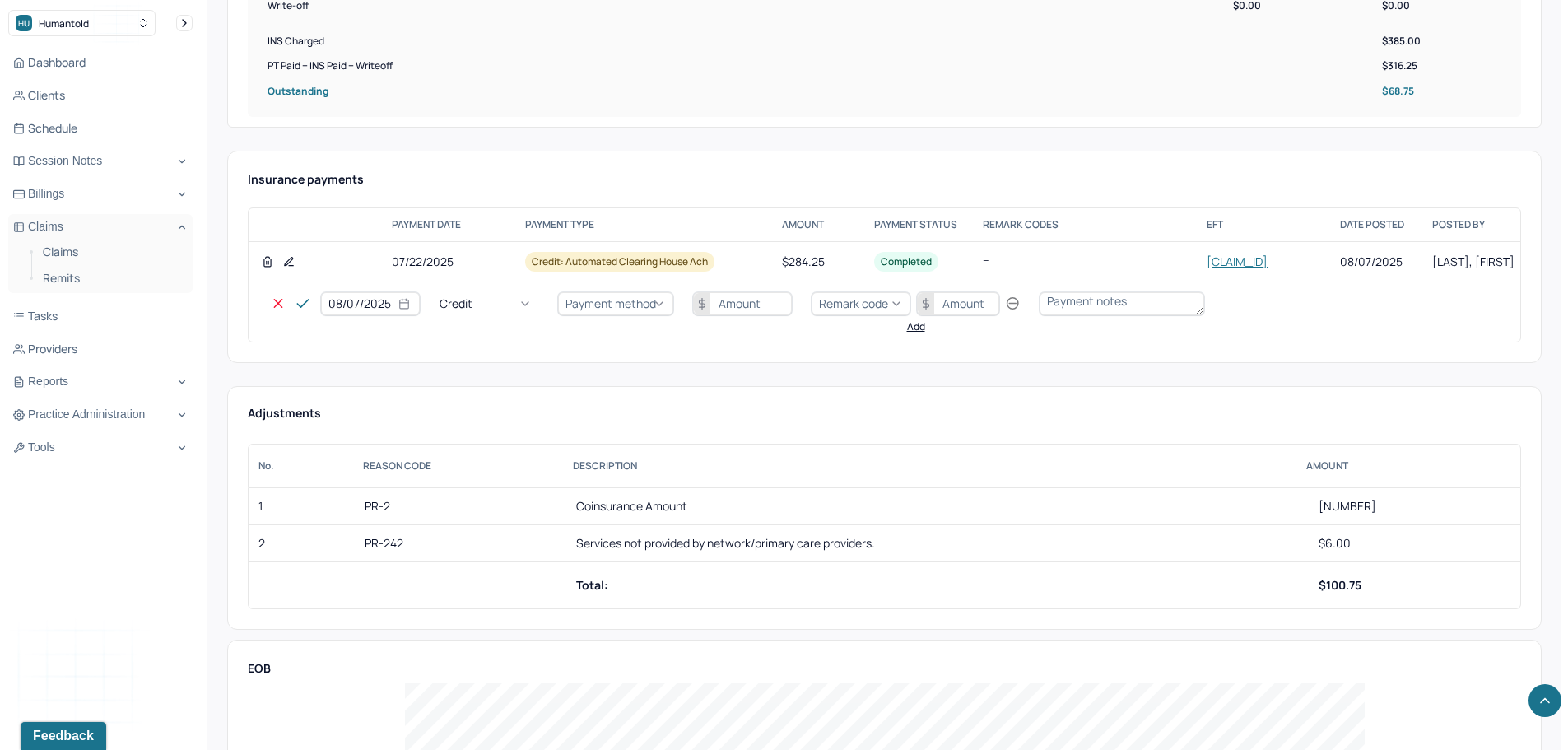 click on "Credit" at bounding box center (489, 304) 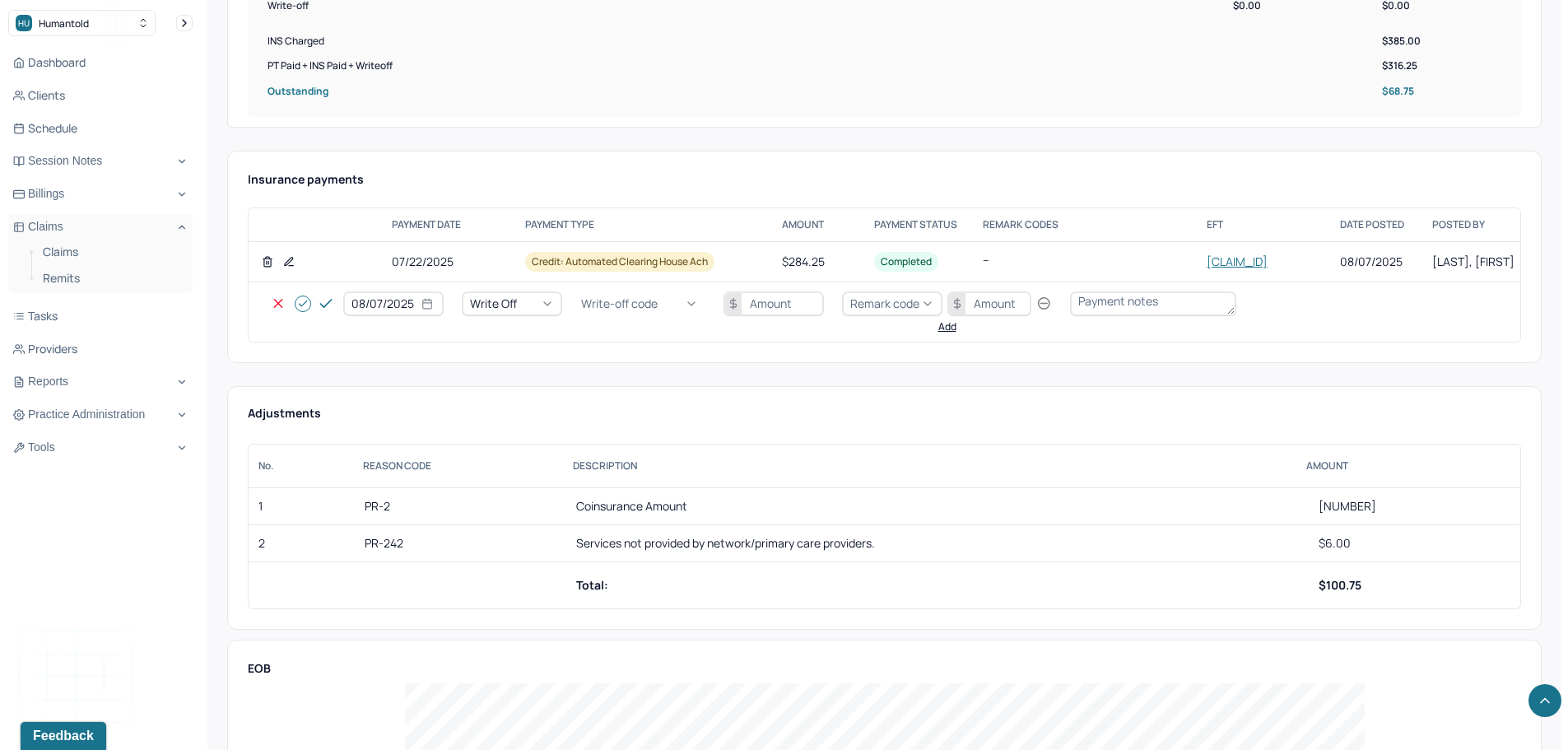 click on "Write-off code" at bounding box center [643, 304] 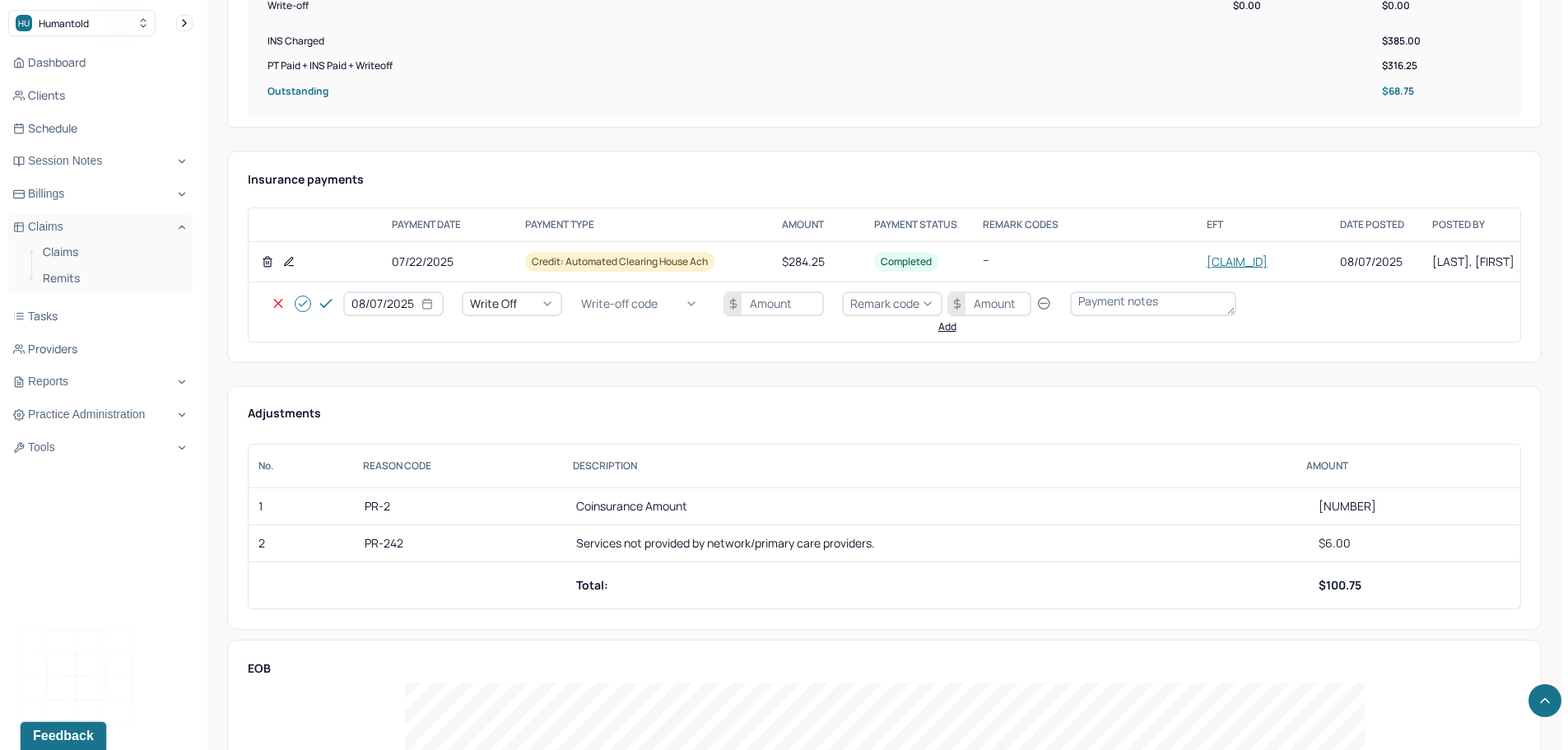 click on "WOBAL: WRITE OFF - BALANCE (INSADJ)" at bounding box center (82, 2423) 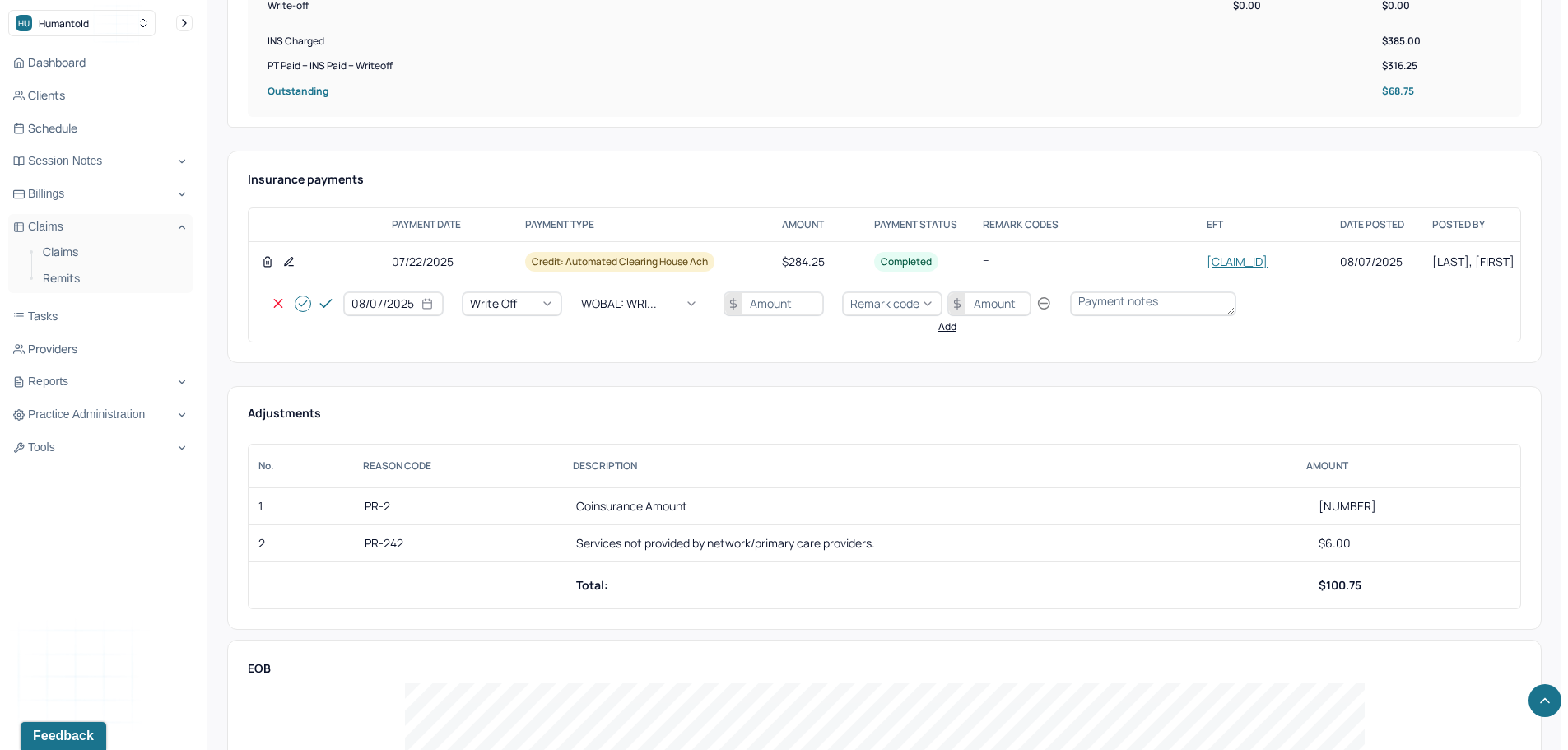 drag, startPoint x: 757, startPoint y: 293, endPoint x: 749, endPoint y: 281, distance: 14.422205 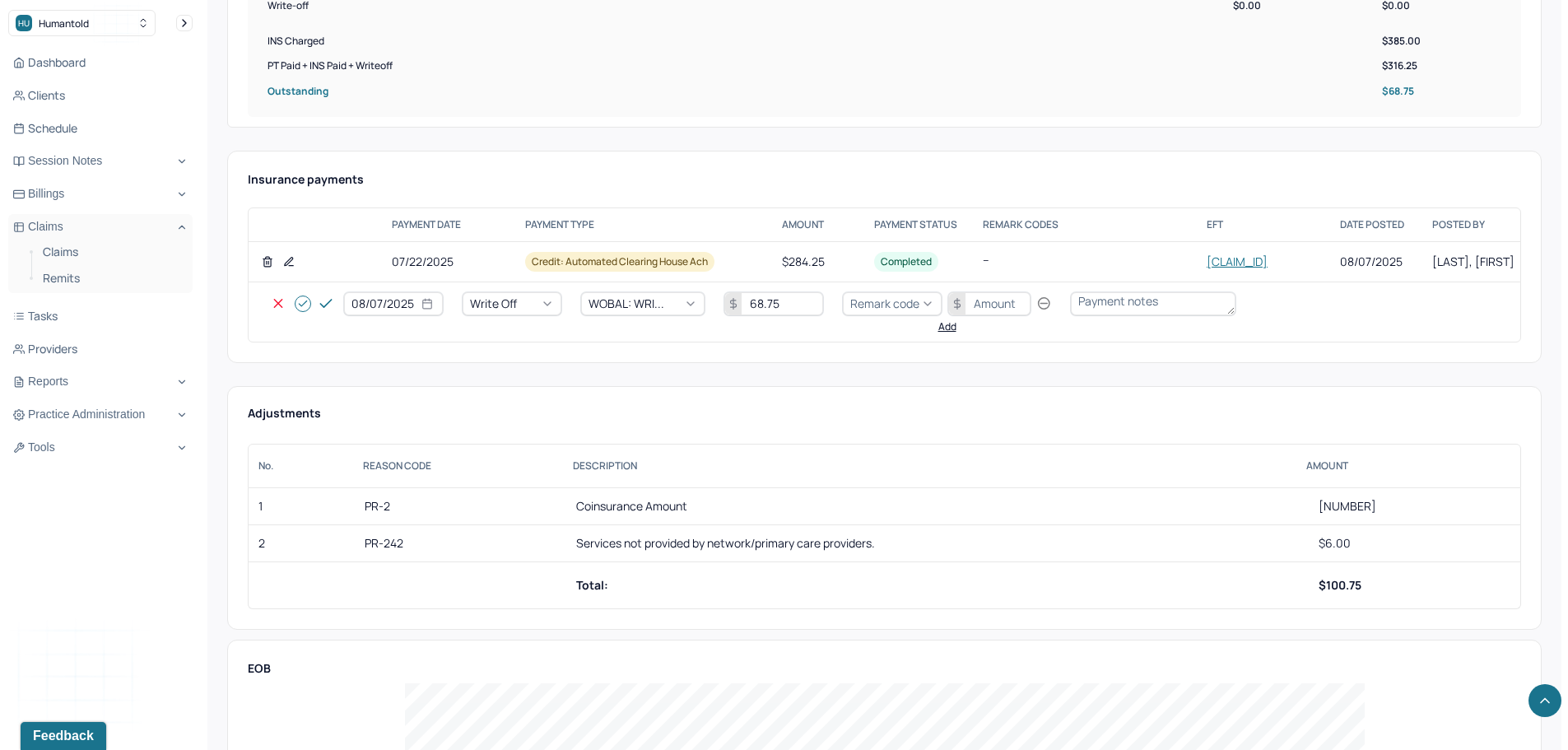 type on "68.75" 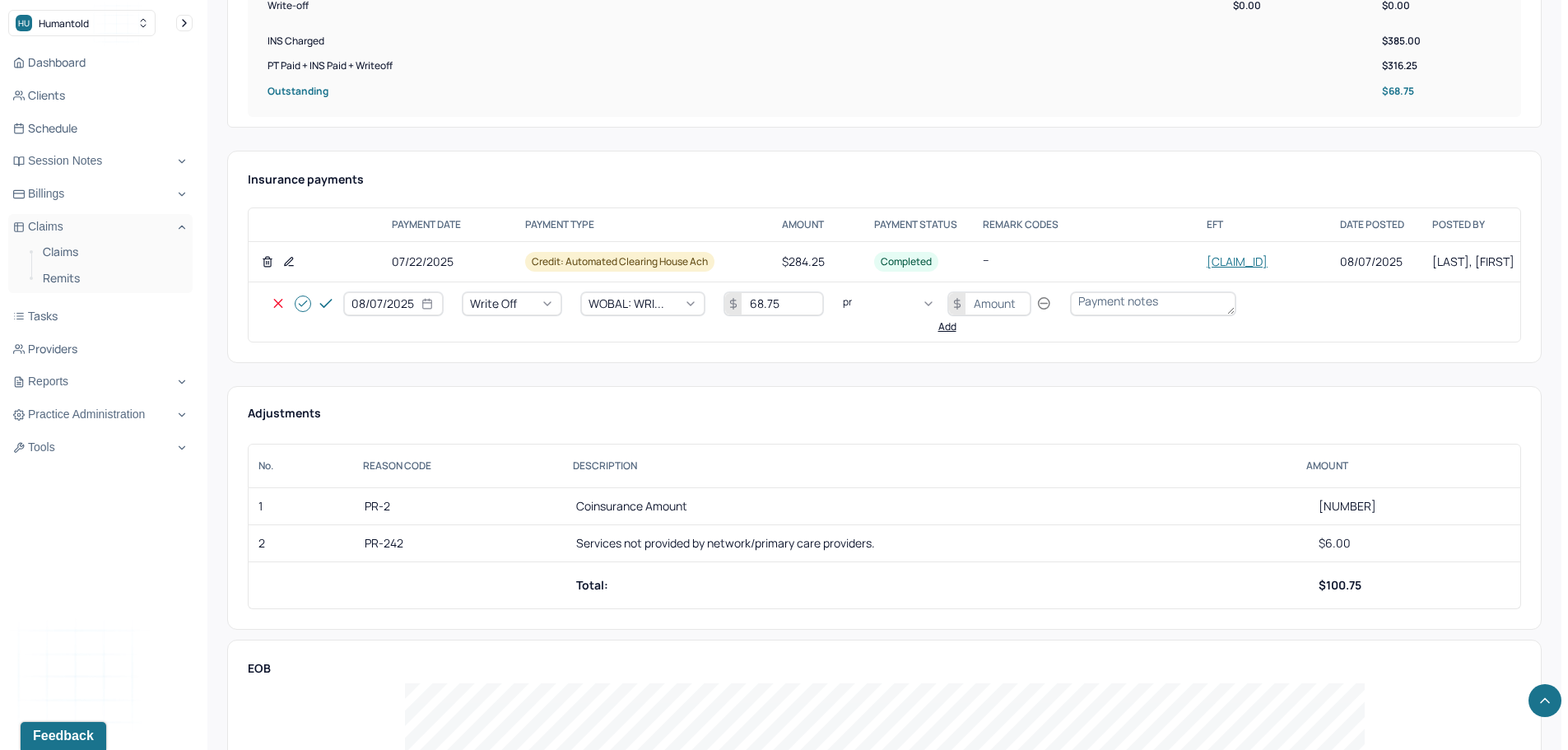 type on "pr2" 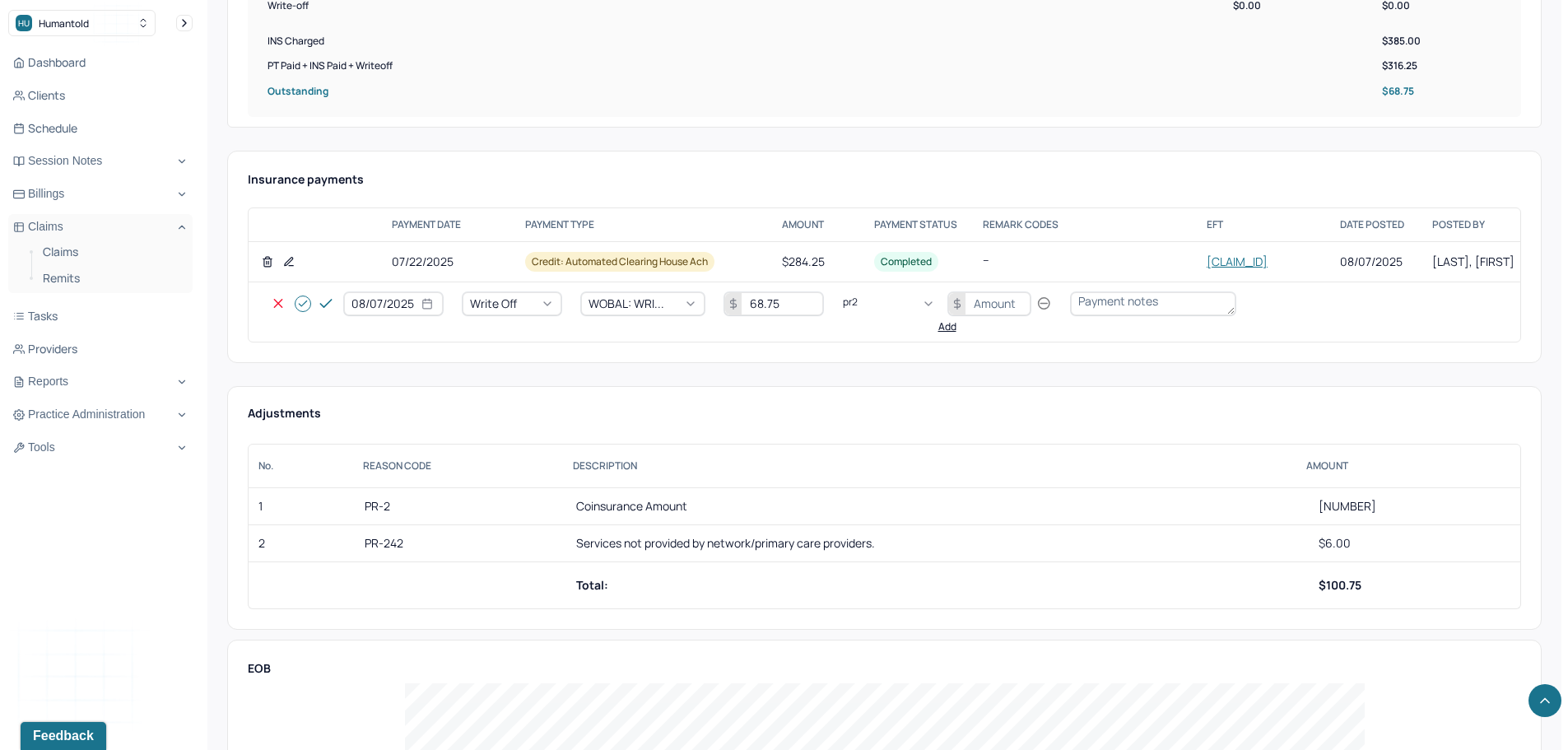 type 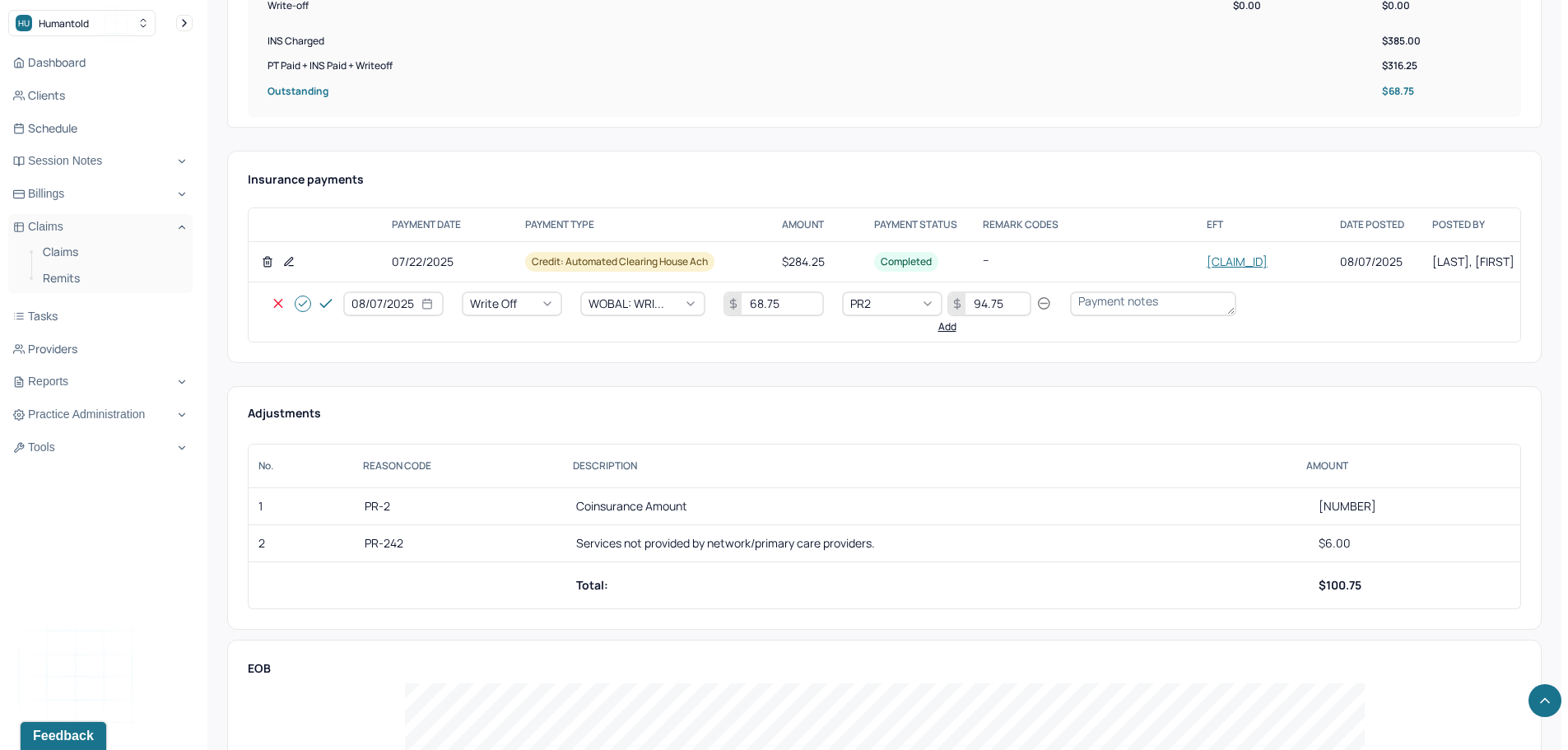 type on "94.75" 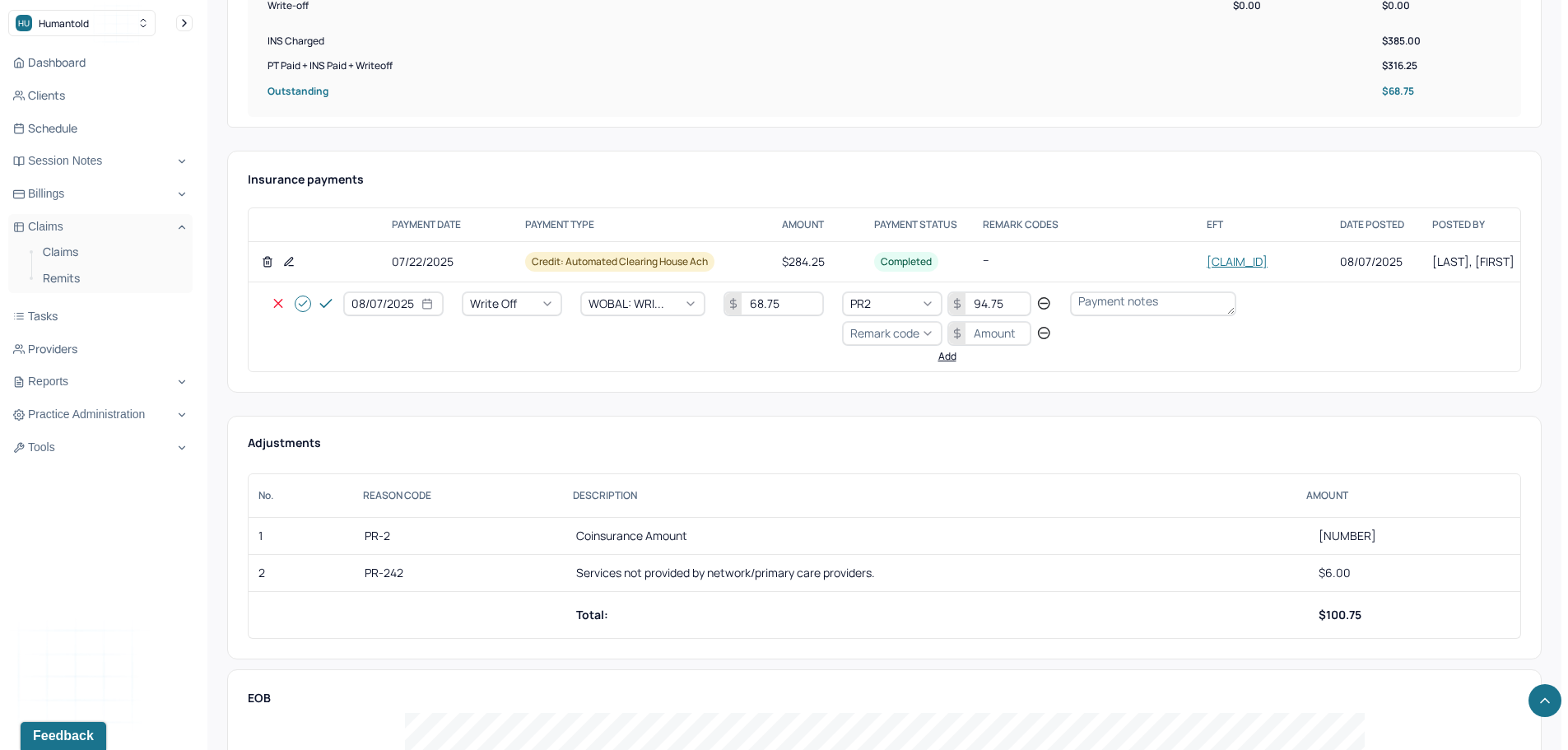click on "Remark code" at bounding box center (885, 333) 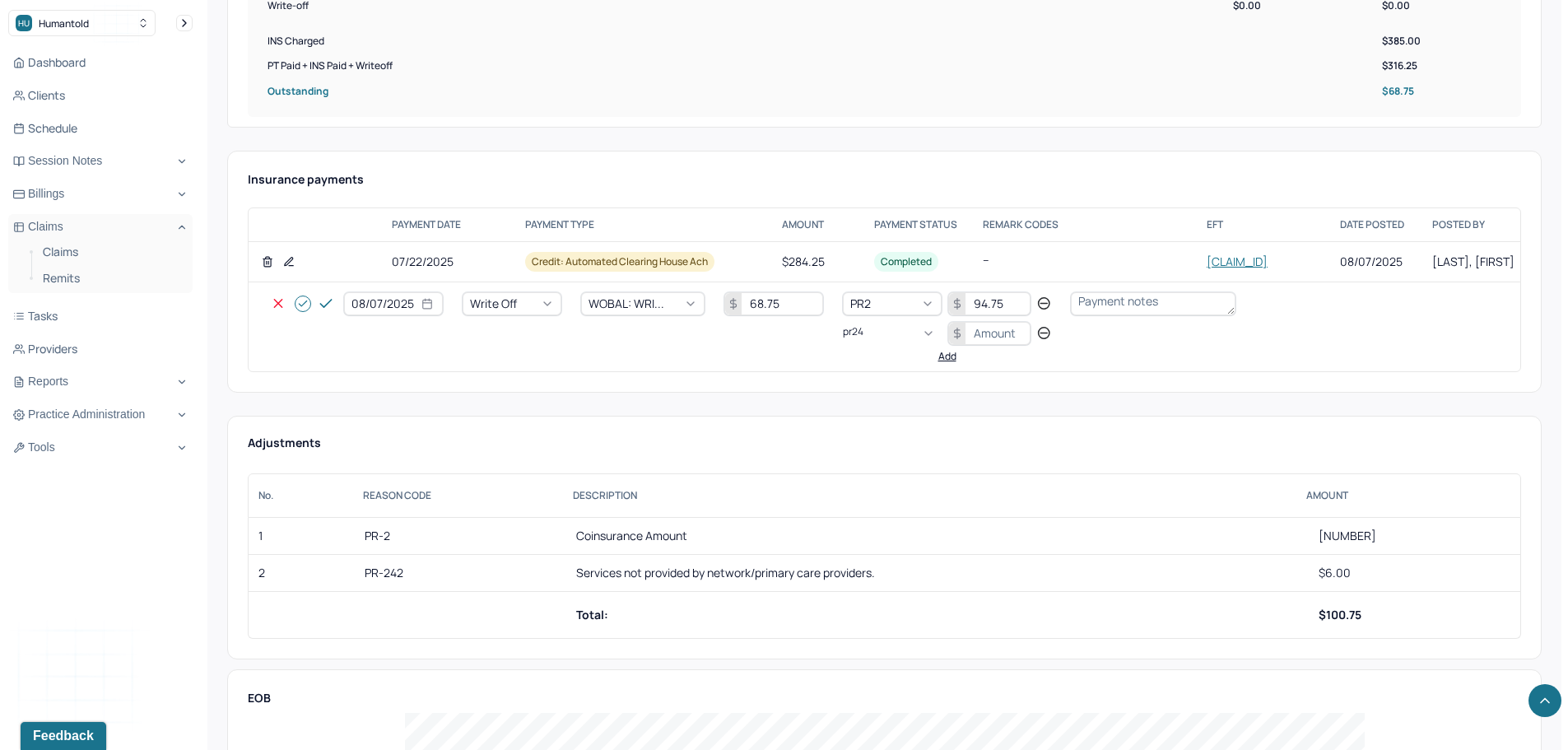 scroll, scrollTop: 0, scrollLeft: 0, axis: both 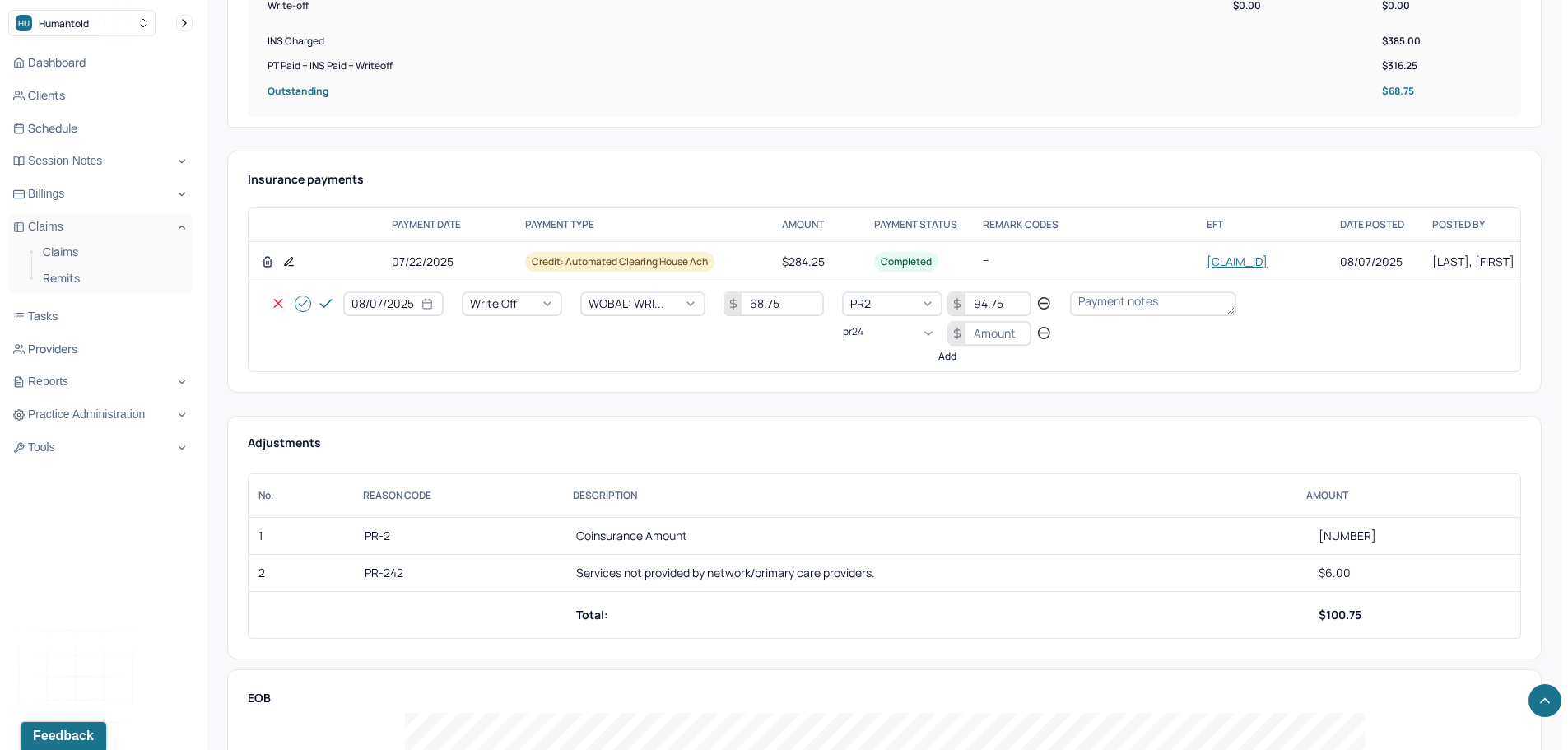 type on "pr242" 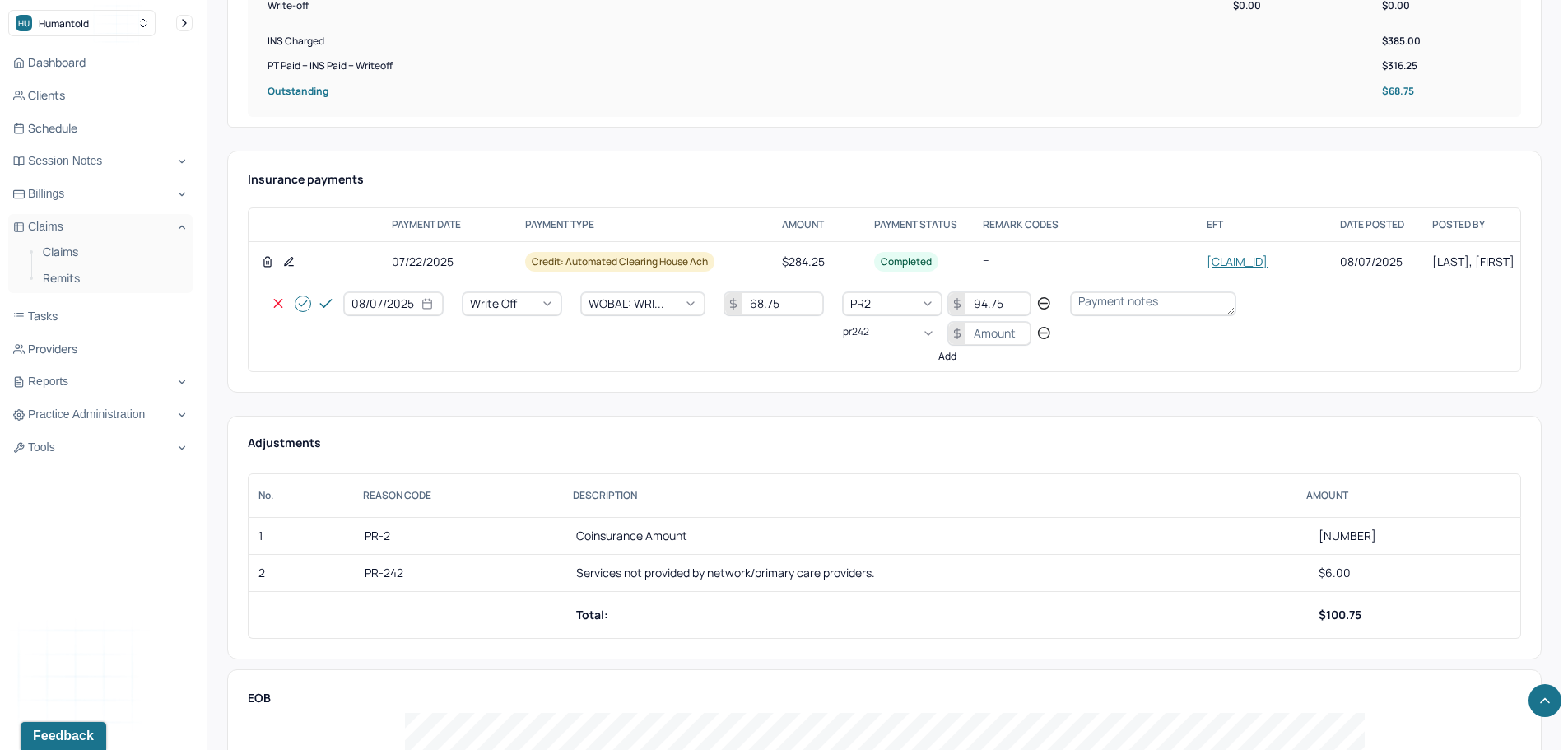 type 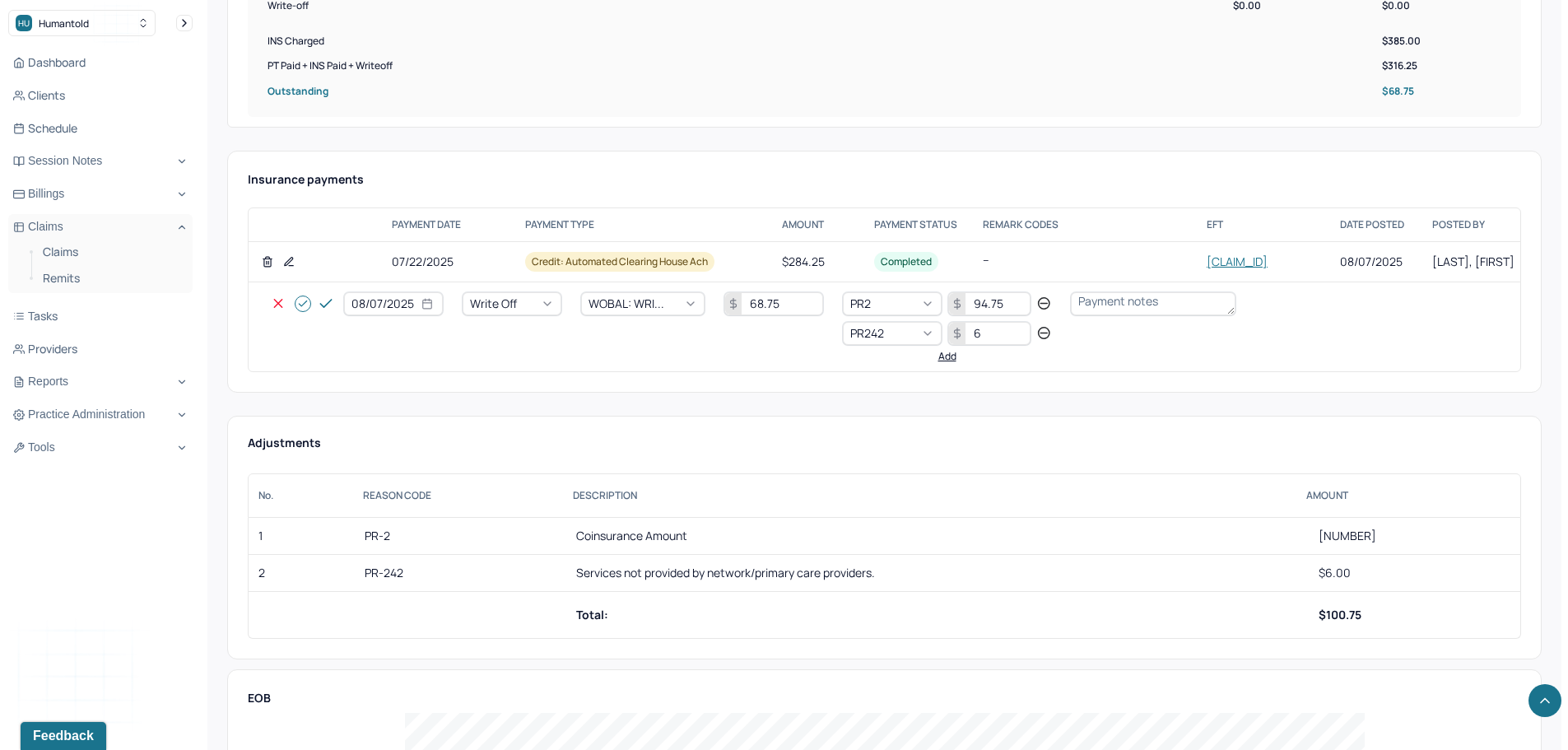 type on "6" 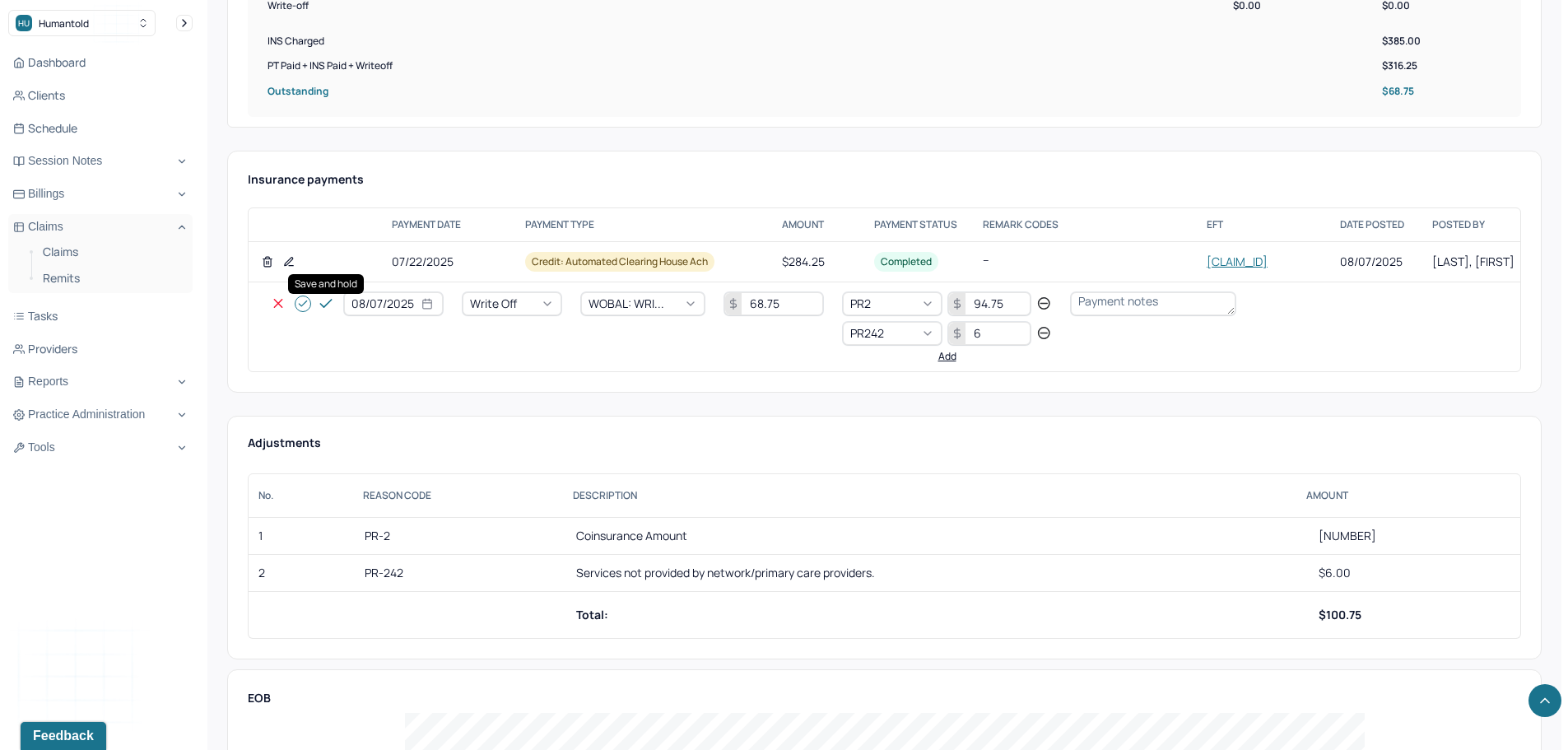 click 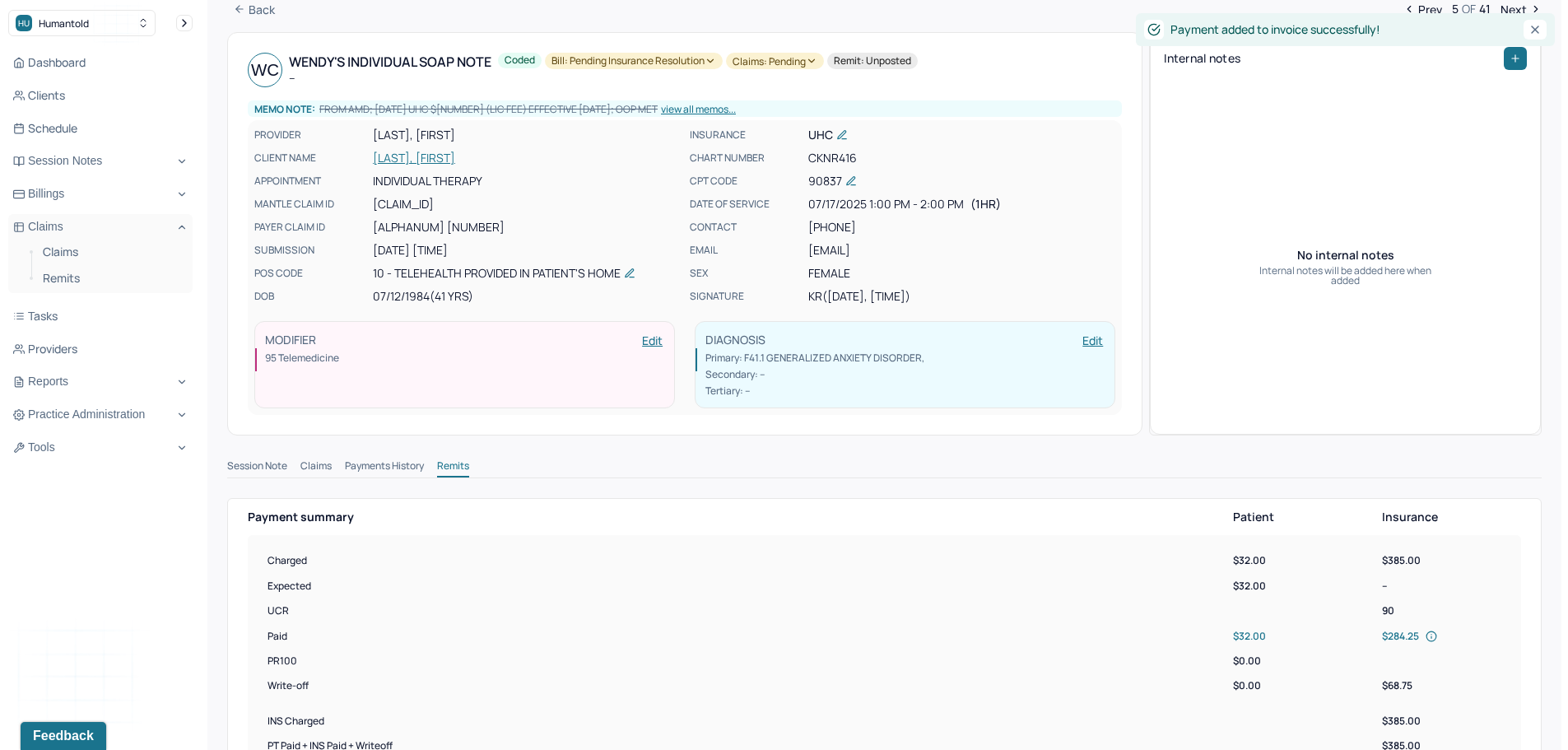scroll, scrollTop: 0, scrollLeft: 0, axis: both 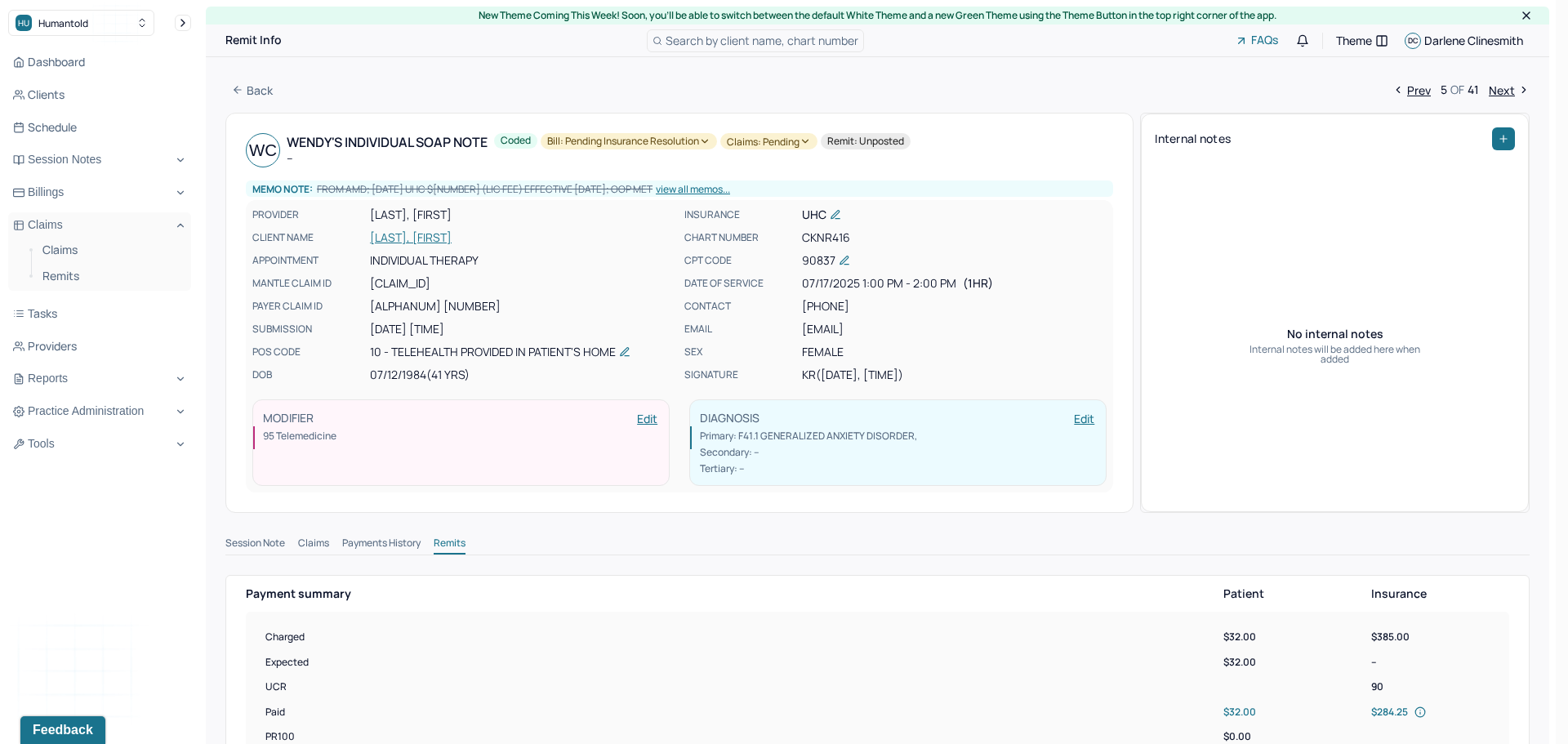 click on "Bill: Pending Insurance Resolution" at bounding box center (629, 141) 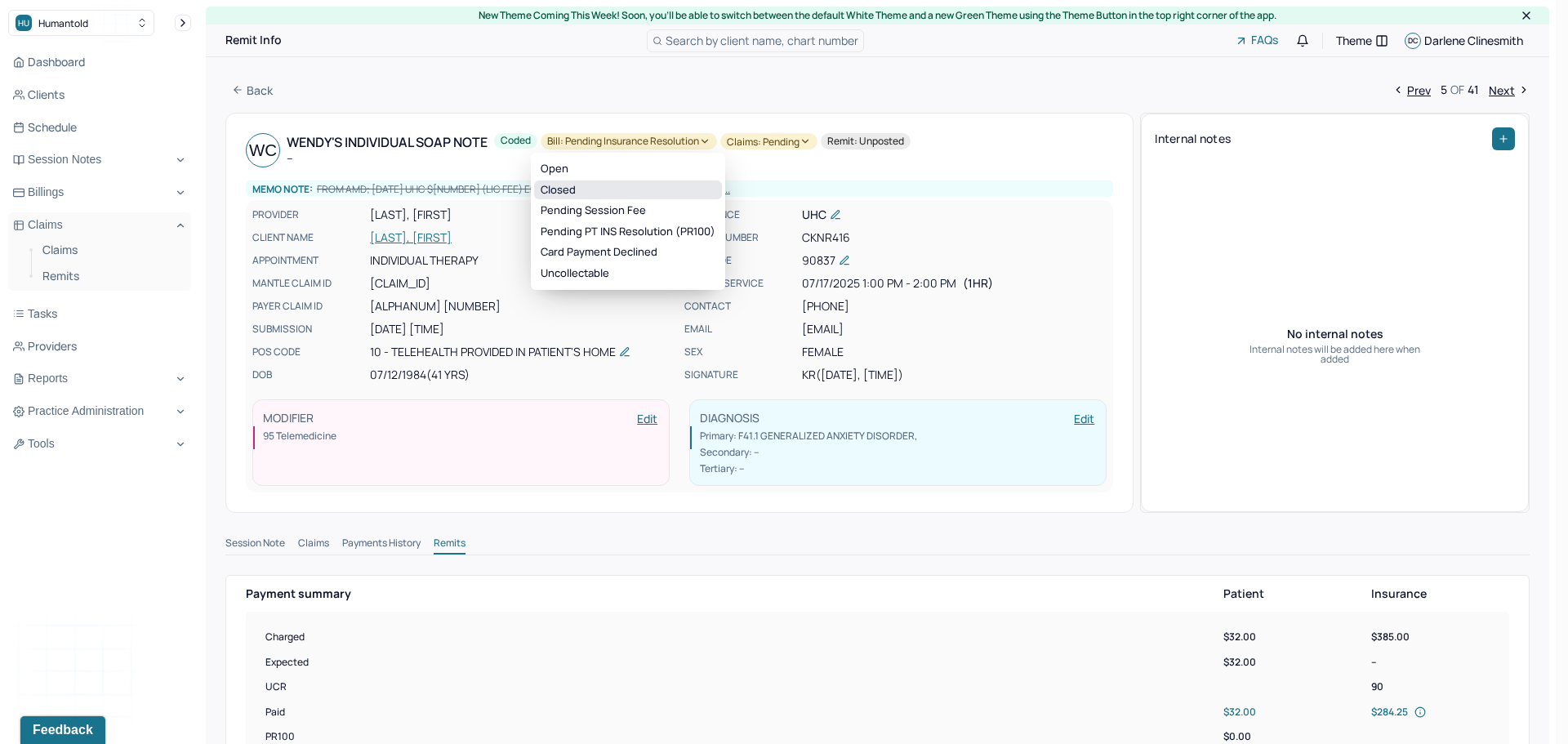 click on "Closed" at bounding box center [628, 190] 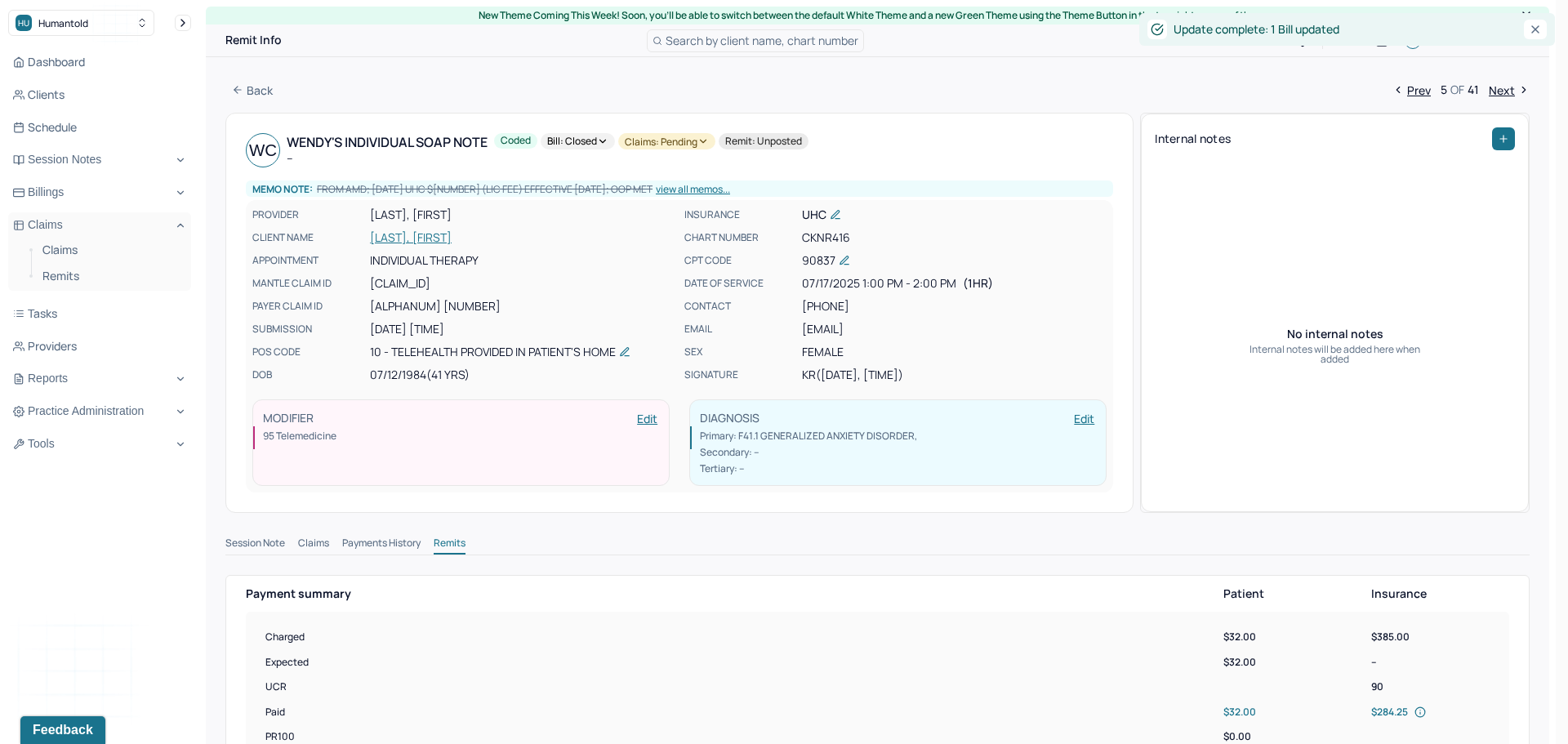 click on "Claims: pending" at bounding box center [666, 141] 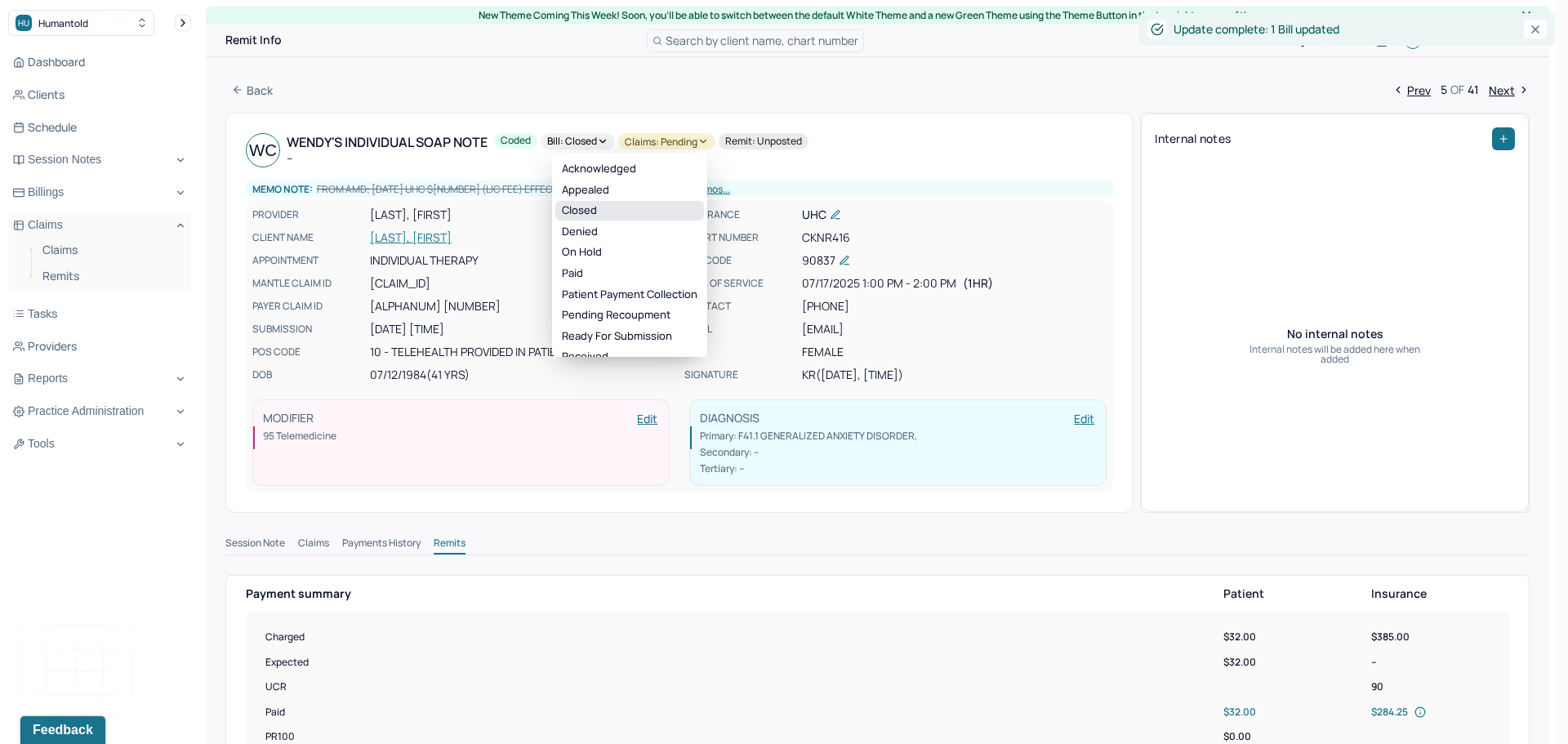click on "Closed" at bounding box center [630, 211] 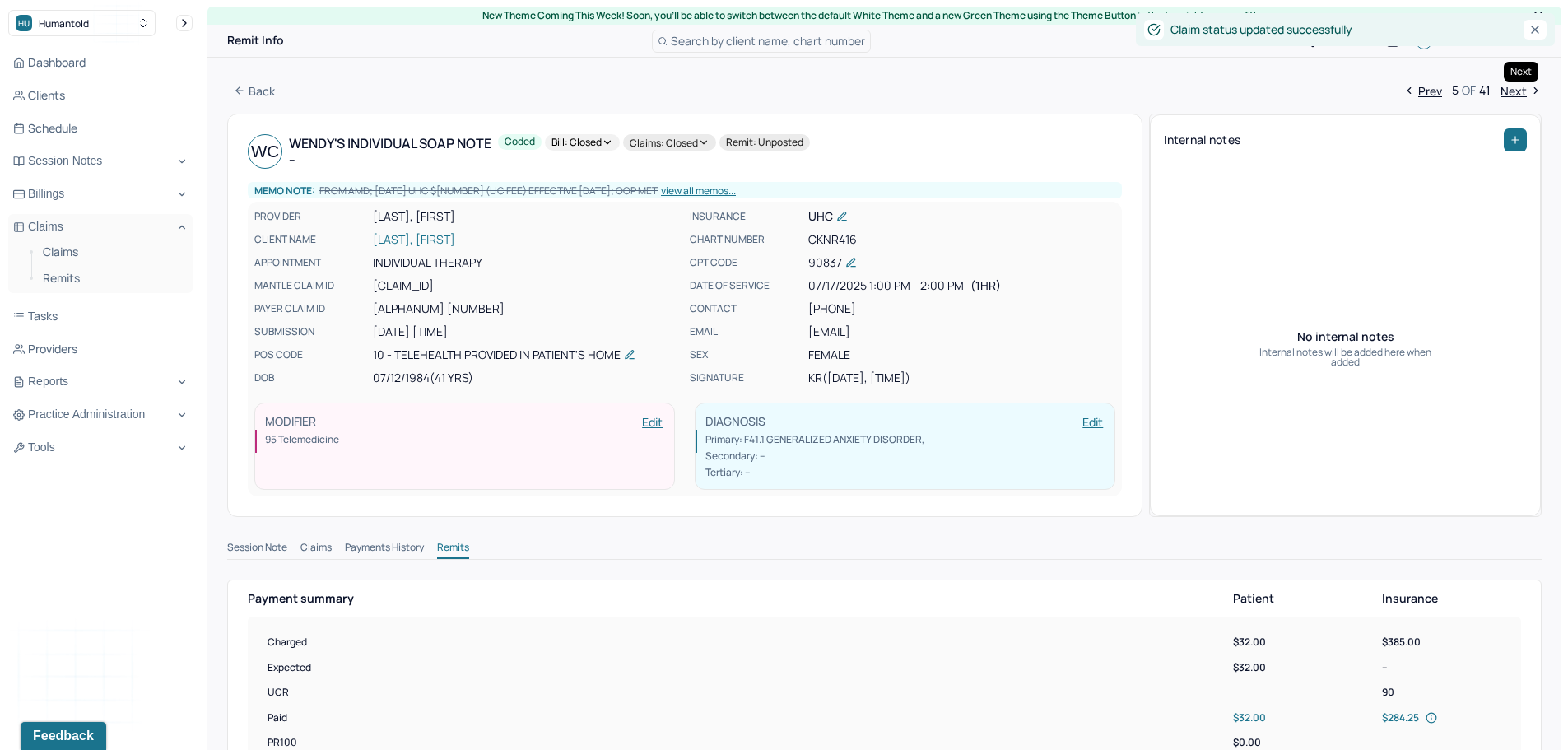 click on "Next" at bounding box center (1521, 91) 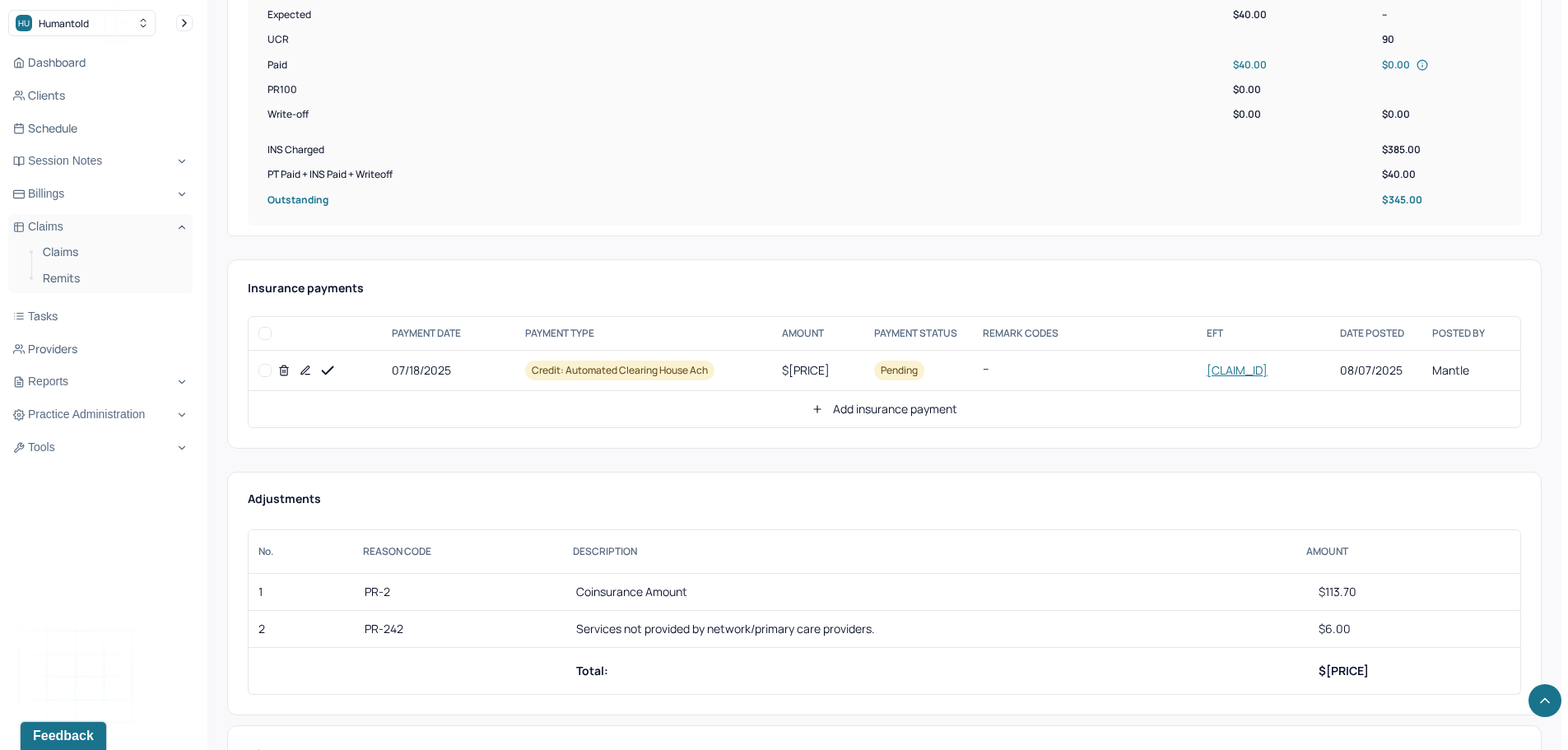 scroll, scrollTop: 659, scrollLeft: 0, axis: vertical 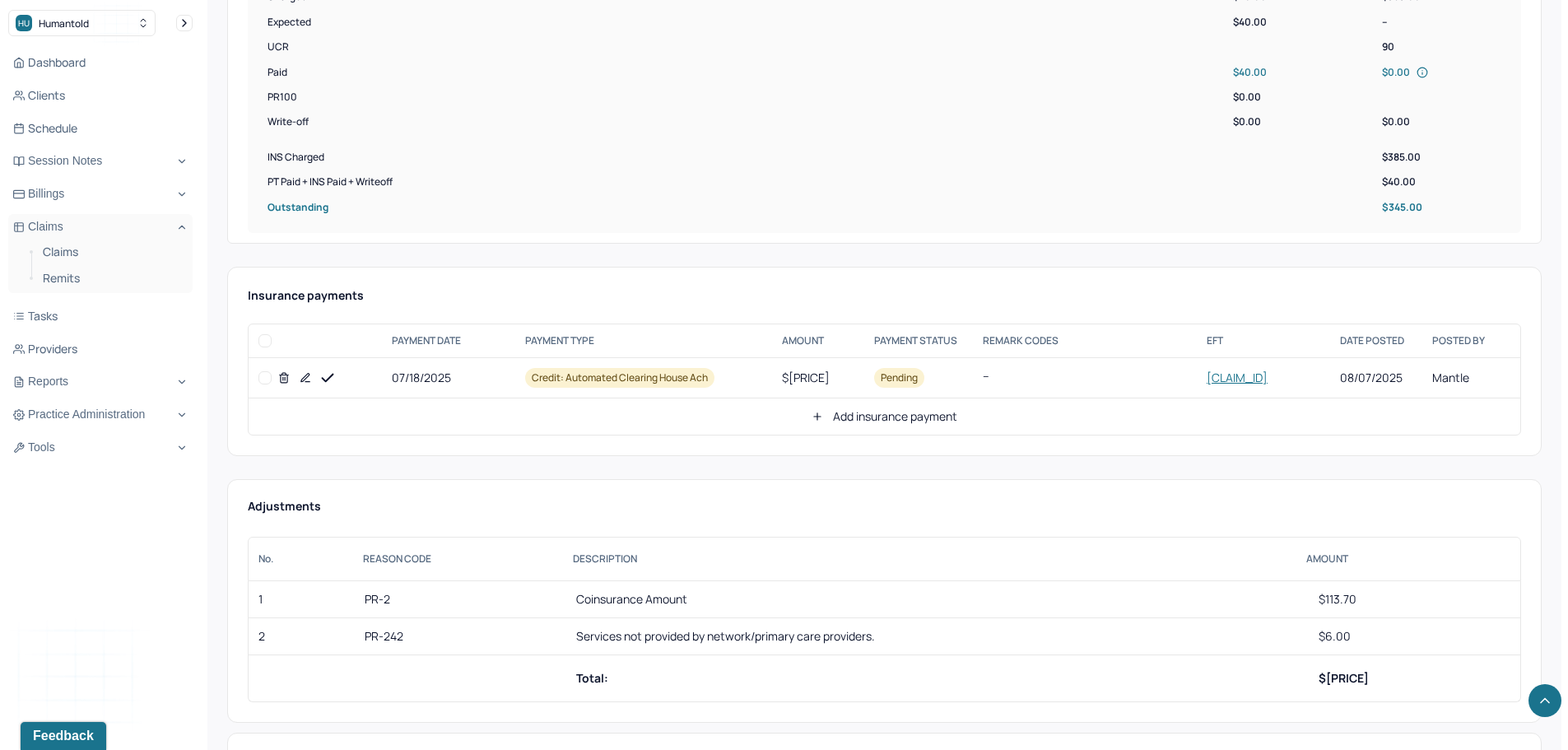 drag, startPoint x: 262, startPoint y: 375, endPoint x: 322, endPoint y: 372, distance: 60.074953 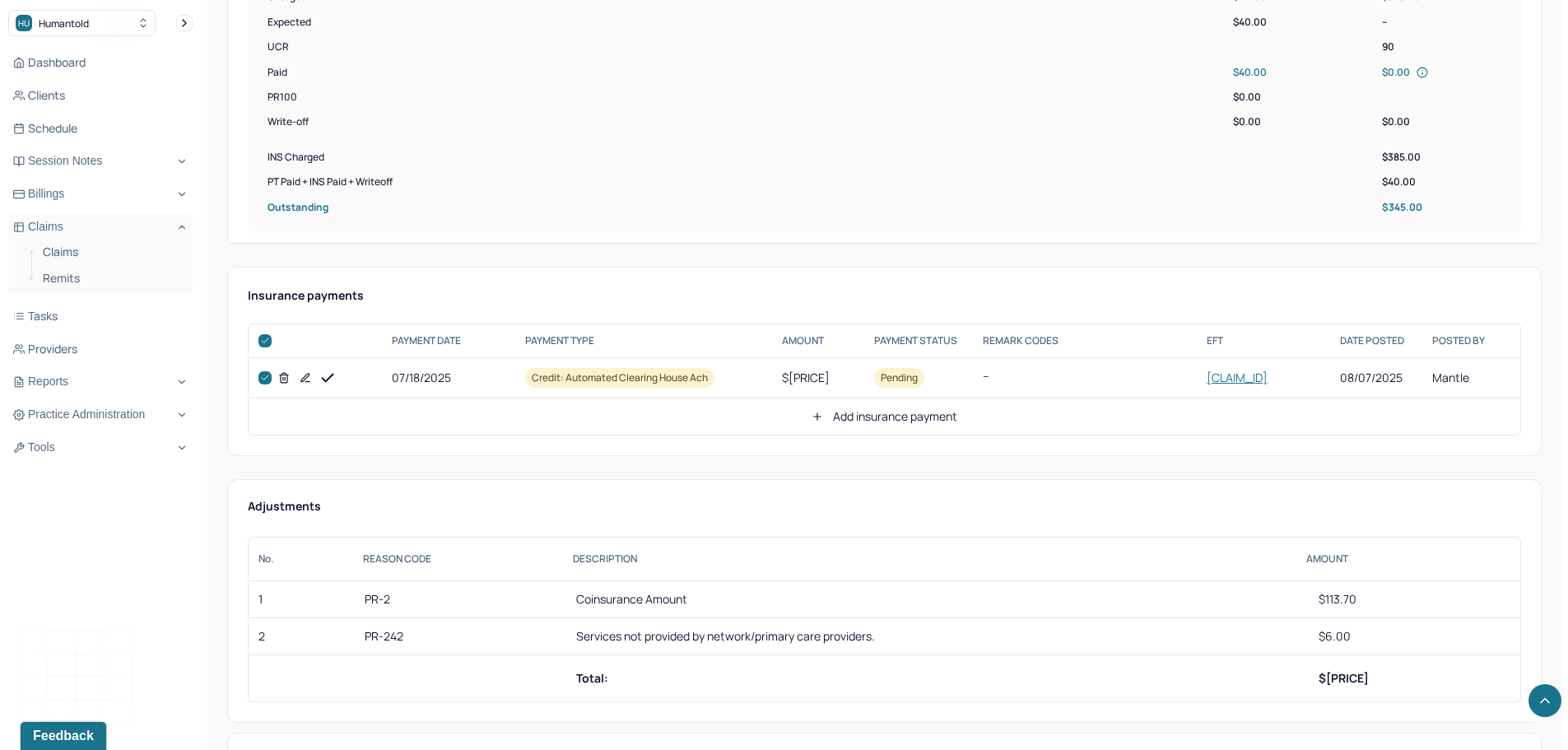 checkbox on "true" 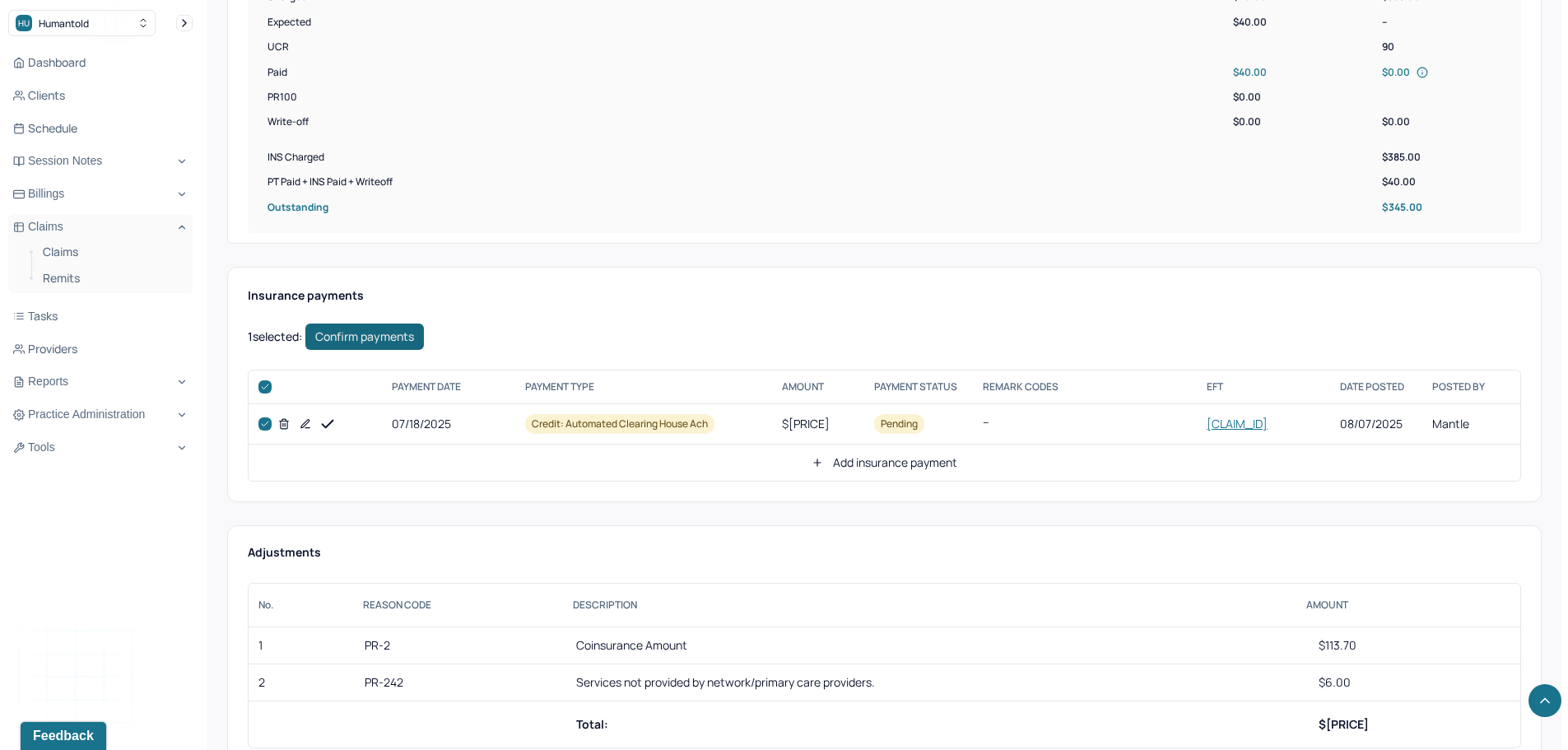 click on "Confirm payments" at bounding box center [365, 337] 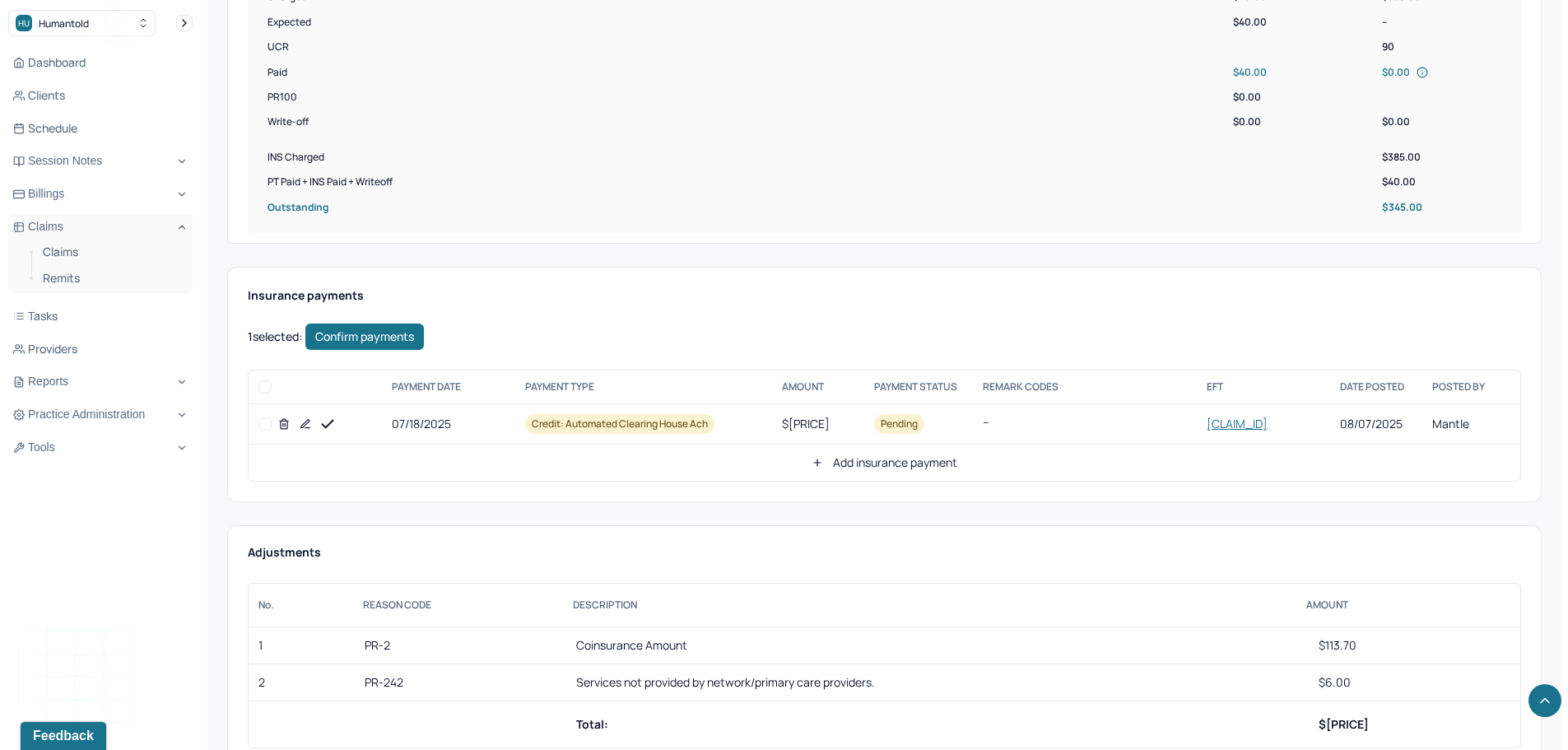 checkbox on "false" 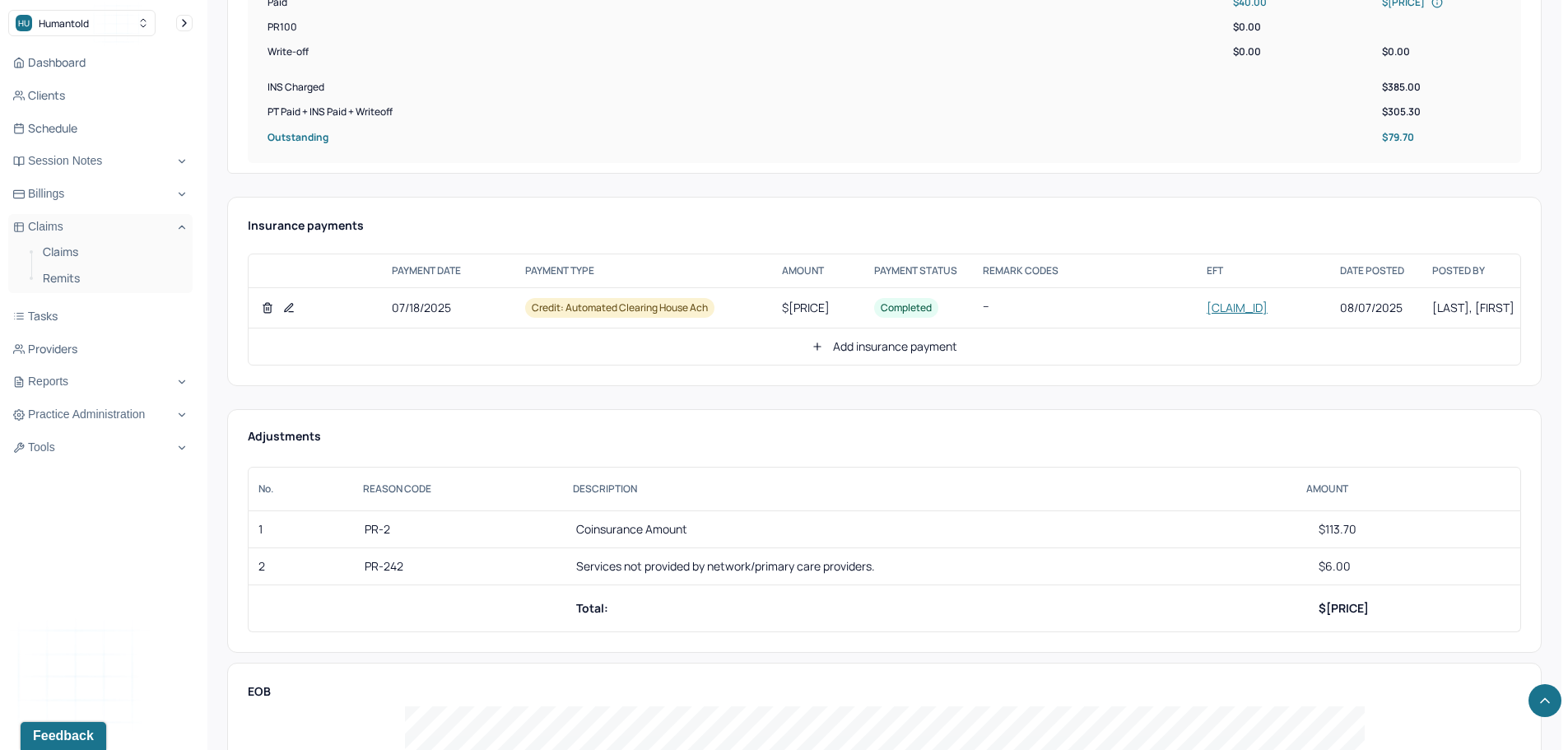 scroll, scrollTop: 823, scrollLeft: 0, axis: vertical 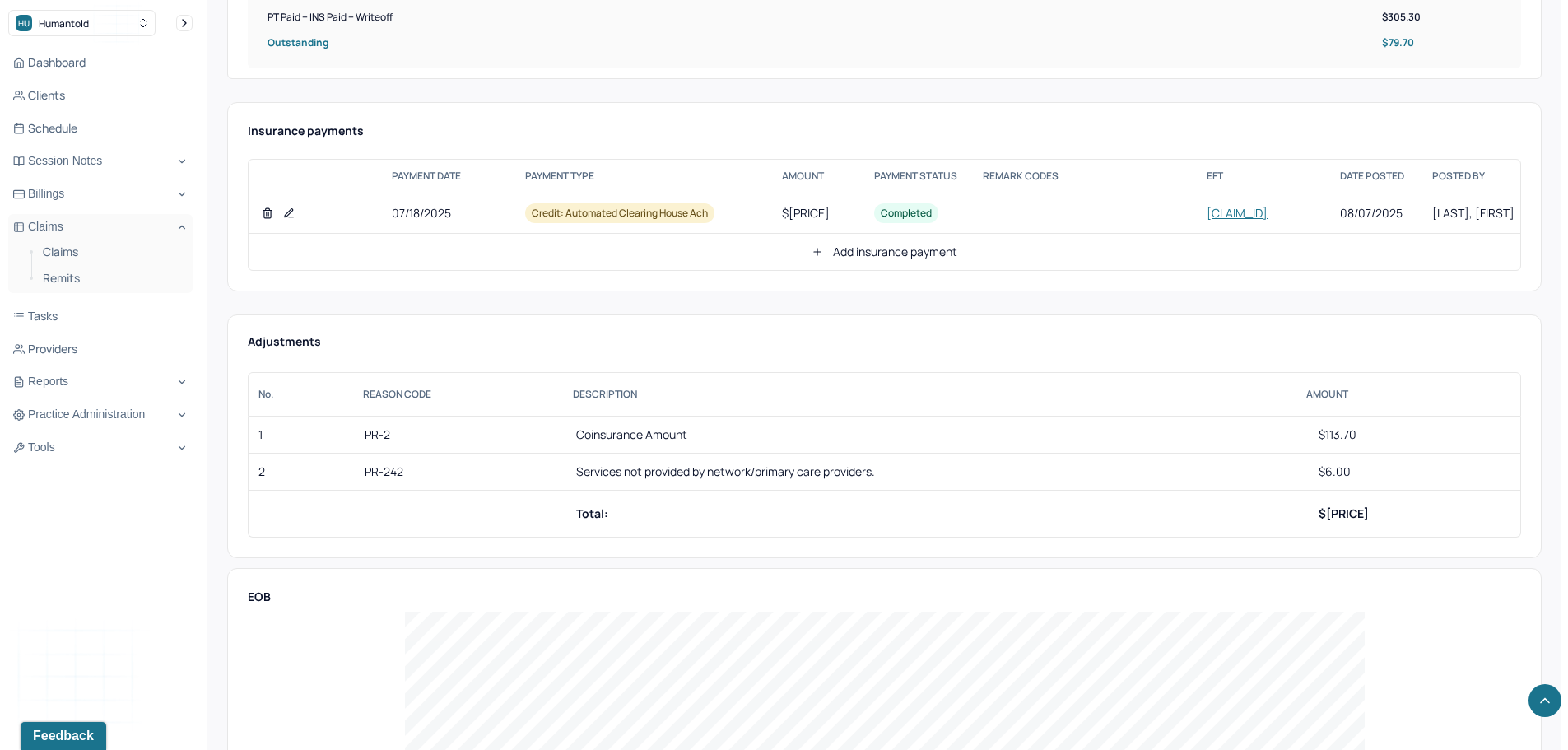 click on "Add insurance payment" at bounding box center [884, 252] 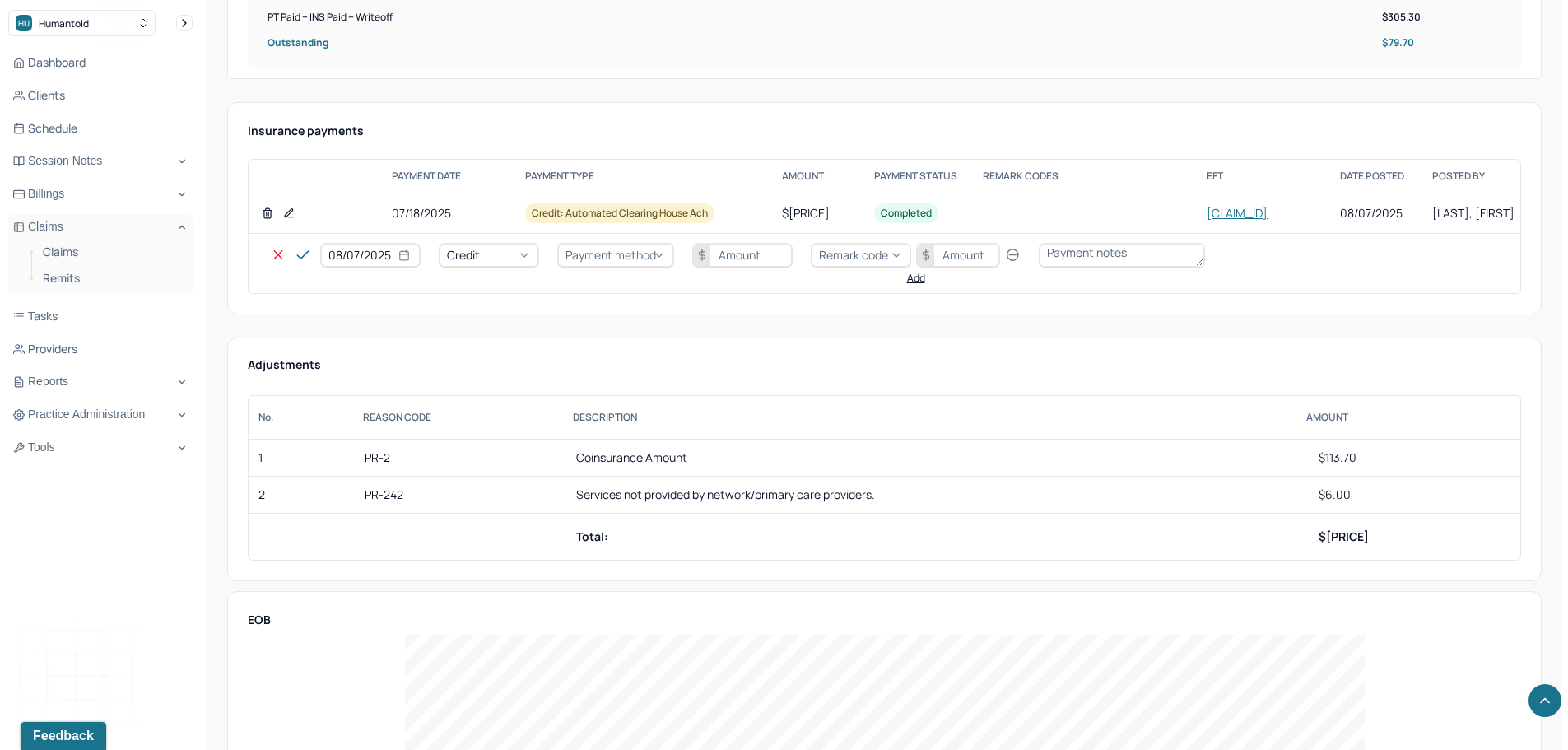 click on "Credit" at bounding box center [489, 255] 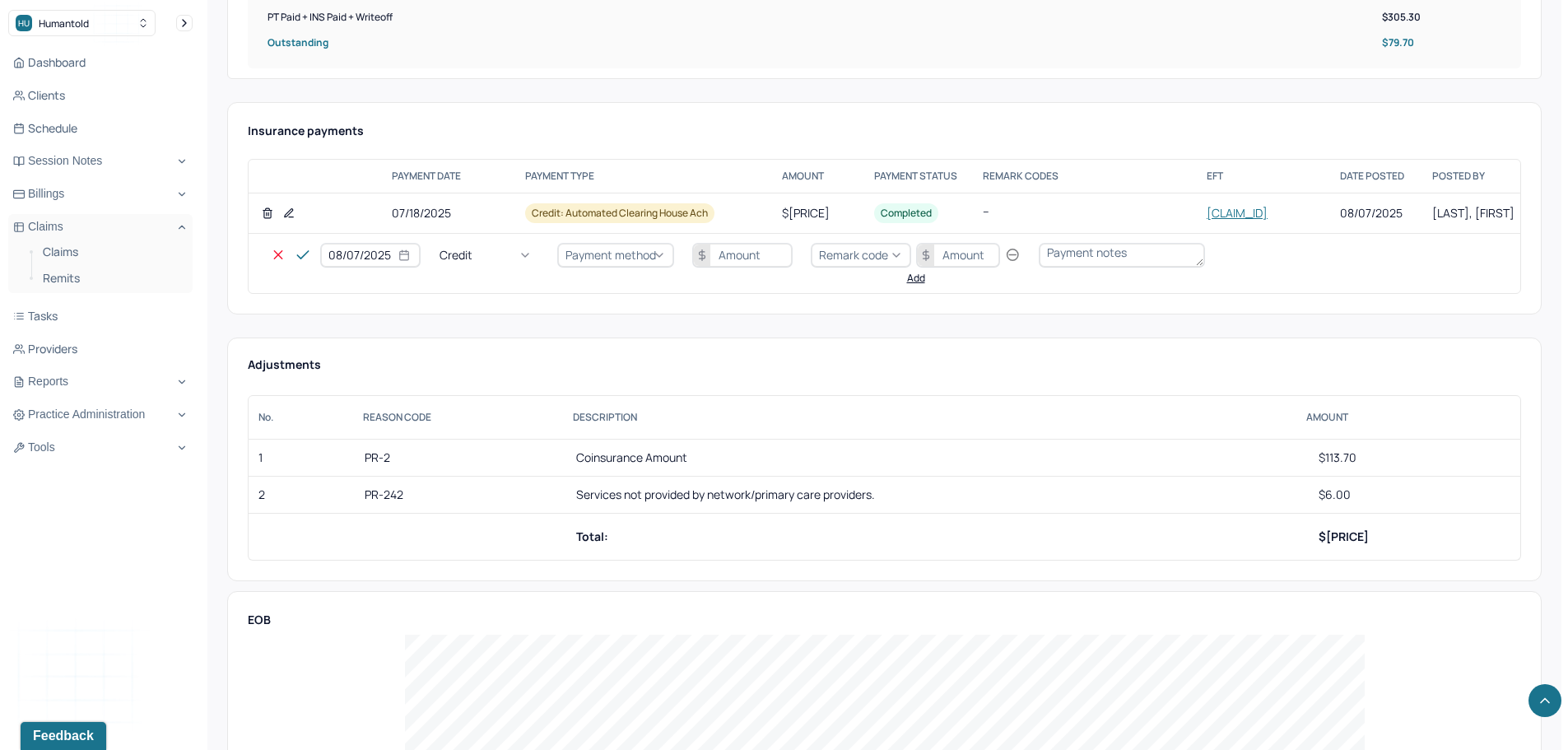 click on "Write off" at bounding box center (49, 2358) 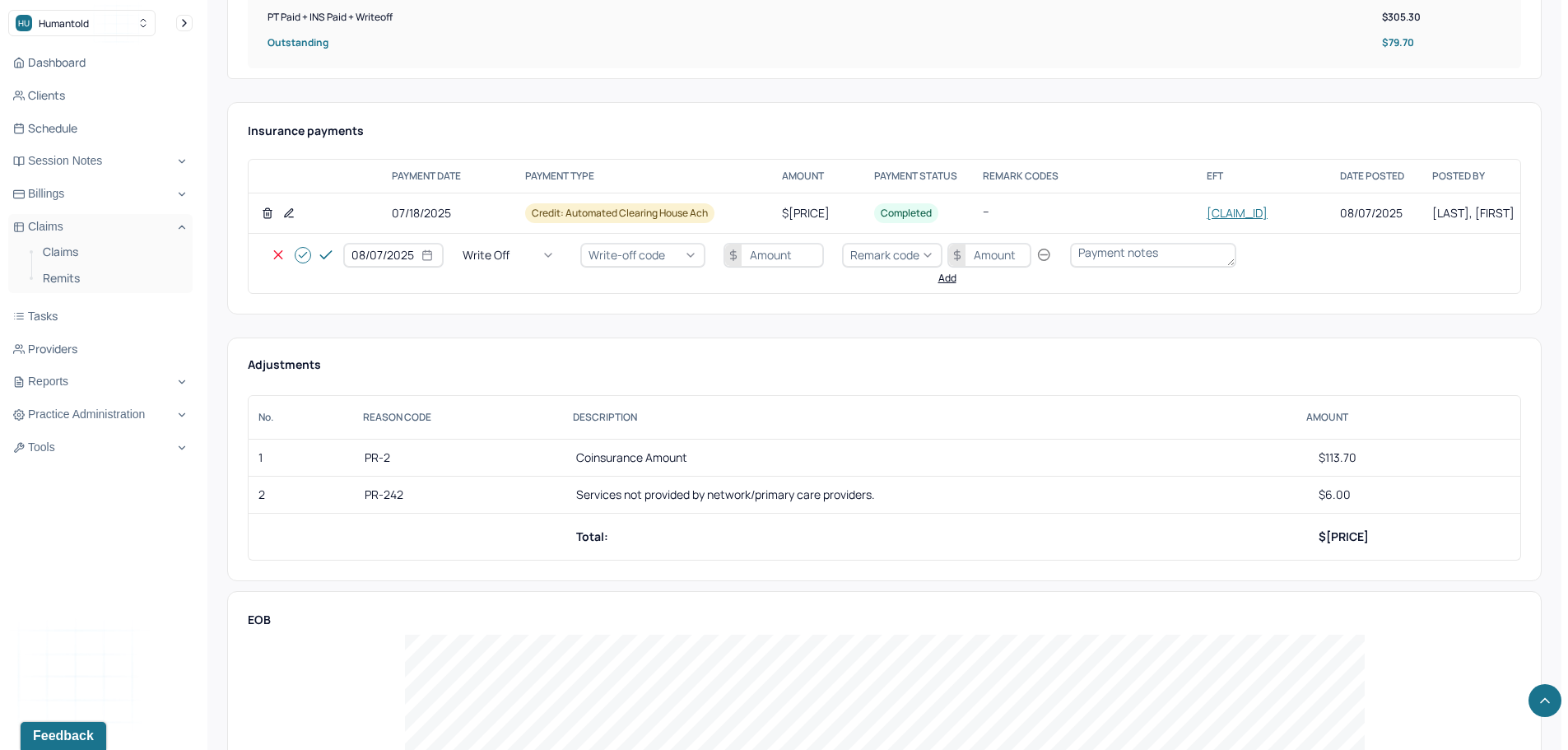 click on "Write-off code" at bounding box center (626, 254) 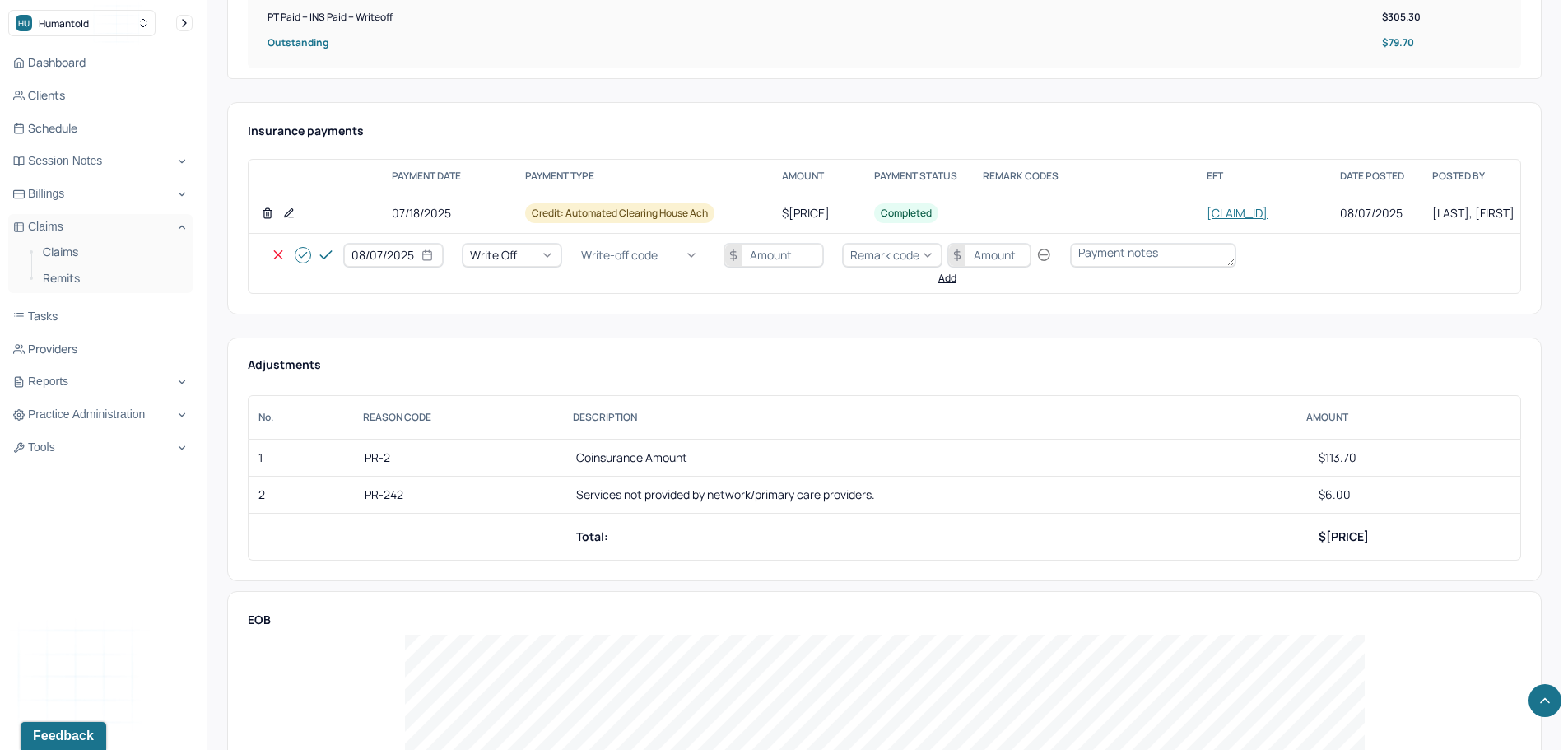 click on "WOBAL: WRITE OFF - BALANCE (INSADJ)" at bounding box center (82, 2374) 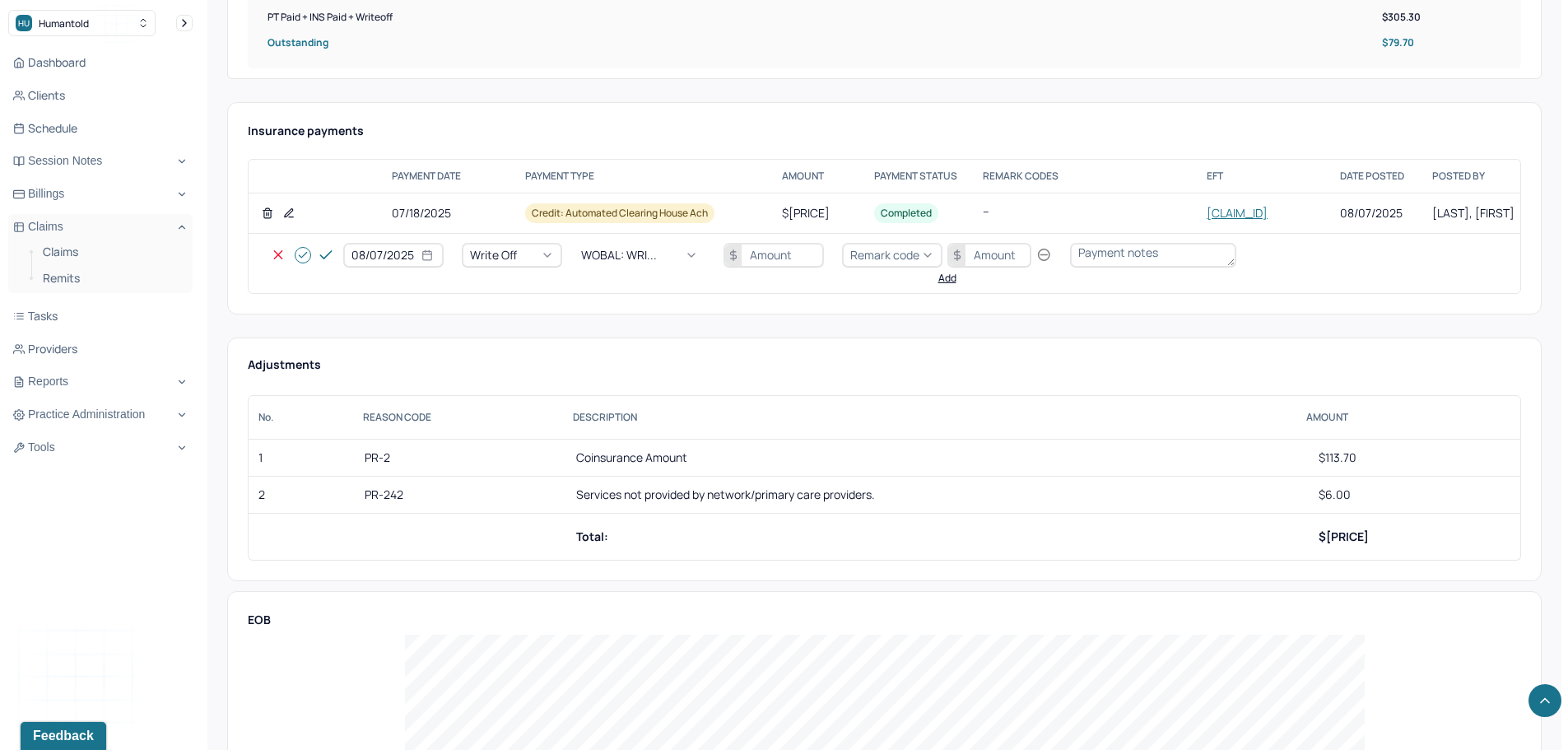 click at bounding box center [774, 255] 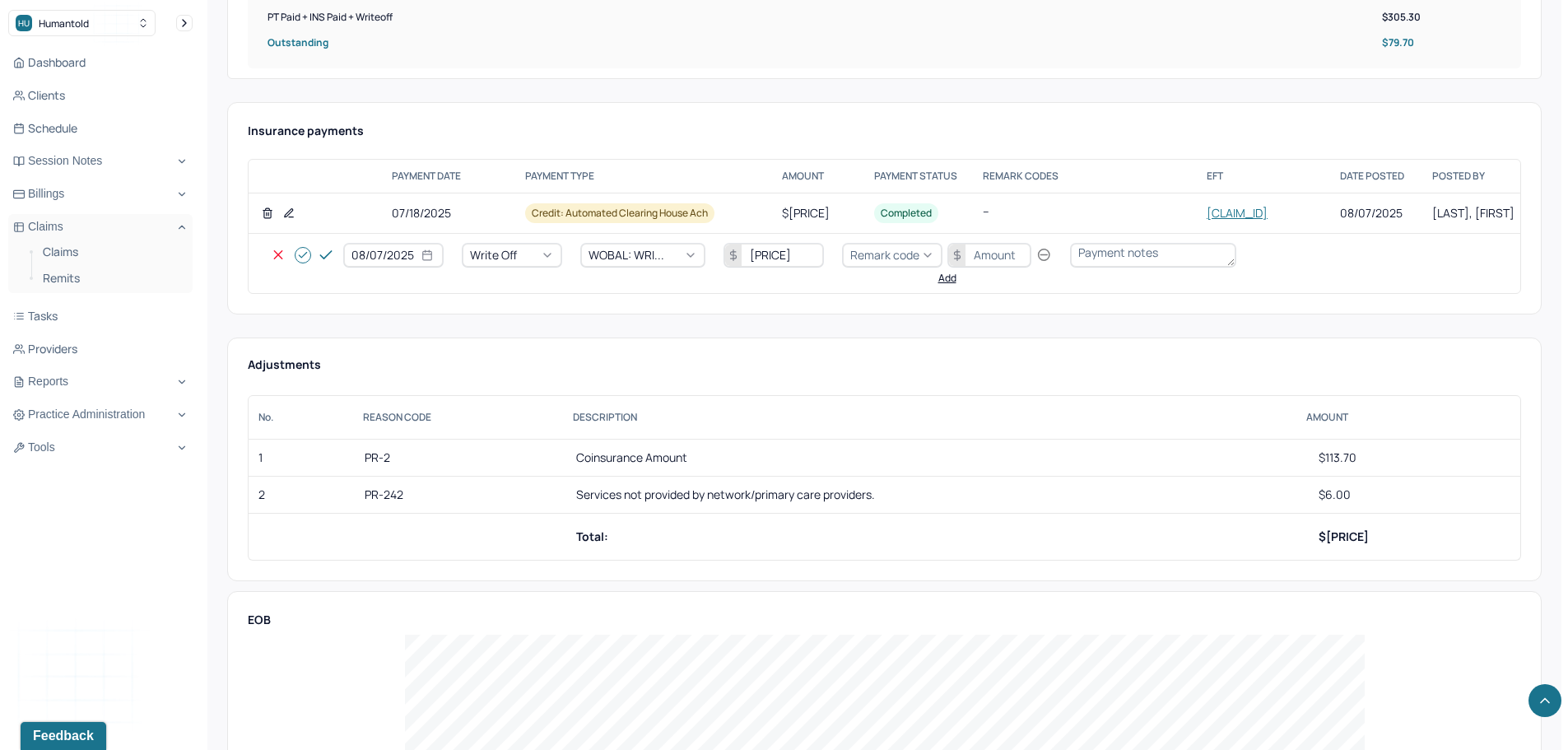 type on "[PRICE]" 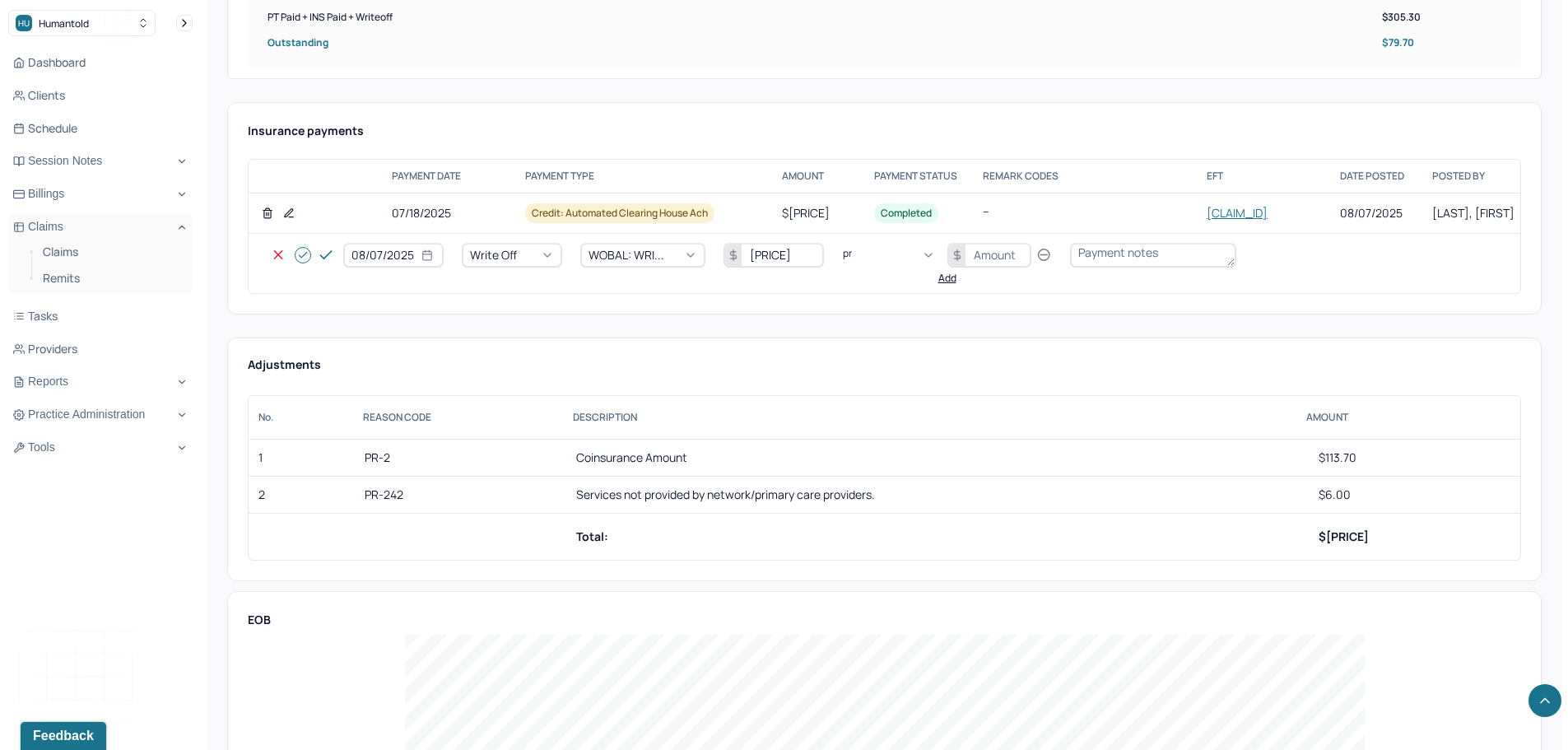 type on "pr2" 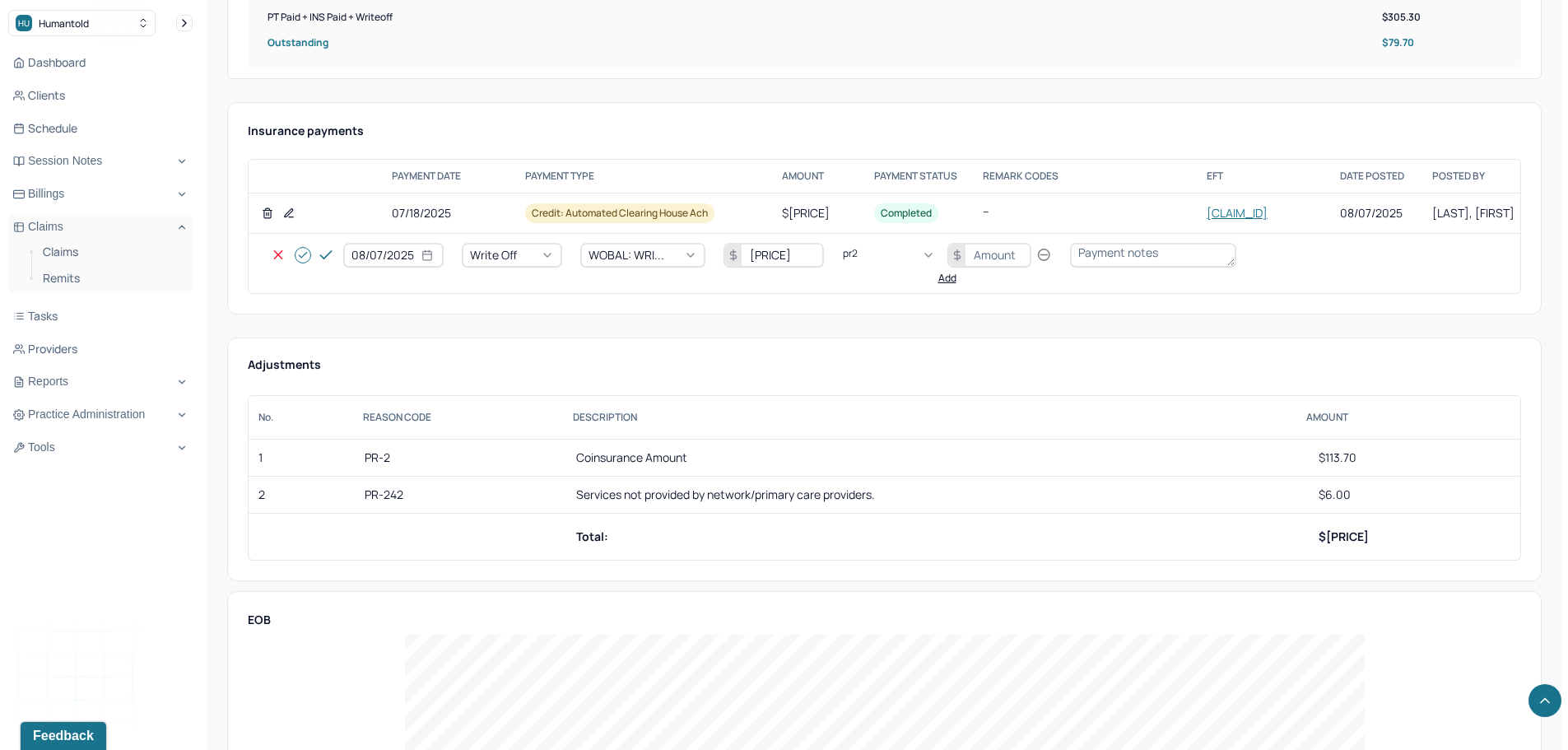 type 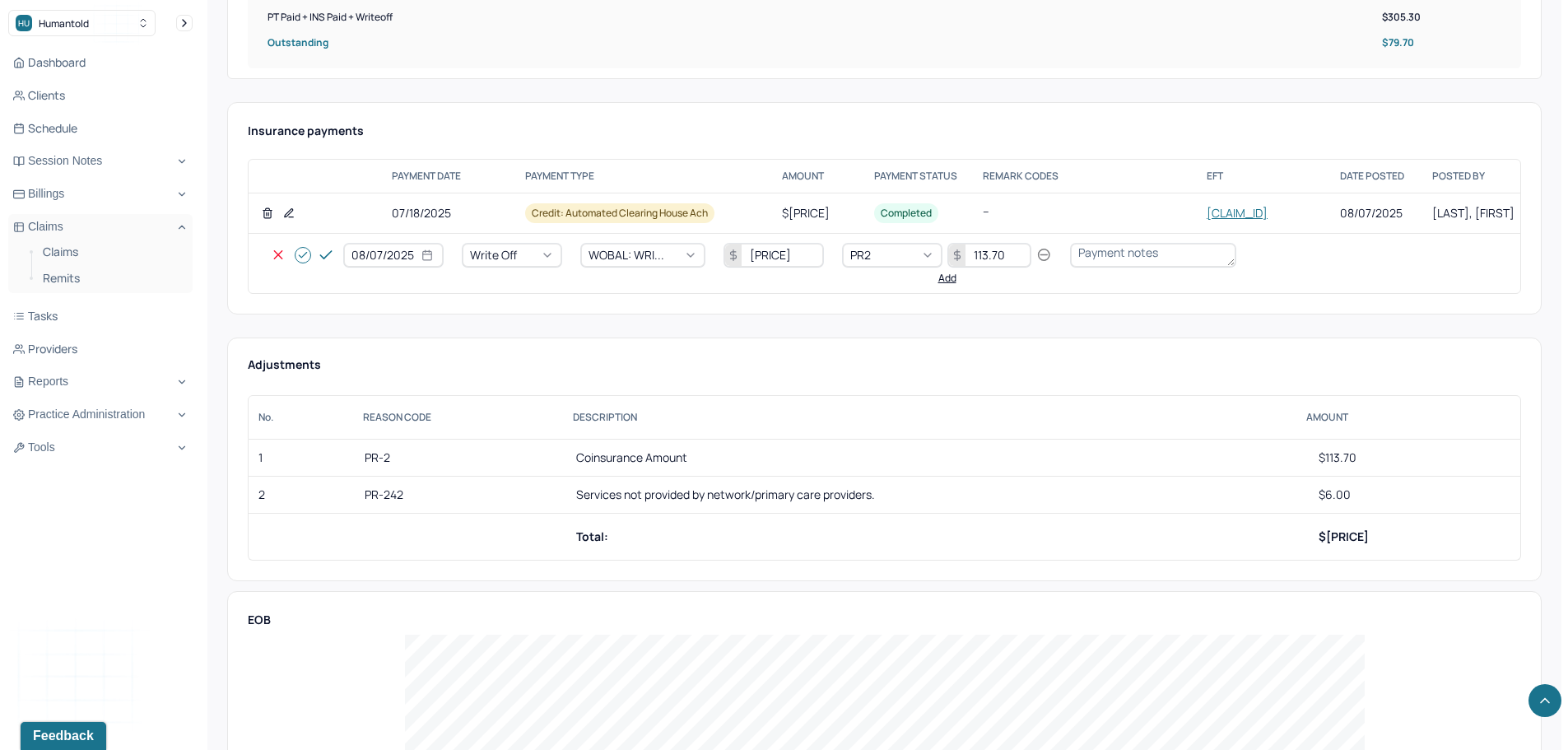 type on "113.70" 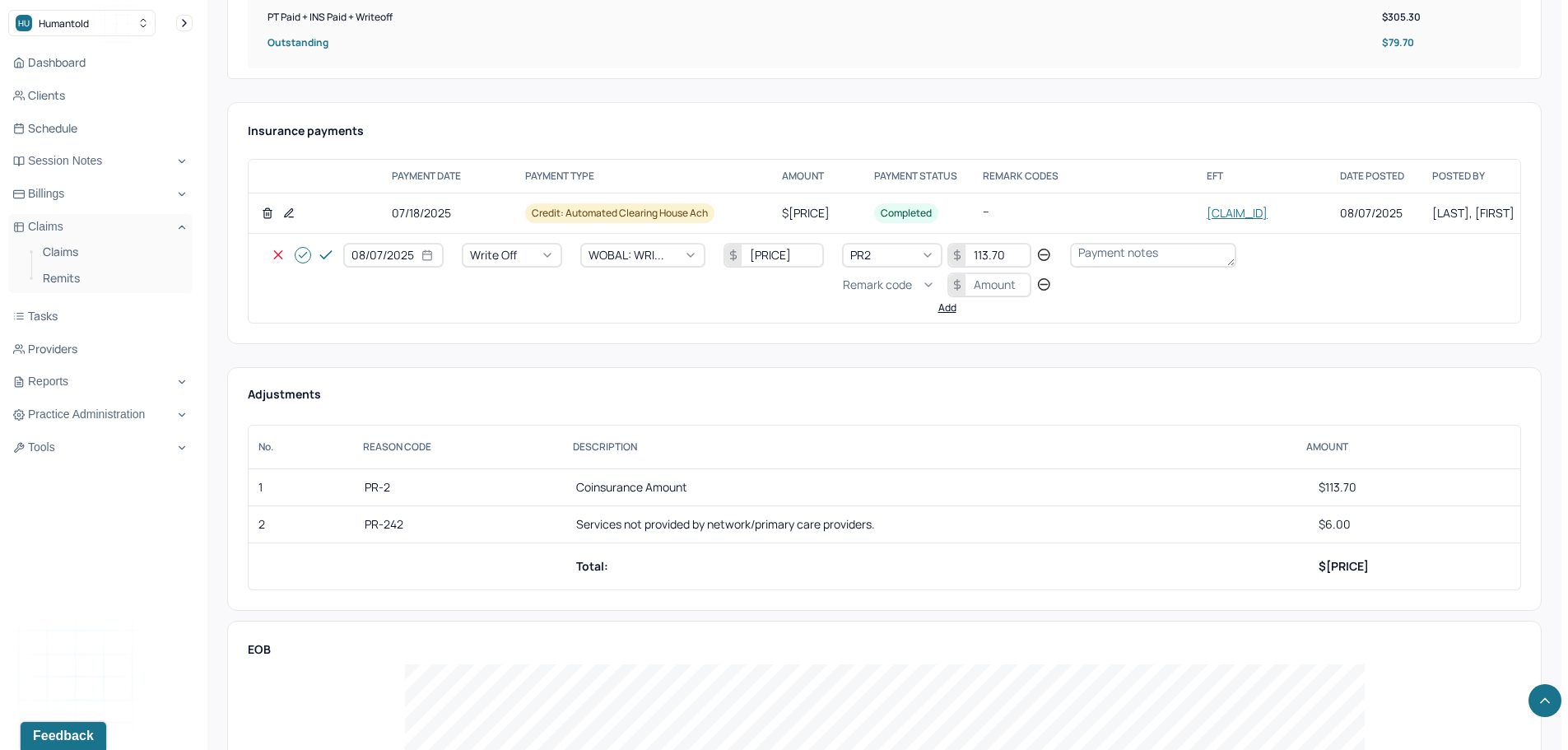 click on "Remark code" at bounding box center (877, 285) 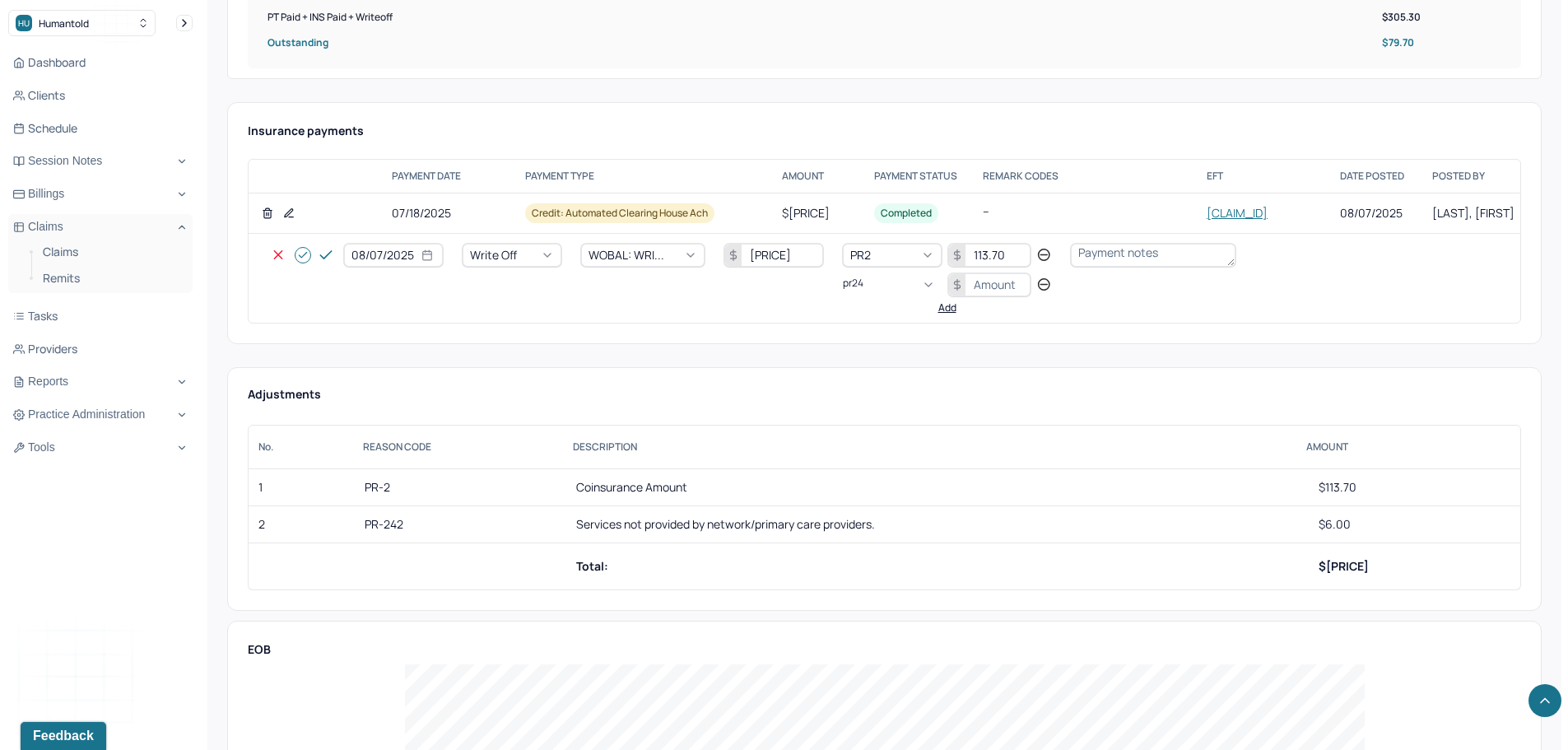 scroll, scrollTop: 0, scrollLeft: 0, axis: both 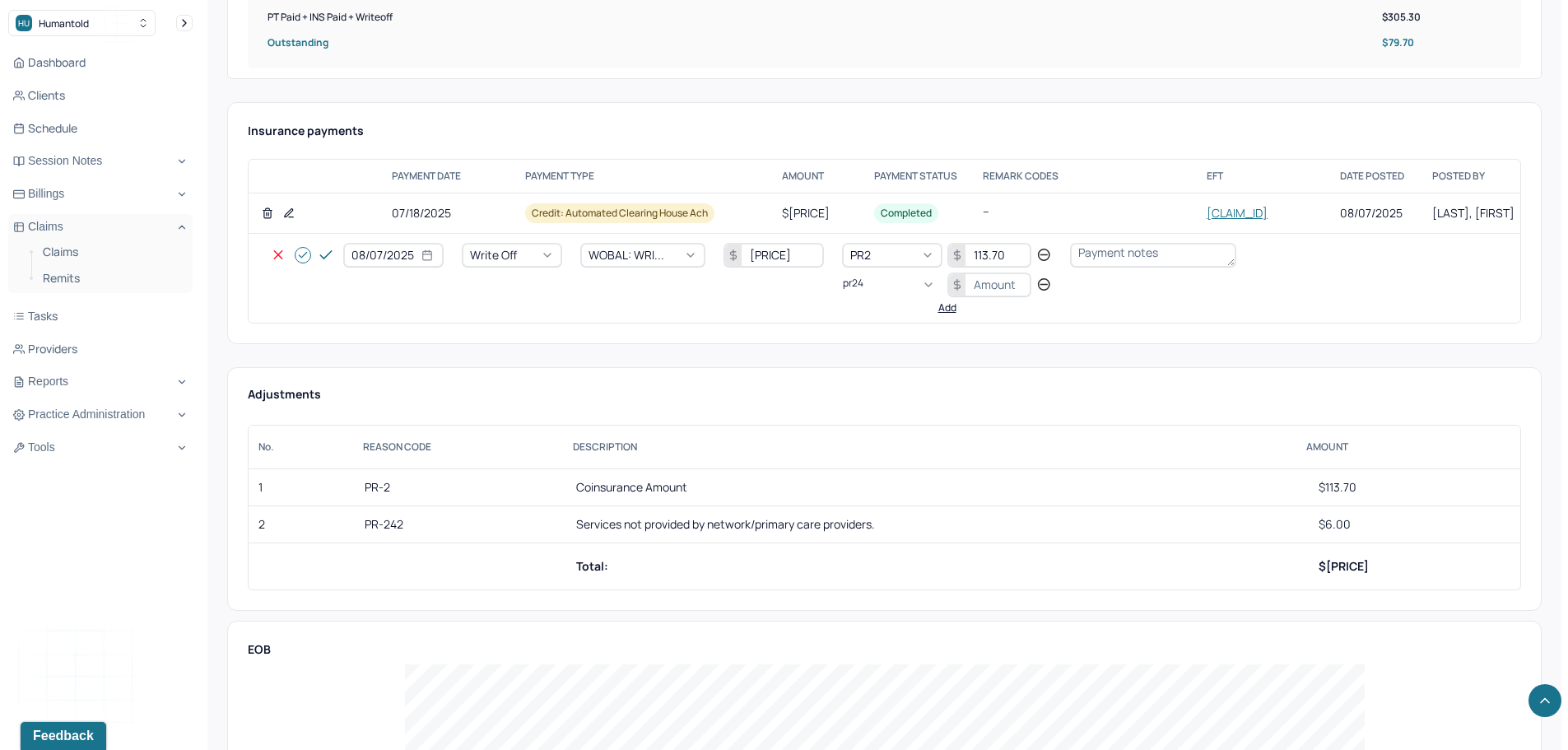 type on "pr242" 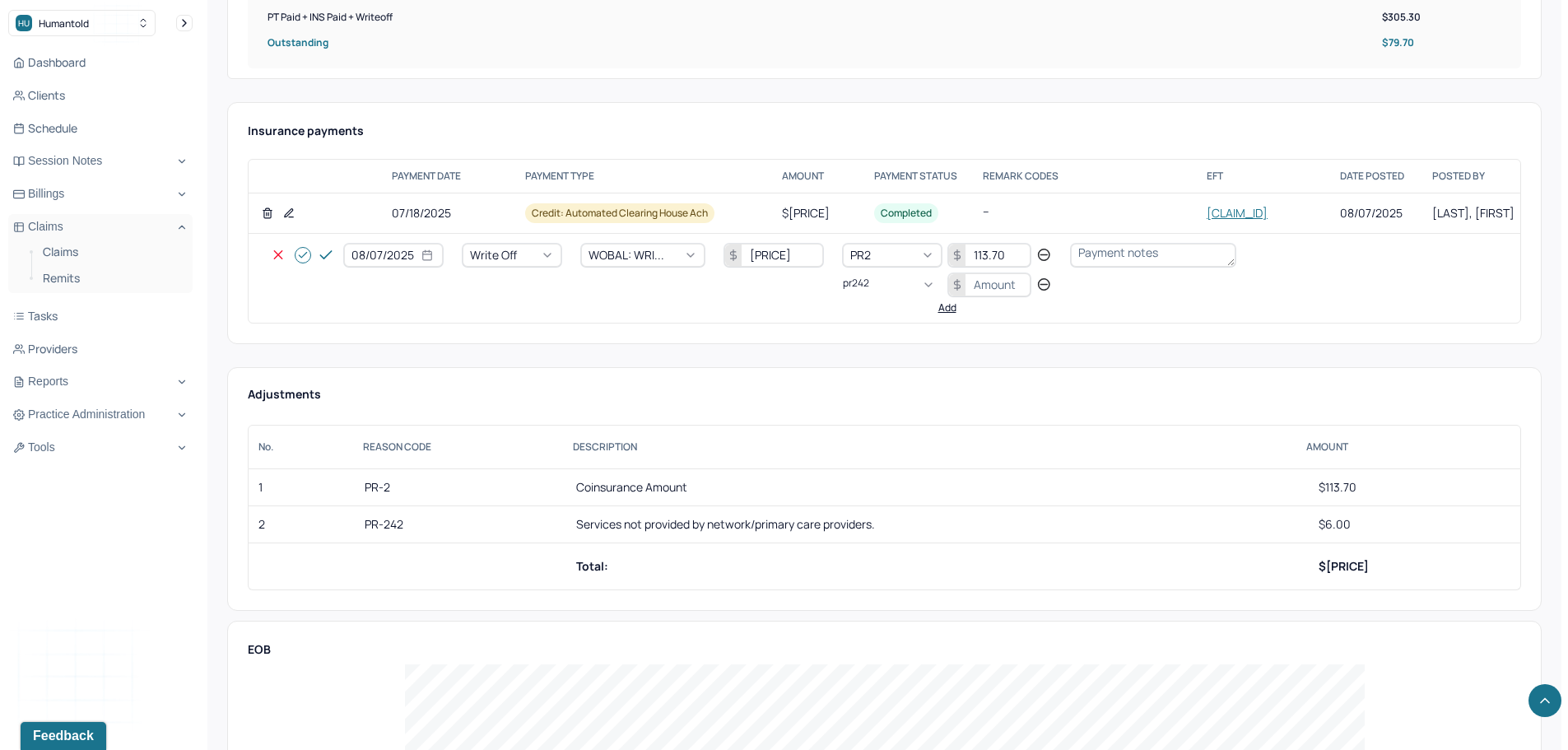 type 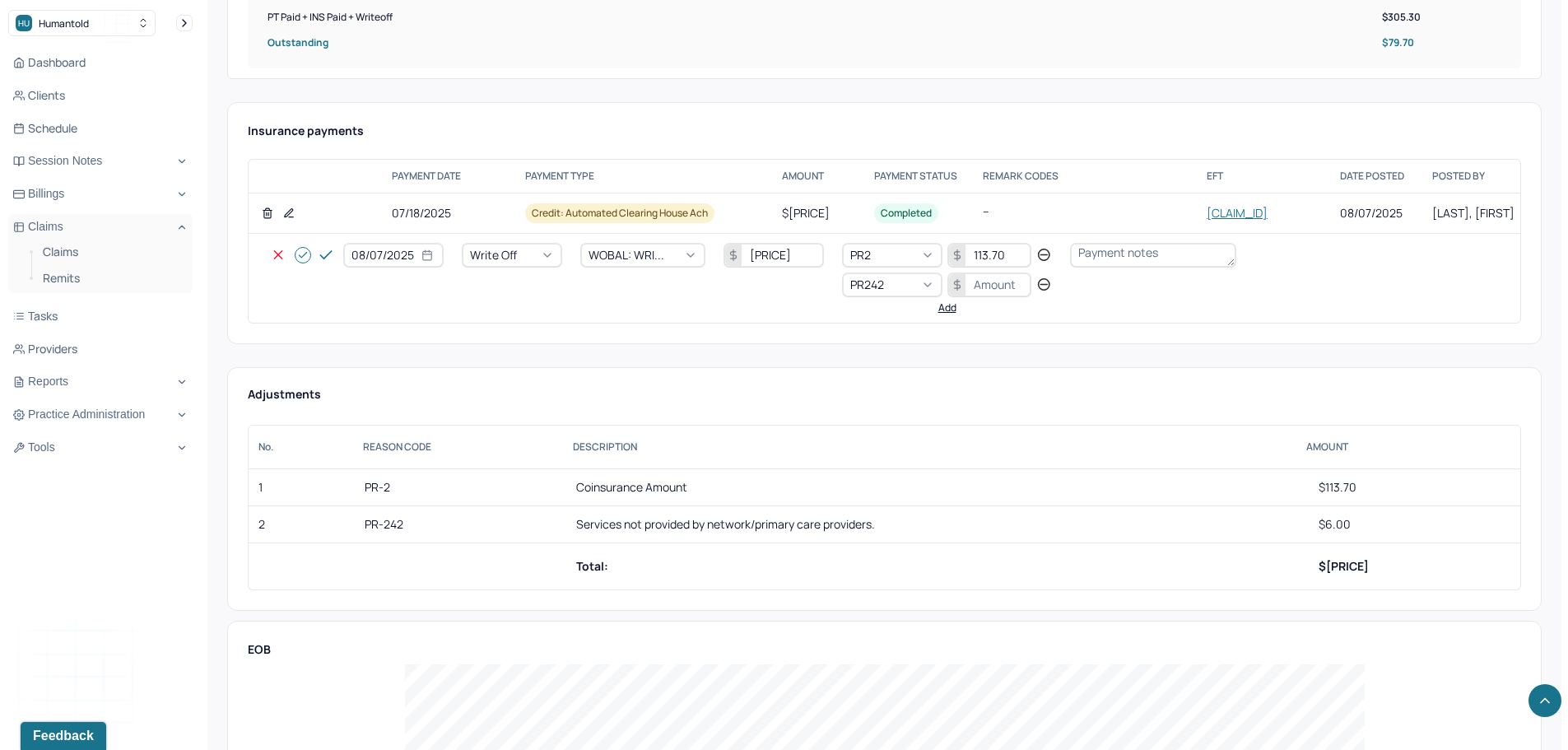type on "5" 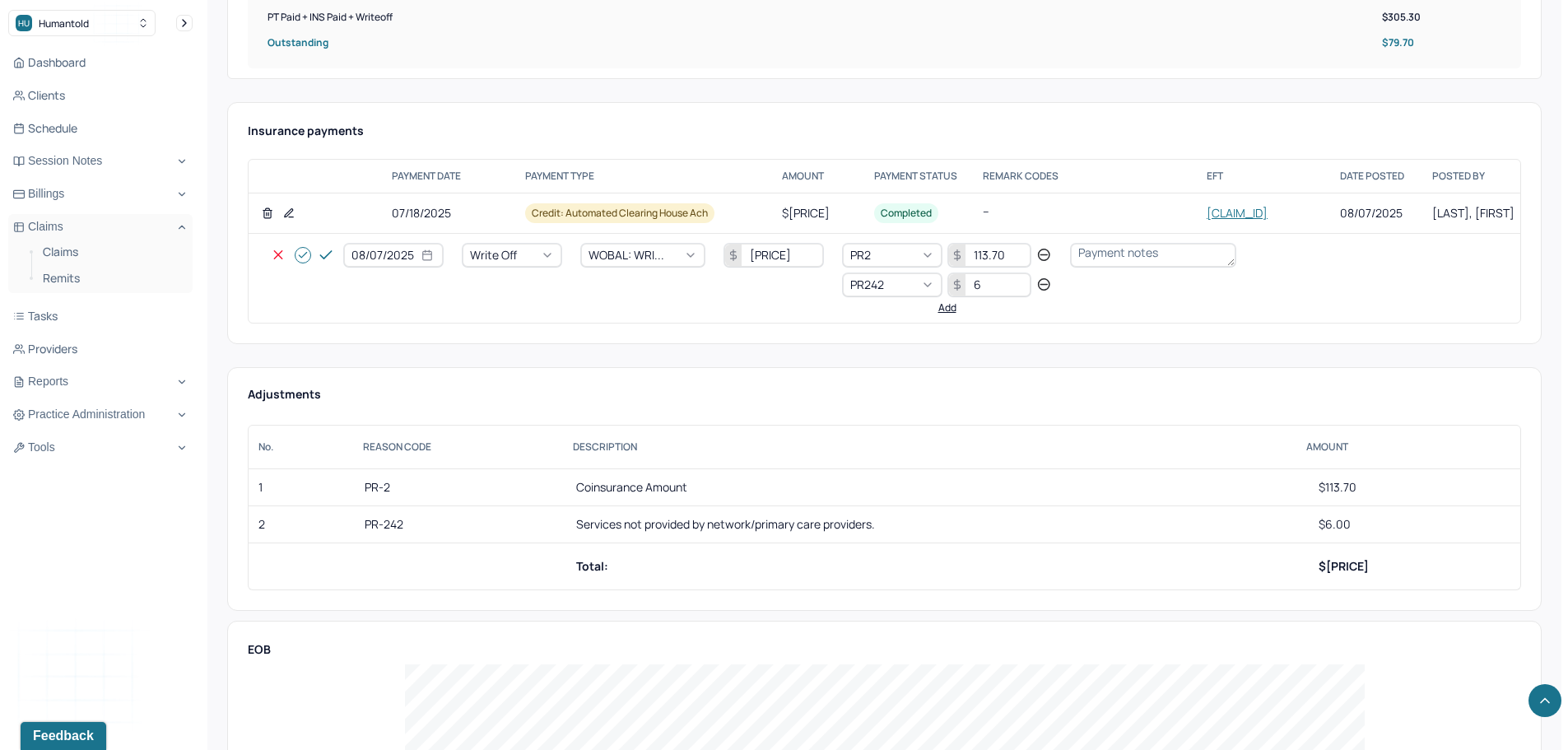 type on "6" 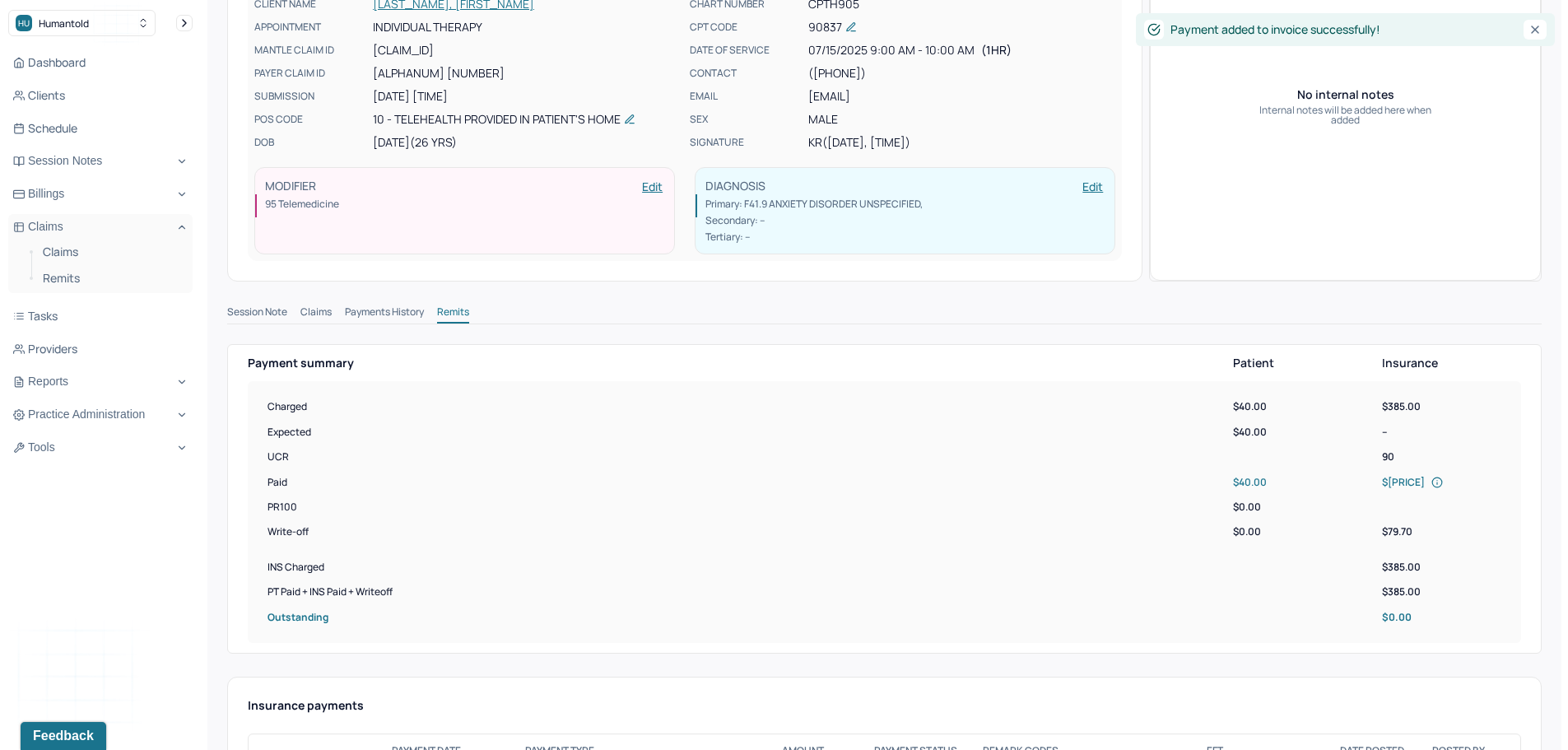 scroll, scrollTop: 0, scrollLeft: 0, axis: both 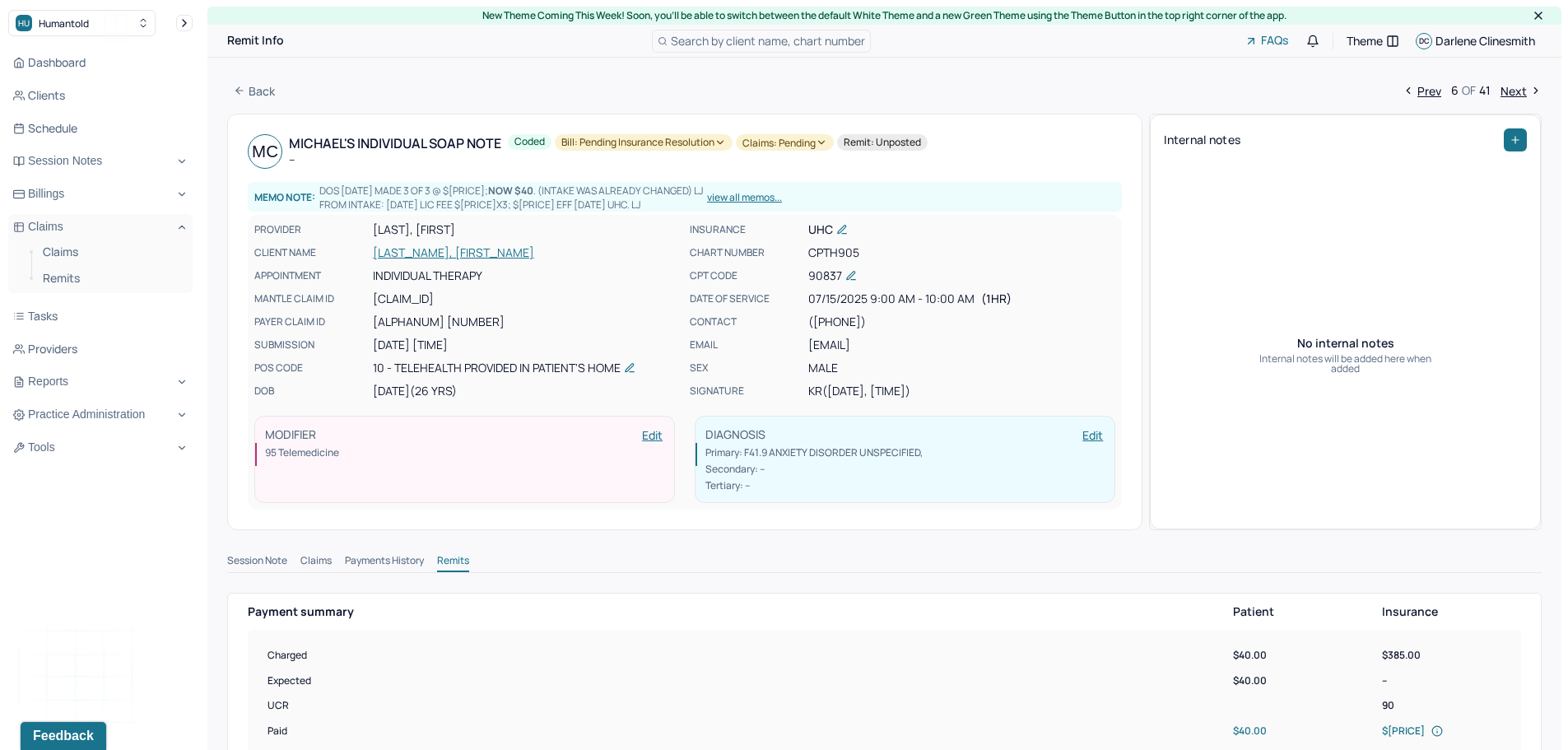 click on "Bill: Pending Insurance Resolution" at bounding box center [644, 142] 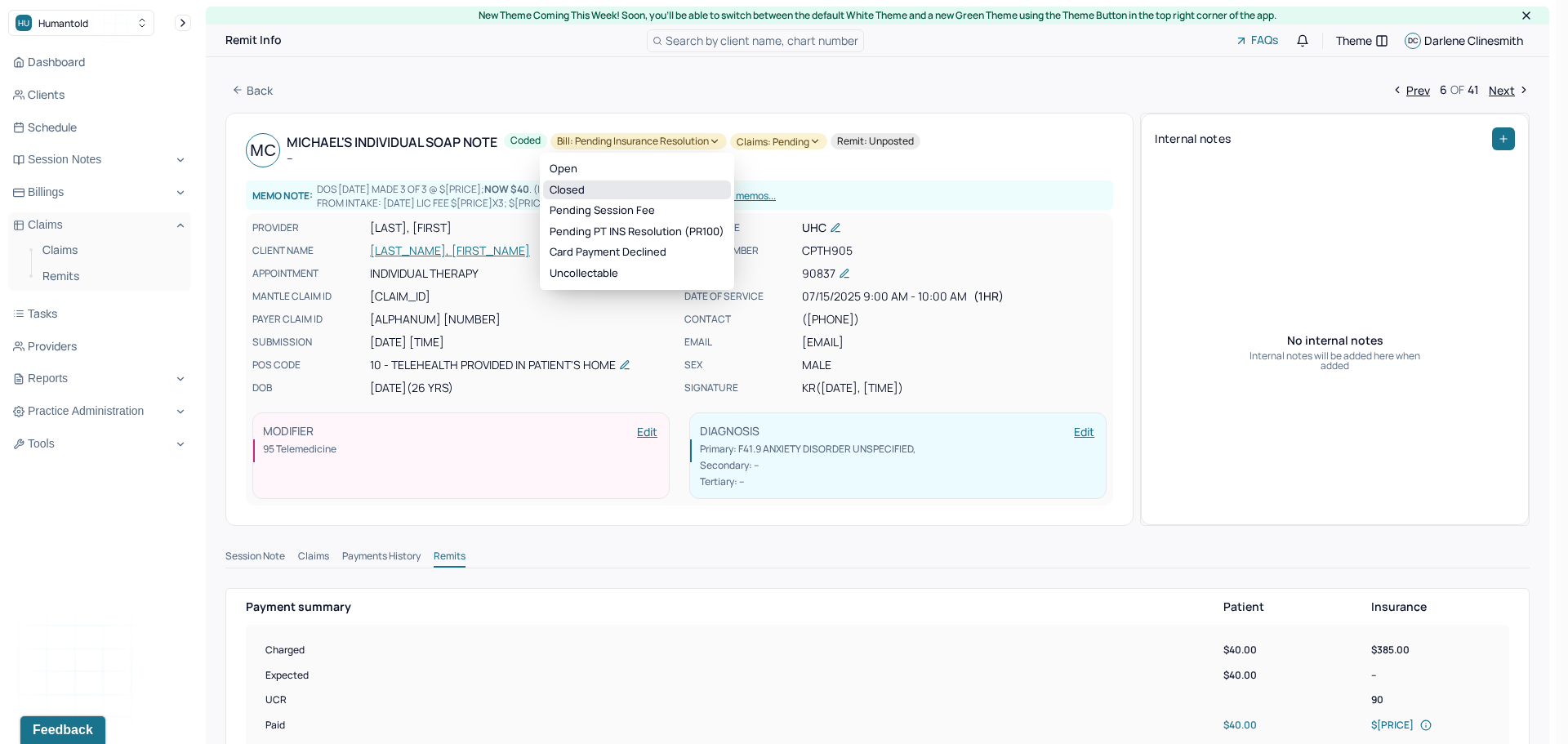 click on "Closed" at bounding box center (637, 190) 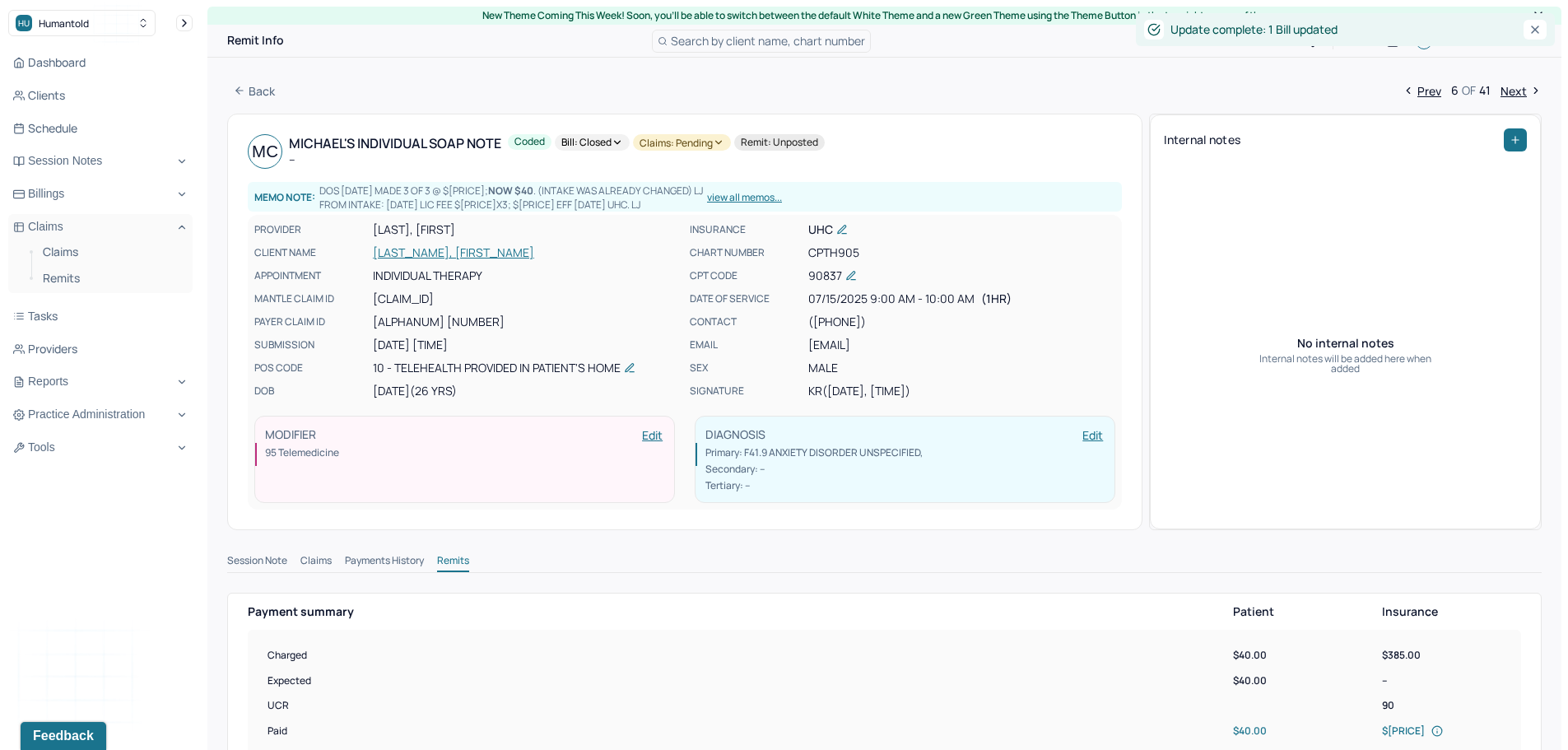 click on "Claims: pending" at bounding box center (682, 142) 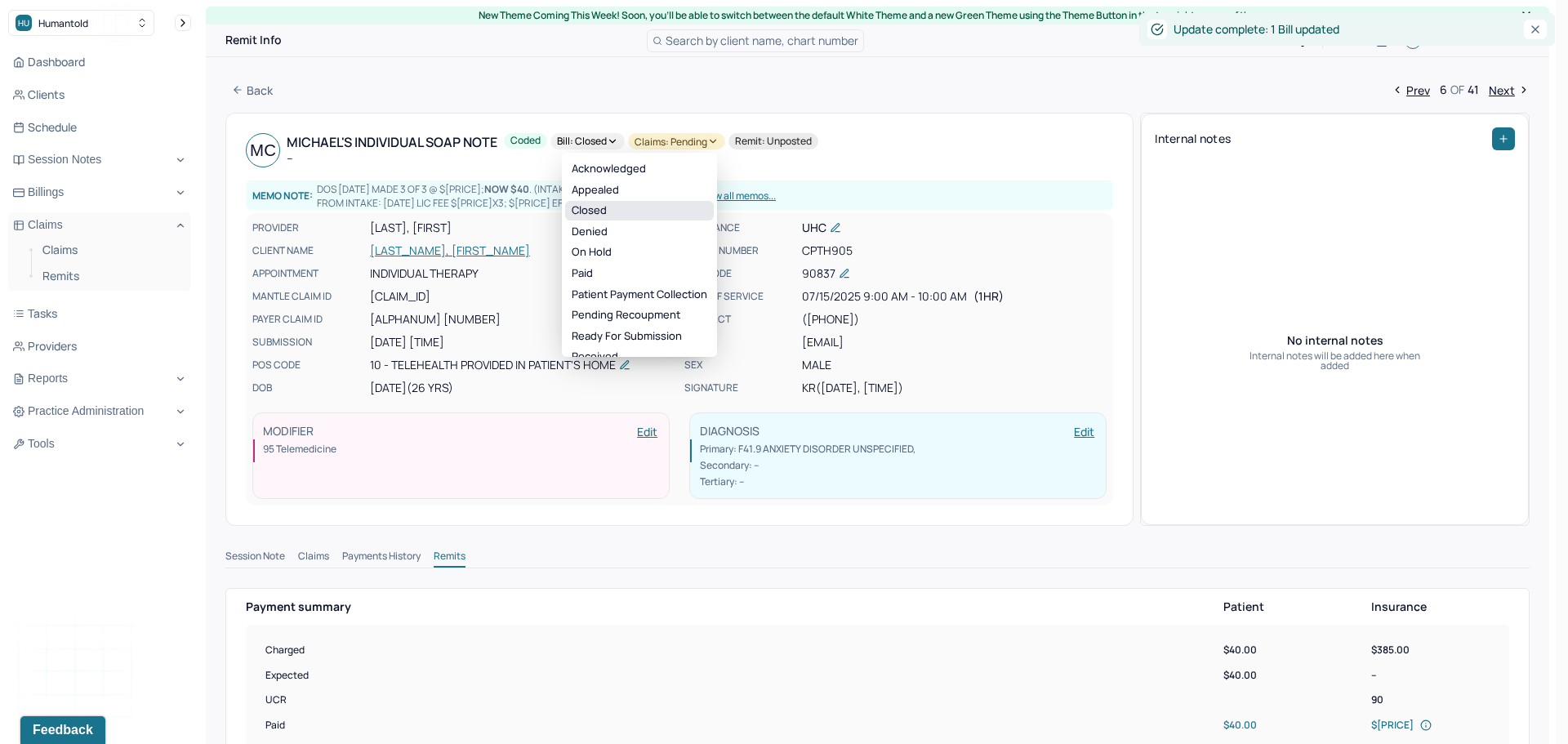 click on "Closed" at bounding box center (639, 211) 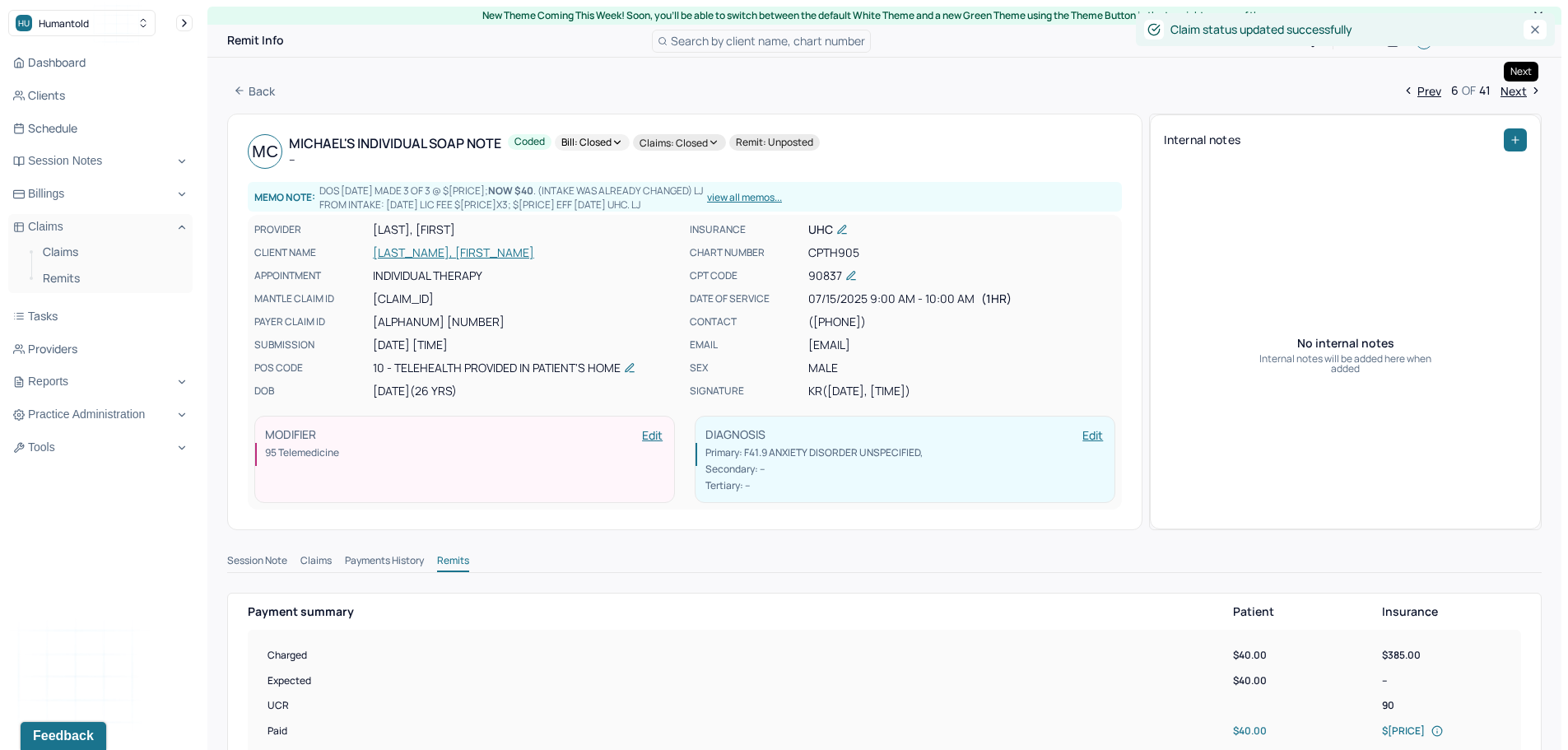 click on "Next" at bounding box center (1521, 91) 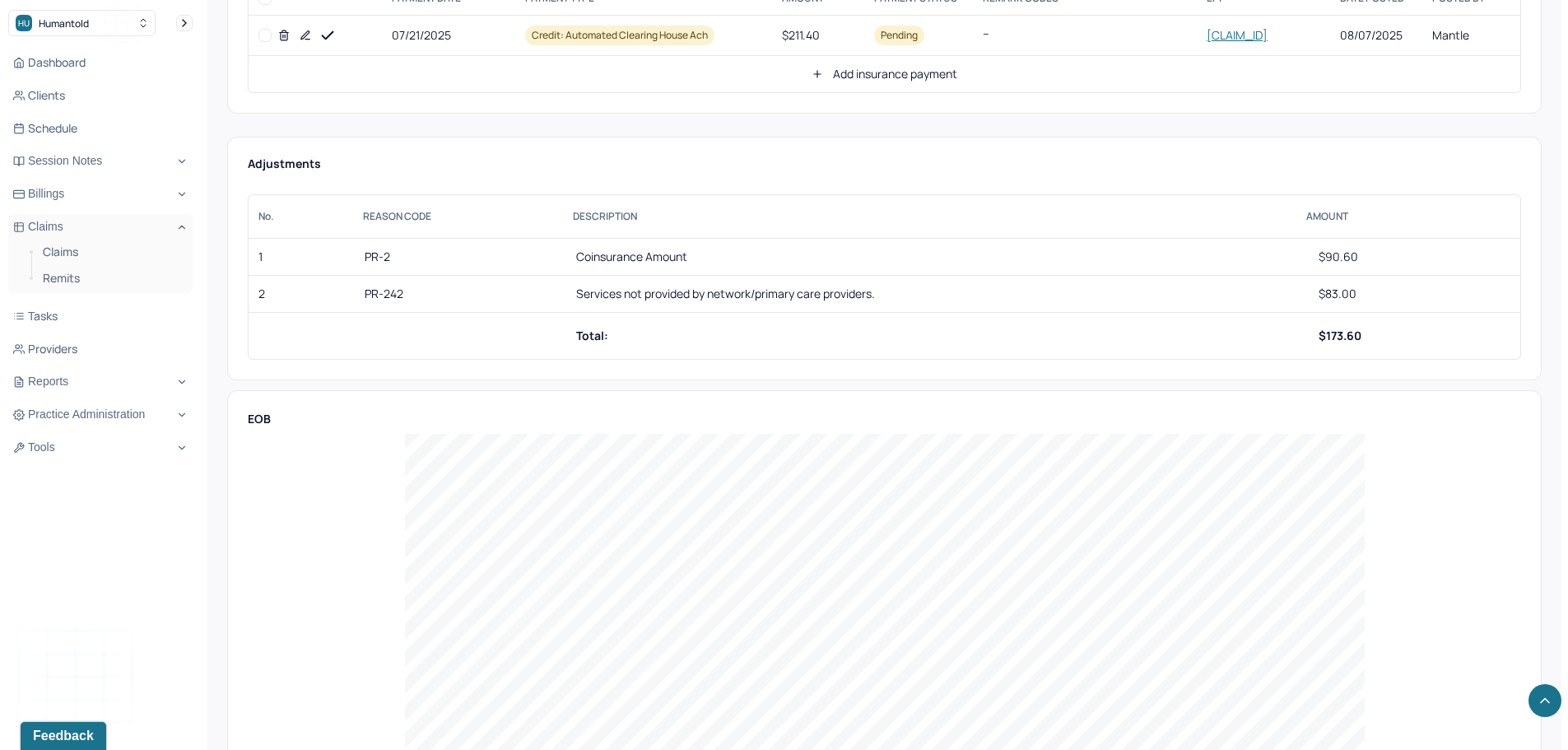 scroll, scrollTop: 823, scrollLeft: 0, axis: vertical 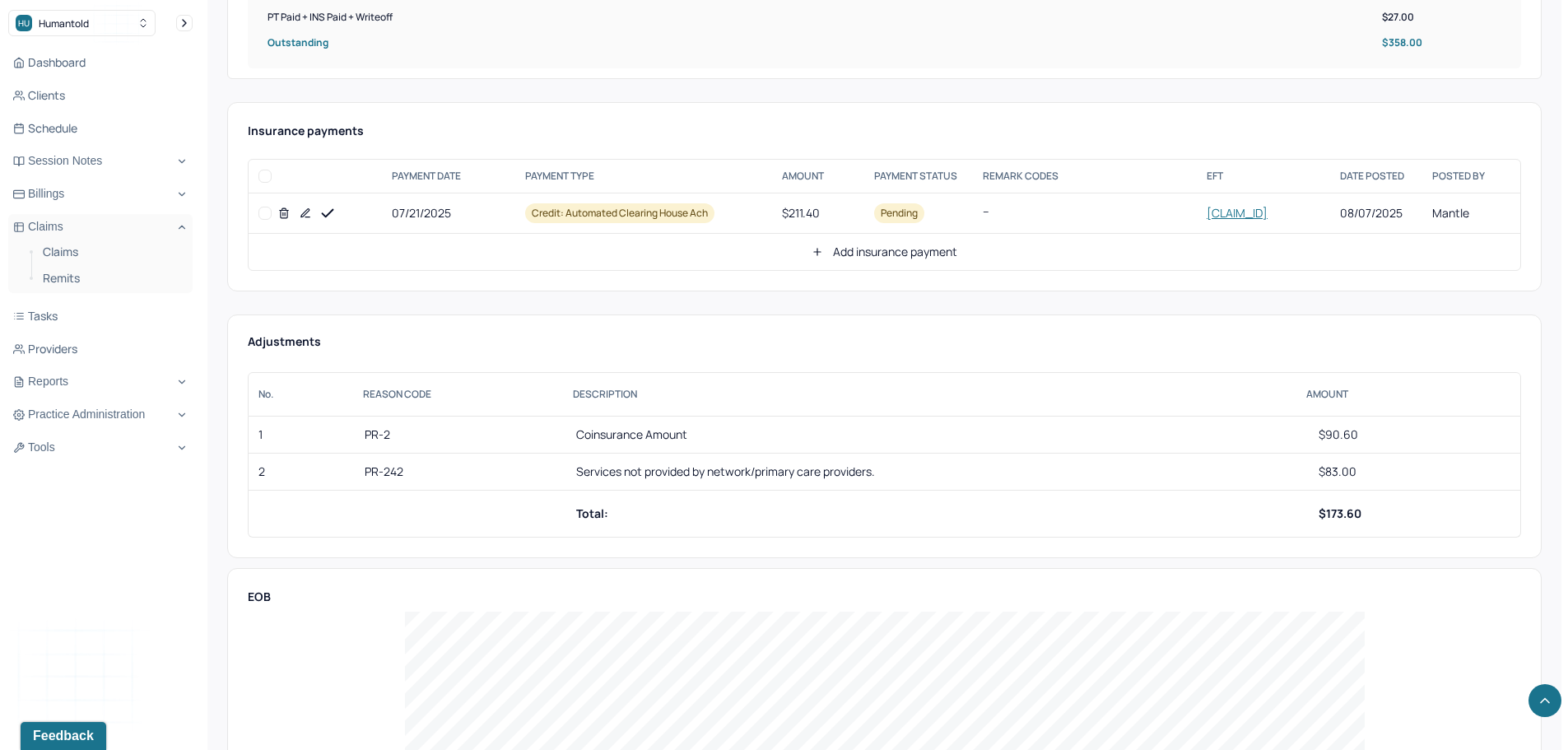 click at bounding box center (265, 213) 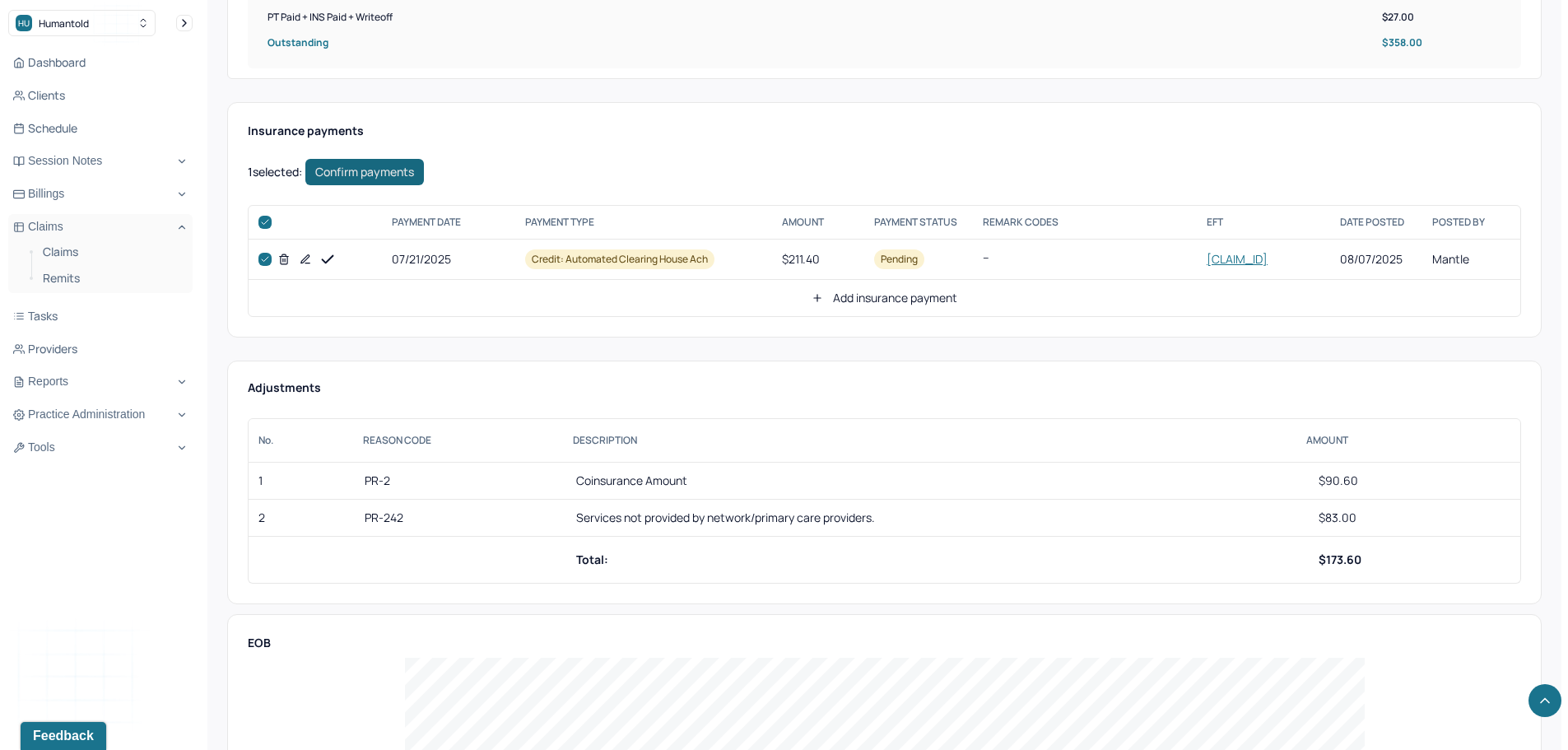 click on "Confirm payments" at bounding box center [365, 172] 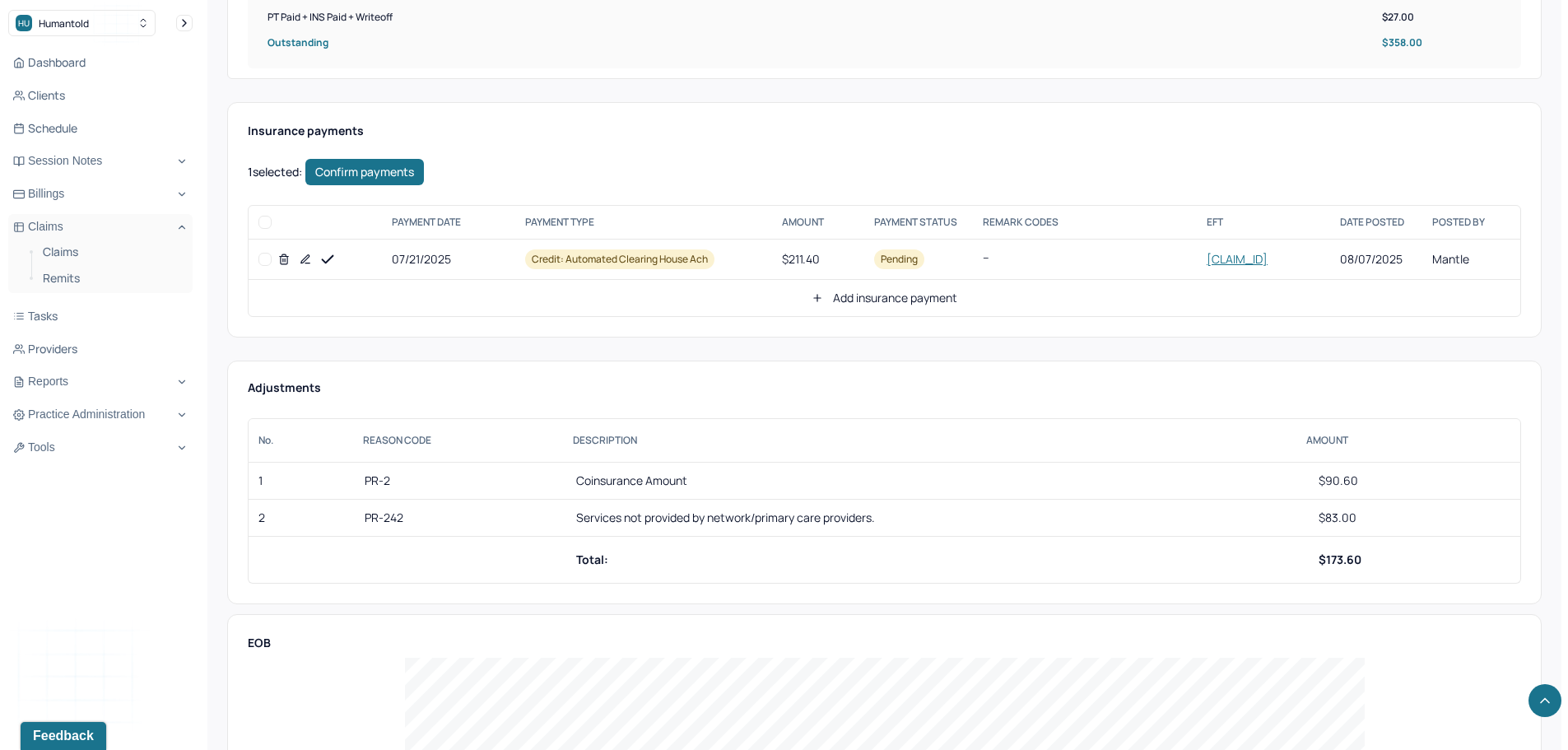 checkbox on "false" 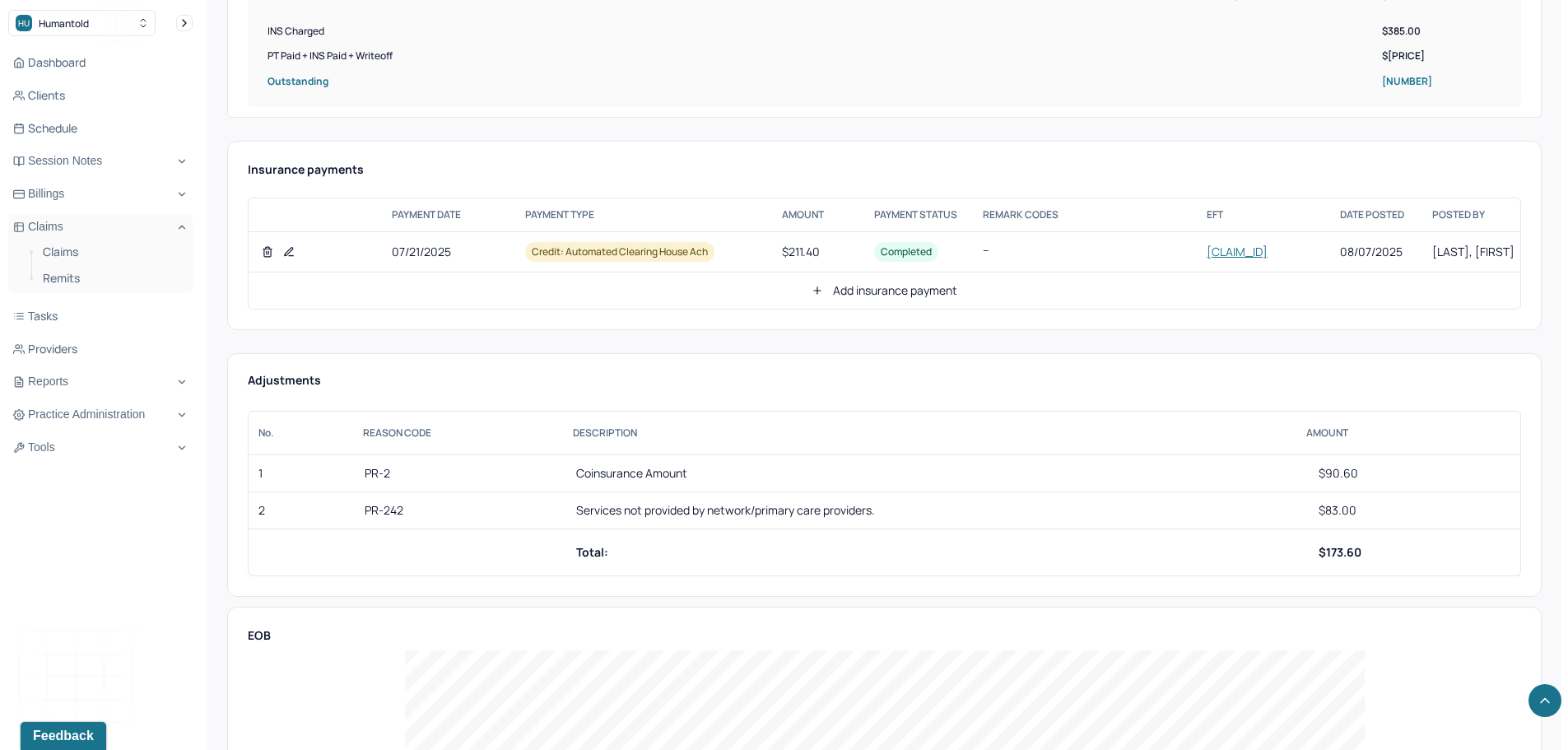 scroll, scrollTop: 823, scrollLeft: 0, axis: vertical 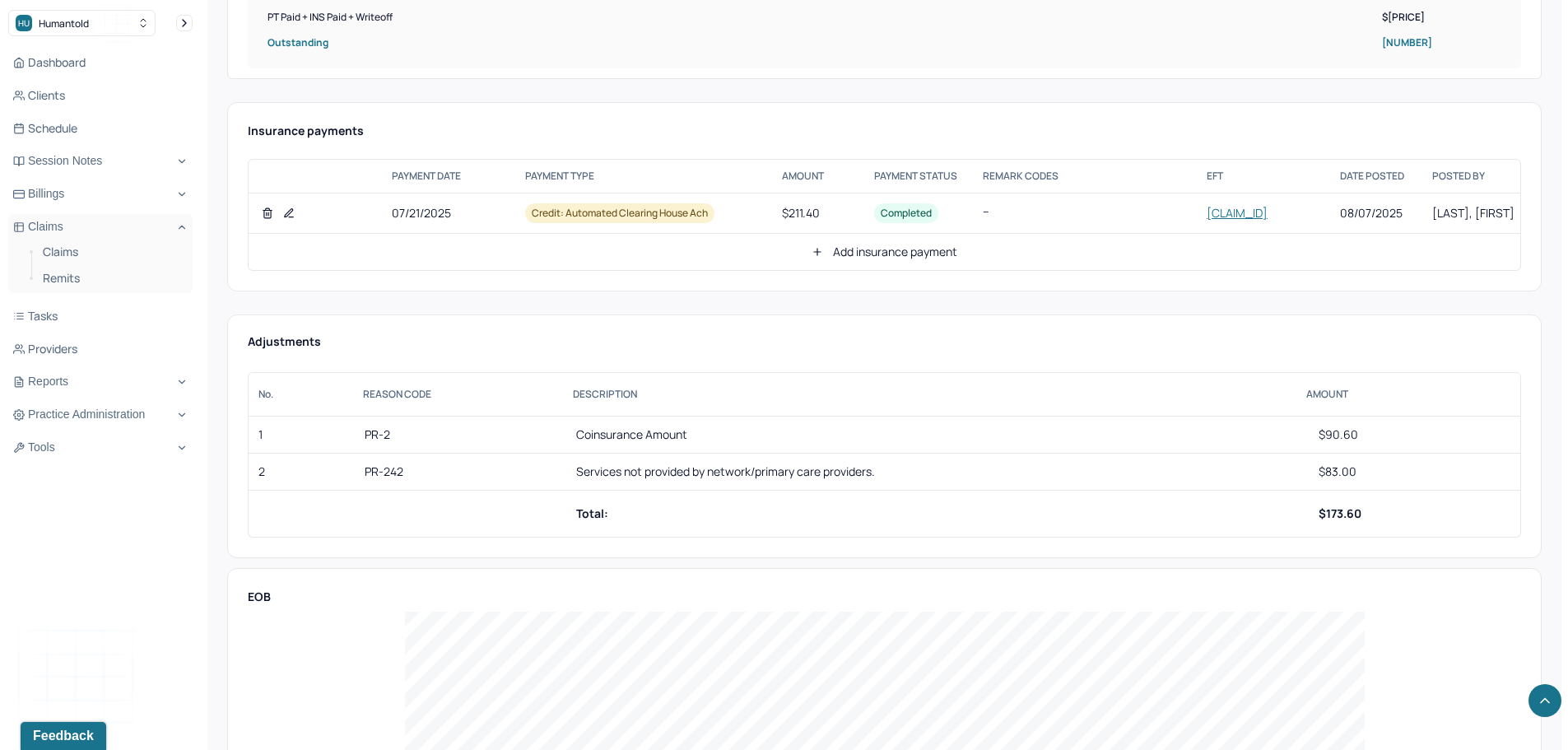 click 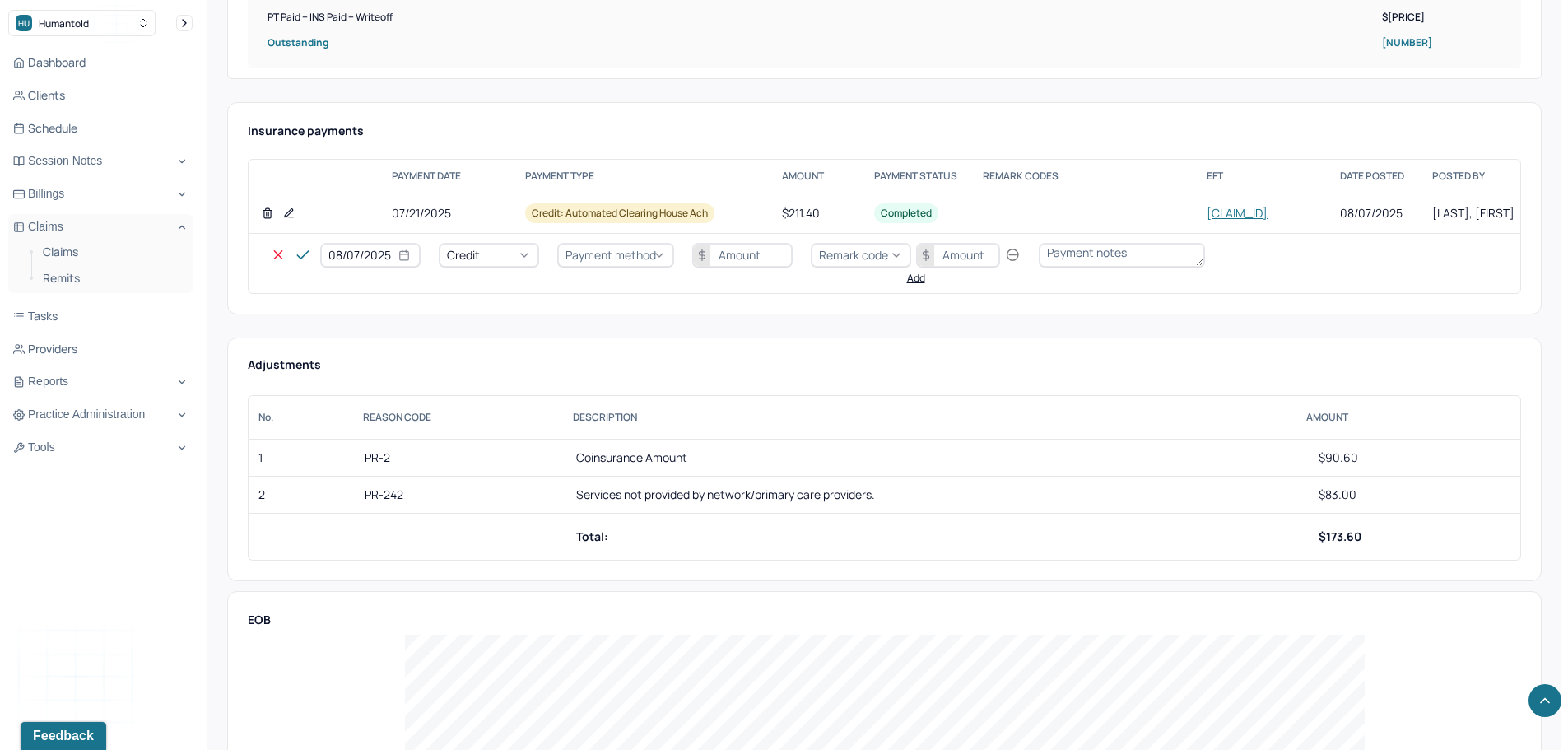 click on "Credit" at bounding box center [489, 255] 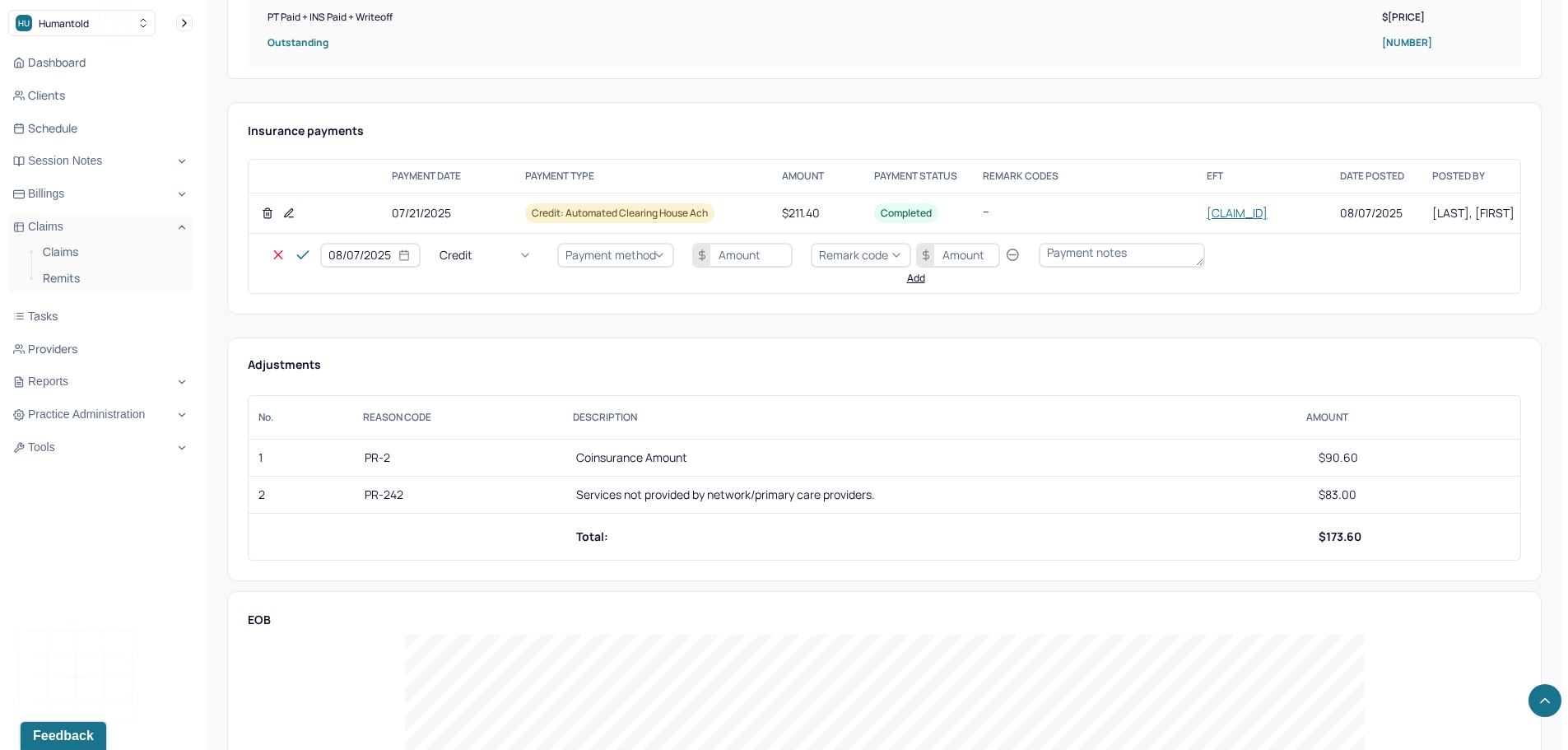 click on "Write off" at bounding box center (49, 2358) 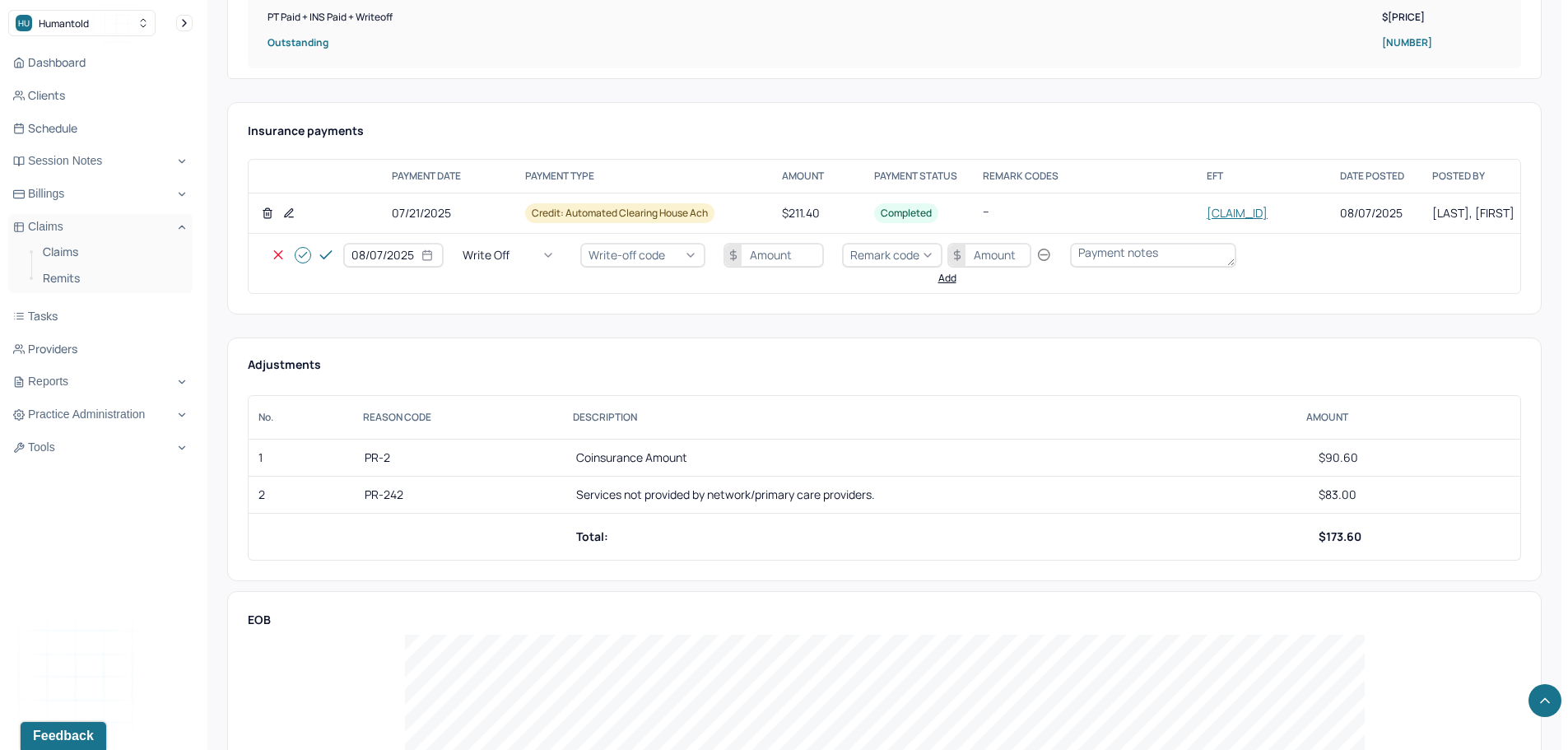 click on "Write-off code" at bounding box center [643, 255] 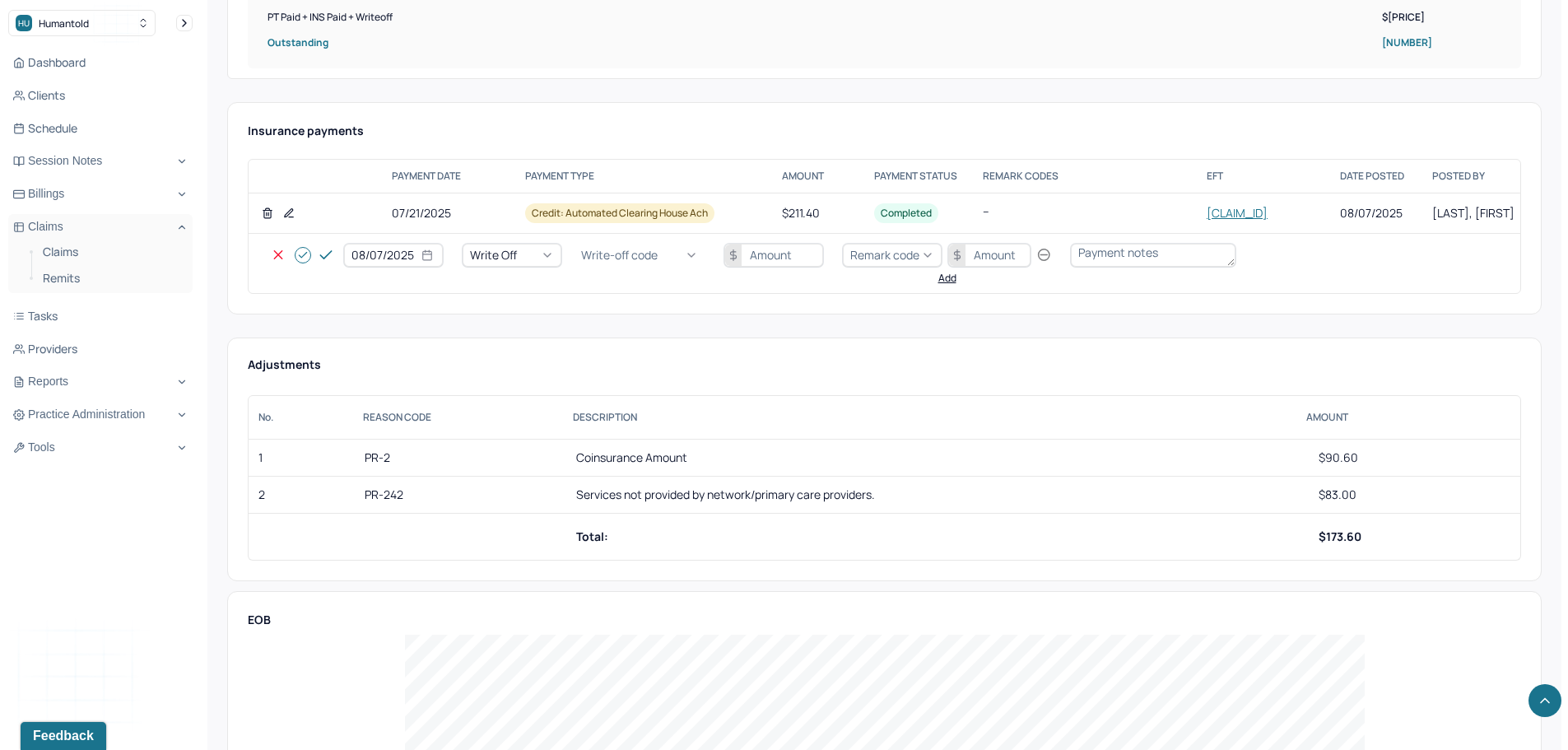 click on "WOBAL: WRITE OFF - BALANCE (INSADJ)" at bounding box center (82, 2374) 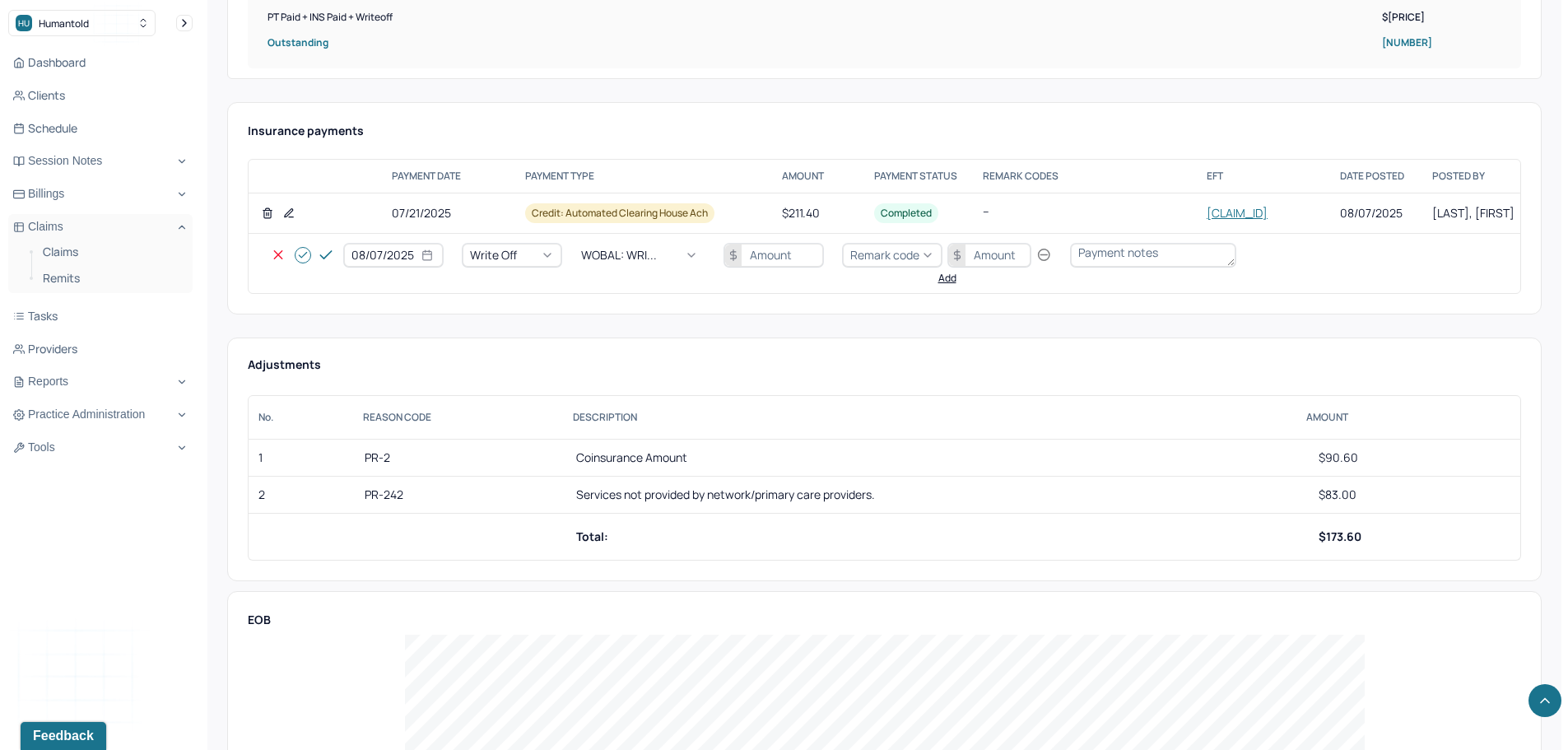 drag, startPoint x: 773, startPoint y: 260, endPoint x: 766, endPoint y: 252, distance: 10.630146 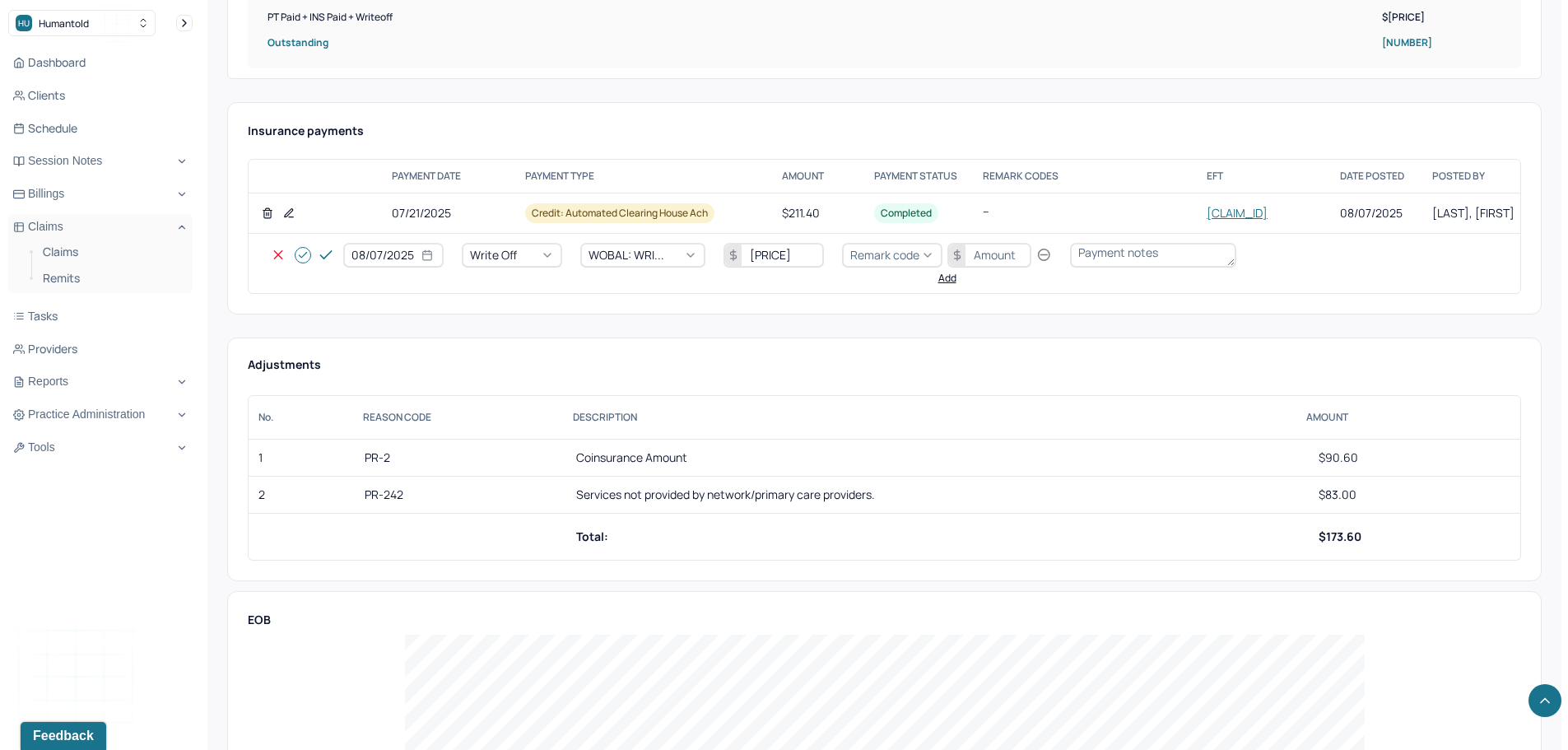 type on "[PRICE]" 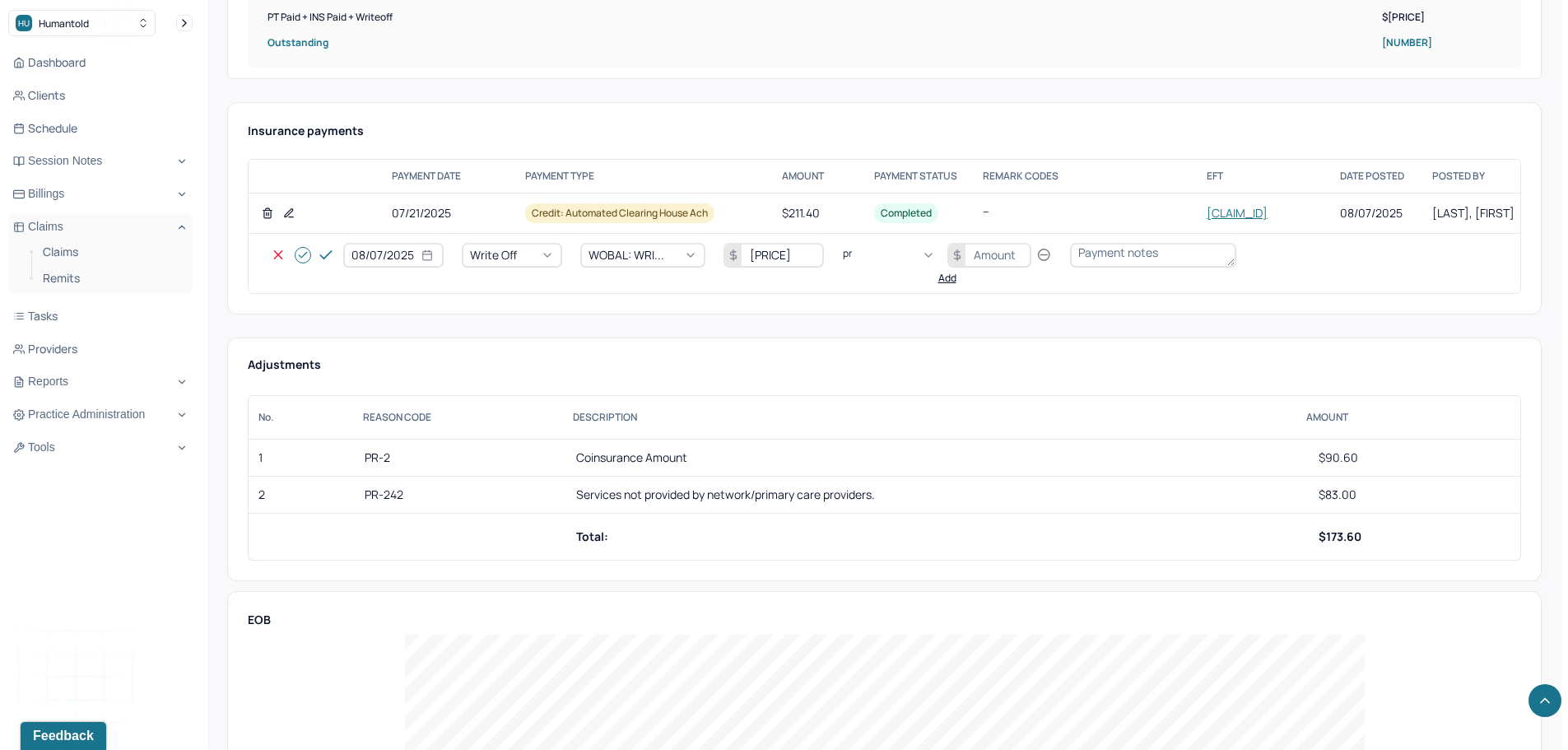 type on "pr2" 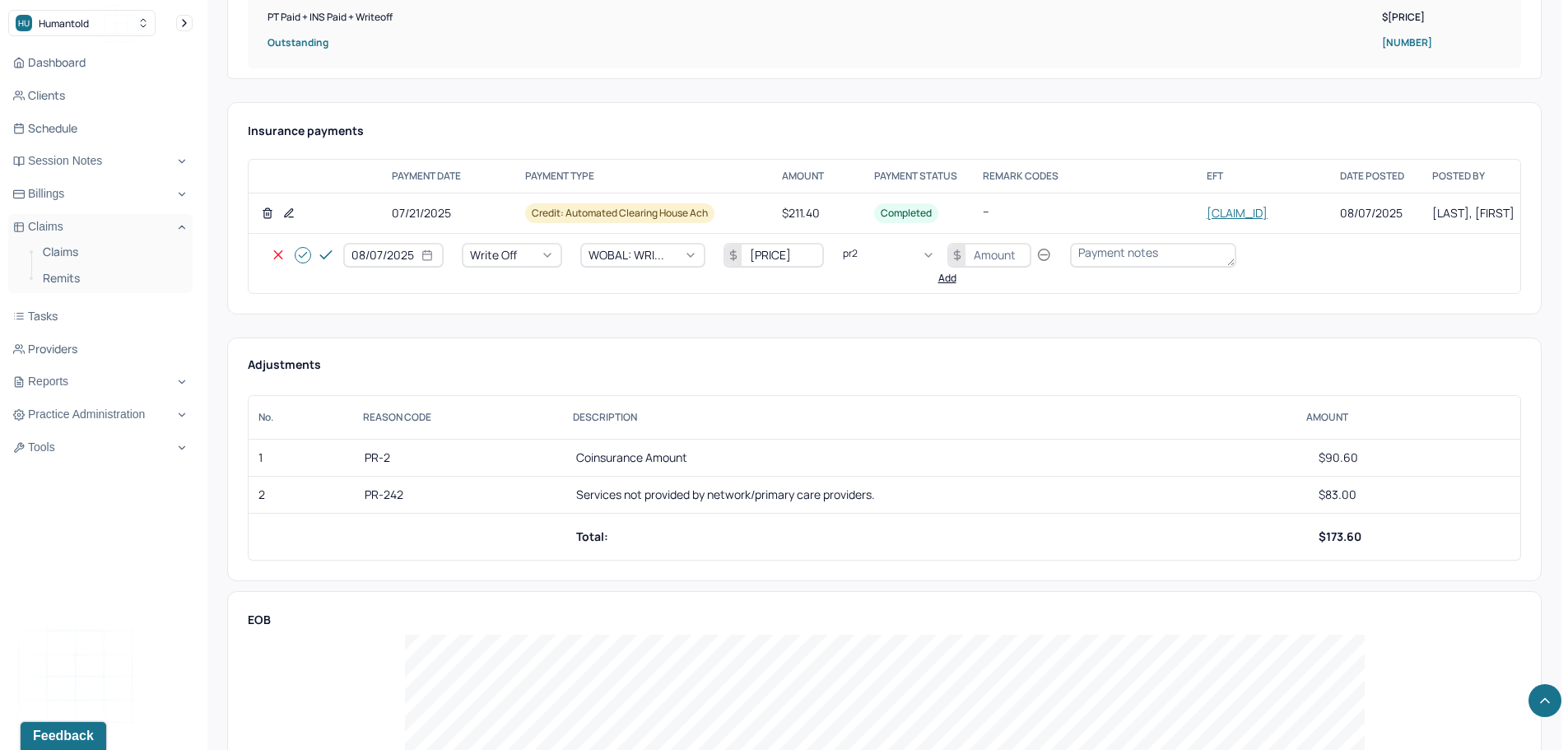 type 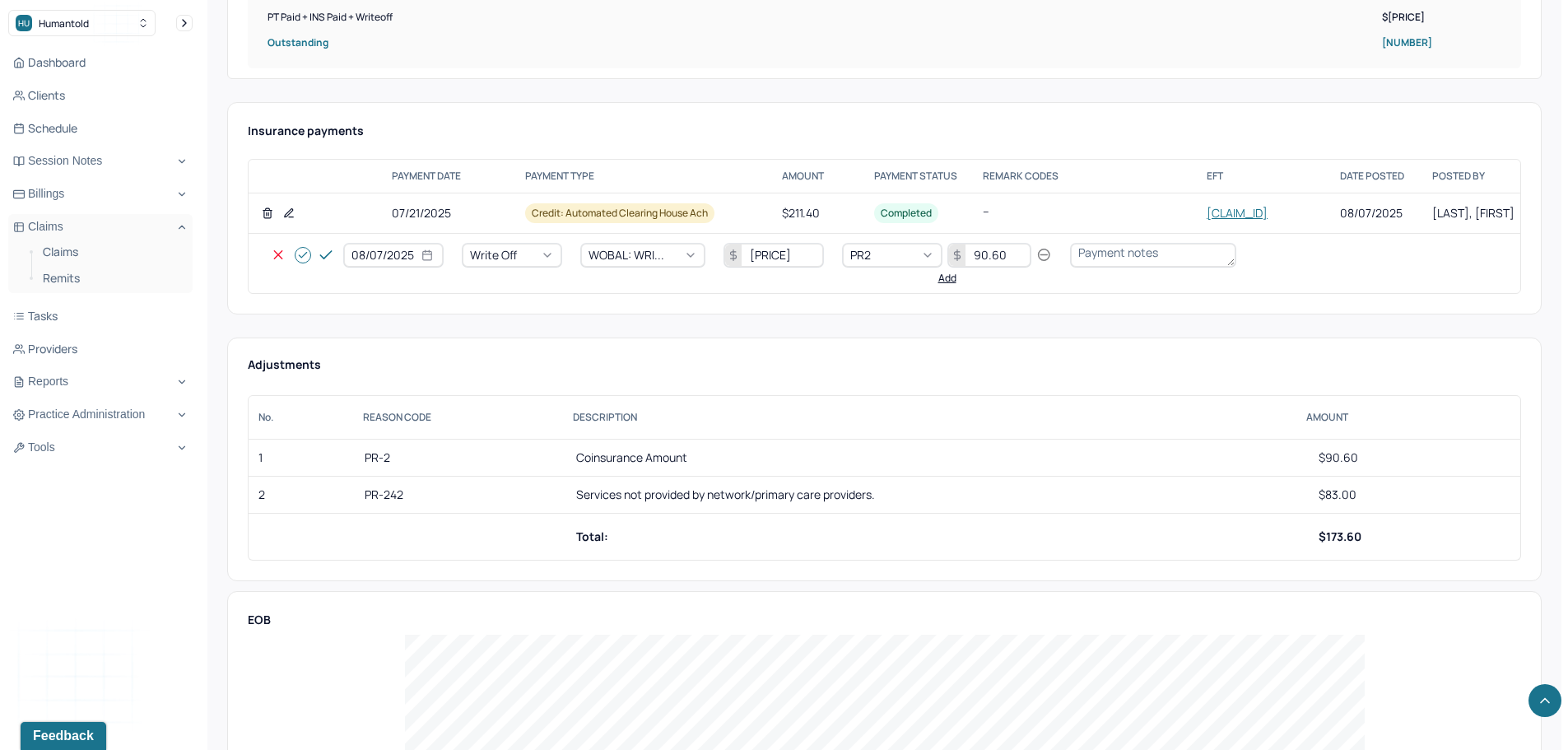 type on "90.60" 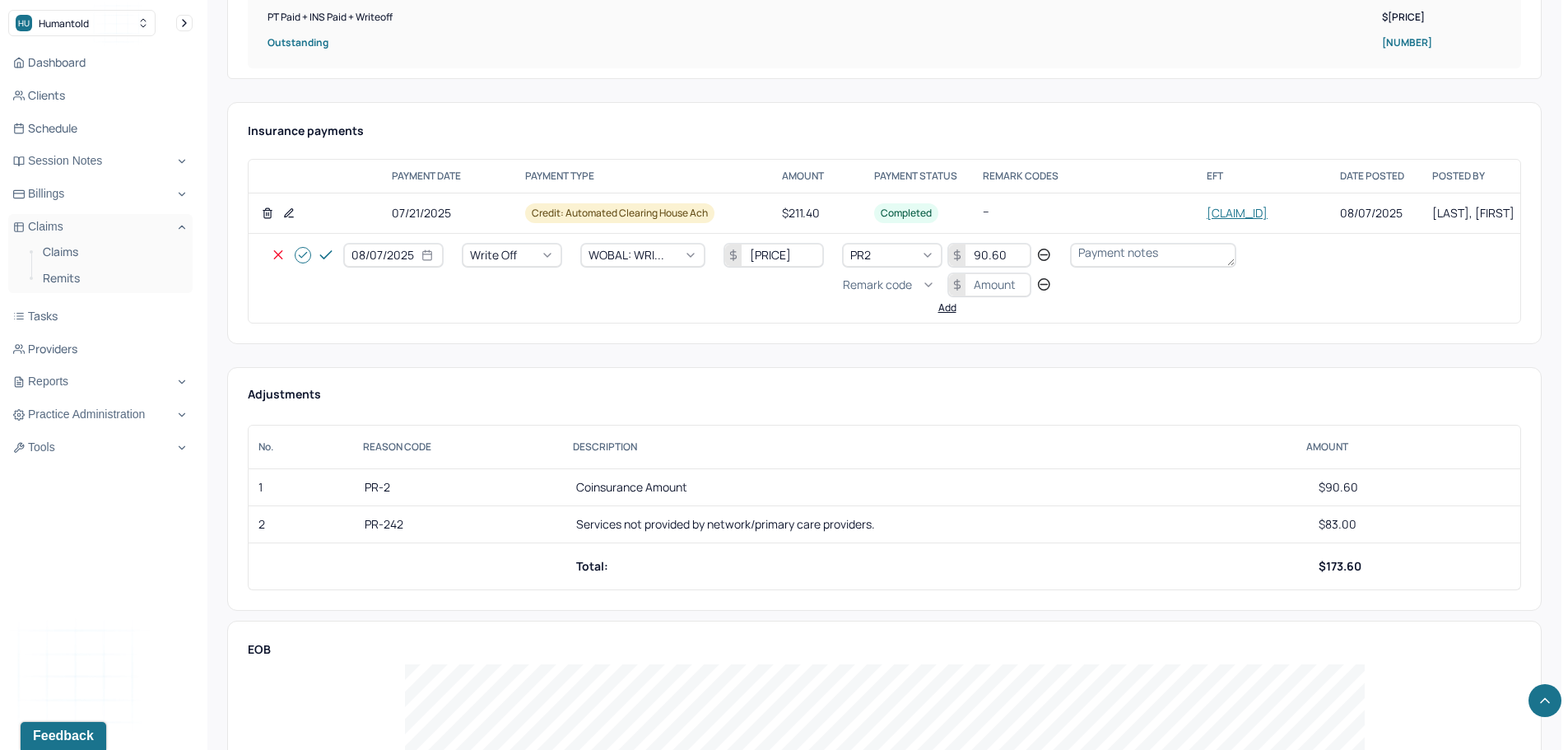 click on "Remark code" at bounding box center (877, 285) 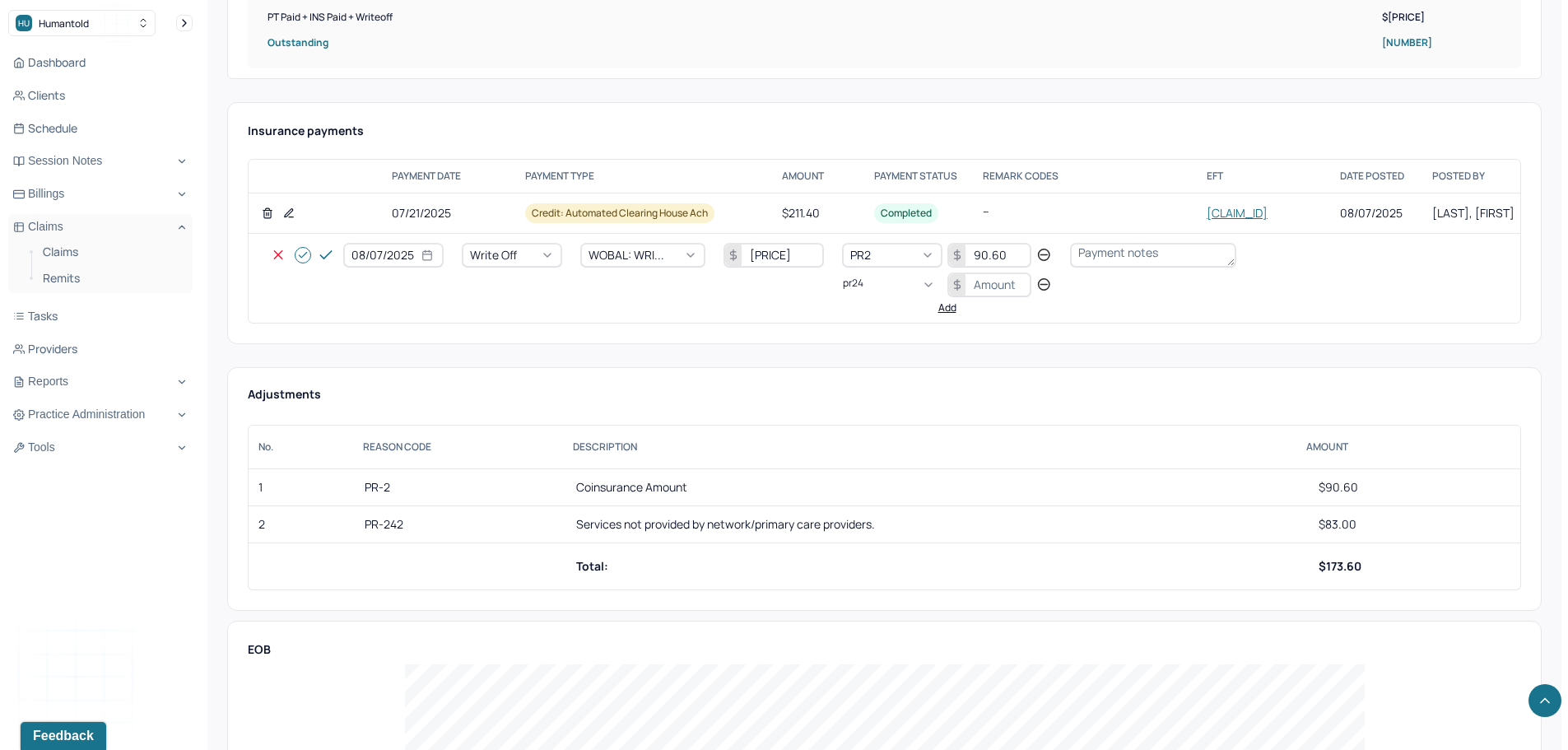 scroll, scrollTop: 0, scrollLeft: 0, axis: both 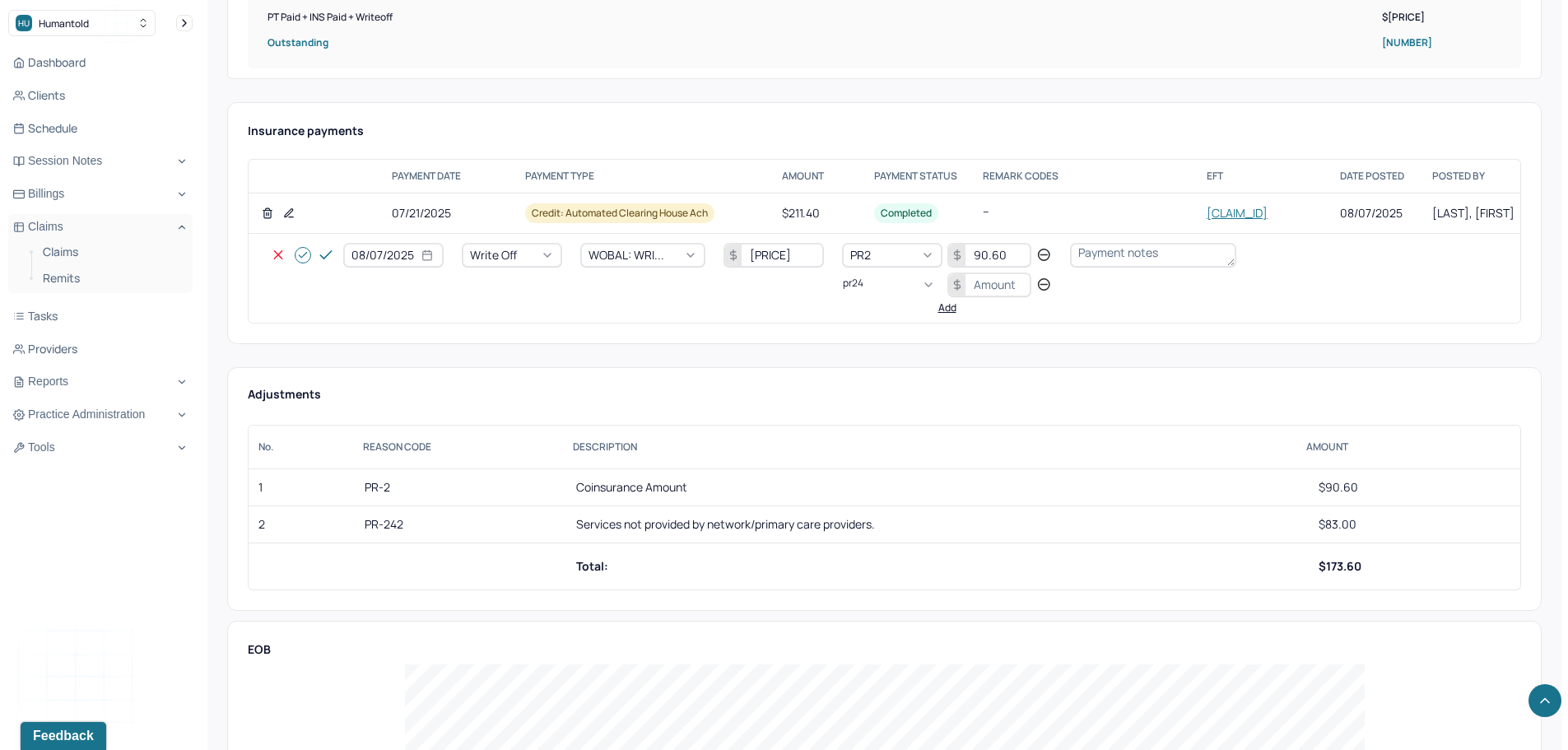 type on "pr242" 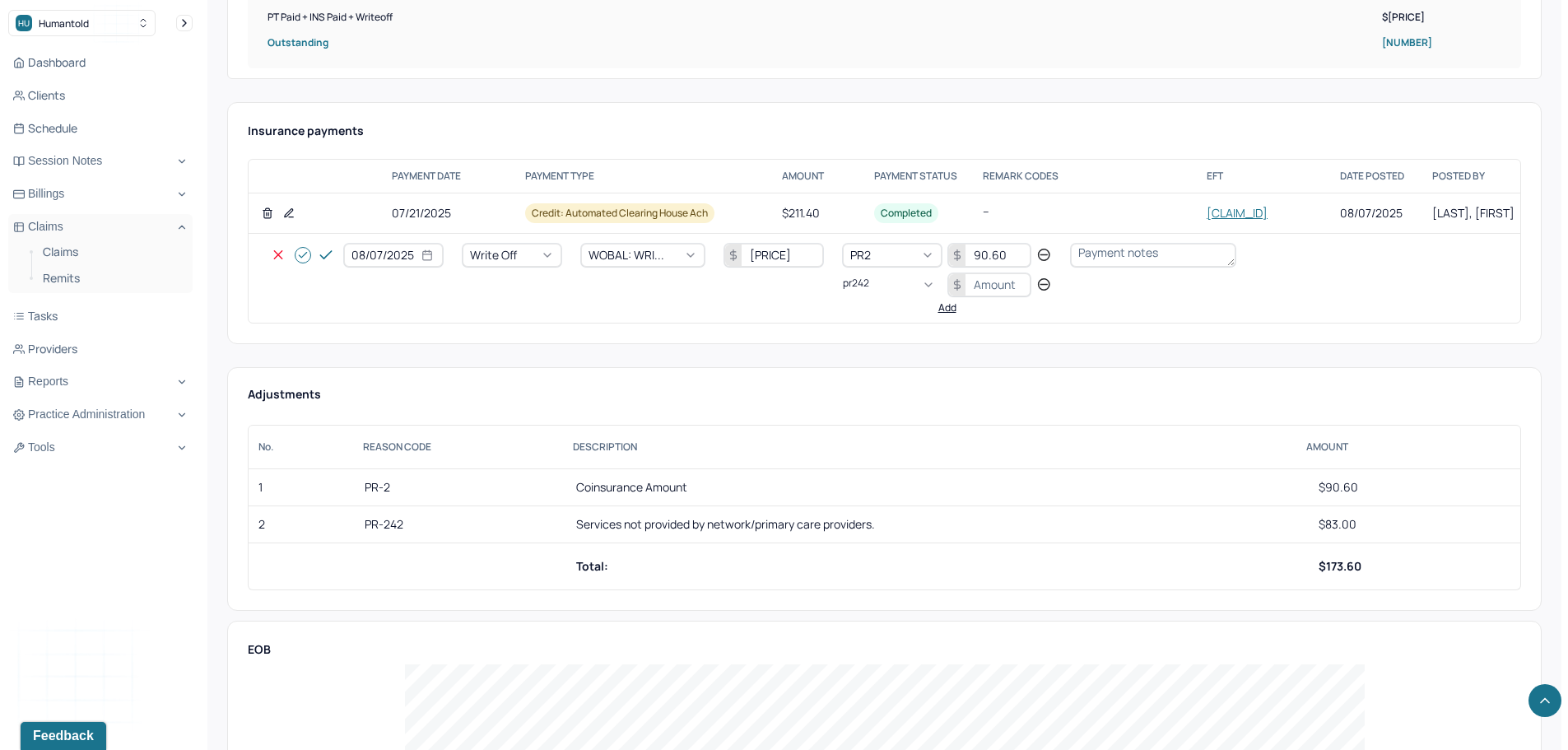 type 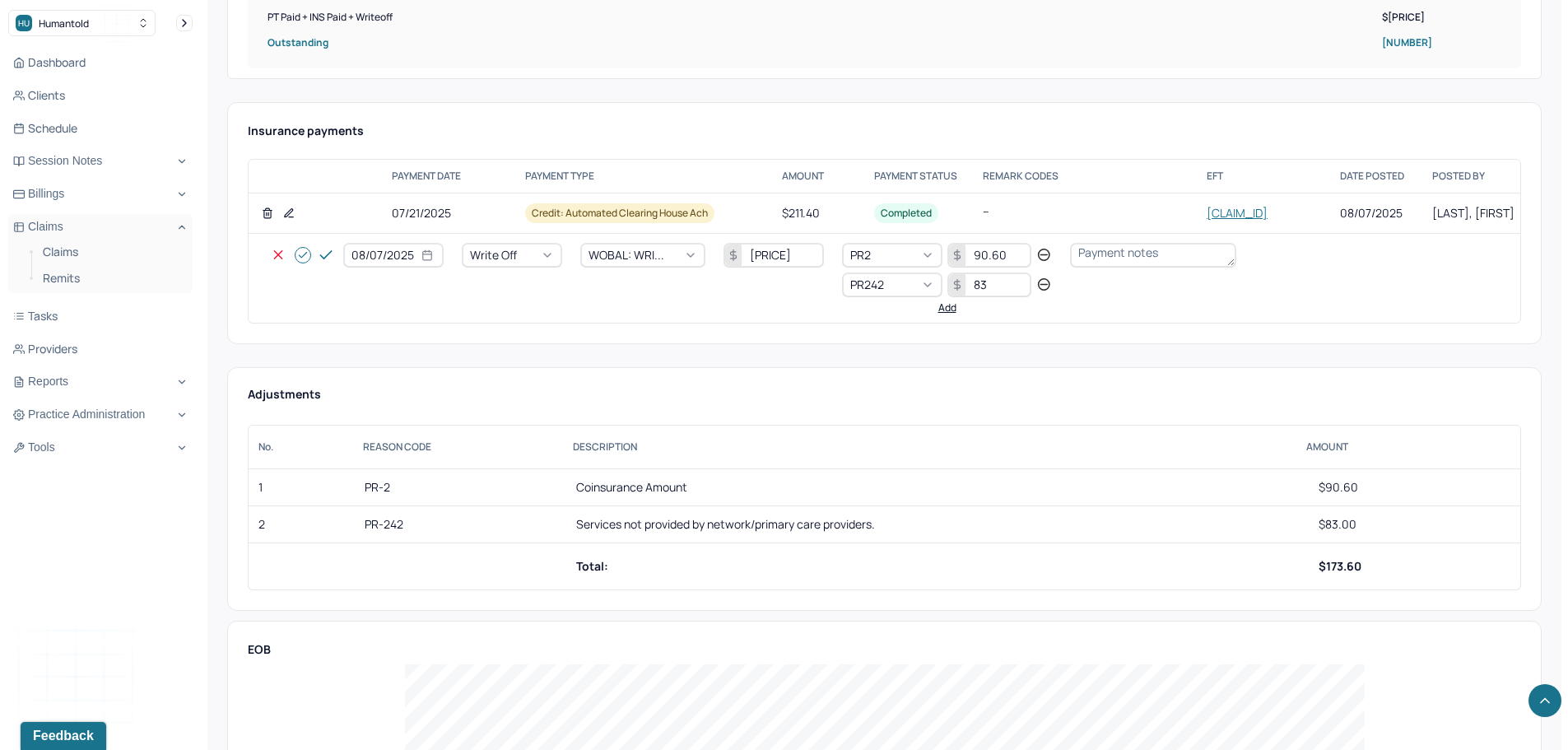 type on "83" 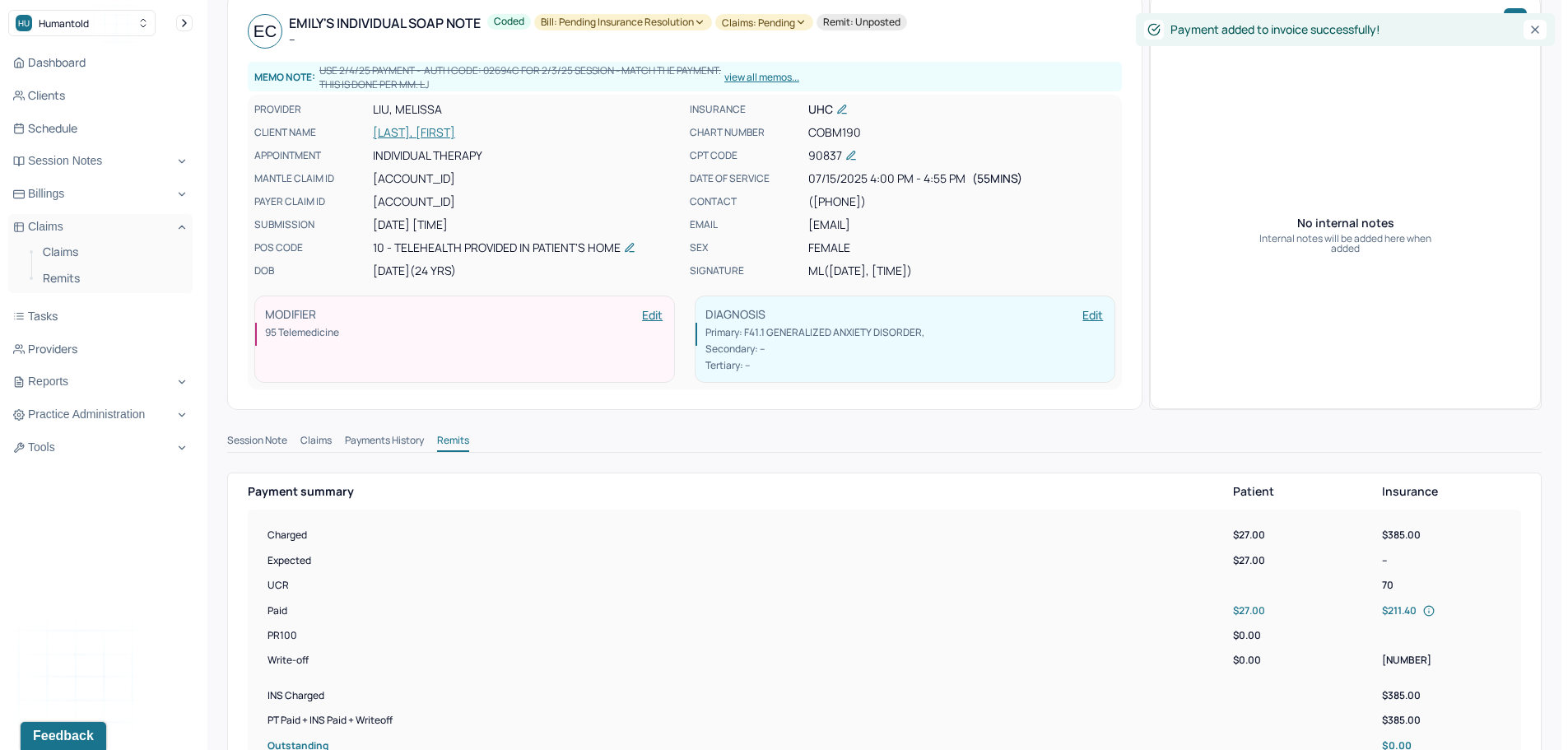 scroll, scrollTop: 0, scrollLeft: 0, axis: both 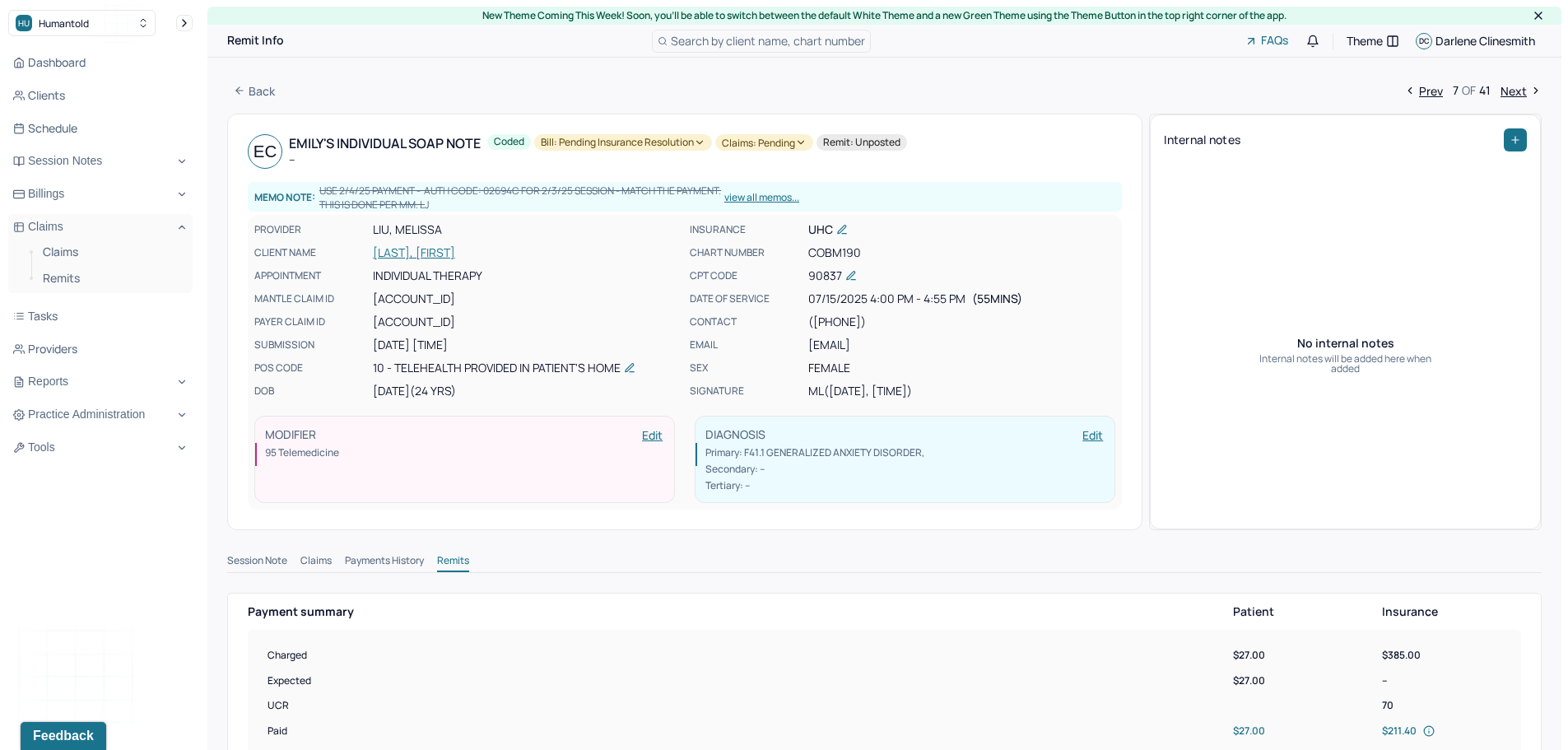 click on "Bill: Pending Insurance Resolution" at bounding box center [623, 142] 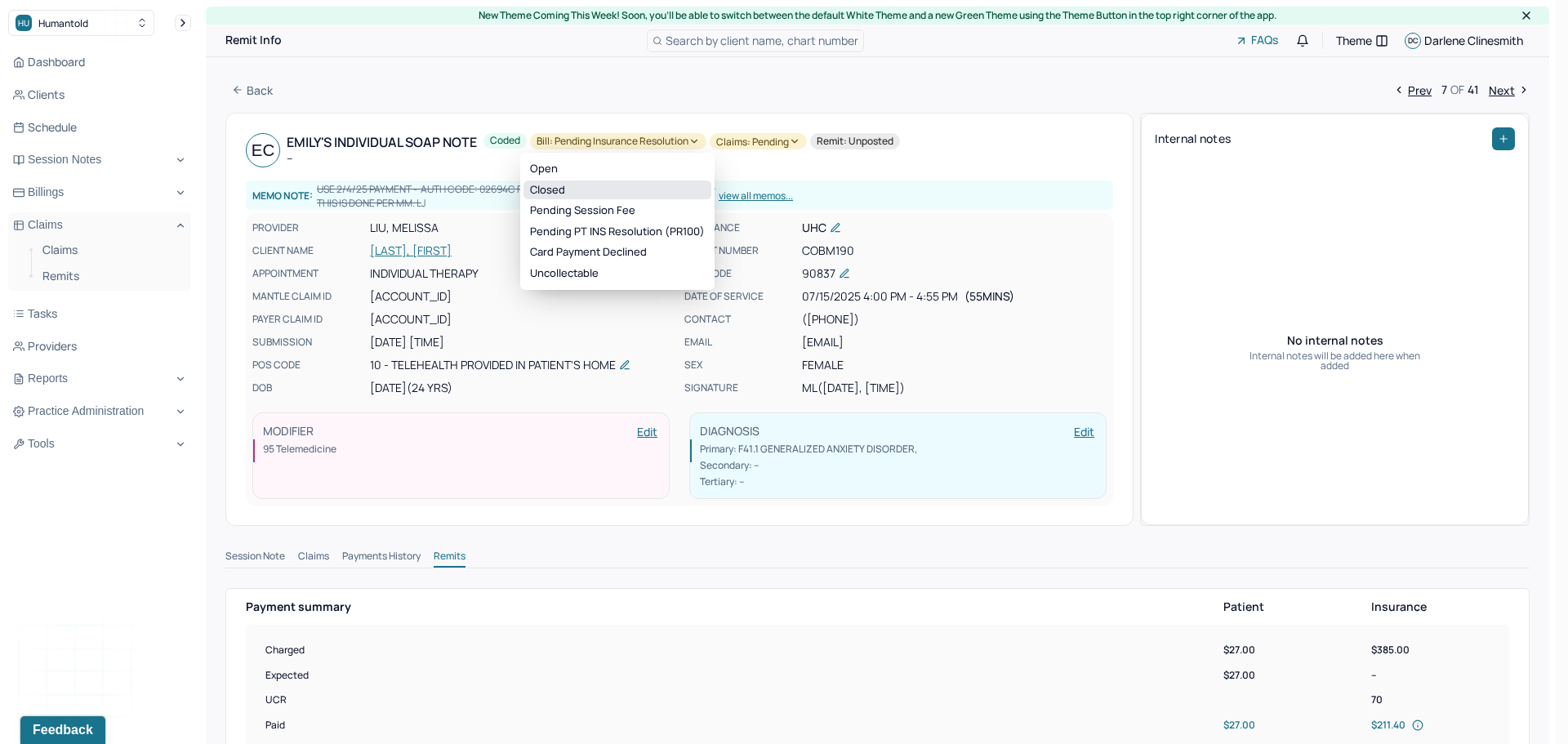 click on "Closed" at bounding box center [617, 190] 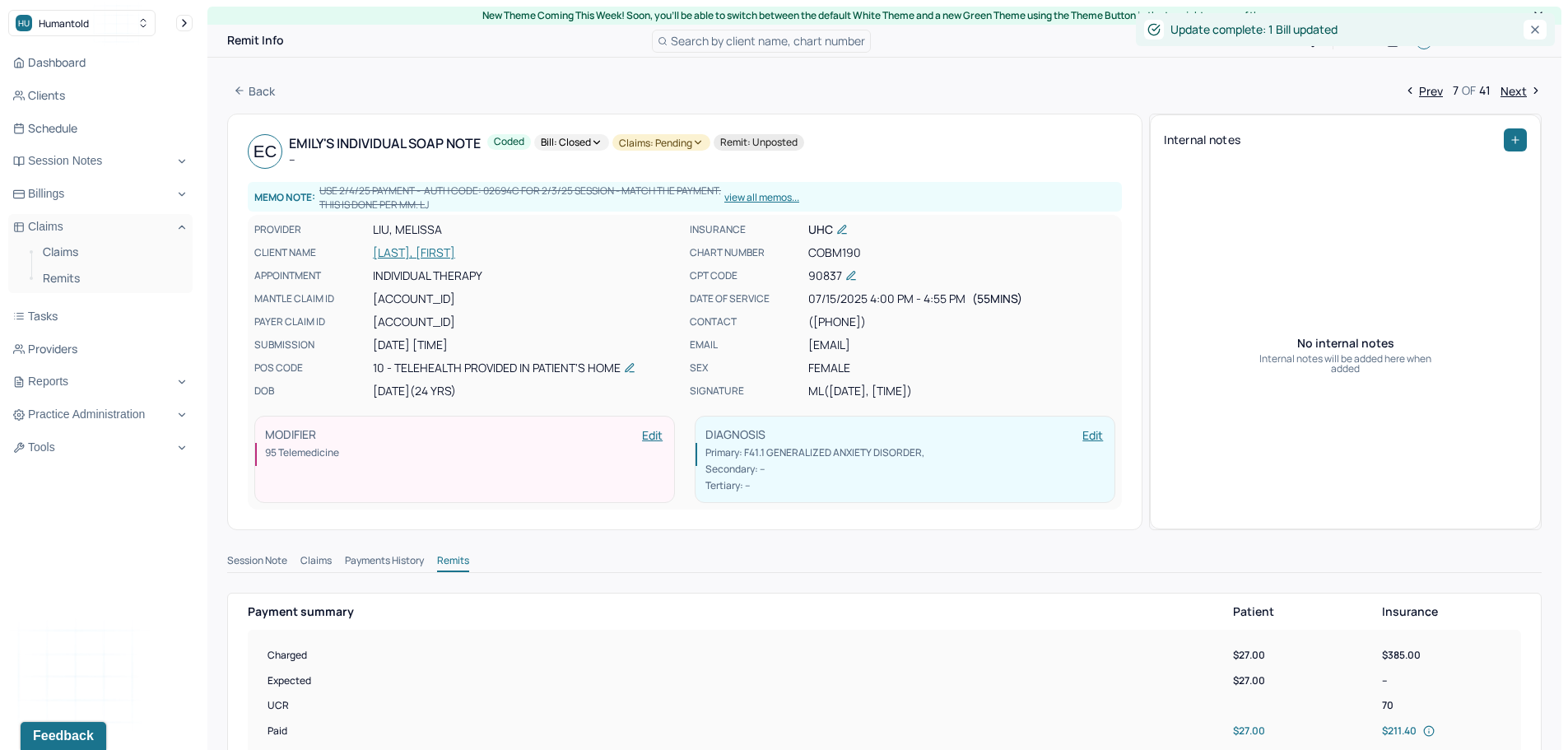 click on "Claims: pending" at bounding box center [661, 142] 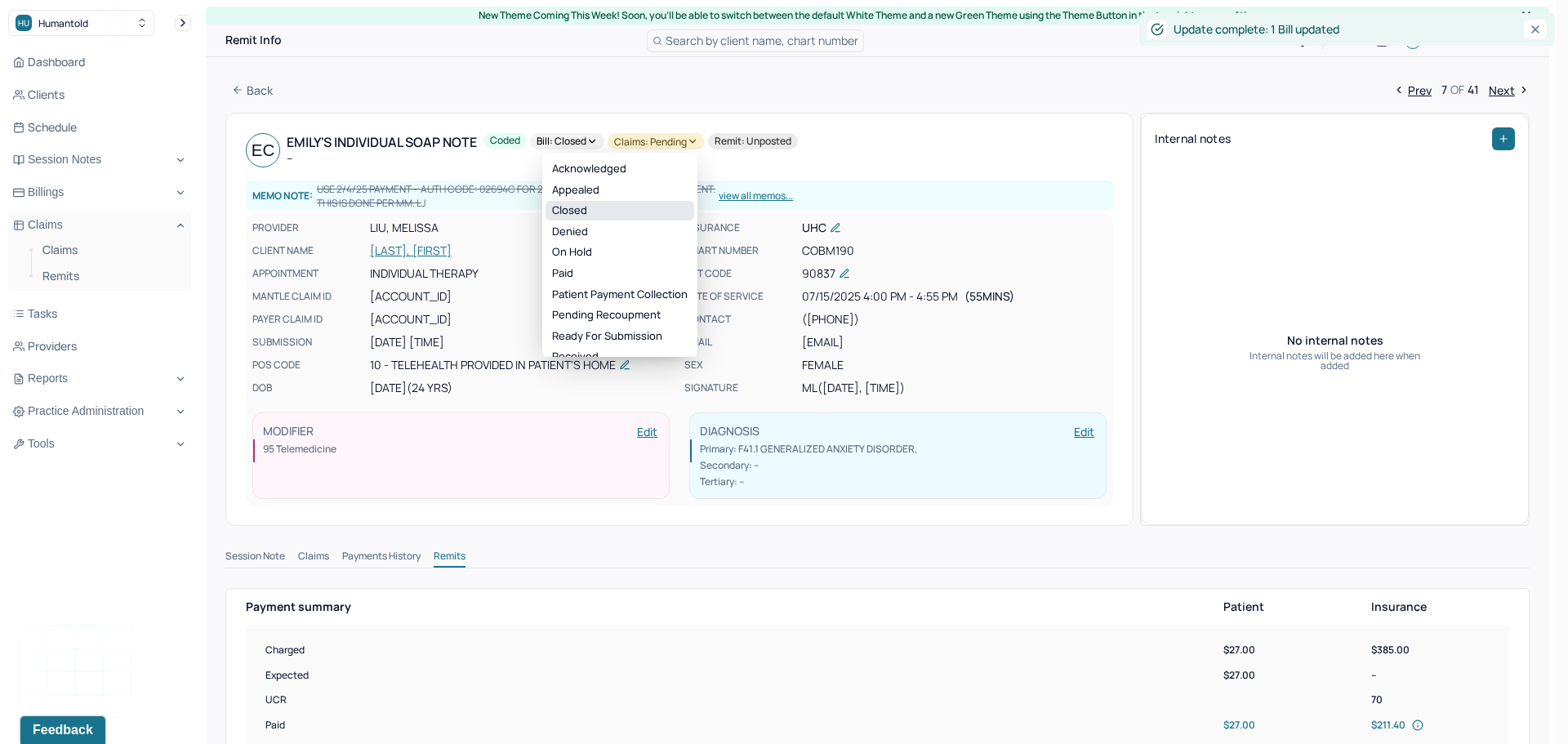 click on "Closed" at bounding box center (620, 211) 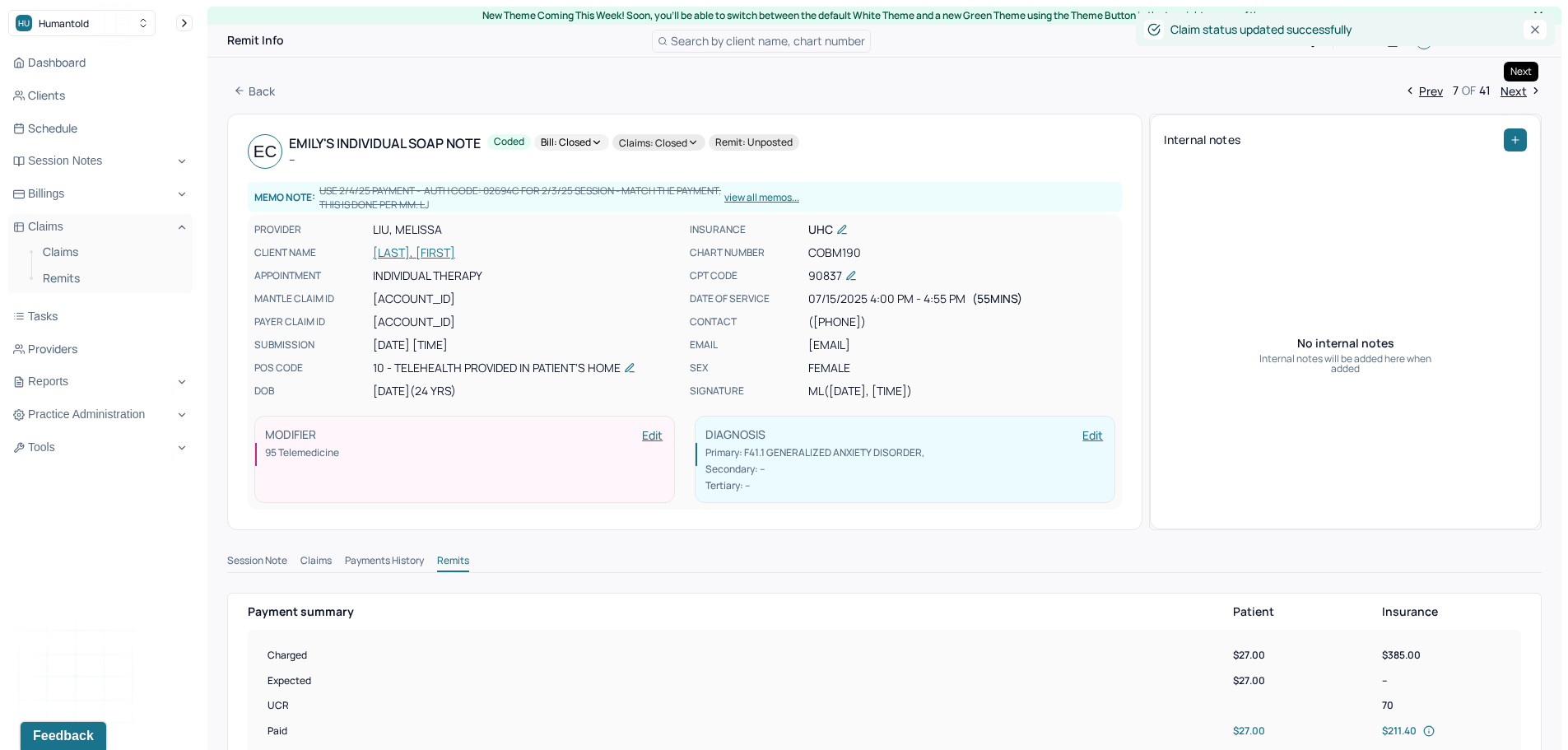 click on "Next" at bounding box center (1521, 91) 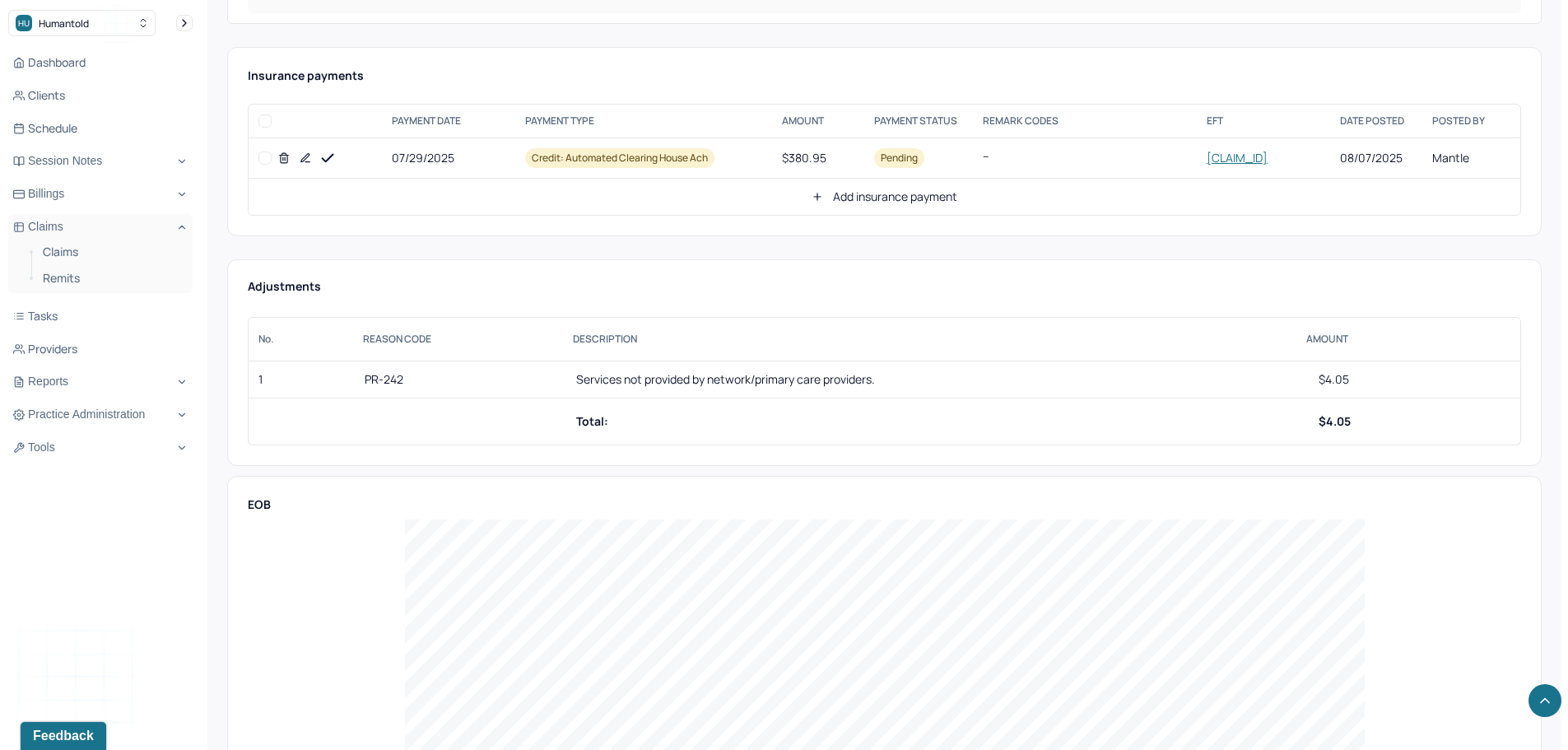scroll, scrollTop: 741, scrollLeft: 0, axis: vertical 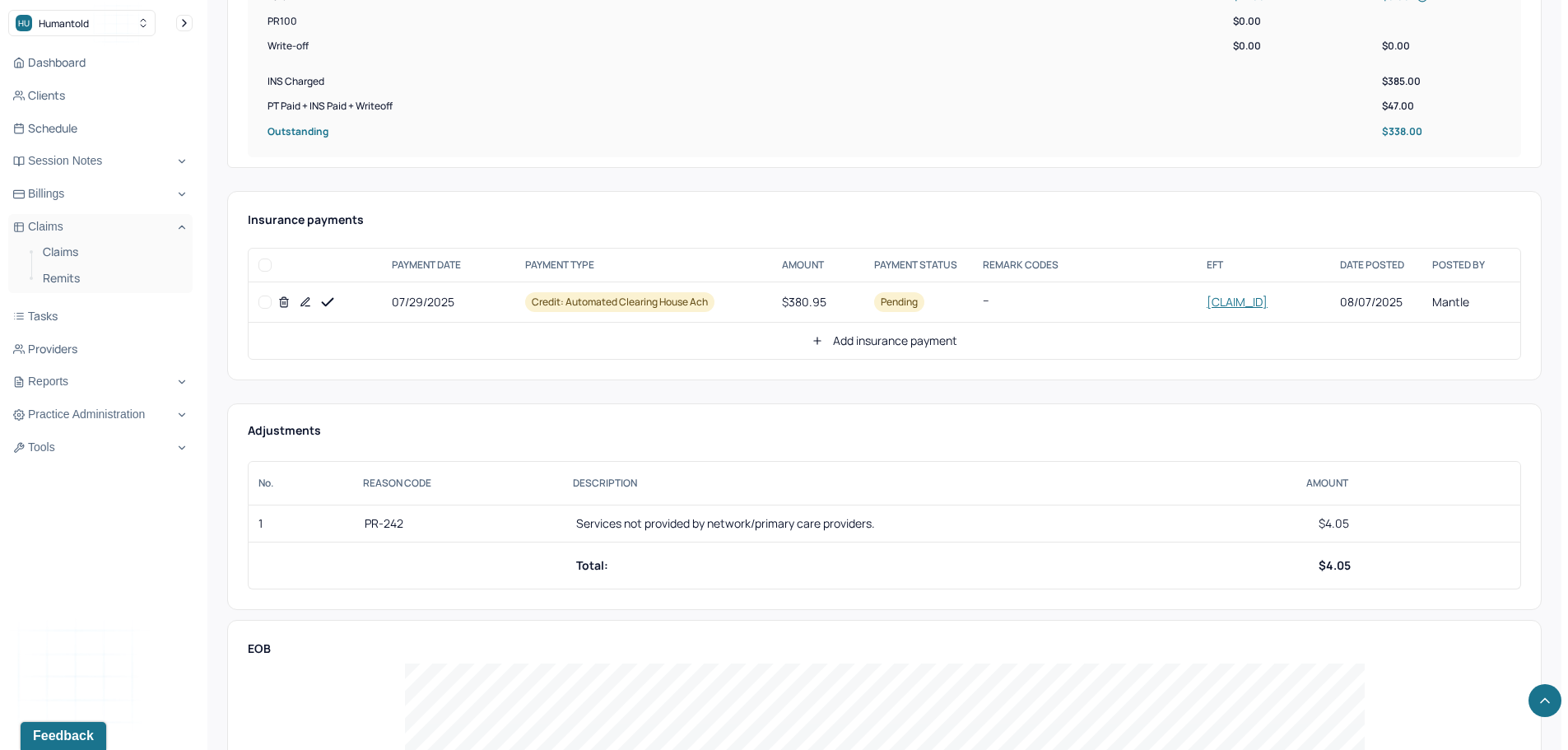 click at bounding box center (265, 302) 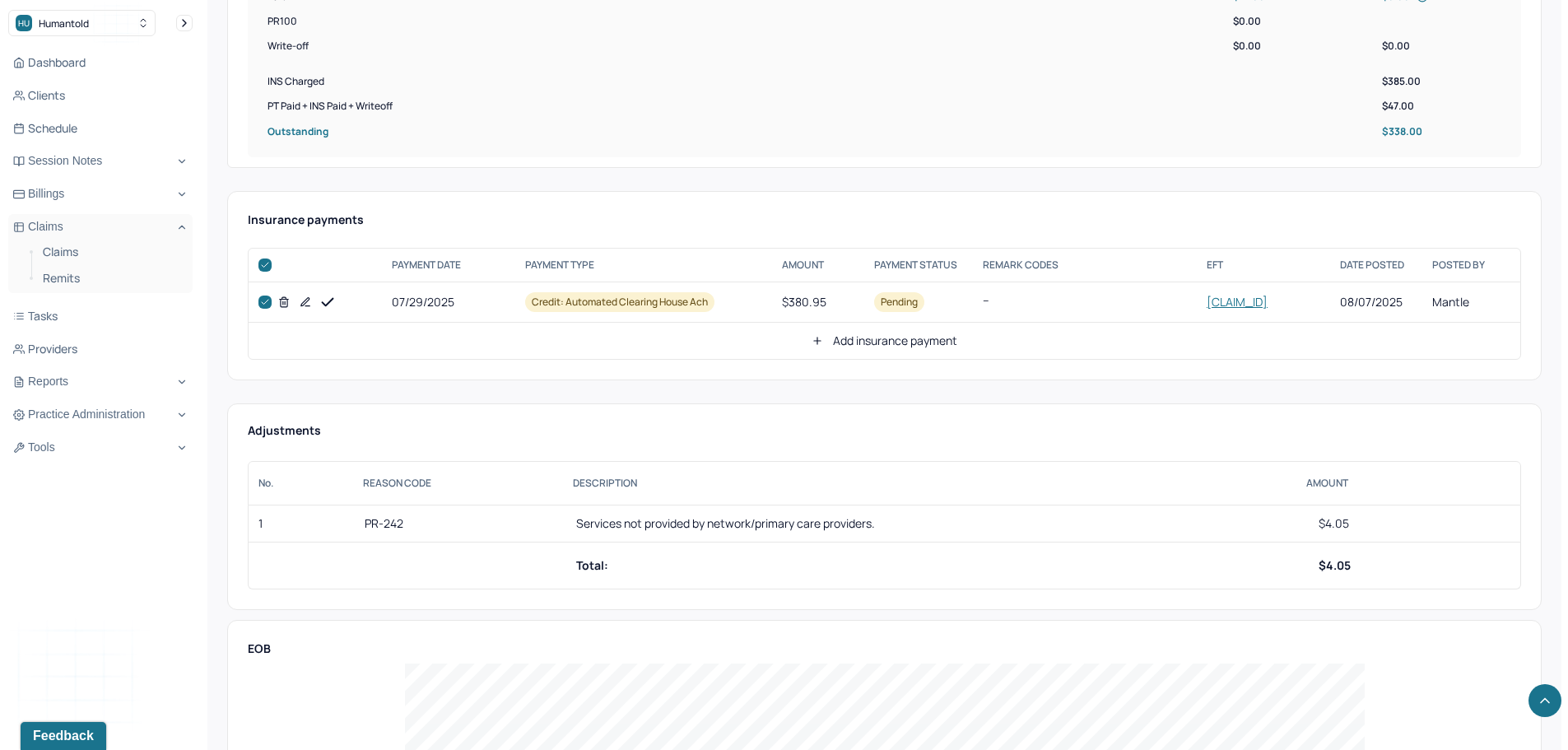 checkbox on "true" 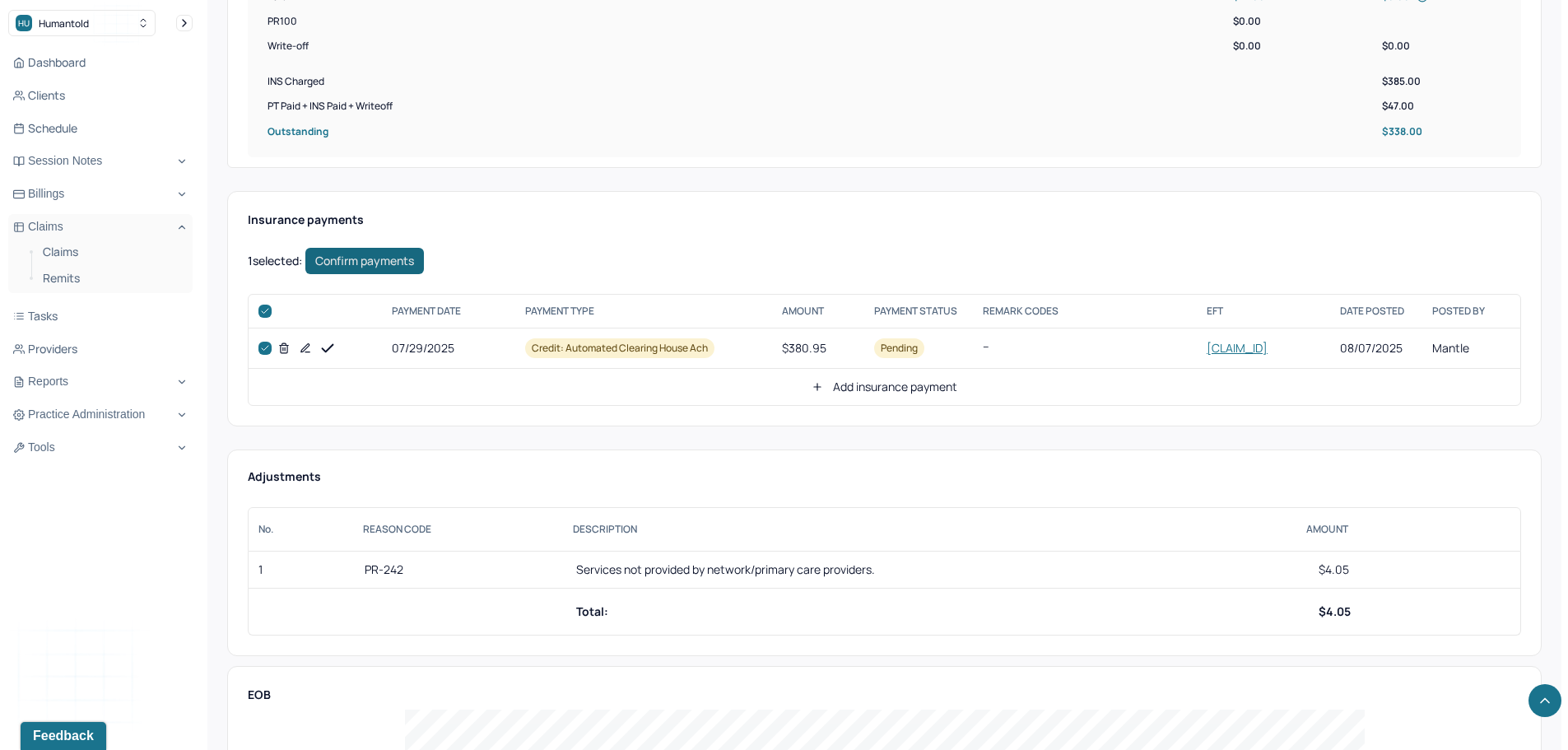 click on "Confirm payments" at bounding box center (365, 261) 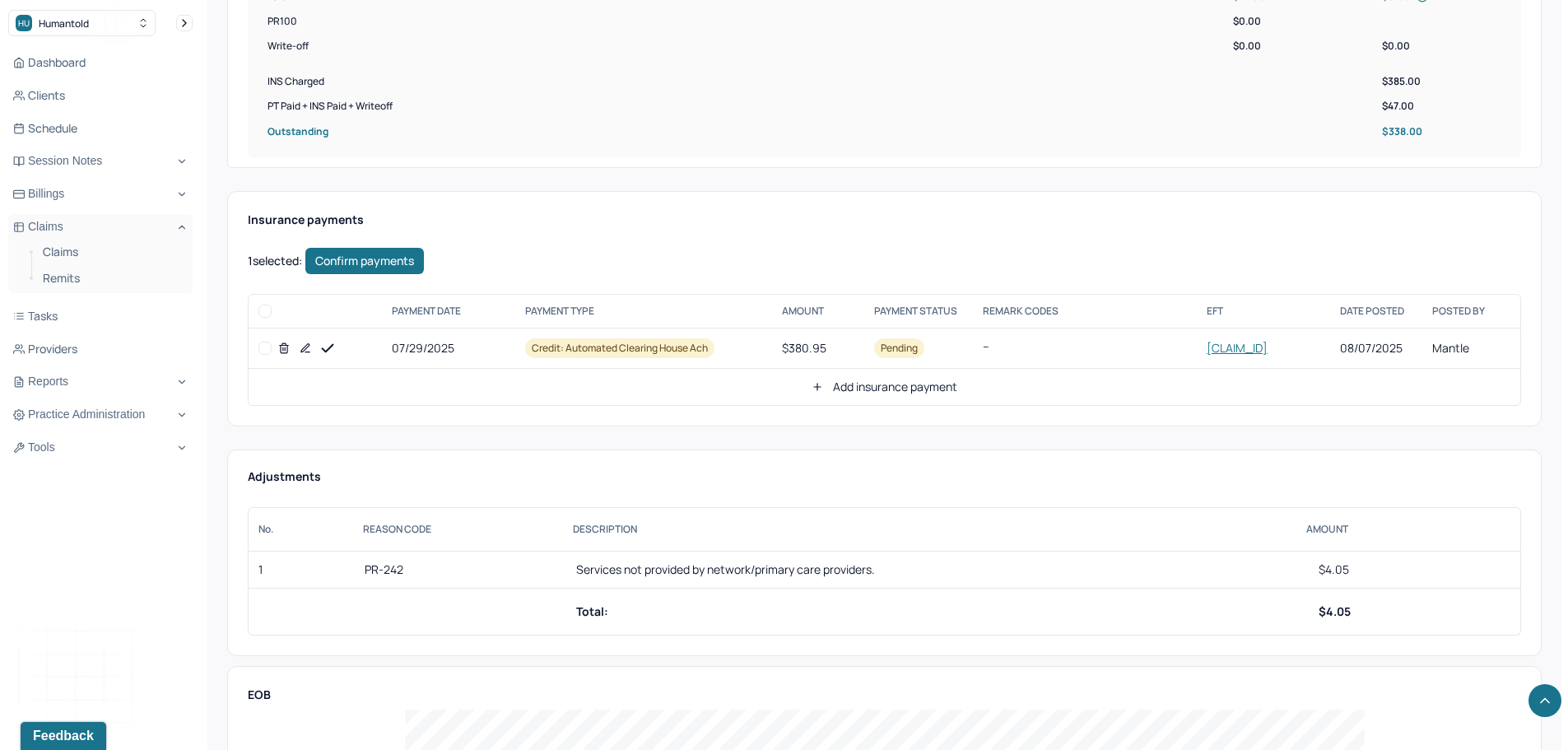 checkbox on "false" 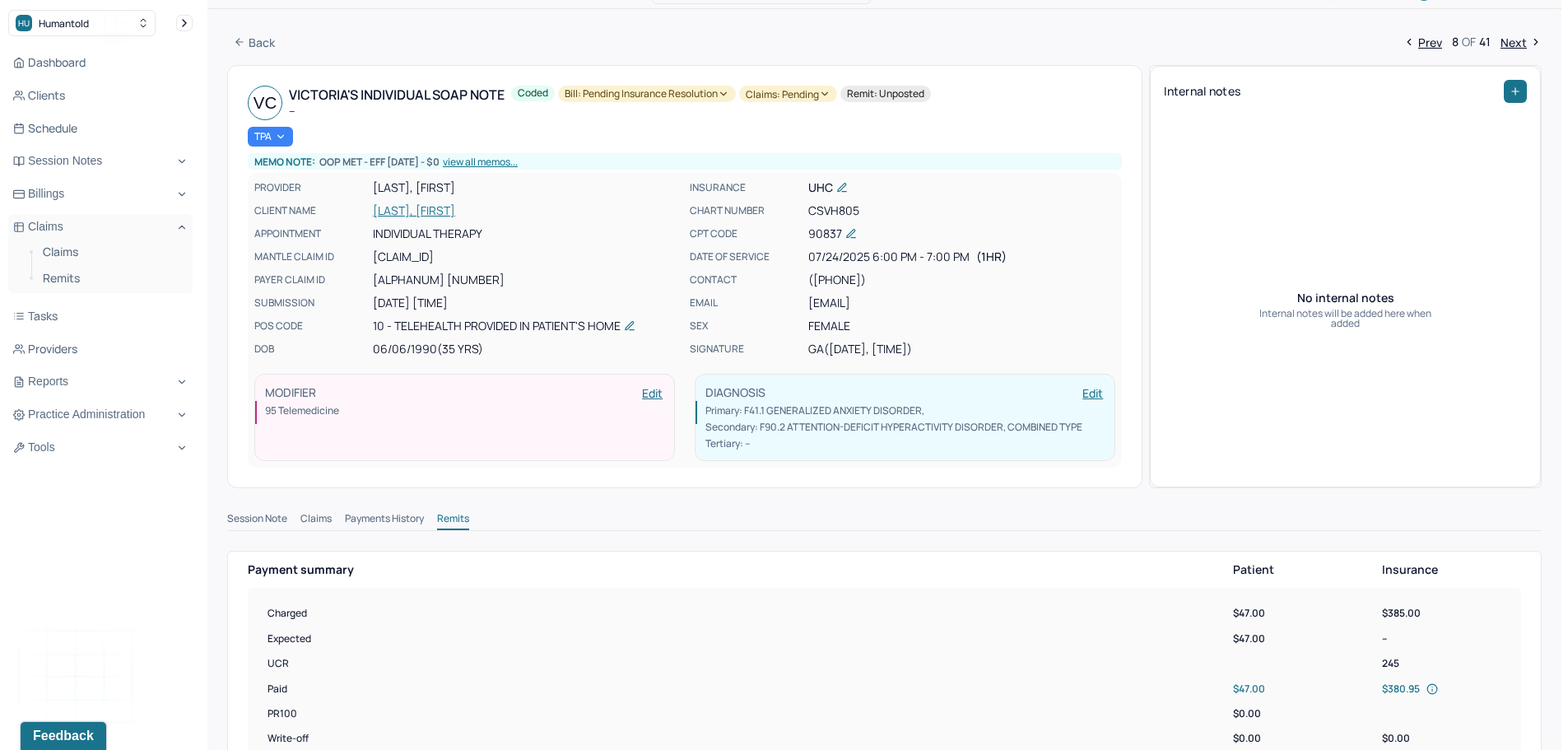 scroll, scrollTop: 0, scrollLeft: 0, axis: both 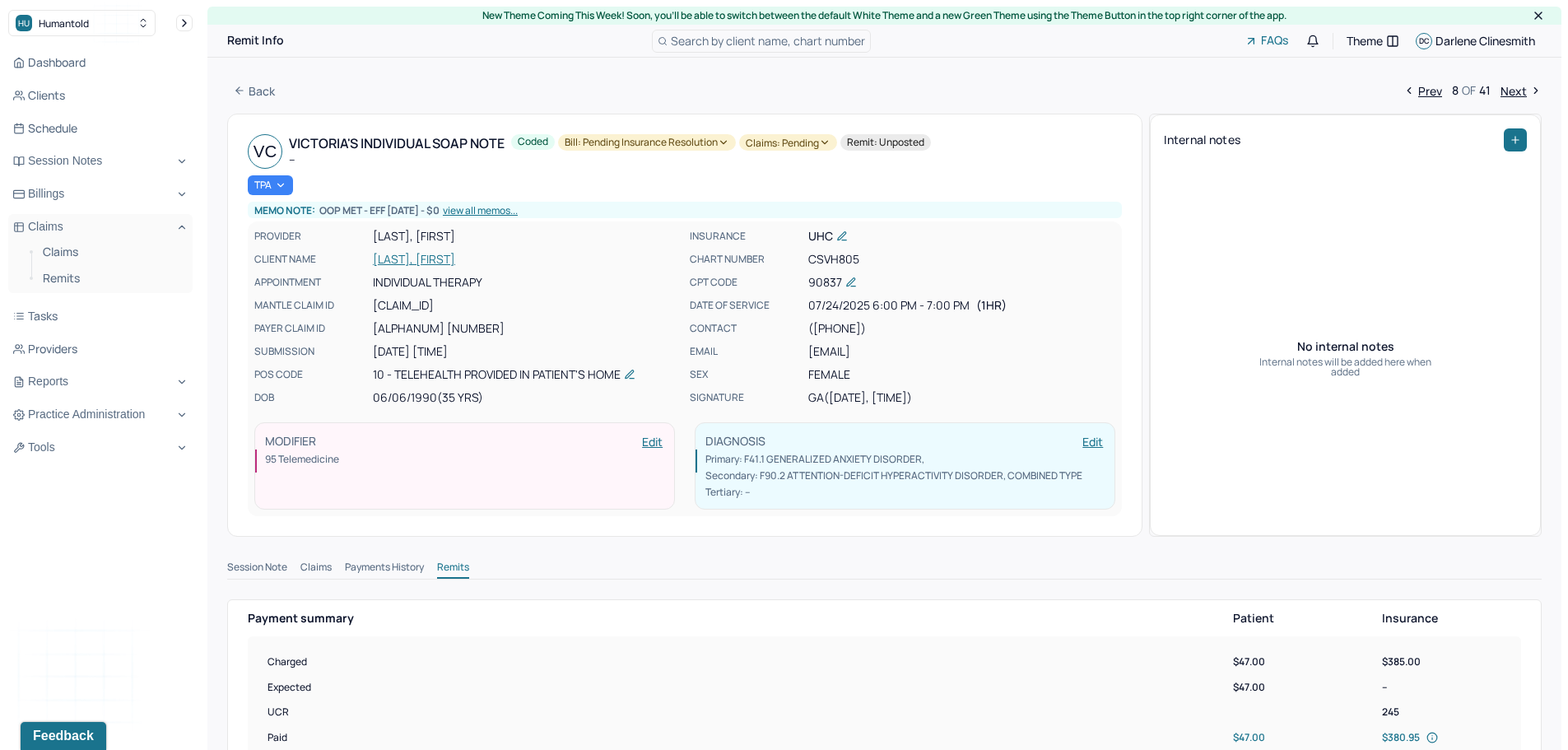 click on "[LAST], [FIRST]" at bounding box center [526, 259] 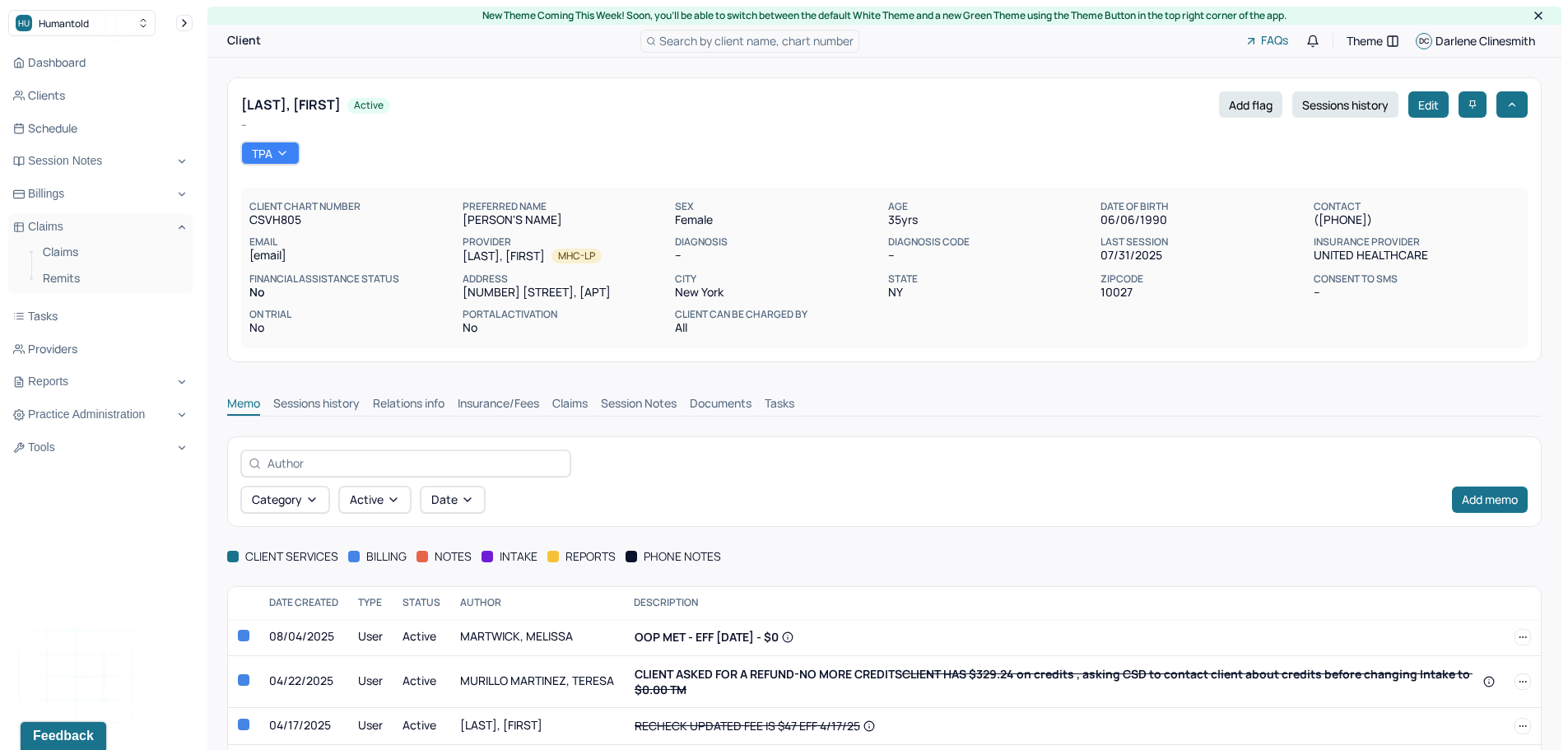 click on "Claims" at bounding box center [570, 405] 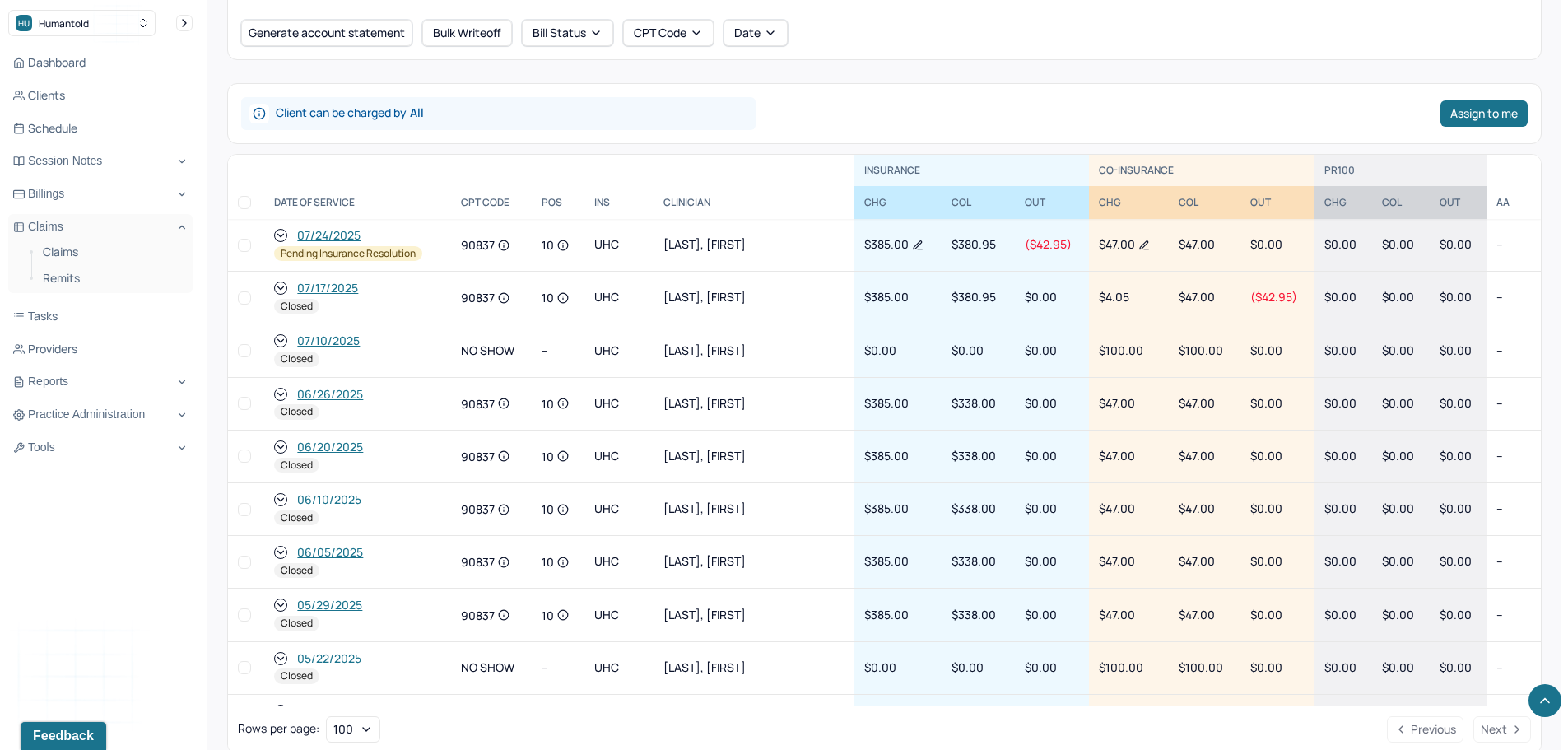 scroll, scrollTop: 741, scrollLeft: 0, axis: vertical 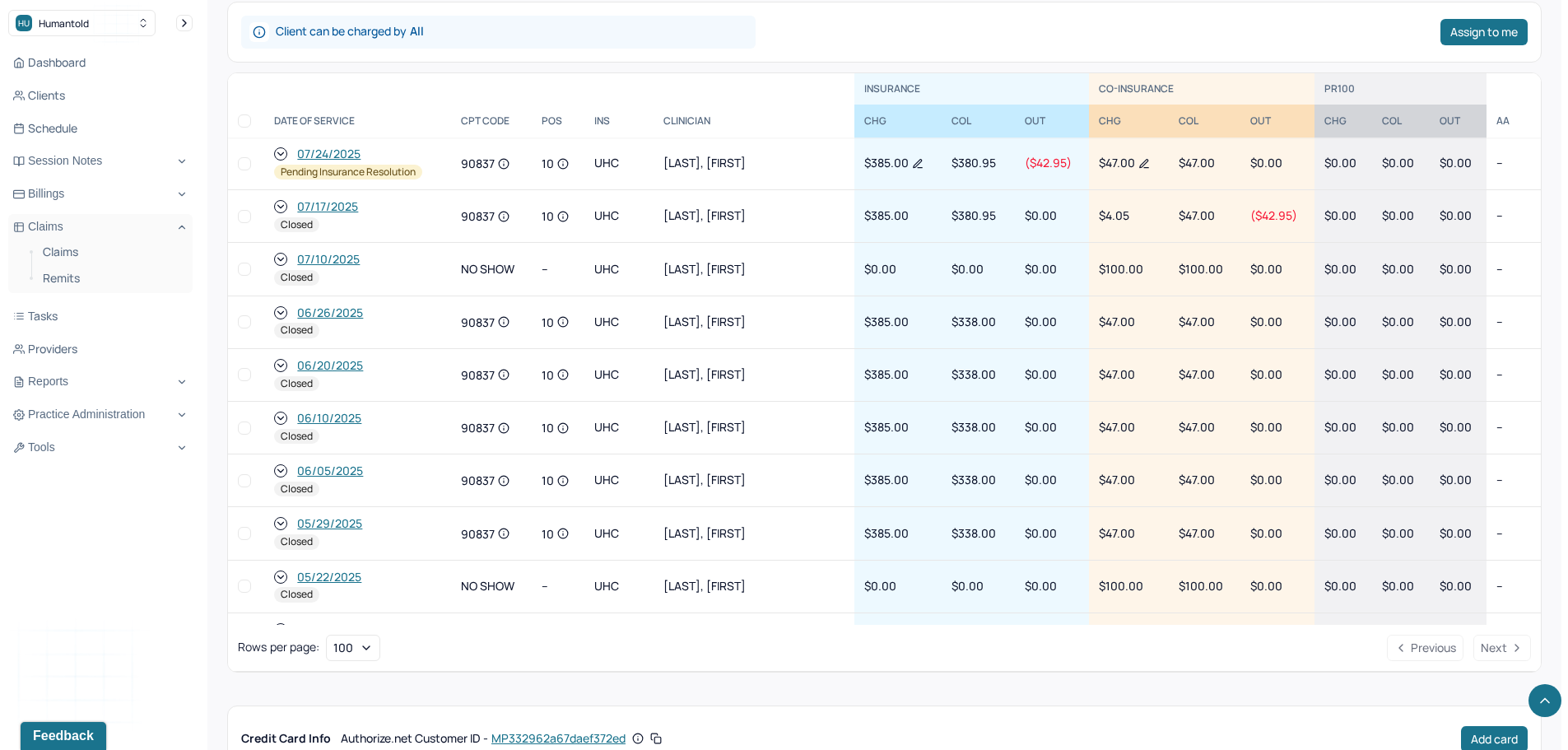click 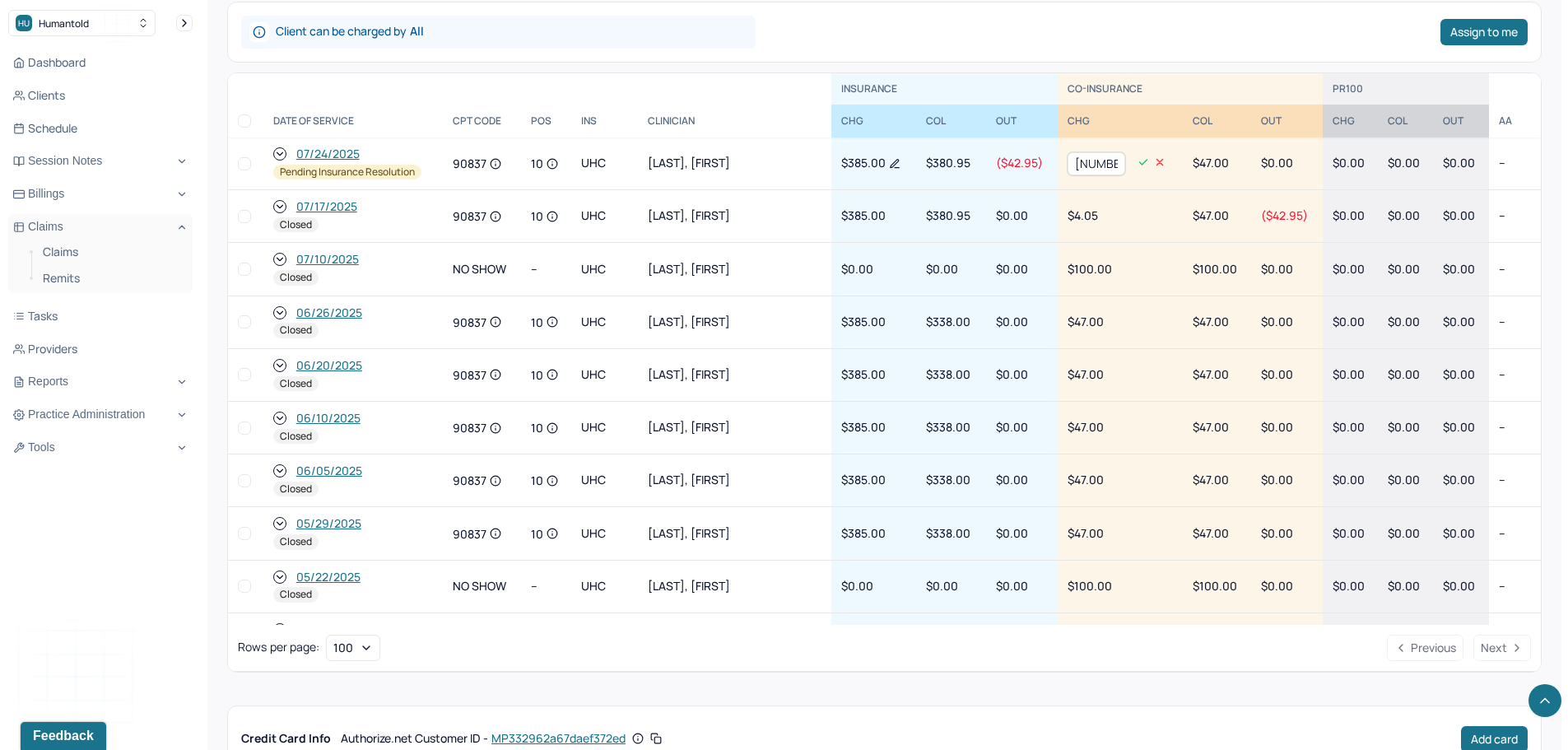 drag, startPoint x: 1082, startPoint y: 199, endPoint x: 1037, endPoint y: 199, distance: 45 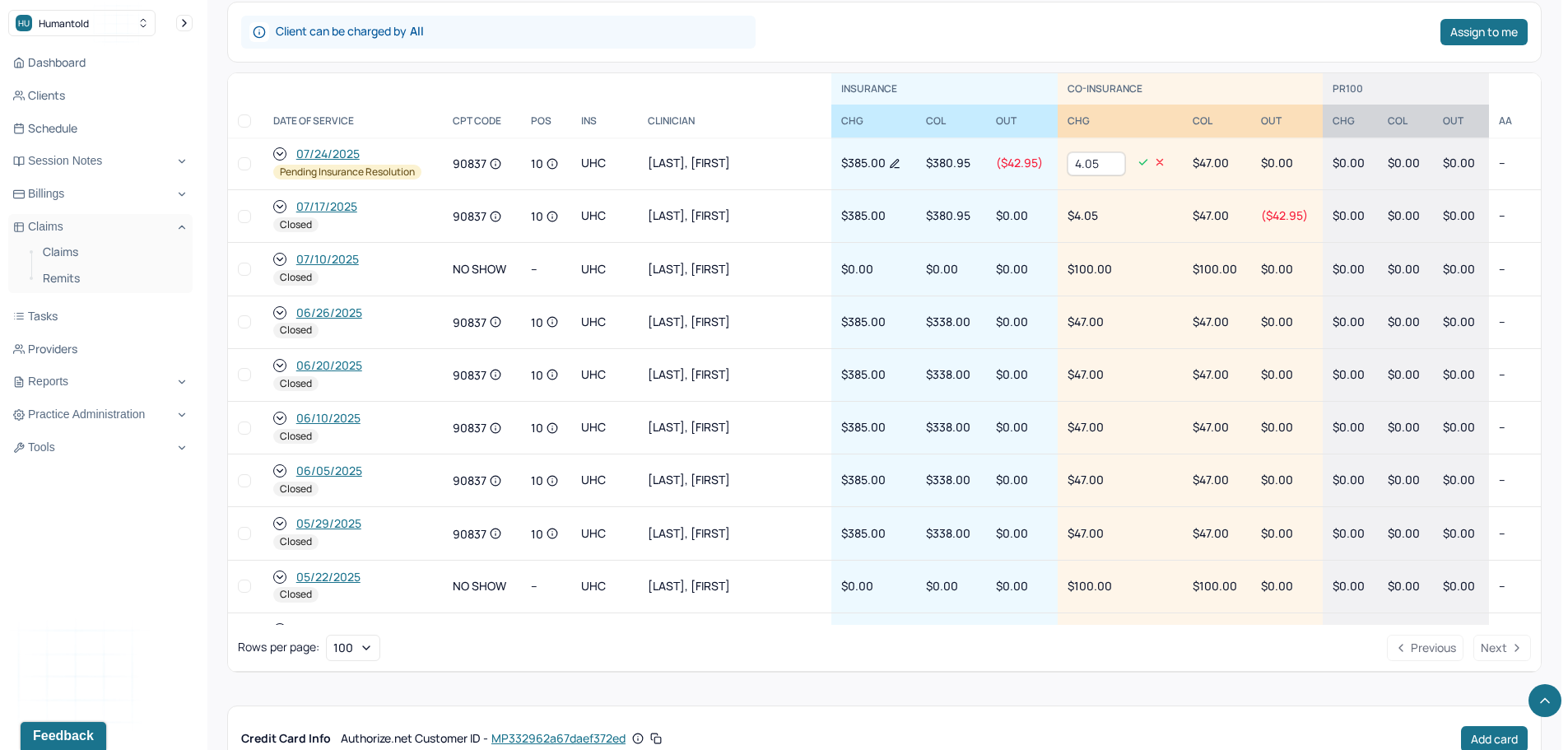 type on "4.05" 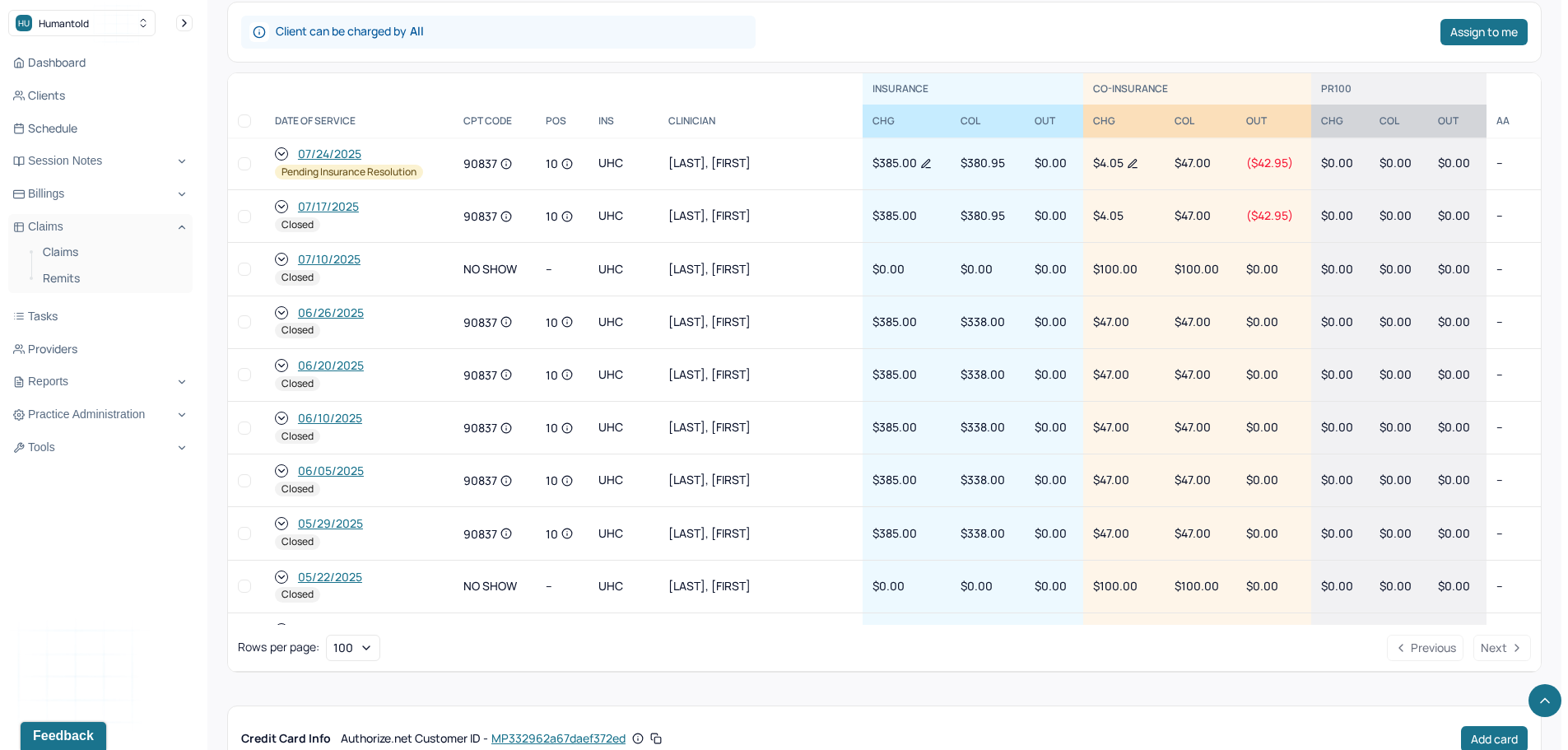 click on "[DATE] Pending Insurance Resolution" at bounding box center (359, 164) 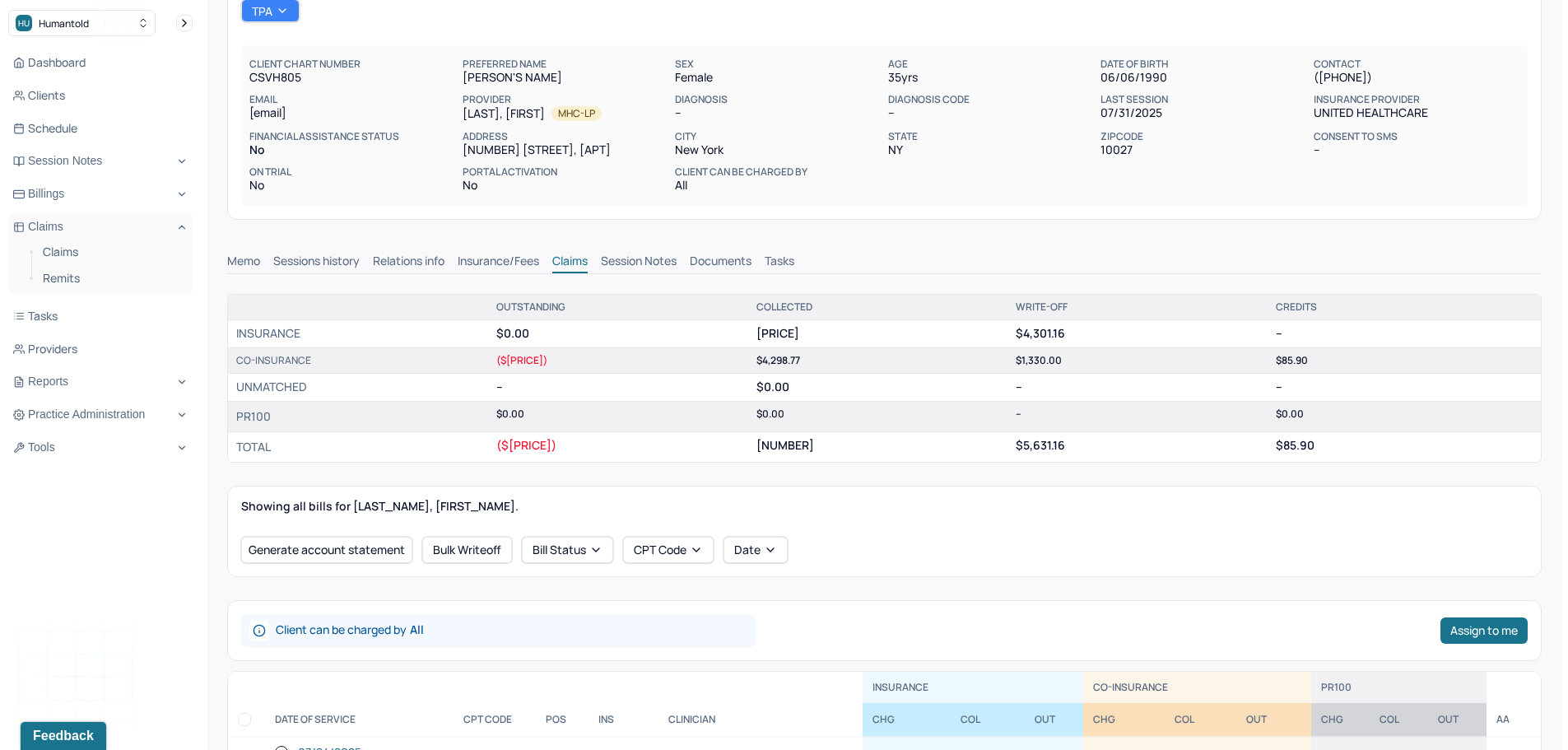 scroll, scrollTop: 329, scrollLeft: 0, axis: vertical 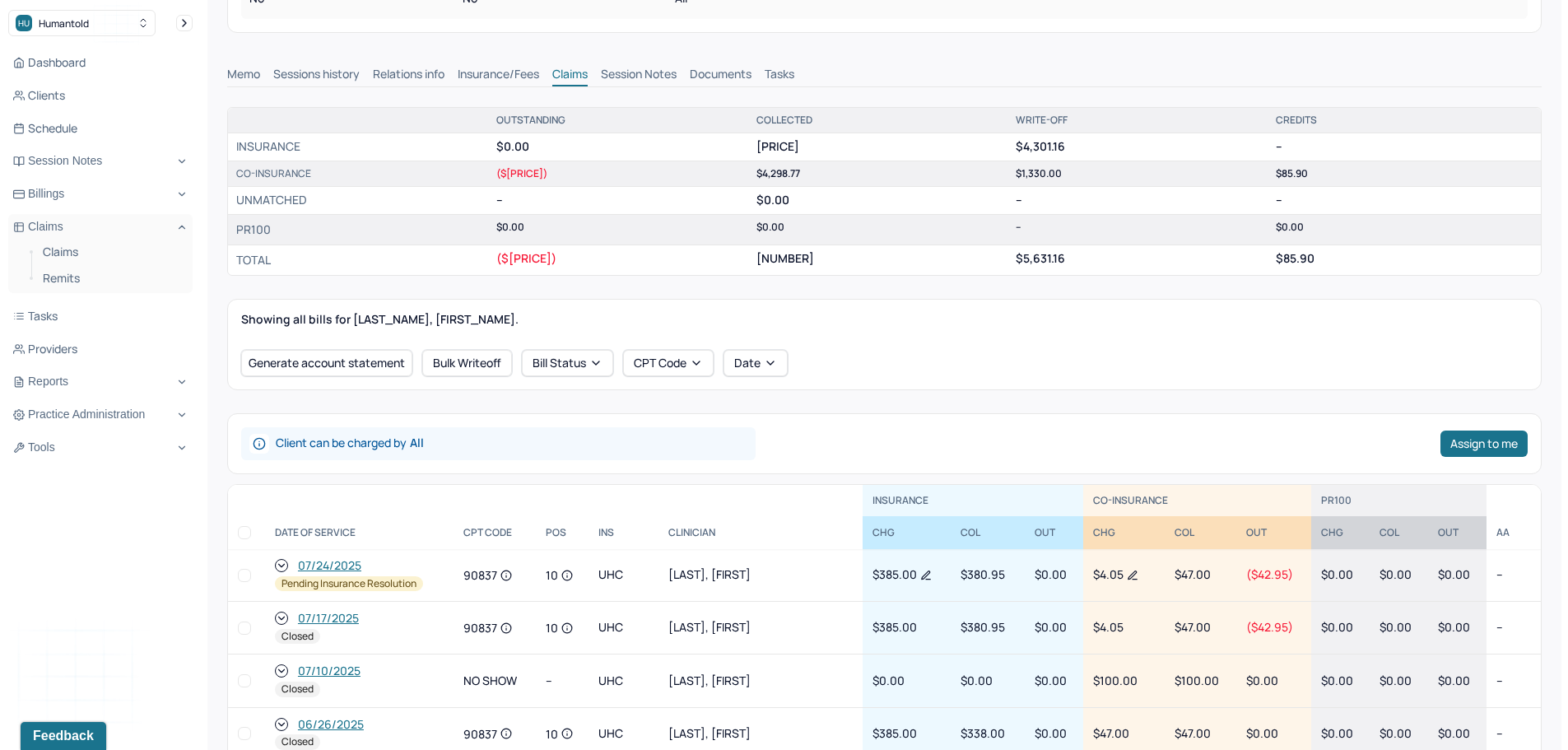 click on "07/24/2025" at bounding box center [329, 566] 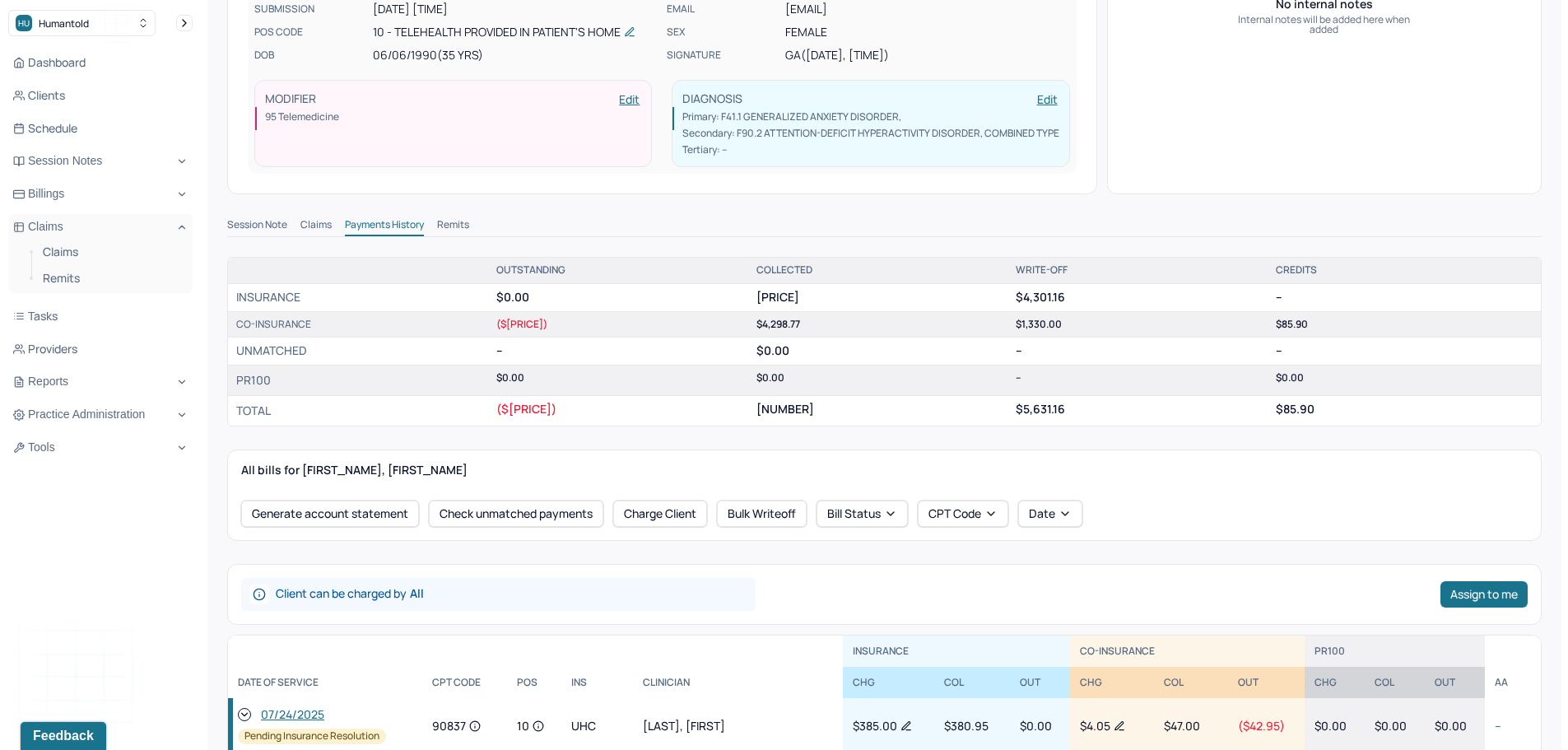 click on "[PERSON'S NAME]'s
VC [FIRST] [LAST] Individual soap note -- Coded Bill: Pending Insurance Resolution Claims: paid TPA Memo note: OOP MET - EFF [DATE] - $[PRICE] view all memos... PROVIDER [LAST], [FIRST] CLIENT NAME [LAST], [FIRST] APPOINTMENT Individual therapy MANTLE CLAIM ID [ALPHANUM] PAYER CLAIM ID [ALPHANUM] [NUMBER] SUBMISSION [DATE] [TIME] POS CODE 10 - Telehealth Provided in Patient's Home DOB [DATE] ([AGE] Yrs) INSURANCE UHC CHART NUMBER [ALPHANUM] CPT CODE 90837 DATE OF SERVICE [DATE] [TIME] - [TIME] ( 1hr ) CONTACT [PHONE] EMAIL [EMAIL] SEX female SIGNATURE GA ([DATE], [TIME]) MODIFIER Edit 95 Telemedicine DIAGNOSIS Edit Primary: F41.1 GENERALIZED ANXIETY DISORDER , Secondary: F90.2 ATTENTION-DEFICIT HYPERACTIVITY DISORDER, COMBINED TYPE Tertiary: -- Internal notes No internal notes Internal notes will be added here when added Session Note Claims Payments History Remits OUTSTANDING COLLECTED WRITE-OFF CREDITS INSURANCE $[PRICE] $[PRICE] $[PRICE] -- ($[PRICE]) --" at bounding box center [884, 491] 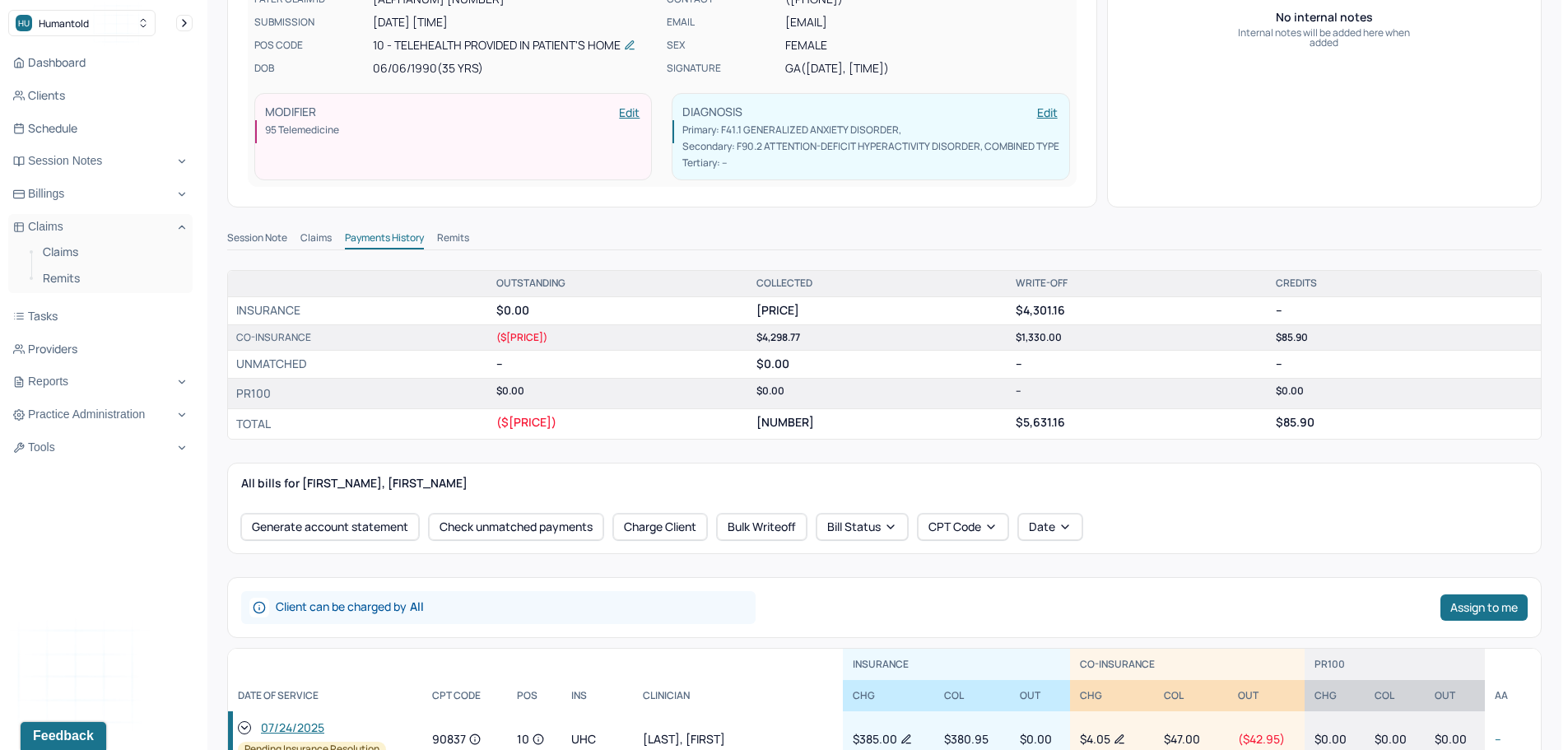 click on "Victoria's   Individual soap note -- Coded Bill: Pending Insurance Resolution Claims: paid TPA Memo note: OOP MET - EFF [DATE] - $0 view all memos... PROVIDER AZIEVA, GULSANAM CLIENT NAME CHOE, VICTORIA APPOINTMENT Individual therapy   MANTLE CLAIM ID M026DFCAE1CD9C PAYER CLAIM ID FF13852909 0083529652 SUBMISSION [DATE] [TIME] POS CODE 10 - Telehealth Provided in Patient's Home DOB [DATE]  ([NUMBER] Yrs) INSURANCE UHC CHART NUMBER CSVH805 CPT CODE 90837 DATE OF SERVICE [DATE]   6:00 PM   -   7:00 PM ( 1hr ) CONTACT ([PHONE]) EMAIL solaceindisguise@example.com SEX female SIGNATURE GA  ([DATE], [TIME]) MODIFIER Edit 95 Telemedicine DIAGNOSIS Edit Primary:   F41.1 GENERALIZED ANXIETY DISORDER ,  Secondary:   F90.2 ATTENTION-DEFICIT HYPERACTIVITY DISORDER, COMBINED TYPE  Tertiary:   -- Internal notes No internal notes Internal notes will be added here when added Session Note Claims Payments History Remits  OUTSTANDING COLLECTED WRITE-OFF CREDITS INSURANCE $0.00 $9,592.13 $4,301.16 --" at bounding box center (884, 497) 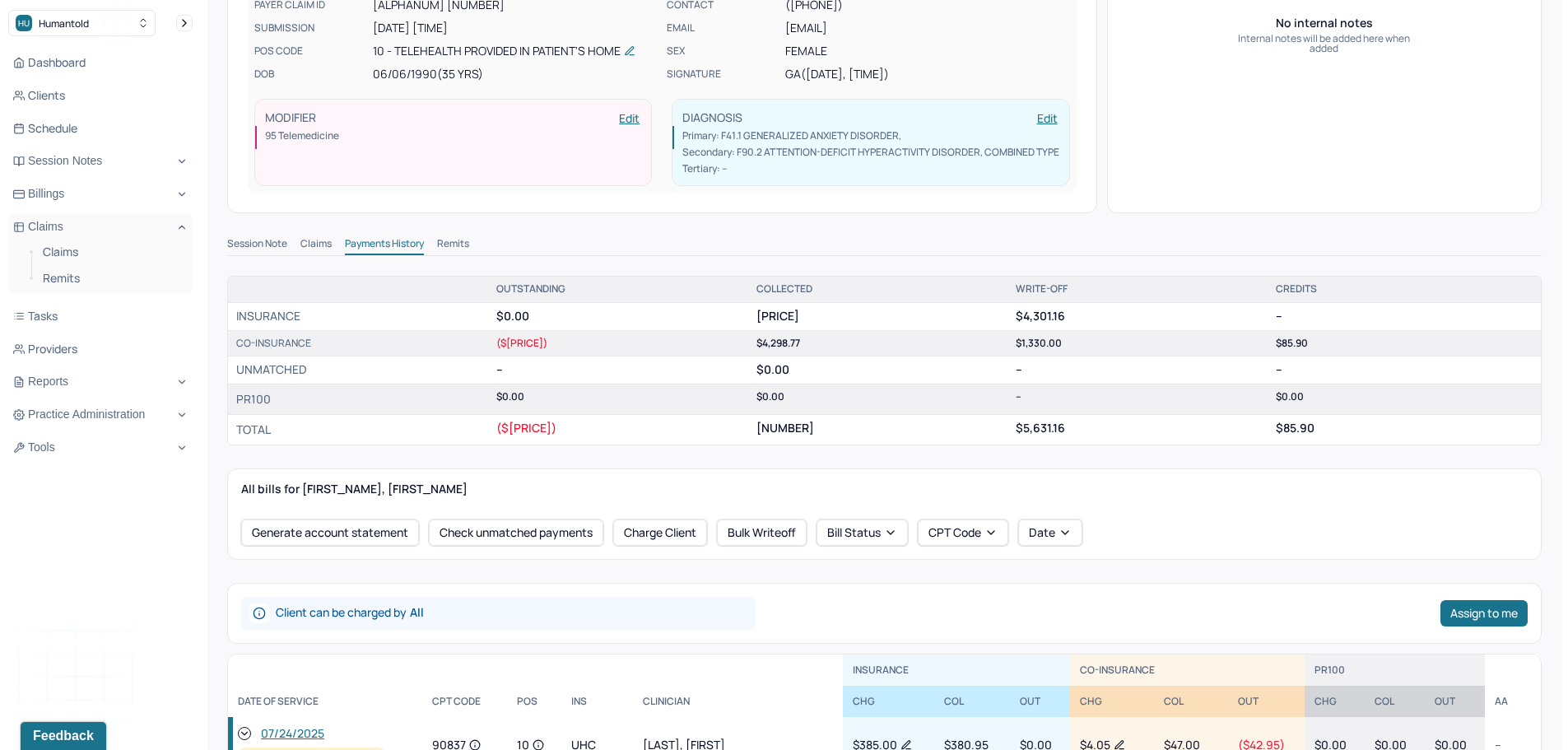 scroll, scrollTop: 0, scrollLeft: 0, axis: both 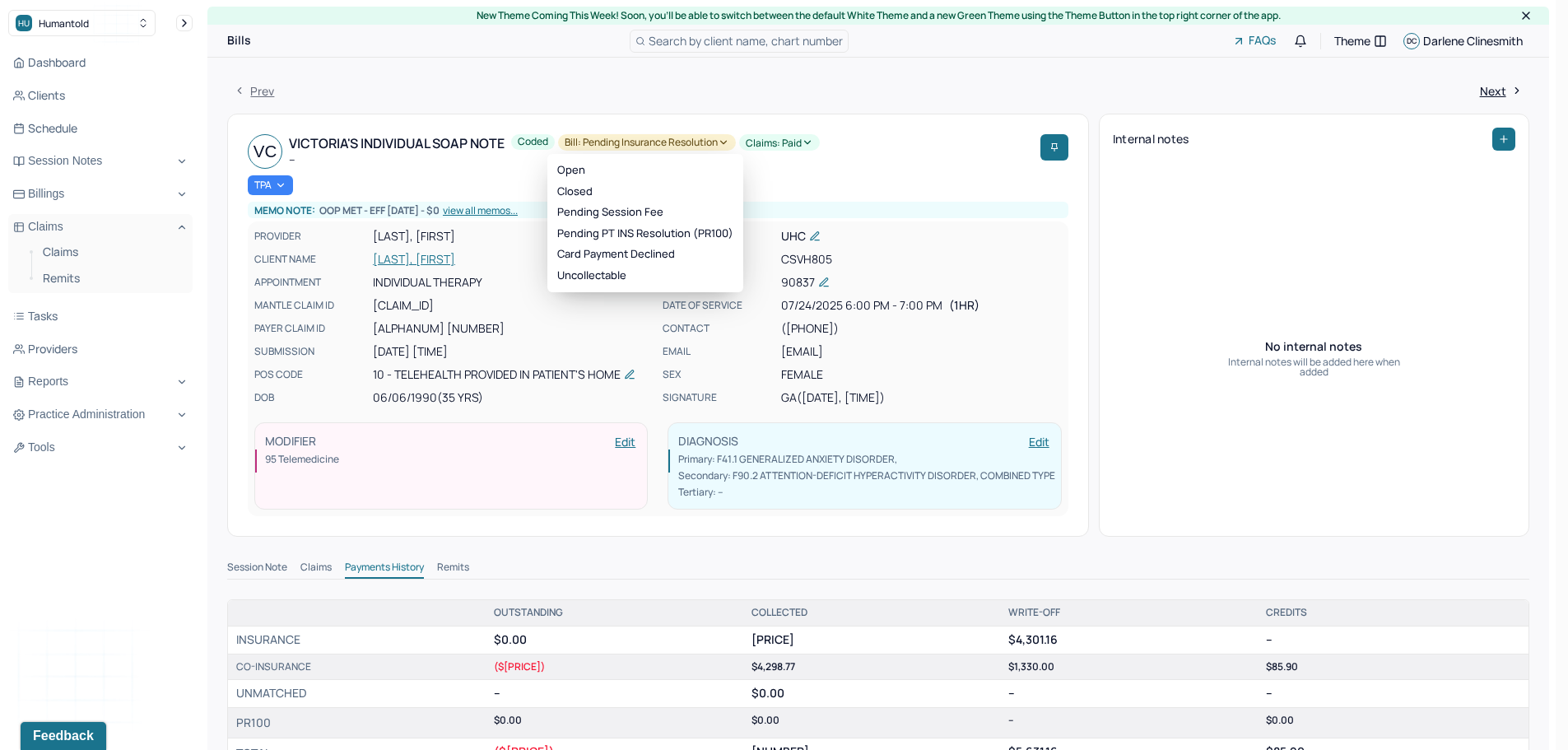 click on "Bill: Pending Insurance Resolution" at bounding box center [647, 142] 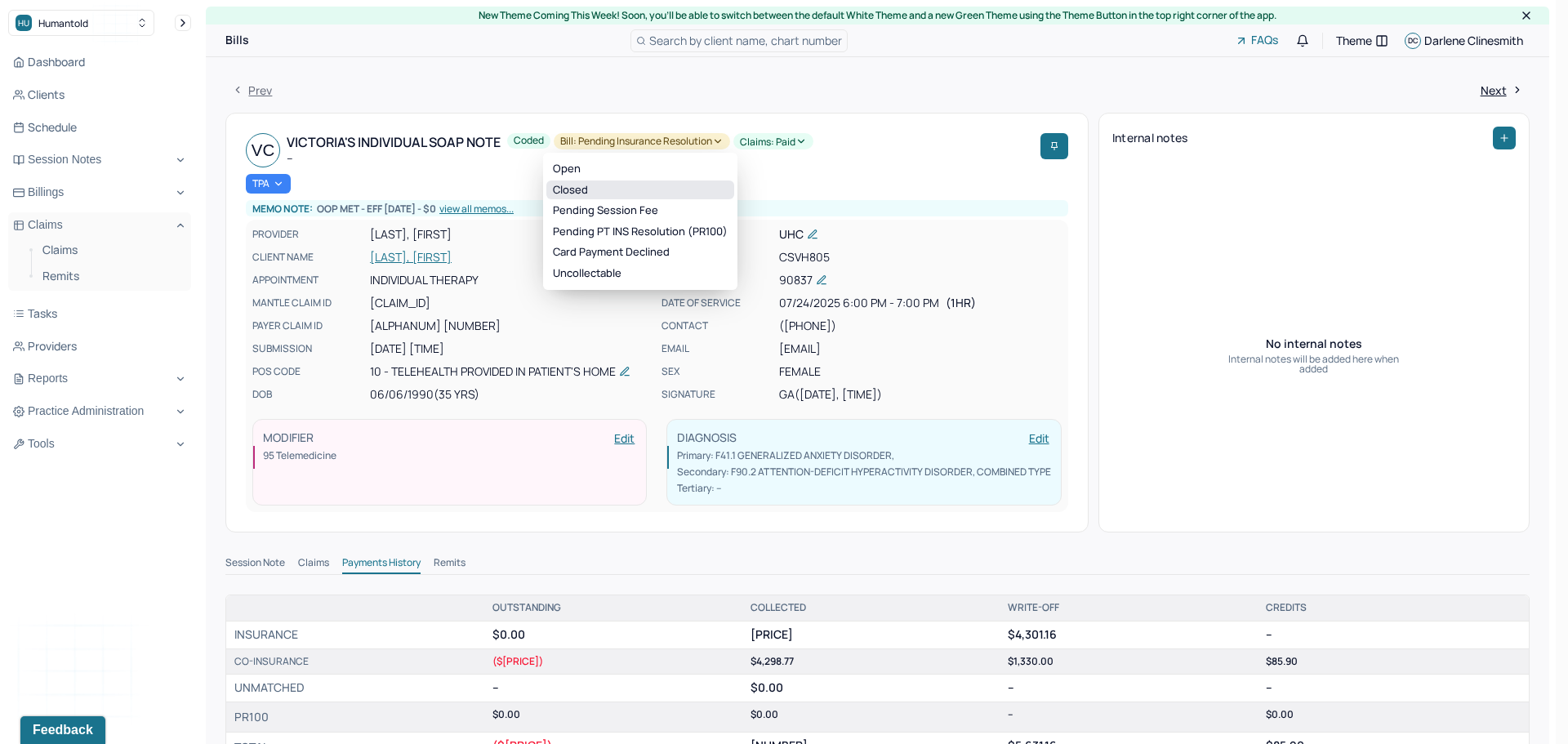 click on "Closed" at bounding box center [640, 190] 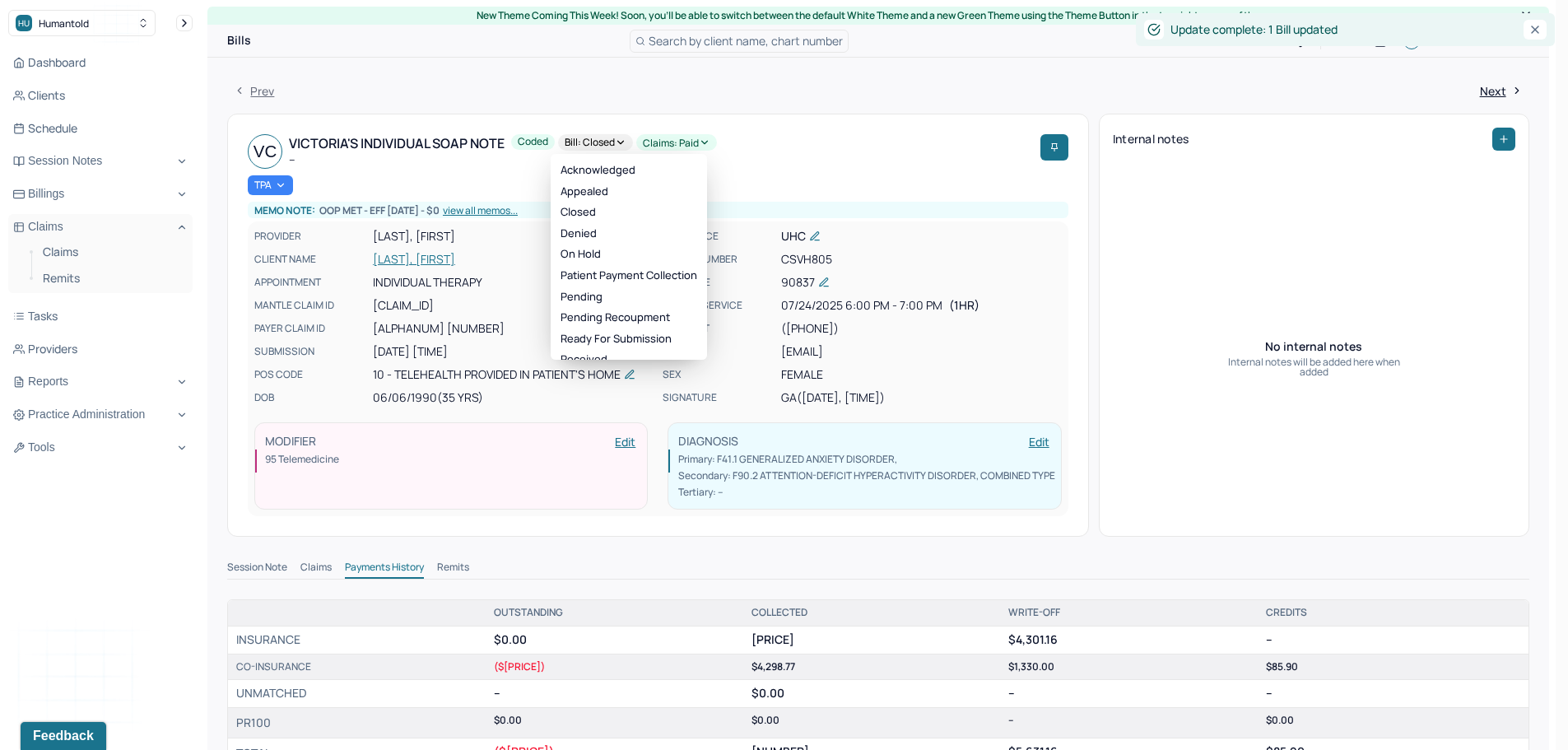 click on "Claims: paid" at bounding box center (677, 142) 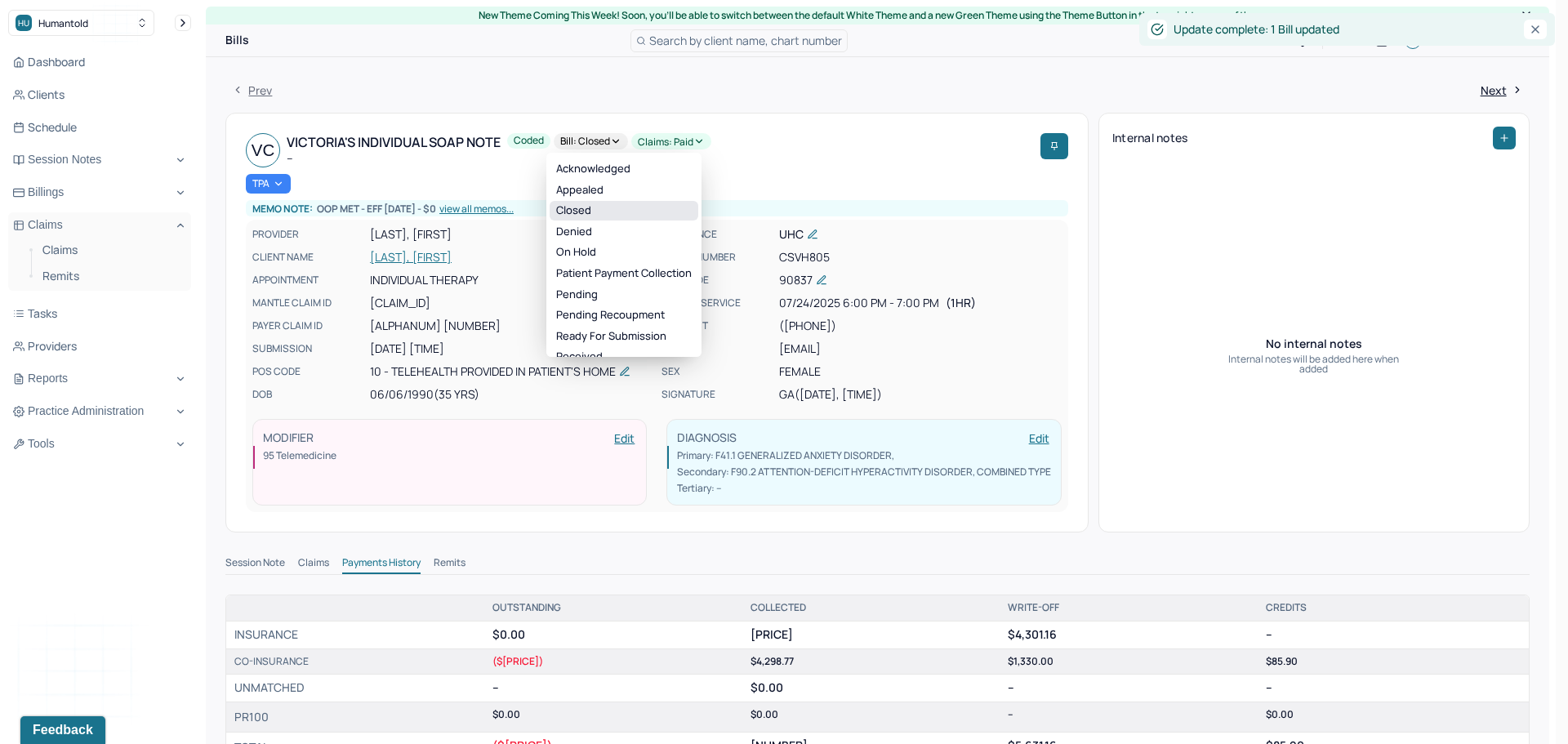 click on "Closed" at bounding box center (624, 211) 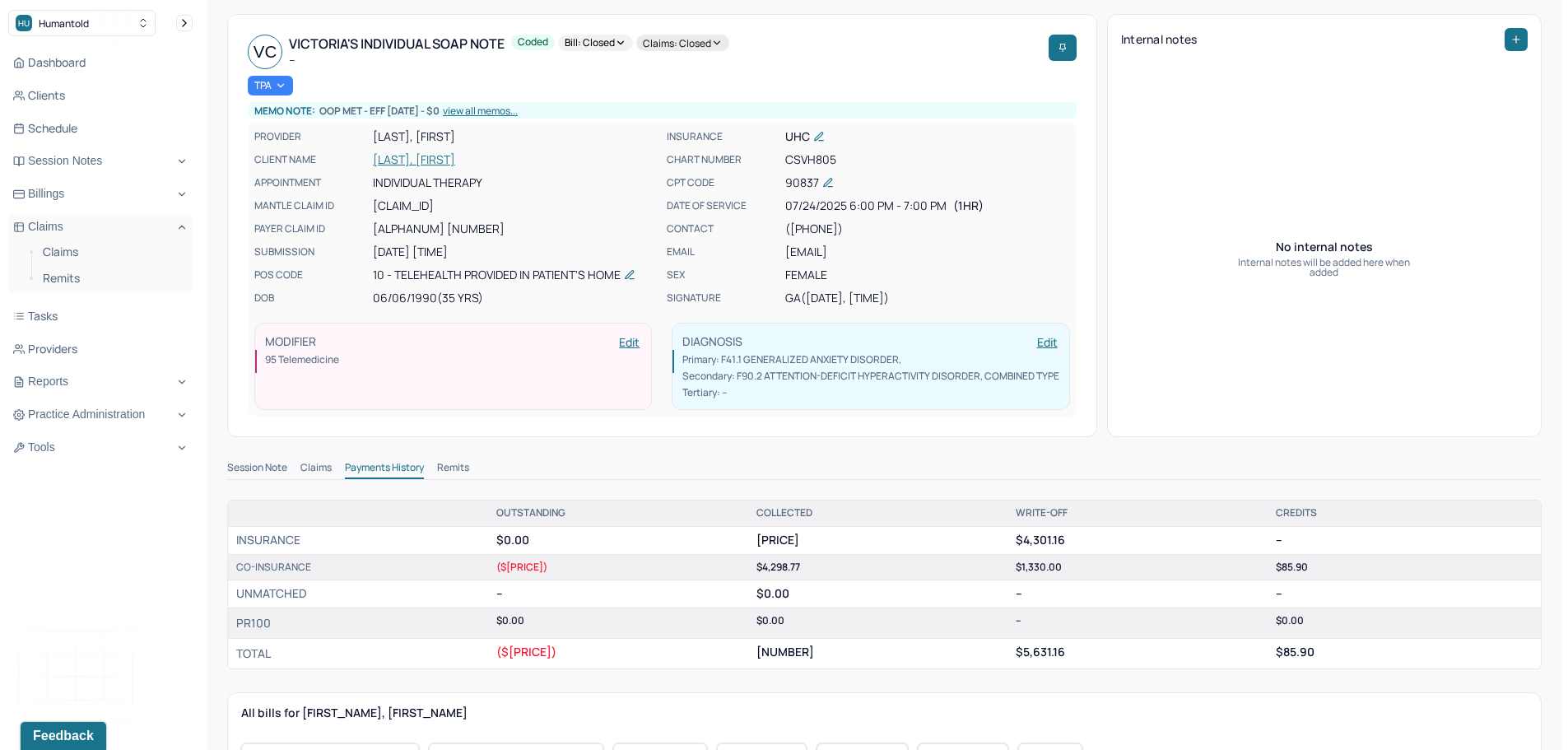 scroll, scrollTop: 0, scrollLeft: 0, axis: both 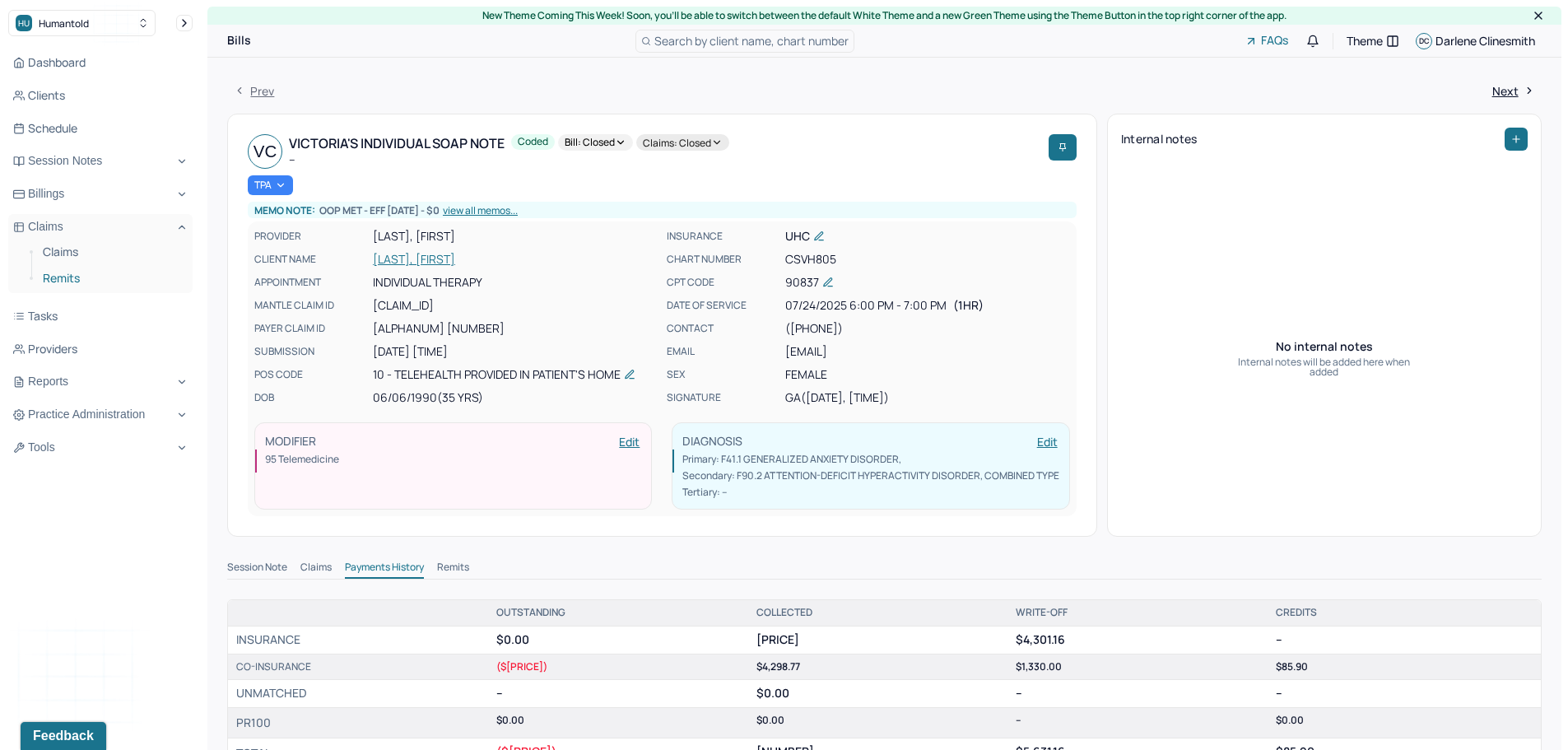 click on "Remits" at bounding box center (111, 278) 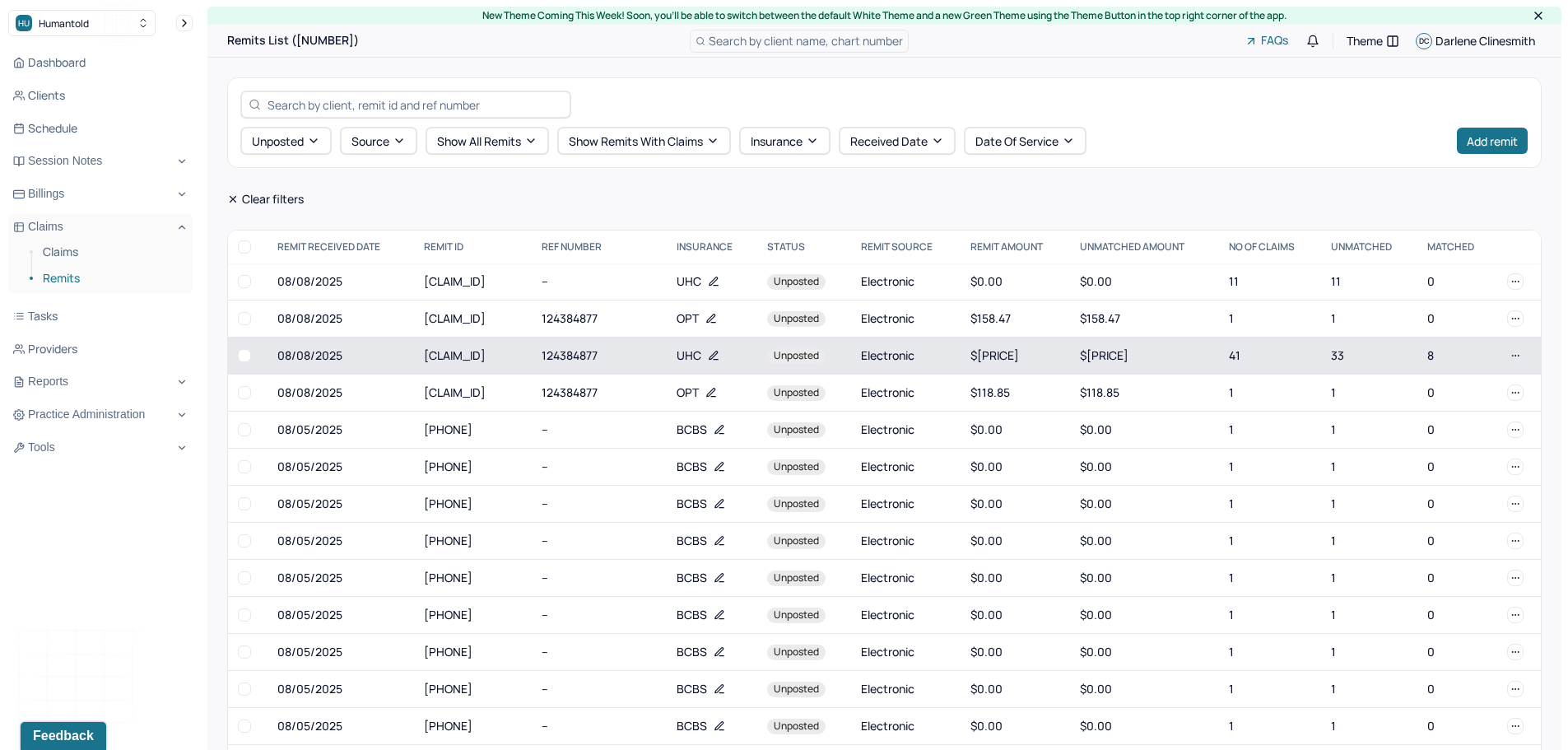 click on "124384877" at bounding box center [599, 356] 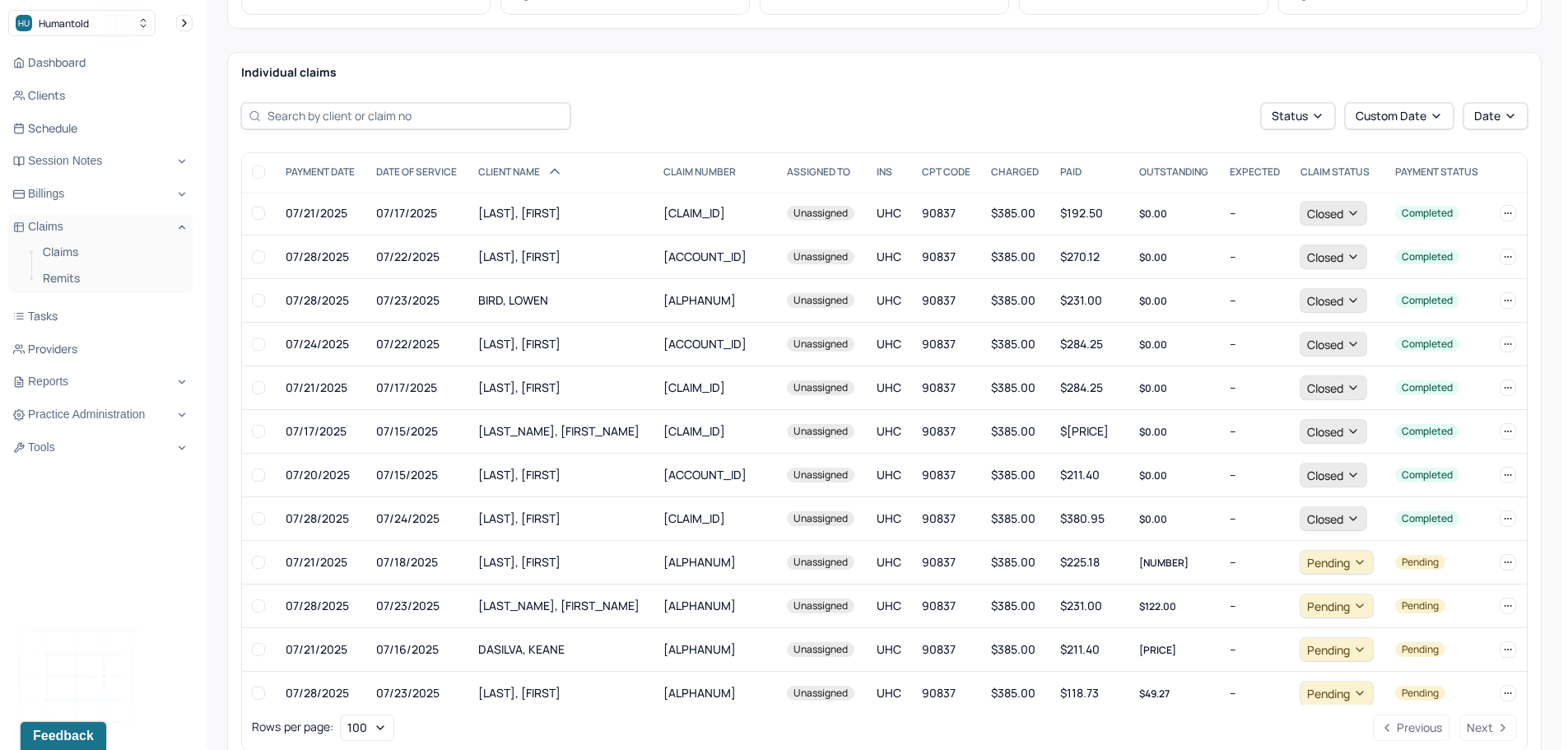 scroll, scrollTop: 247, scrollLeft: 0, axis: vertical 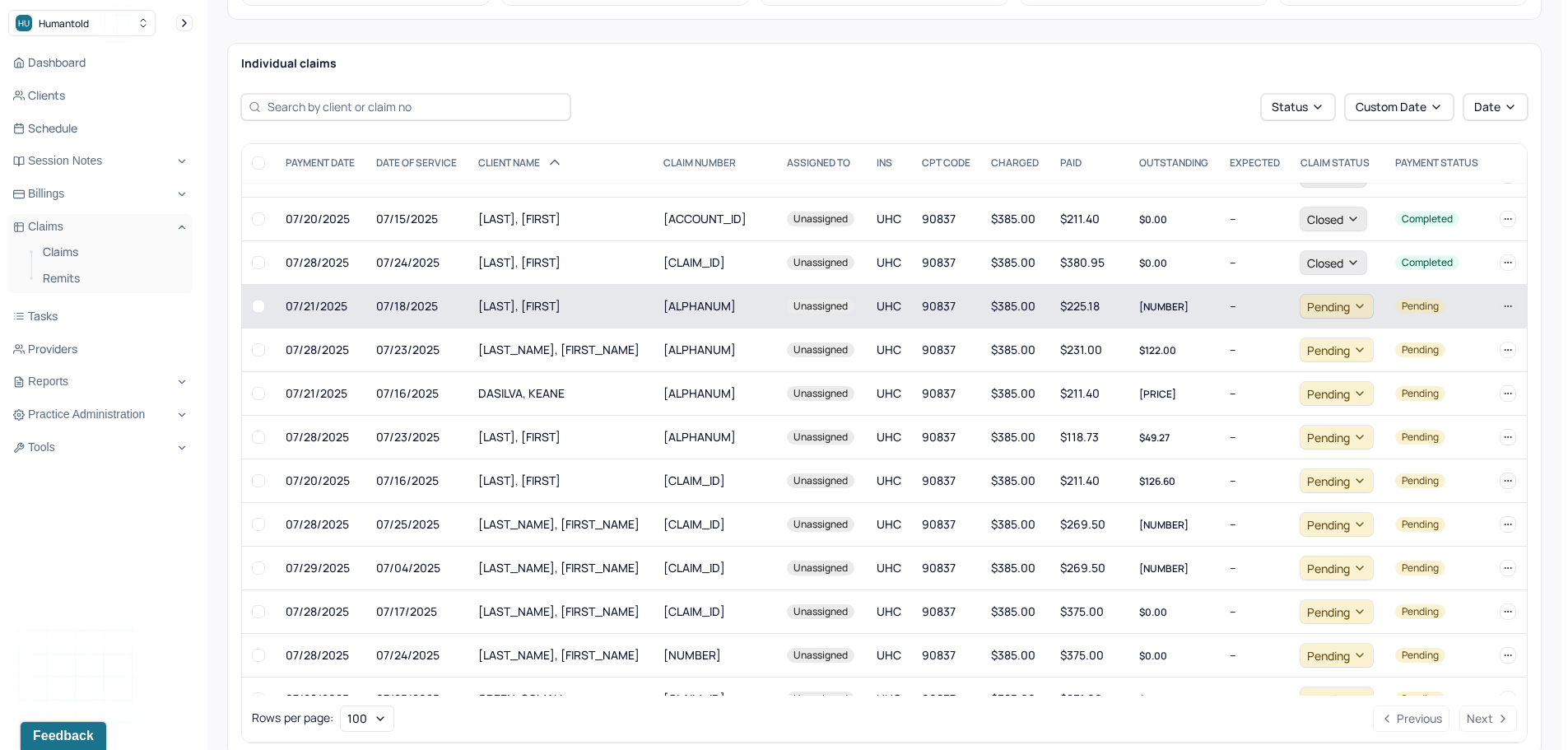 click on "[LAST], [FIRST]" at bounding box center [561, 306] 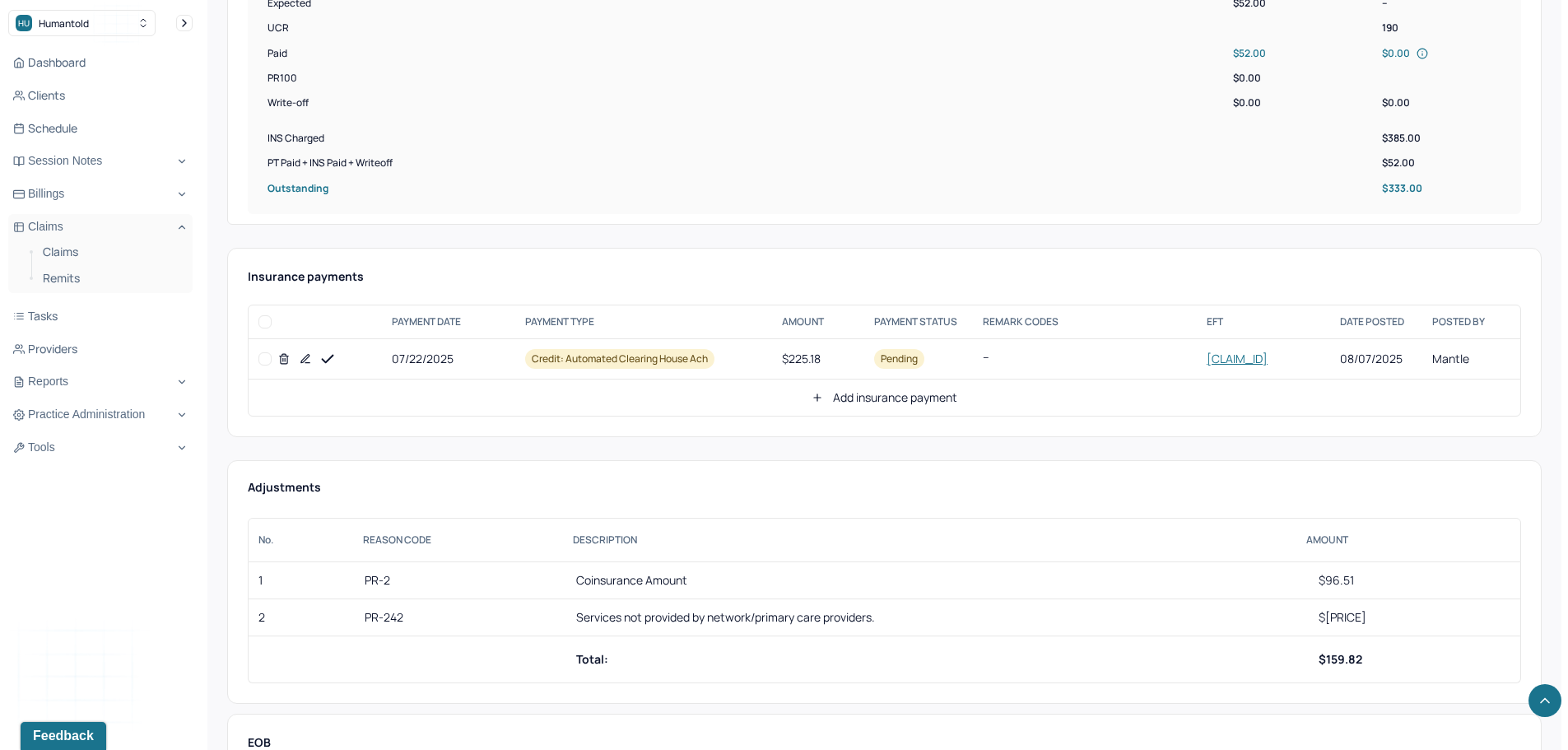 scroll, scrollTop: 659, scrollLeft: 0, axis: vertical 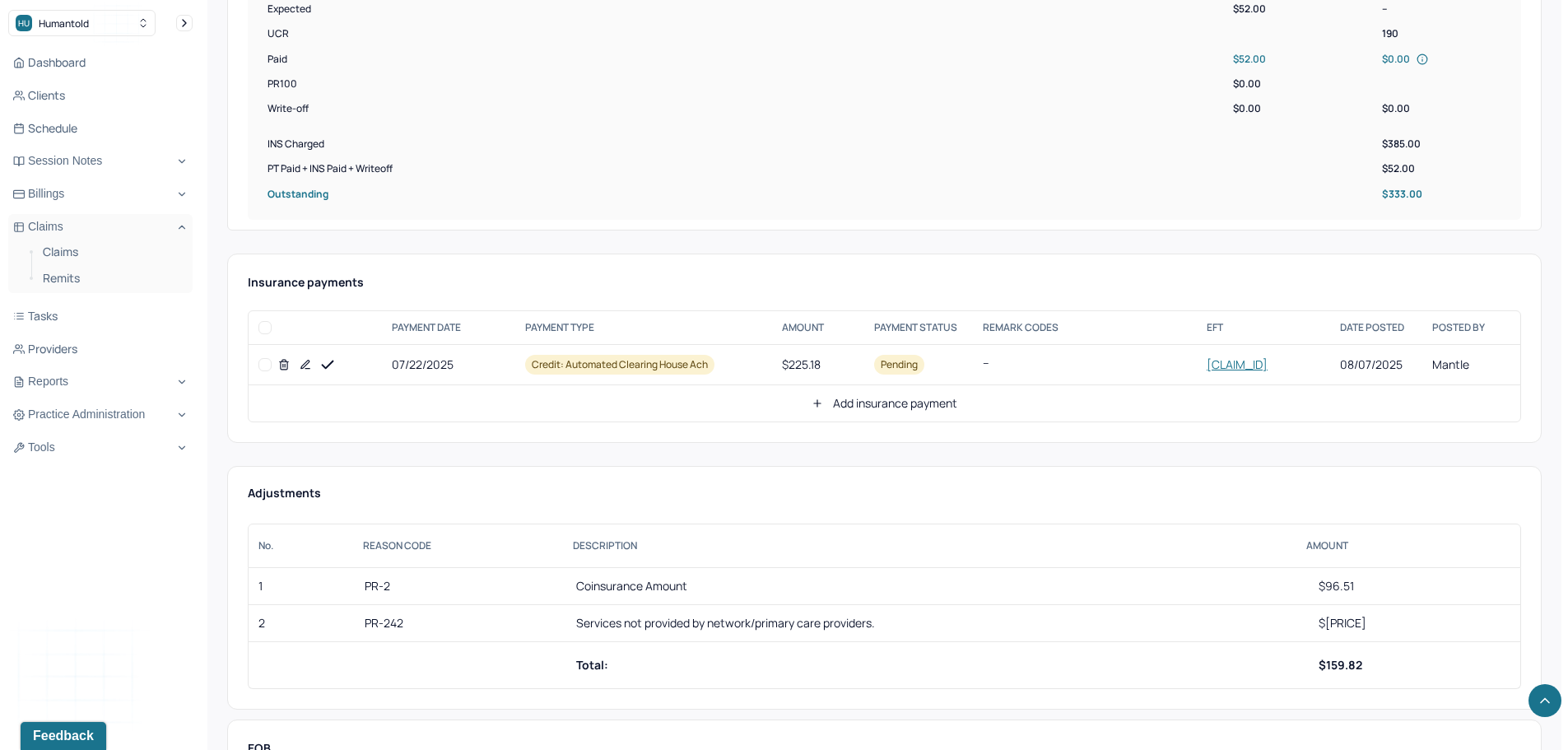 click at bounding box center [265, 365] 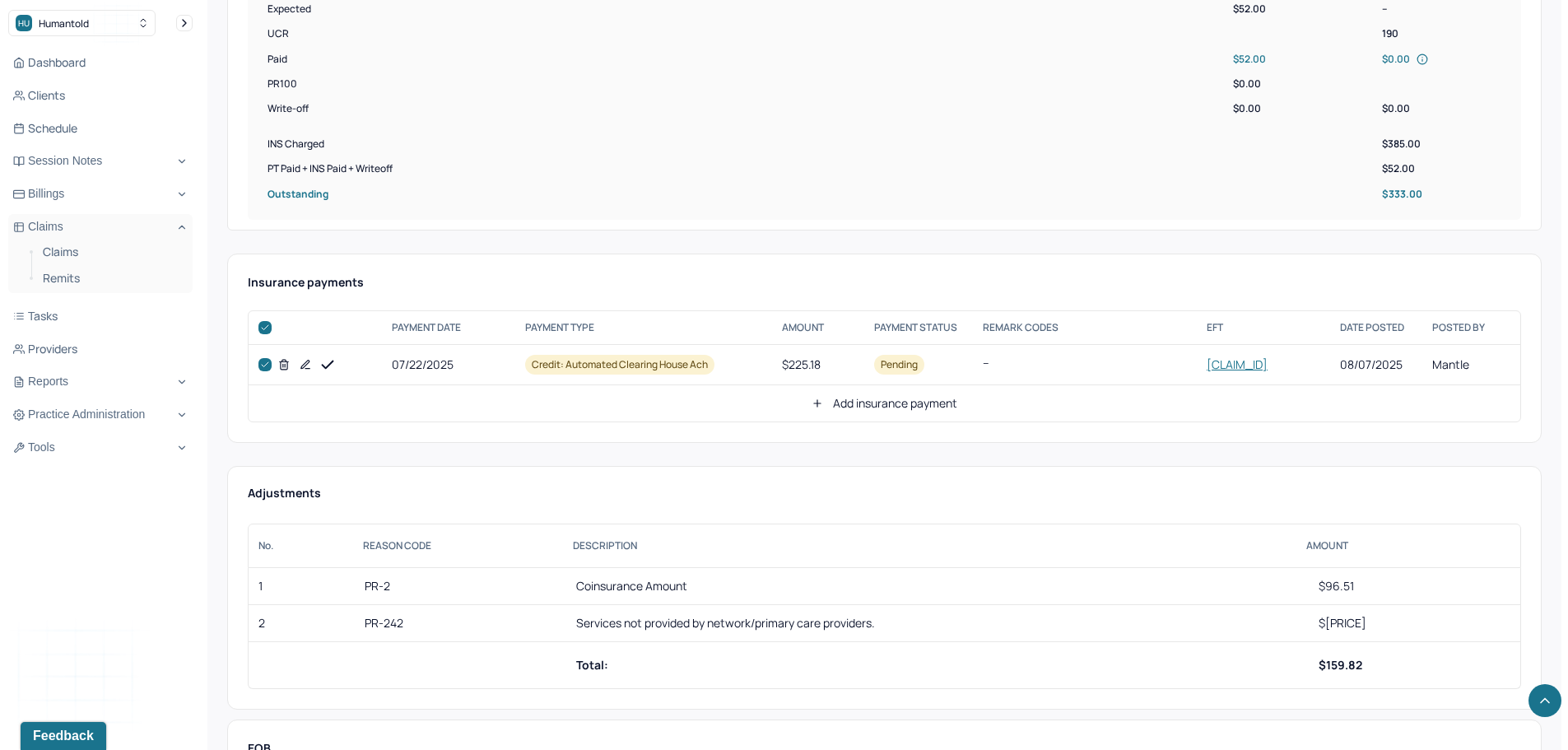 checkbox on "true" 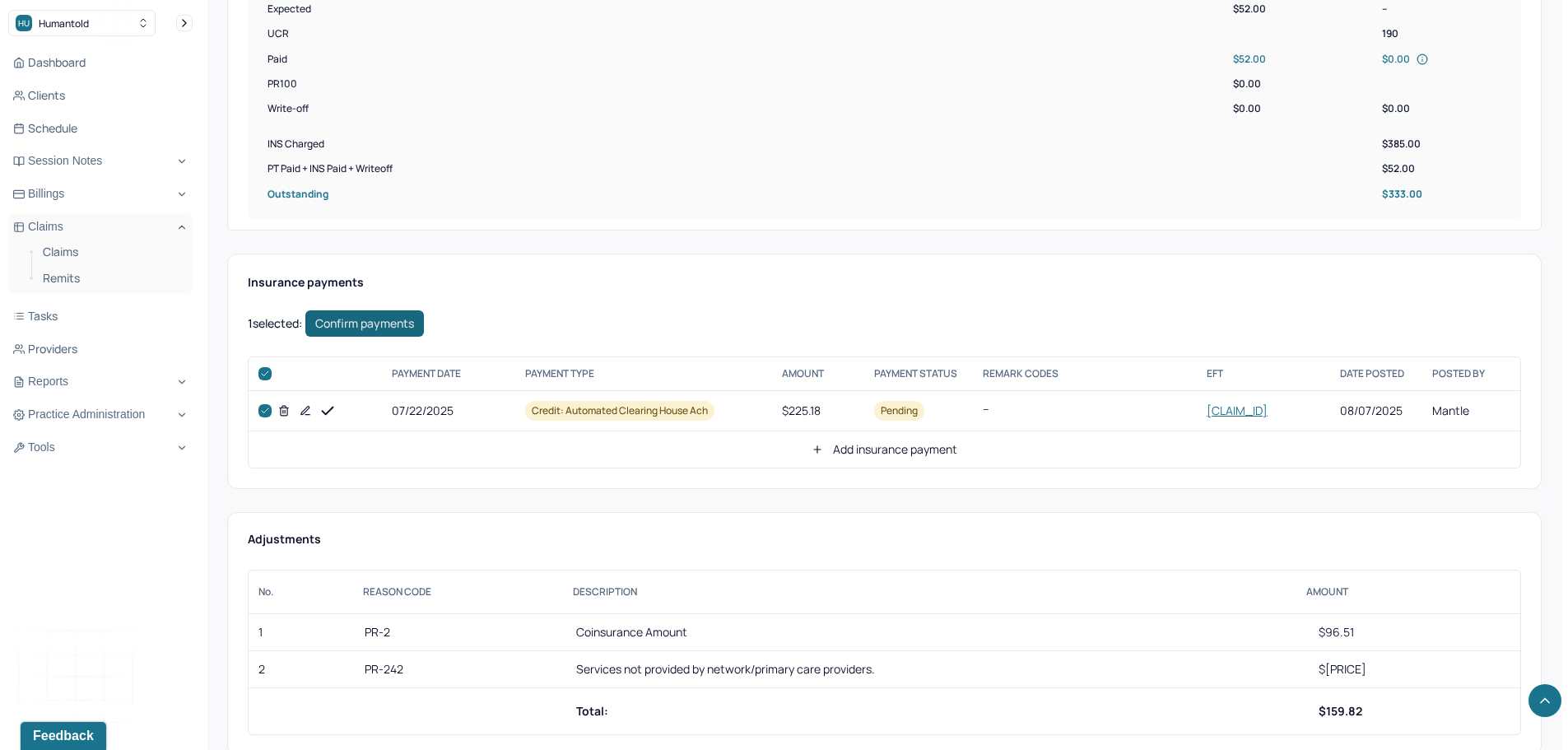 click on "Confirm payments" at bounding box center (365, 324) 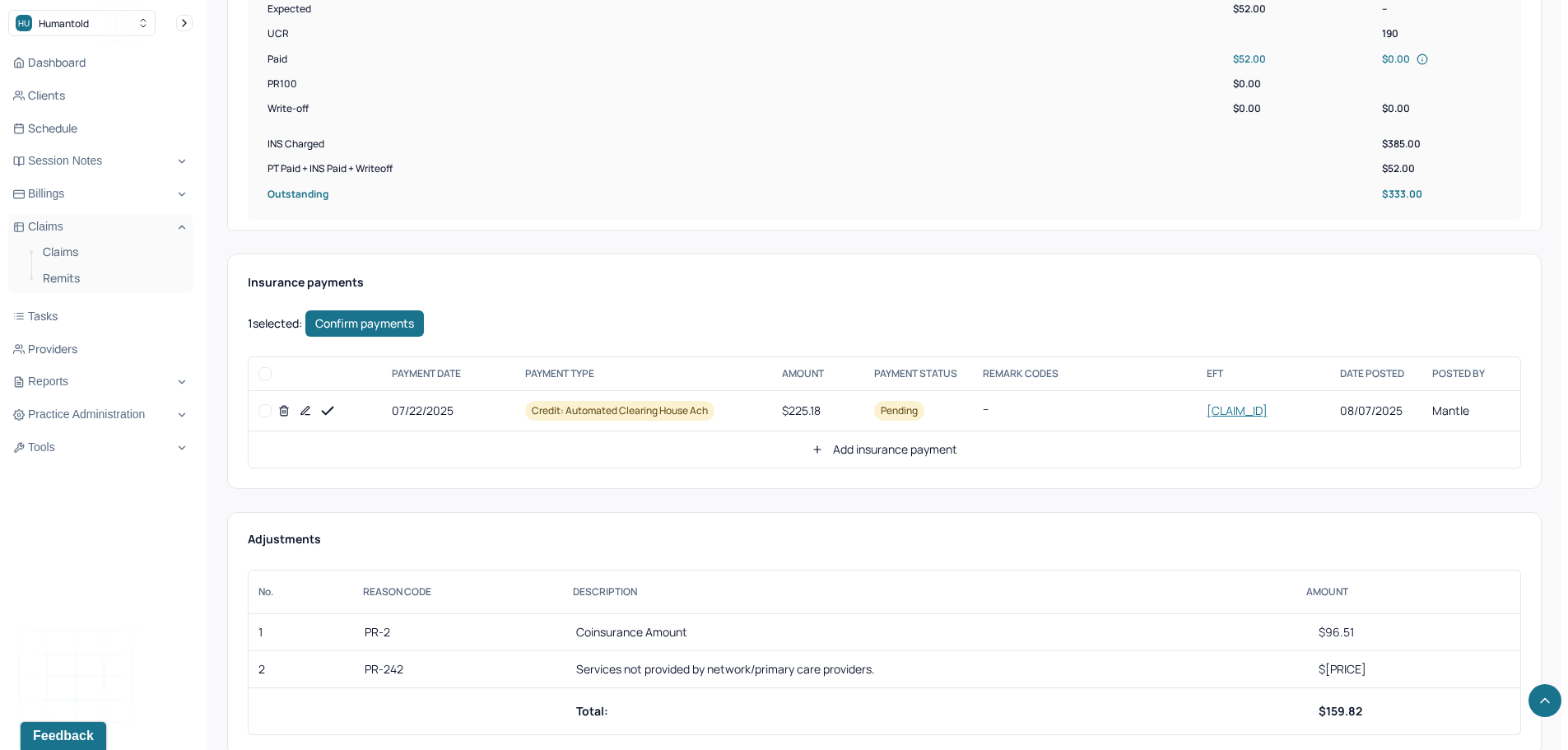checkbox on "false" 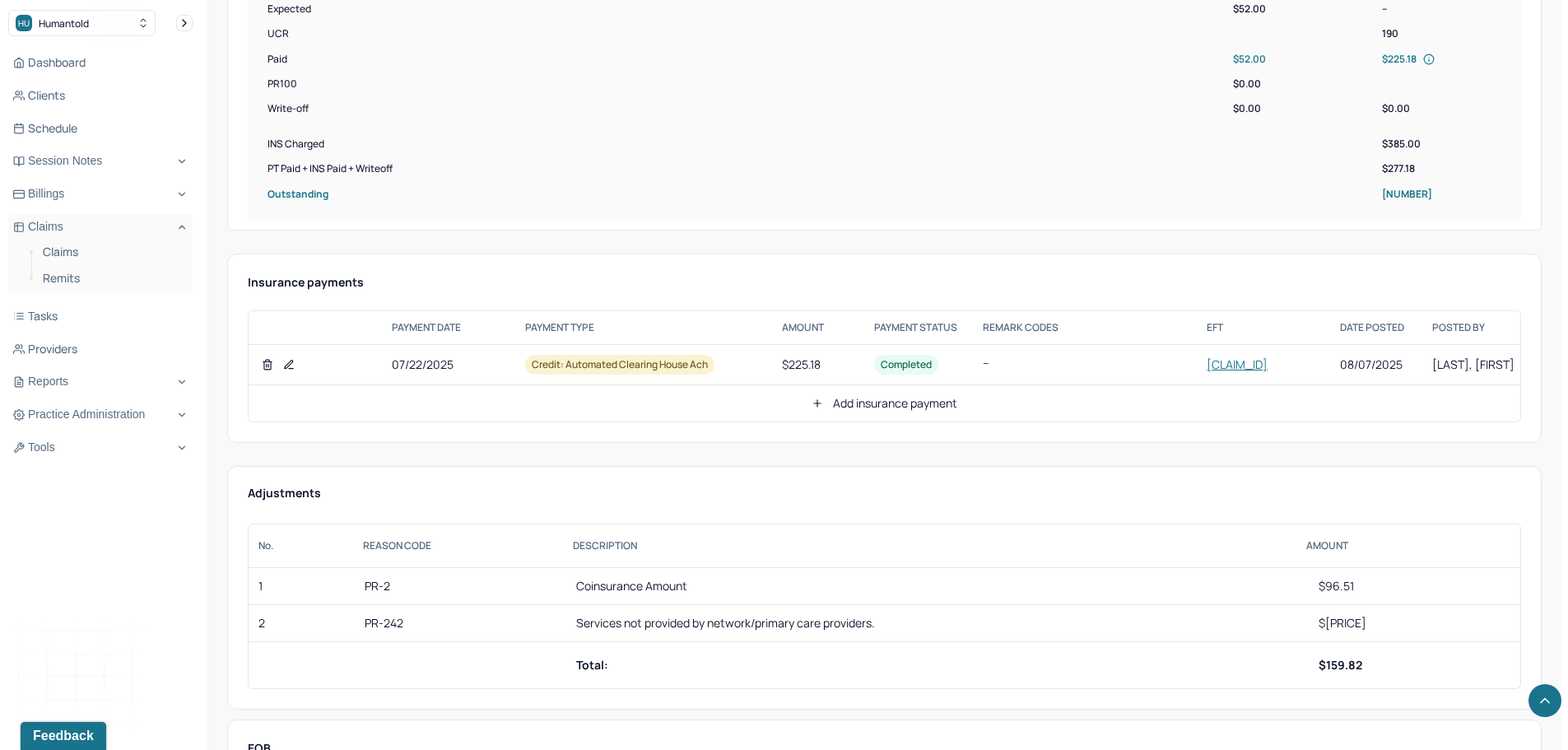 scroll, scrollTop: 741, scrollLeft: 0, axis: vertical 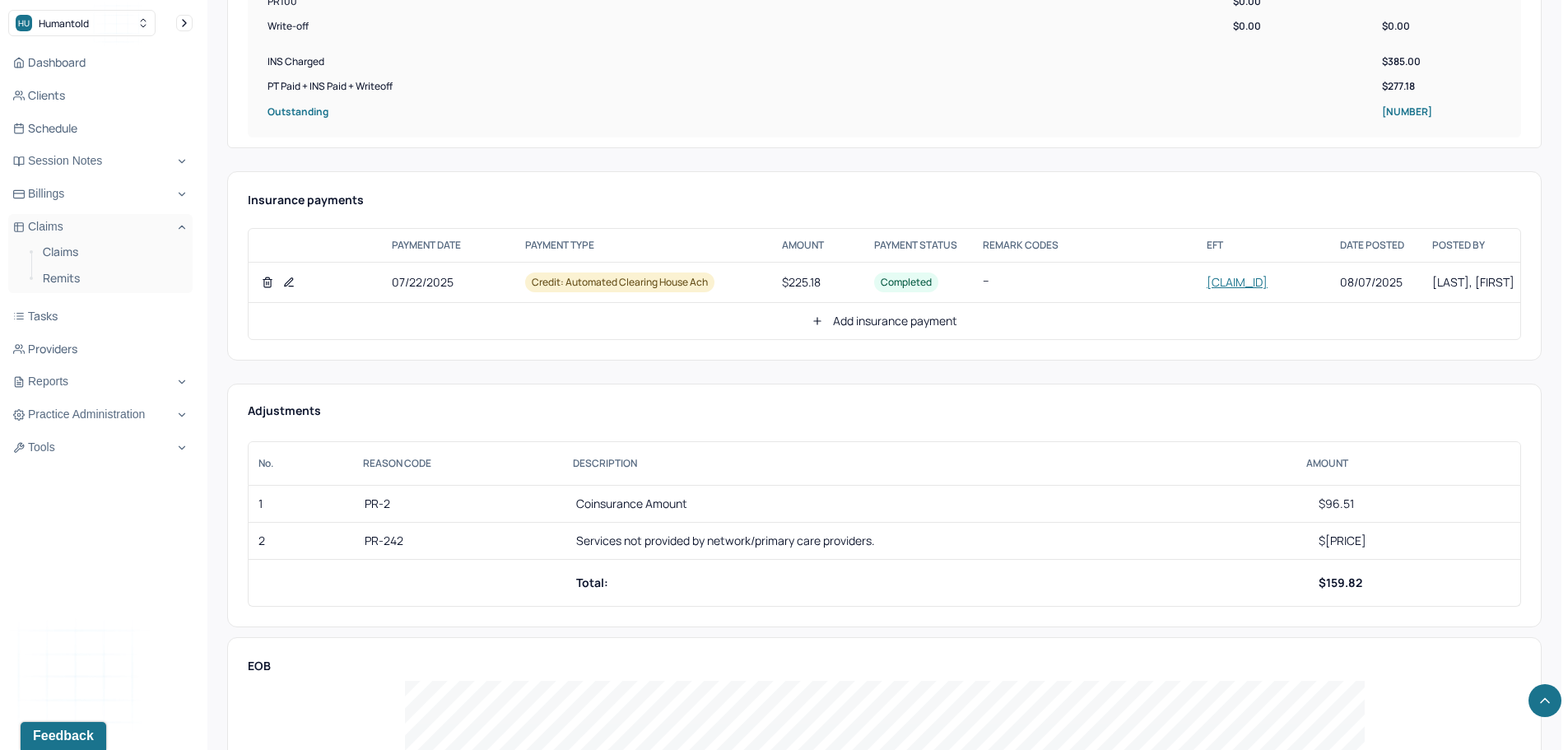 click 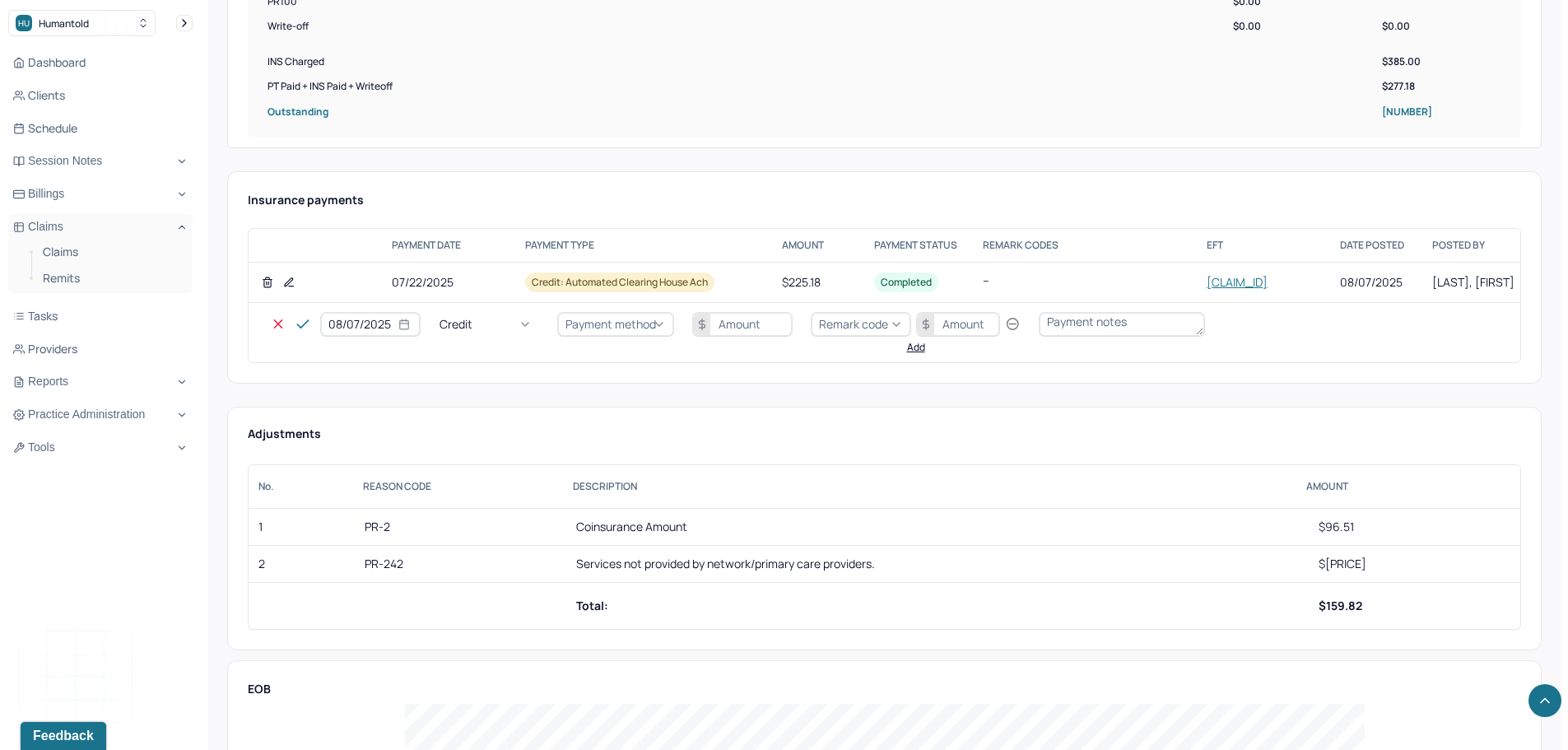click on "Credit" at bounding box center (489, 324) 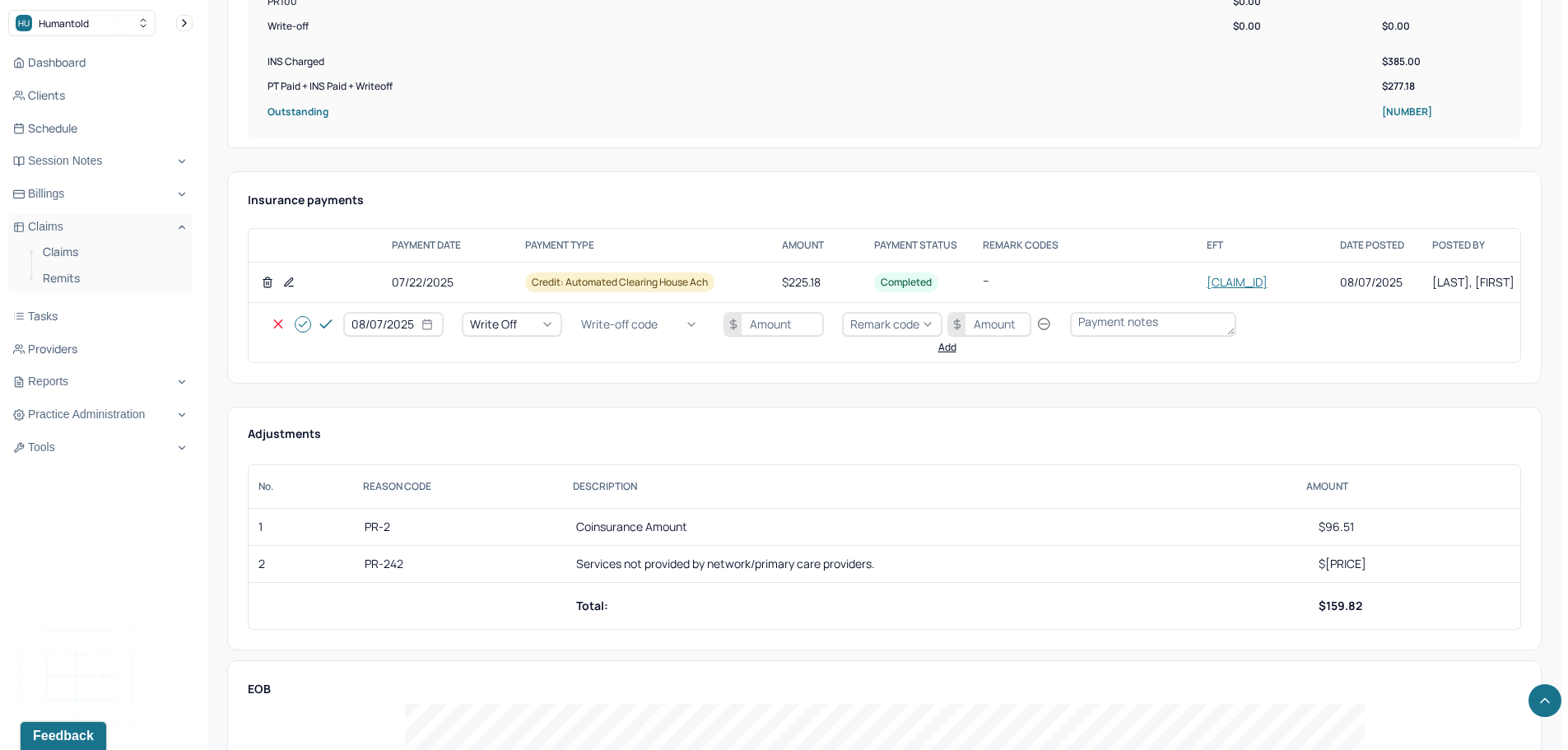 click on "Write-off code" at bounding box center [619, 324] 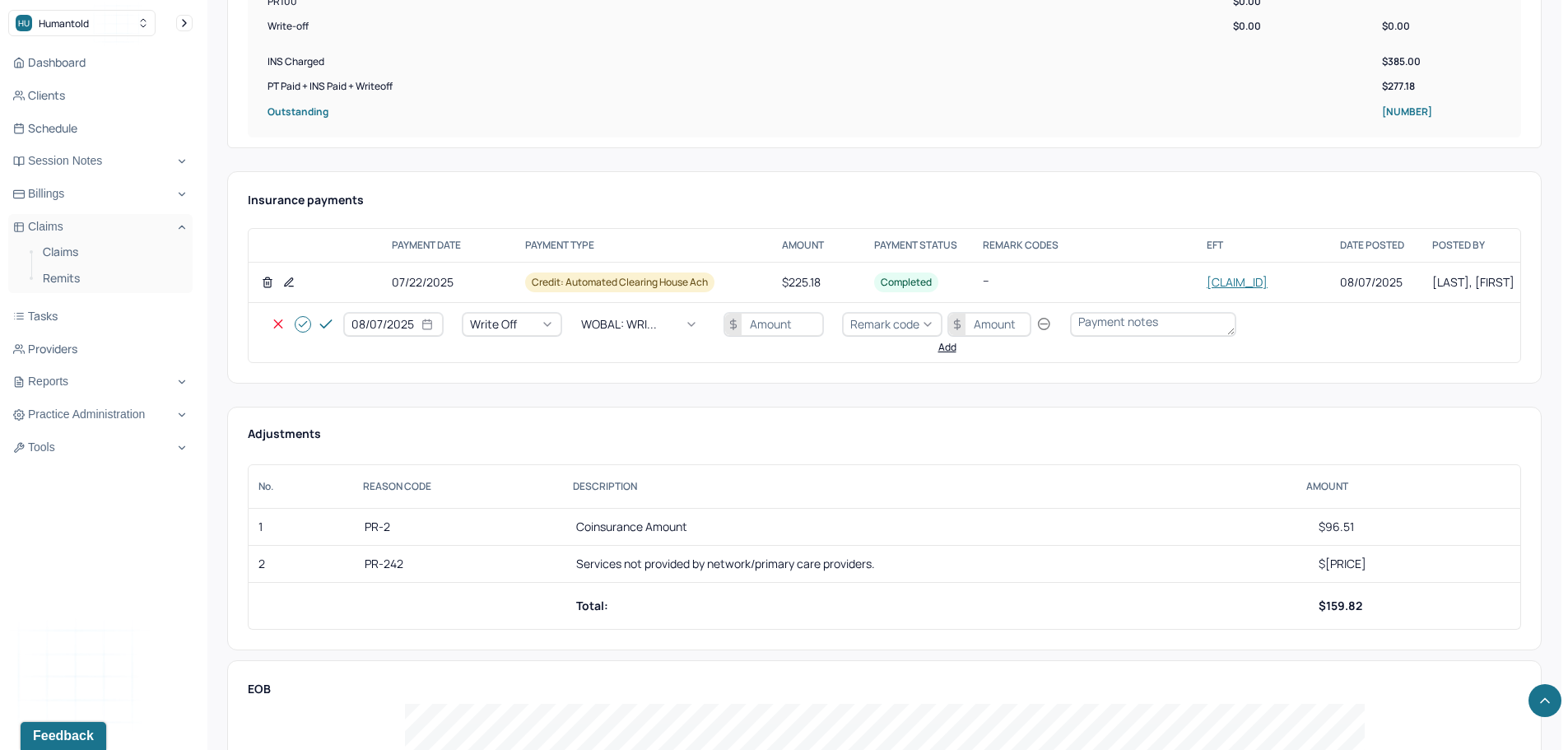 click at bounding box center [774, 324] 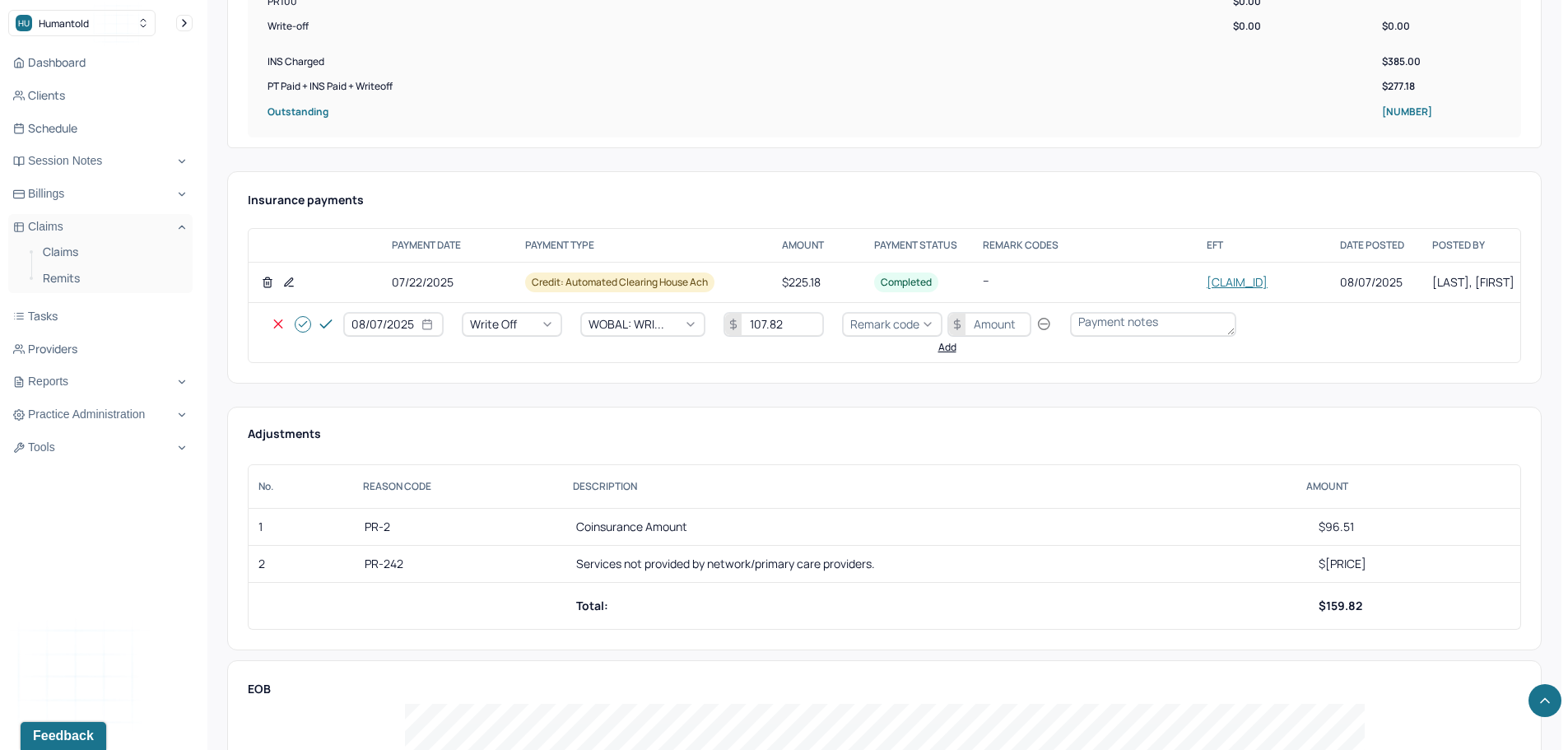 type on "107.82" 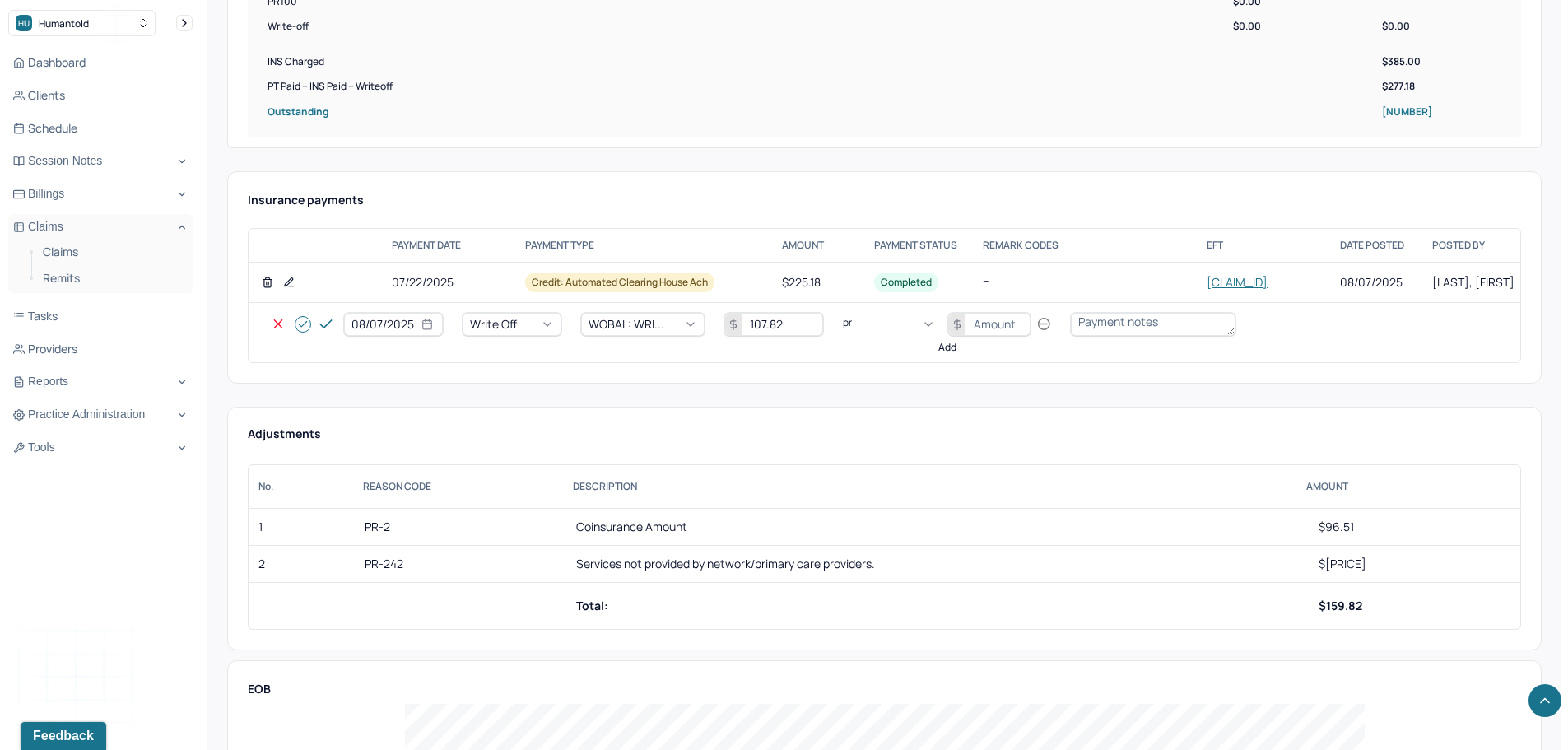 type on "pr2" 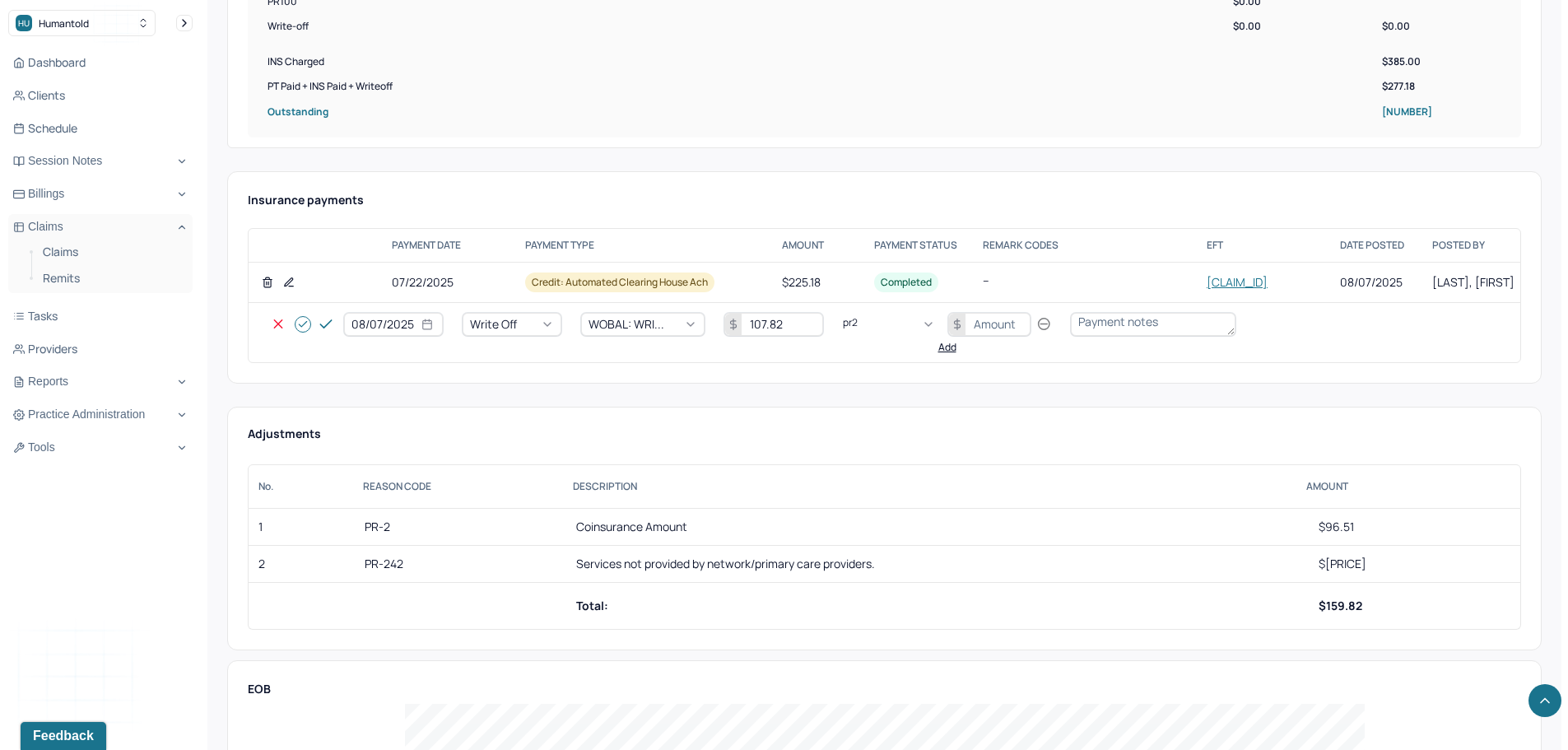 type 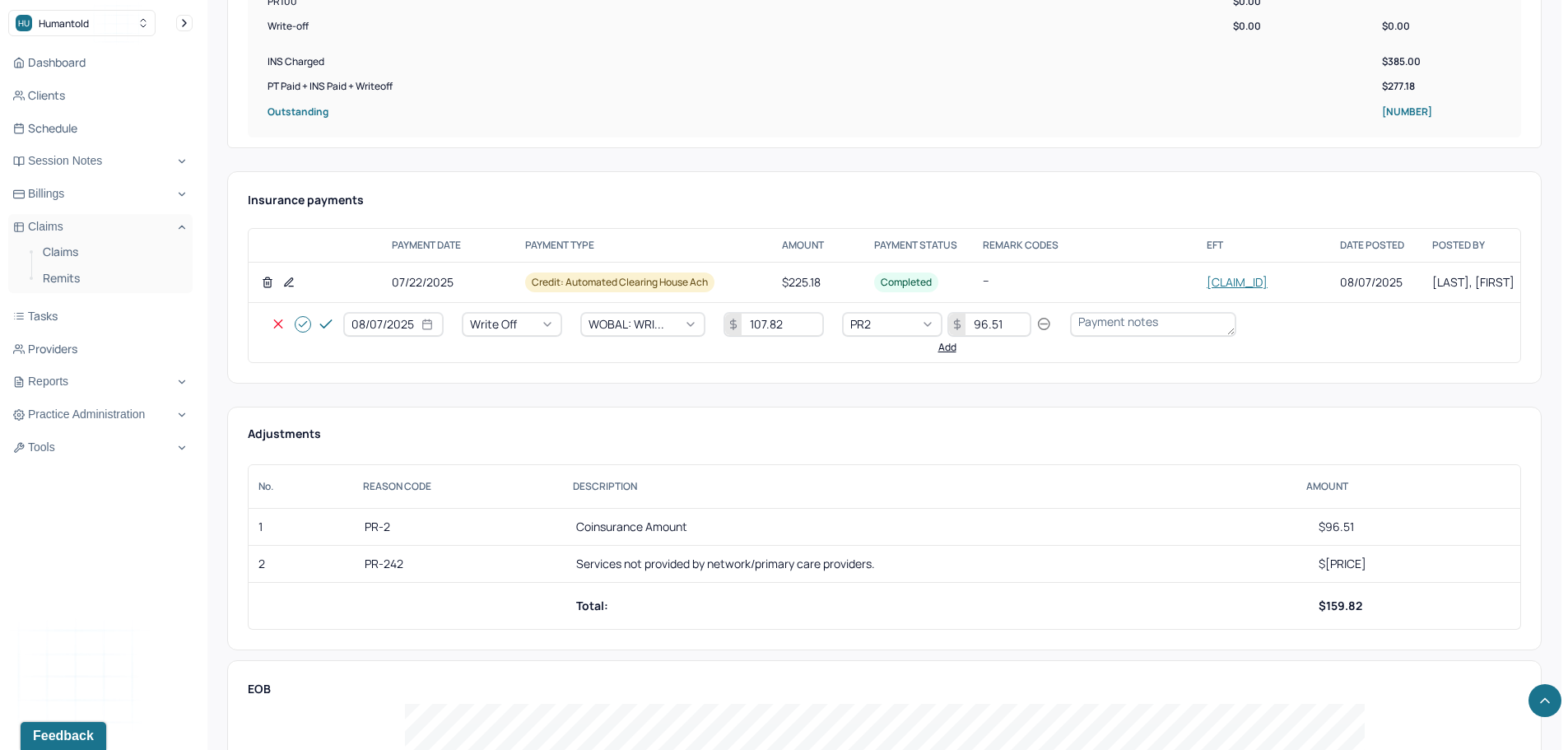 type on "96.51" 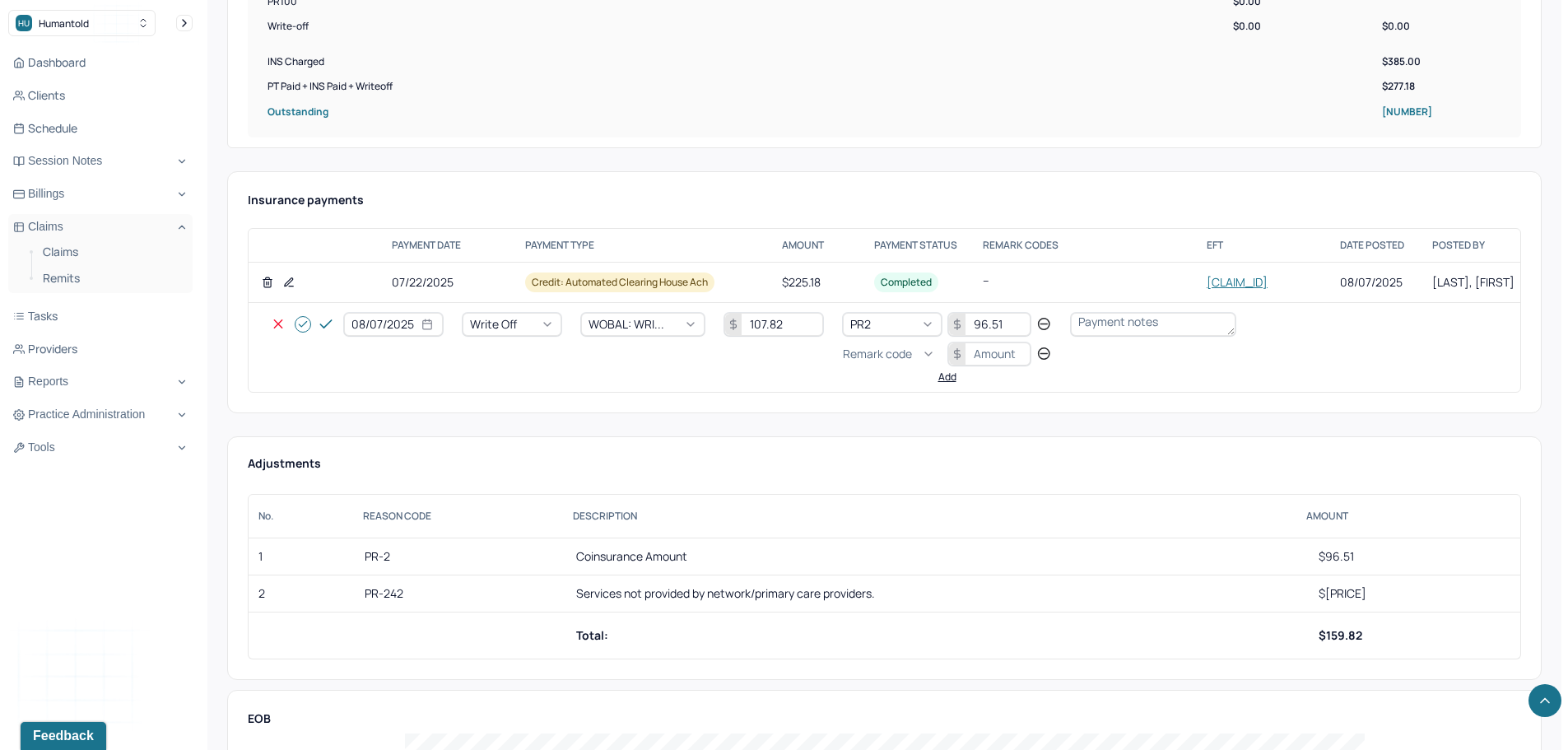 click on "Remark code" at bounding box center [877, 354] 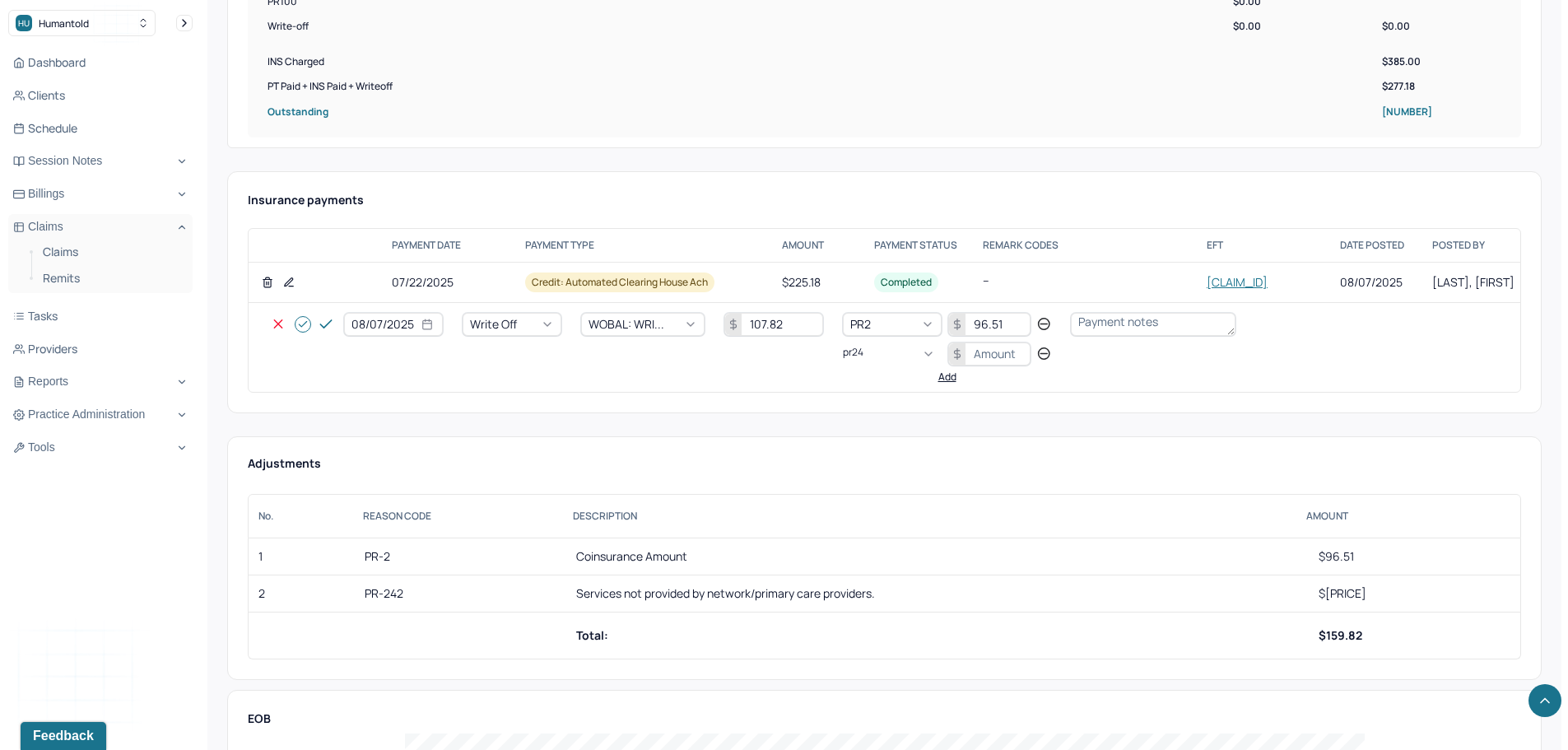 scroll, scrollTop: 0, scrollLeft: 0, axis: both 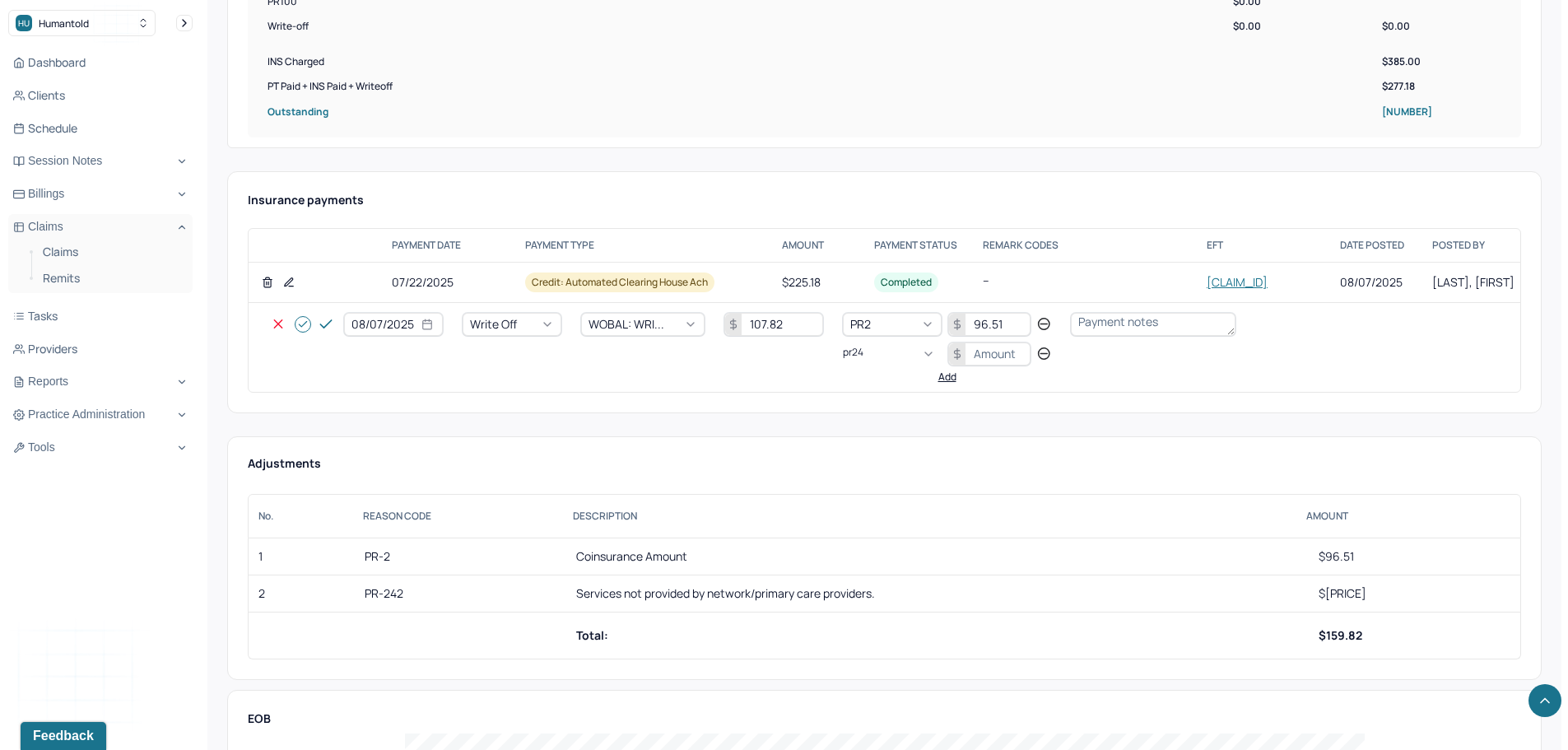 type on "pr242" 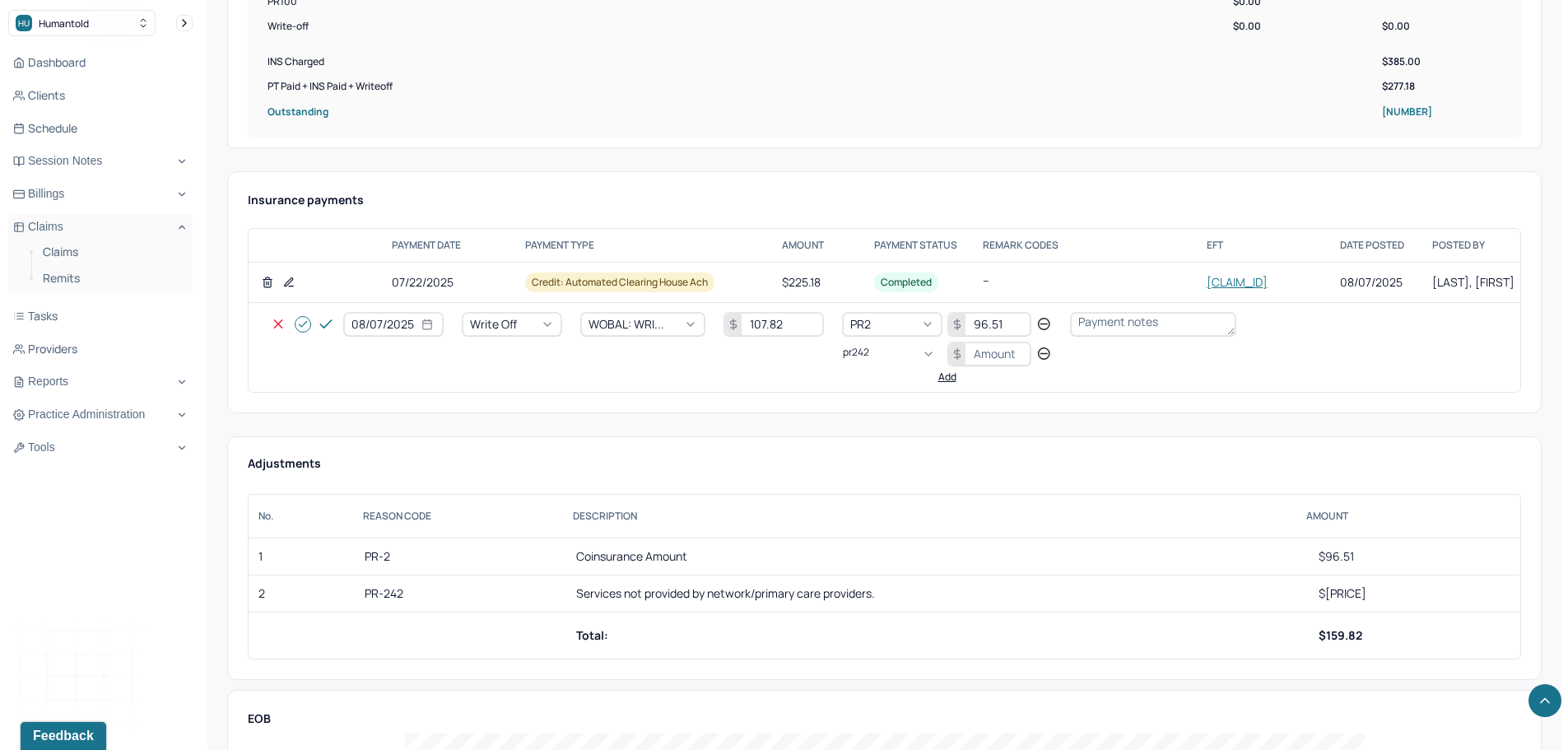 type 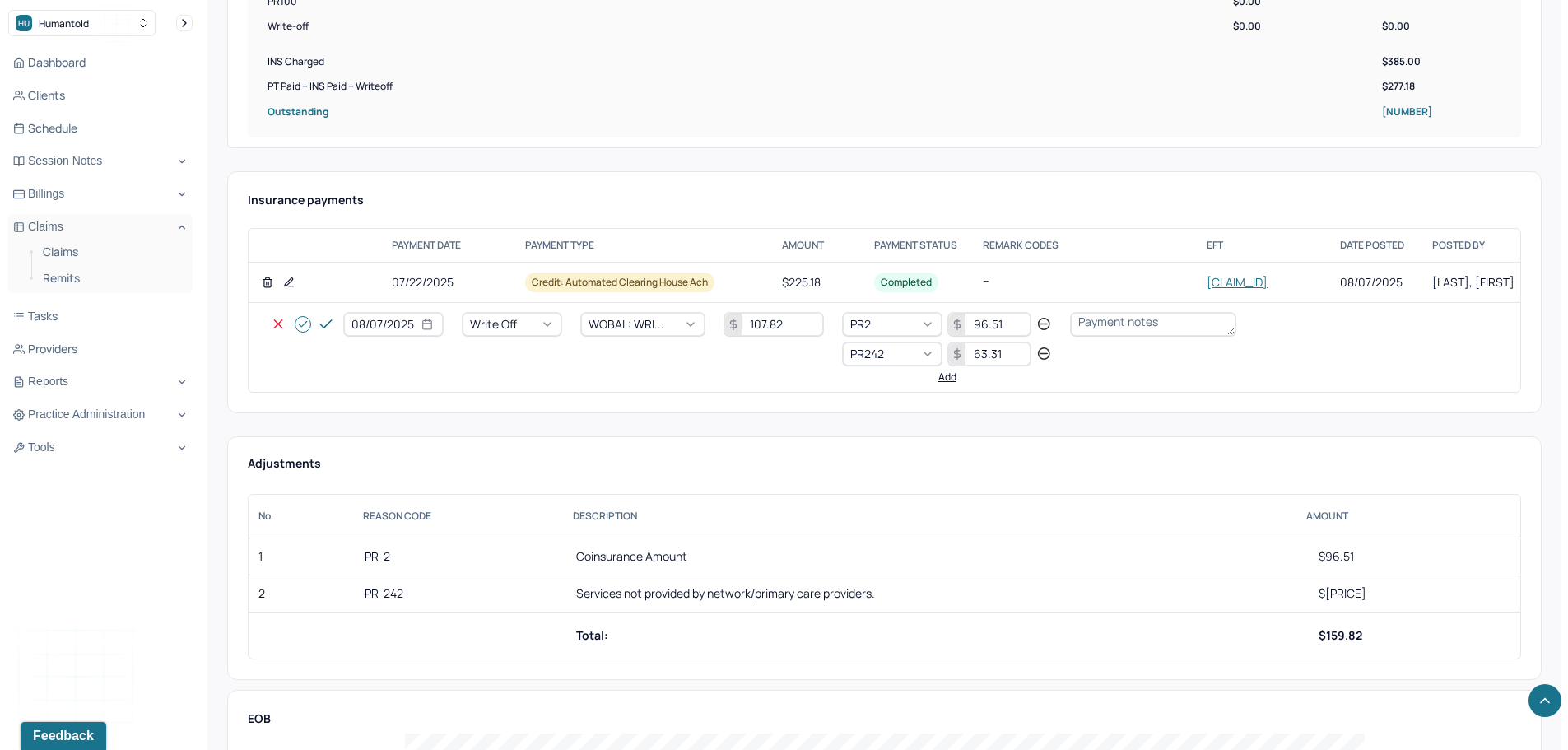 type on "63.31" 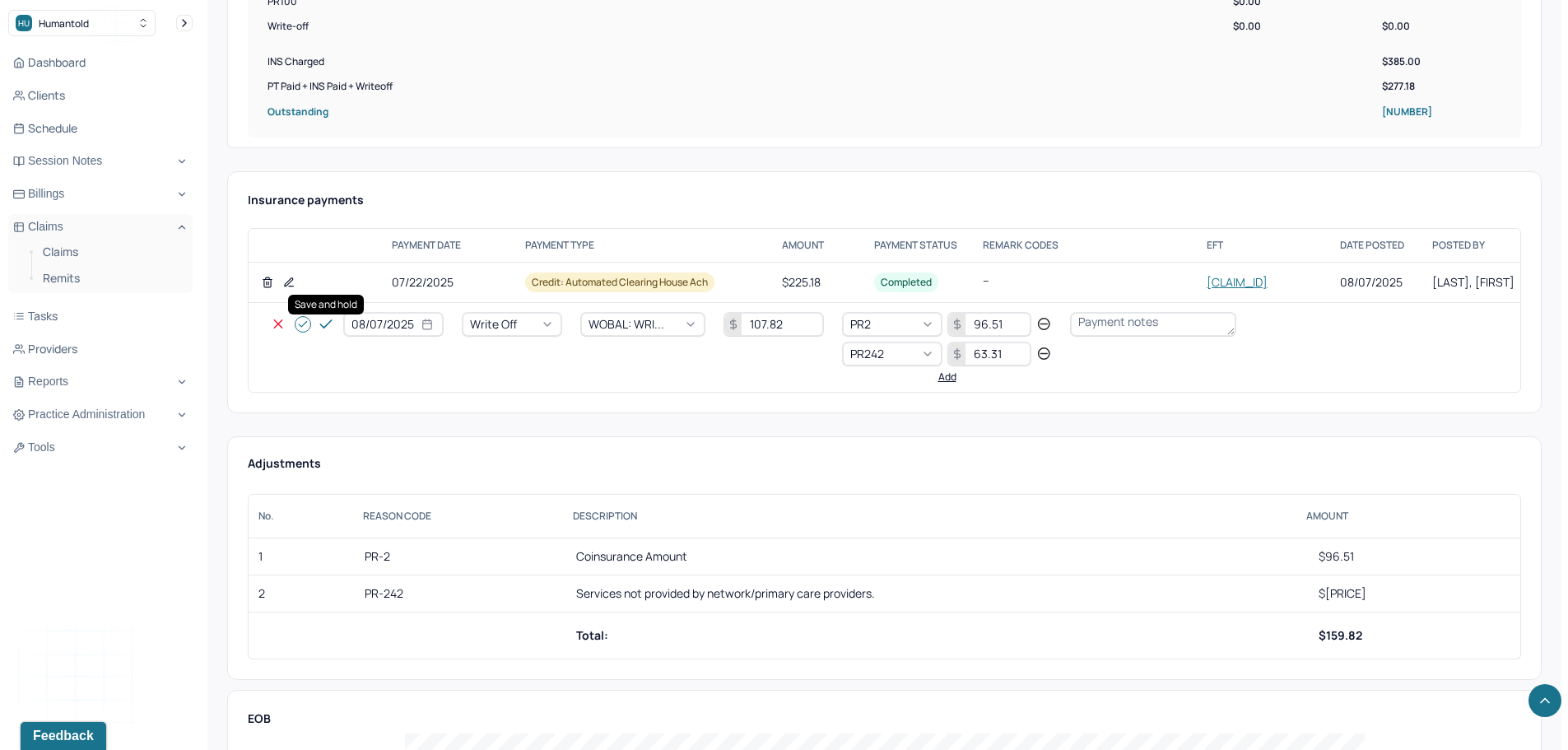 click 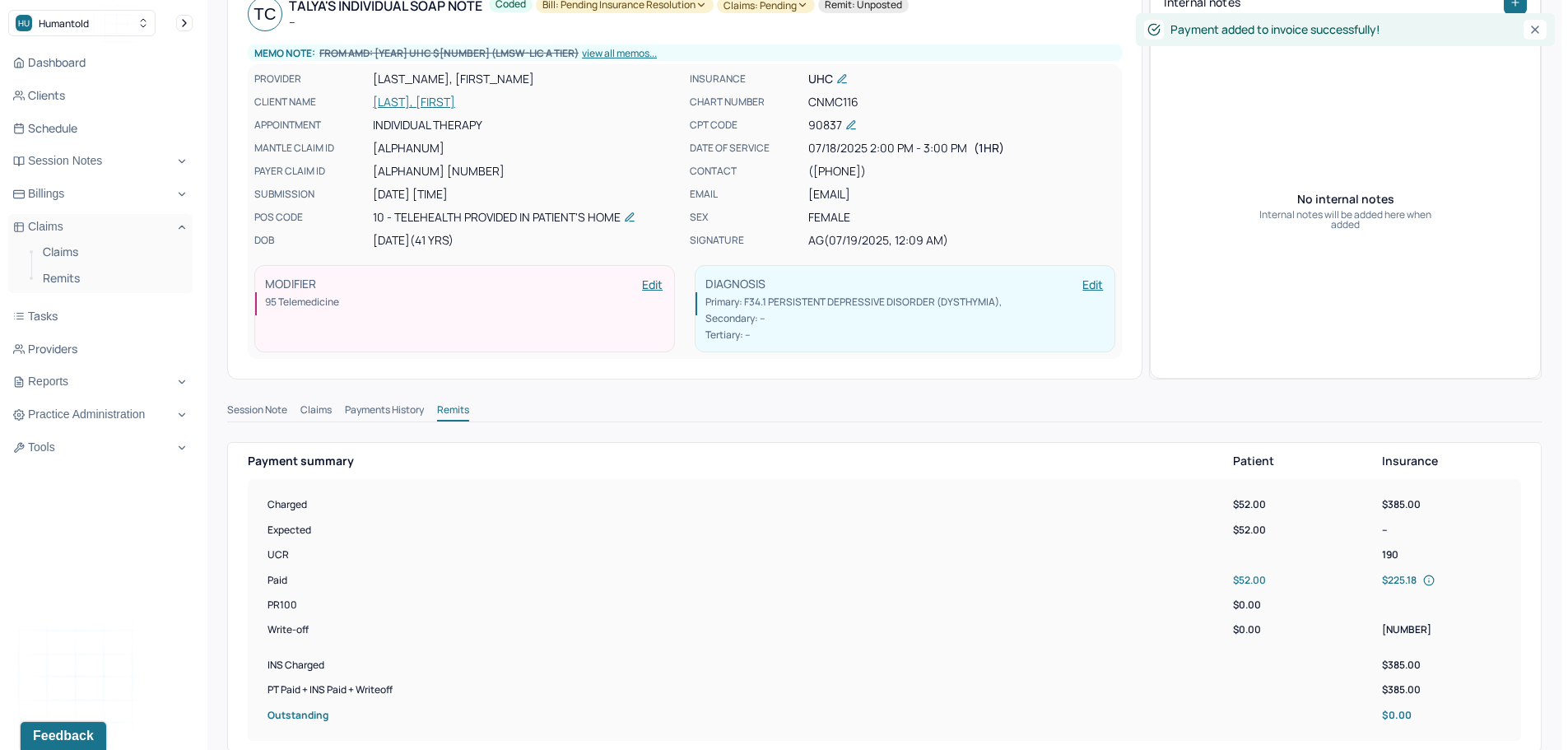 scroll, scrollTop: 0, scrollLeft: 0, axis: both 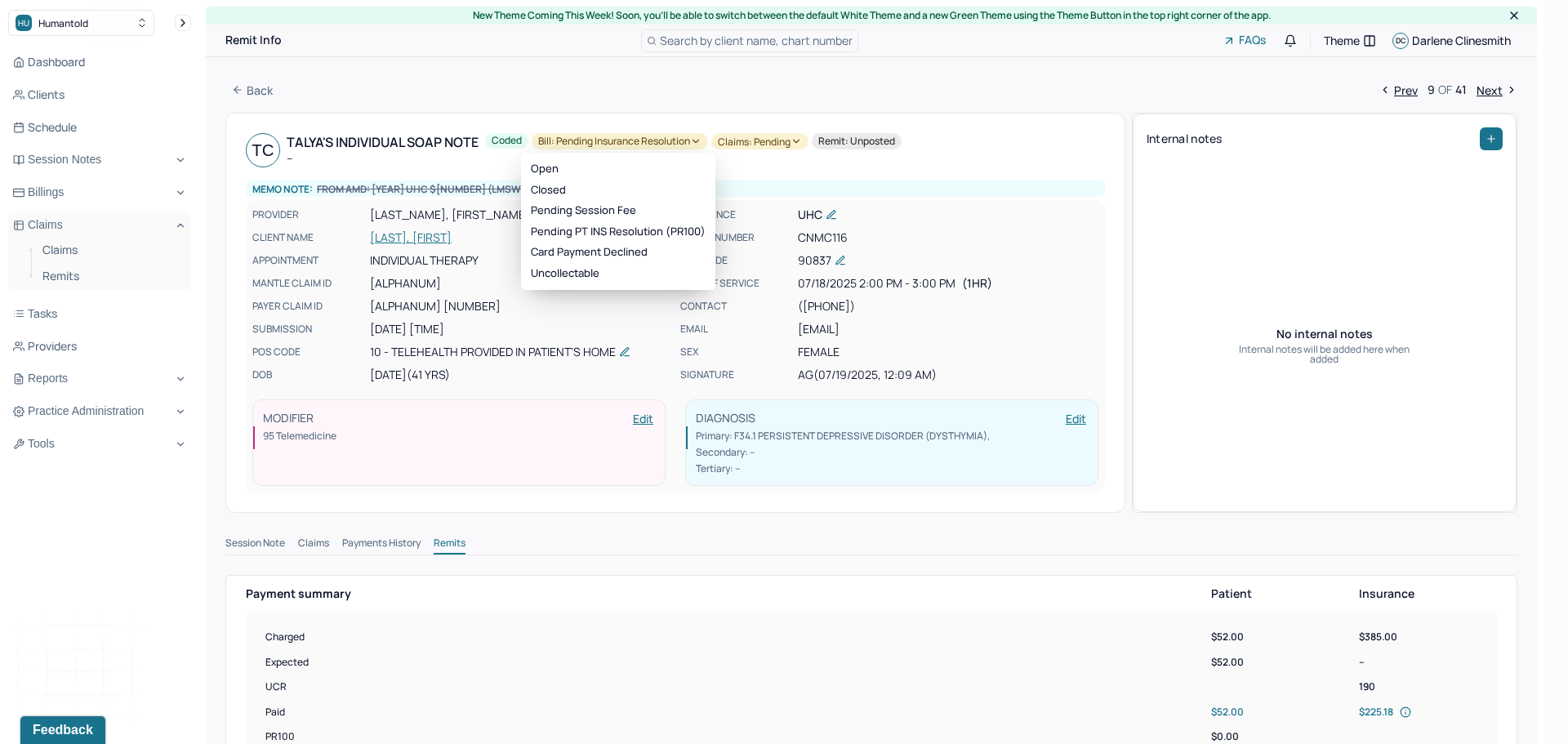 click on "Bill: Pending Insurance Resolution" at bounding box center [620, 141] 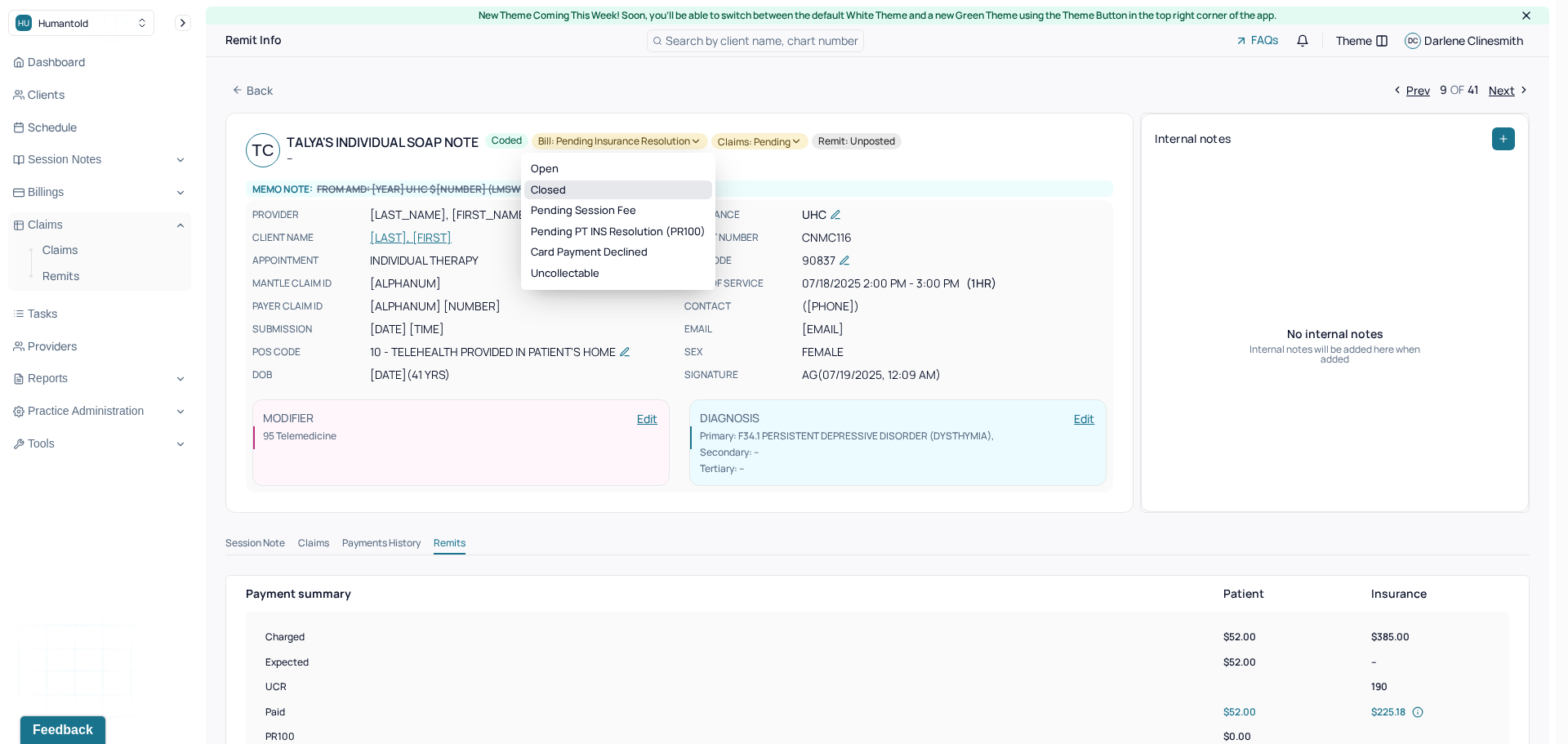 click on "Closed" at bounding box center [618, 190] 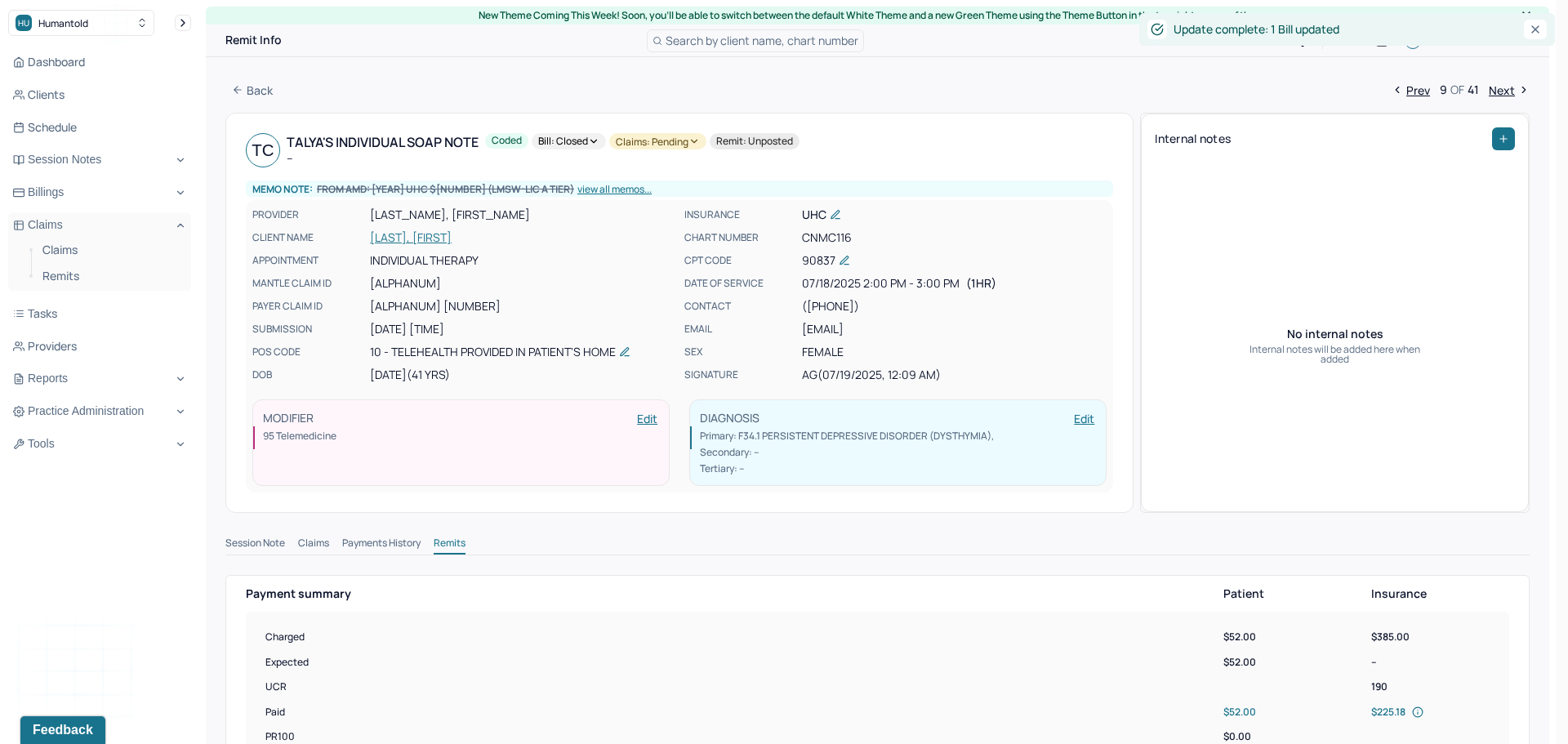 click on "Claims: pending" at bounding box center [657, 141] 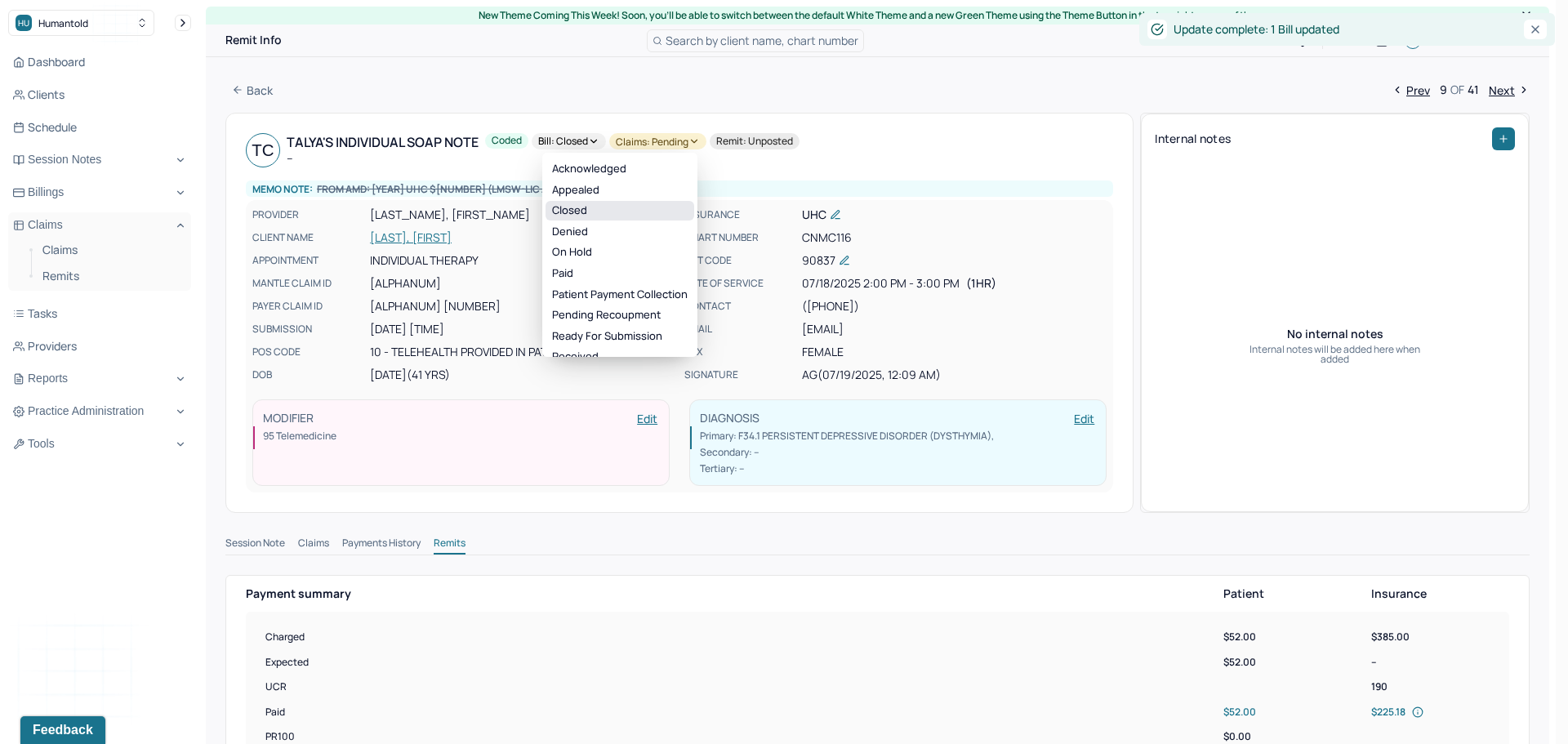 click on "Closed" at bounding box center (620, 211) 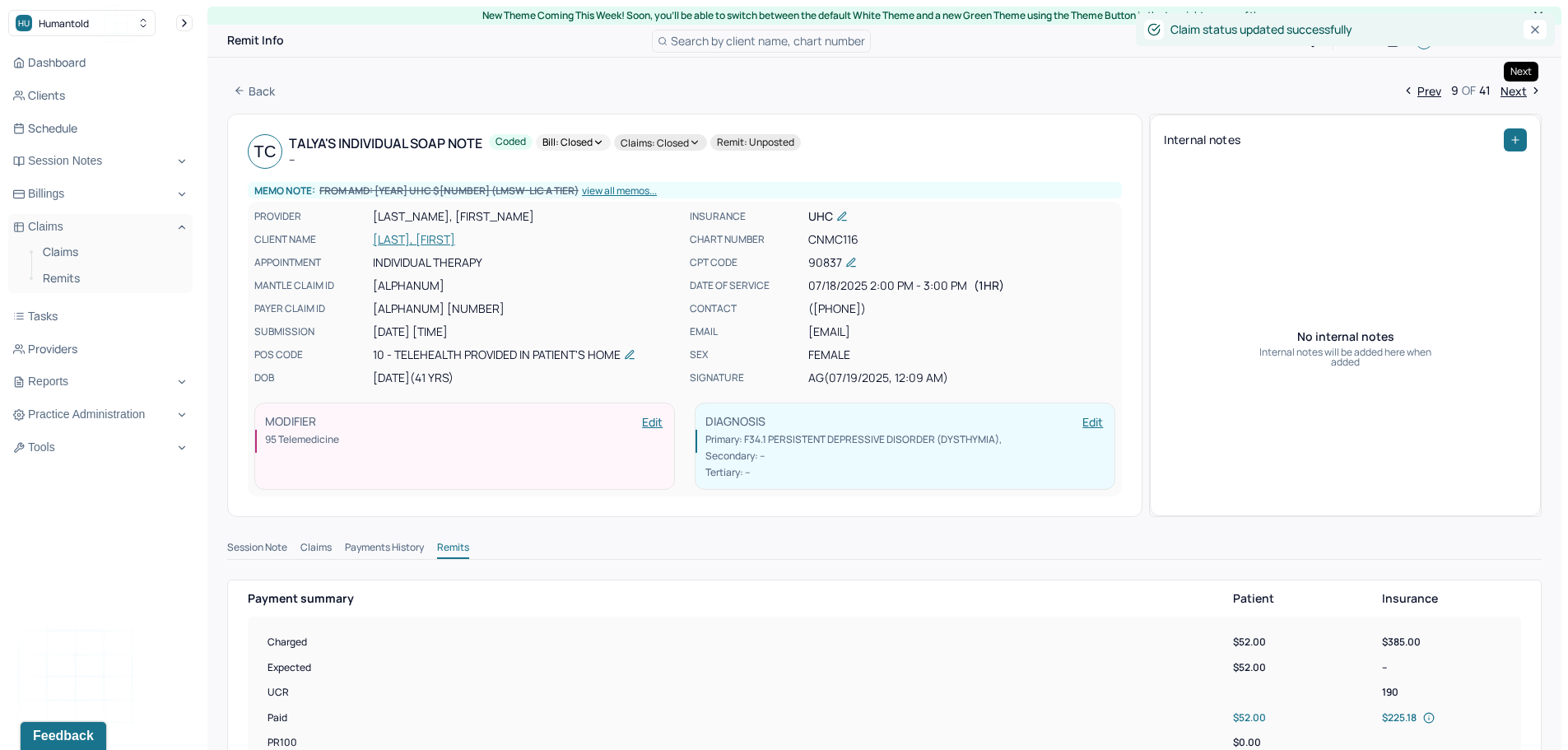 click on "Next" at bounding box center [1521, 91] 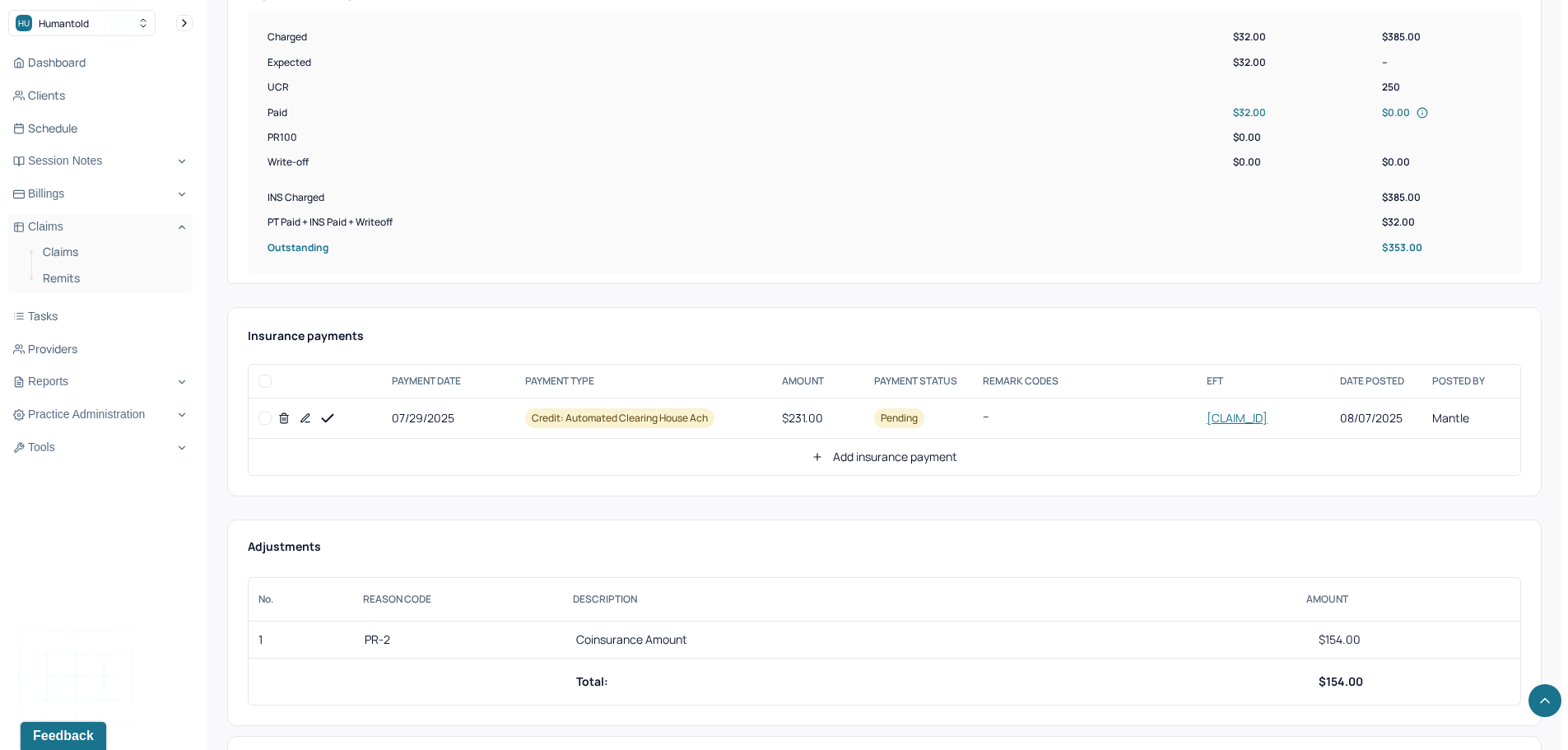 scroll, scrollTop: 576, scrollLeft: 0, axis: vertical 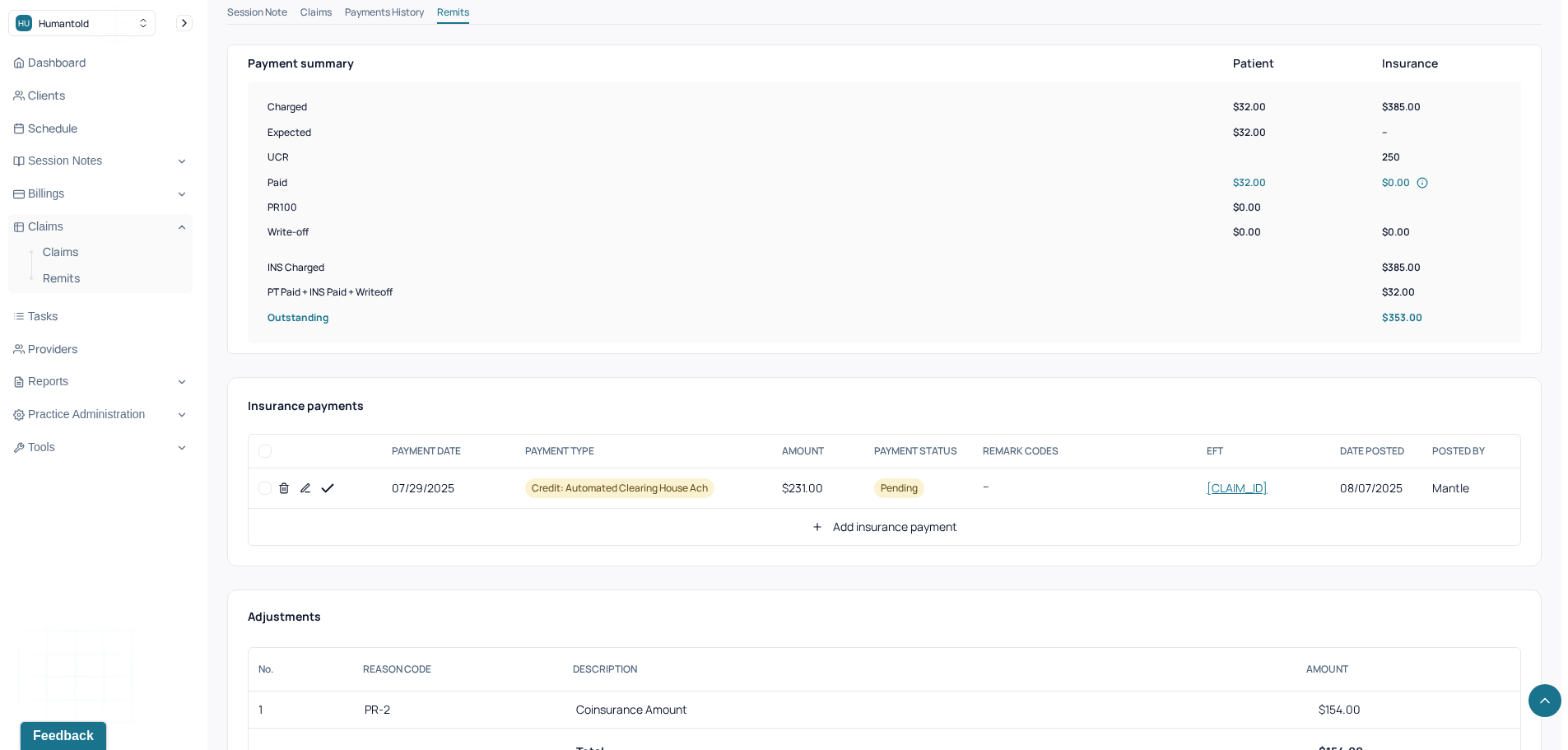 click at bounding box center [265, 488] 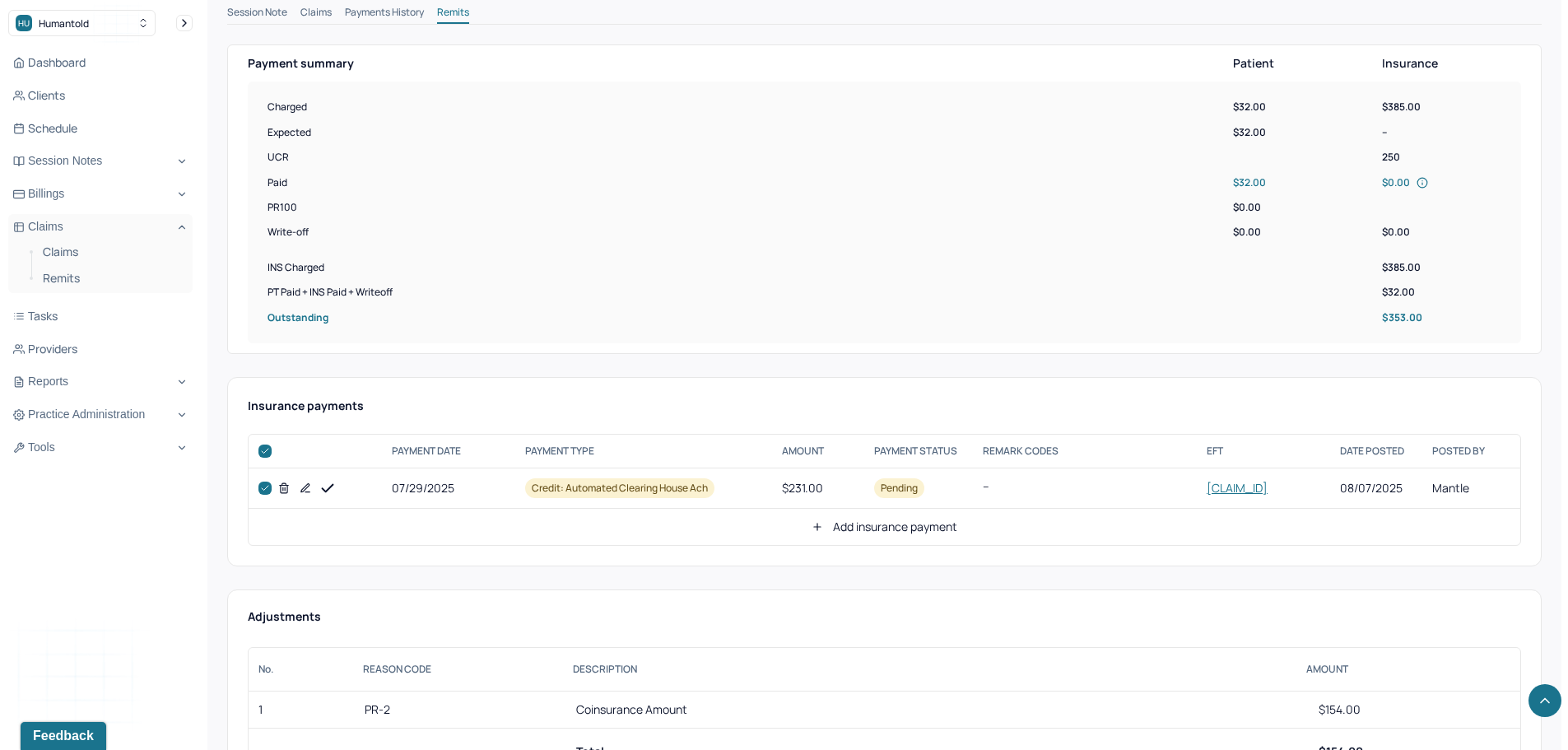 checkbox on "true" 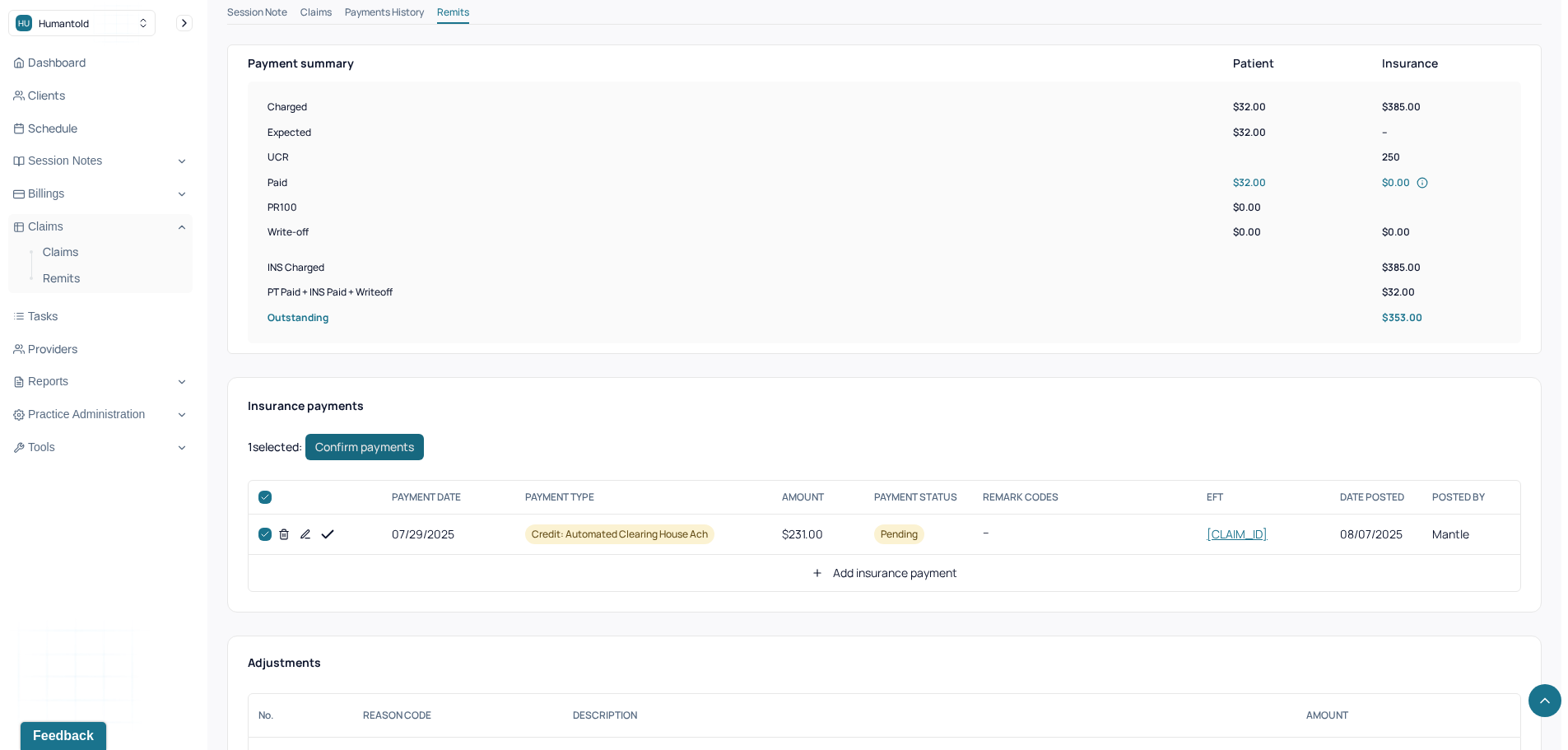 click on "Confirm payments" at bounding box center (365, 447) 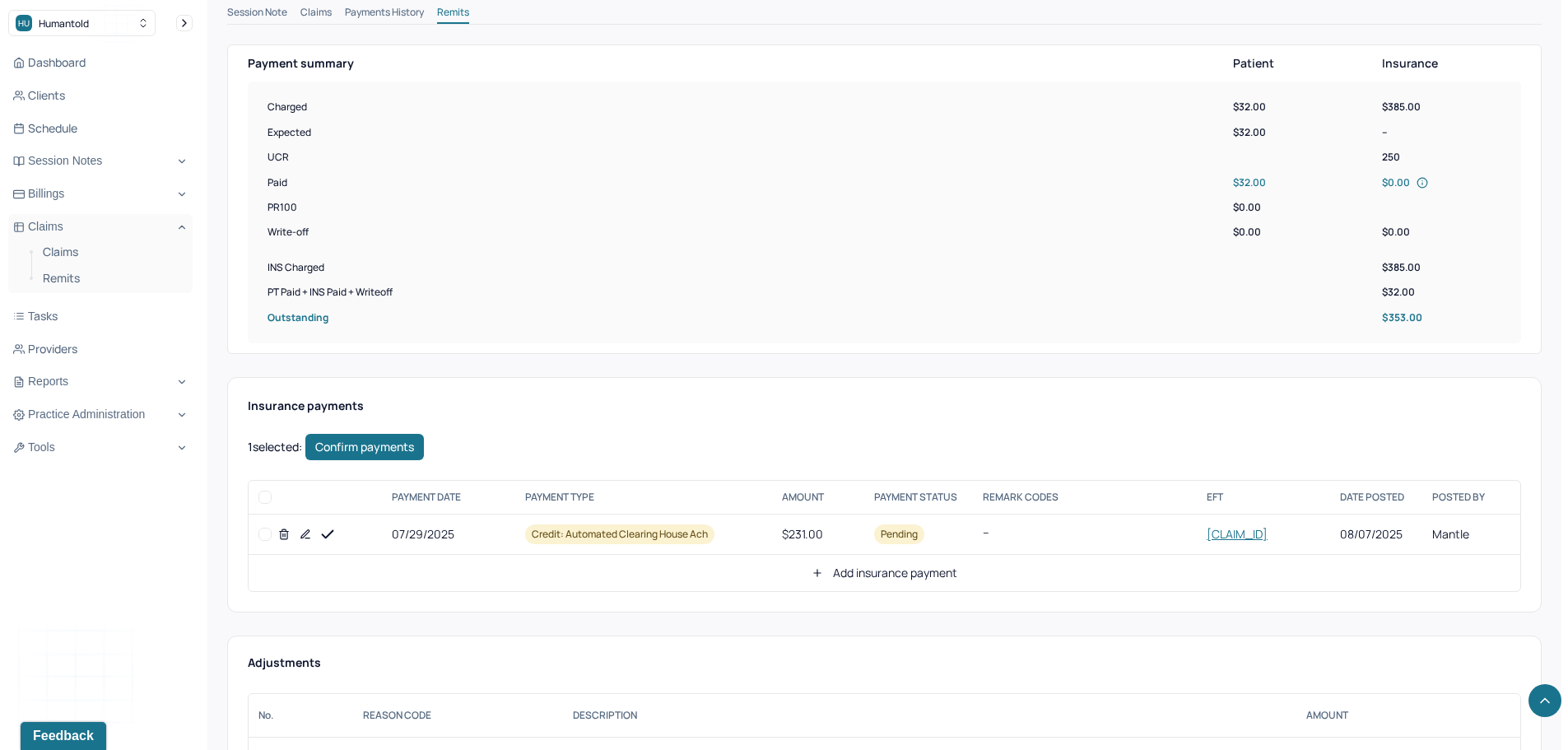 checkbox on "false" 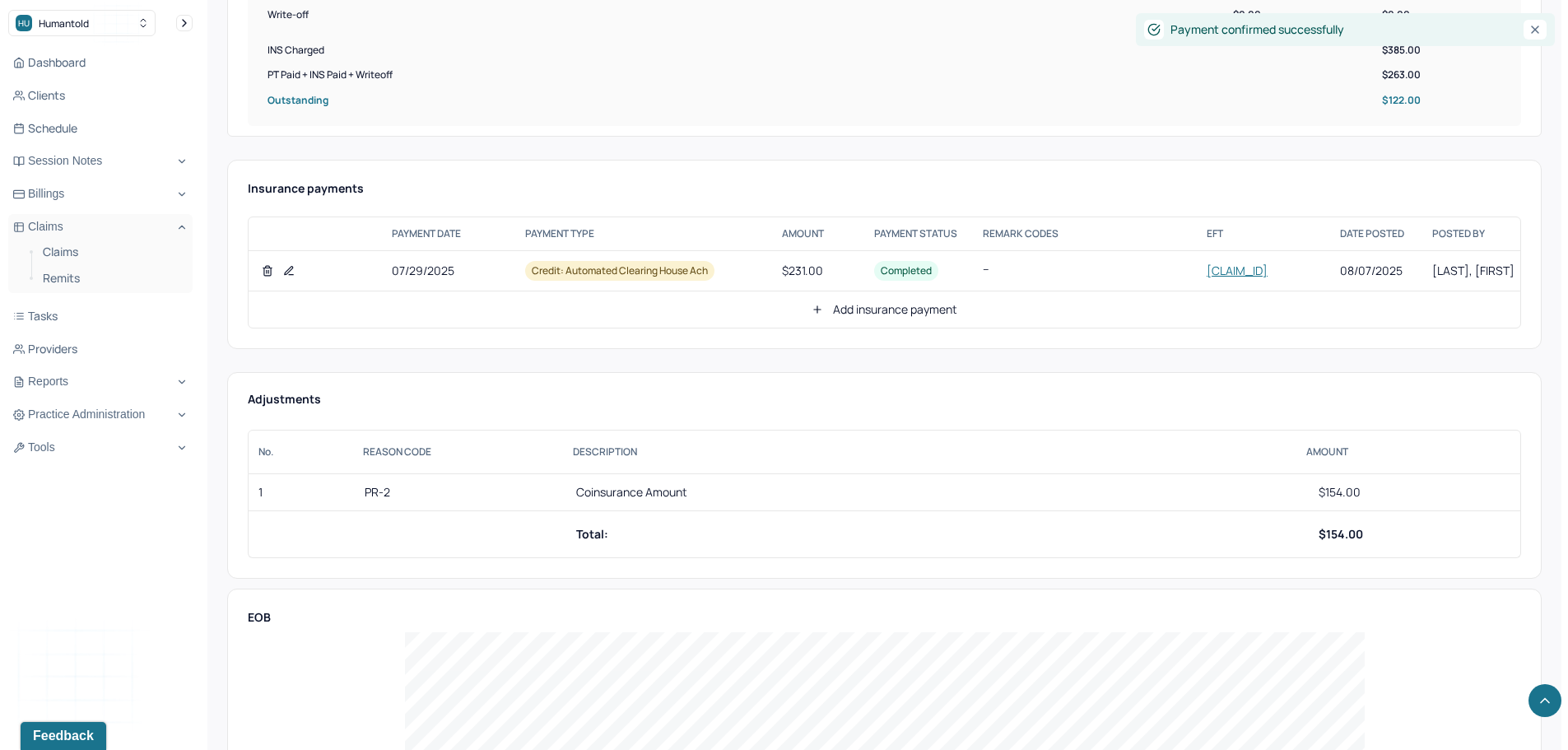 scroll, scrollTop: 823, scrollLeft: 0, axis: vertical 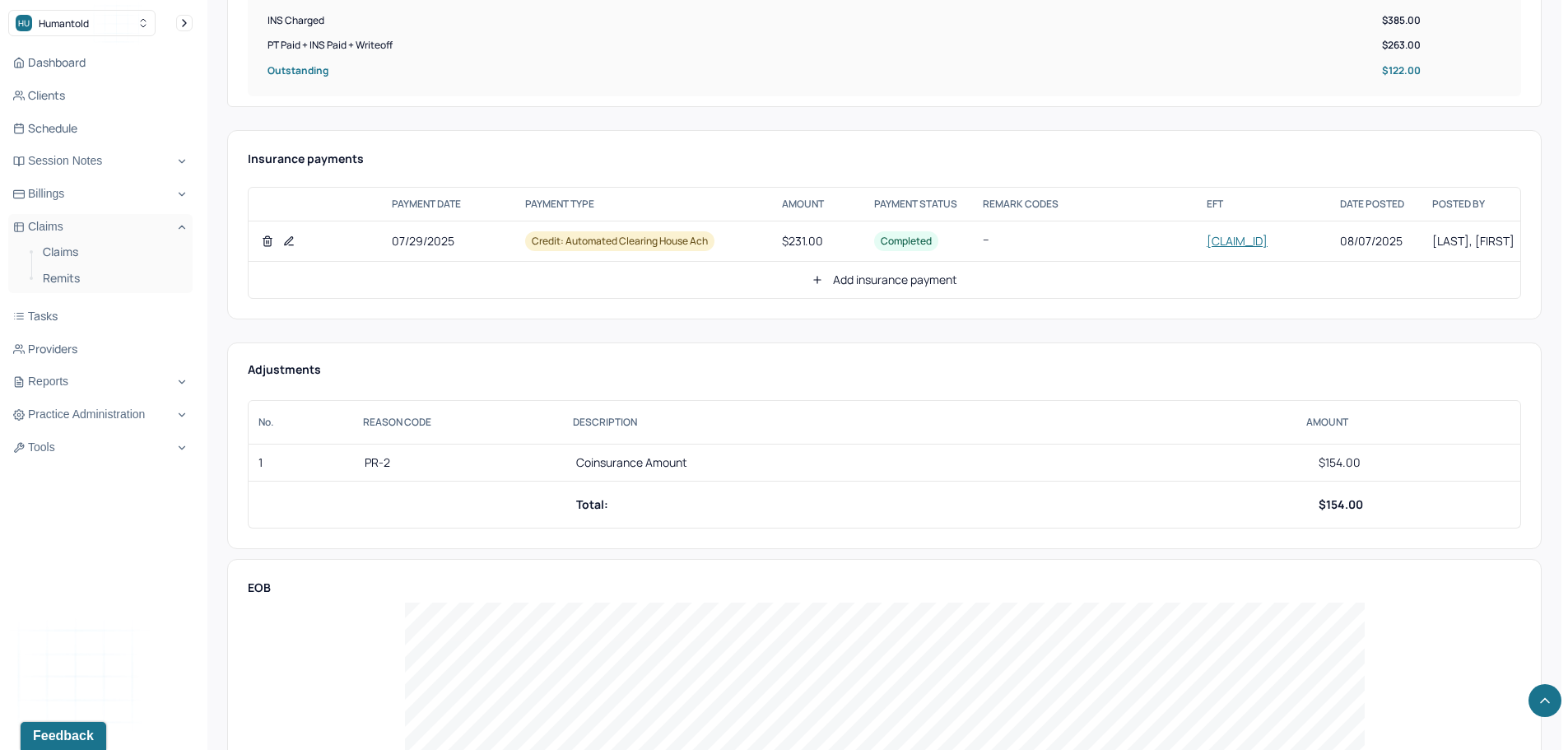 click 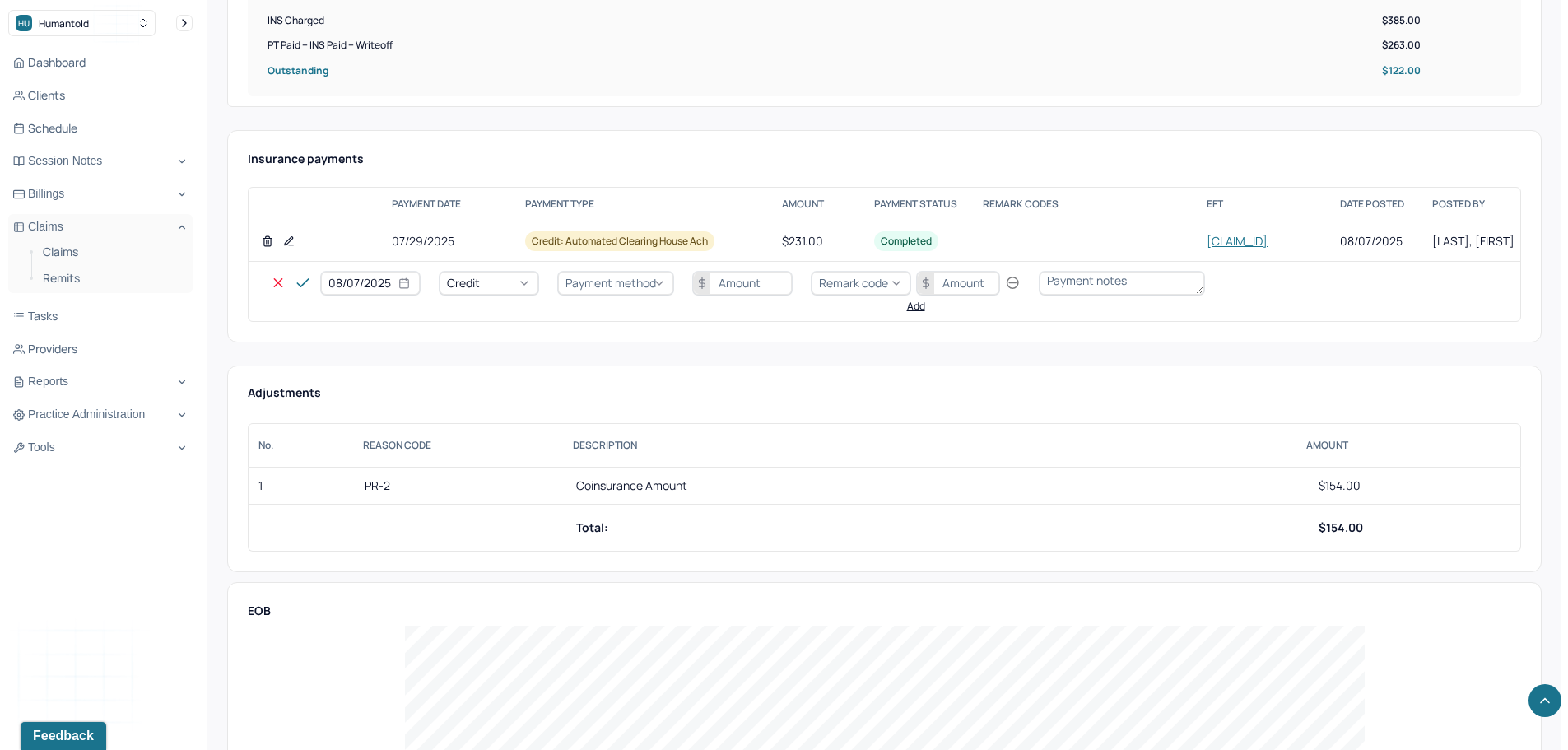 click on "Credit" at bounding box center [463, 282] 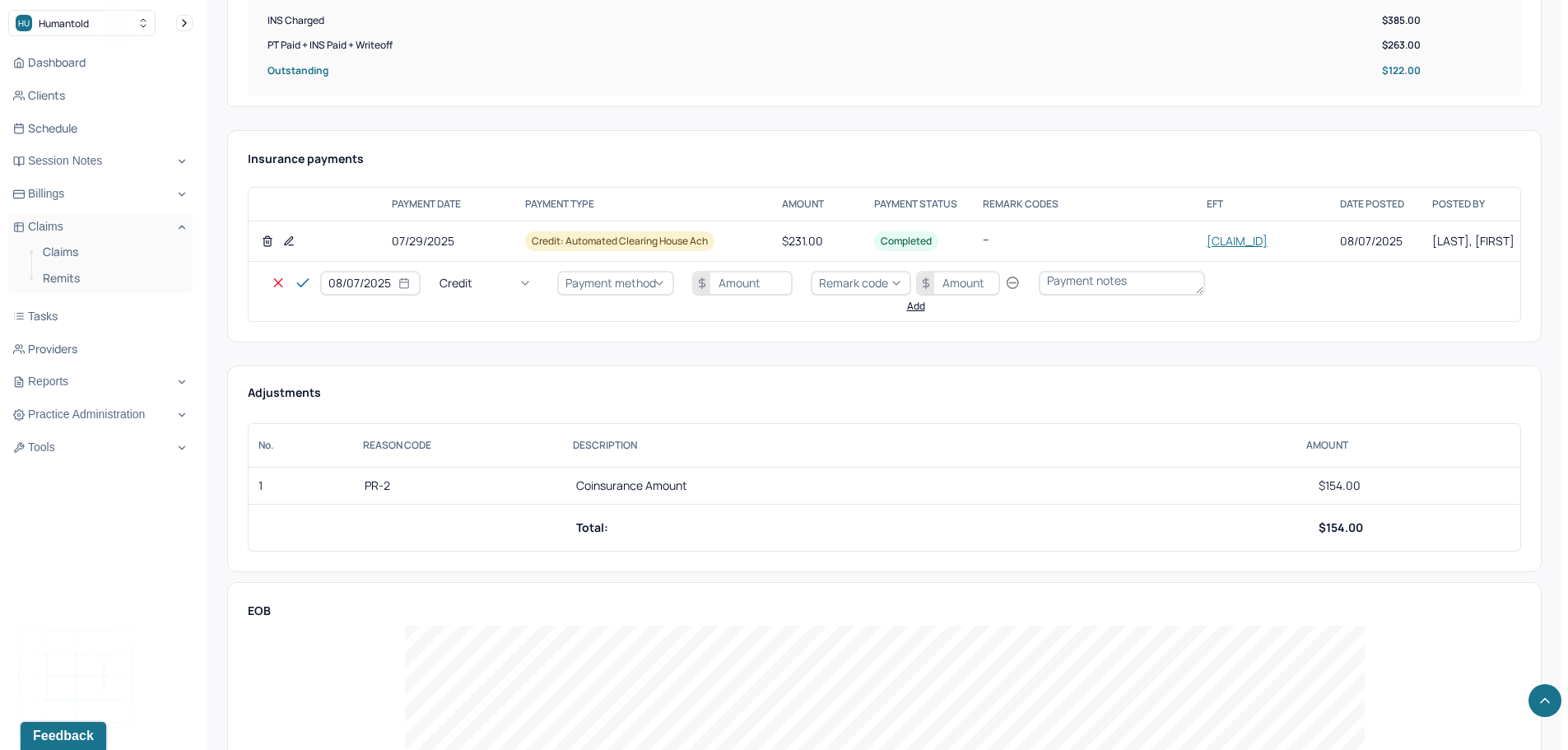click on "Write off" at bounding box center (49, 2349) 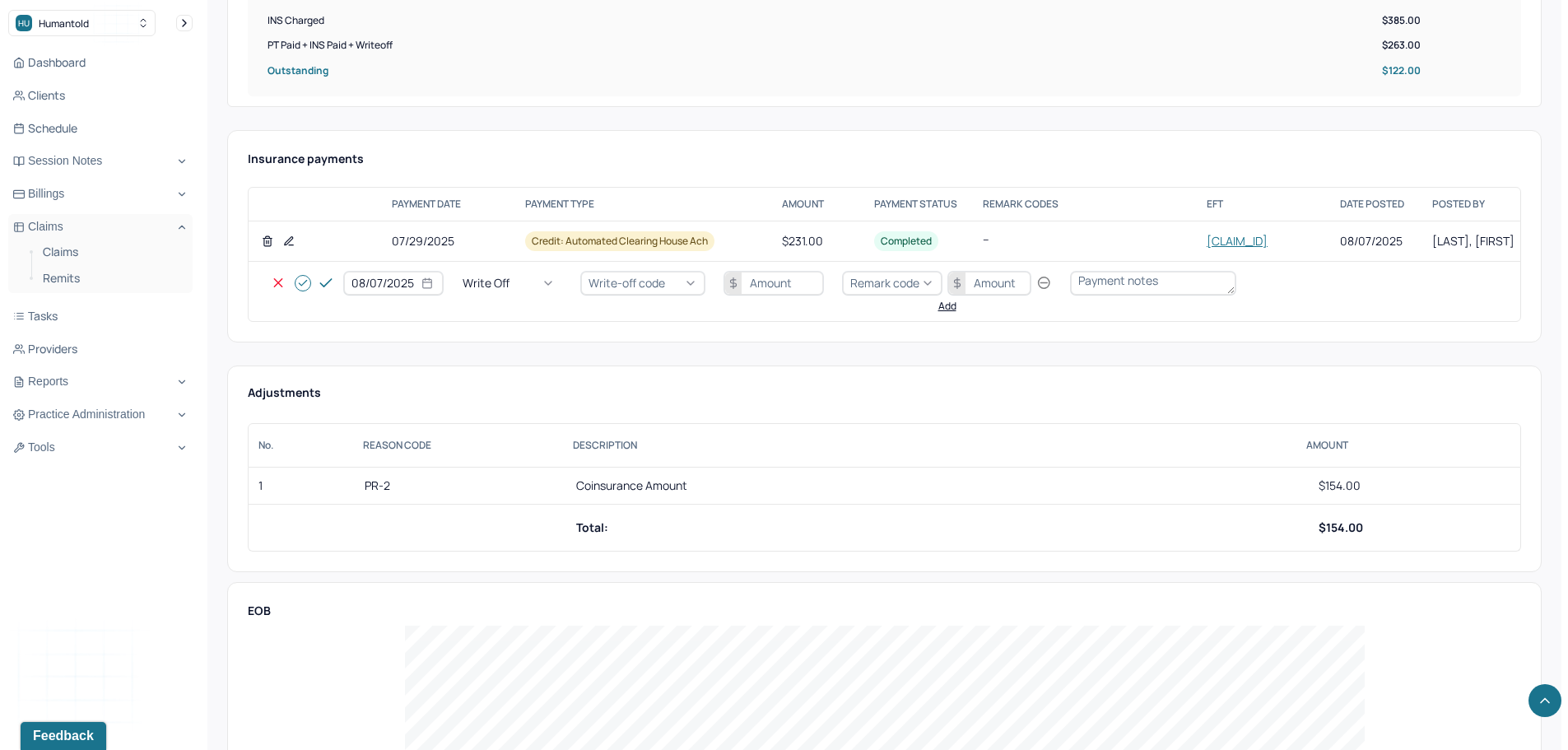click on "Write-off code" at bounding box center (643, 283) 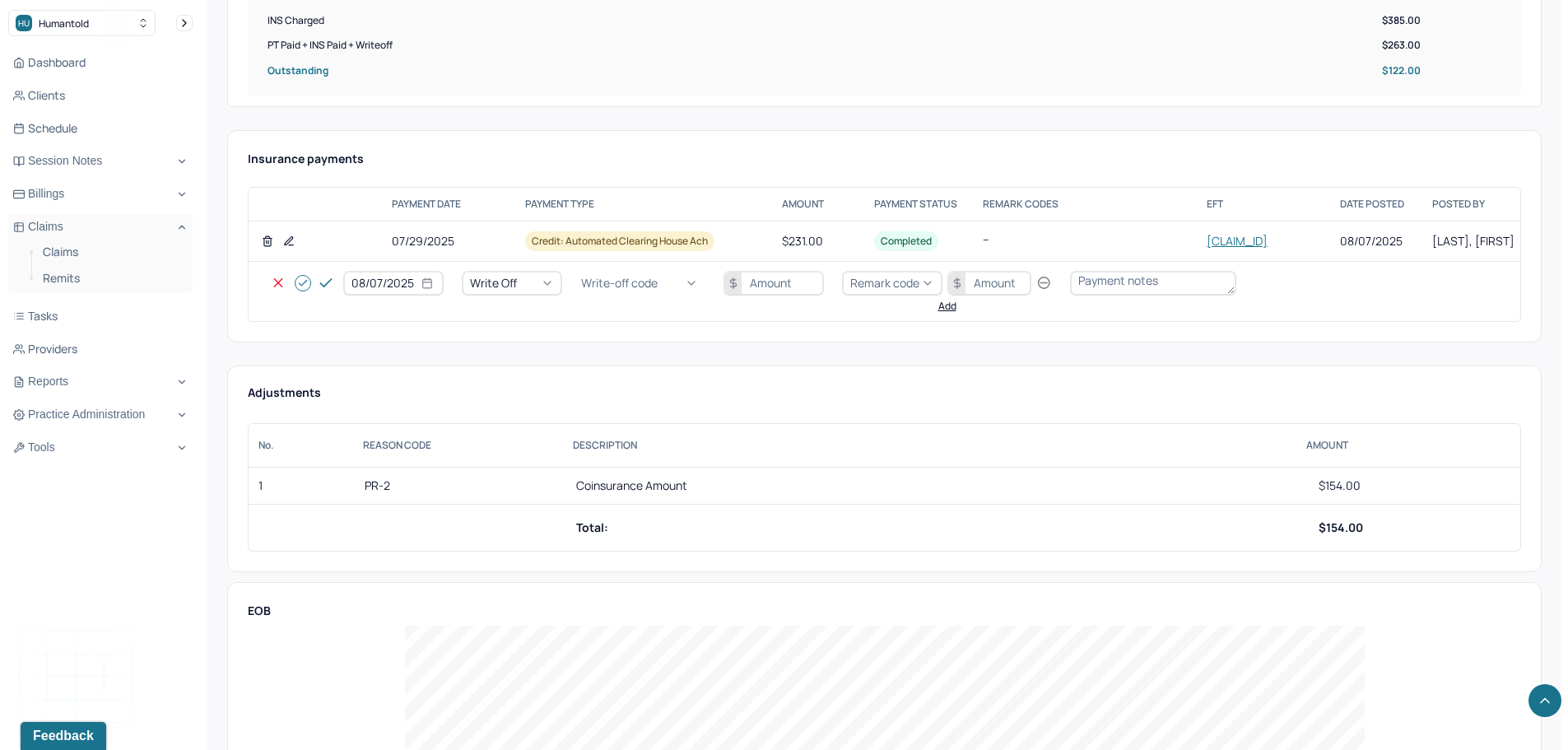 click on "WOBAL: WRITE OFF - BALANCE (INSADJ)" at bounding box center [82, 2365] 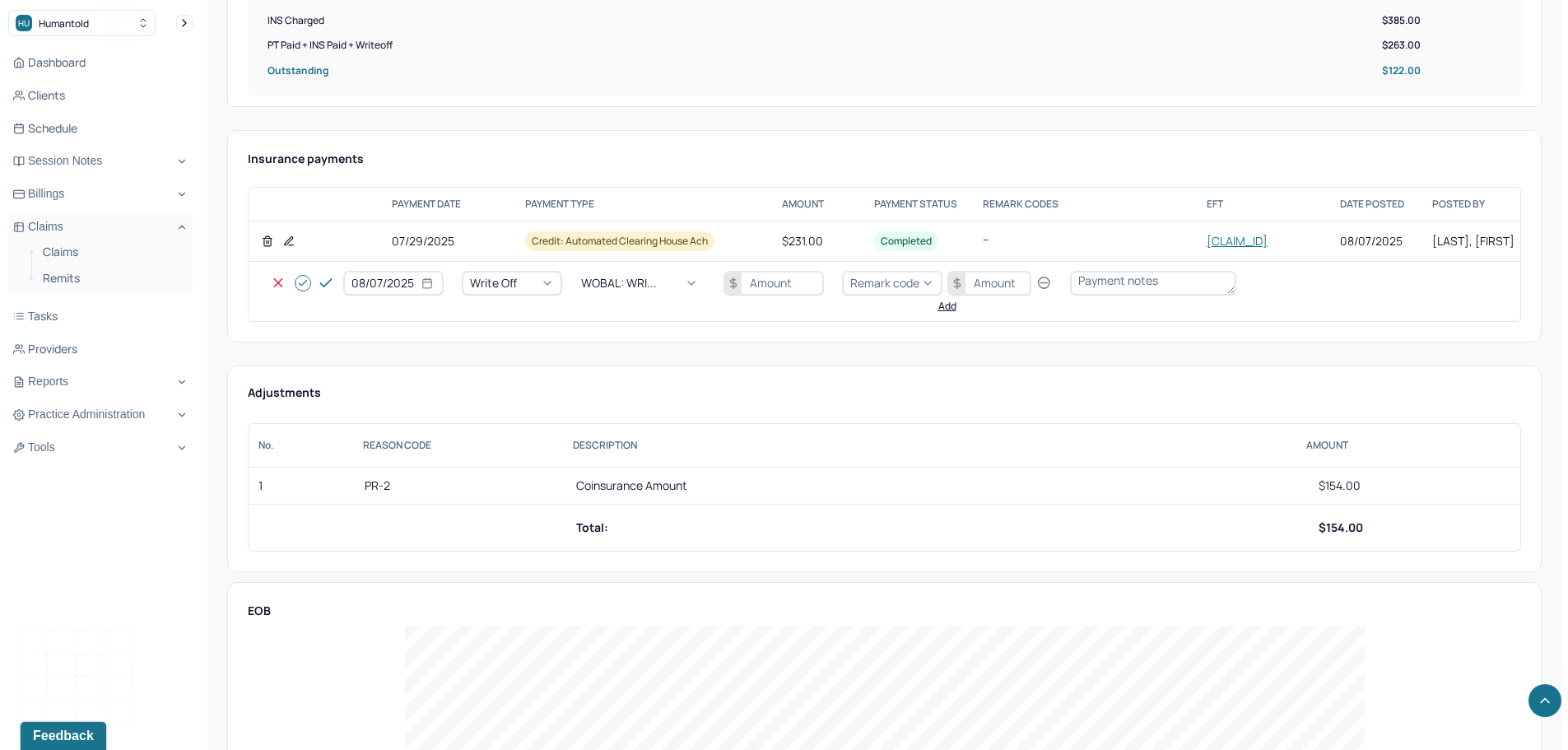 click at bounding box center [774, 283] 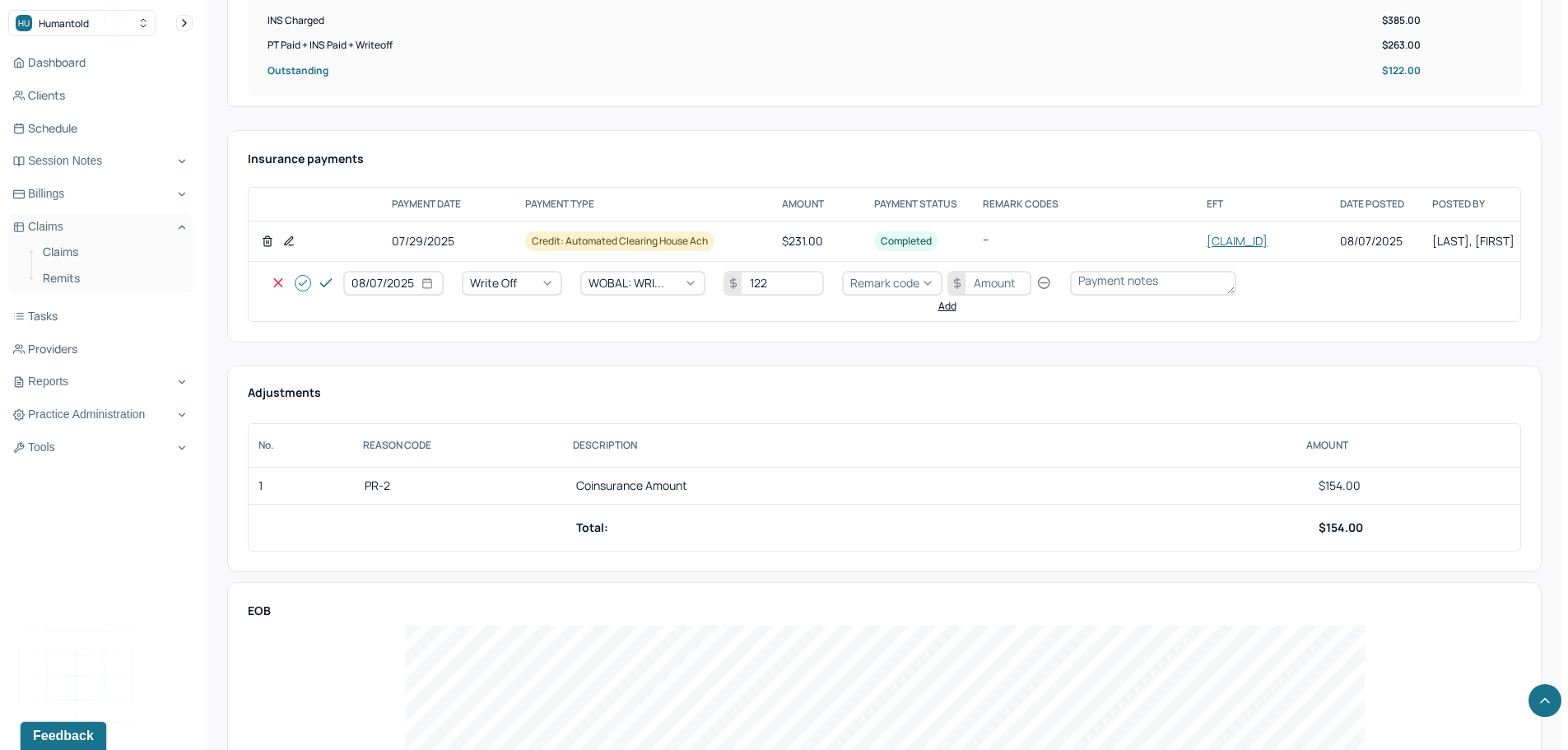 type on "122" 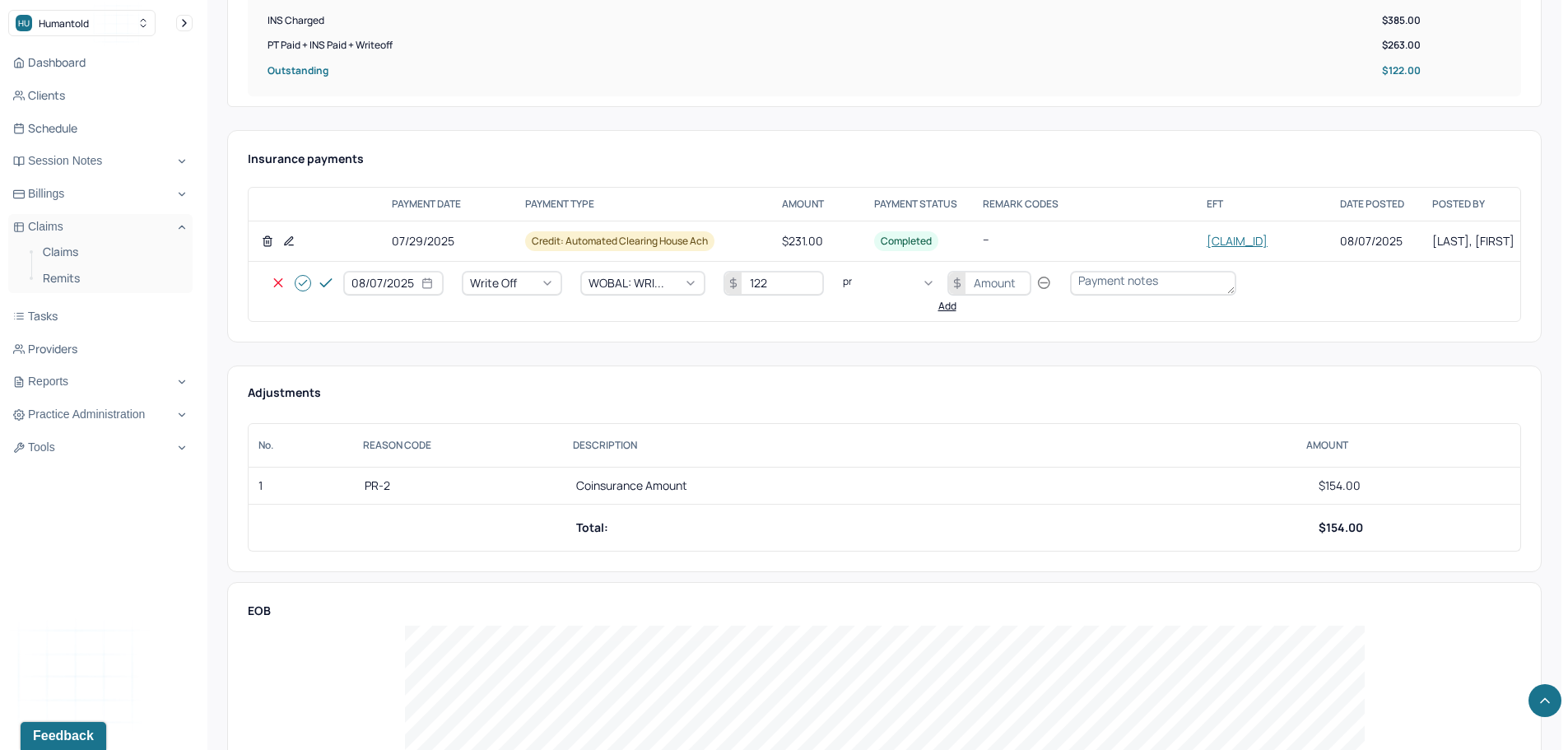 type on "pr2" 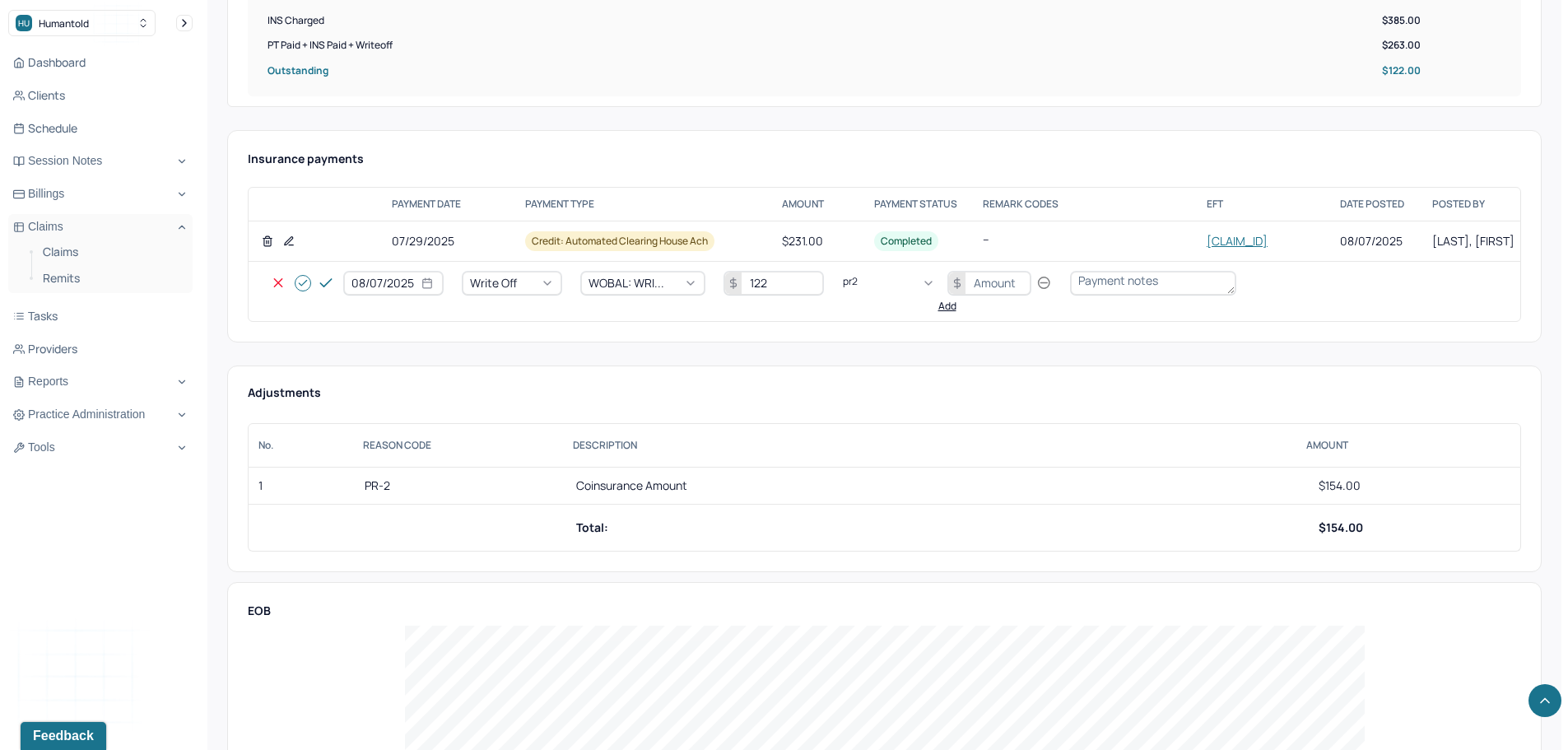 type 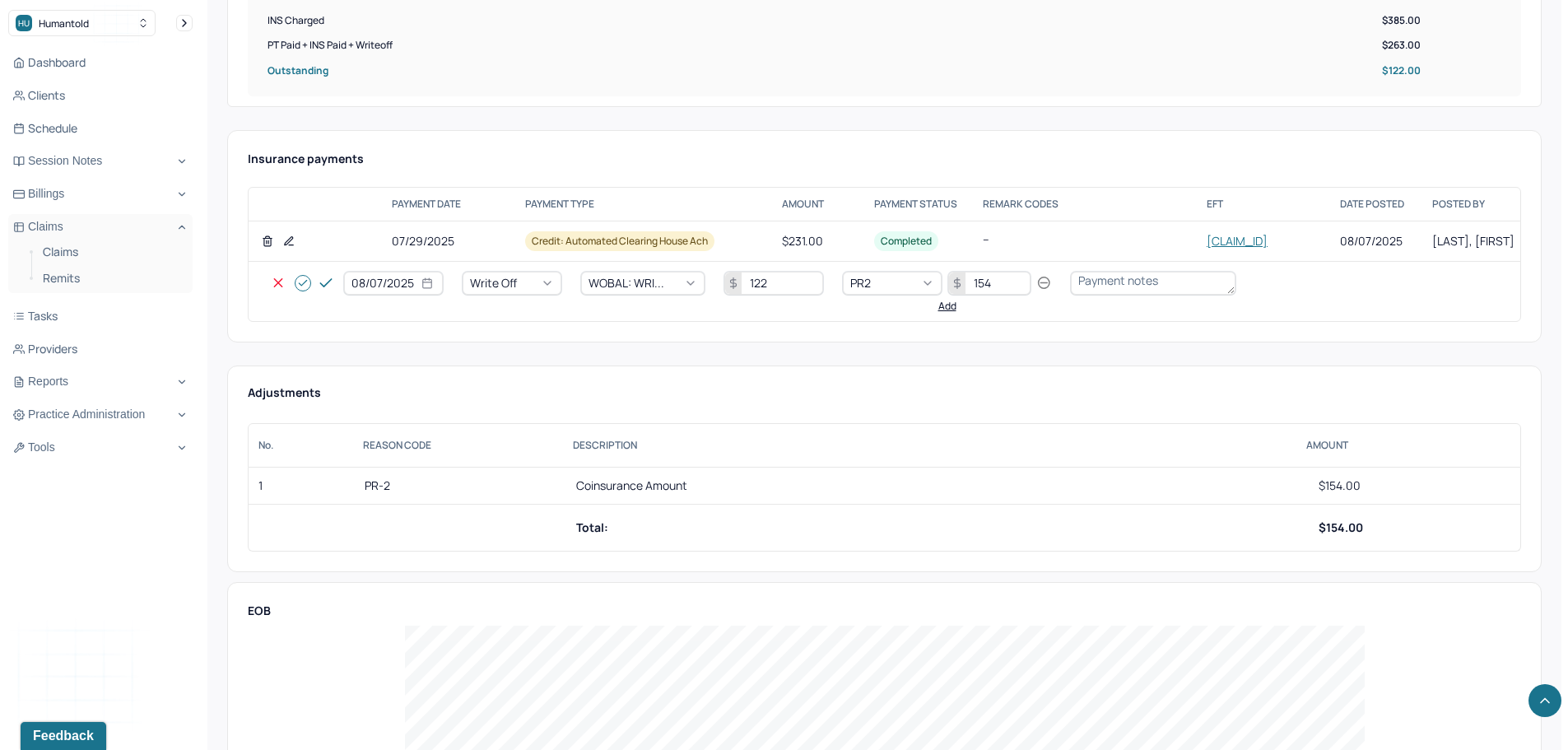 type on "154" 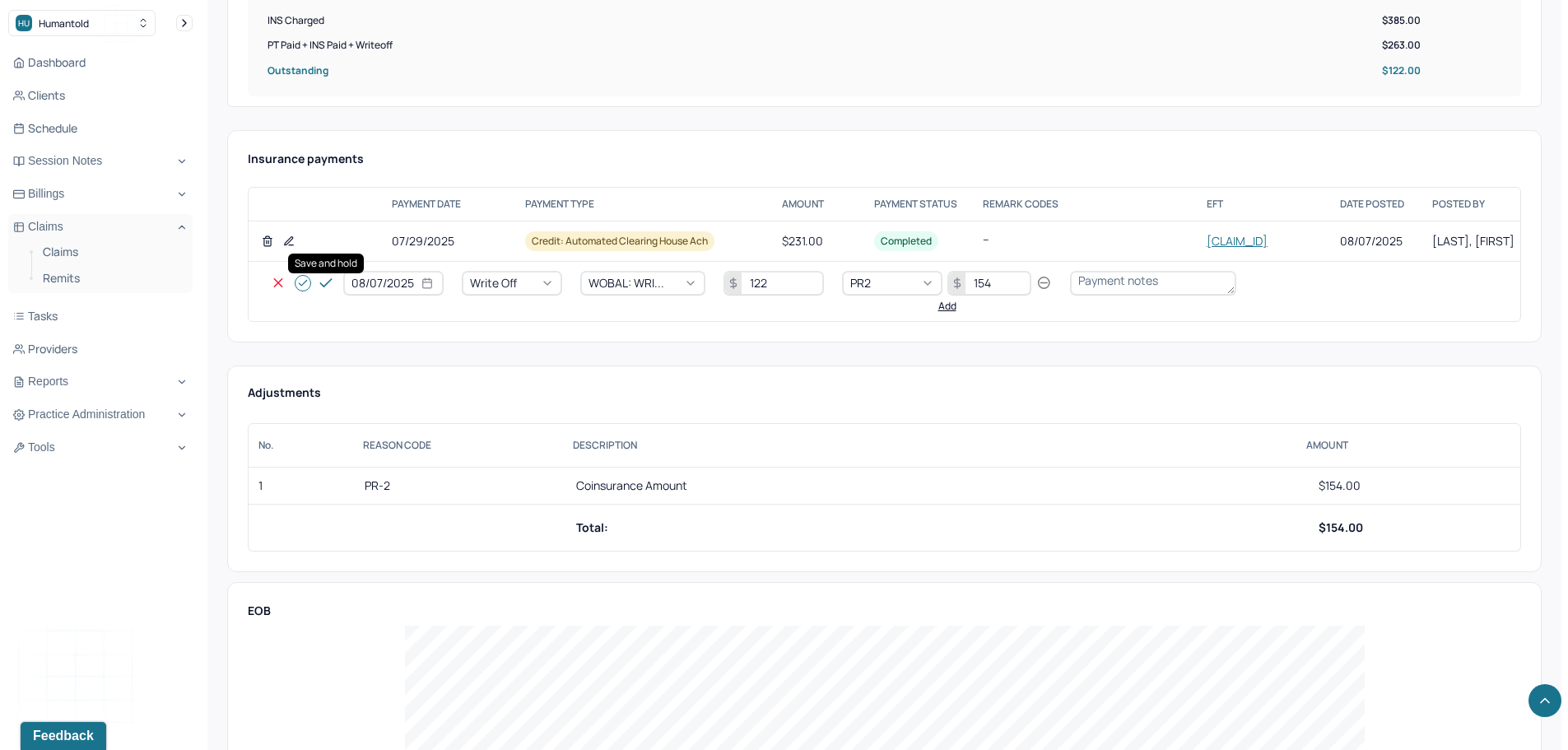 click 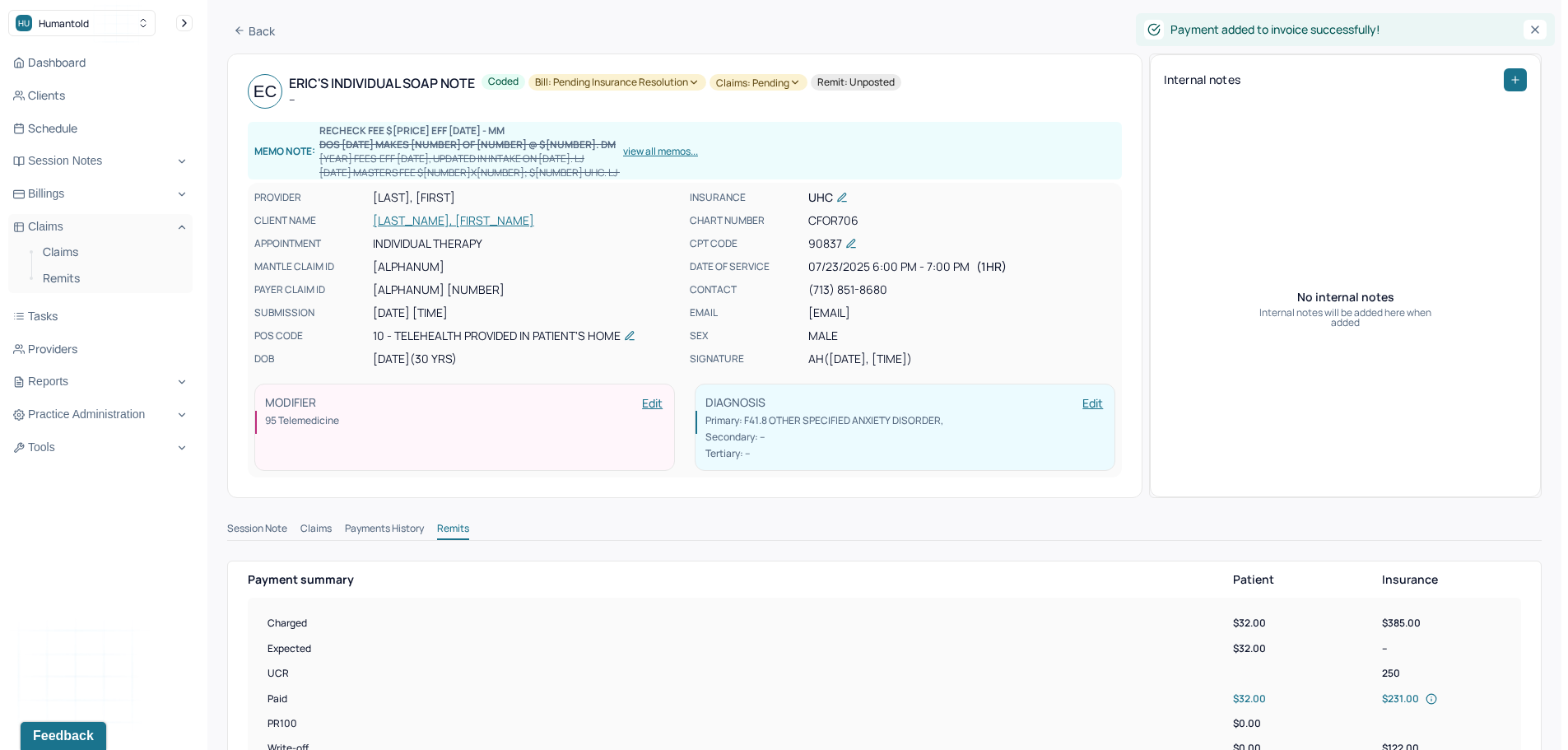 scroll, scrollTop: 0, scrollLeft: 0, axis: both 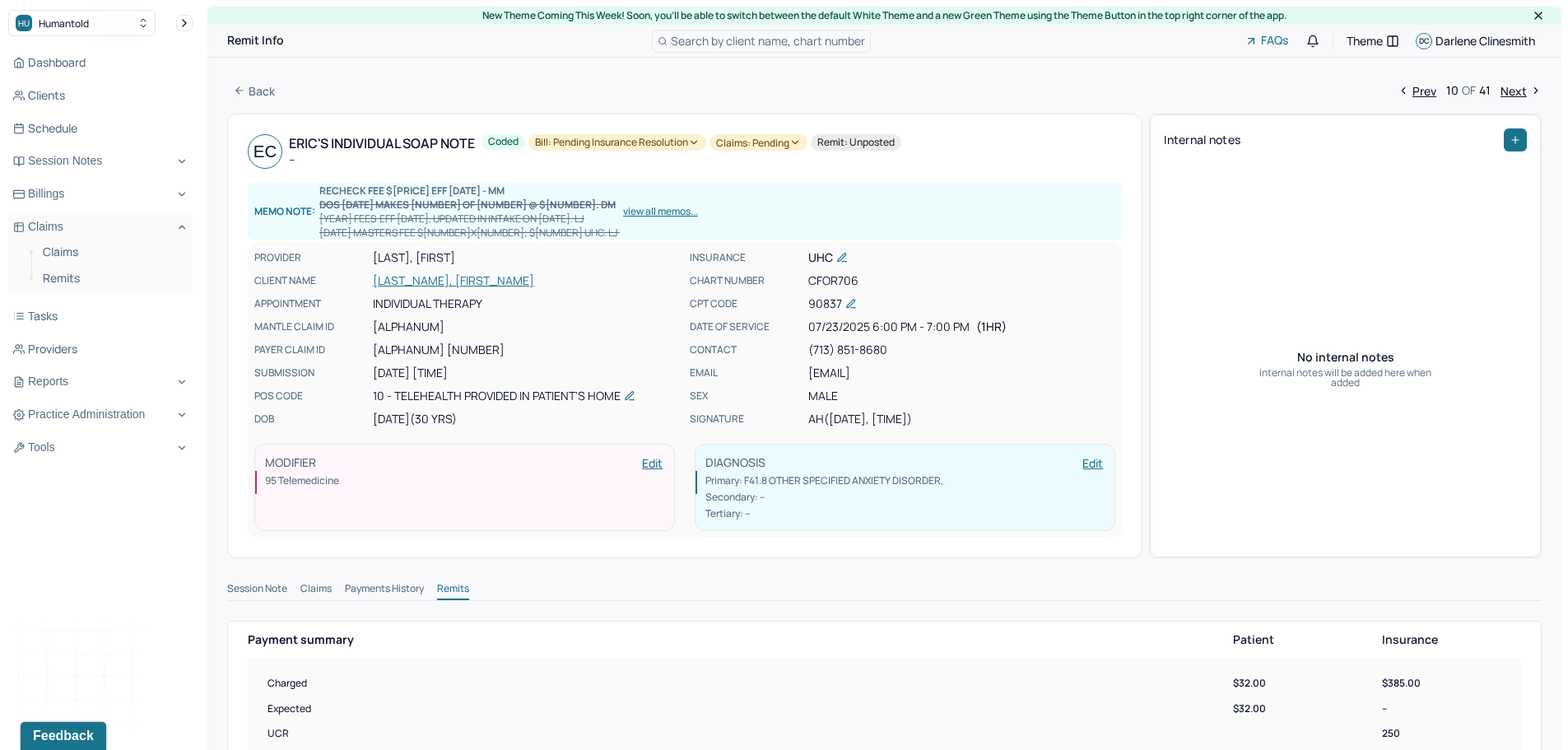 click on "EC Eric's   Individual soap note -- Coded Bill: Pending Insurance Resolution Claims: pending Remit: unposted Memo note: RECHECK FEE $32 EFF [DATE] - MM DOS [DATE] makes 4 of 10 @ $217. DM 2025 Fees  EFF [DATE], updated in Intake on [DATE]. LJ 2025 Masters Fee $217x10; $117 UHC. LJ   view all memos... PROVIDER HALL, [FIRST] [LAST] CLIENT NAME [LAST], [FIRST] APPOINTMENT Individual therapy   MANTLE CLAIM ID [NUMBER] PAYER CLAIM ID [NUMBER] [NUMBER] SUBMISSION [DATE] [TIME] POS CODE 10 - Telehealth Provided in Patient's Home DOB [DATE]  ([AGE] Yrs) INSURANCE UHC CHART NUMBER [NUMBER] CPT CODE 90837 DATE OF SERVICE [DATE]   [TIME]   -   [TIME] ( 1hr ) CONTACT ([PHONE]) EMAIL [EMAIL] SEX male SIGNATURE ah  ([DATE], [TIME]) MODIFIER Edit 95 Telemedicine DIAGNOSIS Edit Primary:   F41.8 OTHER SPECIFIED ANXIETY DISORDER ,  Secondary:   -- Tertiary:   --" at bounding box center (685, 336) 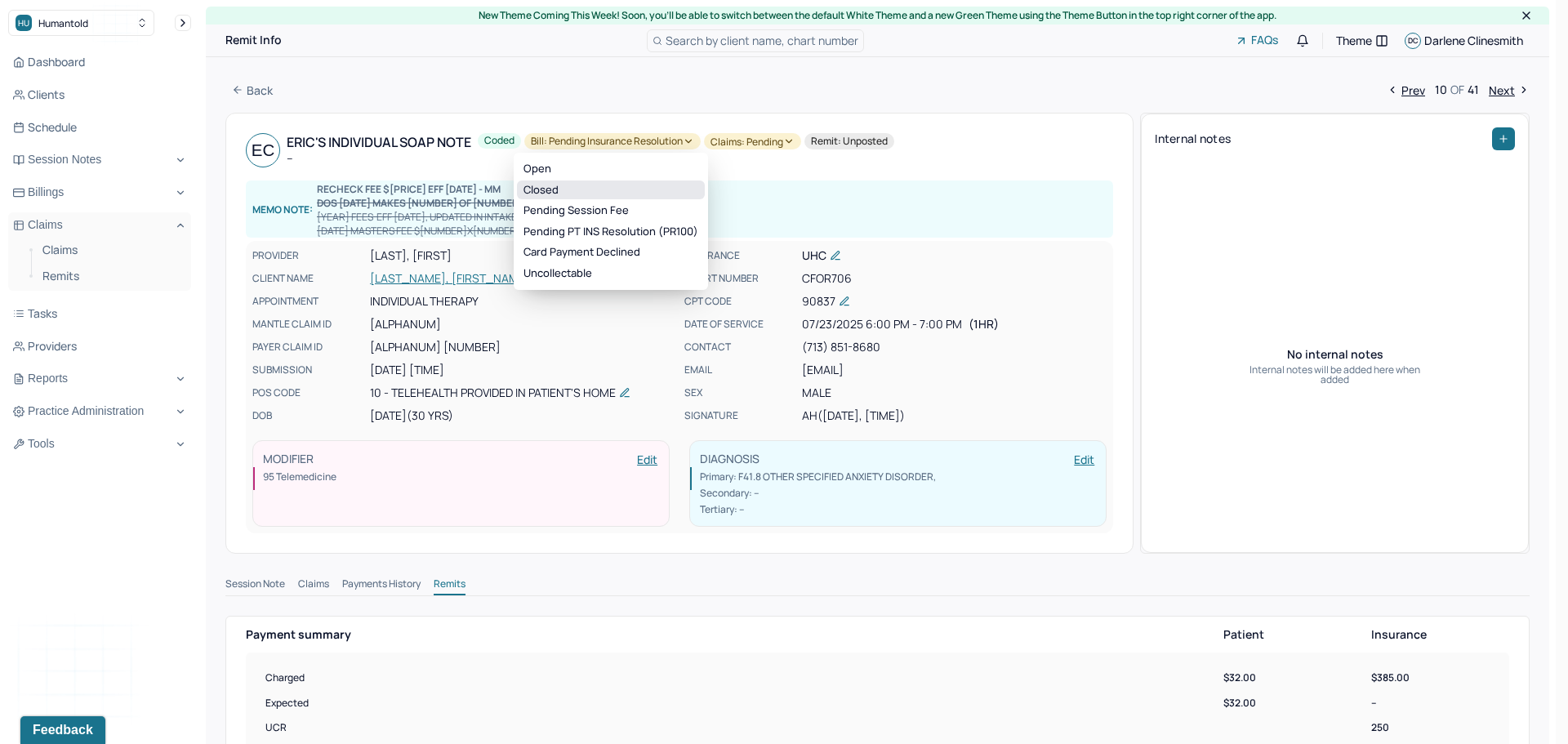 click on "Closed" at bounding box center (611, 190) 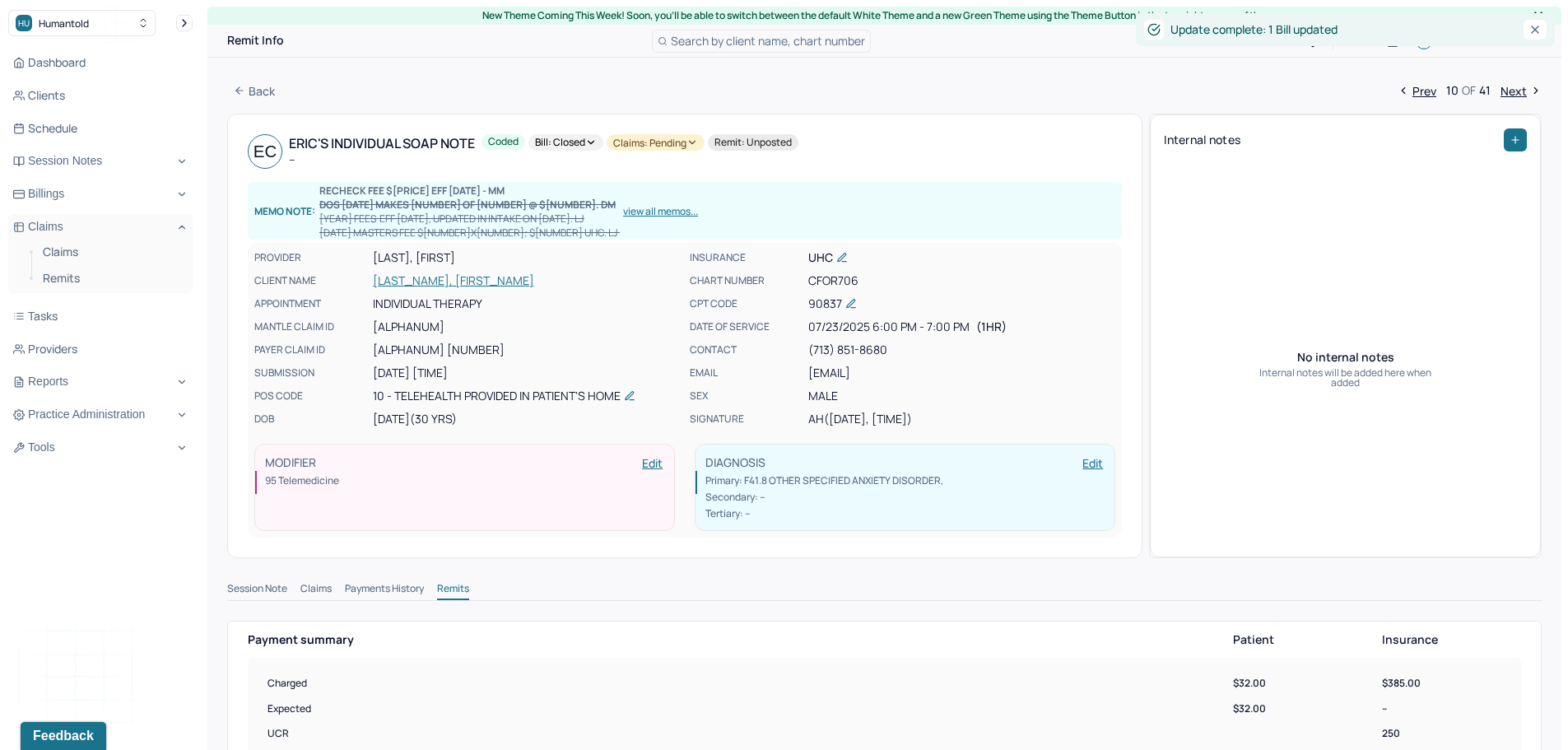 click on "Claims: pending" at bounding box center (655, 142) 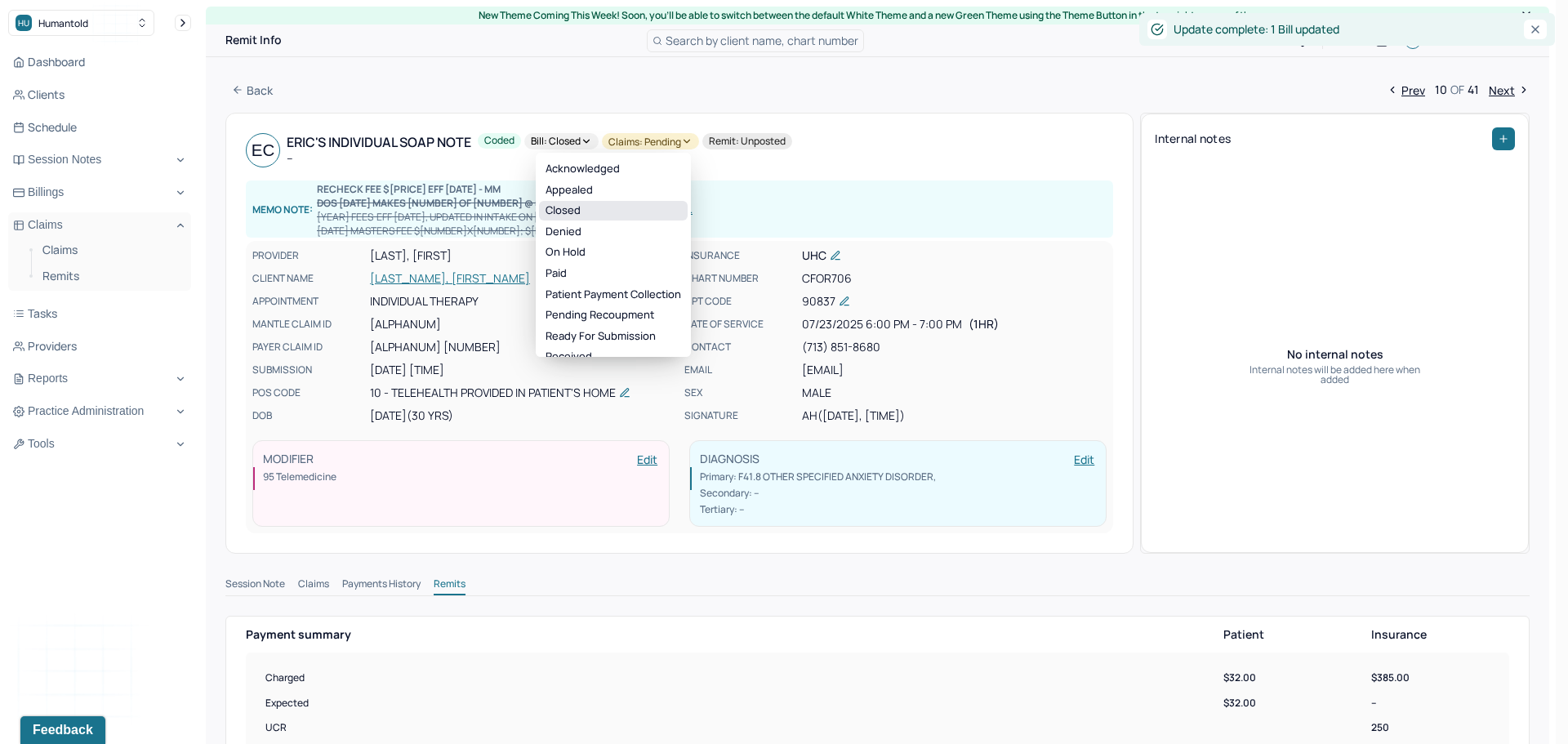 click on "Closed" at bounding box center [613, 211] 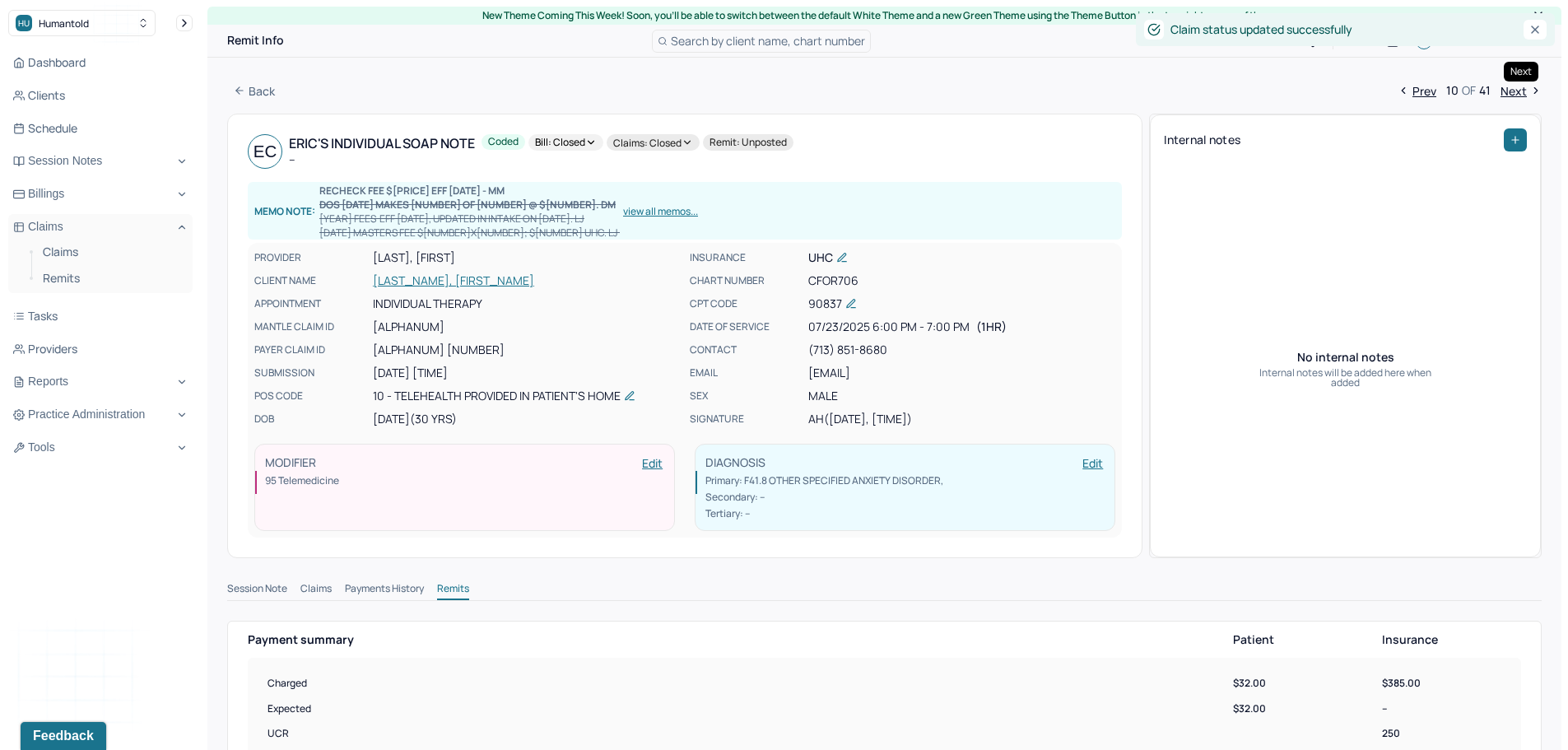 click on "Next" at bounding box center (1521, 91) 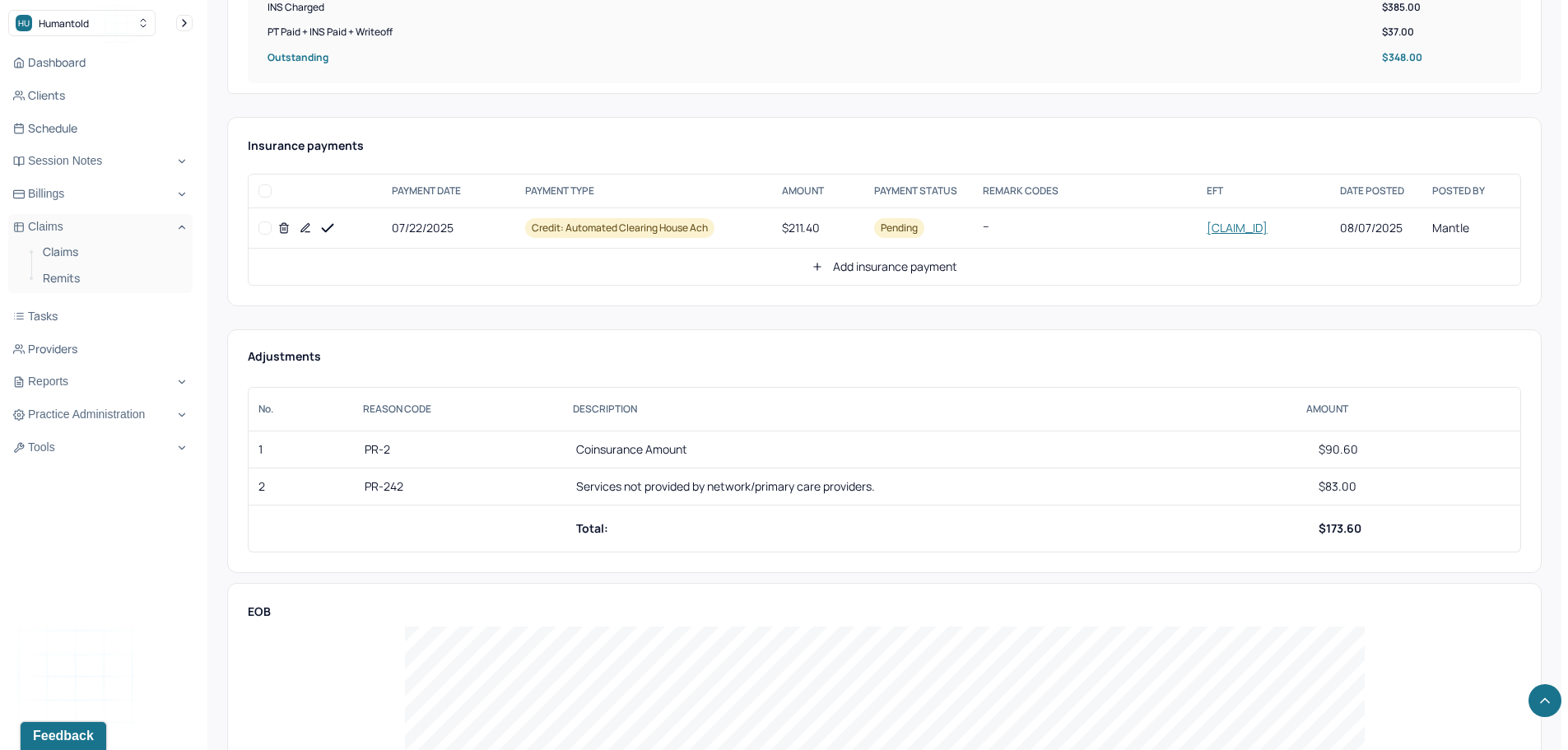 scroll, scrollTop: 659, scrollLeft: 0, axis: vertical 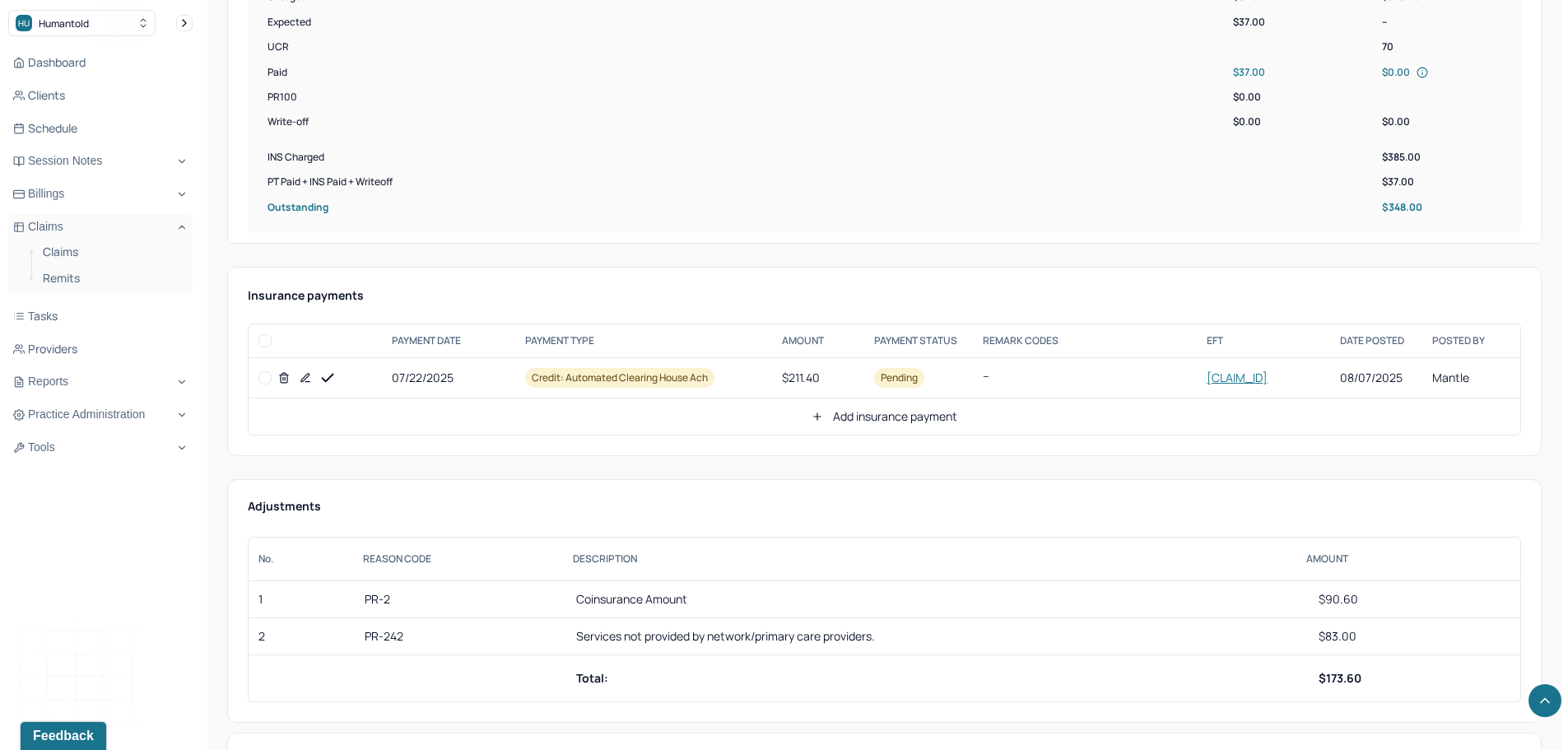 click at bounding box center (265, 378) 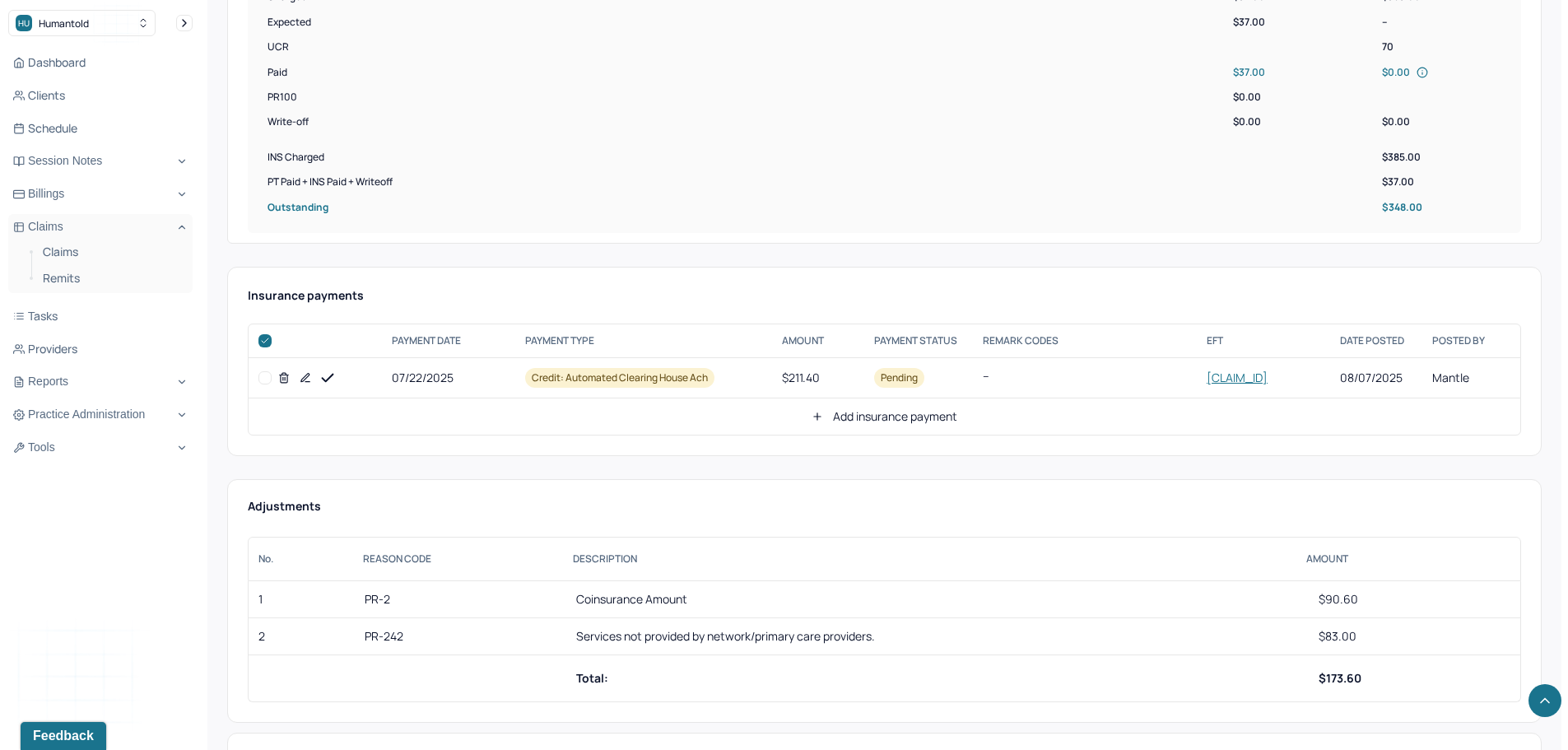 checkbox on "true" 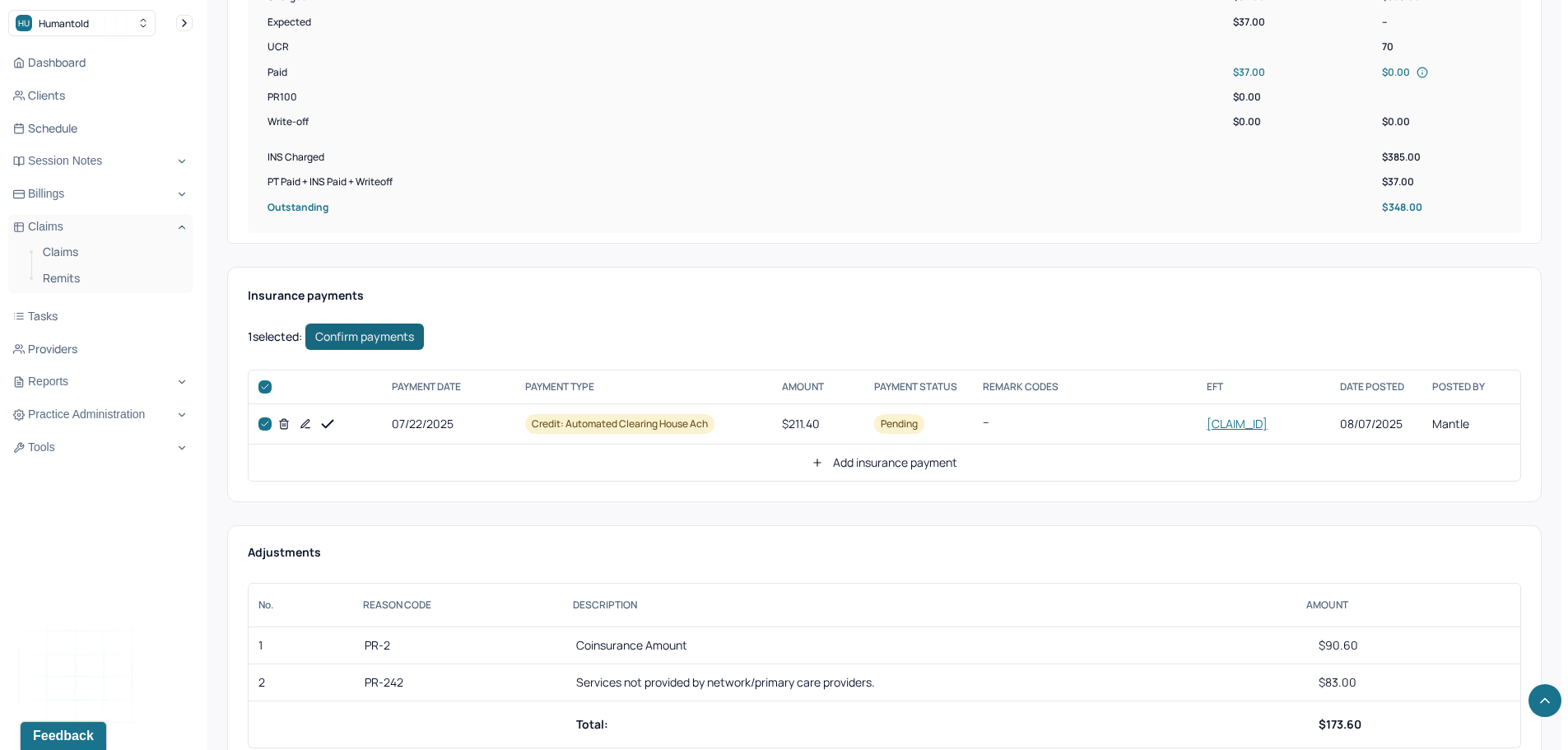 click on "Confirm payments" at bounding box center [365, 337] 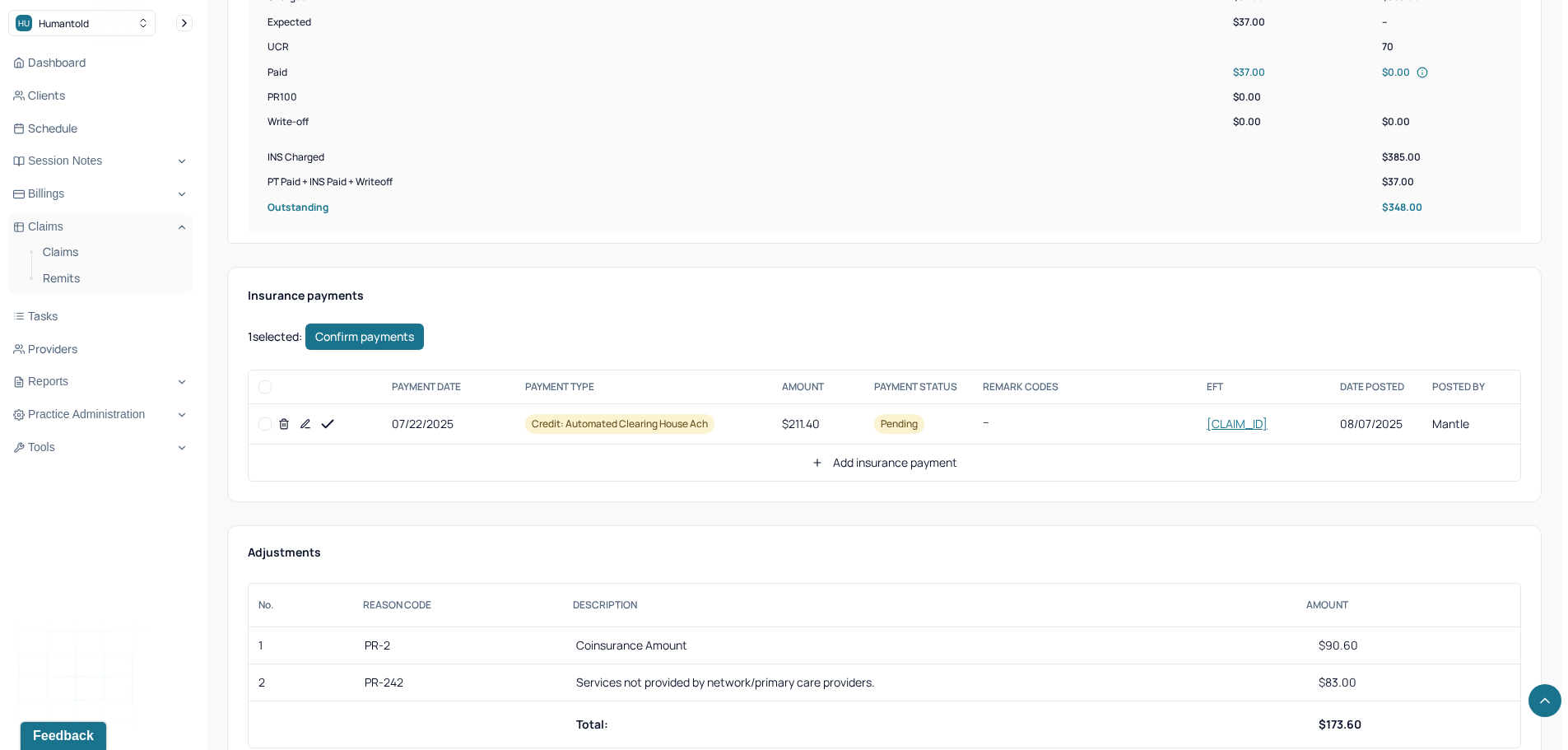 checkbox on "false" 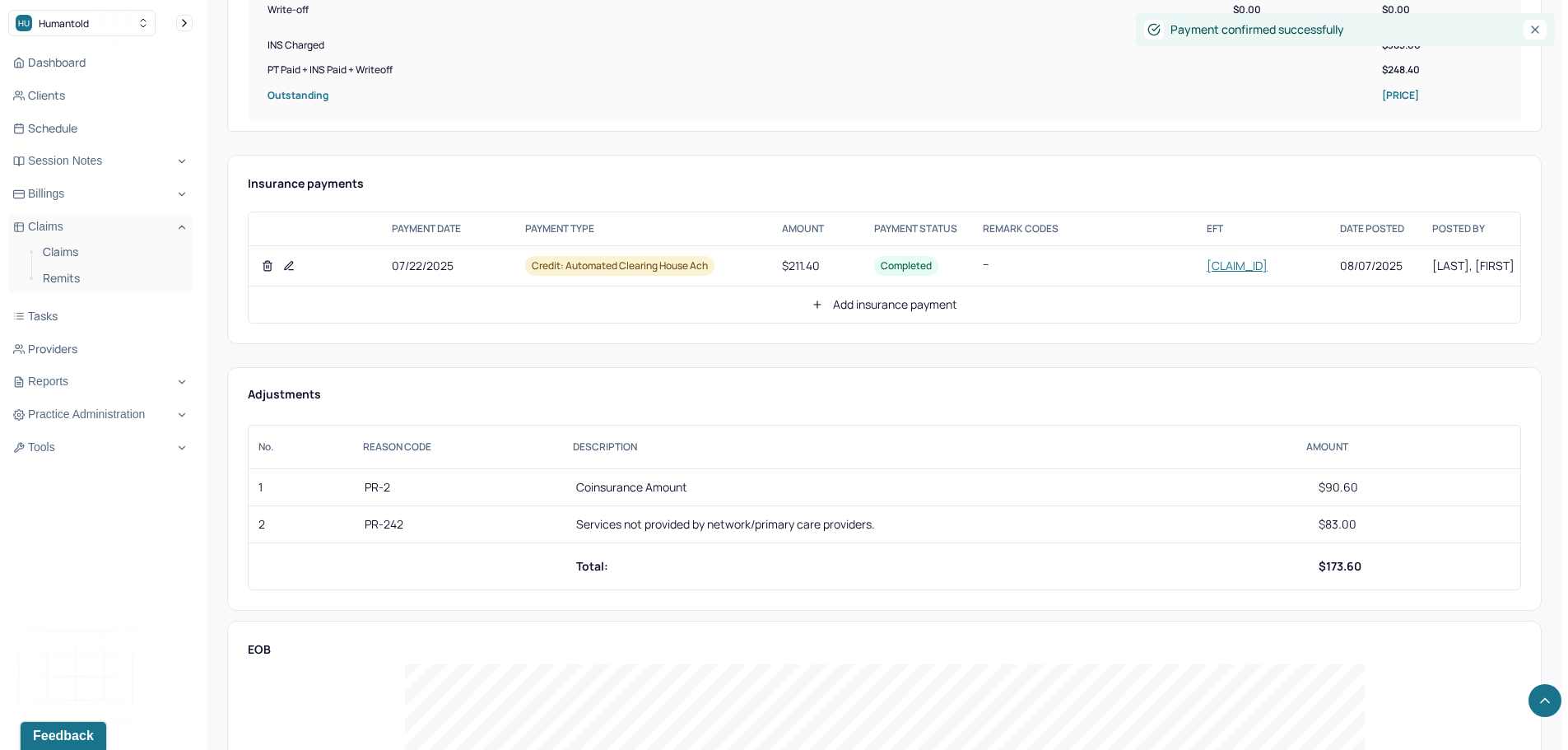 scroll, scrollTop: 741, scrollLeft: 0, axis: vertical 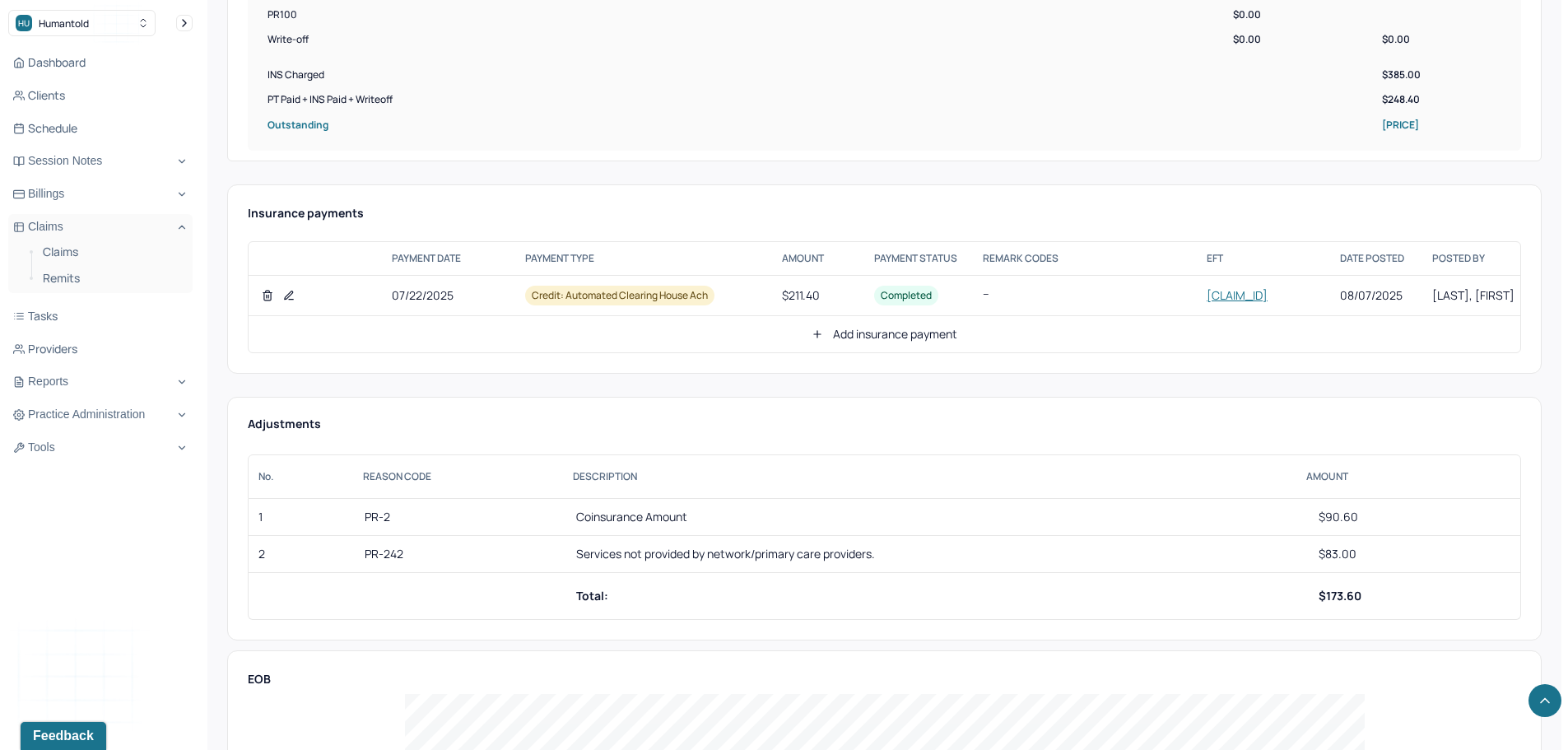 click on "Add insurance payment" at bounding box center [884, 334] 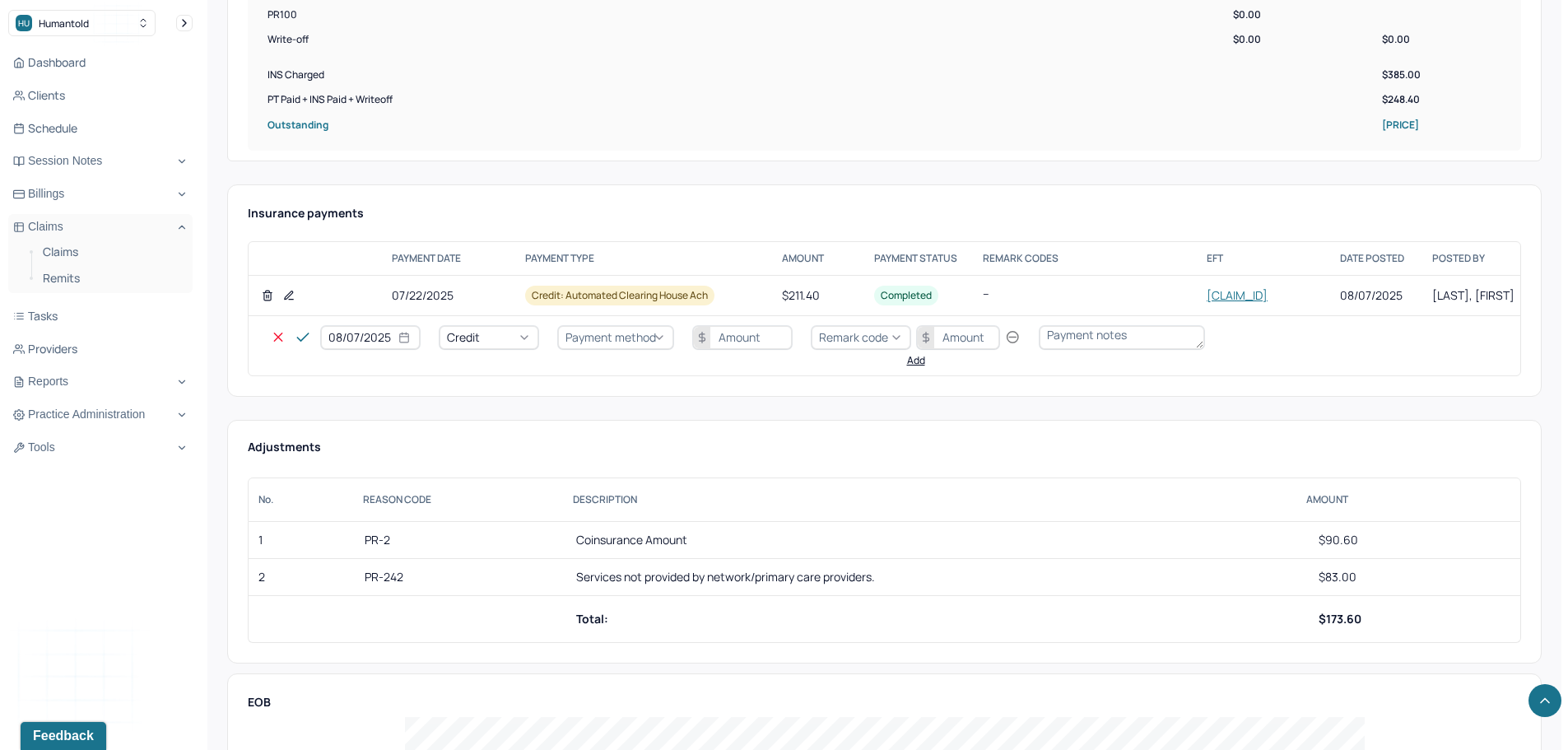 click 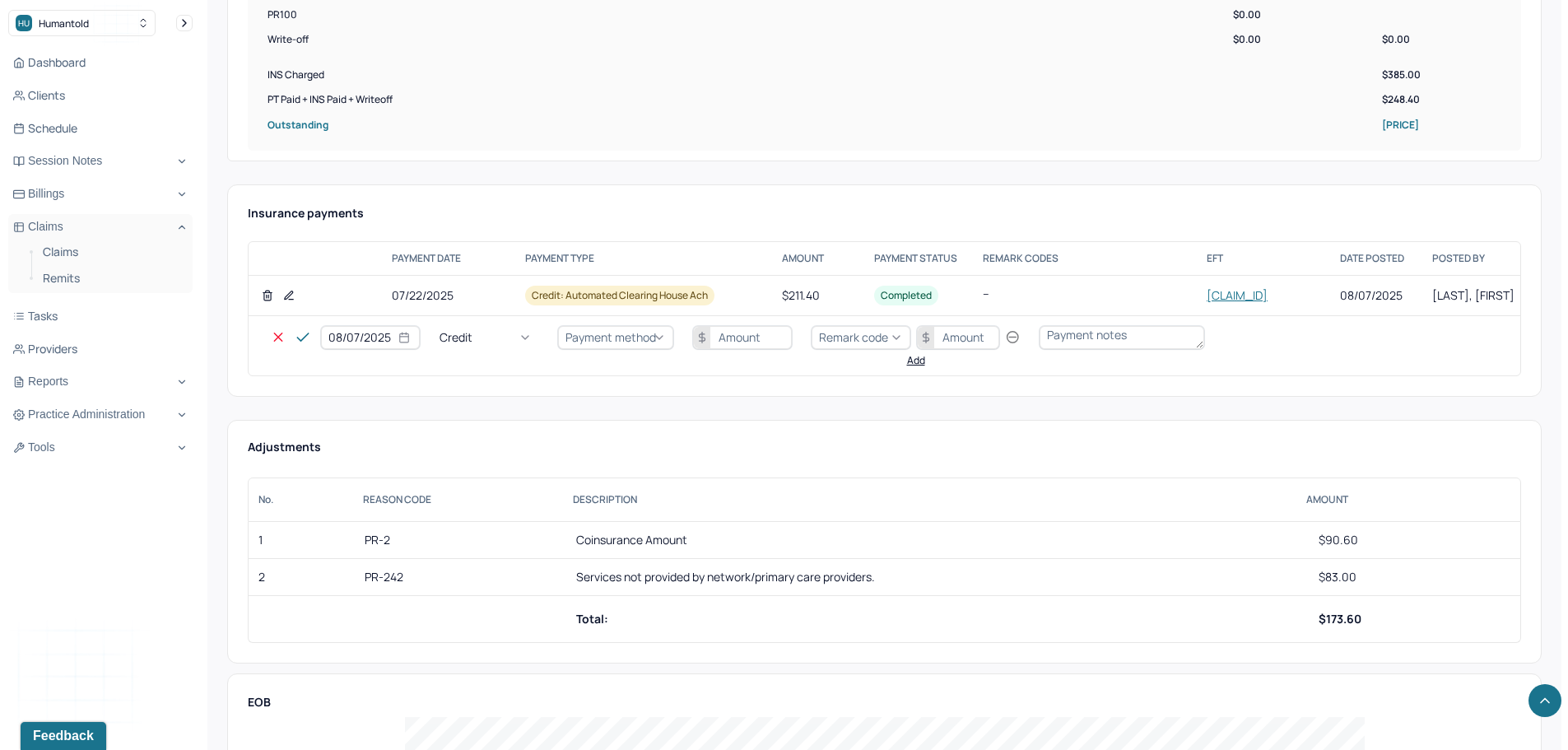 click on "Write off" at bounding box center (49, 2440) 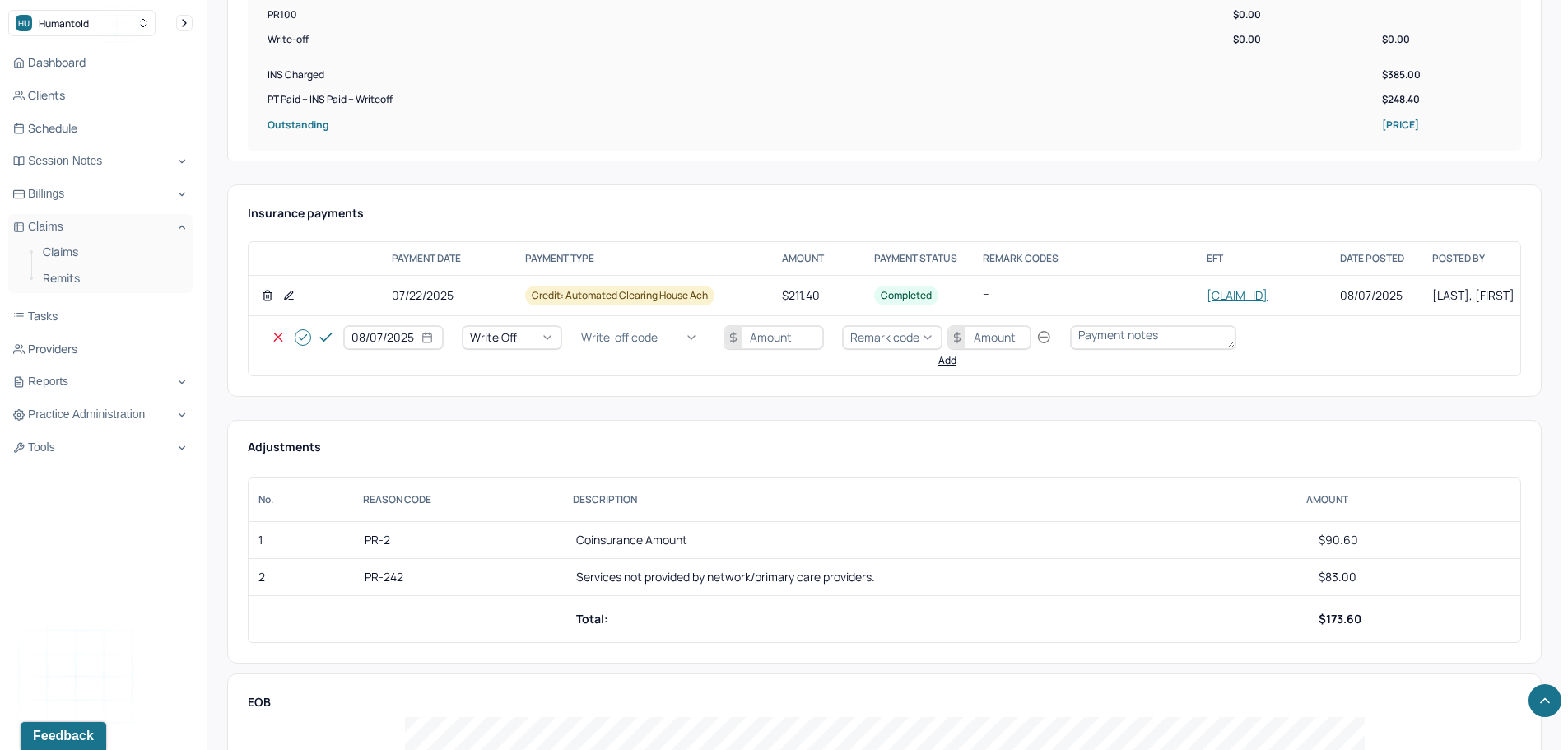click on "Write-off code" at bounding box center [619, 338] 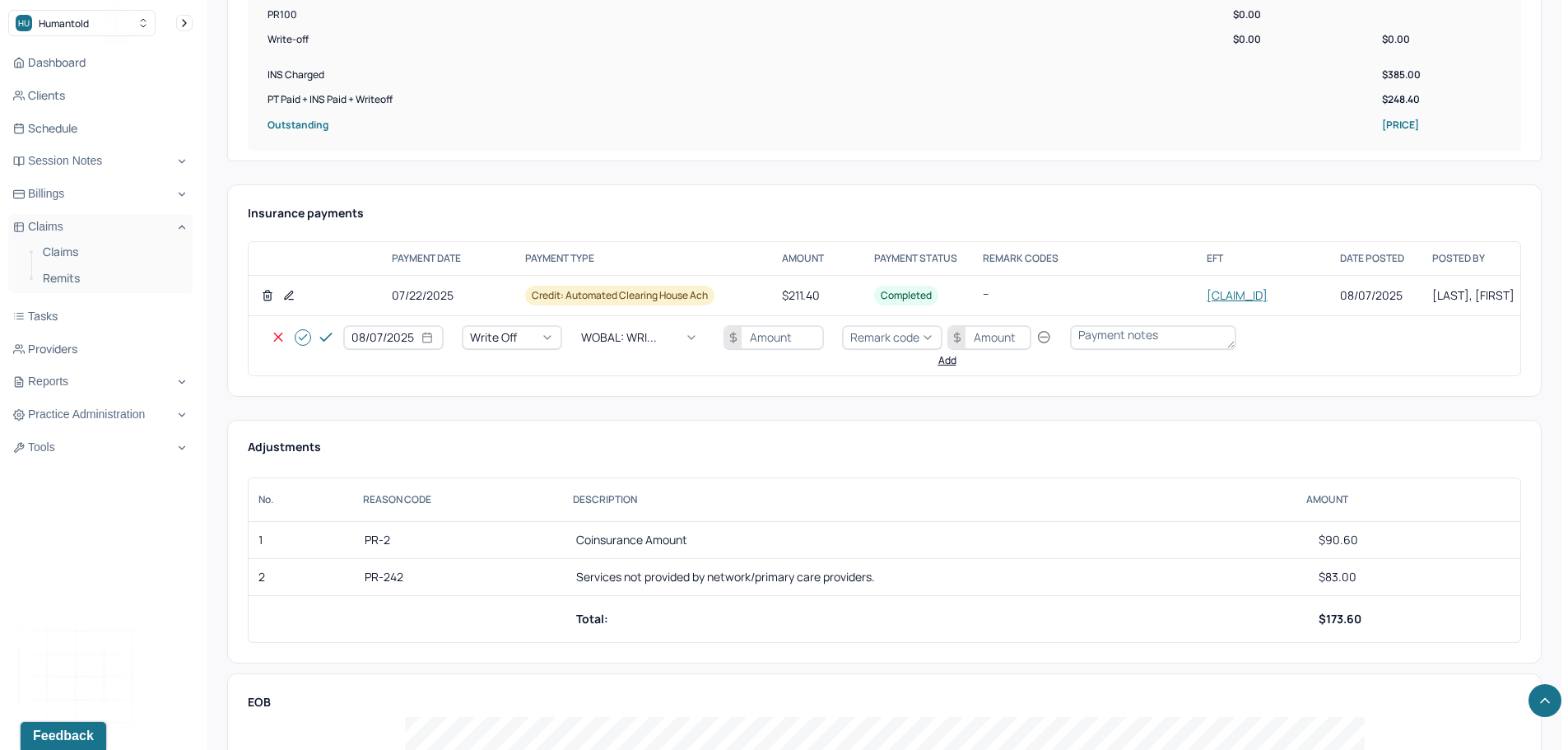 click at bounding box center (774, 338) 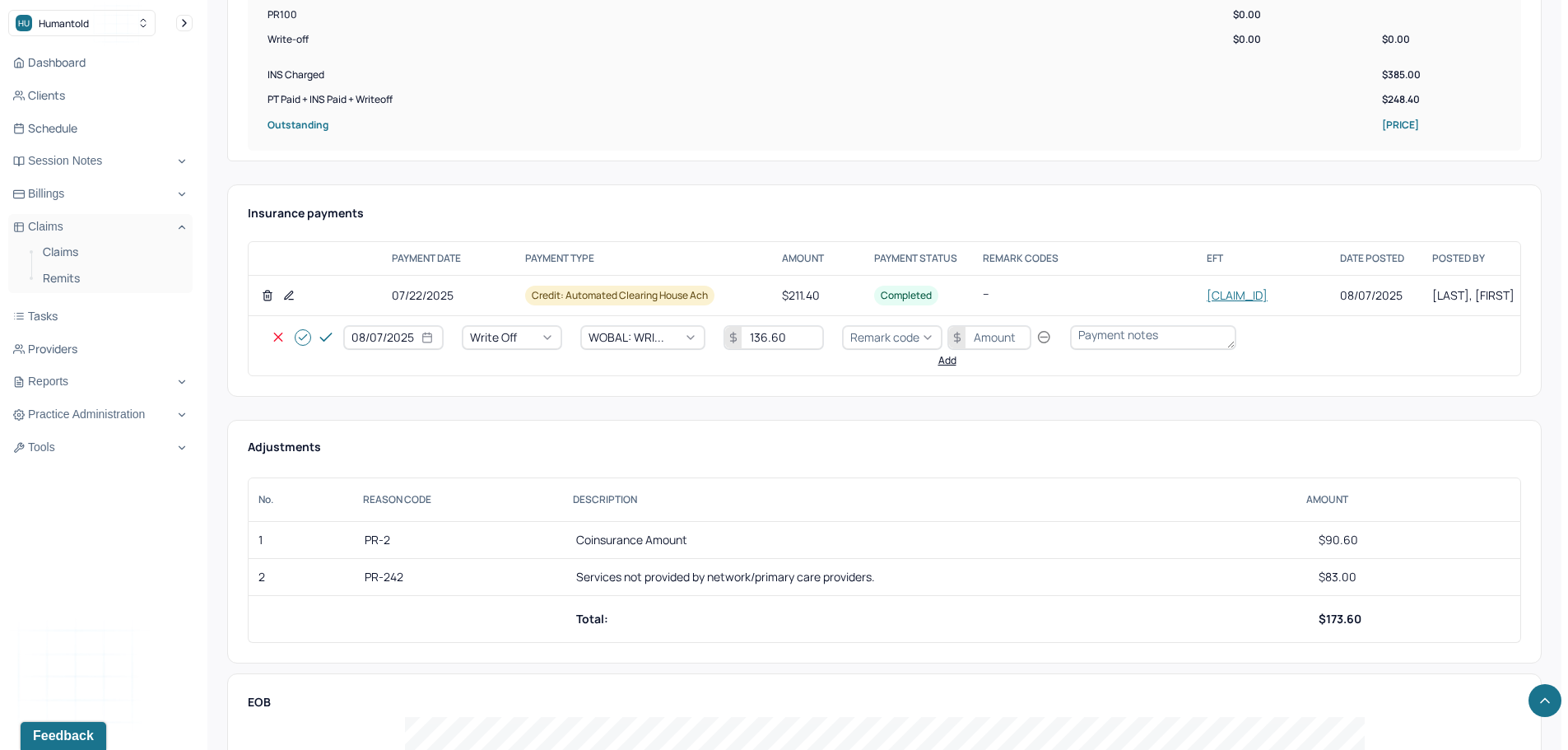 type on "136.60" 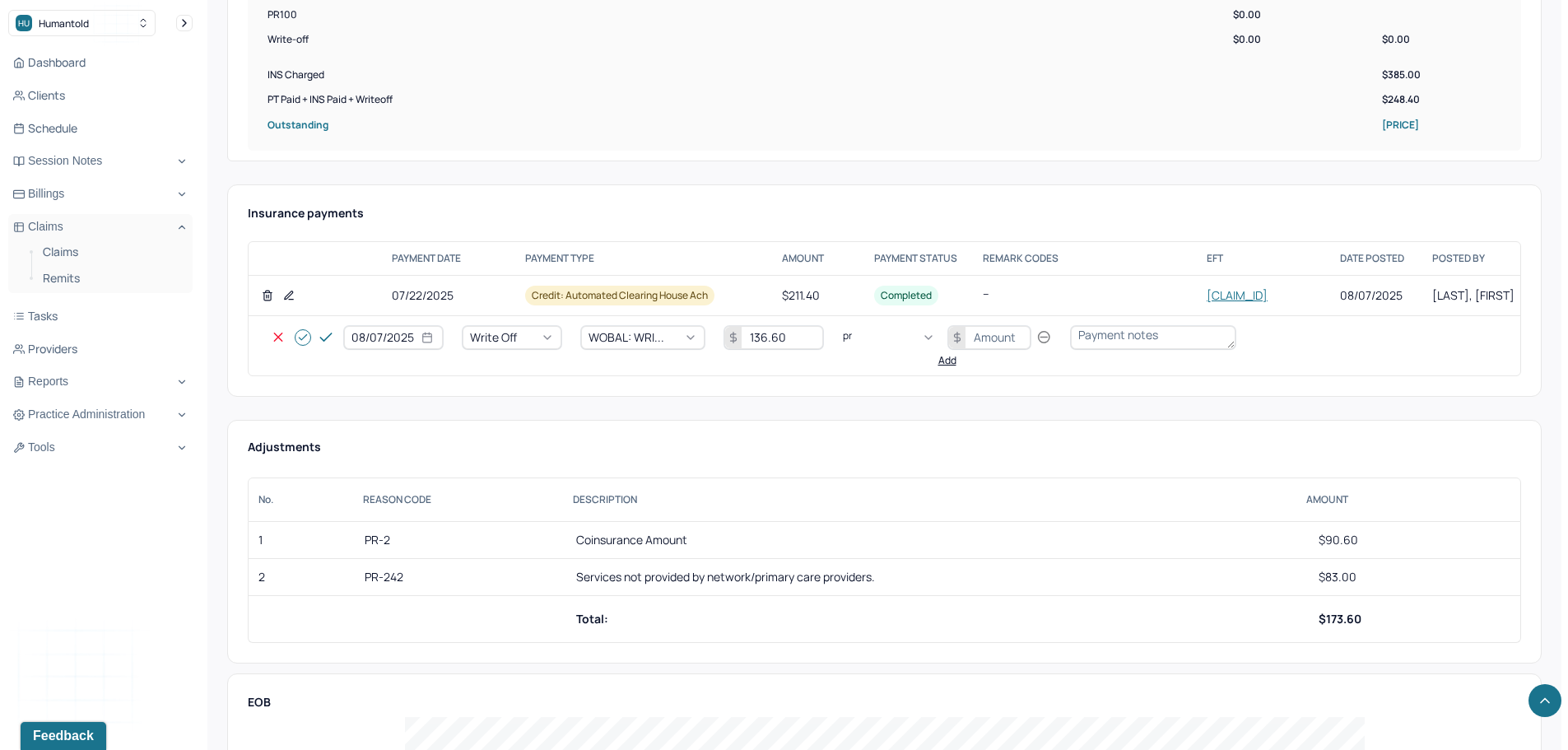 type on "pr2" 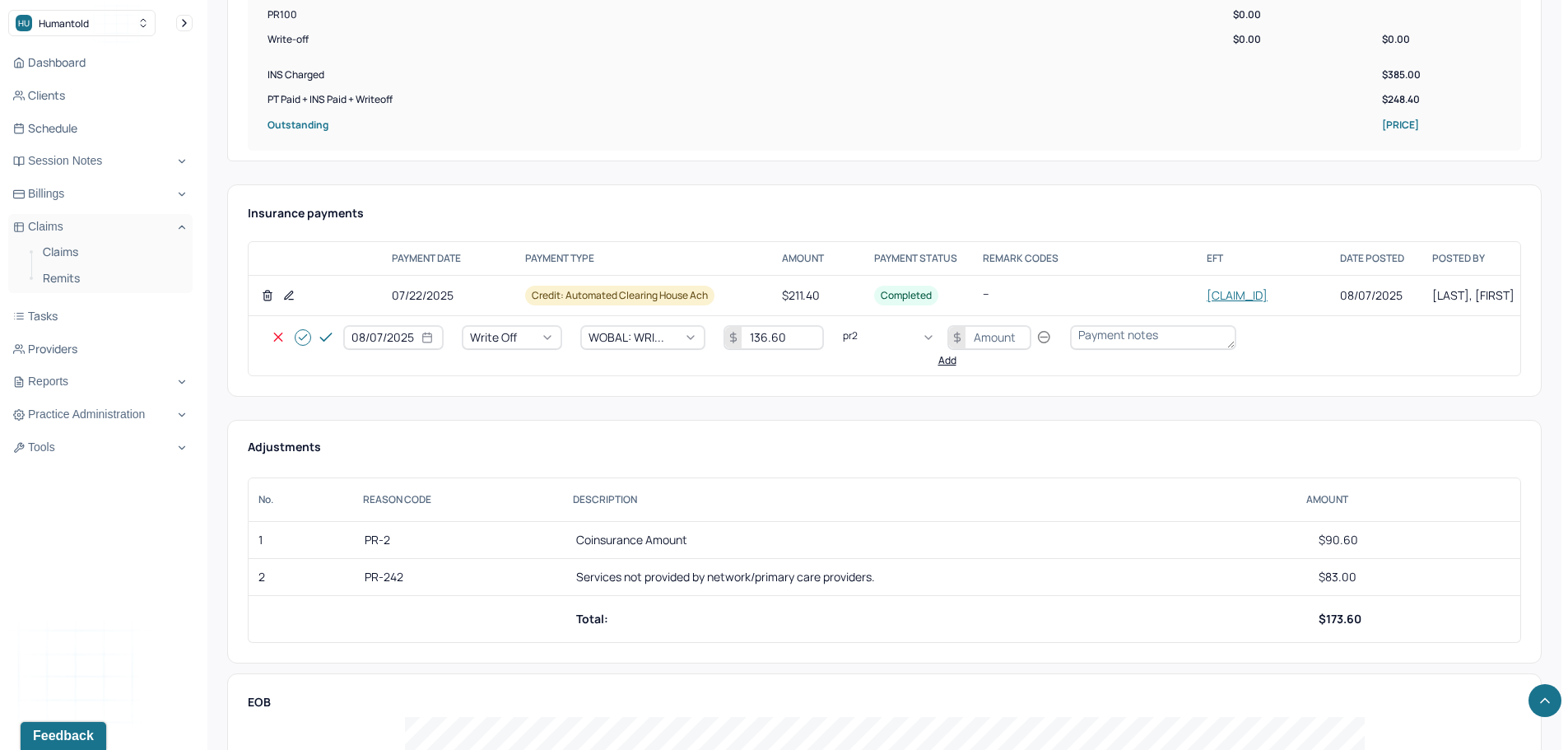 type 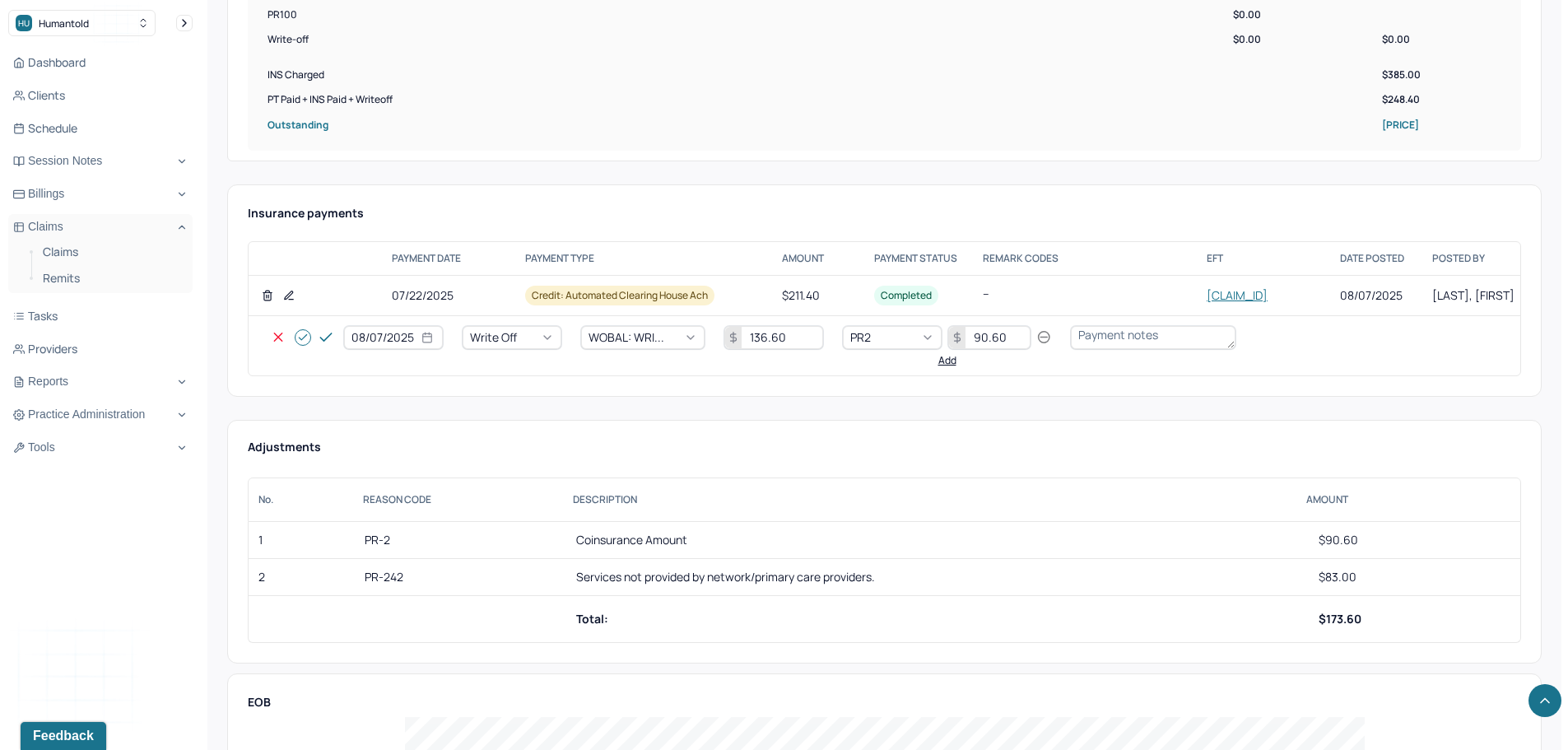 type on "90.60" 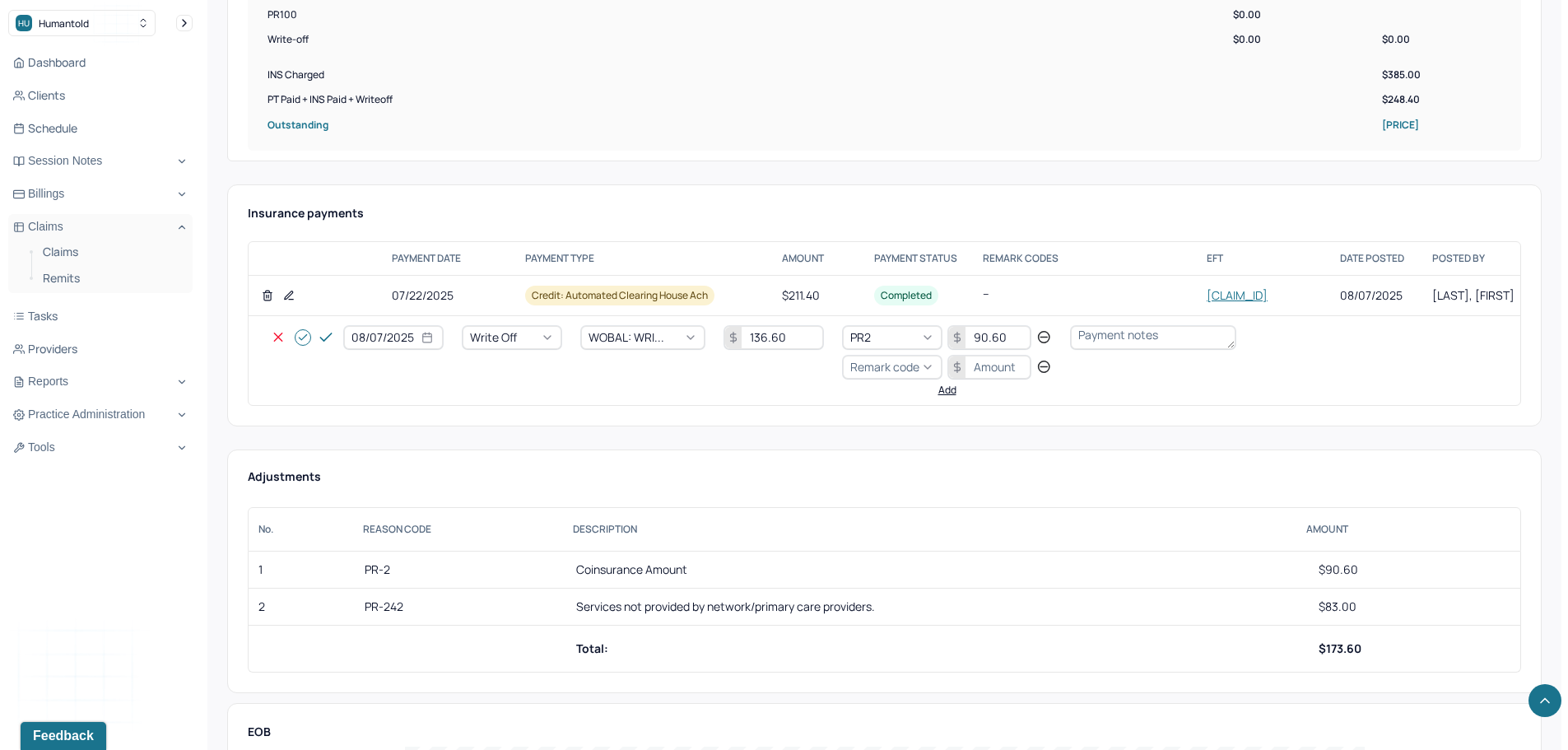 click on "Remark code" at bounding box center [885, 366] 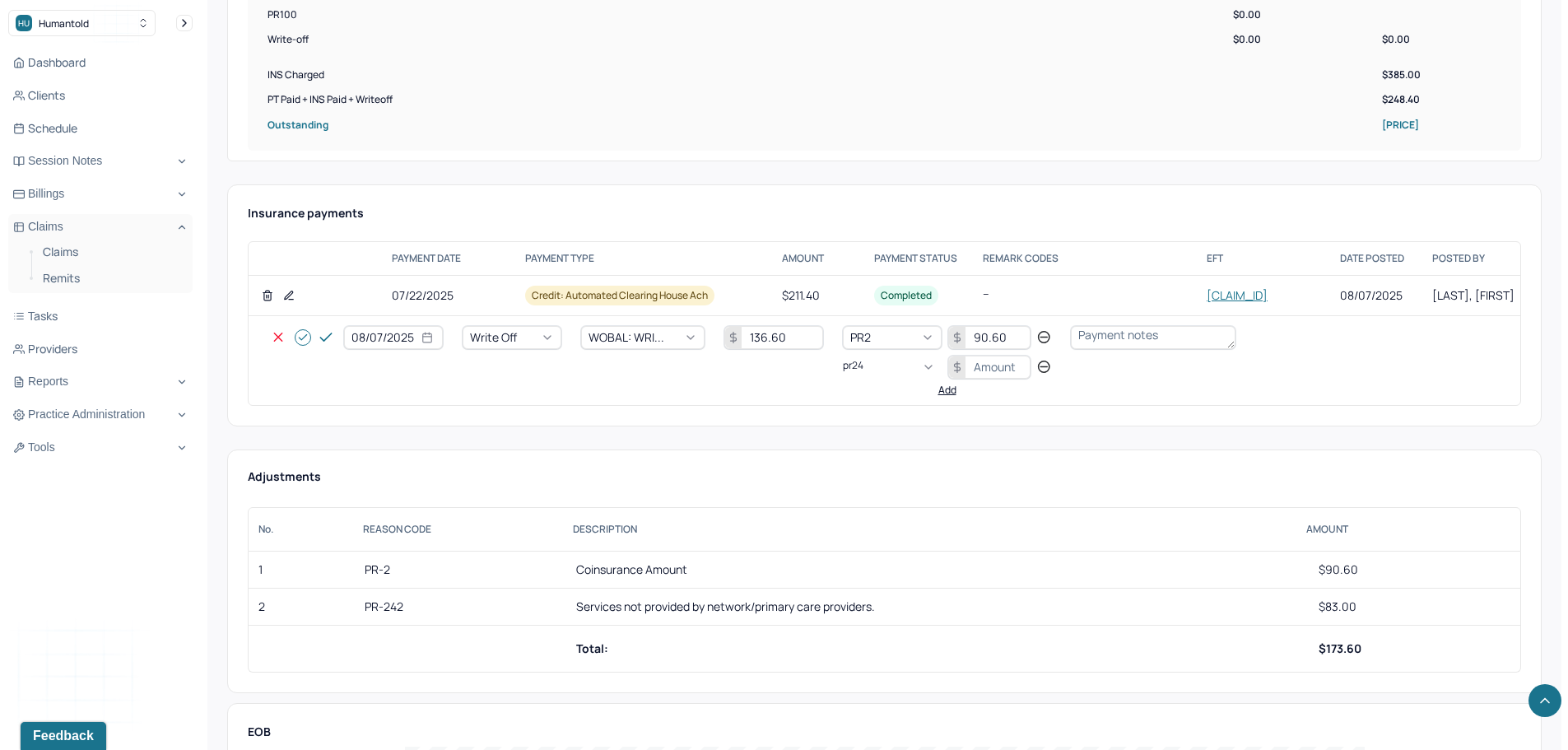 scroll, scrollTop: 0, scrollLeft: 0, axis: both 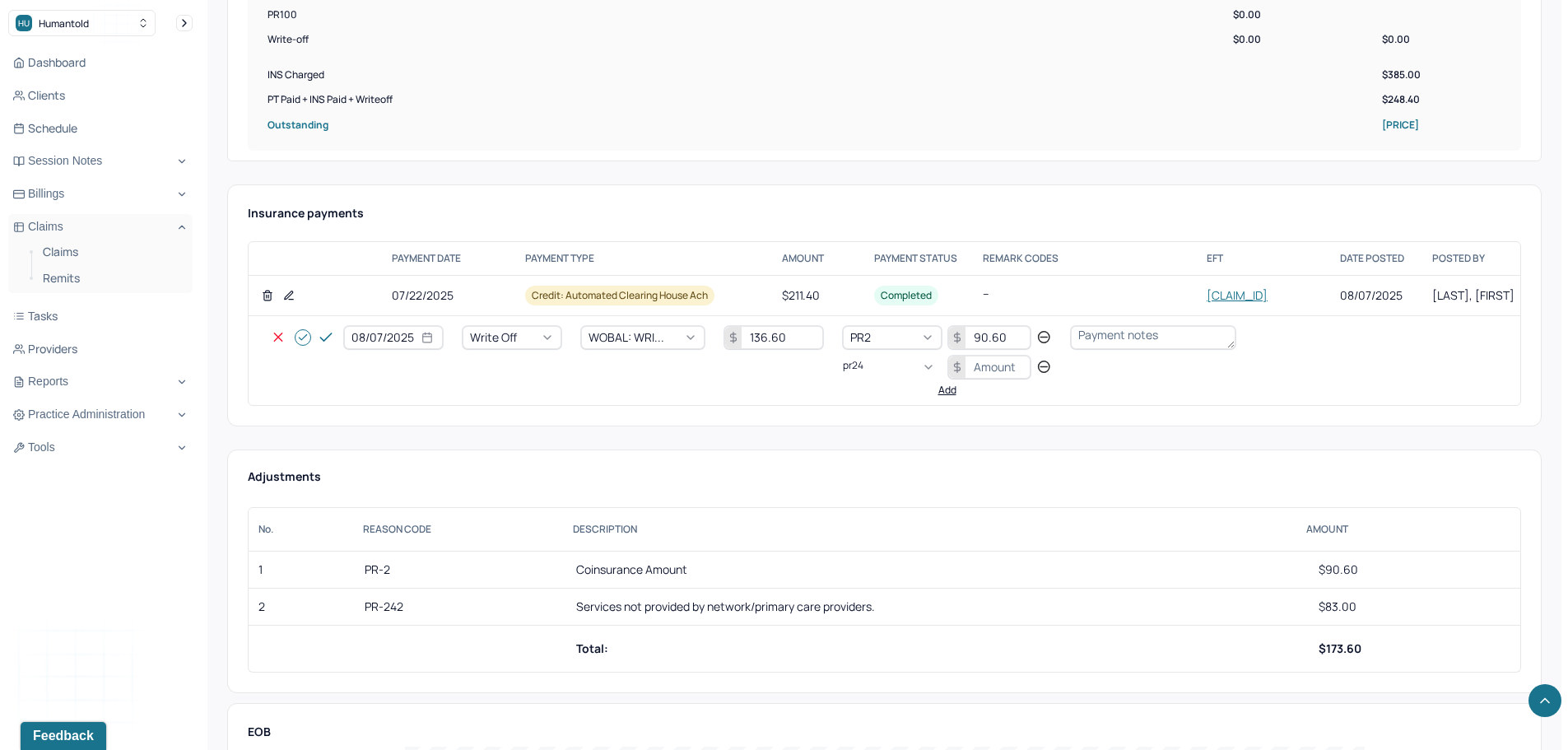 type on "pr242" 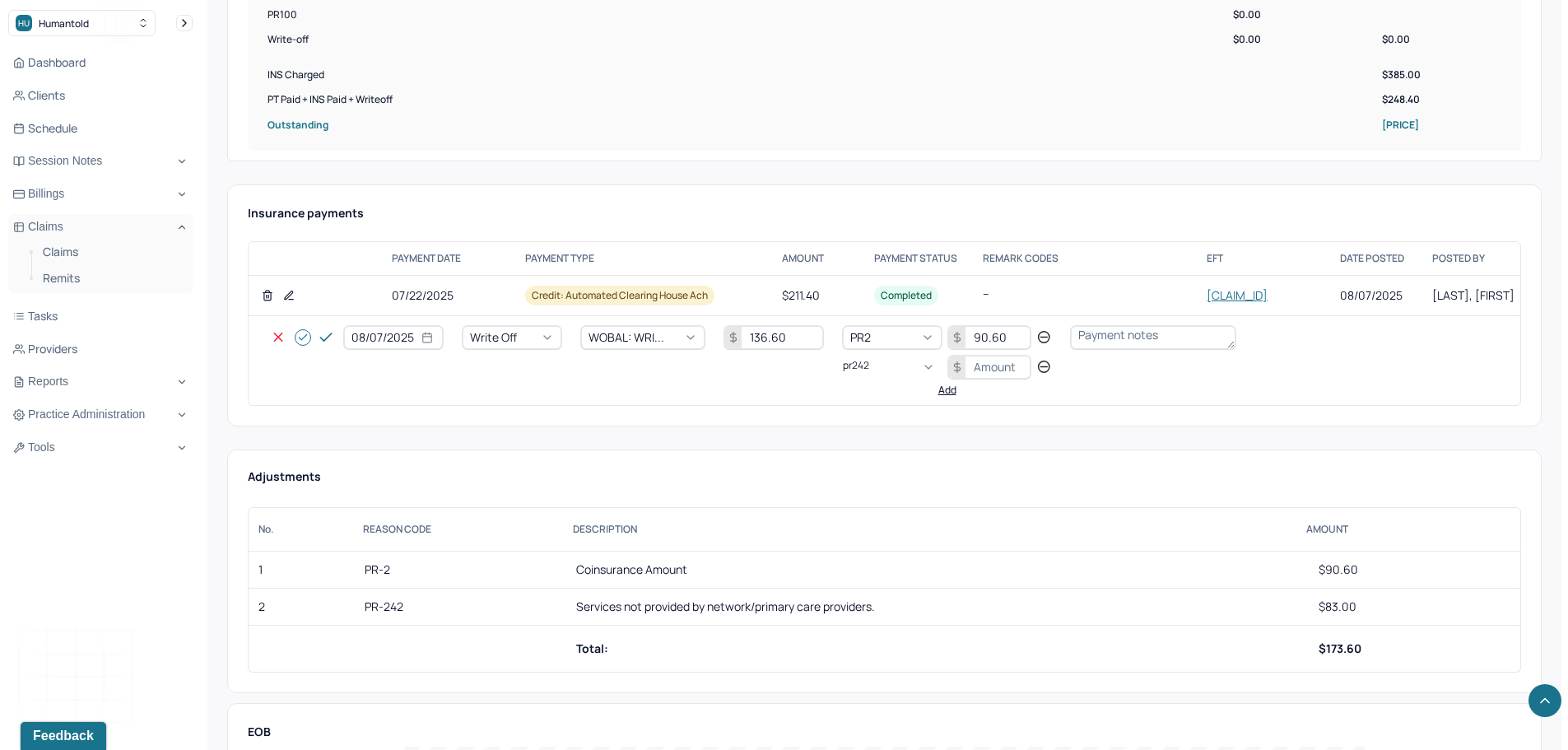 type 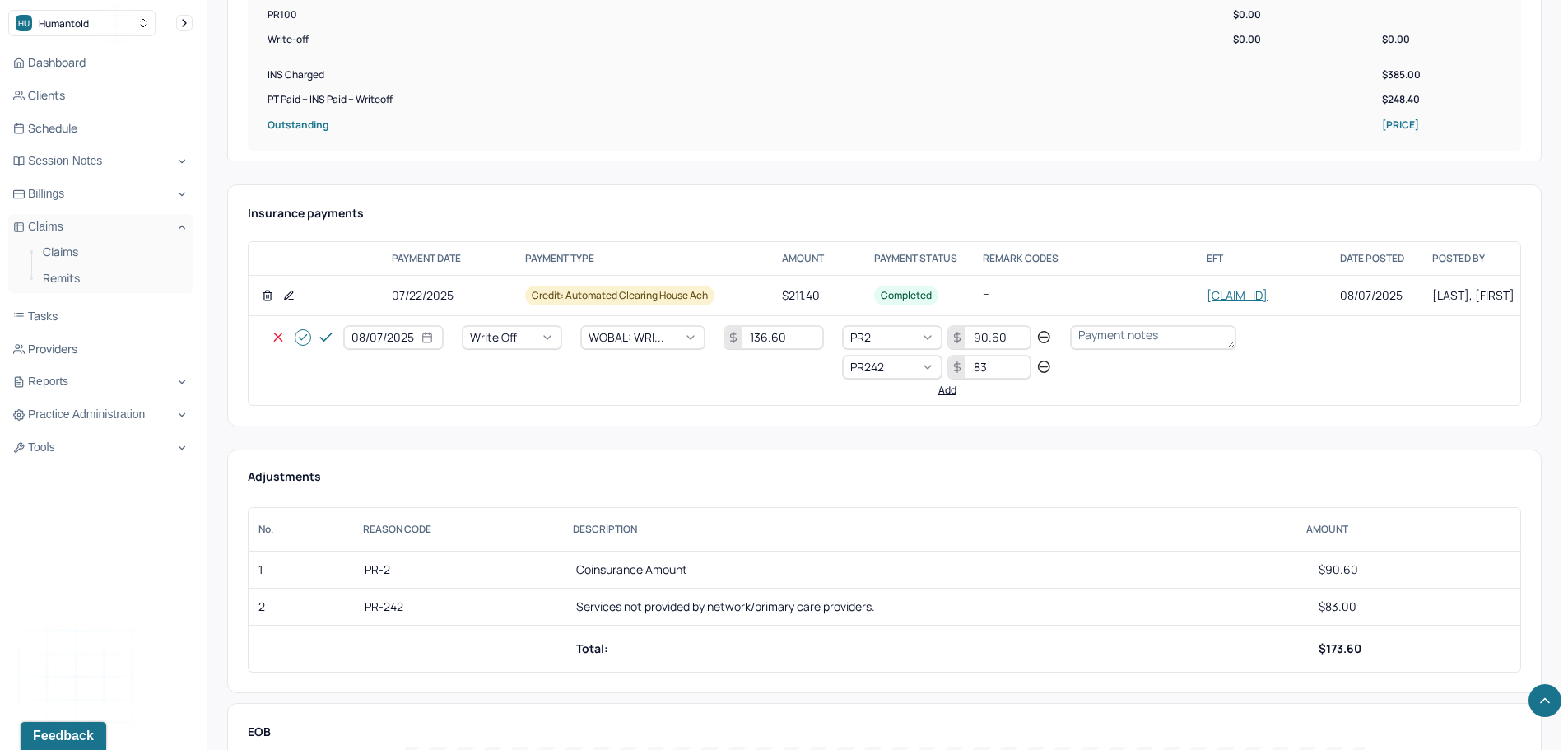 type on "83" 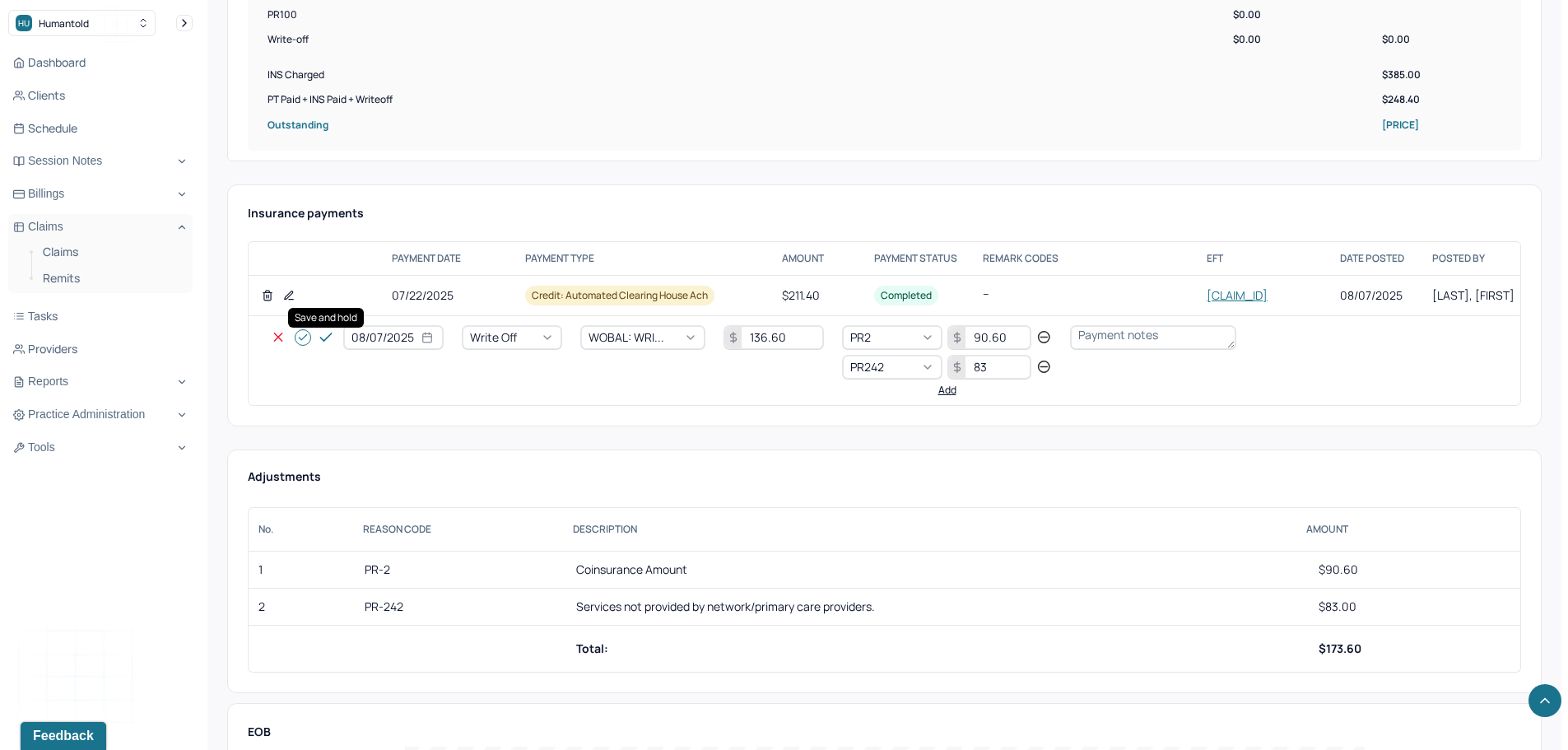 click 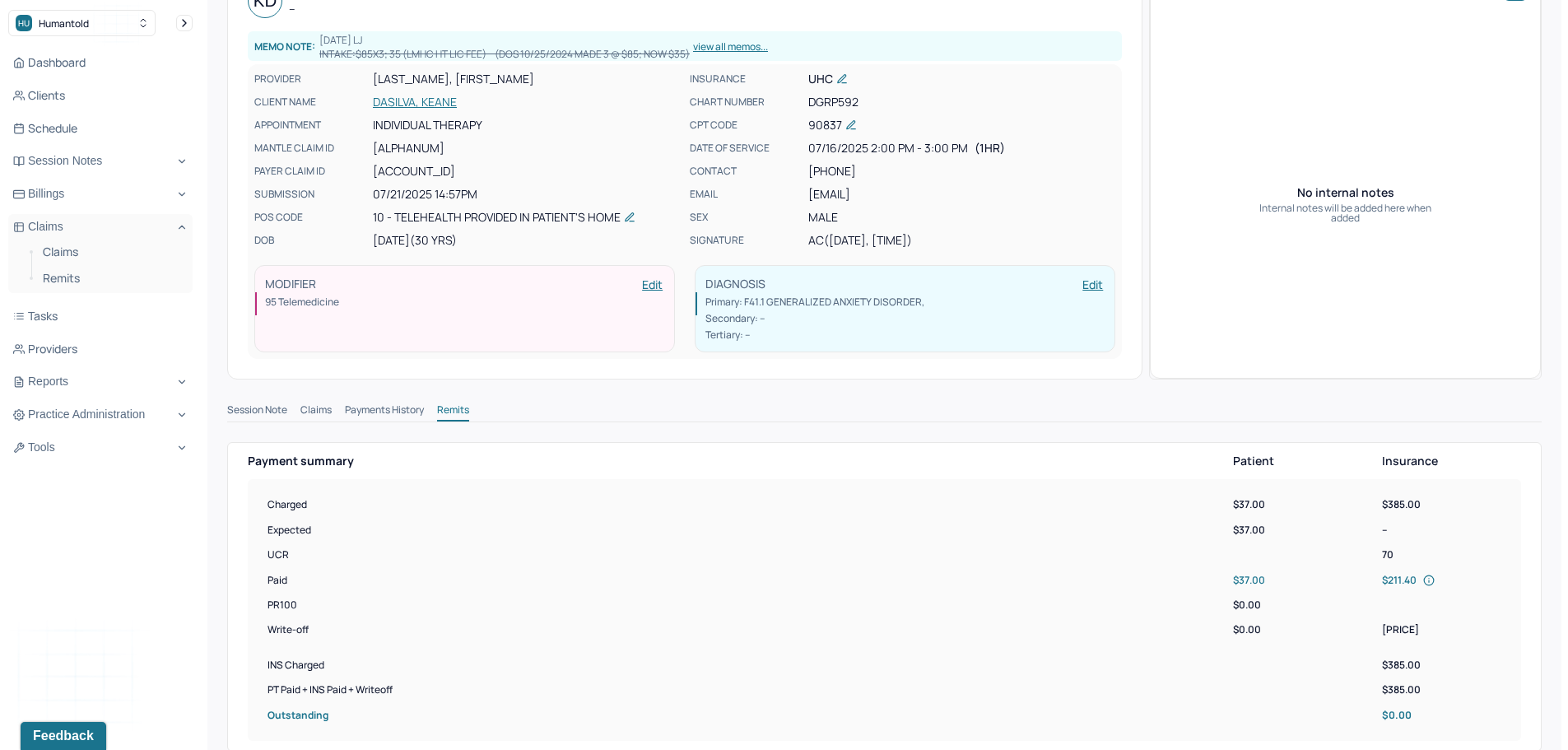scroll, scrollTop: 0, scrollLeft: 0, axis: both 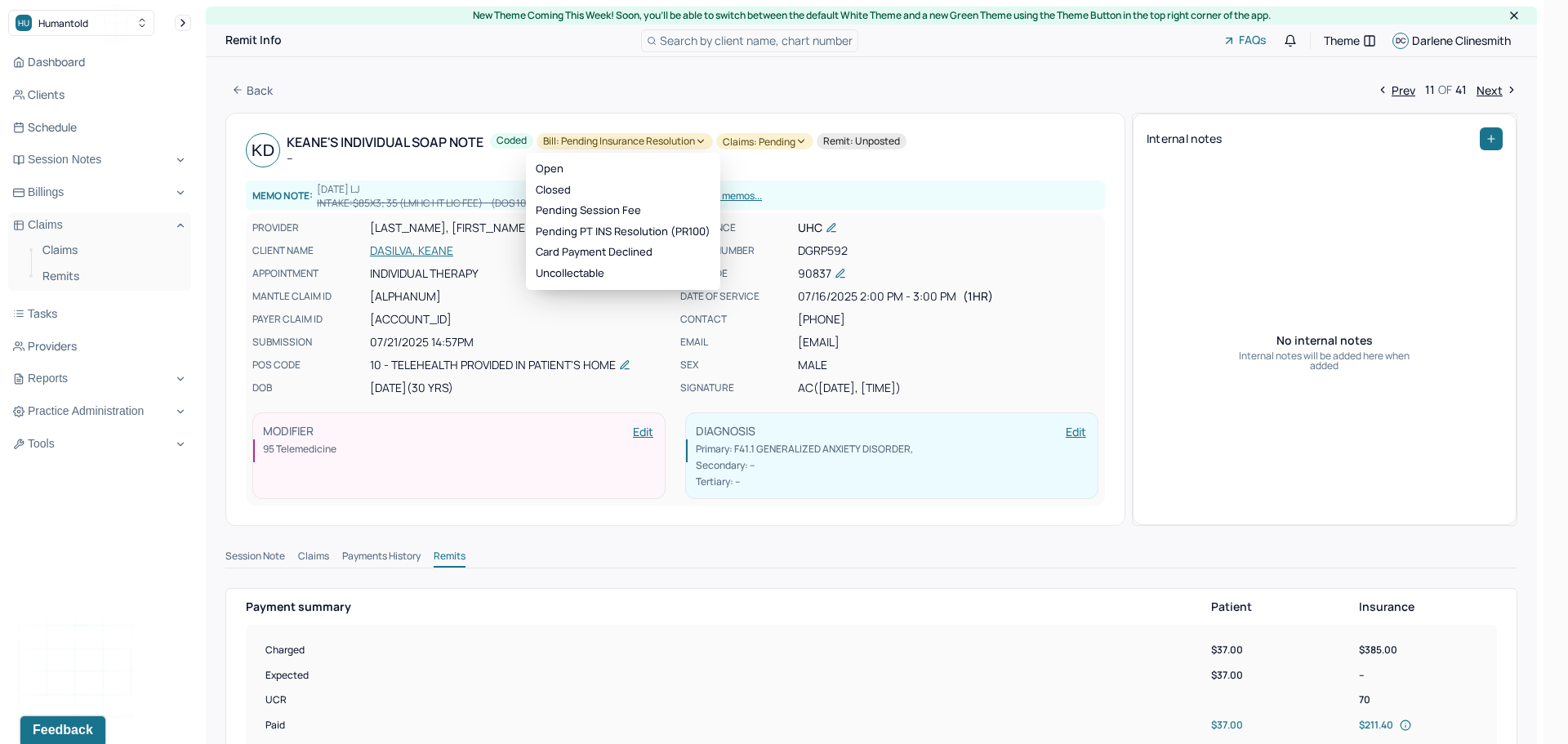 click on "Bill: Pending Insurance Resolution" at bounding box center (625, 141) 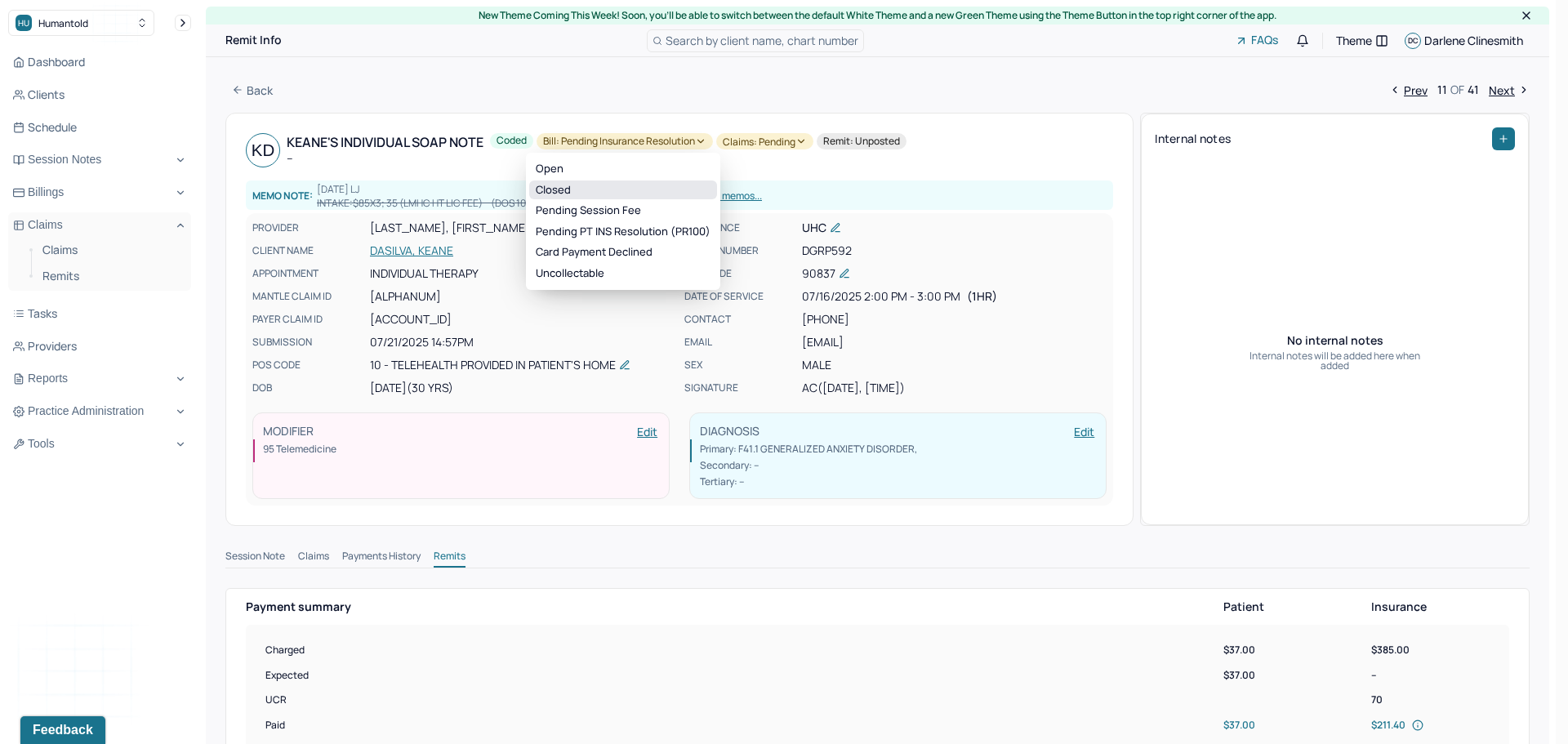 click on "Closed" at bounding box center [623, 190] 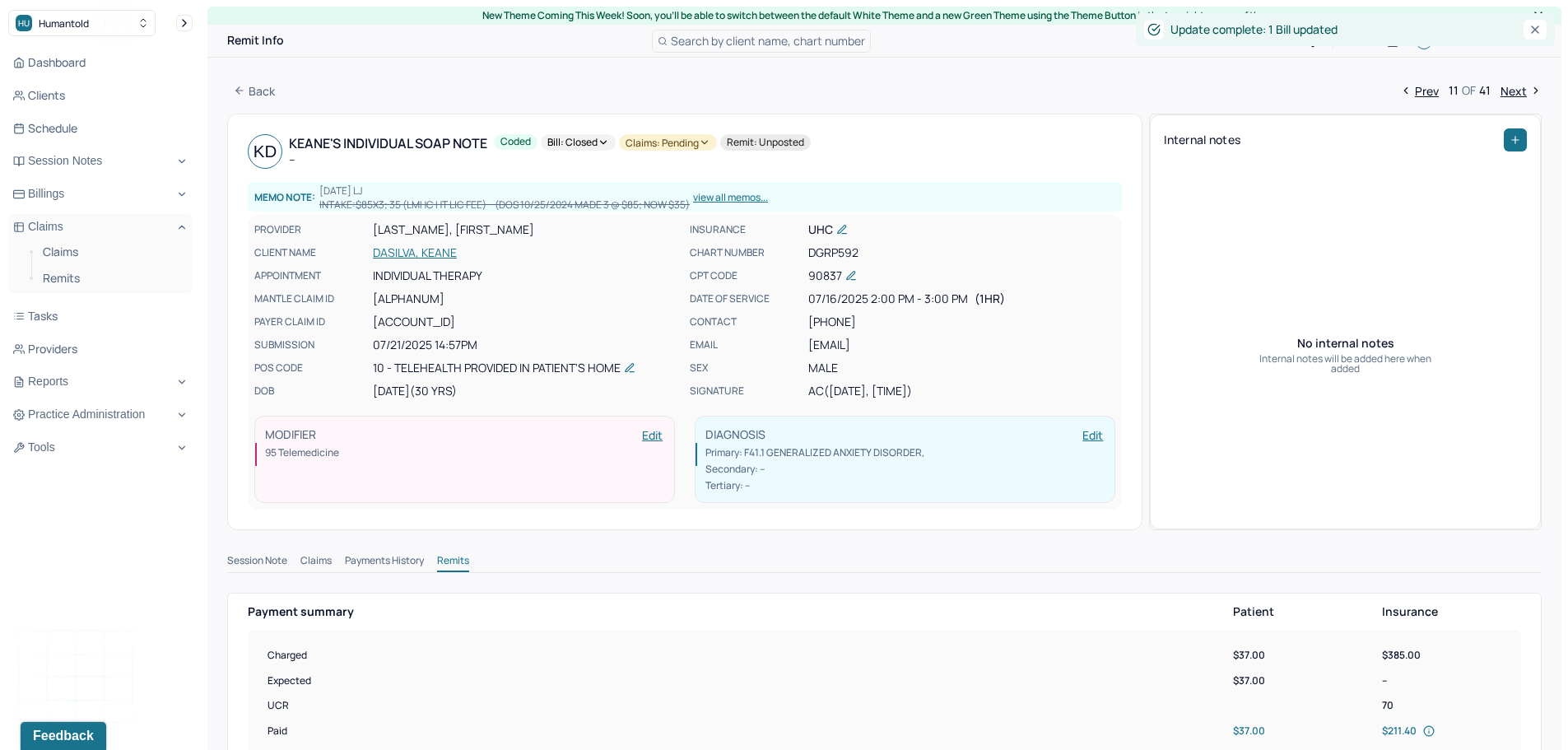 click on "Claims: pending" at bounding box center (668, 142) 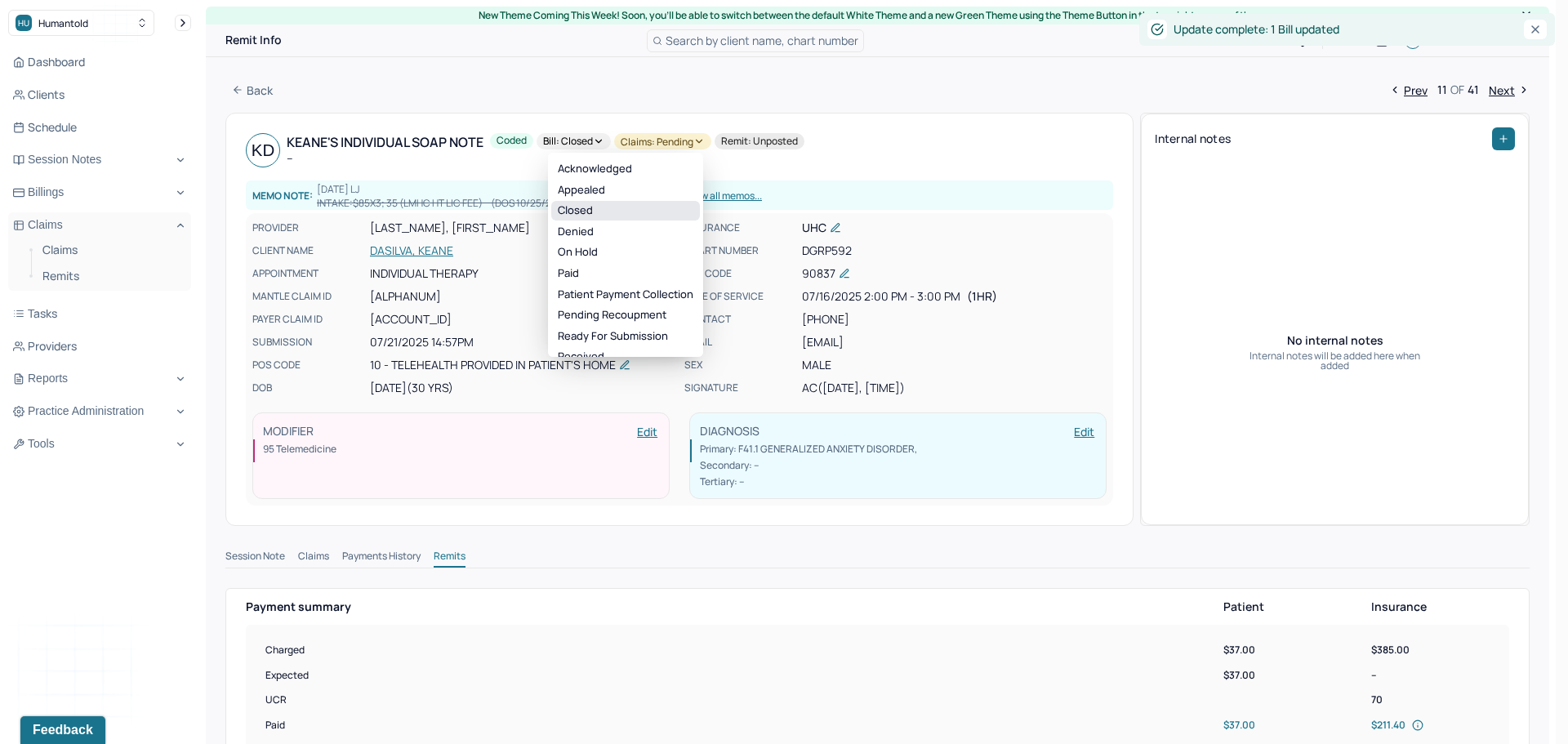 click on "Closed" at bounding box center [626, 211] 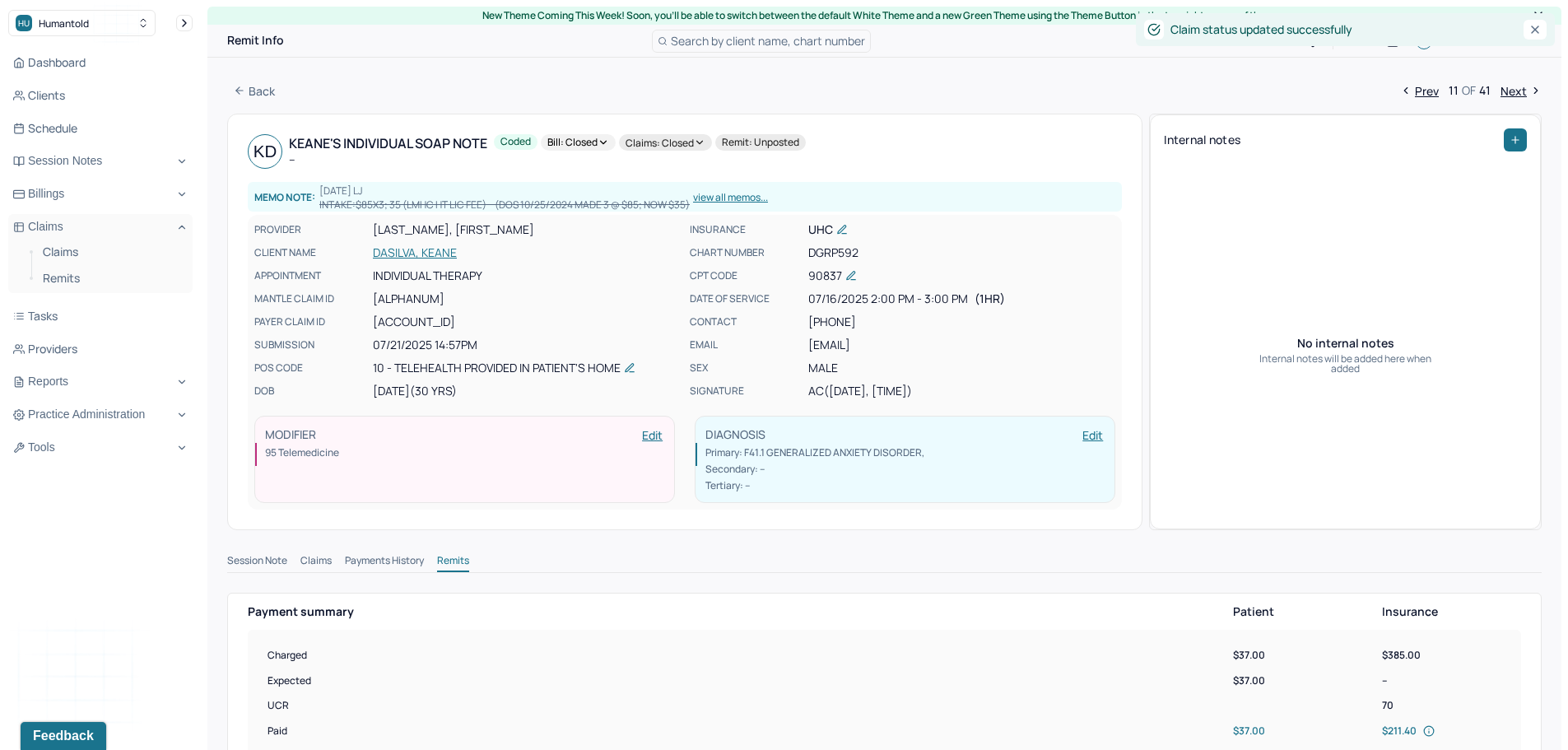click on "Next" at bounding box center [1521, 91] 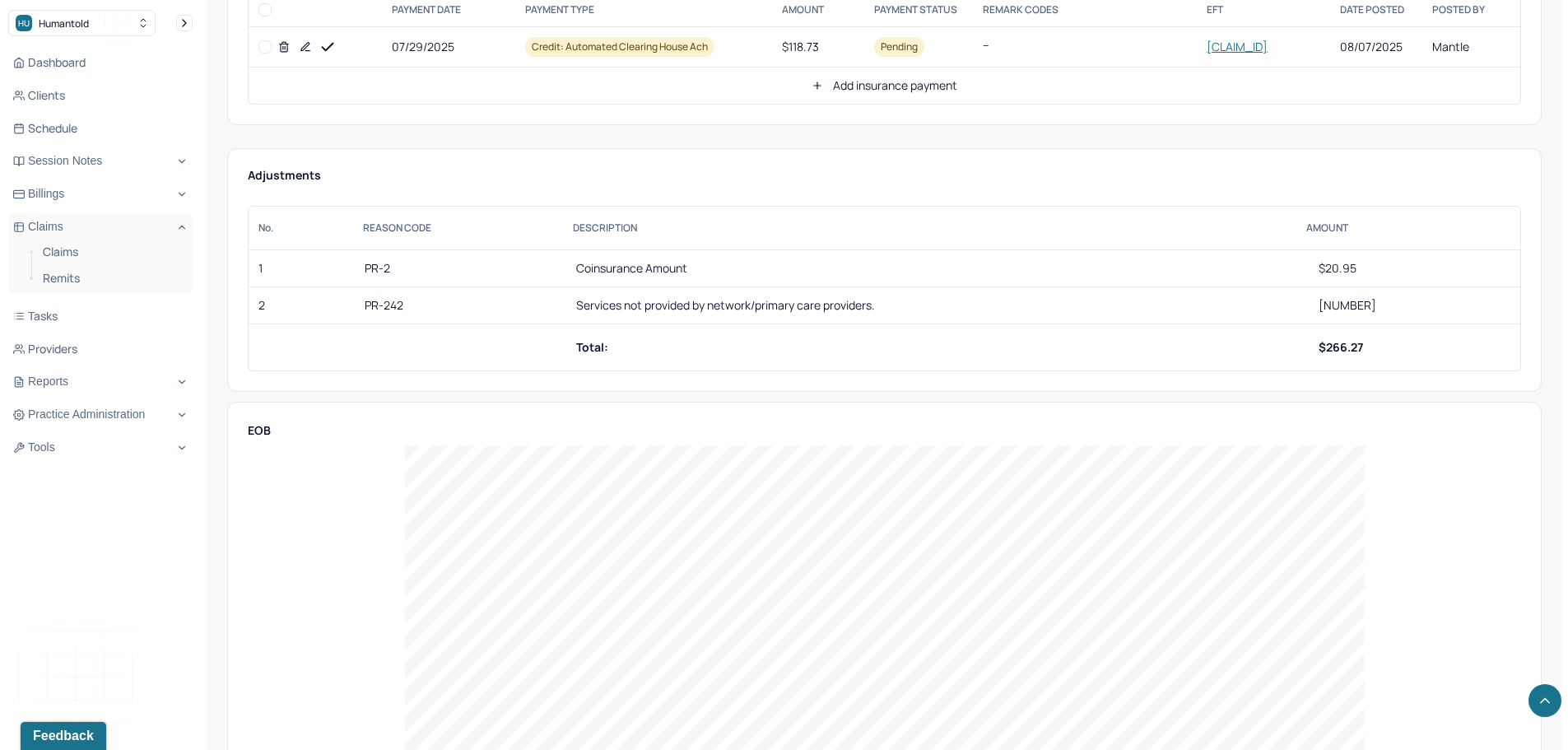 scroll, scrollTop: 823, scrollLeft: 0, axis: vertical 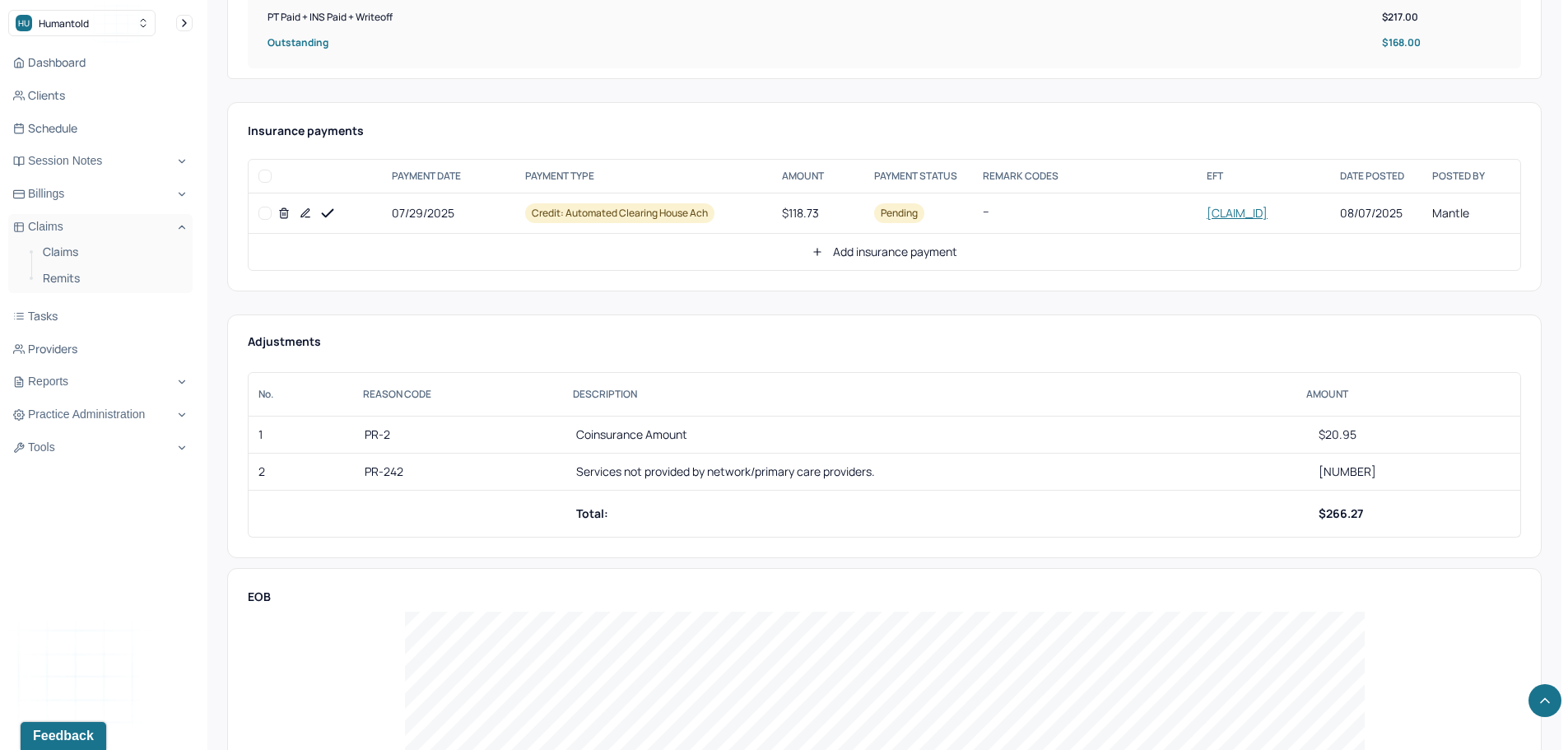 click at bounding box center (265, 213) 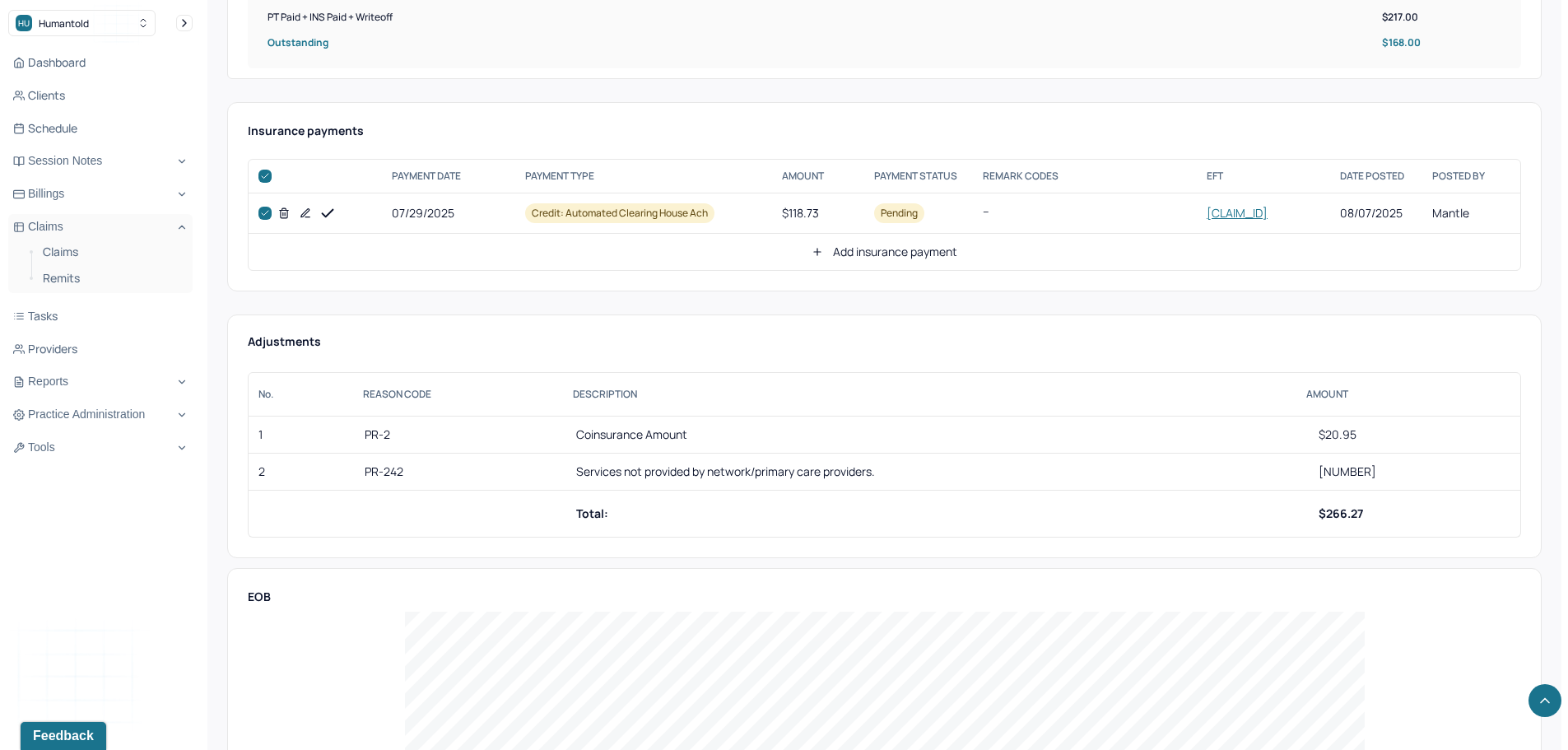 checkbox on "true" 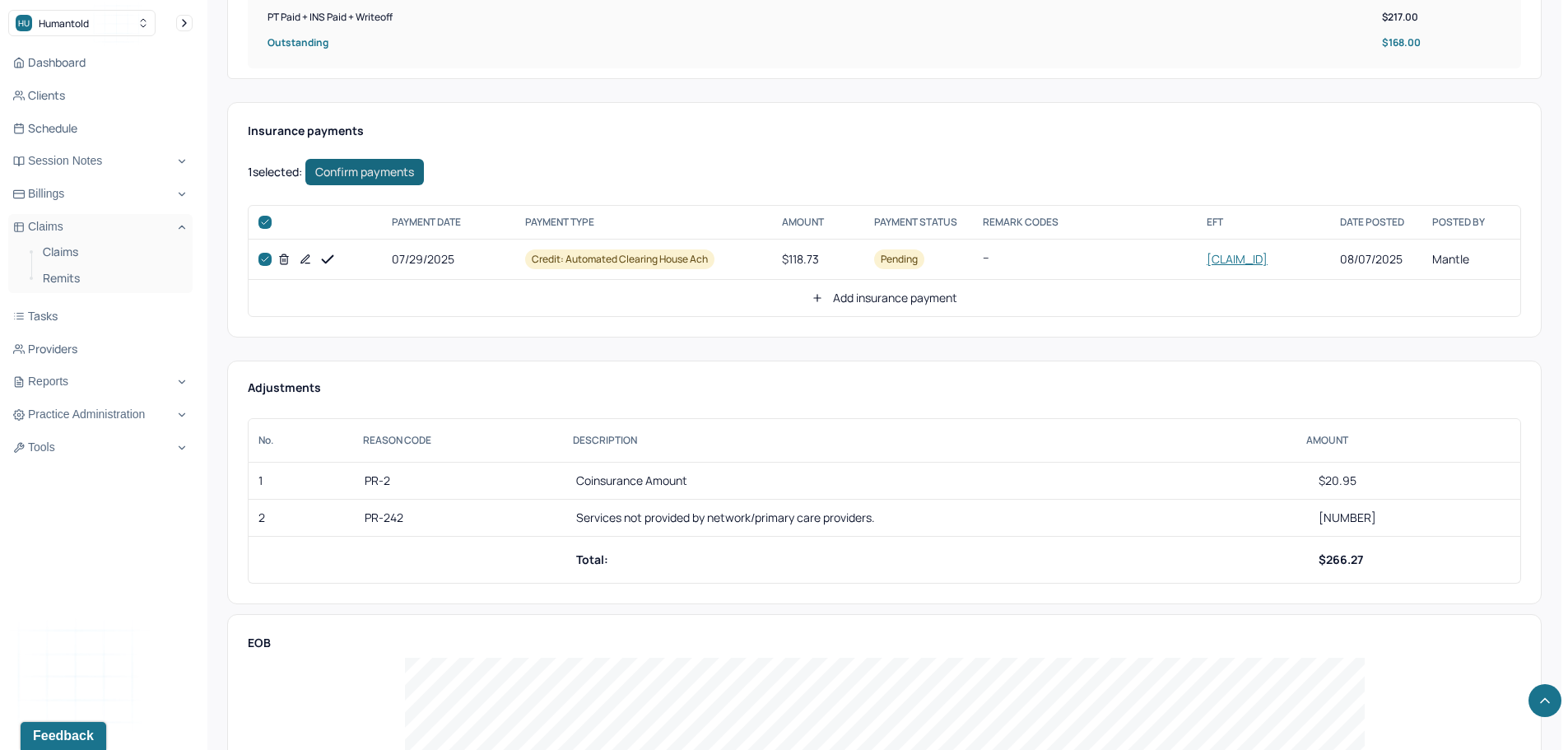 click on "Confirm payments" at bounding box center (365, 172) 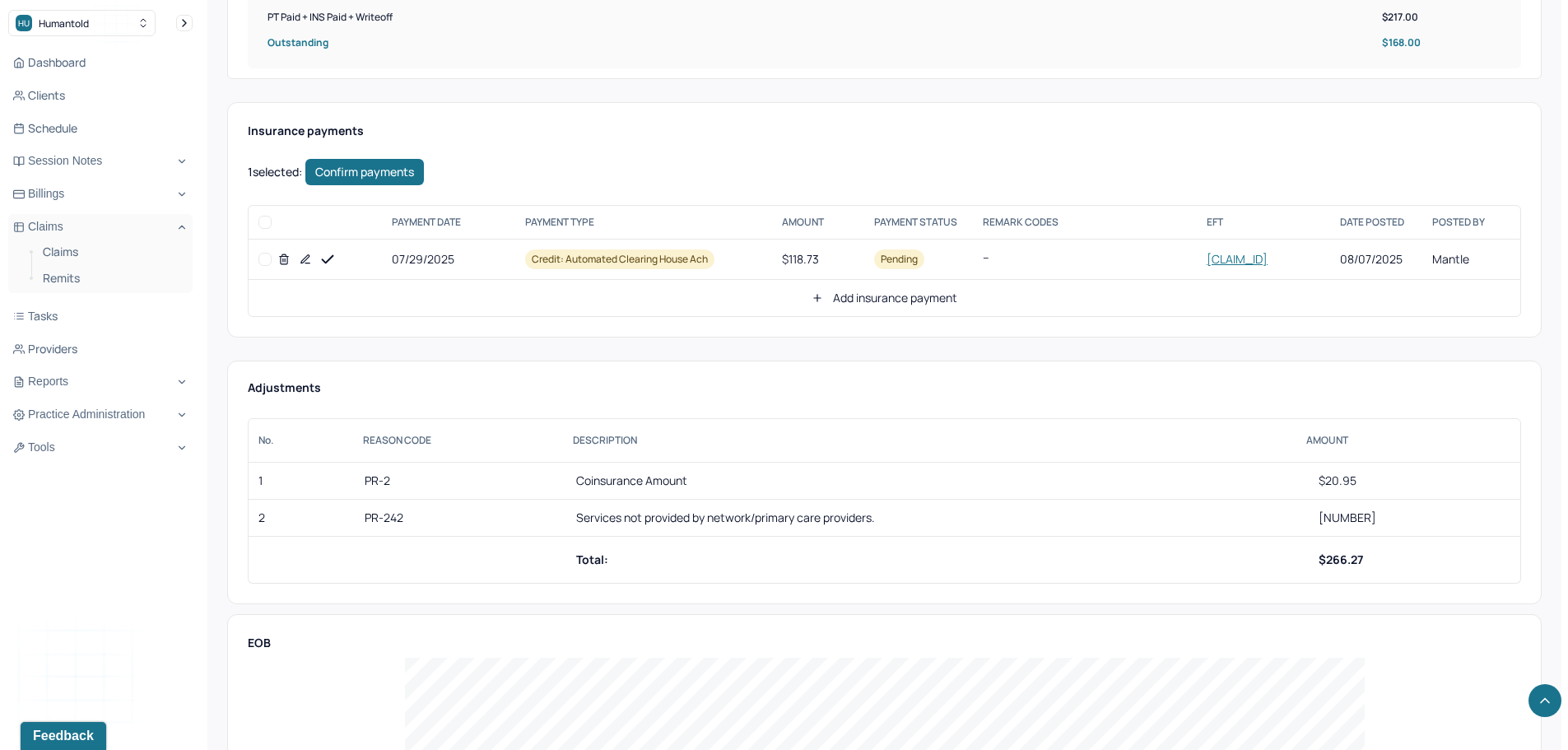 checkbox on "false" 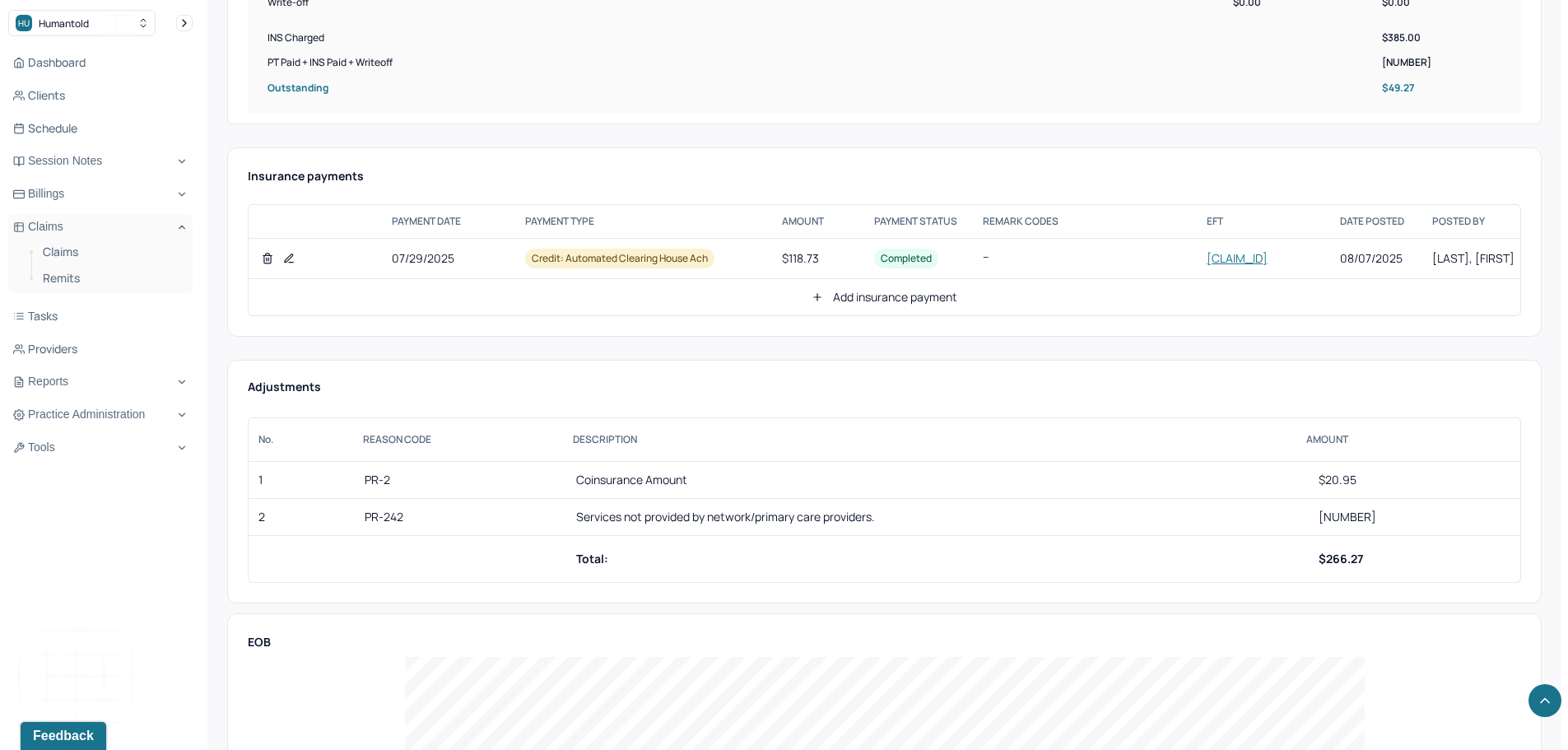 scroll, scrollTop: 741, scrollLeft: 0, axis: vertical 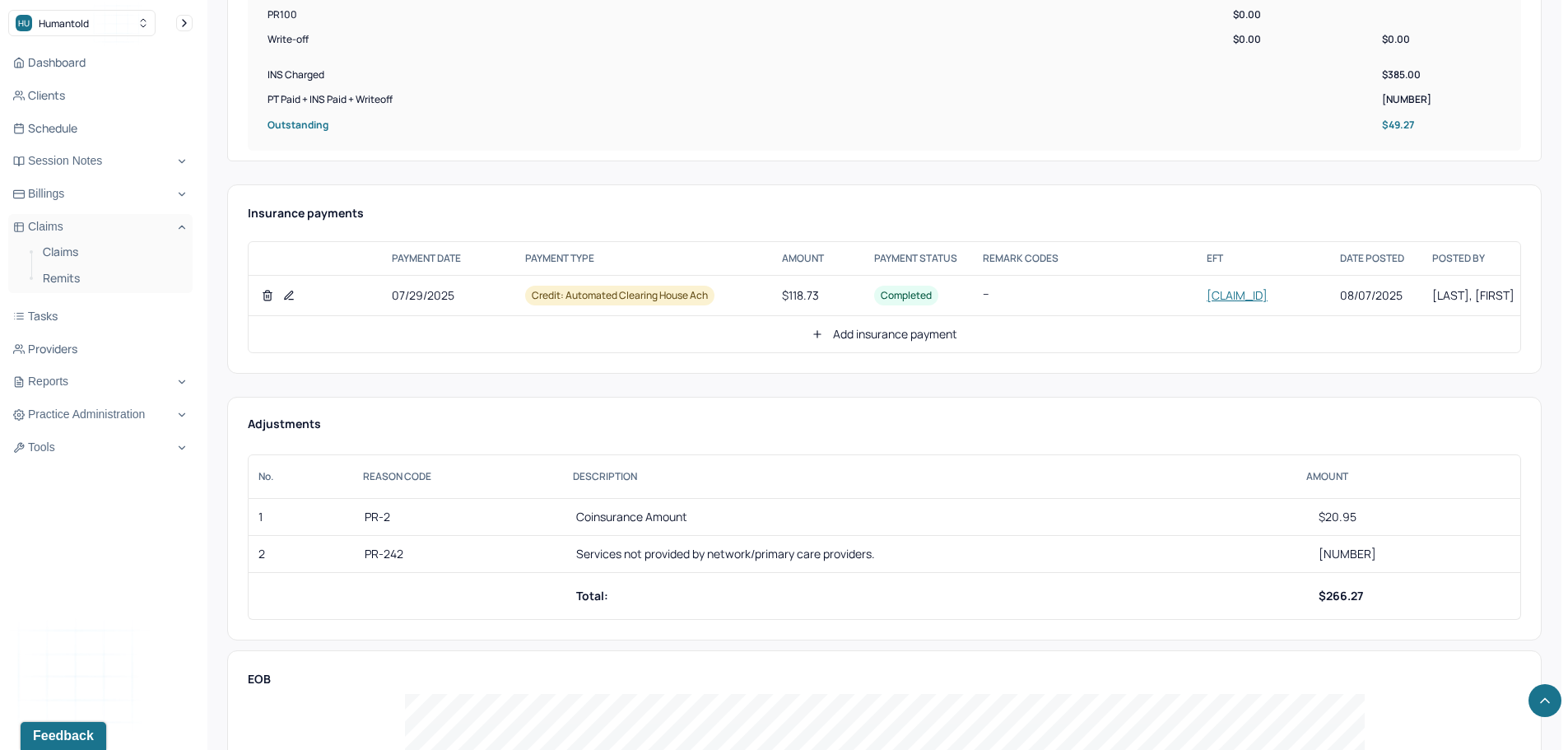 click 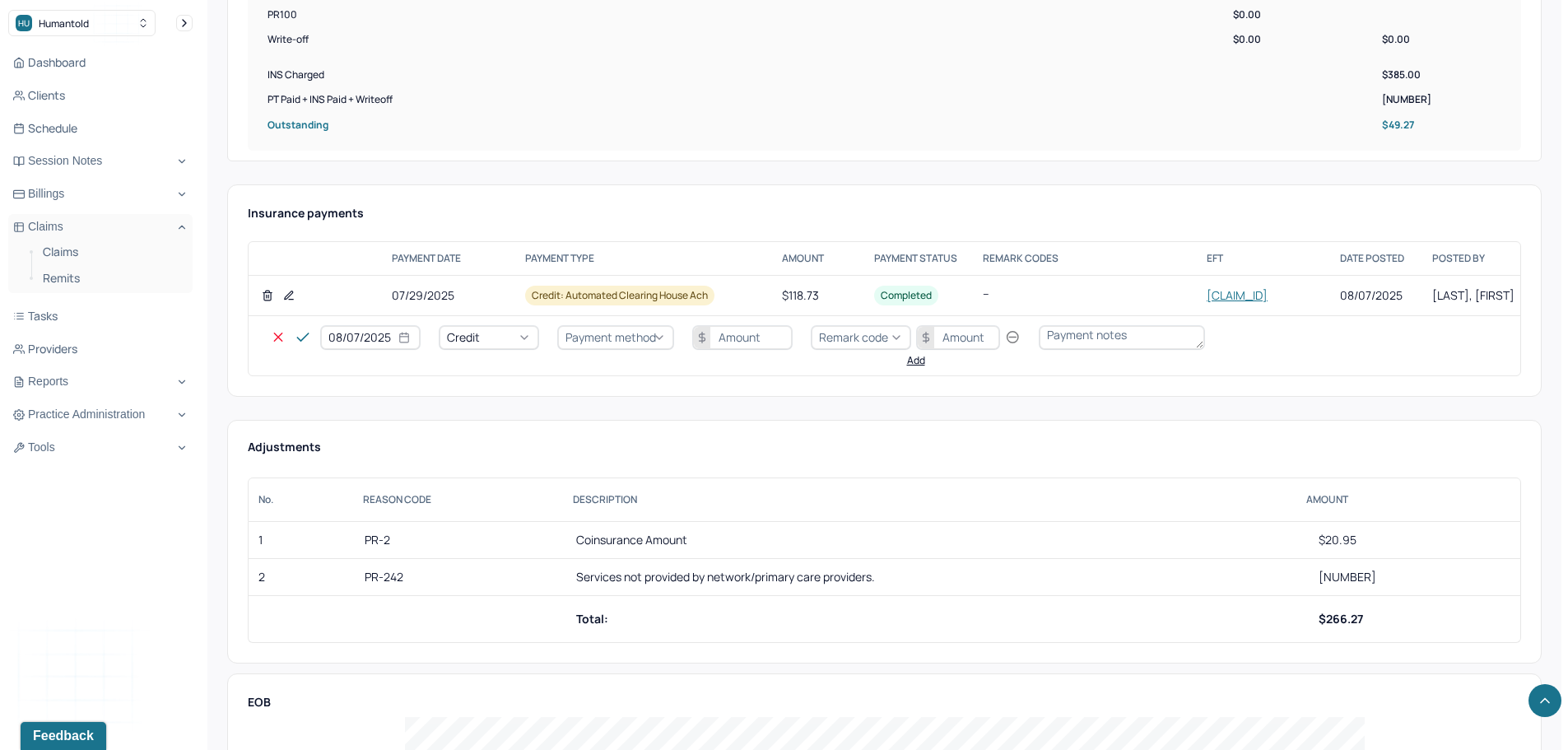 click on "Credit" at bounding box center (489, 338) 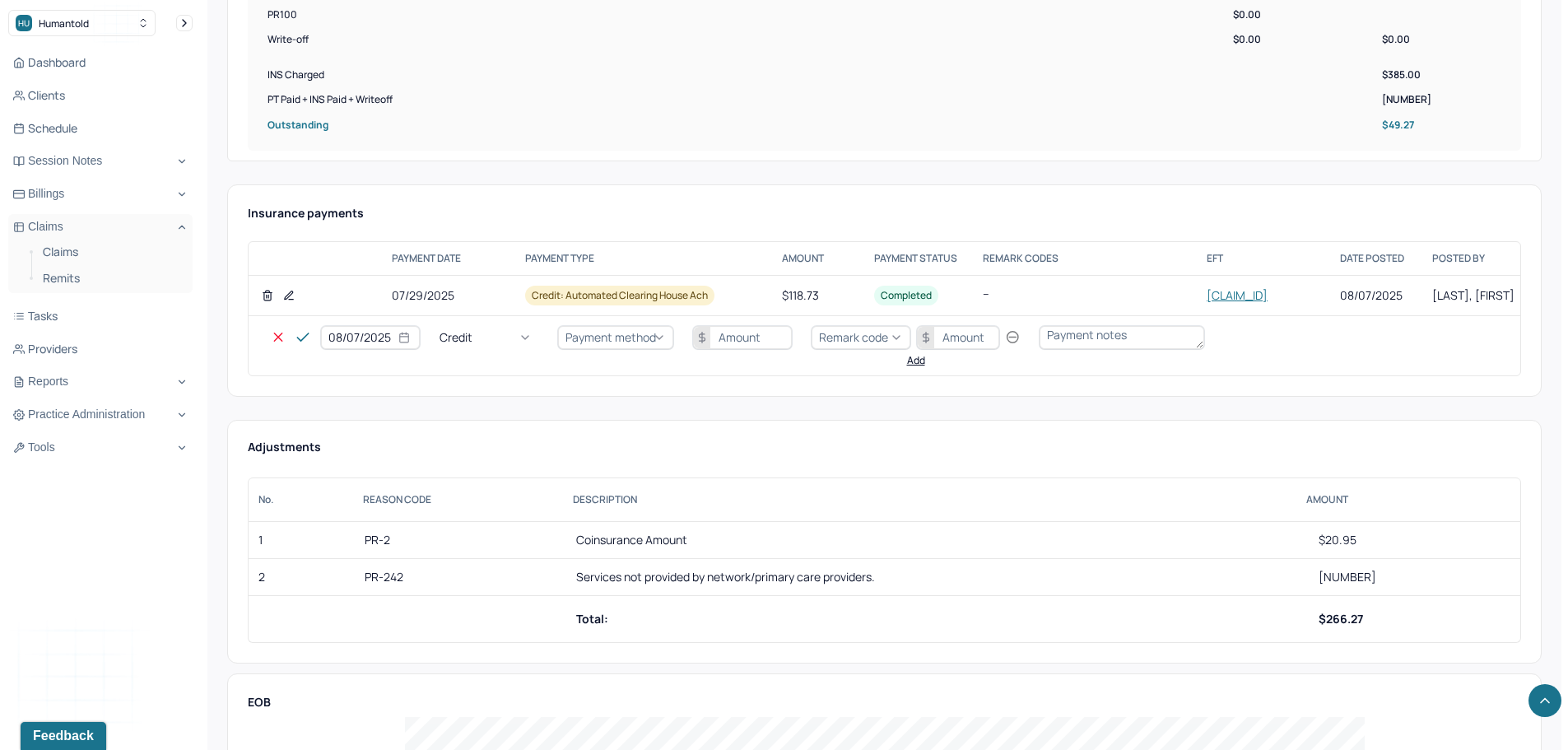 click on "Write off" at bounding box center (49, 2440) 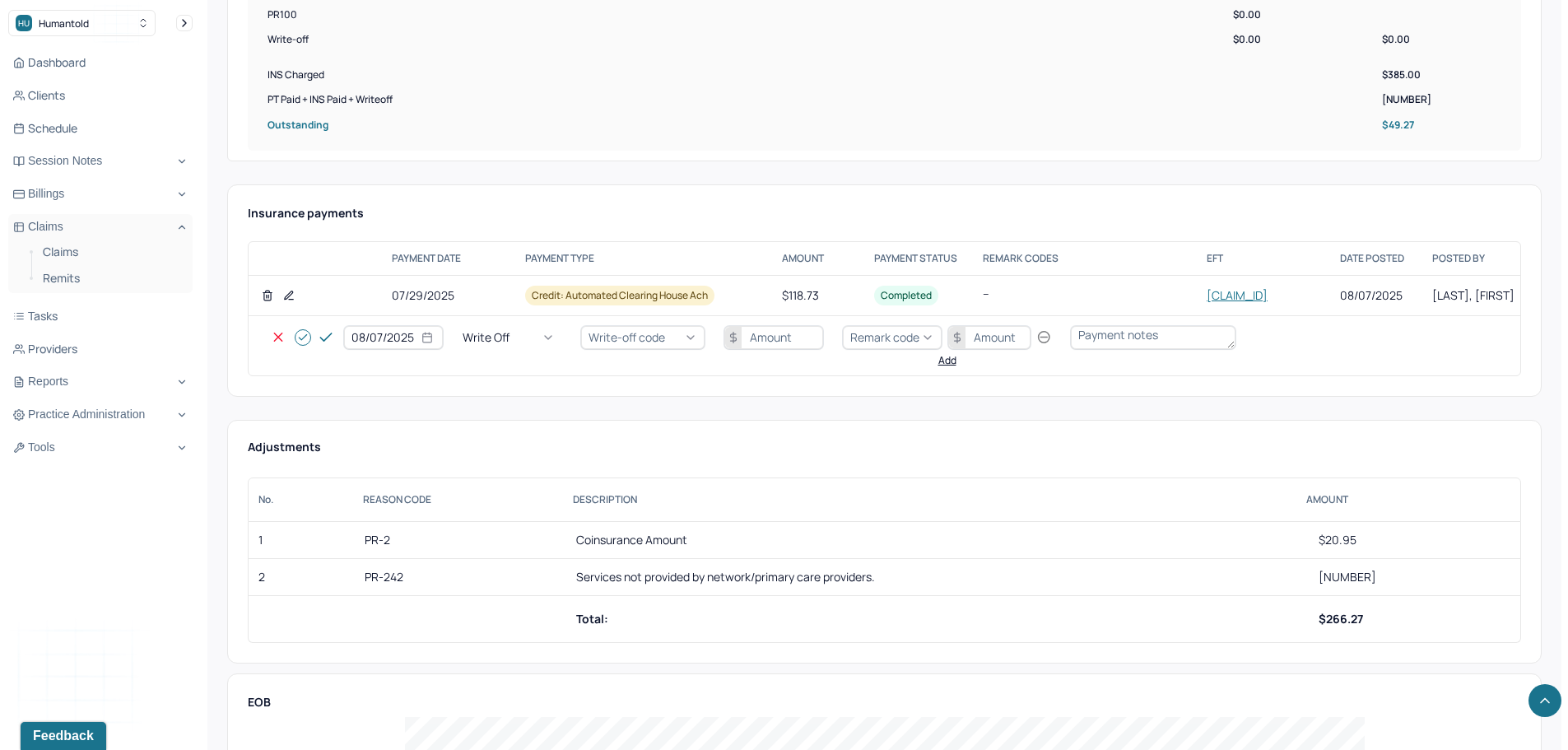 click on "Write-off code" at bounding box center (626, 337) 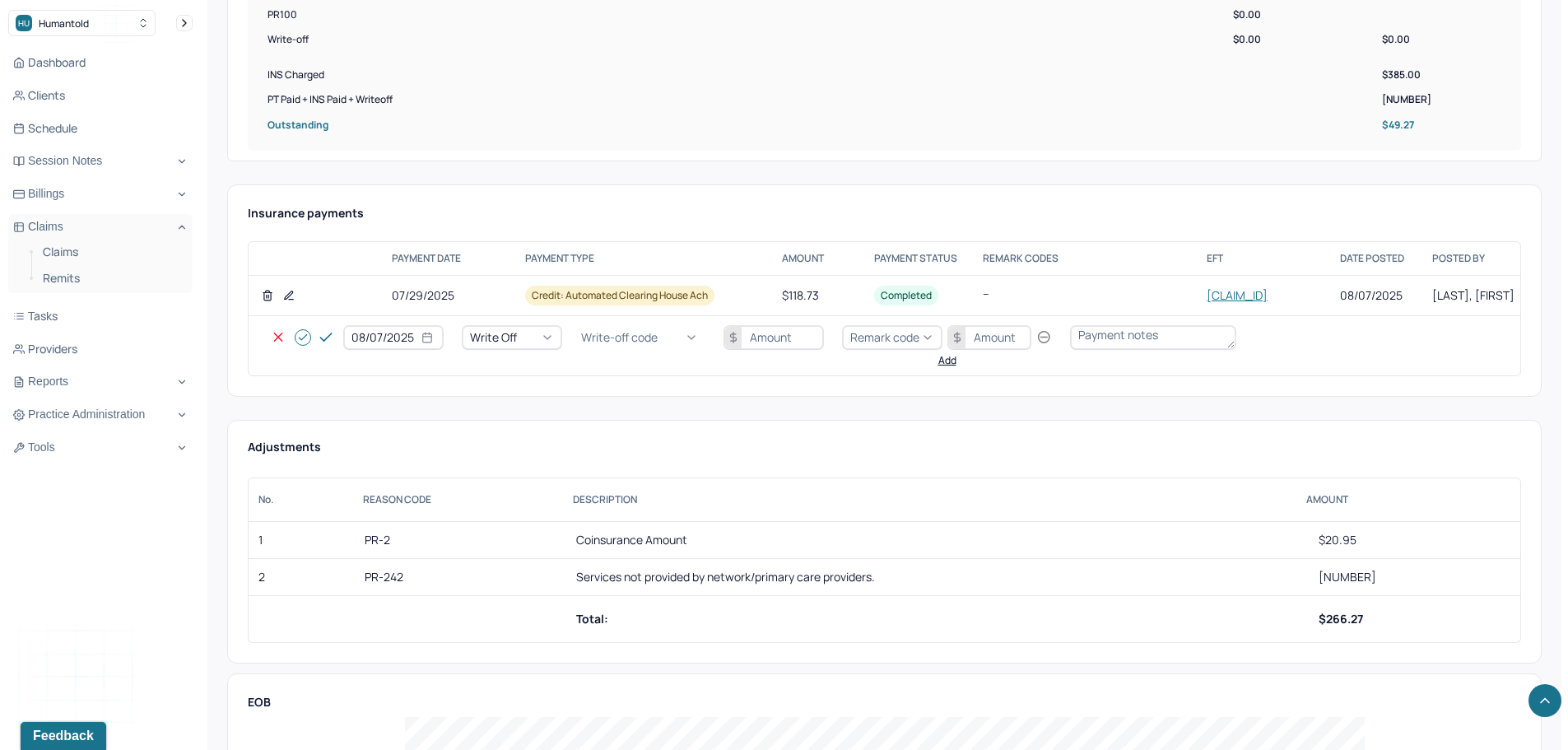 click on "WOBAL: WRITE OFF - BALANCE (INSADJ)" at bounding box center (82, 2457) 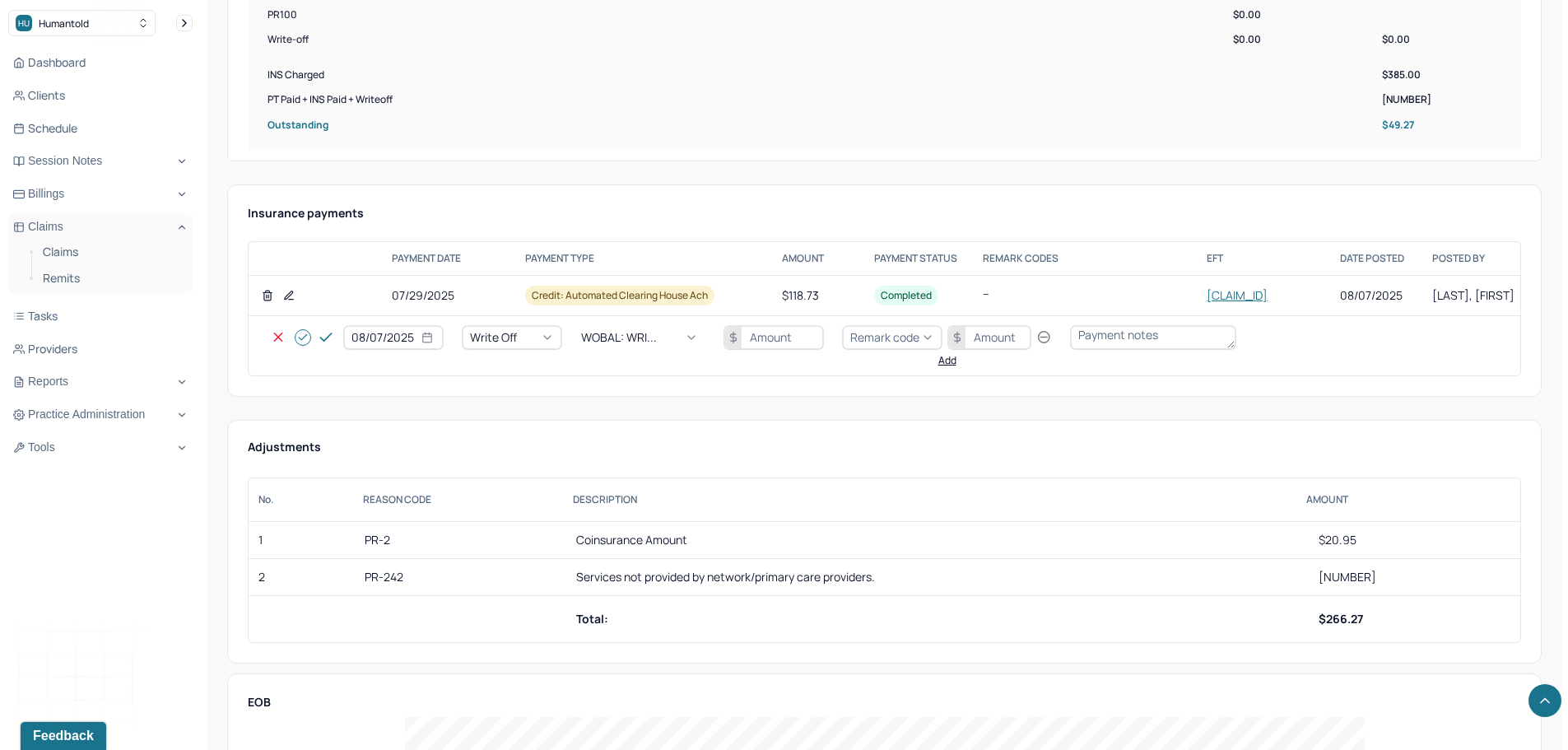 drag, startPoint x: 759, startPoint y: 337, endPoint x: 739, endPoint y: 324, distance: 23.85372 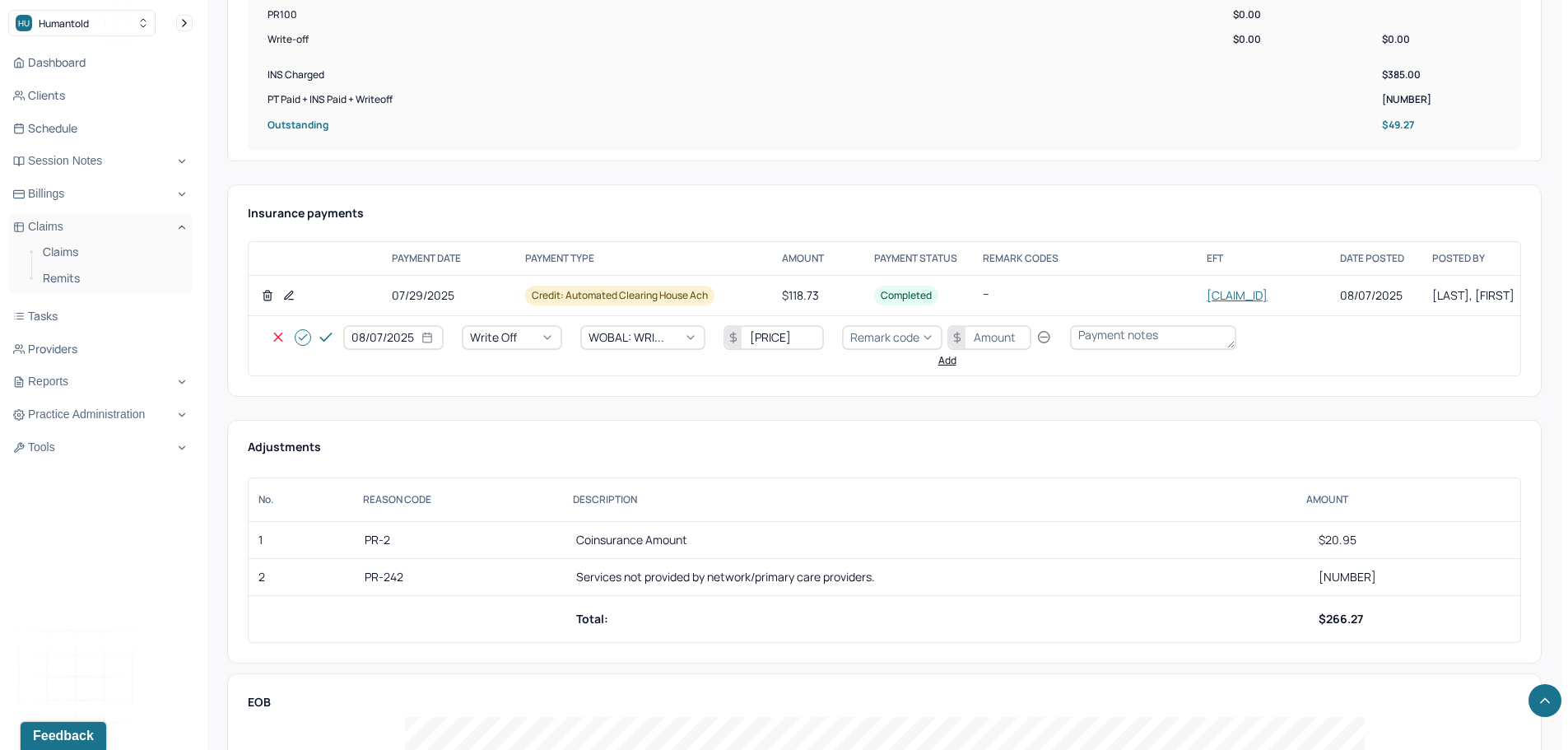 type on "[PRICE]" 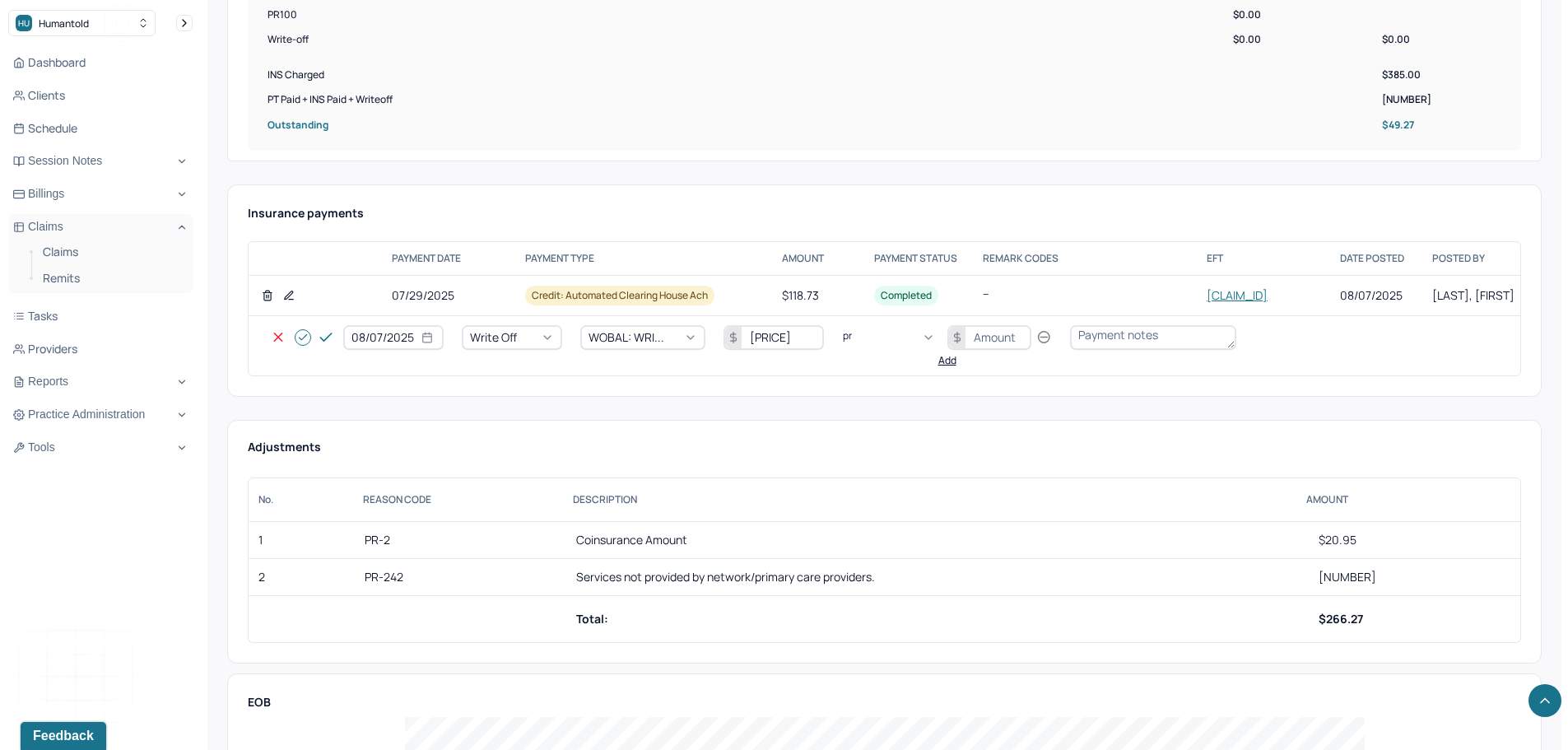 type on "pr2" 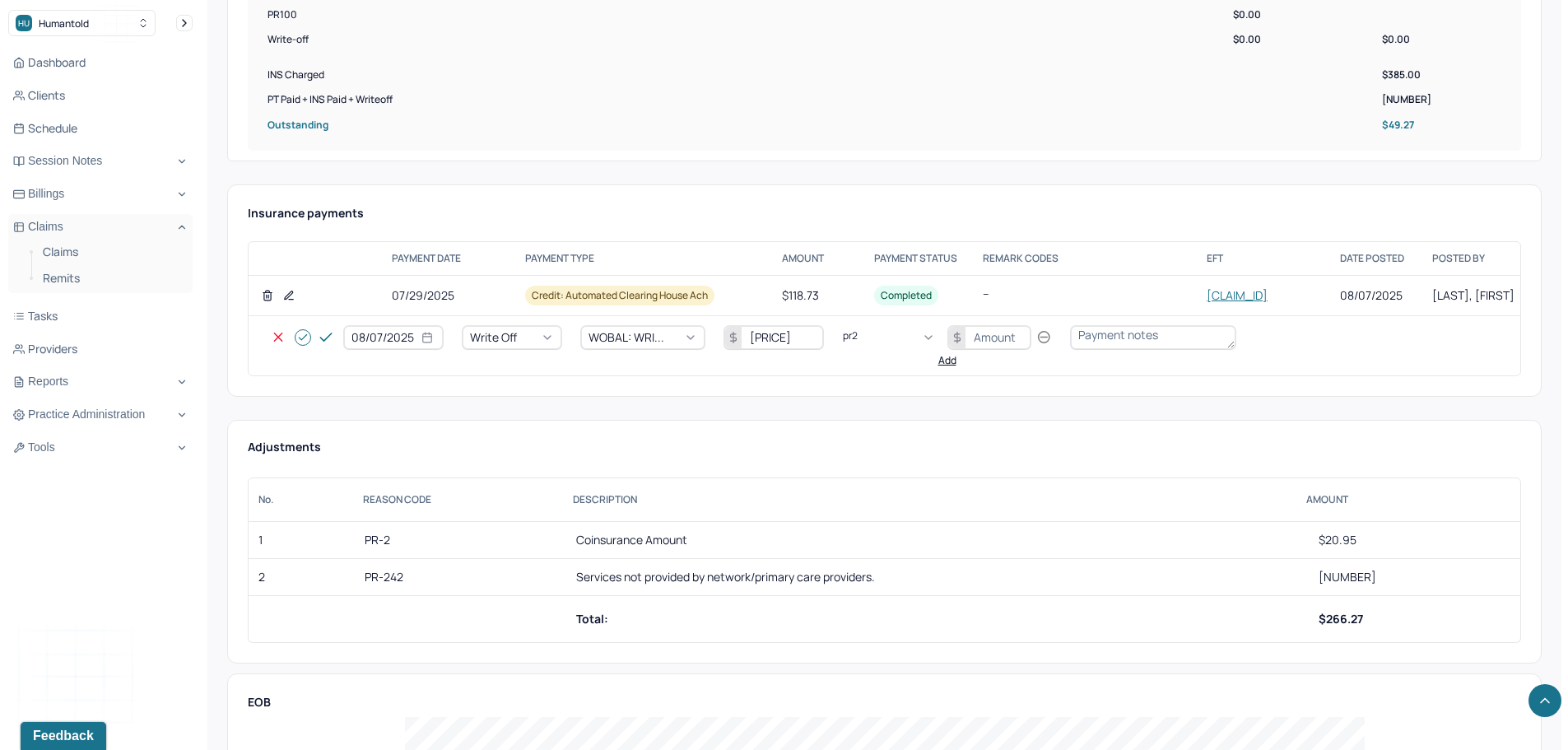 type 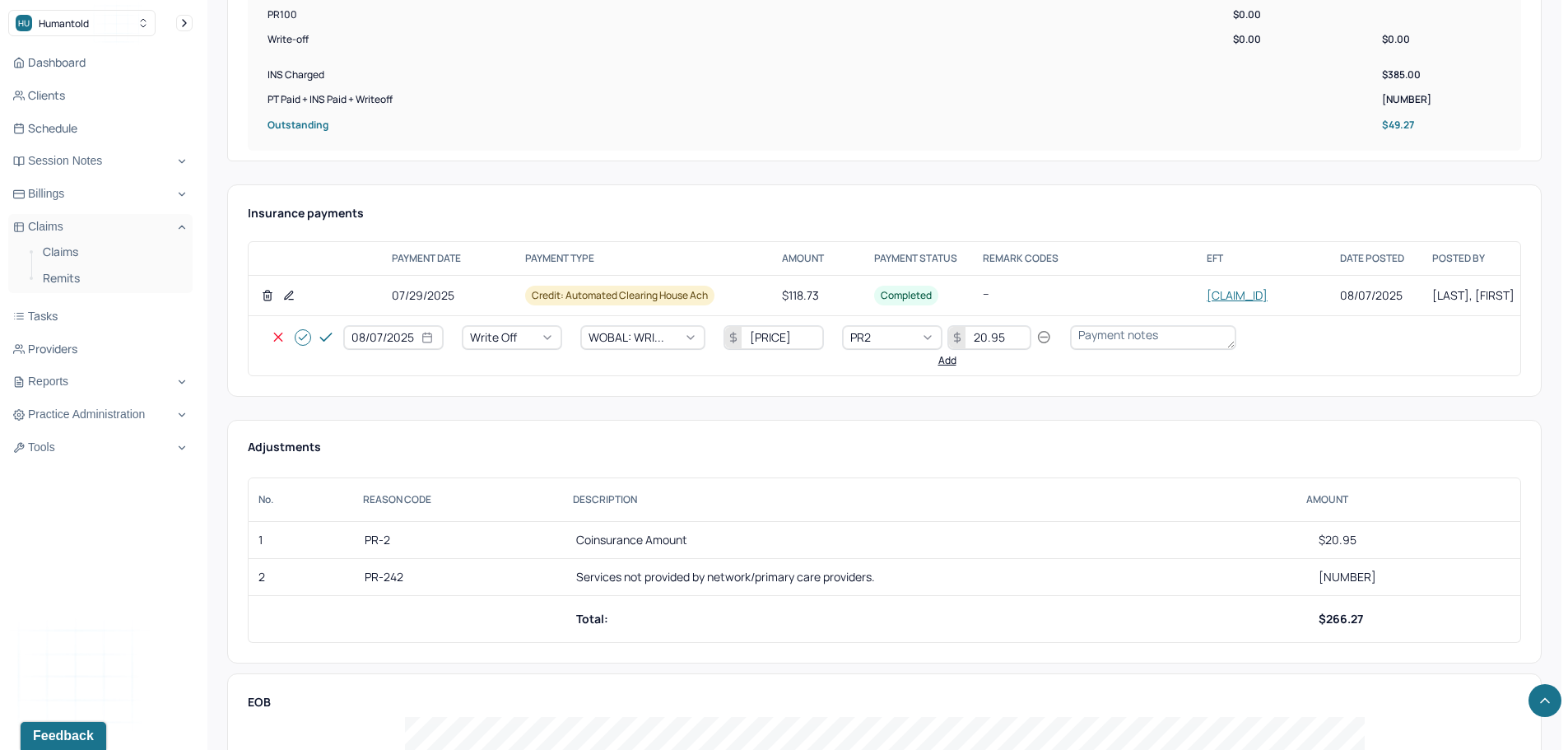 type on "20.95" 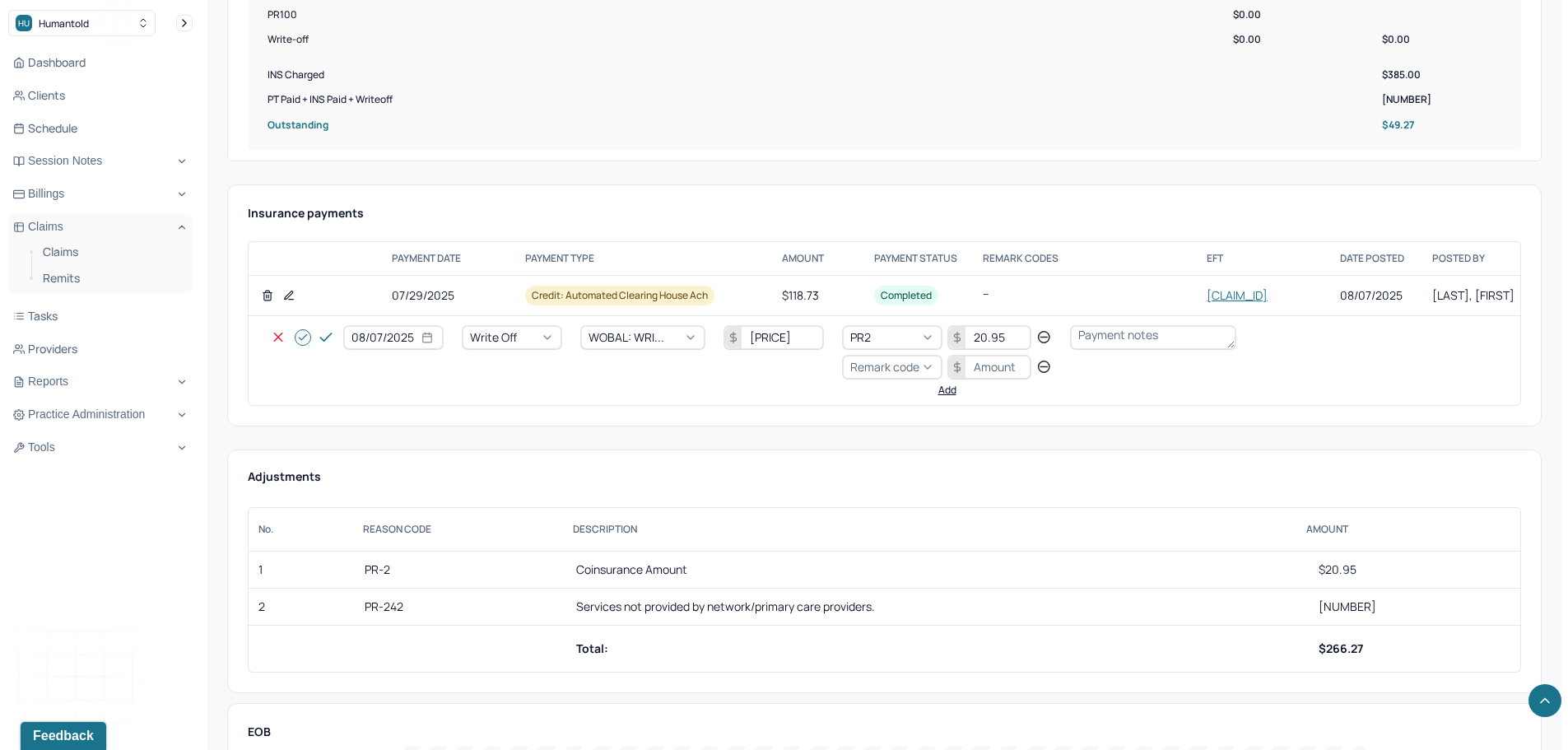 click on "Remark code" at bounding box center (885, 366) 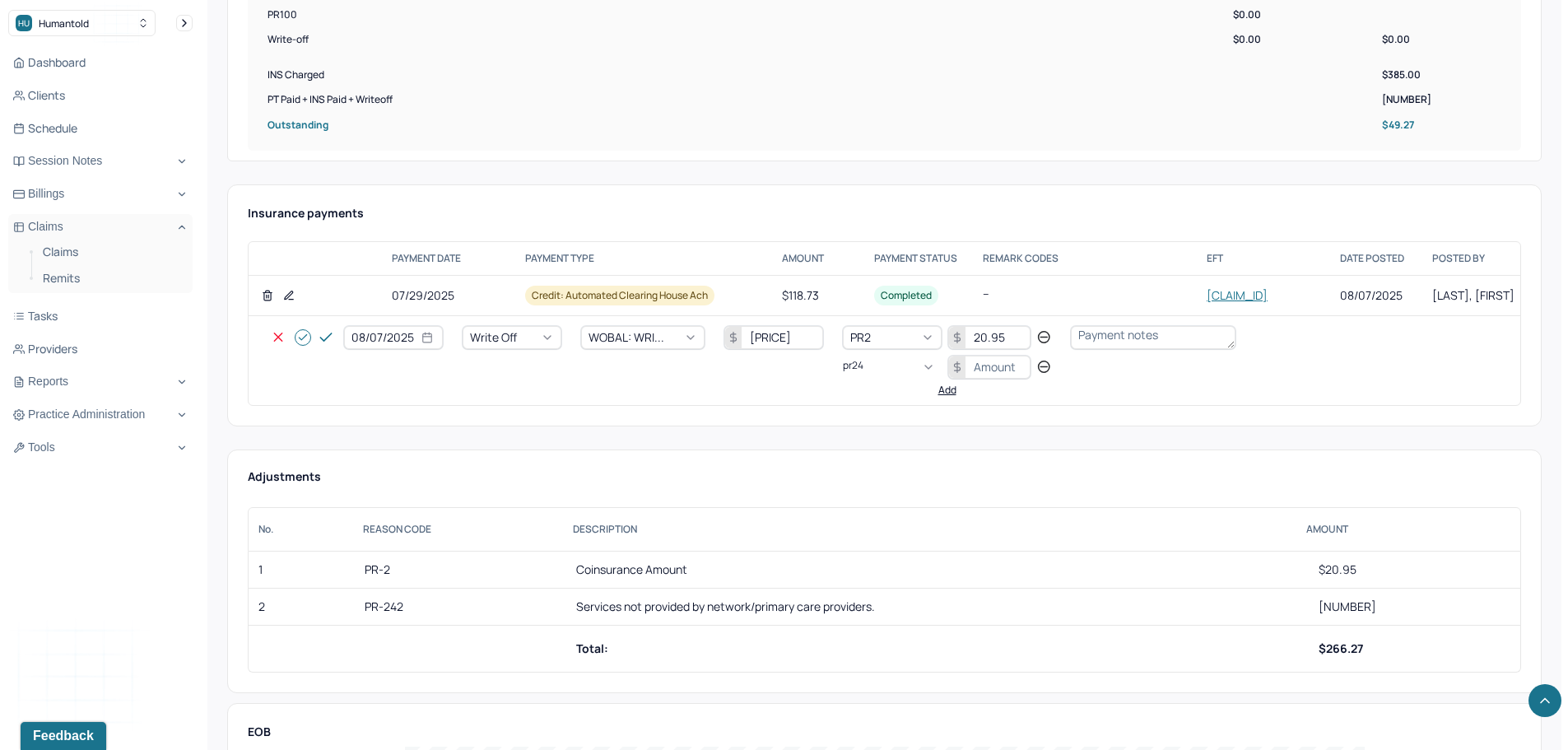 scroll, scrollTop: 0, scrollLeft: 0, axis: both 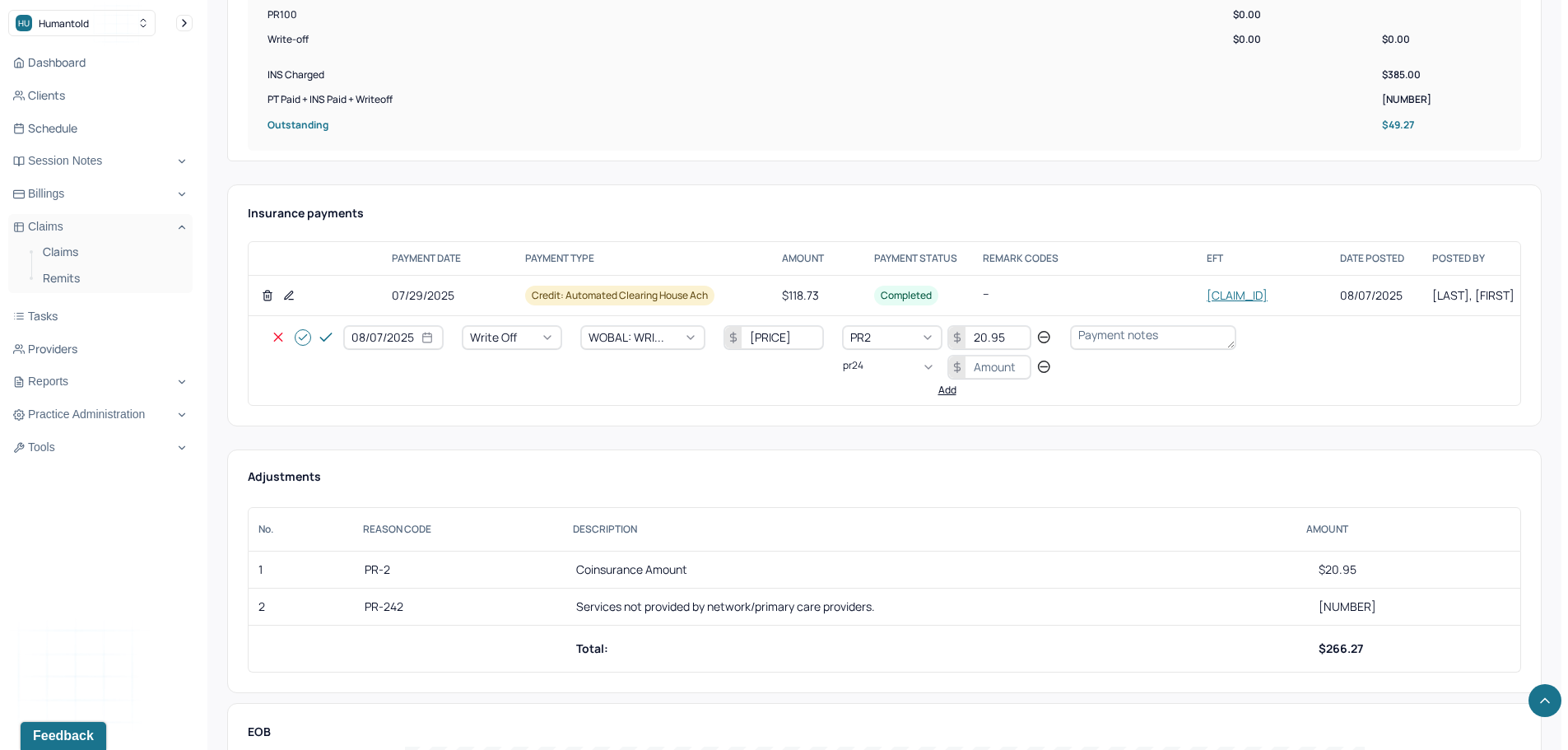 type on "pr242" 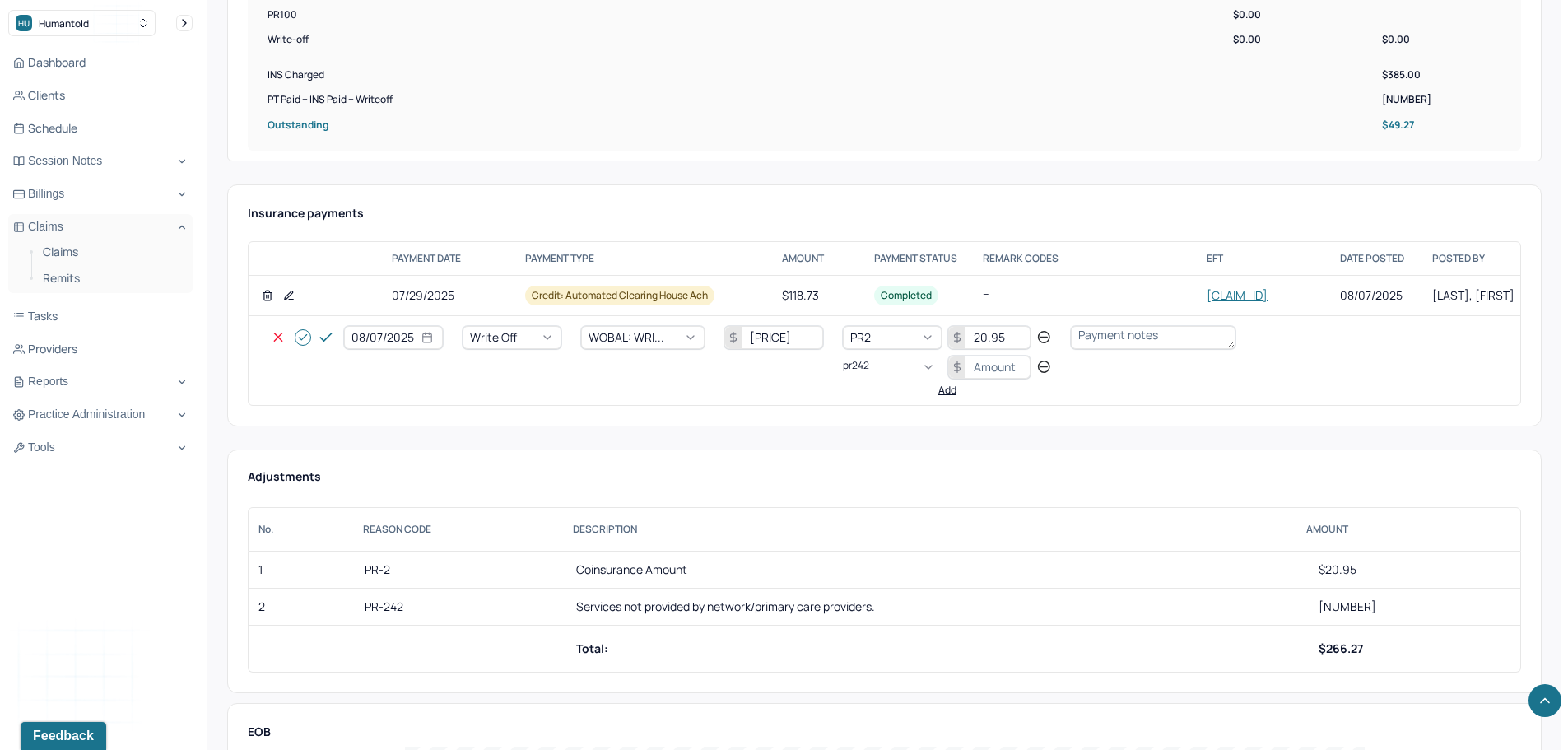 type 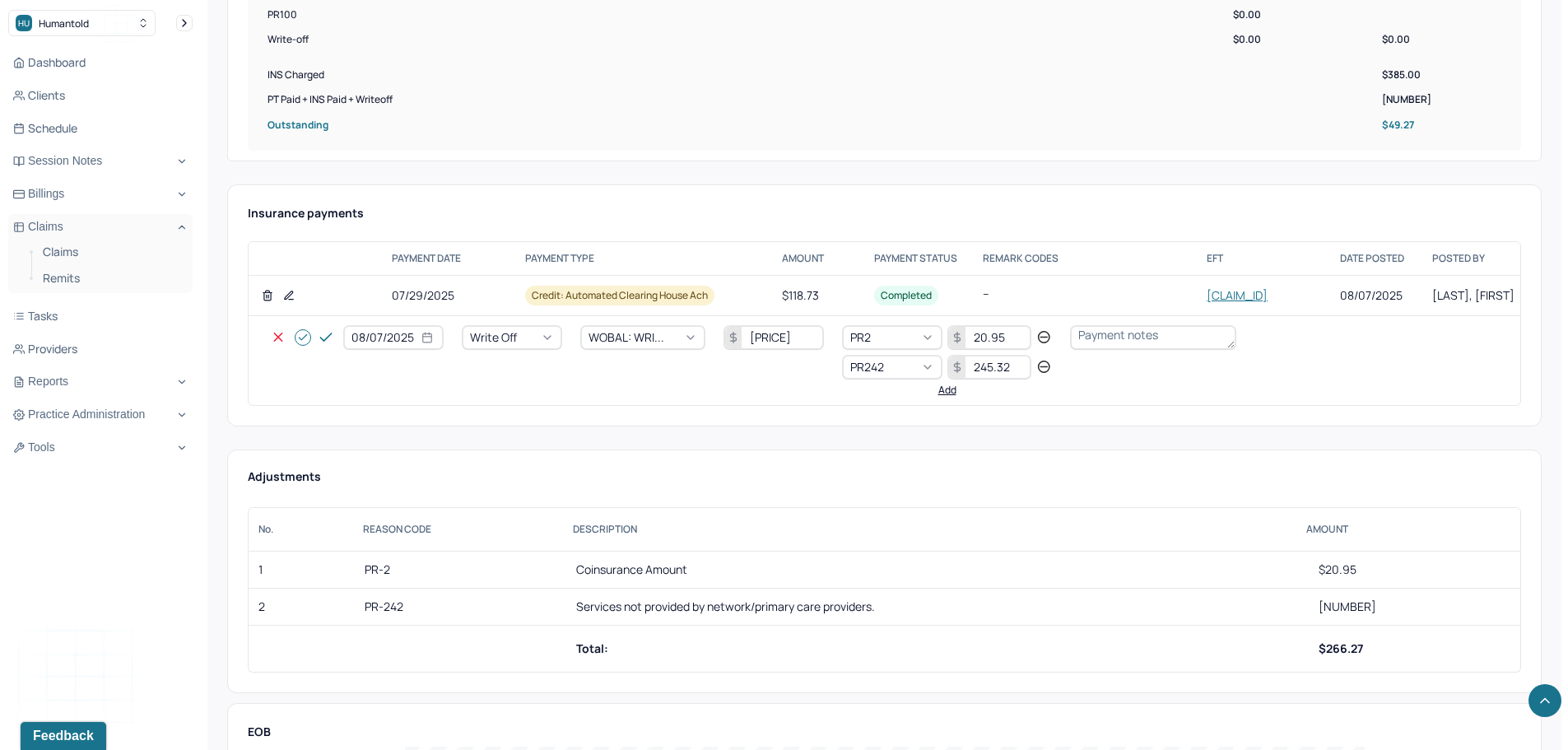 type on "245.32" 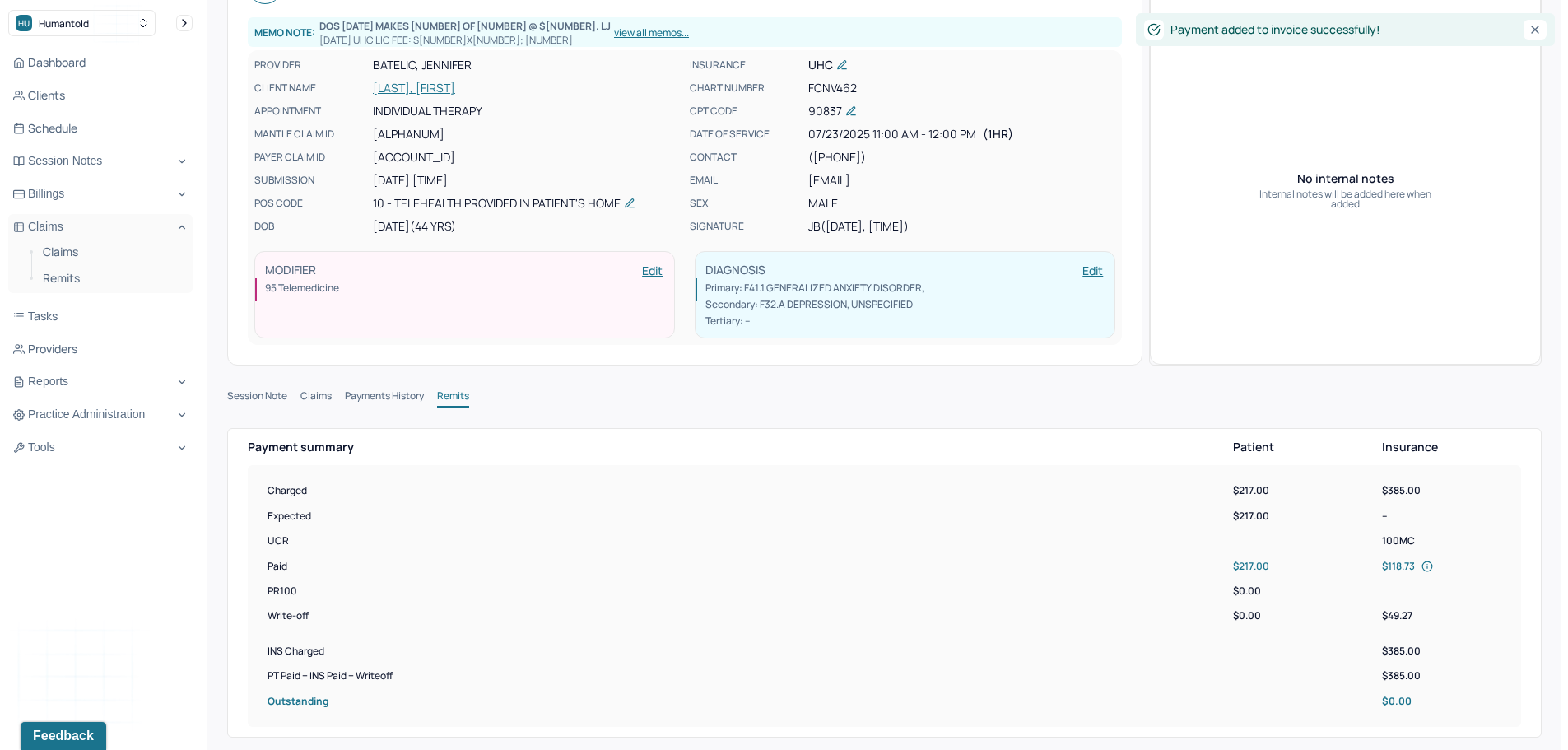 scroll, scrollTop: 0, scrollLeft: 0, axis: both 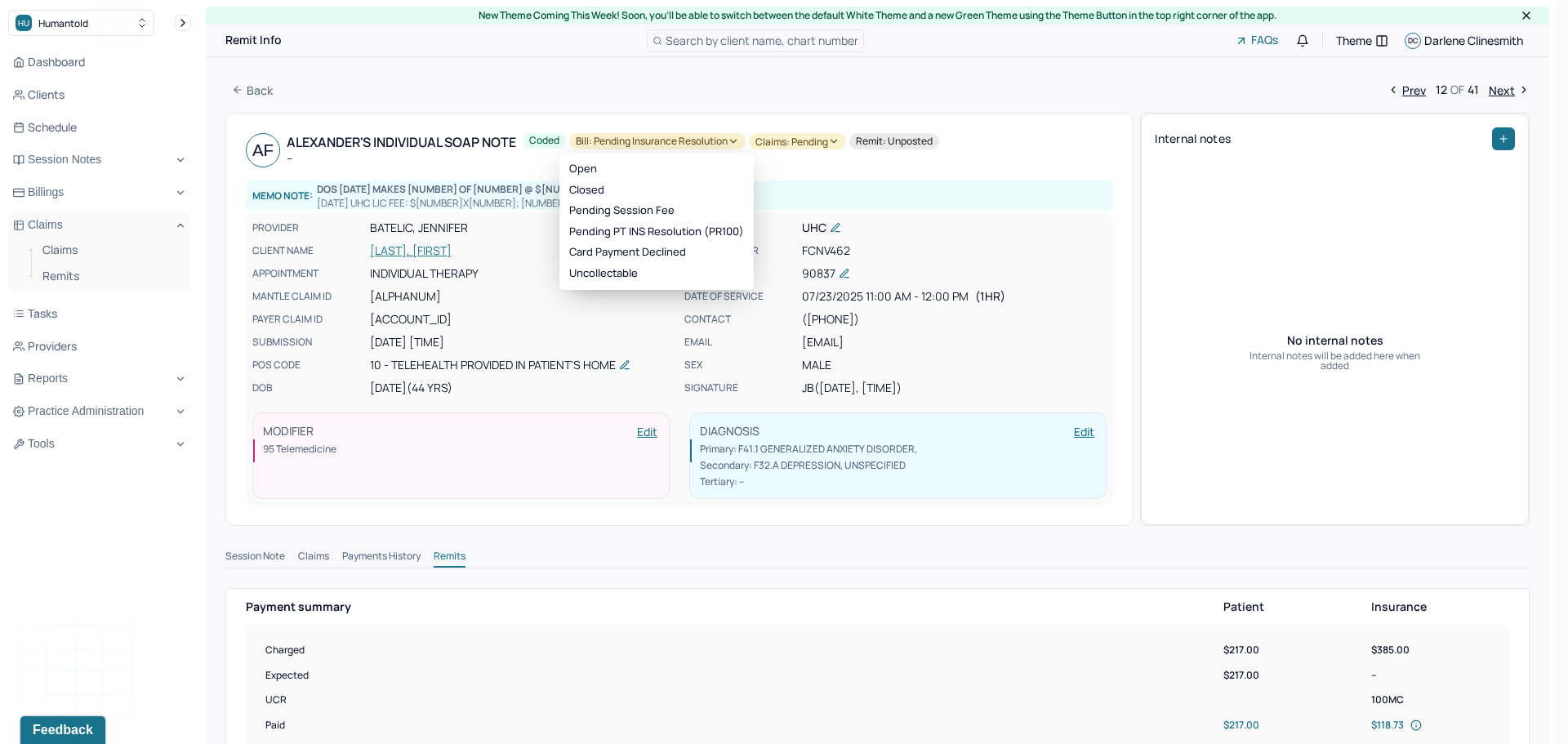 click on "Bill: Pending Insurance Resolution" at bounding box center (657, 141) 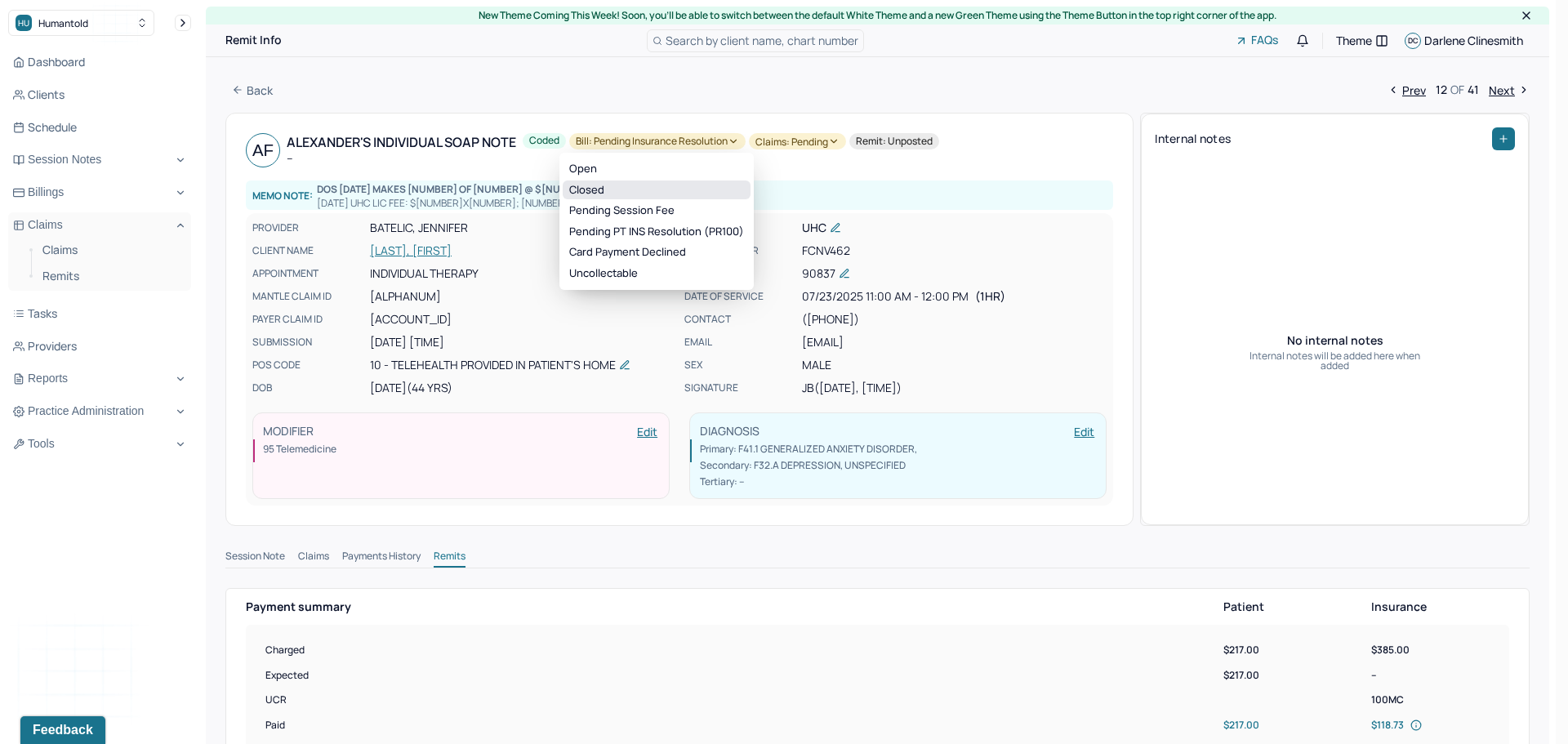 click on "Closed" at bounding box center [657, 190] 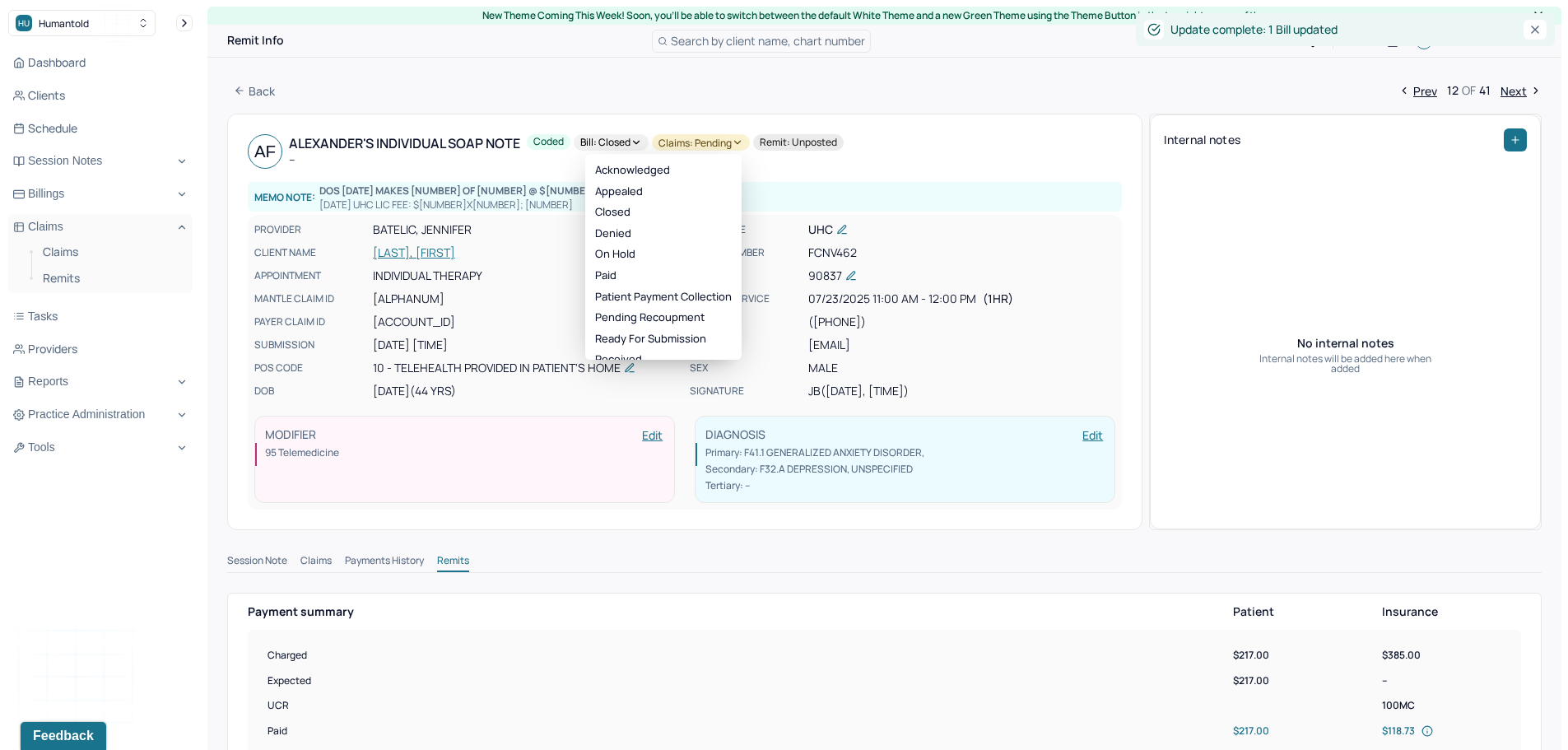 click on "Claims: pending" at bounding box center [700, 142] 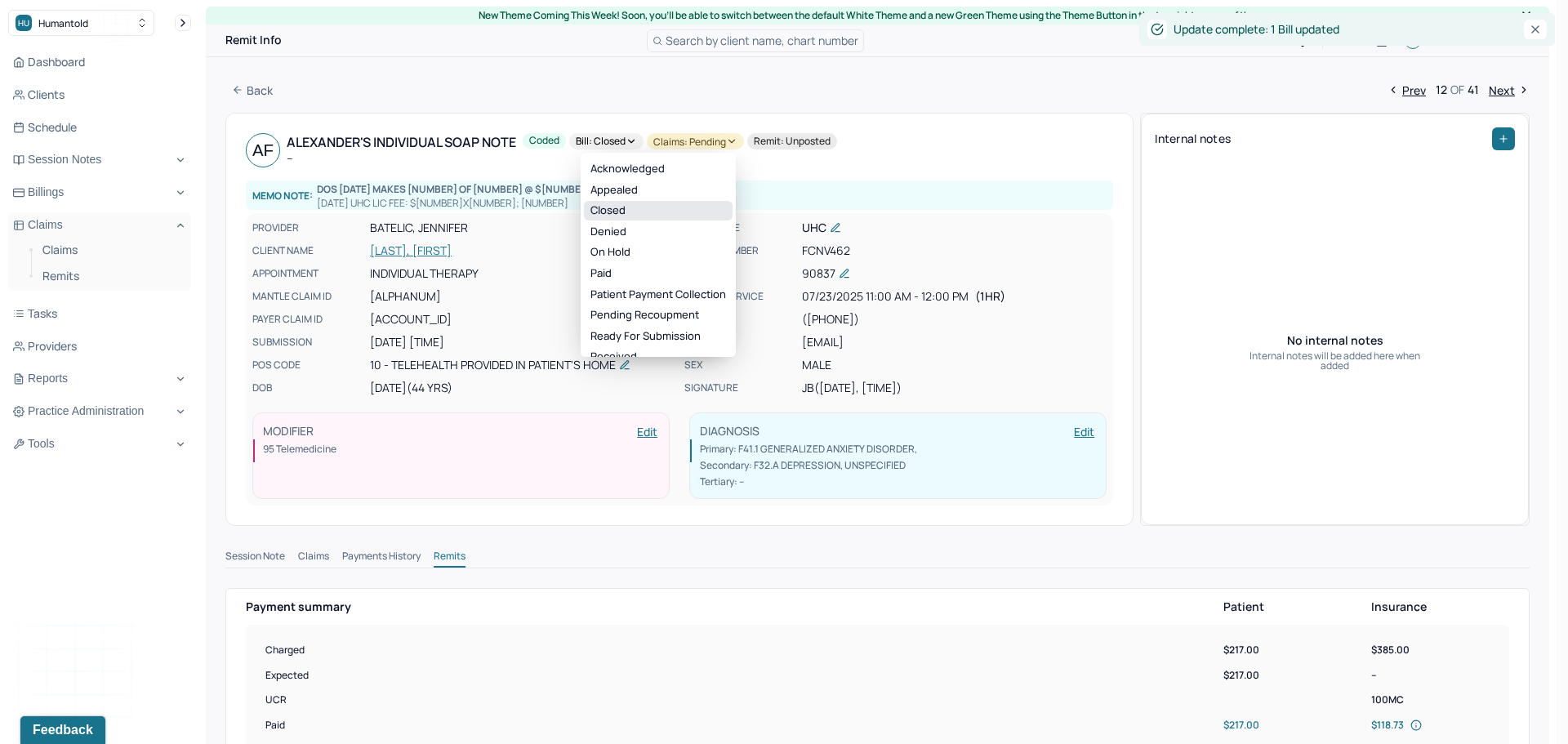 click on "Closed" at bounding box center (658, 211) 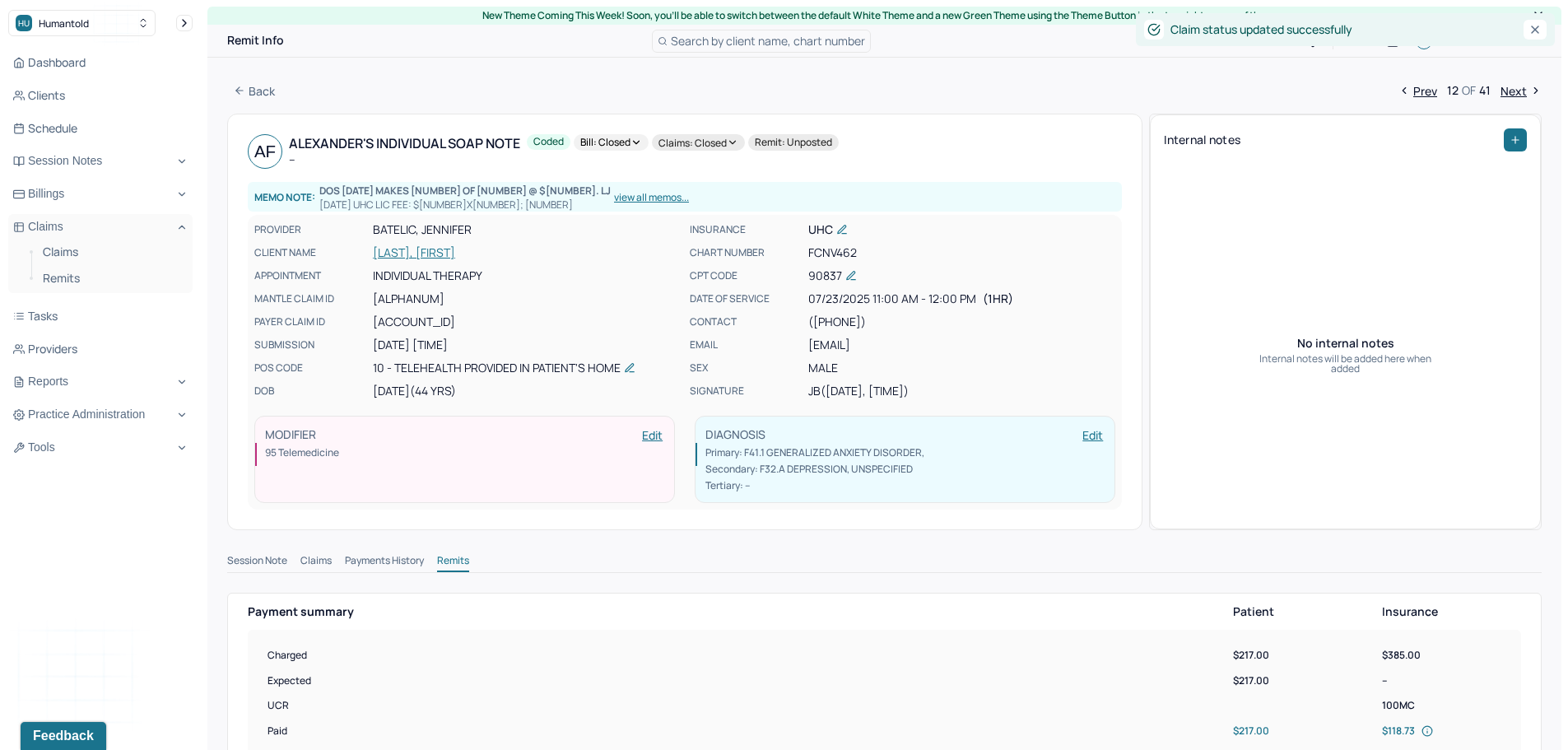 click on "Next" at bounding box center (1521, 91) 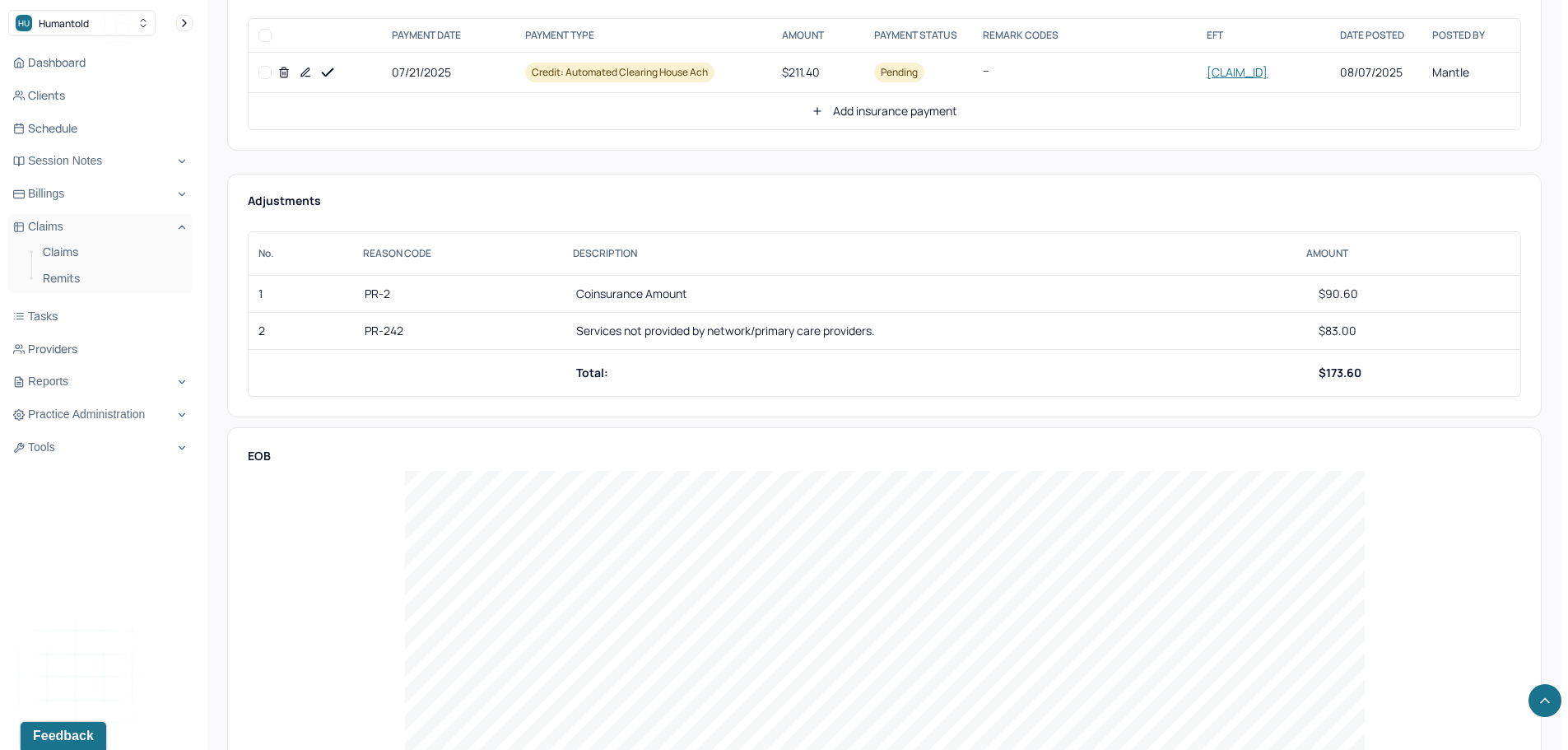 scroll, scrollTop: 823, scrollLeft: 0, axis: vertical 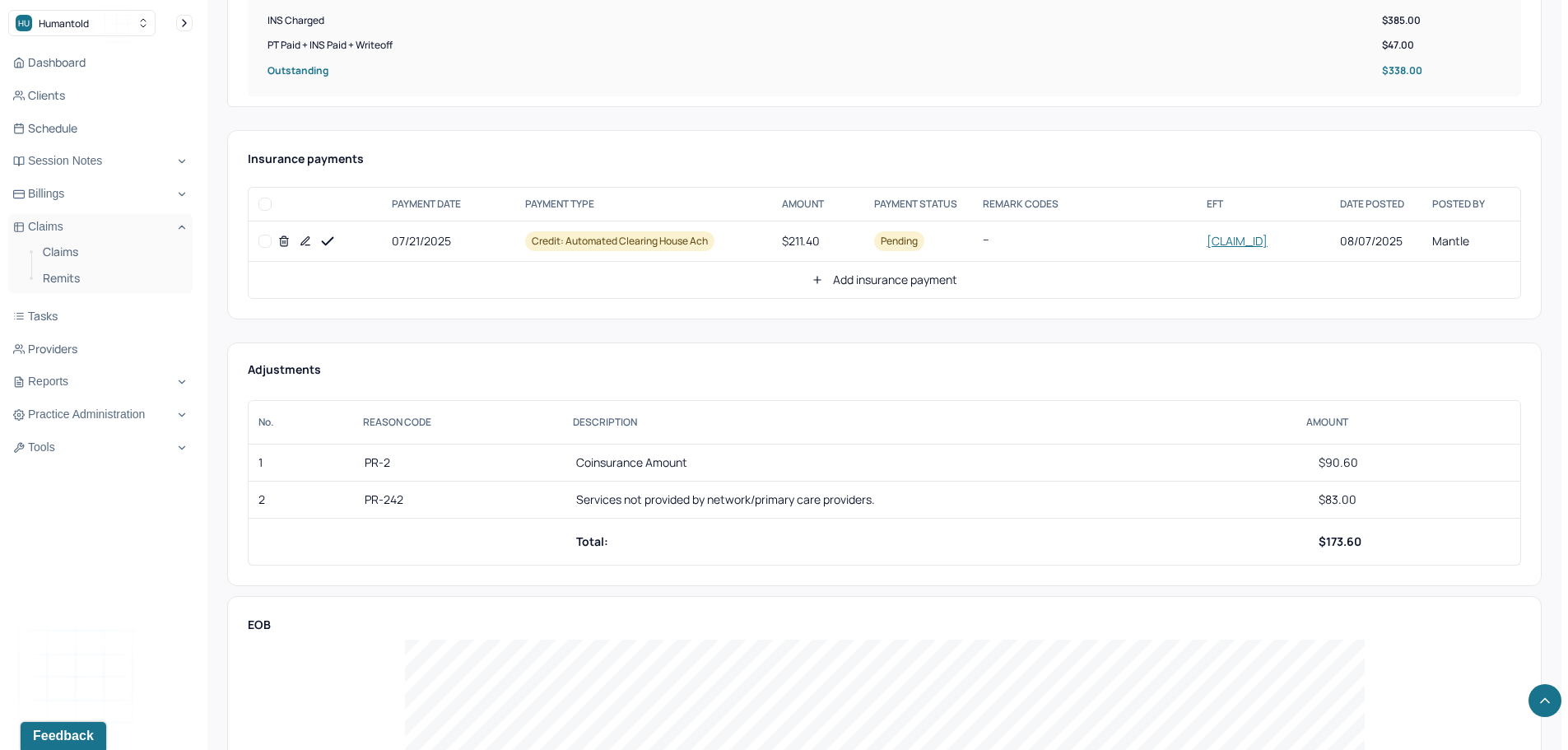 click at bounding box center (265, 241) 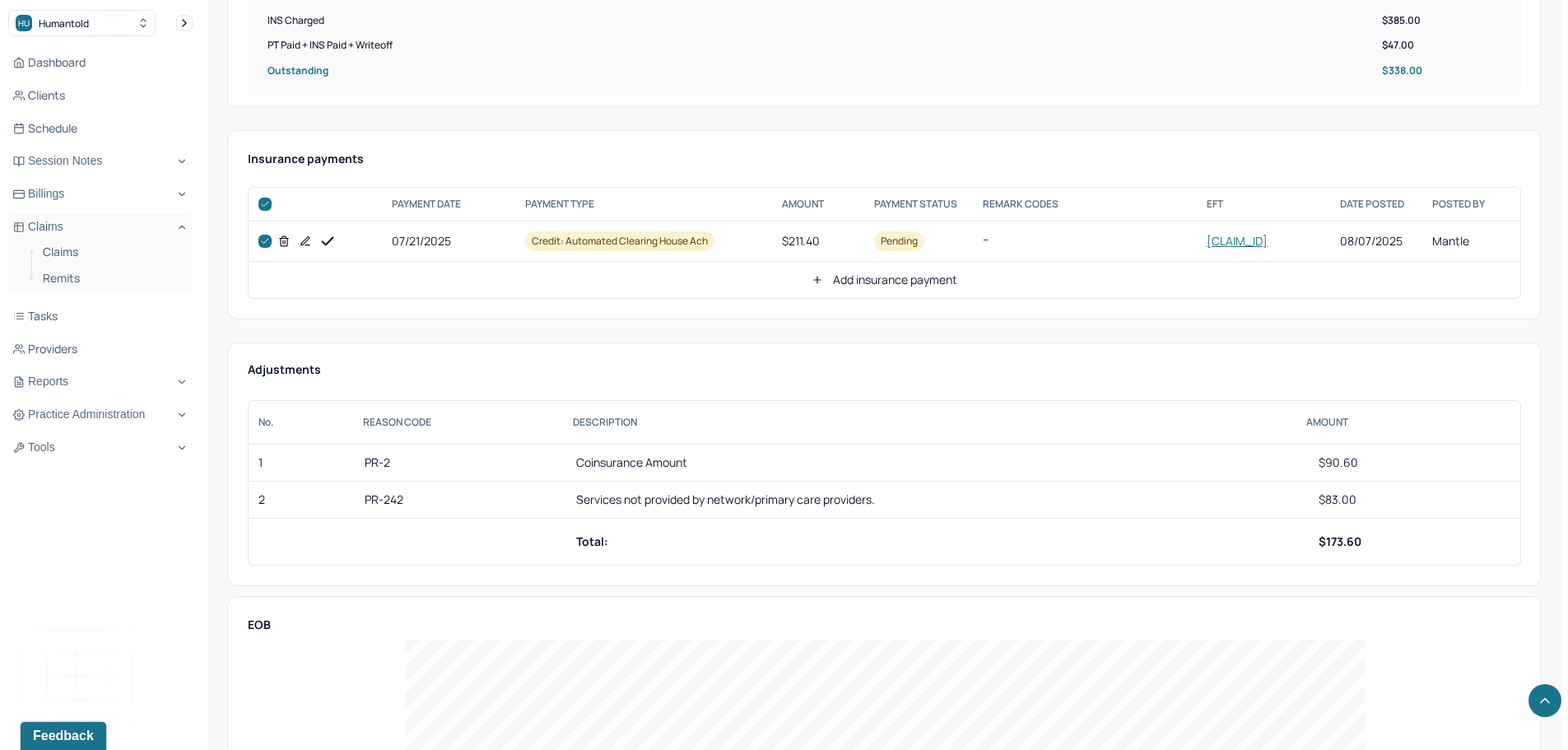 checkbox on "true" 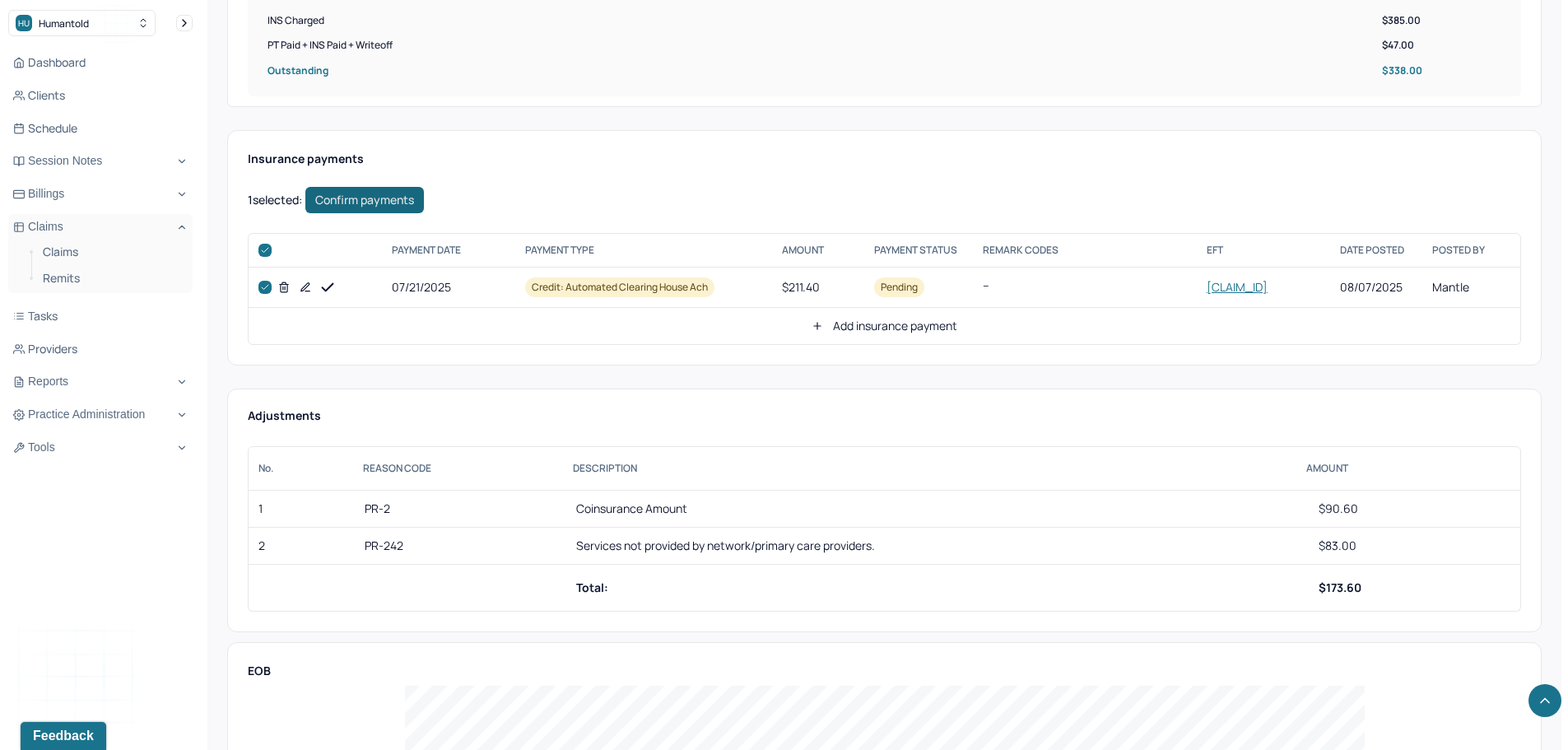 click on "Confirm payments" at bounding box center [365, 200] 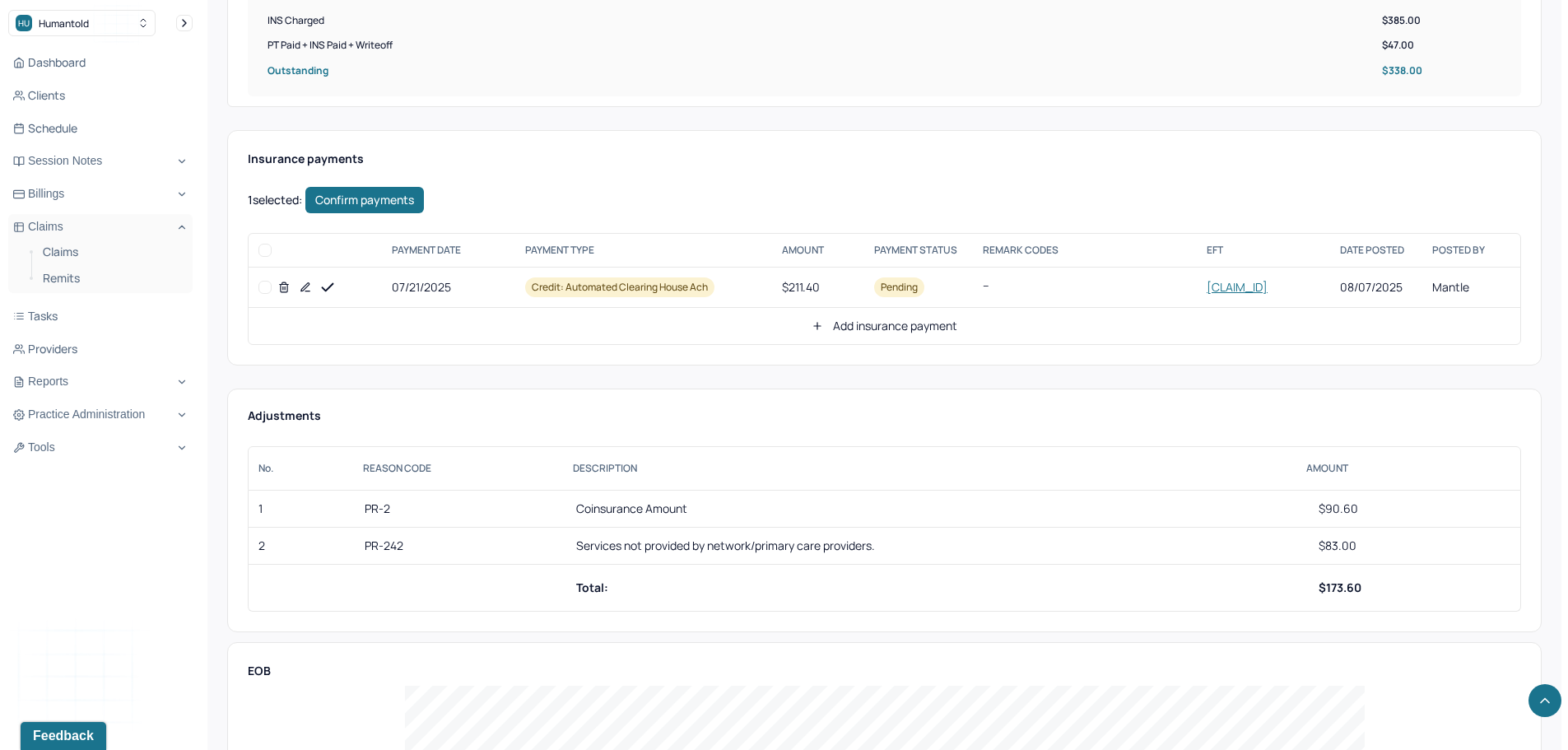checkbox on "false" 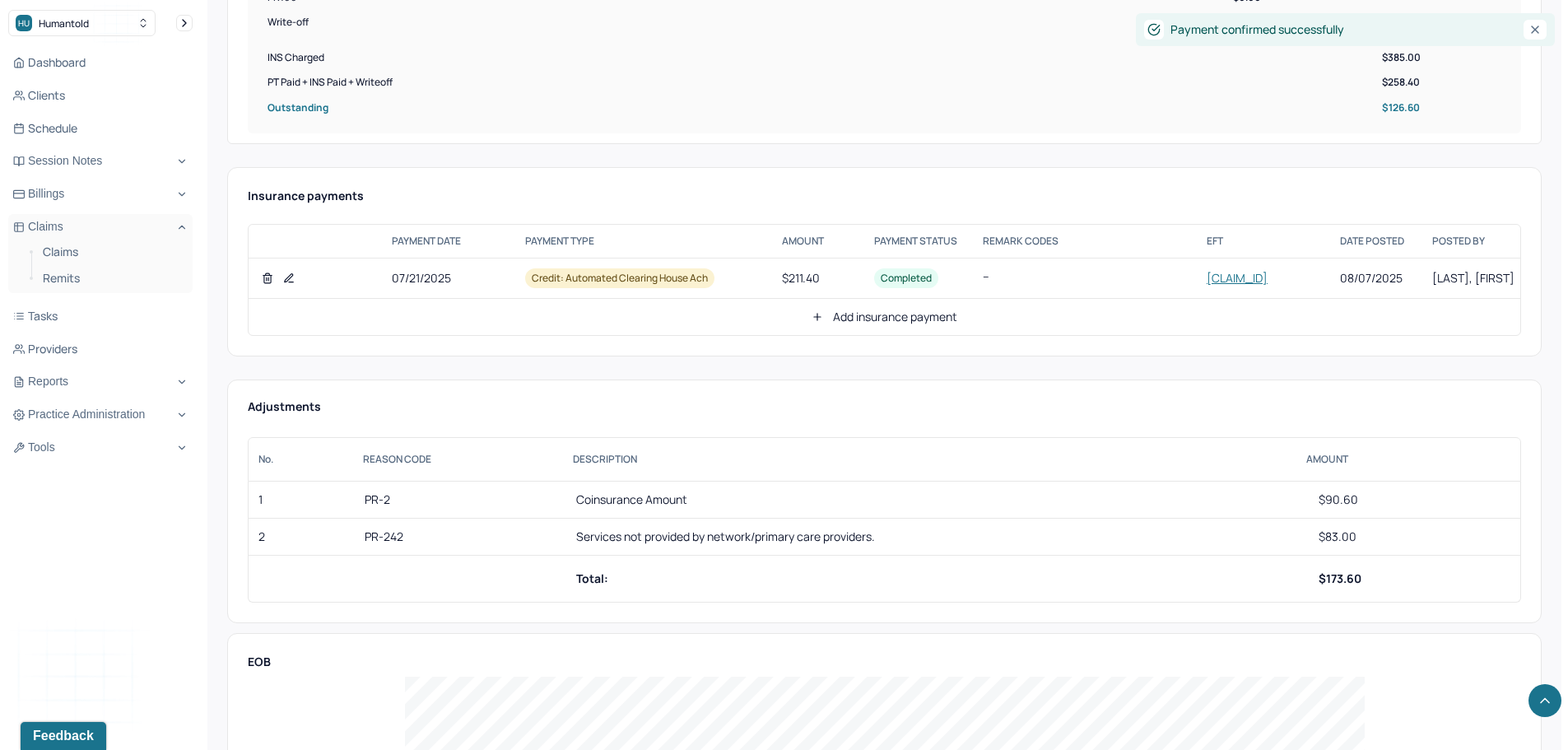scroll, scrollTop: 823, scrollLeft: 0, axis: vertical 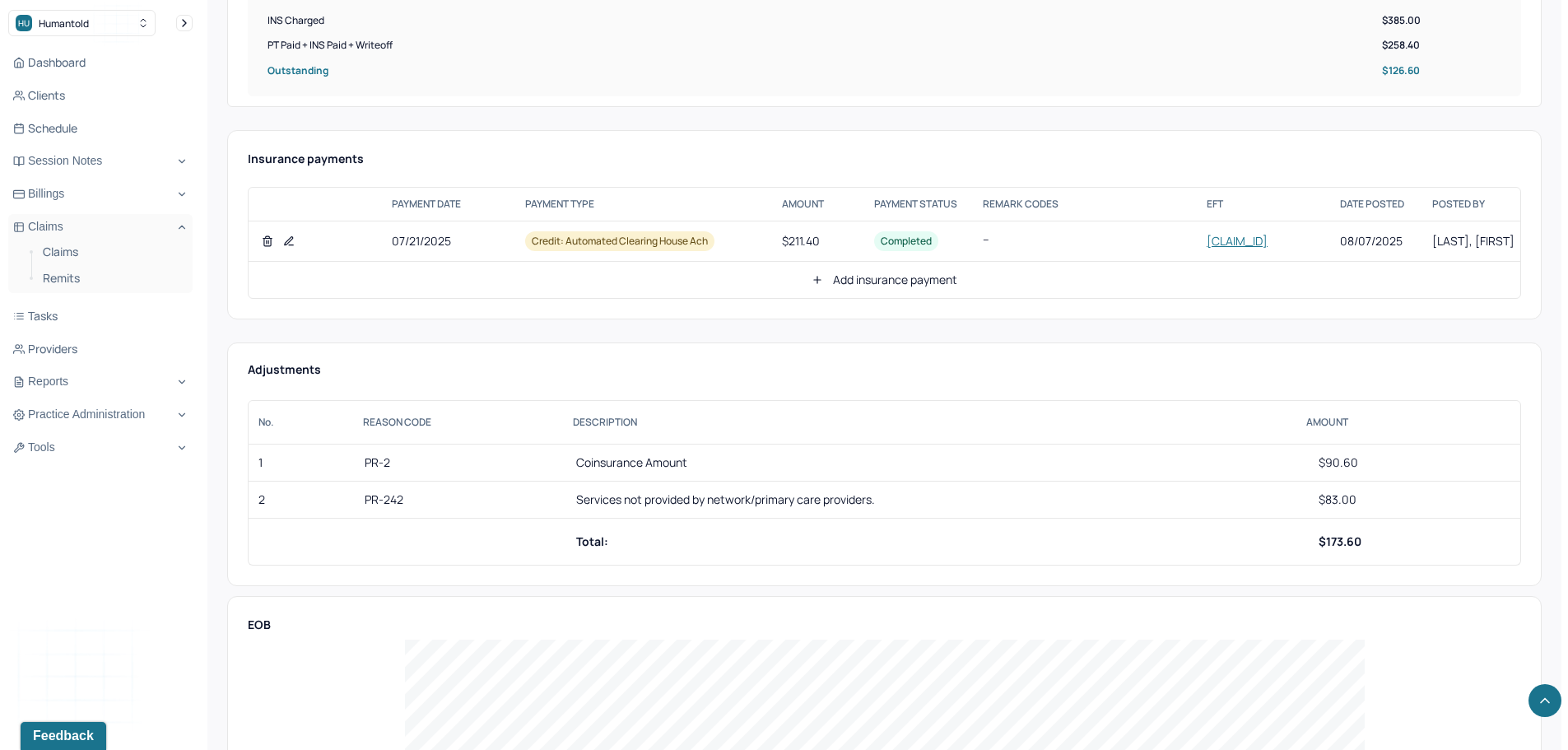 click on "Add insurance payment" at bounding box center (884, 280) 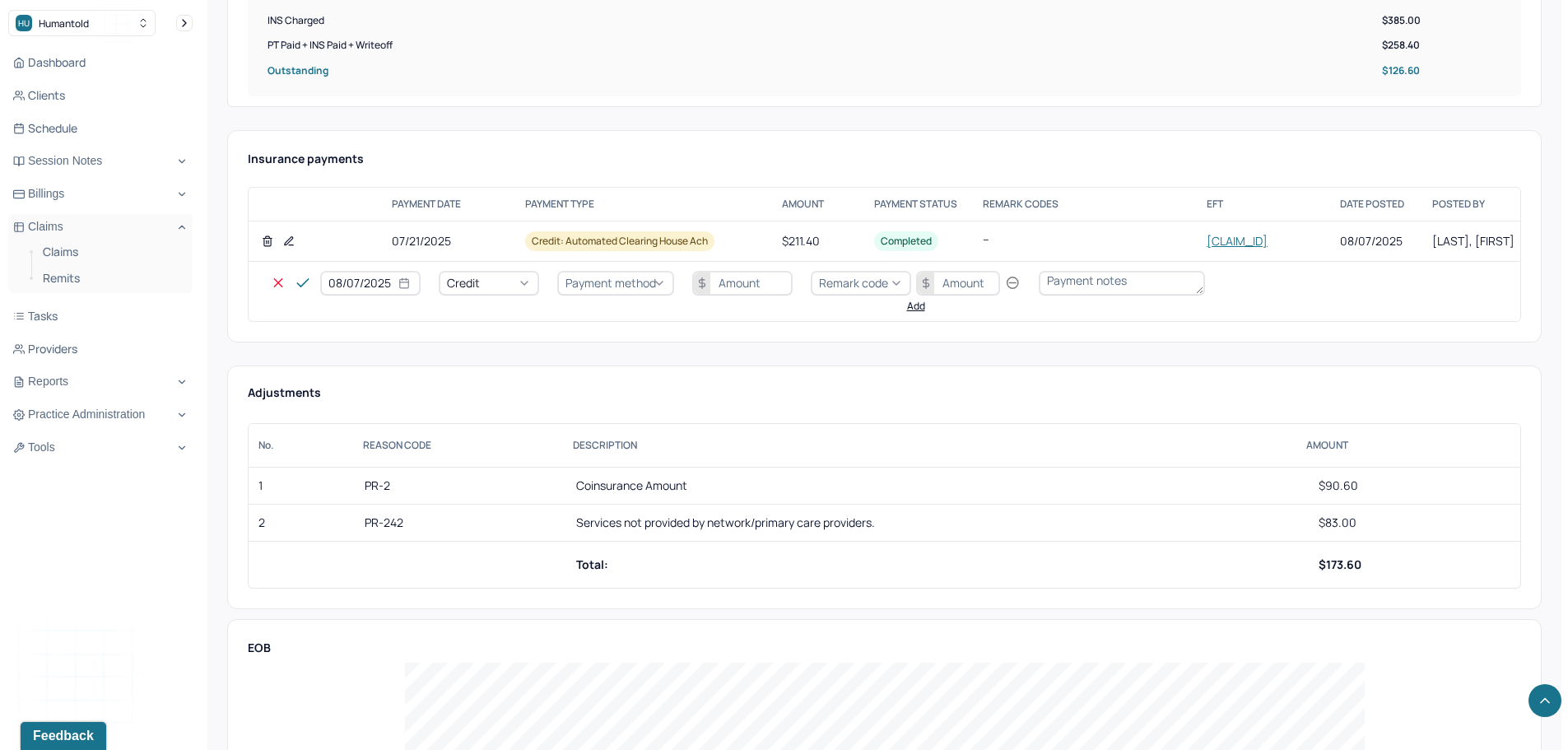 click on "Credit" at bounding box center (489, 283) 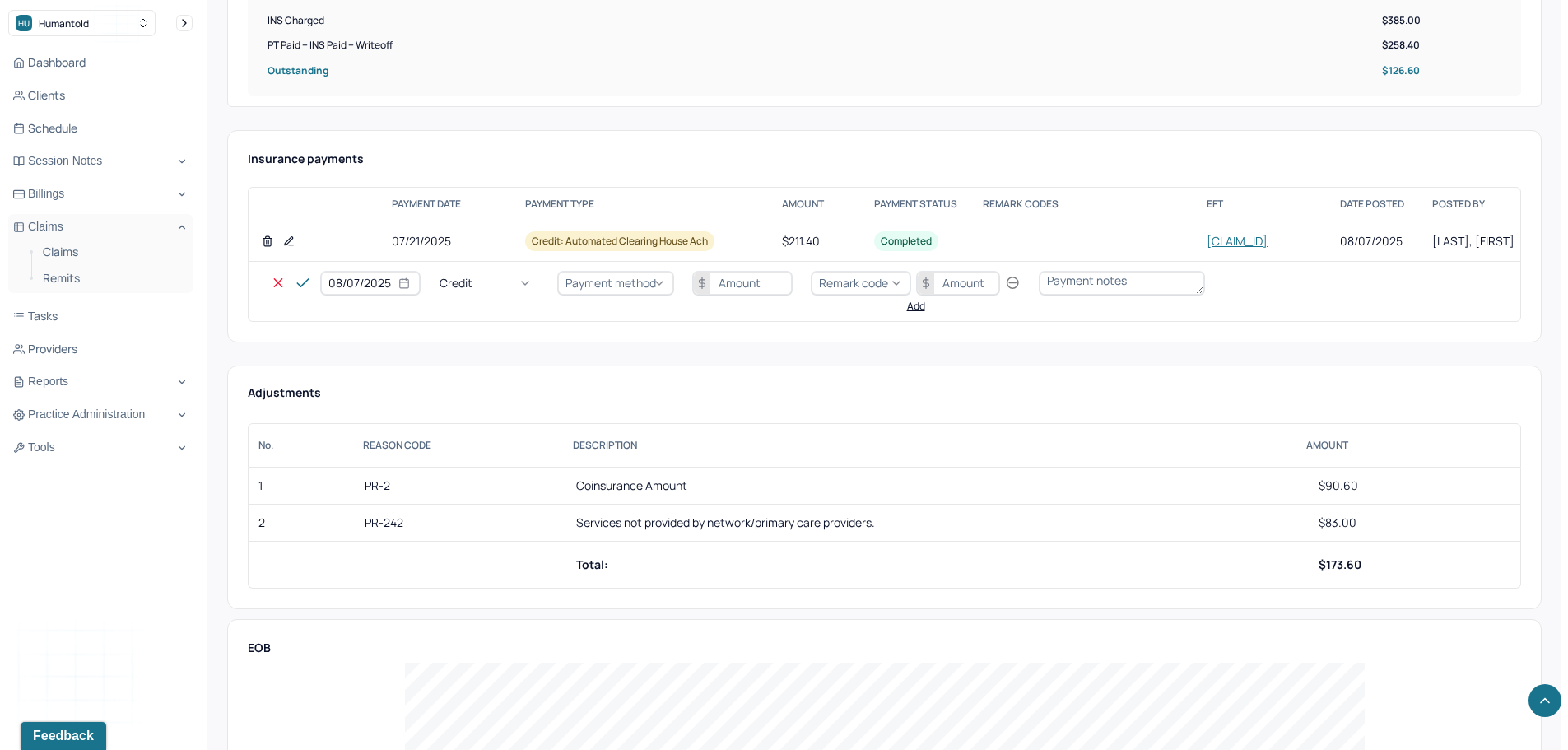 click on "Write off" at bounding box center [49, 2386] 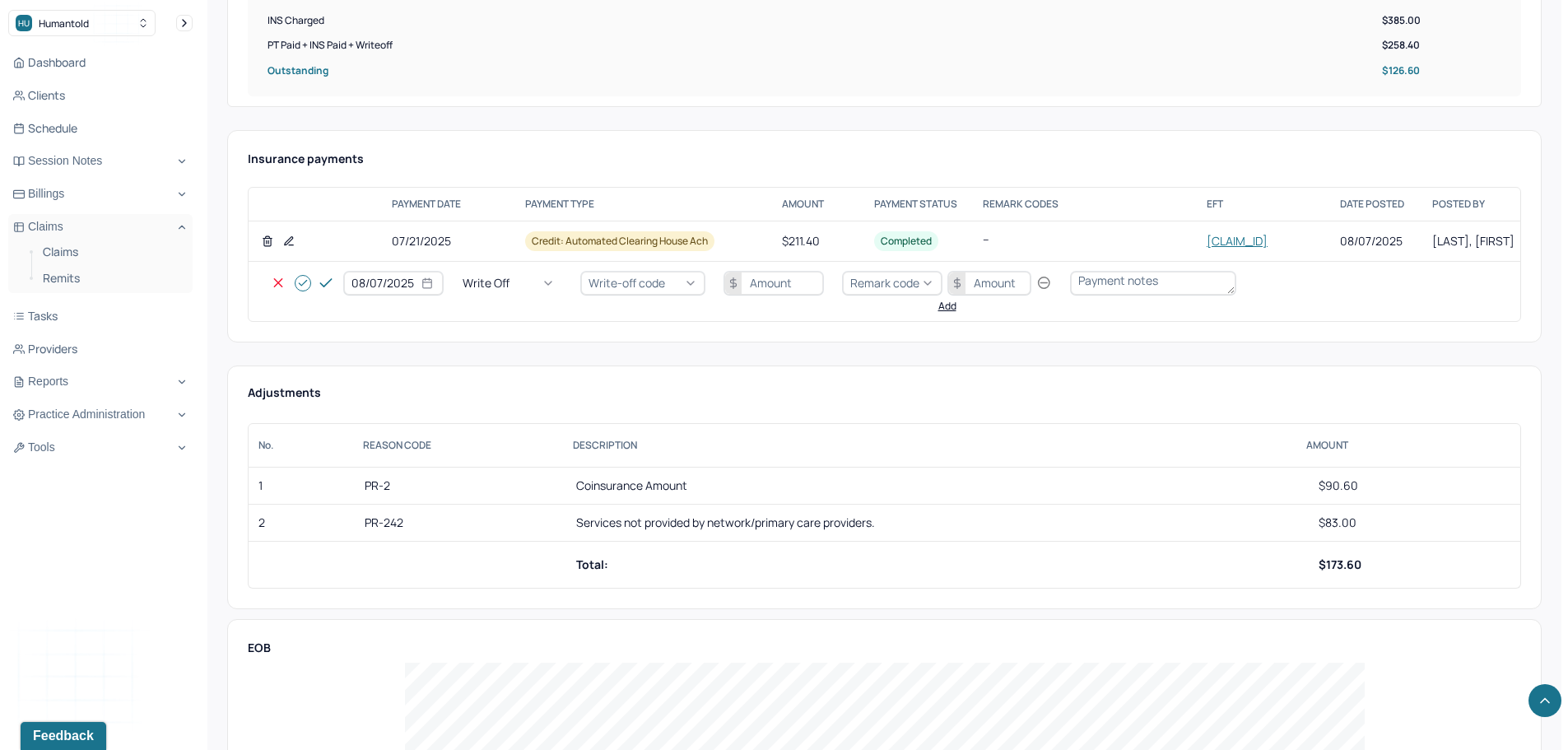click on "Write-off code" at bounding box center (643, 283) 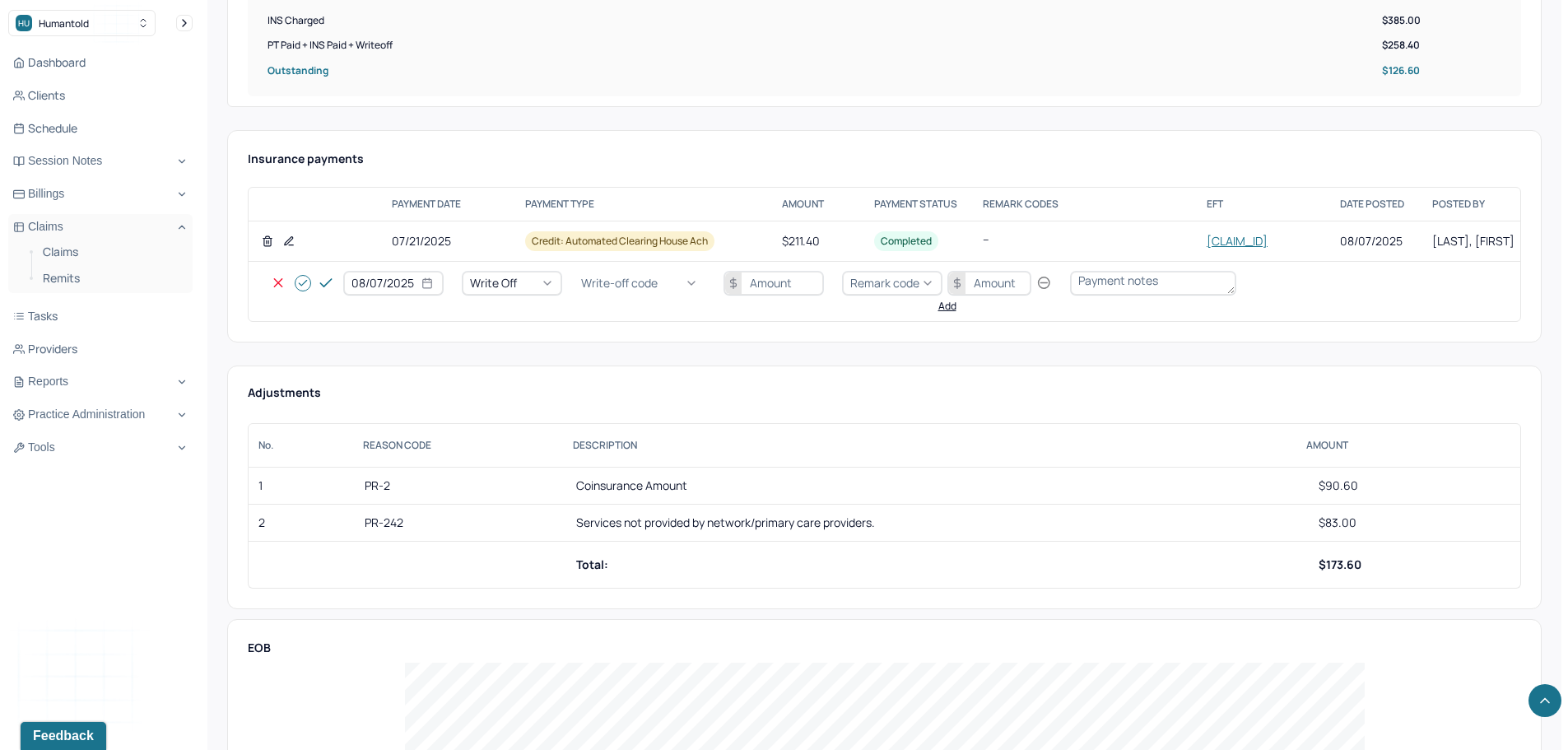 click on "WOBAL: WRITE OFF - BALANCE (INSADJ)" at bounding box center (82, 2402) 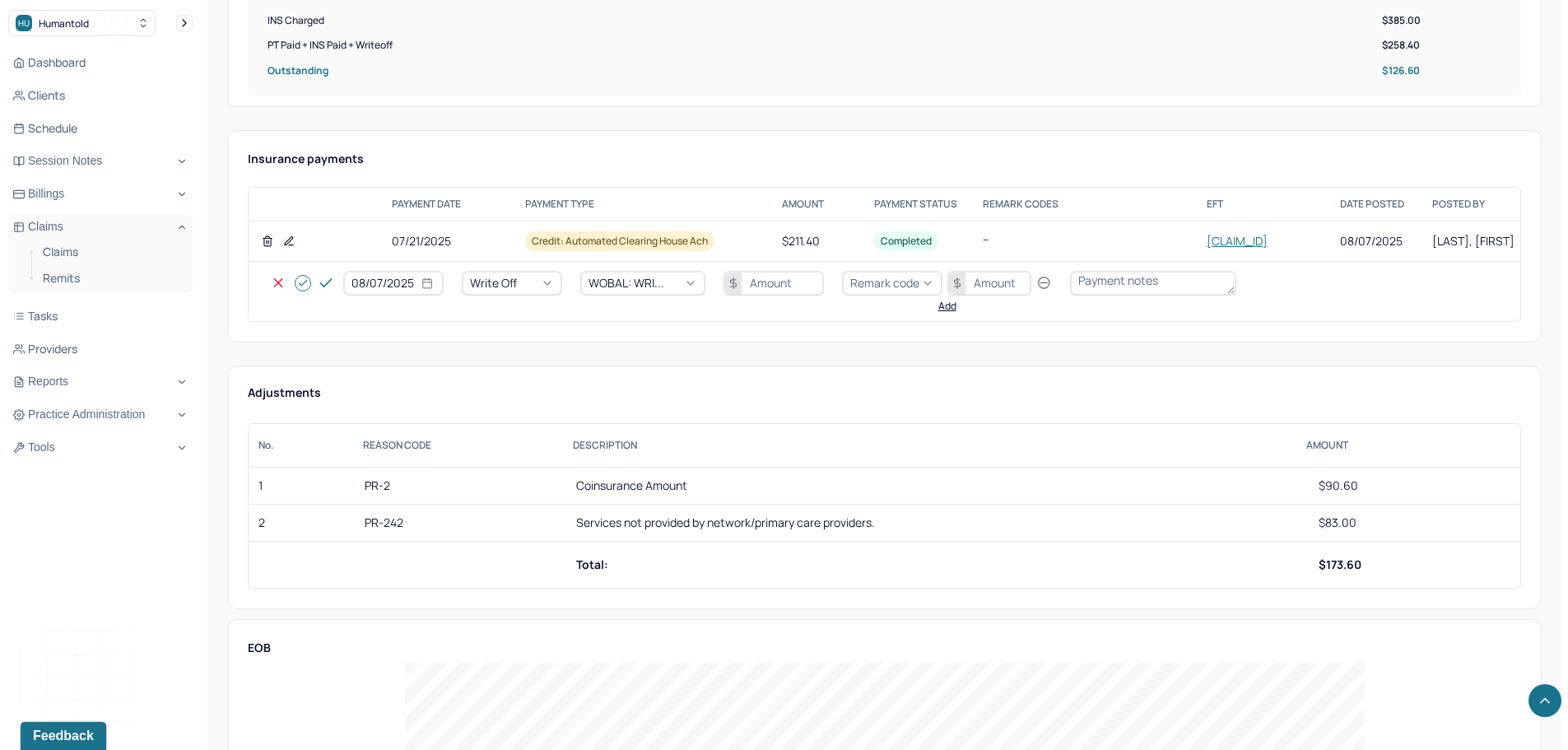 click at bounding box center [774, 283] 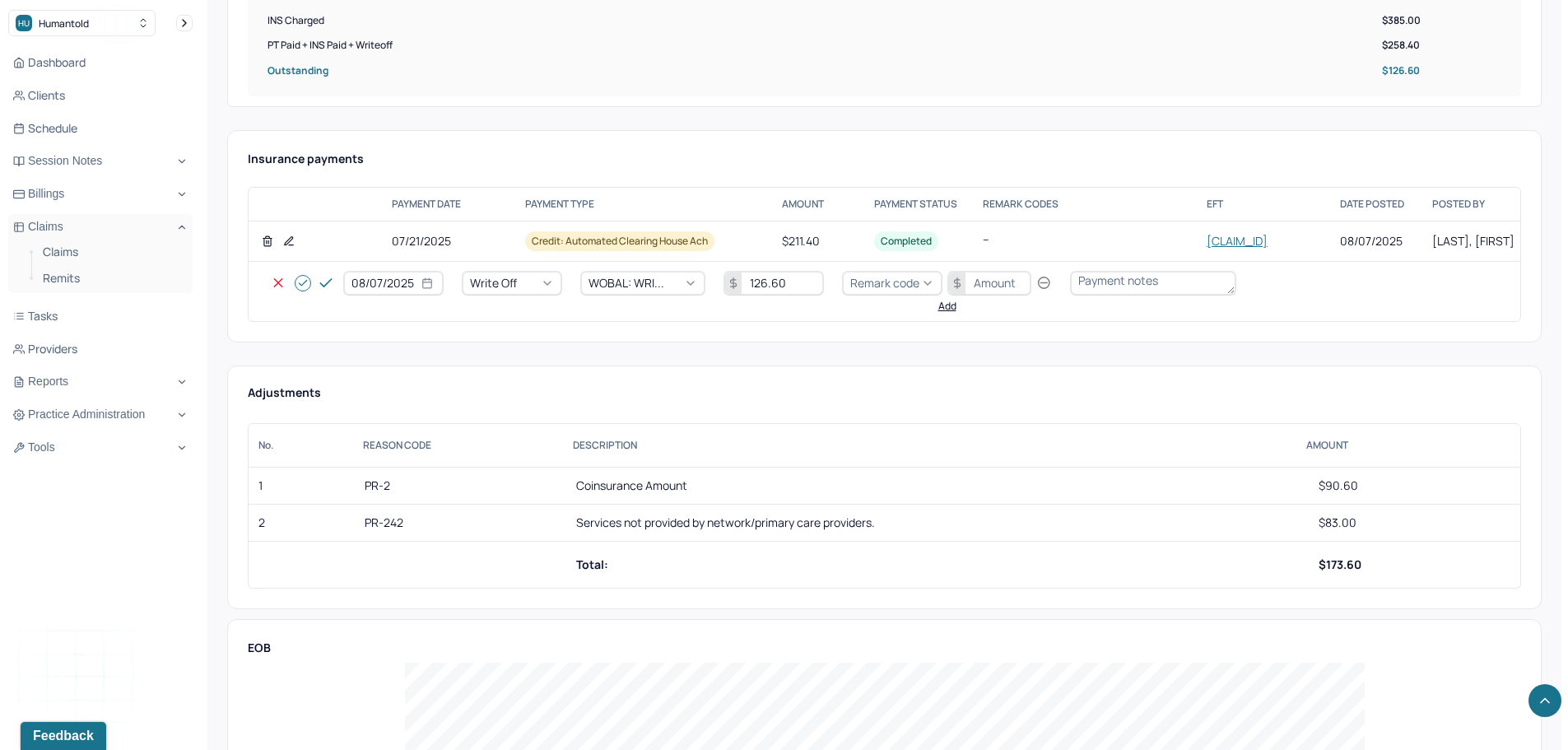 type on "126.60" 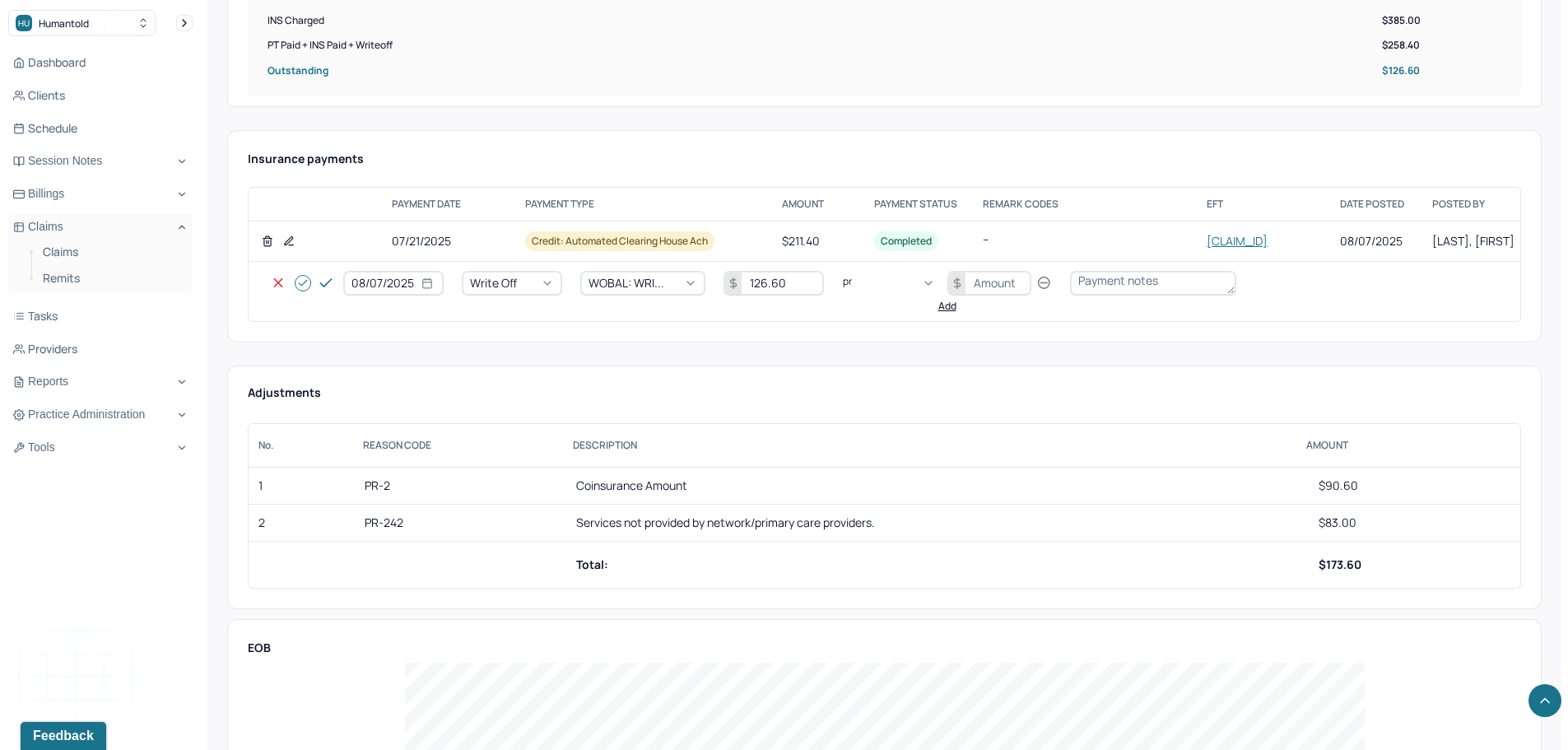 type on "pr2" 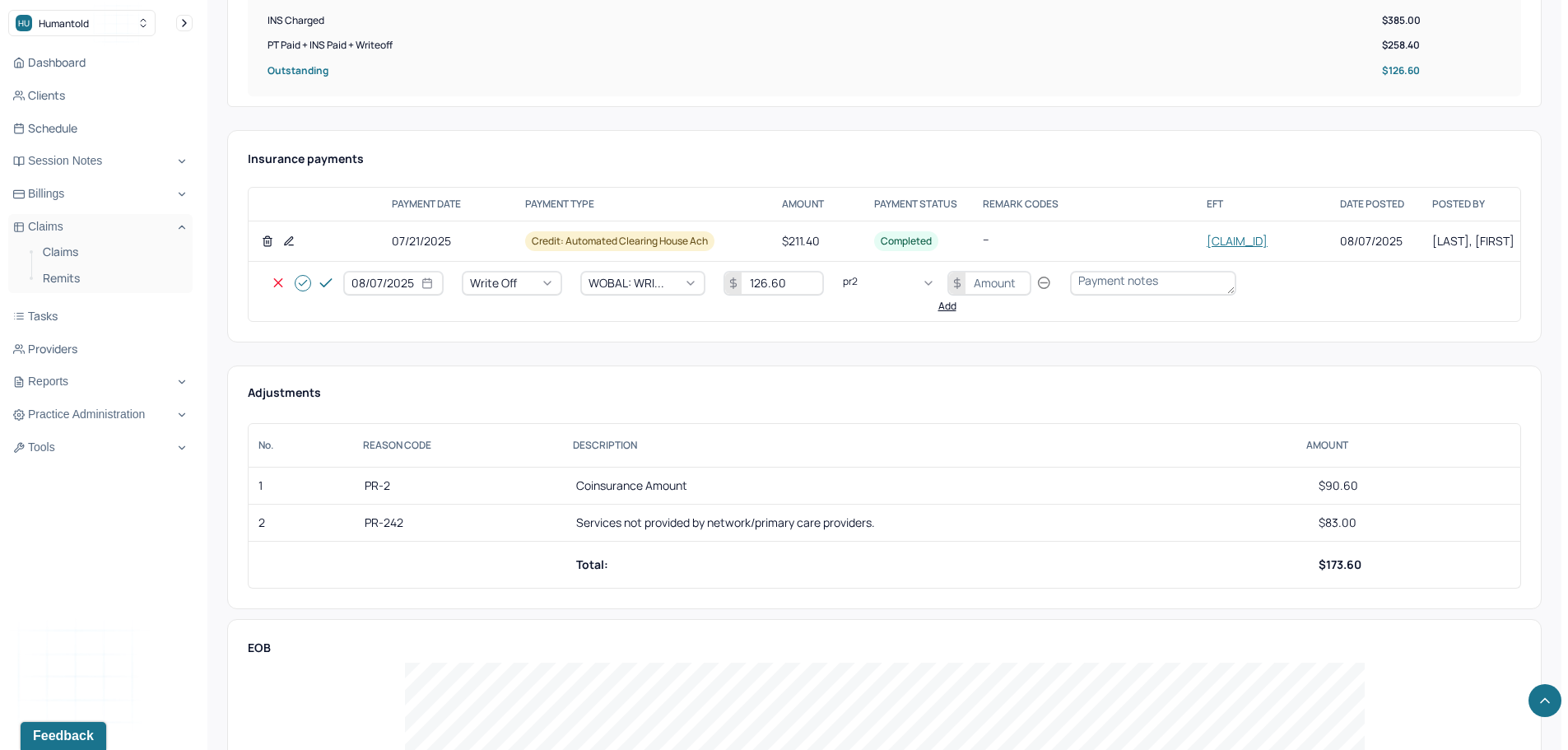 type 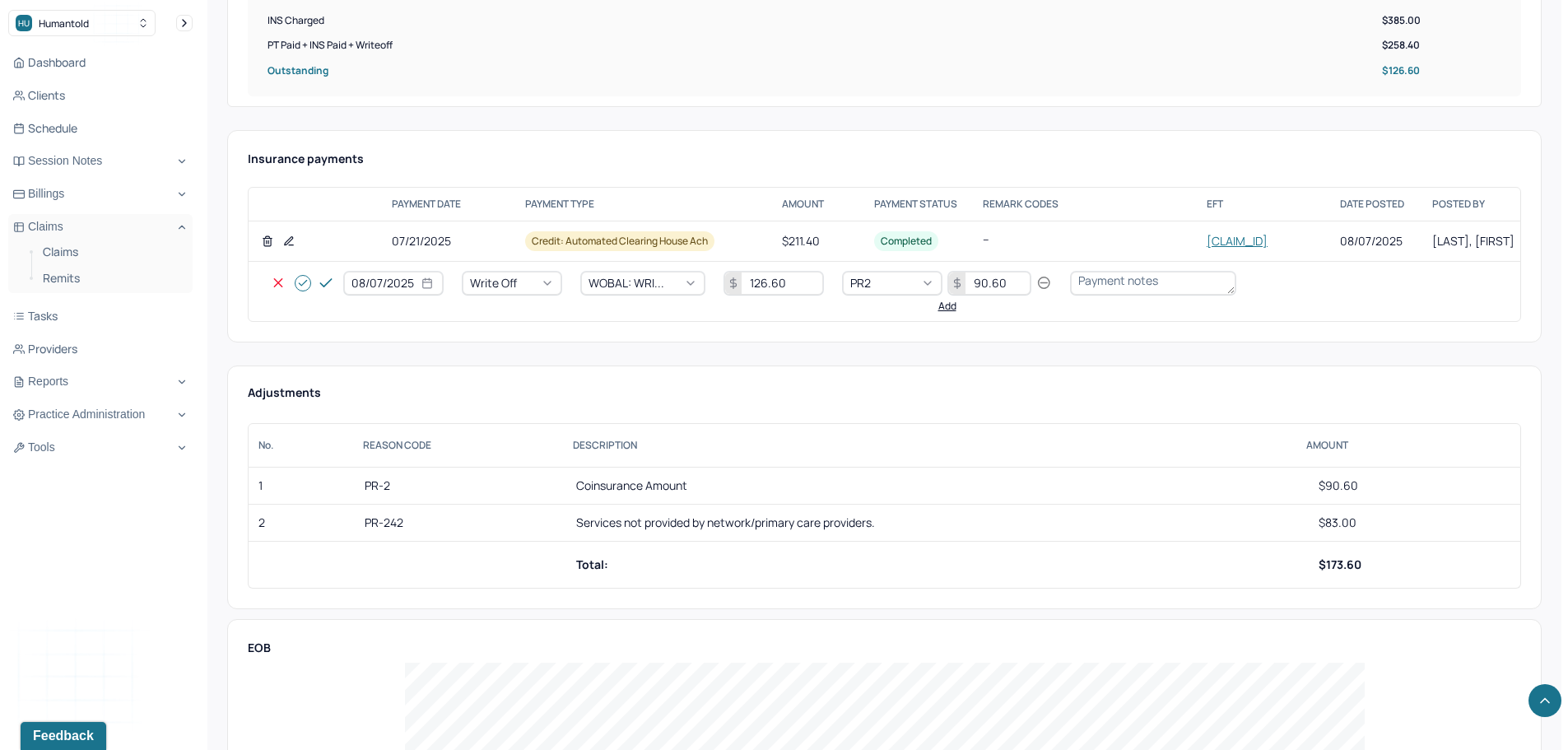 type on "90.60" 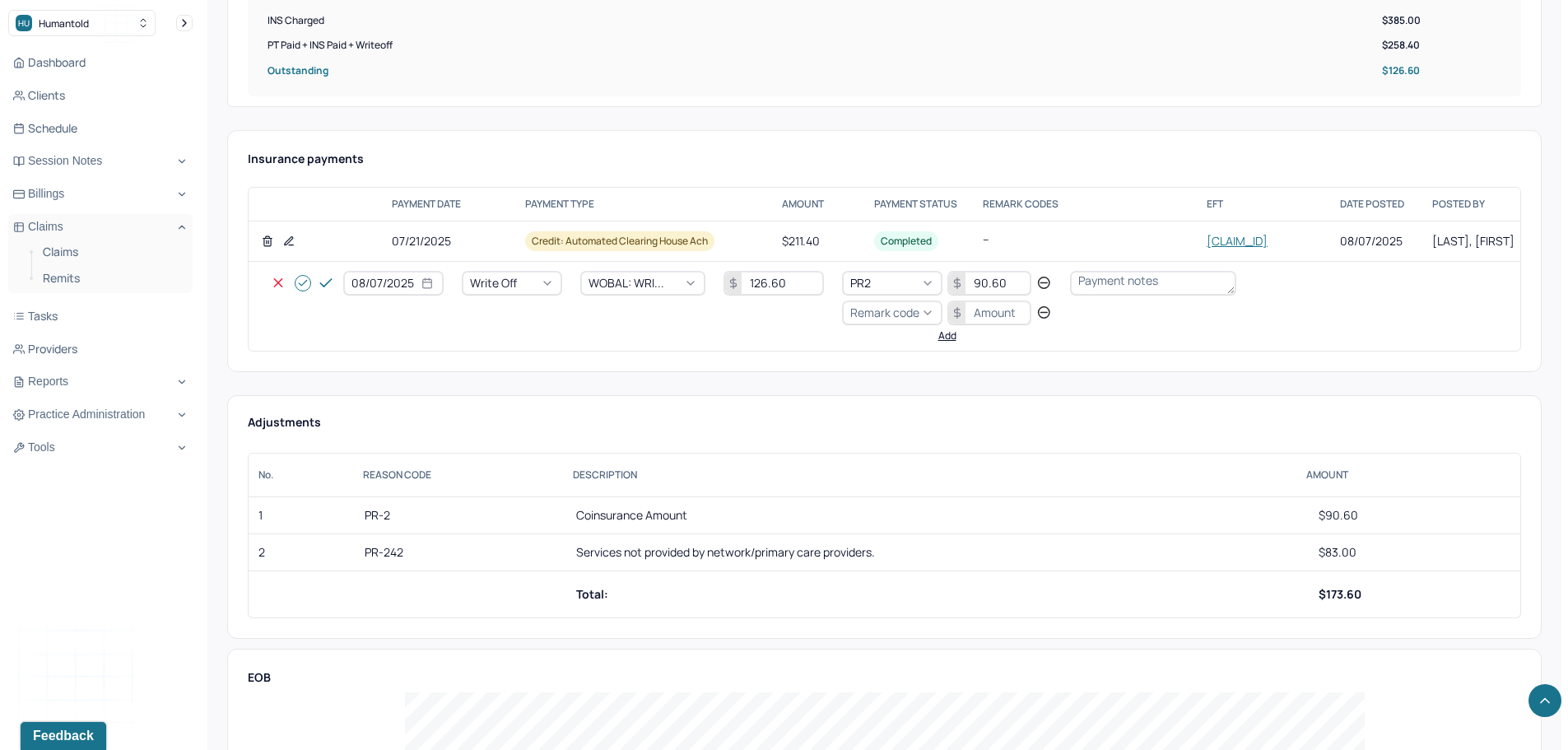 click on "Remark code" at bounding box center (885, 312) 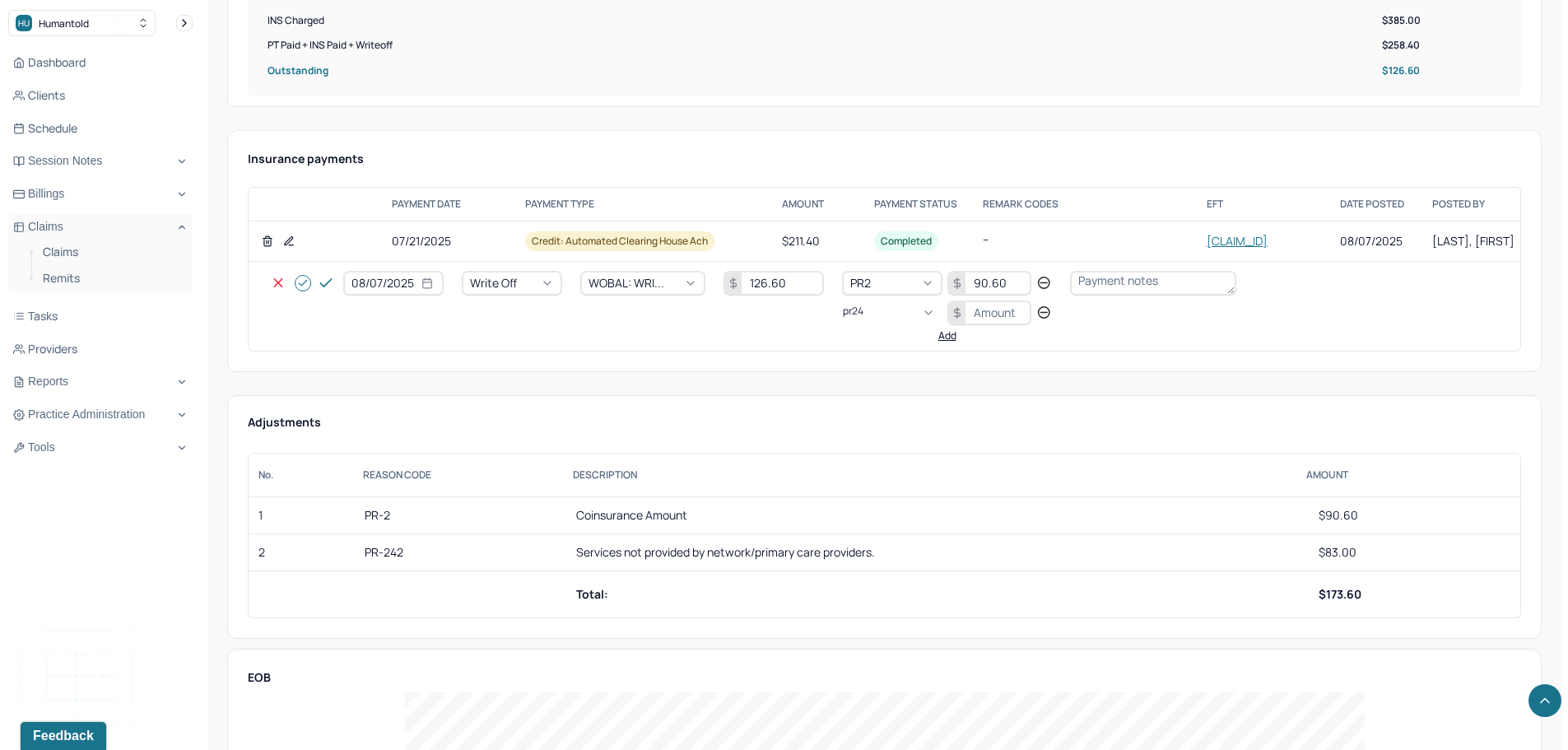 scroll, scrollTop: 0, scrollLeft: 0, axis: both 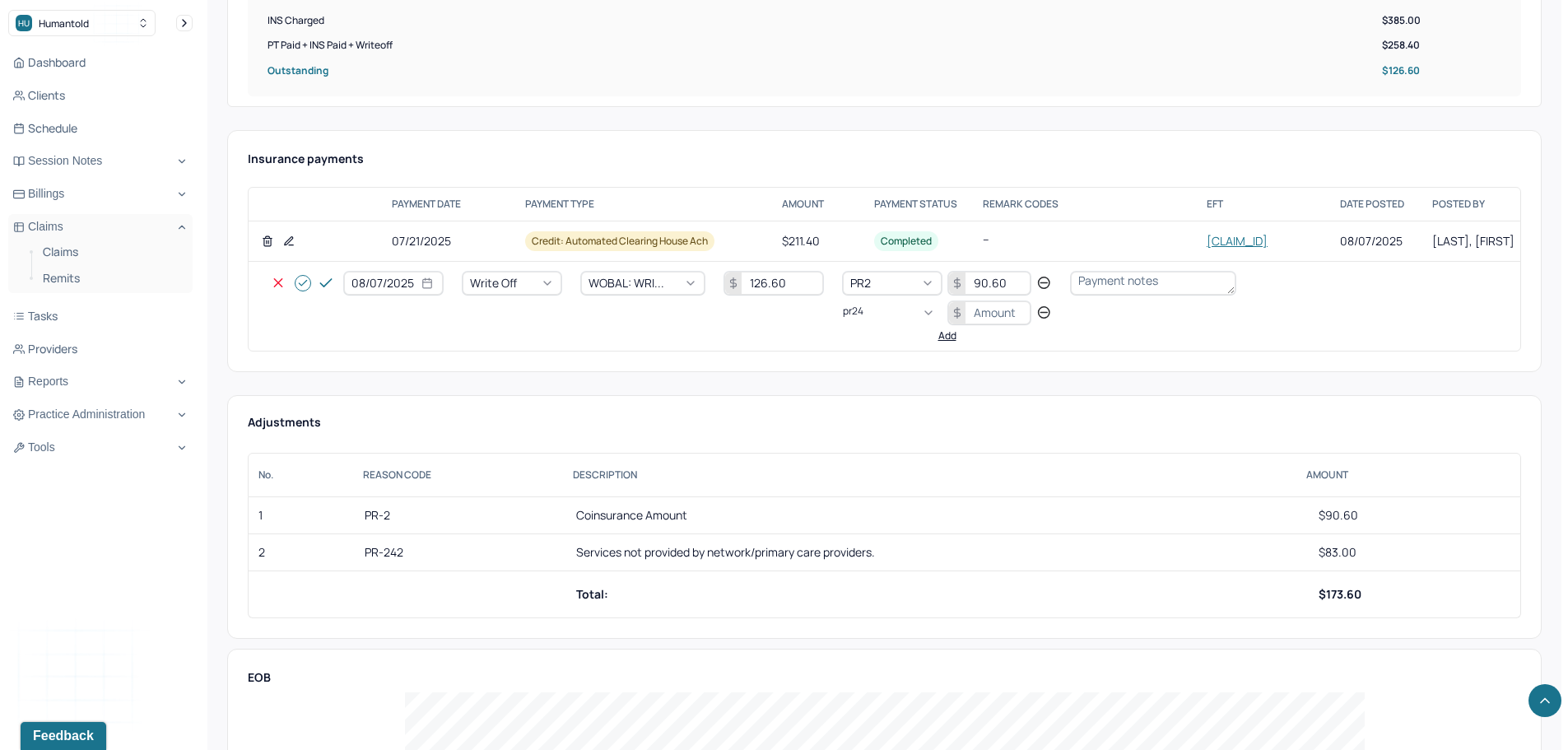 type on "pr242" 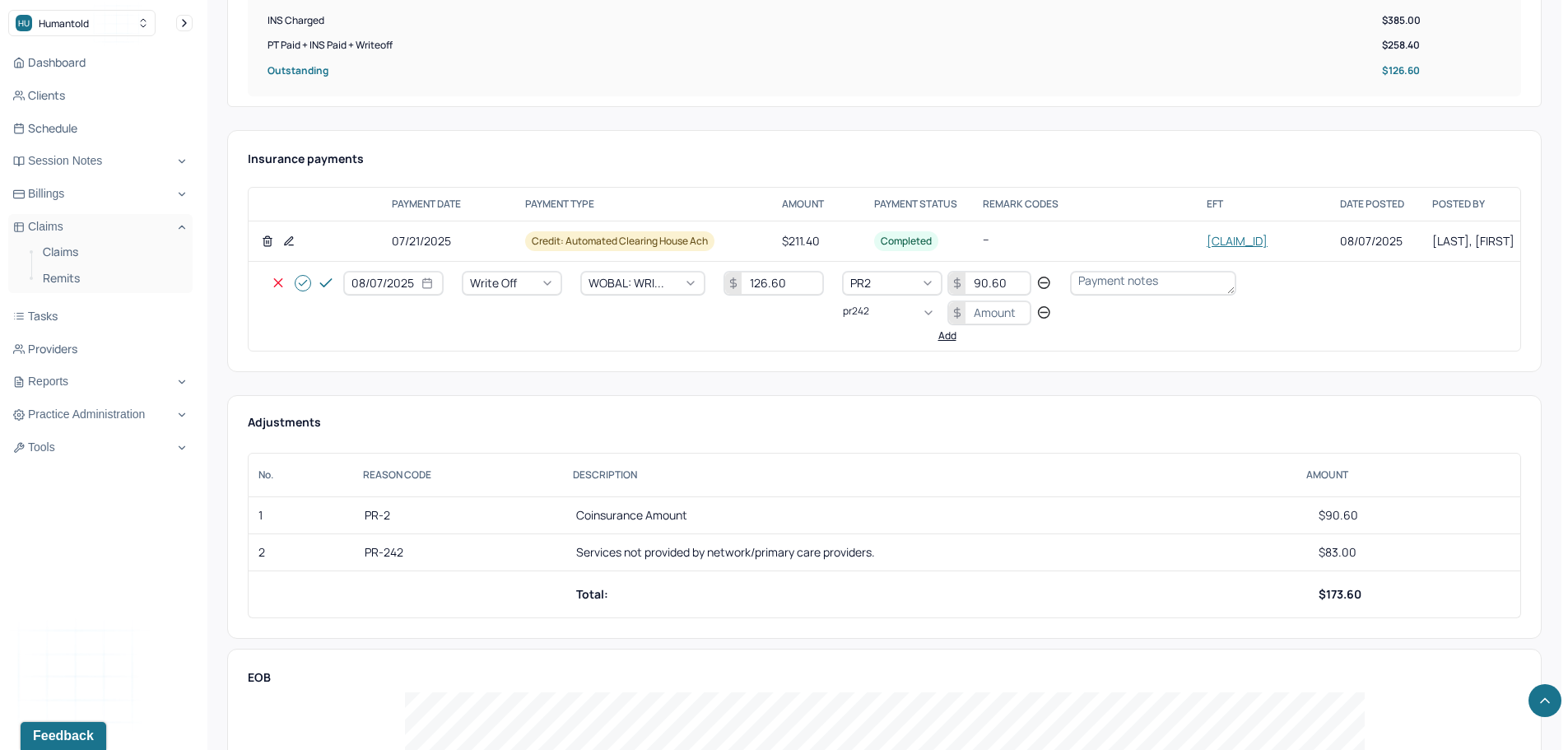 type 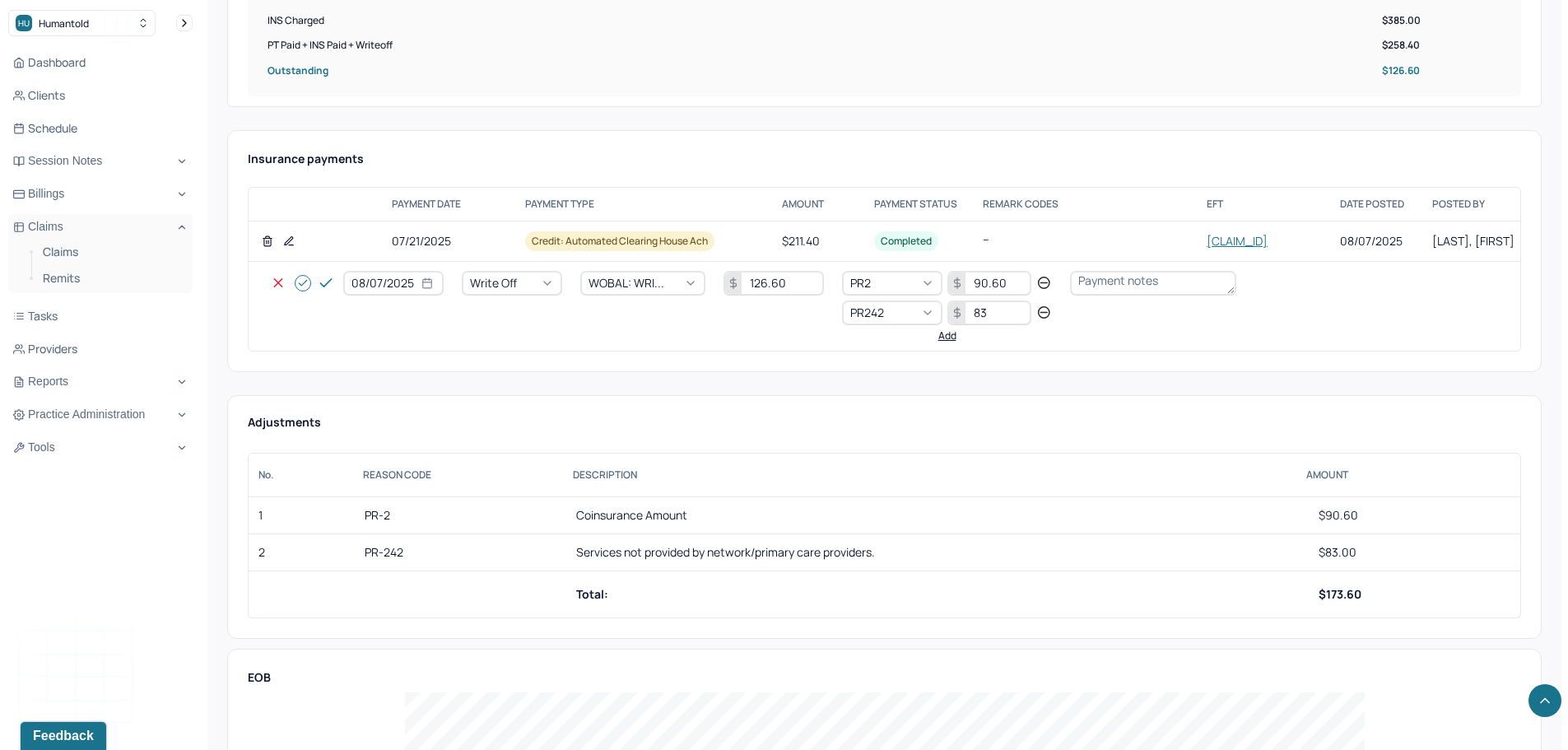 type on "83" 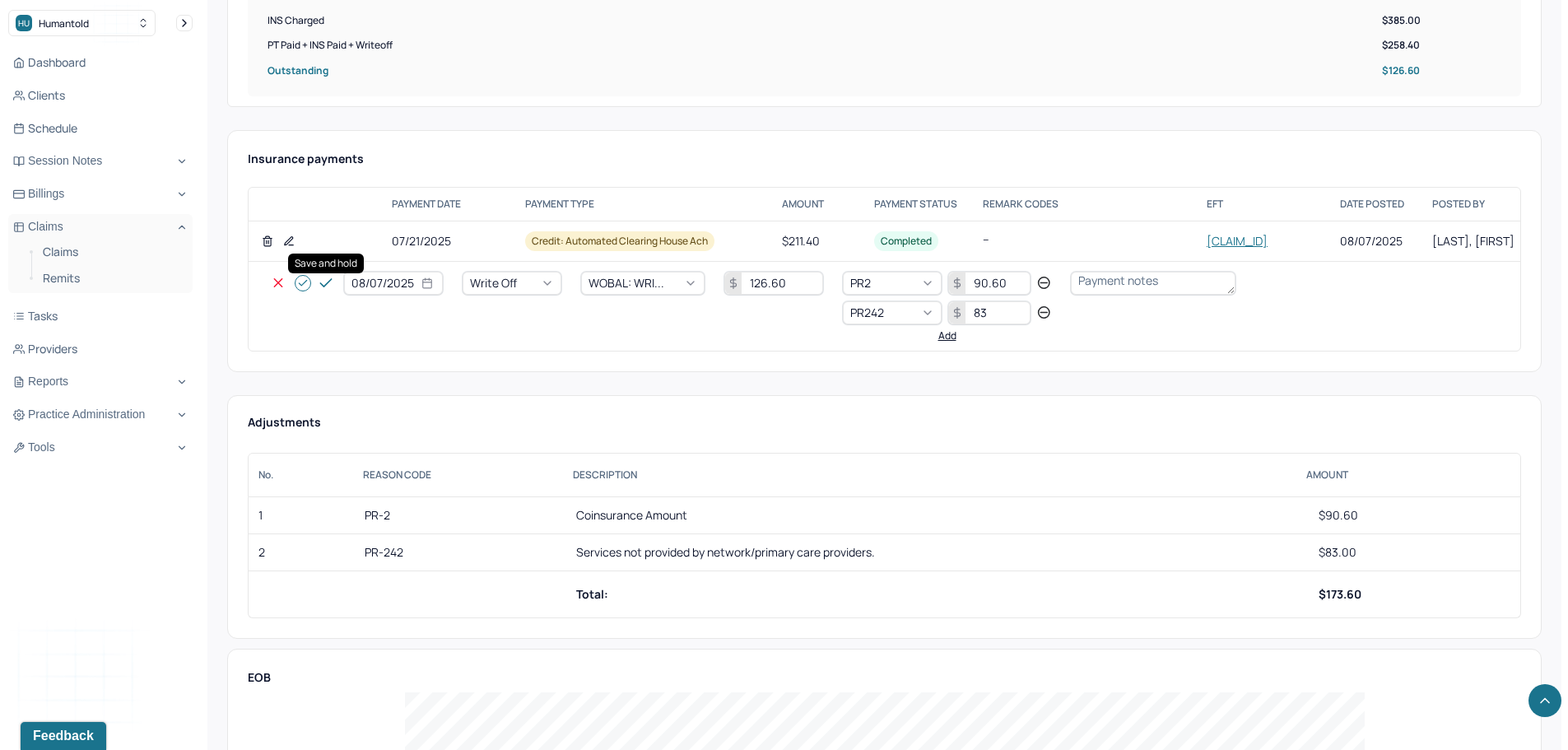 click 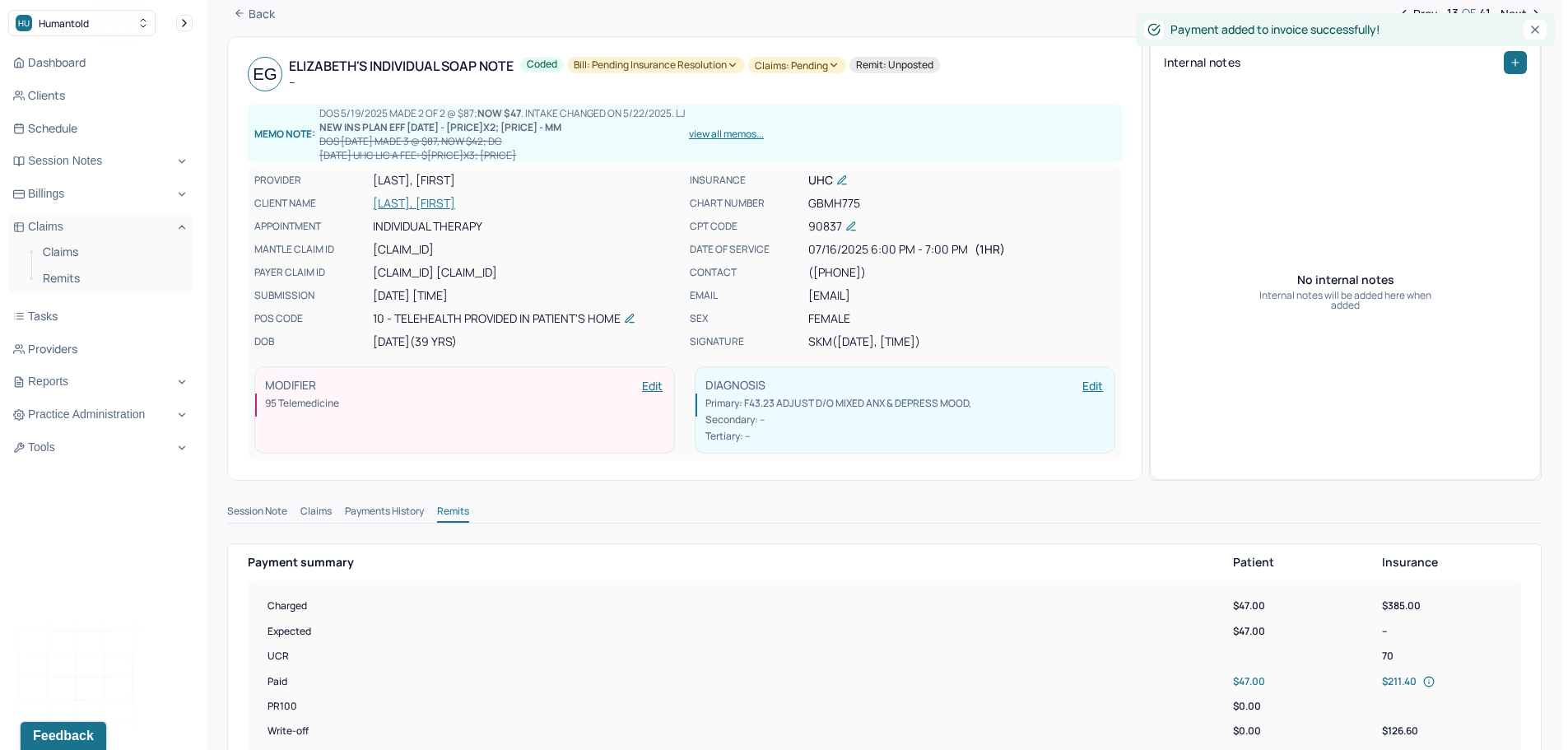 scroll, scrollTop: 0, scrollLeft: 0, axis: both 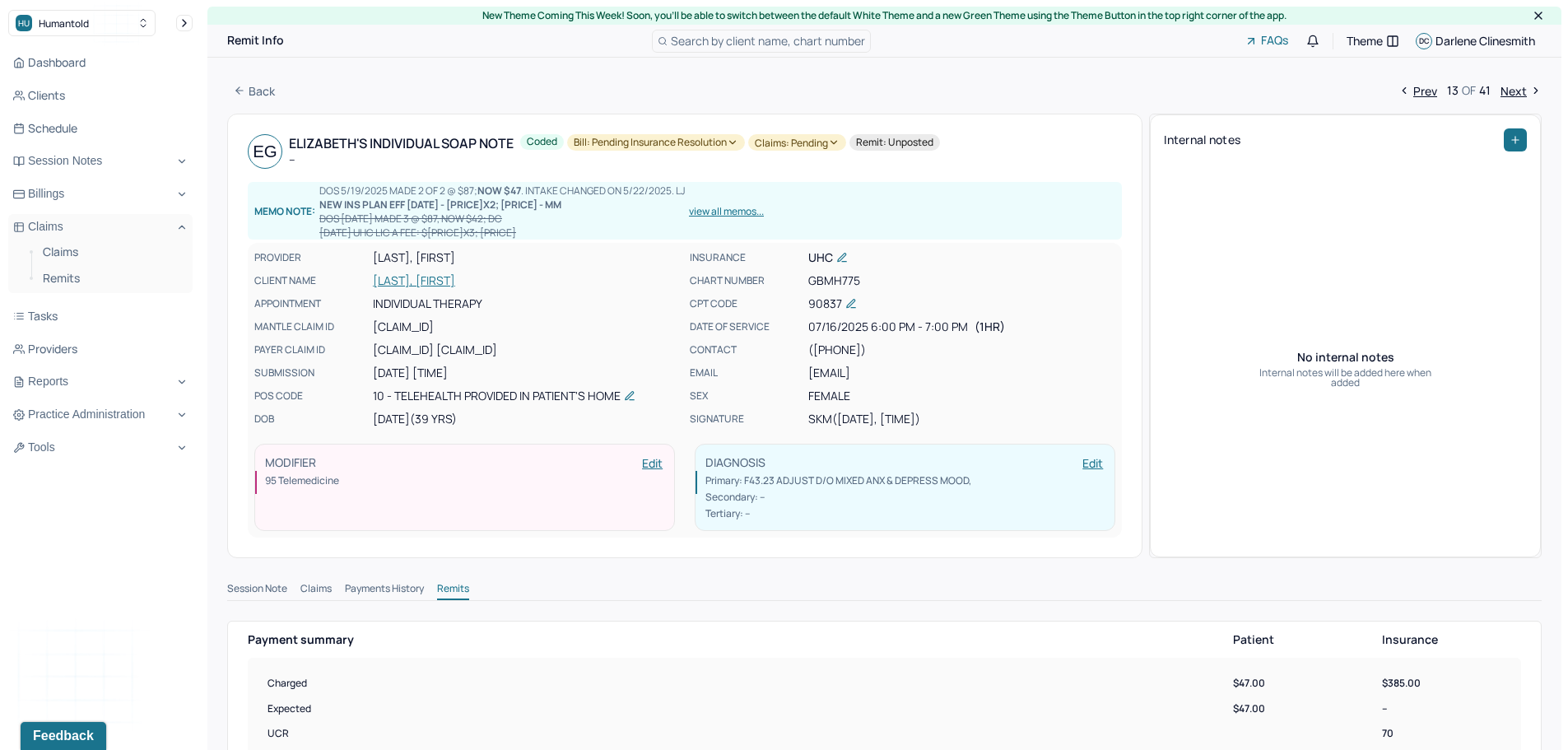 click on "Bill: Pending Insurance Resolution" at bounding box center (656, 142) 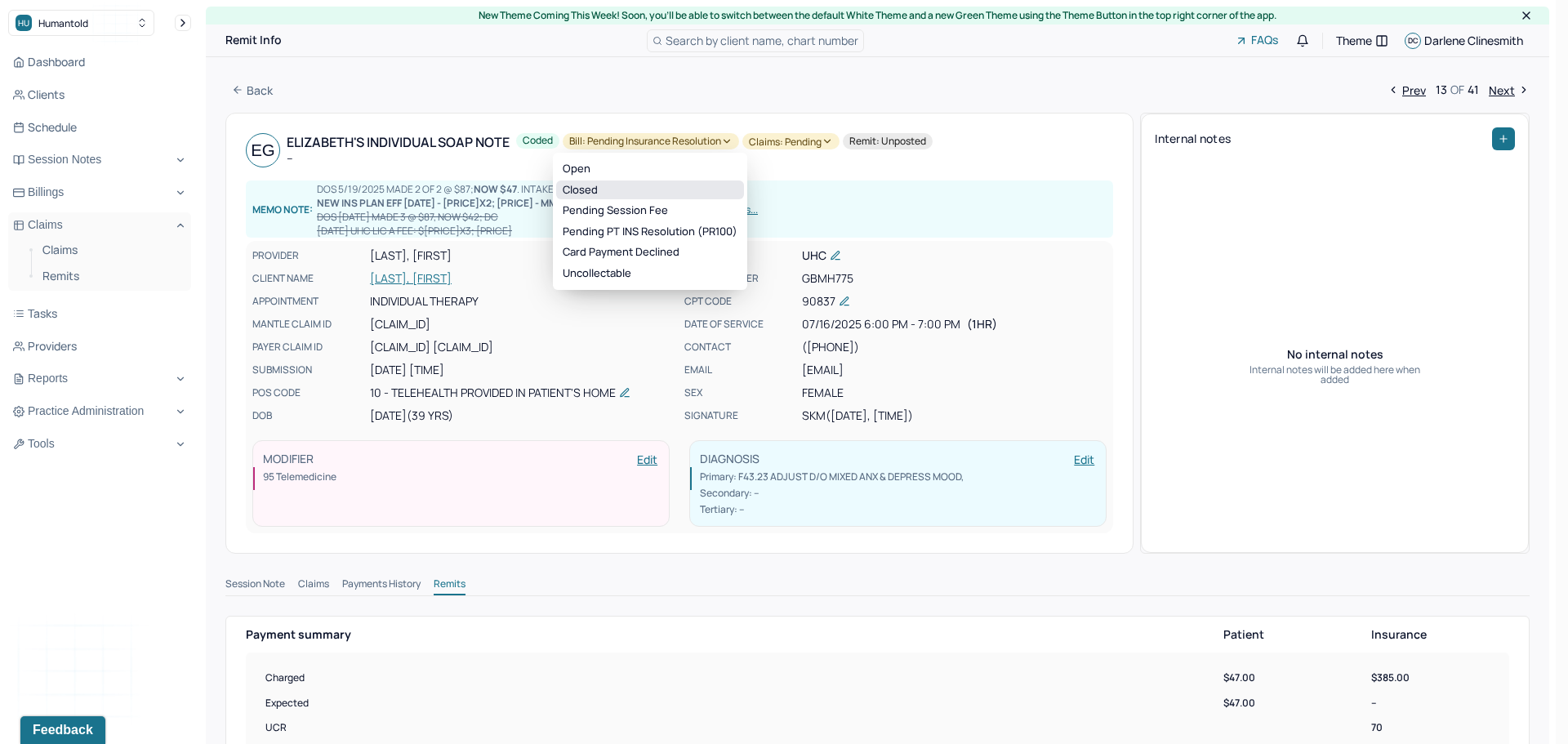 click on "Closed" at bounding box center (650, 190) 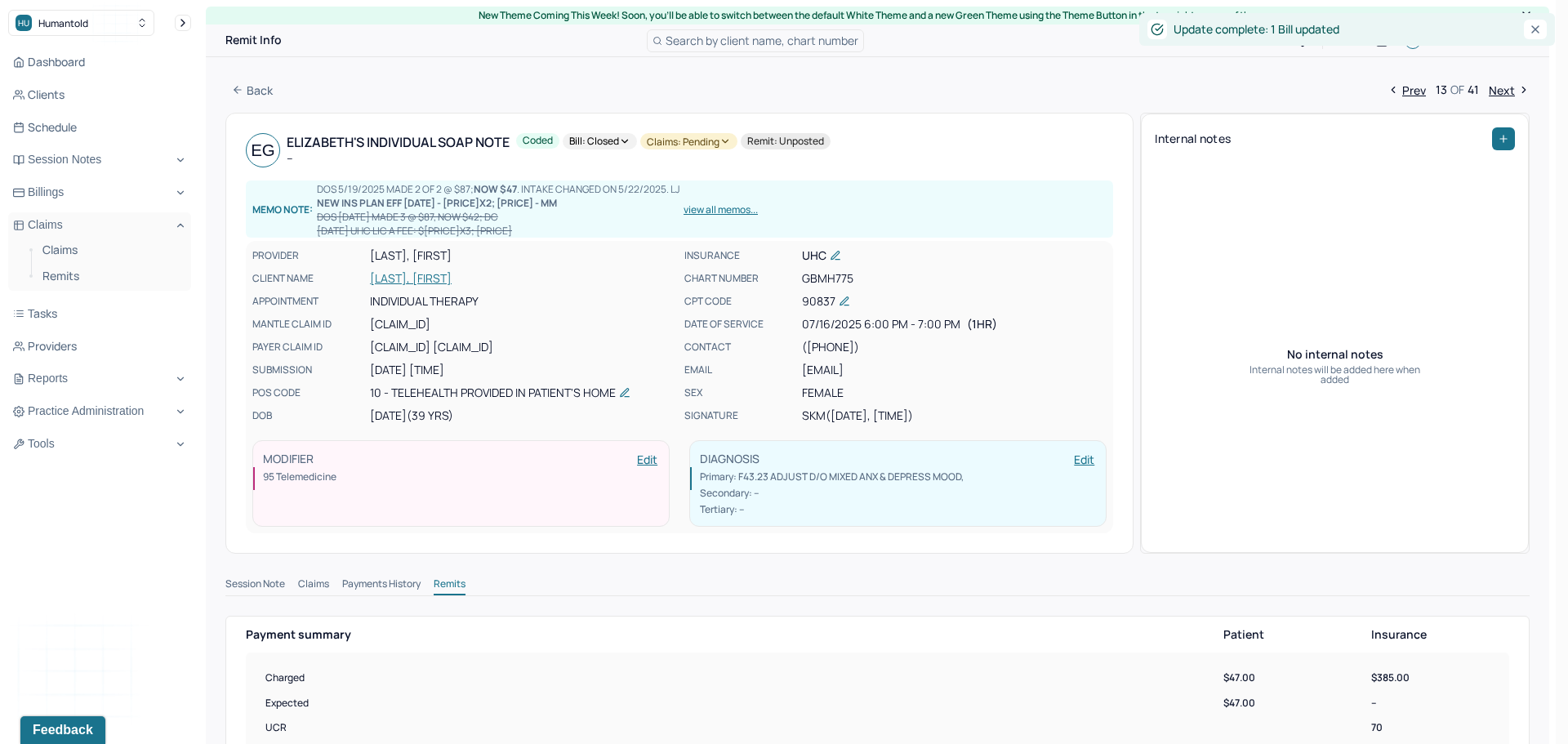 click on "Claims: pending" at bounding box center [688, 141] 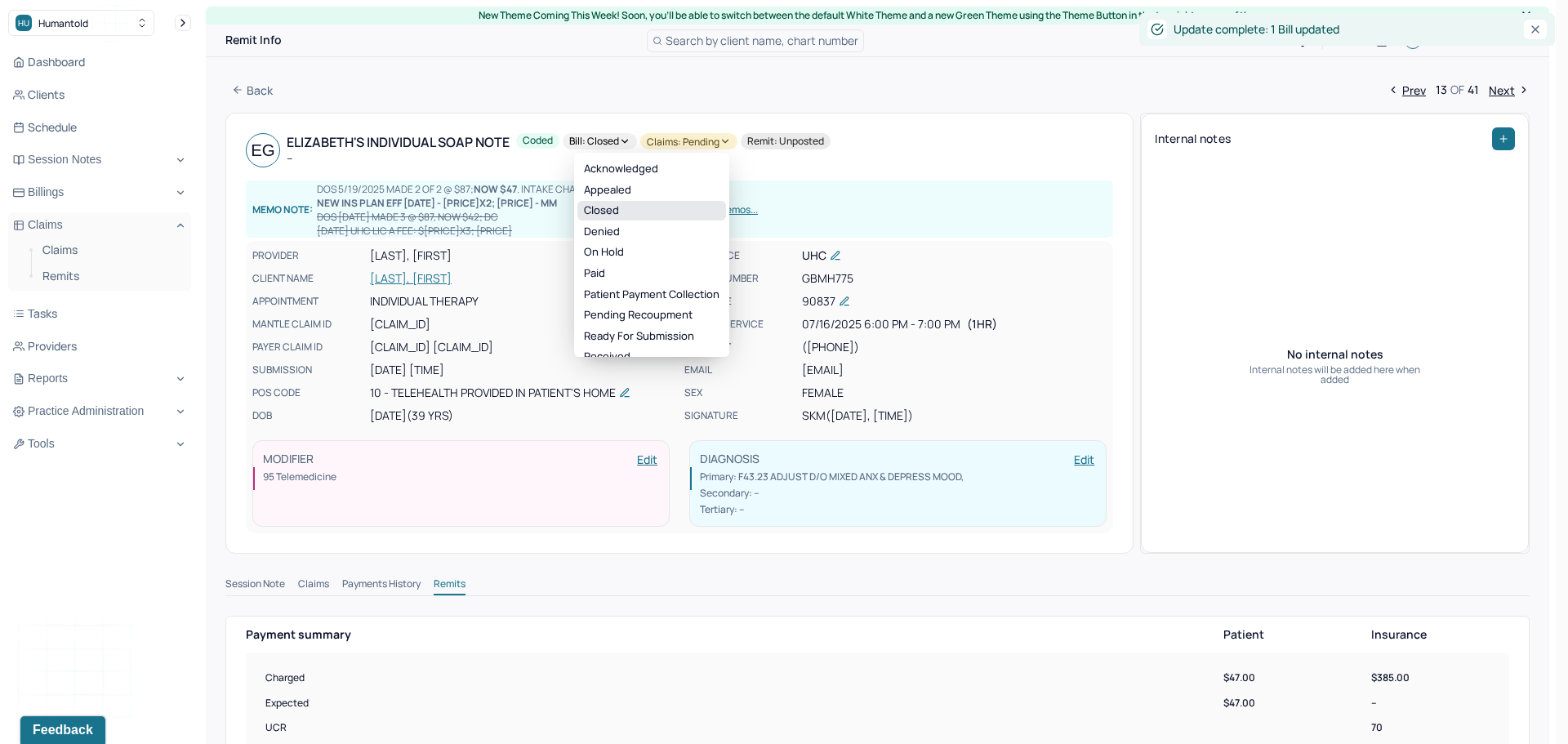 click on "Closed" at bounding box center [652, 211] 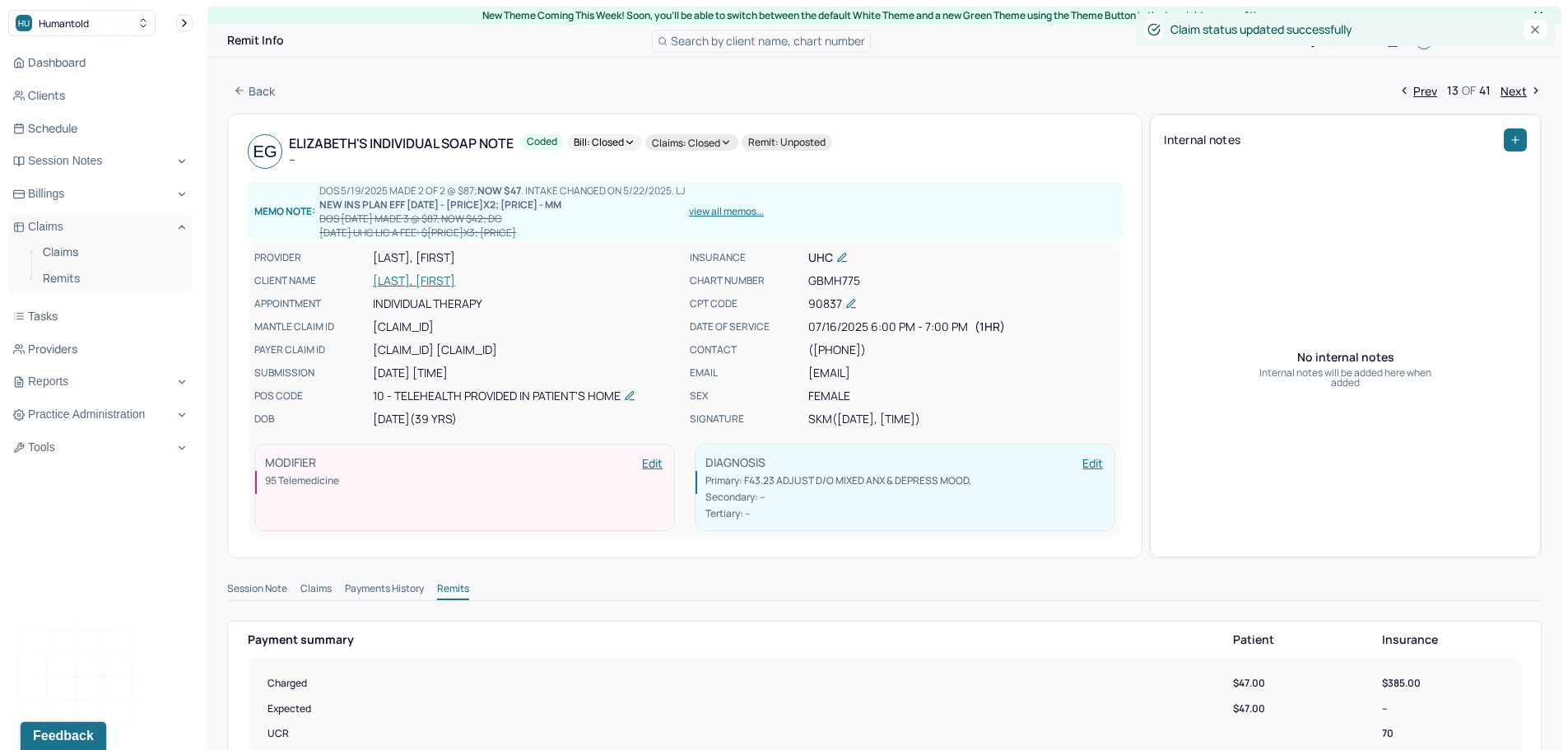 click on "Next" at bounding box center (1521, 91) 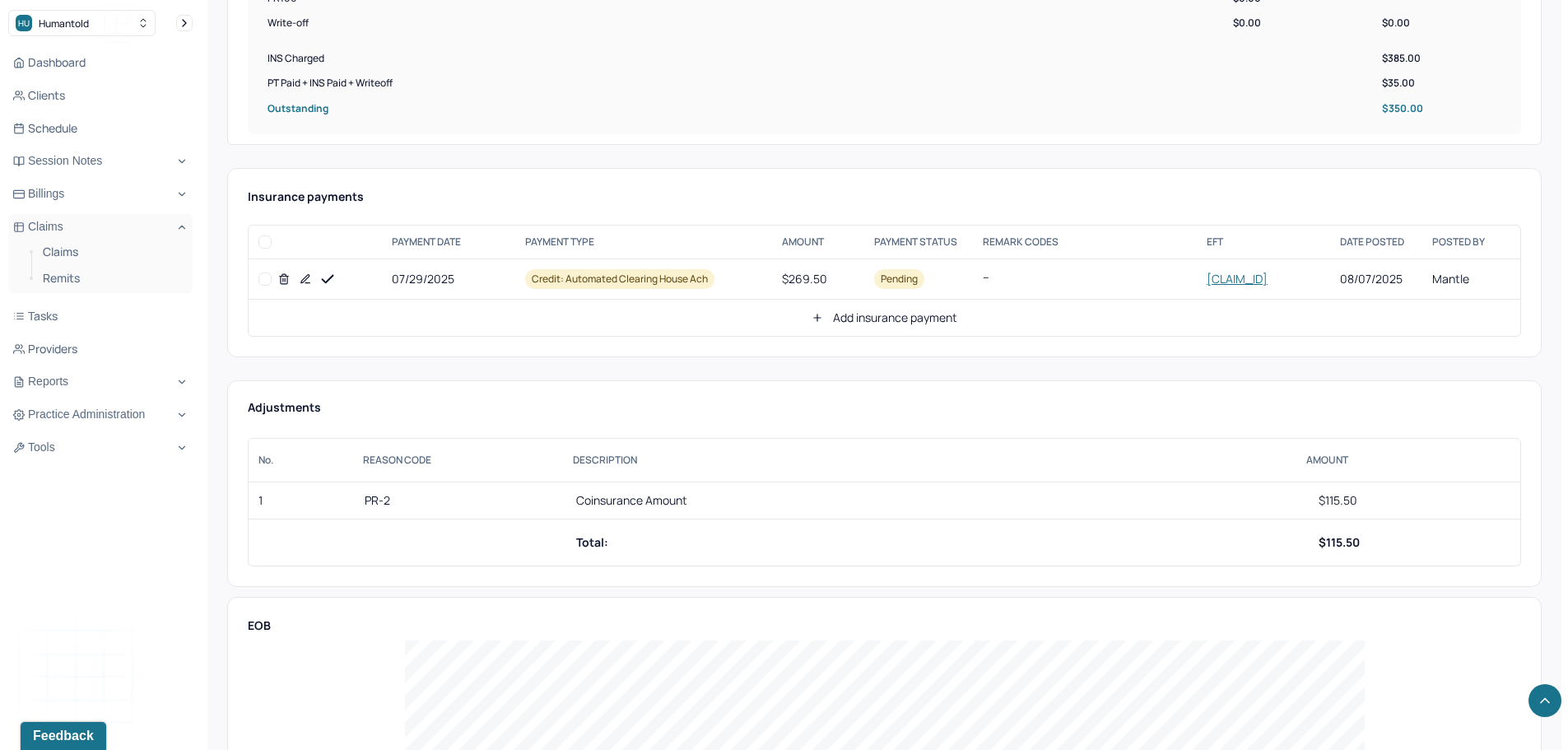scroll, scrollTop: 741, scrollLeft: 0, axis: vertical 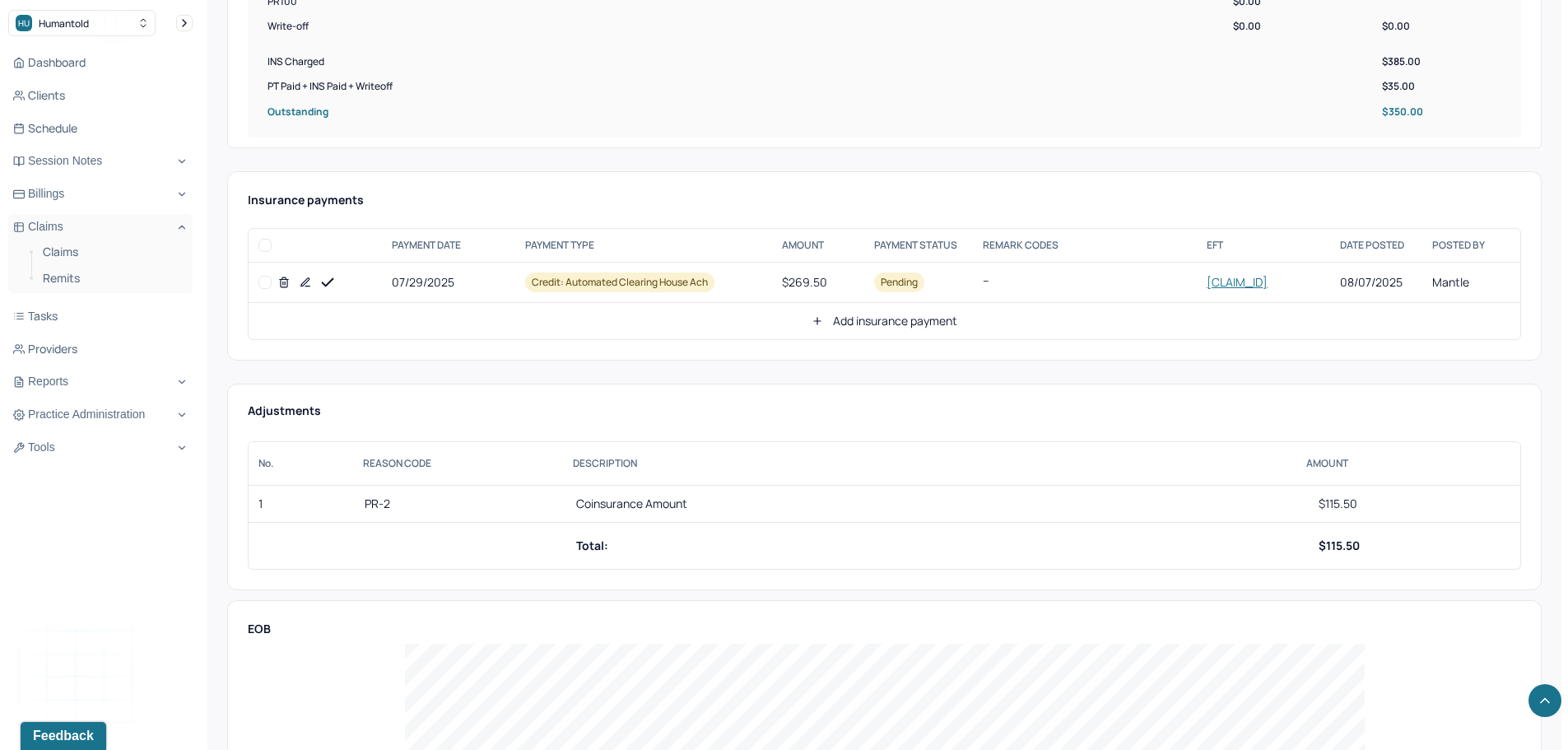 click at bounding box center [265, 282] 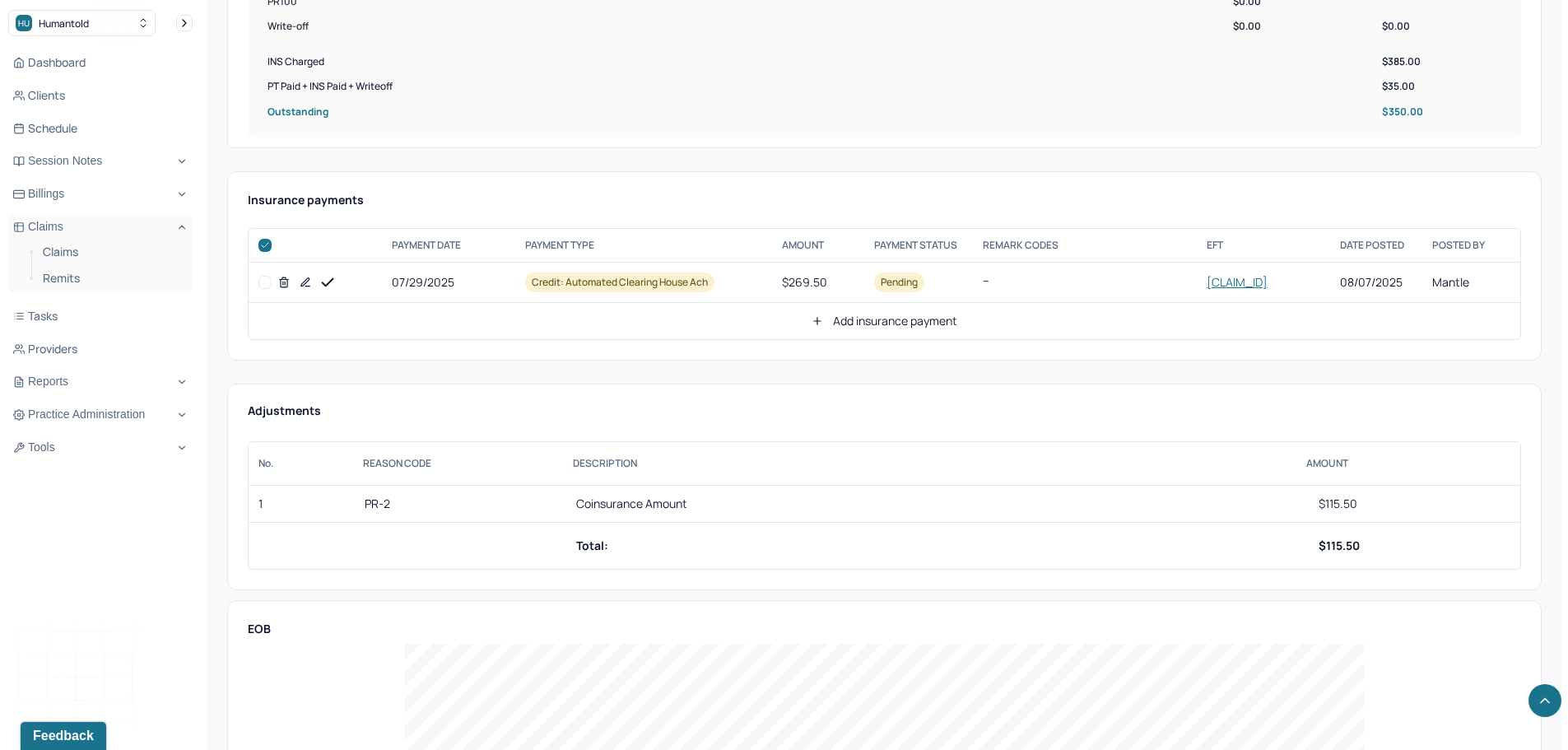 checkbox on "true" 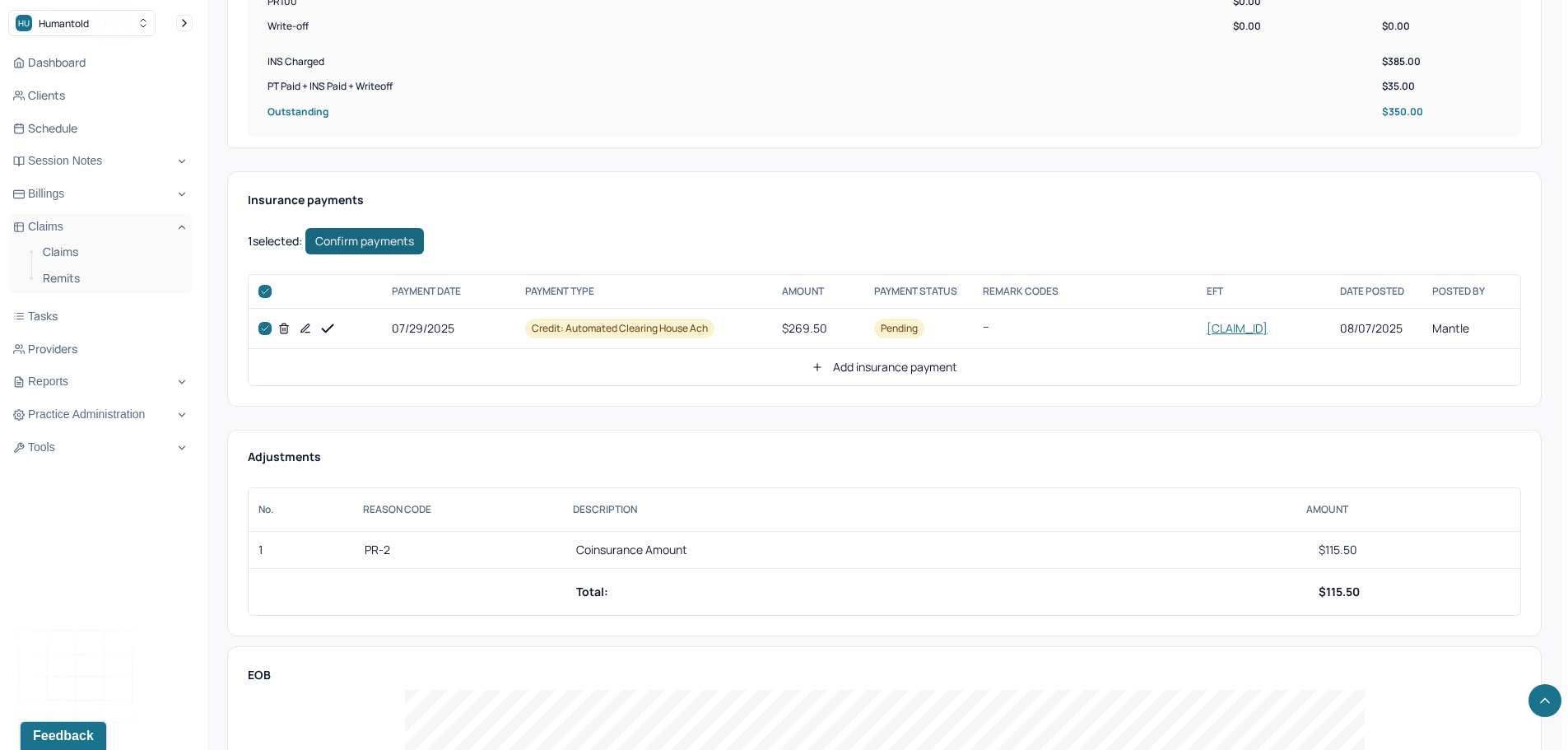 click on "Confirm payments" at bounding box center [365, 241] 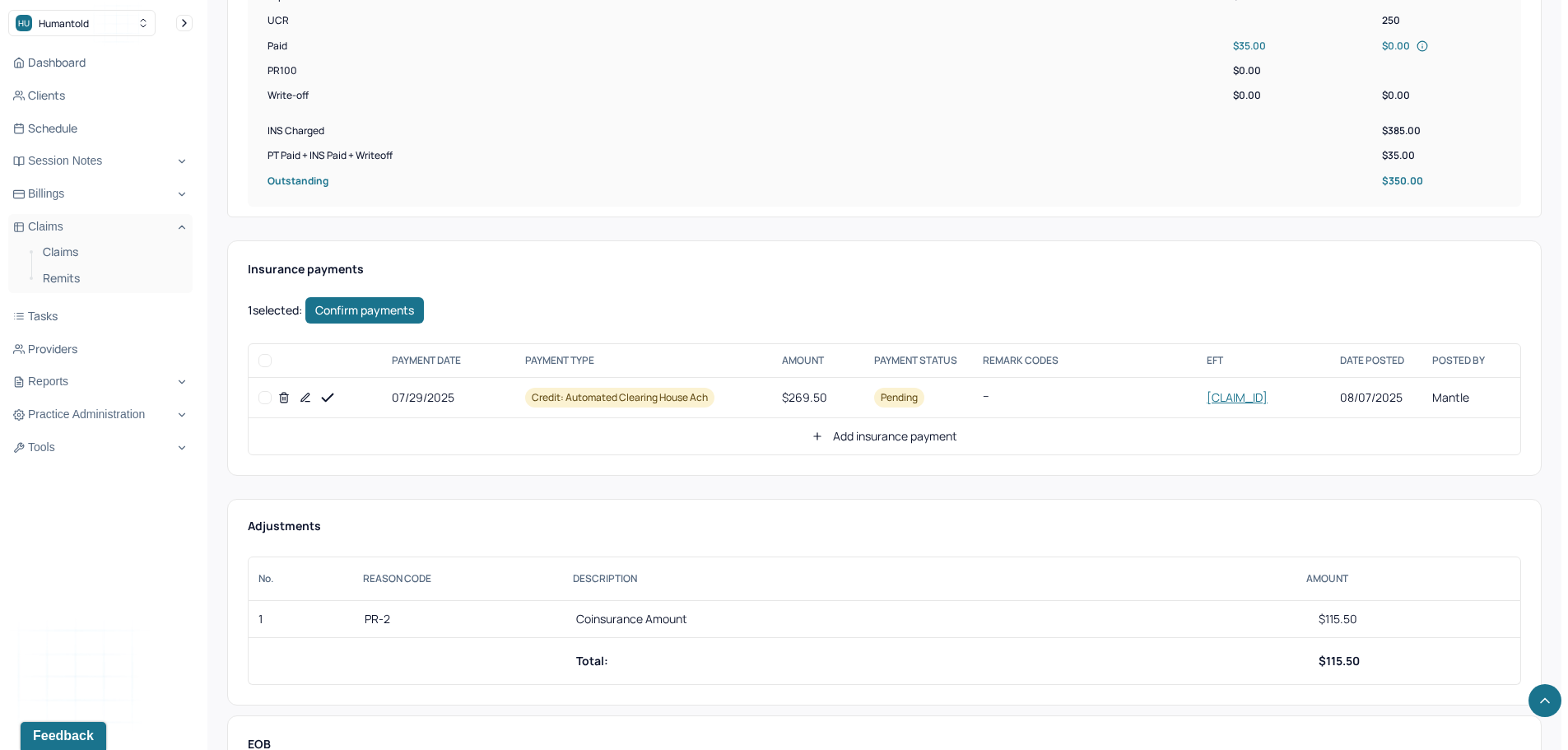 checkbox on "false" 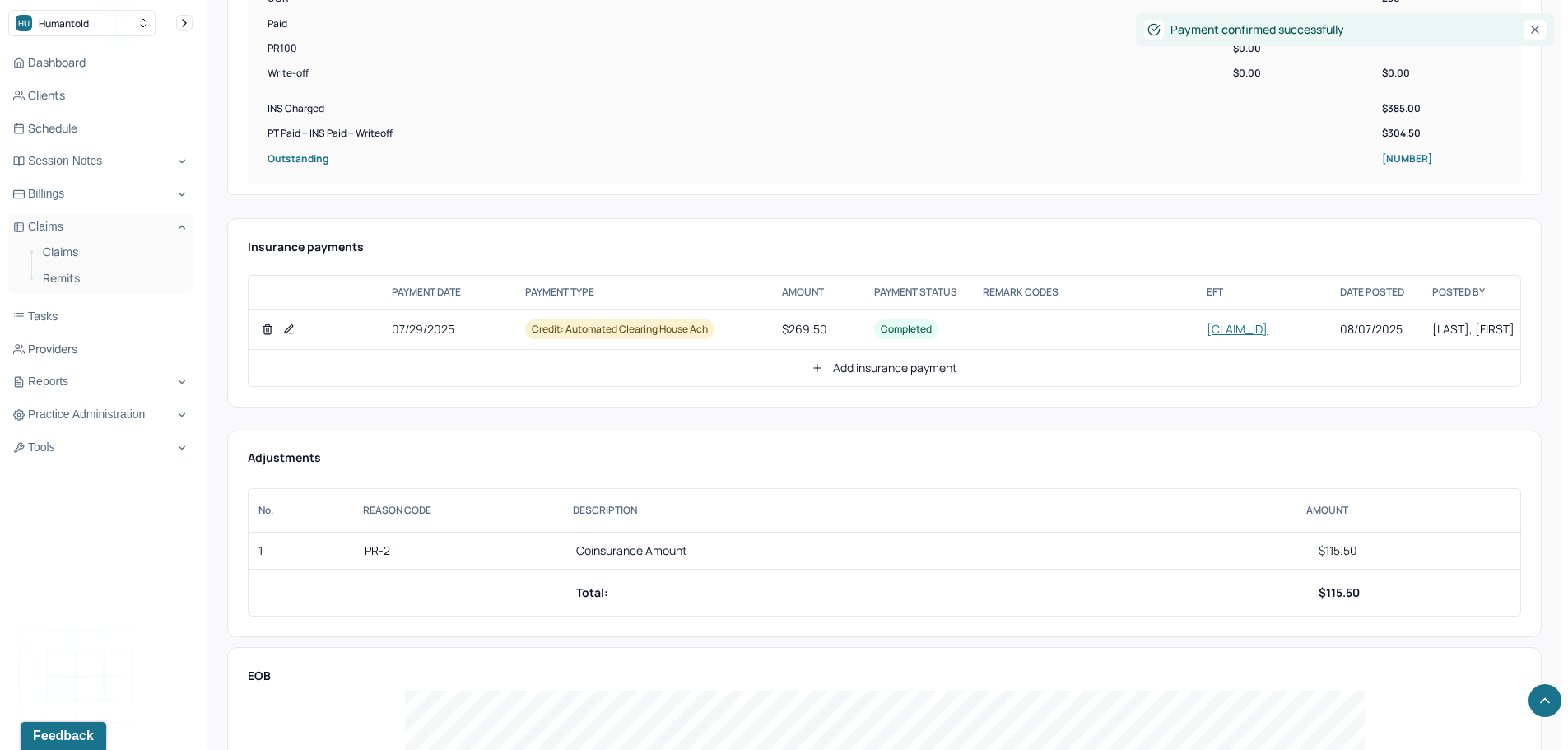scroll, scrollTop: 741, scrollLeft: 0, axis: vertical 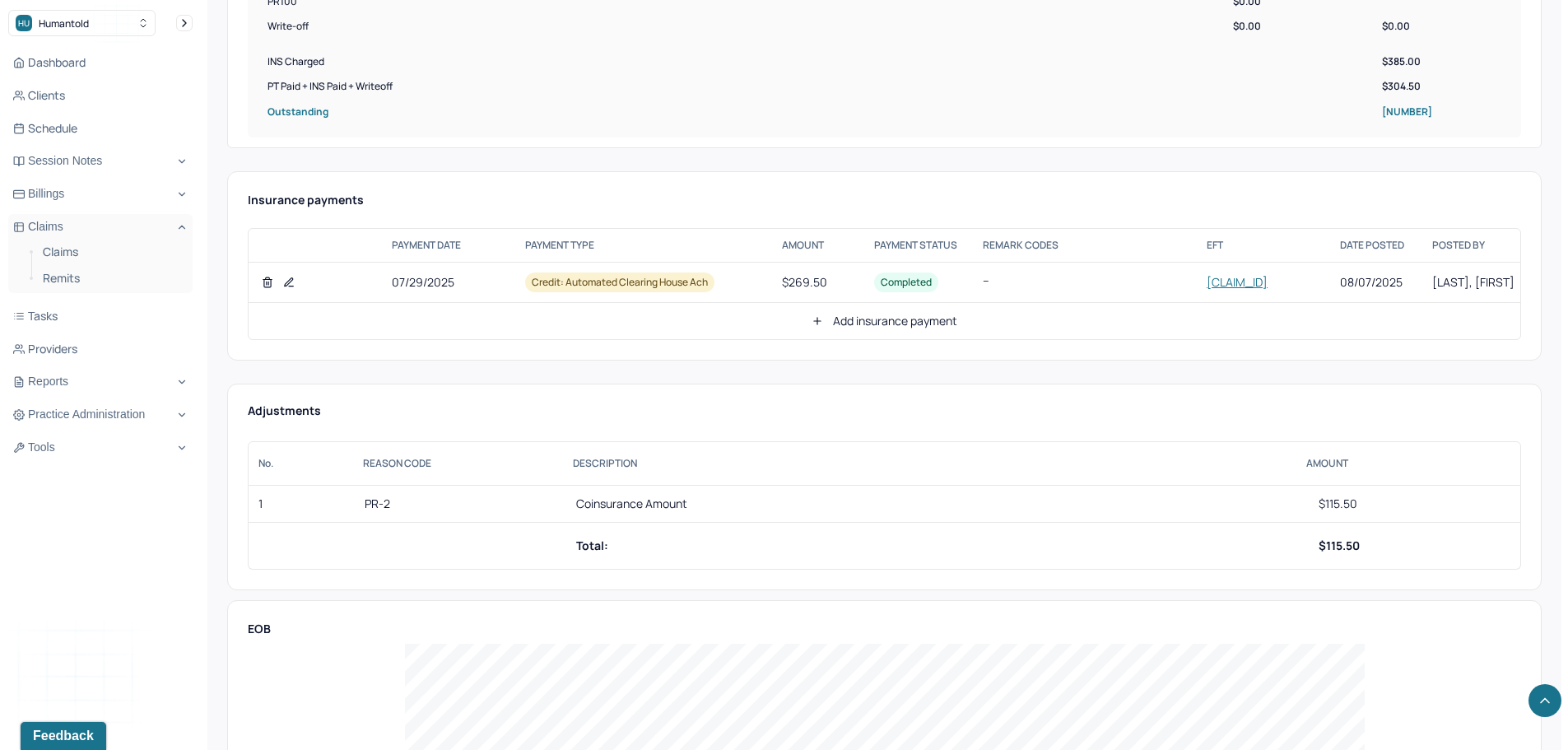 click 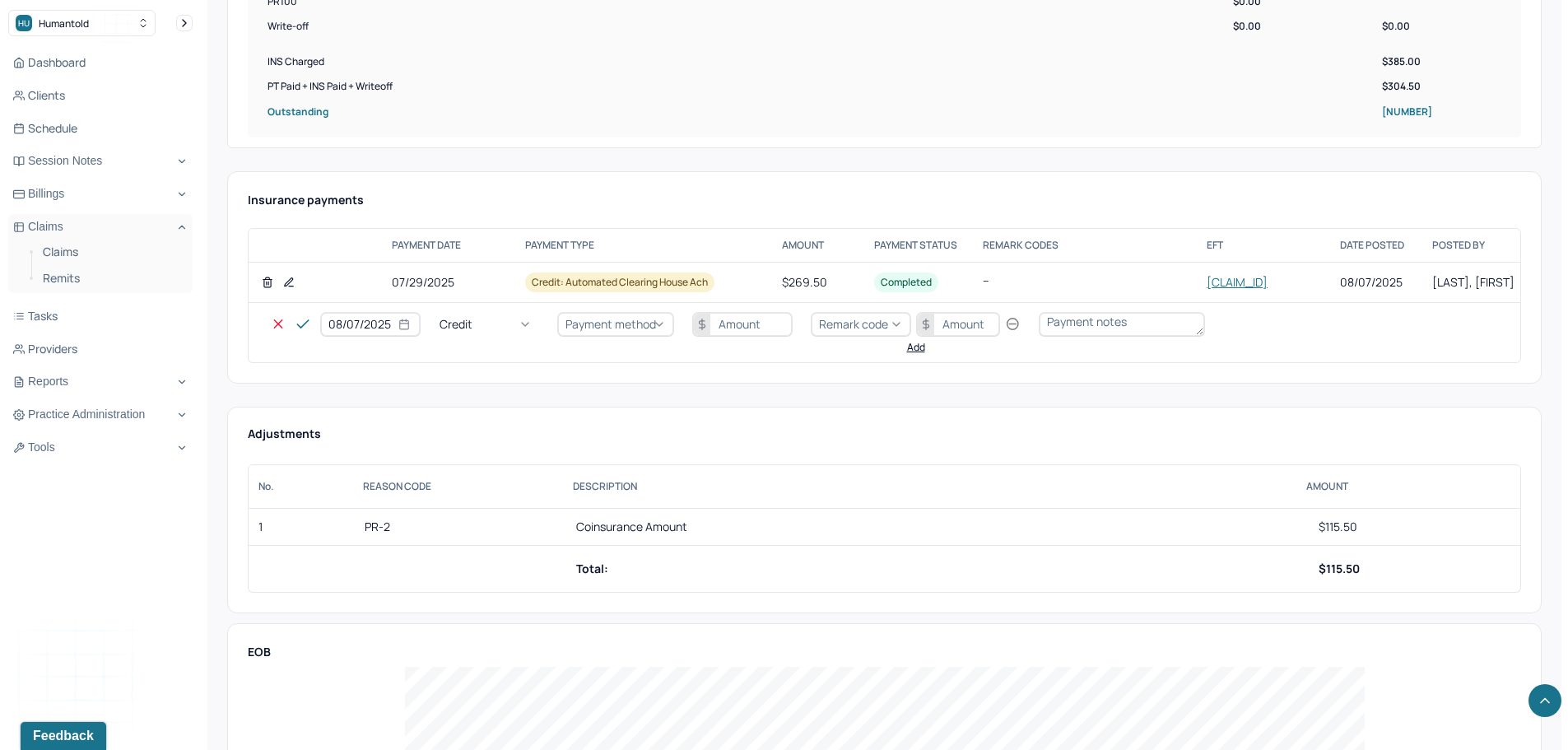 click on "Credit" at bounding box center (489, 324) 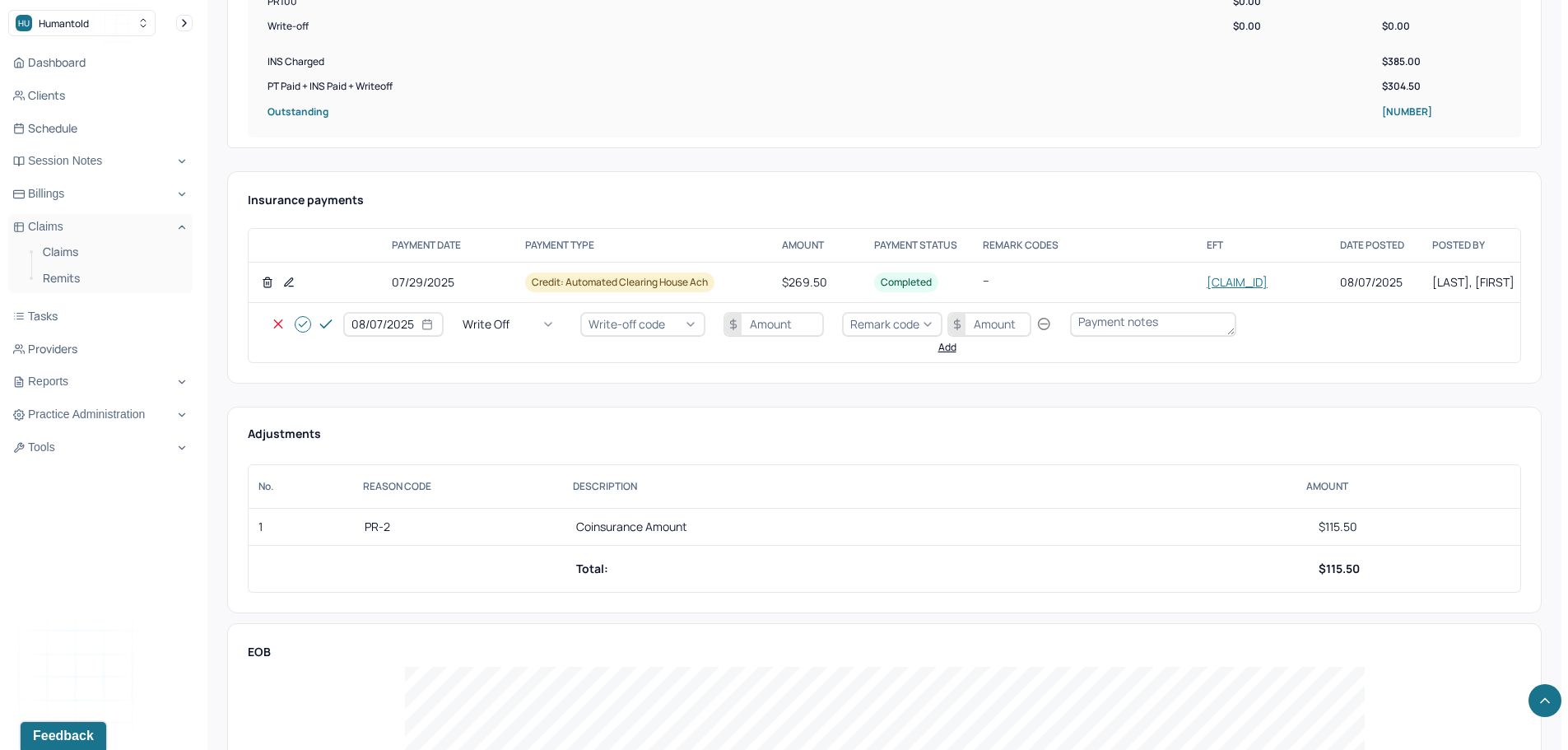 click on "Write-off code" at bounding box center (626, 324) 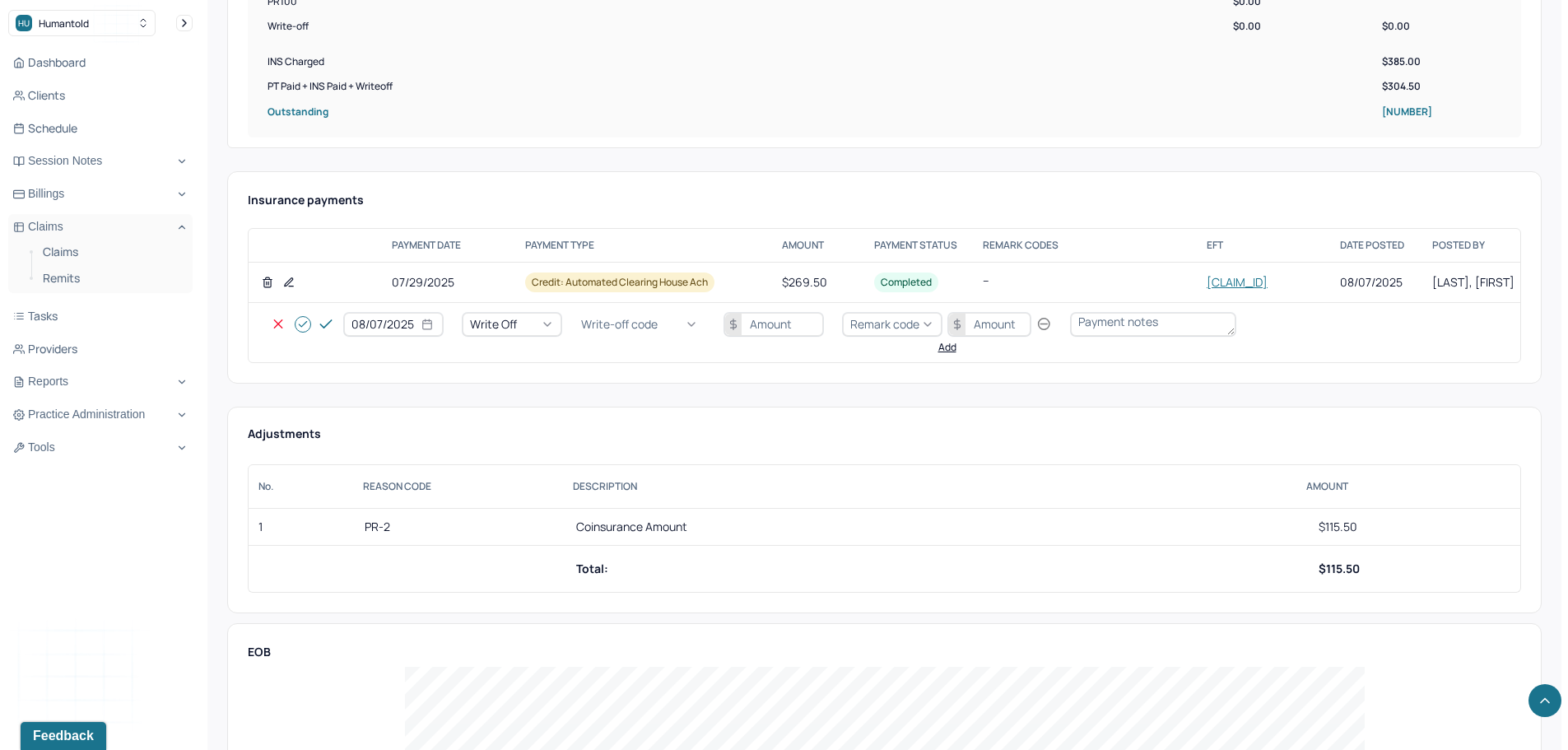 click on "WOBAL: WRITE OFF - BALANCE (INSADJ)" at bounding box center (82, 2406) 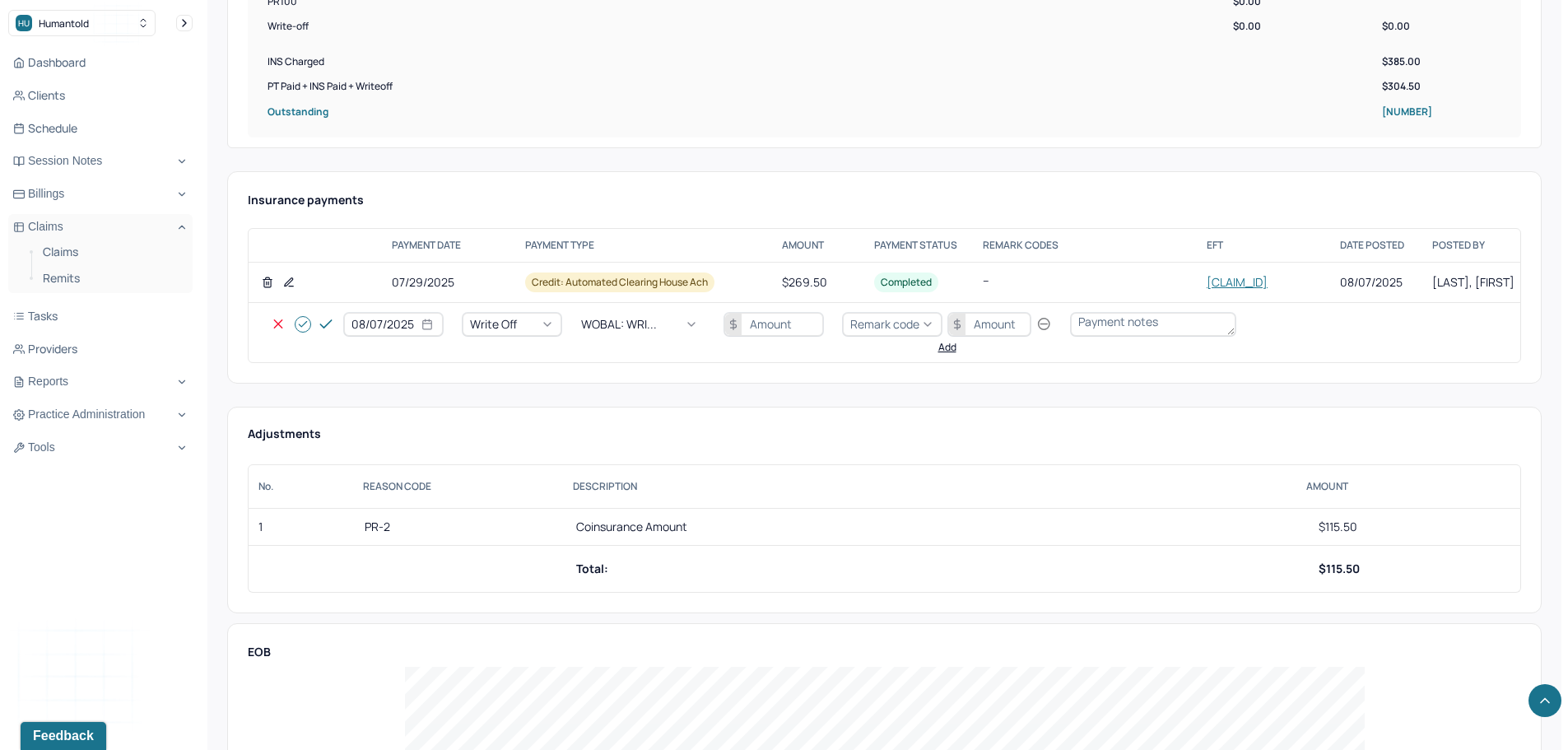 click at bounding box center [774, 324] 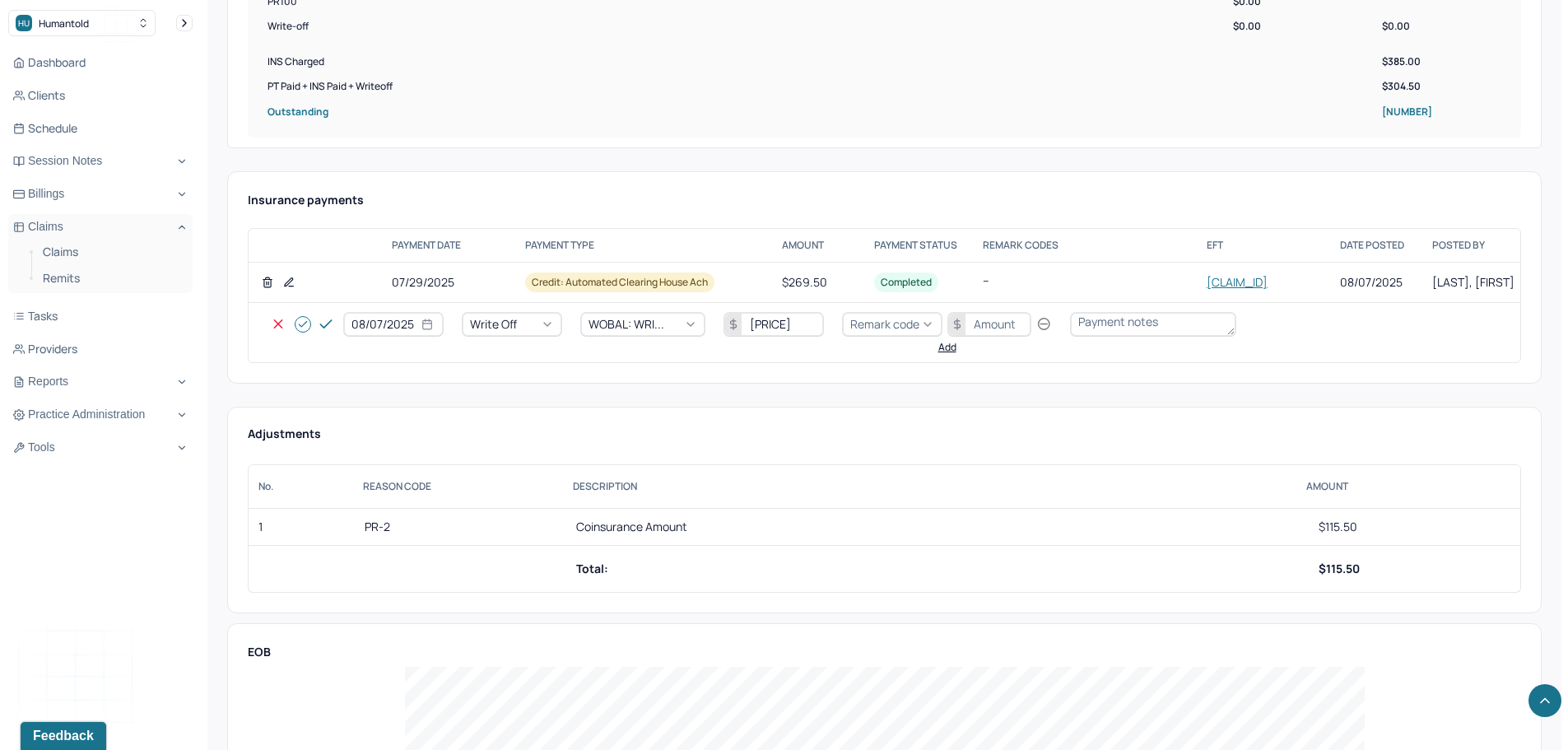 type on "[PRICE]" 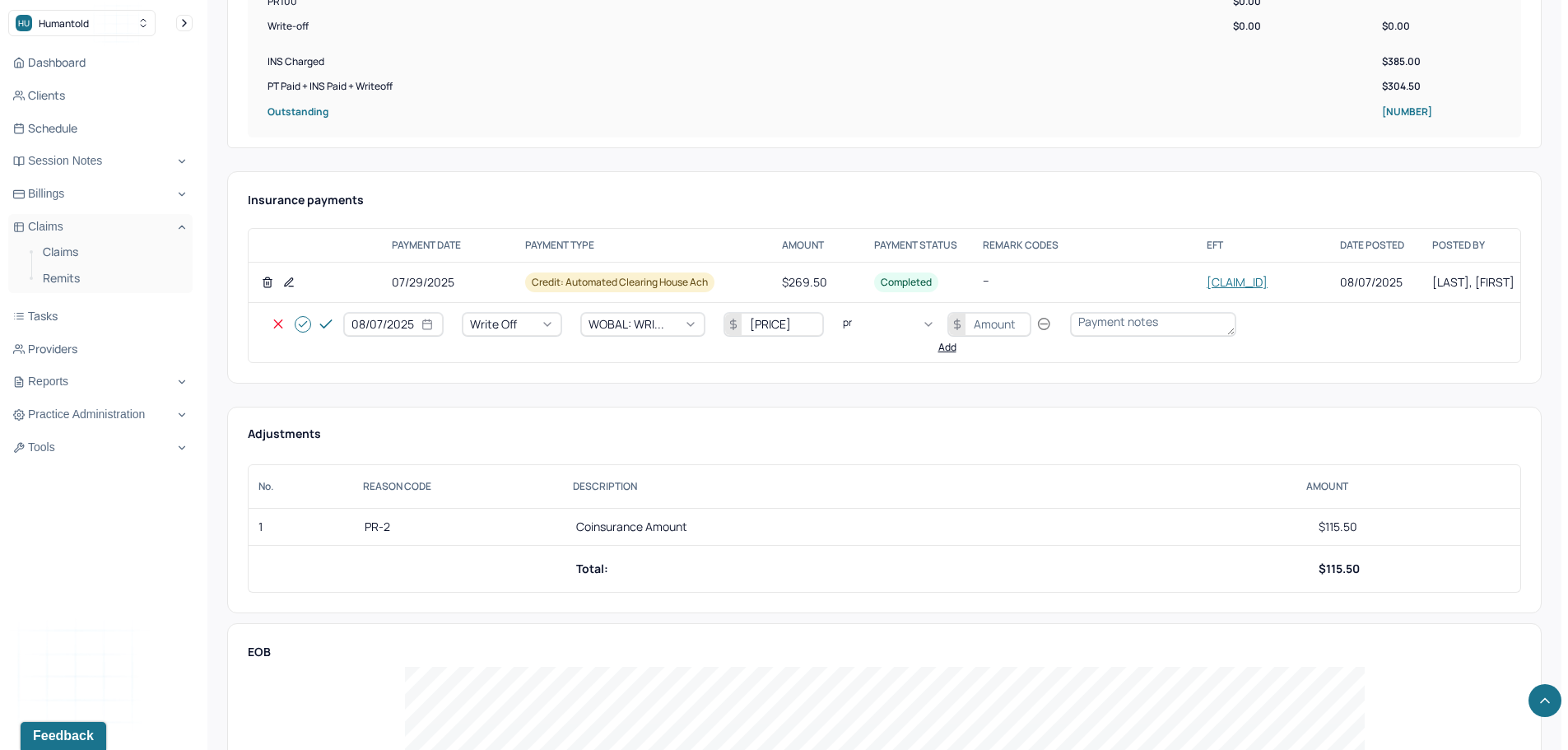 type on "pr2" 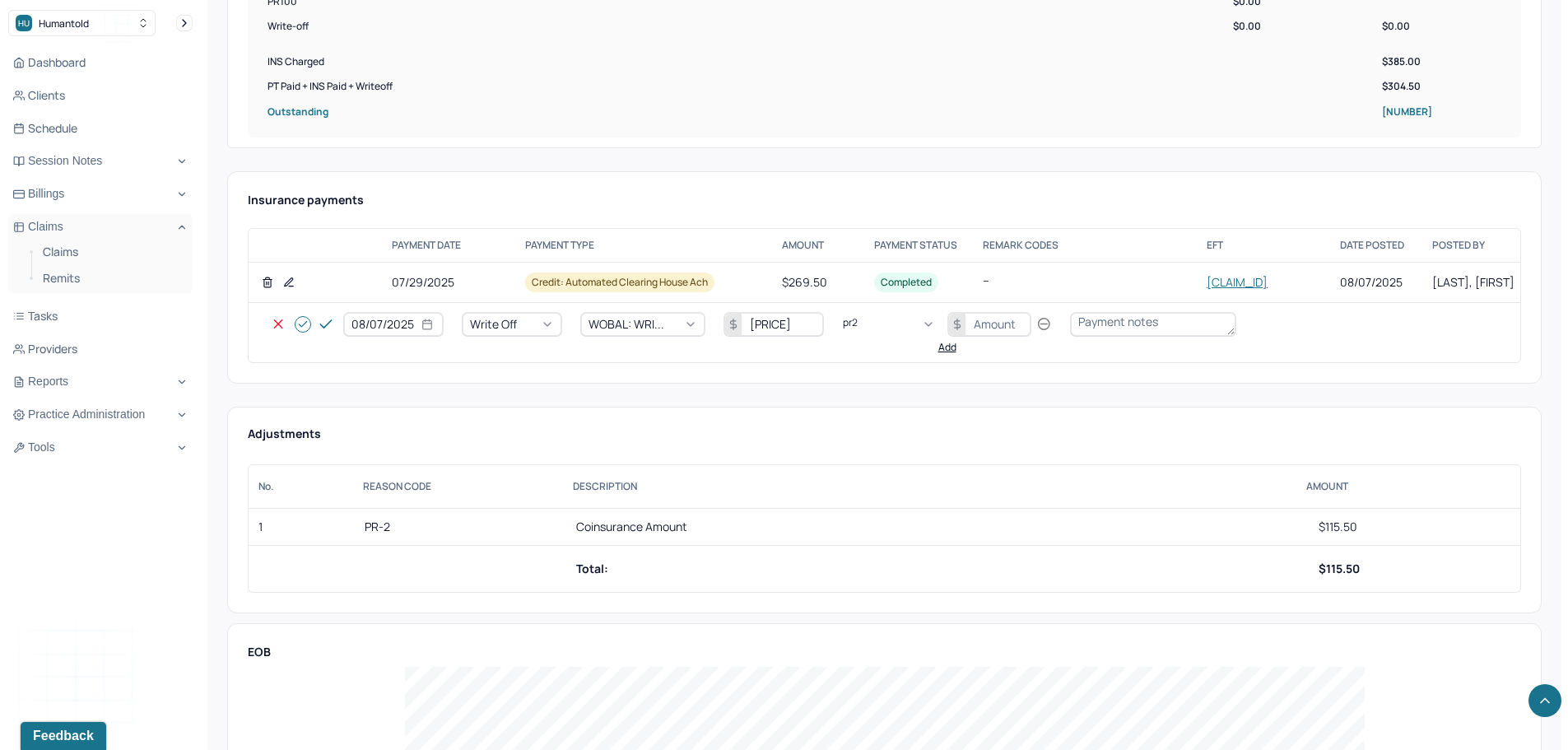 type 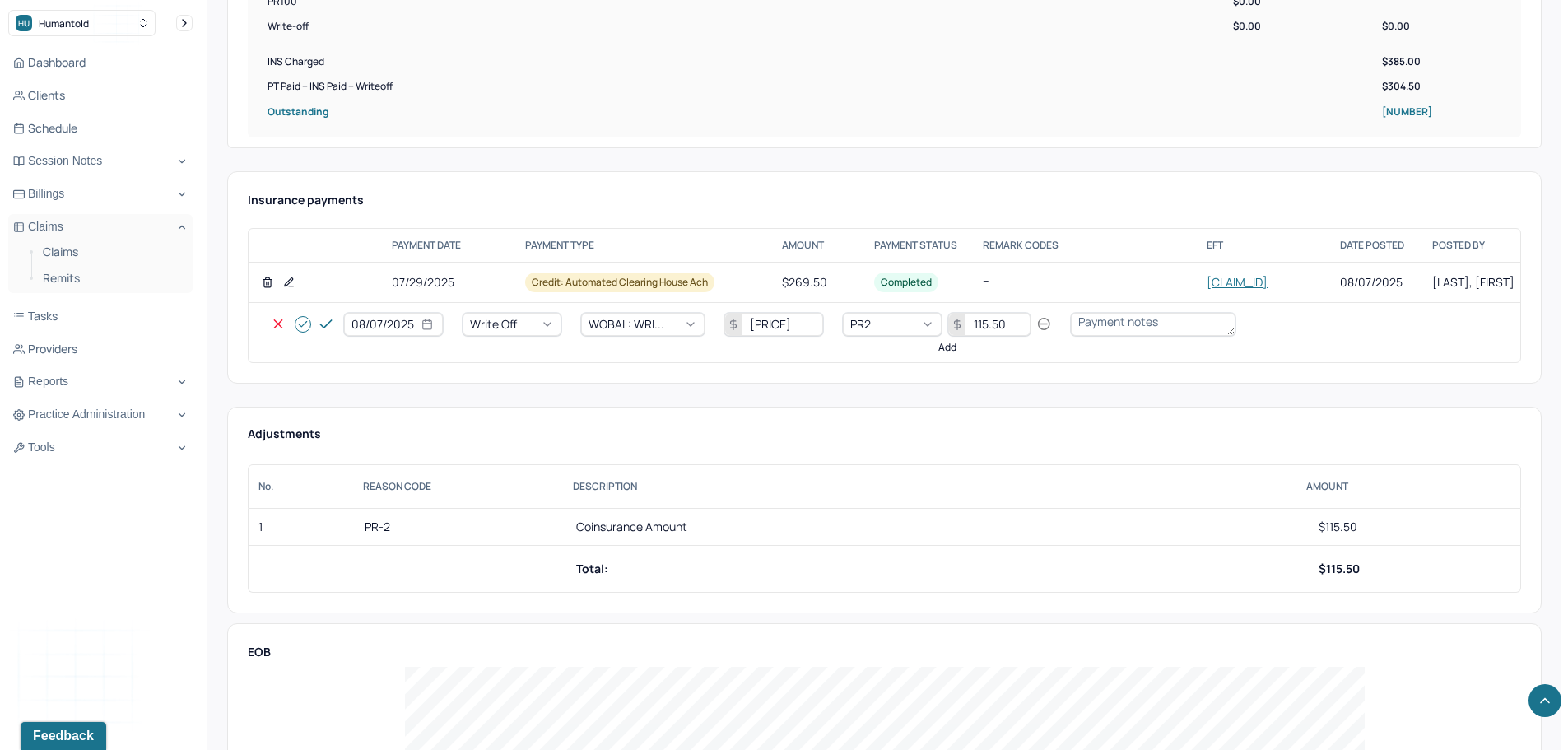 type on "115.50" 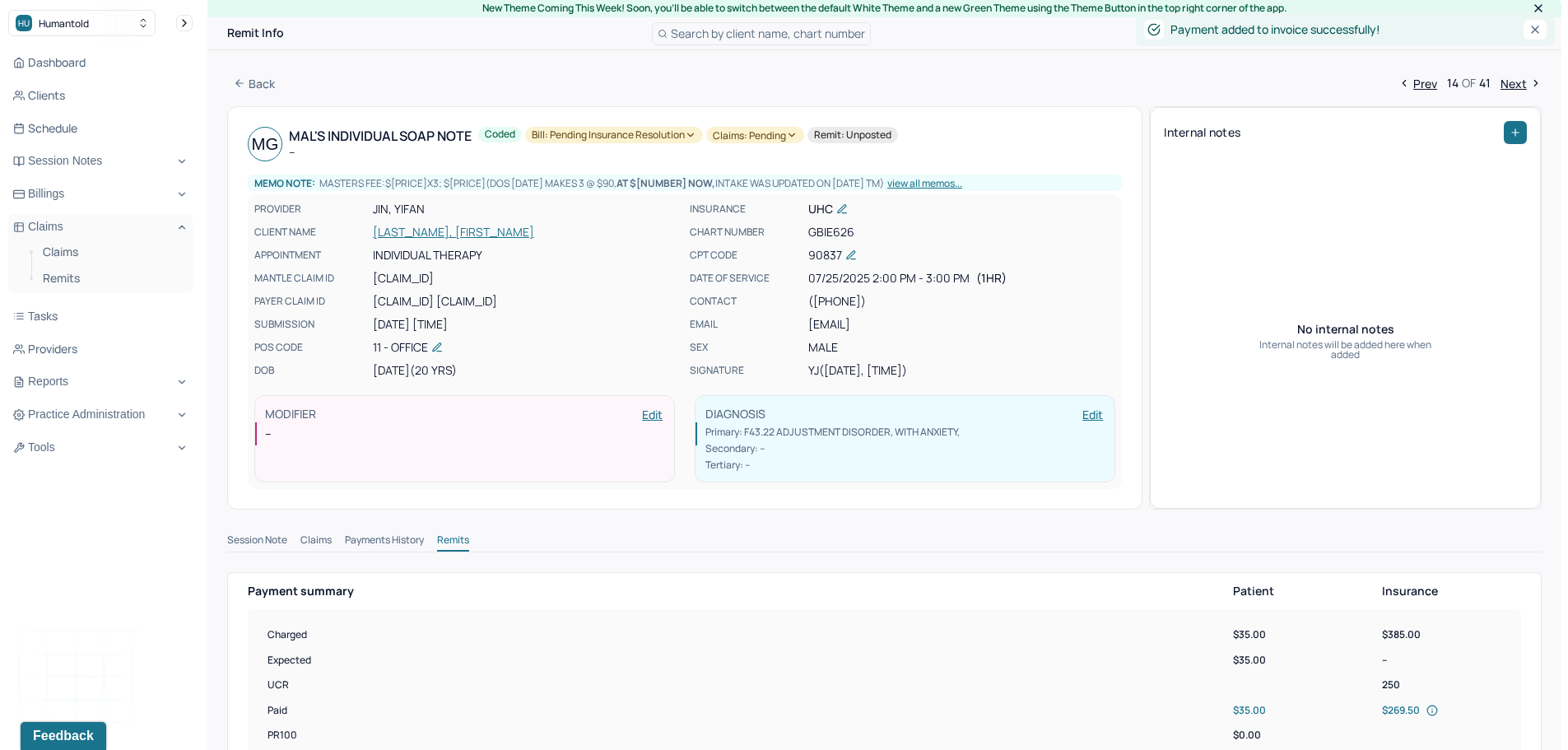 scroll, scrollTop: 0, scrollLeft: 0, axis: both 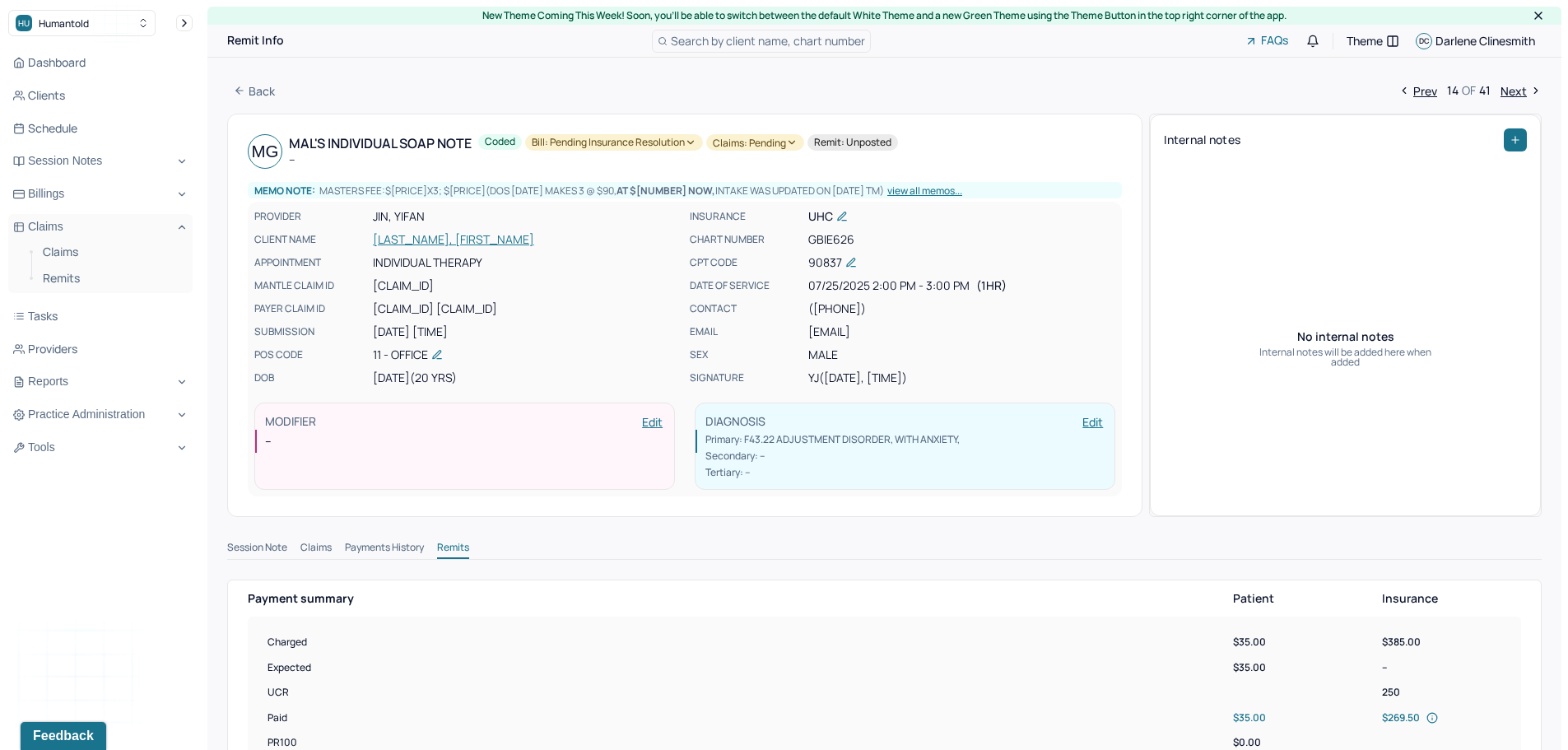click on "Bill: Pending Insurance Resolution" at bounding box center (614, 142) 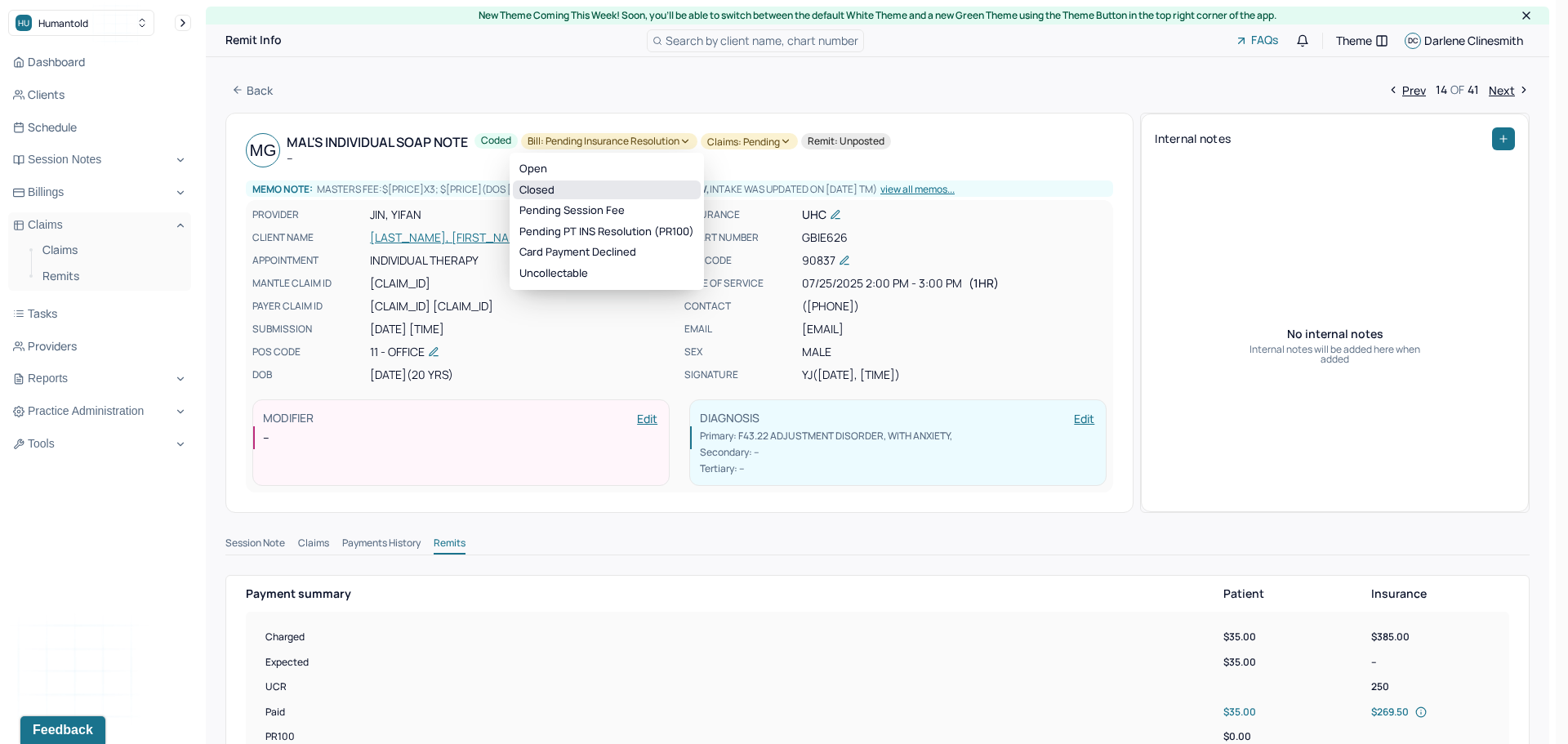 click on "Closed" at bounding box center (607, 190) 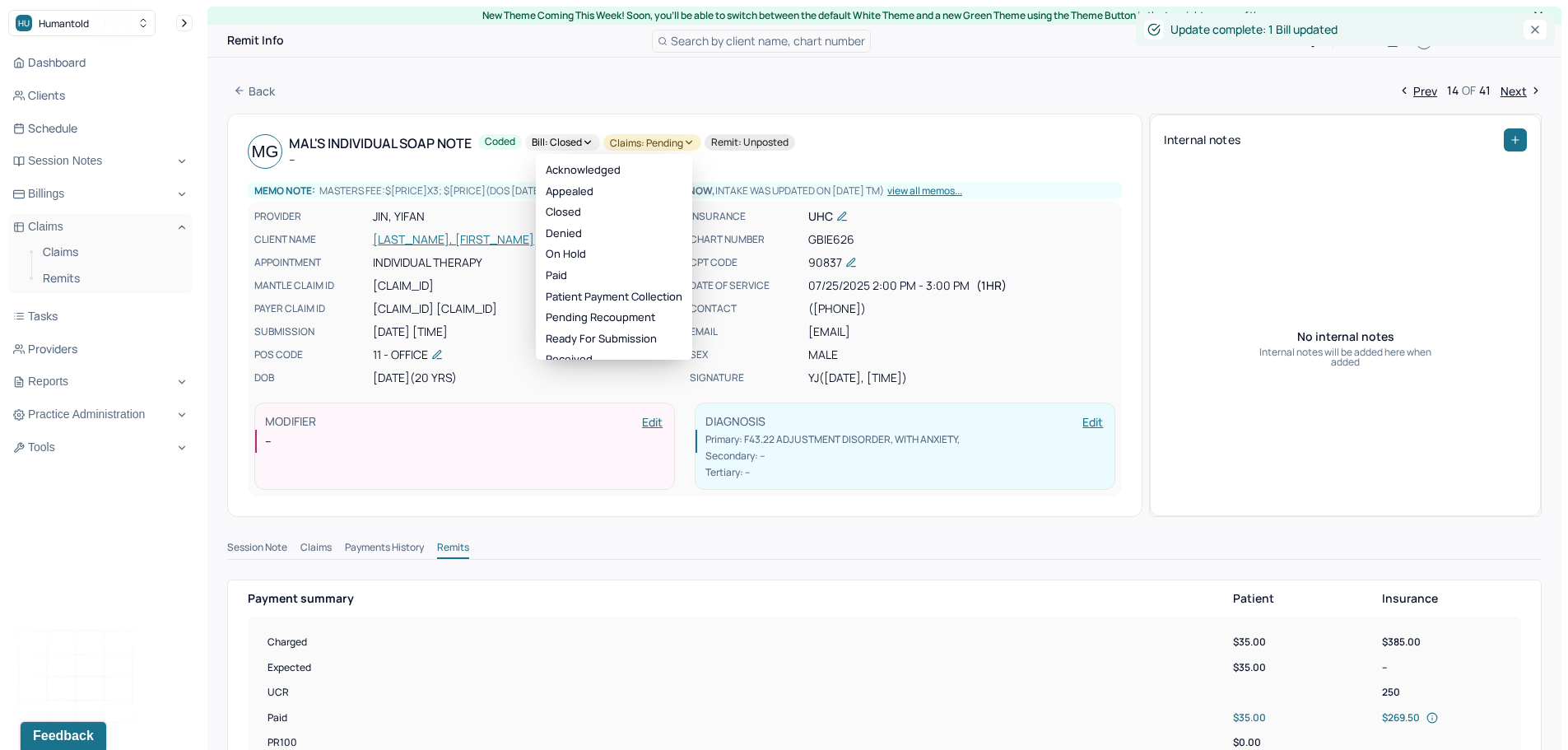 click on "Claims: pending" at bounding box center (652, 142) 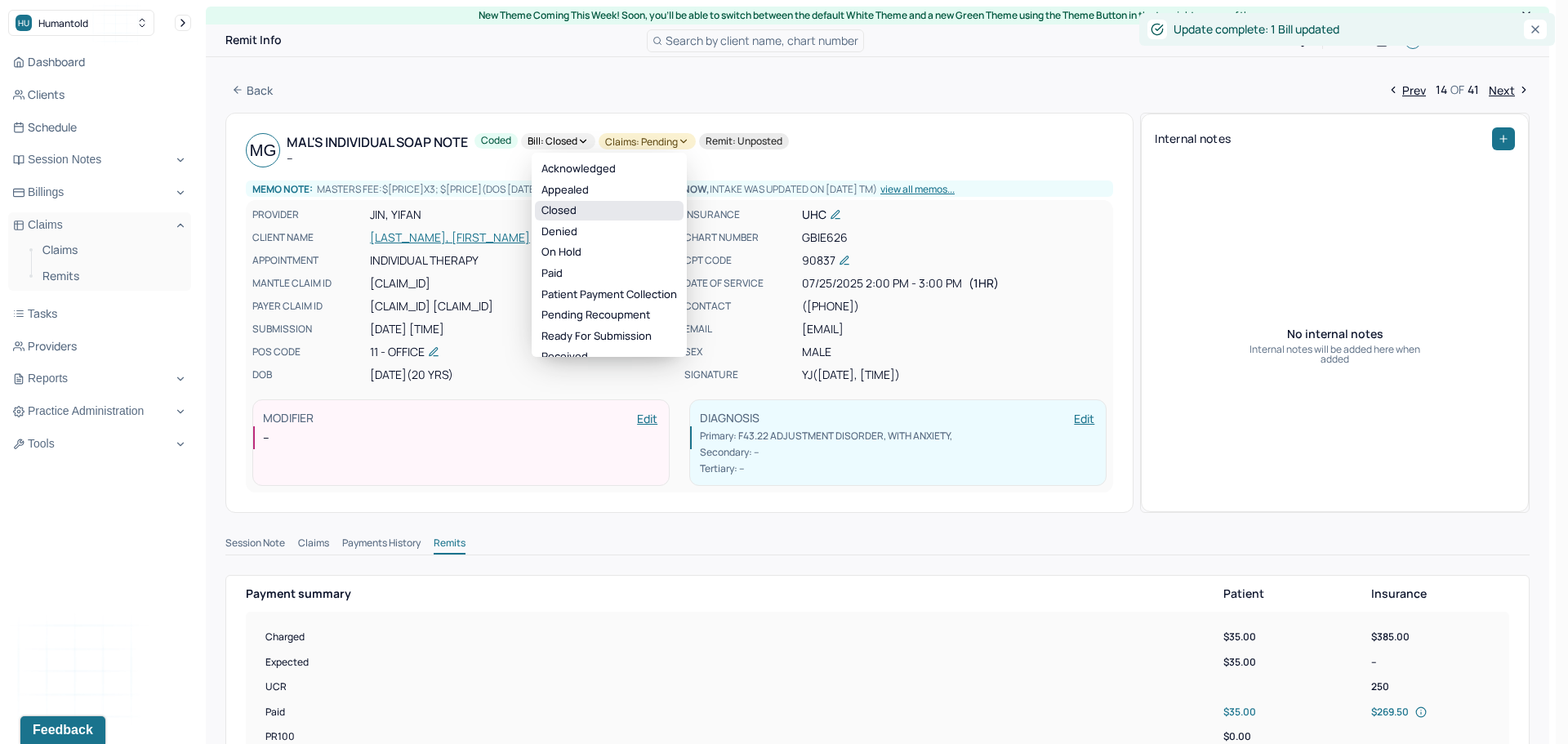 click on "Closed" at bounding box center [609, 211] 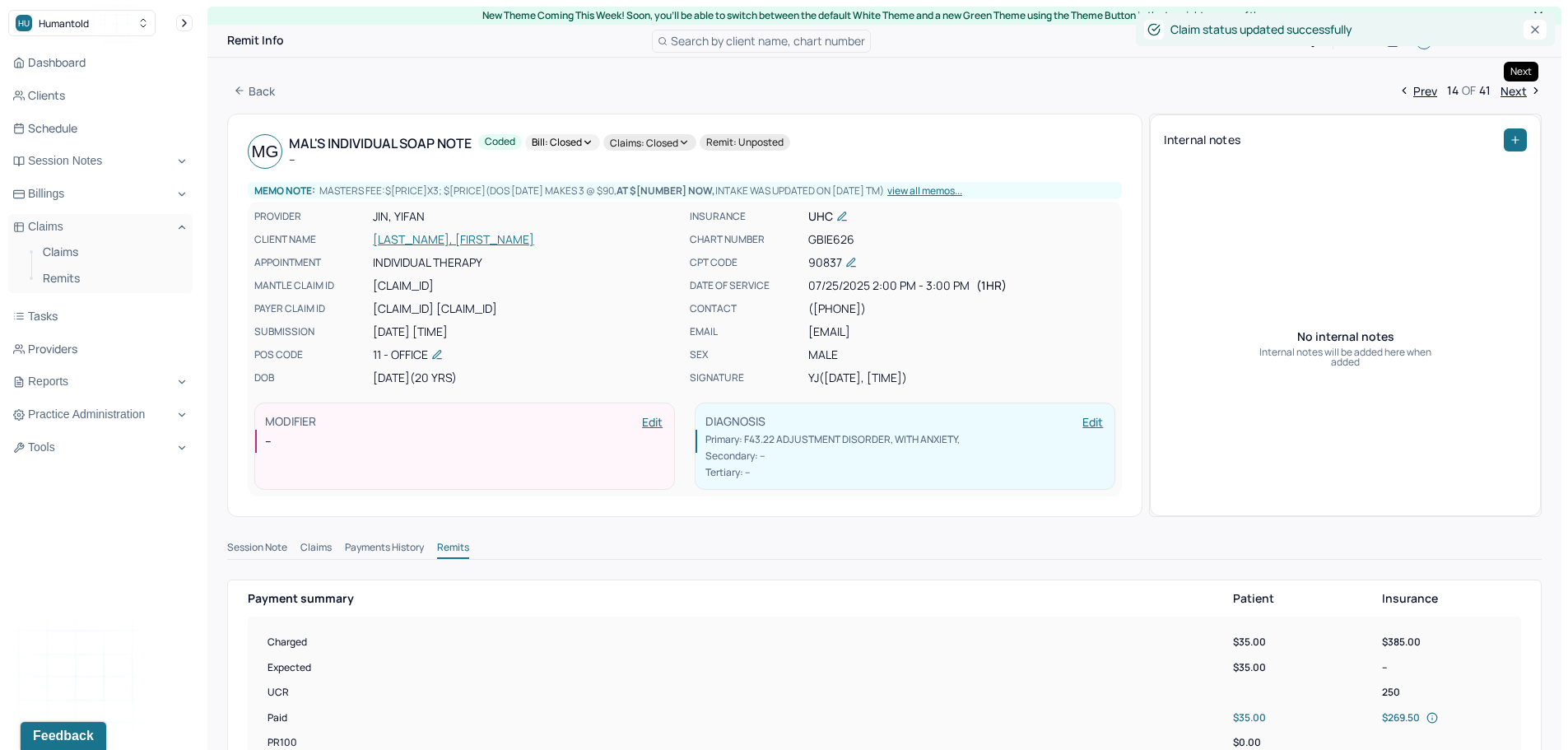 click on "Next" at bounding box center (1521, 91) 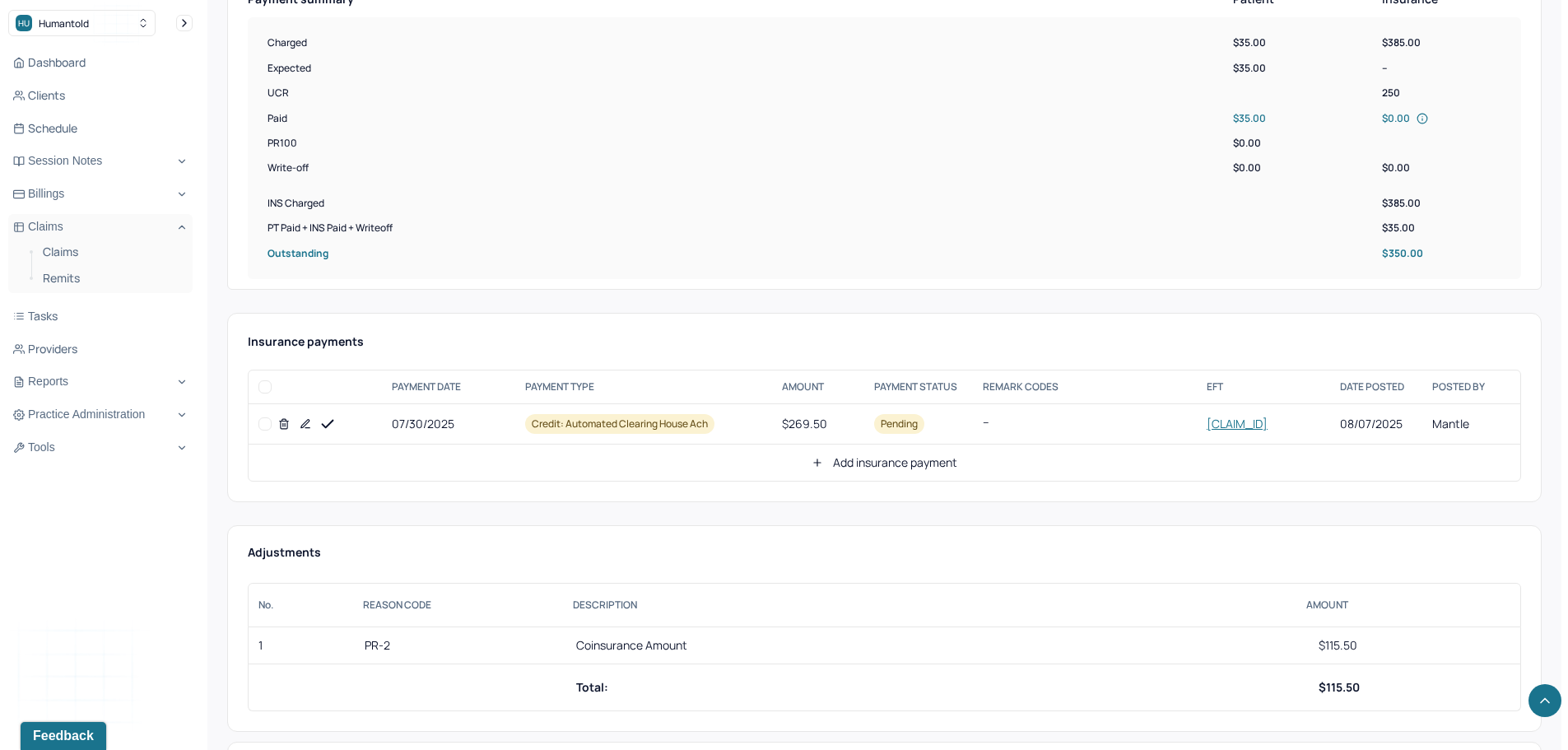 scroll, scrollTop: 659, scrollLeft: 0, axis: vertical 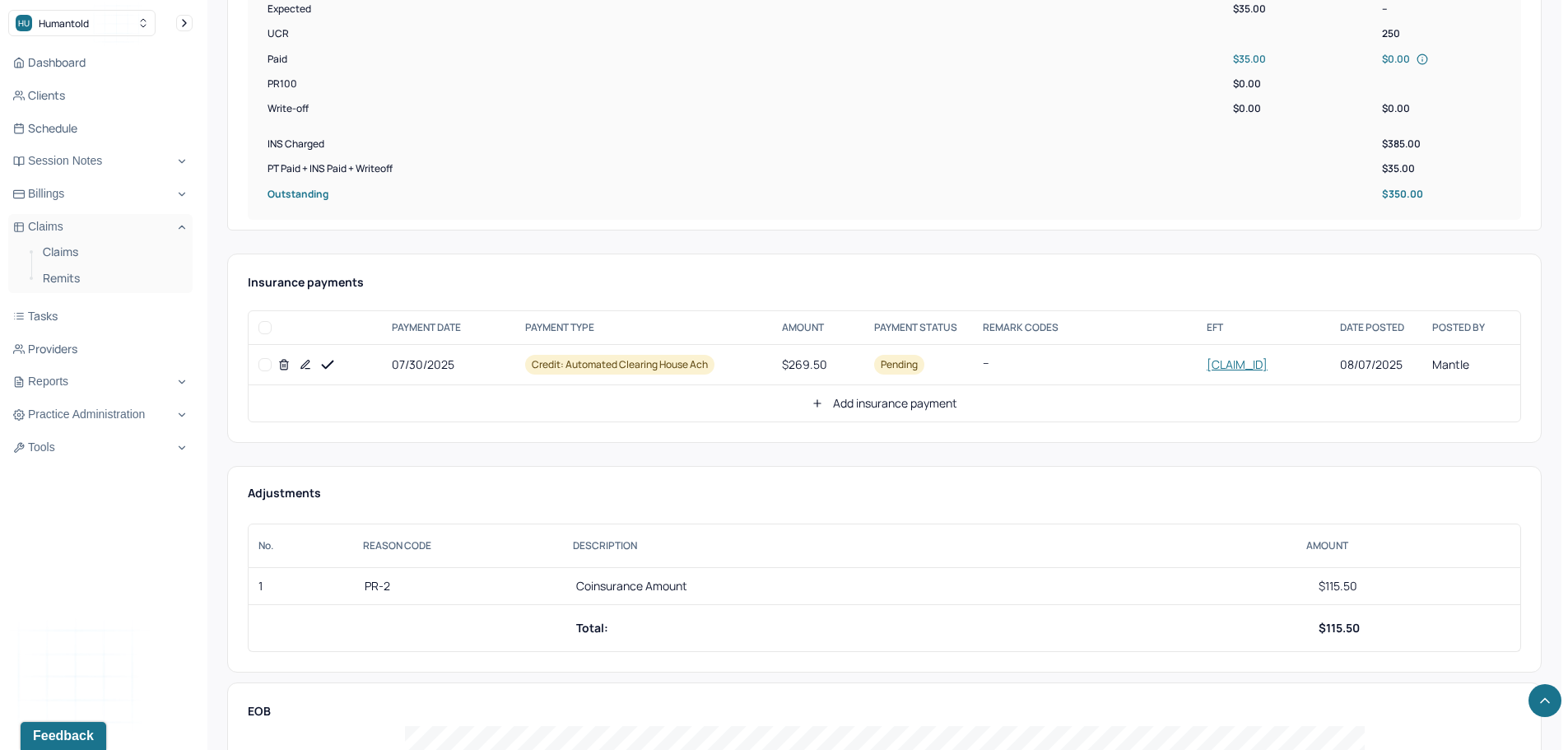 click at bounding box center (265, 365) 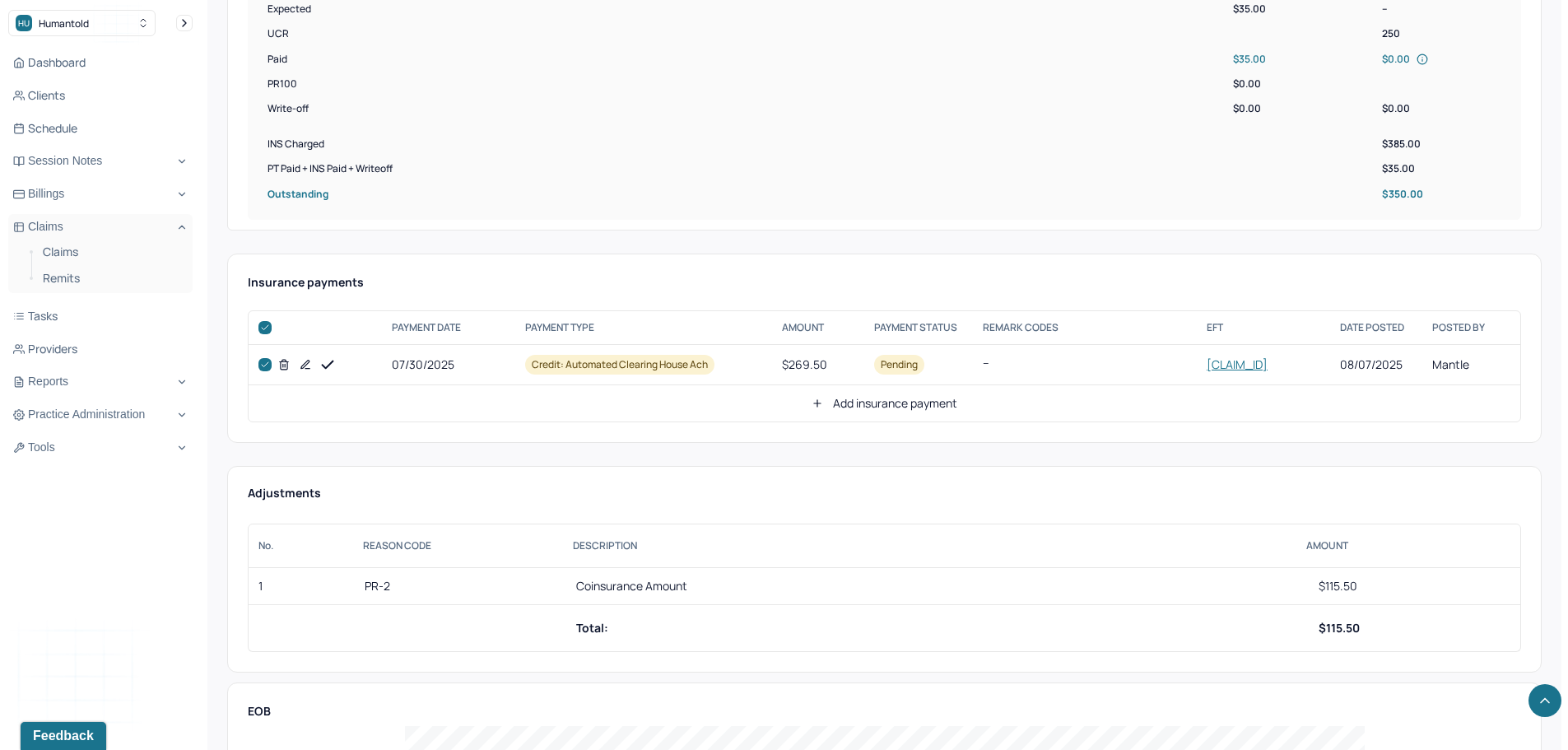 checkbox on "true" 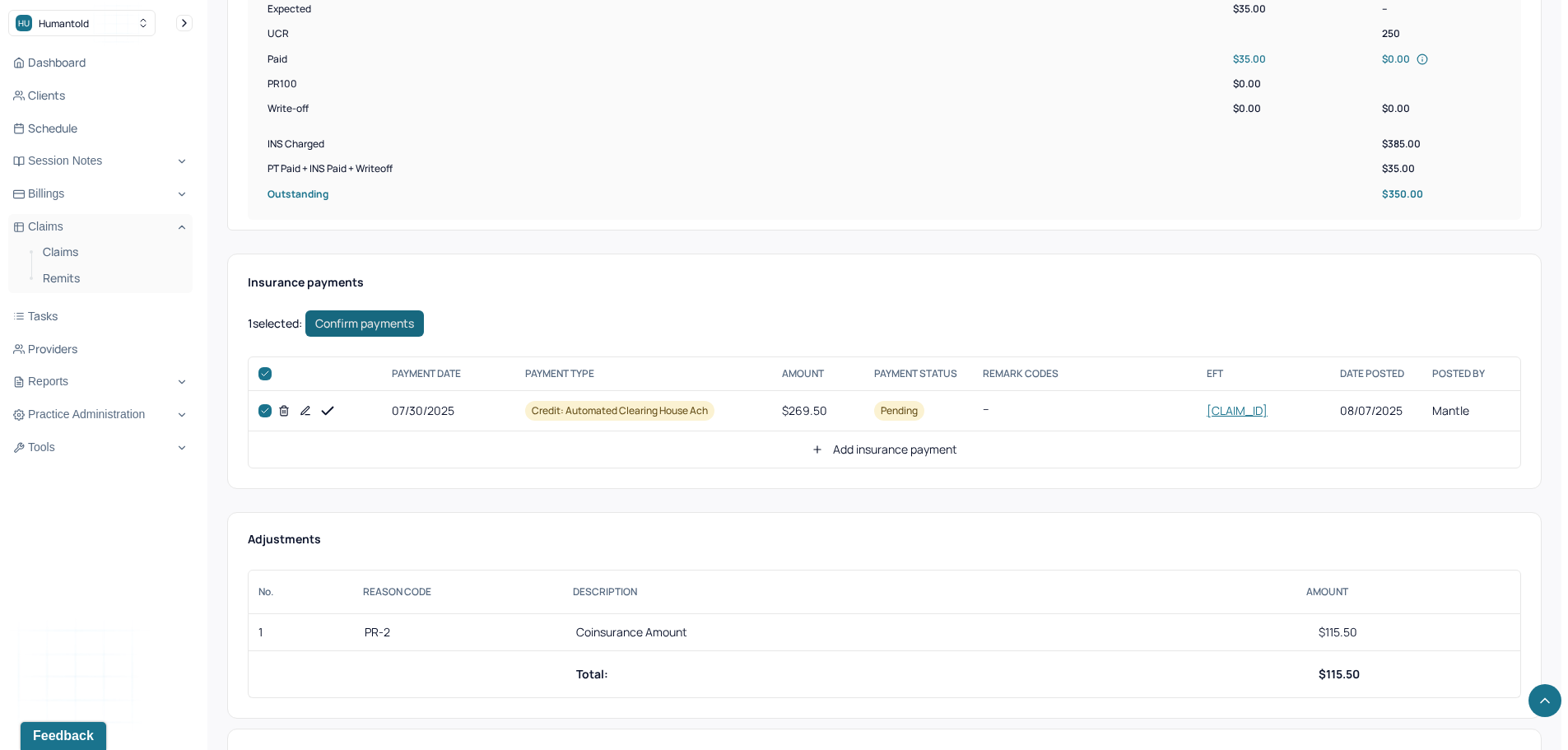 click on "Confirm payments" at bounding box center (365, 324) 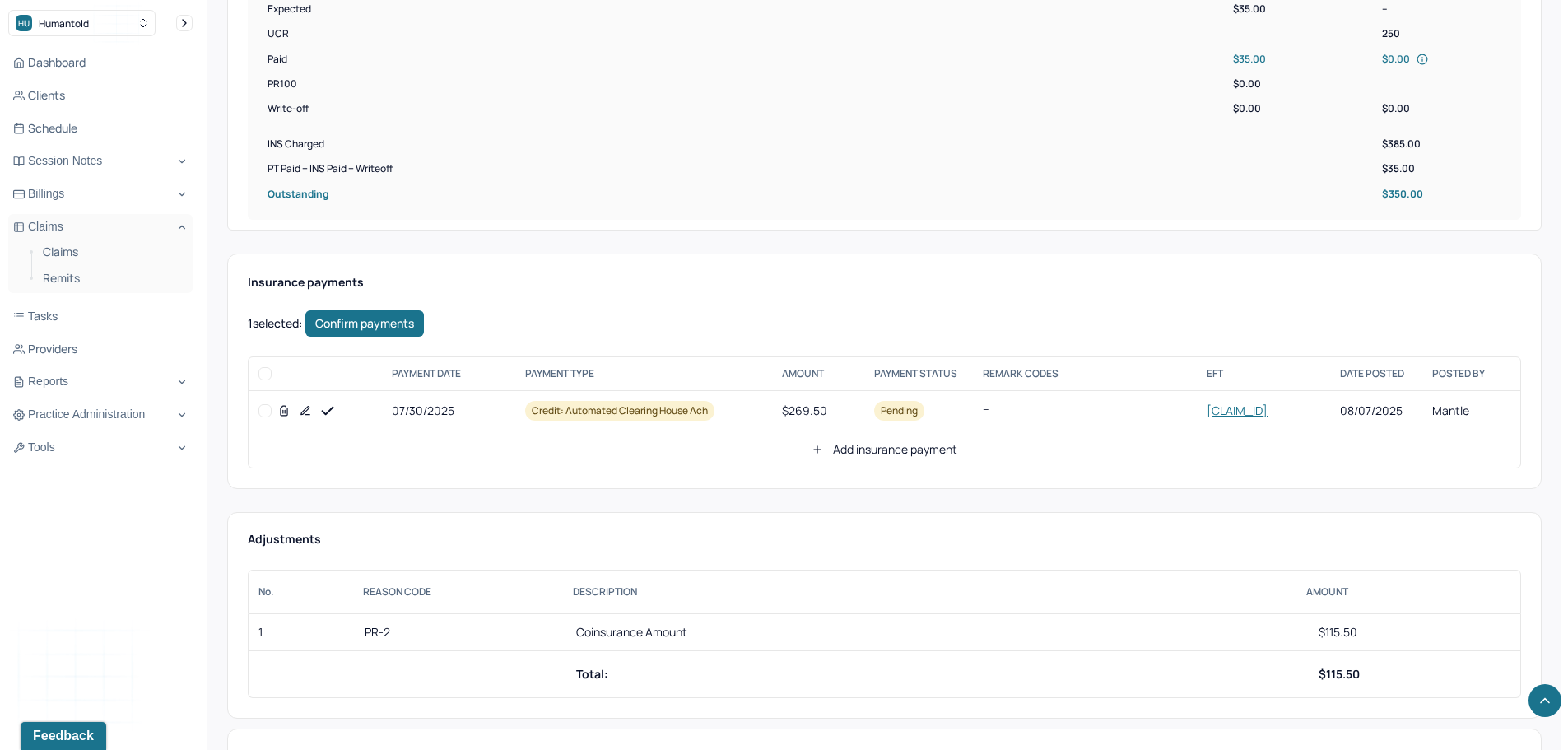 checkbox on "false" 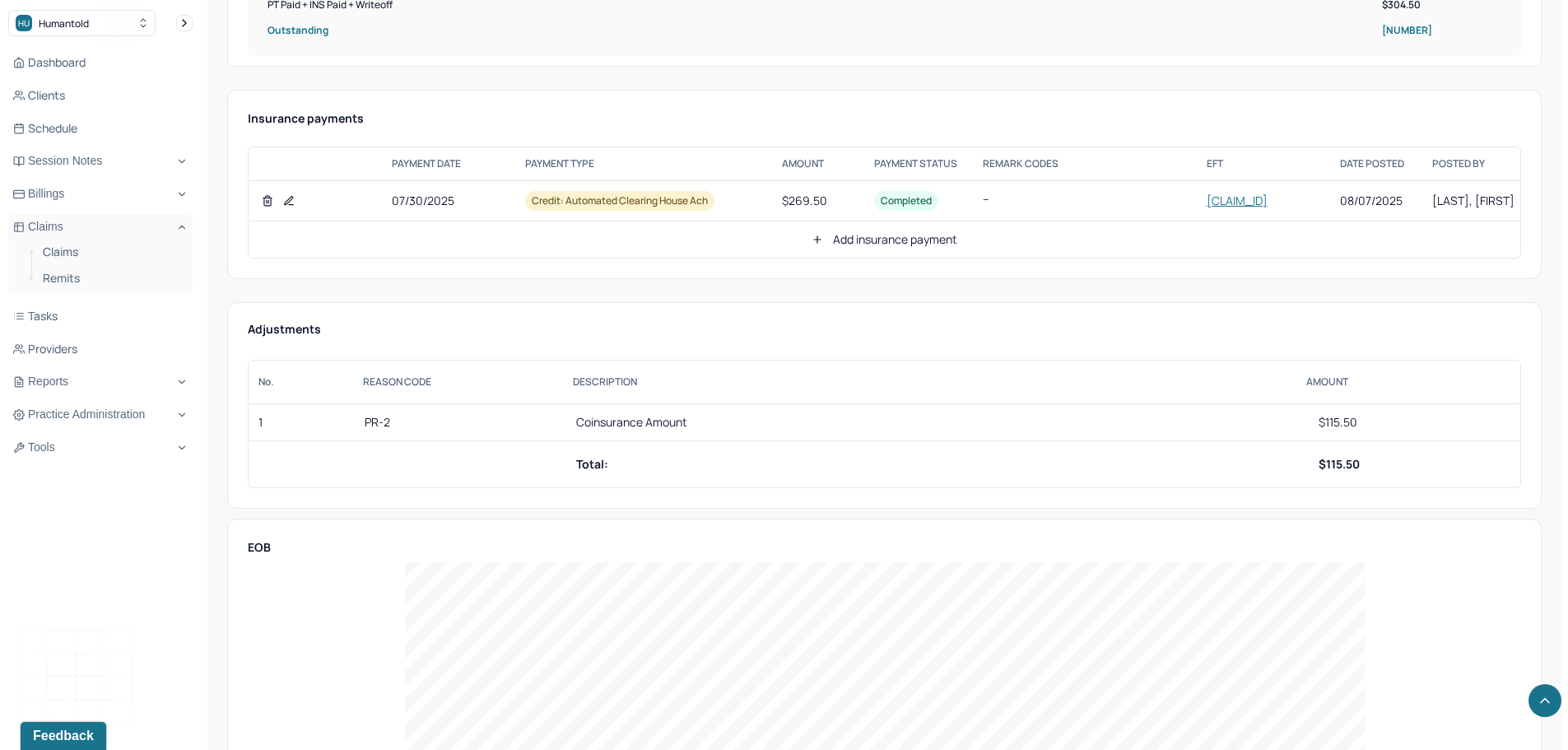 scroll, scrollTop: 823, scrollLeft: 0, axis: vertical 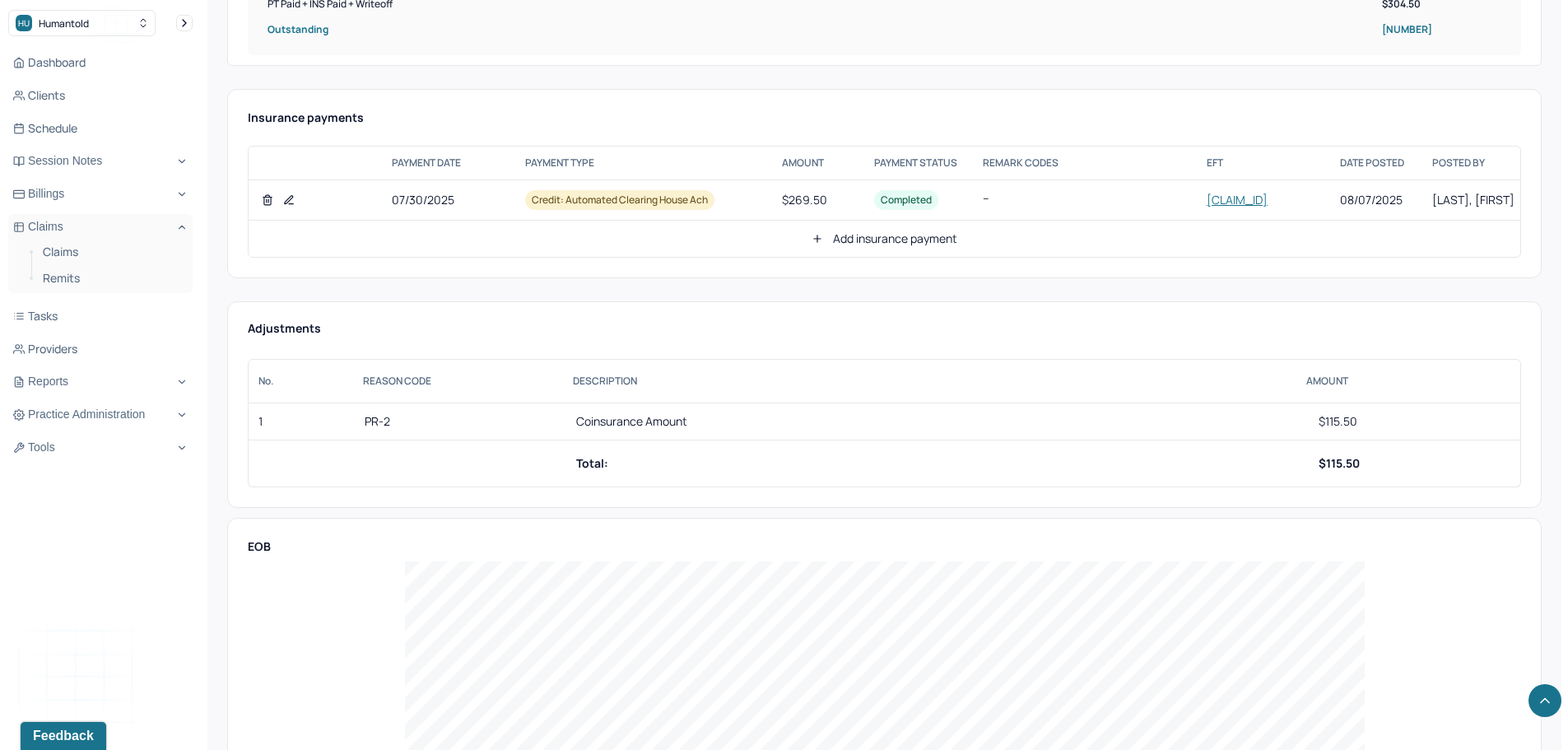 click 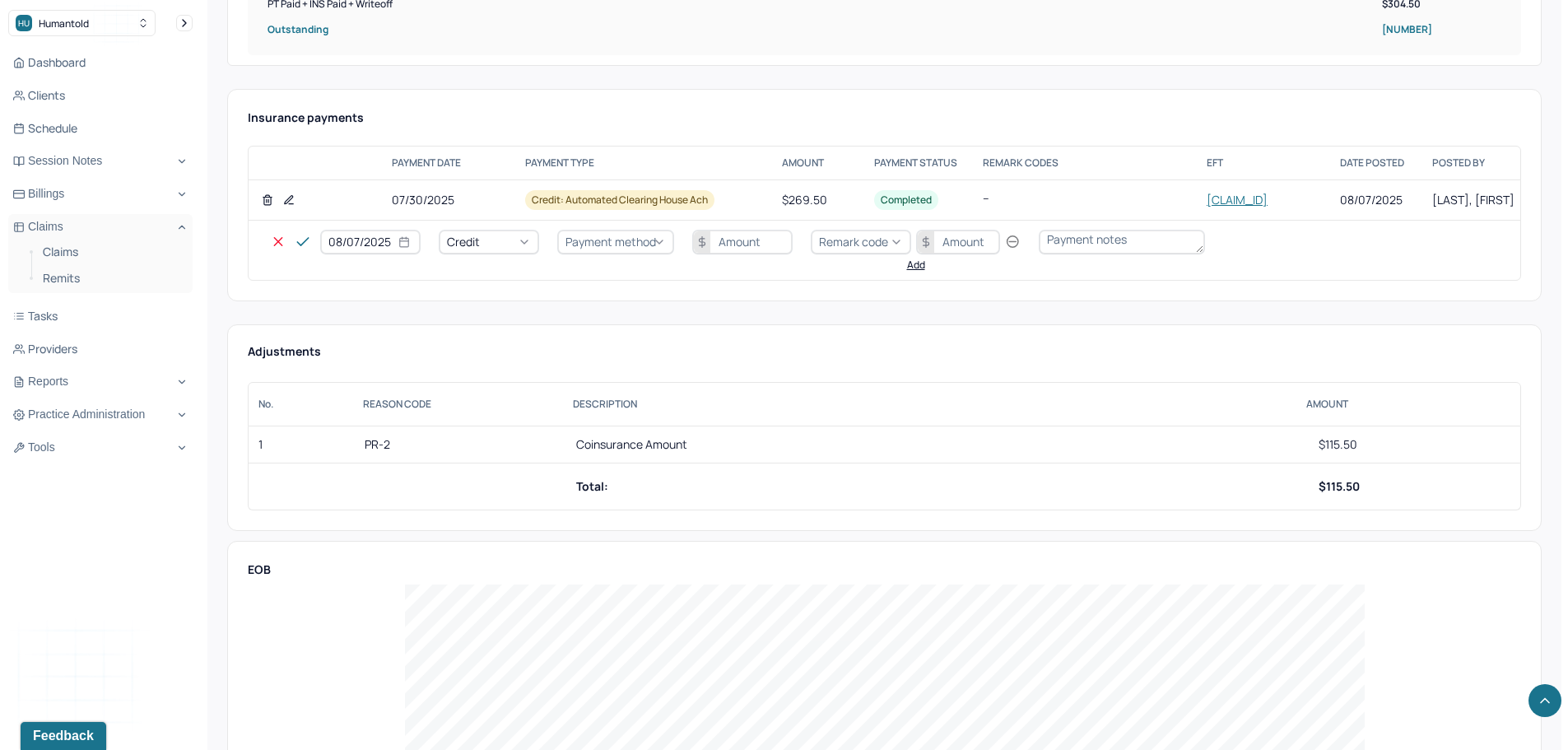 click 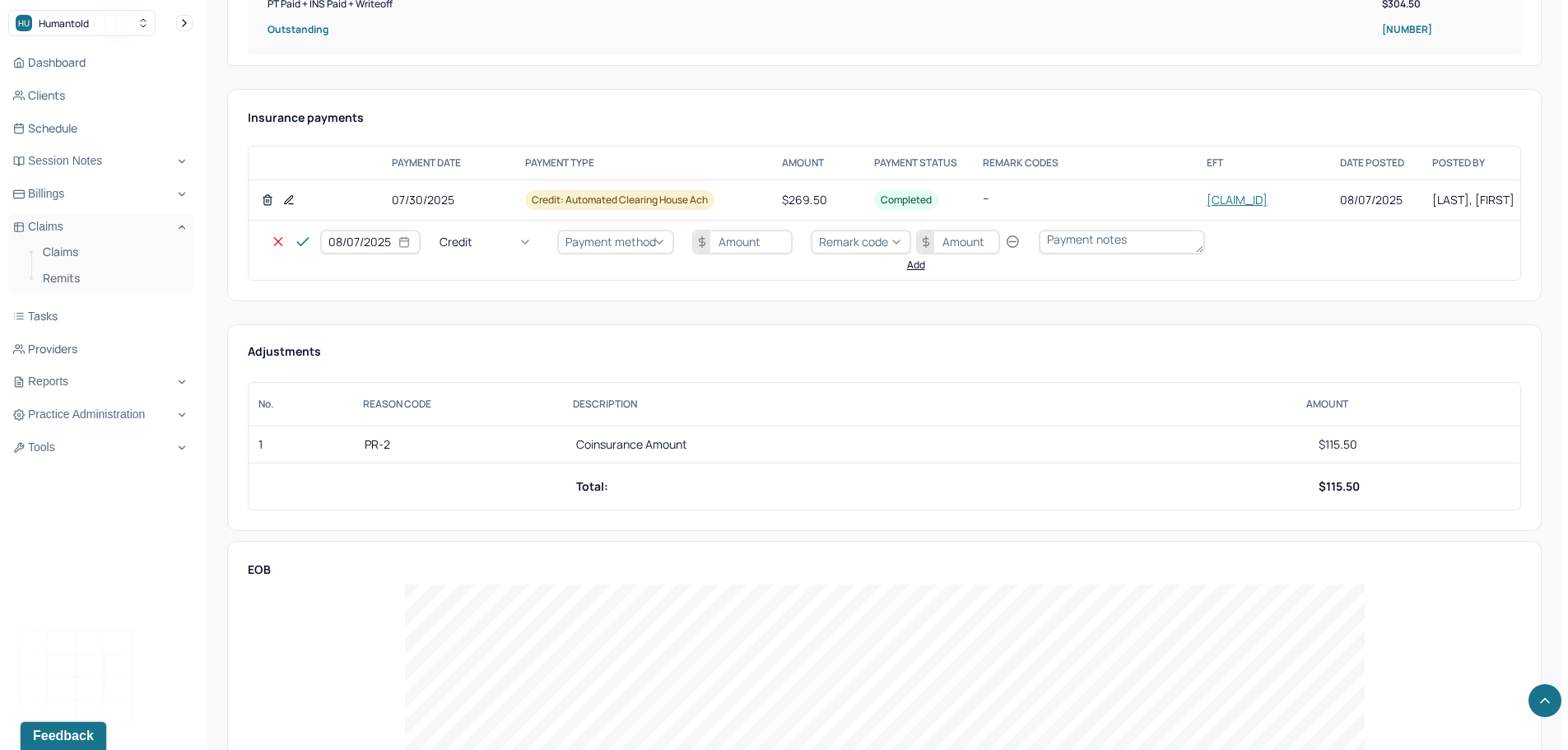 click on "Write off" at bounding box center (49, 2308) 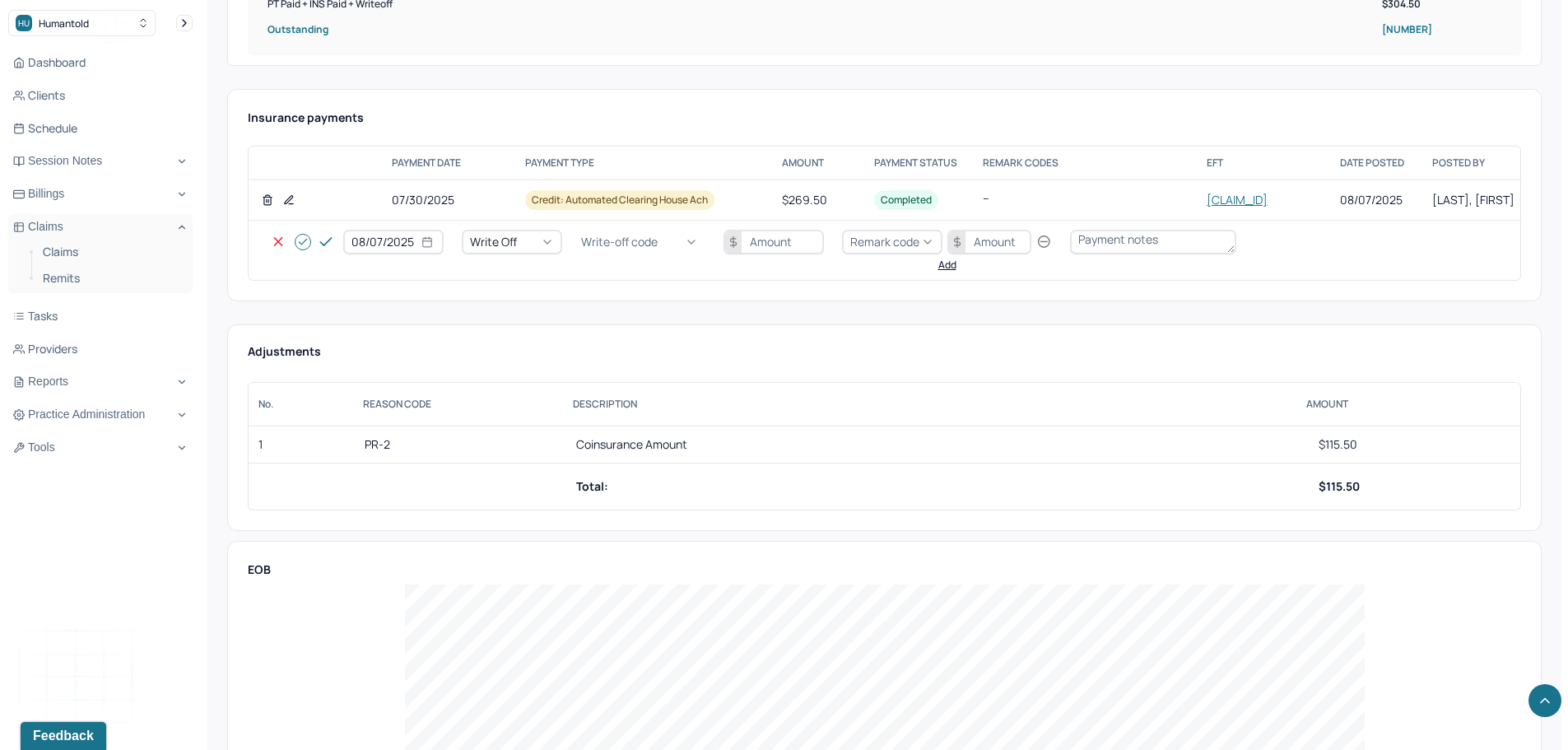 click on "Write-off code" at bounding box center (619, 242) 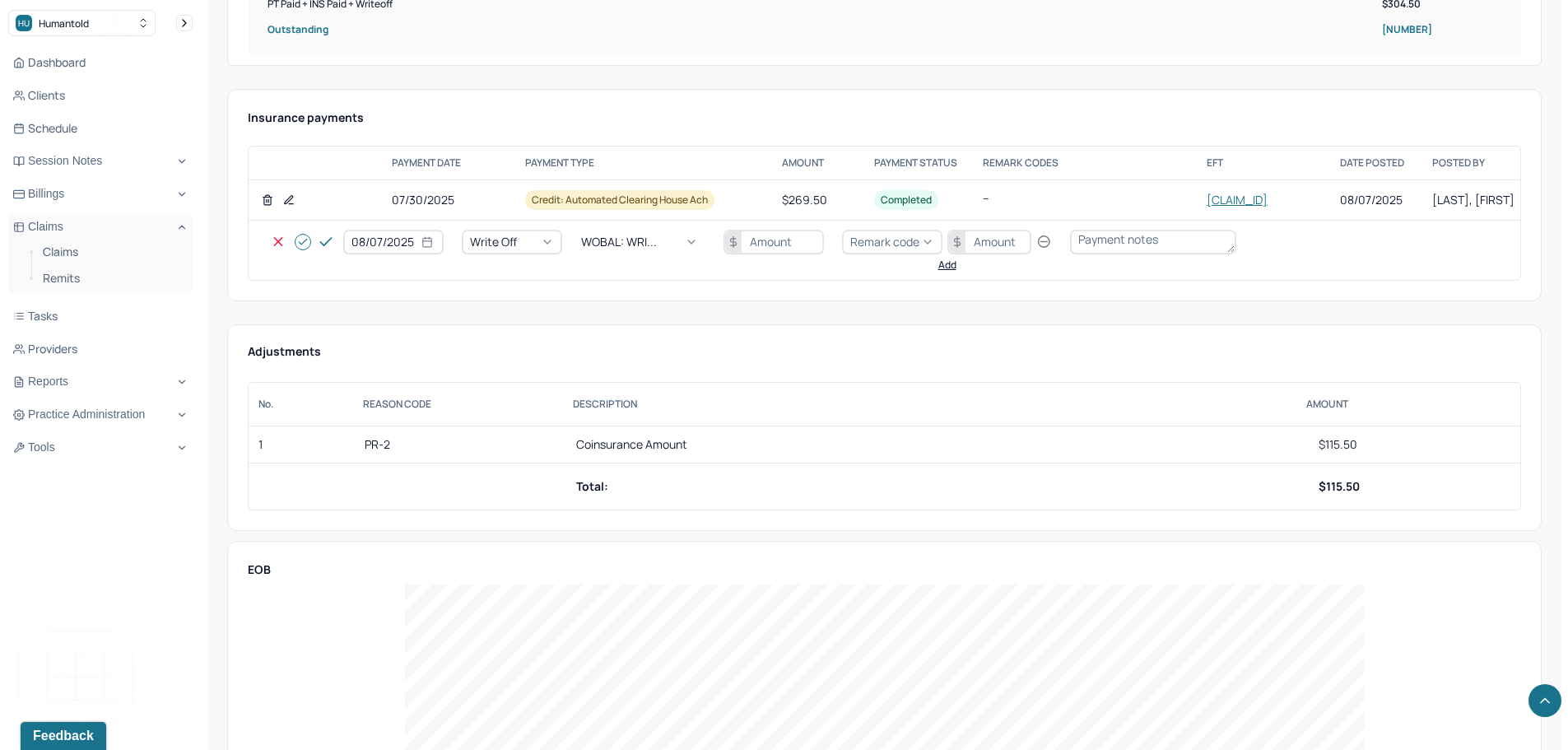 click at bounding box center [774, 242] 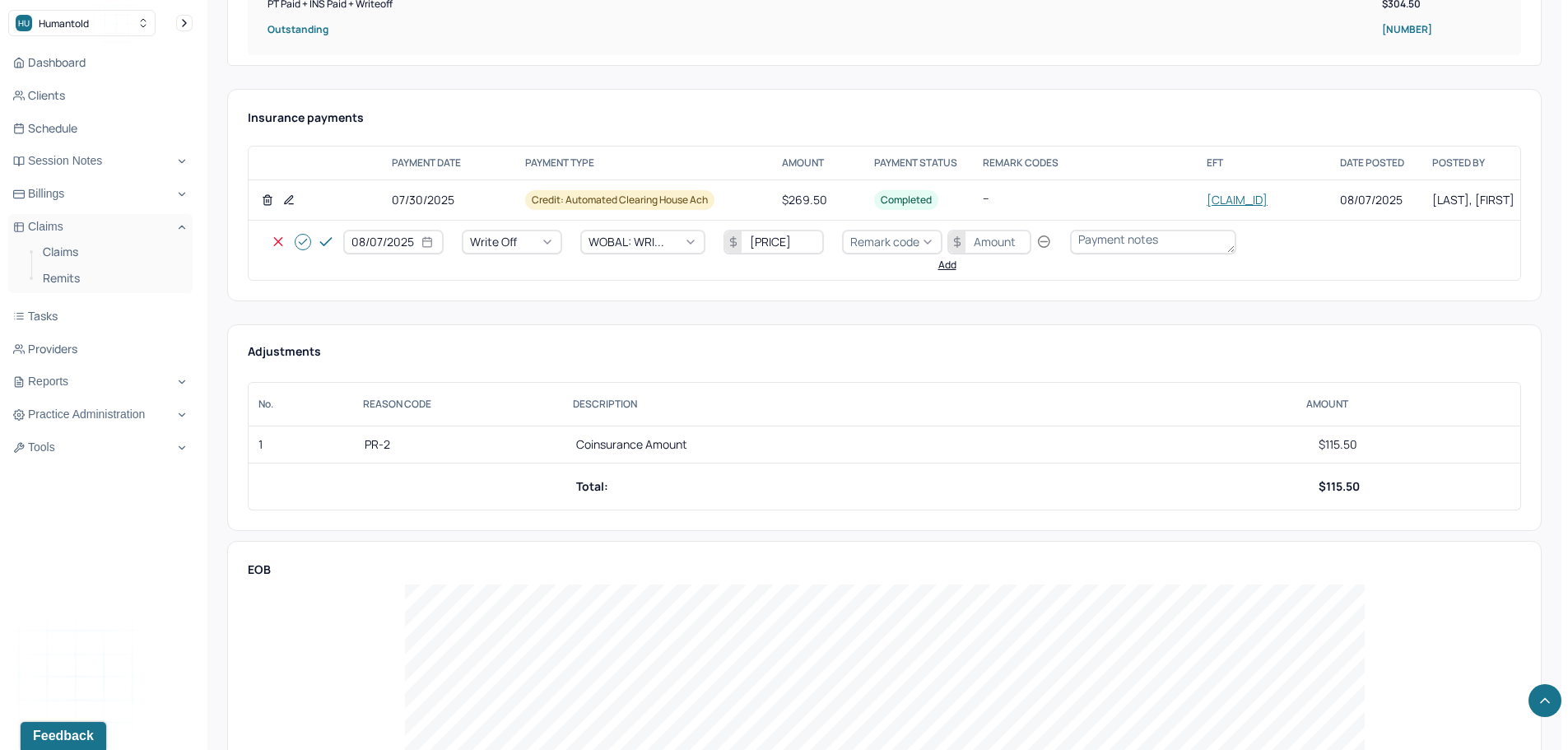 type on "[PRICE]" 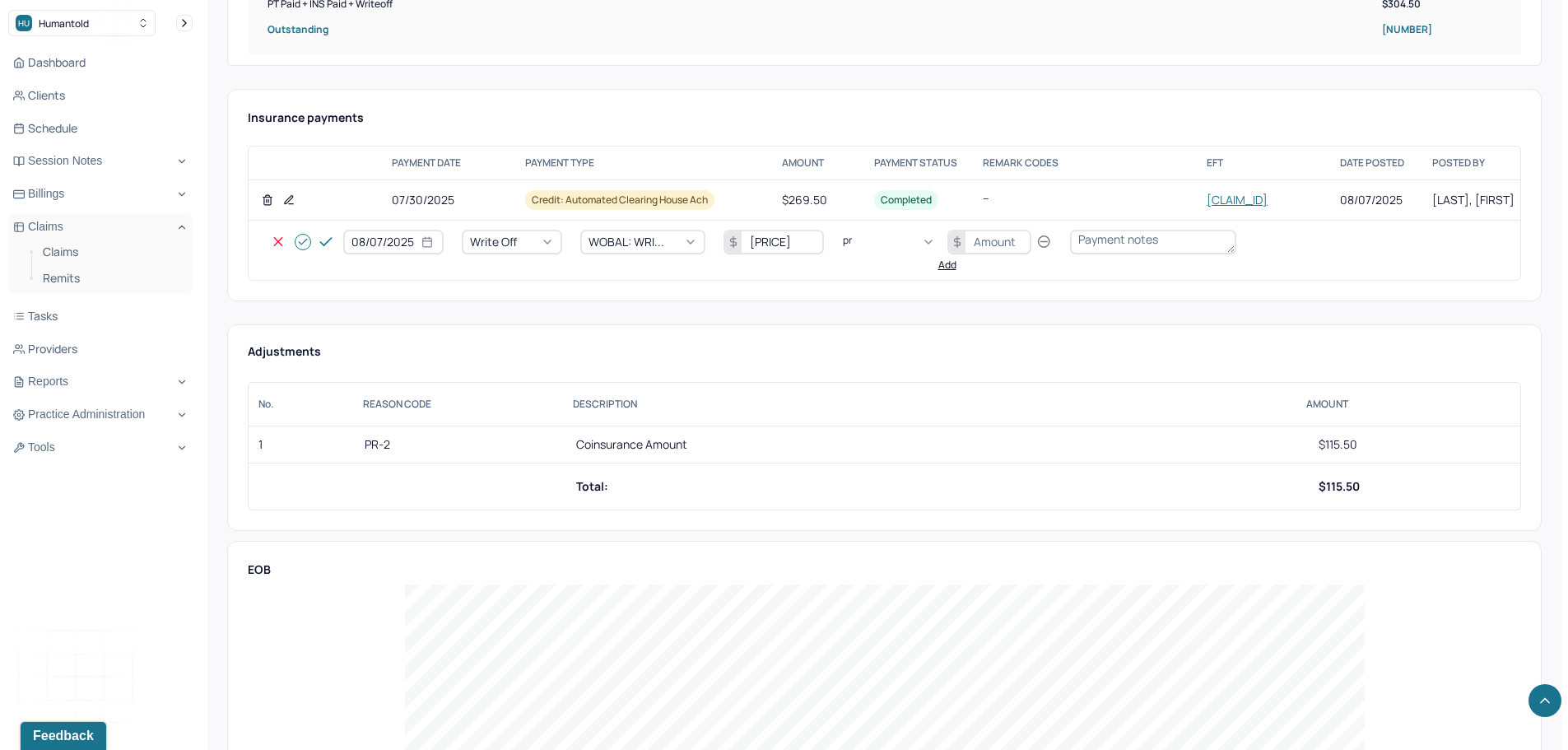 type on "pr2" 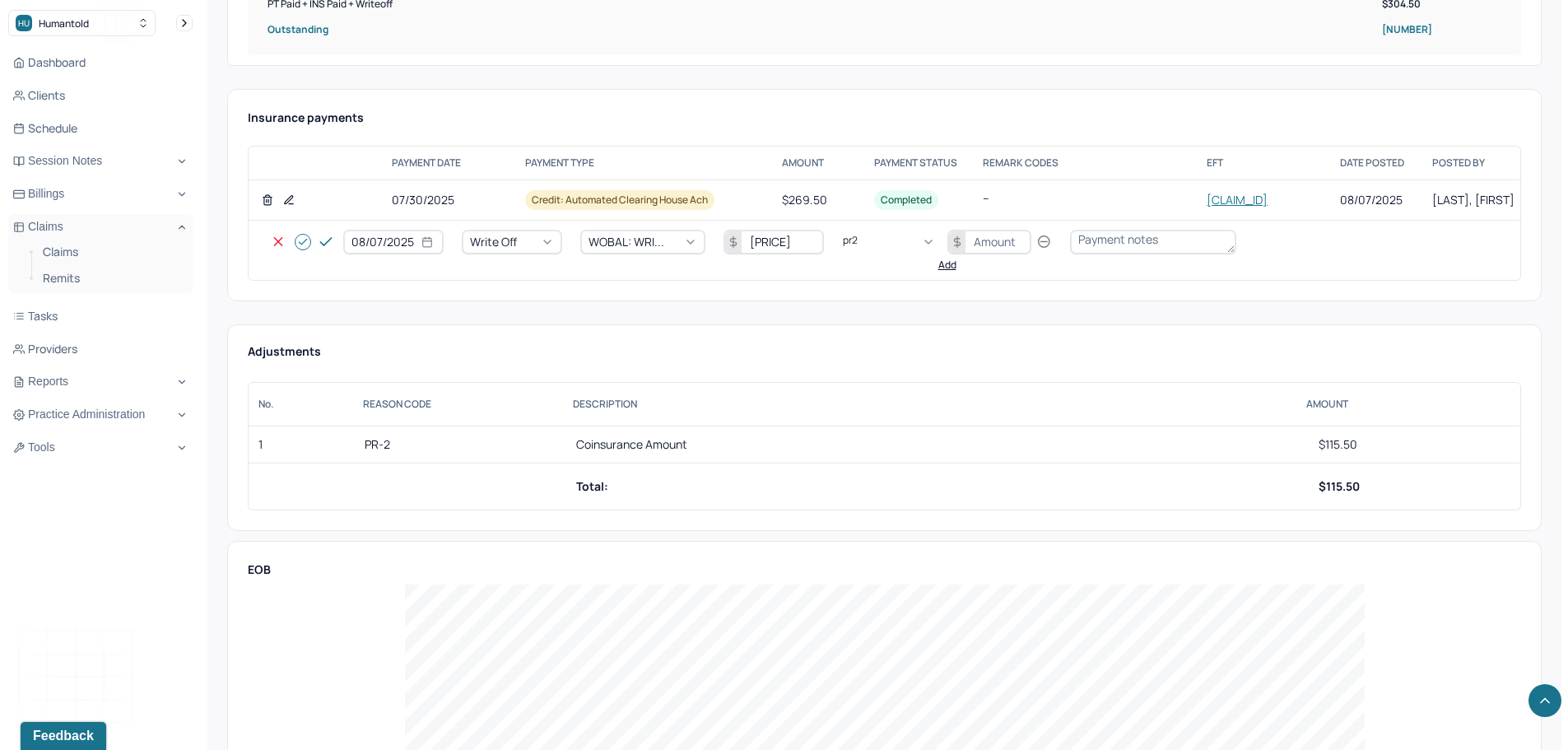 type 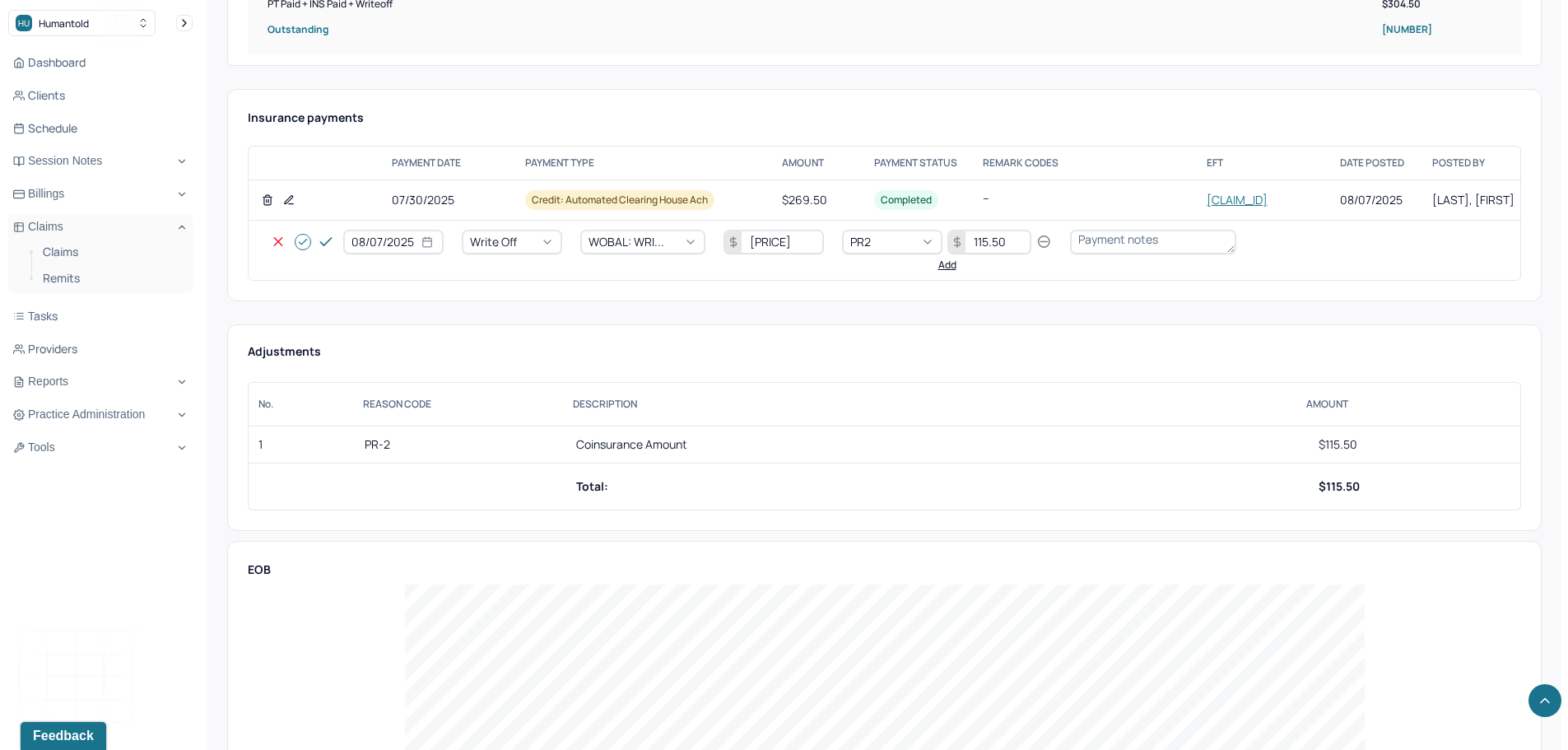 type on "115.50" 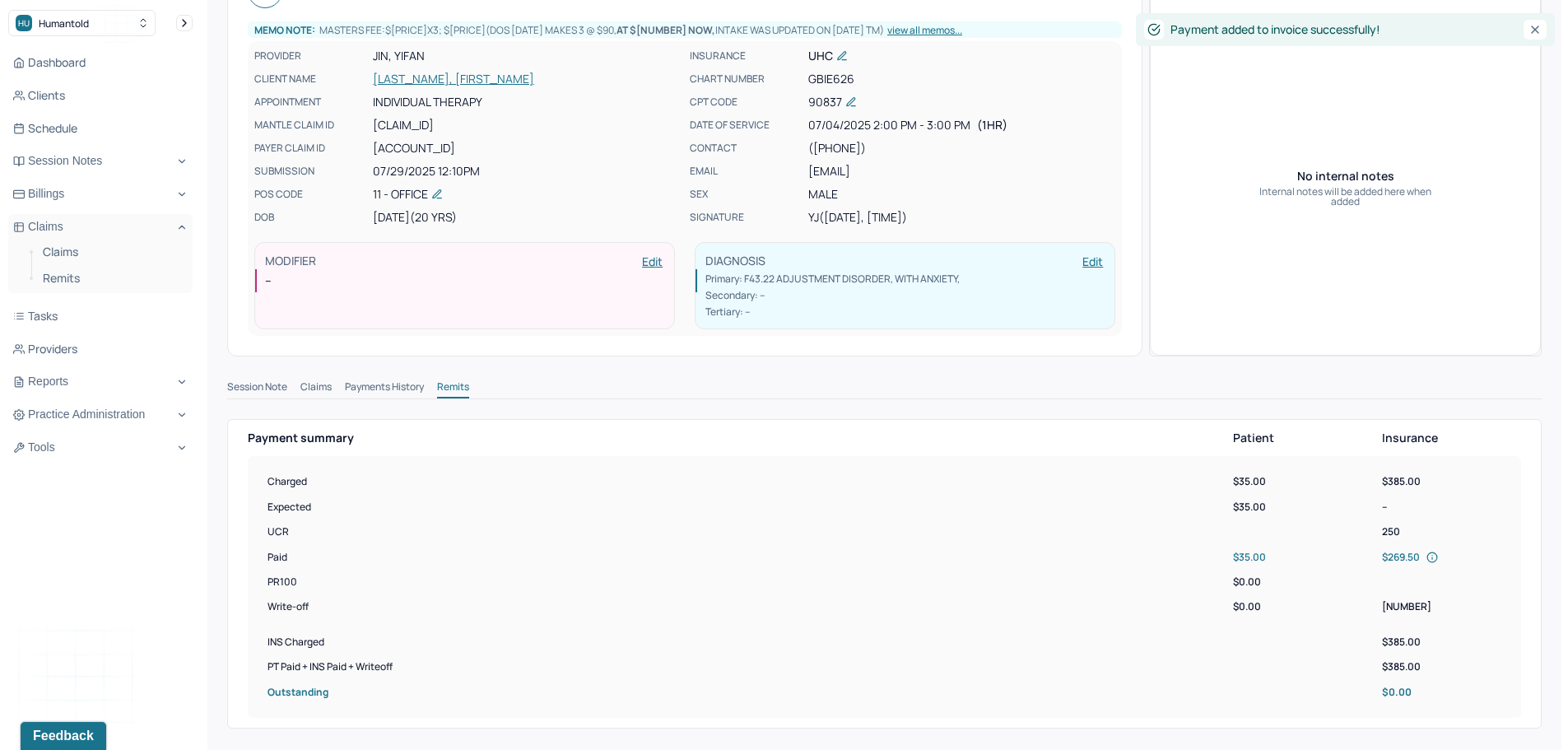 scroll, scrollTop: 0, scrollLeft: 0, axis: both 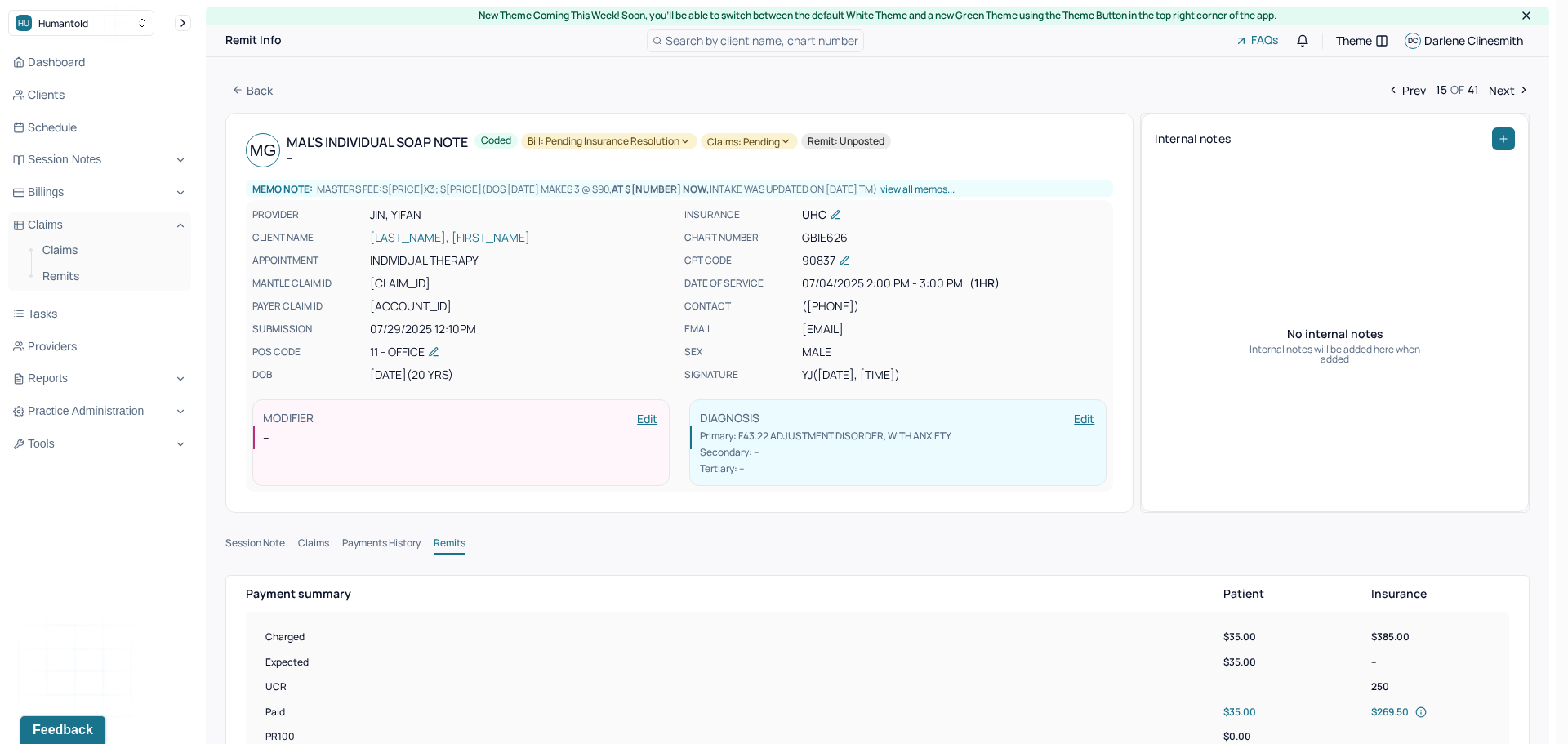 click on "Bill: Pending Insurance Resolution" at bounding box center [609, 141] 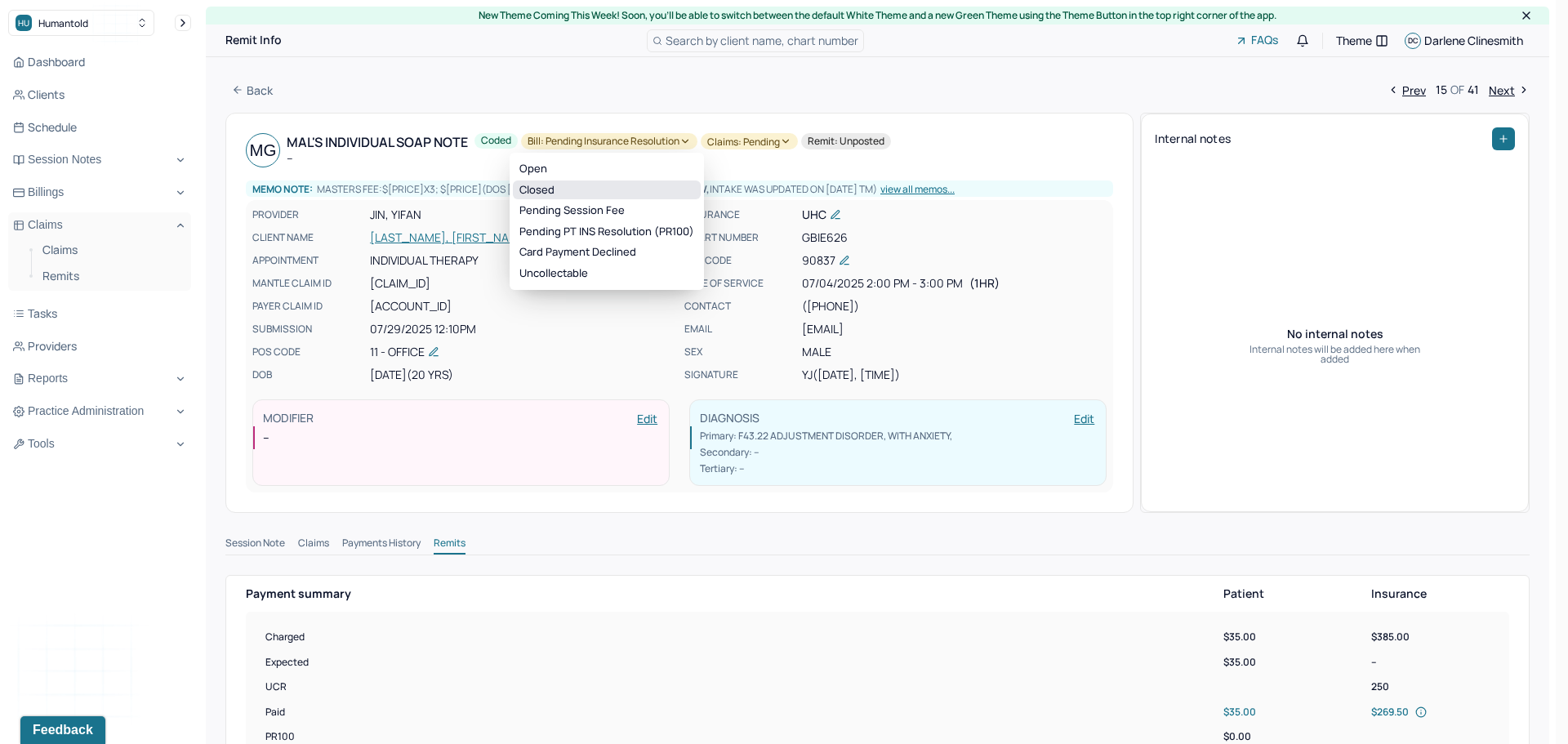click on "Closed" at bounding box center (607, 190) 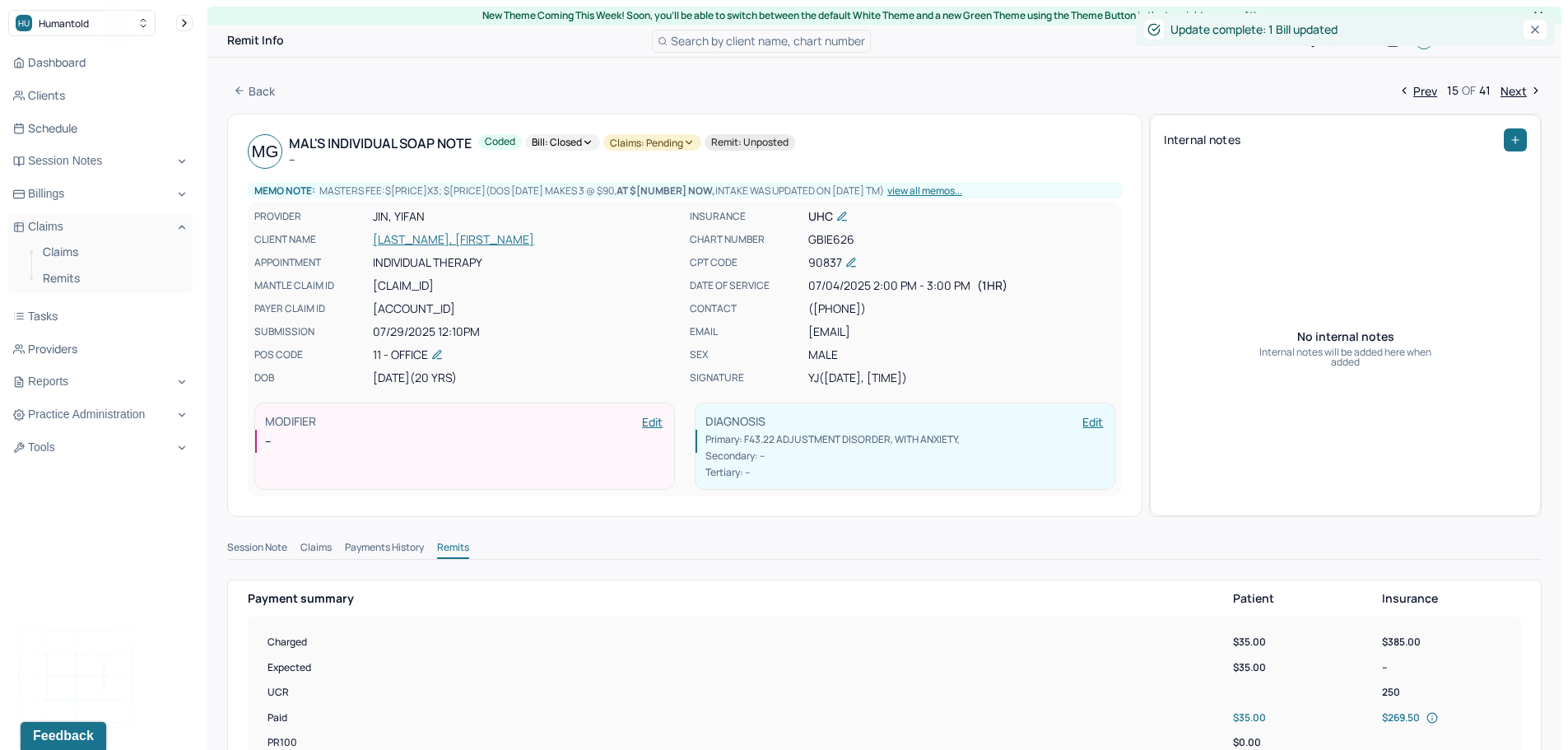 click on "Claims: pending" at bounding box center [652, 142] 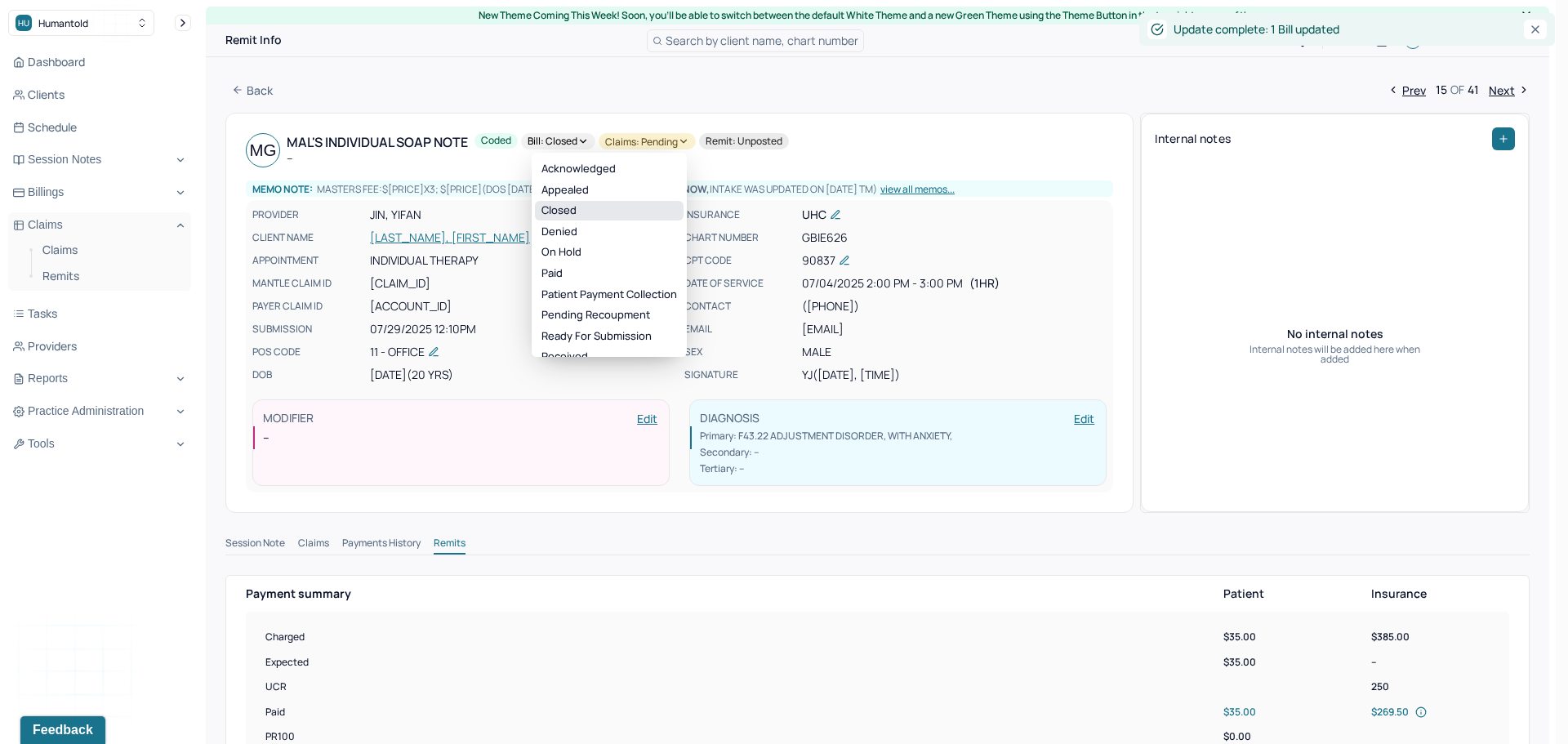 click on "Closed" at bounding box center (609, 211) 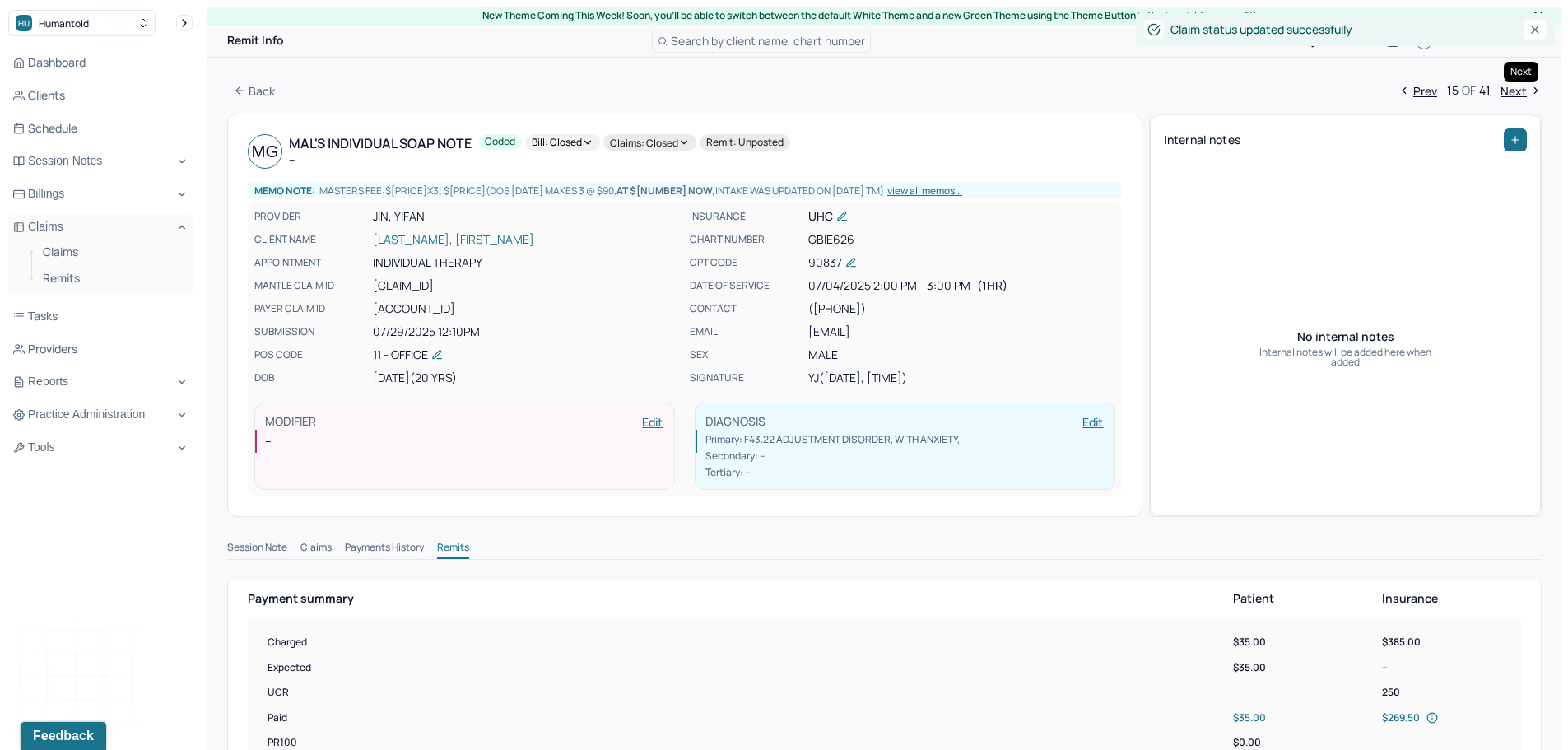 click on "Next" at bounding box center (1521, 91) 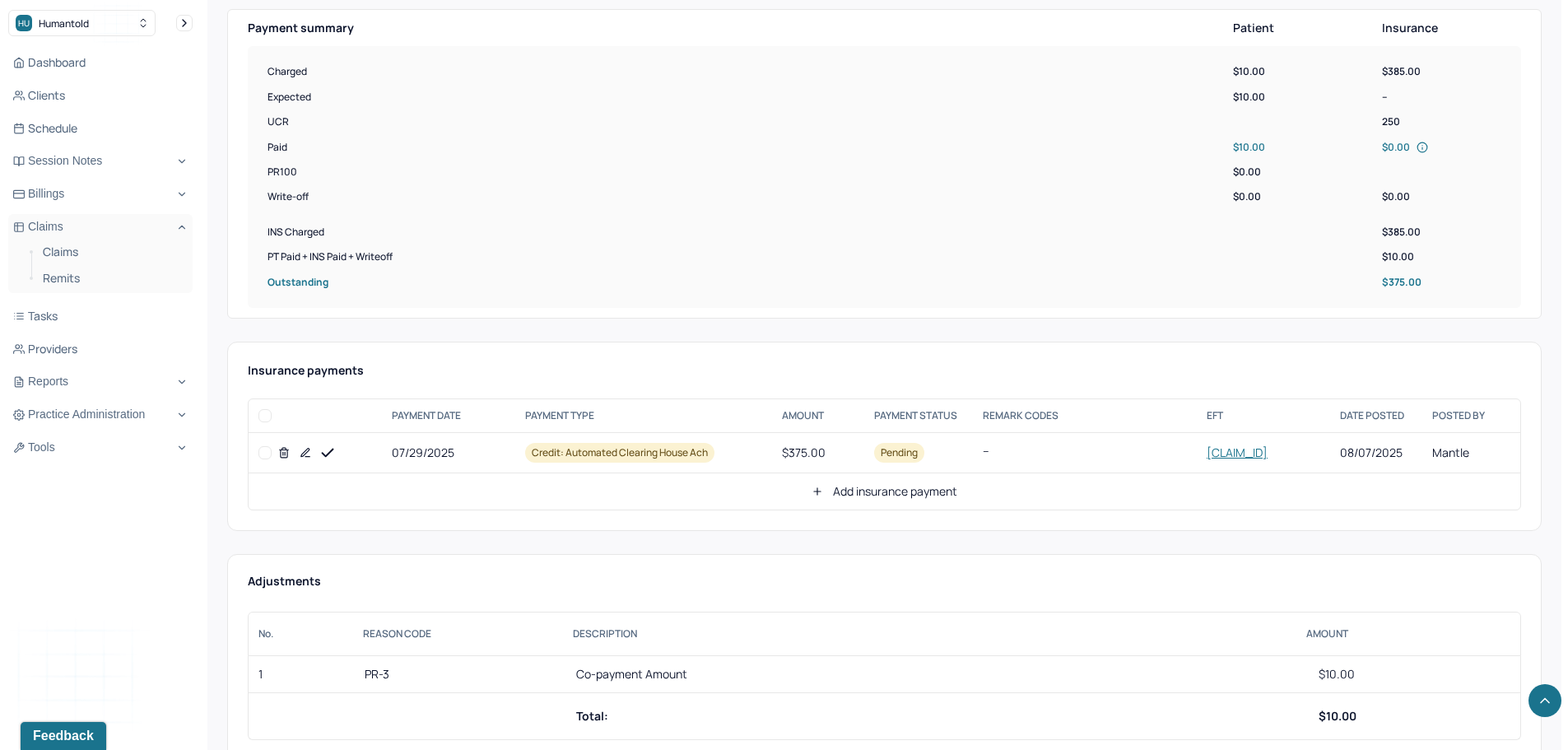 scroll, scrollTop: 576, scrollLeft: 0, axis: vertical 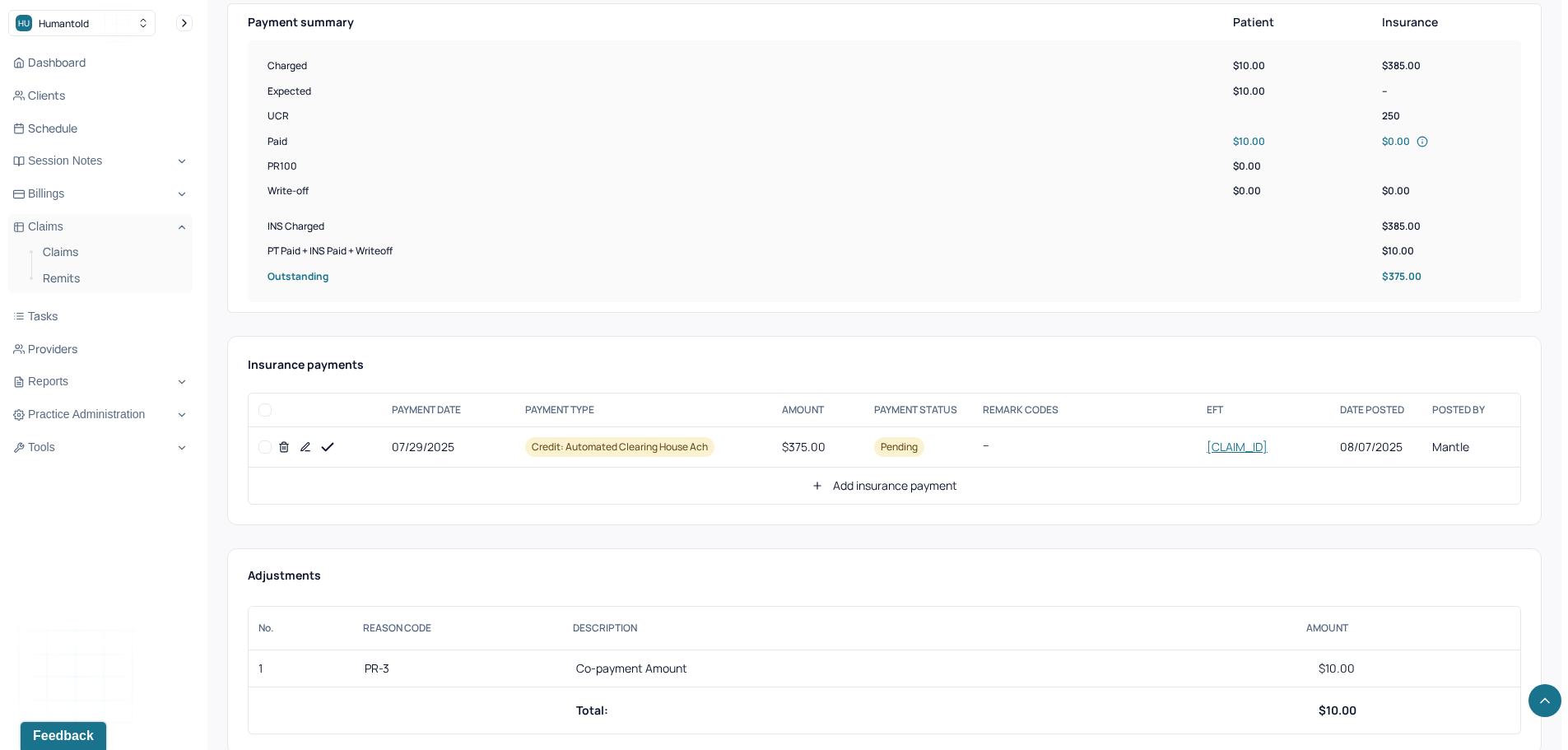click at bounding box center (265, 447) 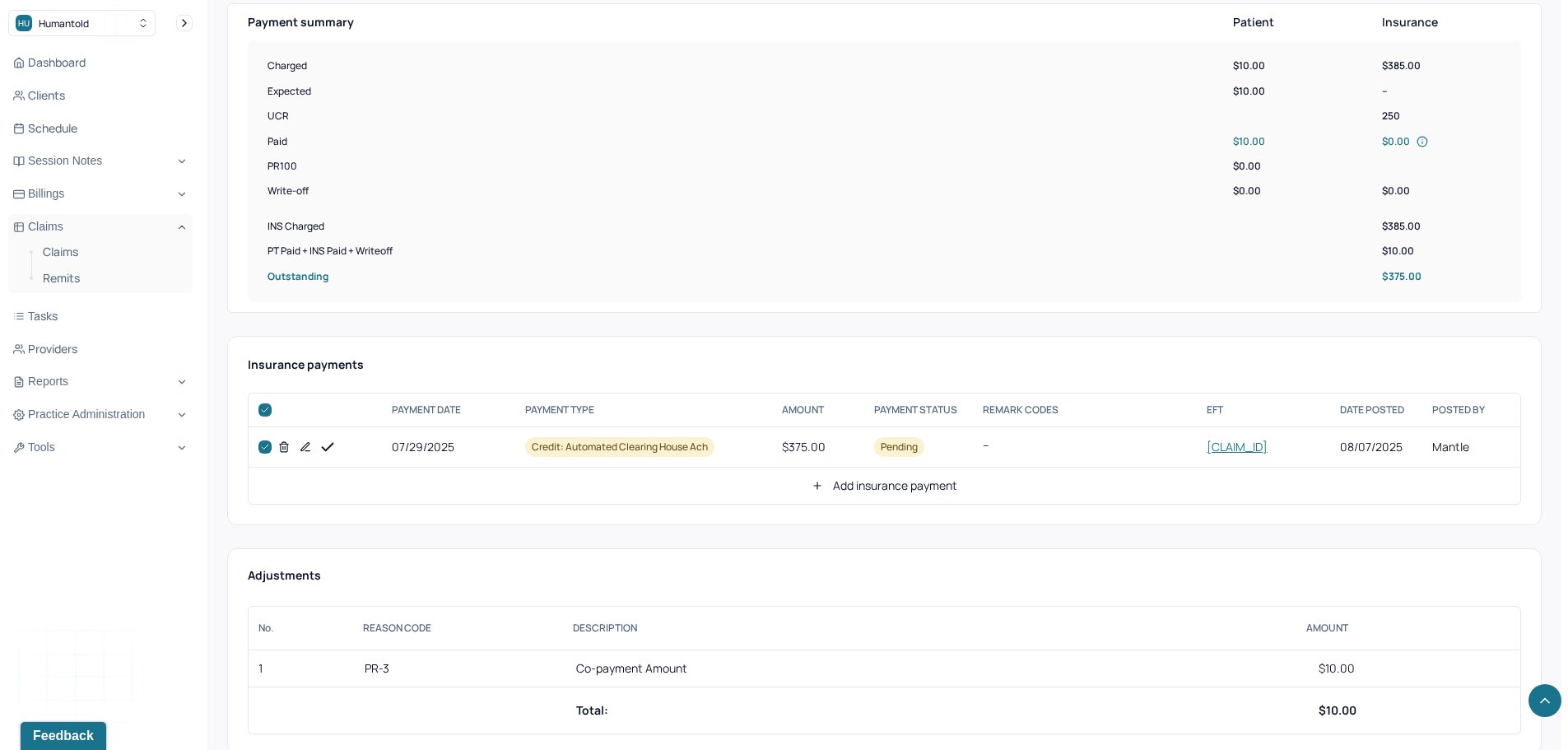 checkbox on "true" 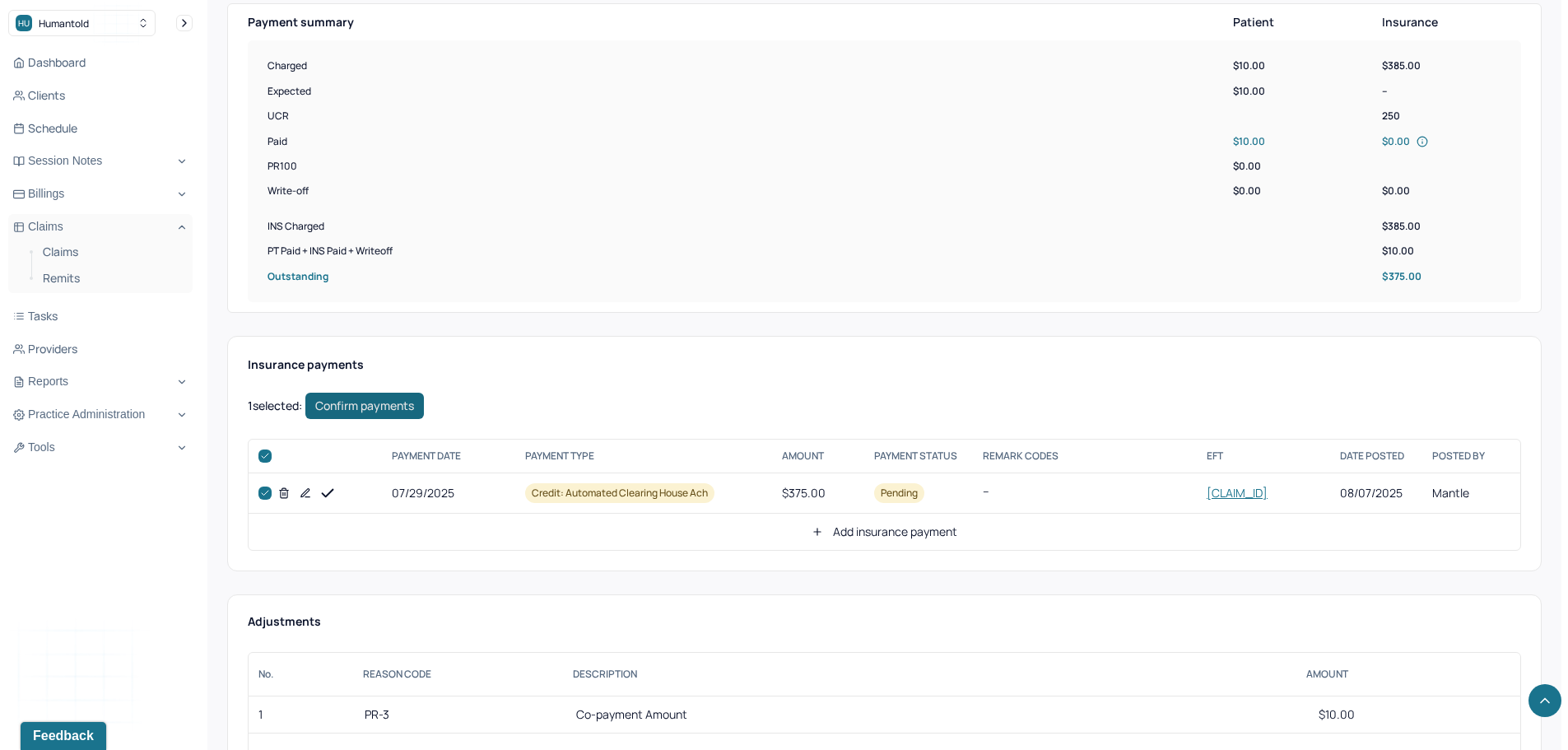 click on "Confirm payments" at bounding box center (365, 406) 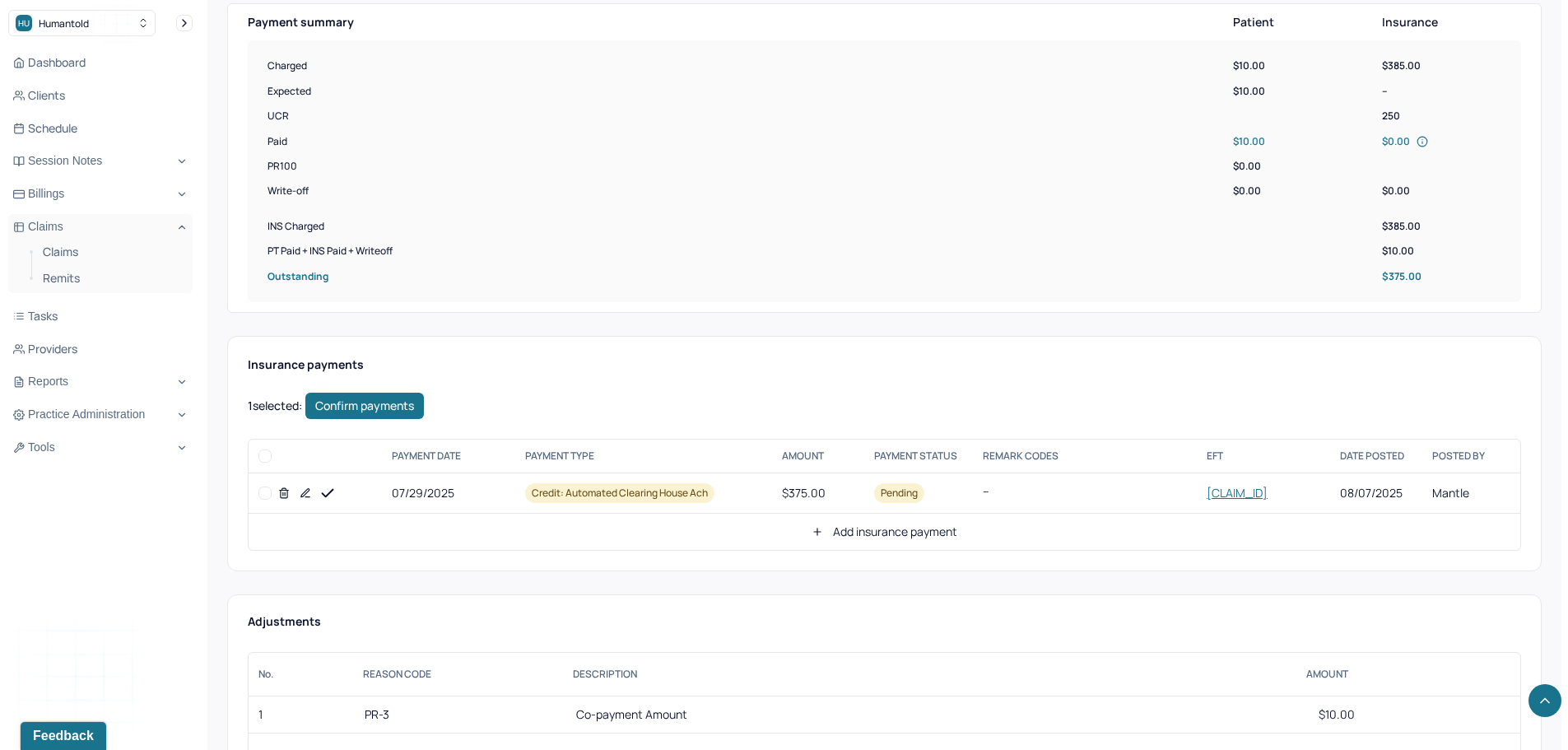 checkbox on "false" 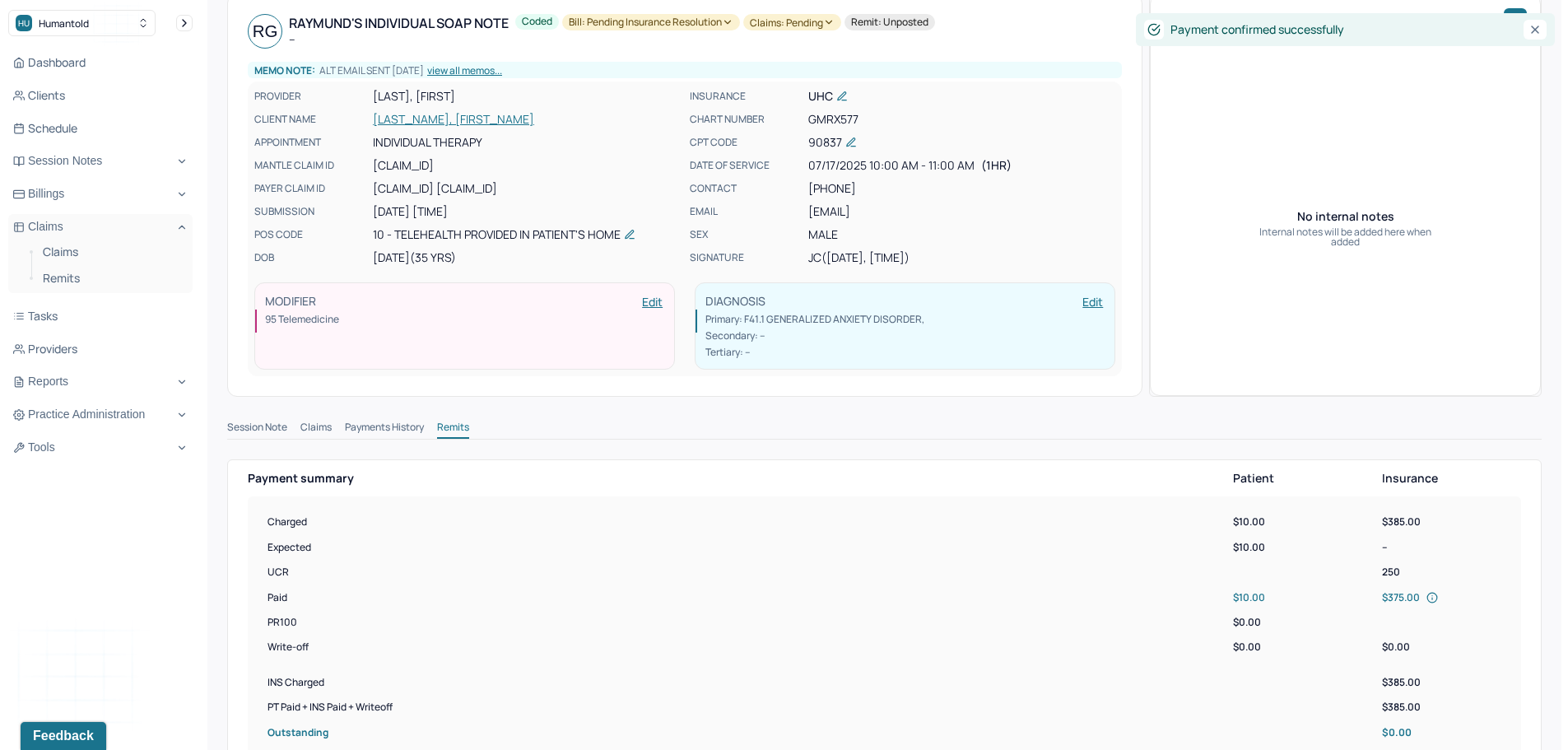 scroll, scrollTop: 0, scrollLeft: 0, axis: both 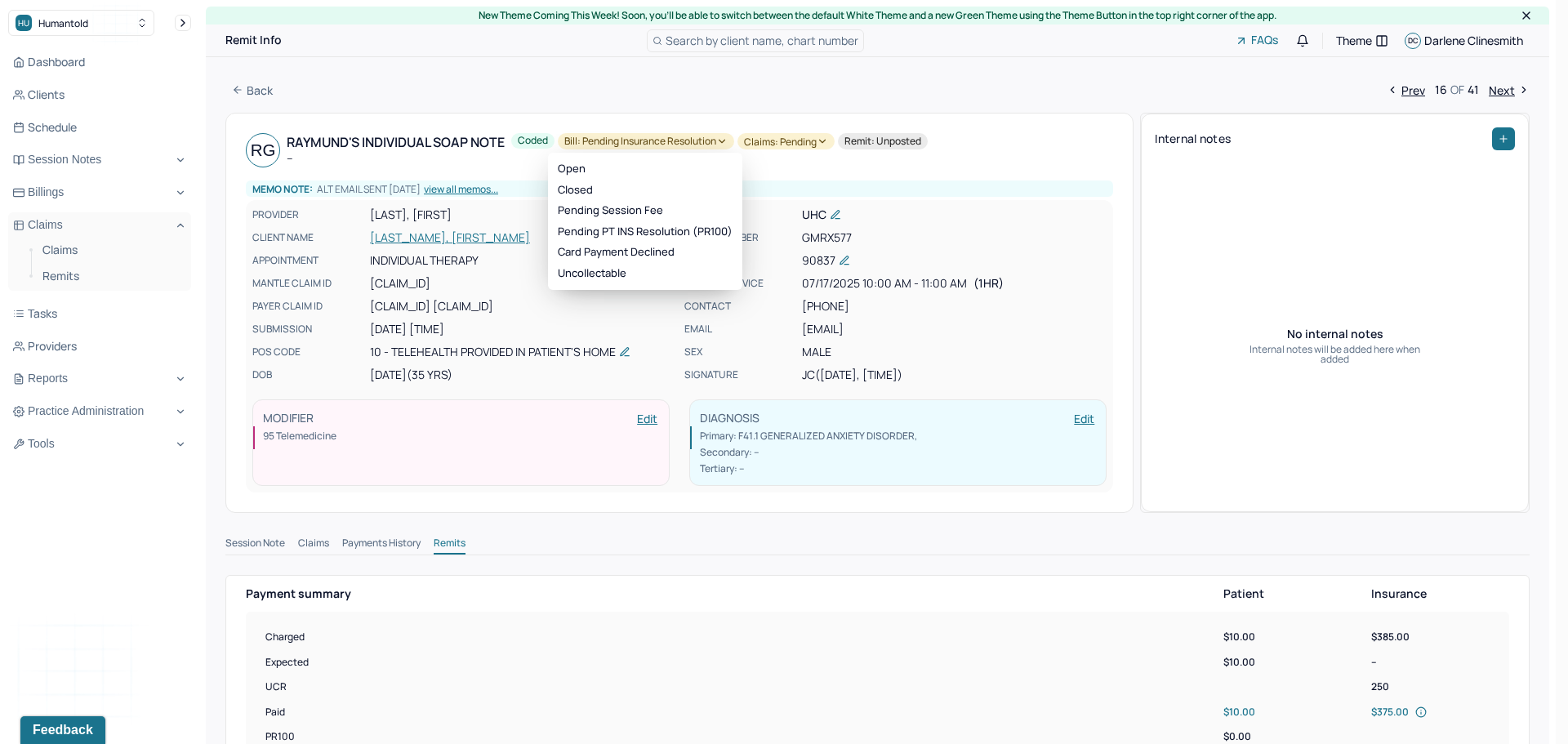 click on "Bill: Pending Insurance Resolution" at bounding box center (646, 141) 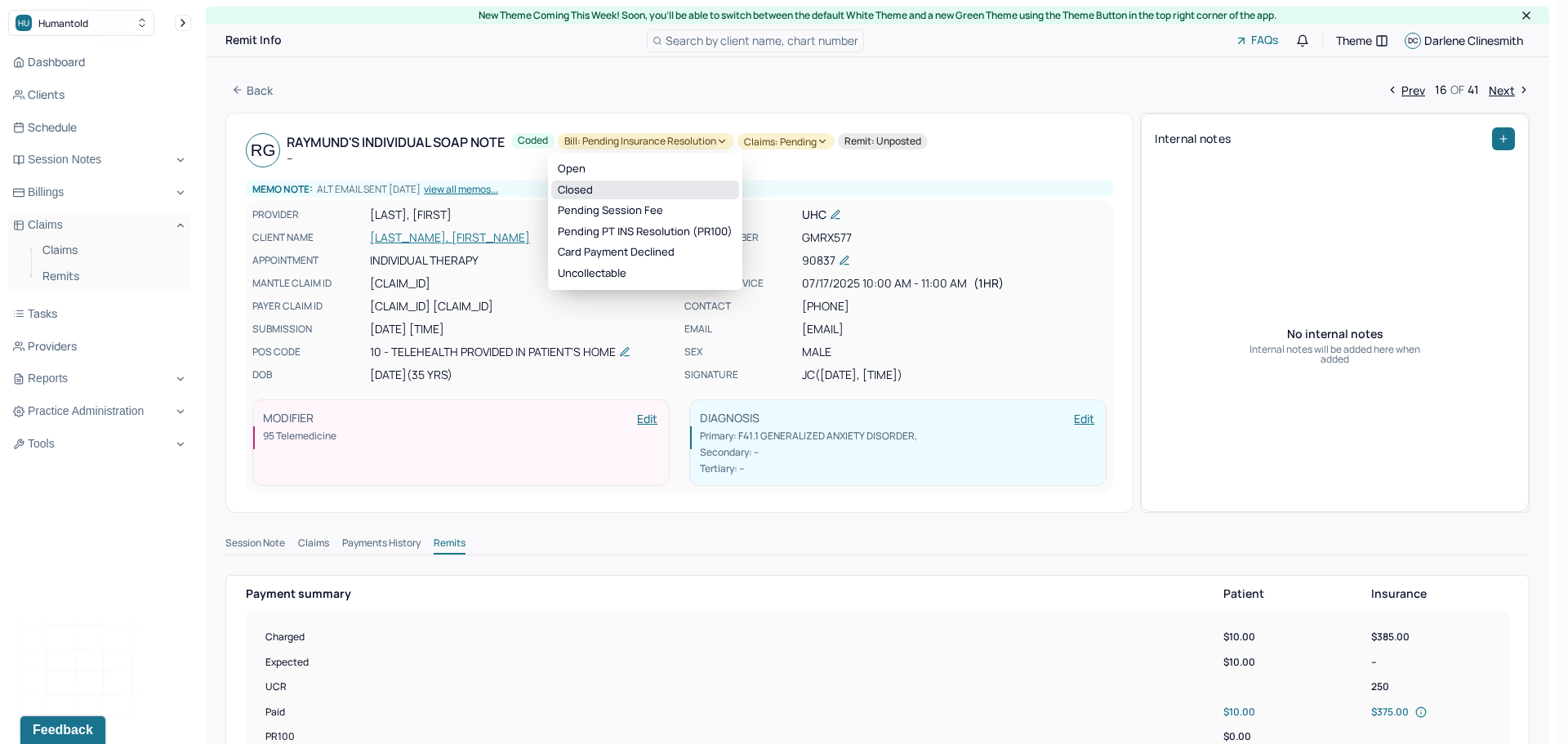 click on "Closed" at bounding box center (645, 190) 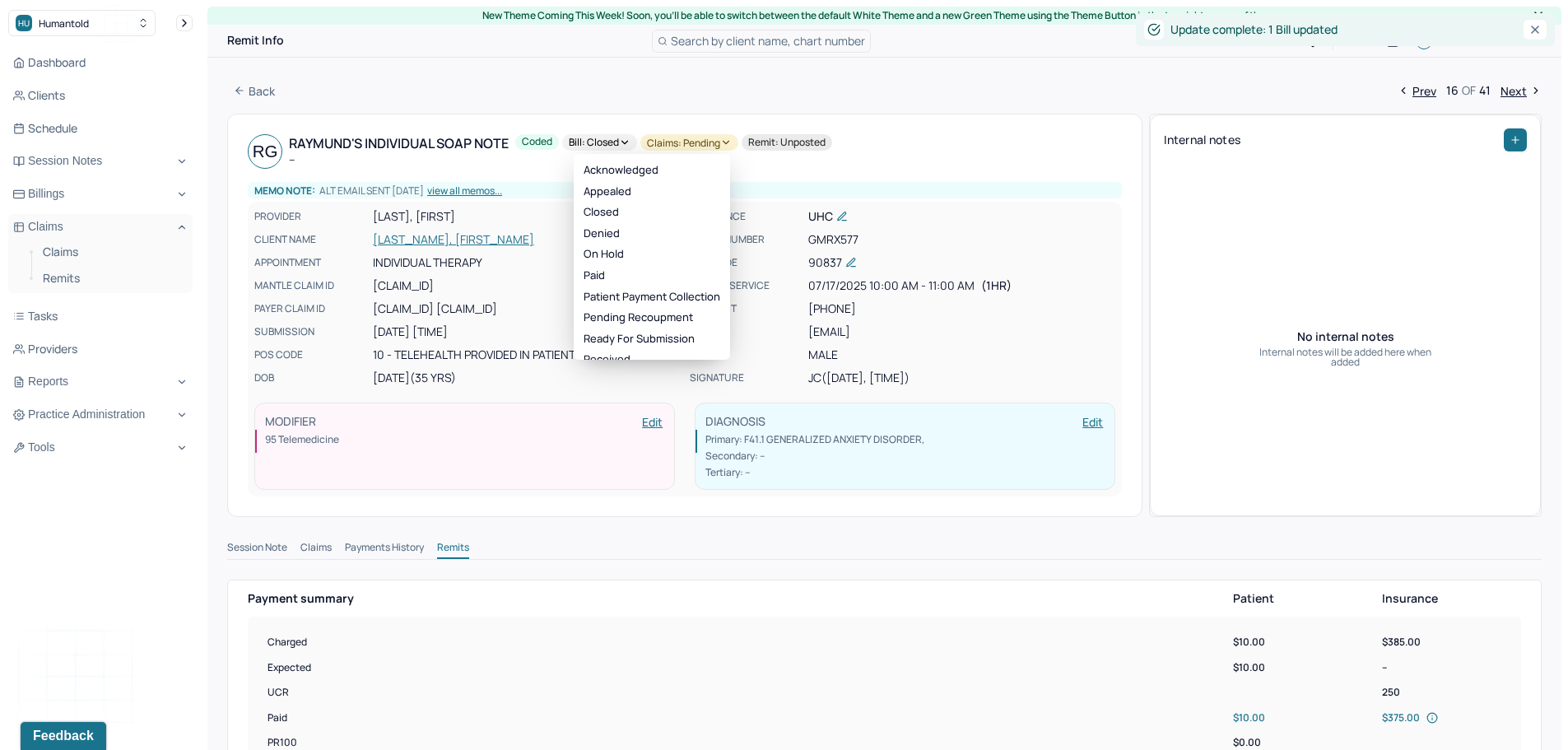 click on "Claims: pending" at bounding box center [689, 142] 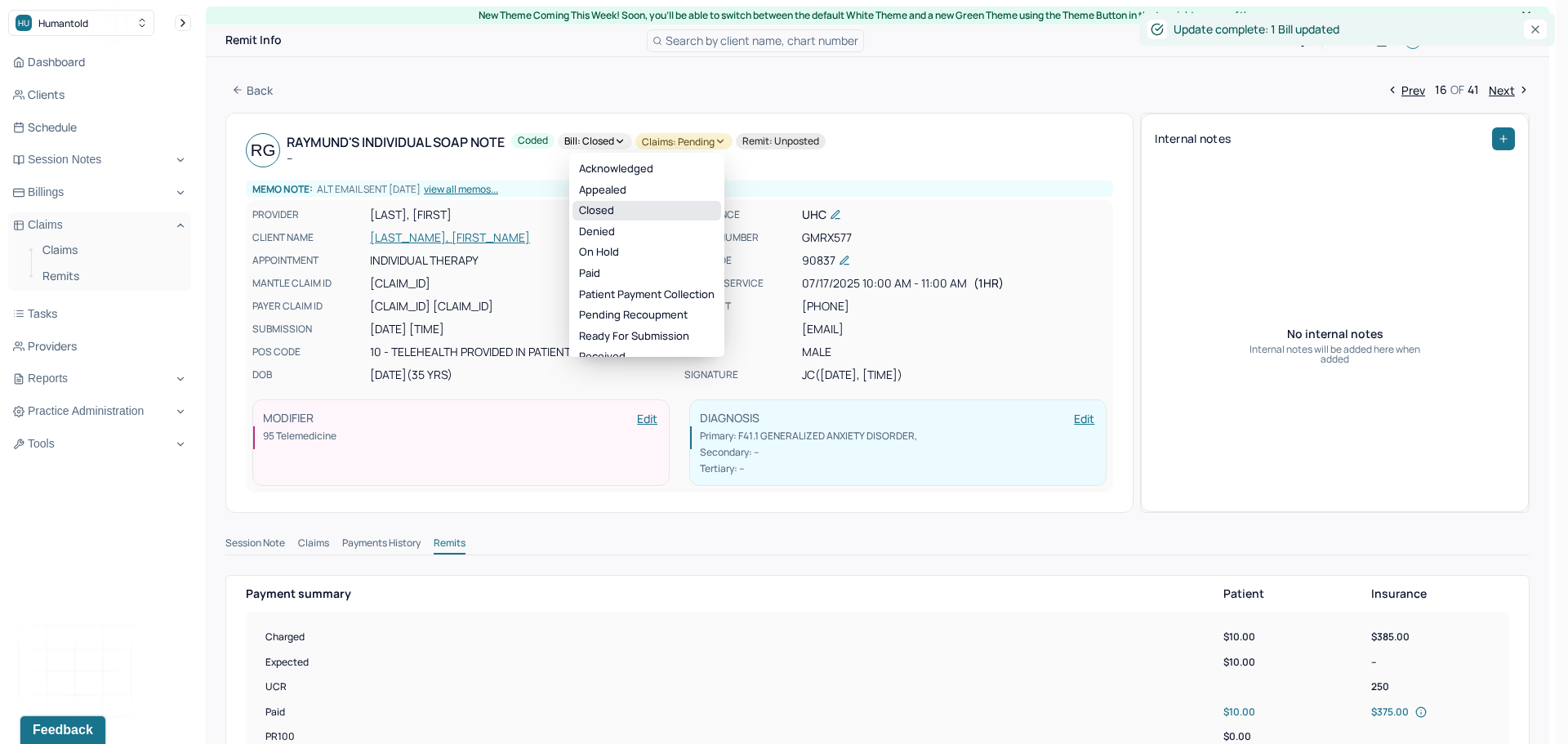 click on "Closed" at bounding box center [647, 211] 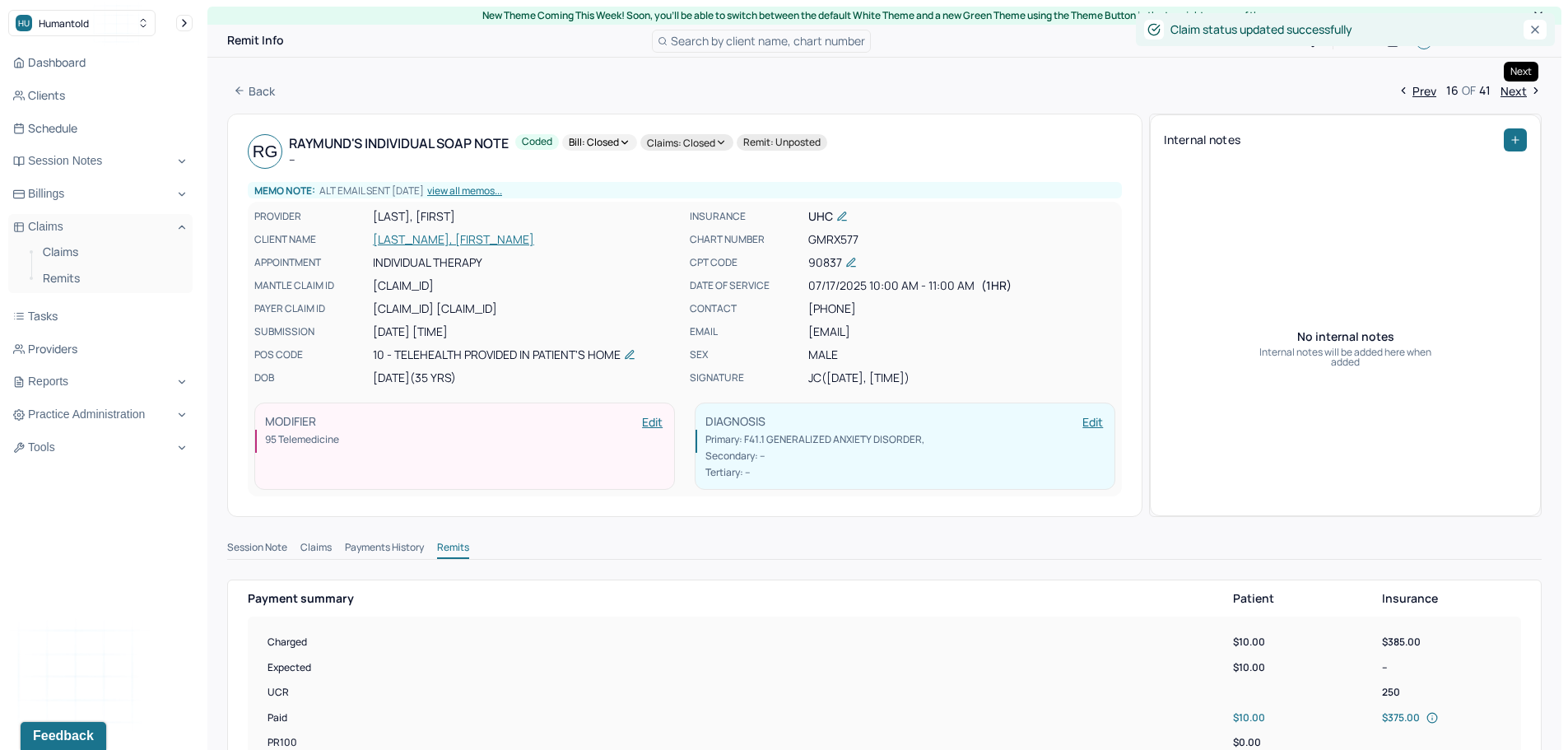 drag, startPoint x: 1518, startPoint y: 90, endPoint x: 1510, endPoint y: 91, distance: 8.062258 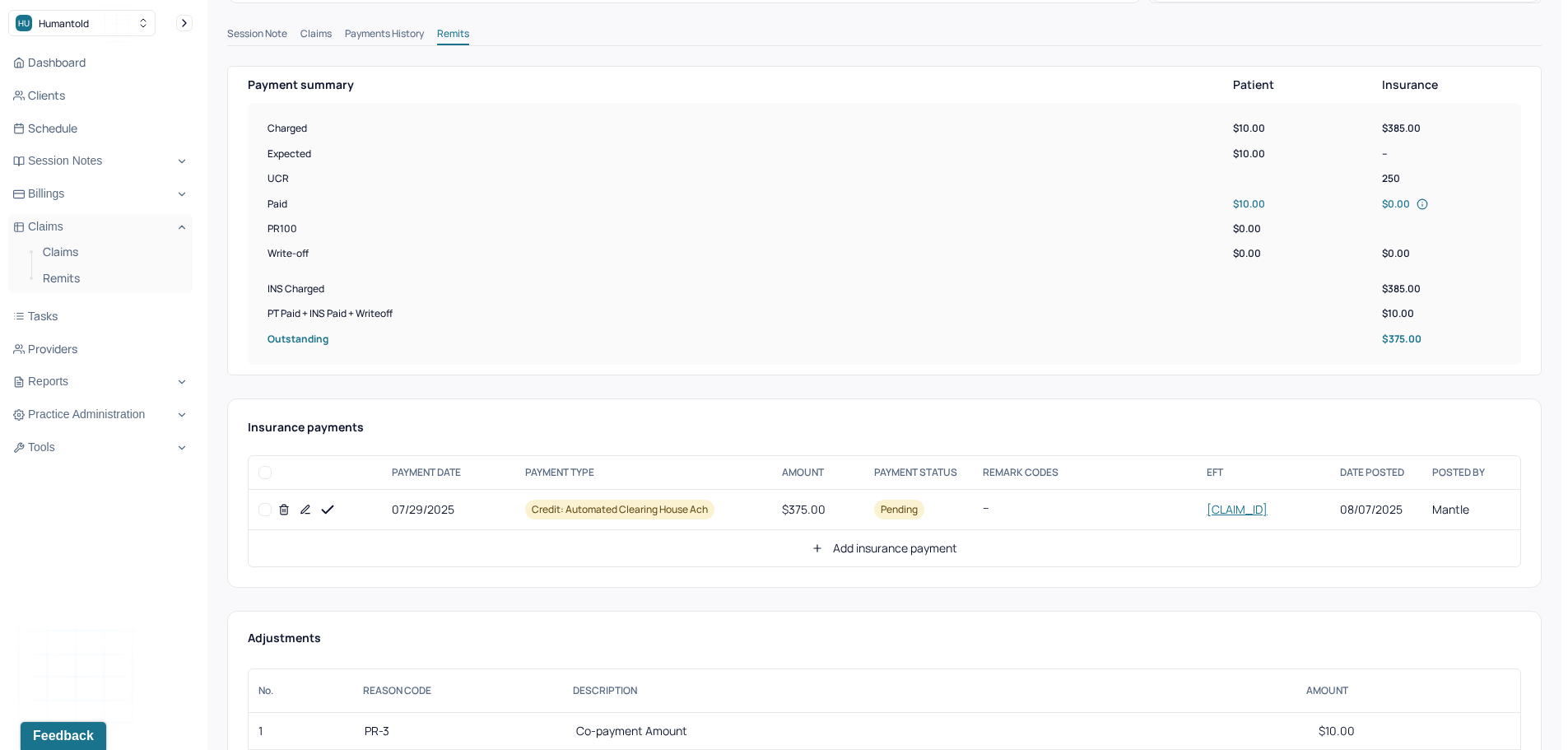 scroll, scrollTop: 576, scrollLeft: 0, axis: vertical 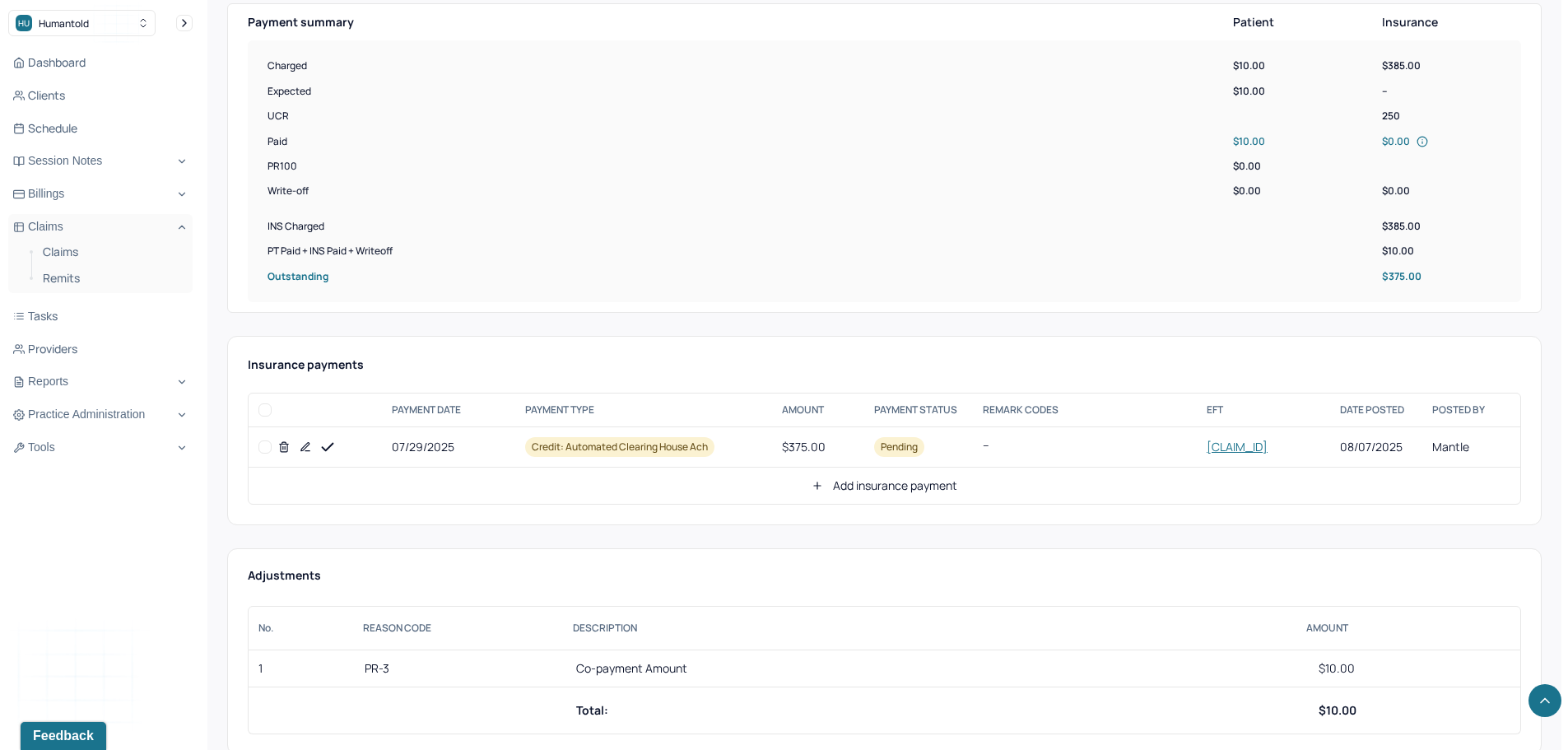click at bounding box center [265, 447] 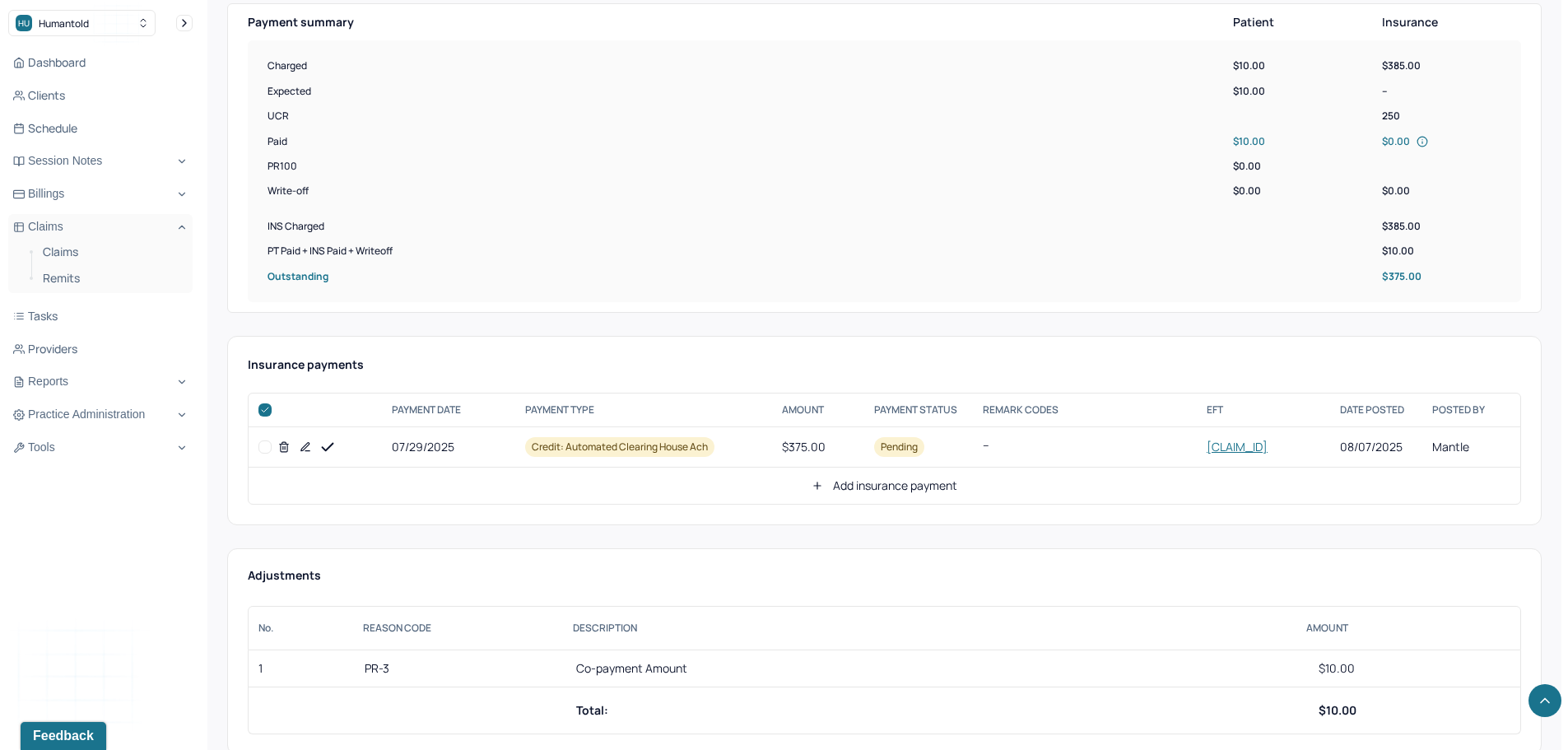 checkbox on "true" 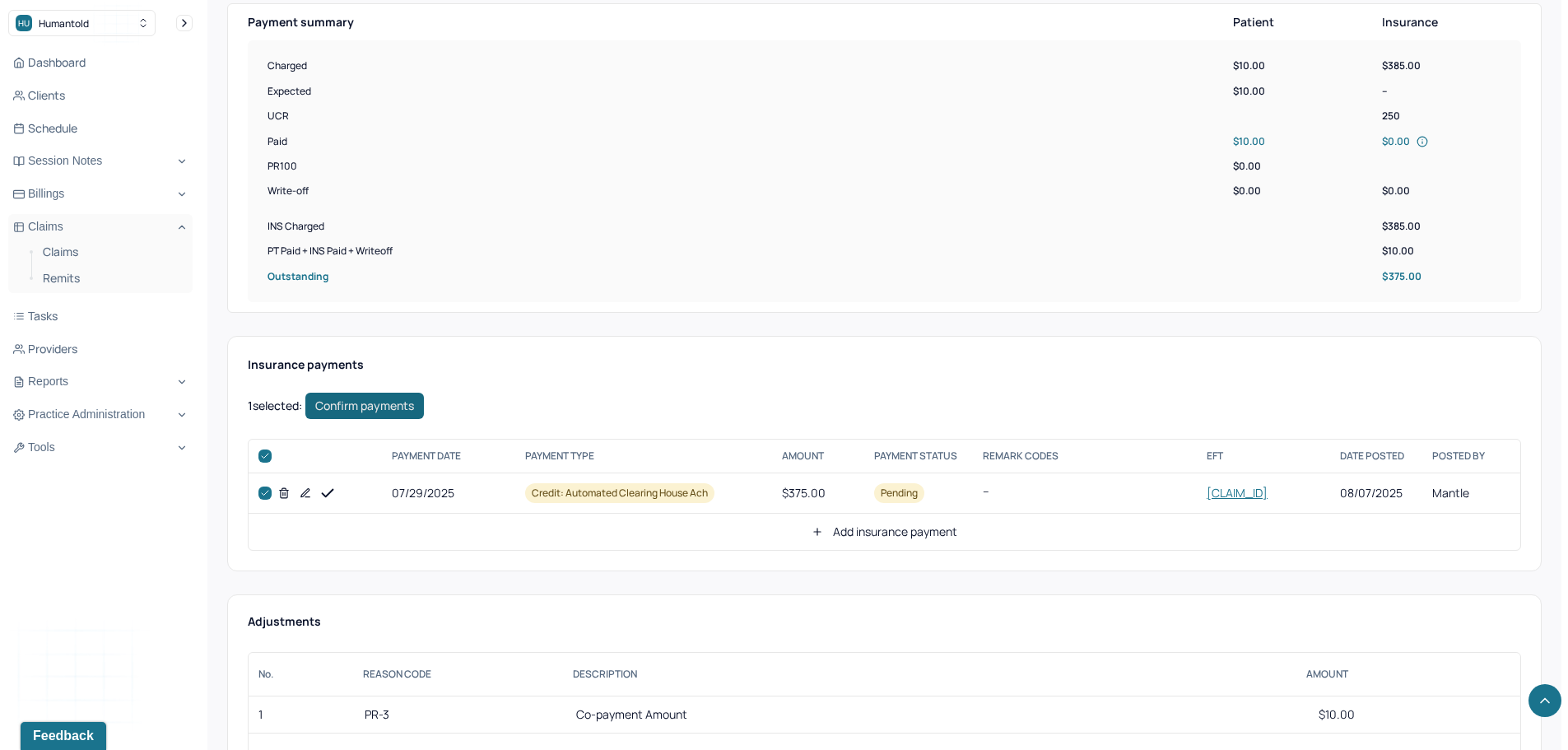 click on "Confirm payments" at bounding box center [365, 406] 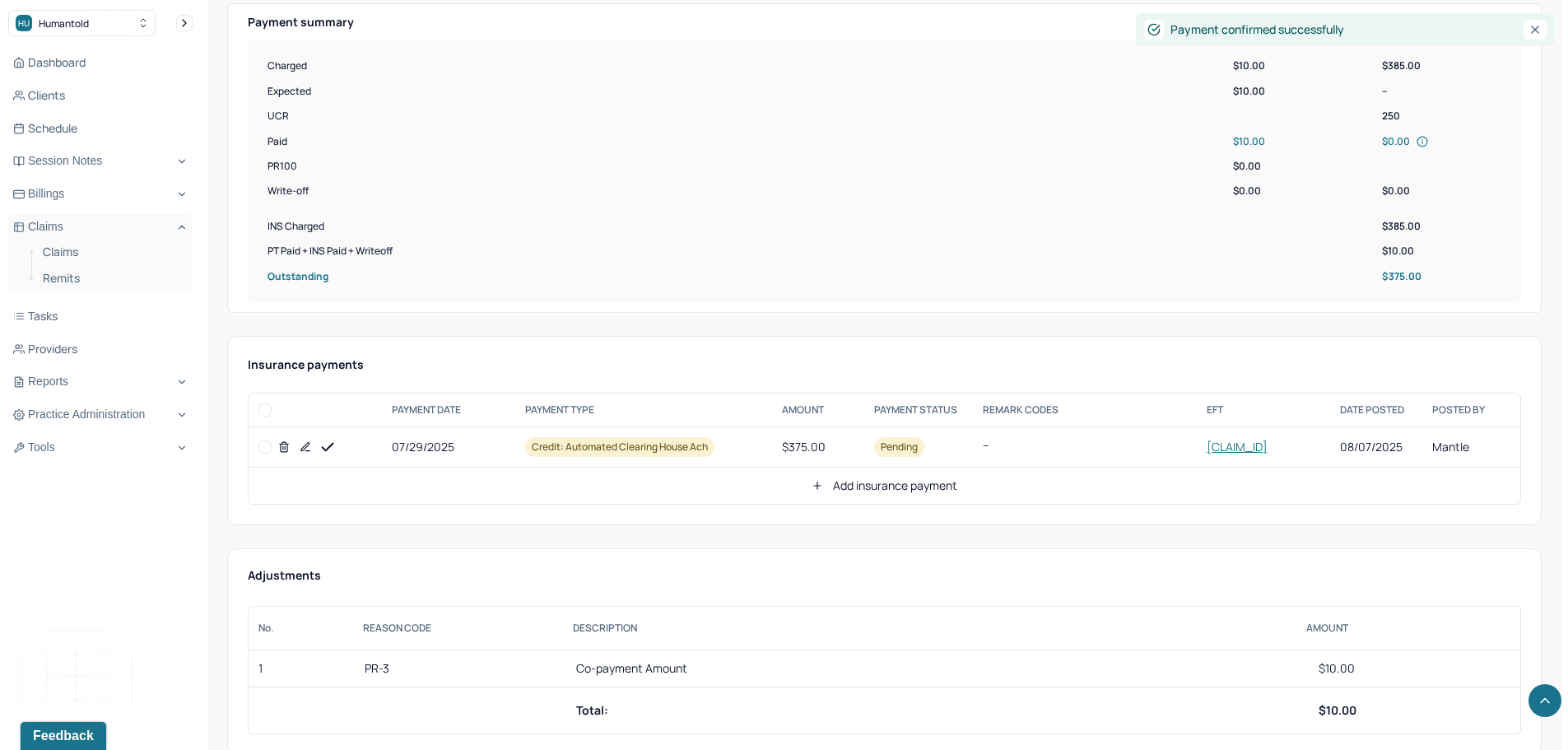 checkbox on "false" 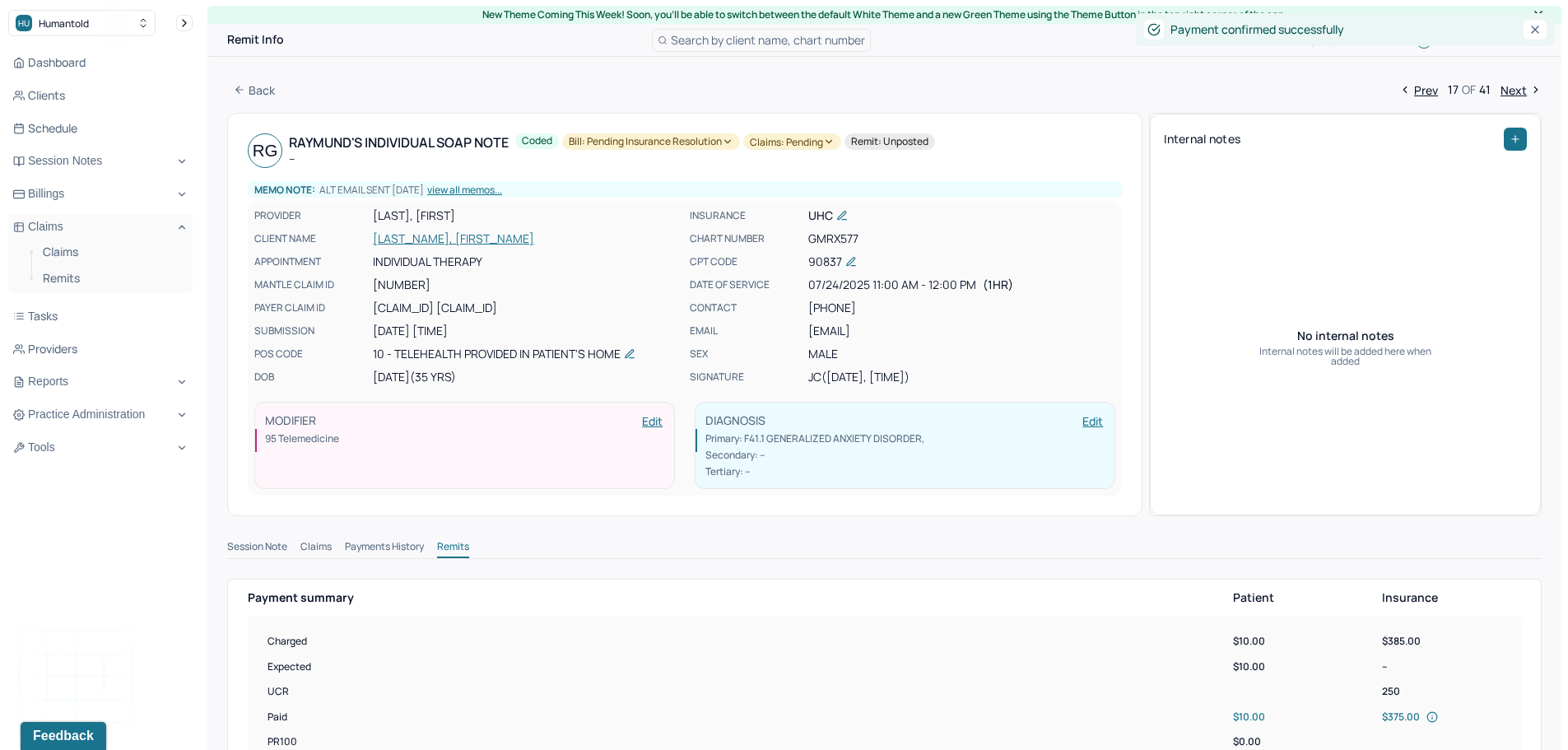 scroll, scrollTop: 0, scrollLeft: 0, axis: both 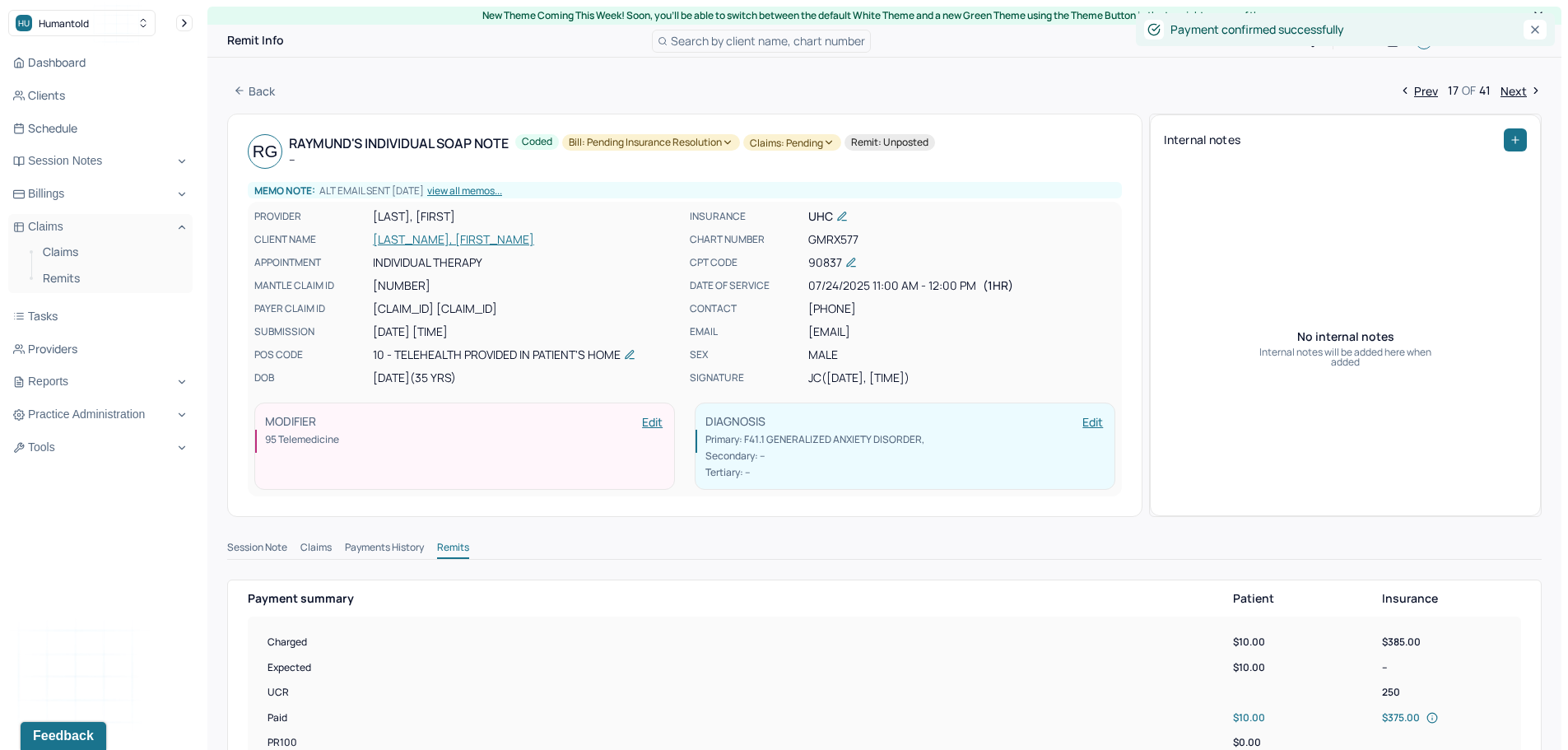 click on "PROVIDER [LAST], [FIRST] CLIENT NAME [LAST], [FIRST] APPOINTMENT Individual therapy MANTLE CLAIM ID [CLAIM_ID] PAYER CLAIM ID [CLAIM_ID] [CLAIM_ID] SUBMISSION [DATE] [TIME] POS CODE [NUMBER] - Telehealth Provided in Patient's Home DOB [DATE] ([AGE] Yrs) INSURANCE UHC CHART NUMBER [CHART_NUMBER] CPT CODE [CODE] DATE OF SERVICE [DATE] [TIME] - [TIME] ([DURATION]) CONTACT ([PHONE]) EMAIL [EMAIL] SEX male SIGNATURE JC ([DATE], [TIME]) MODIFIER Edit [NUMBER] Telemedicine DIAGNOSIS Edit Primary: [DIAGNOSIS_CODE] [DIAGNOSIS_NAME] , Secondary: -- Tertiary: --" at bounding box center (685, 315) 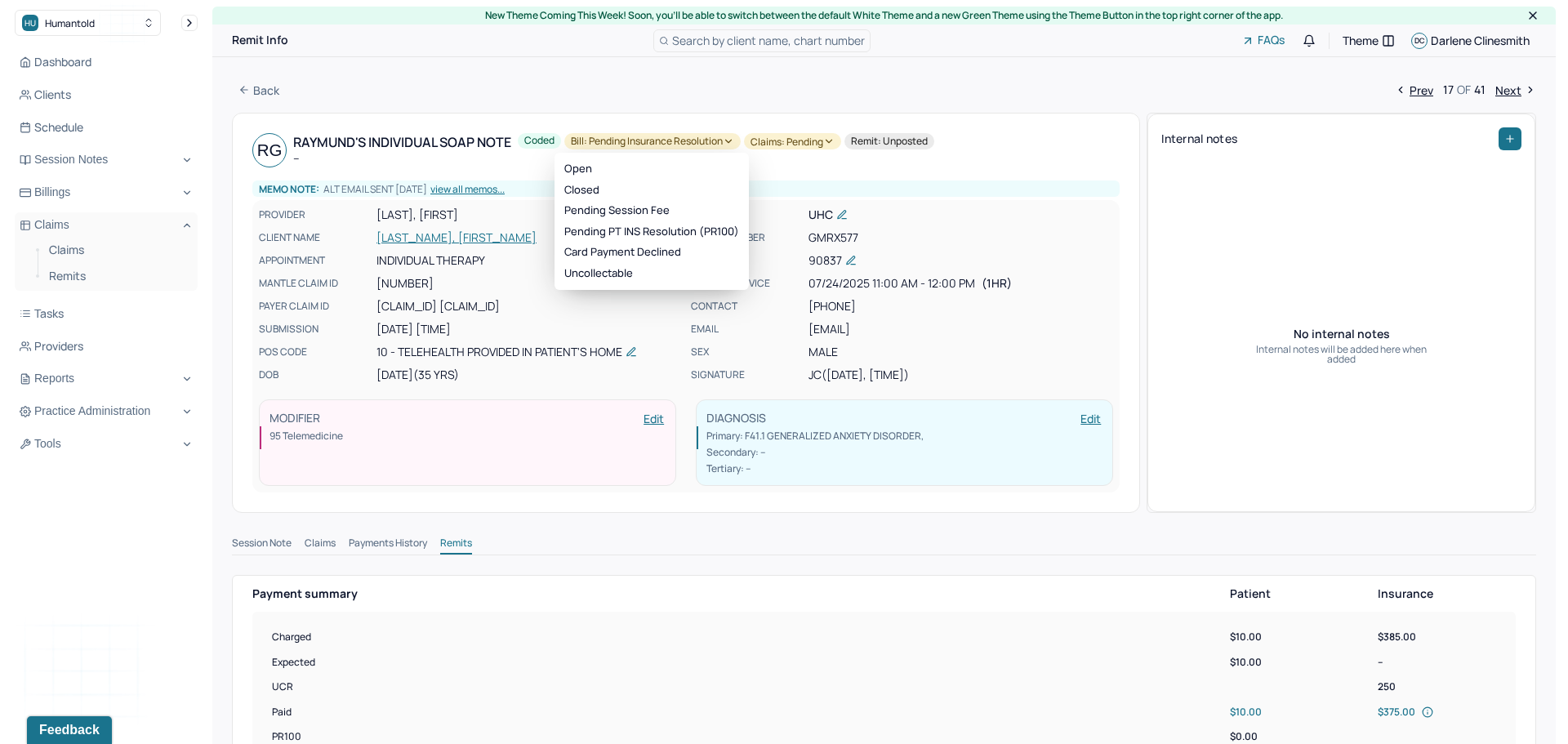 click on "Bill: Pending Insurance Resolution" at bounding box center (646, 141) 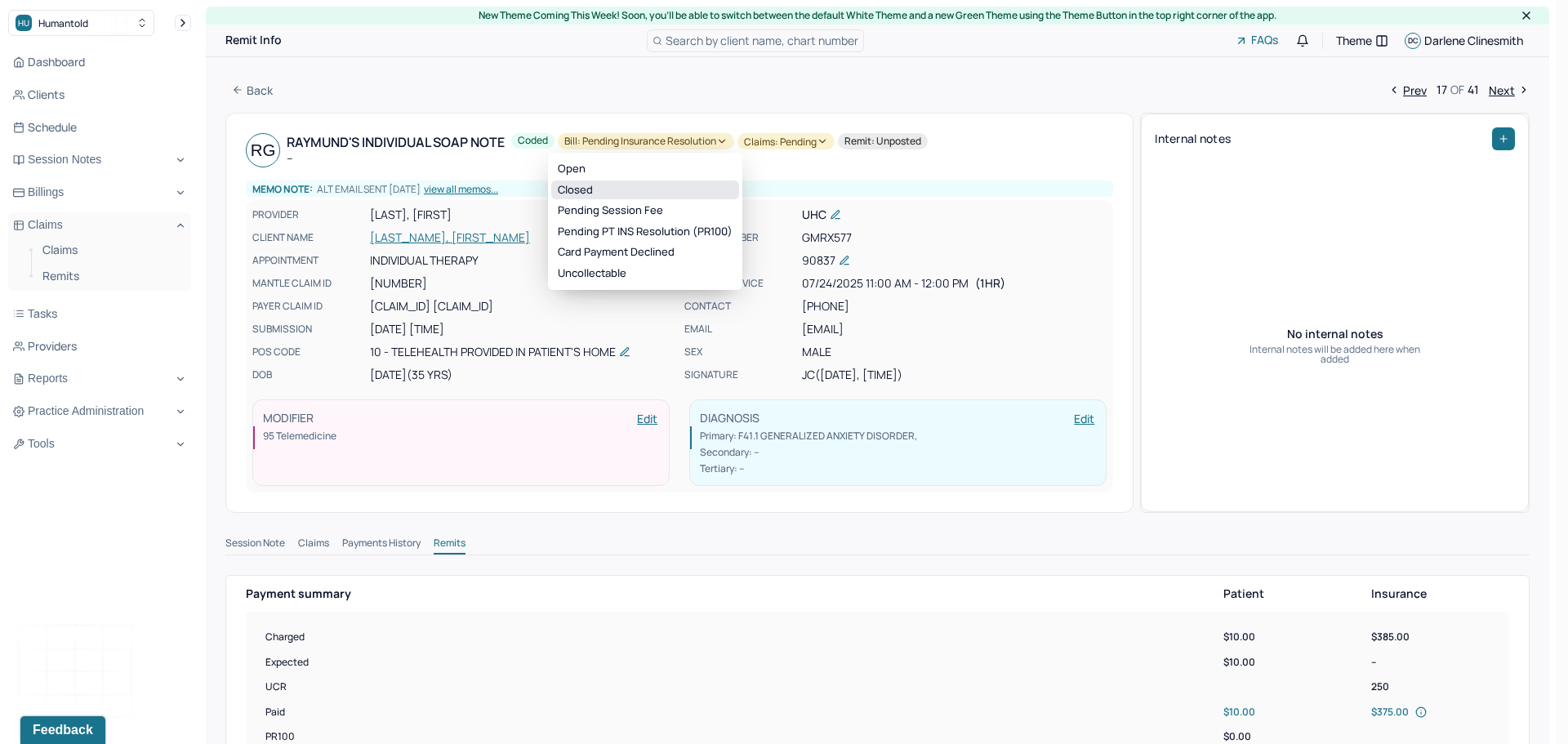 click on "Closed" at bounding box center (645, 190) 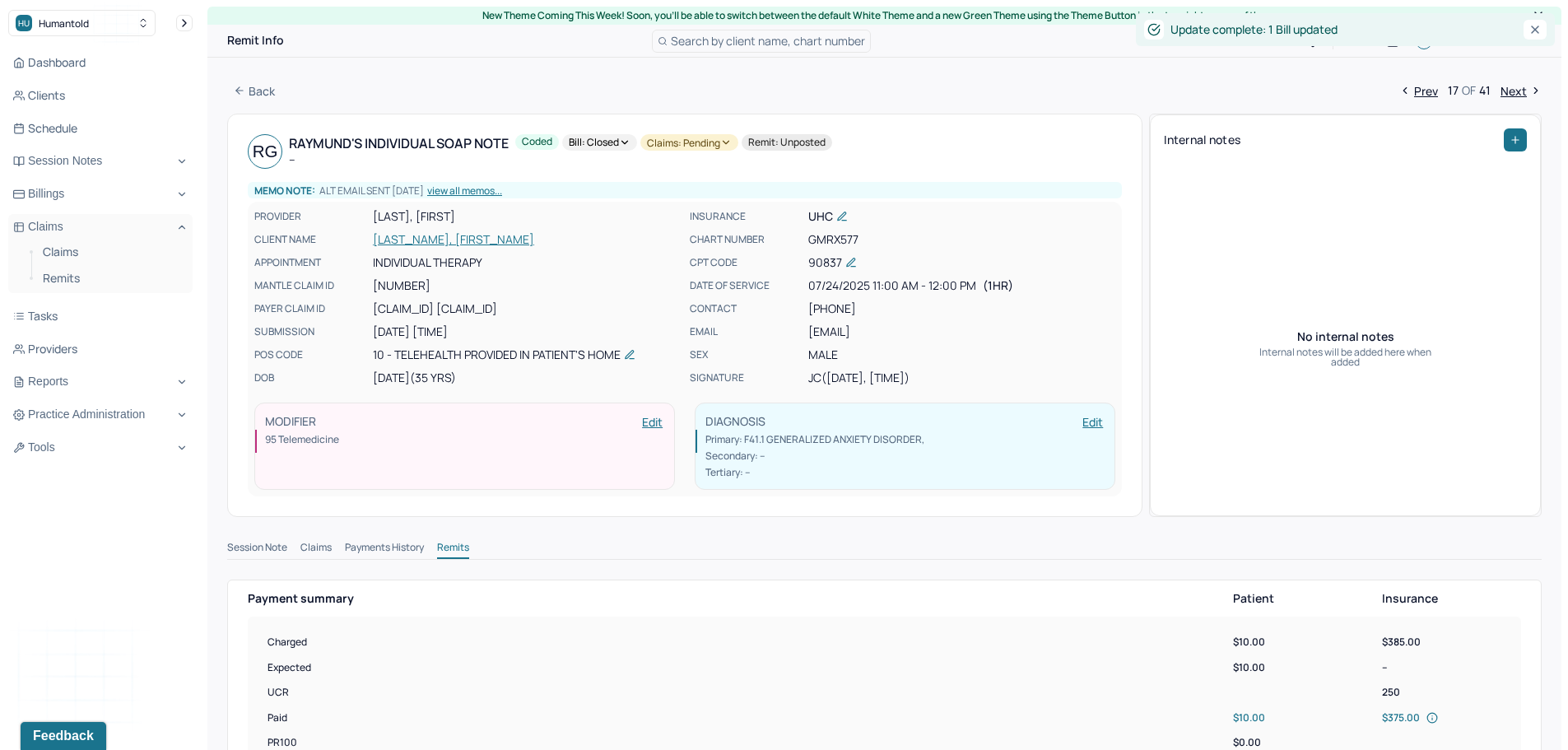 click on "Claims: pending" at bounding box center (689, 142) 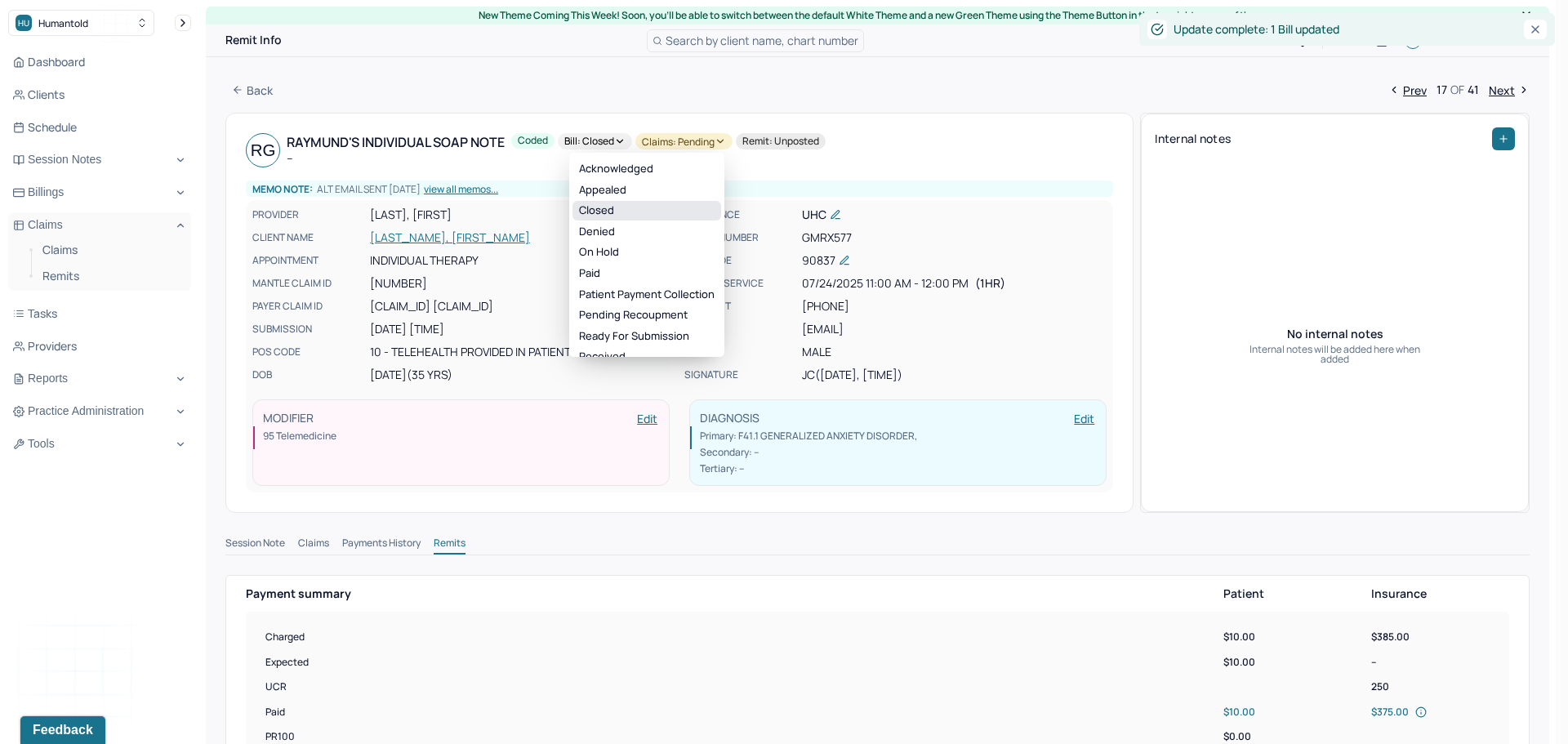 click on "Closed" at bounding box center (647, 211) 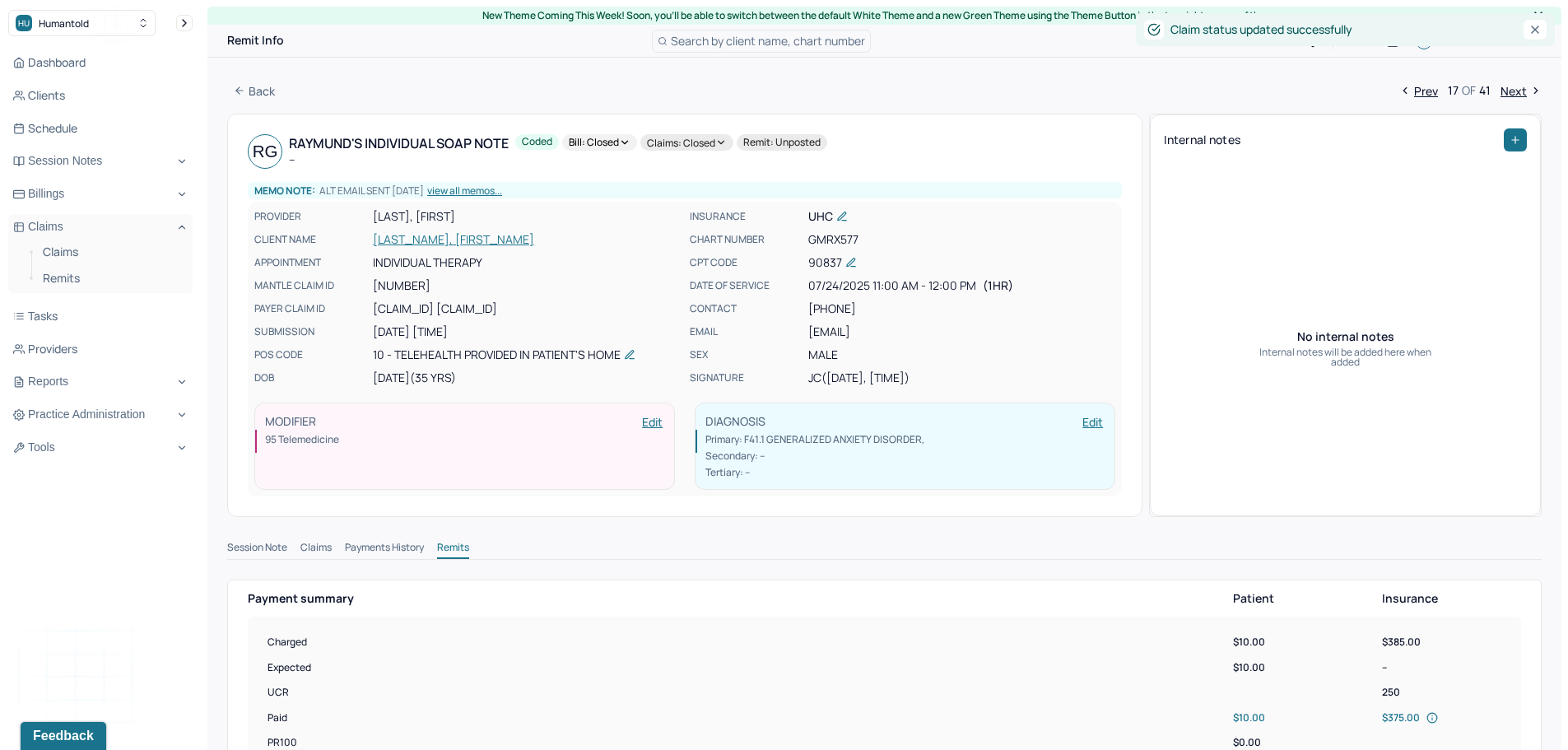 click on "Next" at bounding box center [1521, 91] 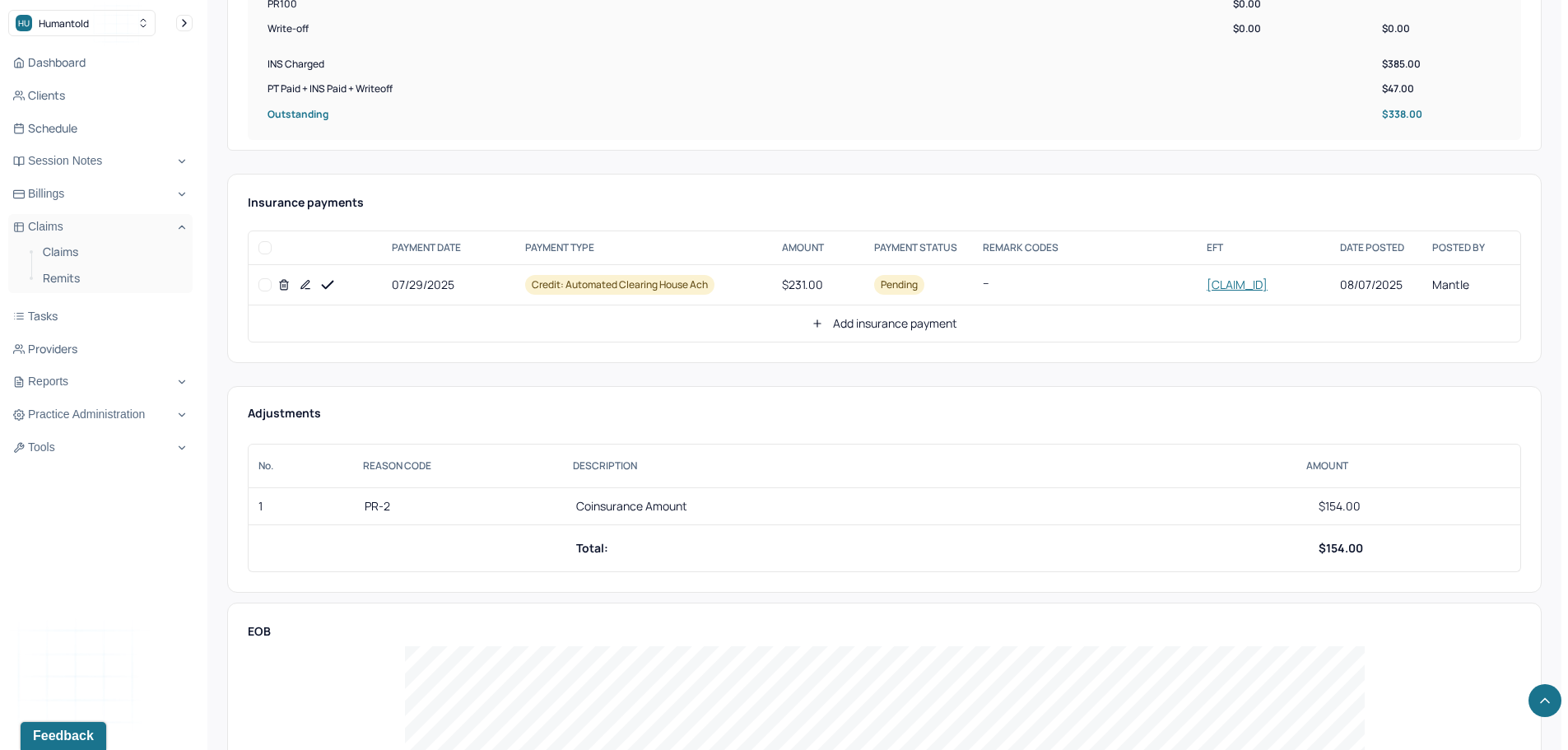 scroll, scrollTop: 823, scrollLeft: 0, axis: vertical 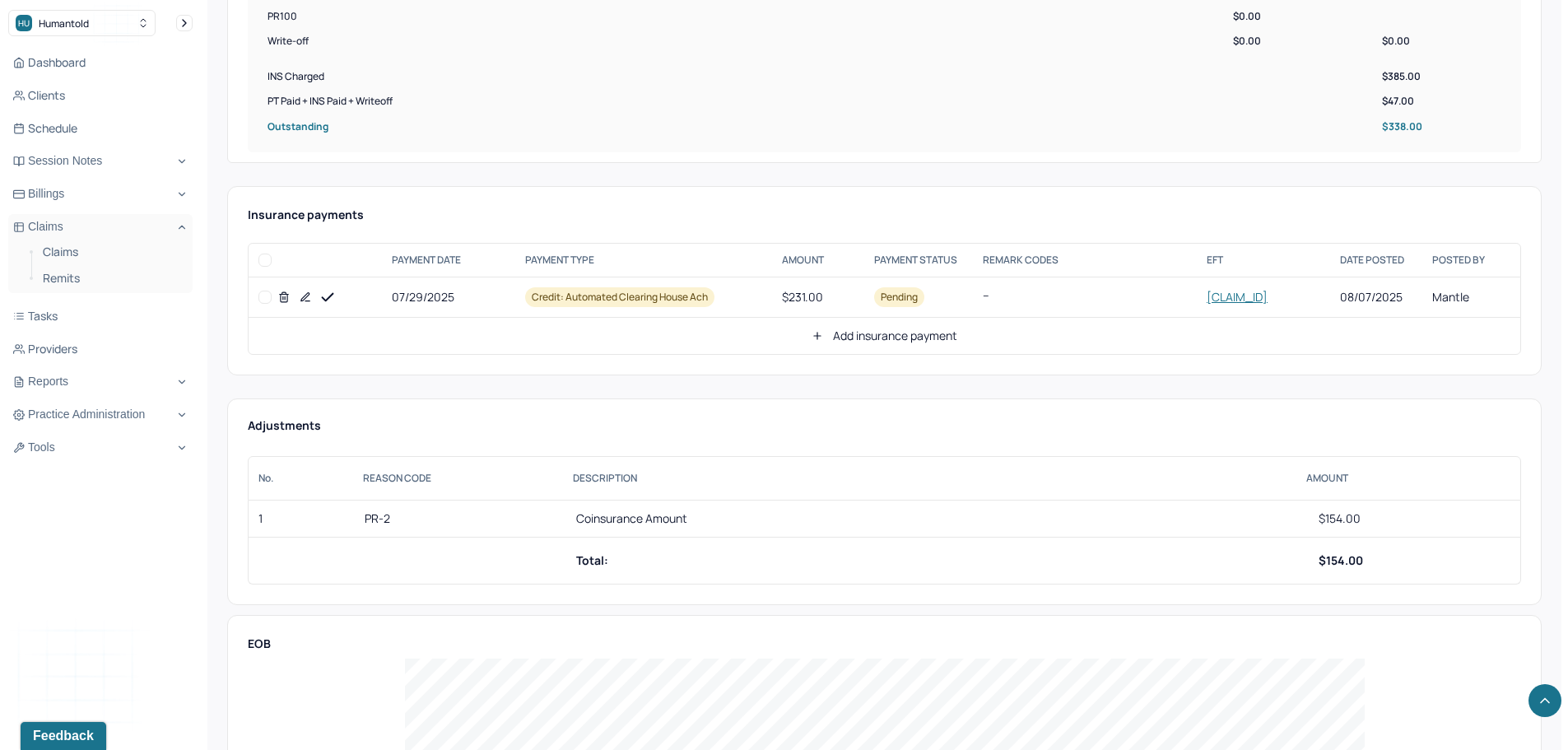 click at bounding box center [265, 297] 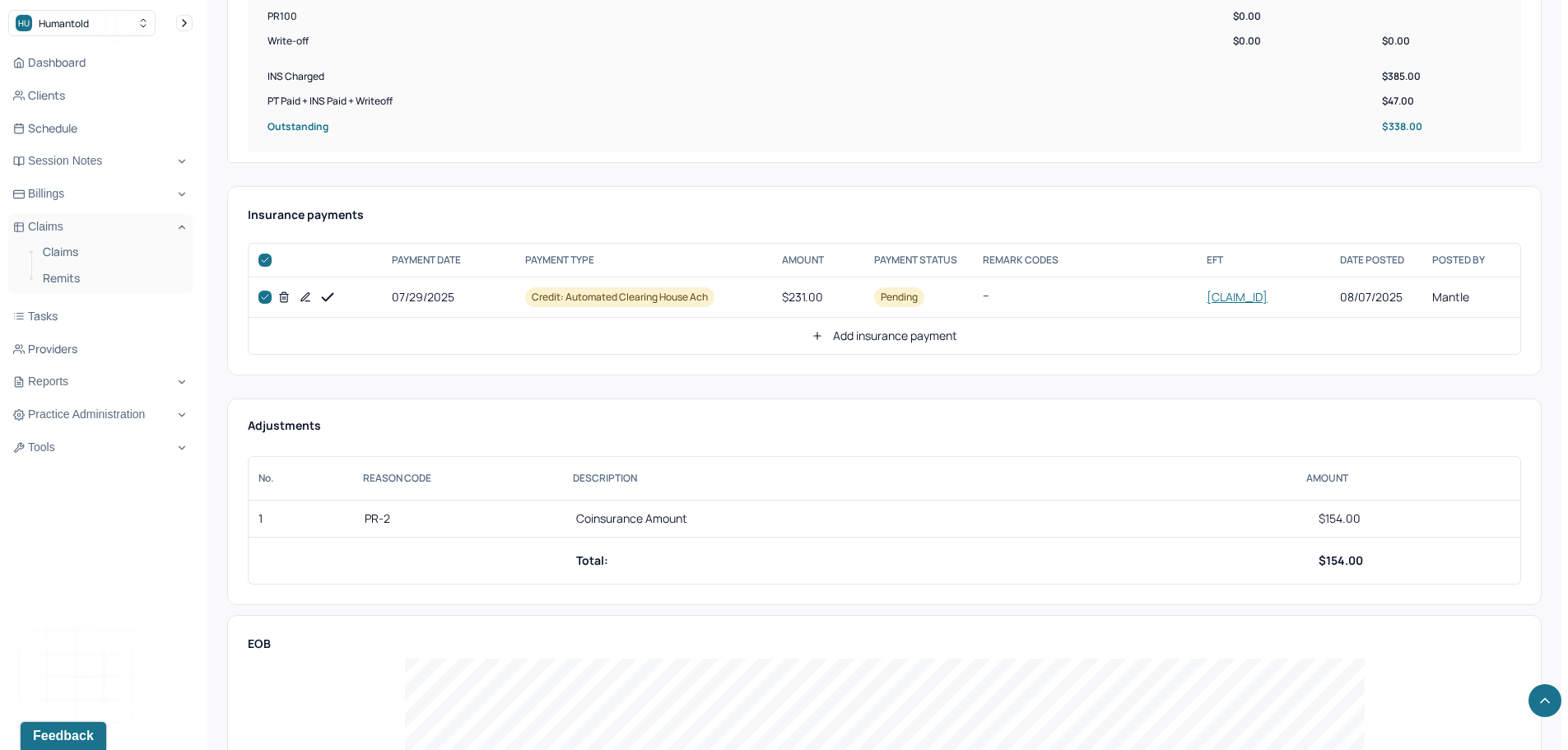 checkbox on "true" 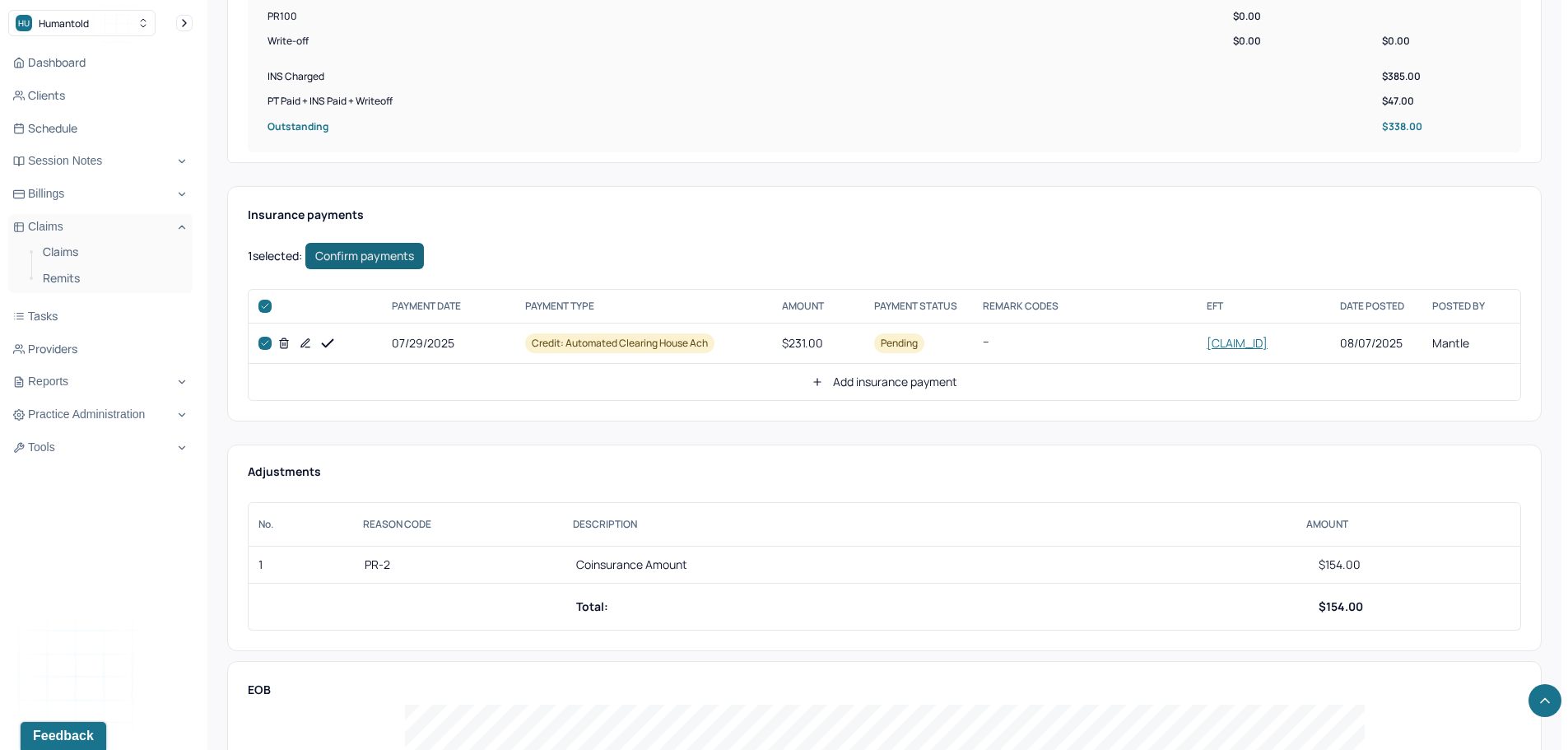 click on "Confirm payments" at bounding box center (365, 256) 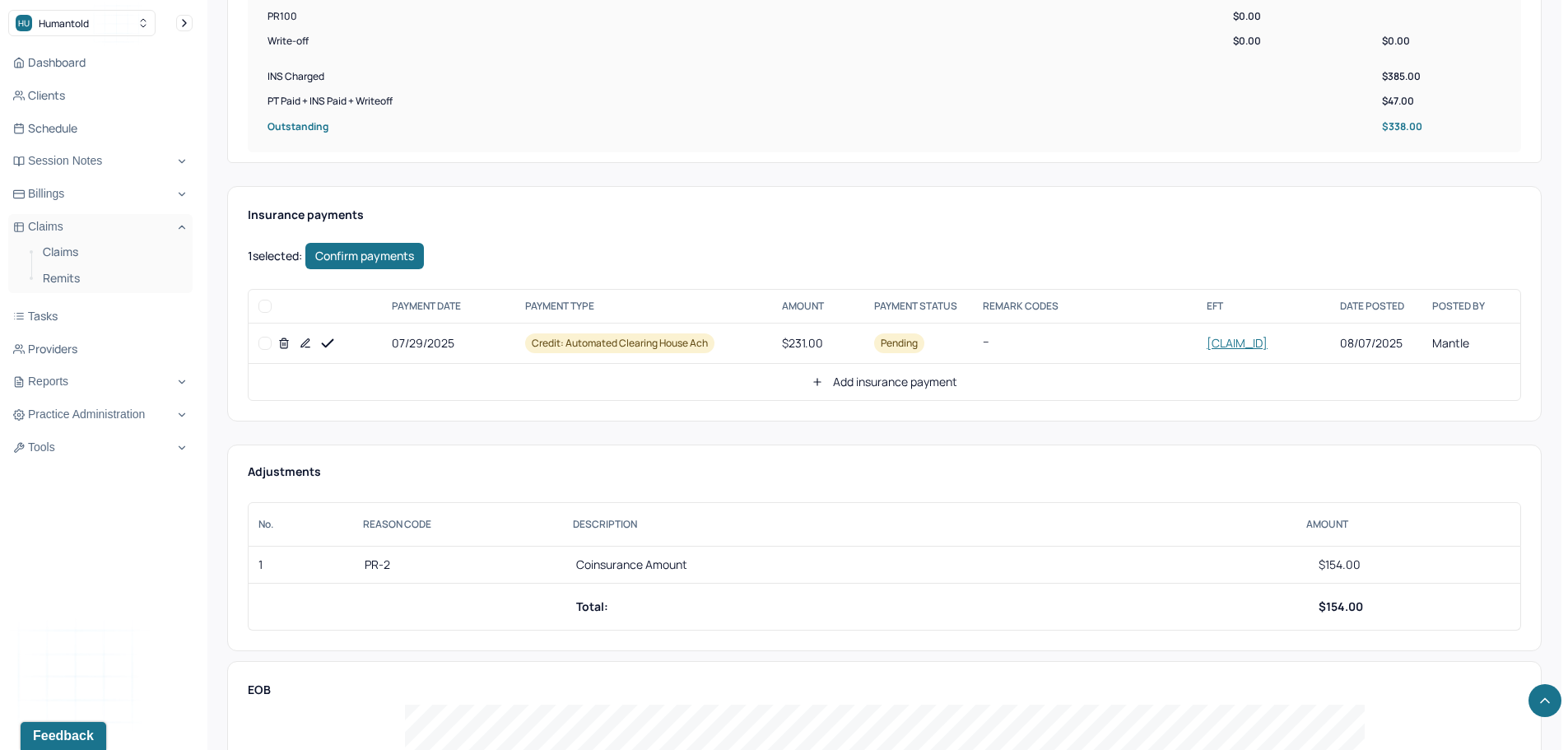 checkbox on "false" 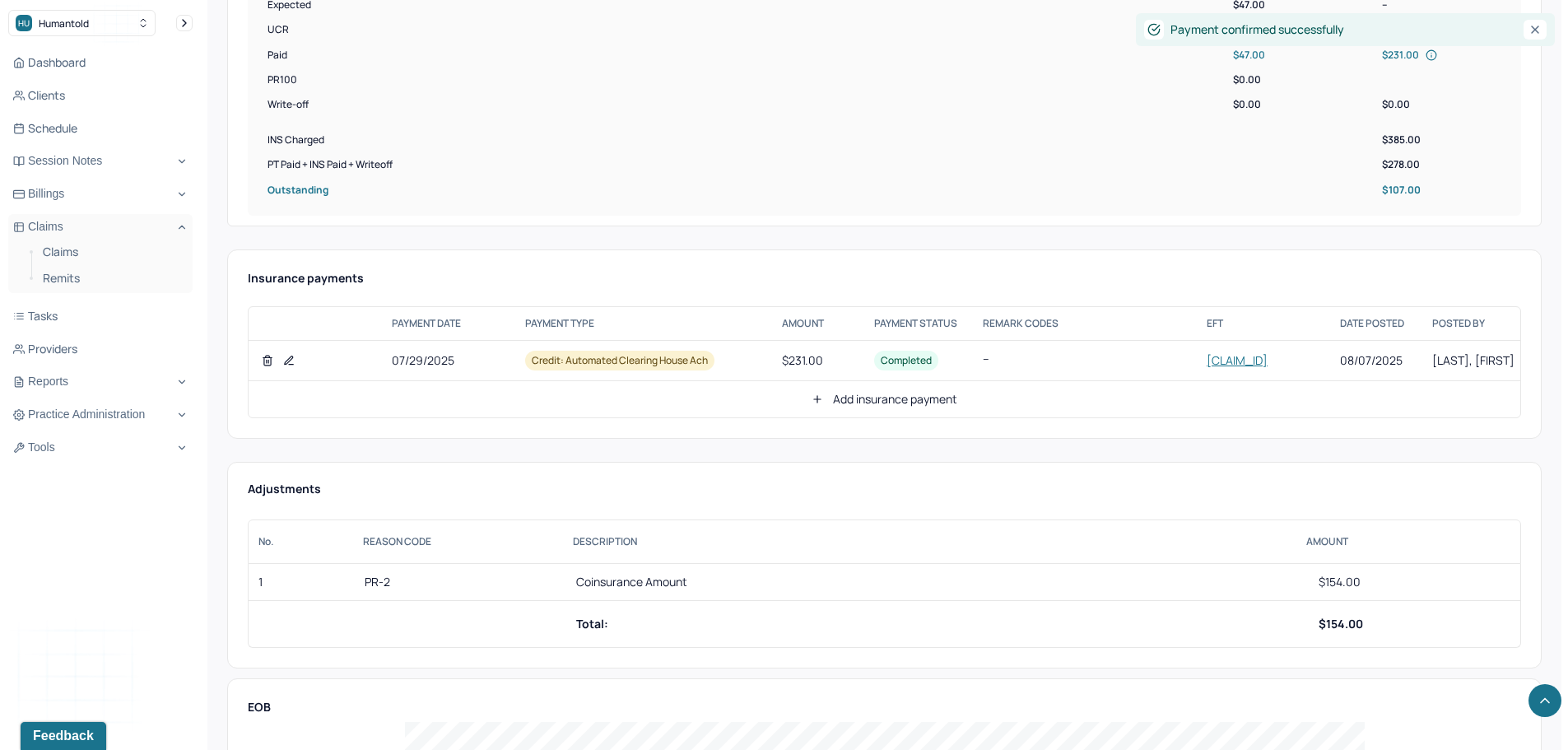 scroll, scrollTop: 823, scrollLeft: 0, axis: vertical 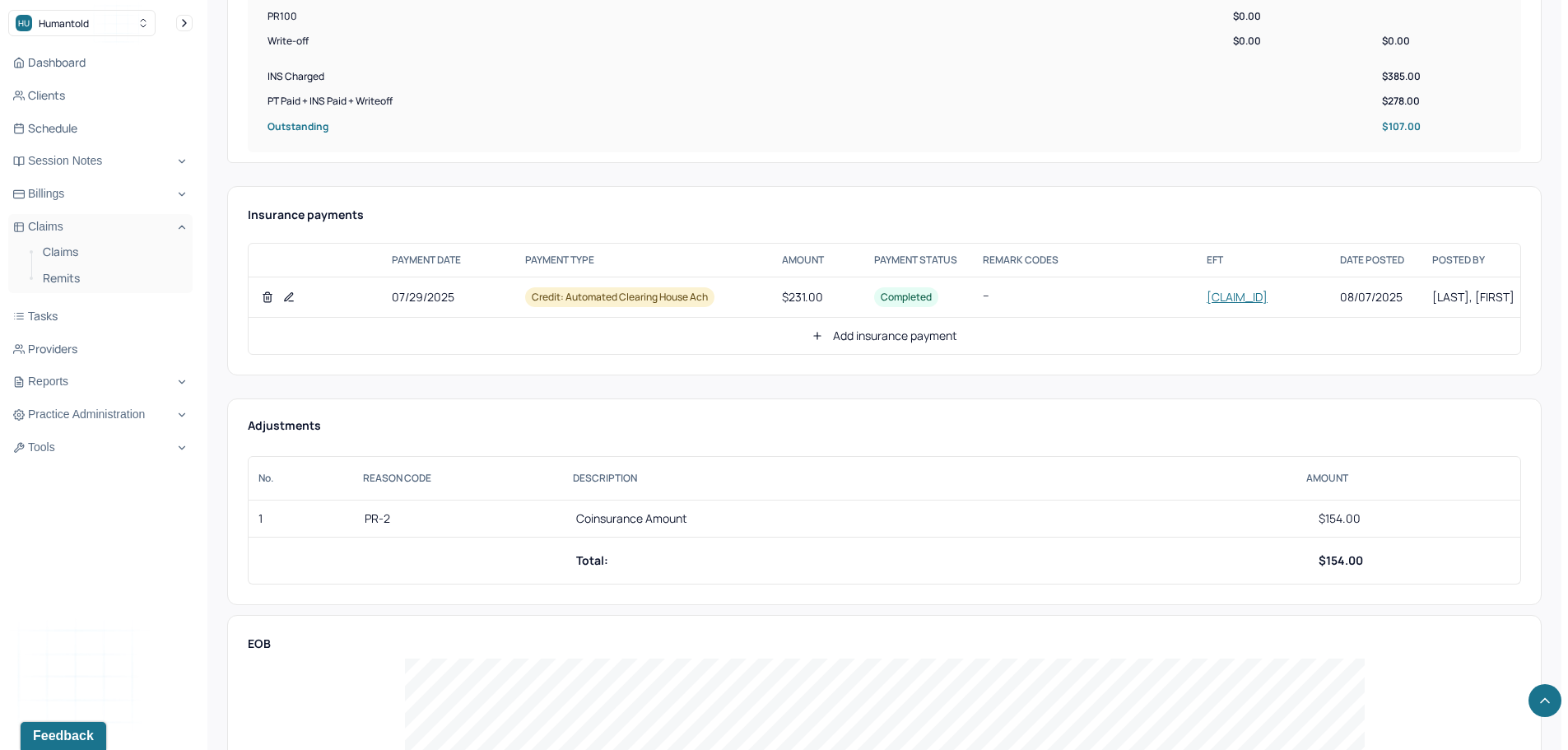 click 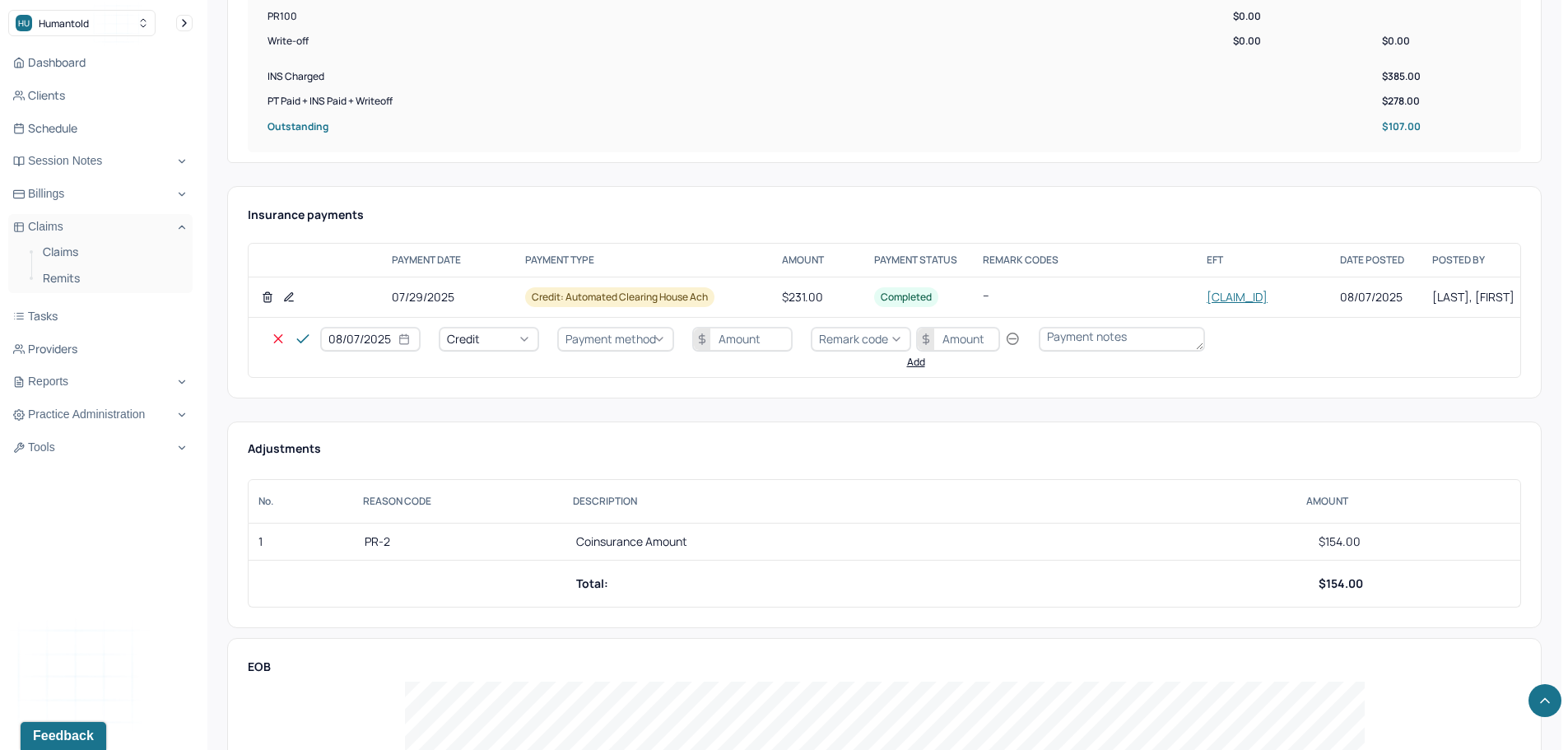click on "Credit" at bounding box center (463, 338) 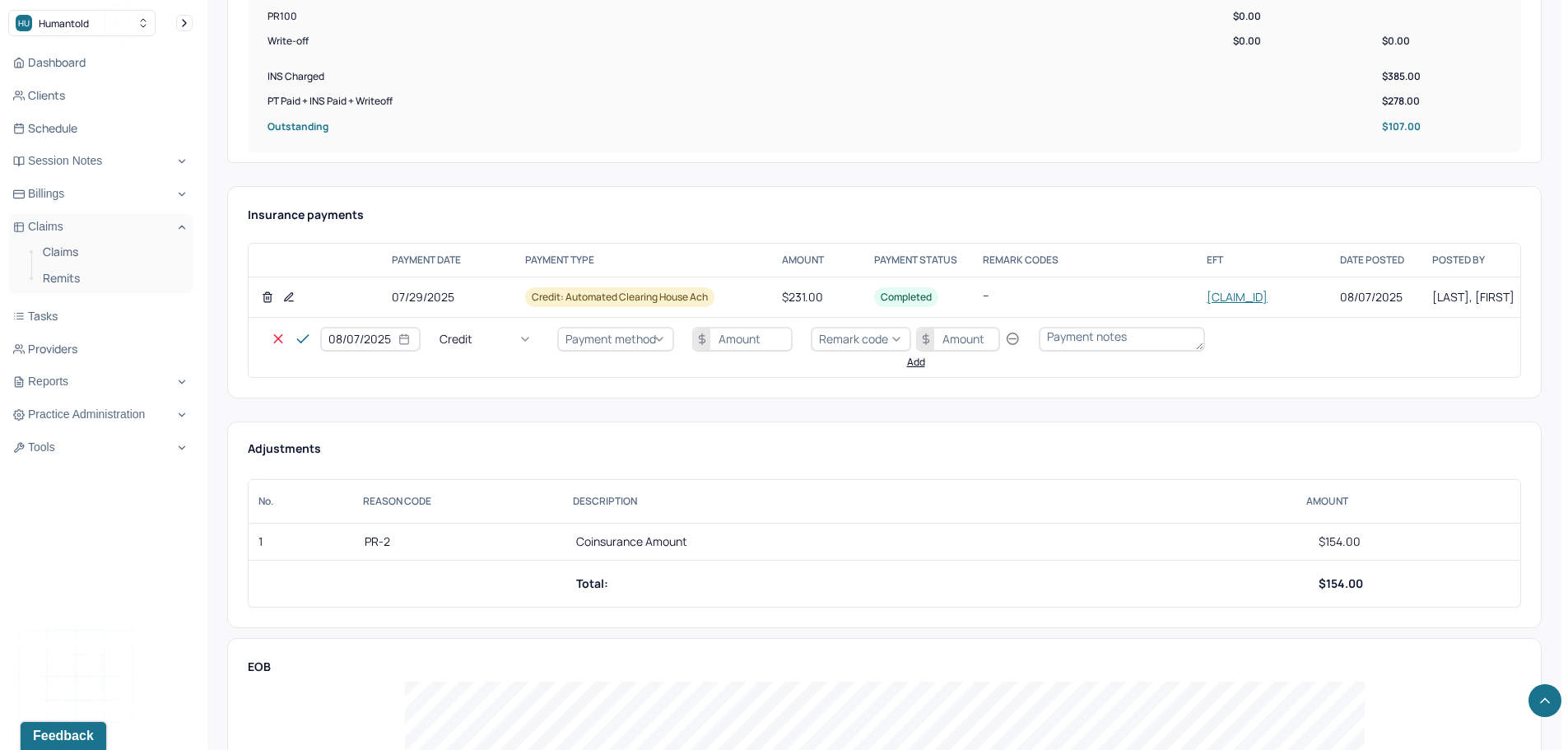 click on "Write off" at bounding box center [49, 2405] 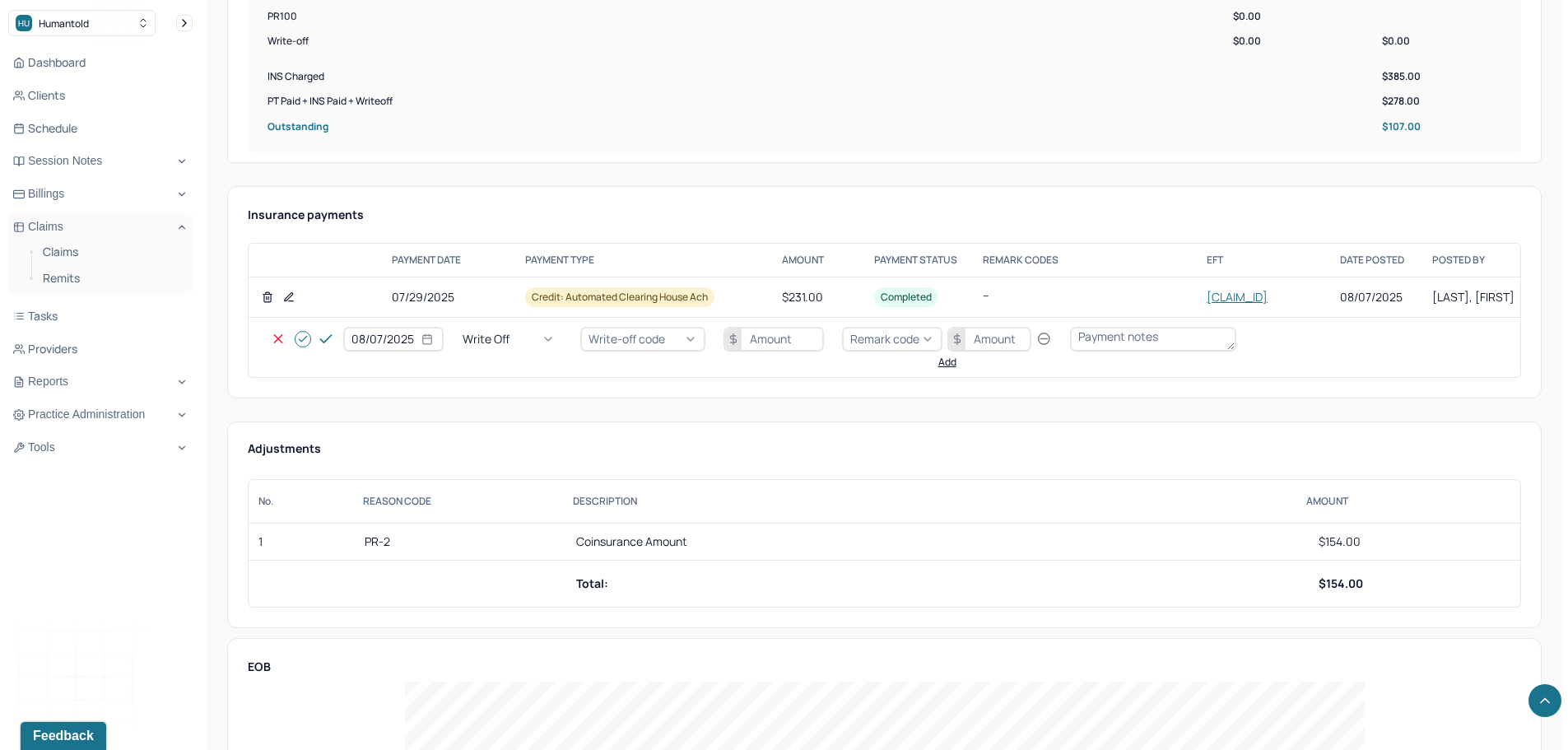 click on "Write-off code" at bounding box center [626, 338] 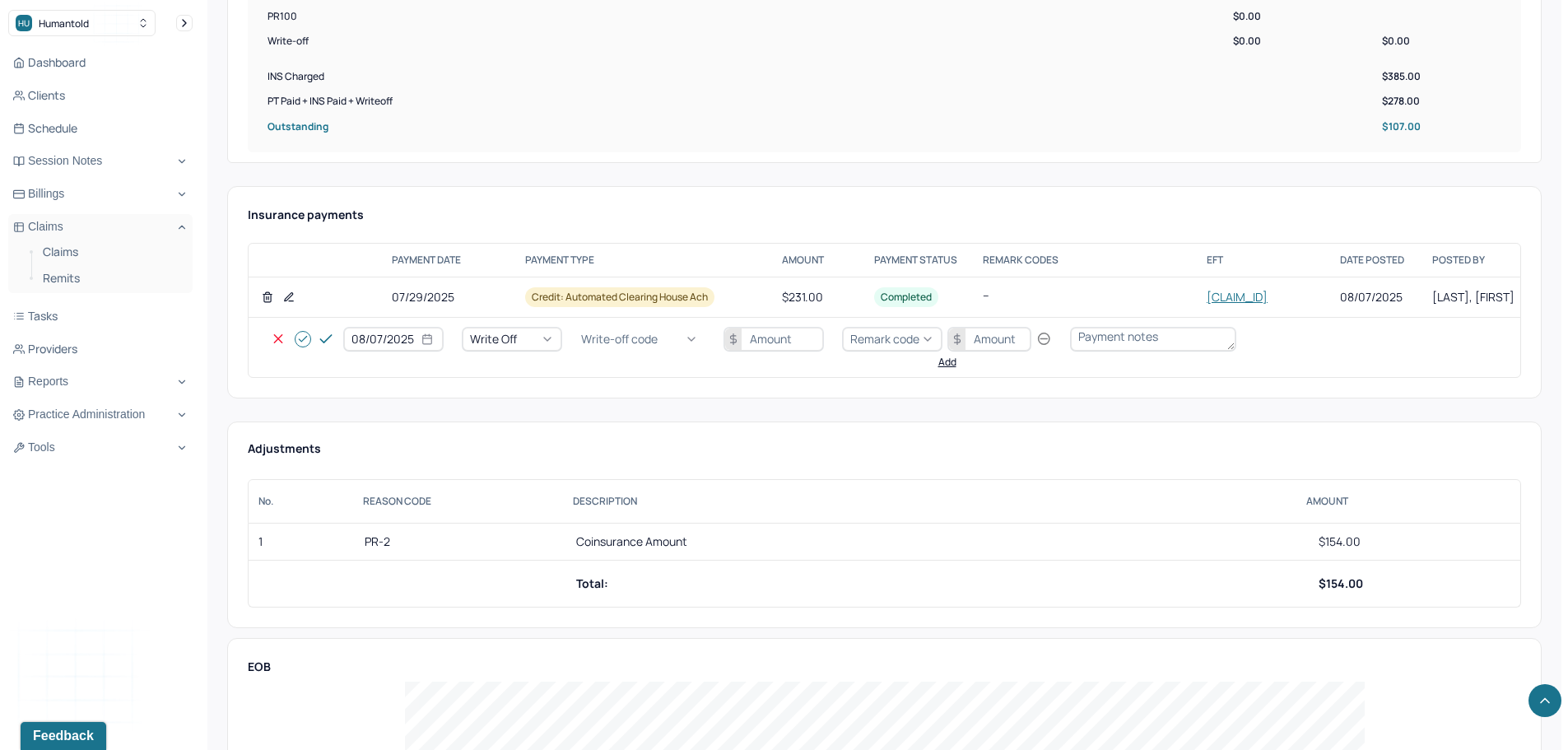 click on "WOBAL: WRITE OFF - BALANCE (INSADJ)" at bounding box center (82, 2421) 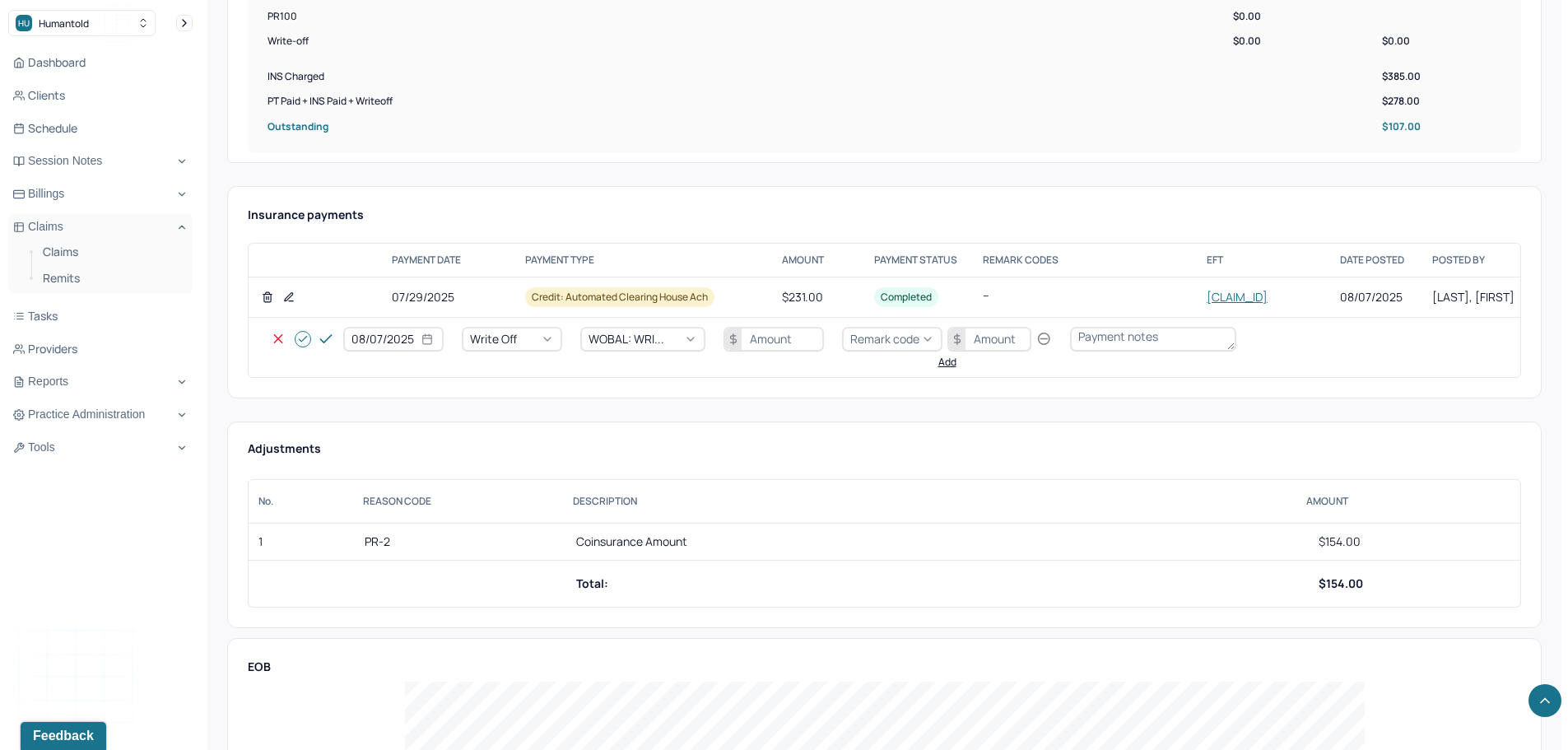 click at bounding box center (774, 339) 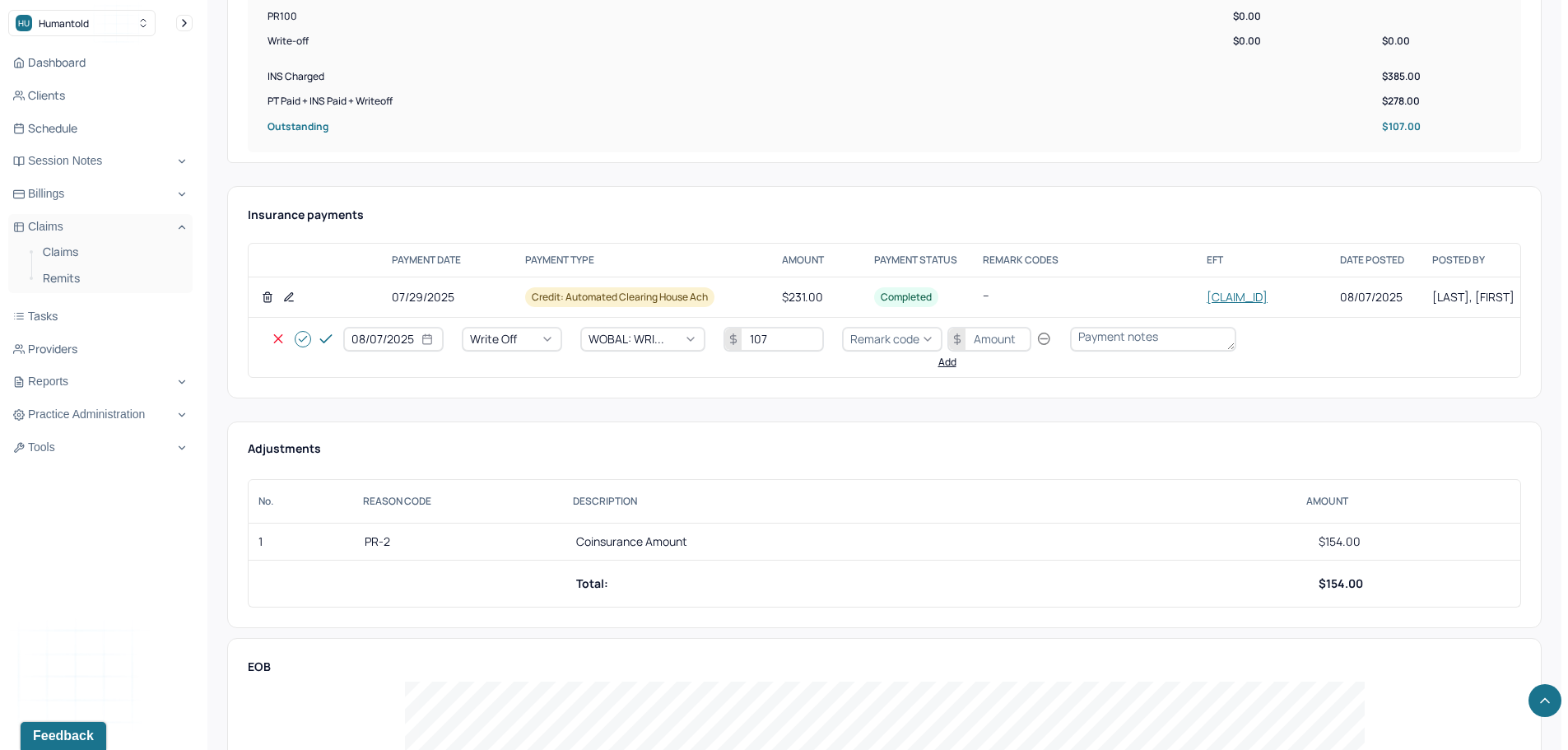 type on "107" 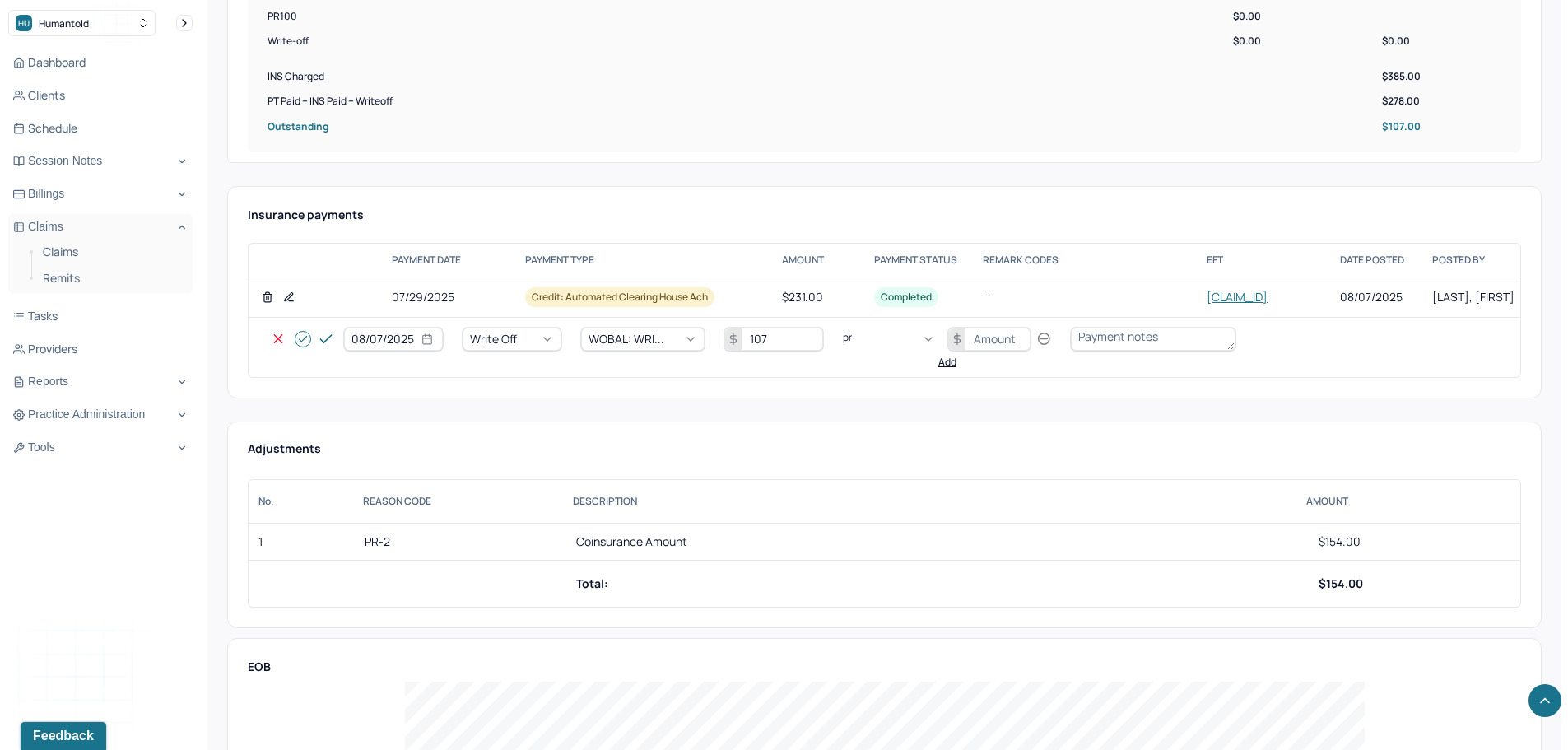 type on "pr2" 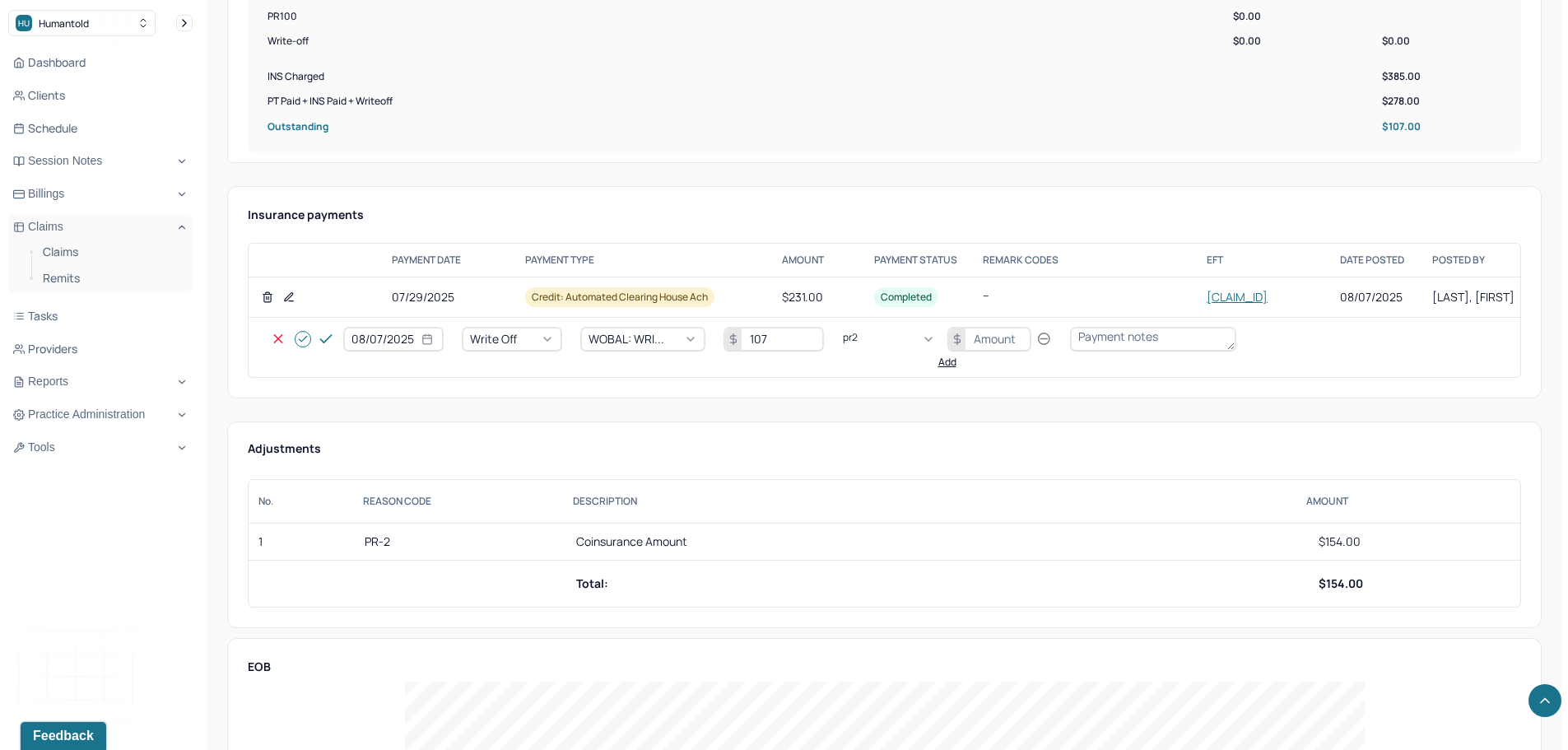 type 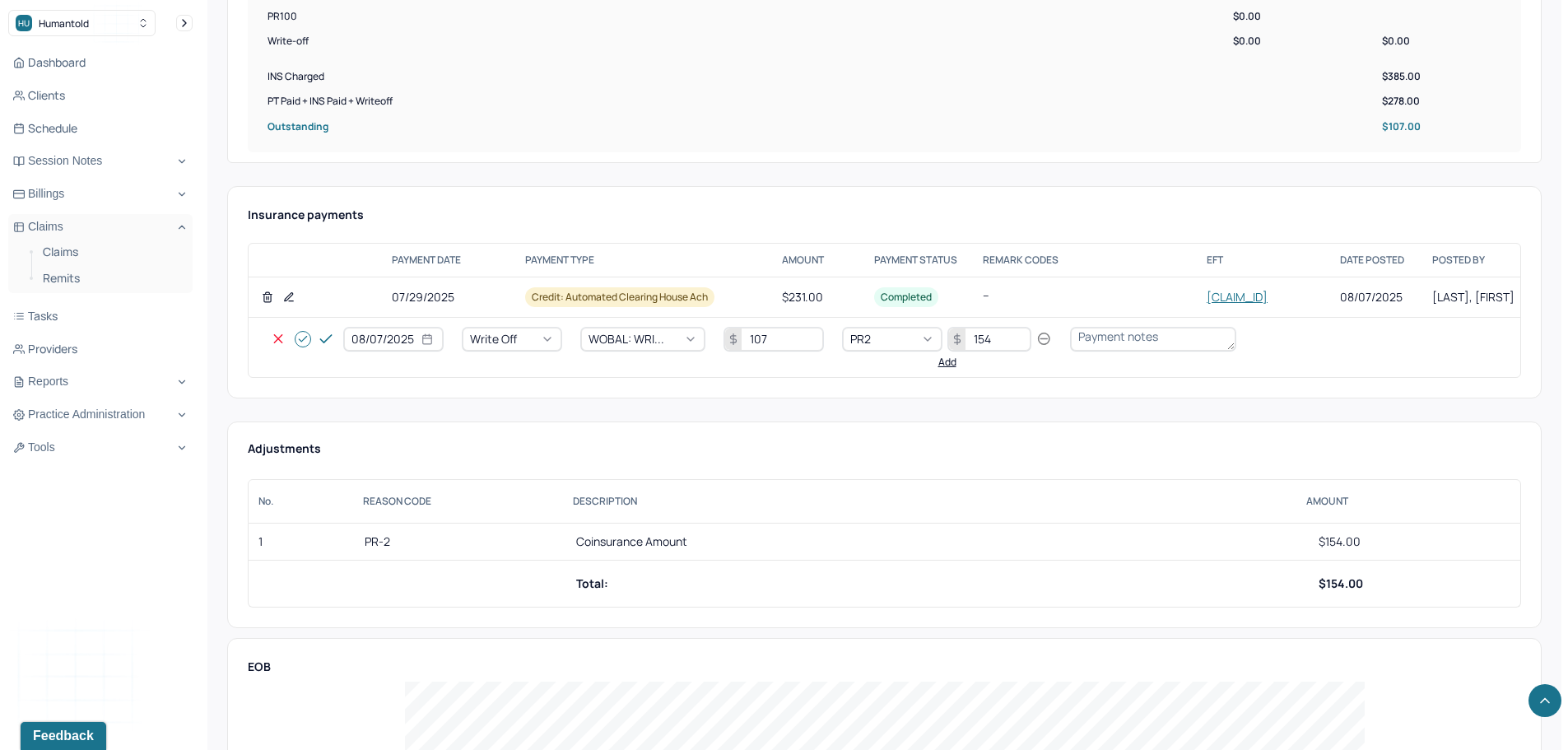 type on "154" 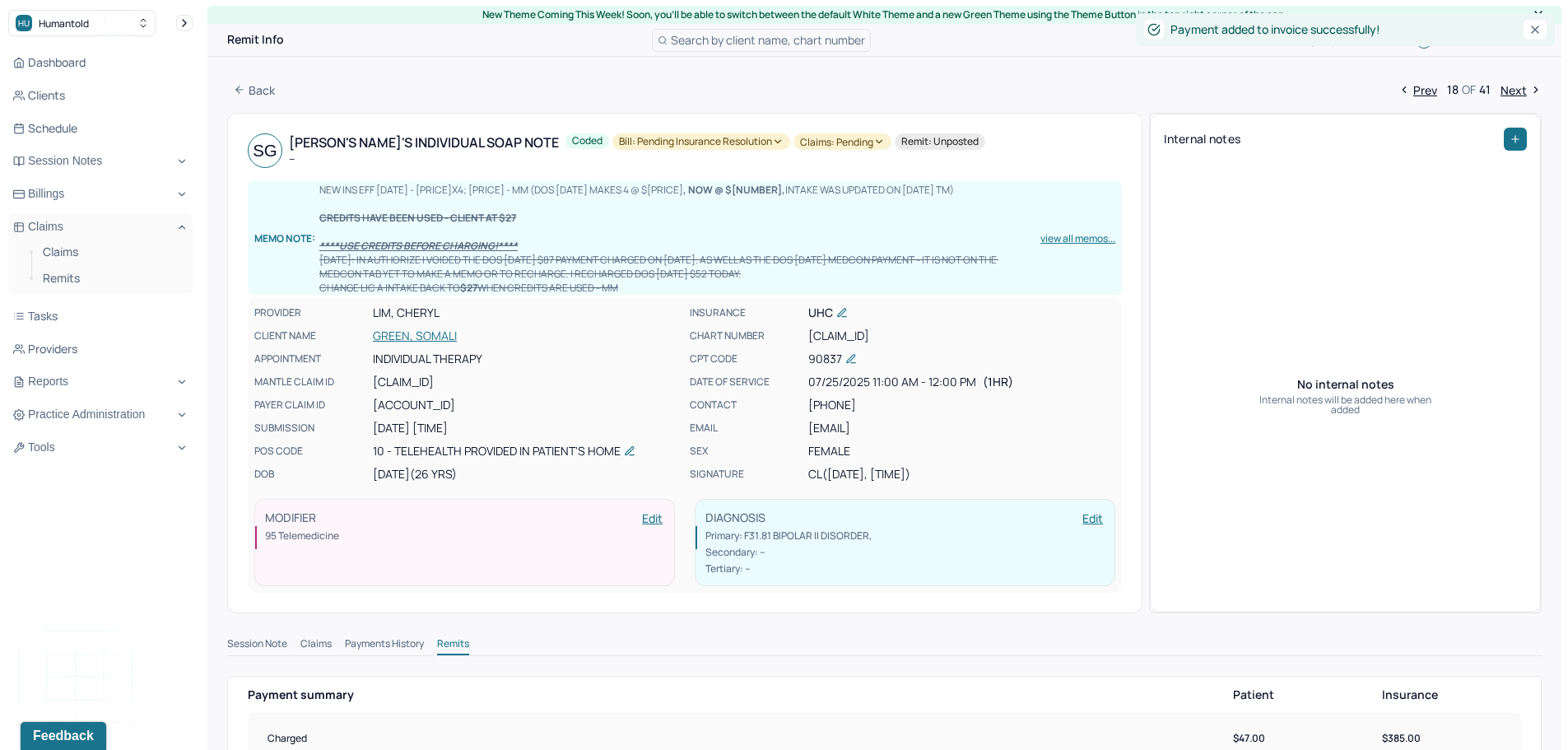 scroll, scrollTop: 0, scrollLeft: 0, axis: both 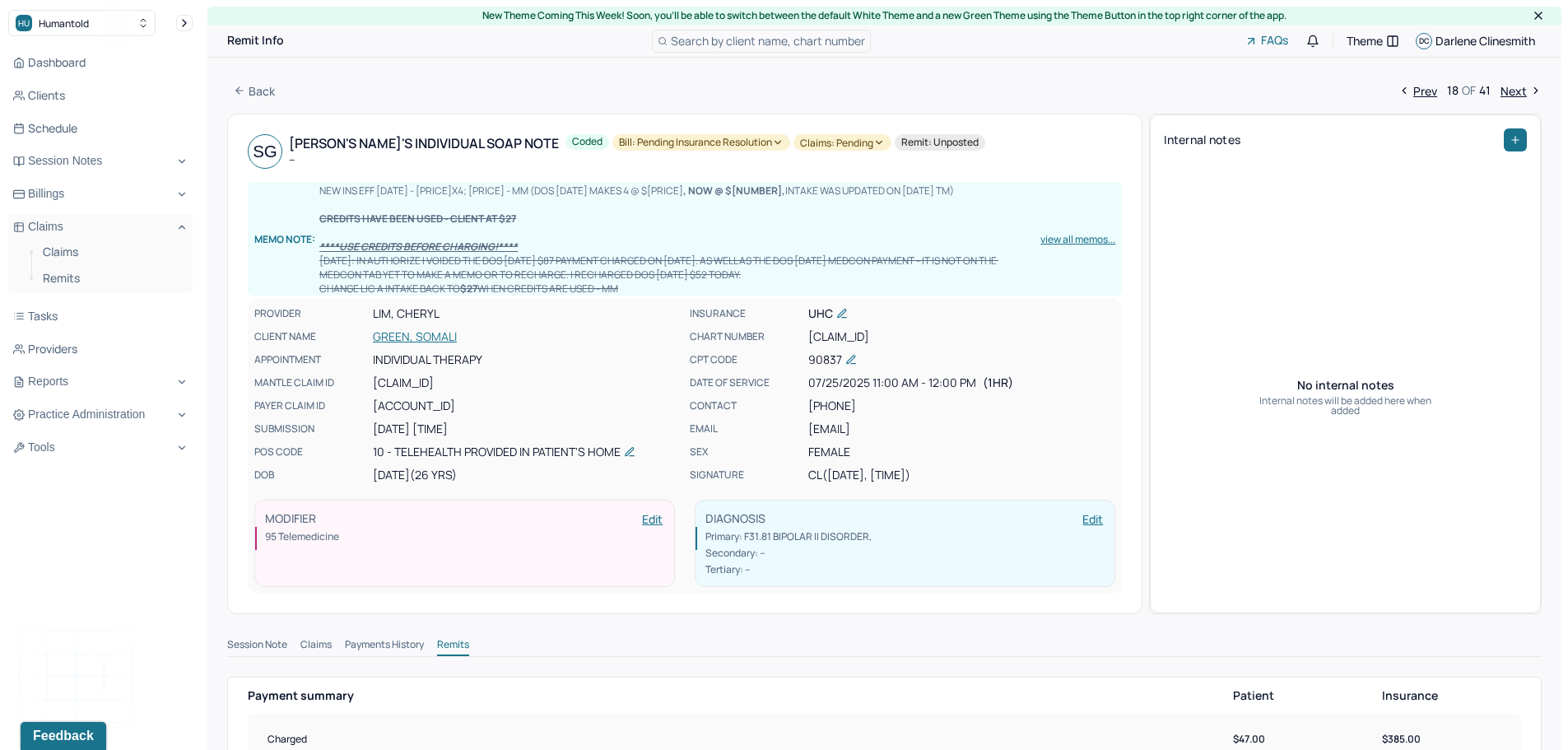 click on "Bill: Pending Insurance Resolution" at bounding box center [701, 142] 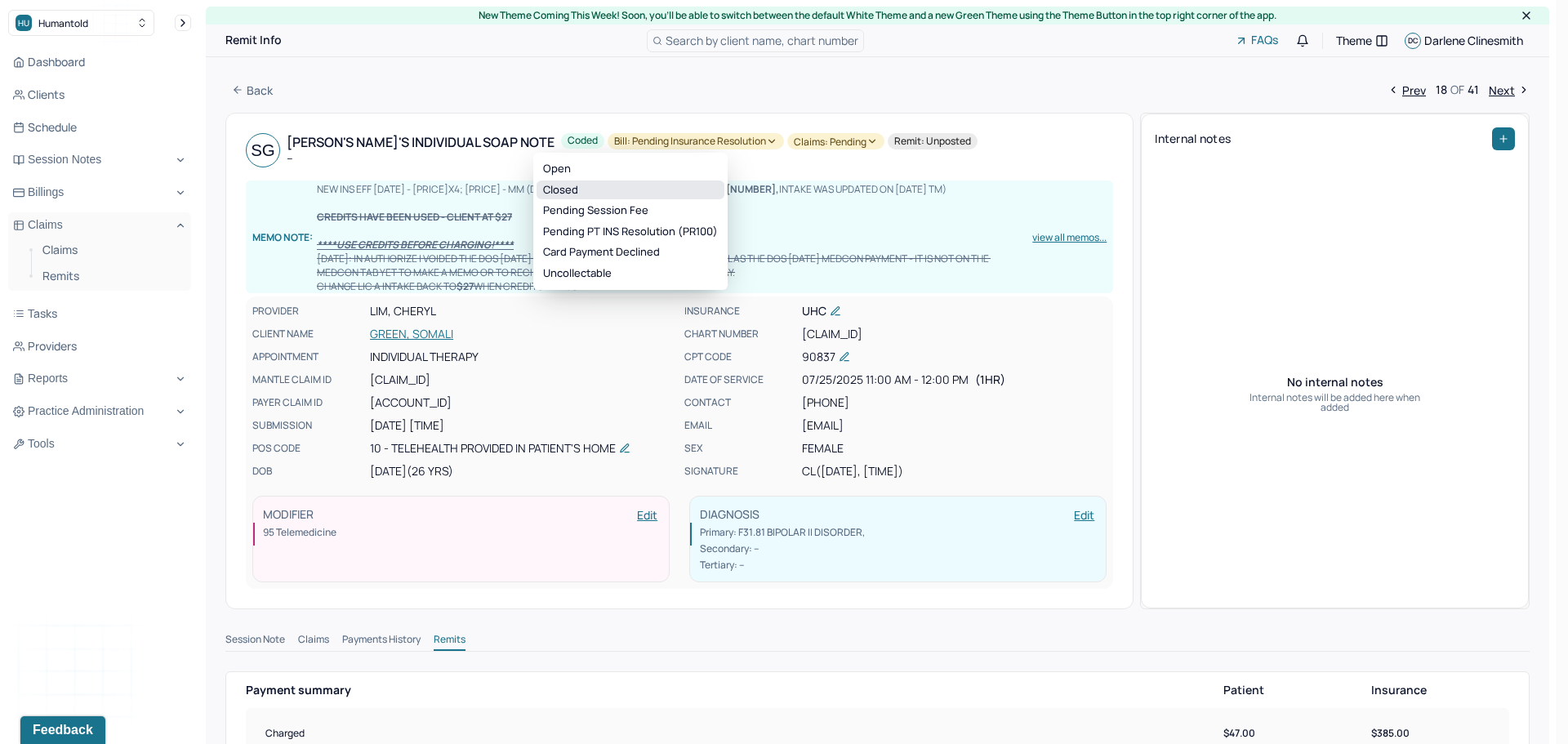 click on "Closed" at bounding box center (630, 190) 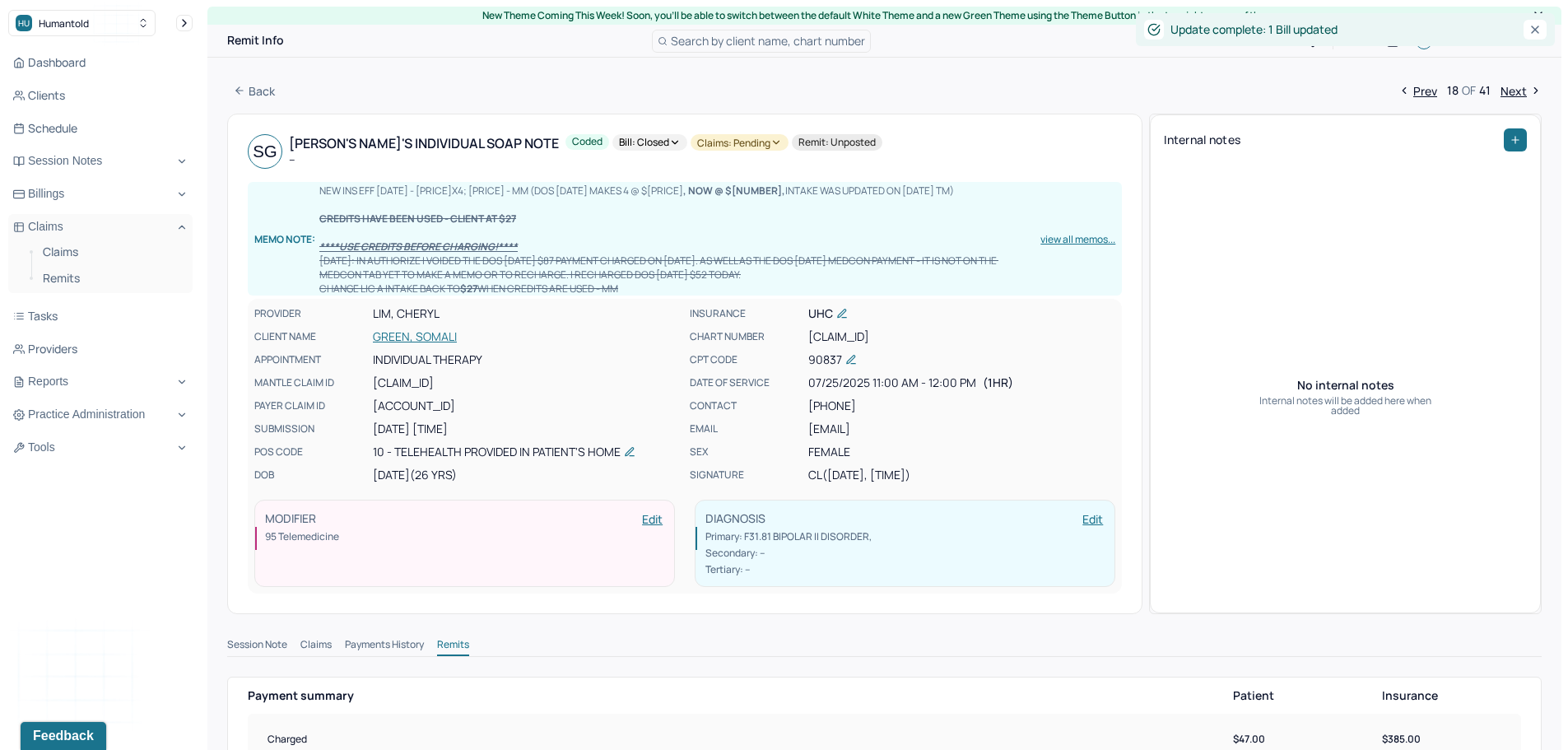 click on "Claims: pending" at bounding box center [739, 142] 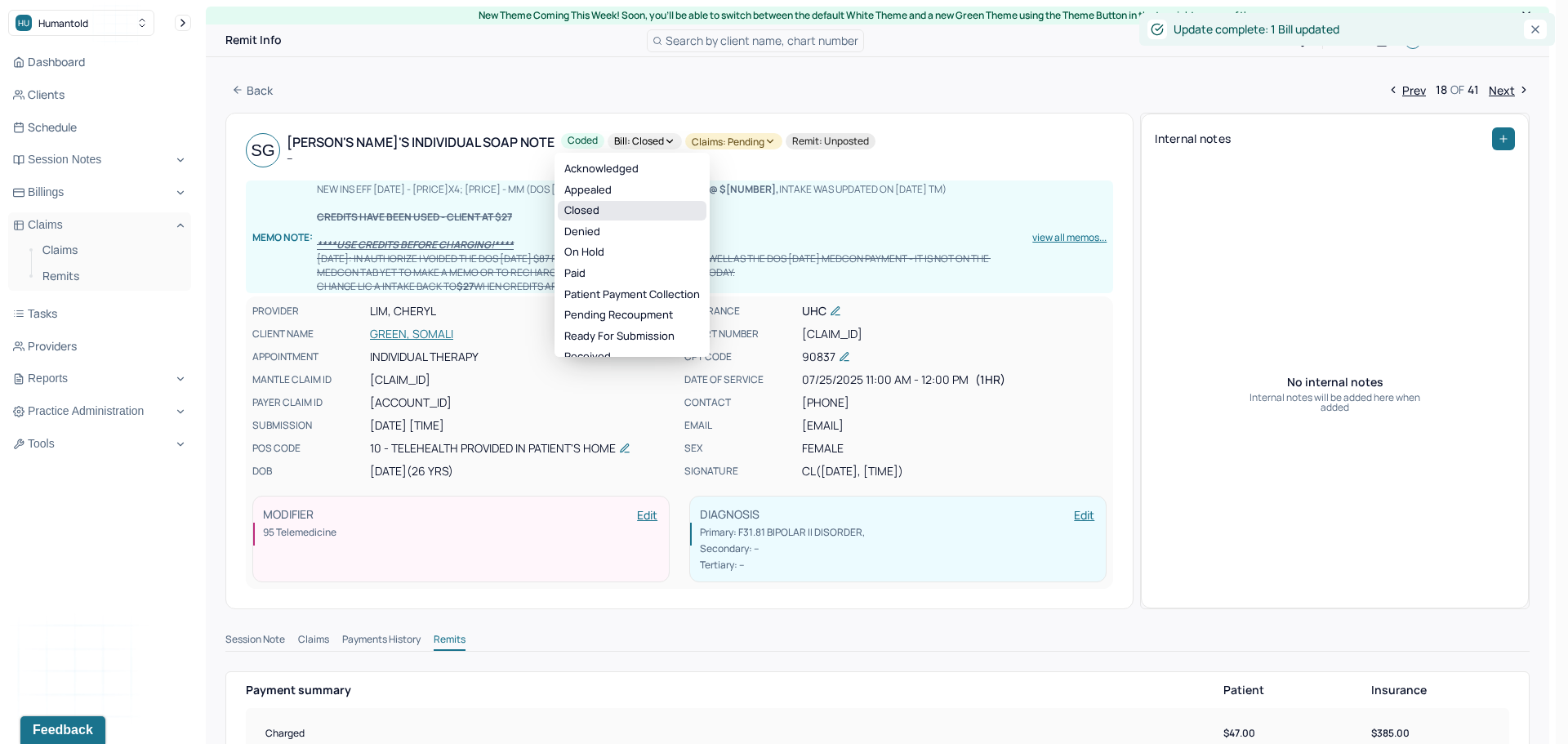click on "Closed" at bounding box center [632, 211] 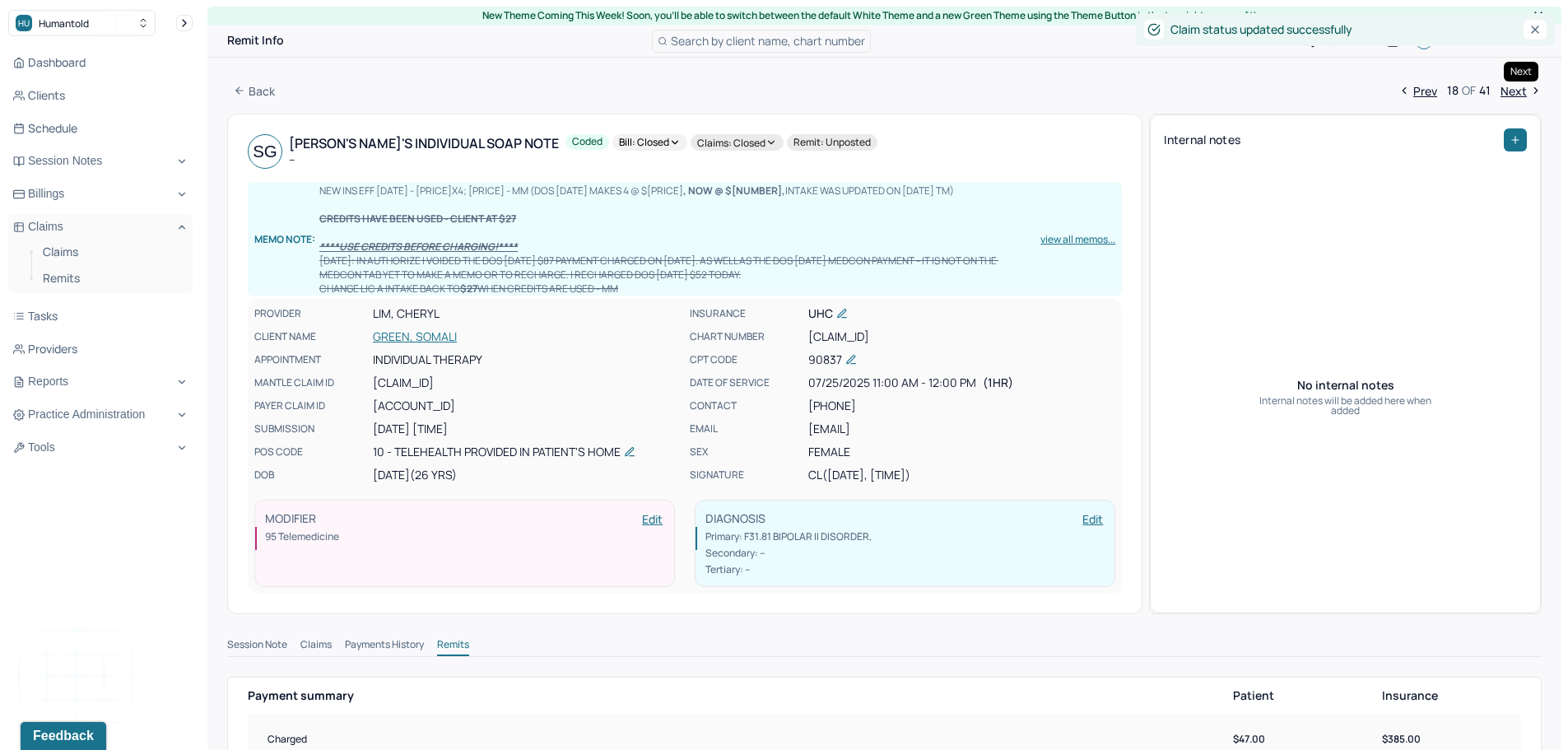 drag, startPoint x: 1511, startPoint y: 89, endPoint x: 1441, endPoint y: 64, distance: 74.33034 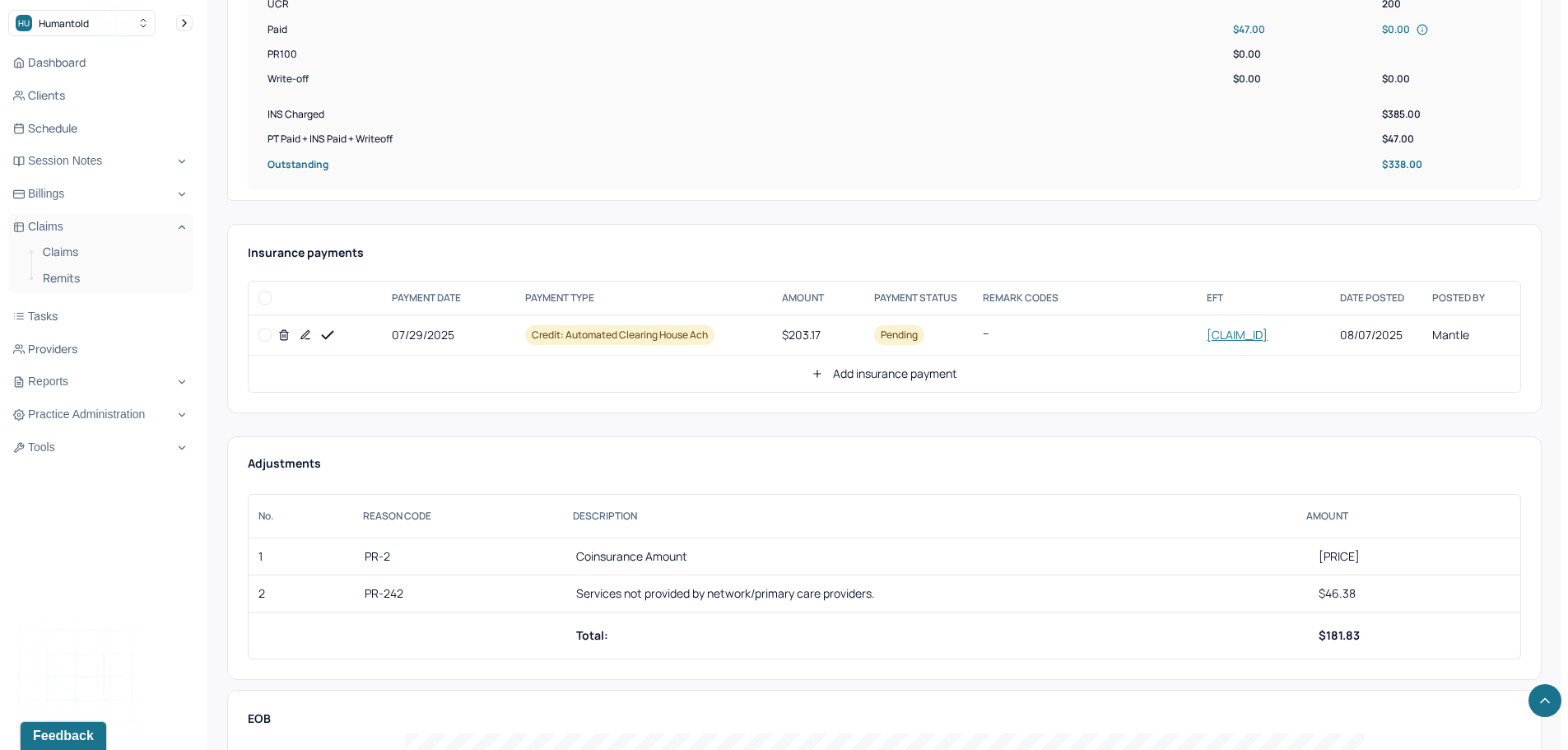 scroll, scrollTop: 659, scrollLeft: 0, axis: vertical 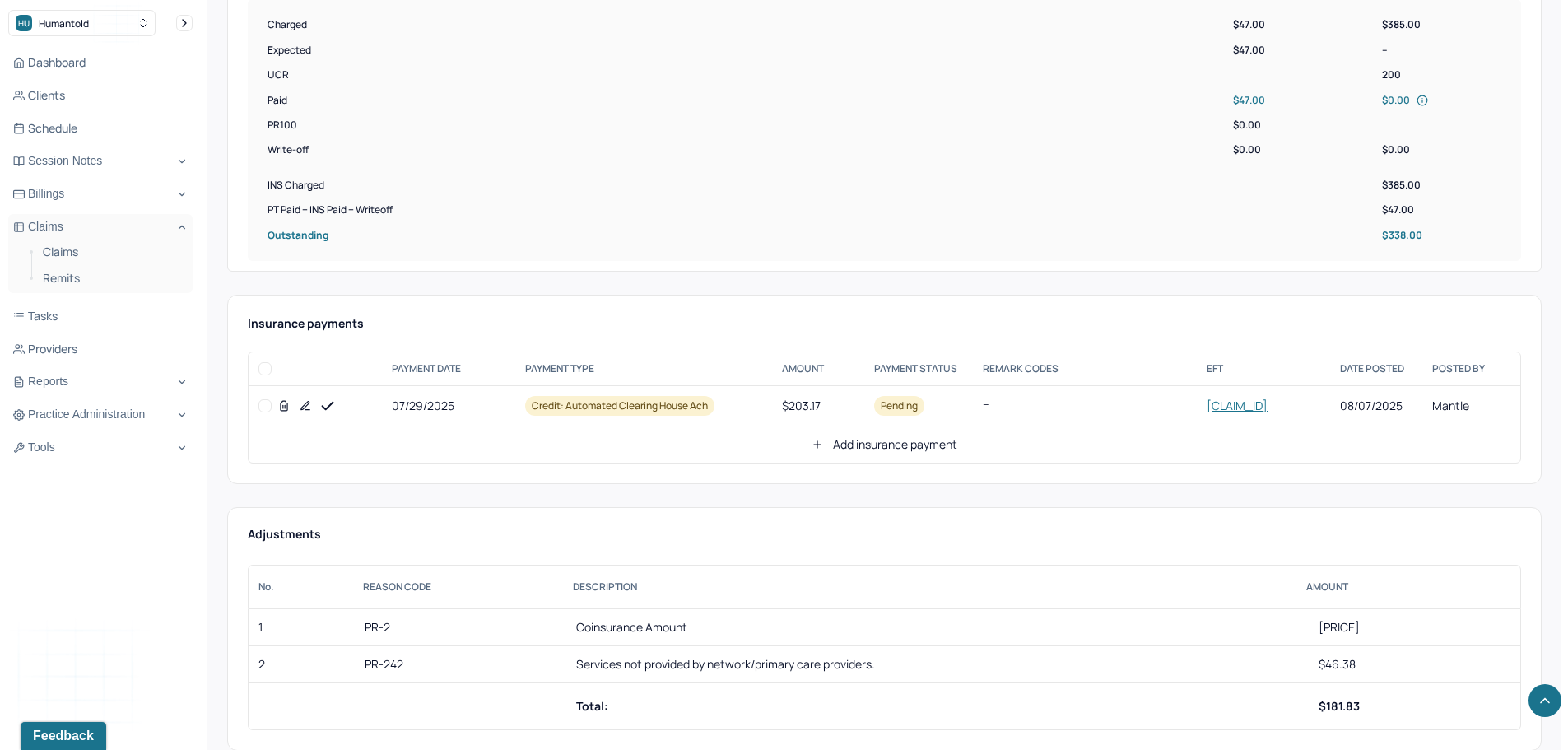 click on "[DATE] Credit: automated clearing house ach $[PRICE] Pending -- [NUMBER] [DATE] Mantle --" at bounding box center [974, 406] 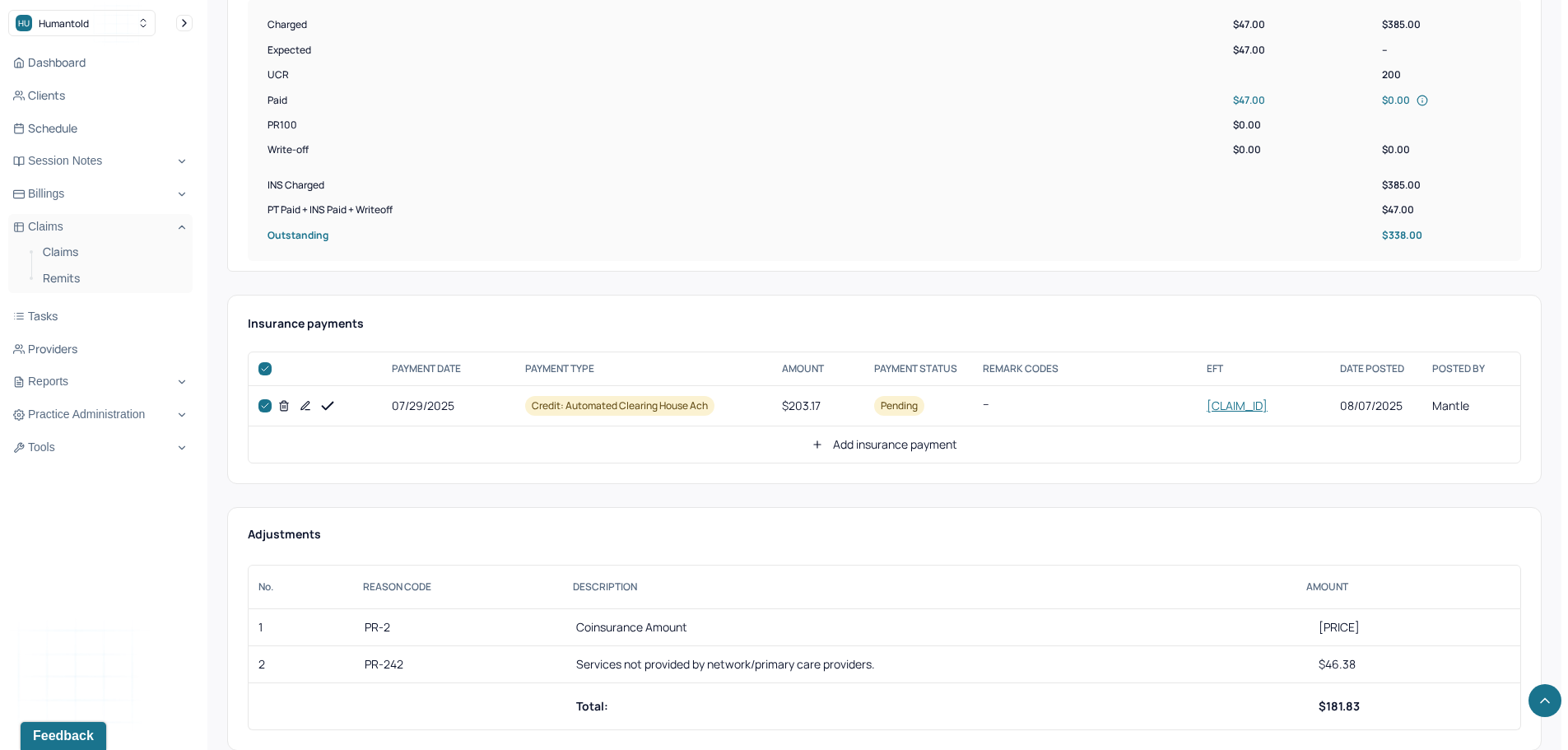 checkbox on "true" 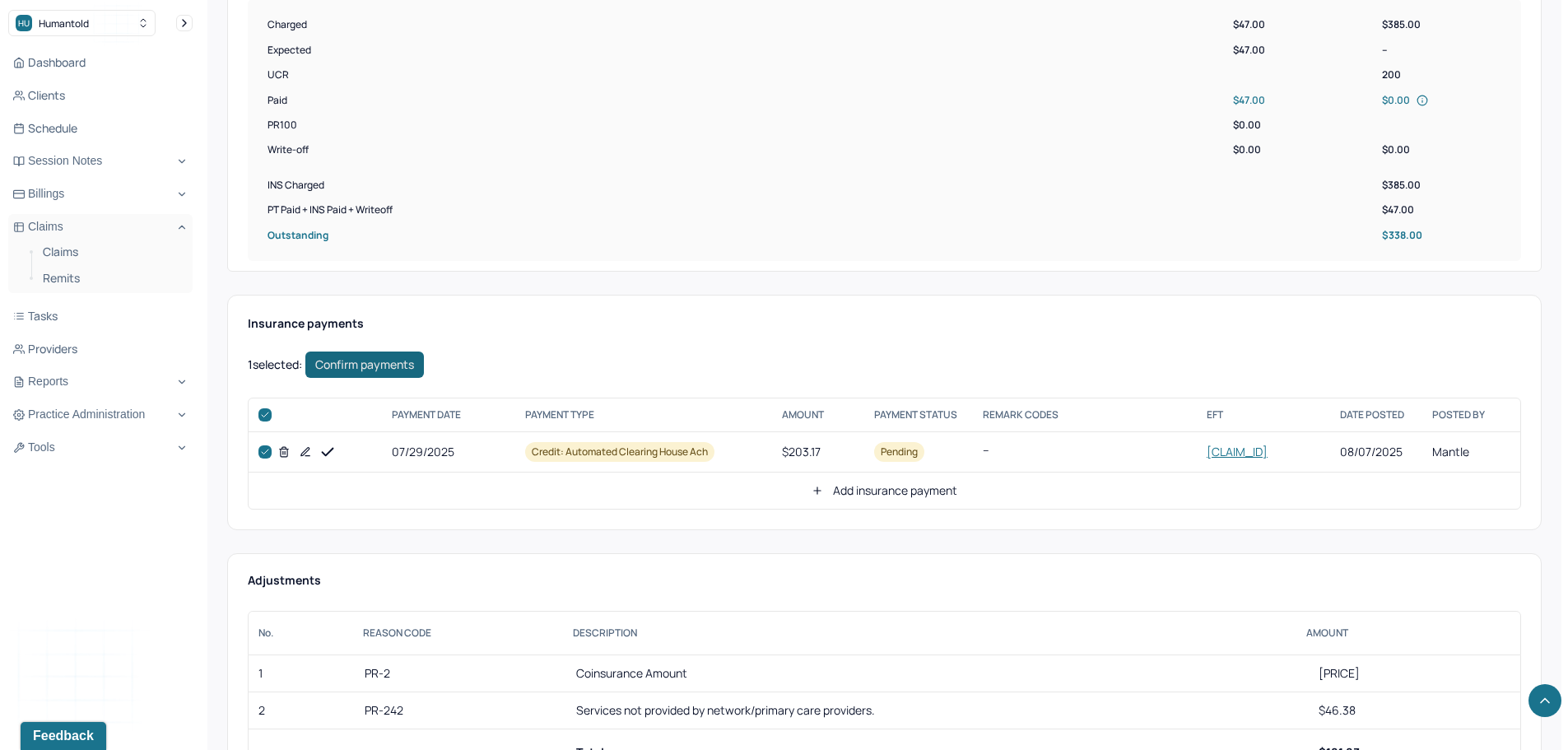 click on "Confirm payments" at bounding box center [365, 365] 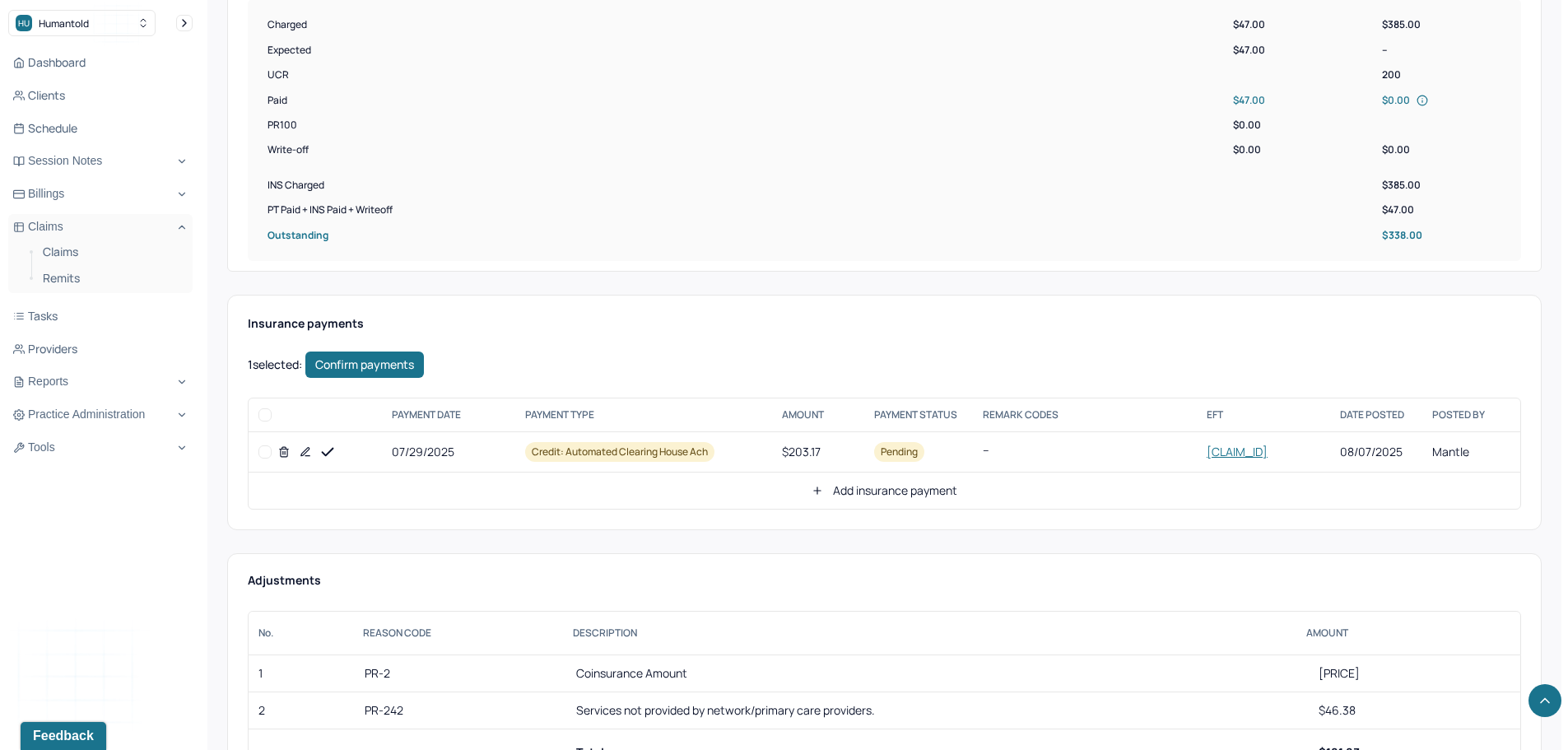 checkbox on "false" 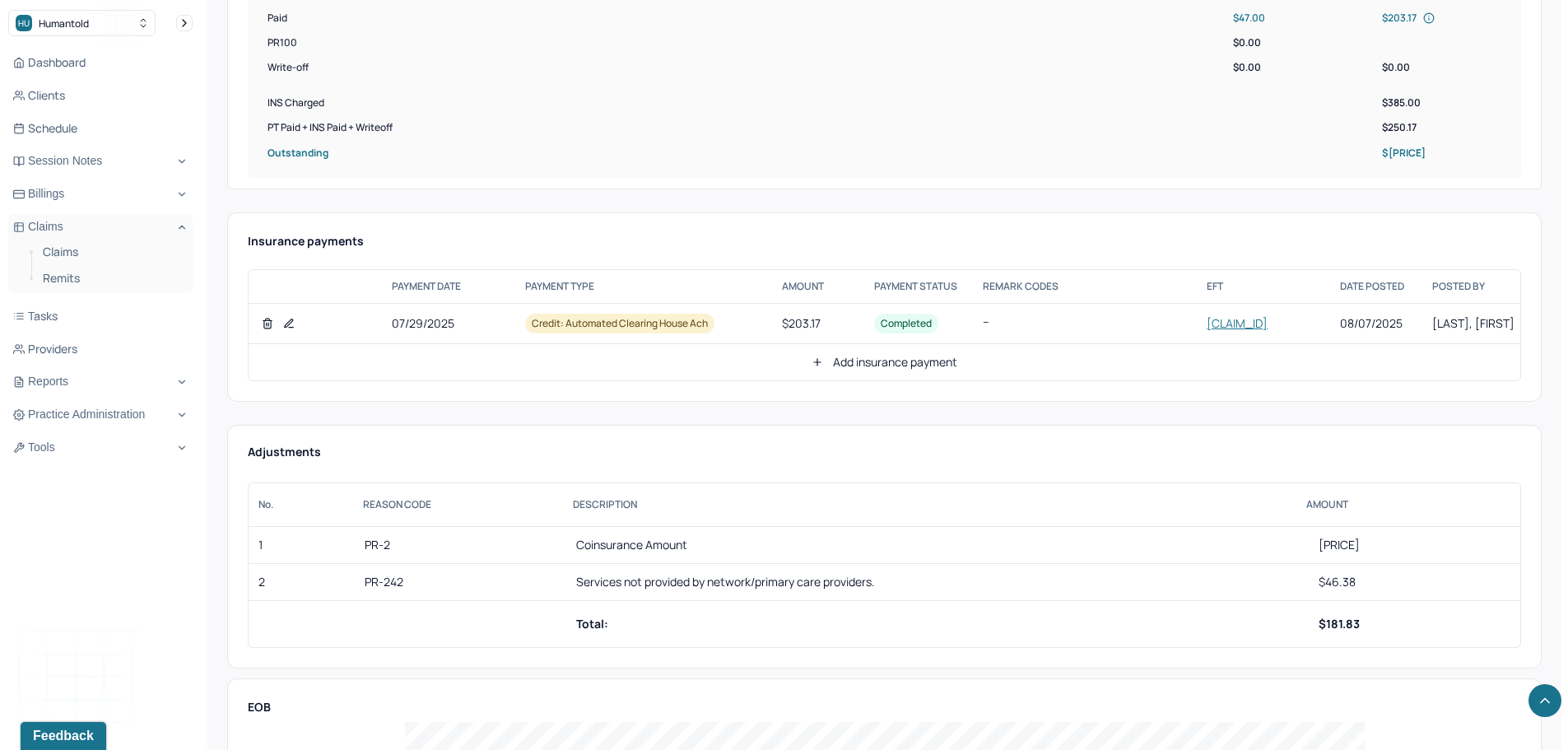 scroll, scrollTop: 823, scrollLeft: 0, axis: vertical 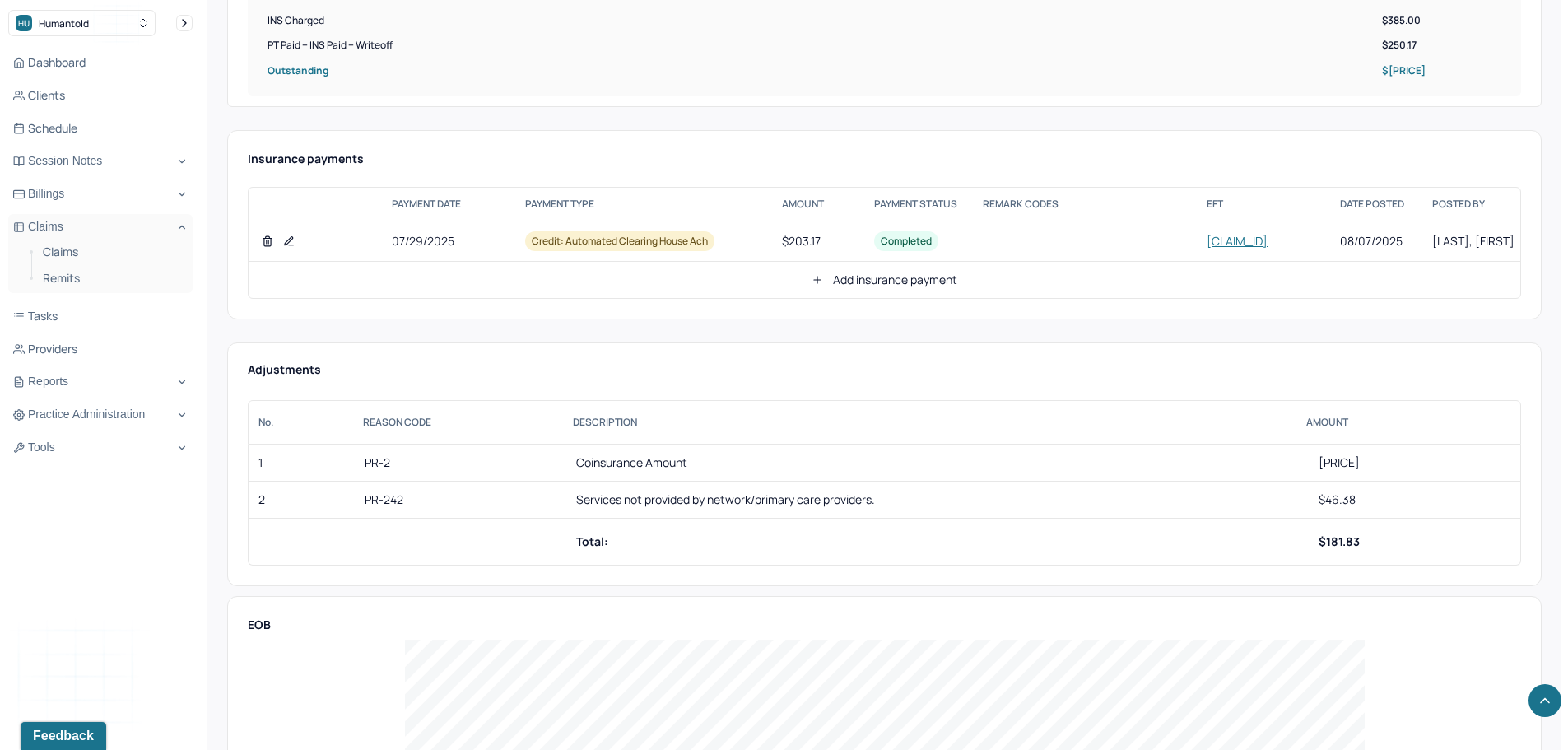 click 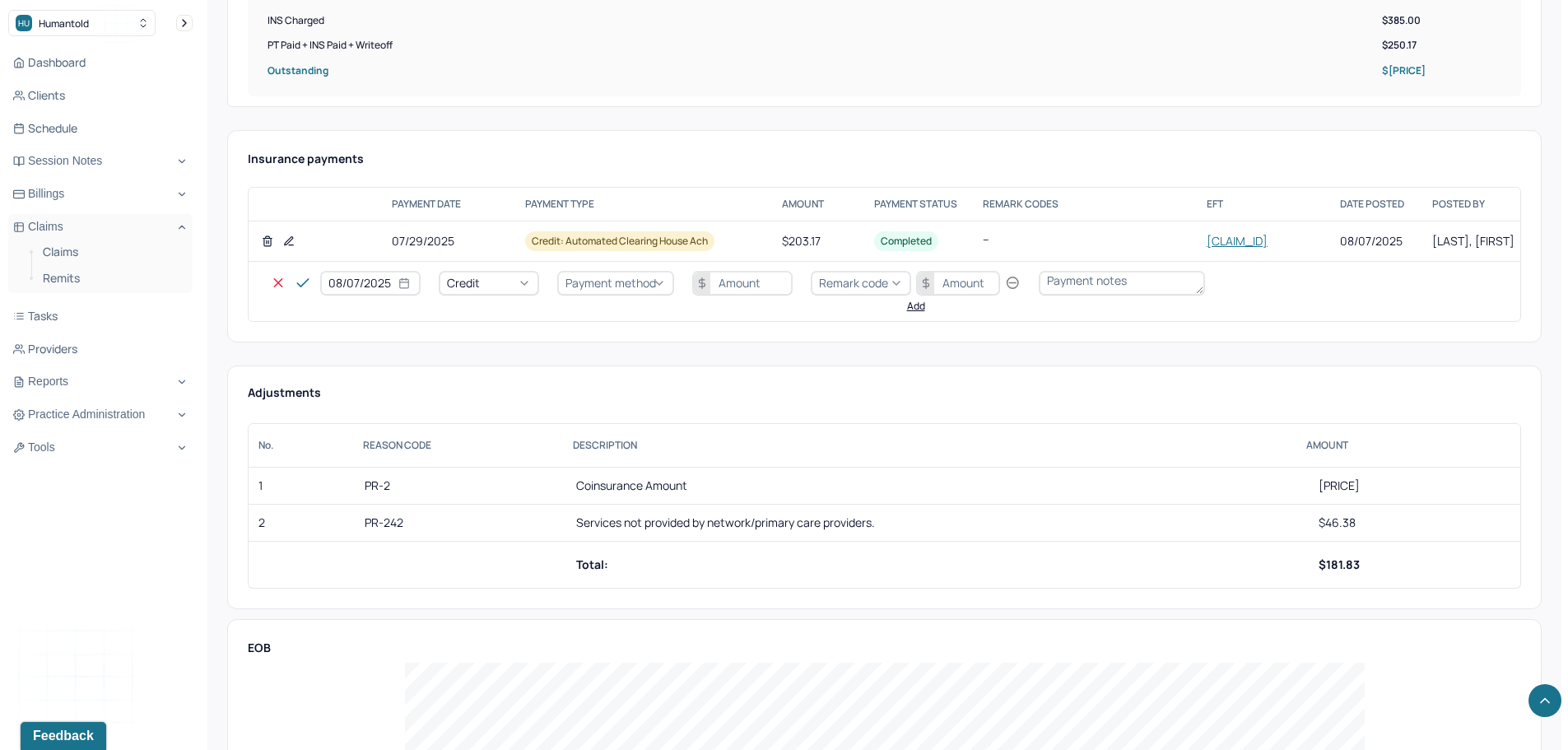click on "Credit" at bounding box center [463, 282] 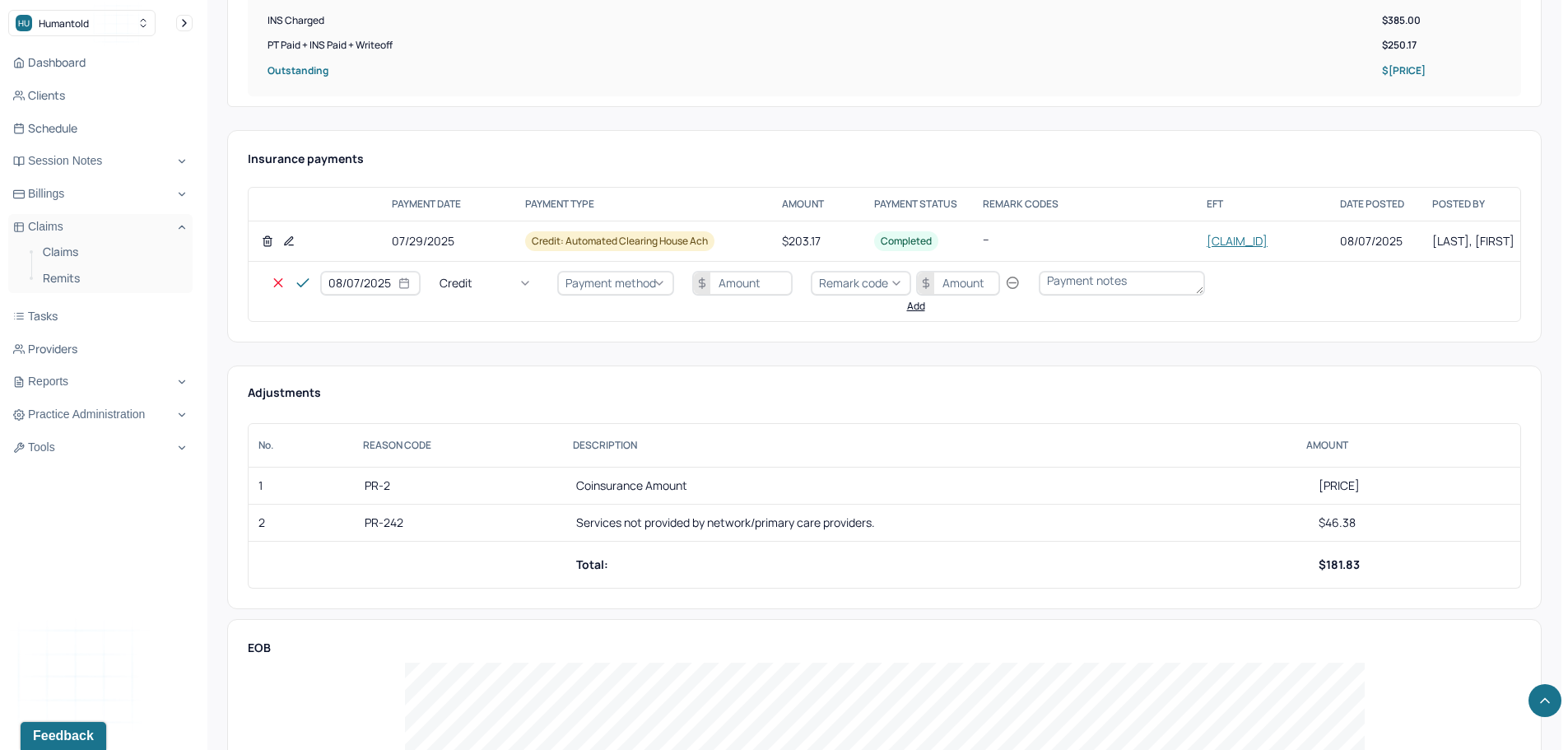 click on "Write off" at bounding box center (49, 2386) 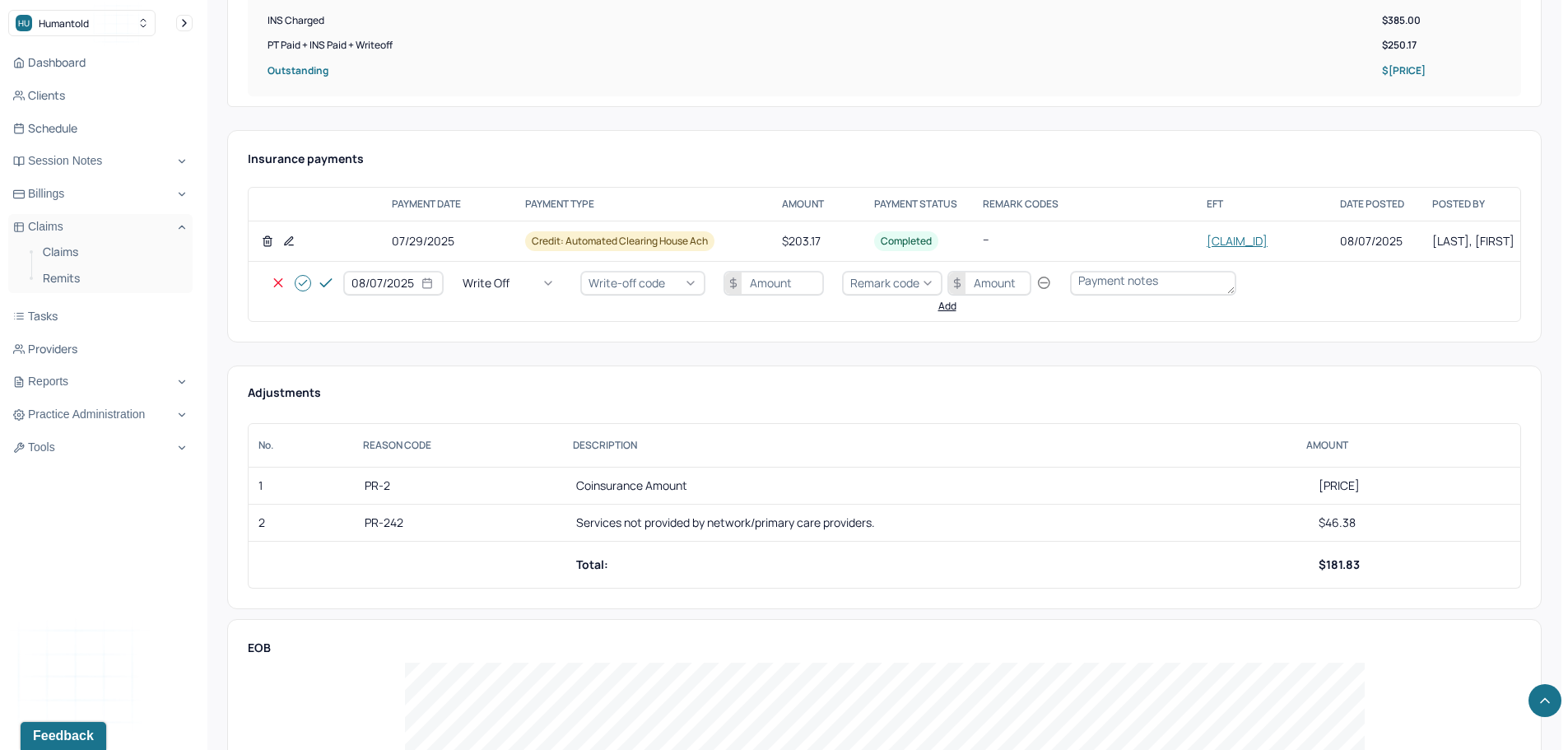 click on "Write-off code" at bounding box center [626, 282] 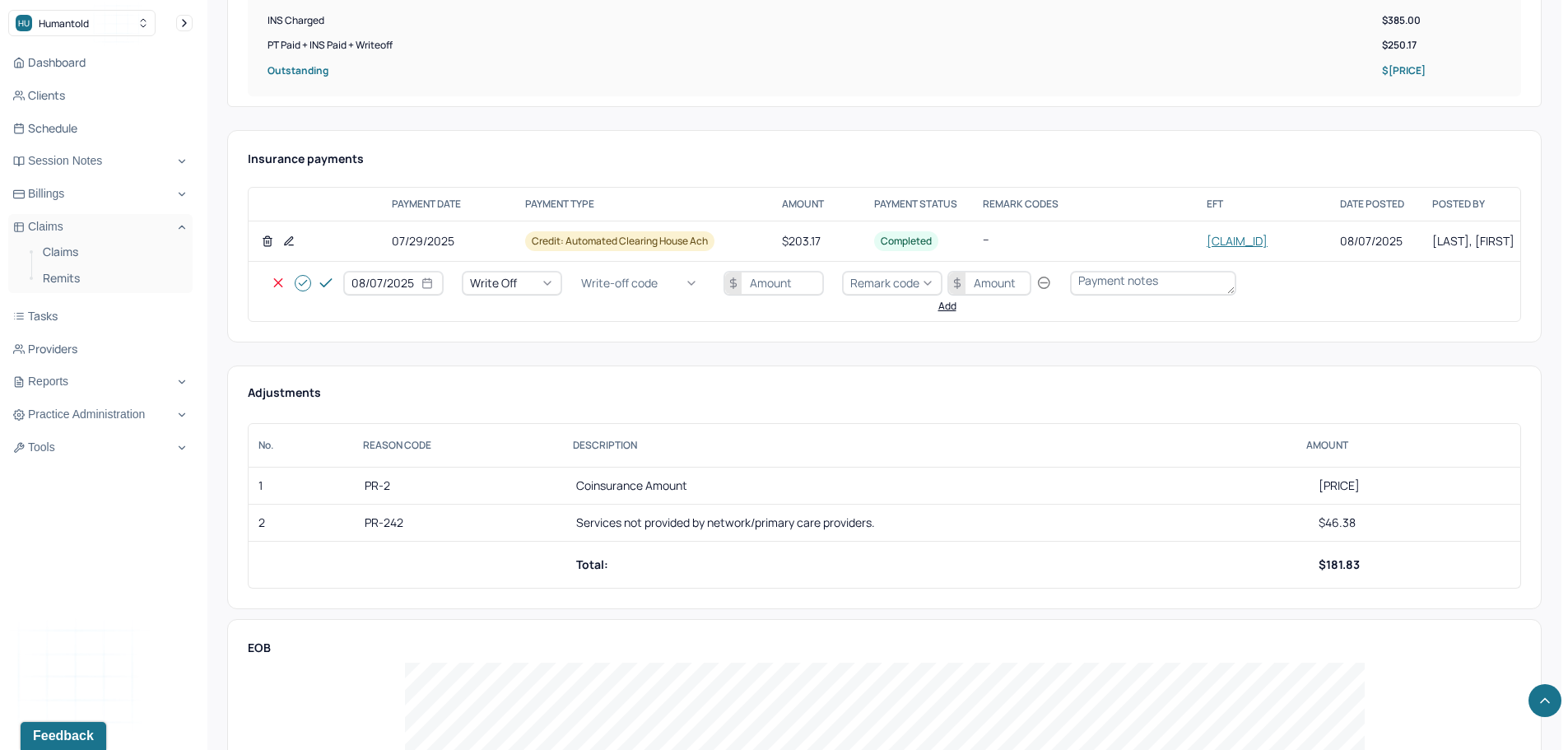 click on "WOBAL: WRITE OFF - BALANCE (INSADJ)" at bounding box center (82, 2402) 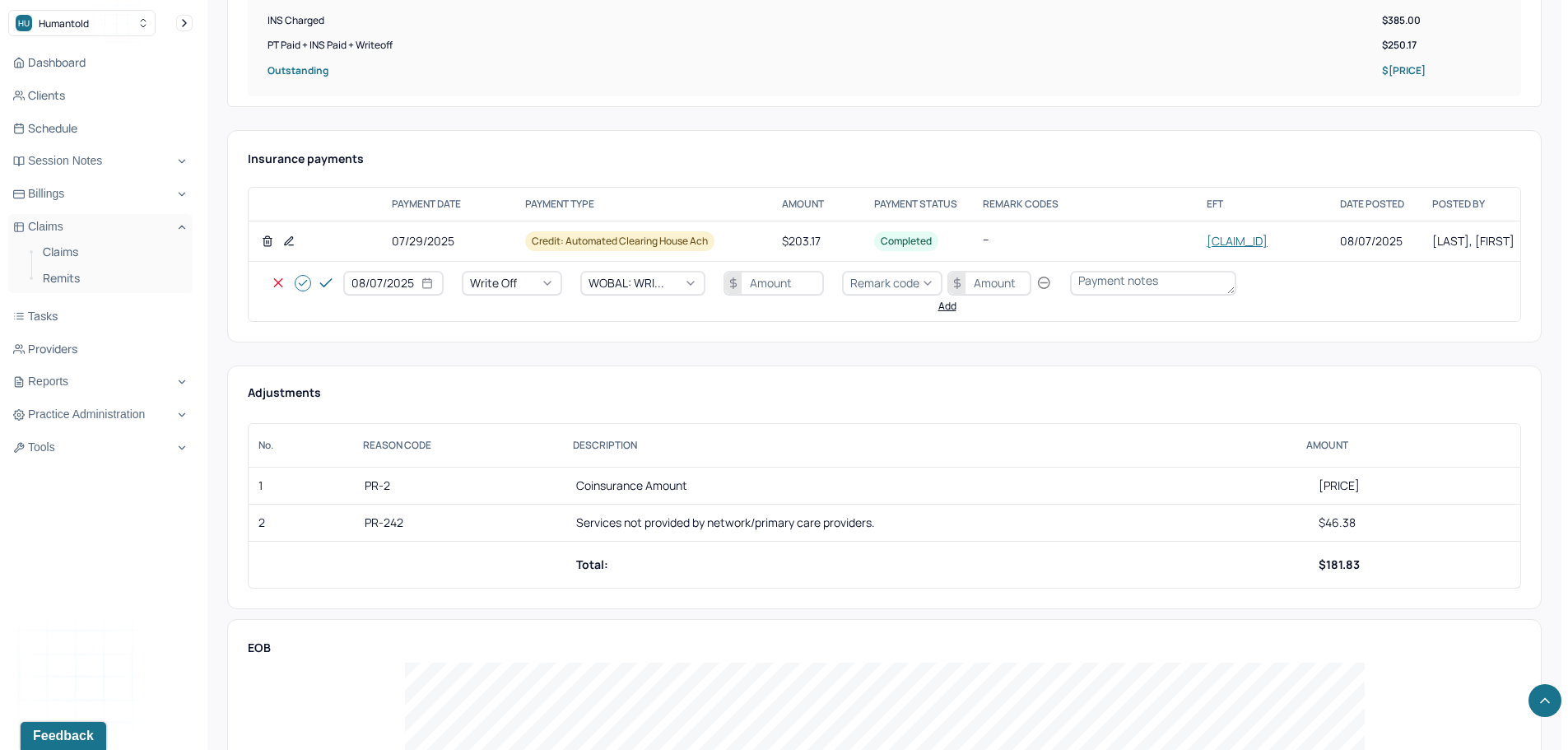 click at bounding box center (774, 283) 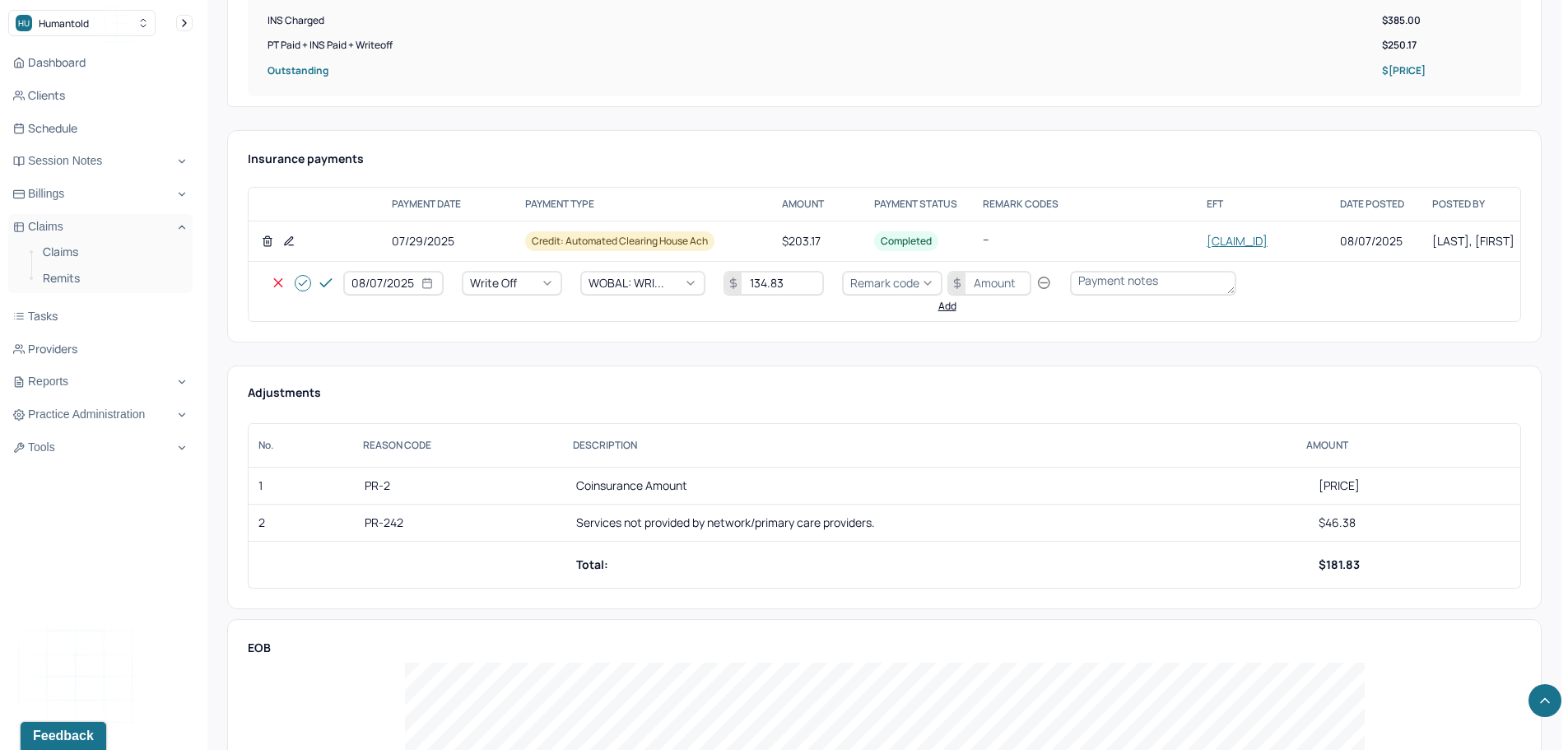 type on "134.83" 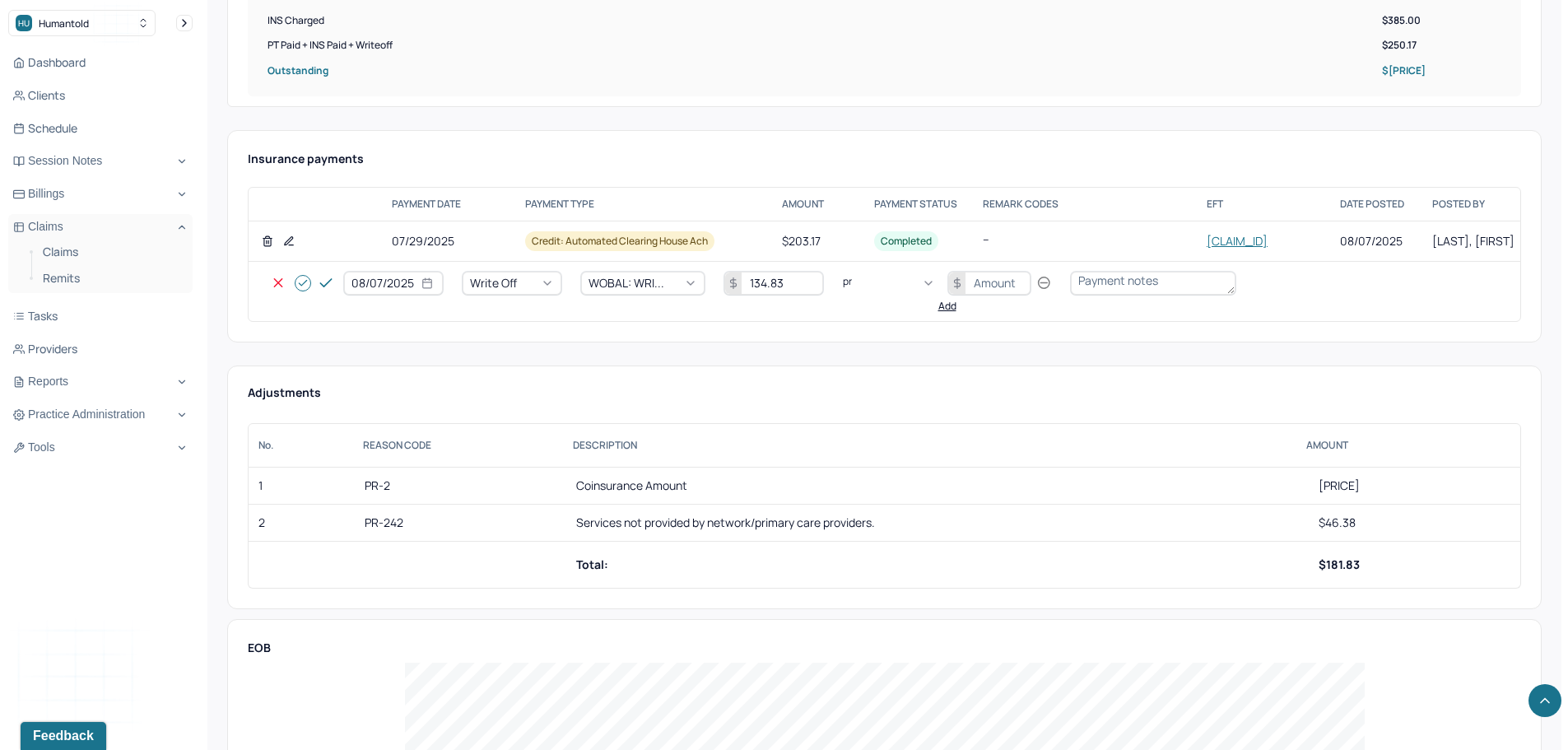 type on "pr2" 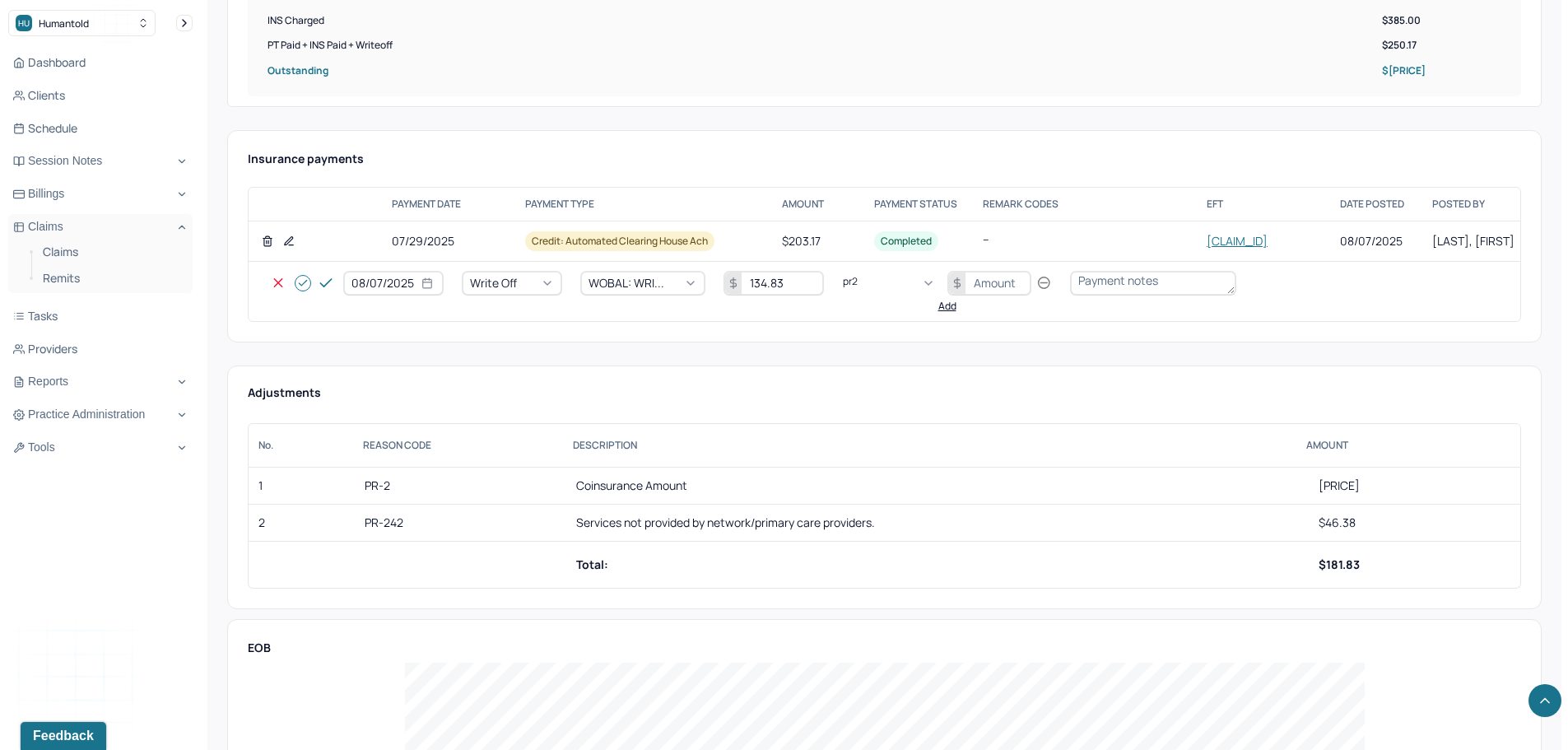 type 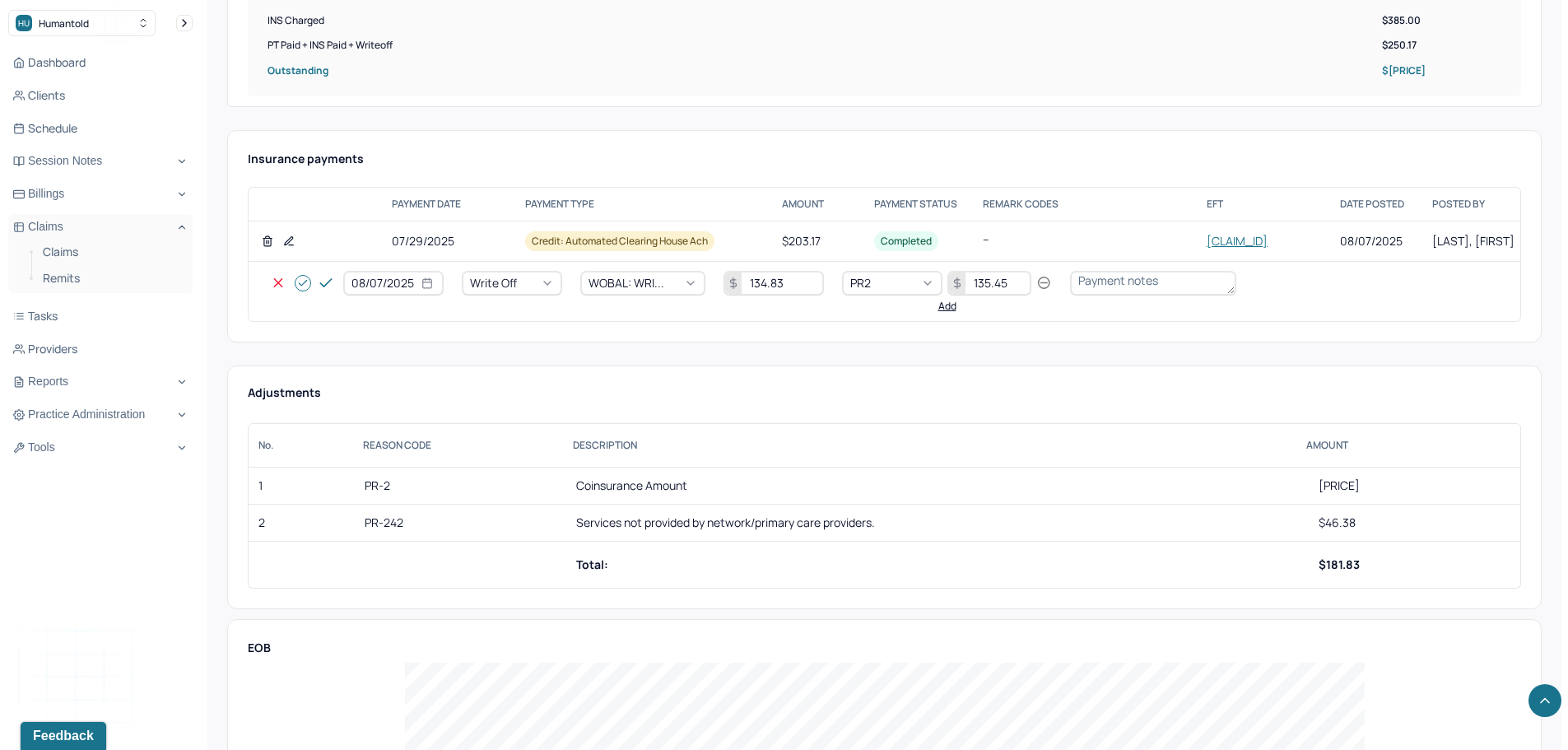 type on "135.45" 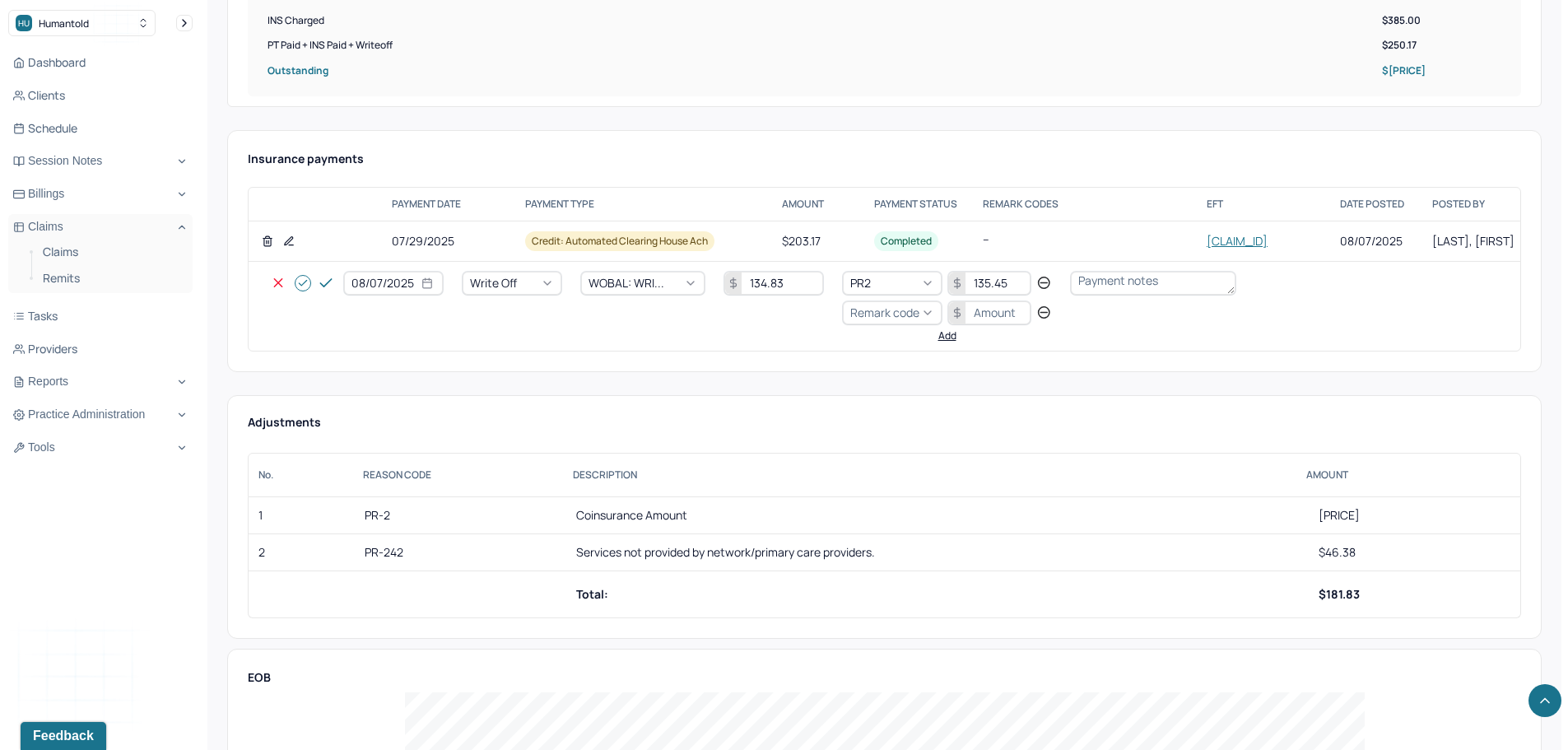click on "Remark code" at bounding box center (885, 312) 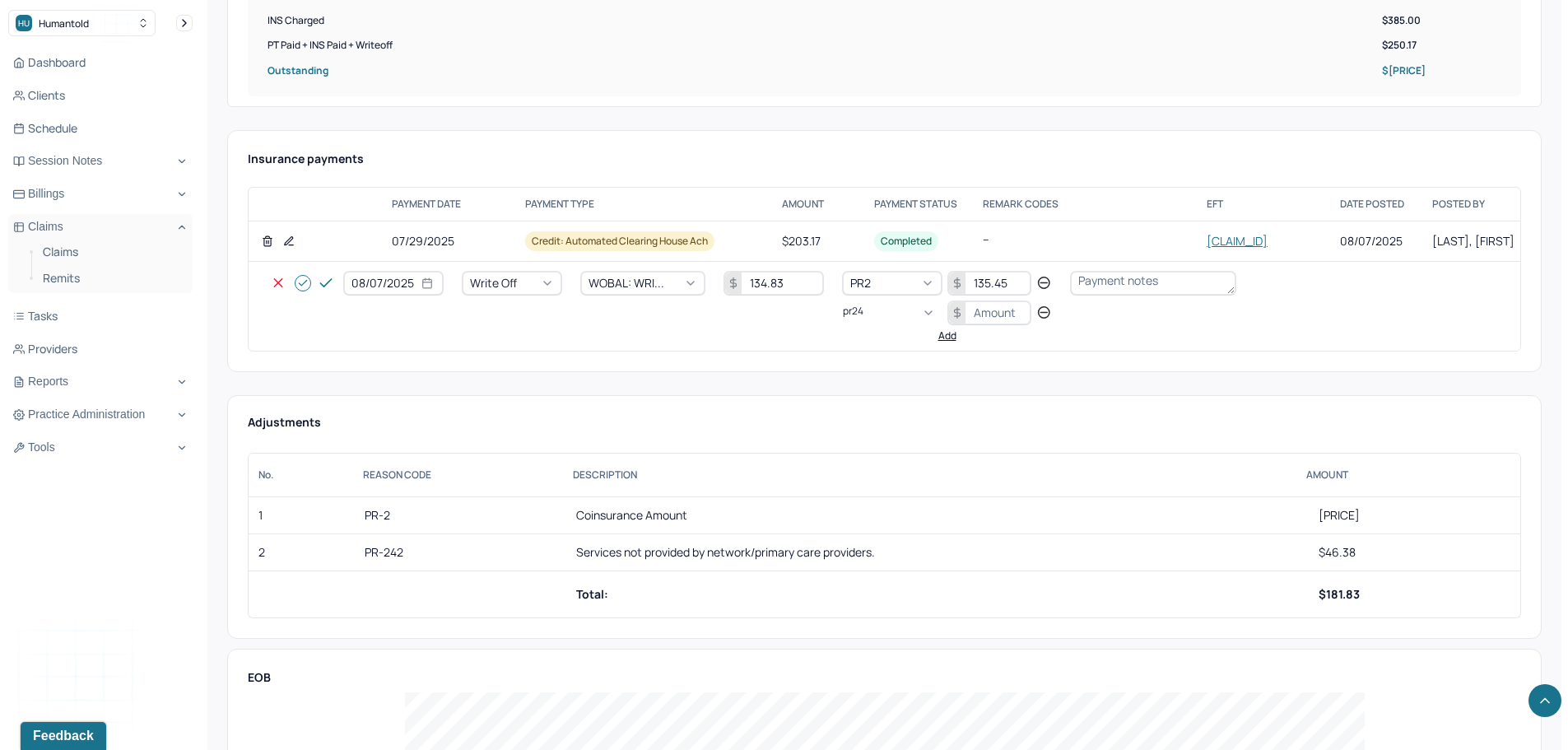 scroll, scrollTop: 0, scrollLeft: 0, axis: both 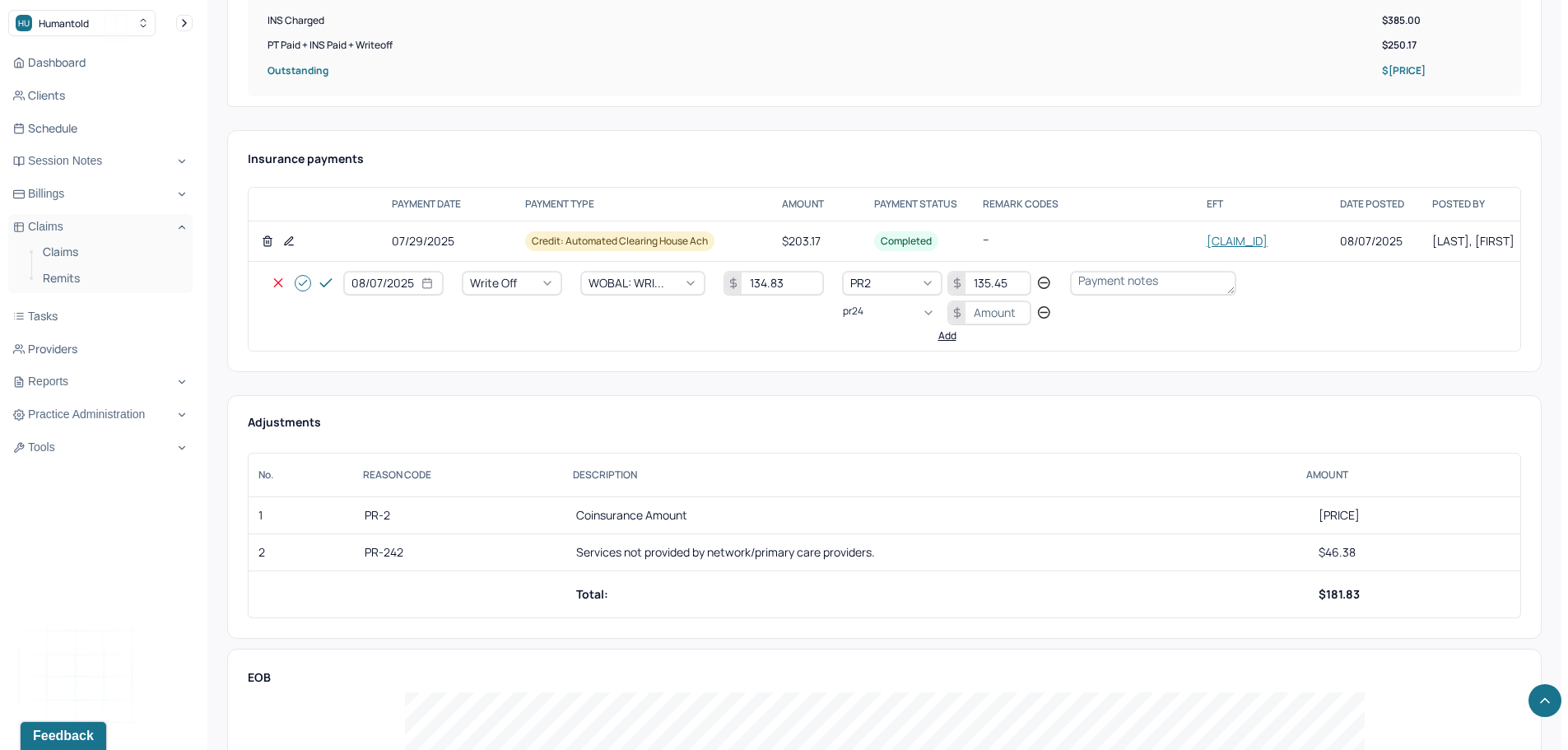 type on "pr242" 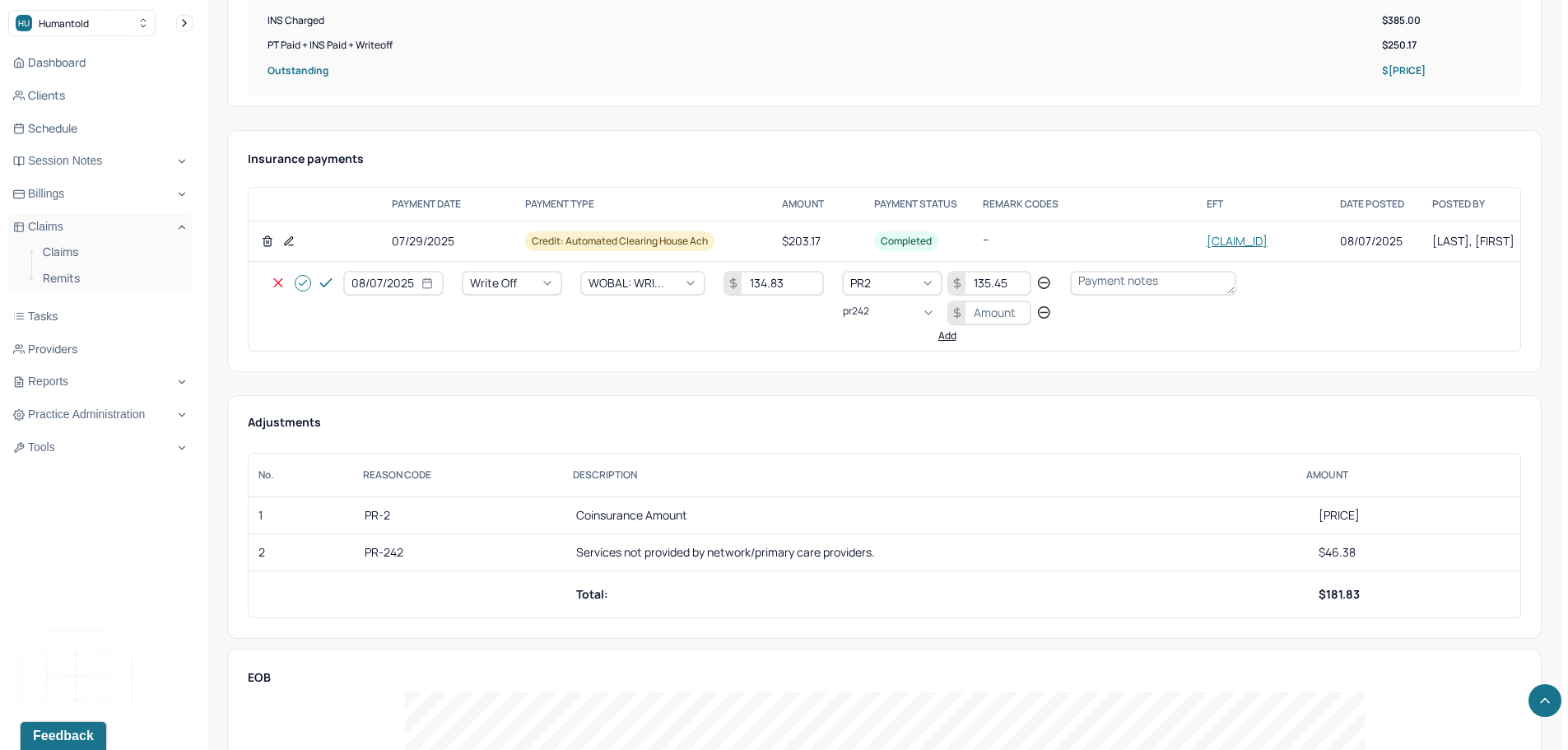 type 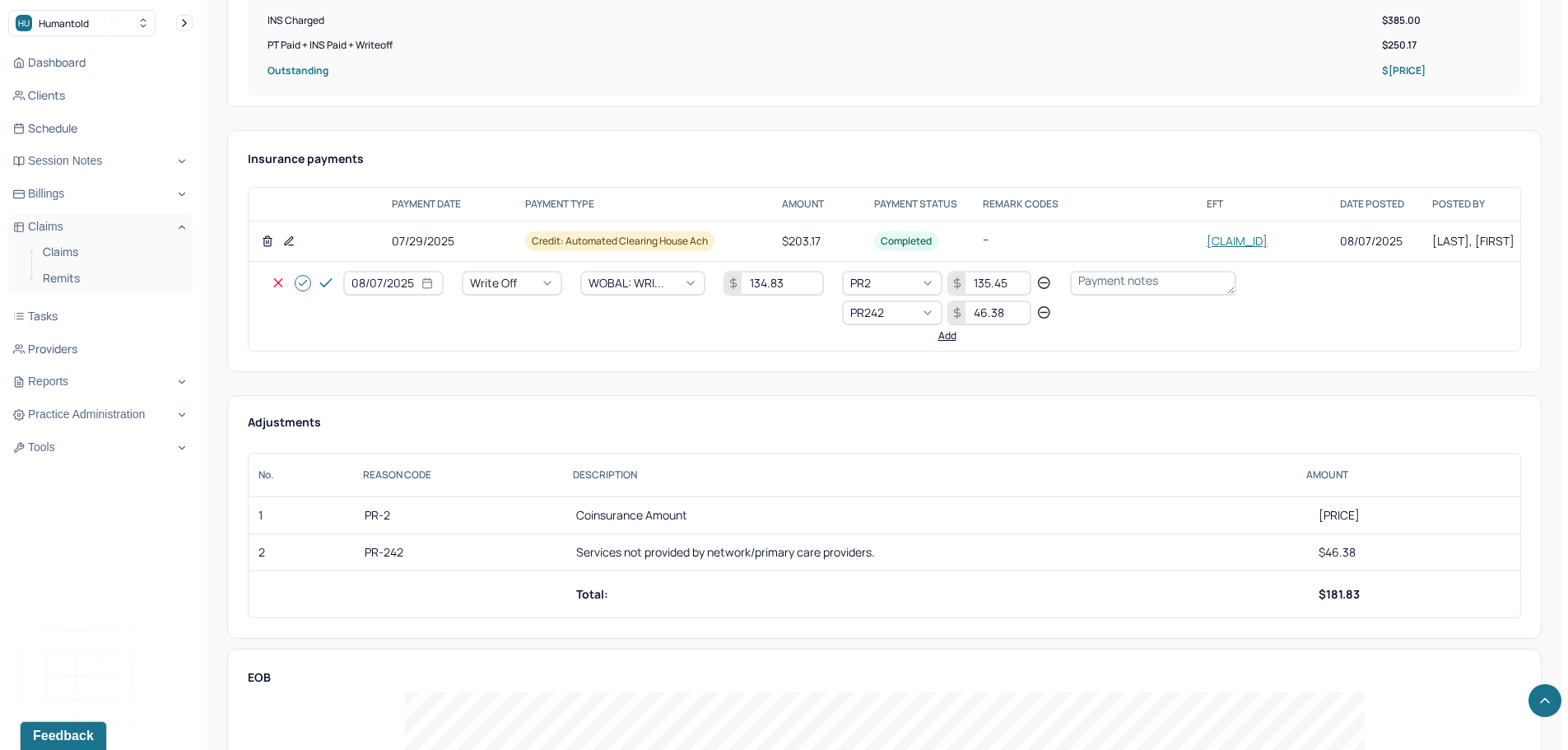 type on "46.38" 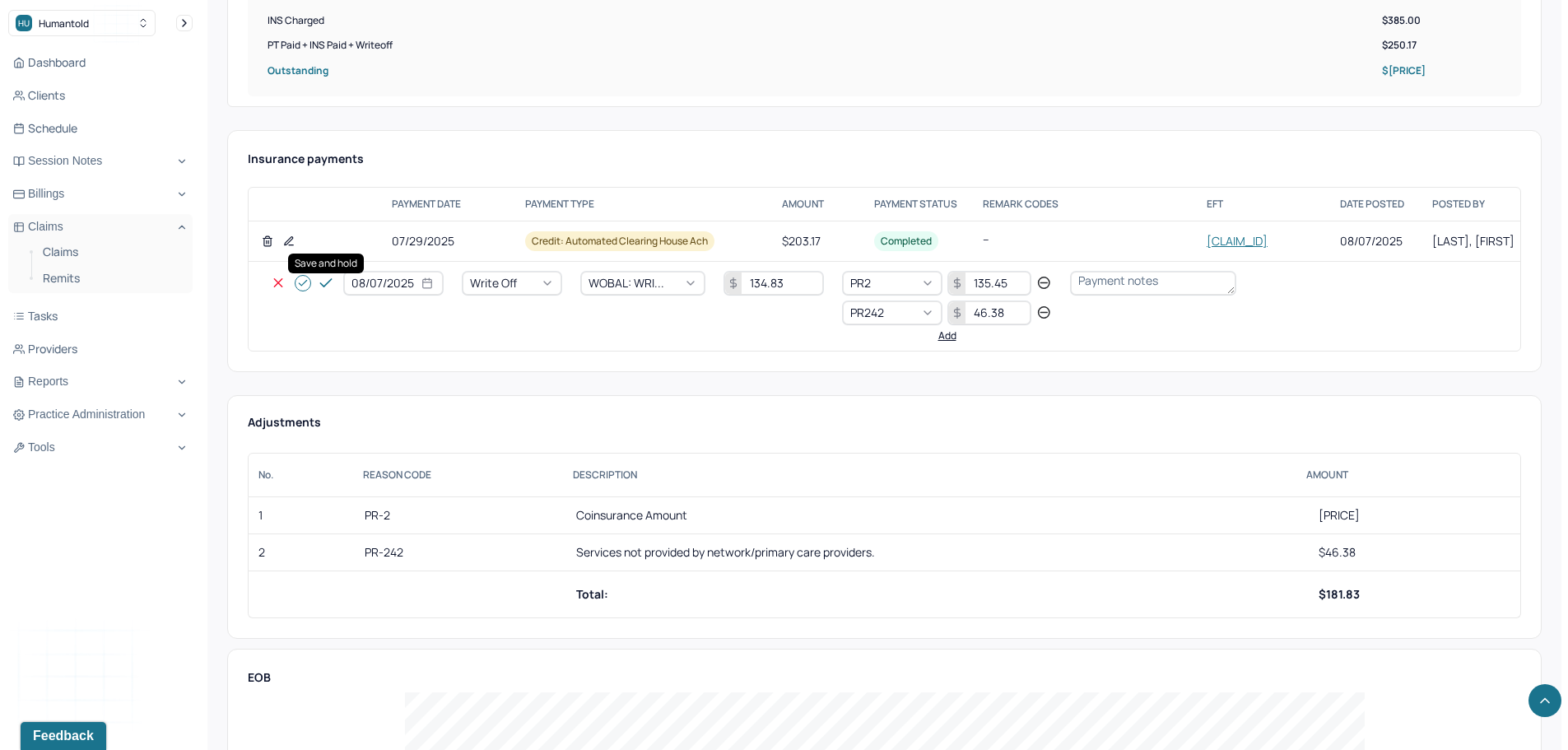 click 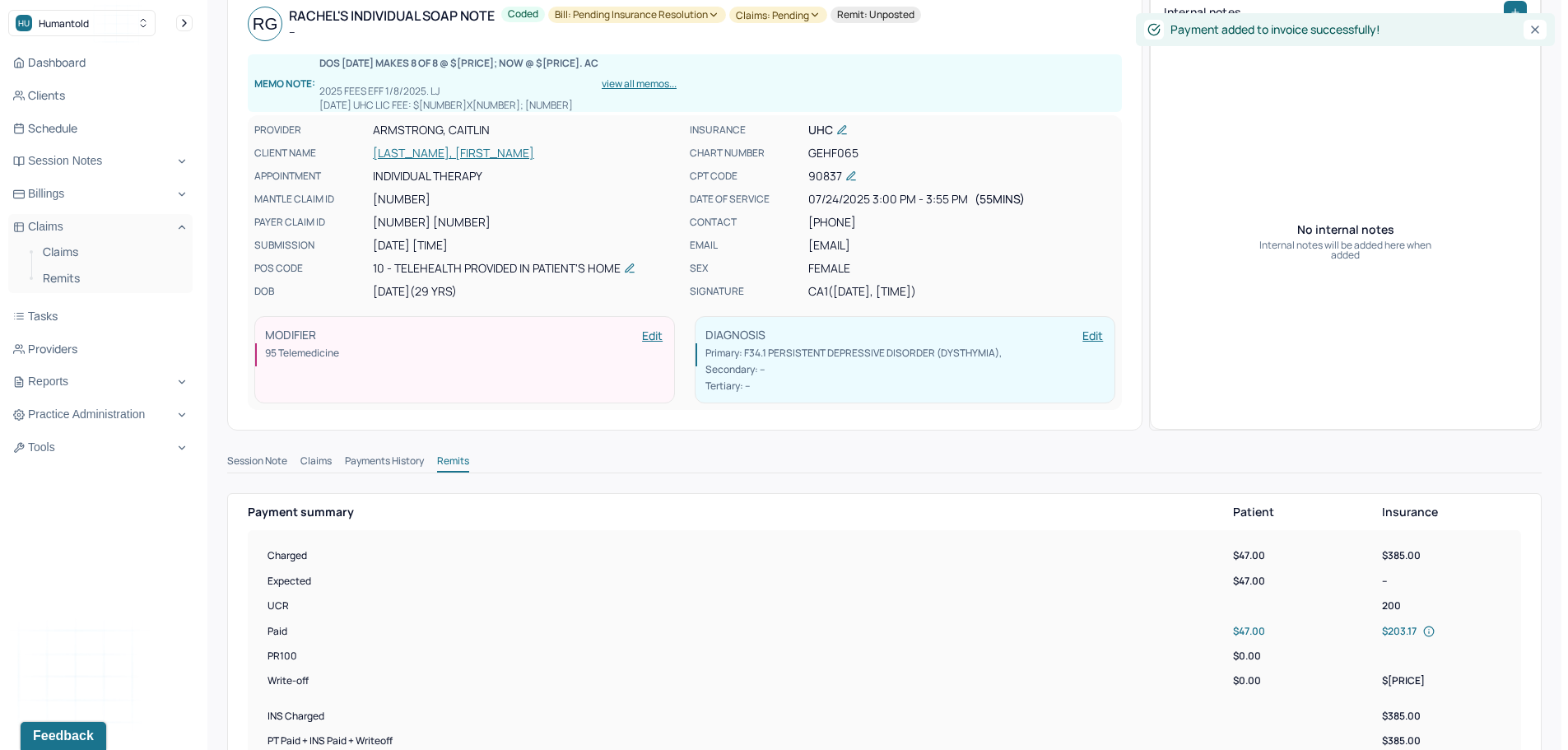 scroll, scrollTop: 0, scrollLeft: 0, axis: both 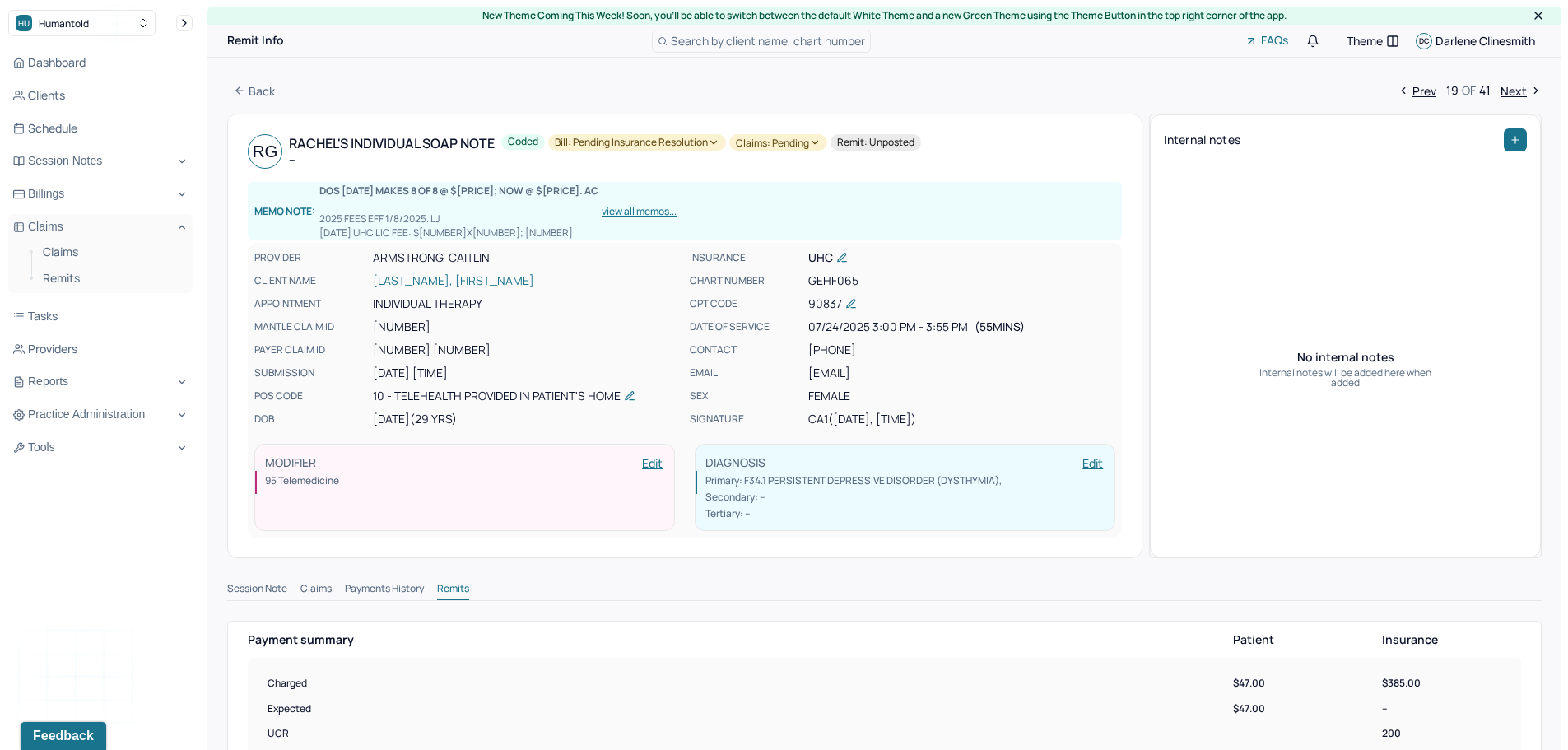 click on "Bill: Pending Insurance Resolution" at bounding box center [637, 142] 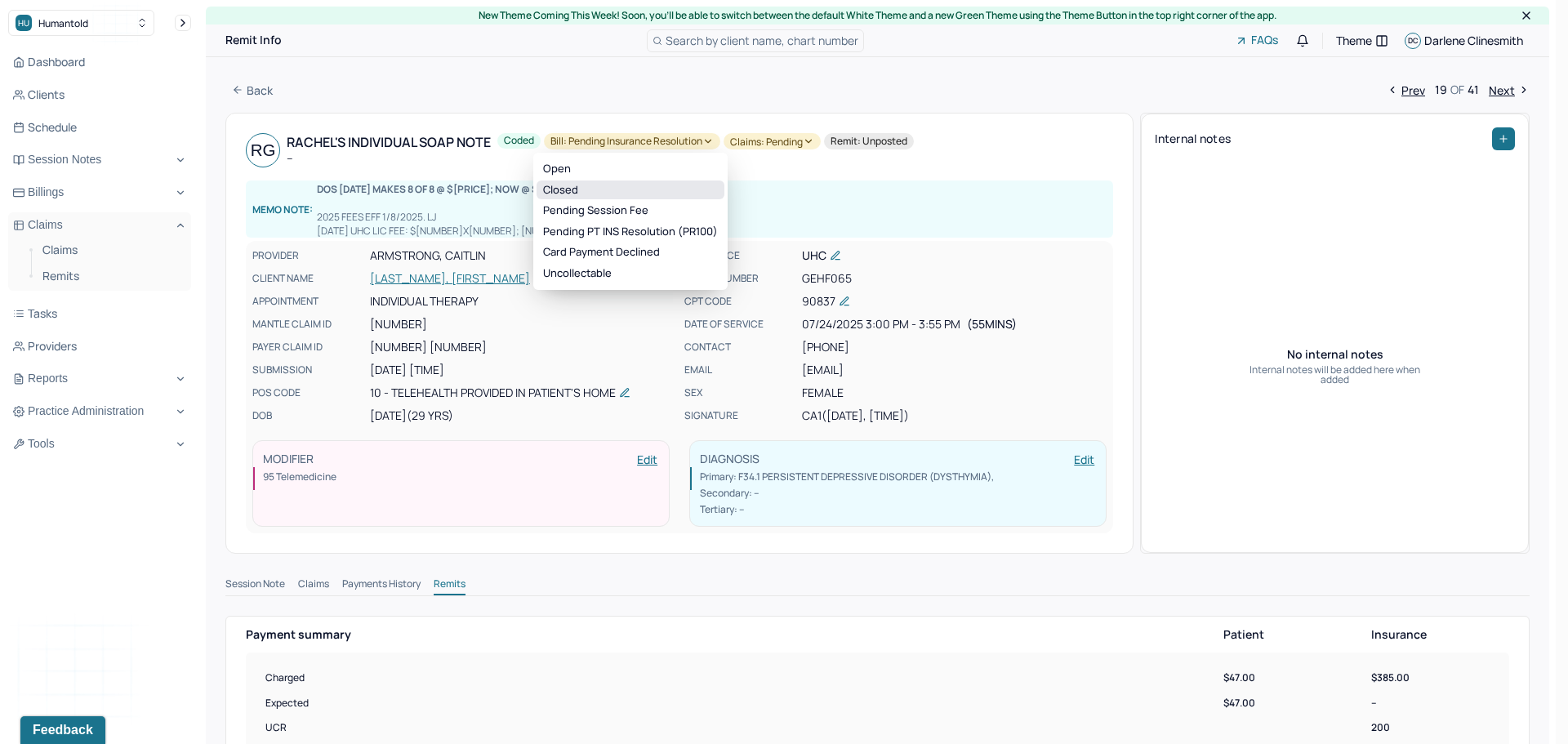 click on "Closed" at bounding box center [630, 190] 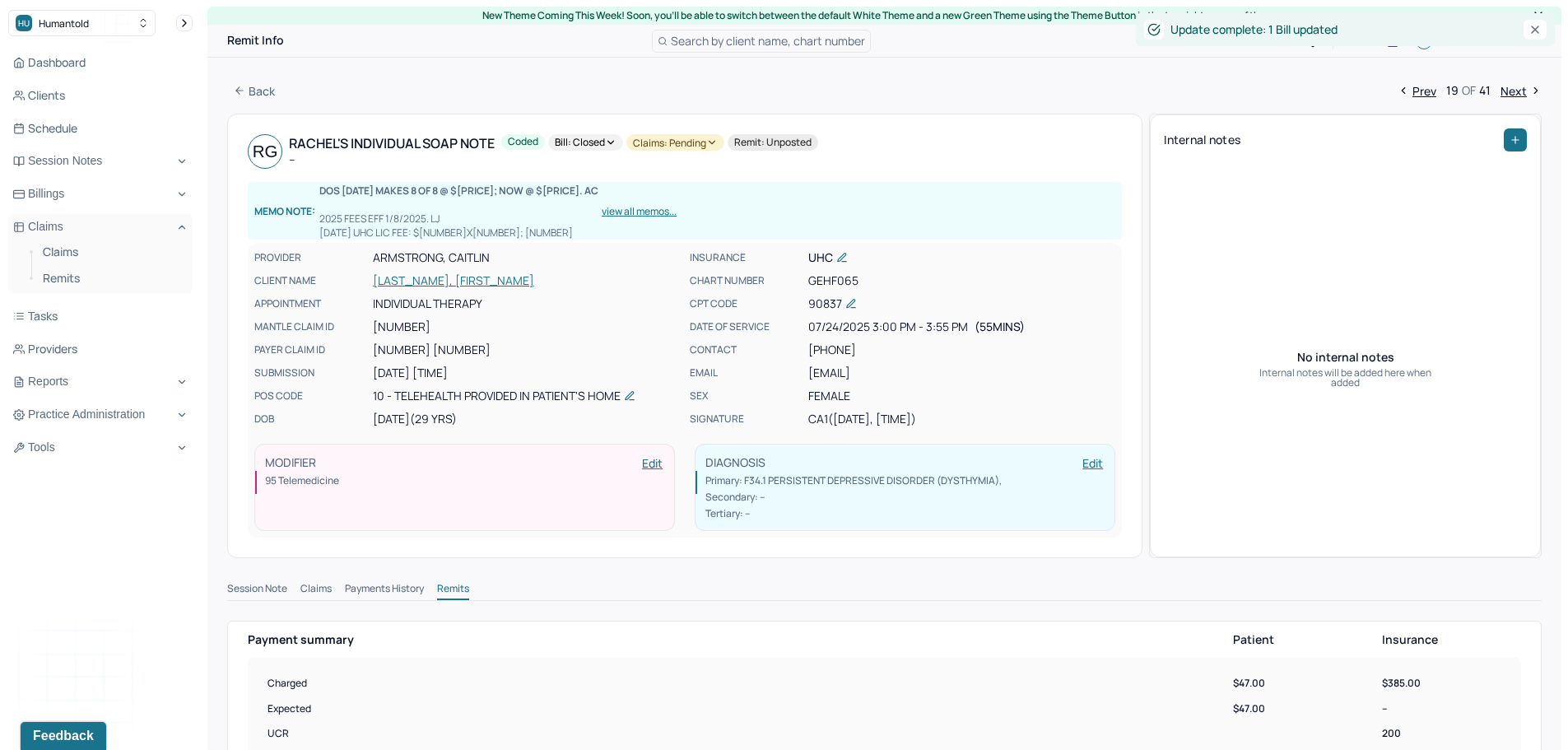 click on "Claims: pending" at bounding box center [675, 142] 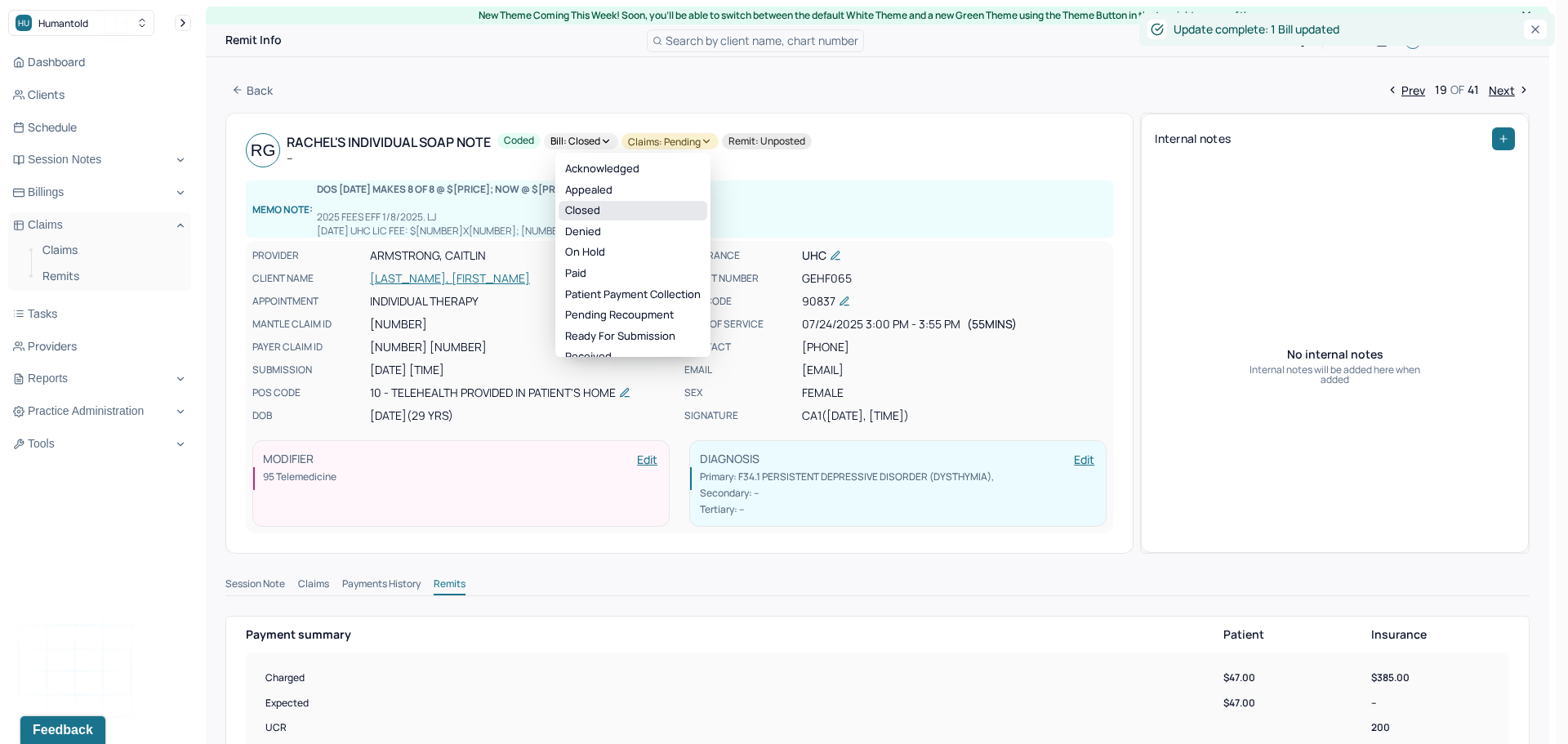 click on "Closed" at bounding box center (633, 211) 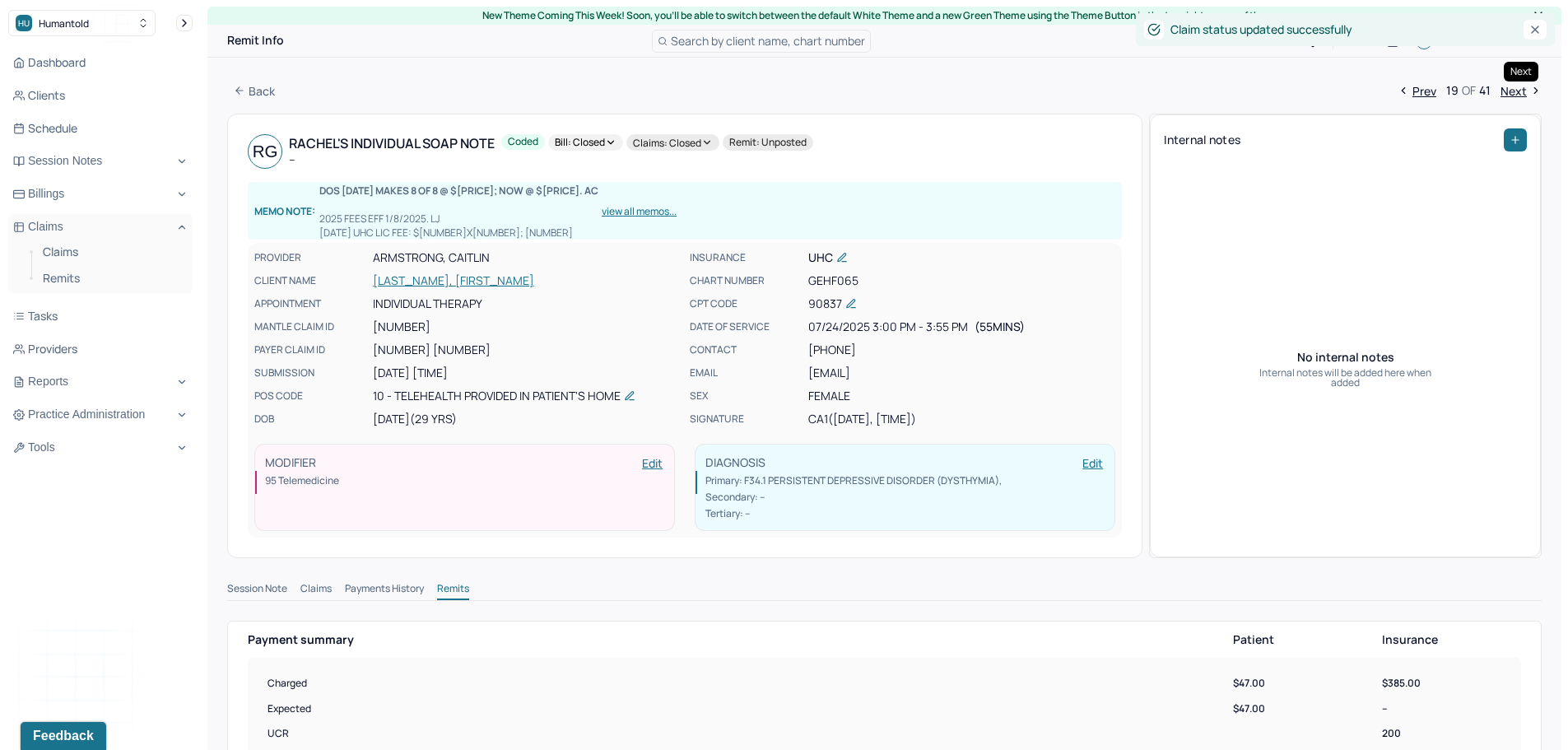 click on "Next" at bounding box center [1521, 91] 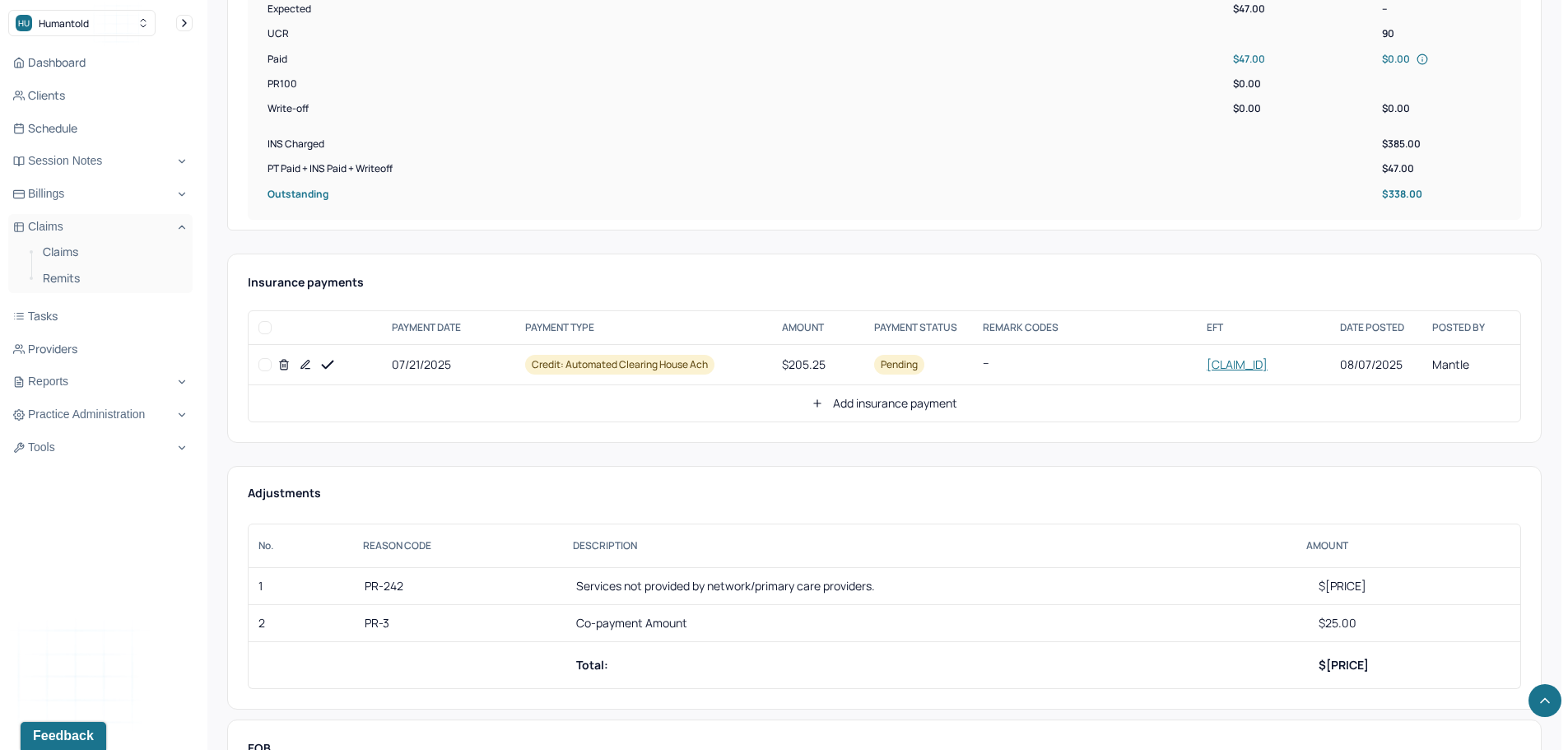 scroll, scrollTop: 659, scrollLeft: 0, axis: vertical 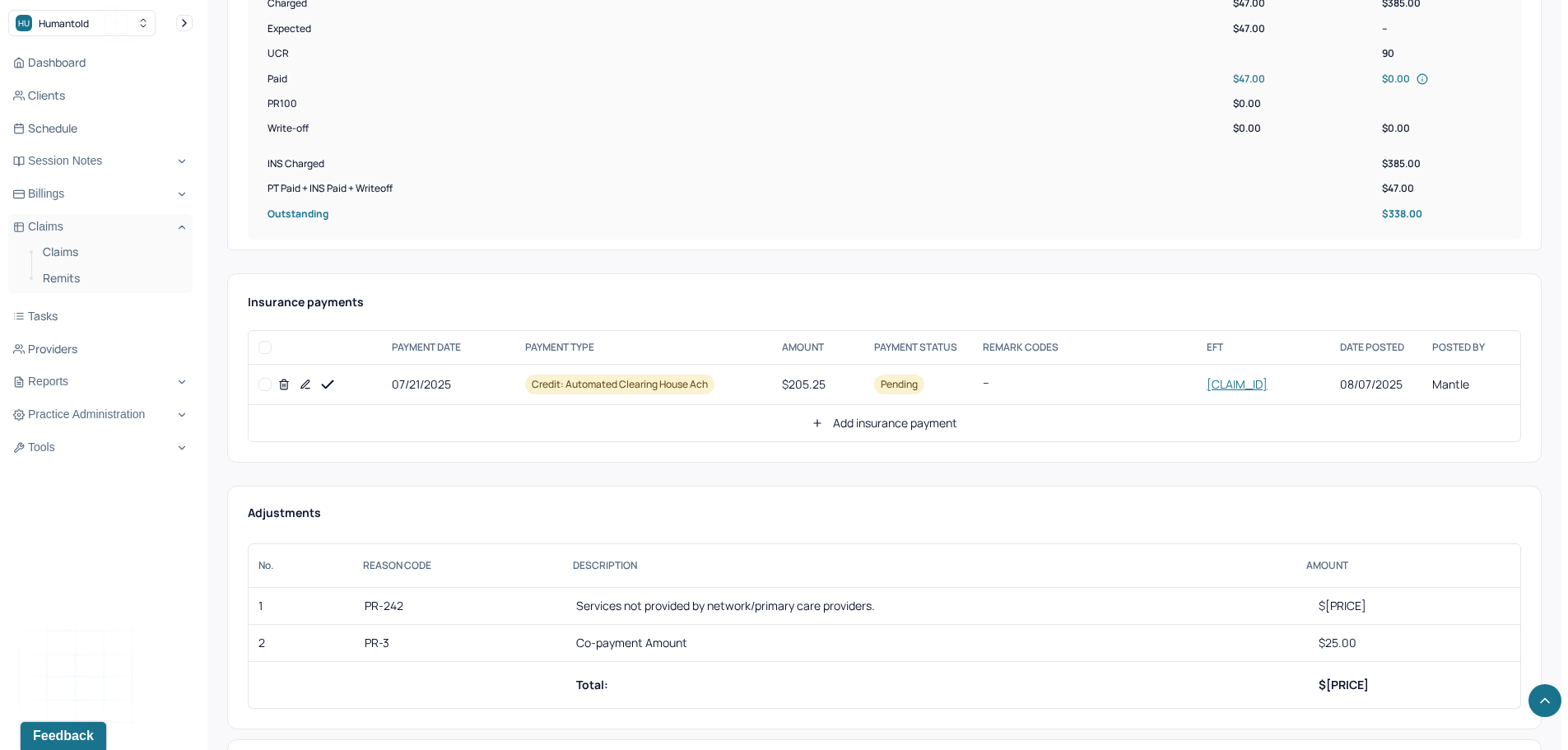 click at bounding box center (265, 384) 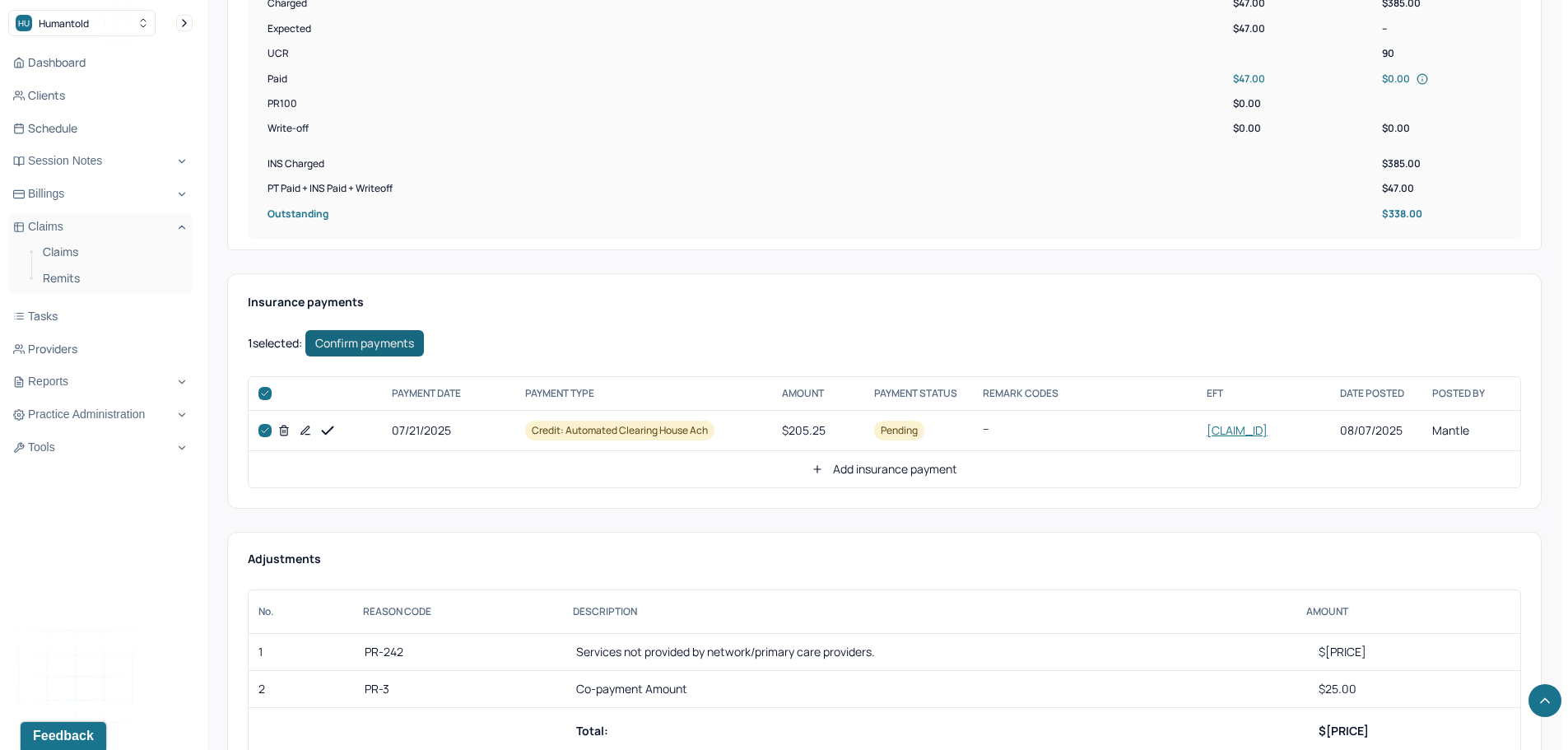 click on "Confirm payments" at bounding box center [365, 343] 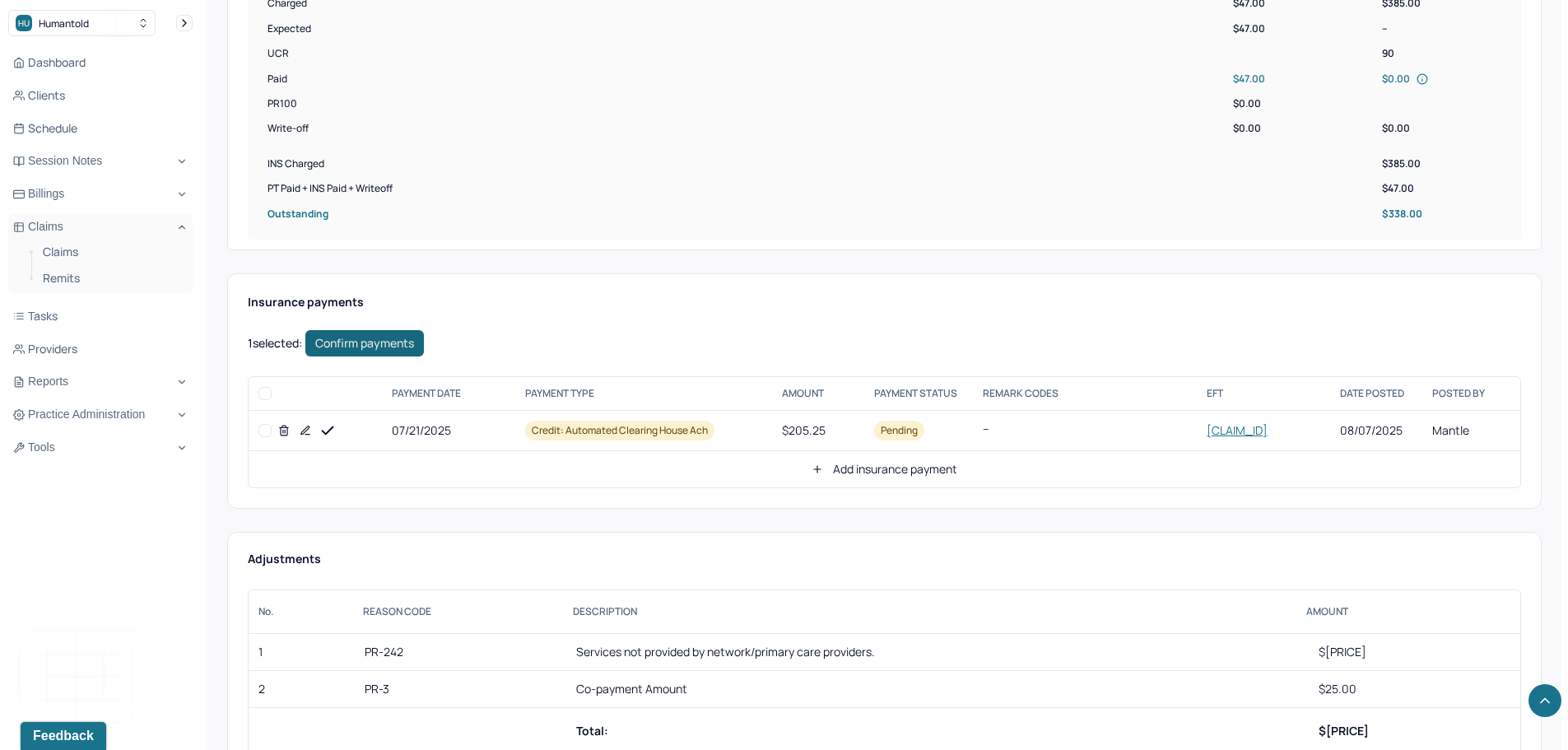 checkbox on "false" 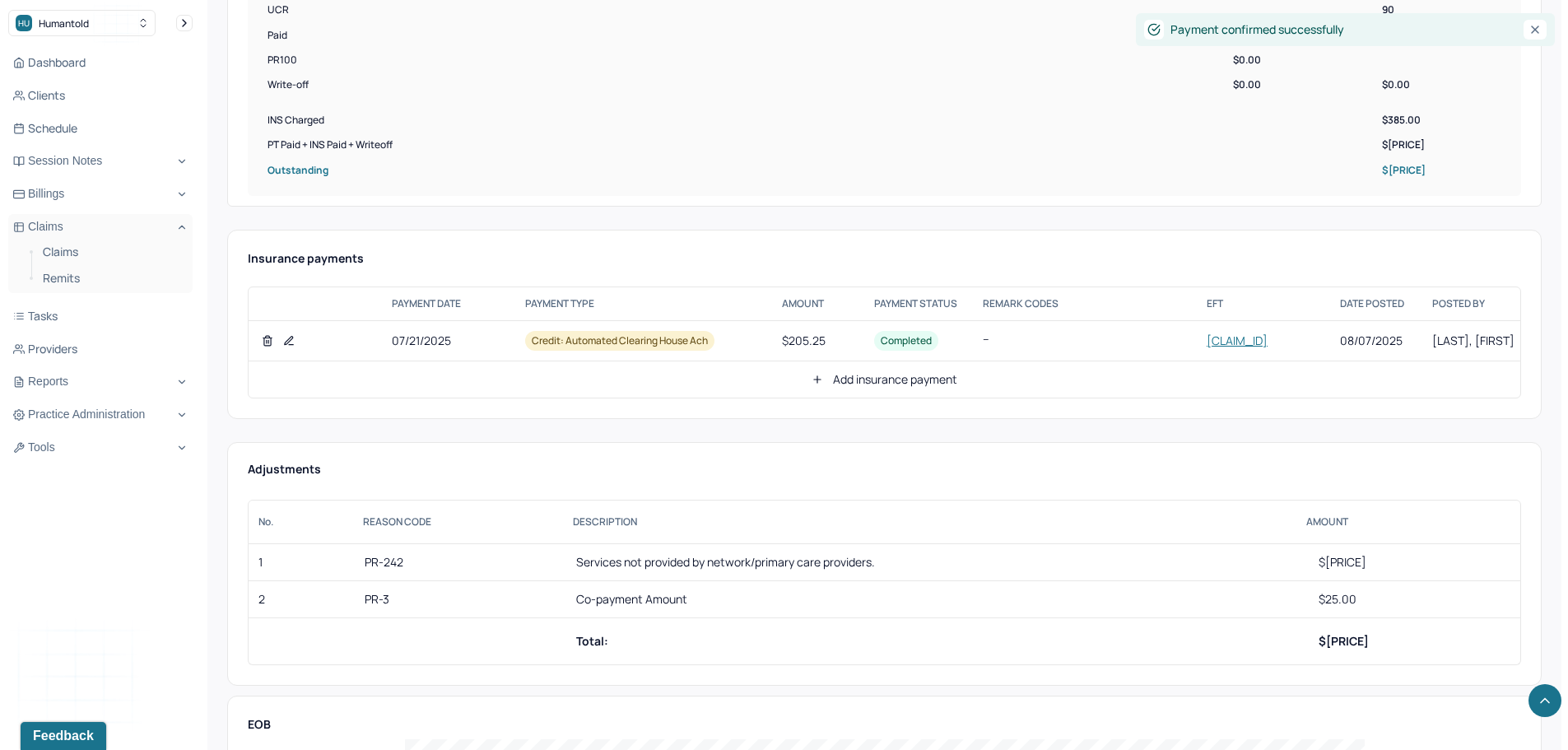 scroll, scrollTop: 741, scrollLeft: 0, axis: vertical 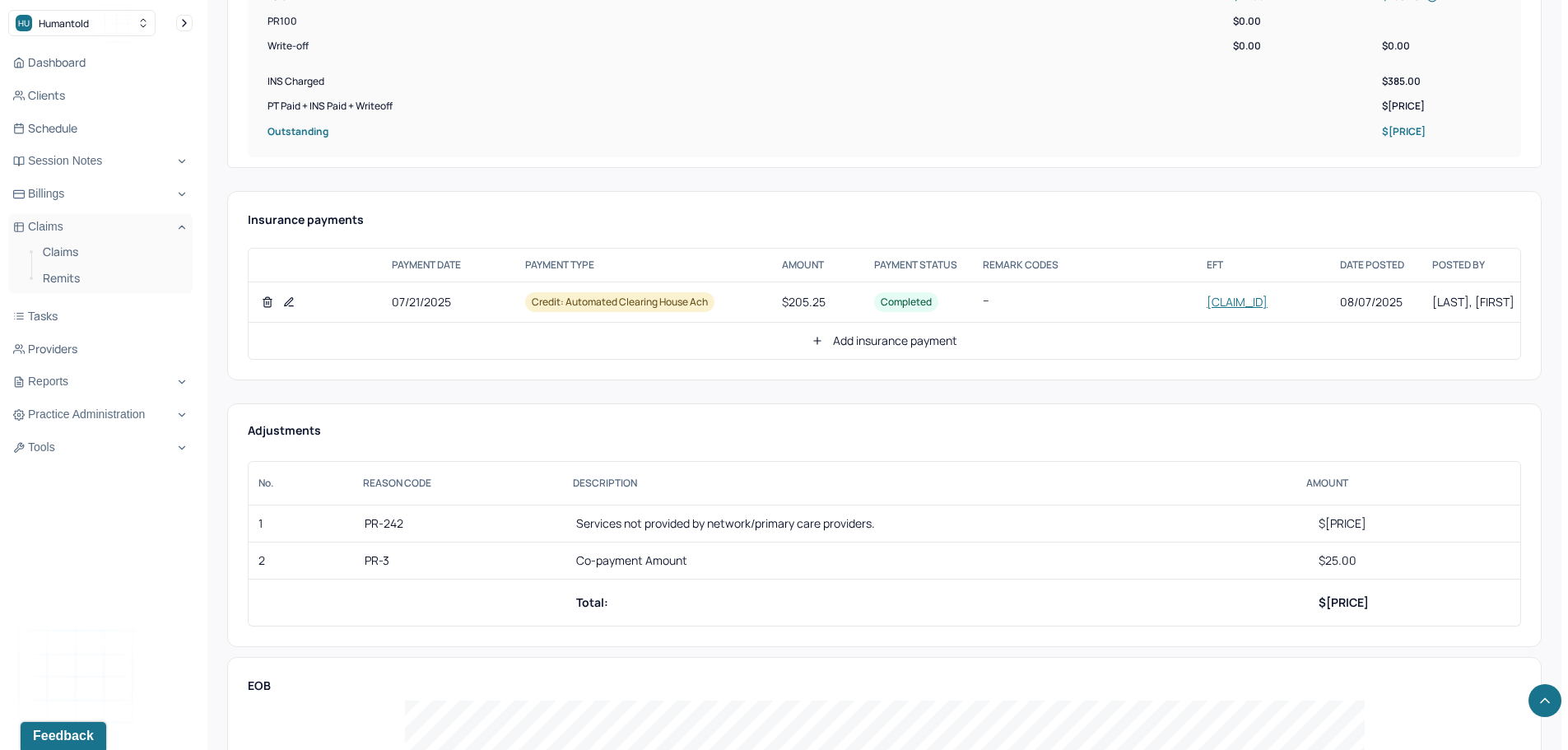 click 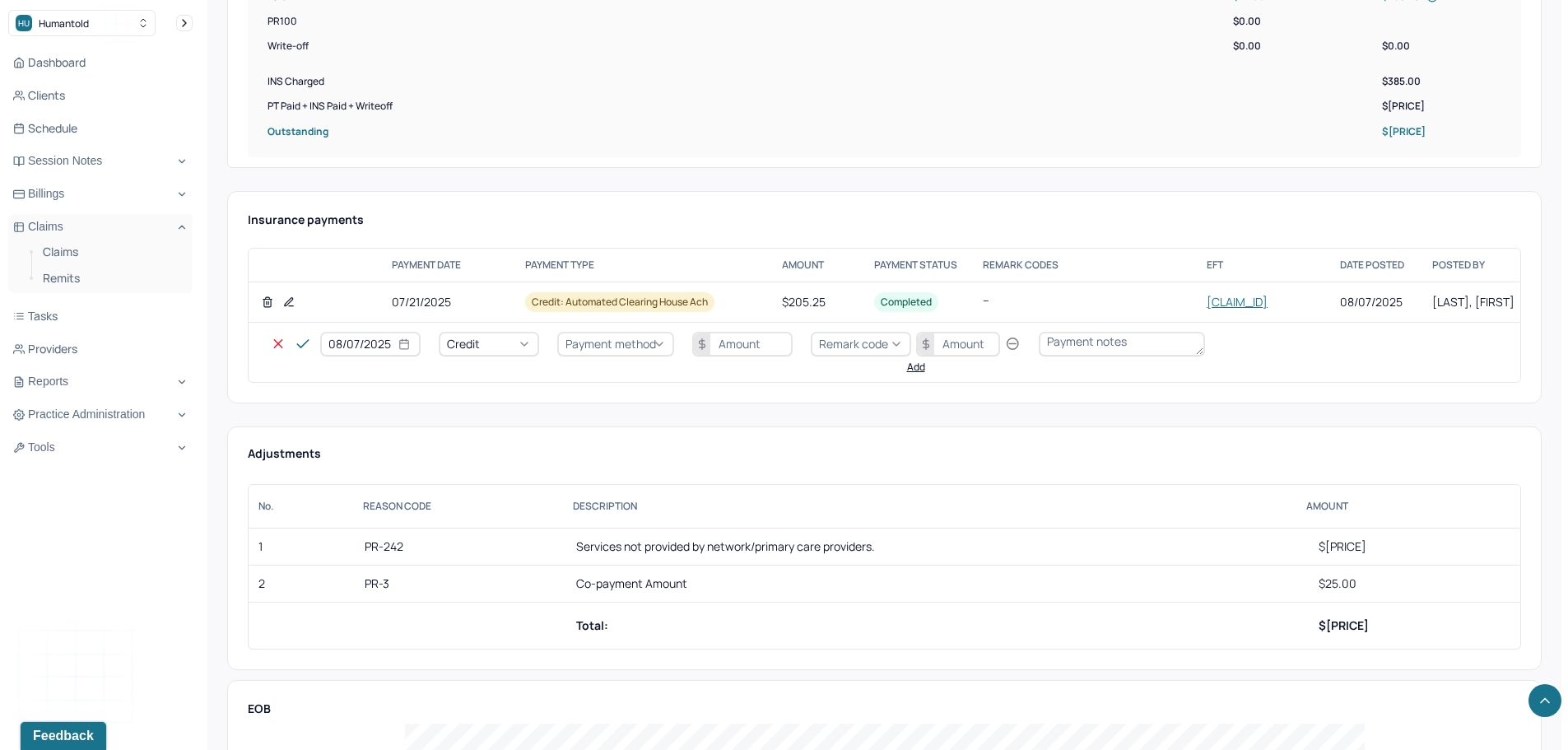 click on "Credit" at bounding box center [489, 344] 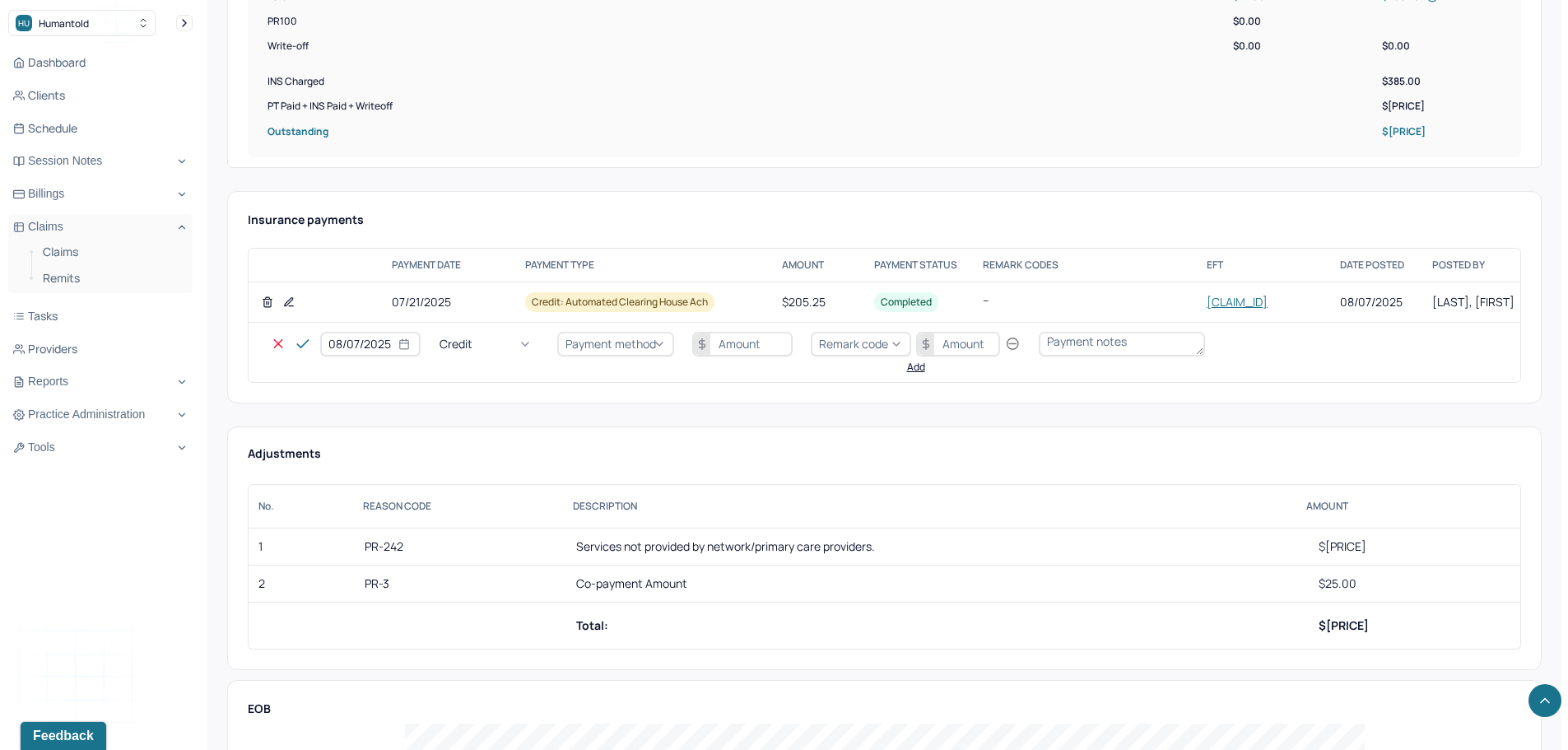 click on "Write off" at bounding box center [49, 2447] 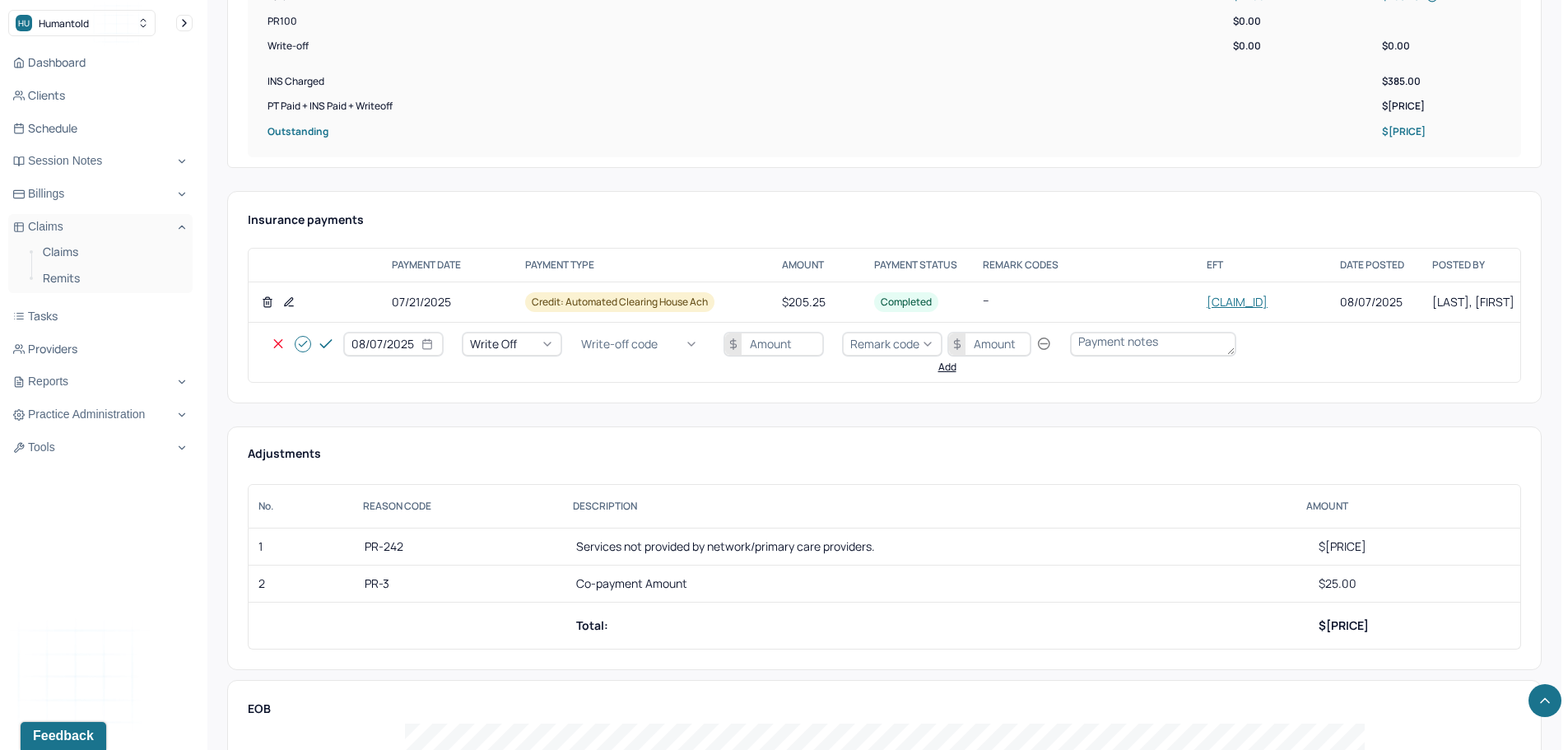 click on "Write-off code" at bounding box center (619, 344) 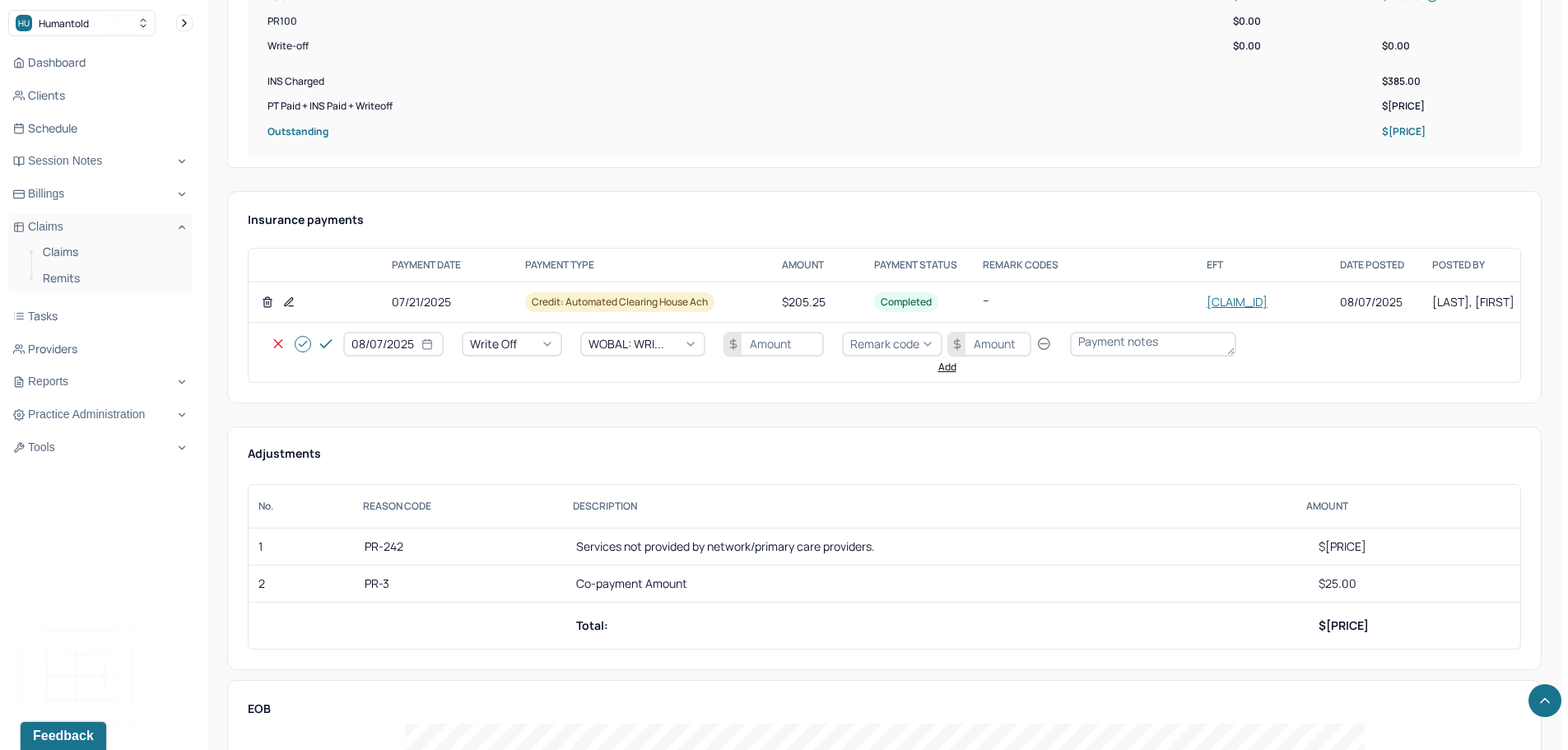 drag, startPoint x: 764, startPoint y: 345, endPoint x: 747, endPoint y: 345, distance: 17 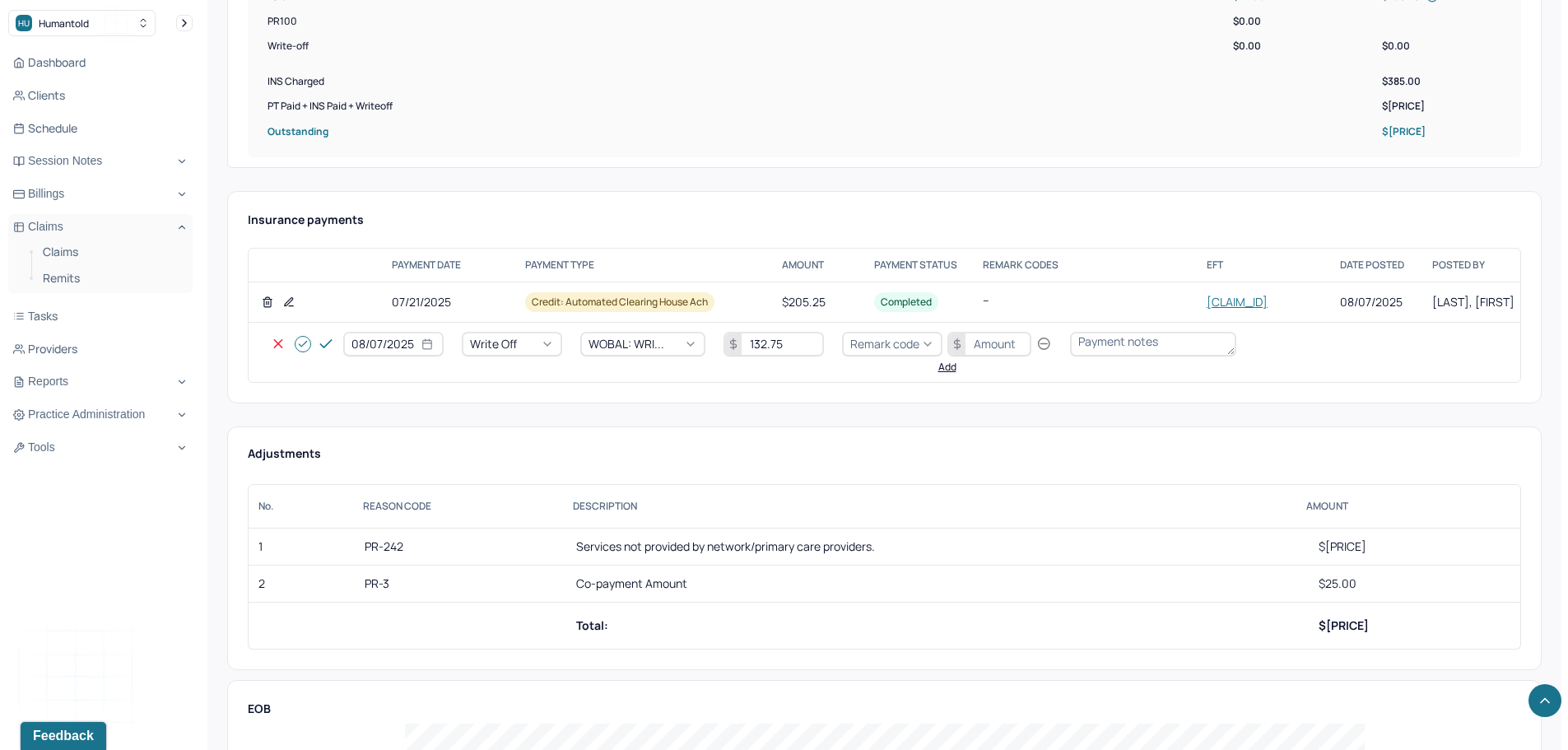 type on "132.75" 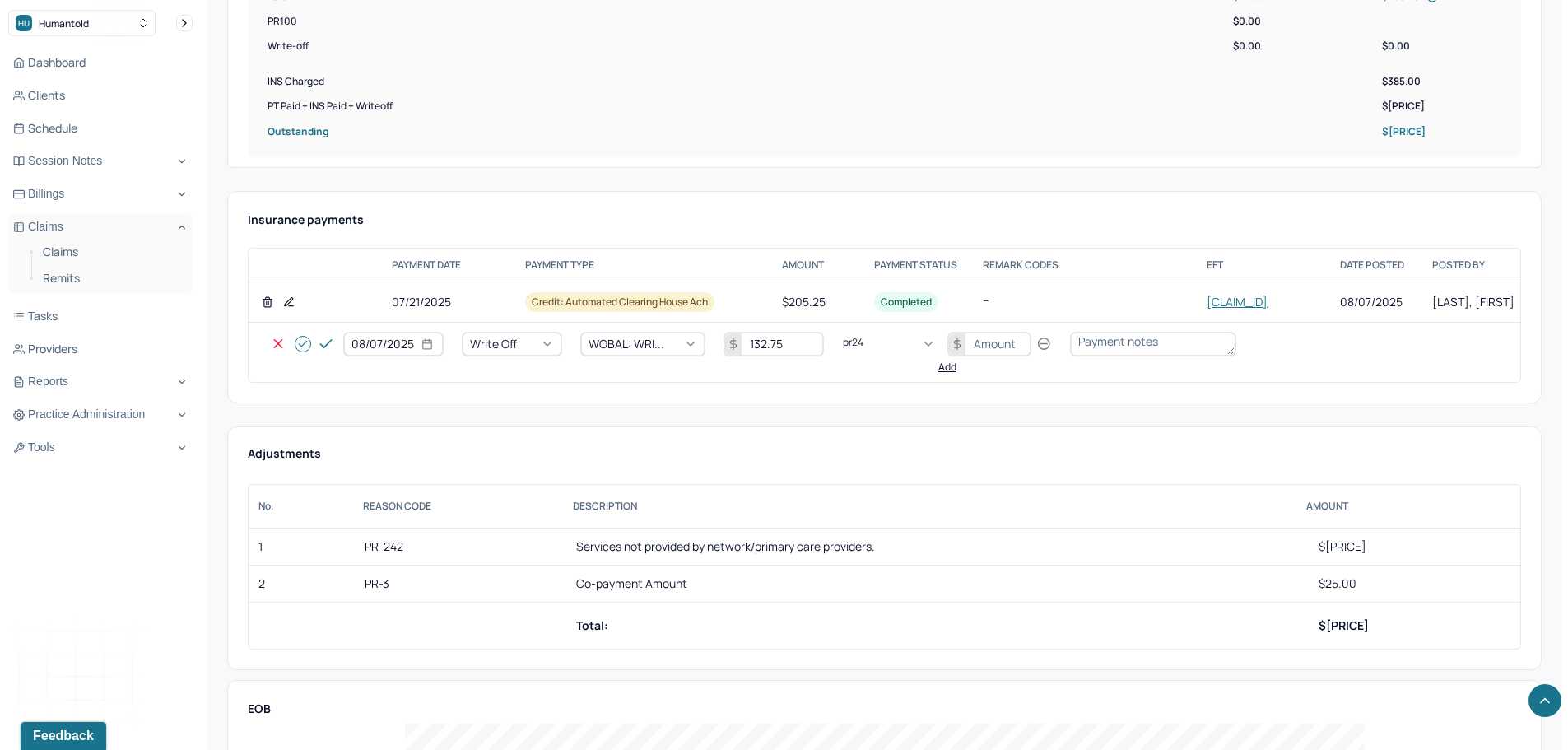 type on "pr242" 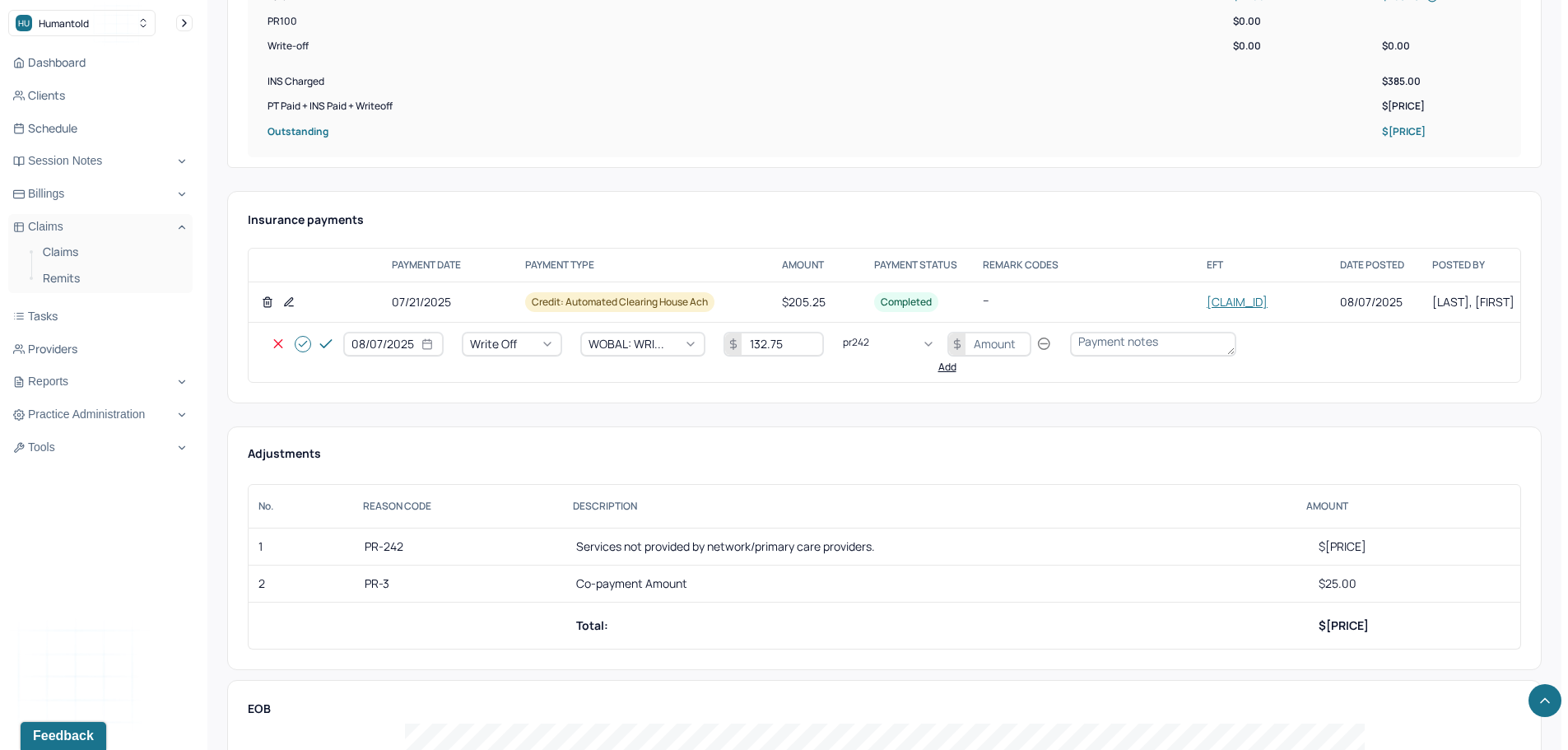 type 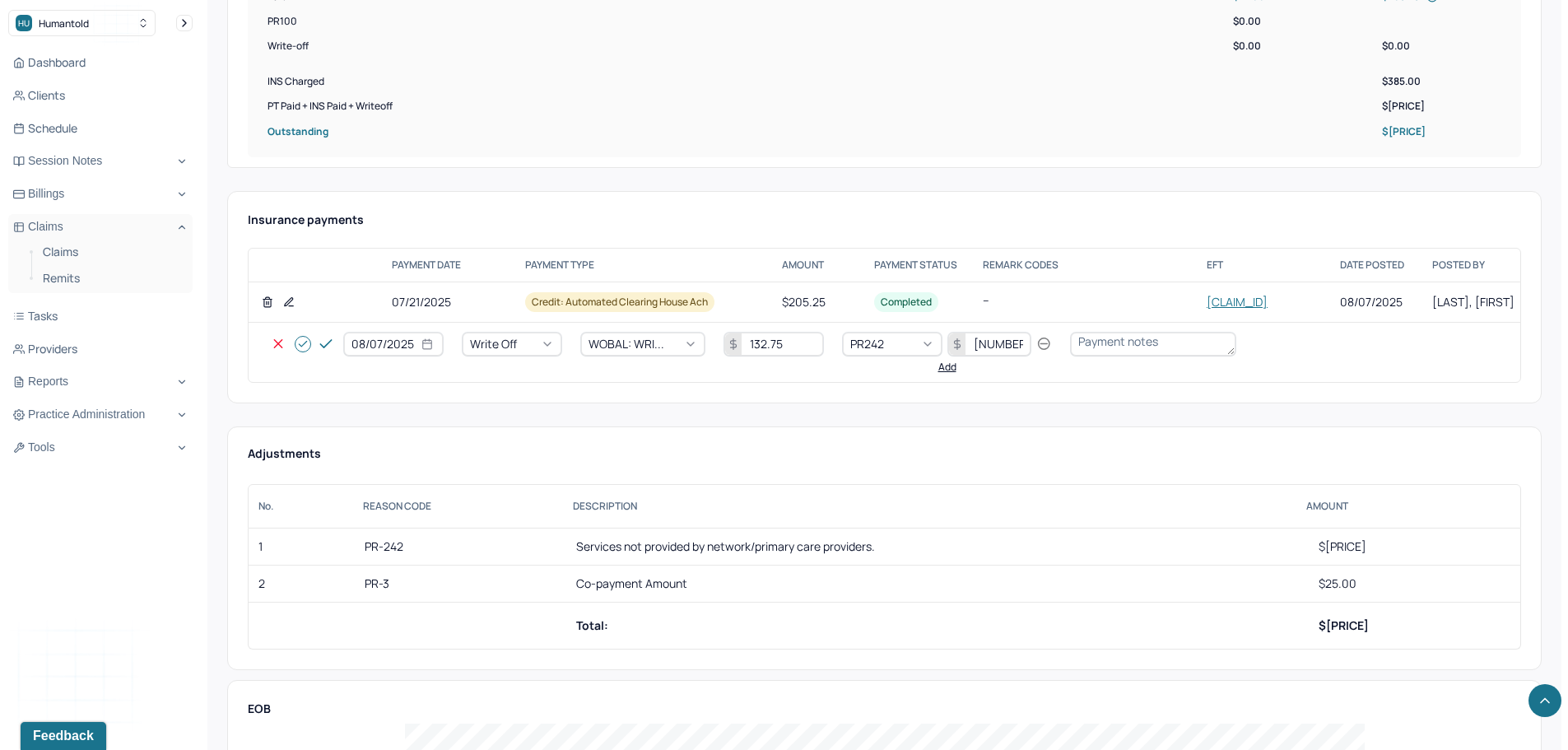 type on "[NUMBER]" 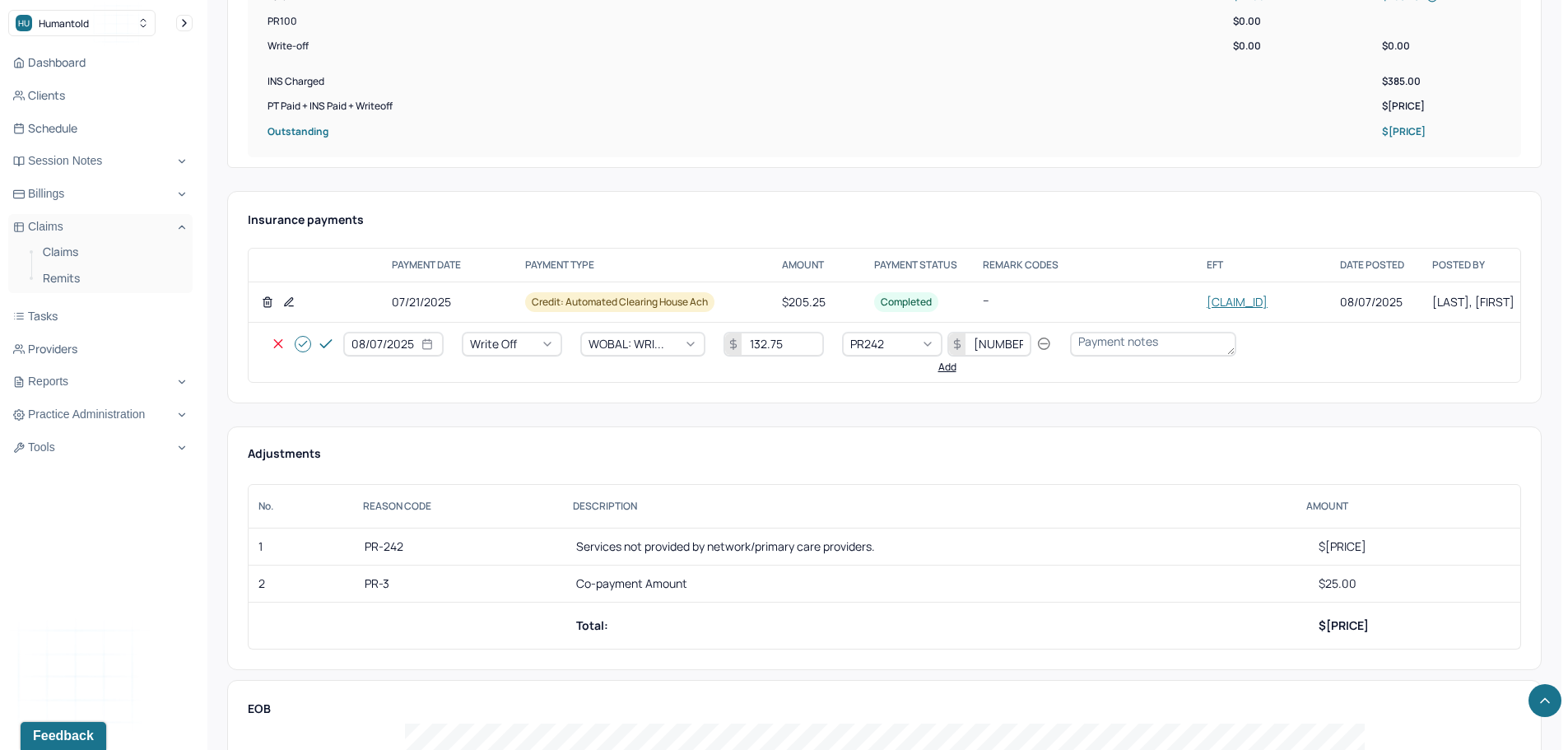 type 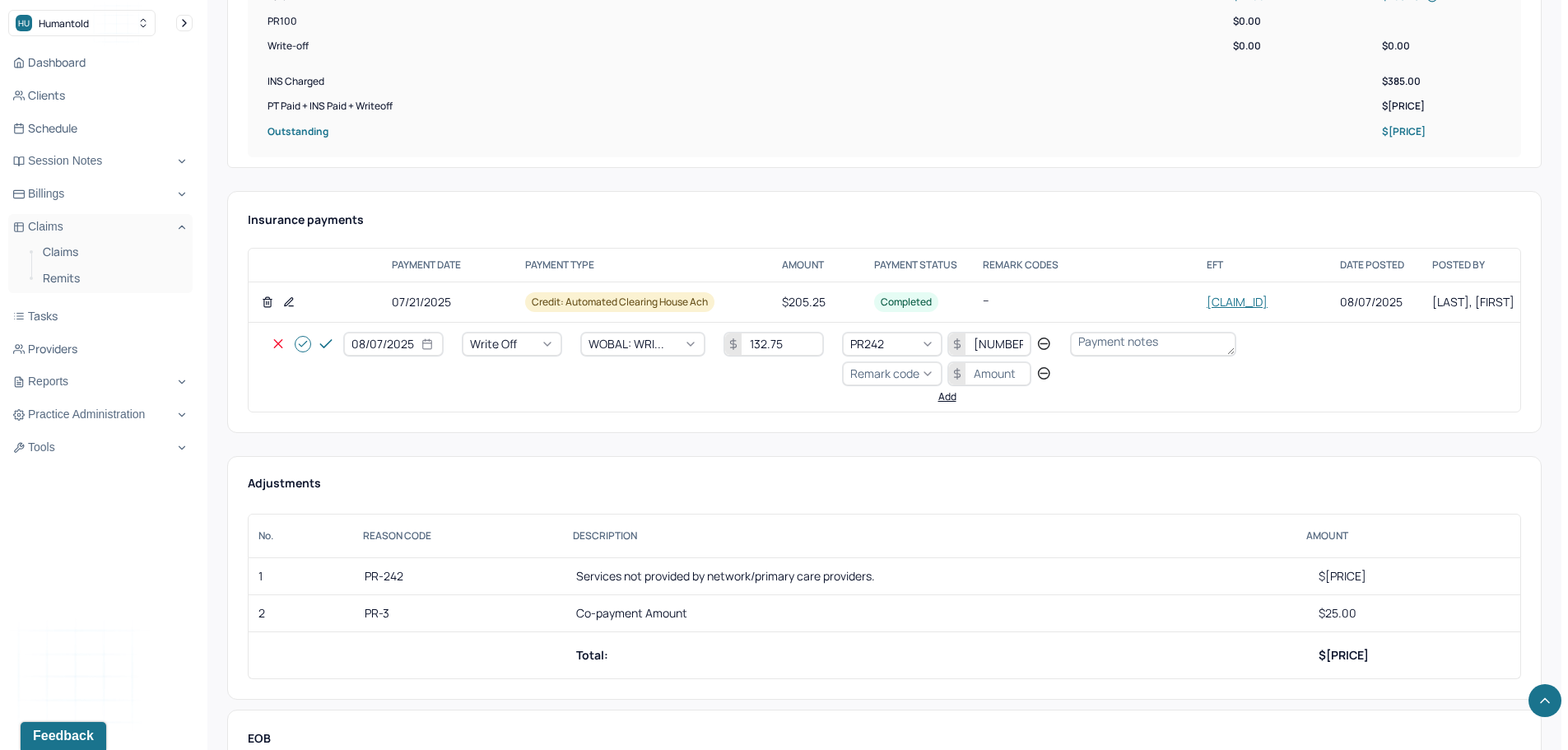 click on "Remark code" at bounding box center [885, 373] 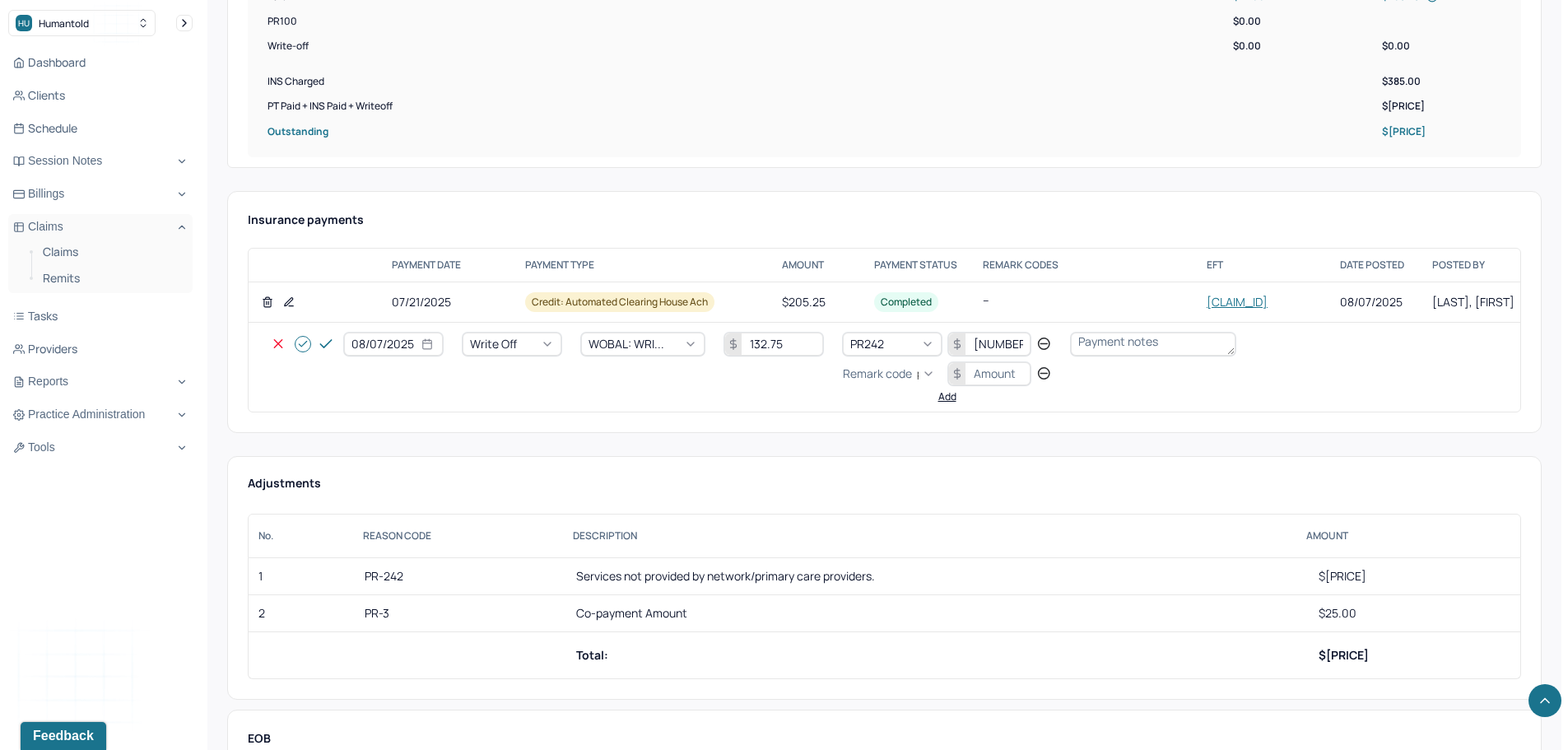 scroll, scrollTop: 184, scrollLeft: 0, axis: vertical 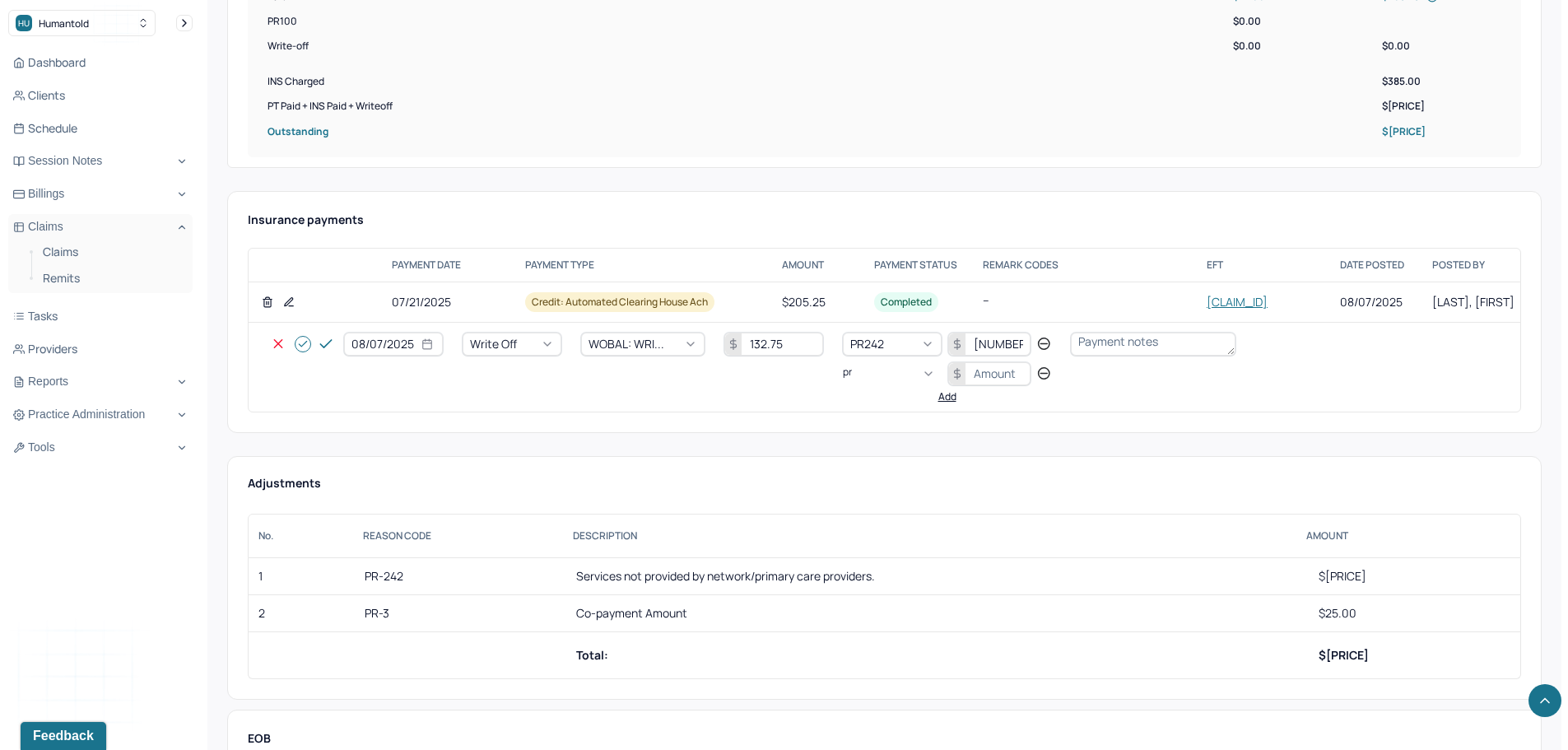 type on "pr3" 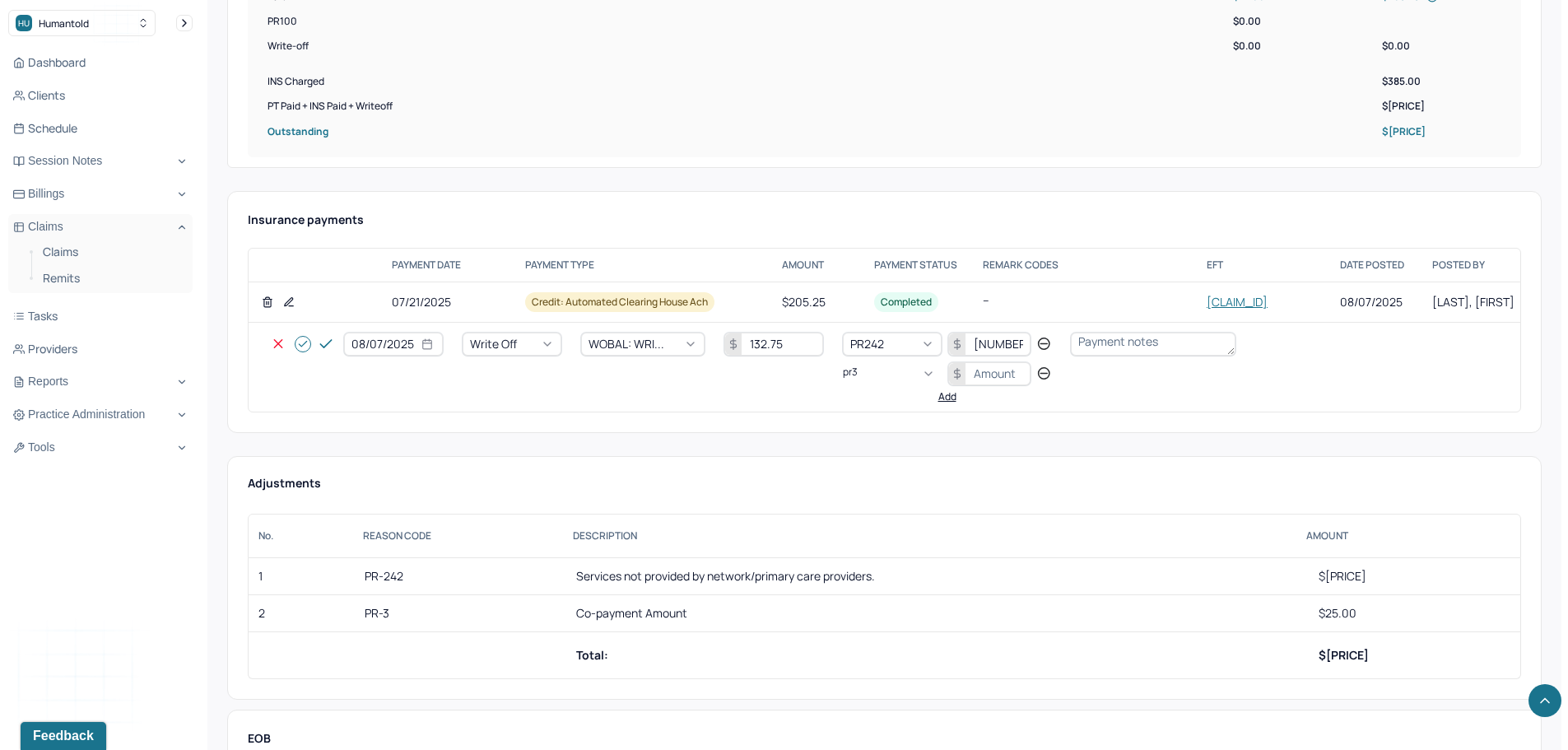scroll, scrollTop: 0, scrollLeft: 0, axis: both 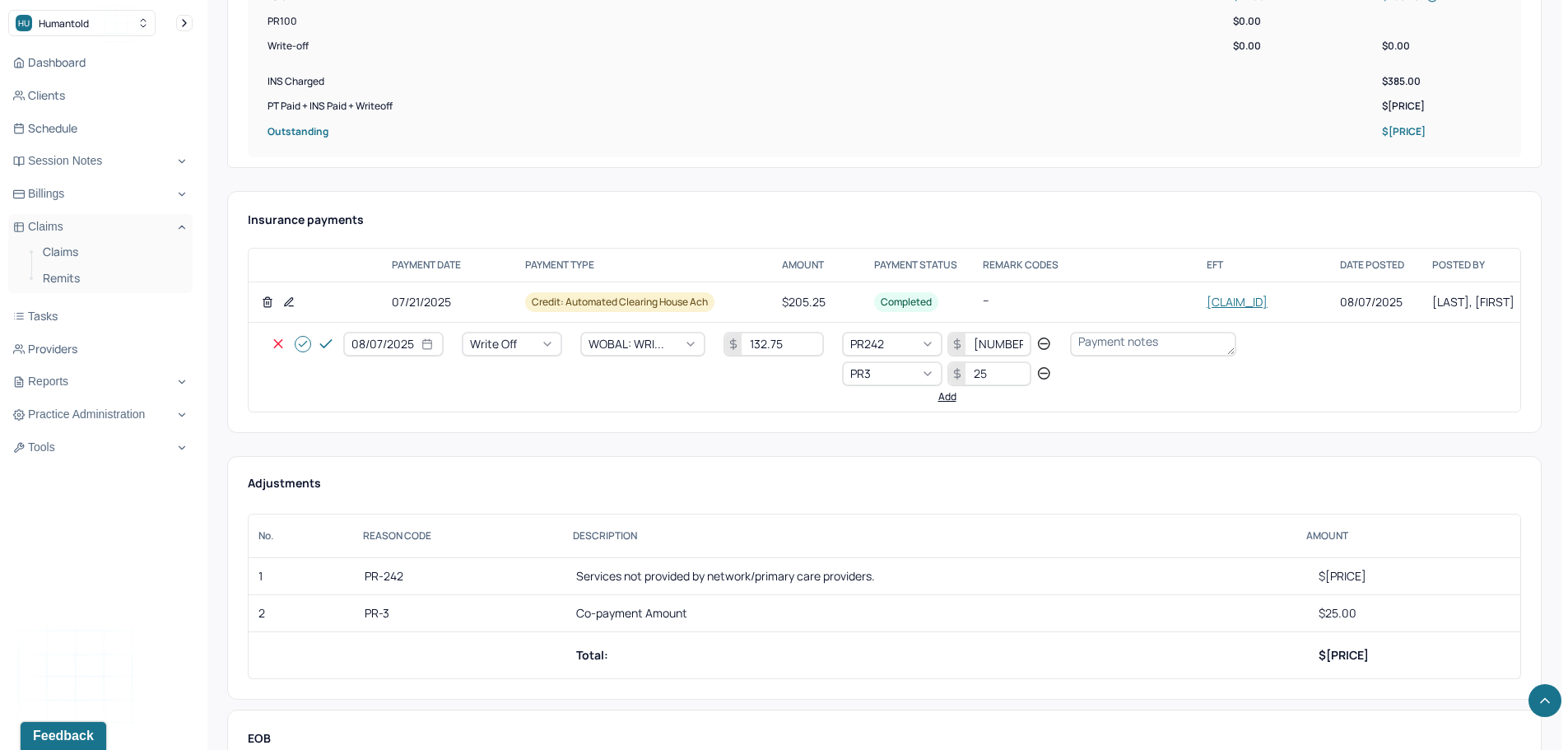 type on "25" 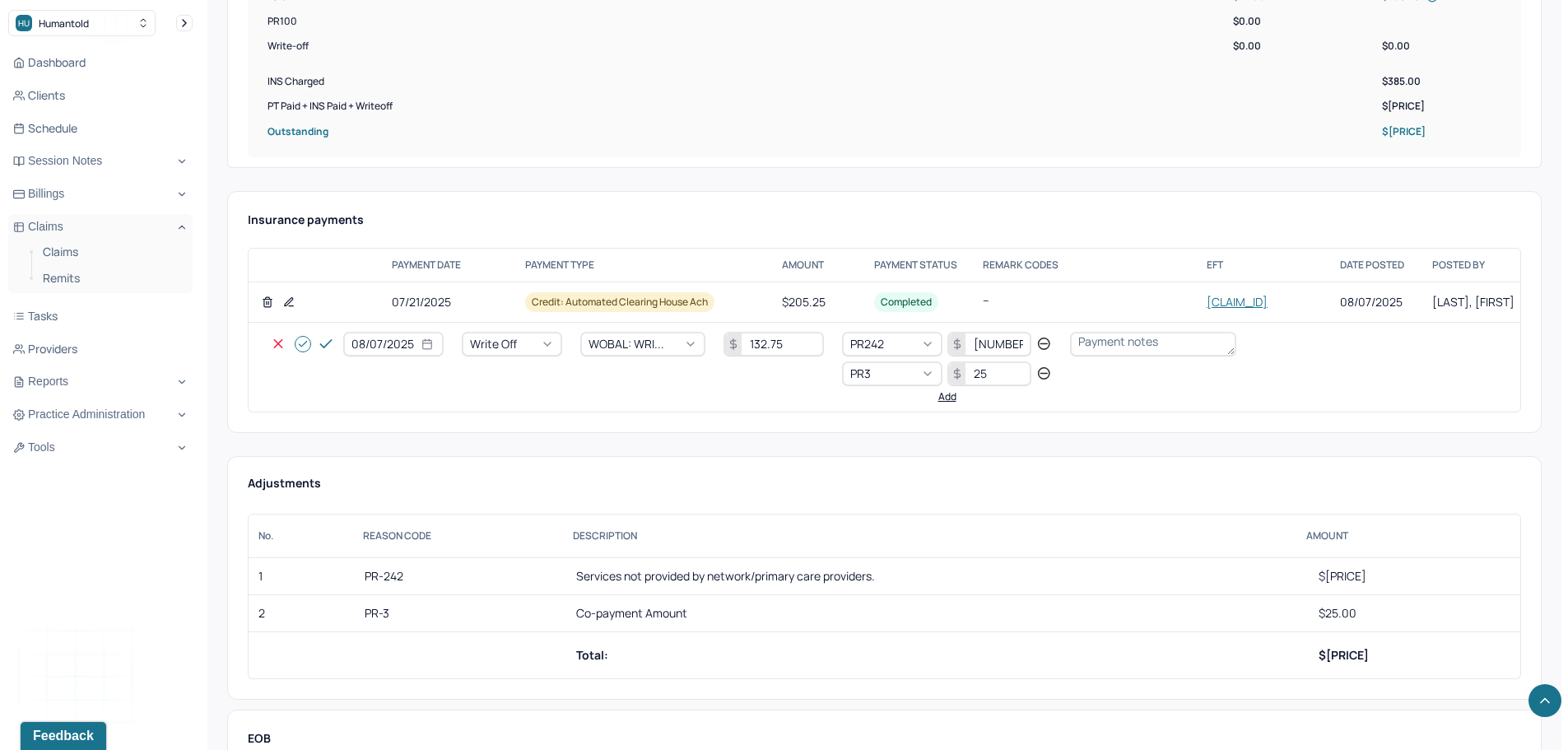 type 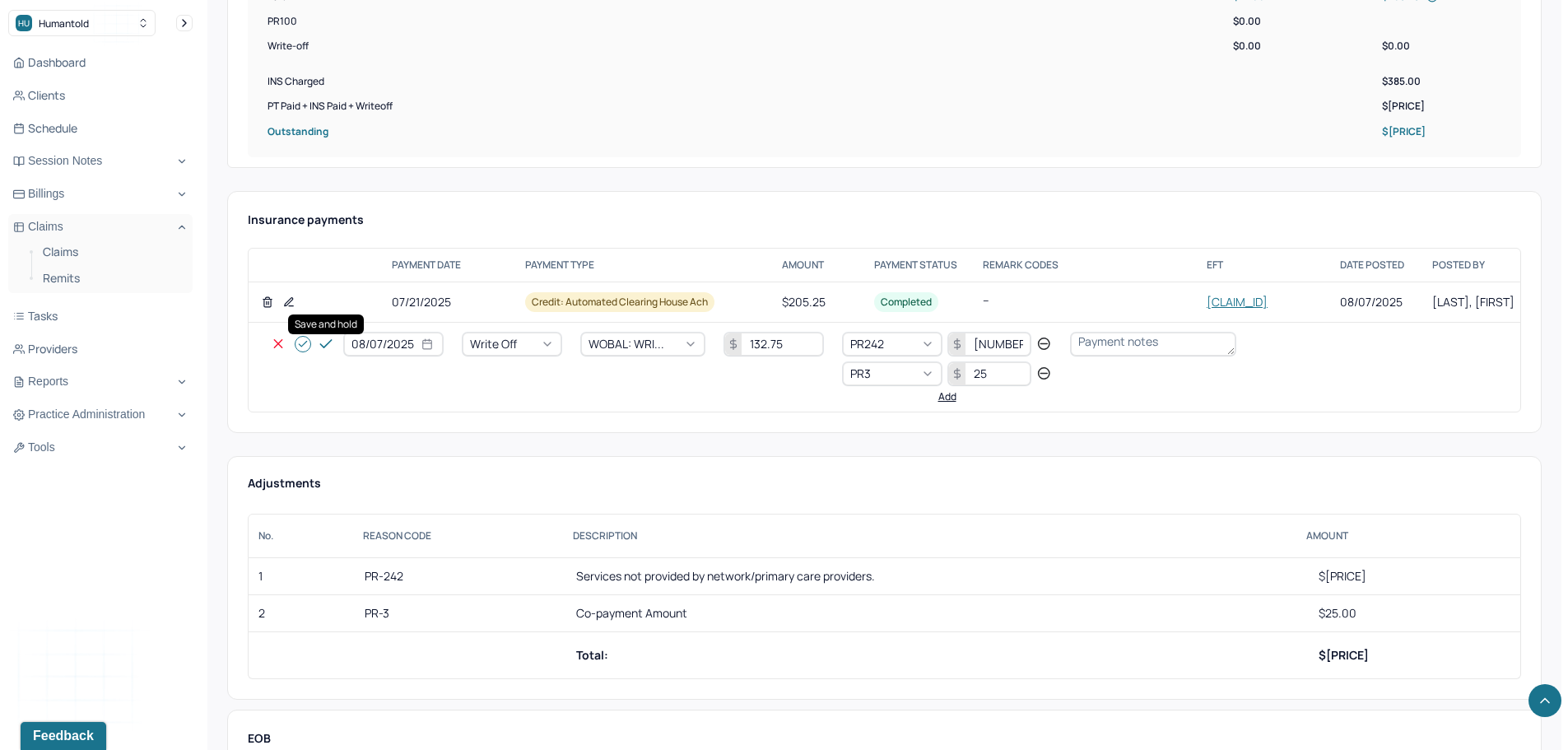 click 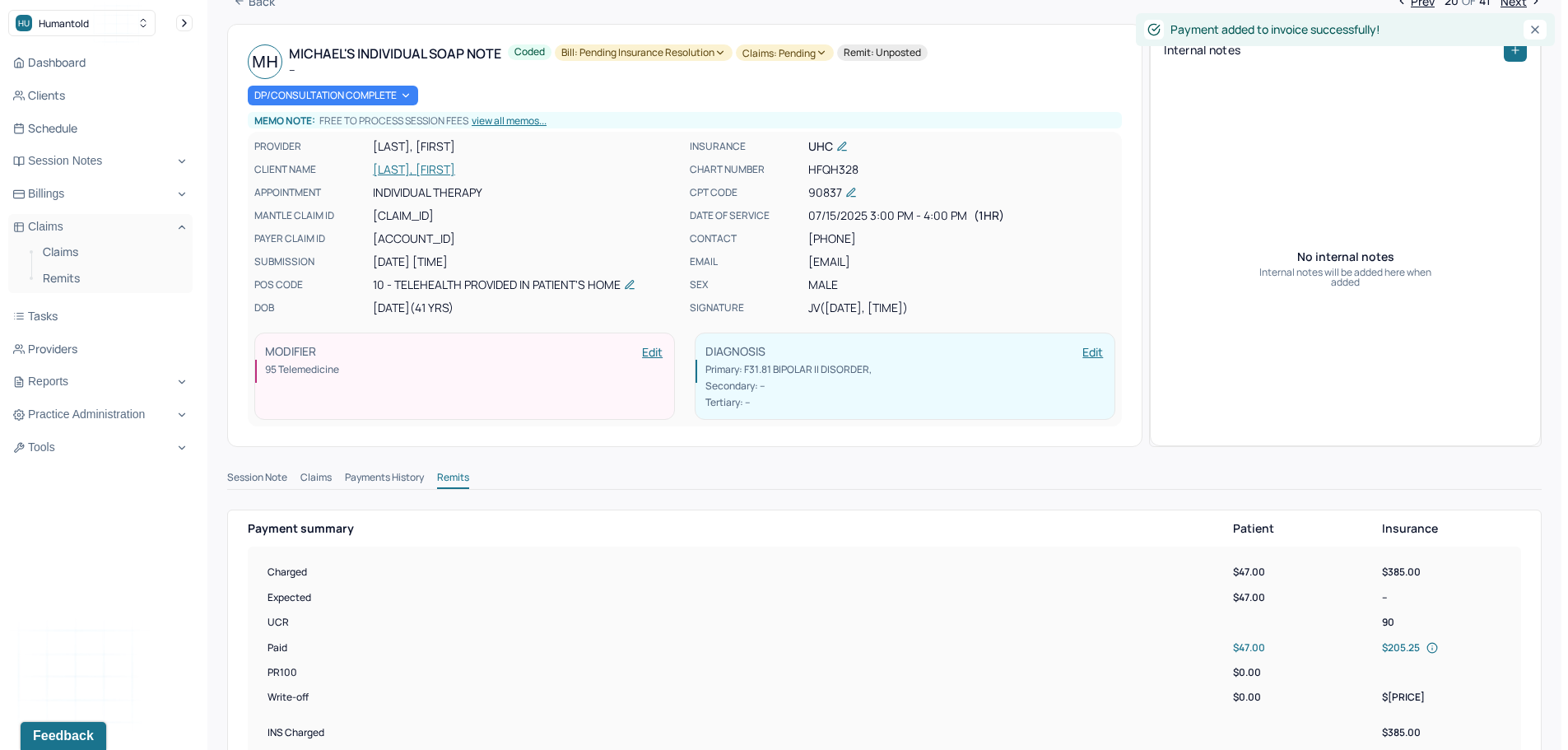 scroll, scrollTop: 0, scrollLeft: 0, axis: both 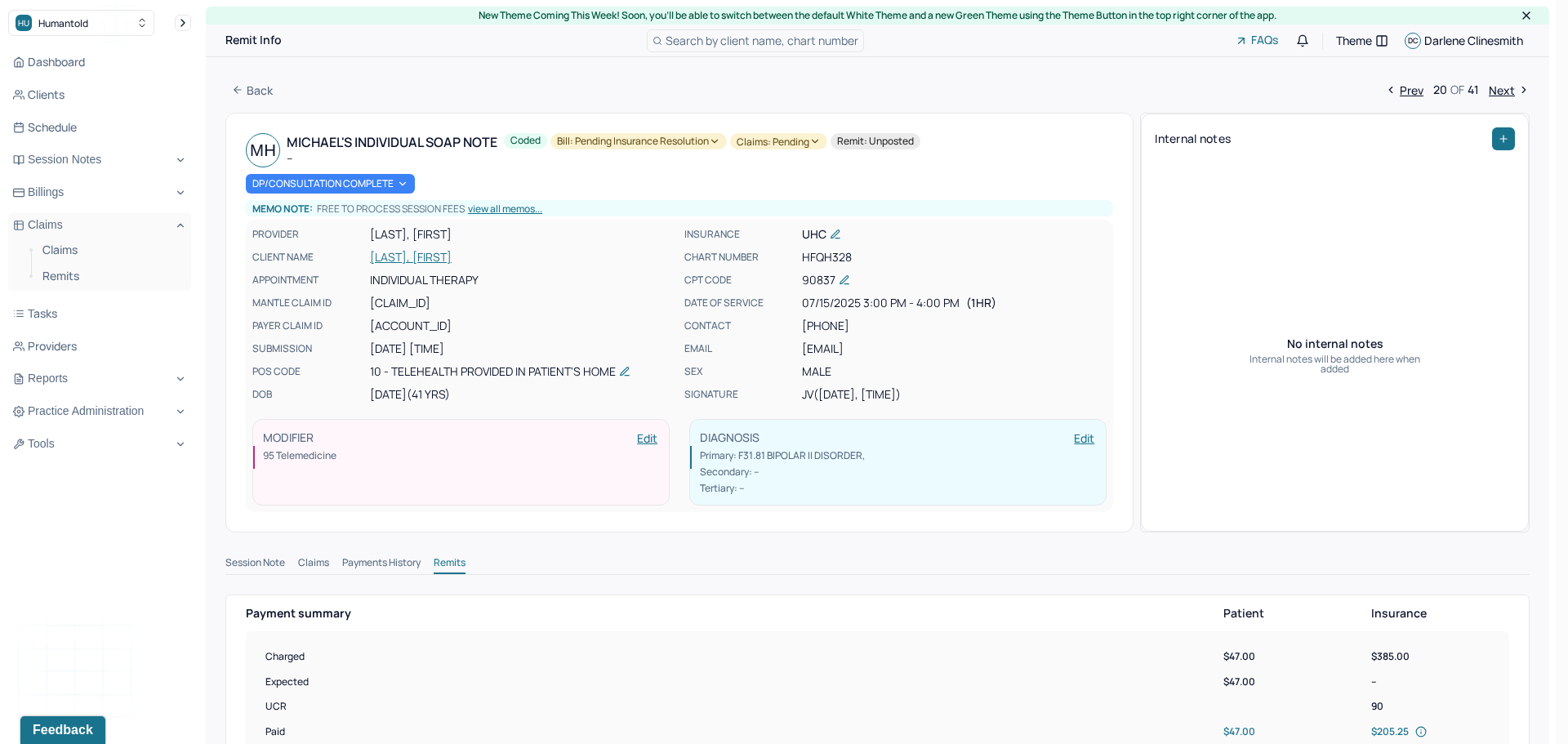 click on "Bill: Pending Insurance Resolution" at bounding box center [639, 141] 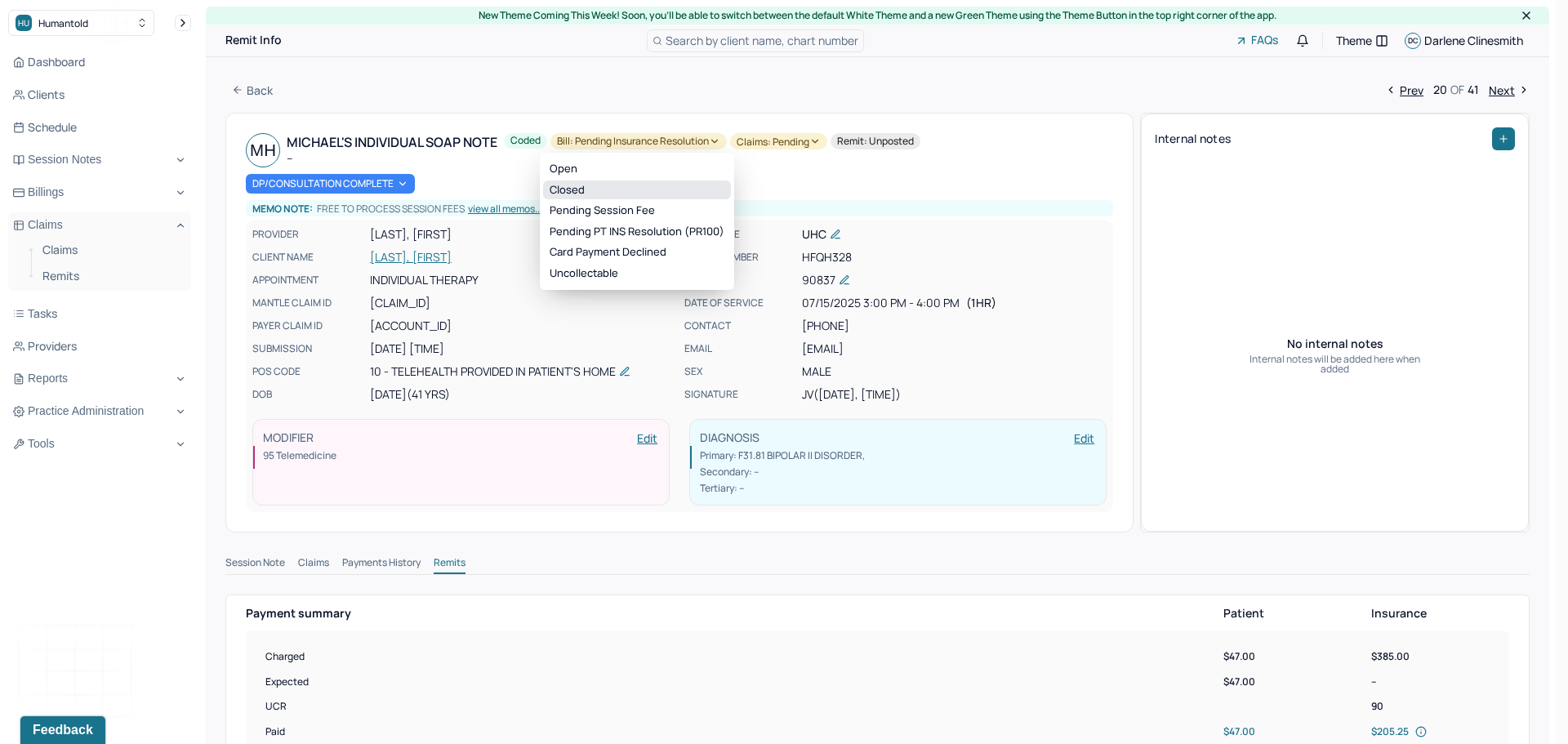 click on "Closed" at bounding box center (637, 190) 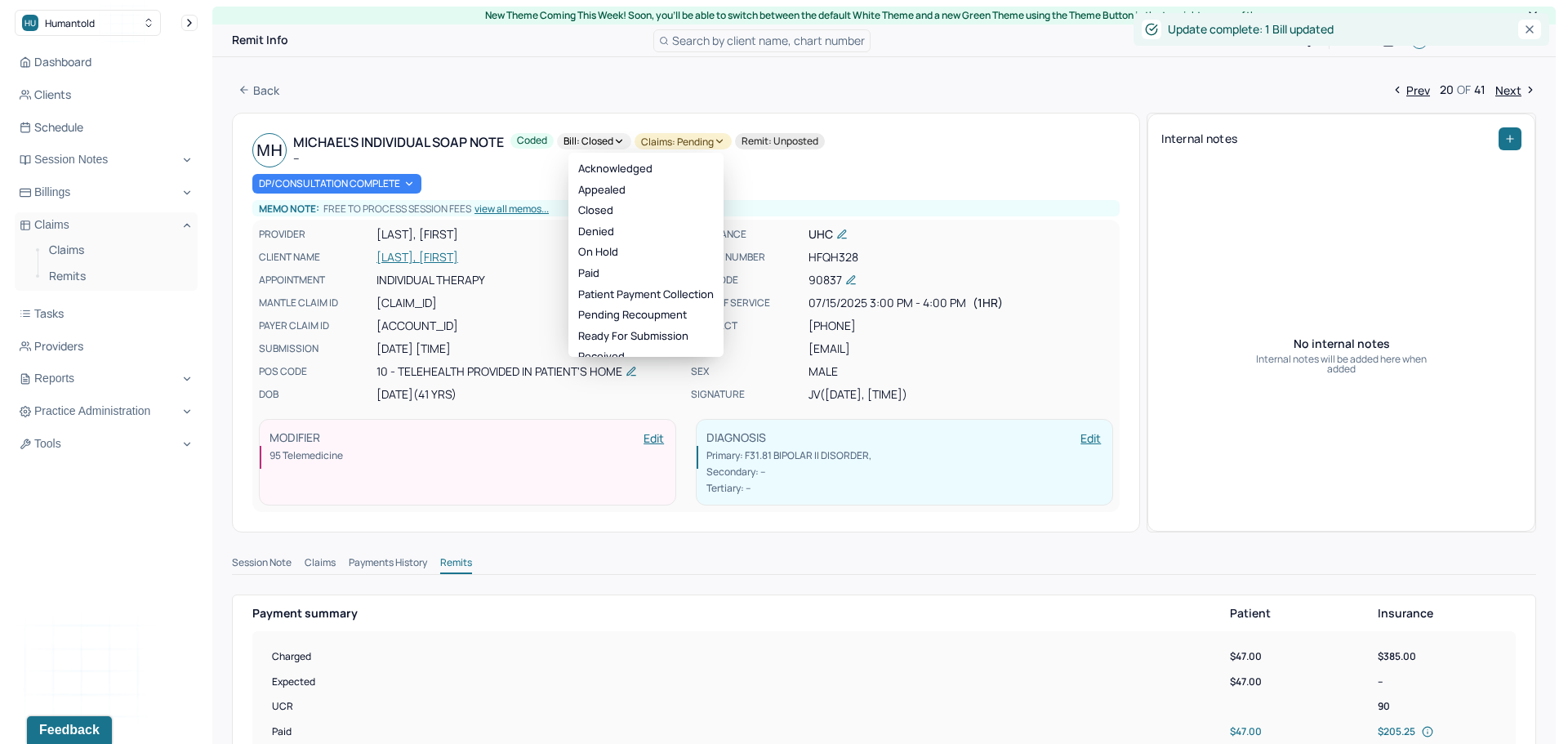 click on "Claims: pending" at bounding box center (676, 141) 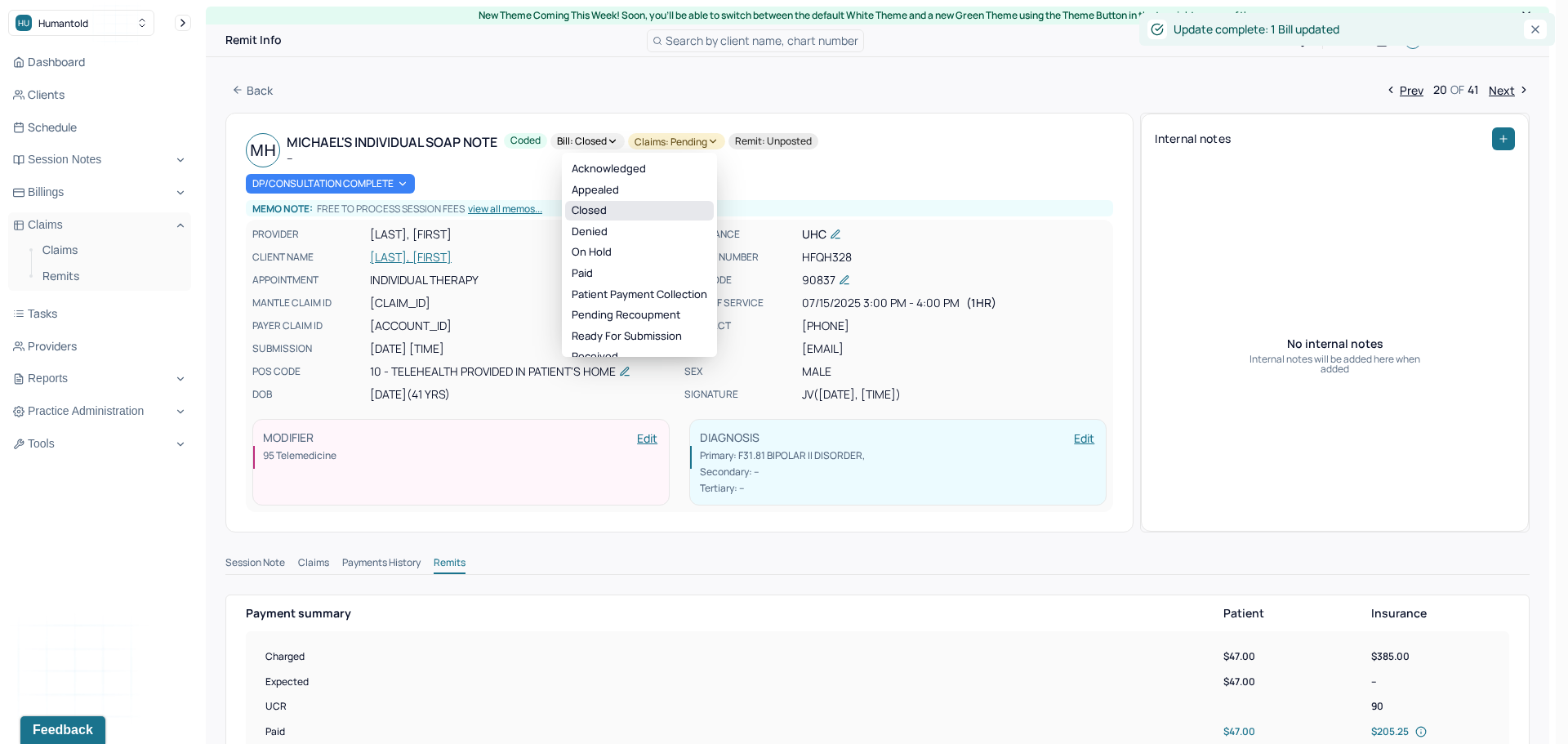 click on "Closed" at bounding box center [639, 211] 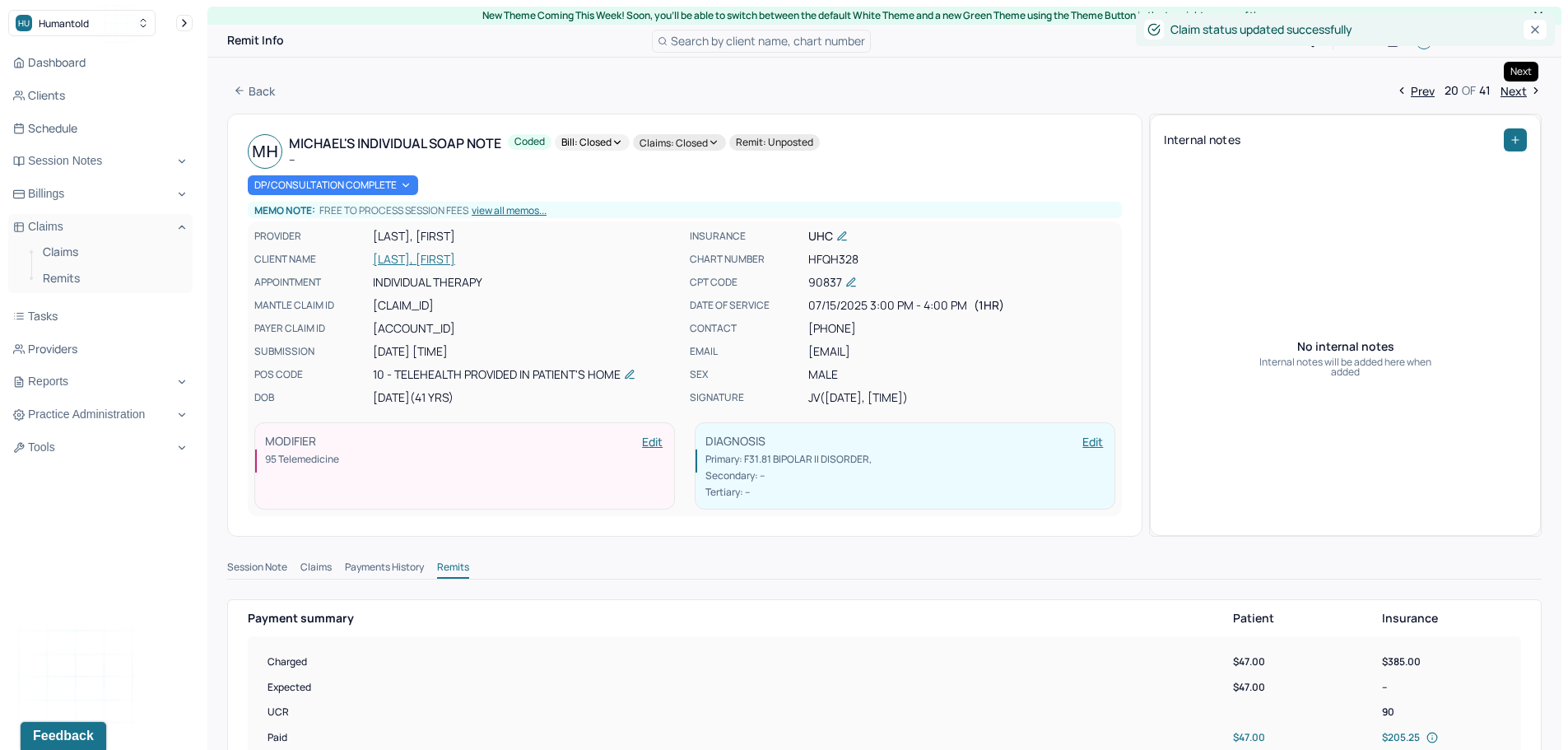 click on "Next" at bounding box center [1521, 91] 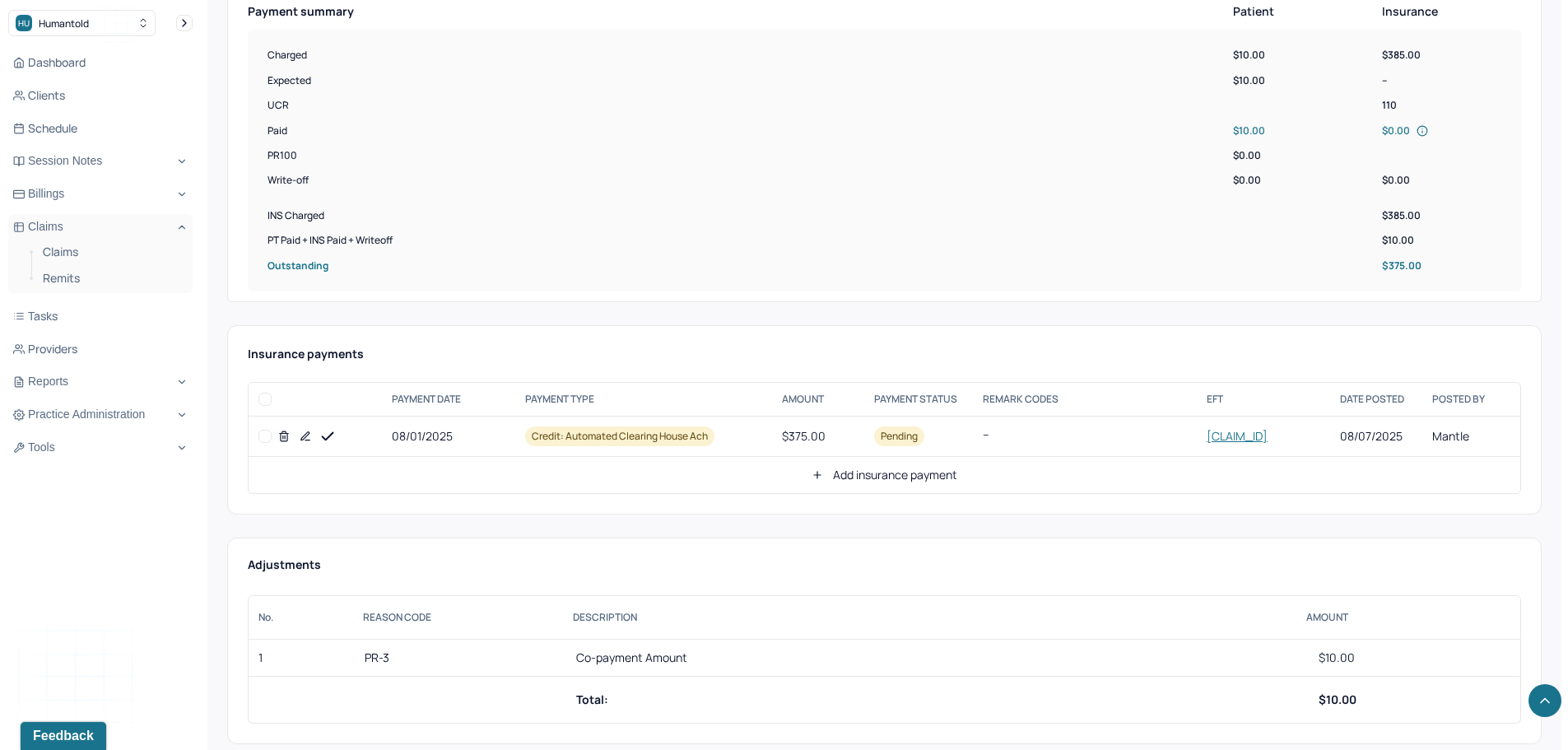 scroll, scrollTop: 741, scrollLeft: 0, axis: vertical 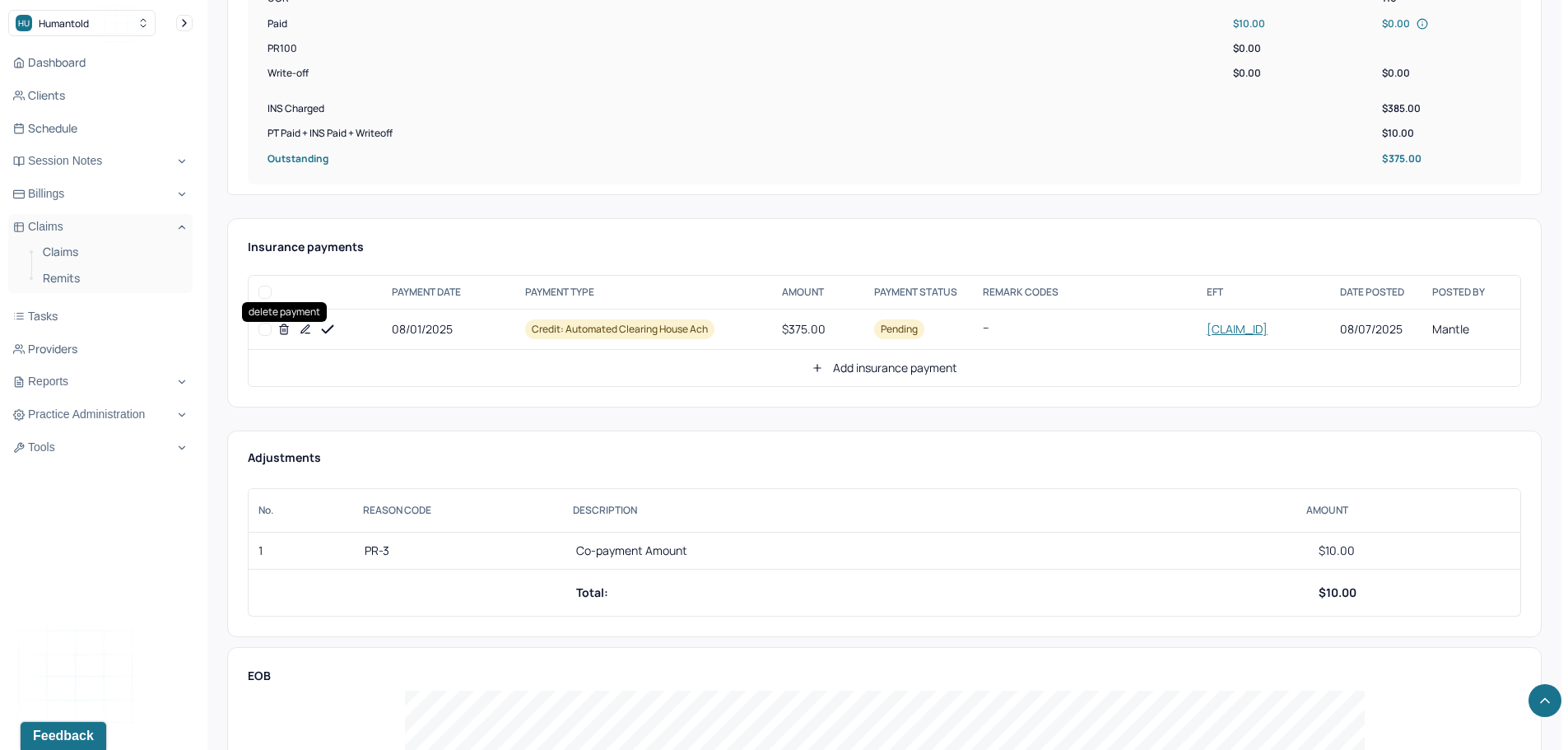 click at bounding box center (265, 329) 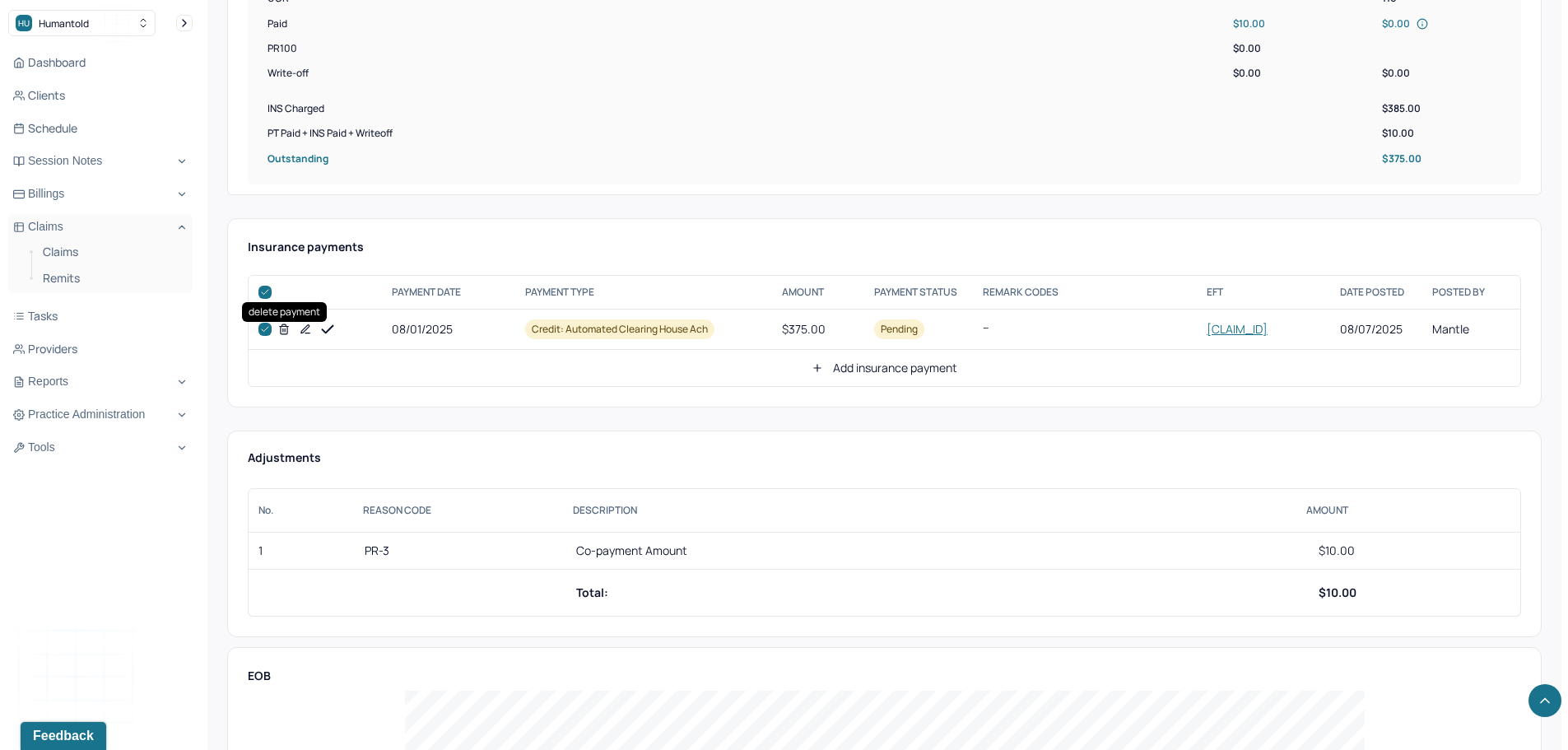 checkbox on "true" 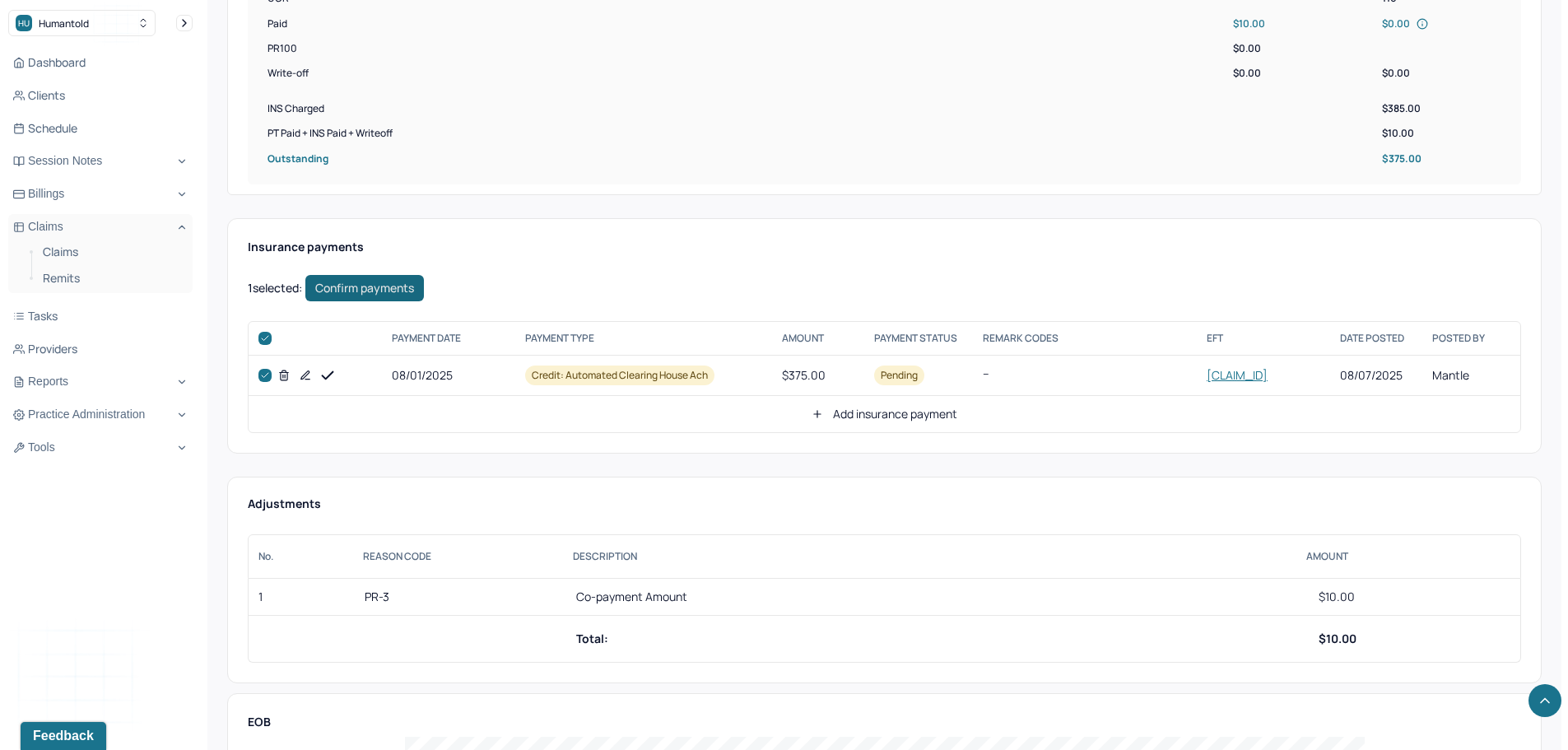 click on "Confirm payments" at bounding box center (365, 288) 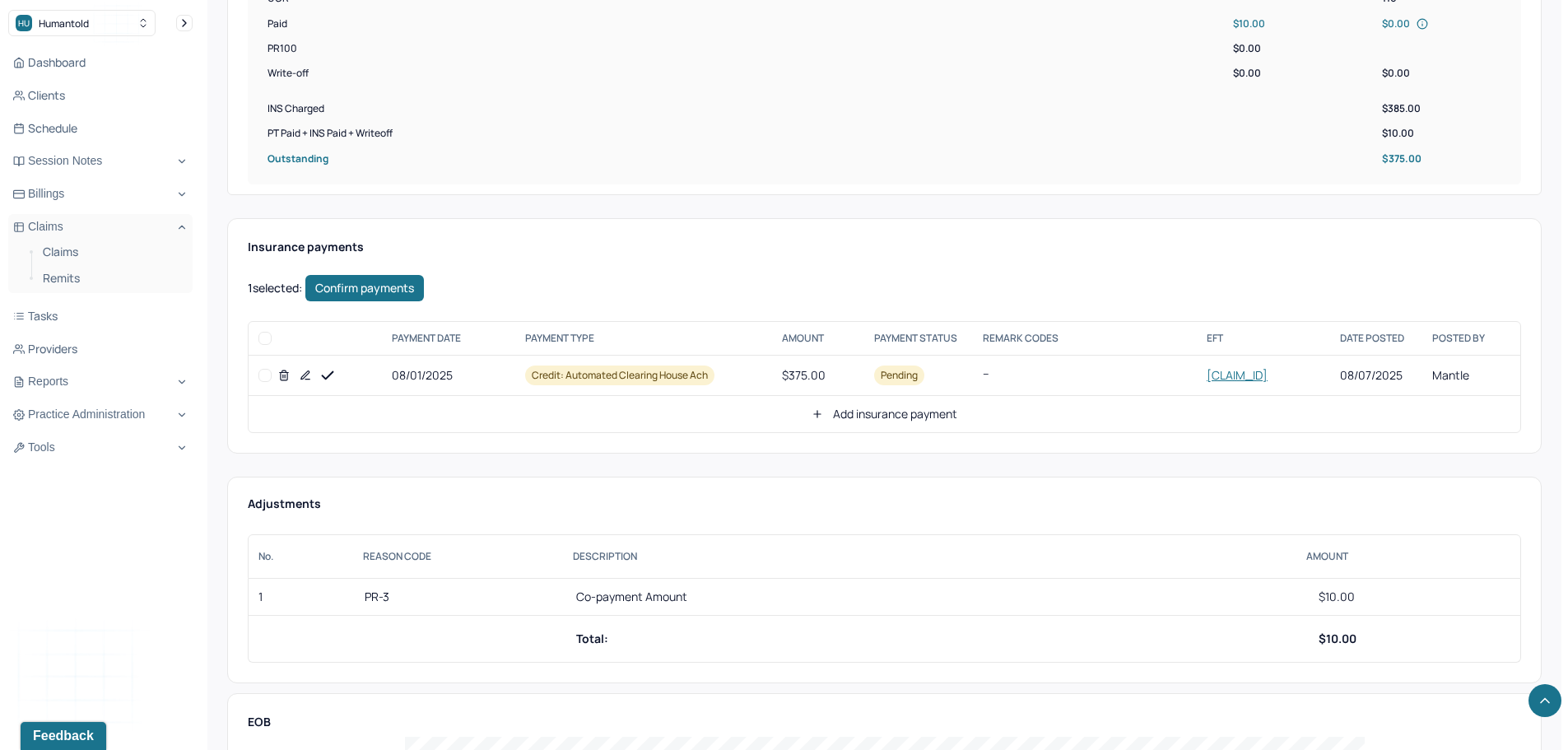 checkbox on "false" 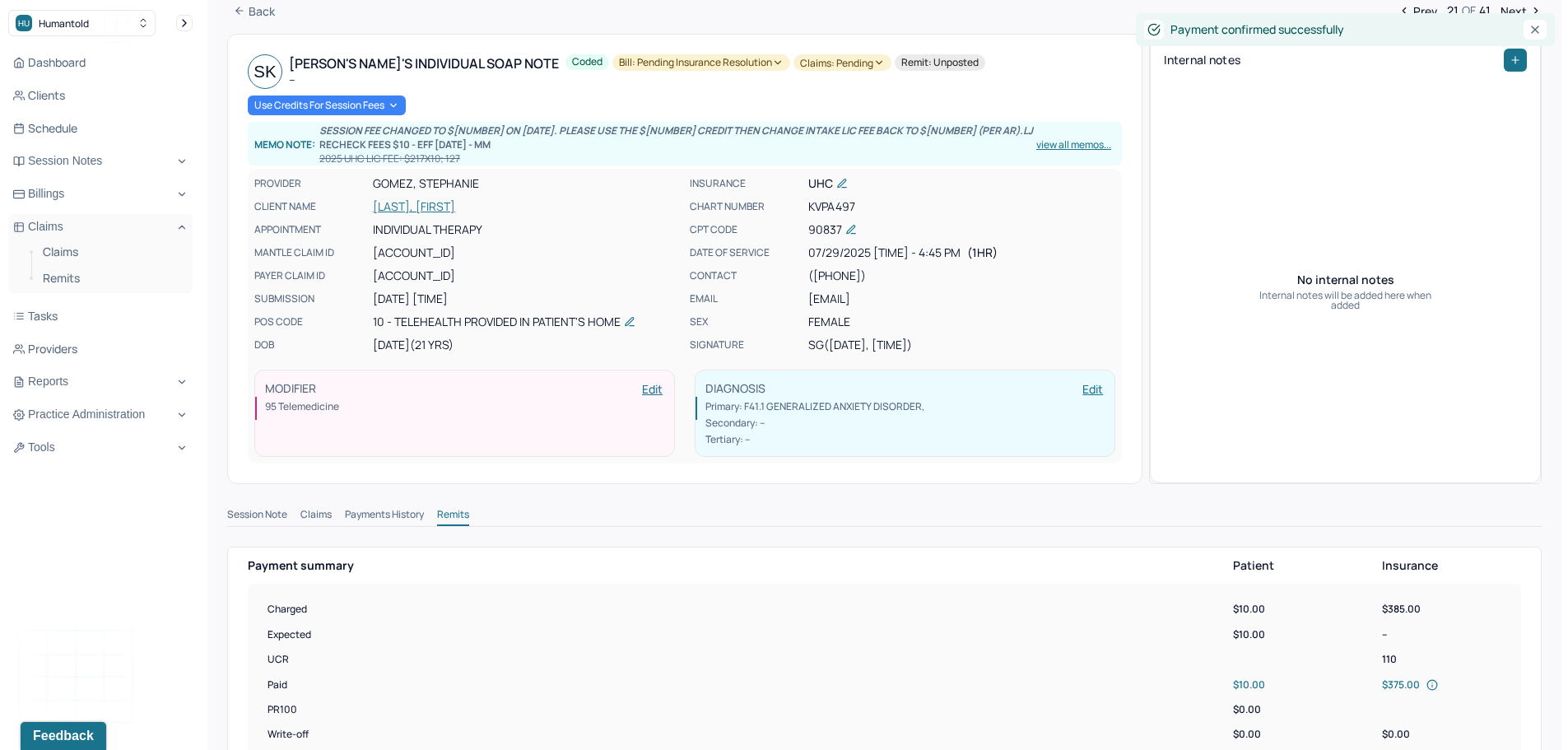 scroll, scrollTop: 0, scrollLeft: 0, axis: both 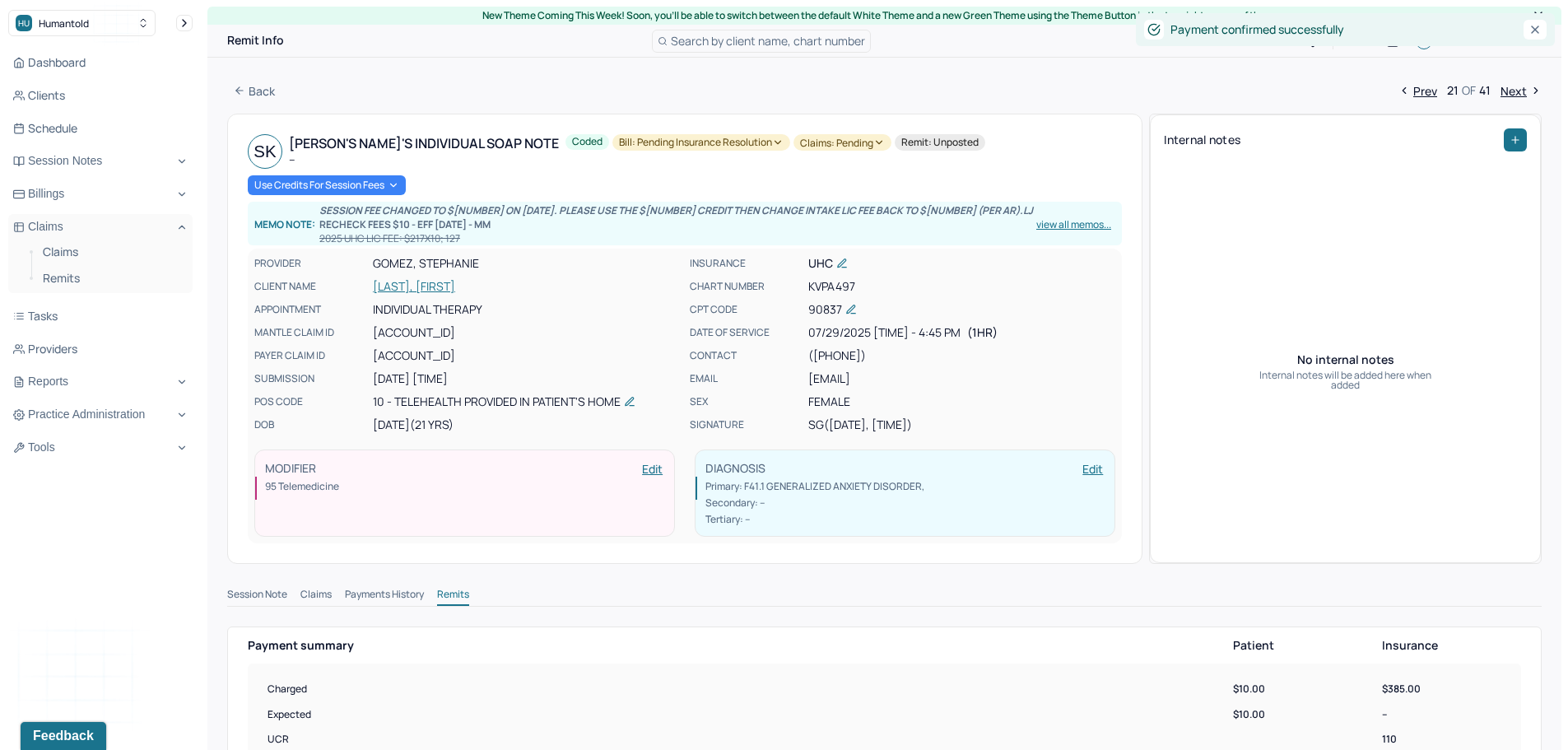 click on "Bill: Pending Insurance Resolution" at bounding box center [701, 142] 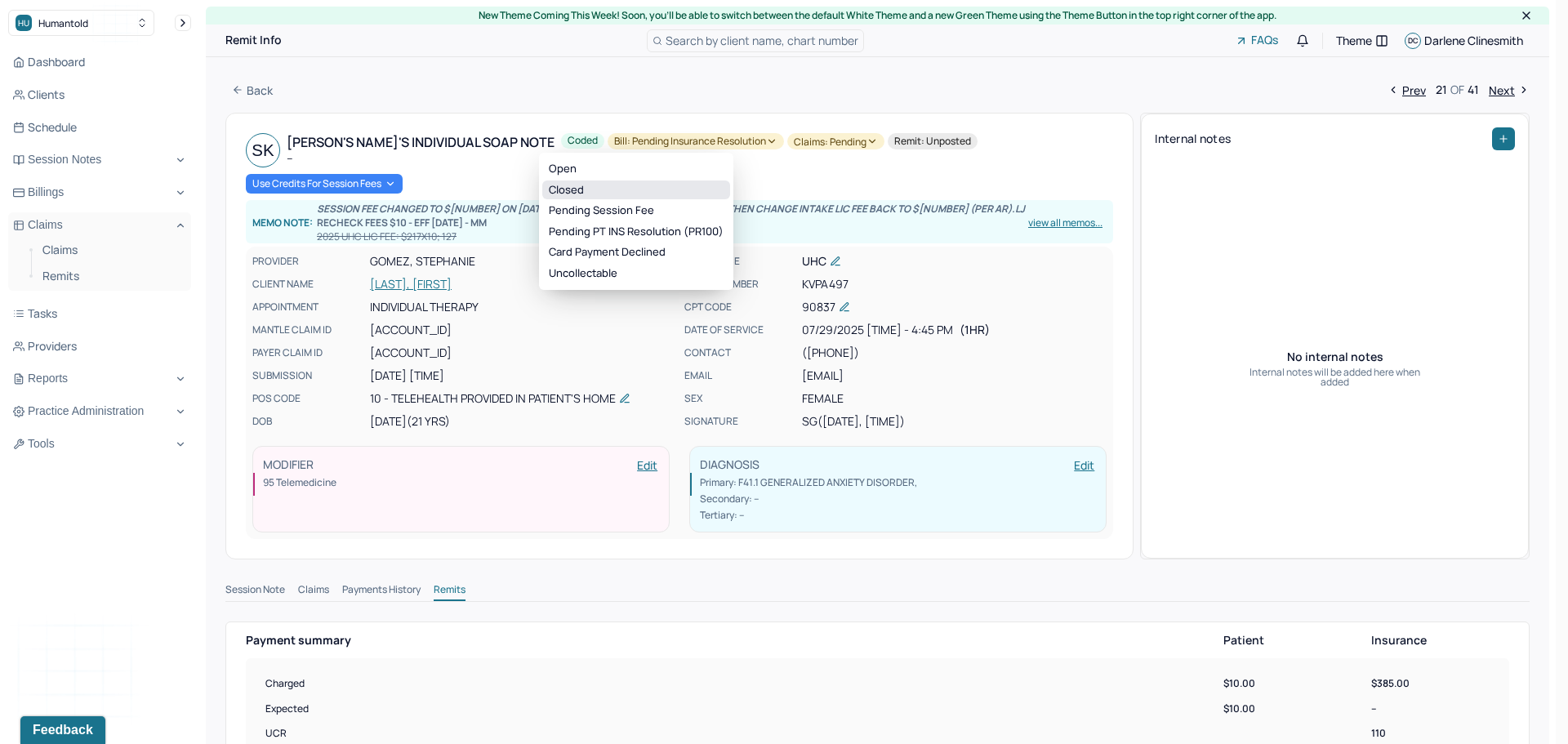 click on "Closed" at bounding box center [636, 190] 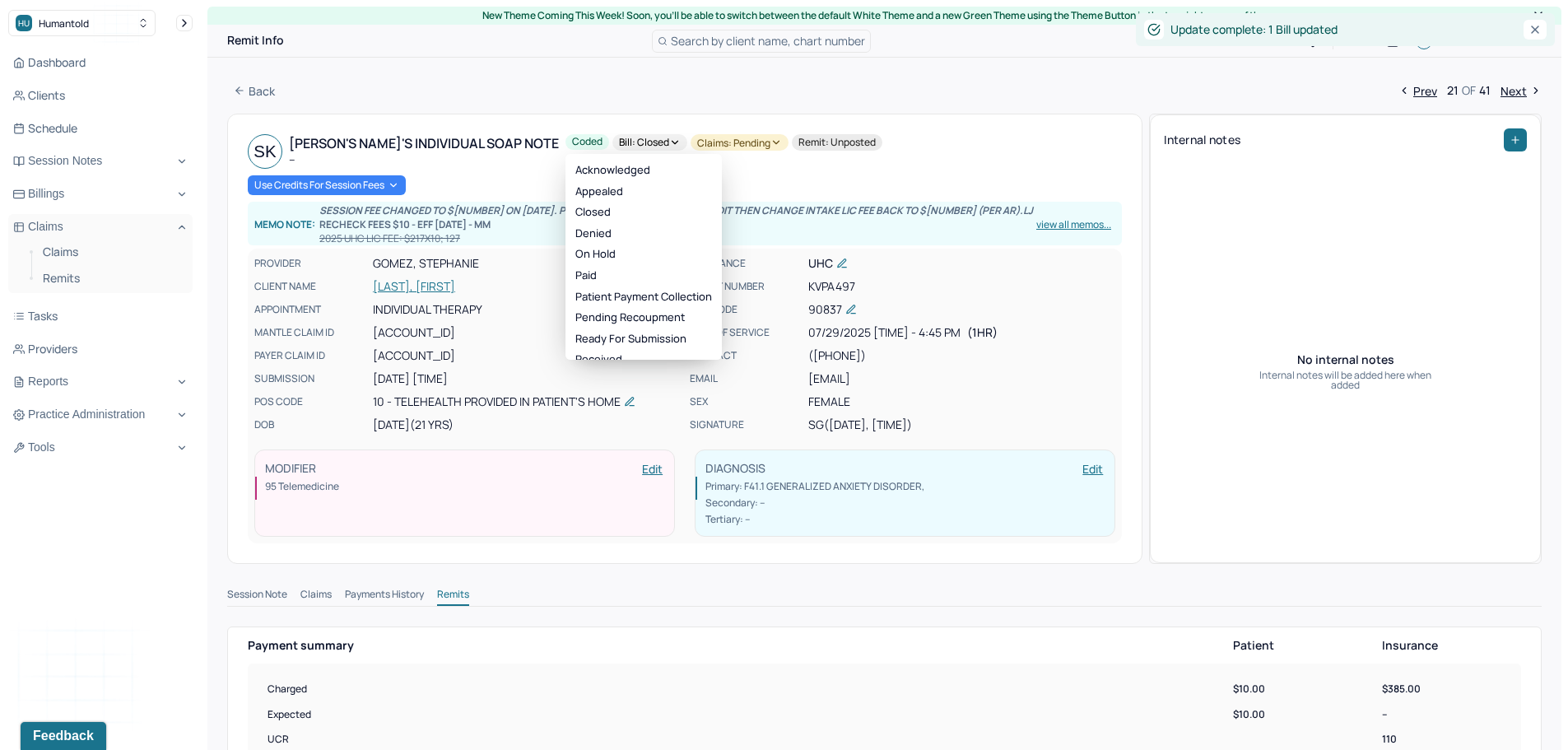 click on "Claims: pending" at bounding box center [739, 142] 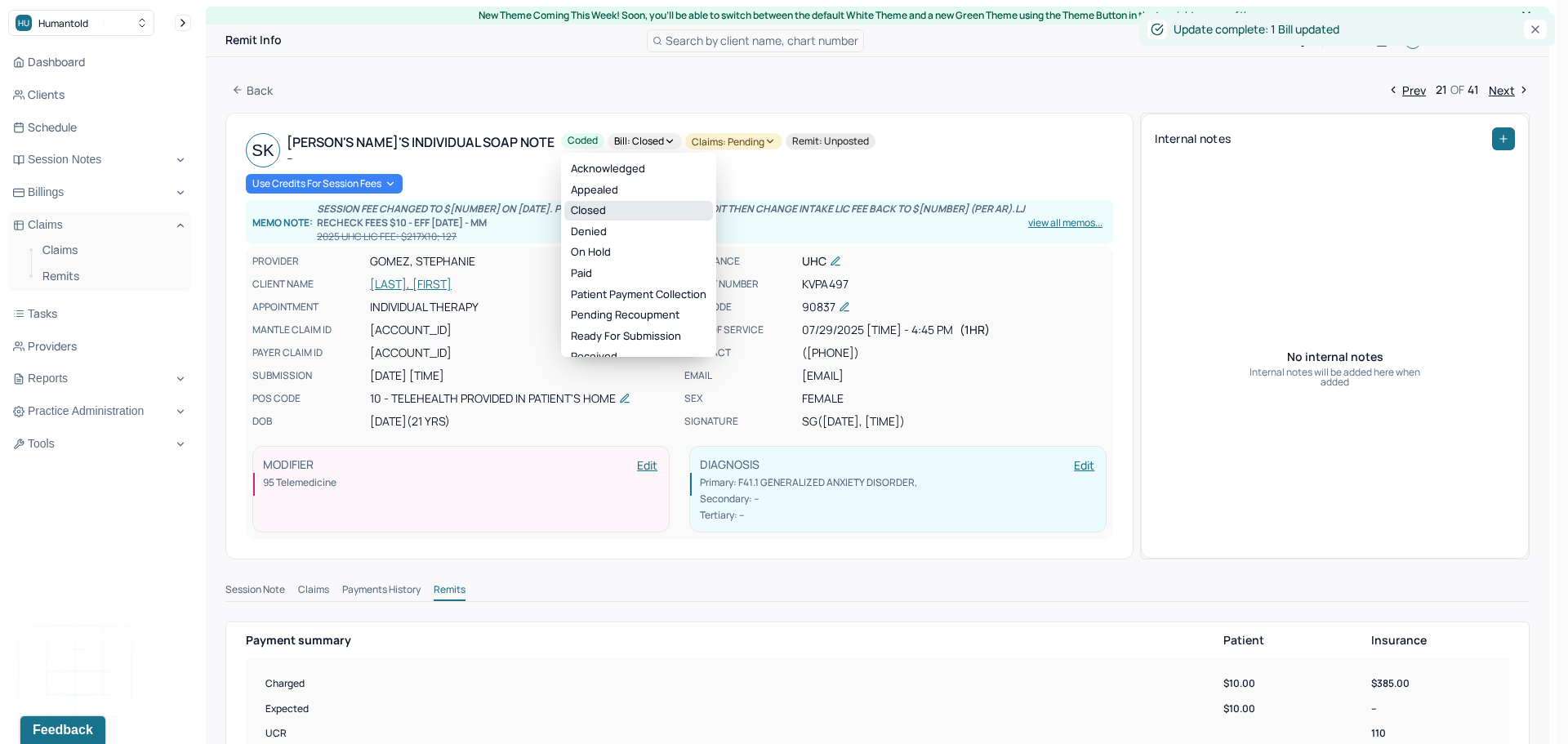 click on "Closed" at bounding box center [639, 211] 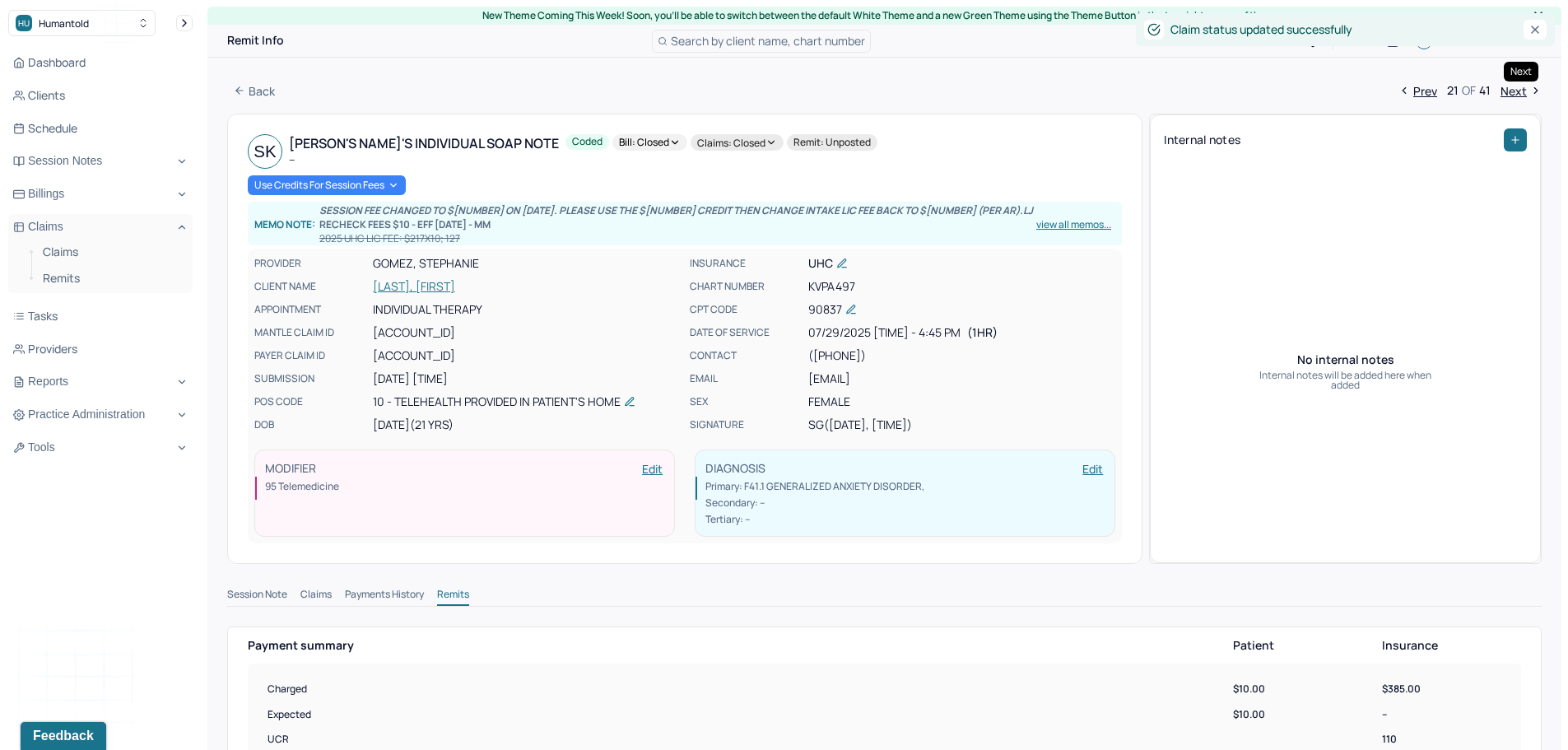 click on "Next" at bounding box center [1521, 91] 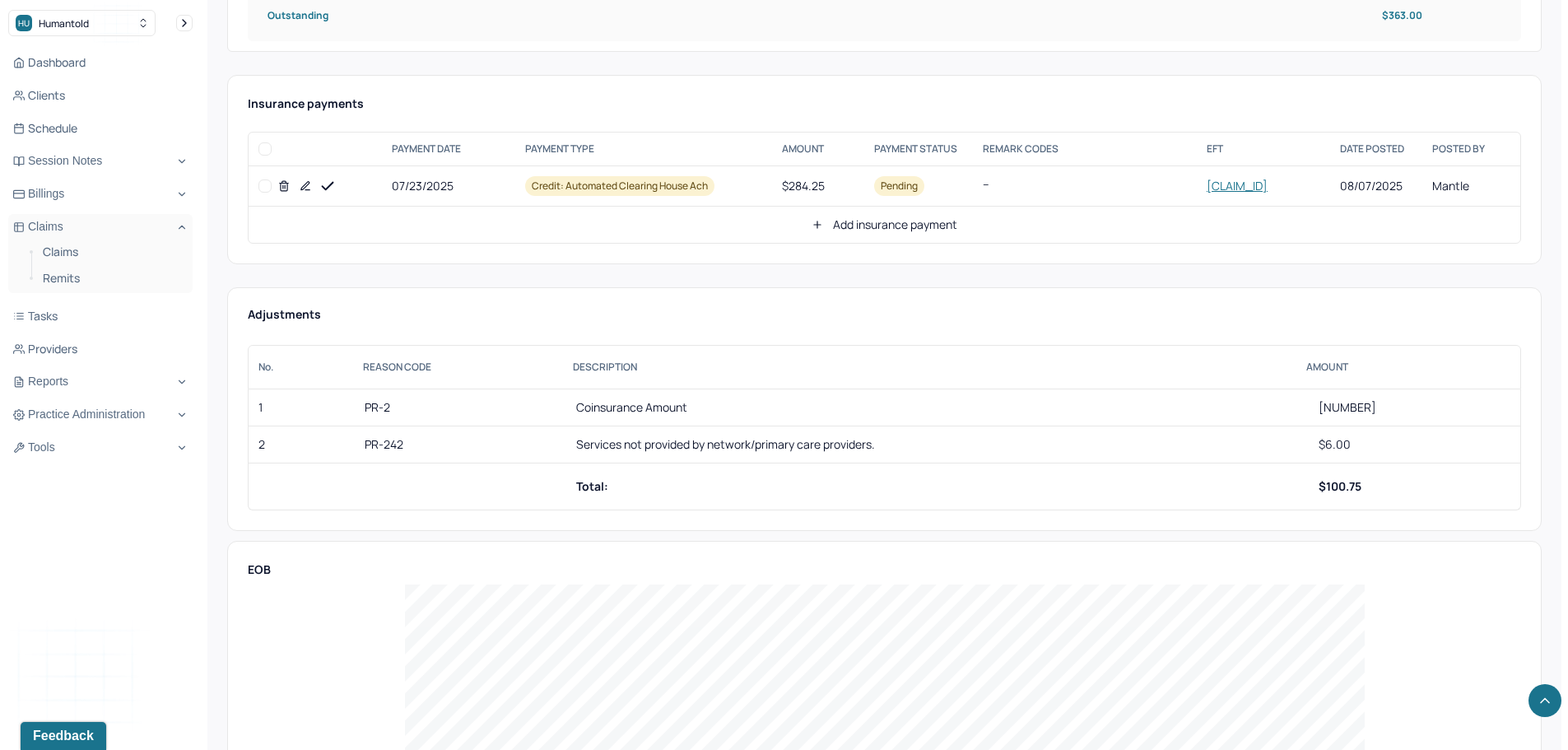 scroll, scrollTop: 659, scrollLeft: 0, axis: vertical 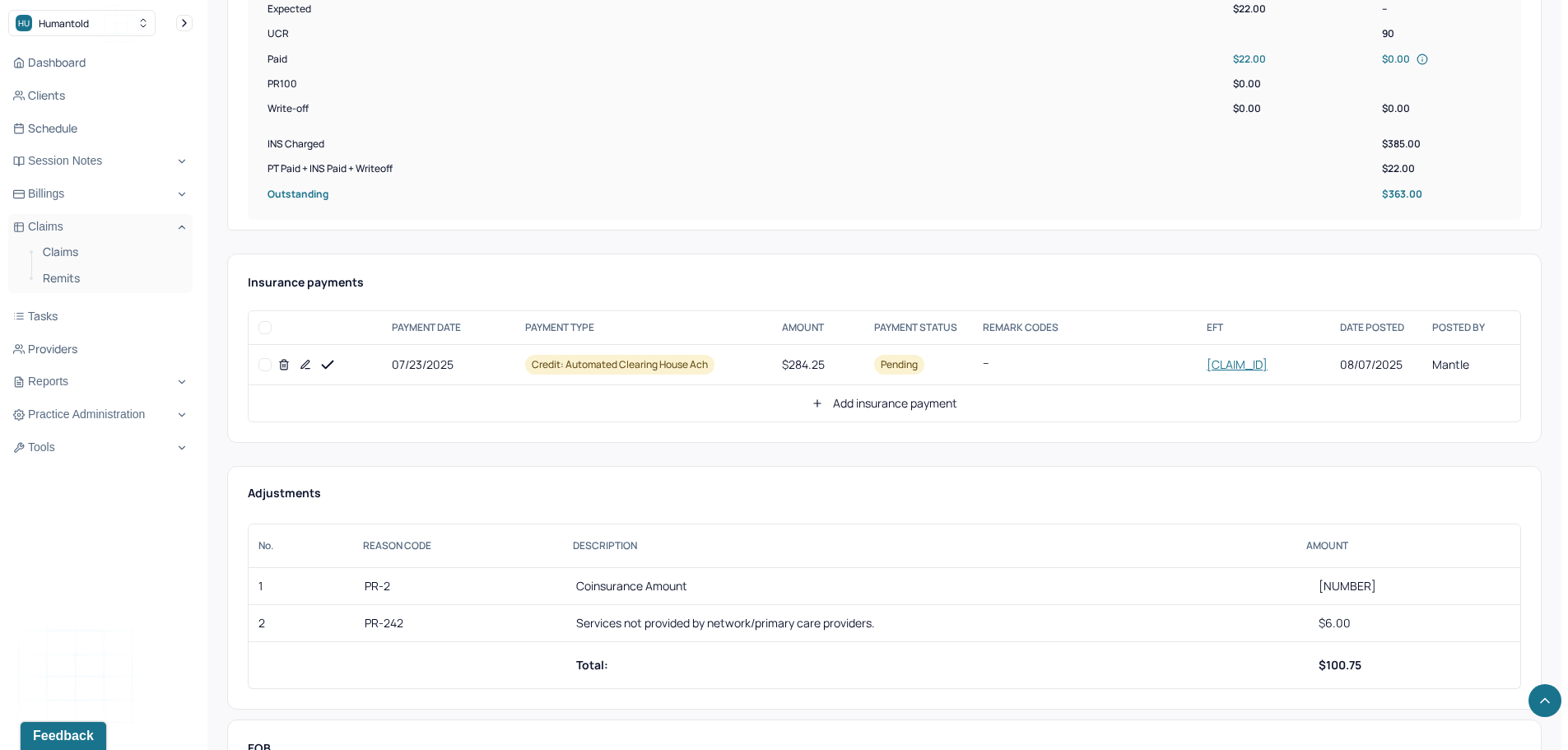 drag, startPoint x: 264, startPoint y: 363, endPoint x: 277, endPoint y: 353, distance: 16.401219 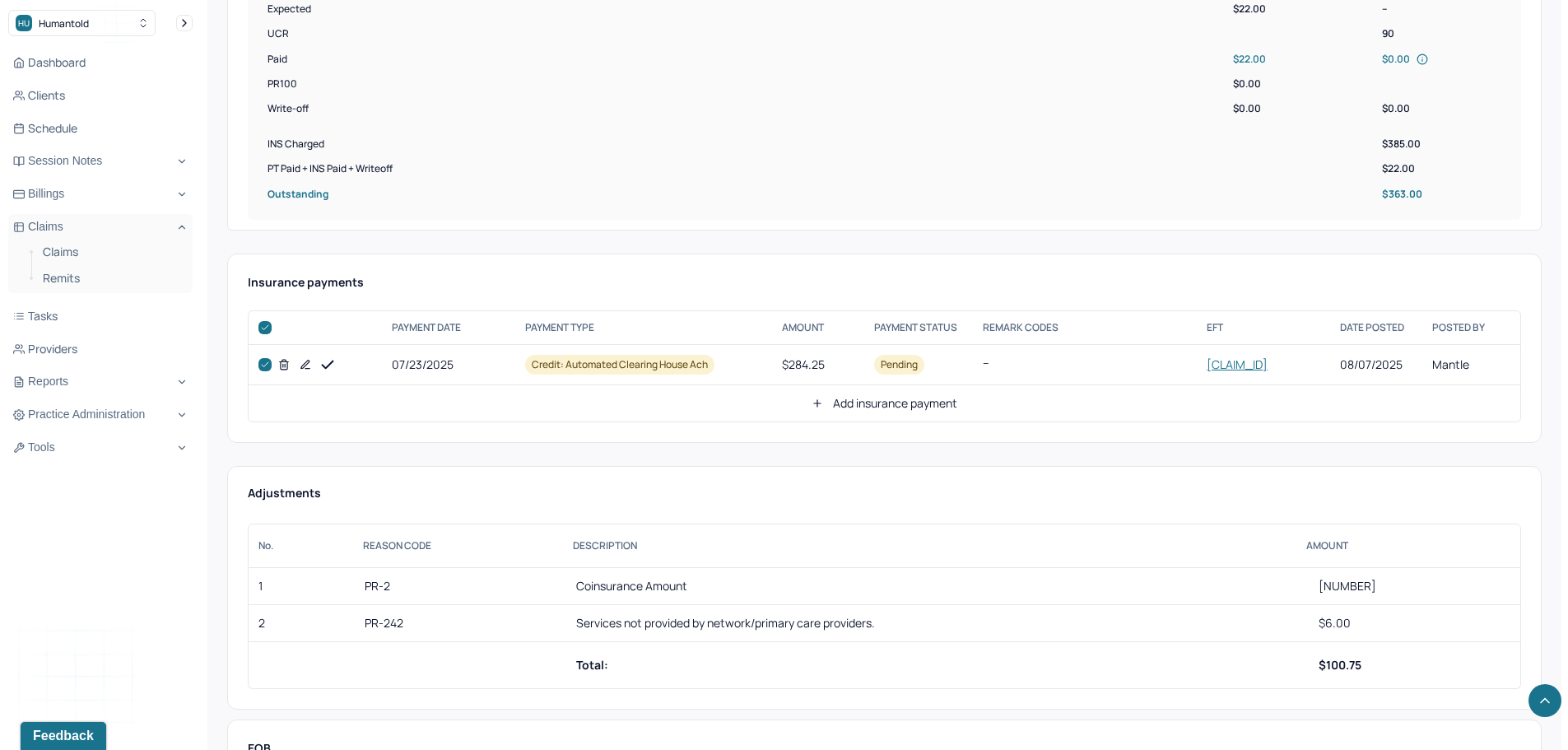 checkbox on "true" 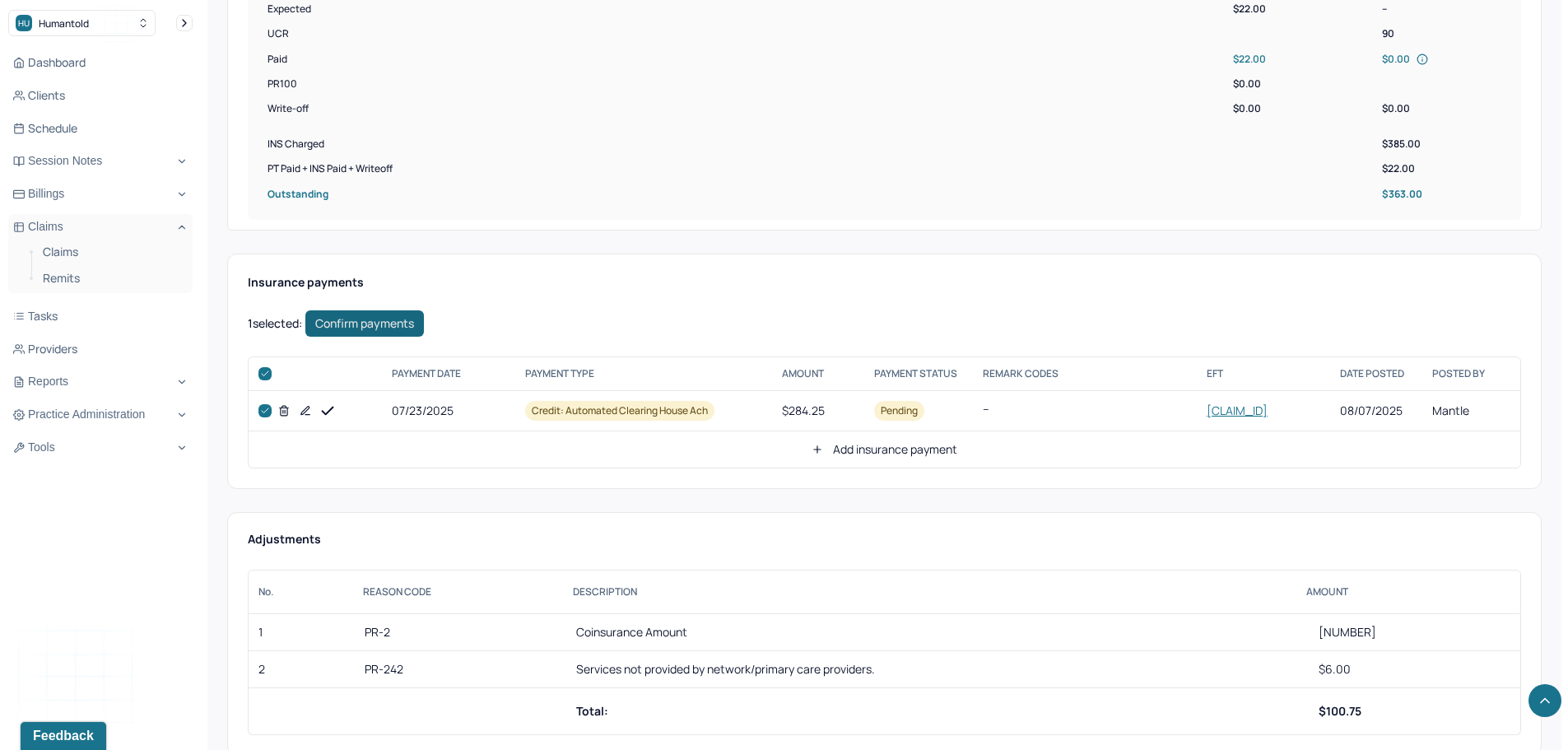 click on "Confirm payments" at bounding box center [365, 324] 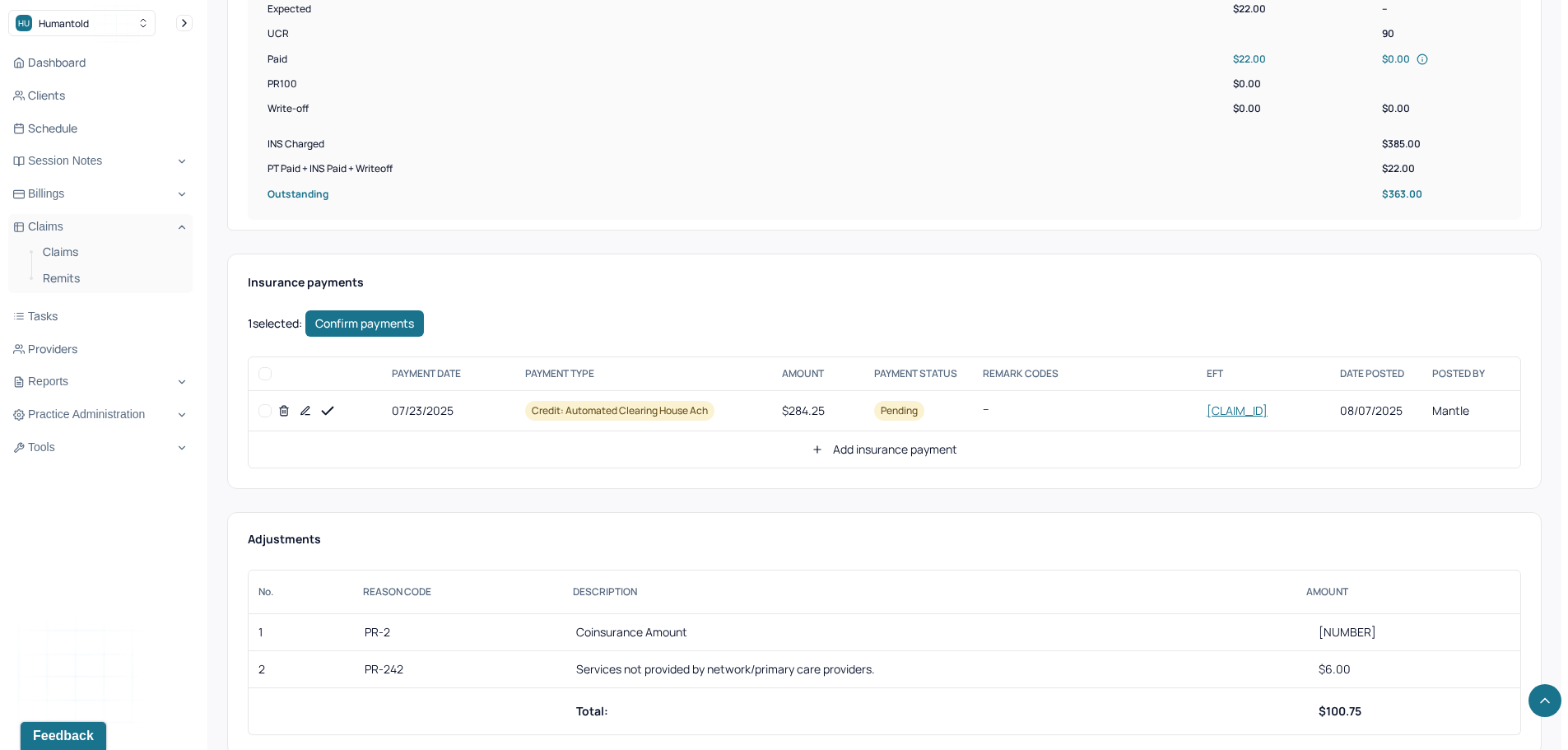 checkbox on "false" 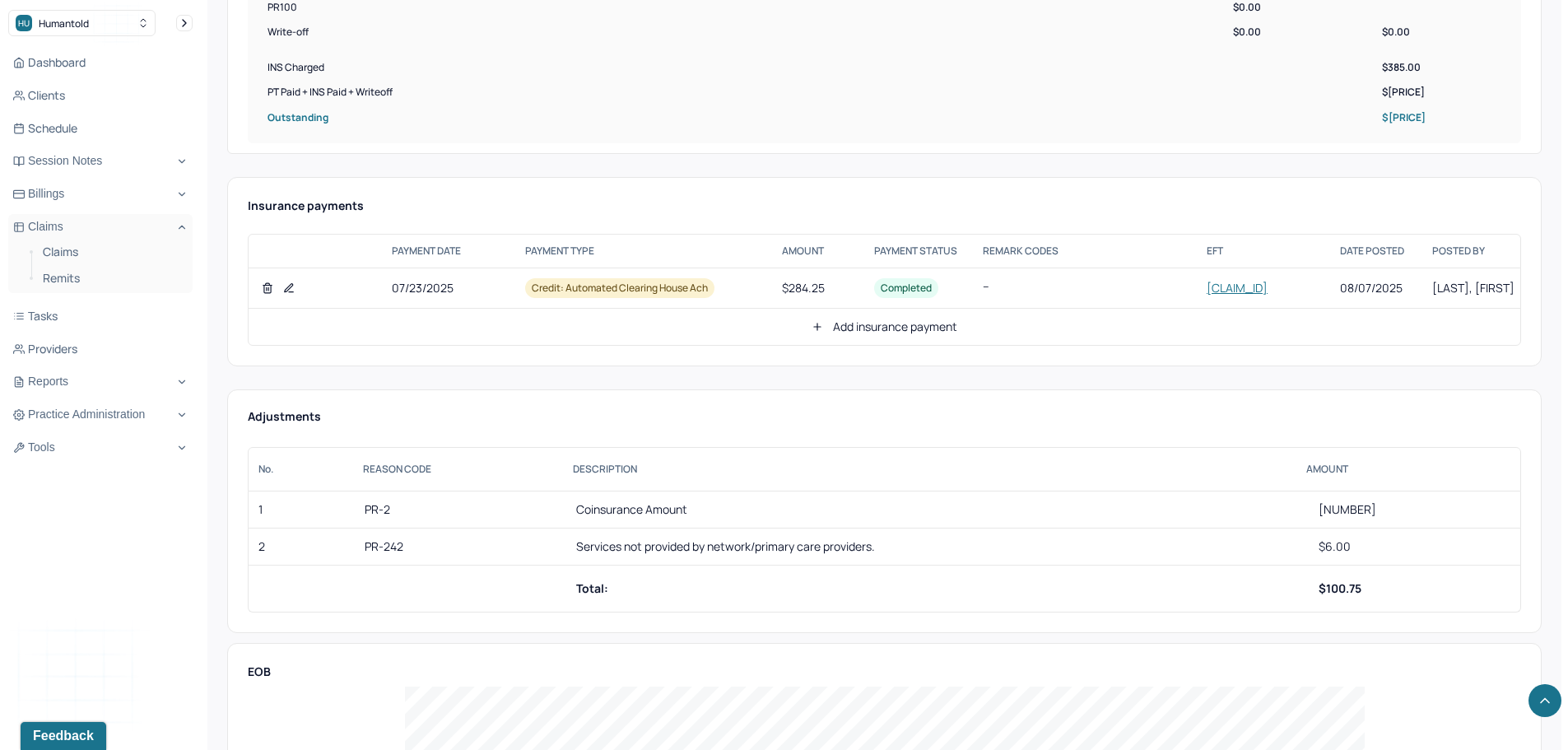 scroll, scrollTop: 823, scrollLeft: 0, axis: vertical 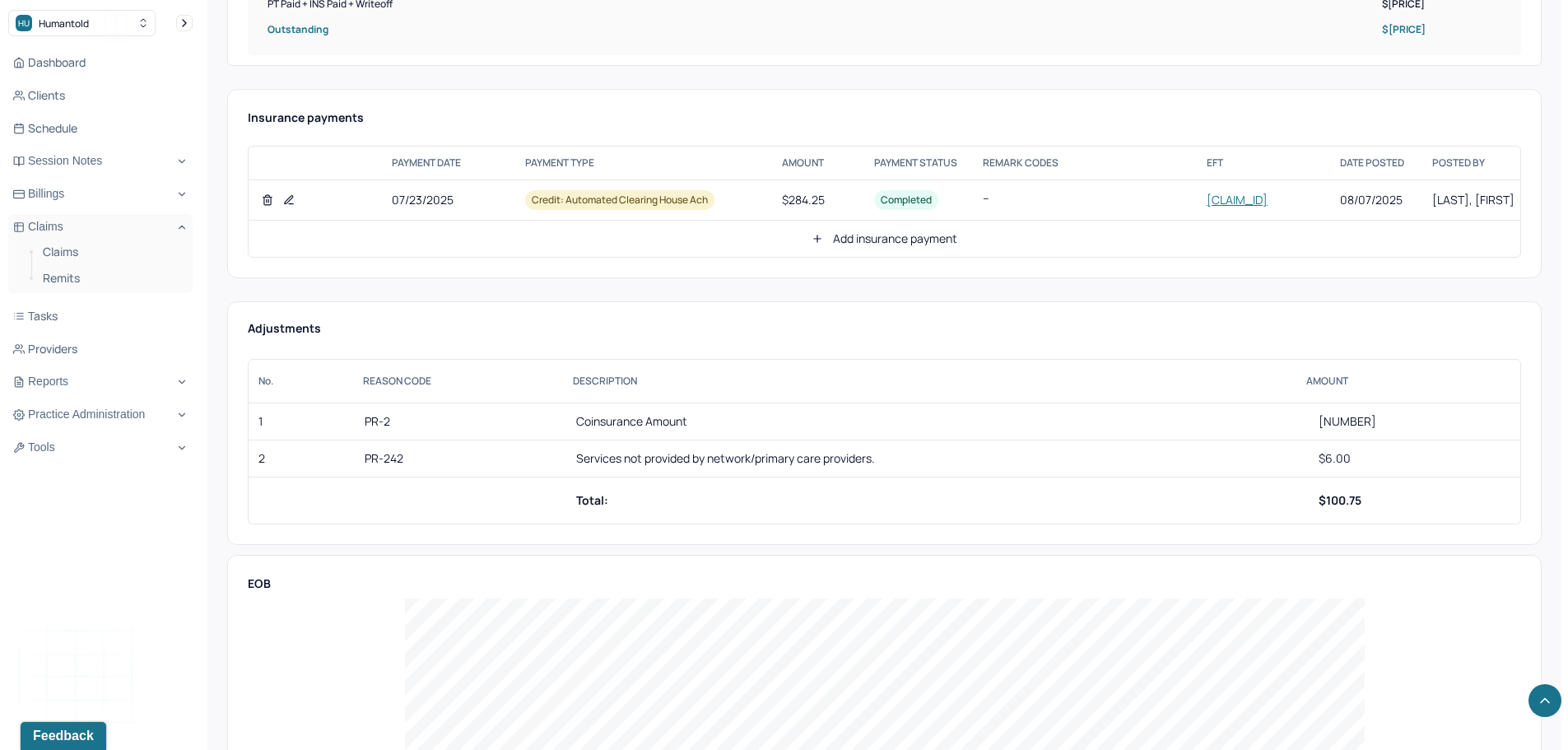 click 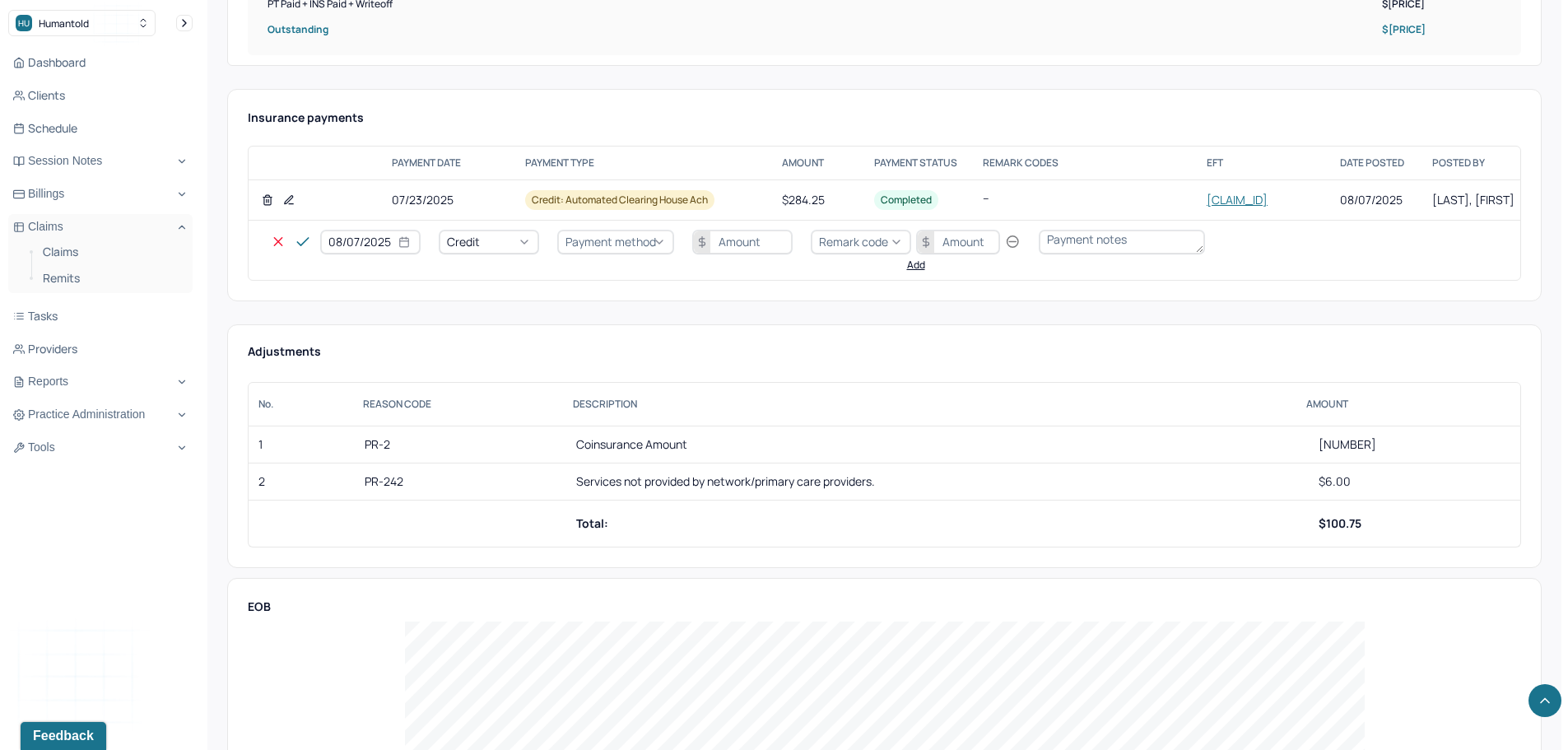 click on "Credit" at bounding box center [489, 242] 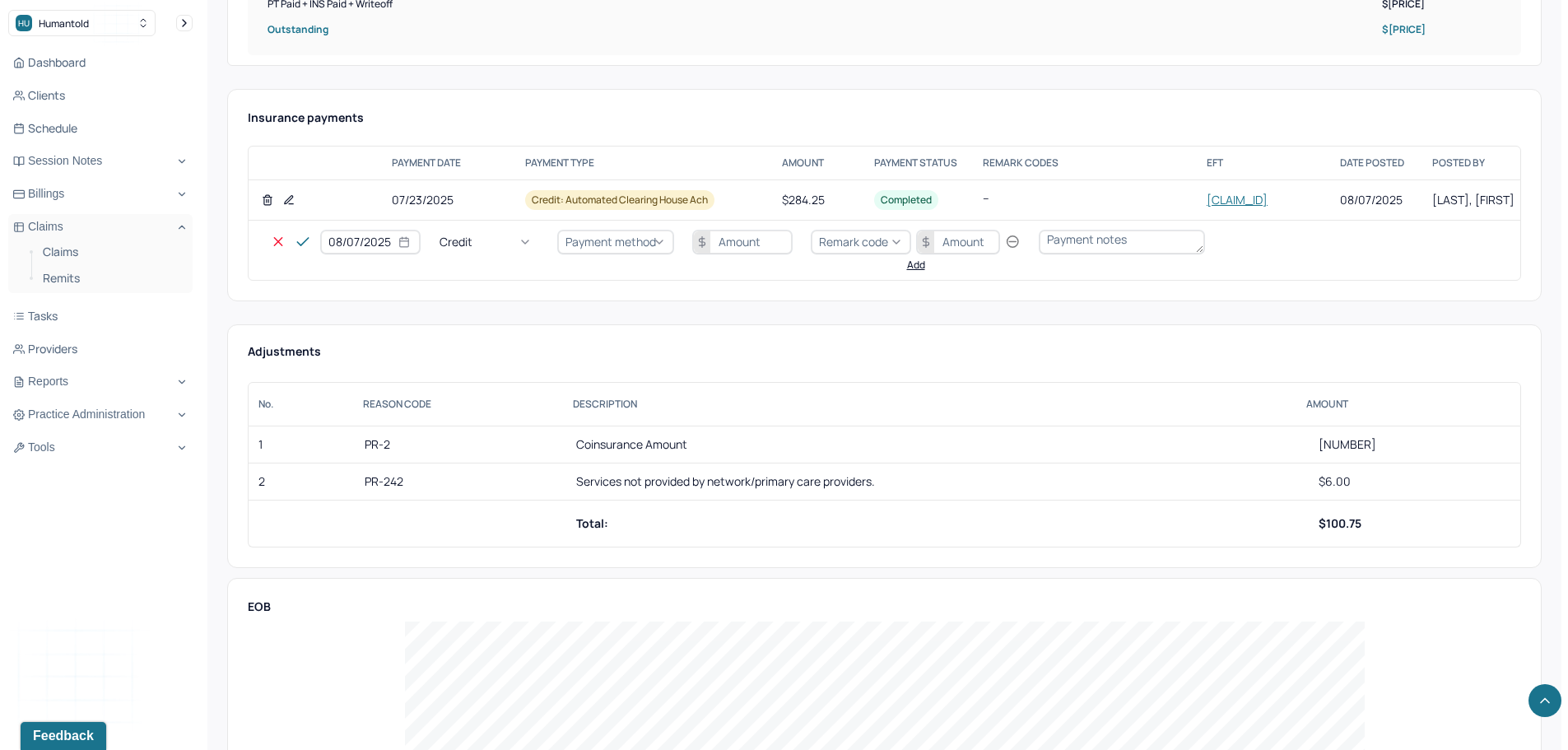 click on "Write off" at bounding box center [49, 2345] 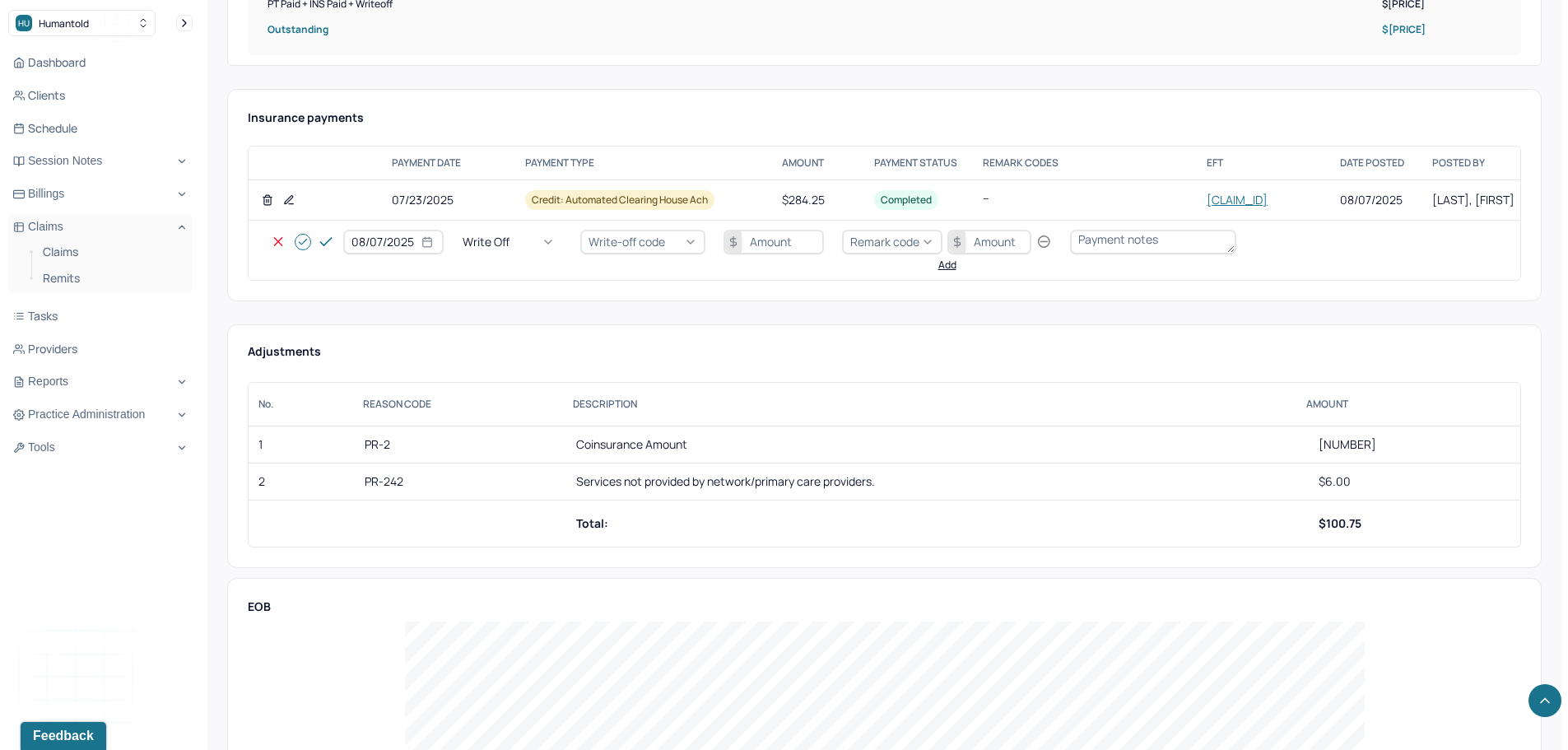 click on "Write-off code" at bounding box center (626, 241) 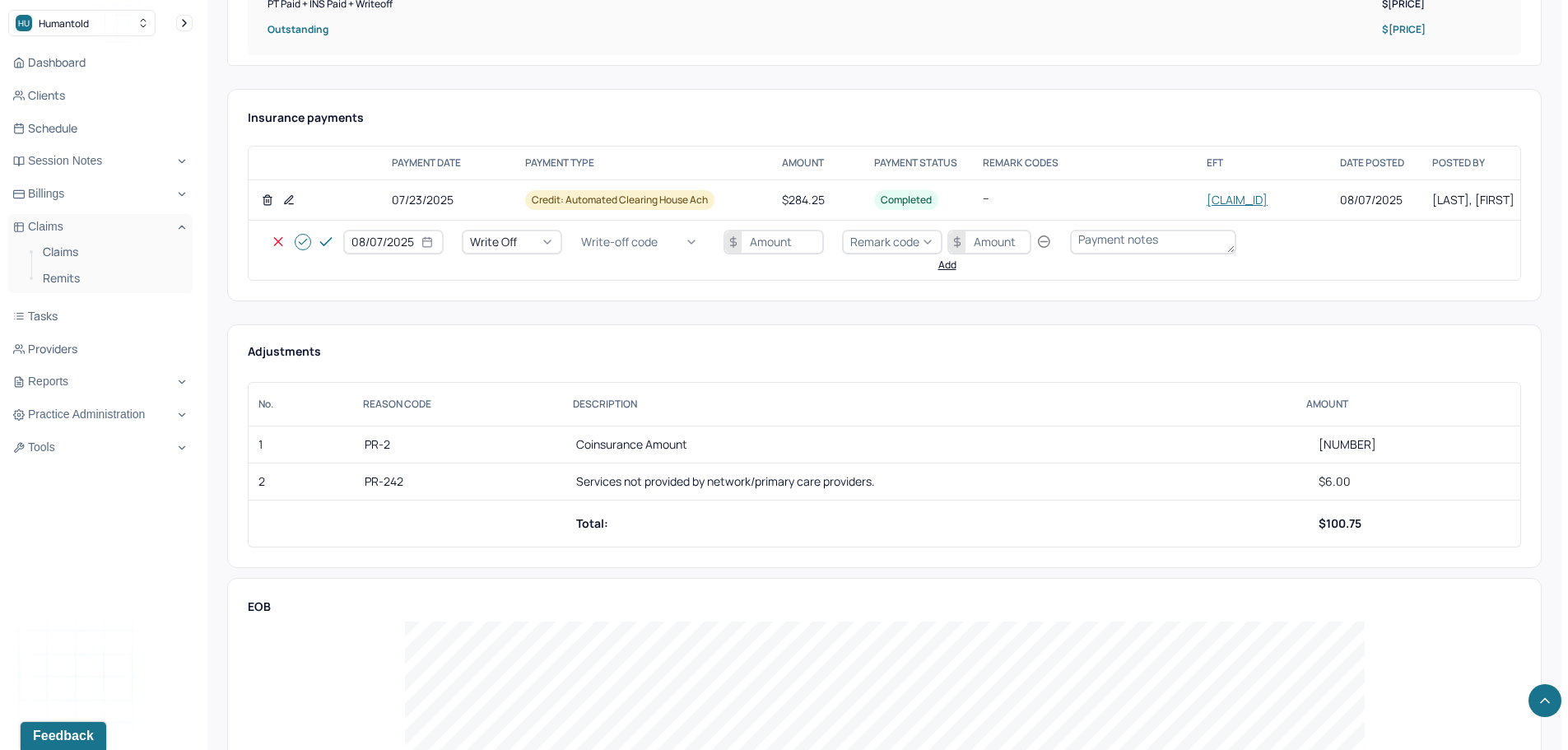 click on "WOBAL: WRITE OFF - BALANCE (INSADJ)" at bounding box center [82, 2361] 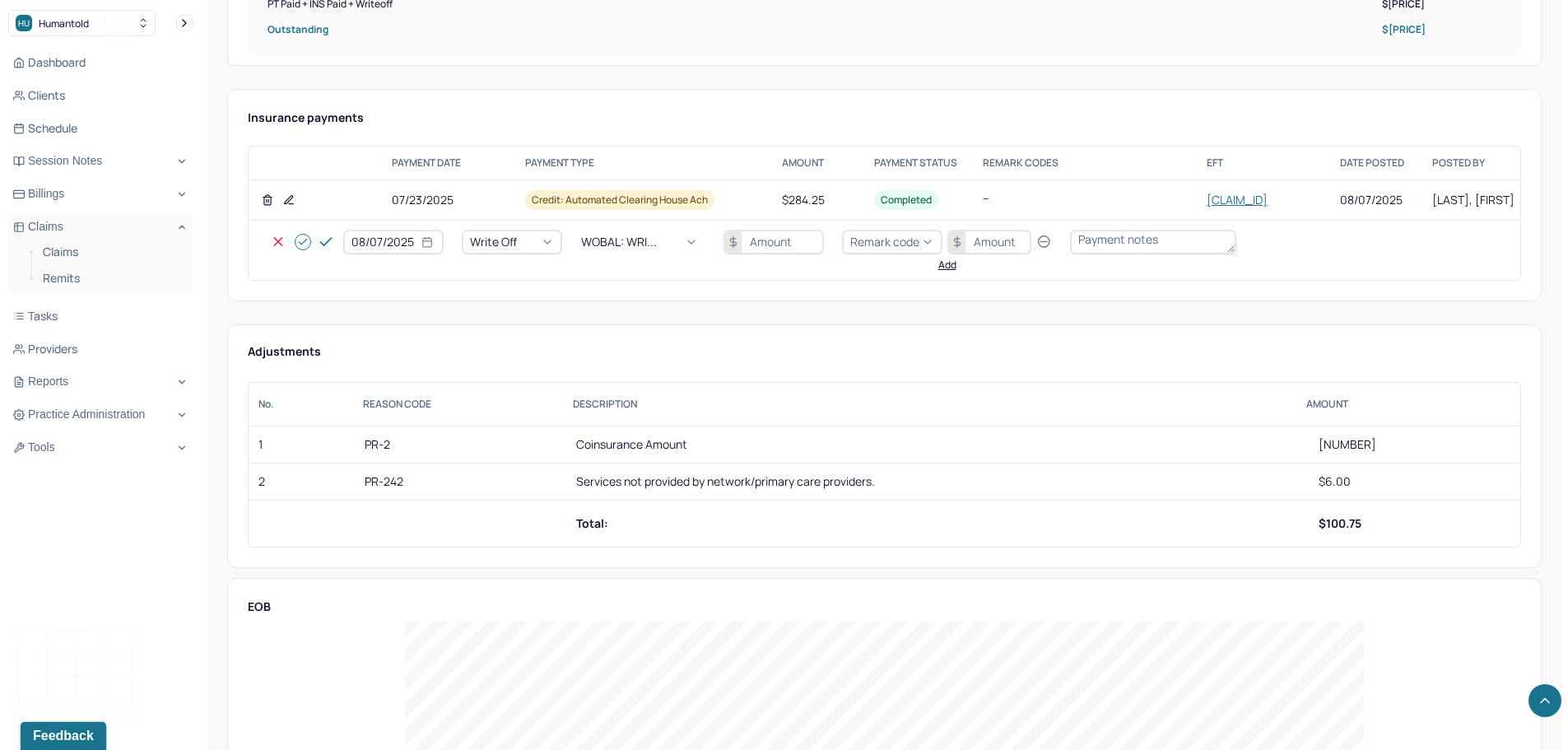 click at bounding box center (774, 242) 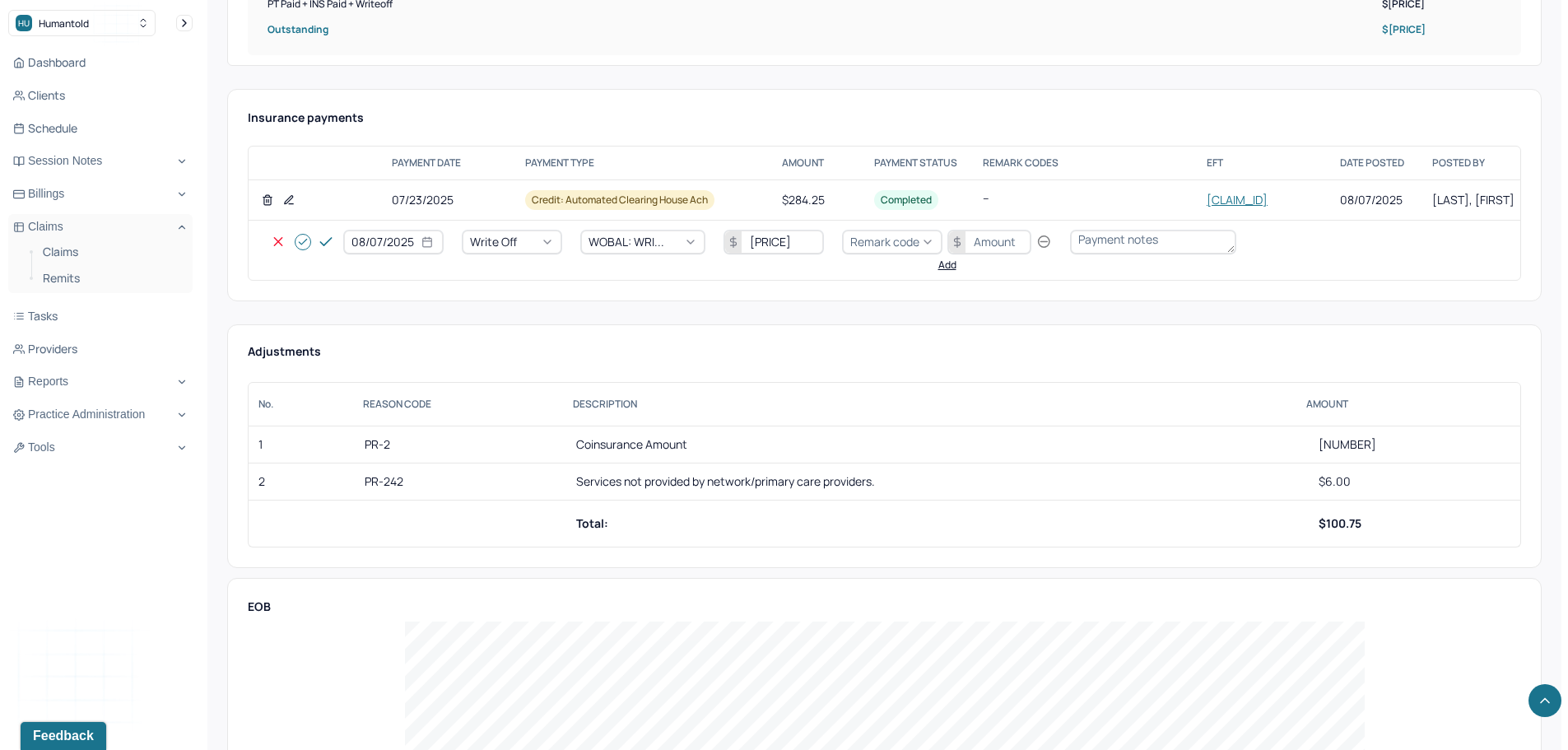 type on "[PRICE]" 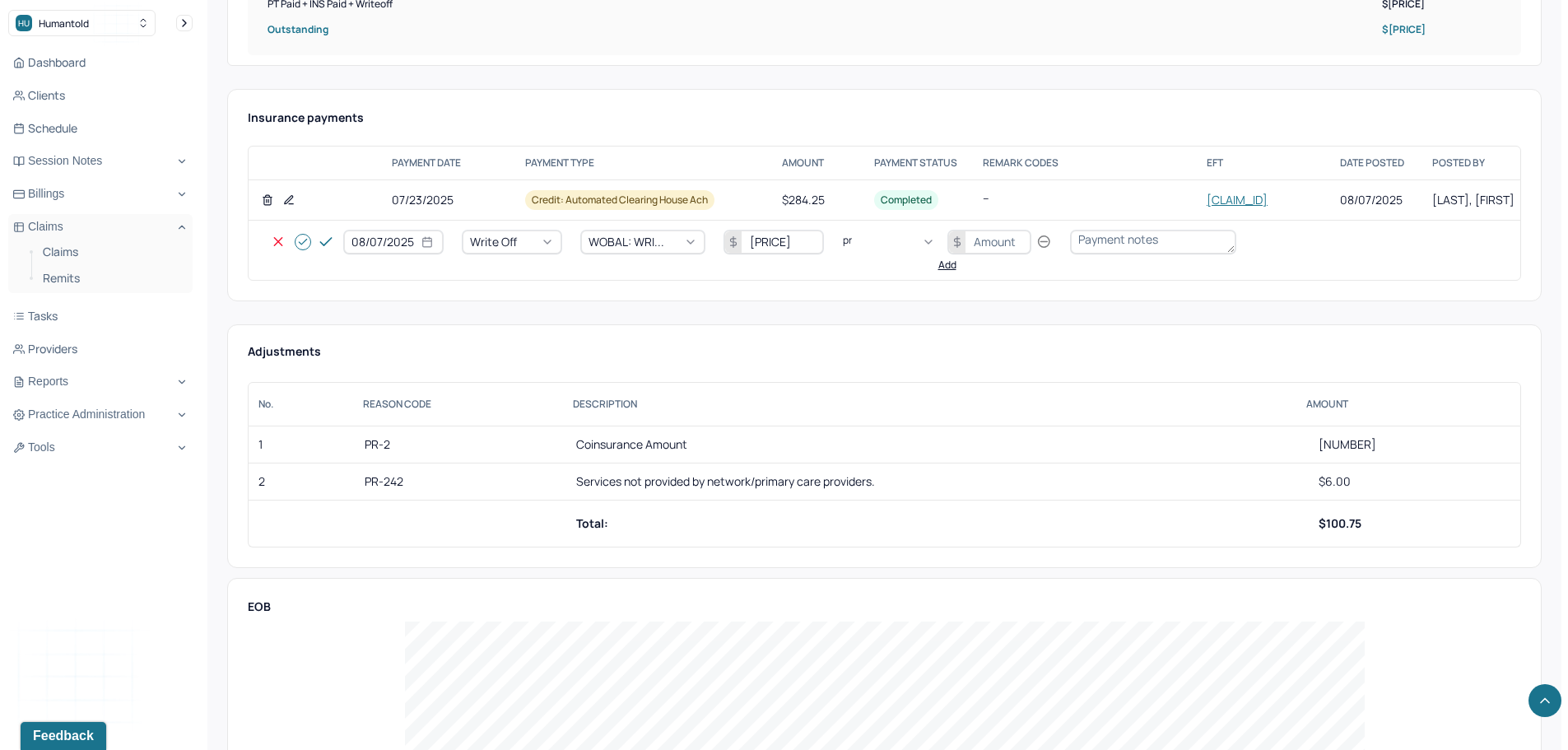 type on "pr2" 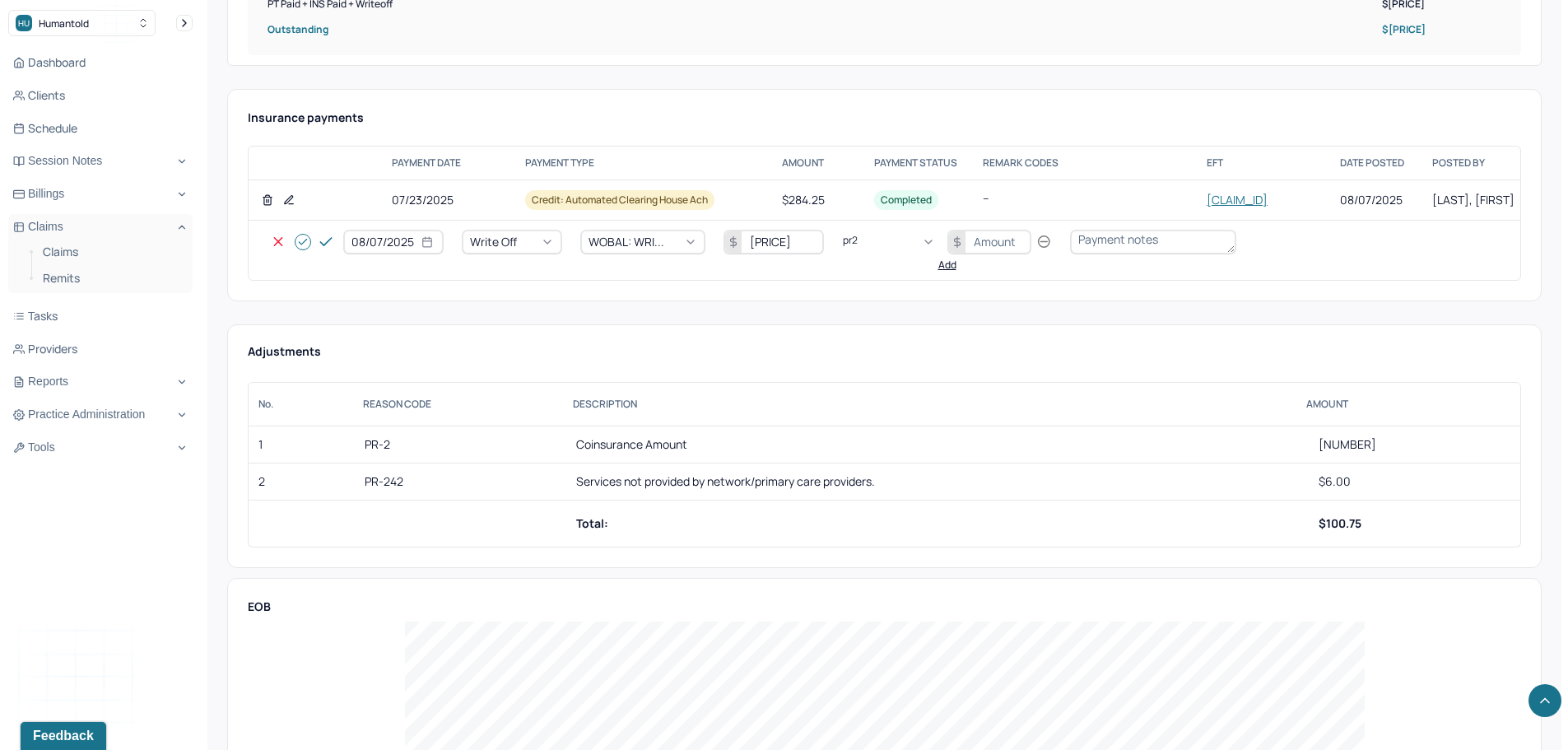 type 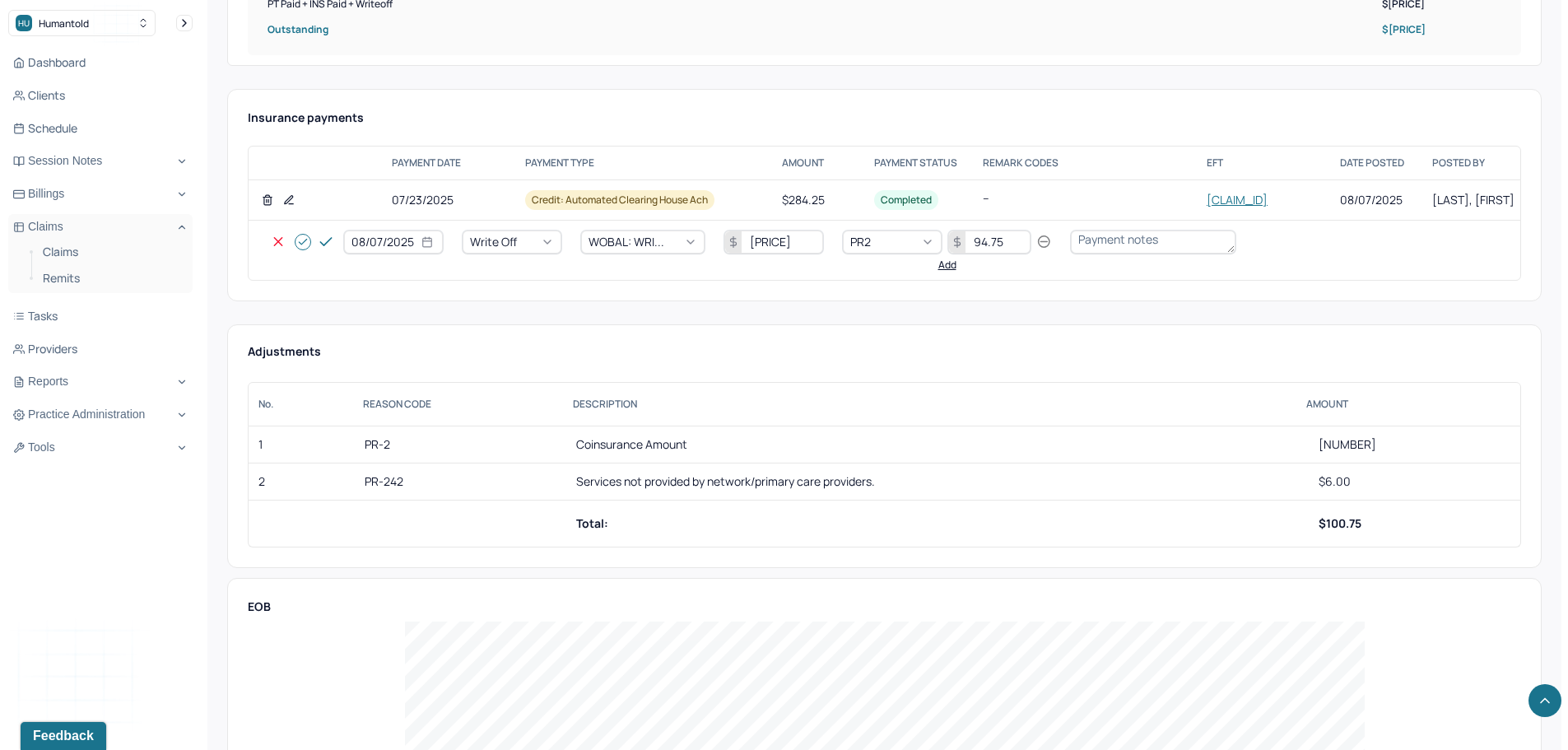 type 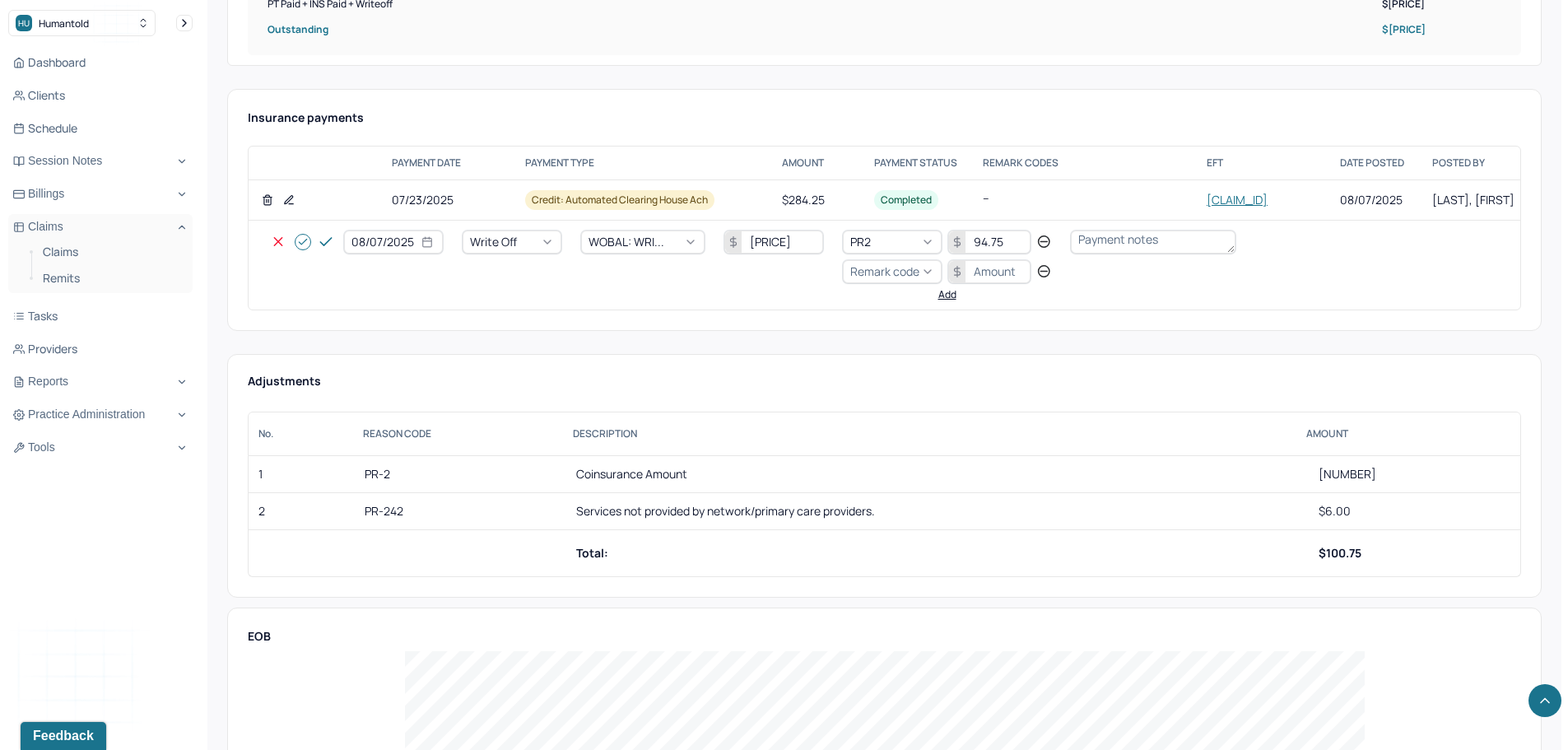 click on "Remark code" at bounding box center (885, 271) 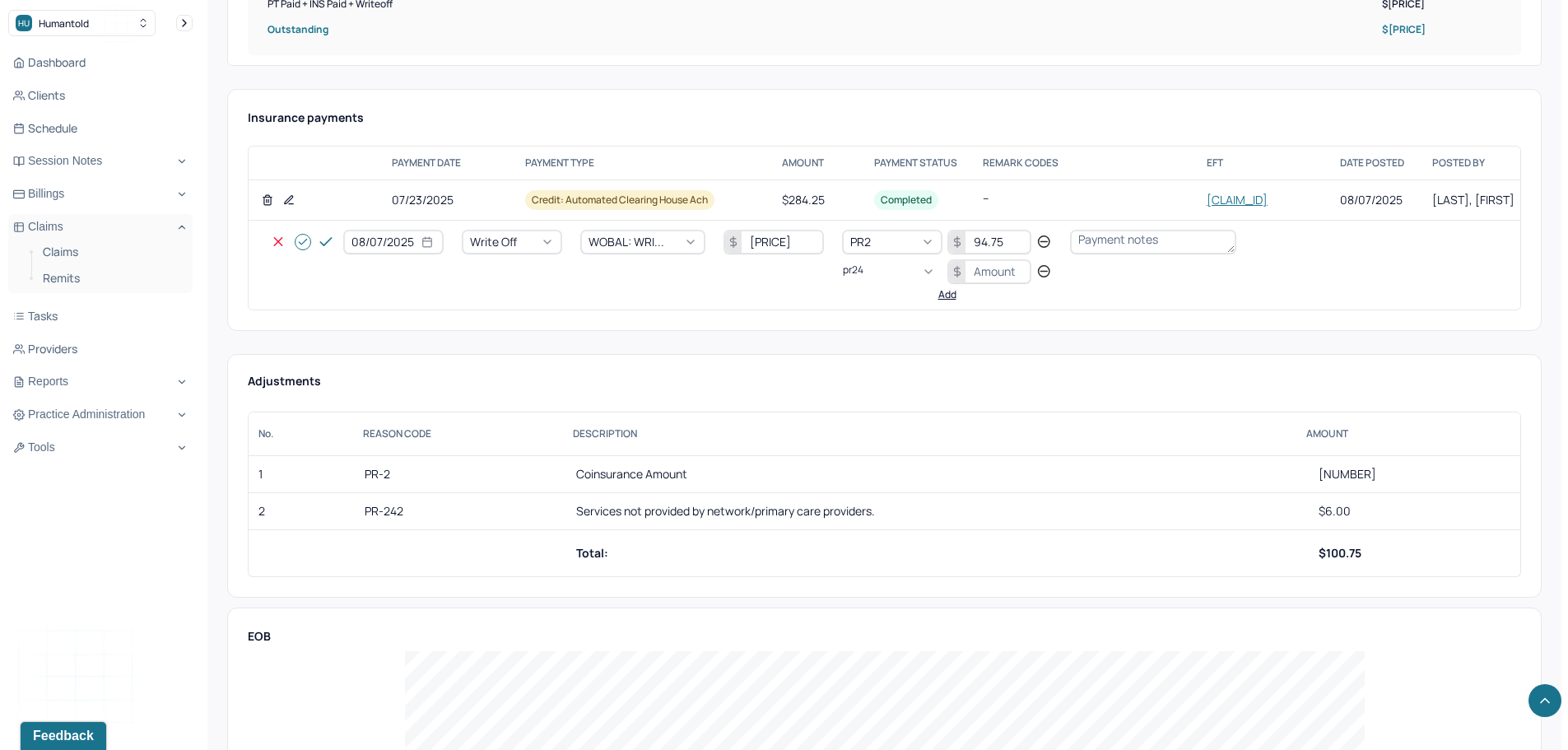 scroll, scrollTop: 0, scrollLeft: 0, axis: both 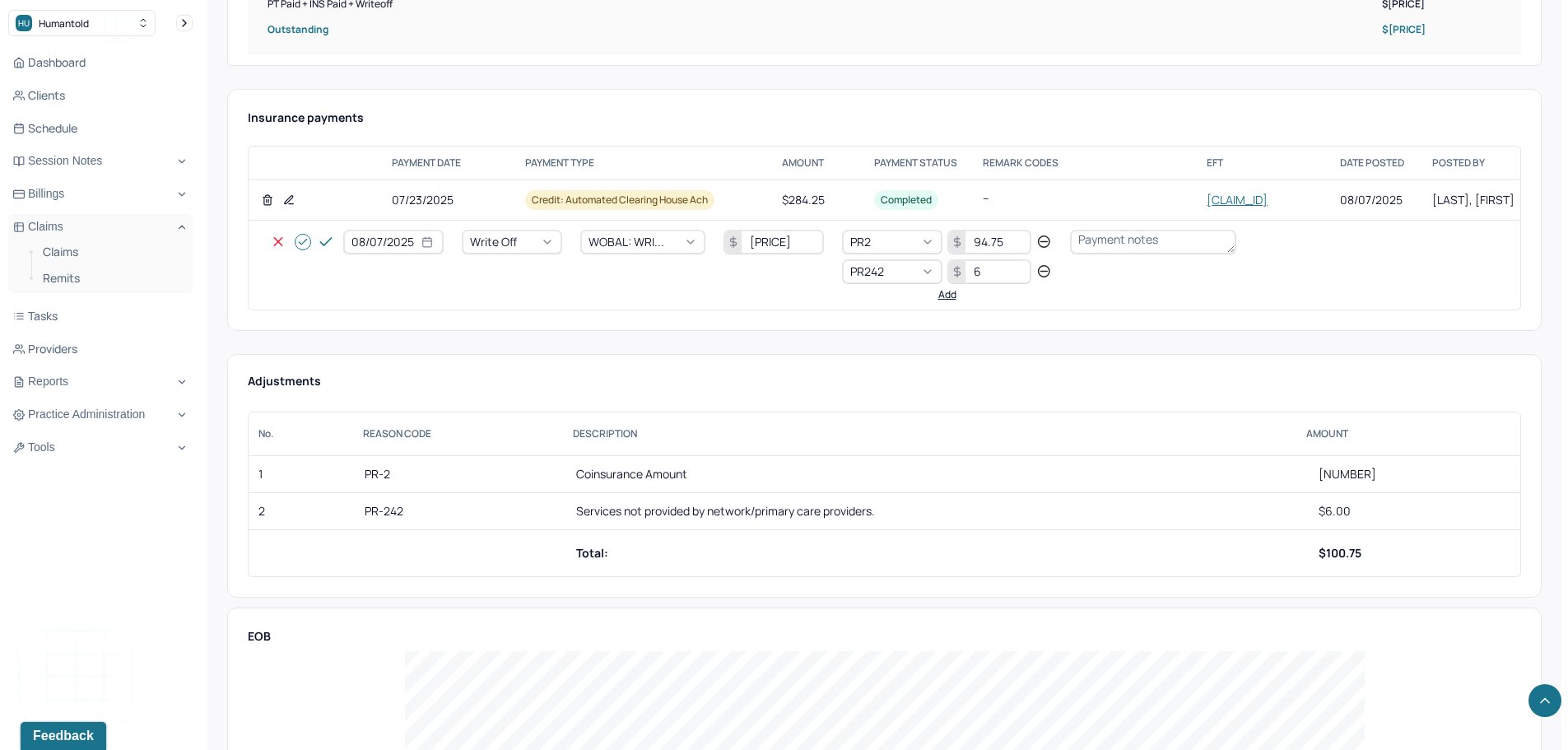 click 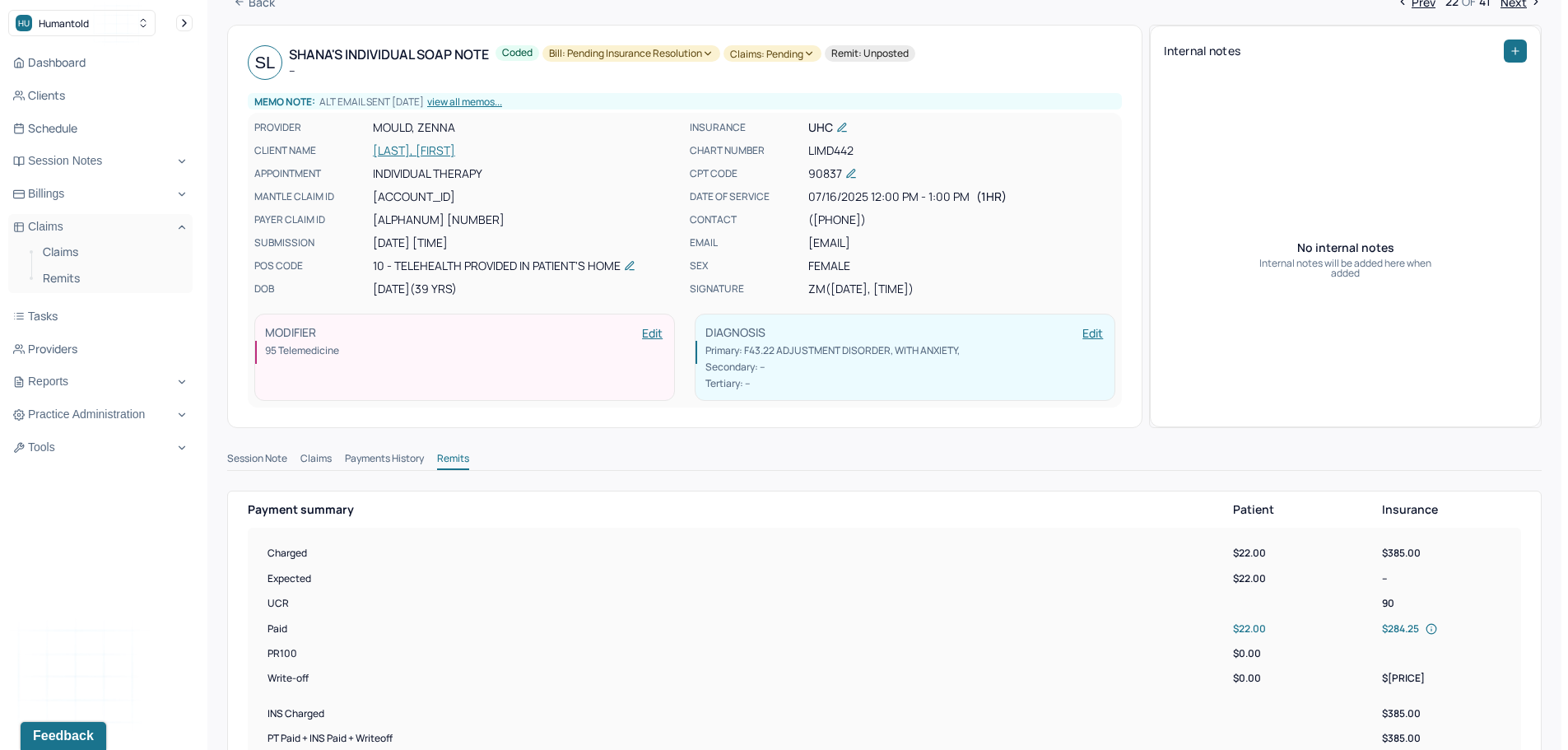 scroll, scrollTop: 0, scrollLeft: 0, axis: both 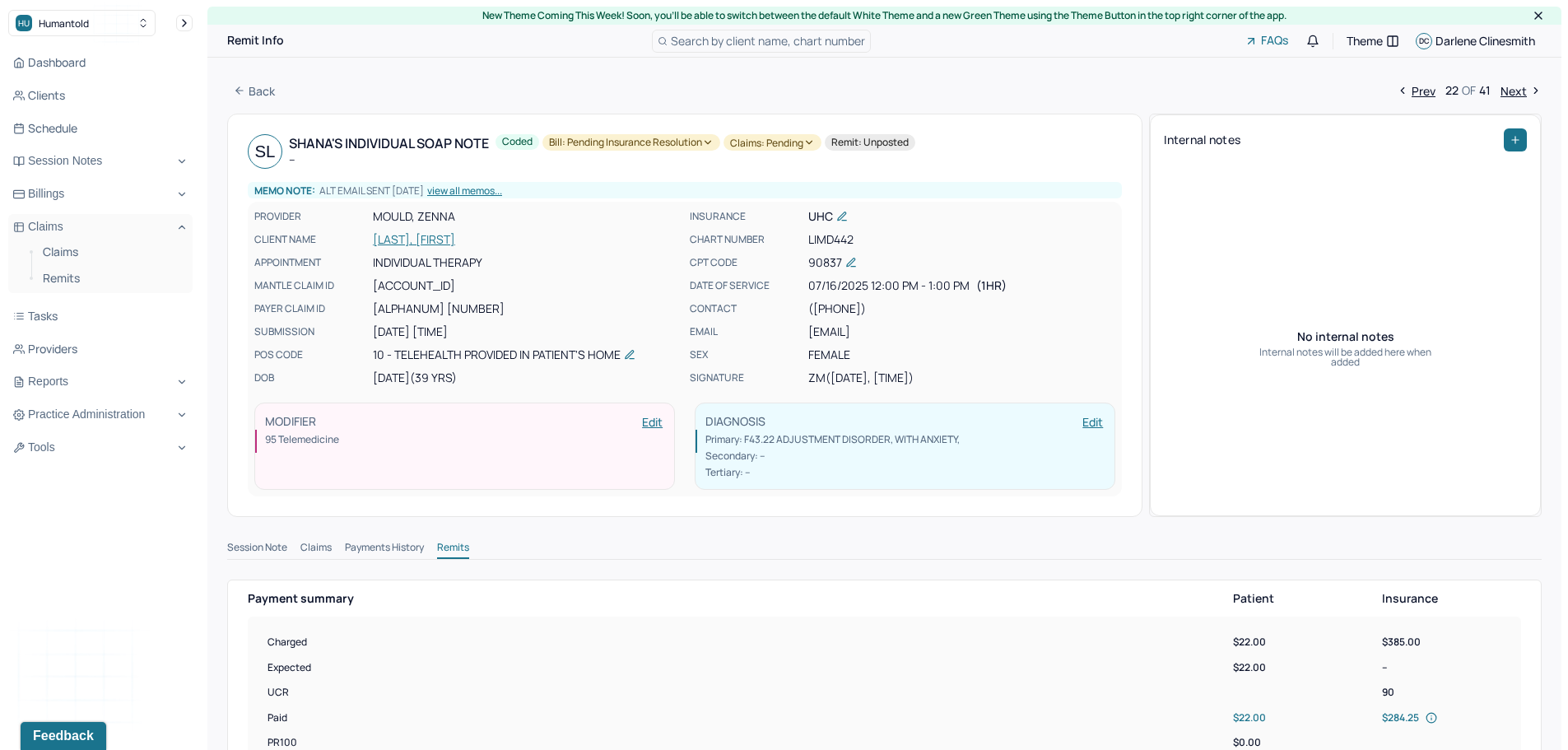click on "Bill: Pending Insurance Resolution" at bounding box center (631, 142) 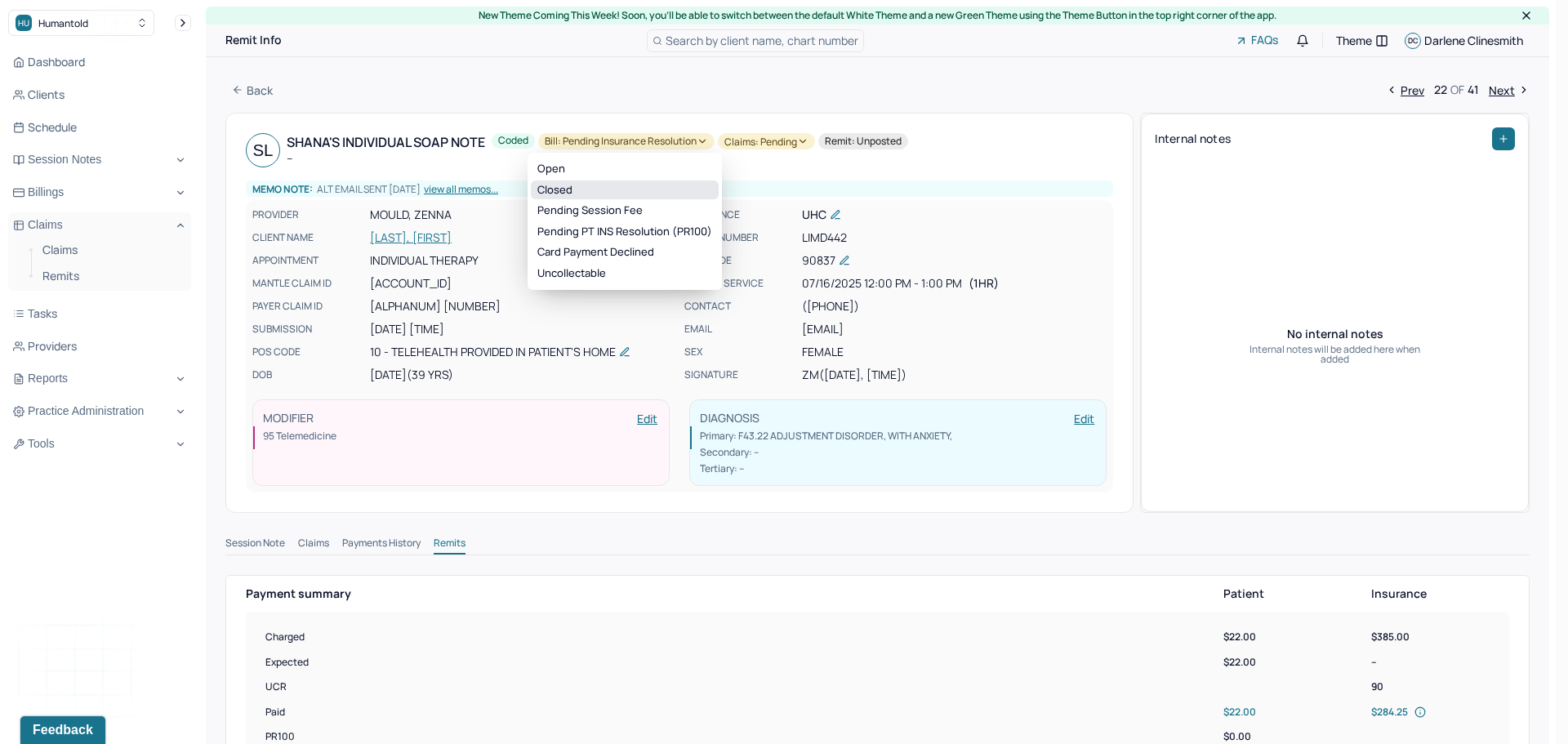 click on "Closed" at bounding box center [625, 190] 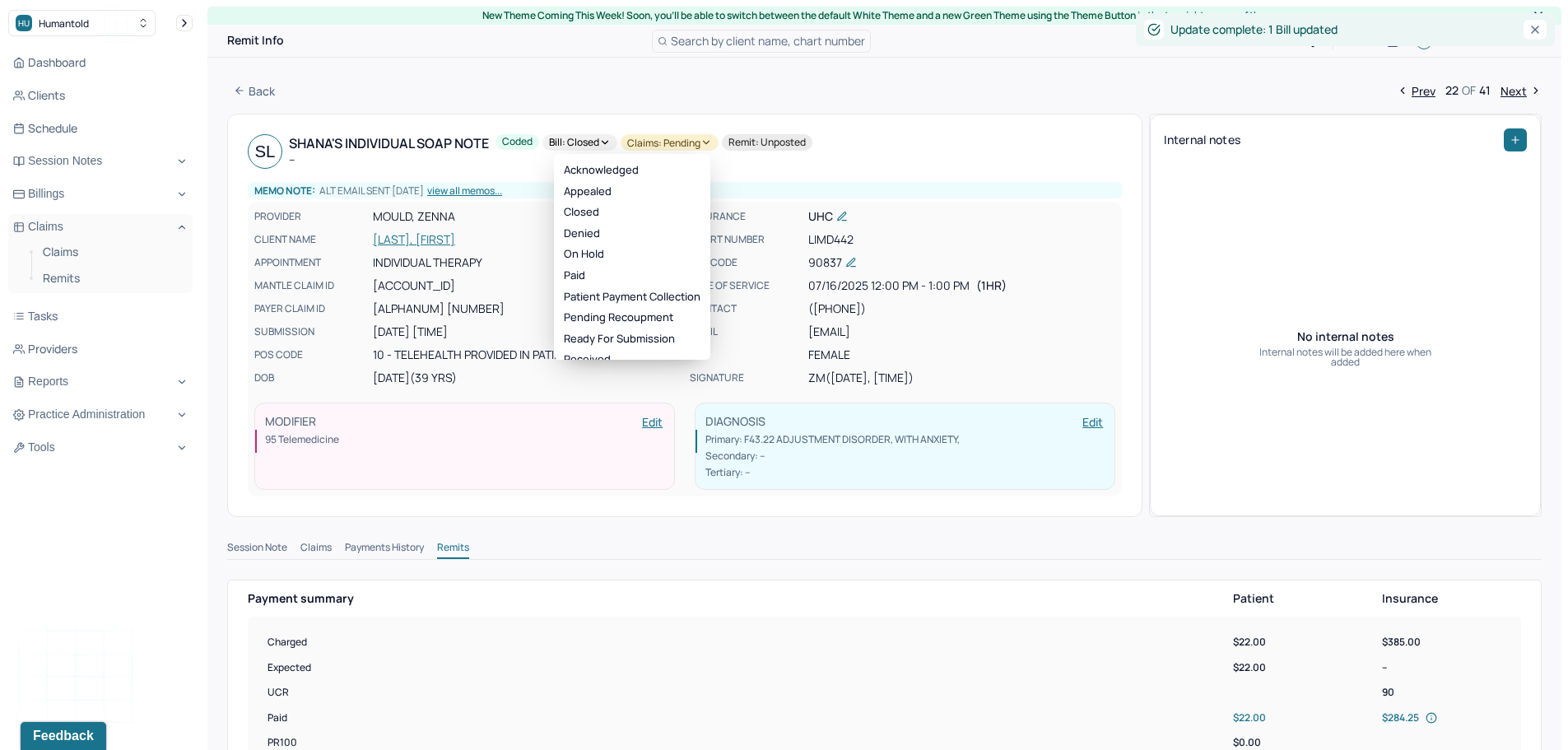 click on "Claims: pending" at bounding box center (669, 142) 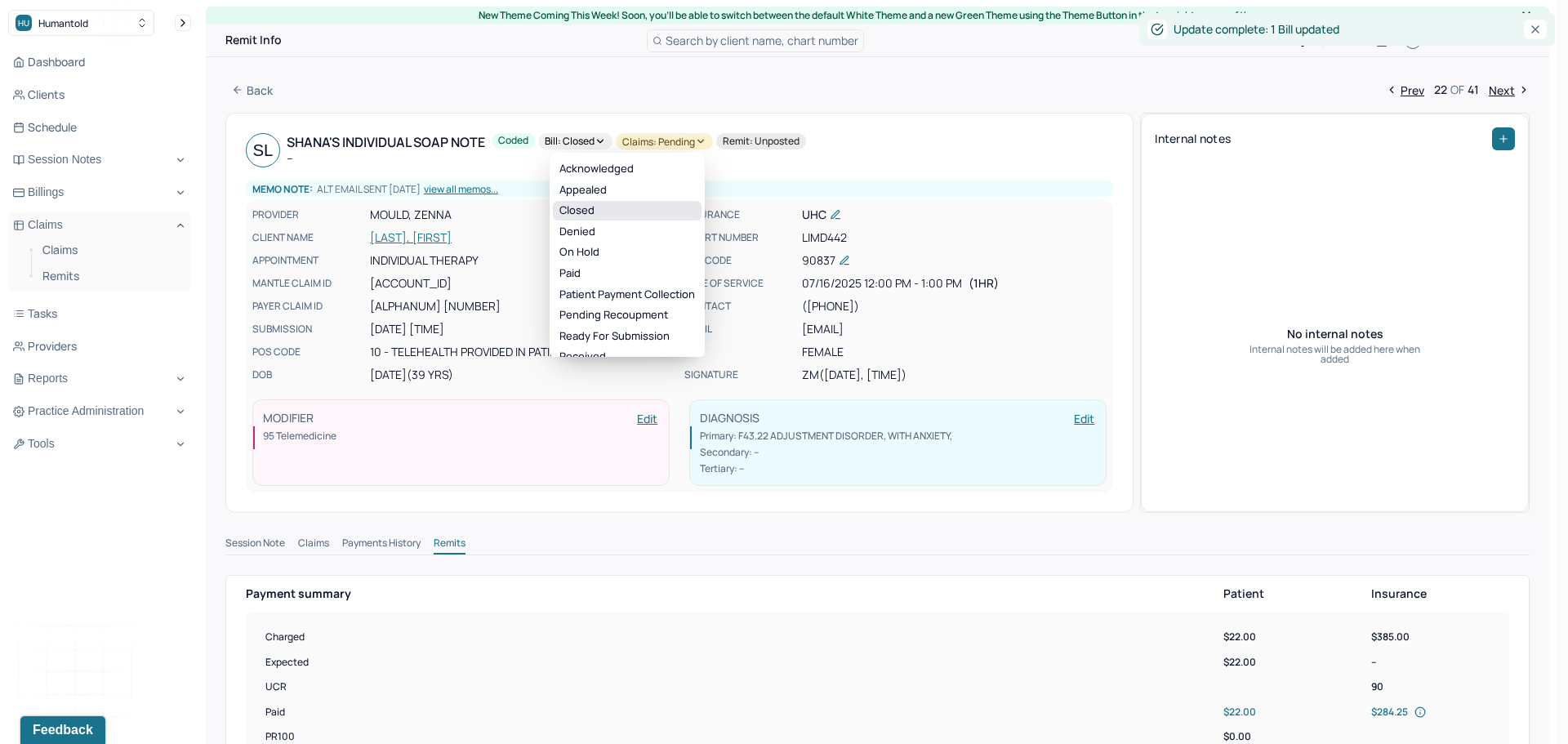 click on "Closed" at bounding box center [627, 211] 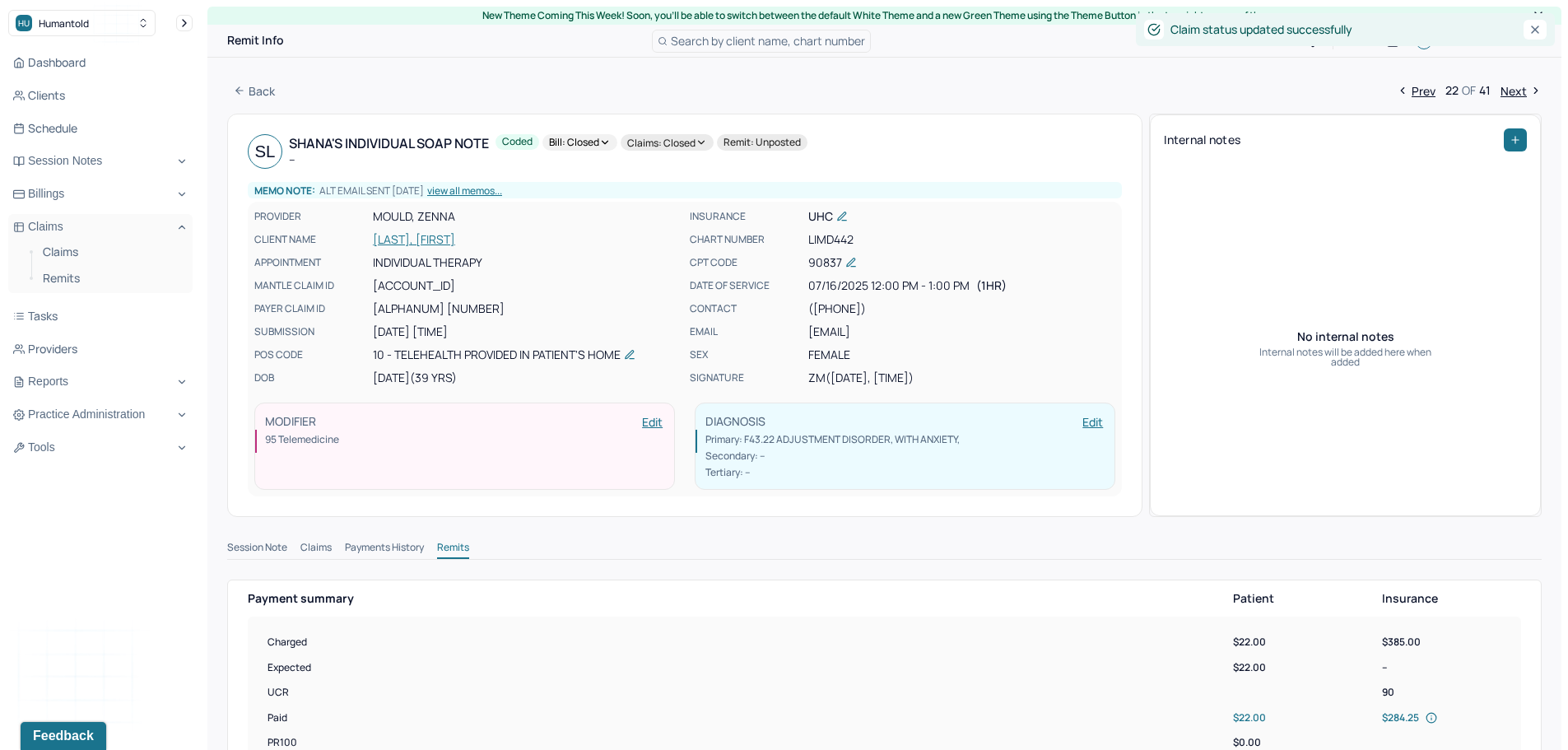 click on "Next" at bounding box center (1521, 91) 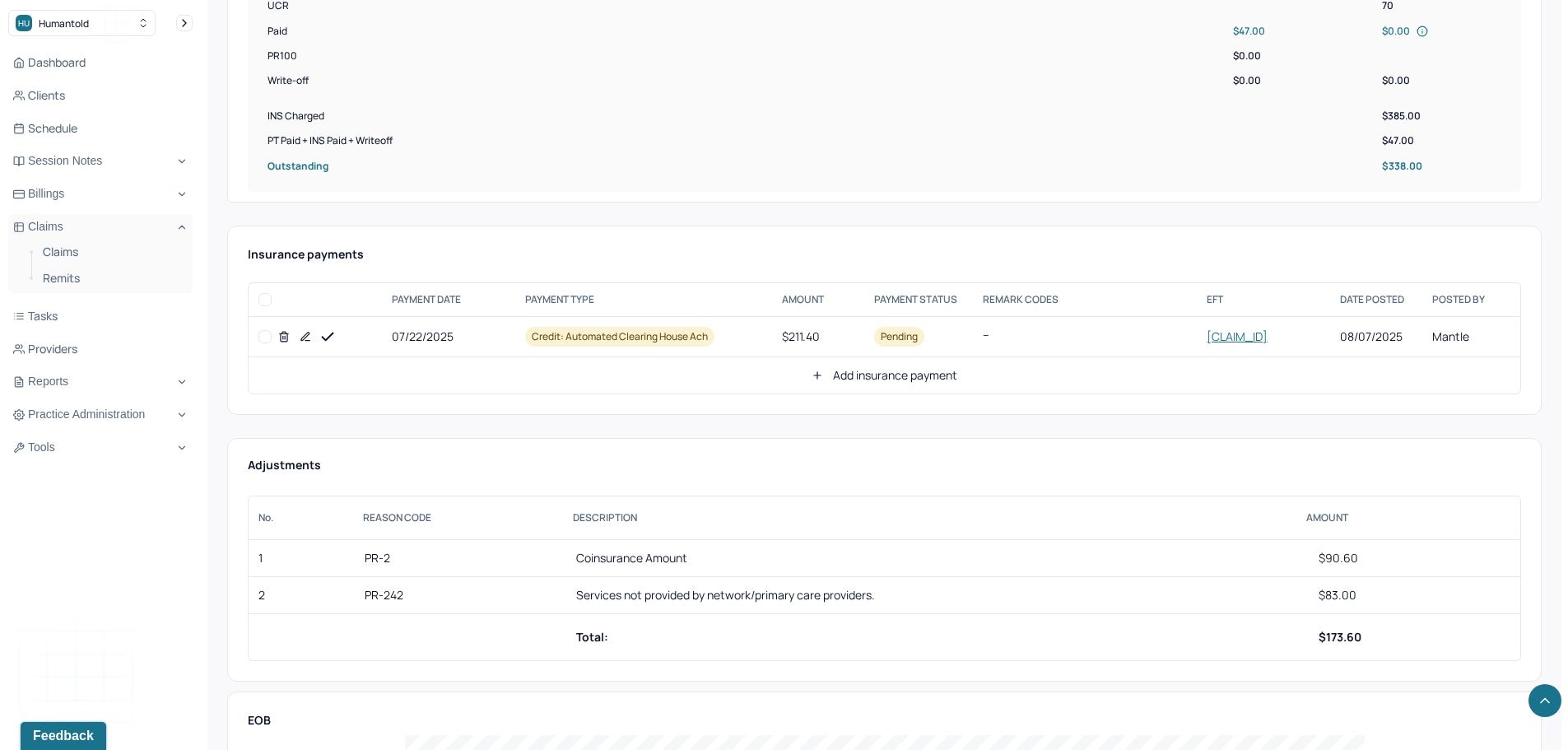 scroll, scrollTop: 576, scrollLeft: 0, axis: vertical 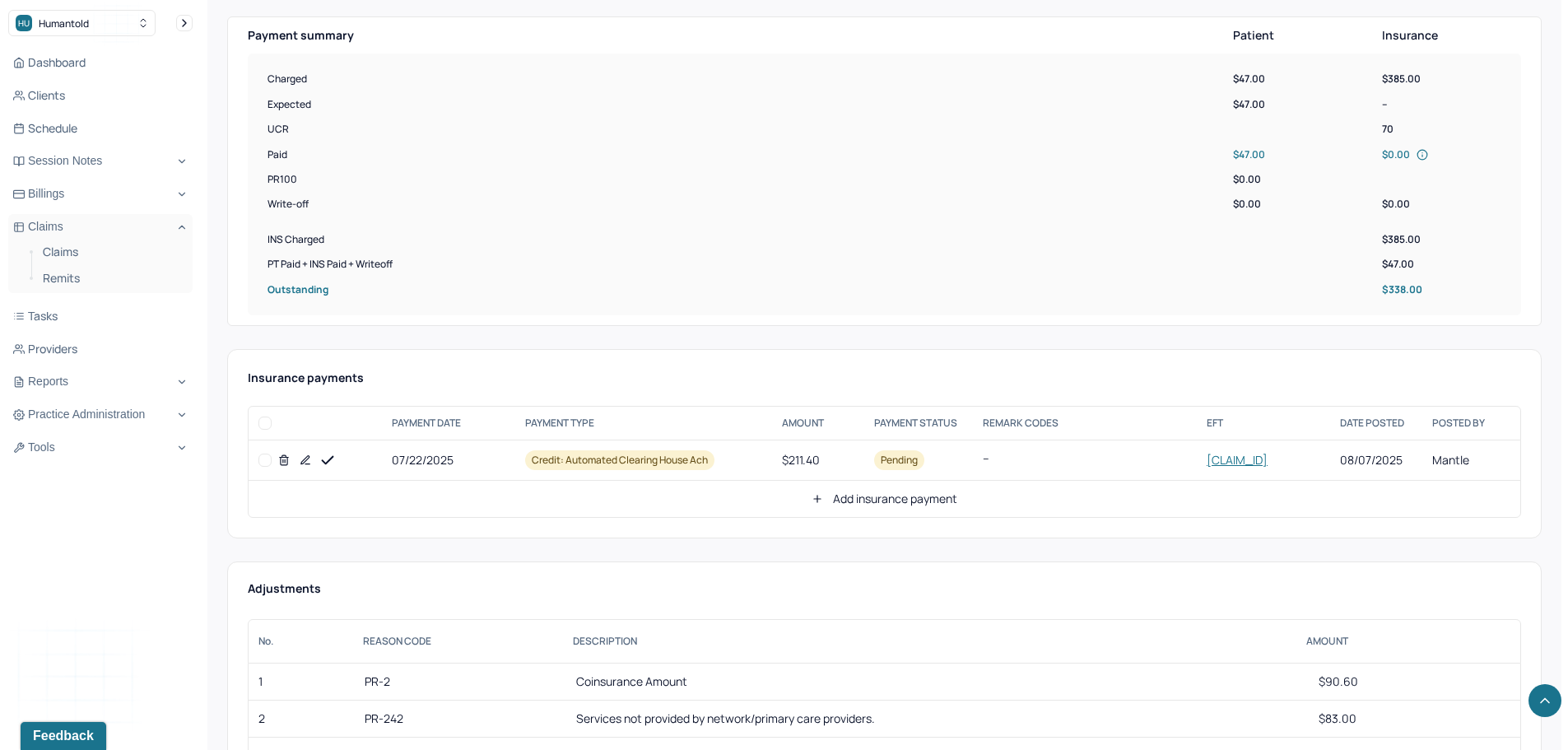 click at bounding box center (265, 460) 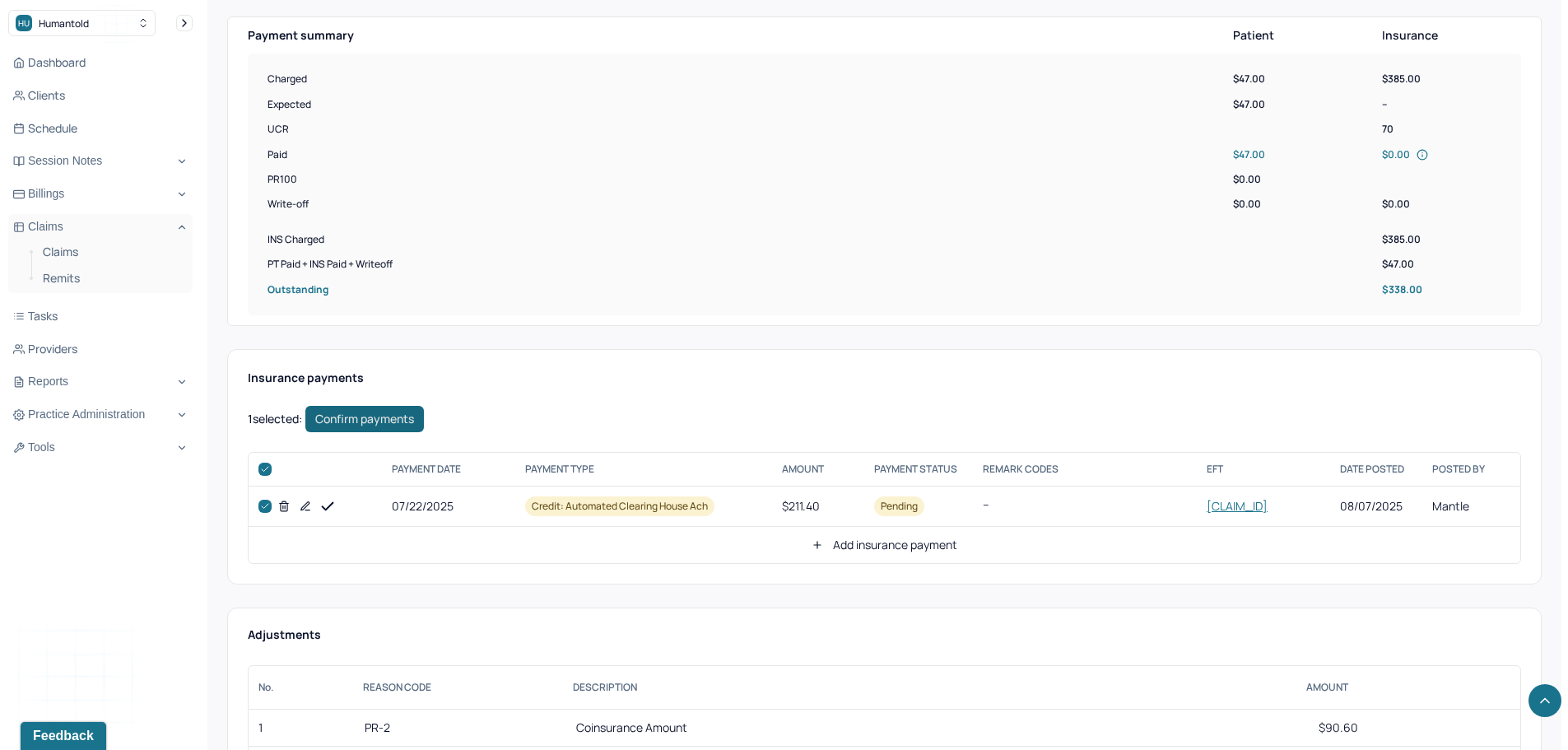 click on "Confirm payments" at bounding box center [365, 419] 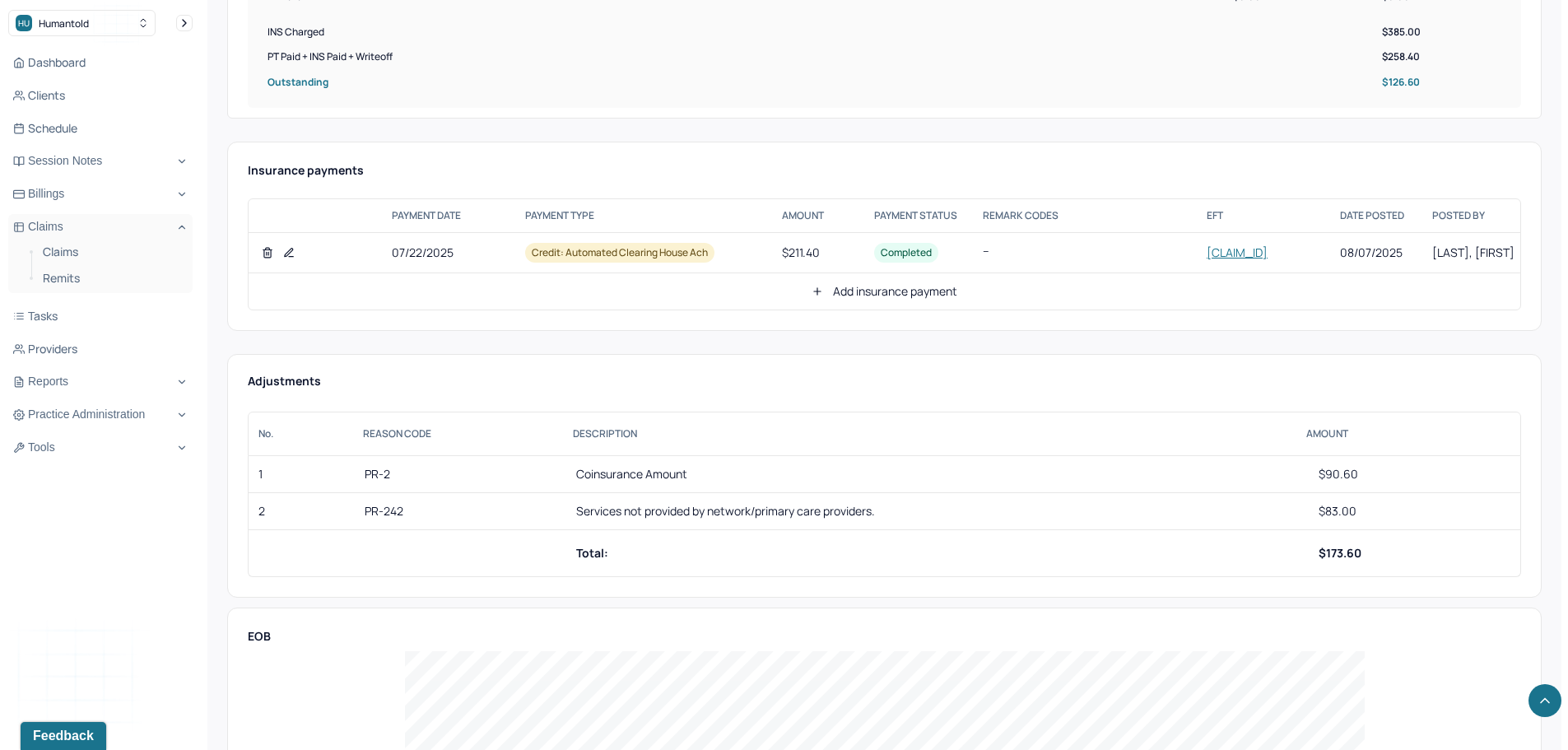 scroll, scrollTop: 823, scrollLeft: 0, axis: vertical 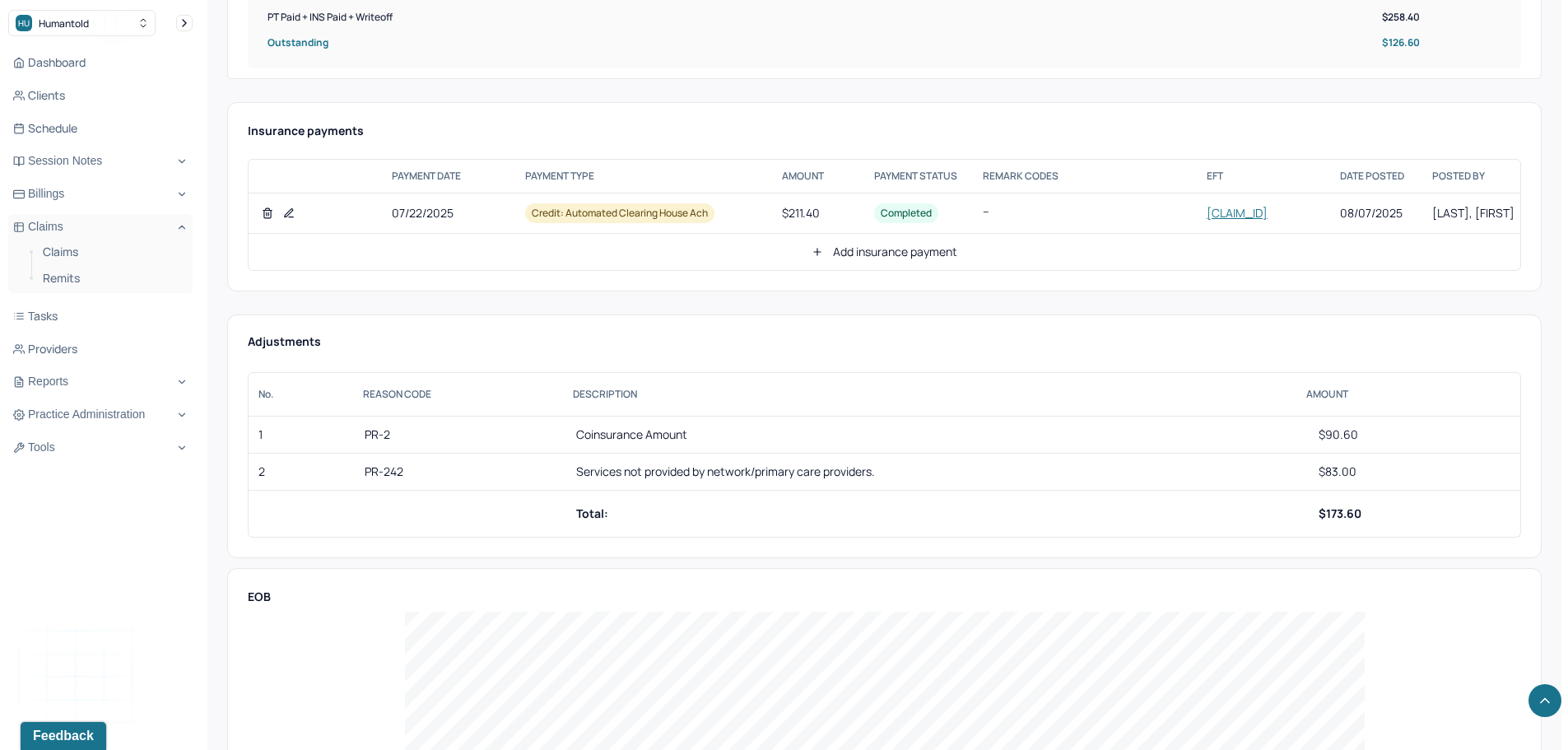 click 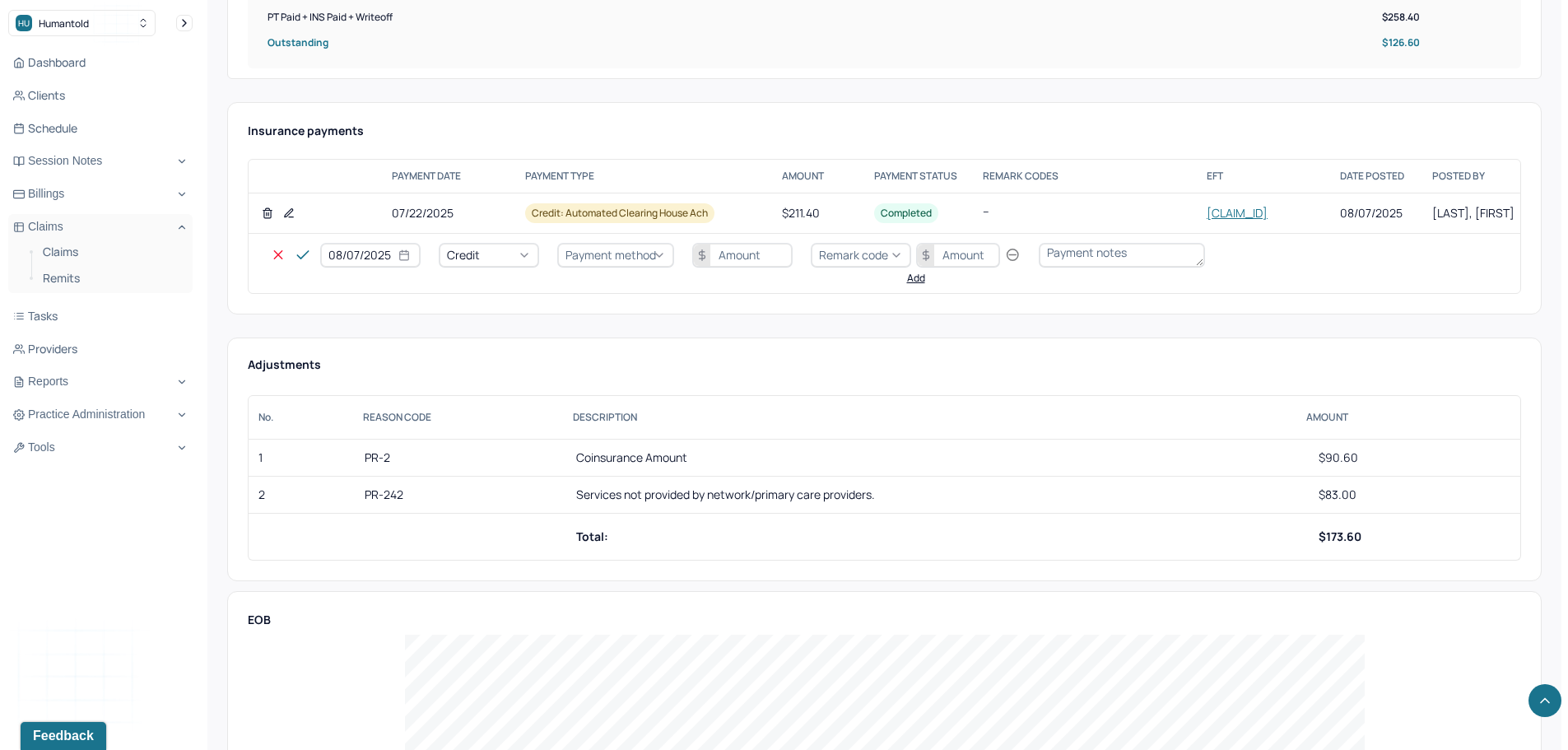 click on "Credit" at bounding box center [463, 254] 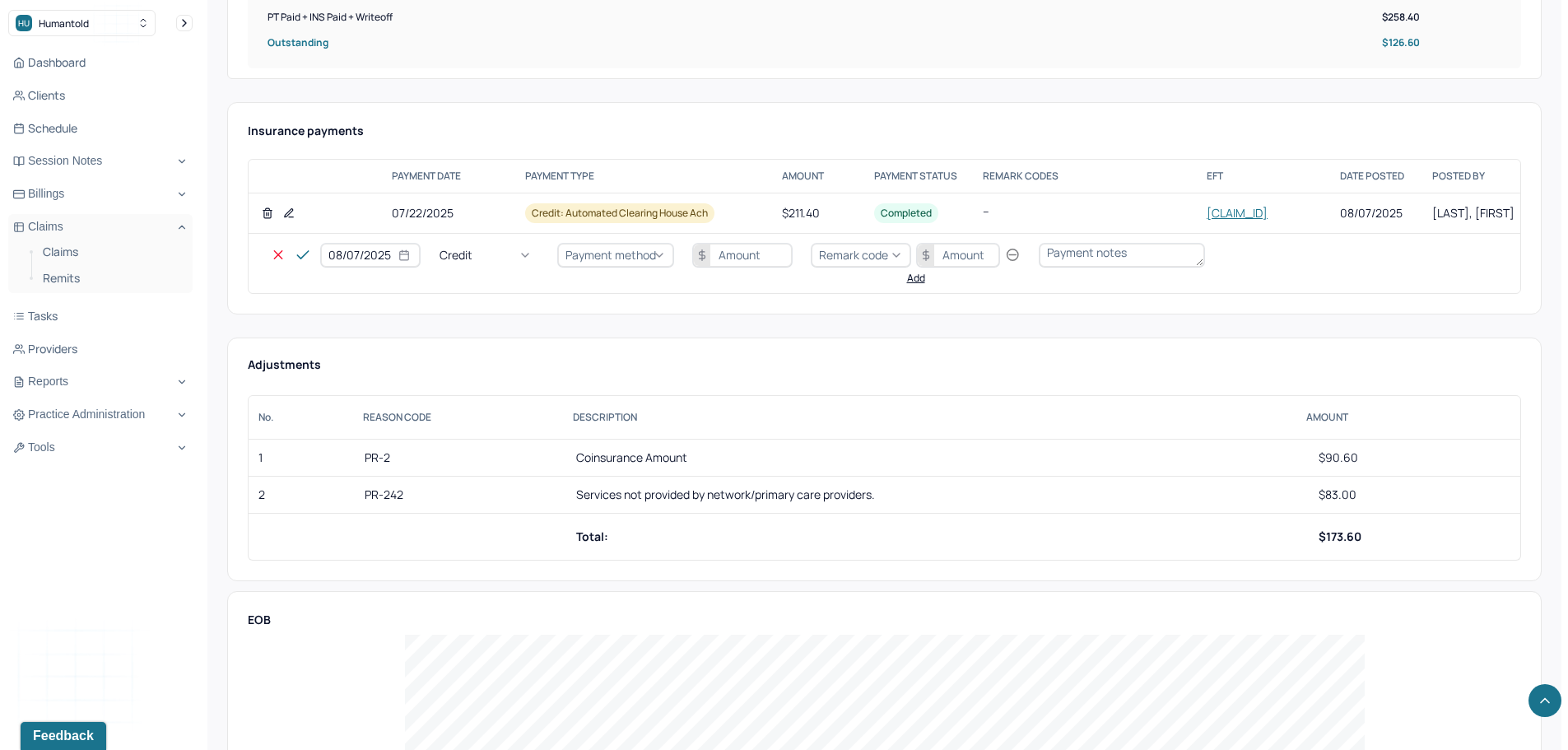 click on "Write off" at bounding box center [49, 2358] 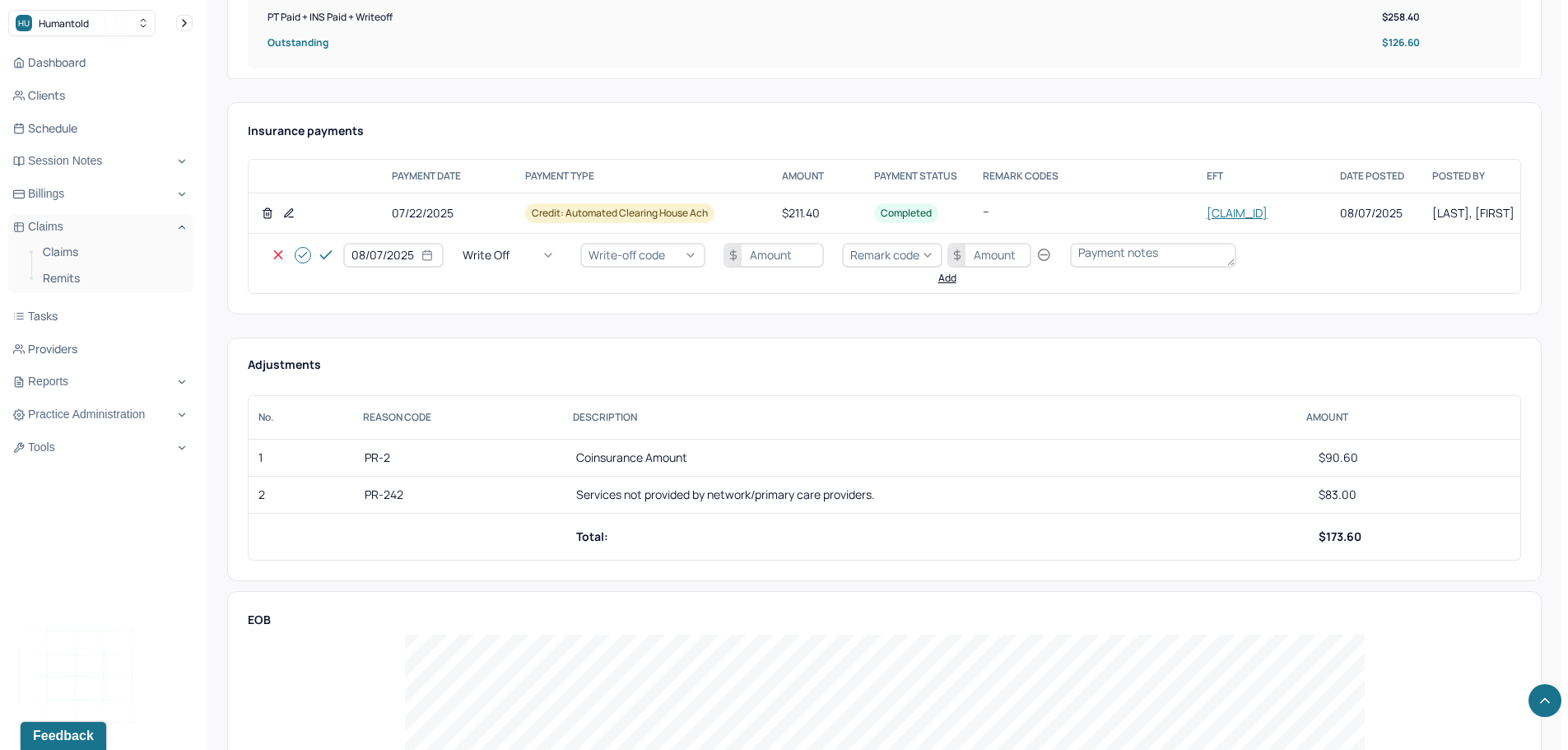 click on "Write-off code" at bounding box center (626, 254) 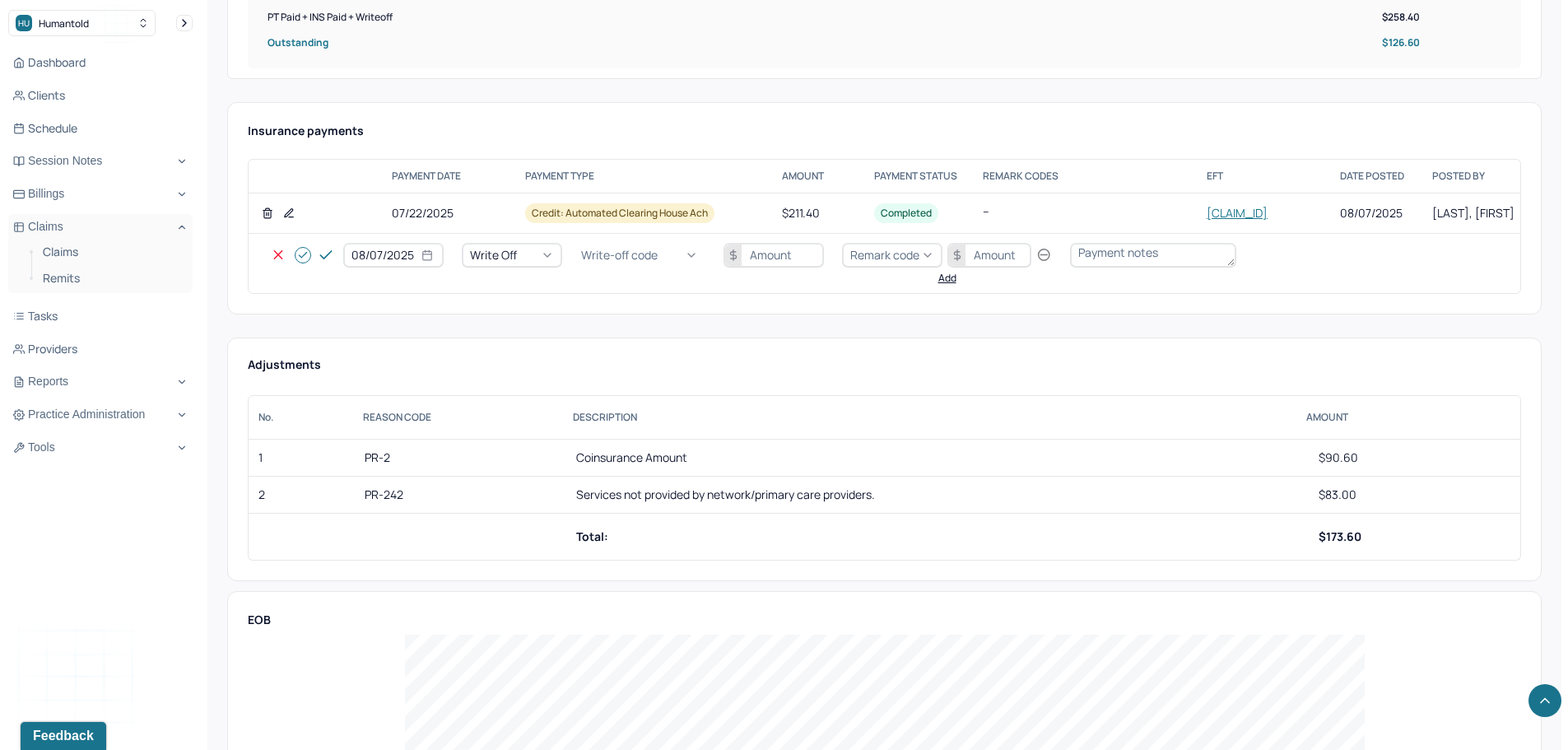 drag, startPoint x: 625, startPoint y: 354, endPoint x: 657, endPoint y: 307, distance: 56.859476 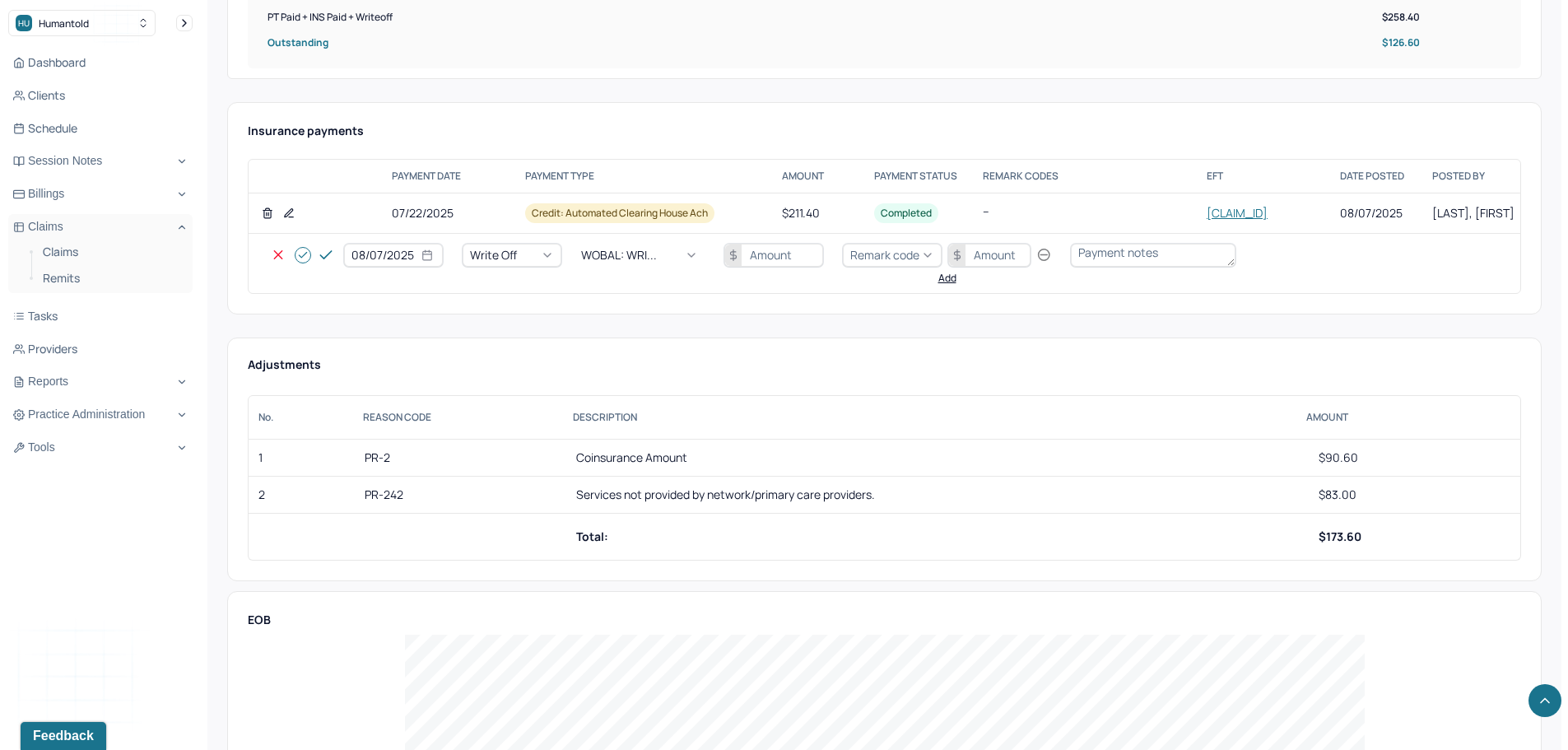 click at bounding box center [774, 255] 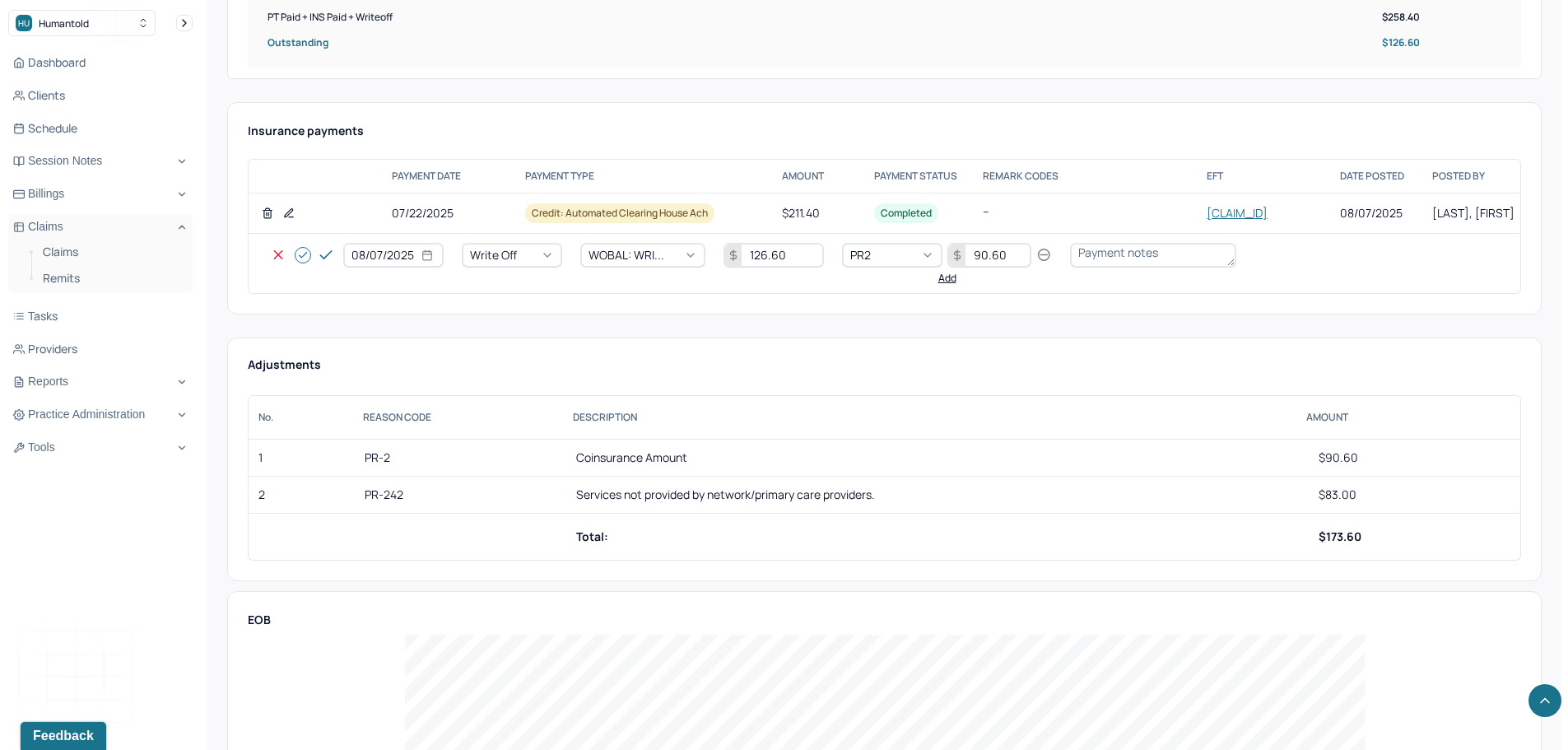 click on "Add" at bounding box center [947, 278] 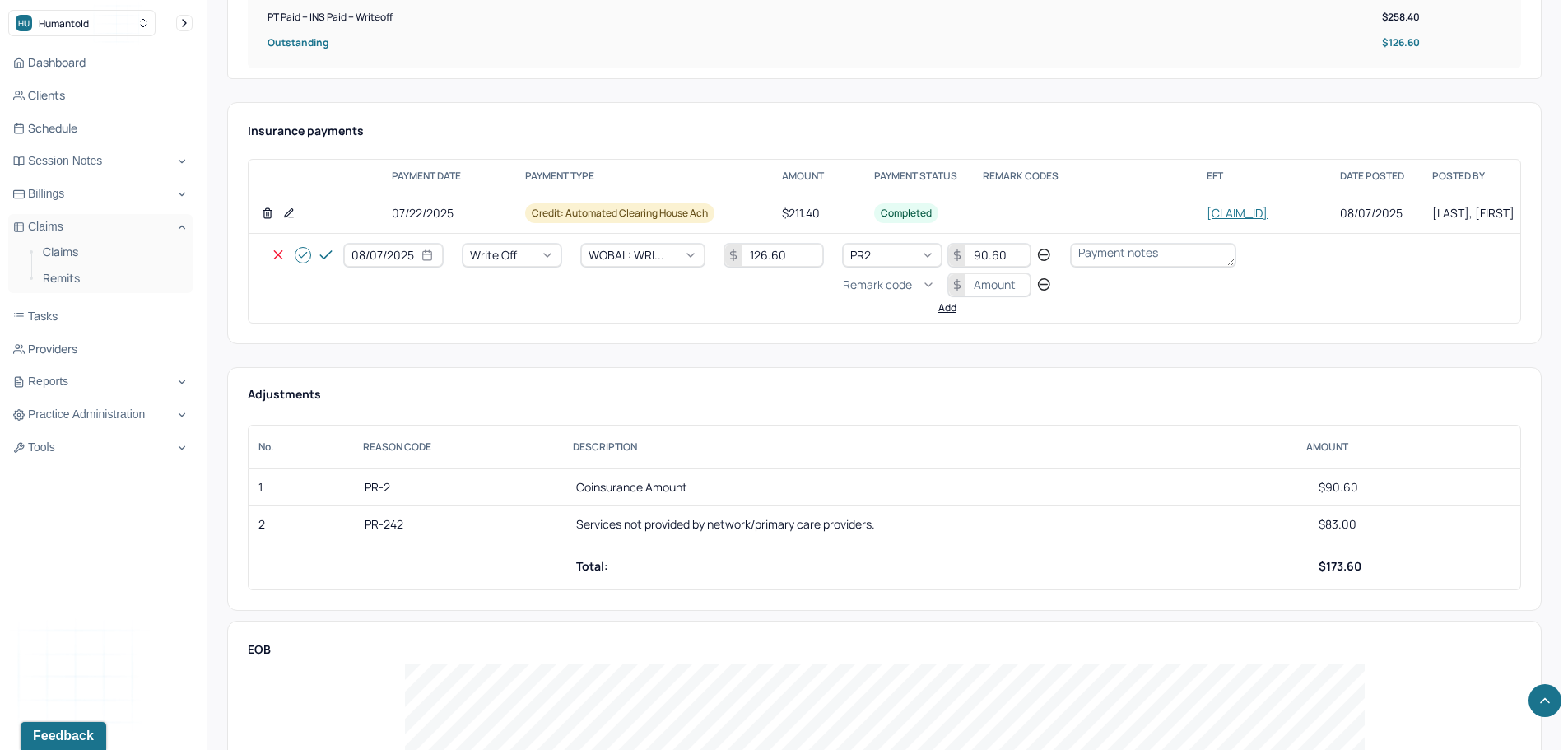 click on "Remark code" at bounding box center (877, 285) 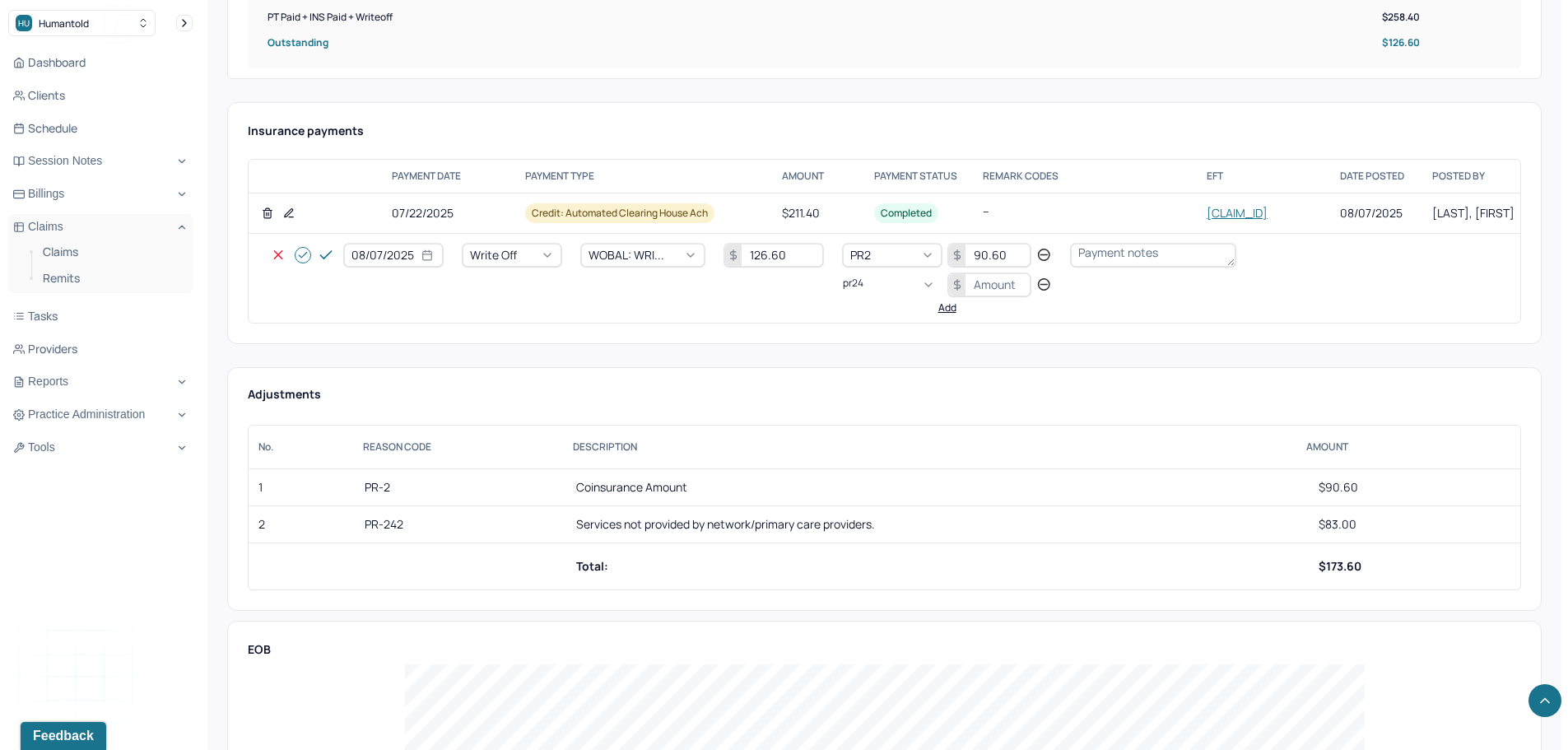 scroll, scrollTop: 0, scrollLeft: 0, axis: both 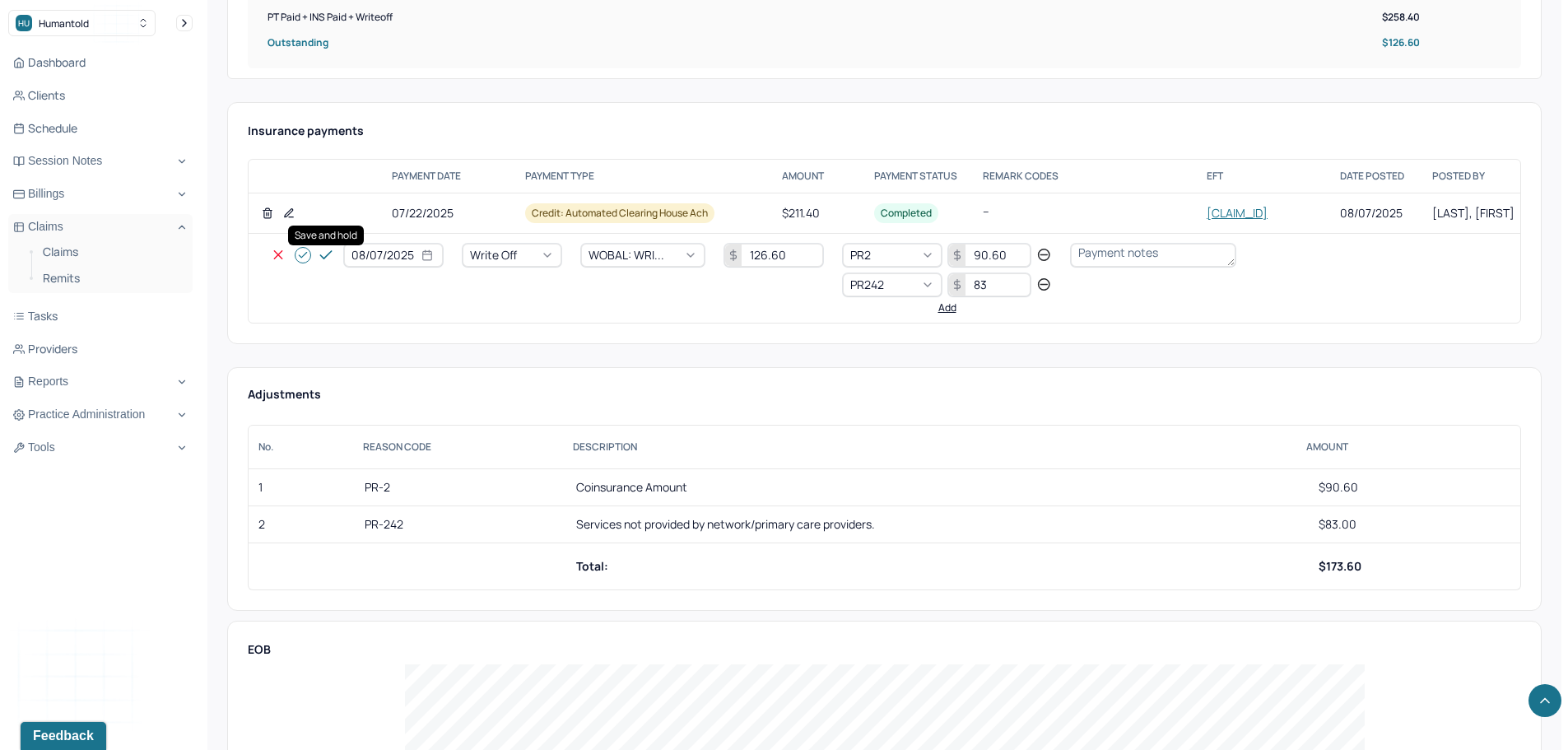 click 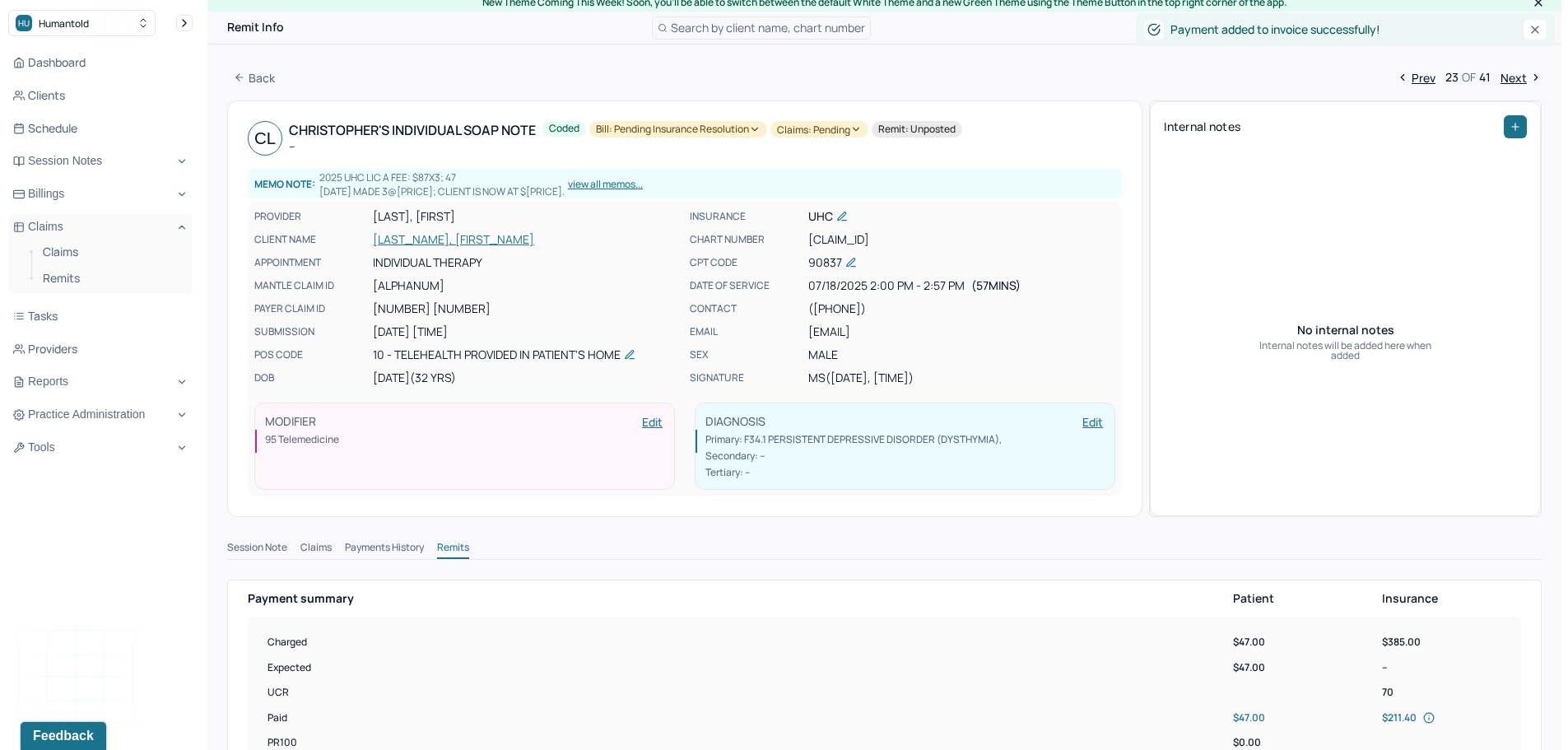 scroll, scrollTop: 0, scrollLeft: 0, axis: both 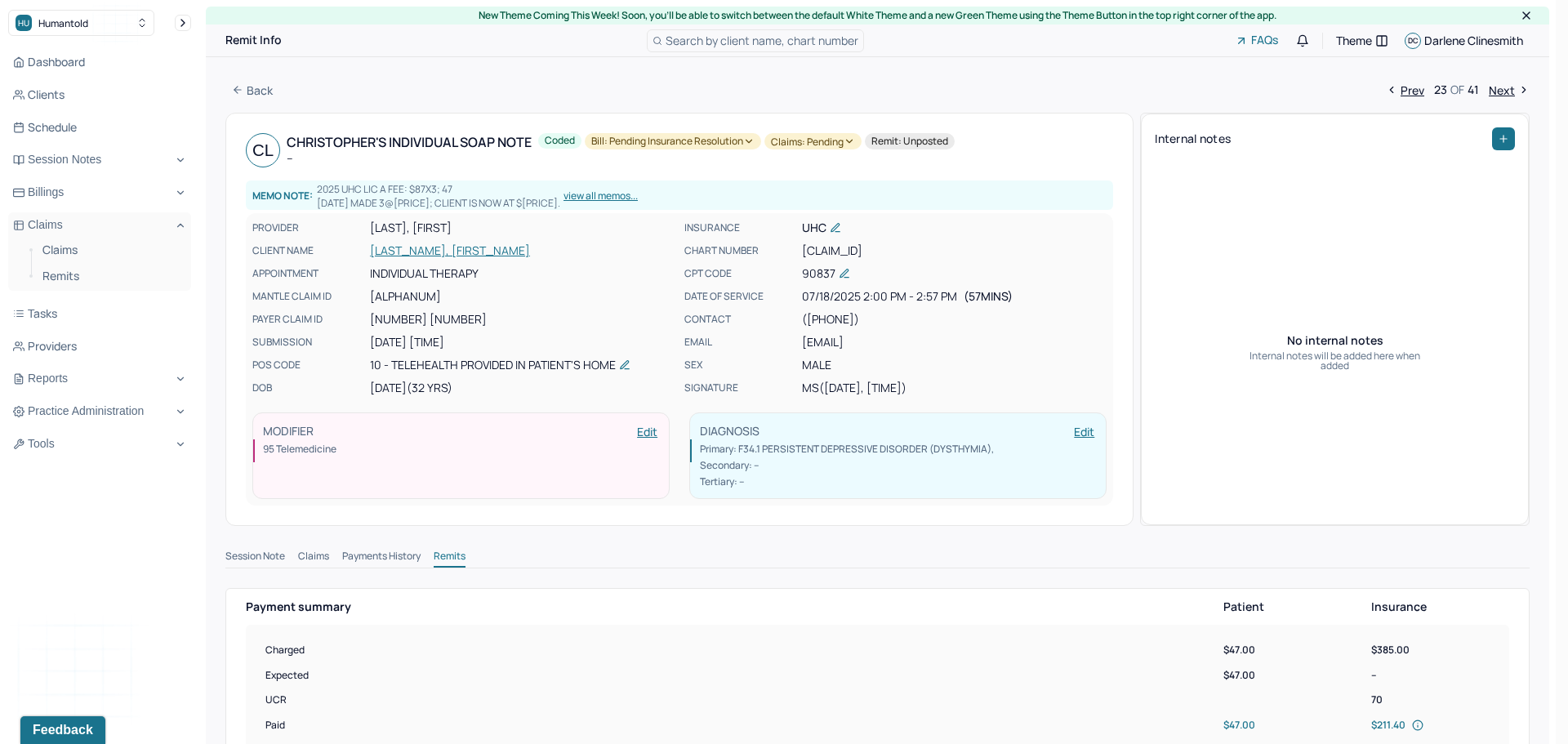 click on "Bill: Pending Insurance Resolution" at bounding box center [673, 141] 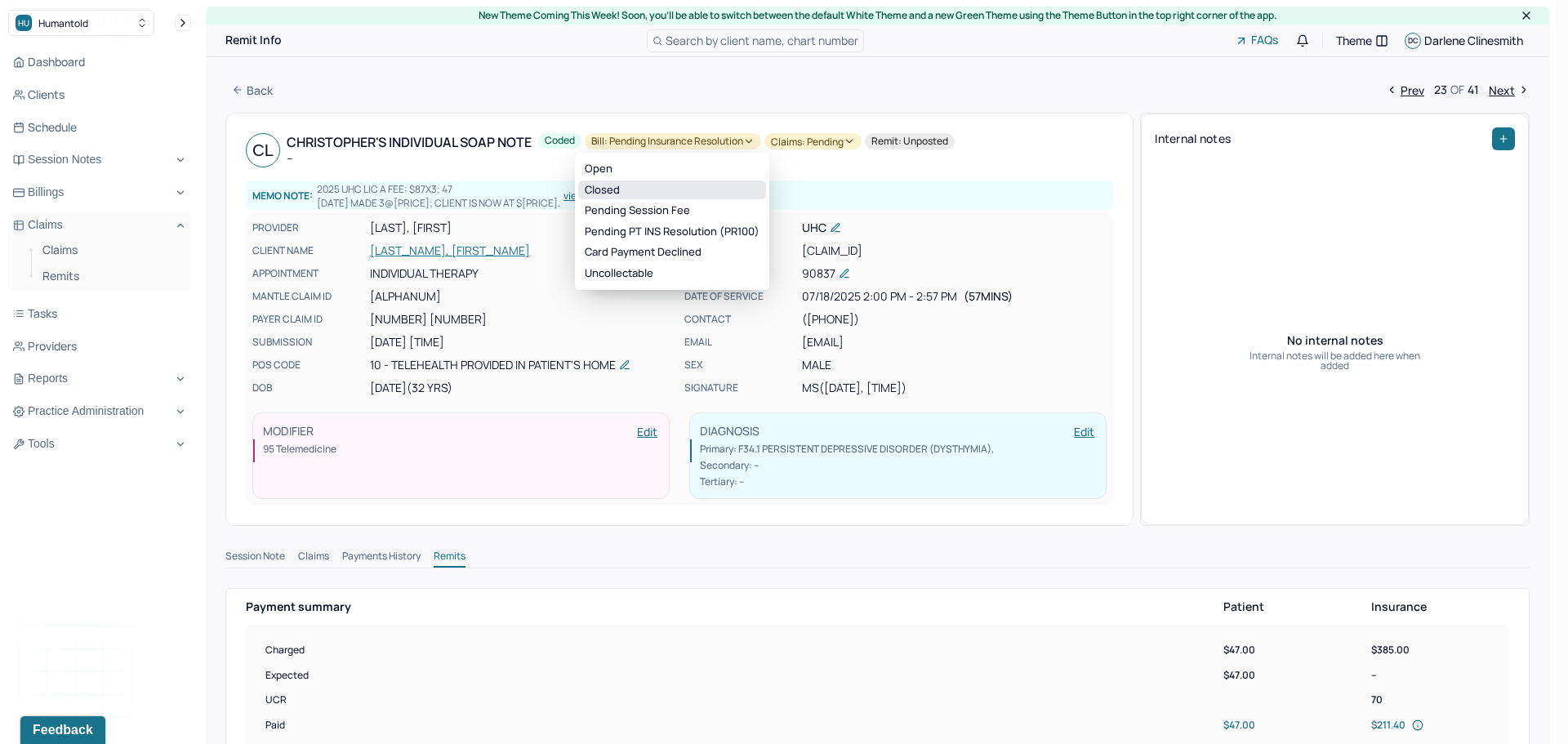 click on "Closed" at bounding box center [672, 190] 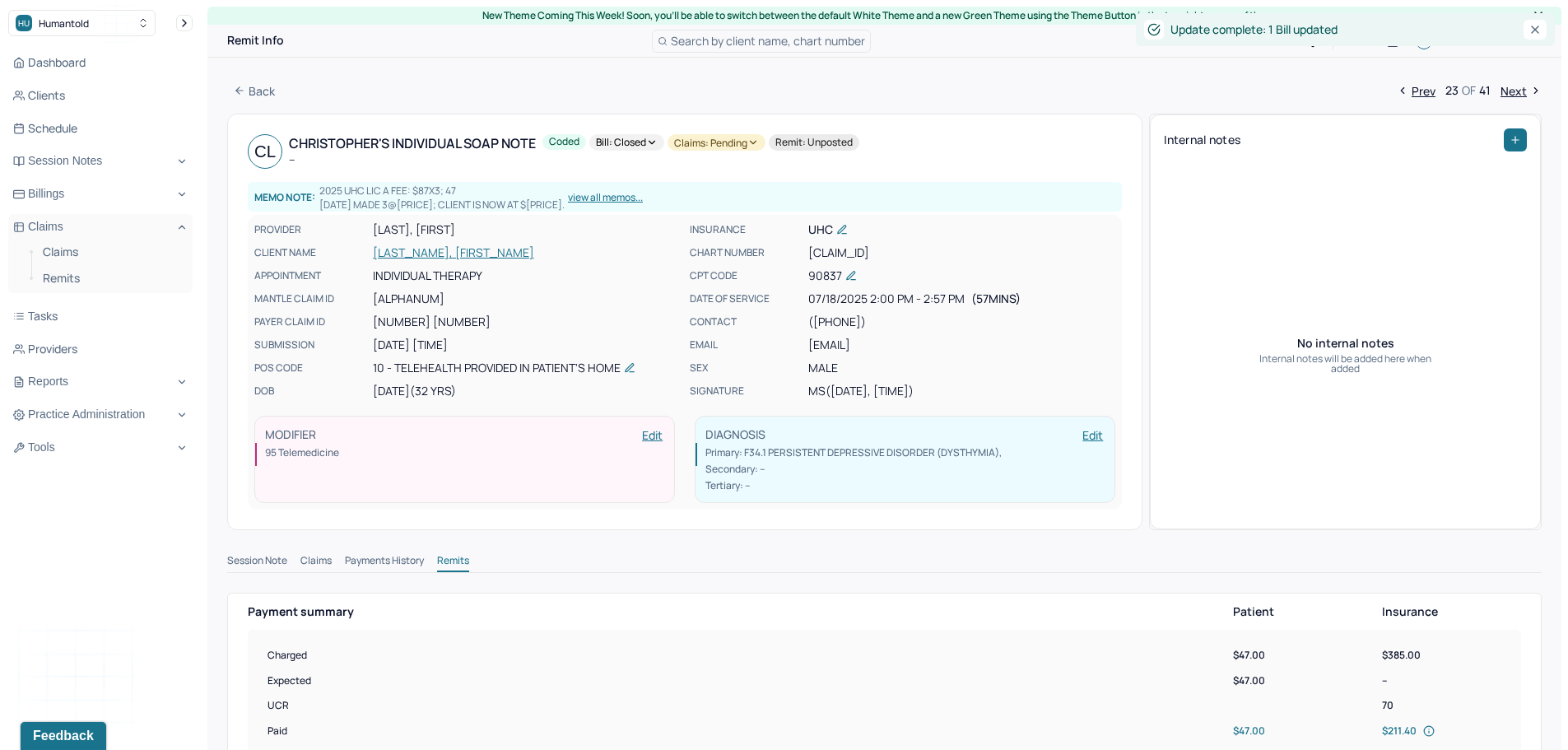 click on "Claims: pending" at bounding box center [716, 142] 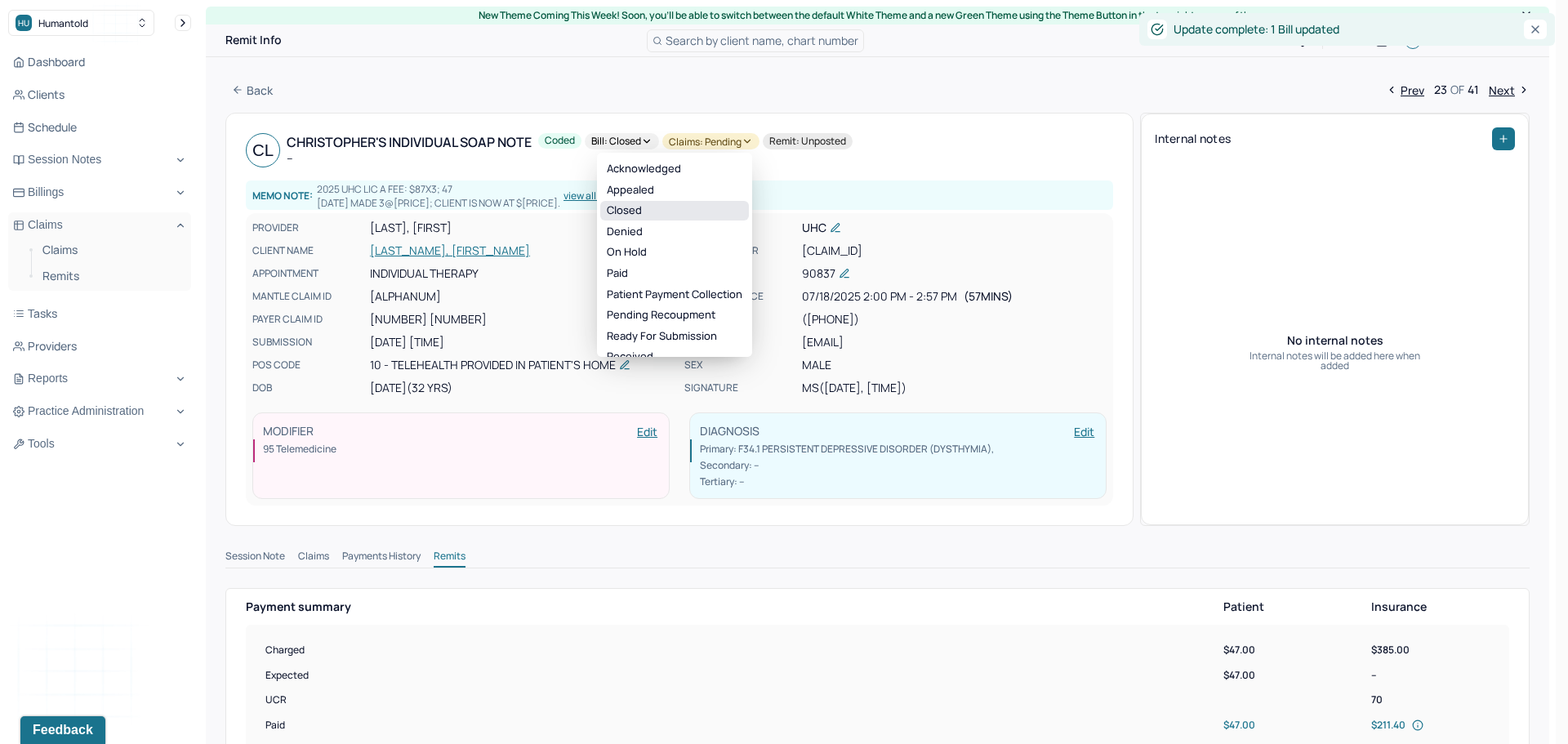 click on "Closed" at bounding box center [675, 211] 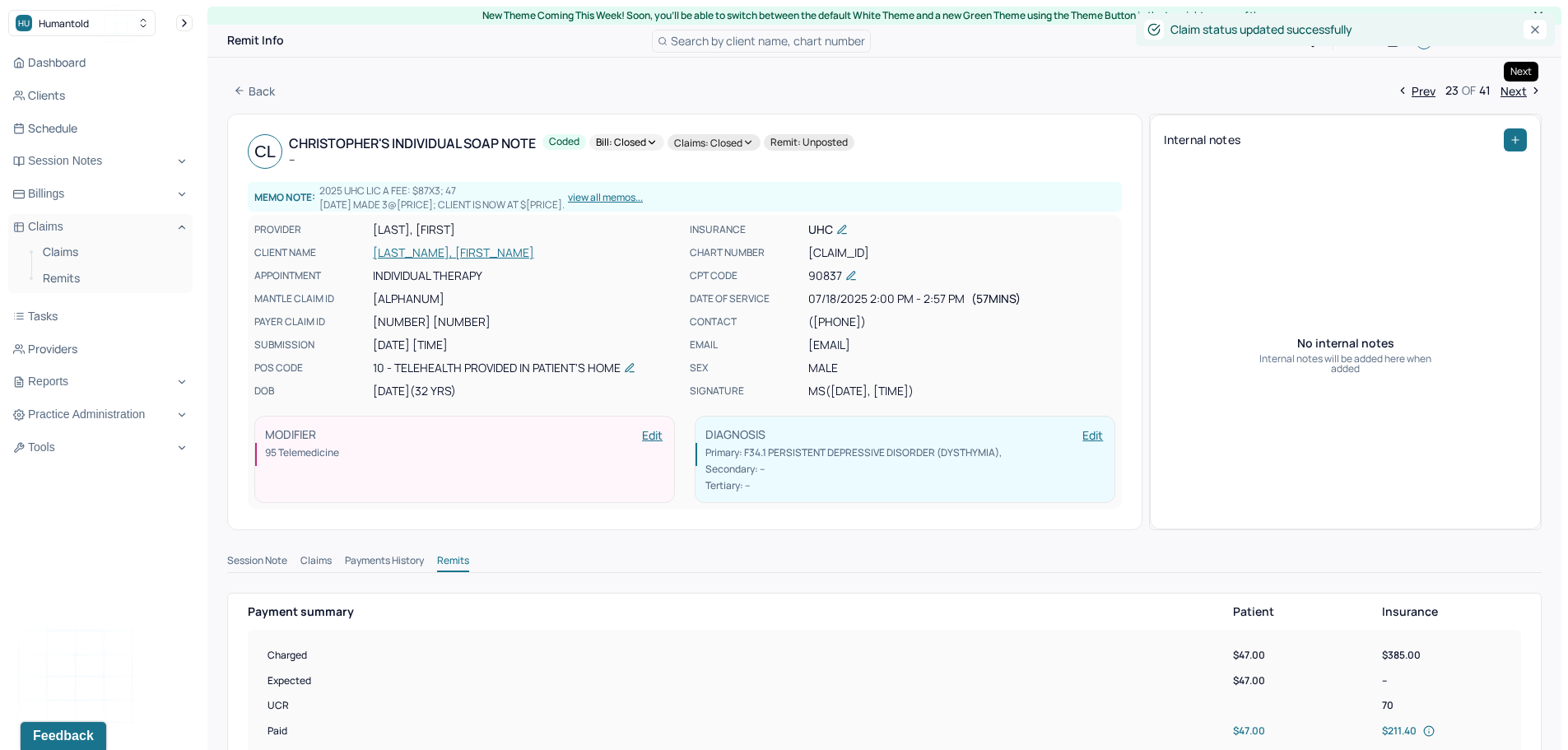 click on "Next" at bounding box center (1521, 91) 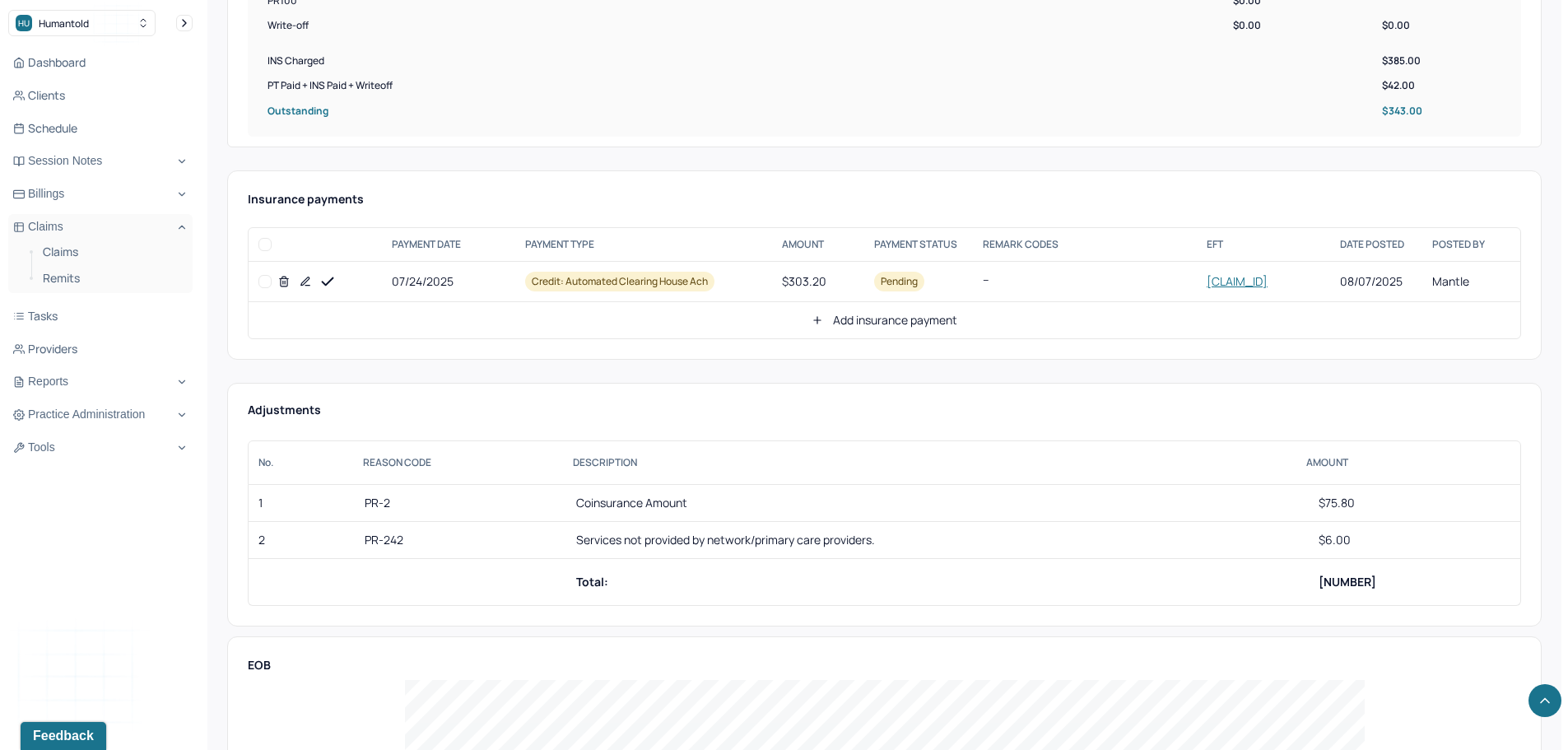 scroll, scrollTop: 741, scrollLeft: 0, axis: vertical 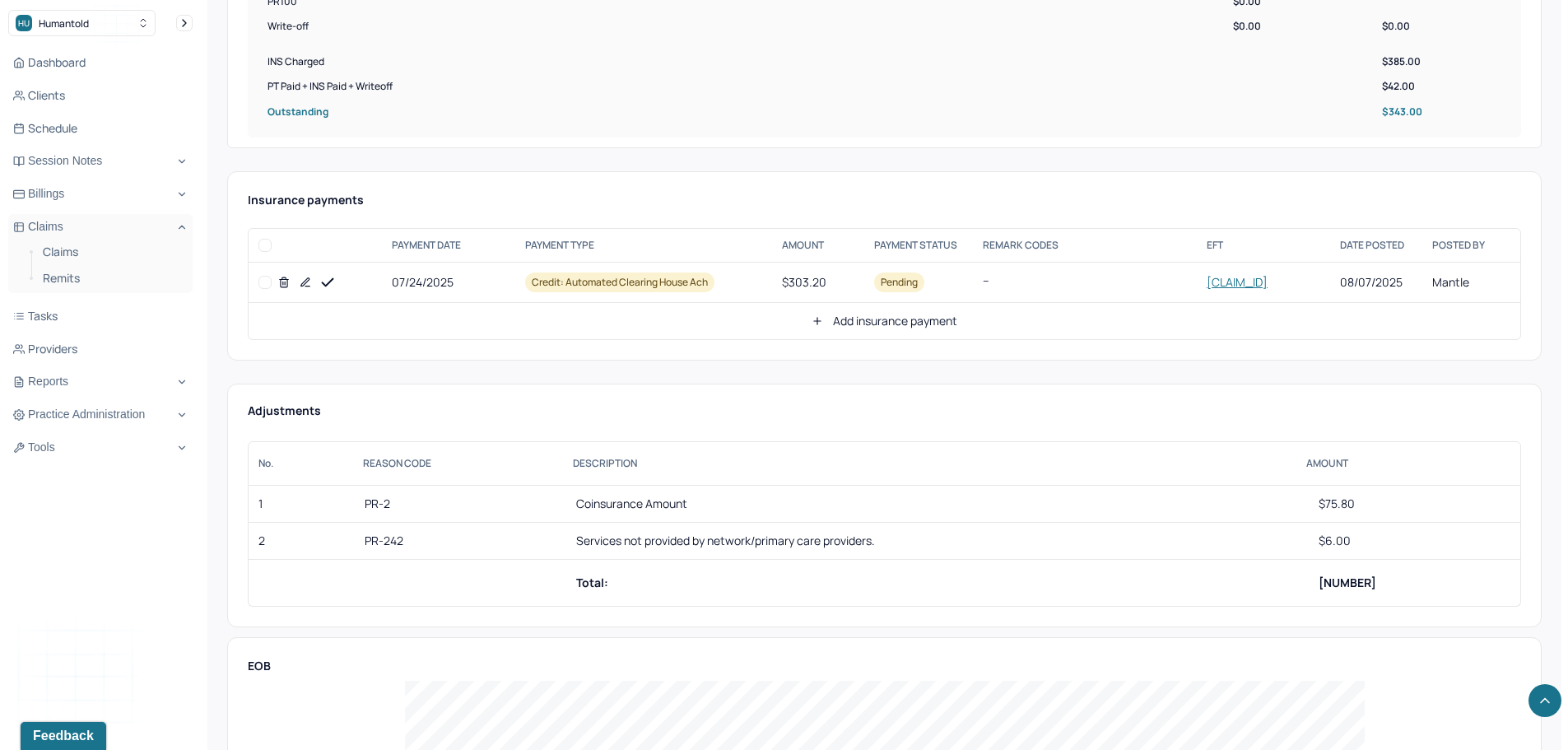 click at bounding box center [265, 282] 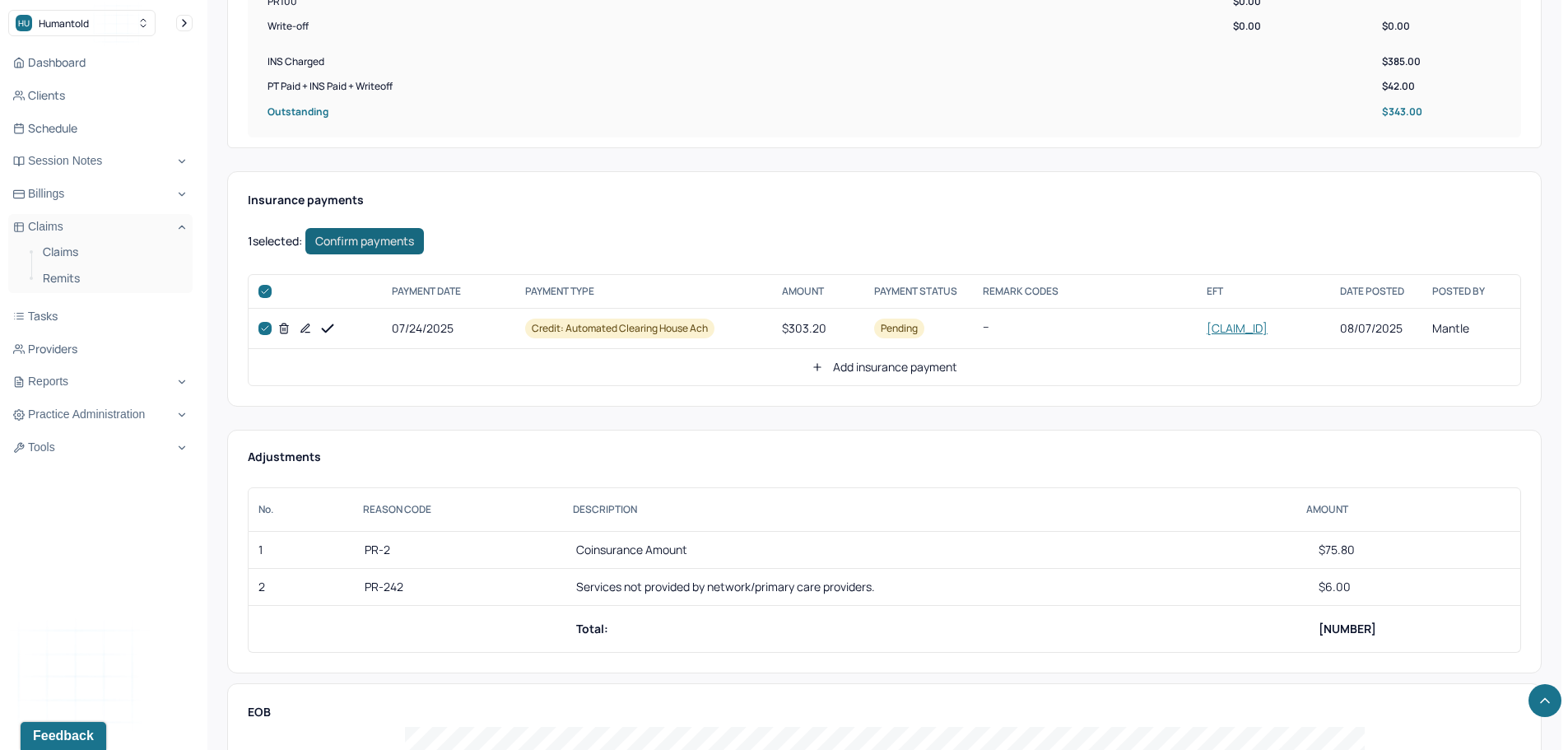 click on "Confirm payments" at bounding box center [365, 241] 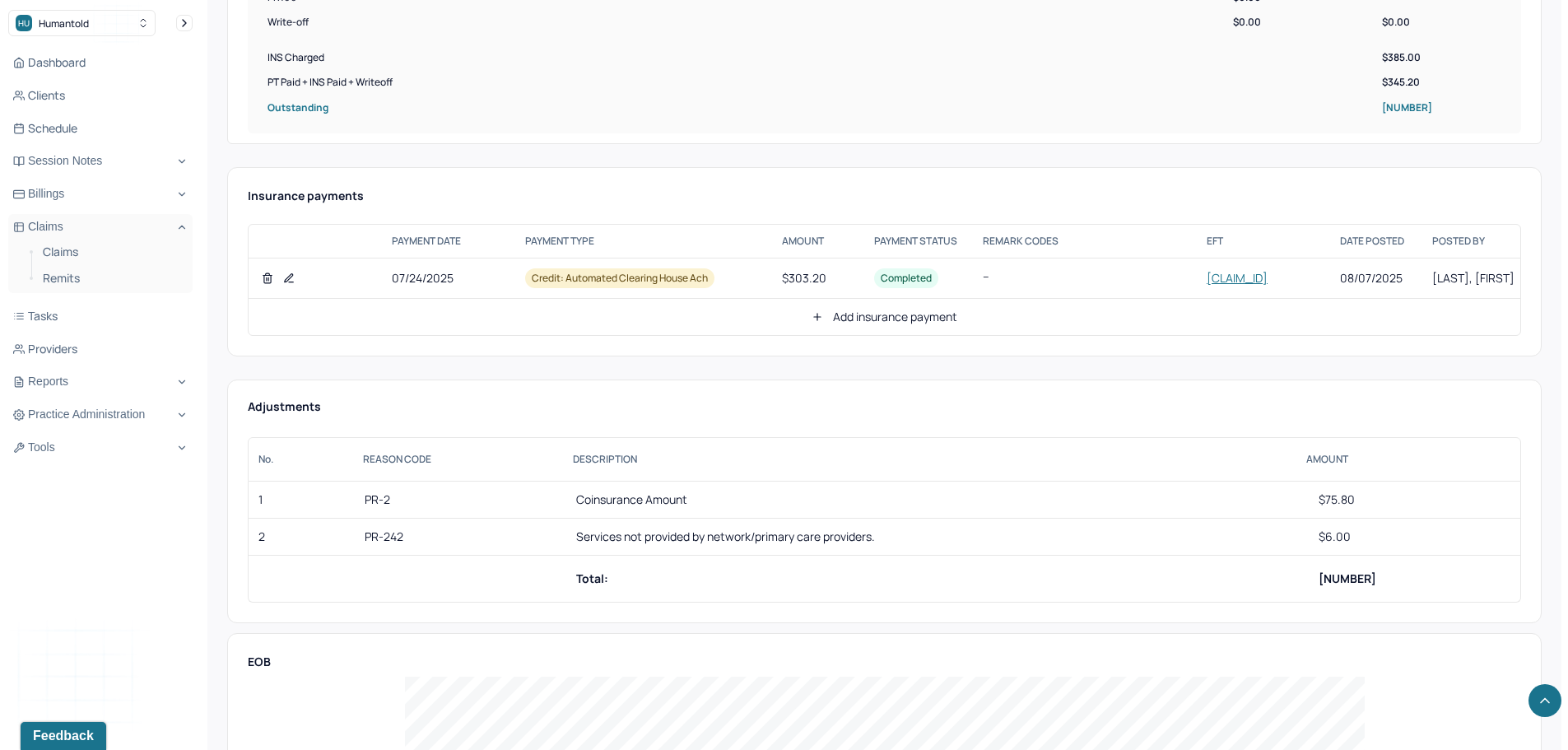 scroll, scrollTop: 741, scrollLeft: 0, axis: vertical 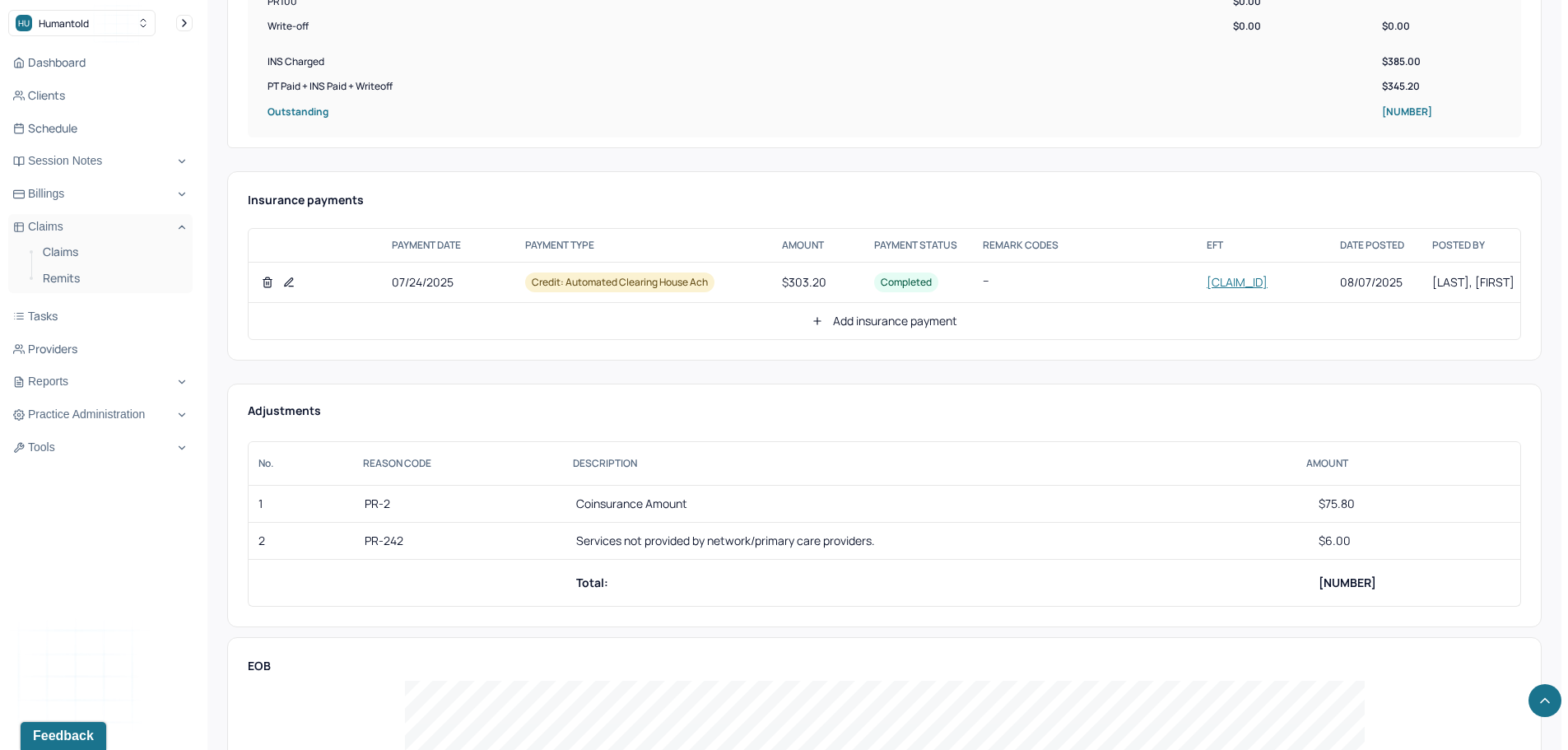 click 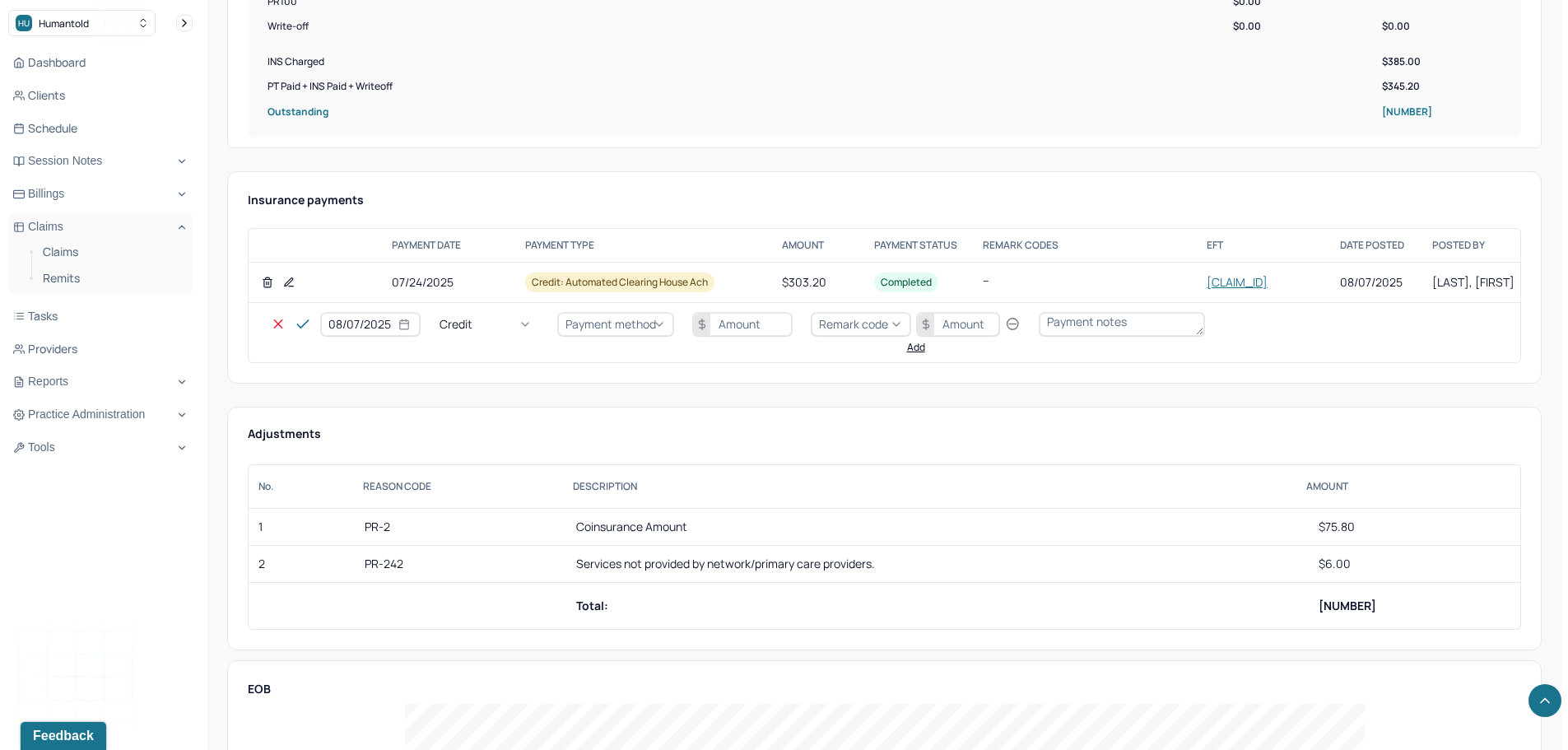 click on "Credit" at bounding box center (489, 324) 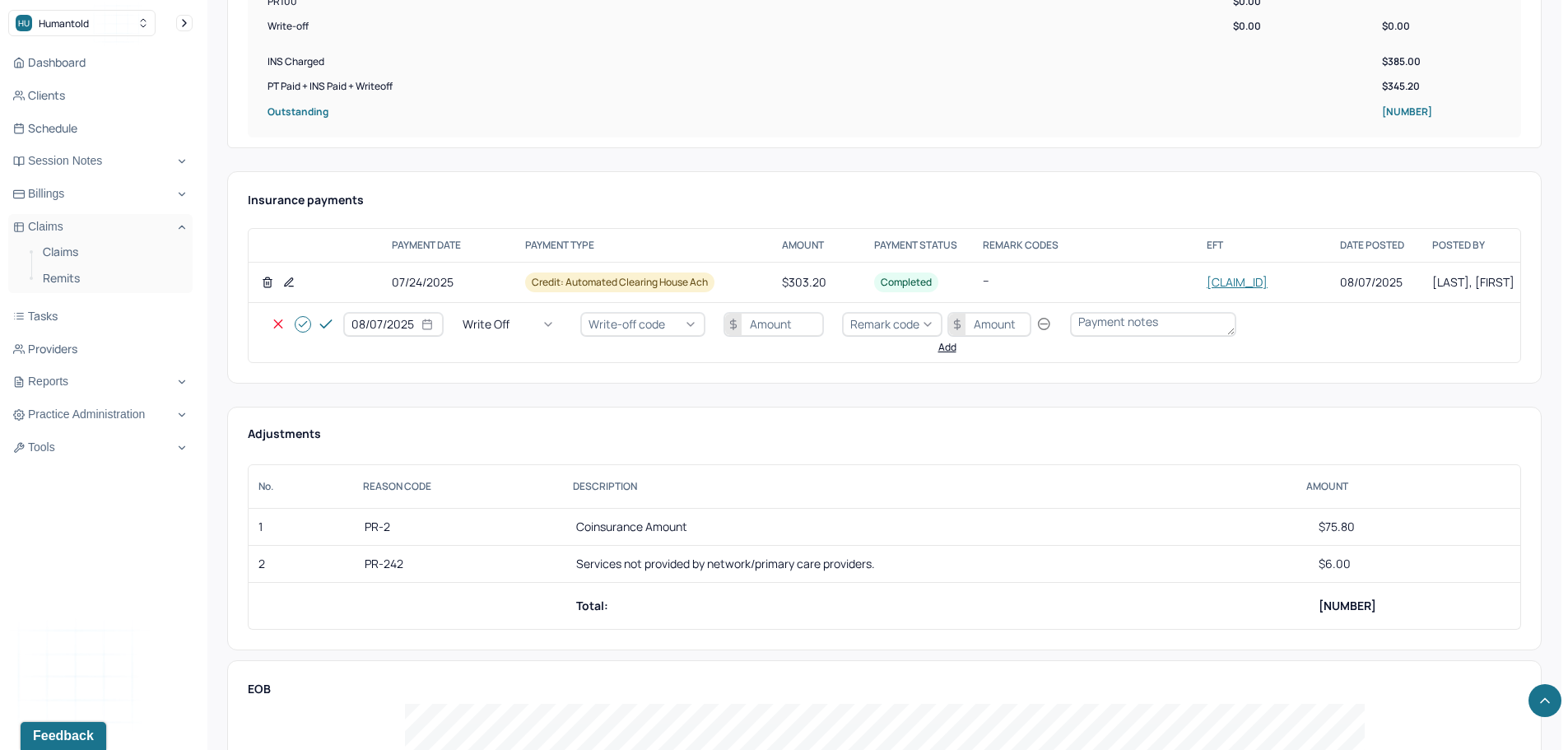 click on "Write-off code" at bounding box center (626, 324) 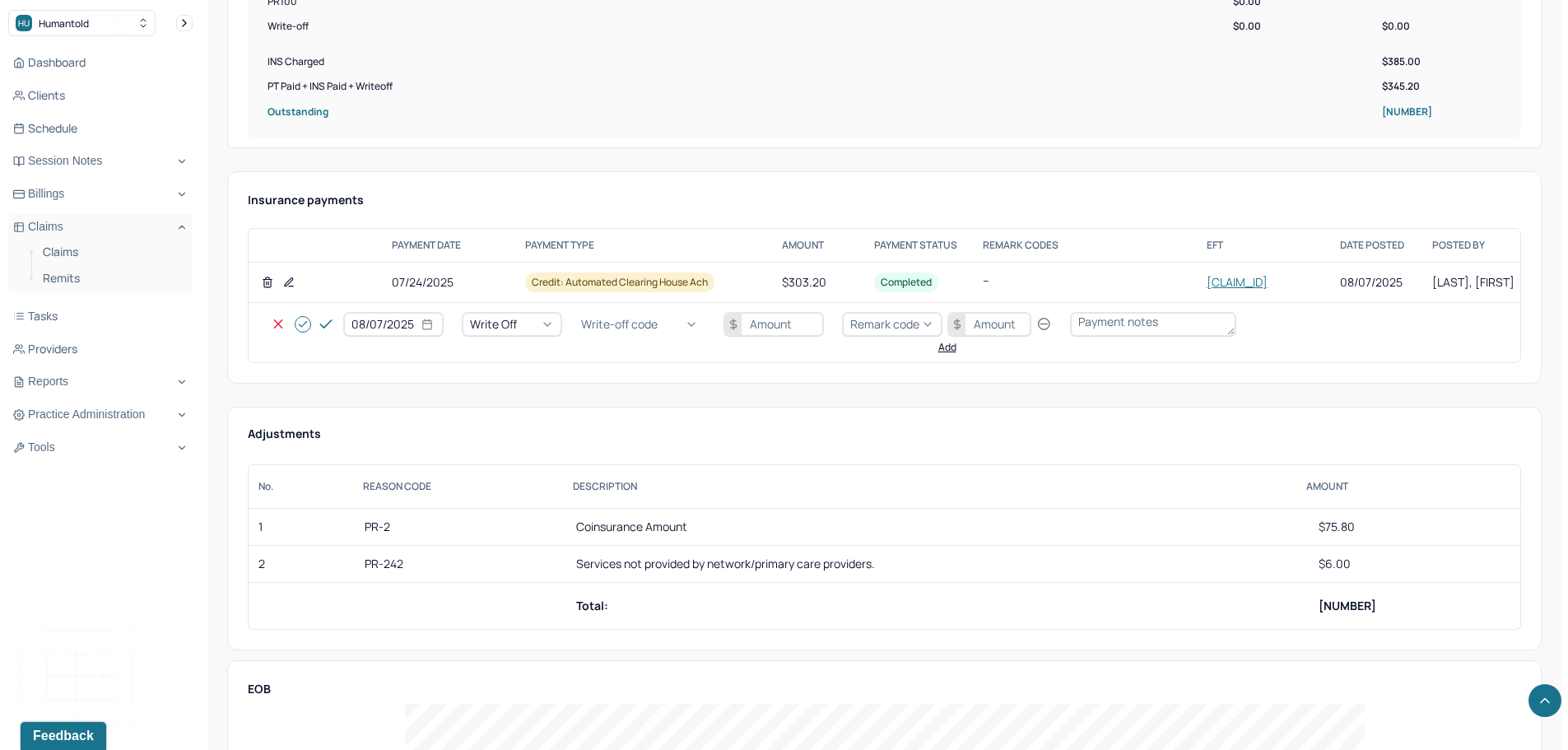 click on "WOBAL: WRITE OFF - BALANCE (INSADJ)" at bounding box center (82, 2443) 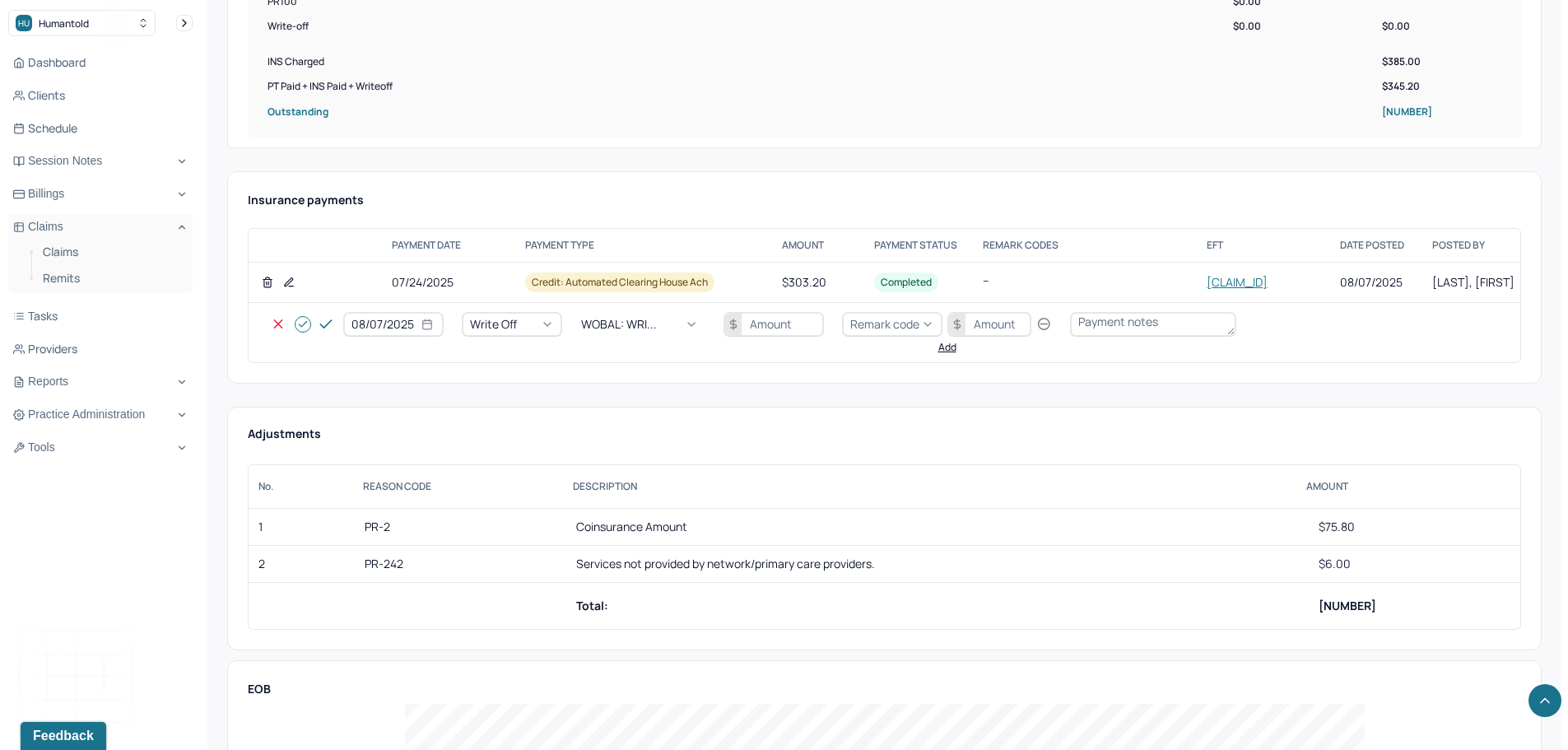 click at bounding box center (774, 324) 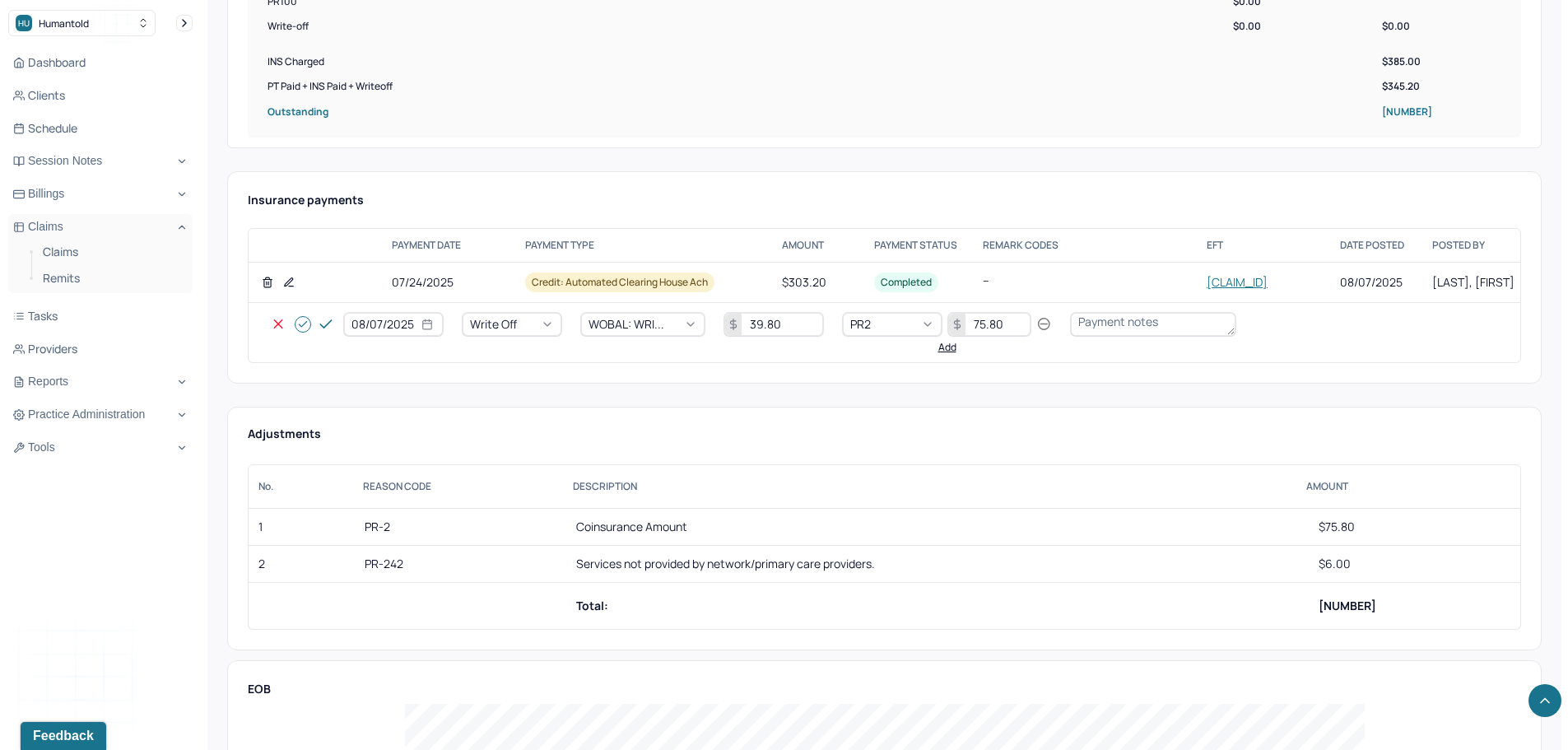 click on "Add" at bounding box center [947, 347] 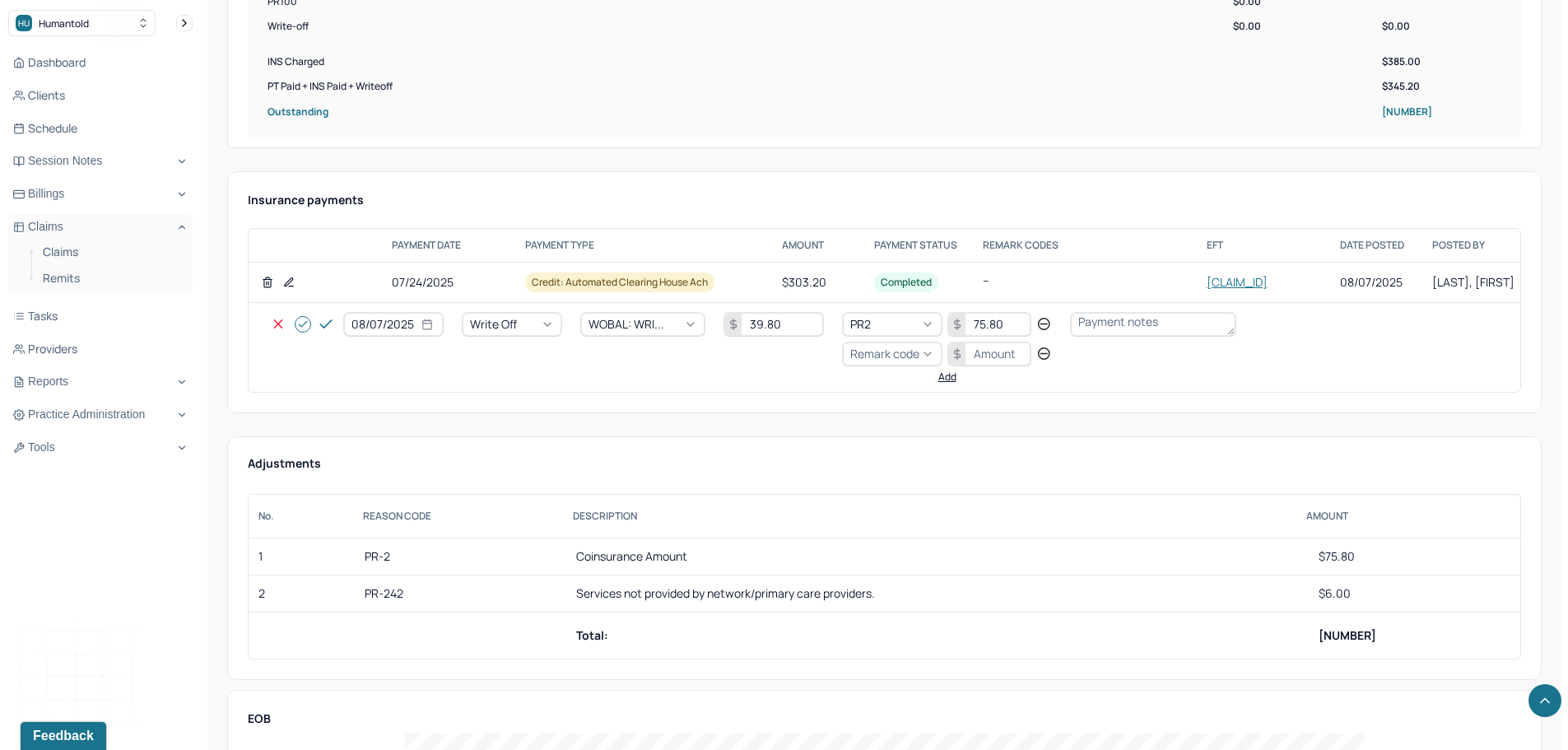 click on "Remark code" at bounding box center (885, 353) 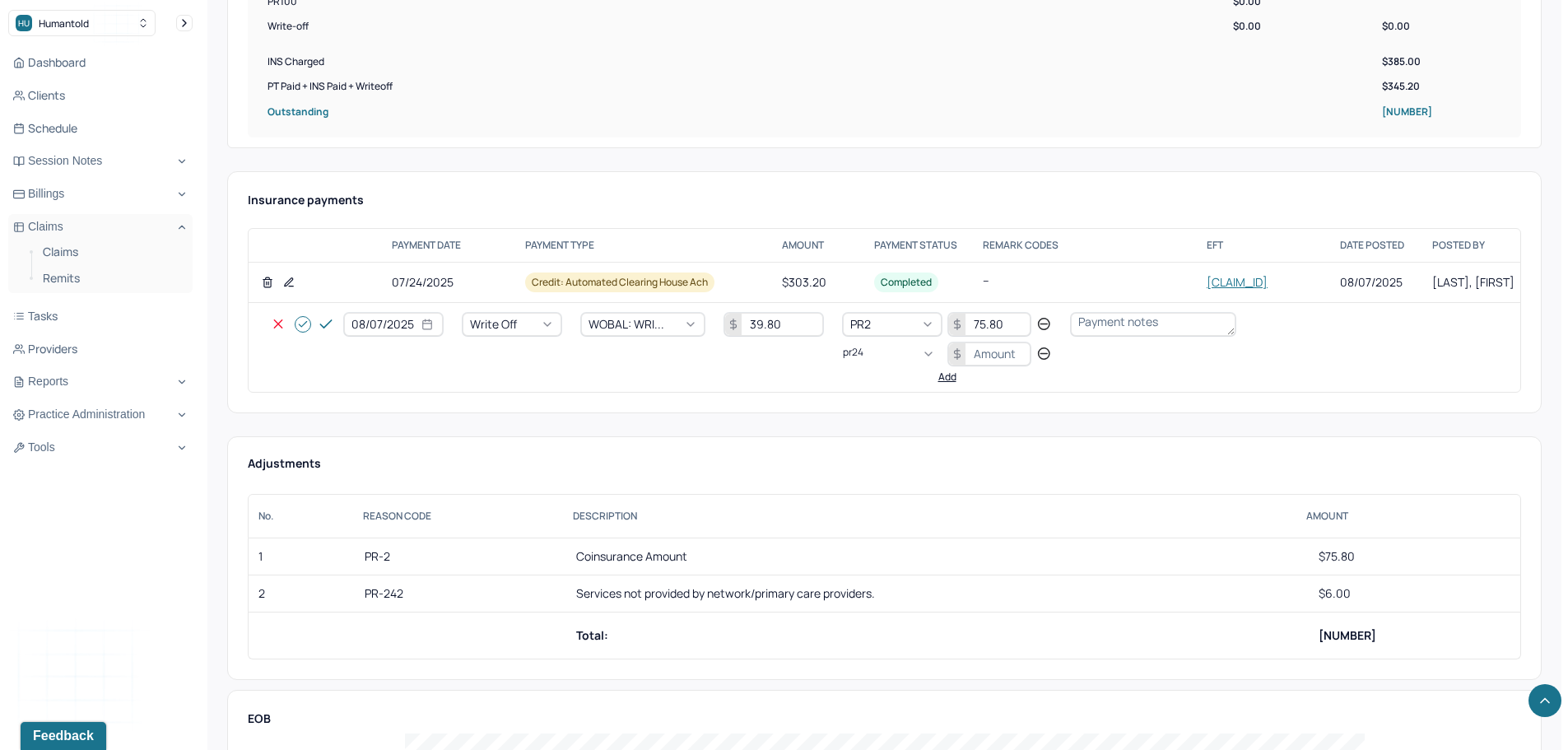 scroll, scrollTop: 0, scrollLeft: 0, axis: both 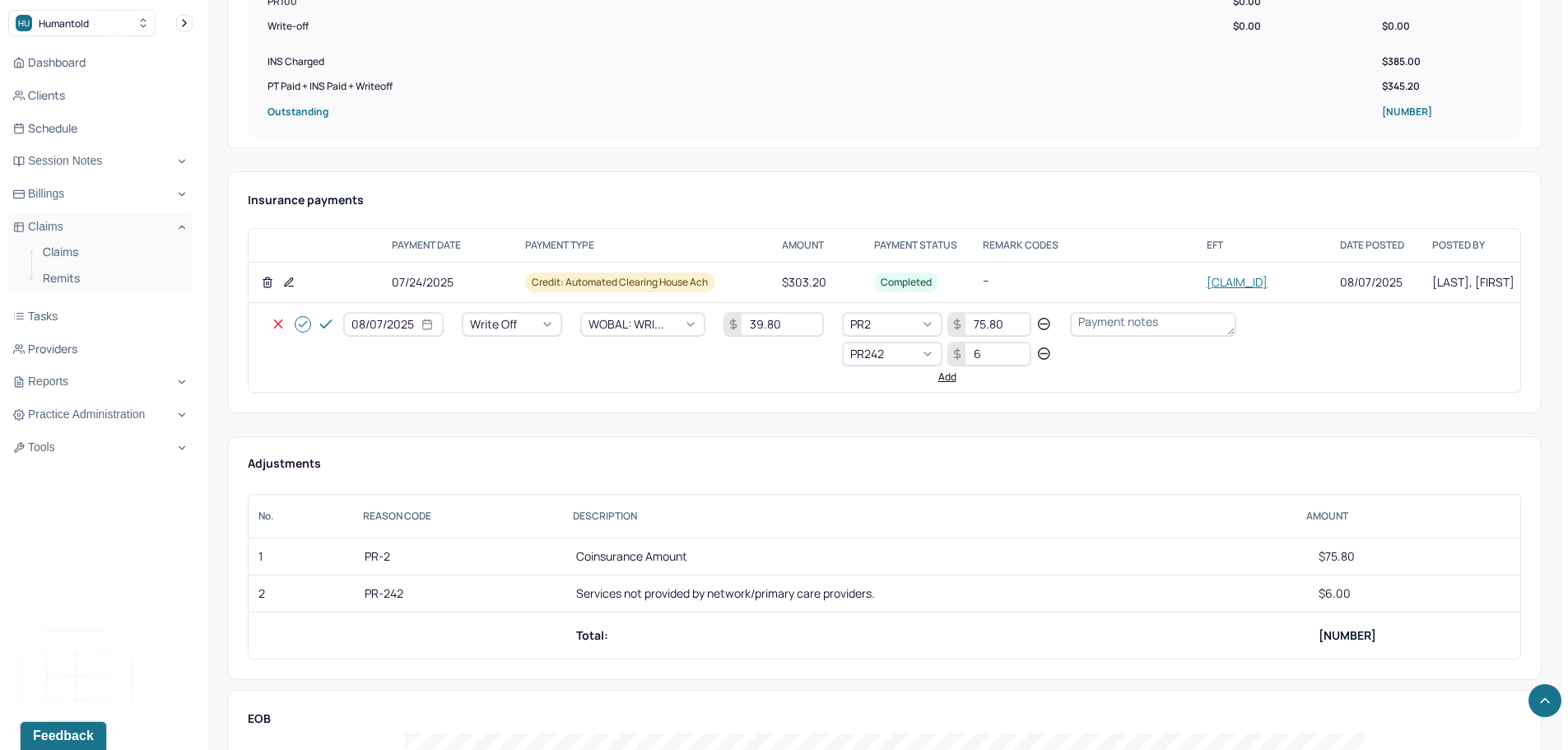 click 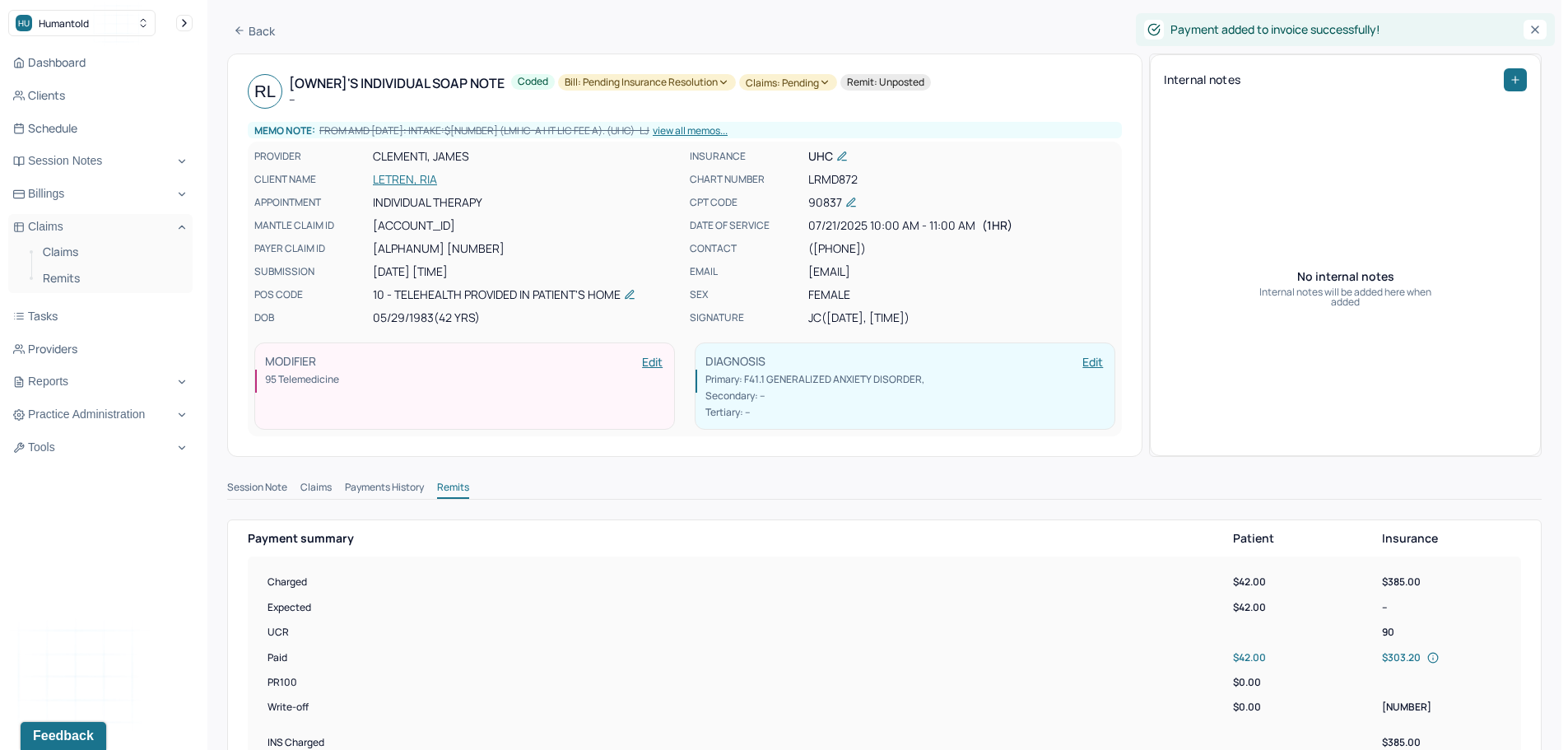 scroll, scrollTop: 0, scrollLeft: 0, axis: both 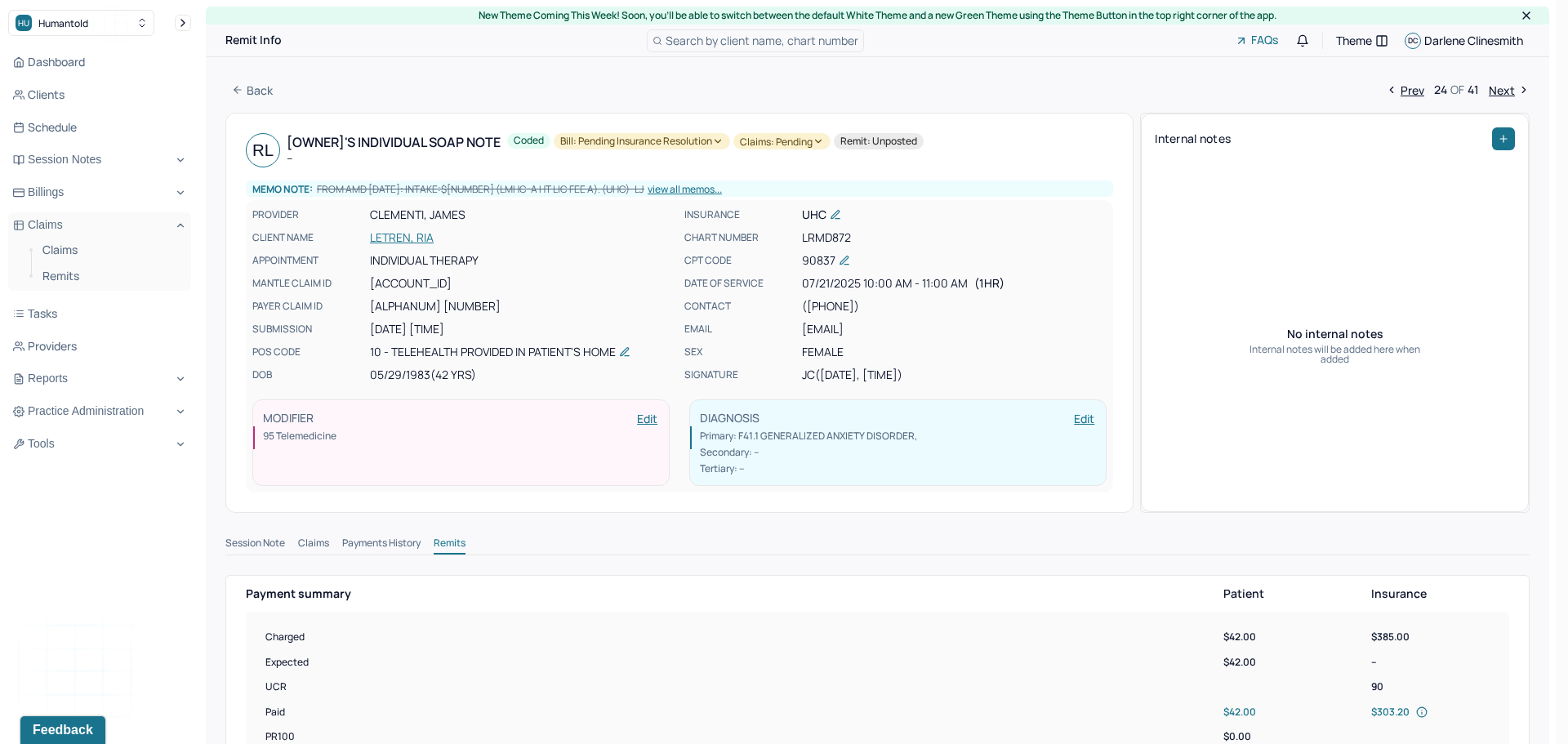 click on "Bill: Pending Insurance Resolution" at bounding box center [642, 141] 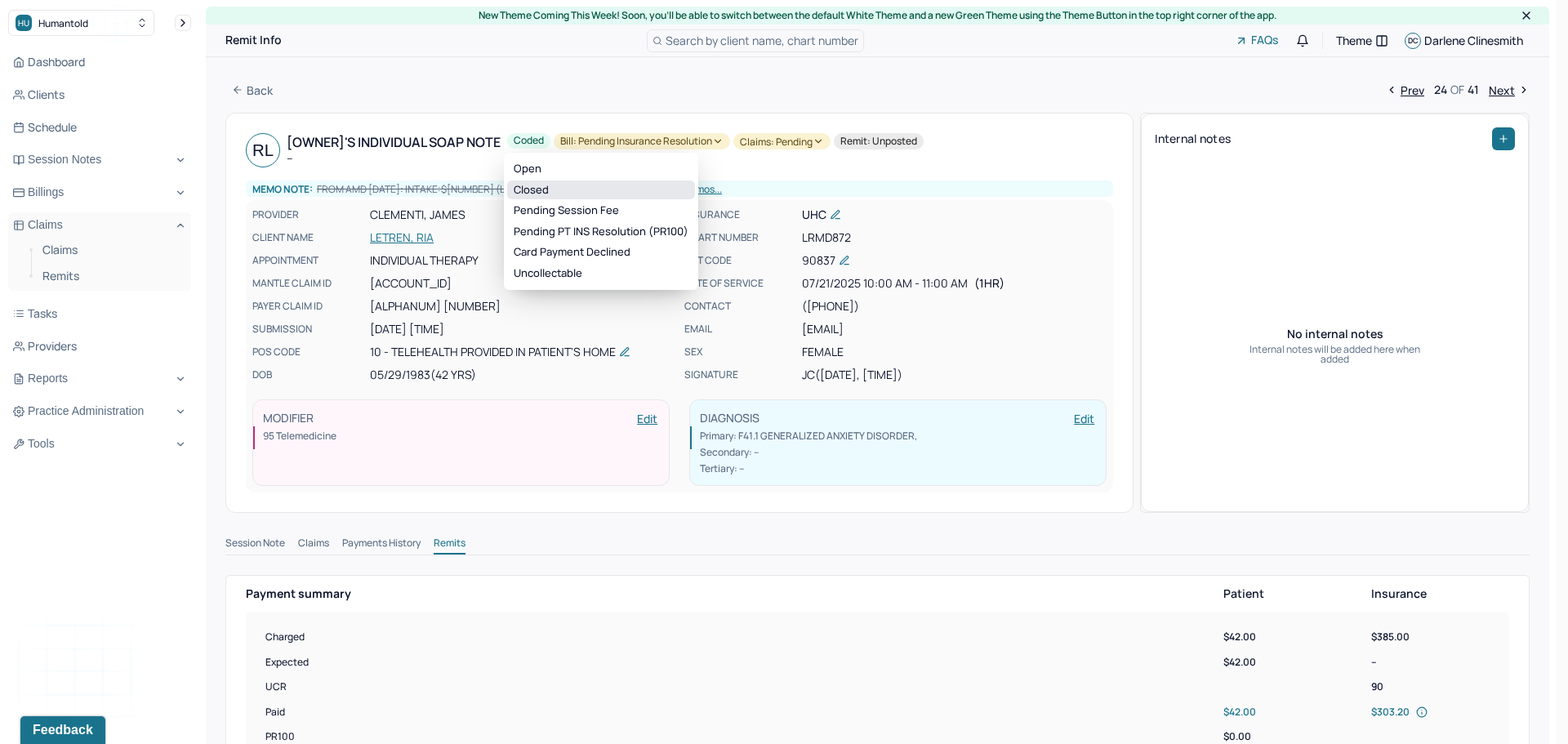 click on "Closed" at bounding box center (601, 190) 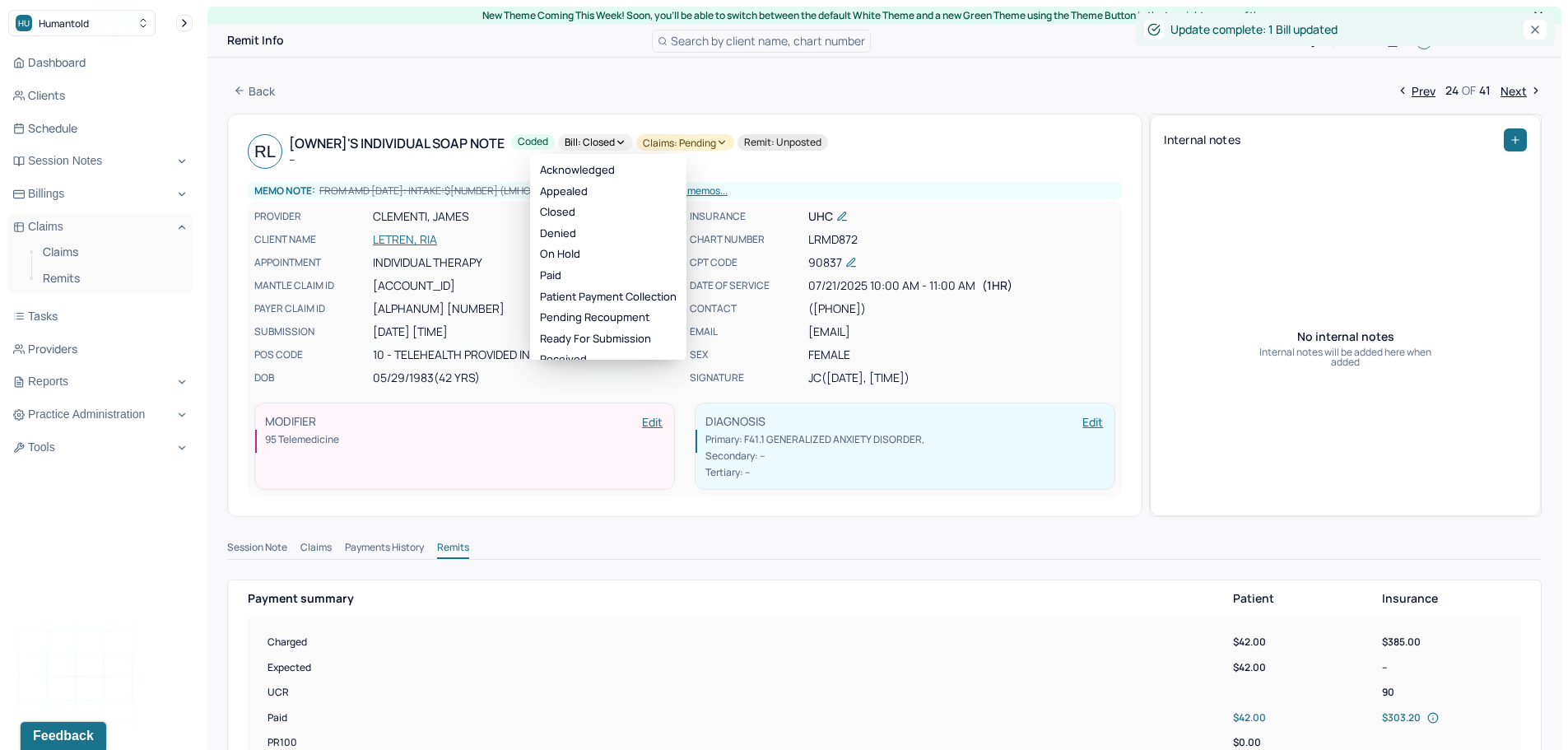 click on "Claims: pending" at bounding box center [685, 142] 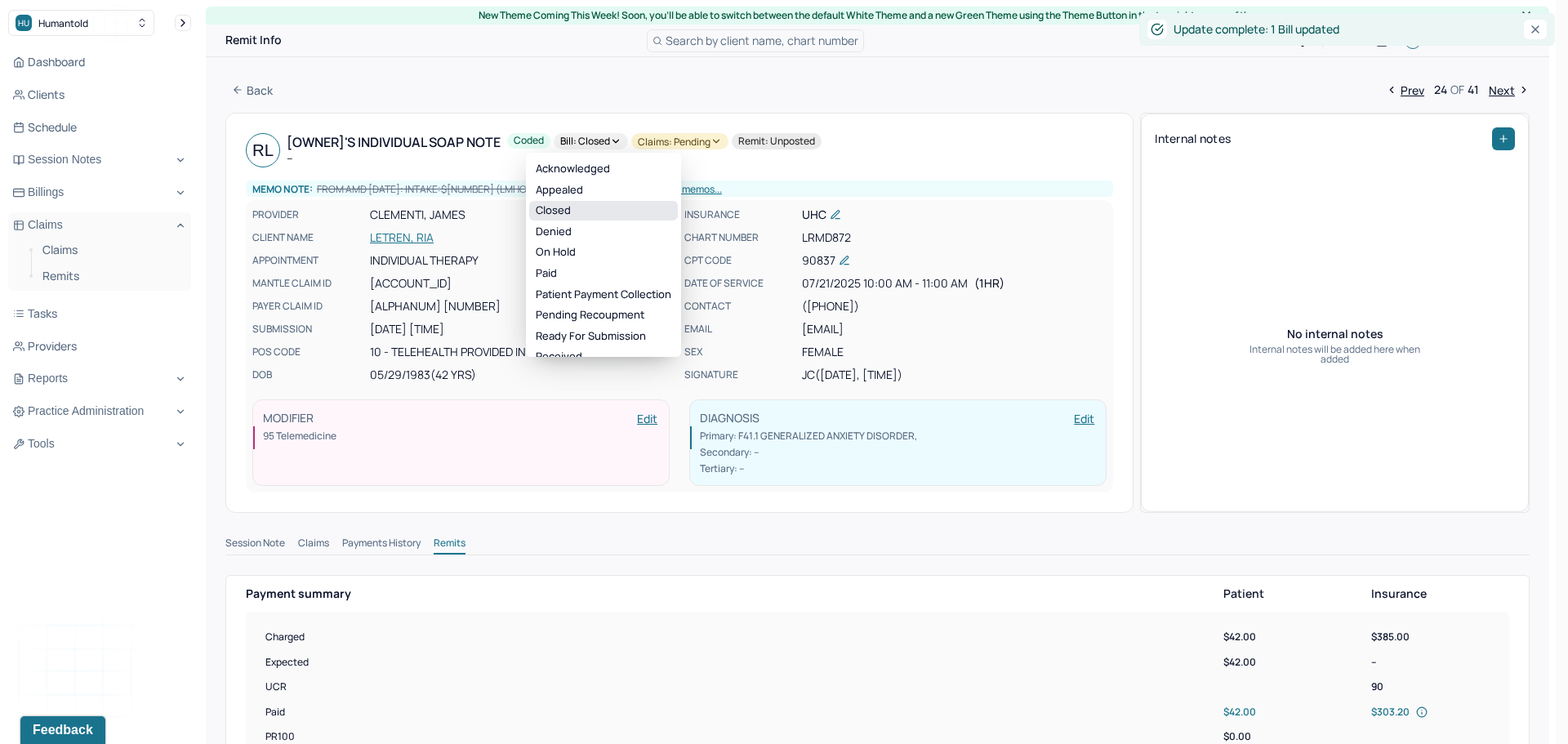 click on "Closed" at bounding box center [604, 211] 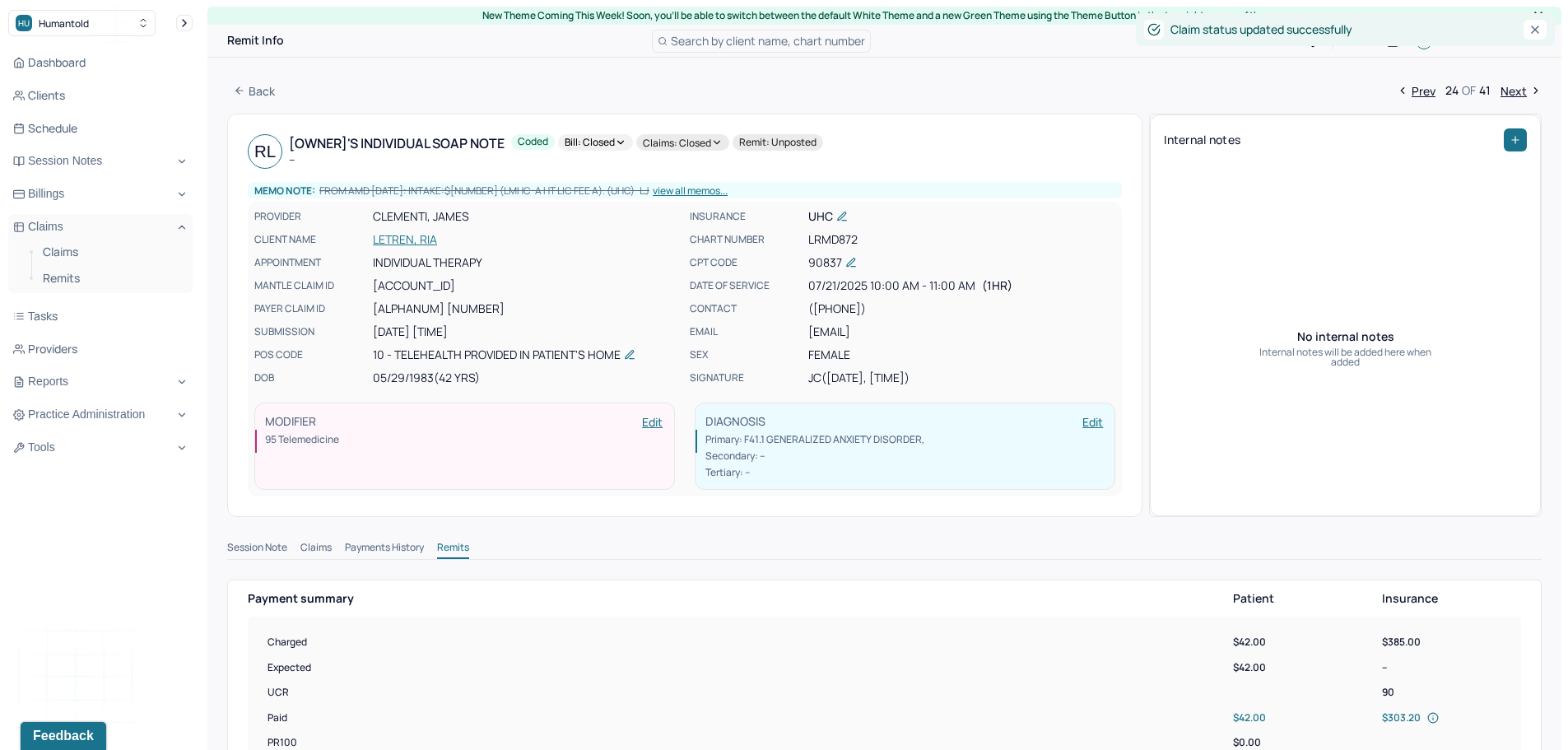 click on "Next" at bounding box center [1521, 91] 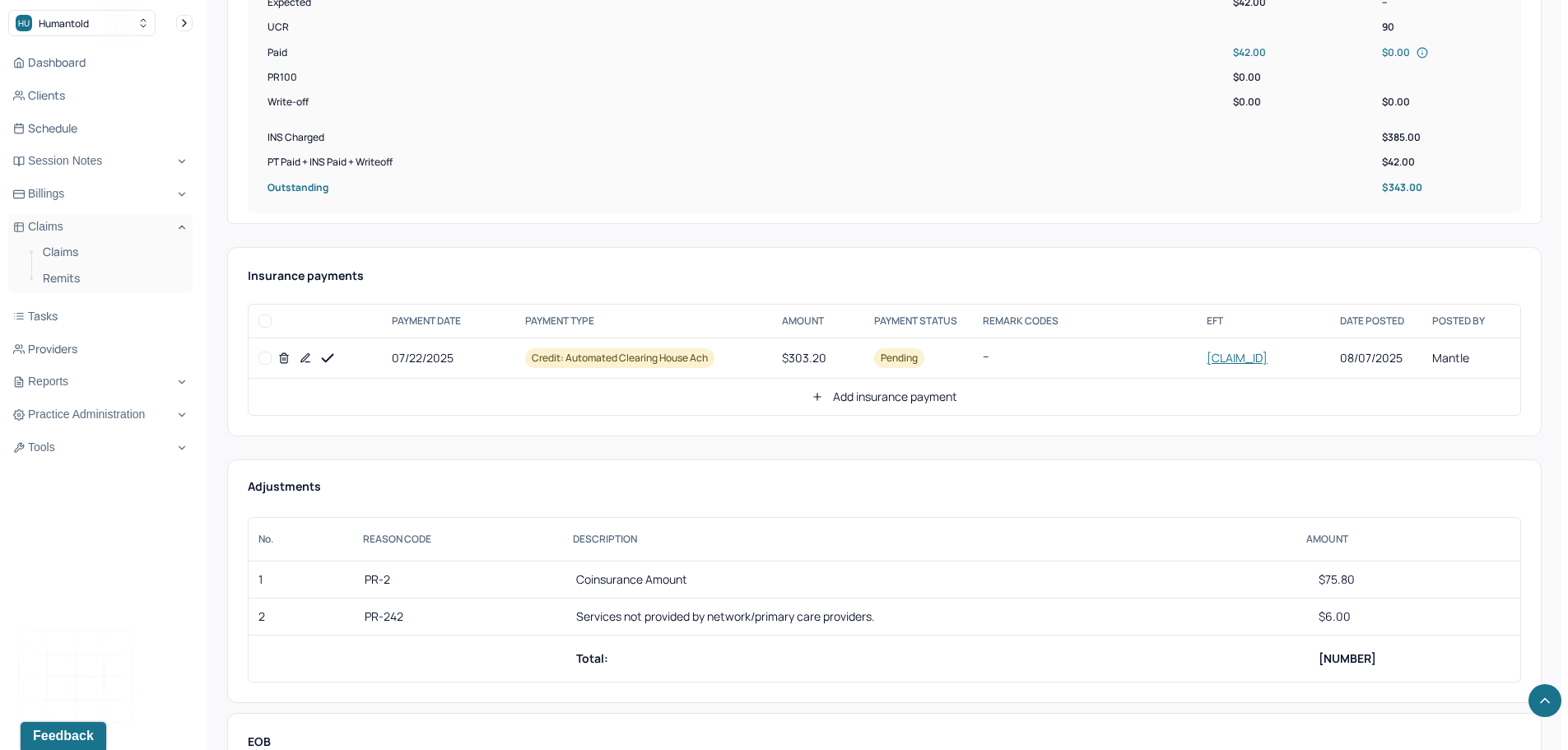 scroll, scrollTop: 659, scrollLeft: 0, axis: vertical 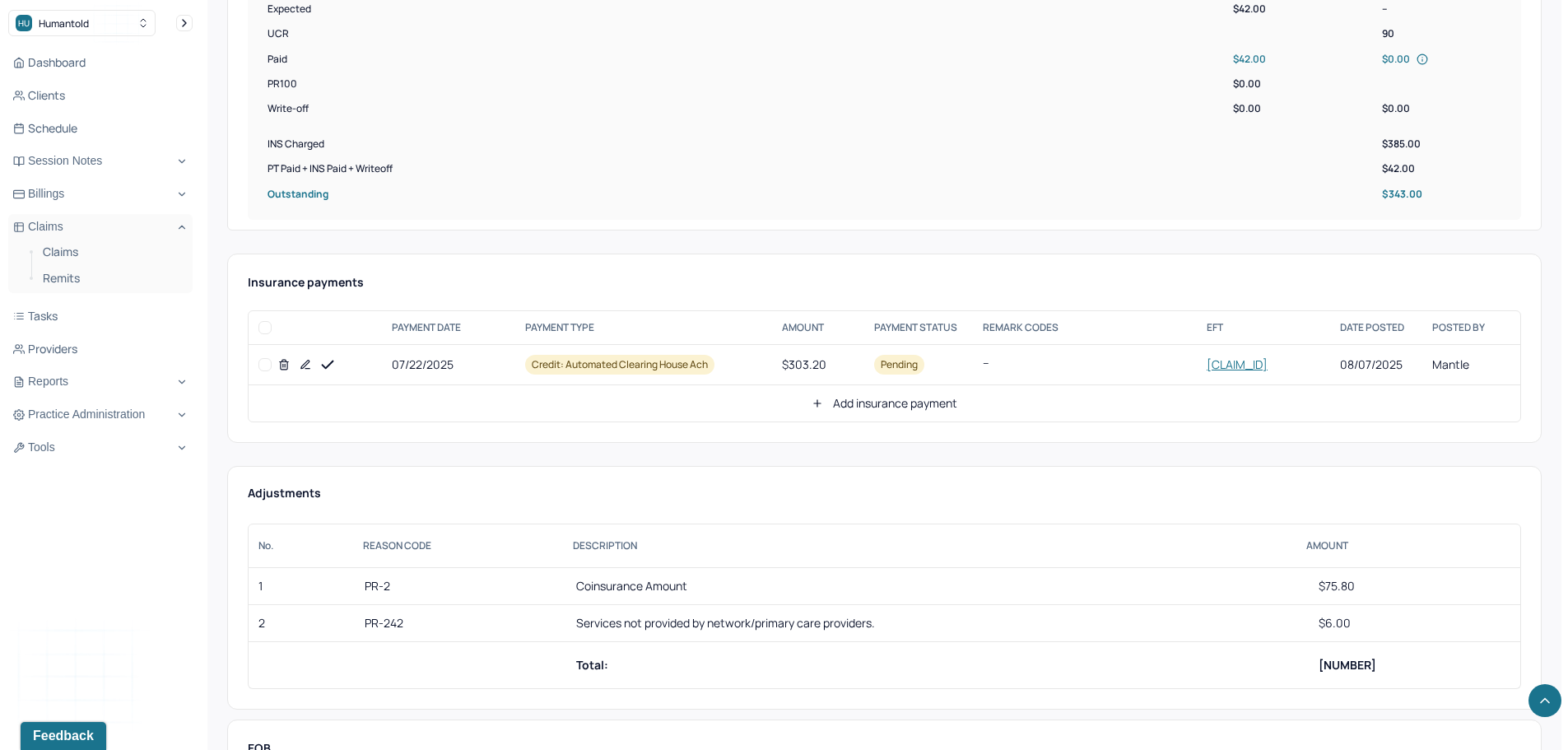 click at bounding box center [265, 365] 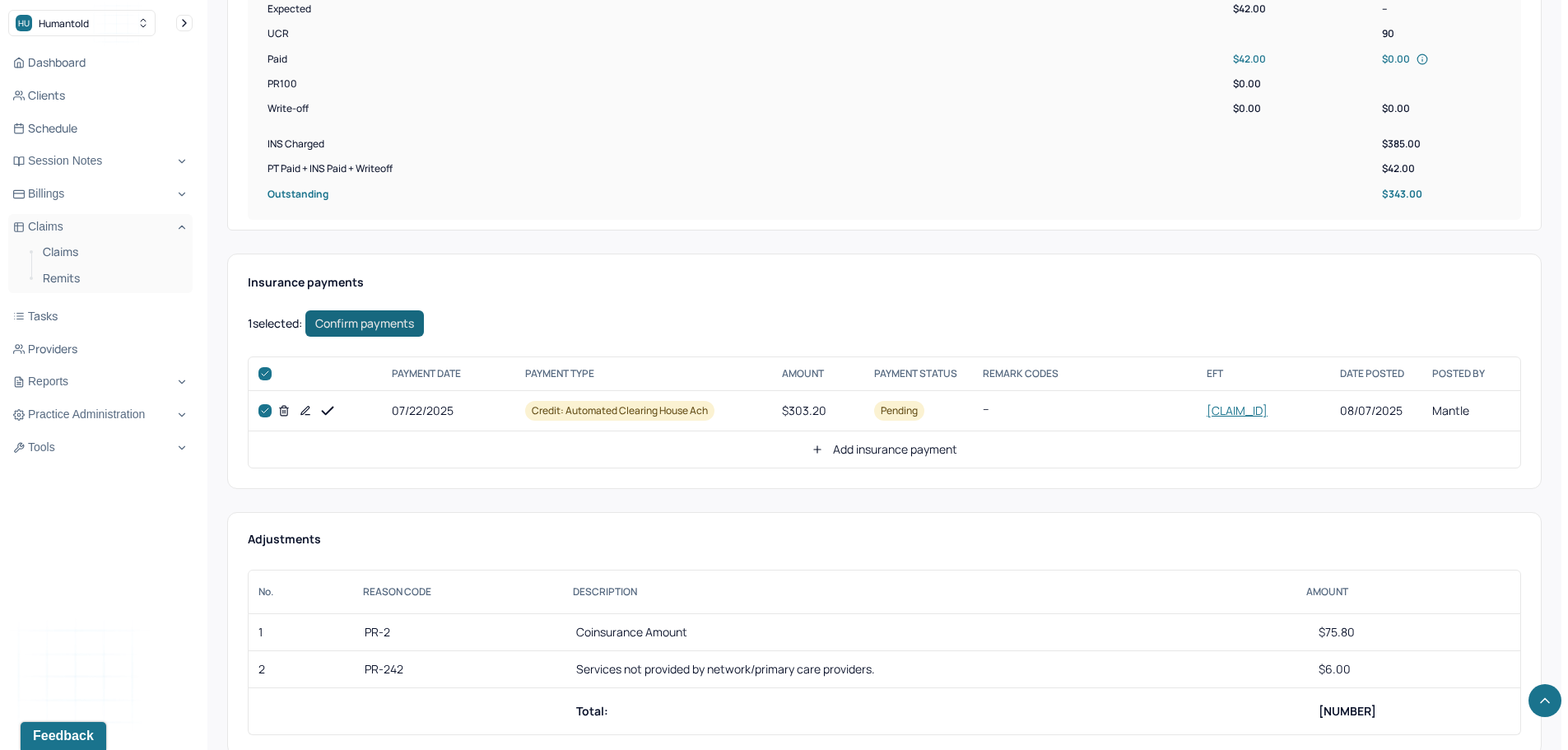 click on "Confirm payments" at bounding box center [365, 324] 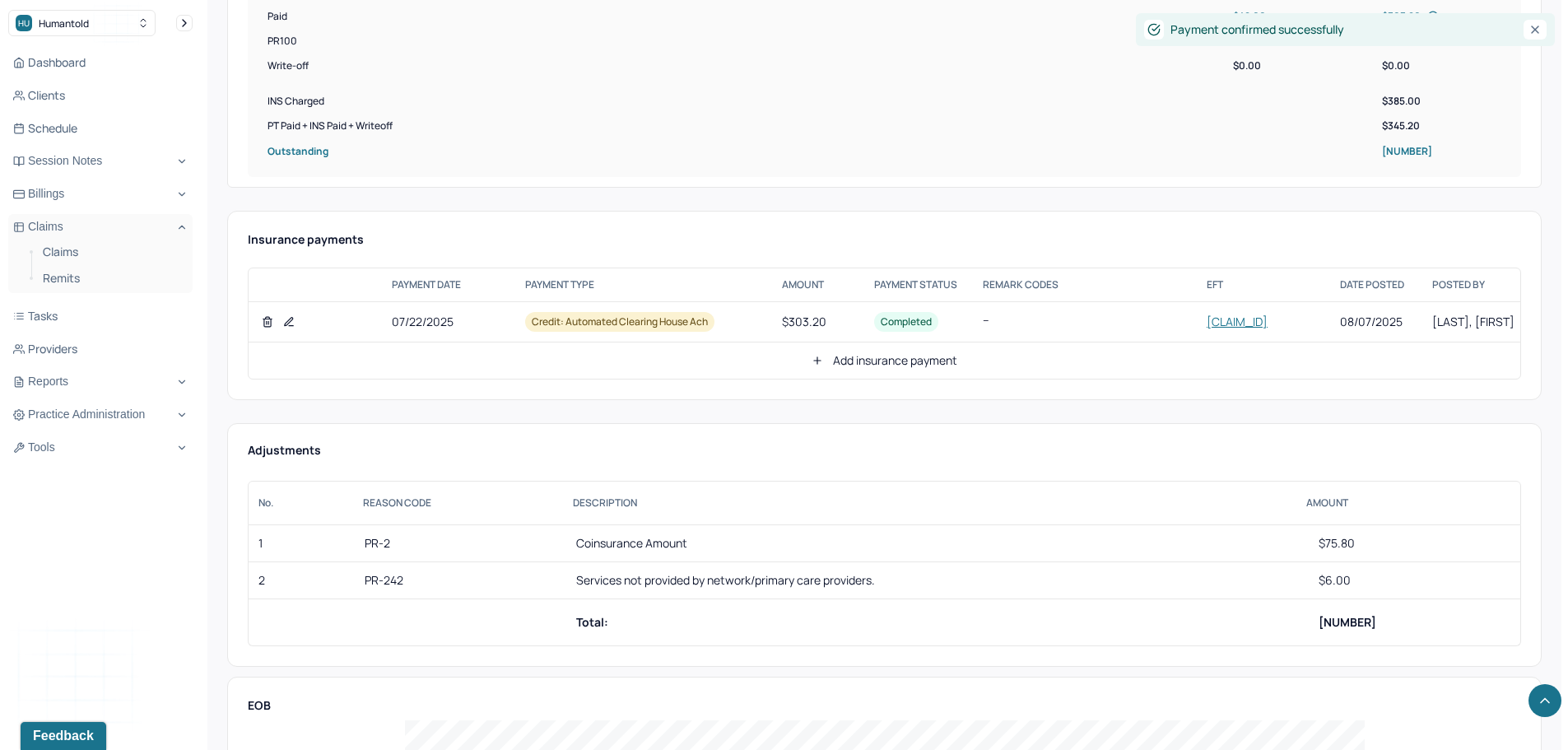 scroll, scrollTop: 741, scrollLeft: 0, axis: vertical 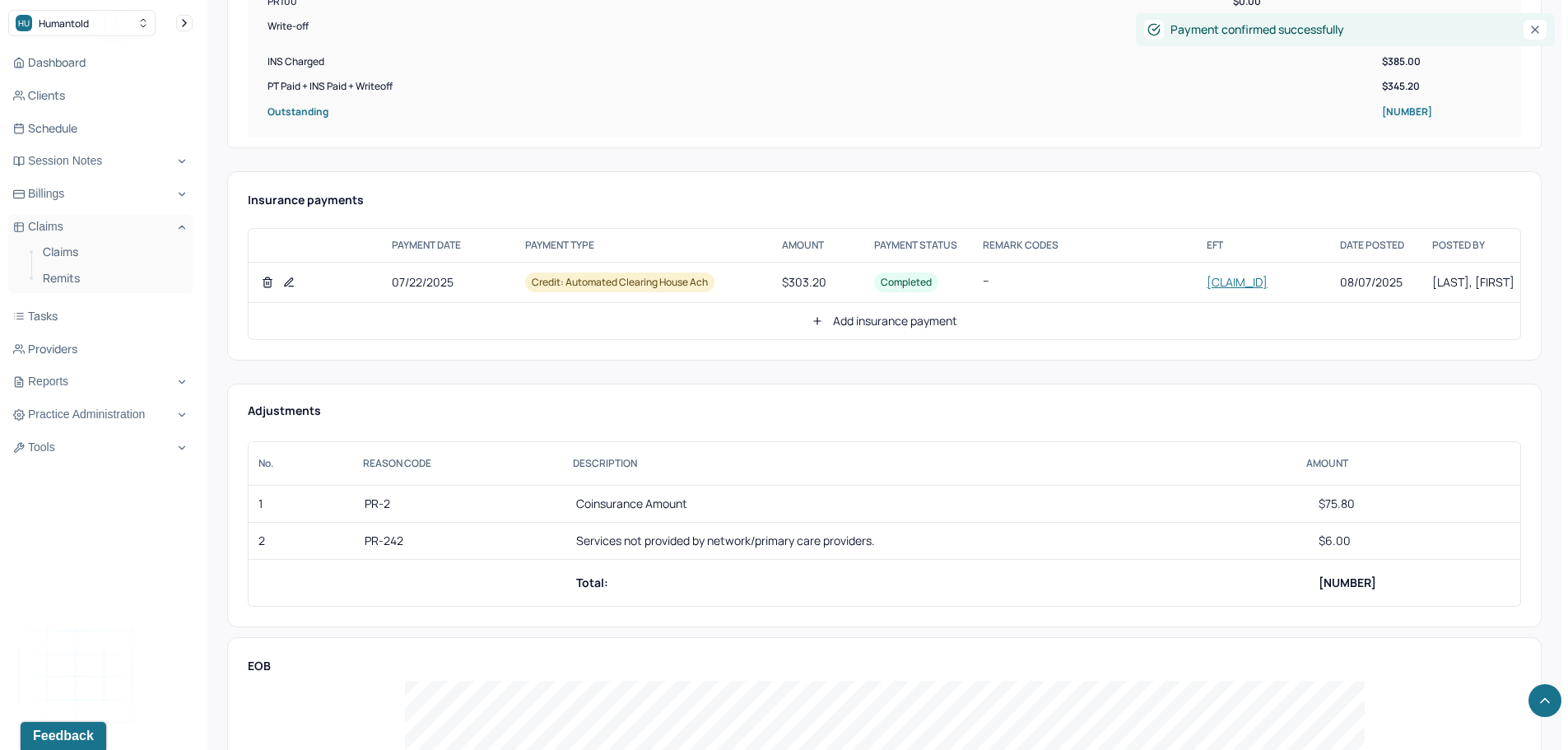 click 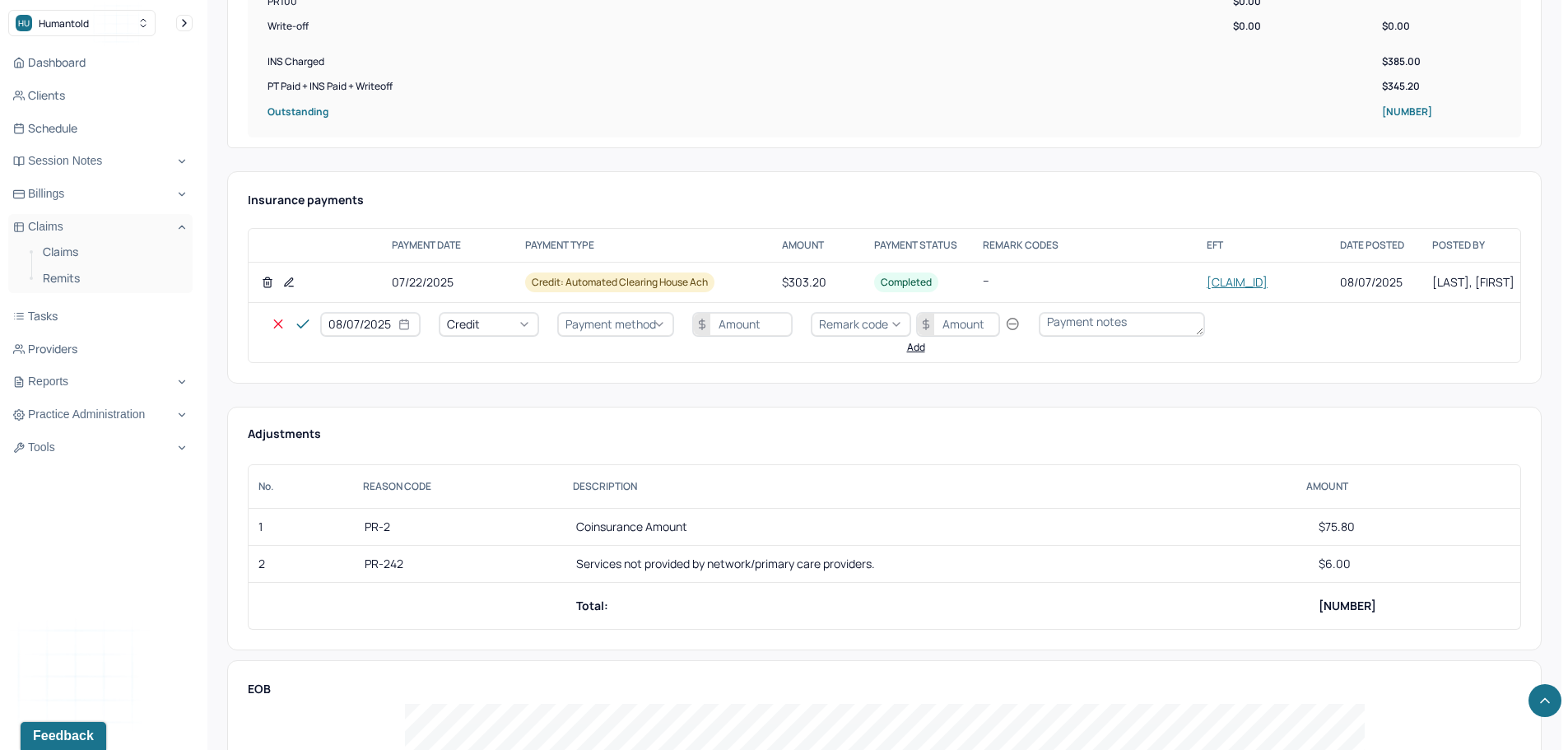 click on "Credit" at bounding box center [489, 324] 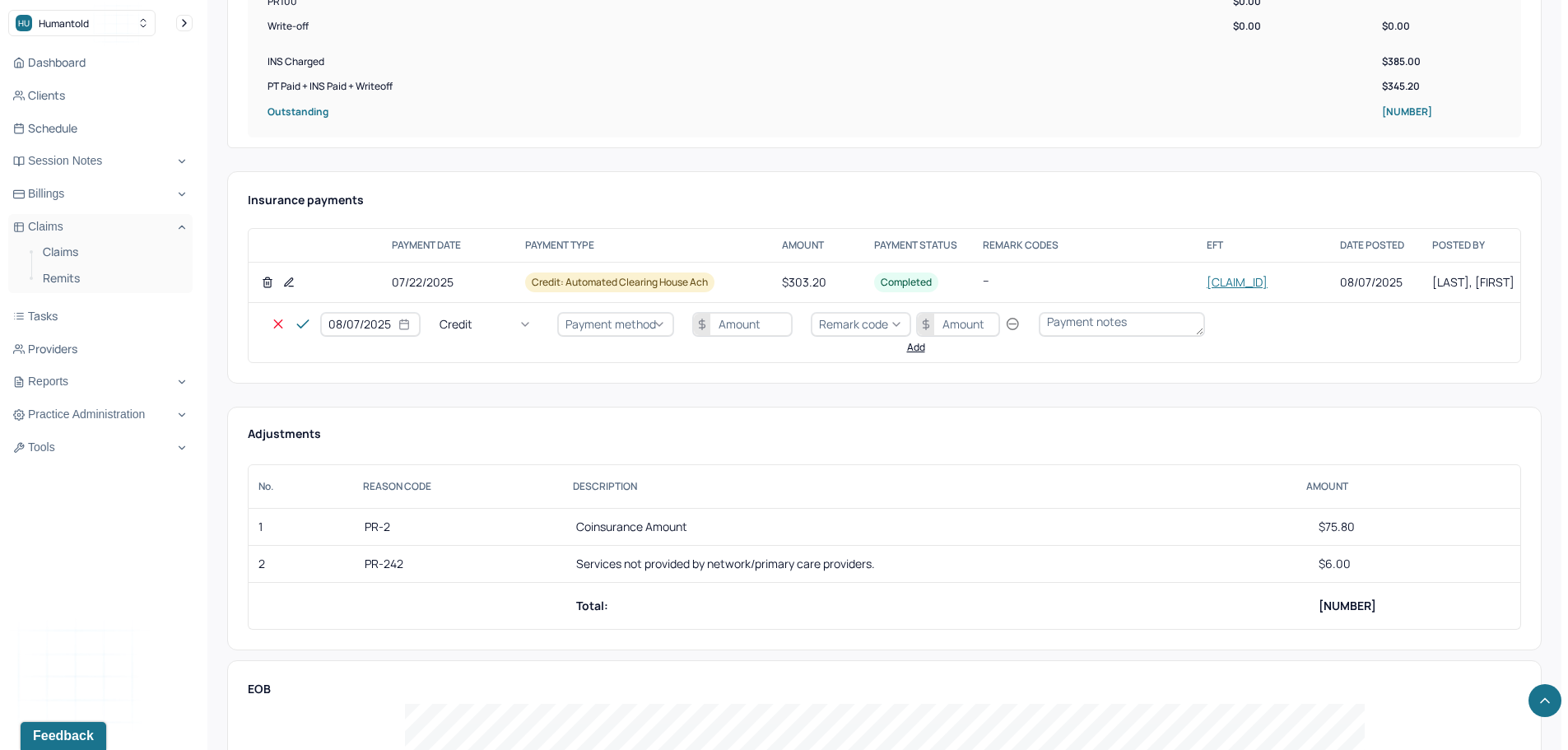 drag, startPoint x: 499, startPoint y: 377, endPoint x: 513, endPoint y: 361, distance: 21.26029 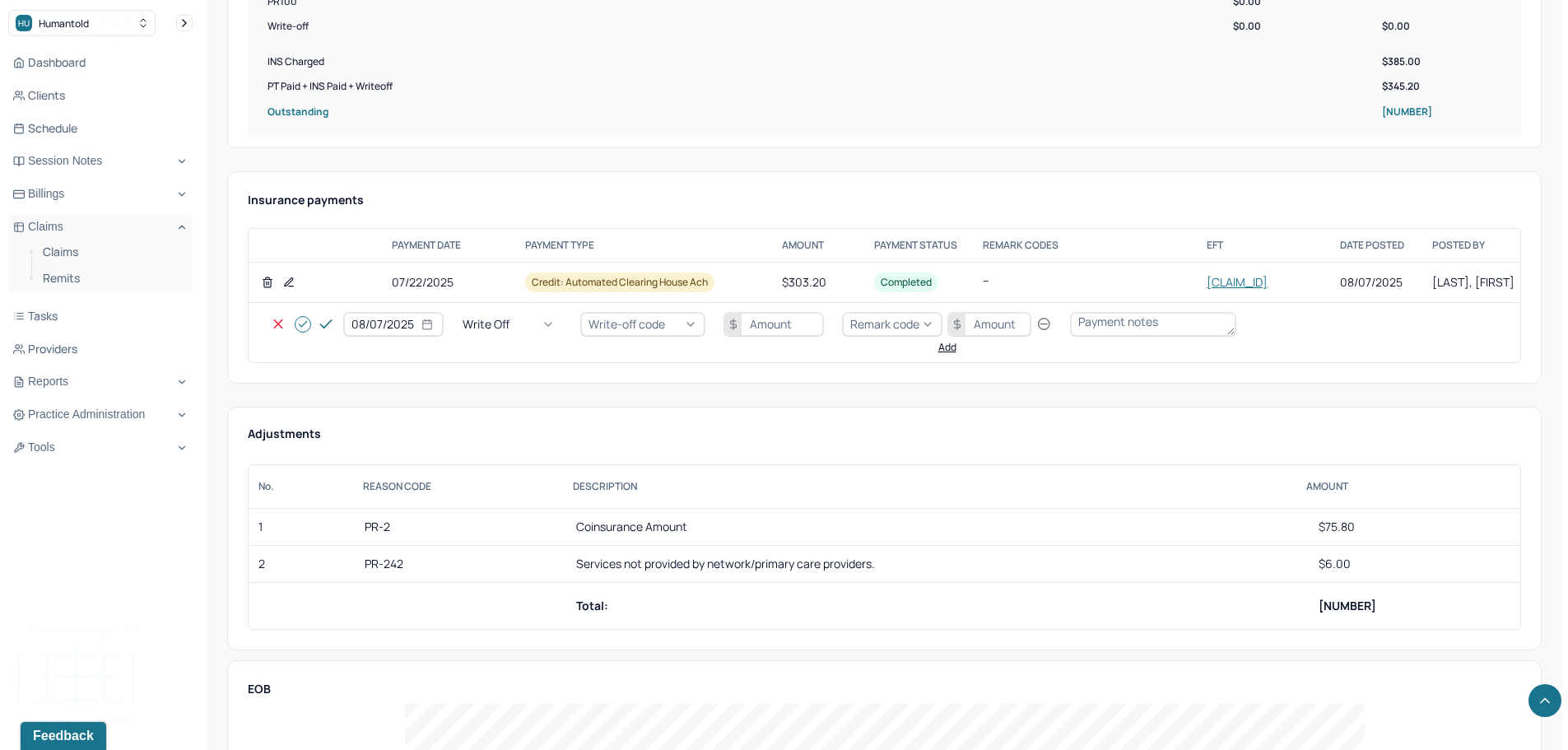 click on "Write-off code" at bounding box center [626, 324] 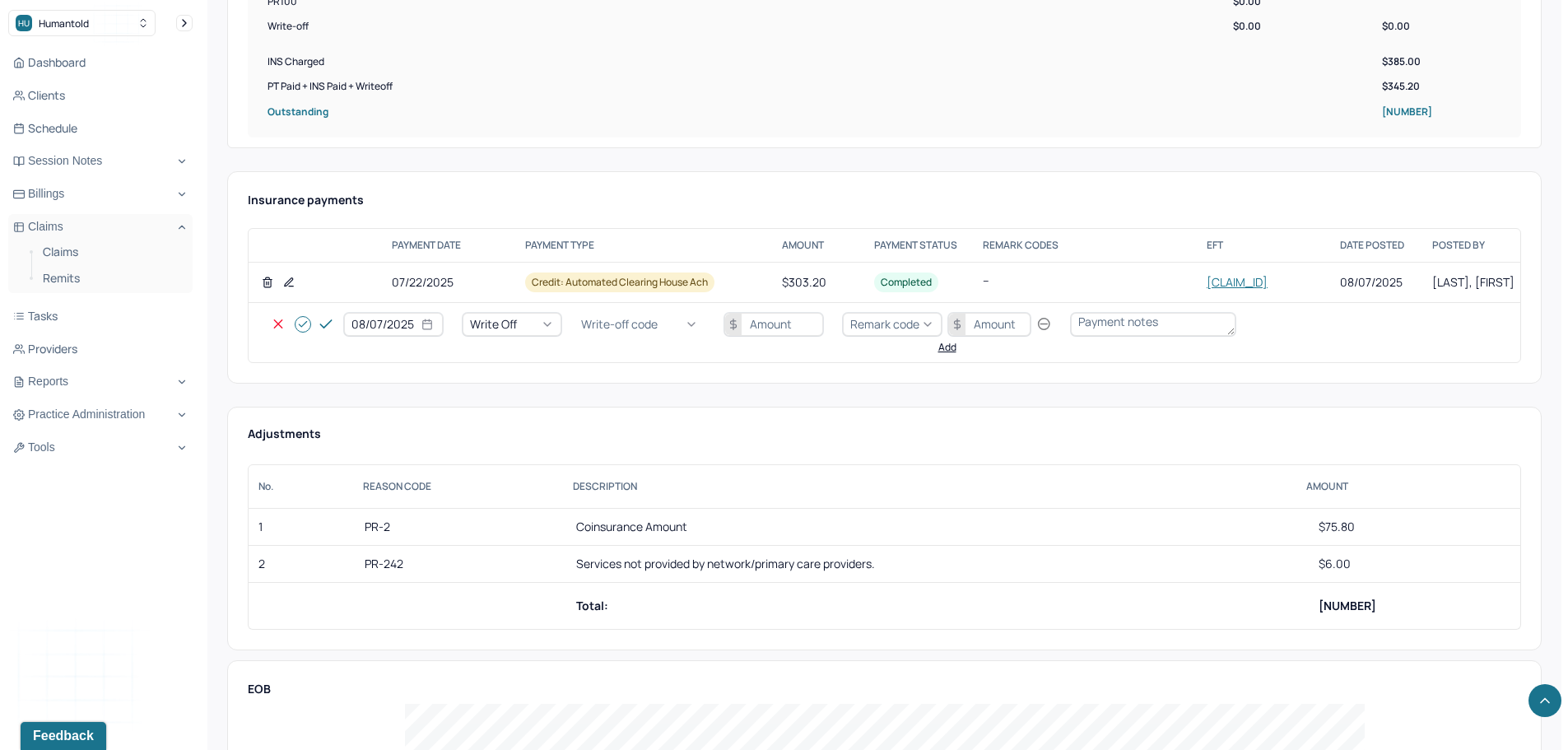 click on "WOBAL: WRITE OFF - BALANCE (INSADJ)" at bounding box center (82, 2443) 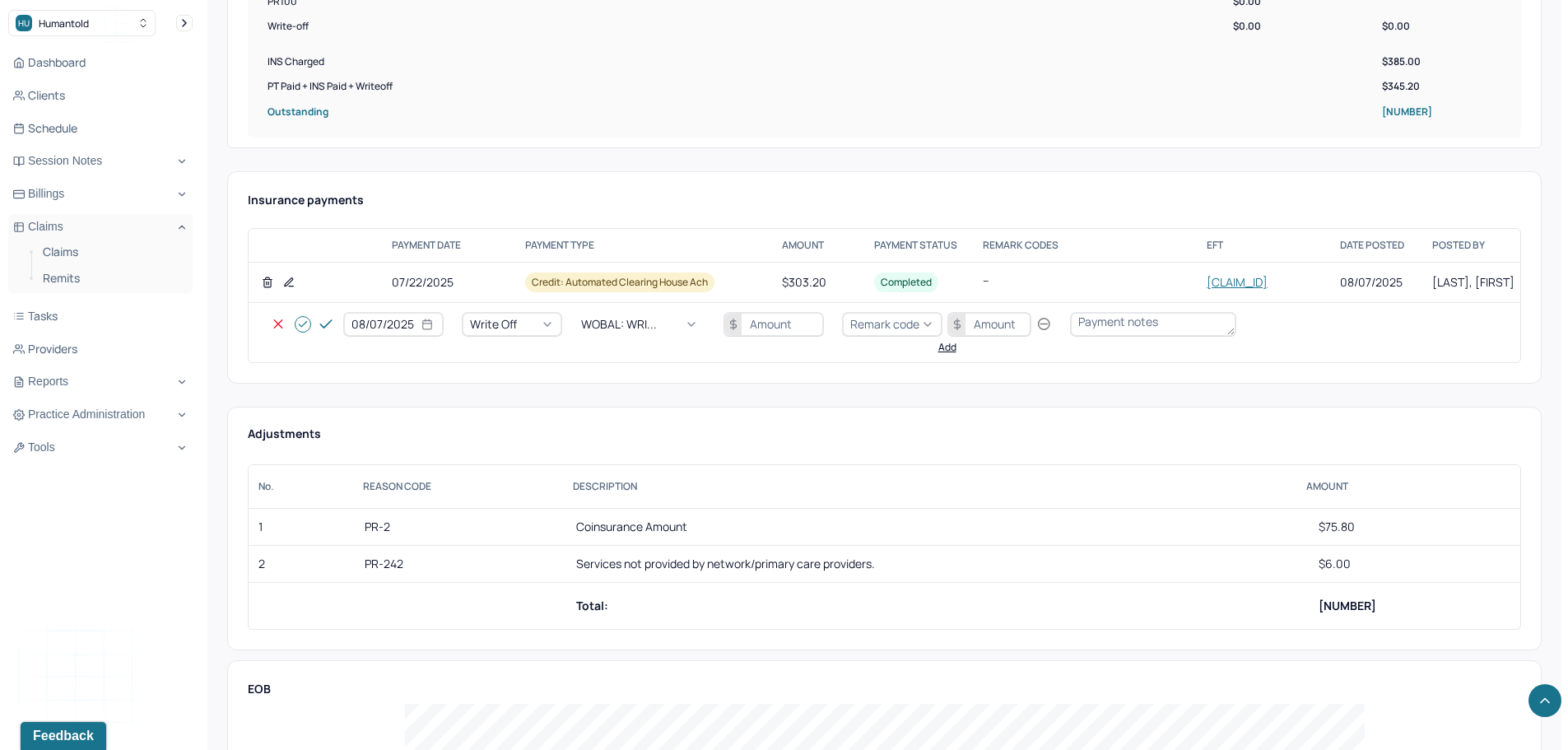 click at bounding box center [774, 324] 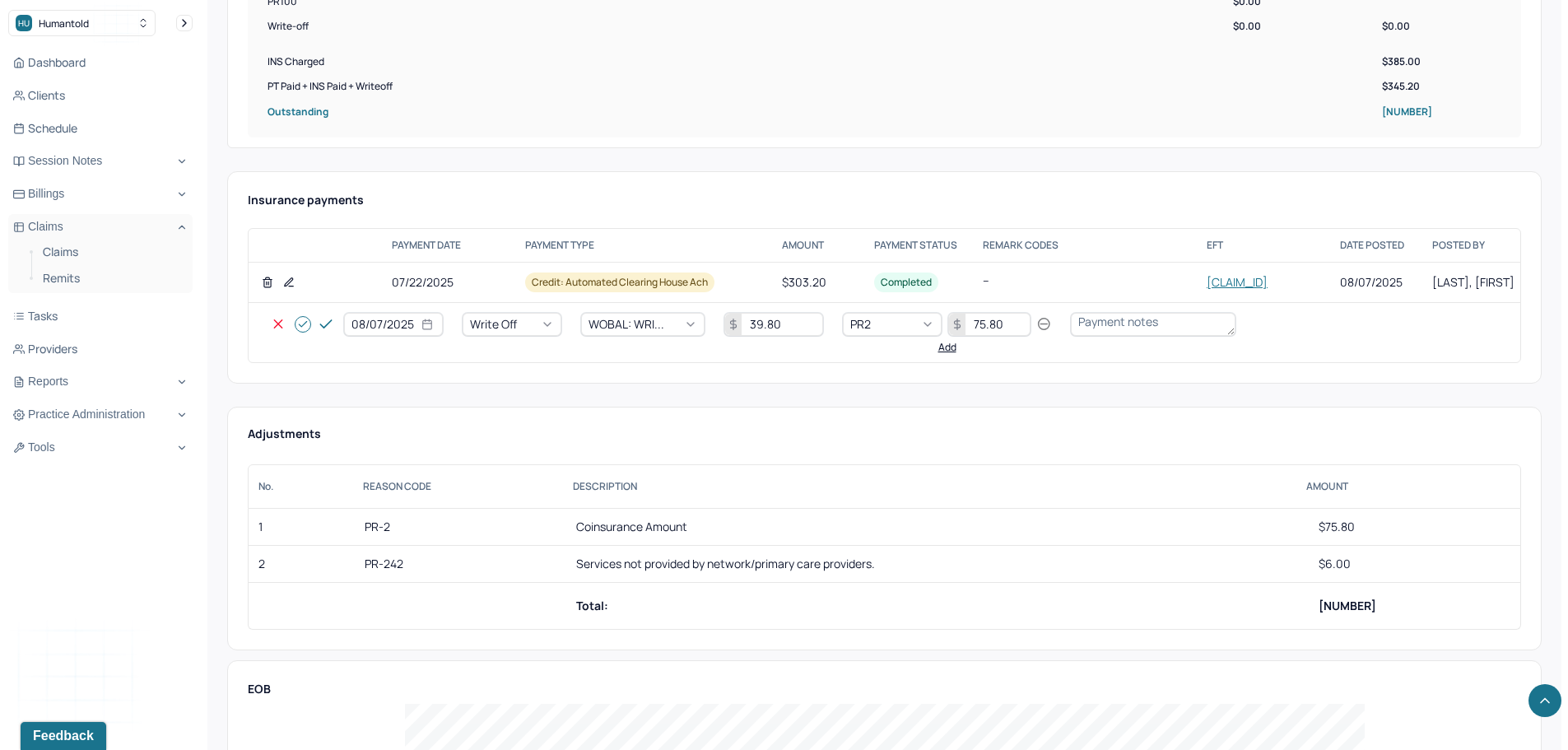 click on "Add" at bounding box center [947, 347] 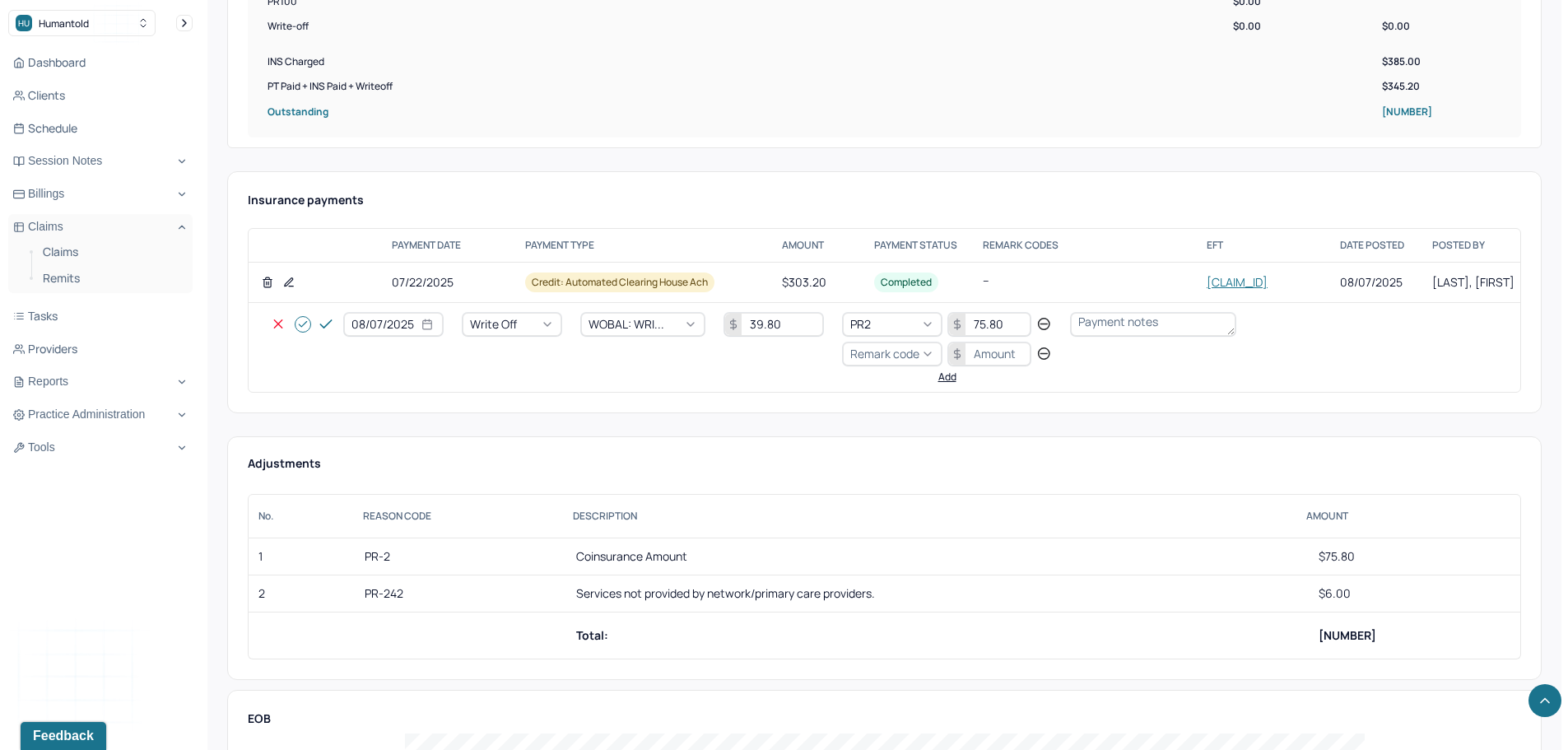 click on "Remark code" at bounding box center (885, 353) 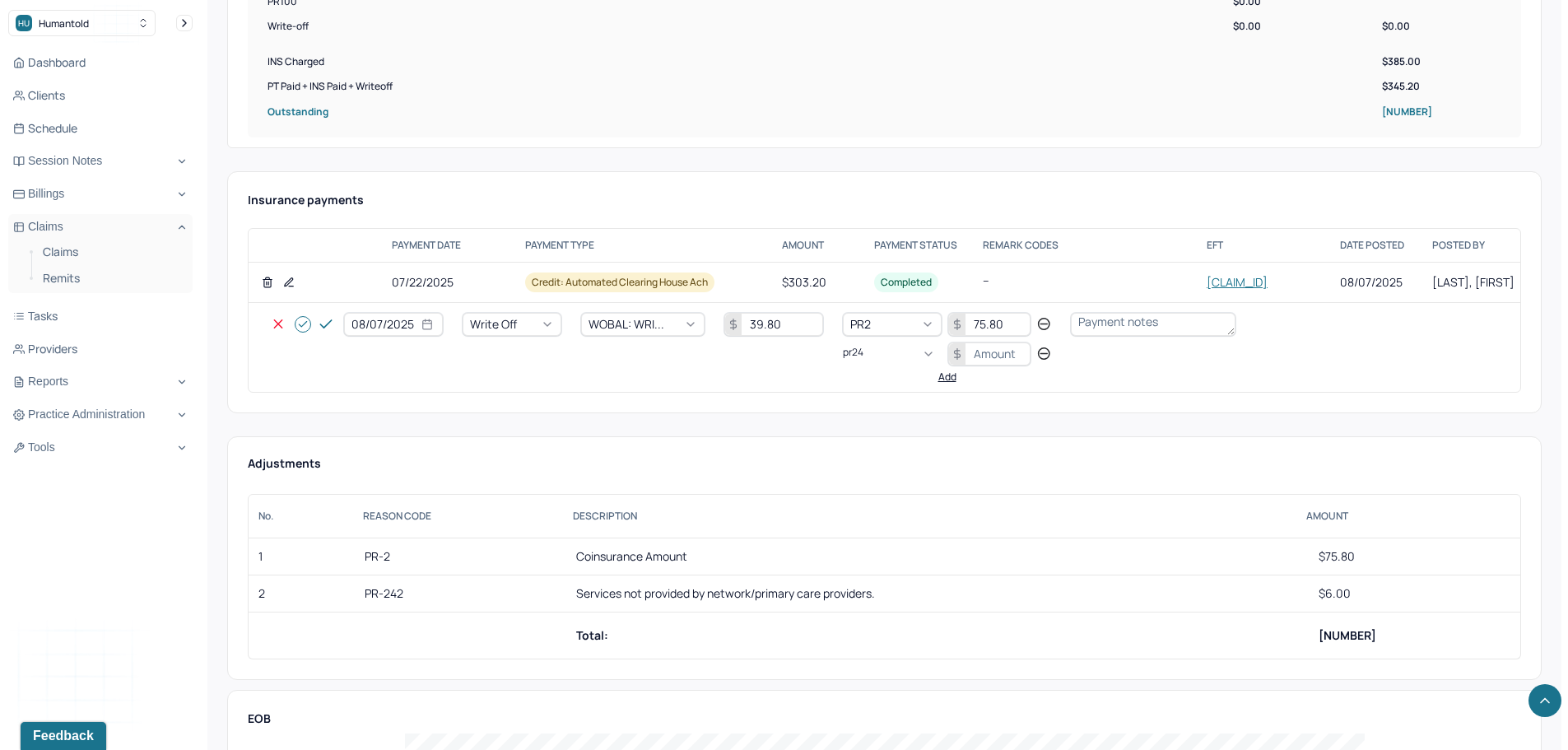 scroll, scrollTop: 0, scrollLeft: 0, axis: both 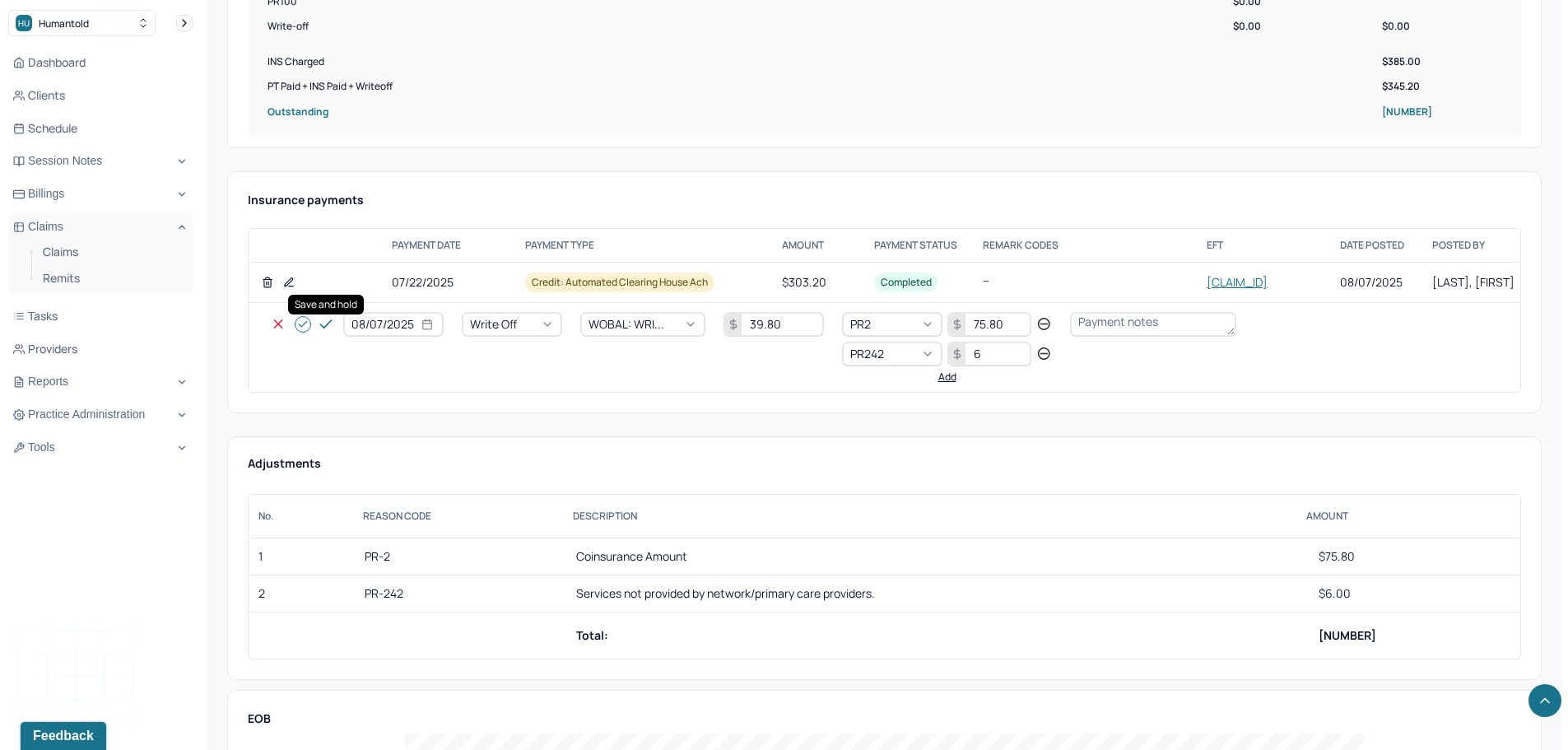 click 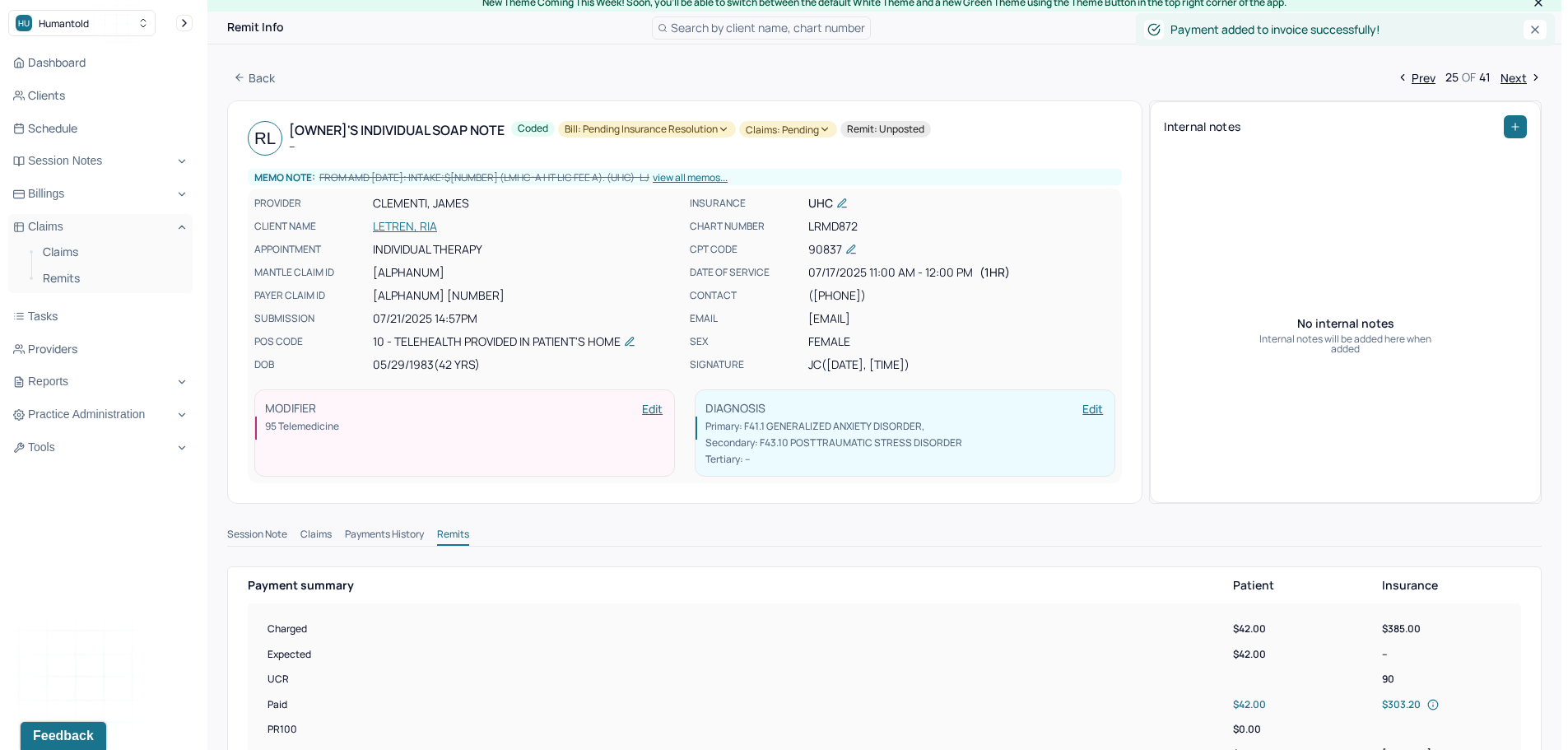 scroll, scrollTop: 0, scrollLeft: 0, axis: both 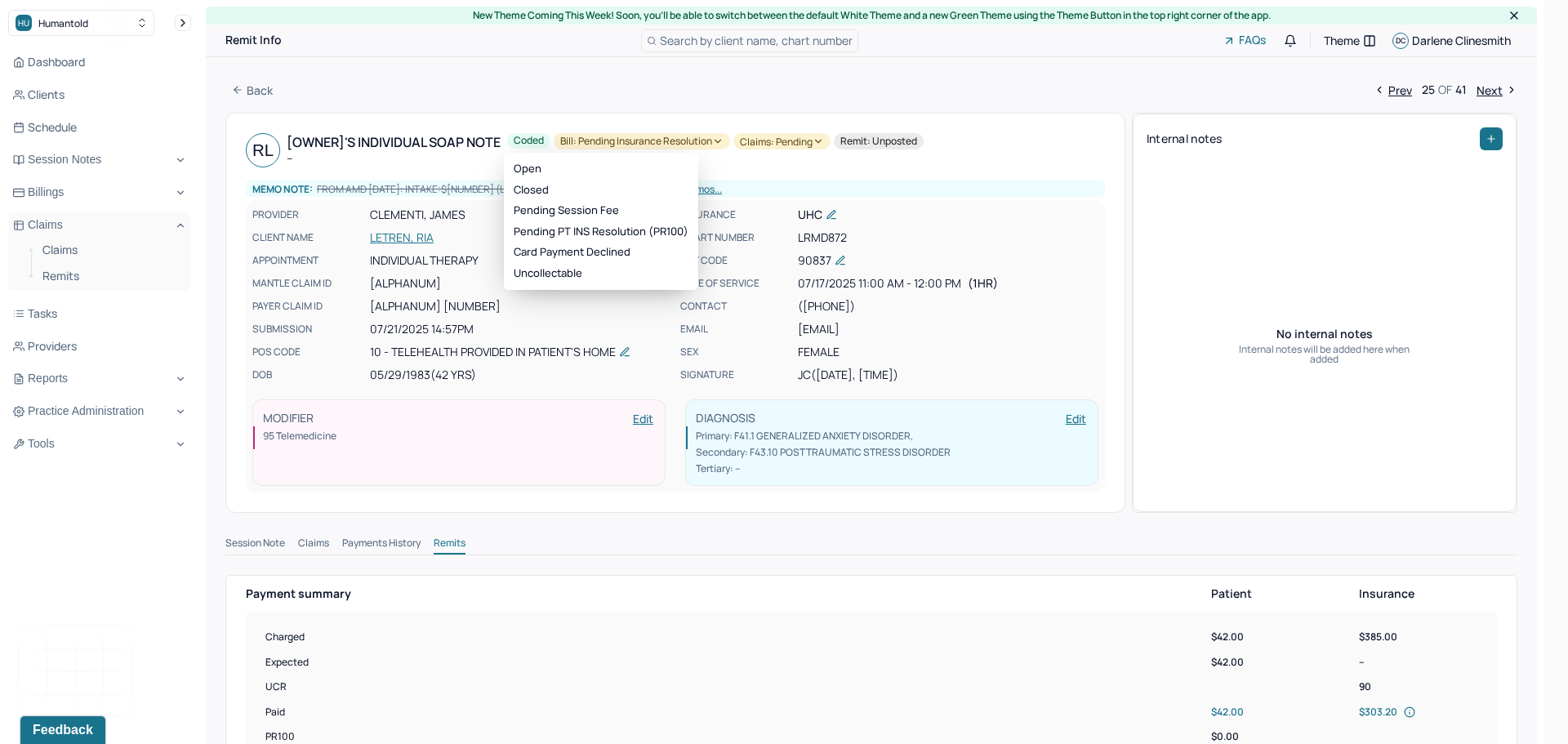click on "Bill: Pending Insurance Resolution" at bounding box center (642, 141) 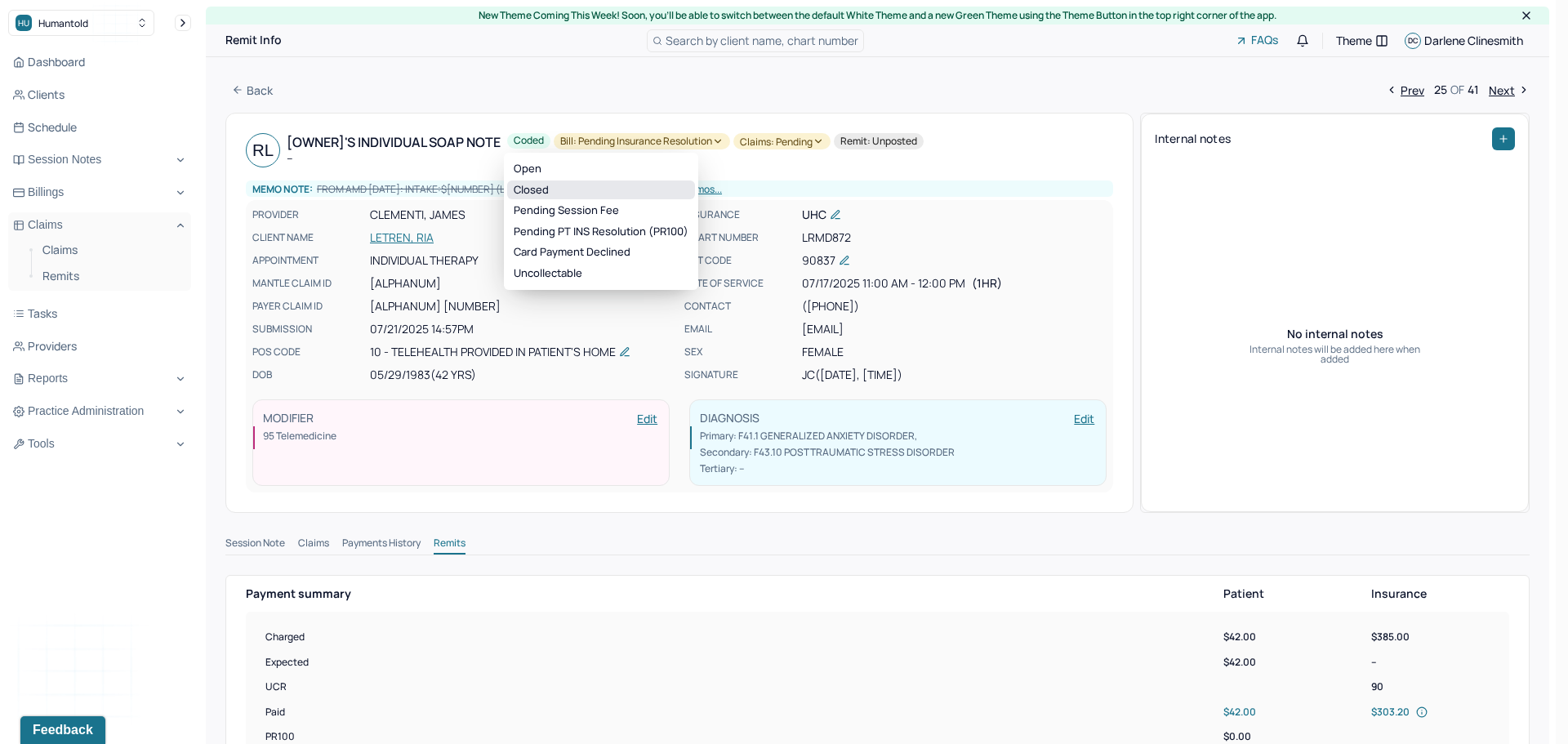 click on "Closed" at bounding box center (601, 190) 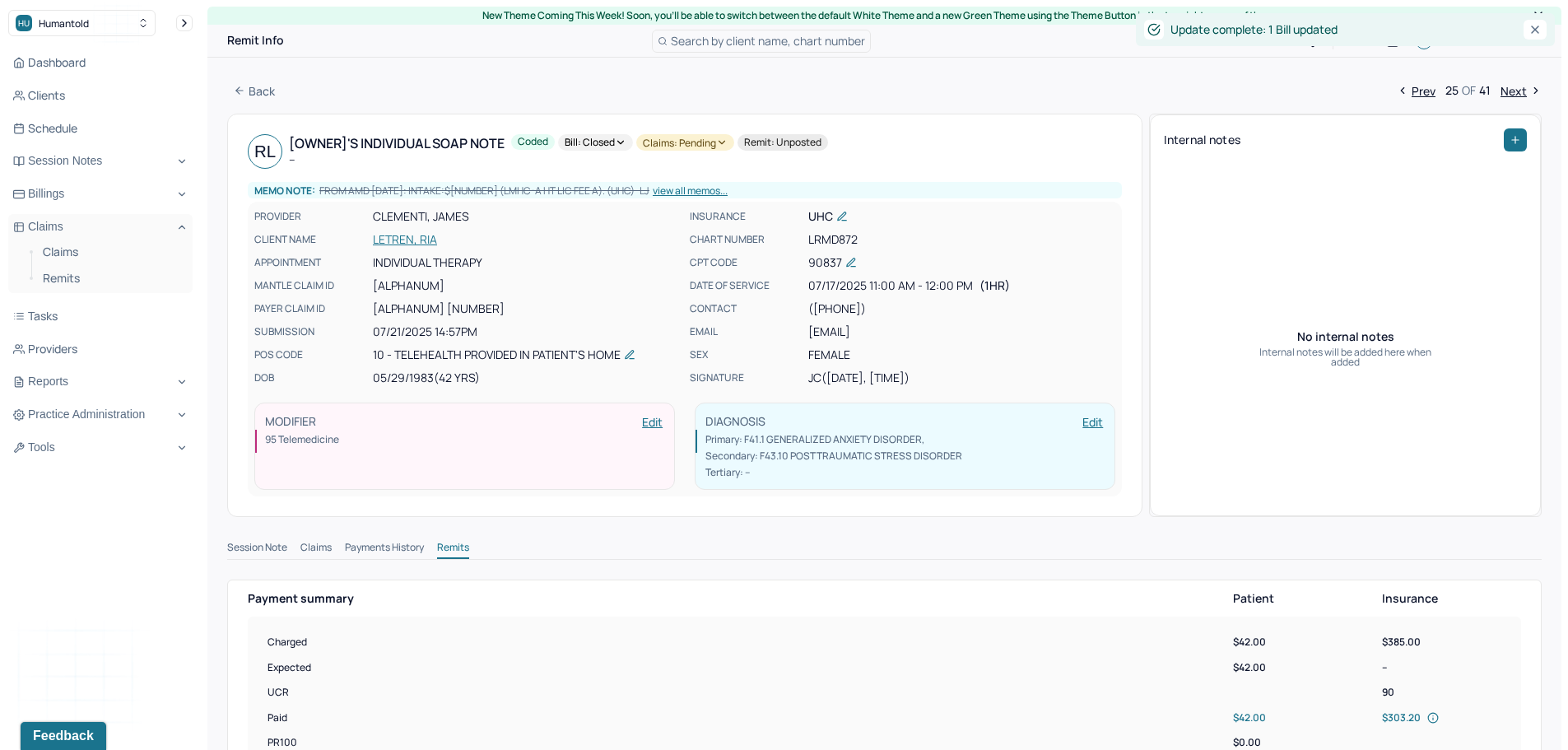 click on "Claims: pending" at bounding box center (685, 142) 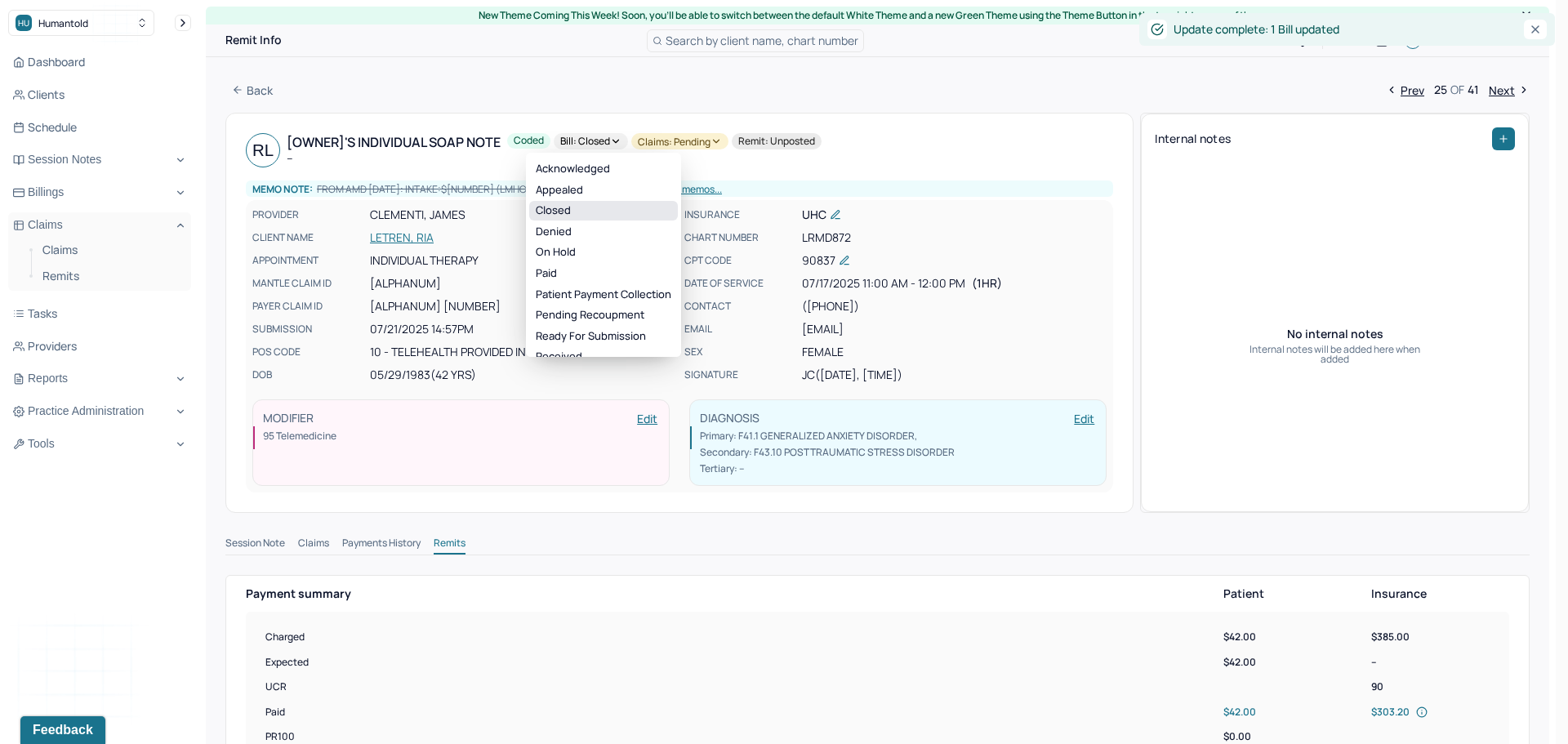 click on "Closed" at bounding box center [604, 211] 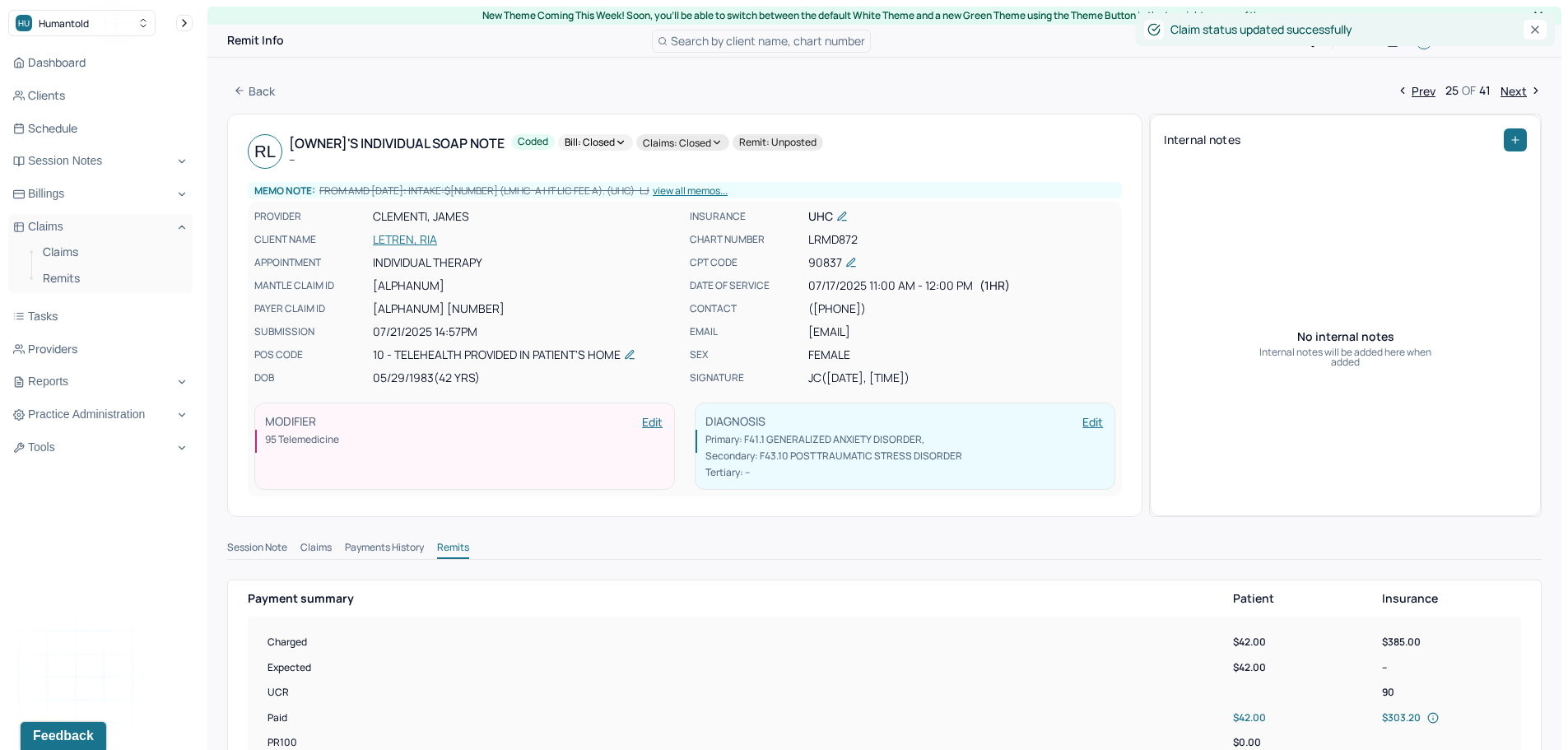 click on "Next" at bounding box center [1521, 91] 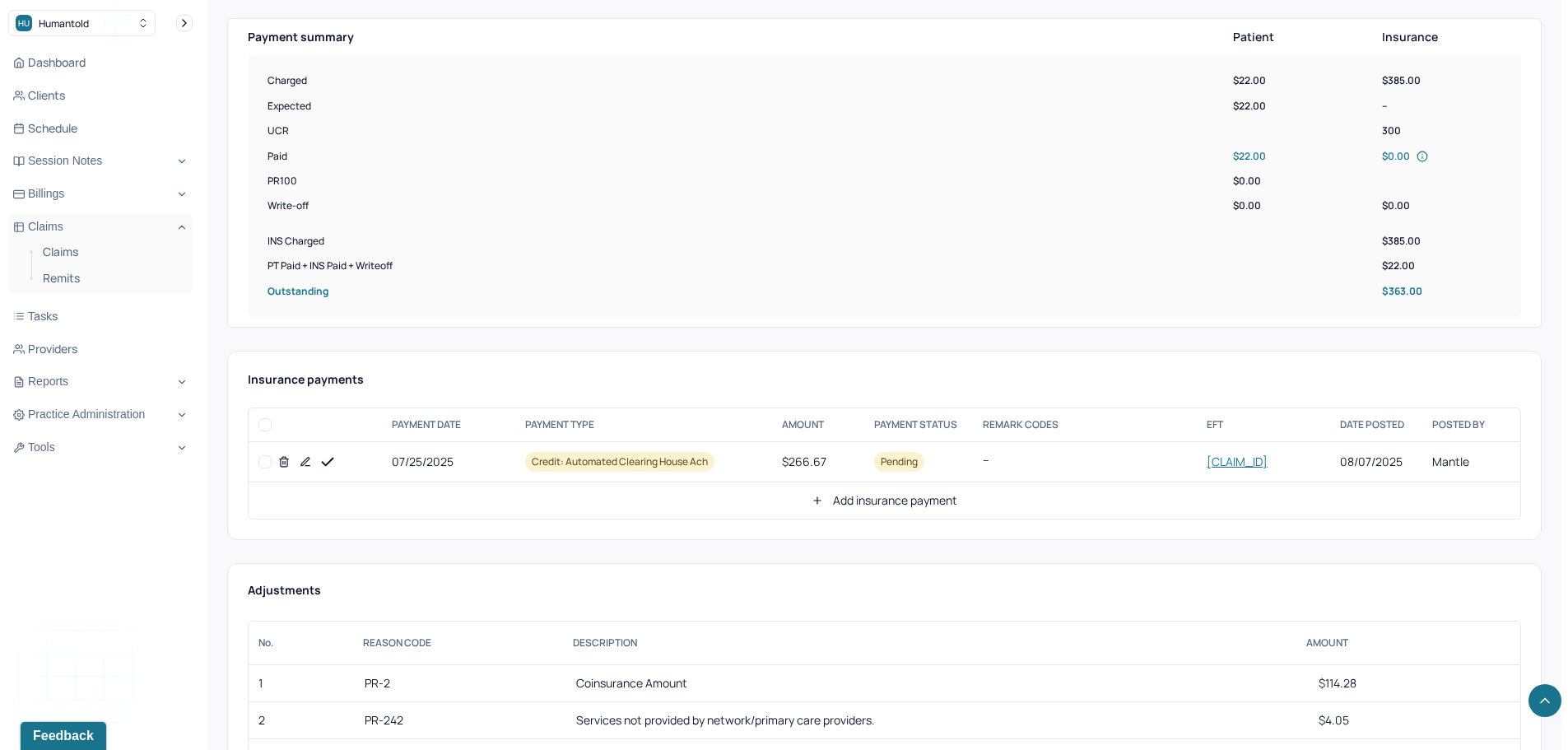 scroll, scrollTop: 576, scrollLeft: 0, axis: vertical 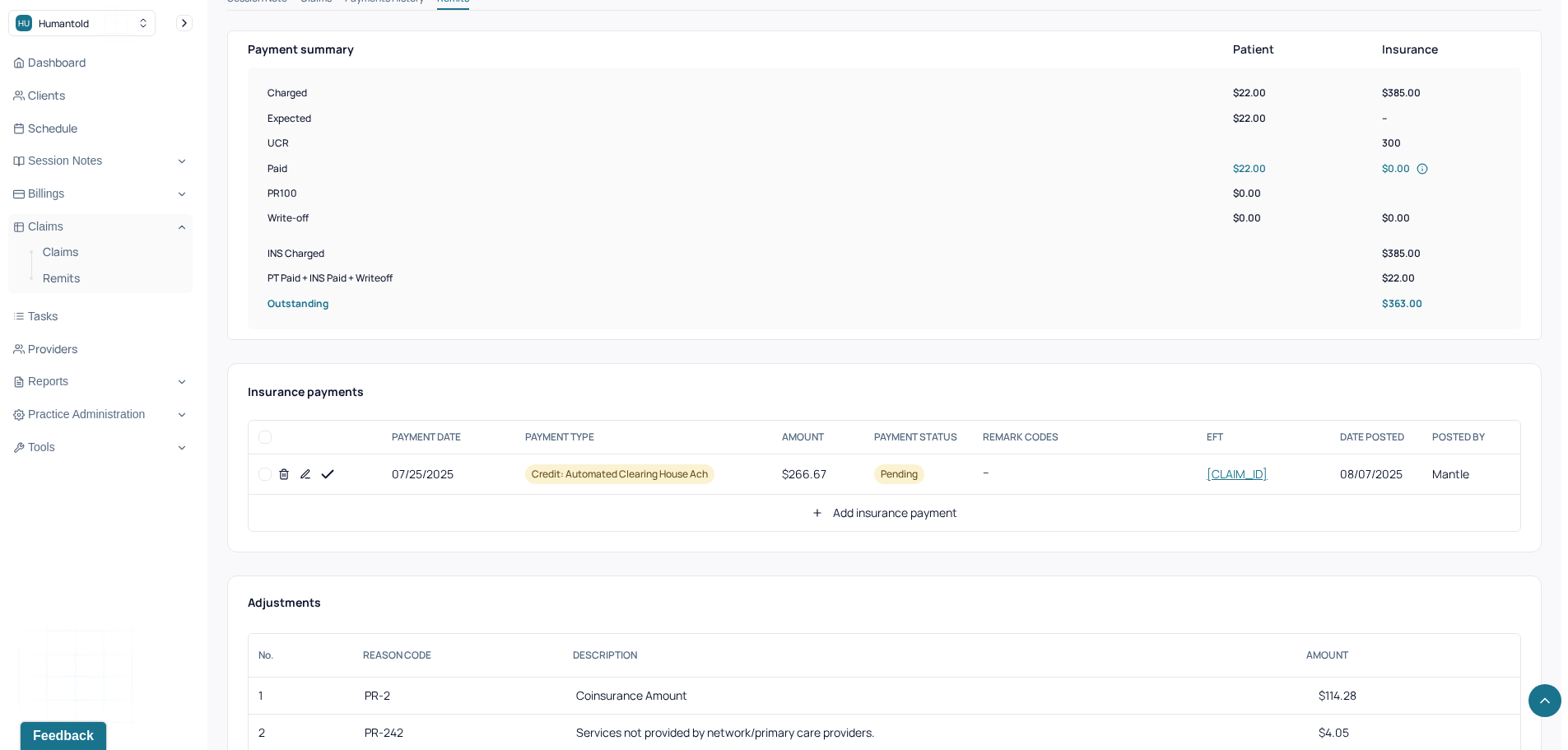 click at bounding box center [265, 474] 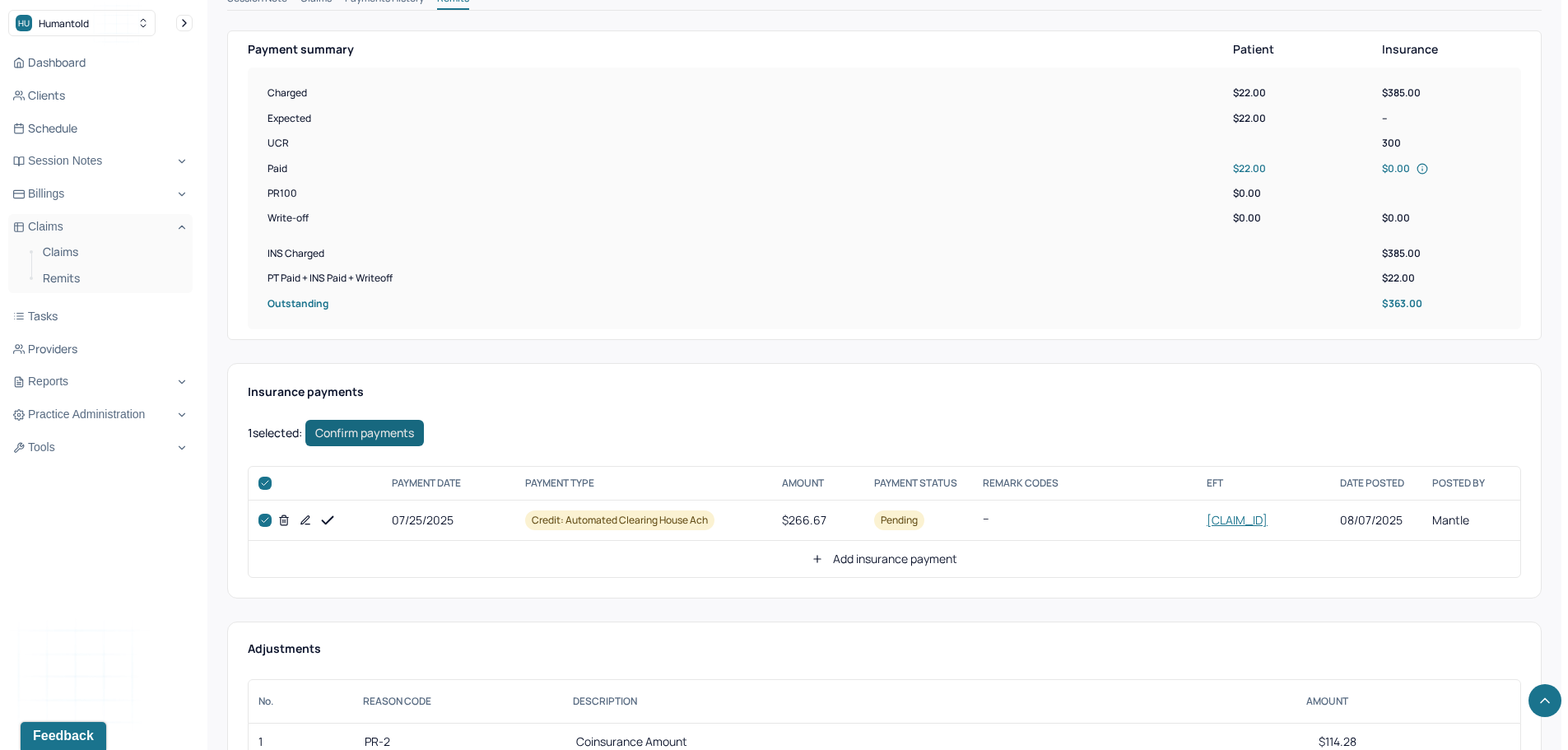 click on "Confirm payments" at bounding box center [365, 433] 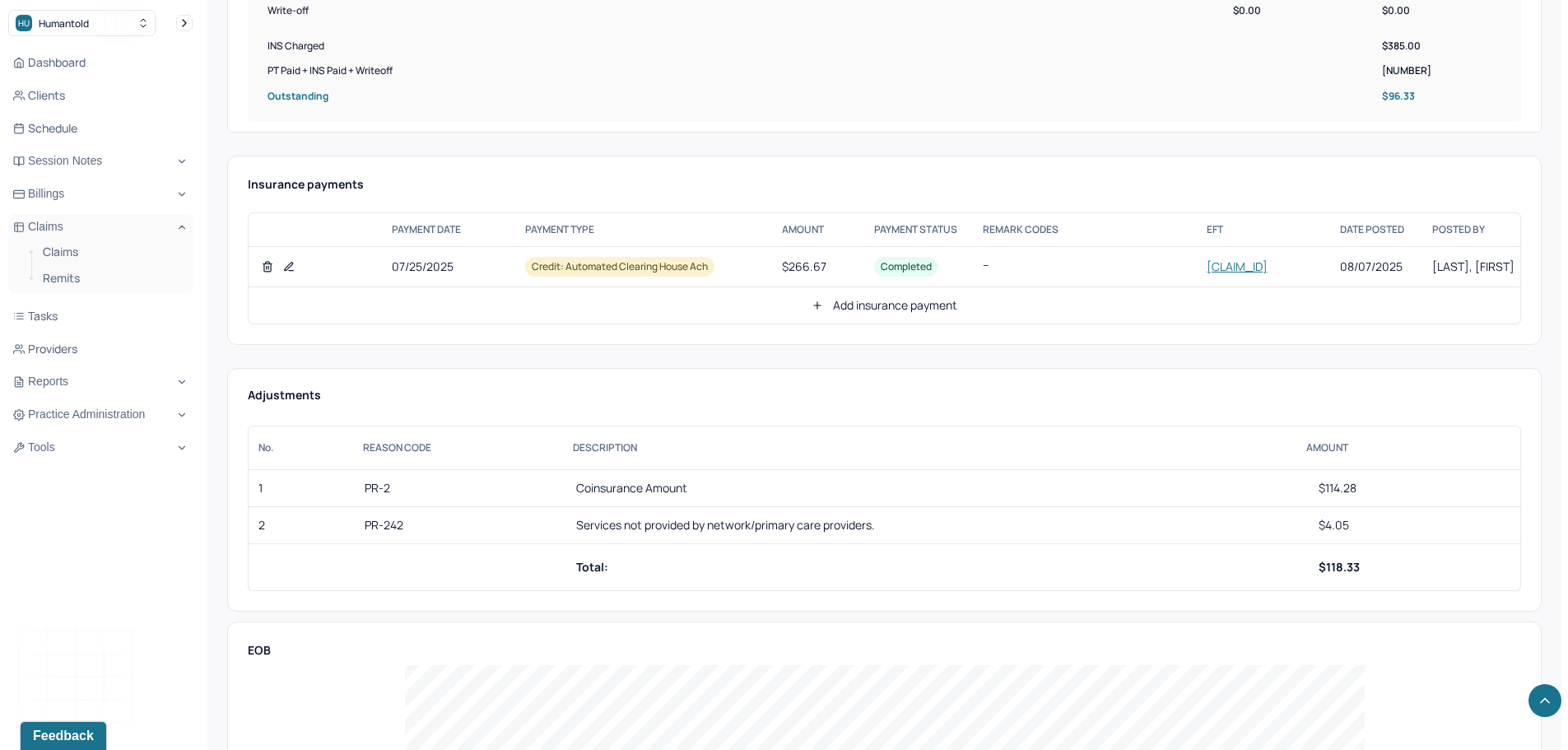 scroll, scrollTop: 823, scrollLeft: 0, axis: vertical 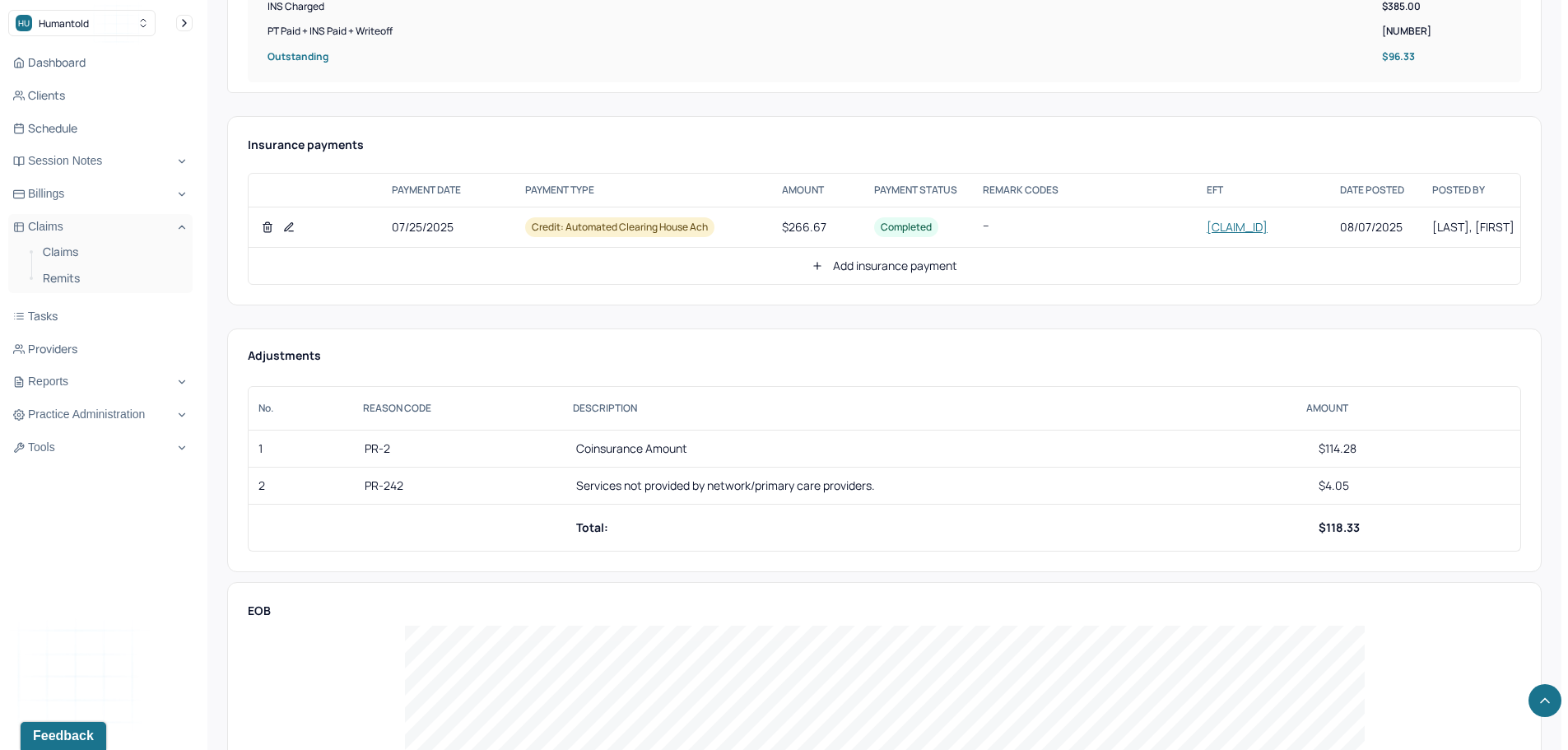 click 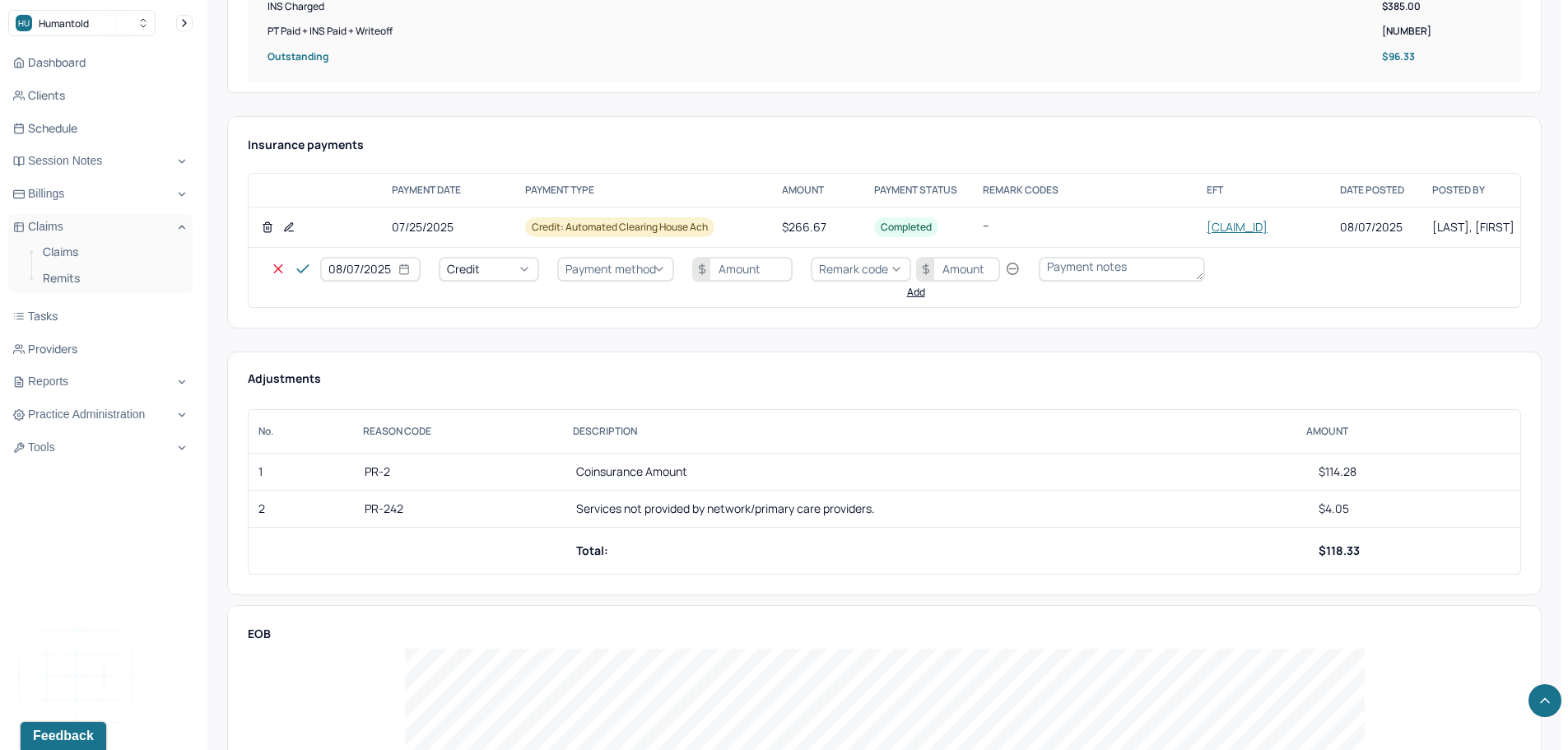 click on "Credit" at bounding box center (489, 269) 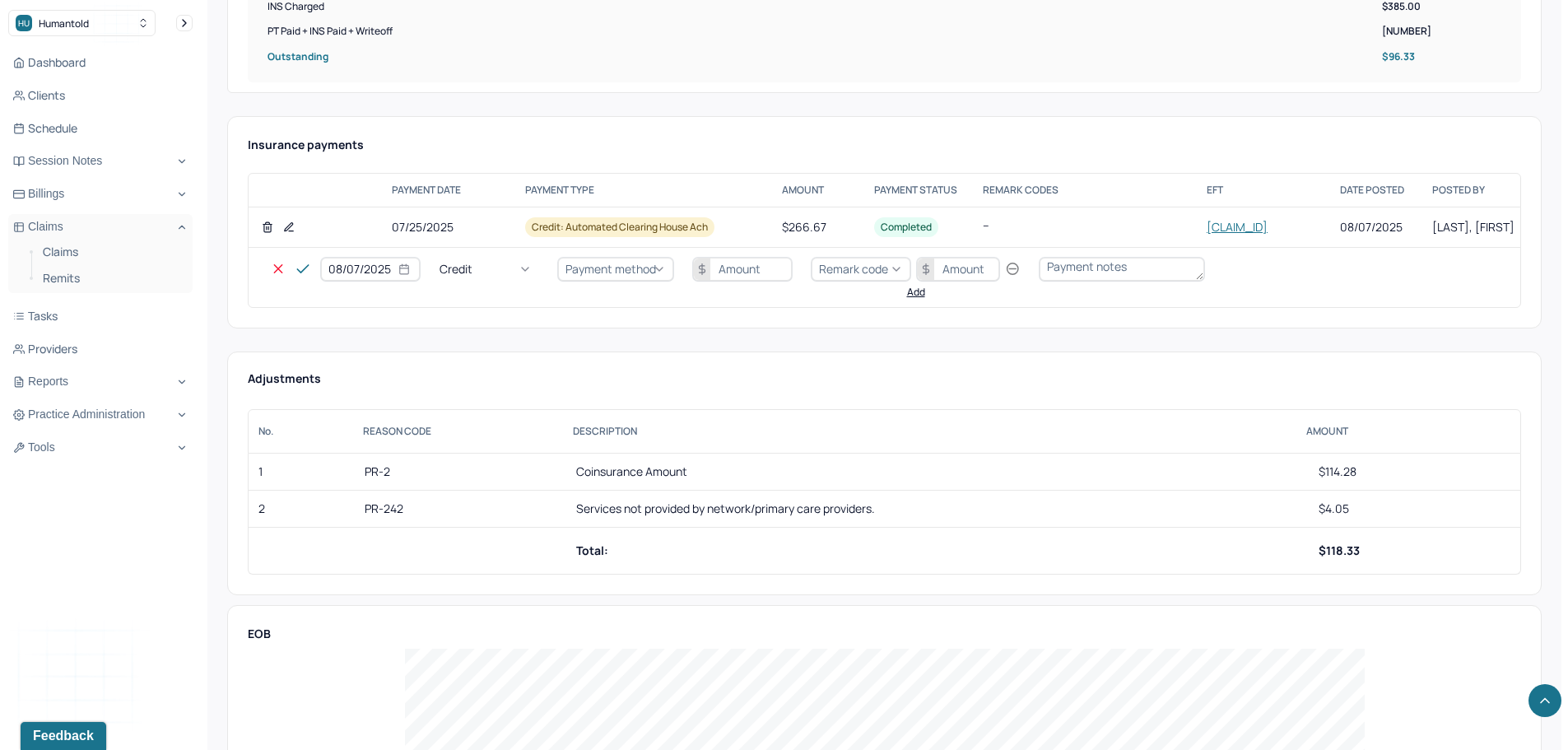 click on "Write off" at bounding box center [49, 2372] 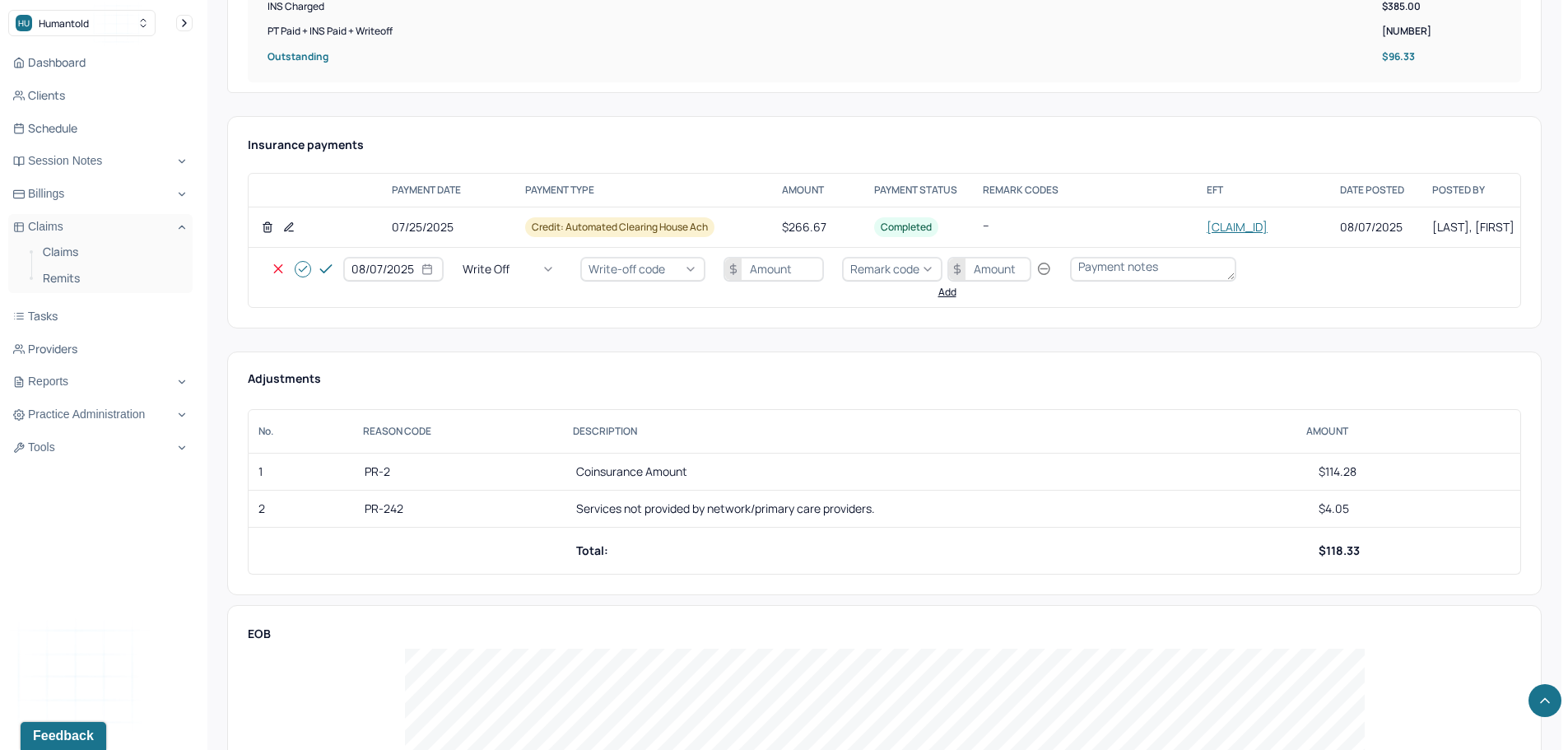click on "Write-off code" at bounding box center [626, 268] 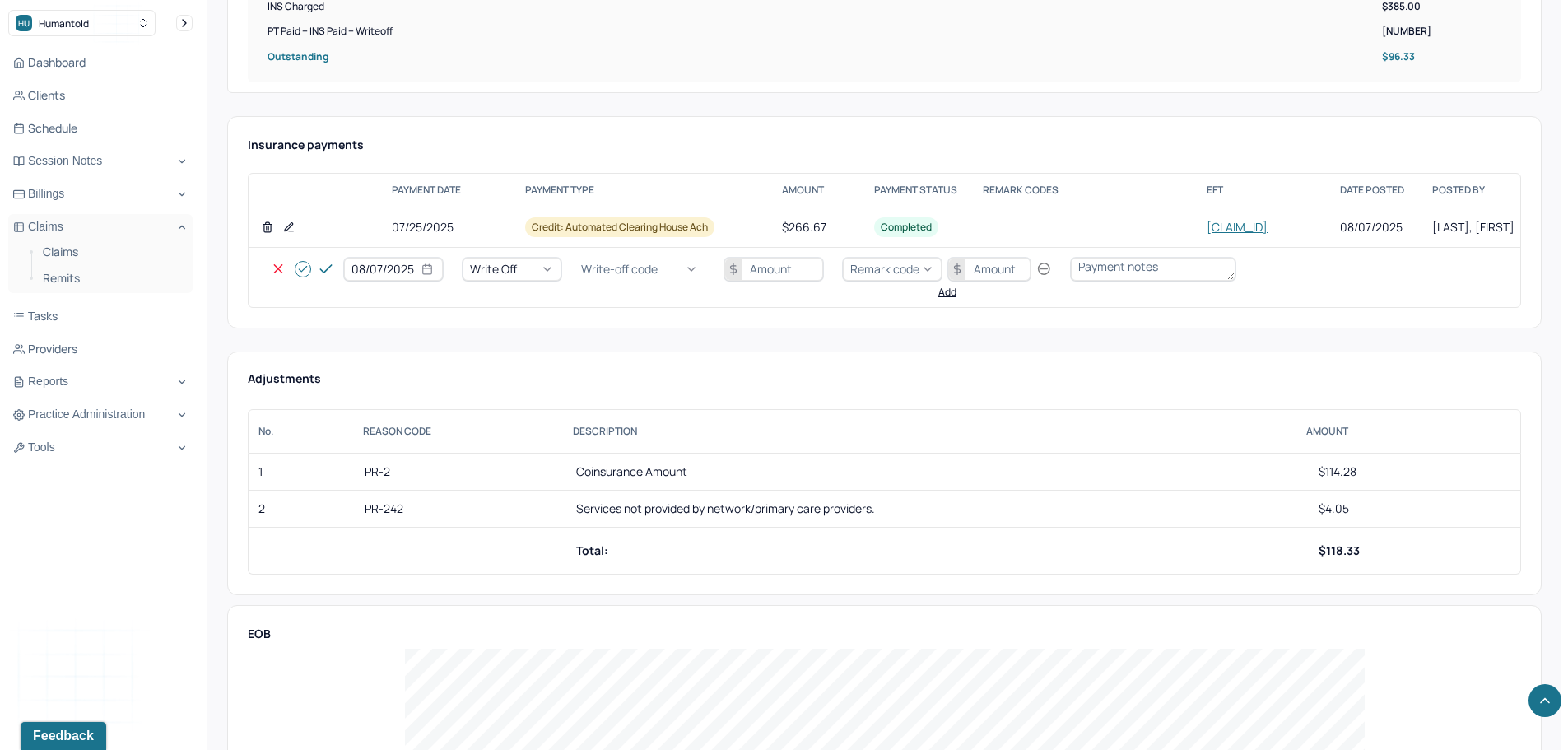 click on "WOBAL: WRITE OFF - BALANCE (INSADJ)" at bounding box center [82, 2388] 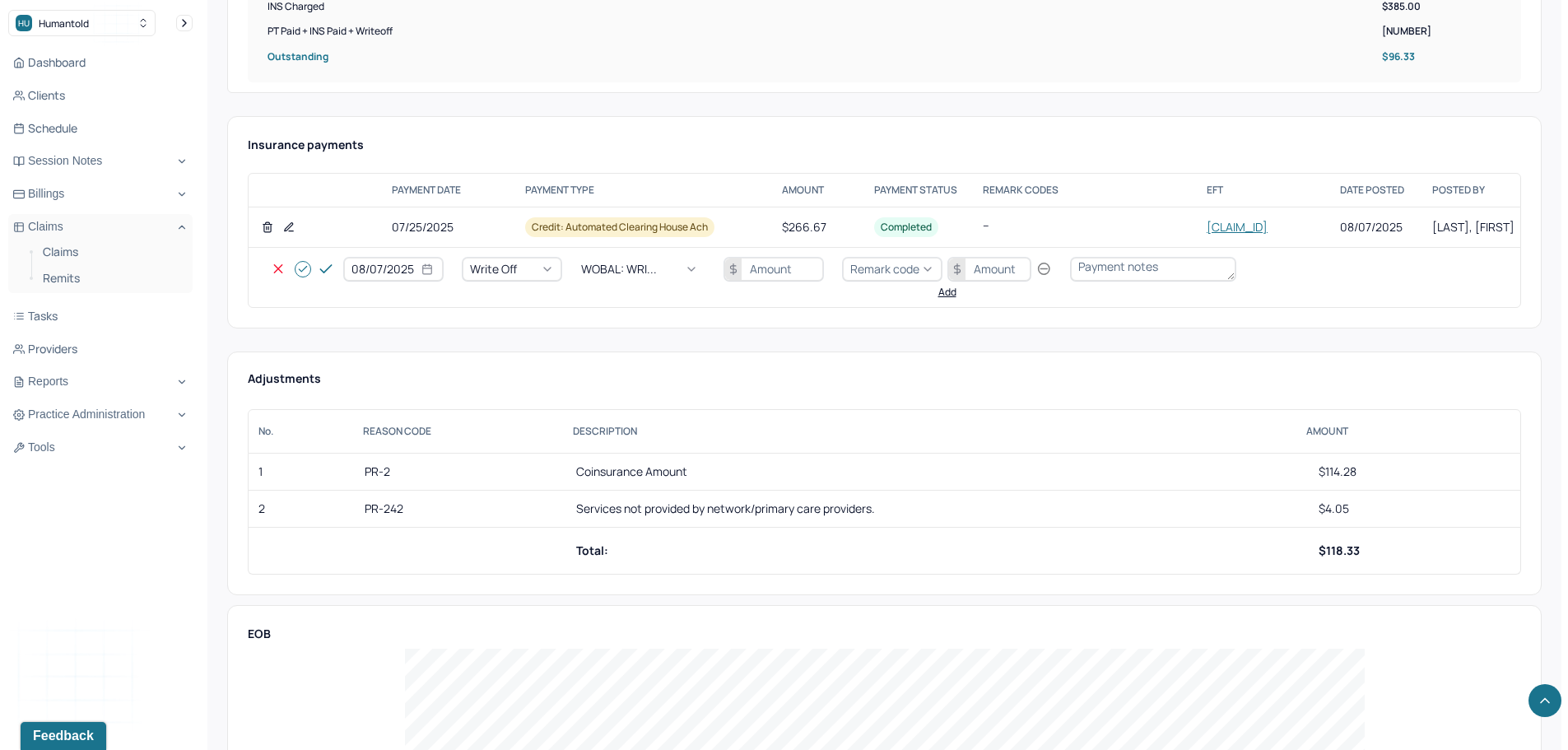 drag, startPoint x: 768, startPoint y: 272, endPoint x: 761, endPoint y: 264, distance: 10.6301458 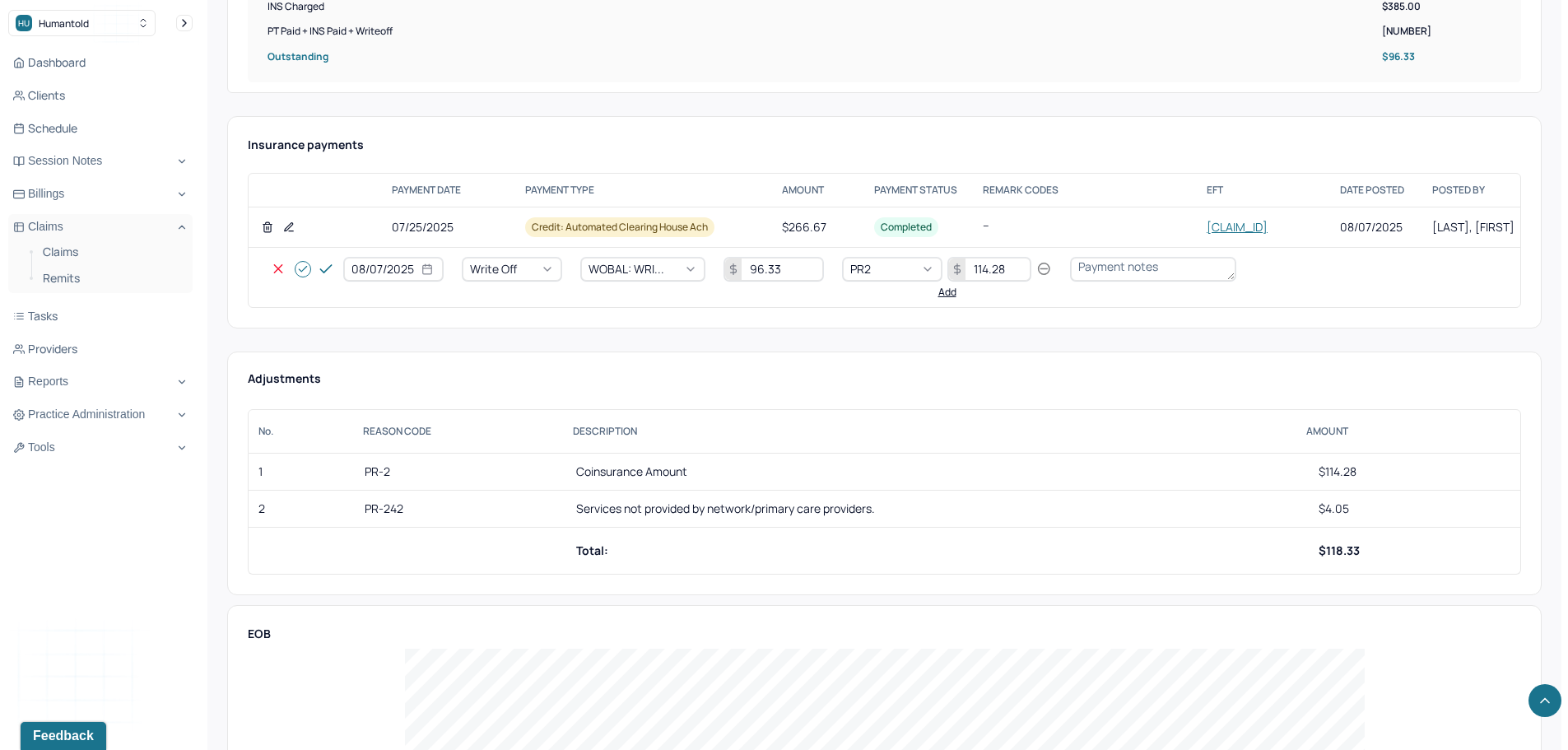 click on "Add" at bounding box center [947, 292] 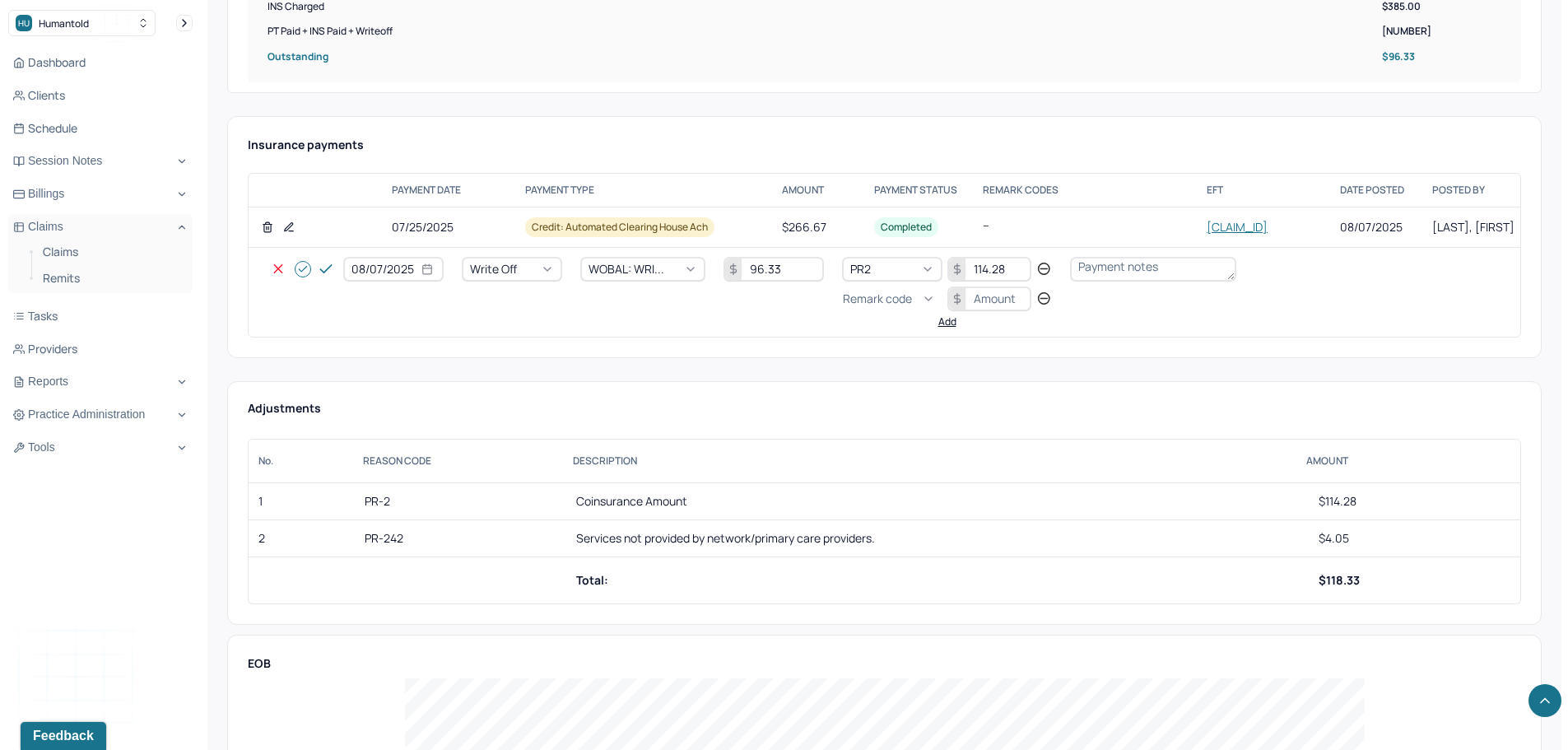click on "Remark code" at bounding box center (877, 299) 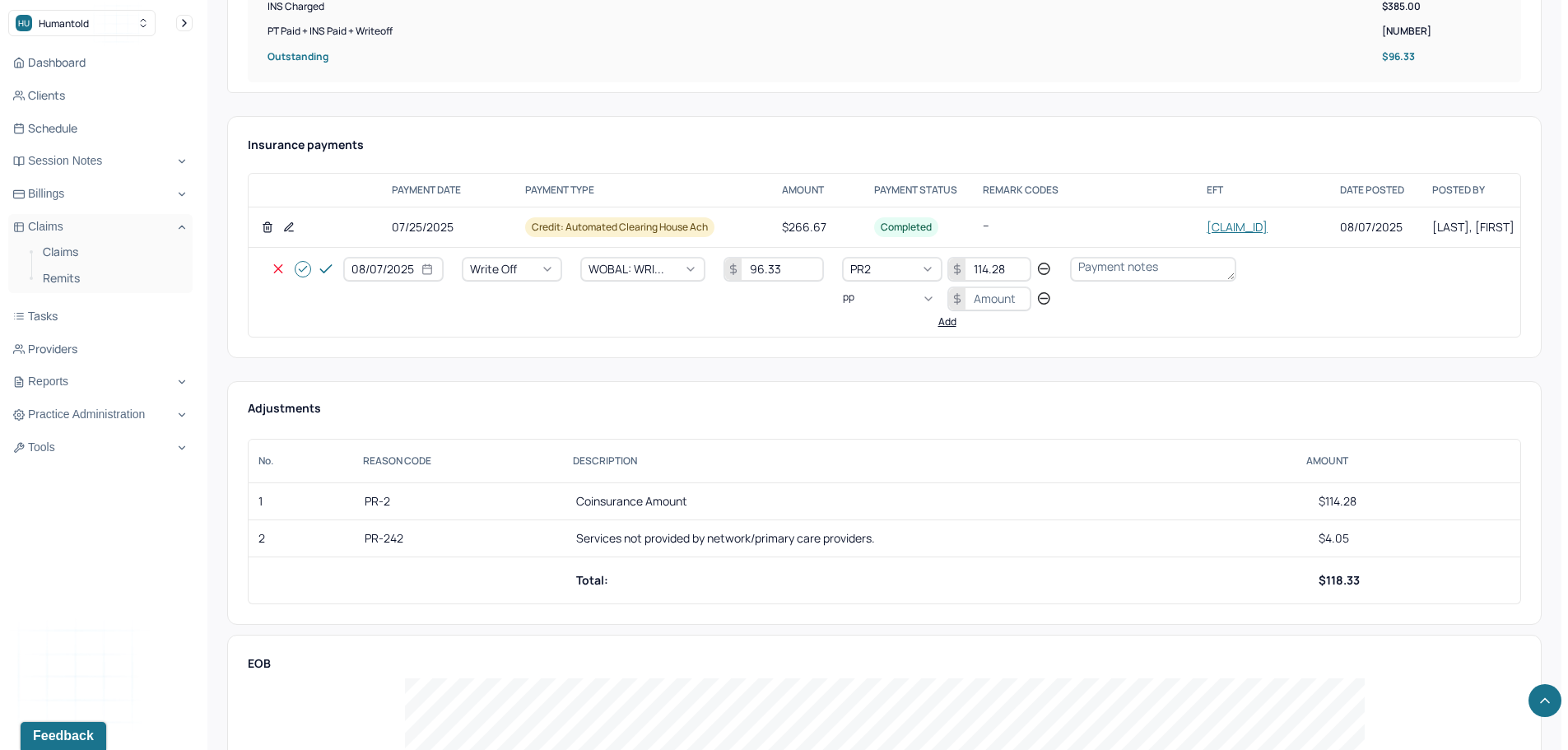 scroll, scrollTop: 0, scrollLeft: 0, axis: both 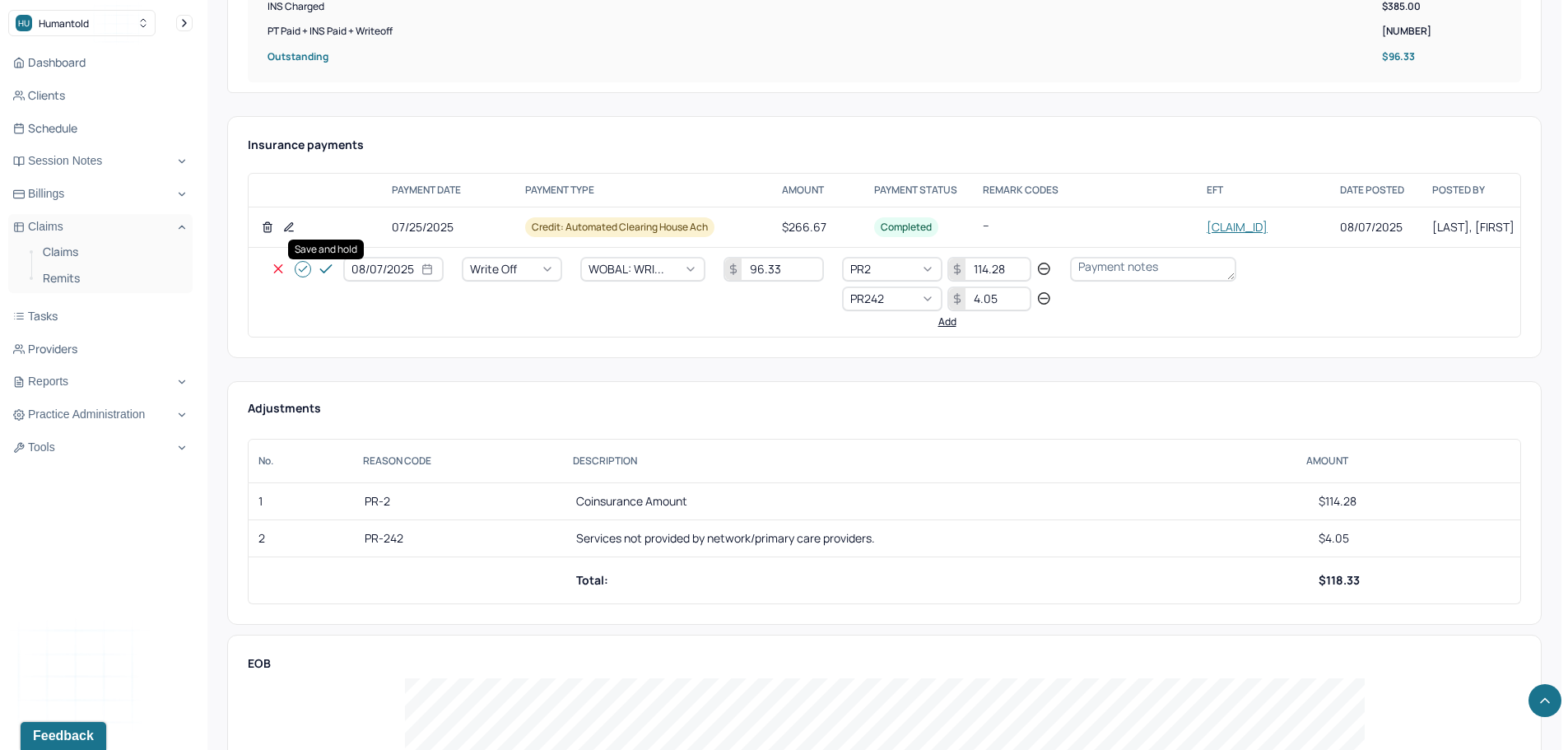 click 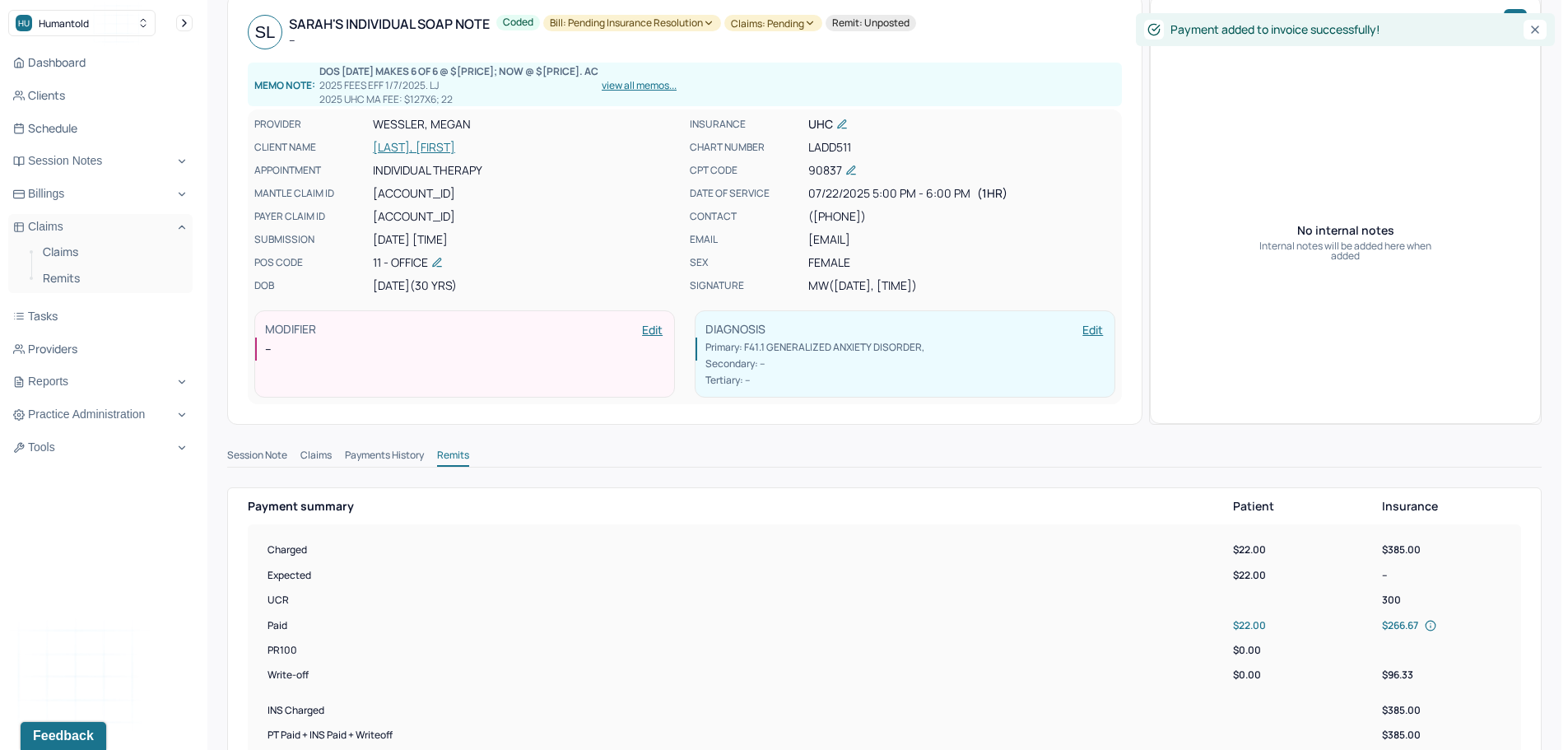 scroll, scrollTop: 0, scrollLeft: 0, axis: both 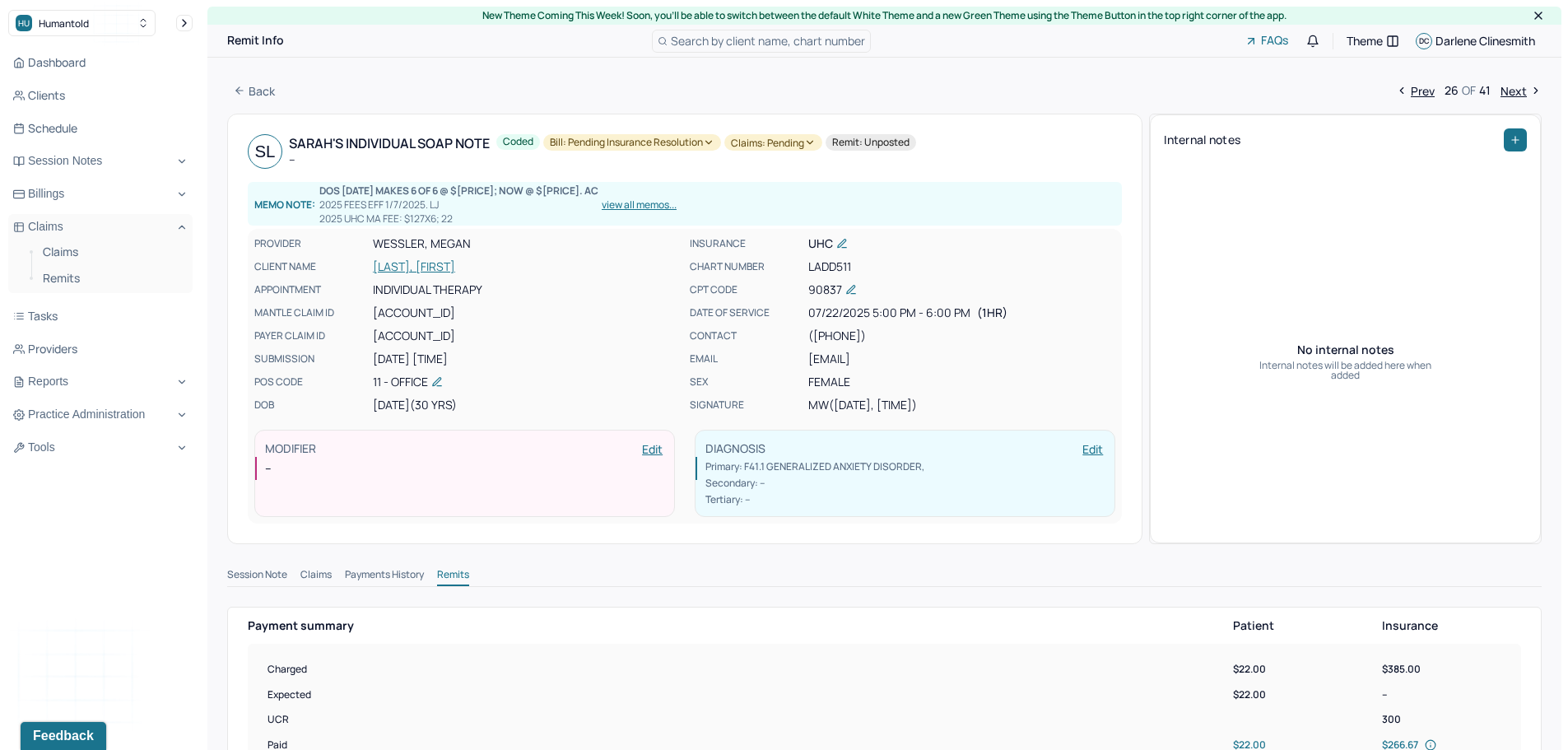 click on "Bill: Pending Insurance Resolution" at bounding box center [632, 142] 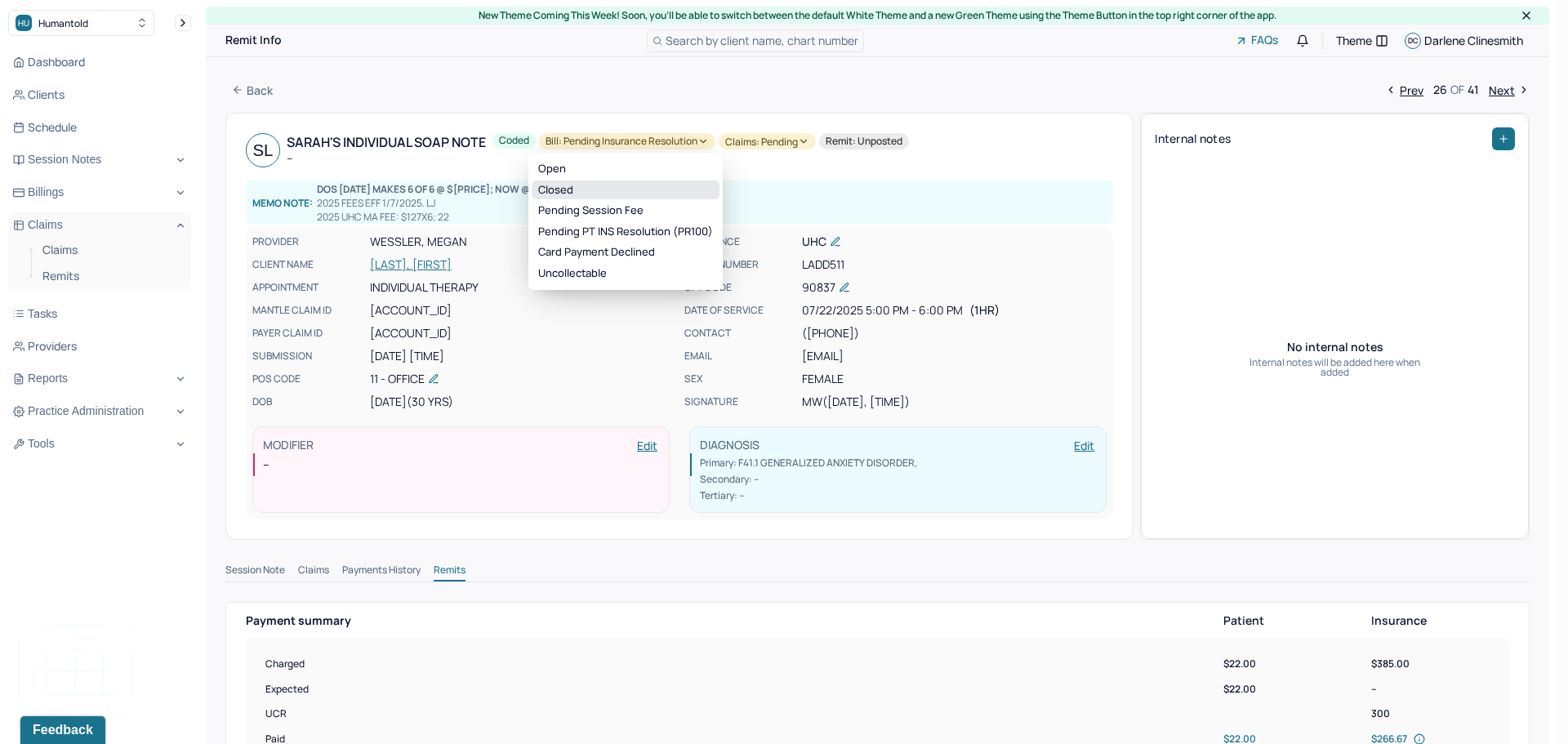 click on "Closed" at bounding box center (626, 190) 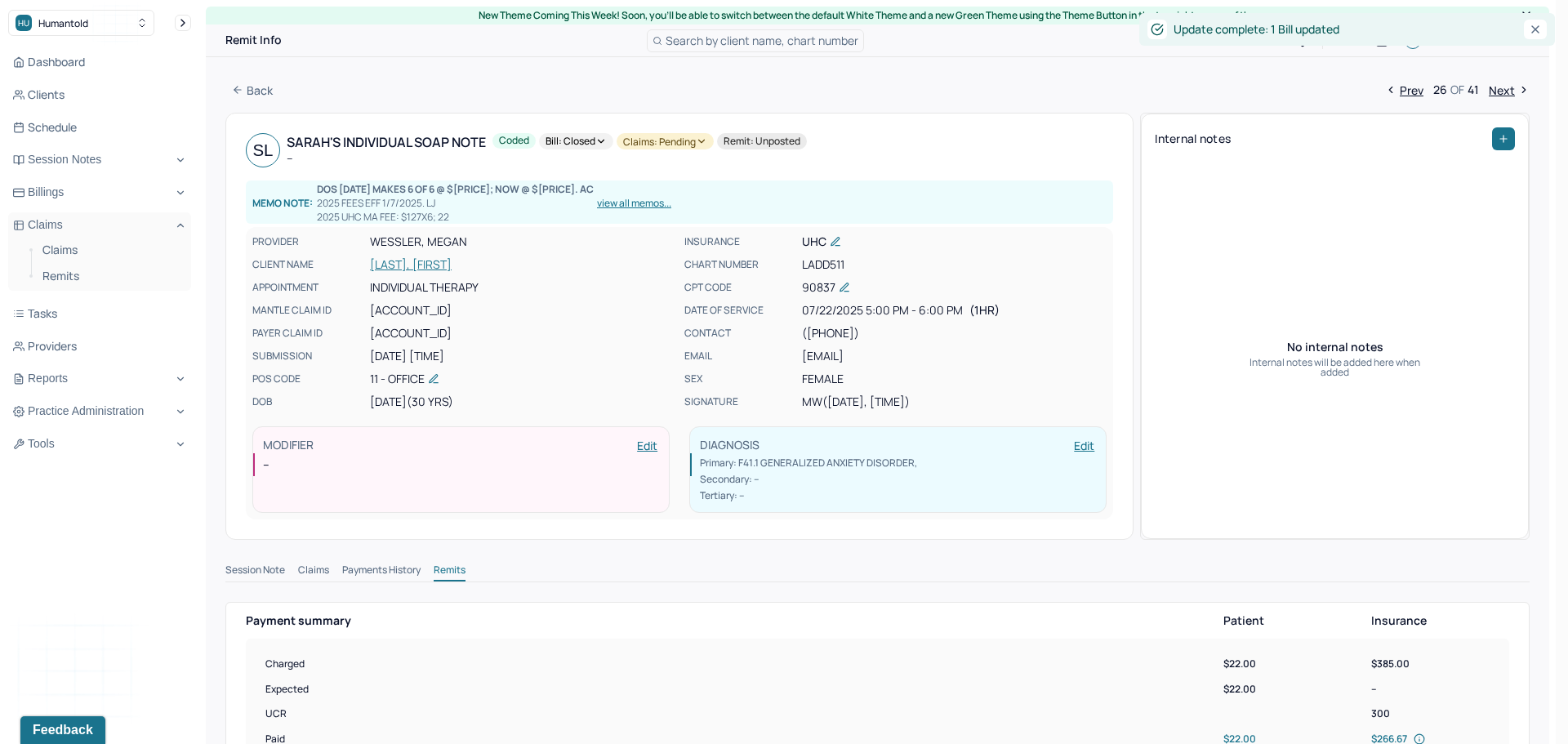 click on "Claims: pending" at bounding box center [665, 141] 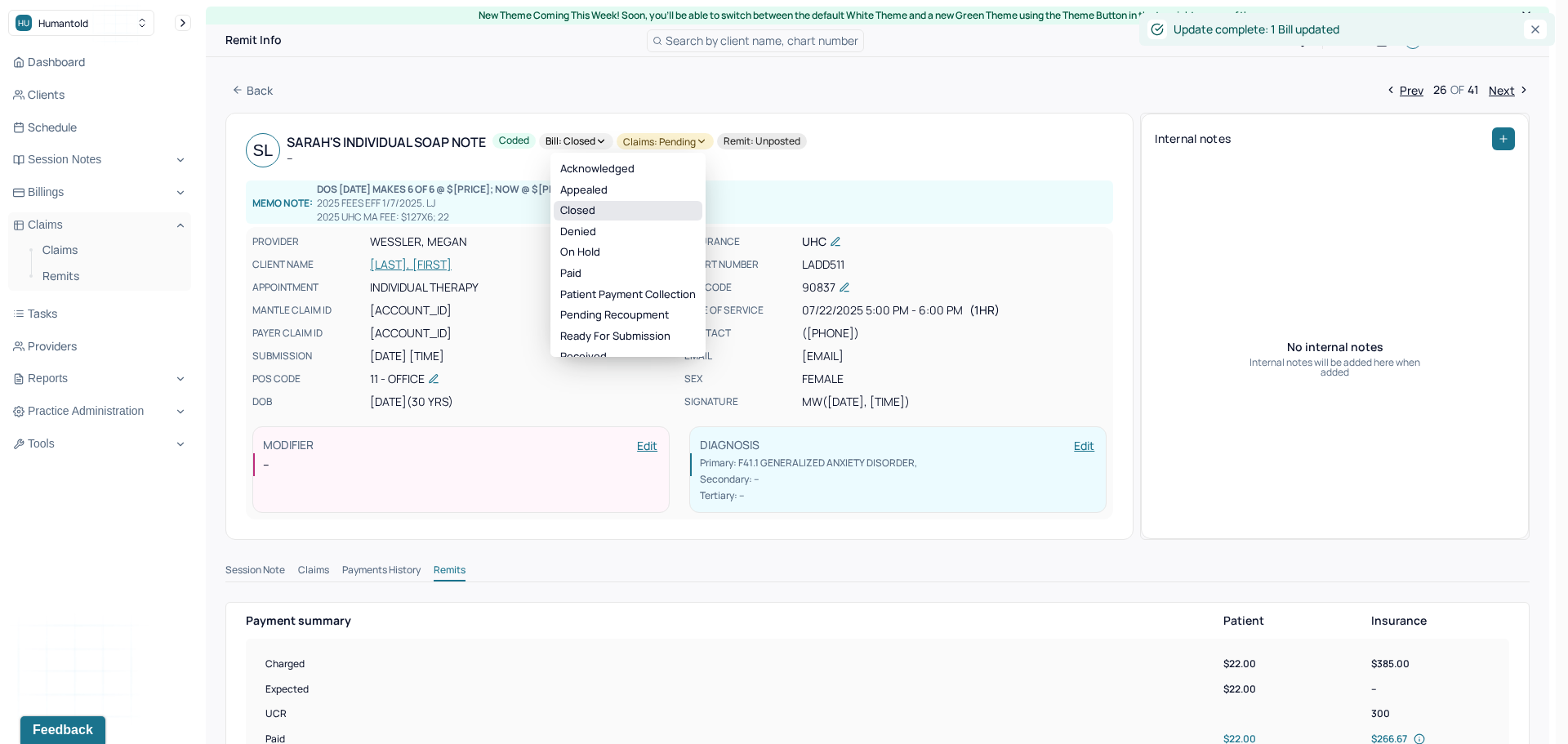click on "Closed" at bounding box center (628, 211) 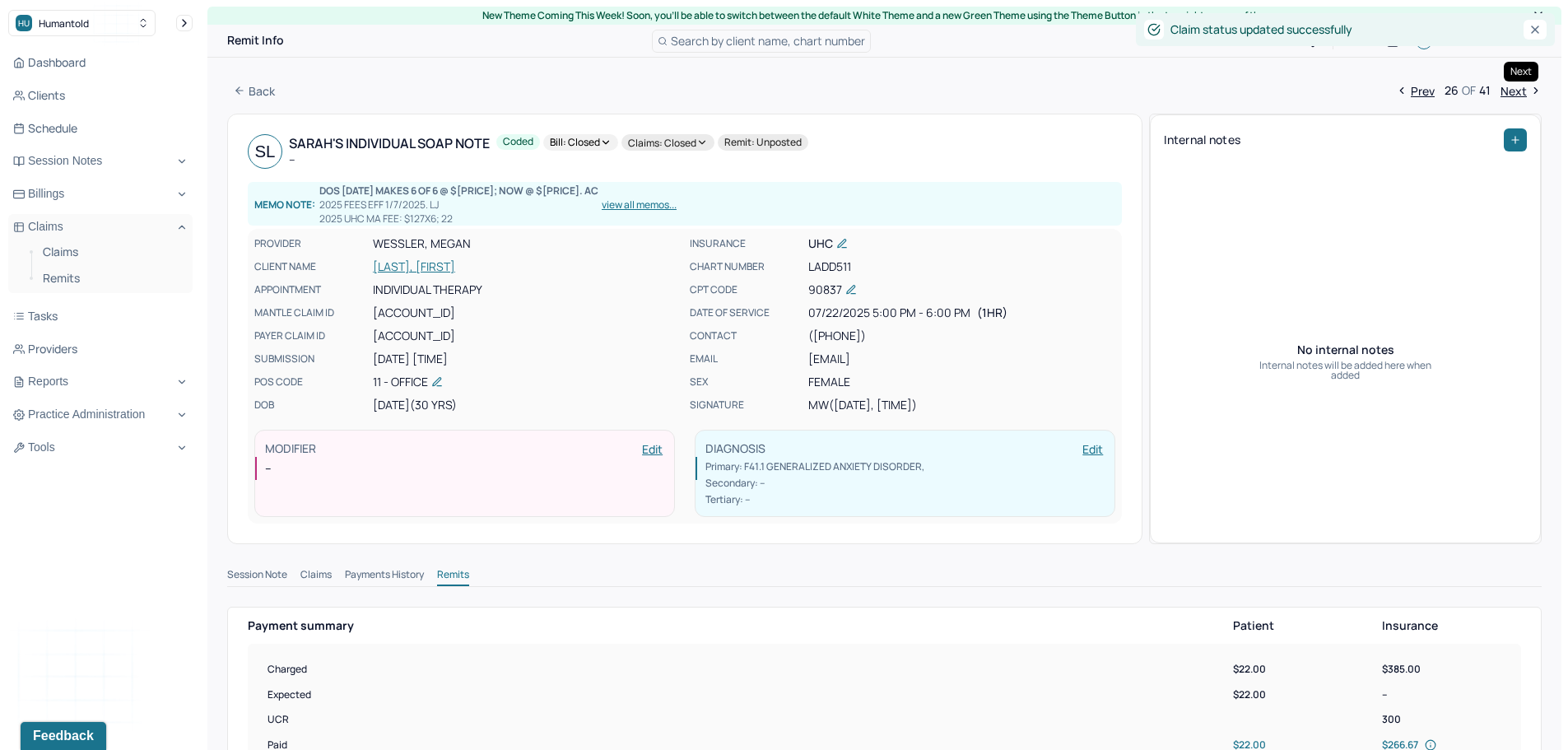 click on "Next" at bounding box center [1521, 91] 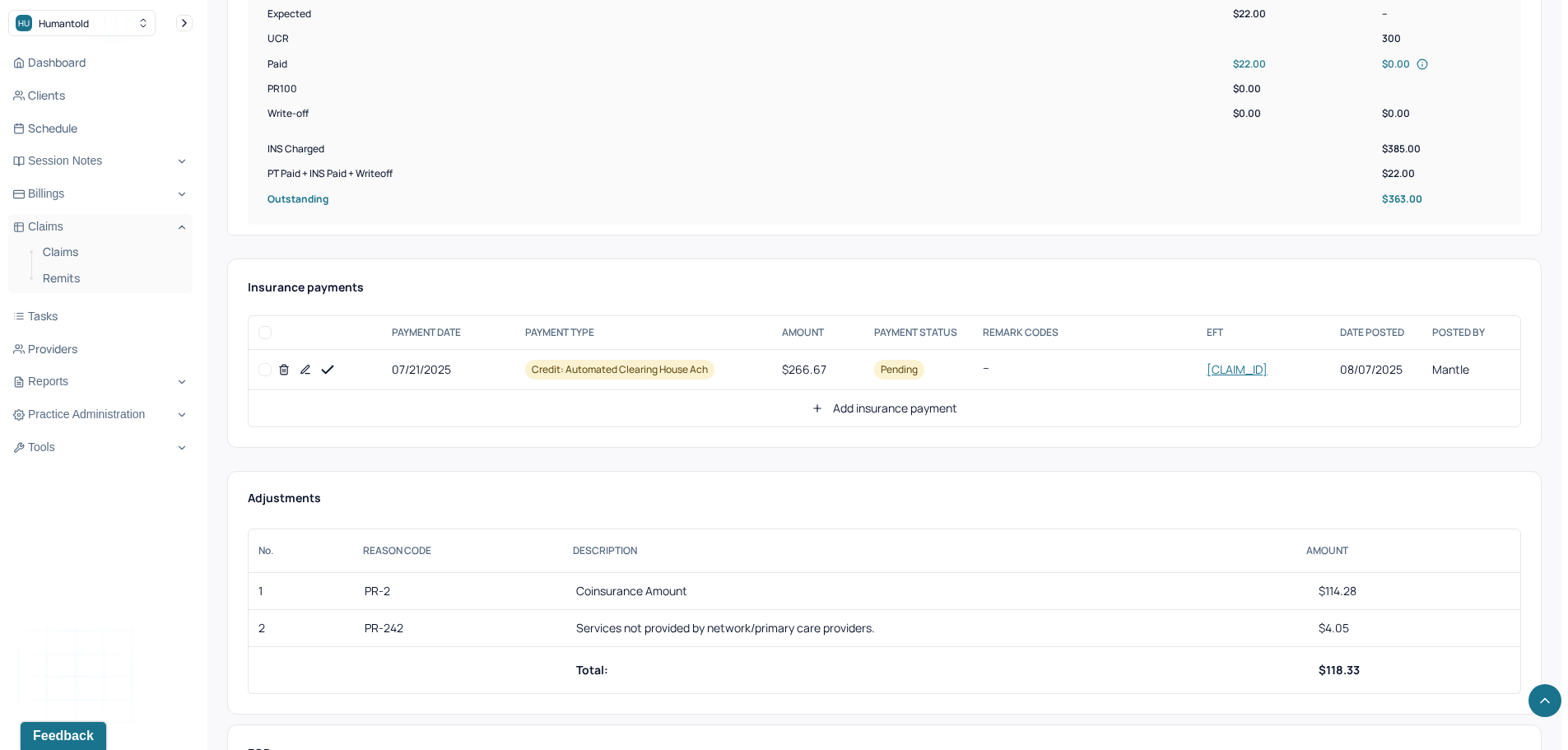 scroll, scrollTop: 659, scrollLeft: 0, axis: vertical 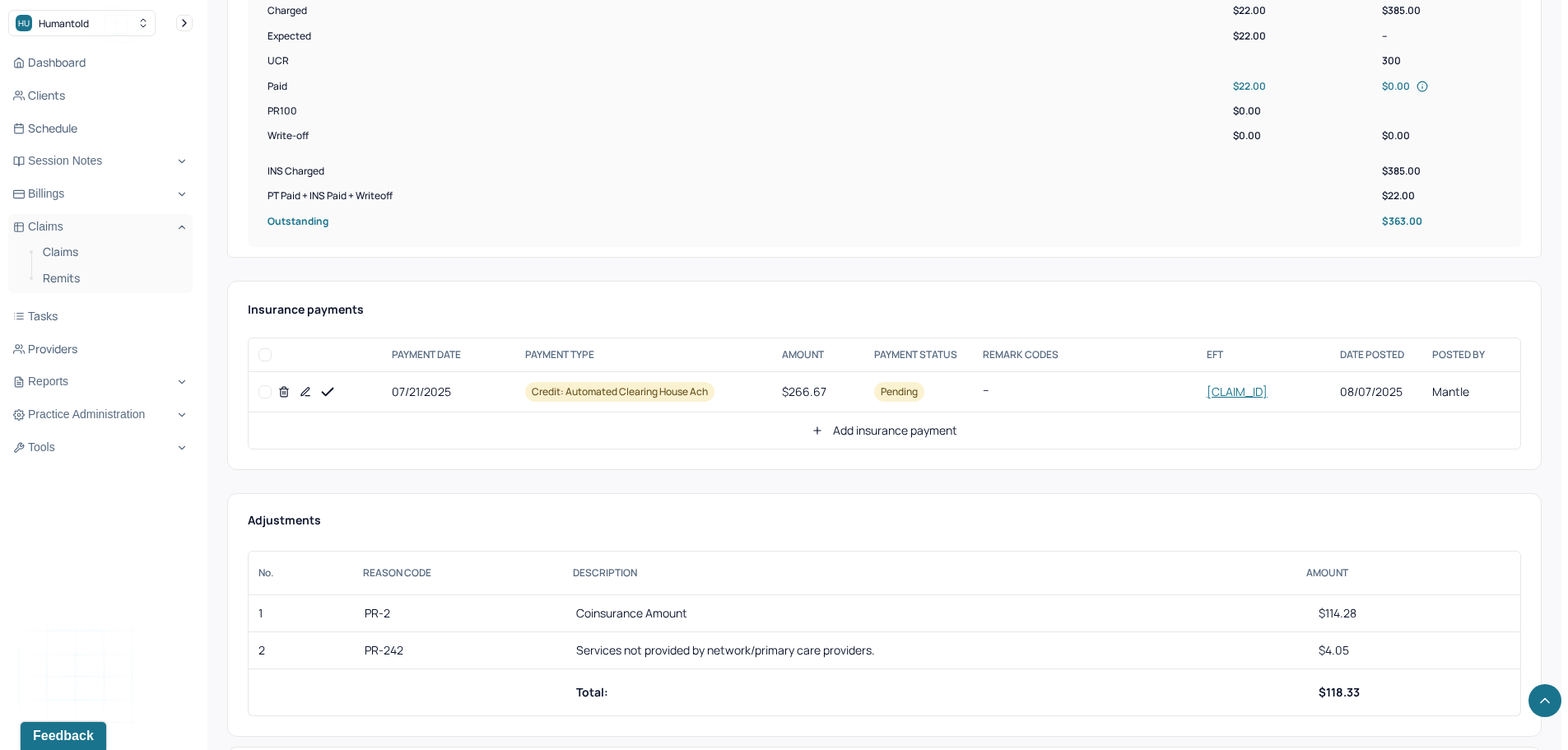 click at bounding box center [265, 392] 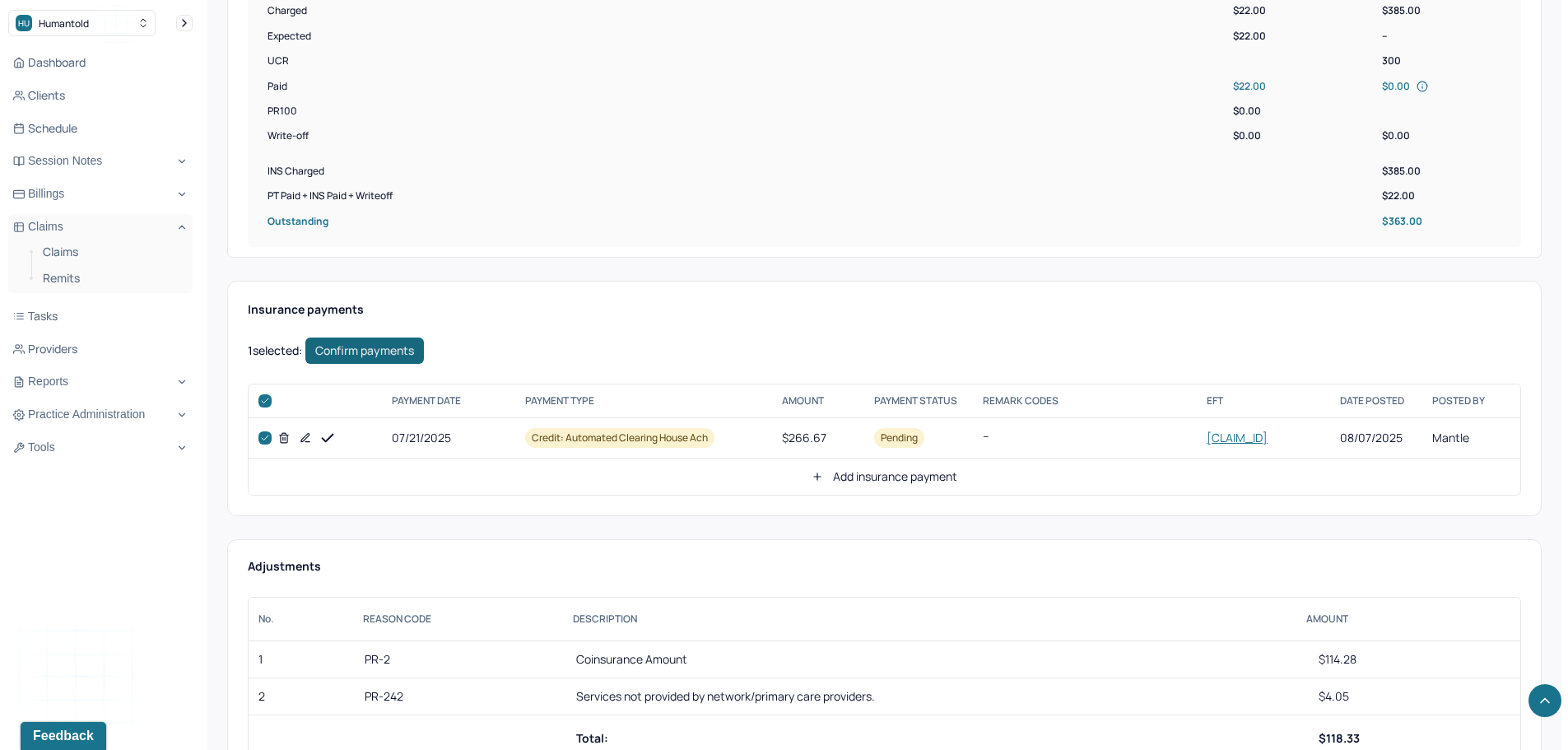 click on "Confirm payments" at bounding box center [365, 351] 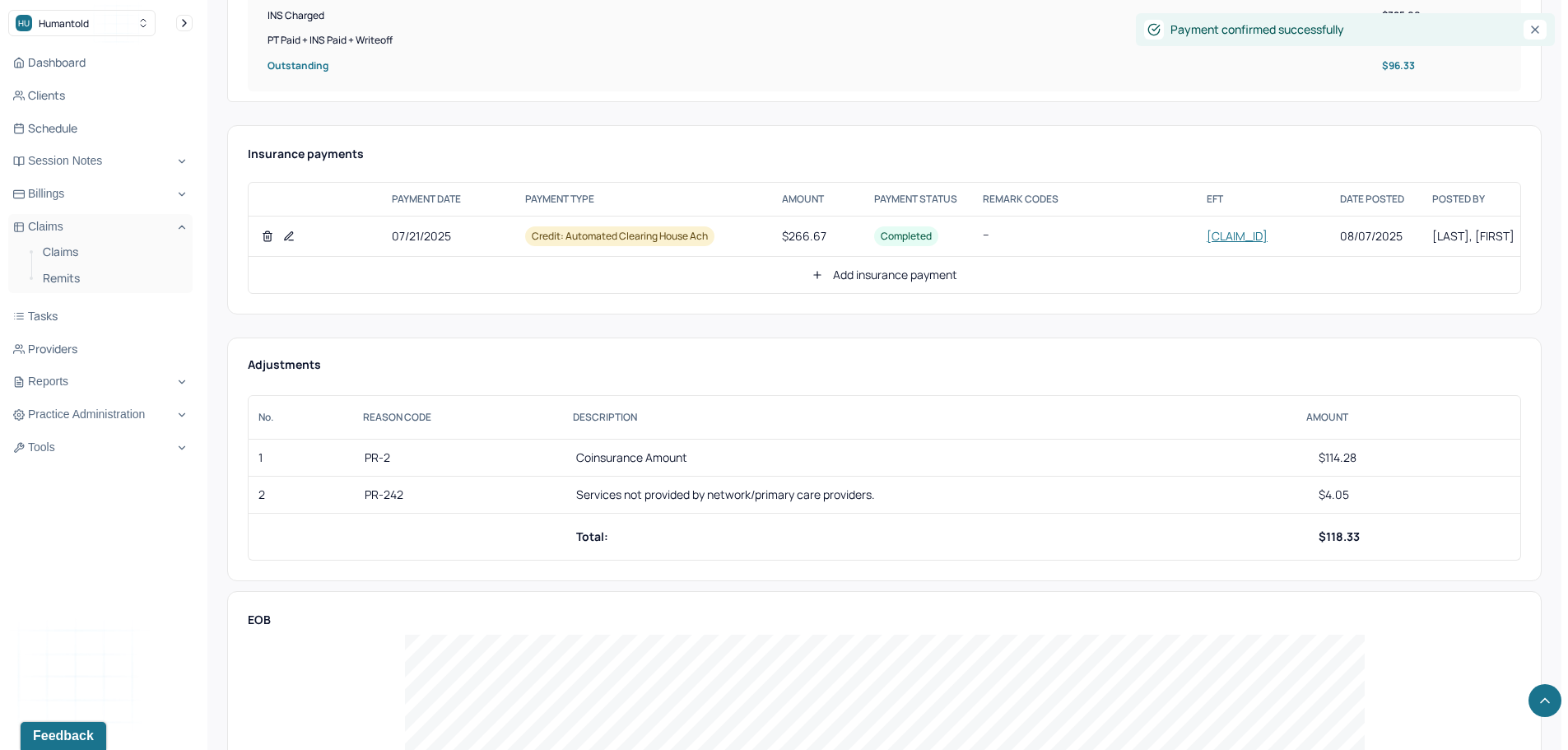 scroll, scrollTop: 823, scrollLeft: 0, axis: vertical 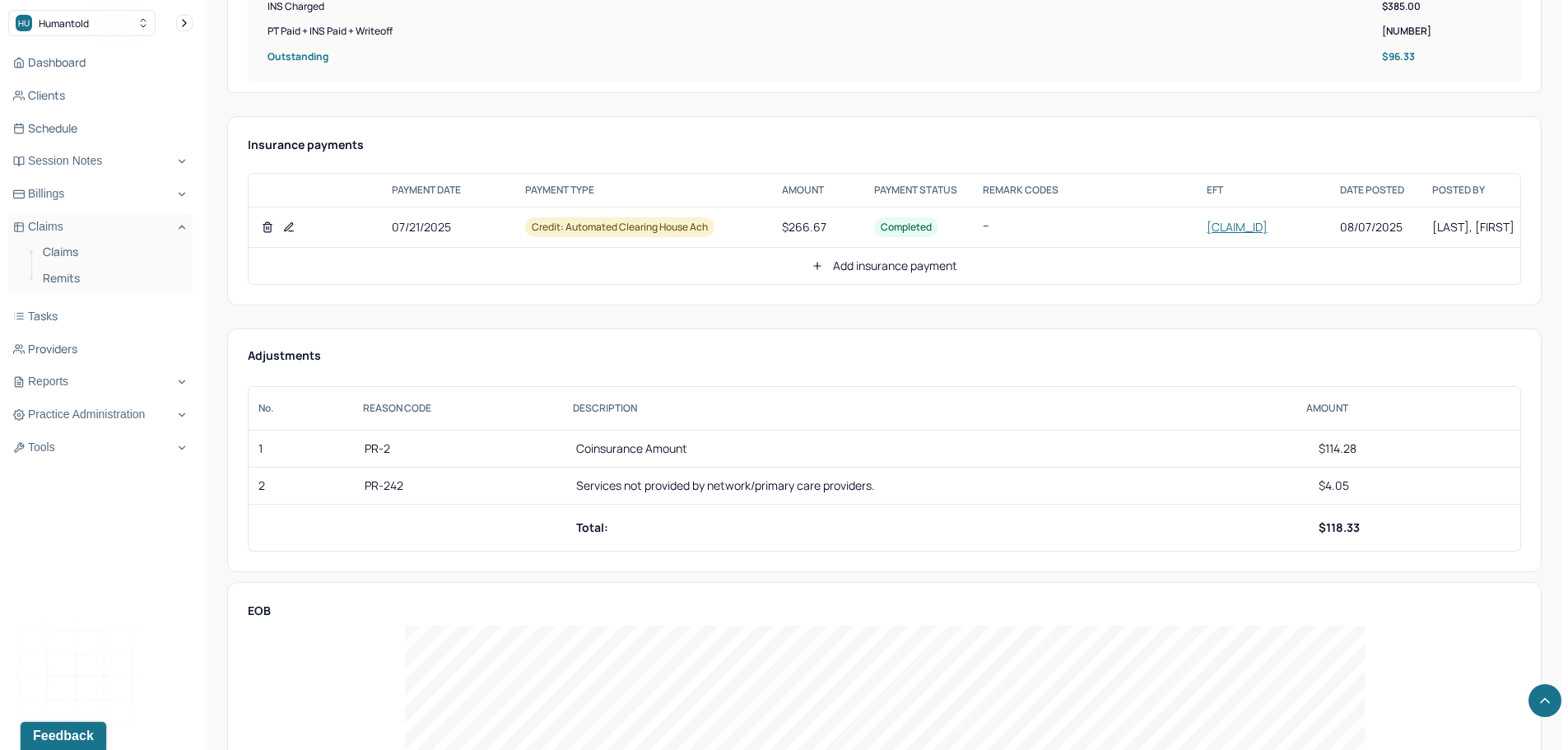 click 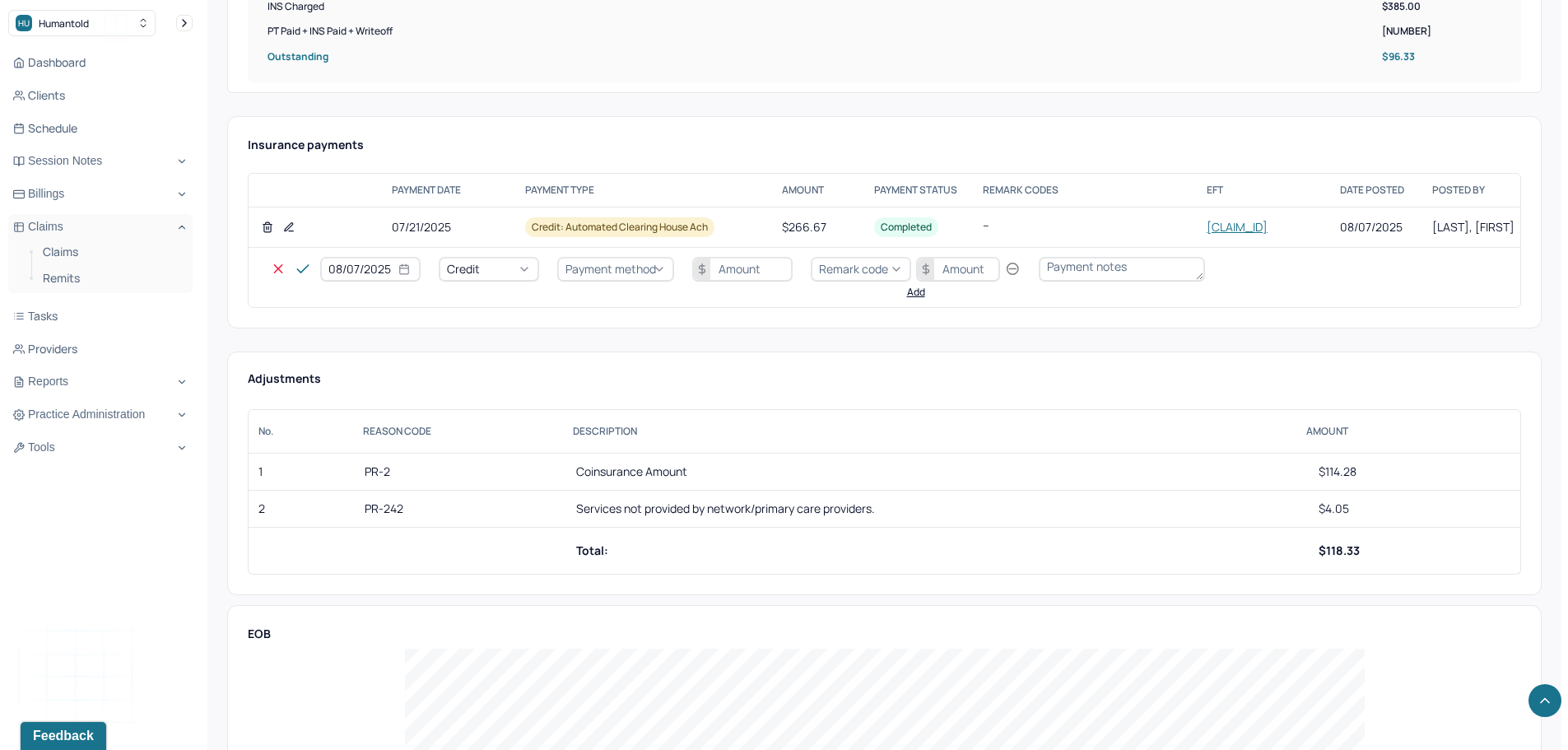 click on "Credit" at bounding box center [489, 269] 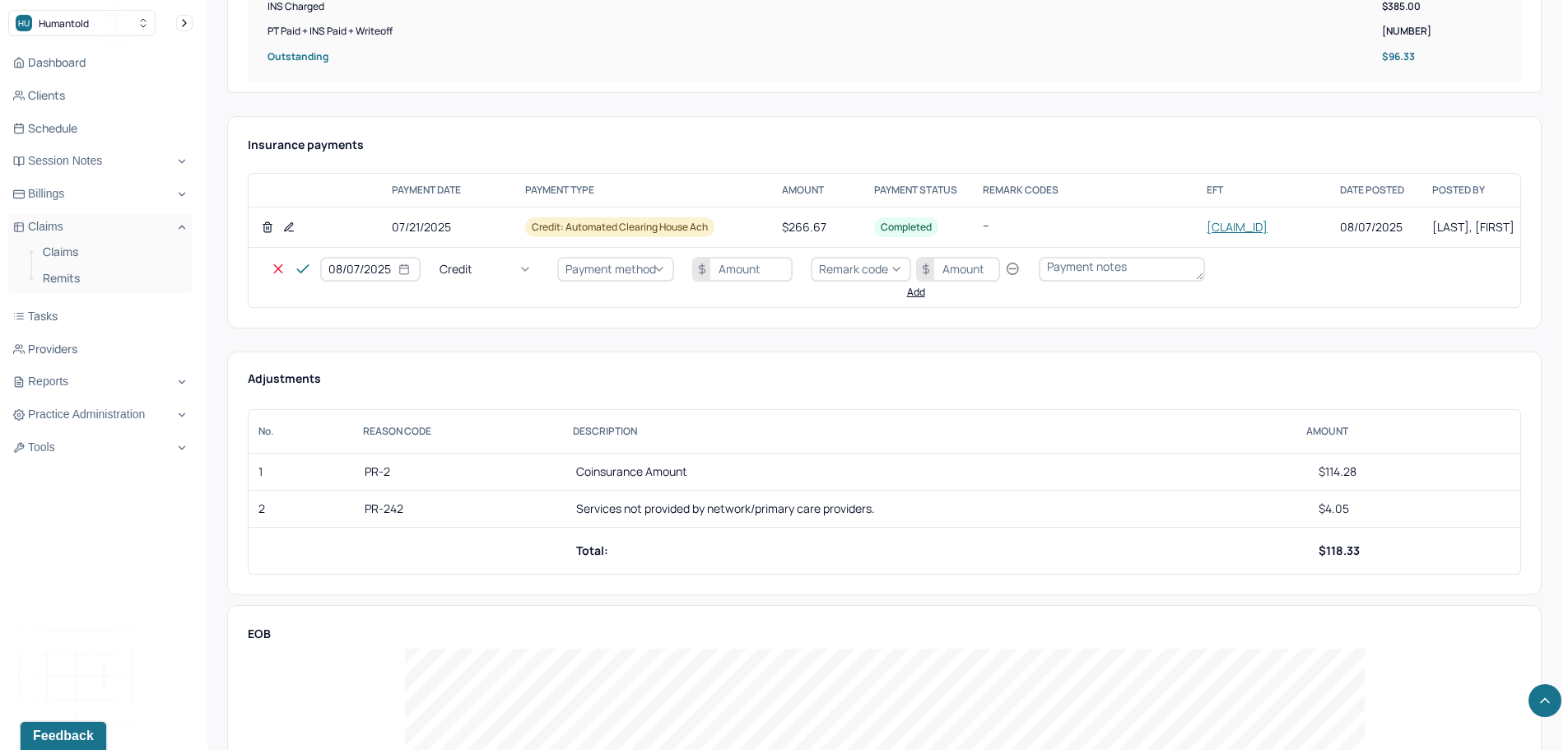 click on "Write off" at bounding box center (49, 2372) 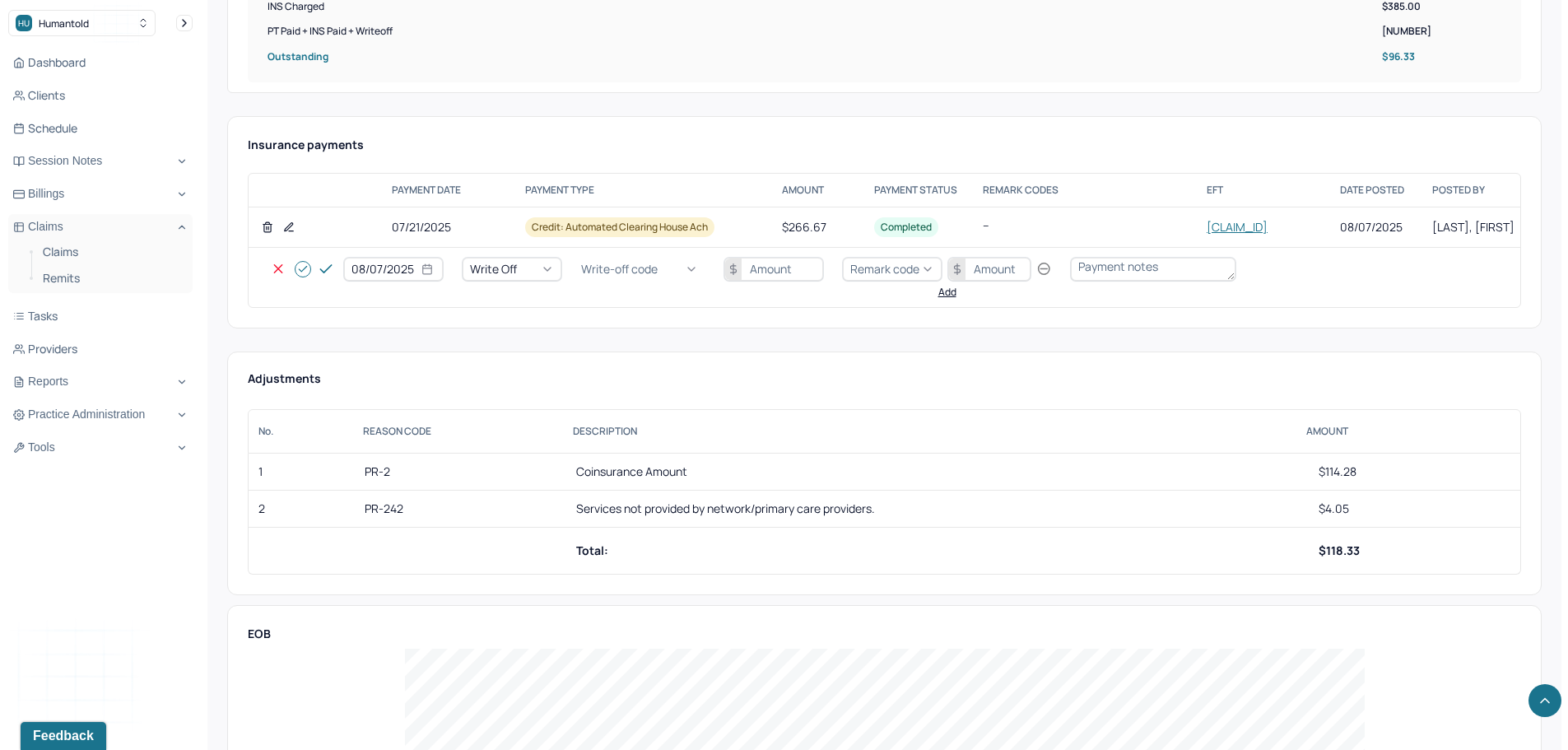 click on "Write-off code" at bounding box center (619, 269) 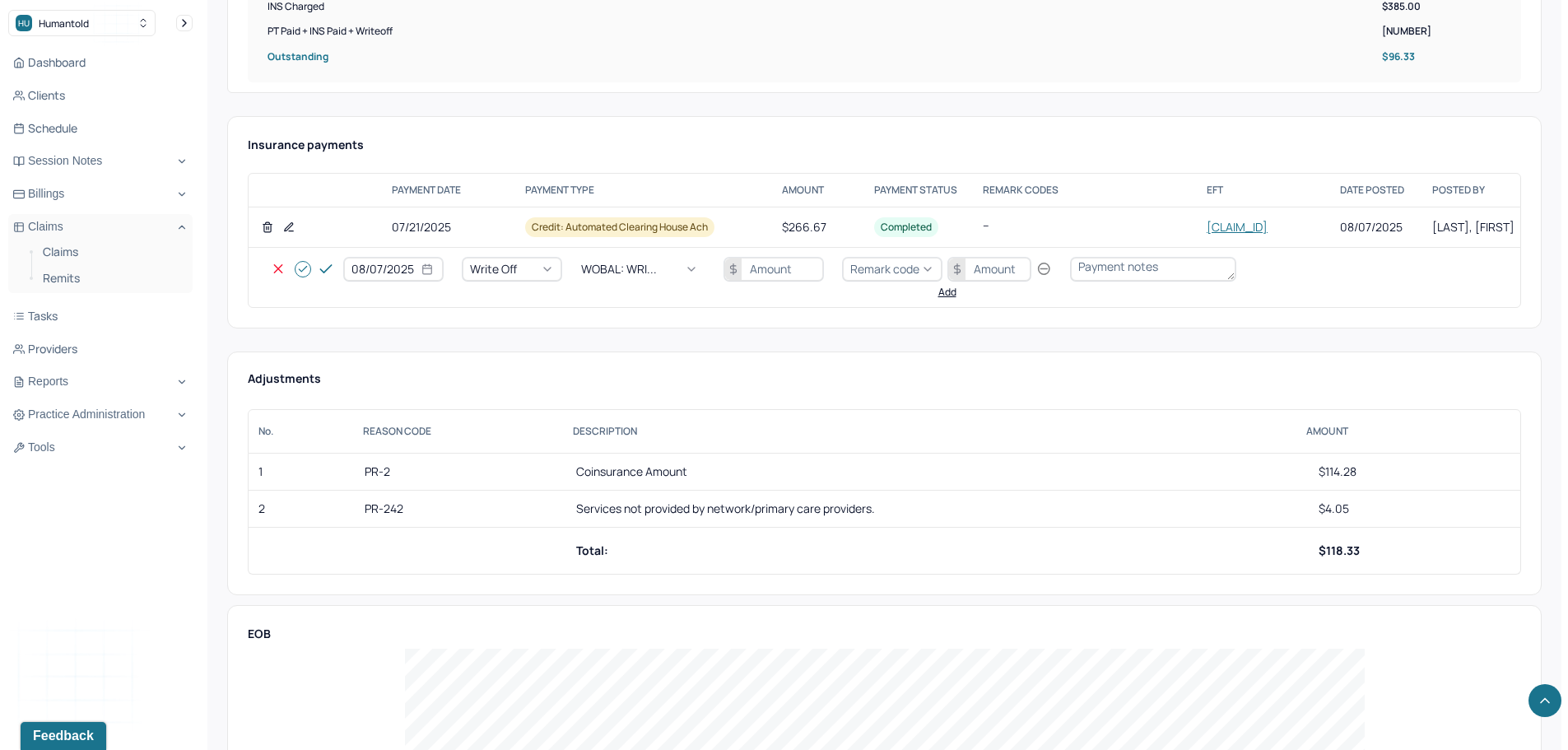 click at bounding box center [774, 269] 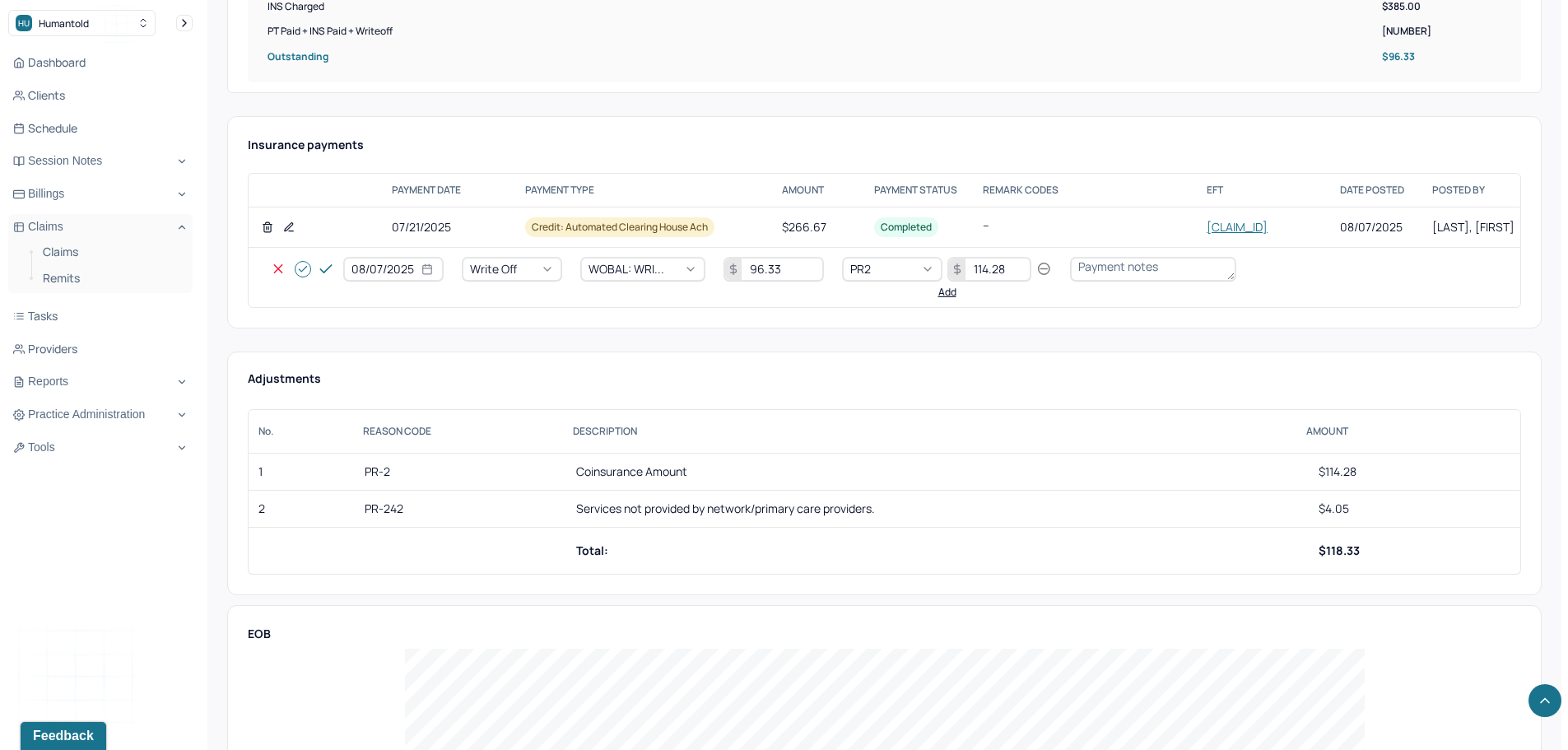 click on "Add" at bounding box center [947, 292] 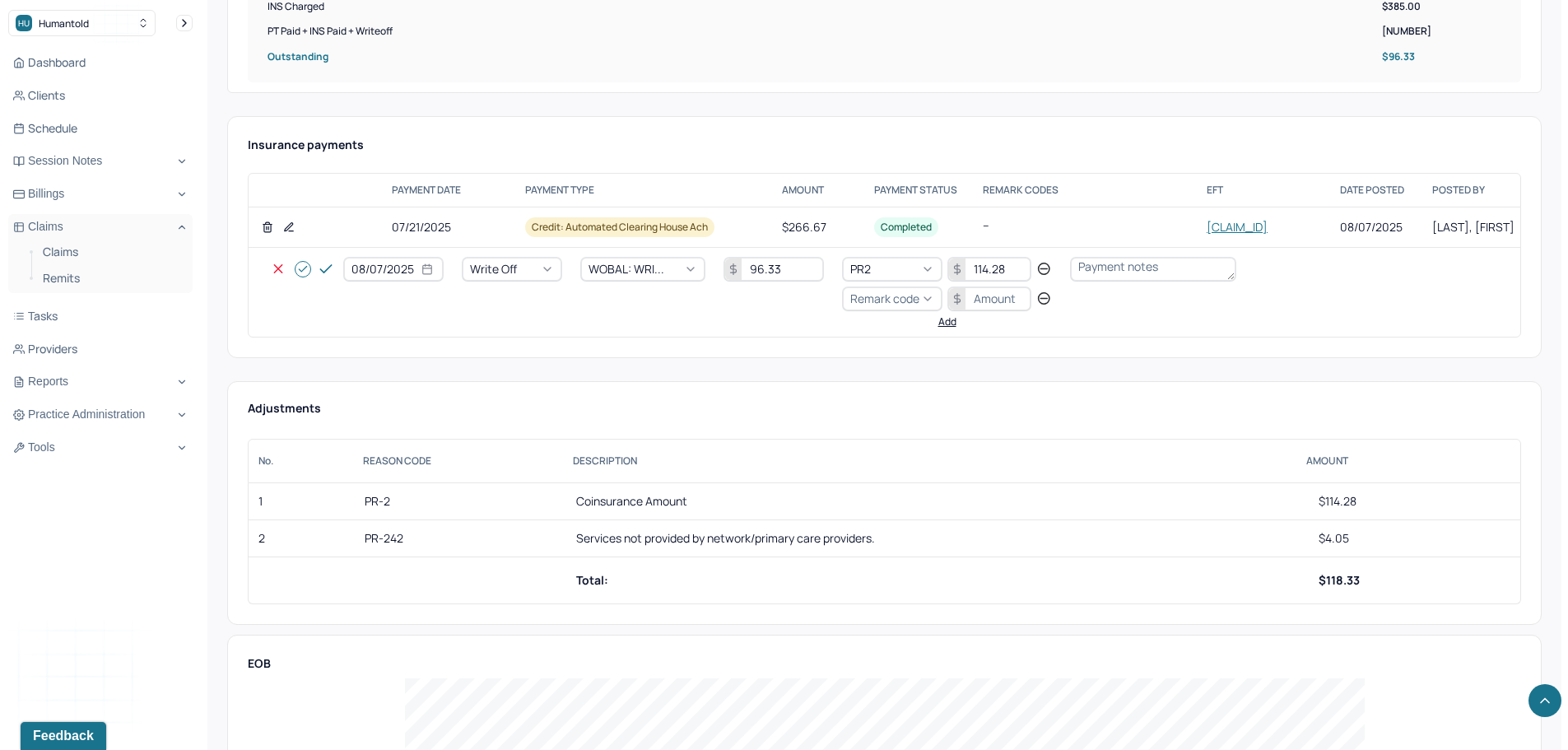 click on "Remark code" at bounding box center [885, 298] 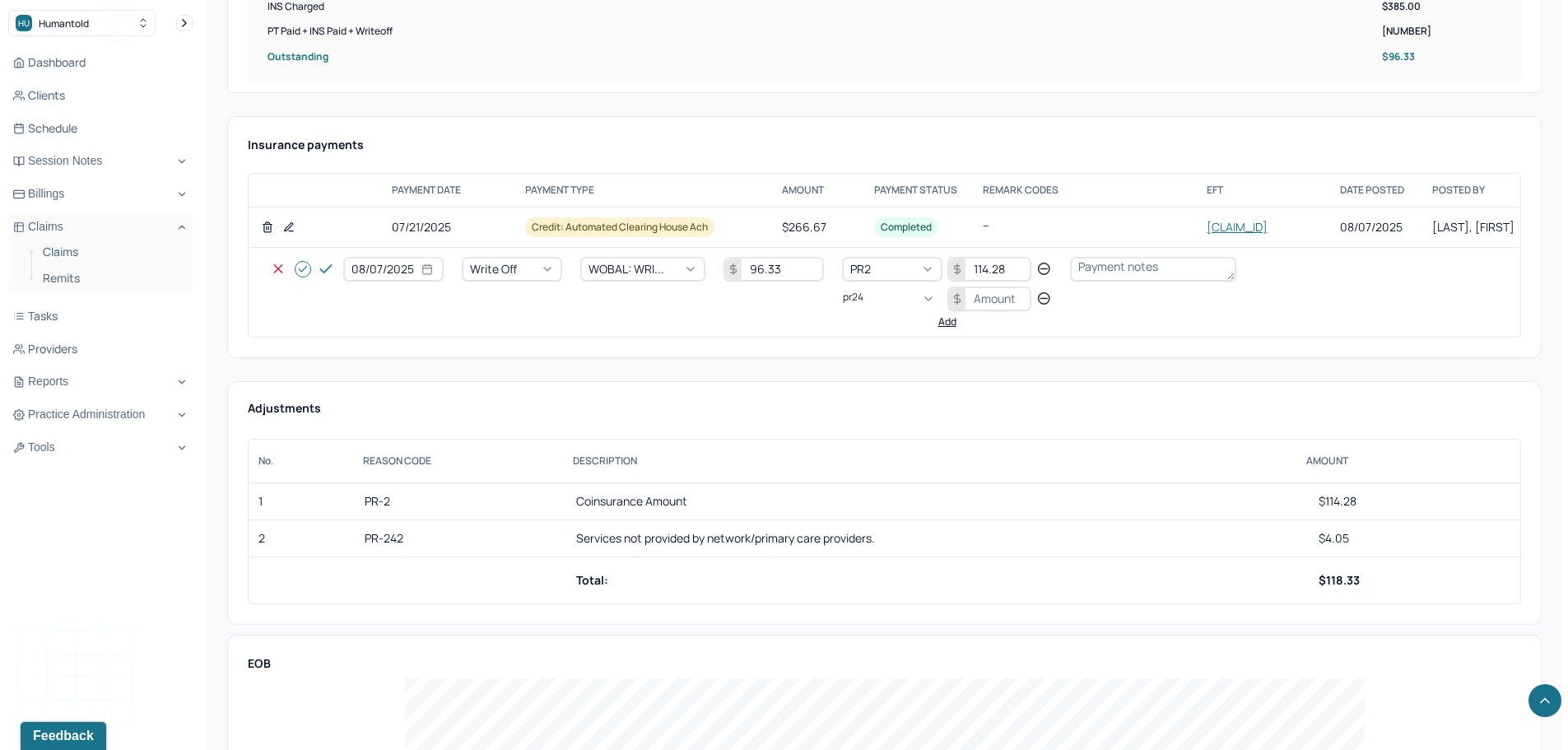 scroll, scrollTop: 0, scrollLeft: 0, axis: both 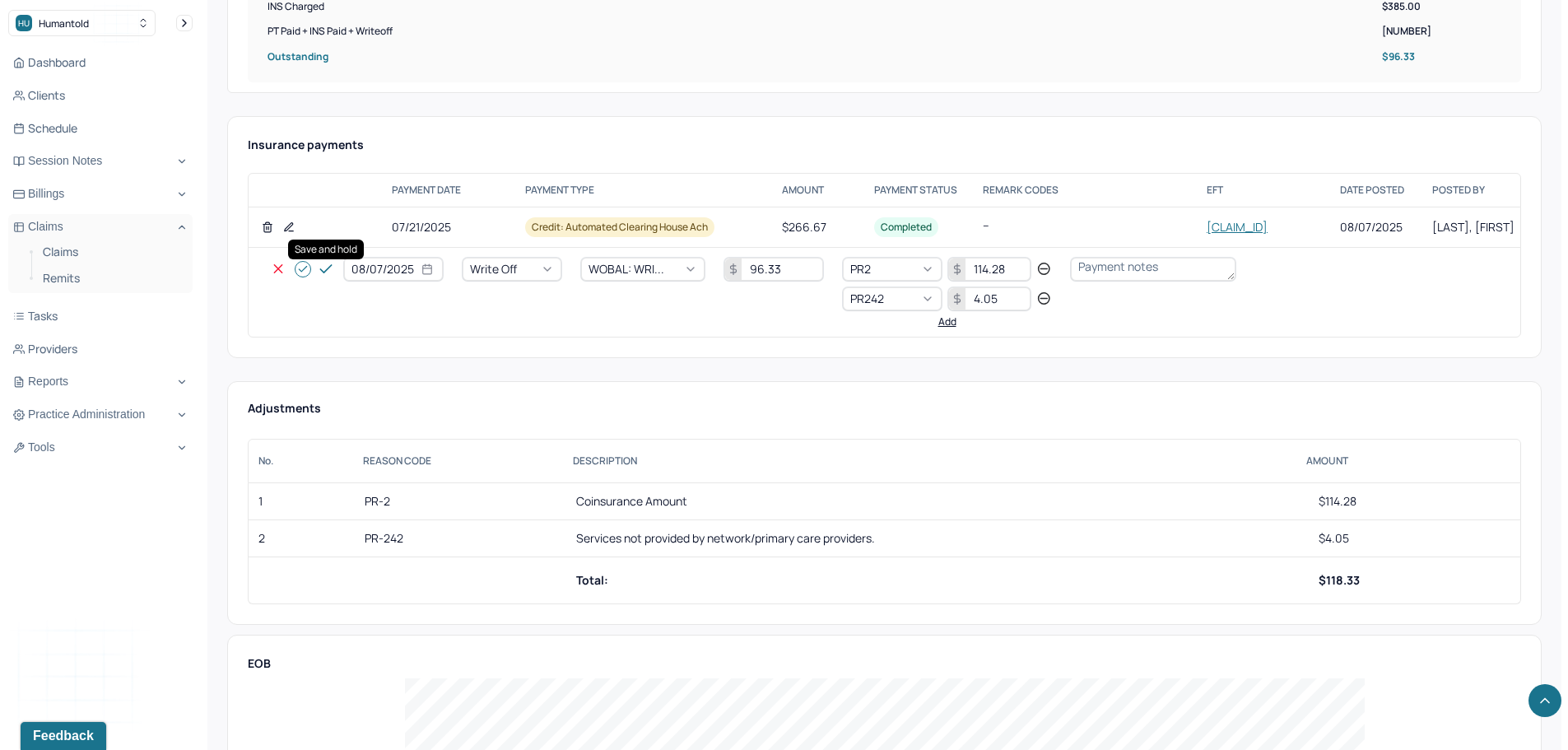 click 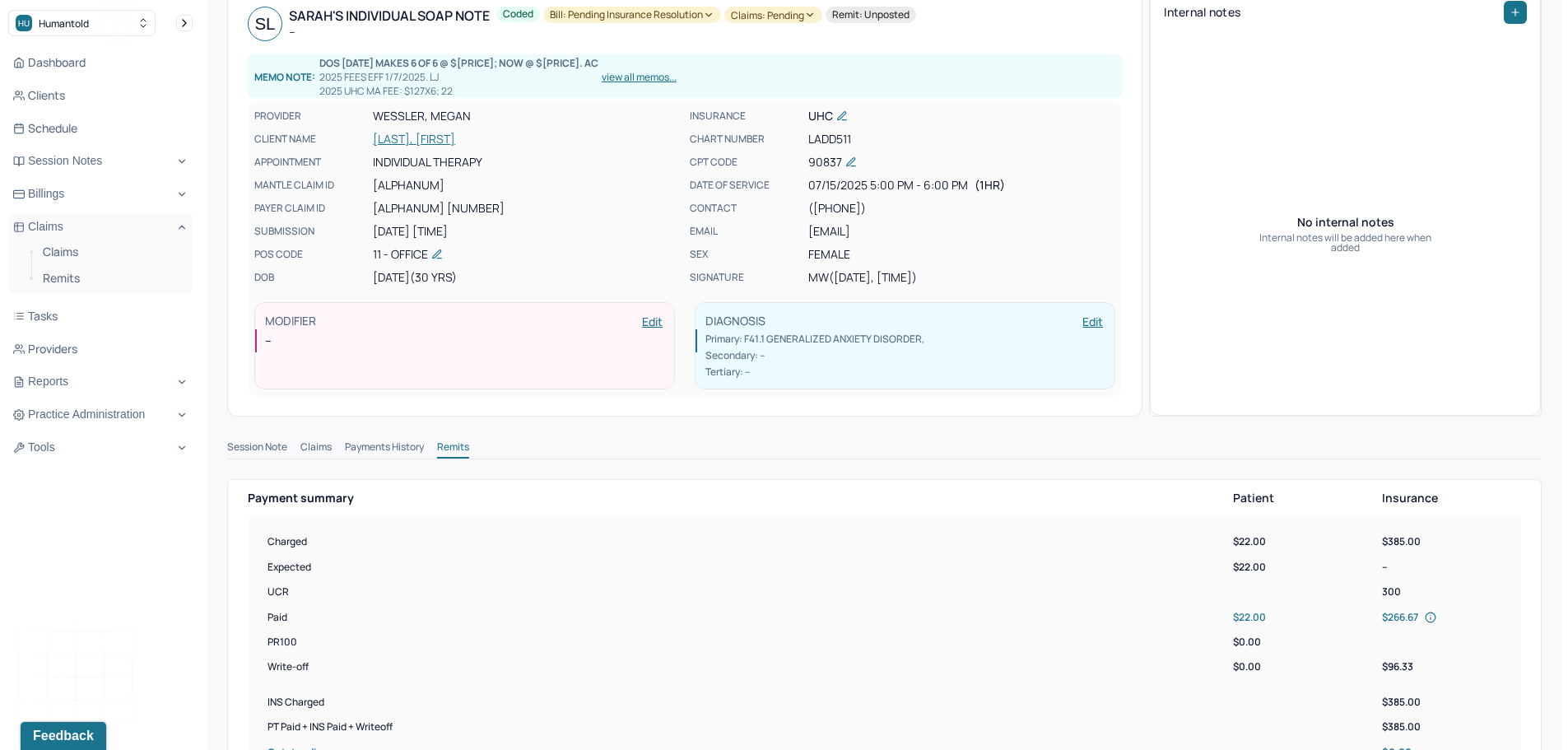 scroll, scrollTop: 0, scrollLeft: 0, axis: both 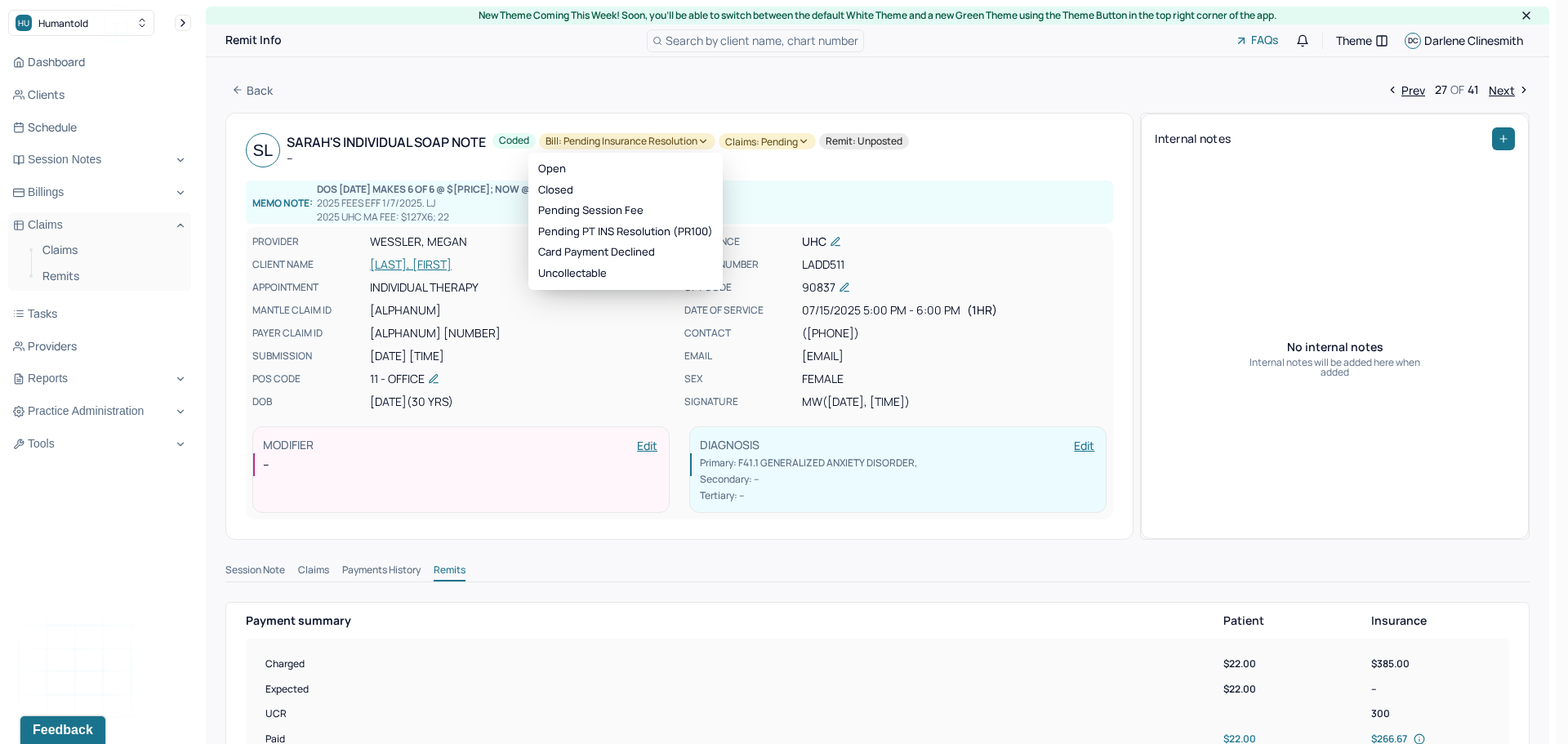 click on "Bill: Pending Insurance Resolution" at bounding box center [627, 141] 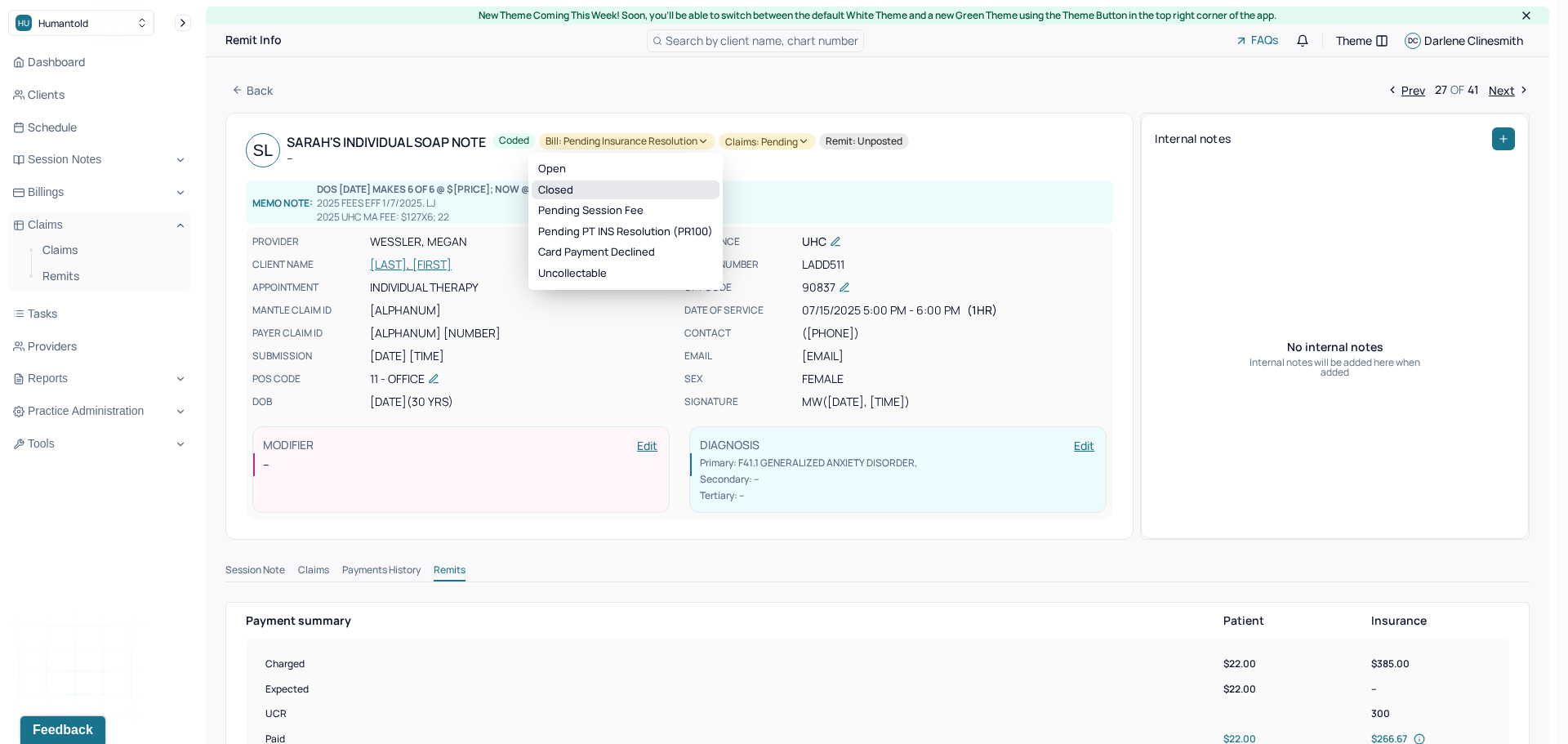 click on "Closed" at bounding box center (626, 190) 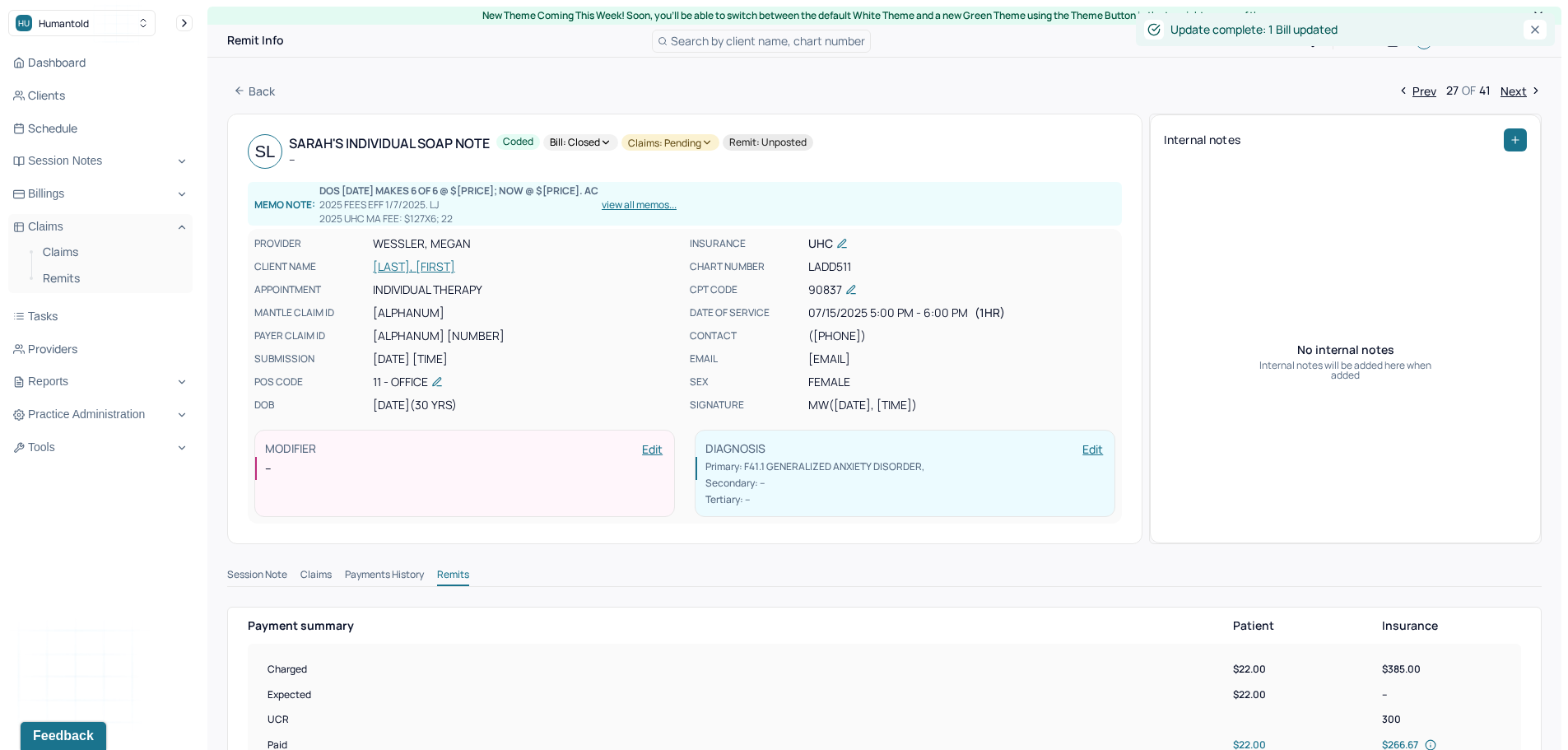 click on "Claims: pending" at bounding box center [670, 142] 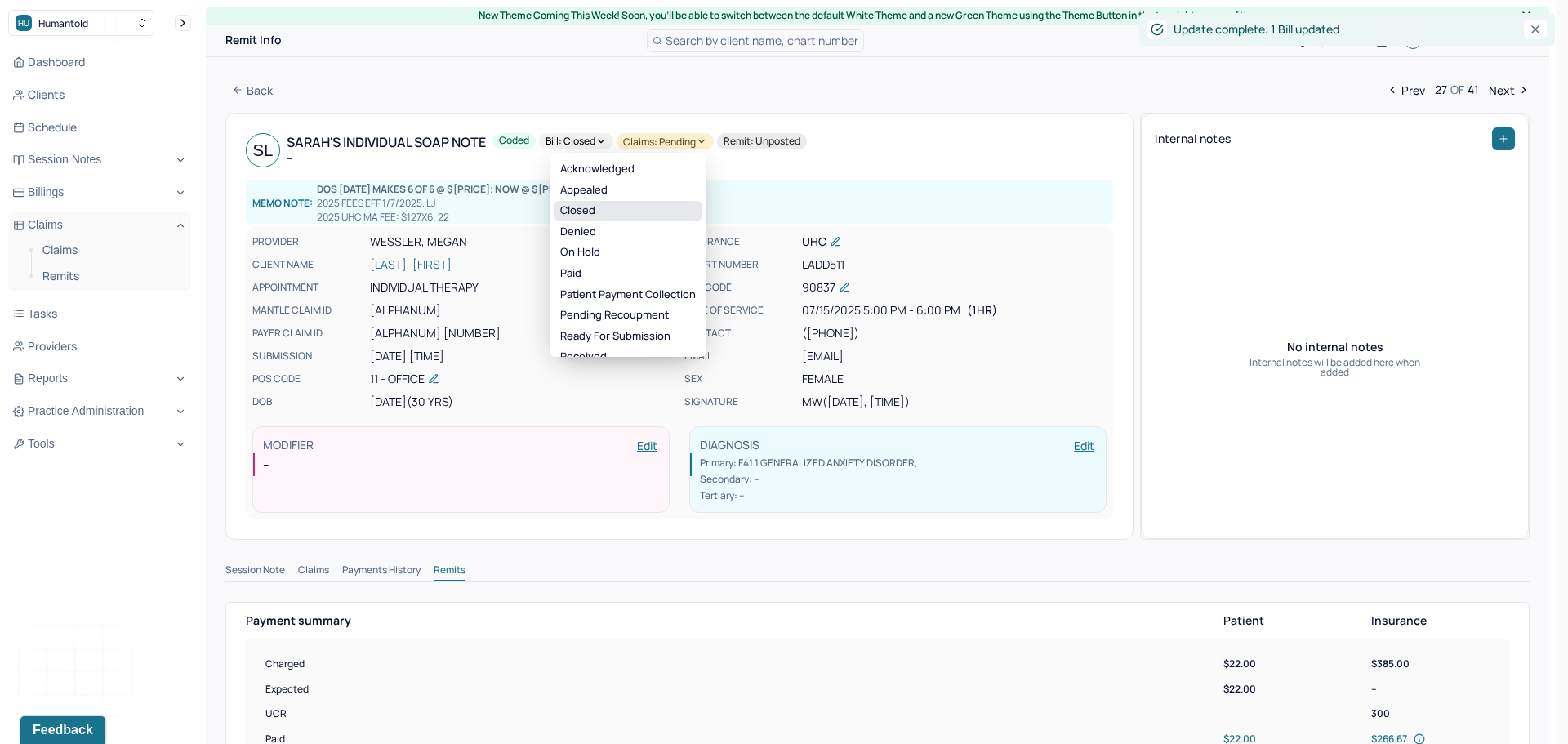 click on "Closed" at bounding box center [628, 211] 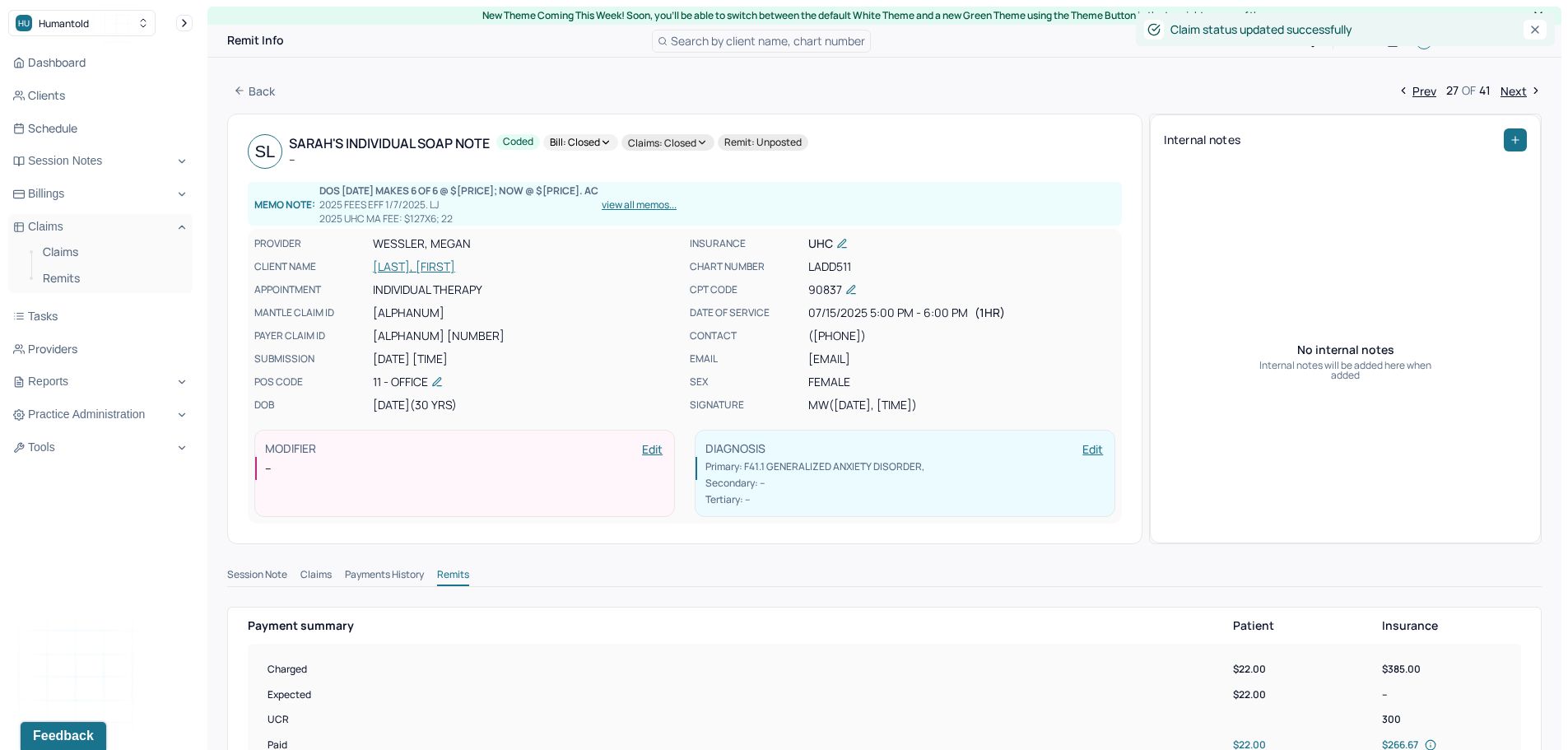 click on "Next" at bounding box center (1521, 91) 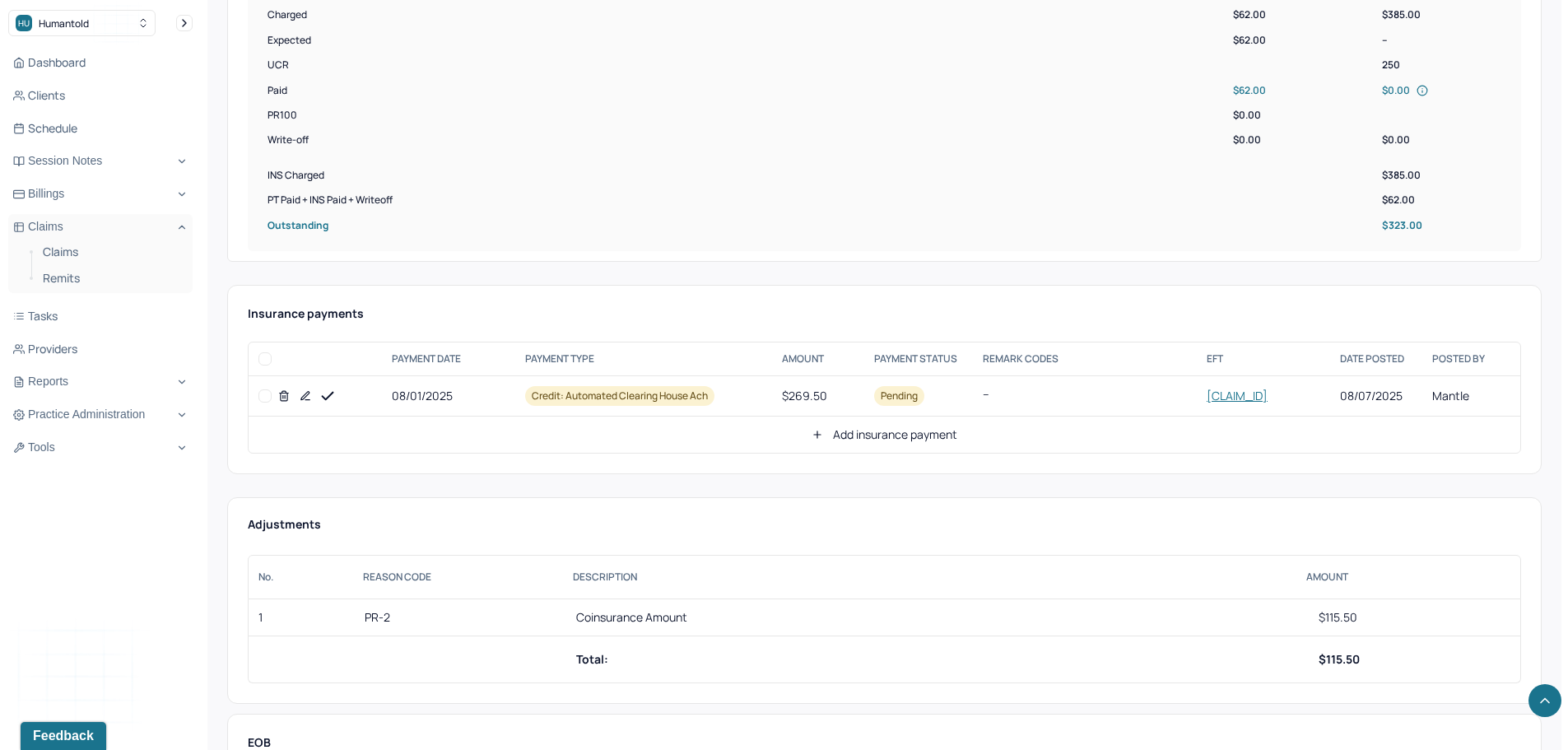 scroll, scrollTop: 576, scrollLeft: 0, axis: vertical 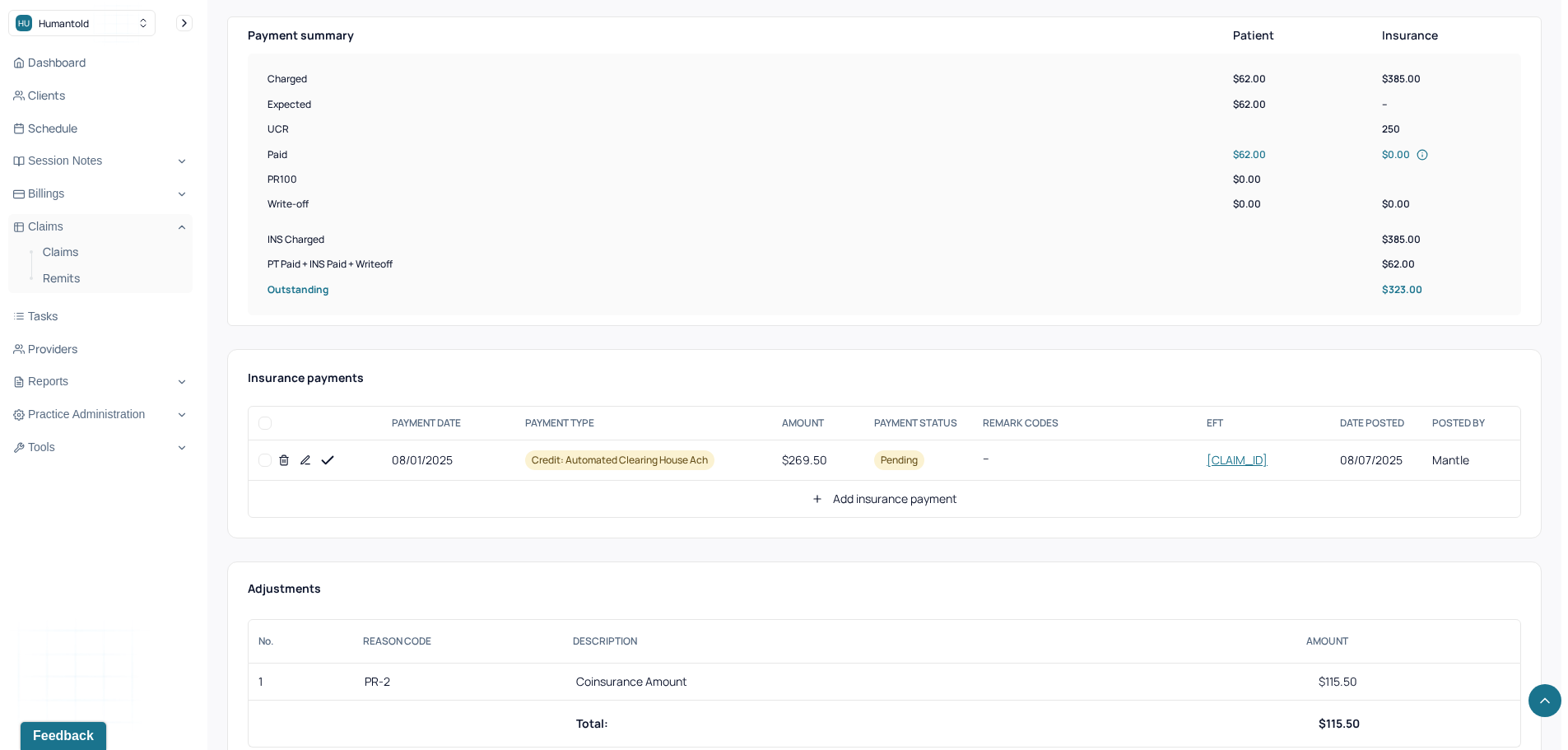 click at bounding box center (265, 460) 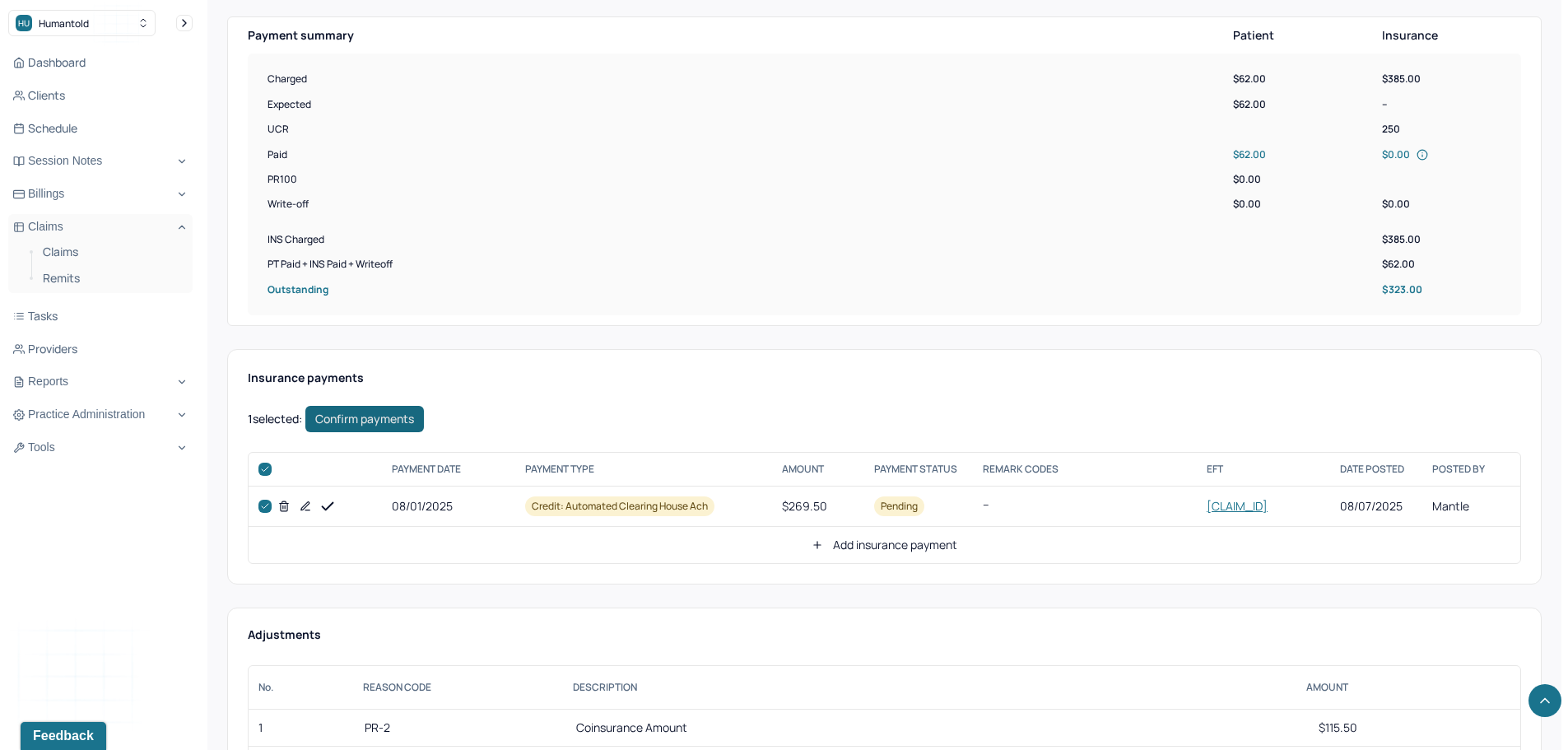 click on "Confirm payments" at bounding box center [365, 419] 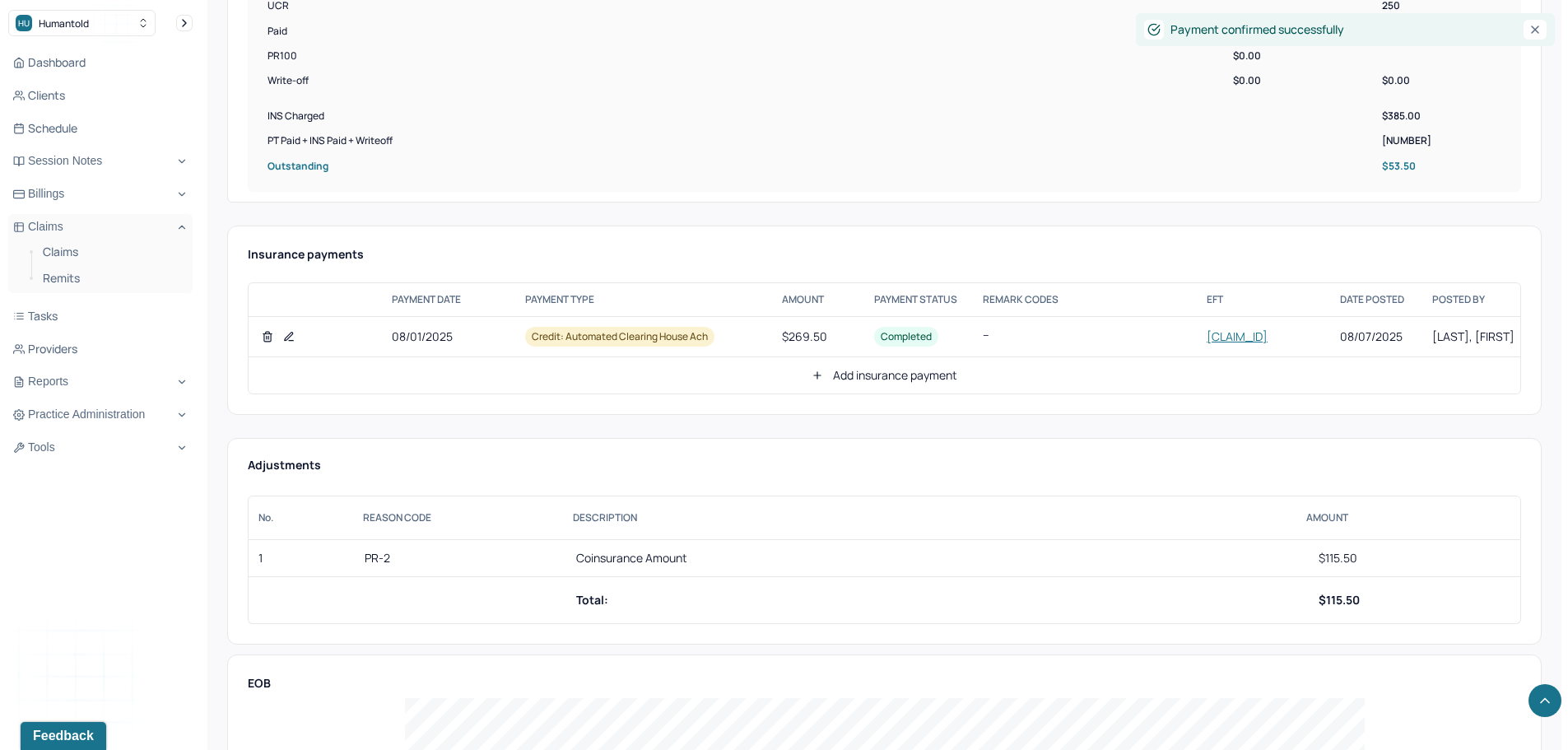 scroll, scrollTop: 741, scrollLeft: 0, axis: vertical 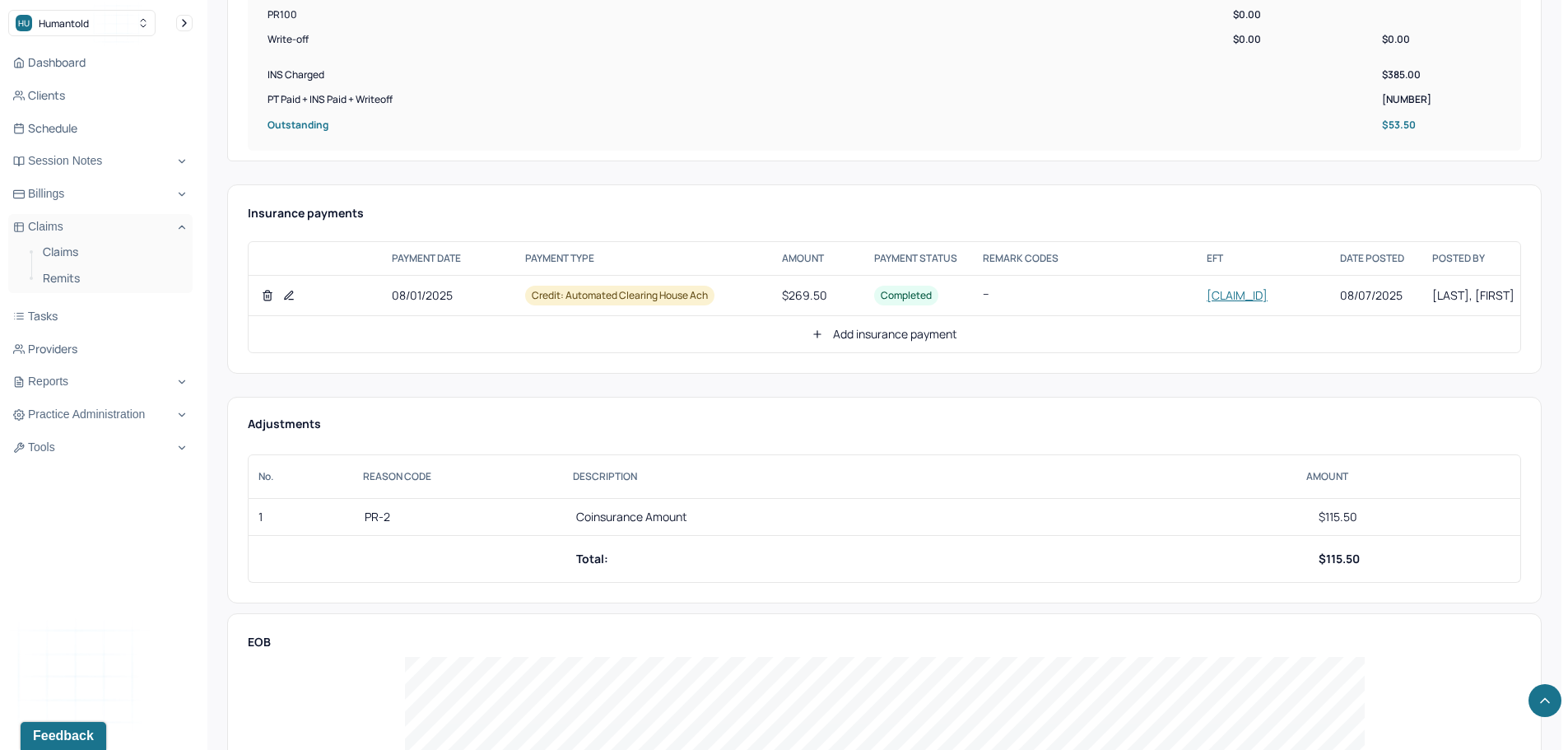 click 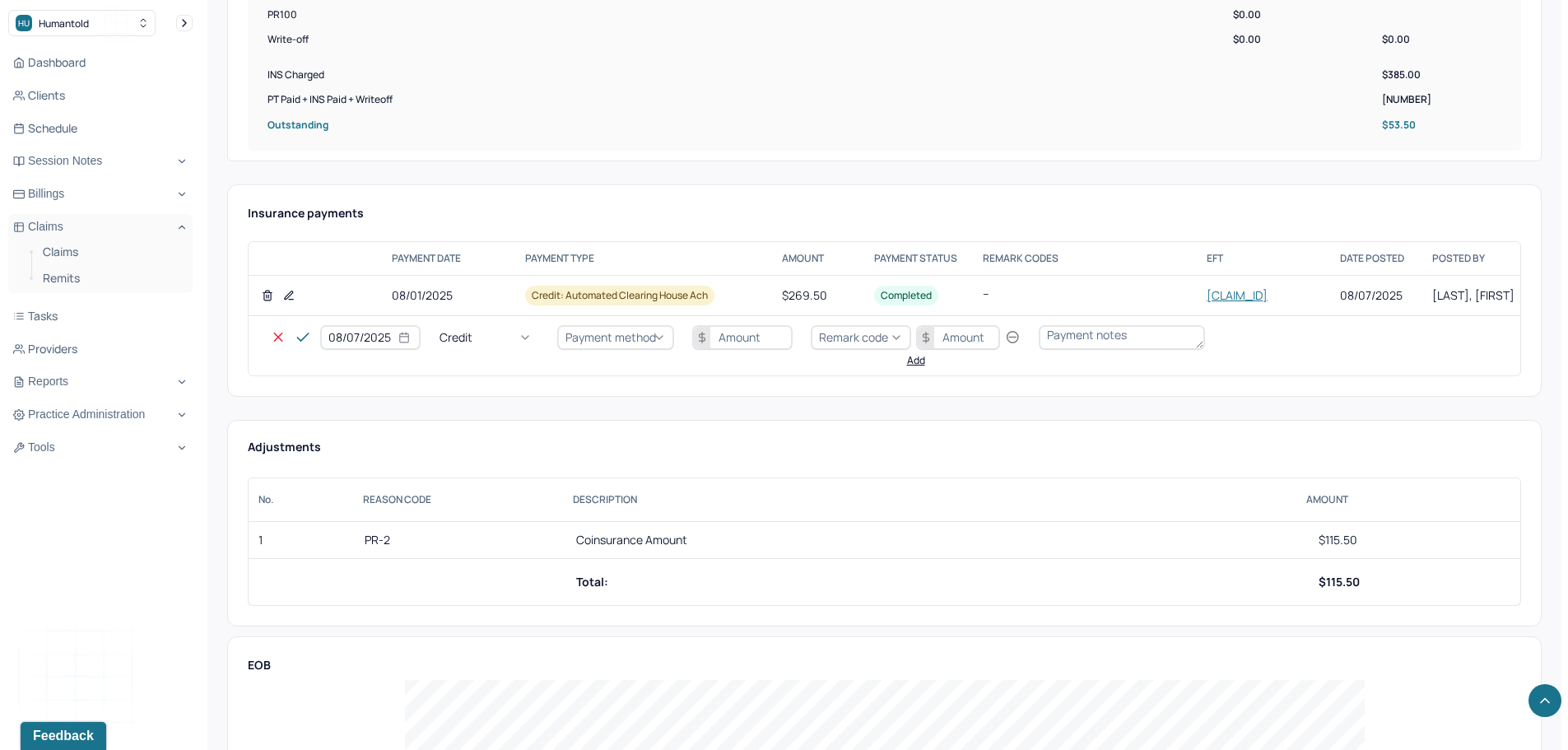 click on "Credit" at bounding box center (456, 337) 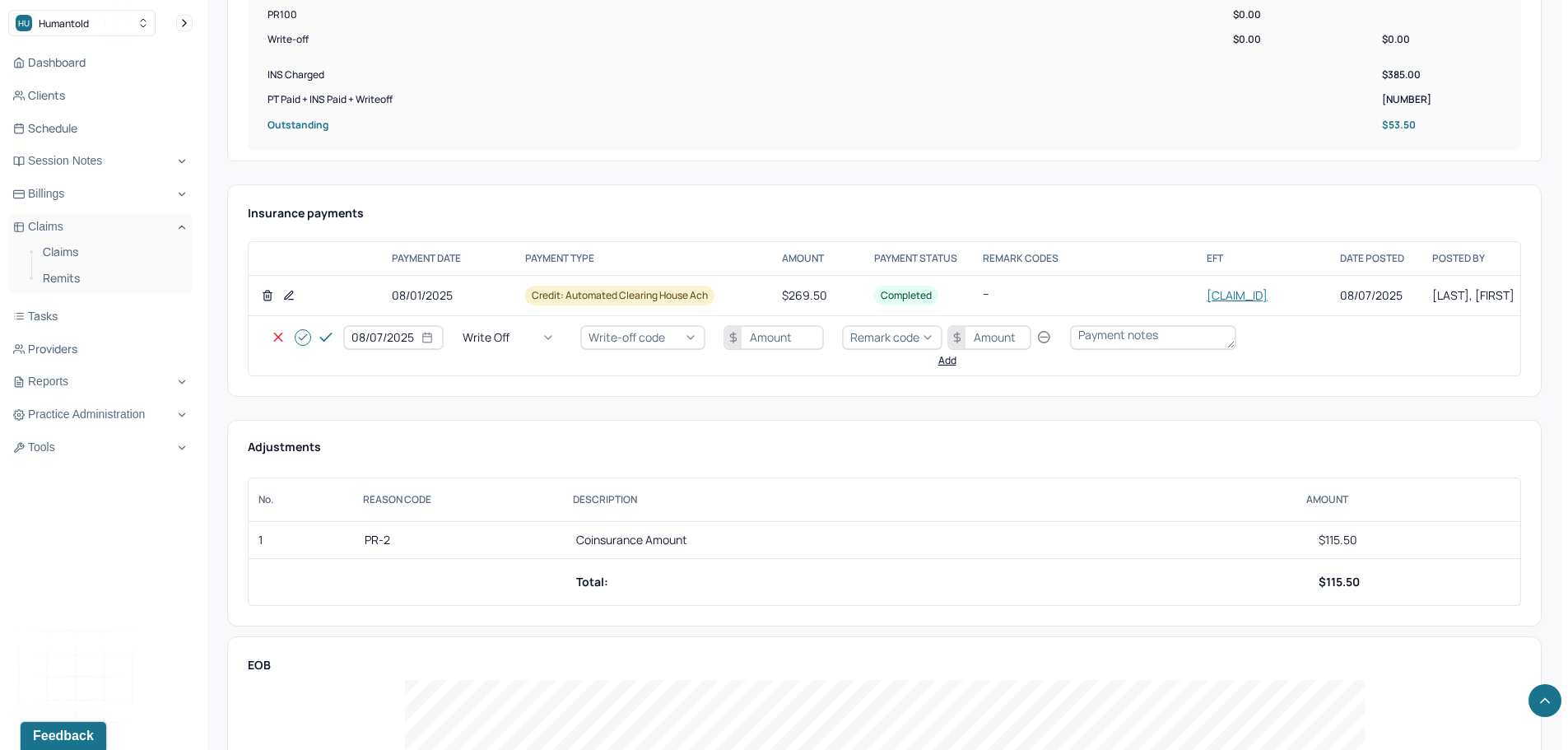 click on "Write-off code" at bounding box center [626, 337] 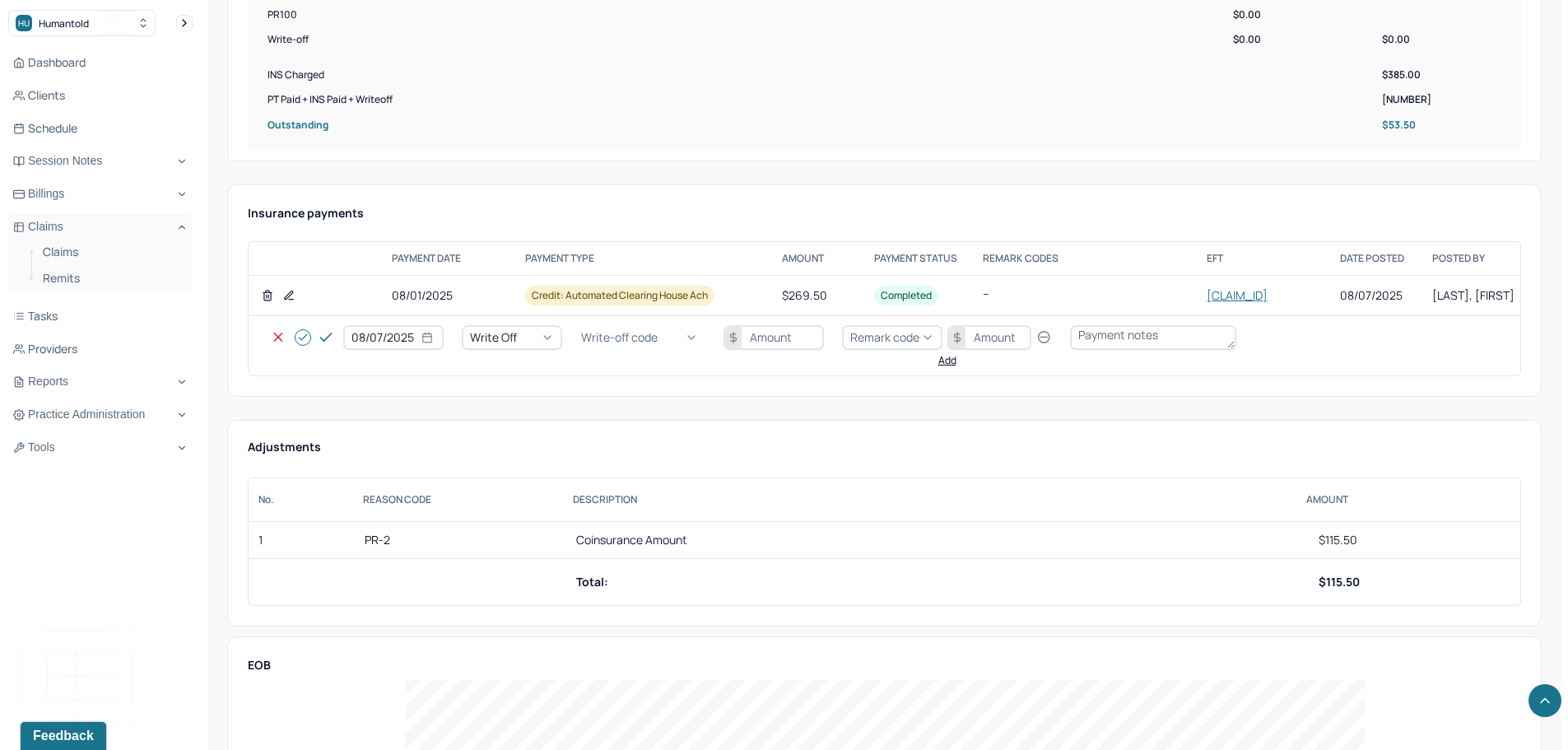 click on "WOBAL: WRITE OFF - BALANCE (INSADJ)" at bounding box center (82, 2420) 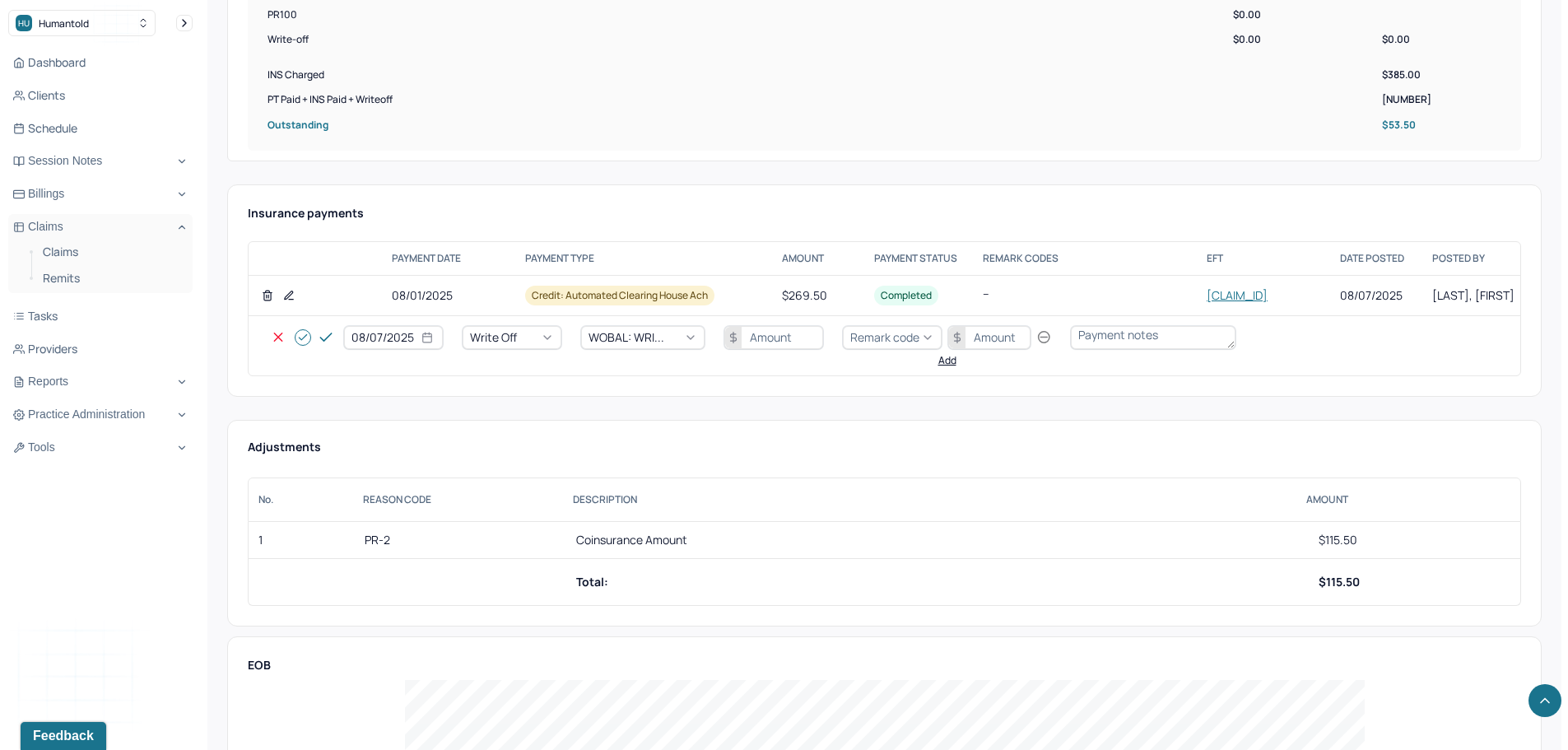 click at bounding box center [774, 338] 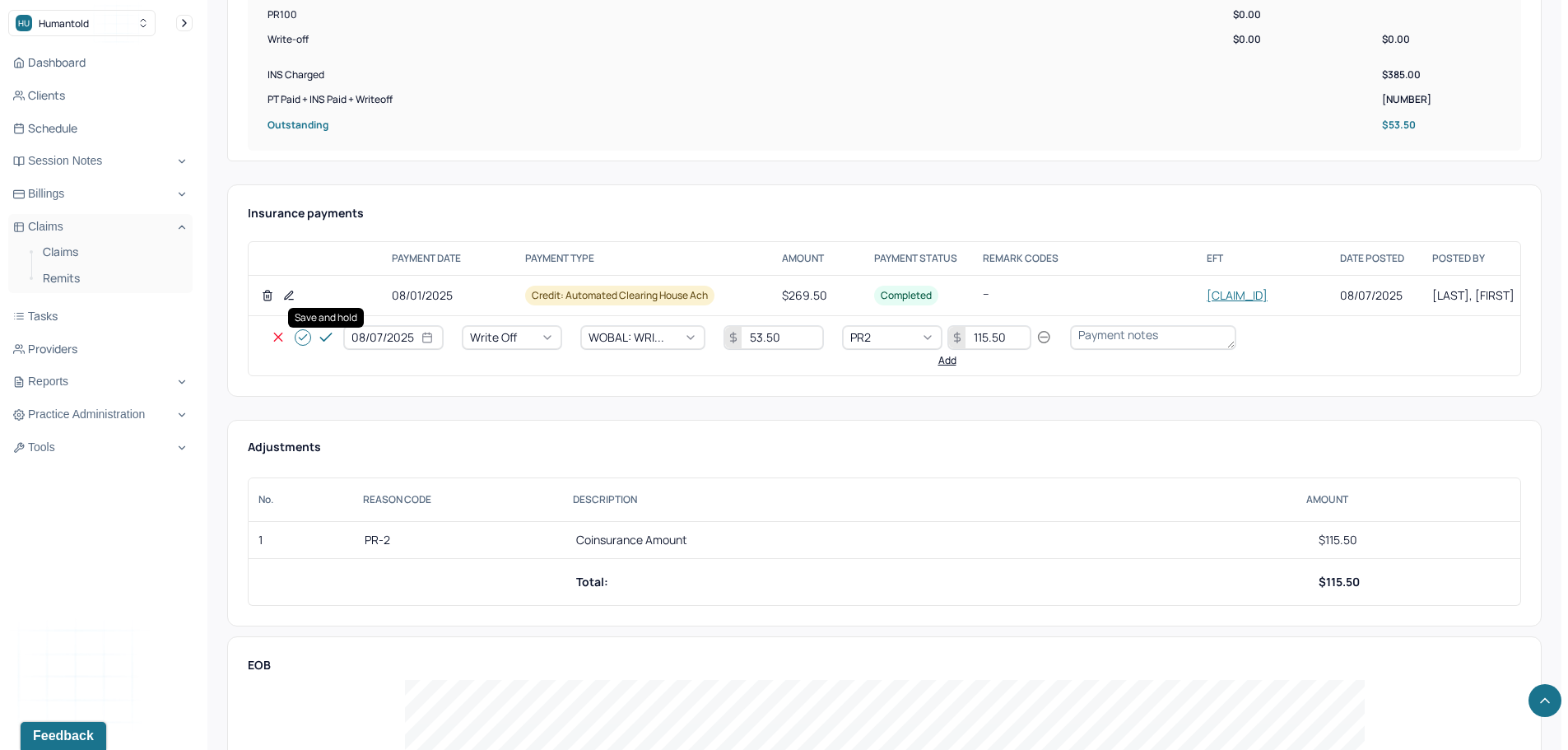 click 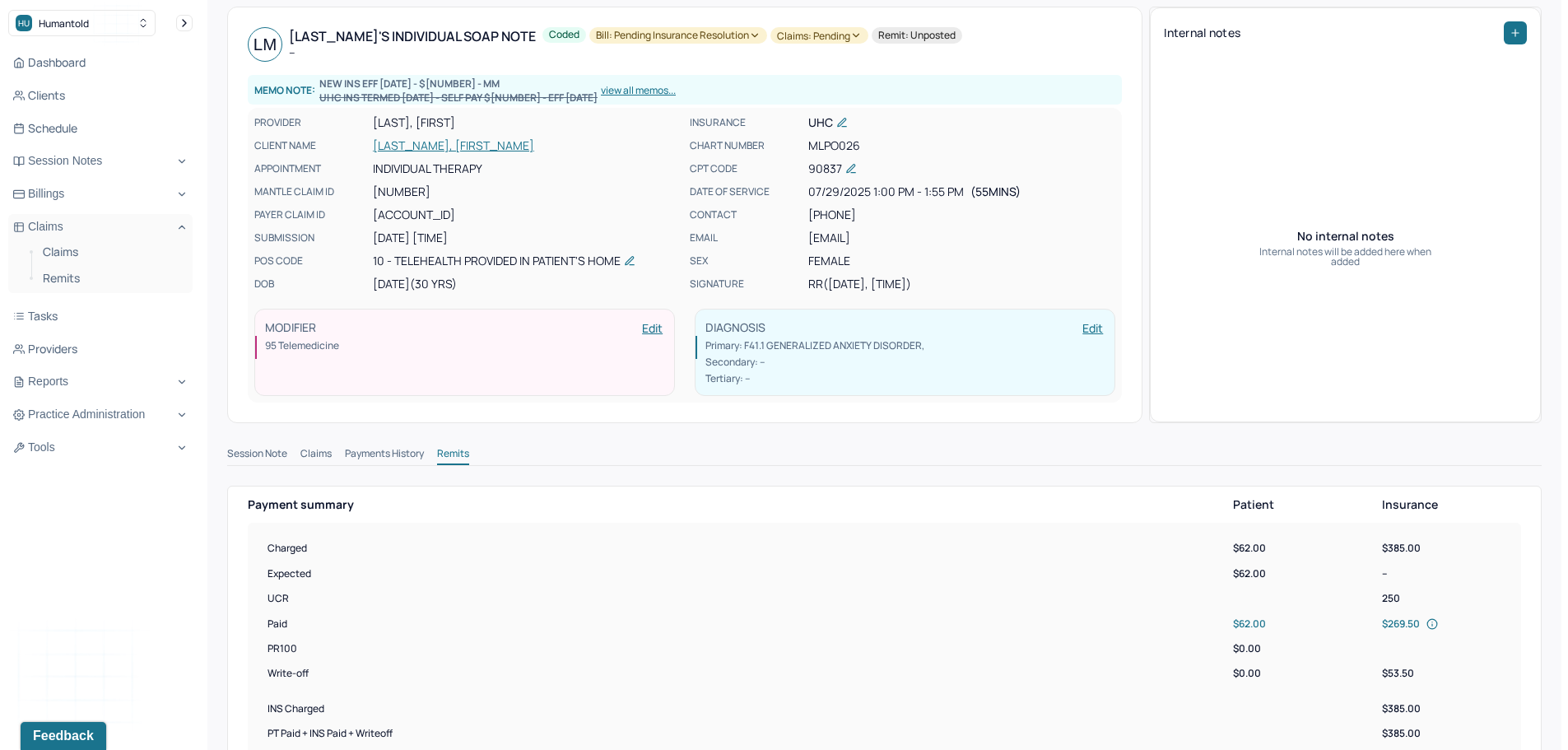 scroll, scrollTop: 0, scrollLeft: 0, axis: both 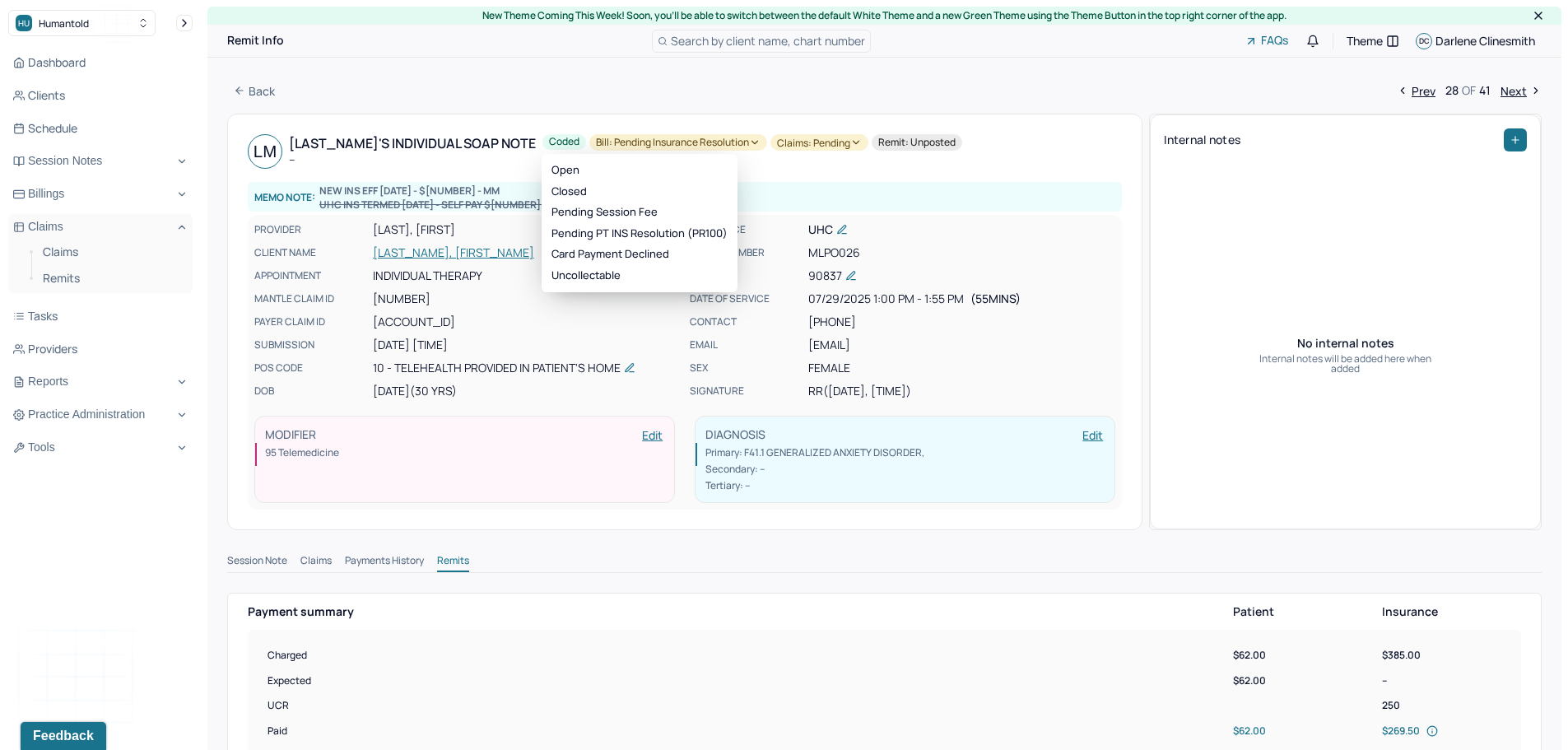 click on "Bill: Pending Insurance Resolution" at bounding box center [678, 142] 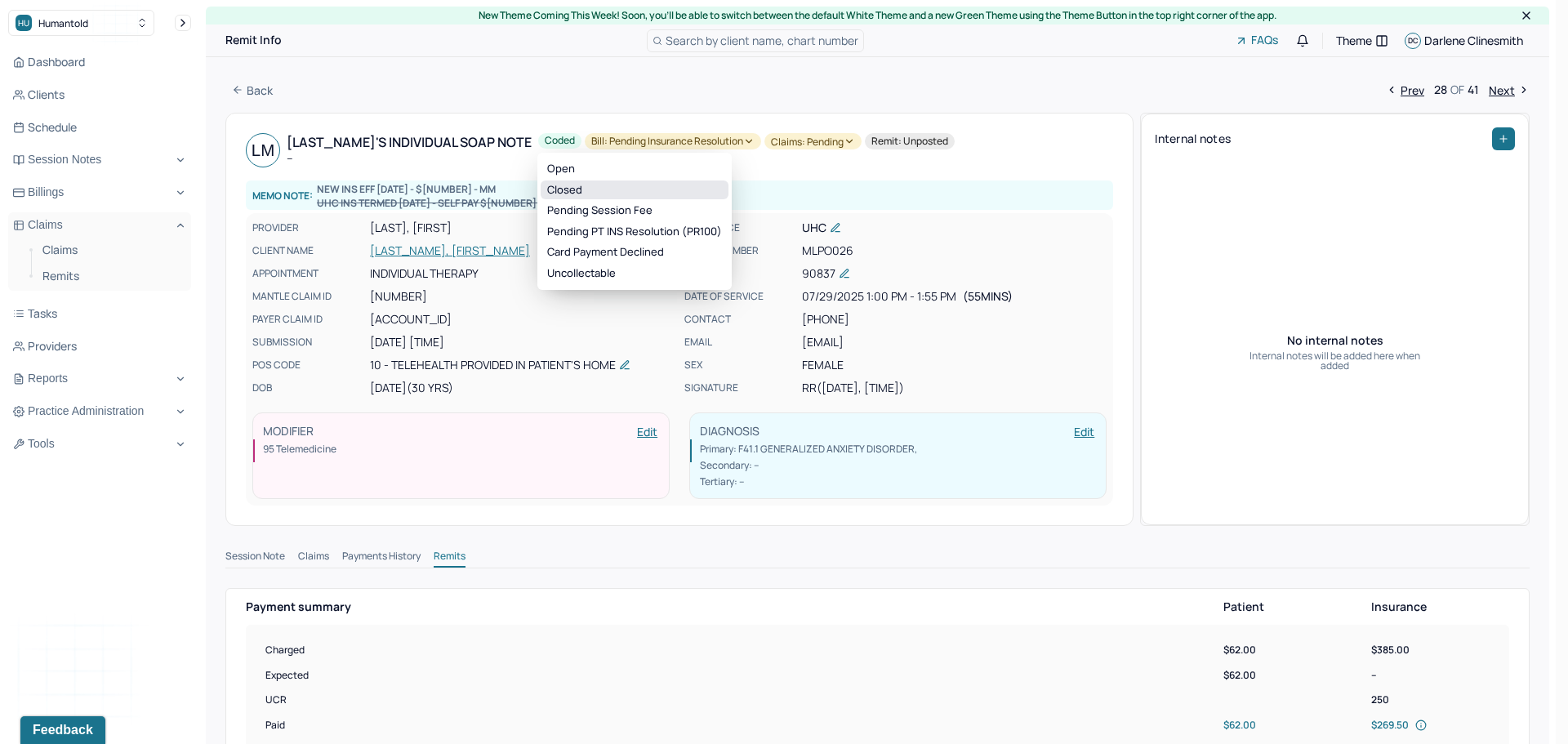 click on "Closed" at bounding box center [635, 190] 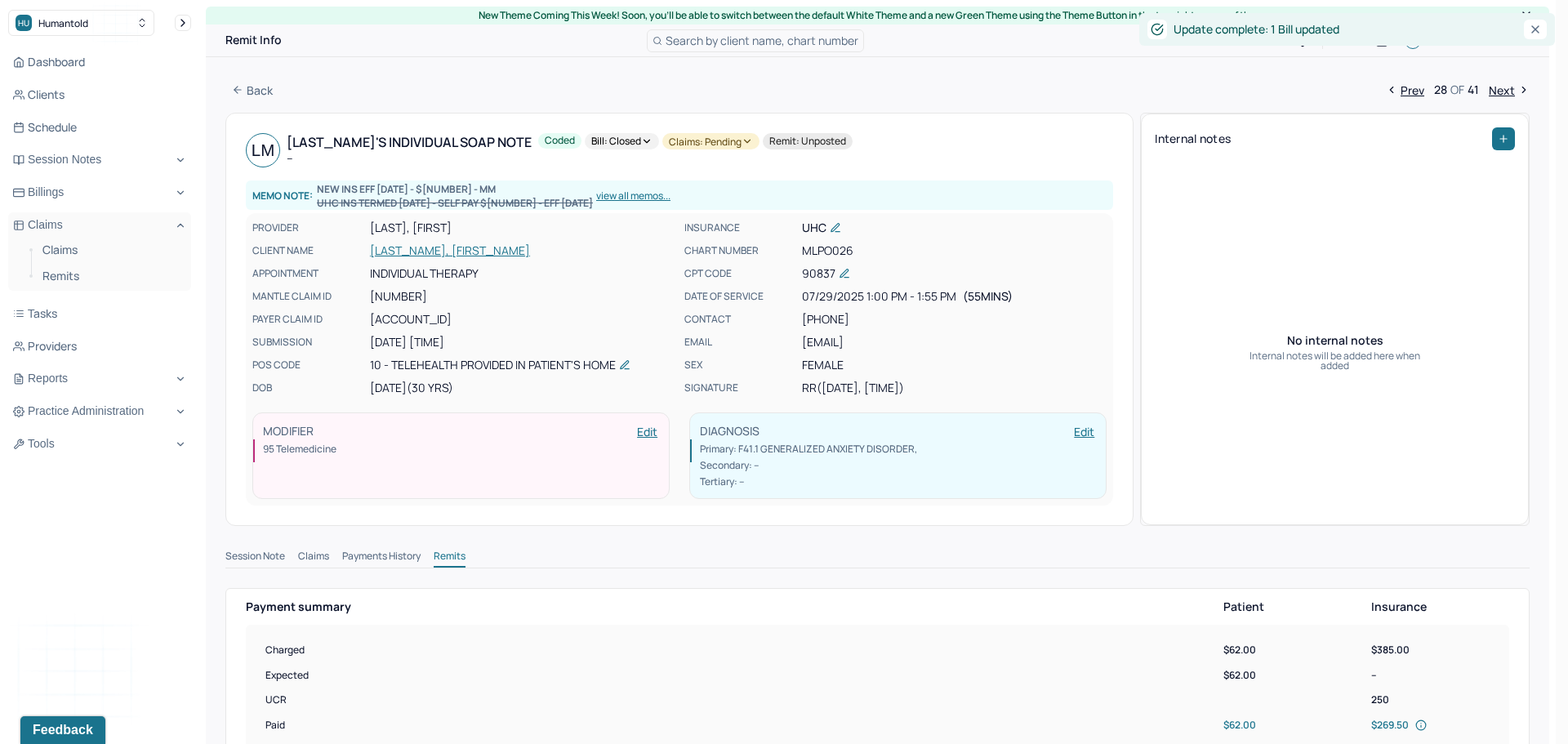 click on "Claims: pending" at bounding box center (710, 141) 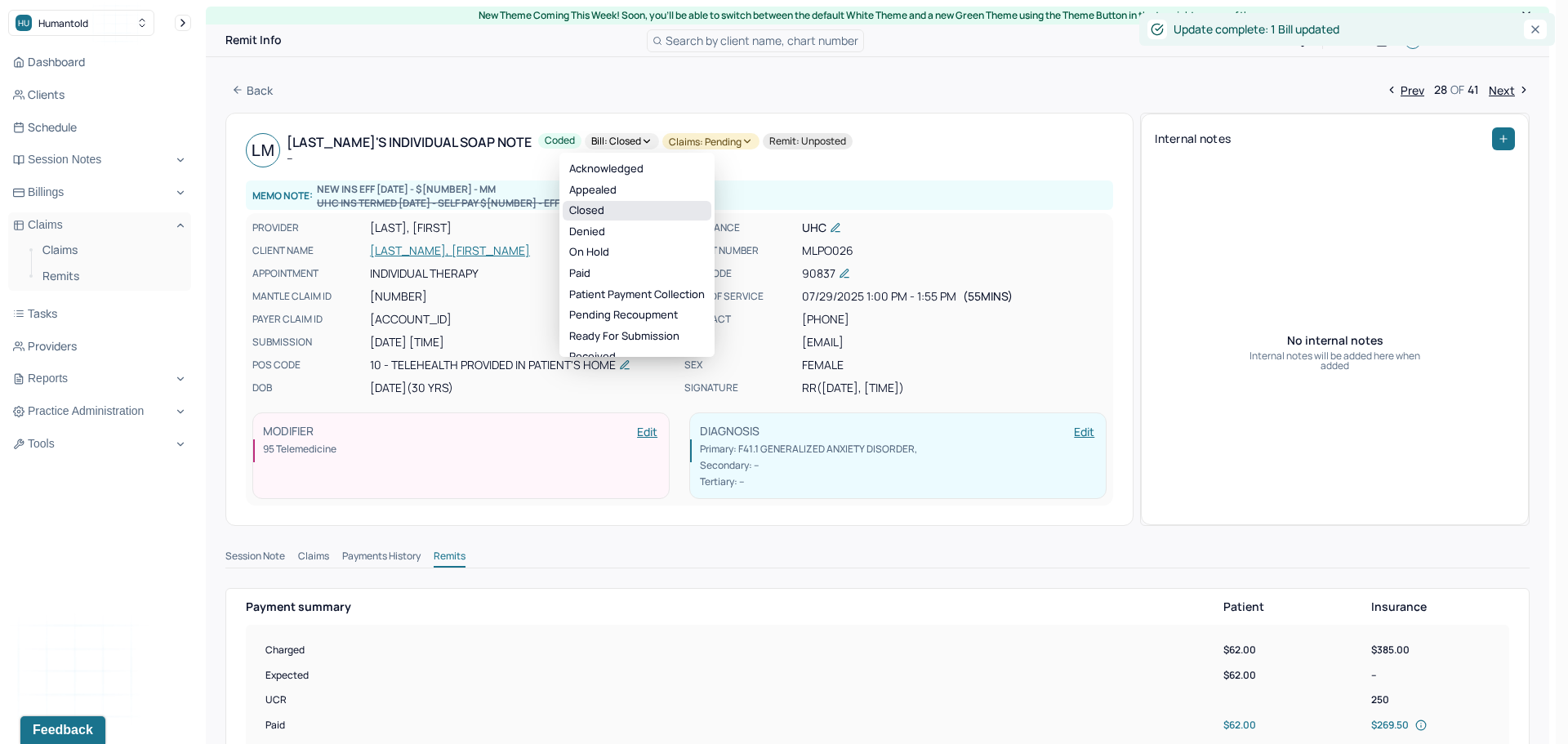 click on "Closed" at bounding box center (637, 211) 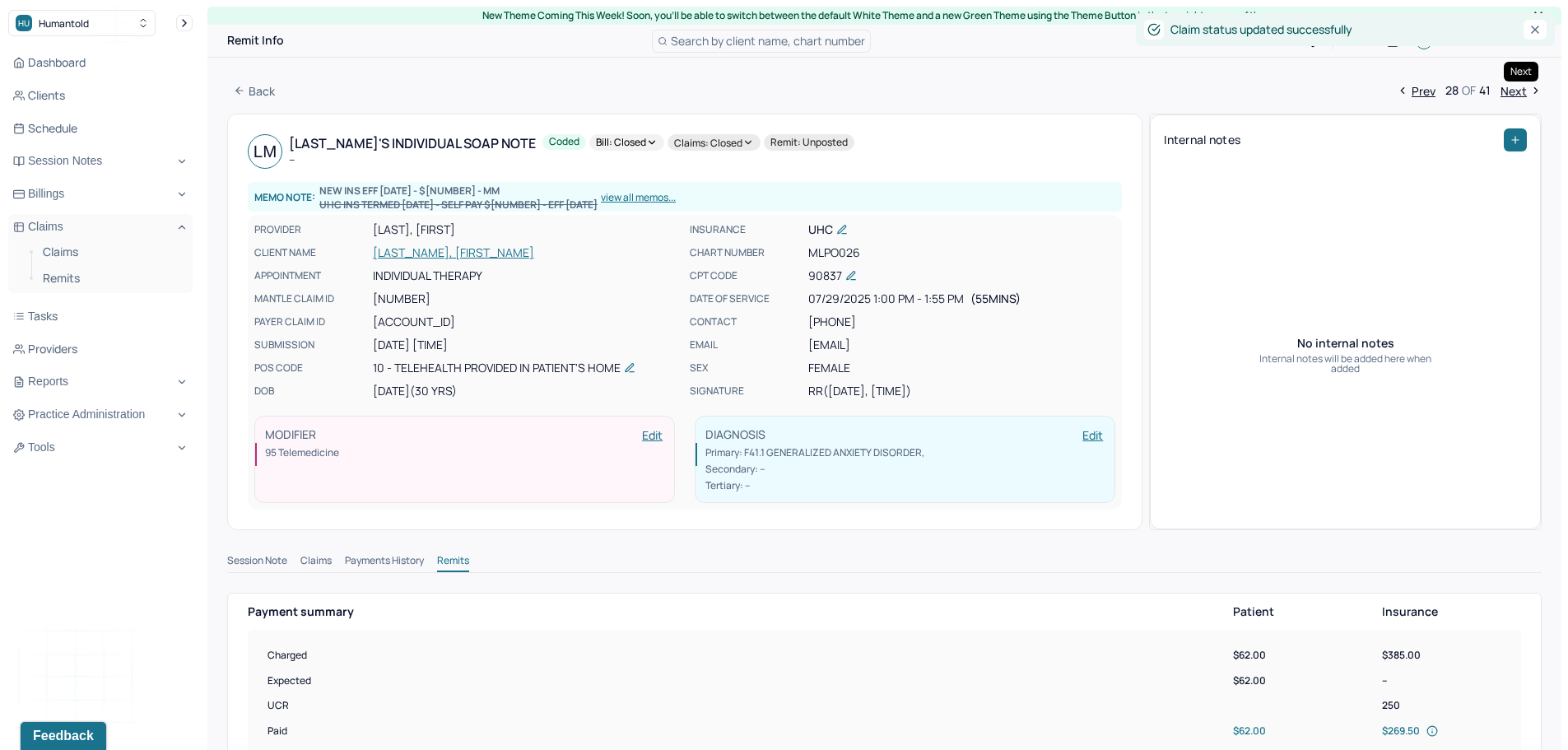 click on "Next" at bounding box center [1521, 91] 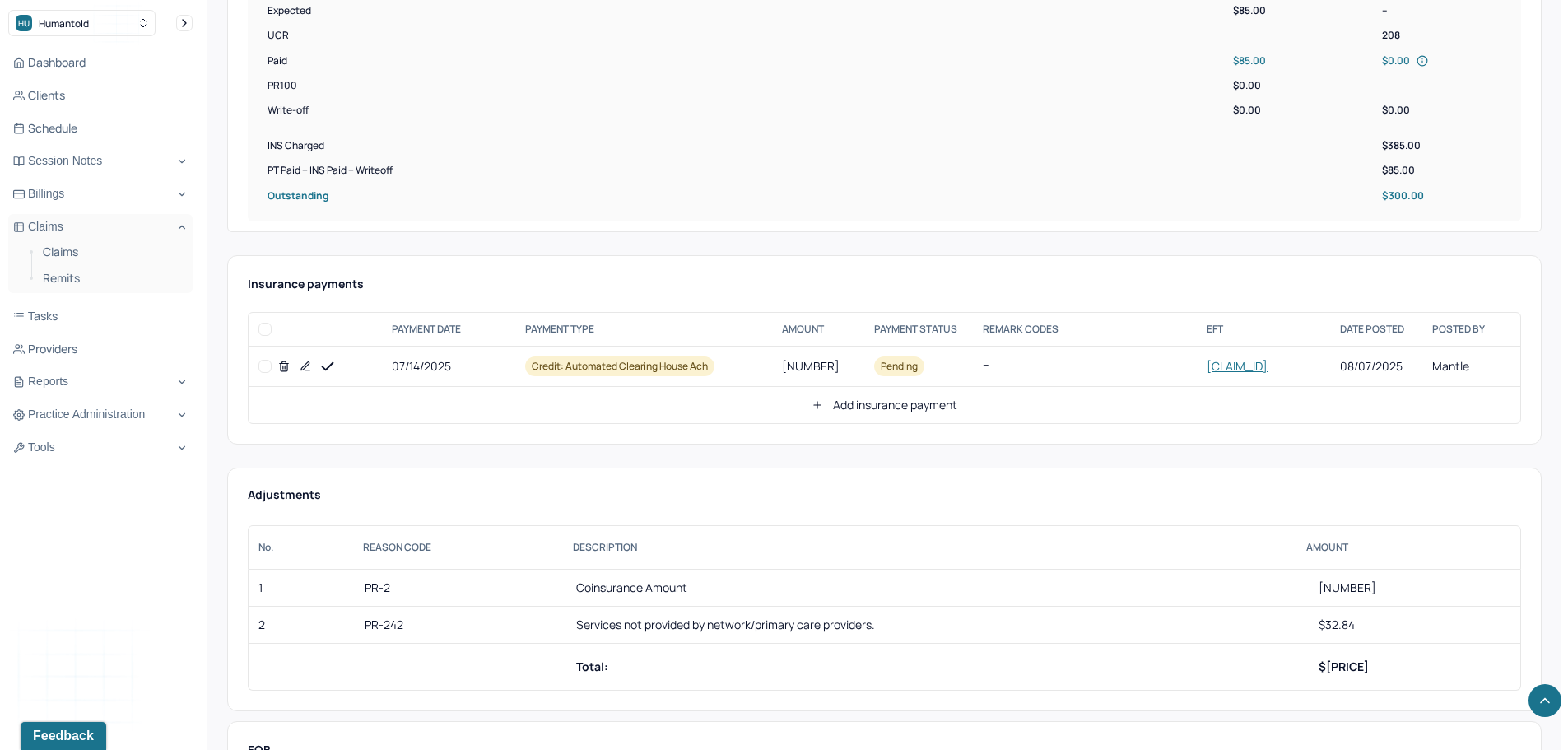 scroll, scrollTop: 659, scrollLeft: 0, axis: vertical 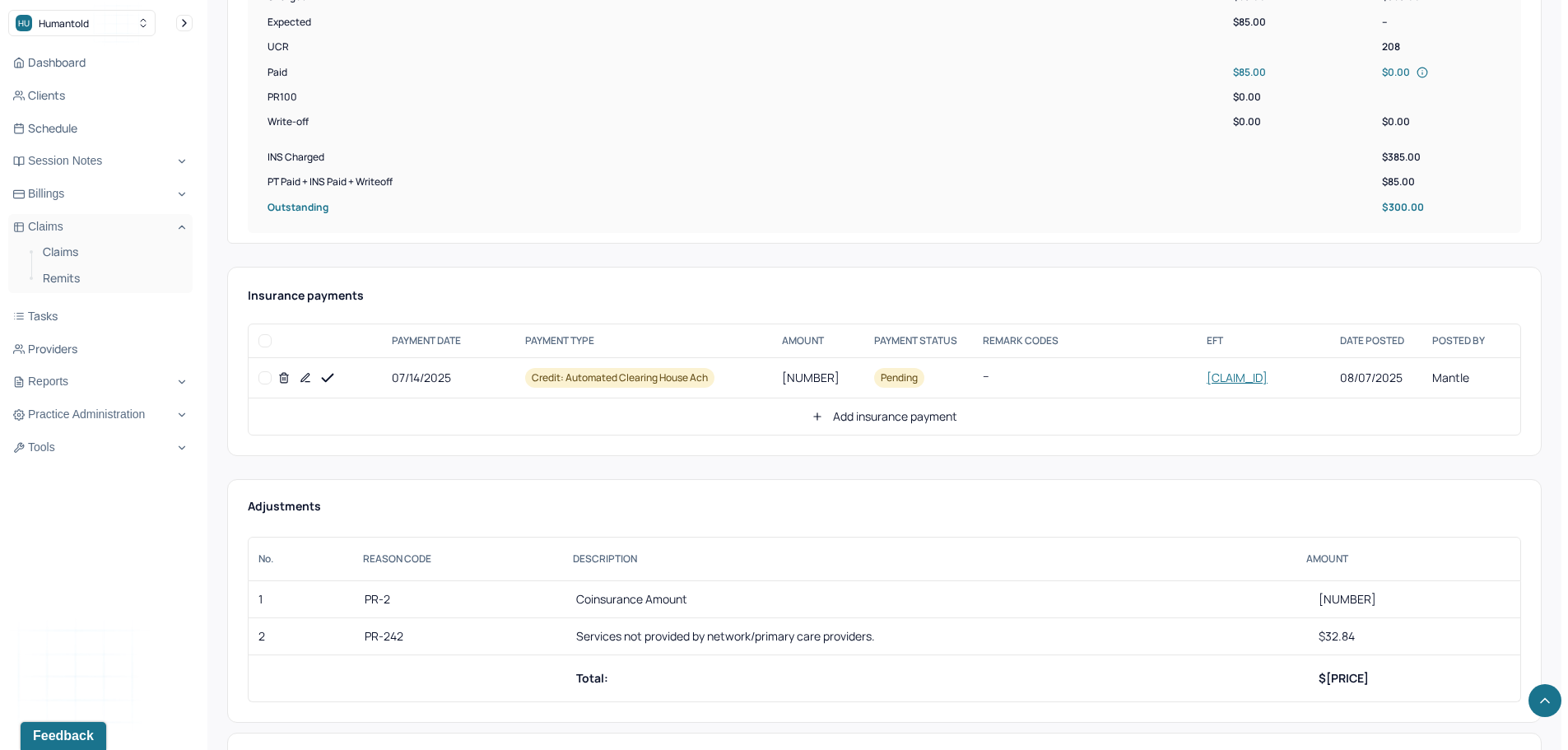 click at bounding box center (265, 378) 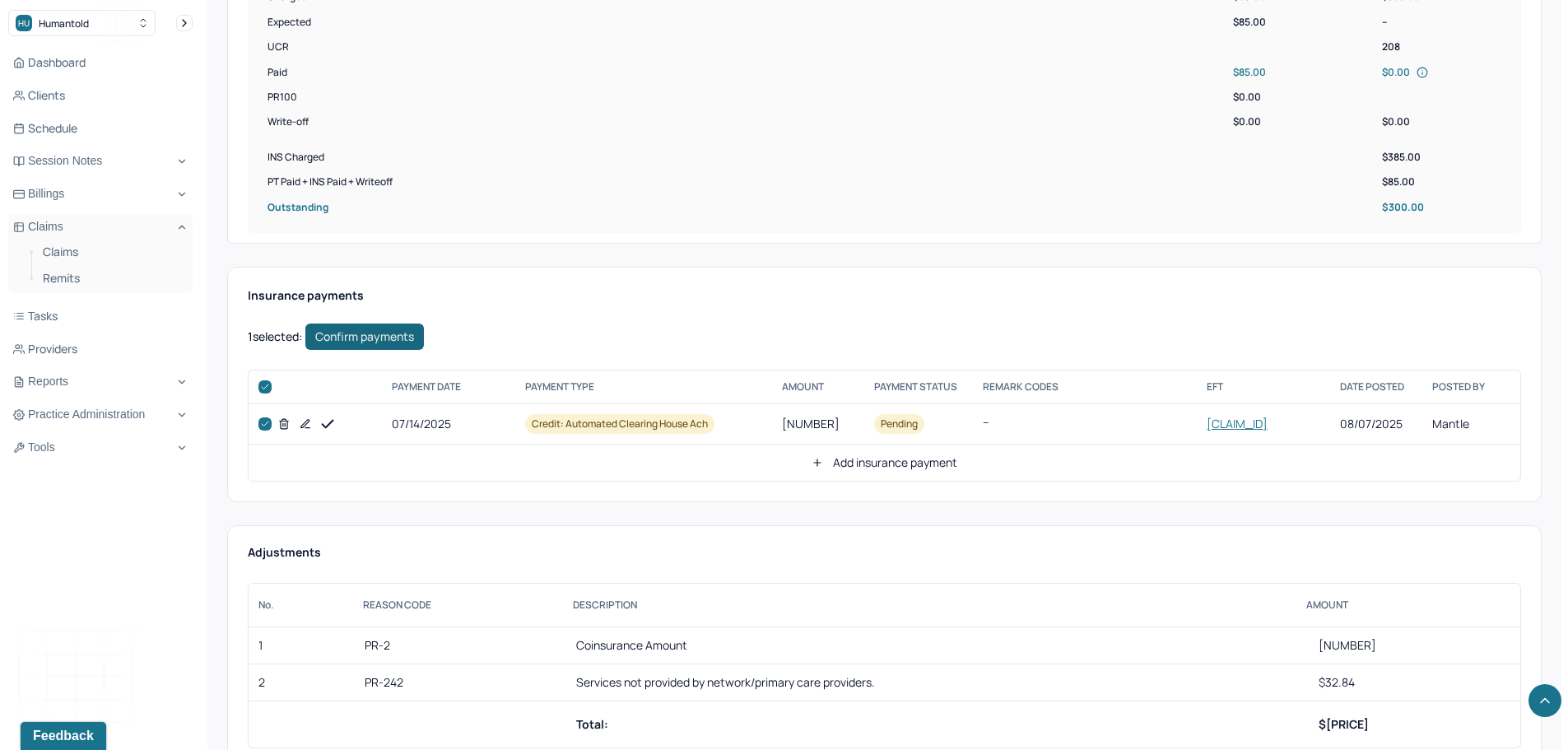click on "Confirm payments" at bounding box center (365, 337) 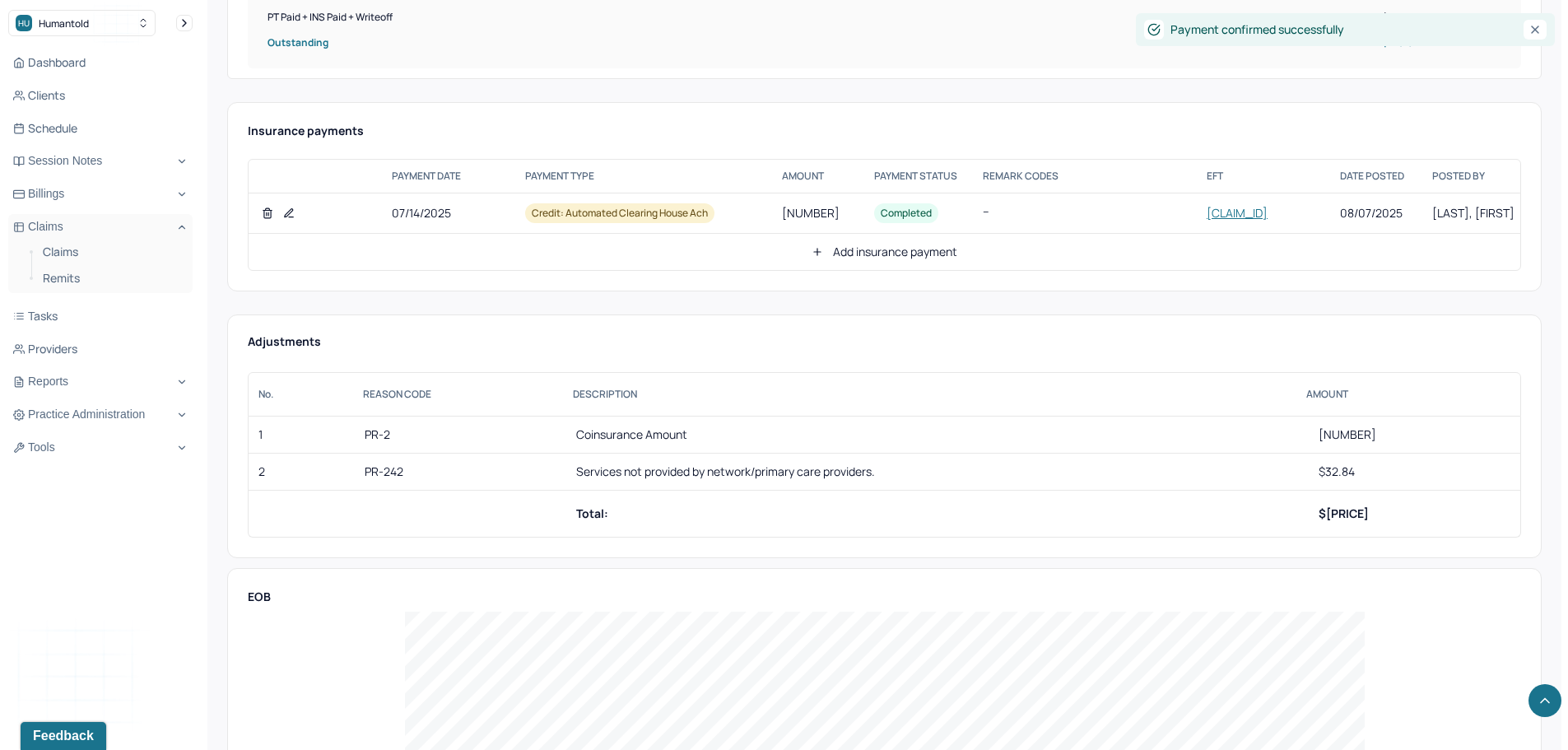 scroll, scrollTop: 741, scrollLeft: 0, axis: vertical 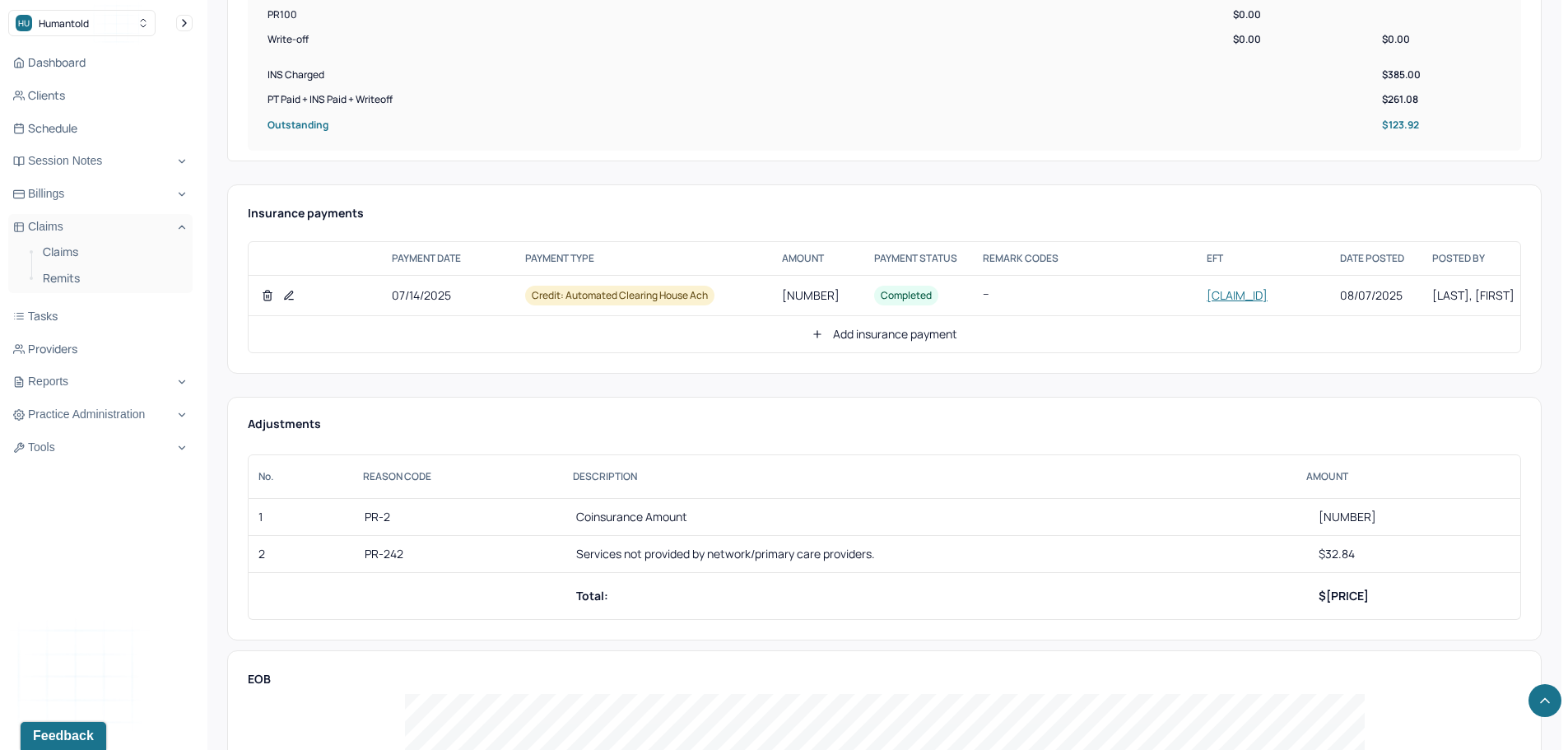 click on "Add insurance payment" at bounding box center (884, 334) 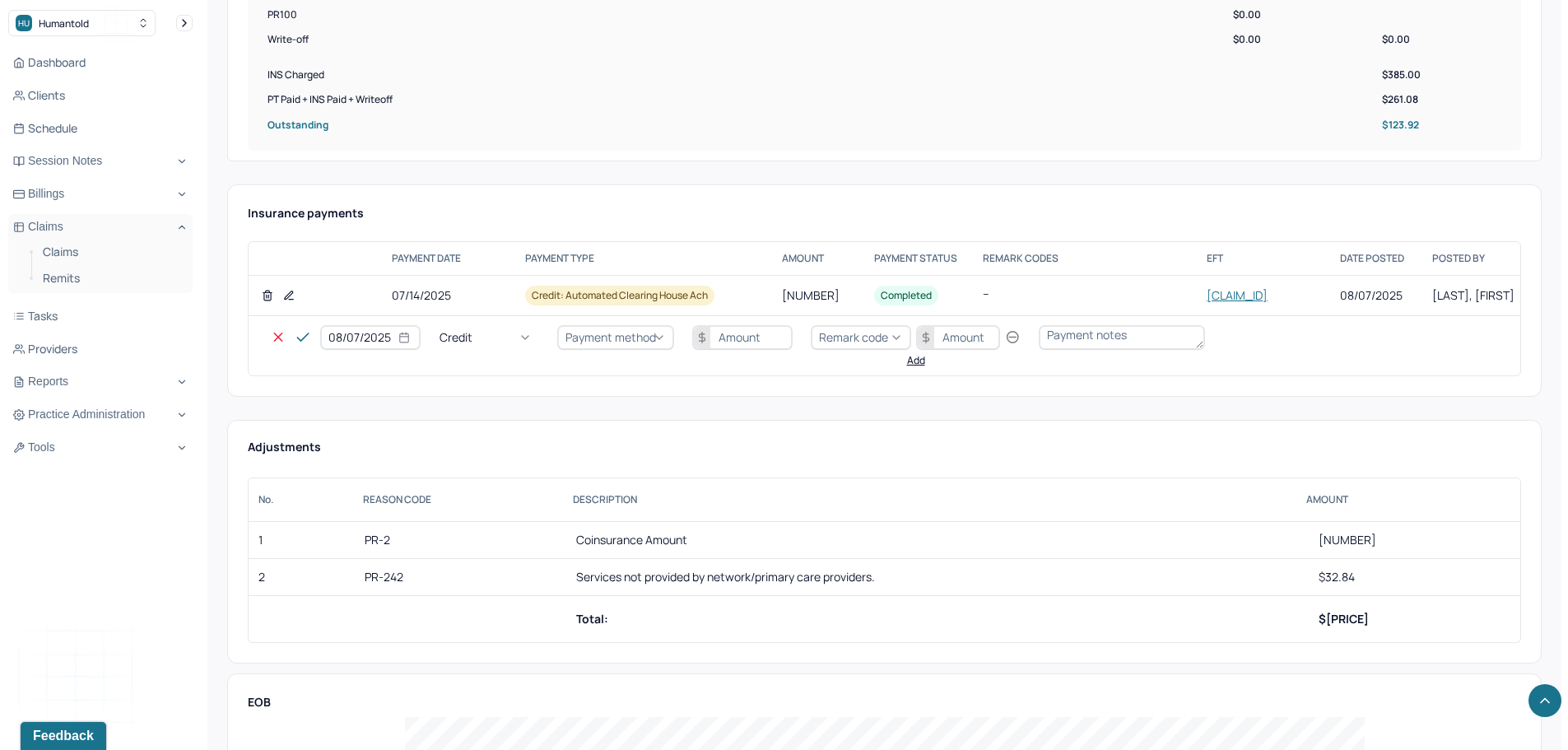 click on "Credit" at bounding box center [489, 338] 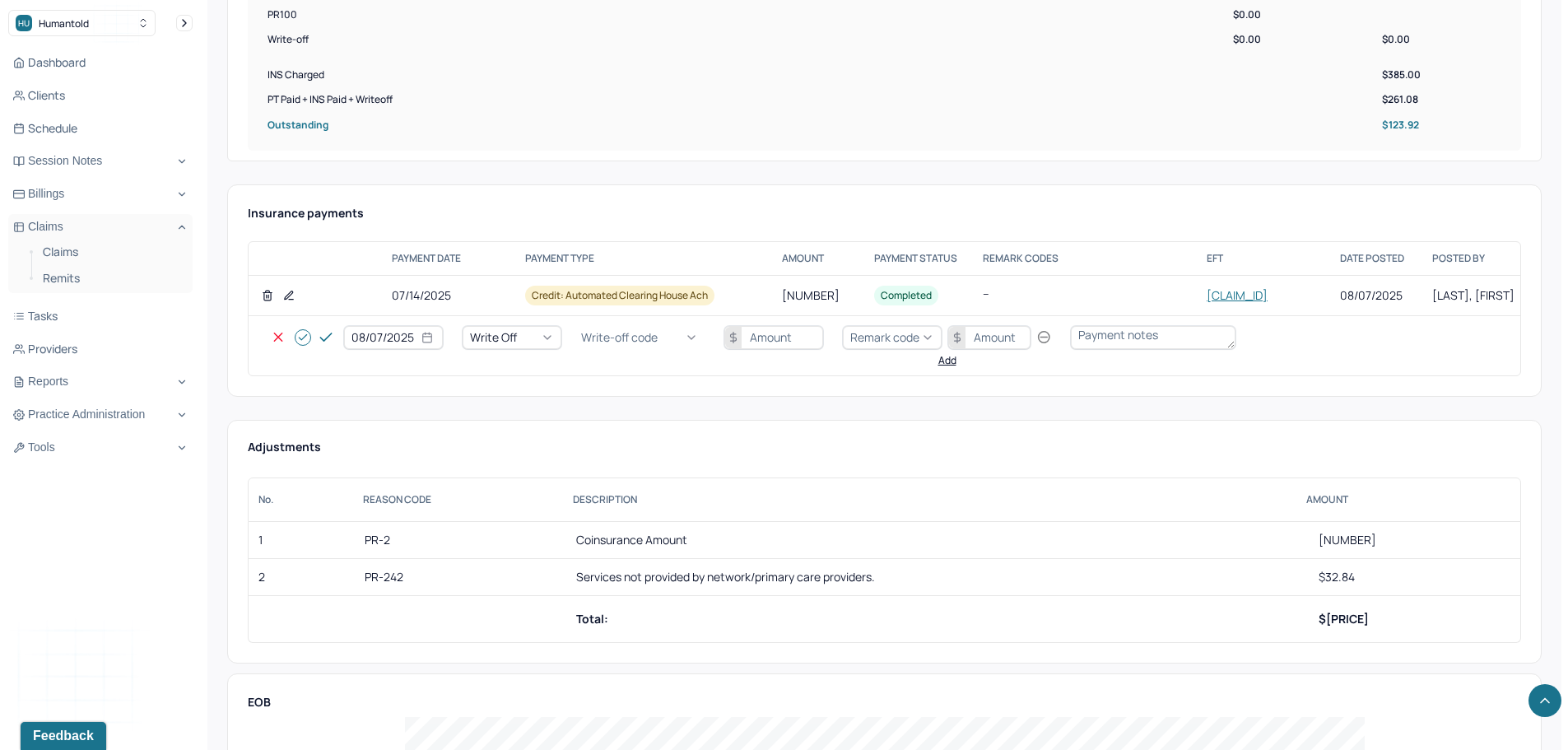 click on "Write-off code" at bounding box center [619, 338] 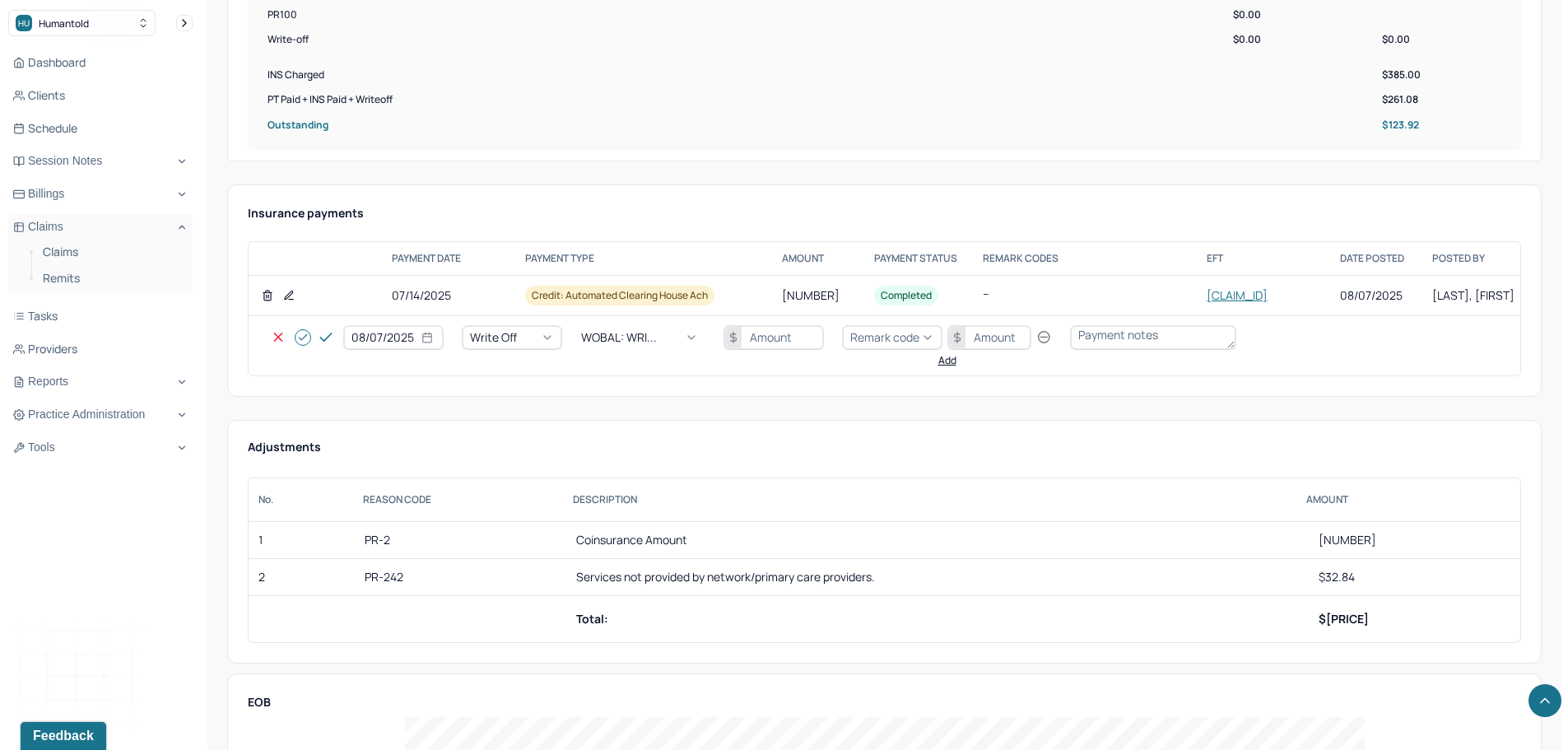 click at bounding box center (774, 338) 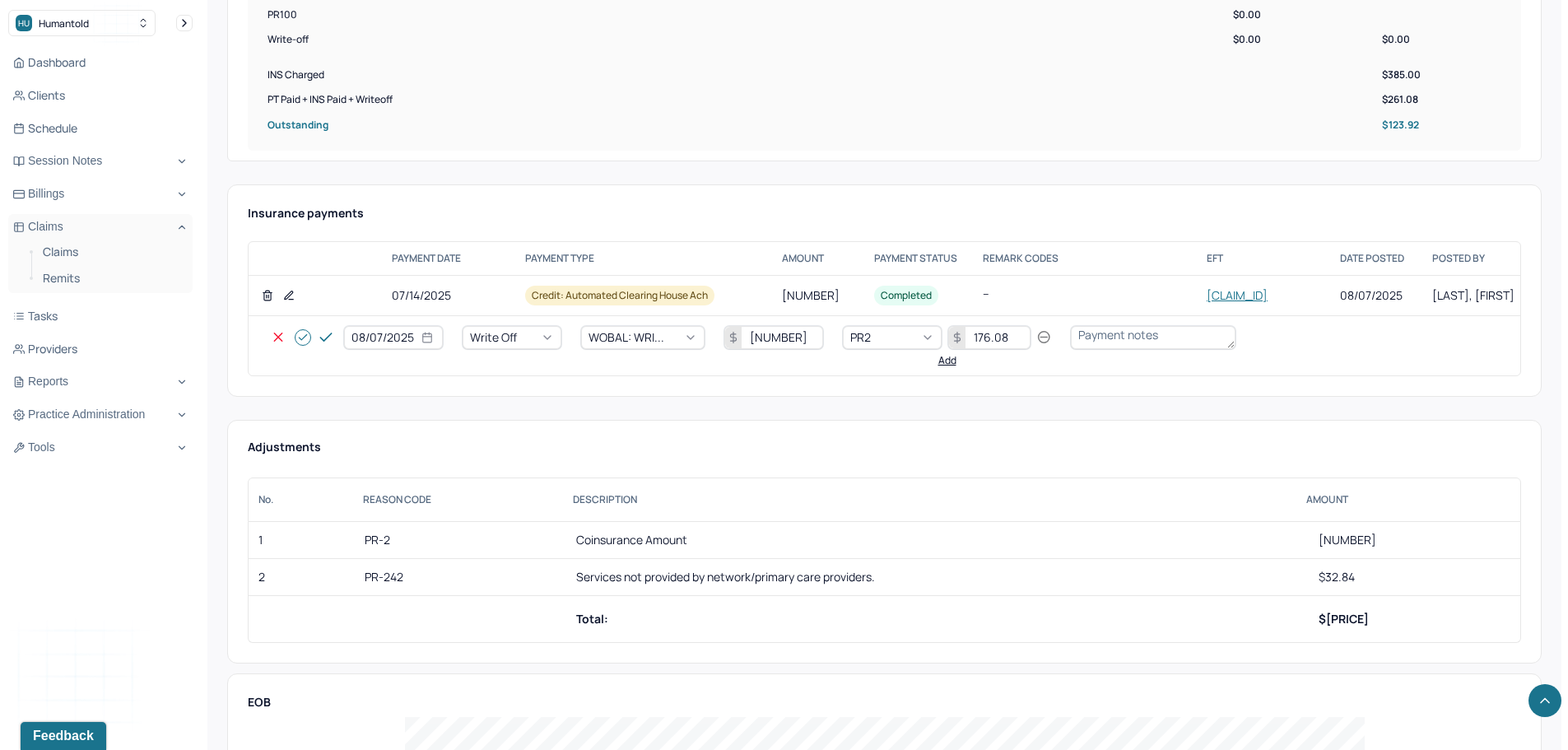click on "Add" at bounding box center (947, 361) 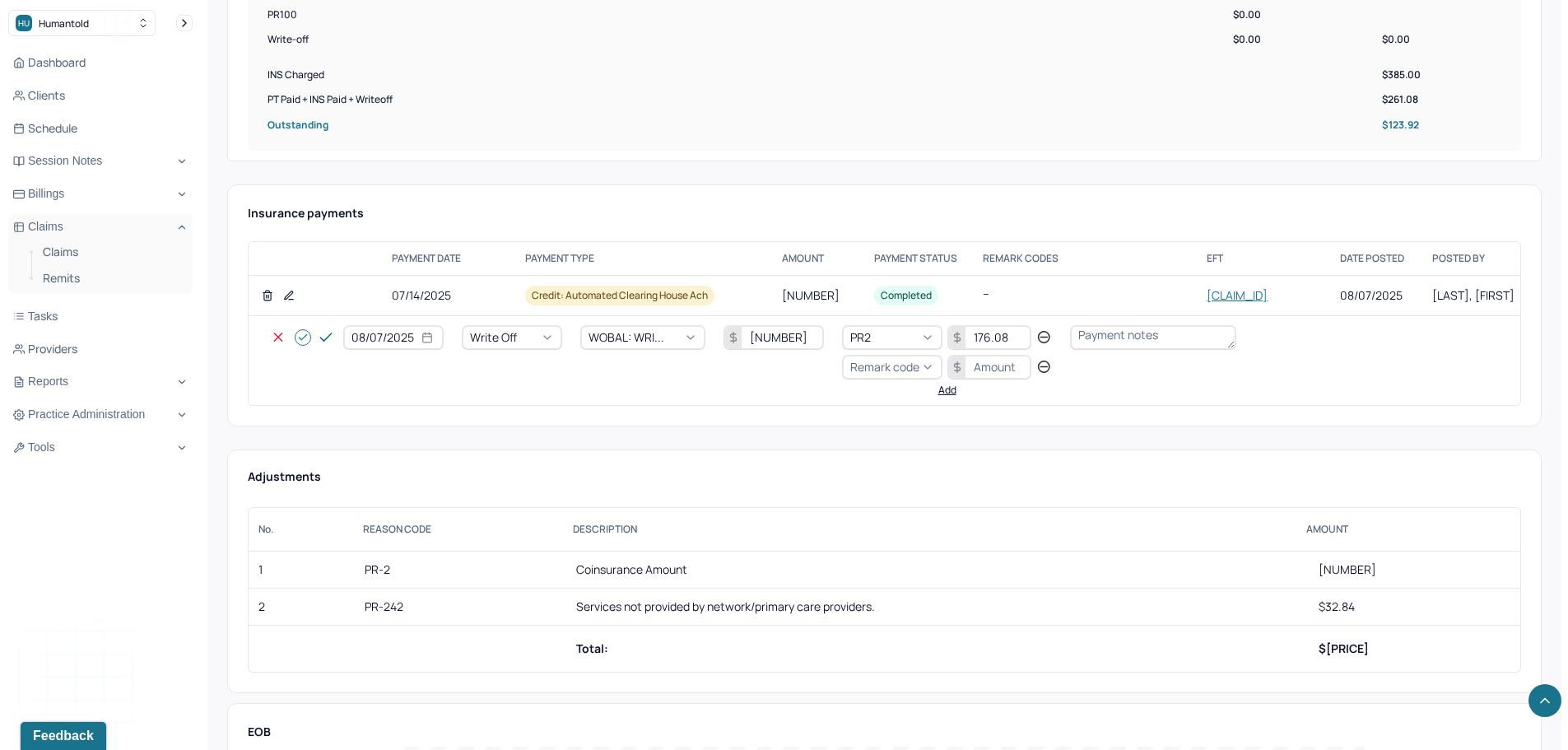 click on "Remark code" at bounding box center [885, 366] 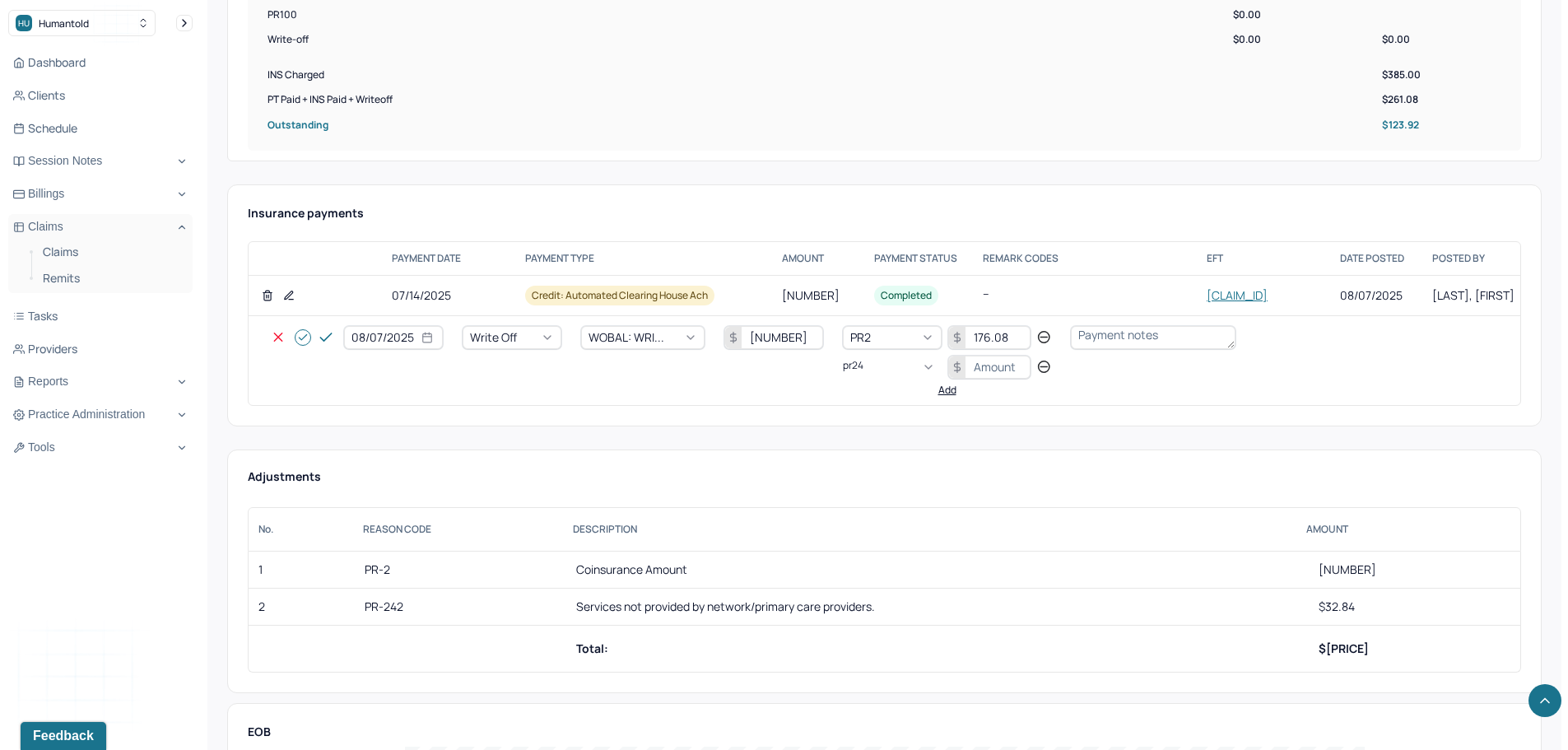 scroll, scrollTop: 0, scrollLeft: 0, axis: both 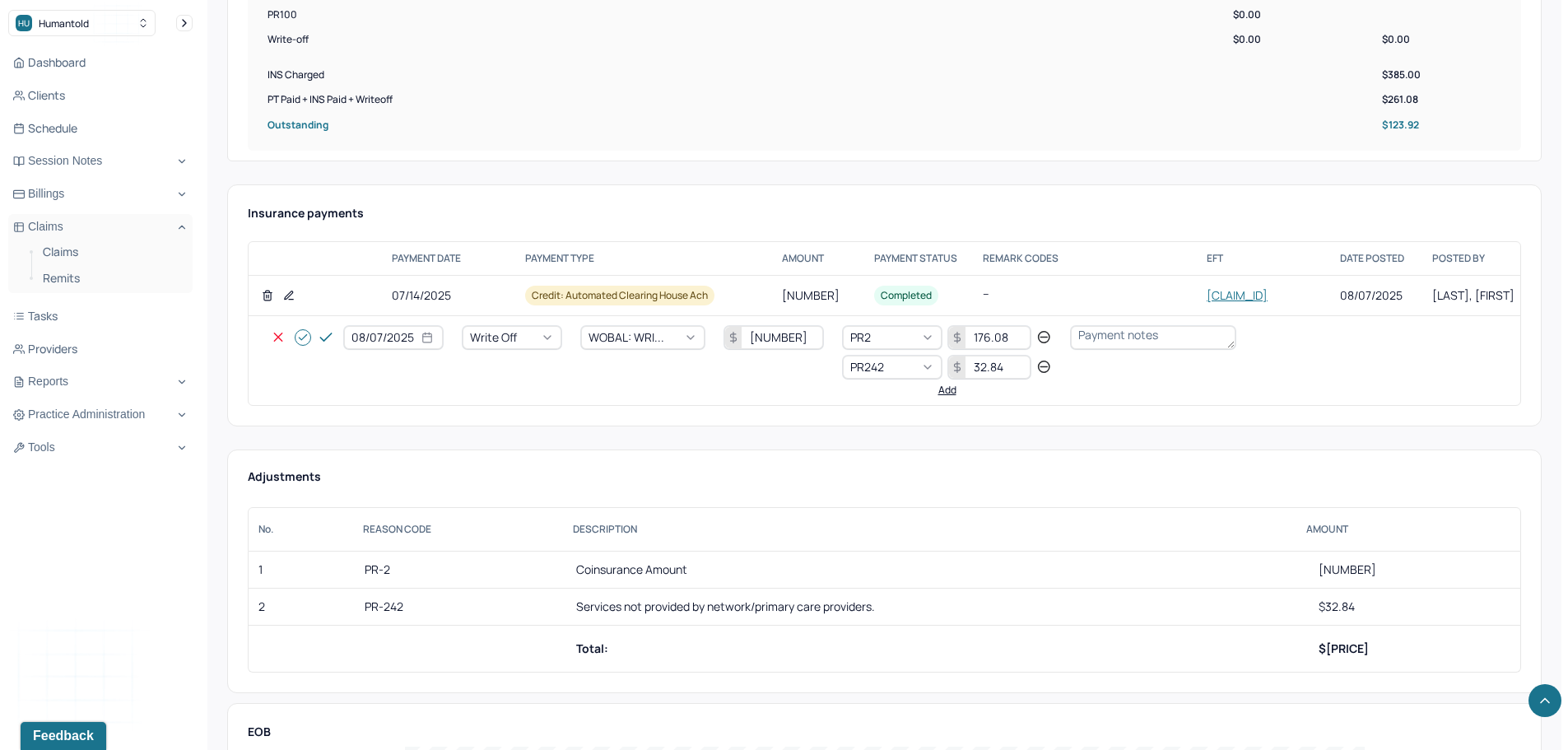 click 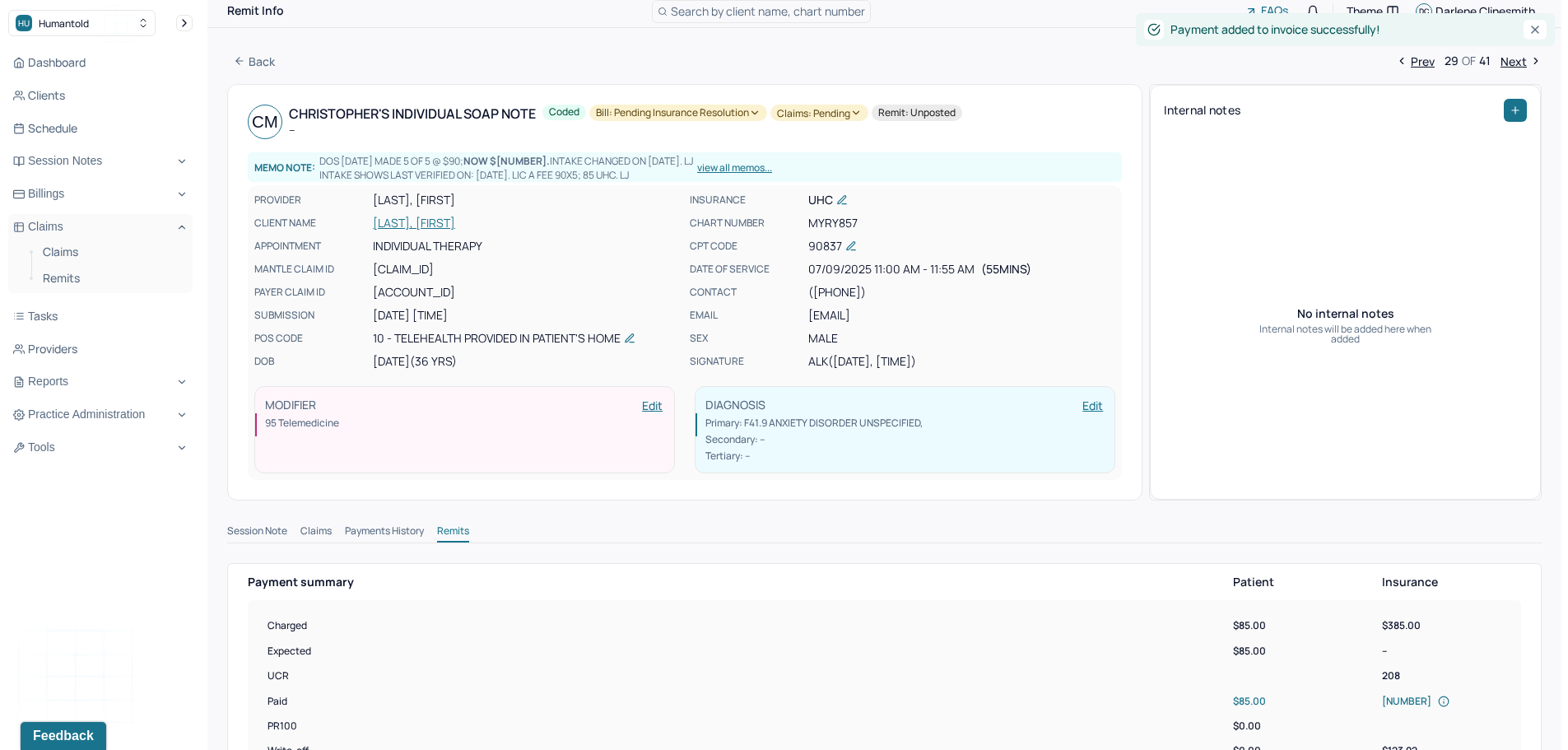 scroll, scrollTop: 0, scrollLeft: 0, axis: both 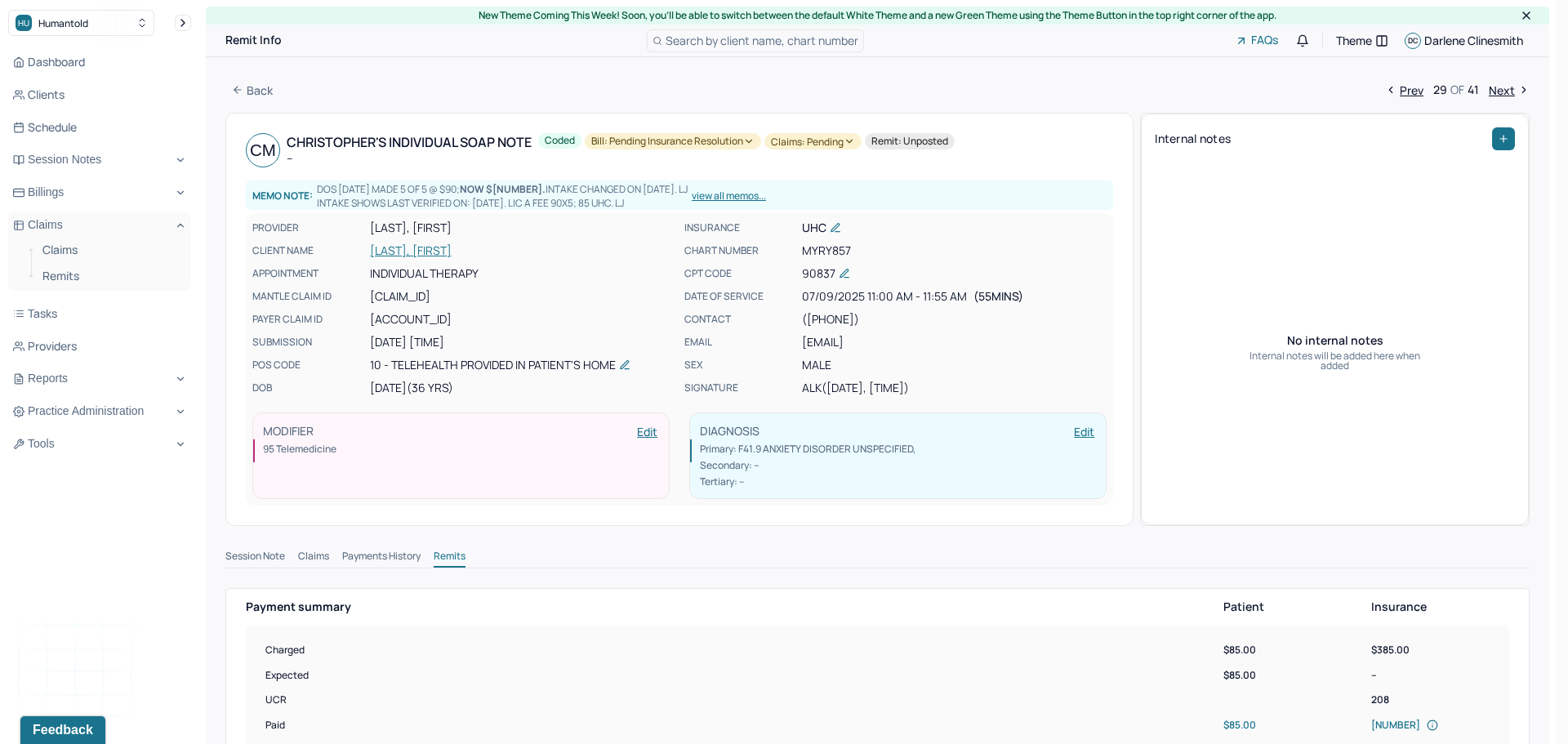 click on "Bill: Pending Insurance Resolution" at bounding box center (673, 141) 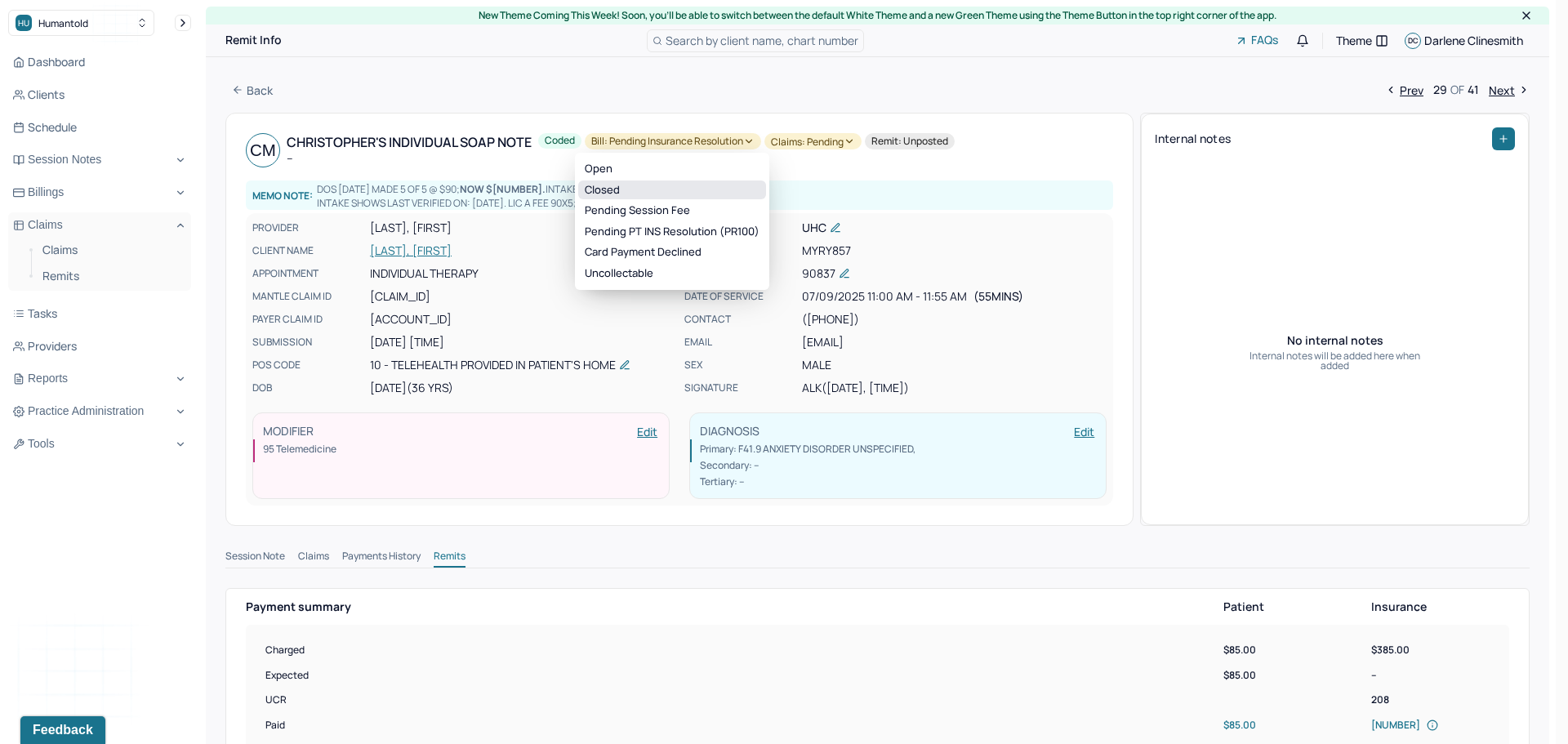 click on "Closed" at bounding box center [672, 190] 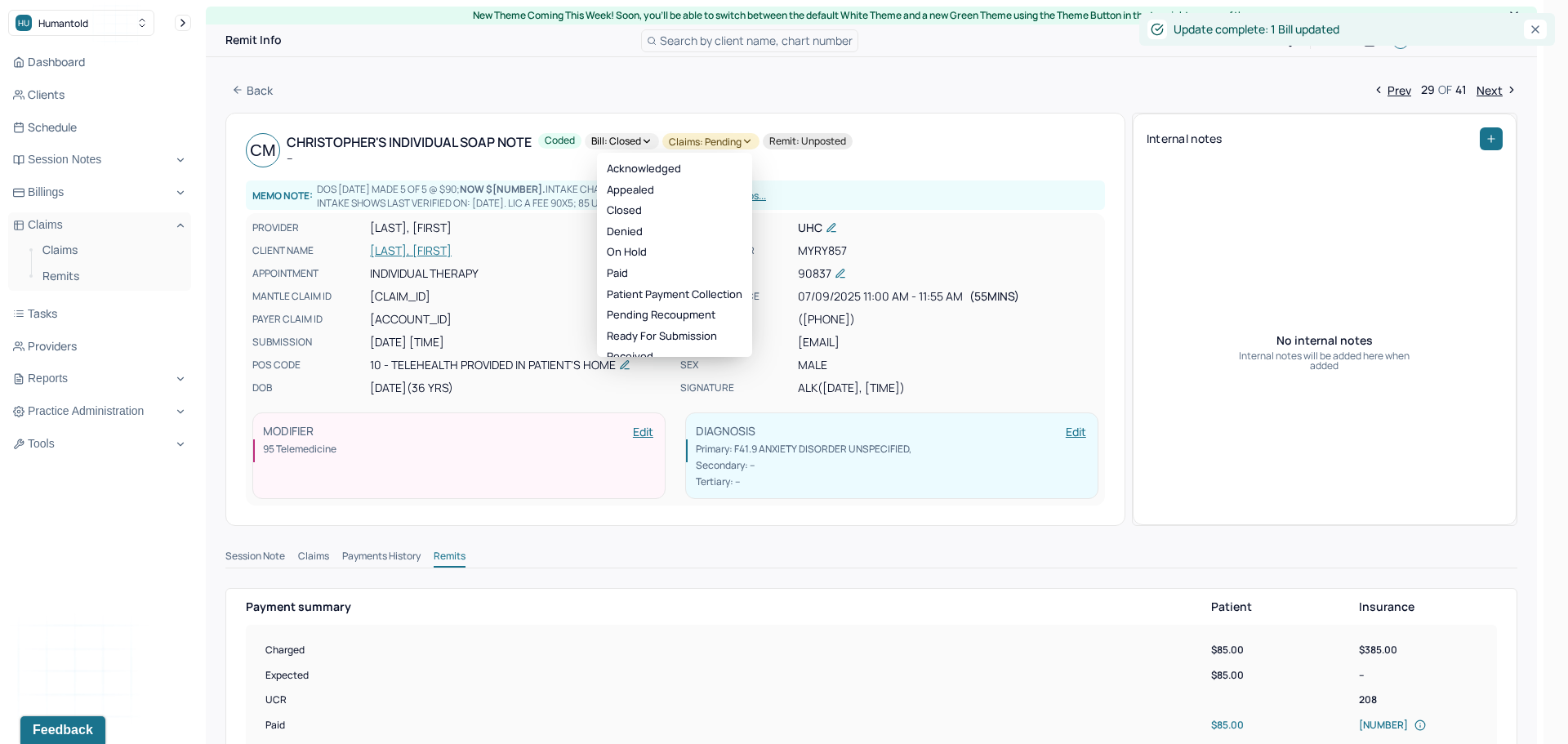 click on "Claims: pending" at bounding box center (710, 141) 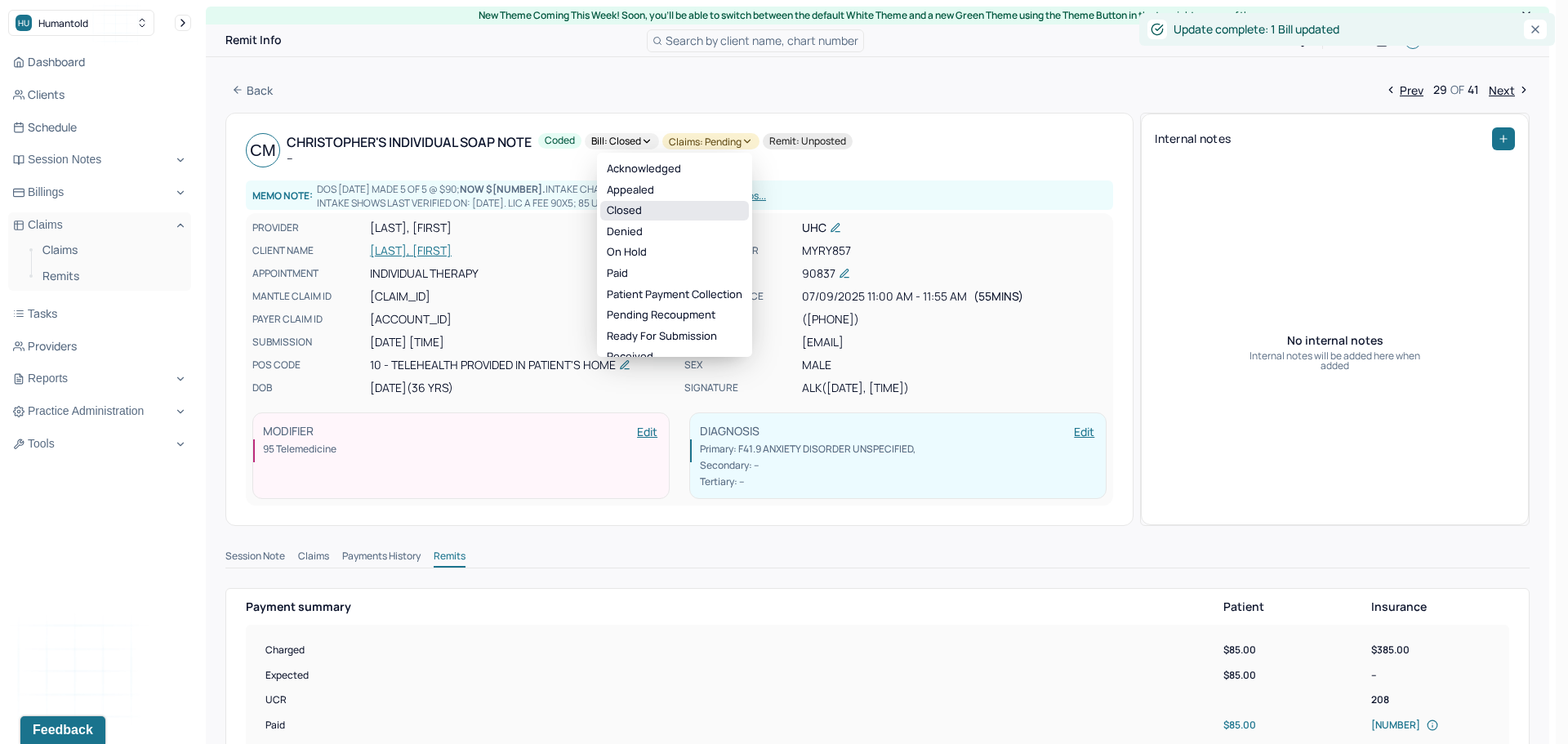 click on "Closed" at bounding box center [675, 211] 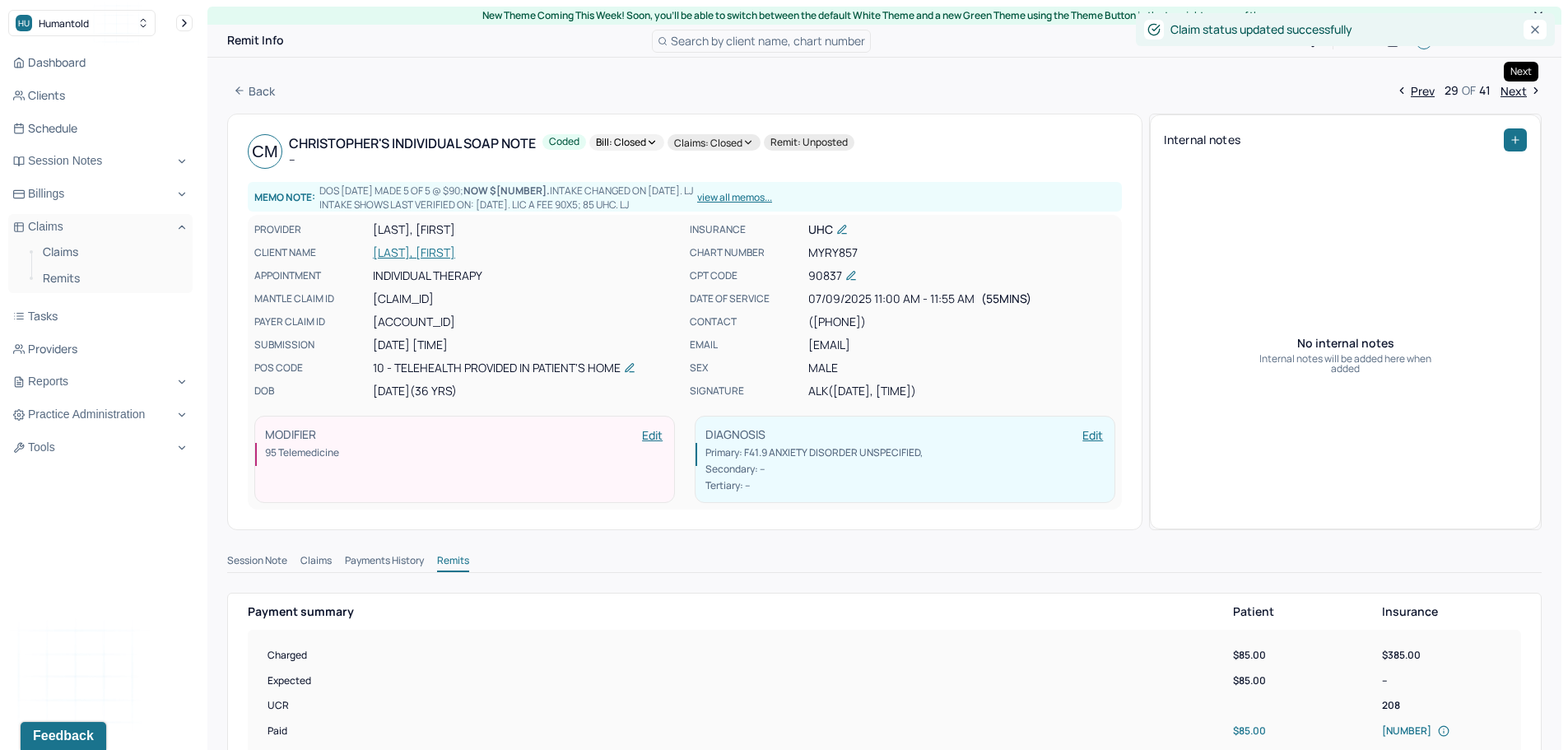 click on "Next" at bounding box center [1521, 91] 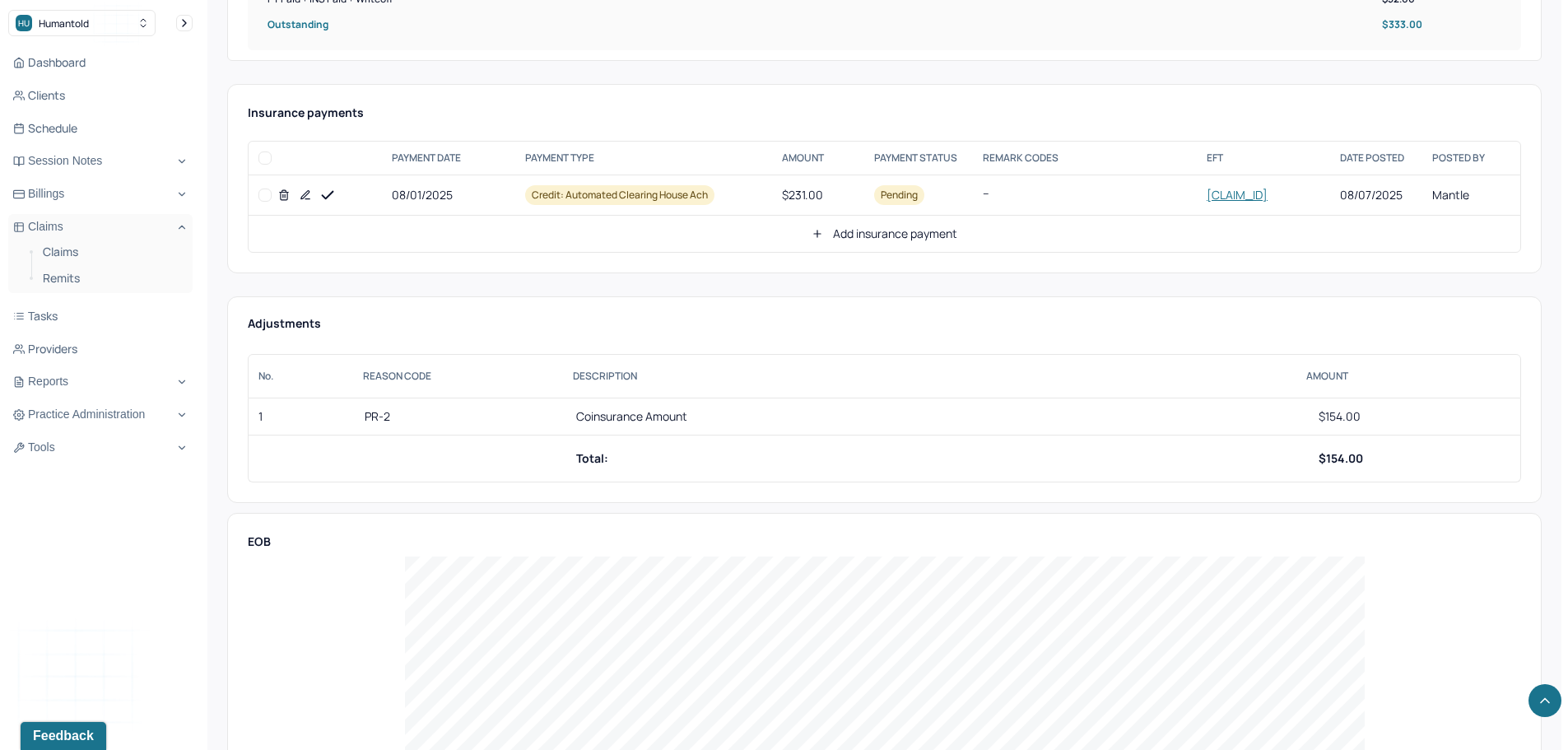 scroll, scrollTop: 823, scrollLeft: 0, axis: vertical 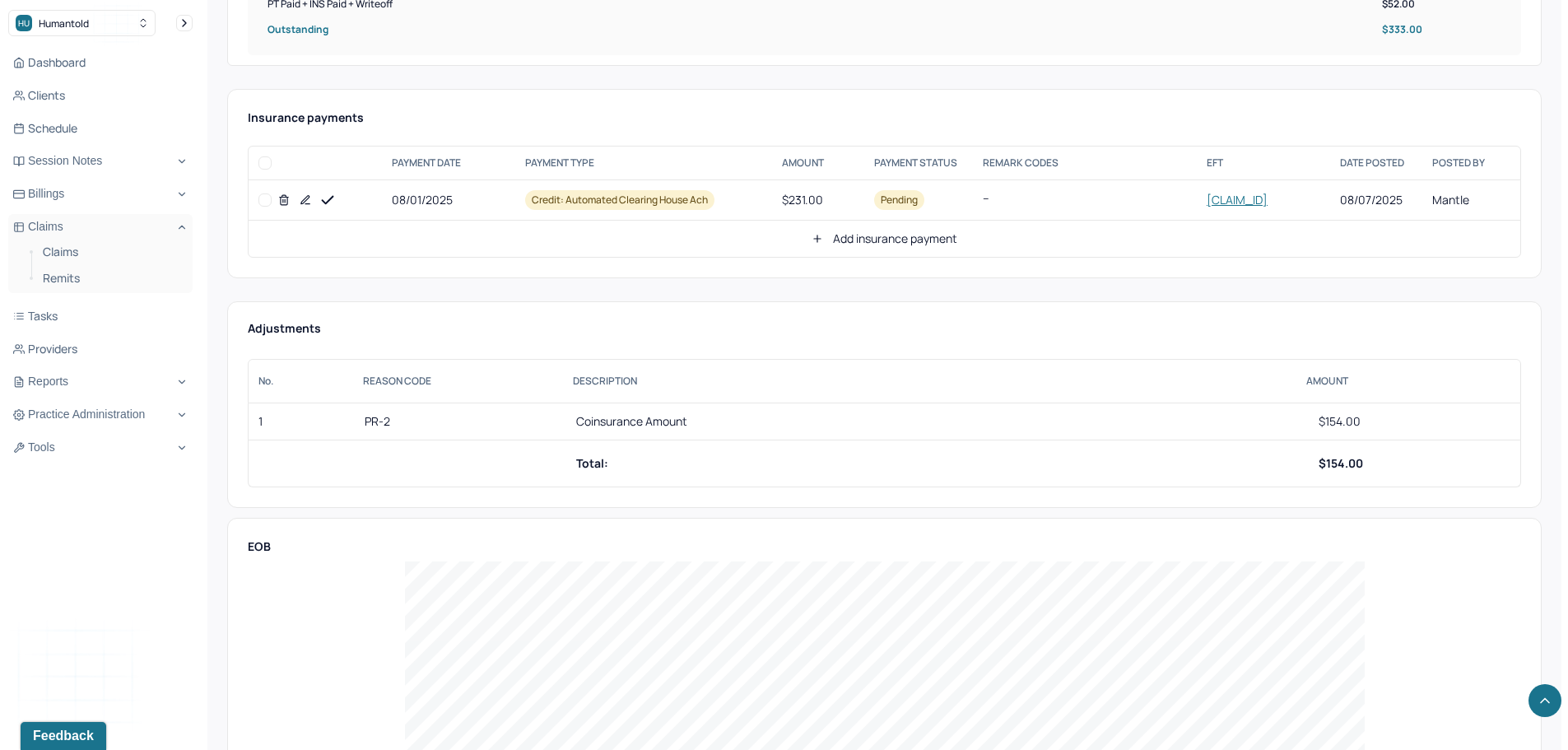 click at bounding box center [265, 200] 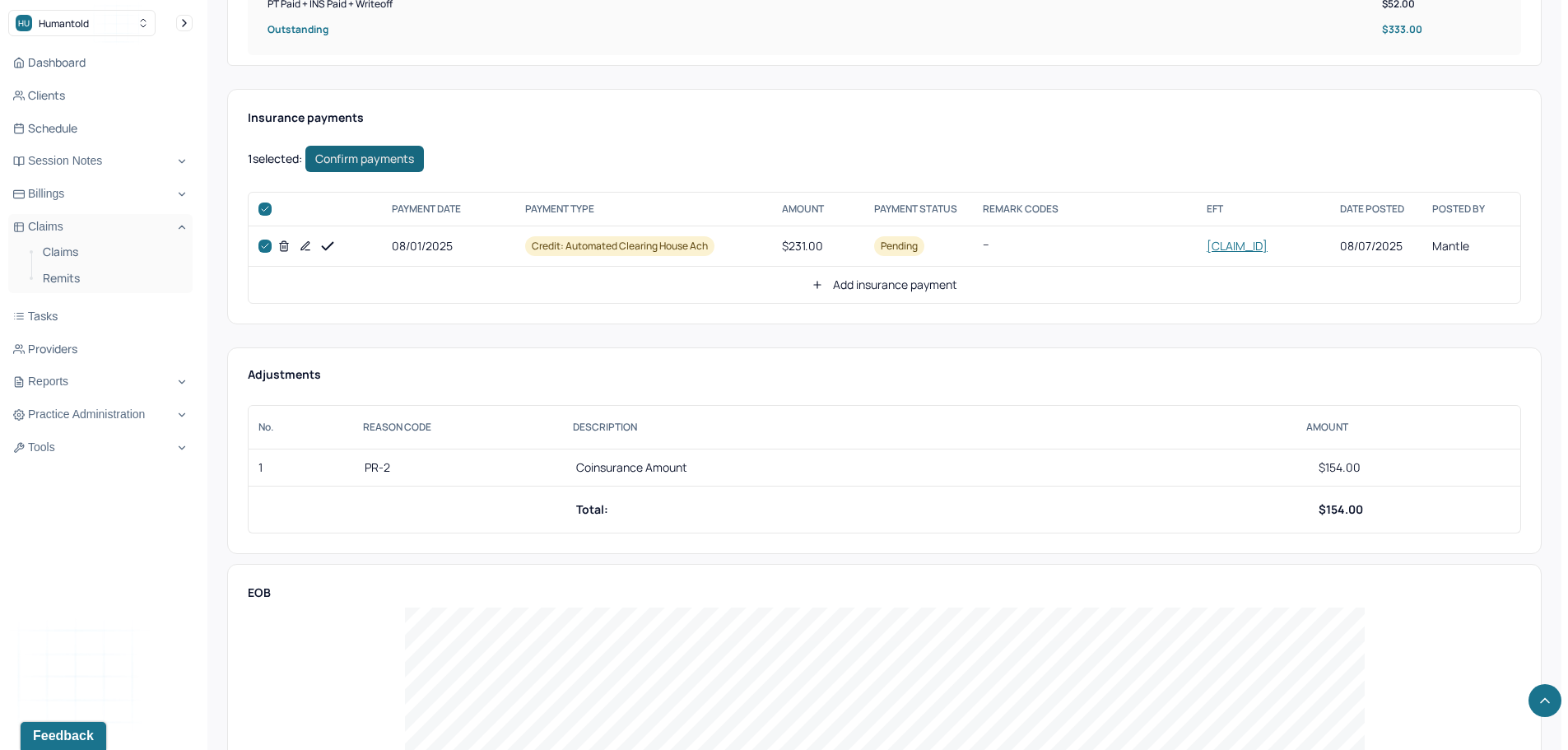 click on "Confirm payments" at bounding box center (365, 159) 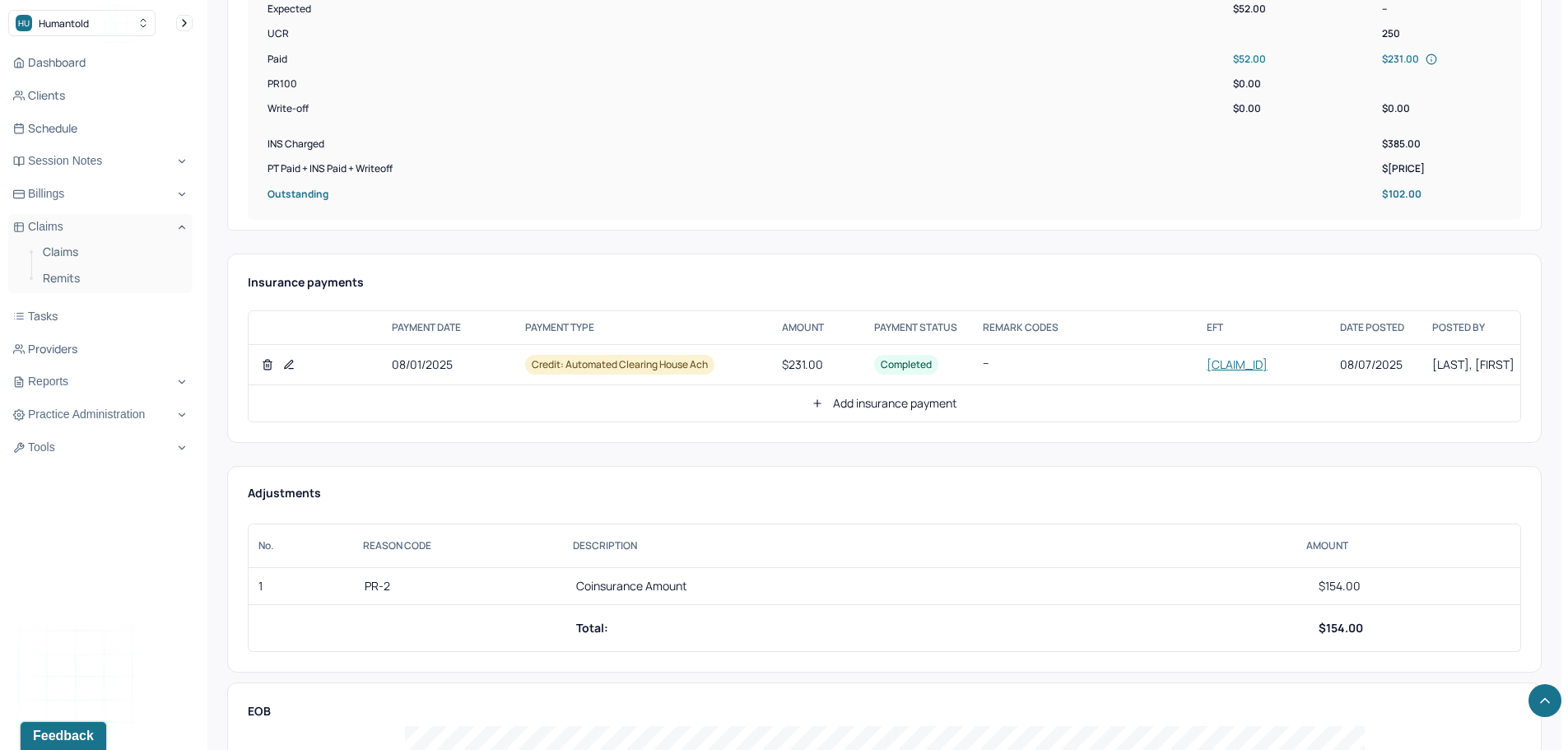scroll, scrollTop: 741, scrollLeft: 0, axis: vertical 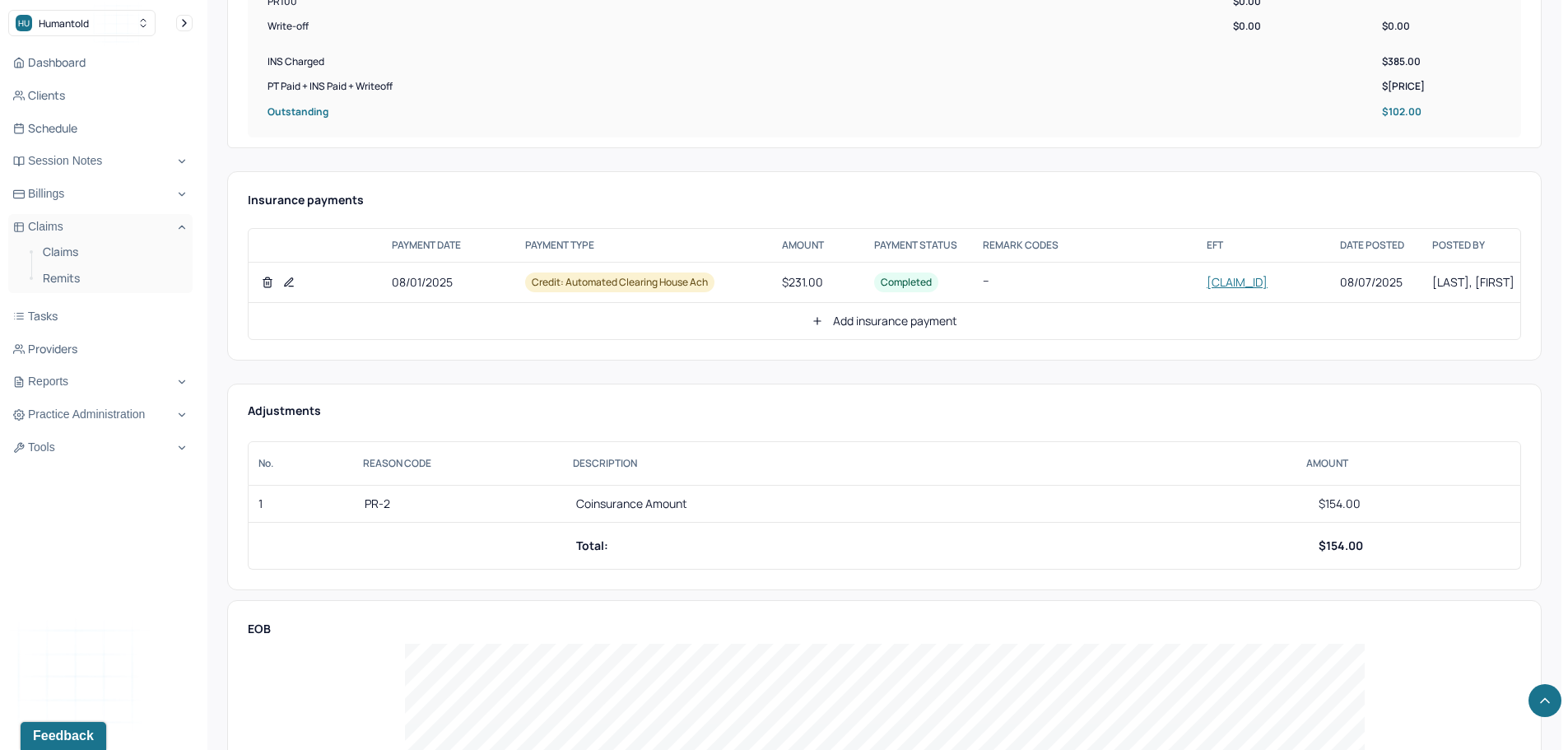 click 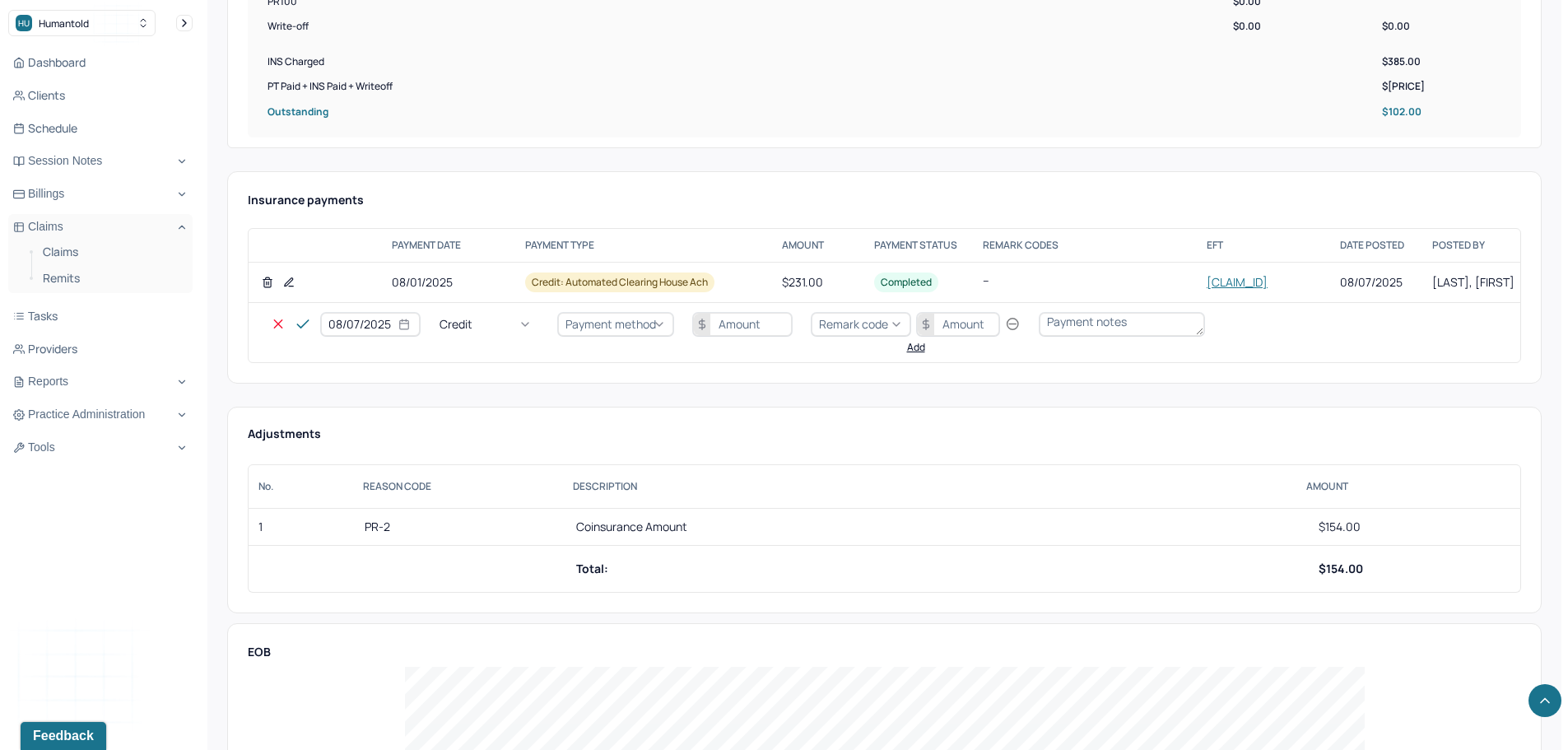drag, startPoint x: 502, startPoint y: 327, endPoint x: 496, endPoint y: 358, distance: 31.57531 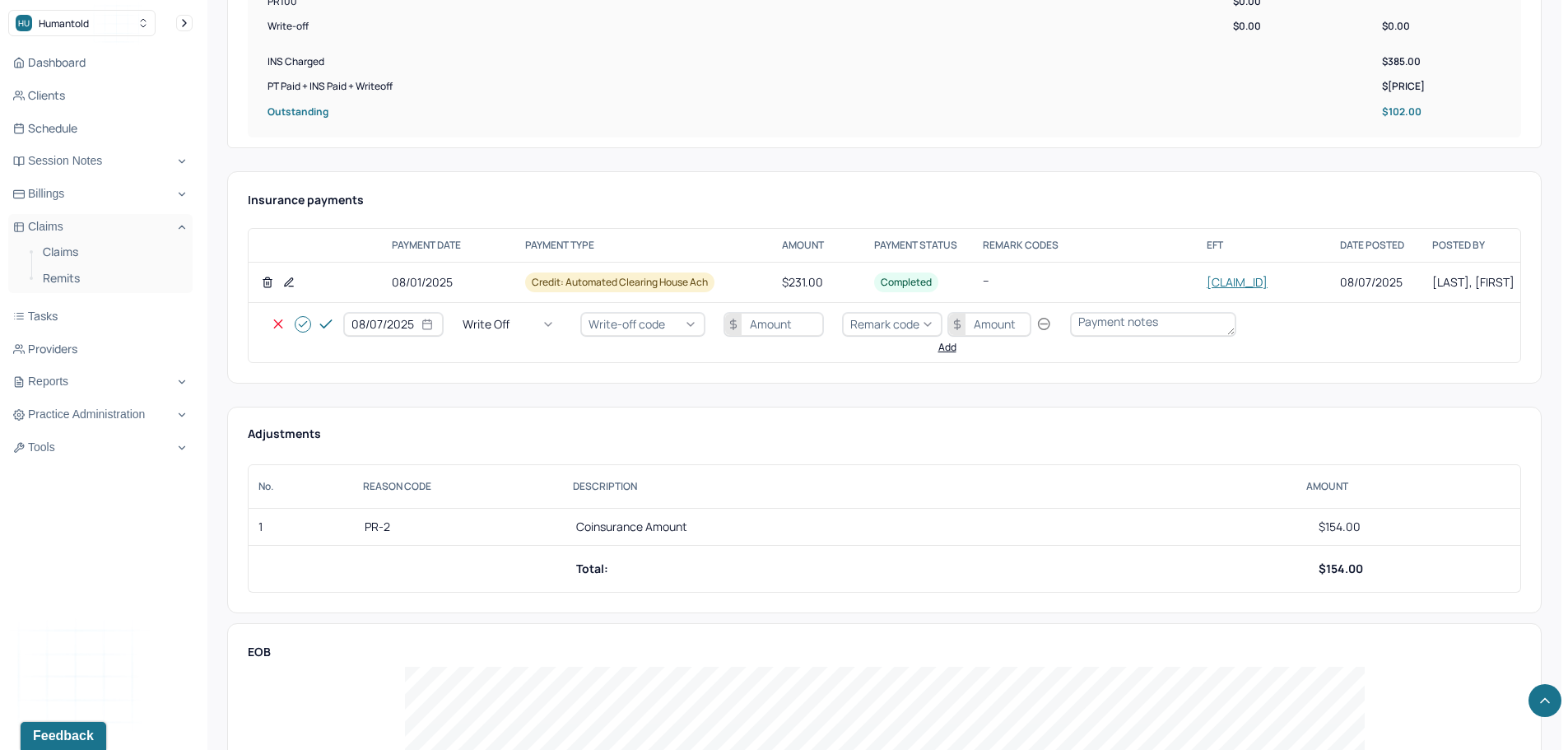 click on "Write-off code" at bounding box center (626, 324) 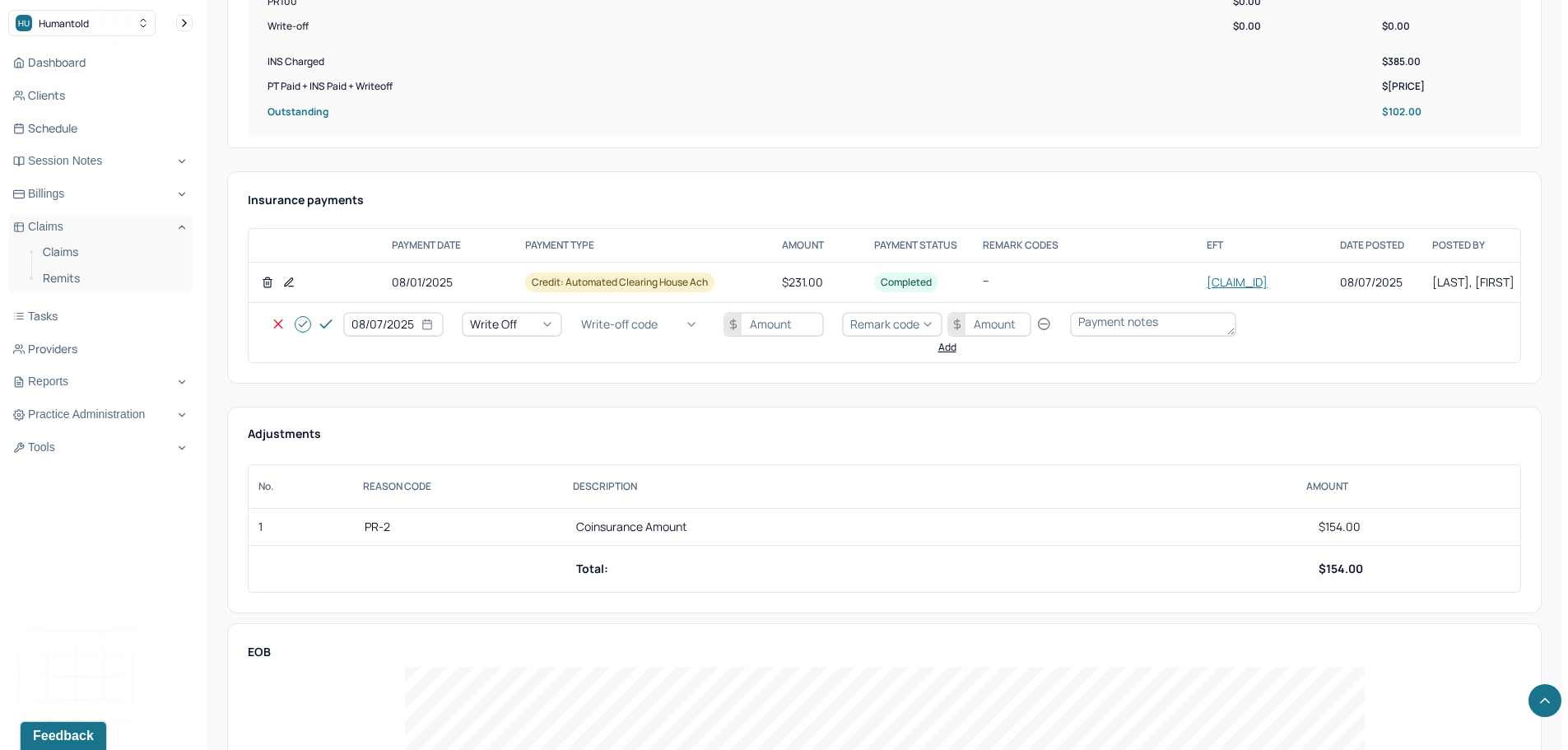 click on "WOBAL: WRITE OFF - BALANCE (INSADJ)" at bounding box center (82, 2406) 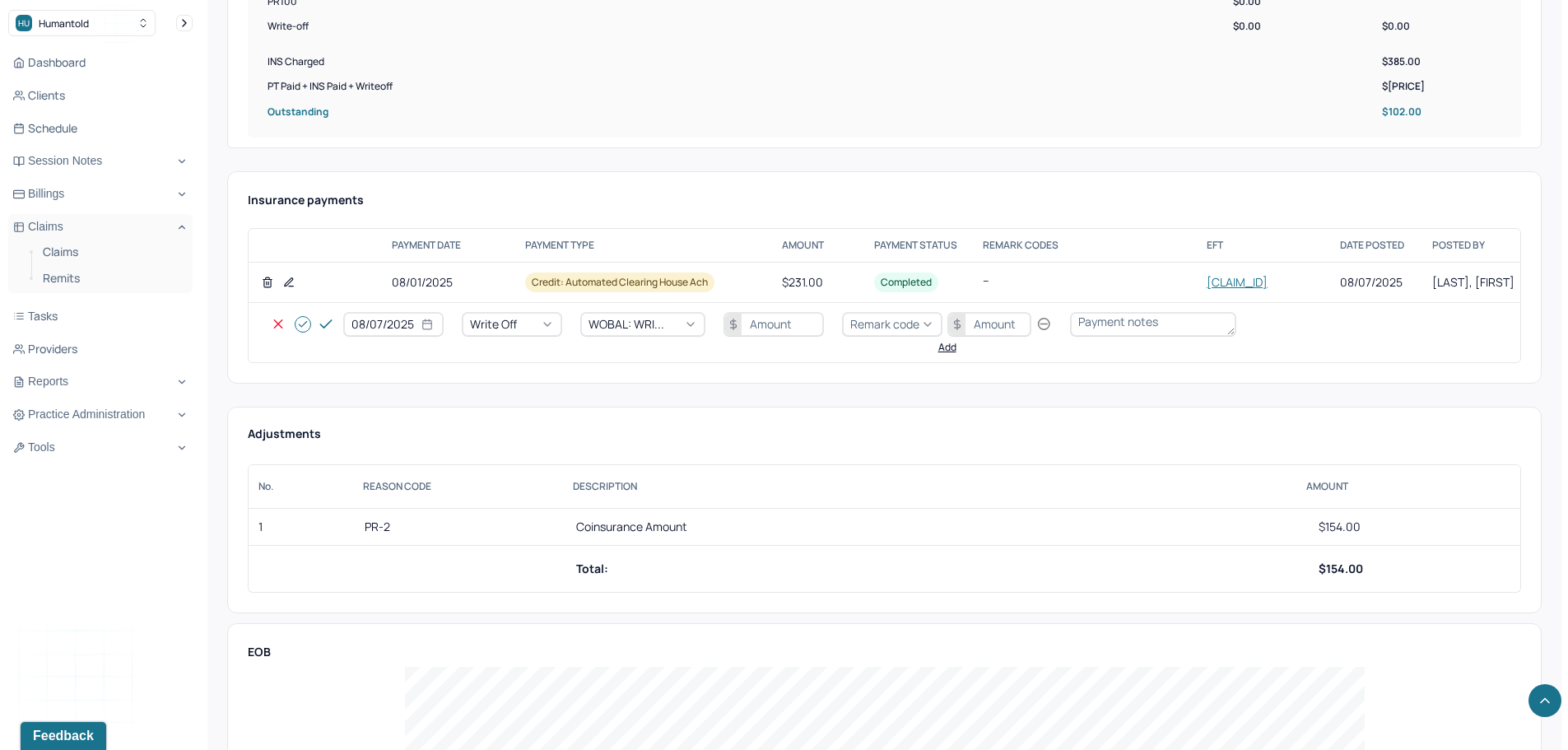click at bounding box center (774, 324) 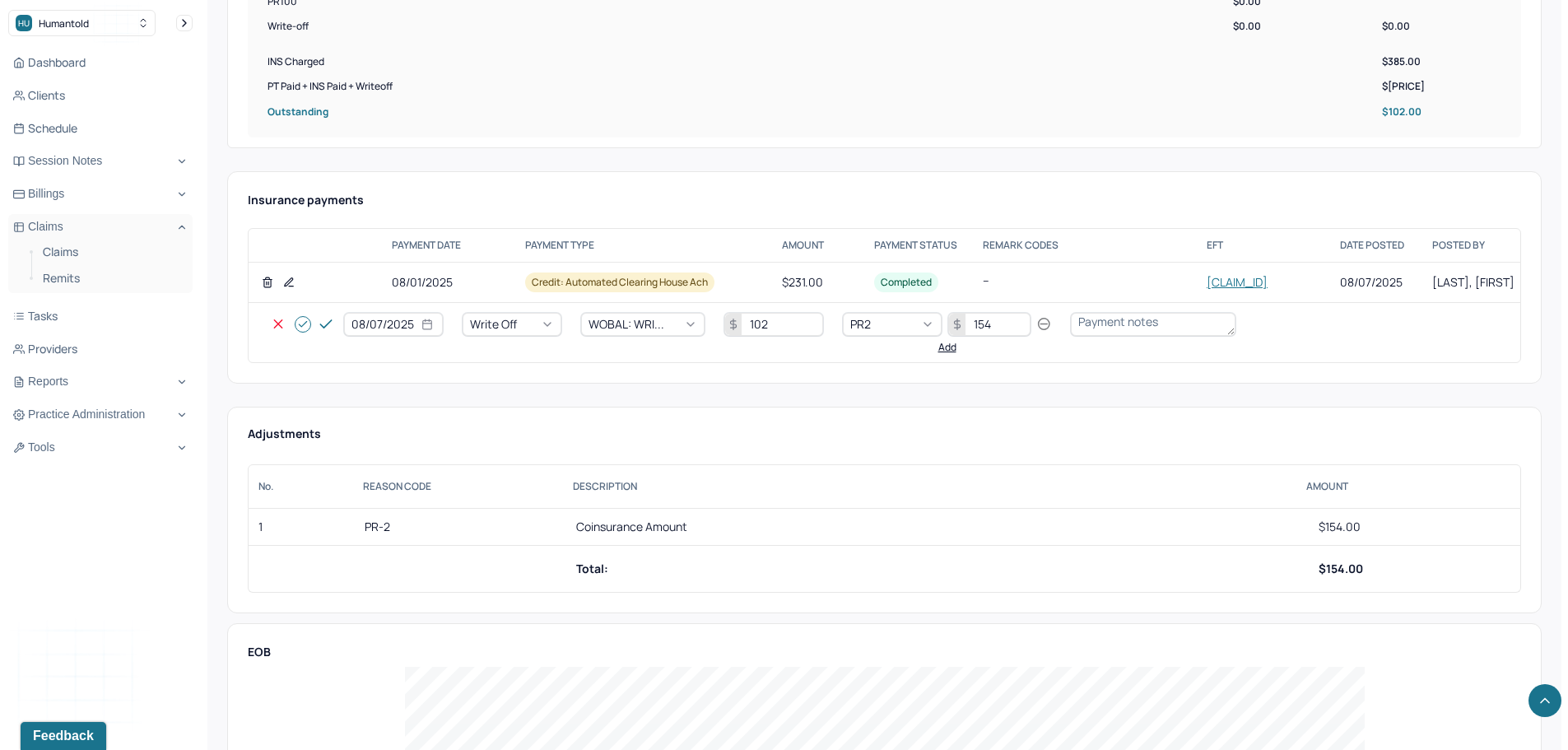 click on "[DATE] Write off WOBAL: WRI... 102 PR2 154 Add" at bounding box center [792, 333] 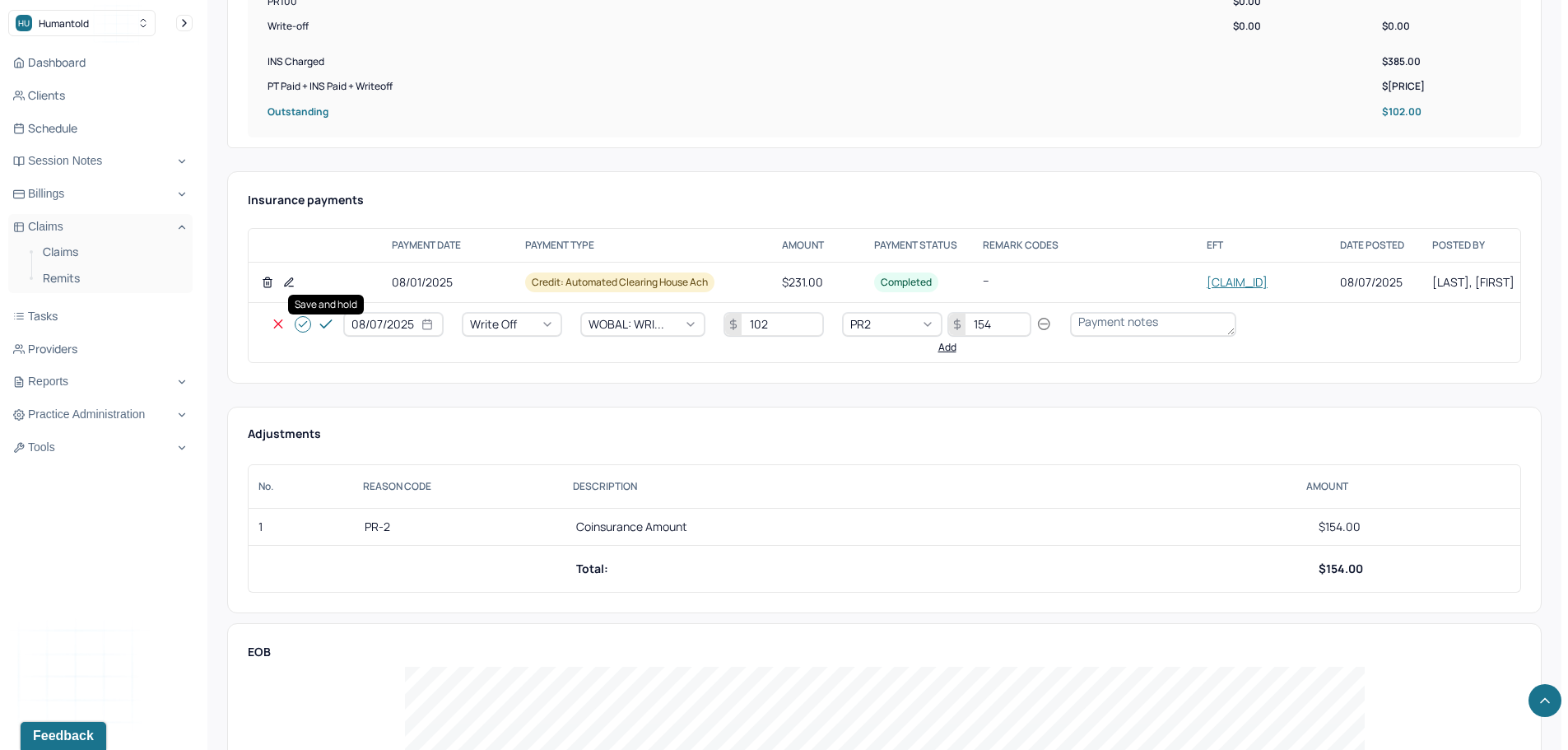 click 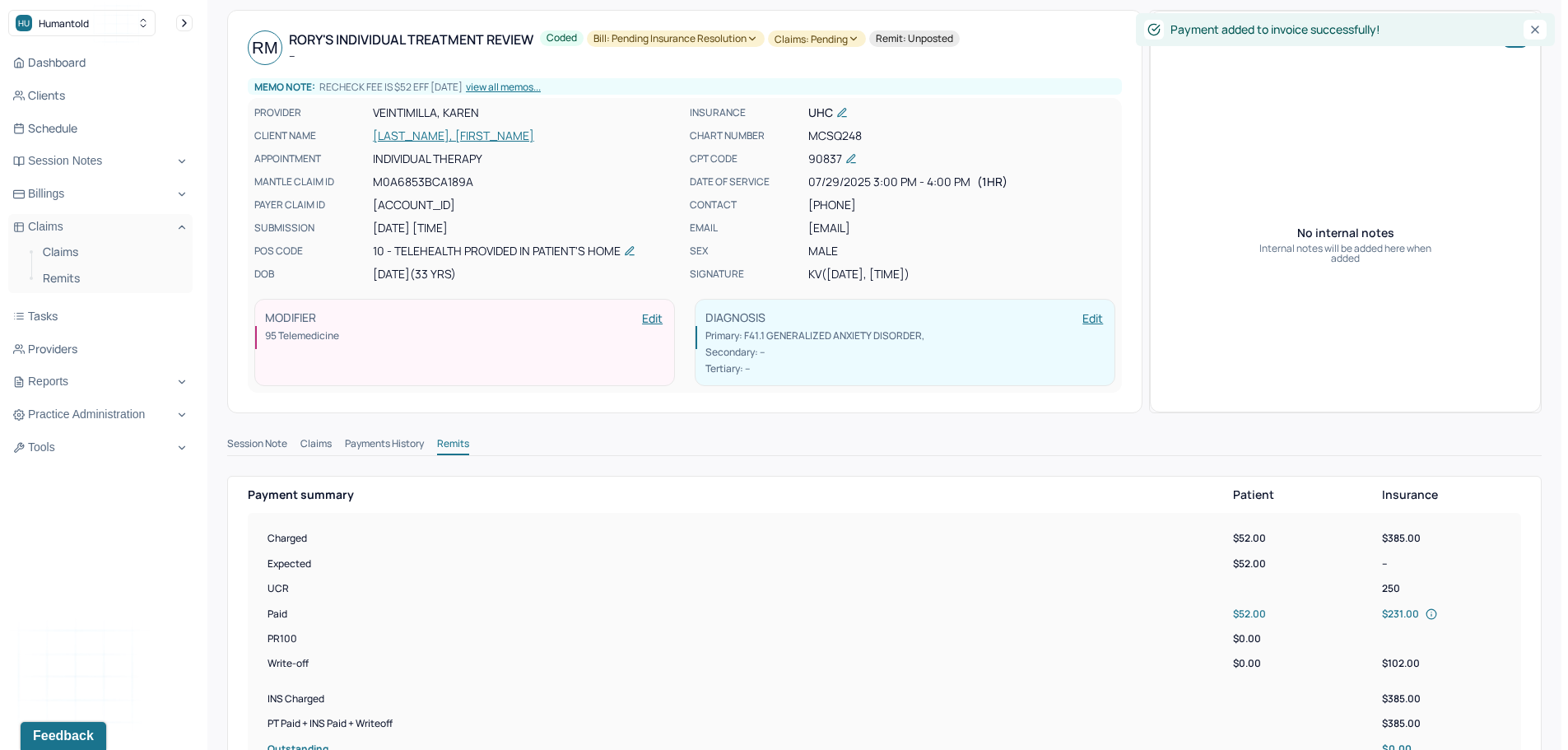 scroll, scrollTop: 0, scrollLeft: 0, axis: both 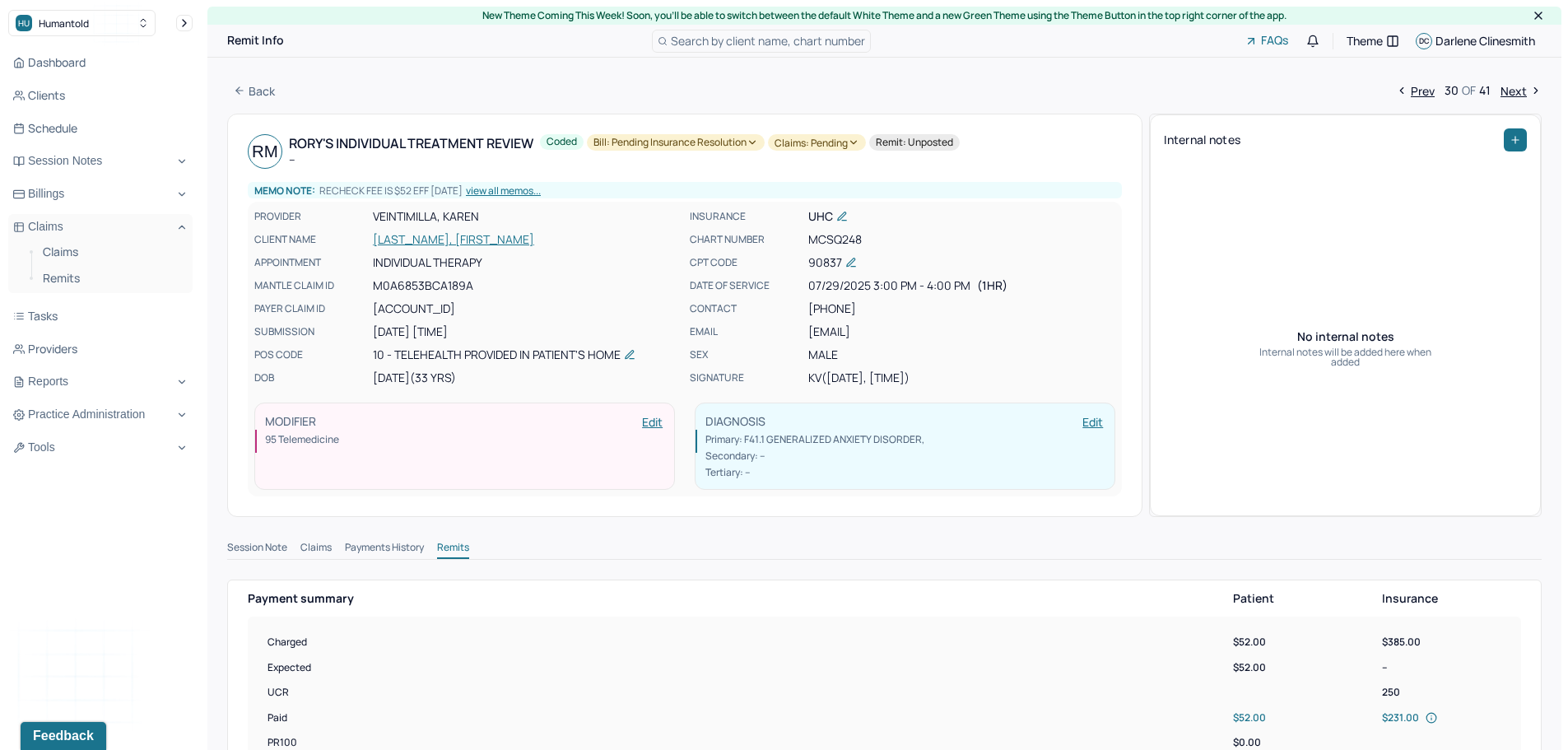 click on "Bill: Pending Insurance Resolution" at bounding box center [676, 142] 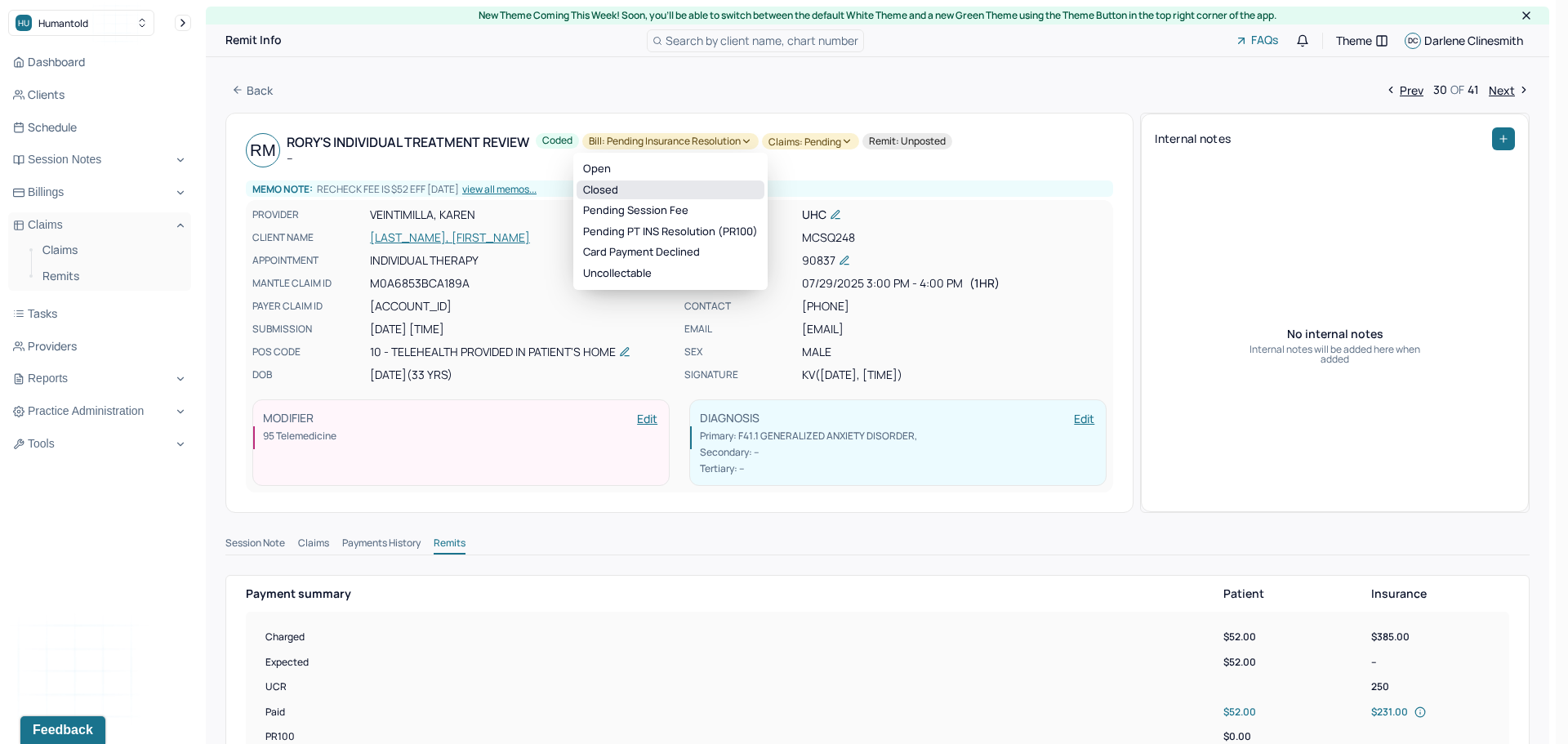 click on "Closed" at bounding box center (670, 190) 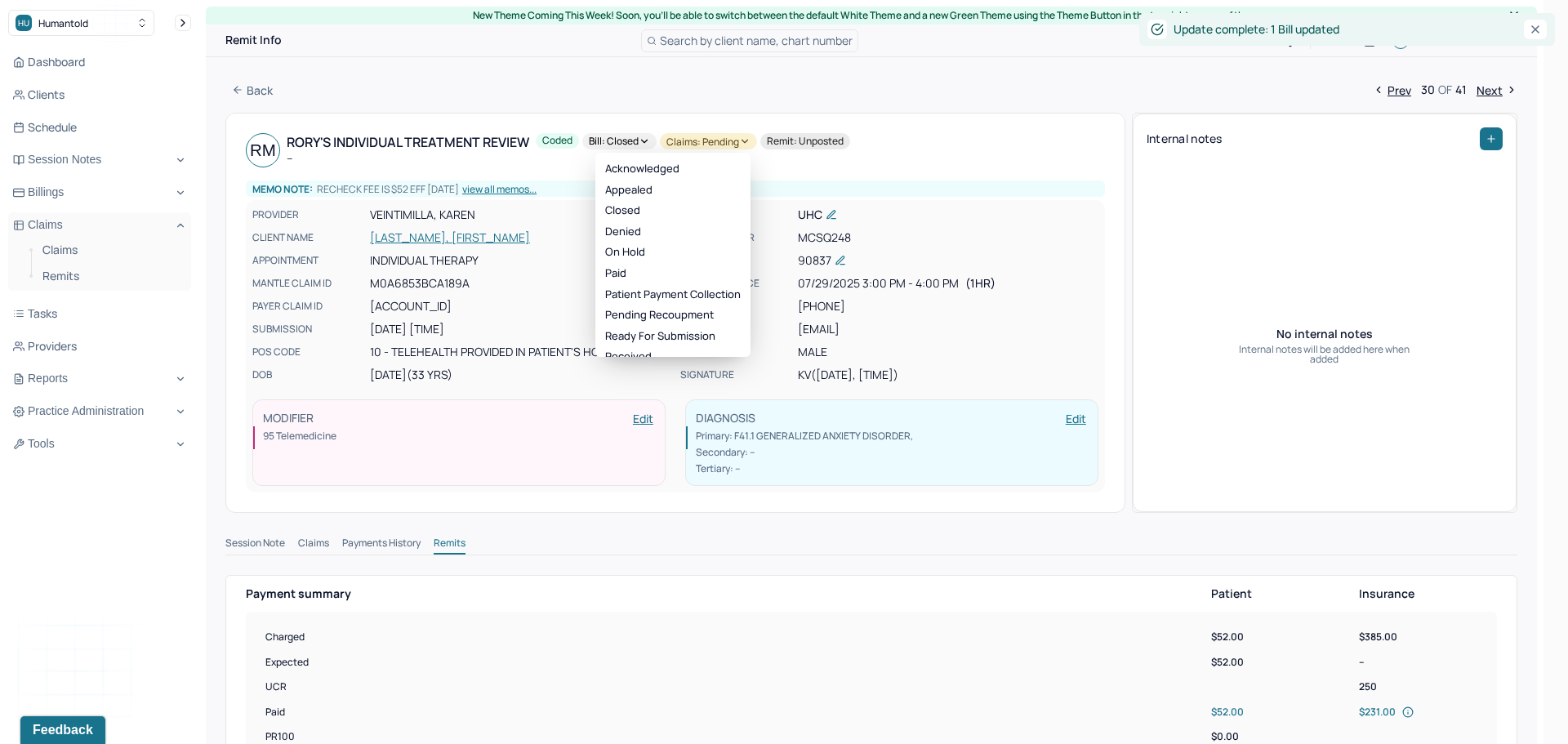 click on "Claims: pending" at bounding box center [708, 141] 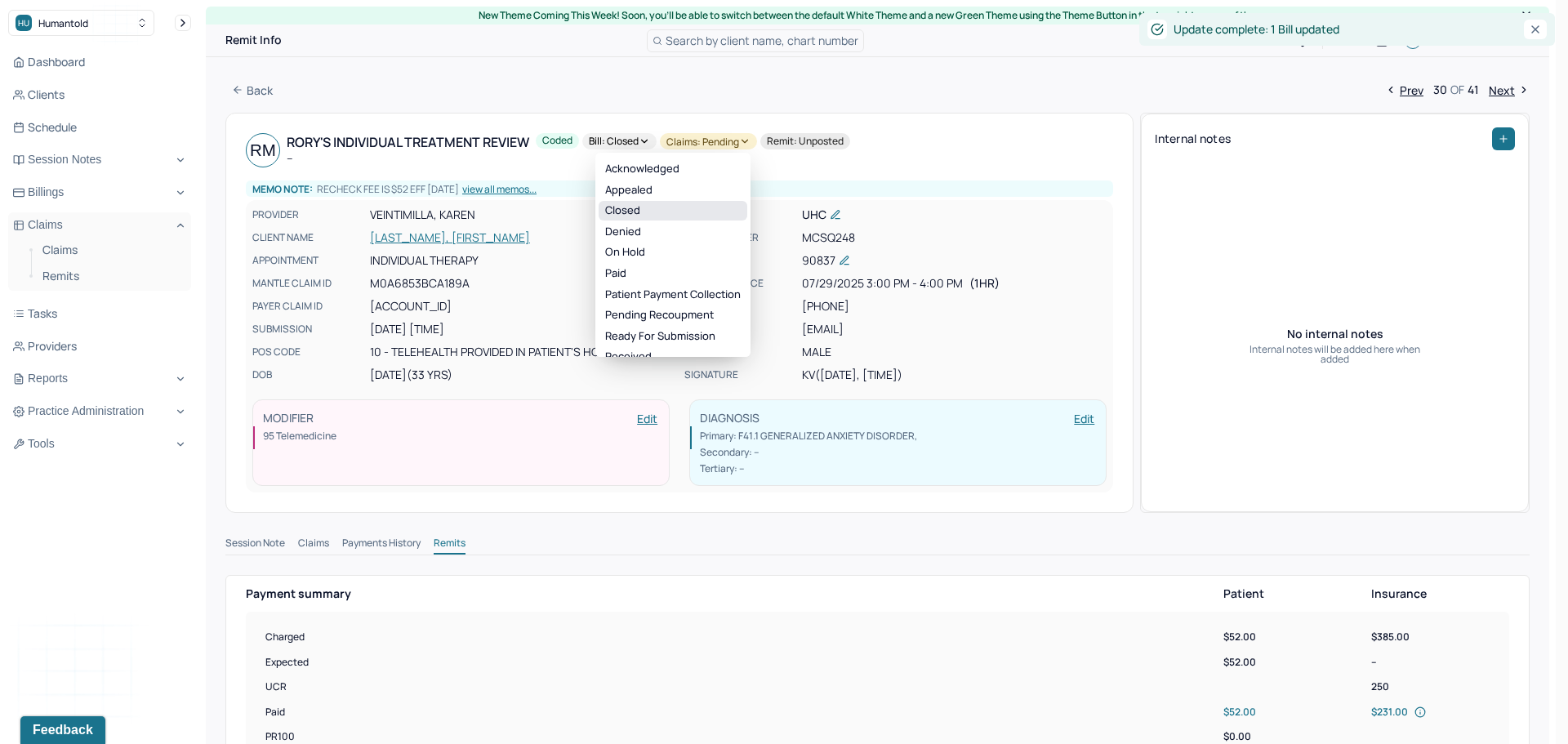 click on "Closed" at bounding box center (673, 211) 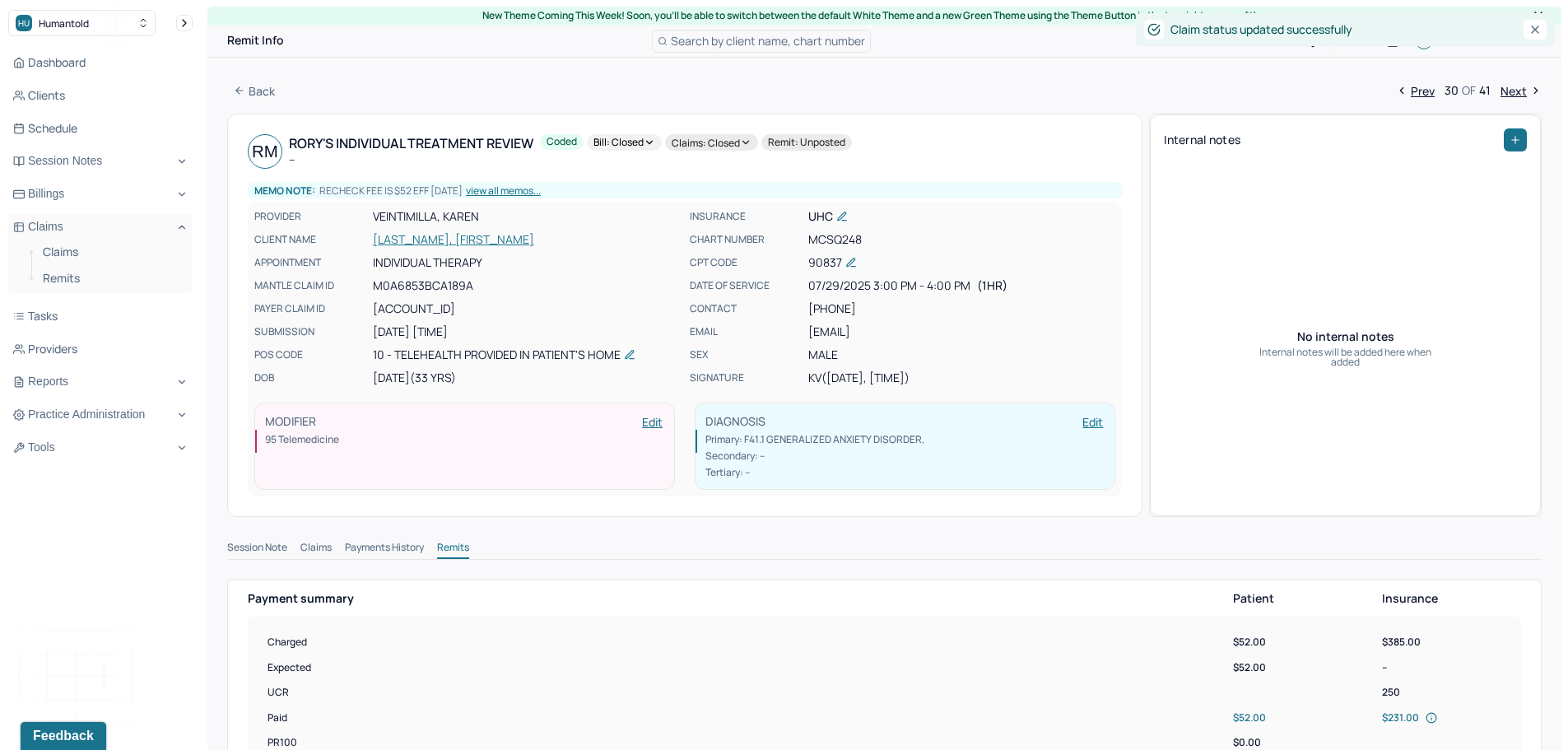 click on "Next" at bounding box center [1521, 91] 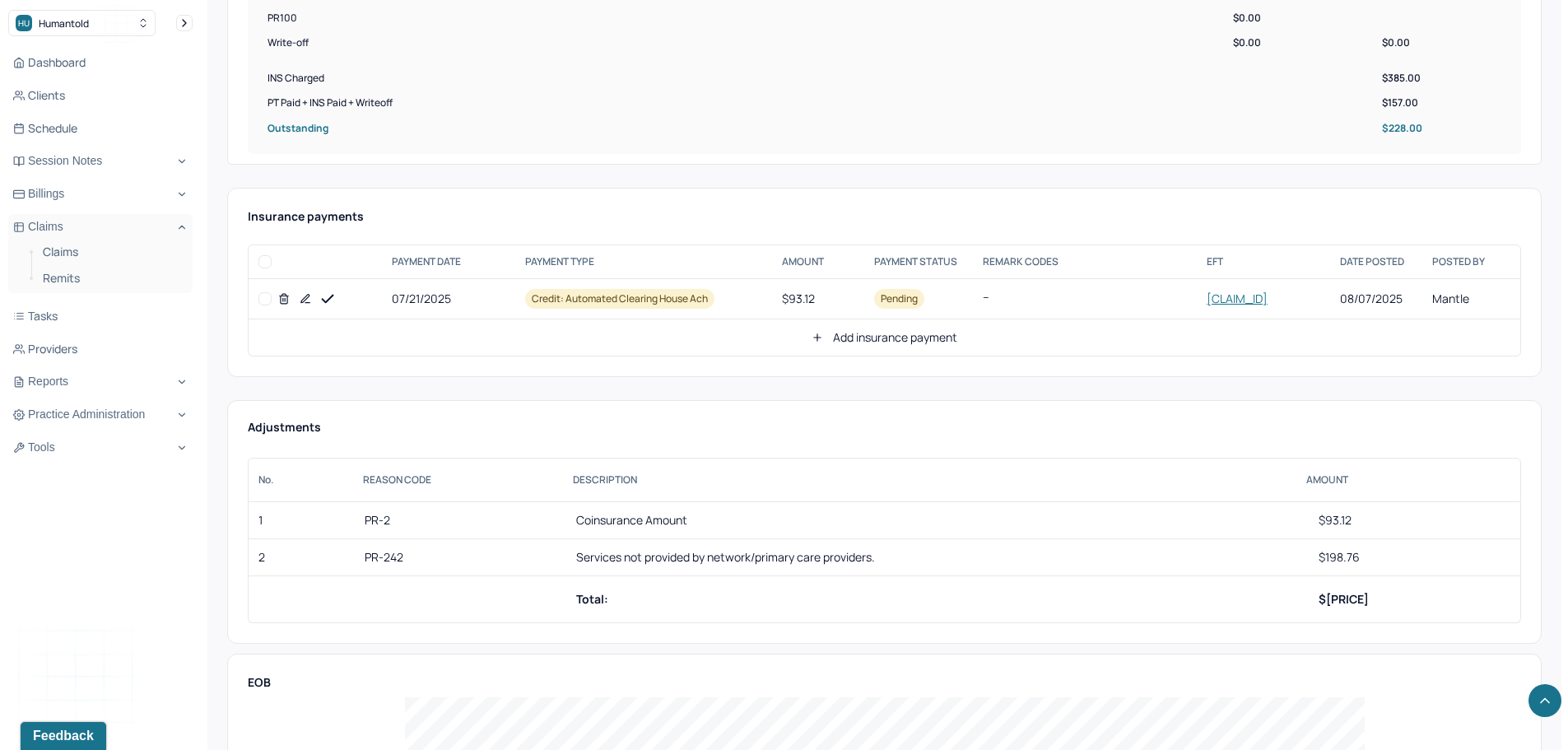 scroll, scrollTop: 659, scrollLeft: 0, axis: vertical 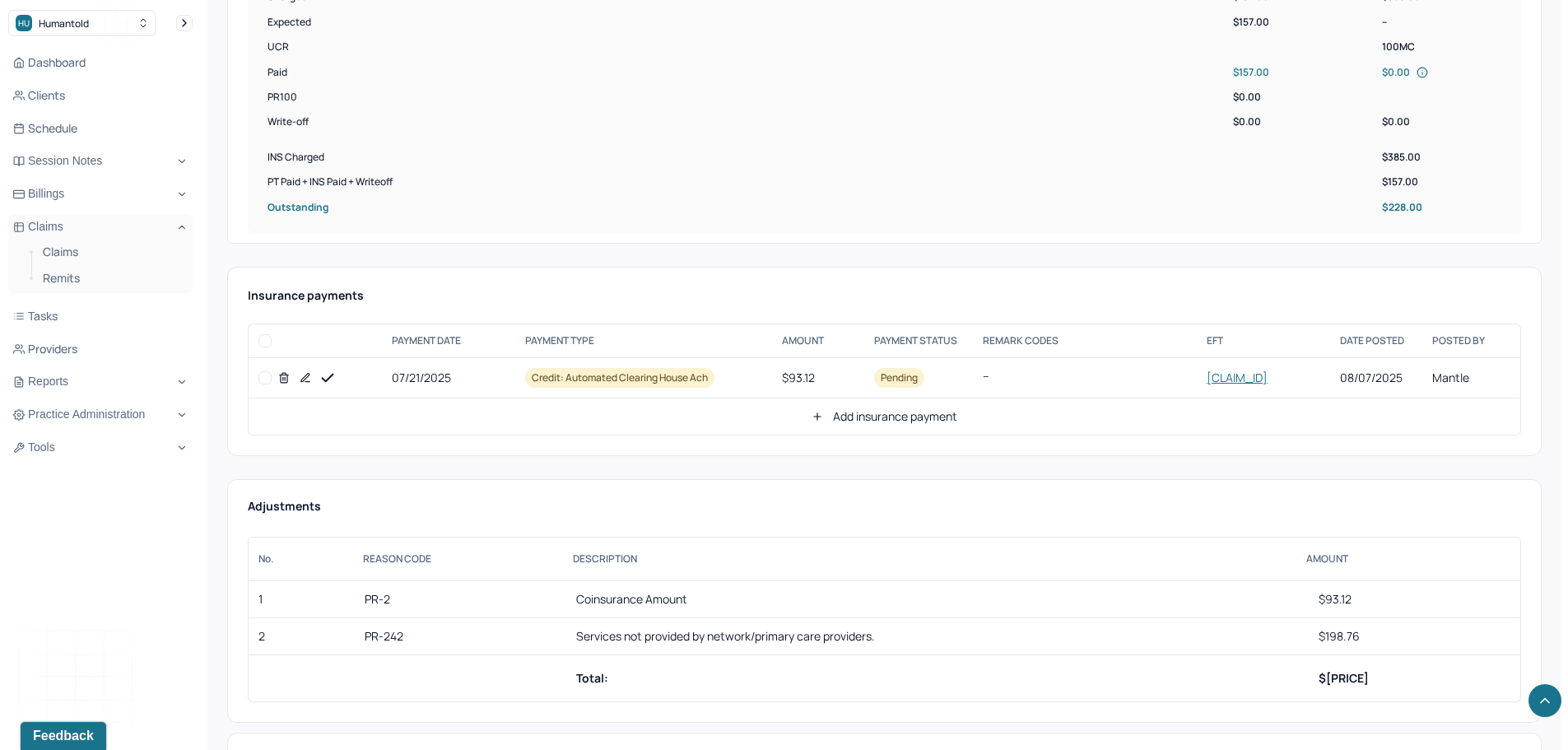 click at bounding box center (265, 378) 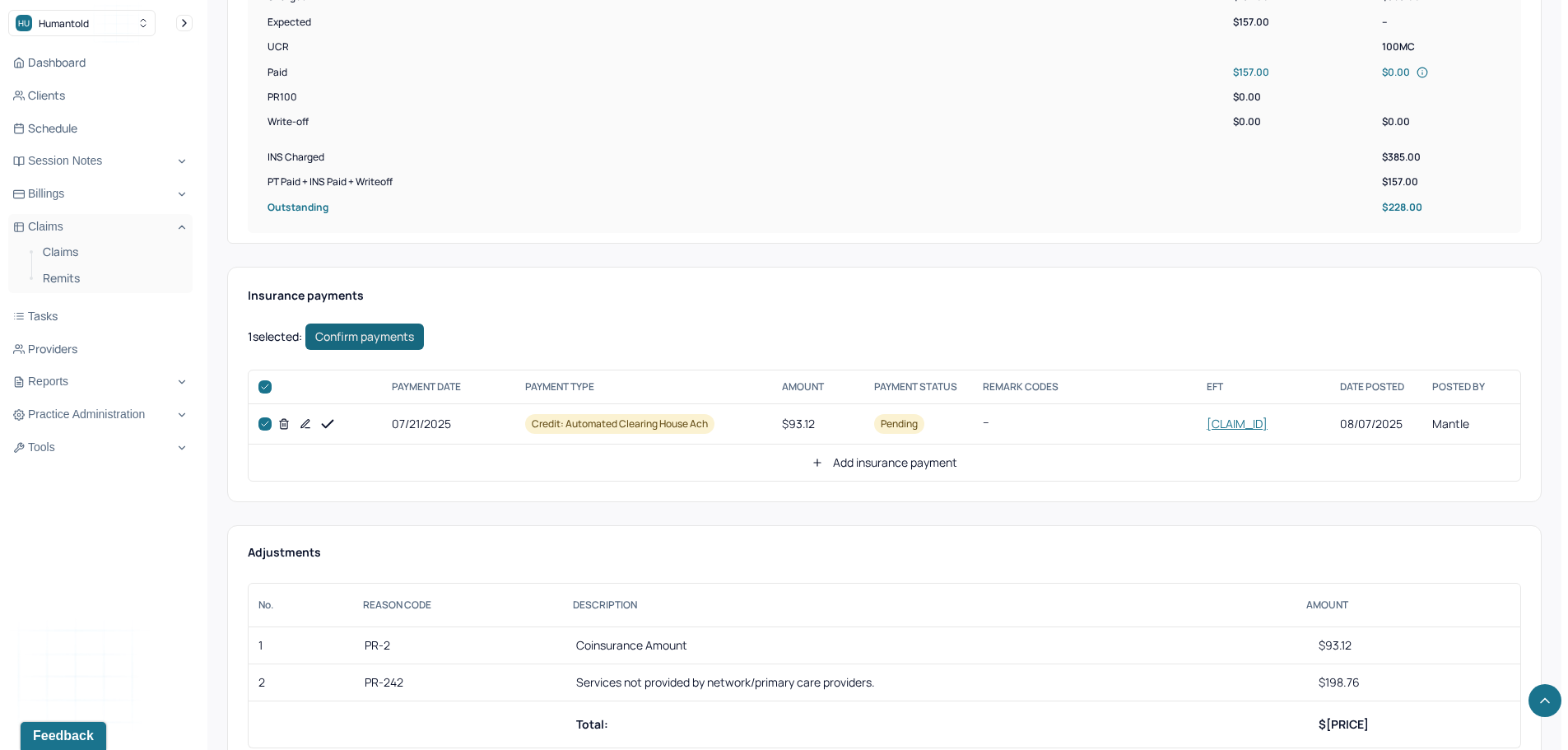 click on "Confirm payments" at bounding box center [365, 337] 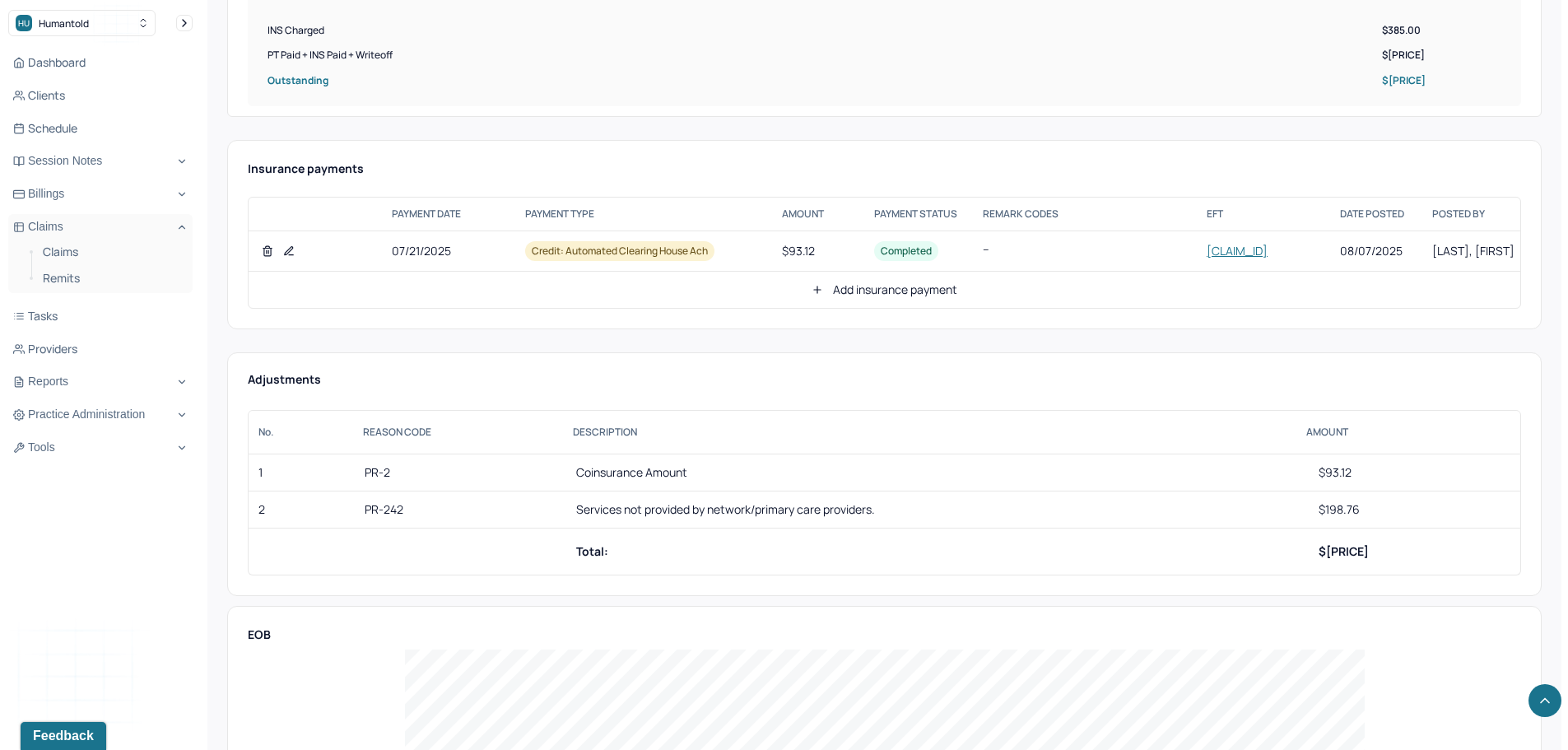 scroll, scrollTop: 823, scrollLeft: 0, axis: vertical 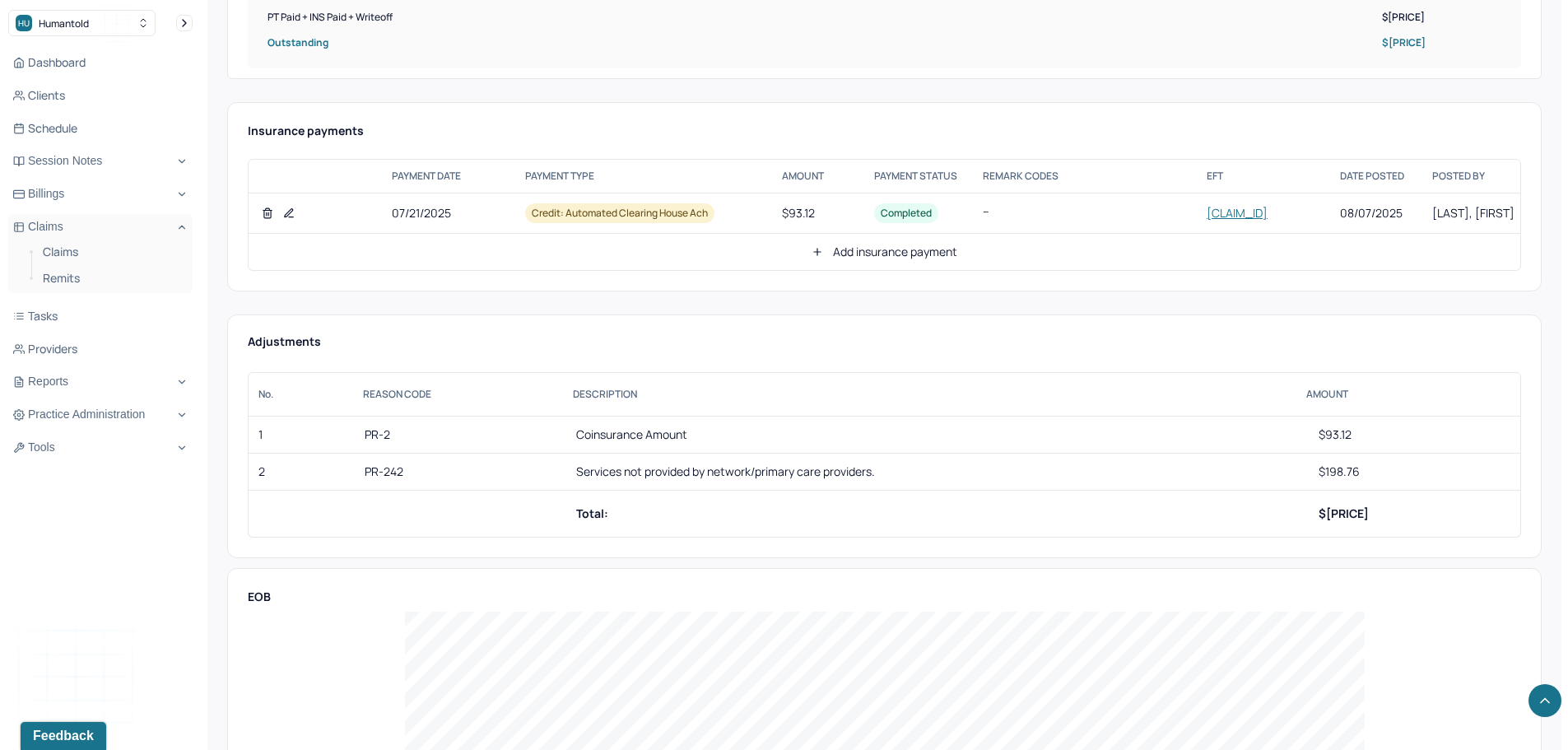click 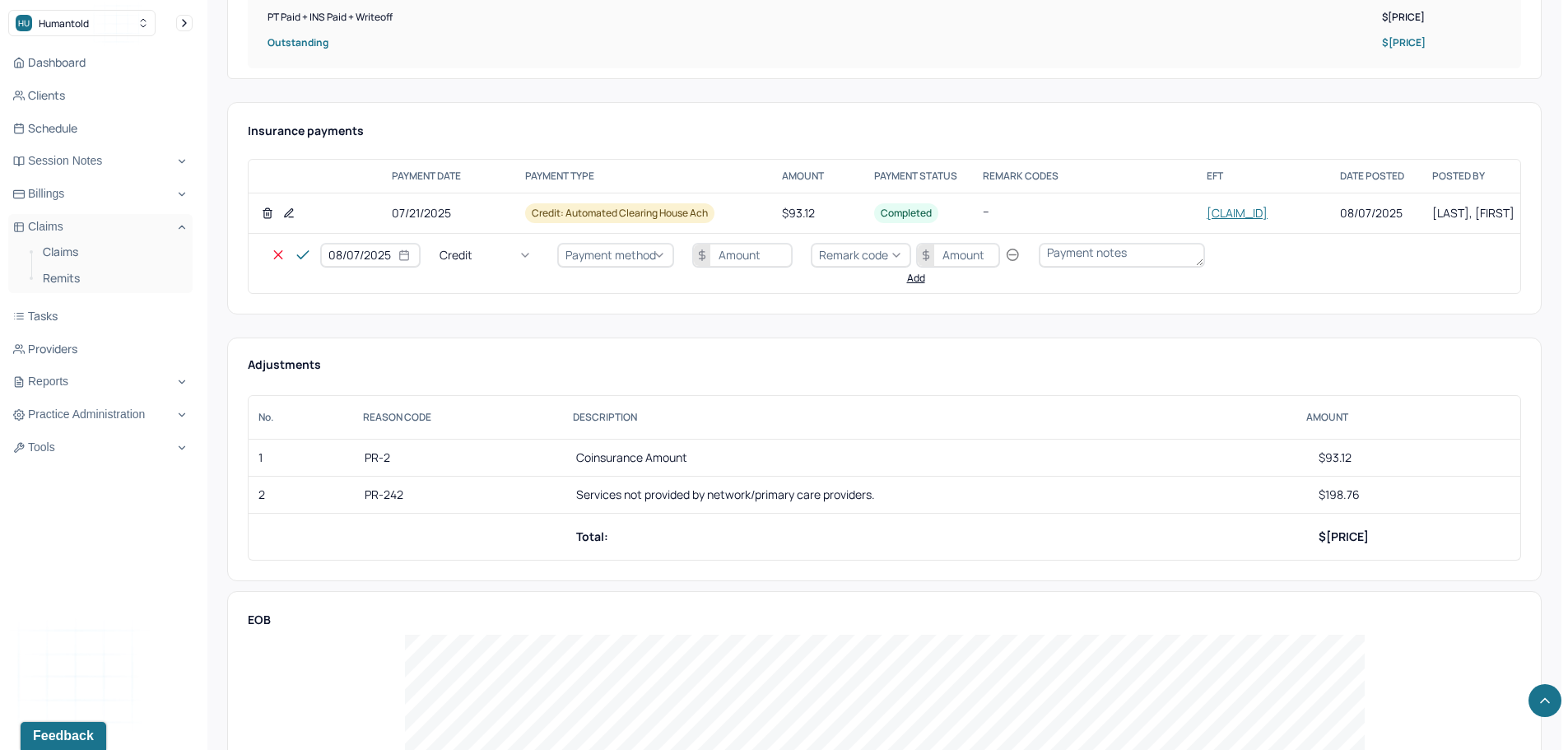 click on "Credit" at bounding box center [489, 255] 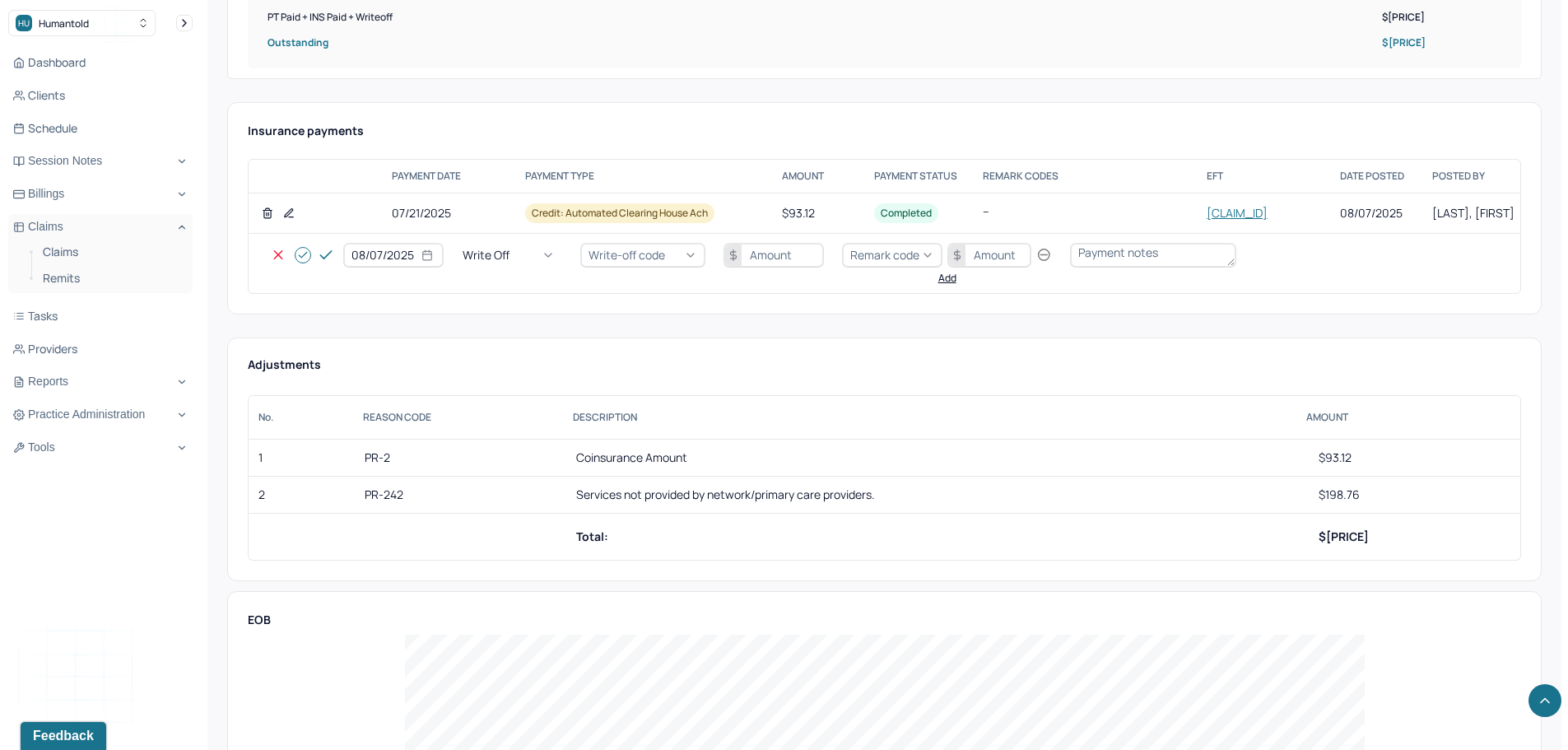 click on "Write-off code" at bounding box center (626, 254) 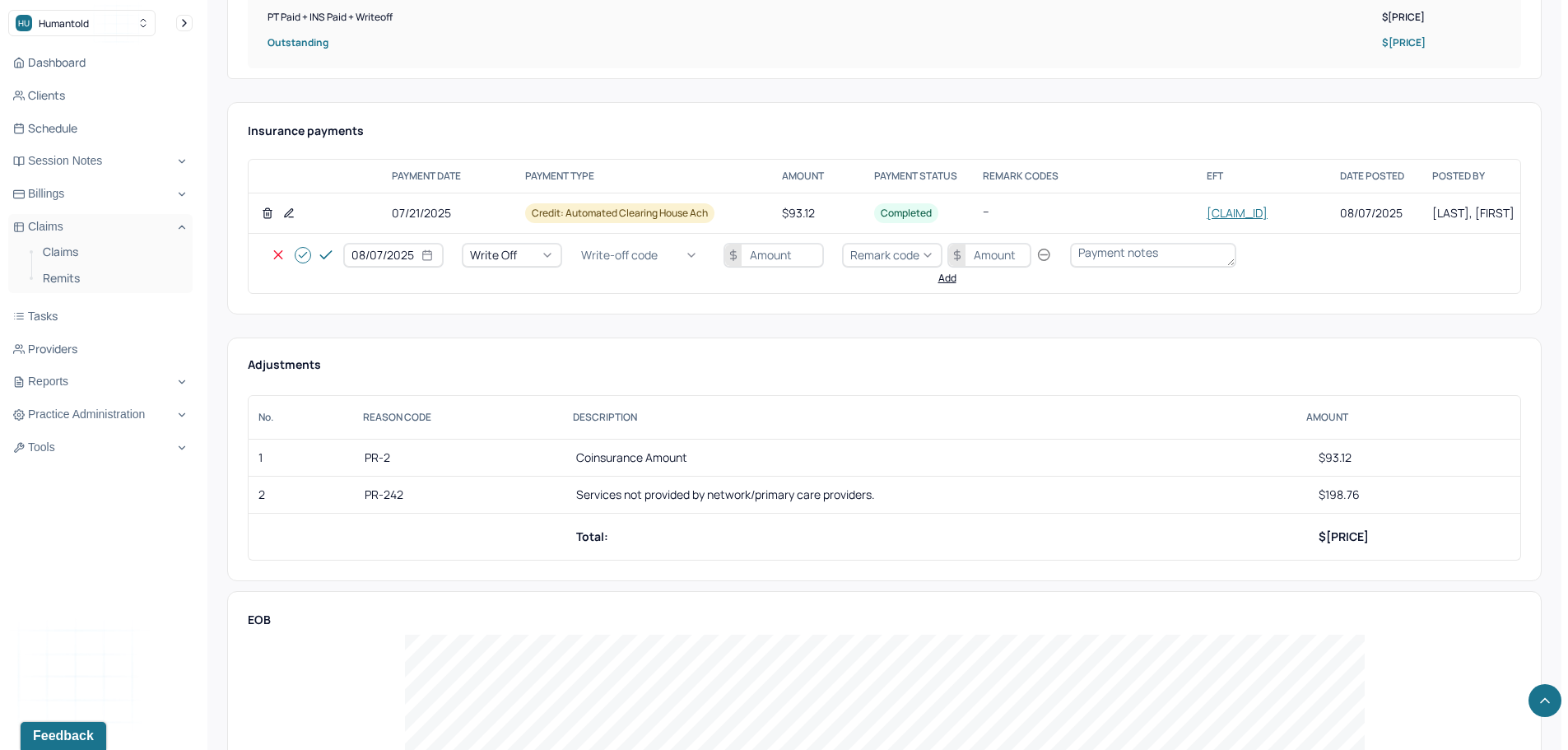click on "WOBAL: WRITE OFF - BALANCE (INSADJ)" at bounding box center (82, 2374) 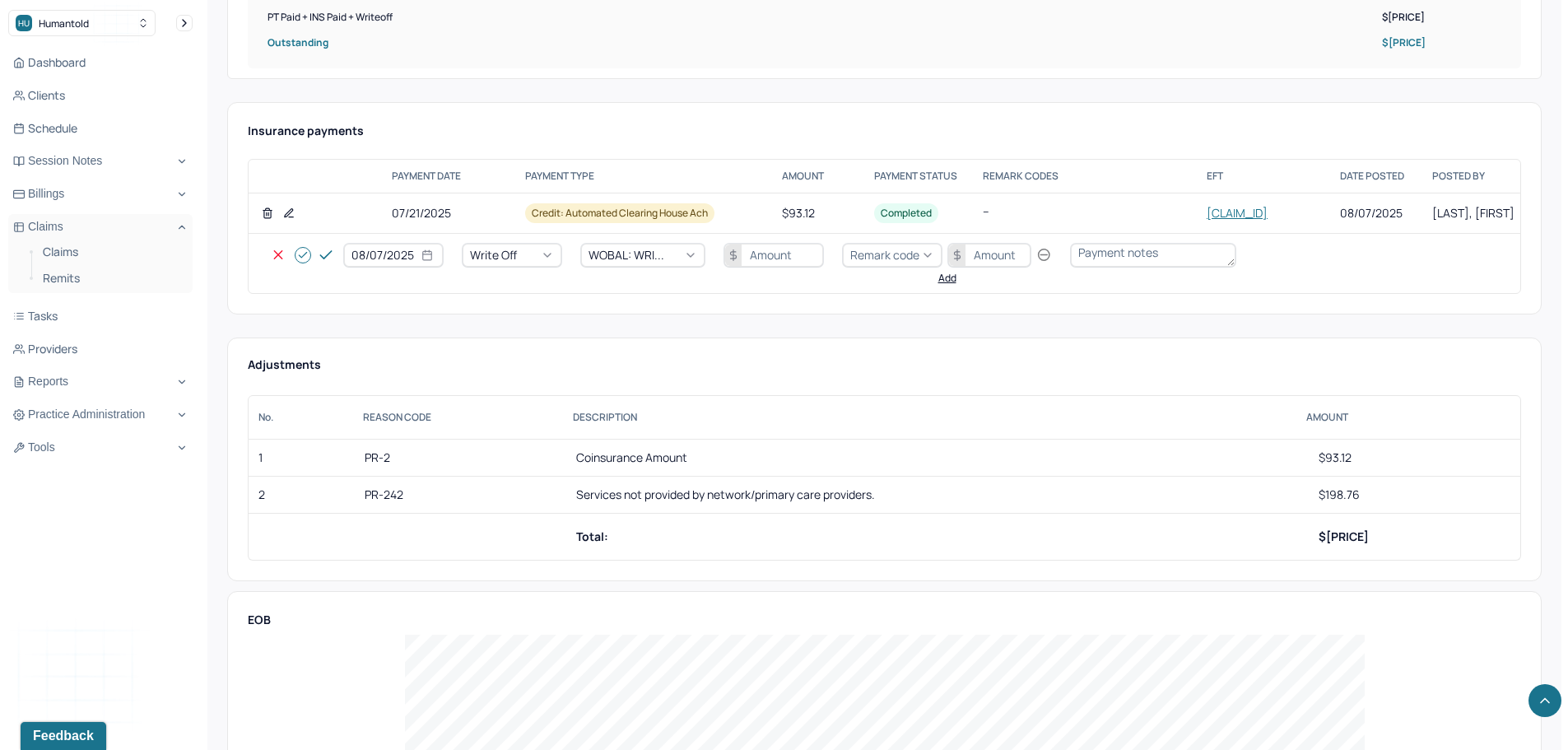 drag, startPoint x: 763, startPoint y: 251, endPoint x: 728, endPoint y: 251, distance: 35 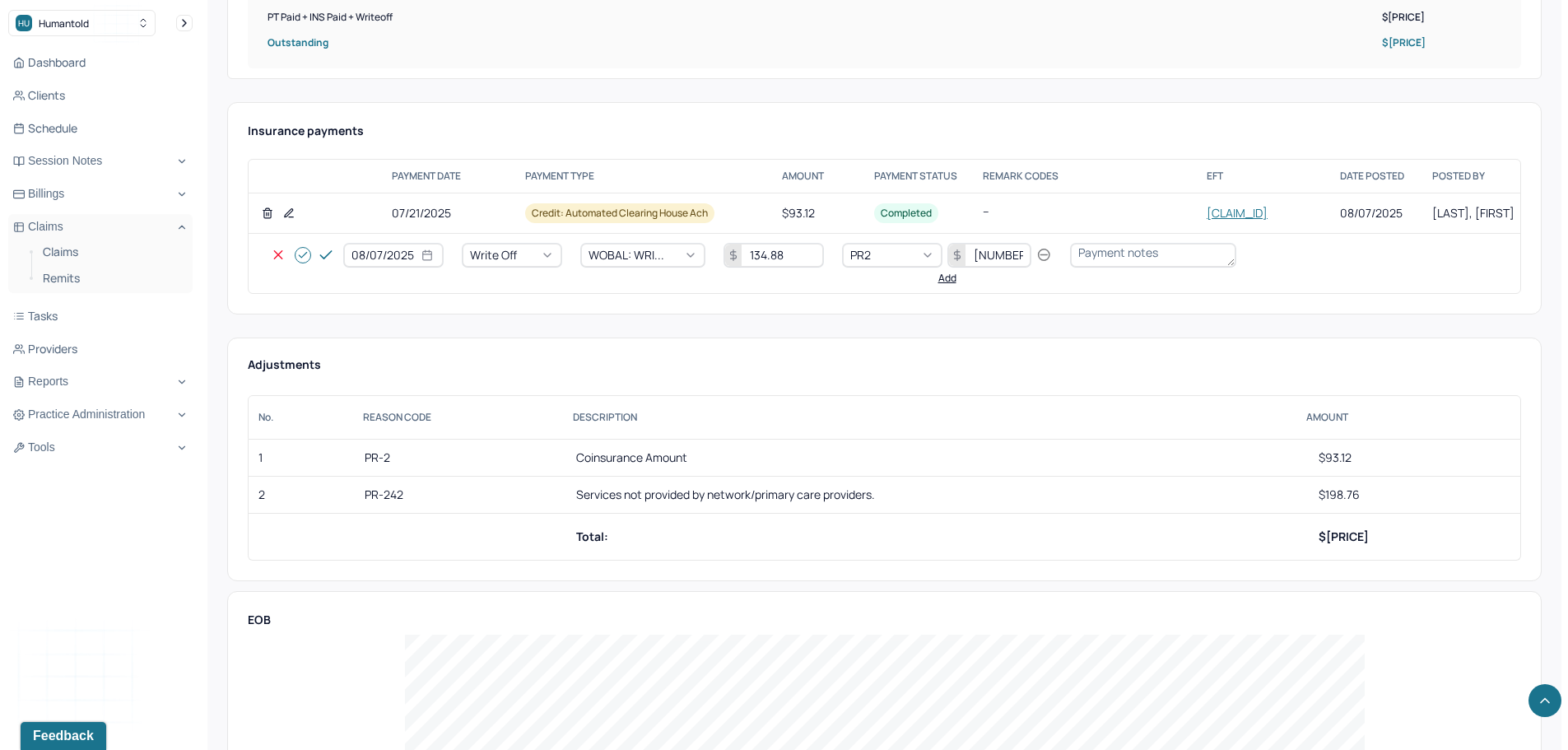 click on "Add" at bounding box center (947, 278) 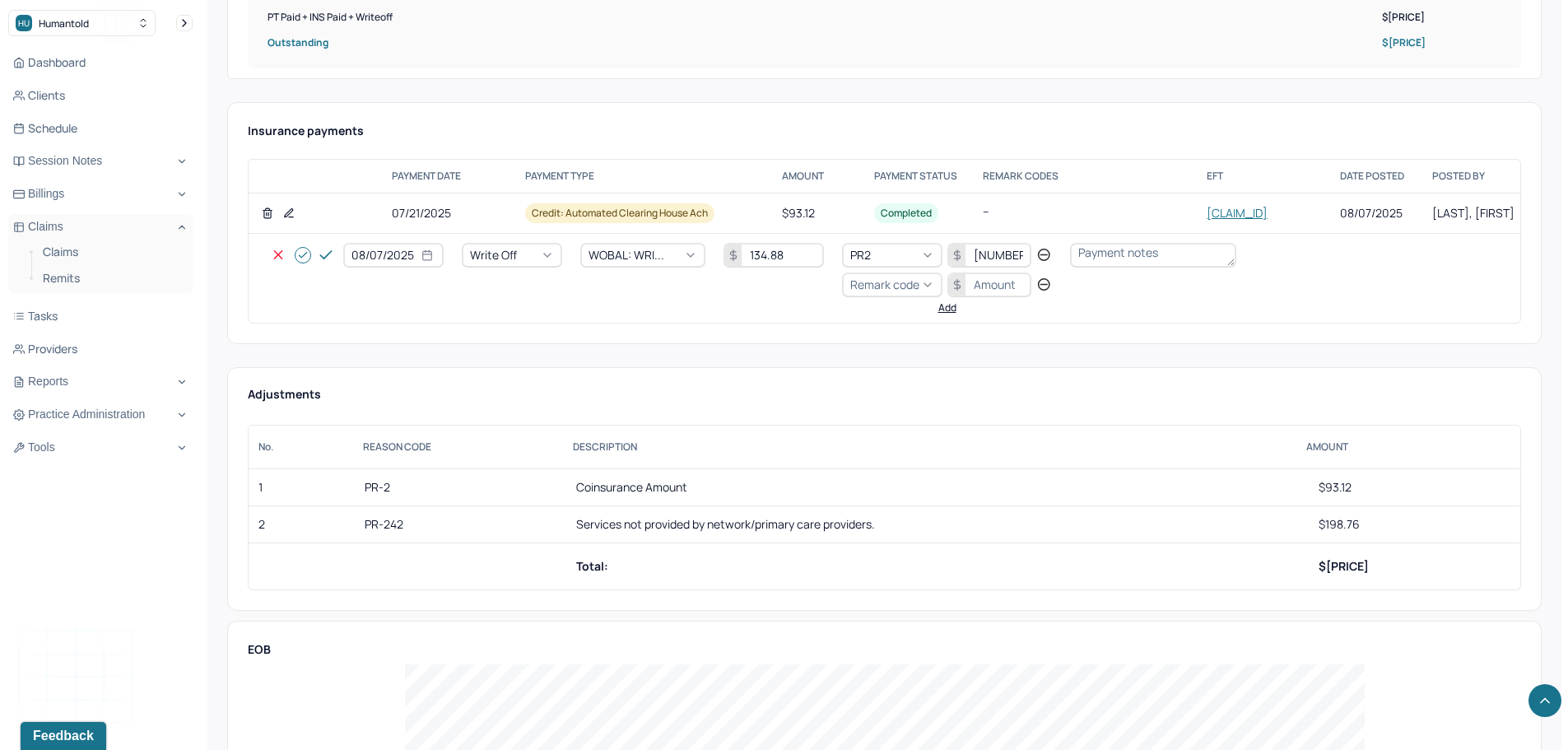 click on "Remark code" at bounding box center [885, 284] 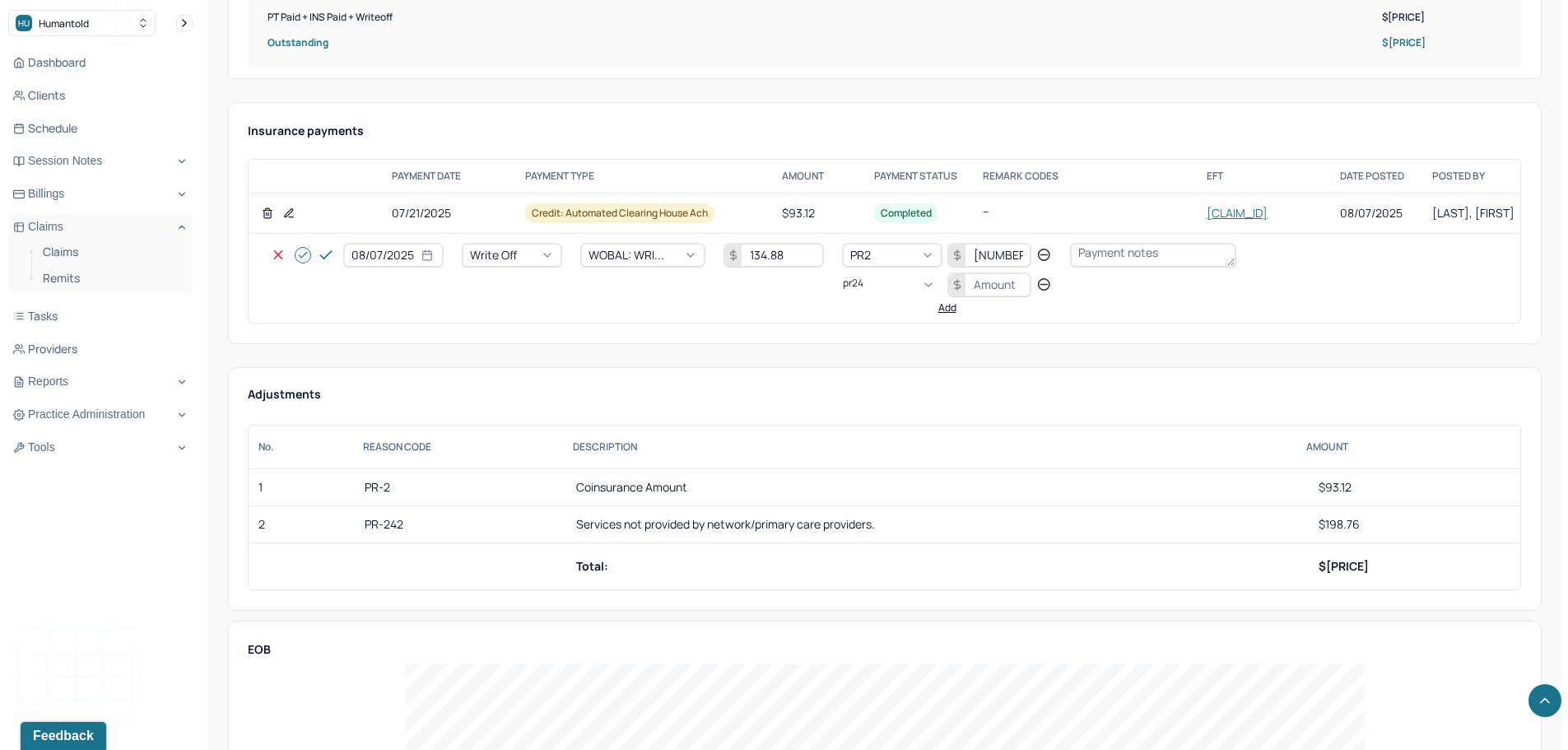 scroll, scrollTop: 0, scrollLeft: 0, axis: both 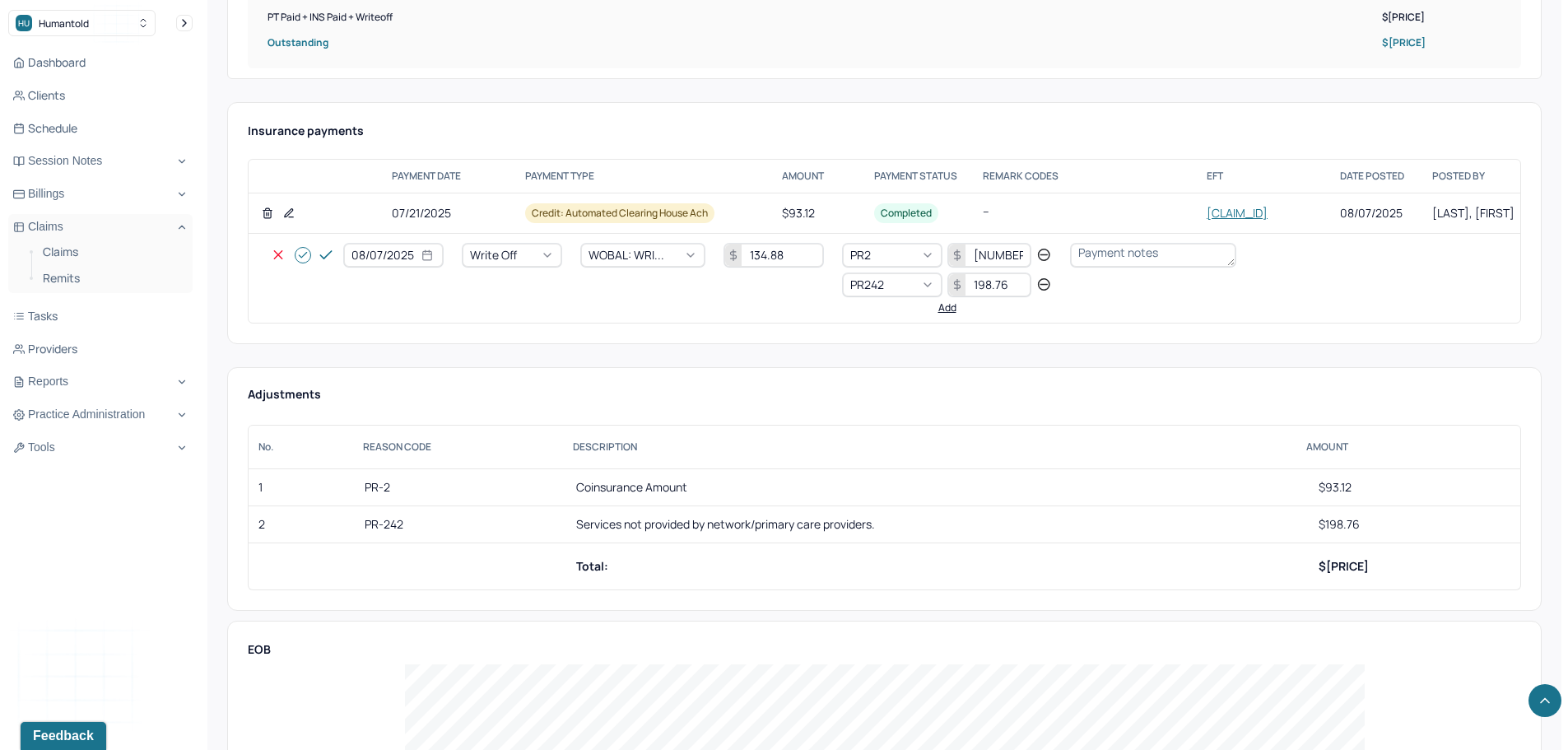 click 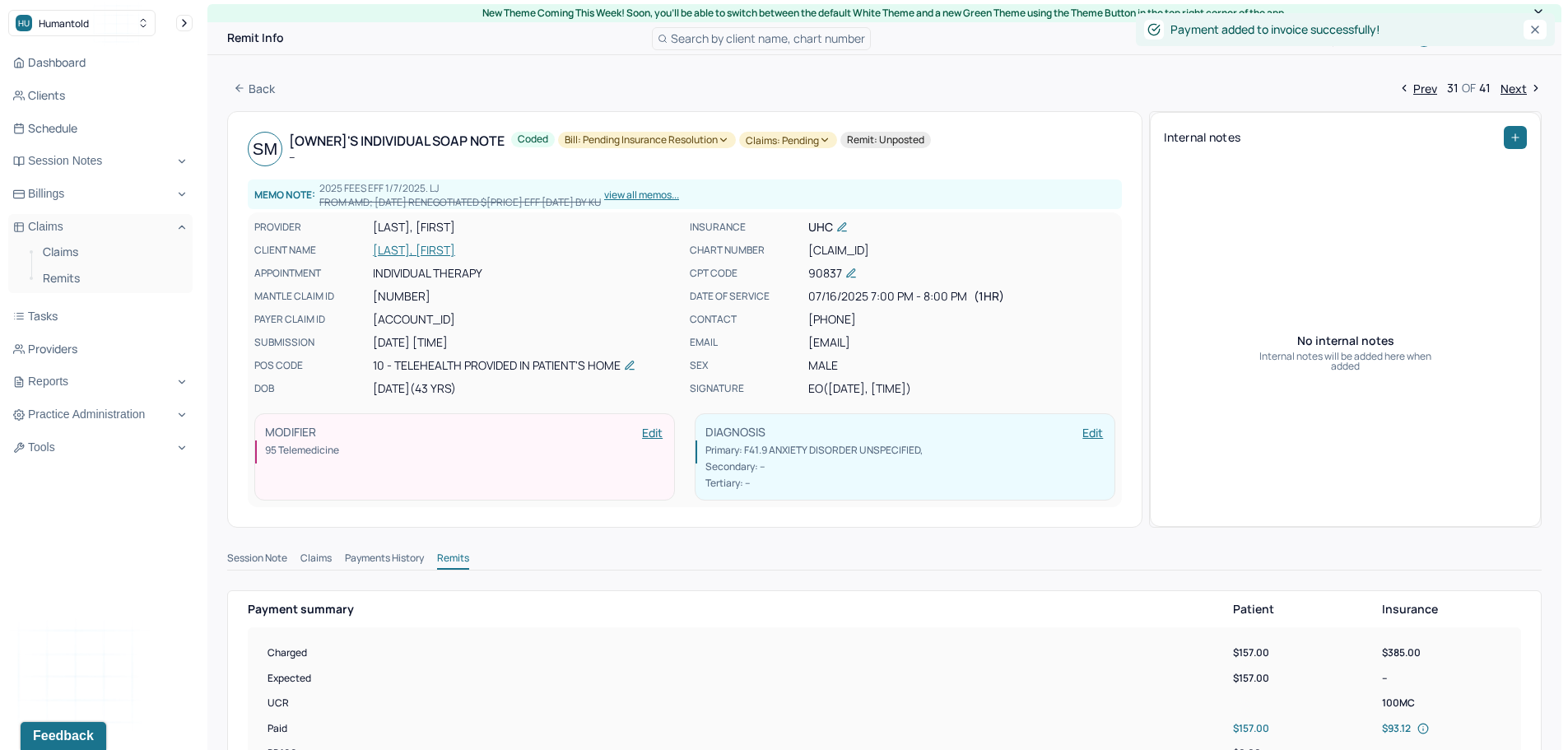 scroll, scrollTop: 0, scrollLeft: 0, axis: both 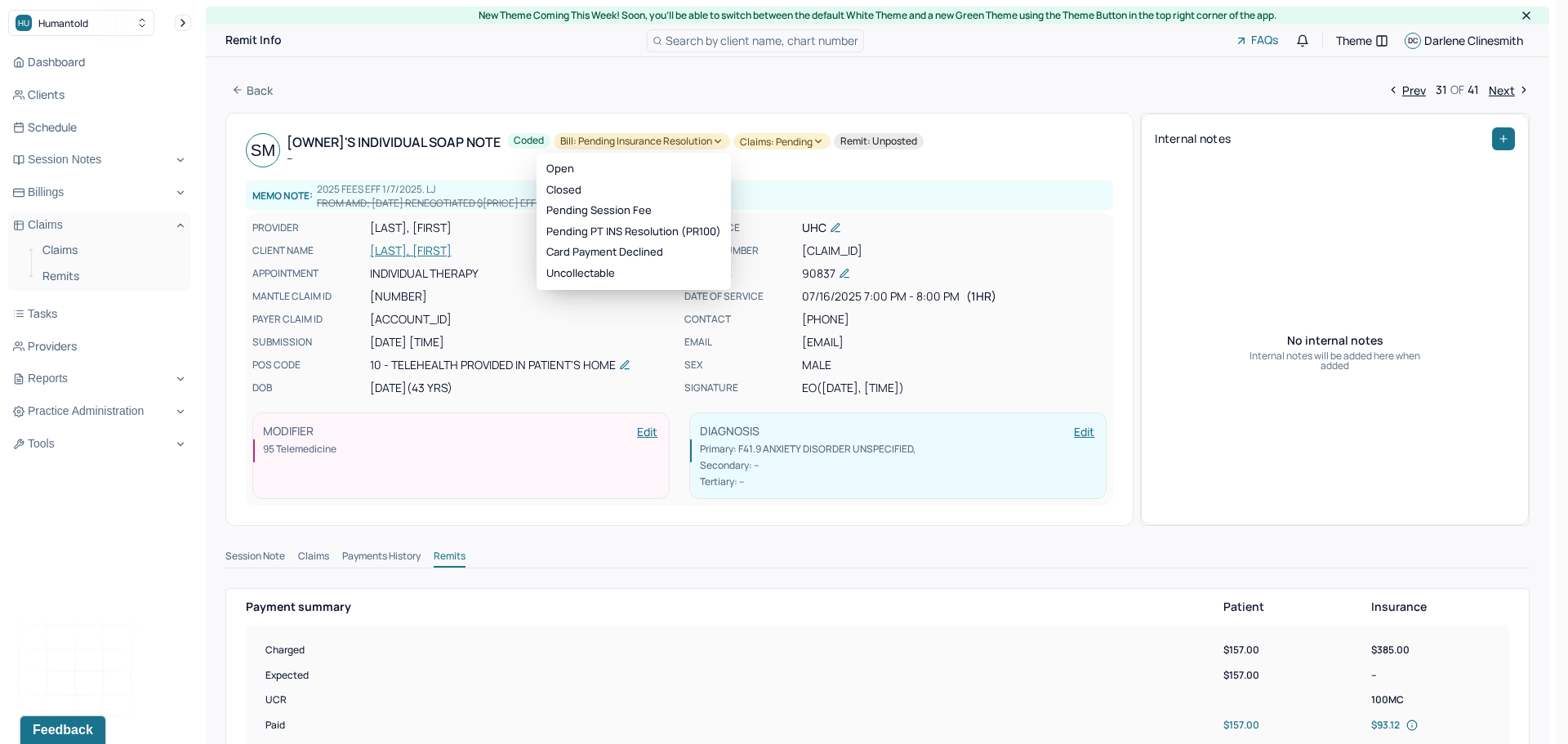 click on "Bill: Pending Insurance Resolution" at bounding box center [642, 141] 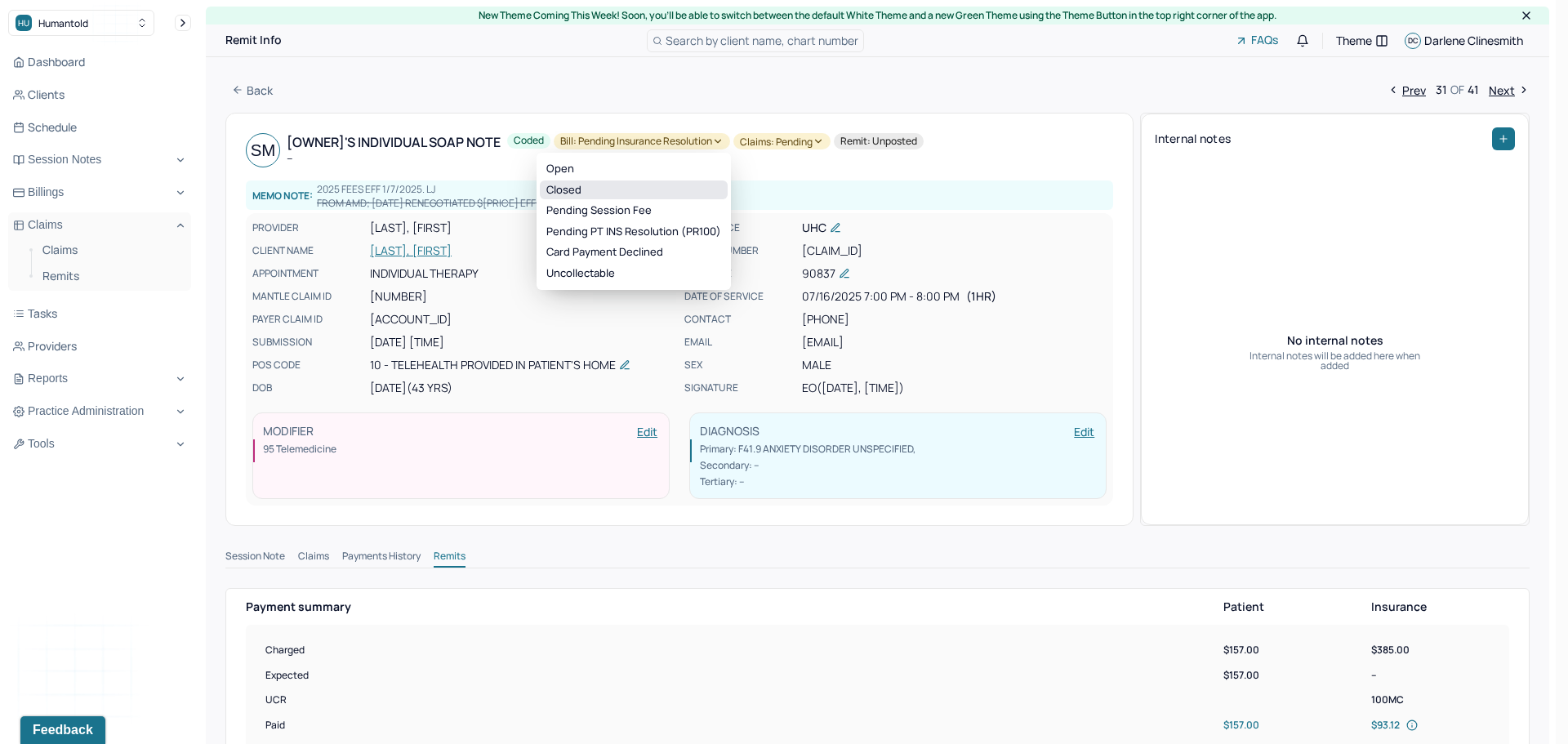 click on "Closed" at bounding box center (634, 190) 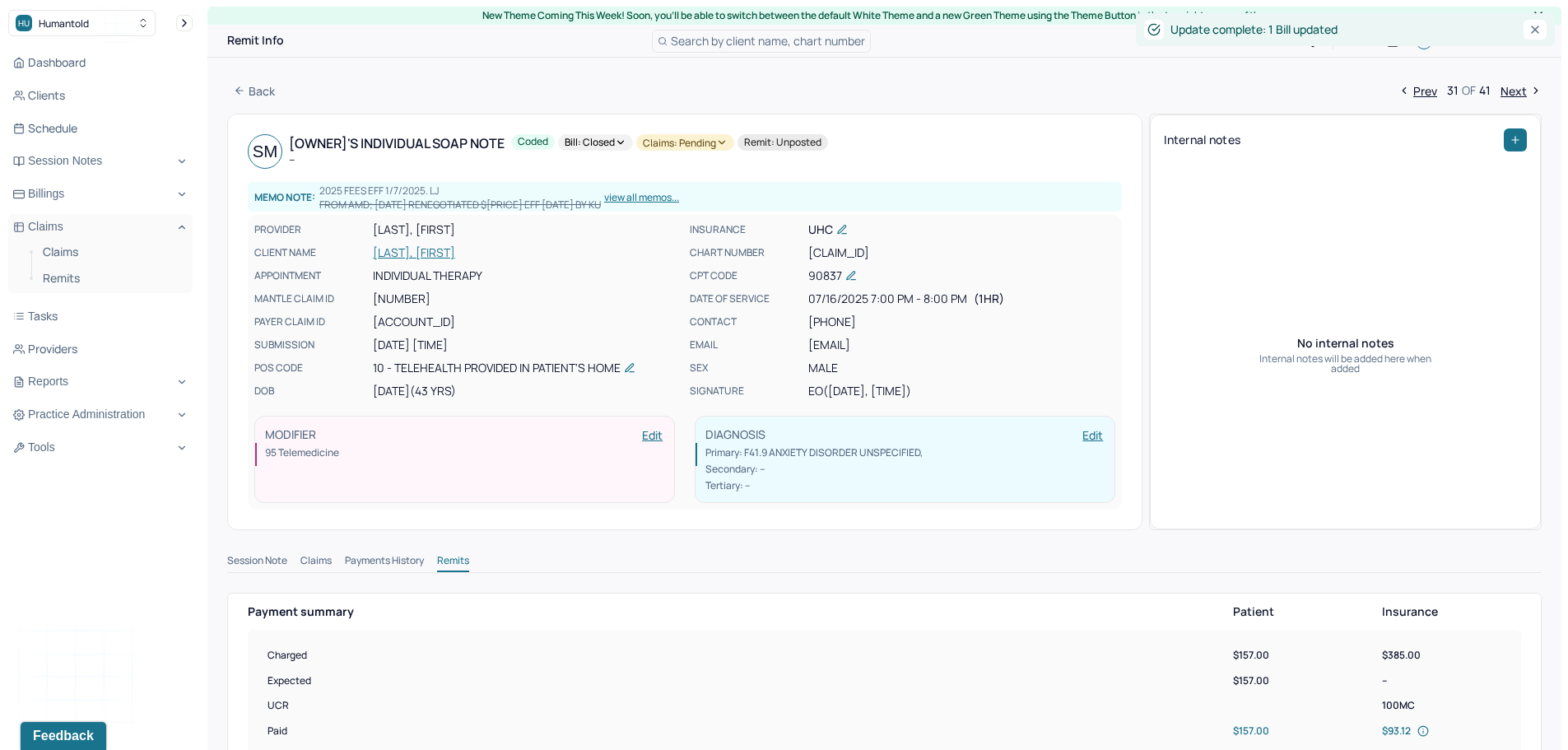 click on "Claims: pending" at bounding box center (685, 142) 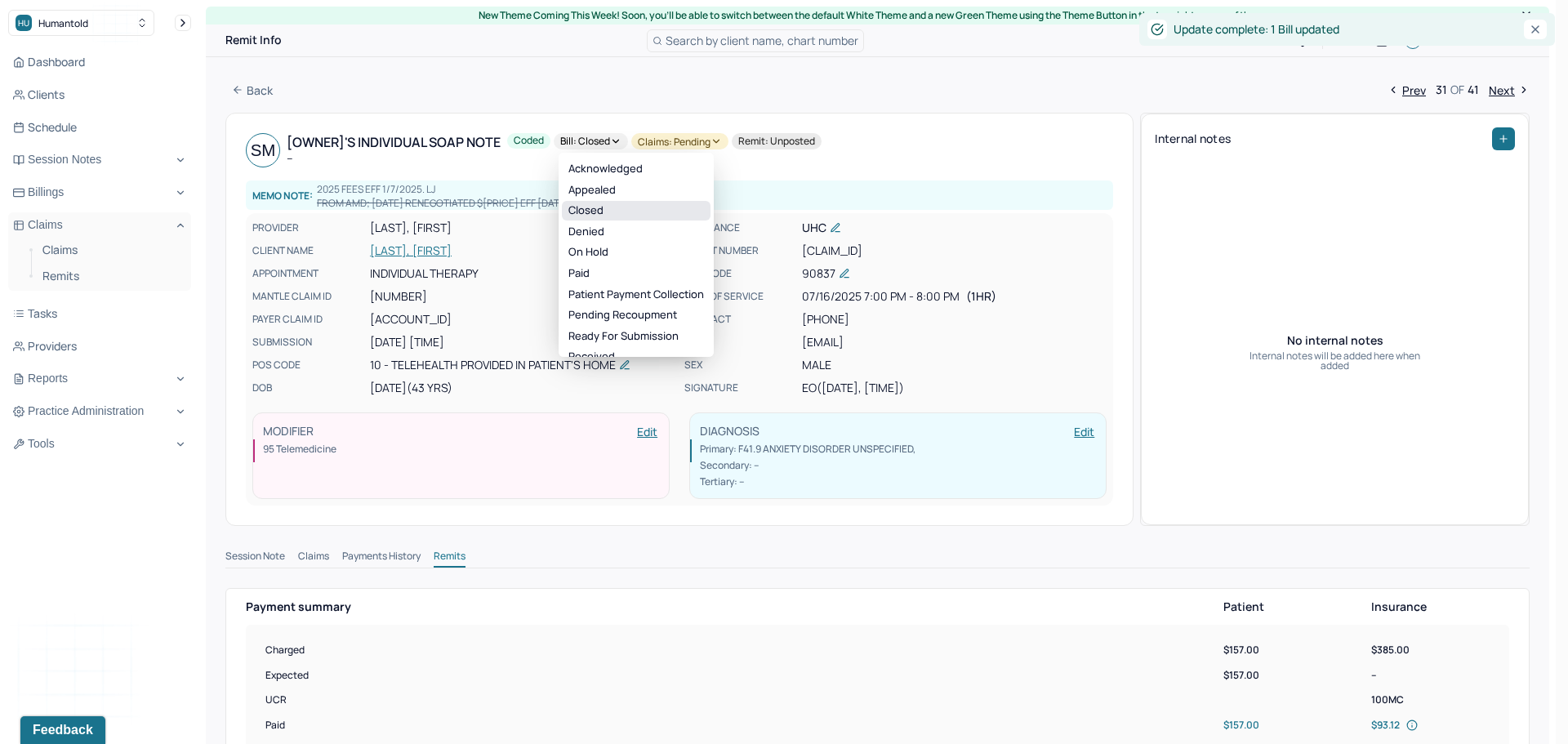 click on "Closed" at bounding box center (636, 211) 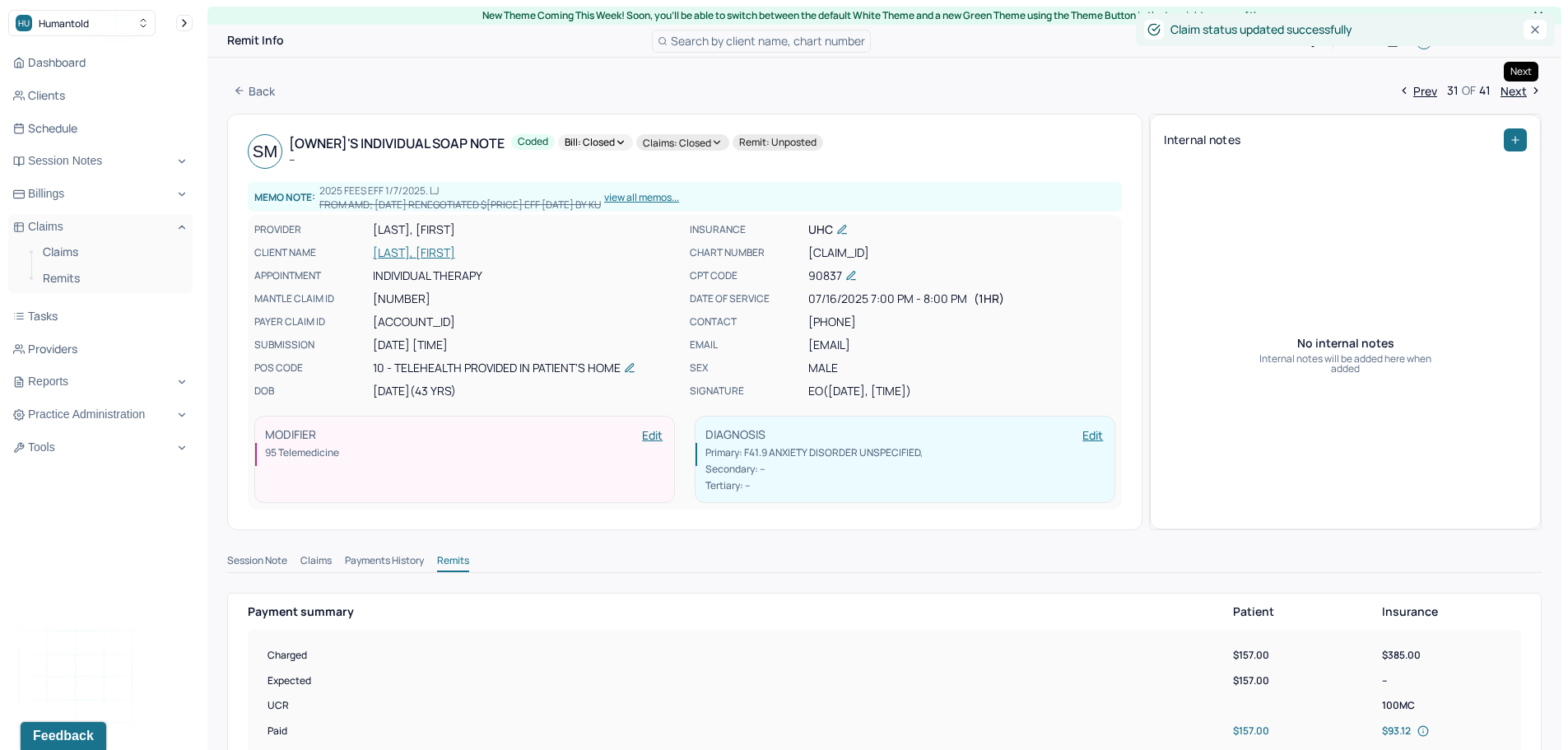 click on "Next" at bounding box center (1521, 91) 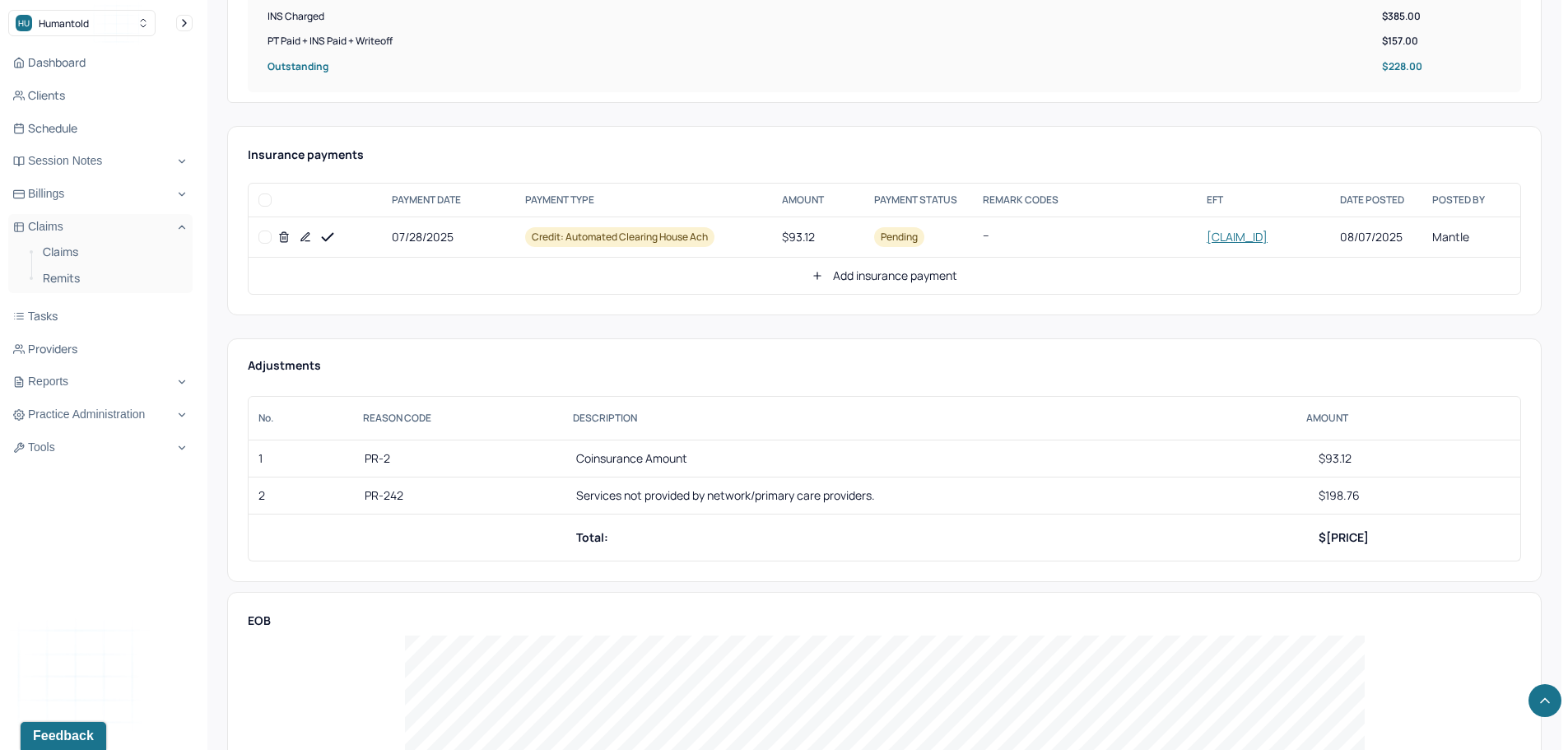 scroll, scrollTop: 741, scrollLeft: 0, axis: vertical 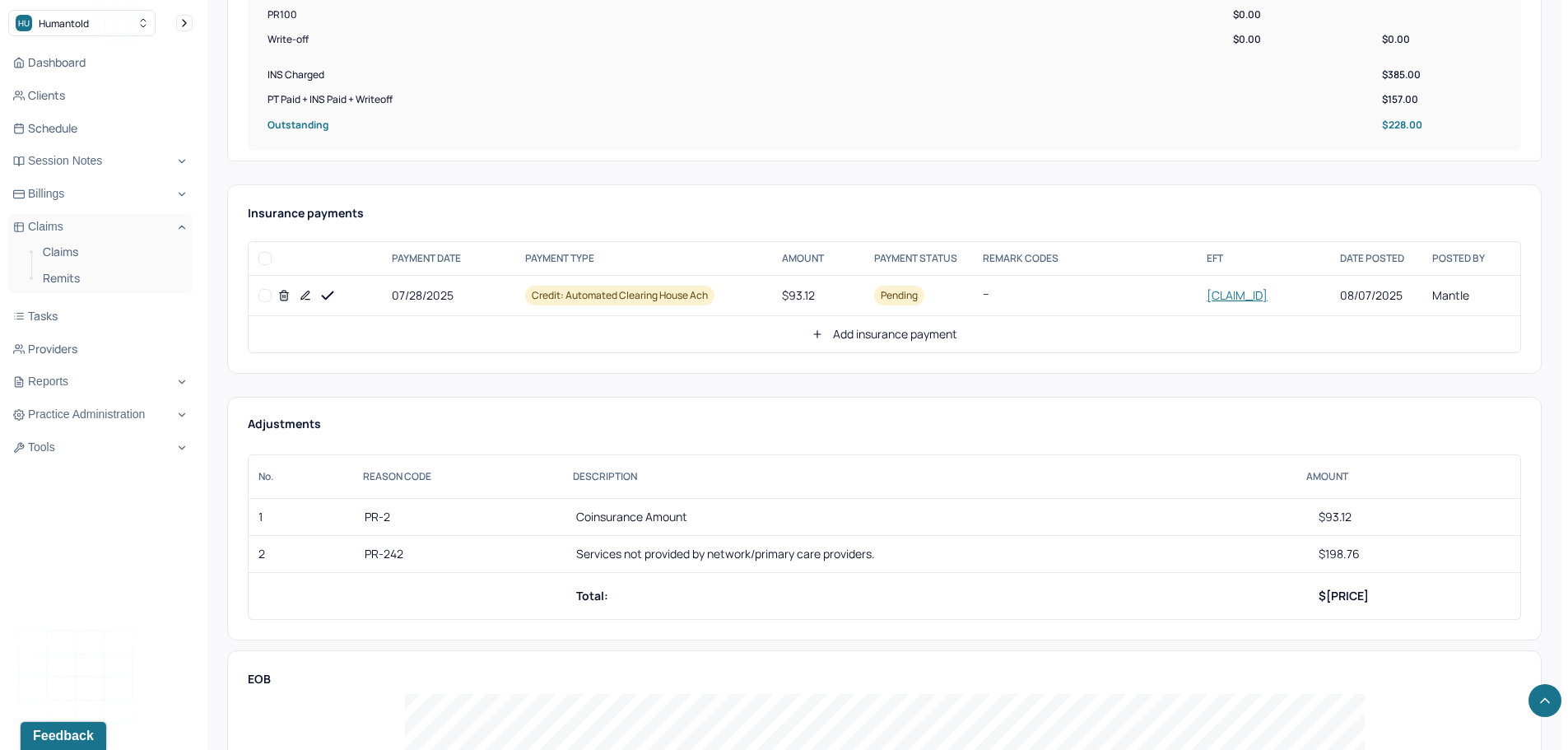 click at bounding box center [265, 296] 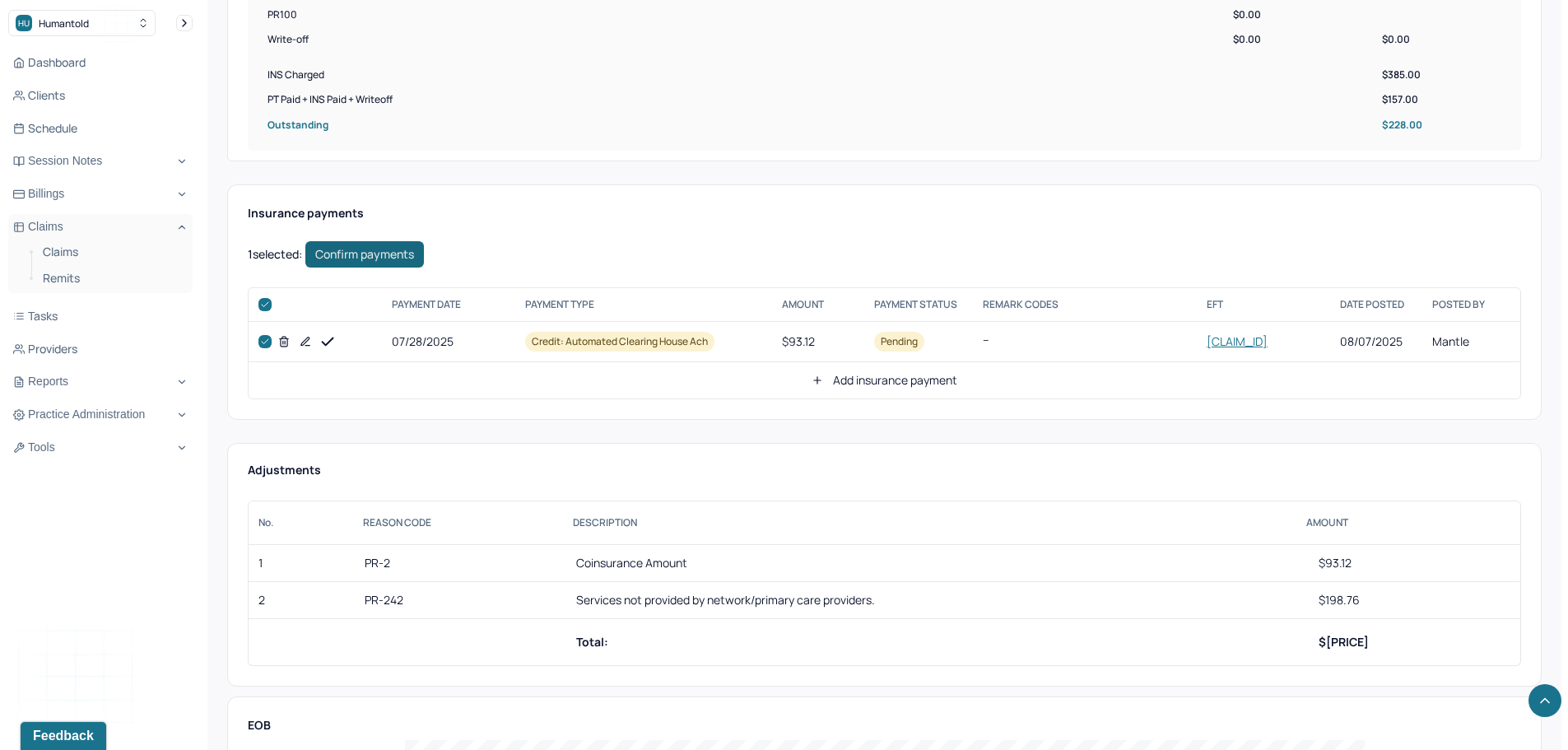 click on "Confirm payments" at bounding box center (365, 254) 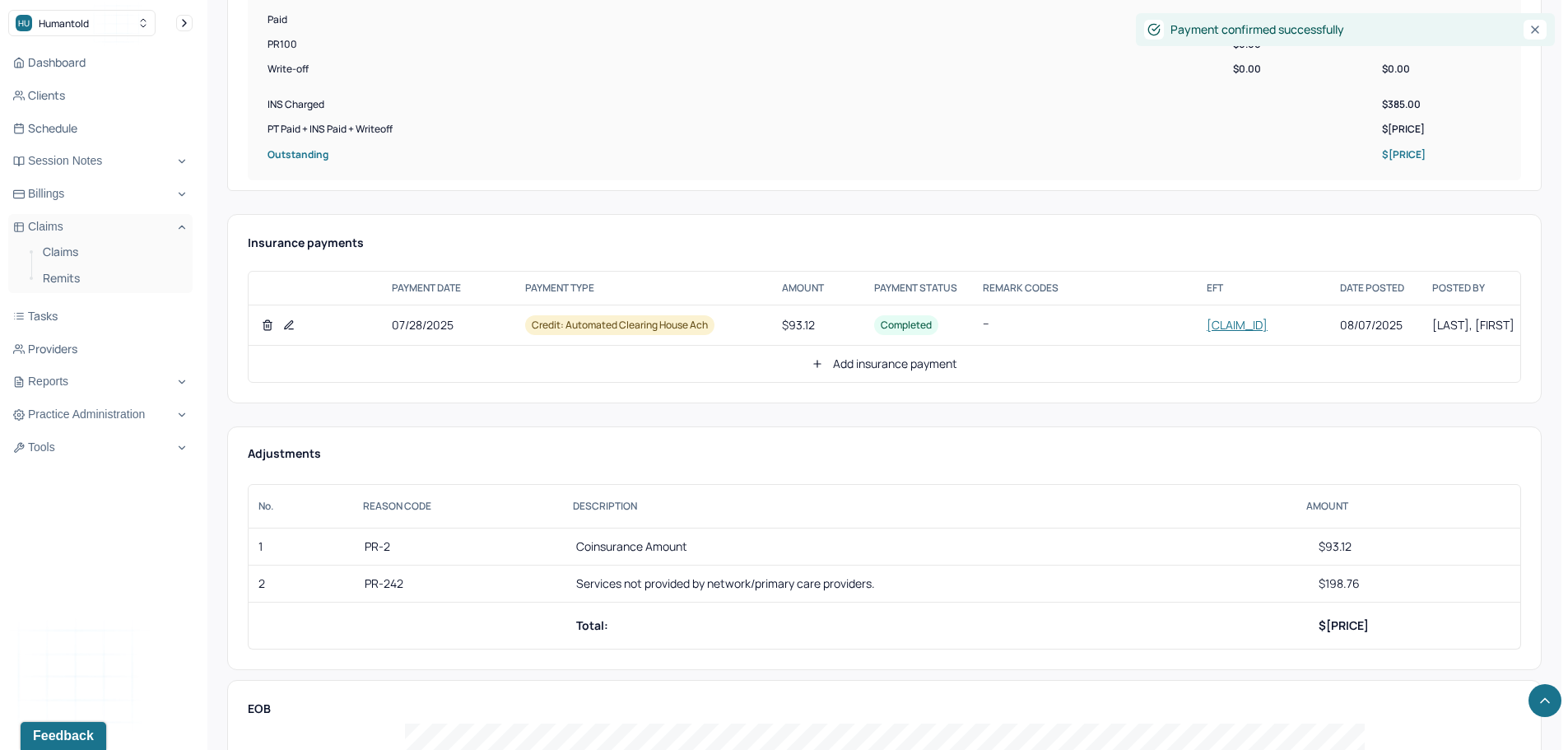 scroll, scrollTop: 741, scrollLeft: 0, axis: vertical 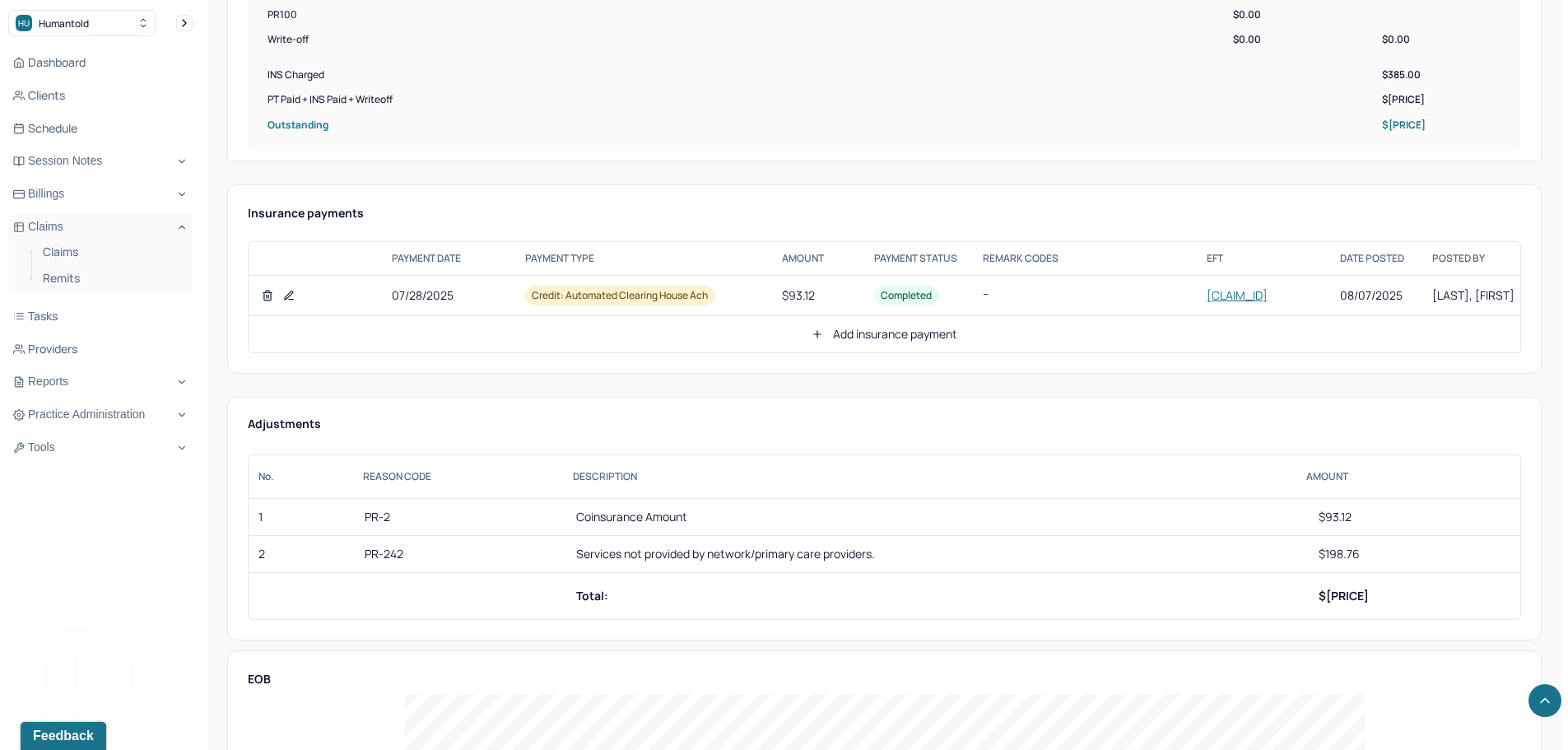 click 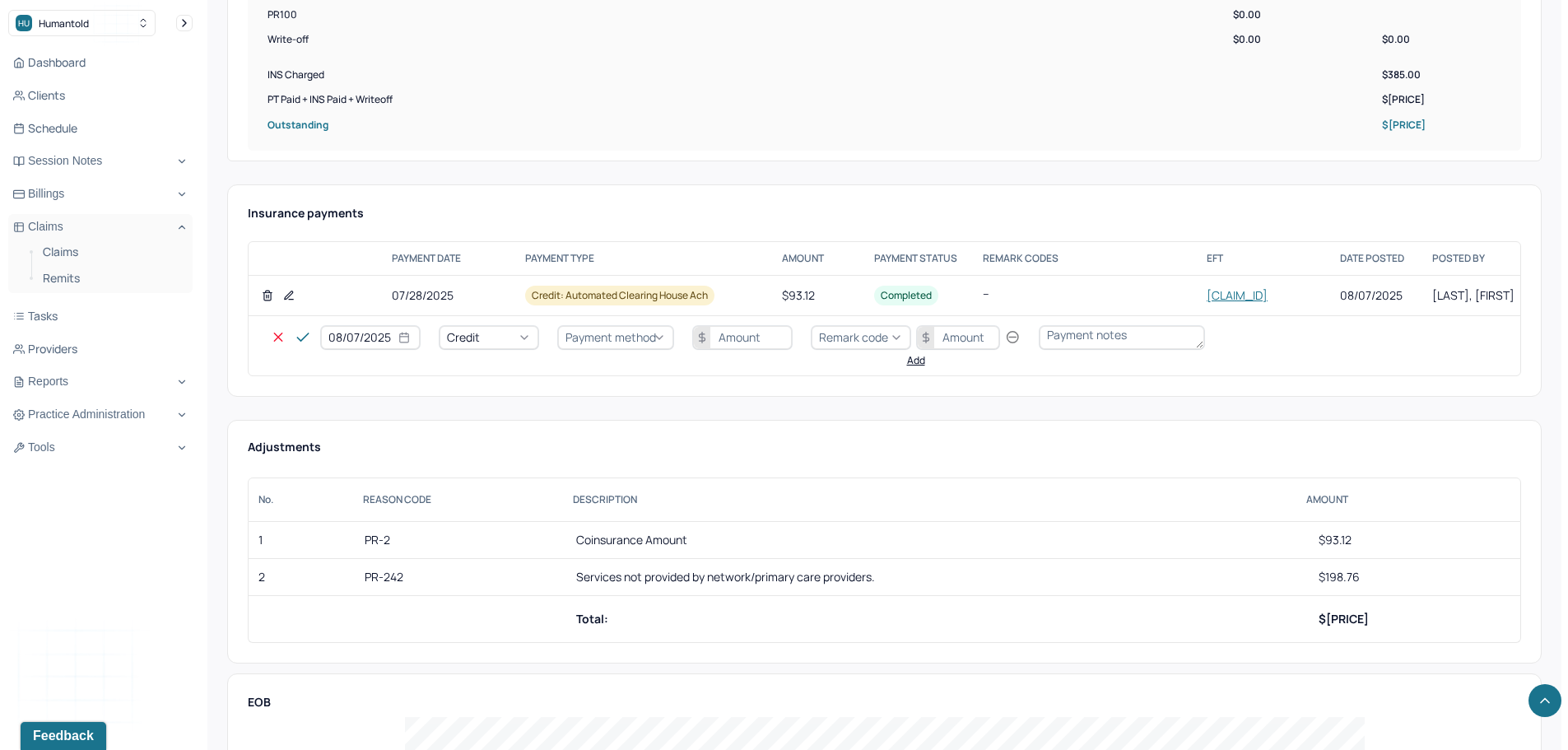 click on "Credit" at bounding box center (489, 338) 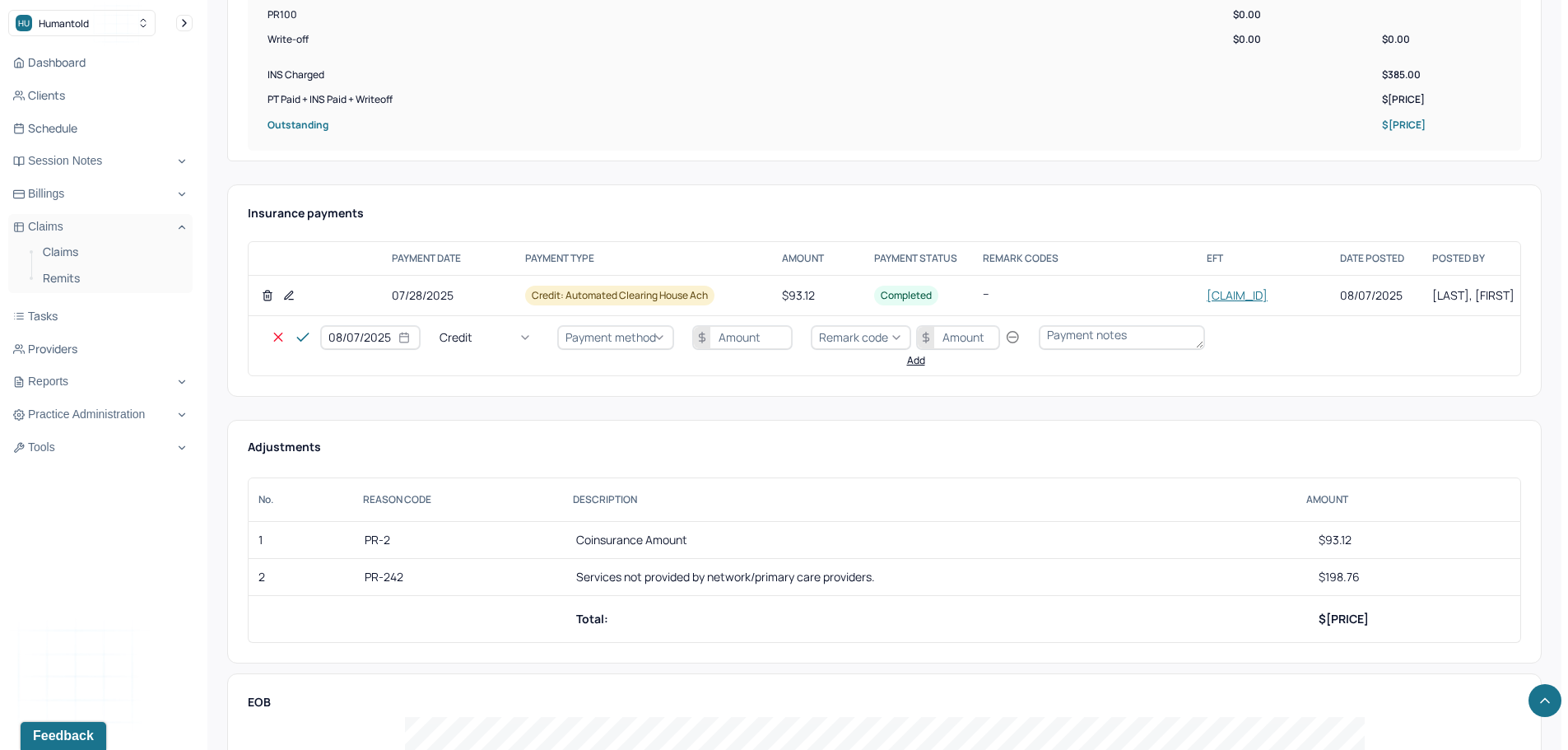 click on "Write off" at bounding box center (49, 2440) 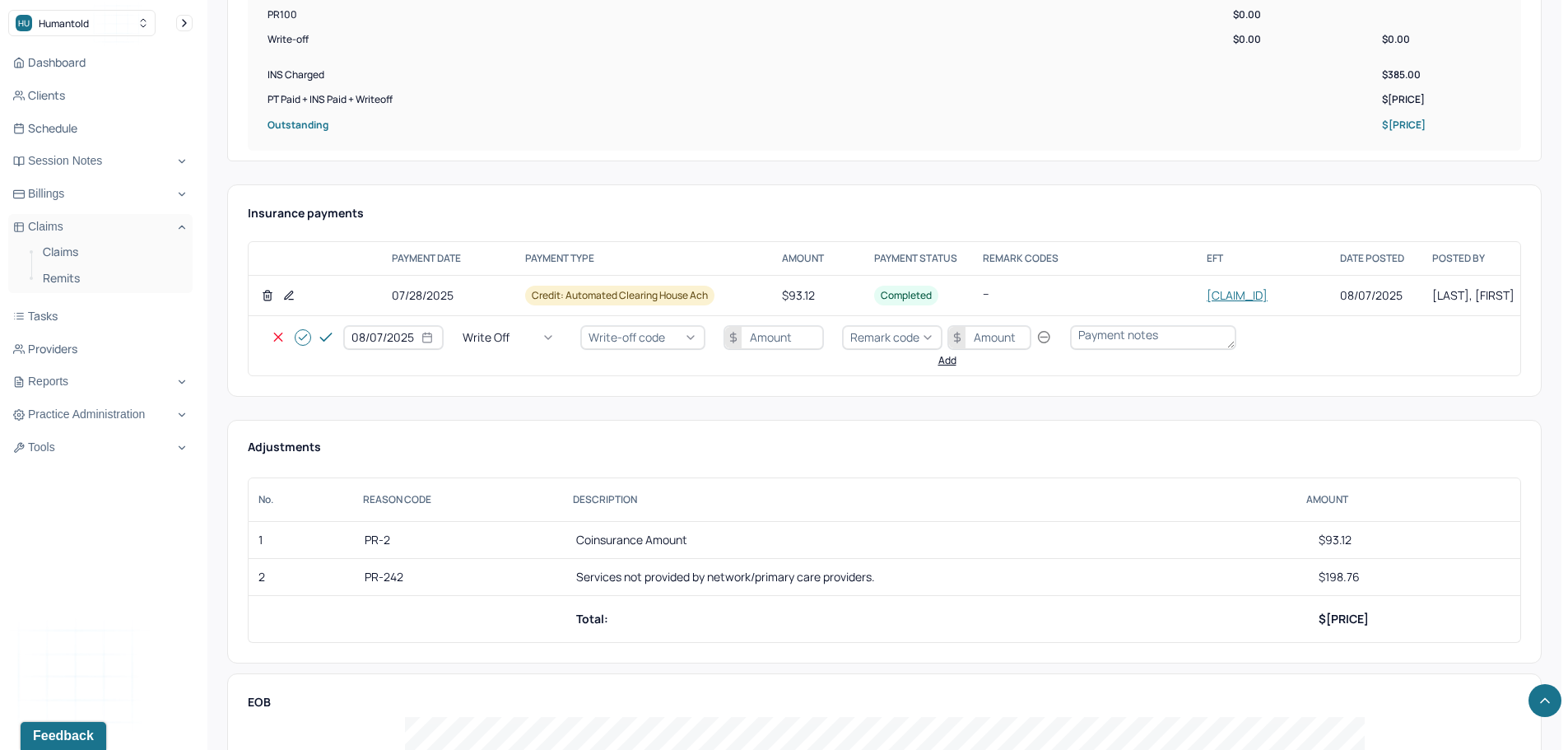 click on "Write-off code" at bounding box center (626, 337) 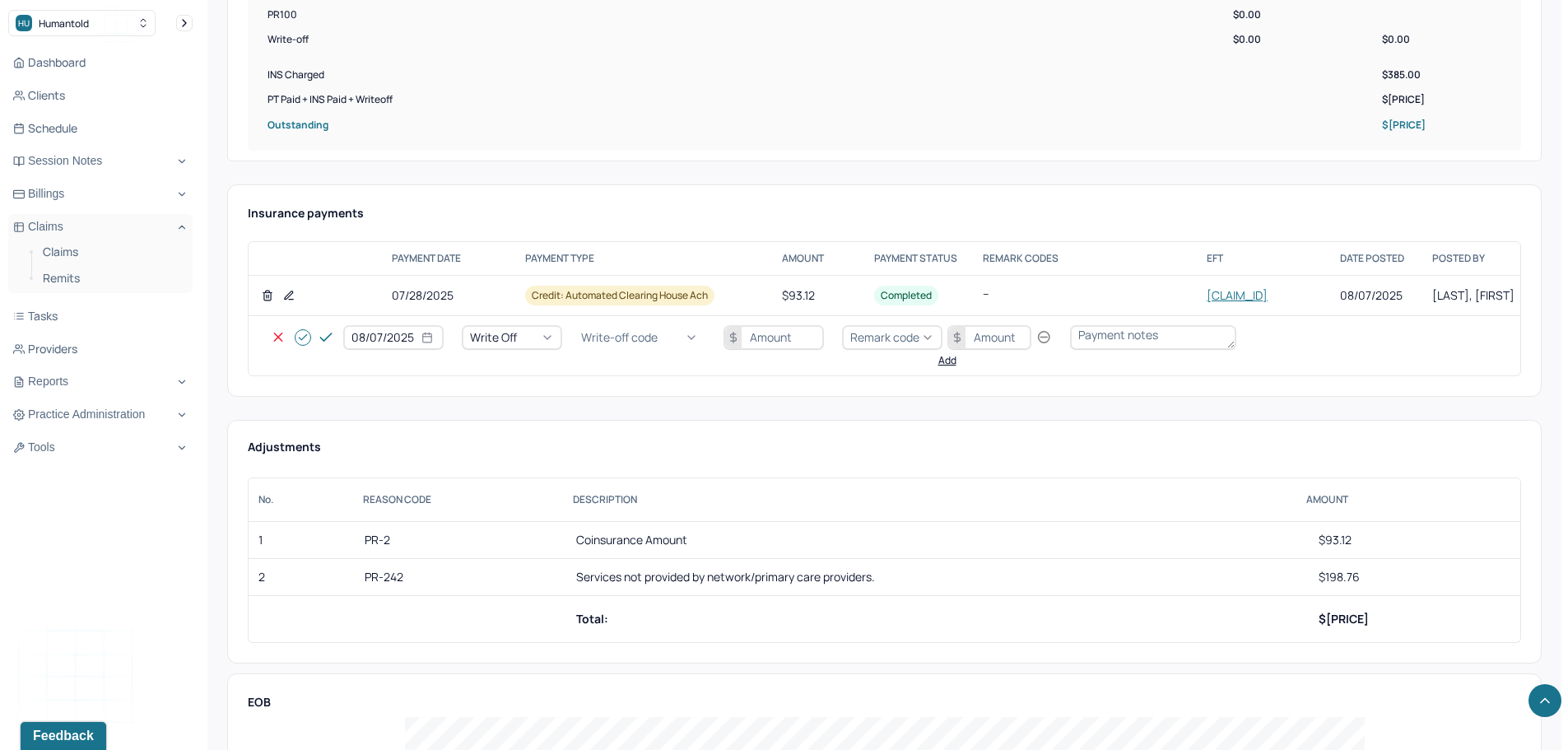 click on "FAP WOBAD: WRITE OFF - BAD DEBT WOBAL: WRITE OFF - BALANCE (INSADJ) WOBANK: WRITE OFF - BANKRUPTCY WOCOLL: WRITE OFF - COLLECTIONS WOCOUR: WRITE OFF - COURTESY WOHRDSHIP: W/O - FINANCIAL HARDSHIP WOINS: WRITE OFF - INSURANCE  WOMISC: WRITE OFF - MISC  WONOSHOW: WRITE OFF - THERAPIST WAIVED NO  WOREV: WRITE OFF - REBILLED  WOSINTK: WRITE OFF - SUPERVISOR INTAKE  WODED: WRITE OFF - DEDUCTIBLE WOTRMD: WRITE OFF - INSURANCE TERMED" at bounding box center [82, 2527] 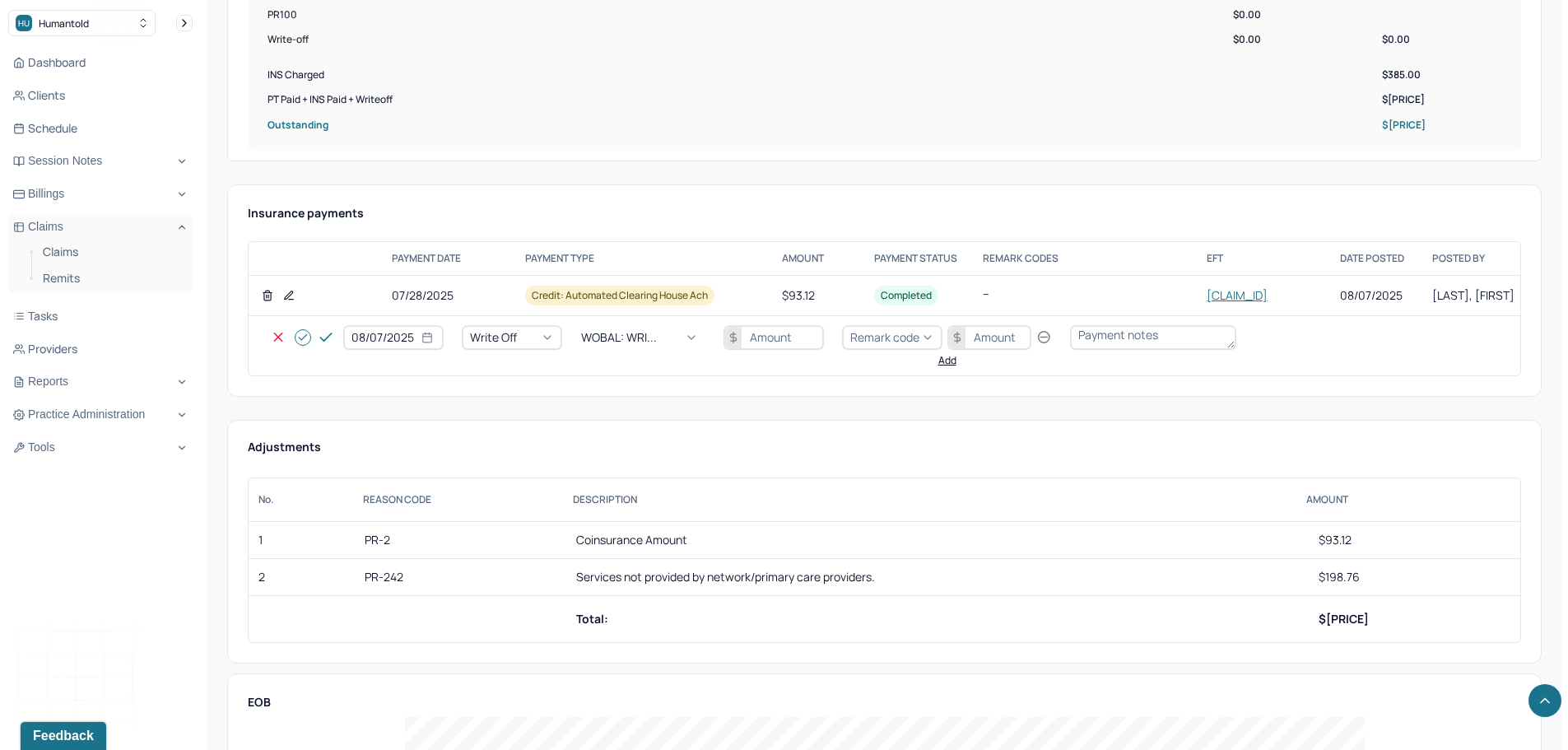 click at bounding box center [774, 338] 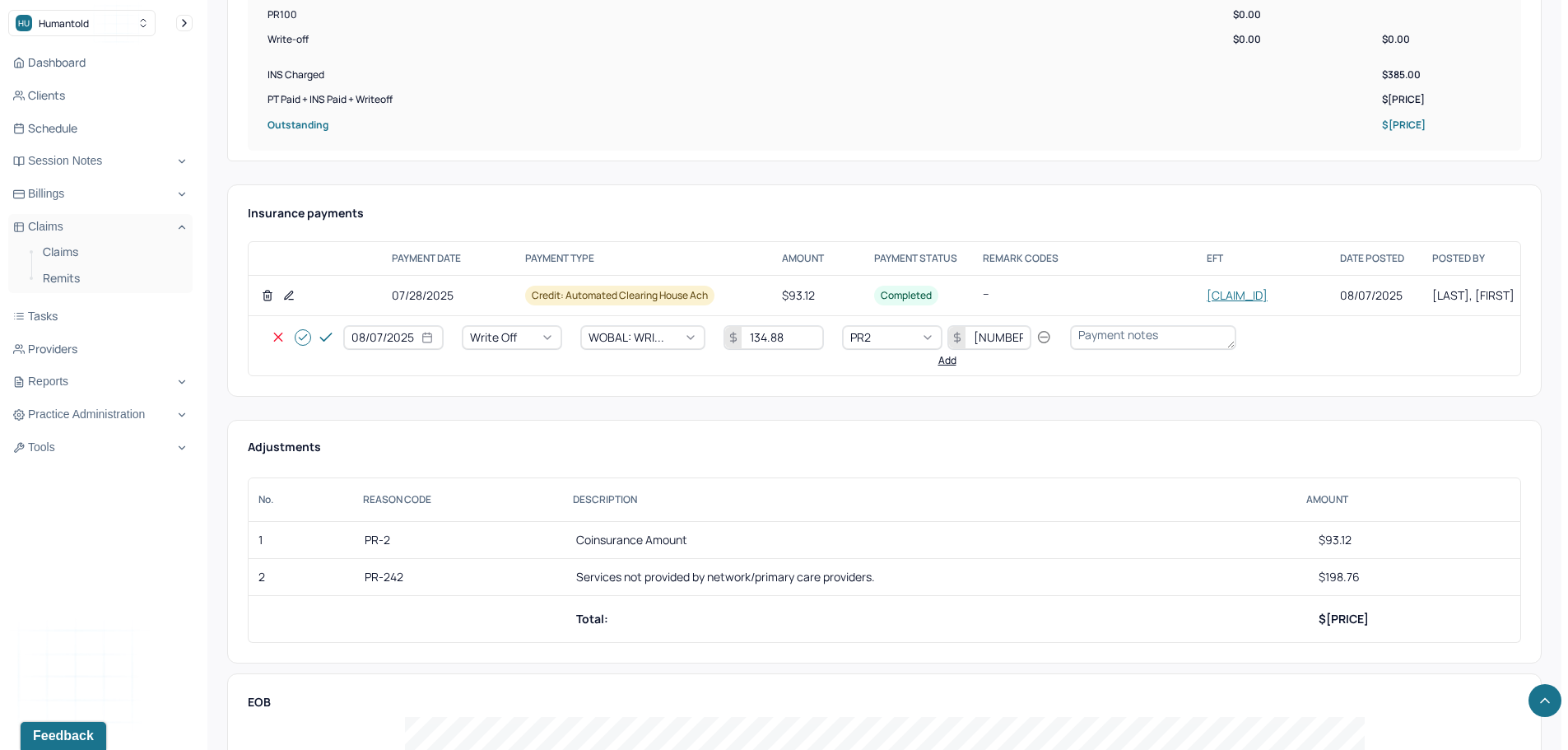click on "Add" at bounding box center (947, 361) 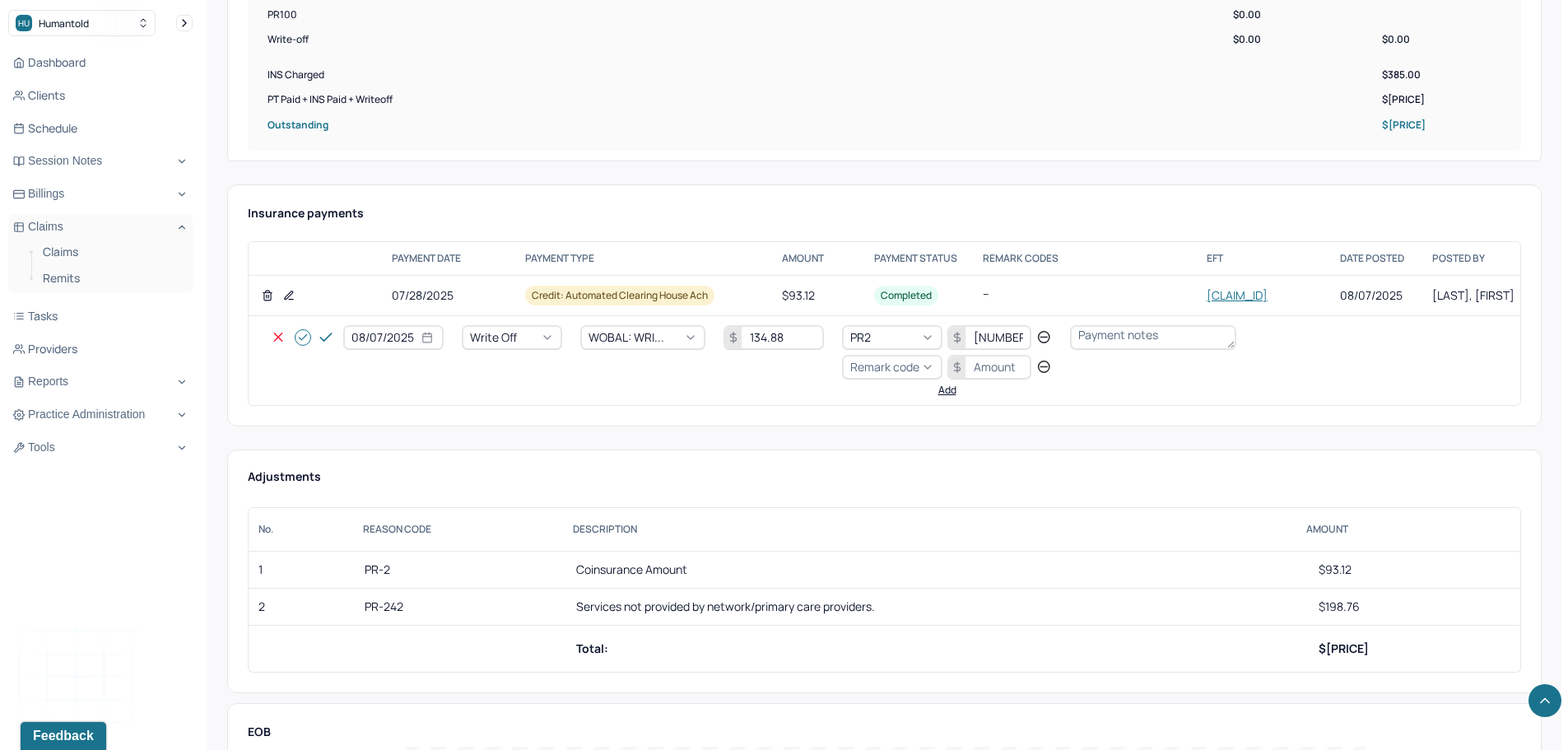 click on "Remark code" at bounding box center [885, 366] 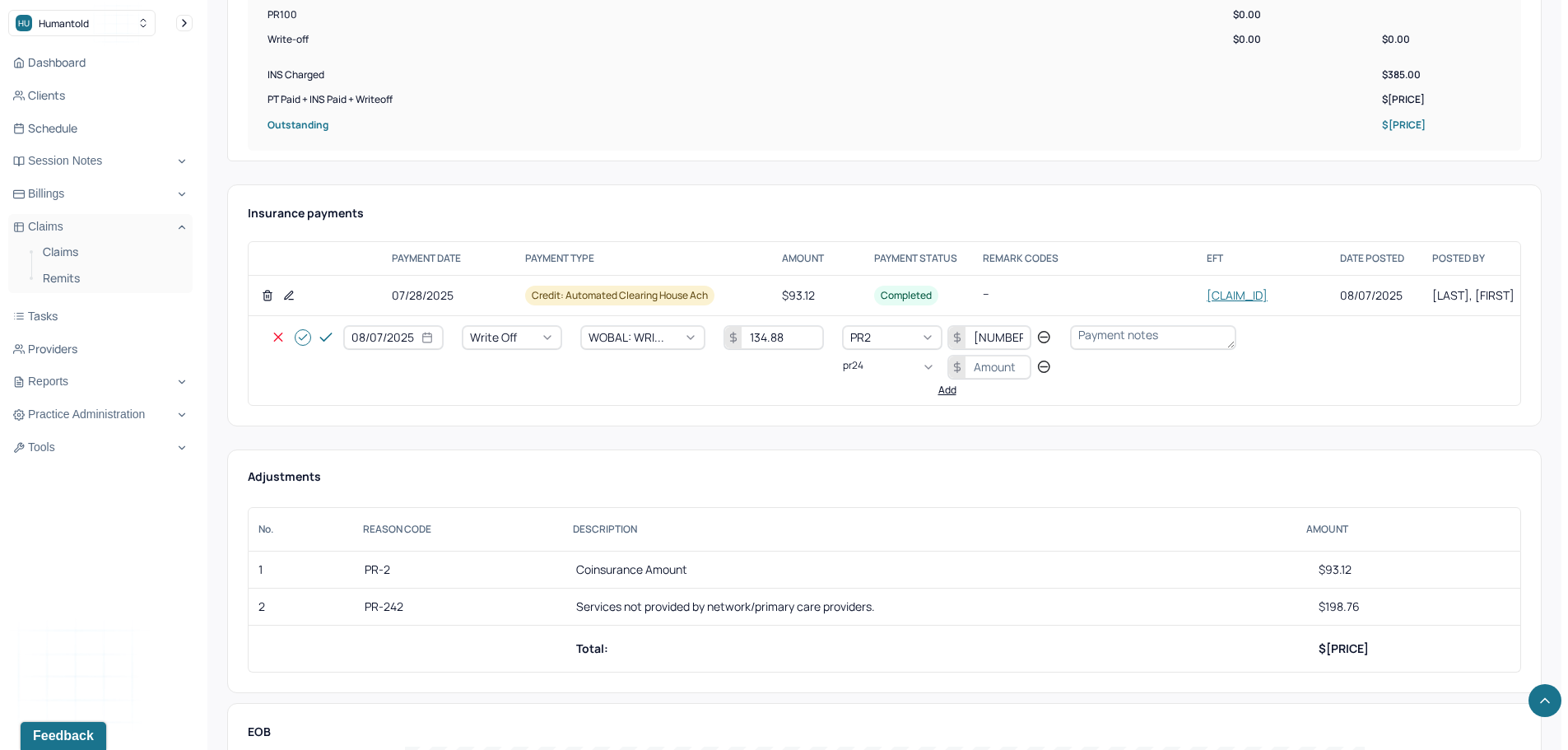 scroll, scrollTop: 0, scrollLeft: 0, axis: both 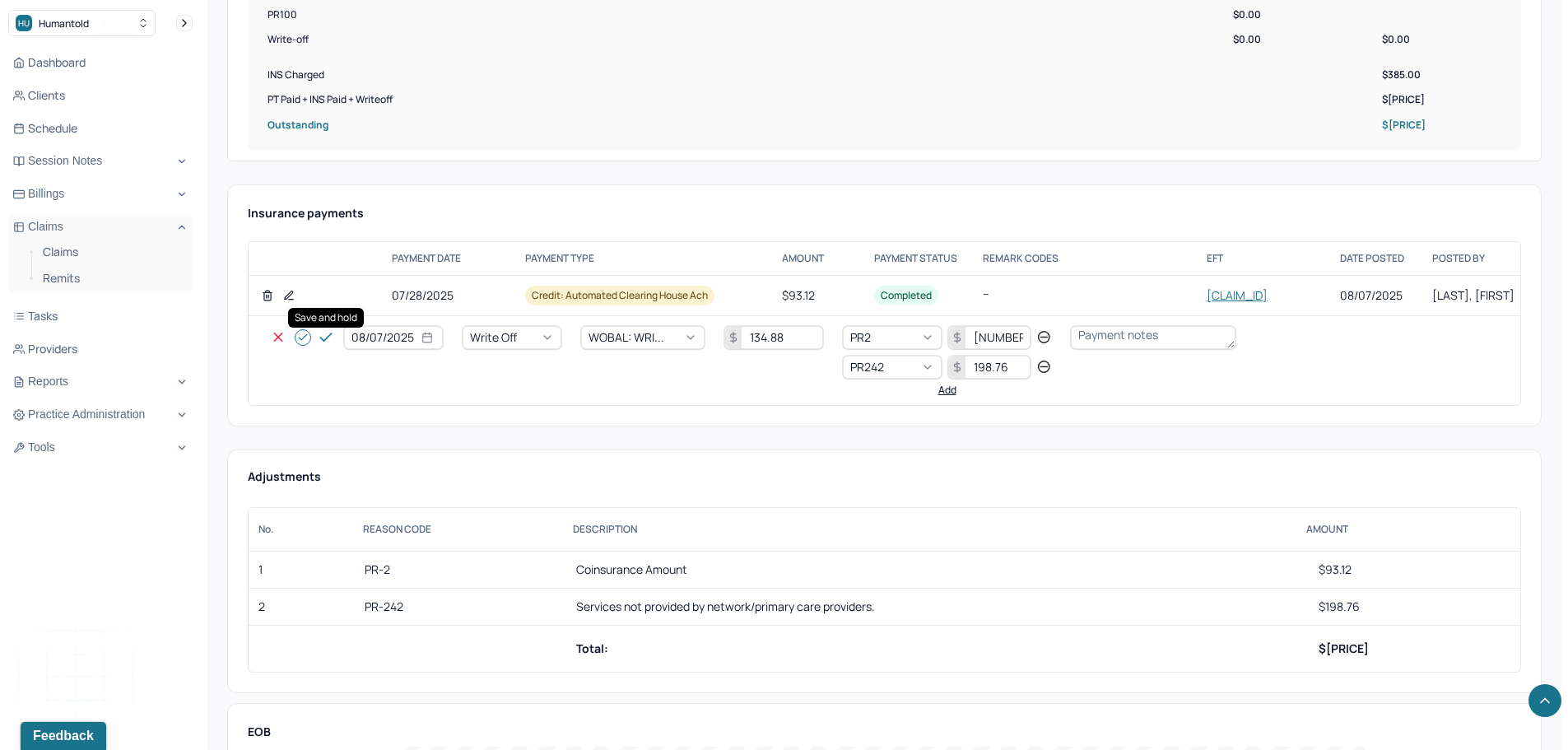click 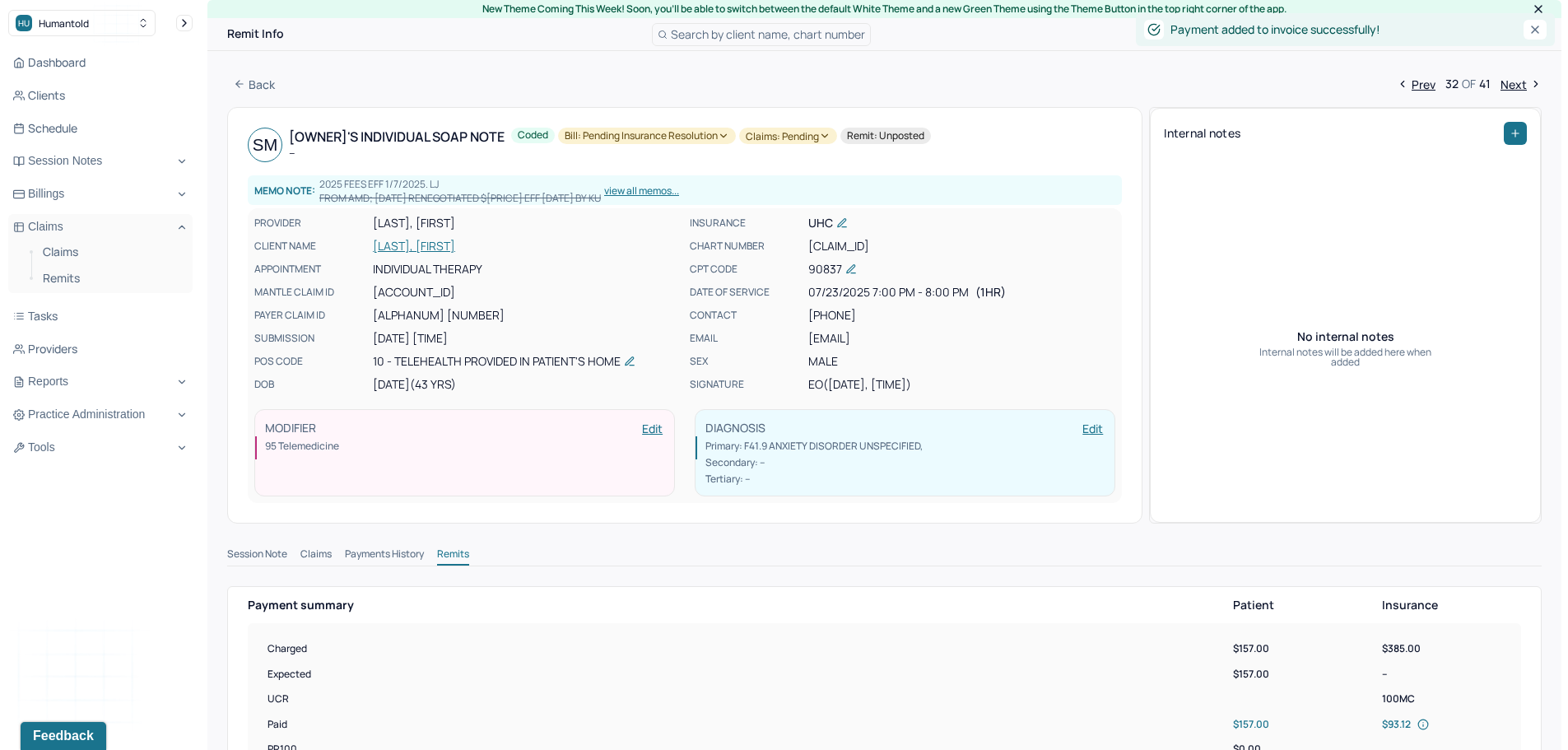 scroll, scrollTop: 0, scrollLeft: 0, axis: both 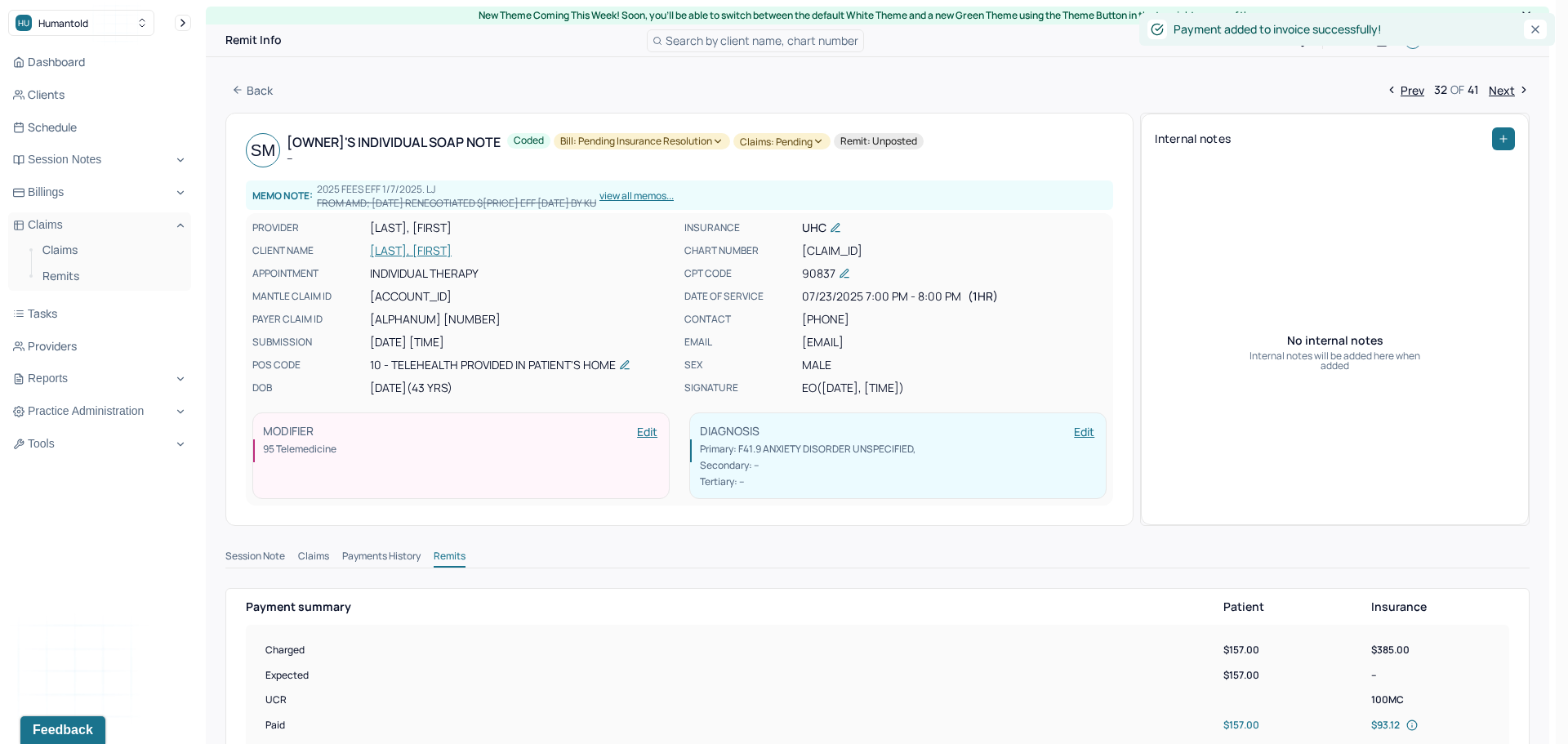 click on "Bill: Pending Insurance Resolution" at bounding box center [642, 141] 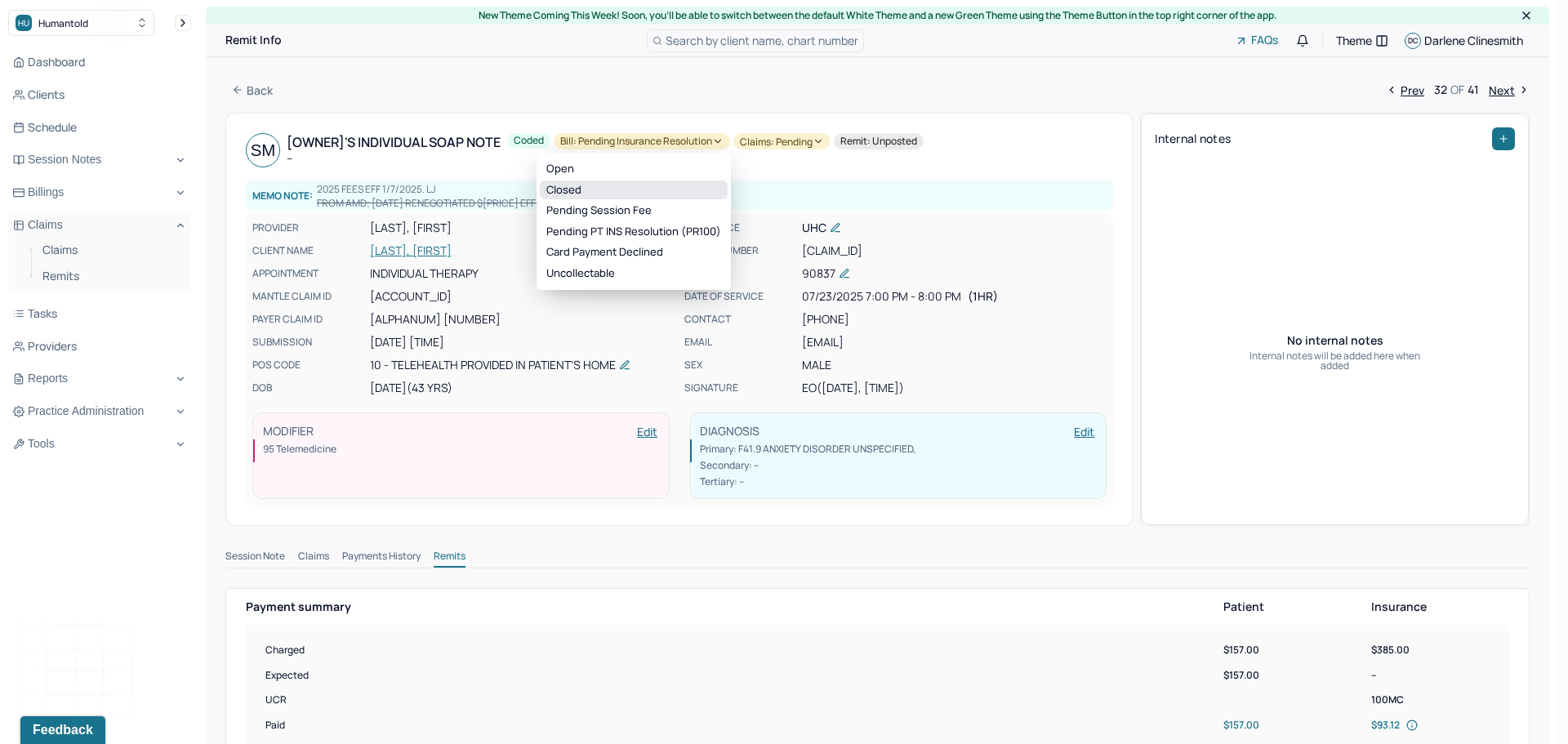 click on "Closed" at bounding box center [634, 190] 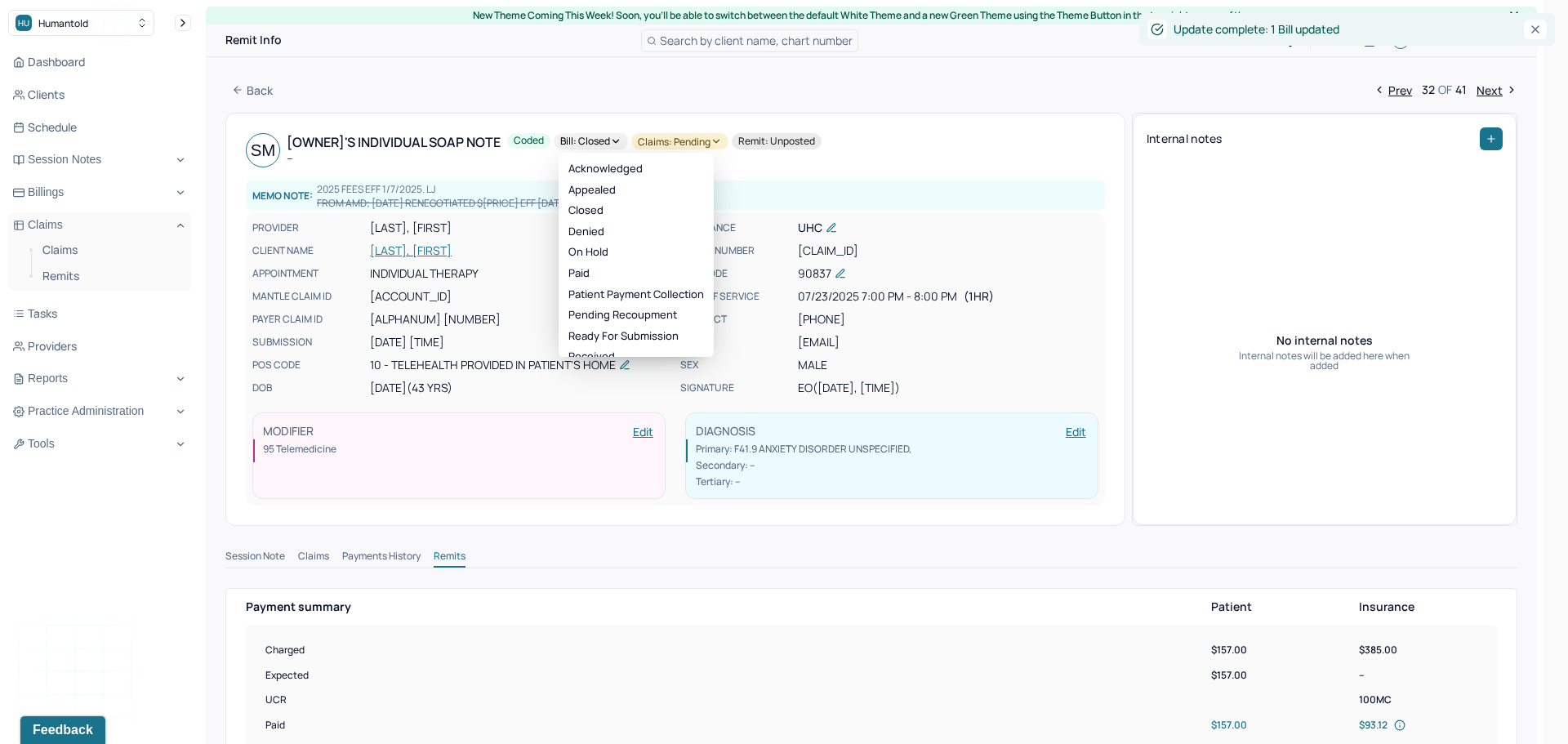 click on "Claims: pending" at bounding box center [679, 141] 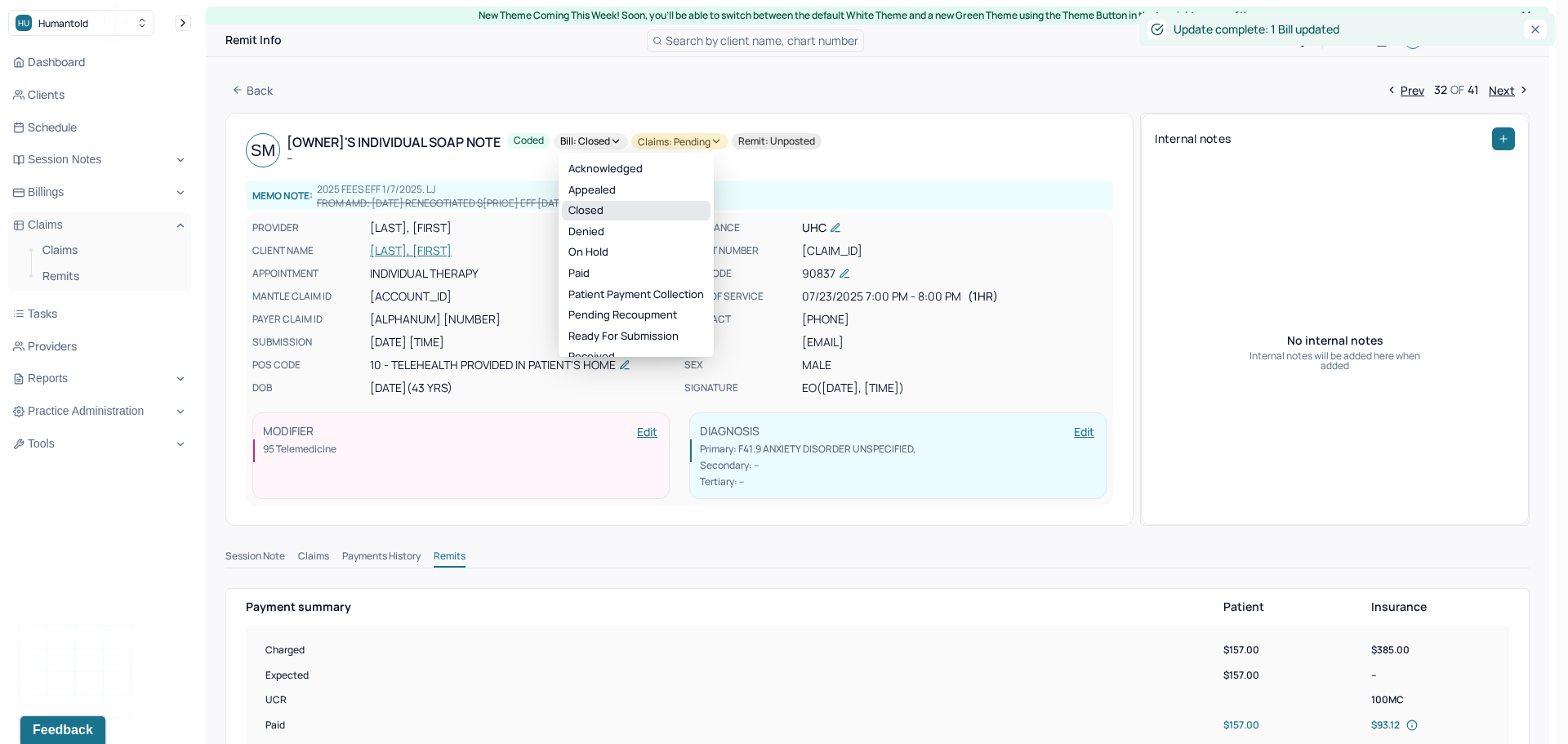click on "Closed" at bounding box center (636, 211) 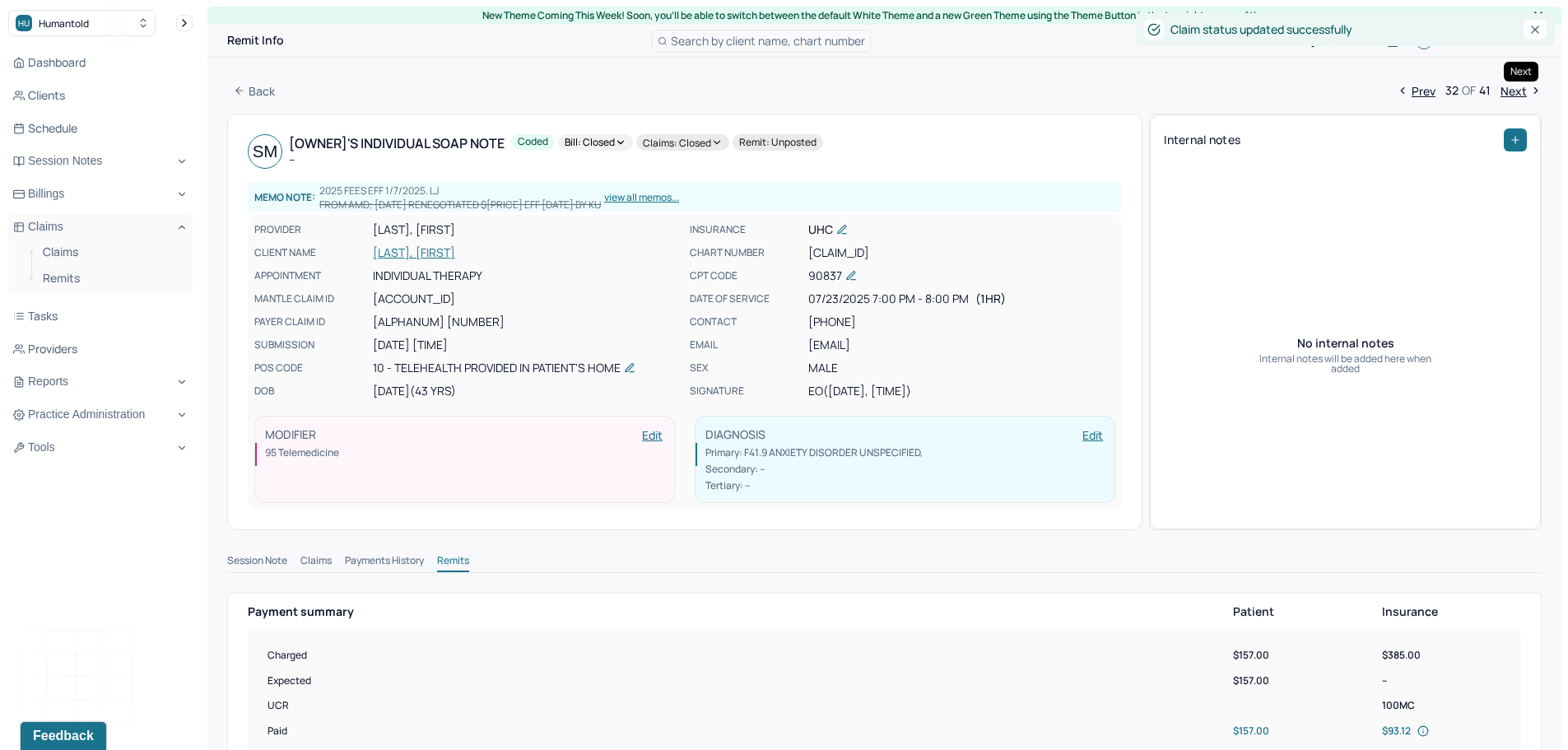 click on "Next" at bounding box center (1521, 91) 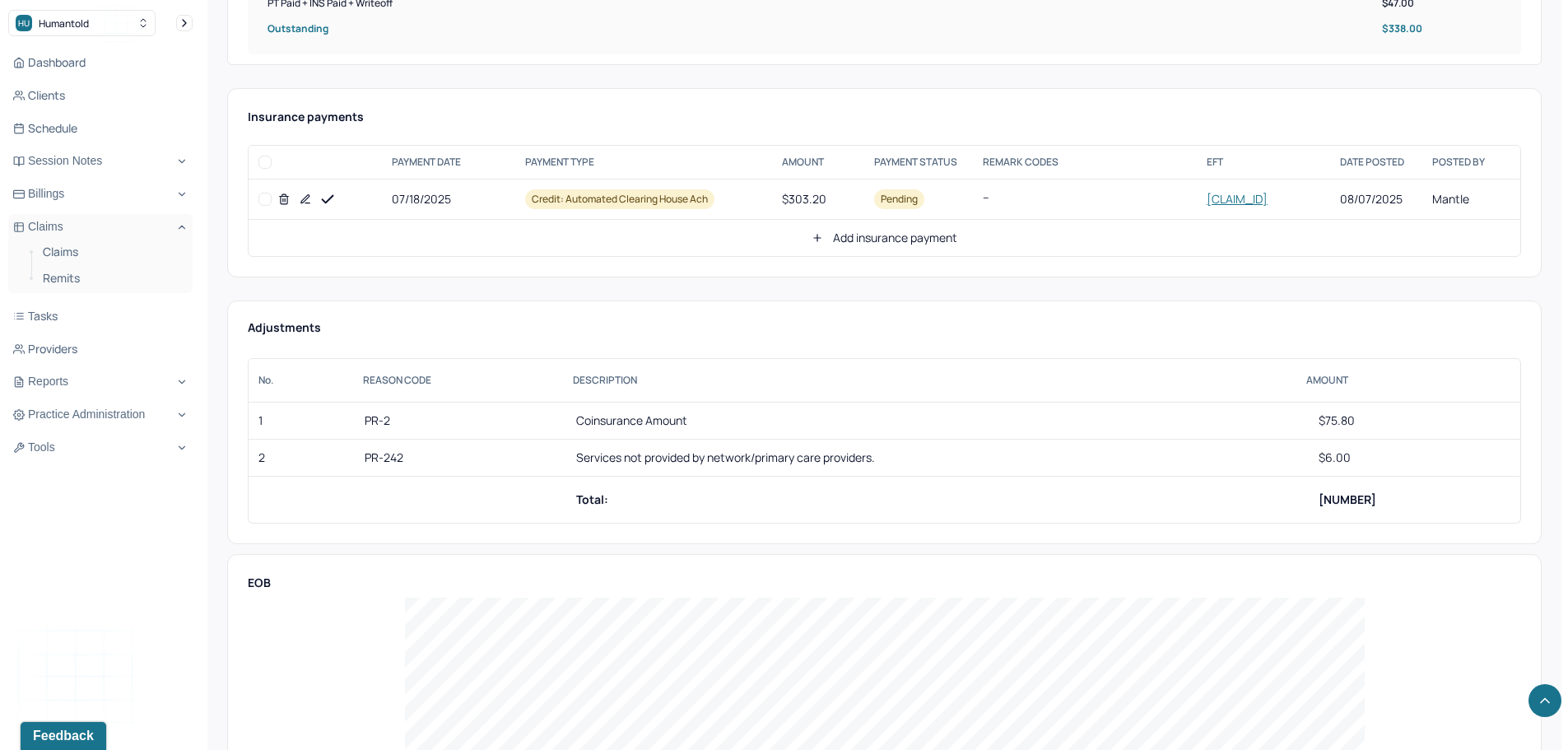 scroll, scrollTop: 823, scrollLeft: 0, axis: vertical 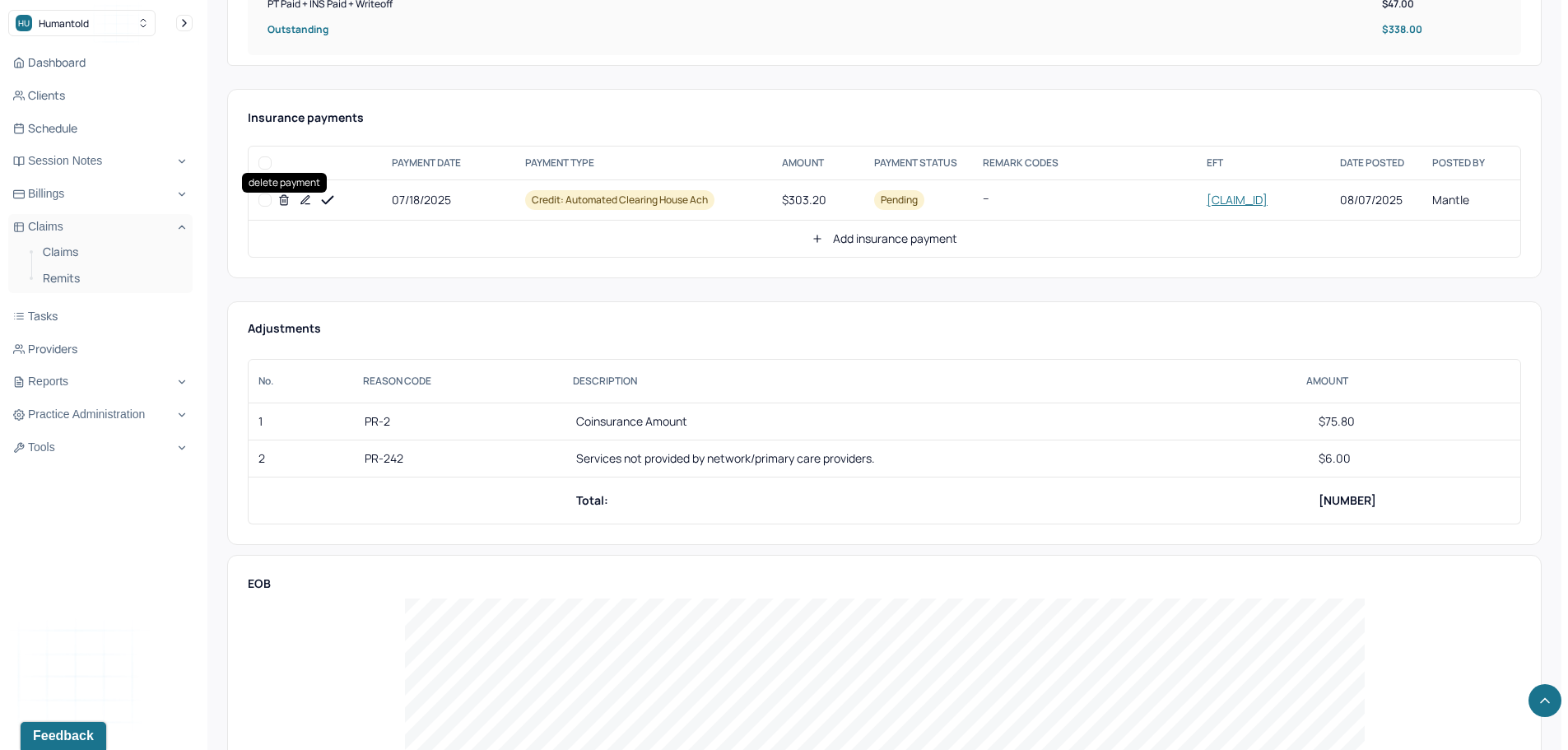 click at bounding box center (265, 200) 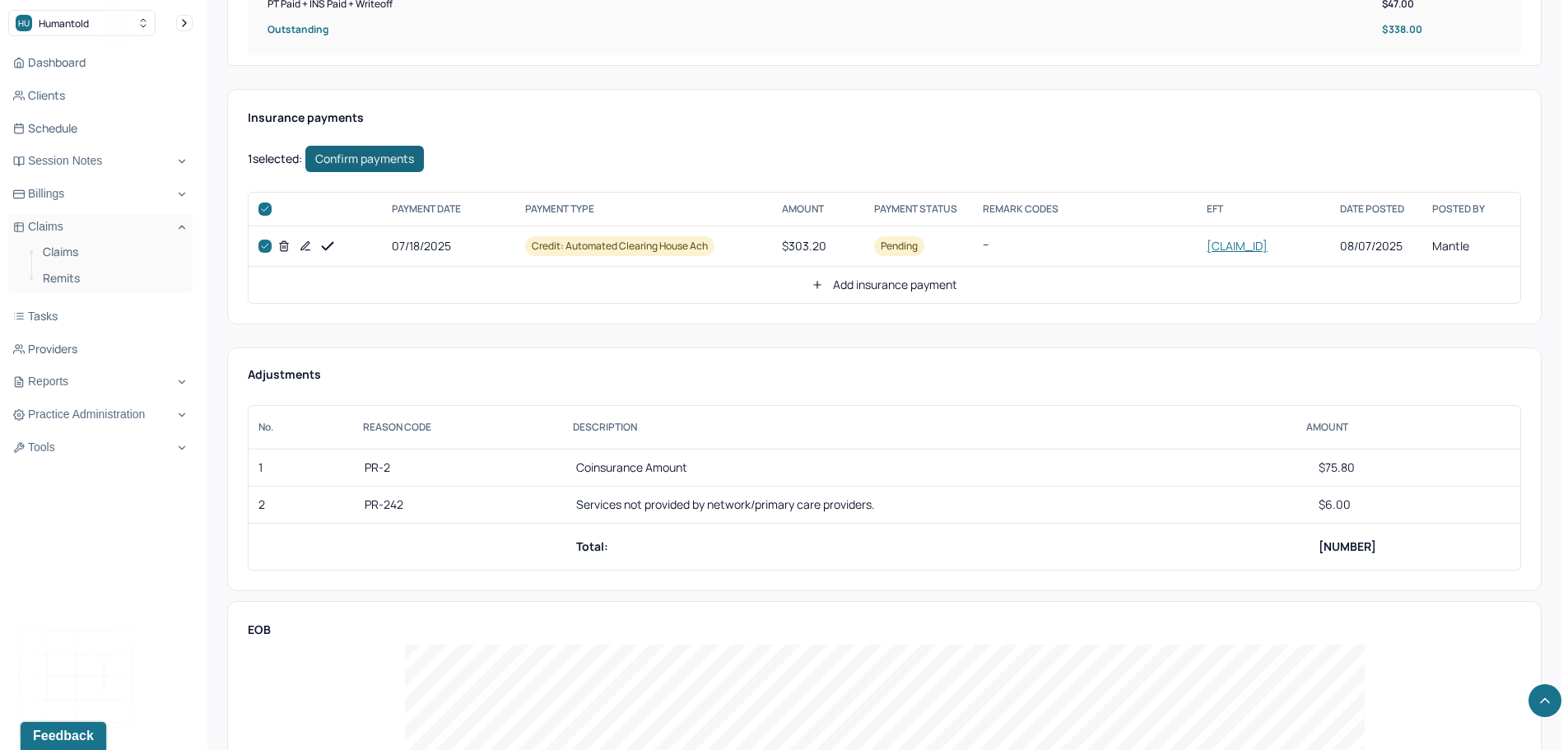 click on "Confirm payments" at bounding box center [365, 159] 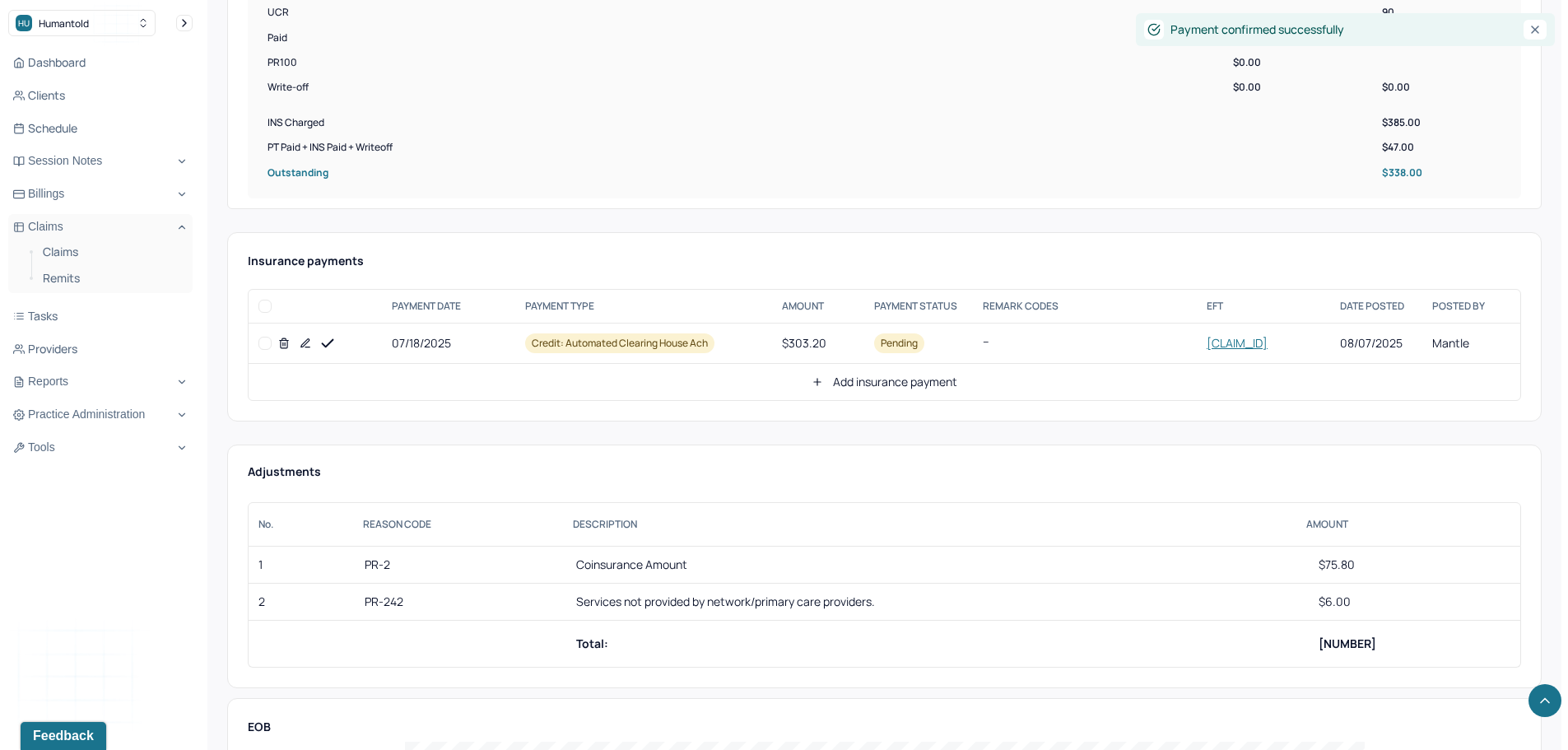 scroll, scrollTop: 659, scrollLeft: 0, axis: vertical 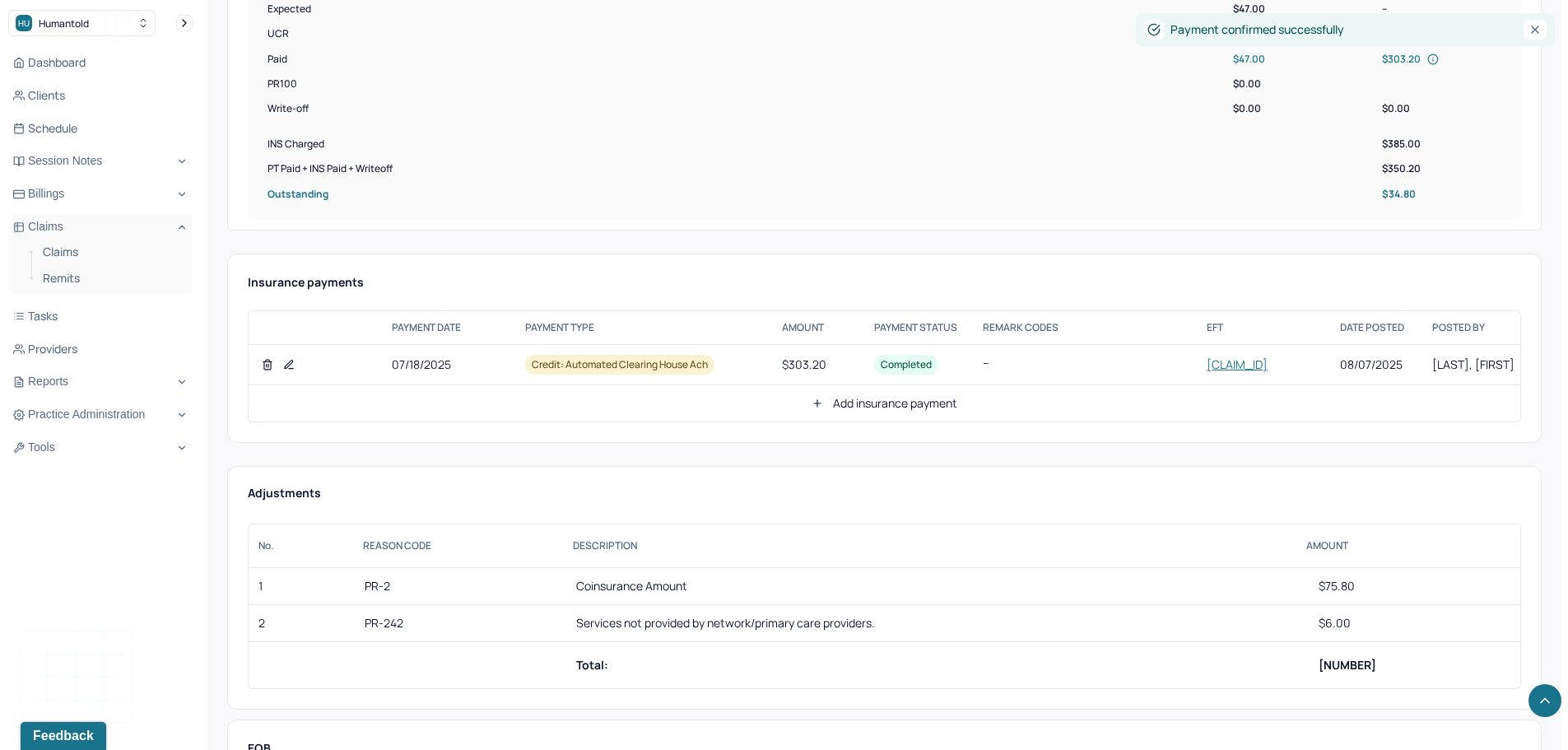 click 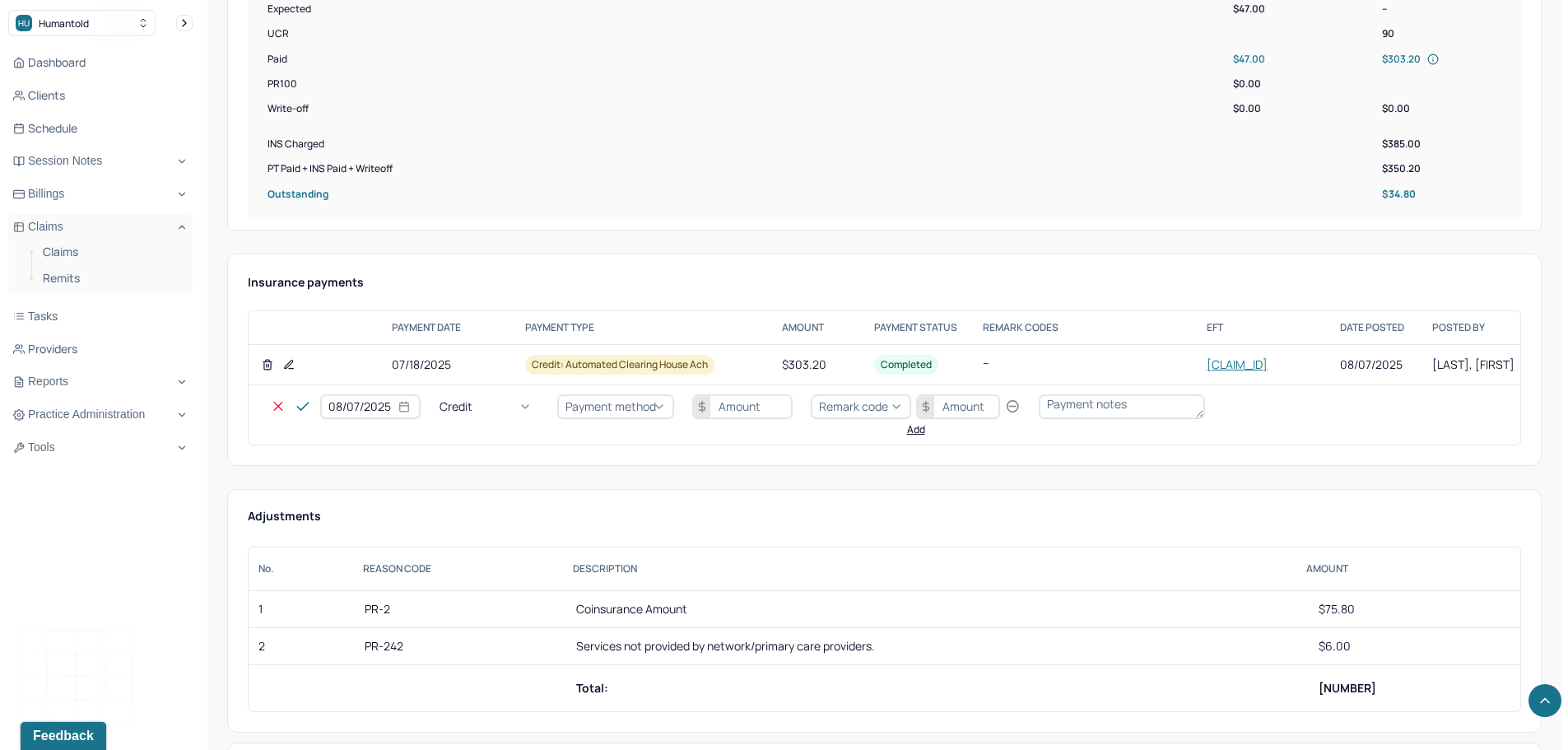 click on "Credit" at bounding box center (489, 407) 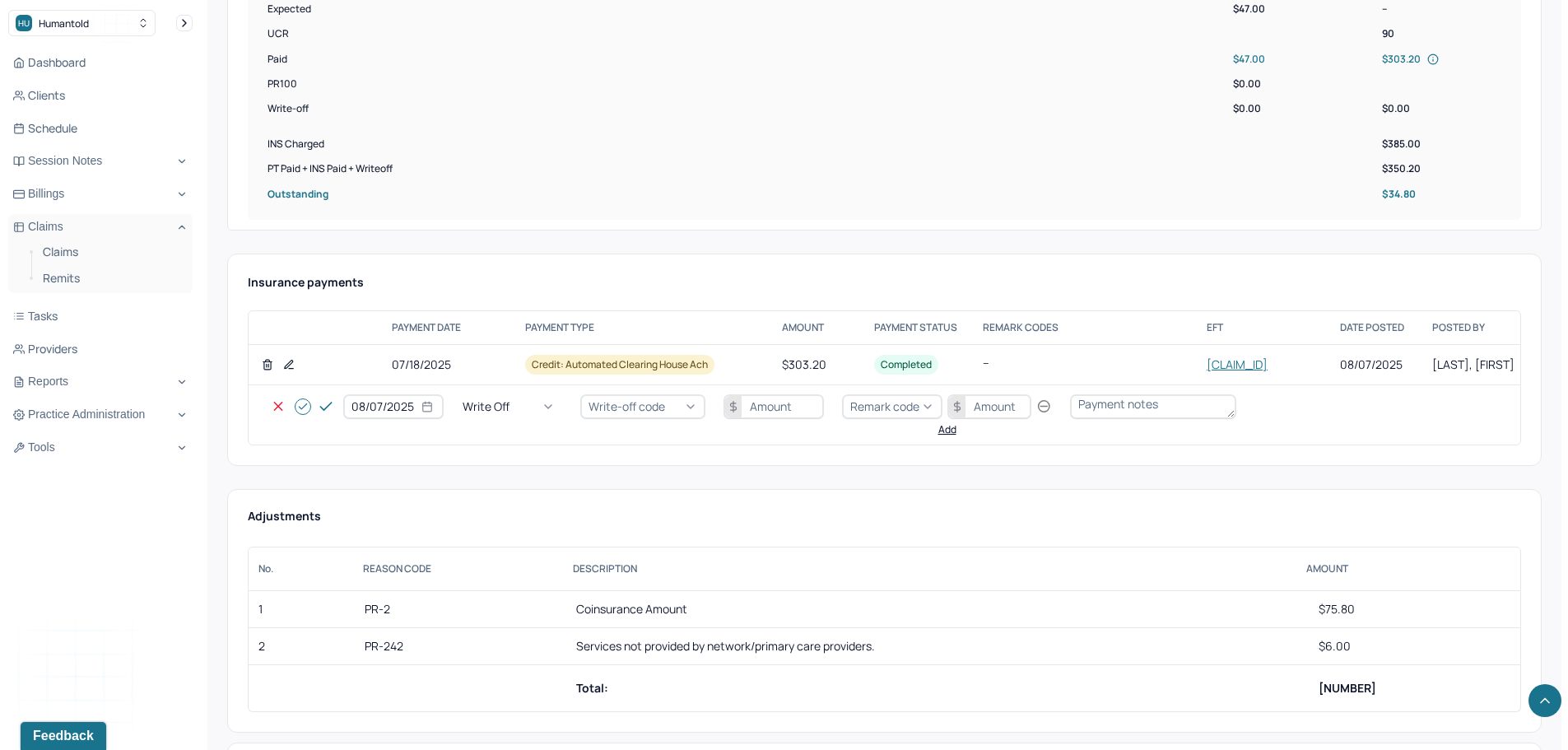 click on "Write-off code" at bounding box center (626, 406) 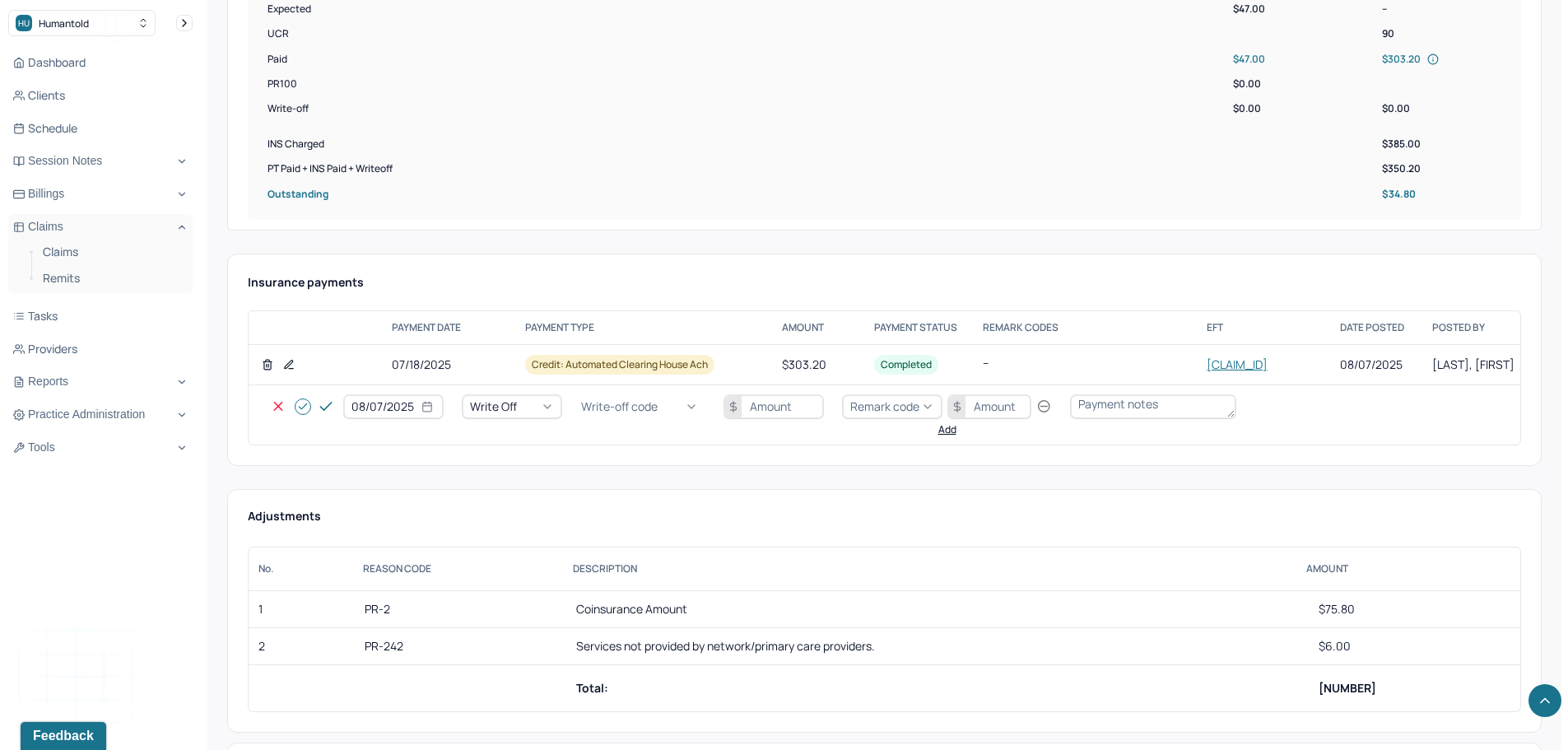 click on "WOBAL: WRITE OFF - BALANCE (INSADJ)" at bounding box center [82, 2526] 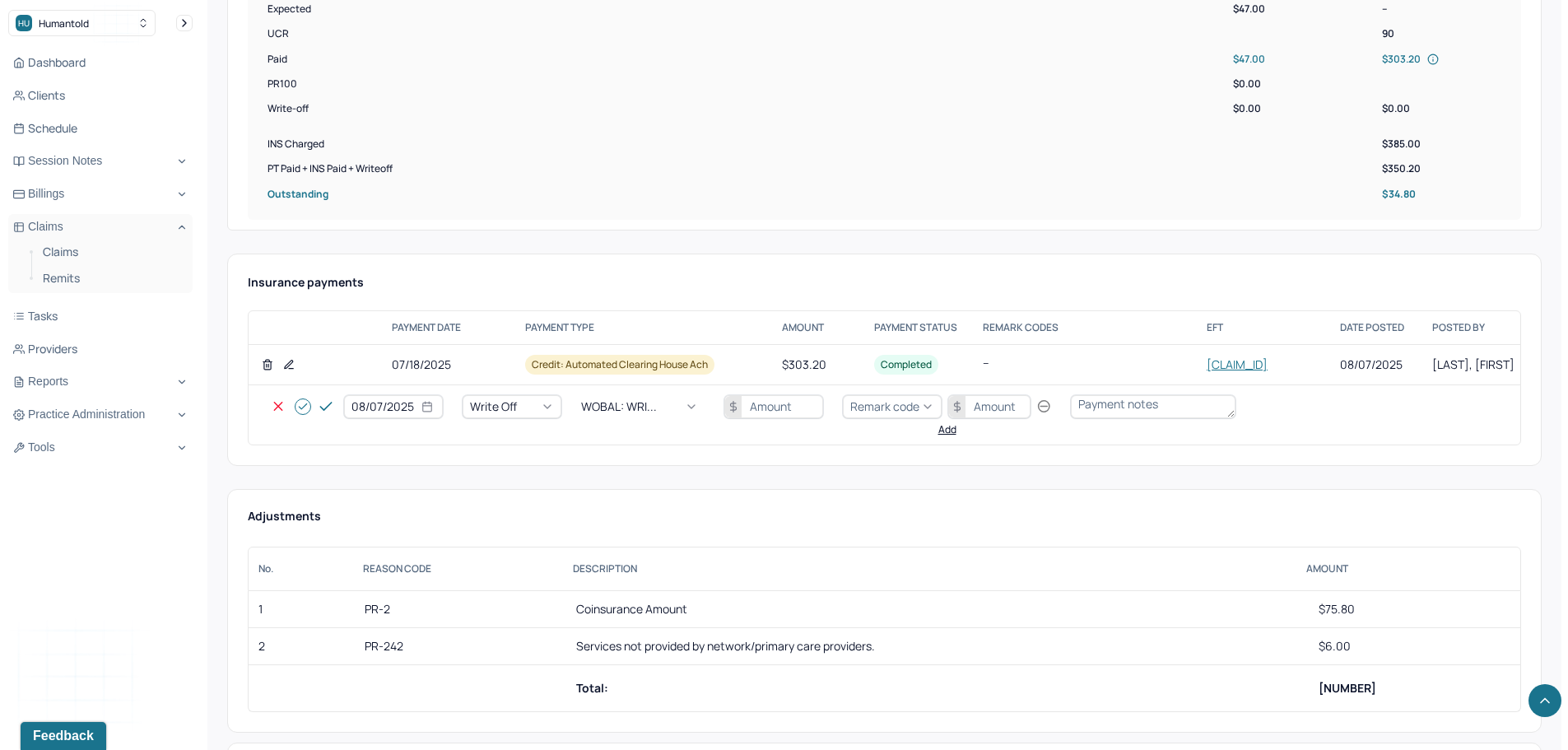 click at bounding box center (774, 407) 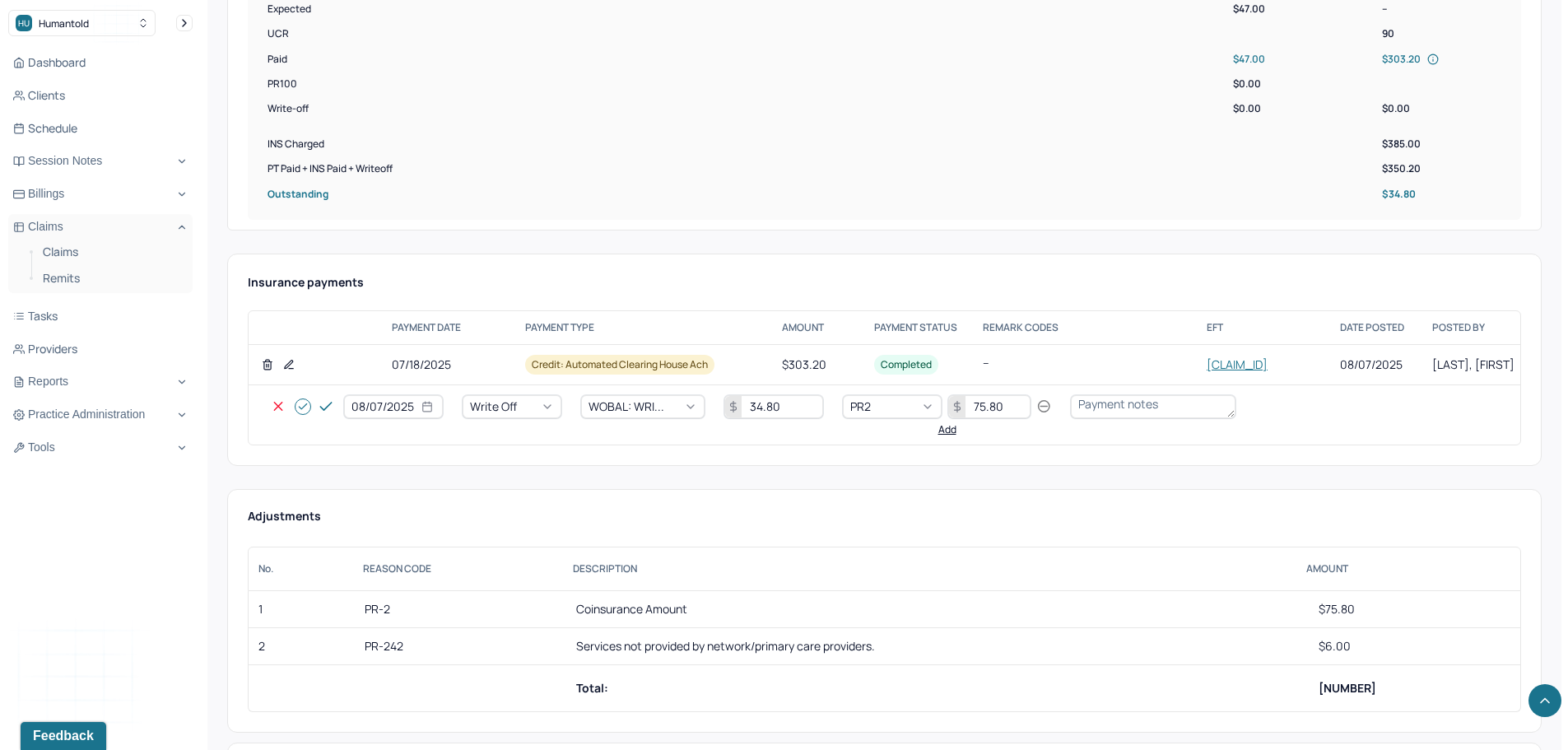 click on "Add" at bounding box center [947, 430] 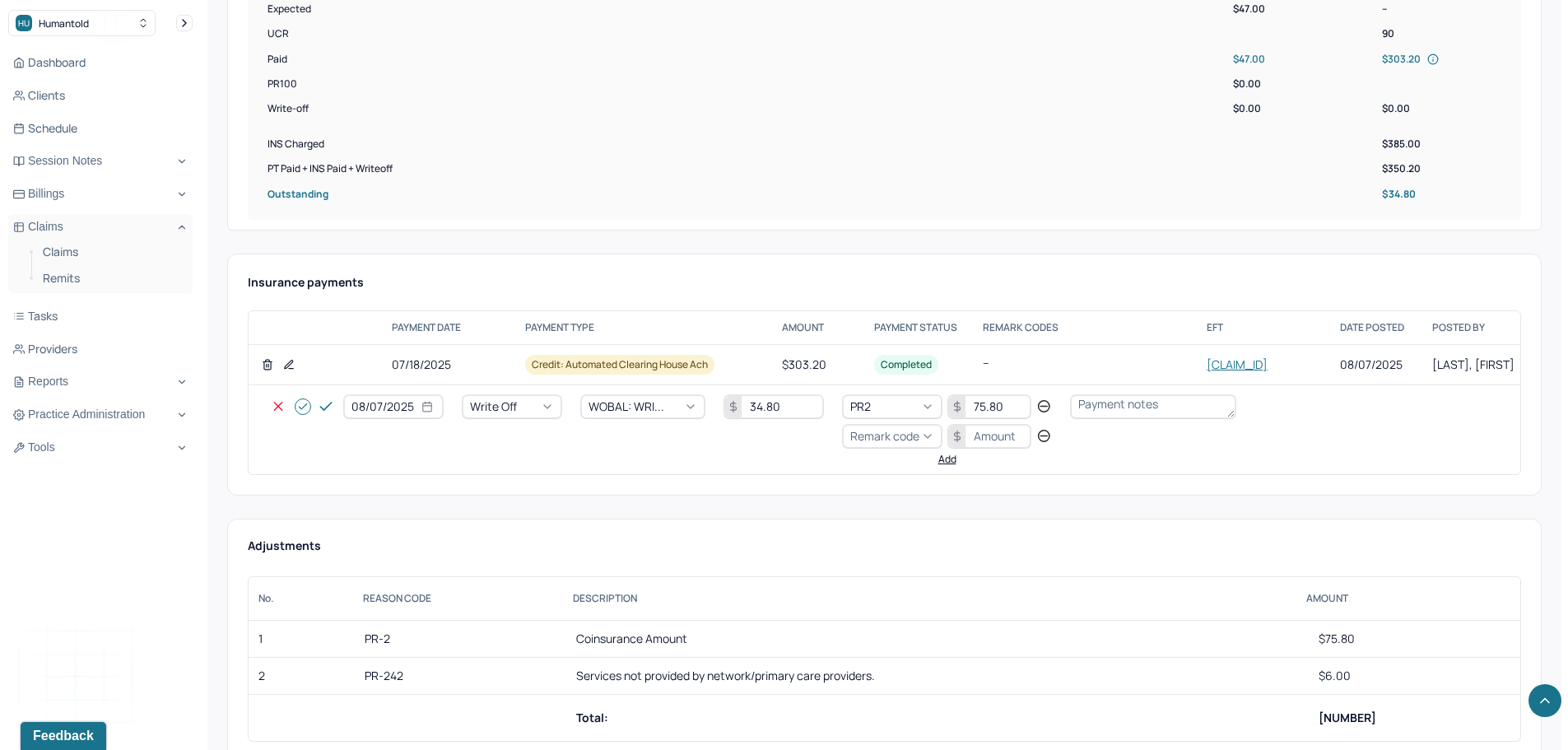 click on "Remark code" at bounding box center (885, 436) 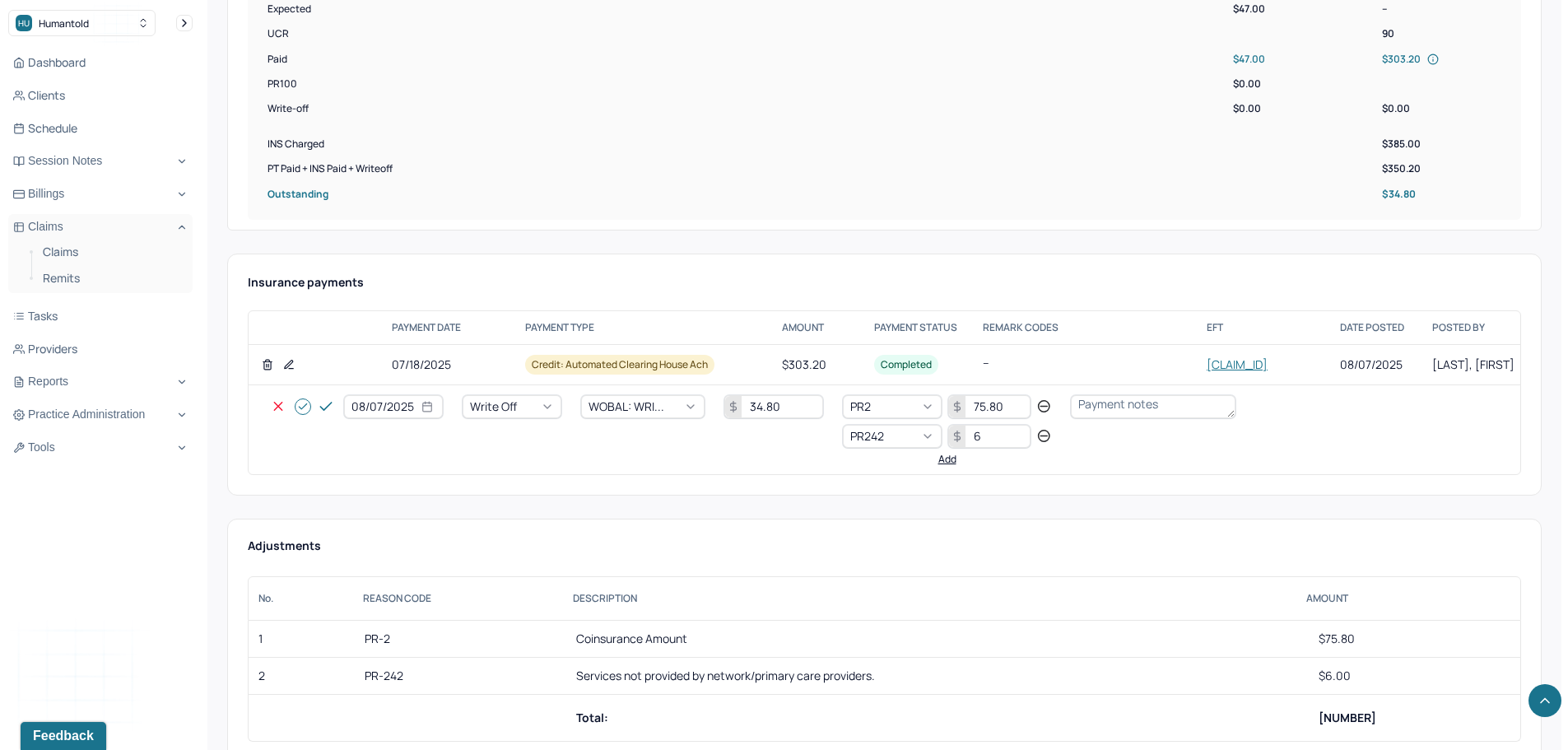click 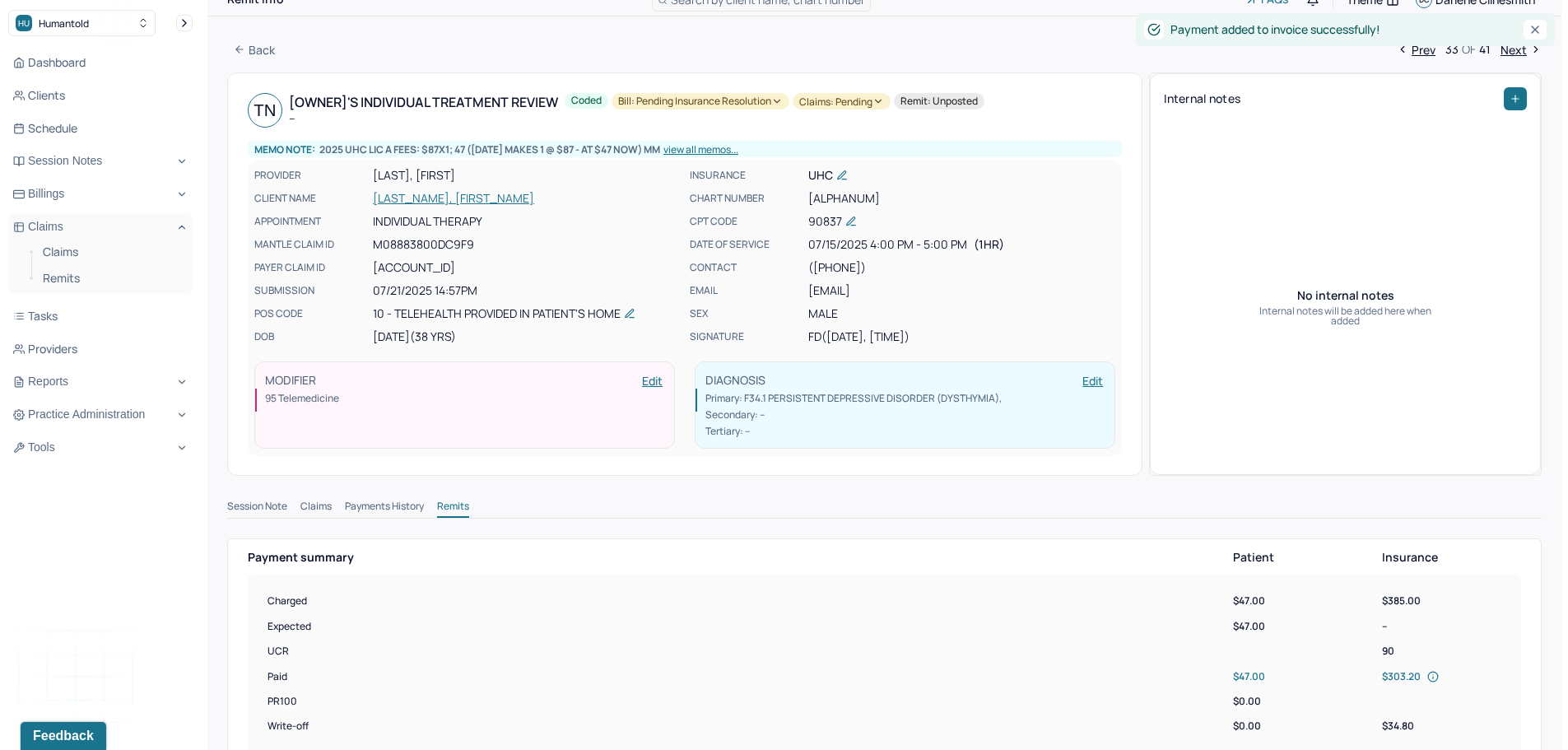 scroll, scrollTop: 0, scrollLeft: 0, axis: both 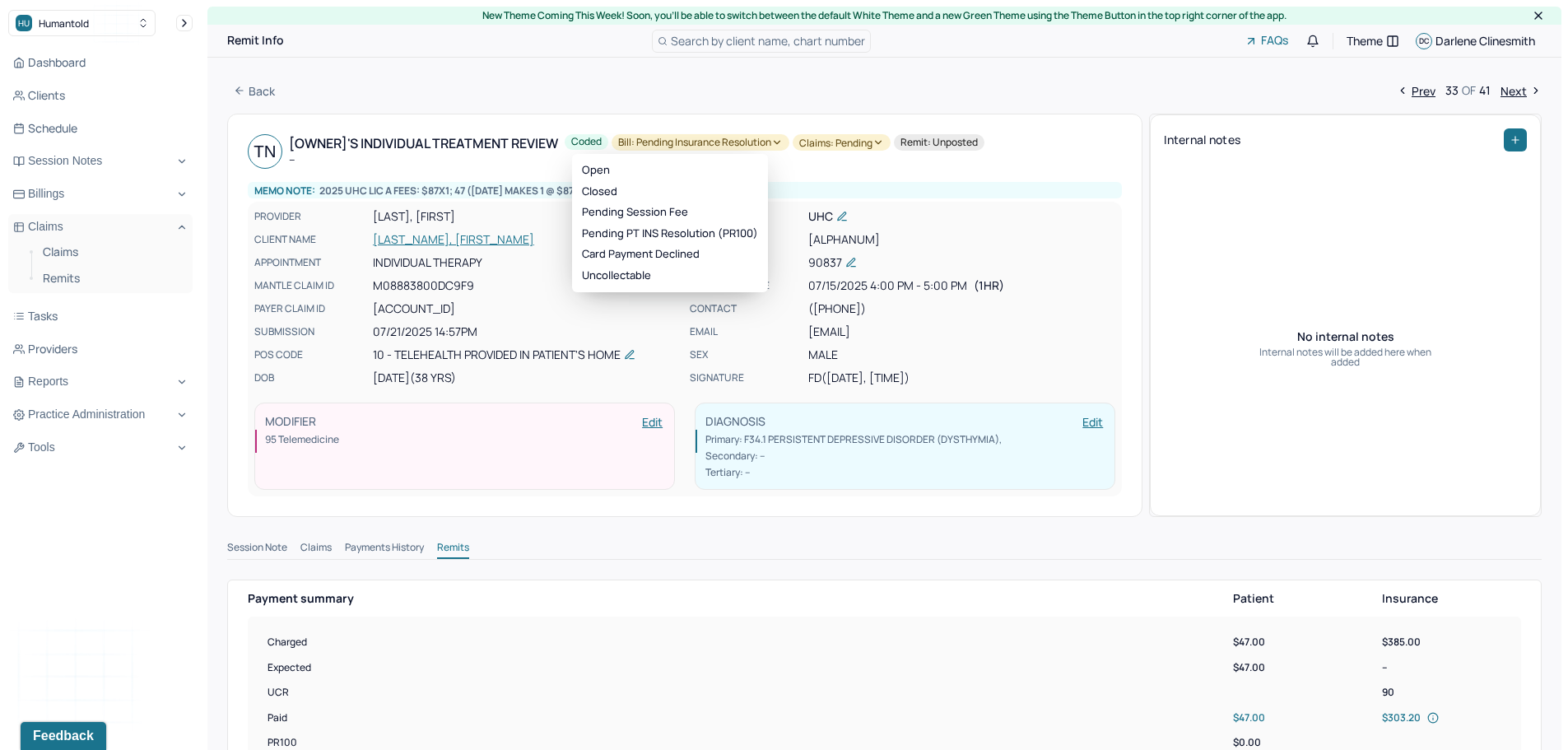 click on "Bill: Pending Insurance Resolution" at bounding box center [700, 142] 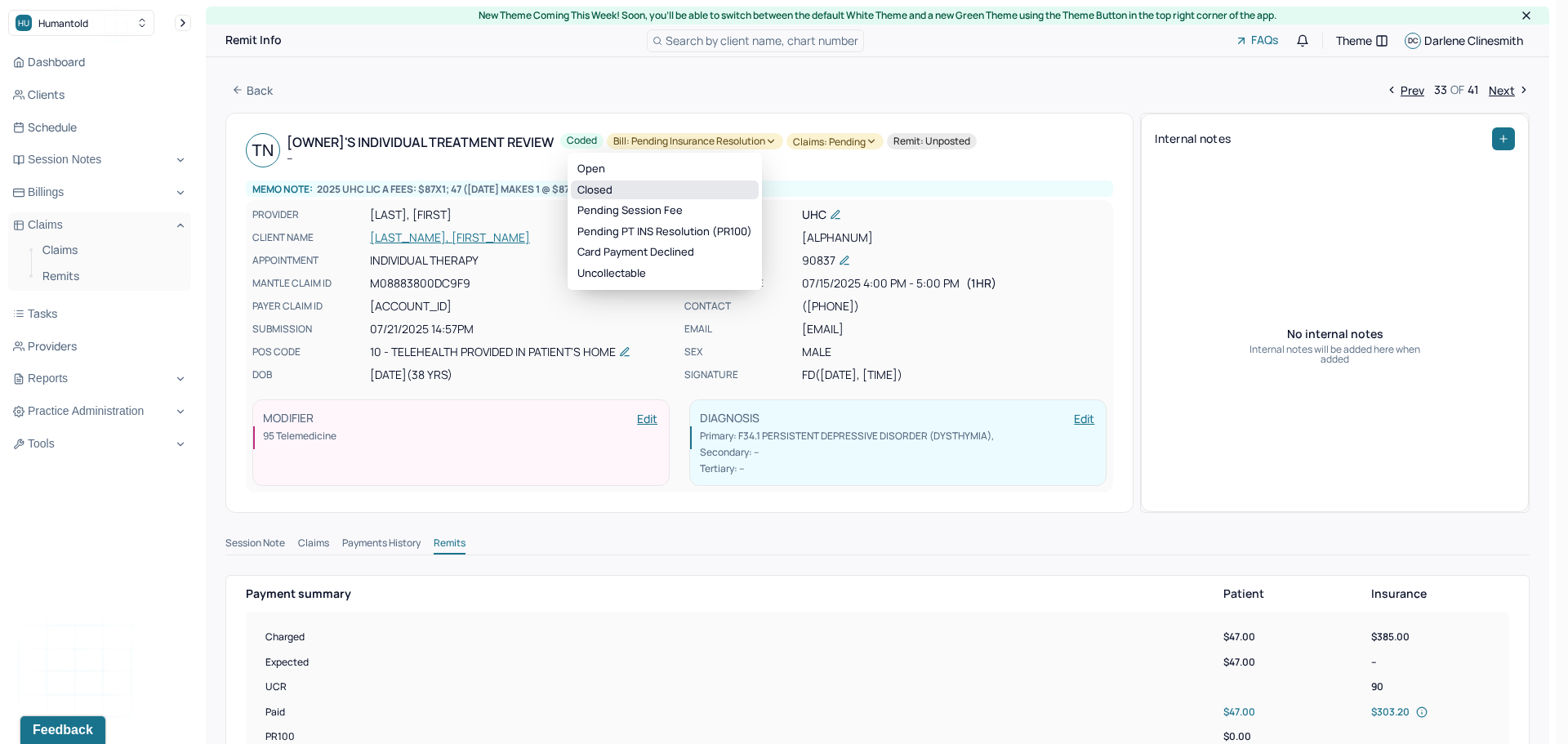 click on "Closed" at bounding box center [665, 190] 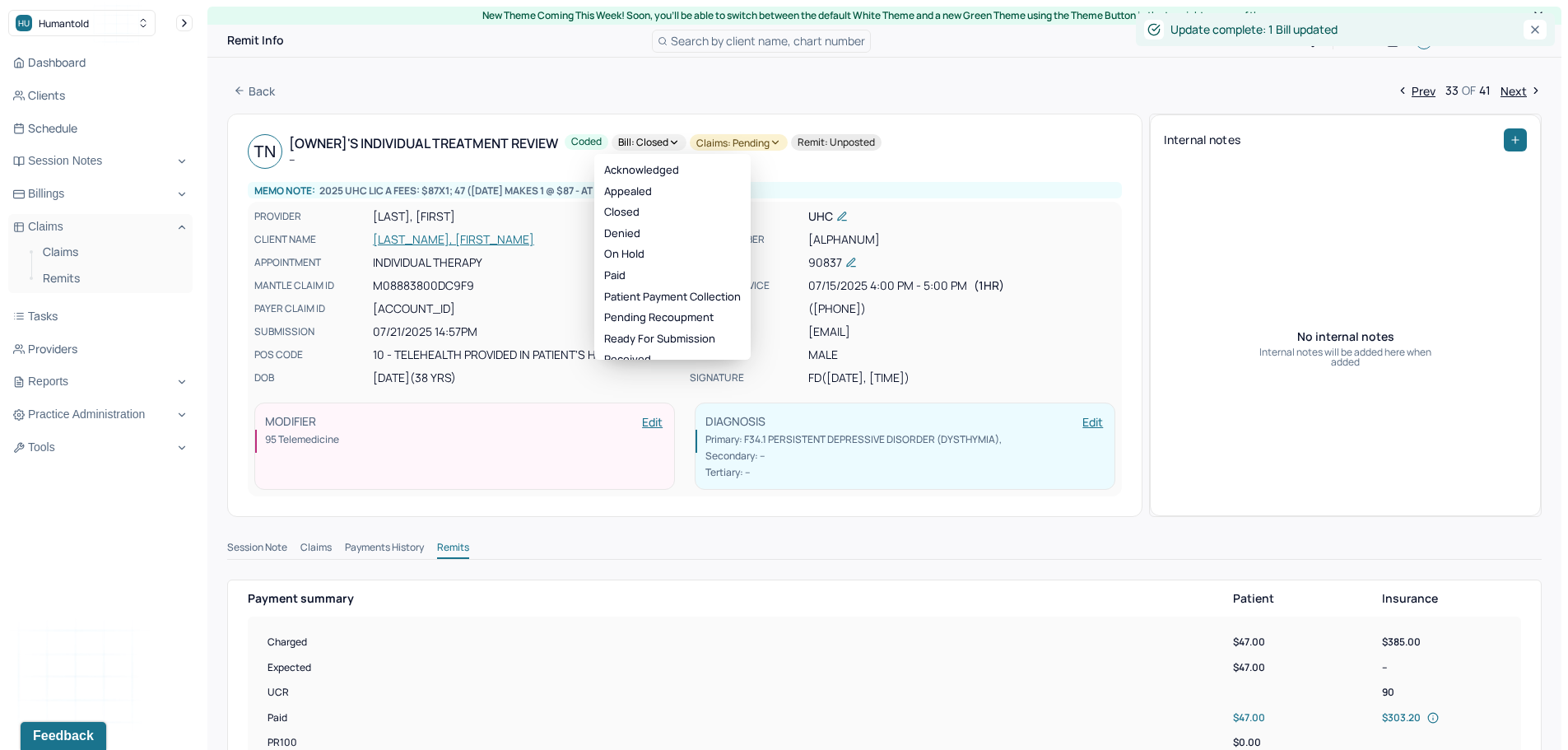 click on "Claims: pending" at bounding box center (738, 142) 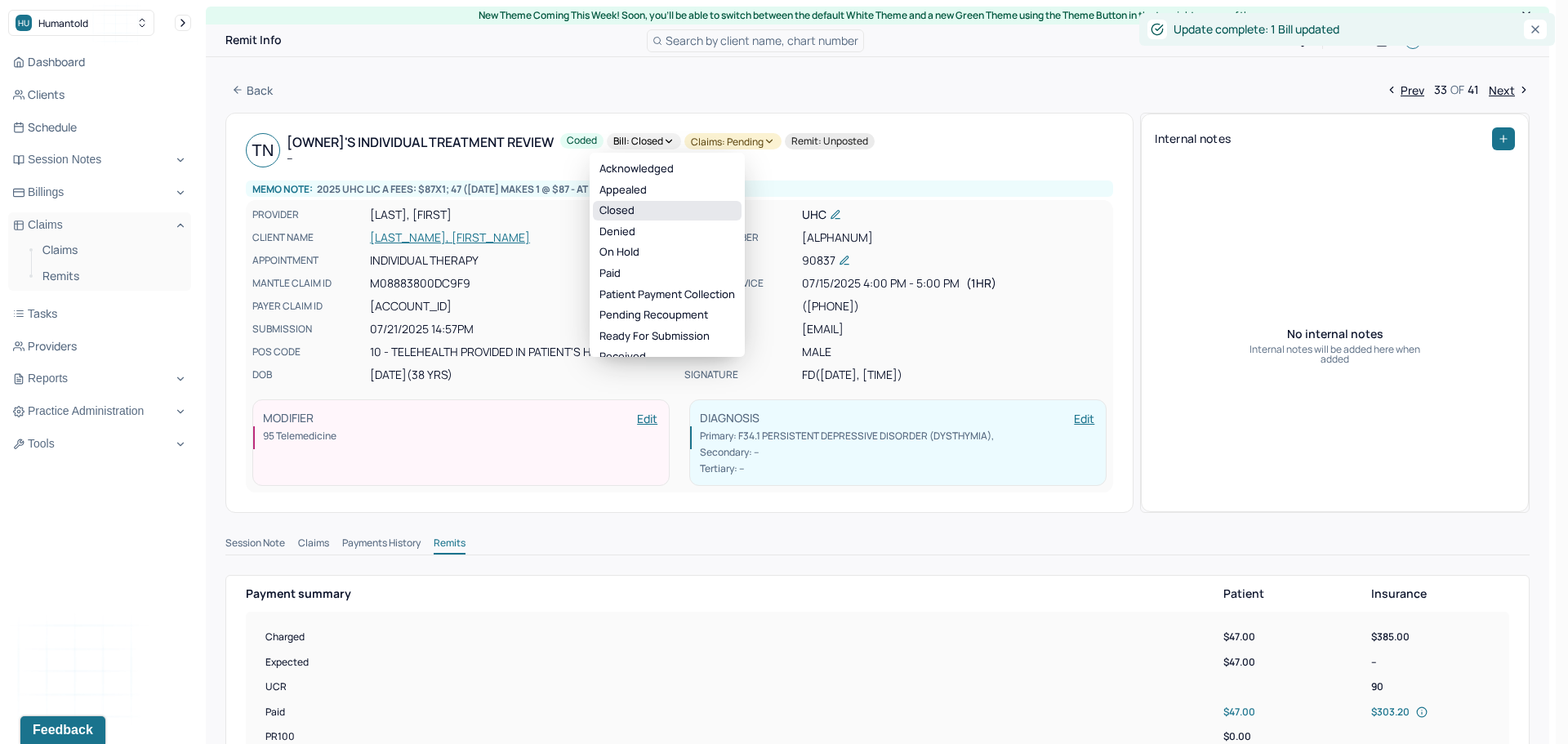 click on "Closed" at bounding box center (667, 211) 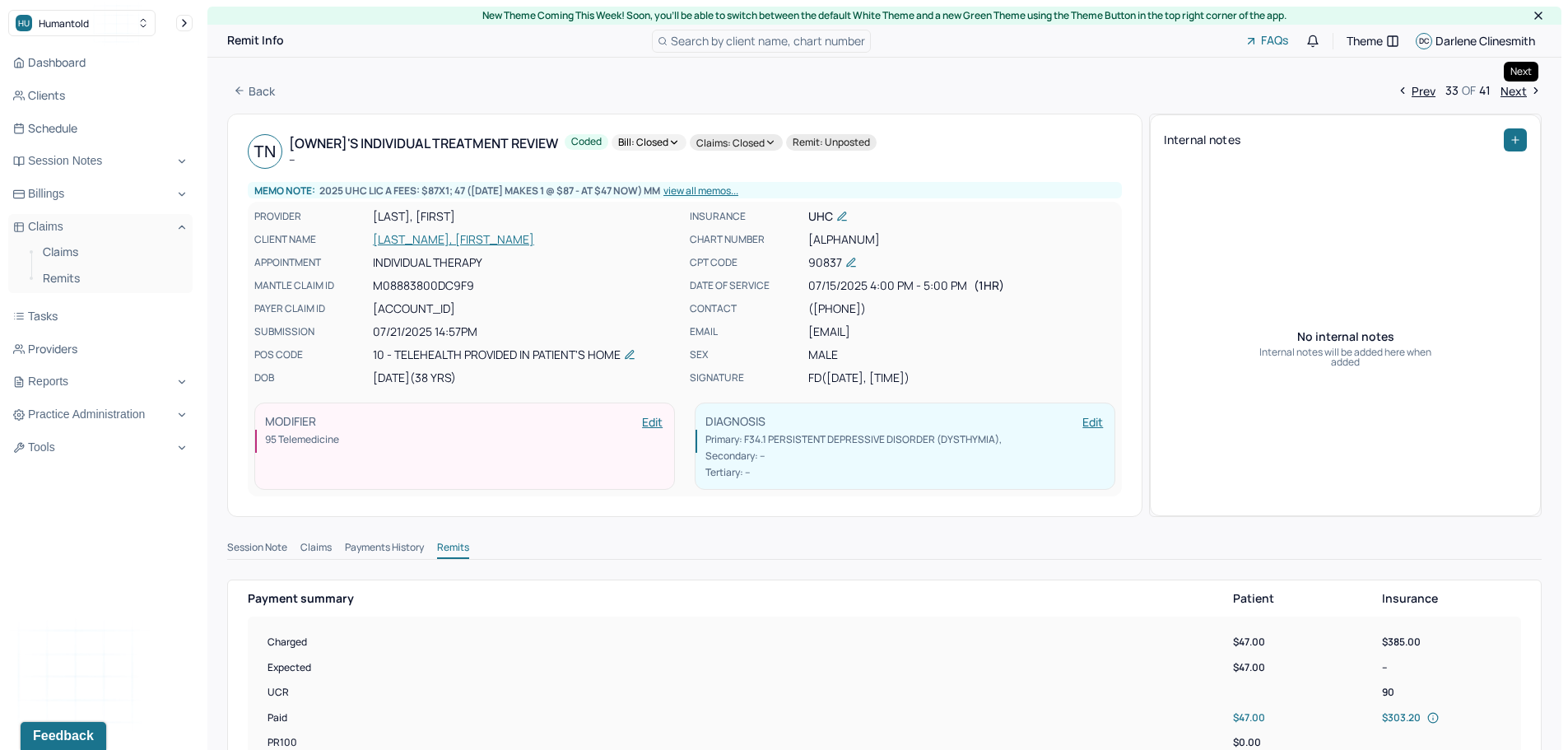 click on "Next" at bounding box center (1521, 91) 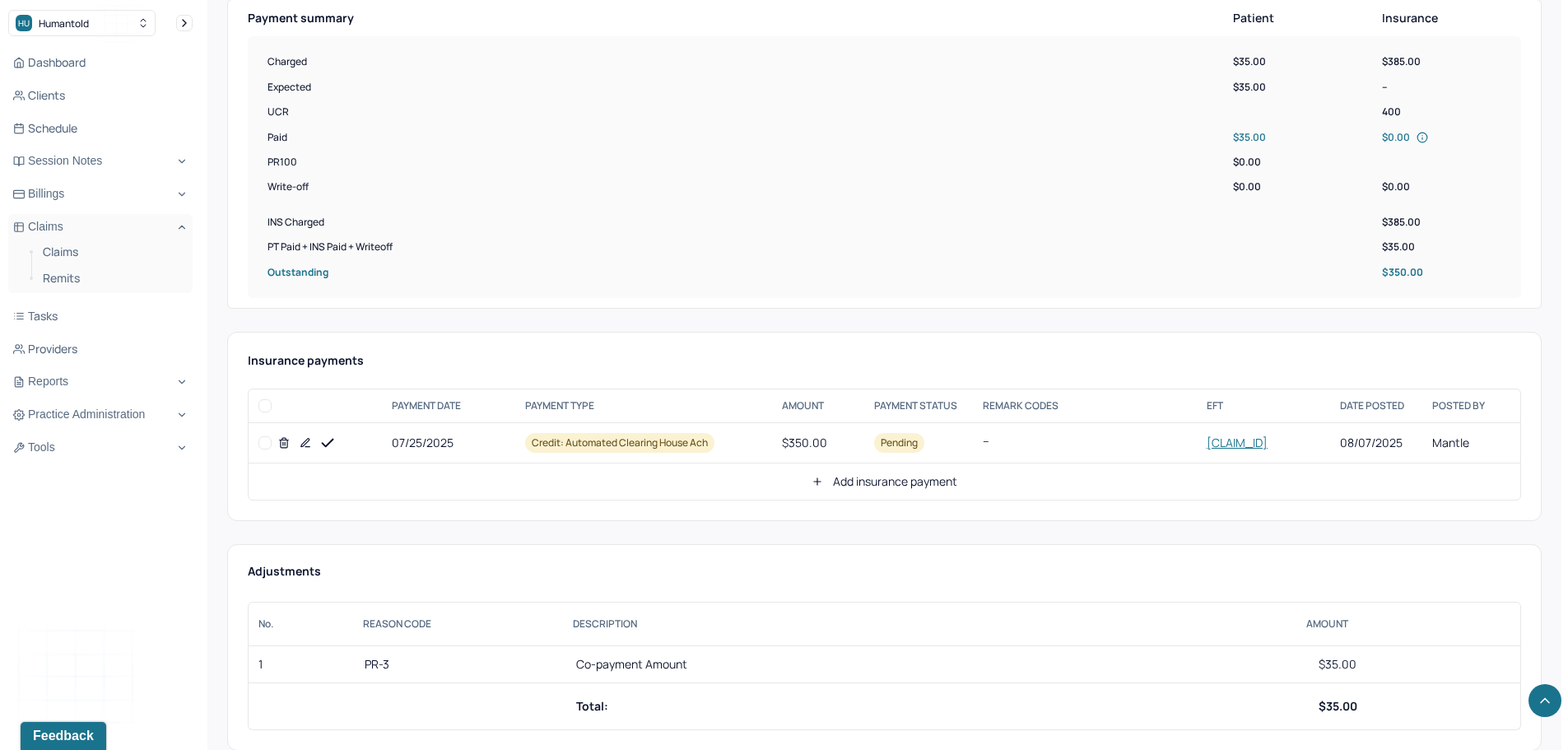 scroll, scrollTop: 741, scrollLeft: 0, axis: vertical 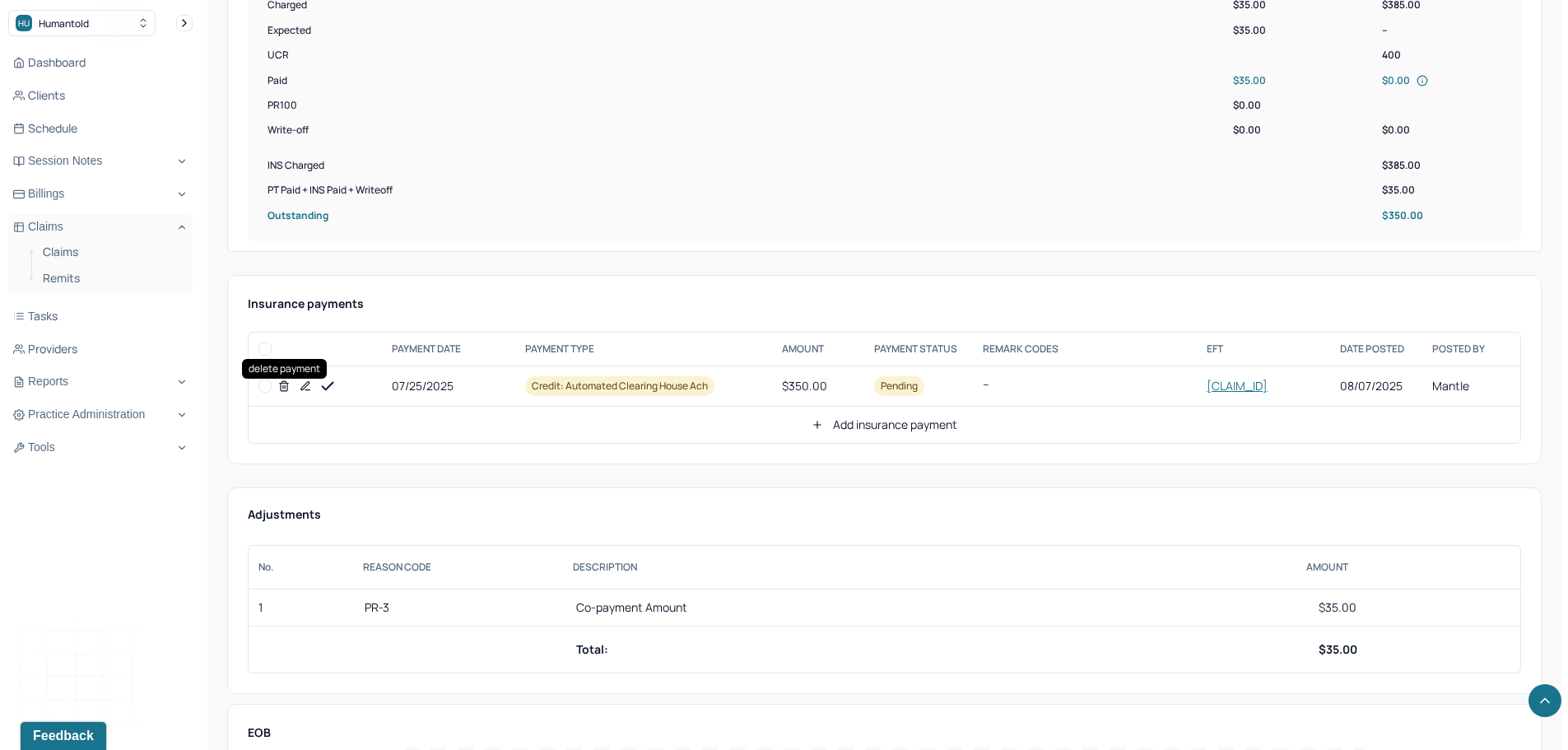 click at bounding box center [265, 386] 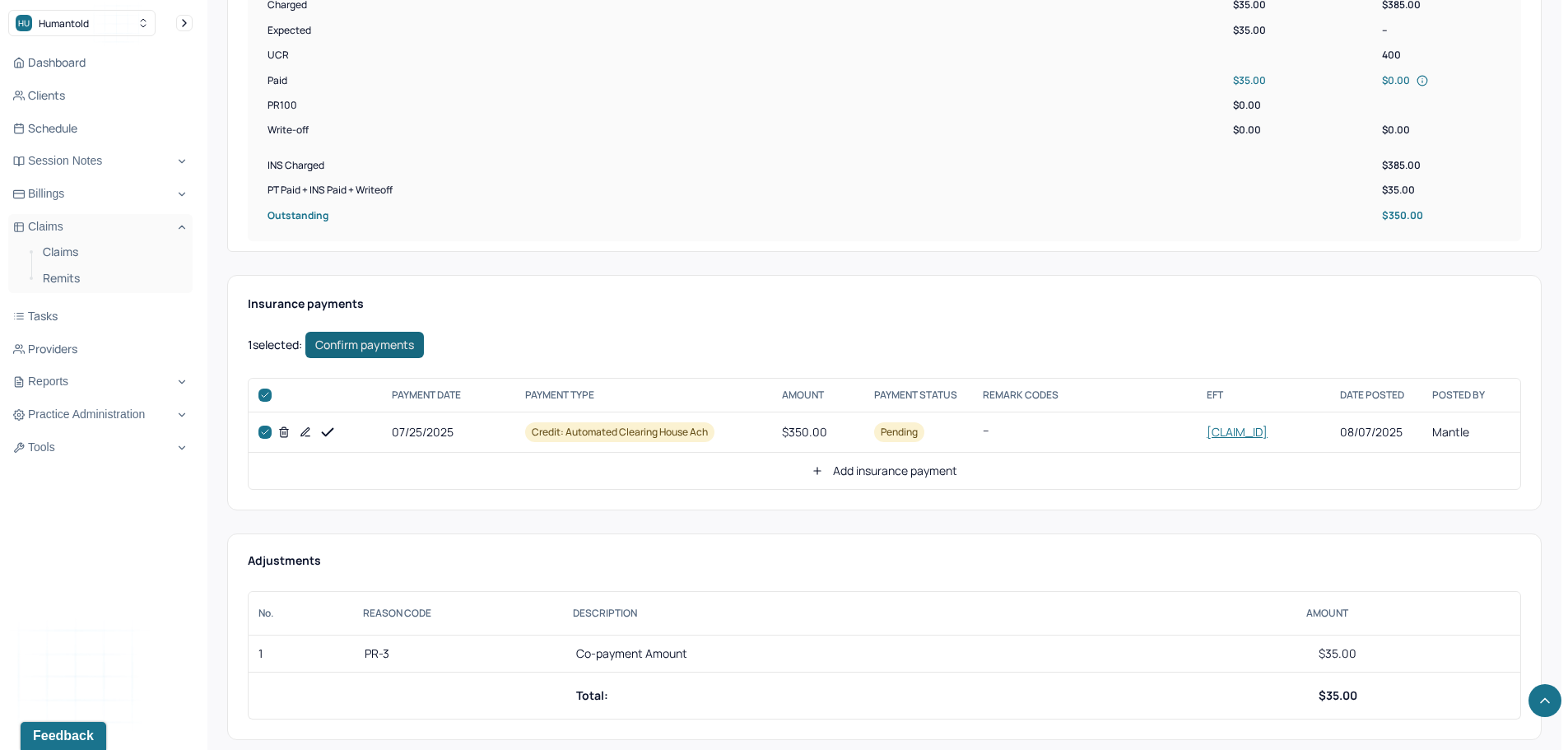 click on "Confirm payments" at bounding box center [365, 345] 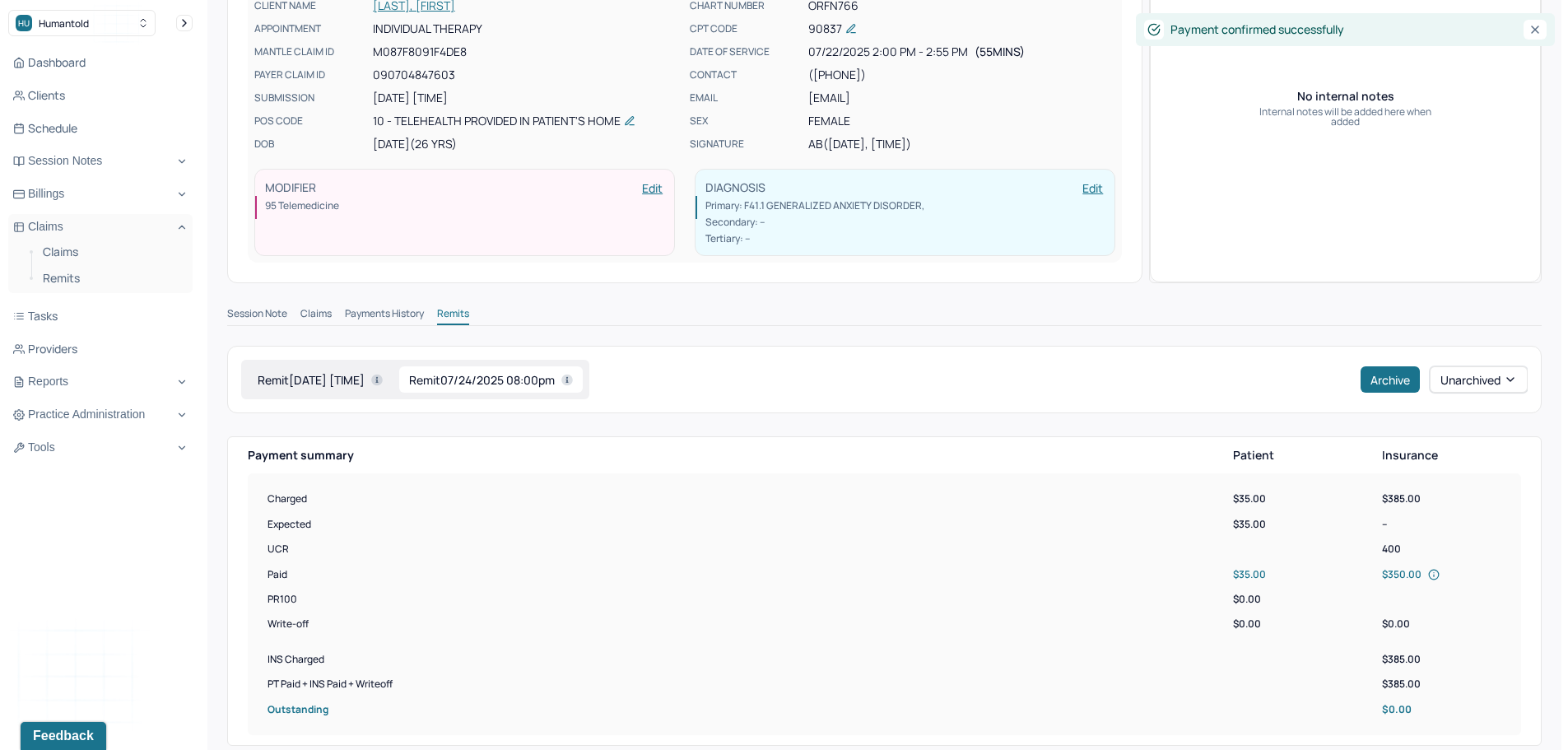scroll, scrollTop: 0, scrollLeft: 0, axis: both 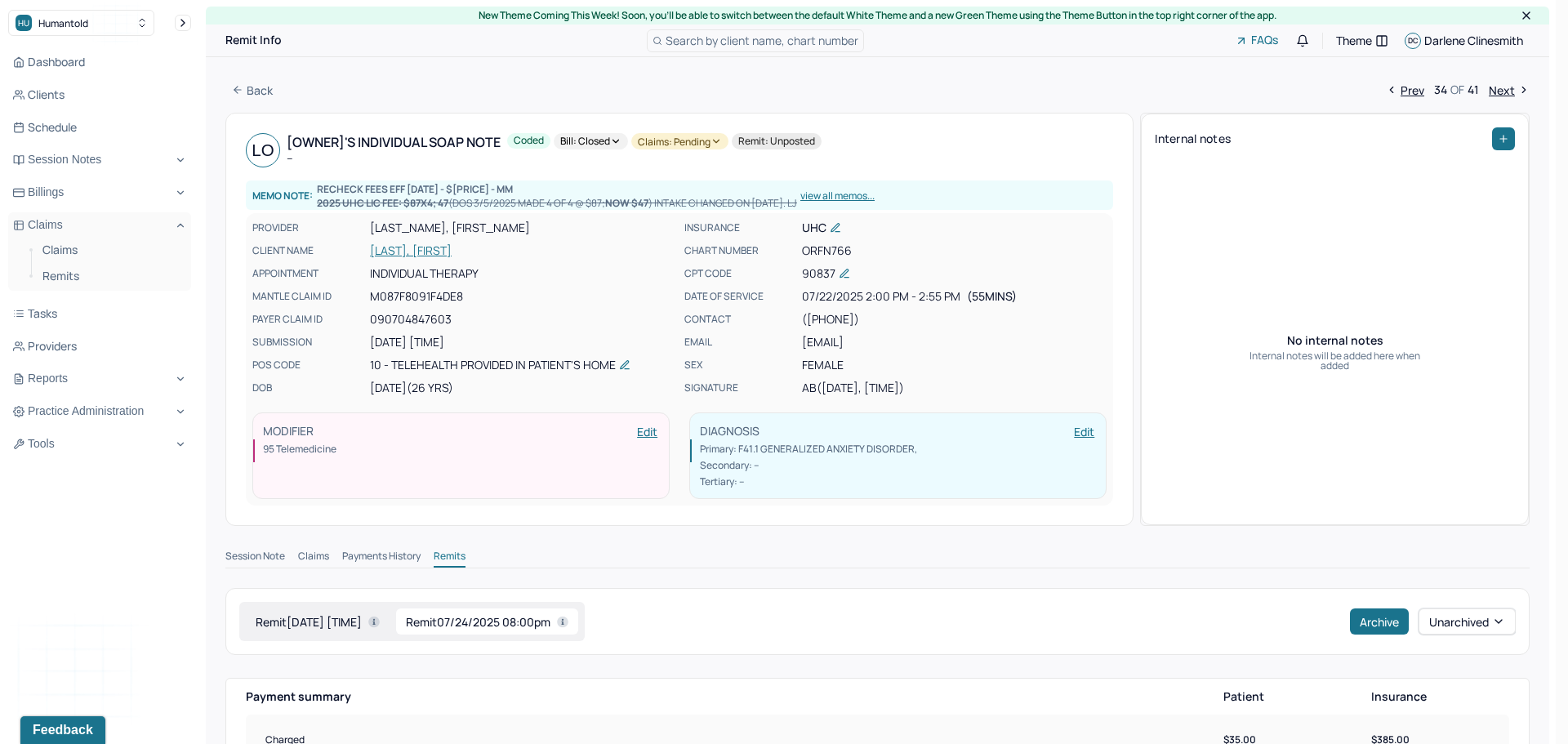 click on "Claims: pending" at bounding box center [679, 141] 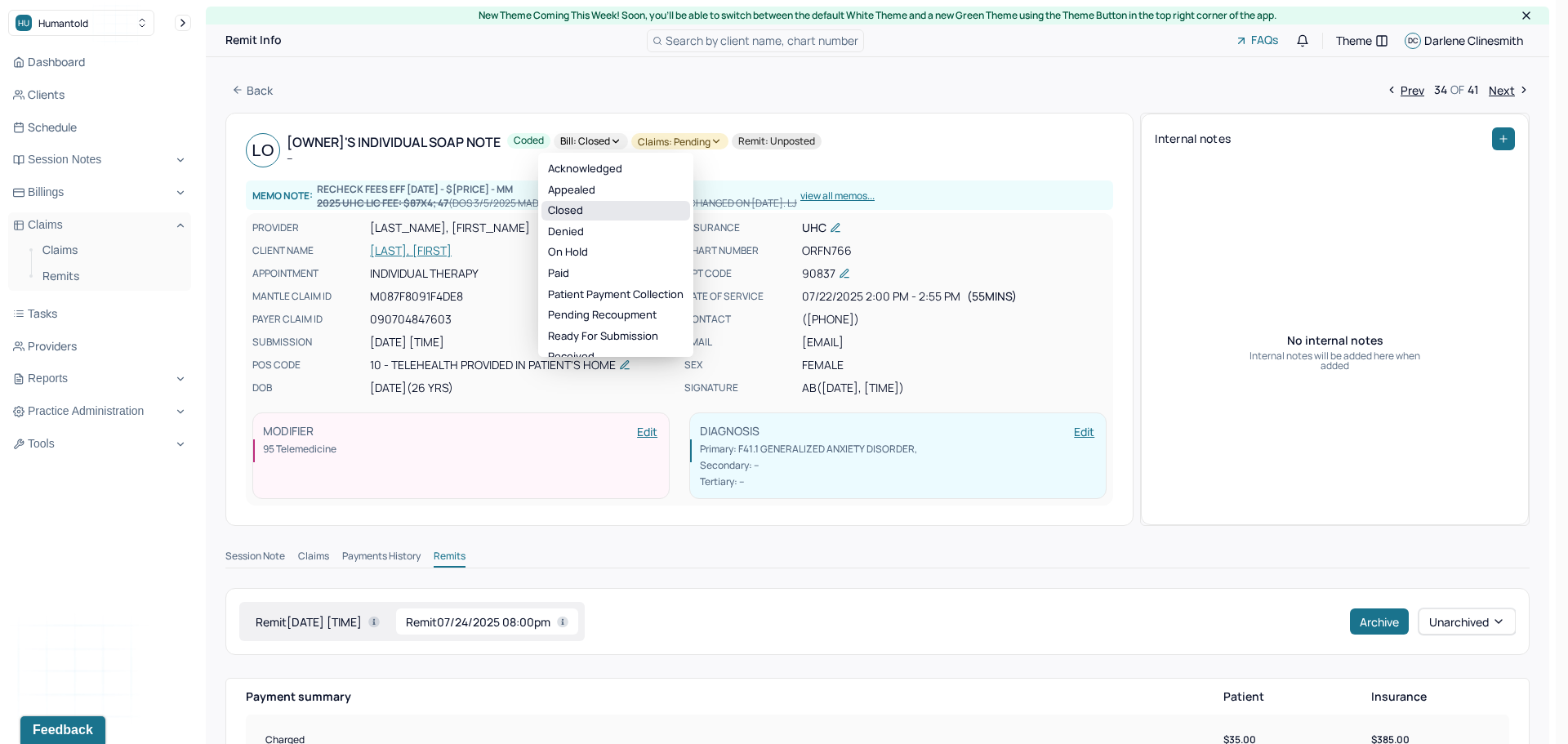 click on "Closed" at bounding box center [616, 211] 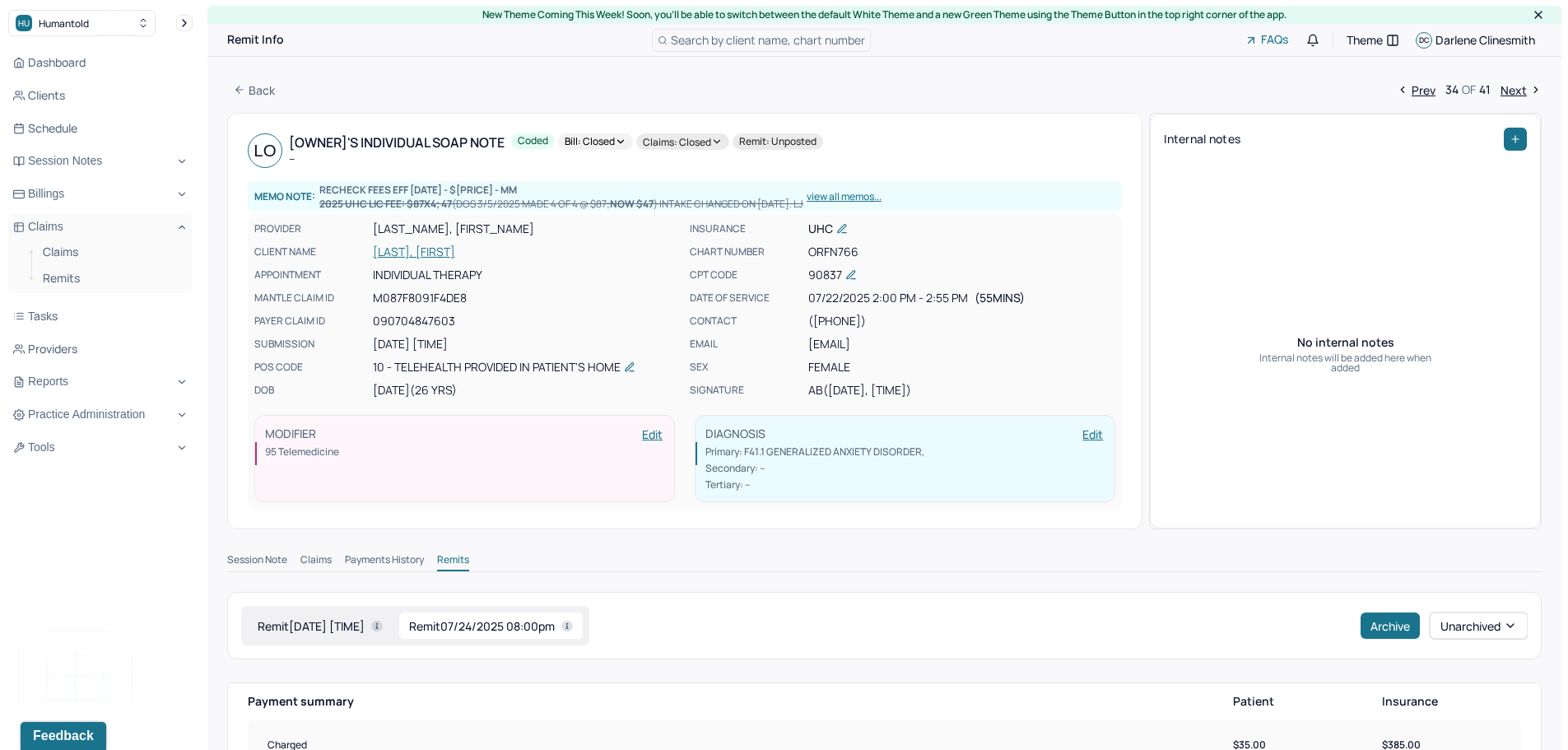 scroll, scrollTop: 0, scrollLeft: 0, axis: both 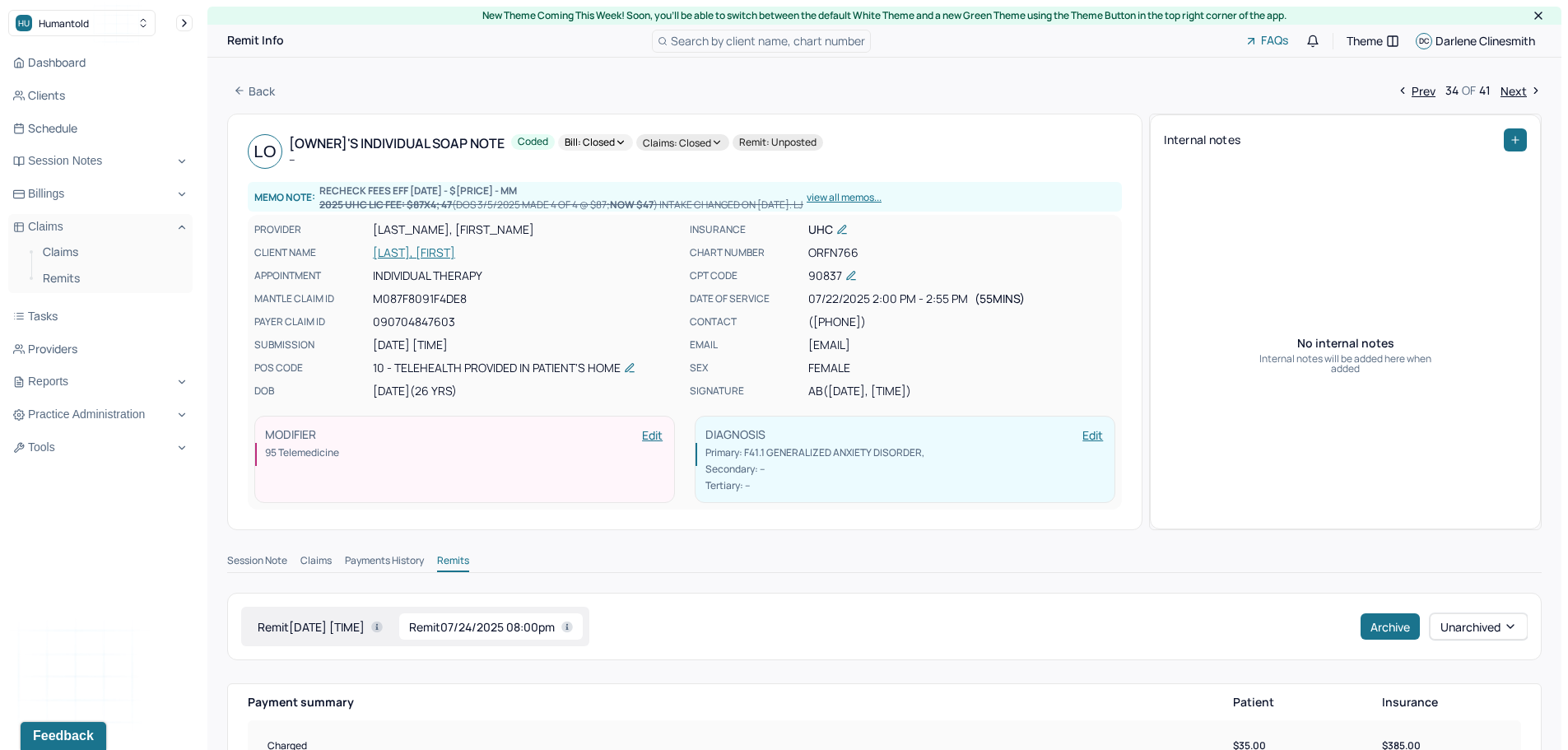 click on "Next" at bounding box center [1521, 91] 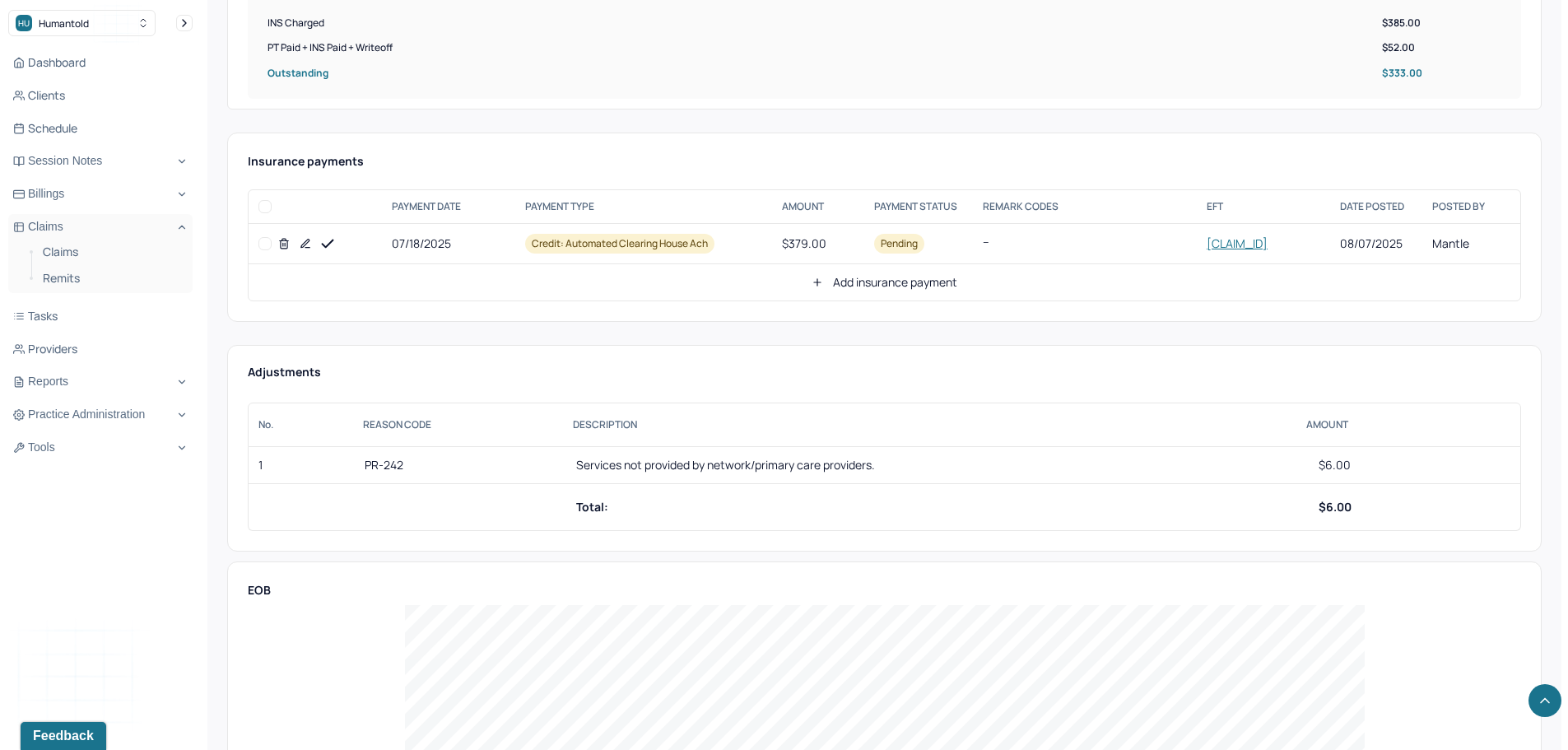 scroll, scrollTop: 659, scrollLeft: 0, axis: vertical 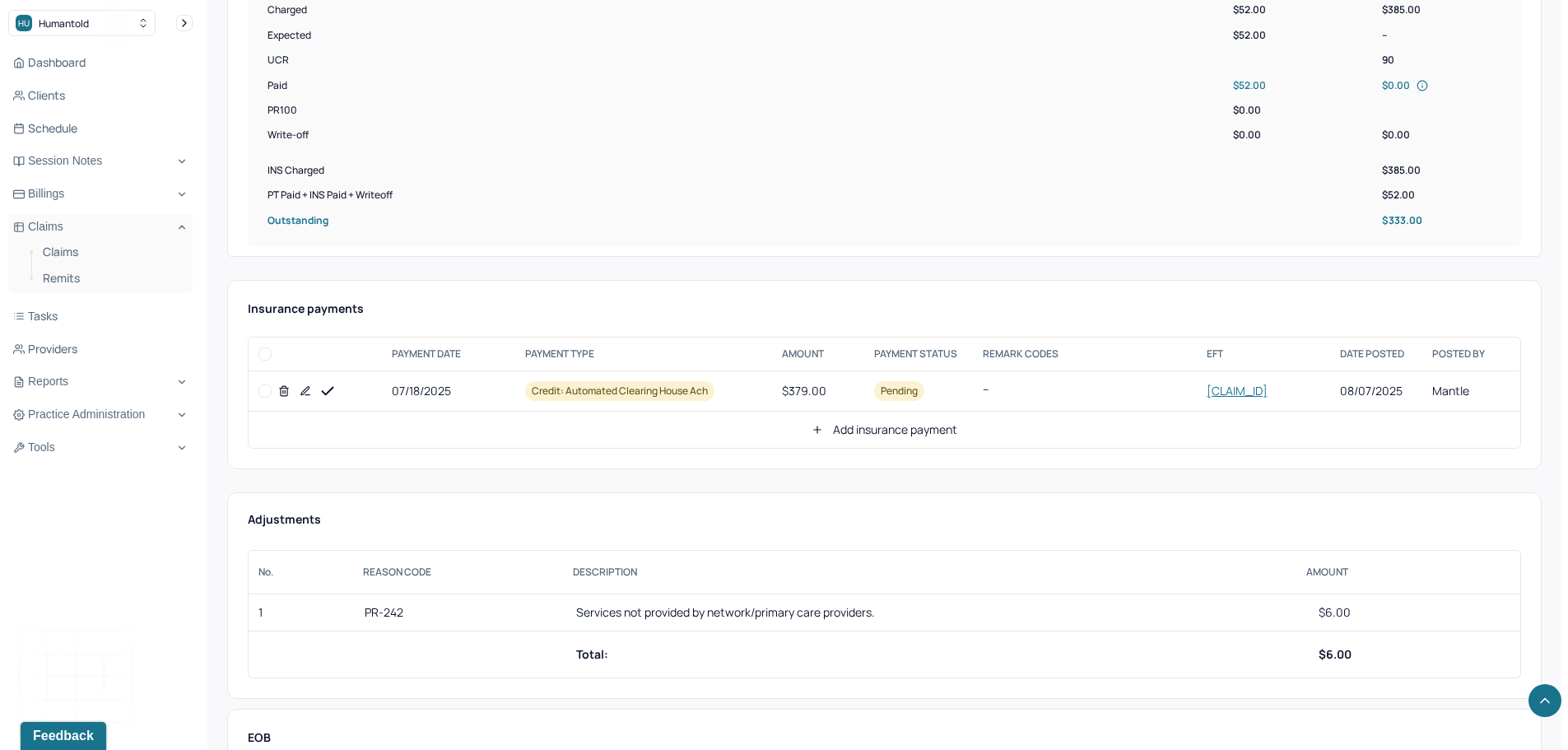 click at bounding box center (265, 391) 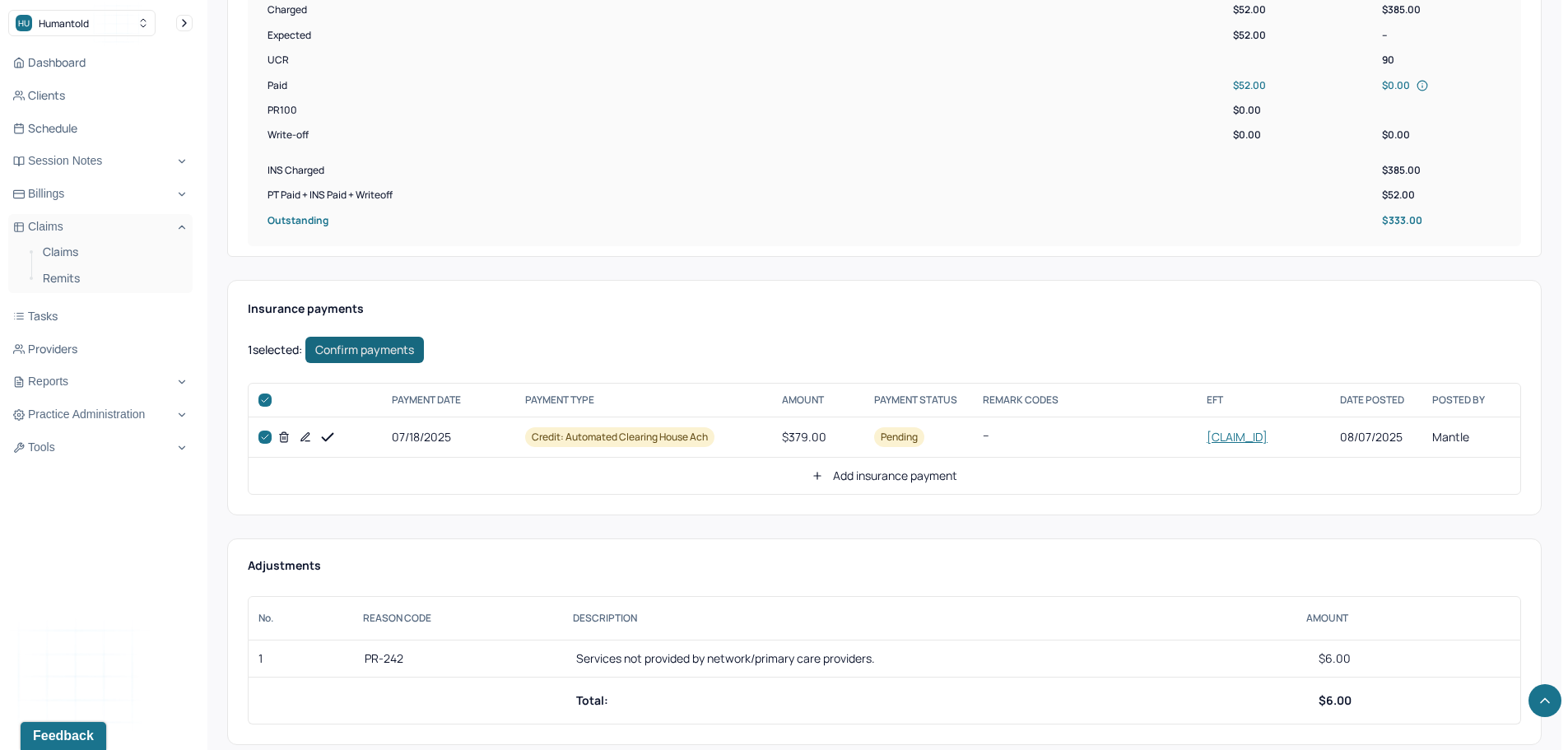 click on "Confirm payments" at bounding box center [365, 350] 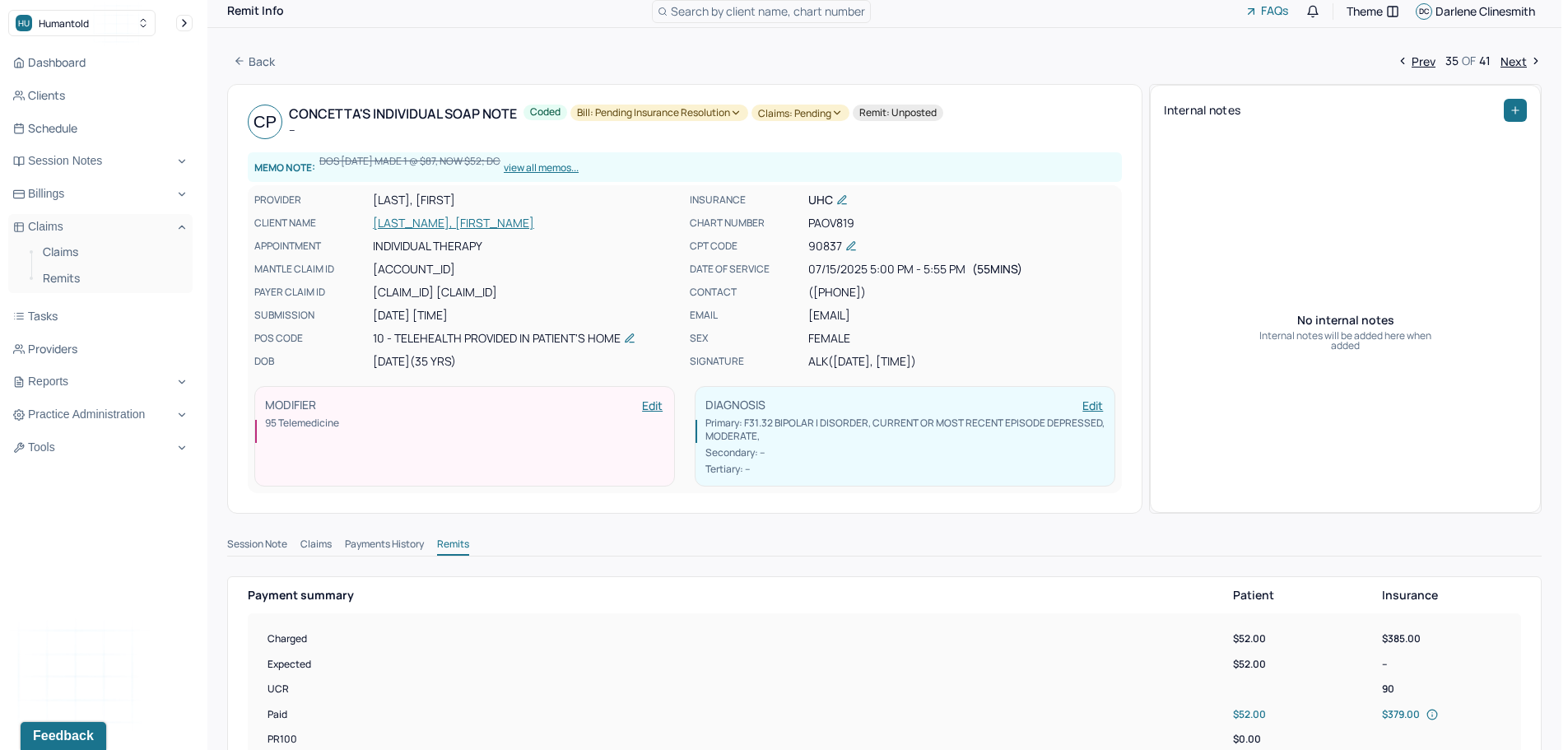 scroll, scrollTop: 0, scrollLeft: 0, axis: both 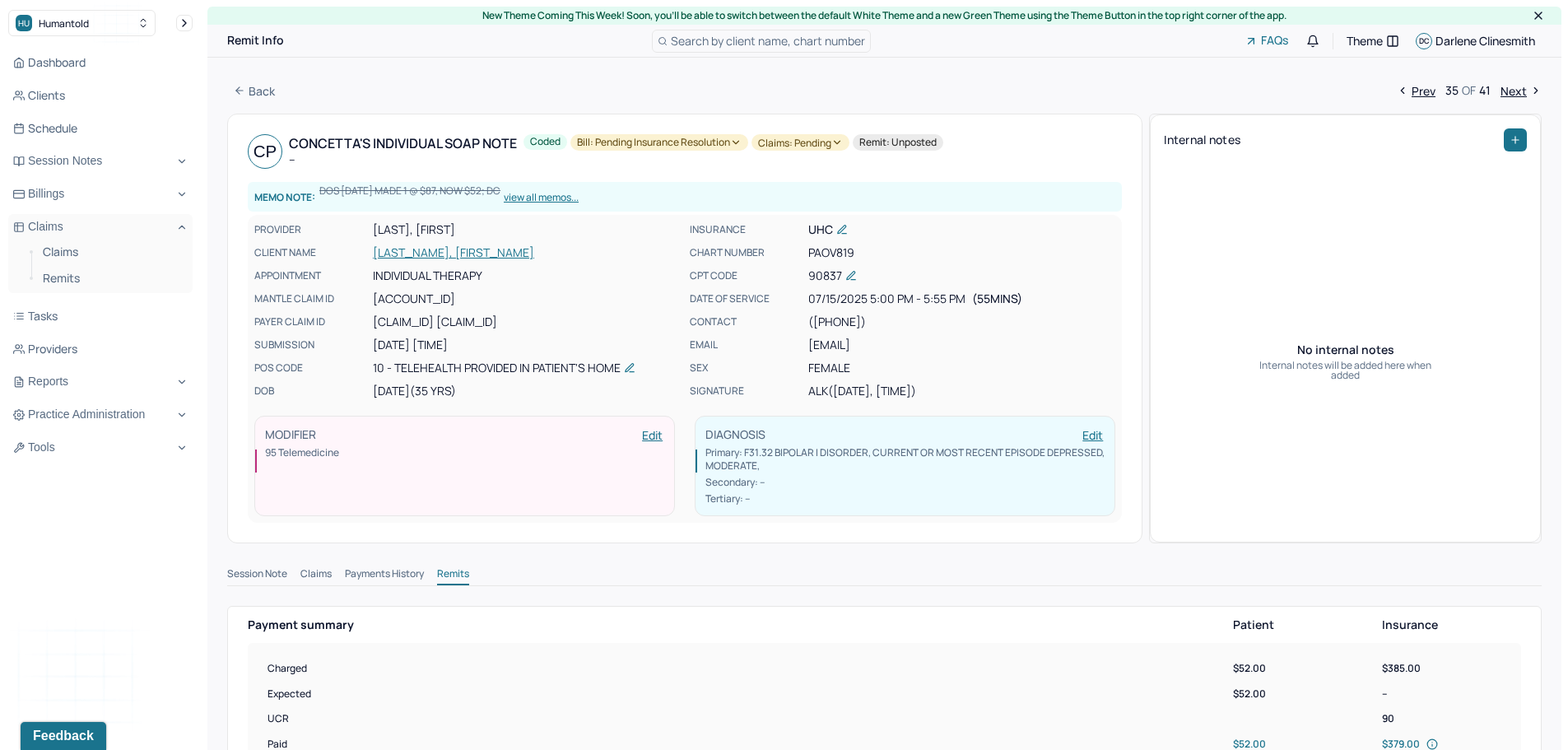 click on "[LAST_NAME], [FIRST_NAME]" at bounding box center (526, 253) 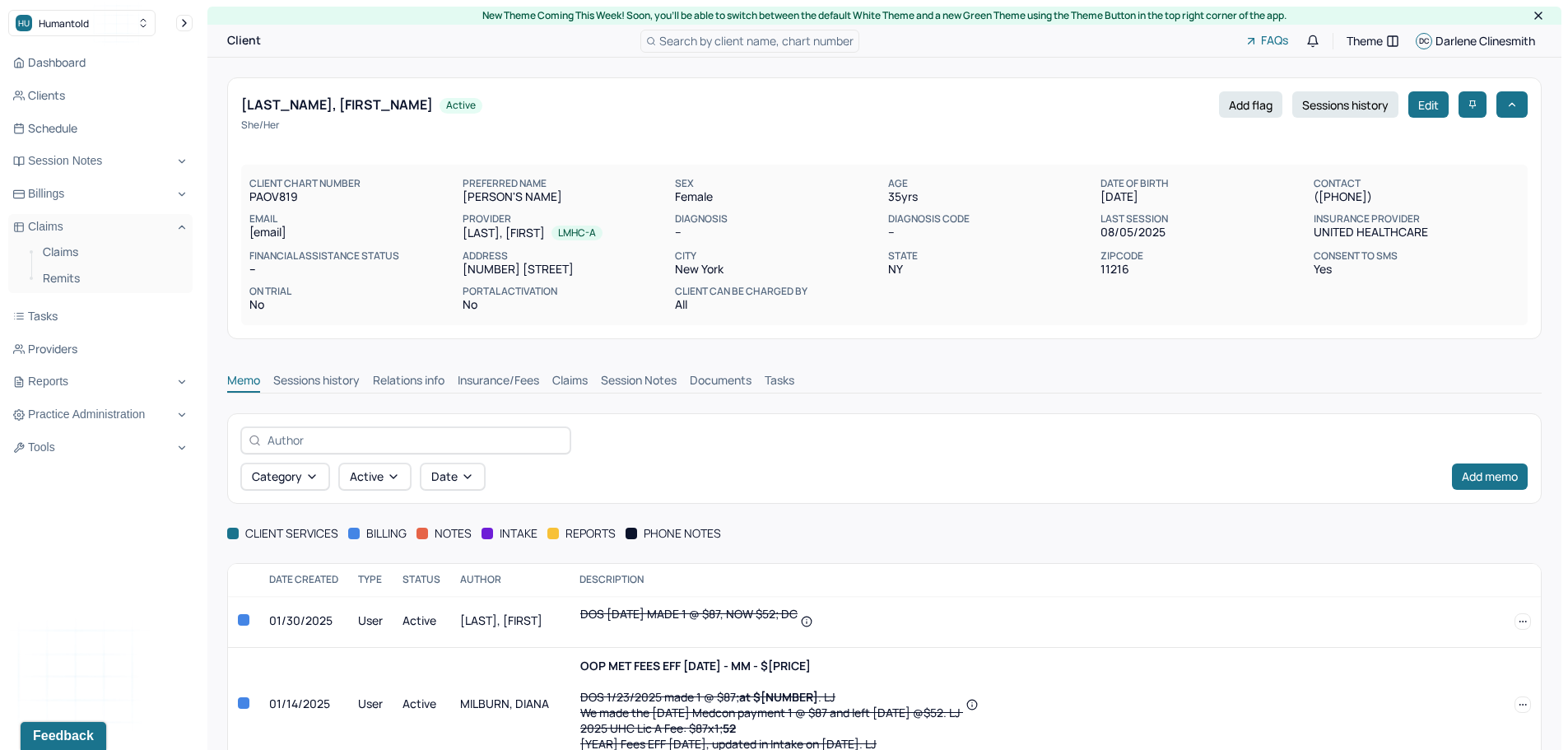 click on "Claims" at bounding box center (570, 382) 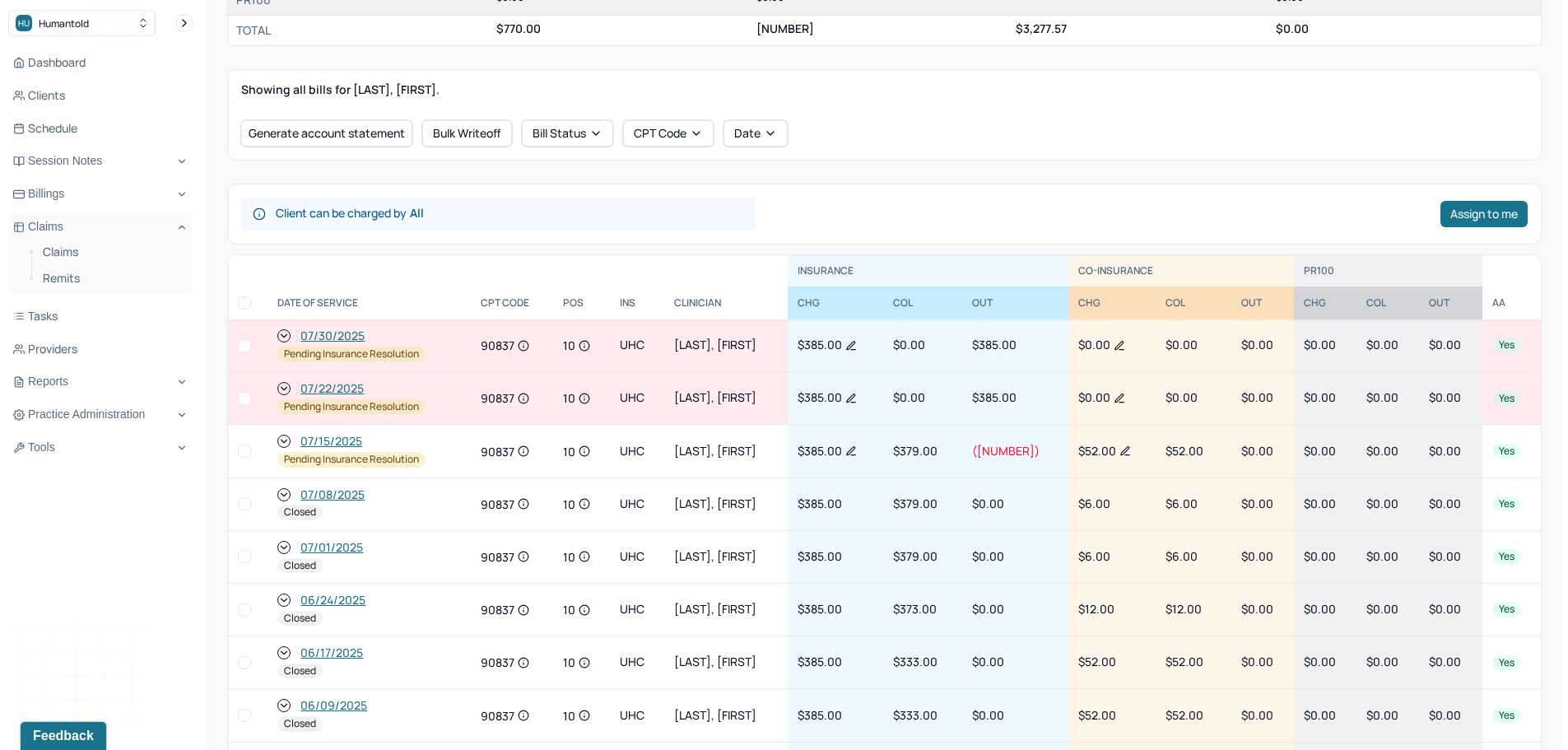 scroll, scrollTop: 576, scrollLeft: 0, axis: vertical 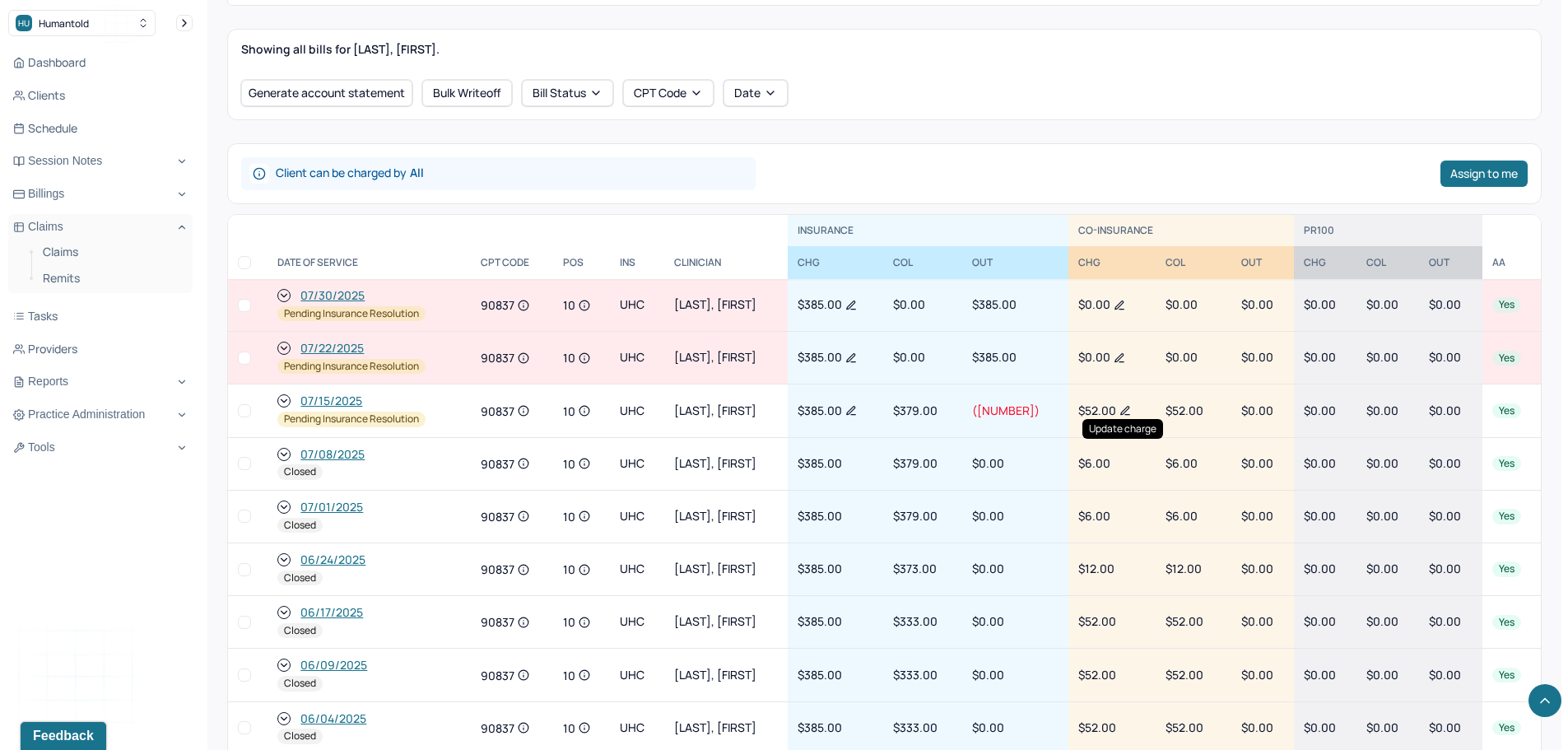 click 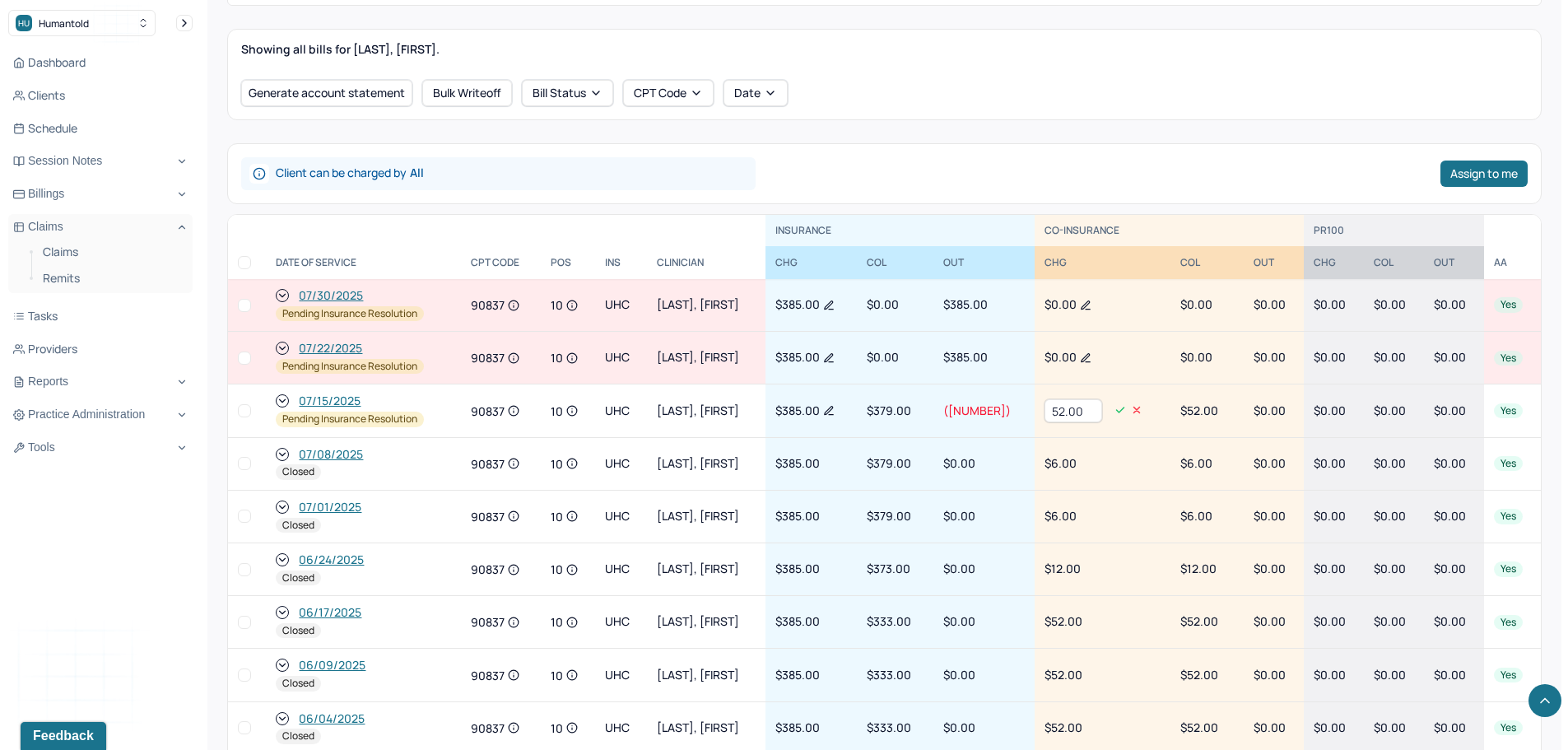 drag, startPoint x: 1091, startPoint y: 448, endPoint x: 1040, endPoint y: 445, distance: 51.088159 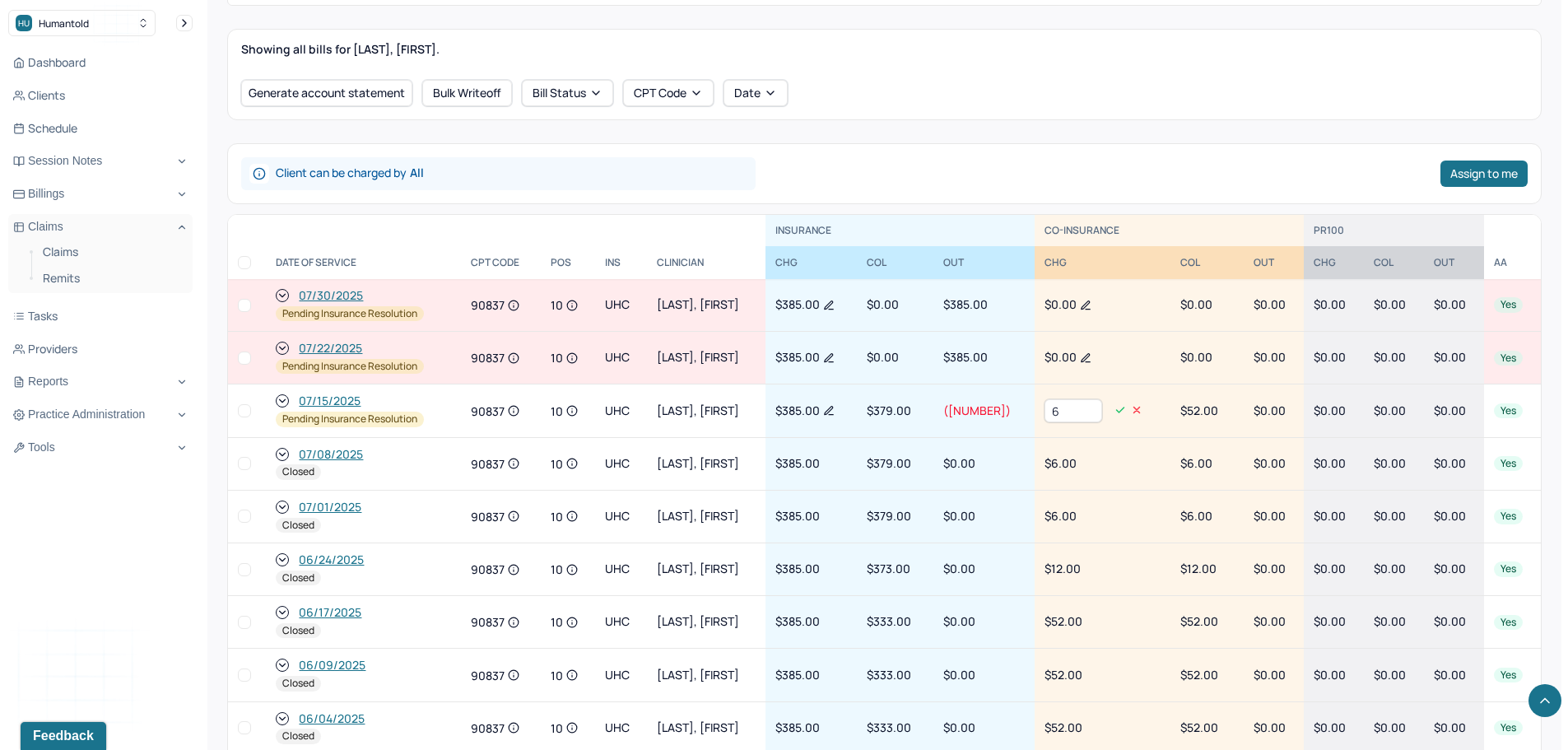 click 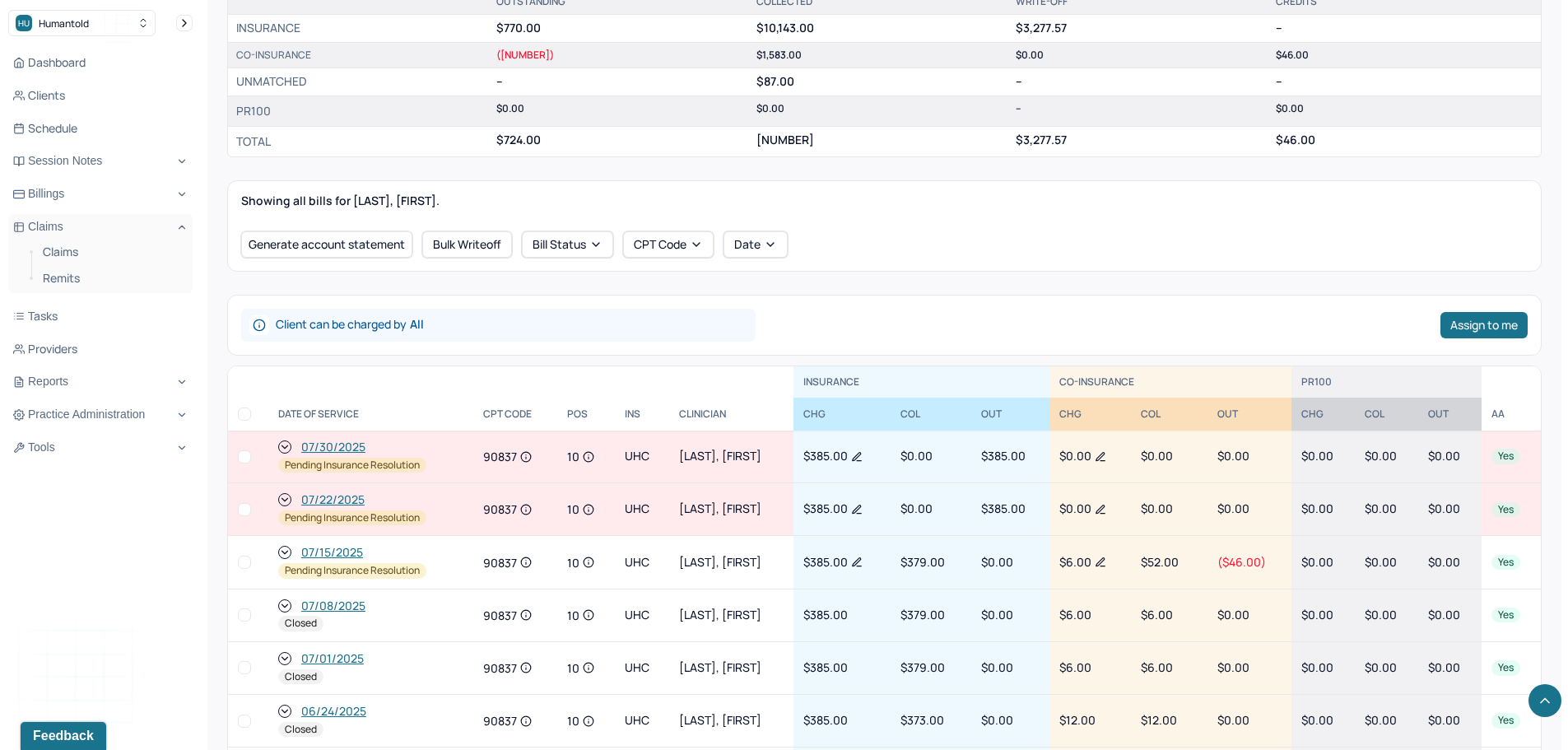scroll, scrollTop: 576, scrollLeft: 0, axis: vertical 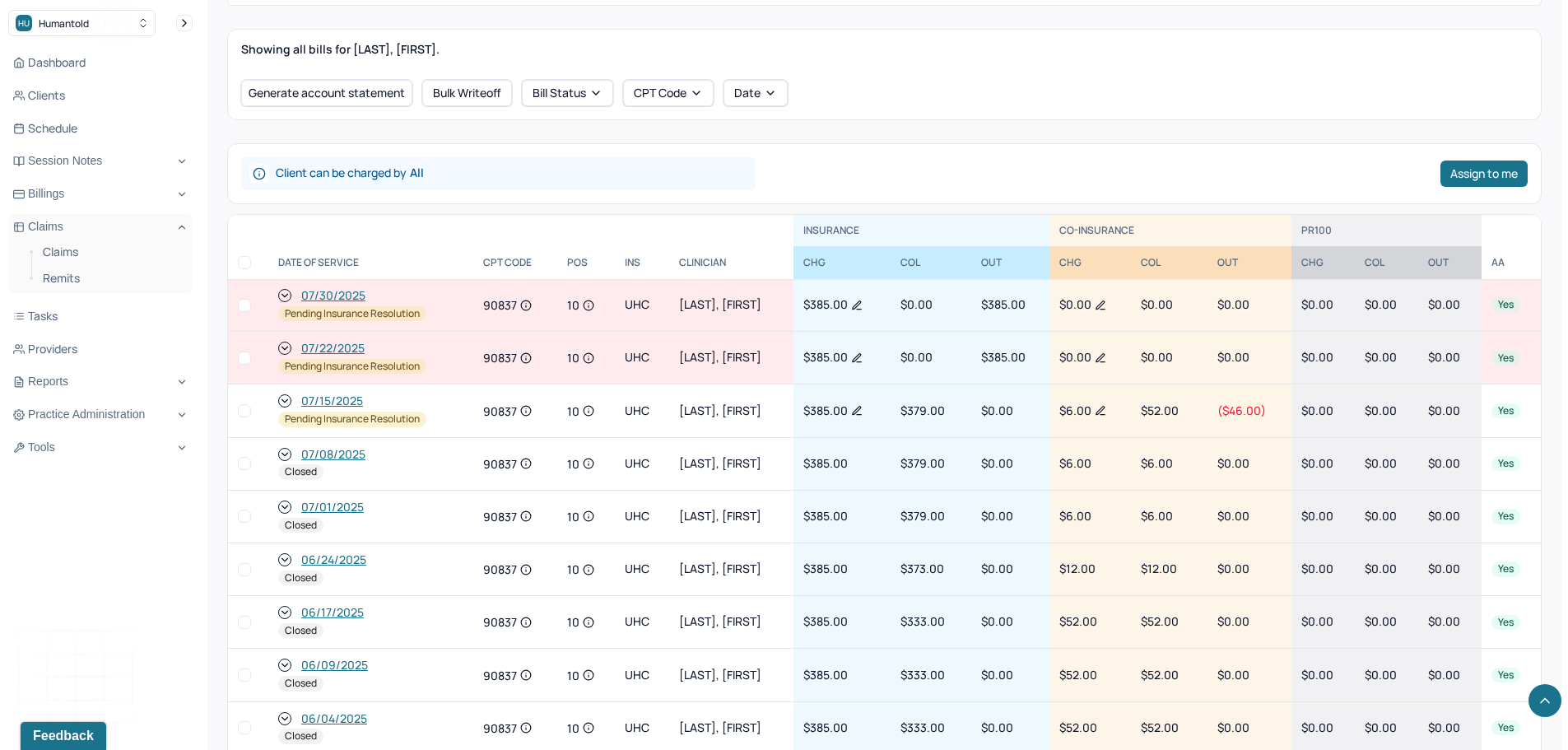 click on "07/15/2025" at bounding box center [332, 401] 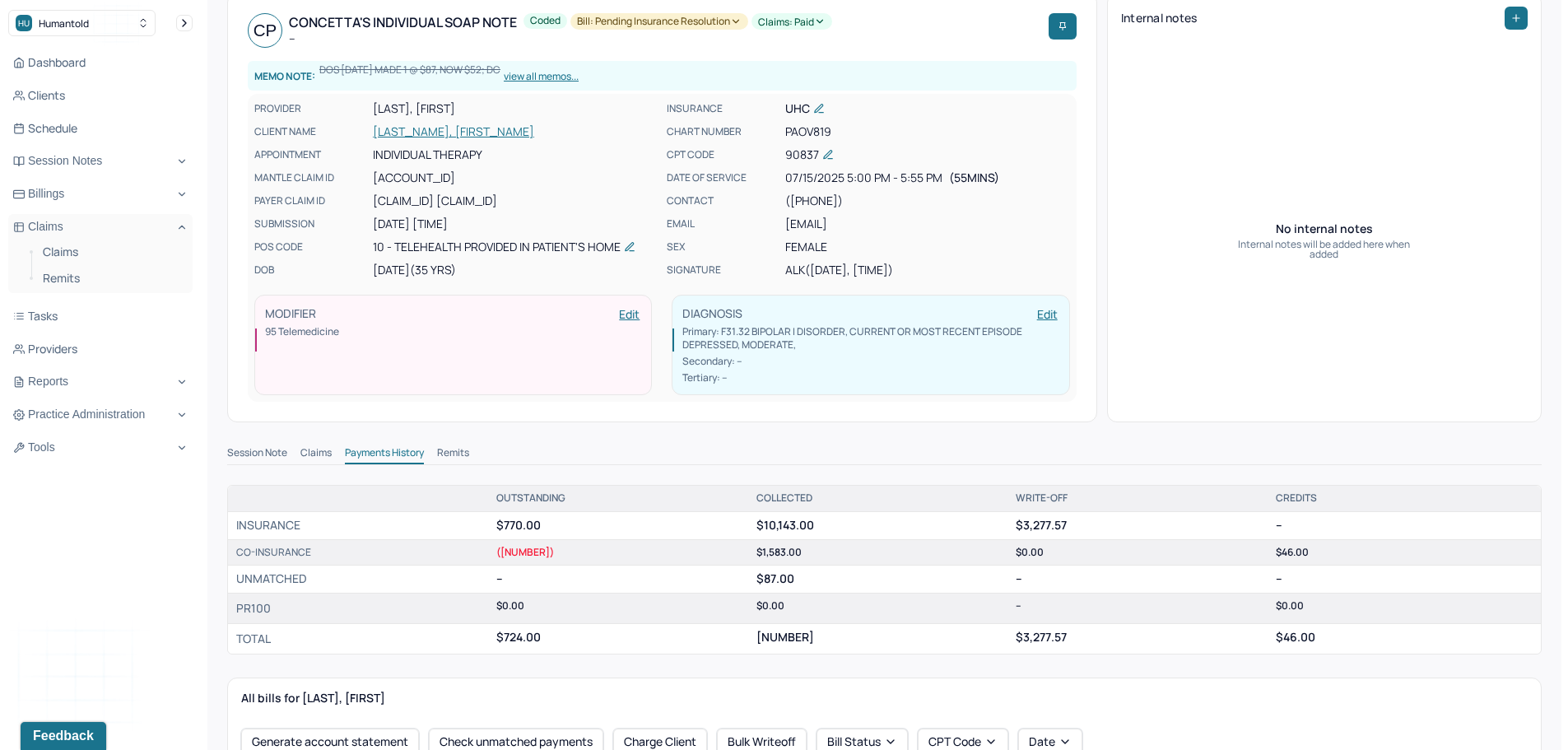 scroll, scrollTop: 0, scrollLeft: 0, axis: both 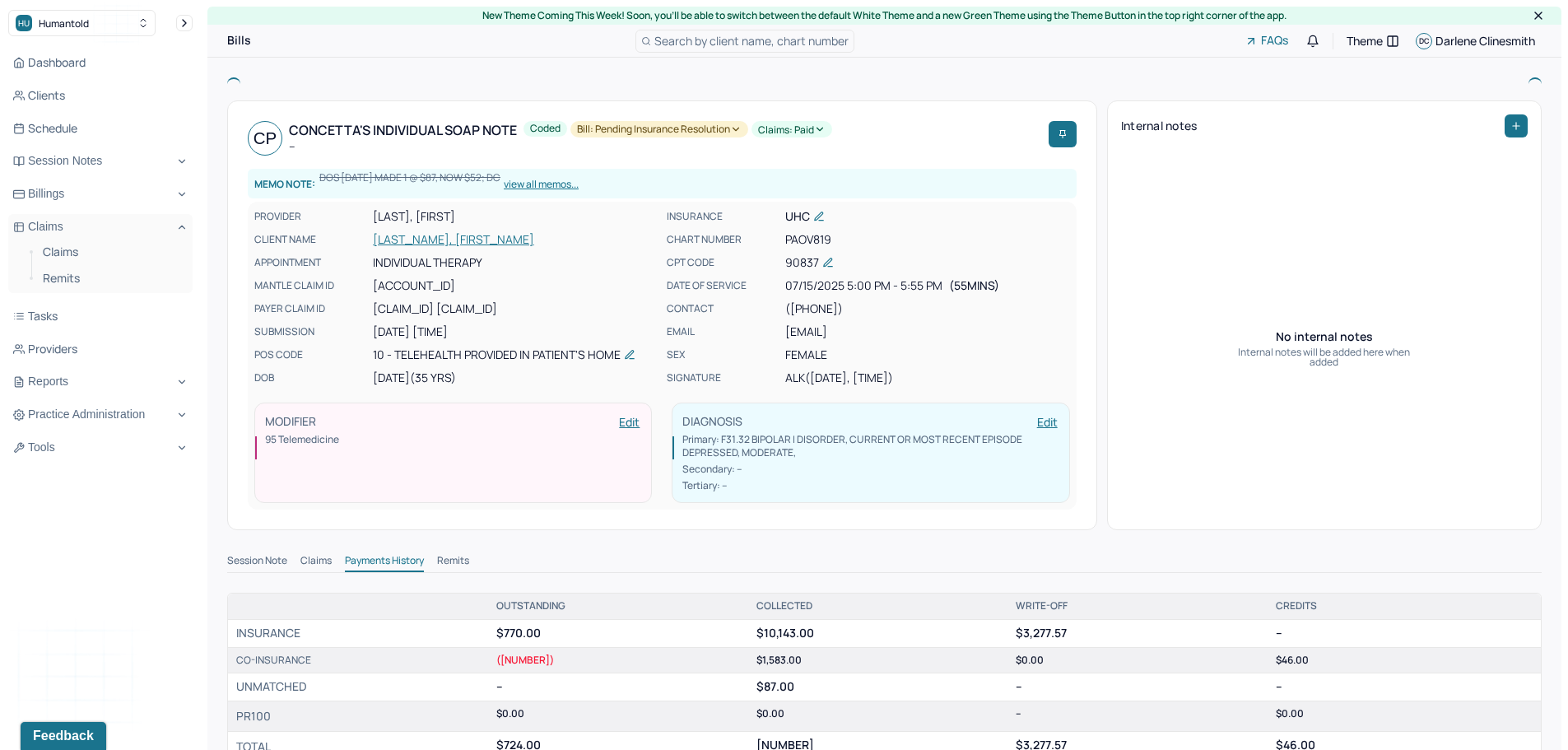 click on "Concetta's   Individual soap note -- Coded Bill: Pending Insurance Resolution Claims: paid Memo note: DOS [DATE] MADE 1 @ $87, NOW $52; DC view all memos... PROVIDER KADISH, ALEXANDRA CLIENT NAME PANZARIELLO, CONCETTA APPOINTMENT Individual therapy   MANTLE CLAIM ID M02A37735E40DB PAYER CLAIM ID FE79643768 0033801370 SUBMISSION [DATE] [TIME] POS CODE 10 - Telehealth Provided in Patient's Home DOB [DATE]  ([NUMBER] Yrs) INSURANCE UHC CHART NUMBER PAOV819 CPT CODE 90837 DATE OF SERVICE [DATE]   5:00 PM   -   5:55 PM ( 55mins ) CONTACT ([PHONE]) EMAIL connie.panzariello@example.com SEX female SIGNATURE ALK  ([DATE], [TIME]) MODIFIER Edit 95 Telemedicine DIAGNOSIS Edit Primary:   F31.32 BIPOLAR I DISORDER, CURRENT OR MOST RECENT EPISODE DEPRESSED, MODERATE ,  Secondary:   -- Tertiary:   --" at bounding box center [662, 315] 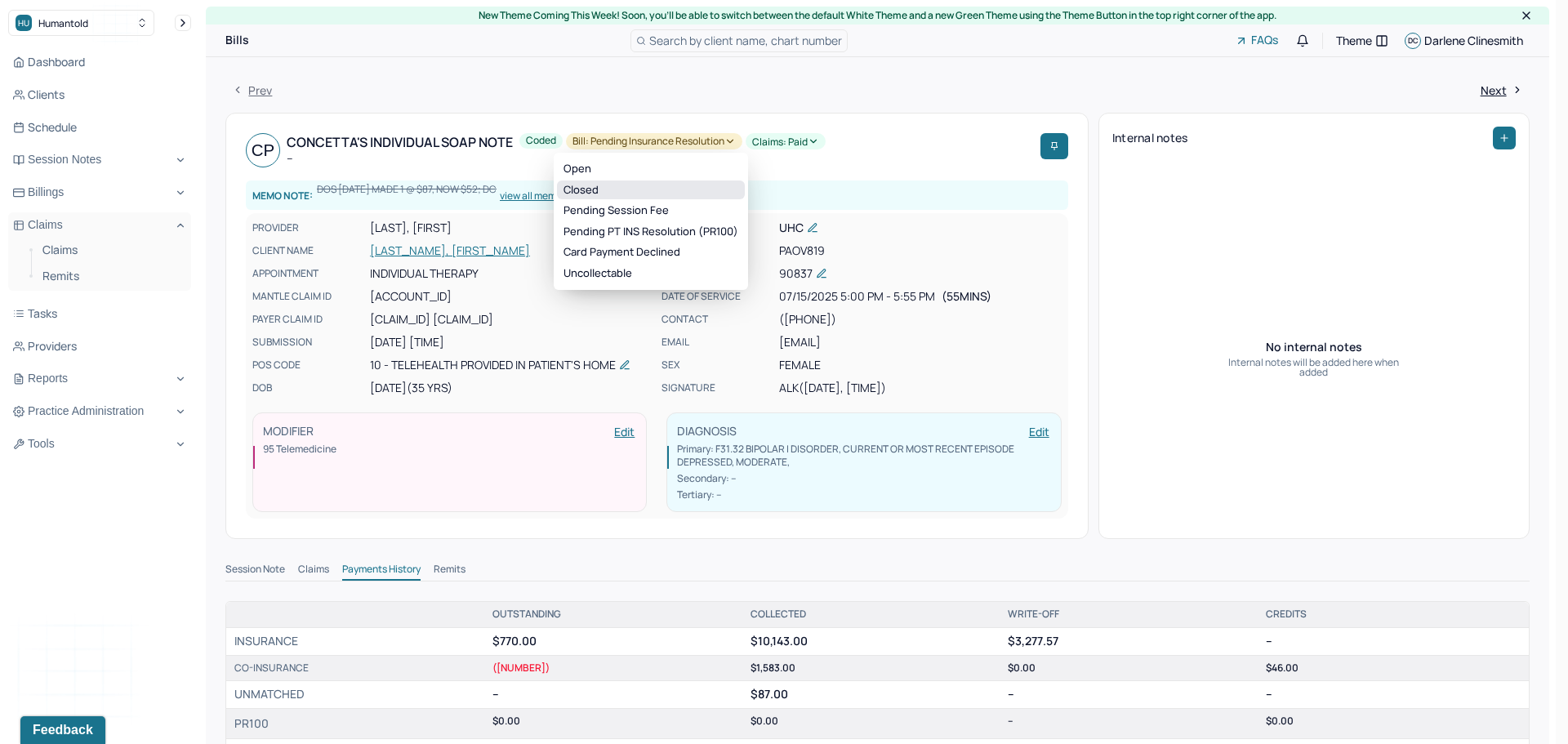 click on "Closed" at bounding box center [651, 190] 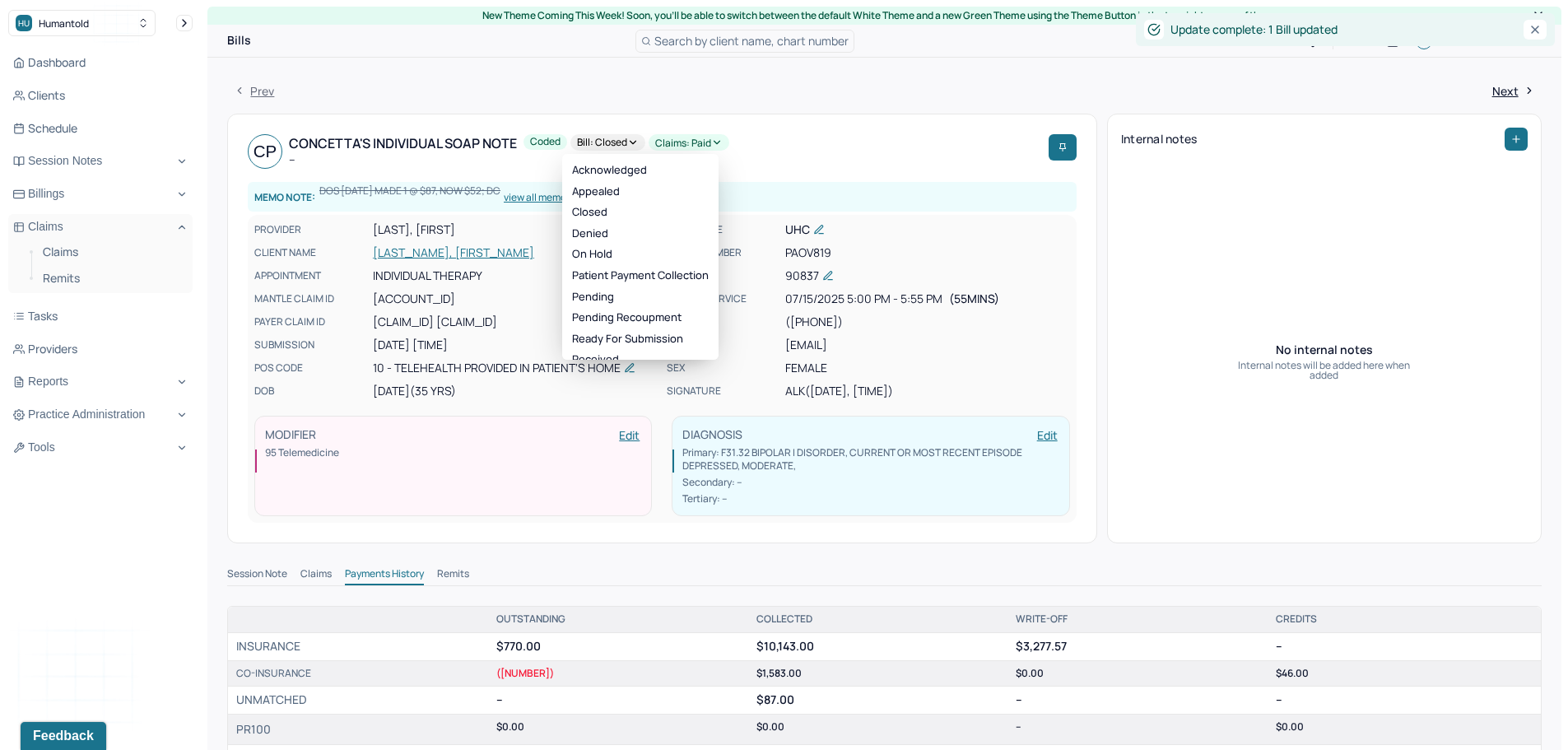 click on "Claims: paid" at bounding box center (689, 142) 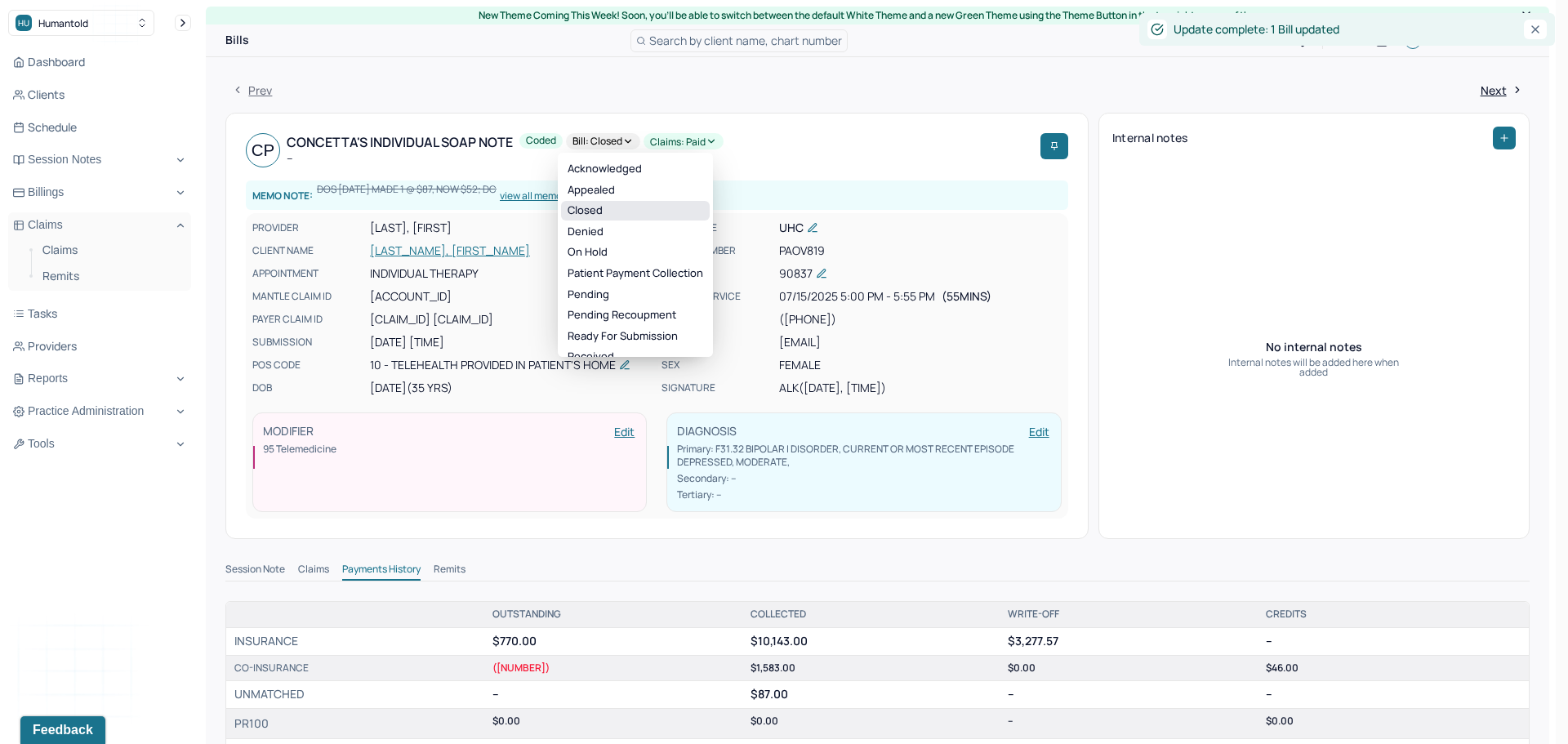 click on "Closed" at bounding box center (635, 211) 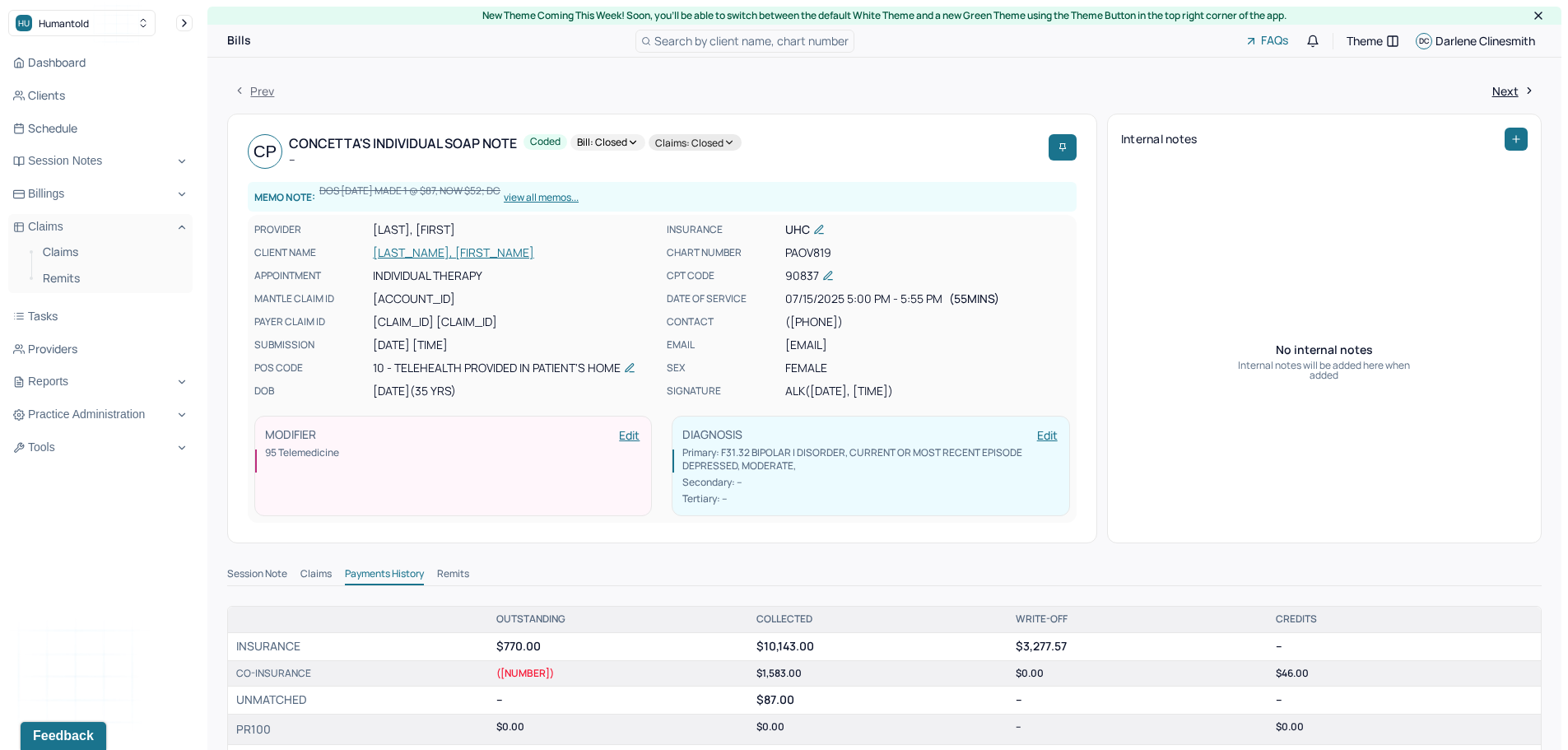 click on "[LAST_NAME], [FIRST_NAME]" at bounding box center [514, 253] 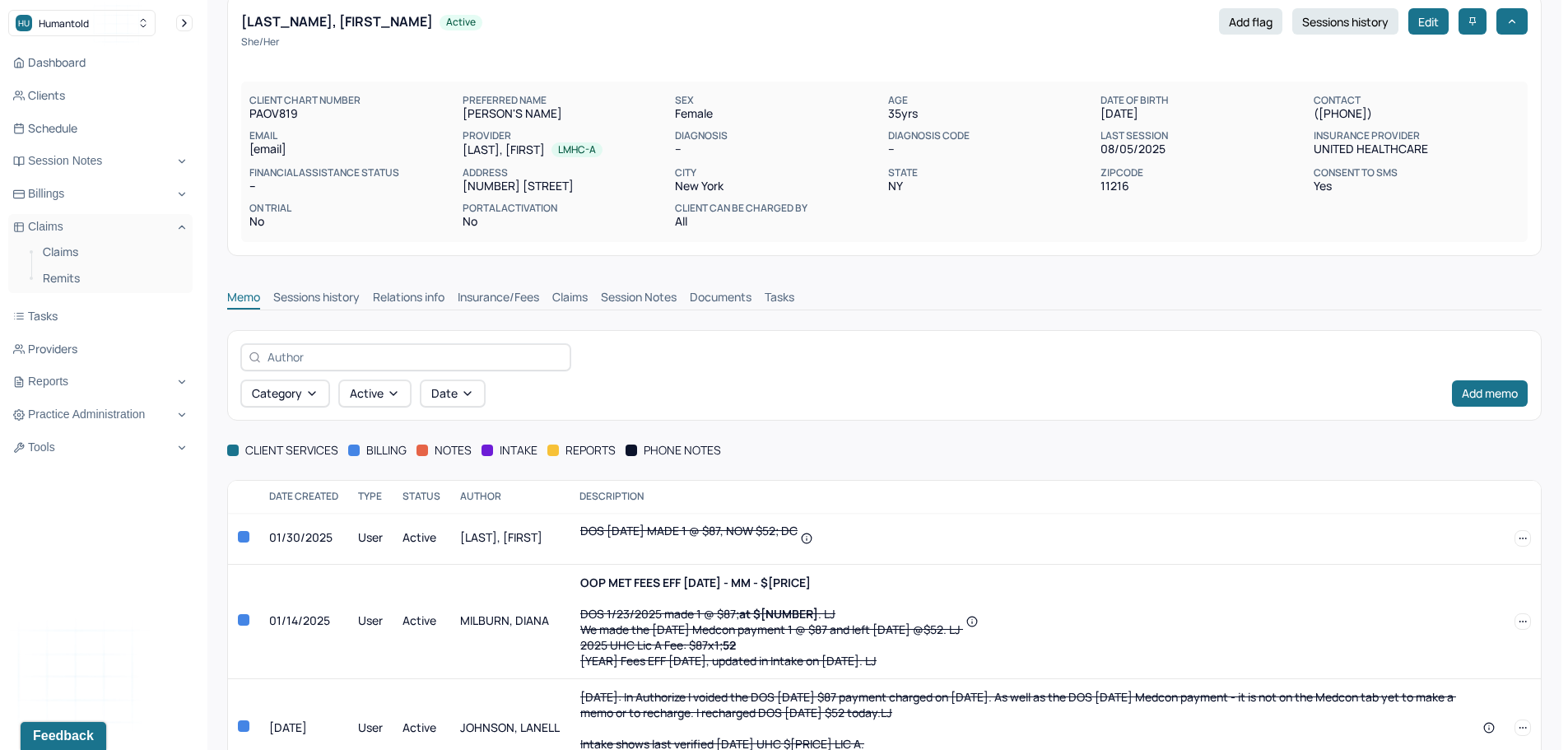 scroll, scrollTop: 174, scrollLeft: 0, axis: vertical 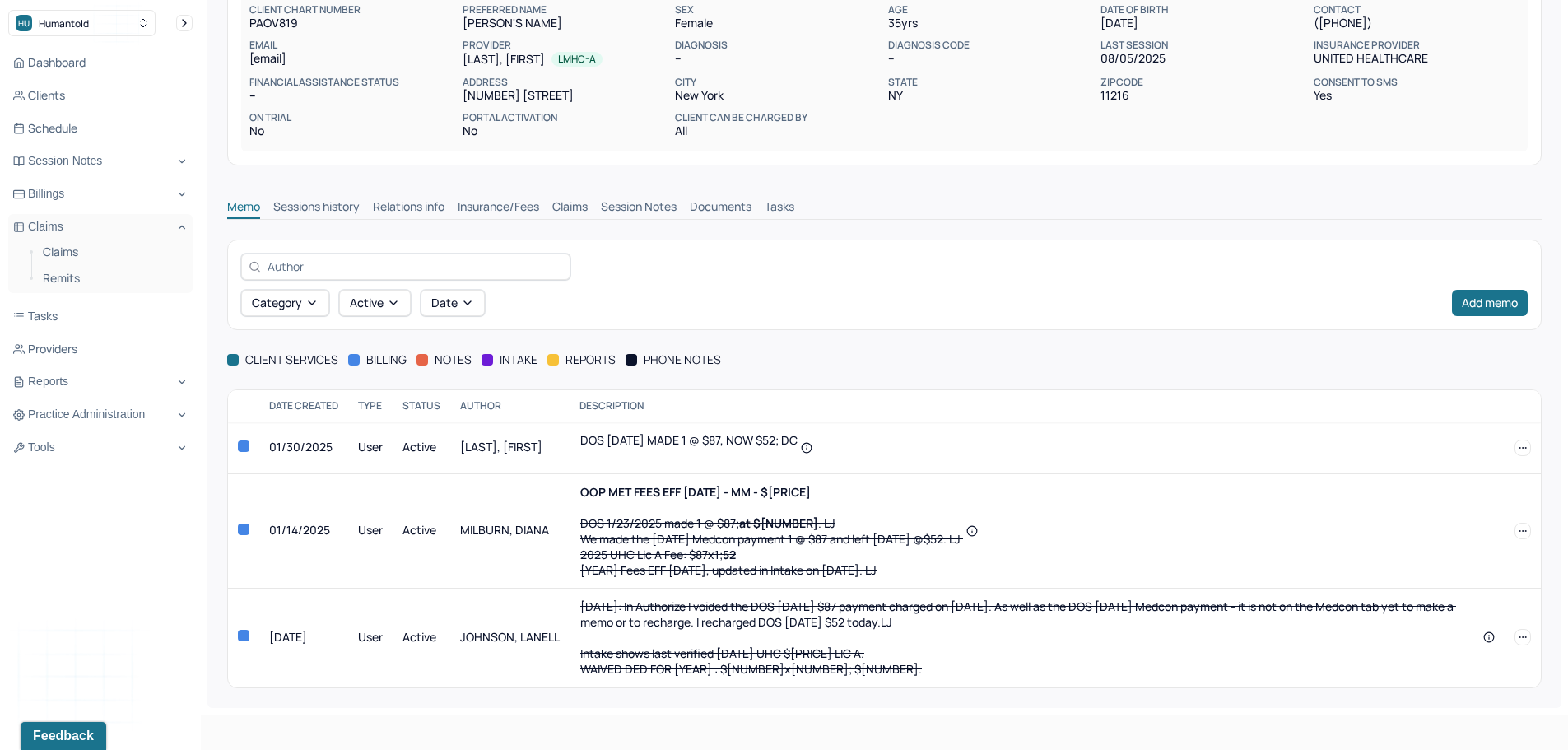 click on "PANZARIELLO, CONCETTA active Add flag Sessions history Edit She/Her  CLIENT CHART NUMBER PAOV819 PREFERRED NAME Connie  SEX female AGE 35  yrs DATE OF BIRTH 03/23/1990  CONTACT [PHONE] EMAIL connie.panzariello@example.com PROVIDER KADISH, ALEXANDRA LMHC-A DIAGNOSIS -- DIAGNOSIS CODE -- LAST SESSION 08/05/2025 insurance provider United Healthcare FINANCIAL ASSISTANCE STATUS -- Address 328 Madison St City New York State NY Zipcode 11216 Consent to Sms Yes On Trial No Portal Activation No Client can be charged by All Memo Sessions history Relations info Insurance/Fees Claims Session Notes Documents Tasks Category active  Date Add memo client services billing notes intake reports phone notes Date created Type Status Author Description 01/30/2025 user active CLINESMITH, DARLENE DOS 1/16/25 MADE 1 @ $87, NOW $52; DC 01/14/2025 user active MILBURN, DIANA OOP MET FEES EFF 7/18/25 - MM  - $0 DOS 1/23/2025 made 1 @ $87;  at $52 . LJ We made the 1/23/2025 Medcon payment 1 @ $87 and left 1/16/2025 @$52. LJ    52  LJ" at bounding box center (884, 296) 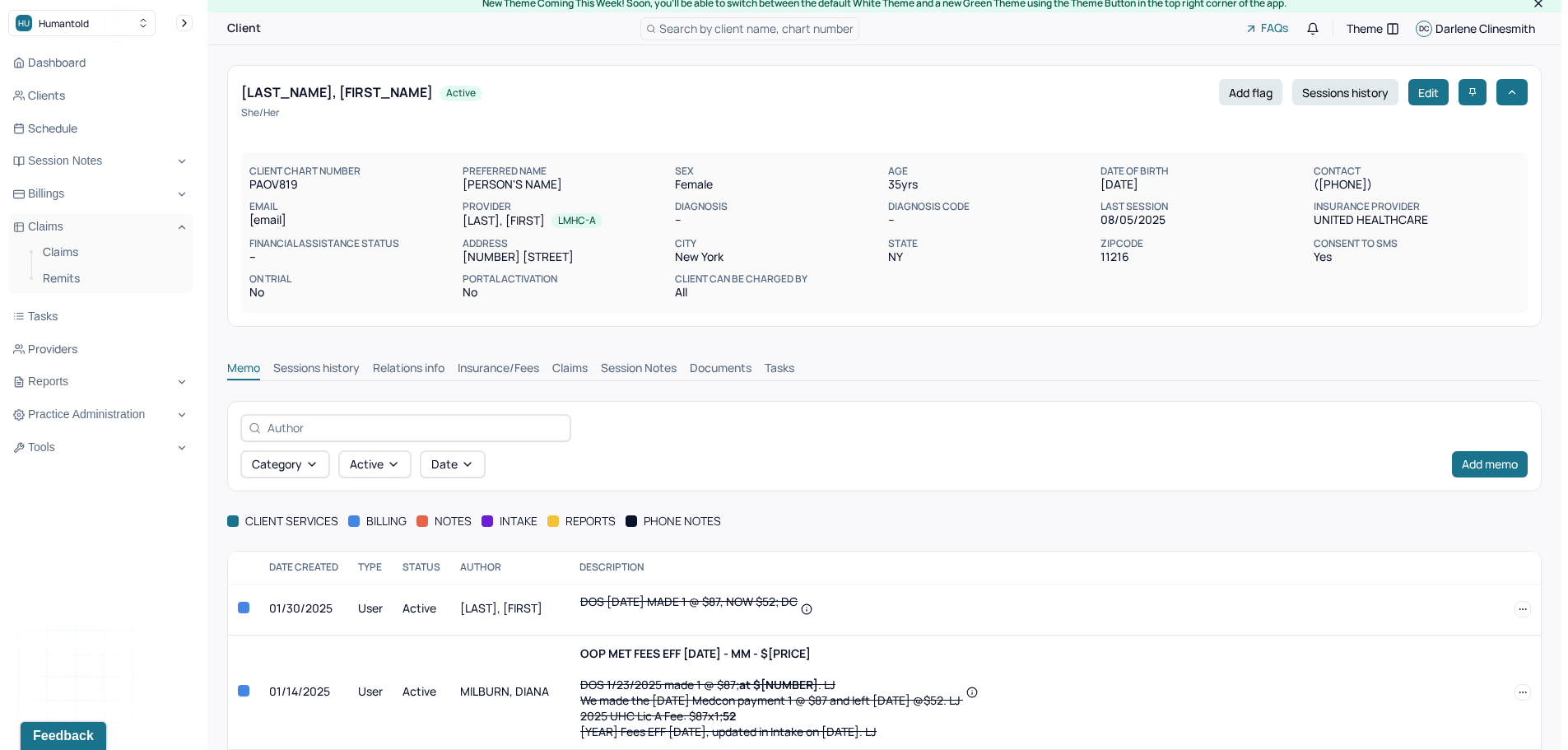 scroll, scrollTop: 0, scrollLeft: 0, axis: both 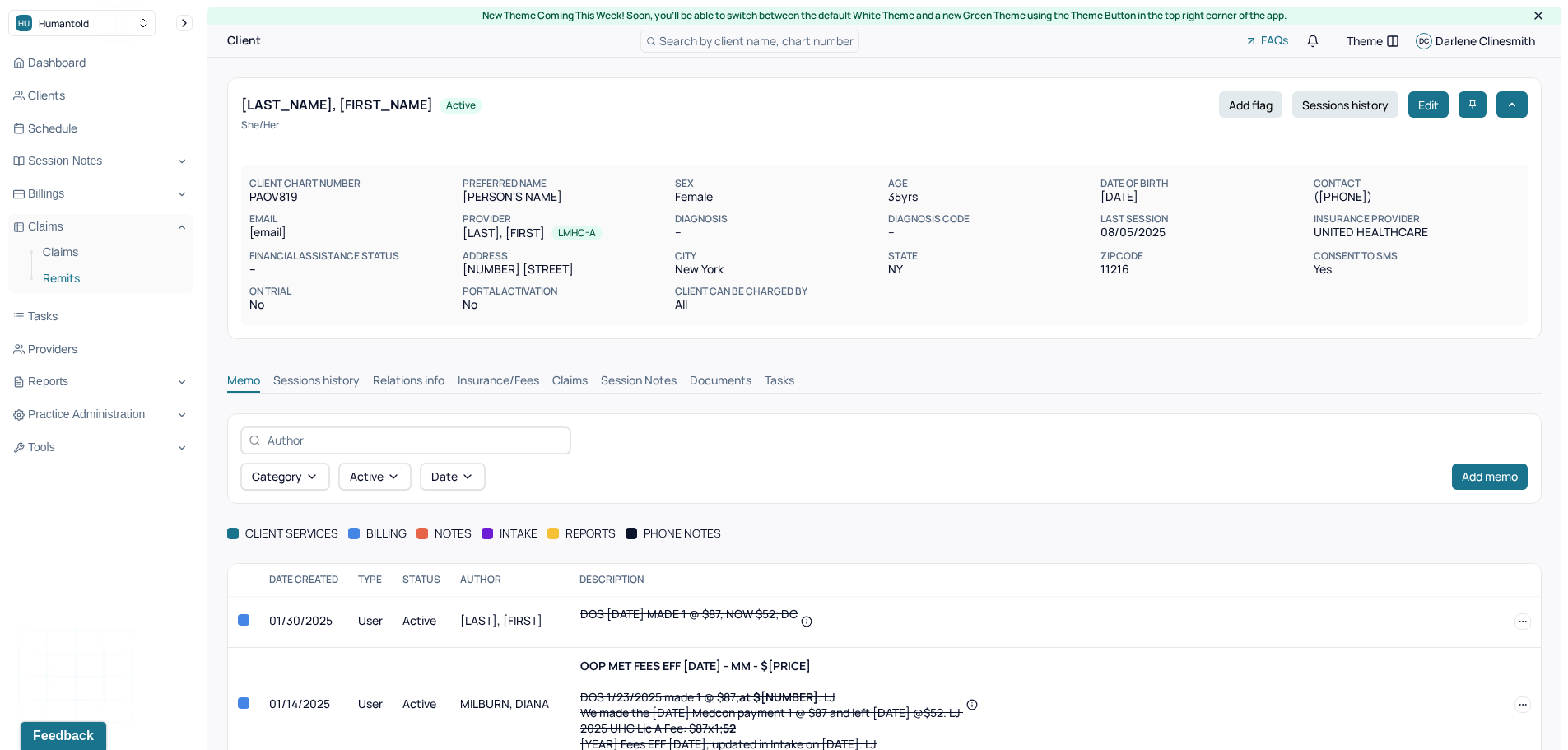 click on "Remits" at bounding box center [111, 278] 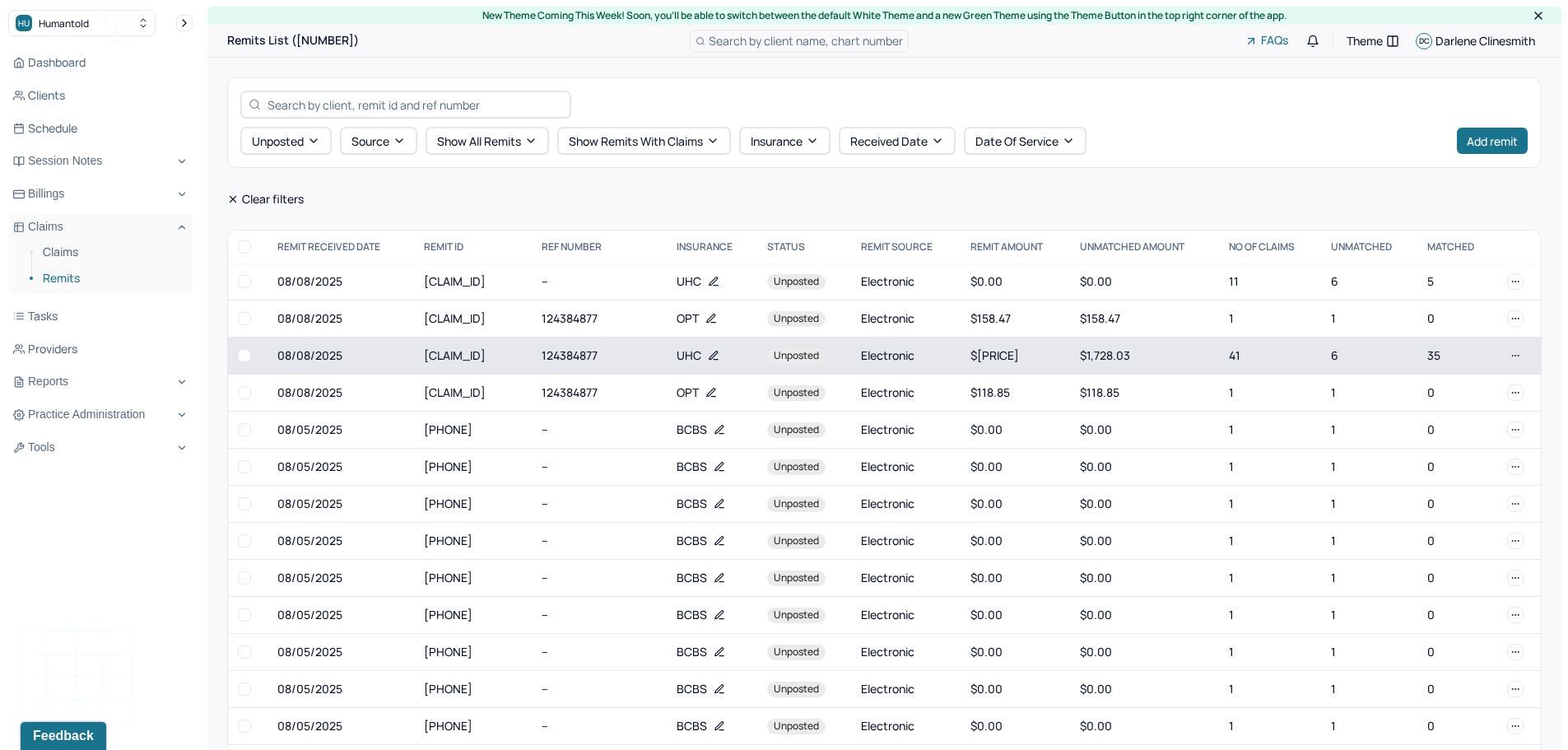 click on "124384877" at bounding box center (599, 356) 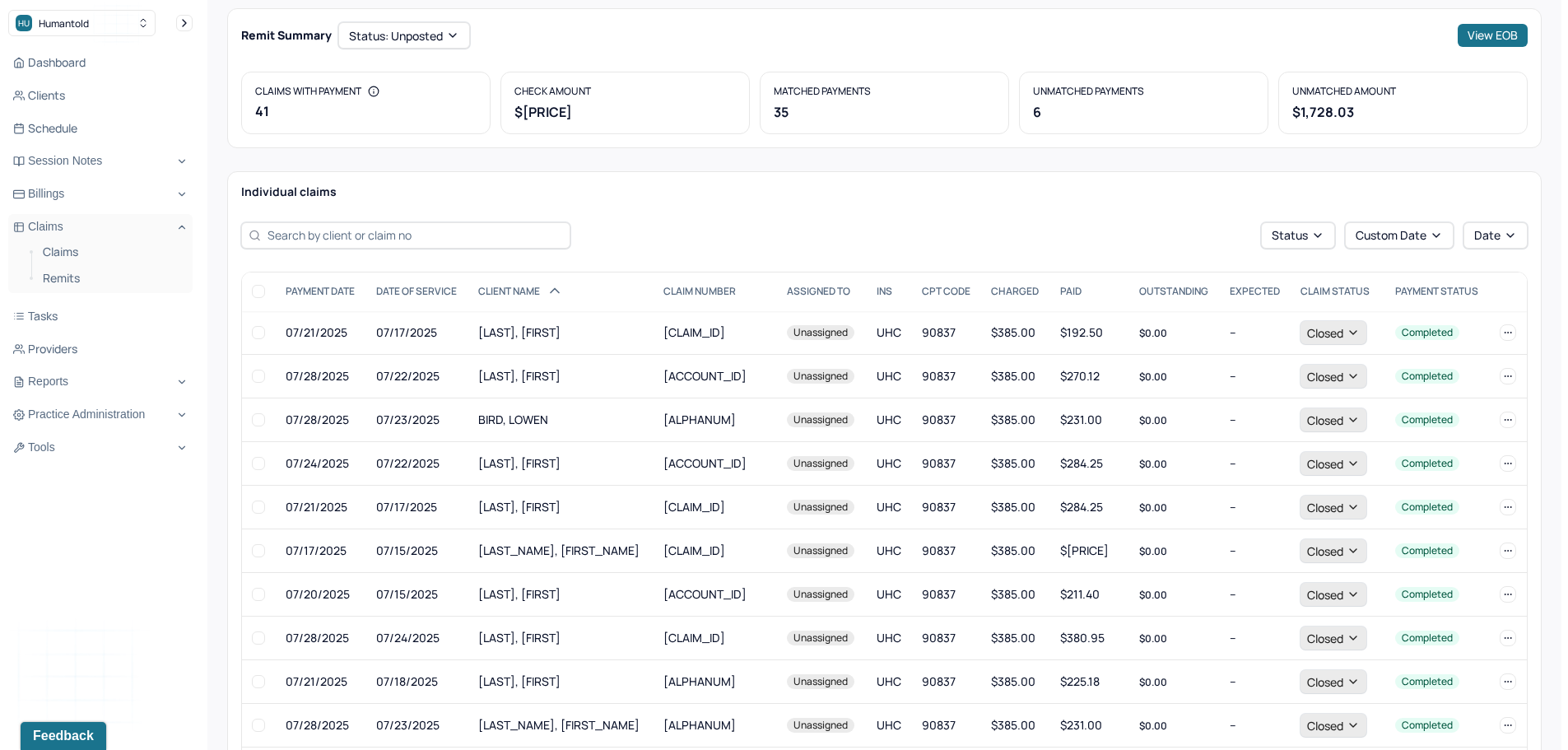 scroll, scrollTop: 281, scrollLeft: 0, axis: vertical 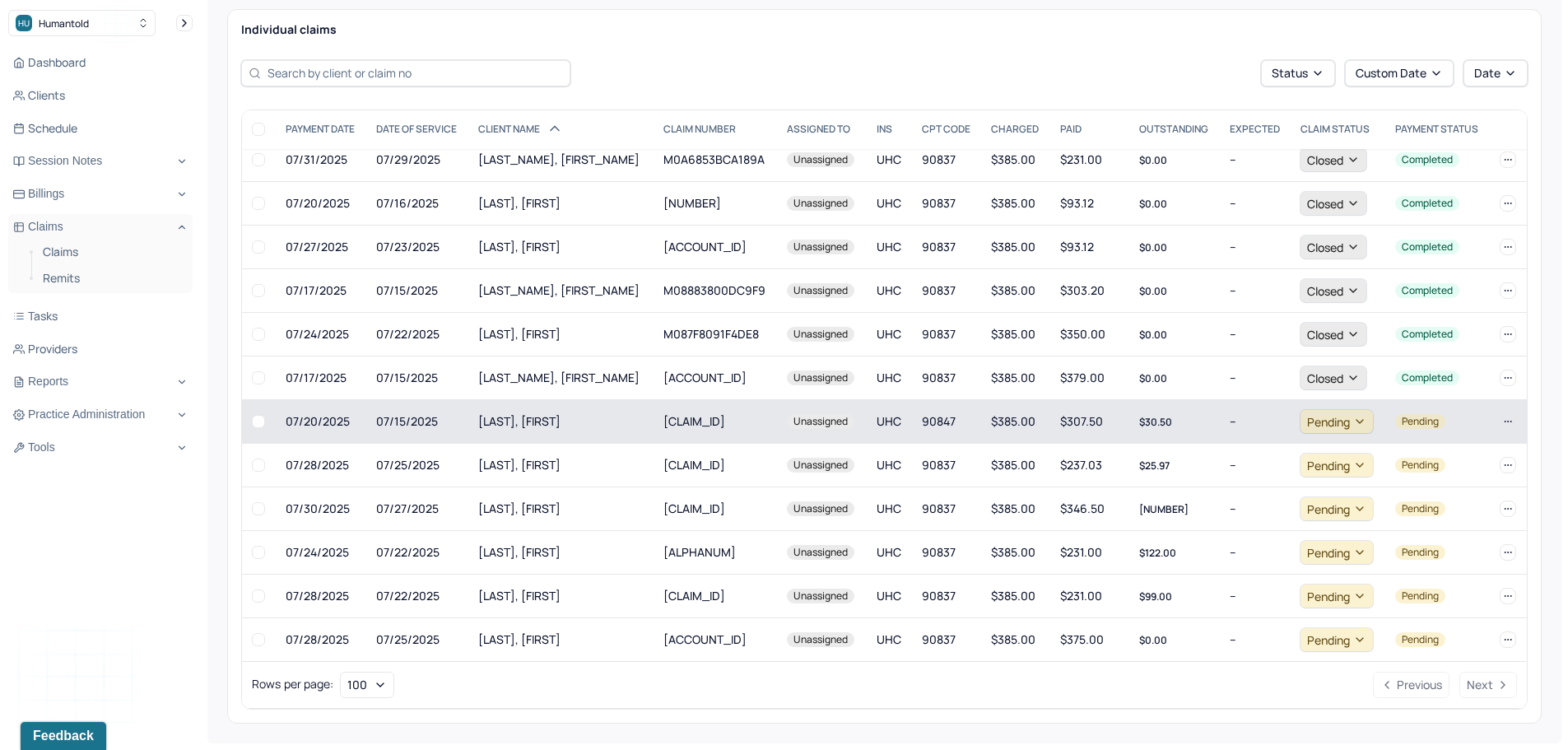 click on "[LAST], [FIRST]" at bounding box center [561, 422] 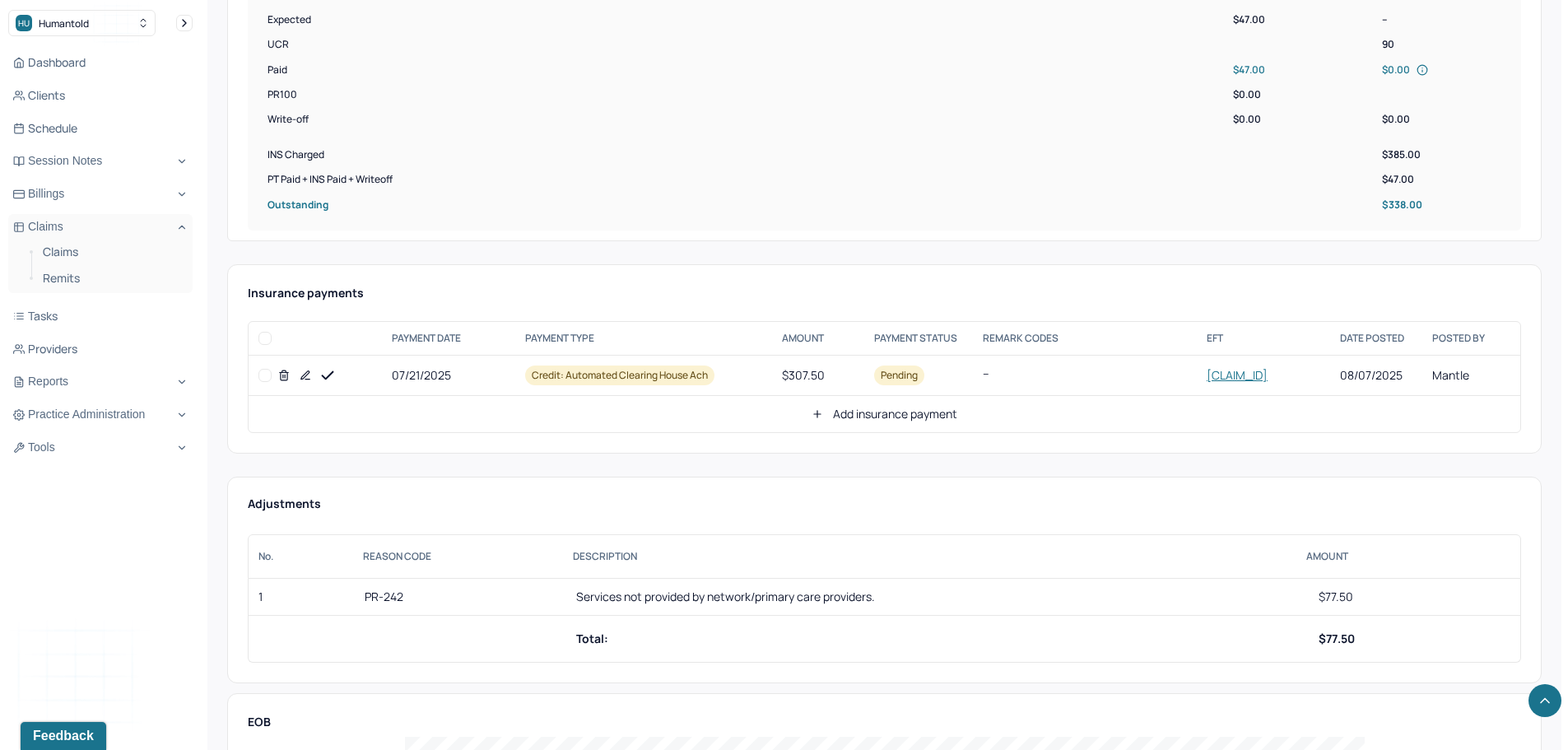 scroll, scrollTop: 659, scrollLeft: 0, axis: vertical 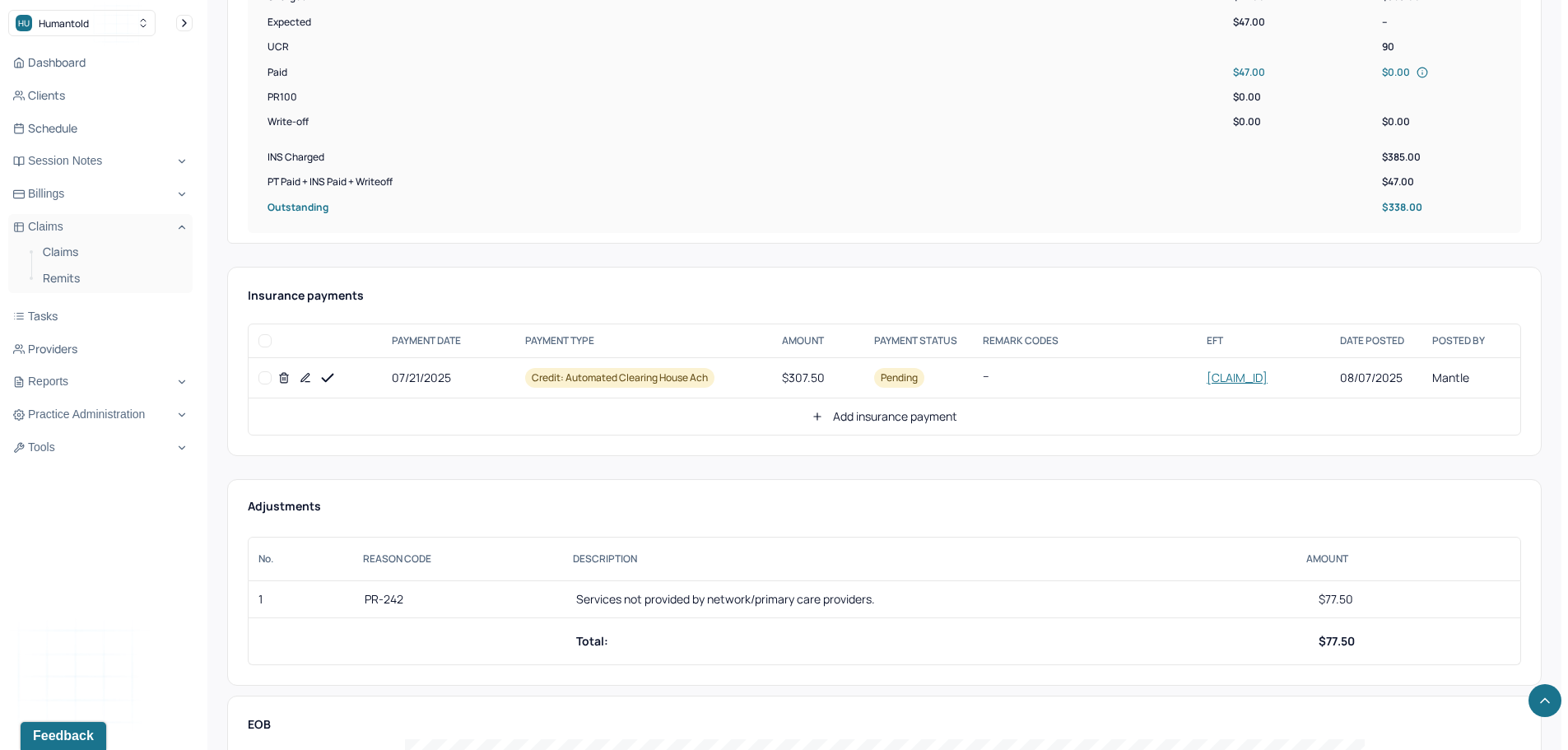 click at bounding box center (265, 378) 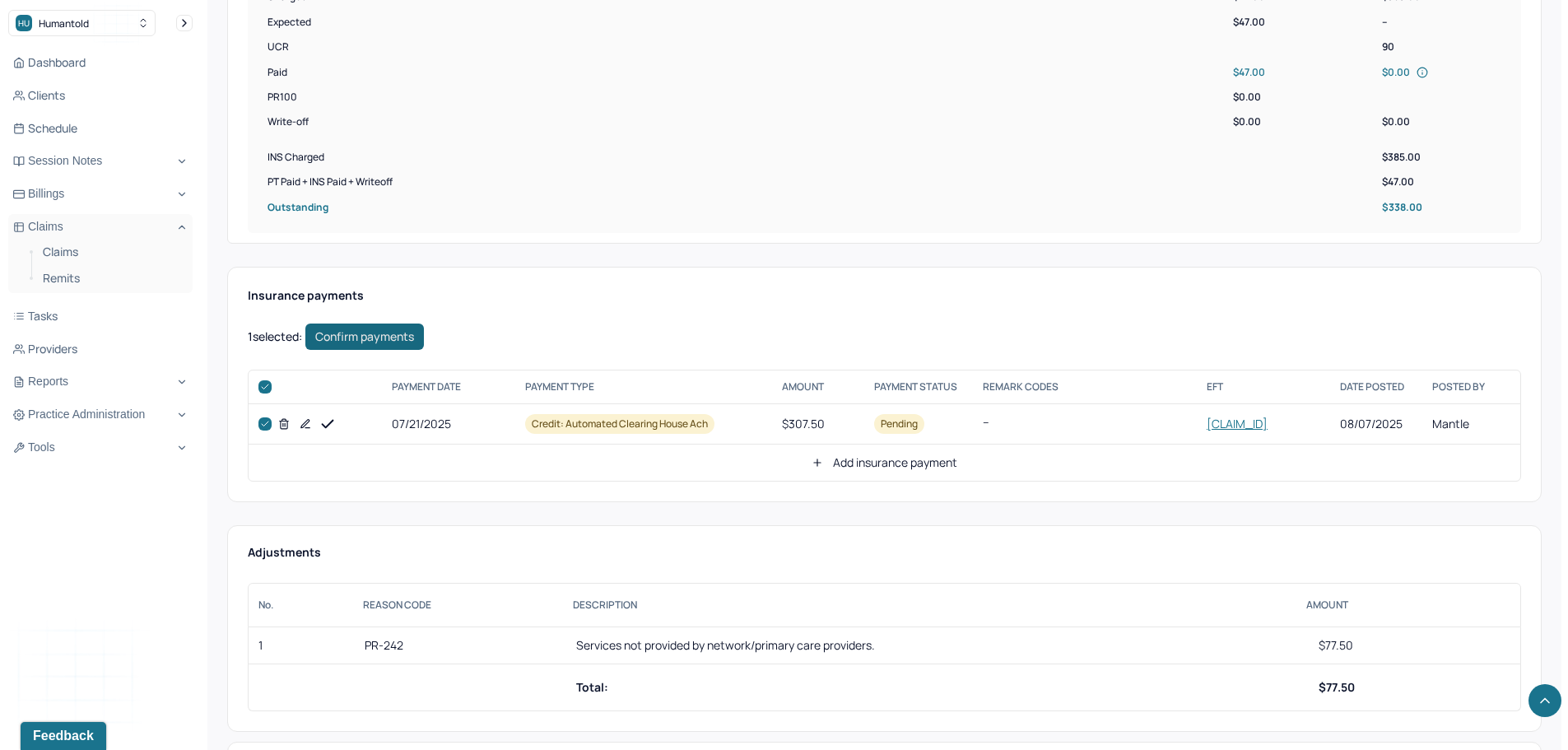 click on "Confirm payments" at bounding box center [365, 337] 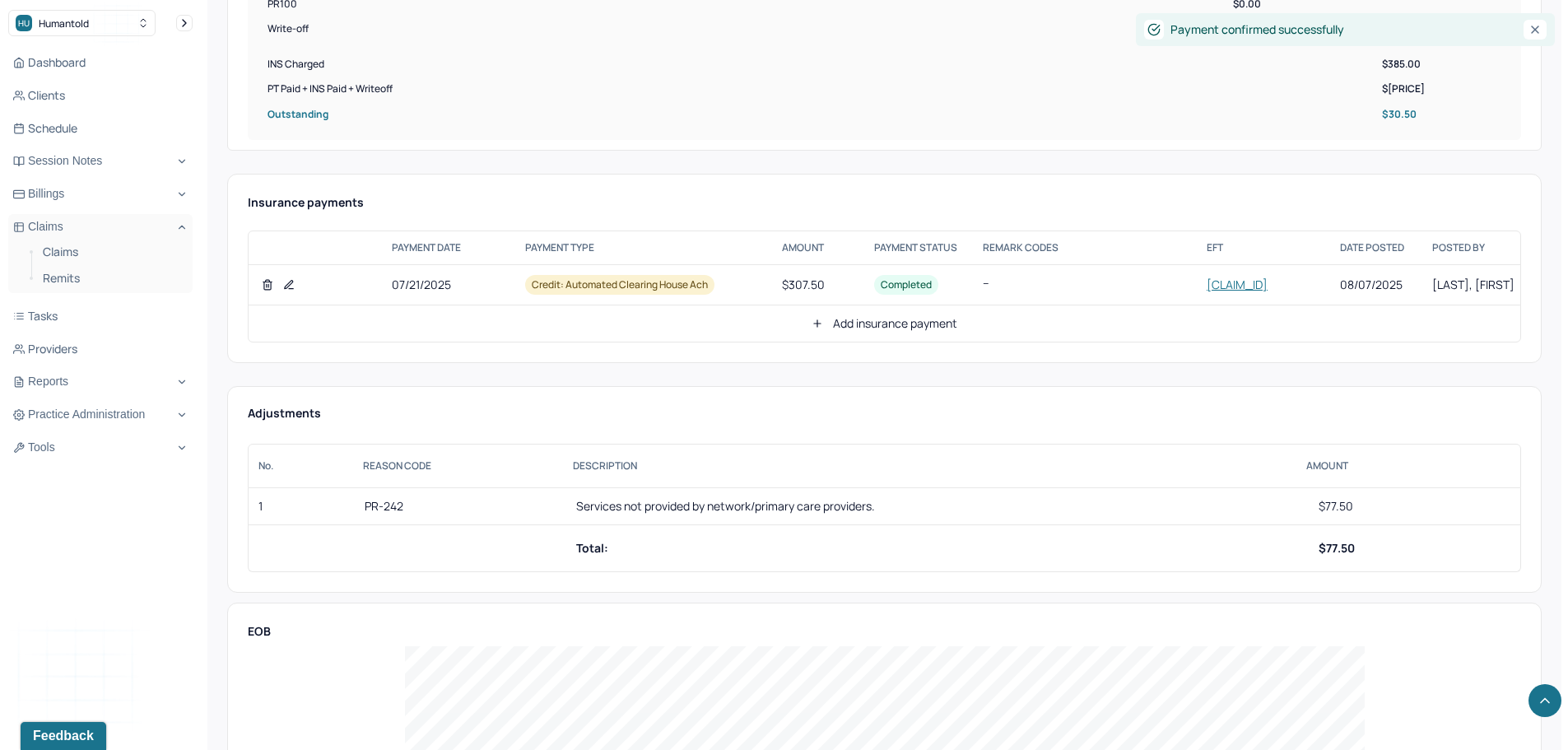 scroll, scrollTop: 741, scrollLeft: 0, axis: vertical 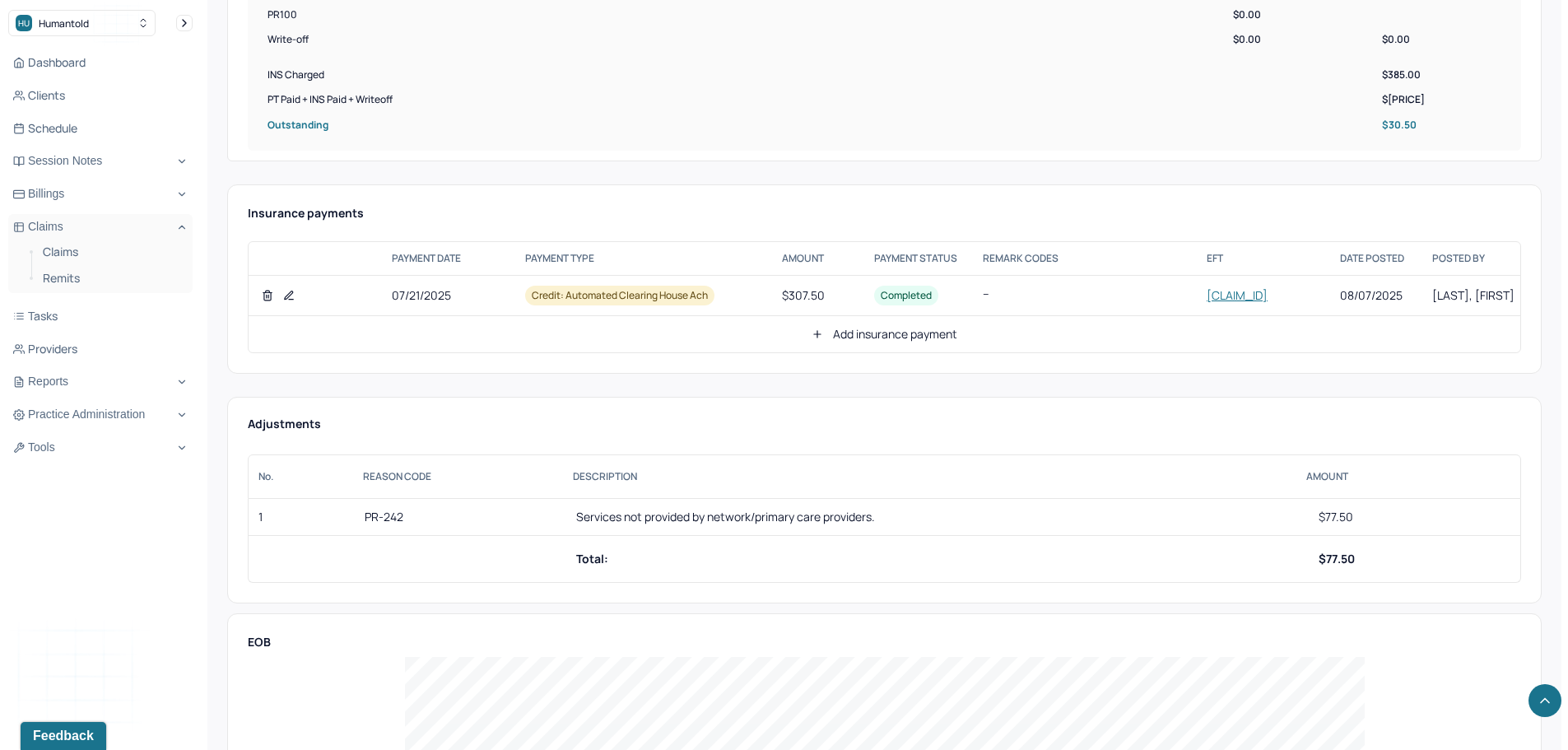 click 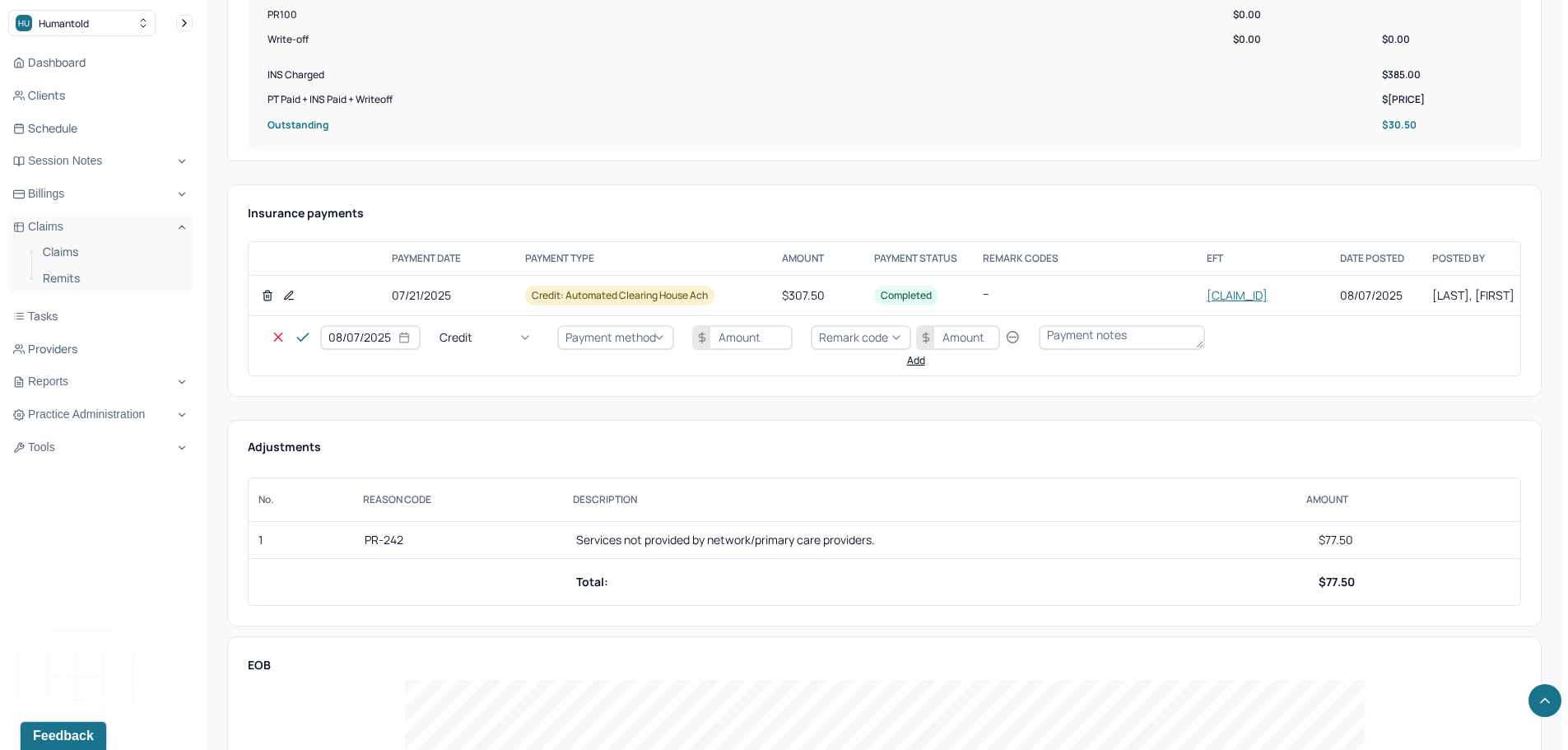 click on "Credit" at bounding box center [489, 338] 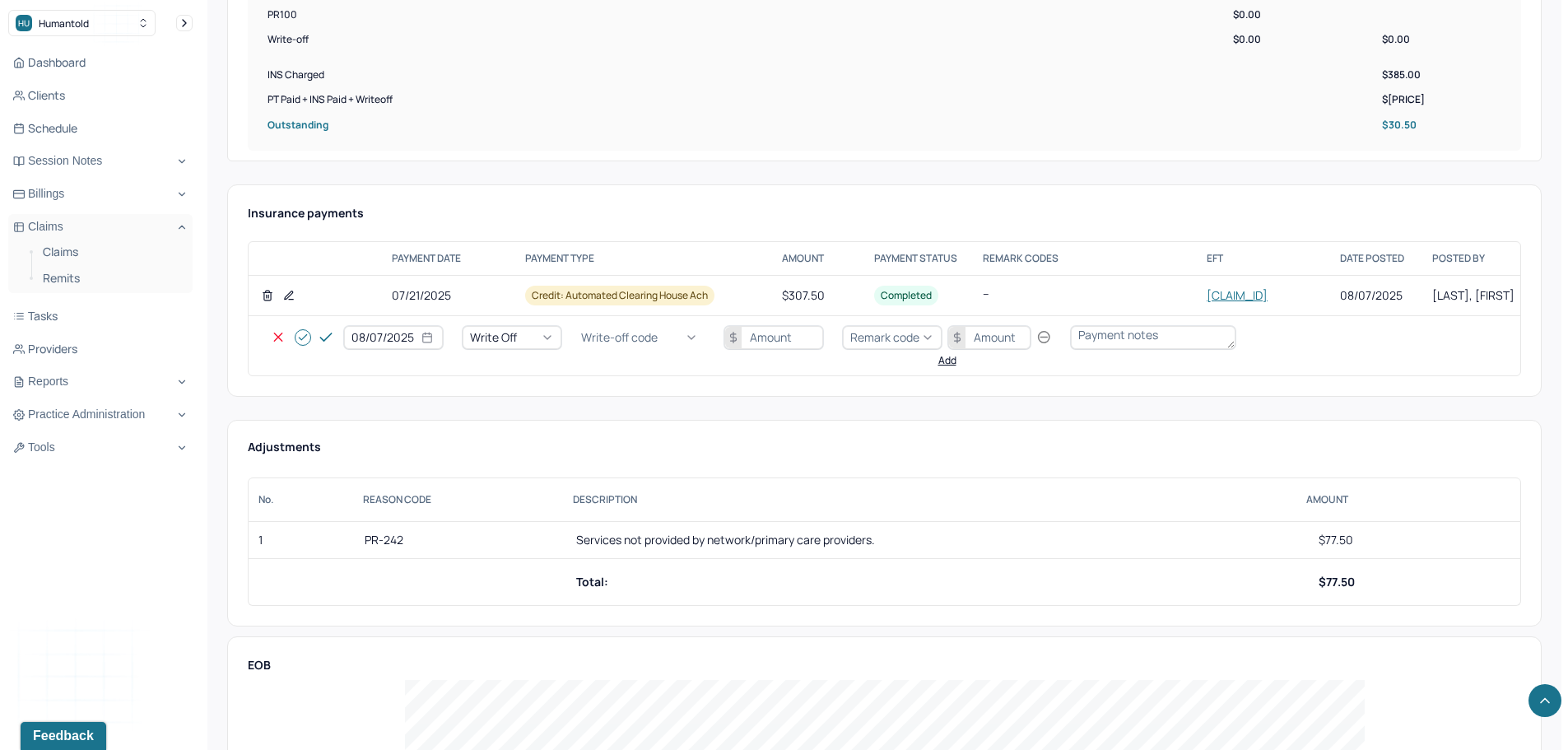 click on "Write-off code" at bounding box center (619, 338) 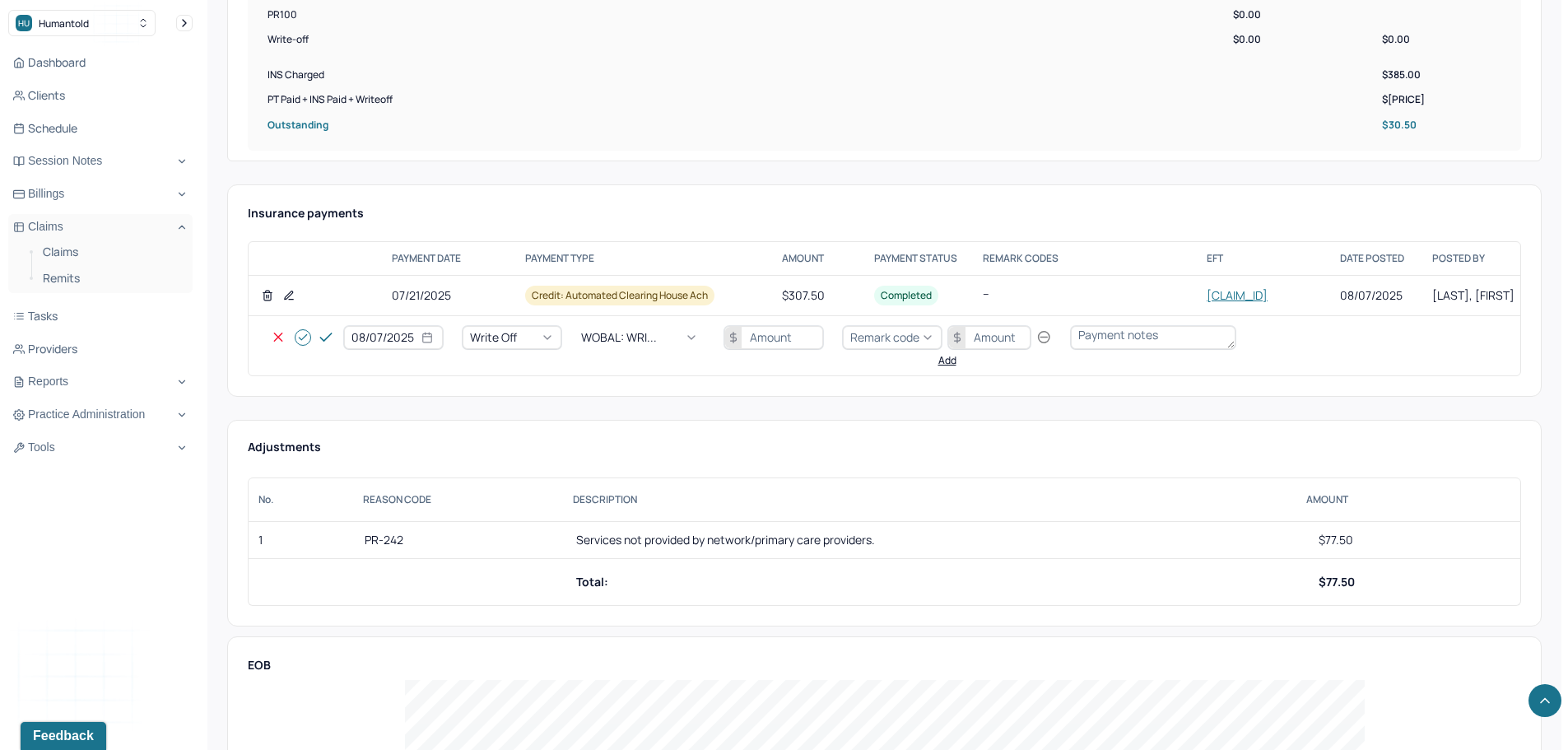 click at bounding box center (774, 338) 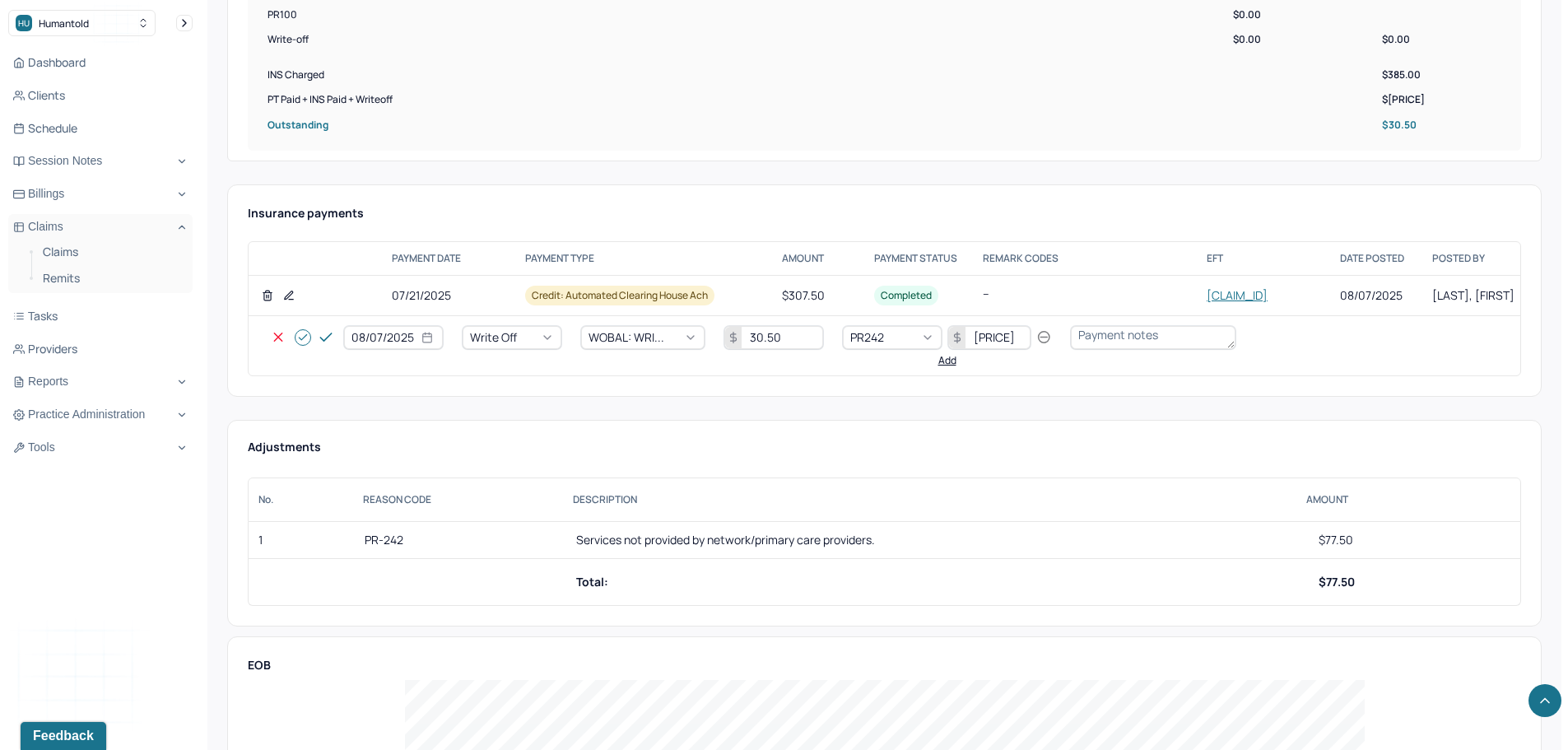 click 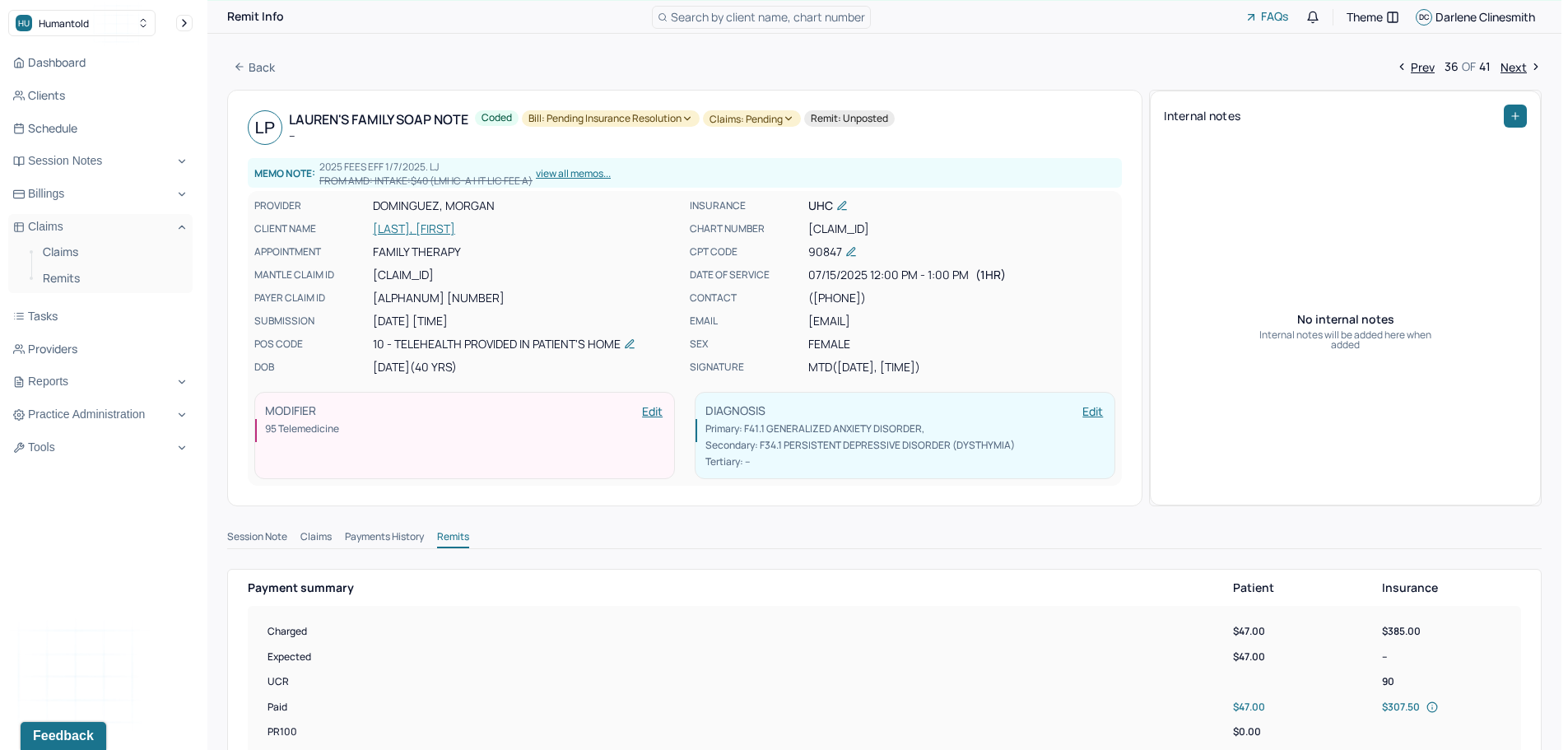 scroll, scrollTop: 0, scrollLeft: 0, axis: both 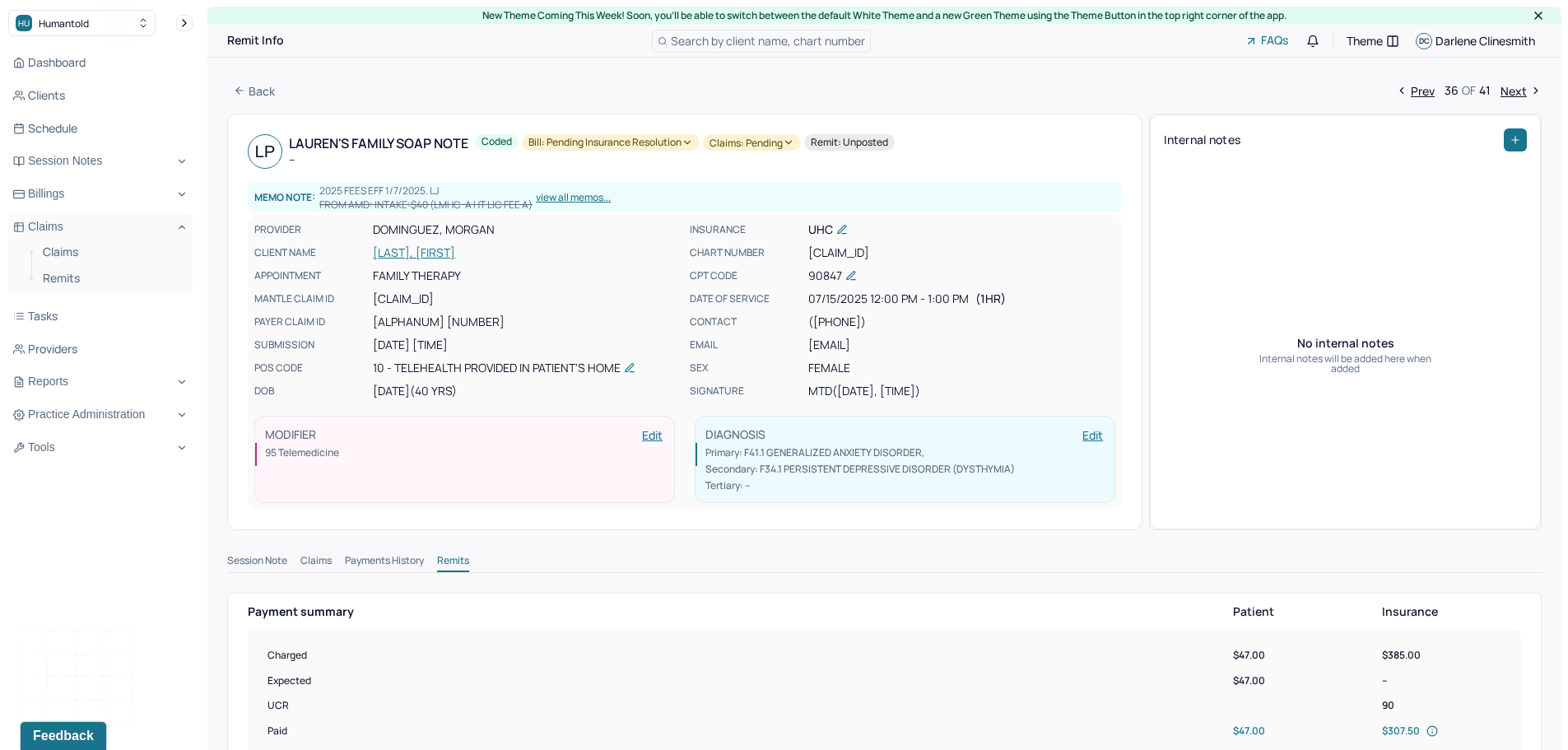 click on "Bill: Pending Insurance Resolution" at bounding box center [611, 142] 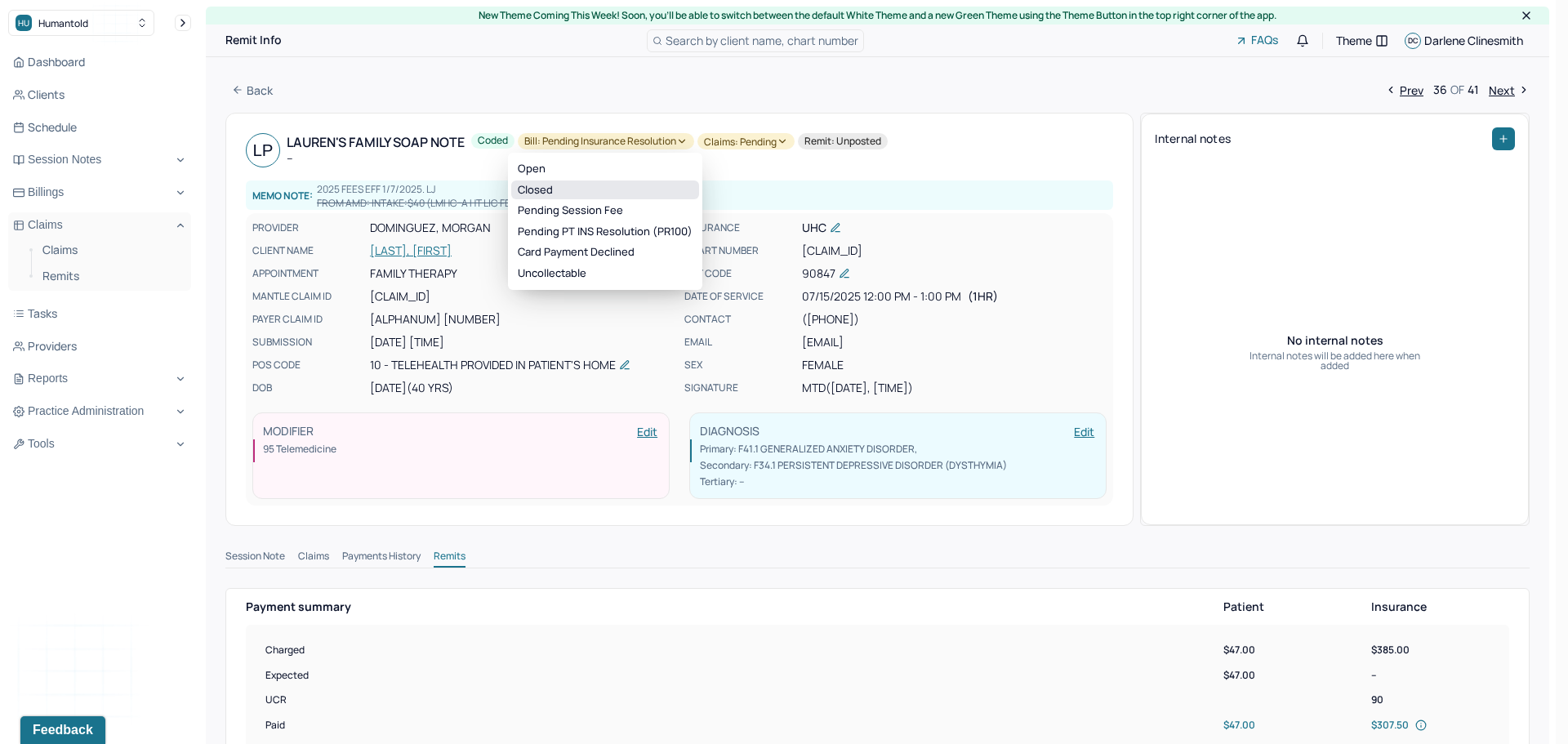 click on "Closed" at bounding box center (605, 190) 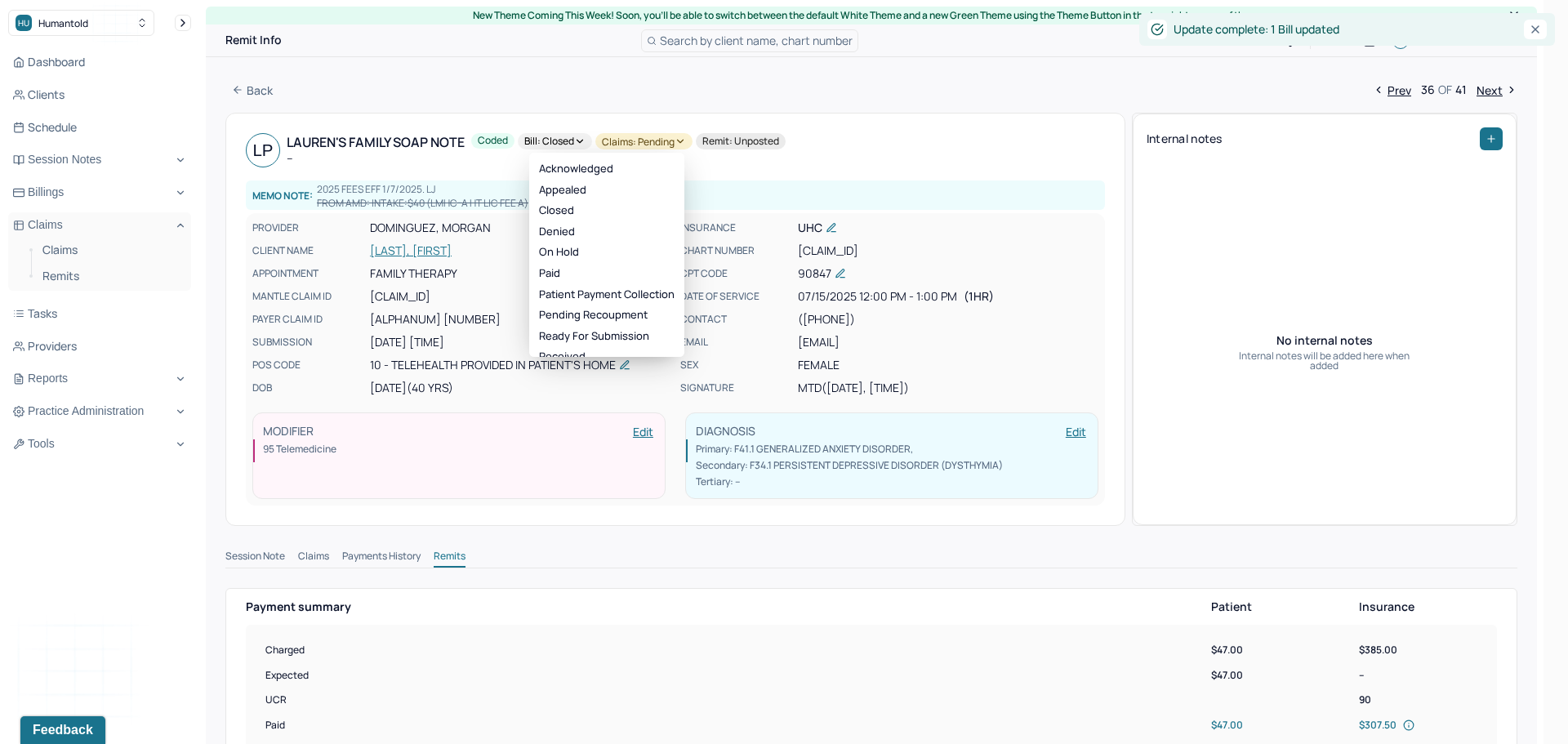 click on "Claims: pending" at bounding box center [644, 141] 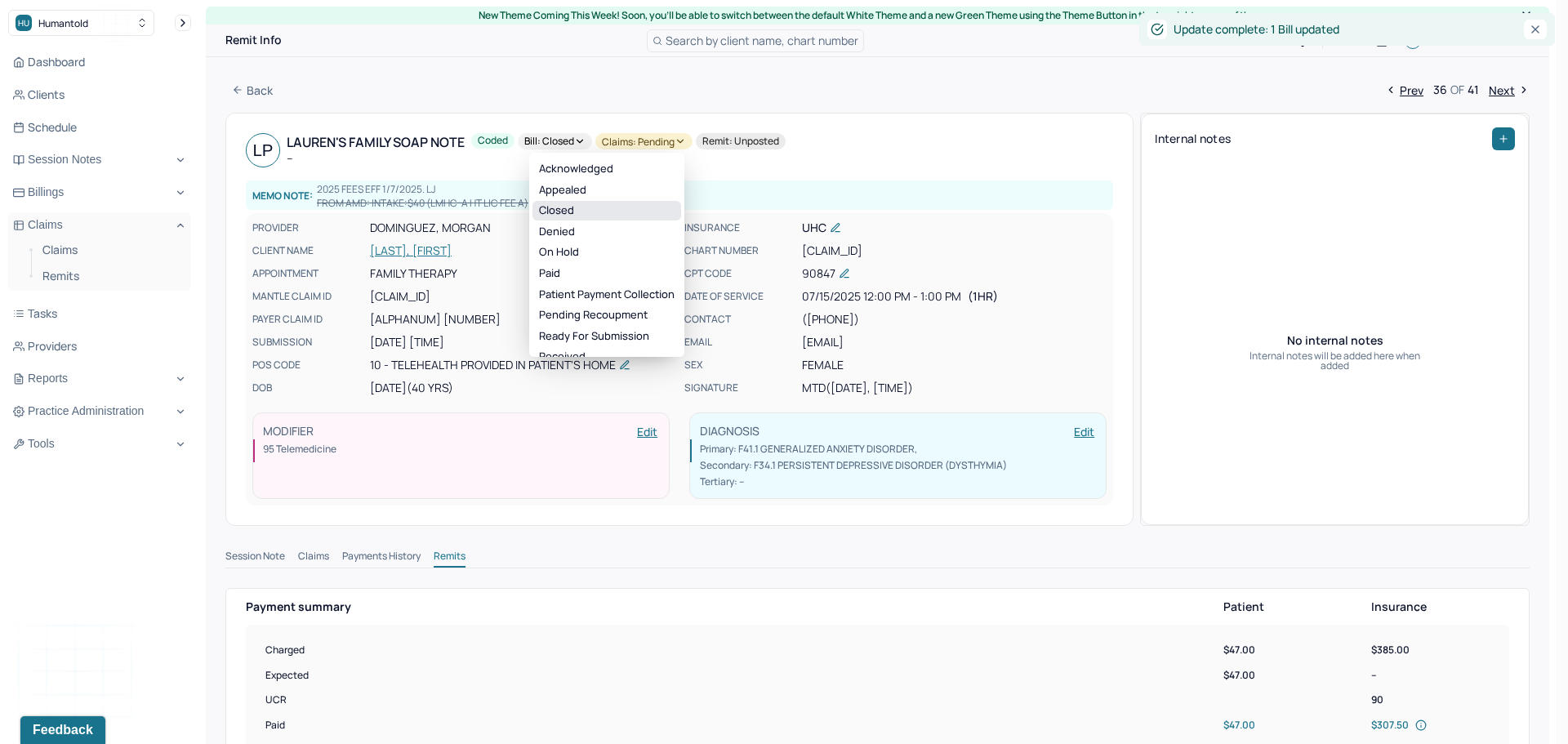 click on "Closed" at bounding box center (607, 211) 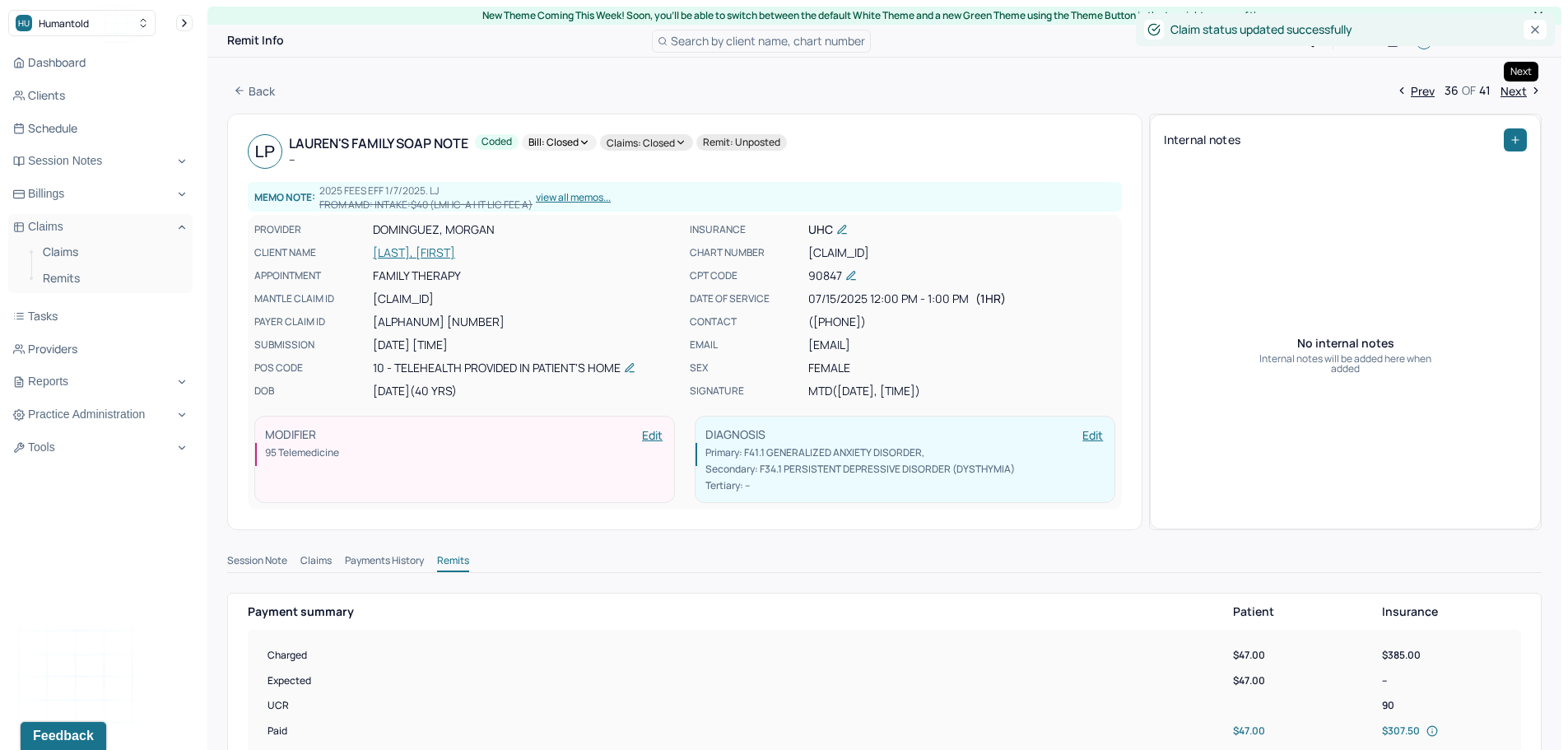 click on "Next" at bounding box center (1521, 91) 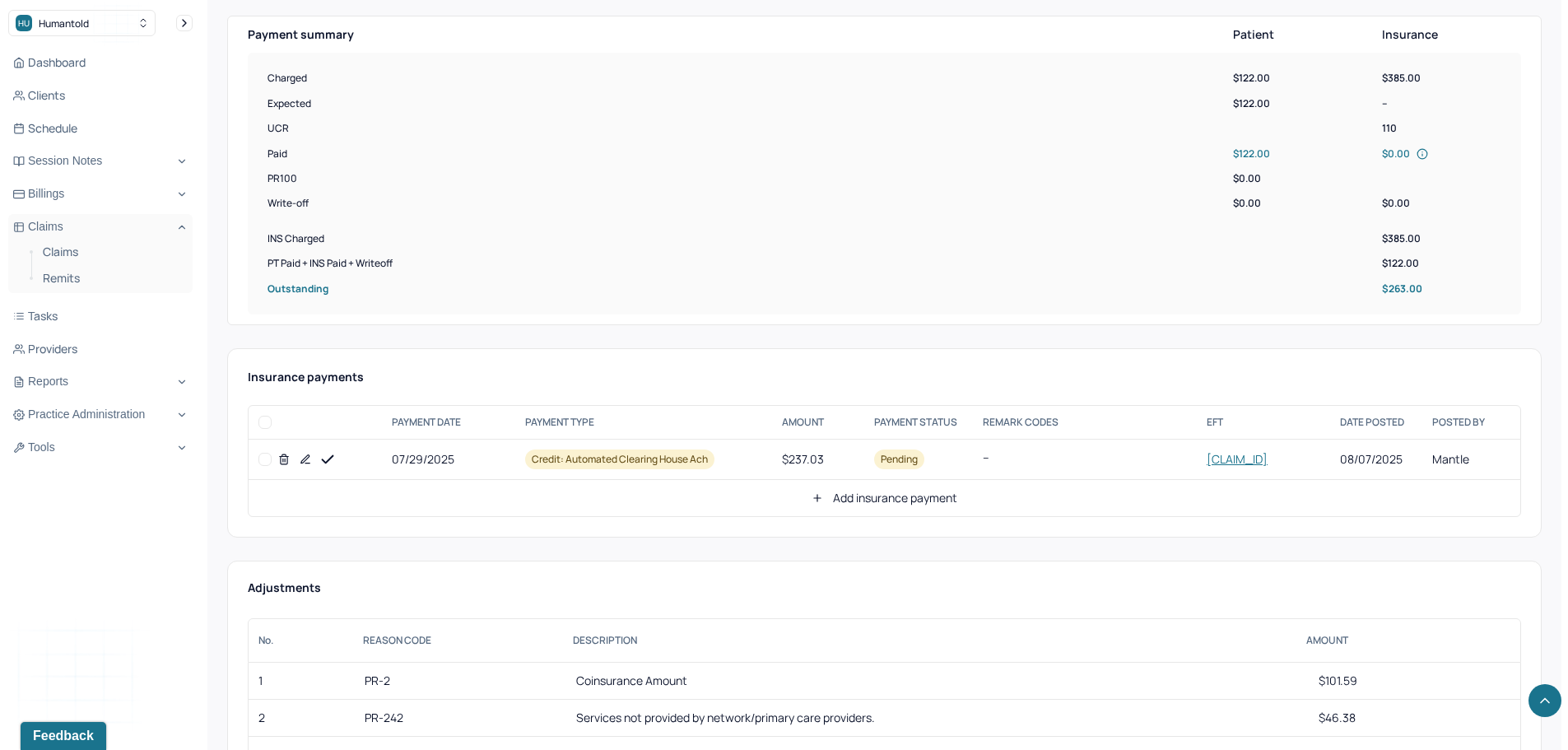 scroll, scrollTop: 576, scrollLeft: 0, axis: vertical 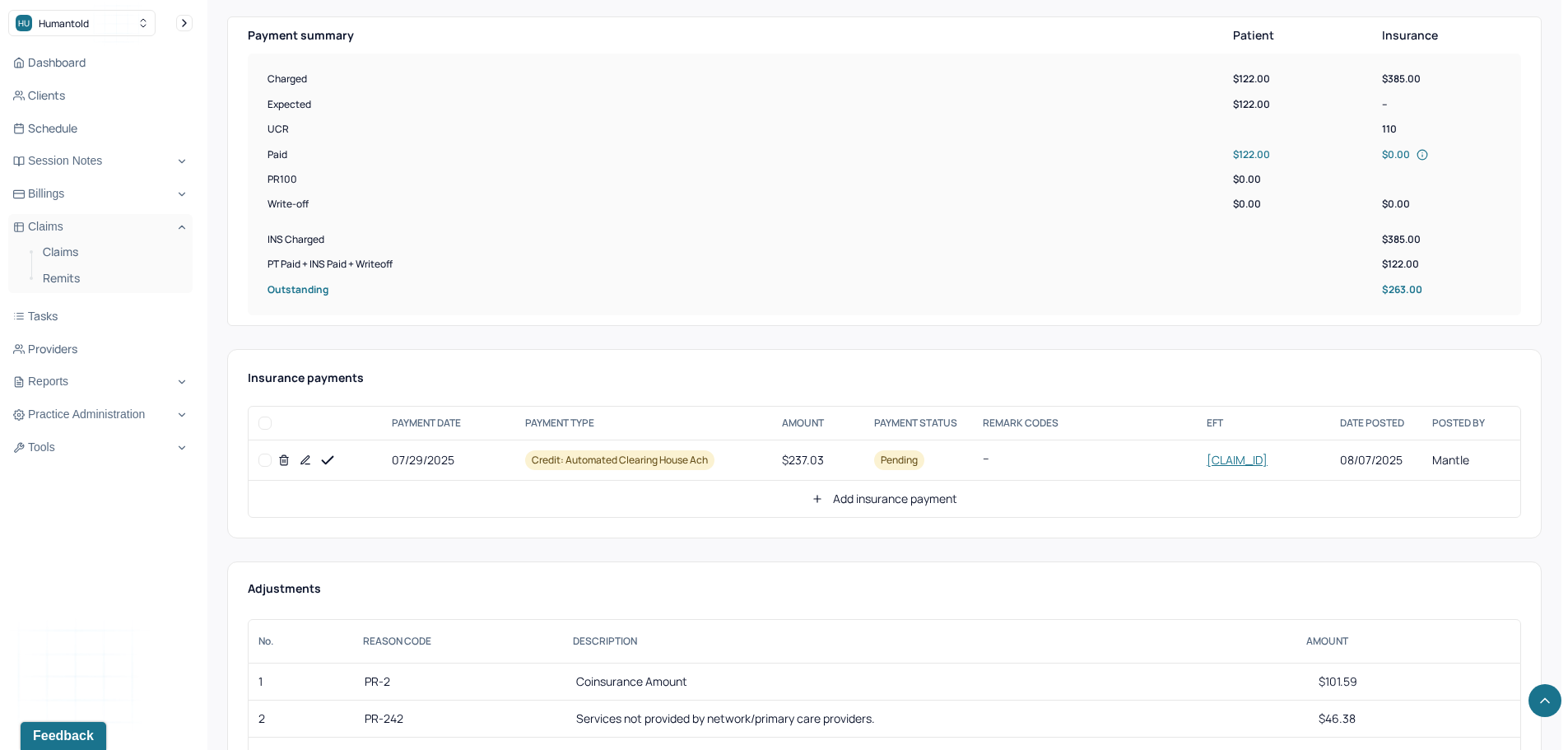 click at bounding box center (265, 460) 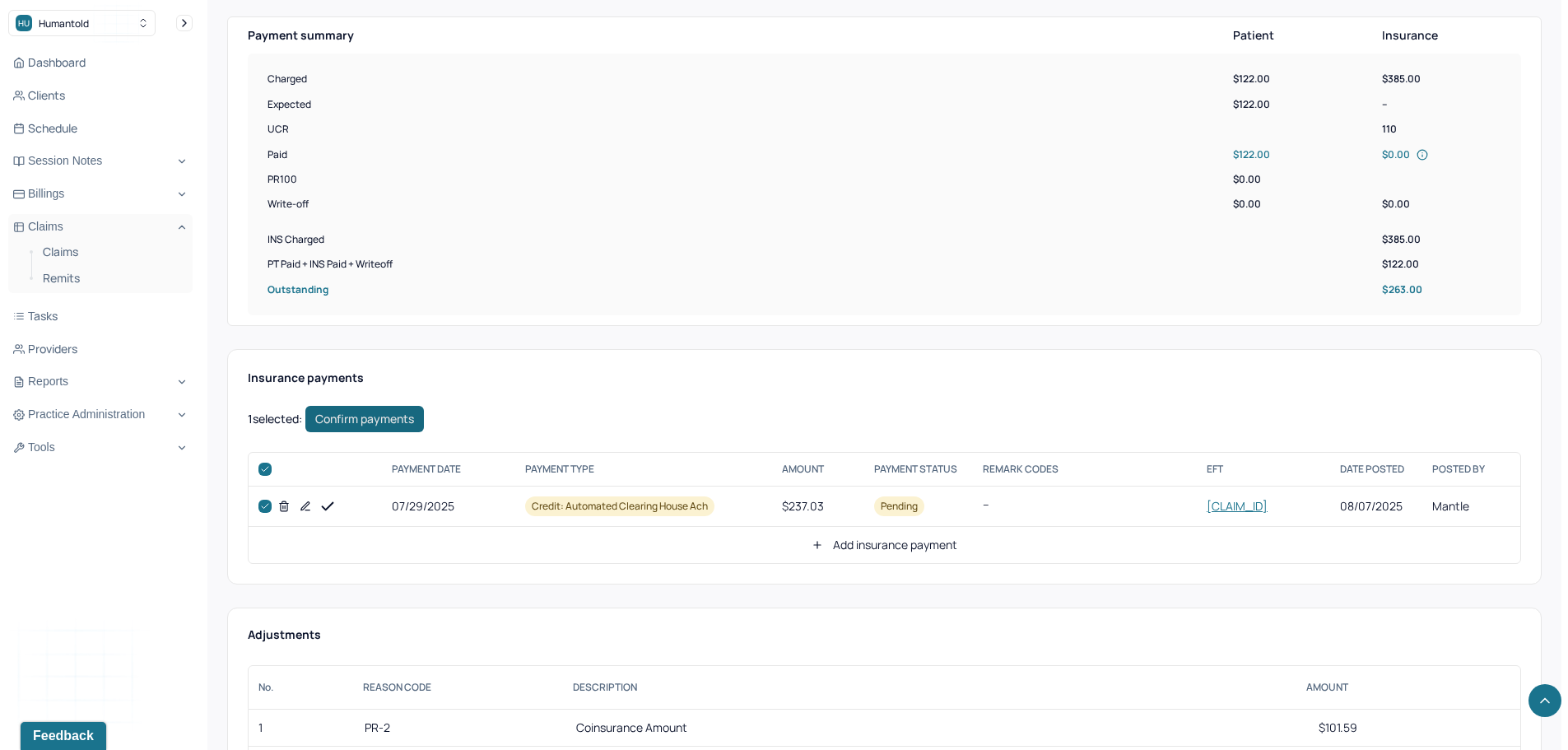 click on "Confirm payments" at bounding box center (365, 419) 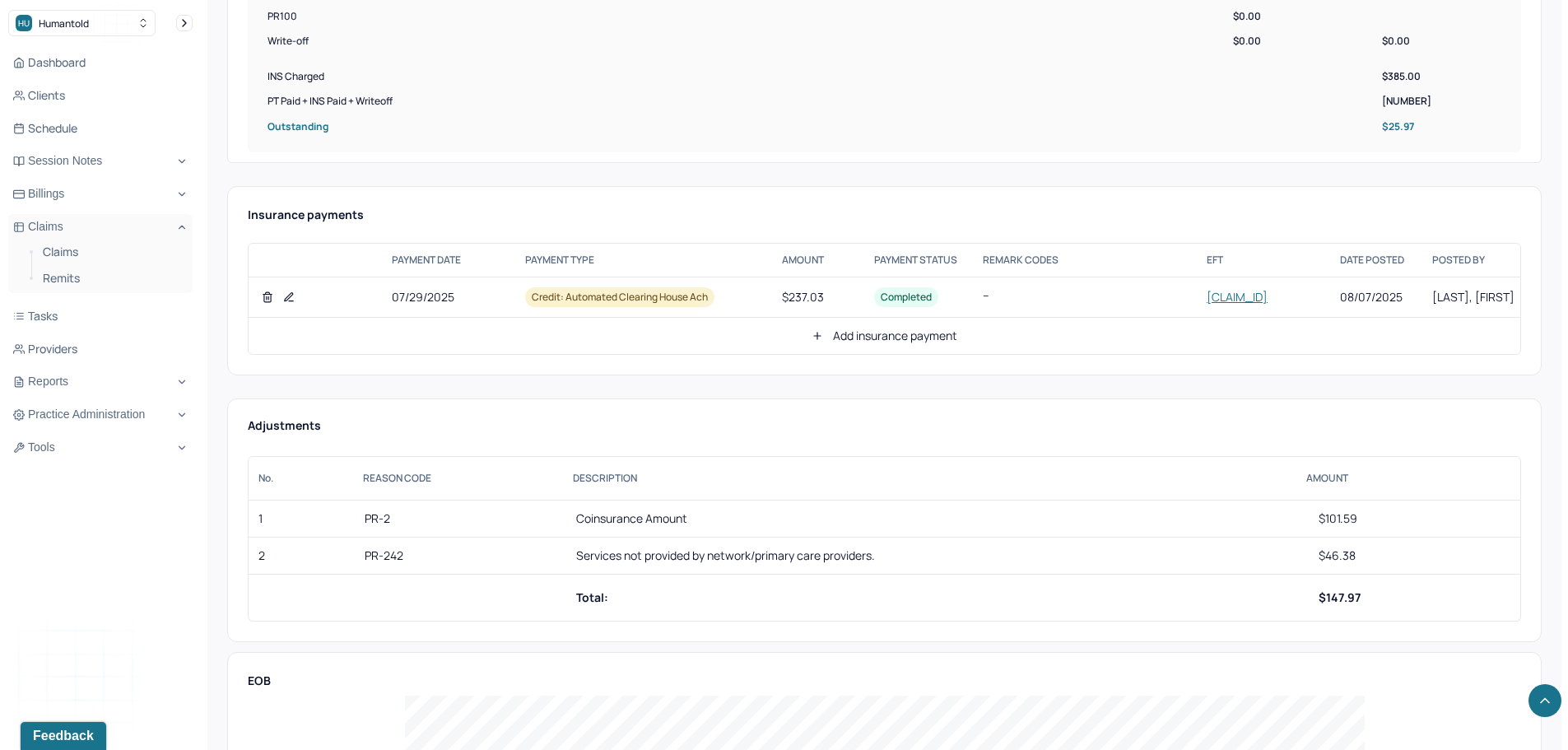 scroll, scrollTop: 741, scrollLeft: 0, axis: vertical 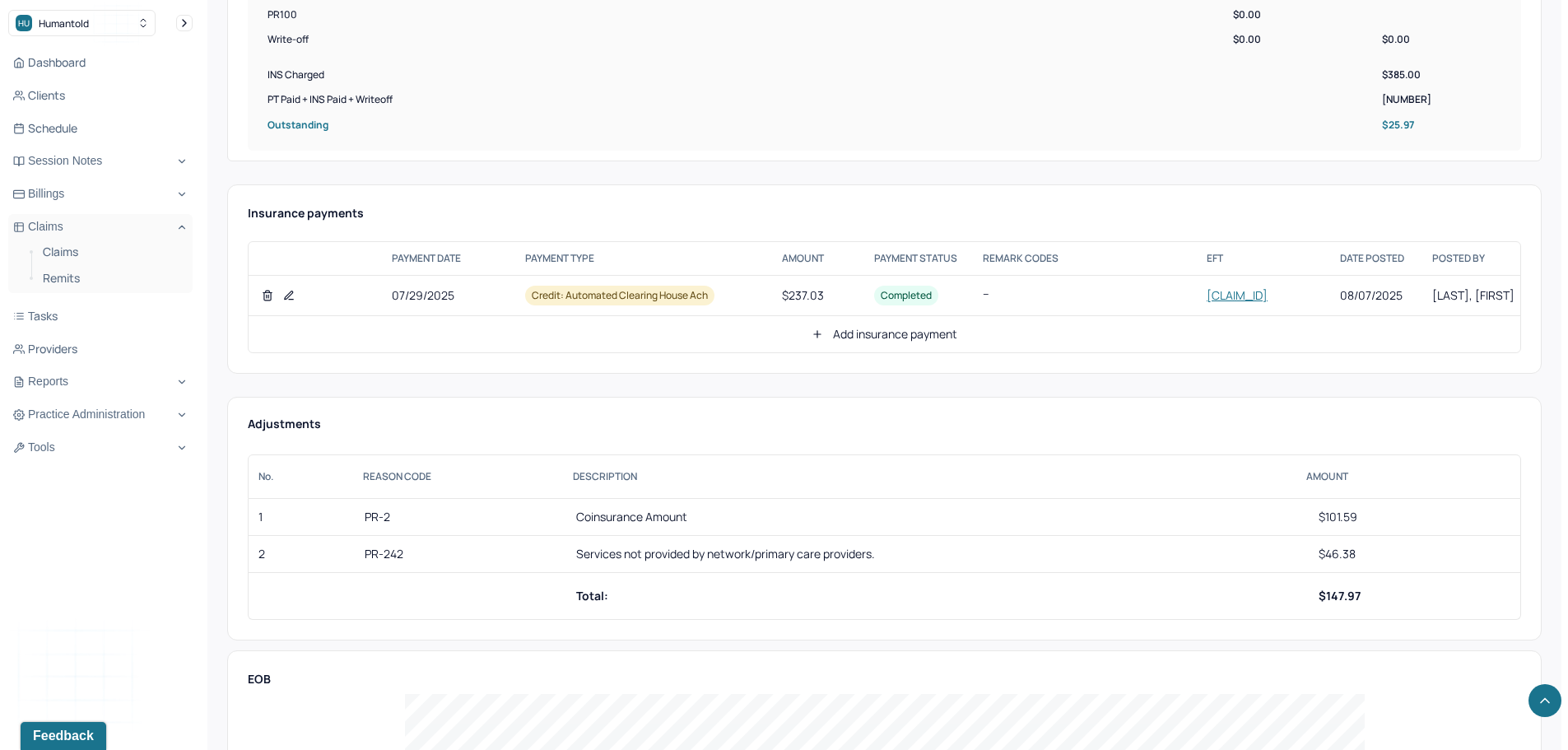 click 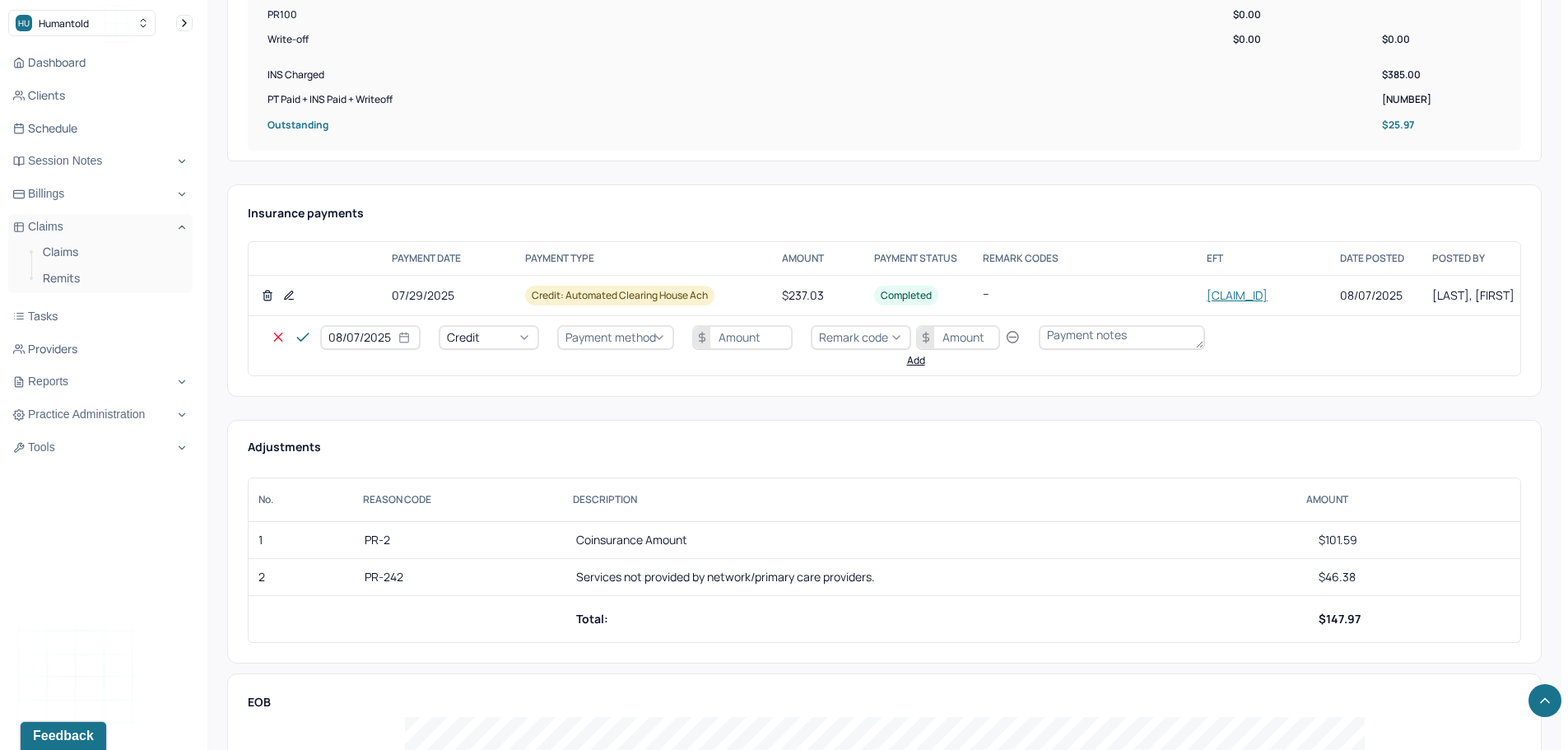 click on "Credit" at bounding box center [489, 338] 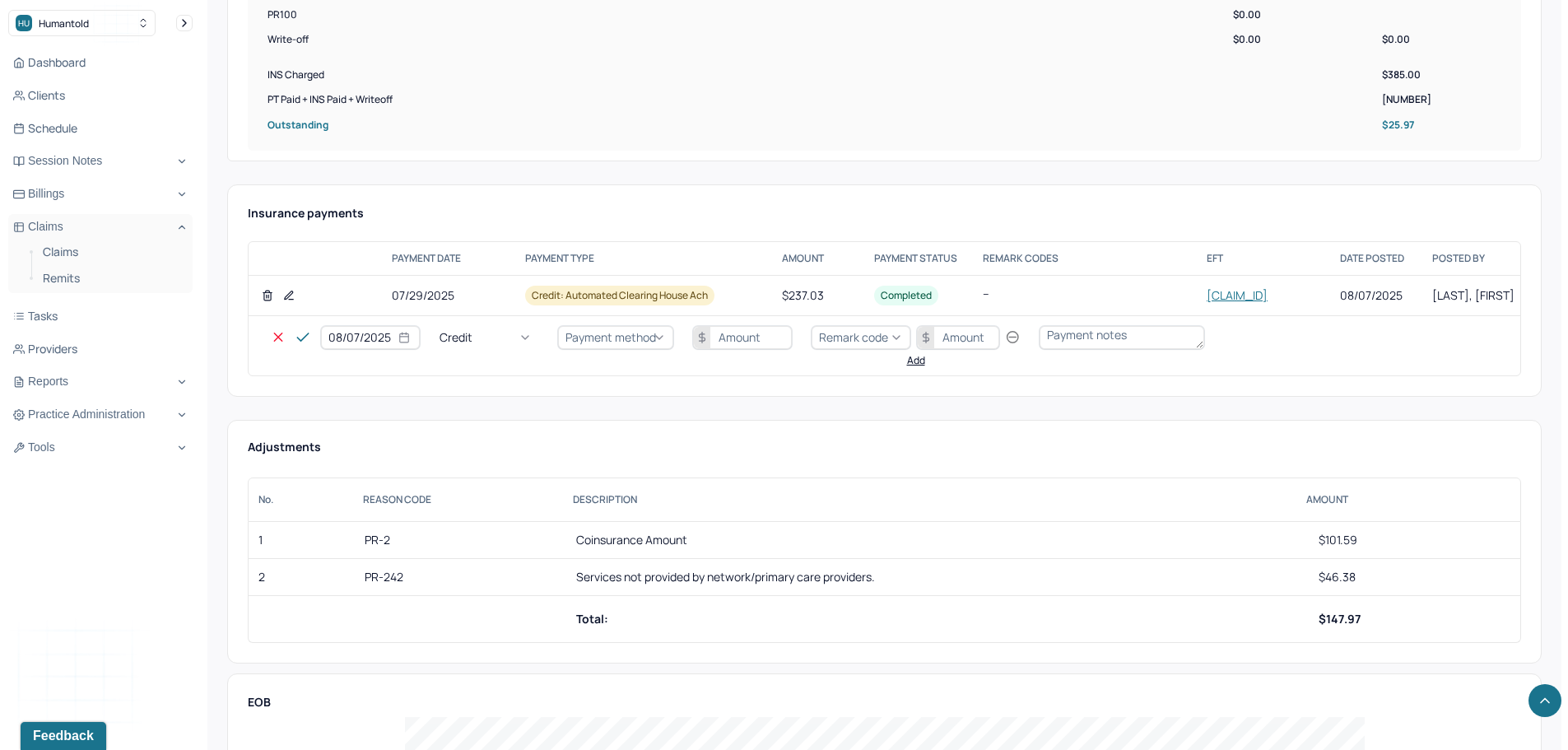 click on "Write off" at bounding box center [49, 2440] 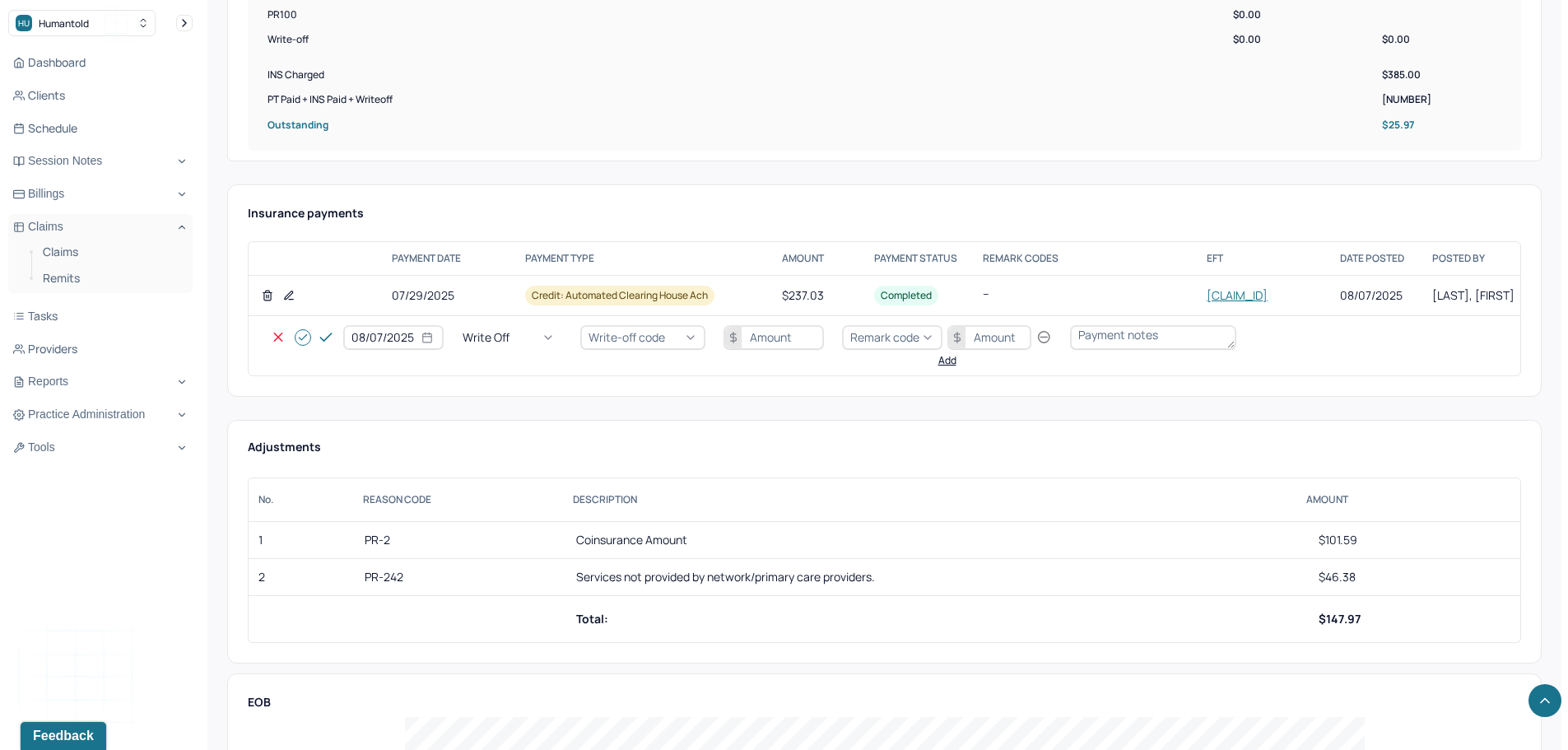 click on "Write-off code" at bounding box center (626, 337) 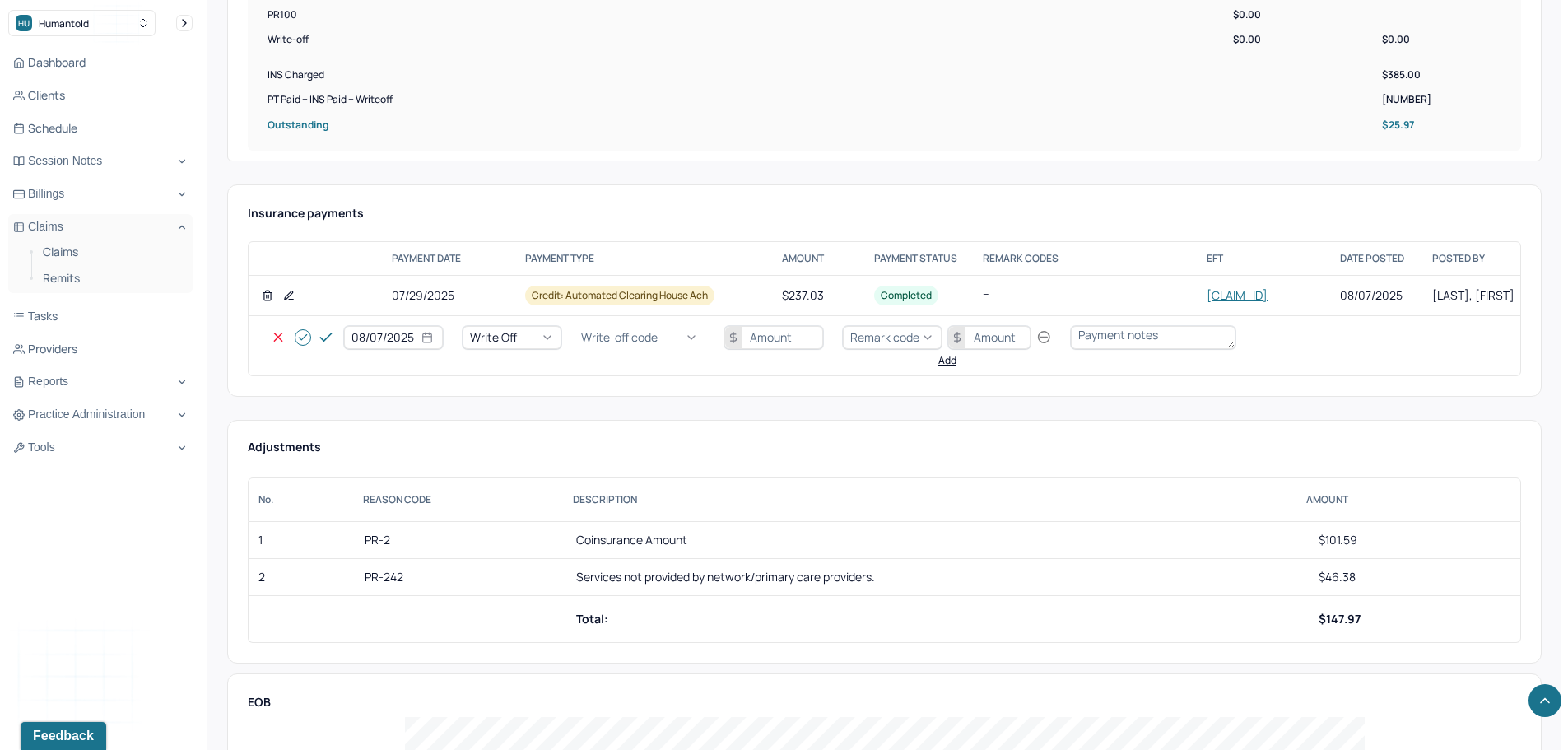 click on "WOBAL: WRITE OFF - BALANCE (INSADJ)" at bounding box center [82, 2457] 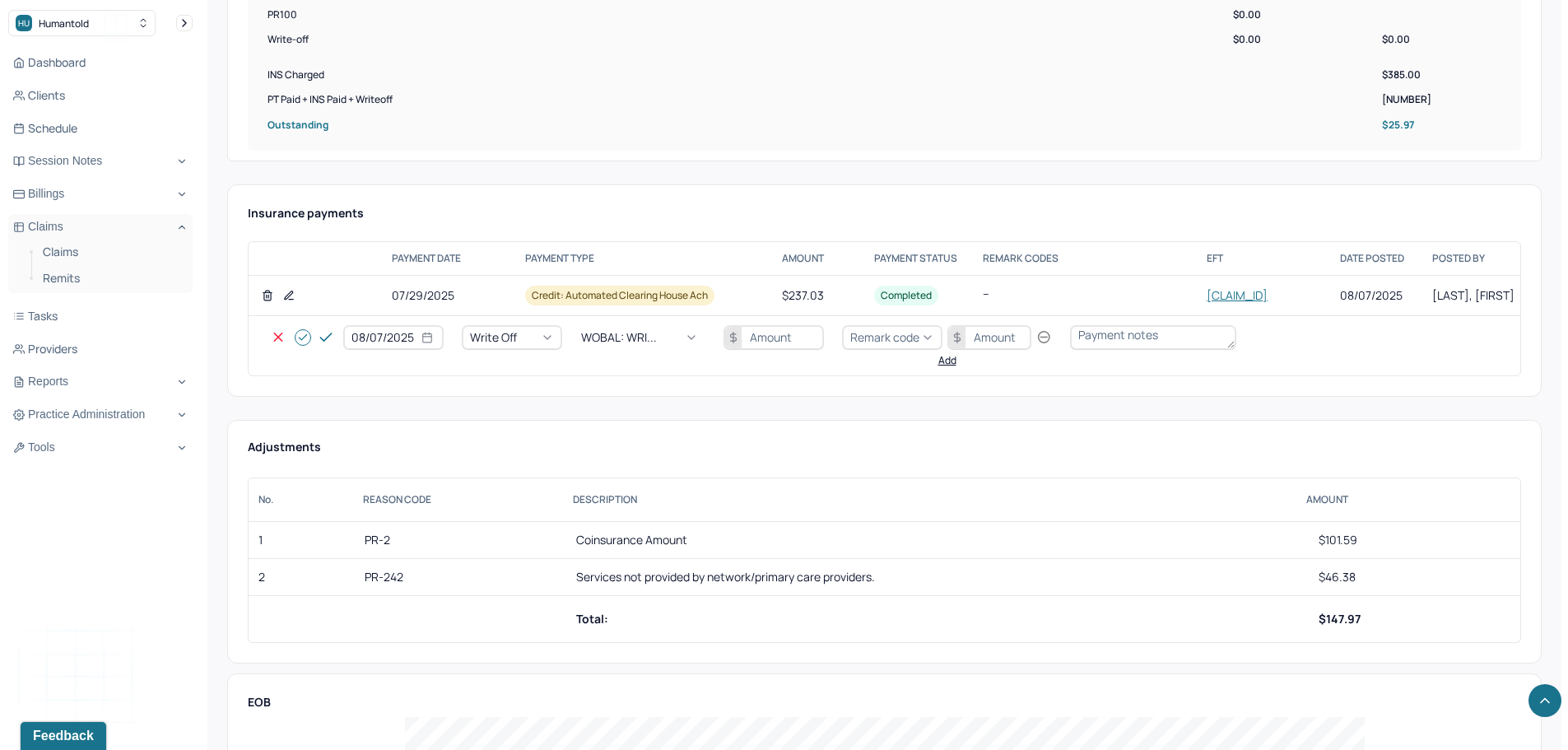 click at bounding box center (774, 338) 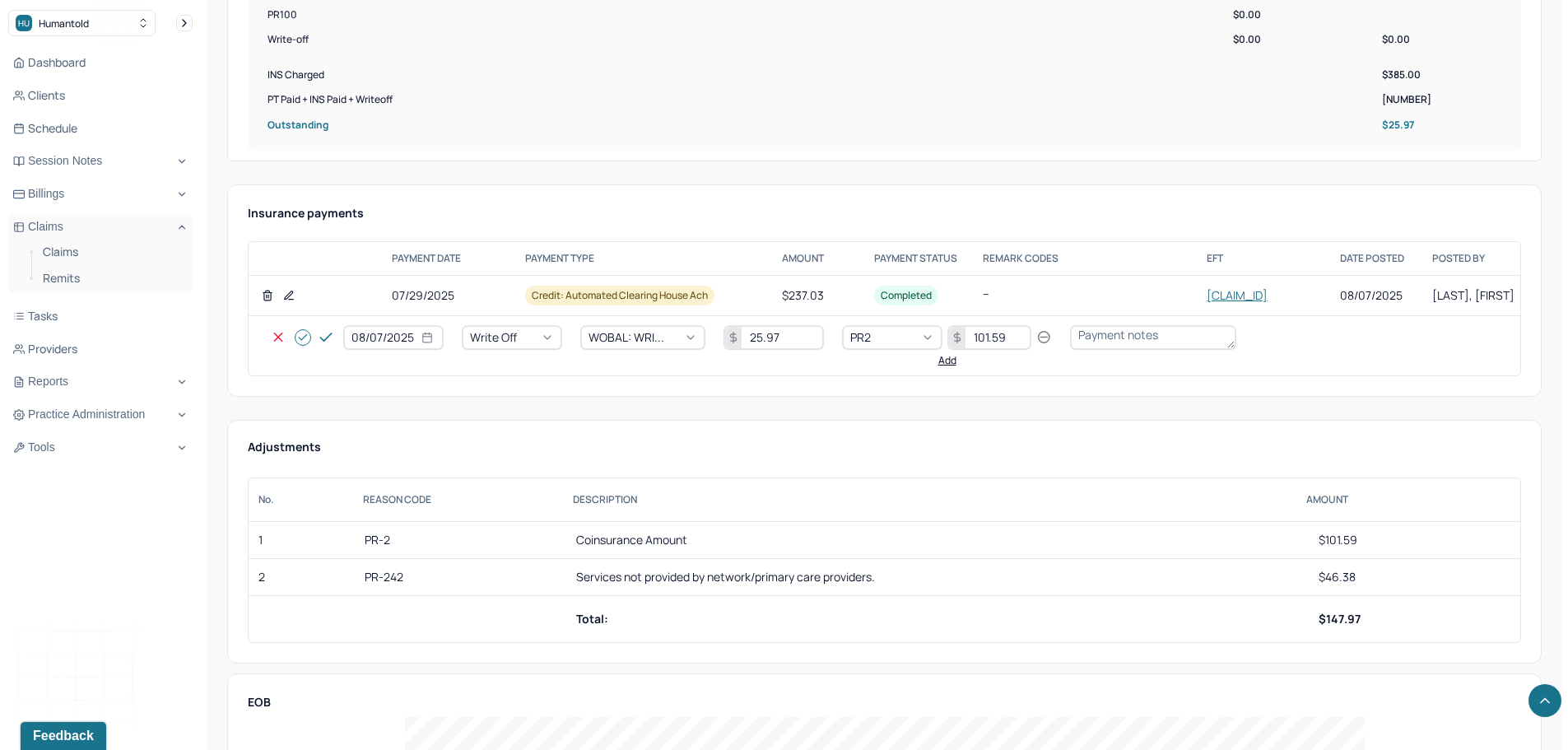 click on "Add" at bounding box center (947, 361) 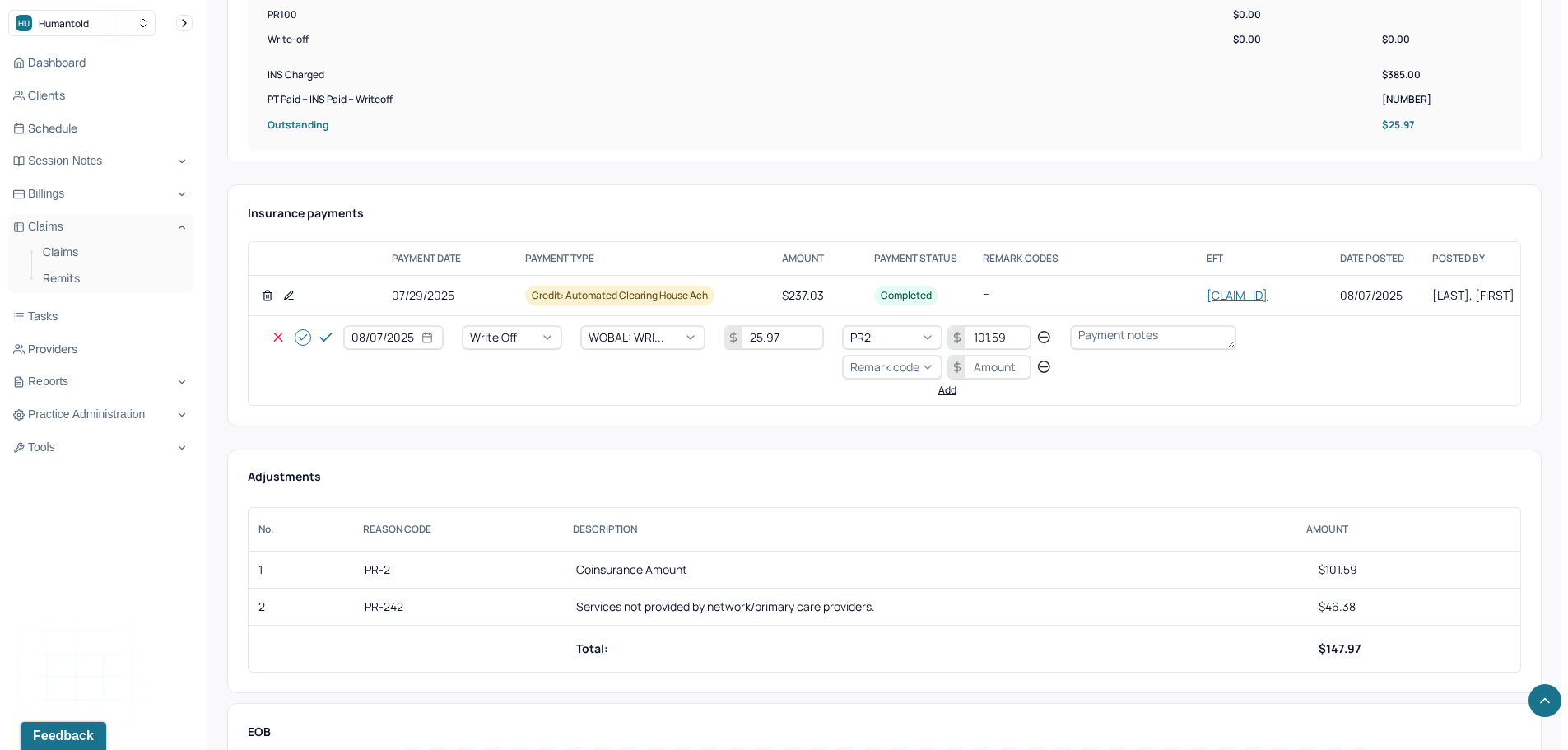 click on "Remark code" at bounding box center (885, 366) 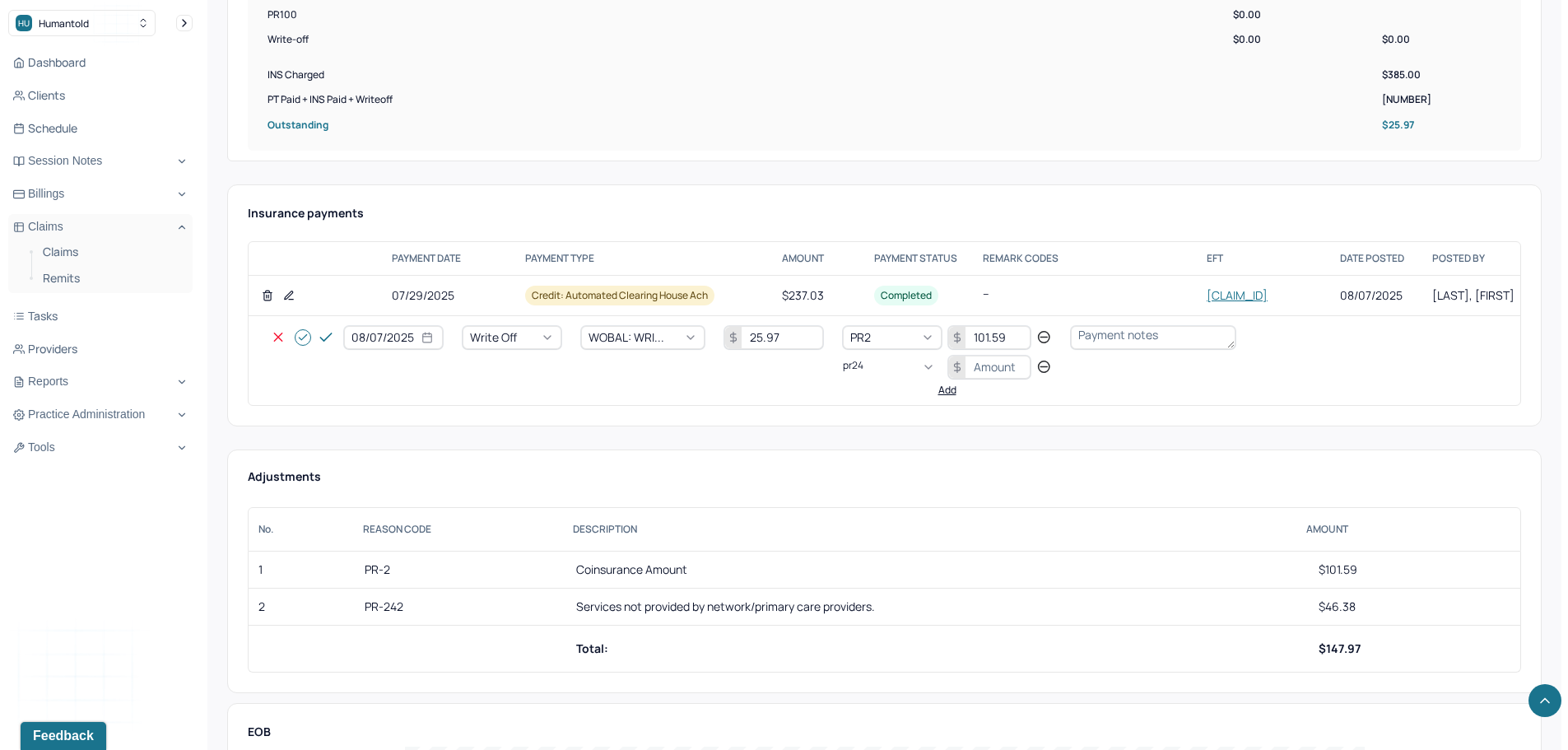 scroll, scrollTop: 0, scrollLeft: 0, axis: both 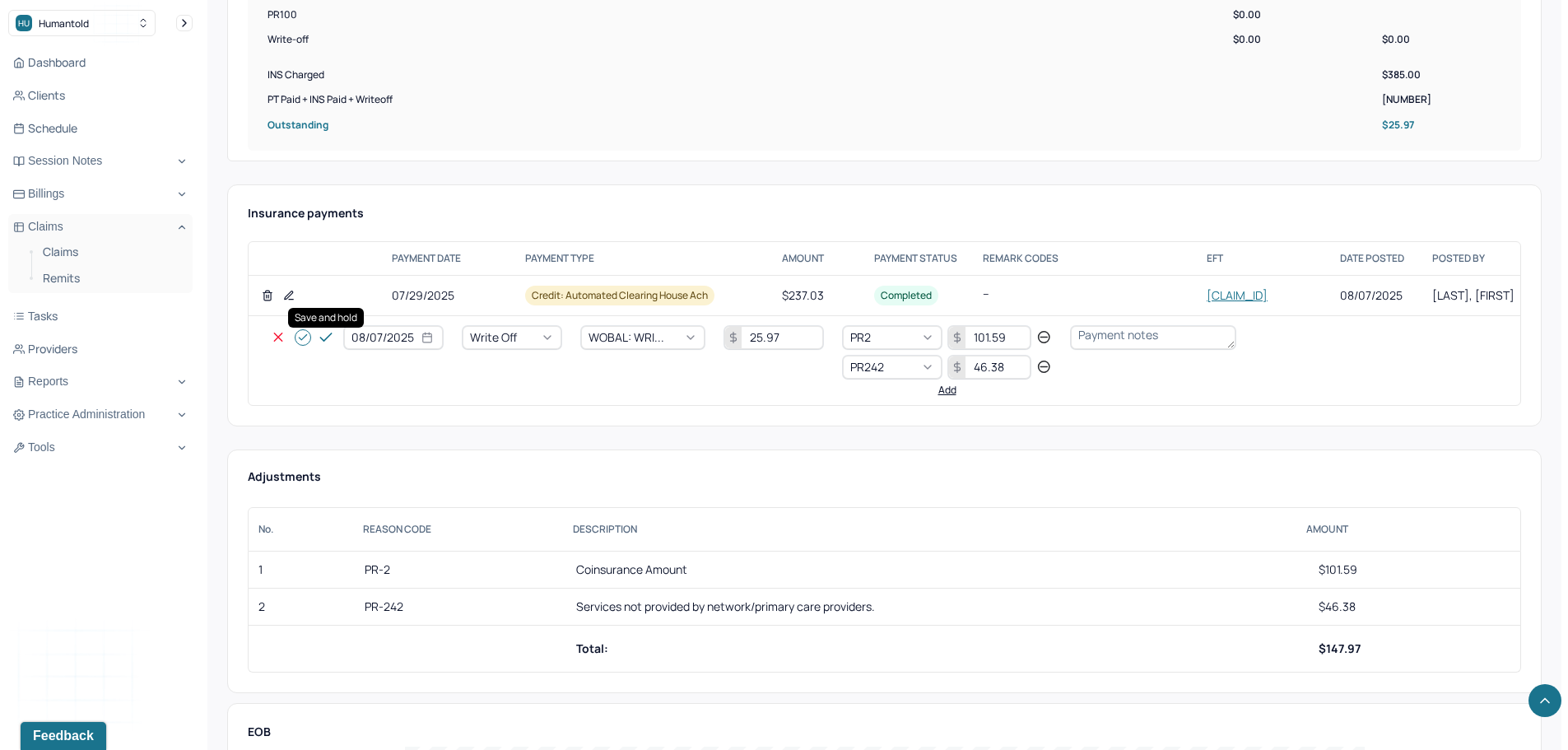 click 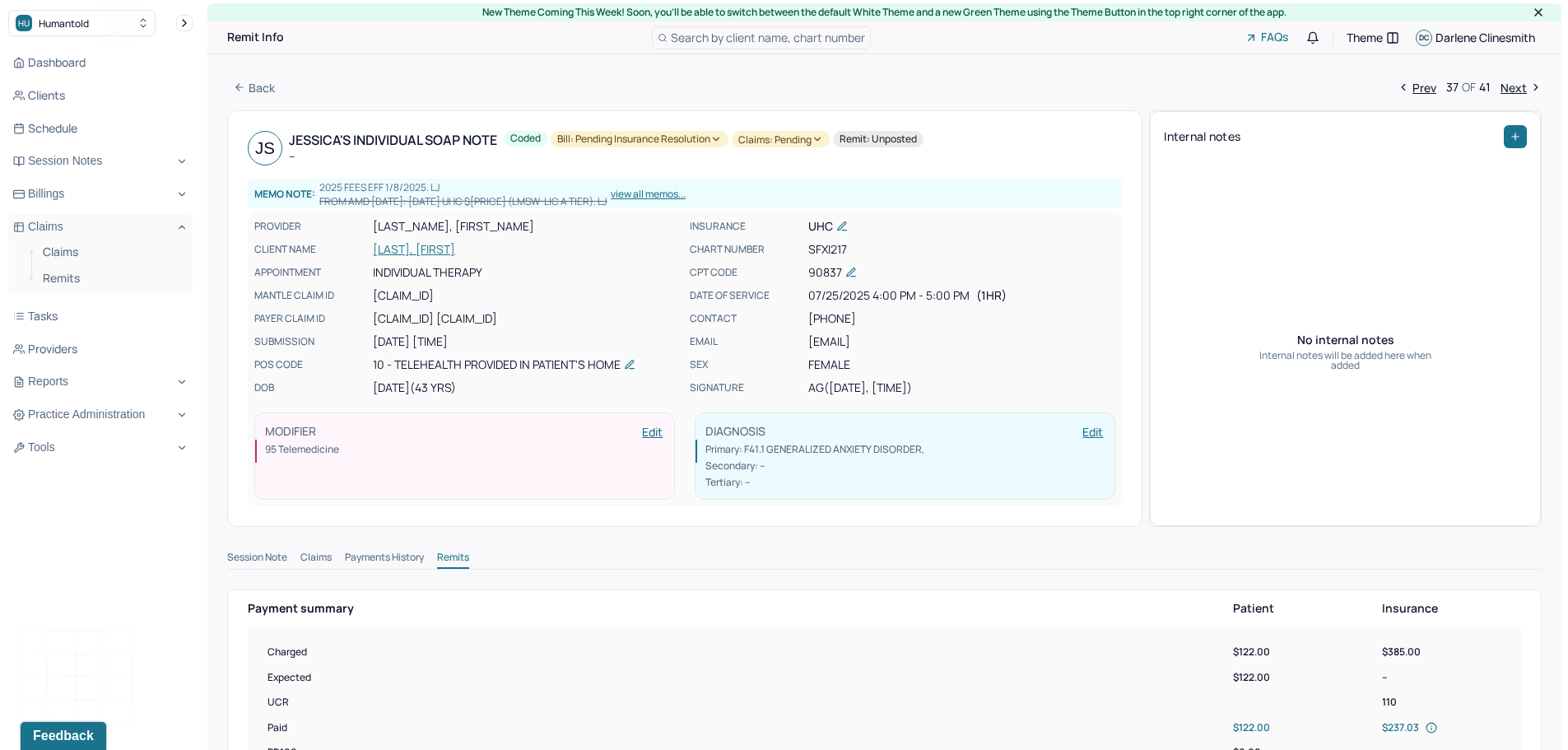 scroll, scrollTop: 0, scrollLeft: 0, axis: both 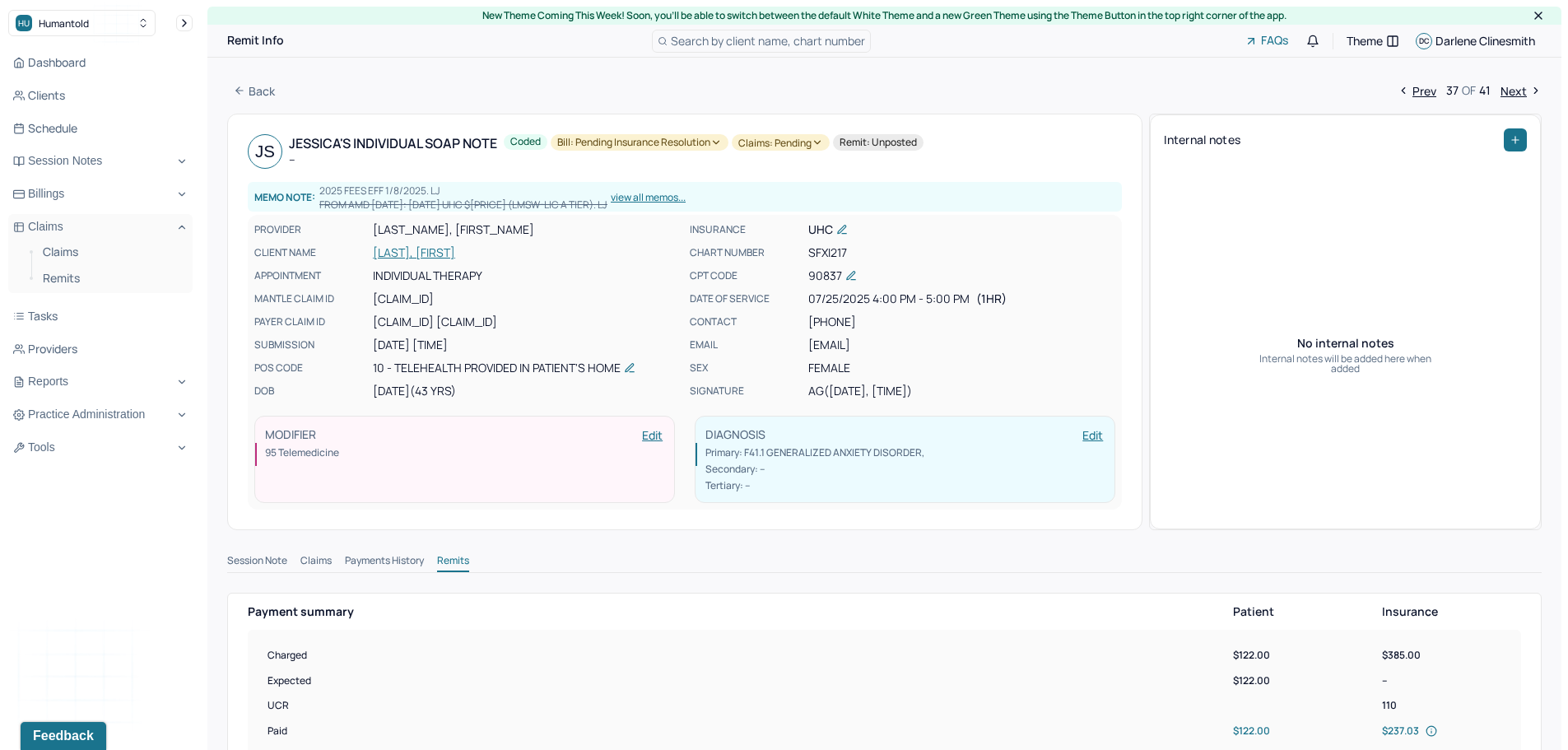 click on "Bill: Pending Insurance Resolution" at bounding box center [640, 142] 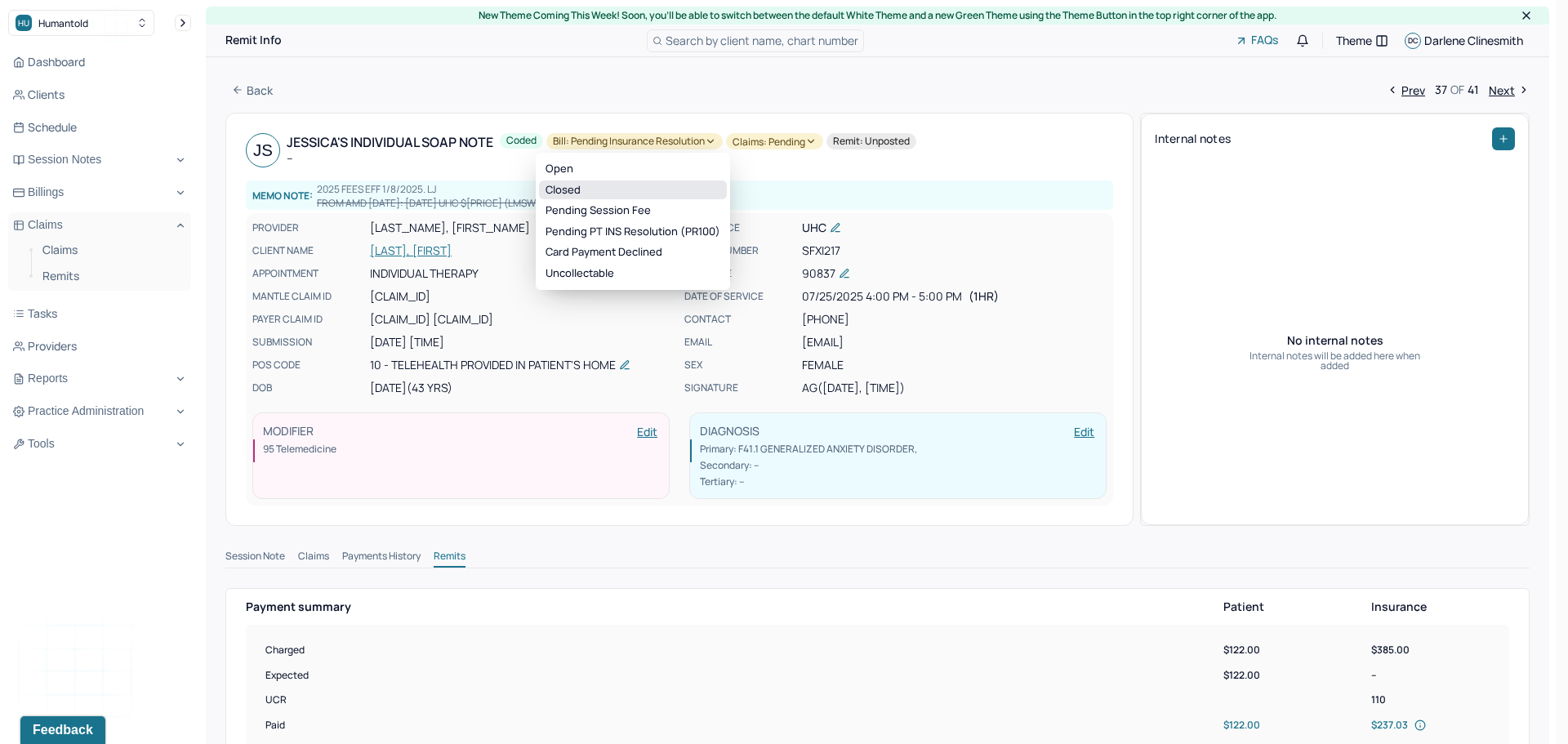 click on "Closed" at bounding box center (633, 190) 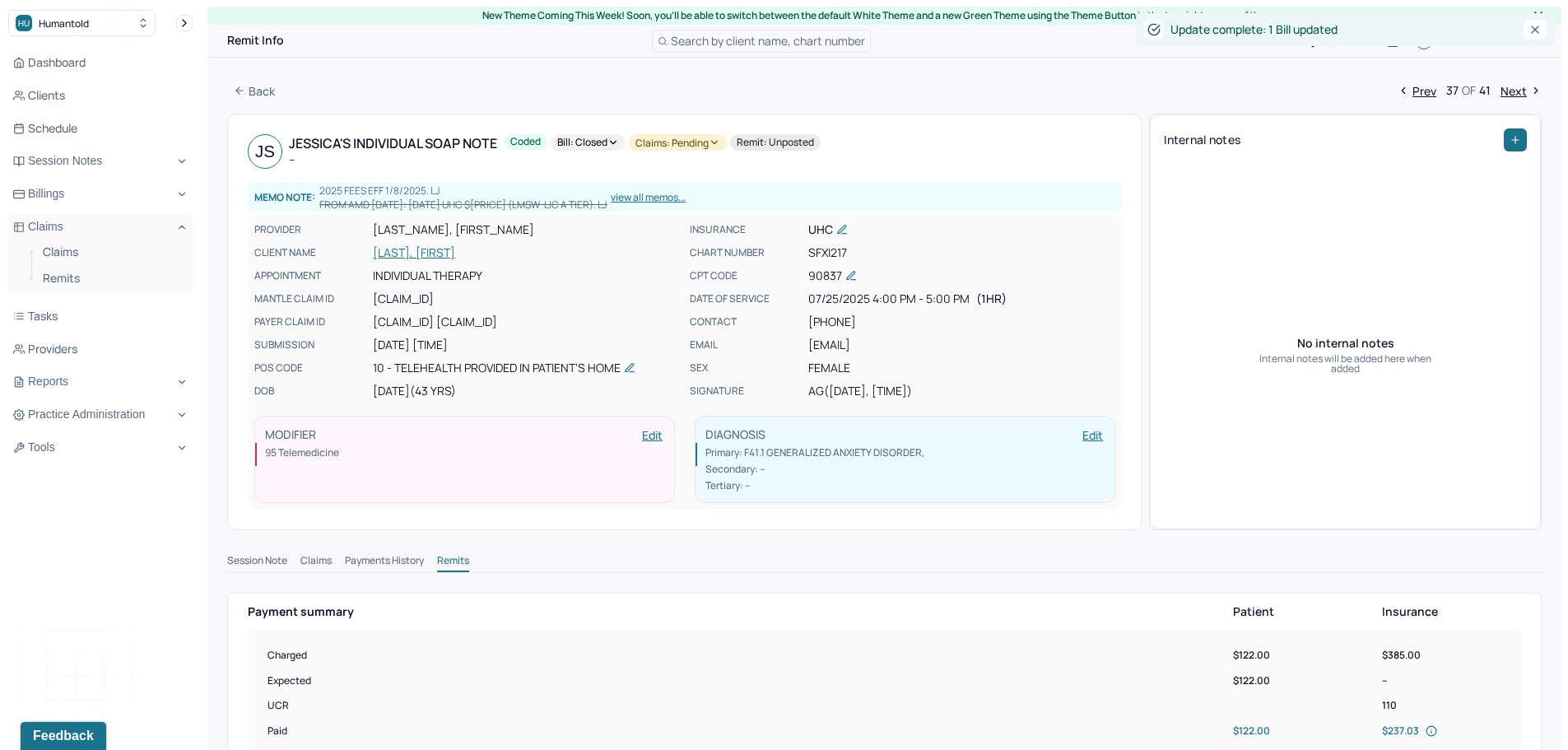 click on "Claims: pending" at bounding box center (677, 142) 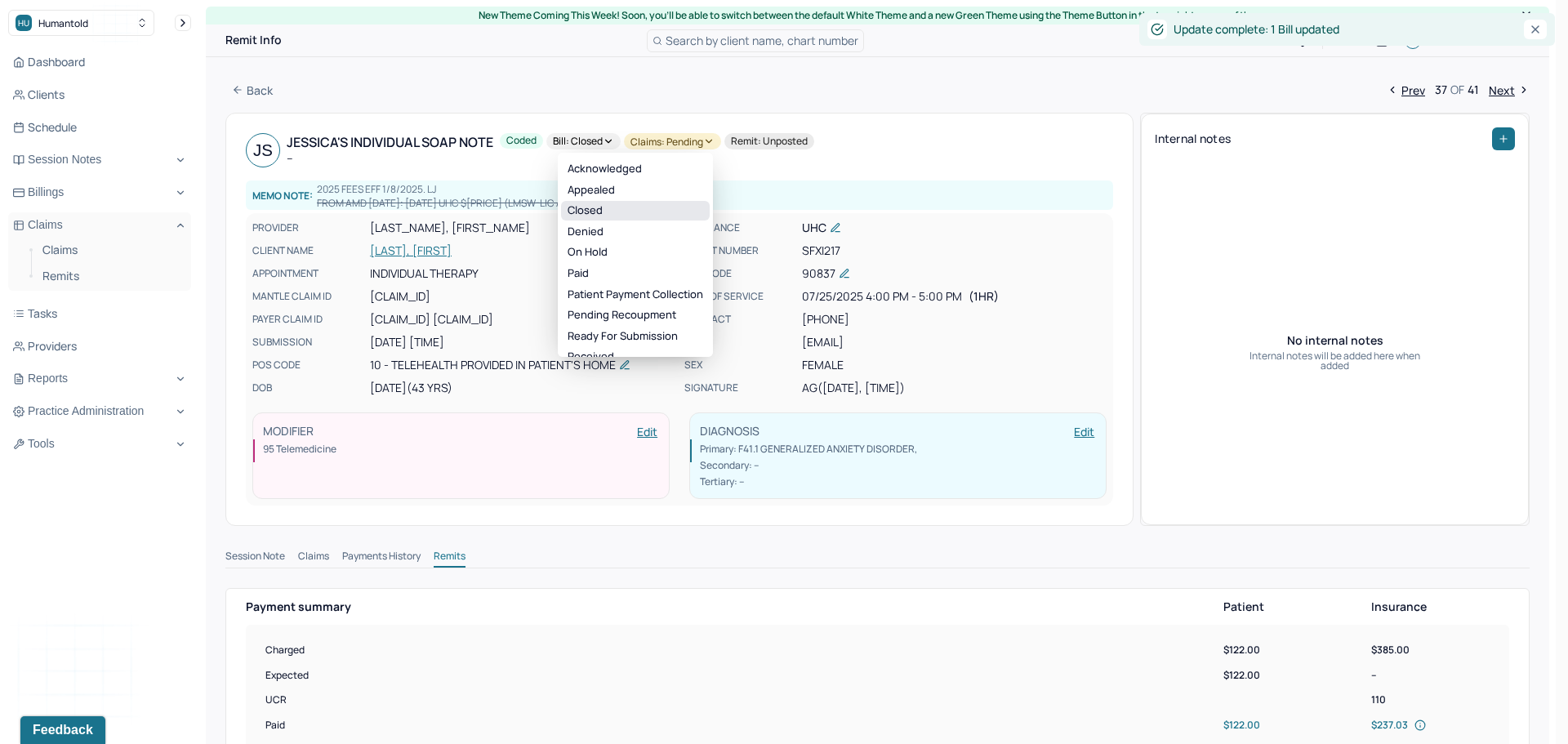 click on "Closed" at bounding box center [635, 211] 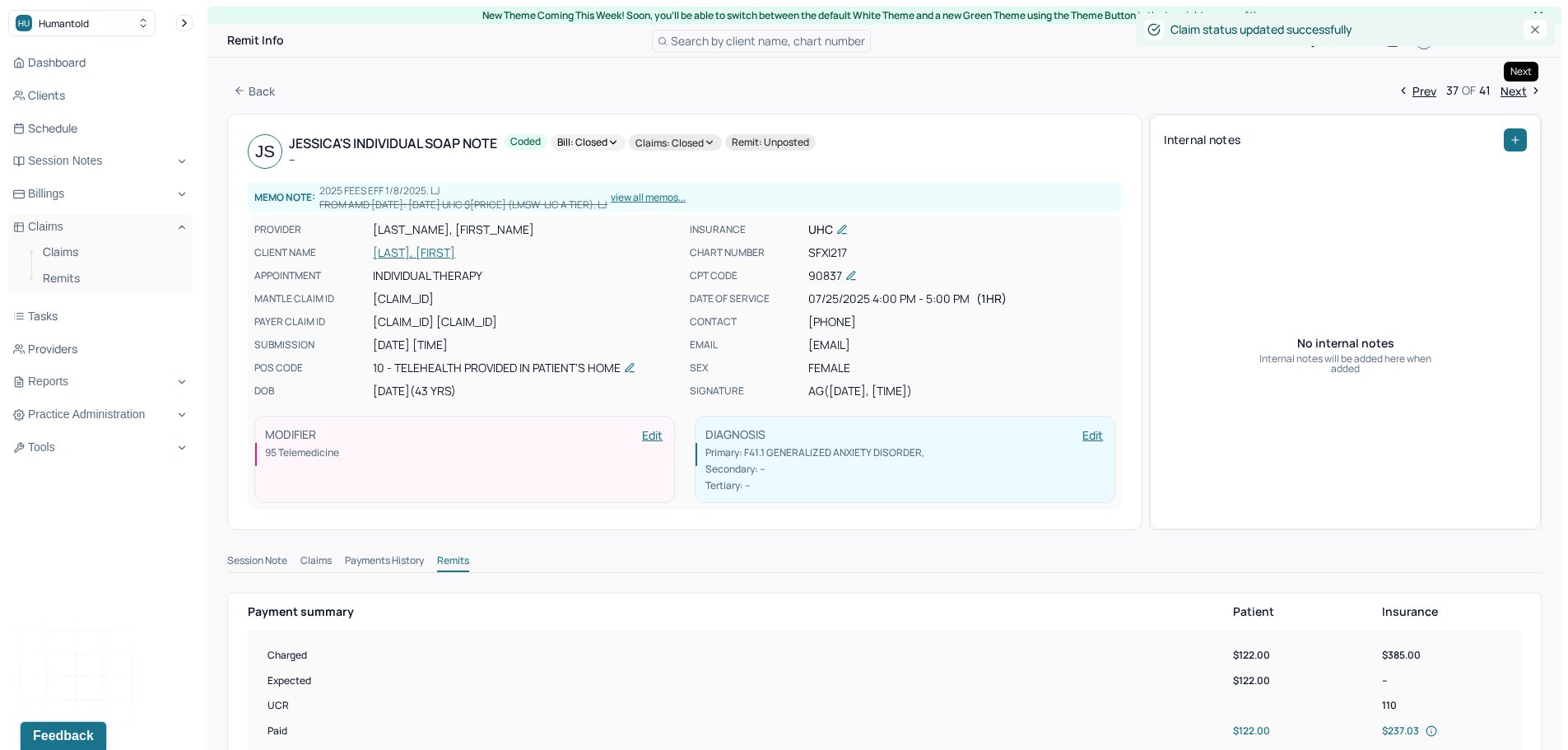 click on "Next" at bounding box center (1521, 91) 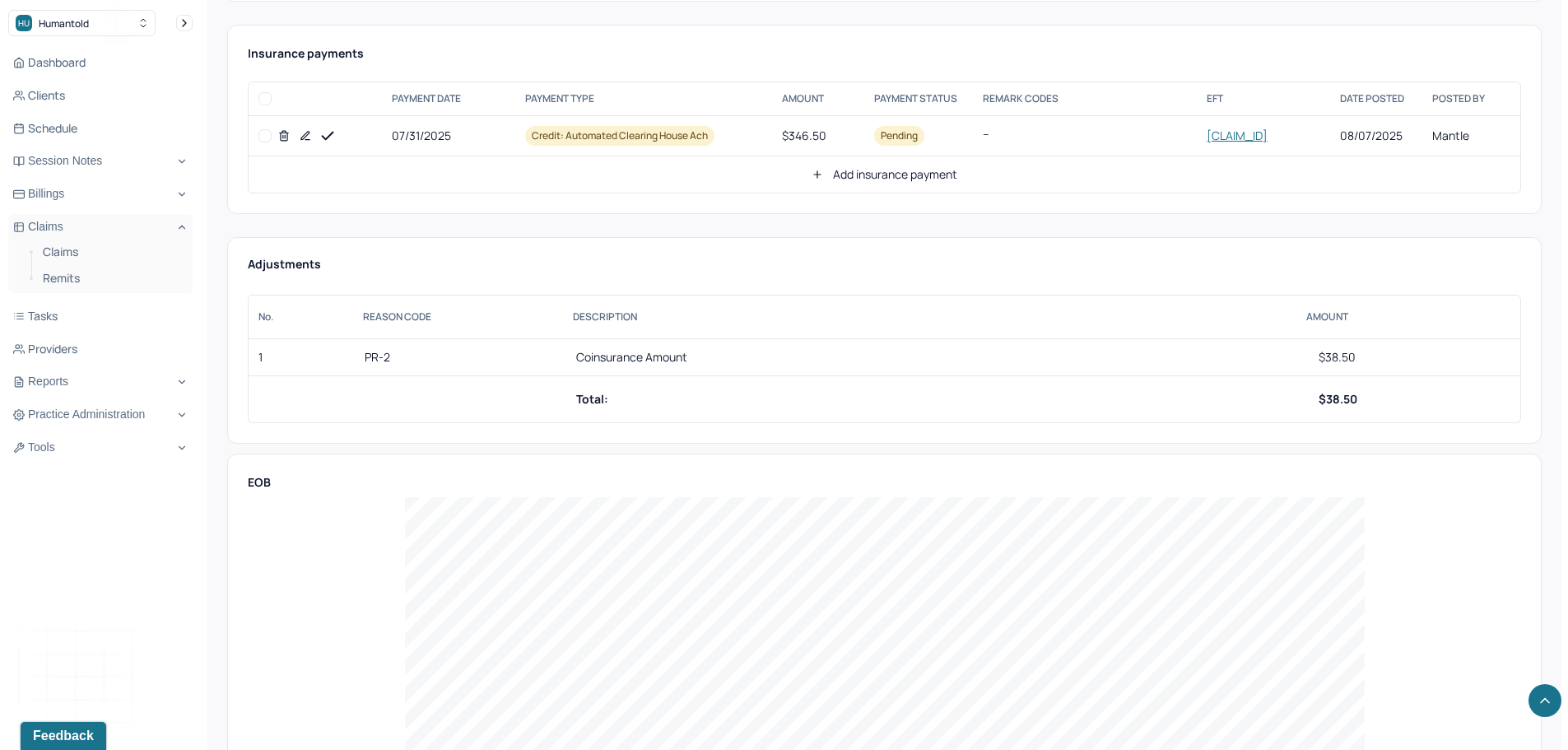 scroll, scrollTop: 823, scrollLeft: 0, axis: vertical 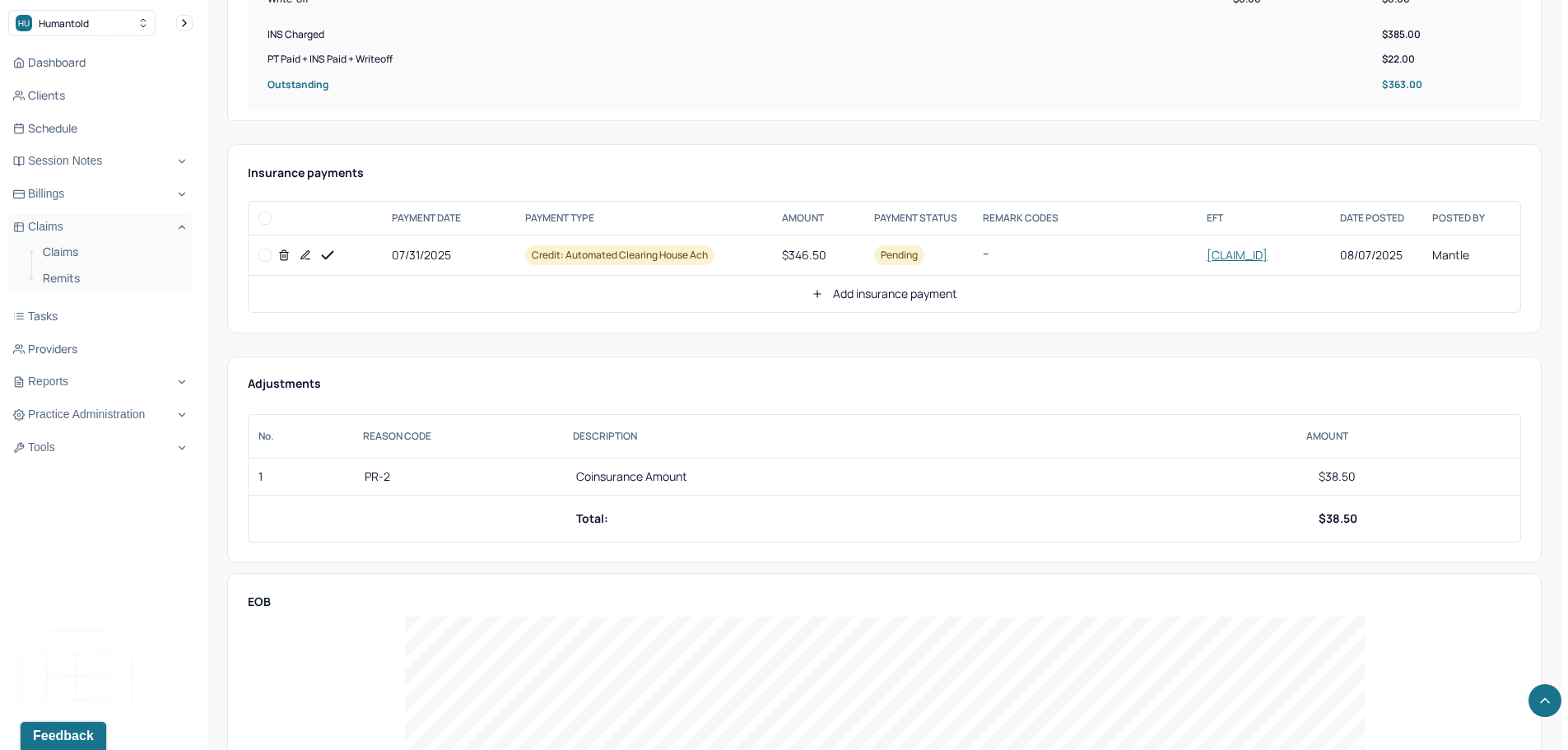 click at bounding box center (265, 255) 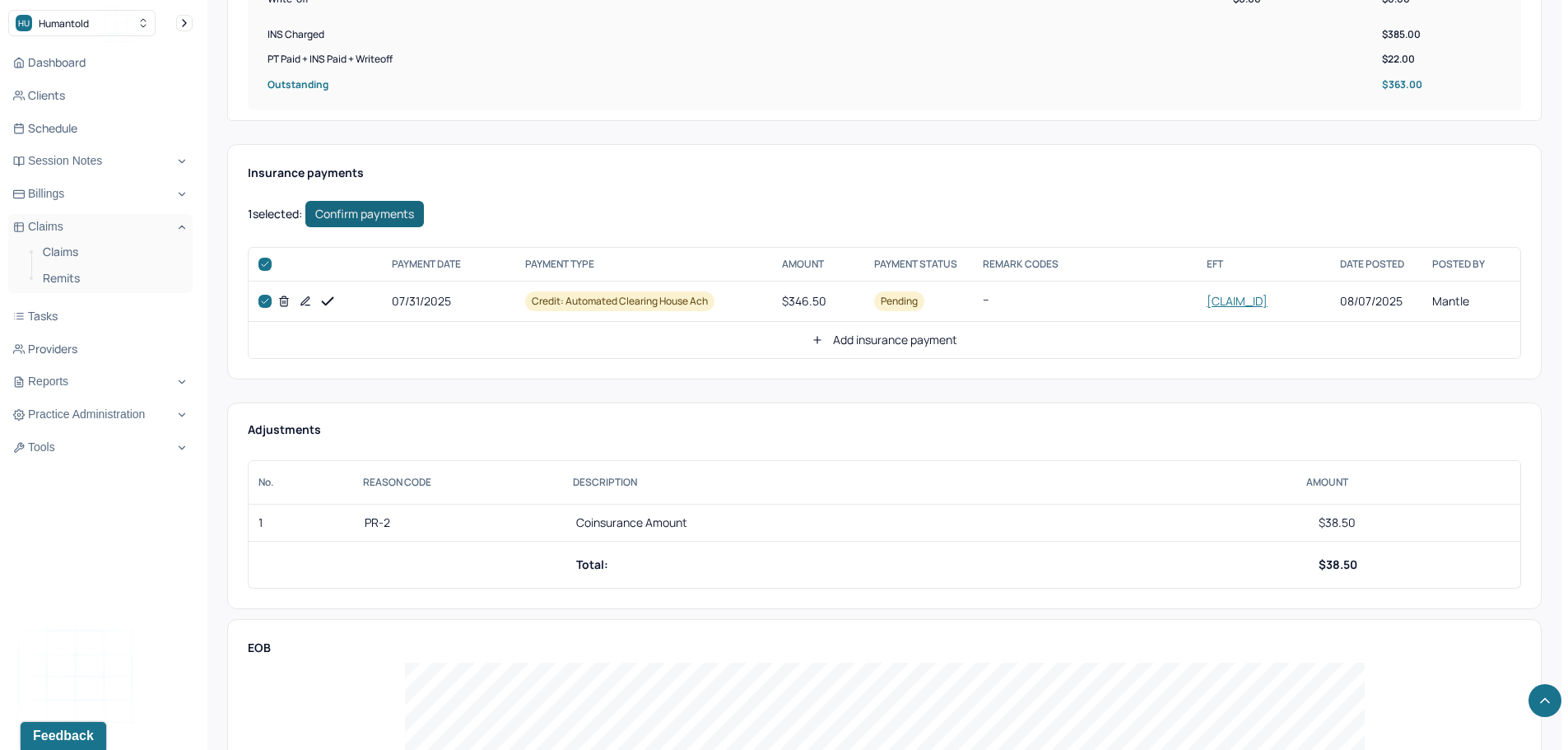 click on "Confirm payments" at bounding box center (365, 214) 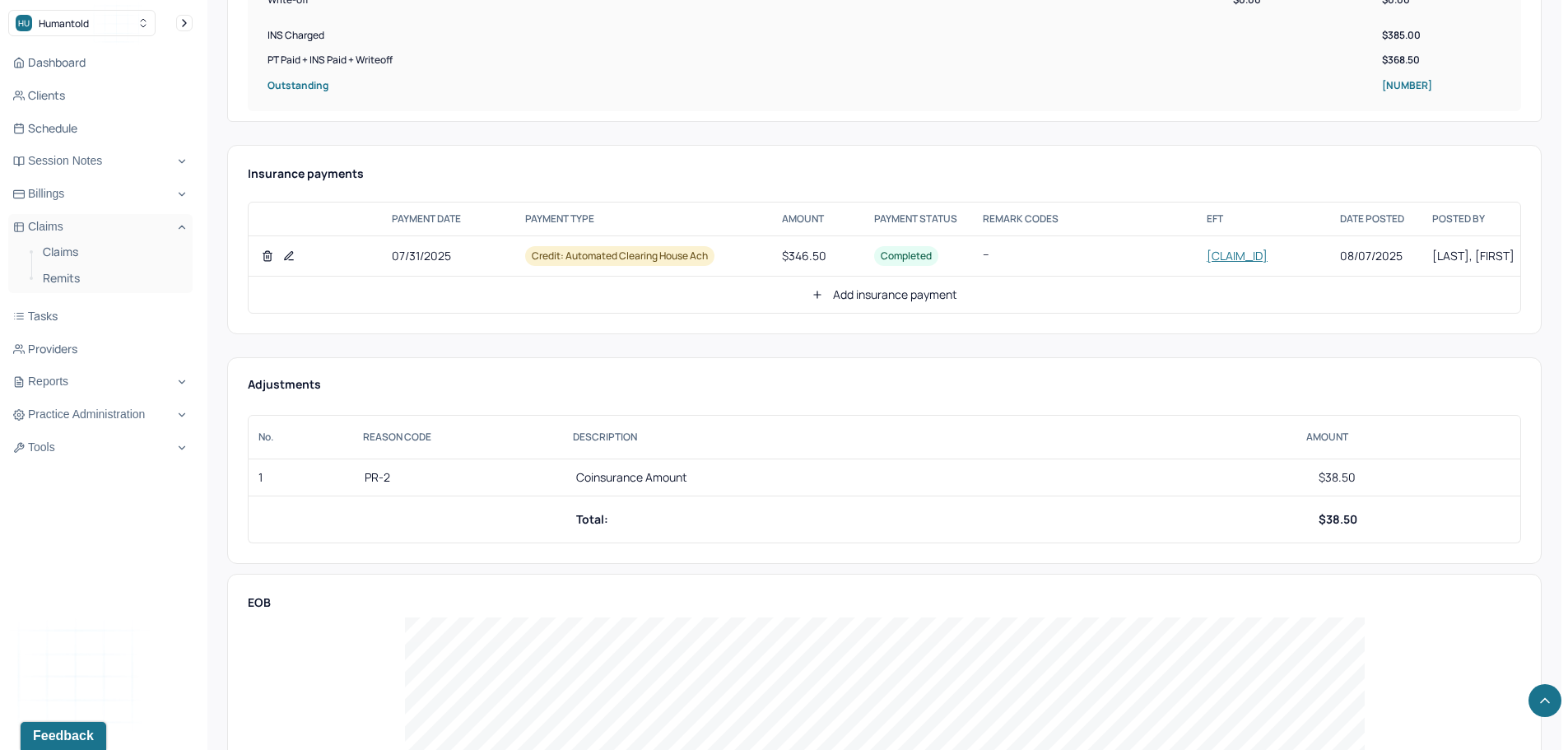 scroll, scrollTop: 823, scrollLeft: 0, axis: vertical 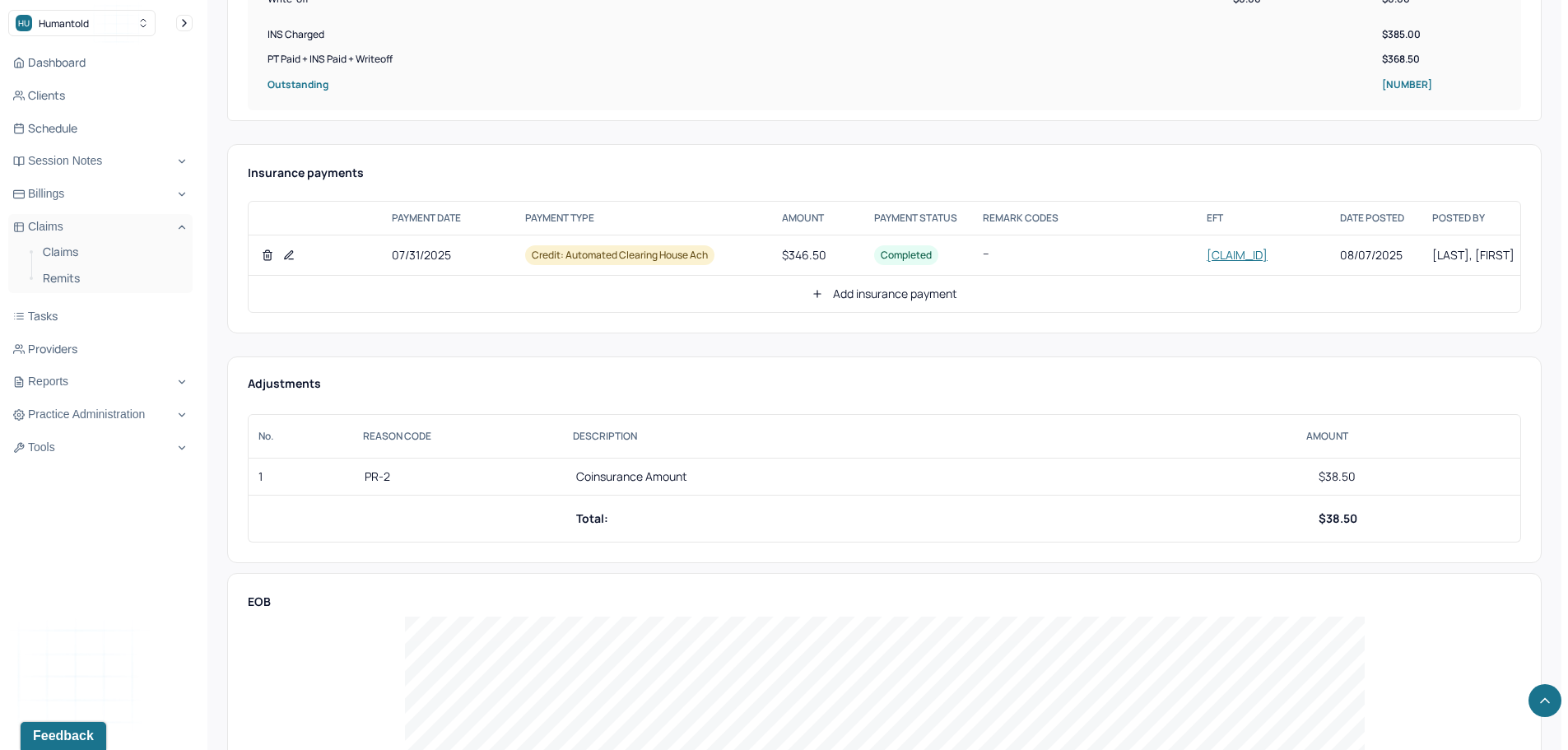 click 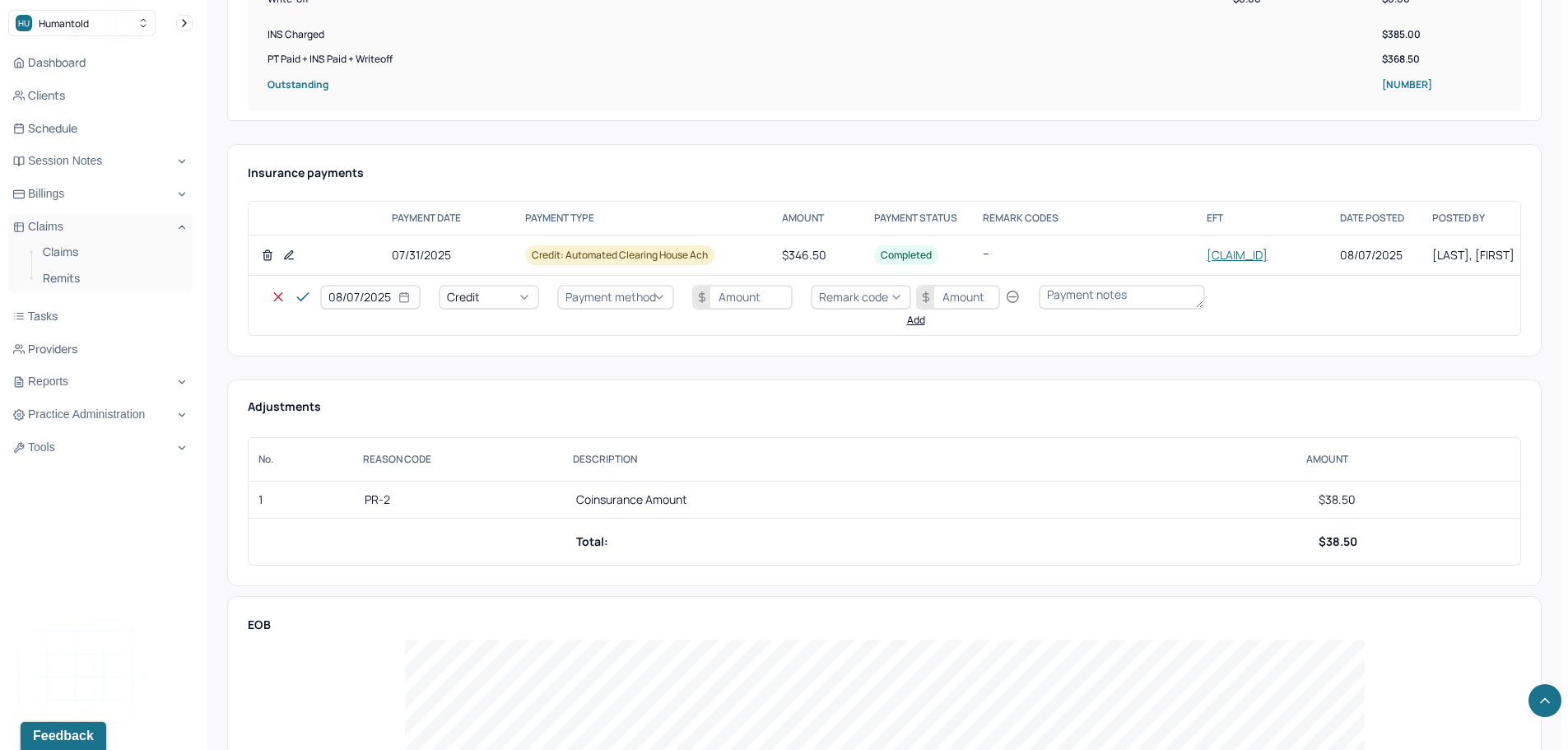 click 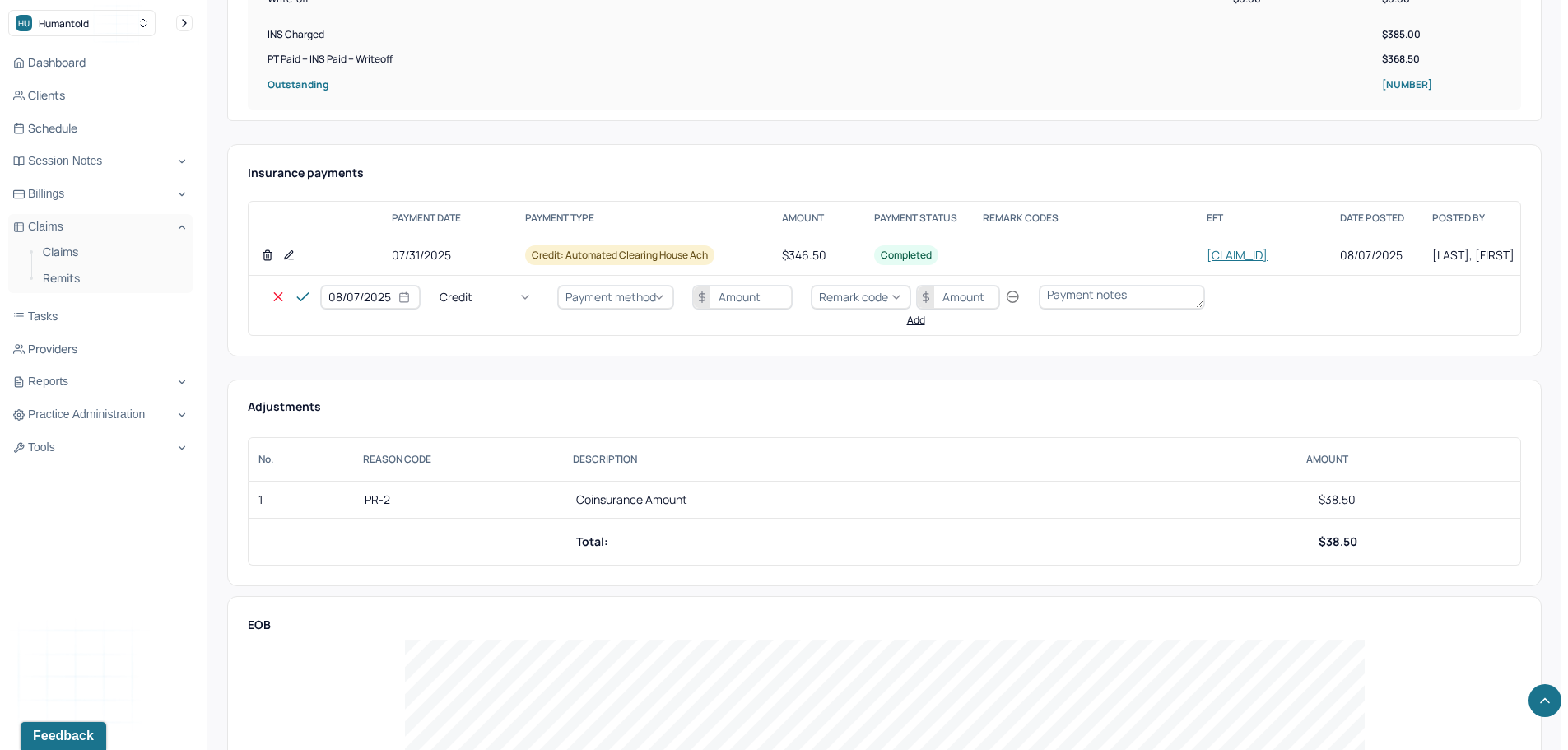 click on "Write off" at bounding box center (49, 2363) 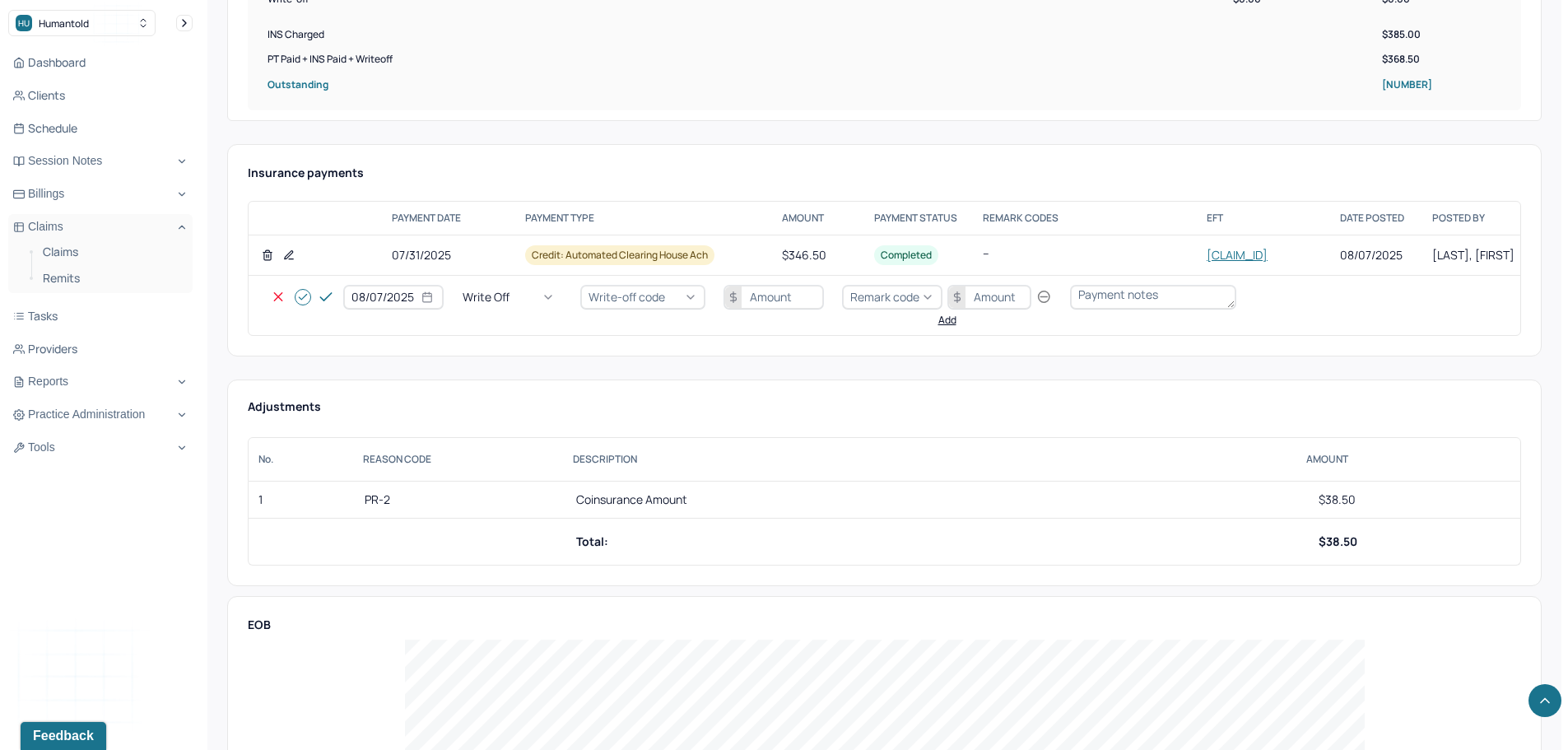 click on "Write-off code" at bounding box center (626, 296) 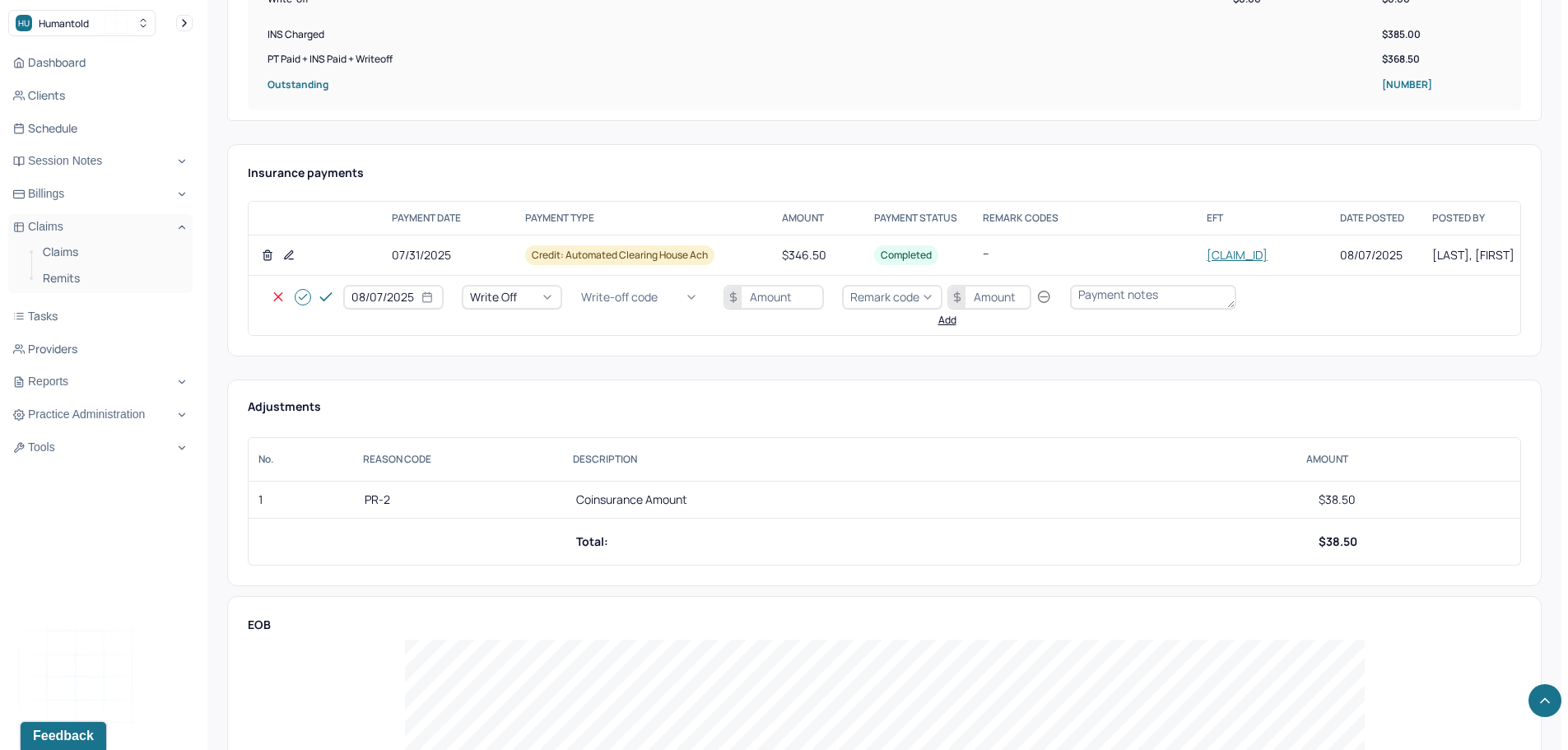 click on "WOBAL: WRITE OFF - BALANCE (INSADJ)" at bounding box center (82, 2379) 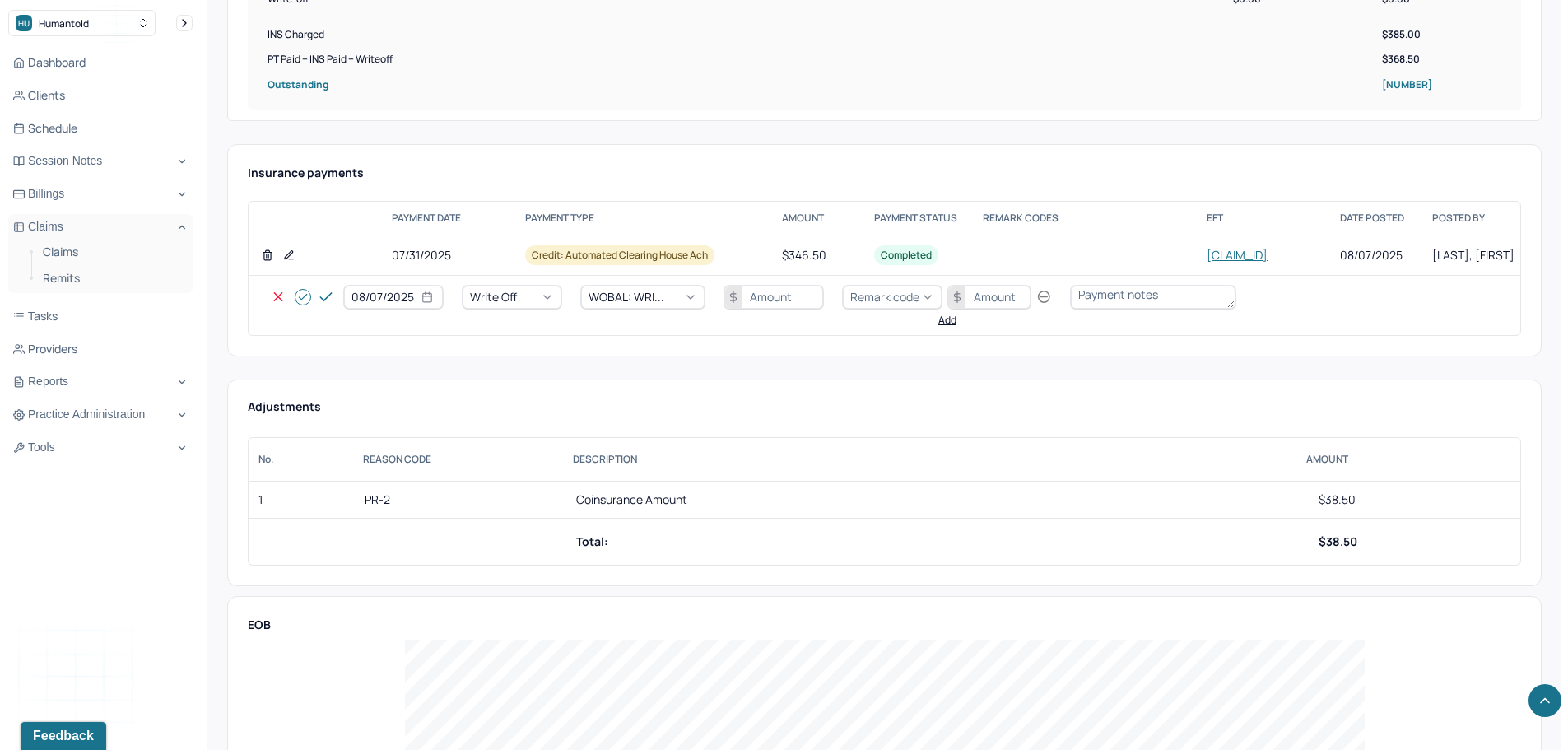 click at bounding box center (774, 297) 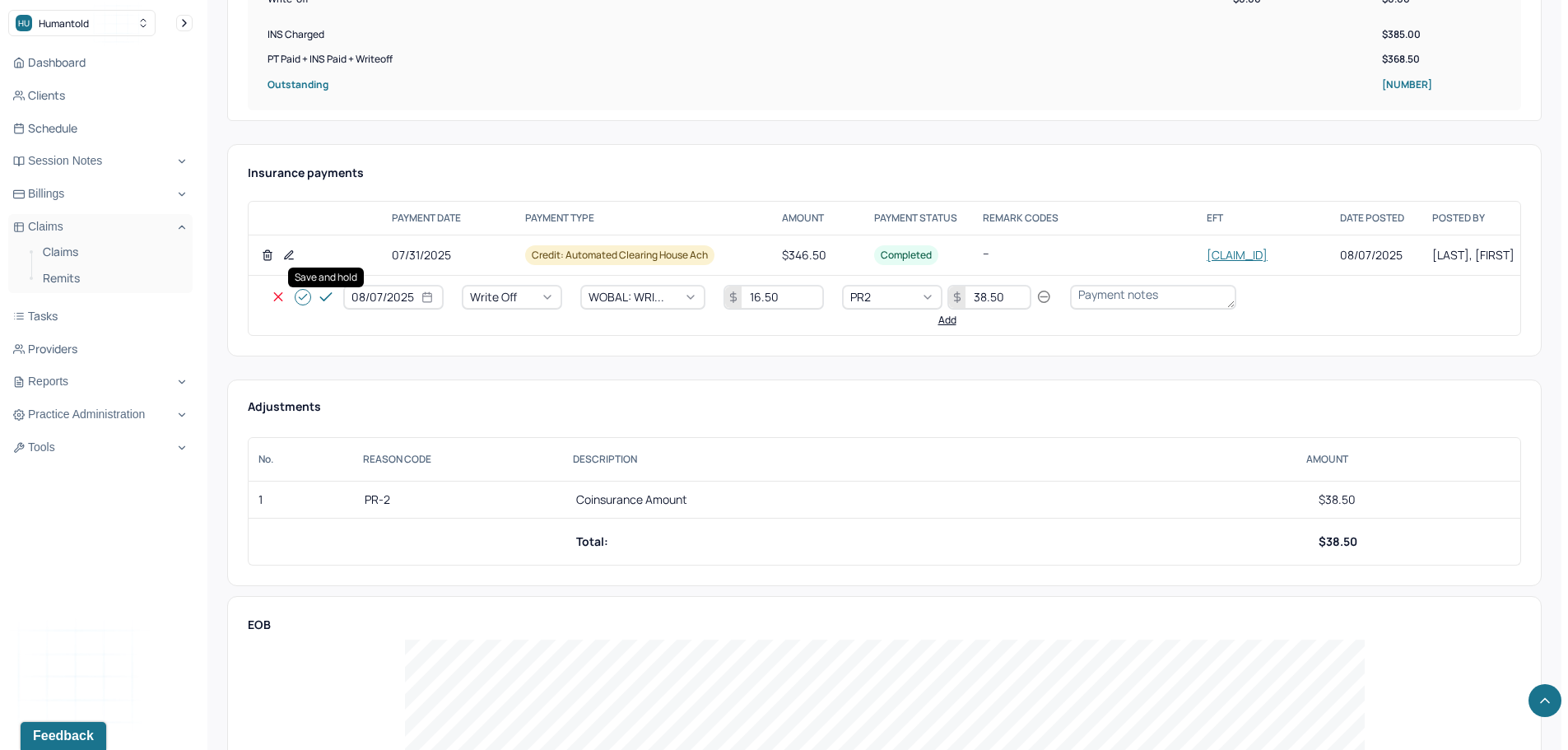 click 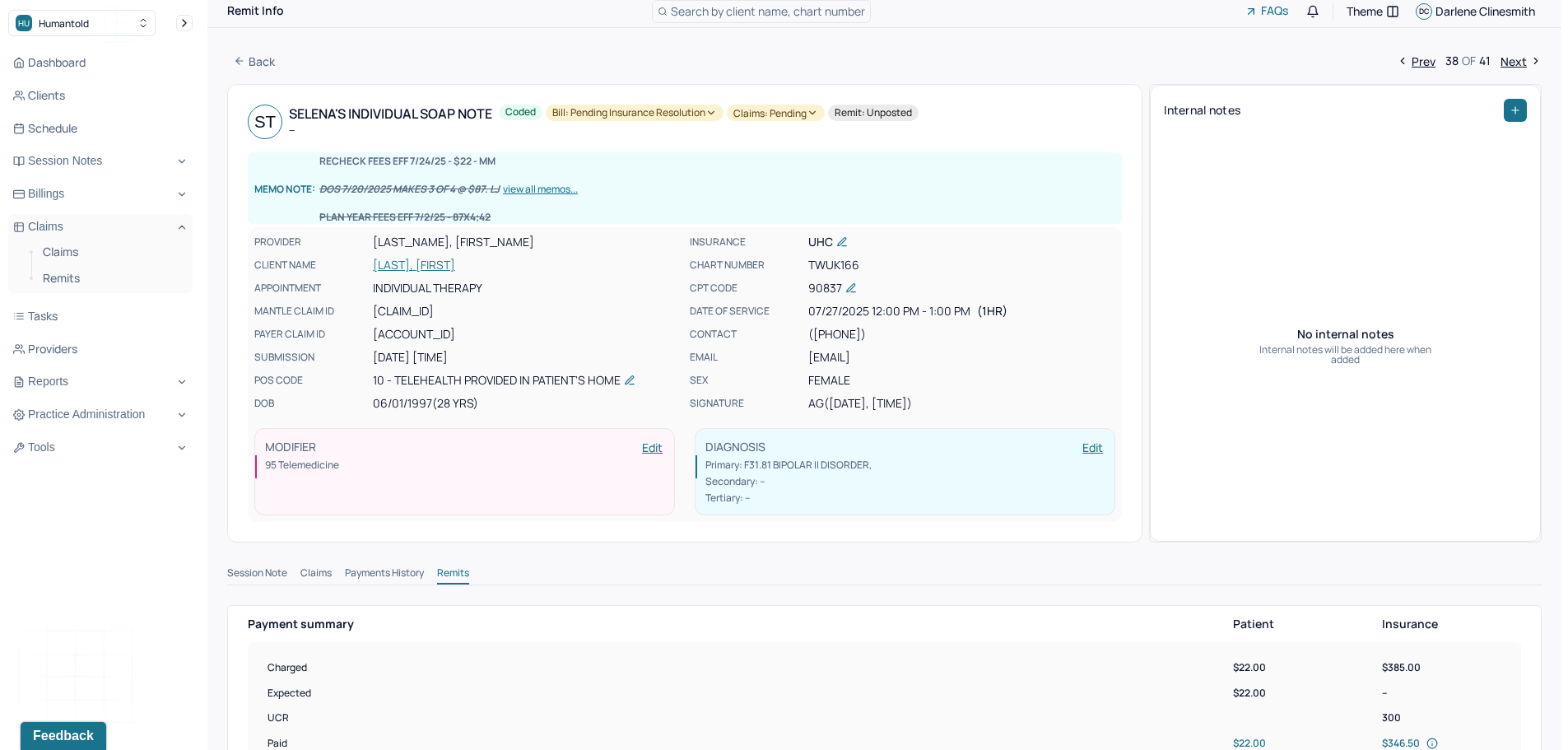 scroll, scrollTop: 0, scrollLeft: 0, axis: both 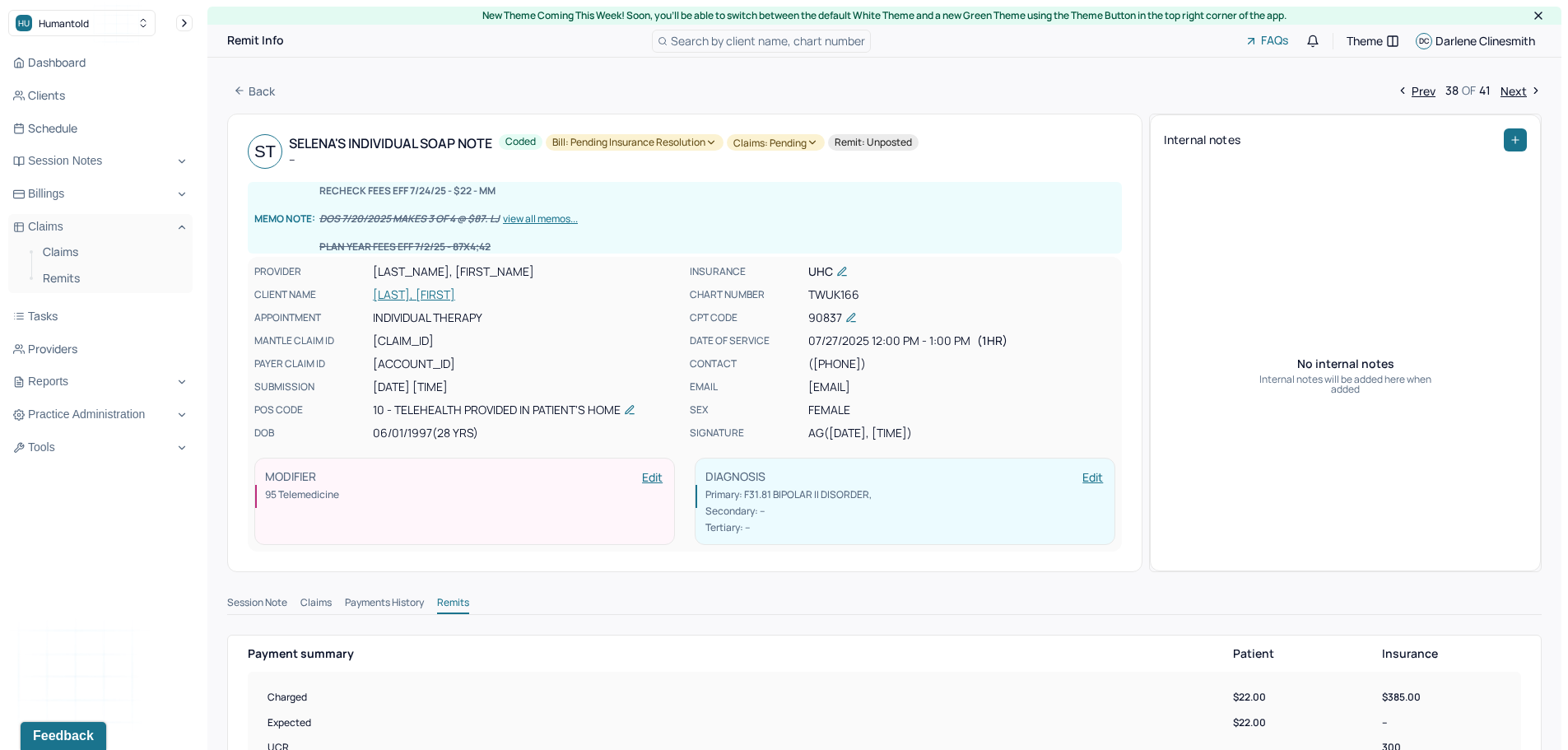 click on "Bill: Pending Insurance Resolution" at bounding box center [635, 142] 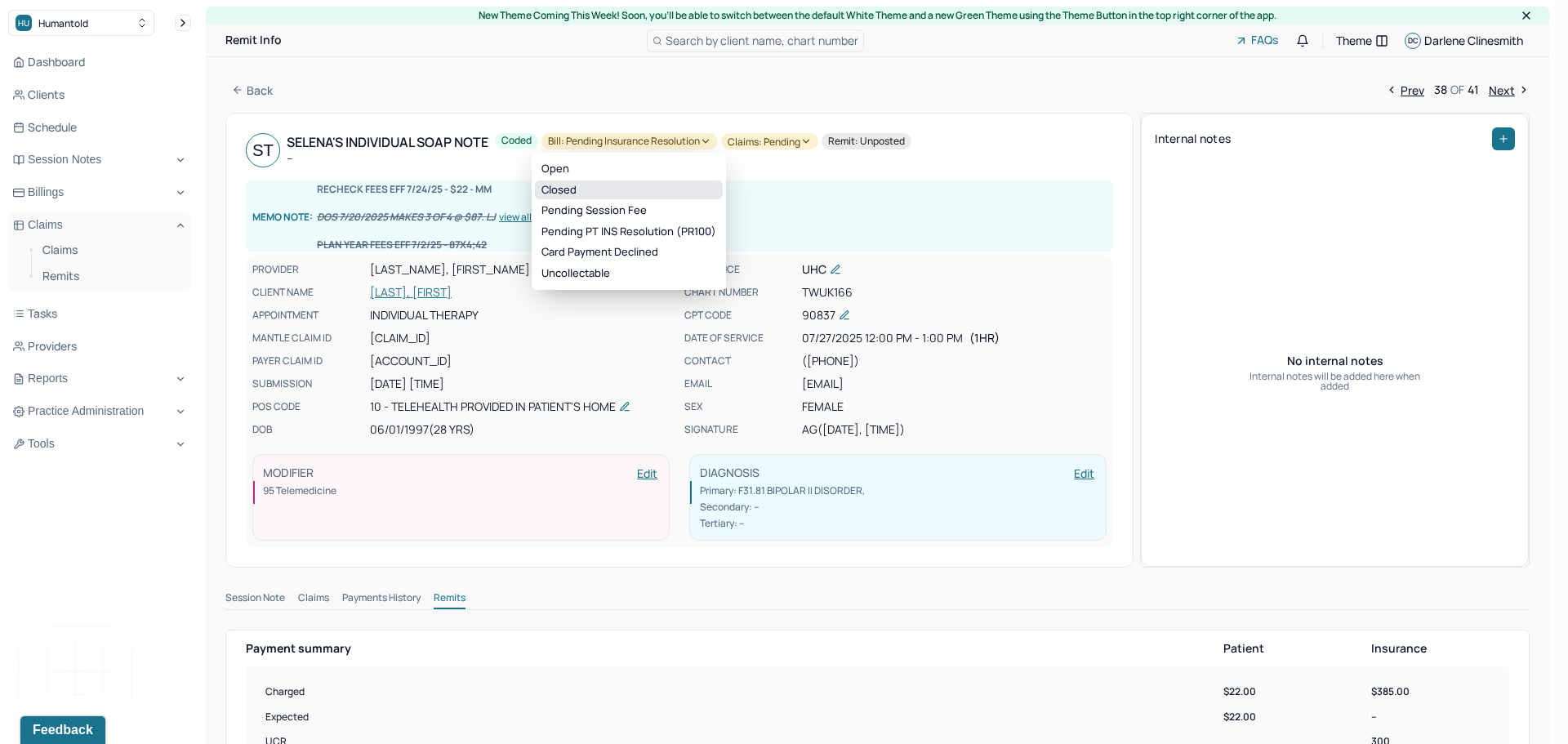 click on "Closed" at bounding box center [629, 190] 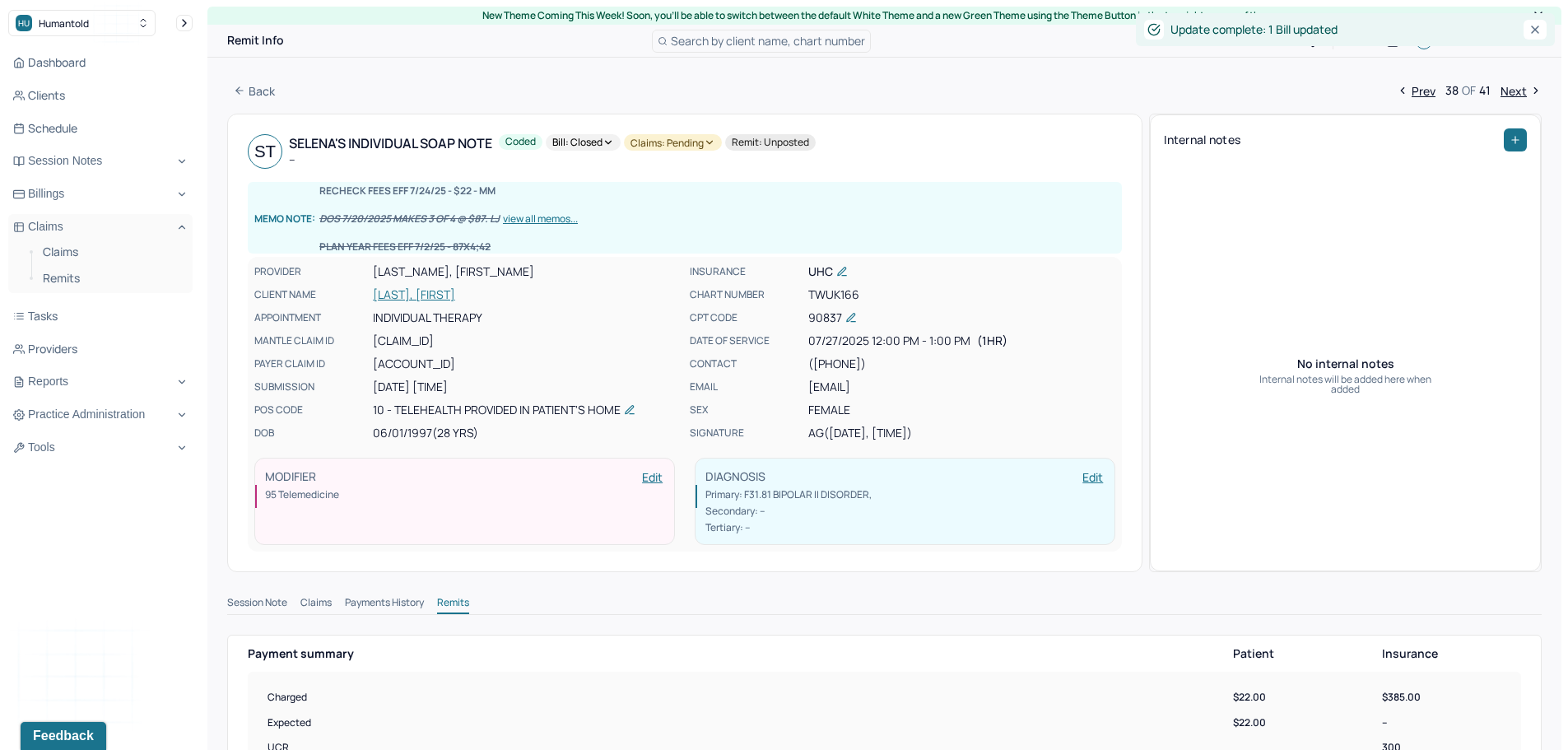 click on "Claims: pending" at bounding box center (672, 142) 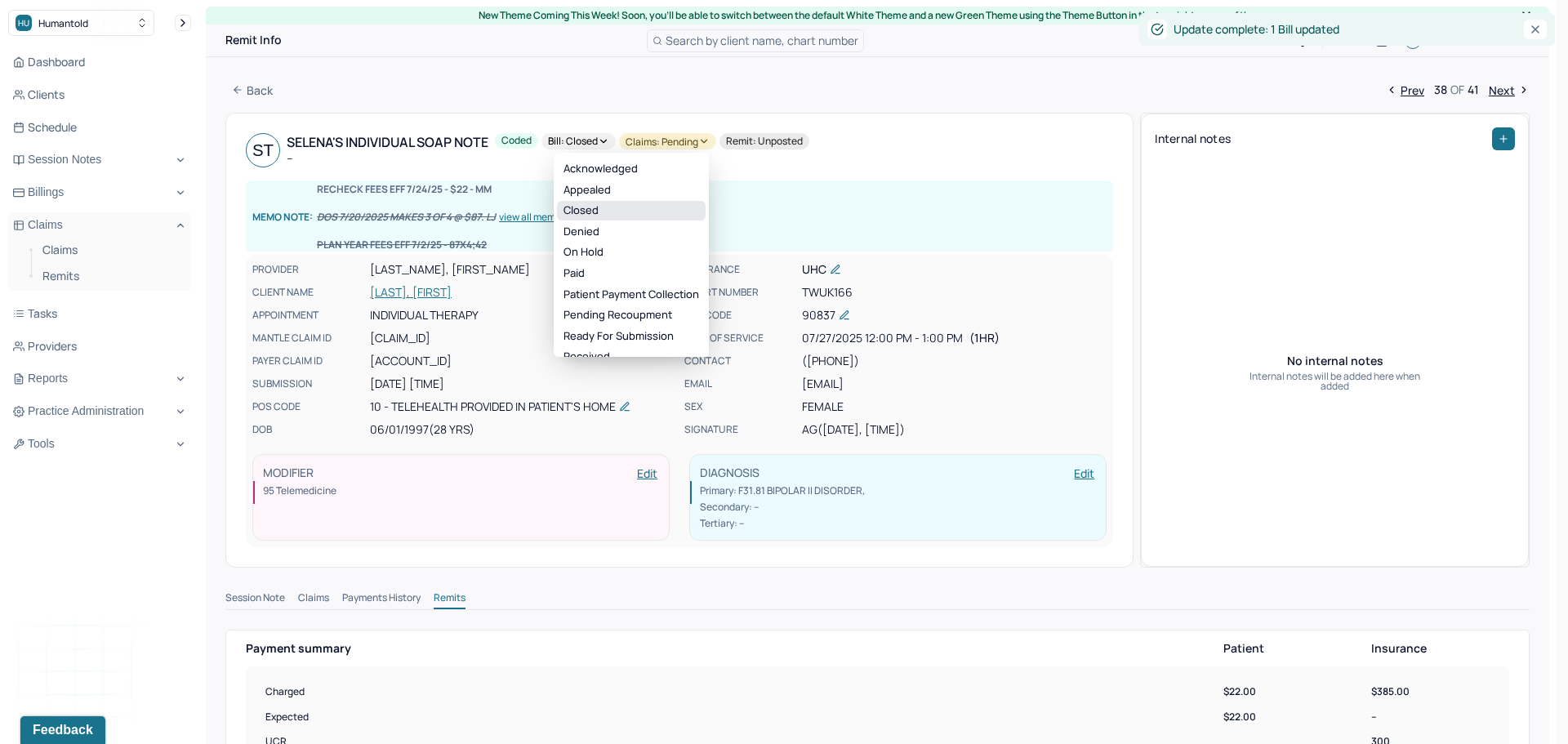 click on "Closed" at bounding box center [631, 211] 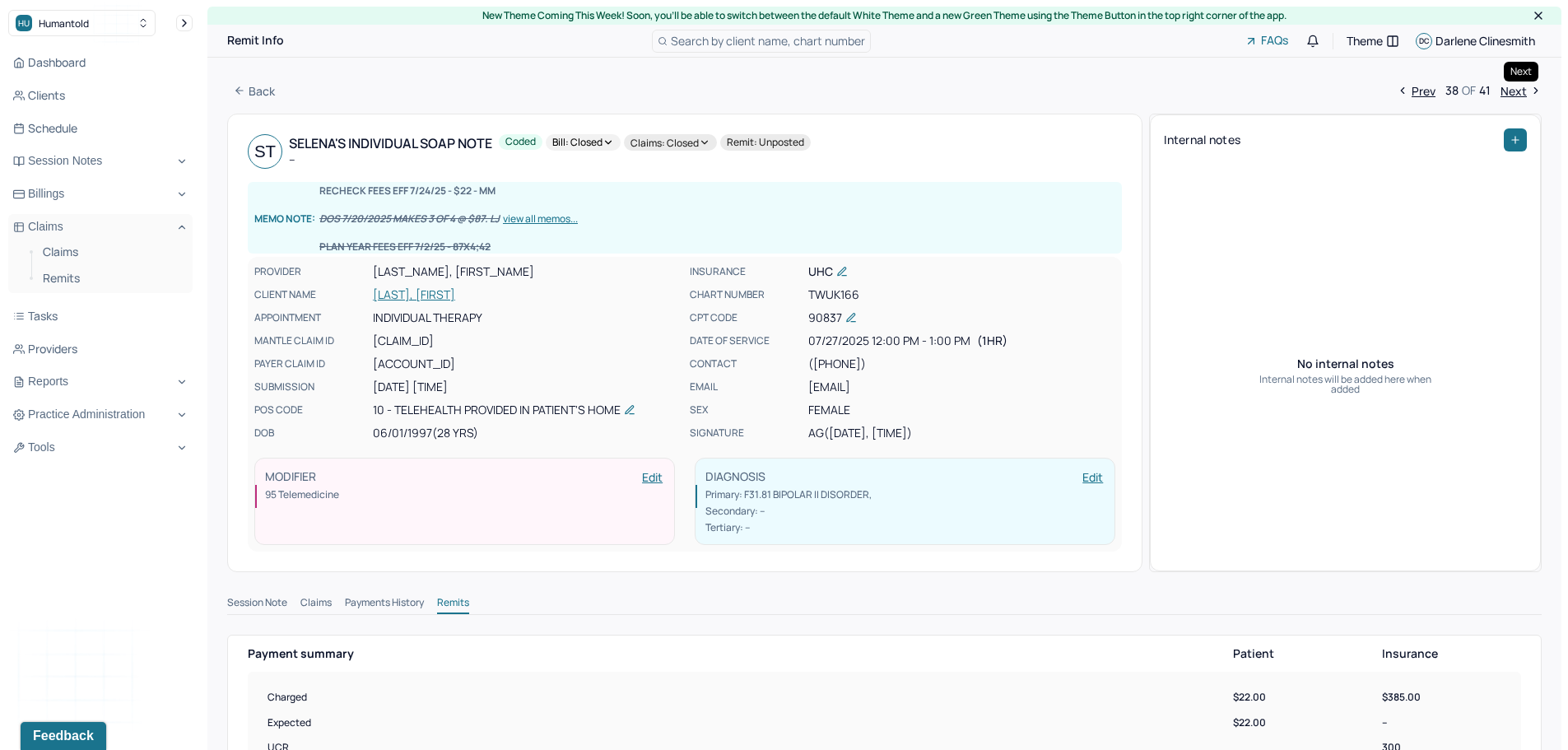 click on "Next" at bounding box center (1521, 91) 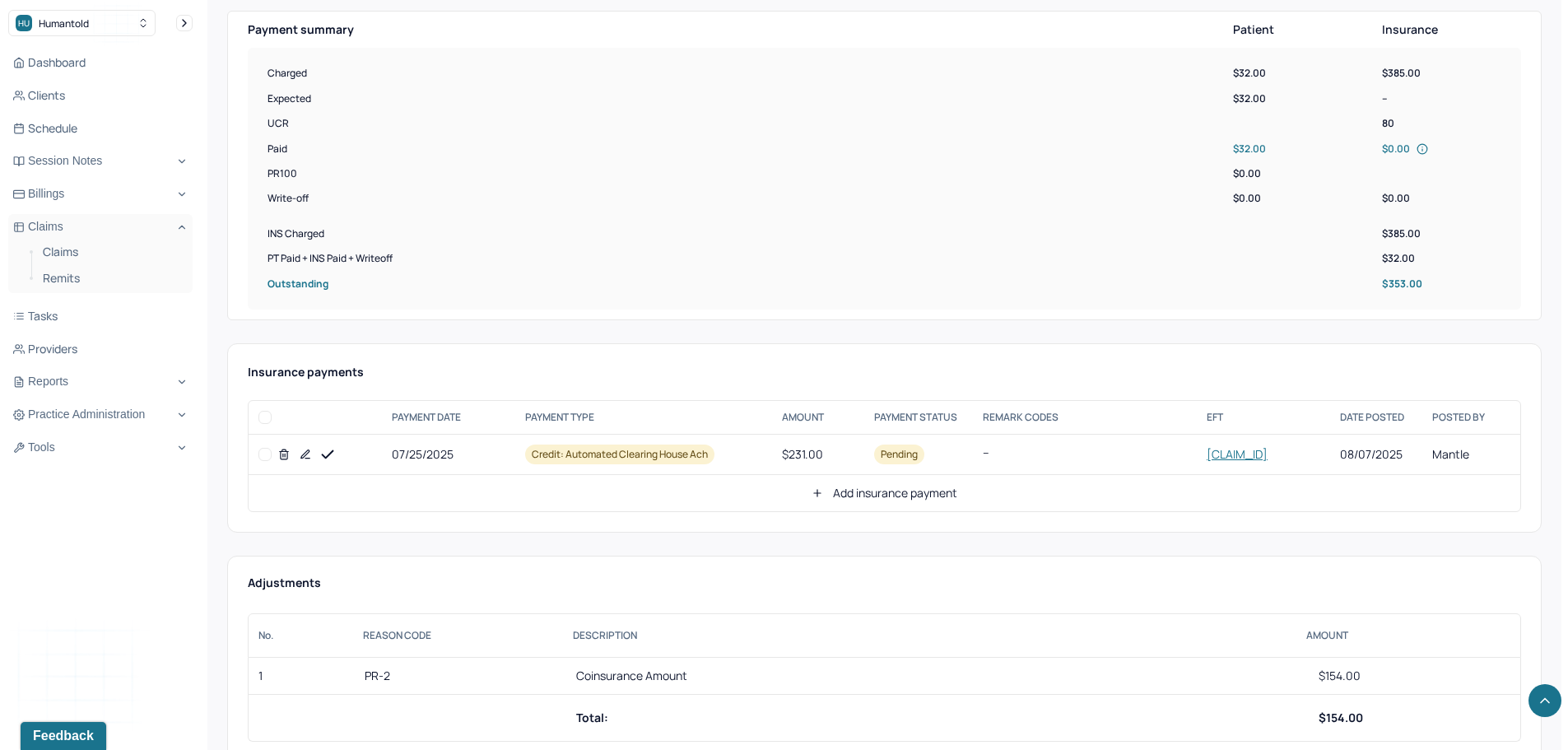 scroll, scrollTop: 576, scrollLeft: 0, axis: vertical 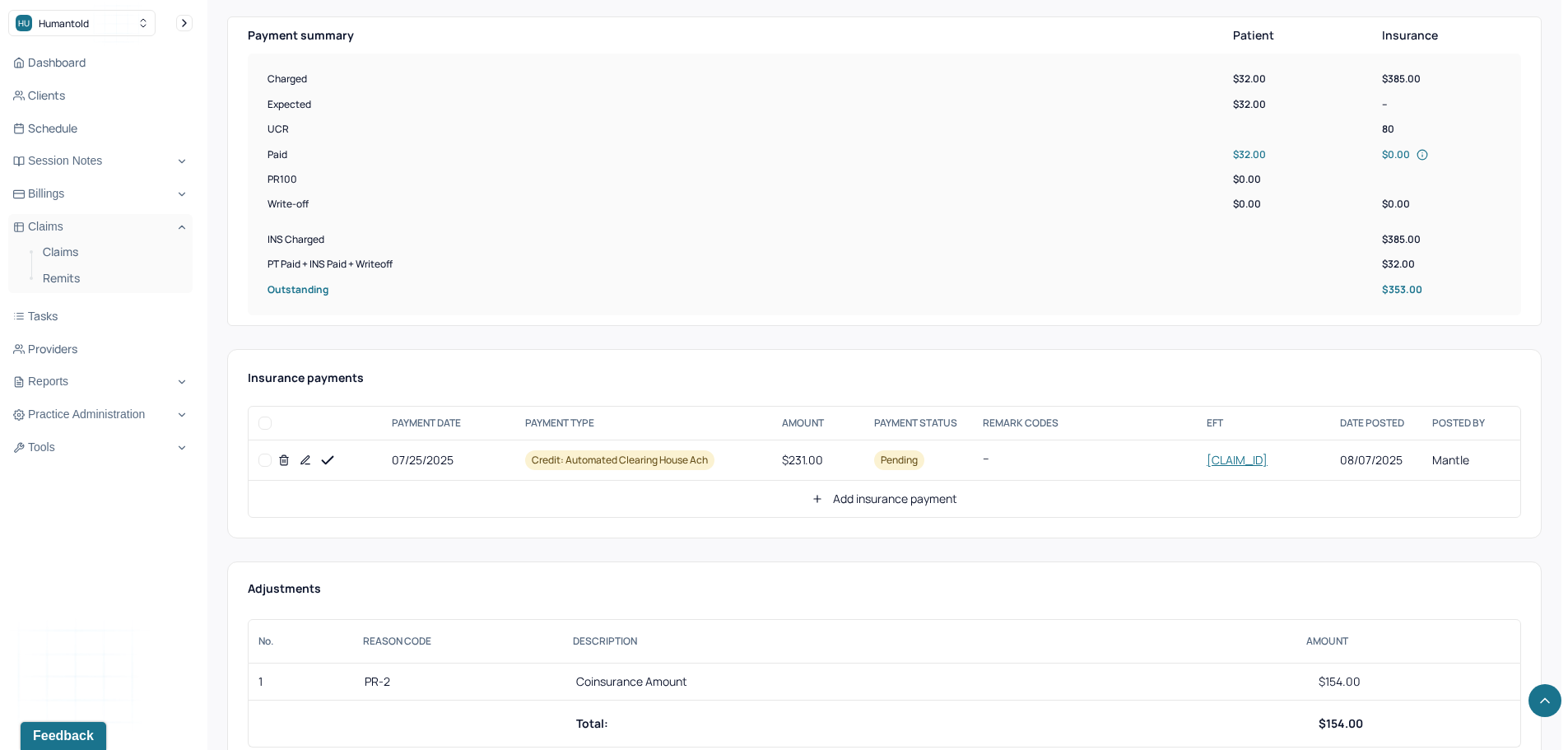 click at bounding box center (265, 460) 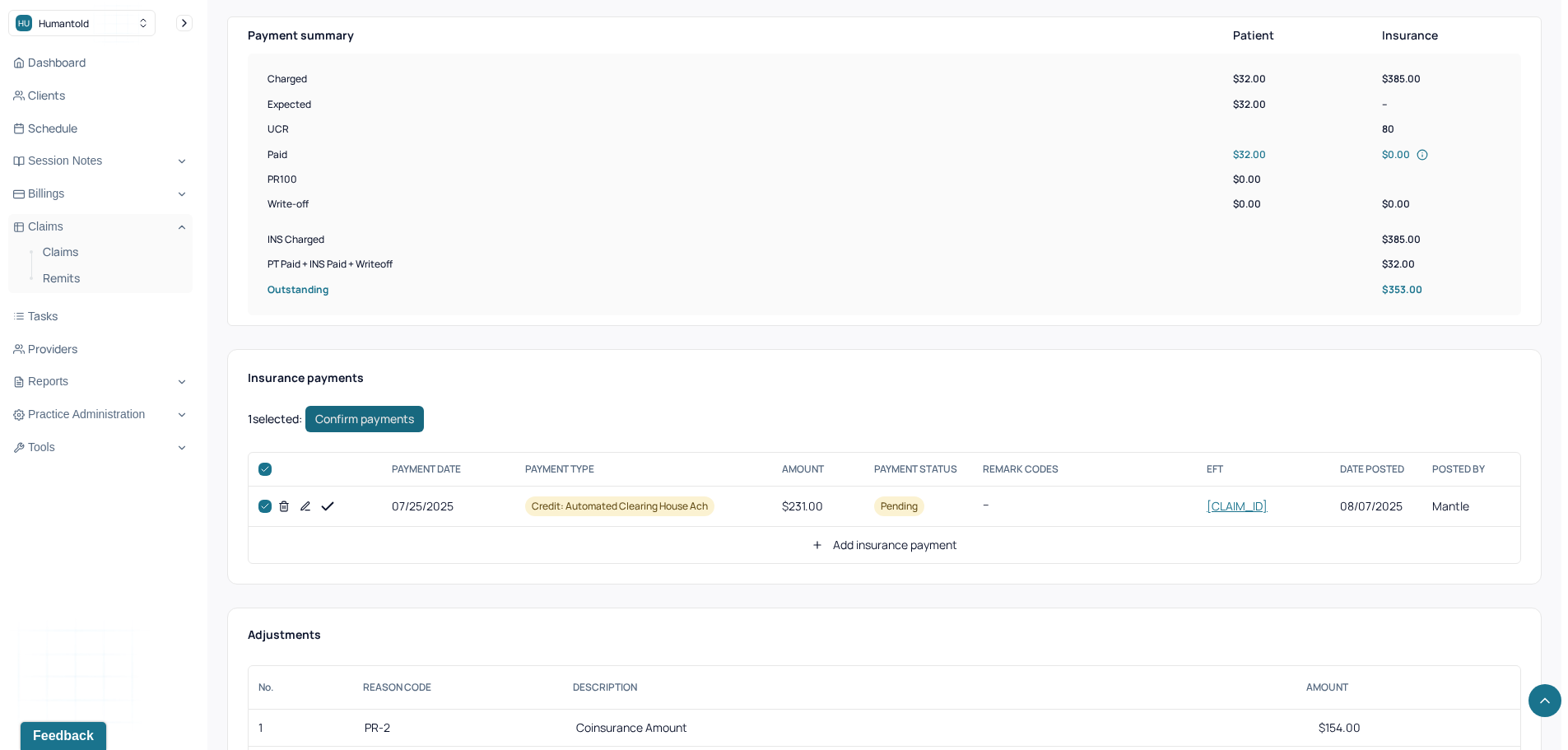 click on "Confirm payments" at bounding box center (365, 419) 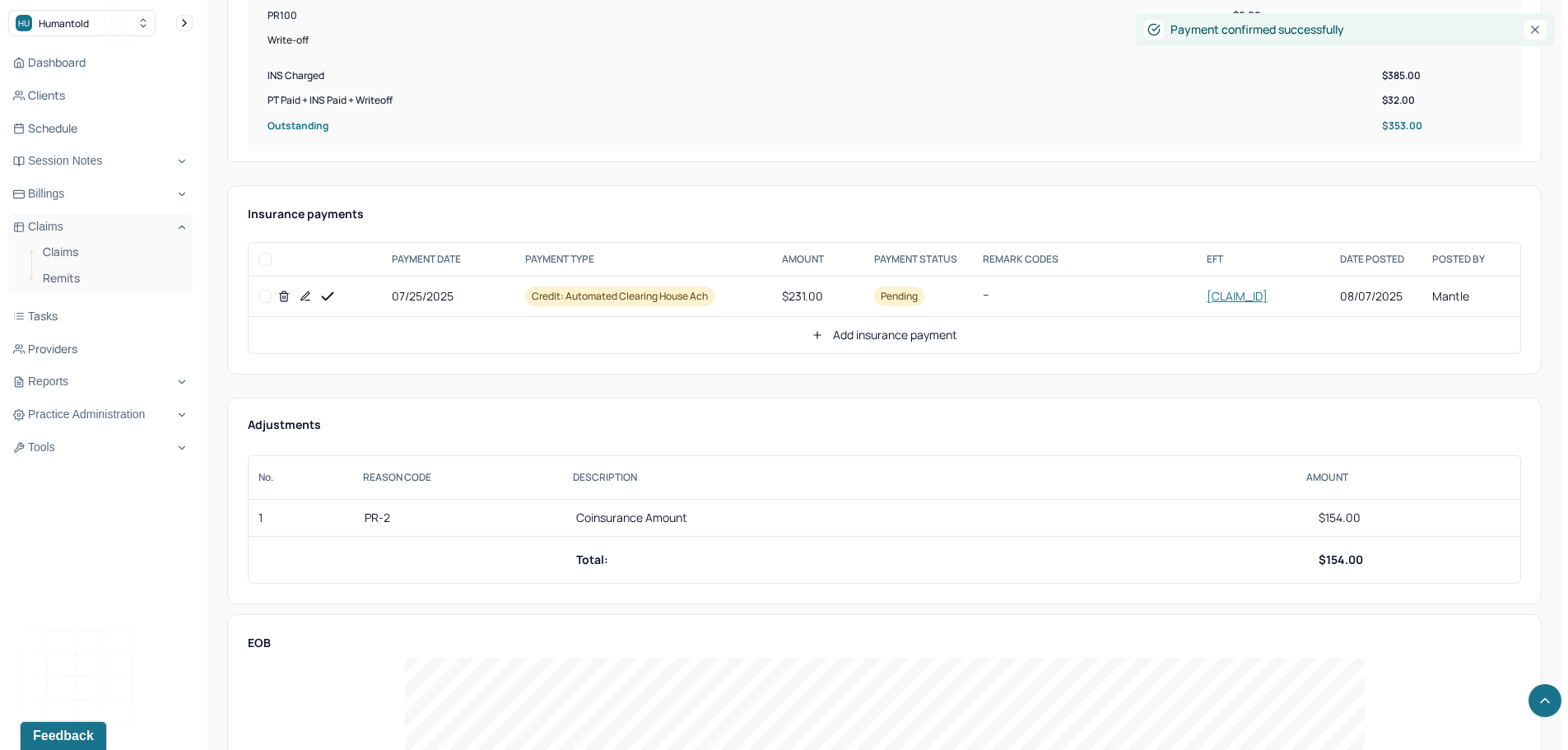 scroll, scrollTop: 741, scrollLeft: 0, axis: vertical 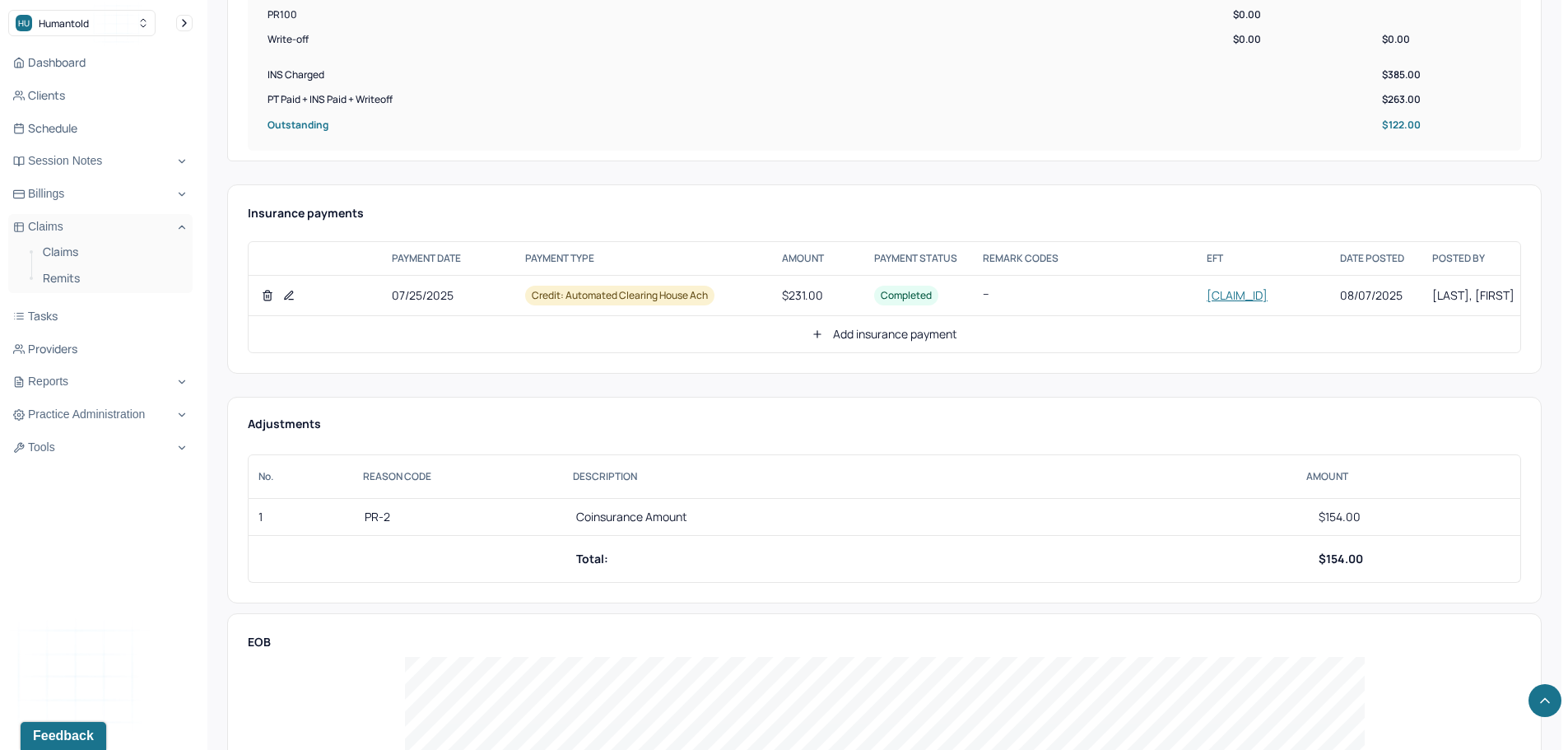 click 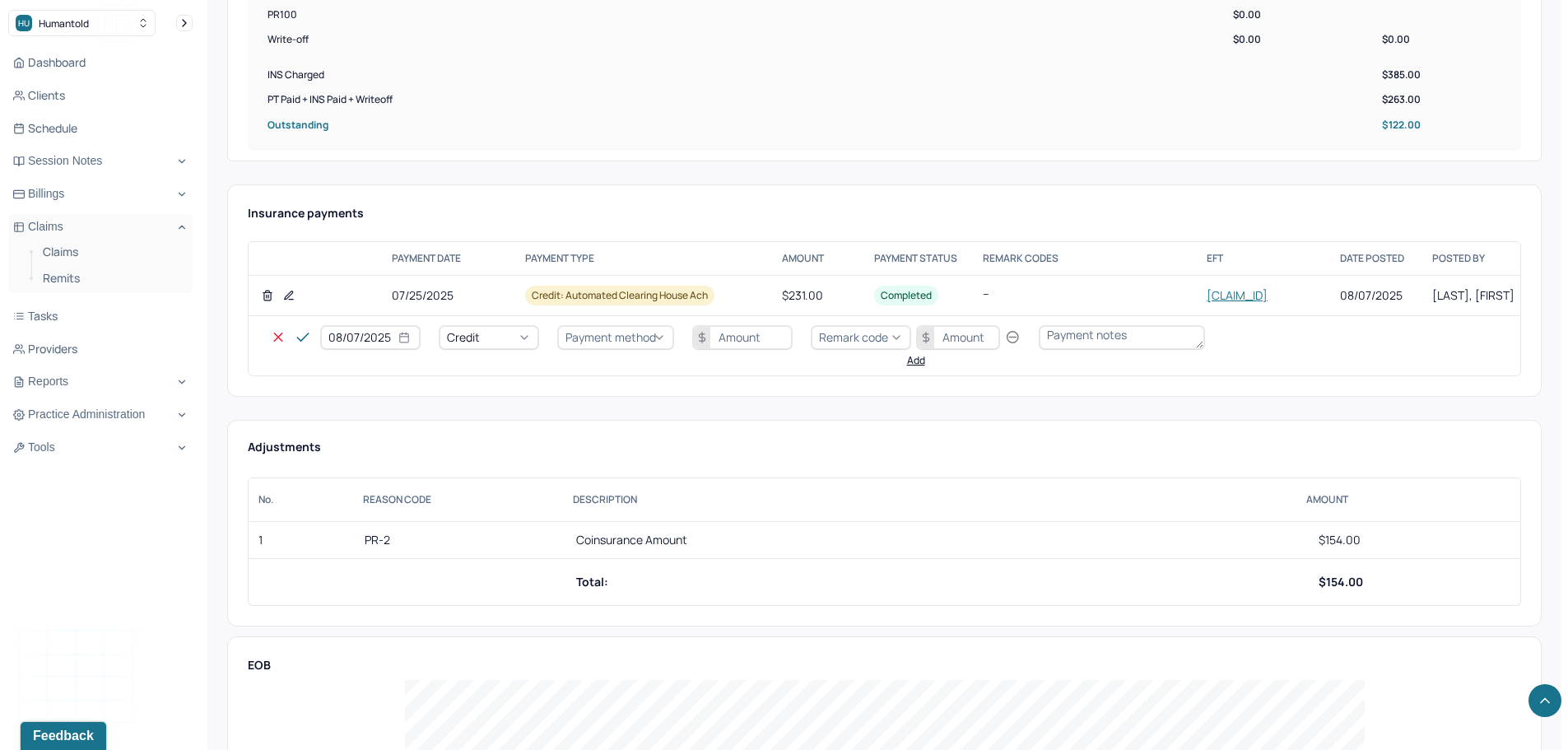 click on "Credit" at bounding box center [489, 338] 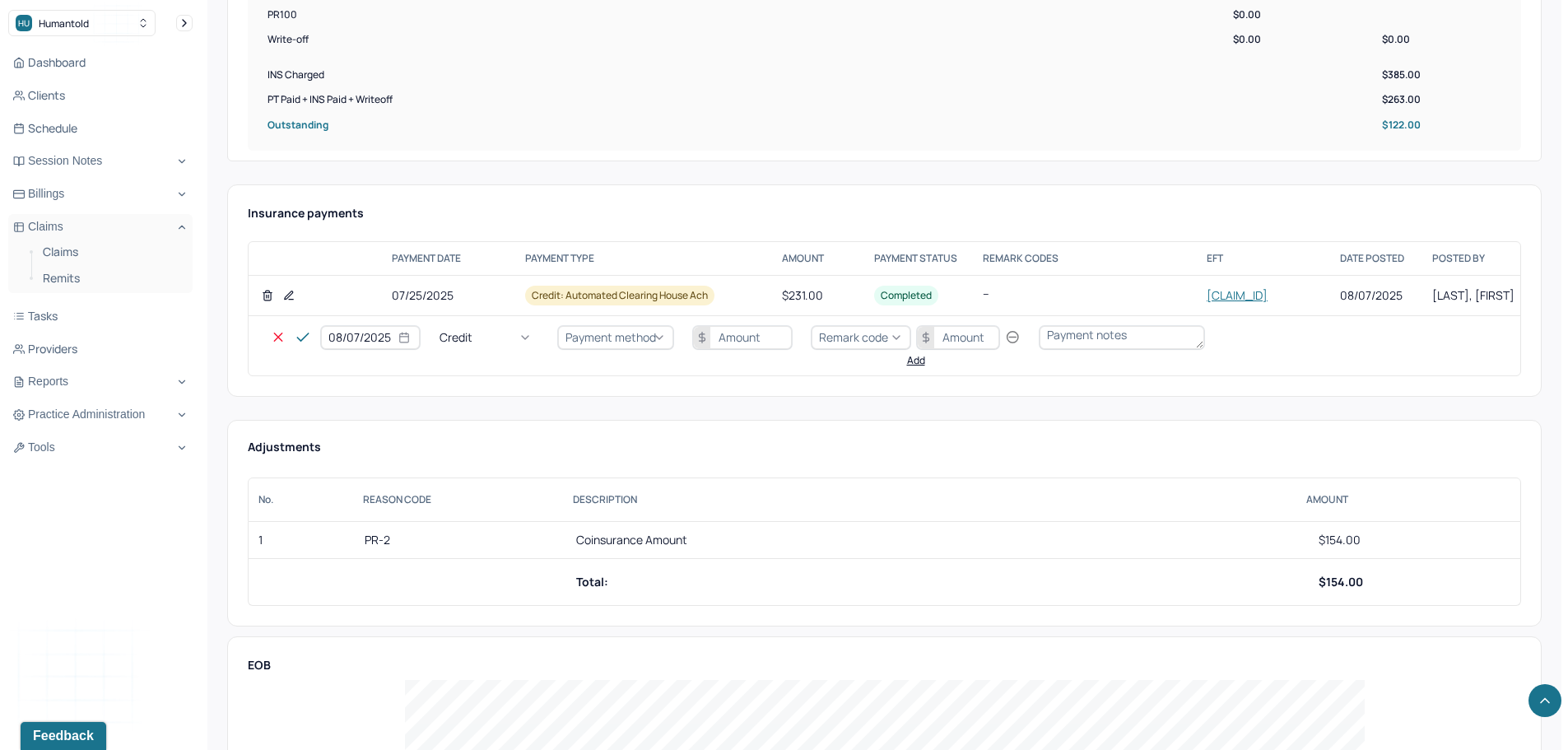 click on "Write off" at bounding box center (49, 2403) 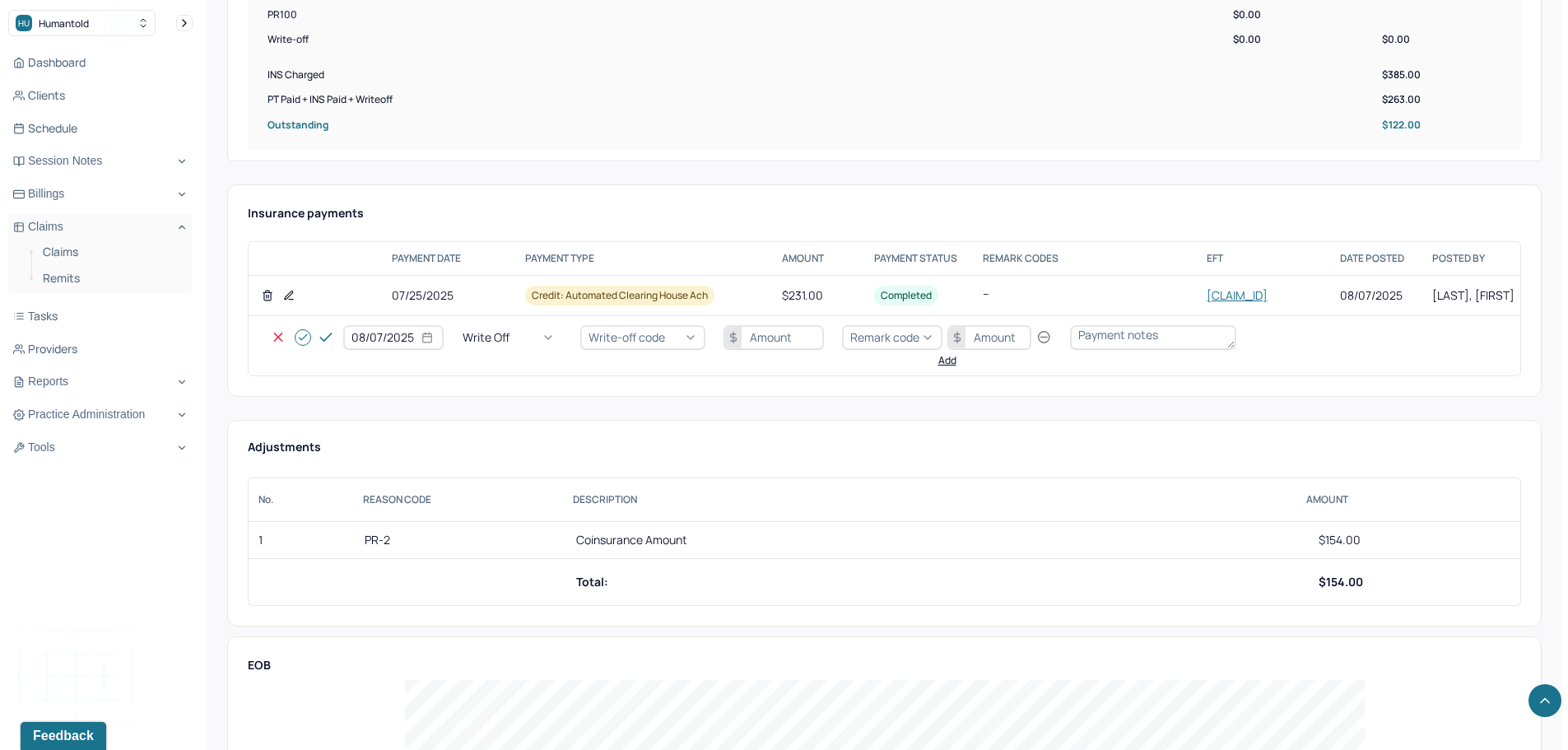 click on "Write-off code" at bounding box center [626, 337] 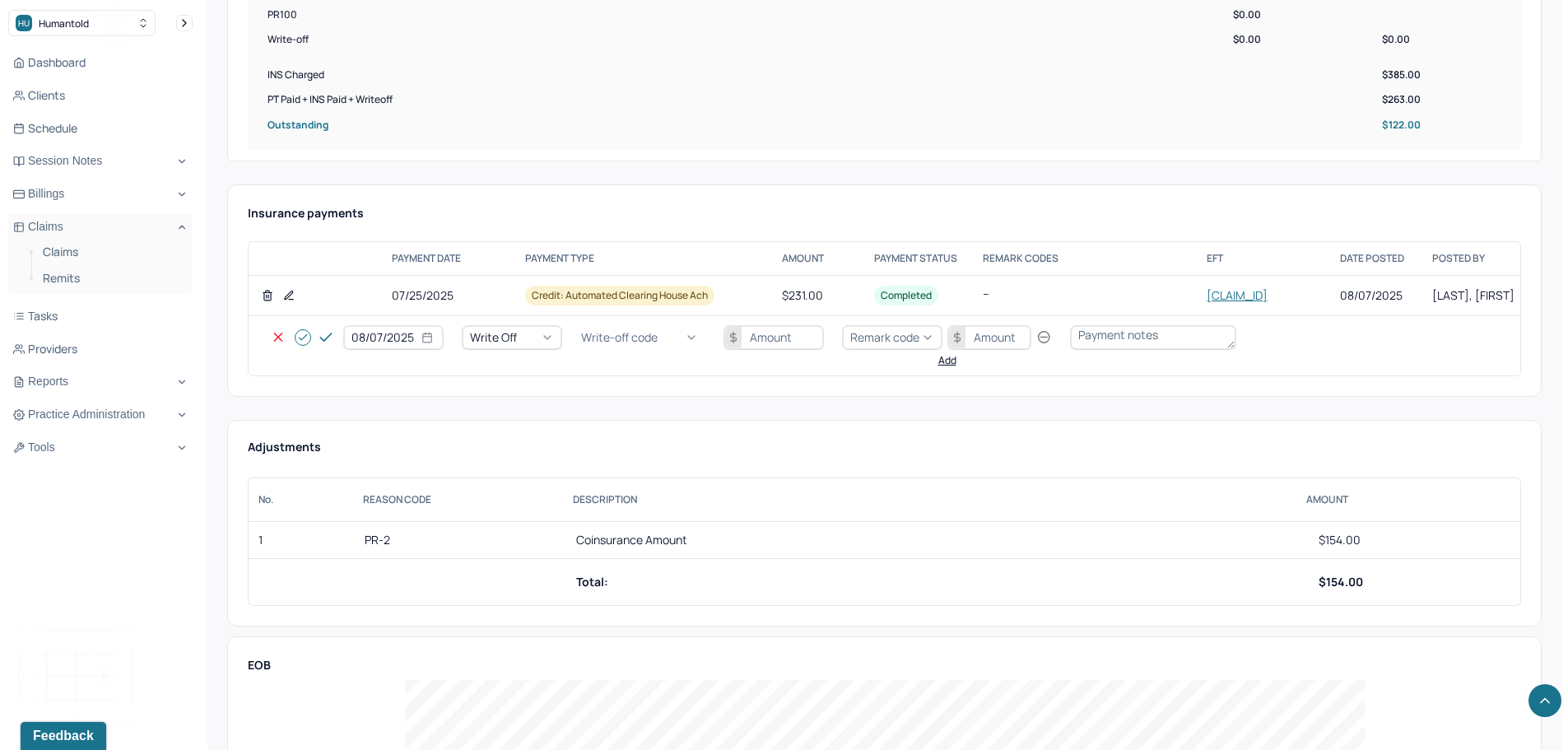 drag, startPoint x: 660, startPoint y: 429, endPoint x: 678, endPoint y: 409, distance: 26.90725 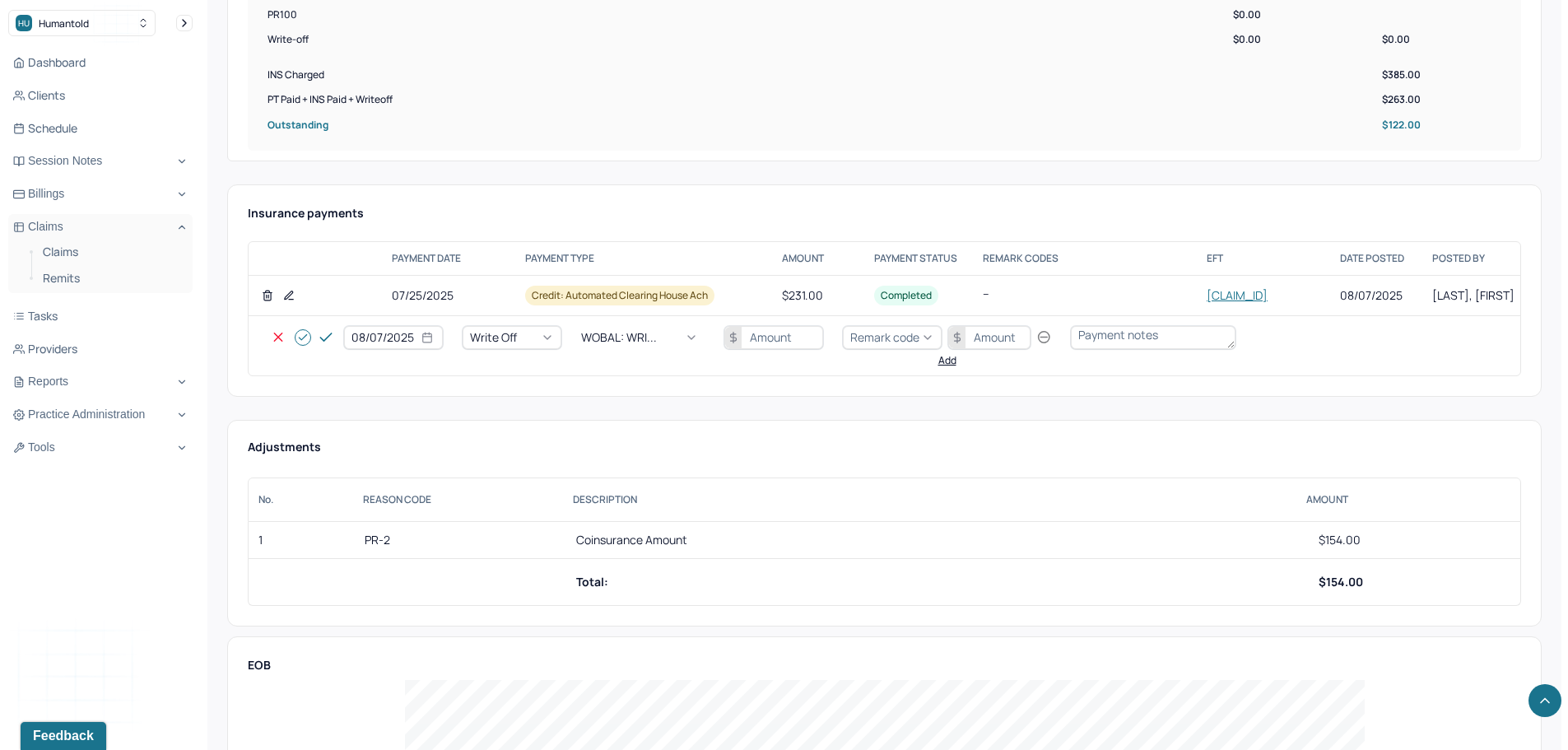 click at bounding box center [774, 338] 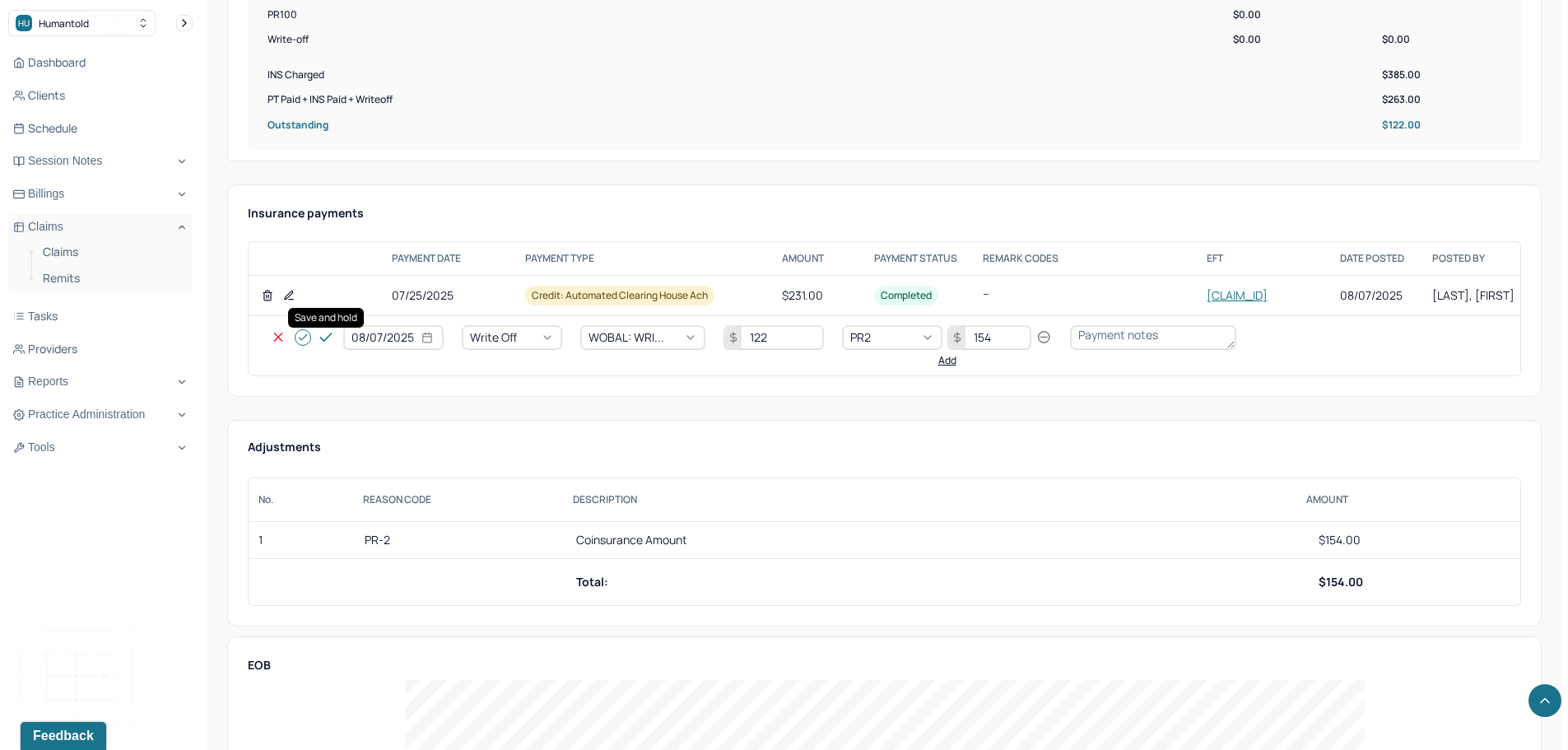 click 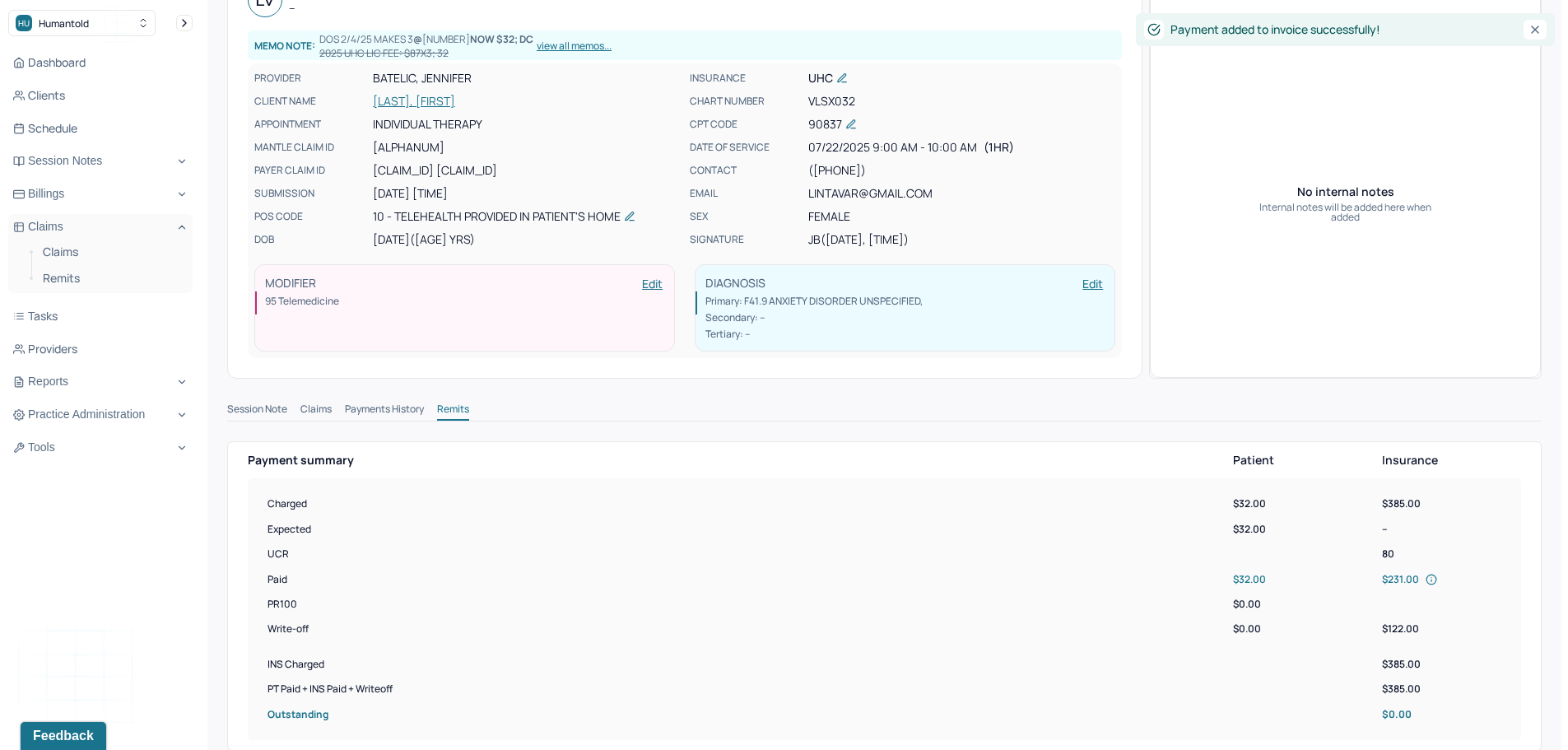 scroll, scrollTop: 0, scrollLeft: 0, axis: both 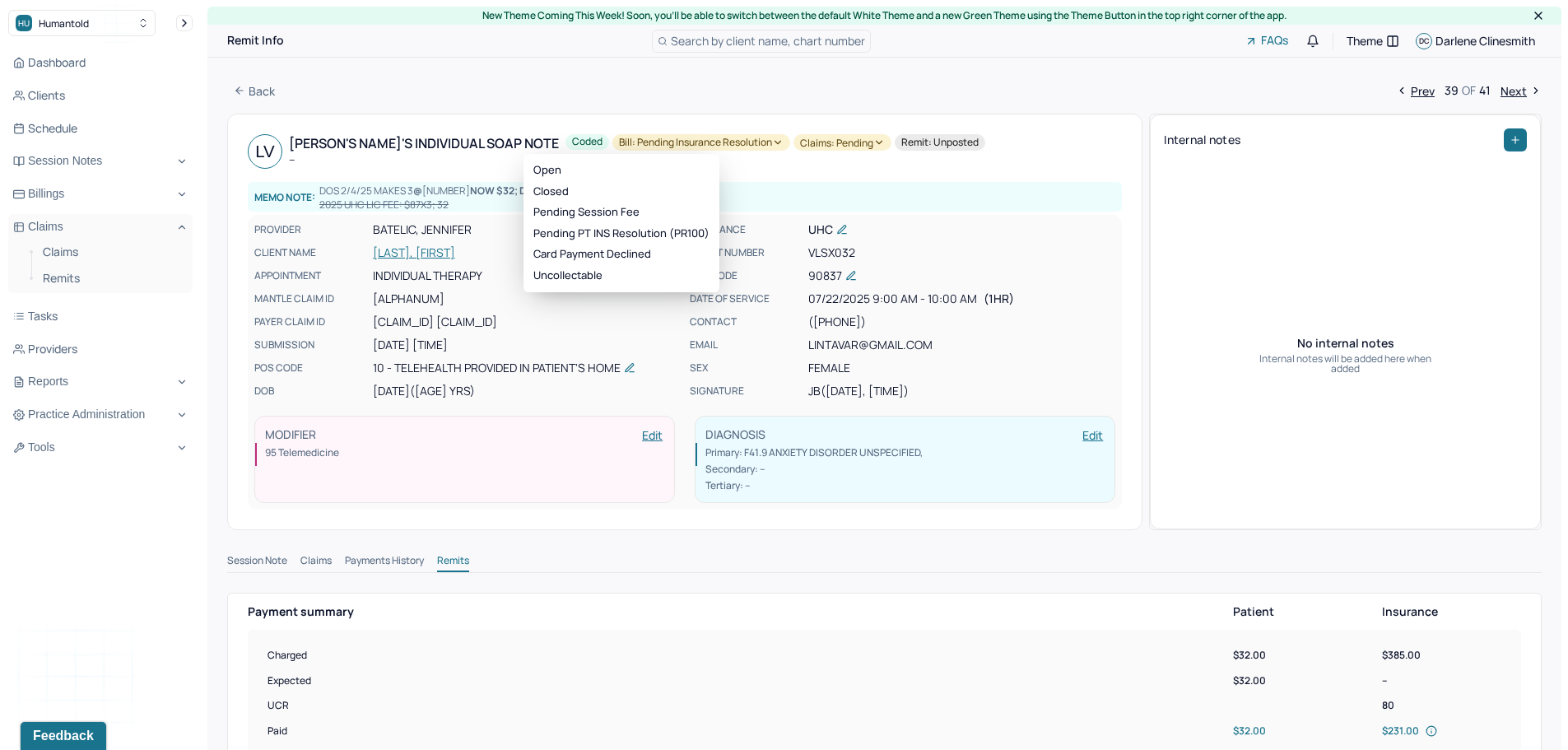 click on "Bill: Pending Insurance Resolution" at bounding box center (701, 142) 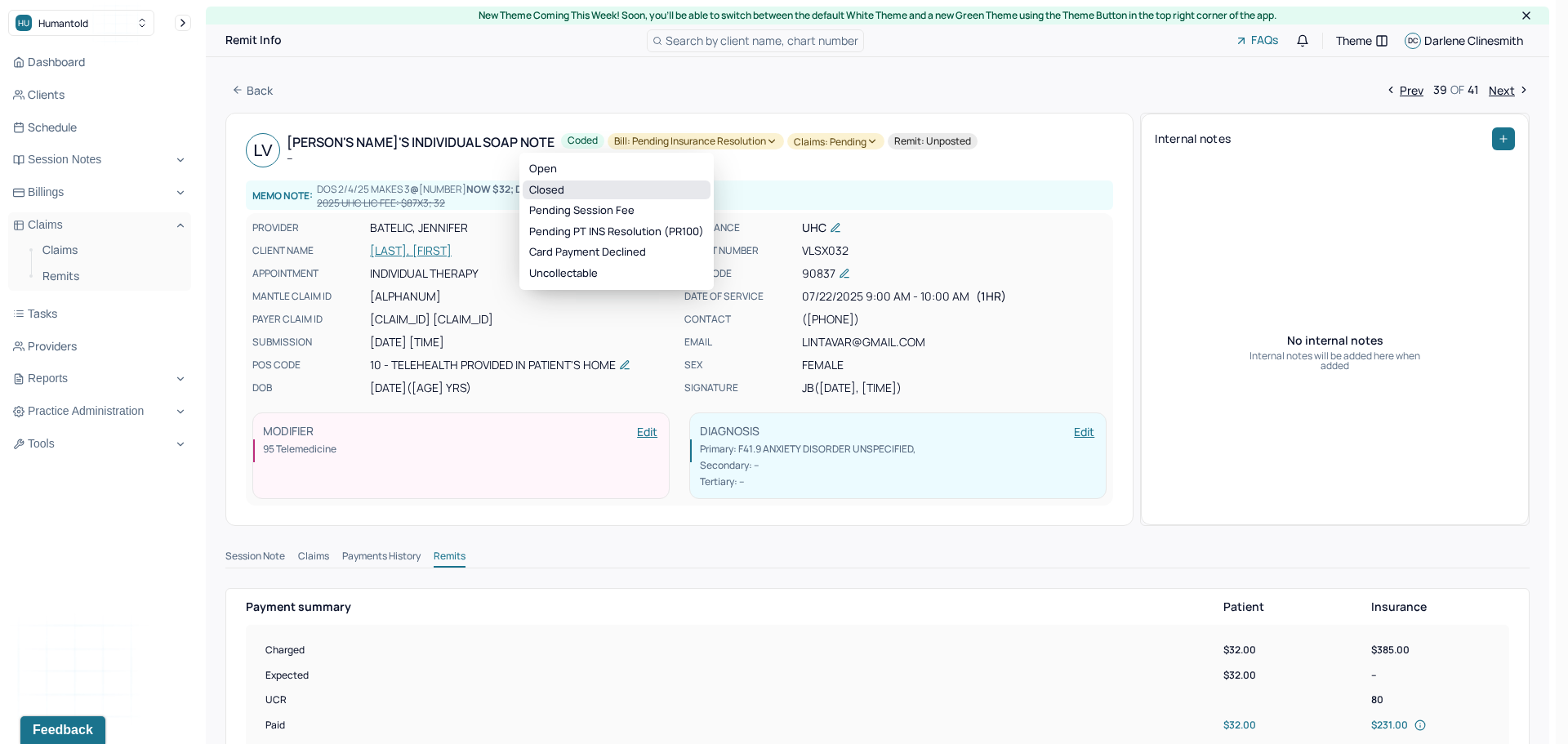 click on "Closed" at bounding box center (617, 190) 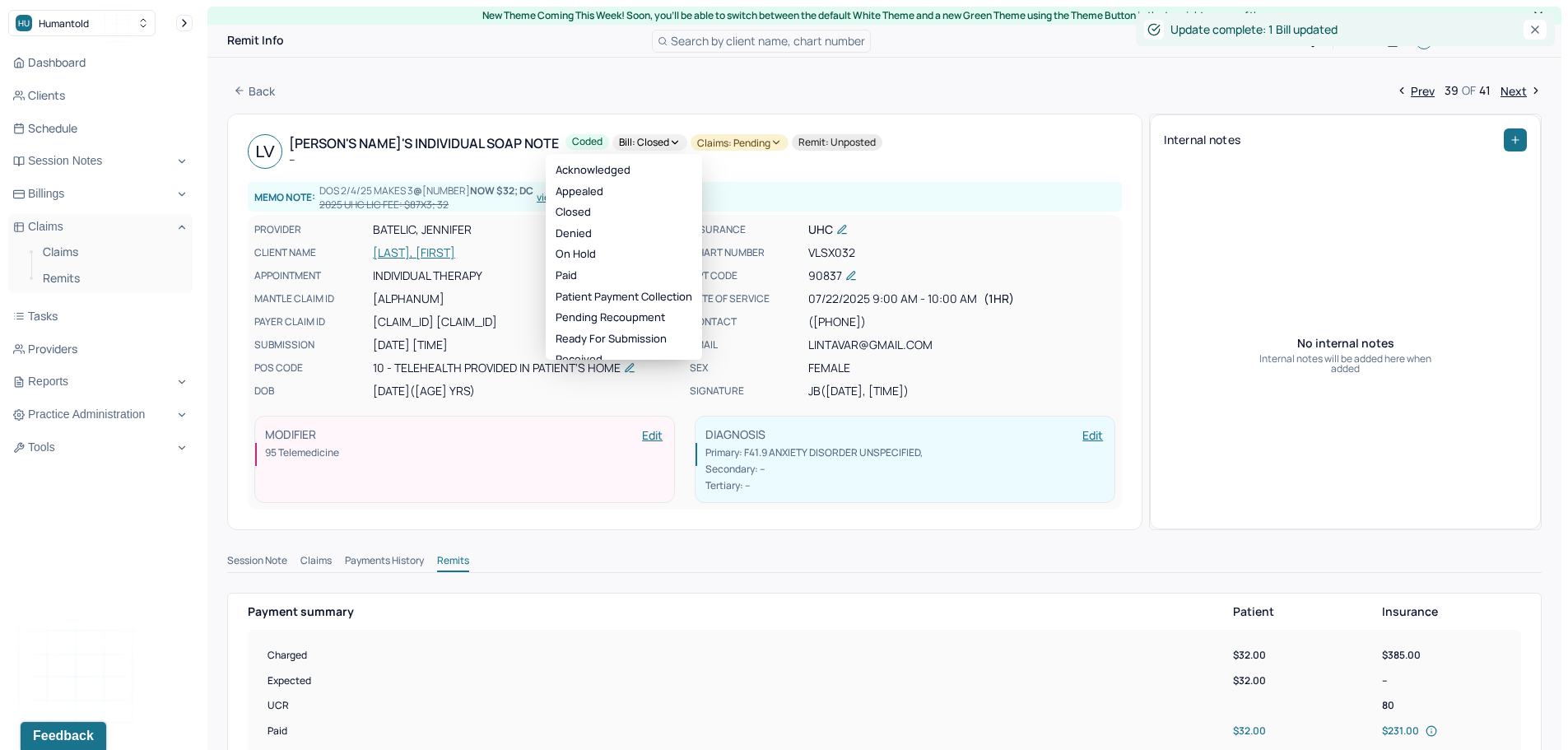 click on "Claims: pending" at bounding box center (739, 142) 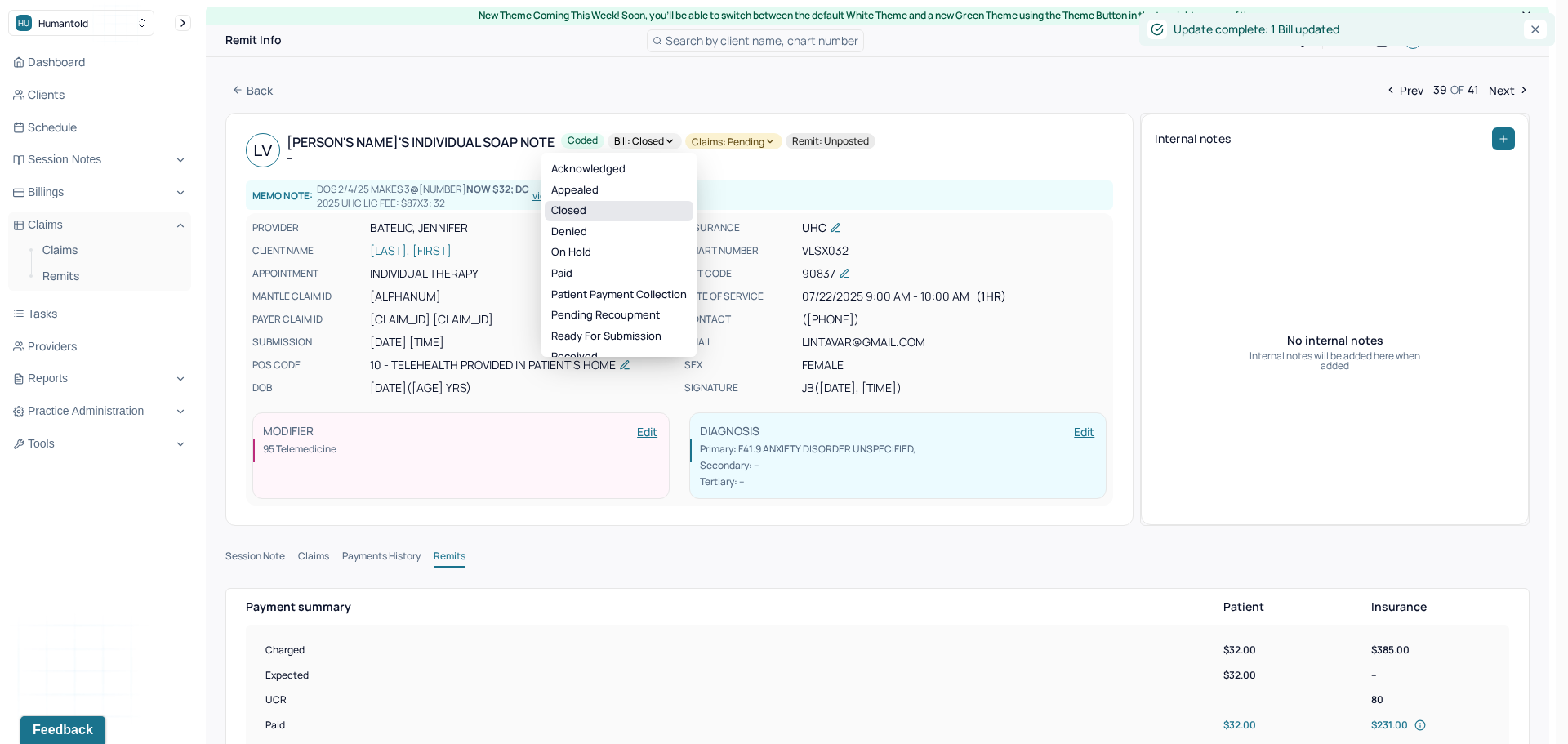 click on "Closed" at bounding box center [619, 211] 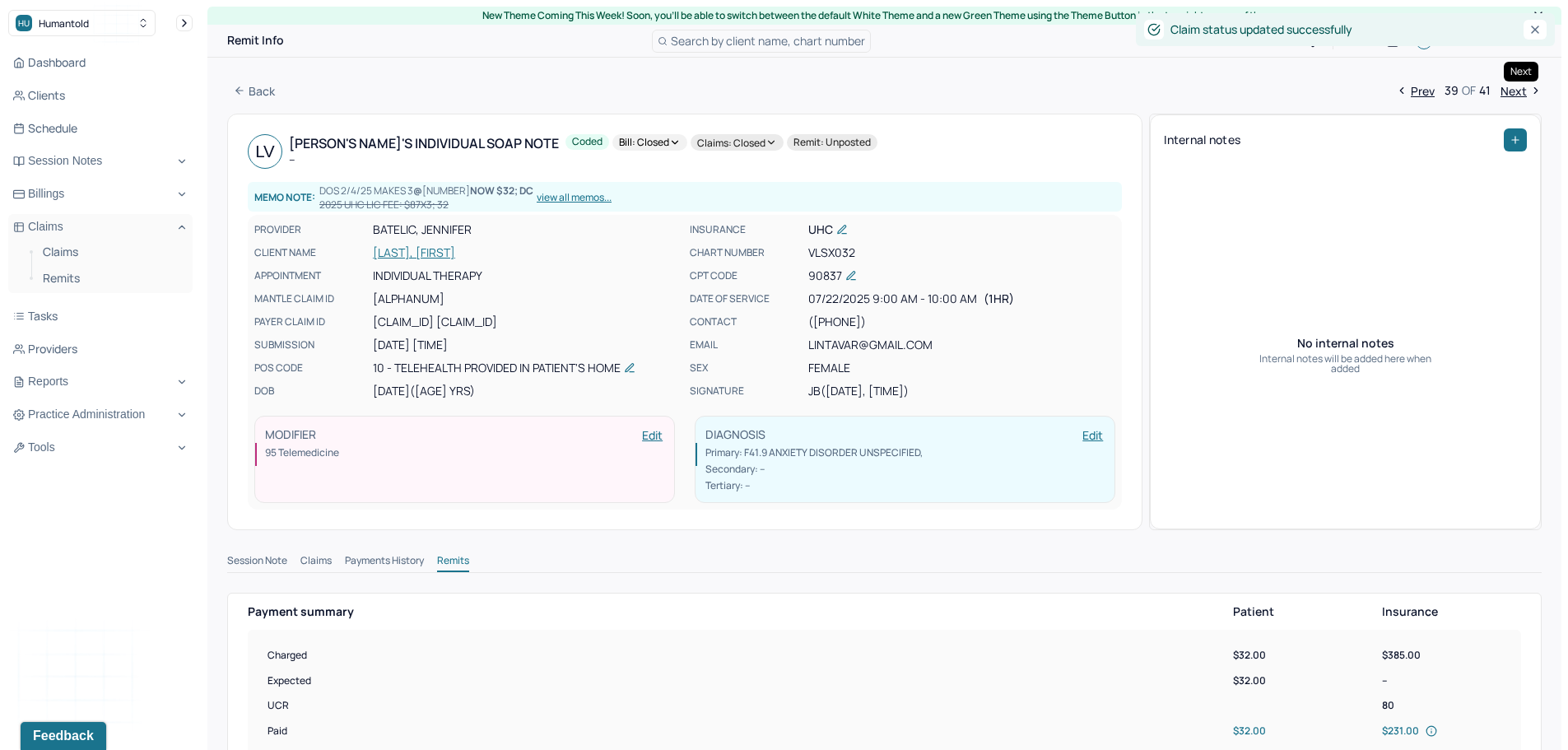 click on "Next" at bounding box center (1521, 91) 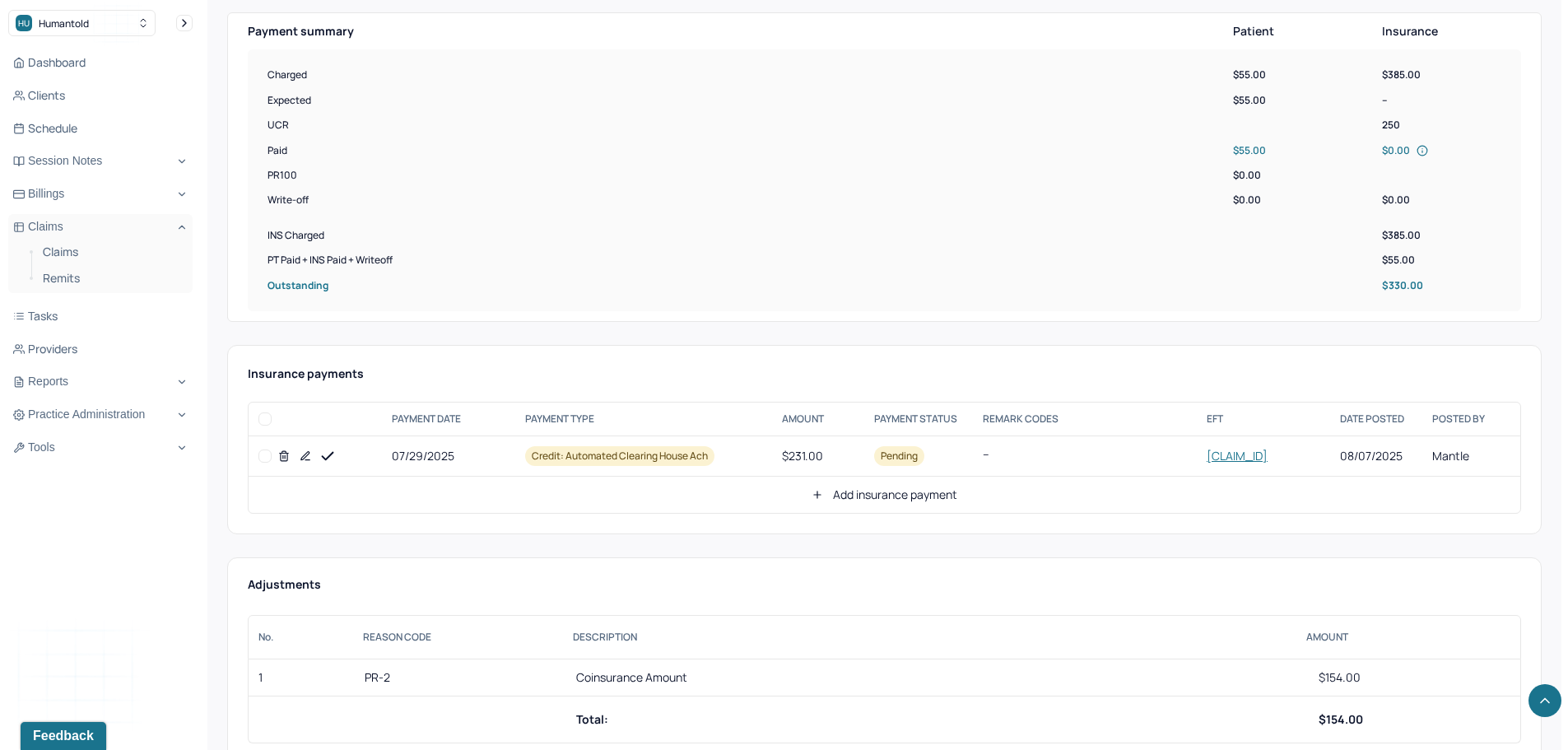 scroll, scrollTop: 576, scrollLeft: 0, axis: vertical 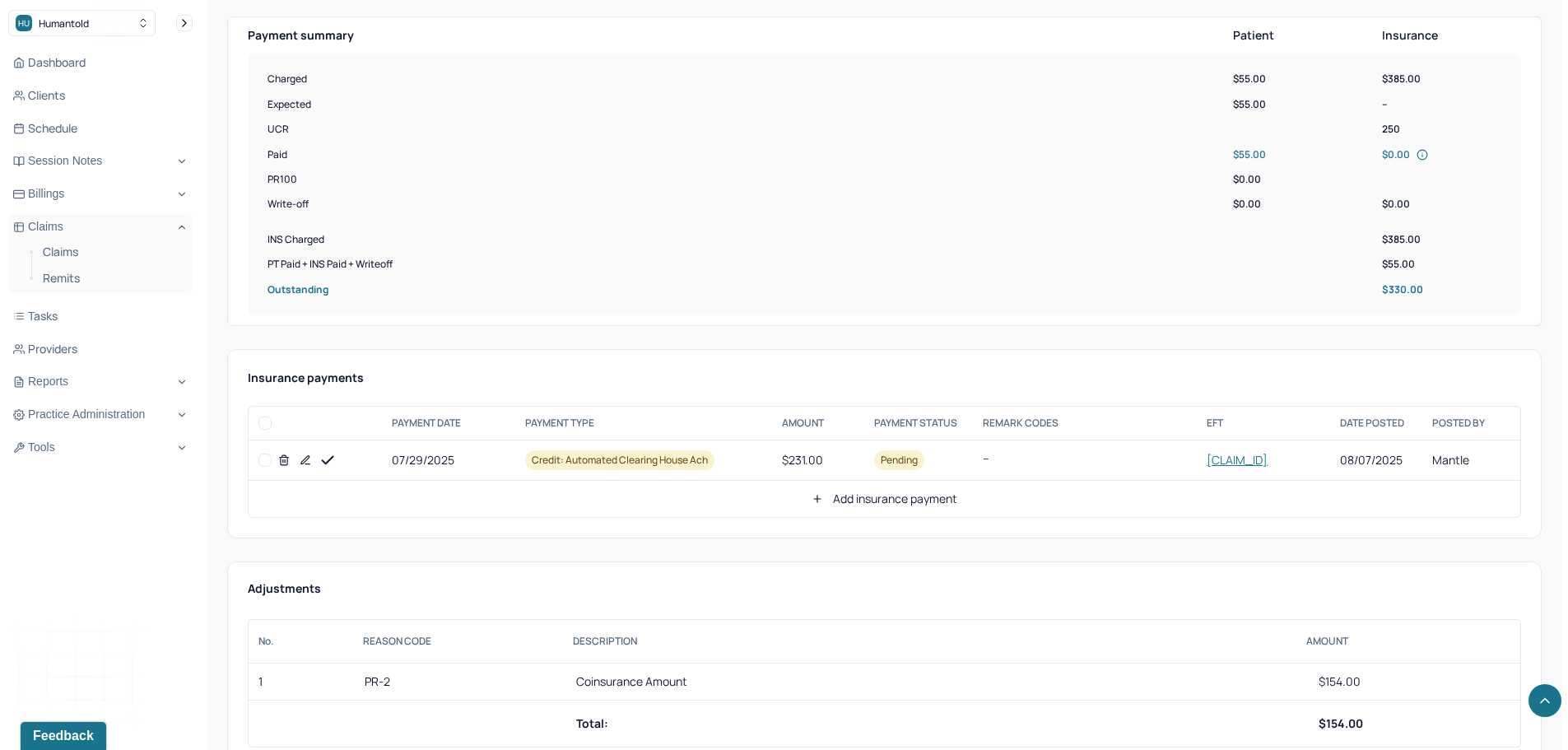 click at bounding box center [265, 460] 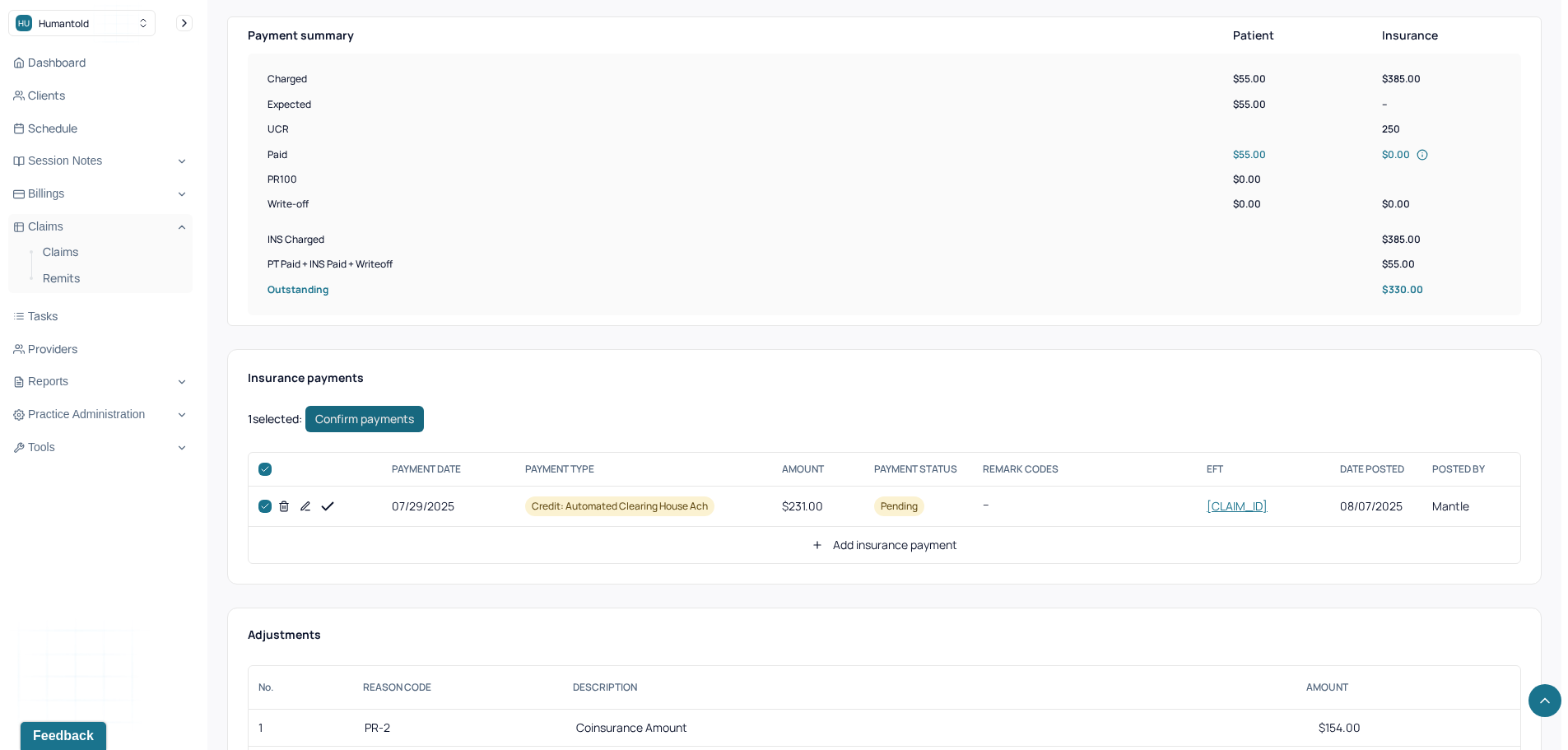 click on "Confirm payments" at bounding box center [365, 419] 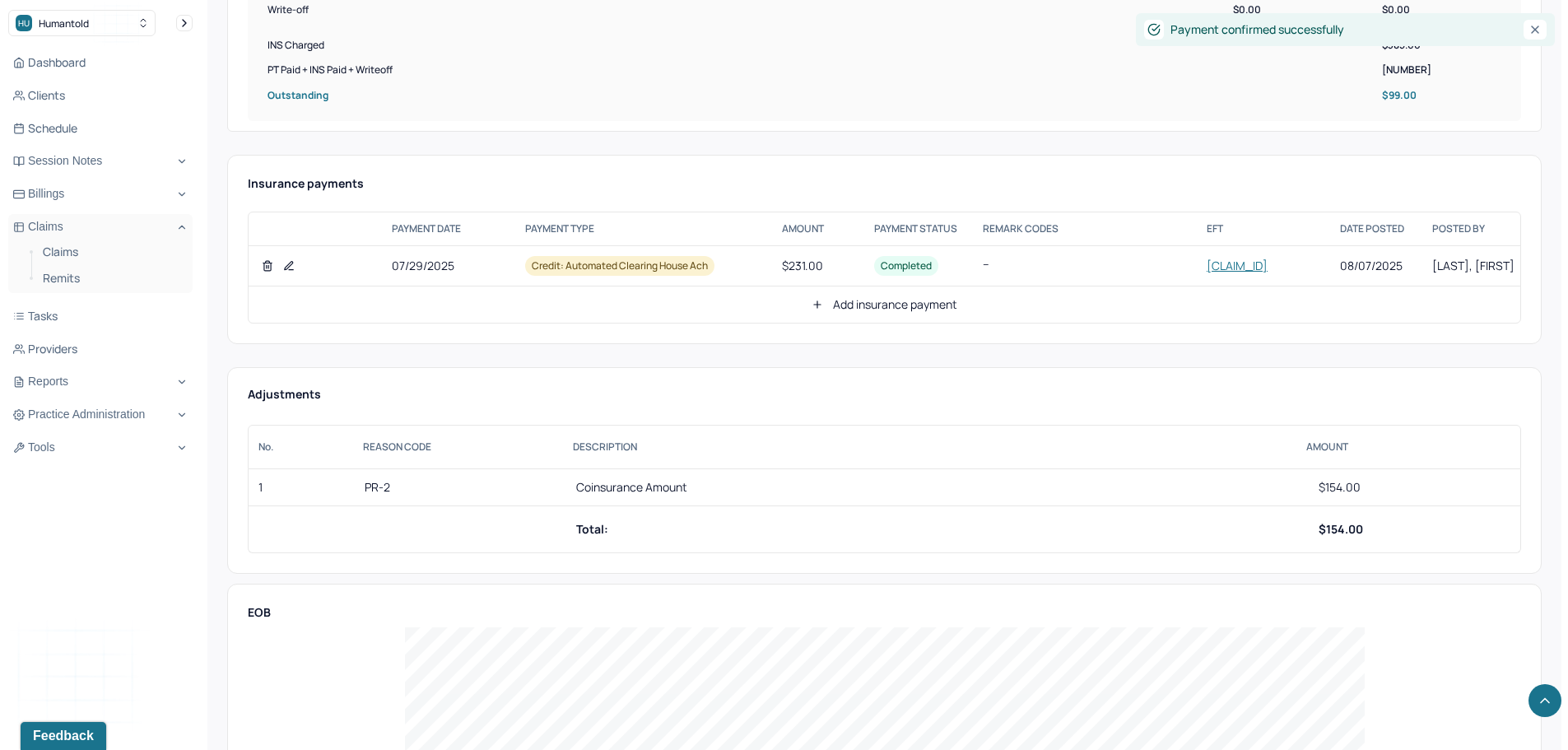 scroll, scrollTop: 741, scrollLeft: 0, axis: vertical 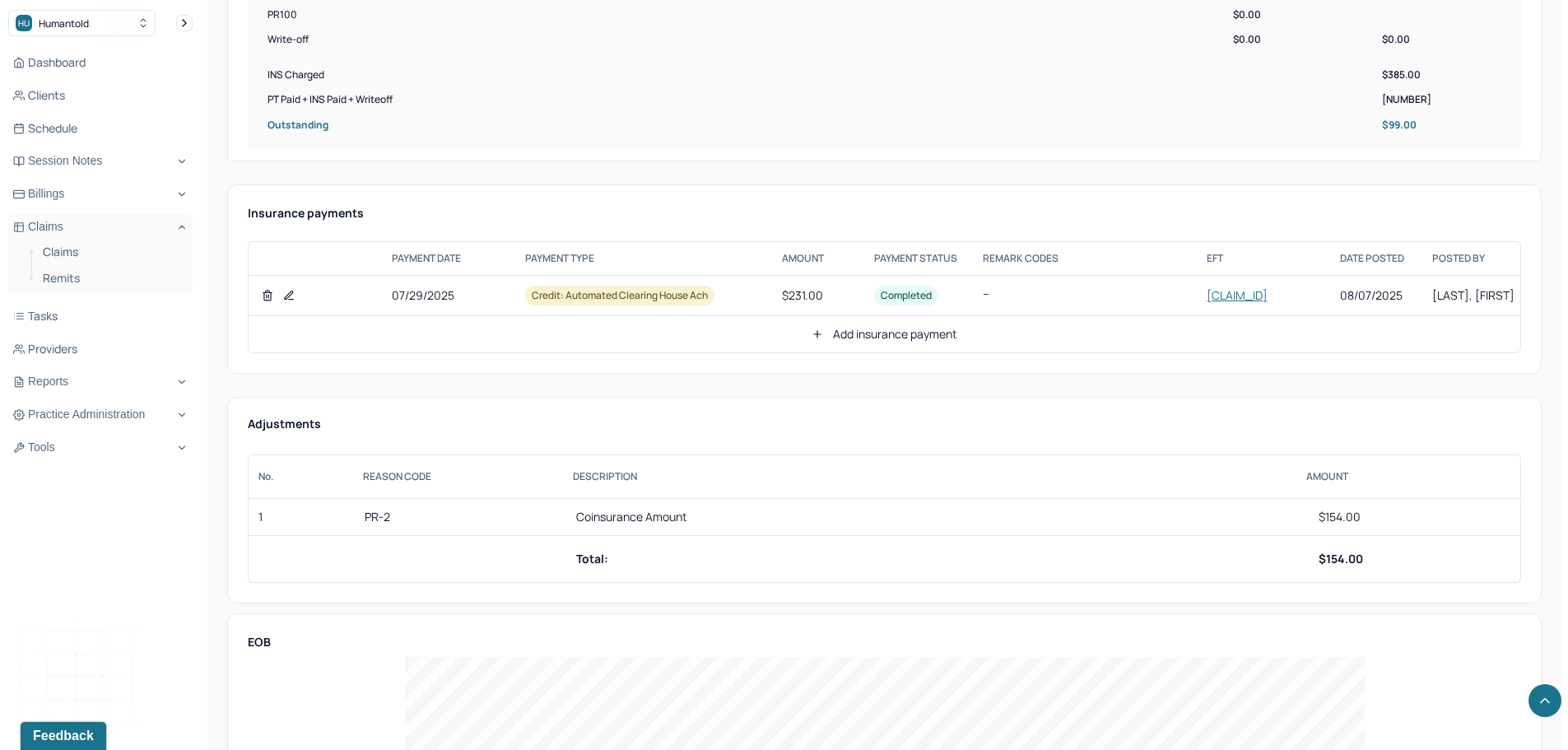 click 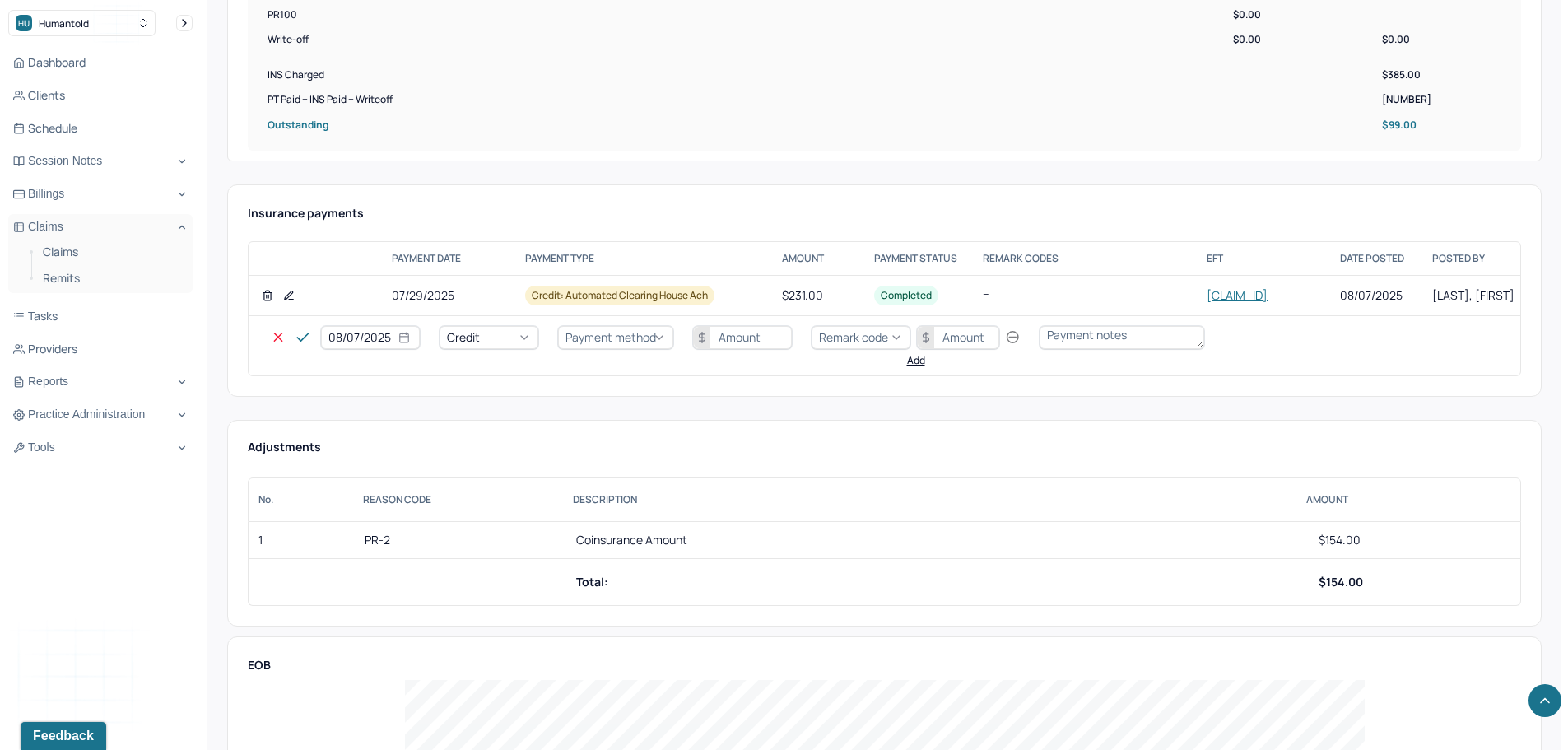 click on "Credit" at bounding box center (489, 338) 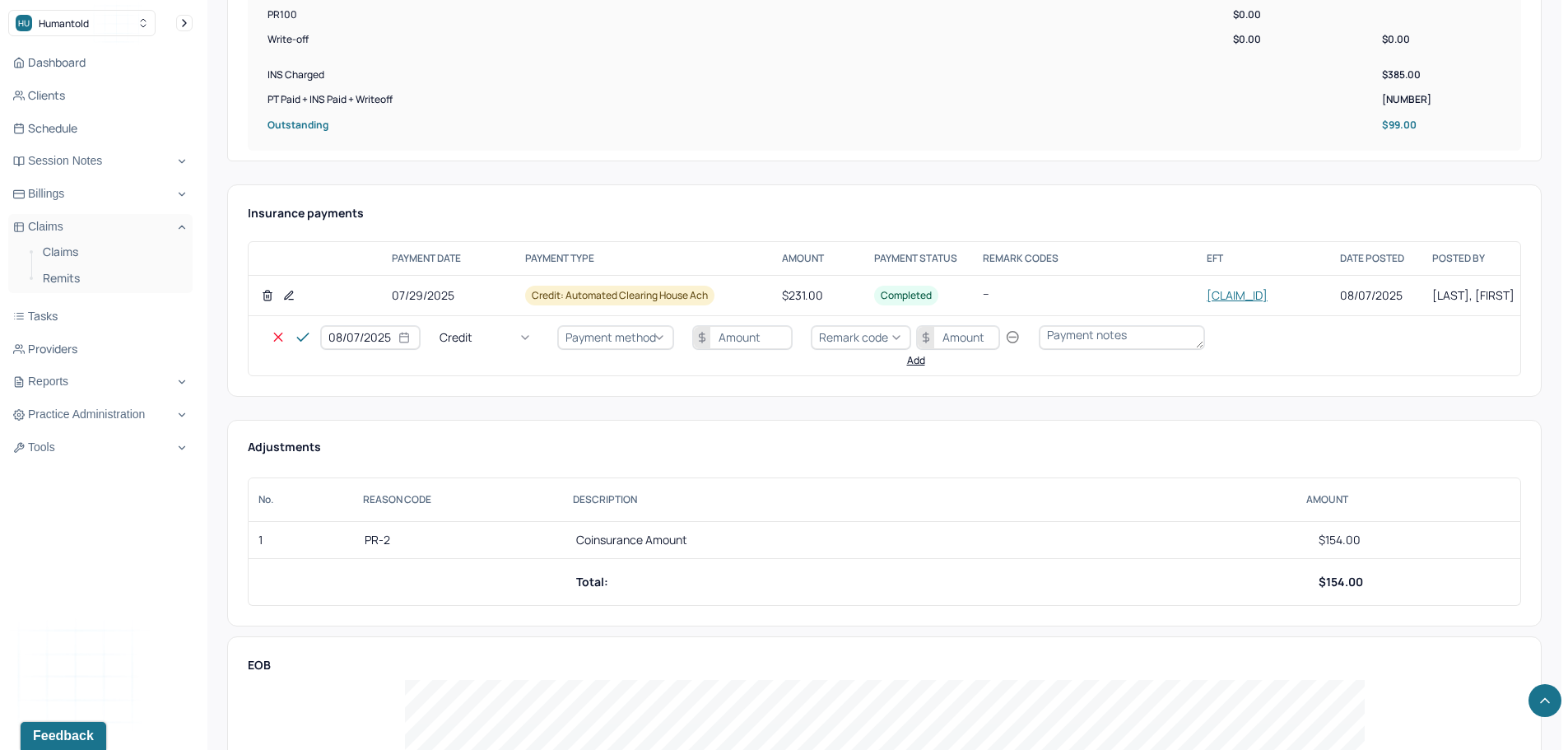 click on "Credit Write off Refund" at bounding box center [49, 2404] 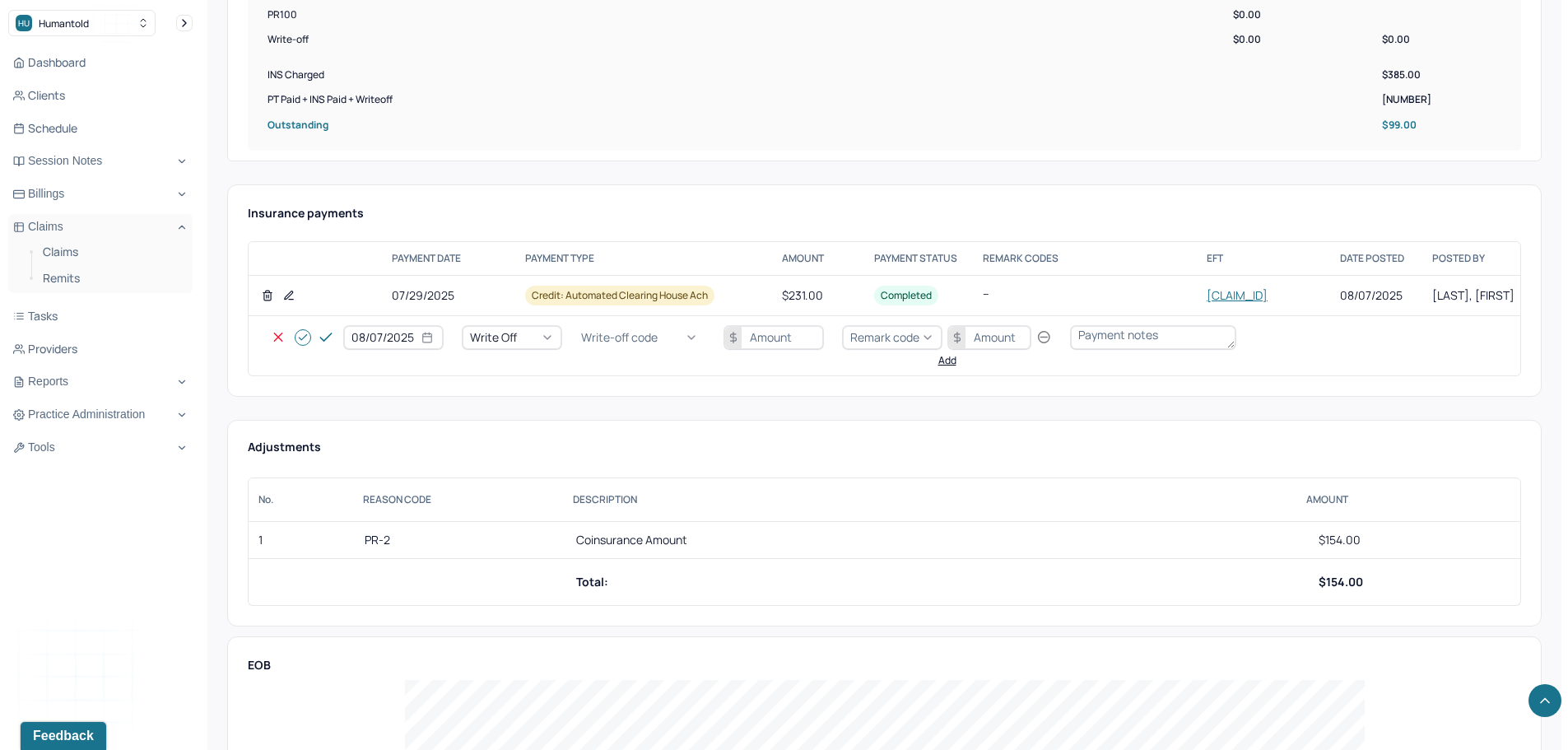 click on "Write-off code" at bounding box center [643, 338] 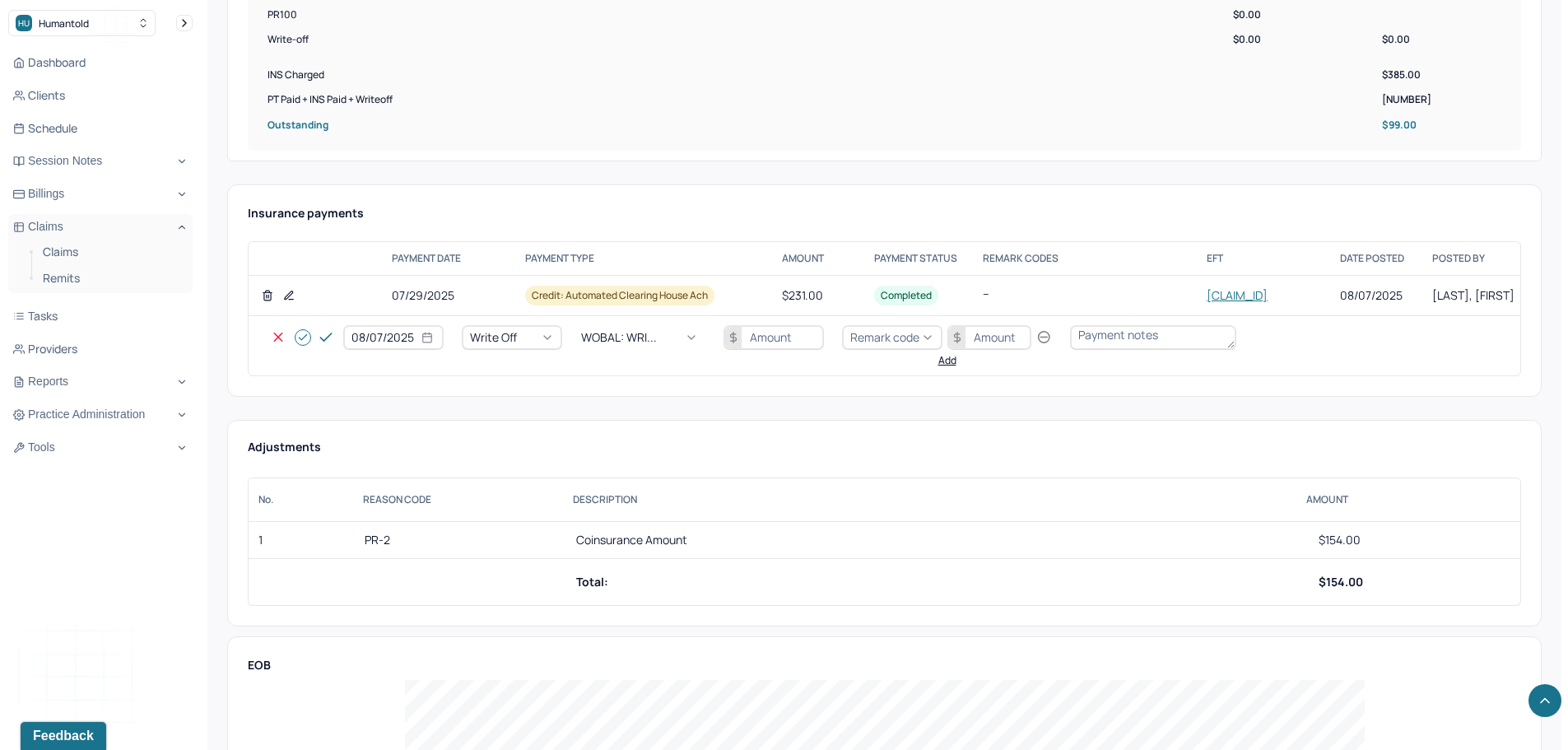 drag, startPoint x: 775, startPoint y: 342, endPoint x: 760, endPoint y: 335, distance: 16.552945 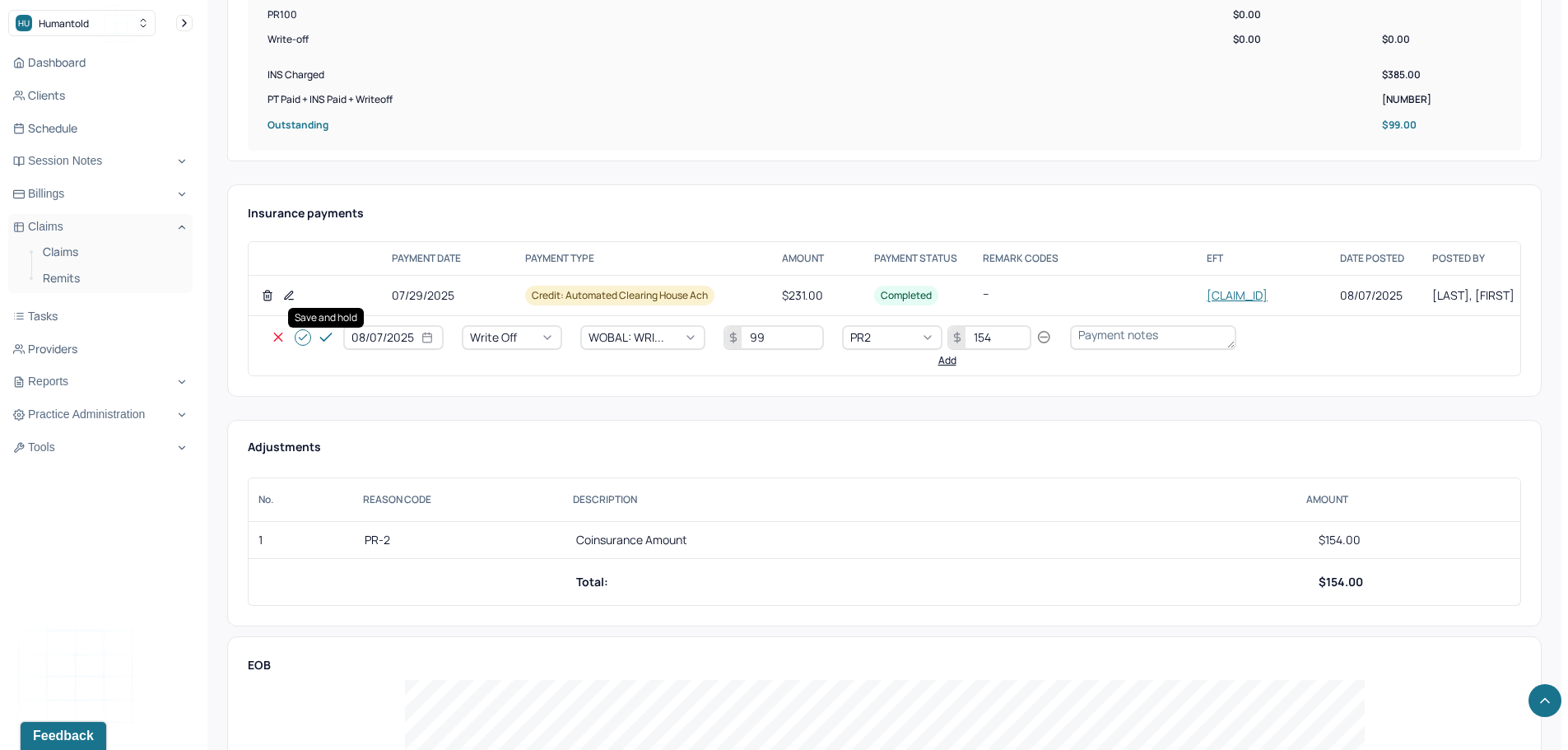 click 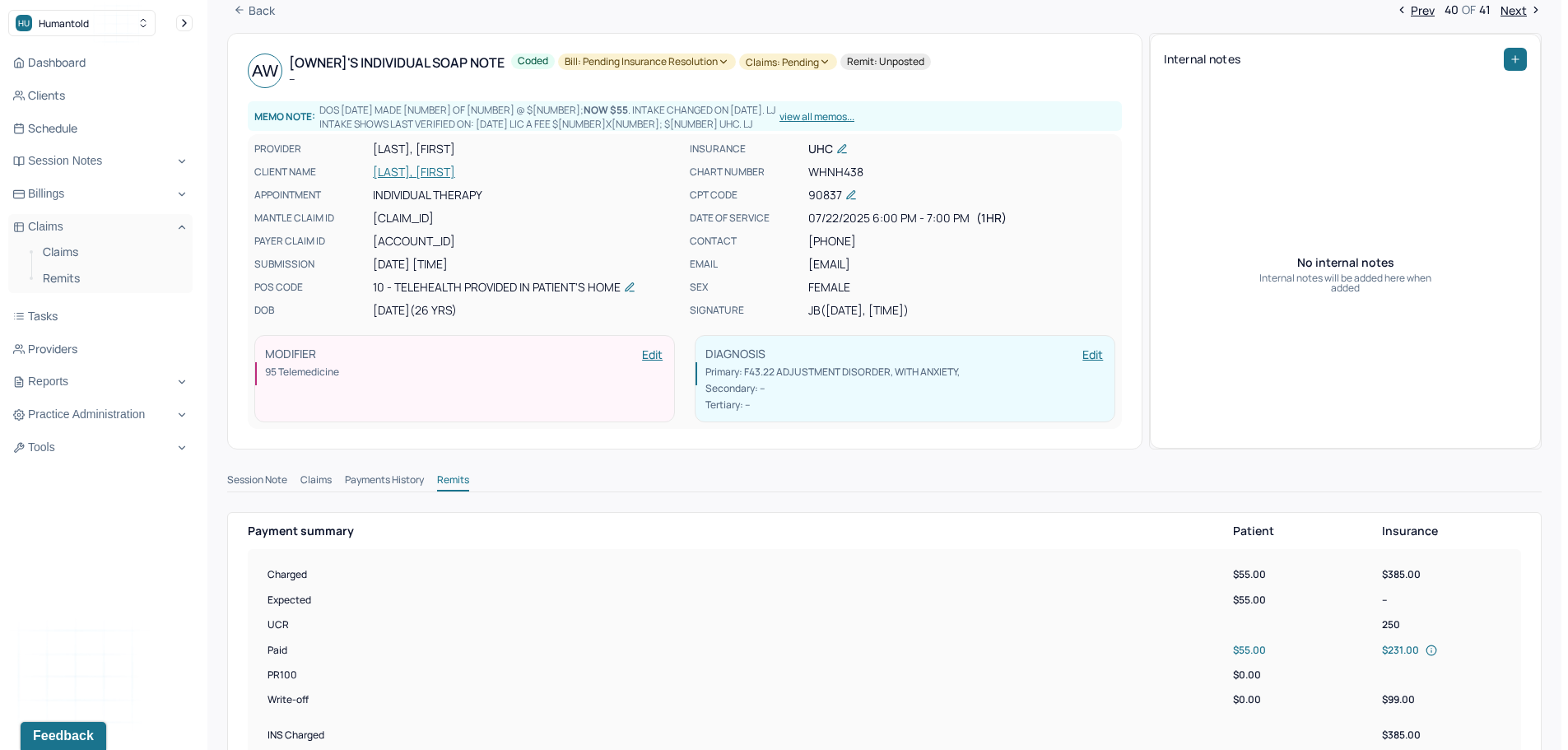 scroll, scrollTop: 0, scrollLeft: 0, axis: both 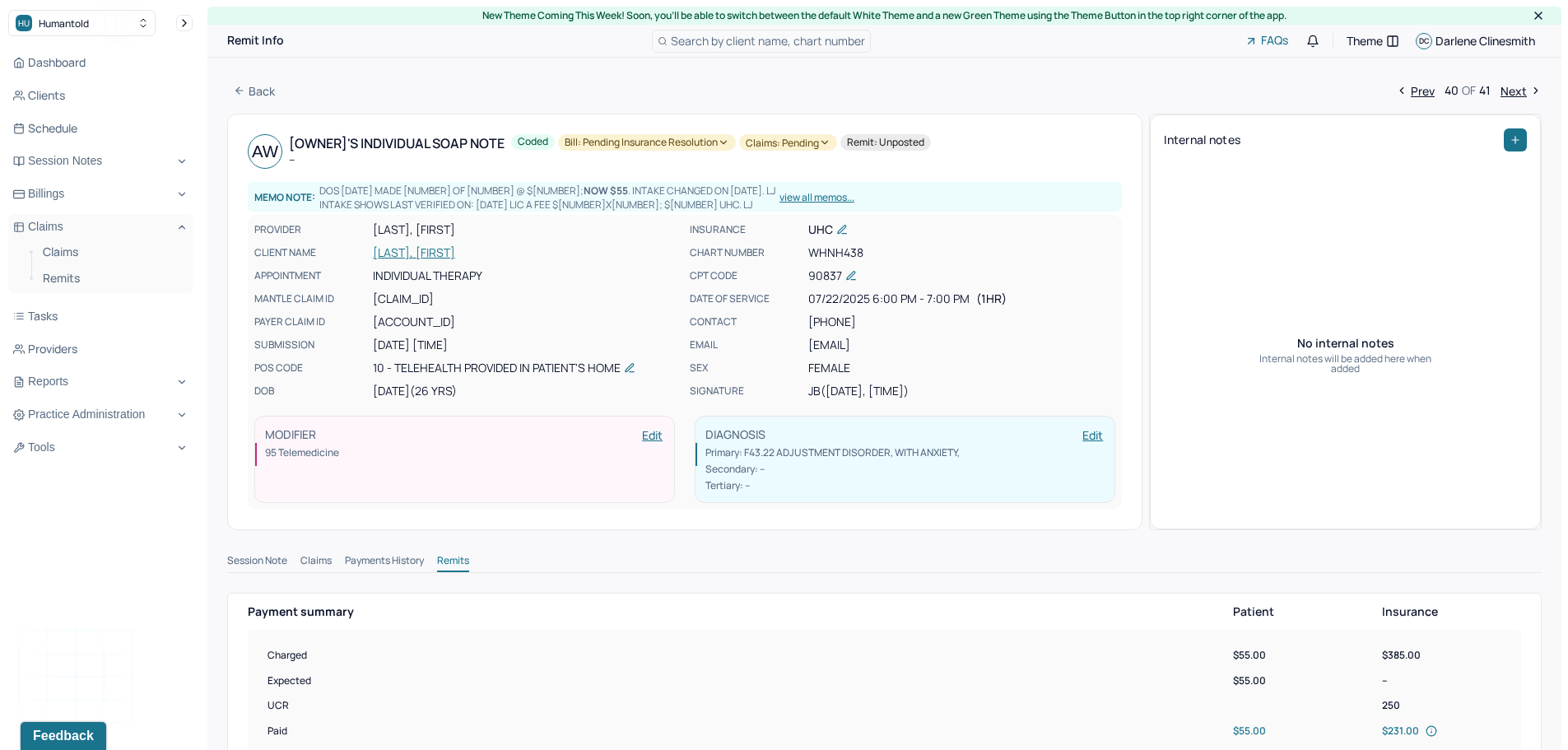 click on "Bill: Pending Insurance Resolution" at bounding box center [647, 142] 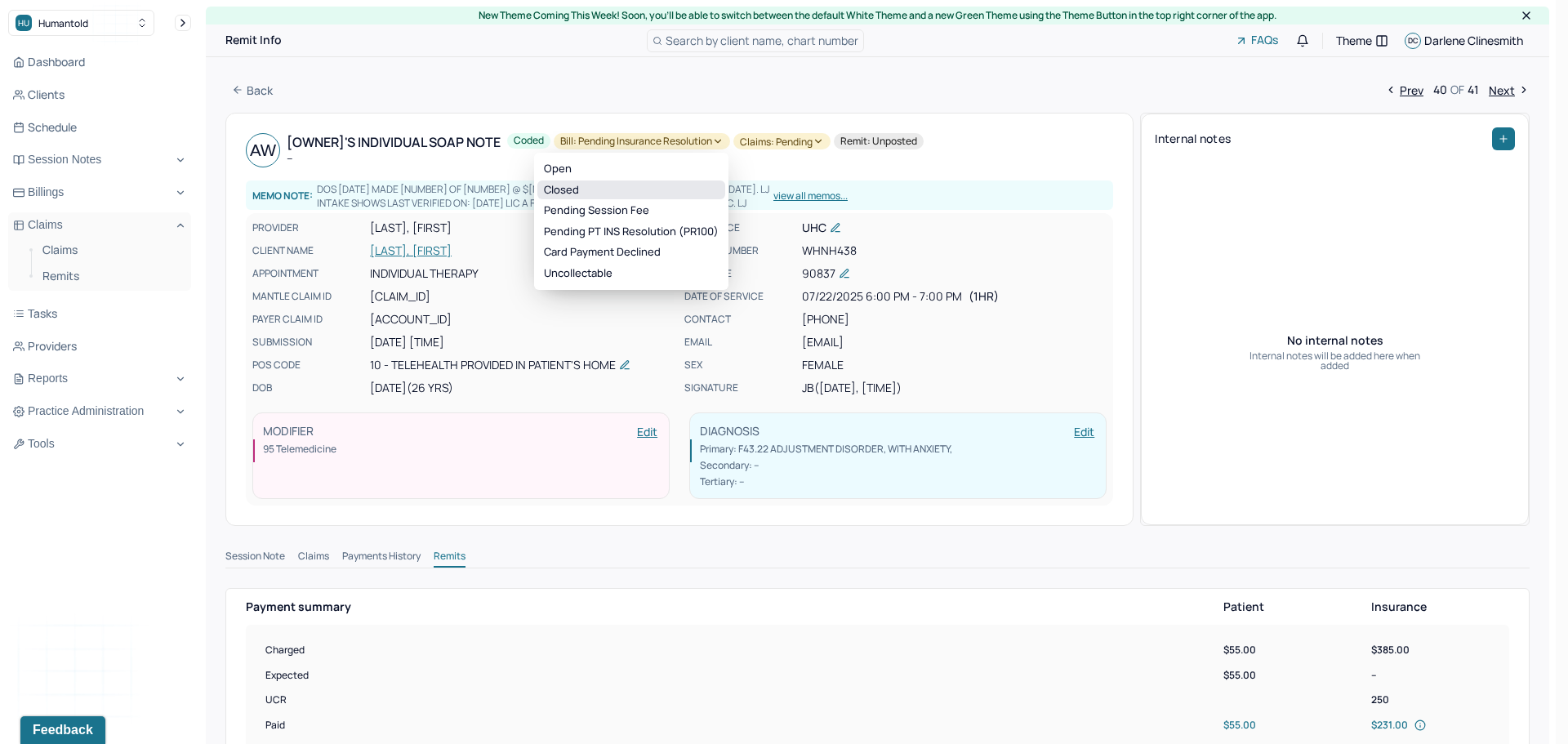 click on "Closed" at bounding box center (631, 190) 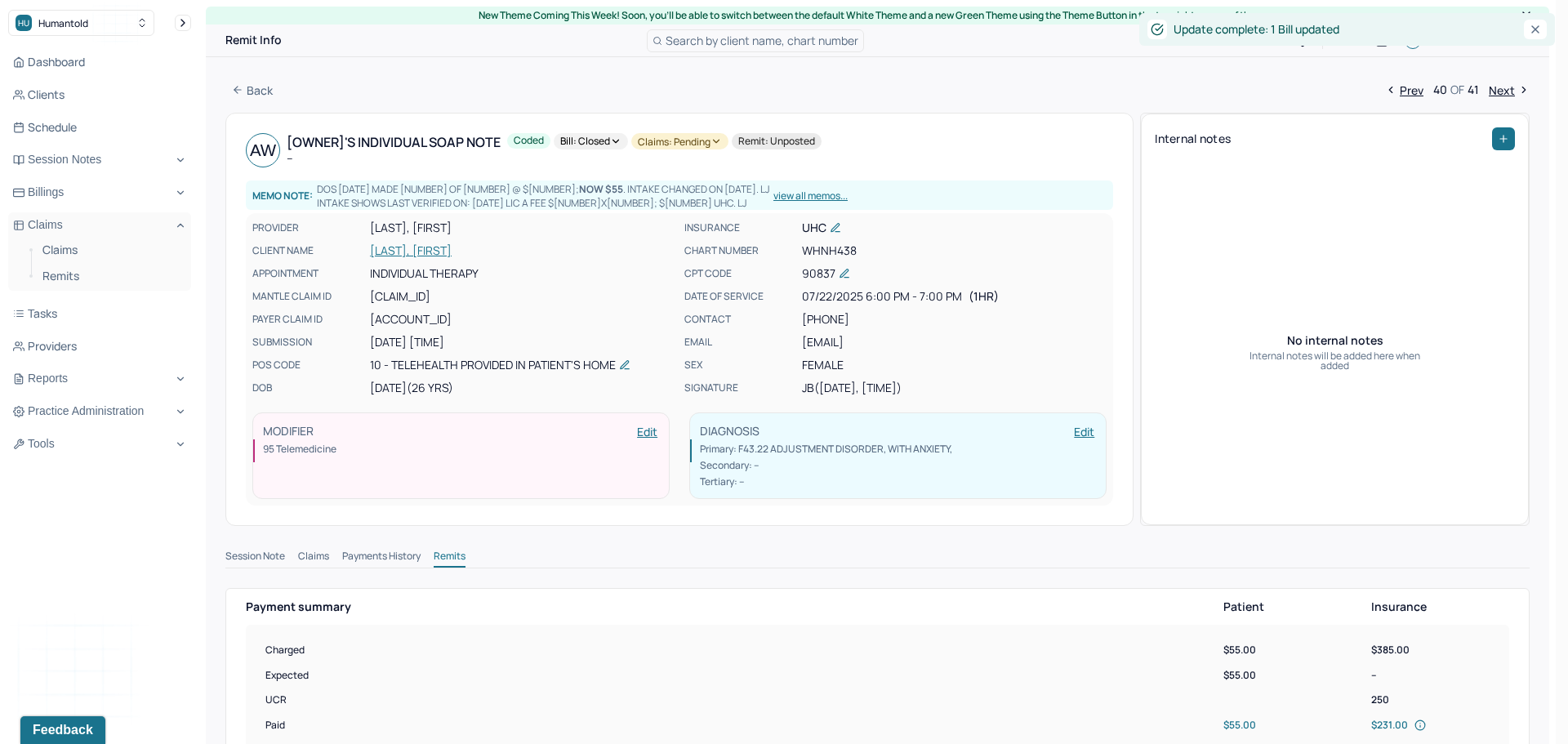 click on "Claims: pending" at bounding box center (679, 141) 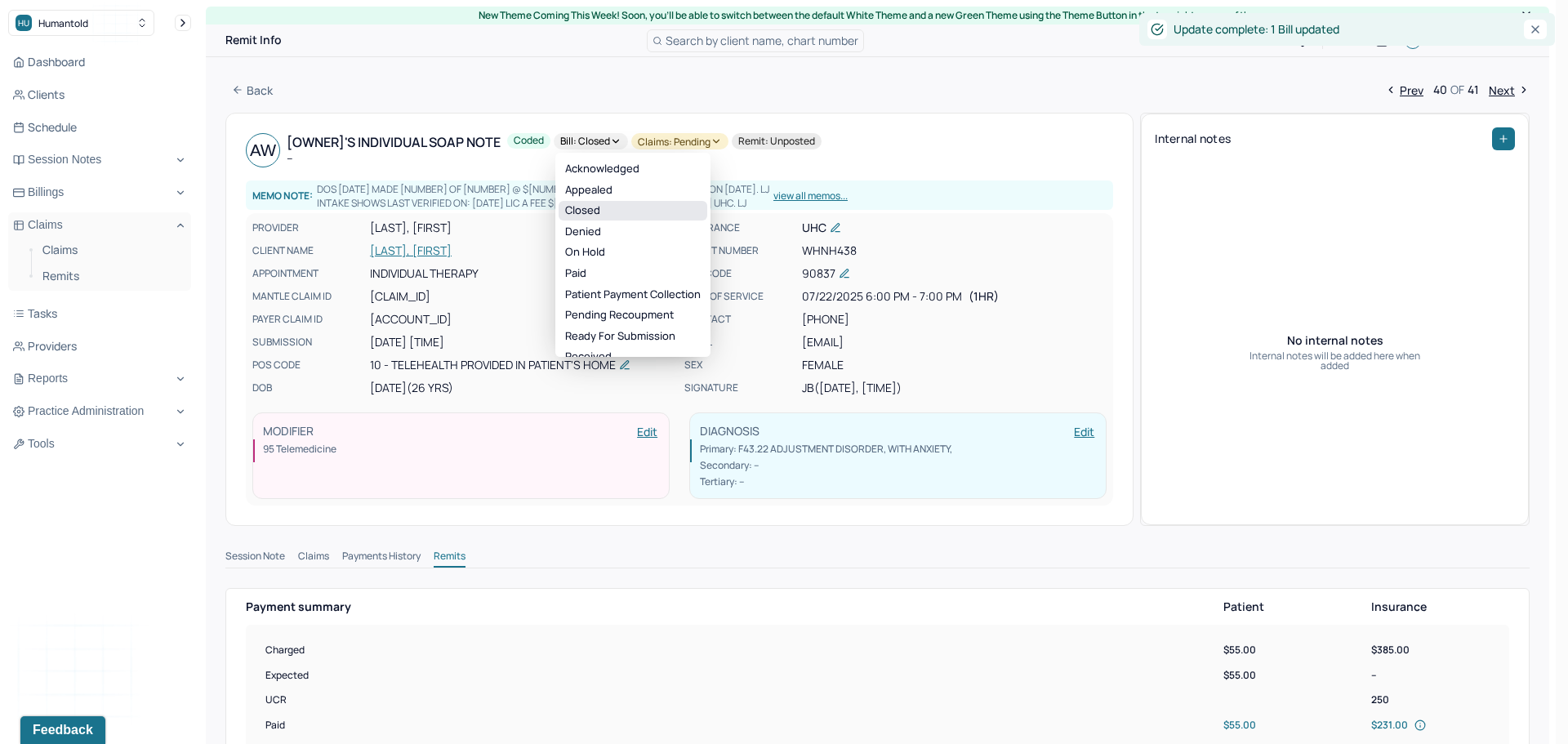 click on "Closed" at bounding box center [633, 211] 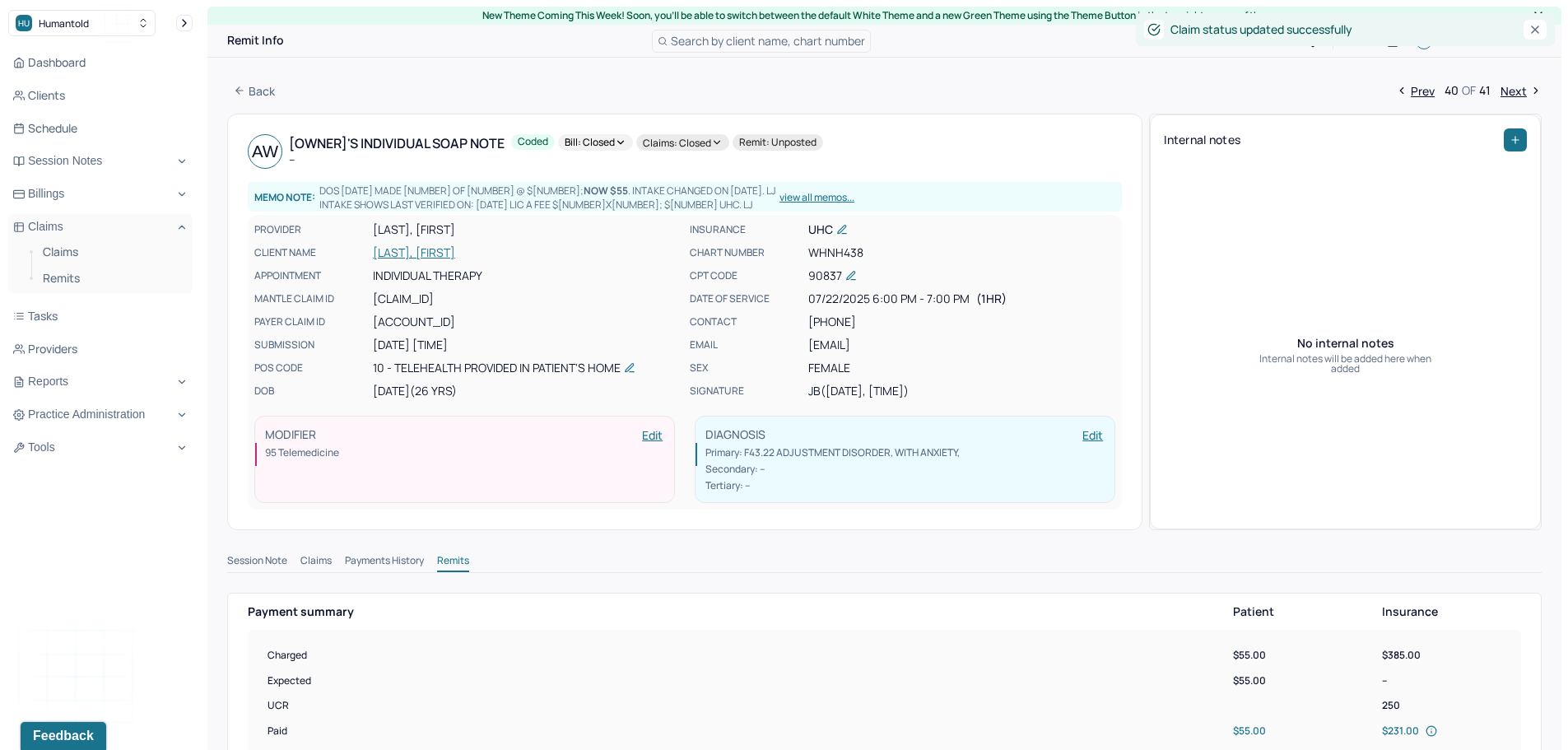 click on "Next" at bounding box center [1521, 91] 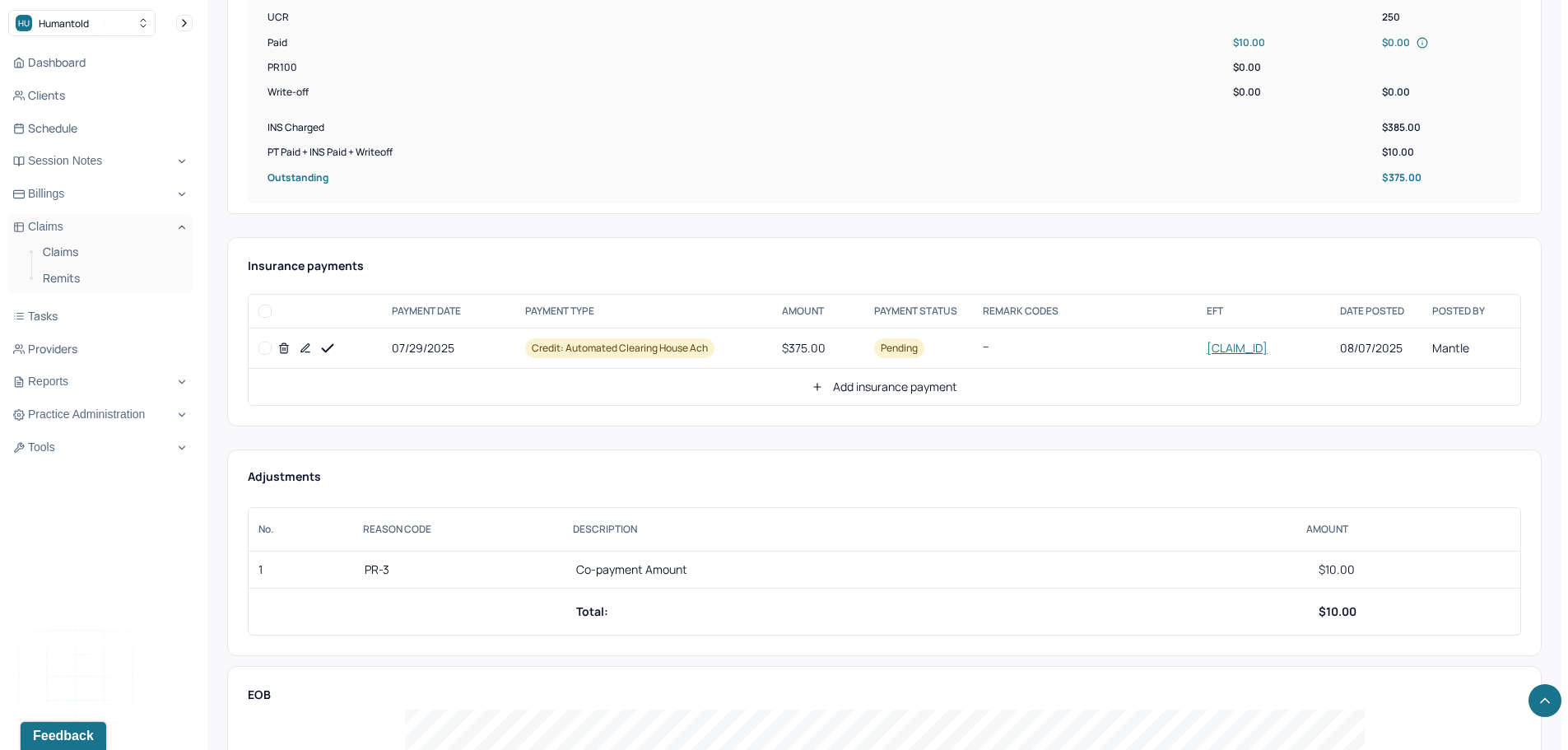 scroll, scrollTop: 741, scrollLeft: 0, axis: vertical 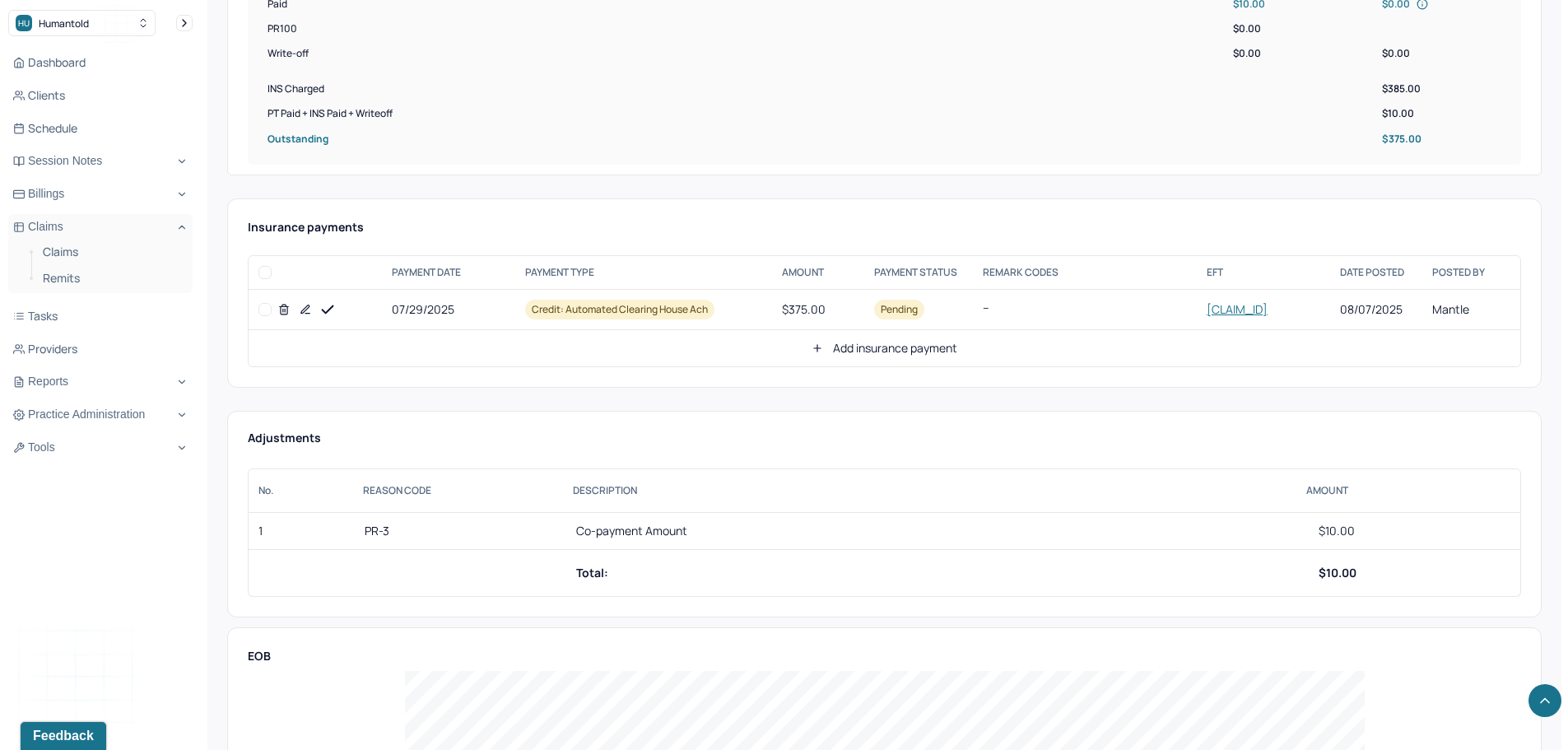 click at bounding box center (265, 310) 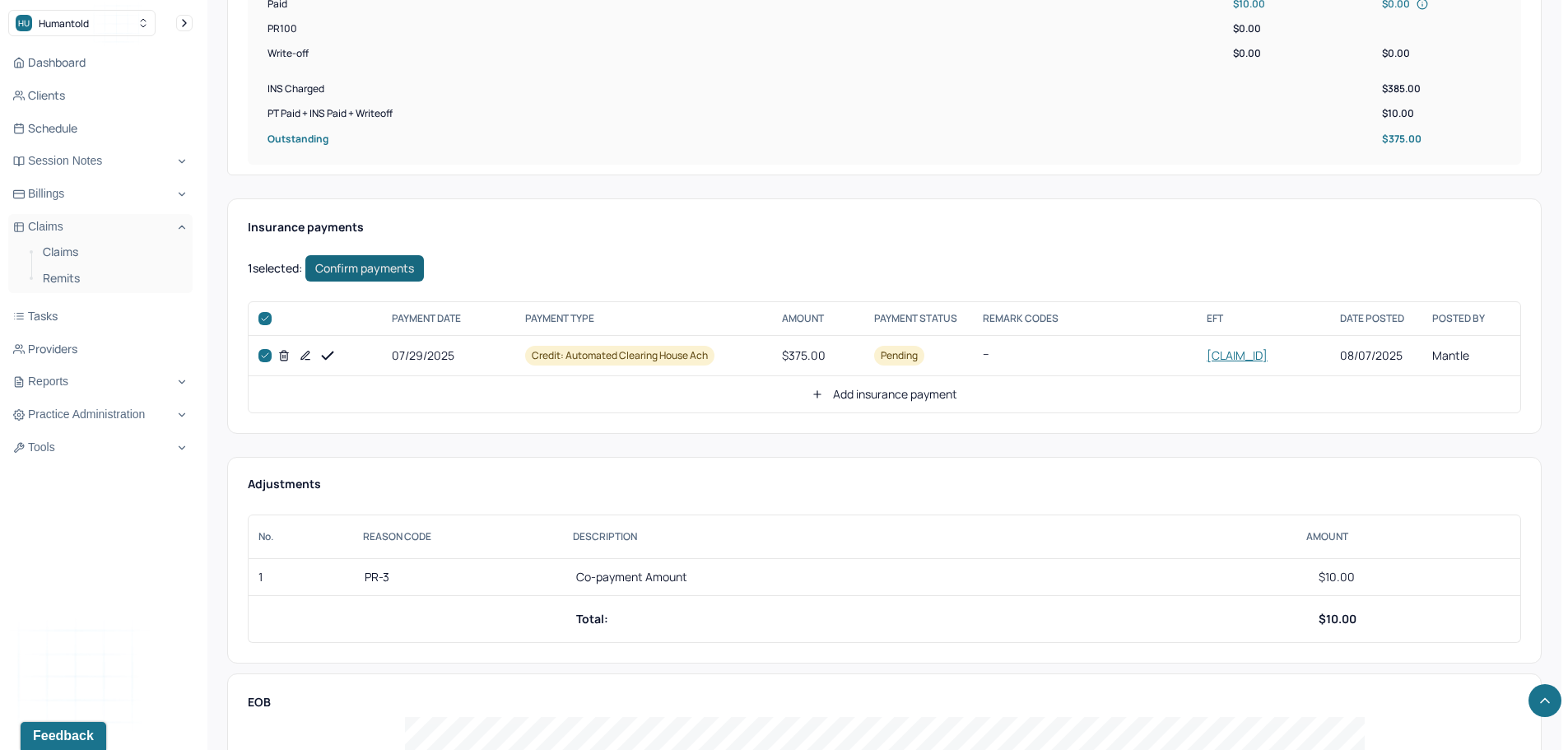 click on "Confirm payments" at bounding box center (365, 268) 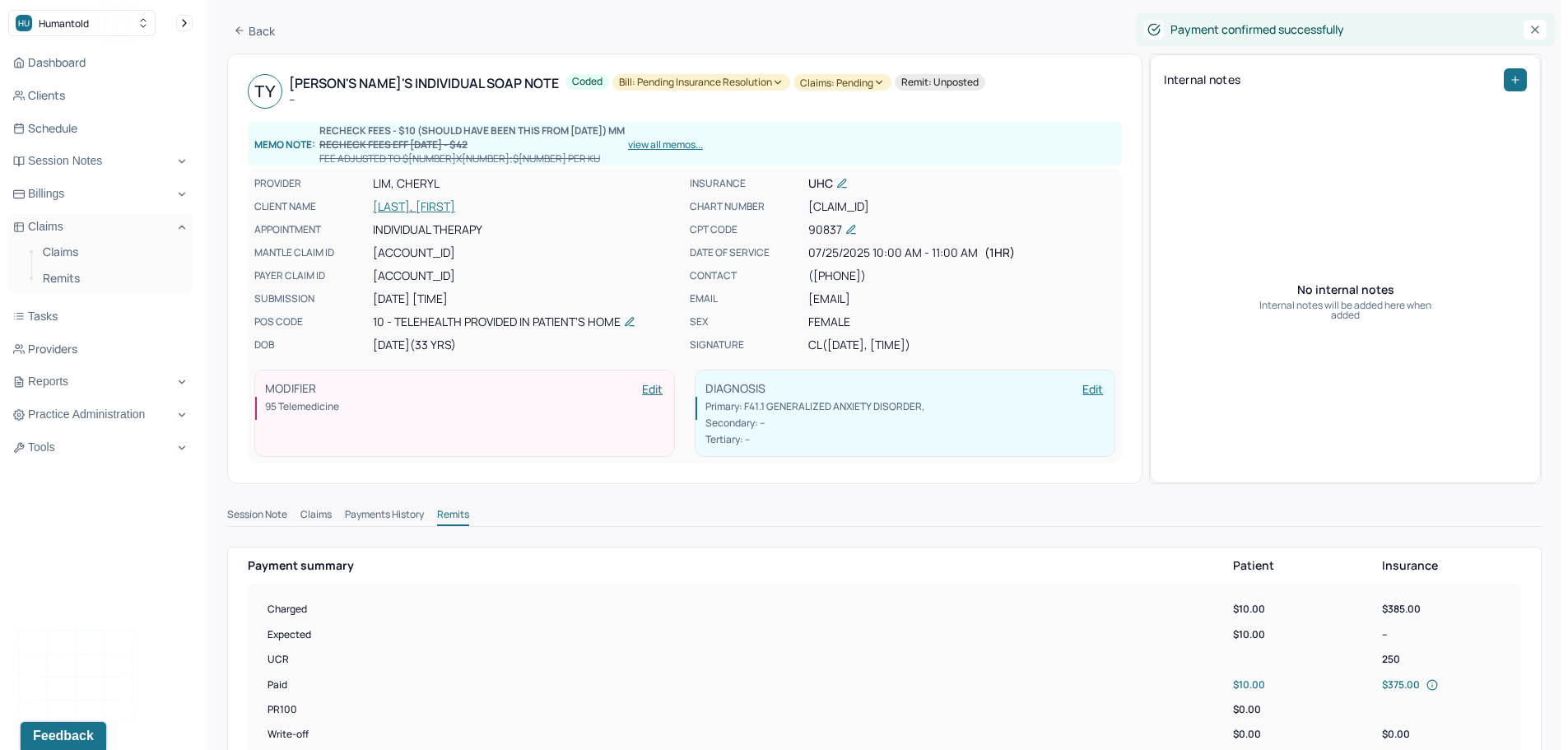 scroll, scrollTop: 0, scrollLeft: 0, axis: both 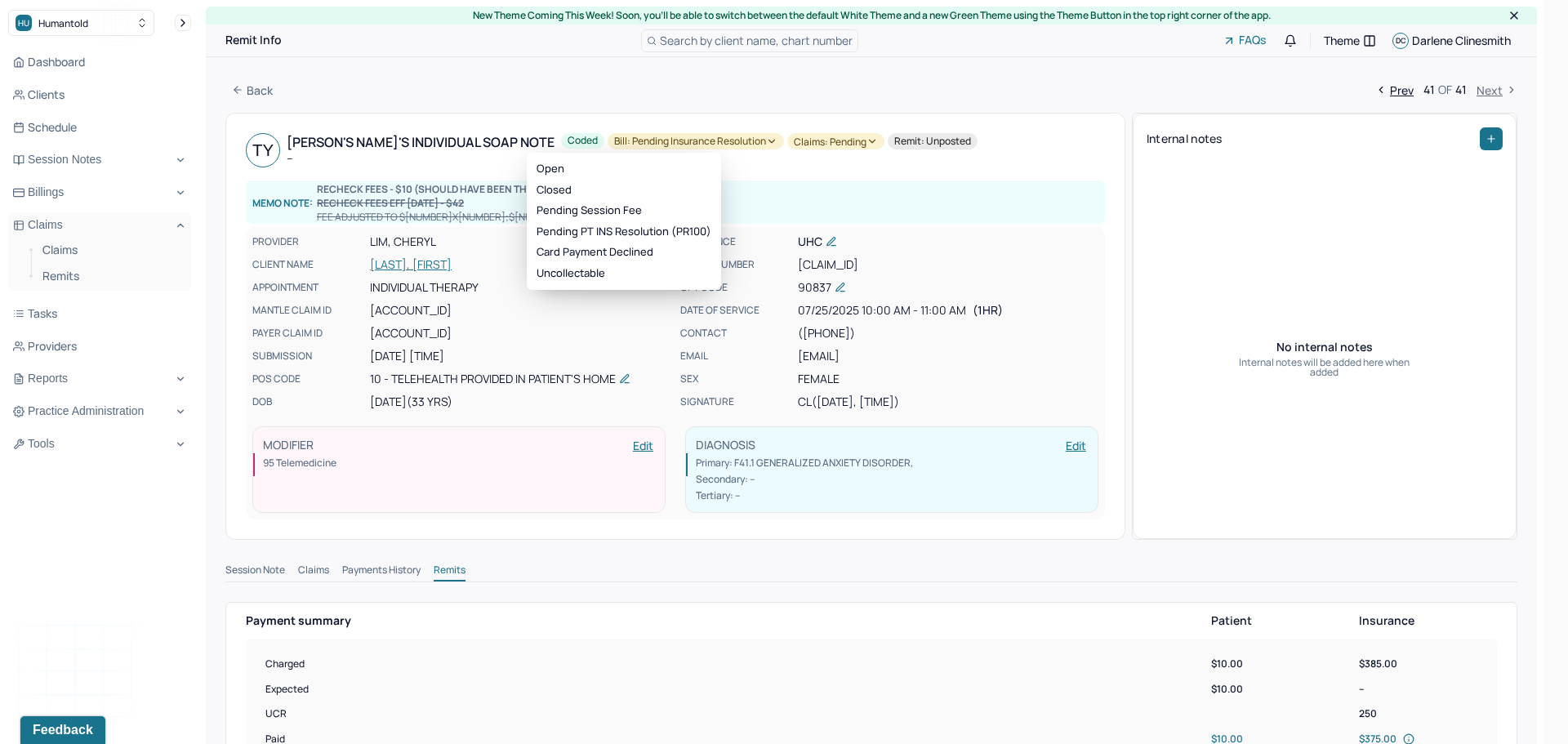 click on "Bill: Pending Insurance Resolution" at bounding box center (696, 141) 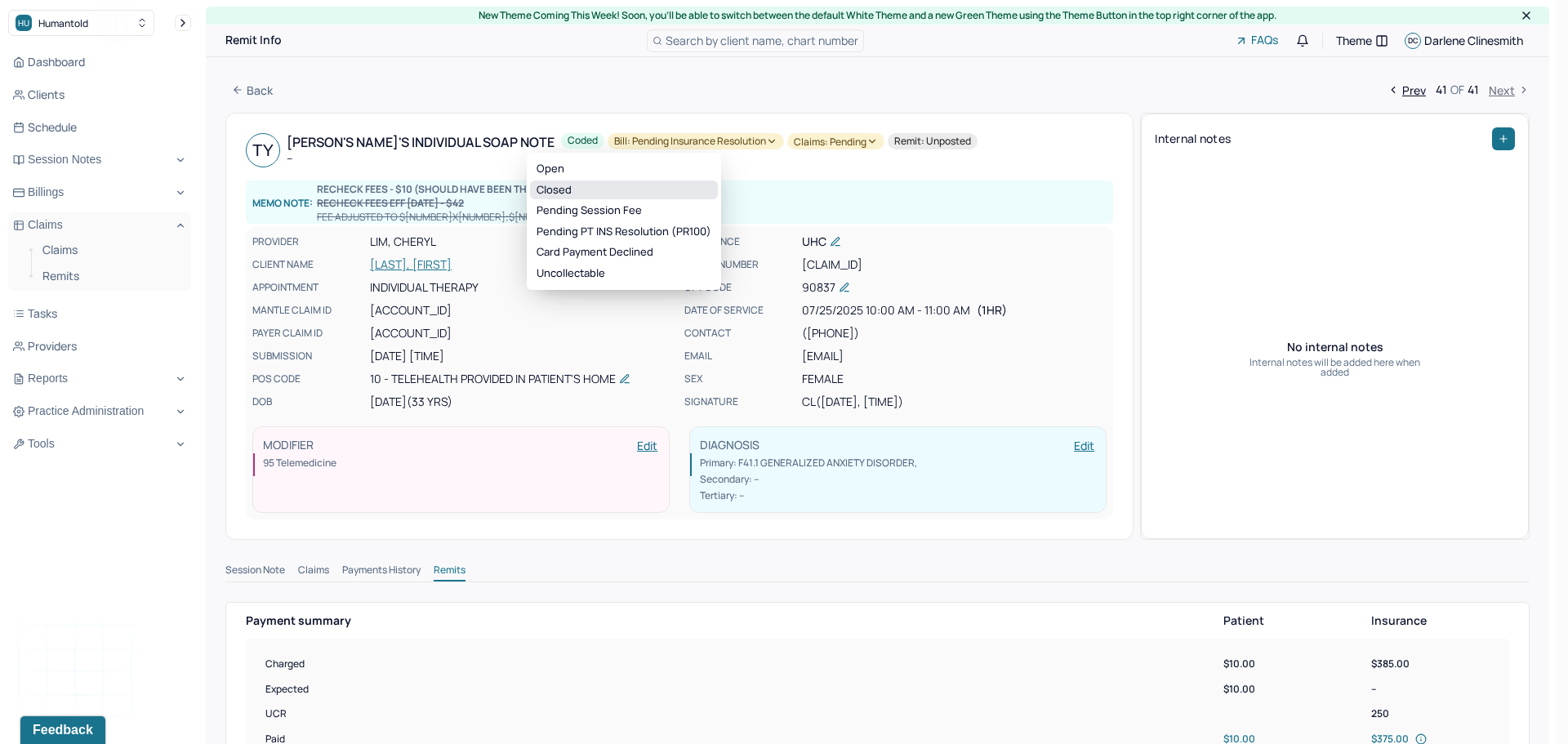 click on "Closed" at bounding box center (624, 190) 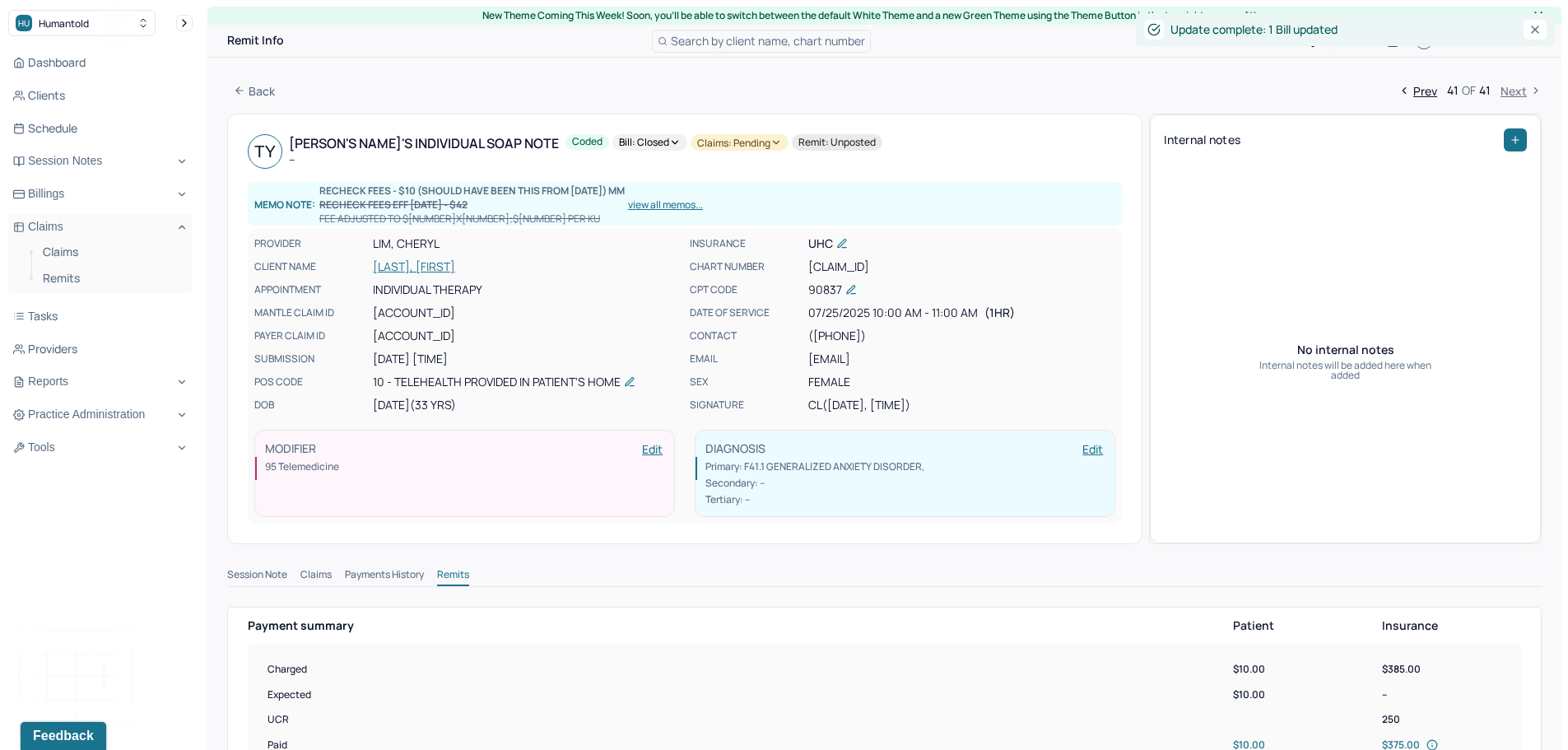 click on "Claims: pending" at bounding box center [739, 142] 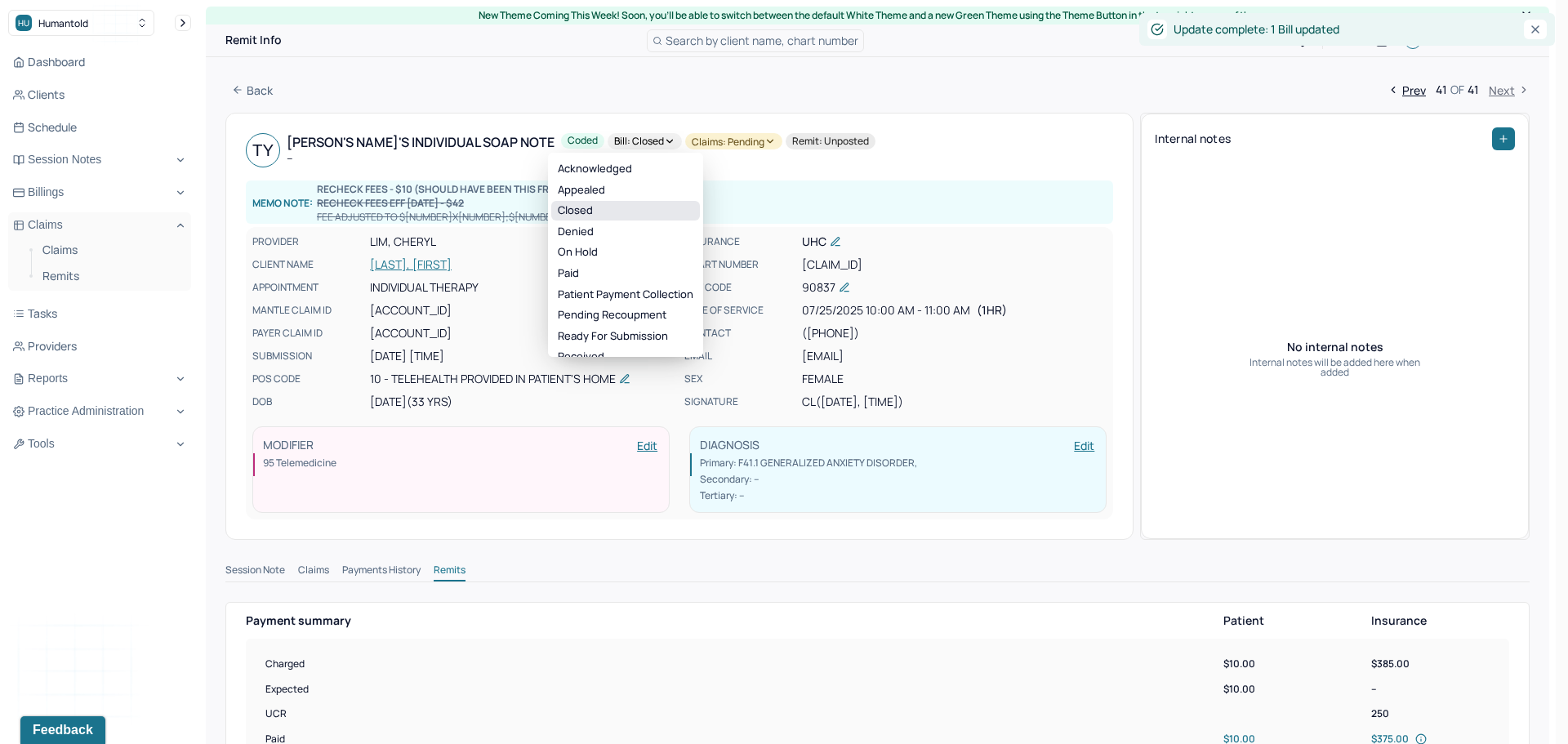 click on "Closed" at bounding box center (626, 211) 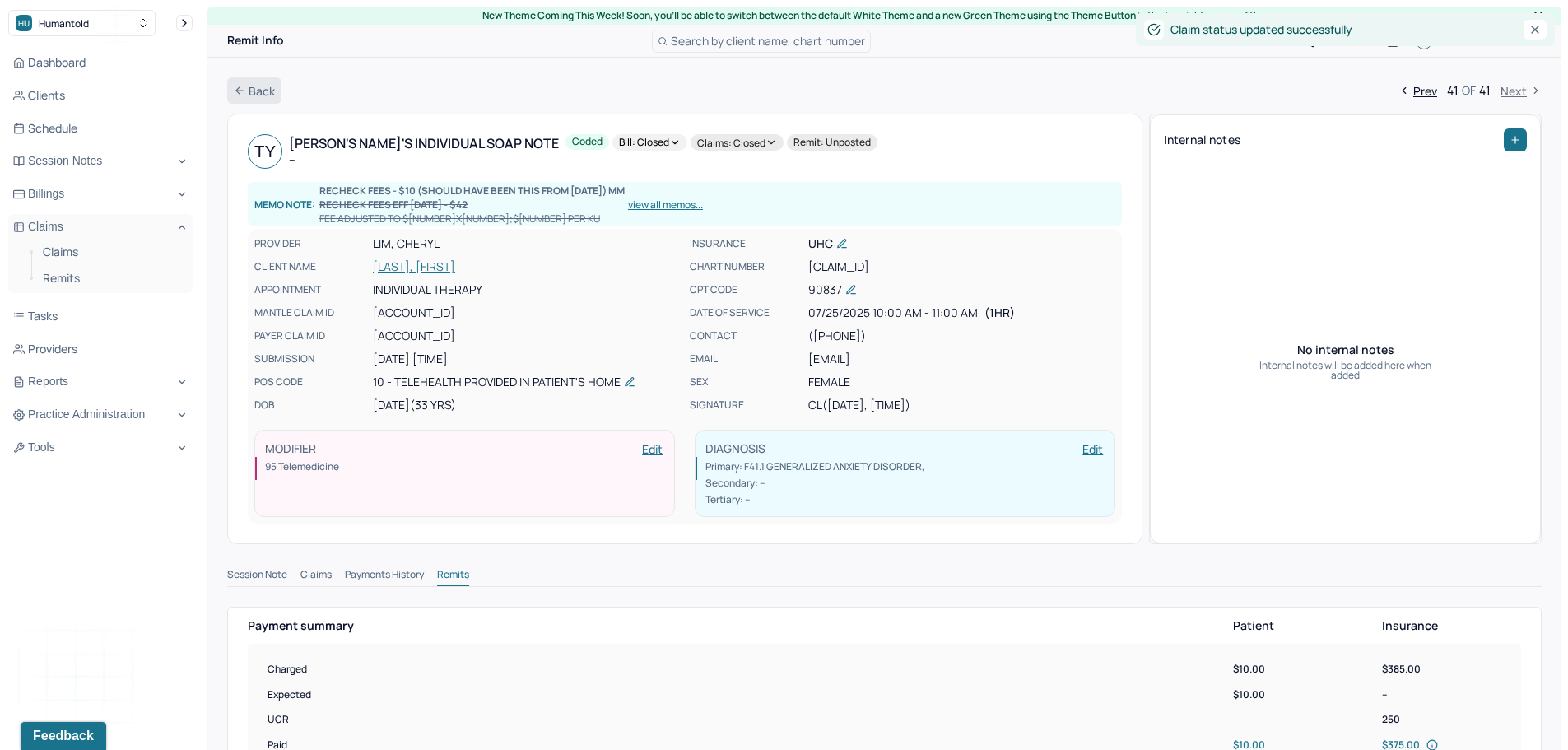 click on "Back" at bounding box center (254, 91) 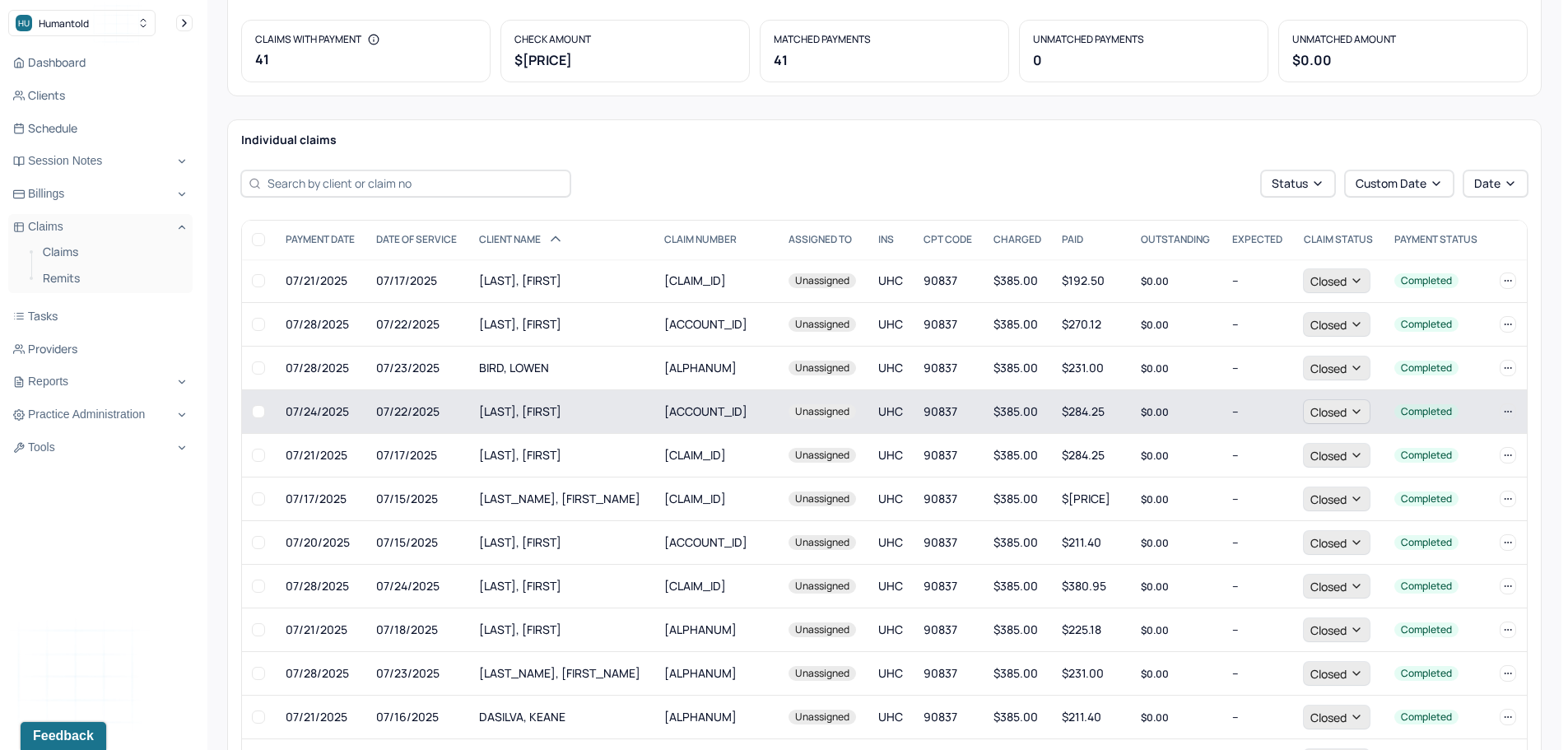 scroll, scrollTop: 247, scrollLeft: 0, axis: vertical 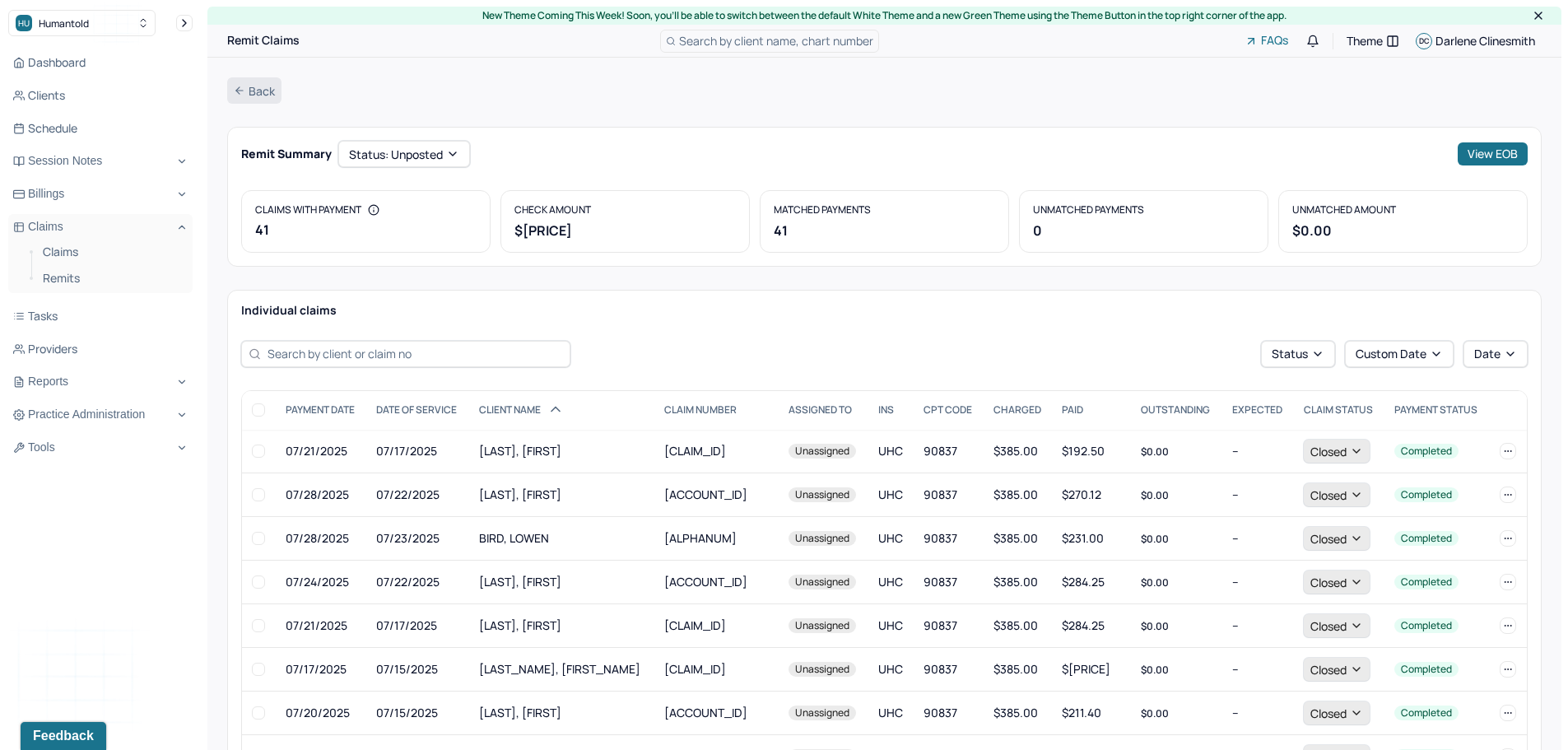 click on "Back" at bounding box center (254, 91) 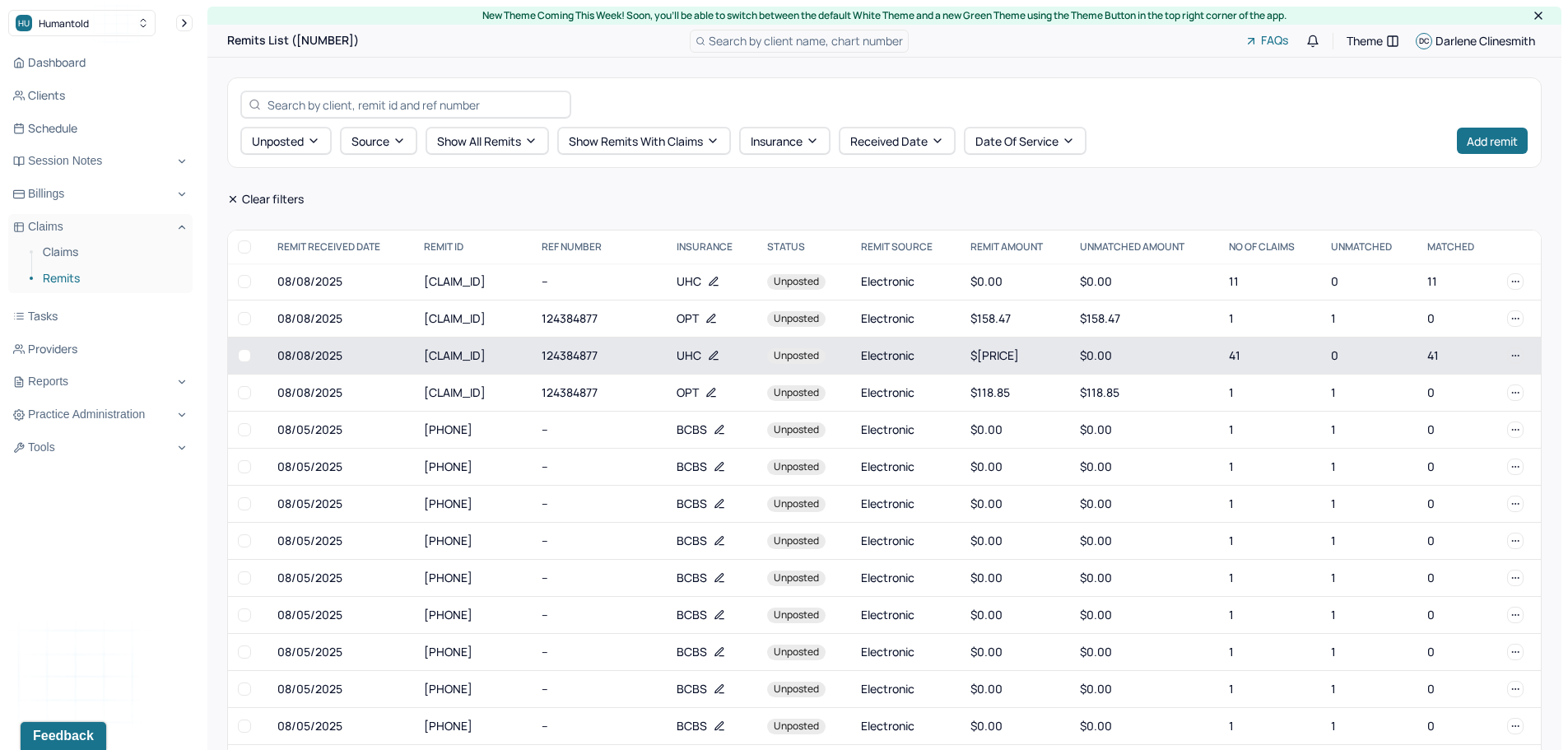 click at bounding box center (244, 356) 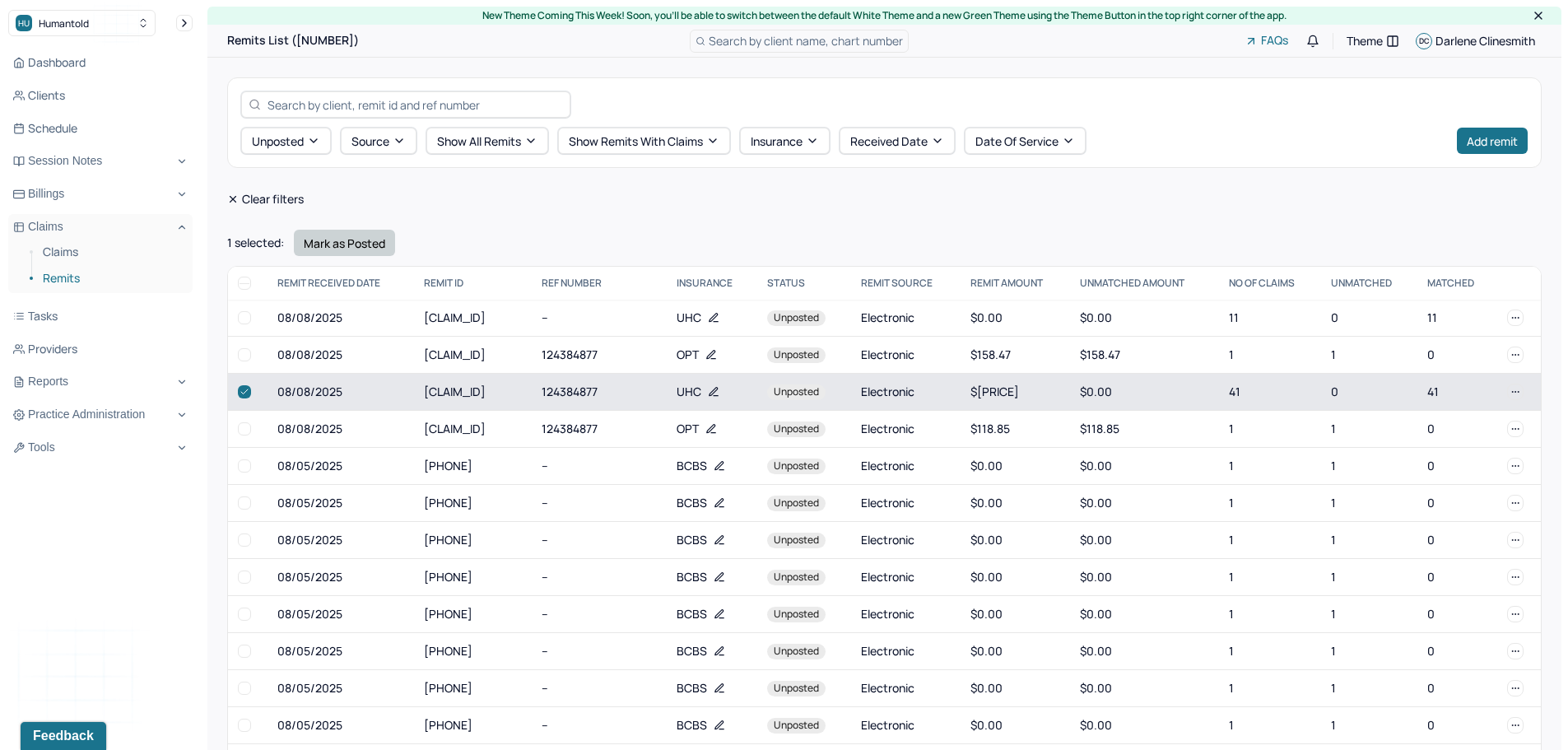 click on "Mark as Posted" at bounding box center (344, 243) 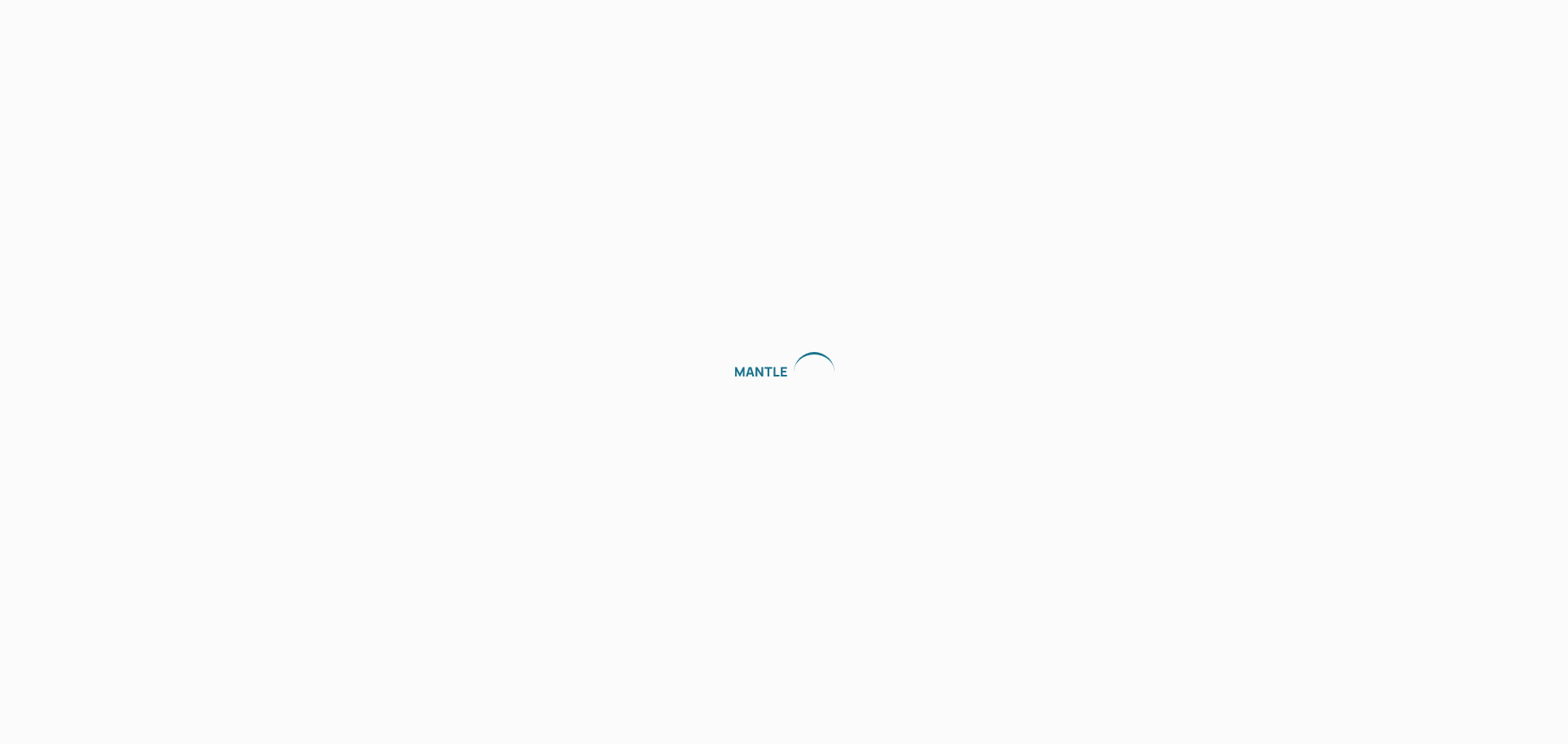 scroll, scrollTop: 0, scrollLeft: 0, axis: both 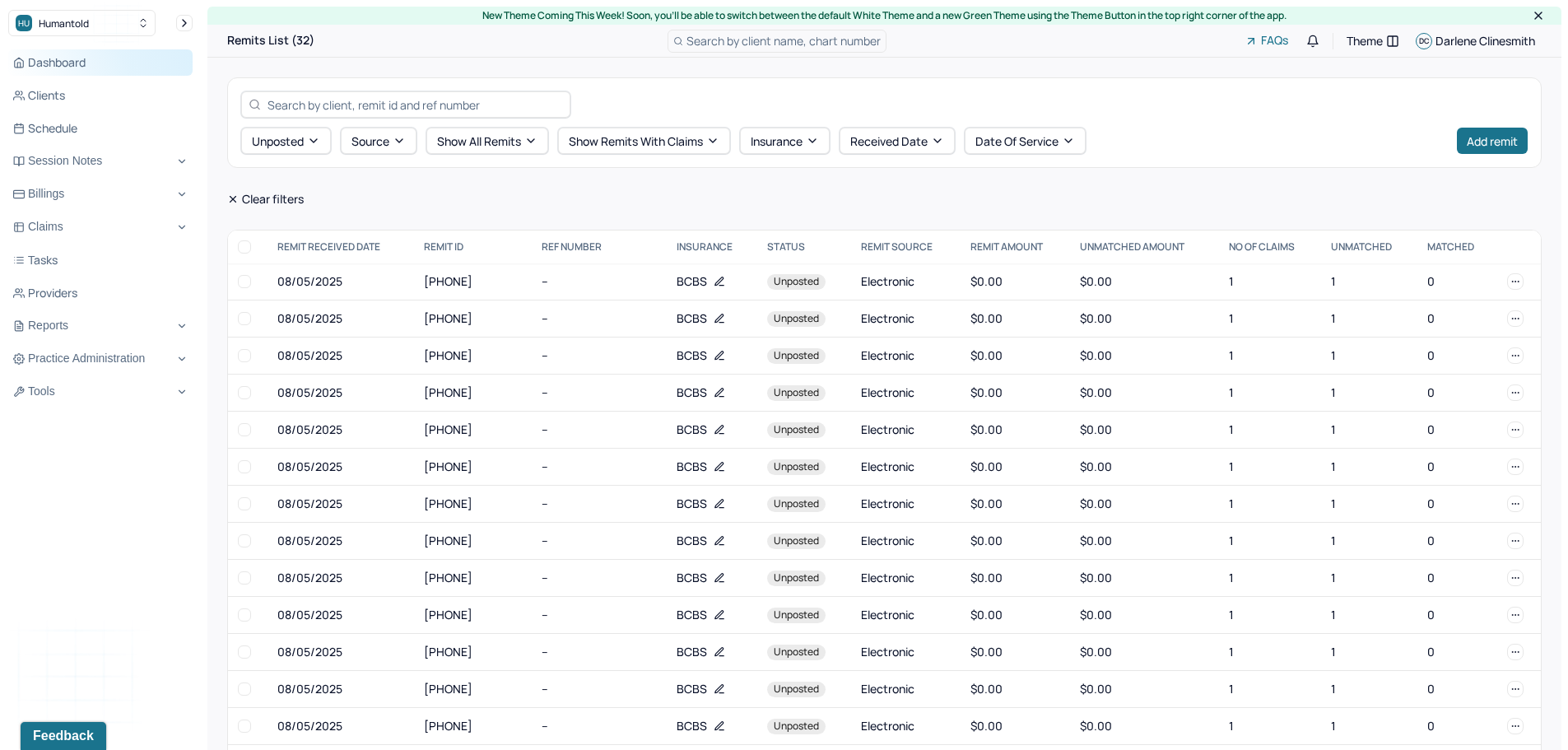click on "Dashboard" at bounding box center (100, 63) 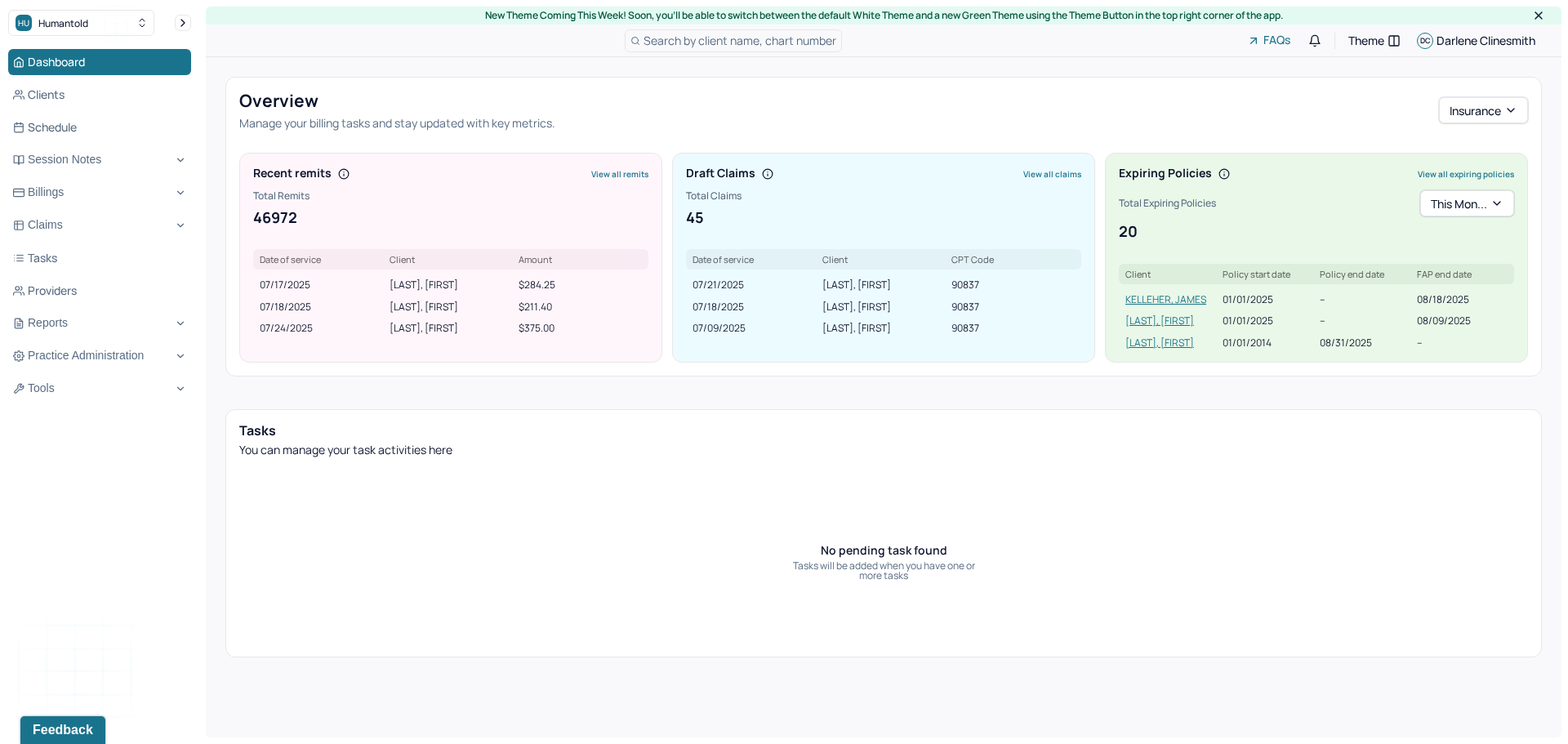click on "View all claims" at bounding box center [1052, 174] 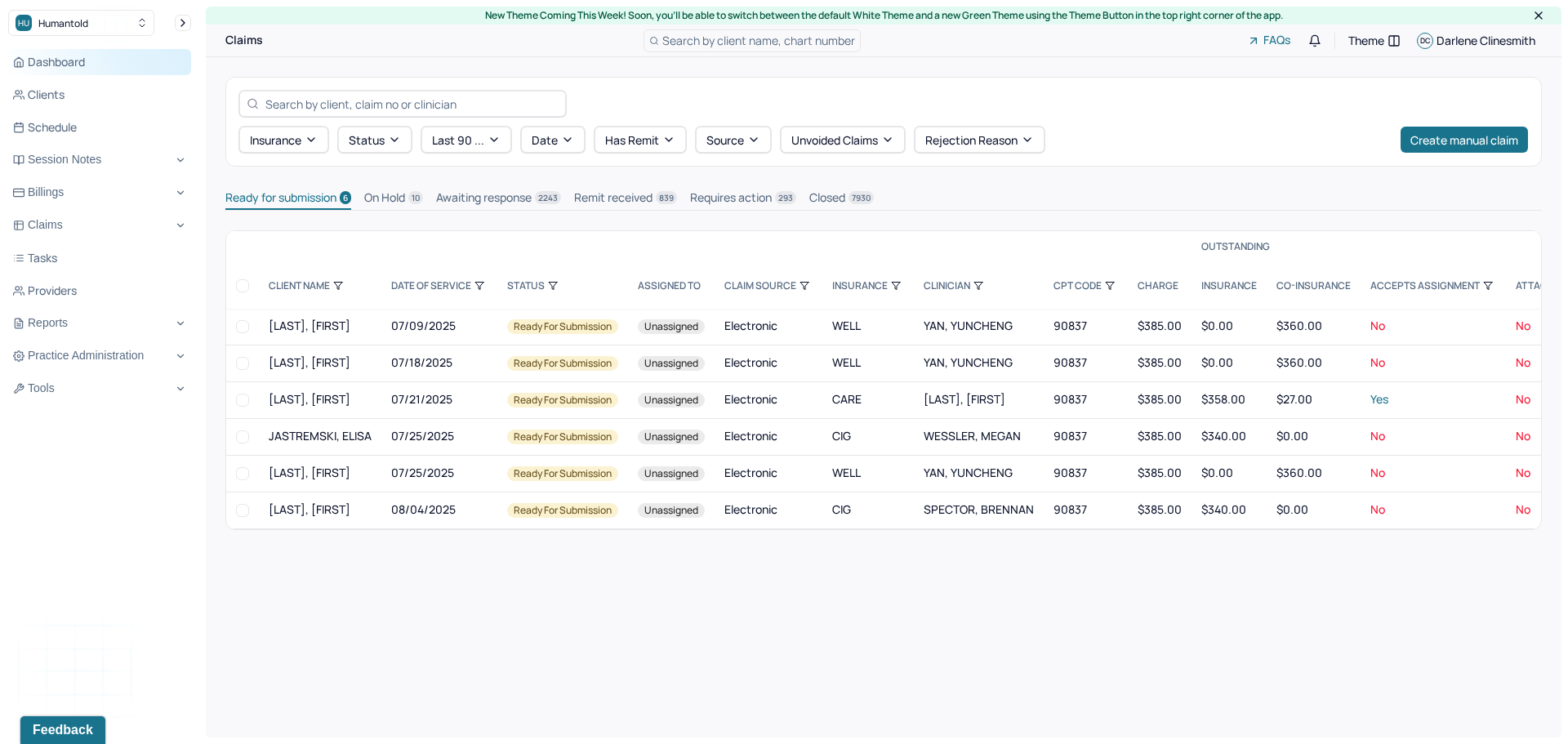 click on "Dashboard" at bounding box center (100, 62) 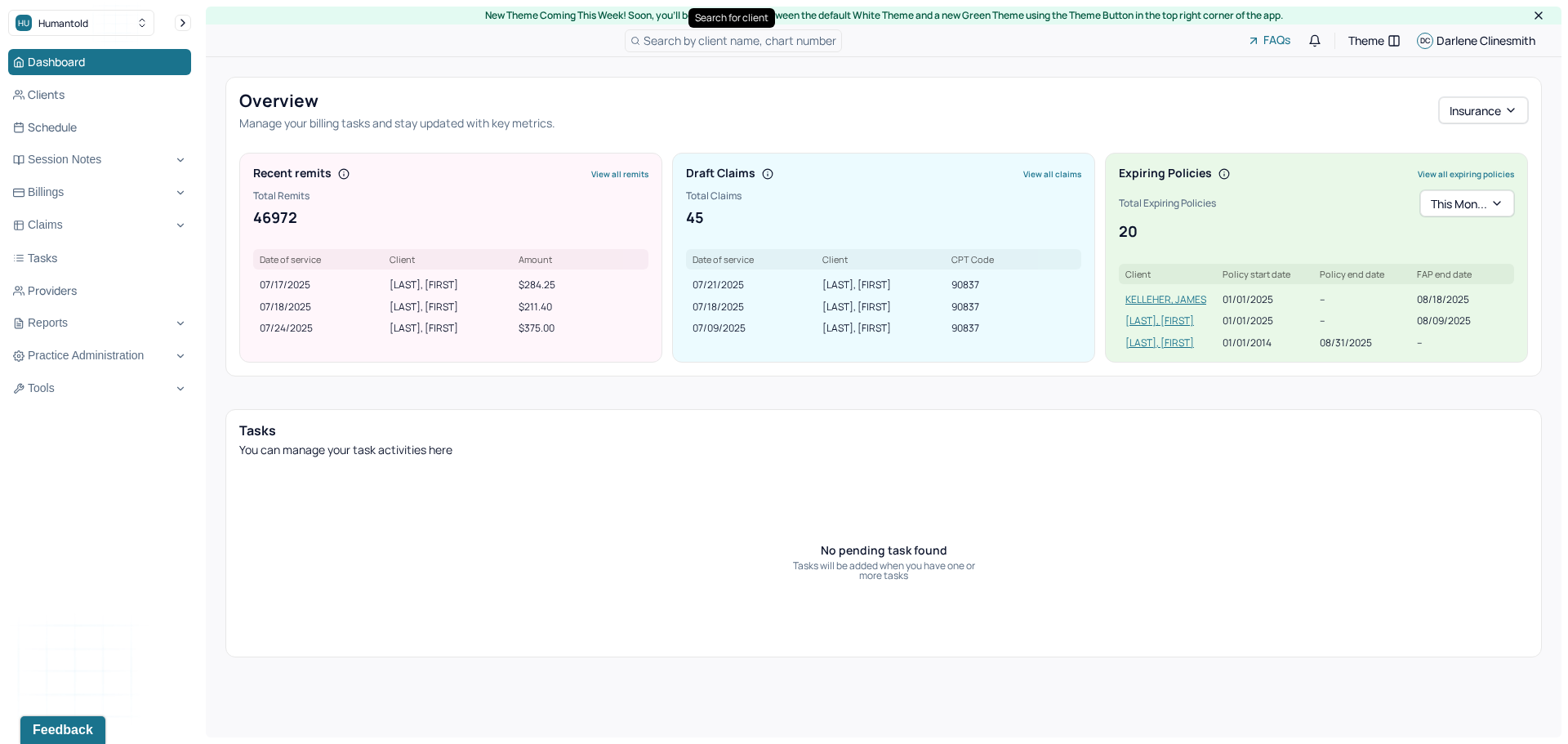 click on "Search by client name, chart number" at bounding box center (740, 40) 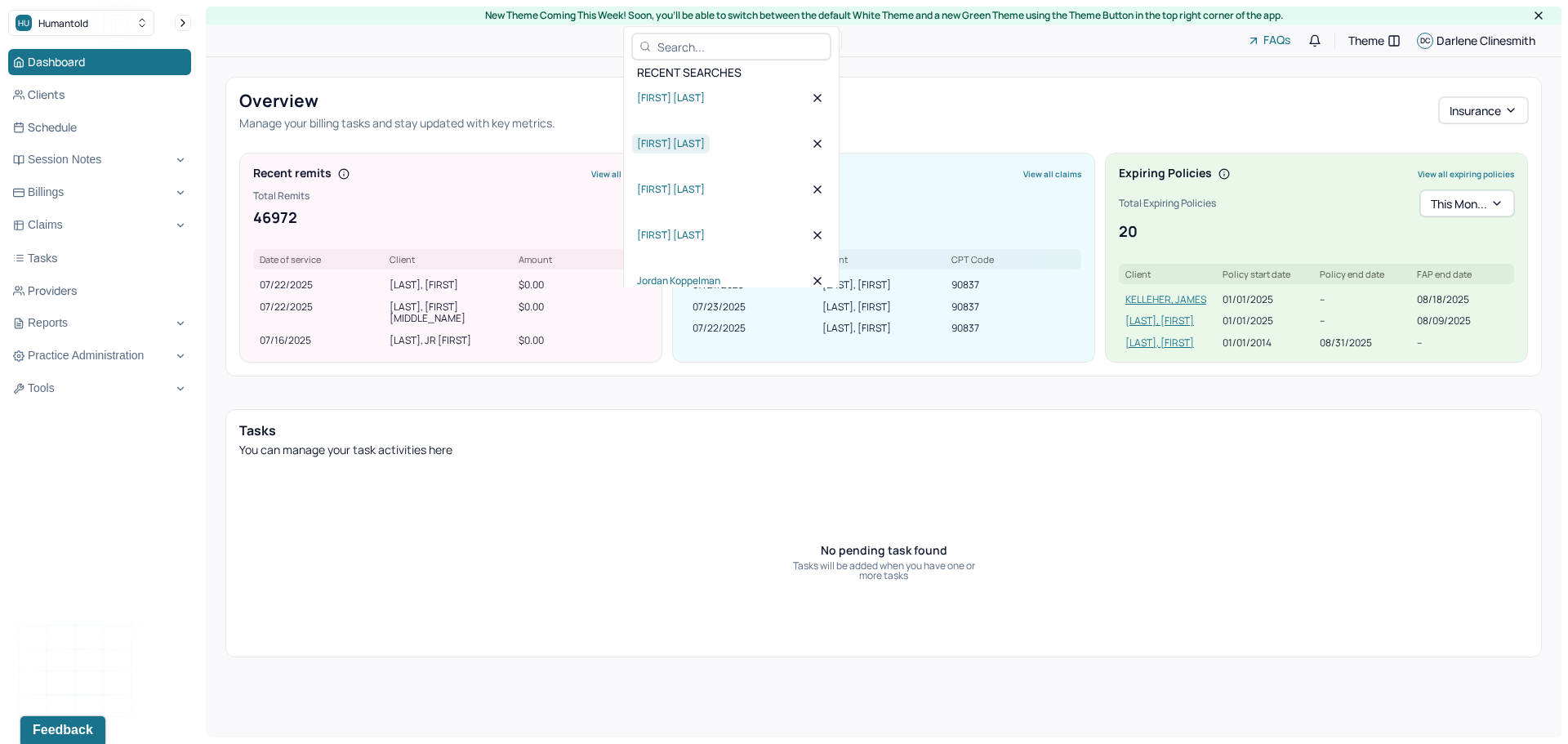 click on "[FIRST] [LAST]" at bounding box center (670, 144) 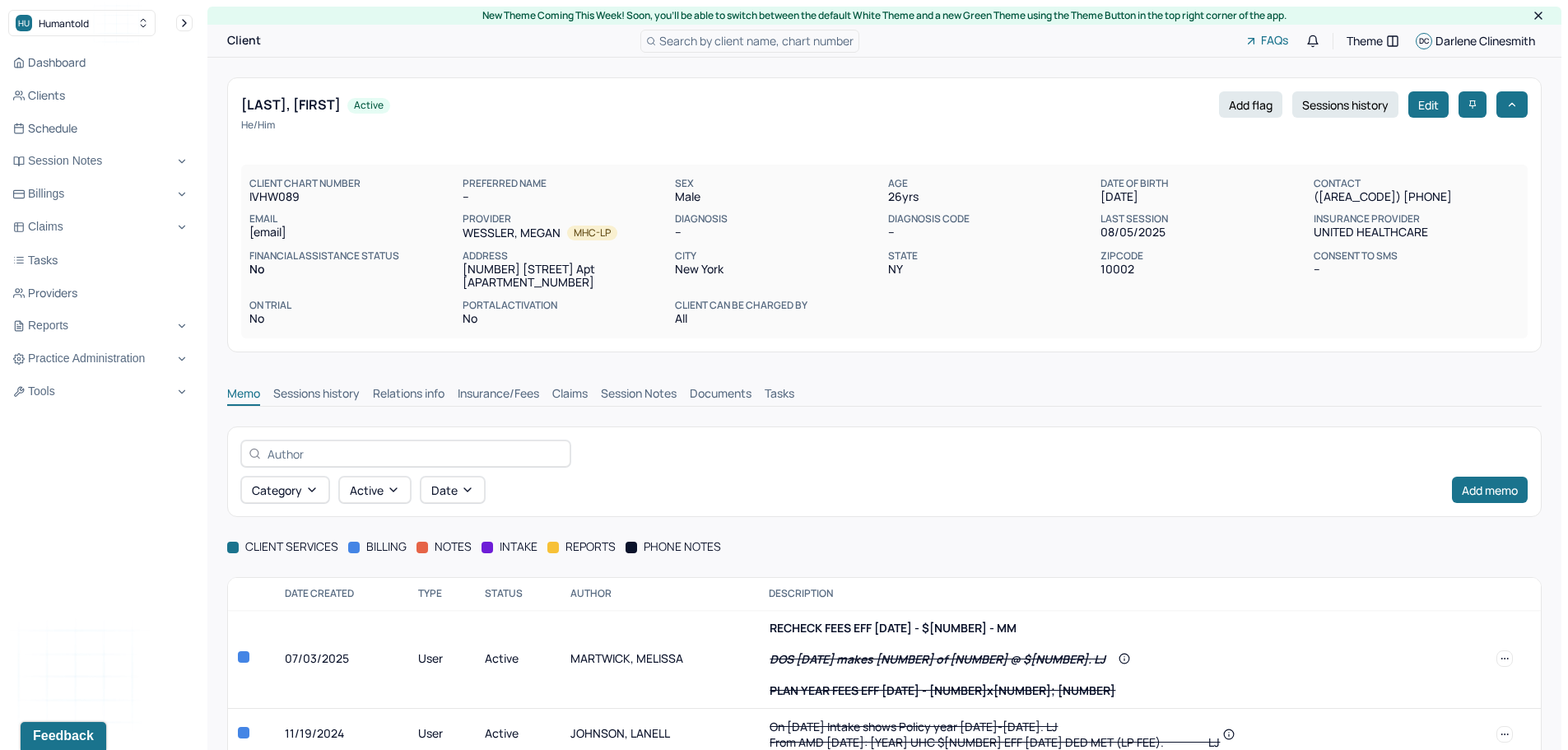 click on "Claims" at bounding box center [570, 395] 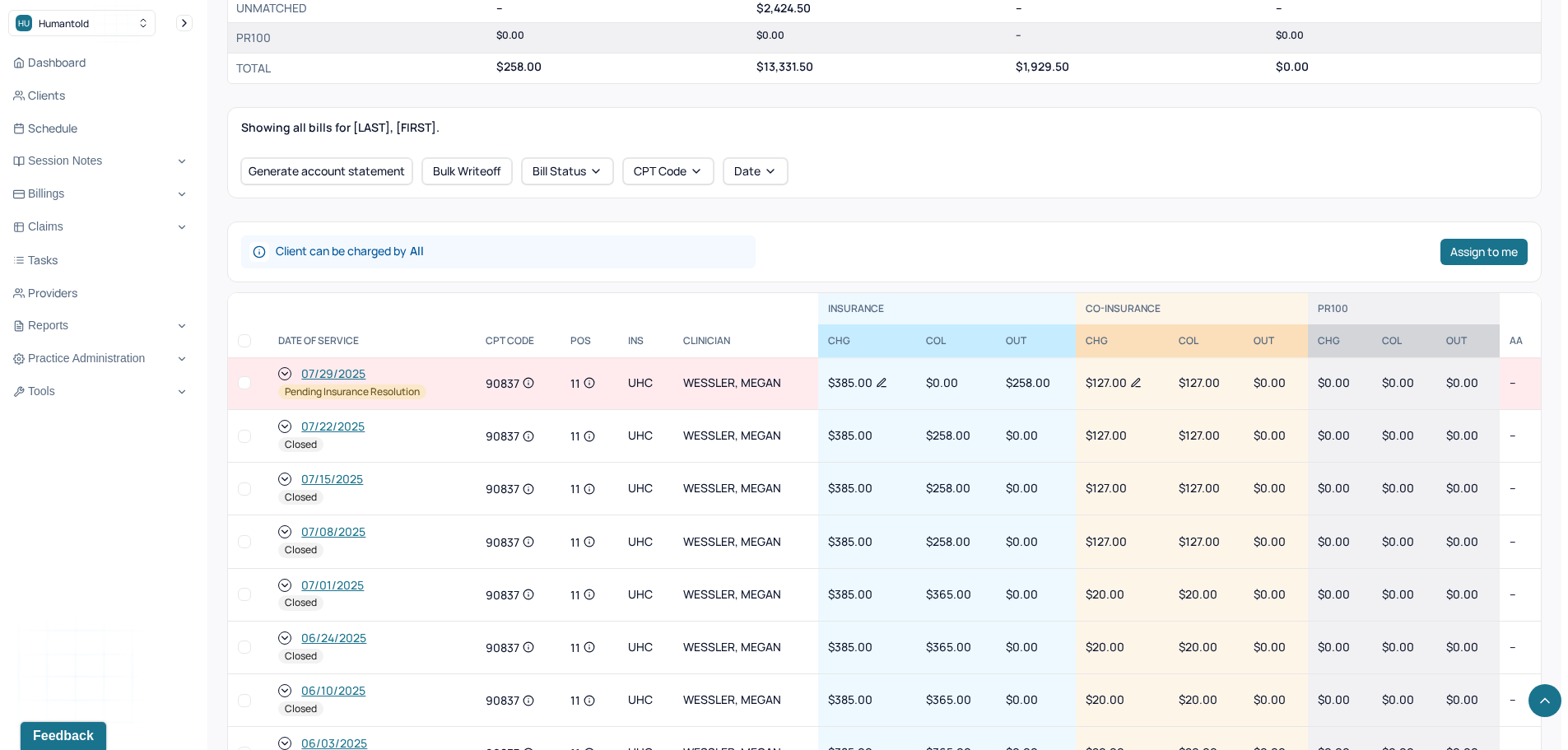 scroll, scrollTop: 576, scrollLeft: 0, axis: vertical 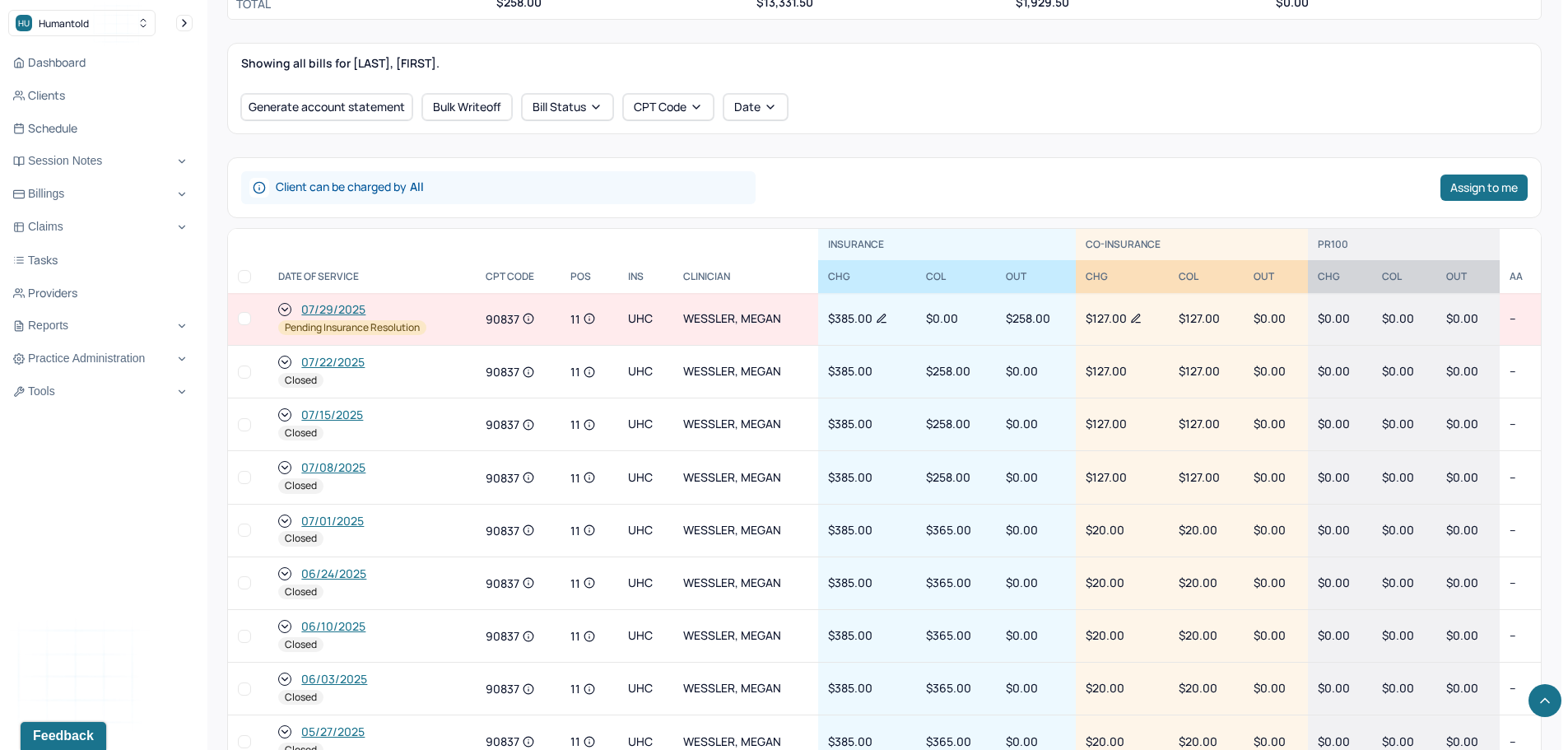 click 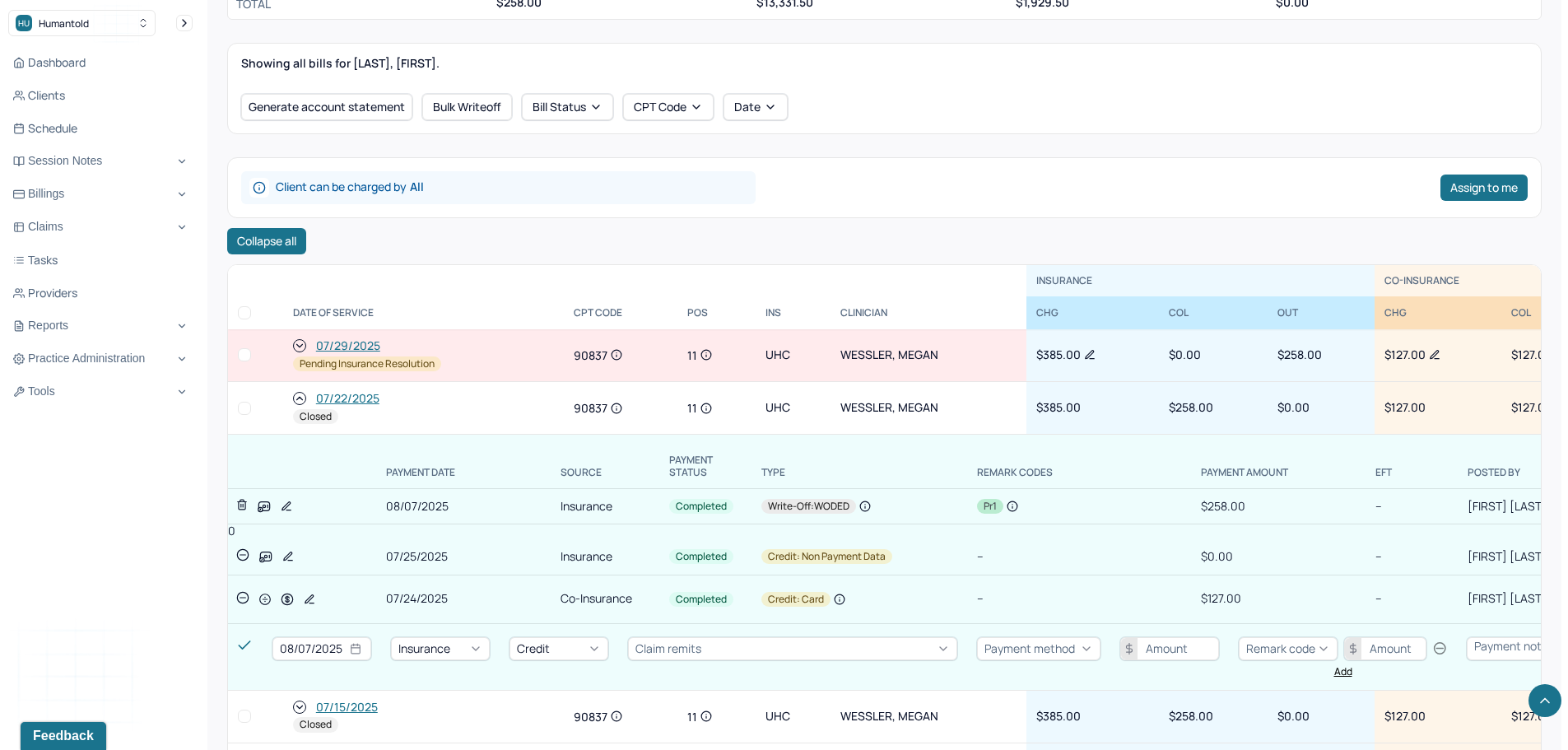 click 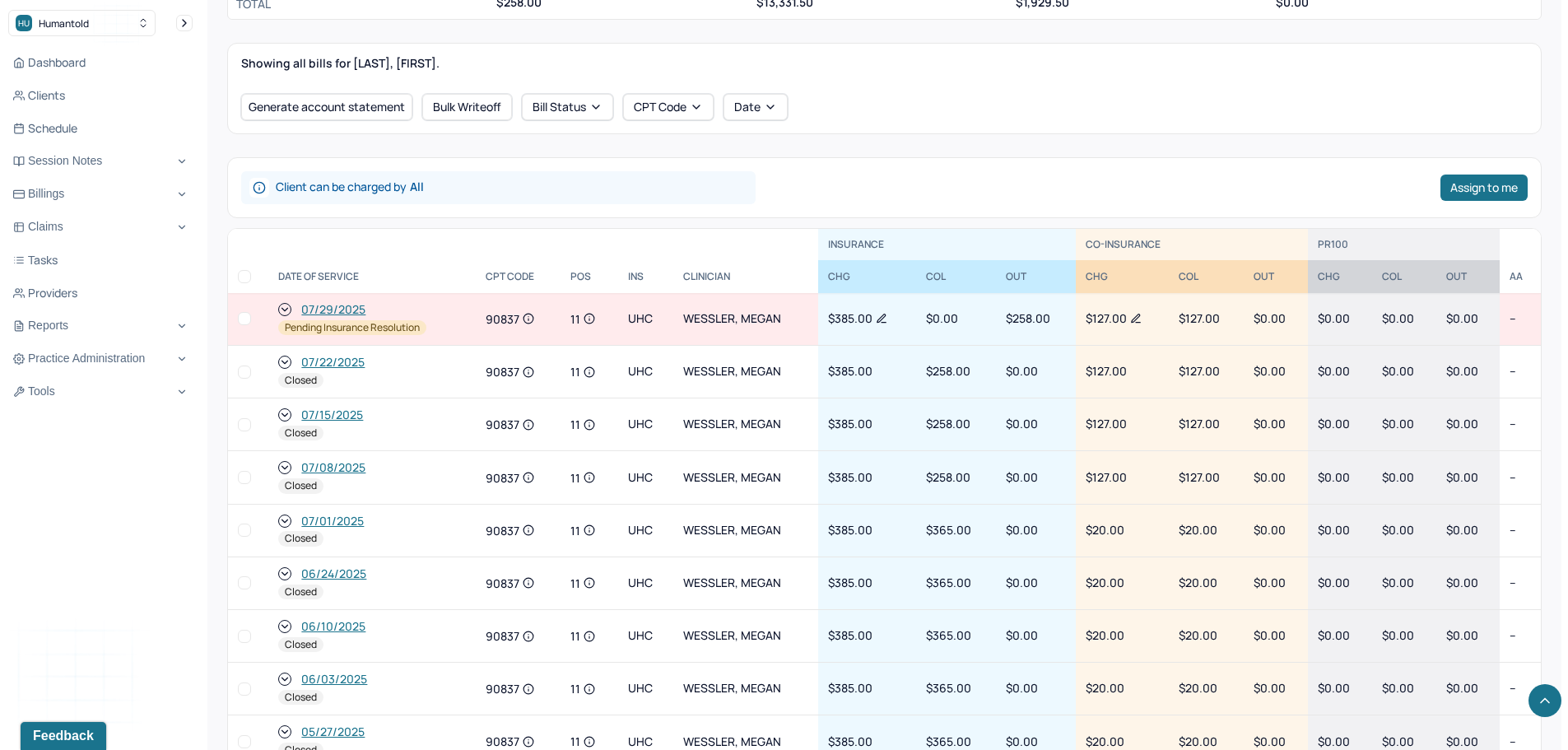 click 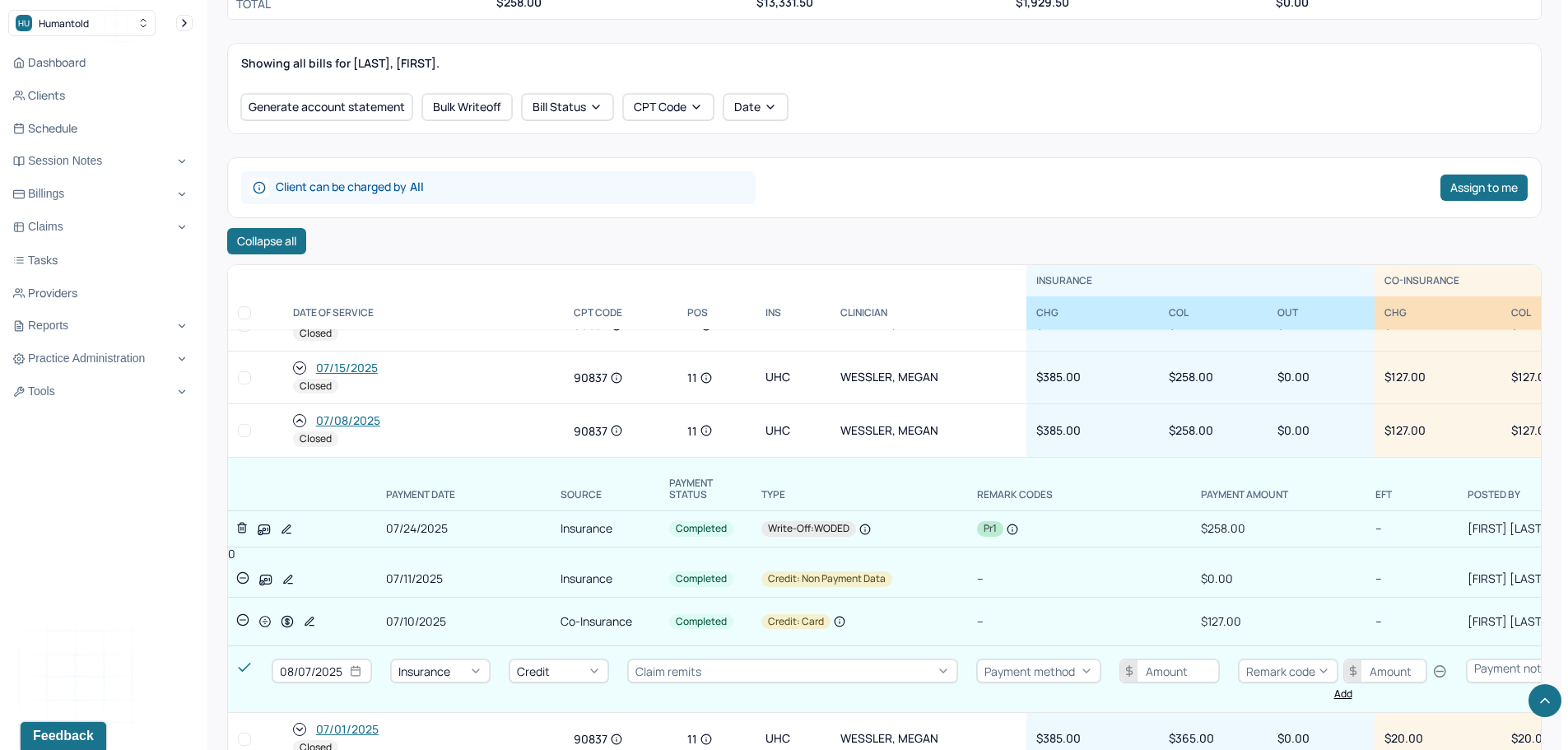 scroll, scrollTop: 82, scrollLeft: 0, axis: vertical 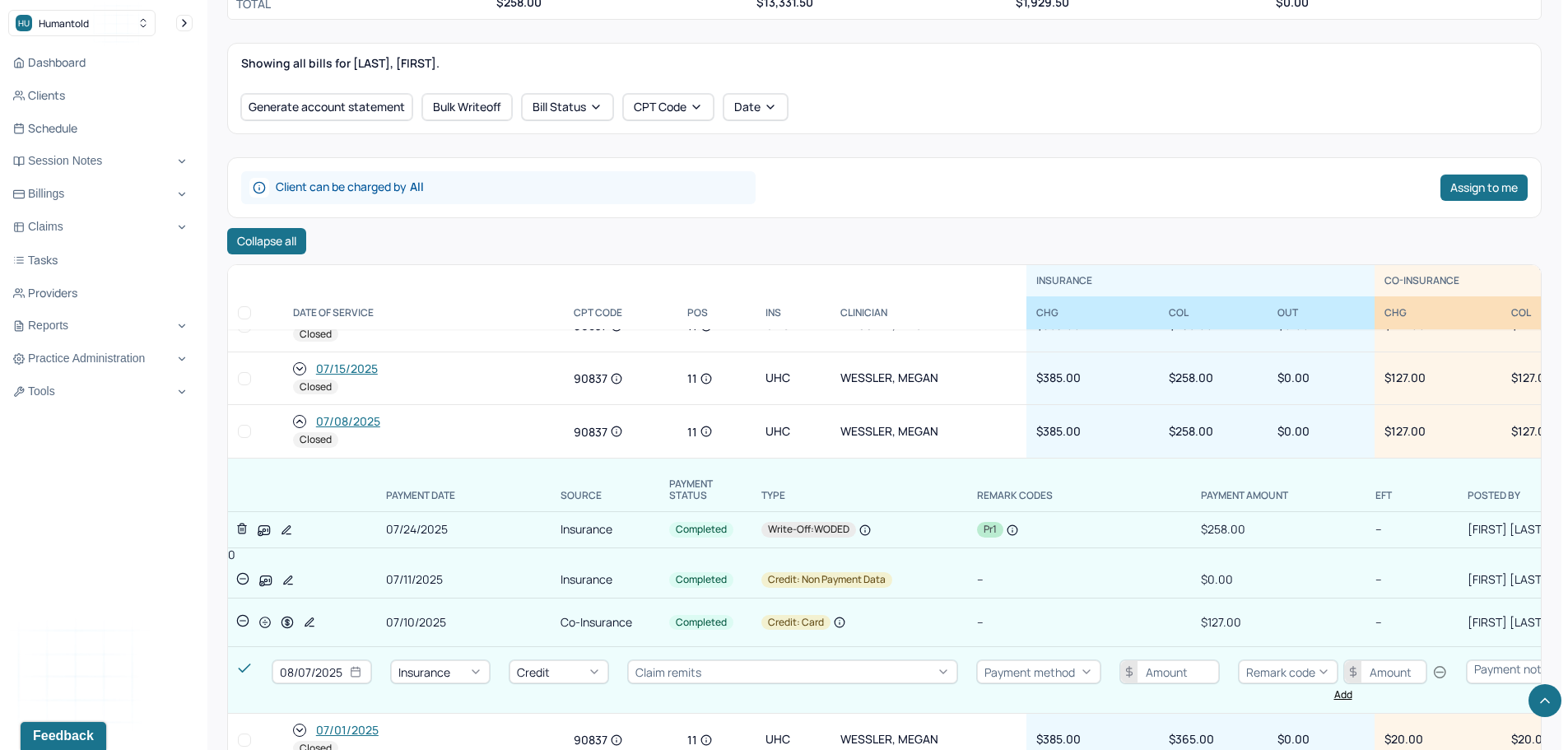 click 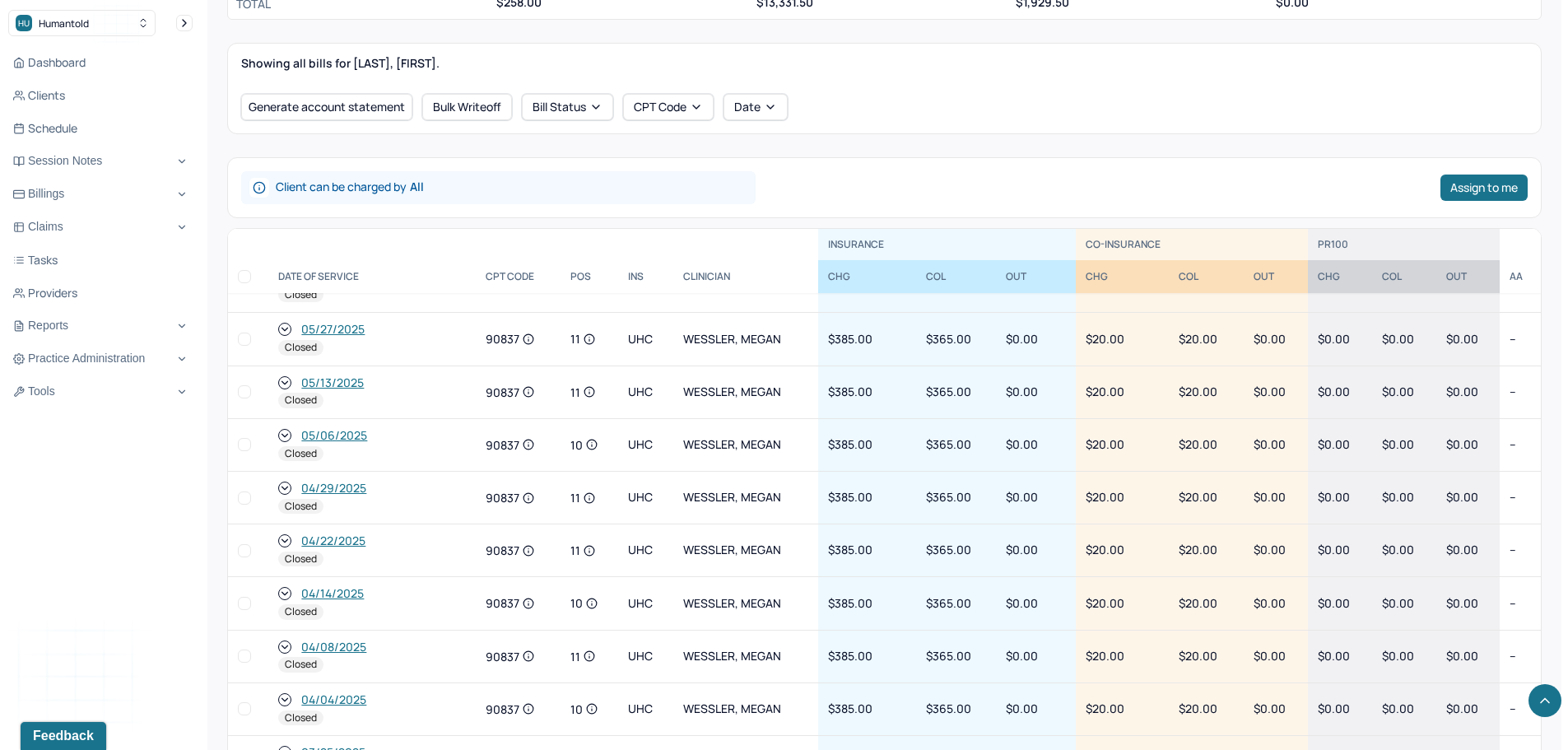 scroll, scrollTop: 412, scrollLeft: 0, axis: vertical 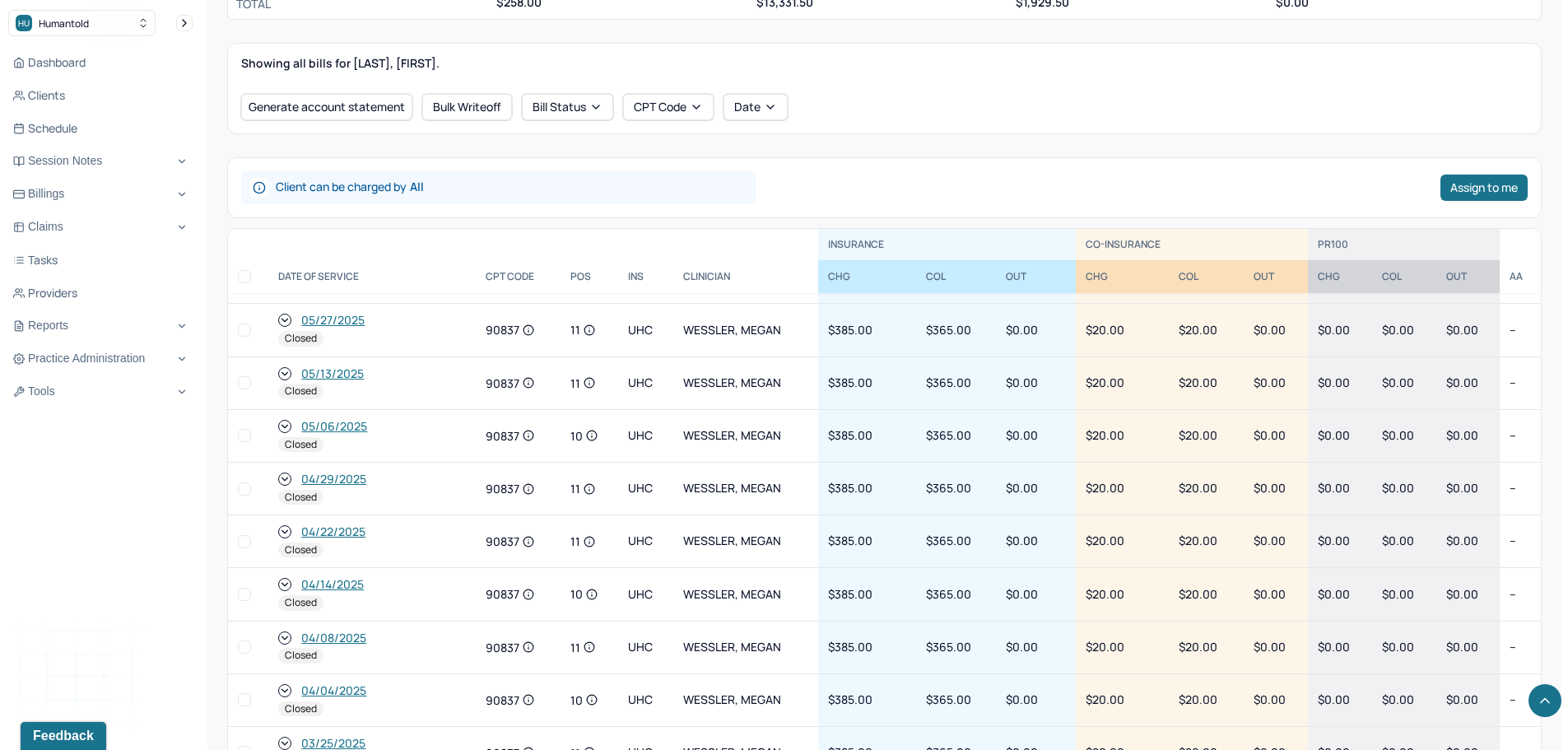 click 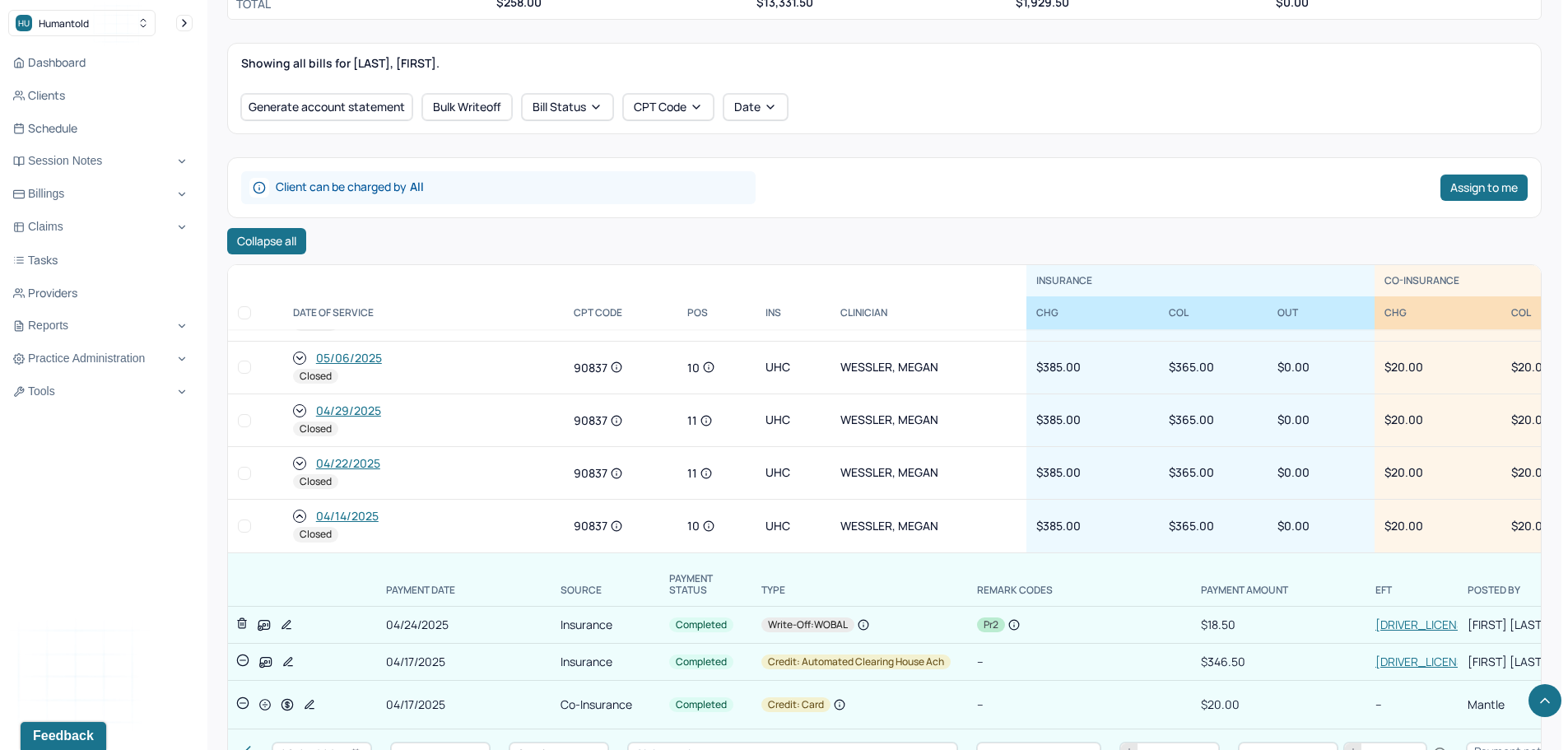 scroll, scrollTop: 659, scrollLeft: 0, axis: vertical 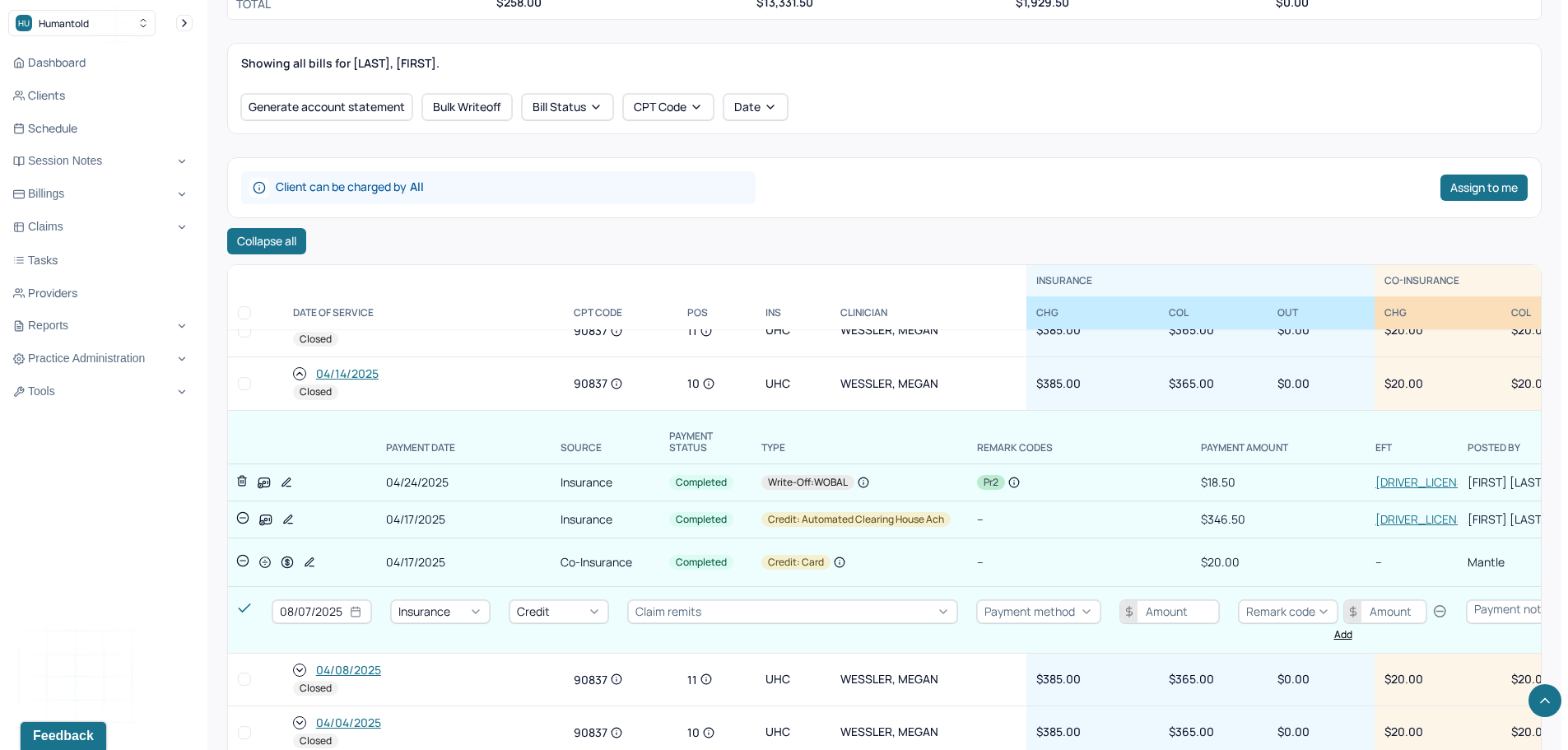 click on "W320666099" at bounding box center (1453, 519) 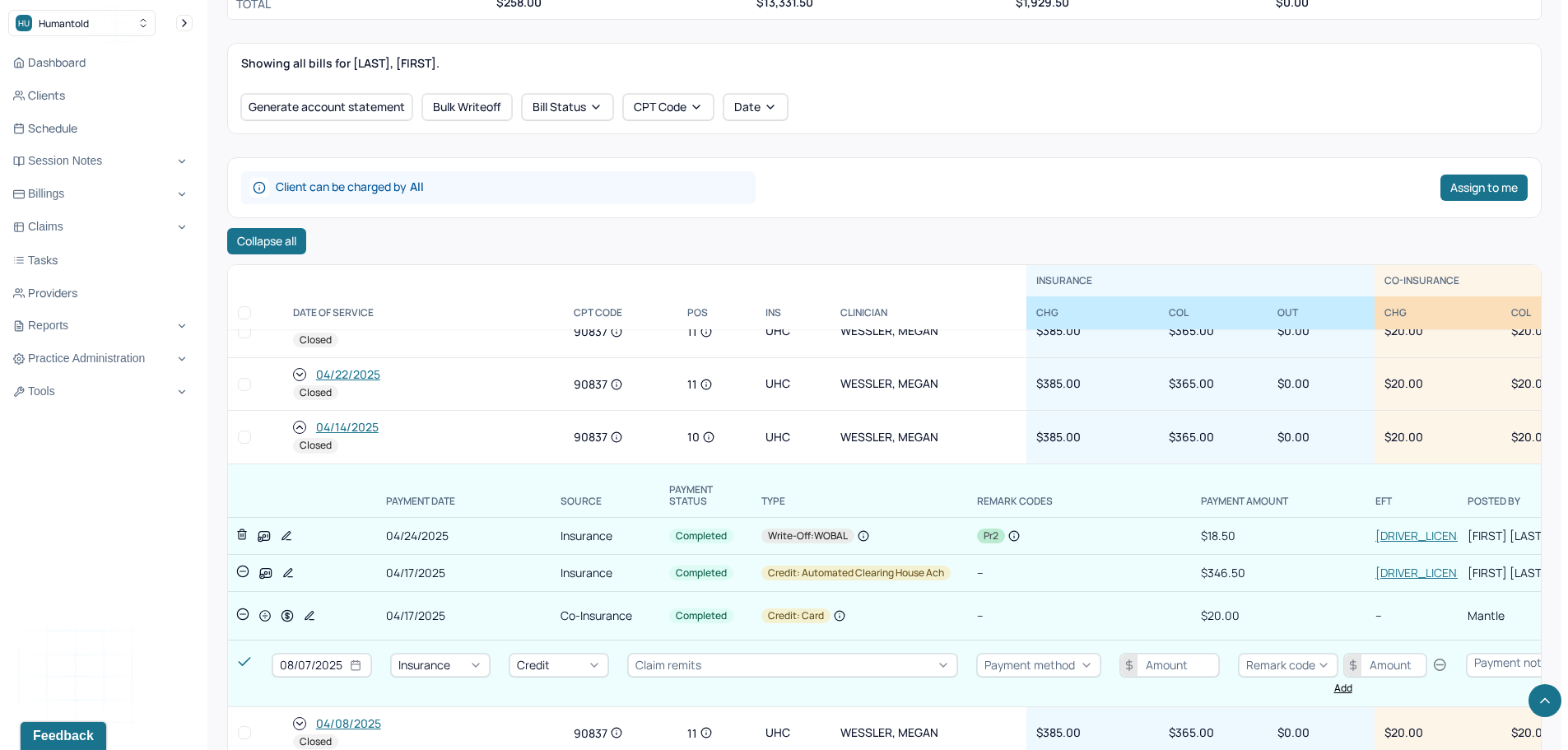 scroll, scrollTop: 576, scrollLeft: 0, axis: vertical 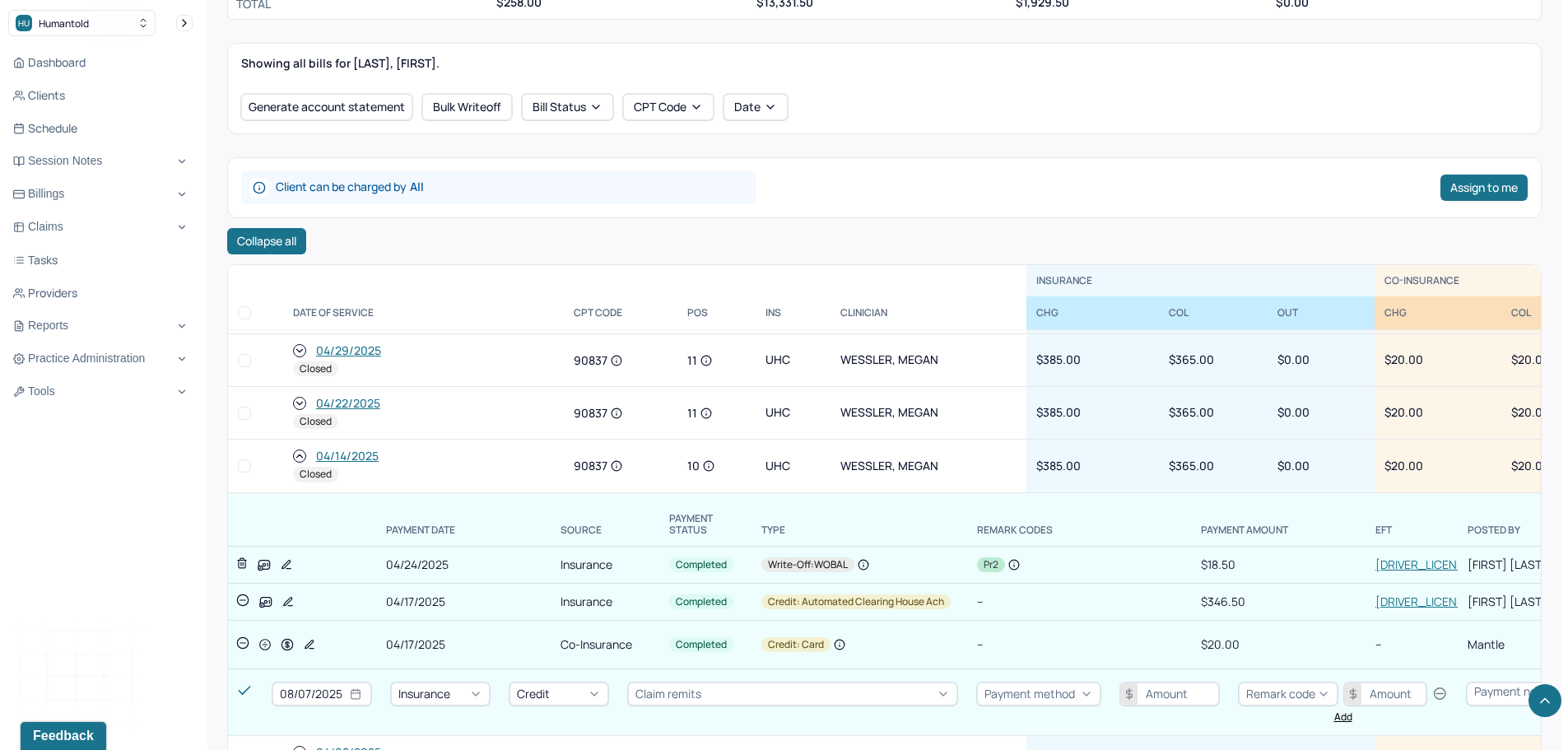 click 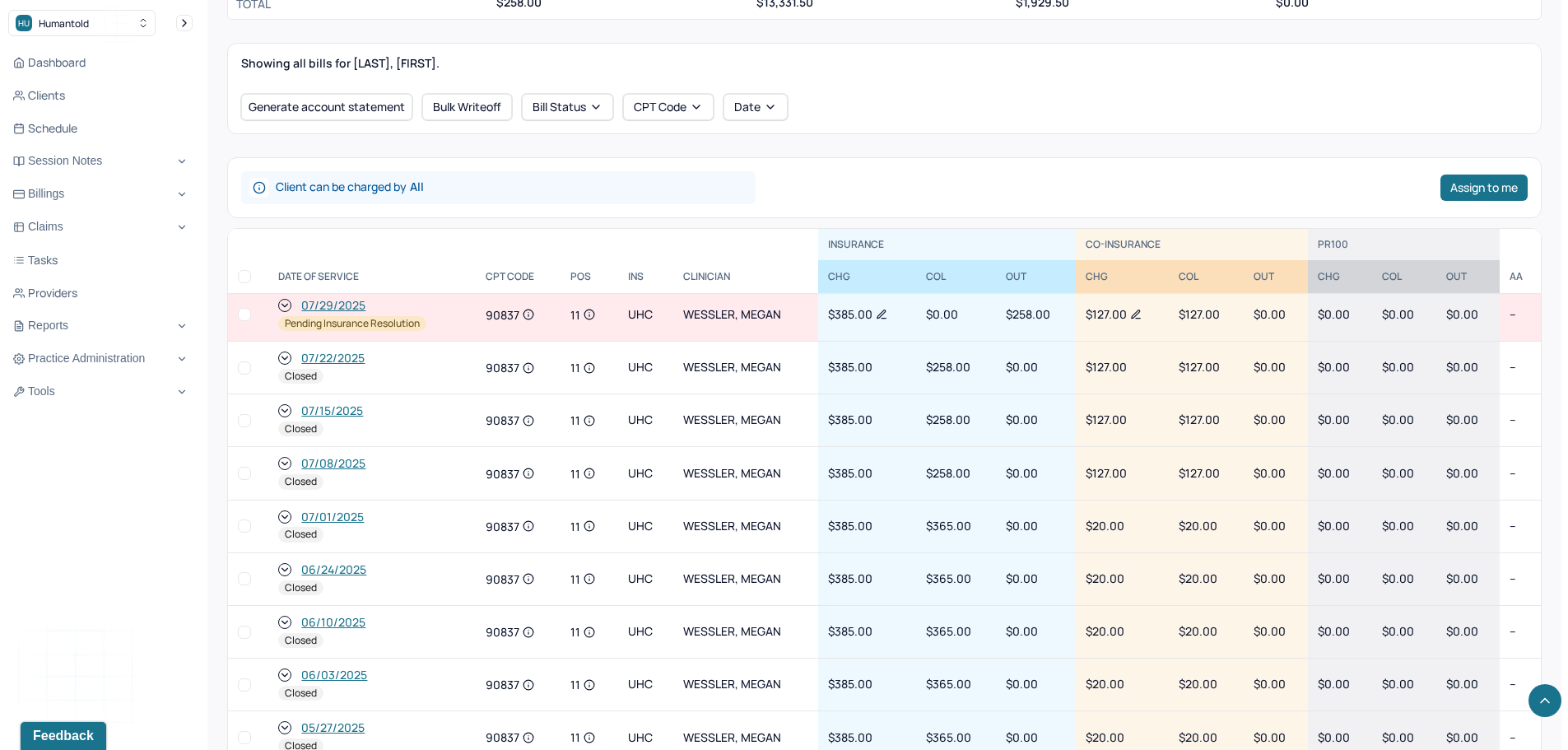 scroll, scrollTop: 0, scrollLeft: 0, axis: both 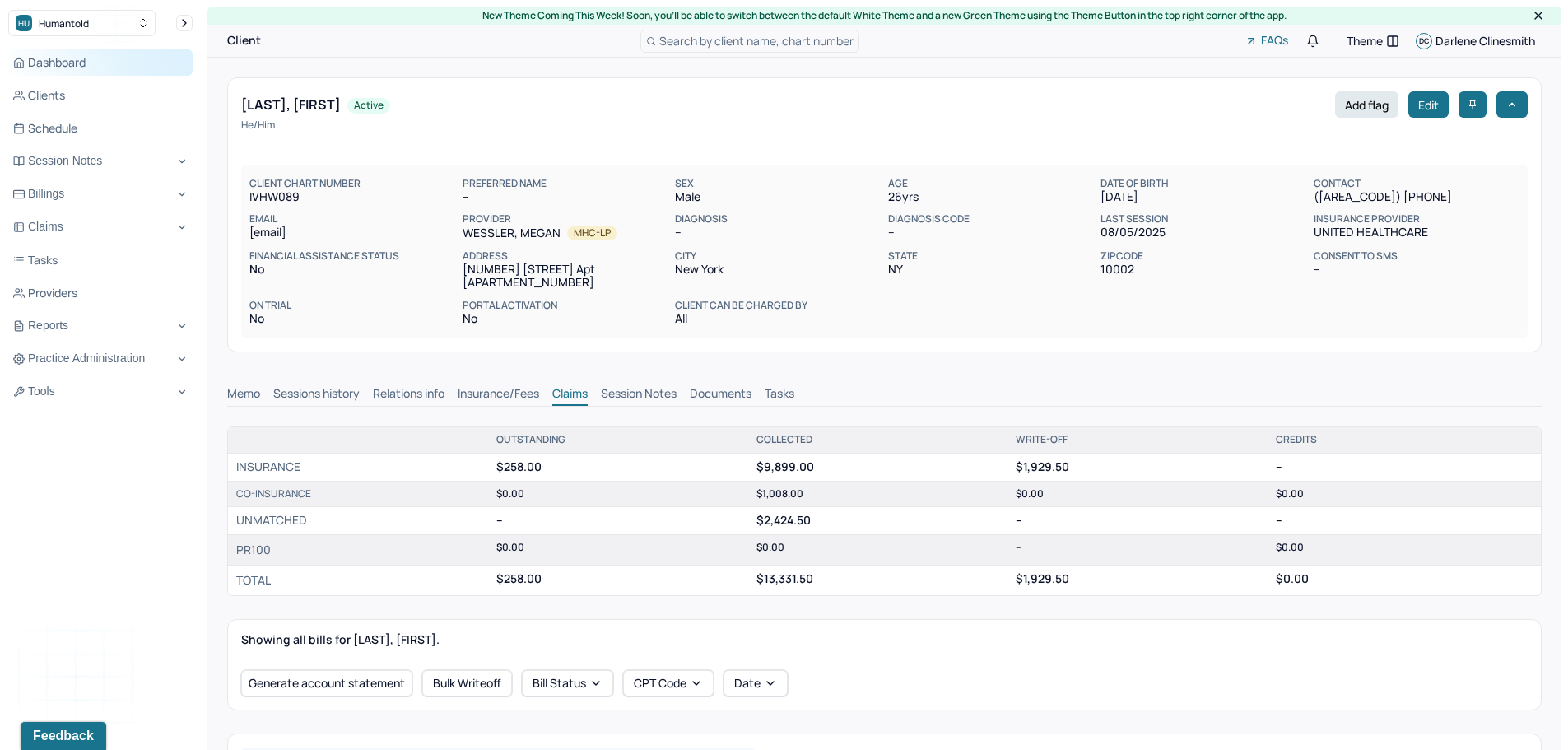 click on "Dashboard" at bounding box center [100, 63] 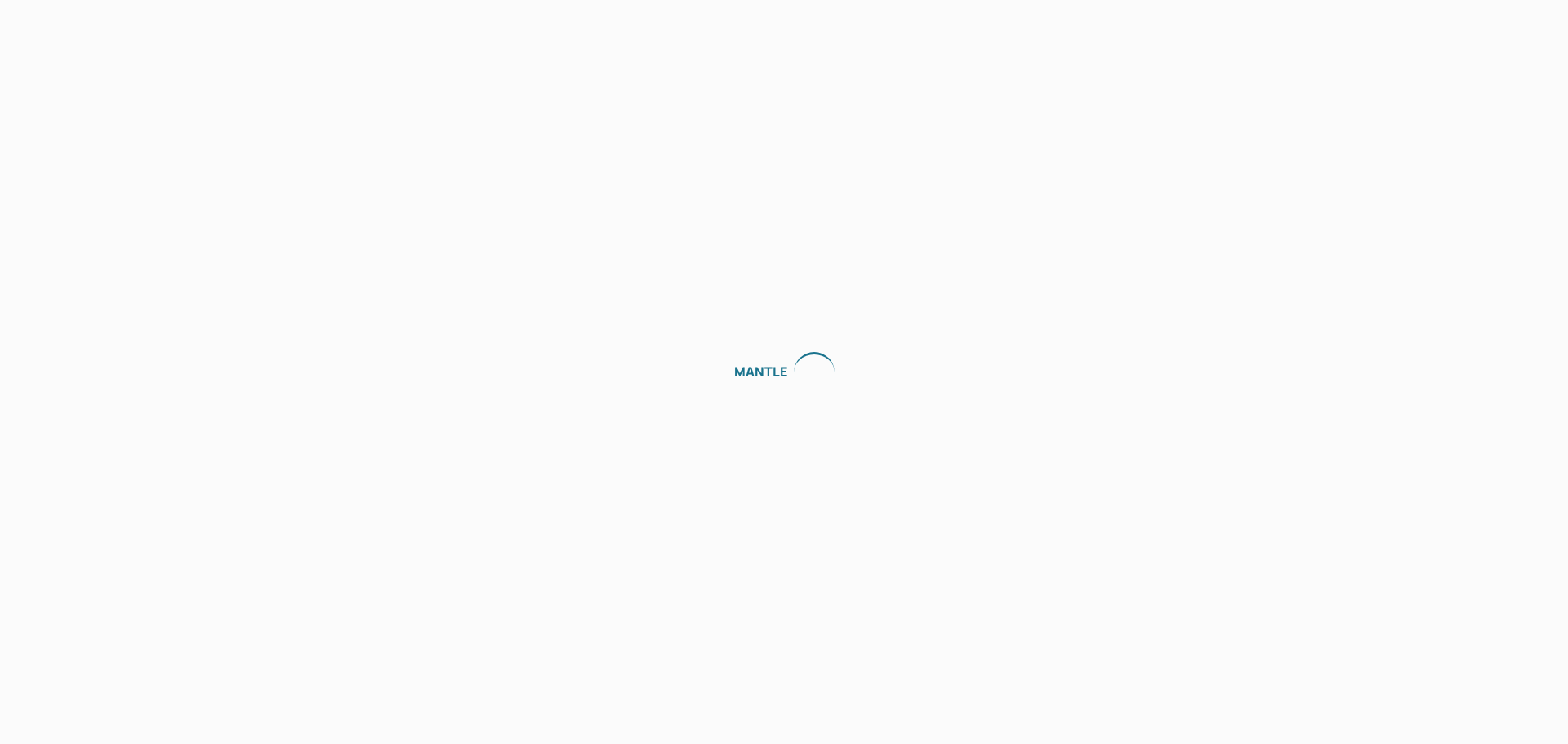 scroll, scrollTop: 0, scrollLeft: 0, axis: both 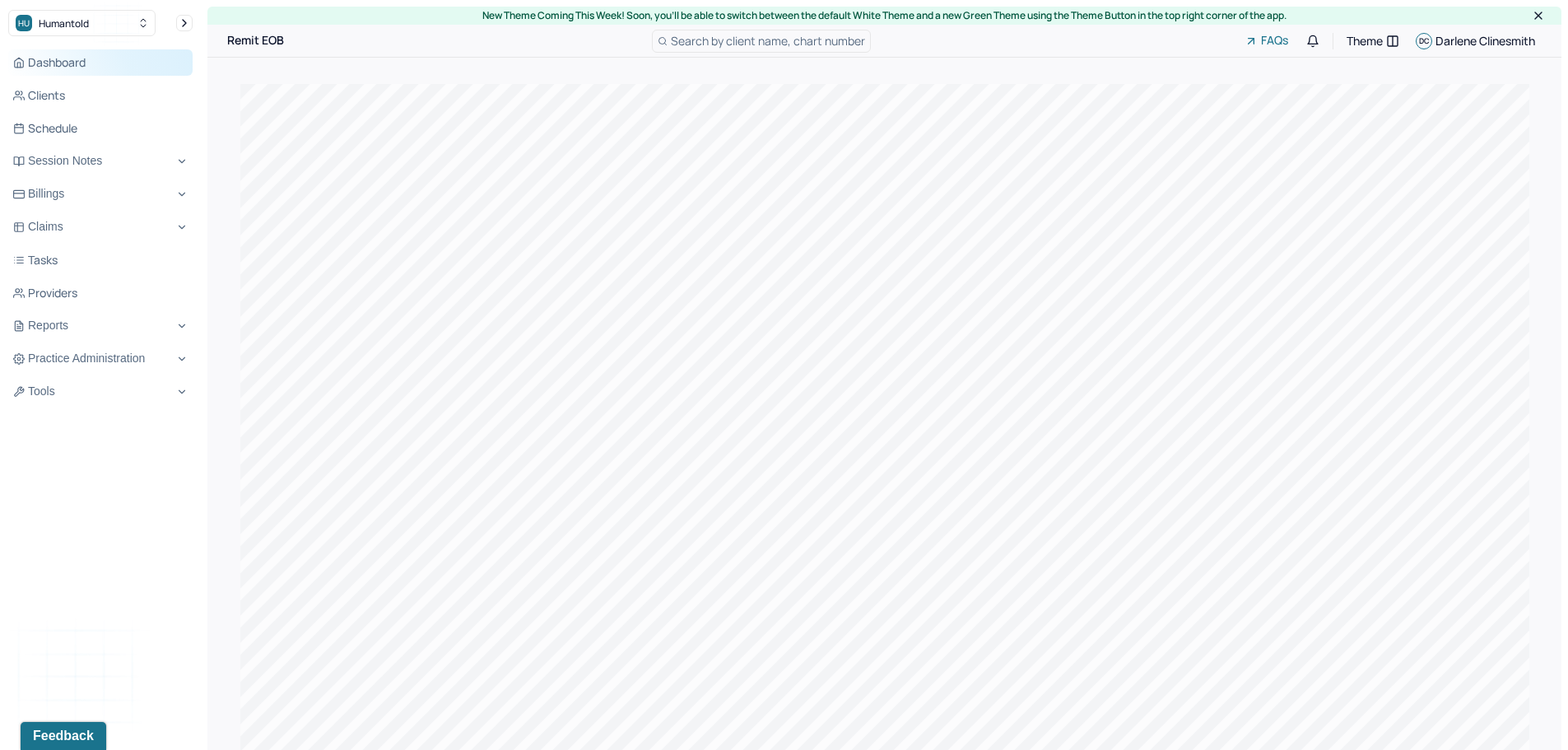 click on "Dashboard" at bounding box center (100, 63) 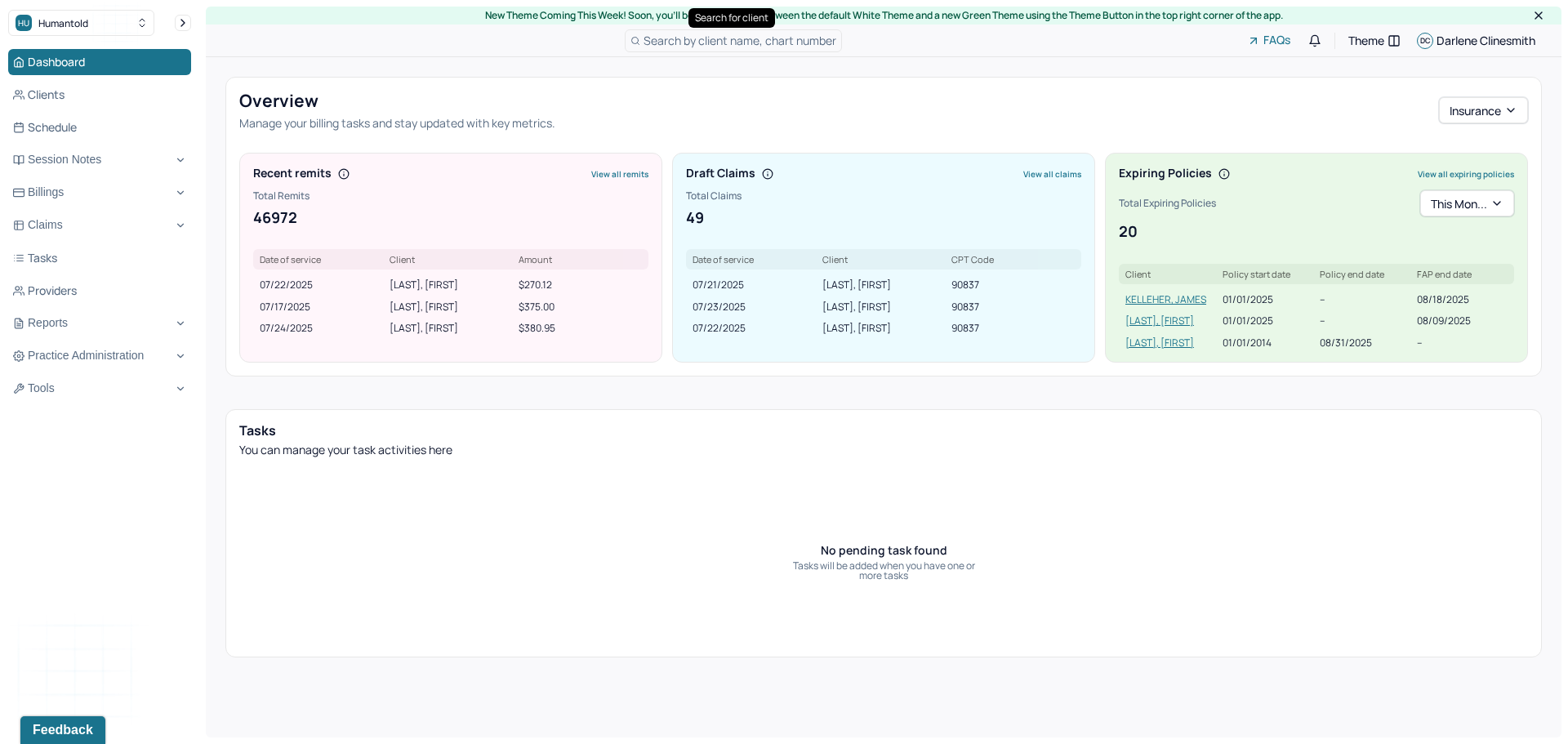 click on "Search by client name, chart number" at bounding box center (740, 40) 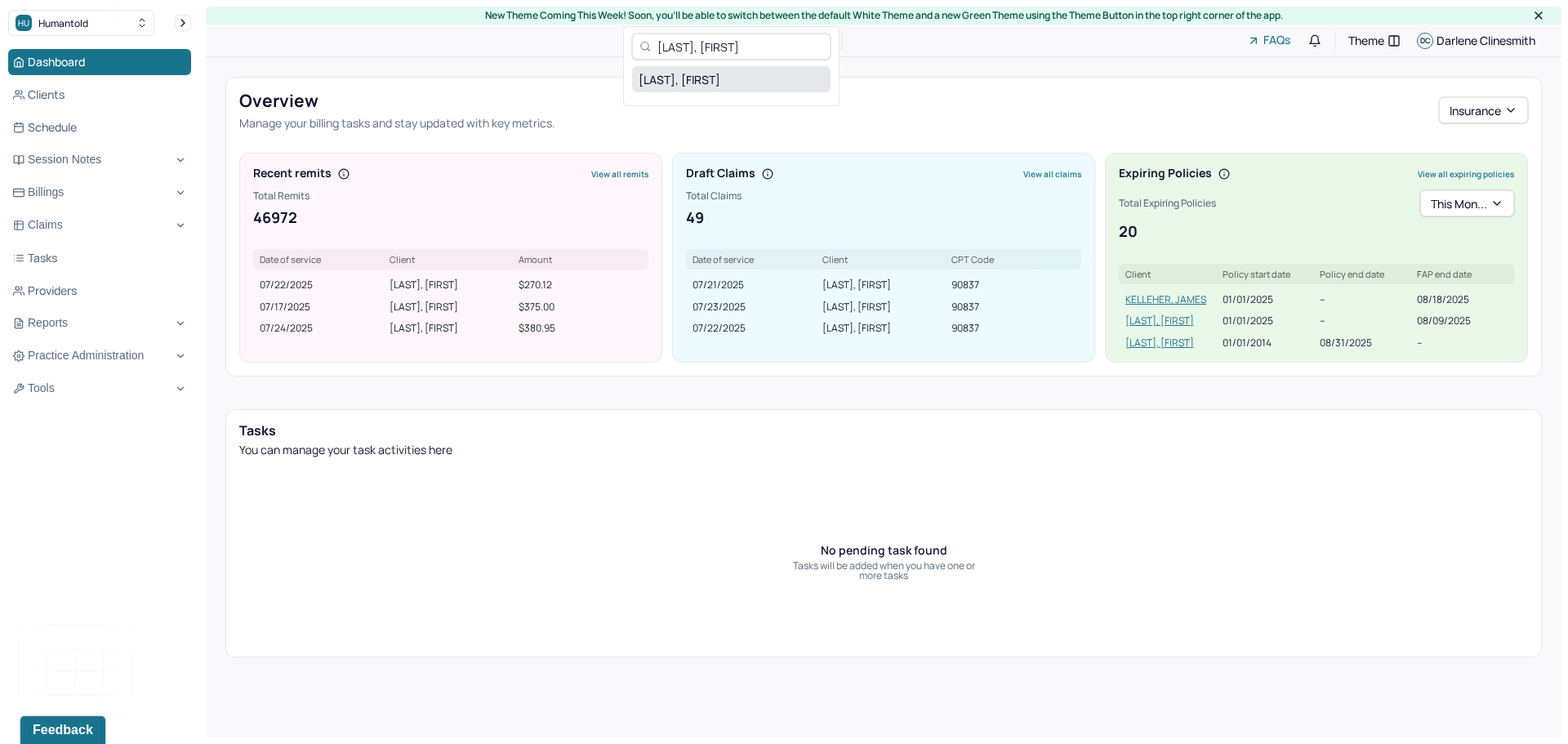 type on "[LAST], [FIRST]" 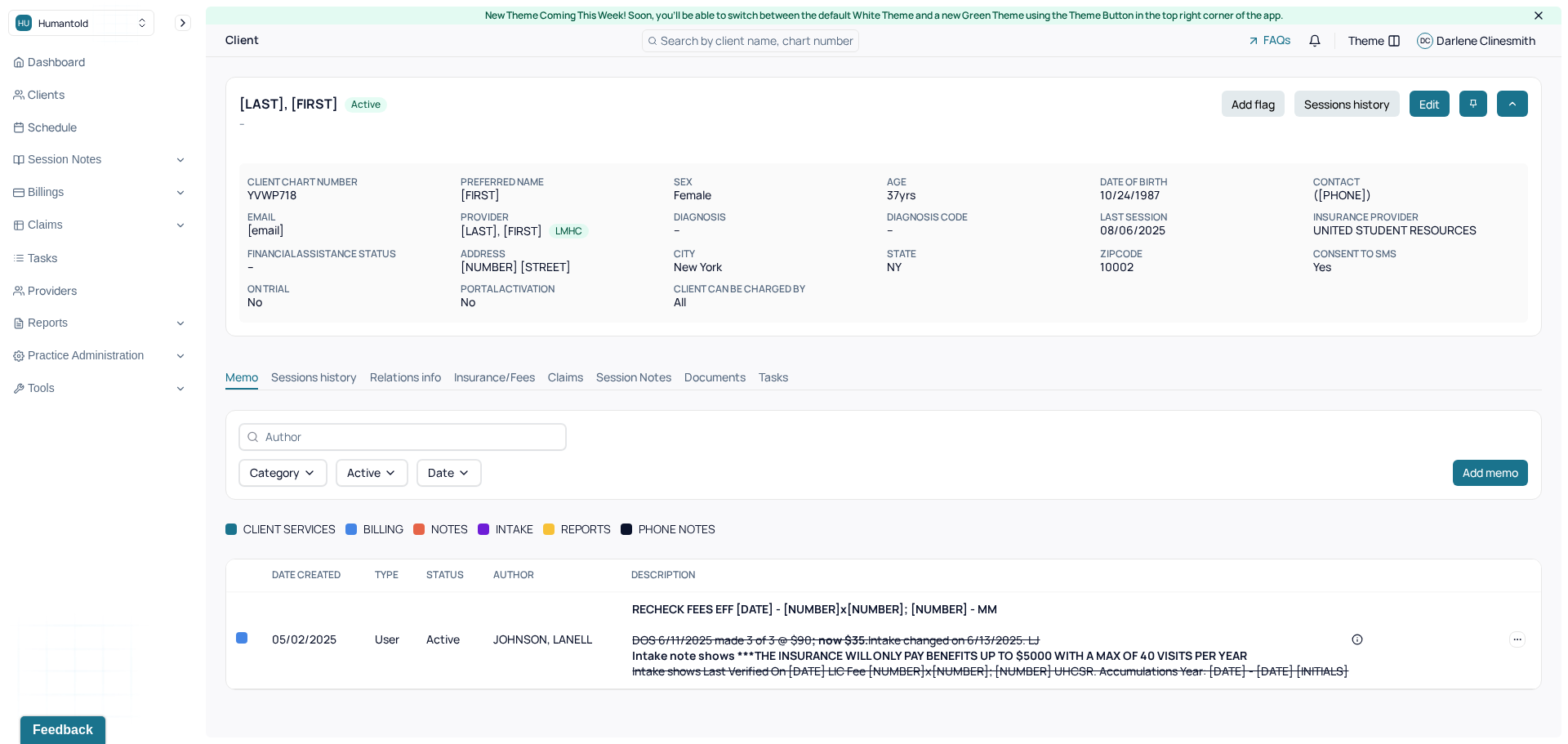 click on "Insurance/Fees" at bounding box center (494, 379) 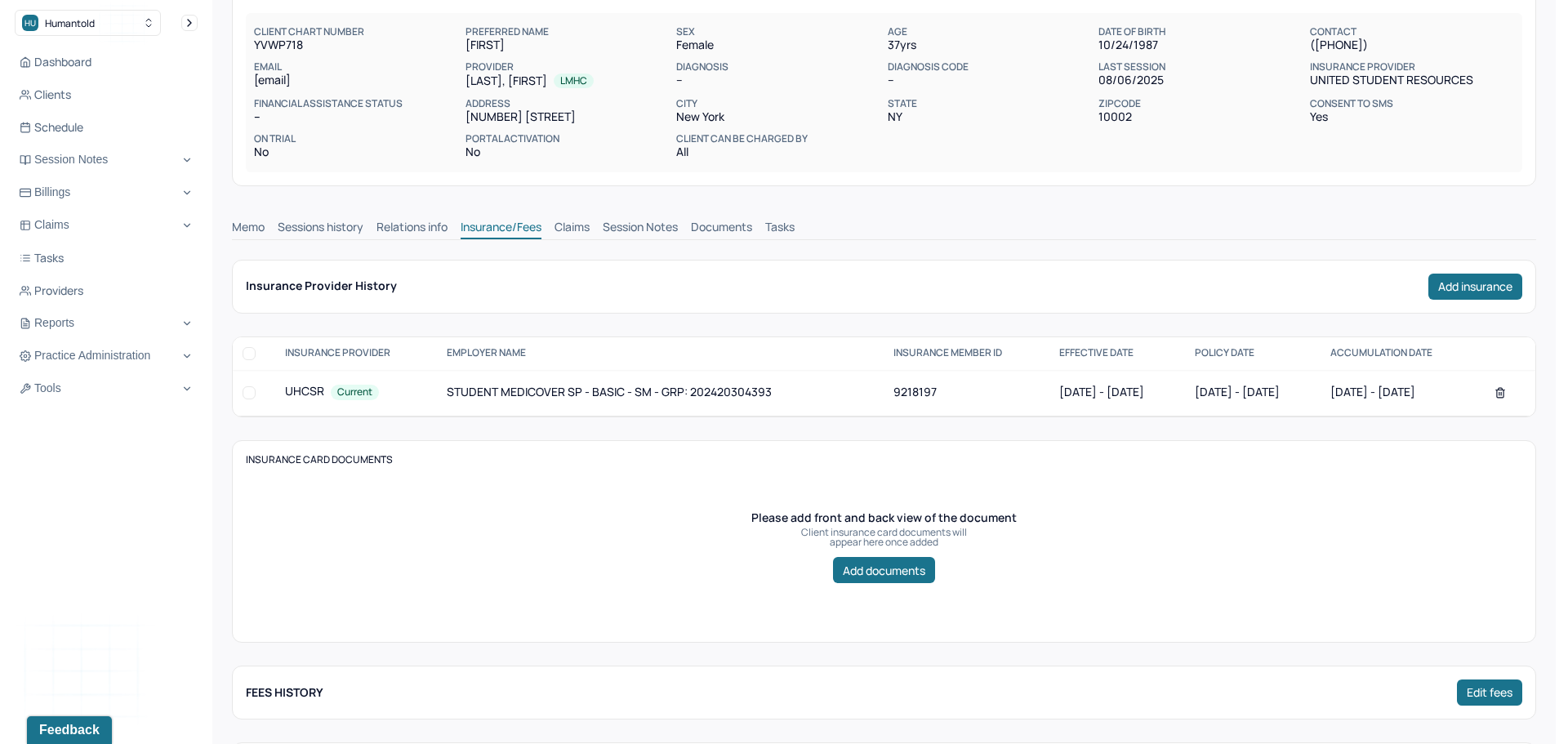 scroll, scrollTop: 163, scrollLeft: 0, axis: vertical 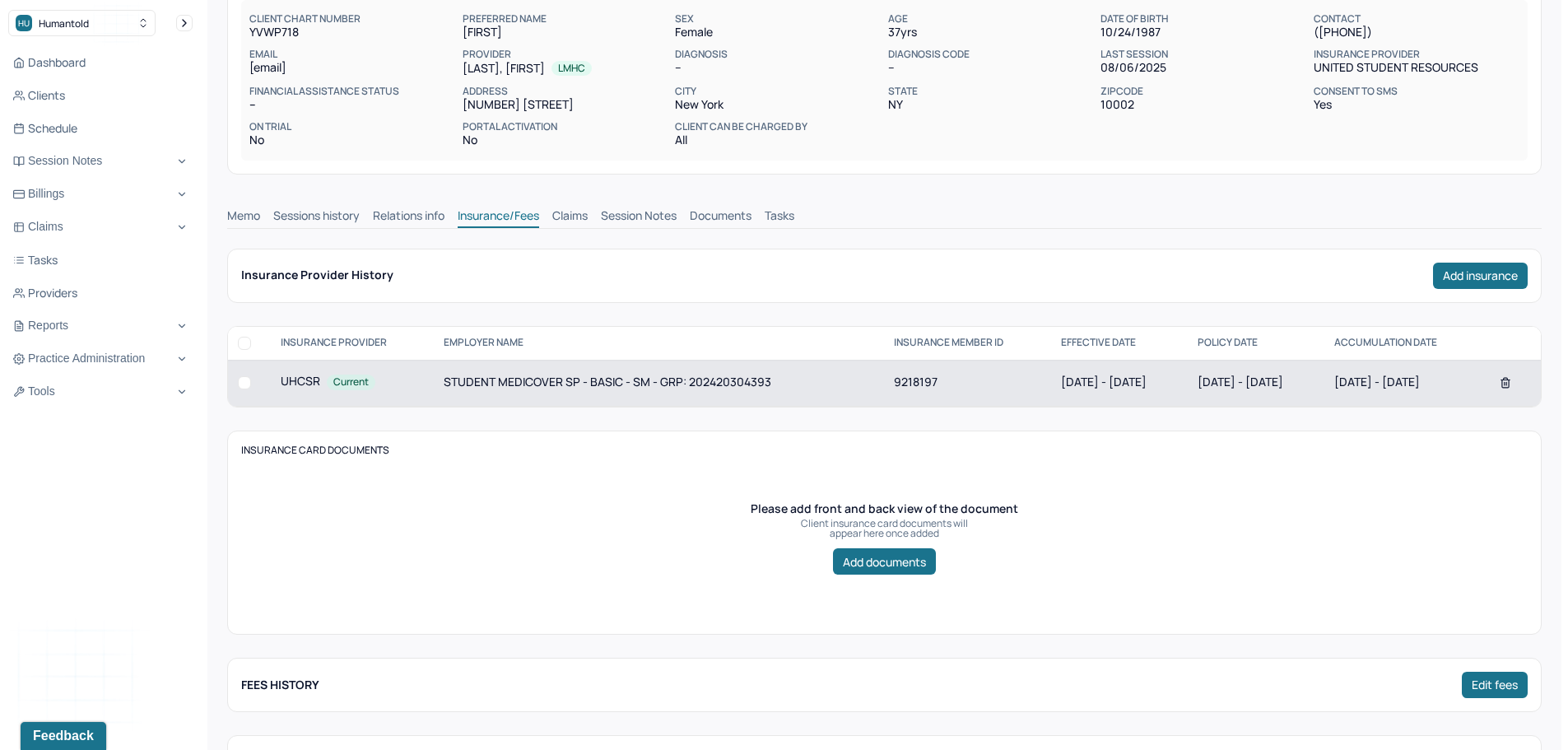 click on "07/22/2025 - 07/13/2025" at bounding box center [1256, 383] 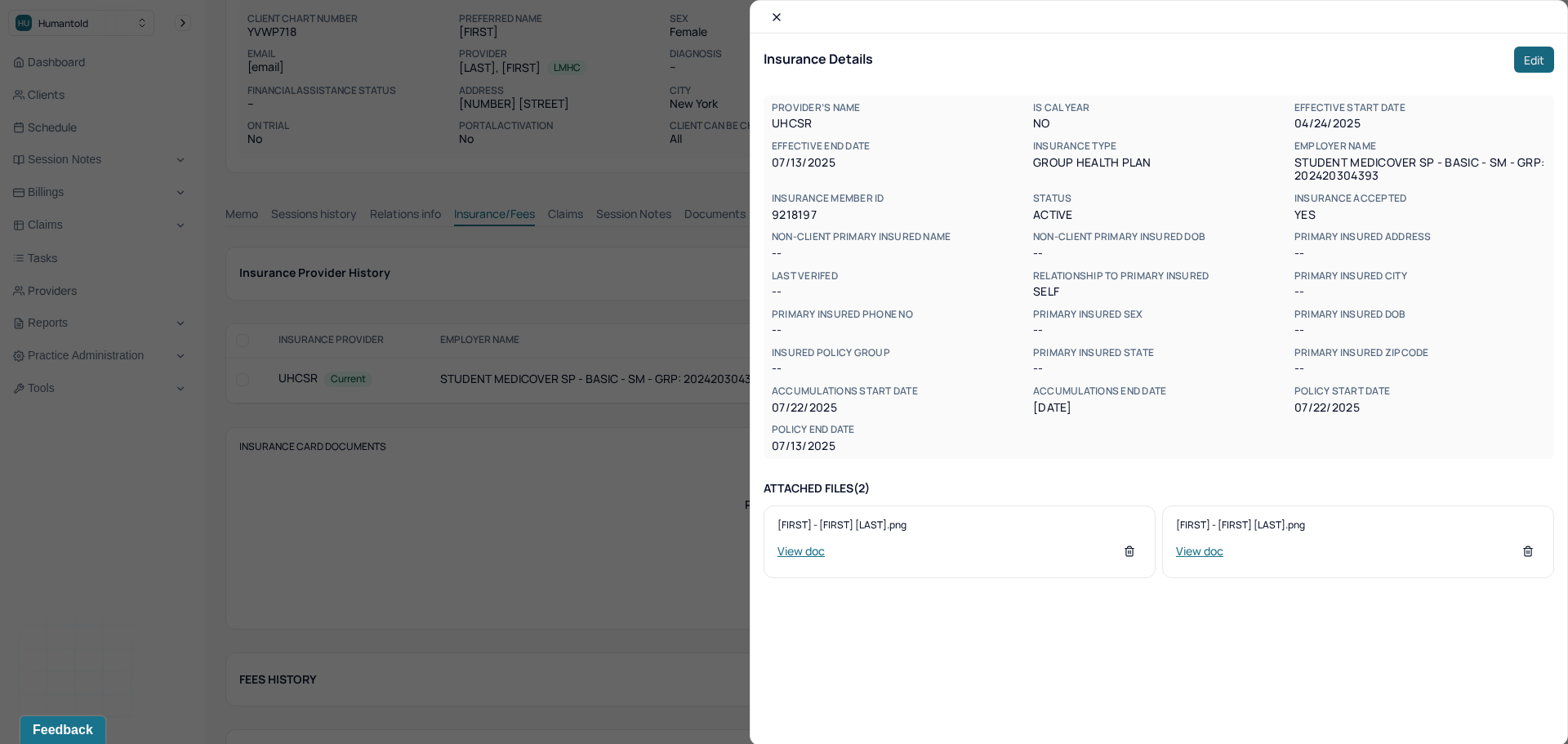 click on "Edit" at bounding box center [1534, 60] 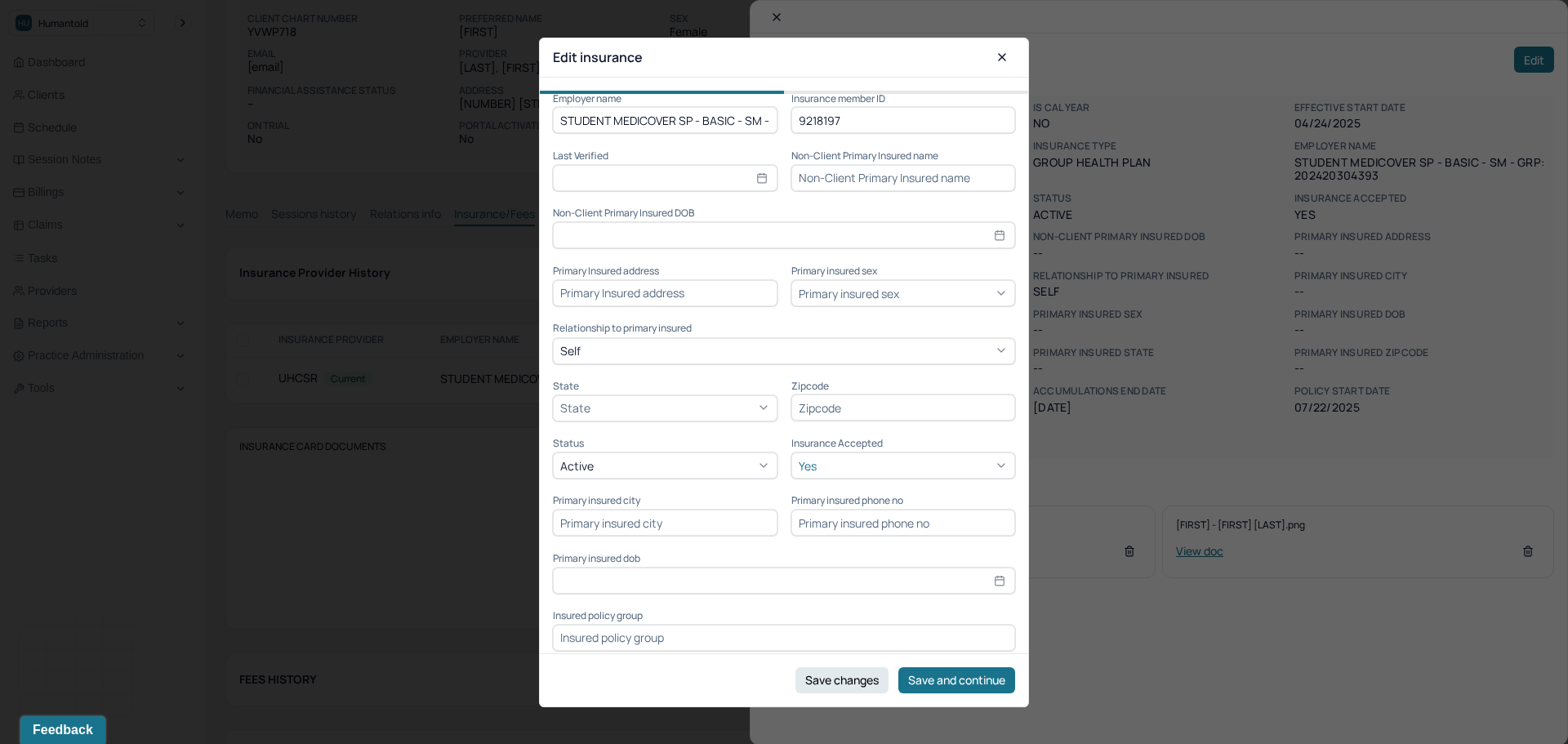 scroll, scrollTop: 245, scrollLeft: 0, axis: vertical 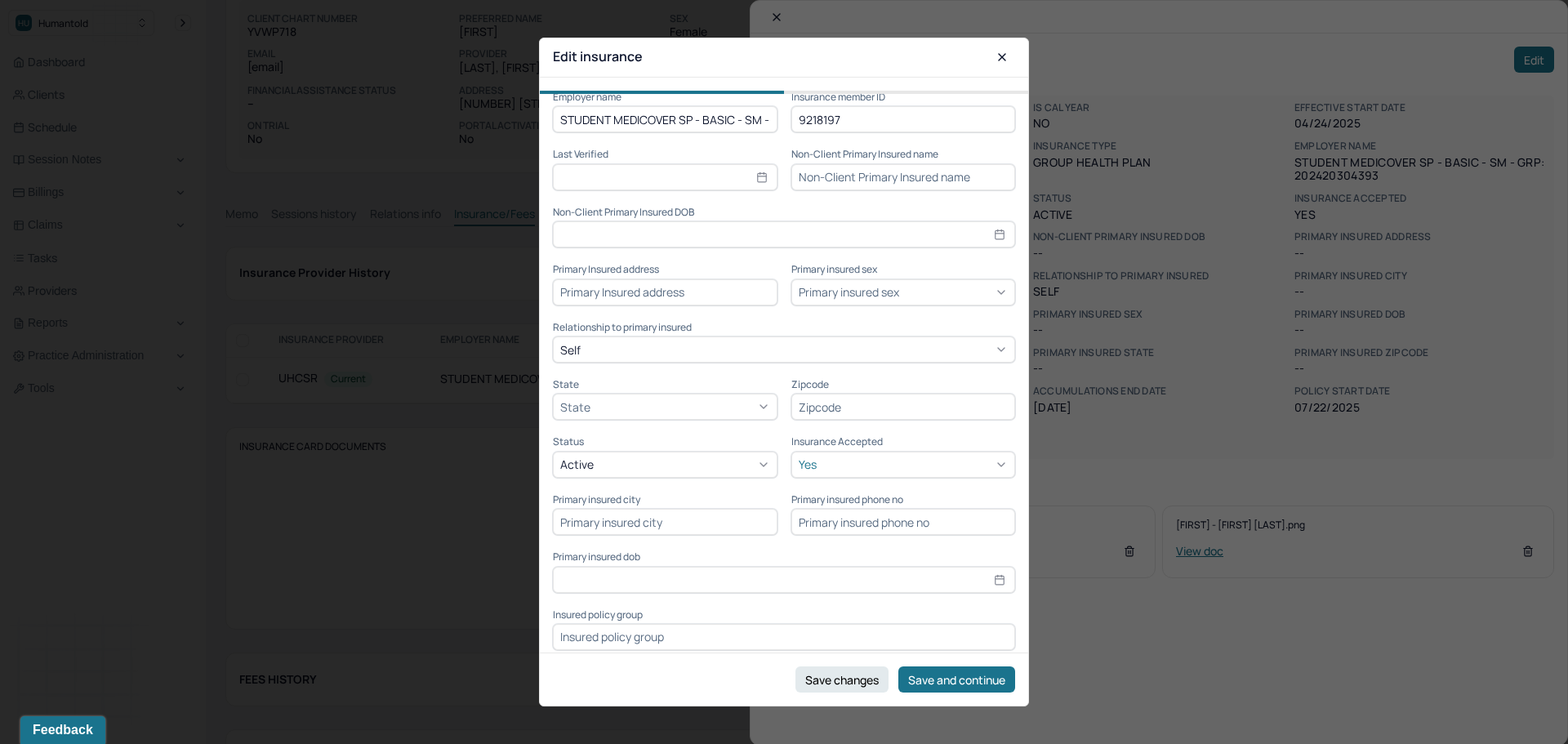 paste on "GRP: 202520304393" 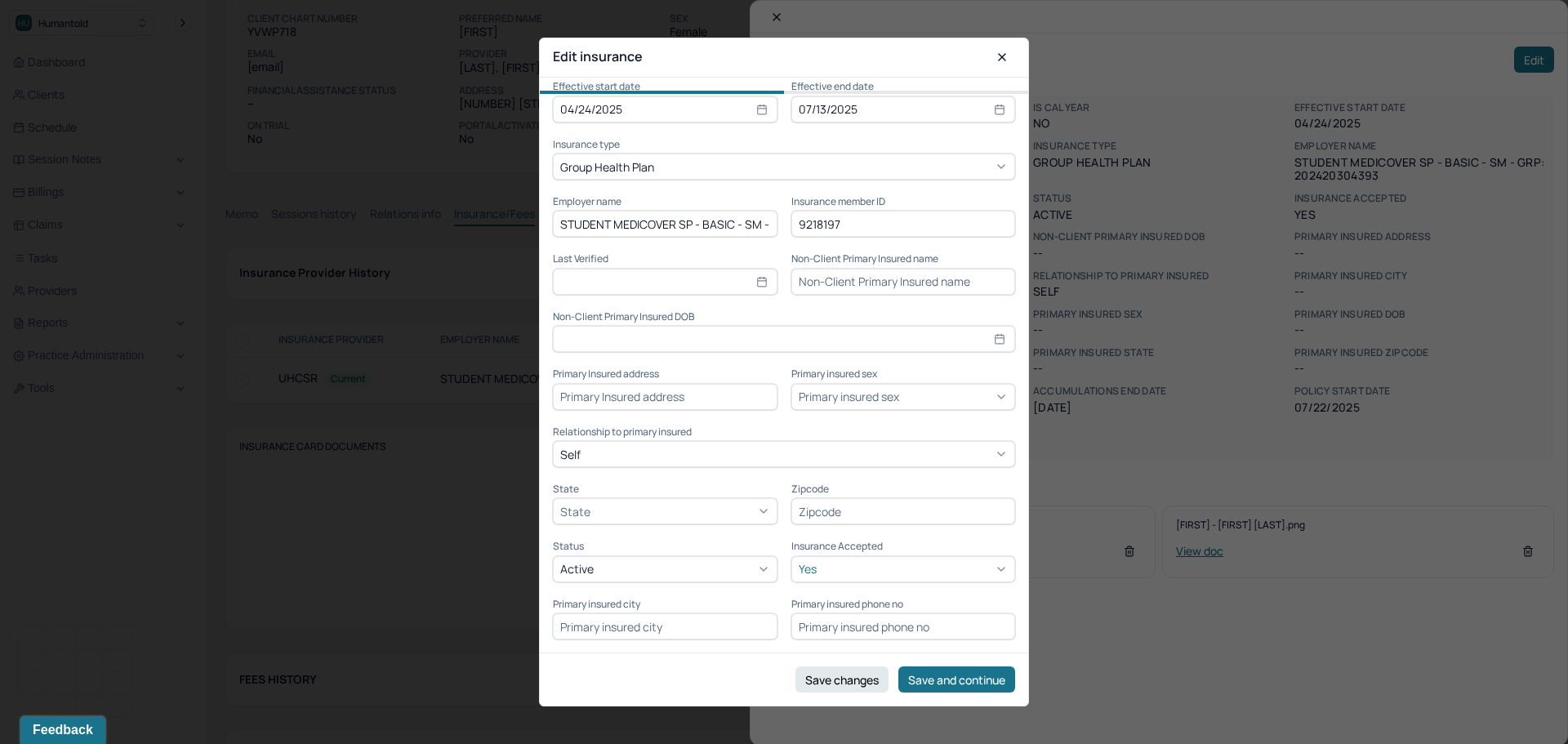 scroll, scrollTop: 0, scrollLeft: 0, axis: both 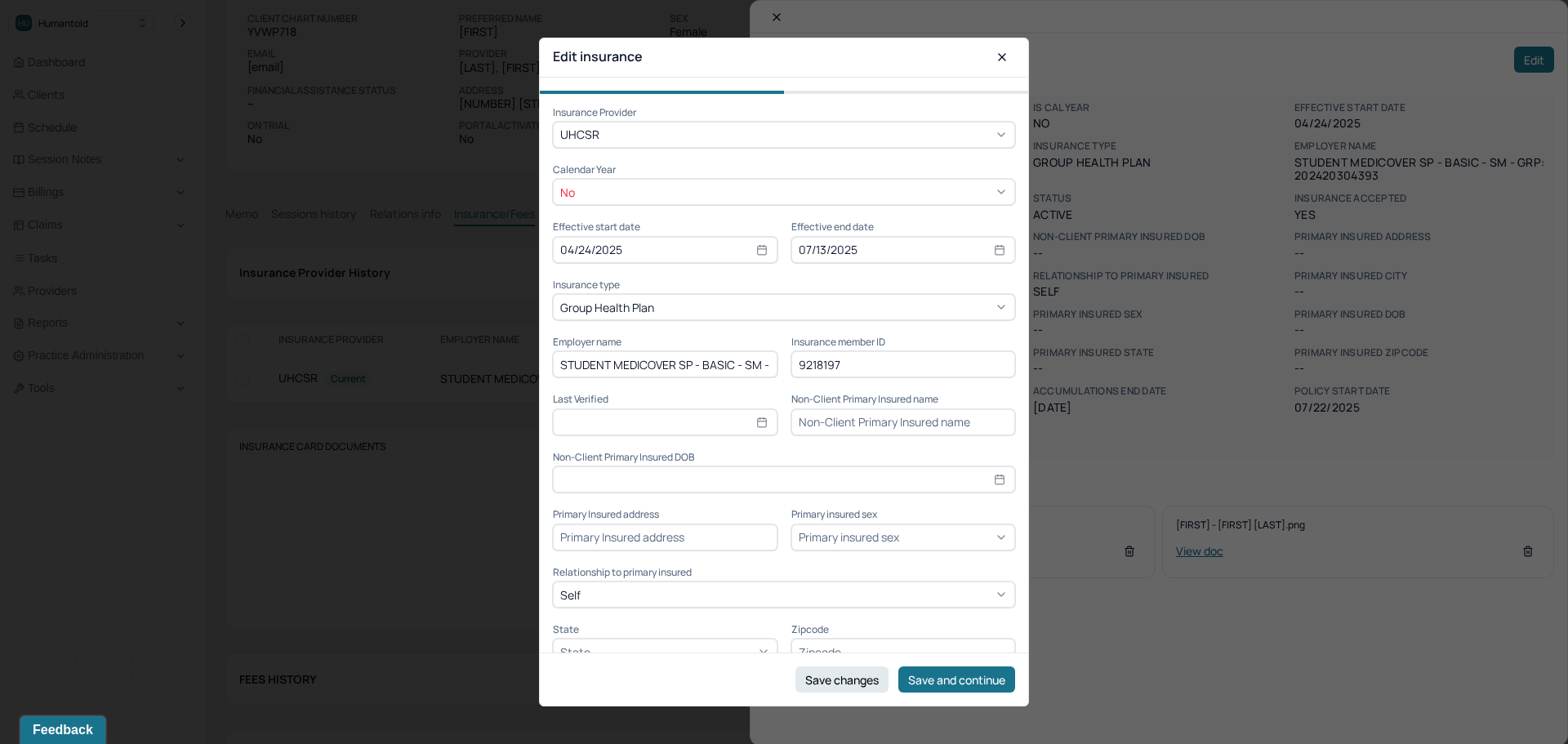 type on "GRP: 202520304393" 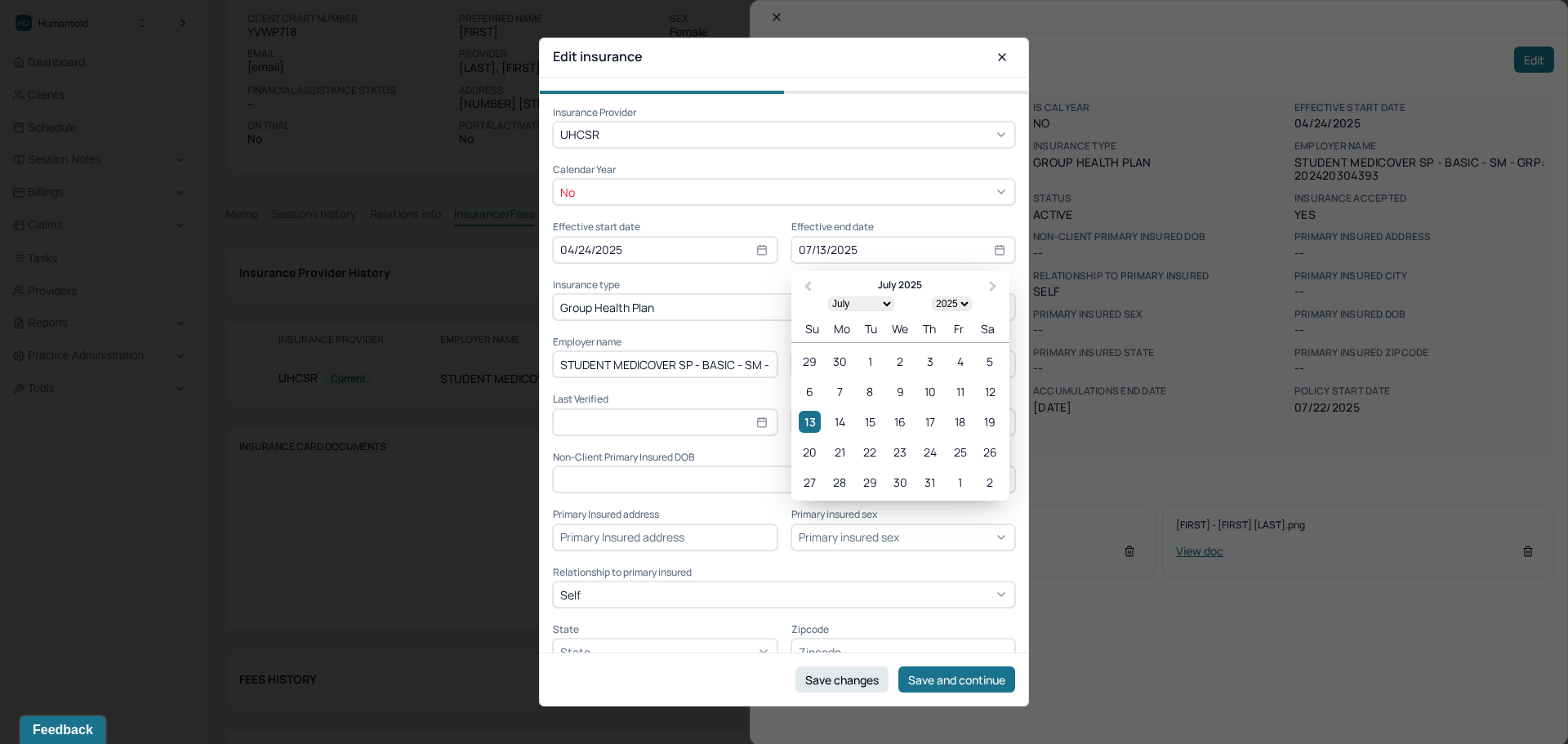 drag, startPoint x: 791, startPoint y: 248, endPoint x: 891, endPoint y: 259, distance: 100.60318 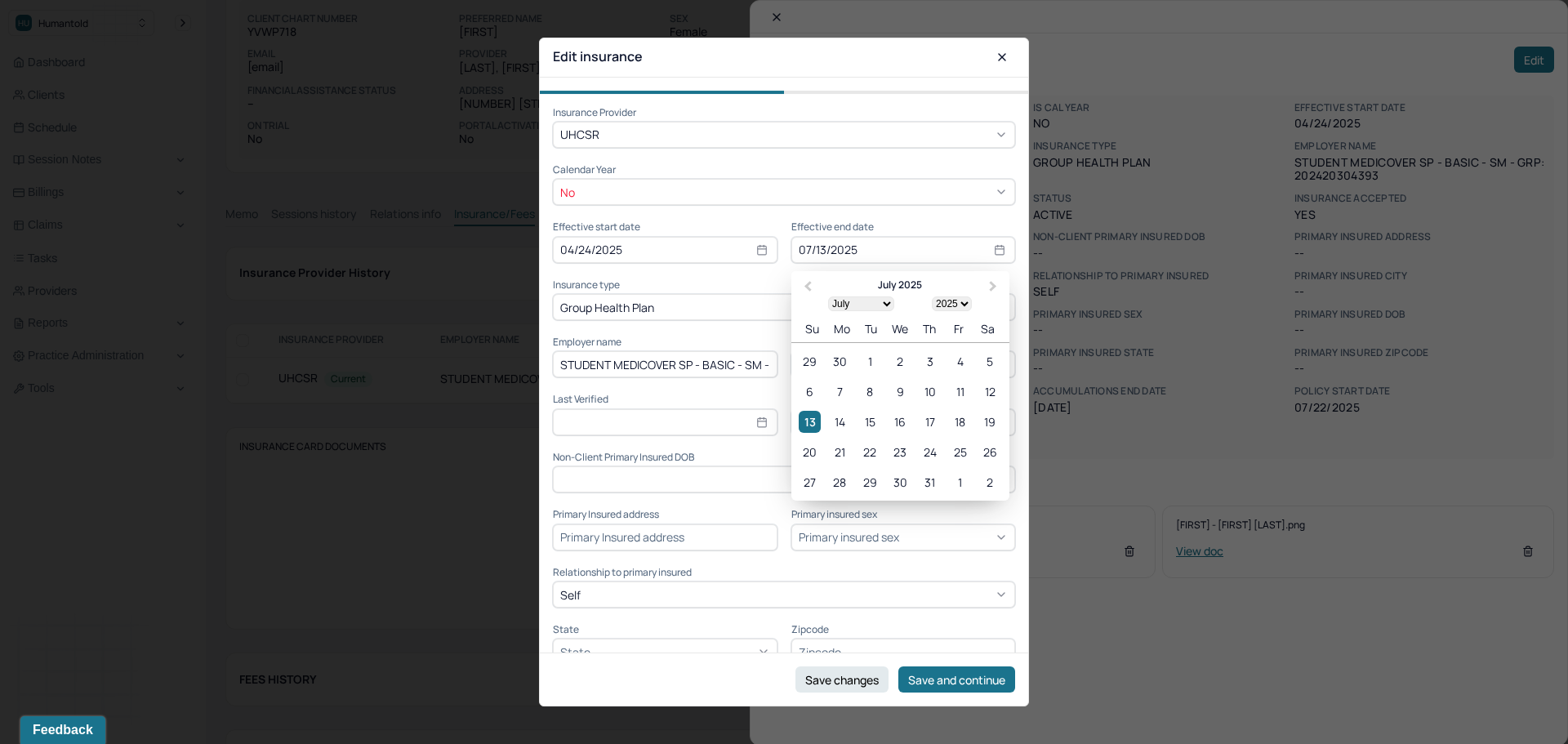click on "07/13/2025" at bounding box center (903, 250) 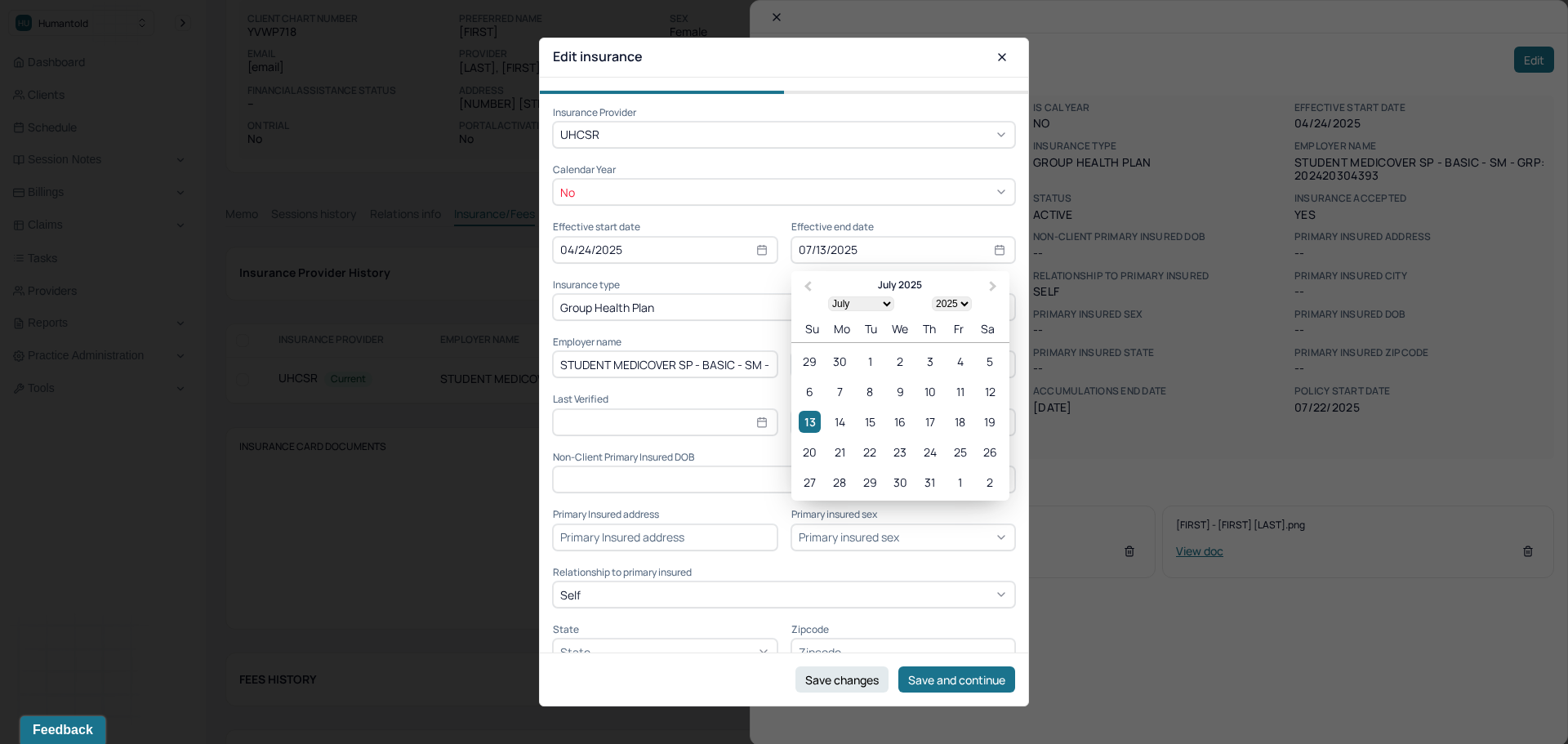 type on "1" 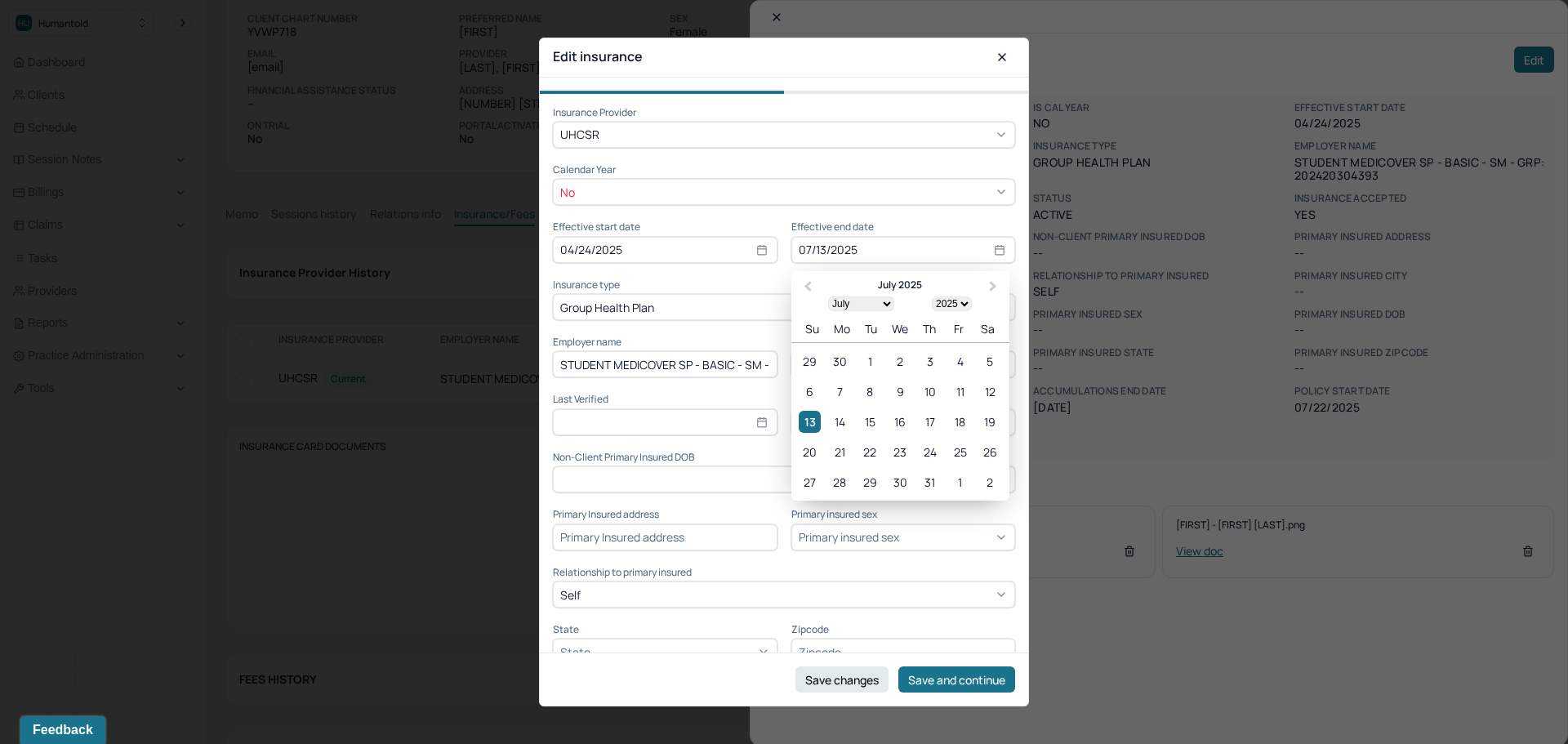 select on "0" 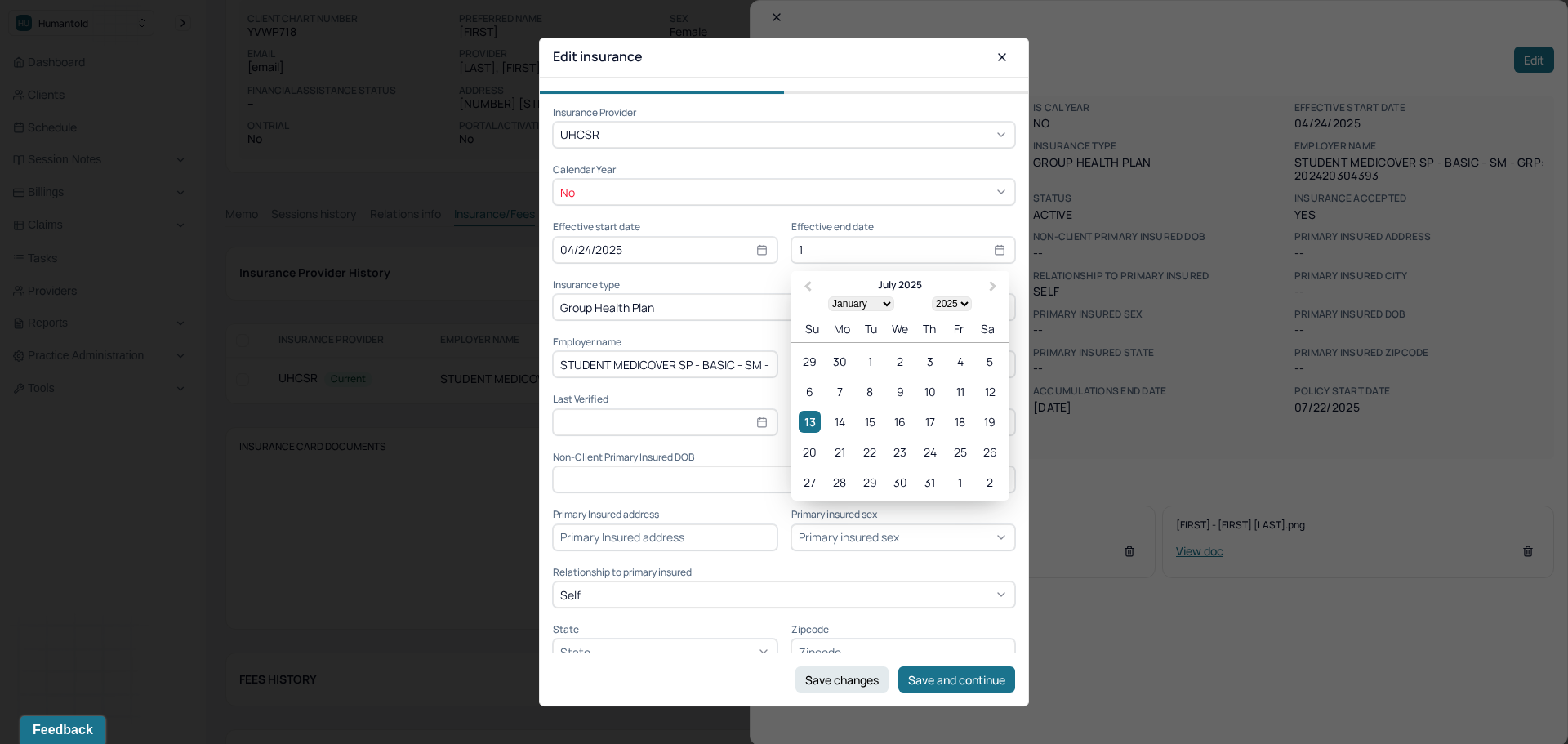 type on "11" 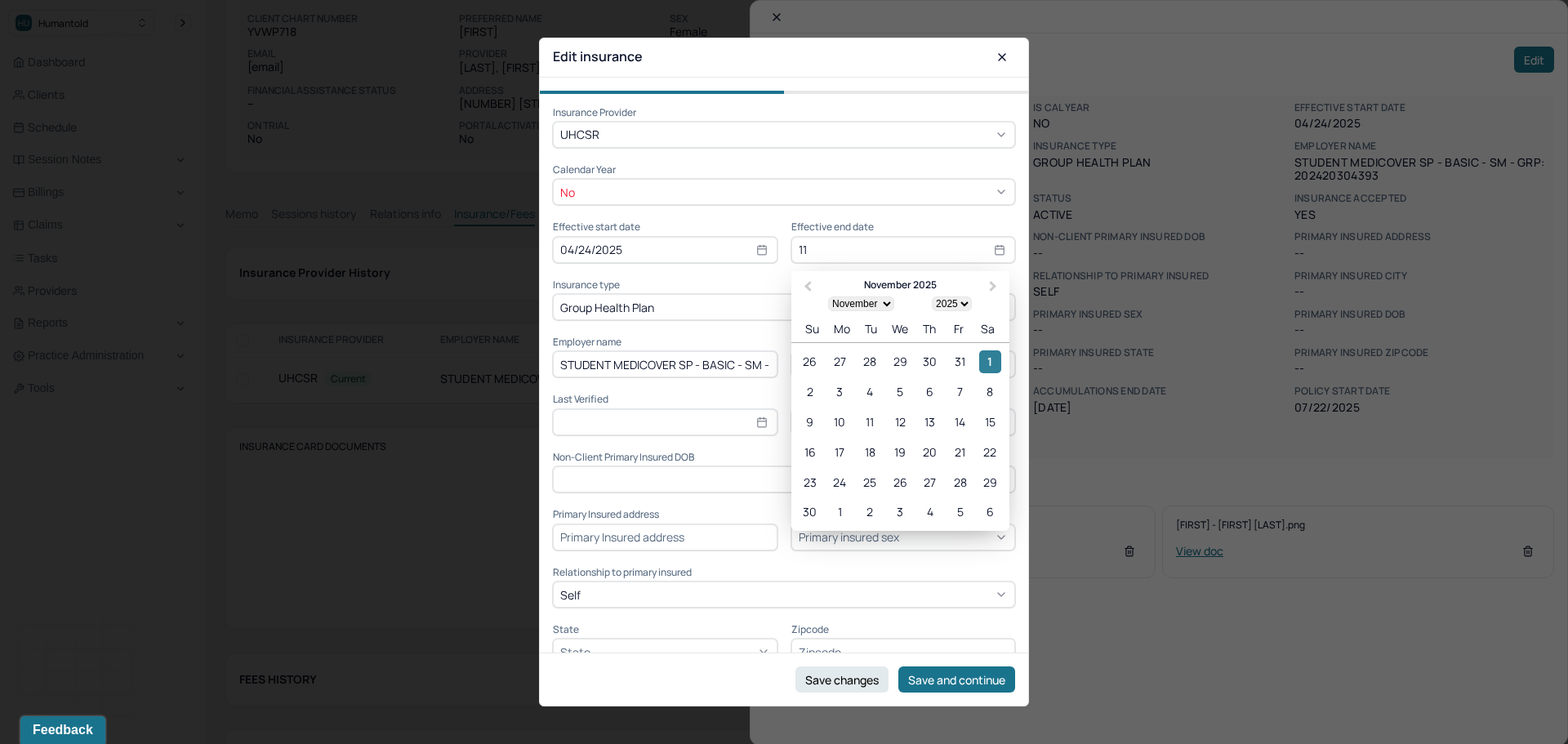 click on "1" at bounding box center [990, 361] 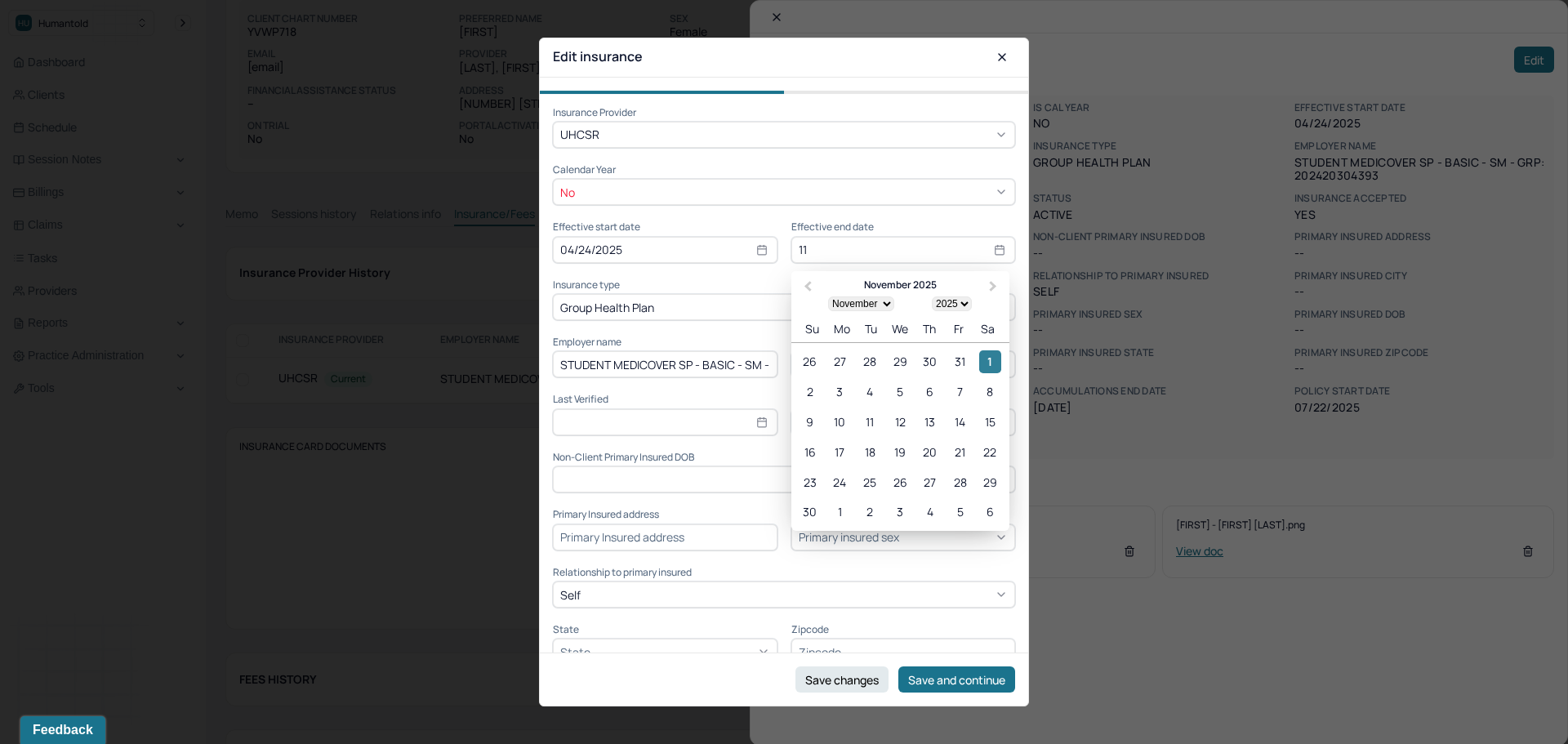 type on "11/01/2025" 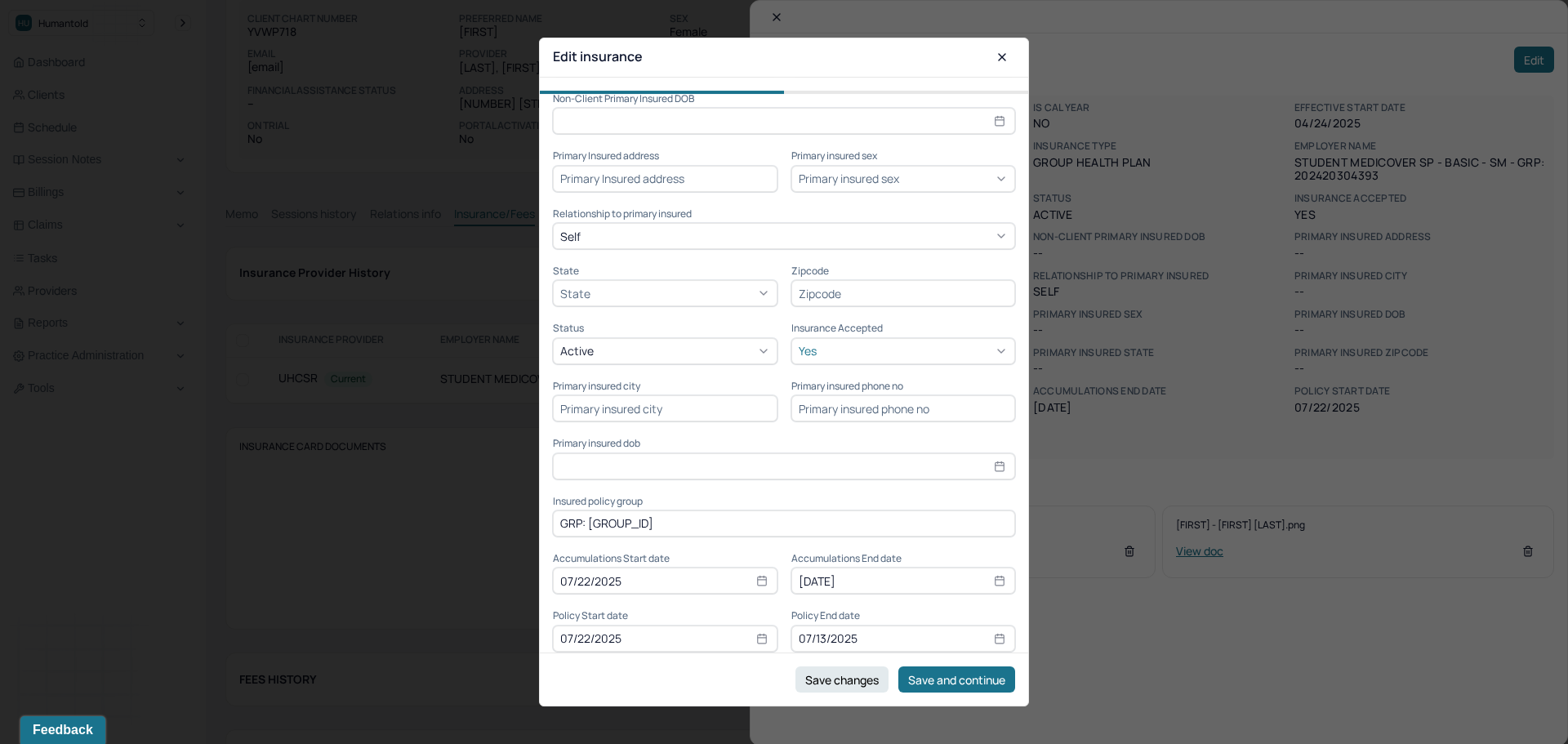 scroll, scrollTop: 370, scrollLeft: 0, axis: vertical 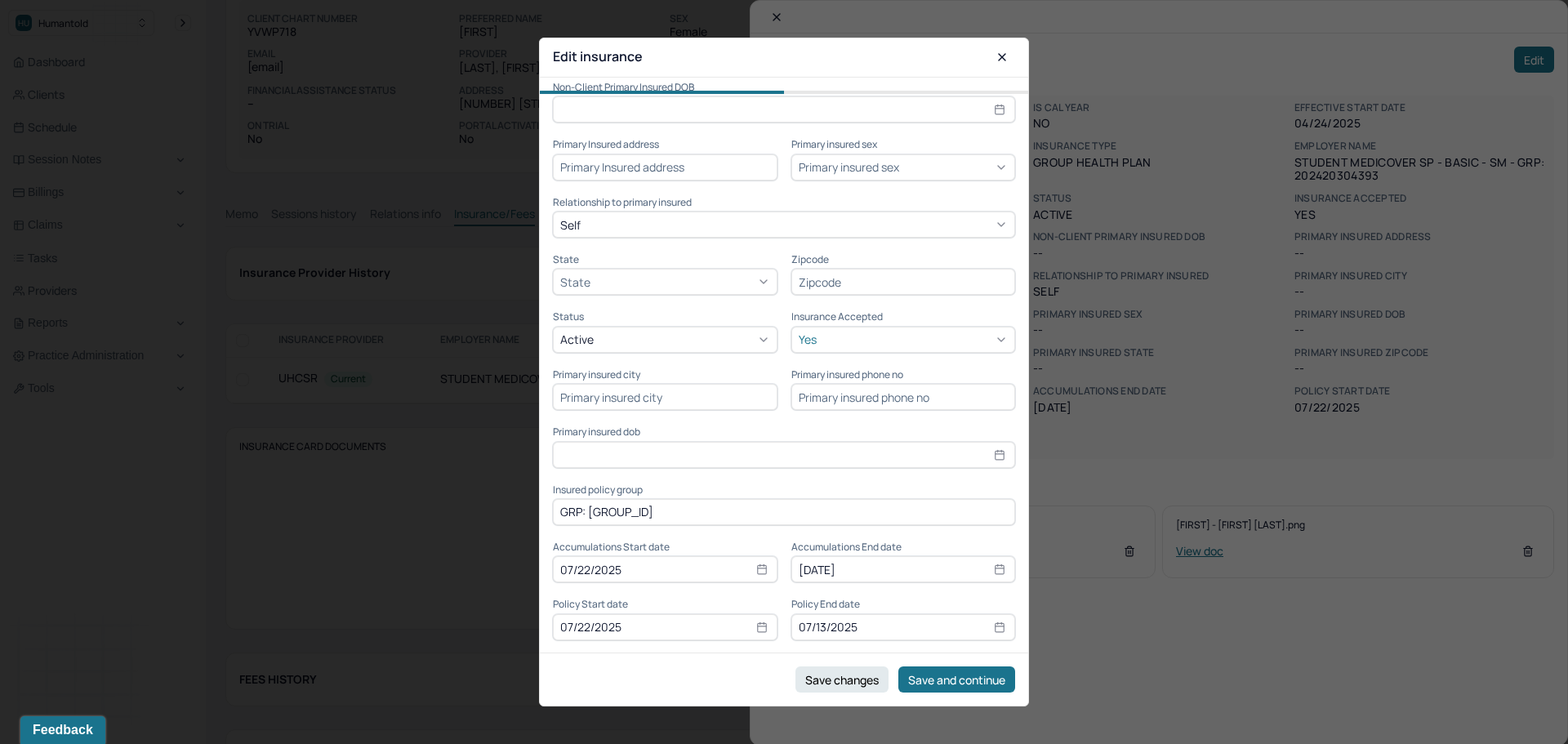 select on "6" 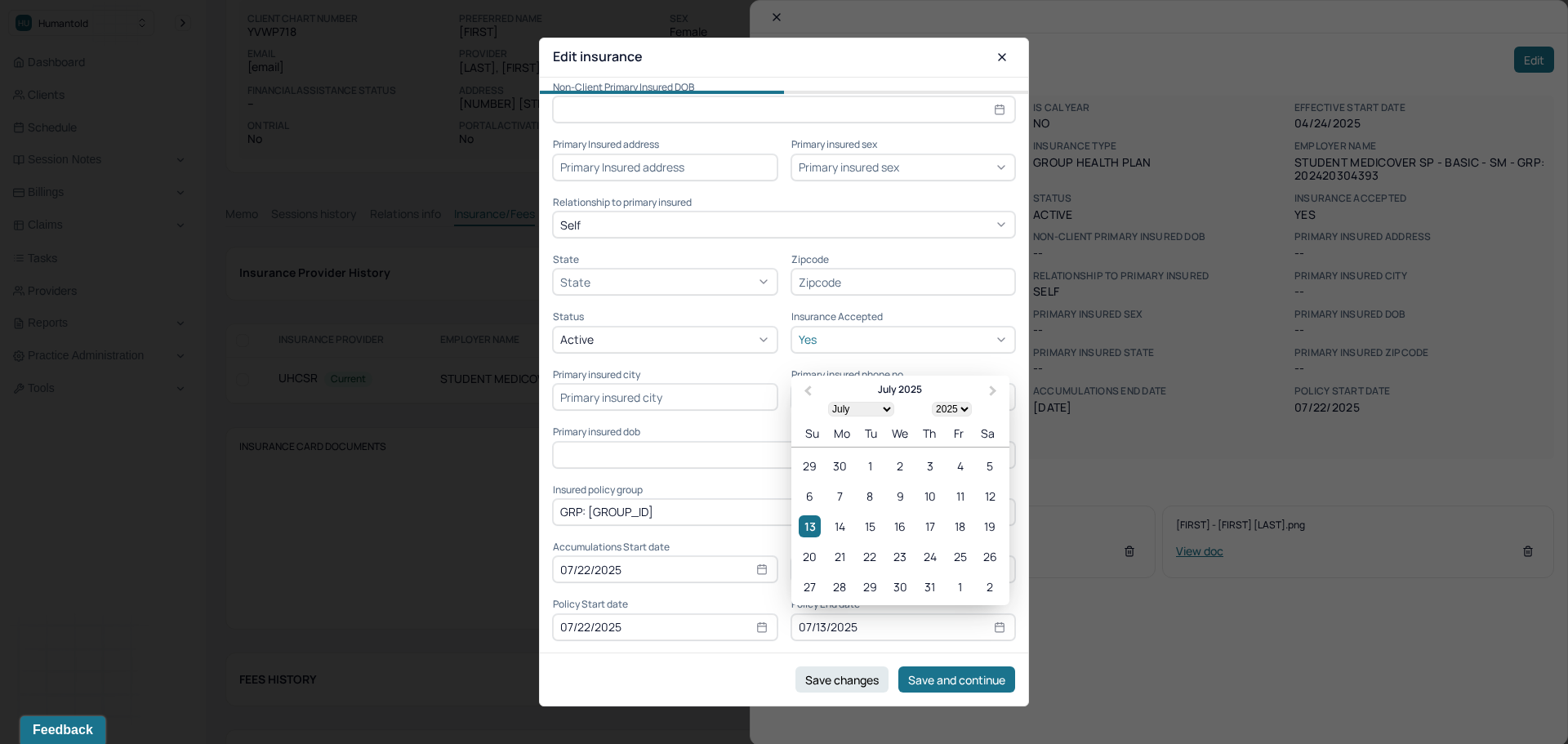 drag, startPoint x: 859, startPoint y: 632, endPoint x: 780, endPoint y: 625, distance: 79.30952 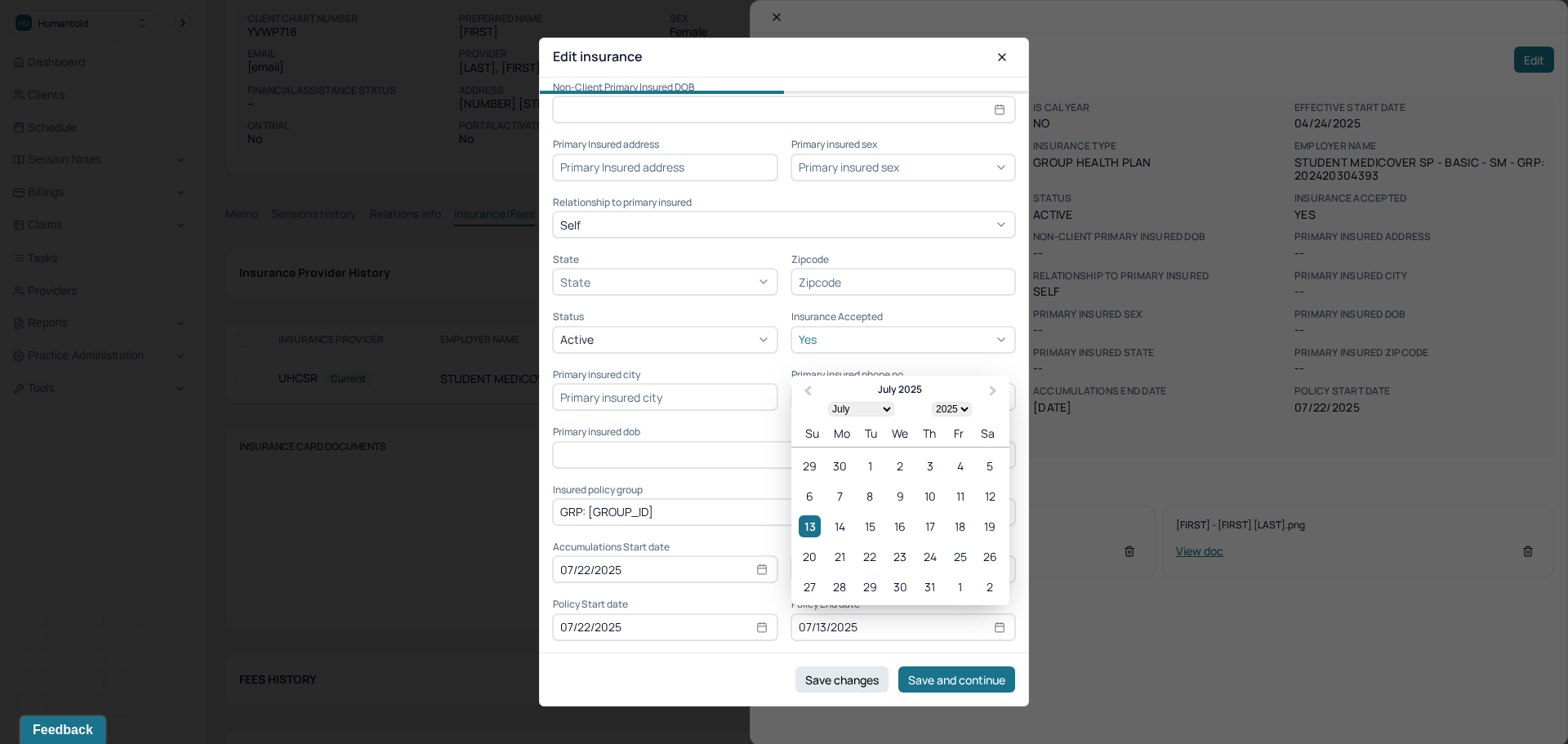 type on "1" 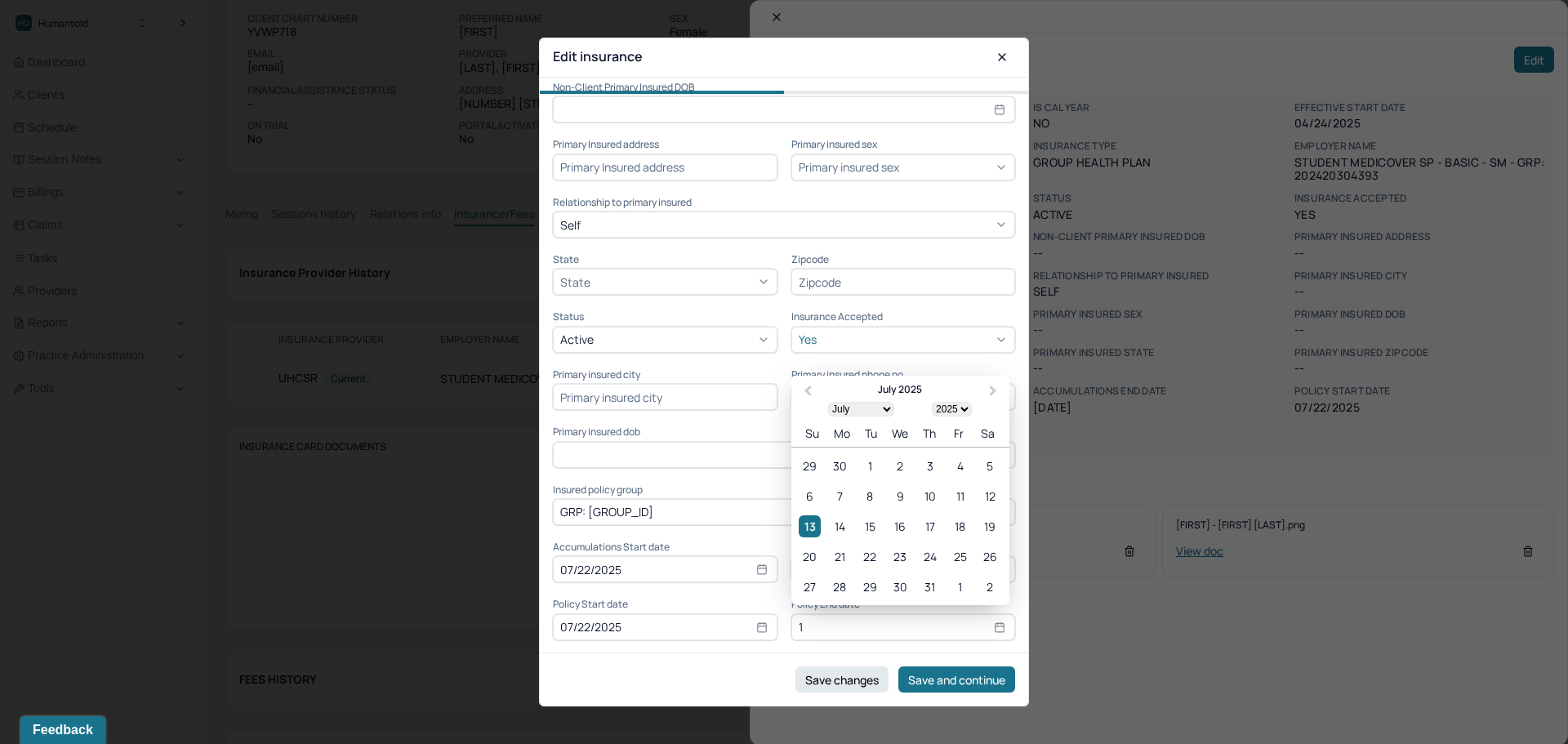 select on "0" 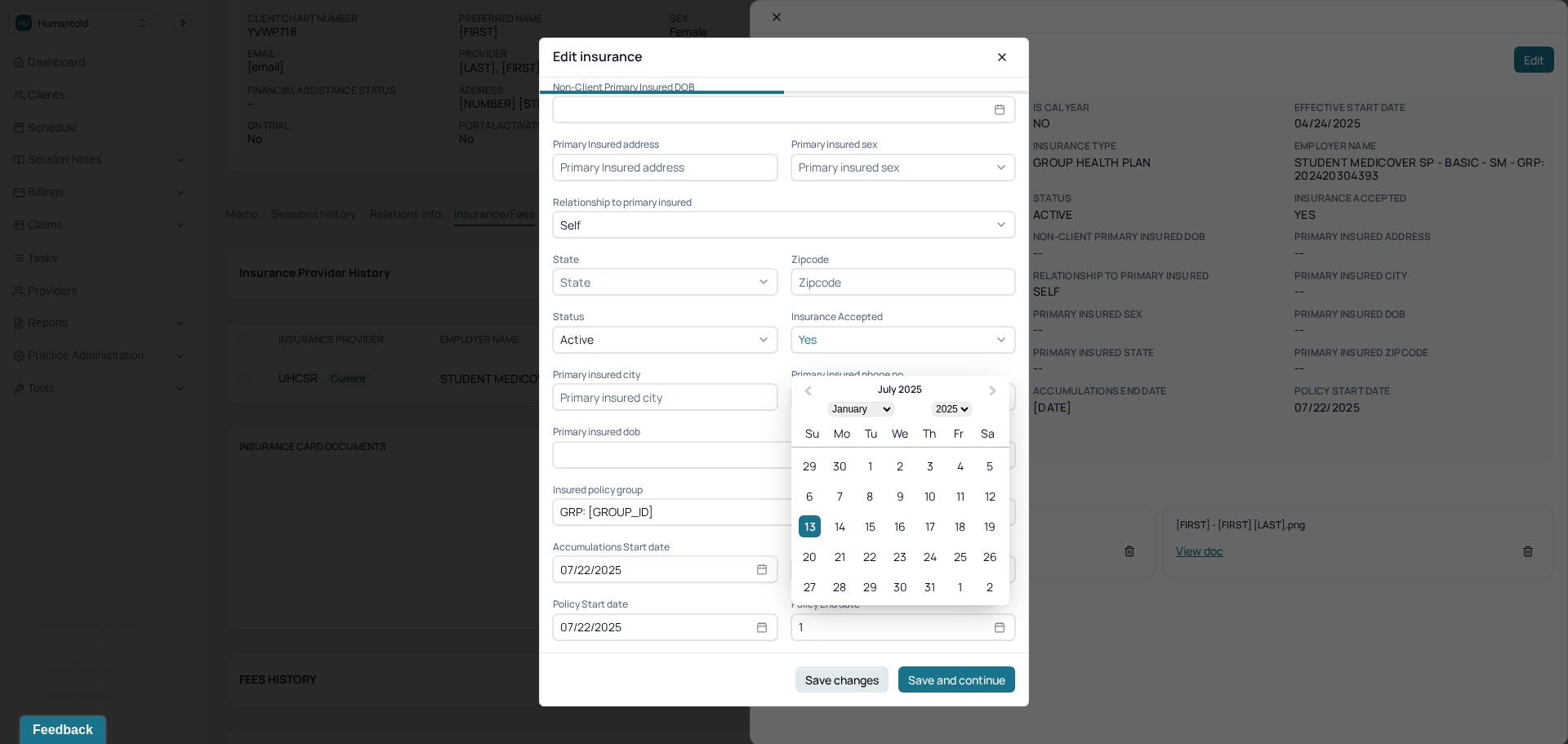 type on "11" 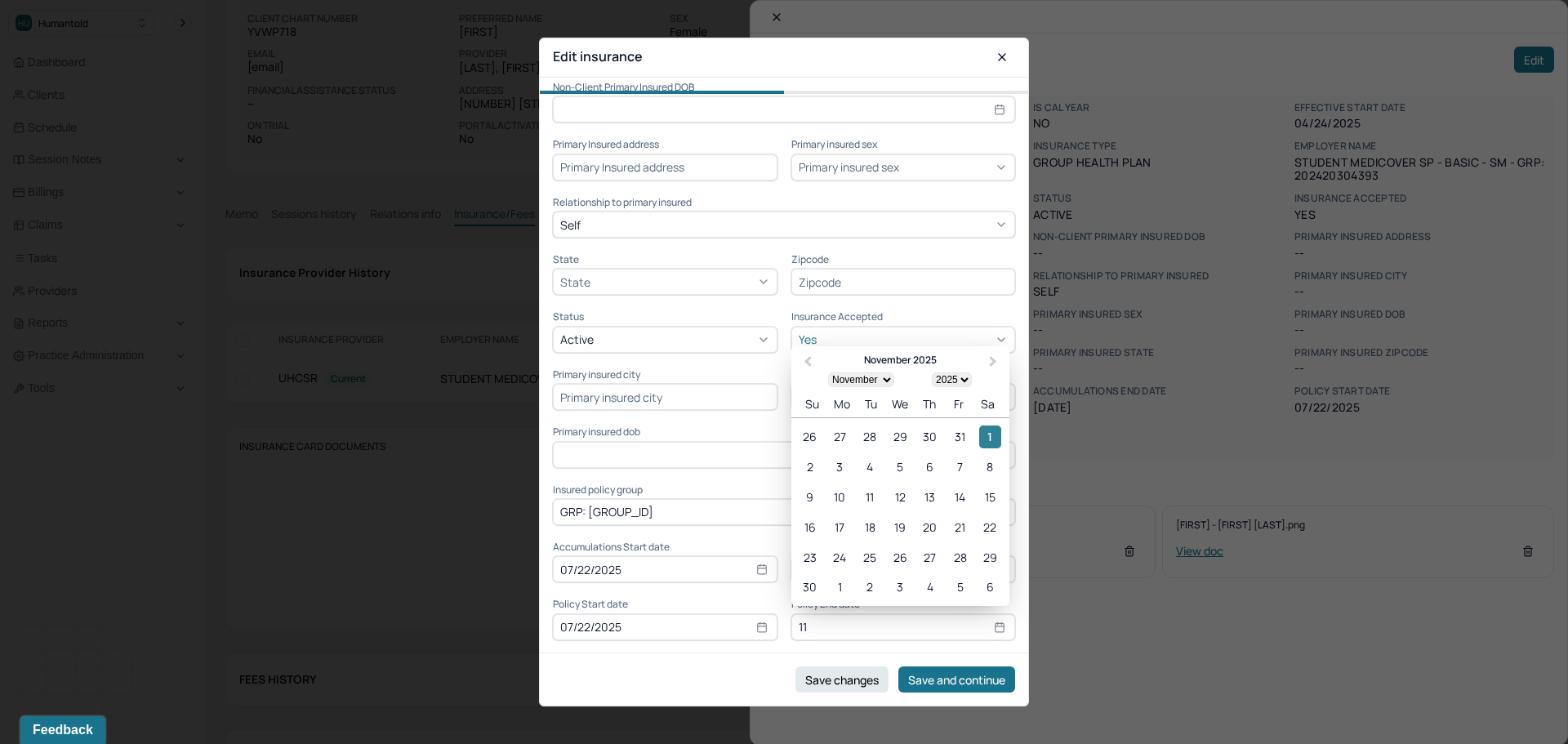 click on "1" at bounding box center [990, 436] 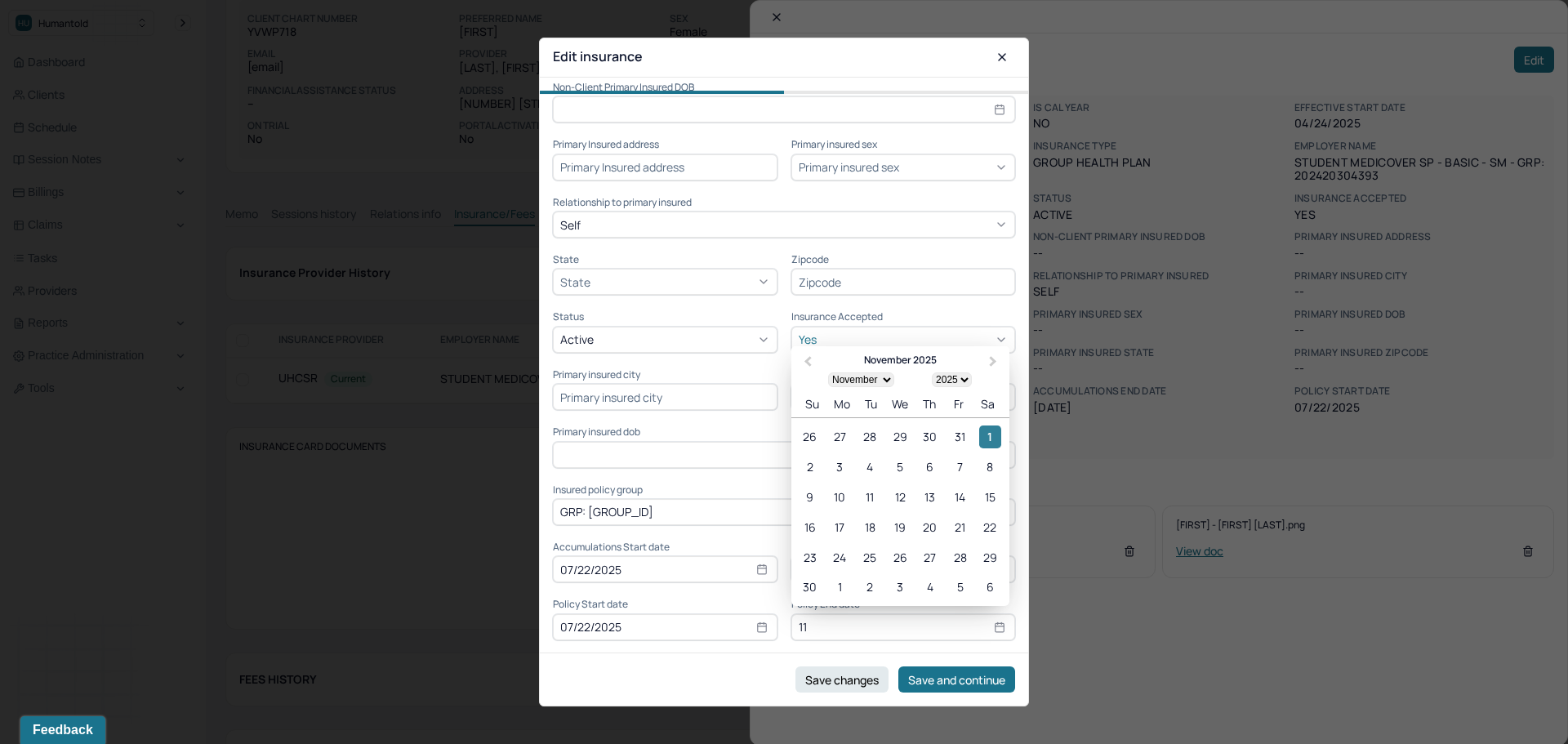 type on "11/01/2025" 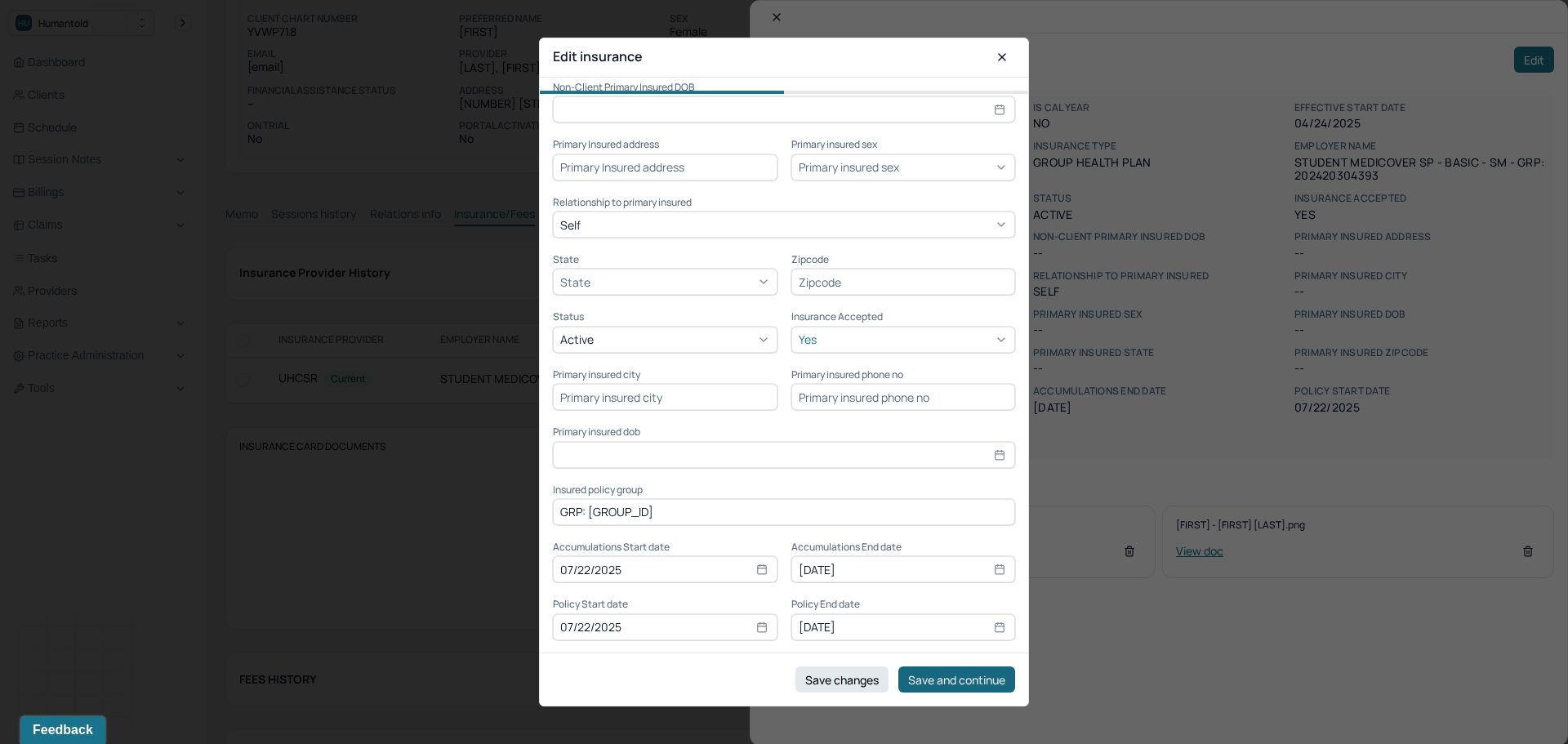 click on "Save and continue" at bounding box center (956, 679) 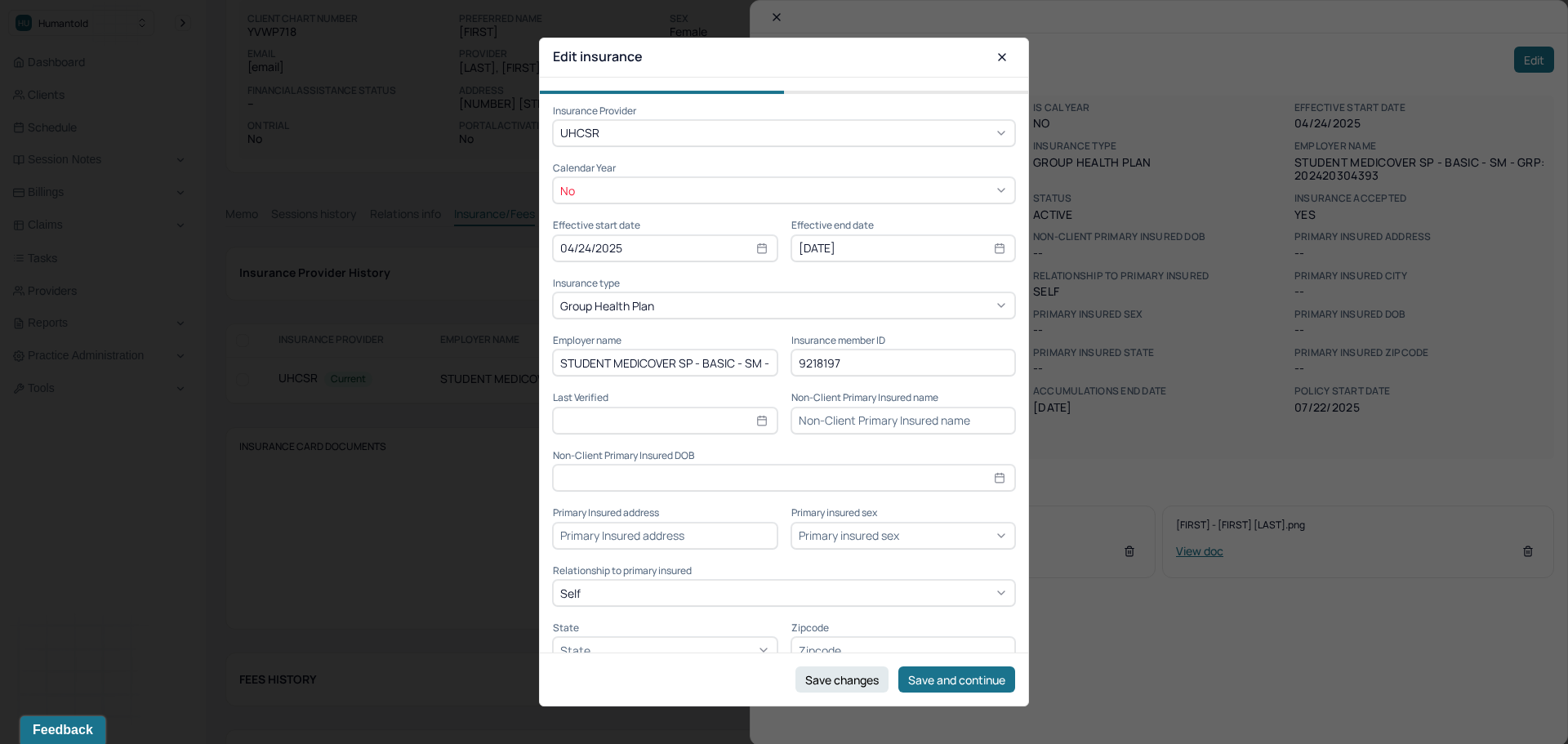 scroll, scrollTop: 0, scrollLeft: 0, axis: both 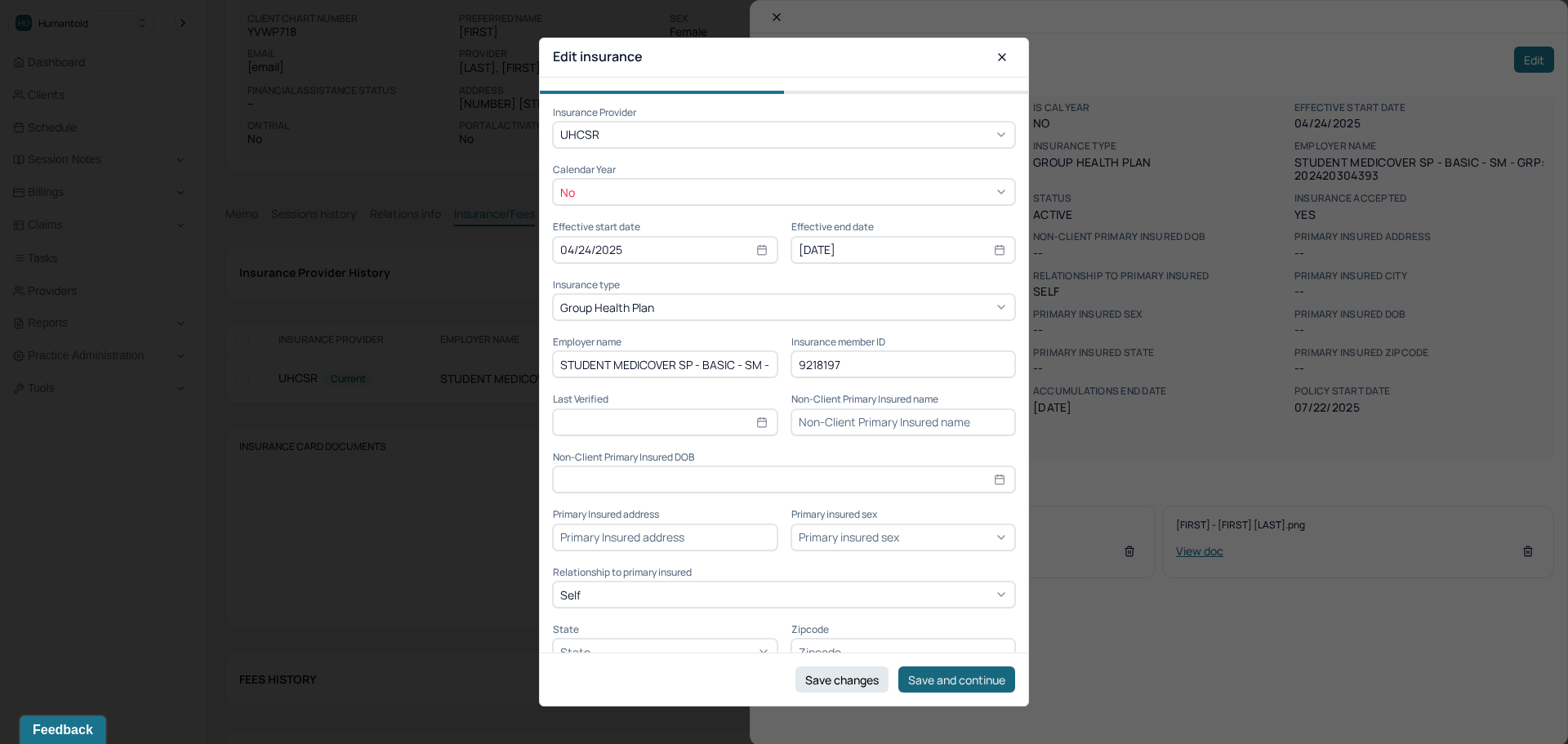 click on "Save and continue" at bounding box center [956, 679] 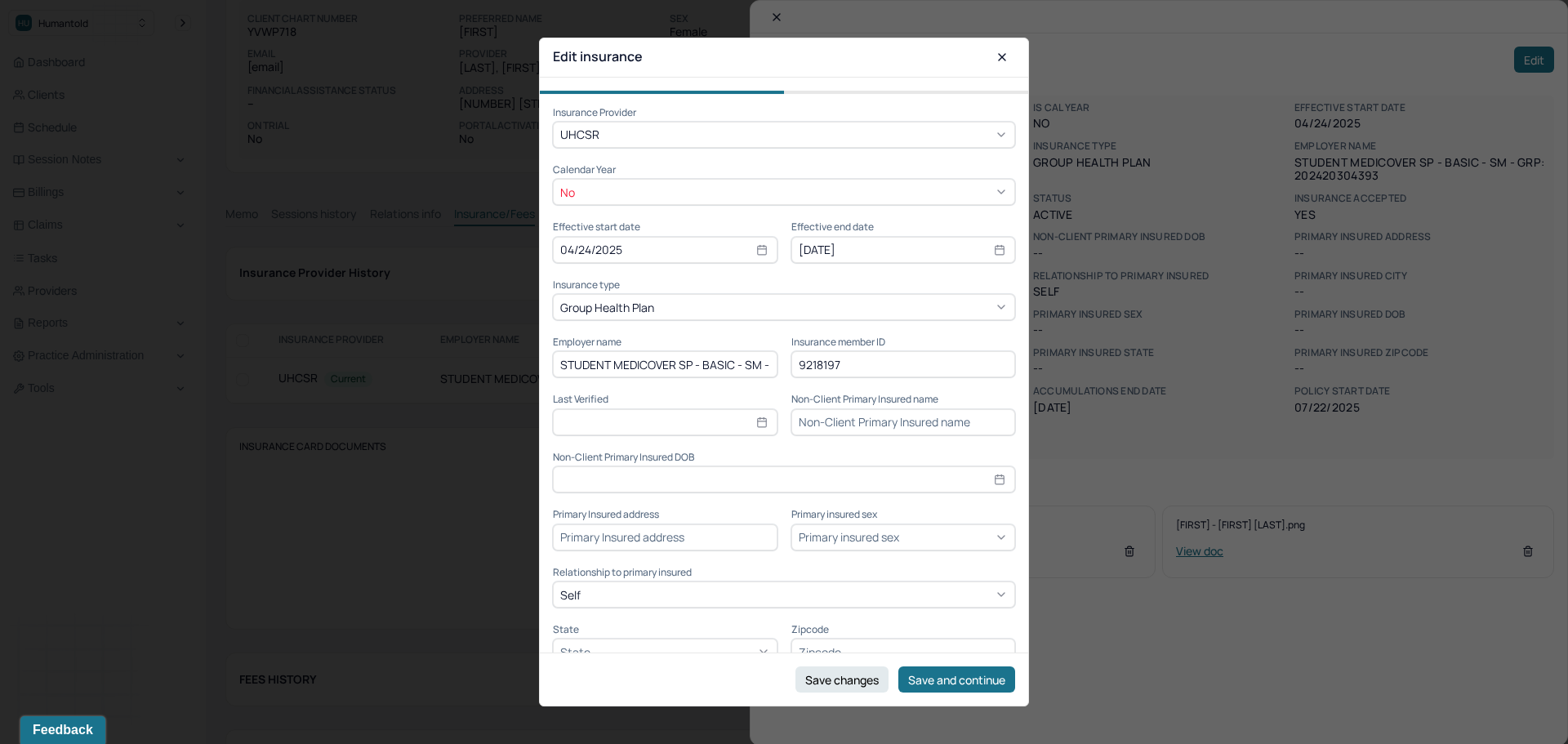click on "Save changes Save and continue" at bounding box center (784, 679) 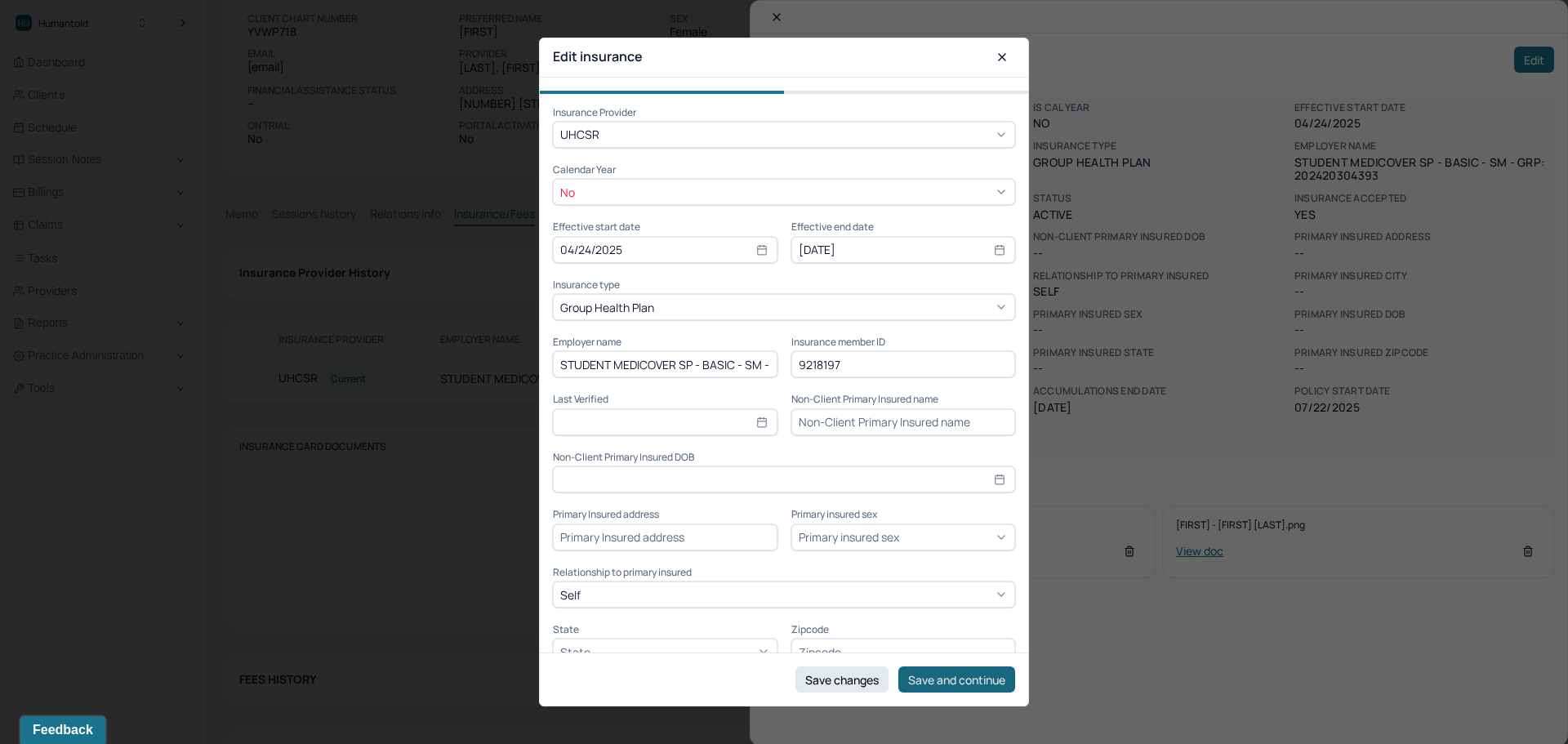click on "Save and continue" at bounding box center [956, 679] 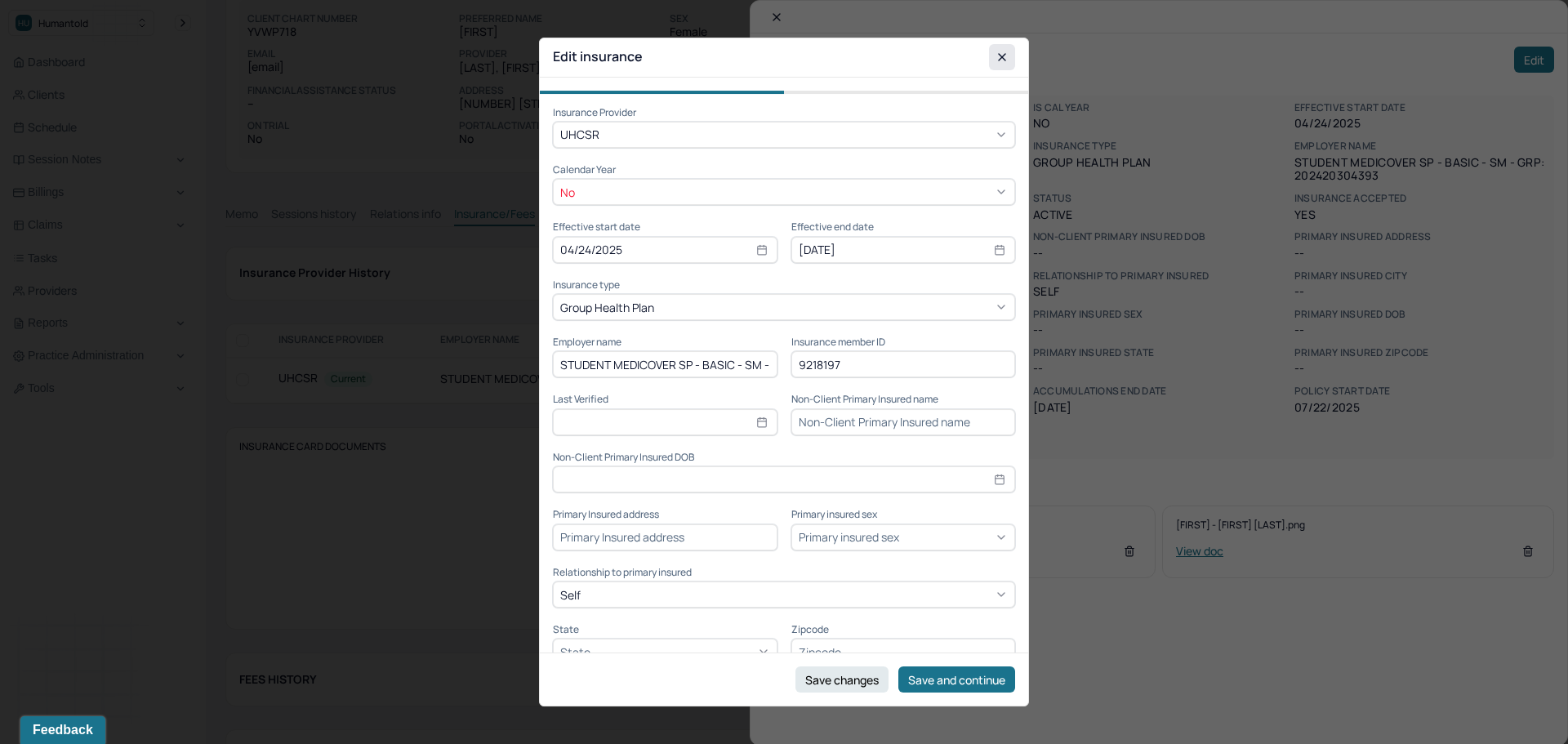 click 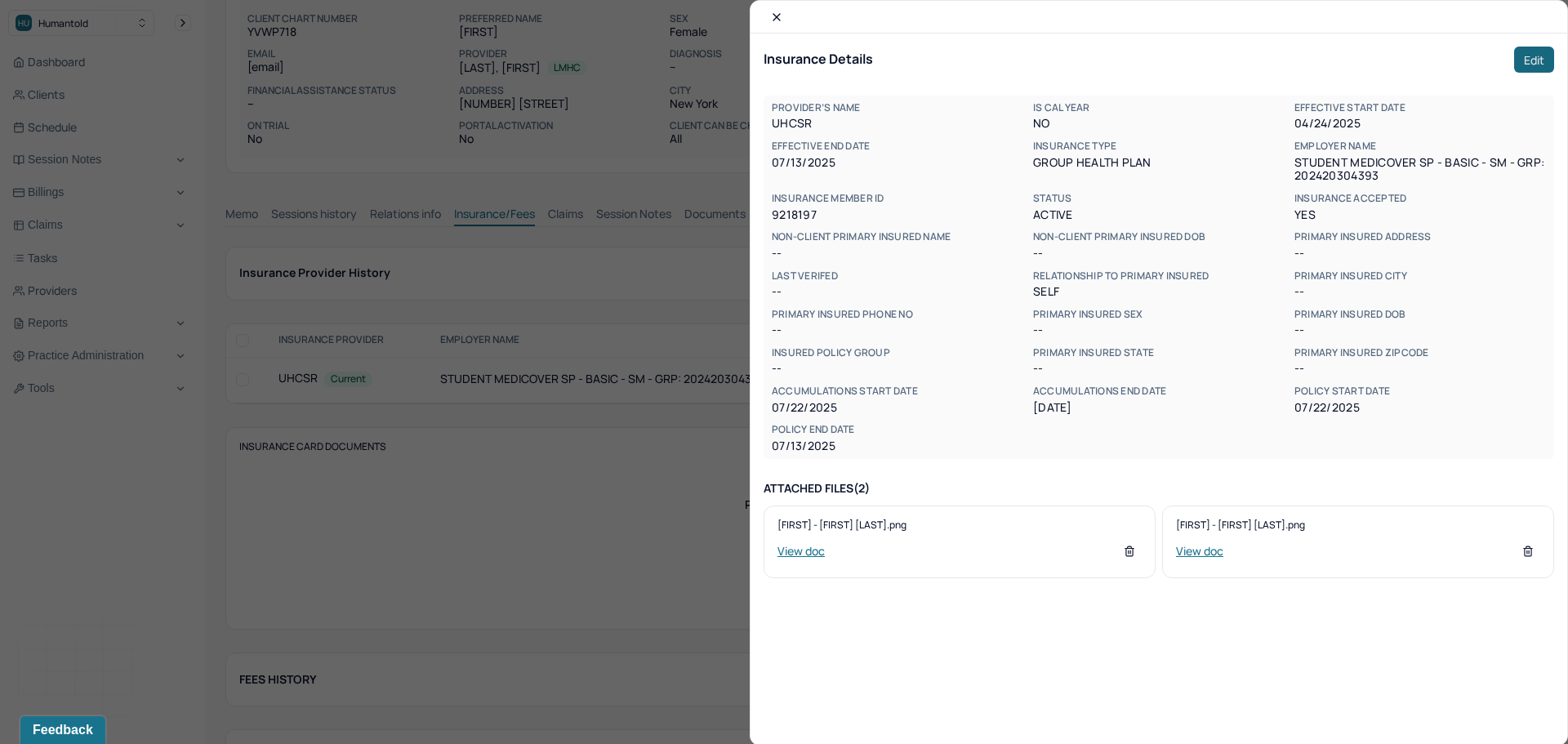 click on "Edit" at bounding box center [1534, 60] 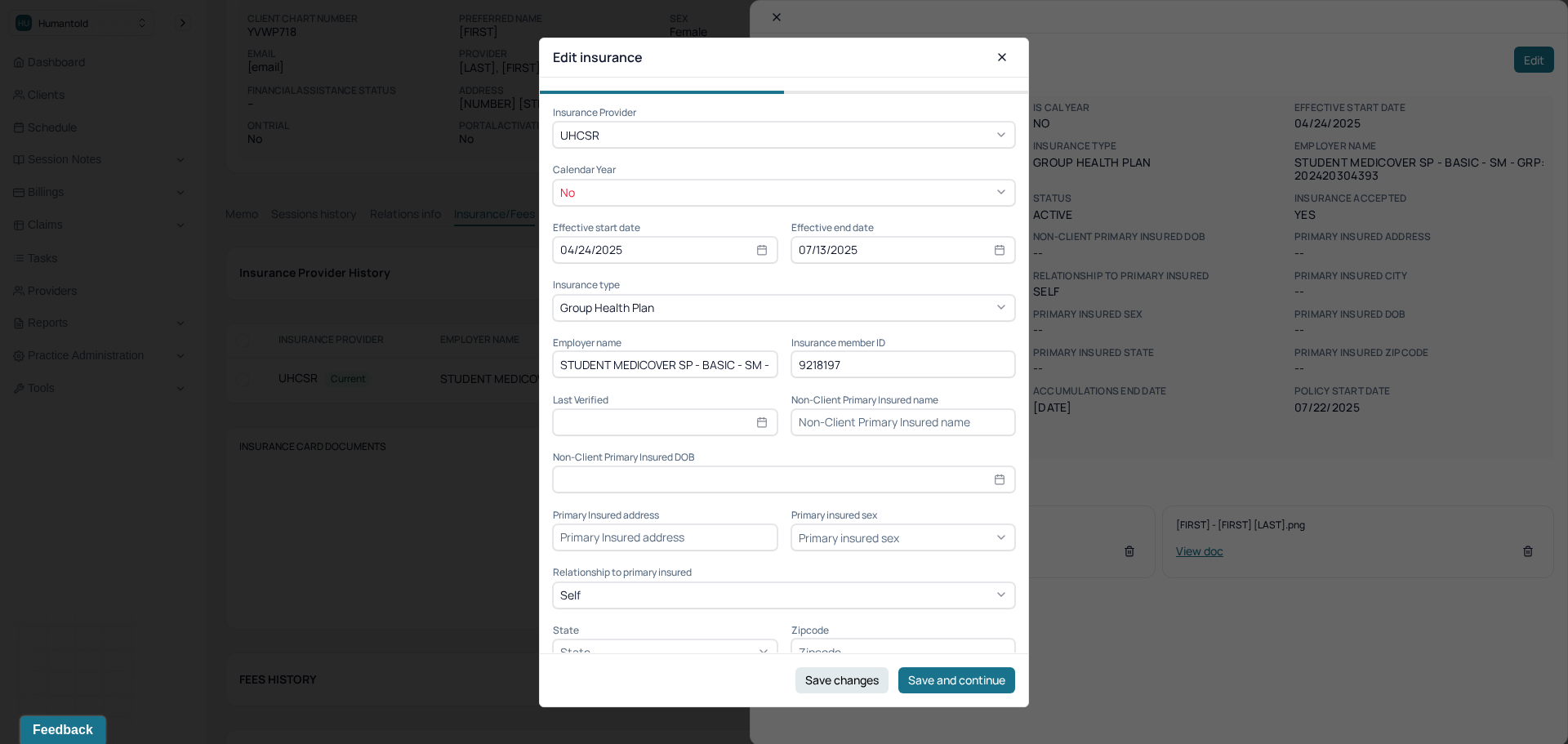 select on "6" 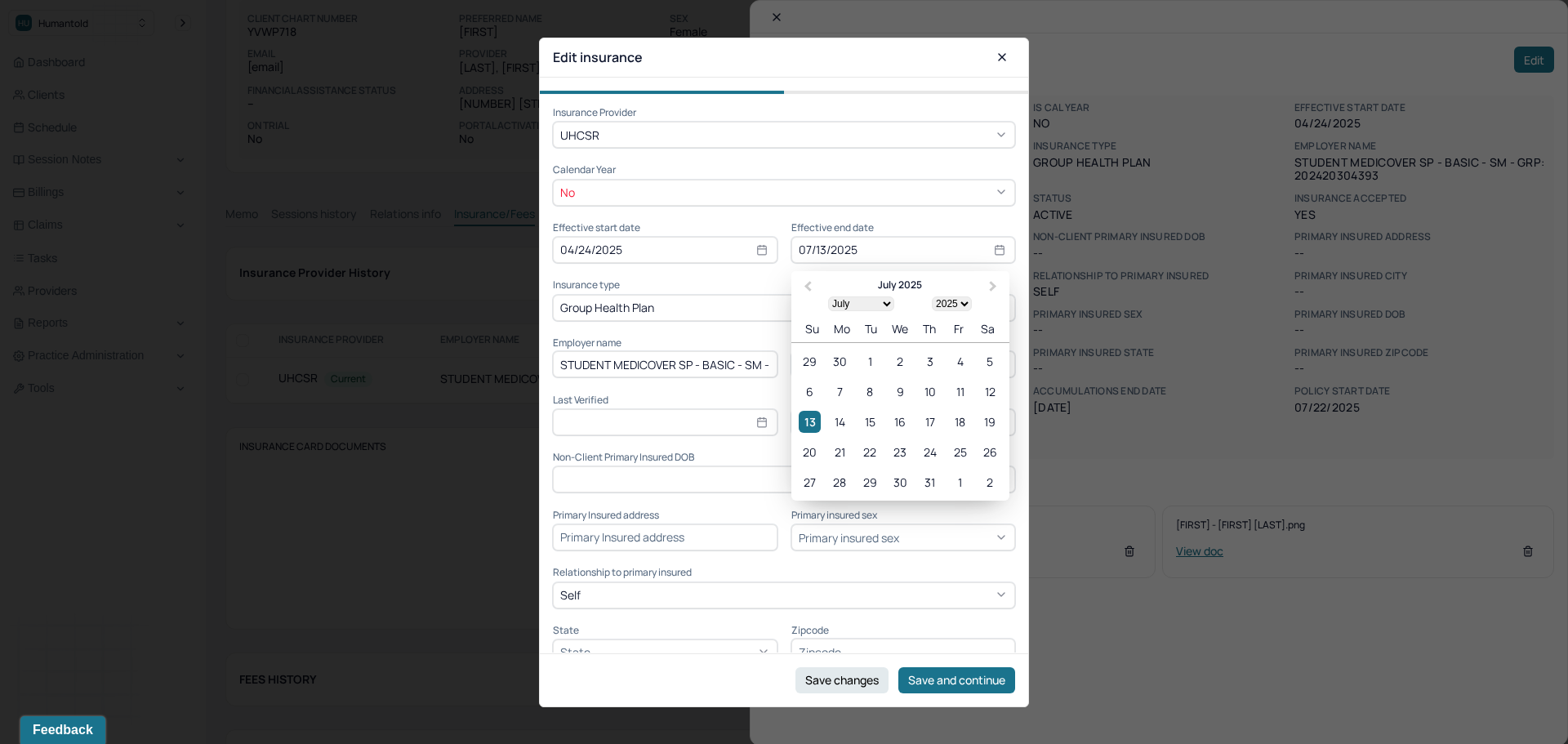 click on "07/13/2025" at bounding box center [903, 250] 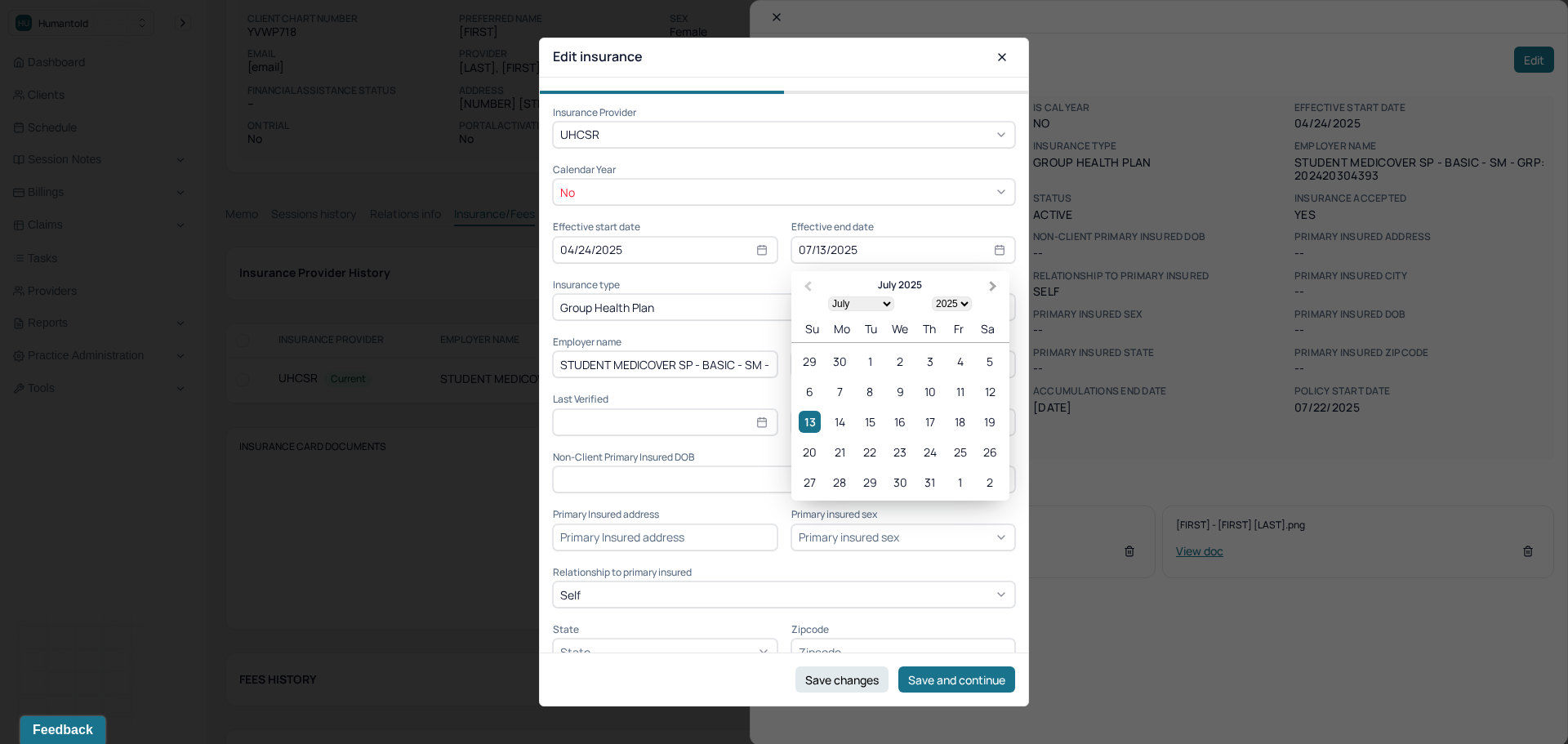 click on "Next Month" at bounding box center (993, 287) 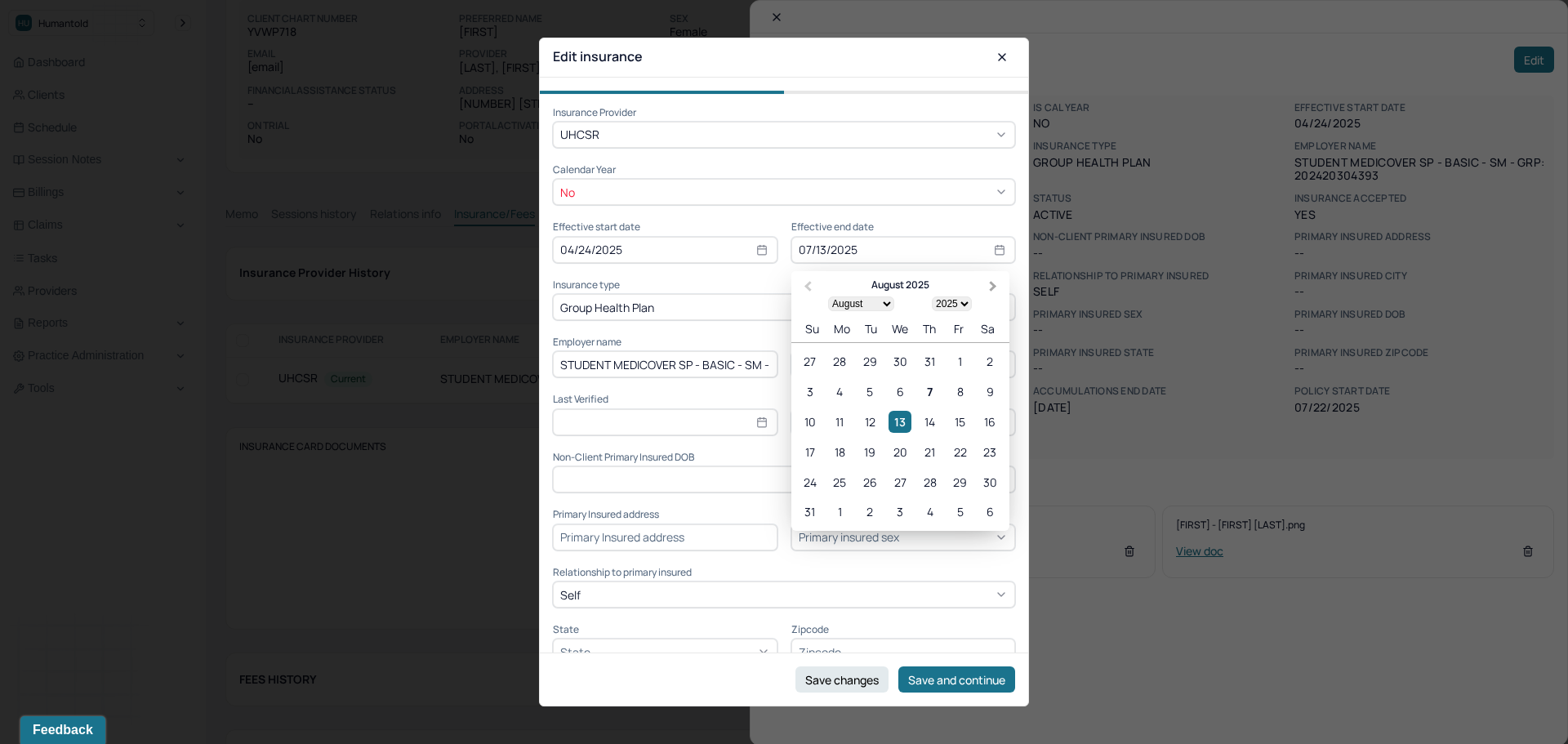 click on "Next Month" at bounding box center (993, 287) 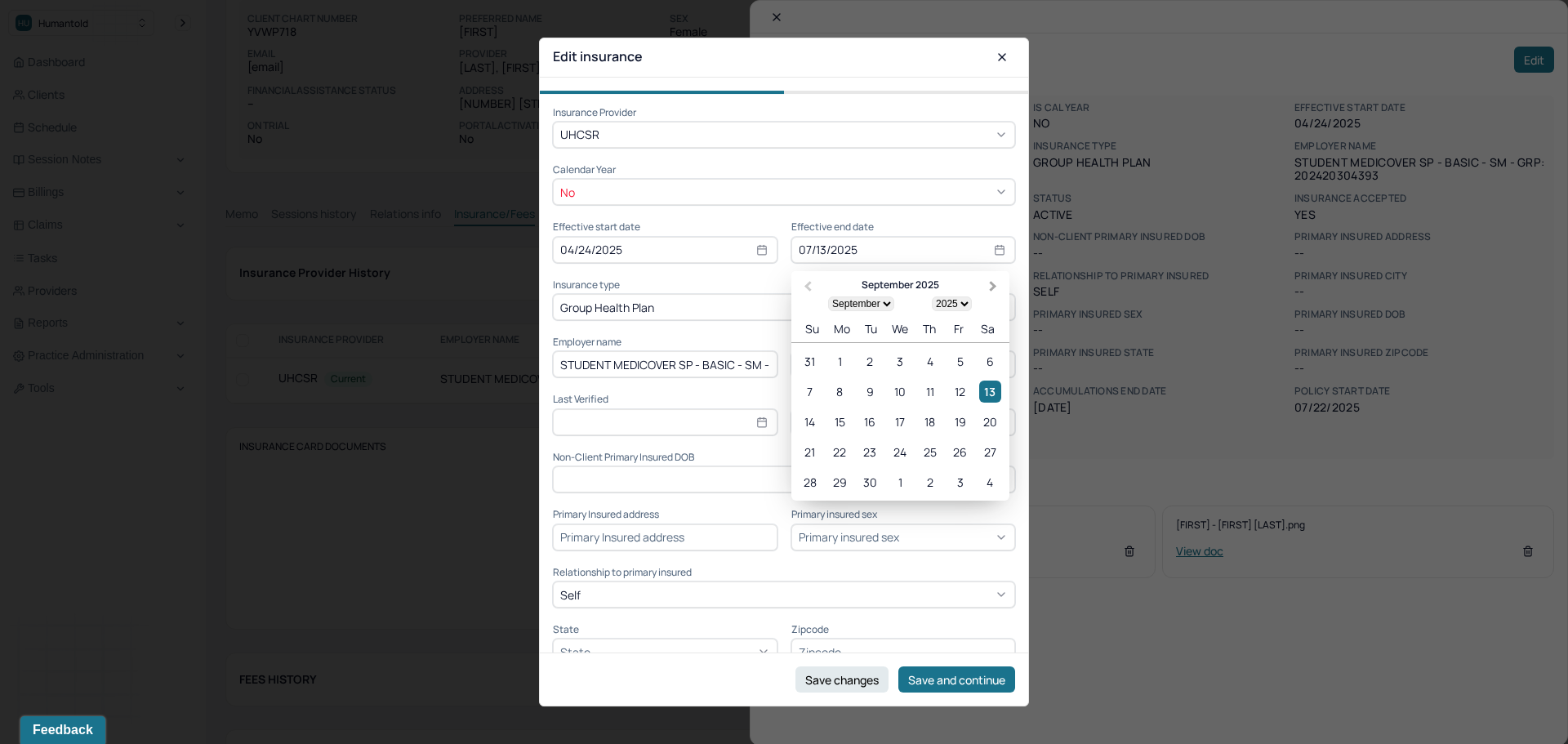 click on "Next Month" at bounding box center [993, 287] 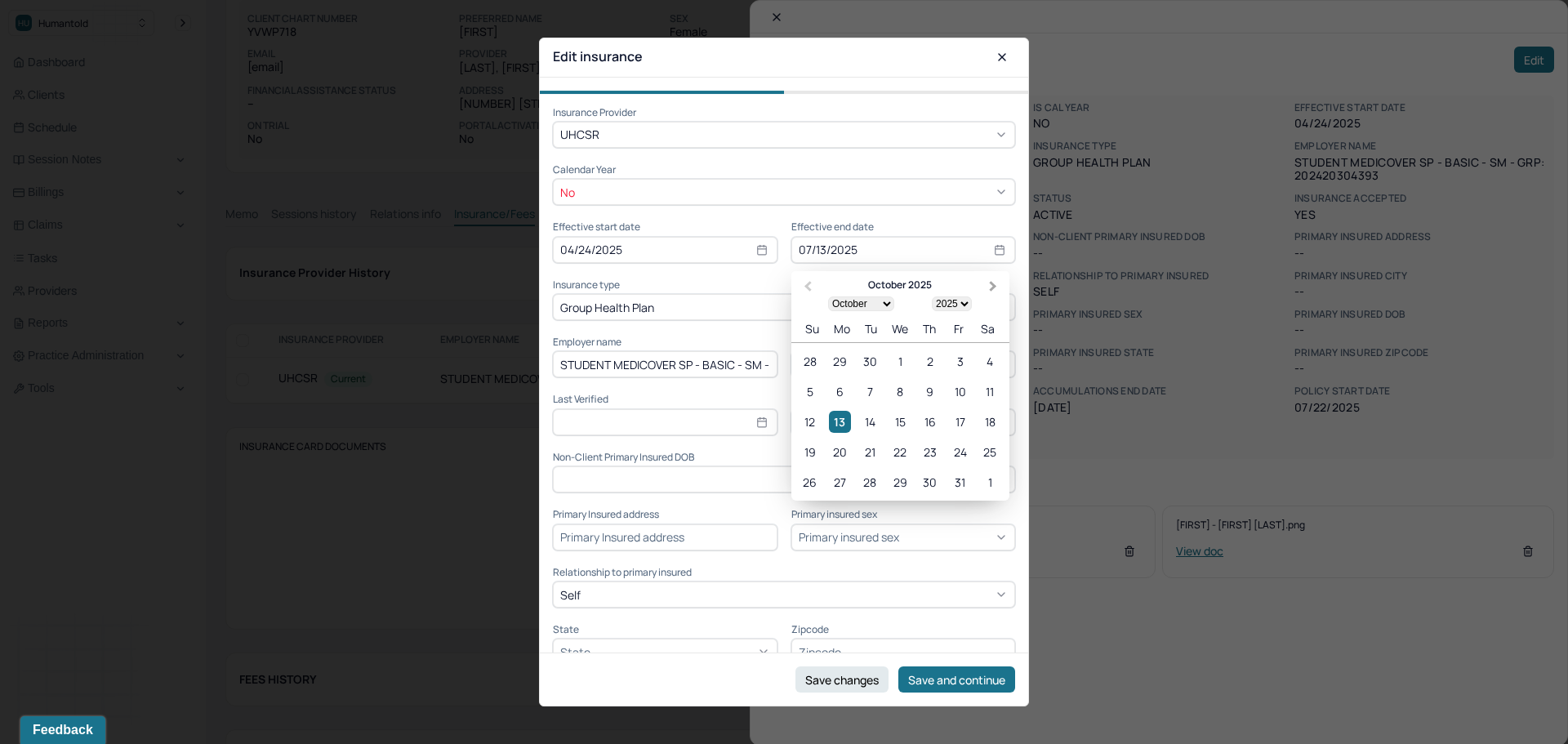 click on "Next Month" at bounding box center (993, 287) 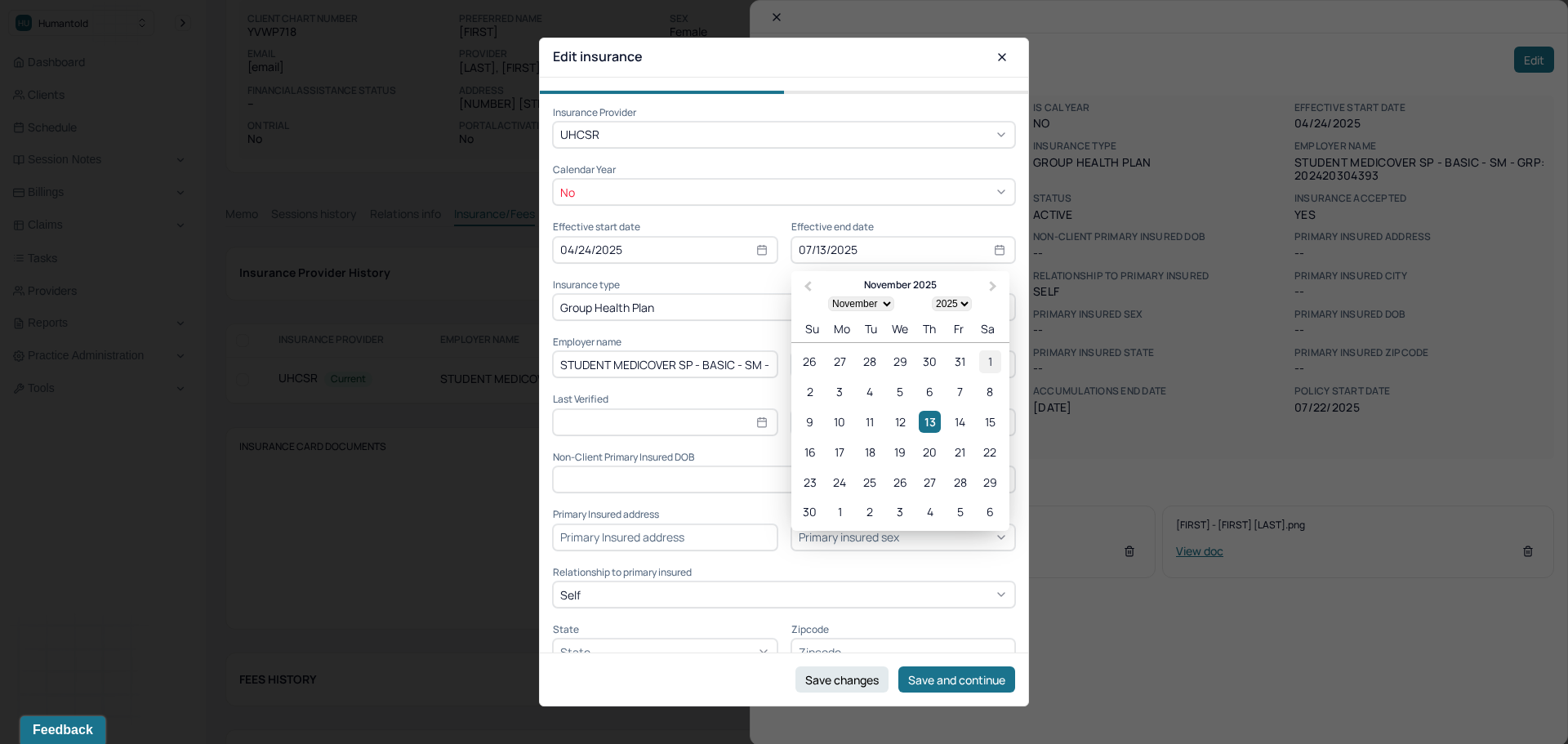 click on "1" at bounding box center (990, 361) 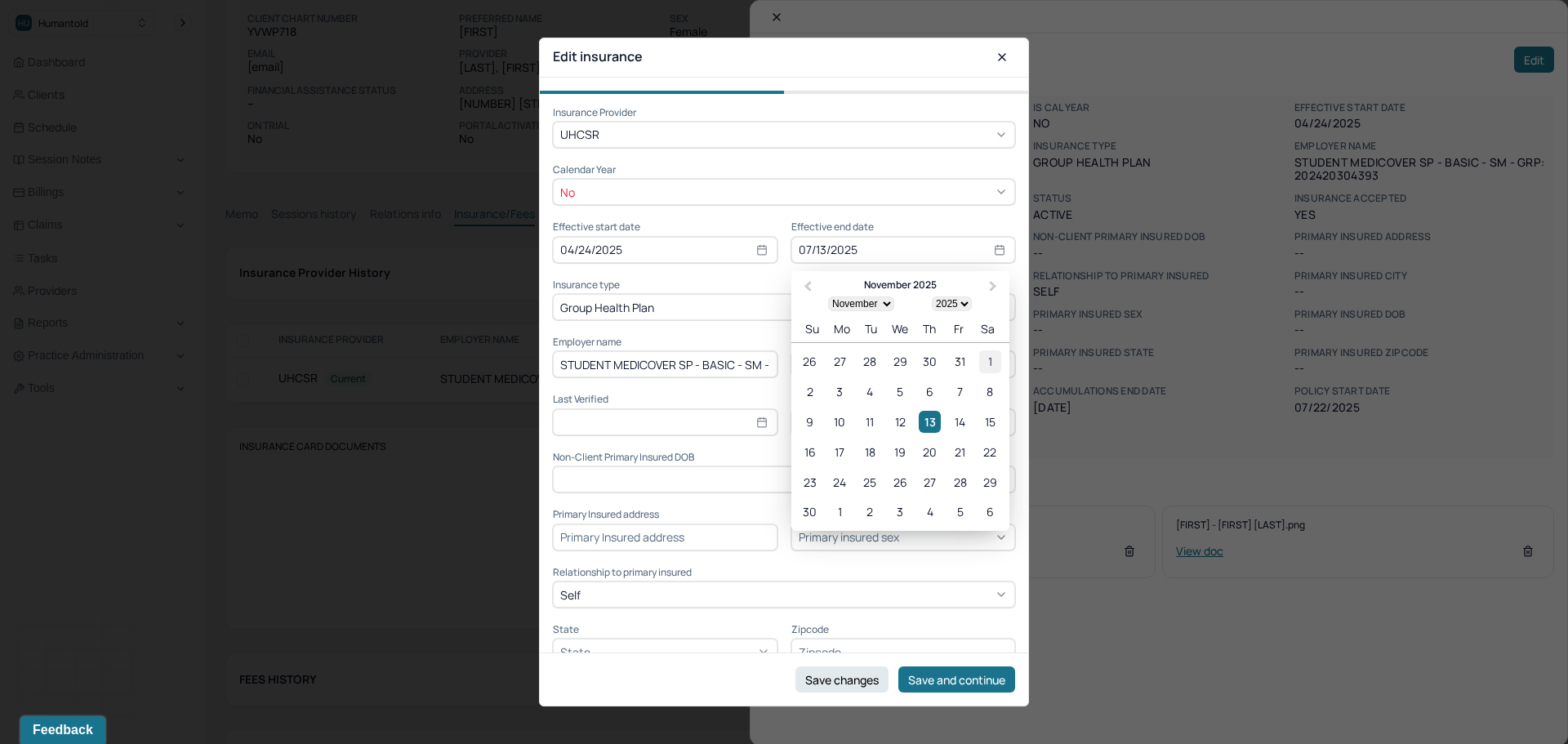 type on "11/01/2025" 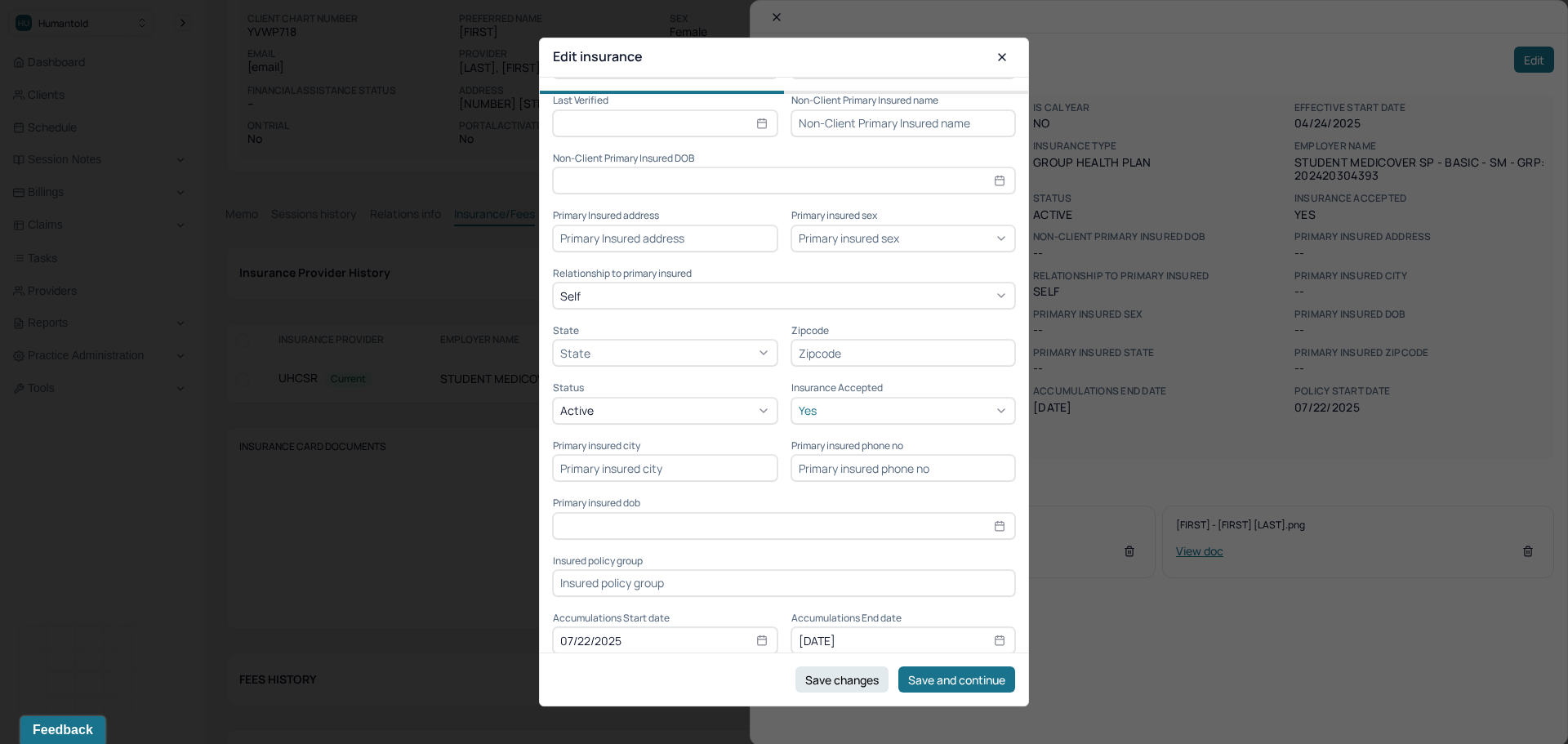 scroll, scrollTop: 370, scrollLeft: 0, axis: vertical 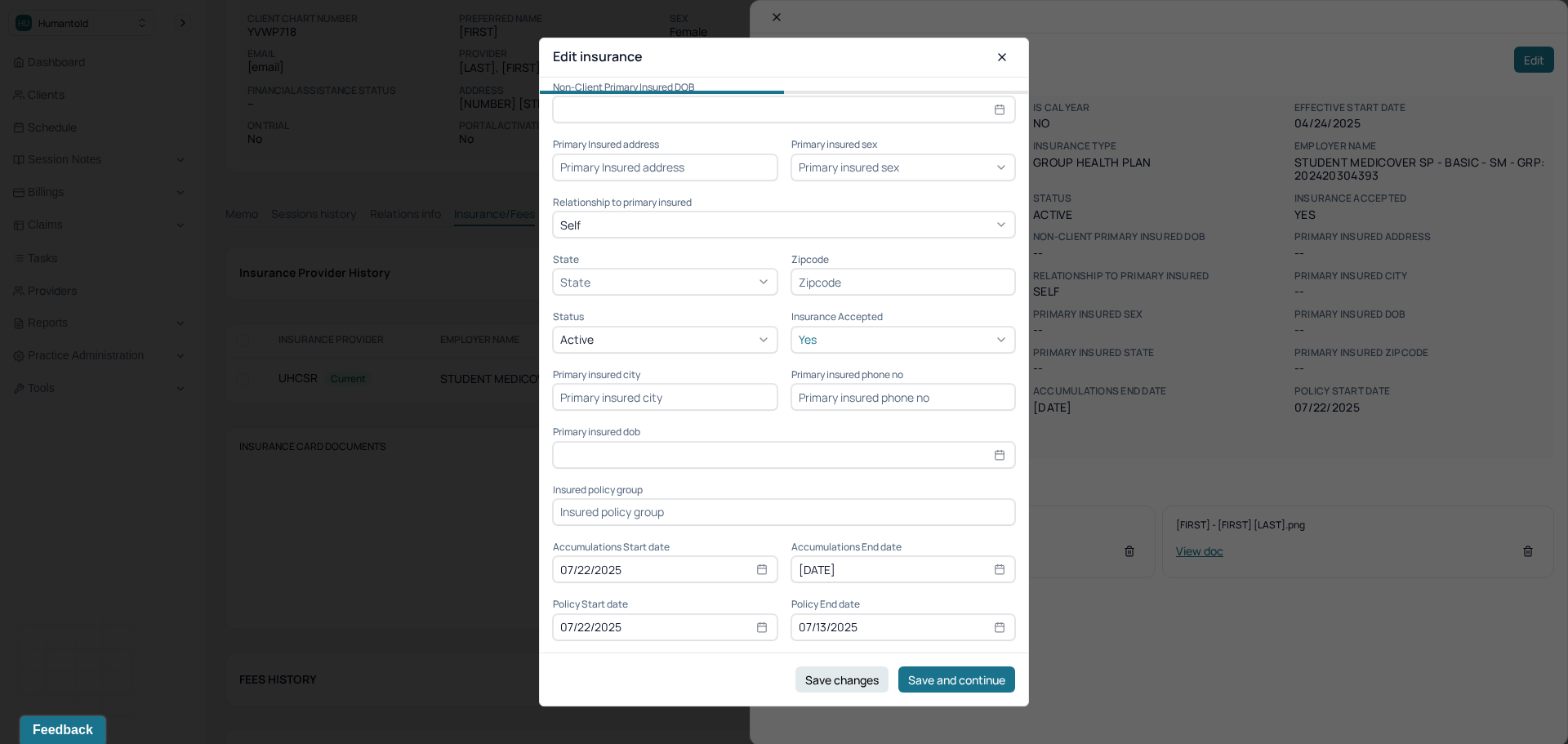 click 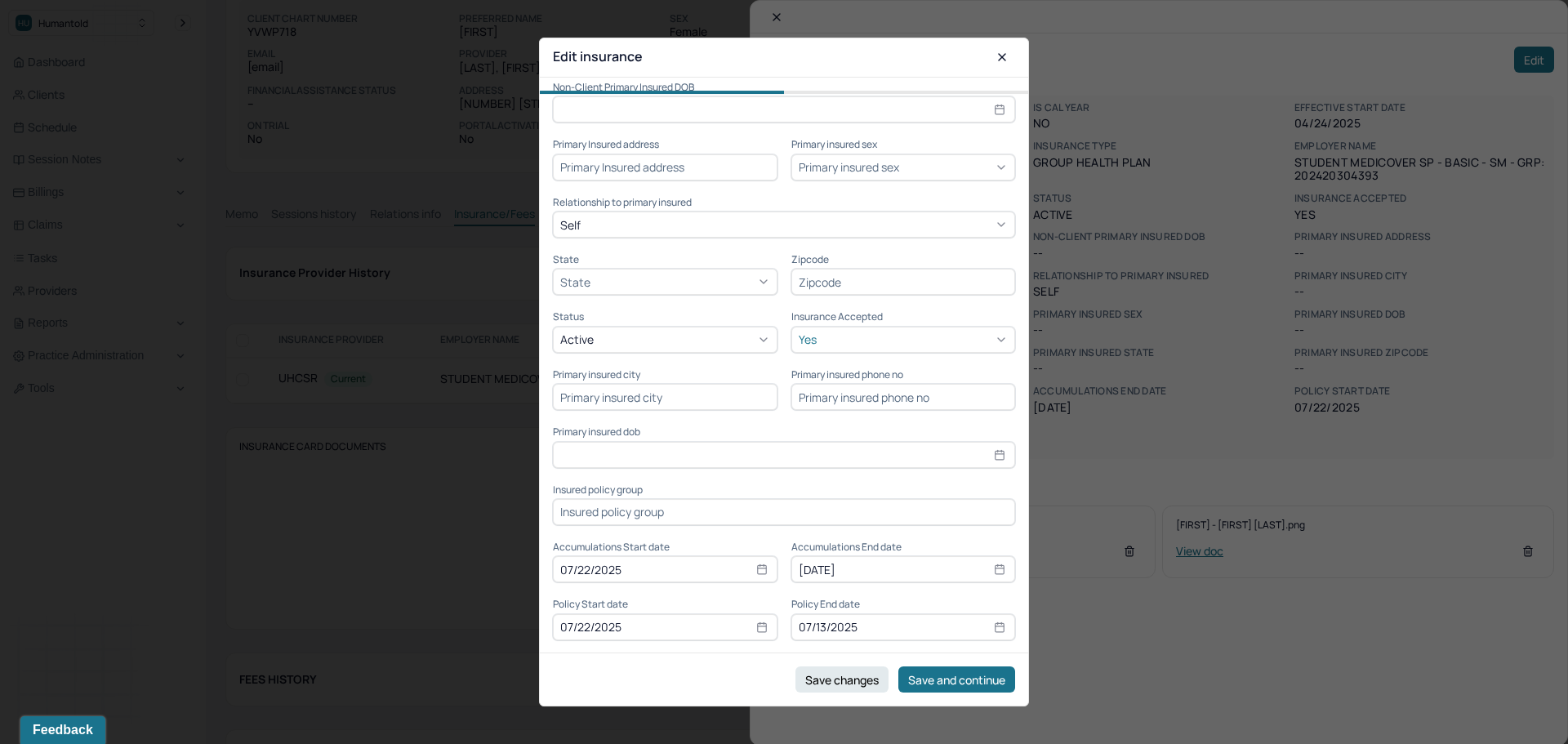 select on "6" 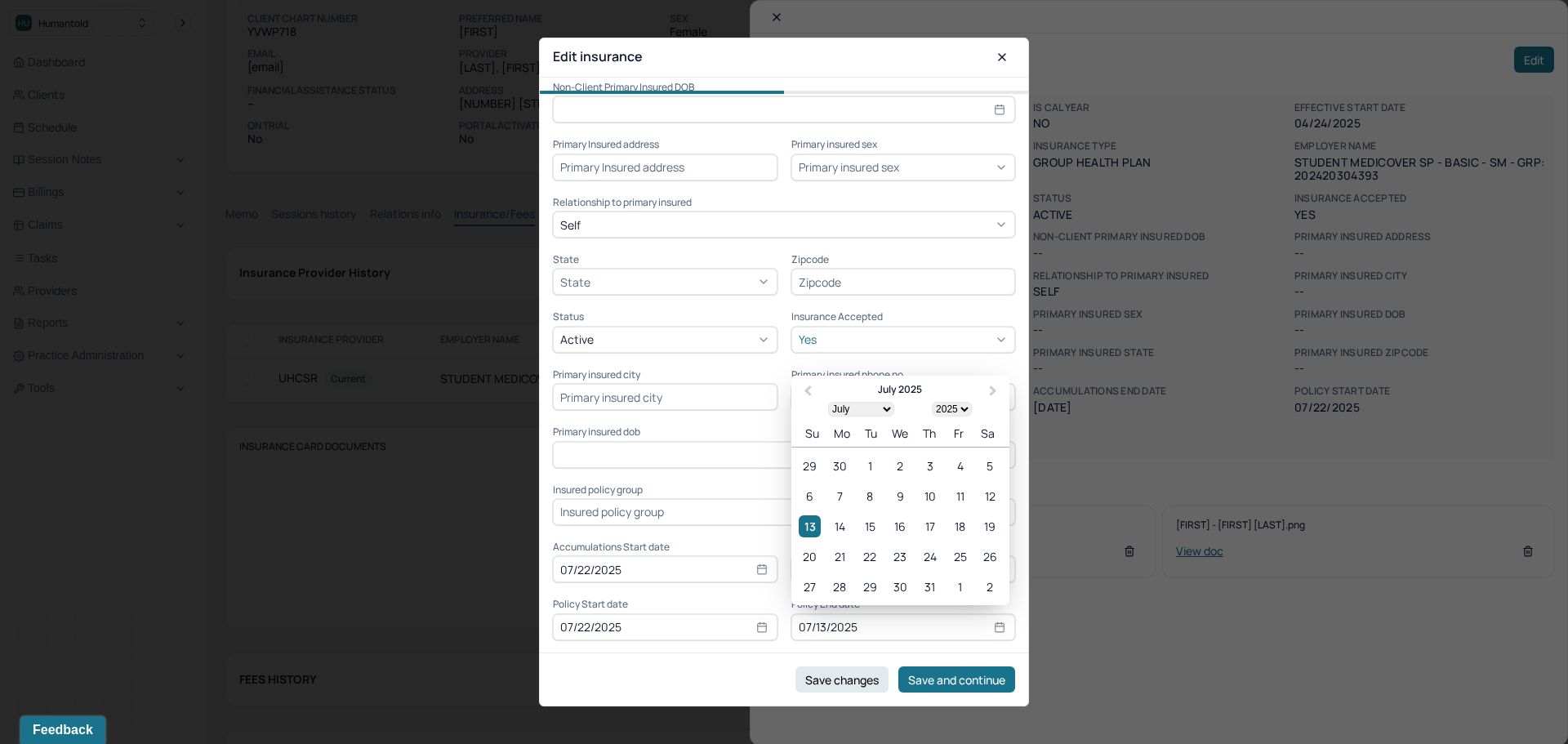click on "07/13/2025" at bounding box center (903, 627) 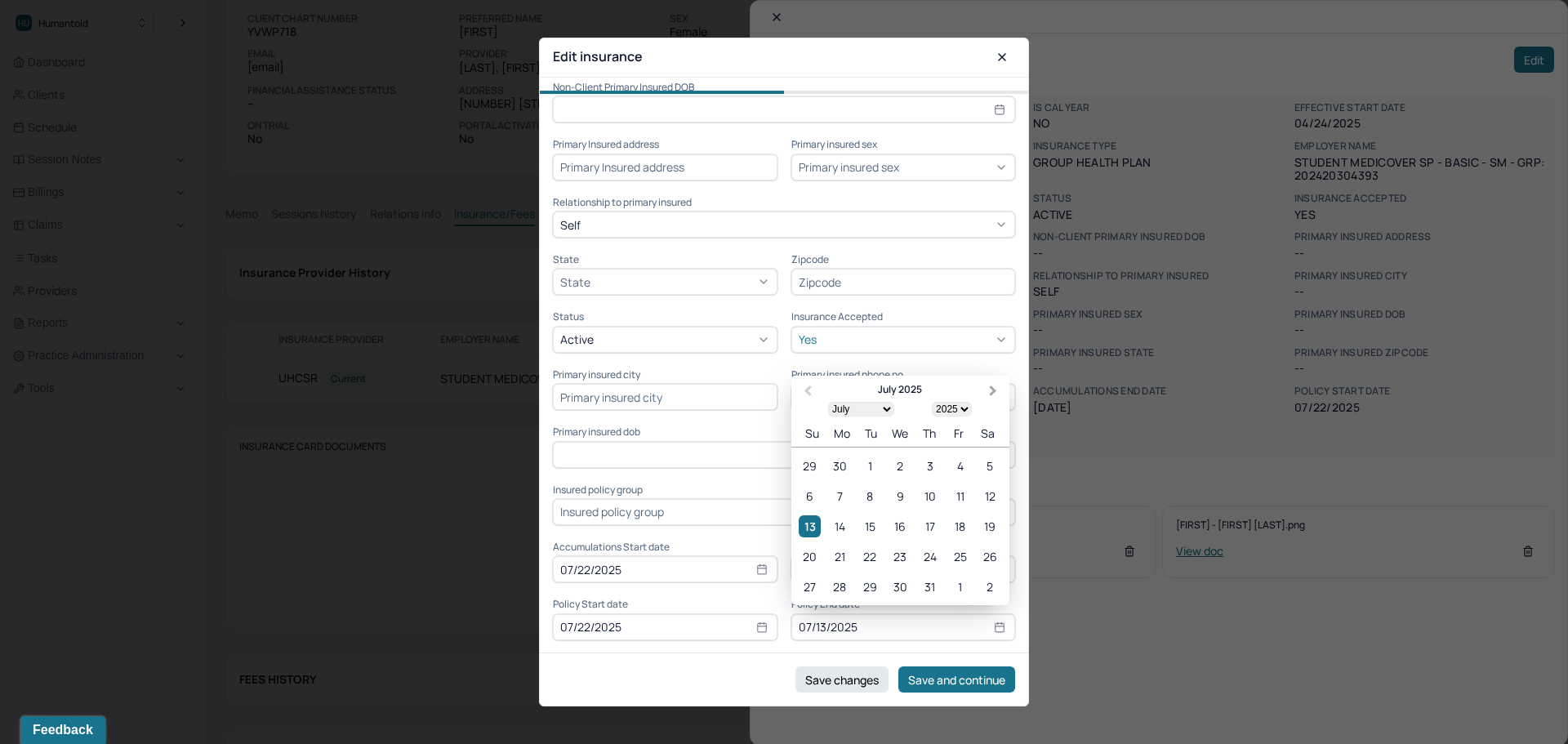 click on "Next Month" at bounding box center [993, 391] 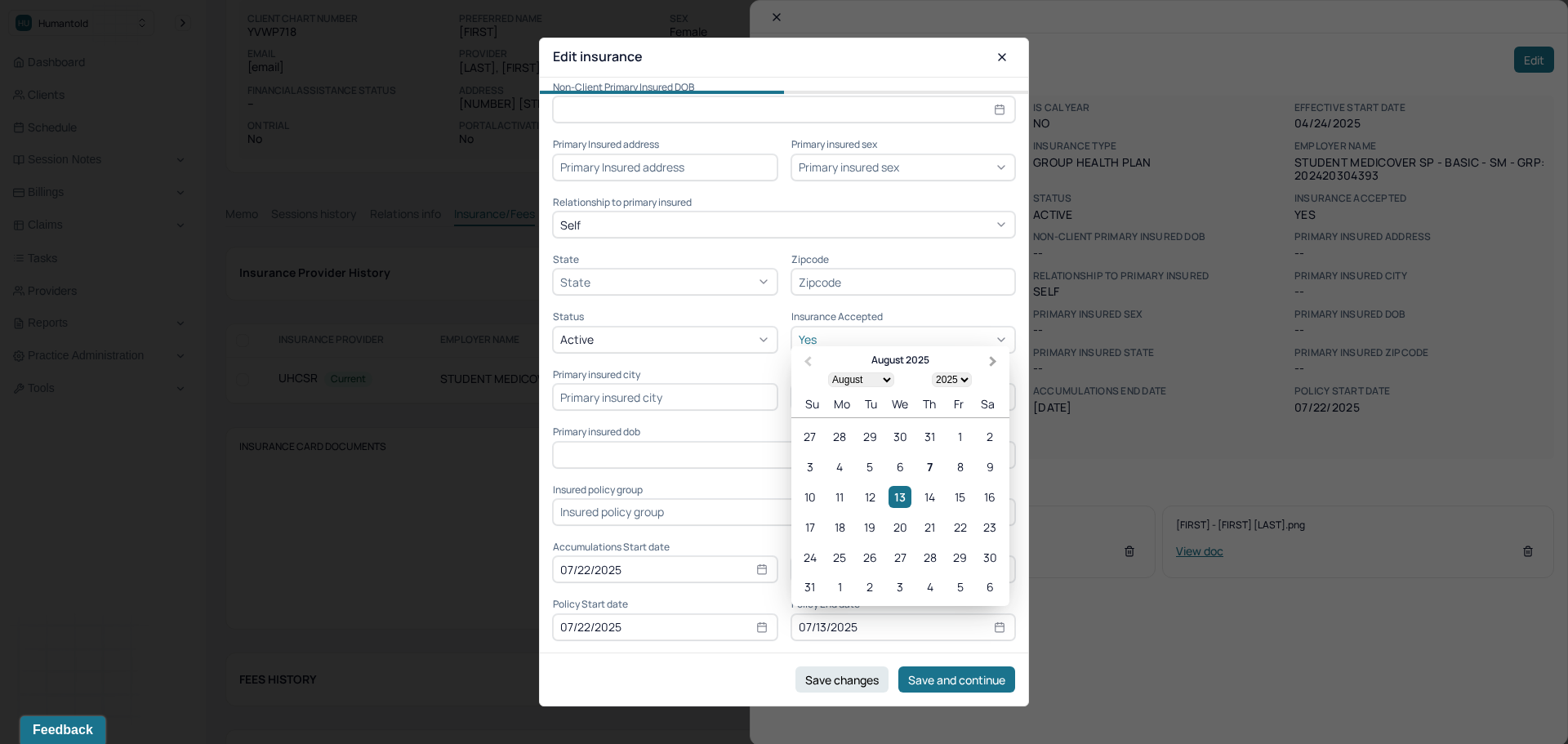 click on "August 2025 January February March April May June July August September October November December 1900 1901 1902 1903 1904 1905 1906 1907 1908 1909 1910 1911 1912 1913 1914 1915 1916 1917 1918 1919 1920 1921 1922 1923 1924 1925 1926 1927 1928 1929 1930 1931 1932 1933 1934 1935 1936 1937 1938 1939 1940 1941 1942 1943 1944 1945 1946 1947 1948 1949 1950 1951 1952 1953 1954 1955 1956 1957 1958 1959 1960 1961 1962 1963 1964 1965 1966 1967 1968 1969 1970 1971 1972 1973 1974 1975 1976 1977 1978 1979 1980 1981 1982 1983 1984 1985 1986 1987 1988 1989 1990 1991 1992 1993 1994 1995 1996 1997 1998 1999 2000 2001 2002 2003 2004 2005 2006 2007 2008 2009 2010 2011 2012 2013 2014 2015 2016 2017 2018 2019 2020 2021 2022 2023 2024 2025 2026 2027 2028 2029 2030 2031 2032 2033 2034 2035 2036 2037 2038 2039 2040 2041 2042 2043 2044 2045 2046 2047 2048 2049 2050 2051 2052 2053 2054 2055 2056 2057 2058 2059 2060 2061 2062 2063 2064 2065 2066 2067 2068 2069 2070 2071 2072 2073 2074 2075 2076 2077 2078 2079 2080 2081 2082 2083 2084" at bounding box center [900, 382] 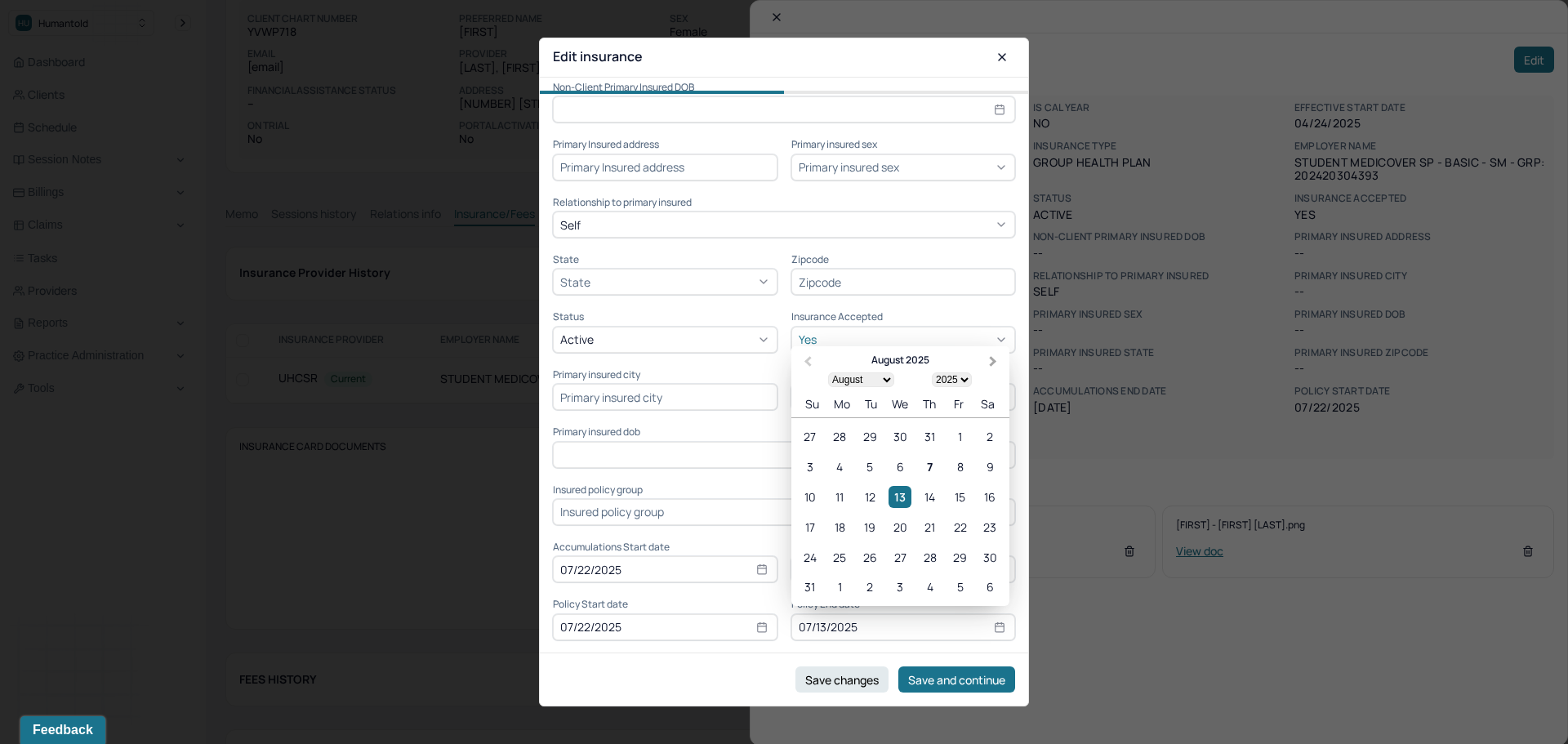 click on "Next Month" at bounding box center [993, 362] 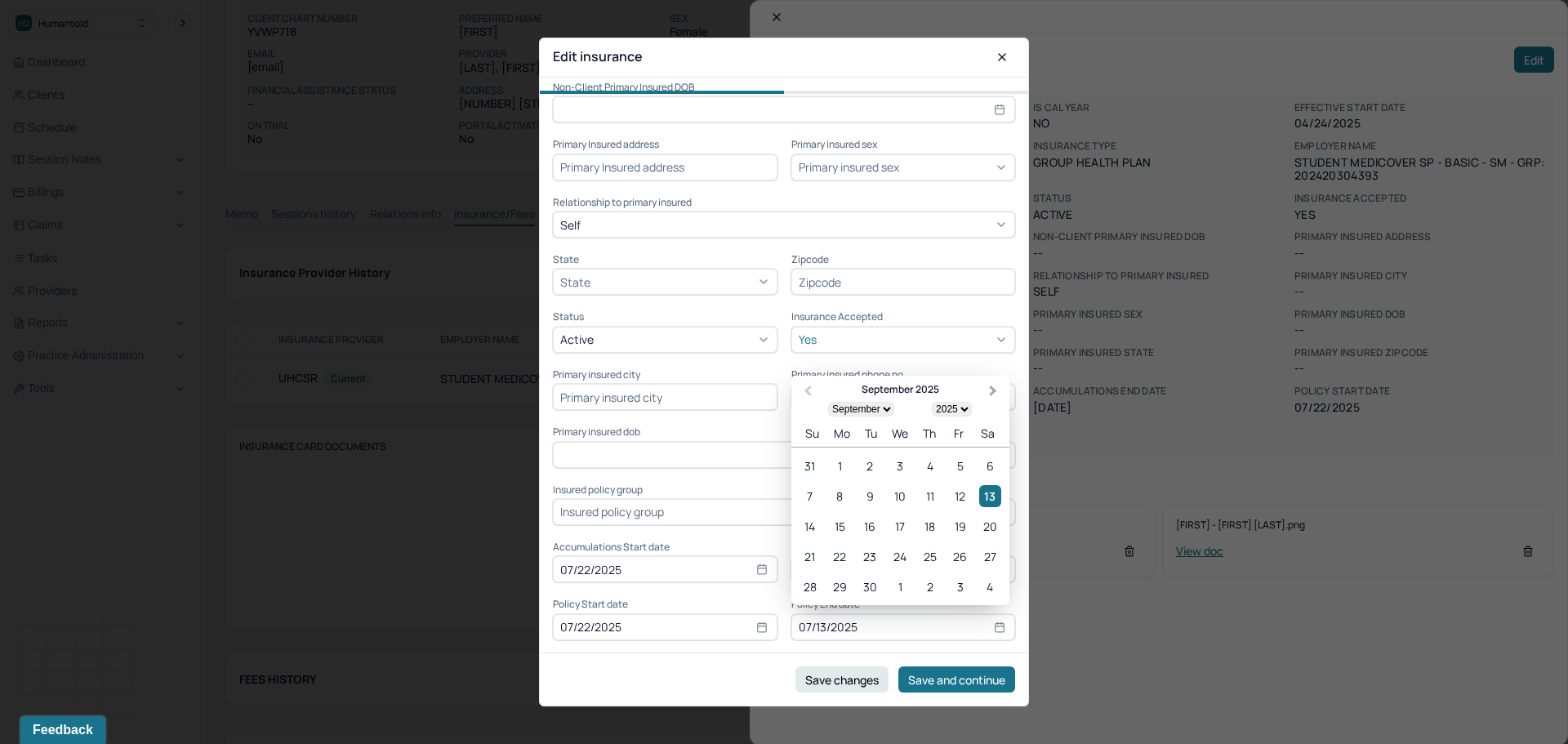 click on "Next Month" at bounding box center [993, 391] 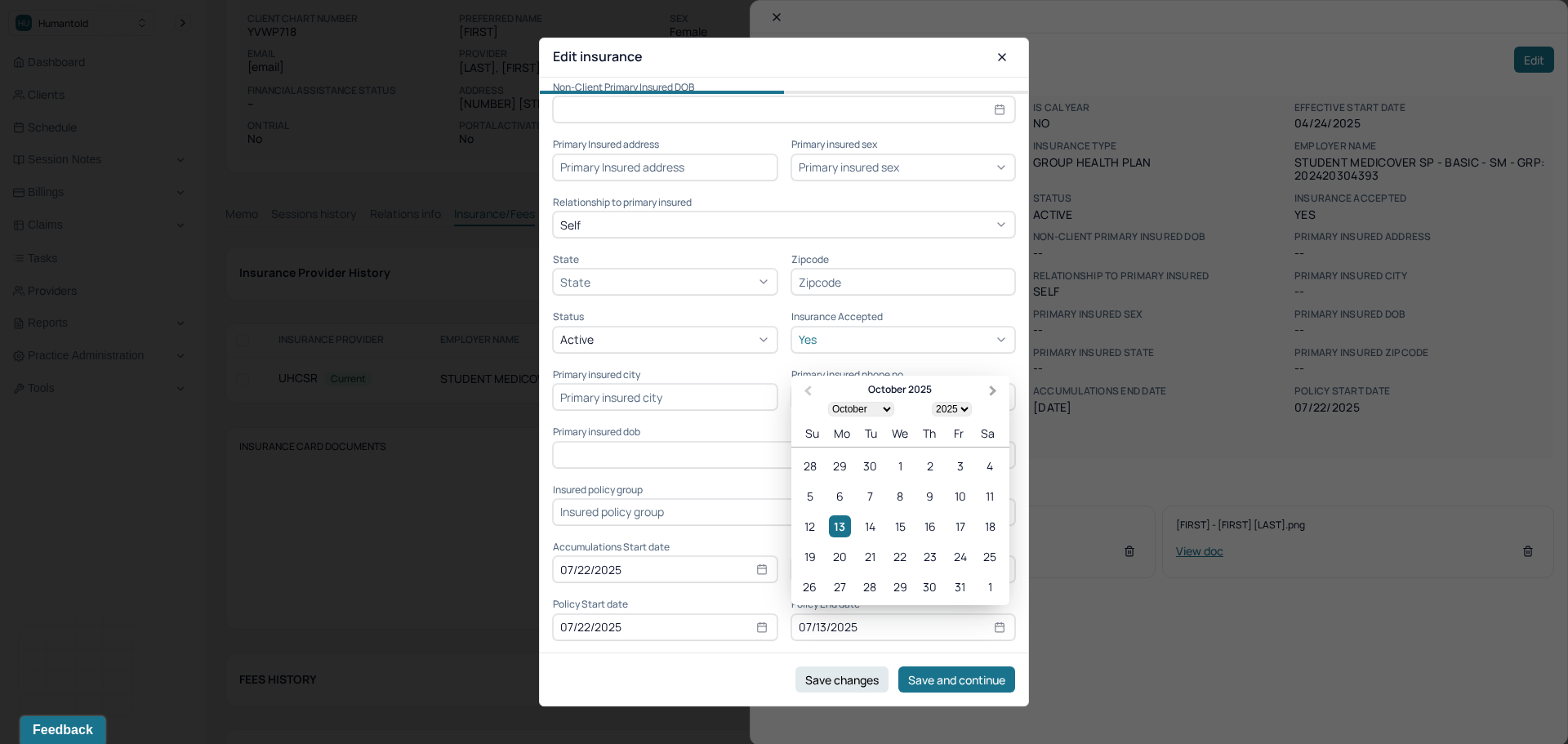 click on "Next Month" at bounding box center (993, 391) 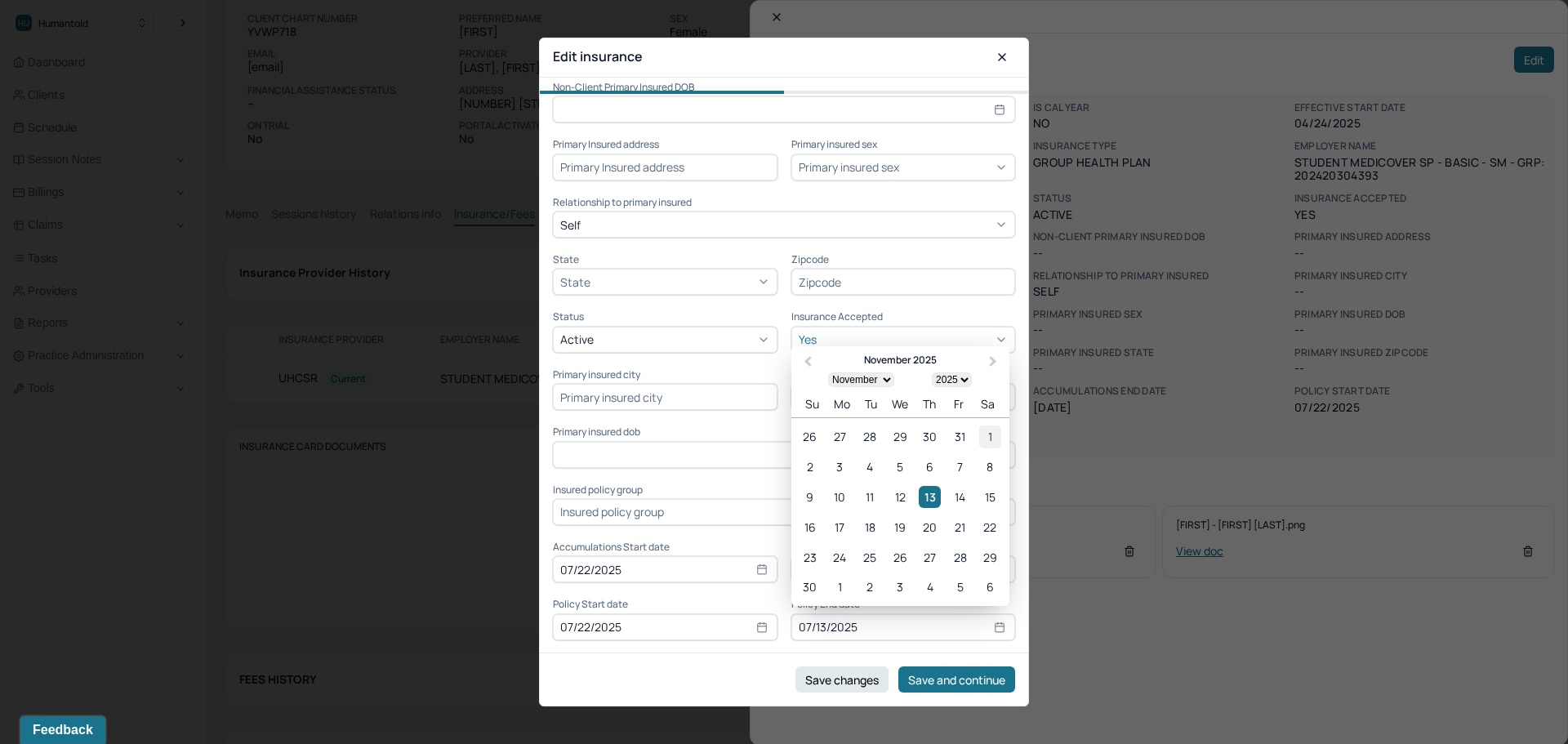 click on "1" at bounding box center (990, 436) 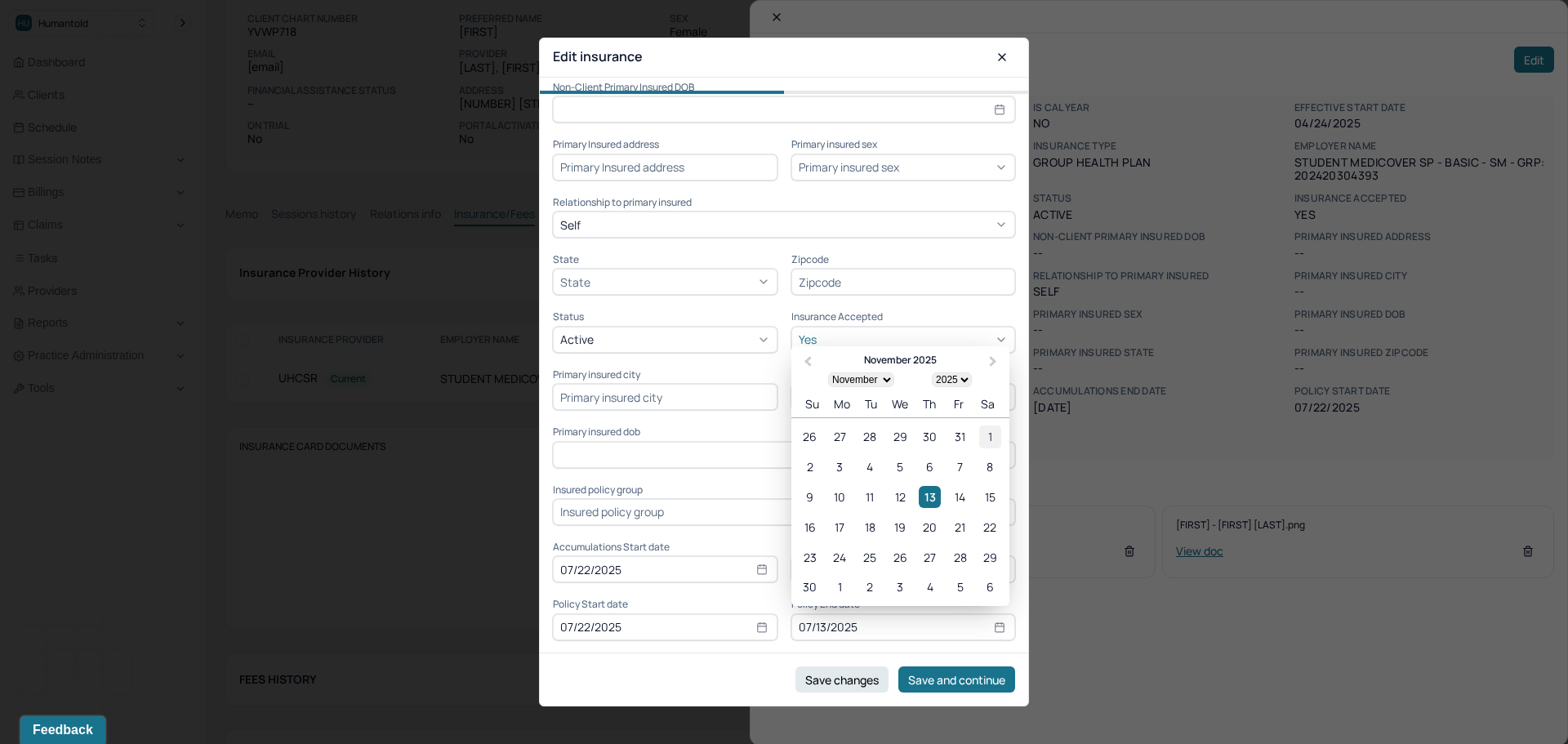 type on "11/01/2025" 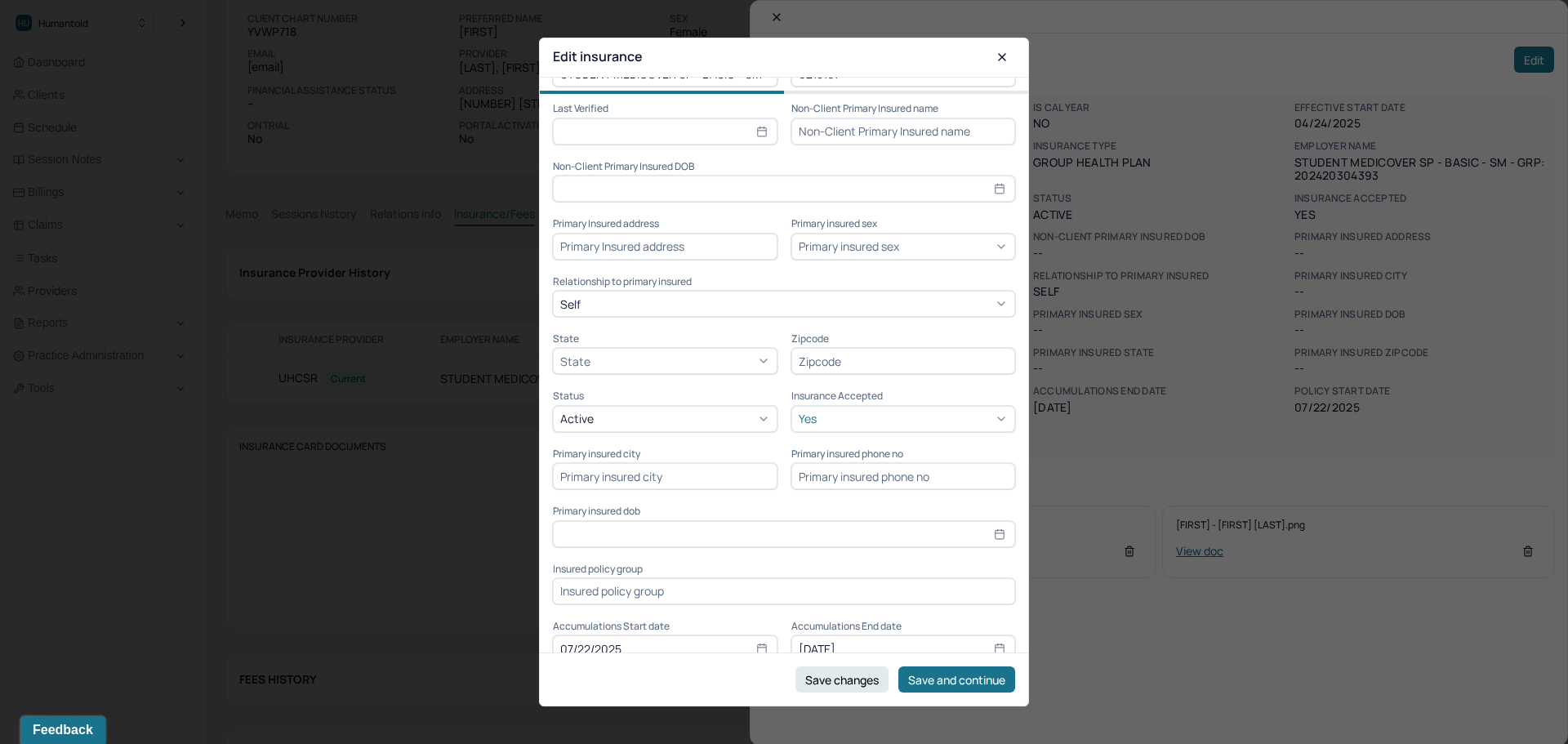 scroll, scrollTop: 370, scrollLeft: 0, axis: vertical 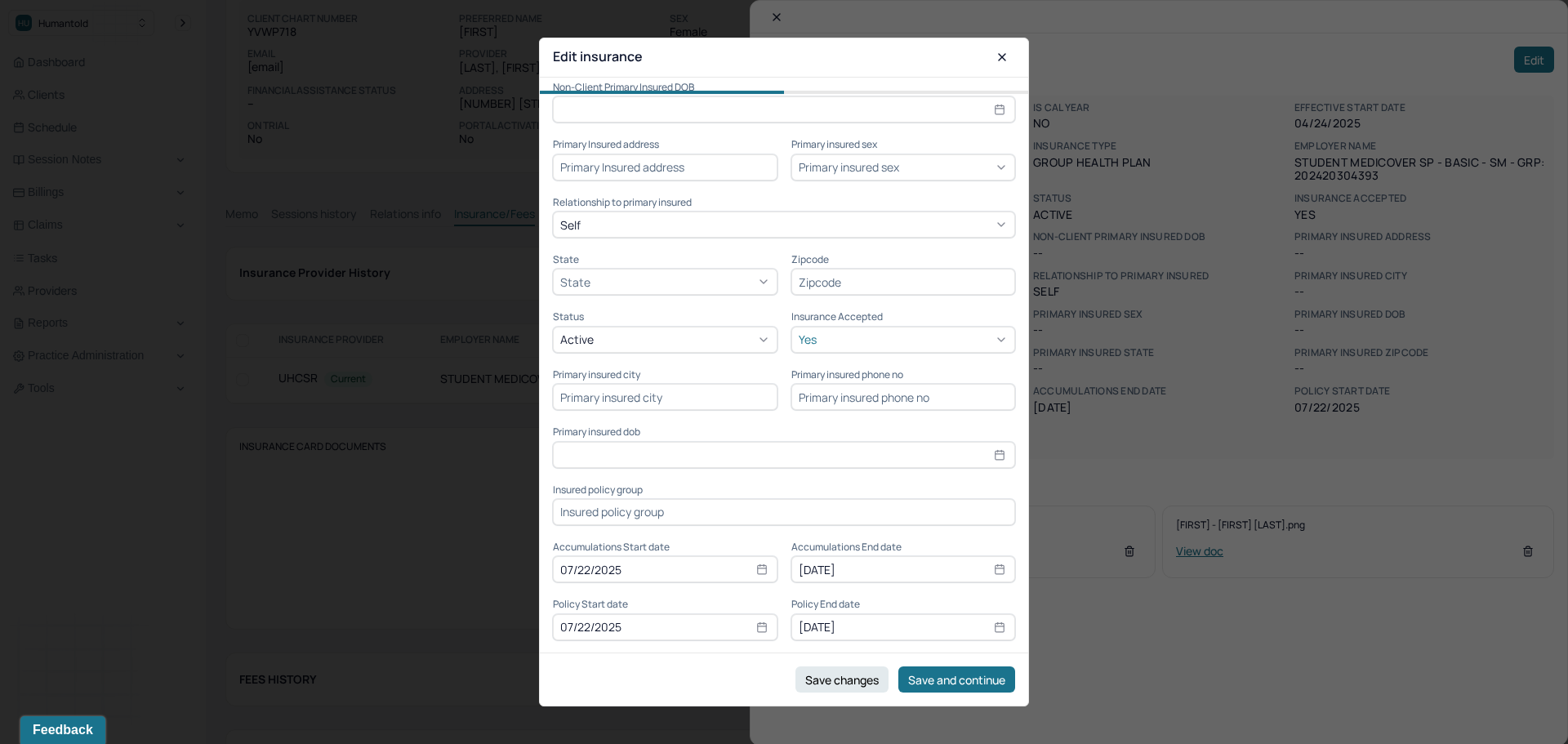 paste on "GRP: 202520304393" 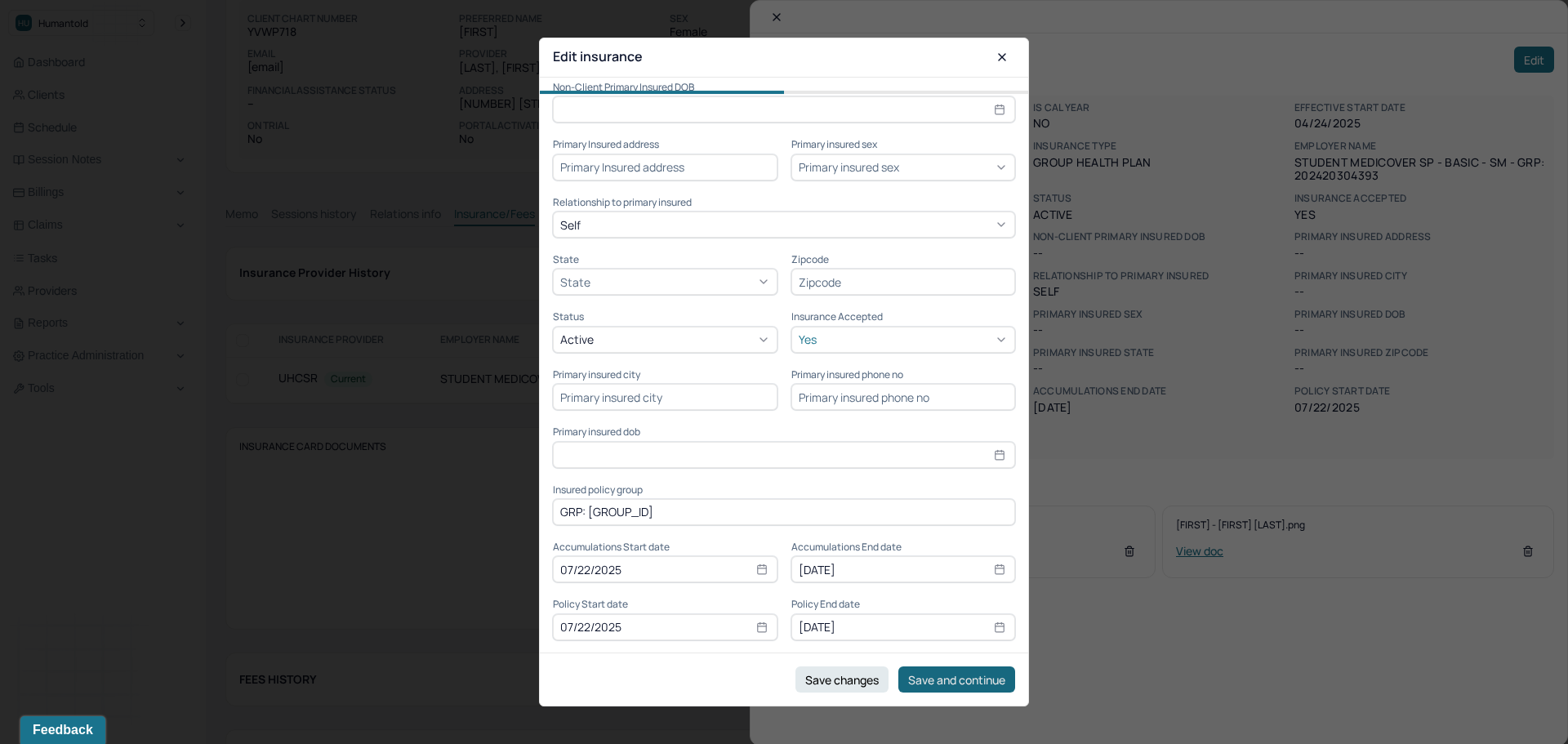 type on "GRP: 202520304393" 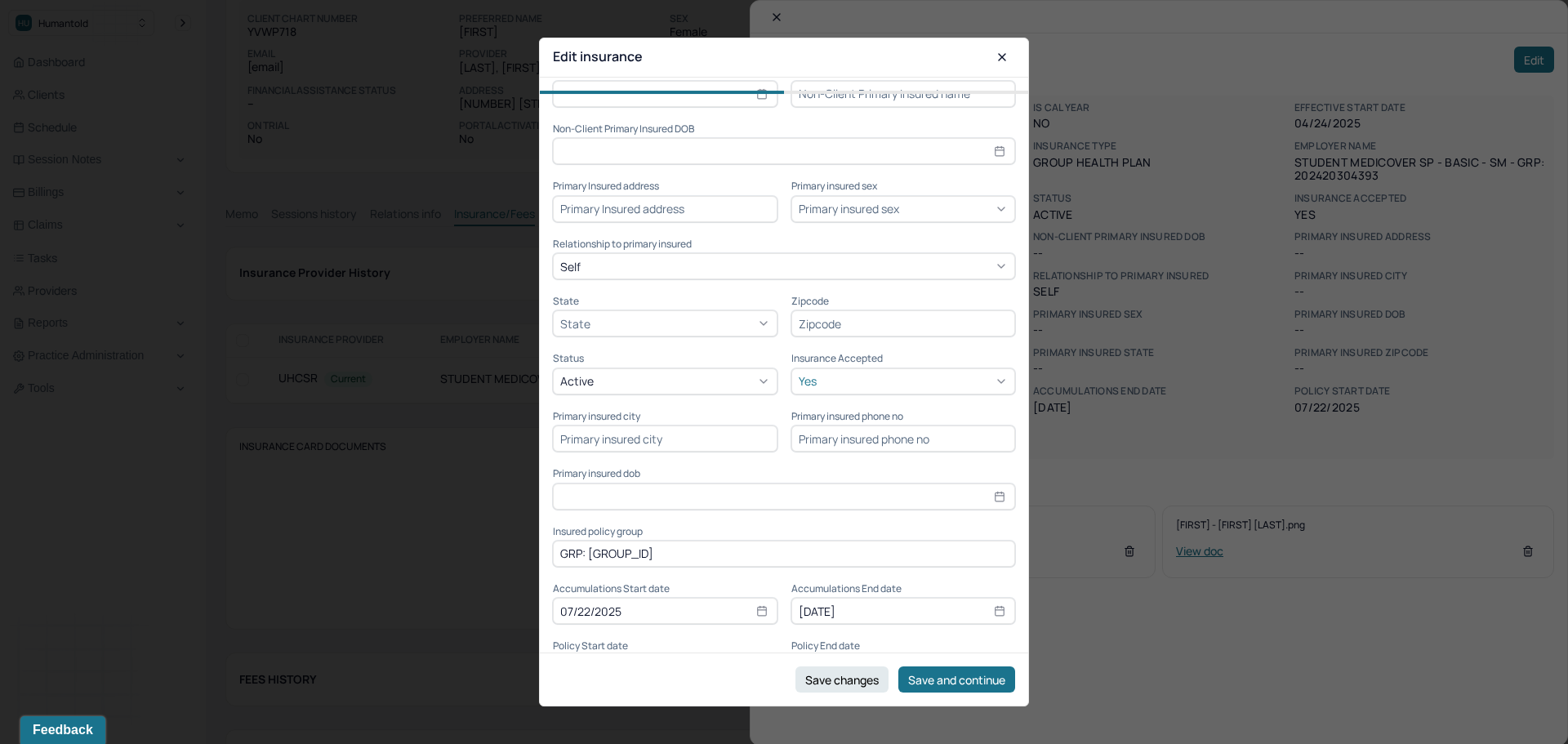 scroll, scrollTop: 370, scrollLeft: 0, axis: vertical 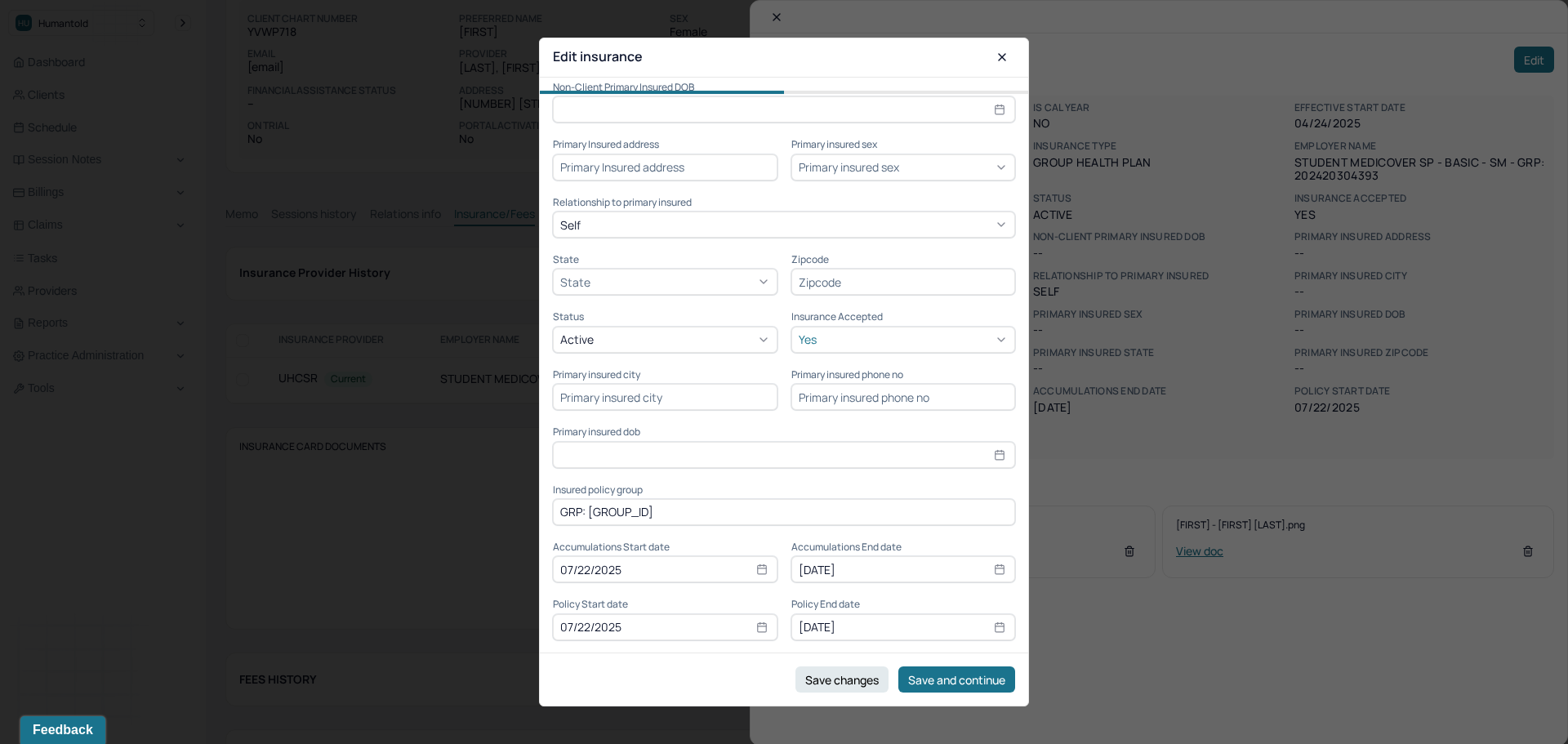 click on "07/22/2025" at bounding box center (665, 627) 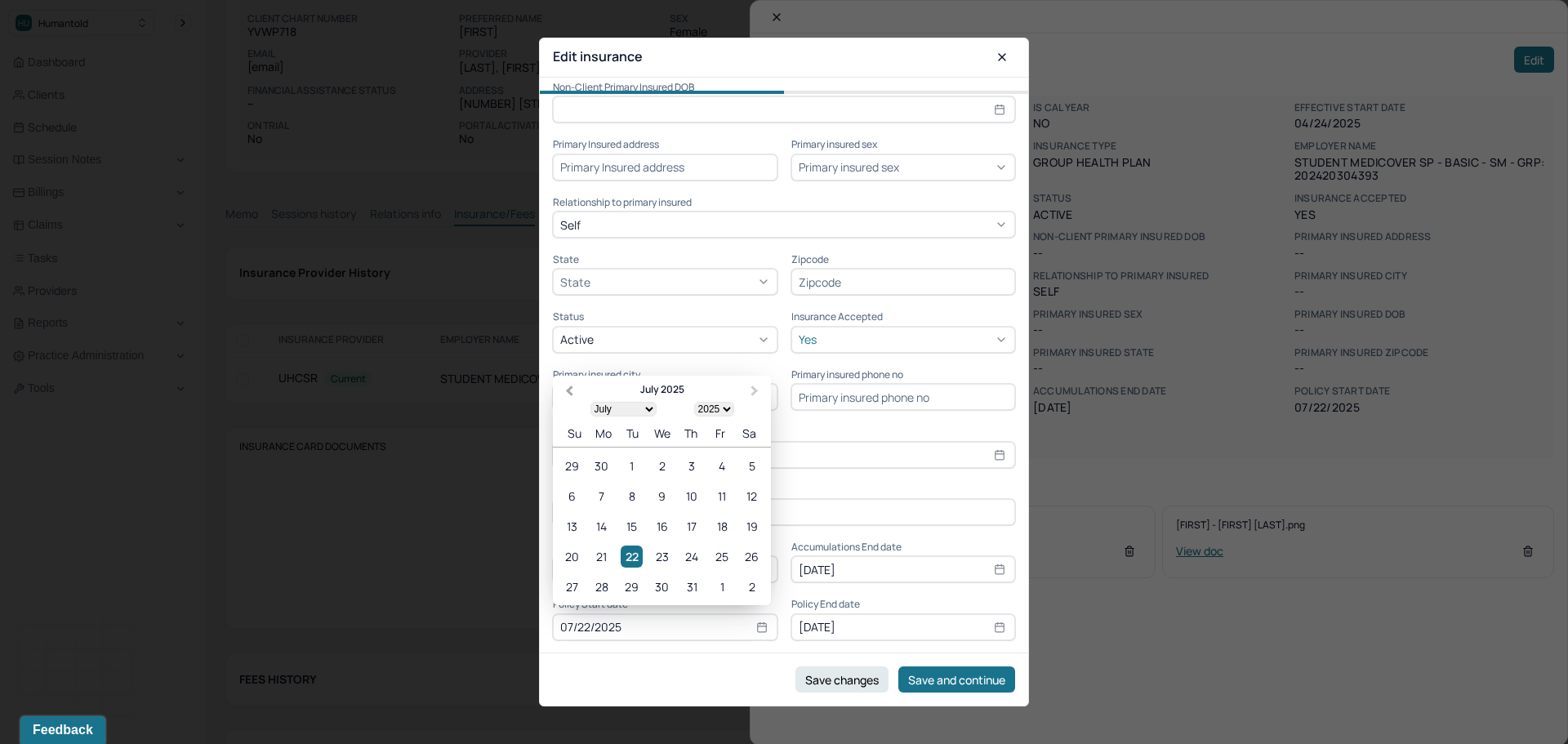 click on "Previous Month" at bounding box center (568, 393) 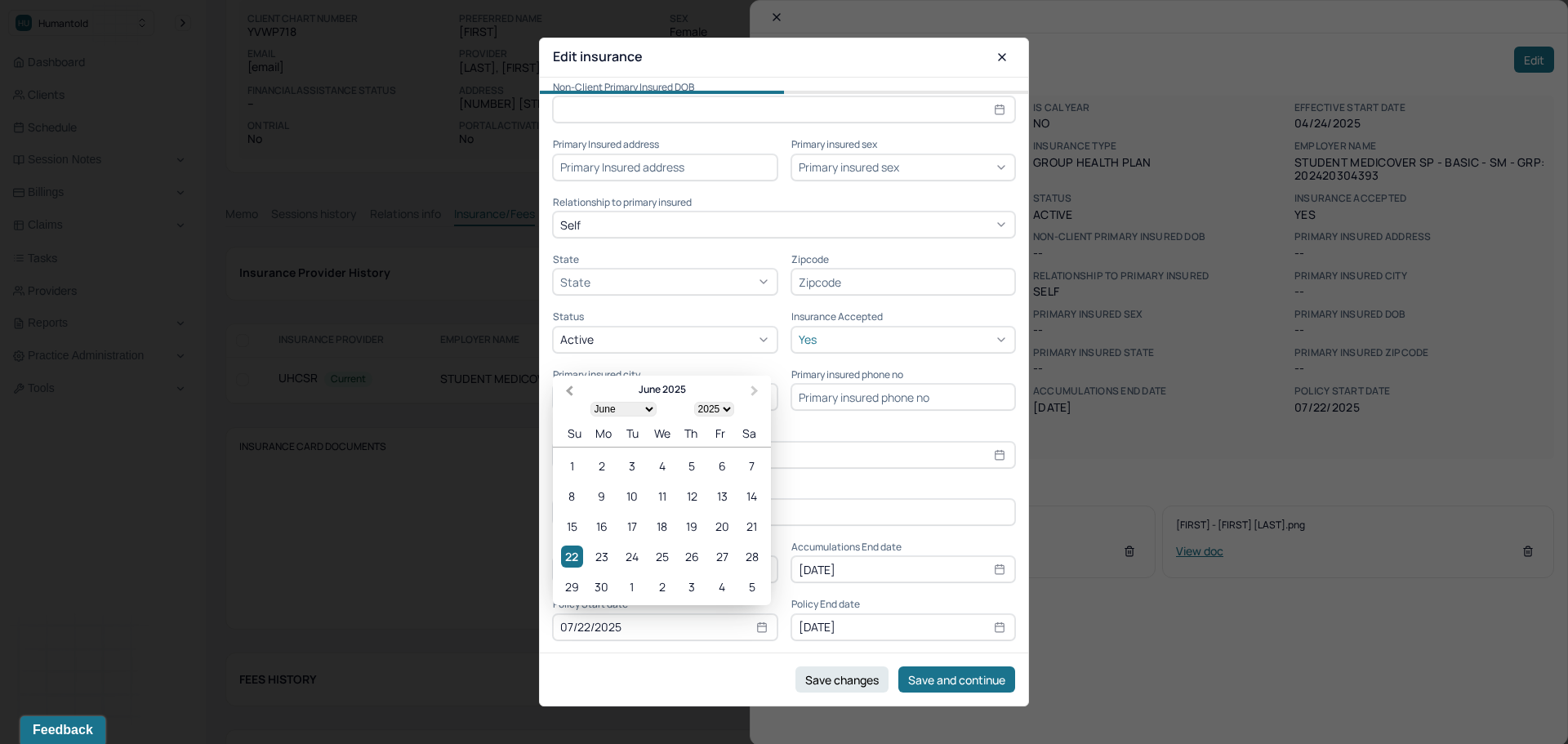 click on "Previous Month" at bounding box center [568, 393] 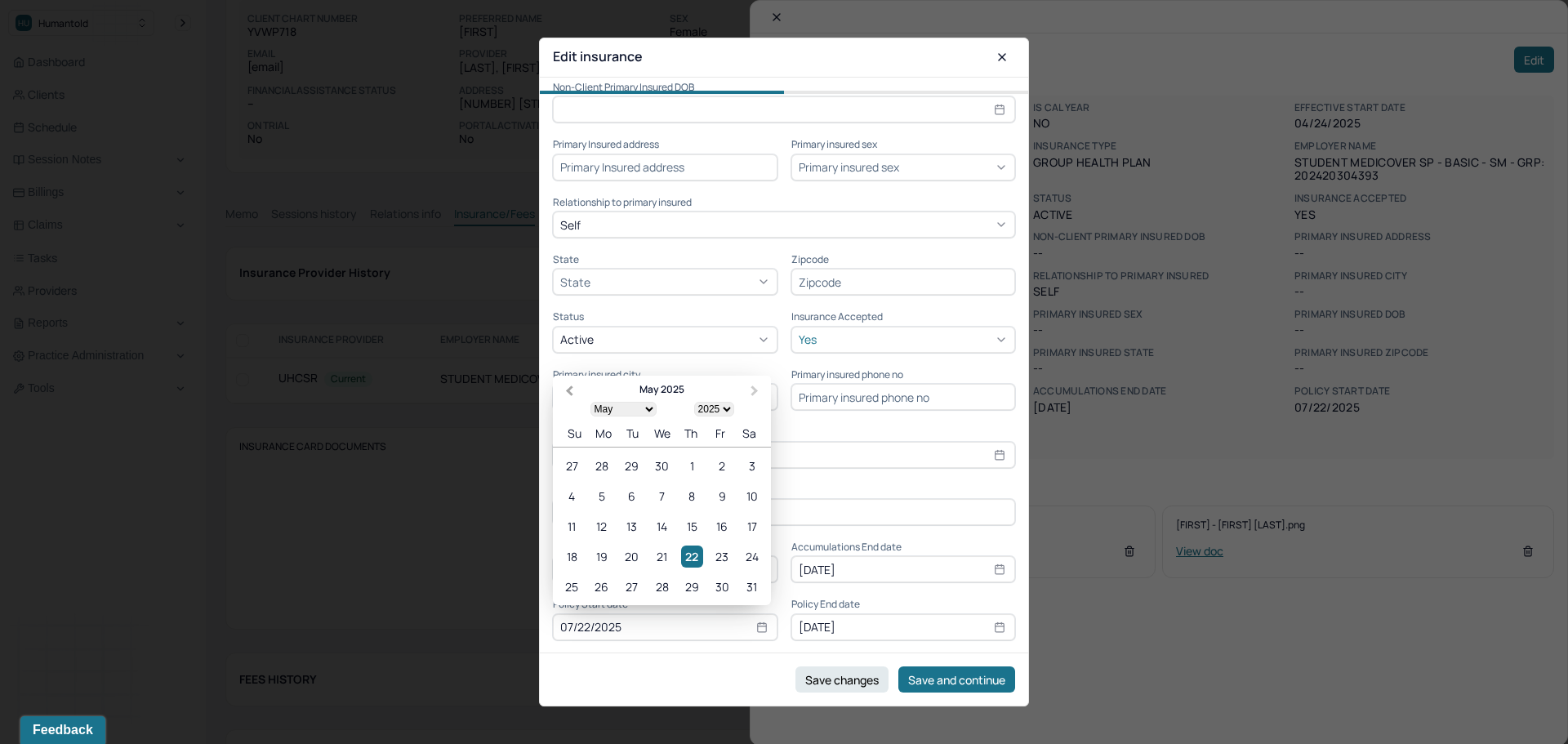 click on "Previous Month" at bounding box center (568, 393) 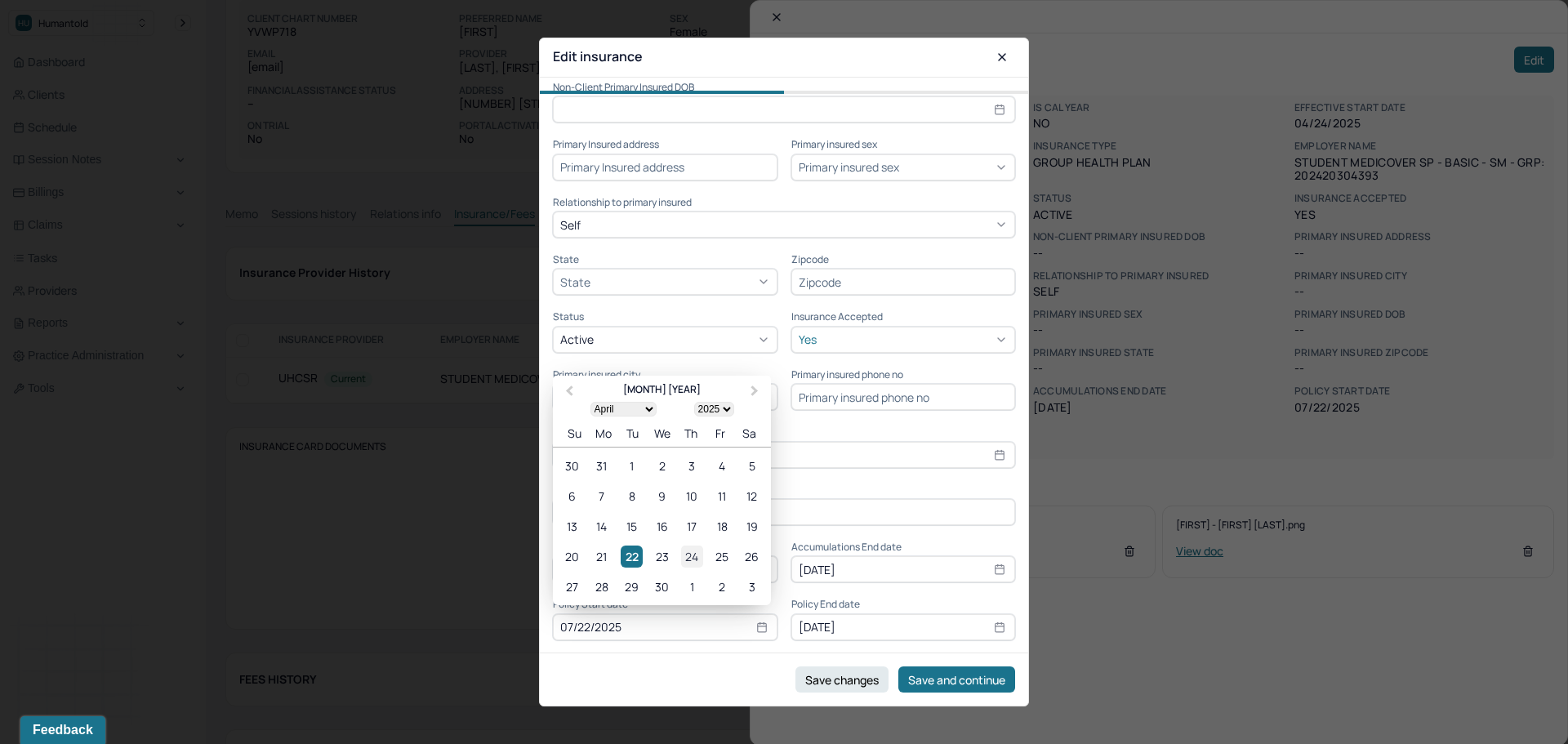 click on "24" at bounding box center [692, 556] 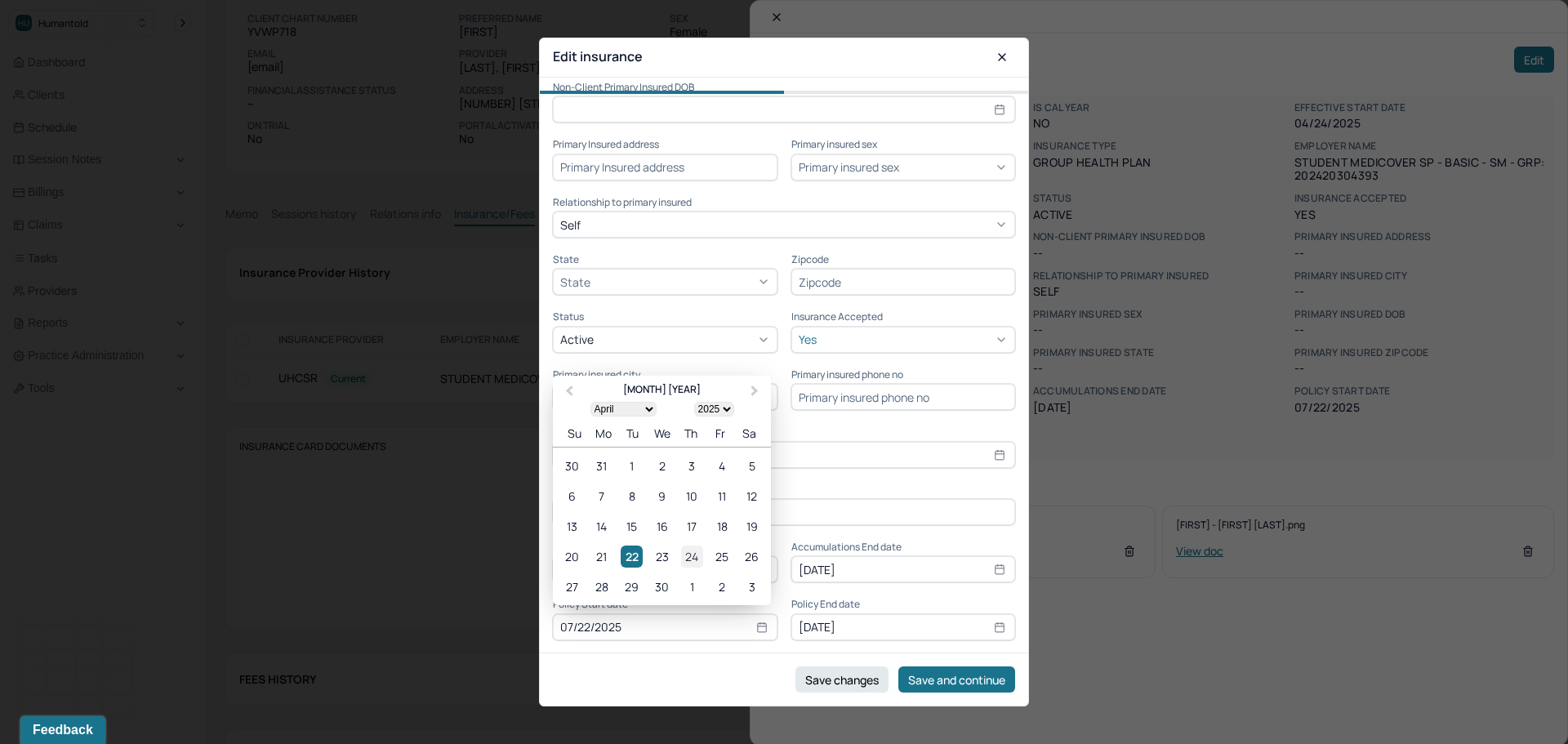 type on "04/24/2025" 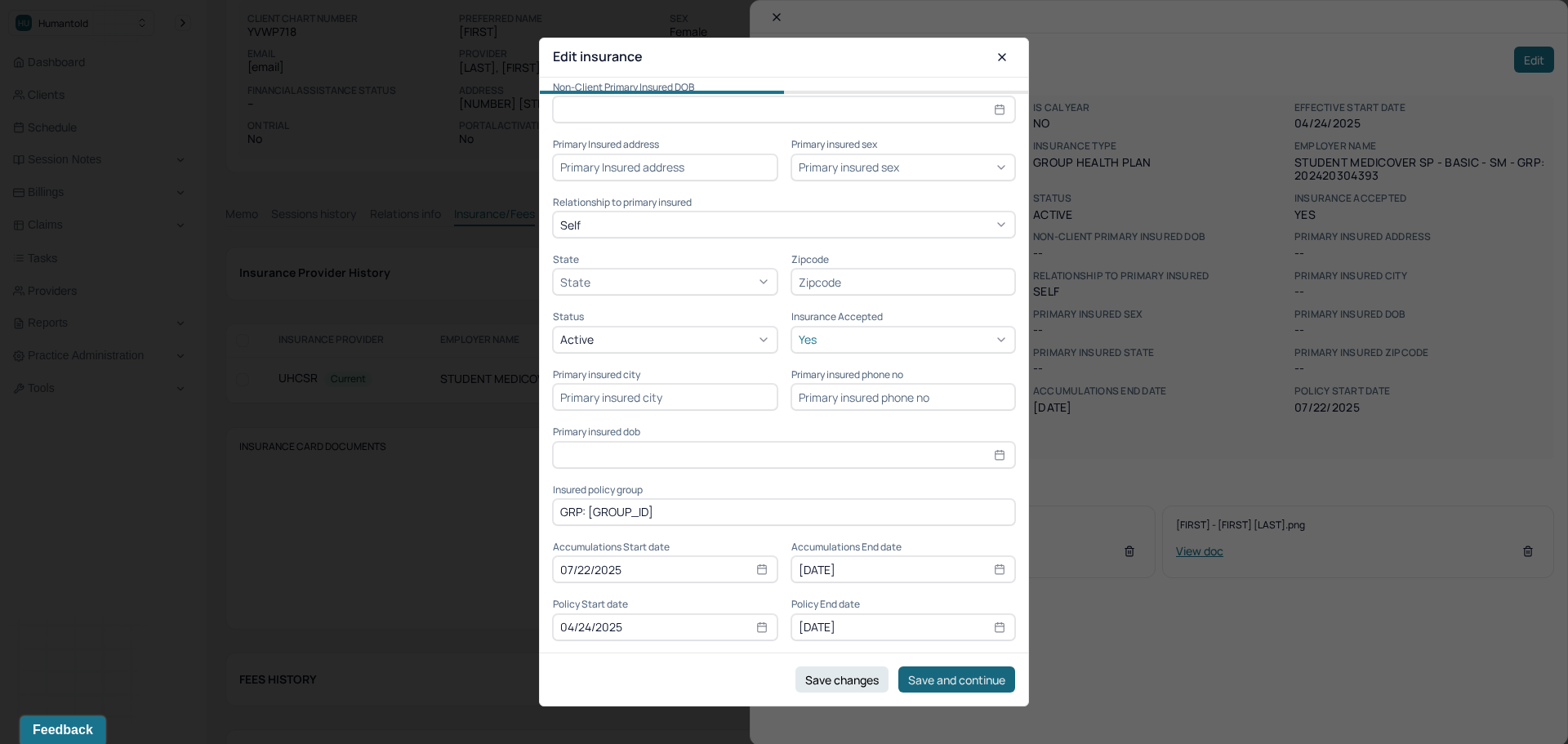 click on "Save and continue" at bounding box center (956, 679) 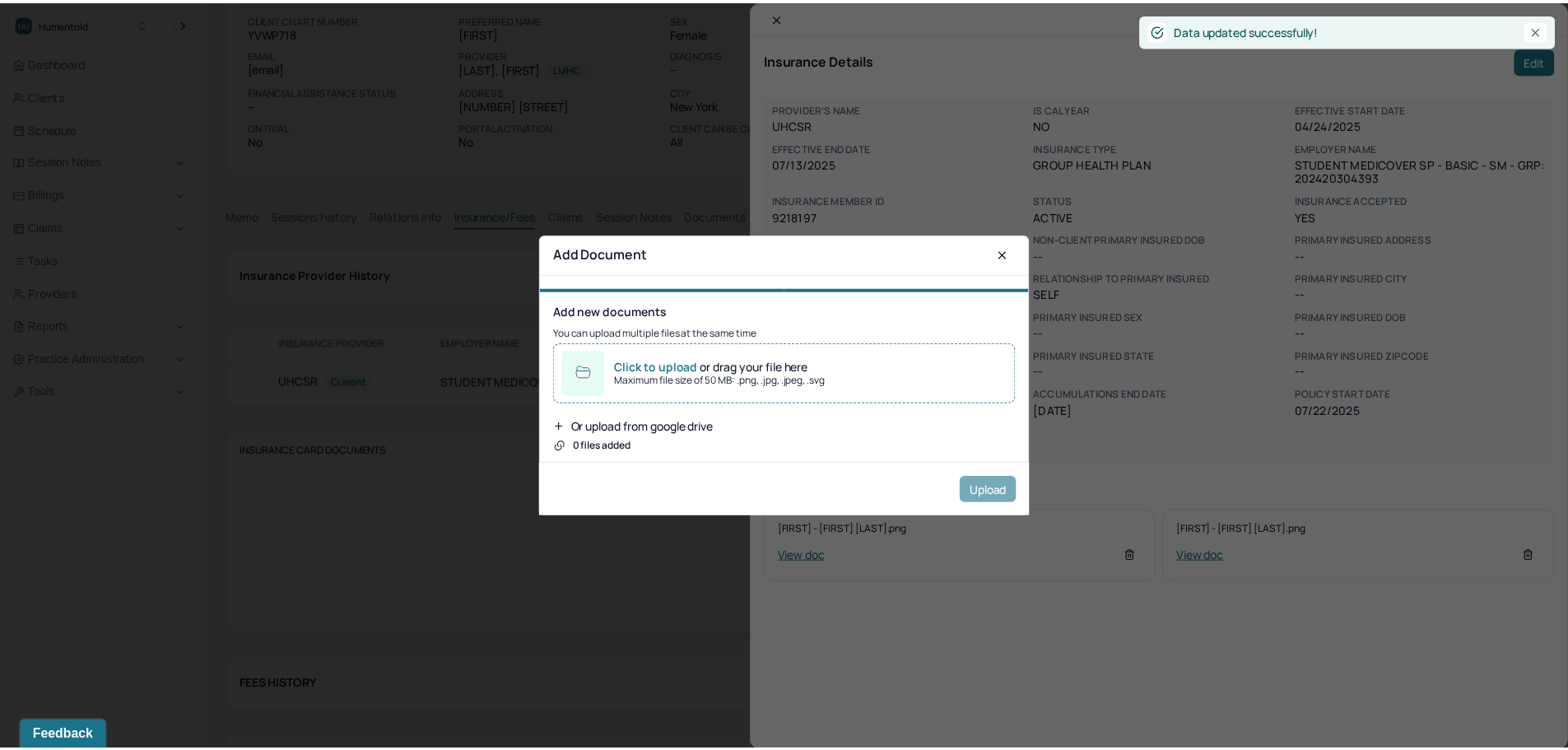 scroll, scrollTop: 0, scrollLeft: 0, axis: both 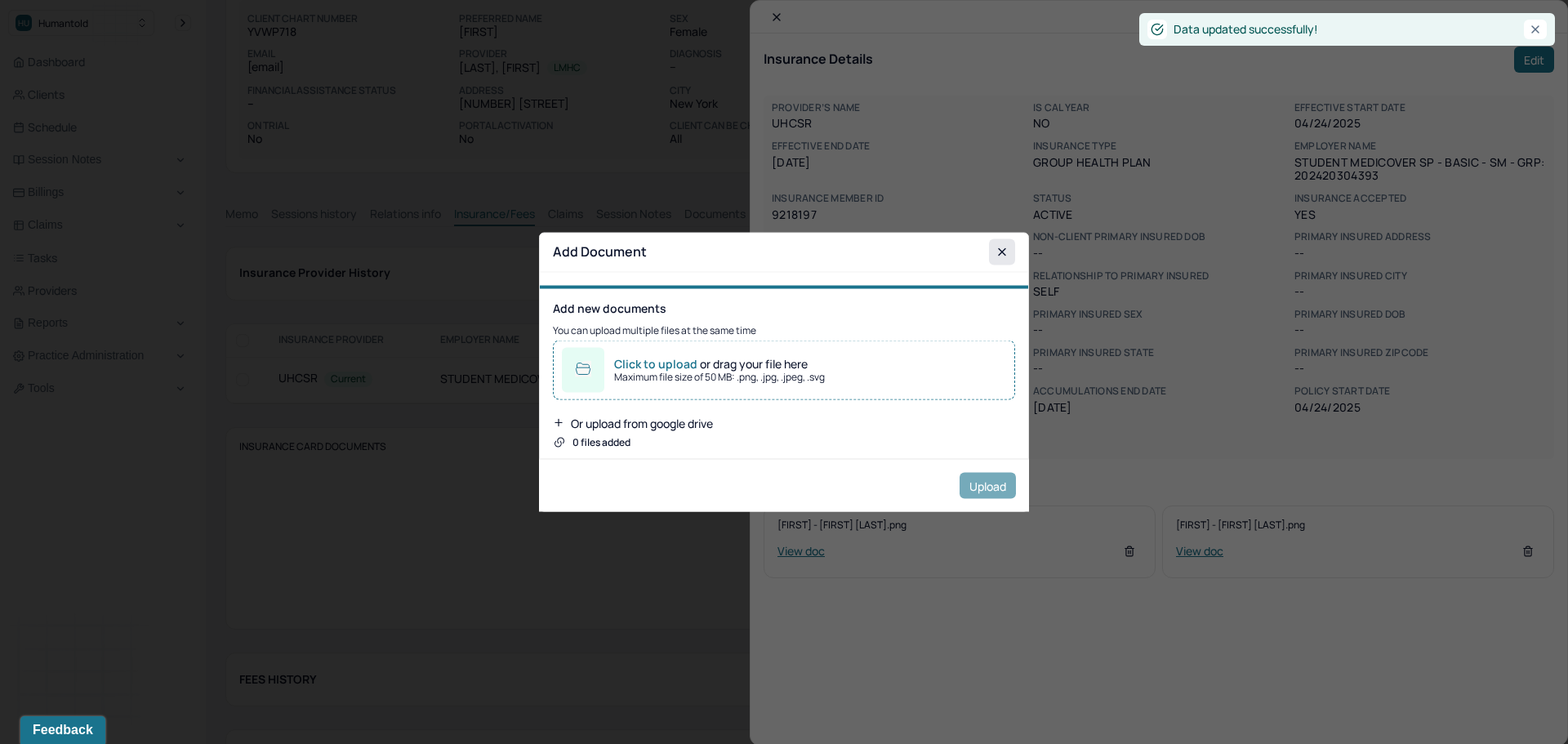 click 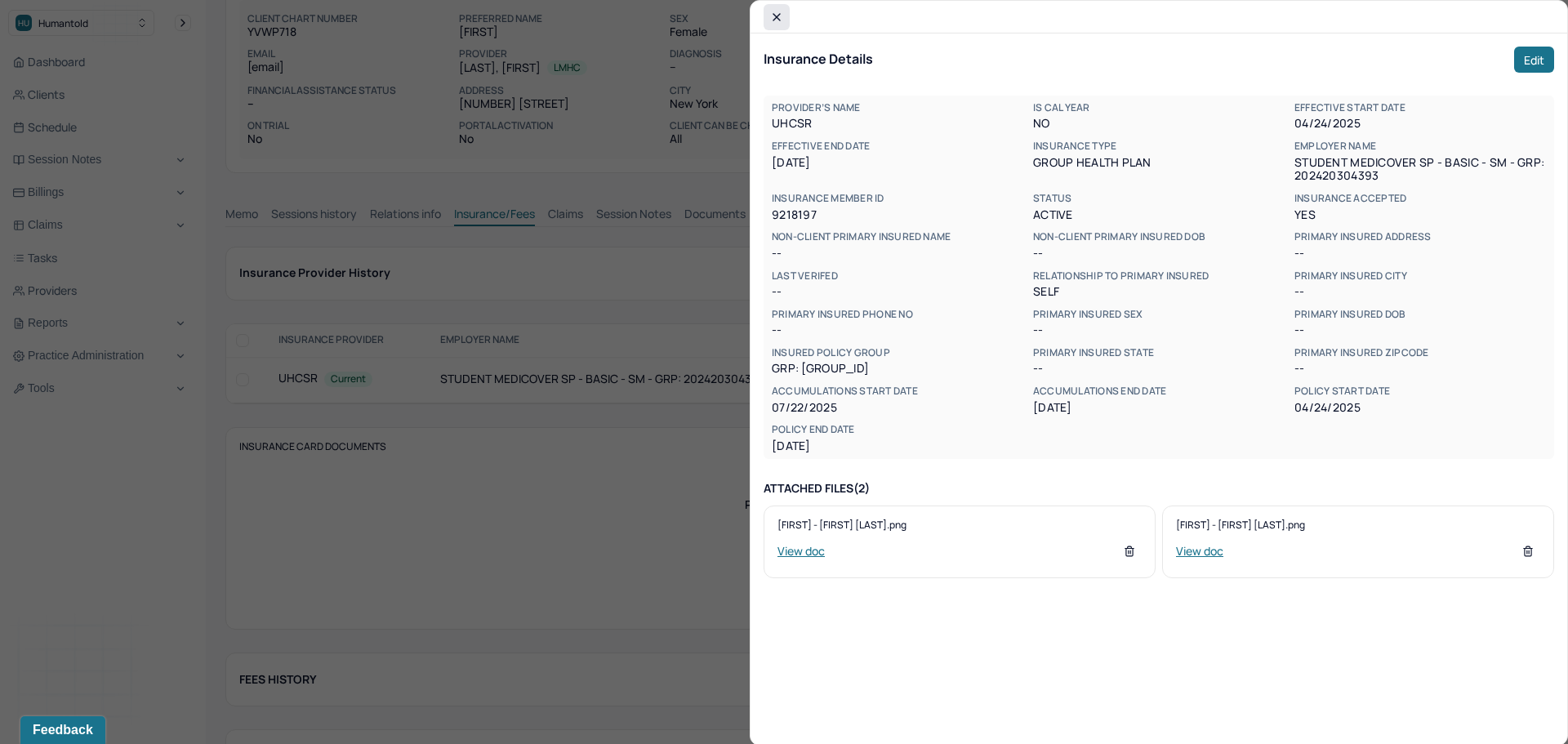 click 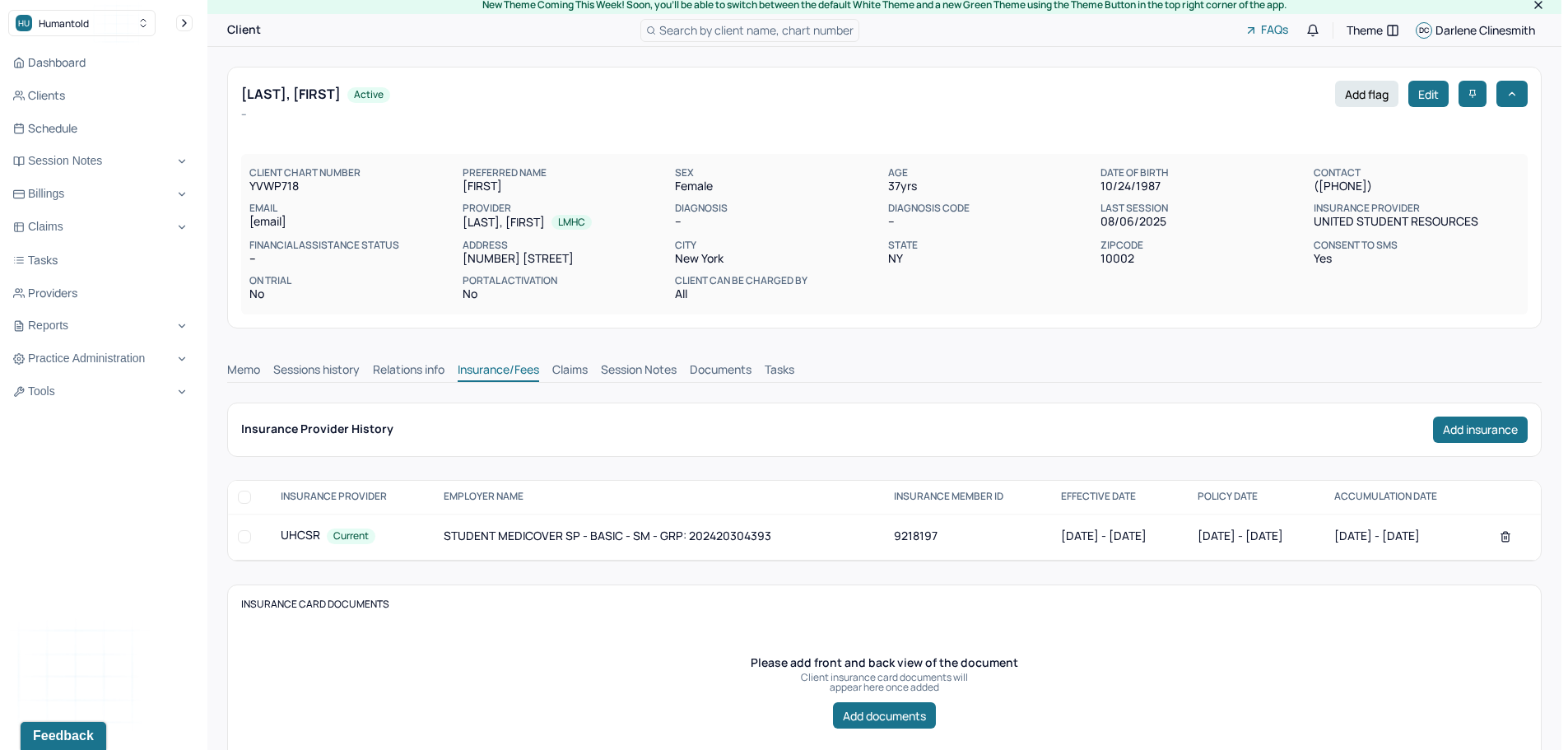 scroll, scrollTop: 0, scrollLeft: 0, axis: both 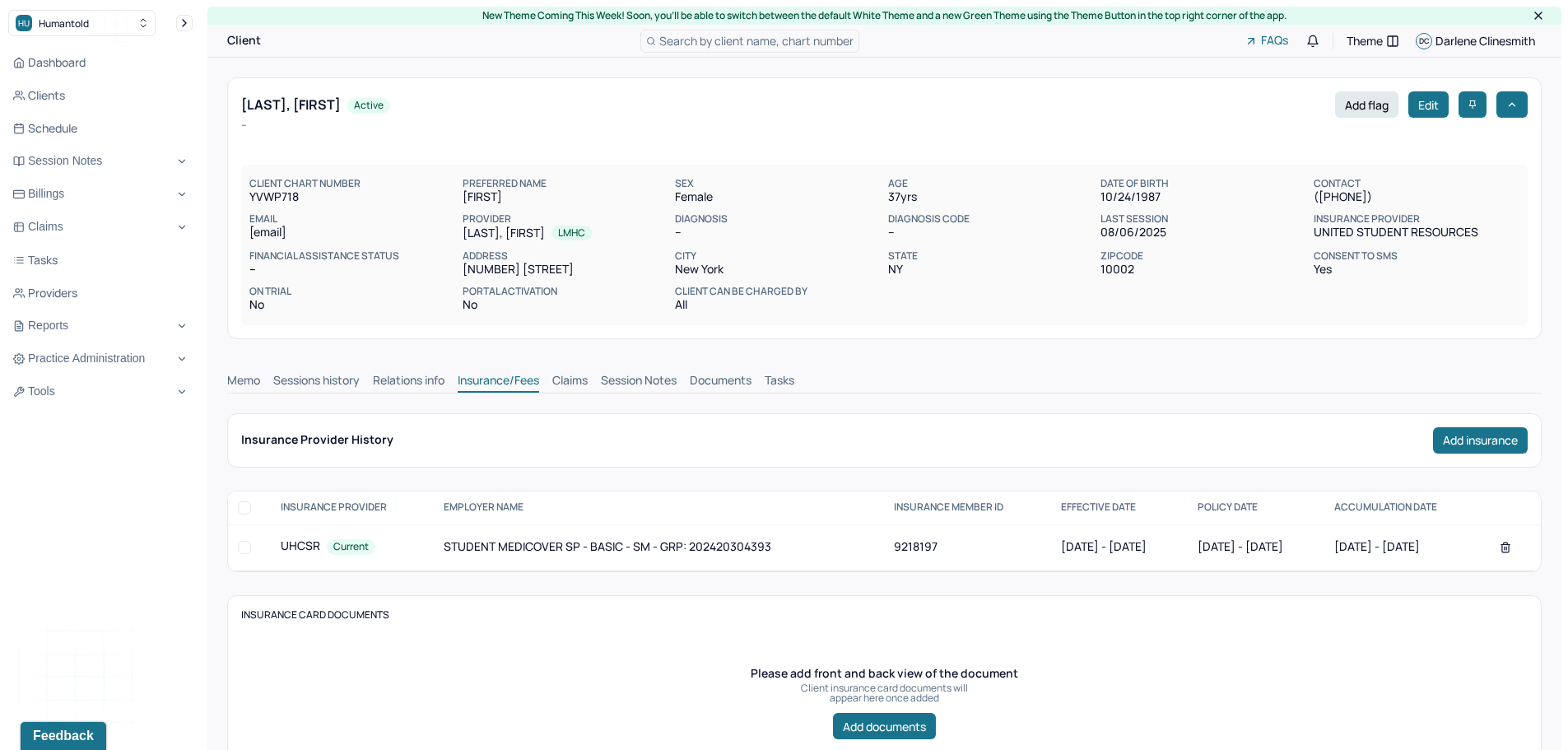 click on "Memo" at bounding box center (244, 382) 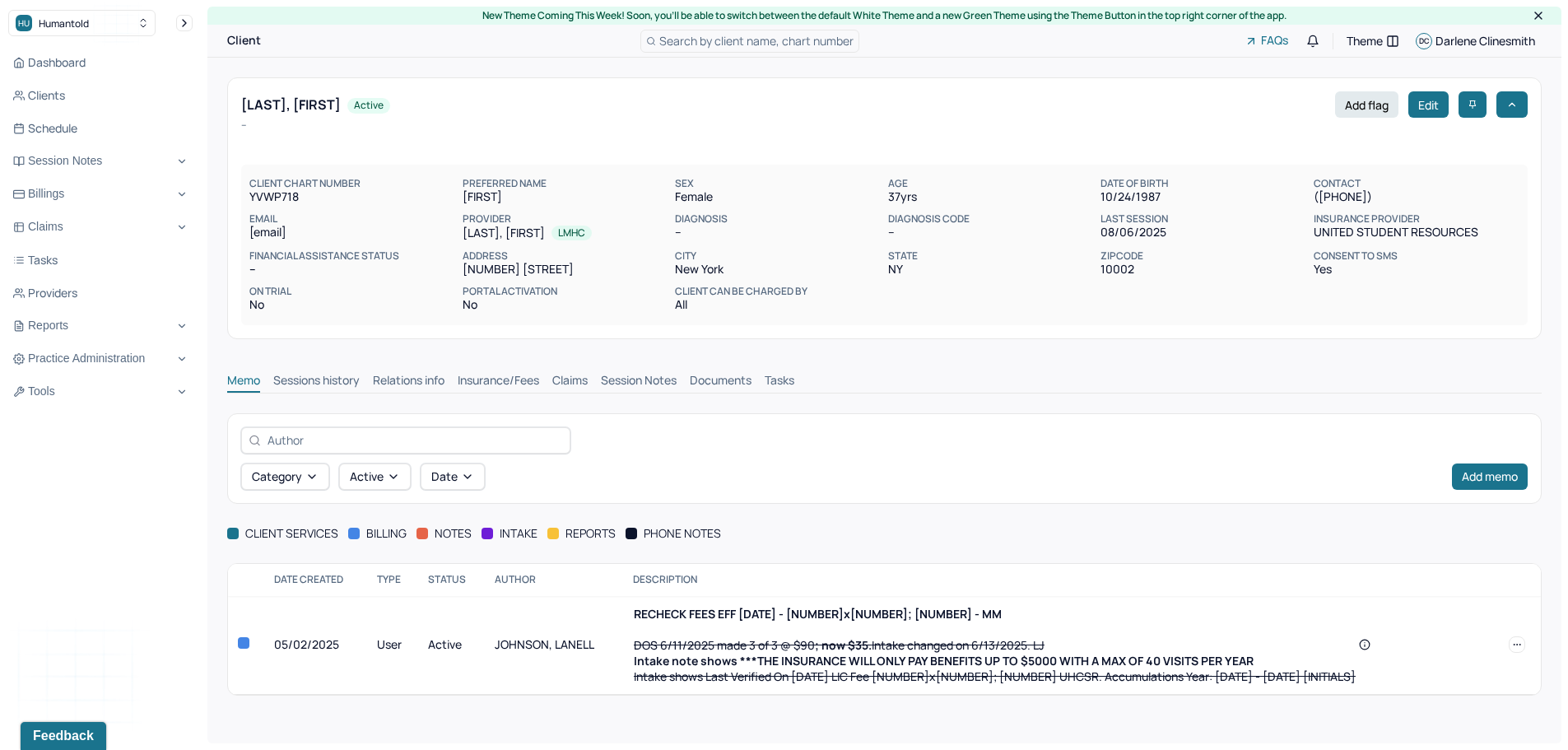 click on "Claims" at bounding box center [570, 382] 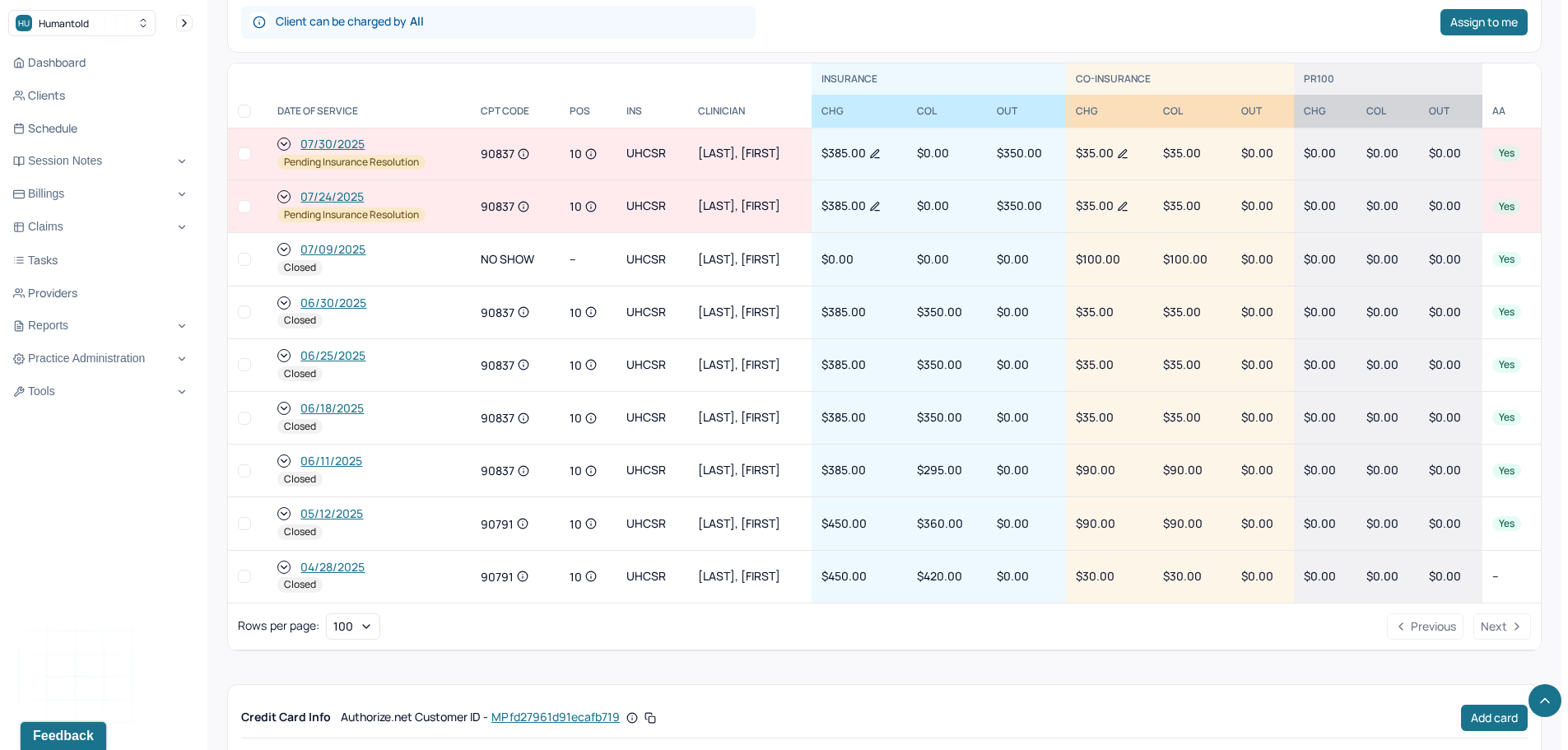 scroll, scrollTop: 741, scrollLeft: 0, axis: vertical 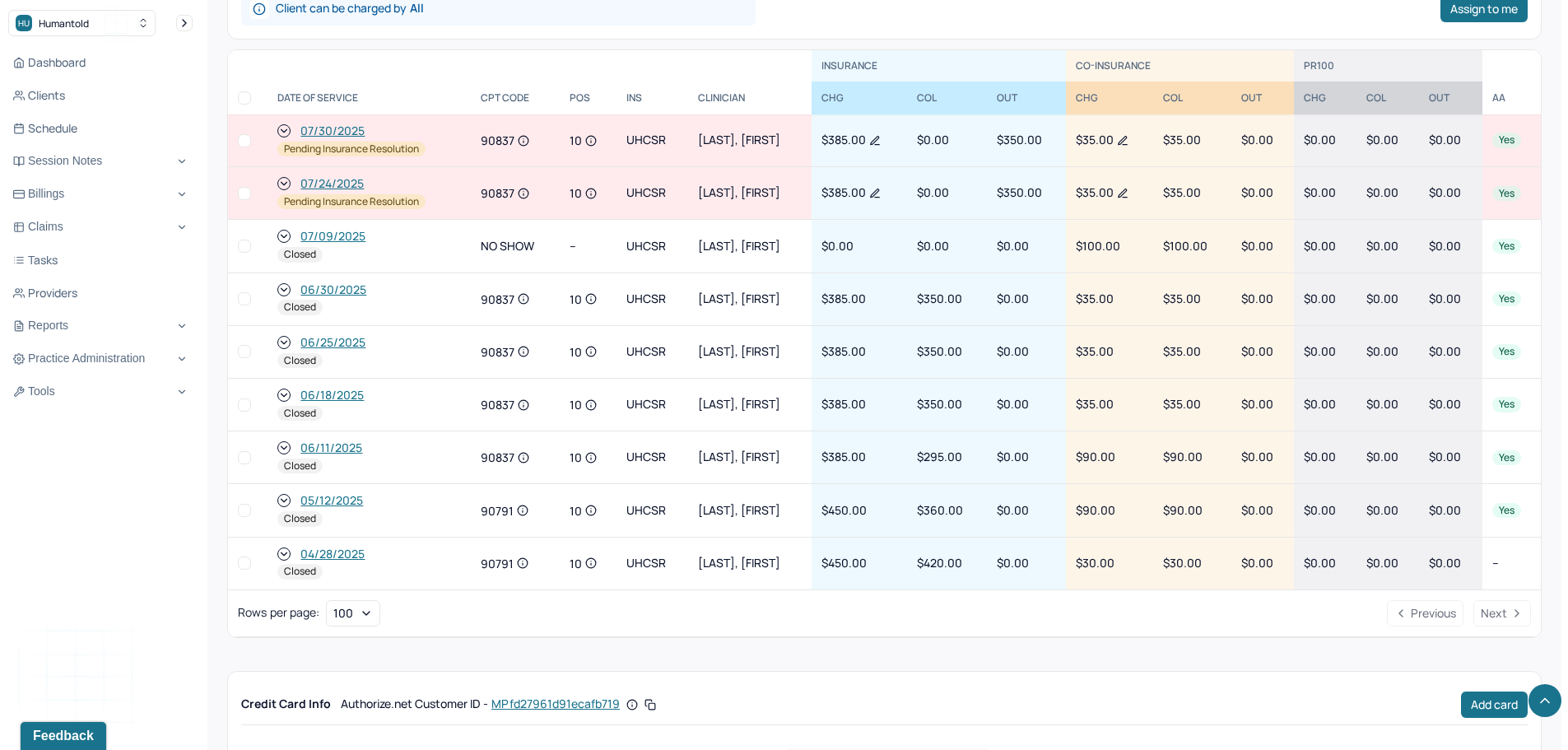 click on "06/18/2025 Closed" at bounding box center (369, 405) 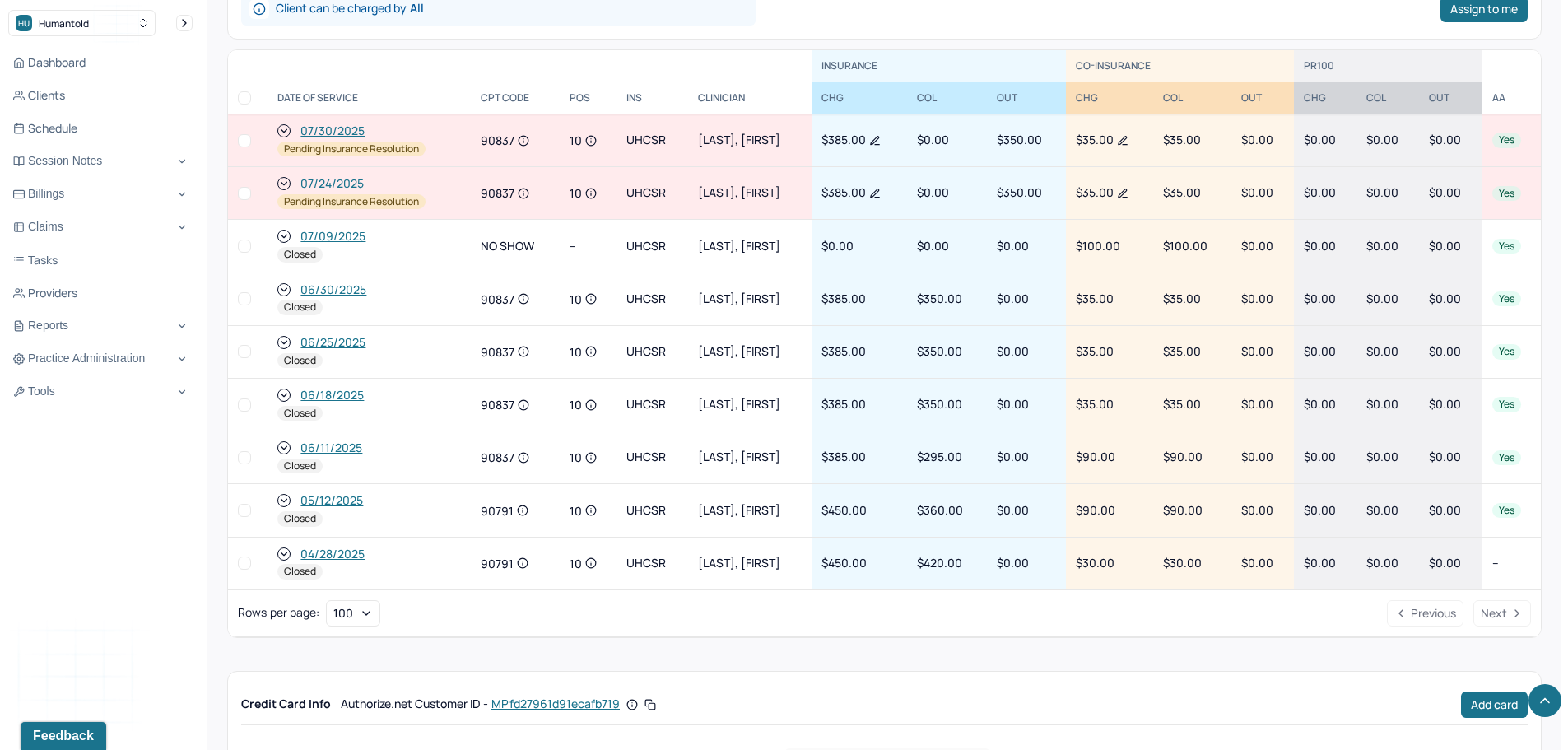 click 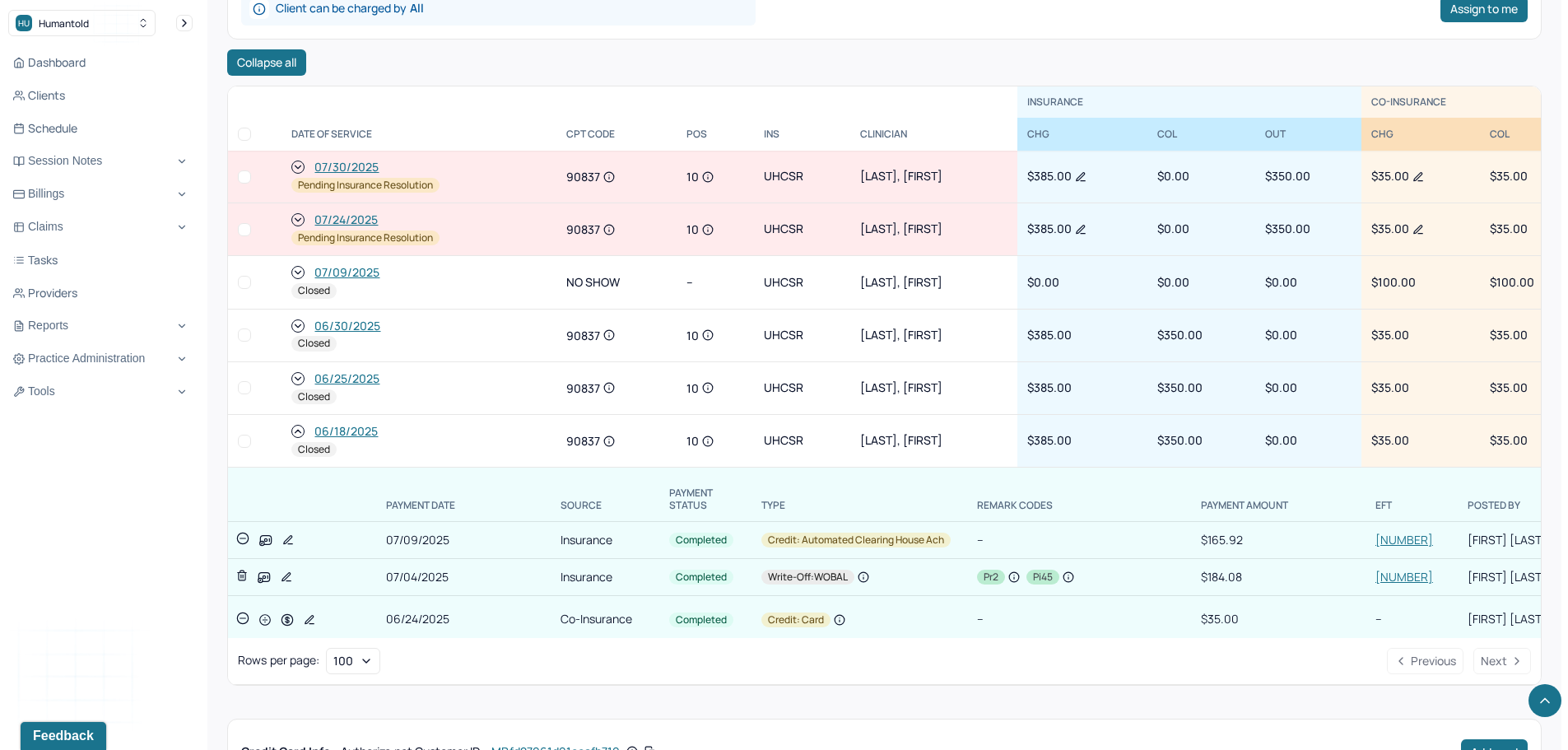 click on "23299711" at bounding box center (1404, 539) 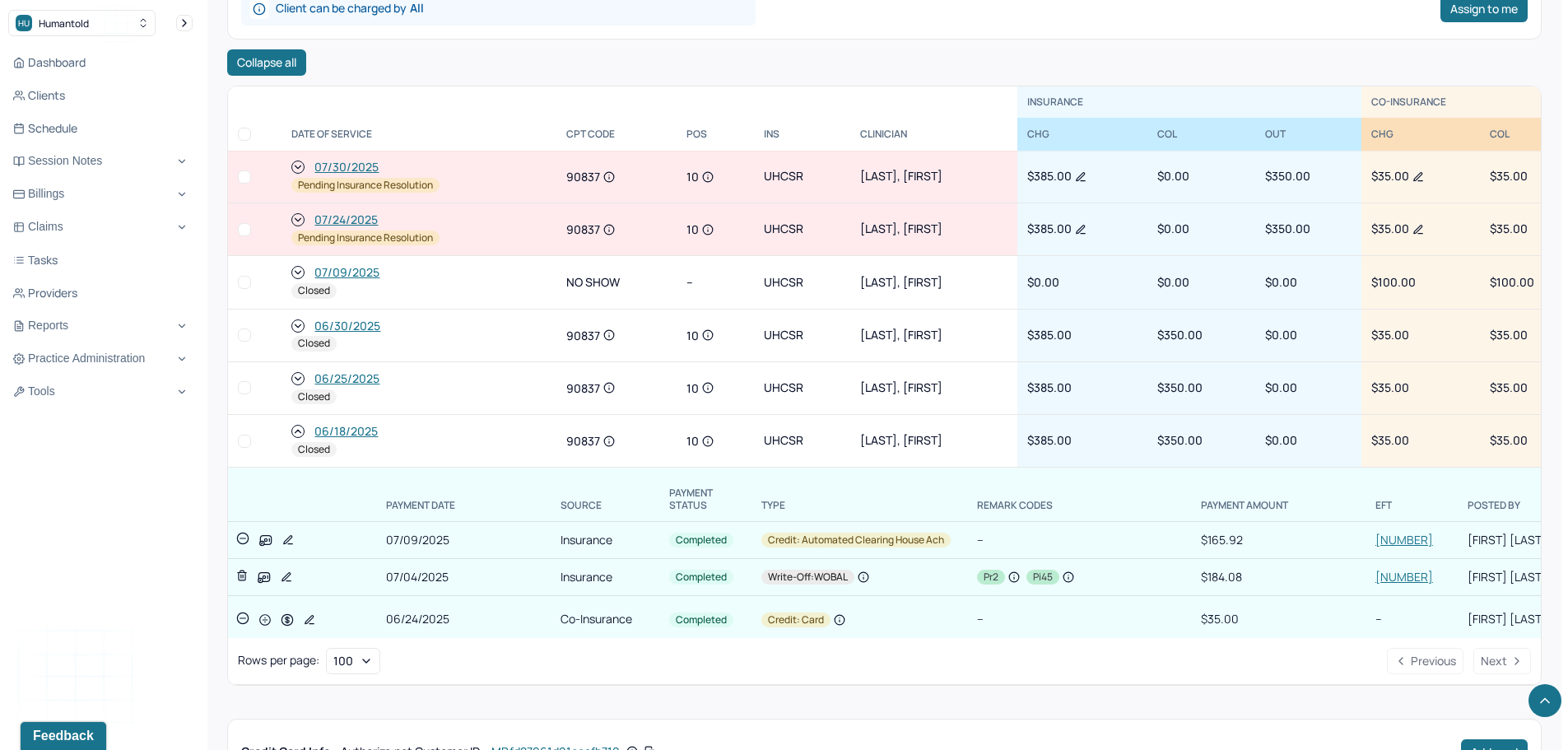 click 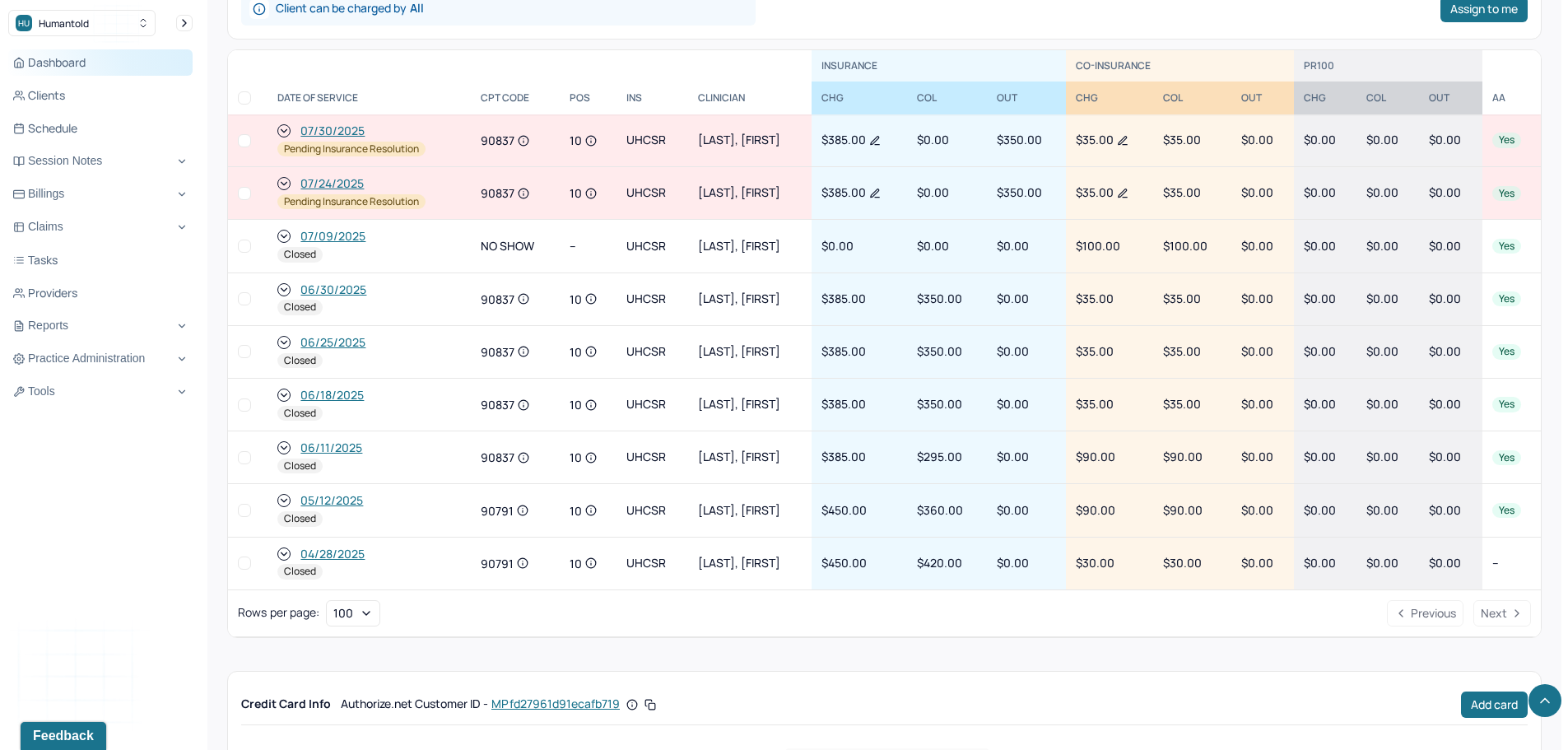 click on "Dashboard" at bounding box center (100, 63) 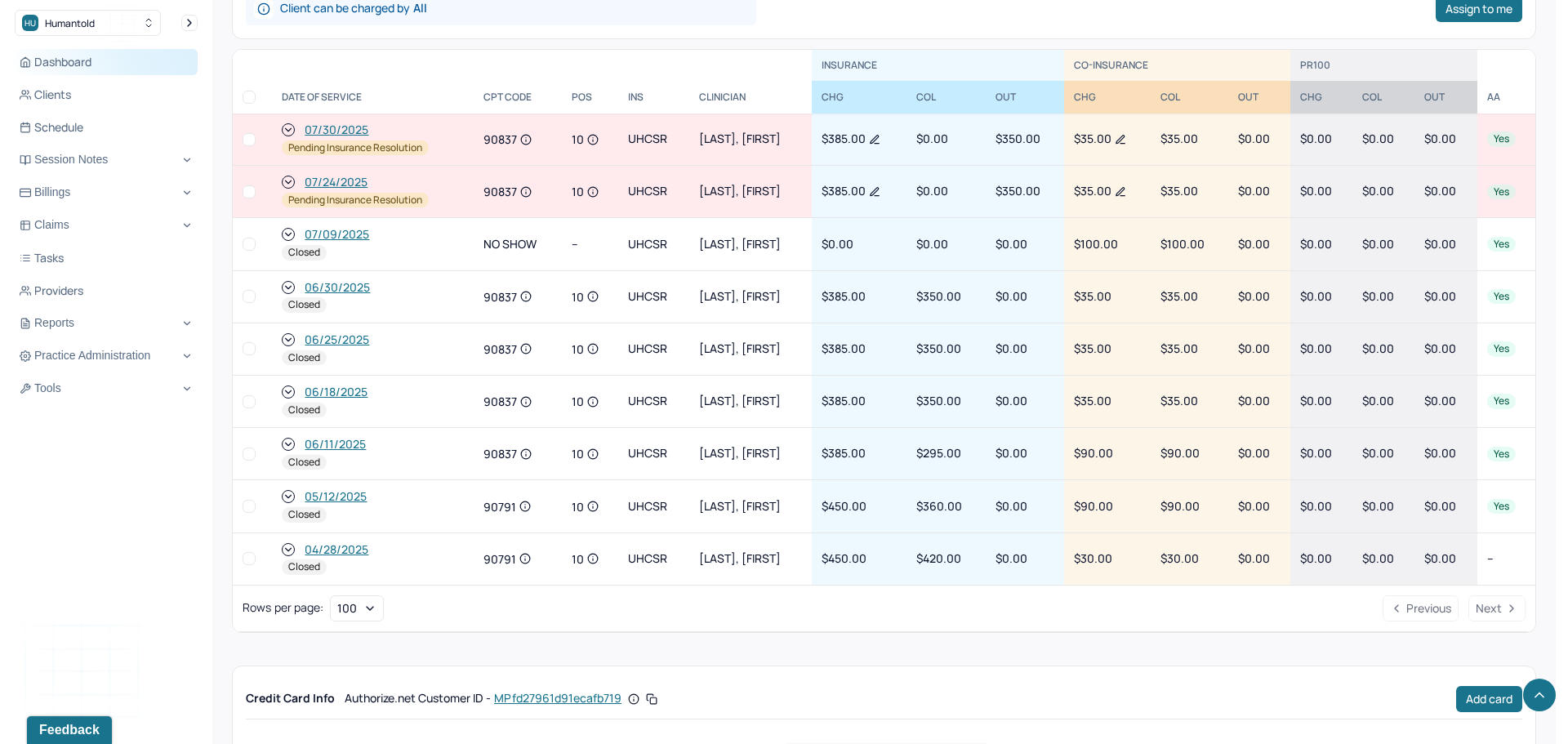 scroll, scrollTop: 0, scrollLeft: 0, axis: both 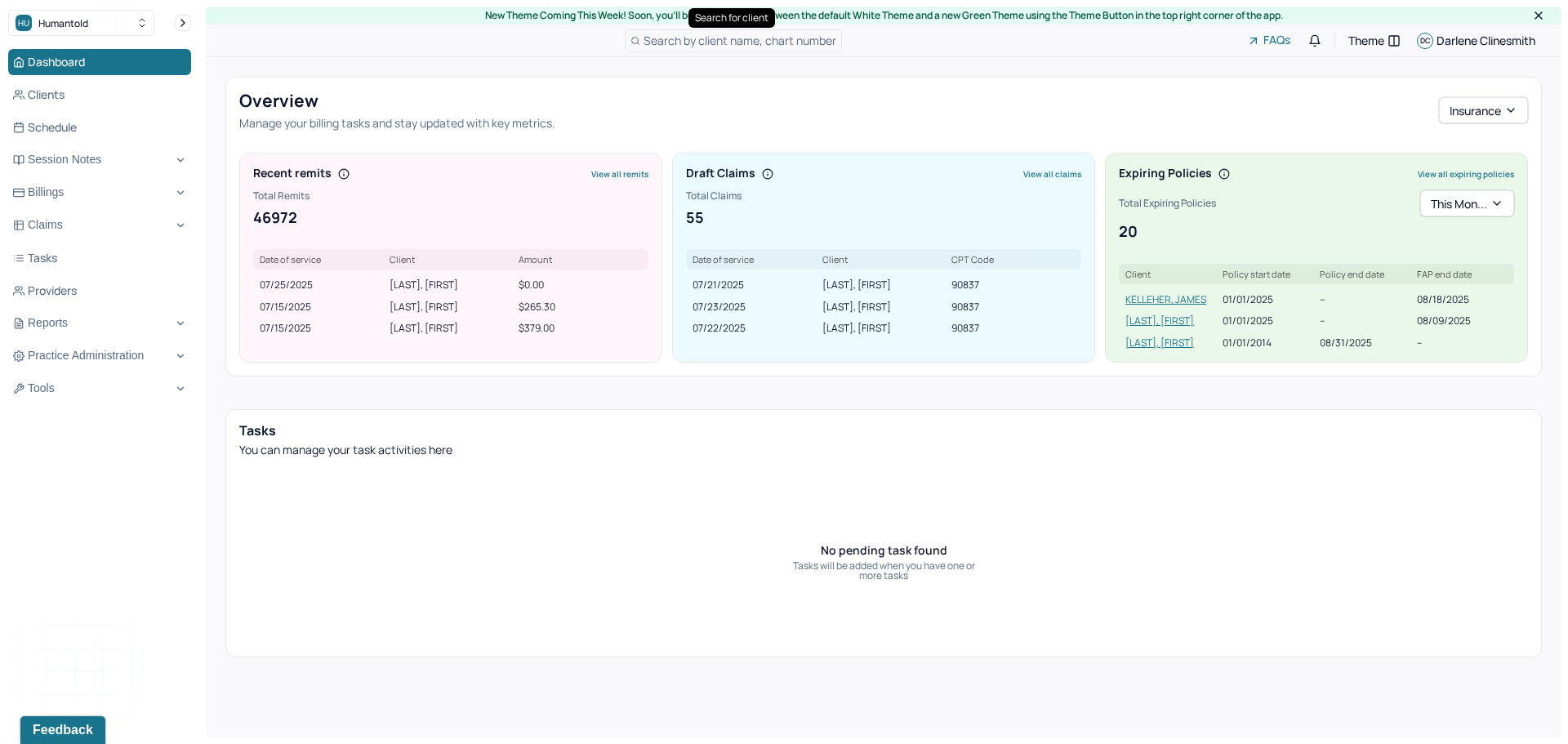 click on "Search by client name, chart number" at bounding box center (740, 40) 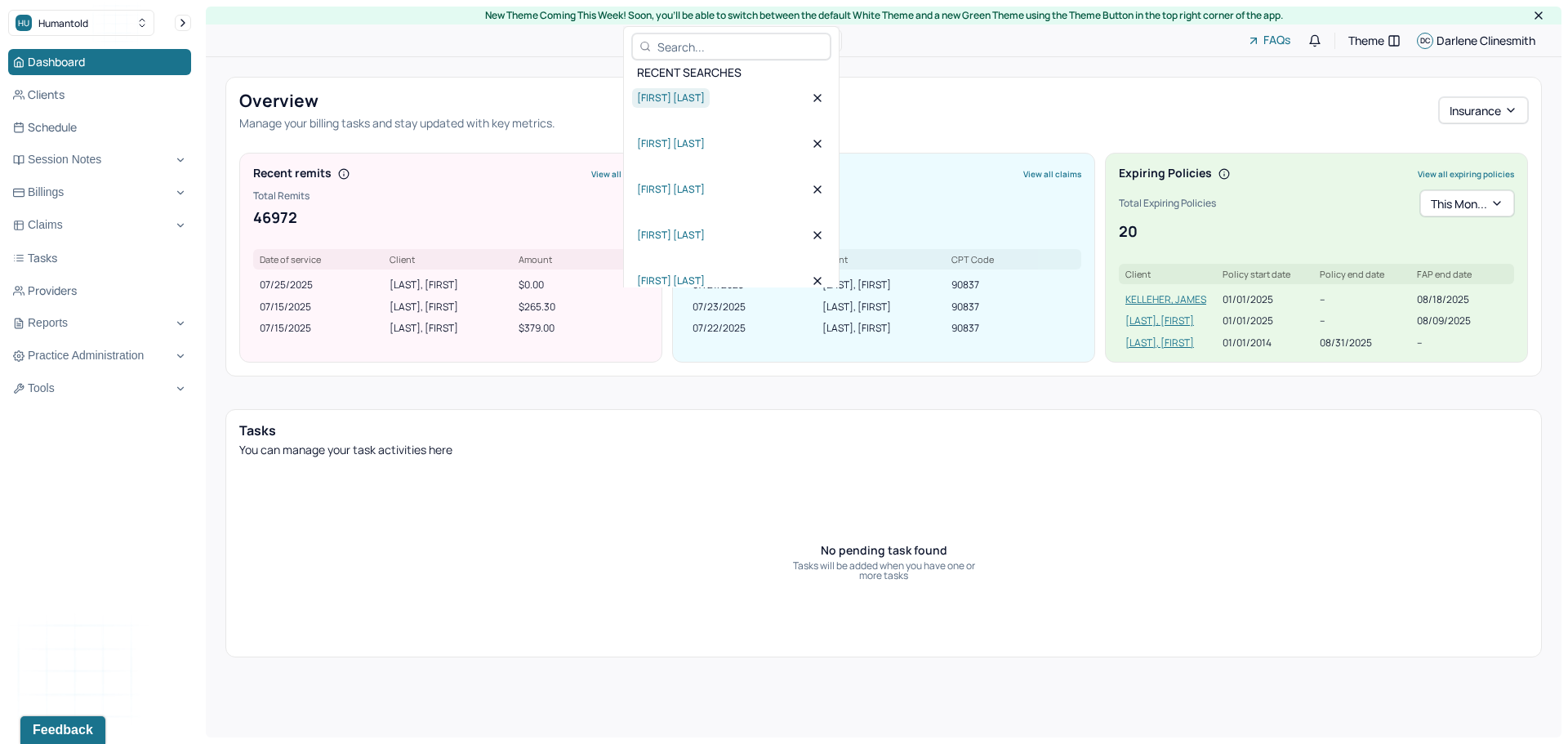 click on "Hao yi Yu" at bounding box center (670, 98) 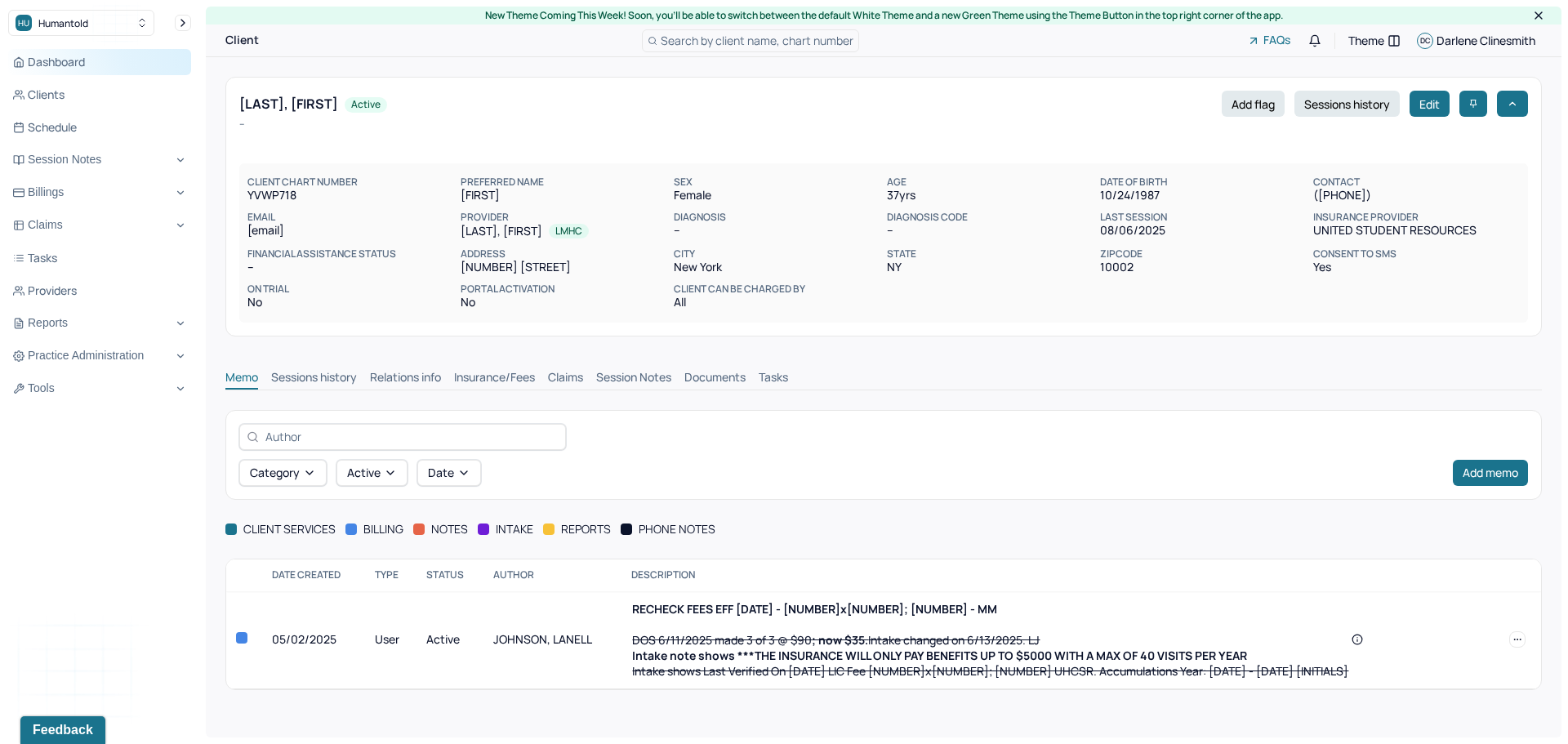 click on "Dashboard" at bounding box center (100, 62) 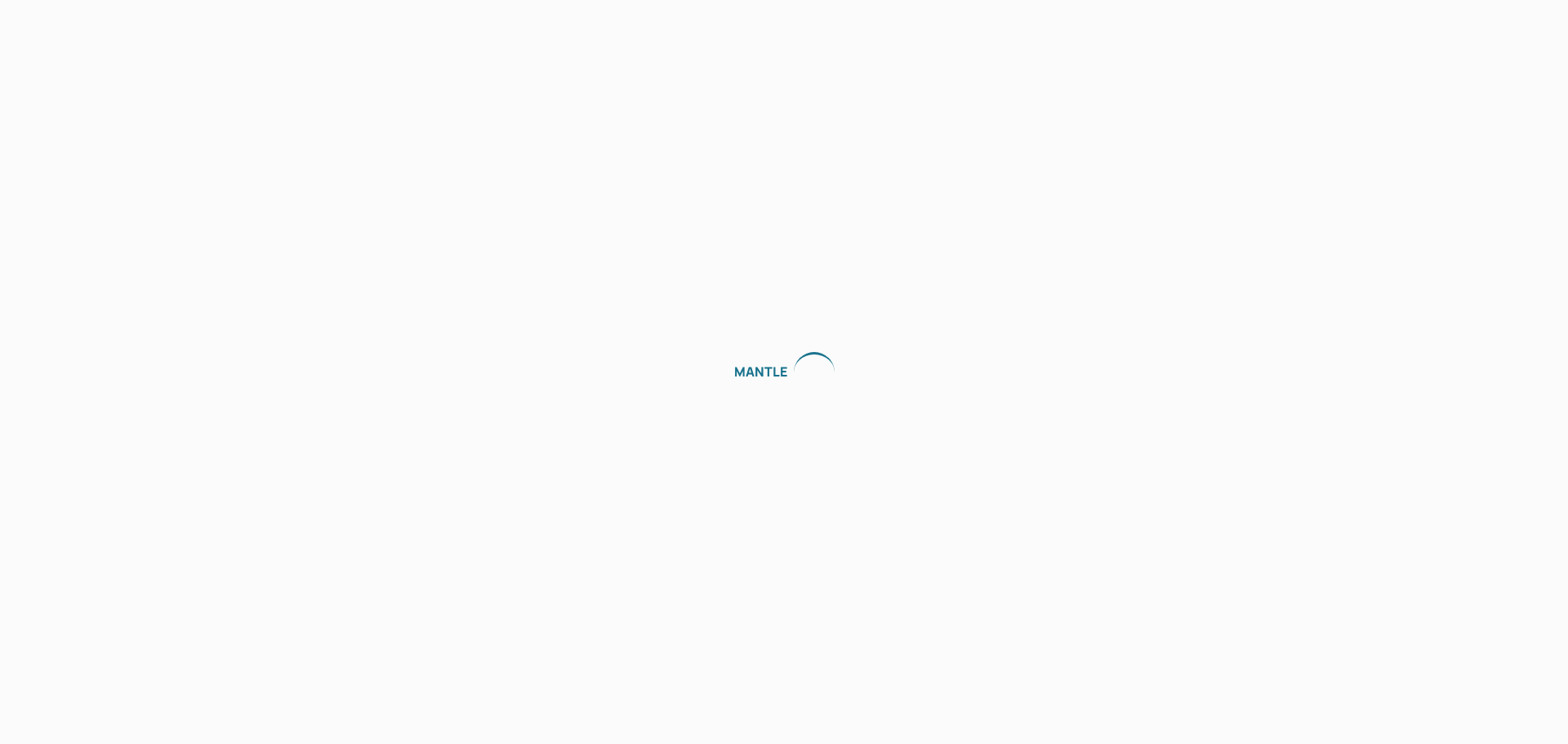 scroll, scrollTop: 0, scrollLeft: 0, axis: both 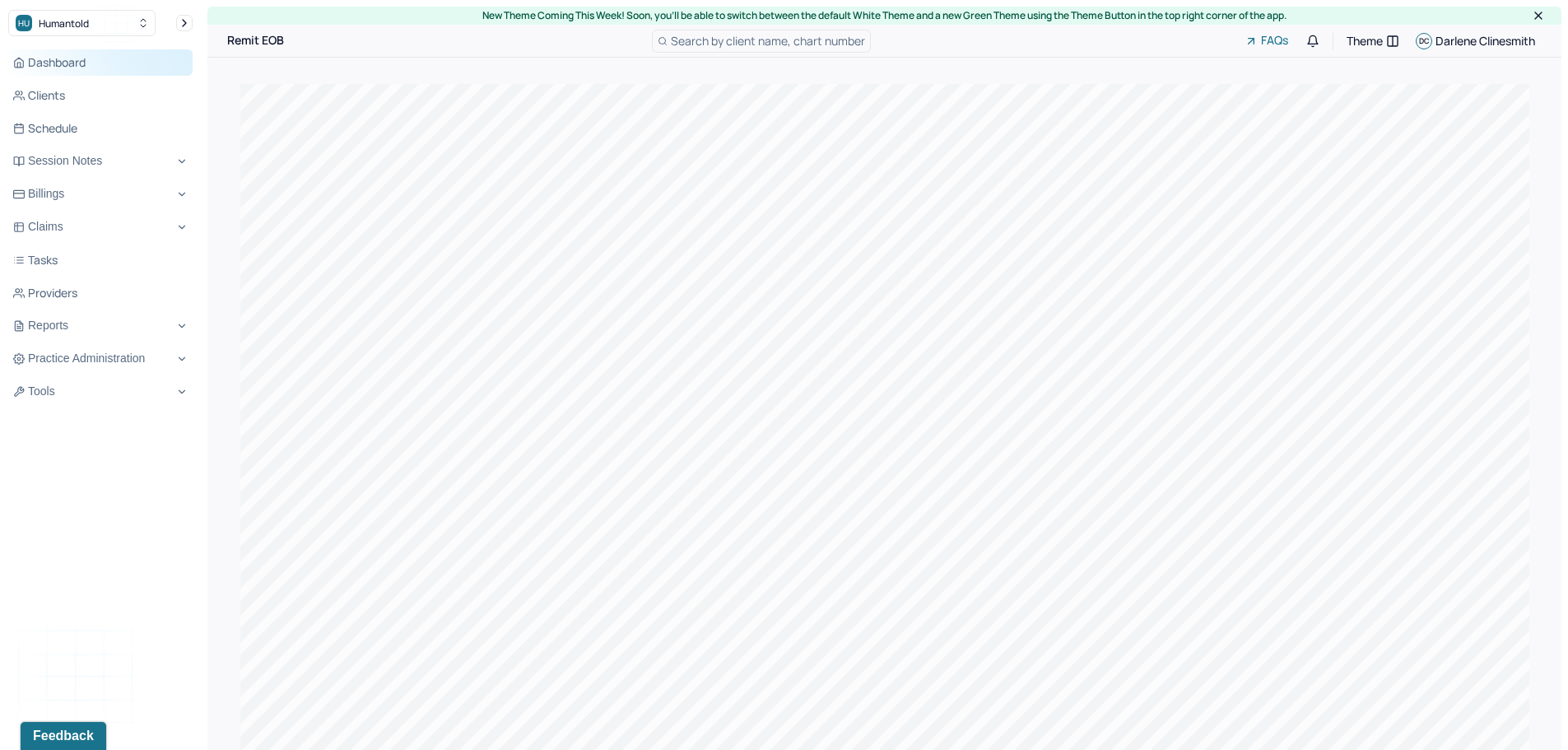 click on "Dashboard" at bounding box center (100, 63) 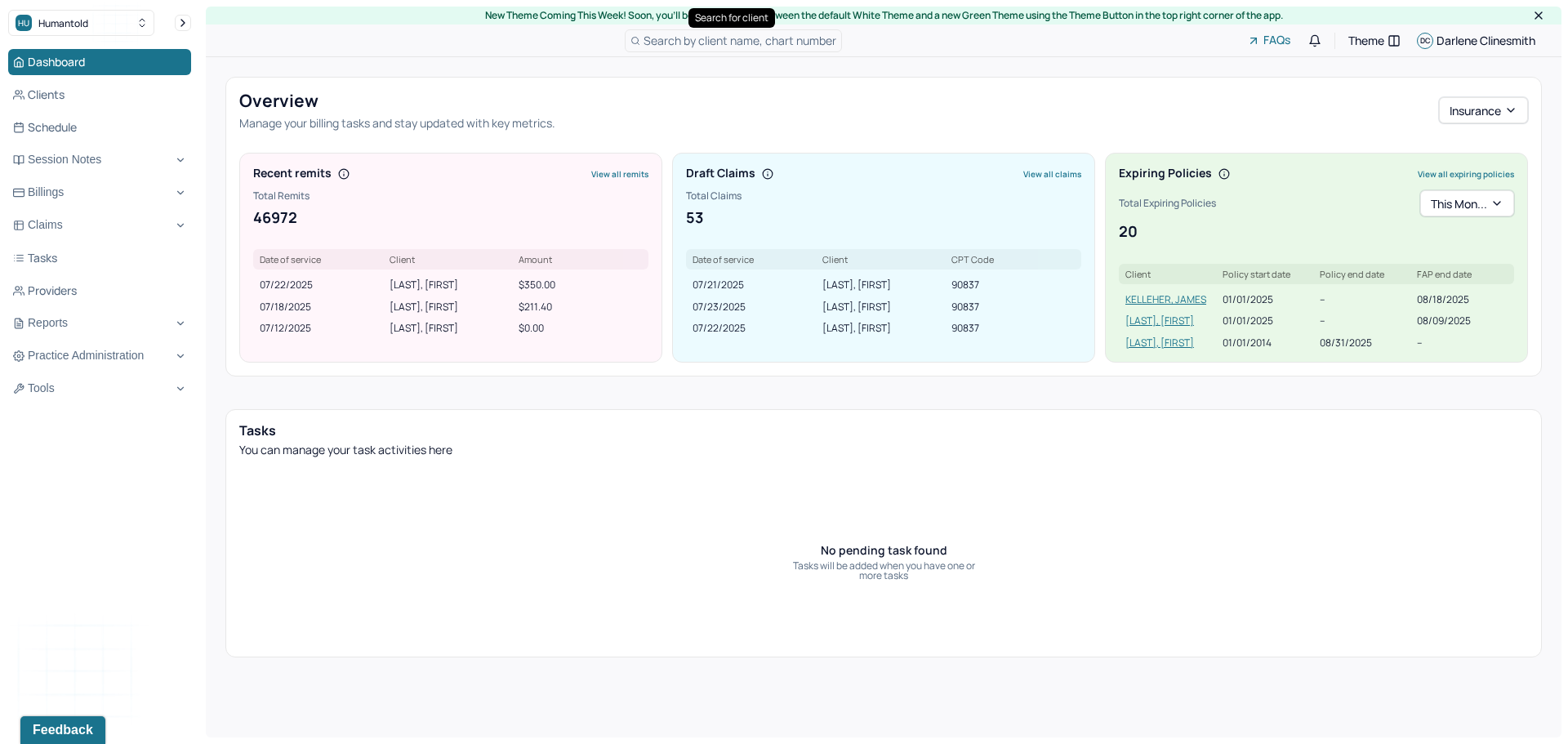 click on "Search by client name, chart number" at bounding box center [740, 40] 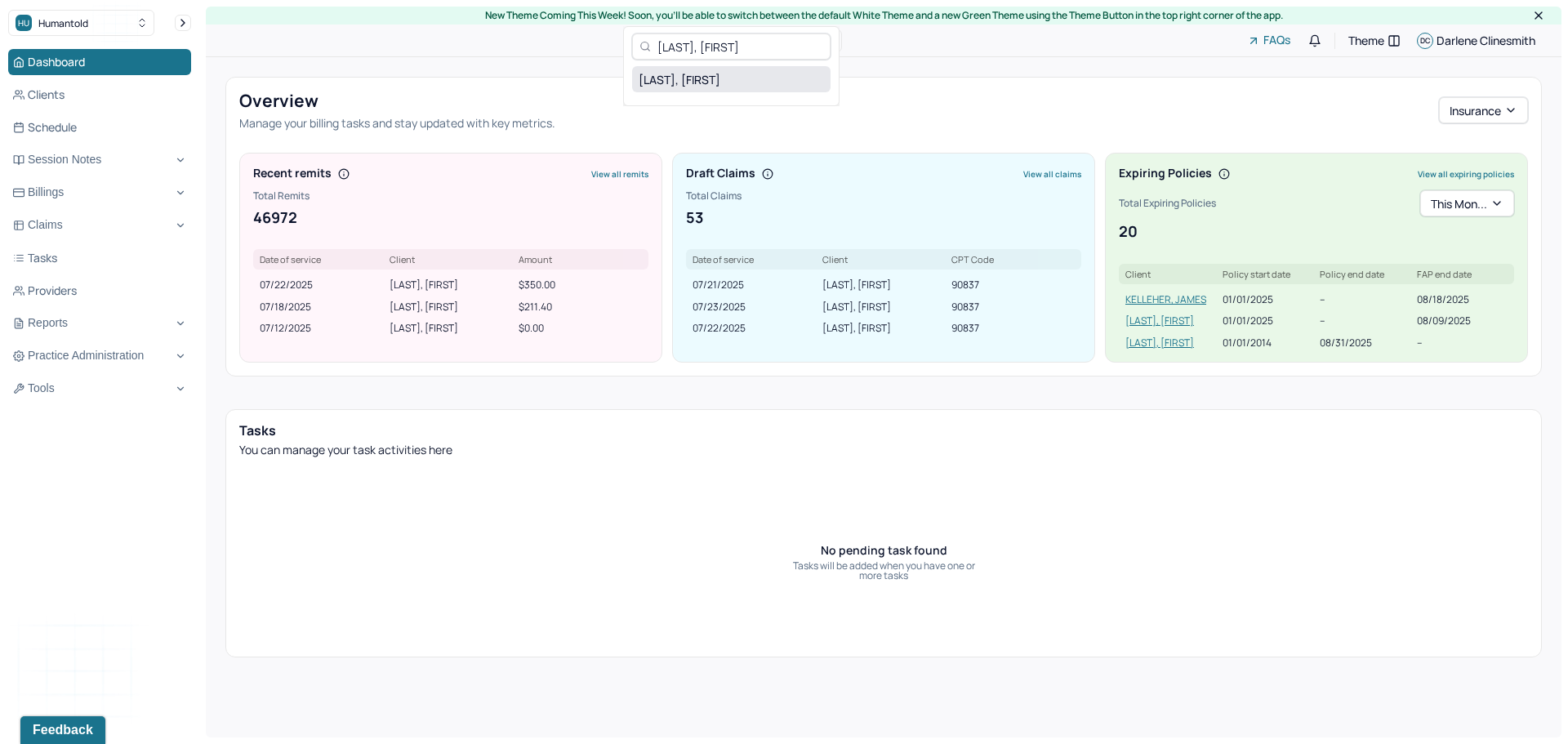 type on "lian, yij" 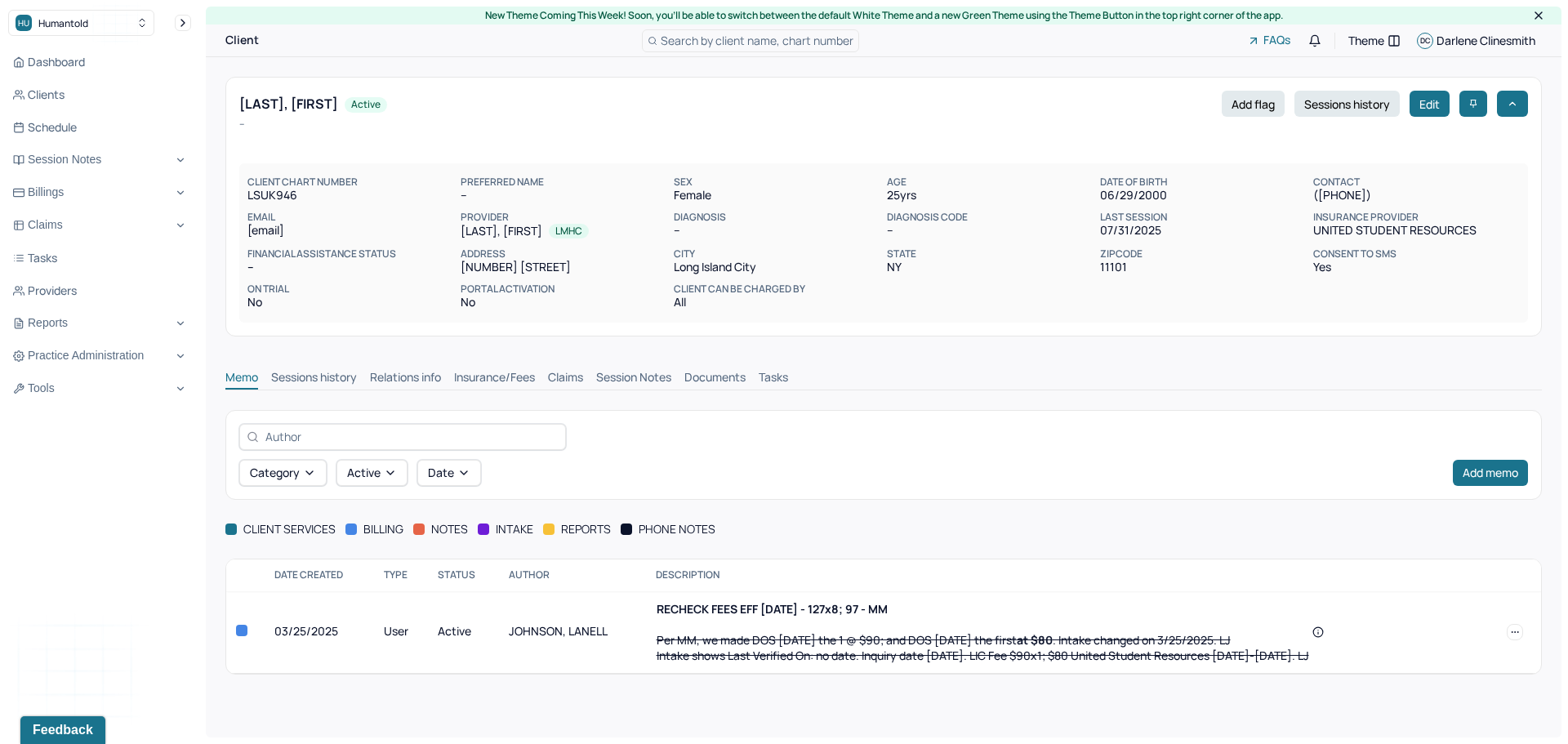 click on "Insurance/Fees" at bounding box center (494, 379) 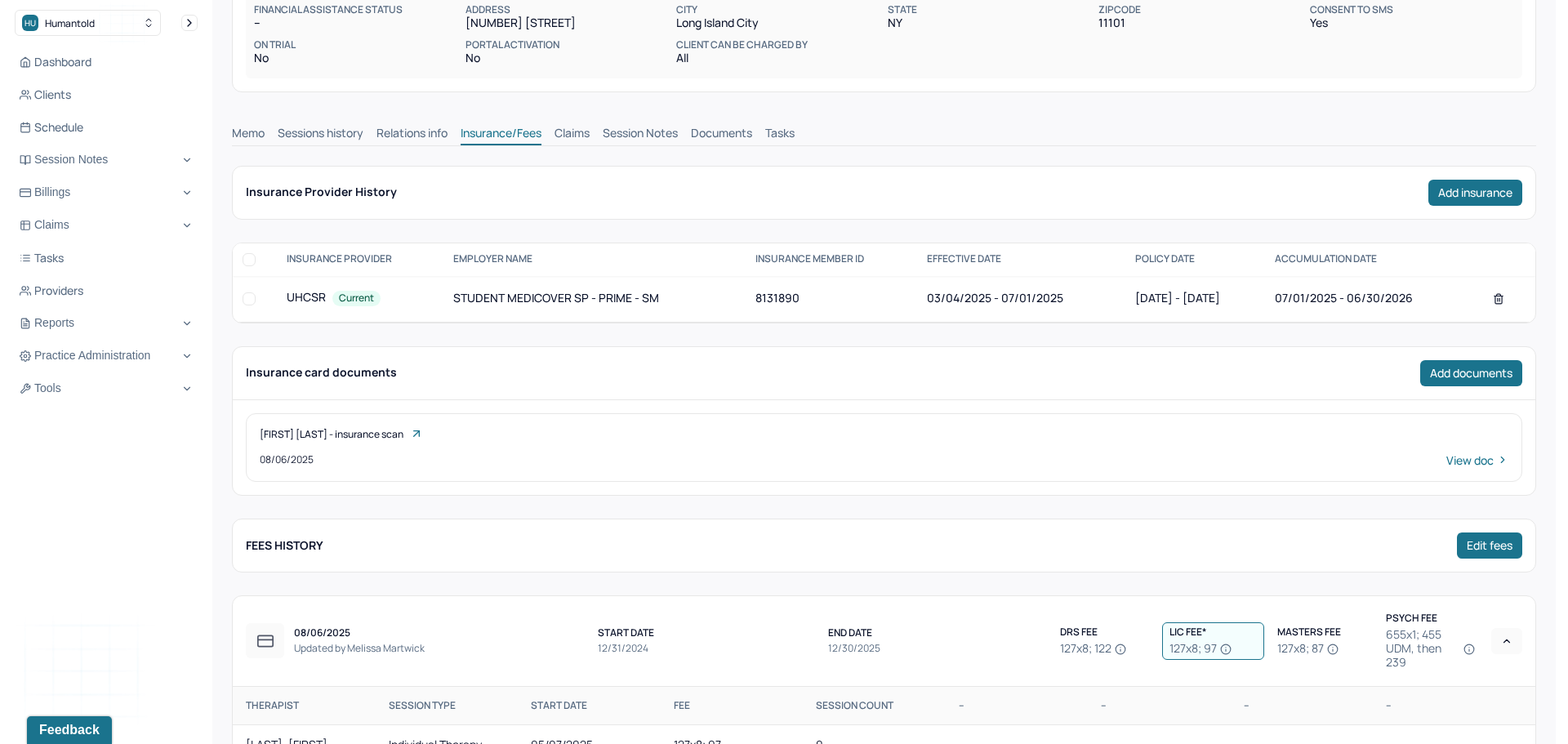 scroll, scrollTop: 245, scrollLeft: 0, axis: vertical 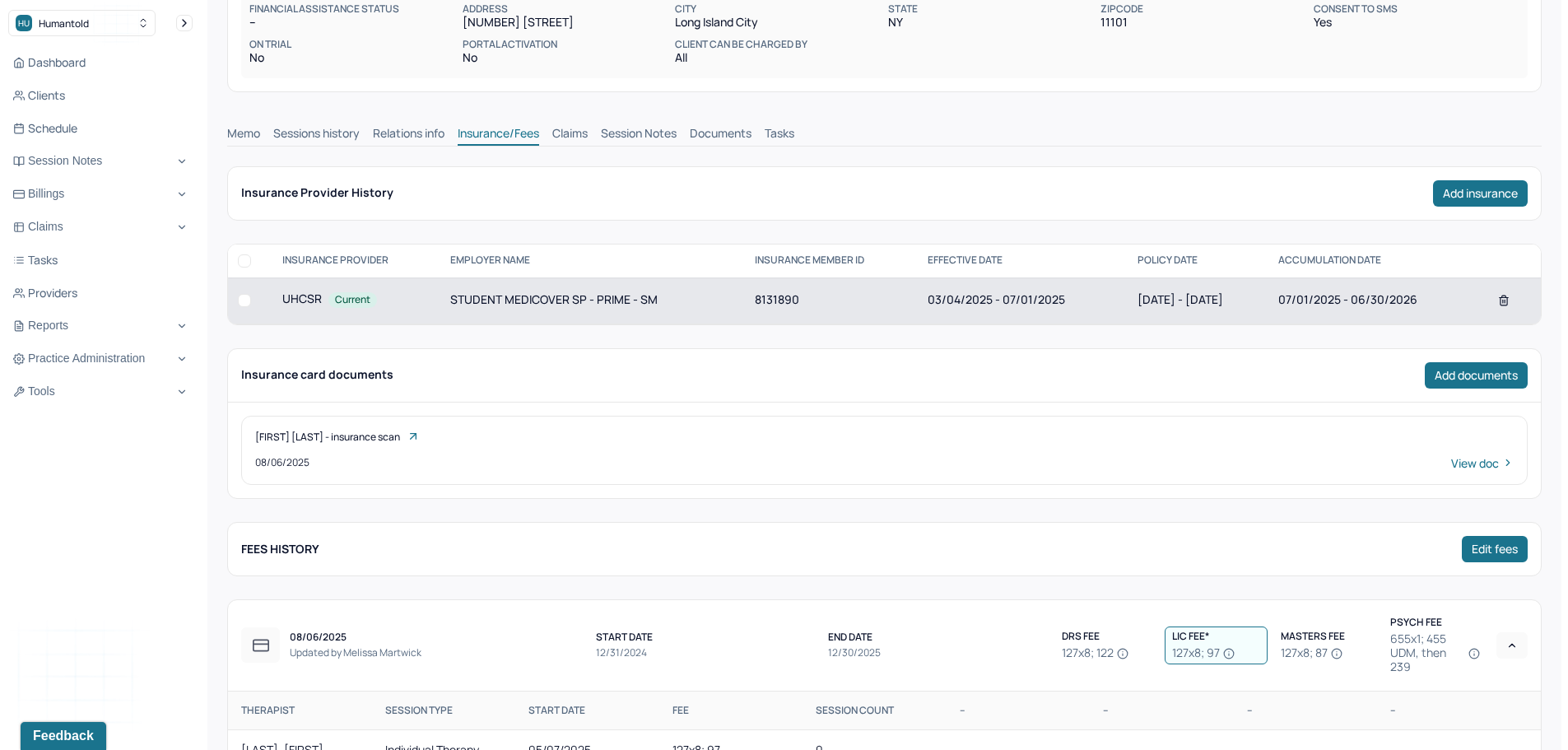 click on "8131890" at bounding box center (831, 300) 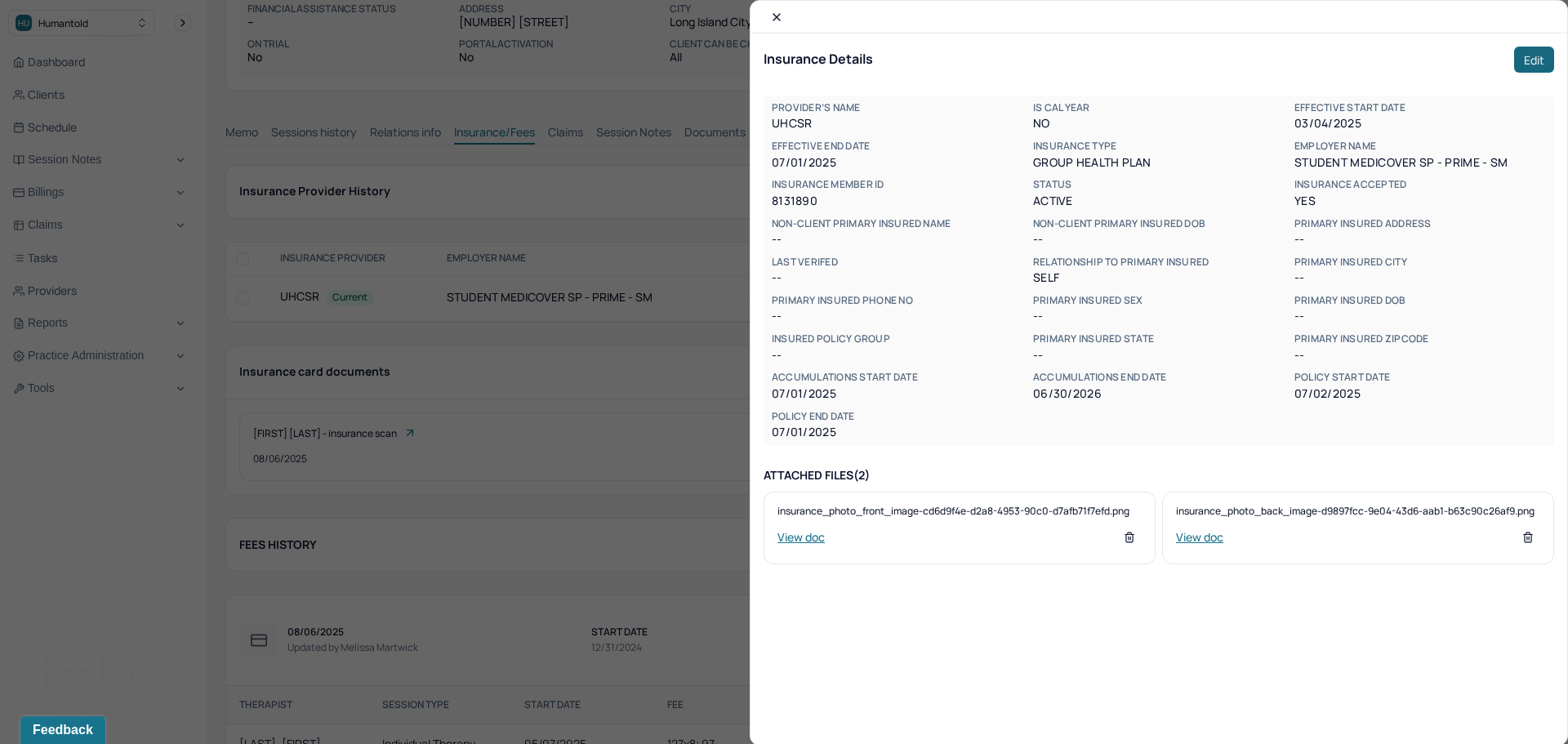 click on "Edit" at bounding box center (1534, 60) 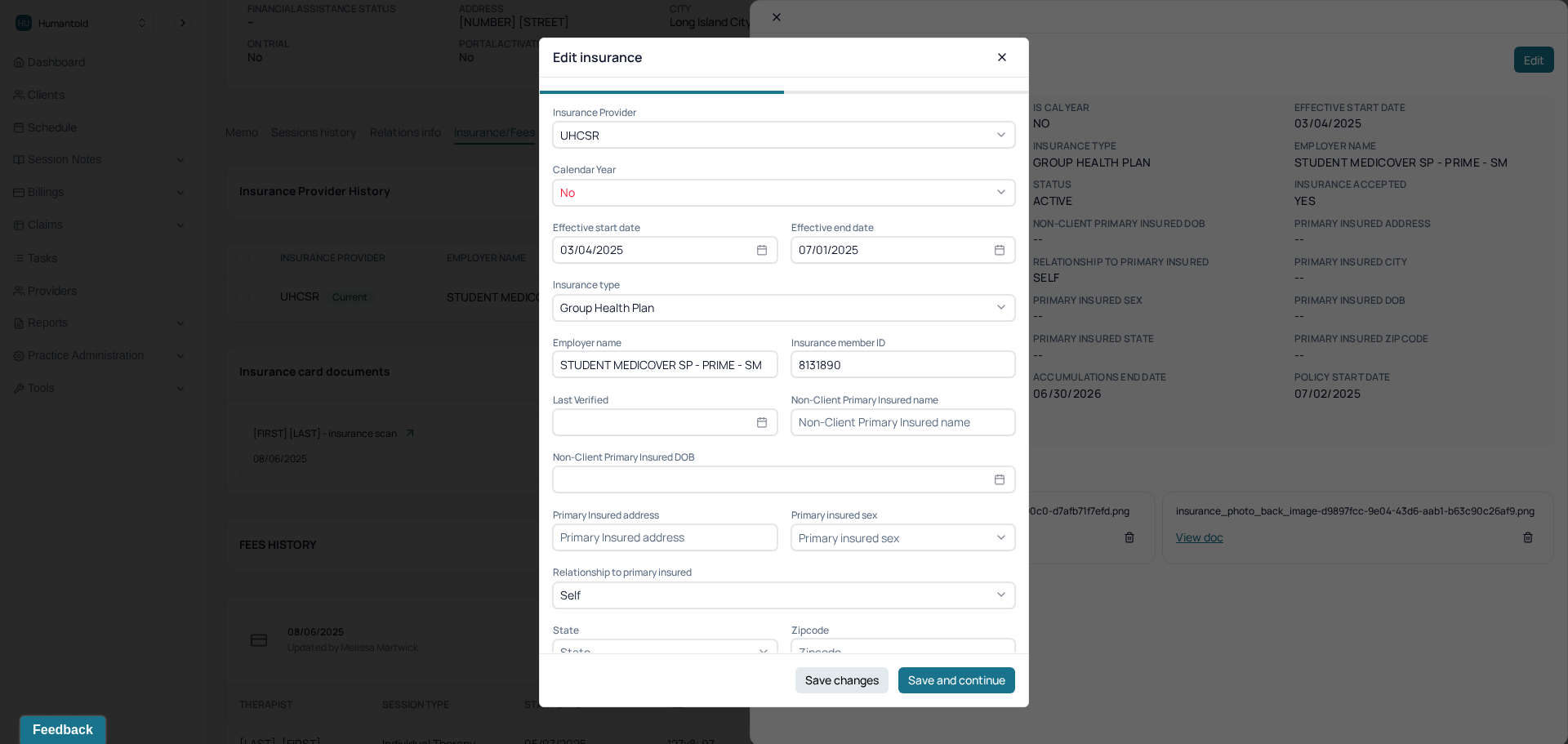 click 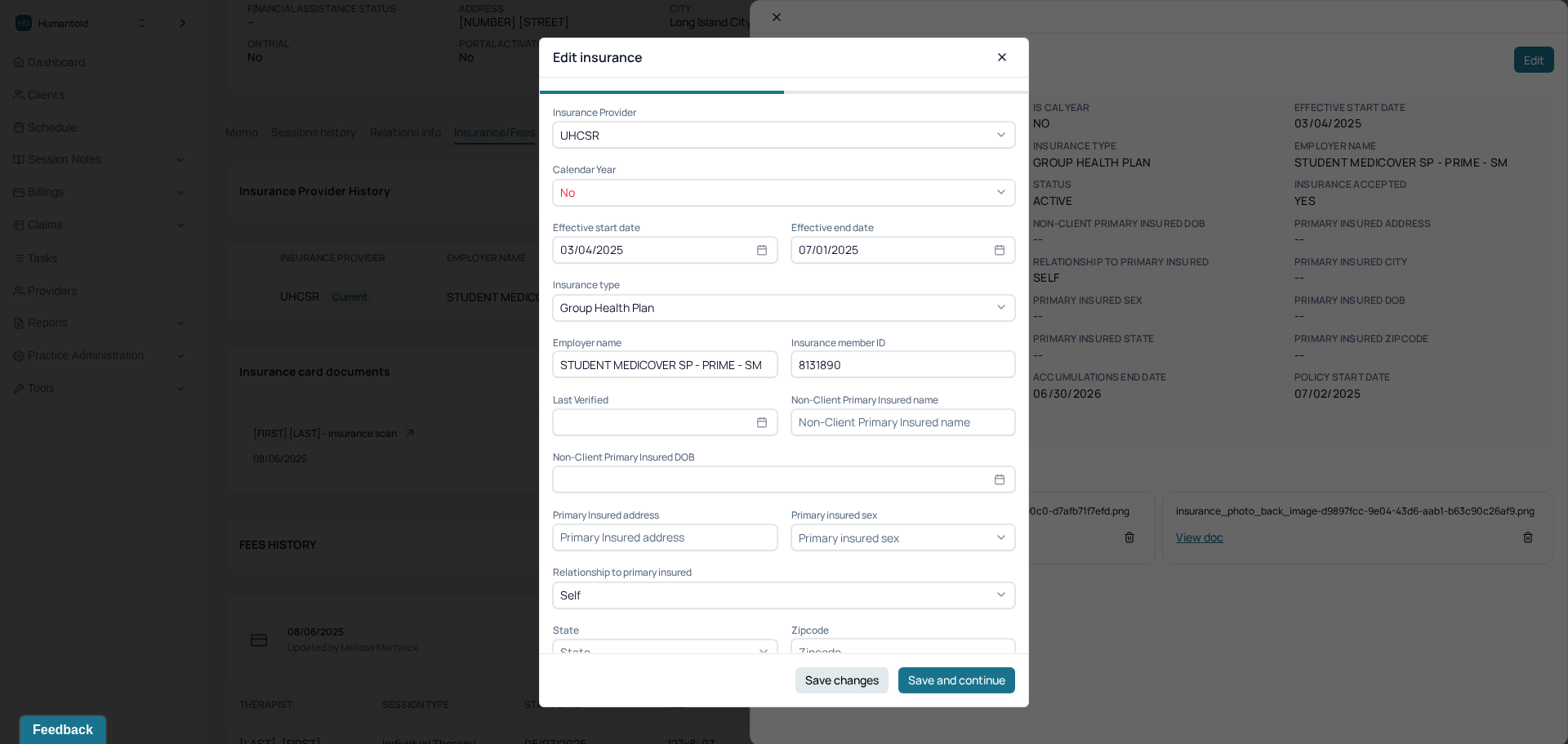 click on "07/01/2025" at bounding box center [903, 250] 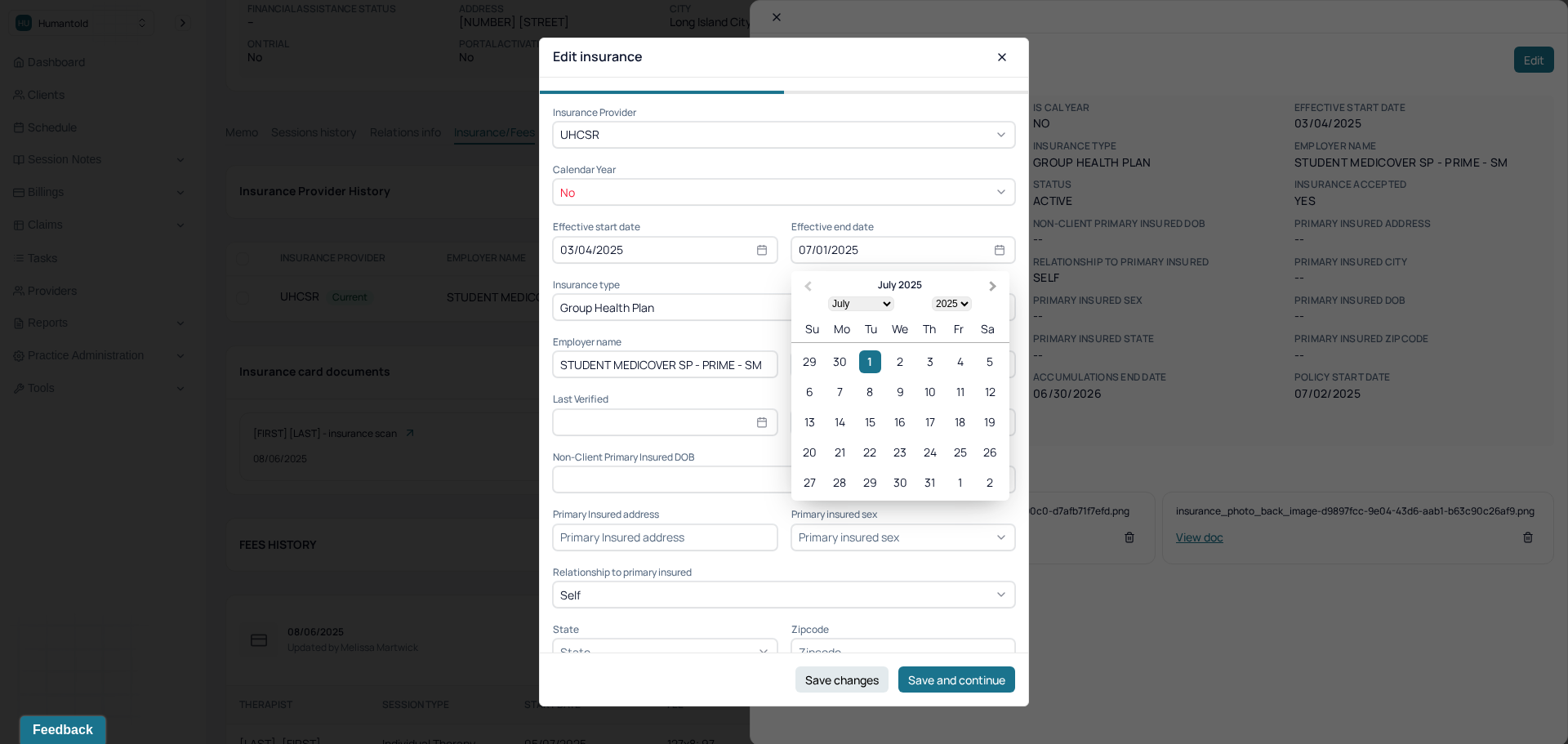 click on "Next Month" at bounding box center [995, 288] 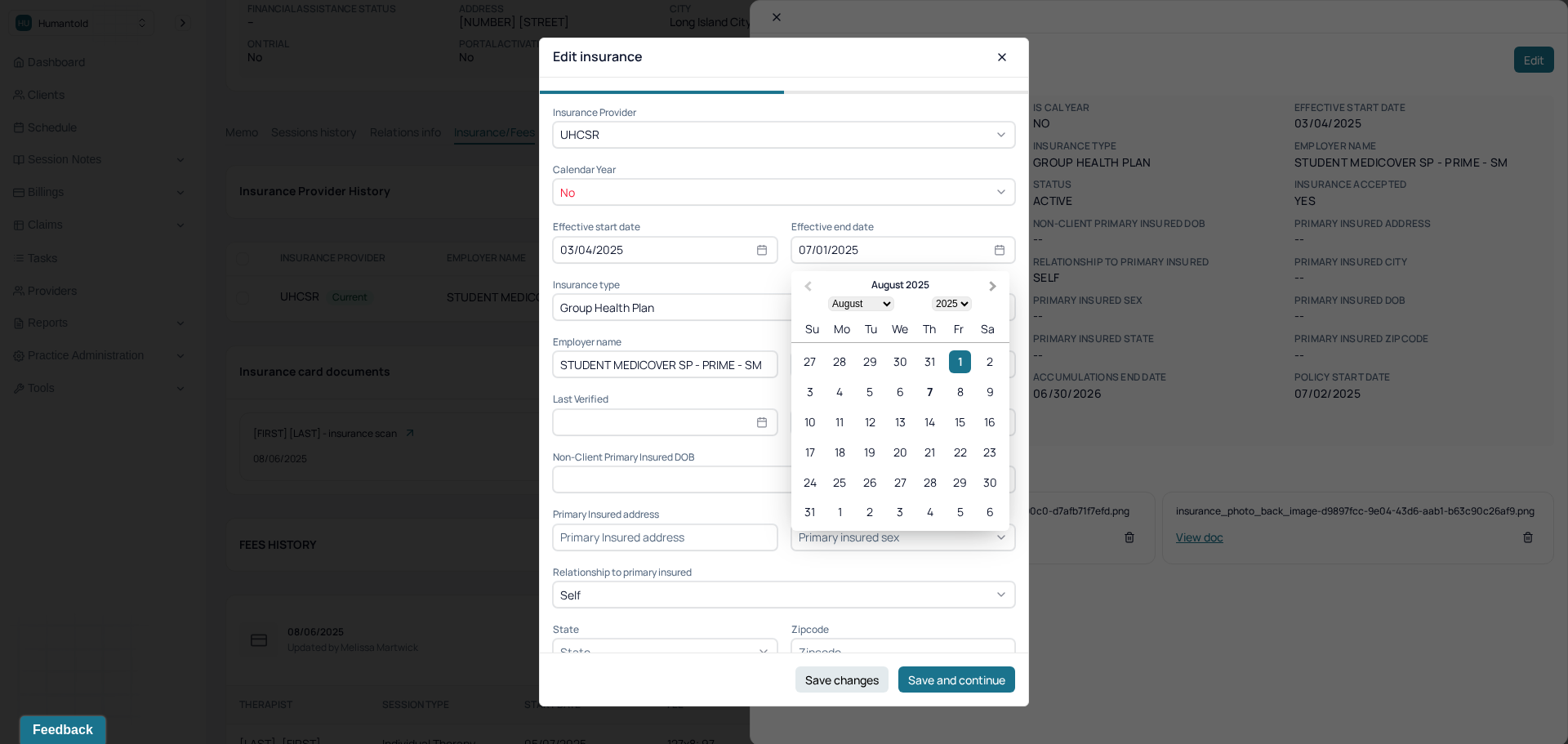 click on "Next Month" at bounding box center (995, 288) 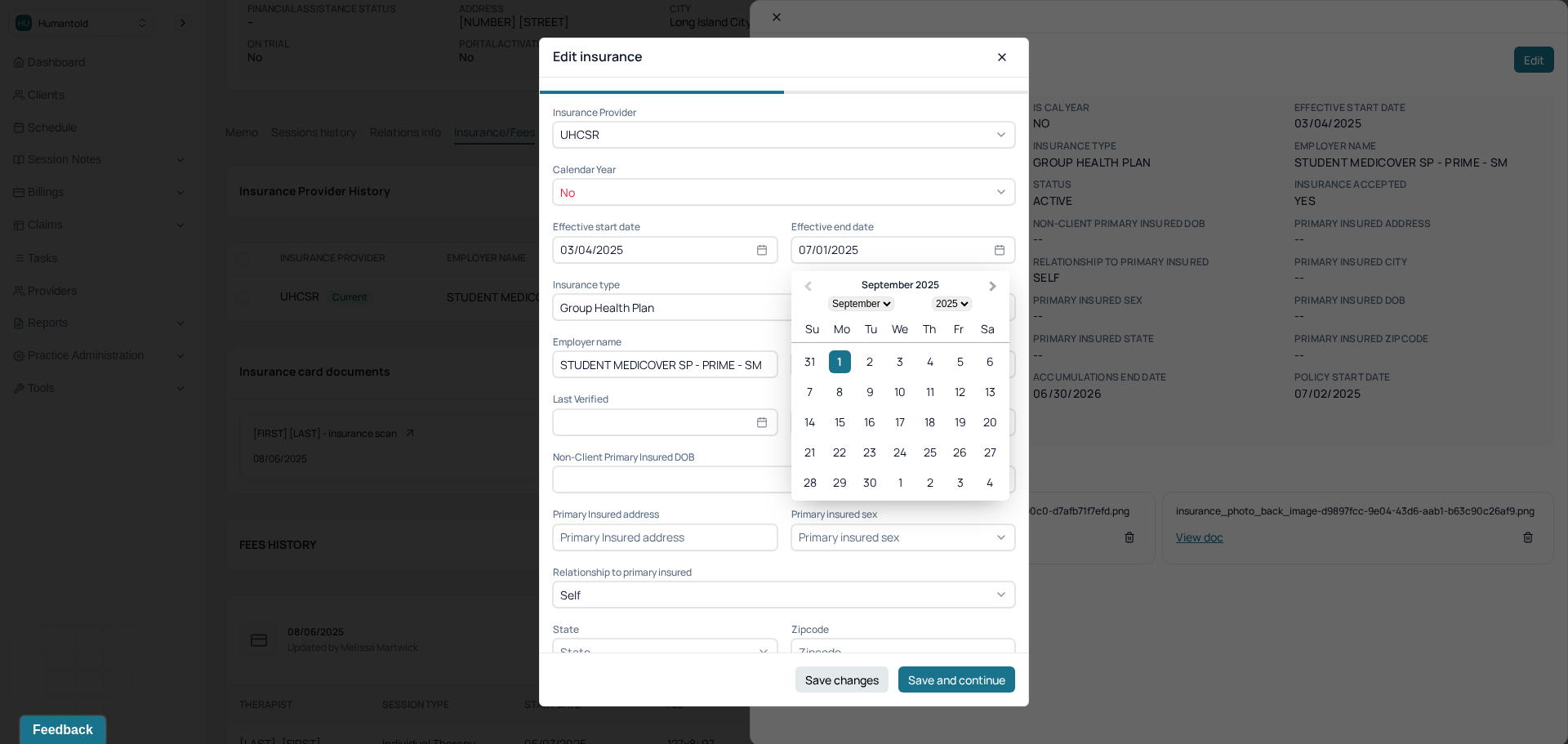 click on "Next Month" at bounding box center (995, 288) 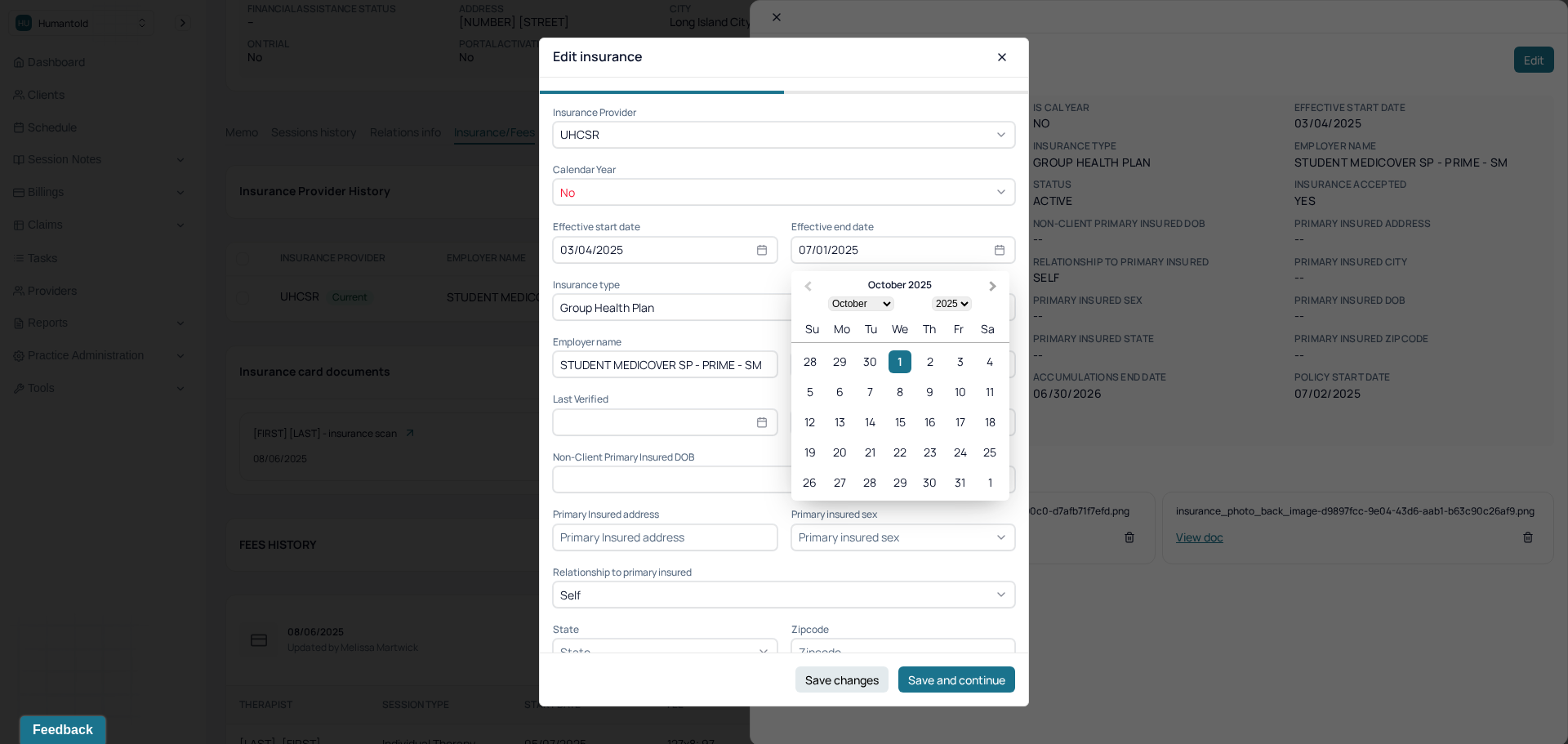 click on "Next Month" at bounding box center (995, 288) 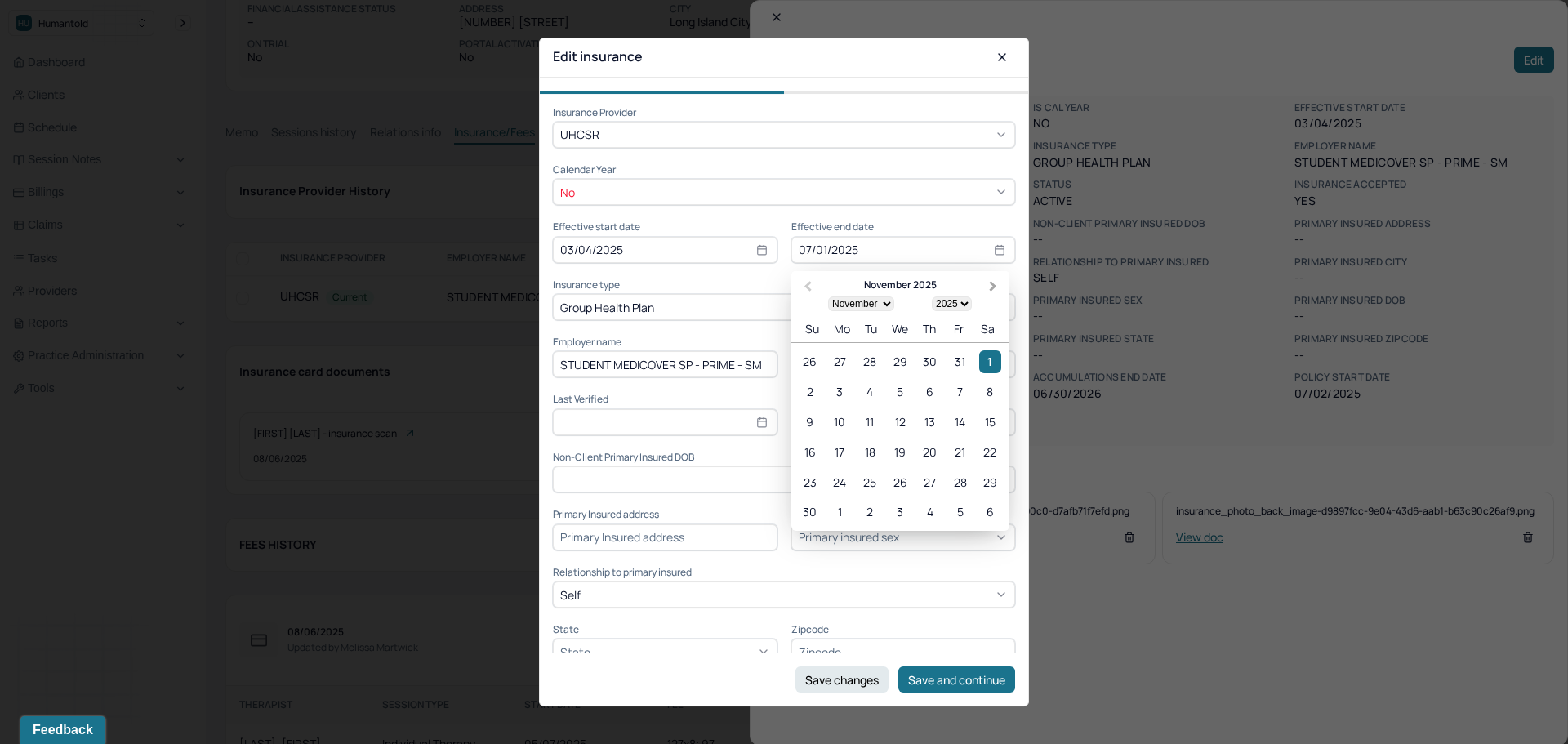 click on "Next Month" at bounding box center (995, 288) 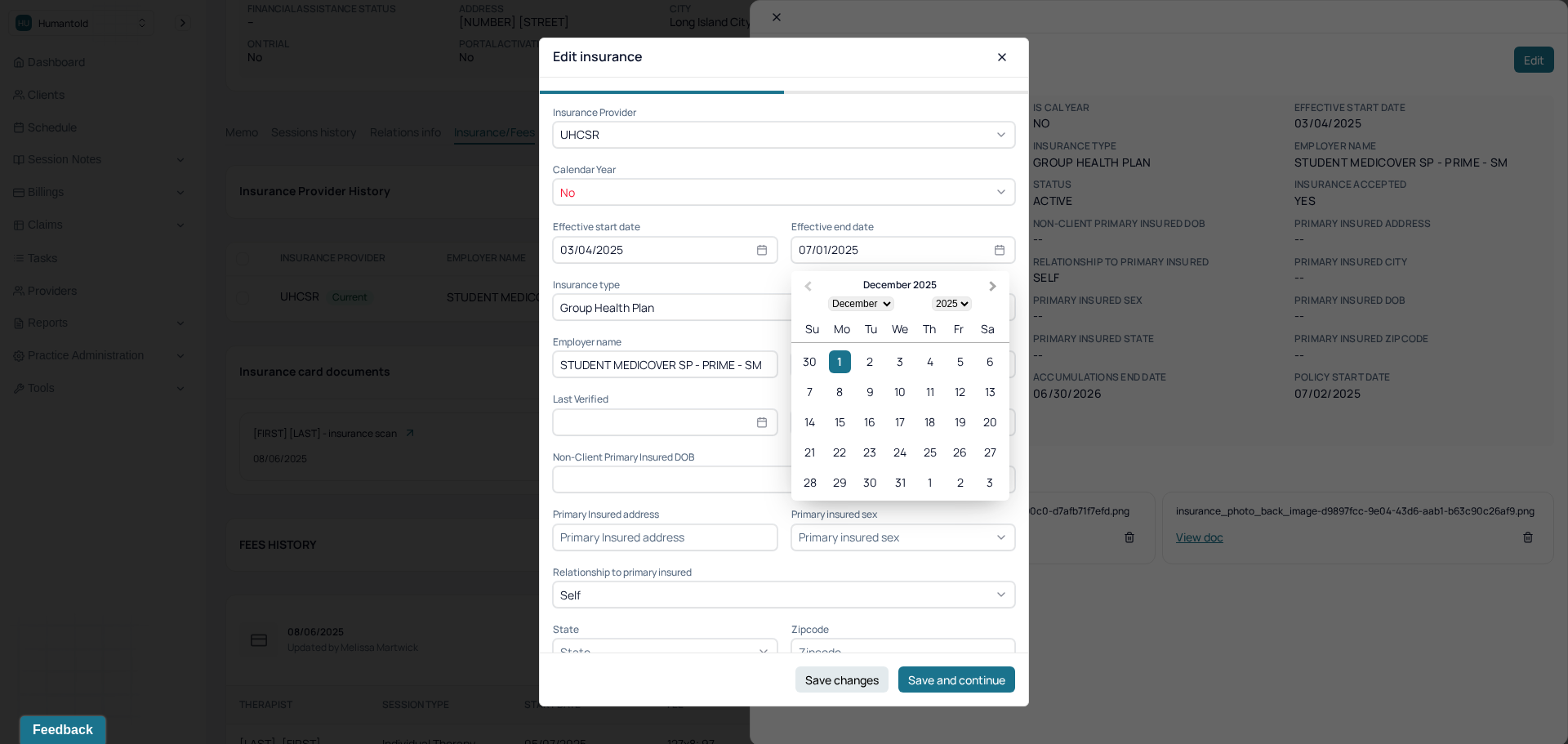 click on "Next Month" at bounding box center [995, 288] 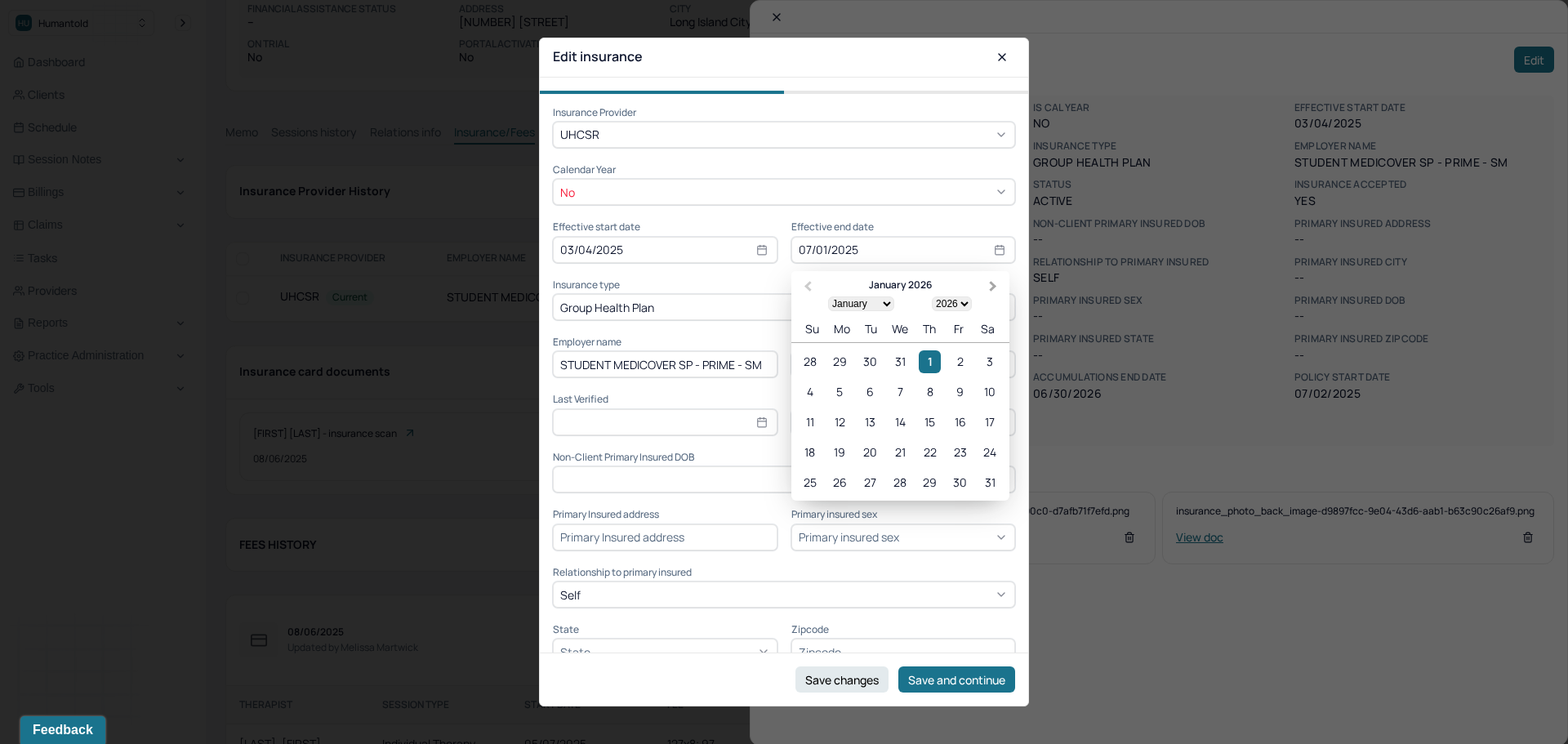 click on "Next Month" at bounding box center [995, 288] 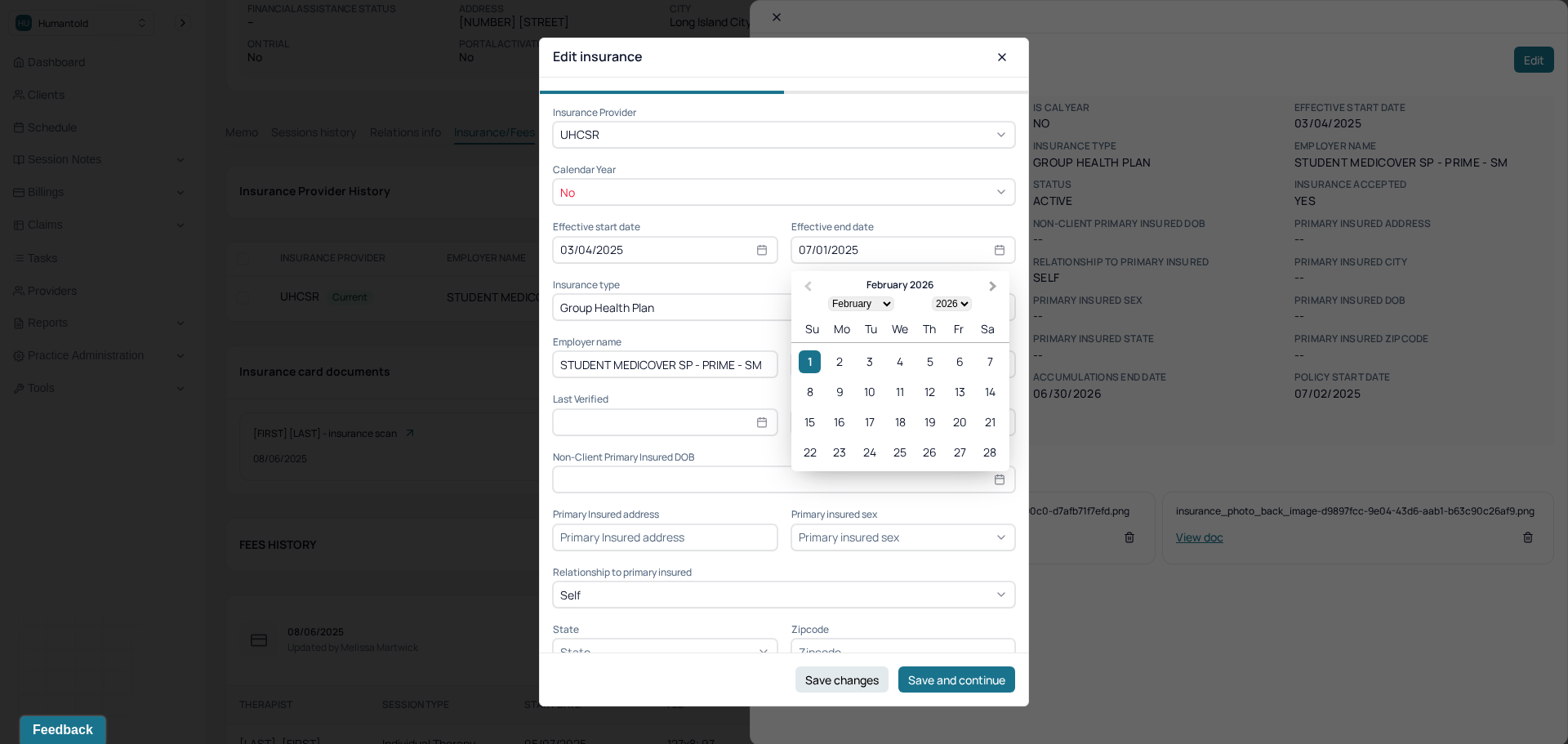 click on "Next Month" at bounding box center (995, 288) 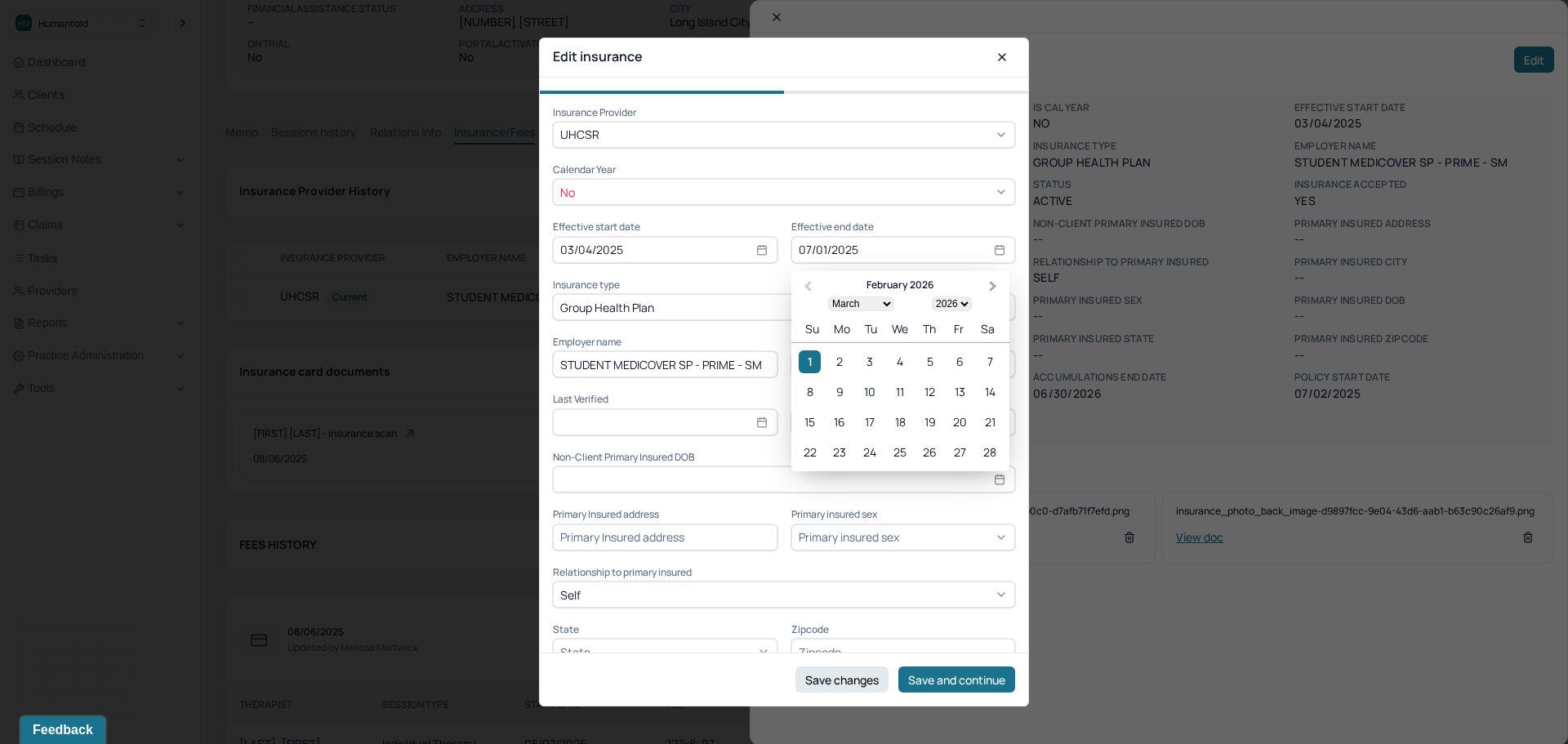 click on "Next Month" at bounding box center (995, 288) 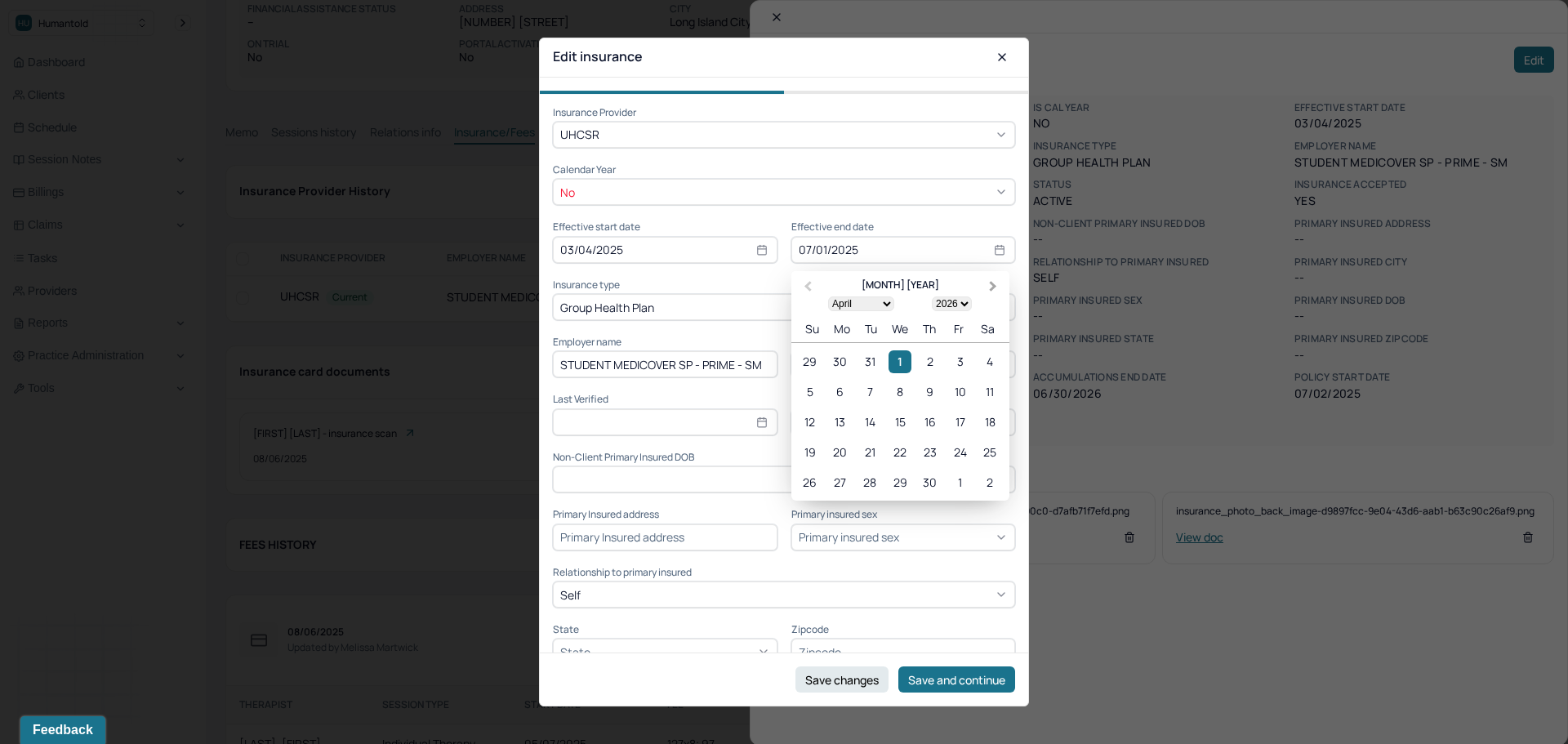 click on "Next Month" at bounding box center [995, 288] 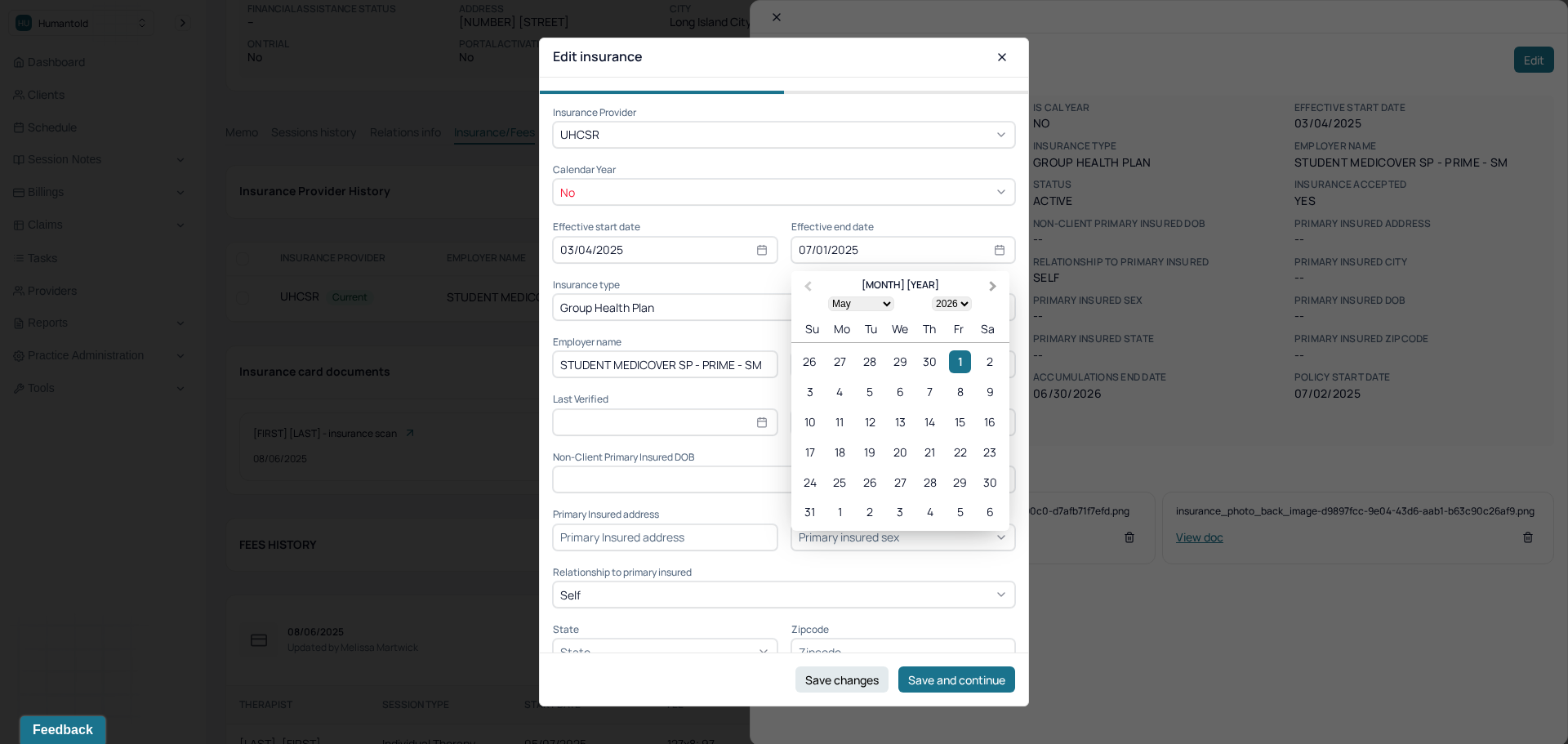 click on "Next Month" at bounding box center [995, 288] 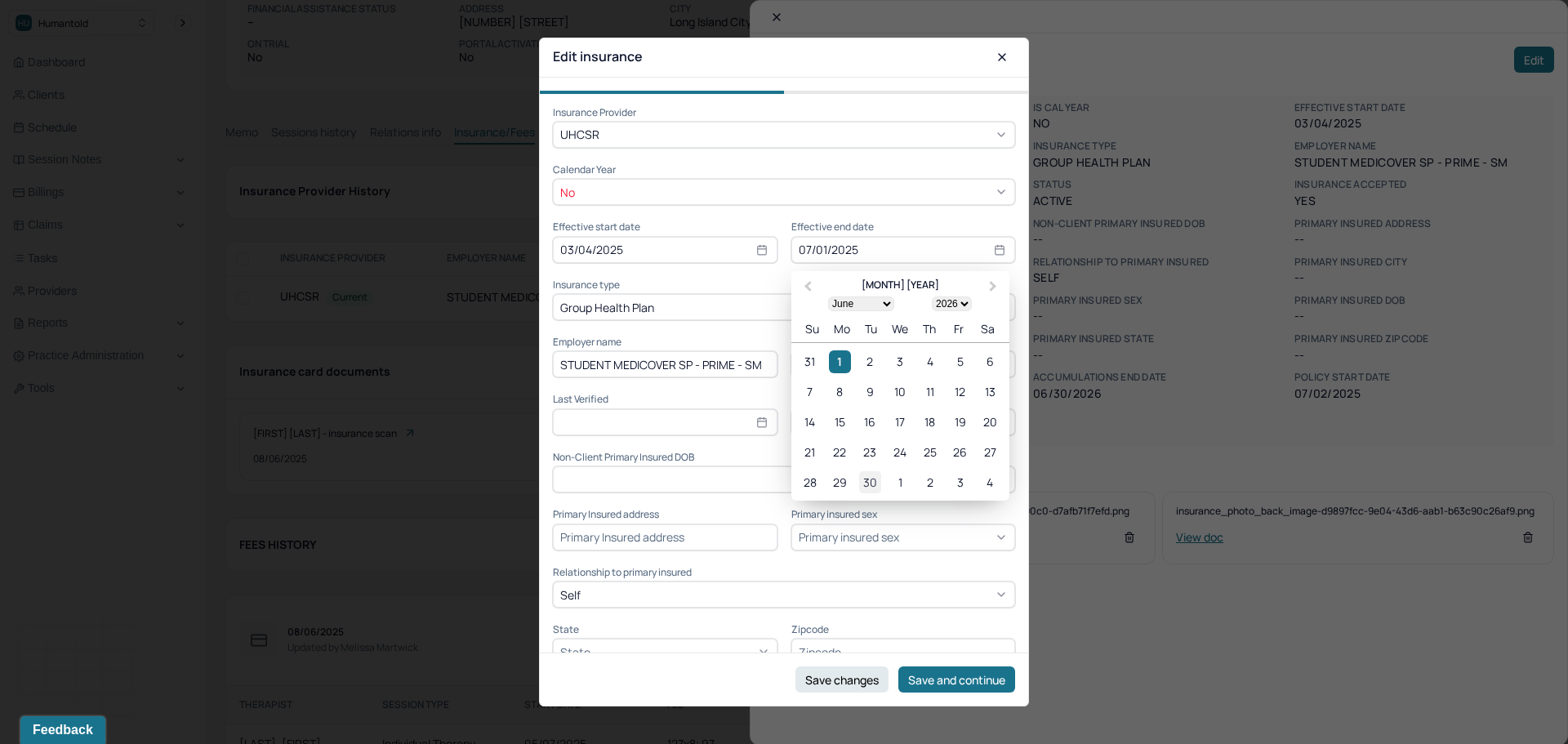 click on "30" at bounding box center [870, 482] 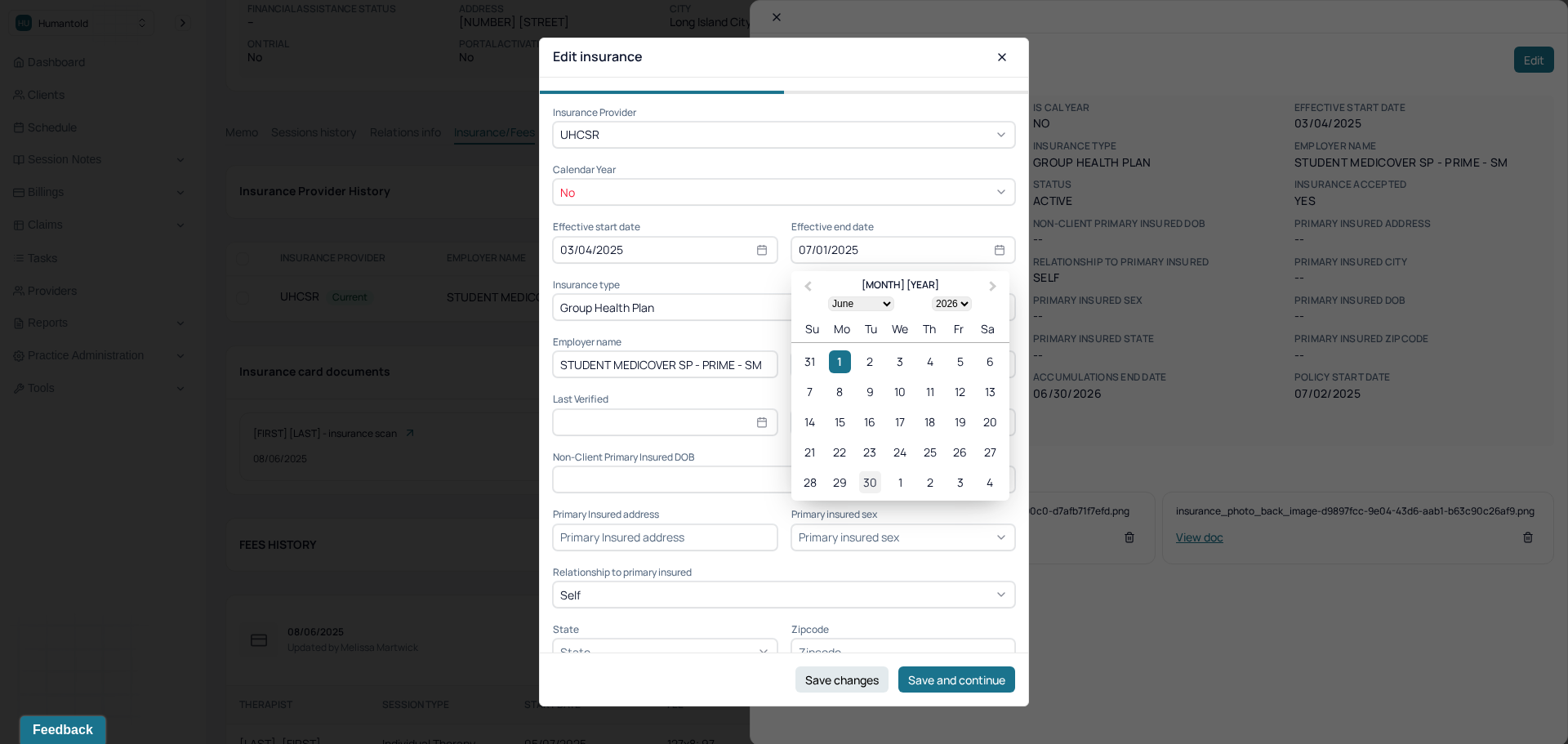 type on "06/30/2026" 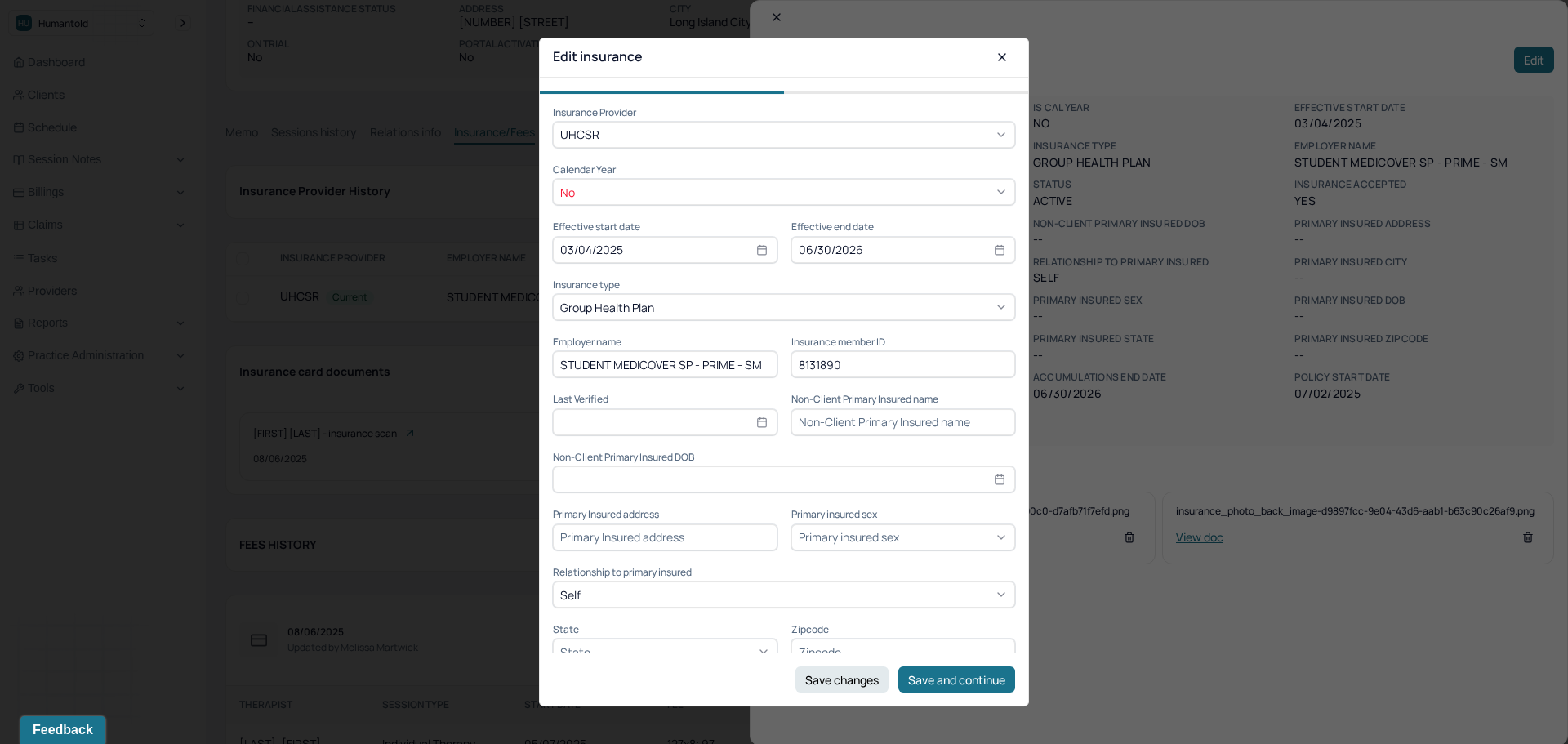 click on "06/30/2026" at bounding box center [903, 250] 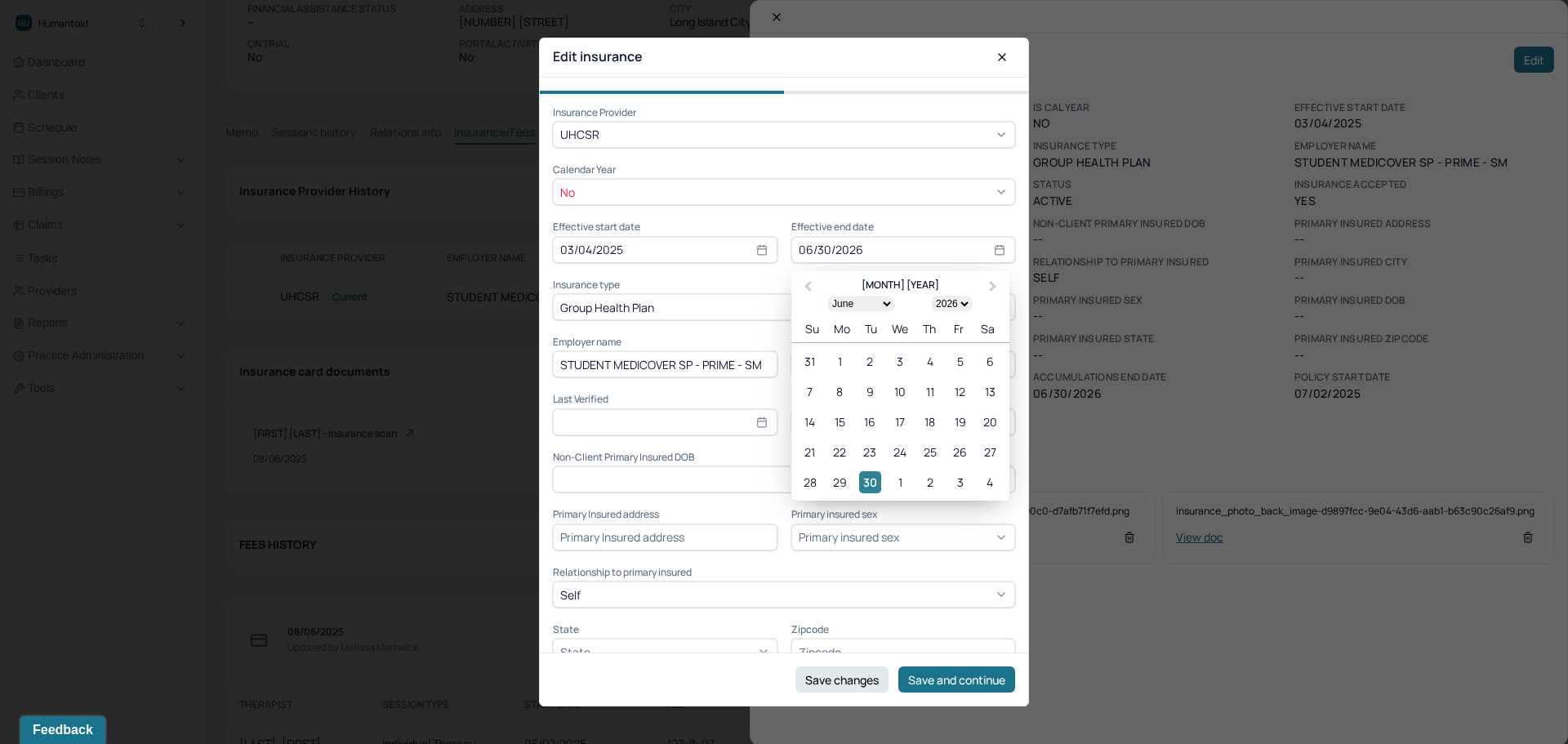 click on "30" at bounding box center [870, 482] 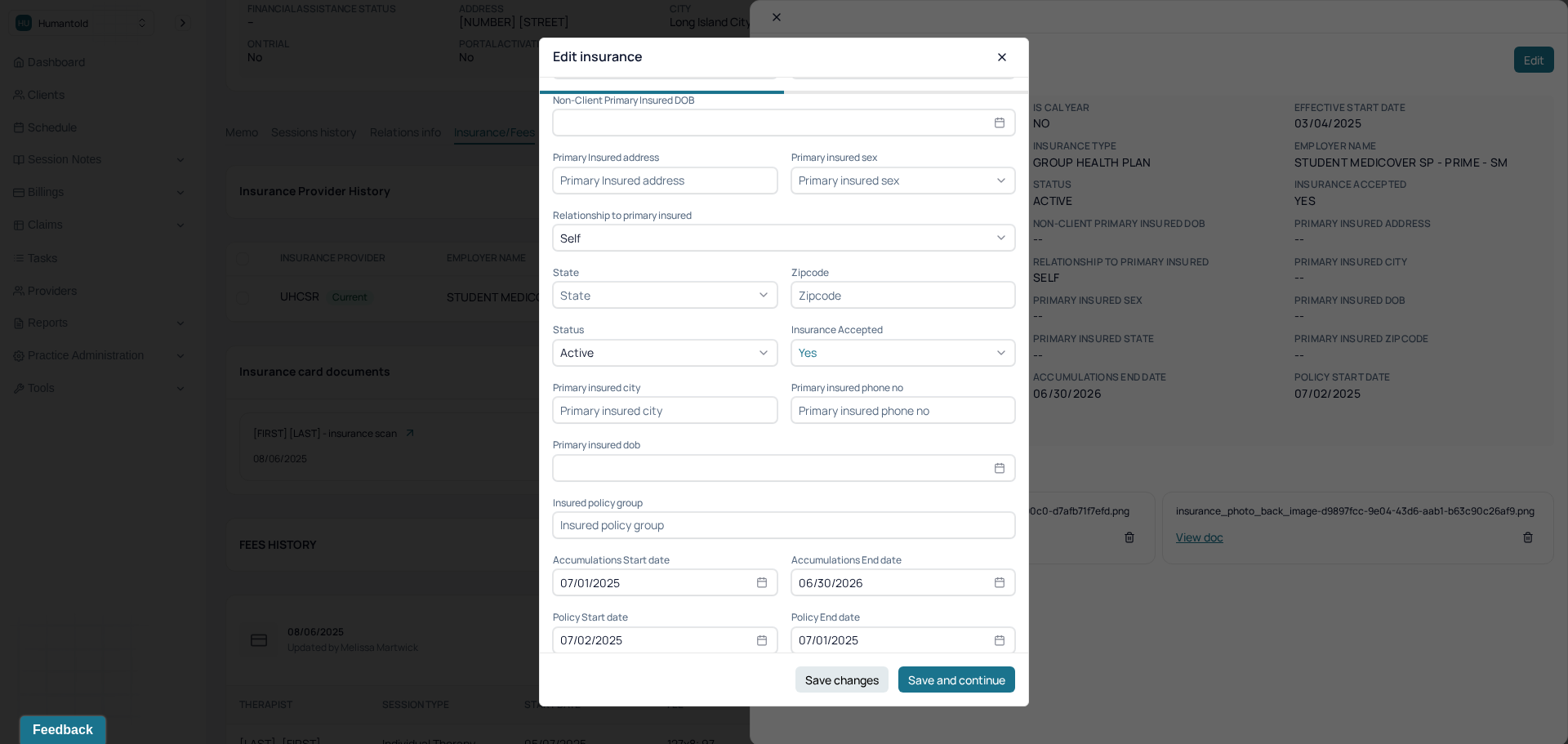 scroll, scrollTop: 370, scrollLeft: 0, axis: vertical 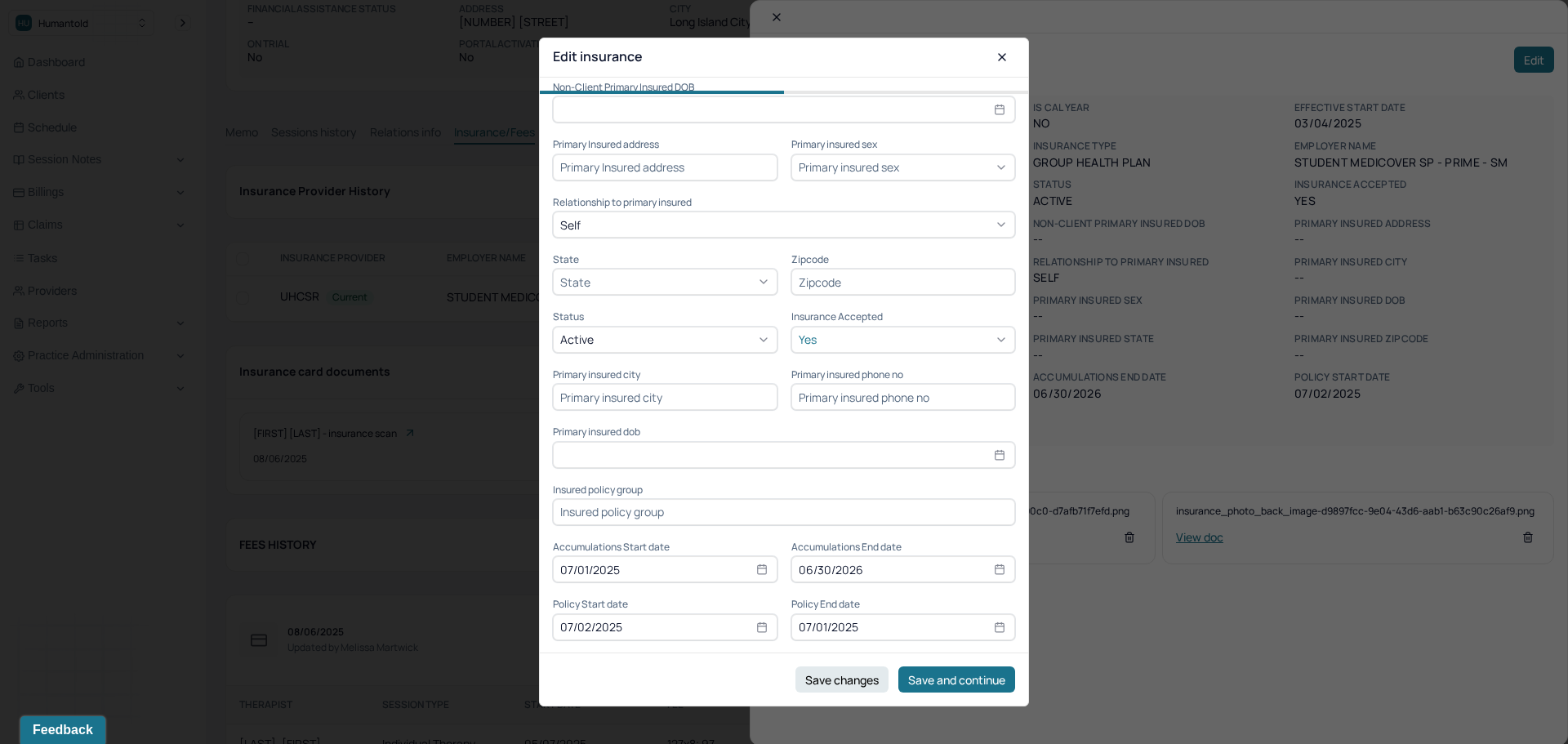 click on "07/01/2025" at bounding box center [903, 627] 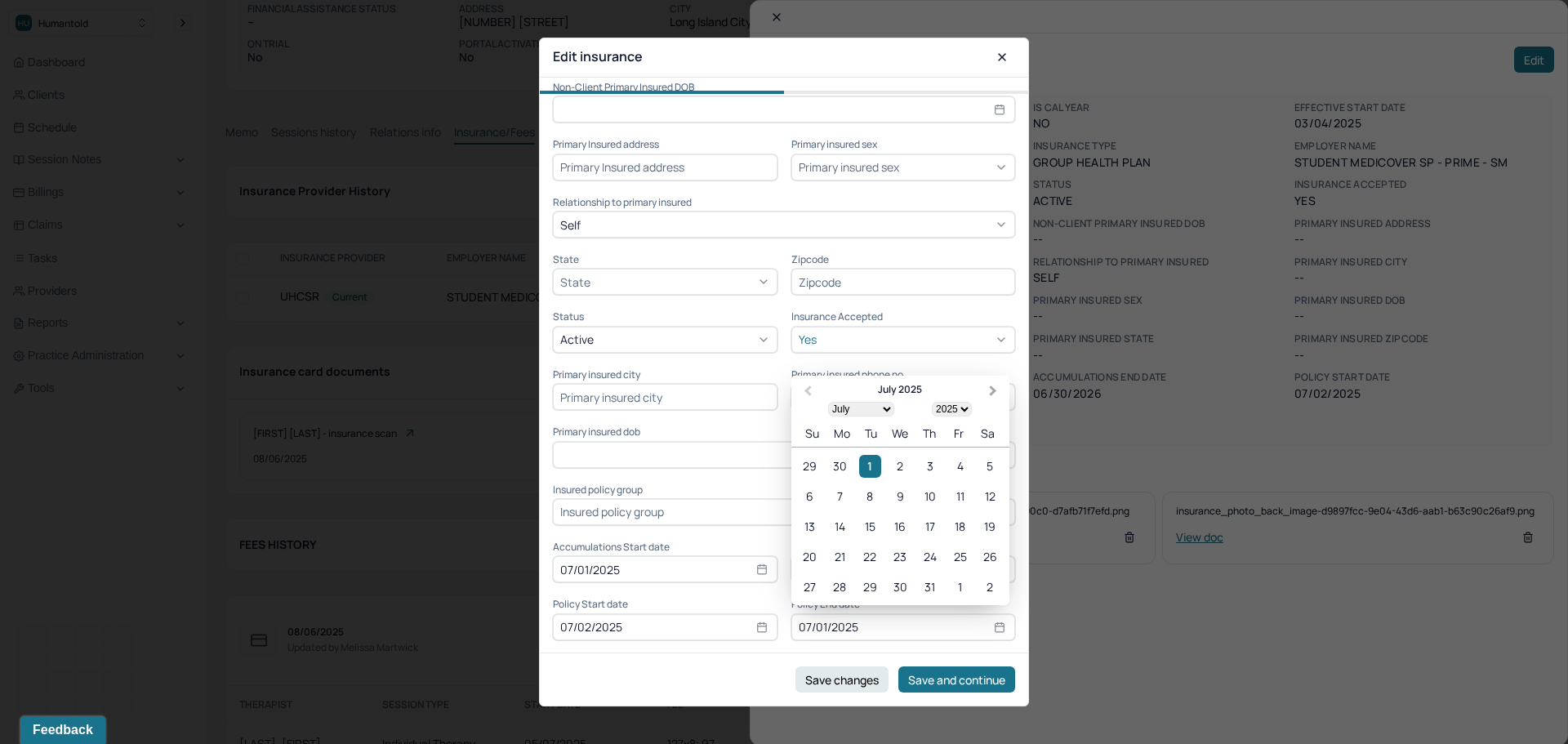 click on "Next Month" at bounding box center (995, 393) 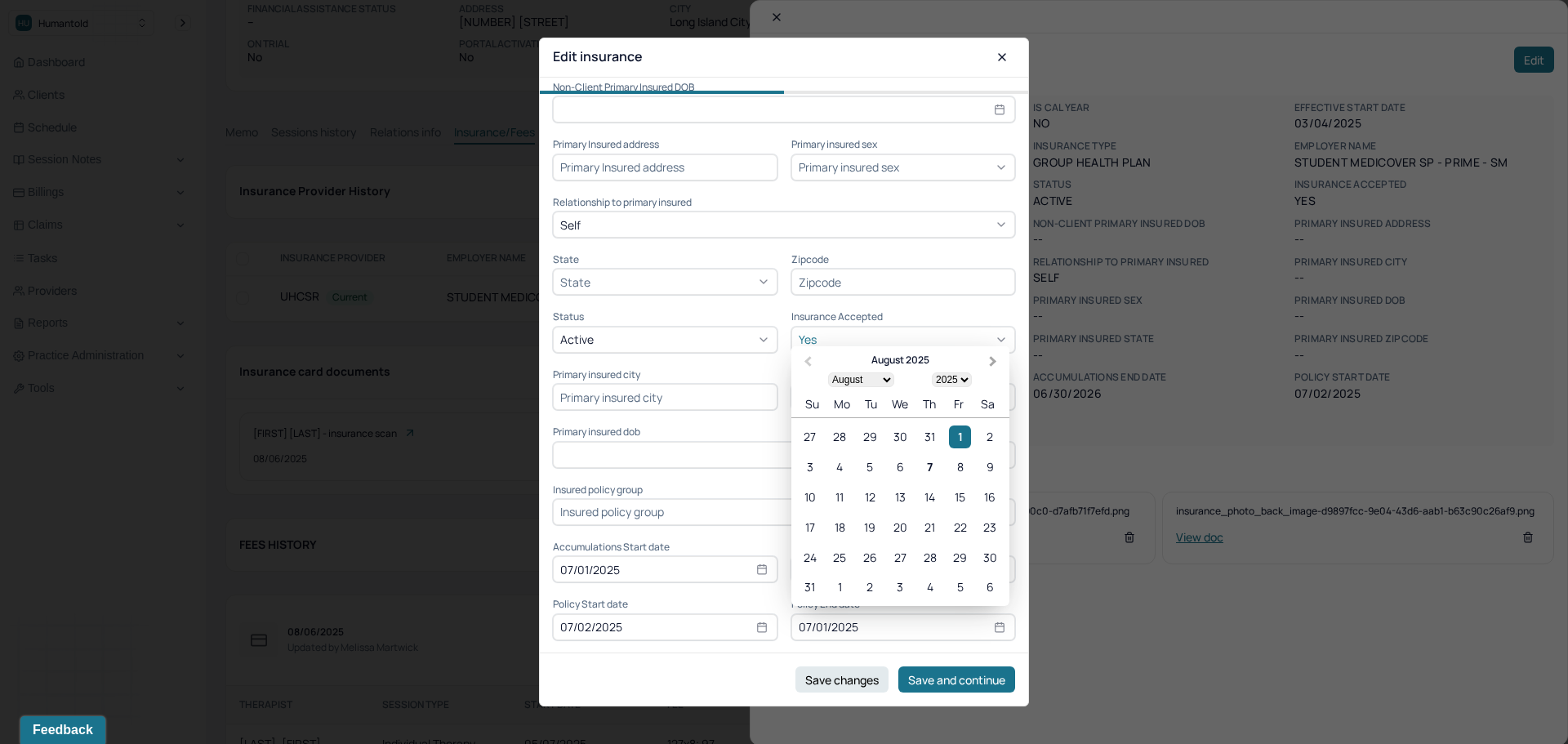 click on "Next Month" at bounding box center (993, 362) 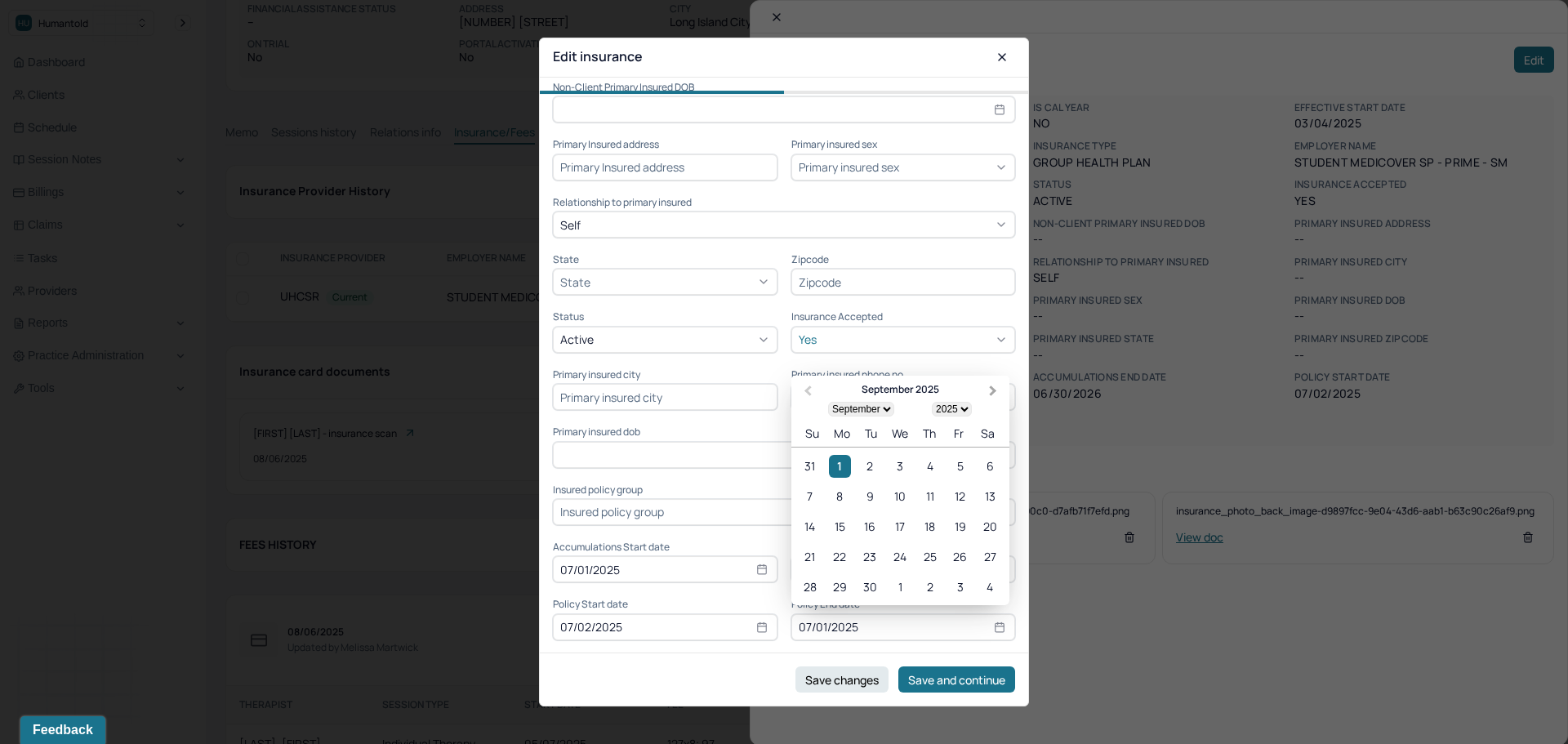 click on "Next Month" at bounding box center (995, 393) 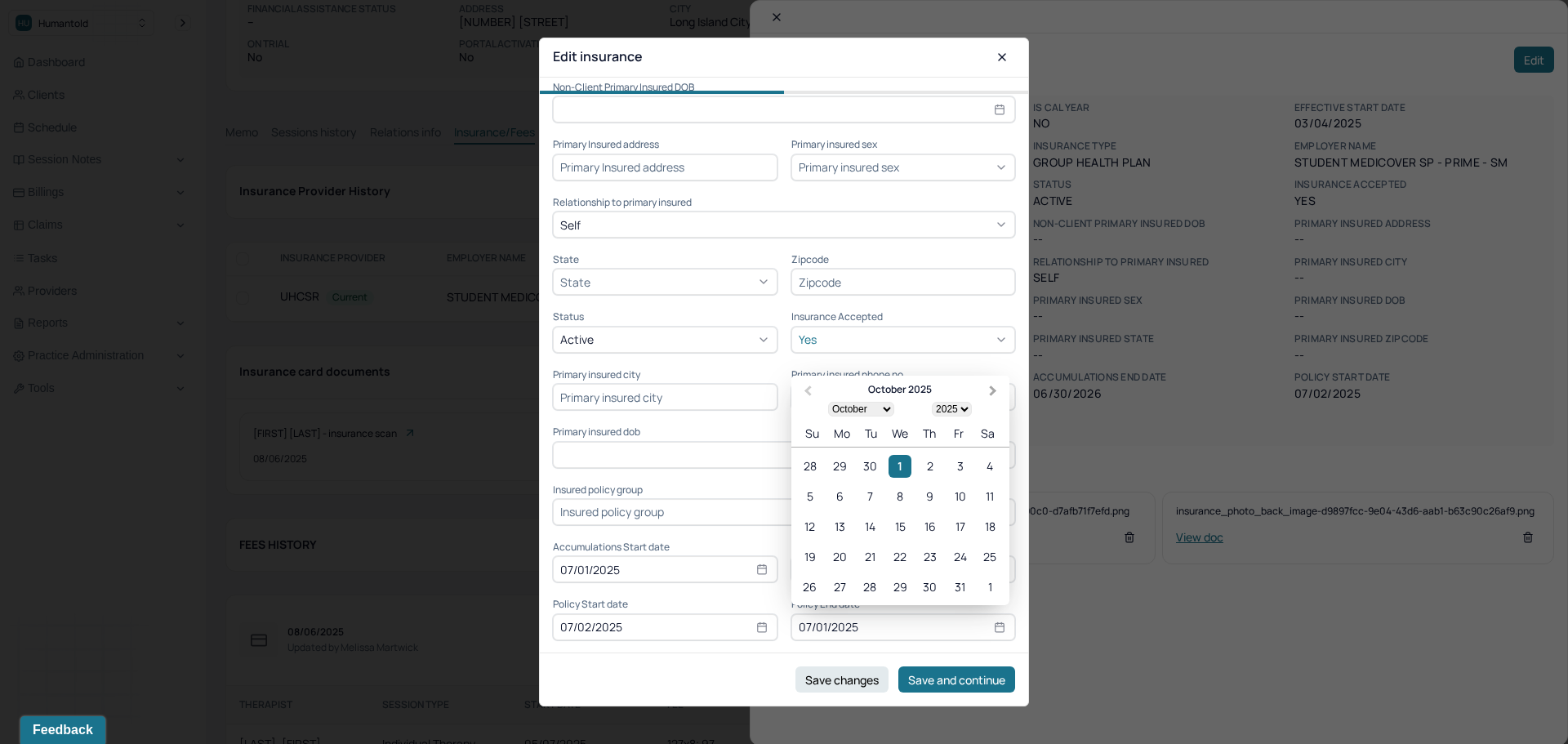 click on "Next Month" at bounding box center (995, 393) 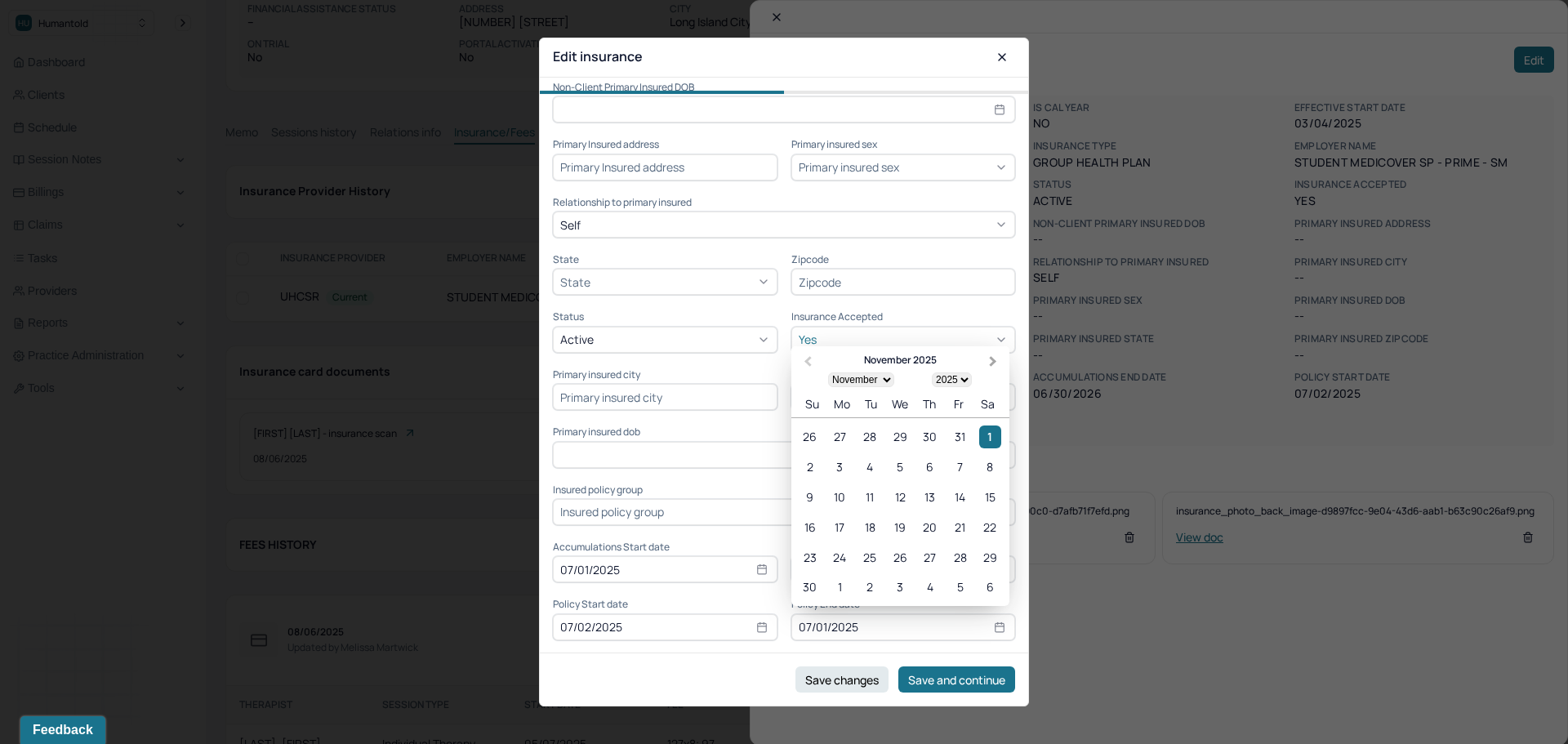 click on "Next Month" at bounding box center [995, 363] 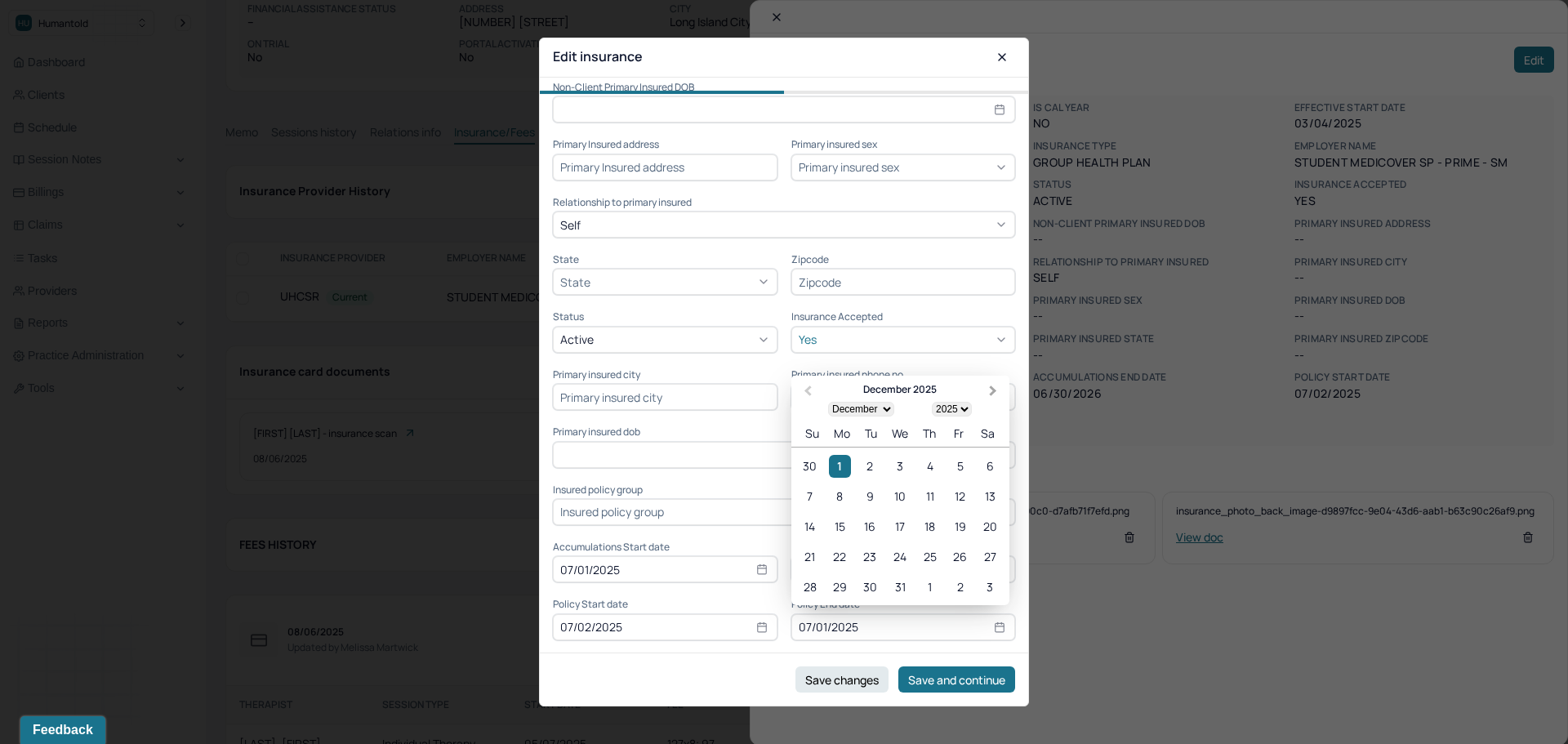 click on "Next Month" at bounding box center (995, 393) 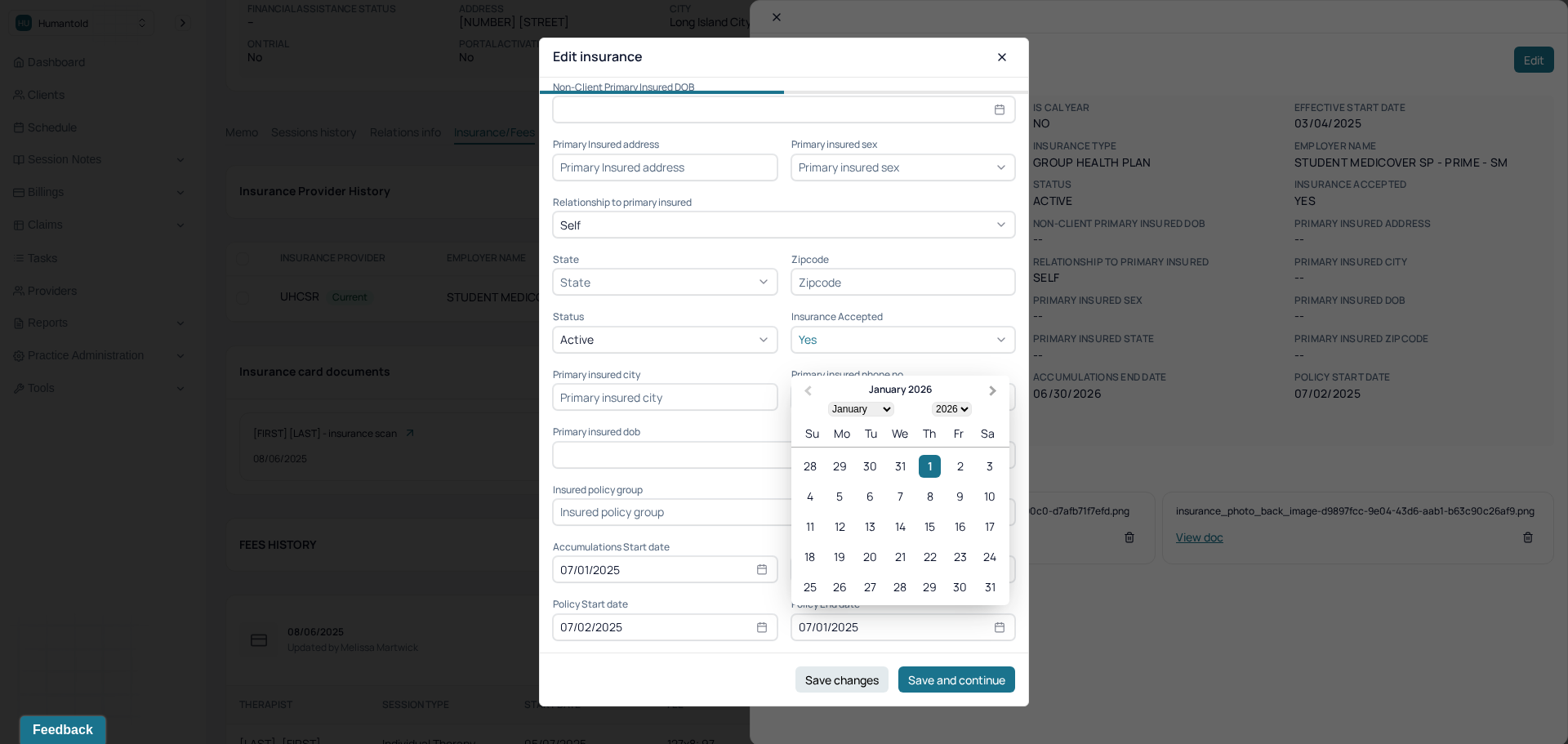 click on "Next Month" at bounding box center [995, 393] 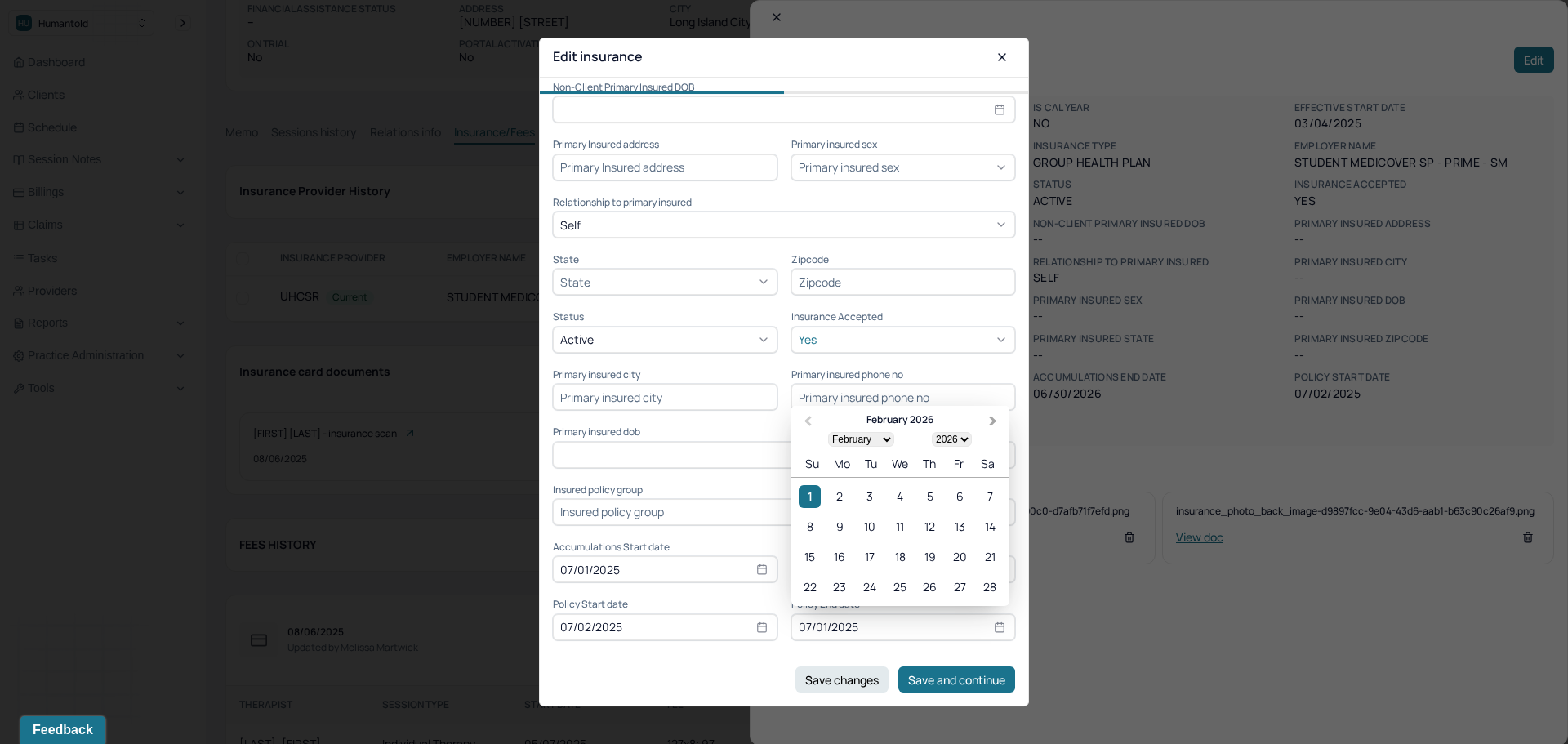 click on "Next Month" at bounding box center [995, 423] 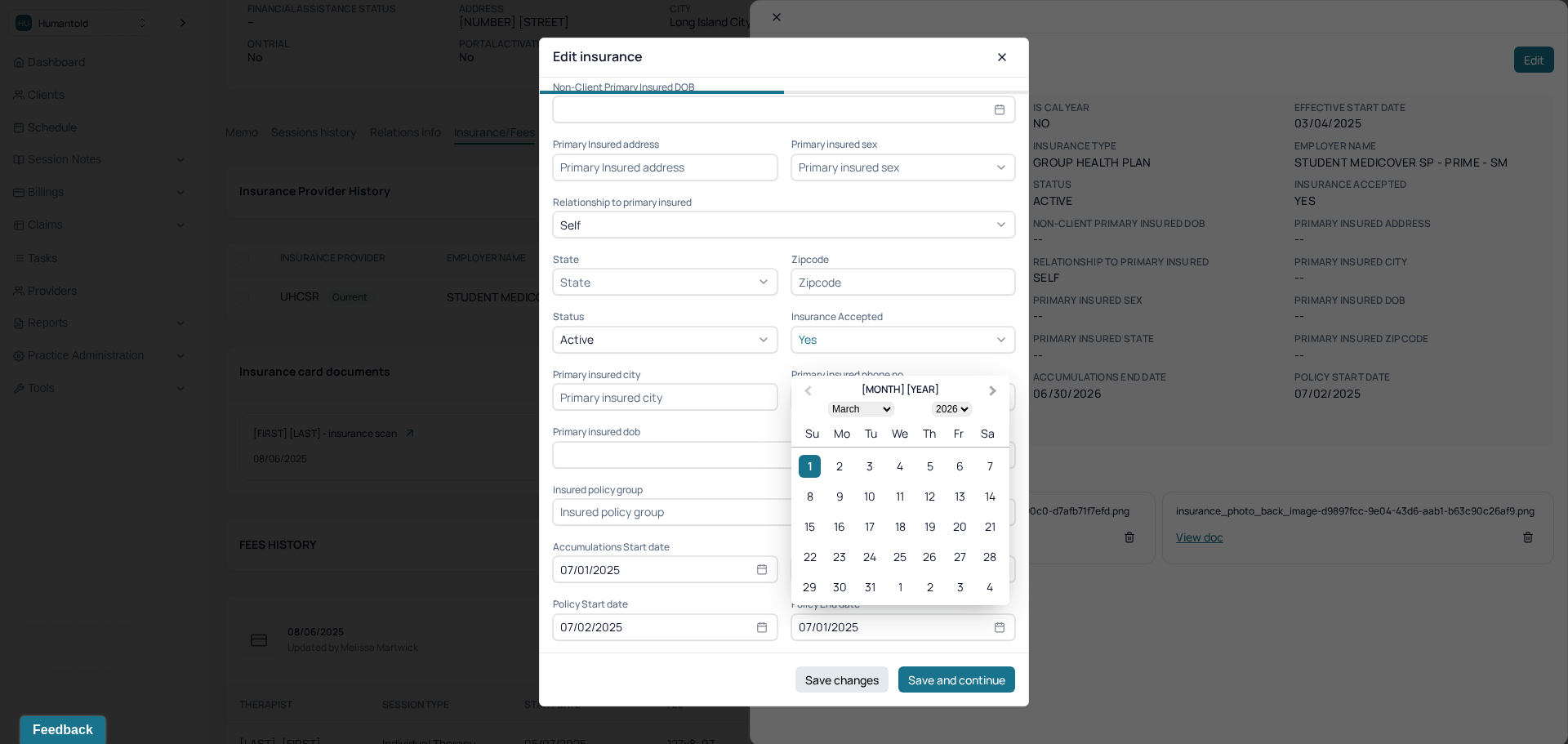 click on "Next Month" at bounding box center [993, 391] 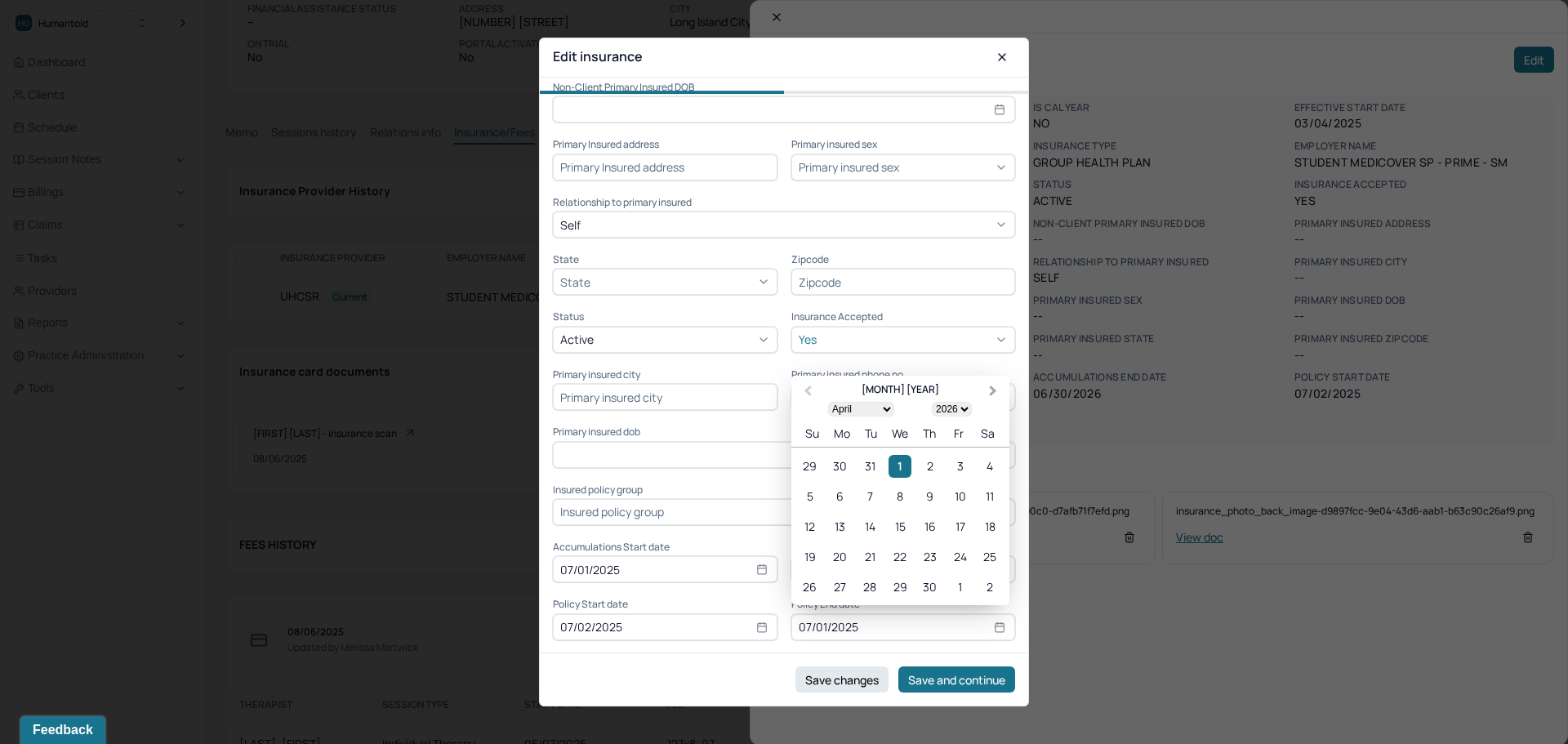 click on "Next Month" at bounding box center (995, 393) 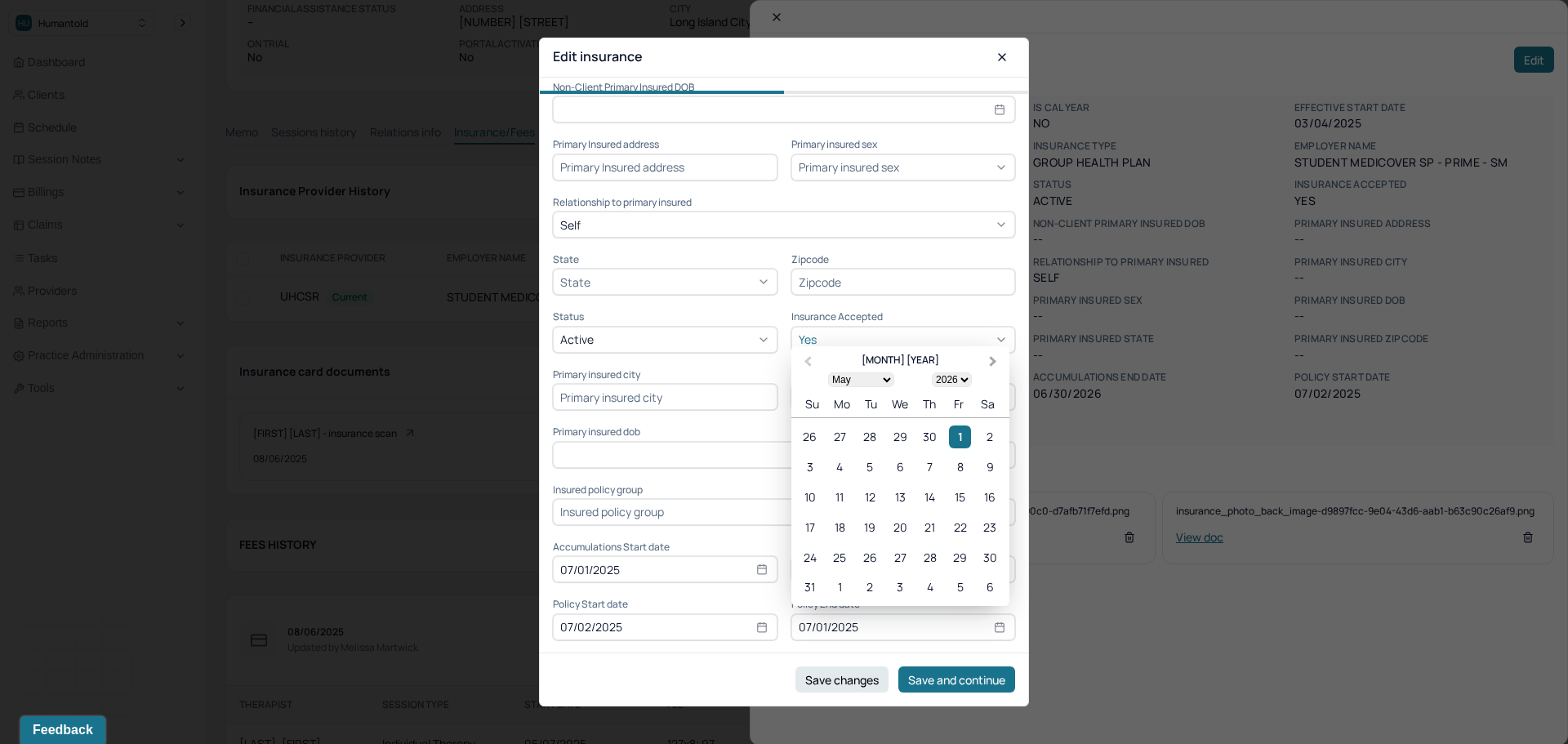 click on "Next Month" at bounding box center (993, 362) 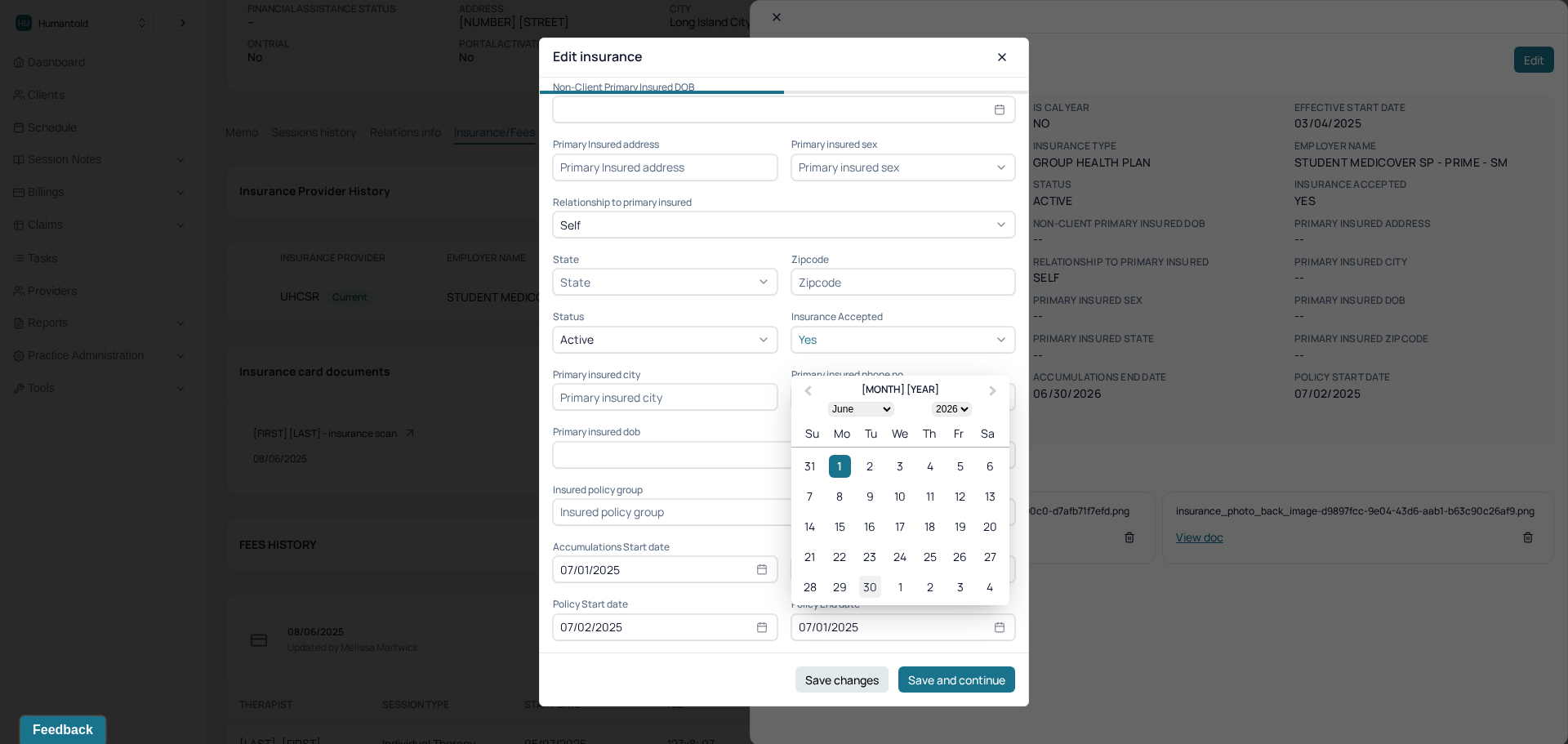 click on "30" at bounding box center (870, 586) 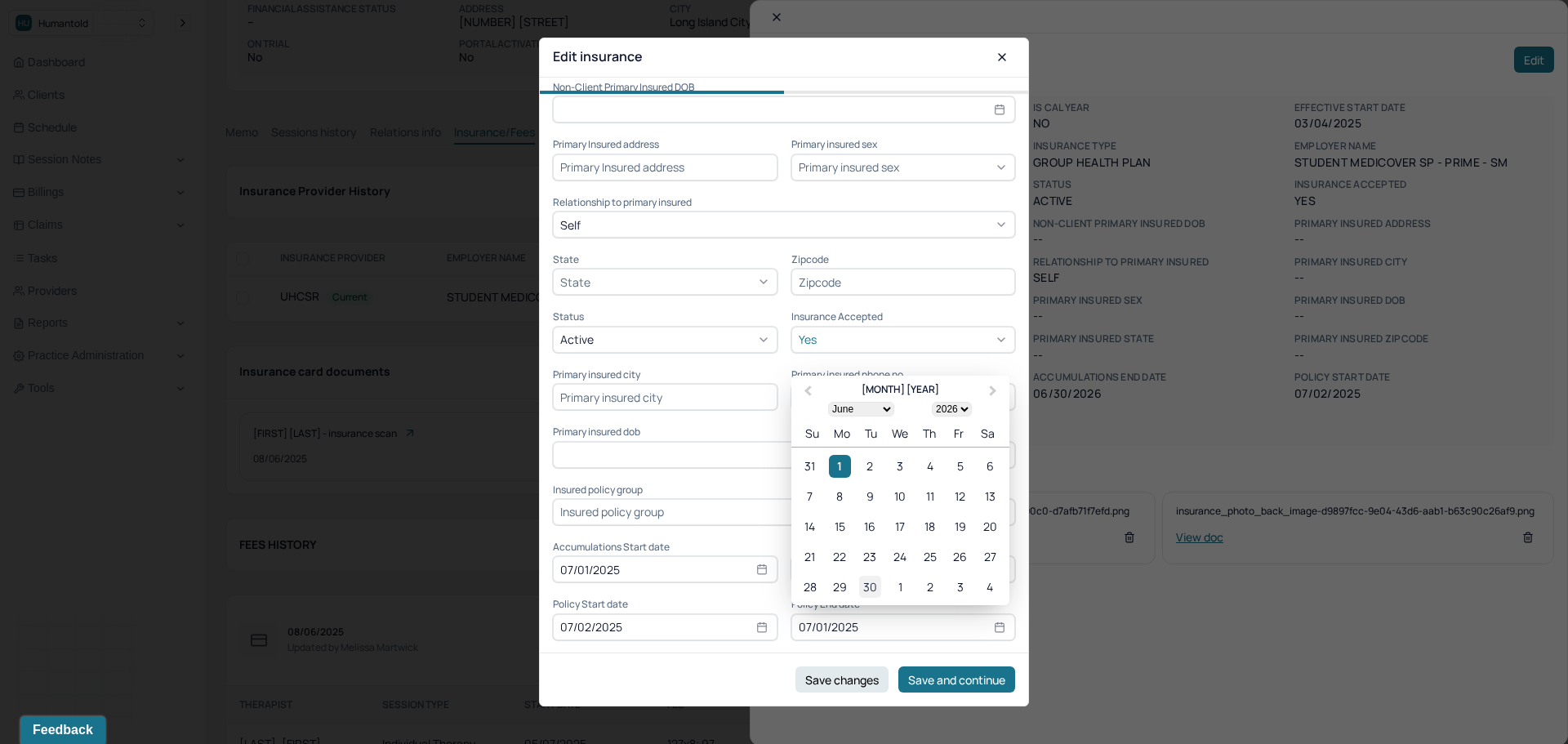 type on "06/30/2026" 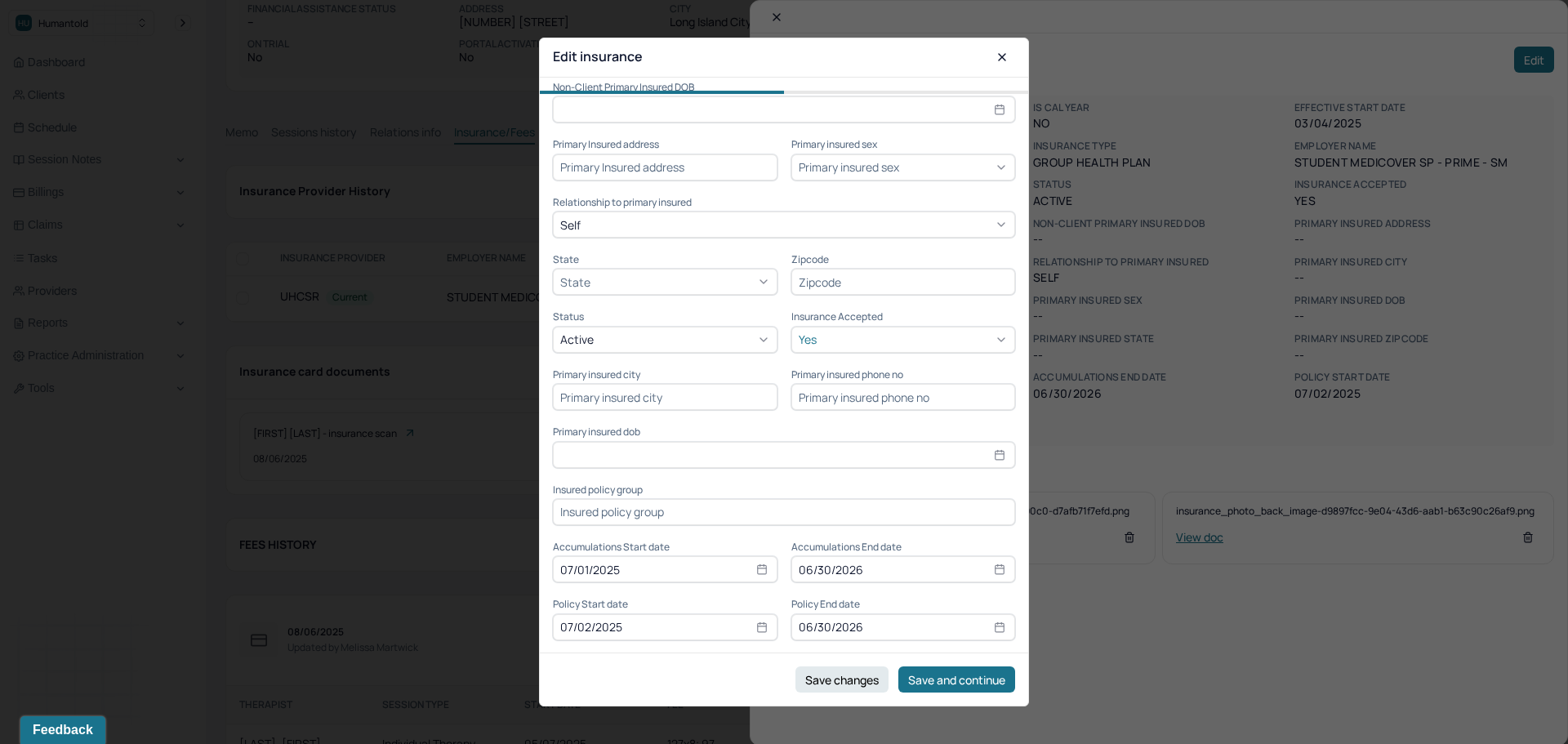 paste on "GRP: 202520311392" 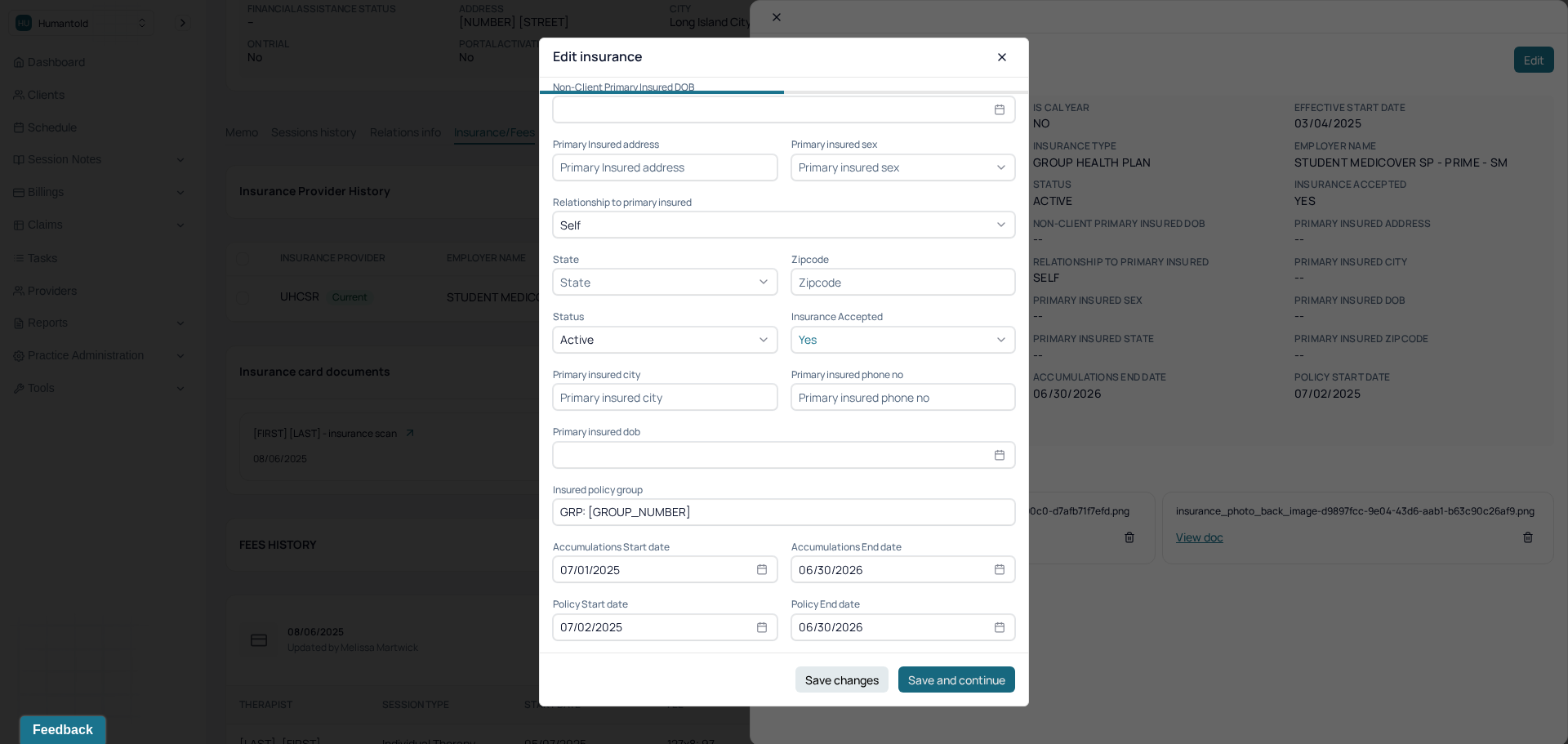 type on "GRP: 202520311392" 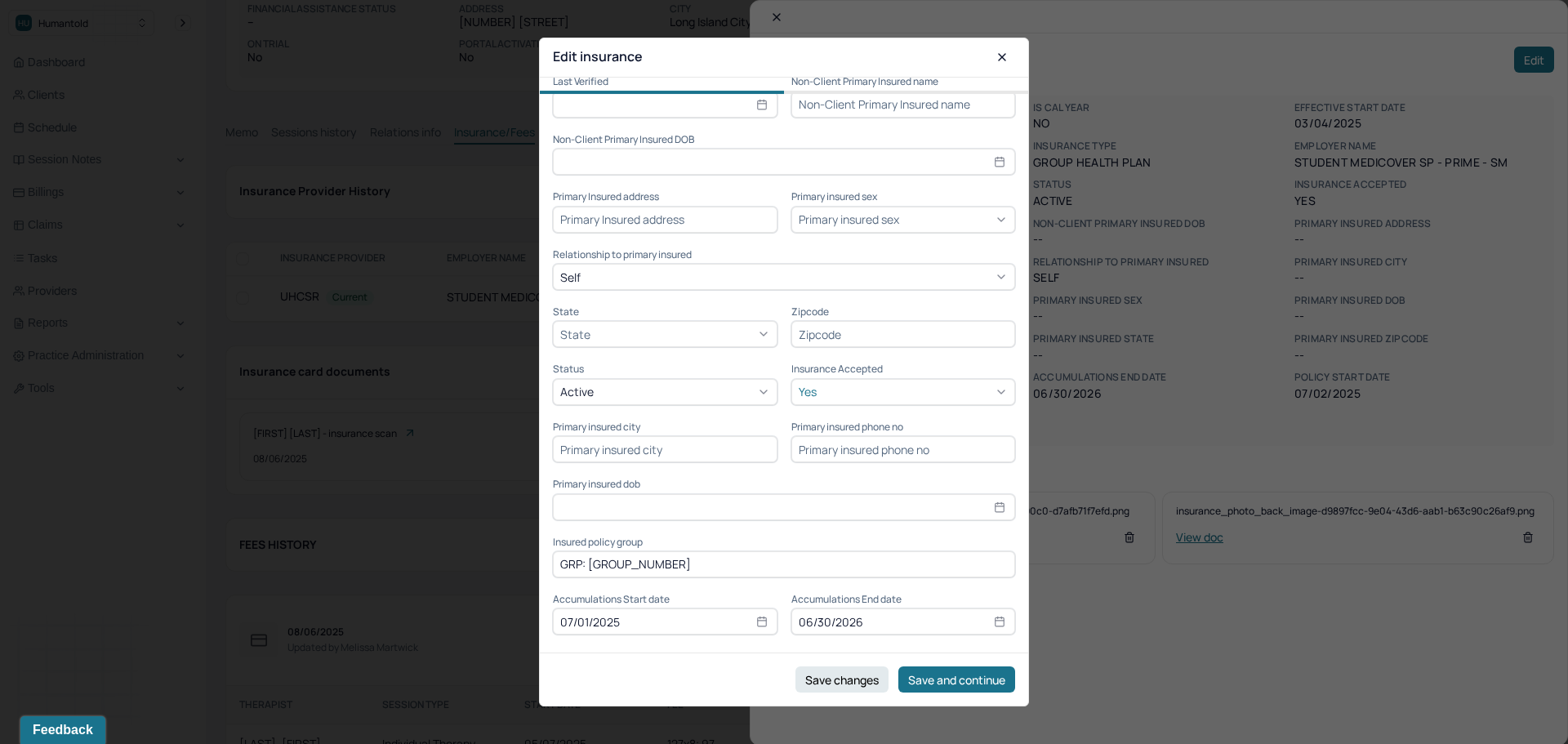 scroll, scrollTop: 370, scrollLeft: 0, axis: vertical 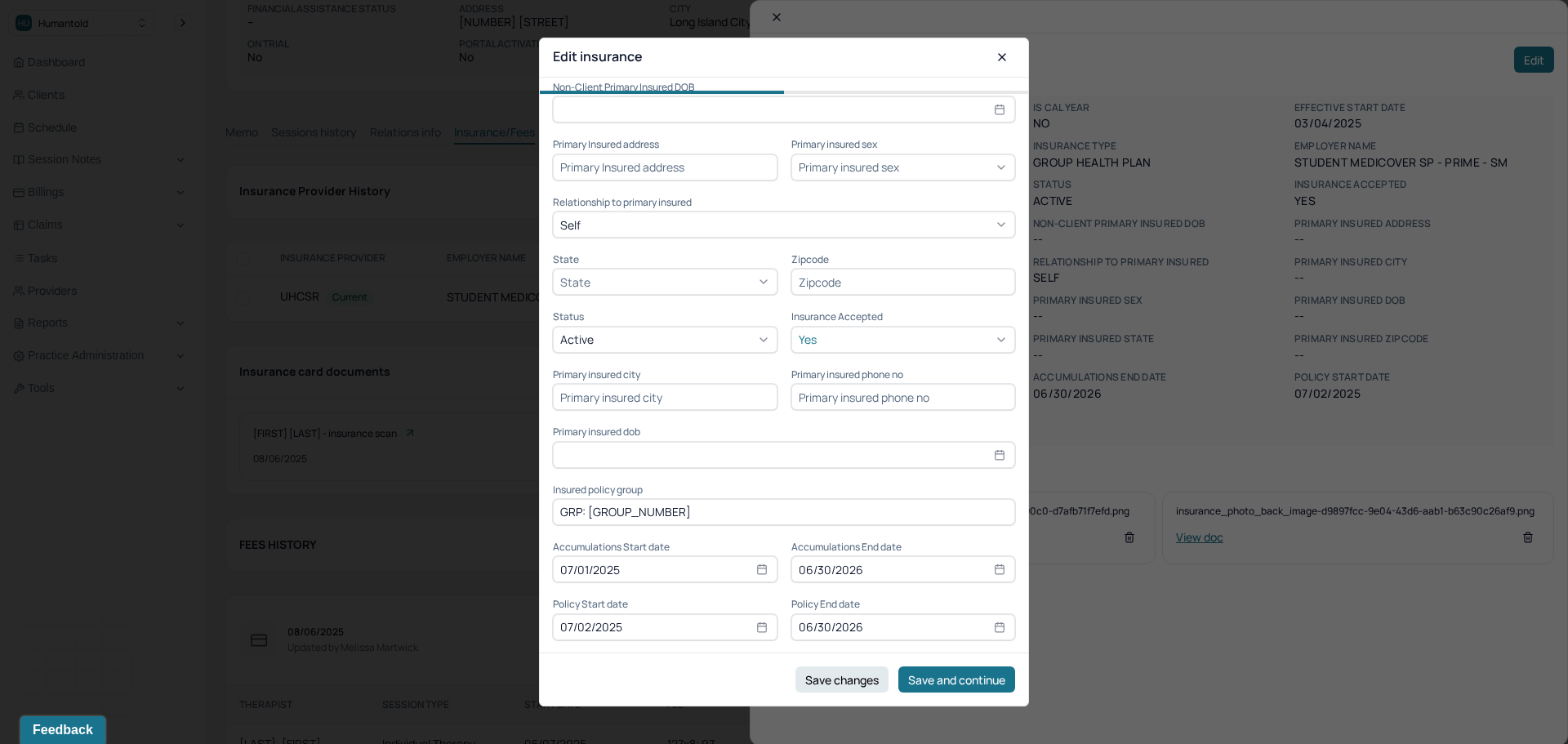 select on "6" 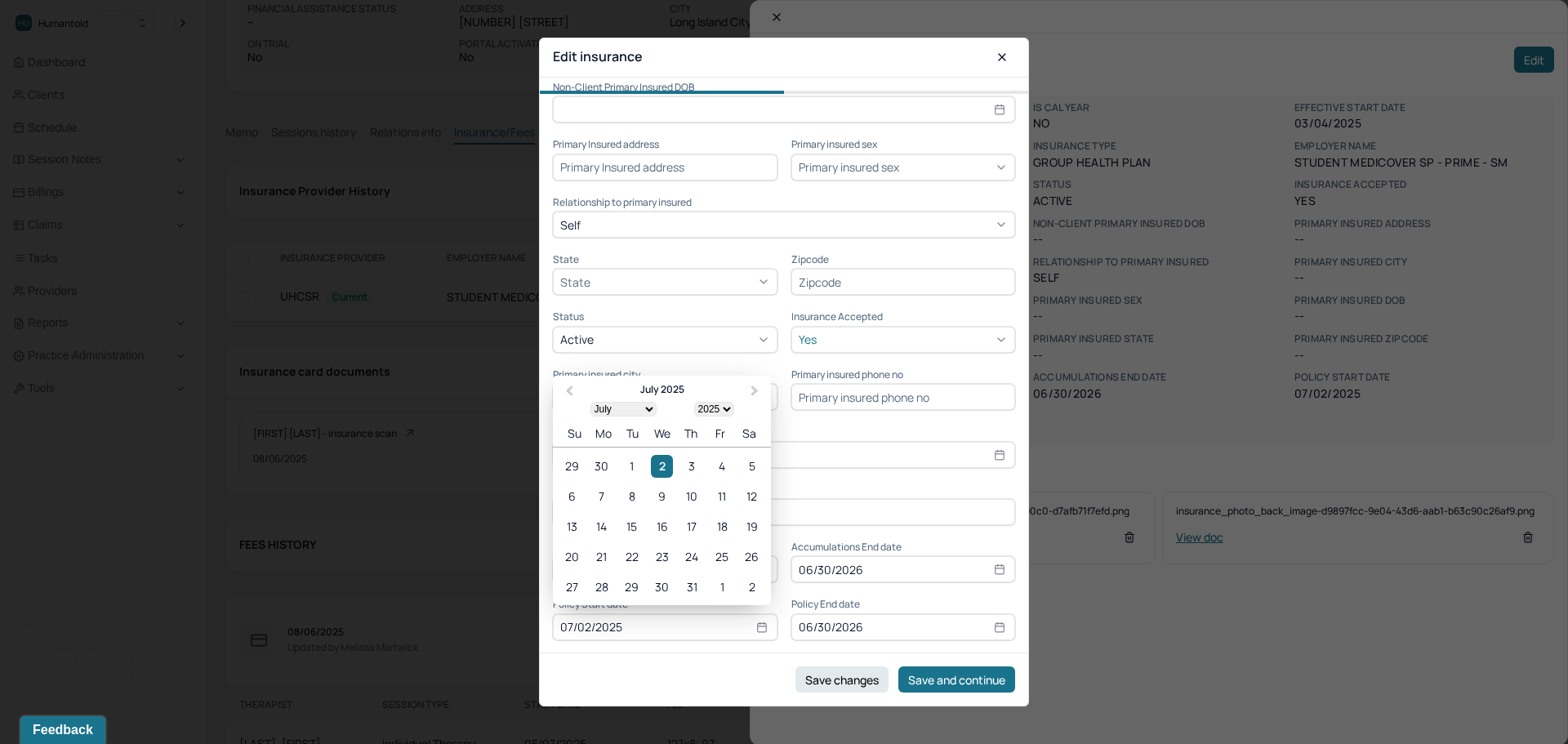 click on "07/02/2025" at bounding box center [665, 627] 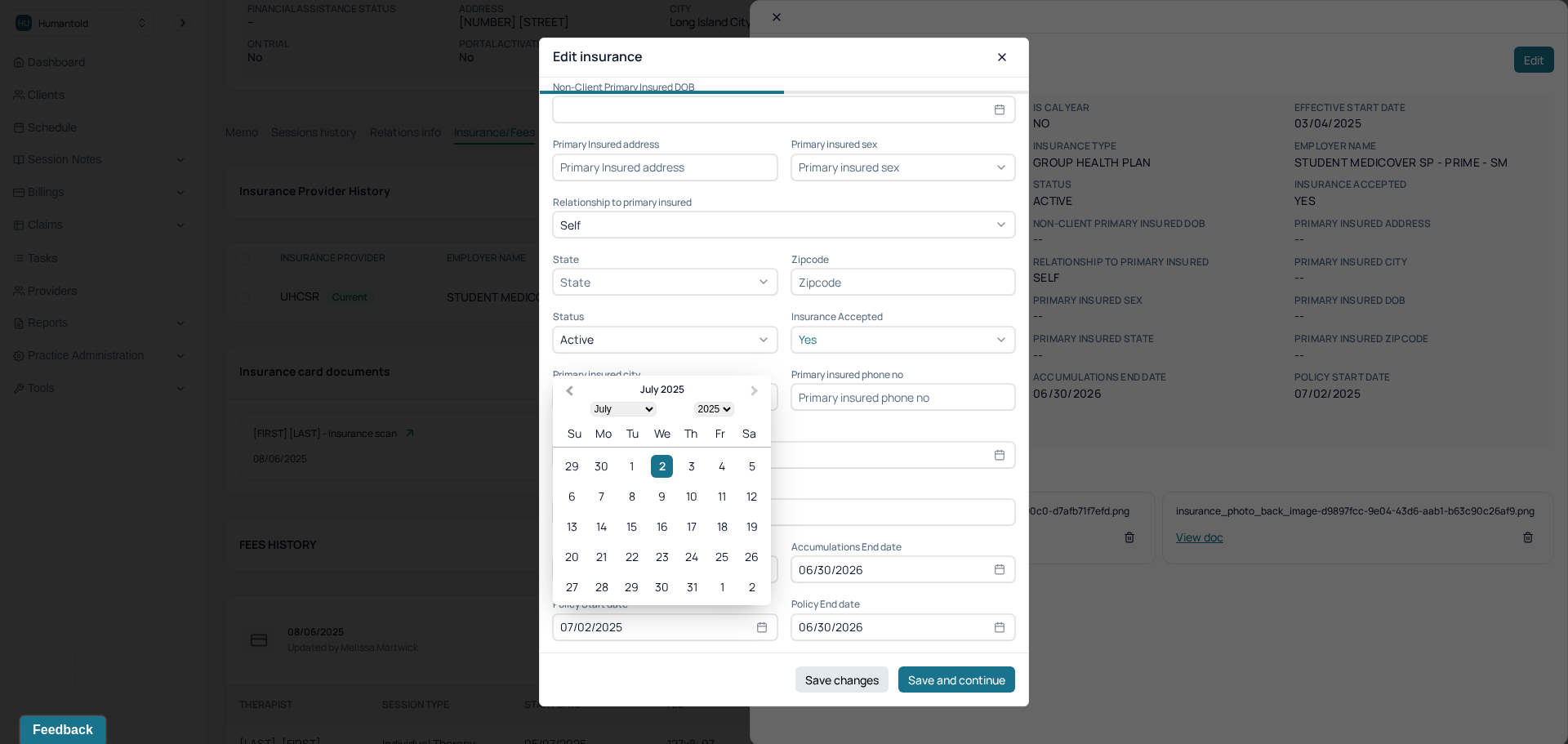 click on "Previous Month" at bounding box center (568, 393) 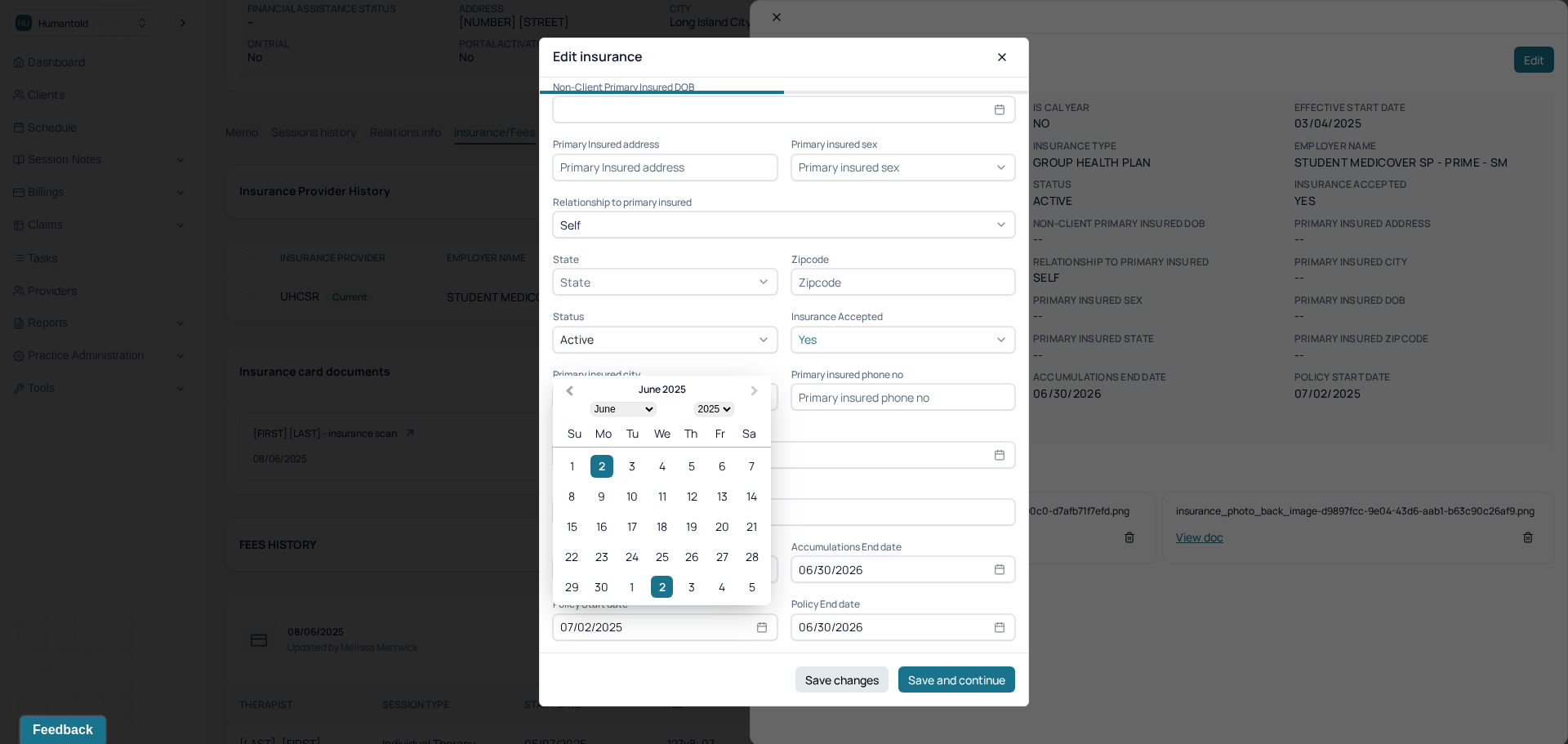 click on "Previous Month" at bounding box center [569, 391] 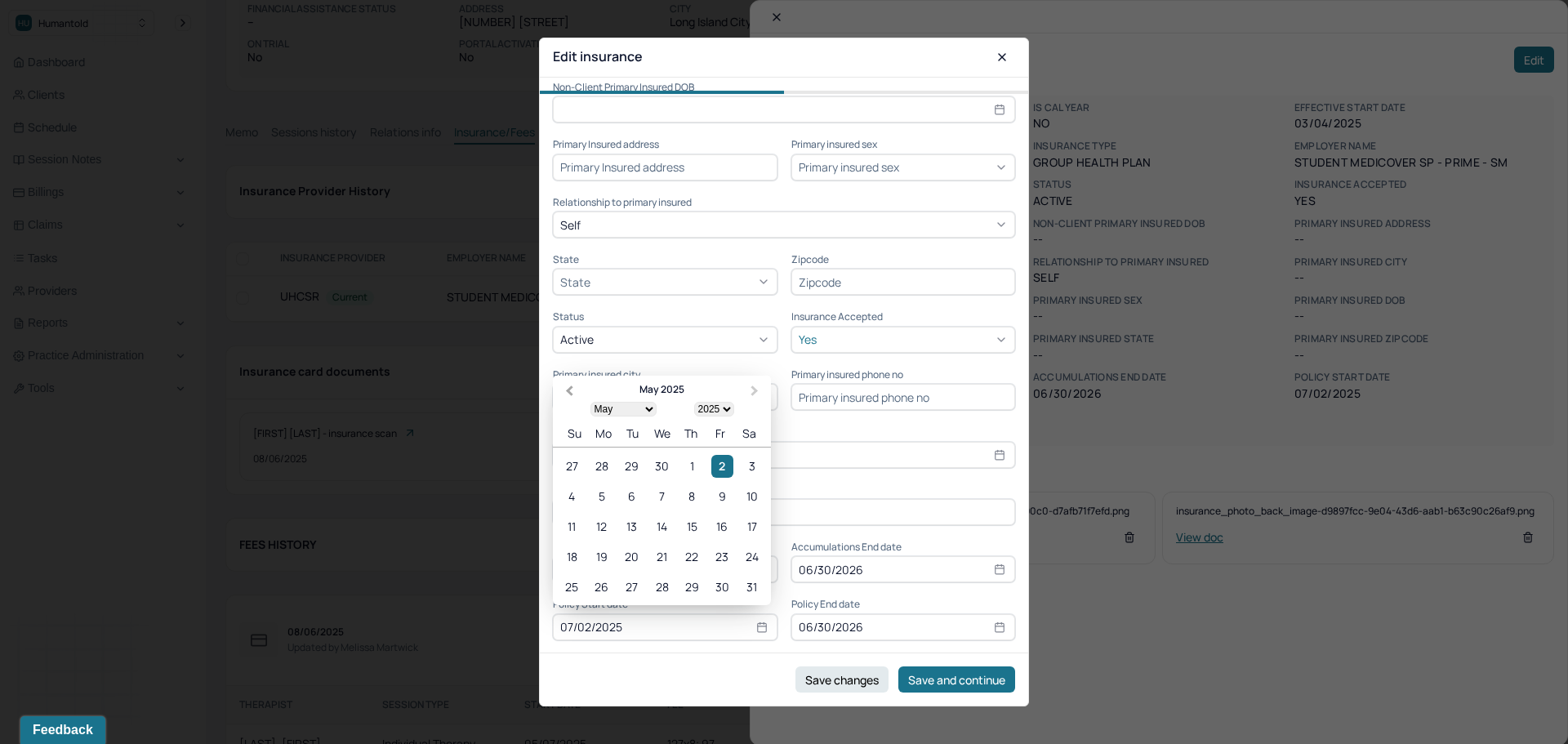 click on "Previous Month" at bounding box center (569, 391) 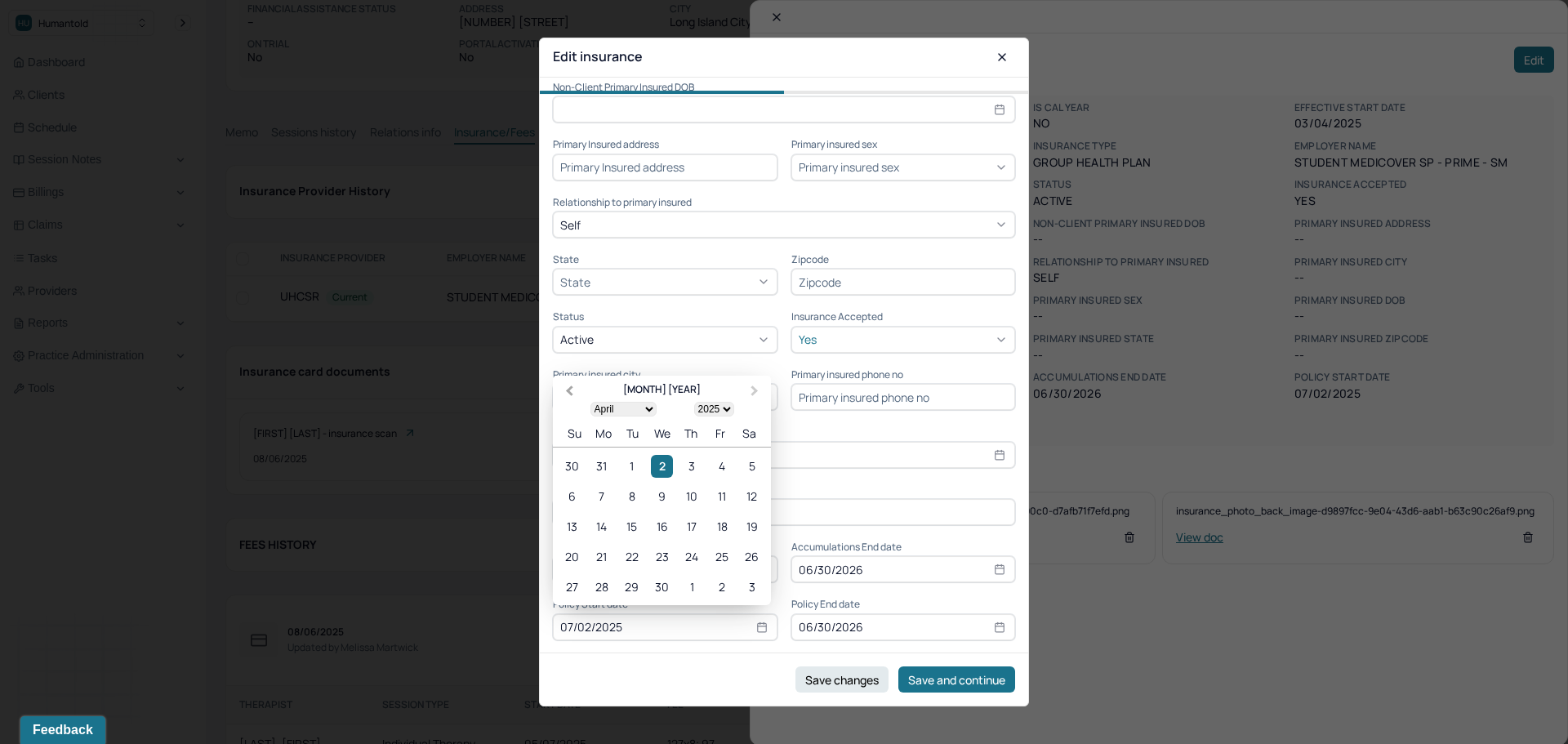 click on "Previous Month" at bounding box center (569, 391) 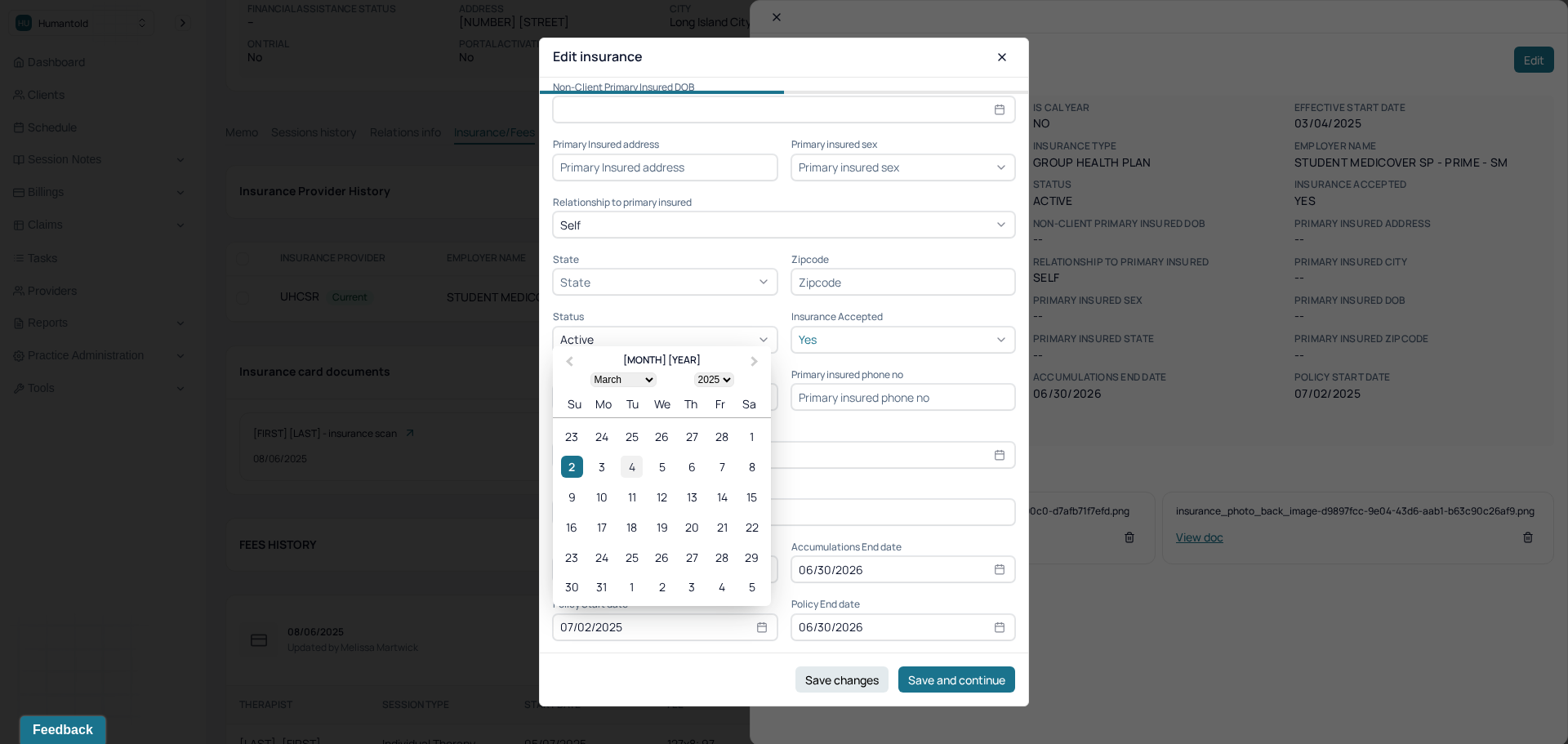 click on "4" at bounding box center (631, 466) 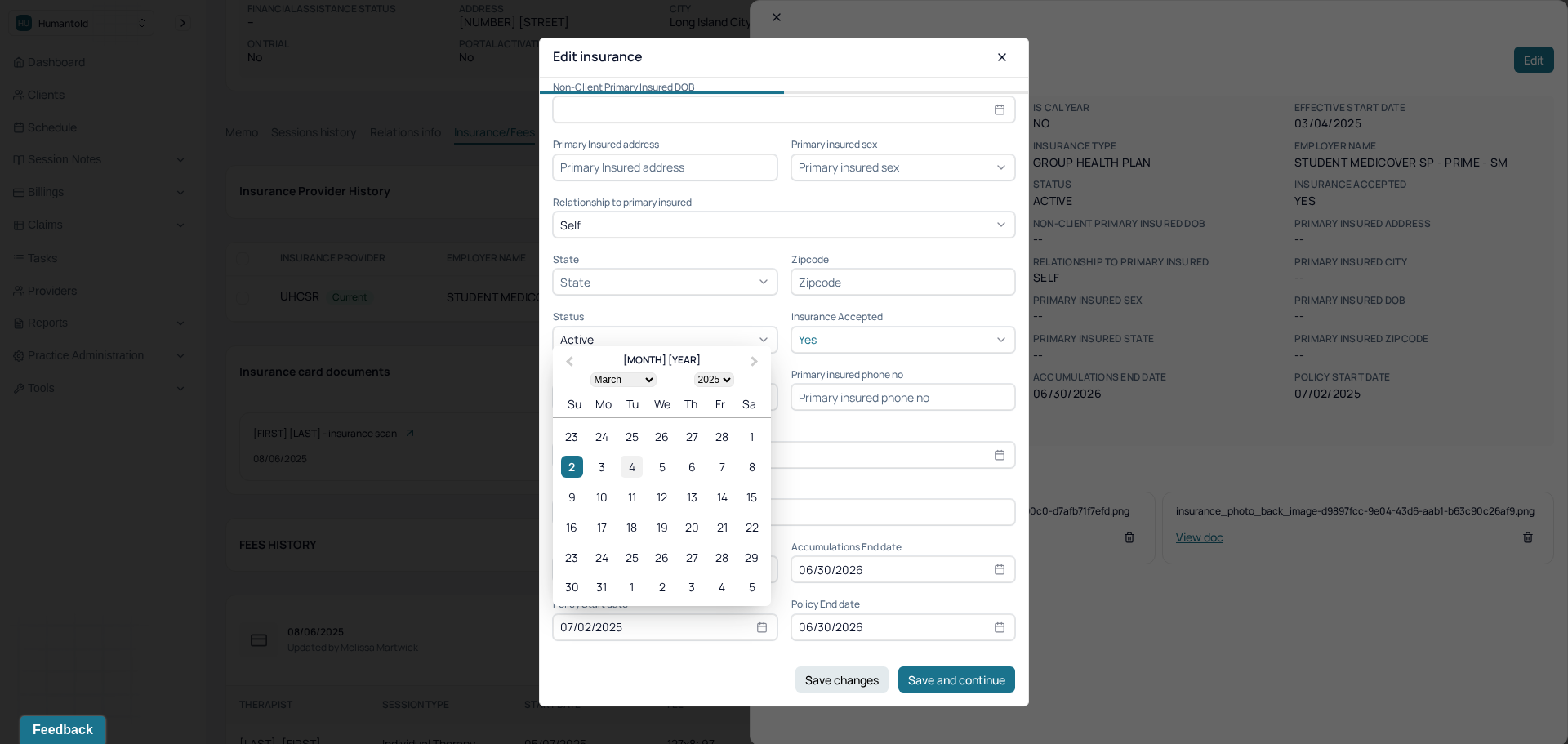 type on "03/04/2025" 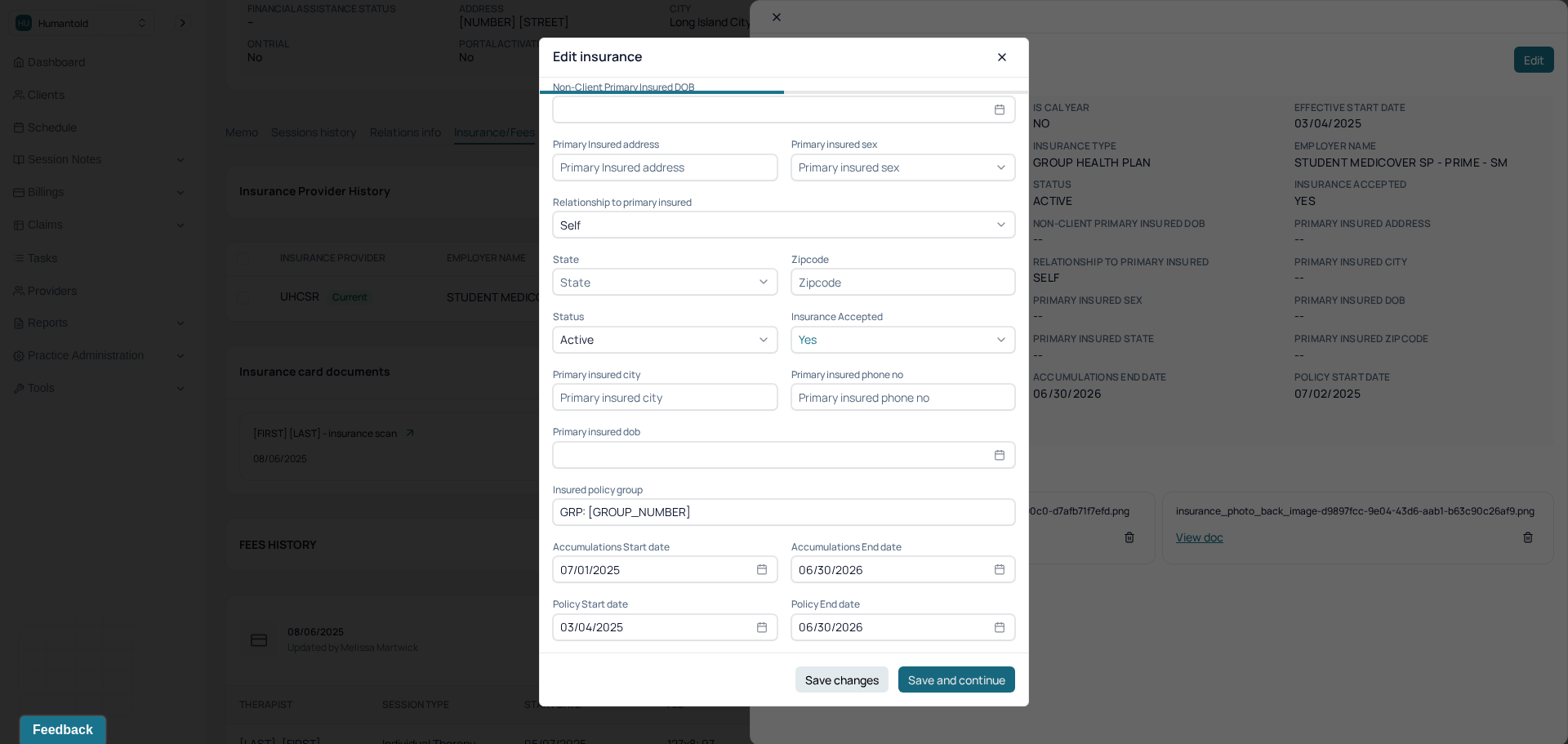 click on "Save and continue" at bounding box center (956, 679) 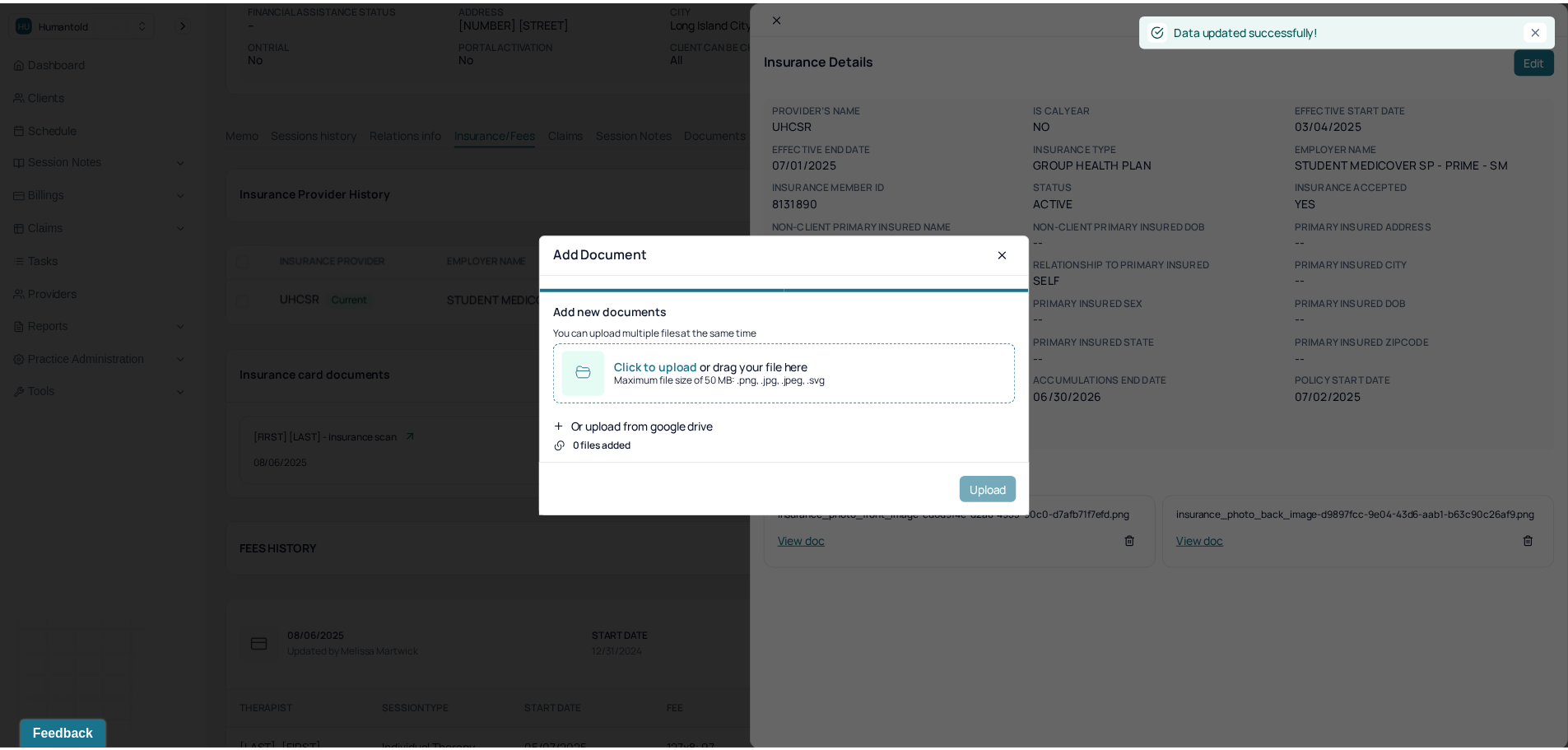 scroll, scrollTop: 0, scrollLeft: 0, axis: both 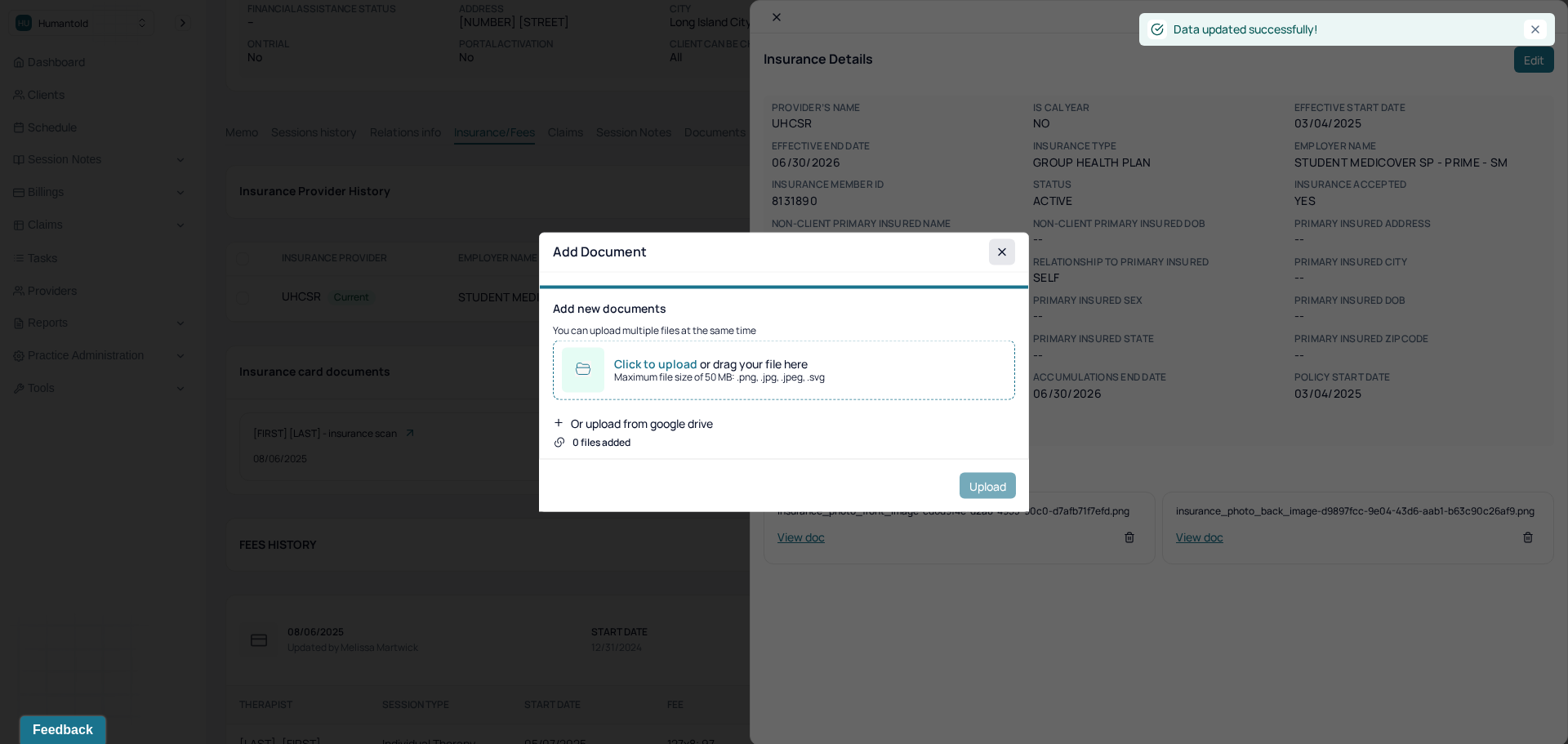 click 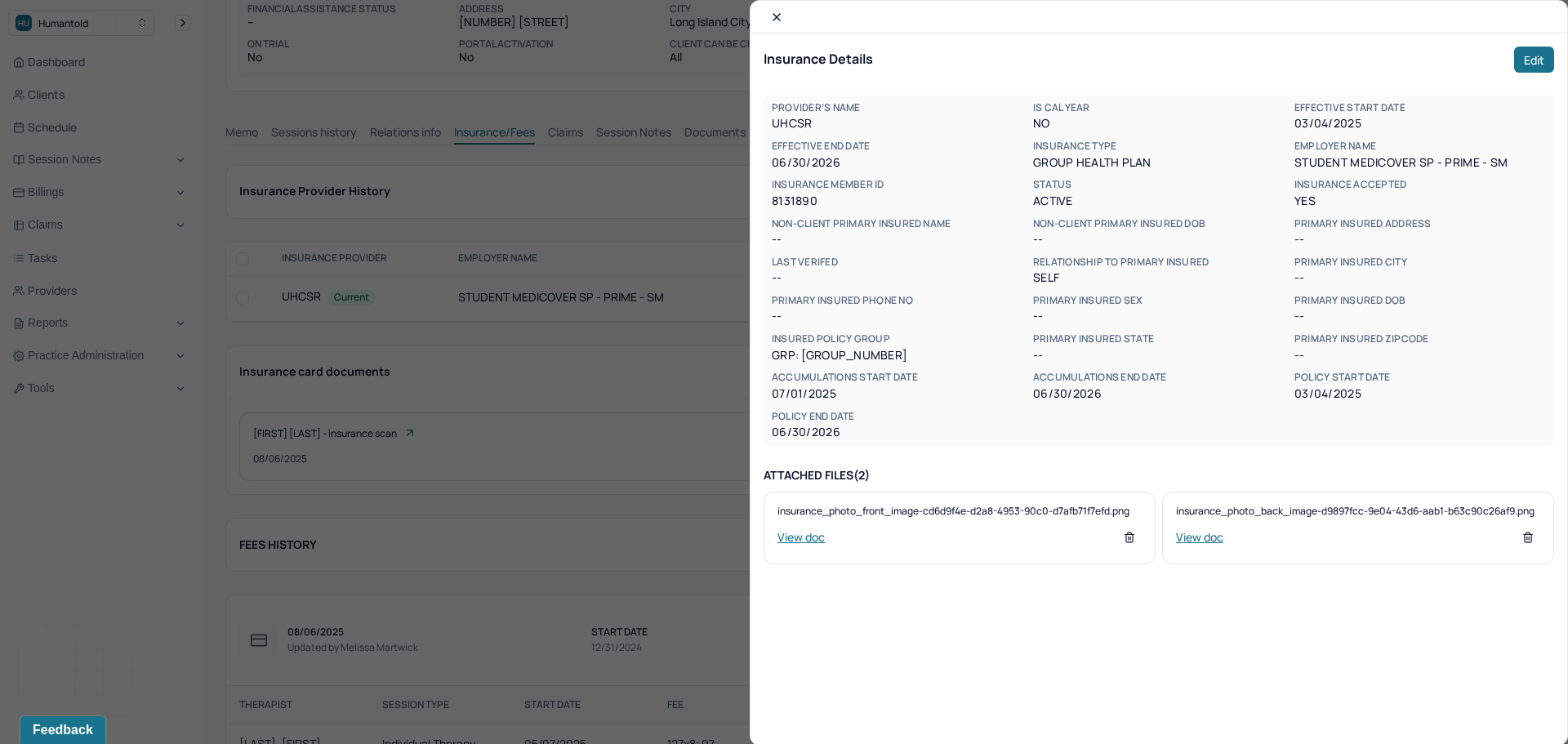click 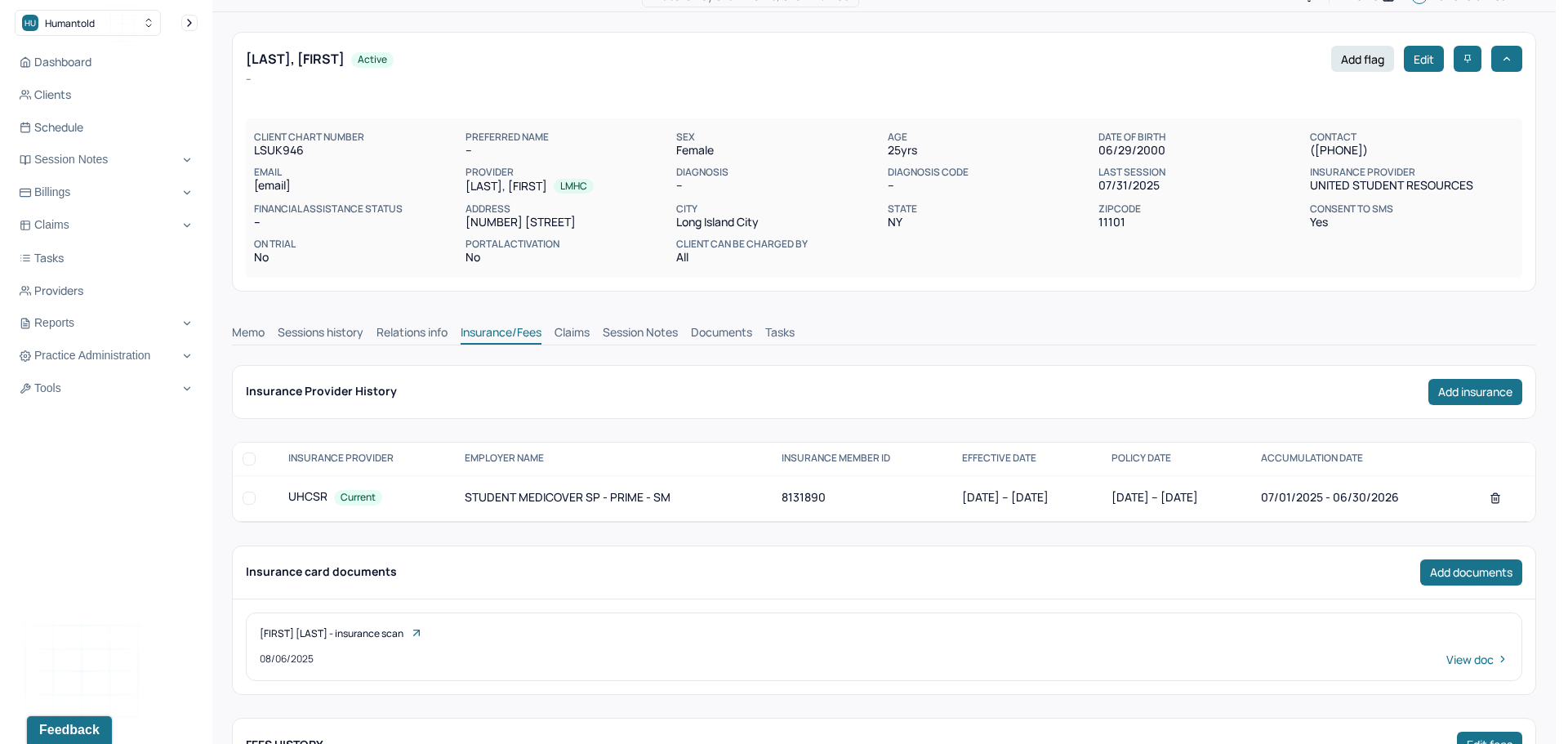 scroll, scrollTop: 0, scrollLeft: 0, axis: both 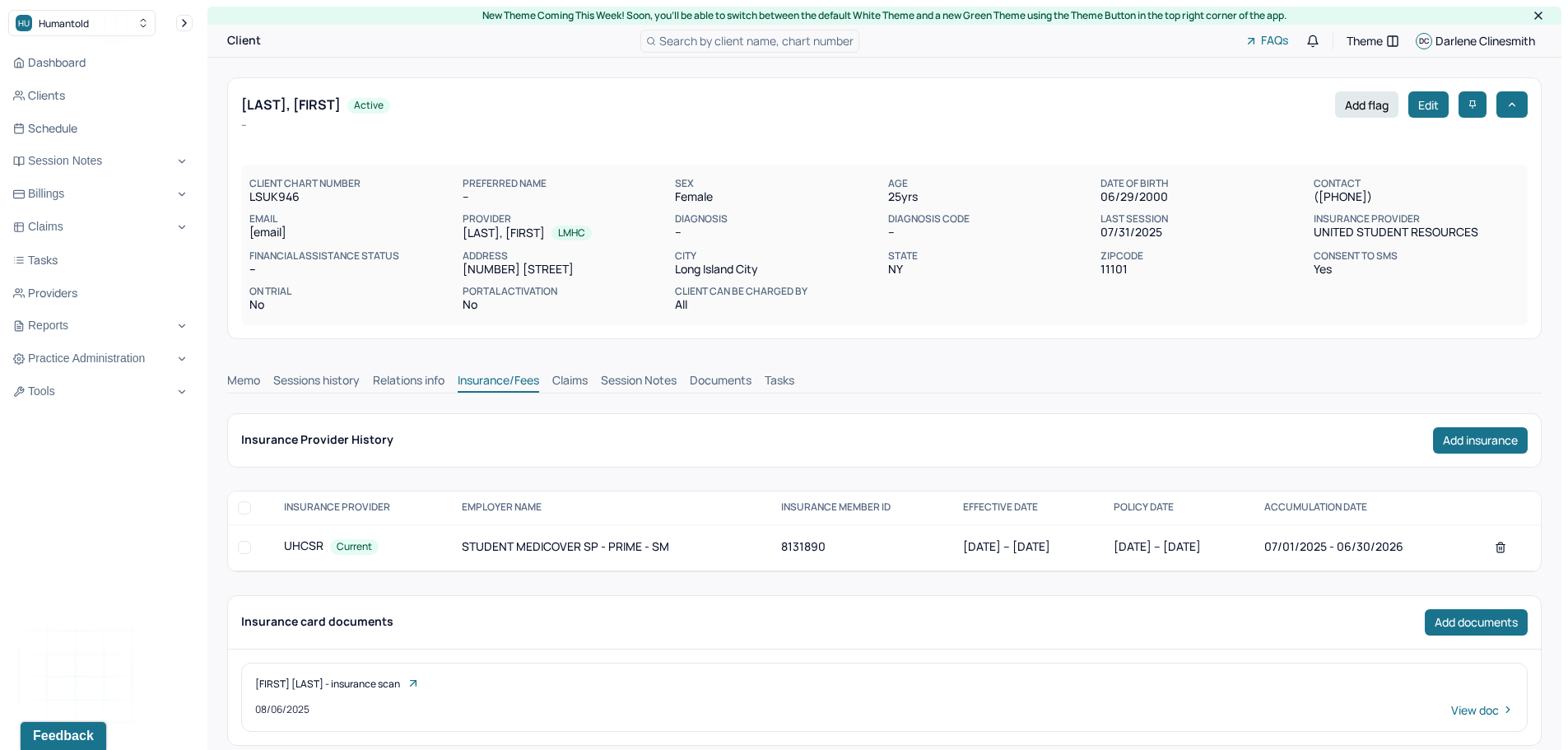 click on "Memo" at bounding box center (244, 382) 